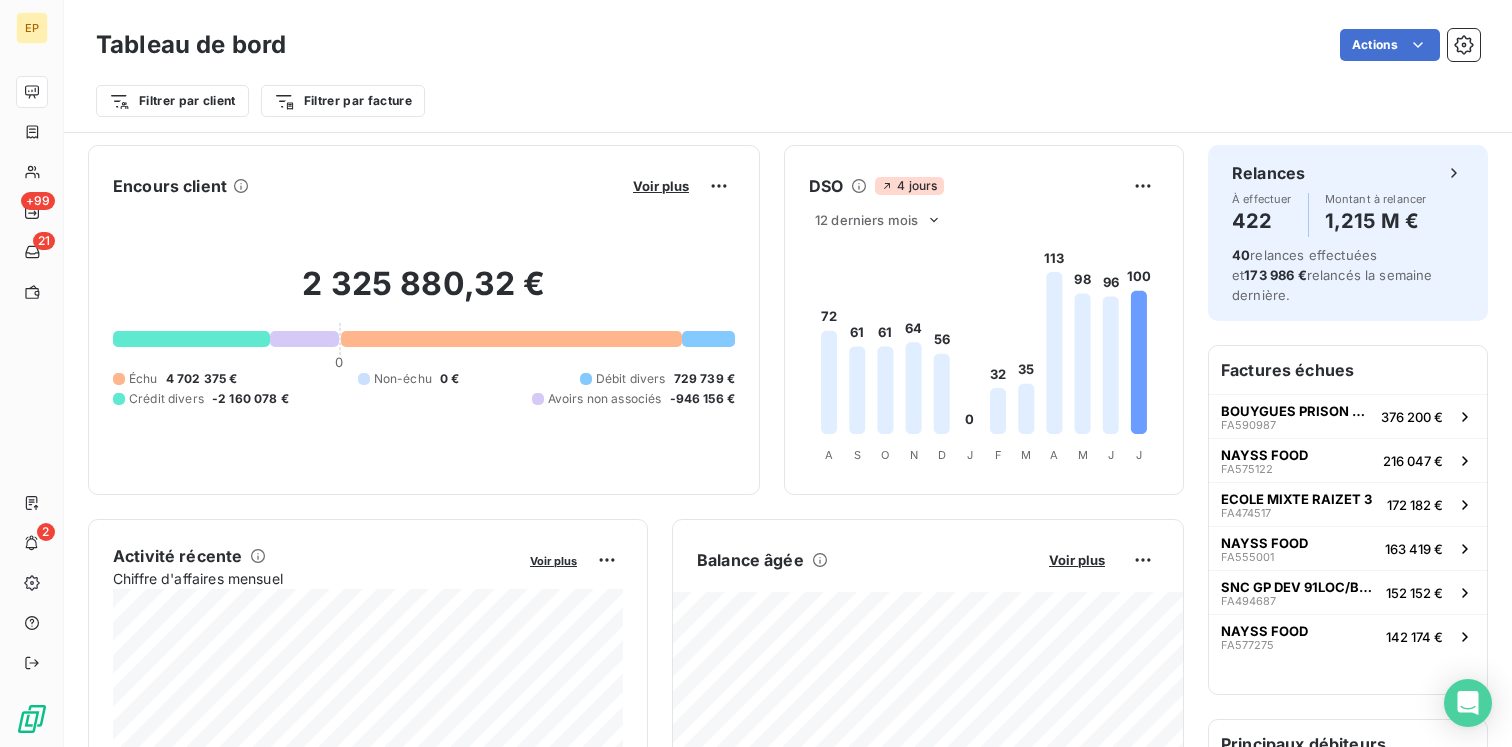 scroll, scrollTop: 0, scrollLeft: 0, axis: both 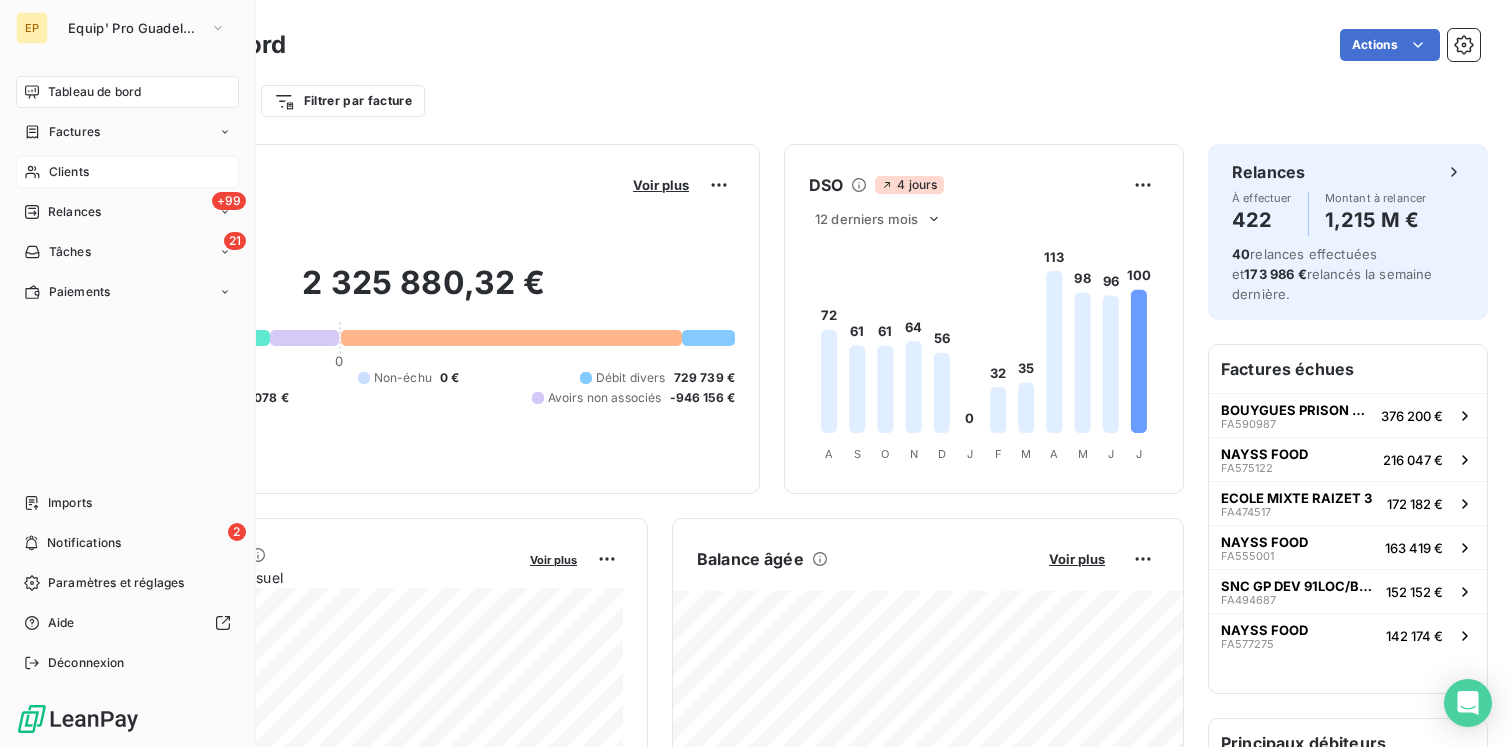 click on "Clients" at bounding box center [69, 172] 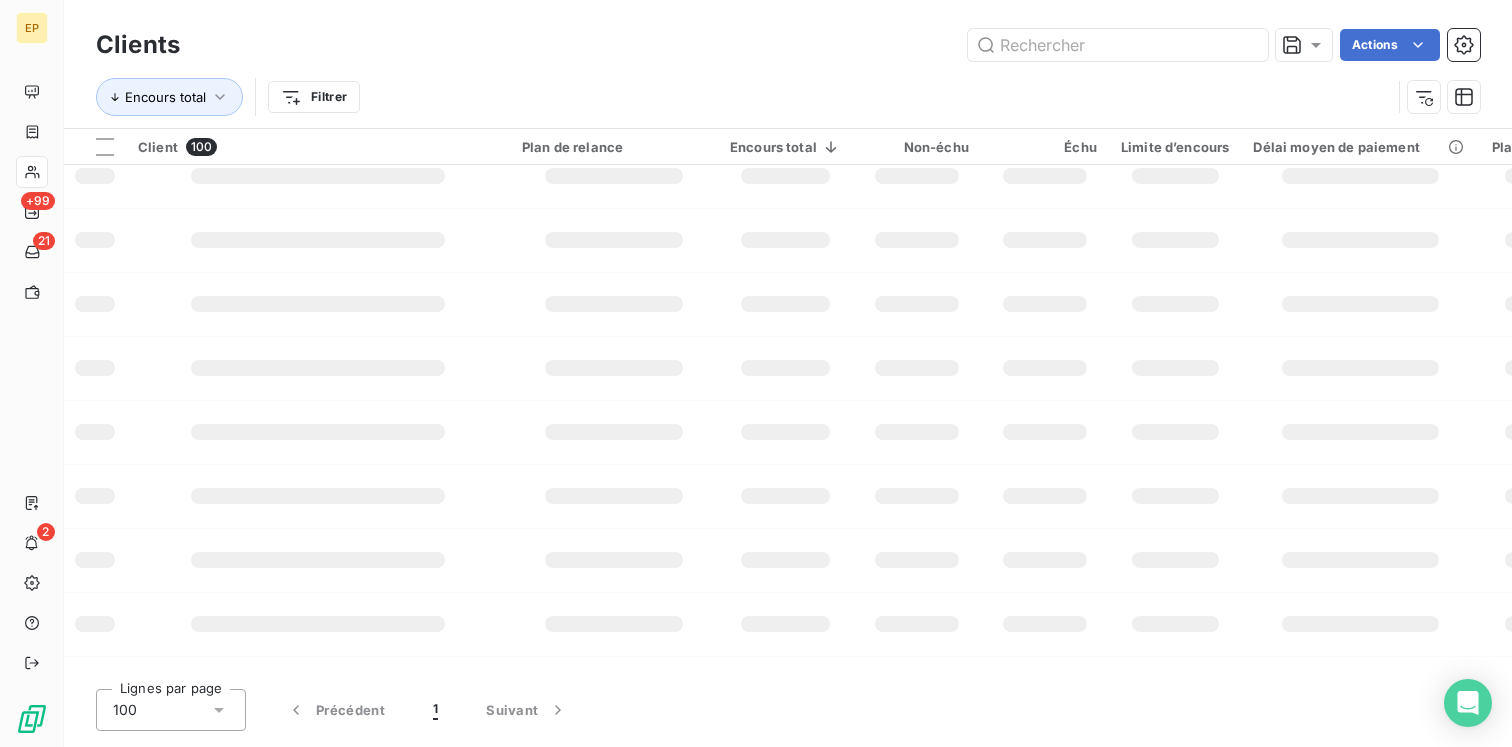scroll, scrollTop: 0, scrollLeft: 0, axis: both 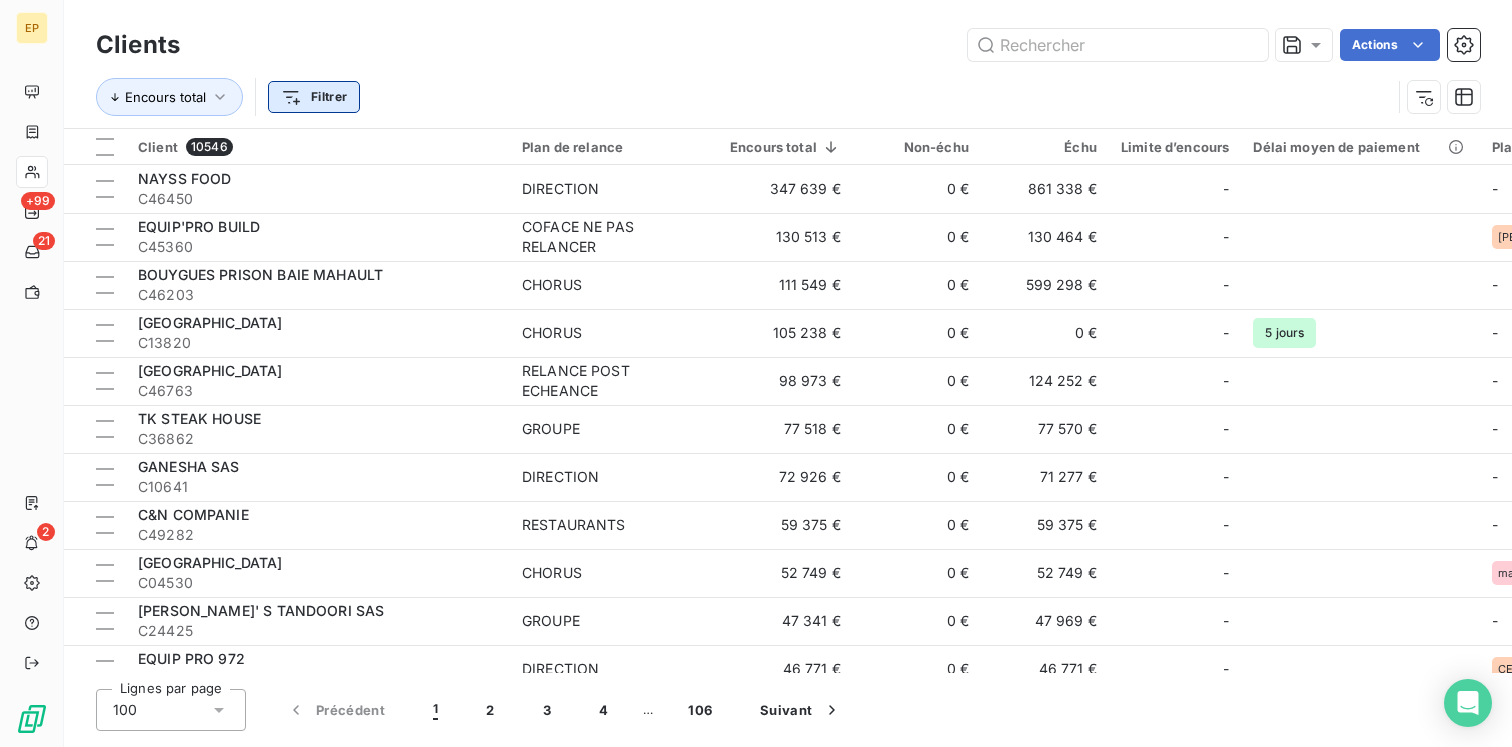 click on "EP +99 21 2 Clients Actions Encours total Filtrer Client 10546 Plan de relance Encours total Non-échu Échu Limite d’encours Délai moyen de paiement Plan de relance Tags NAYSS FOOD  C46450 DIRECTION 347 639 € 0 € 861 338 € - - - EQUIP'PRO BUILD C45360 COFACE NE PAS RELANCER 130 513 € 0 € 130 464 € - THIERRY direction BOUYGUES PRISON BAIE MAHAULT C46203 CHORUS 111 549 € 0 € 599 298 € - - - [GEOGRAPHIC_DATA]  C13820 CHORUS 105 238 € 0 € 0 € - 5 jours - - CARIBBEAN BEACH RESTAURANT C46763 RELANCE POST ECHEANCE 98 973 € 0 € 124 252 € - - TR TK STEAK HOUSE C36862 GROUPE 77 518 € 0 € 77 570 € - - GROUPE  GANESHA SAS C10641 DIRECTION 72 926 € 0 € 71 277 € - - GROUPE C&N COMPANIE C49282 RESTAURANTS 59 375 € 0 € 59 375 € - - - [GEOGRAPHIC_DATA]-MAHAULT C04530 CHORUS 52 749 € 0 € 52 749 € - [PERSON_NAME]' S TANDOORI SAS C24425 GROUPE 47 341 € 0 € 47 969 € - - GROUPE EQUIP PRO 972 -" at bounding box center [756, 373] 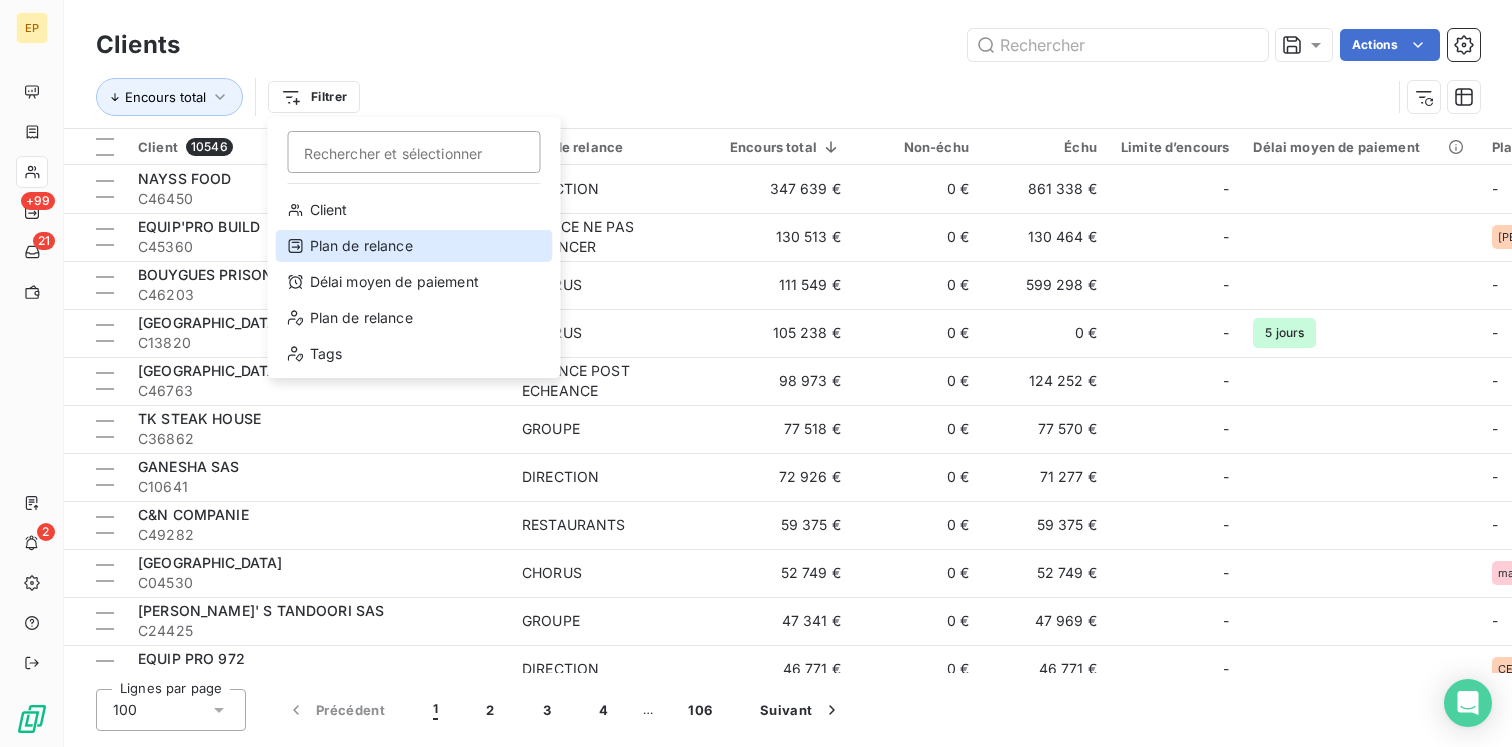 click on "Plan de relance" at bounding box center [414, 246] 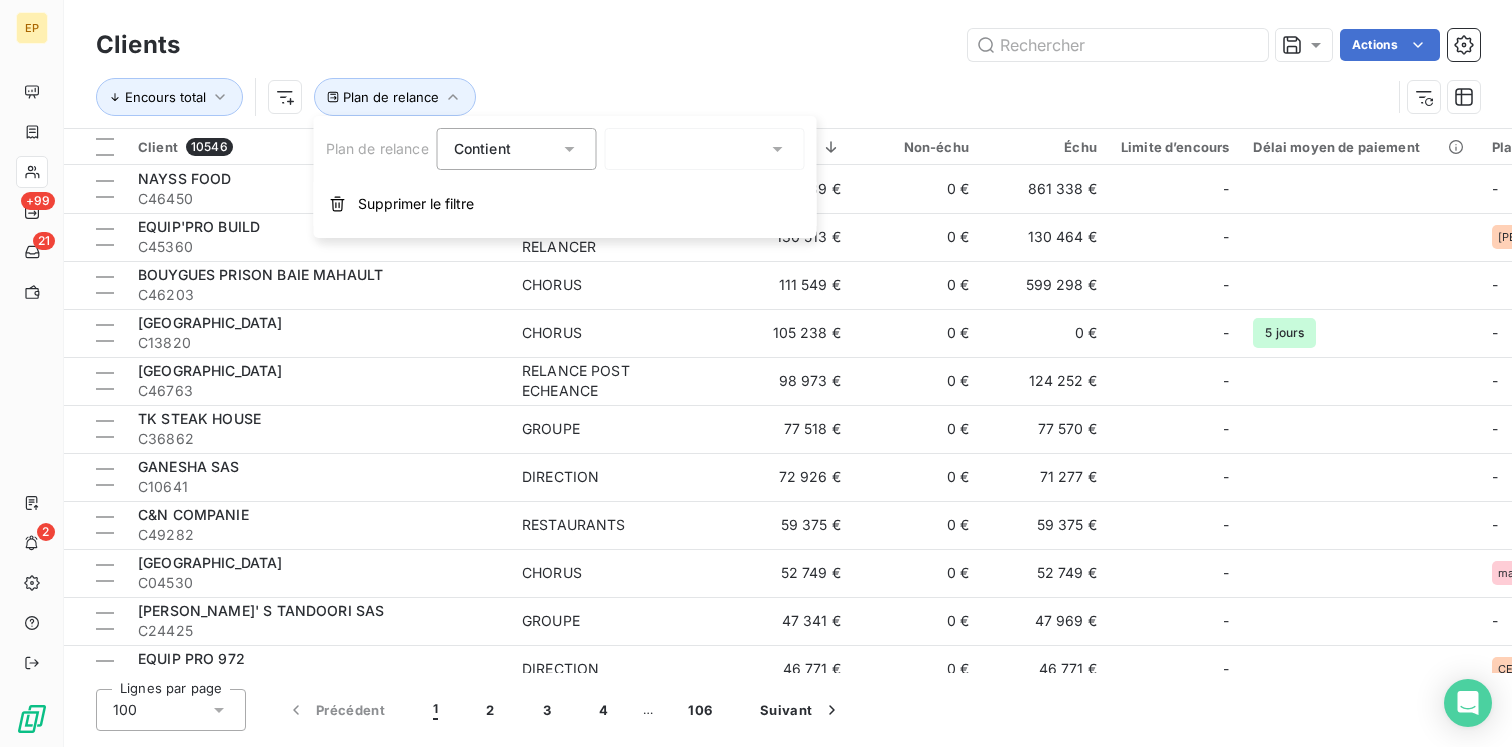 click at bounding box center [705, 149] 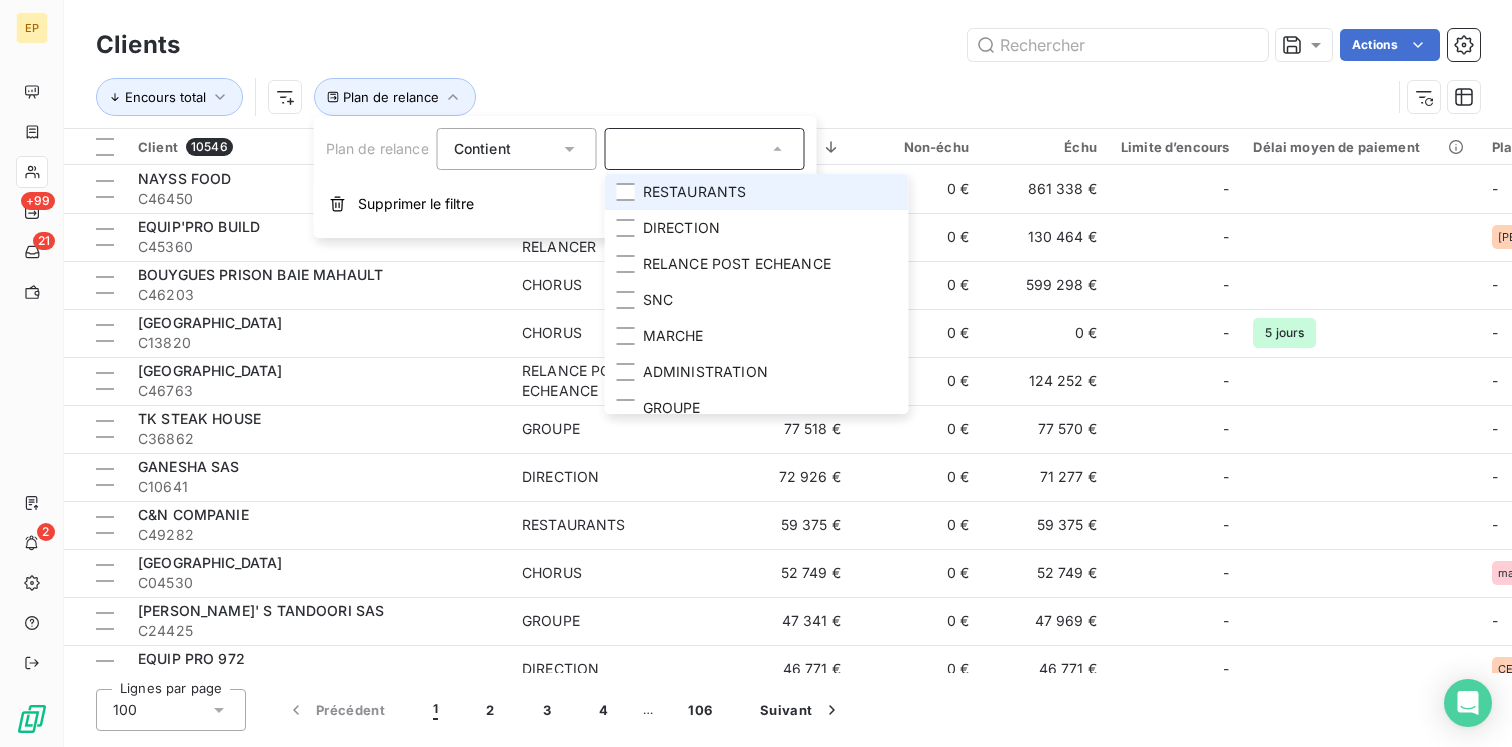 click on "RESTAURANTS" at bounding box center (695, 192) 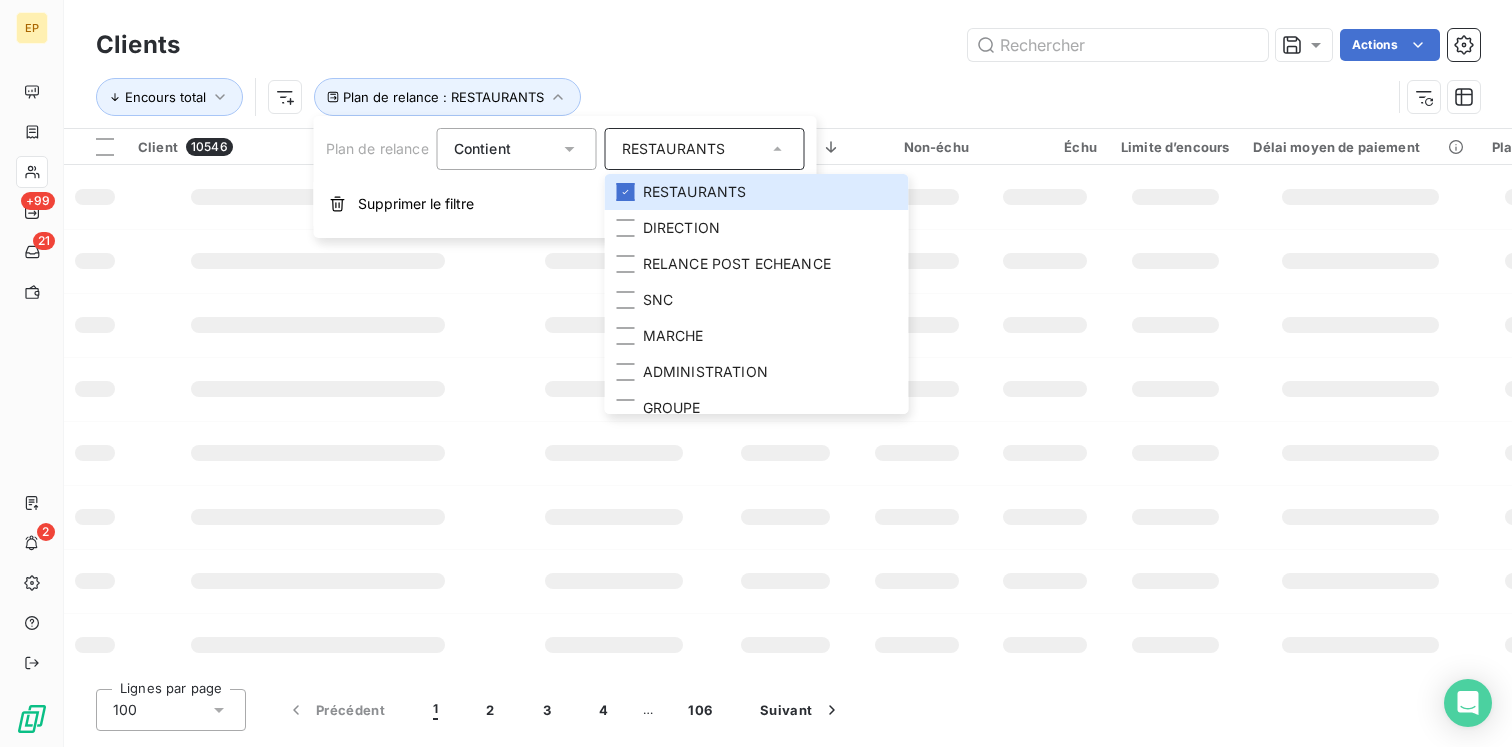 click on "Encours total Plan de relance  : RESTAURANTS" at bounding box center (743, 97) 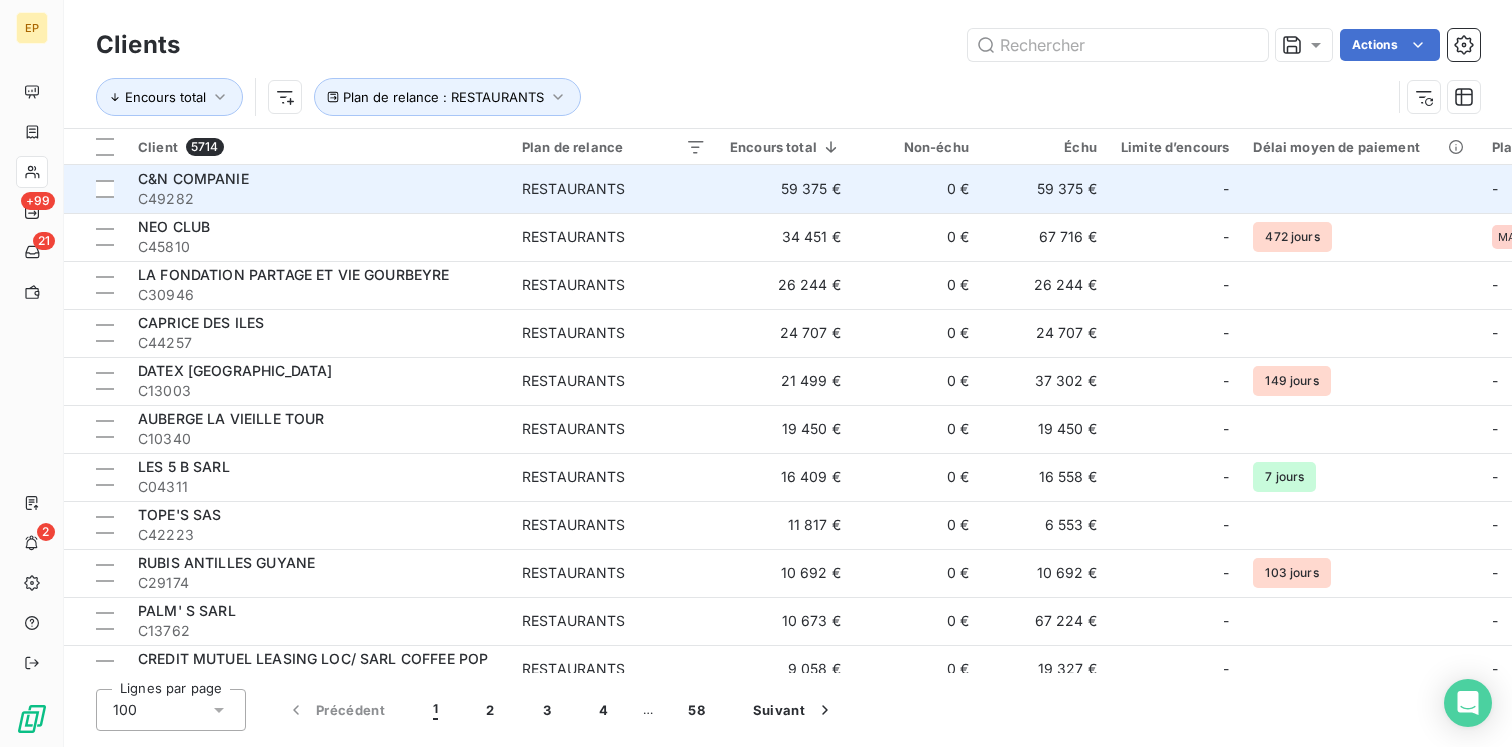click on "C49282" at bounding box center [318, 199] 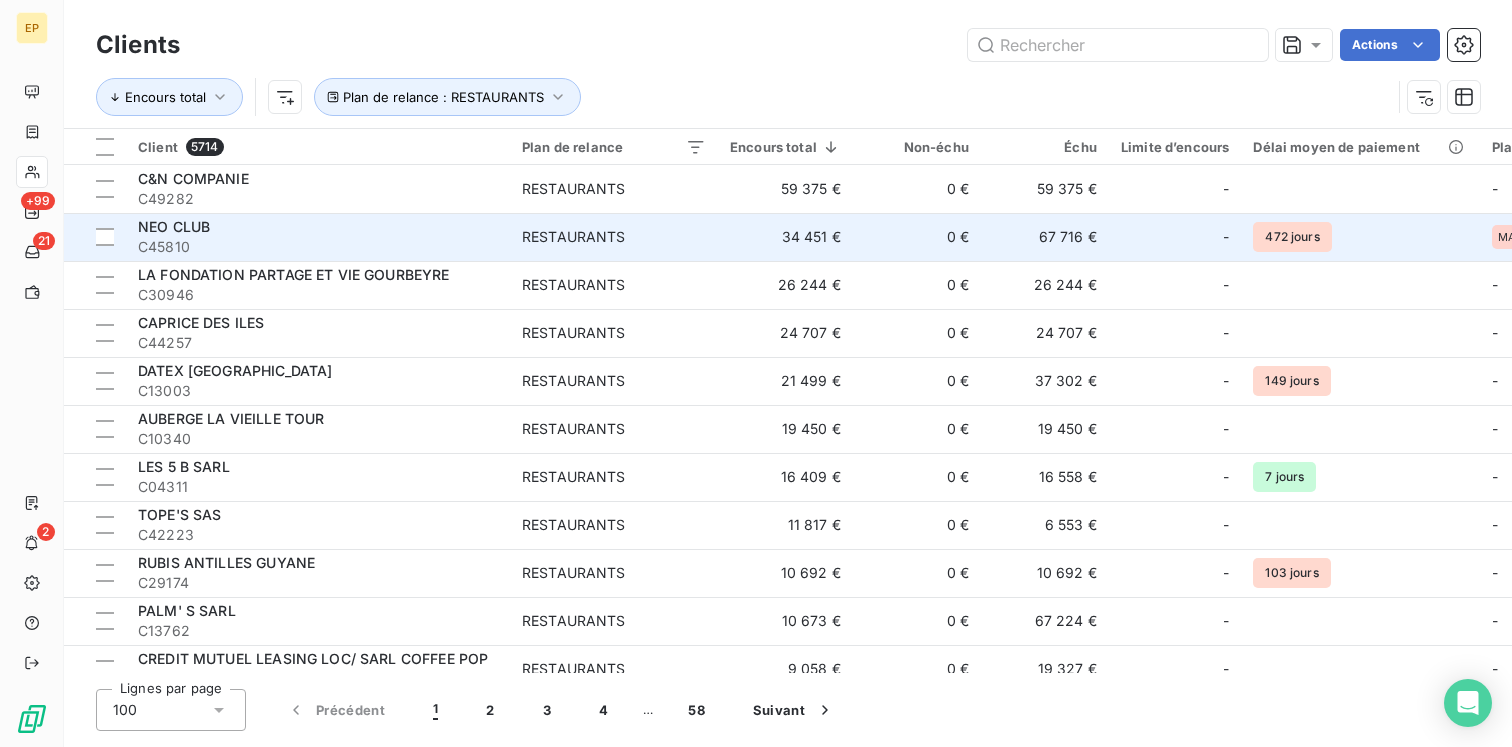click on "C45810" at bounding box center [318, 247] 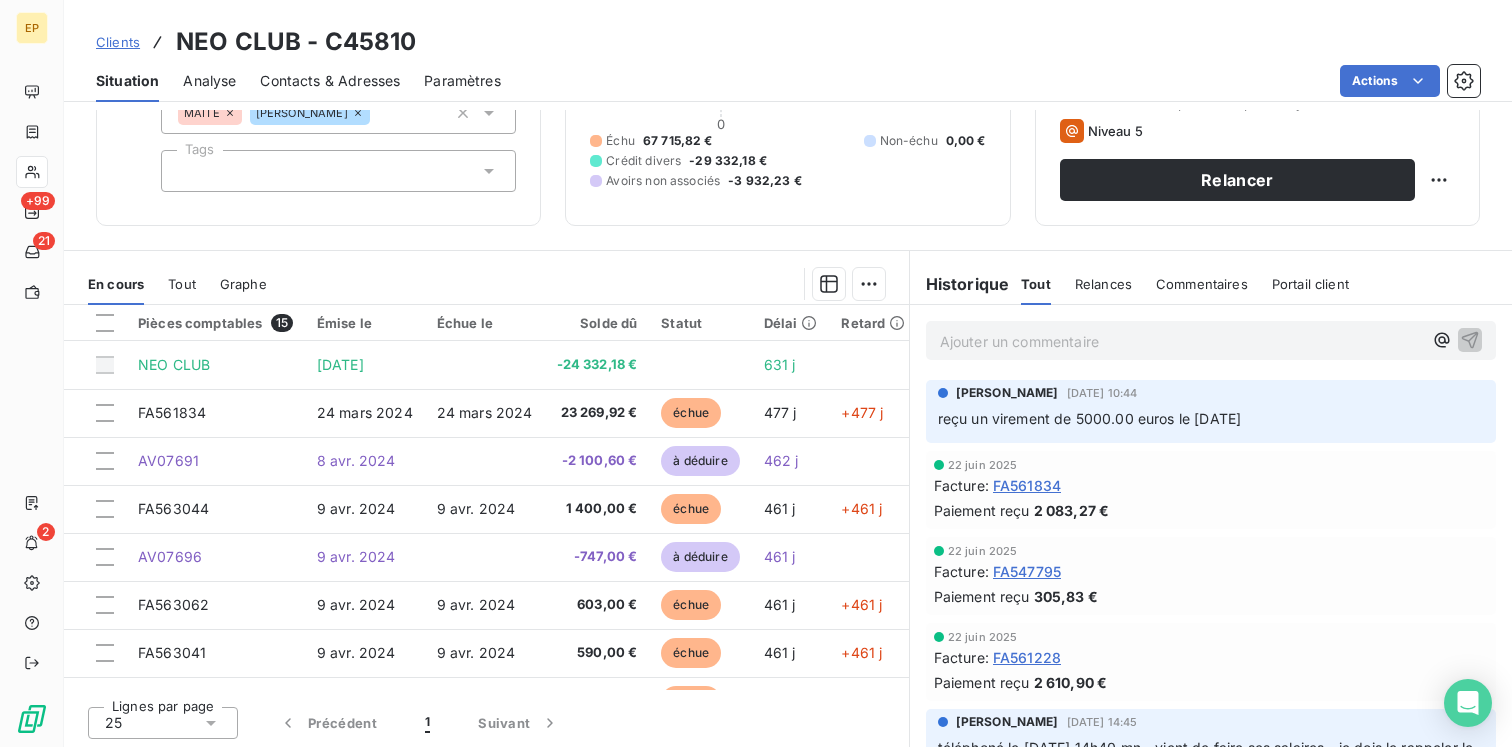 scroll, scrollTop: 159, scrollLeft: 0, axis: vertical 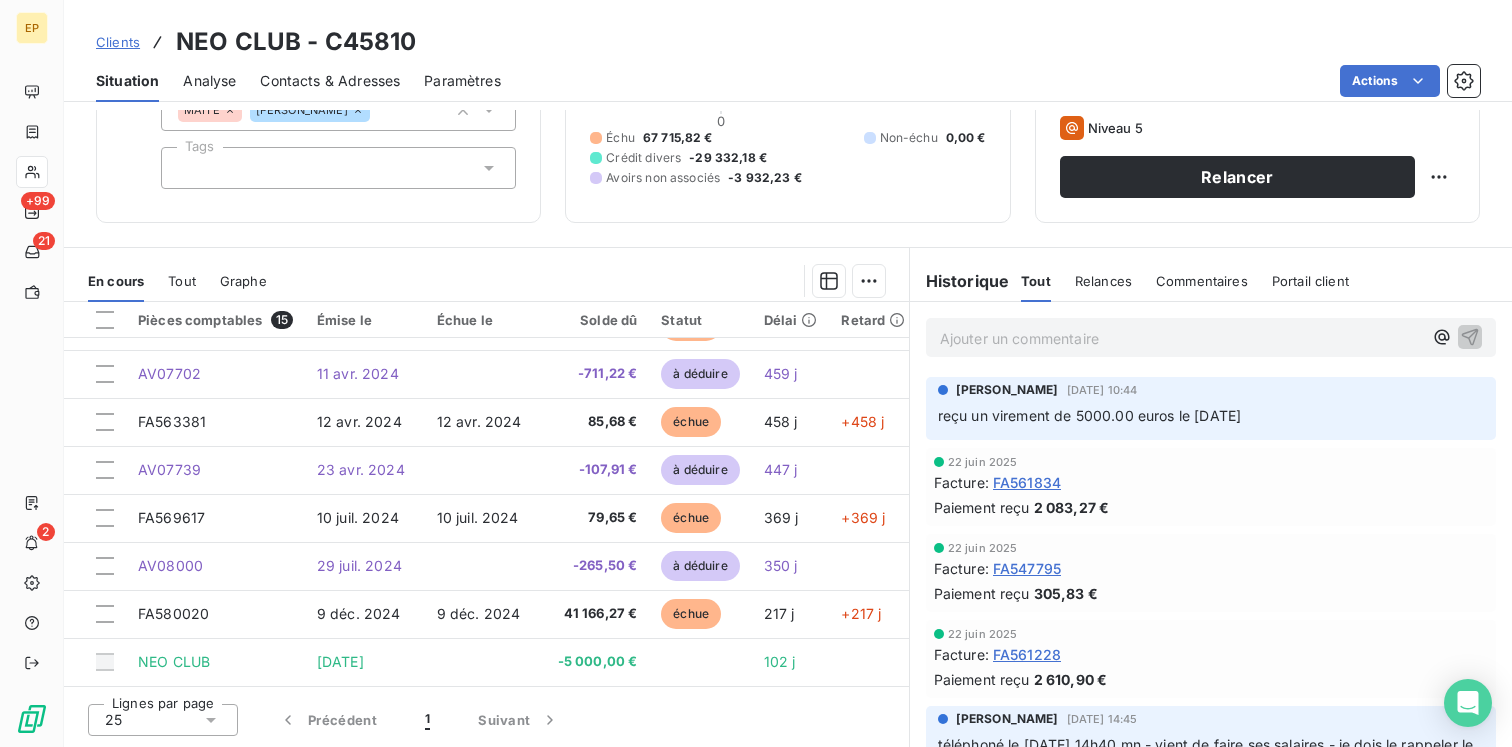 click on "En cours Tout Graphe" at bounding box center (486, 281) 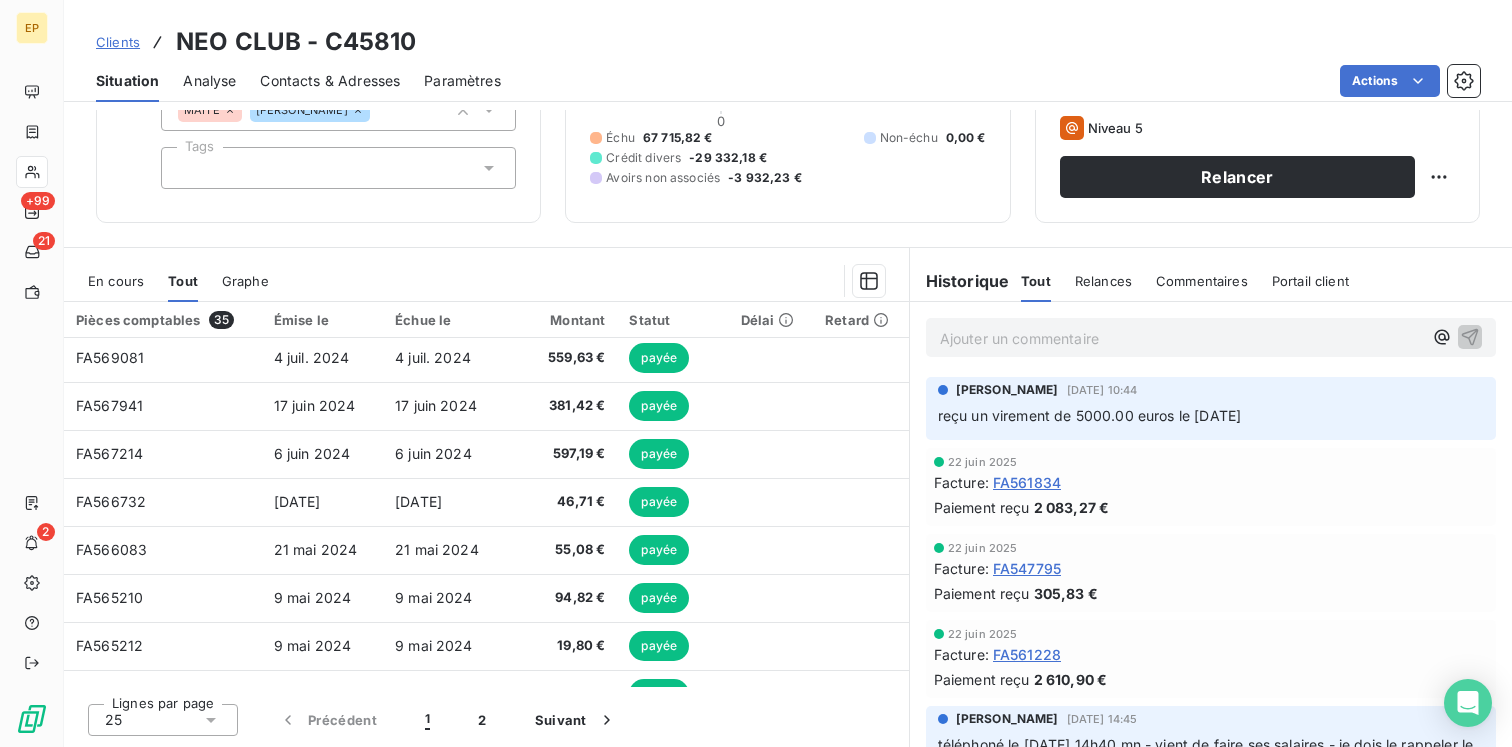 scroll, scrollTop: 0, scrollLeft: 0, axis: both 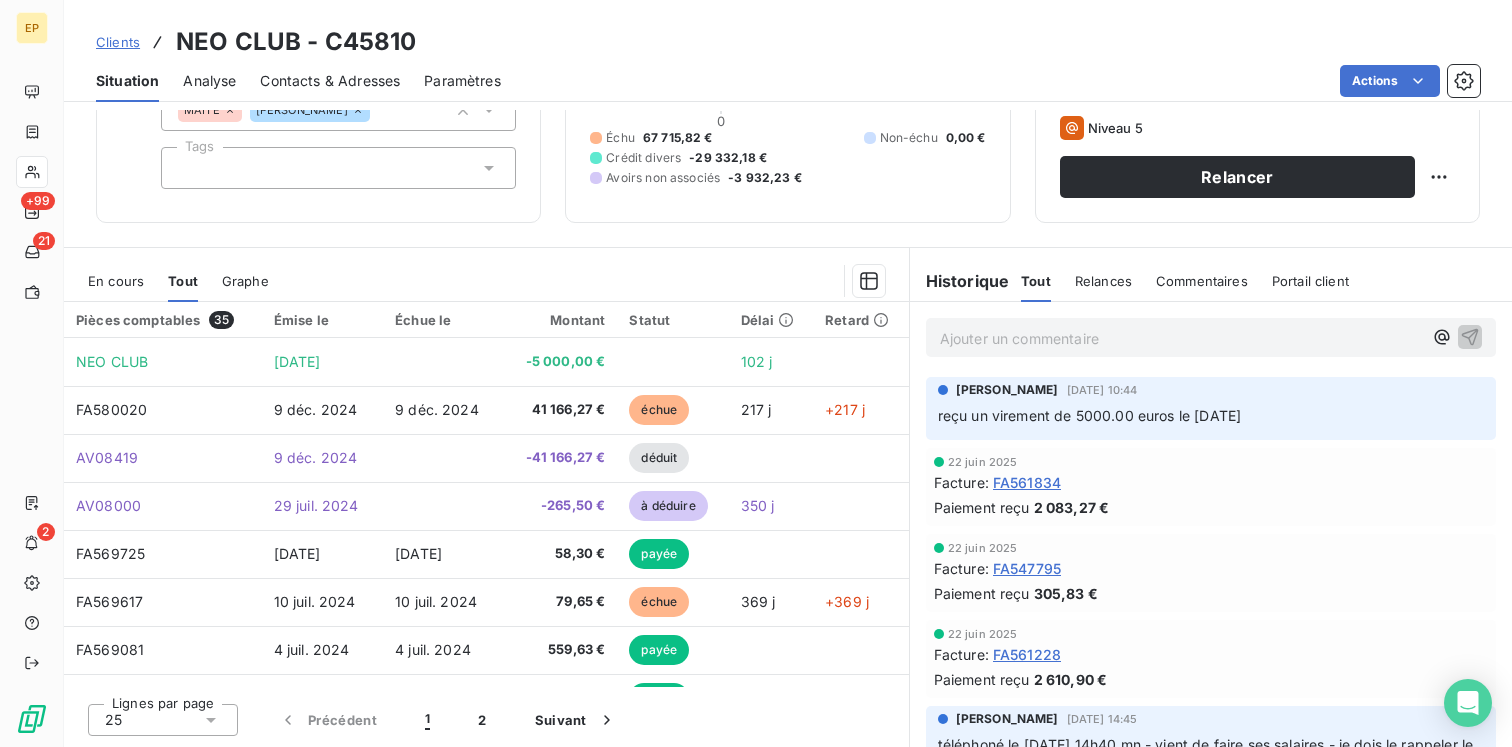 click on "En cours" at bounding box center (116, 281) 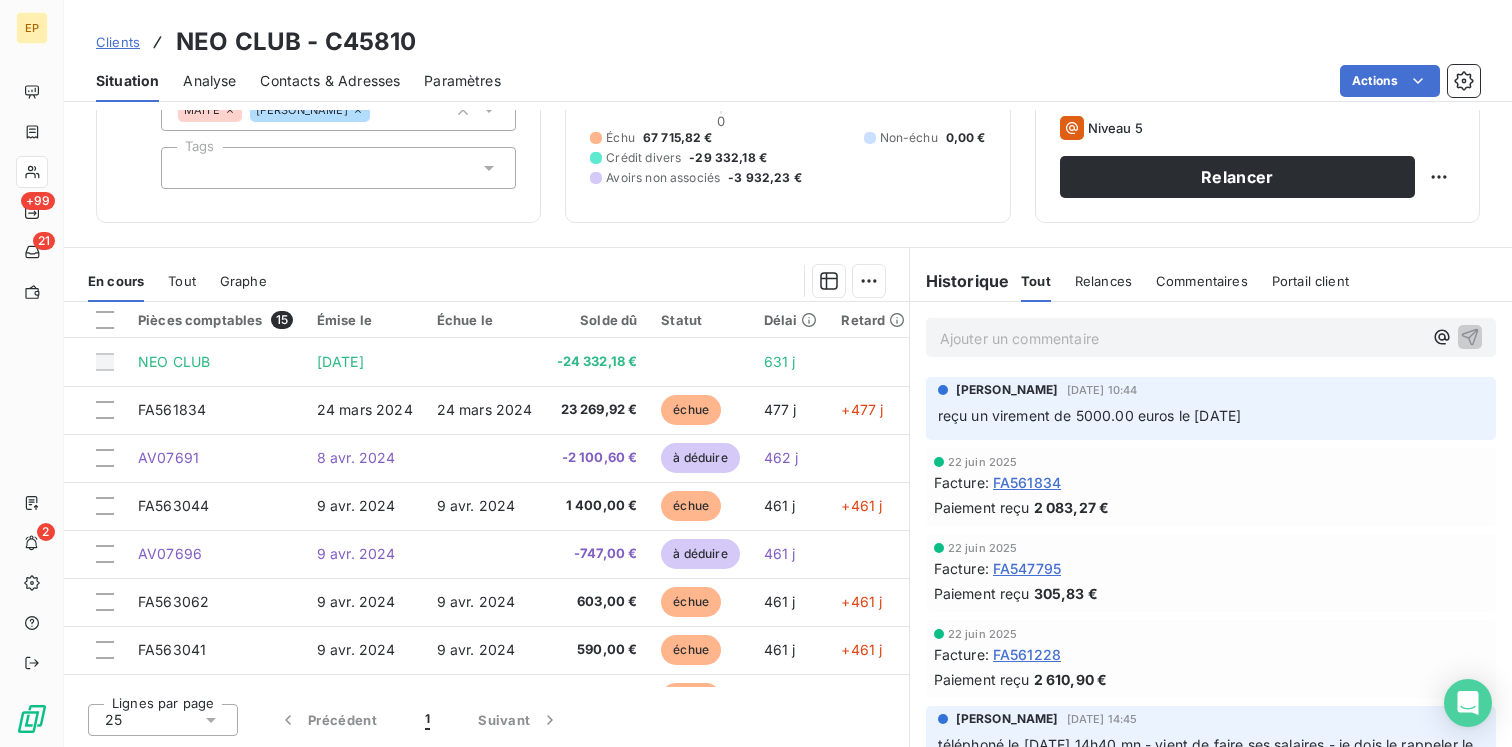 click on "Contacts & Adresses" at bounding box center (330, 81) 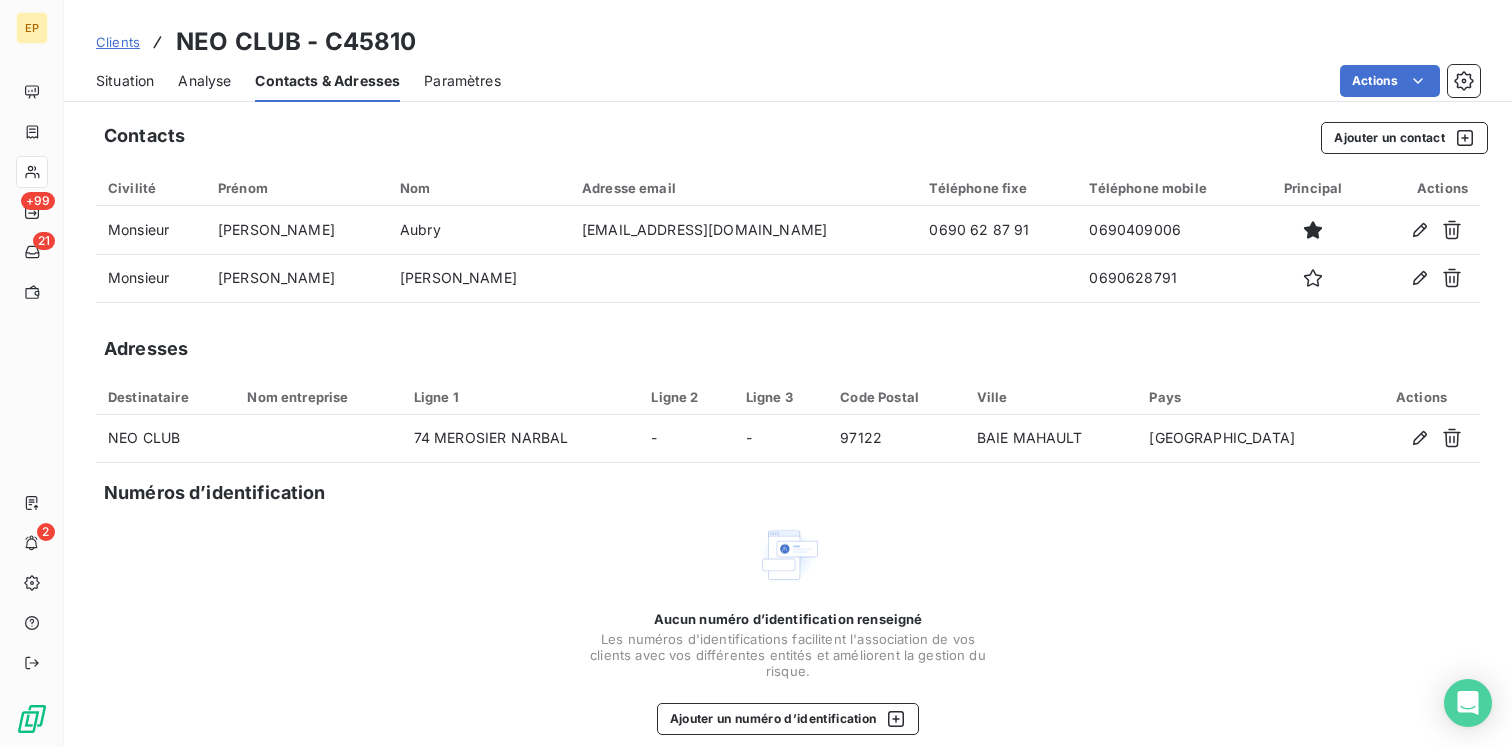 click on "Analyse" at bounding box center [204, 81] 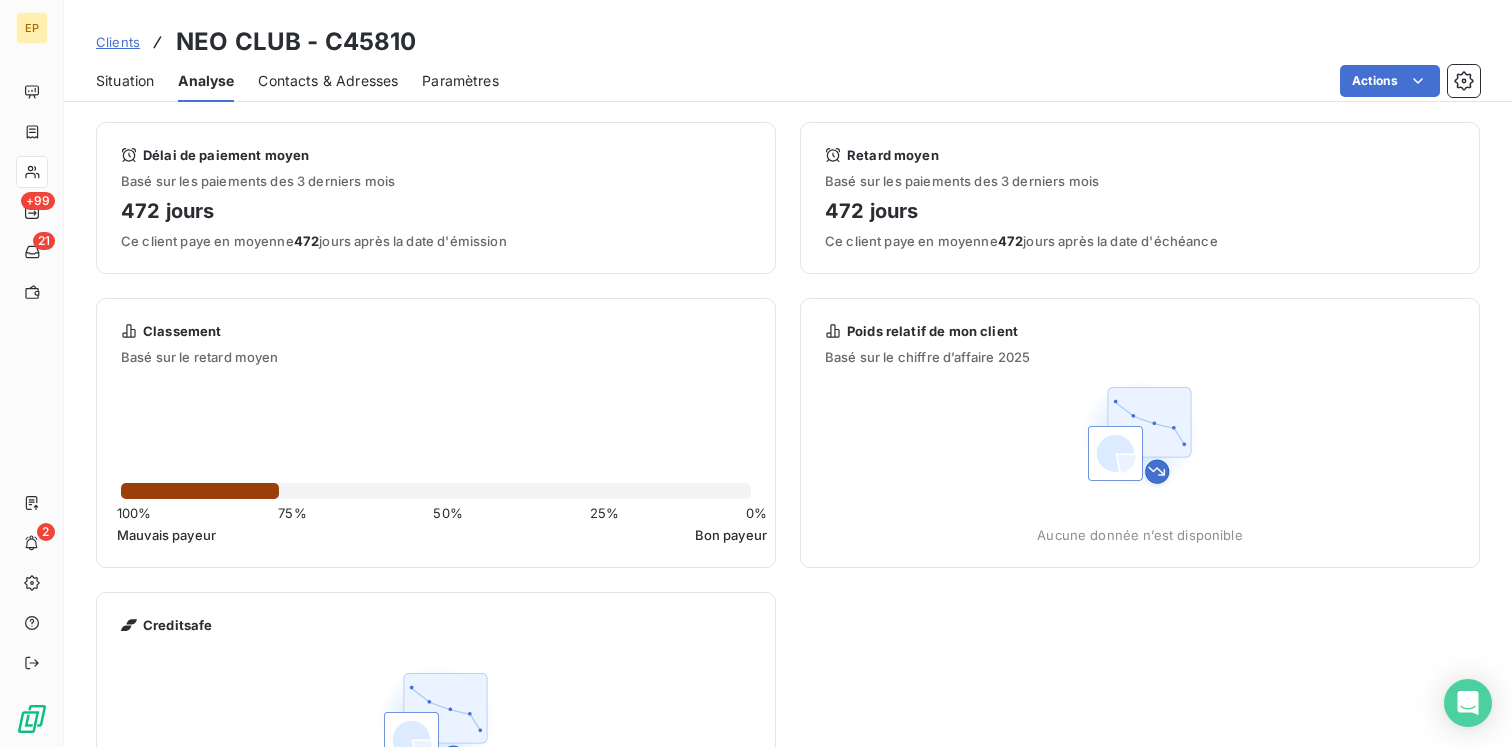 click on "Situation" at bounding box center (125, 81) 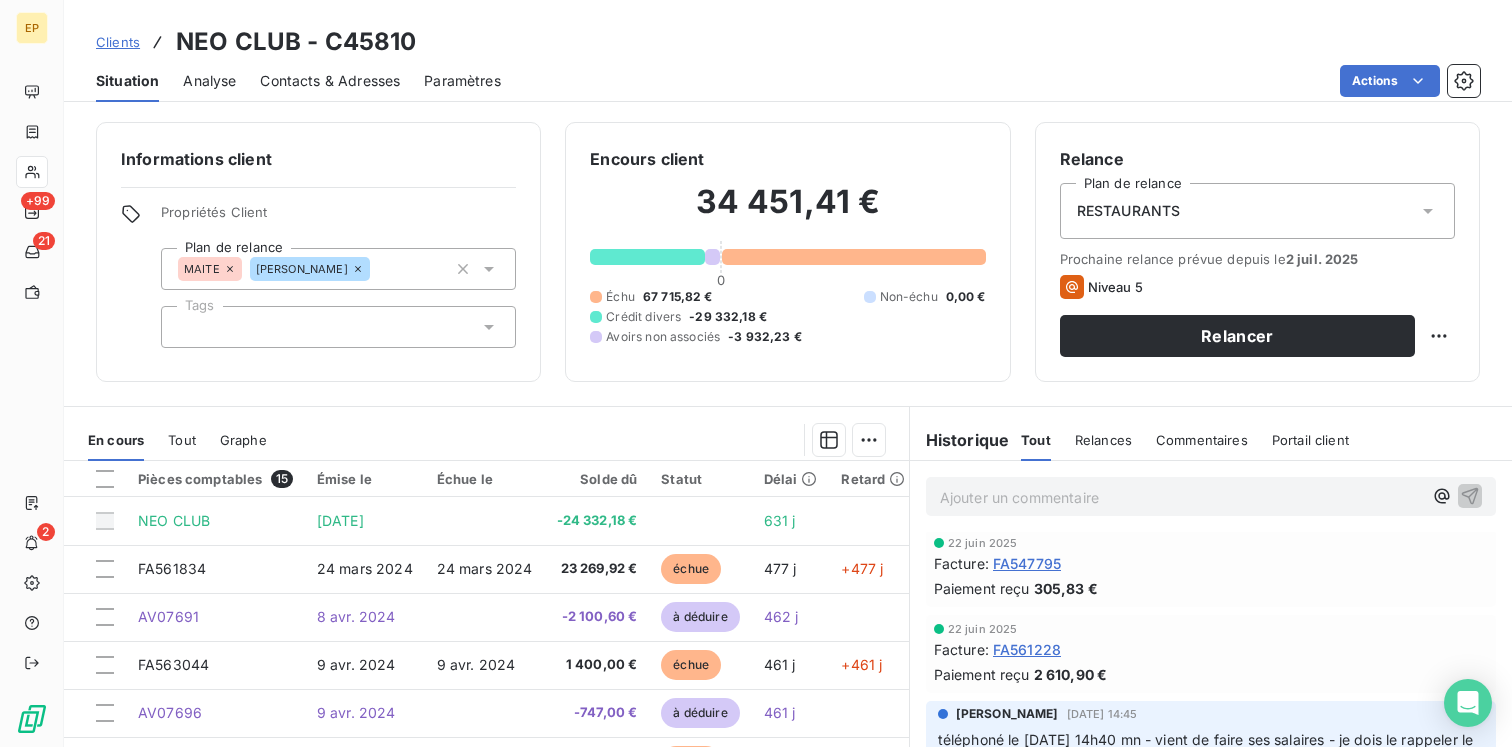 scroll, scrollTop: 173, scrollLeft: 0, axis: vertical 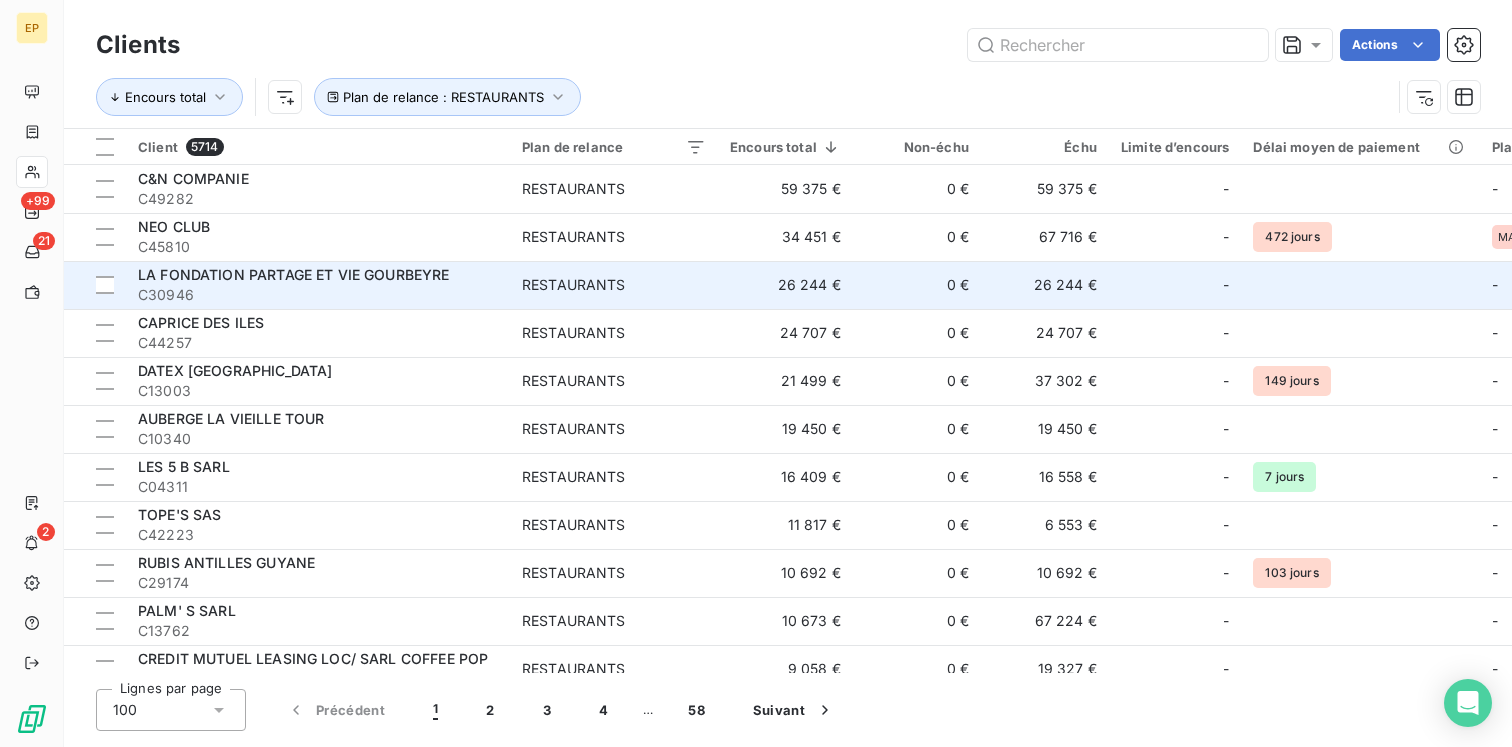 click on "C30946" at bounding box center (318, 295) 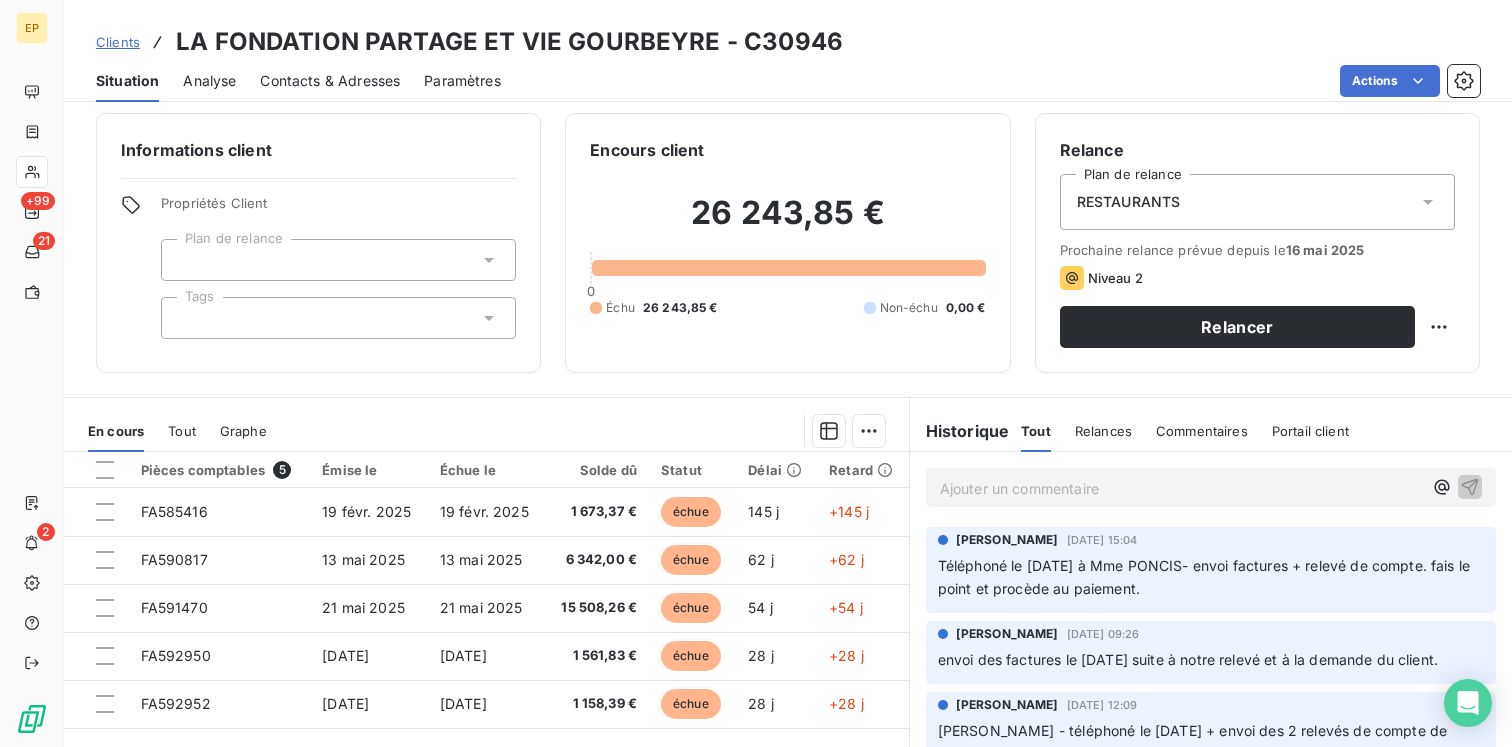 scroll, scrollTop: 0, scrollLeft: 0, axis: both 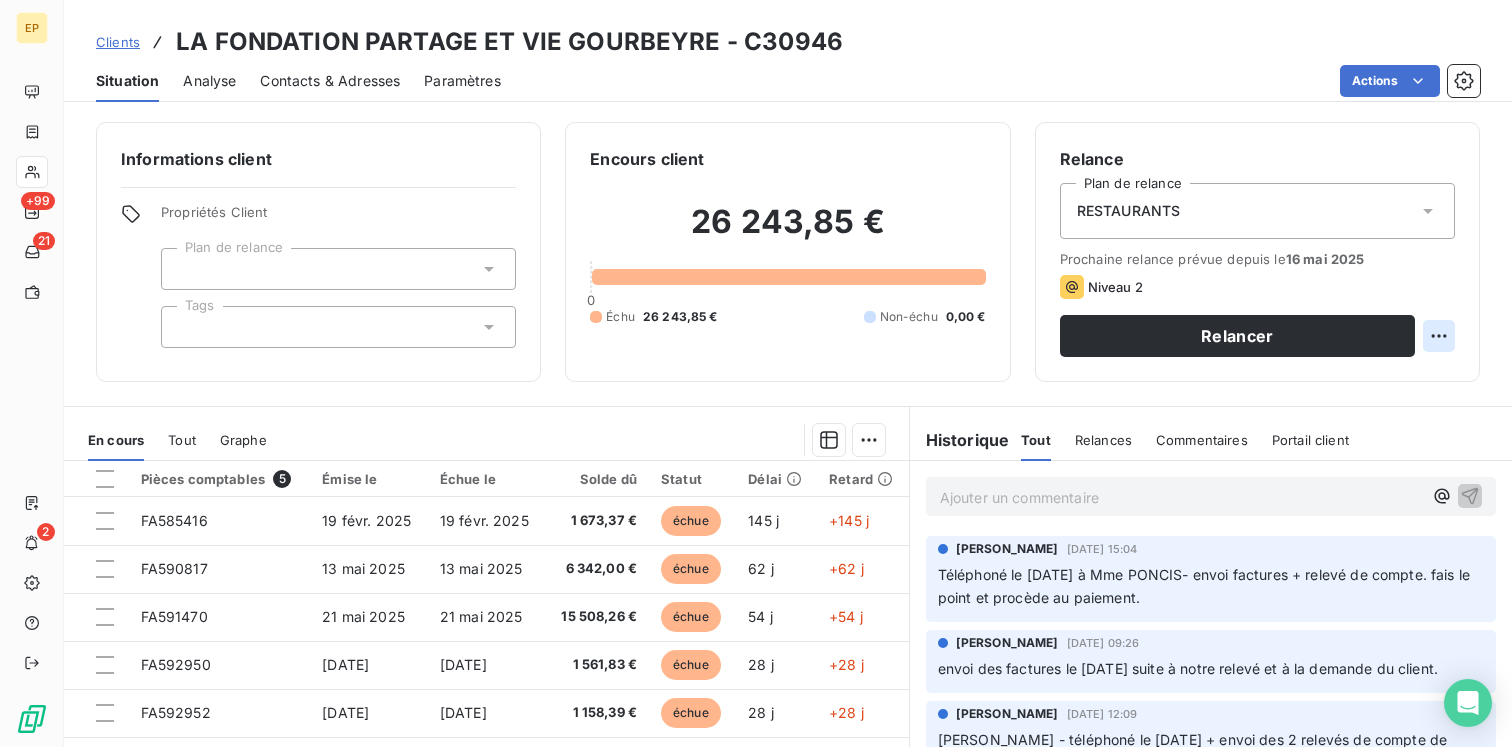 click on "EP +99 21 2 Clients LA FONDATION PARTAGE ET VIE GOURBEYRE - C30946 Situation Analyse Contacts & Adresses Paramètres Actions Informations client Propriétés Client Plan de relance Tags Encours client   26 243,85 € 0 Échu 26 243,85 € Non-échu 0,00 €   Relance Plan de relance RESTAURANTS Prochaine relance prévue depuis le  16 mai 2025 Niveau 2 Relancer En cours Tout Graphe Pièces comptables 5 Émise le Échue le Solde dû Statut Délai   Retard   FA585416 19 févr. 2025 19 févr. 2025 1 673,37 € échue 145 j +145 j FA590817 13 mai 2025 13 mai 2025 6 342,00 € échue 62 j +62 j FA591470 21 mai 2025 21 mai 2025 15 508,26 € échue 54 j +54 j FA592950 16 juin 2025 16 juin 2025 1 561,83 € échue 28 j +28 j FA592952 16 juin 2025 16 juin 2025 1 158,39 € échue 28 j +28 j Lignes par page 25 Précédent 1 Suivant Historique Tout Relances Commentaires Portail client Tout Relances Commentaires Portail client Ajouter un commentaire ﻿ BRIGITTE CELESTIN BRIGITTE CELESTIN" at bounding box center [756, 373] 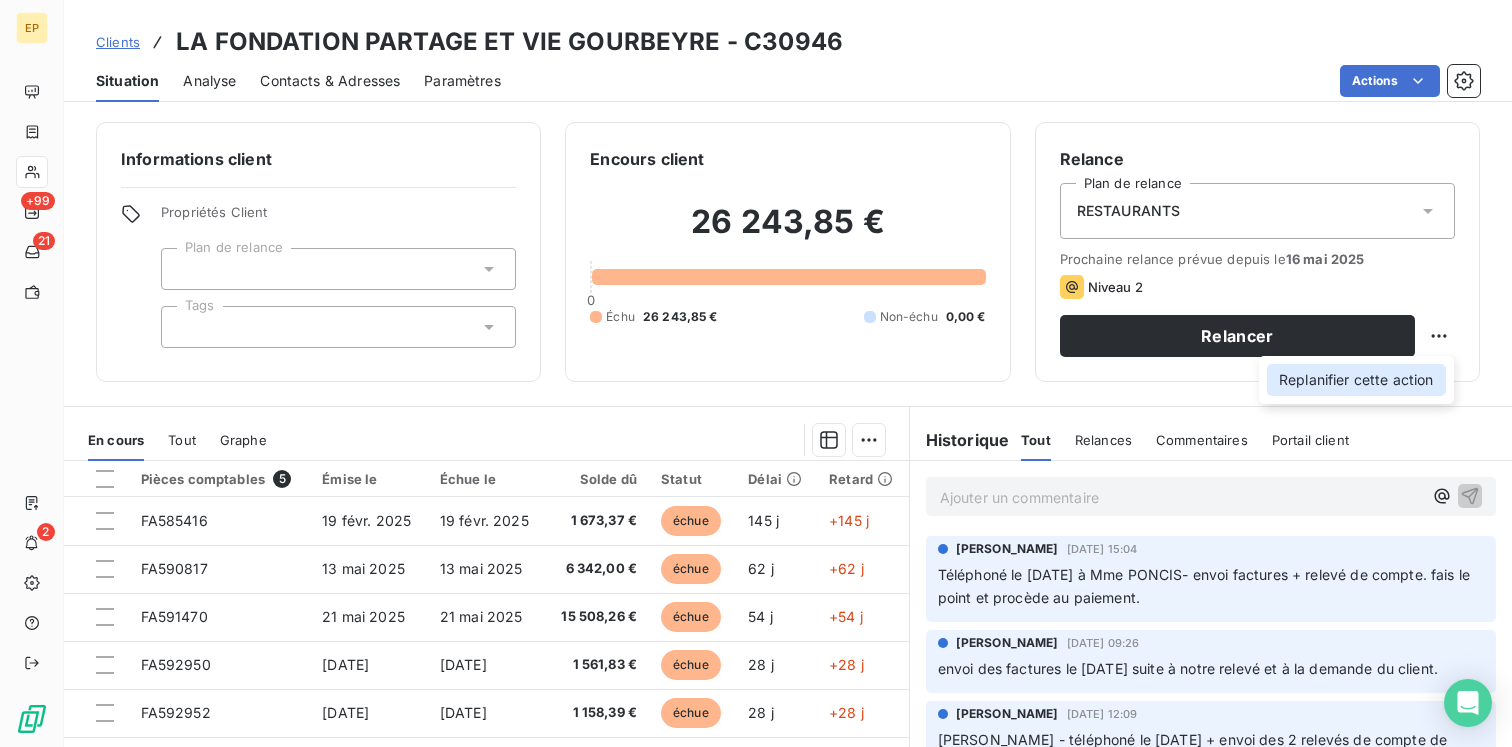 click on "Replanifier cette action" at bounding box center (1356, 380) 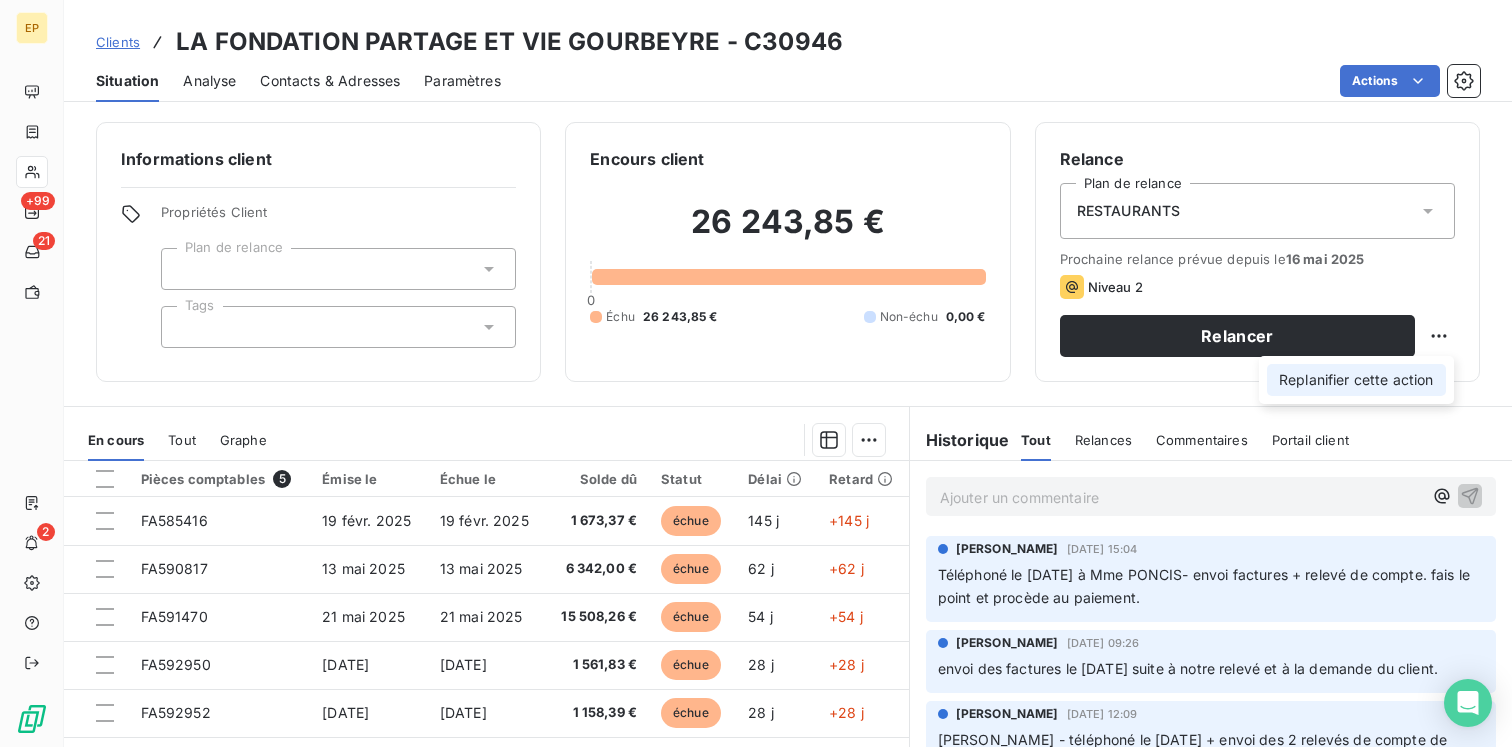 select on "6" 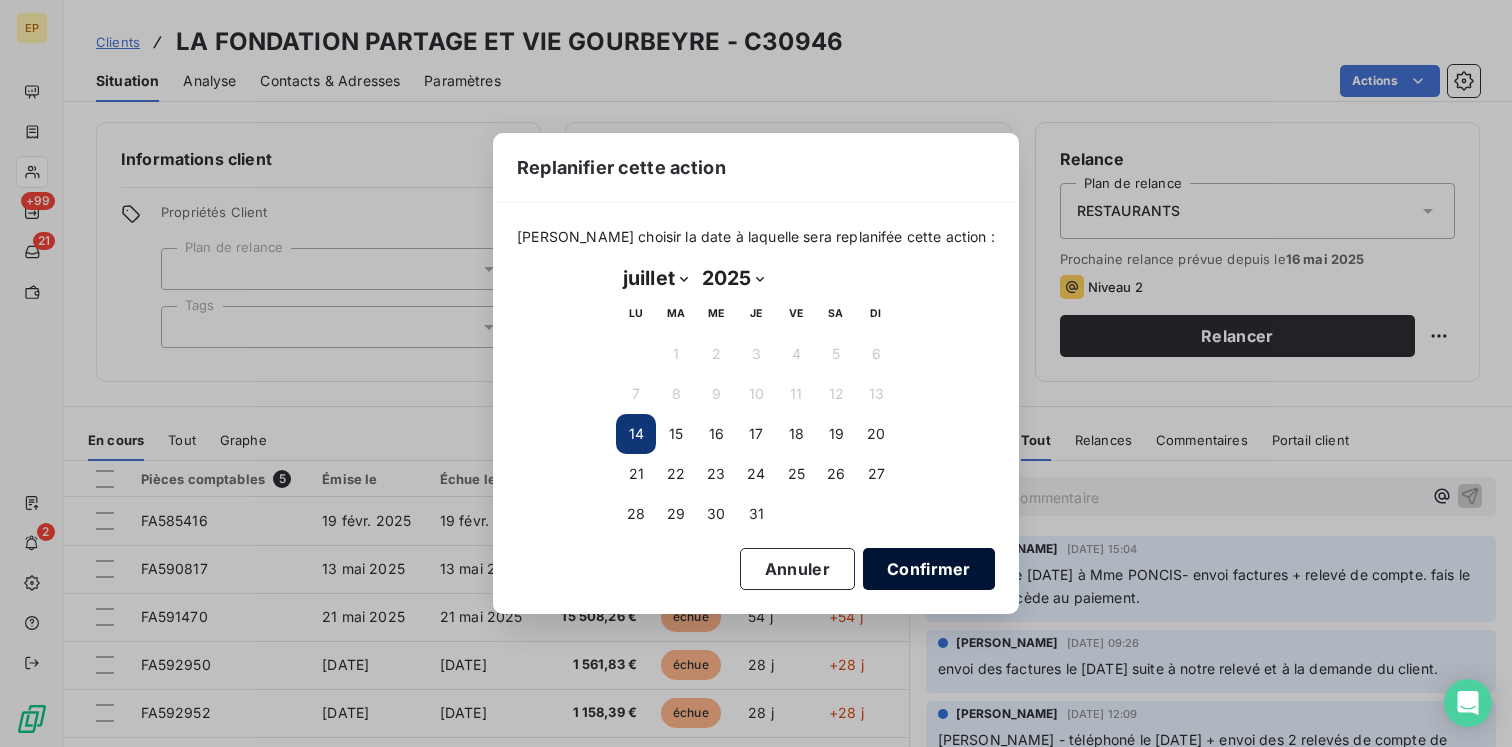 click on "Confirmer" at bounding box center [929, 569] 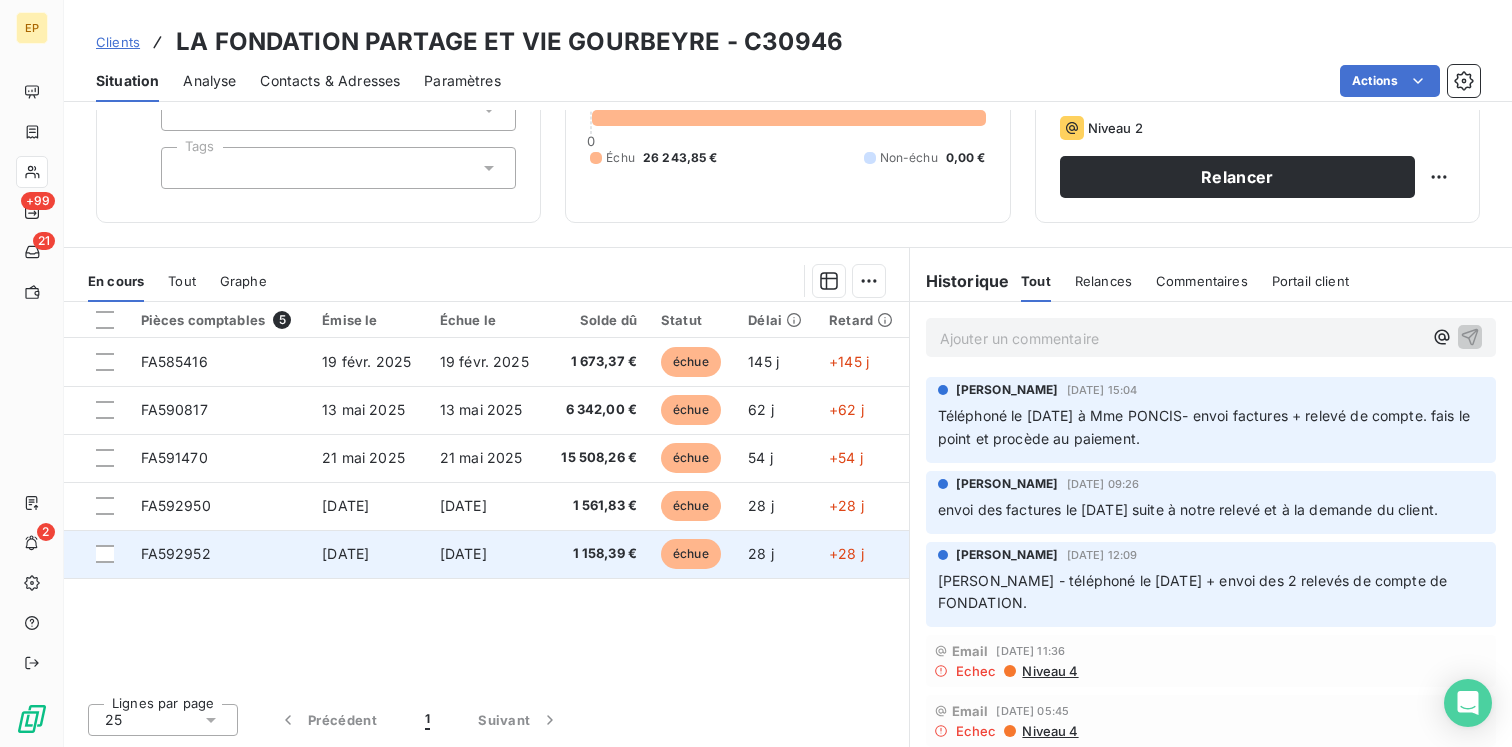 scroll, scrollTop: 0, scrollLeft: 0, axis: both 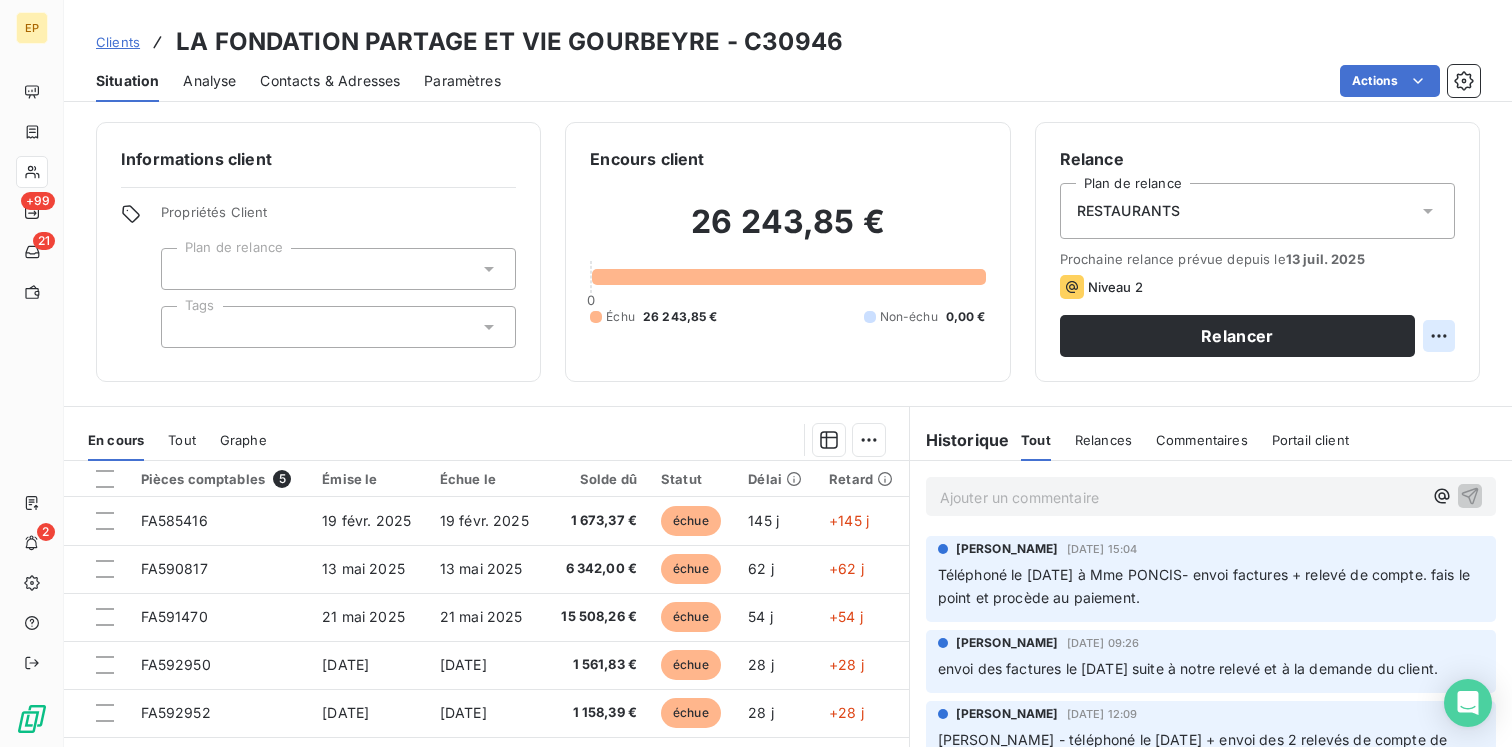 click on "EP +99 21 2 Clients LA FONDATION PARTAGE ET VIE GOURBEYRE - C30946 Situation Analyse Contacts & Adresses Paramètres Actions Informations client Propriétés Client Plan de relance Tags Encours client   26 243,85 € 0 Échu 26 243,85 € Non-échu 0,00 €   Relance Plan de relance RESTAURANTS Prochaine relance prévue depuis le  13 juil. 2025 Niveau 2 Relancer En cours Tout Graphe Pièces comptables 5 Émise le Échue le Solde dû Statut Délai   Retard   FA585416 19 févr. 2025 19 févr. 2025 1 673,37 € échue 145 j +145 j FA590817 13 mai 2025 13 mai 2025 6 342,00 € échue 62 j +62 j FA591470 21 mai 2025 21 mai 2025 15 508,26 € échue 54 j +54 j FA592950 16 juin 2025 16 juin 2025 1 561,83 € échue 28 j +28 j FA592952 16 juin 2025 16 juin 2025 1 158,39 € échue 28 j +28 j Lignes par page 25 Précédent 1 Suivant Historique Tout Relances Commentaires Portail client Tout Relances Commentaires Portail client Ajouter un commentaire ﻿ BRIGITTE CELESTIN Email Echec  :" at bounding box center (756, 373) 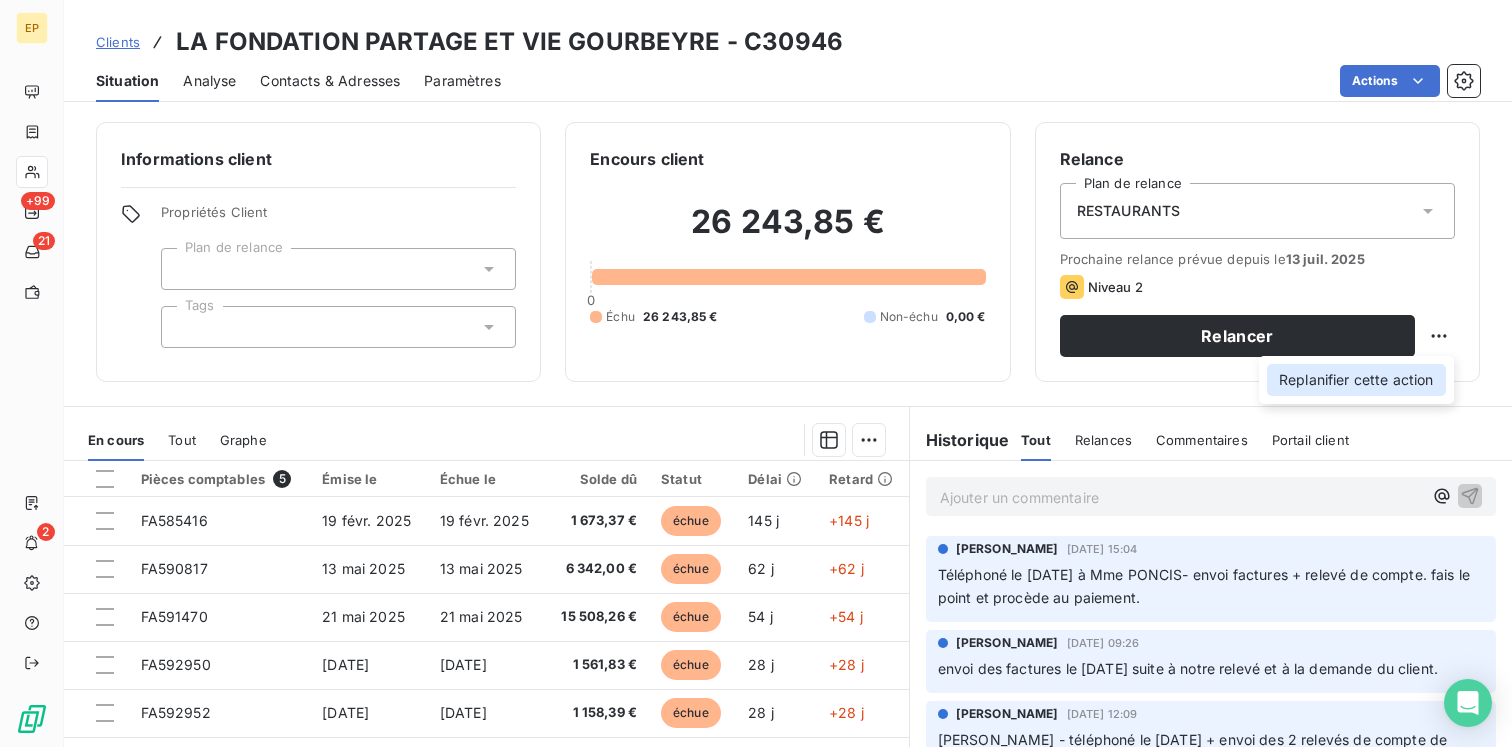 click on "Replanifier cette action" at bounding box center (1356, 380) 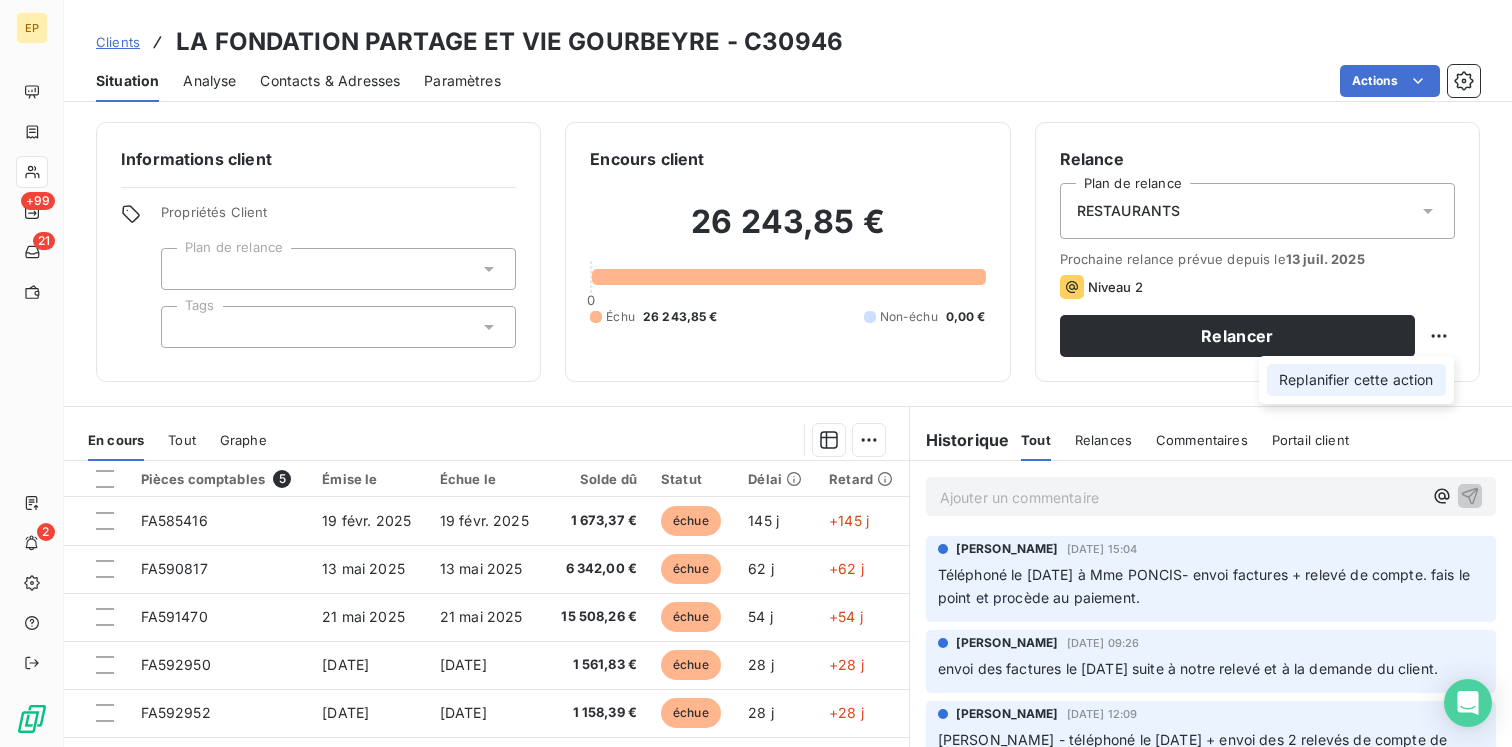 select on "6" 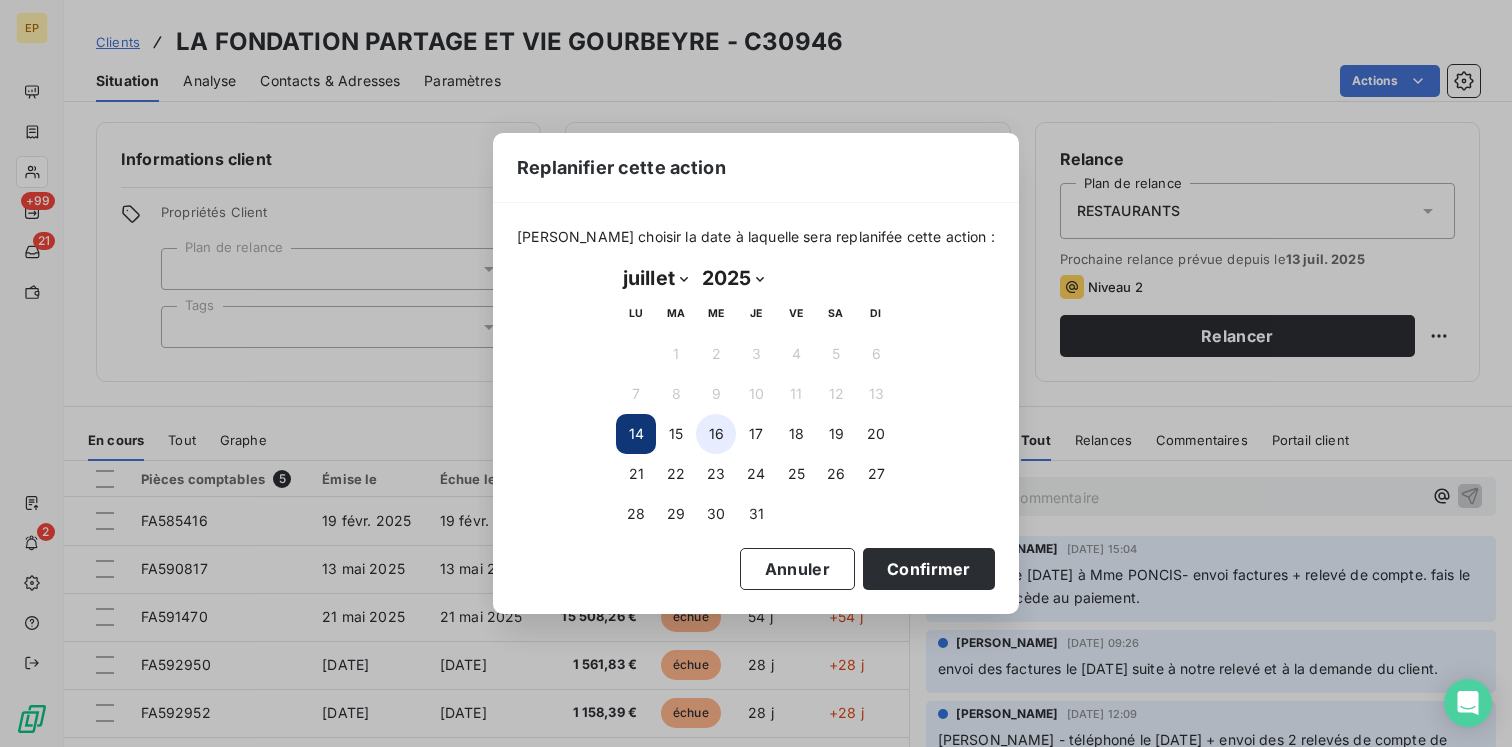 click on "16" at bounding box center (716, 434) 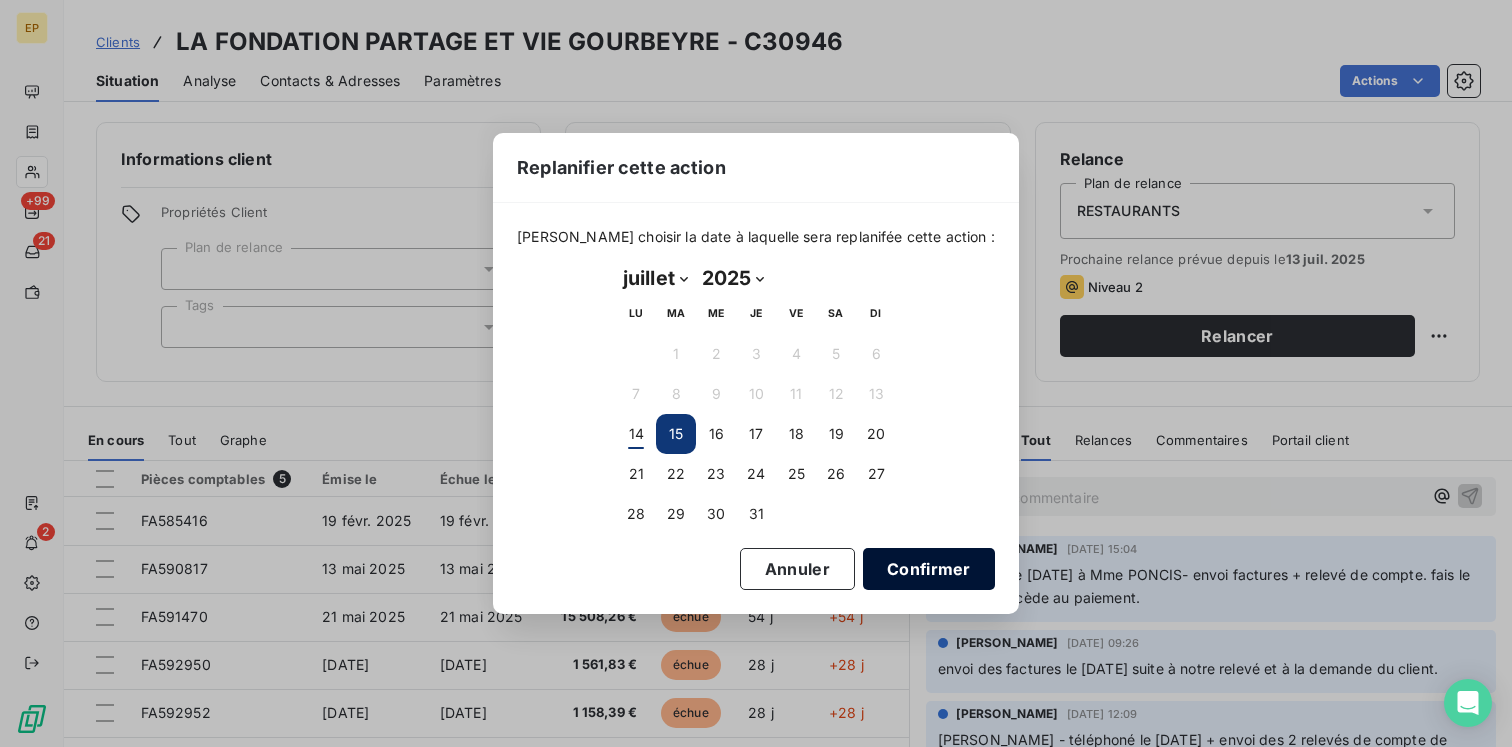 click on "Confirmer" at bounding box center (929, 569) 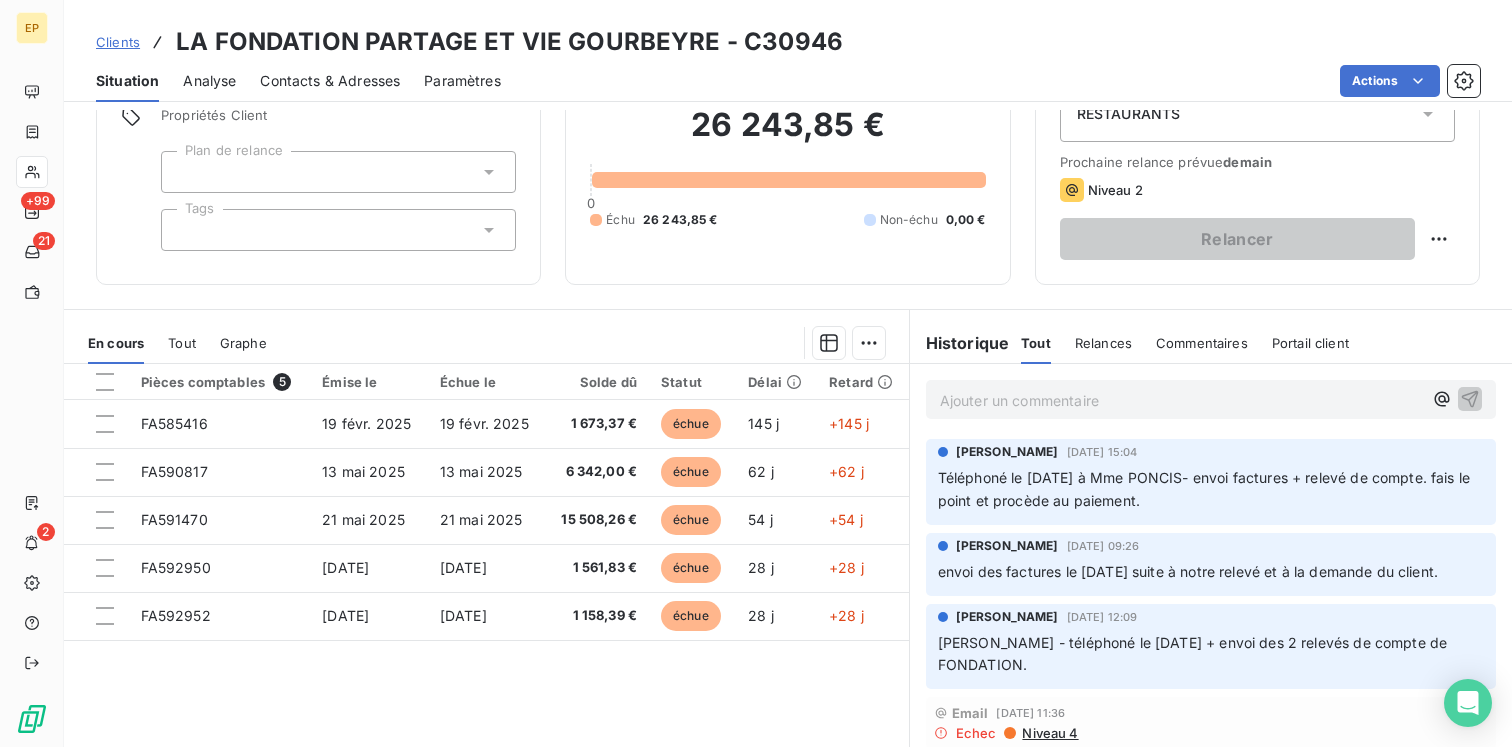 scroll, scrollTop: 0, scrollLeft: 0, axis: both 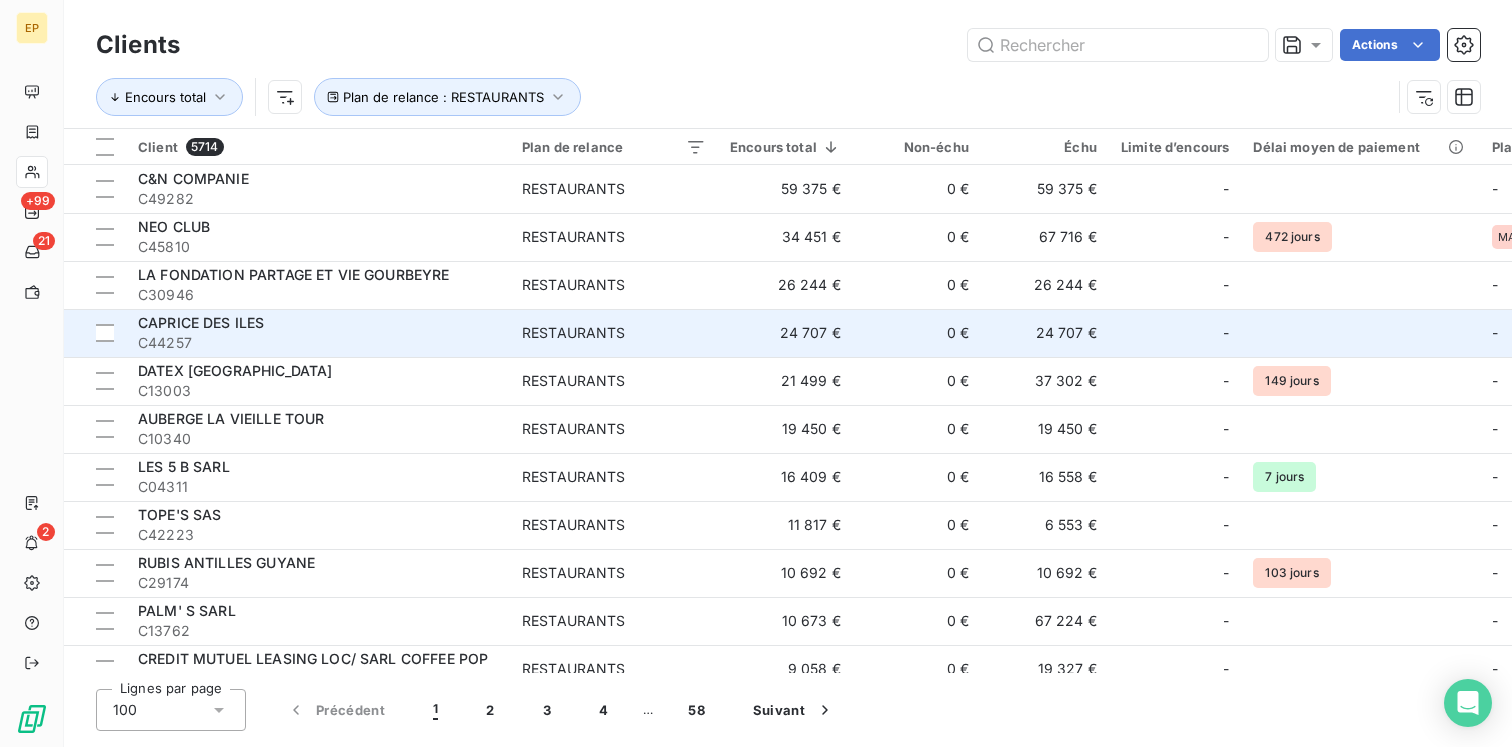 click on "C44257" at bounding box center [318, 343] 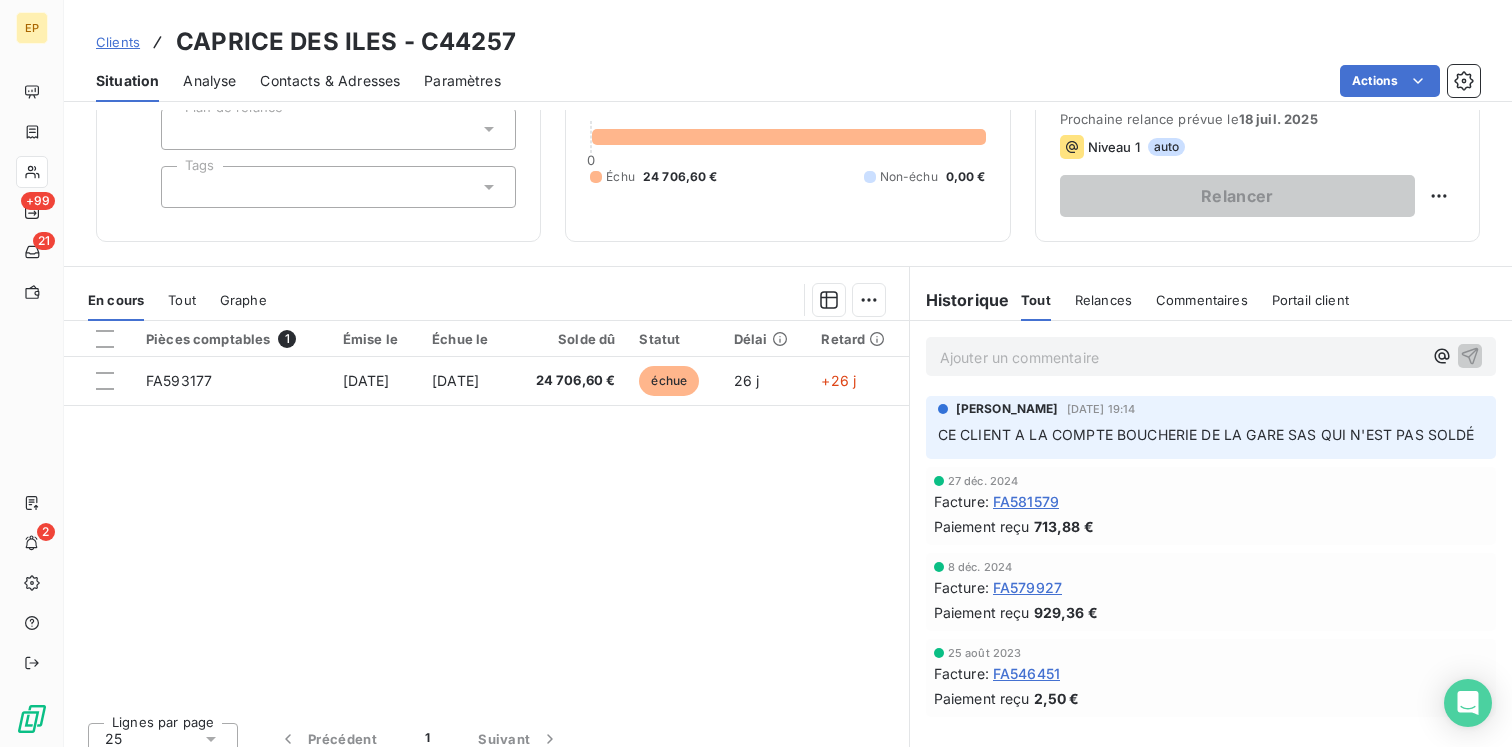 scroll, scrollTop: 141, scrollLeft: 0, axis: vertical 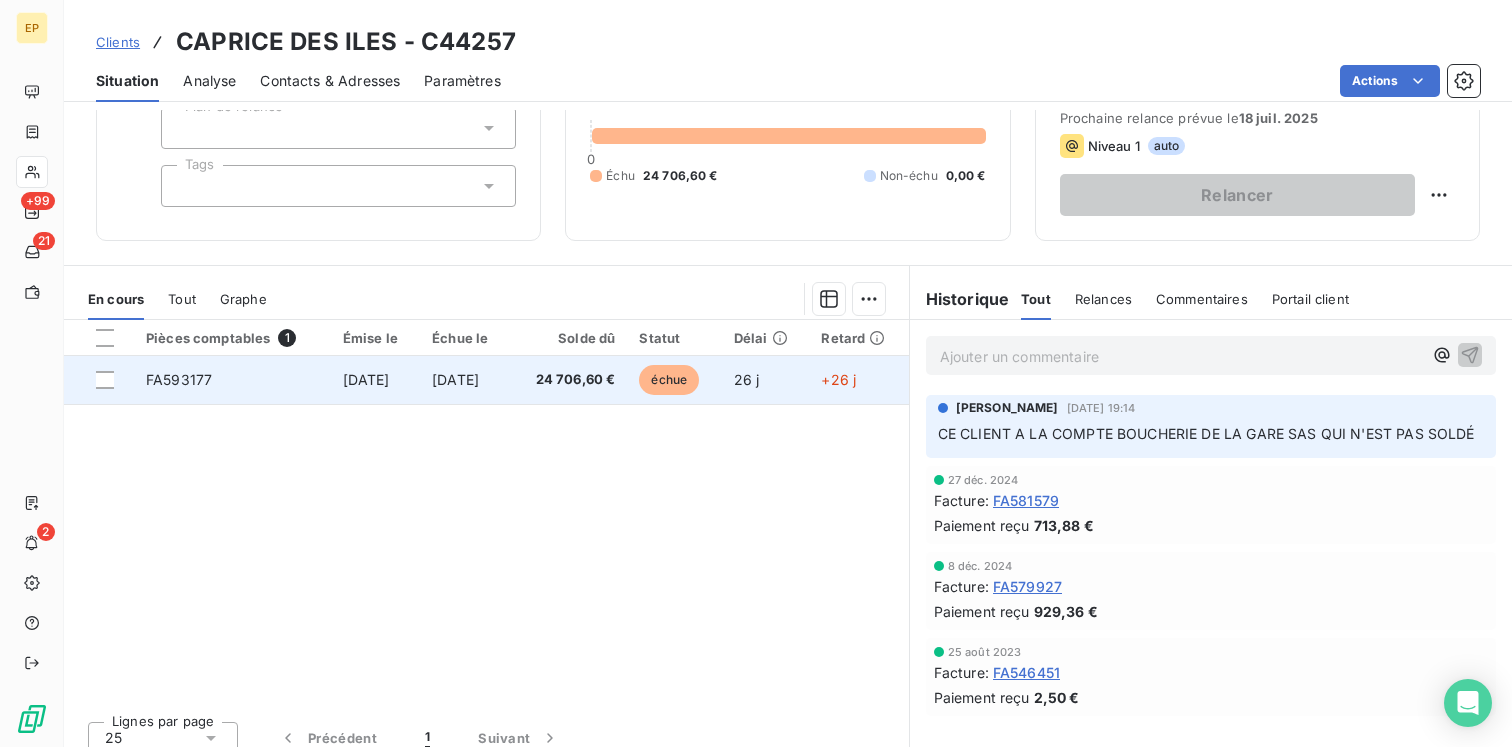 click on "[DATE]" at bounding box center [465, 380] 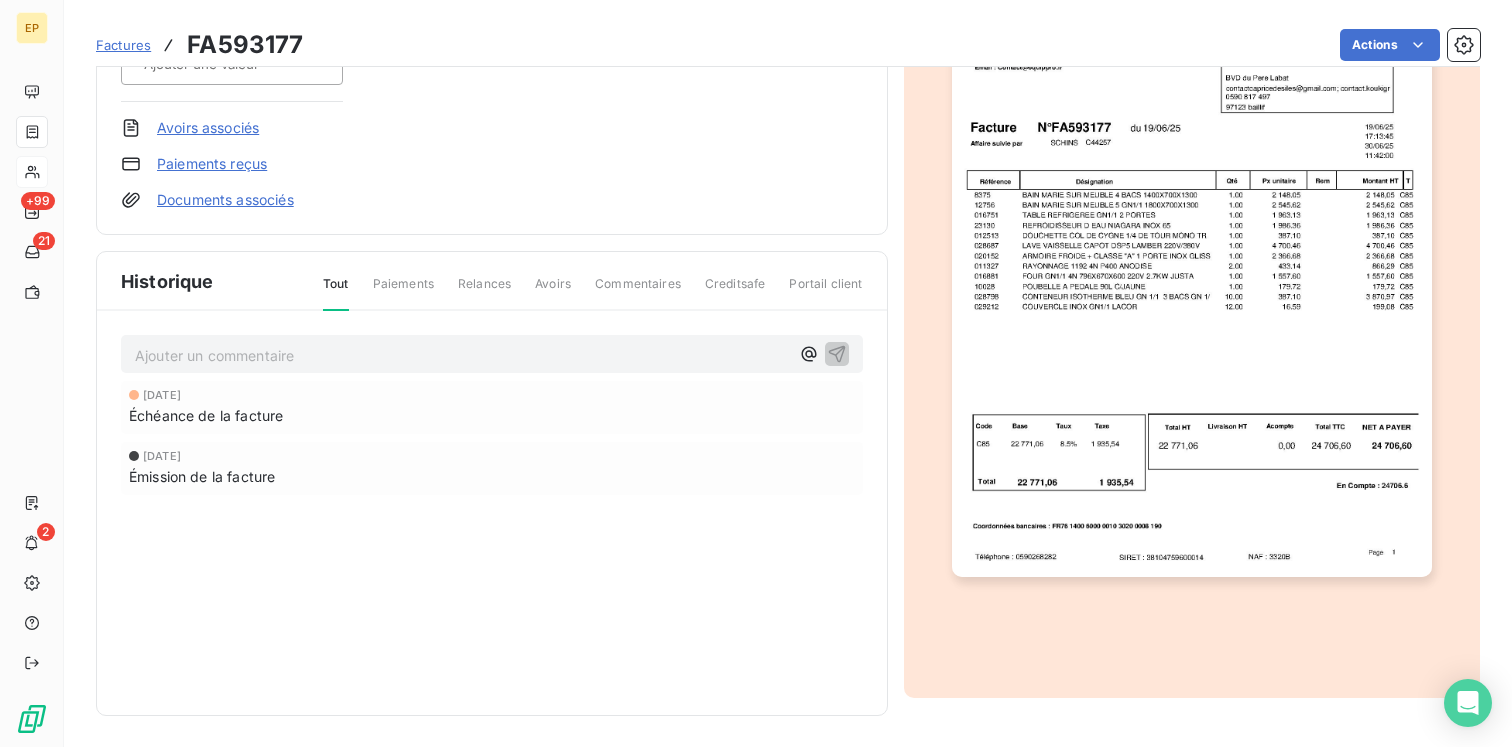 scroll, scrollTop: 0, scrollLeft: 0, axis: both 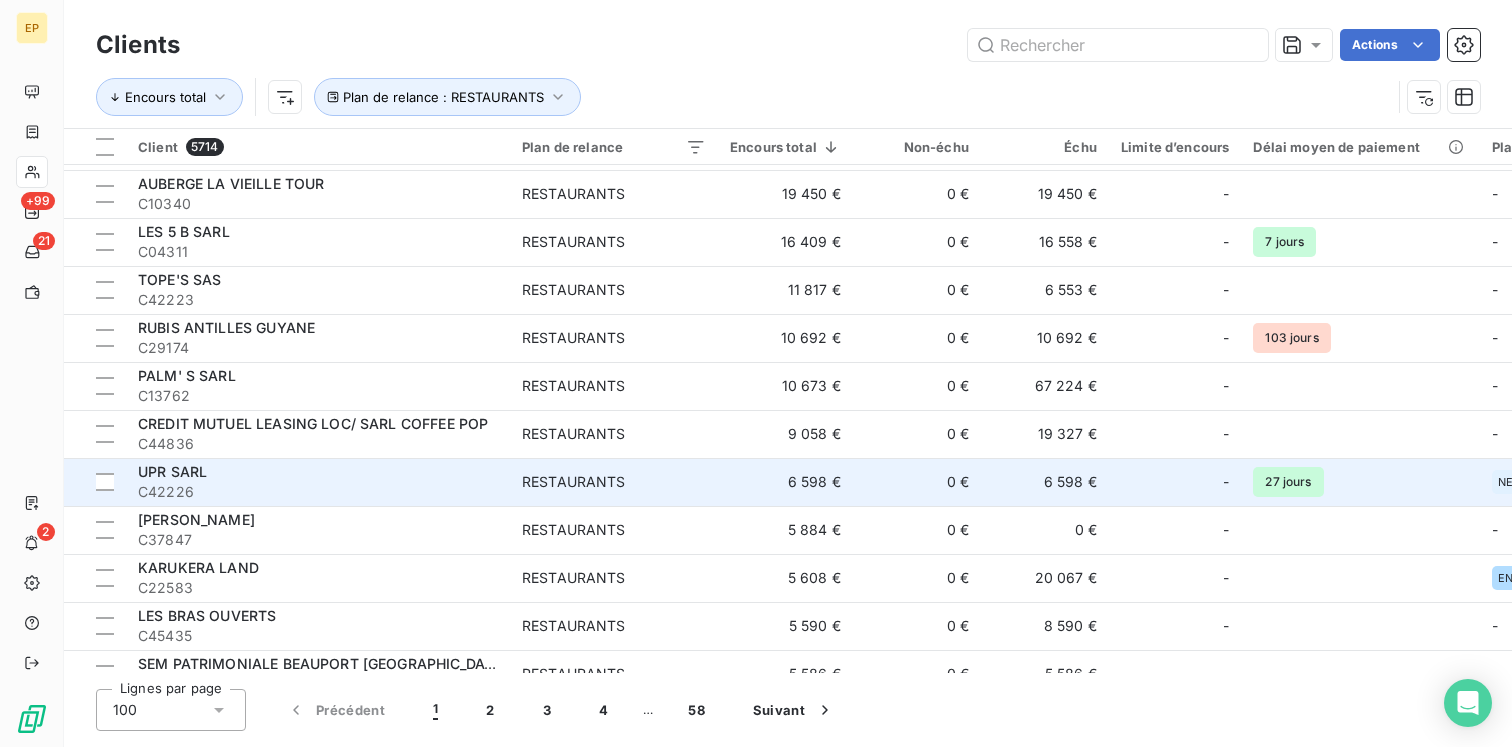 click on "C42226" at bounding box center [318, 492] 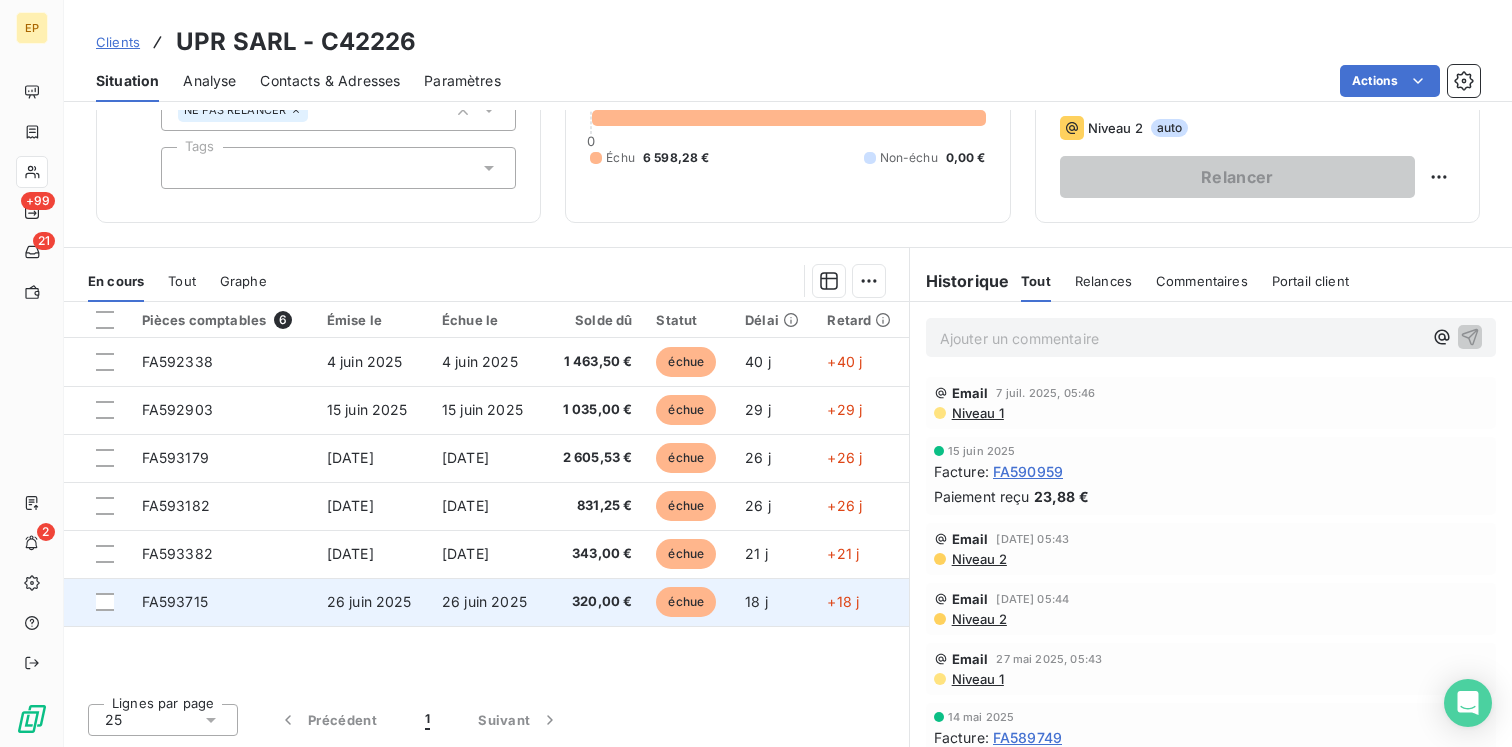 scroll, scrollTop: 0, scrollLeft: 0, axis: both 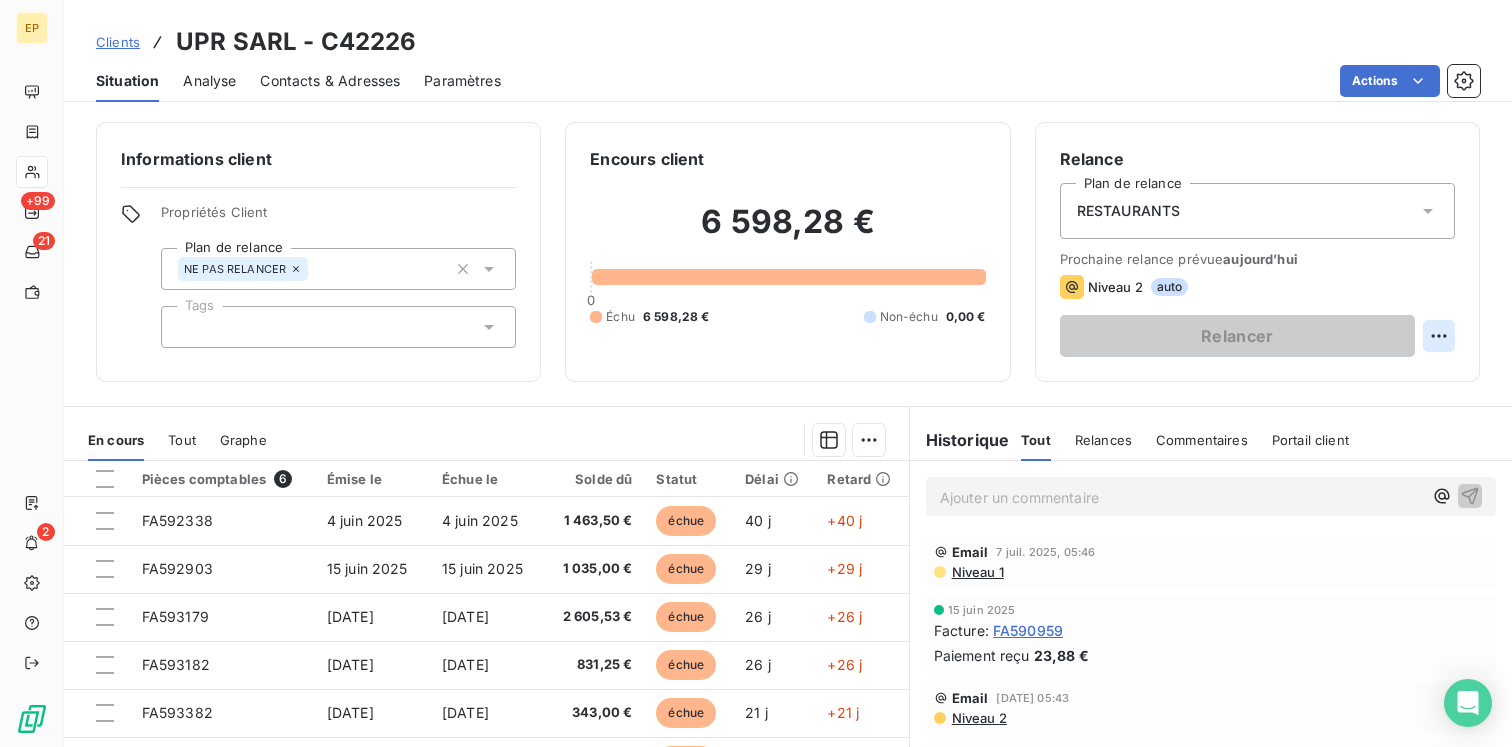 click on "EP +99 21 2 Clients UPR SARL - C42226 Situation Analyse Contacts & Adresses Paramètres Actions Informations client Propriétés Client Plan de relance NE PAS RELANCER  Tags Encours client   6 598,28 € 0 Échu 6 598,28 € Non-échu 0,00 €   Relance Plan de relance RESTAURANTS Prochaine relance prévue  aujourd’hui Niveau 2 auto Relancer En cours Tout Graphe Pièces comptables 6 Émise le Échue le Solde dû Statut Délai   Retard   FA592338 4 juin 2025 4 juin 2025 1 463,50 € échue 40 j +40 j FA592903 15 juin 2025 15 juin 2025 1 035,00 € échue 29 j +29 j FA593179 18 juin 2025 18 juin 2025 2 605,53 € échue 26 j +26 j FA593182 18 juin 2025 18 juin 2025 831,25 € échue 26 j +26 j FA593382 23 juin 2025 23 juin 2025 343,00 € échue 21 j +21 j FA593715 26 juin 2025 26 juin 2025 320,00 € échue 18 j +18 j Lignes par page 25 Précédent 1 Suivant Historique Tout Relances Commentaires Portail client Tout Relances Commentaires Portail client Ajouter un commentaire ﻿" at bounding box center [756, 373] 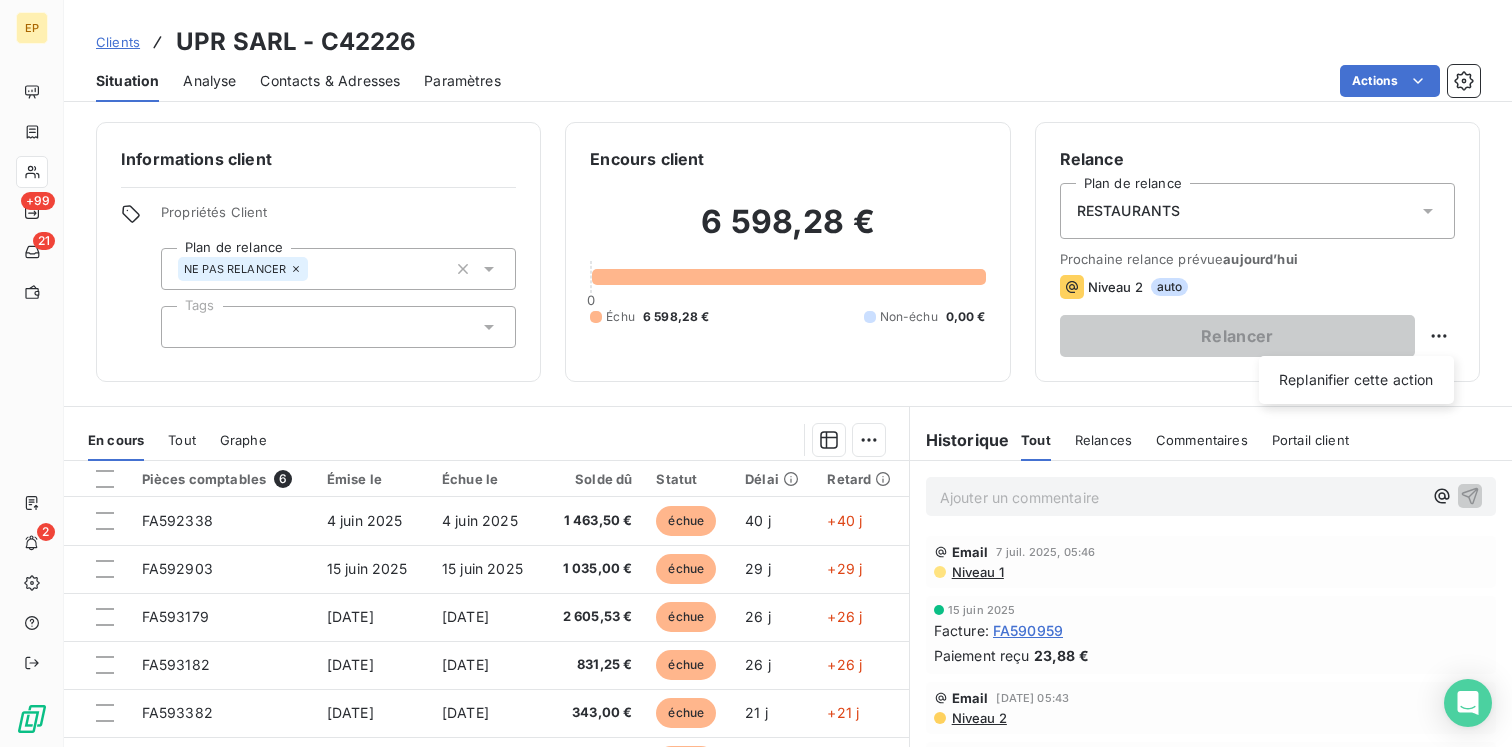 click on "EP +99 21 2 Clients UPR SARL - C42226 Situation Analyse Contacts & Adresses Paramètres Actions Informations client Propriétés Client Plan de relance NE PAS RELANCER  Tags Encours client   6 598,28 € 0 Échu 6 598,28 € Non-échu 0,00 €   Relance Plan de relance RESTAURANTS Prochaine relance prévue  aujourd’hui Niveau 2 auto Relancer Replanifier cette action En cours Tout Graphe Pièces comptables 6 Émise le Échue le Solde dû Statut Délai   Retard   FA592338 4 juin 2025 4 juin 2025 1 463,50 € échue 40 j +40 j FA592903 15 juin 2025 15 juin 2025 1 035,00 € échue 29 j +29 j FA593179 18 juin 2025 18 juin 2025 2 605,53 € échue 26 j +26 j FA593182 18 juin 2025 18 juin 2025 831,25 € échue 26 j +26 j FA593382 23 juin 2025 23 juin 2025 343,00 € échue 21 j +21 j FA593715 26 juin 2025 26 juin 2025 320,00 € échue 18 j +18 j Lignes par page 25 Précédent 1 Suivant Historique Tout Relances Commentaires Portail client Tout Relances Commentaires Portail client" at bounding box center (756, 373) 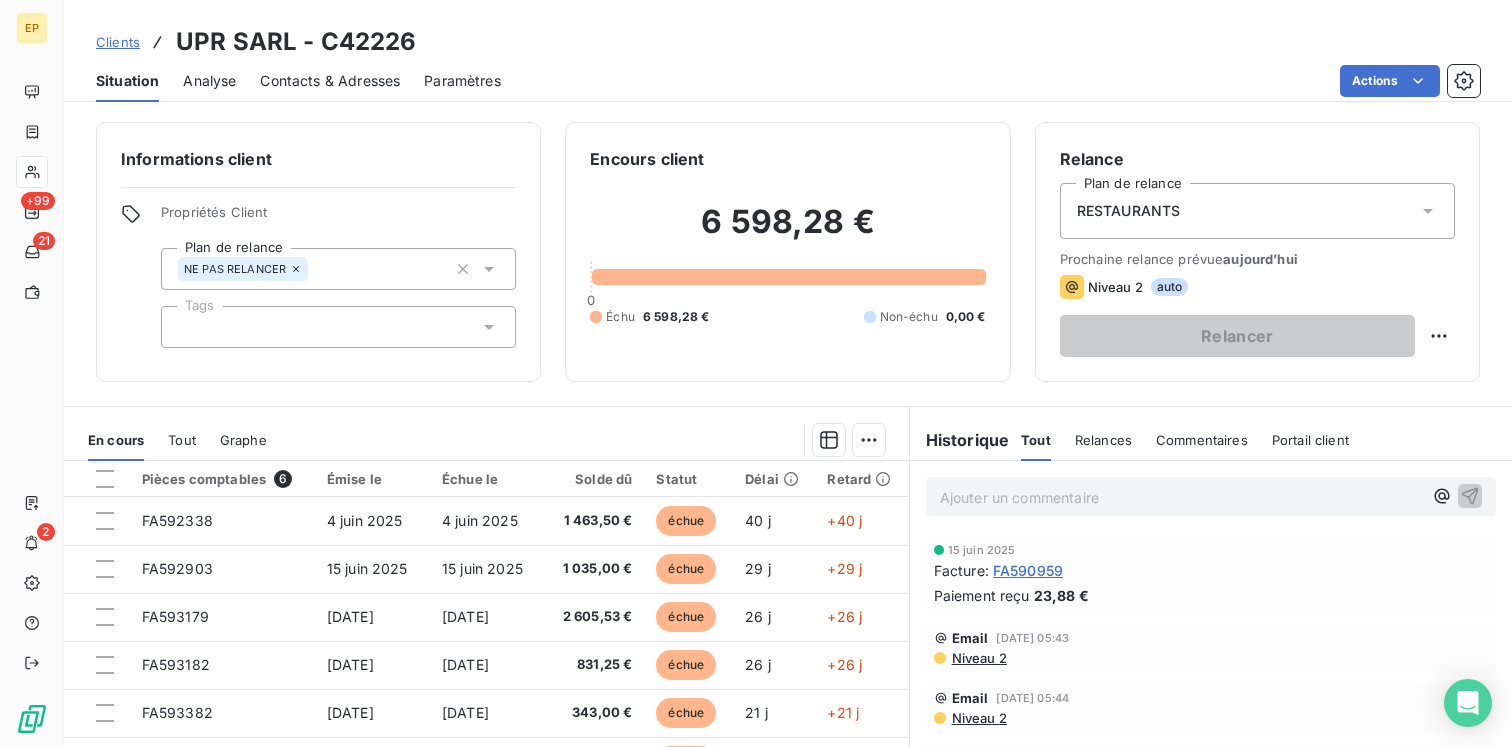 scroll, scrollTop: 74, scrollLeft: 0, axis: vertical 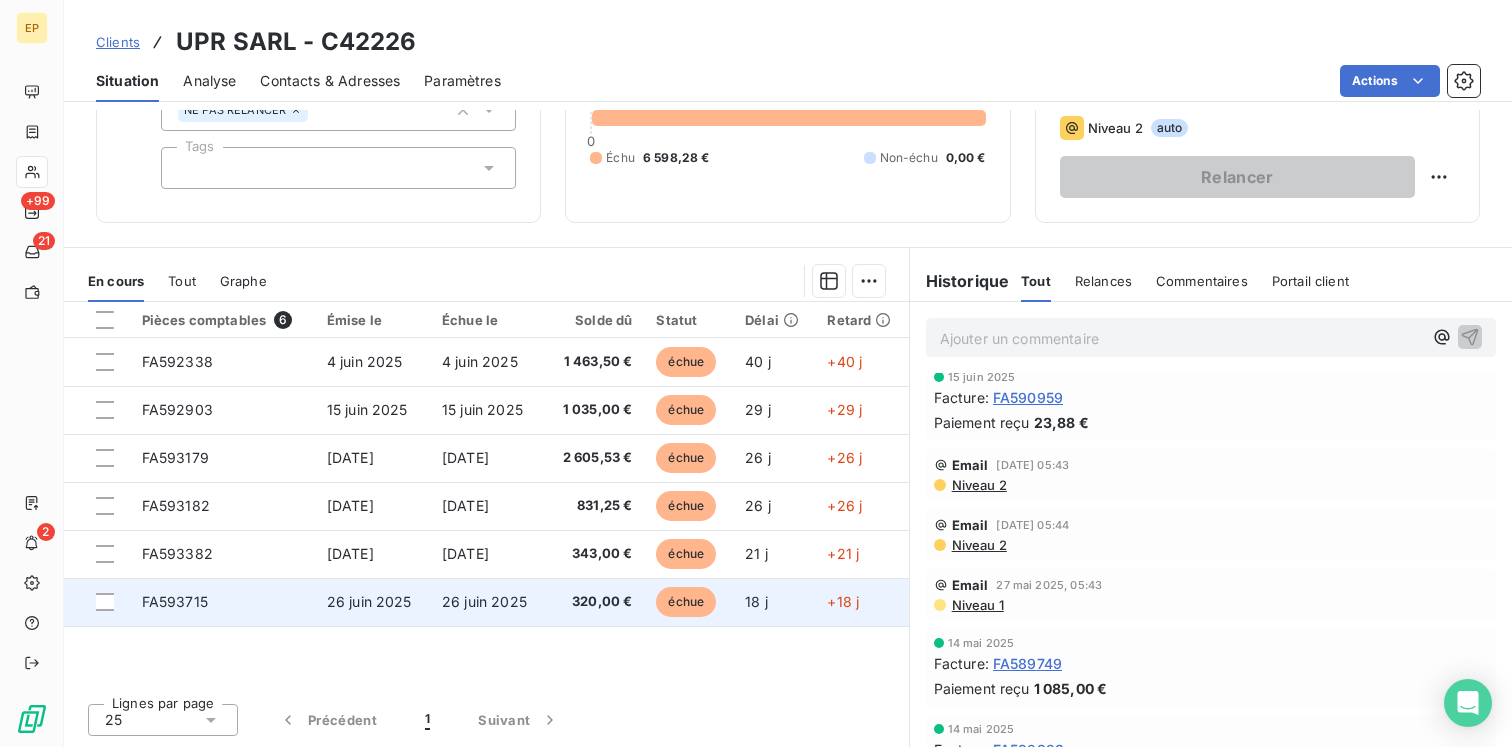click on "26 juin 2025" at bounding box center [372, 602] 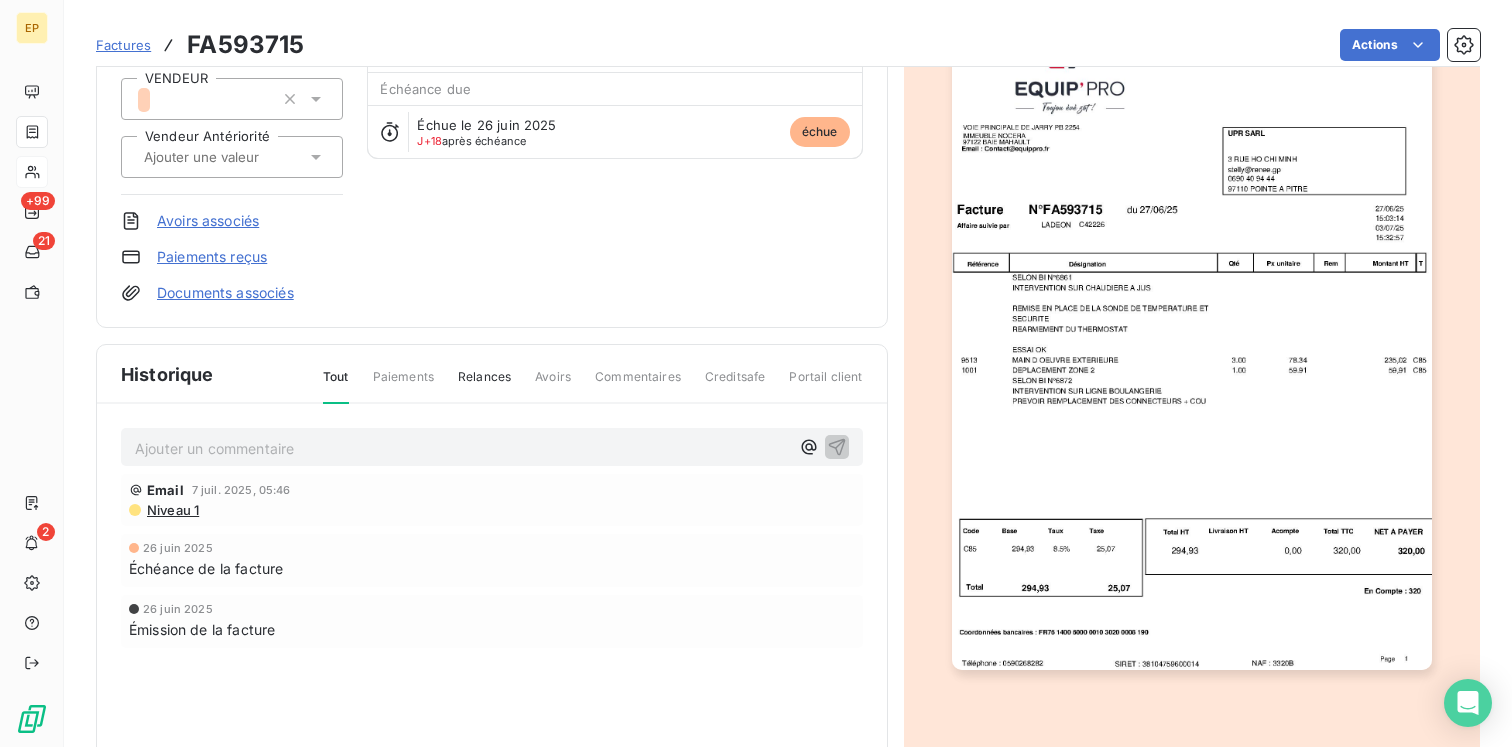 scroll, scrollTop: 301, scrollLeft: 0, axis: vertical 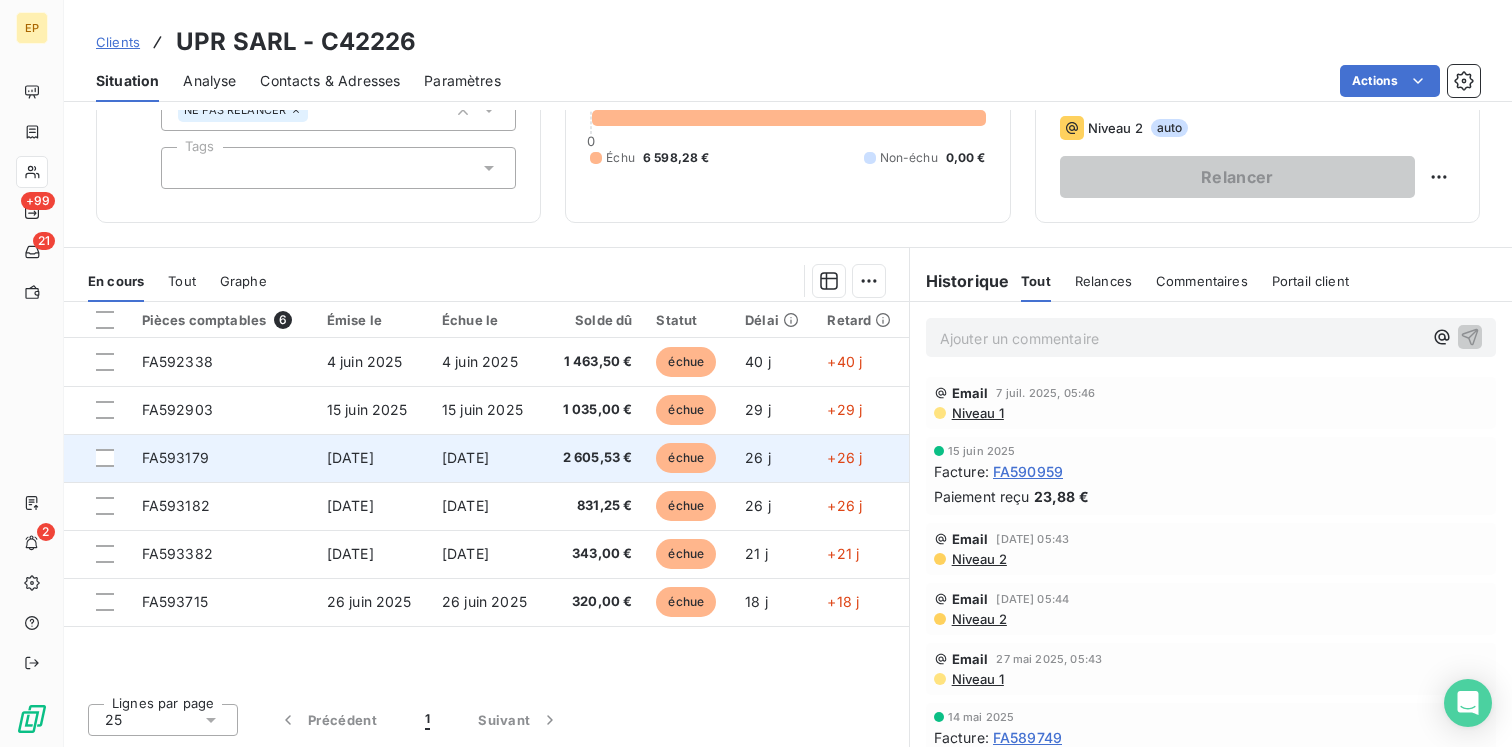 click on "FA593179" at bounding box center (222, 458) 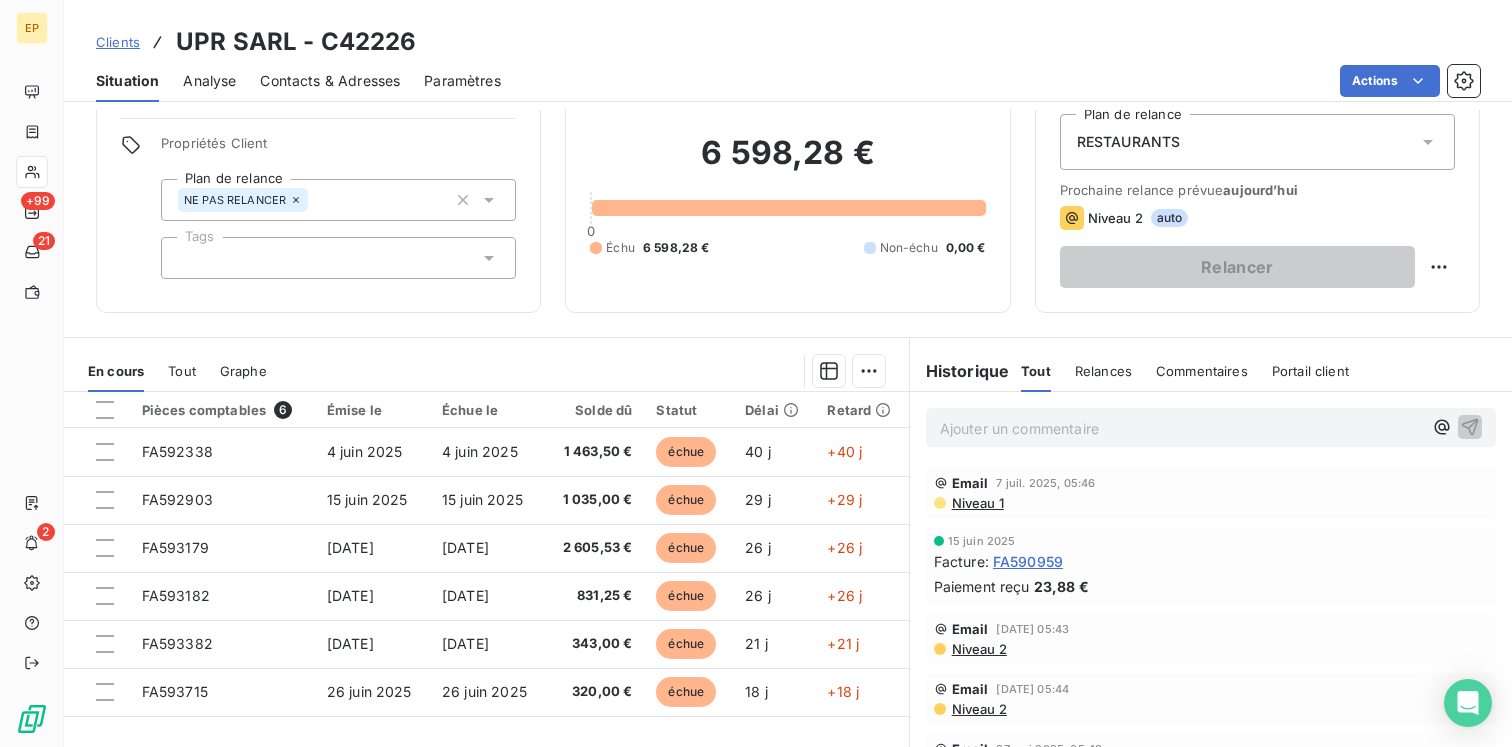 scroll, scrollTop: 71, scrollLeft: 0, axis: vertical 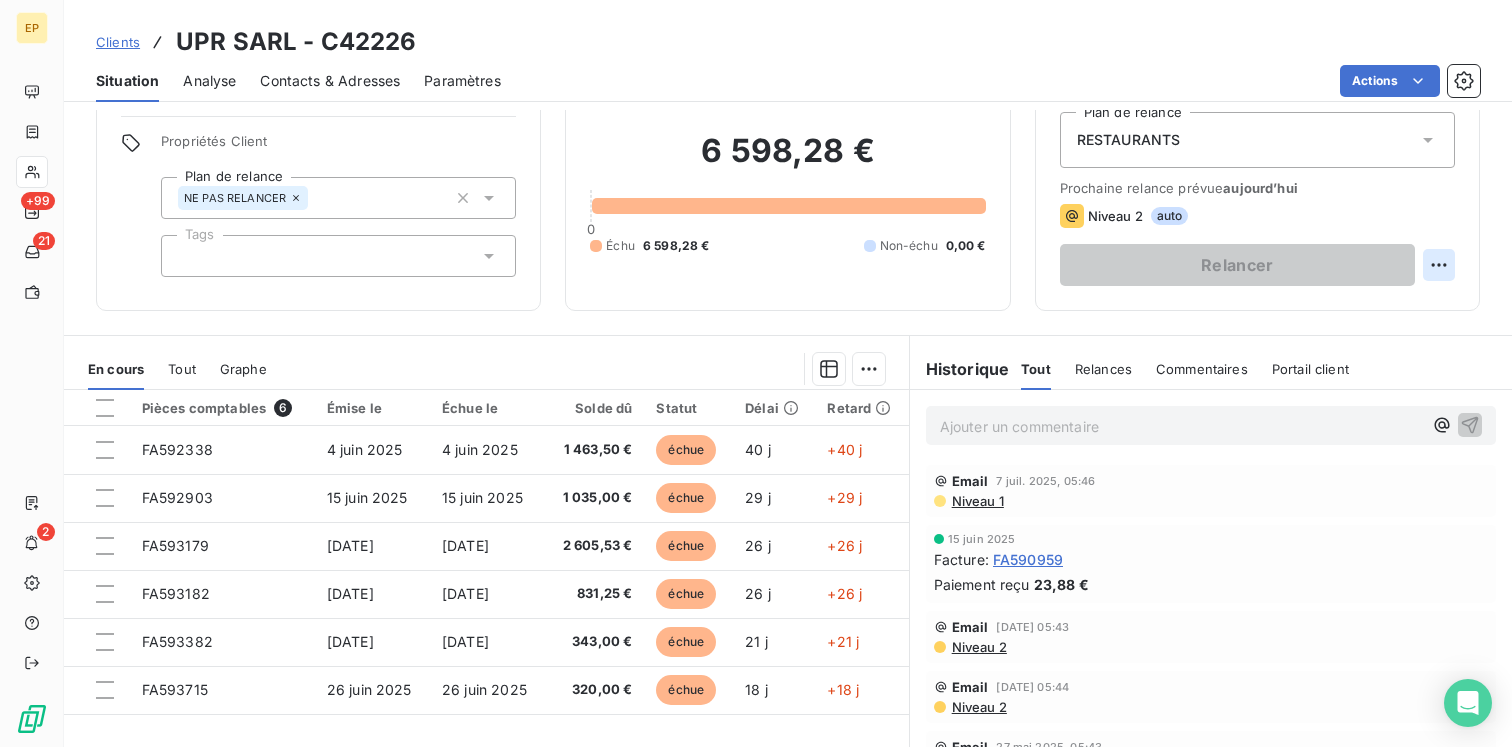 click on "EP +99 21 2 Clients UPR SARL - C42226 Situation Analyse Contacts & Adresses Paramètres Actions Informations client Propriétés Client Plan de relance NE PAS RELANCER  Tags Encours client   6 598,28 € 0 Échu 6 598,28 € Non-échu 0,00 €   Relance Plan de relance RESTAURANTS Prochaine relance prévue  aujourd’hui Niveau 2 auto Relancer En cours Tout Graphe Pièces comptables 6 Émise le Échue le Solde dû Statut Délai   Retard   FA592338 4 juin 2025 4 juin 2025 1 463,50 € échue 40 j +40 j FA592903 15 juin 2025 15 juin 2025 1 035,00 € échue 29 j +29 j FA593179 18 juin 2025 18 juin 2025 2 605,53 € échue 26 j +26 j FA593182 18 juin 2025 18 juin 2025 831,25 € échue 26 j +26 j FA593382 23 juin 2025 23 juin 2025 343,00 € échue 21 j +21 j FA593715 26 juin 2025 26 juin 2025 320,00 € échue 18 j +18 j Lignes par page 25 Précédent 1 Suivant Historique Tout Relances Commentaires Portail client Tout Relances Commentaires Portail client Ajouter un commentaire ﻿" at bounding box center [756, 373] 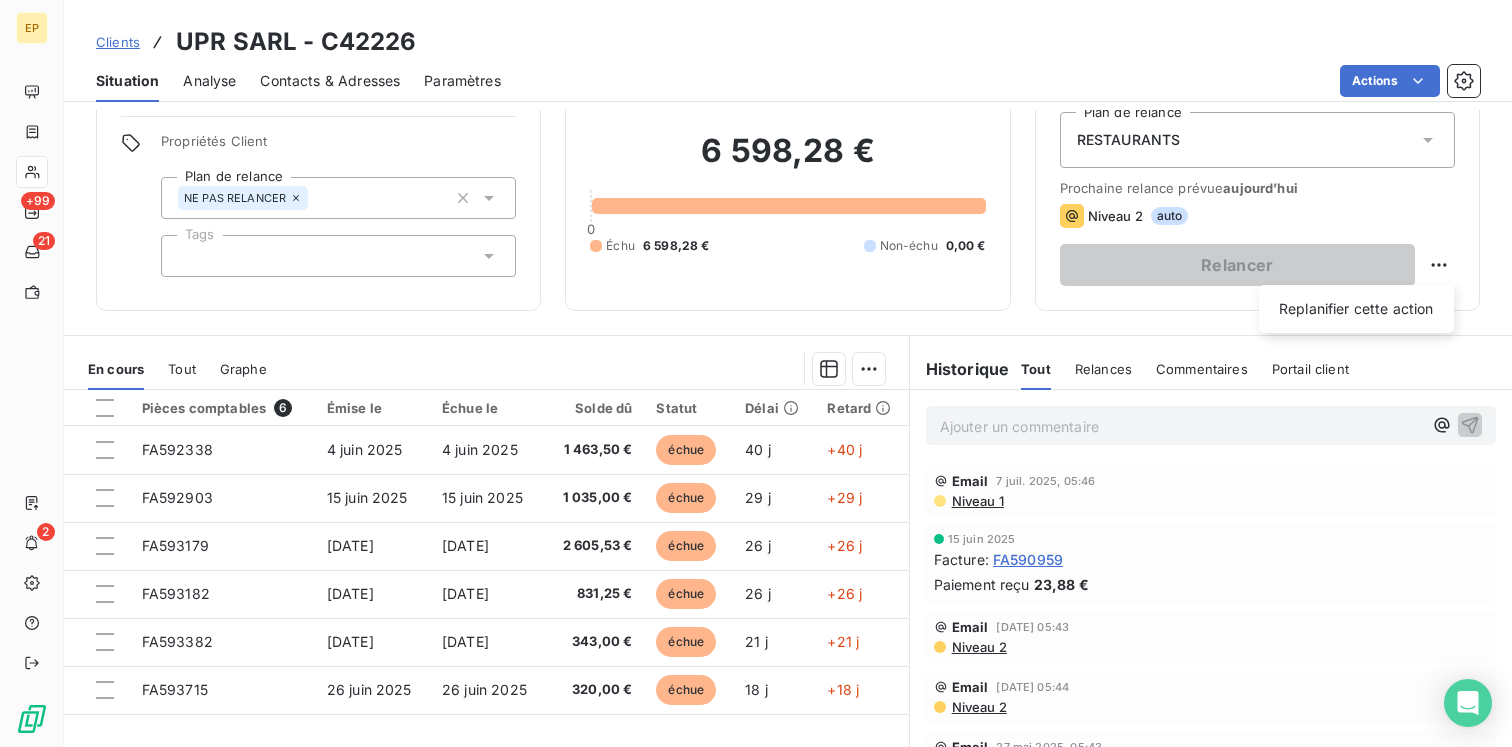 click on "EP +99 21 2 Clients UPR SARL - C42226 Situation Analyse Contacts & Adresses Paramètres Actions Informations client Propriétés Client Plan de relance NE PAS RELANCER  Tags Encours client   6 598,28 € 0 Échu 6 598,28 € Non-échu 0,00 €   Relance Plan de relance RESTAURANTS Prochaine relance prévue  aujourd’hui Niveau 2 auto Relancer Replanifier cette action En cours Tout Graphe Pièces comptables 6 Émise le Échue le Solde dû Statut Délai   Retard   FA592338 4 juin 2025 4 juin 2025 1 463,50 € échue 40 j +40 j FA592903 15 juin 2025 15 juin 2025 1 035,00 € échue 29 j +29 j FA593179 18 juin 2025 18 juin 2025 2 605,53 € échue 26 j +26 j FA593182 18 juin 2025 18 juin 2025 831,25 € échue 26 j +26 j FA593382 23 juin 2025 23 juin 2025 343,00 € échue 21 j +21 j FA593715 26 juin 2025 26 juin 2025 320,00 € échue 18 j +18 j Lignes par page 25 Précédent 1 Suivant Historique Tout Relances Commentaires Portail client Tout Relances Commentaires Portail client" at bounding box center [756, 373] 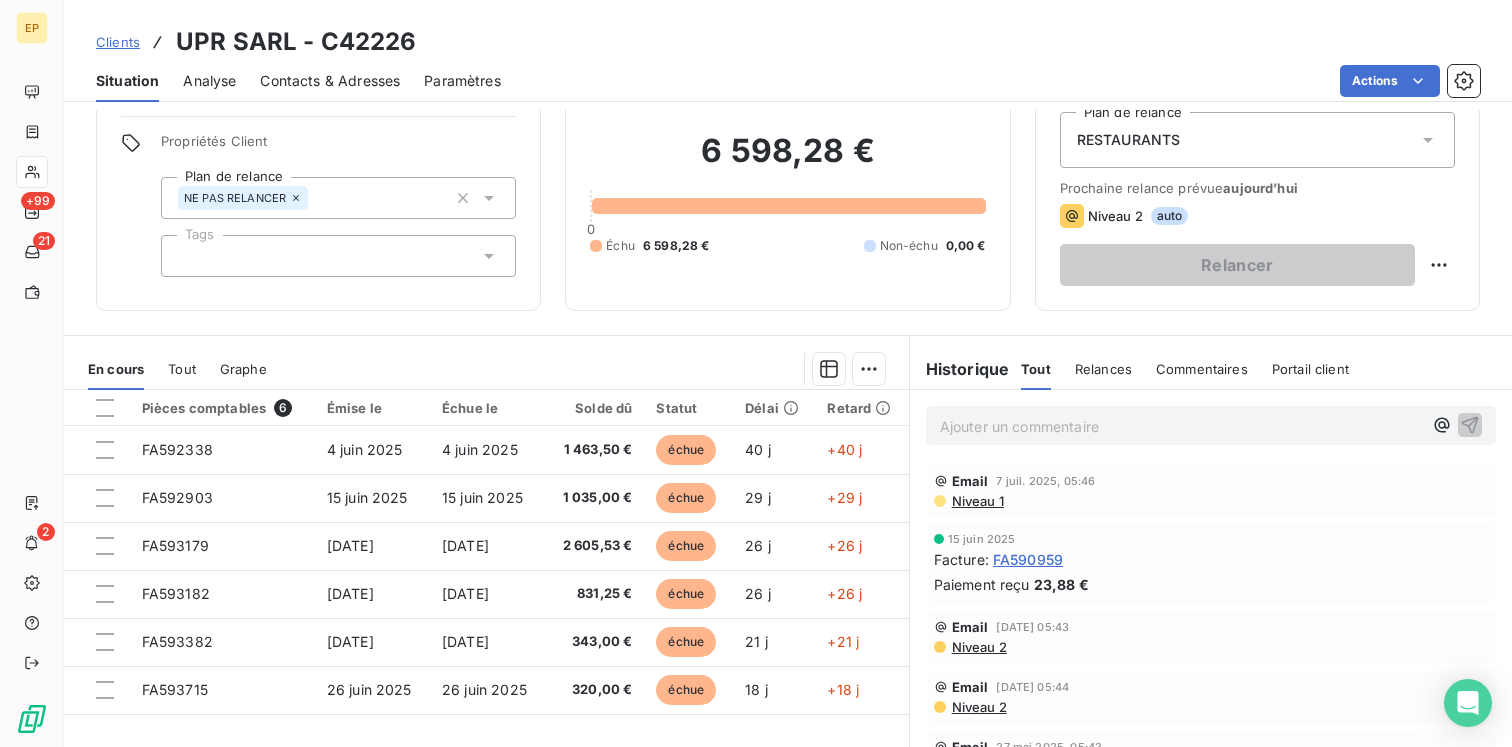 click on "RESTAURANTS" at bounding box center (1257, 140) 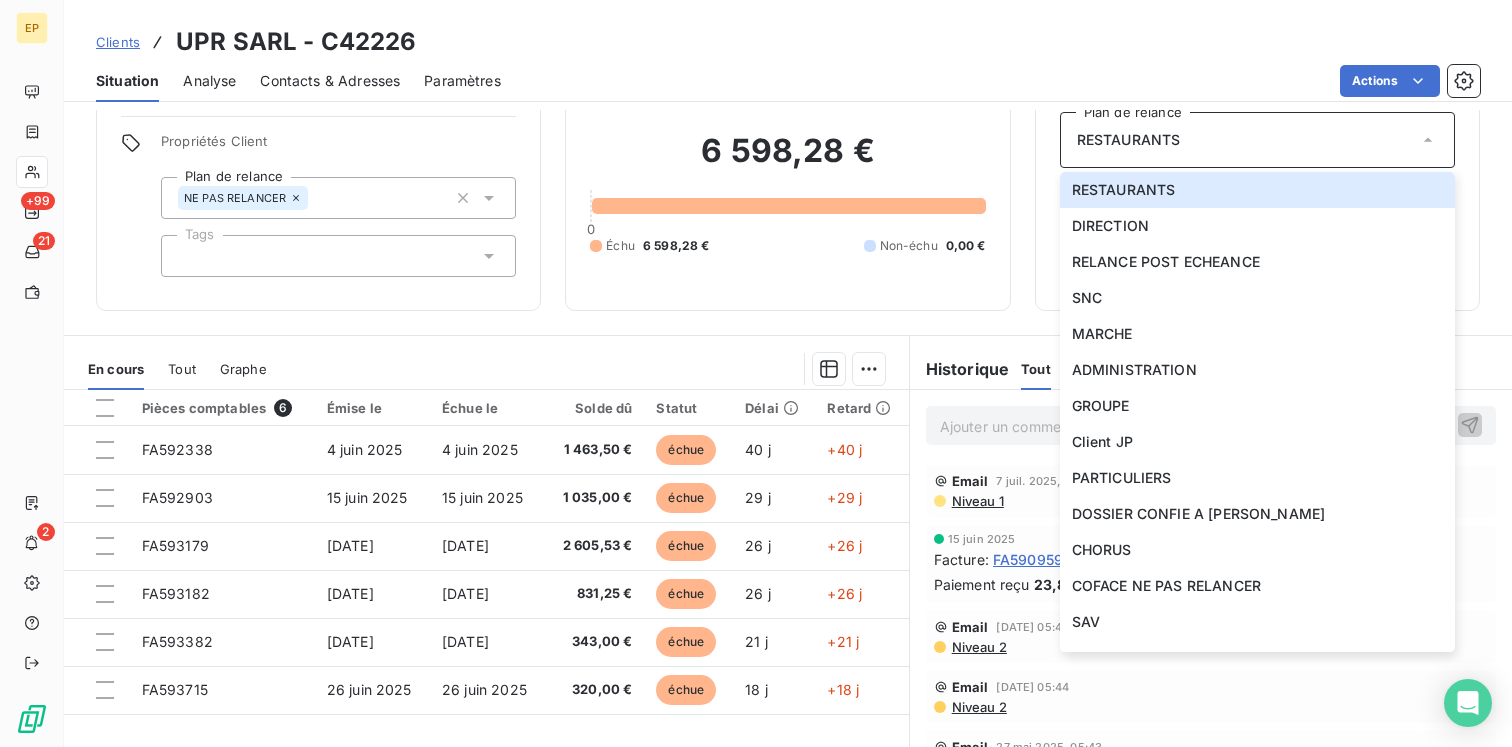 click on "Relance Plan de relance RESTAURANTS RESTAURANTS DIRECTION RELANCE POST ECHEANCE SNC MARCHE ADMINISTRATION GROUPE Client JP PARTICULIERS DOSSIER CONFIE A BRIGITTE GBK CHORUS COFACE NE PAS RELANCER SAV Hotel Prochaine relance prévue  aujourd’hui Niveau 2 auto Relancer" at bounding box center [1257, 181] 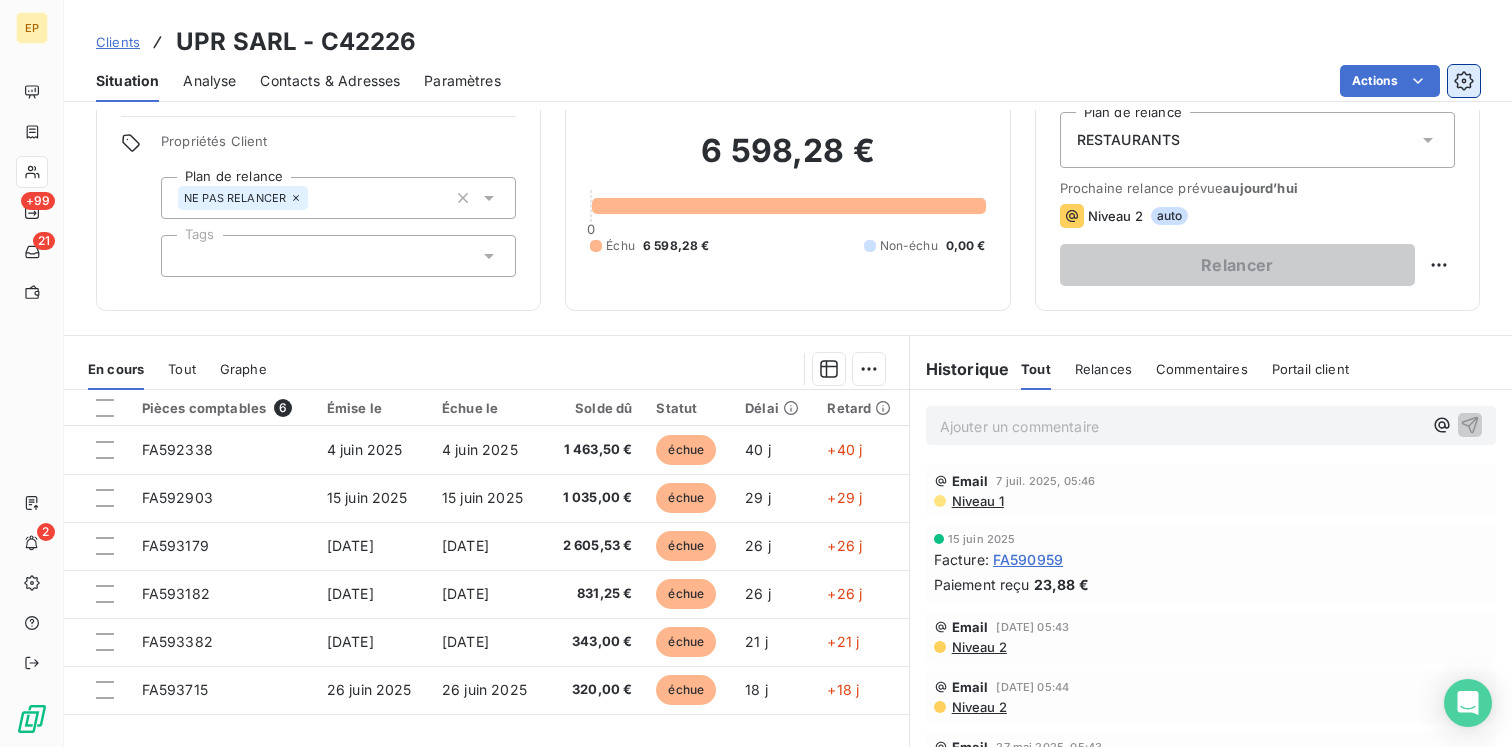click 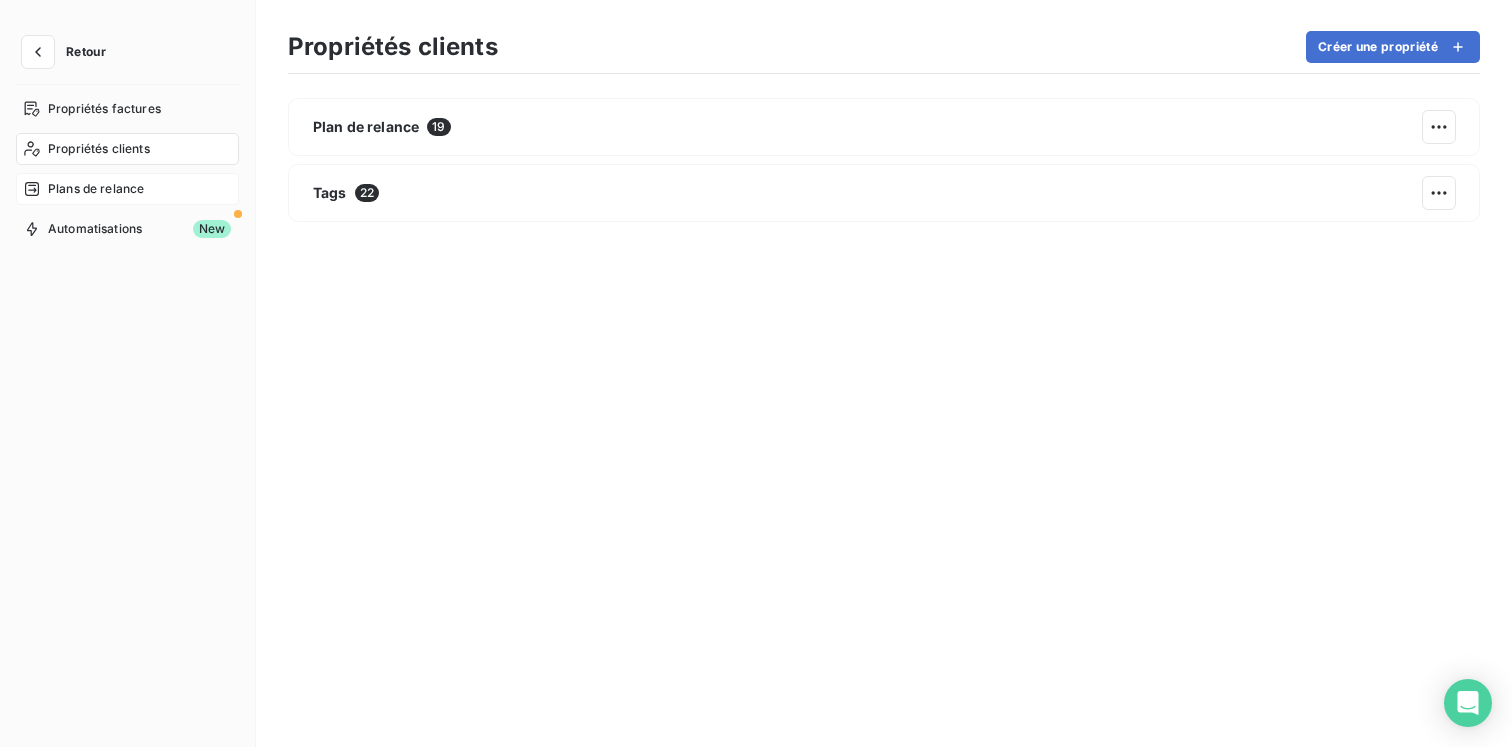 click on "Plans de relance" at bounding box center (96, 189) 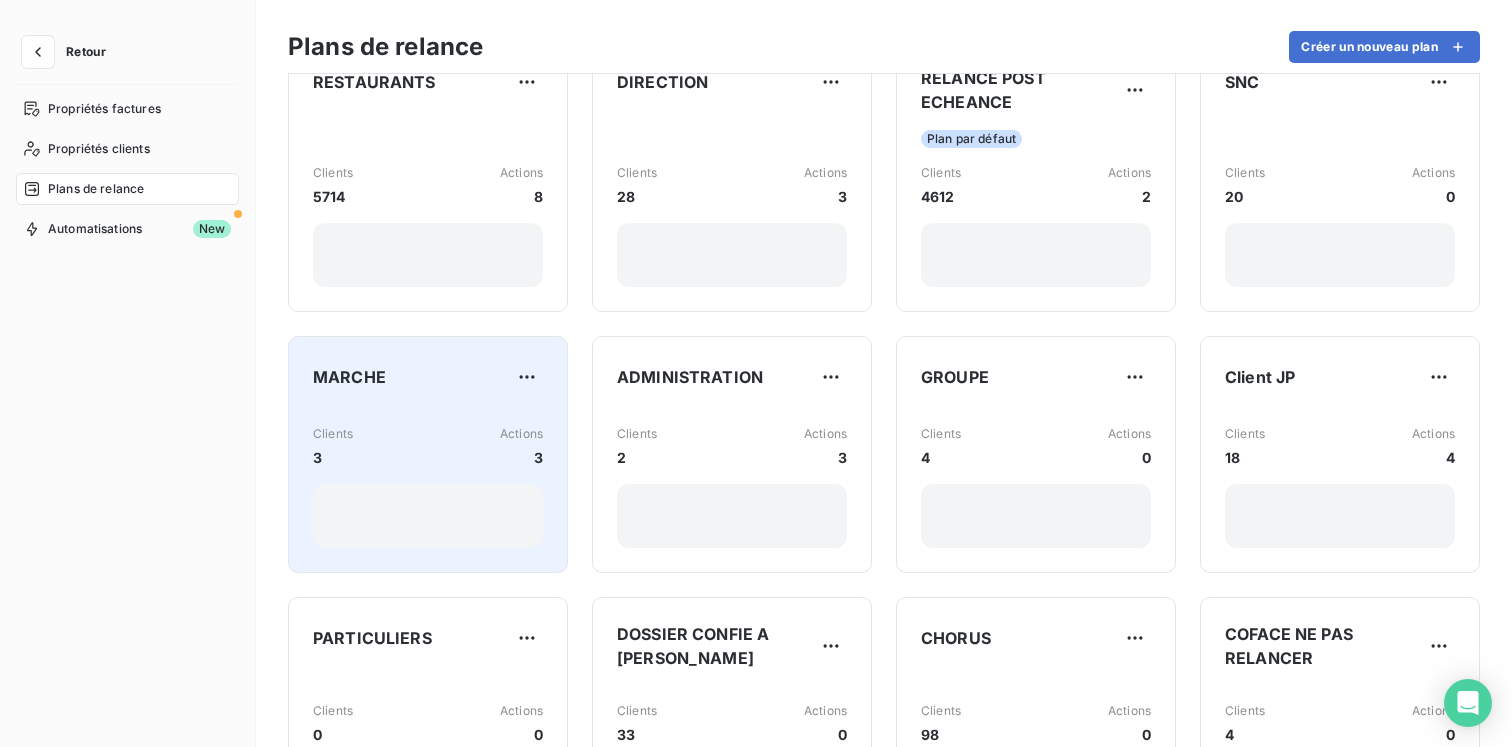 scroll, scrollTop: 0, scrollLeft: 0, axis: both 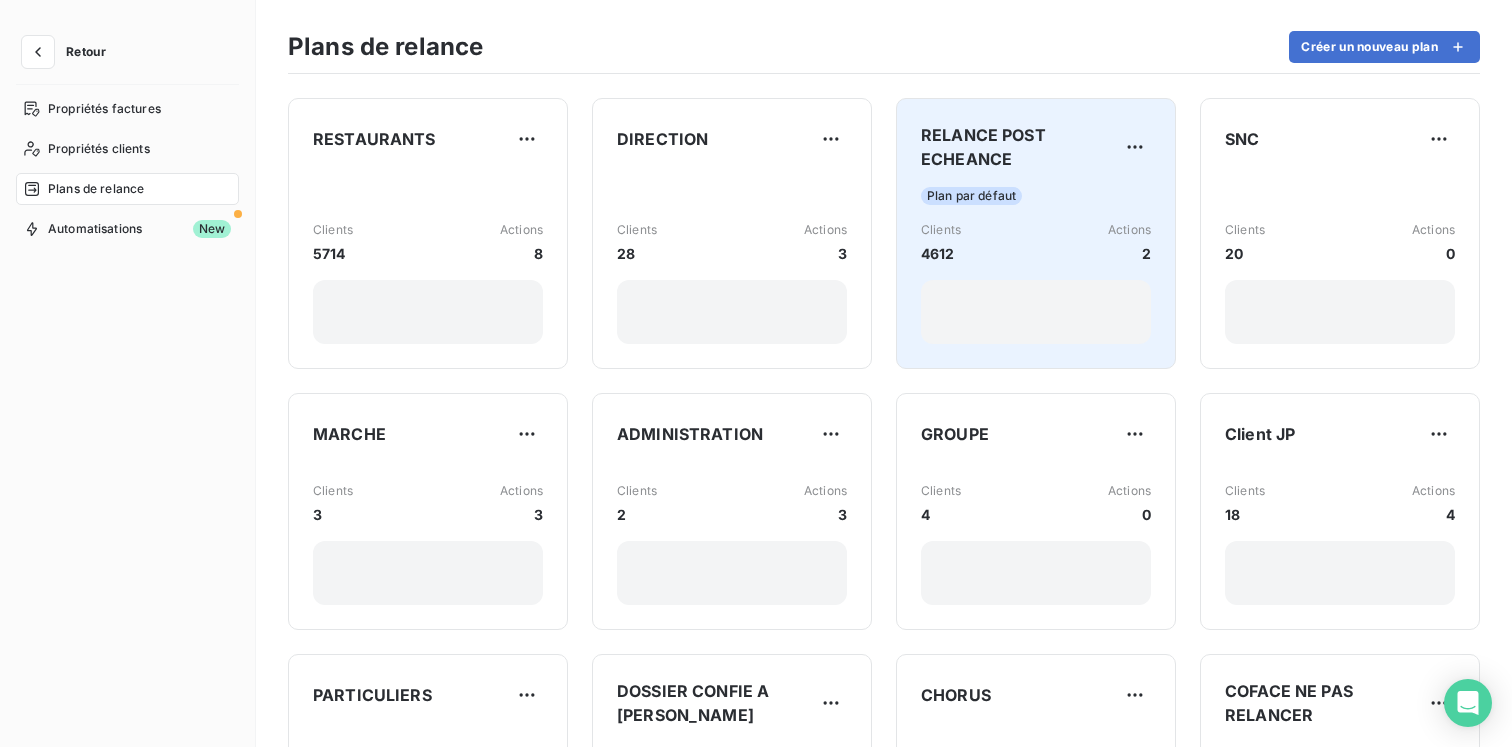 click on "Plan par défaut Clients 4612 Actions 2" at bounding box center (1036, 265) 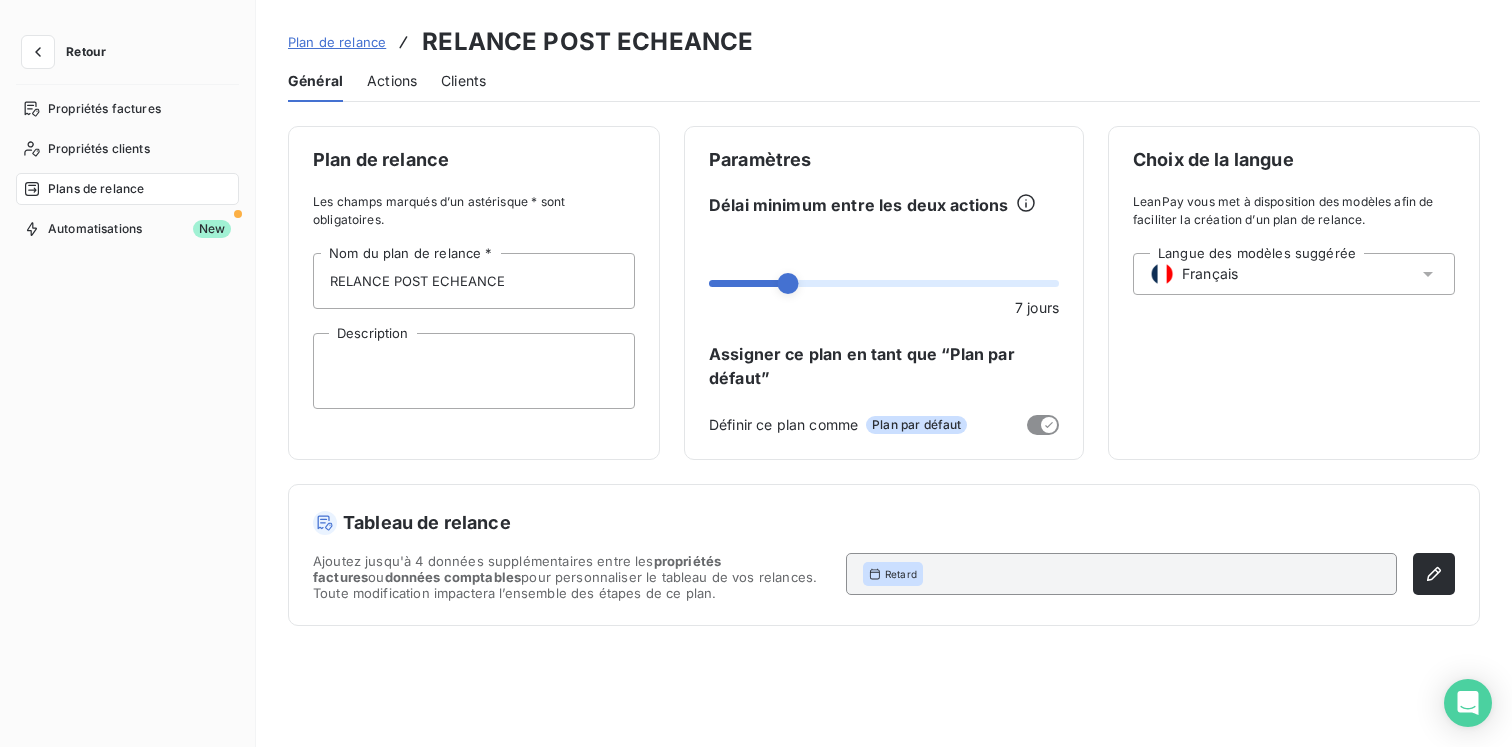 click on "Actions" at bounding box center (392, 81) 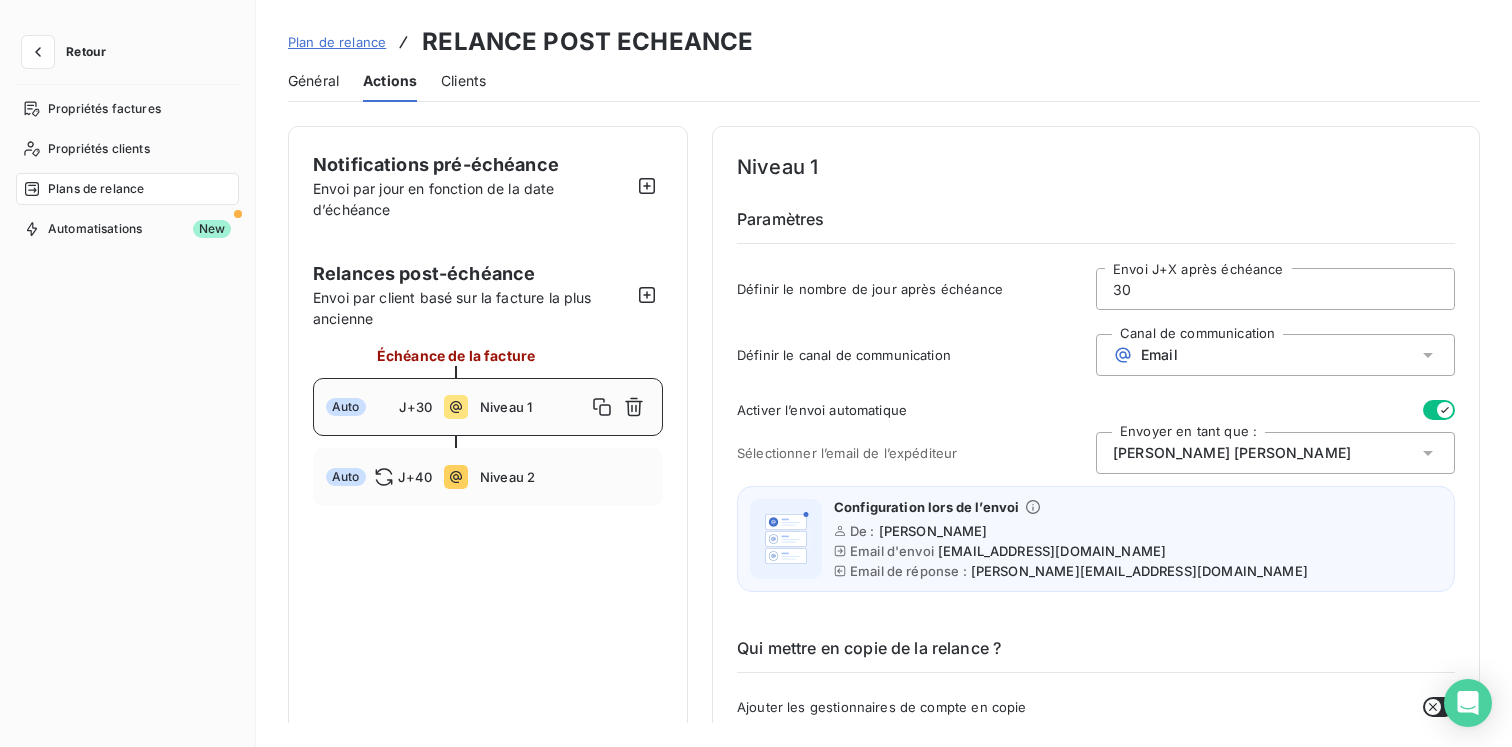 click on "Clients" at bounding box center [463, 81] 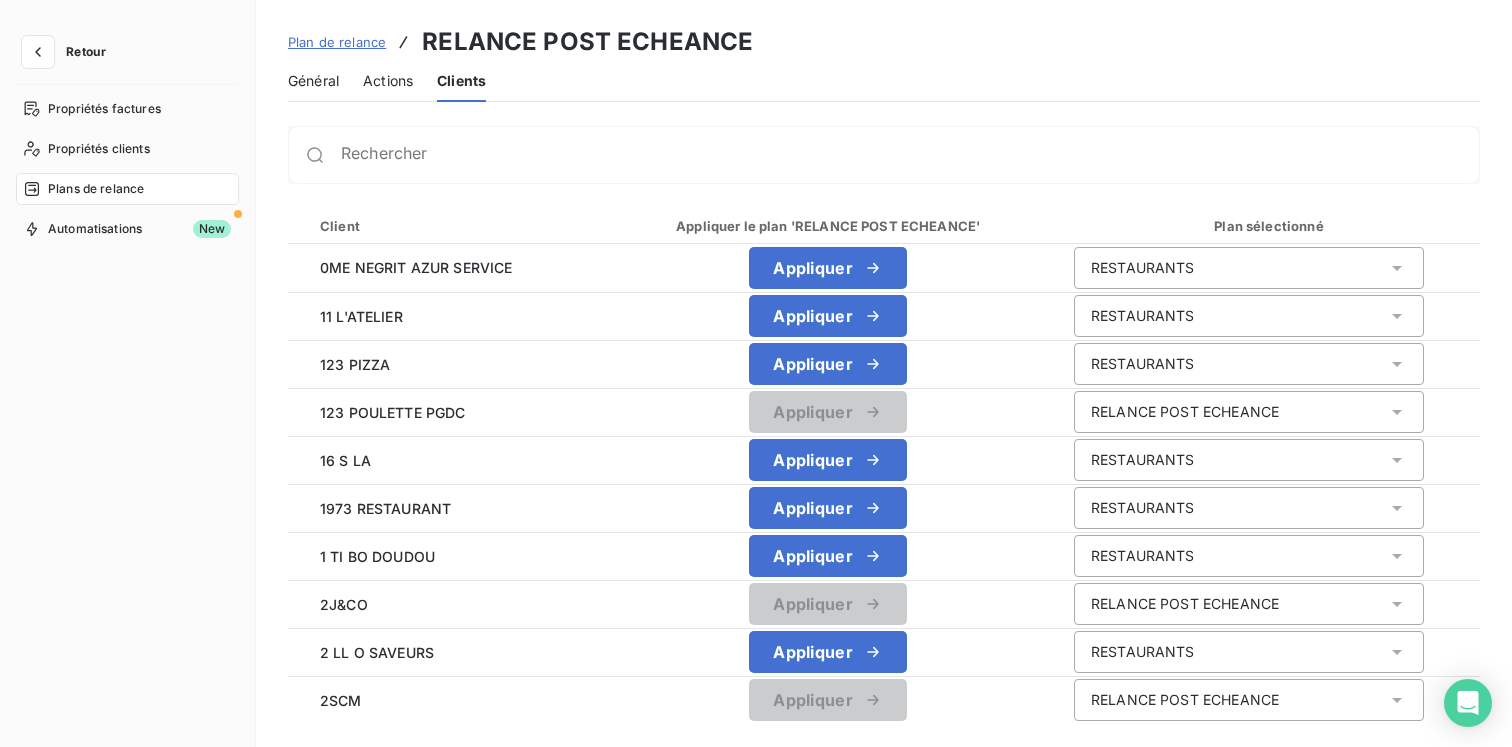 click on "Retour" at bounding box center [69, 52] 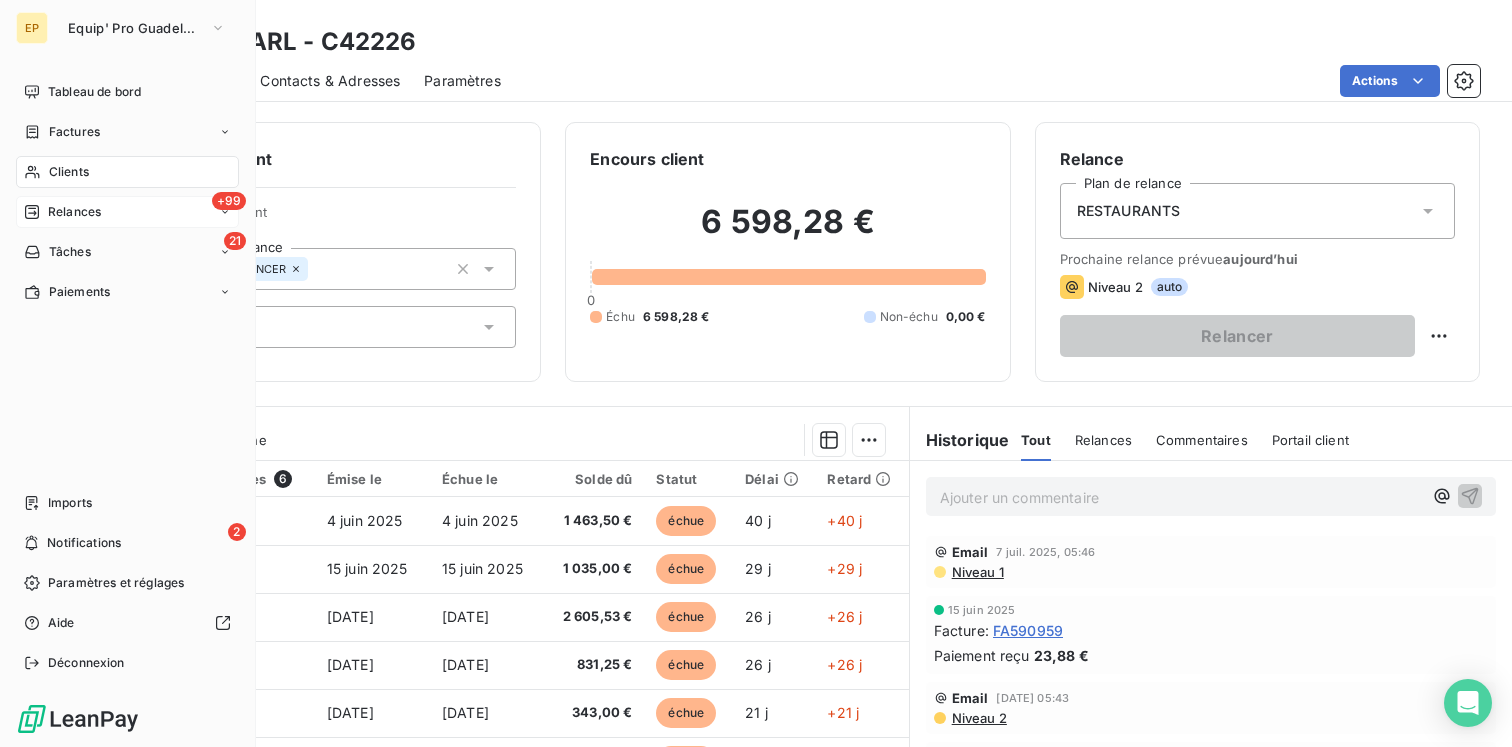 click on "Relances" at bounding box center [74, 212] 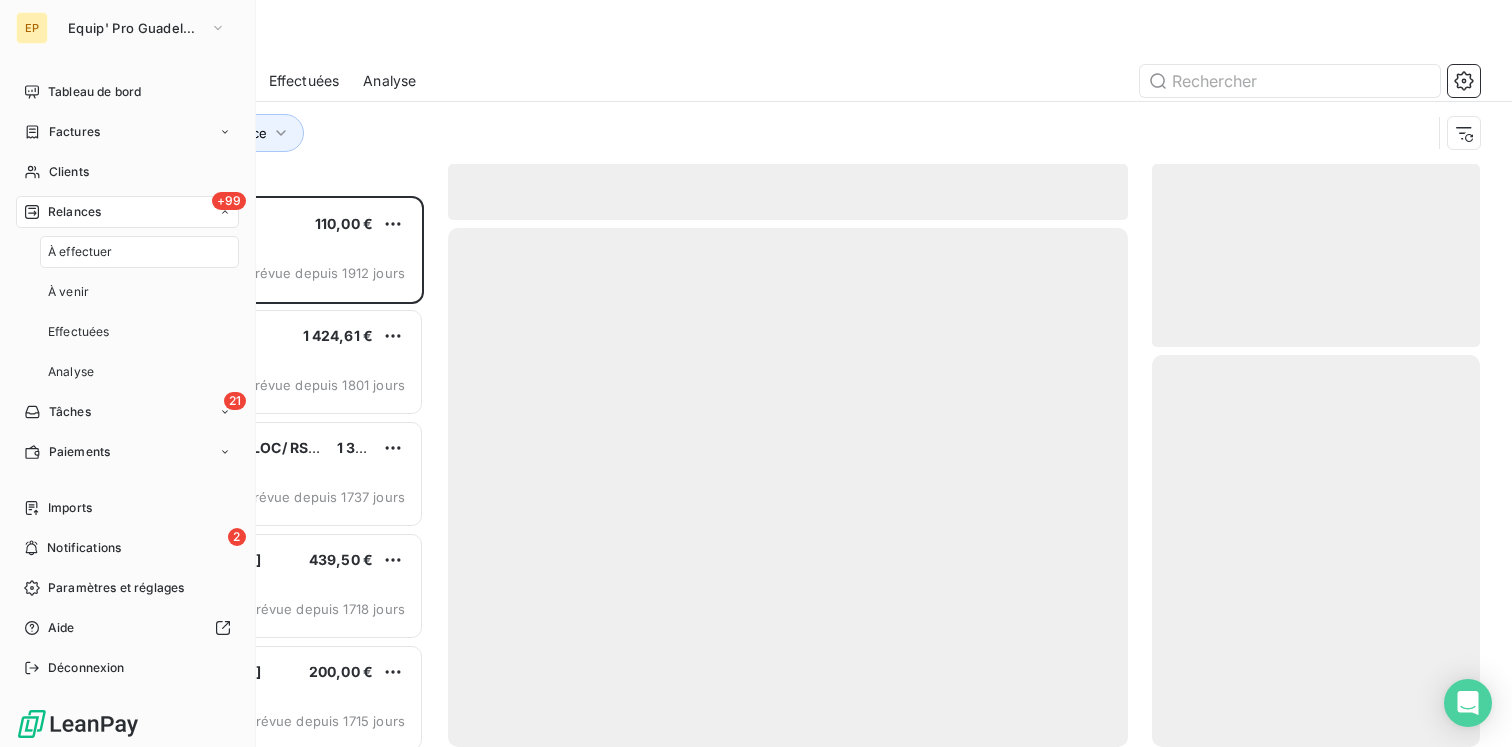 scroll, scrollTop: 1, scrollLeft: 1, axis: both 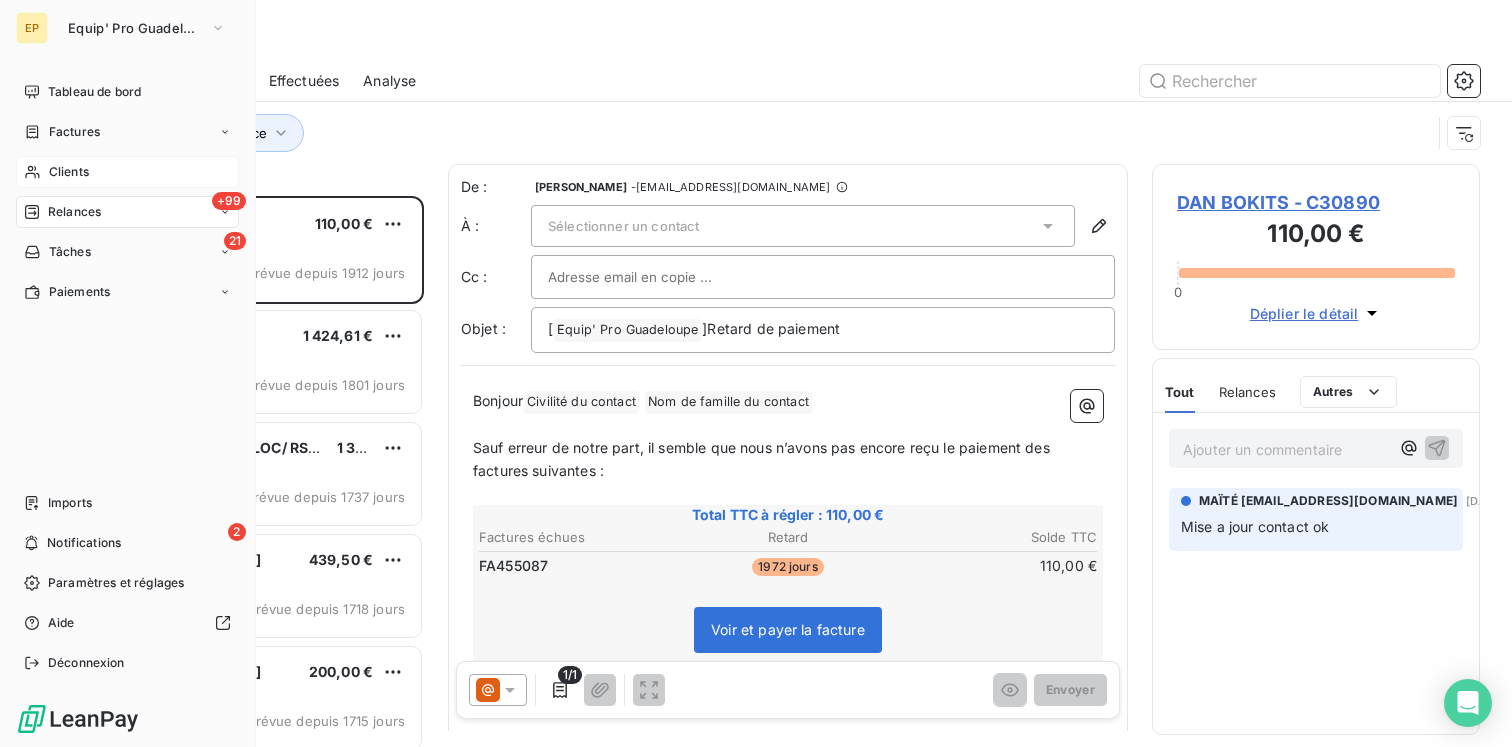 click on "Clients" at bounding box center (69, 172) 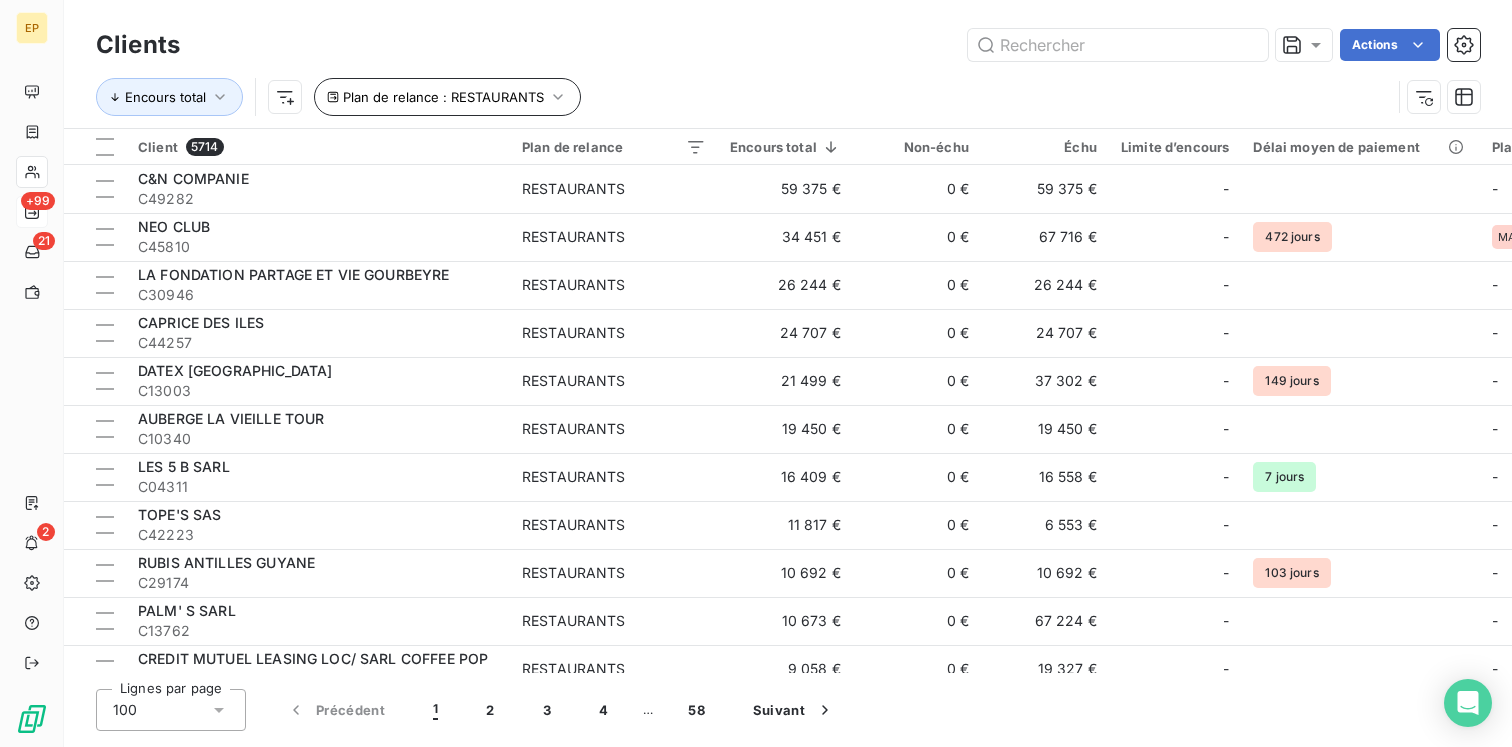 click 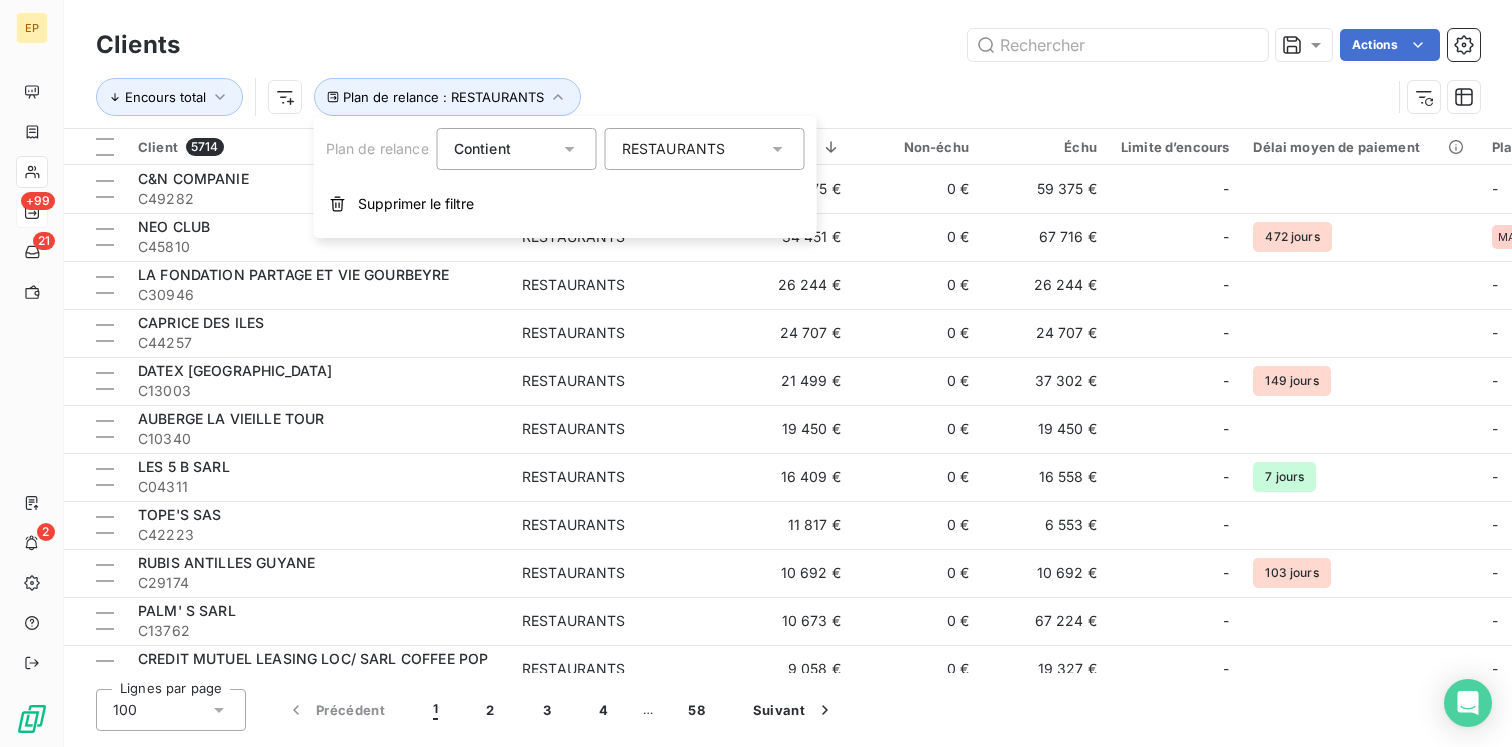 click on "RESTAURANTS" at bounding box center (674, 149) 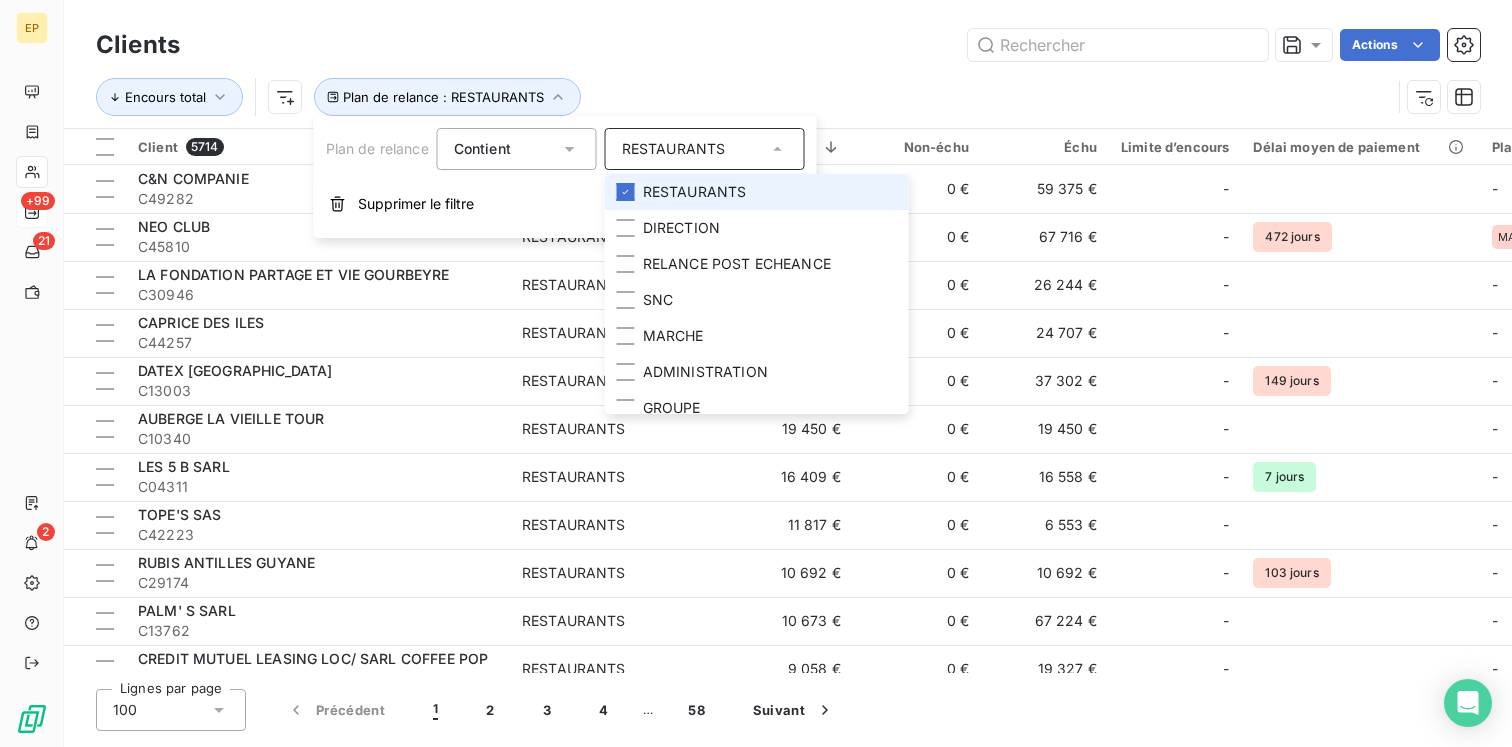 click on "RESTAURANTS" at bounding box center [757, 192] 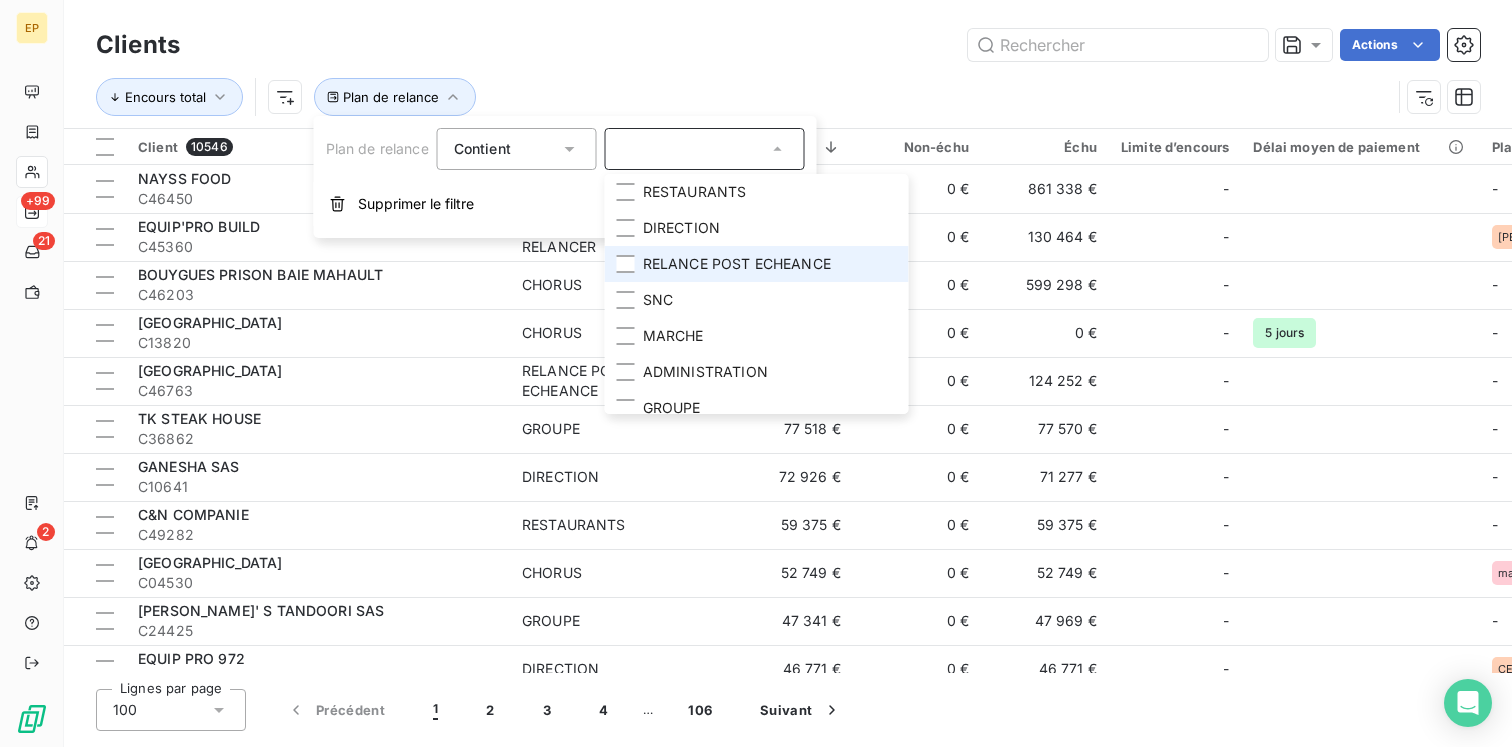click on "RELANCE POST ECHEANCE" at bounding box center [757, 264] 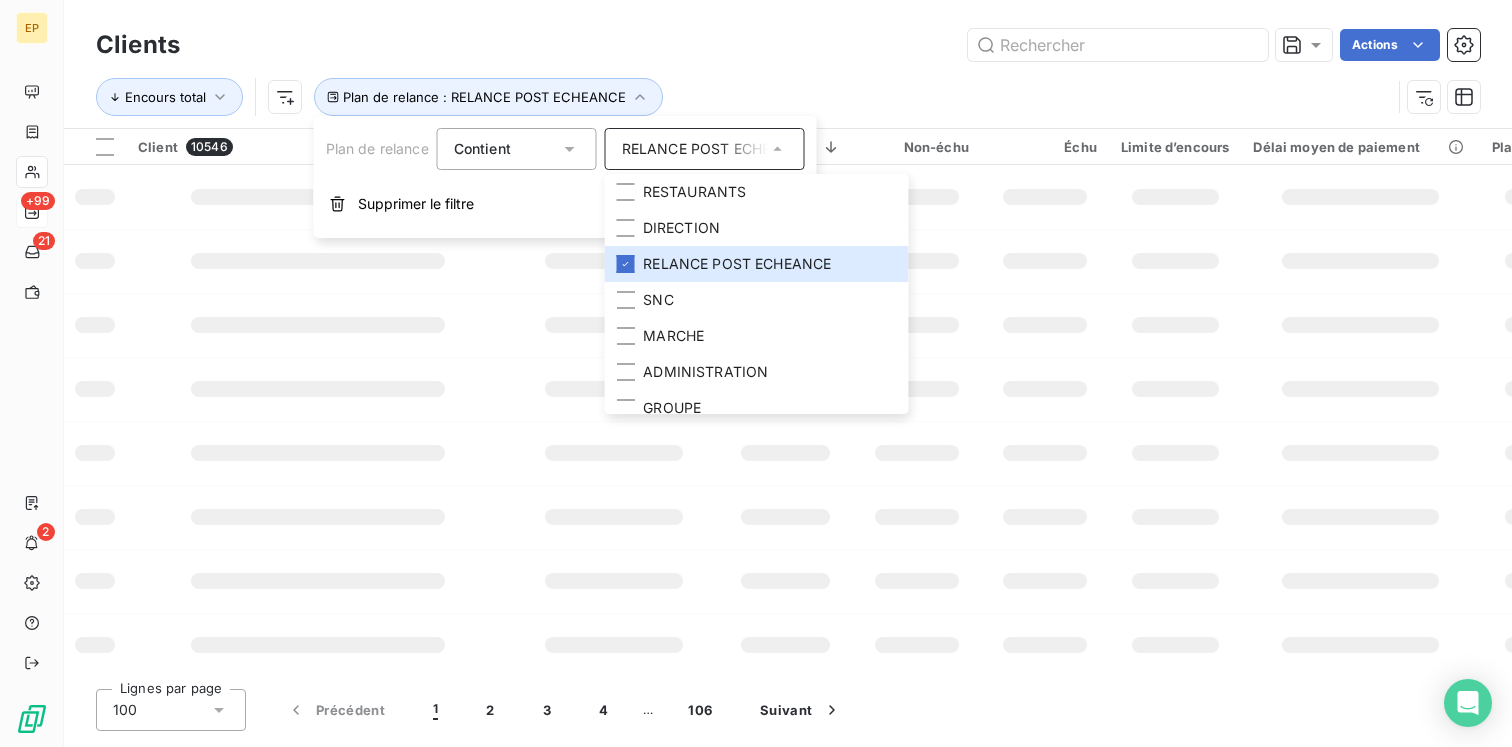 click on "Actions" at bounding box center [842, 45] 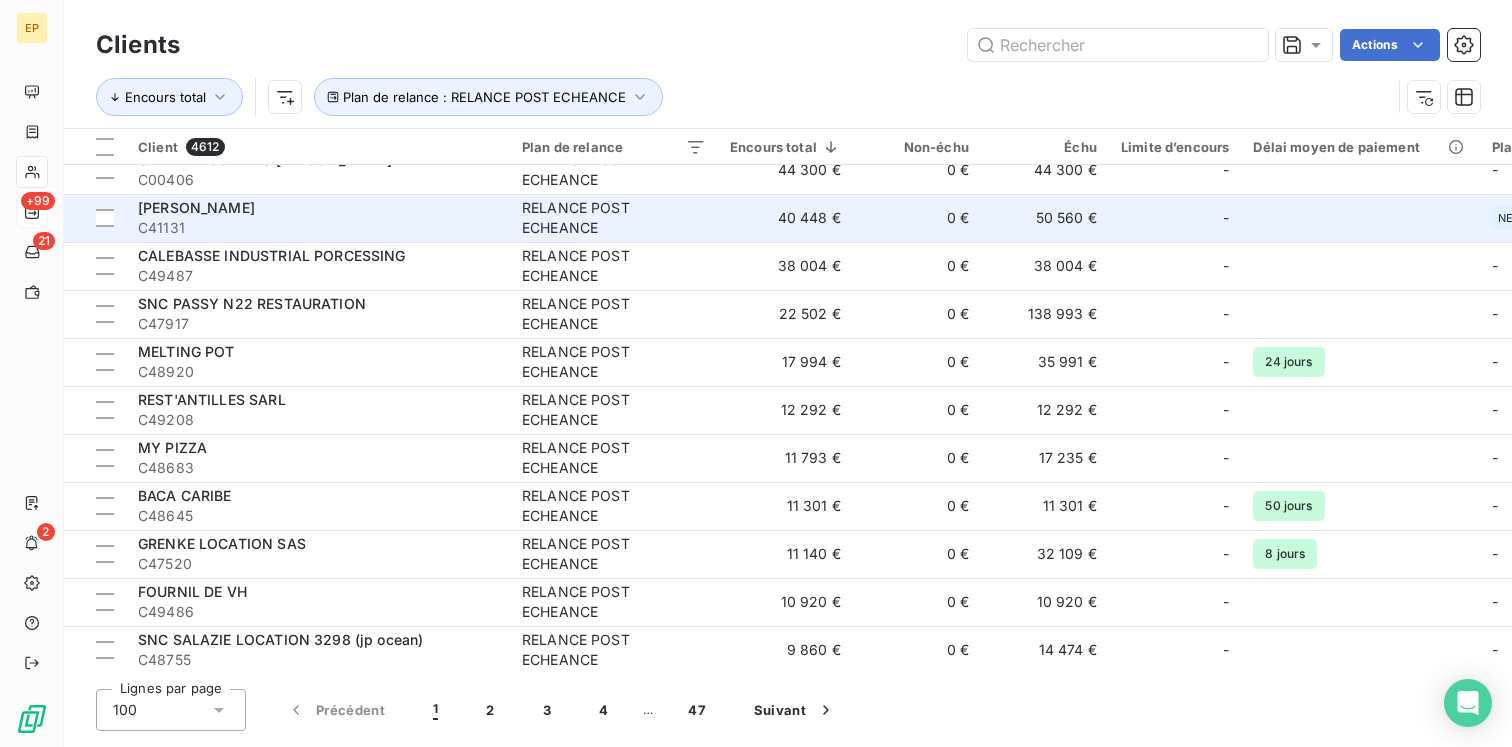 scroll, scrollTop: 0, scrollLeft: 0, axis: both 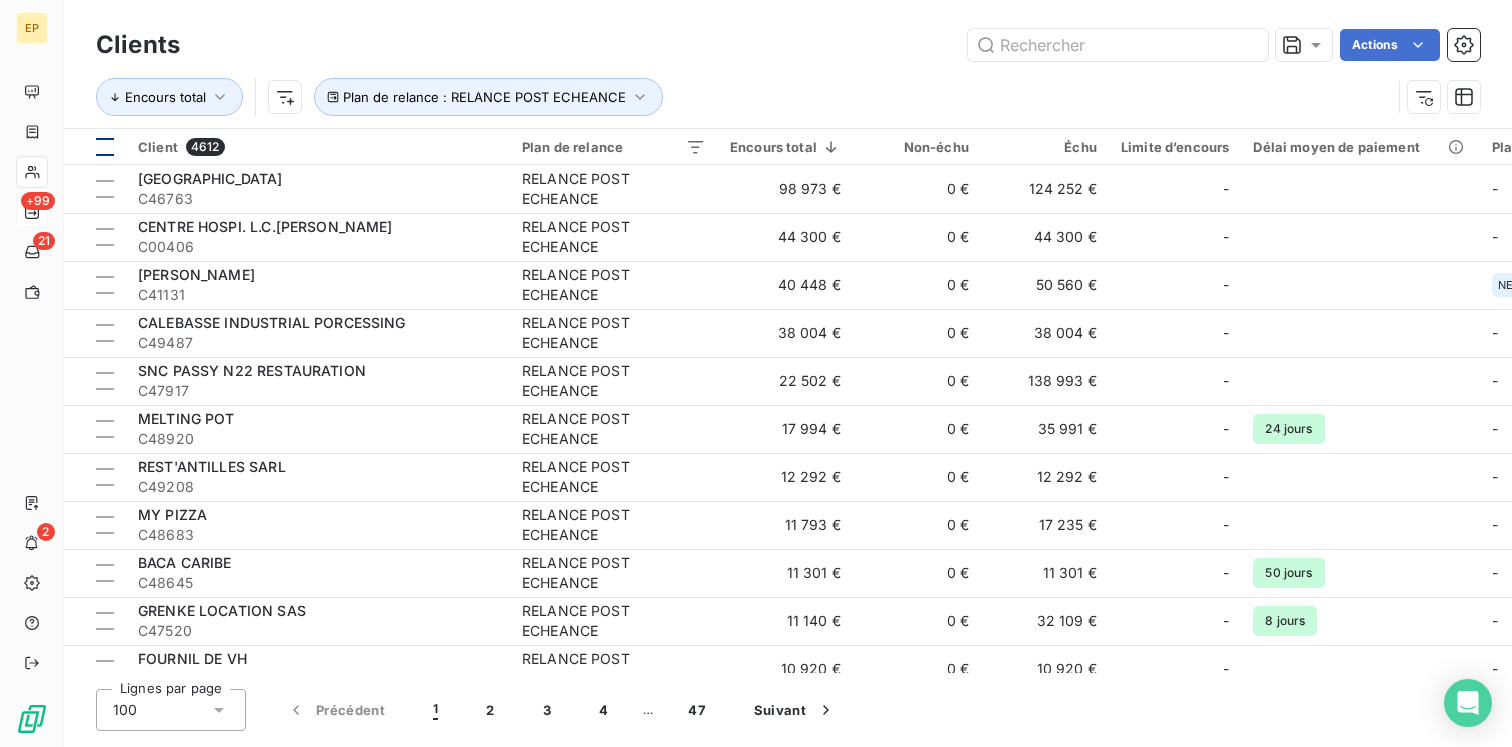 click at bounding box center (95, 147) 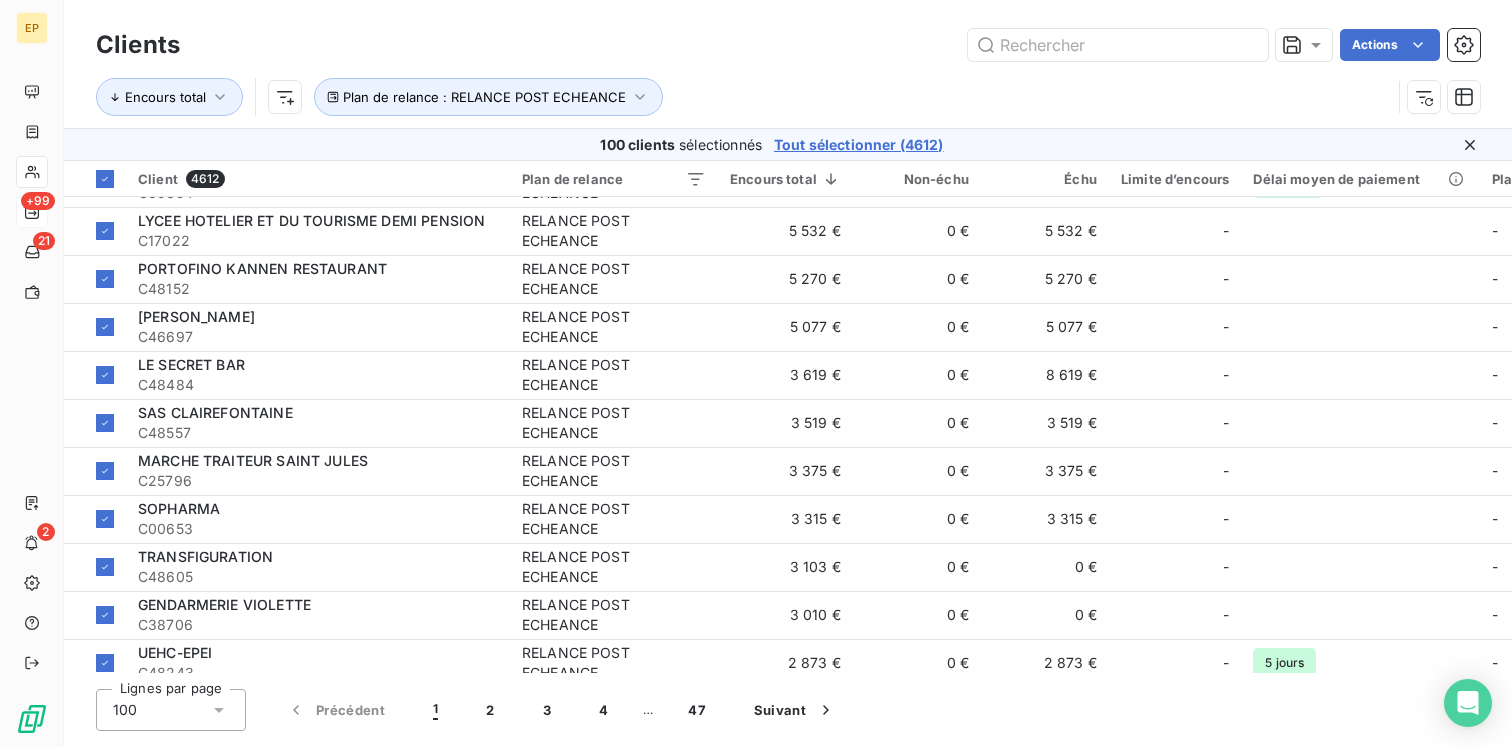 scroll, scrollTop: 0, scrollLeft: 0, axis: both 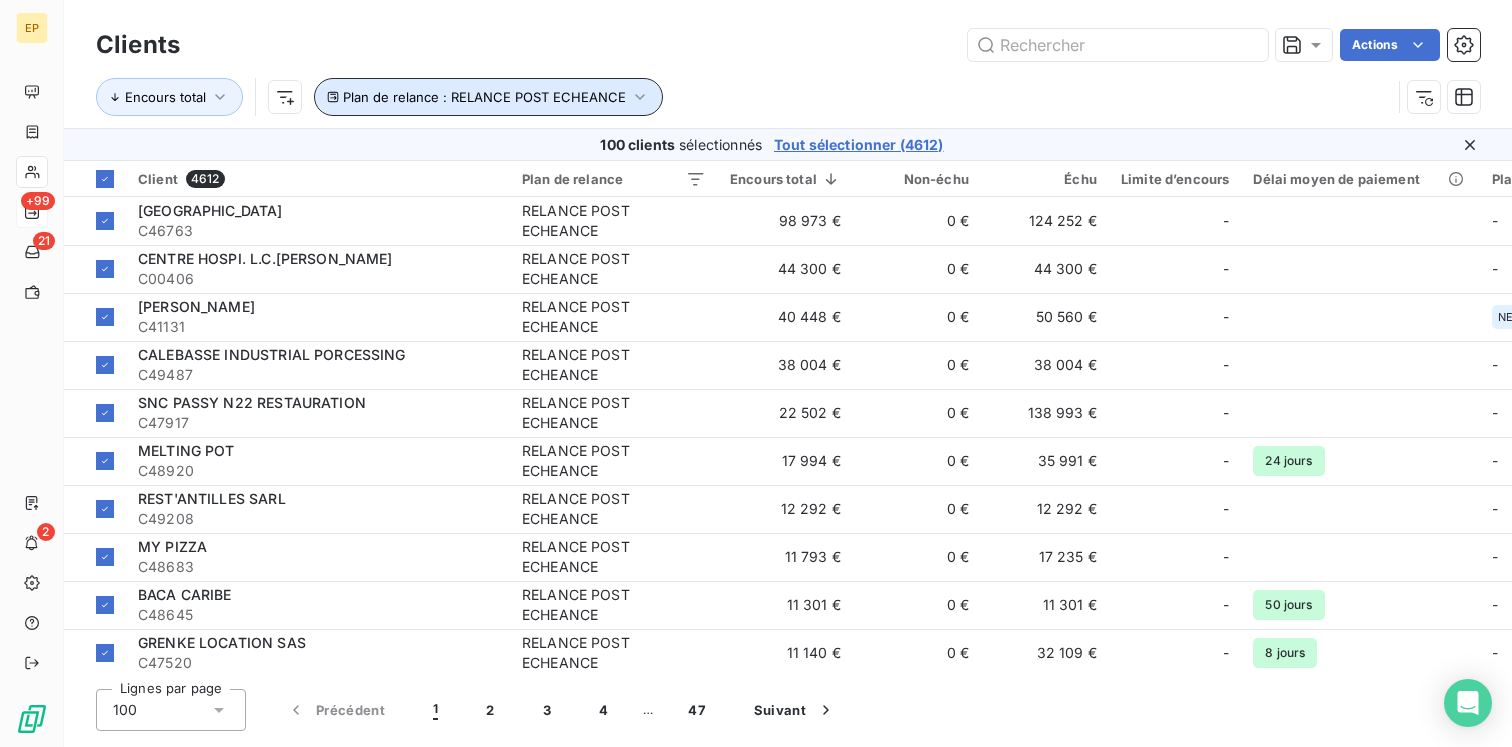 click on "Plan de relance  : RELANCE POST ECHEANCE" at bounding box center (484, 97) 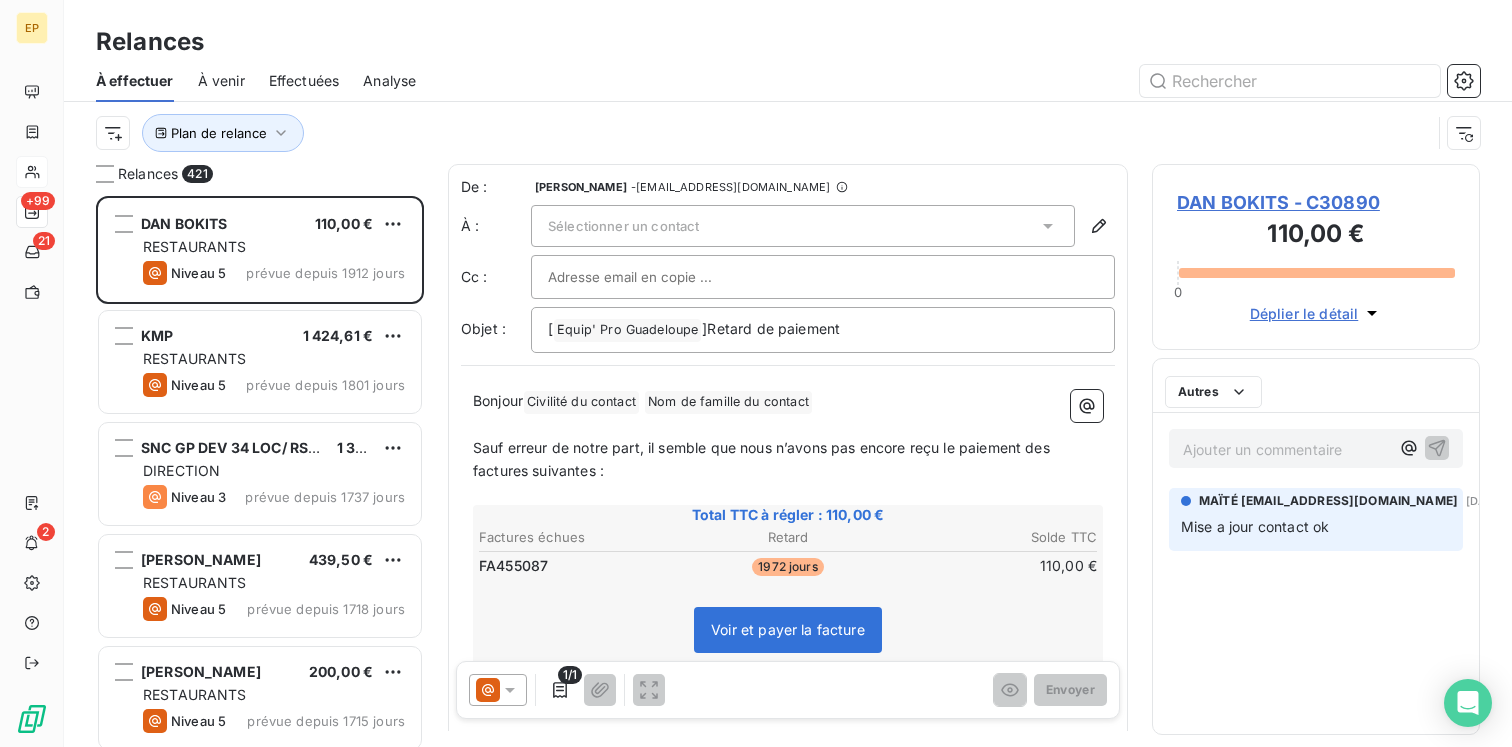 scroll, scrollTop: 1, scrollLeft: 1, axis: both 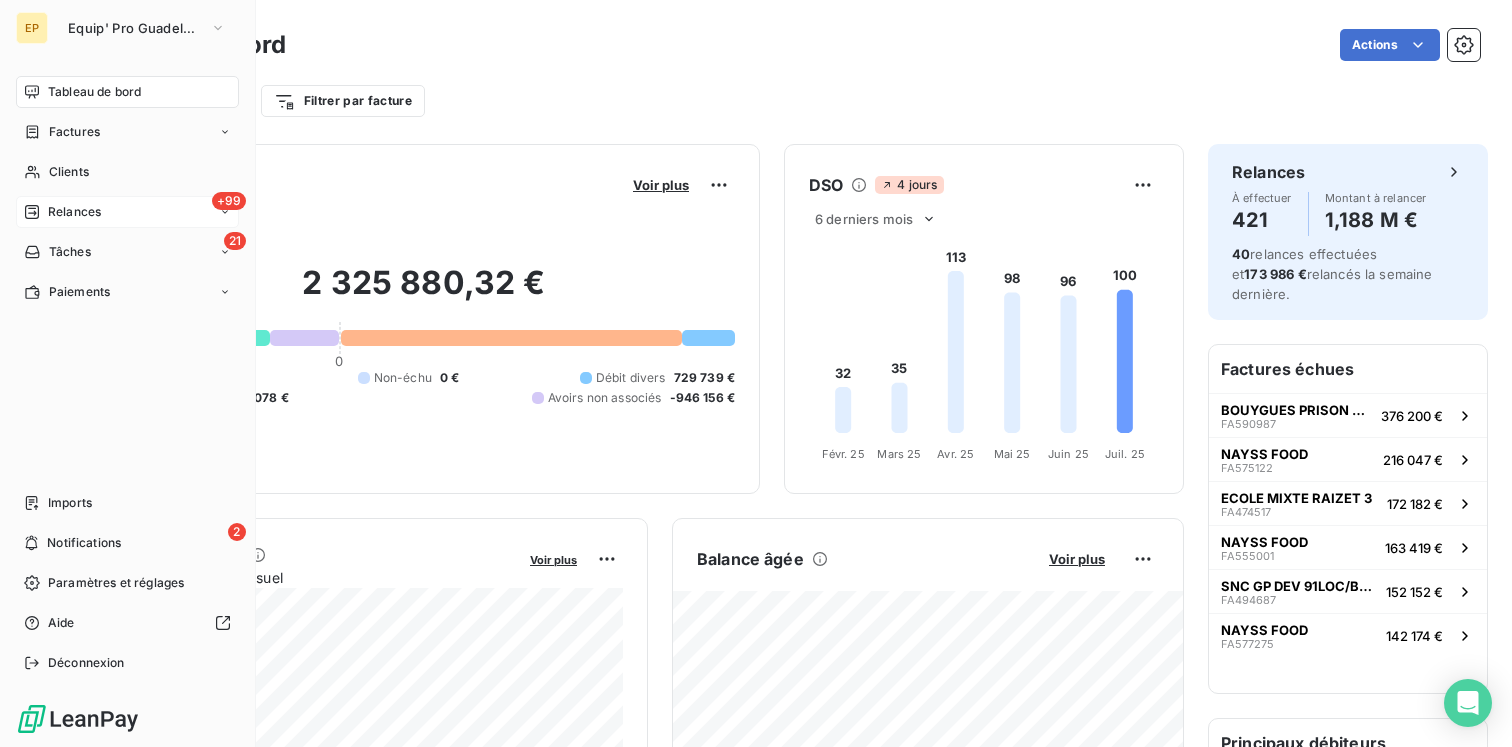 click on "Relances" at bounding box center (74, 212) 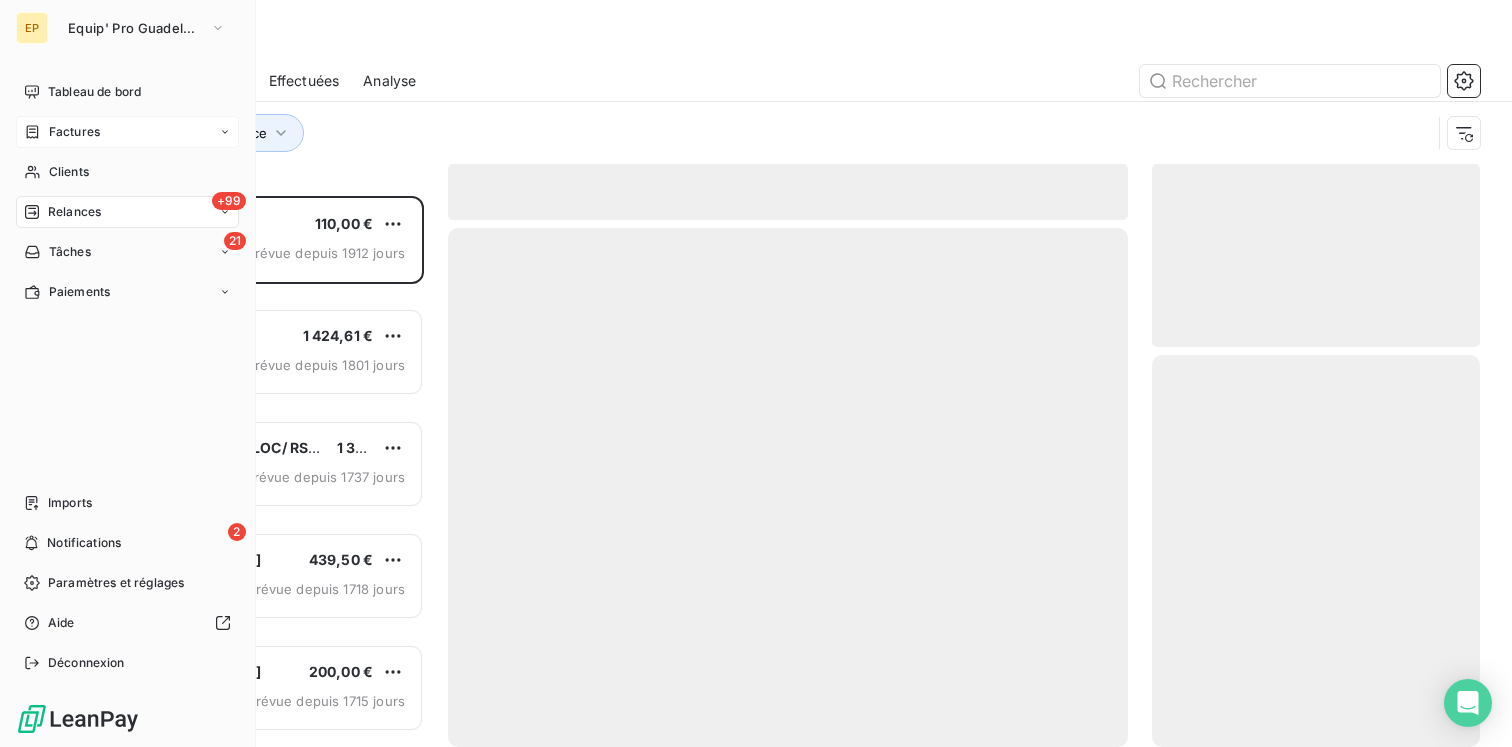 scroll, scrollTop: 1, scrollLeft: 1, axis: both 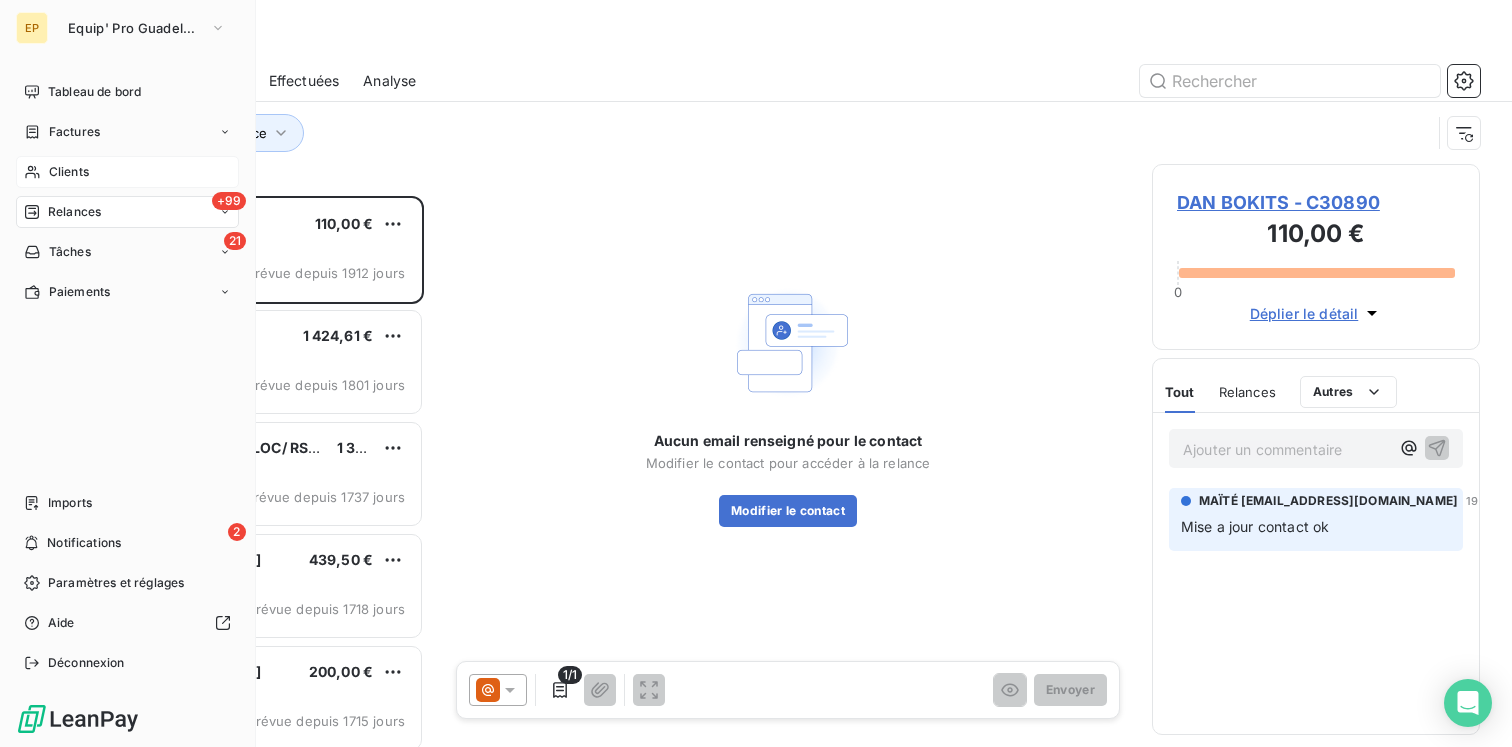 click on "Clients" at bounding box center [69, 172] 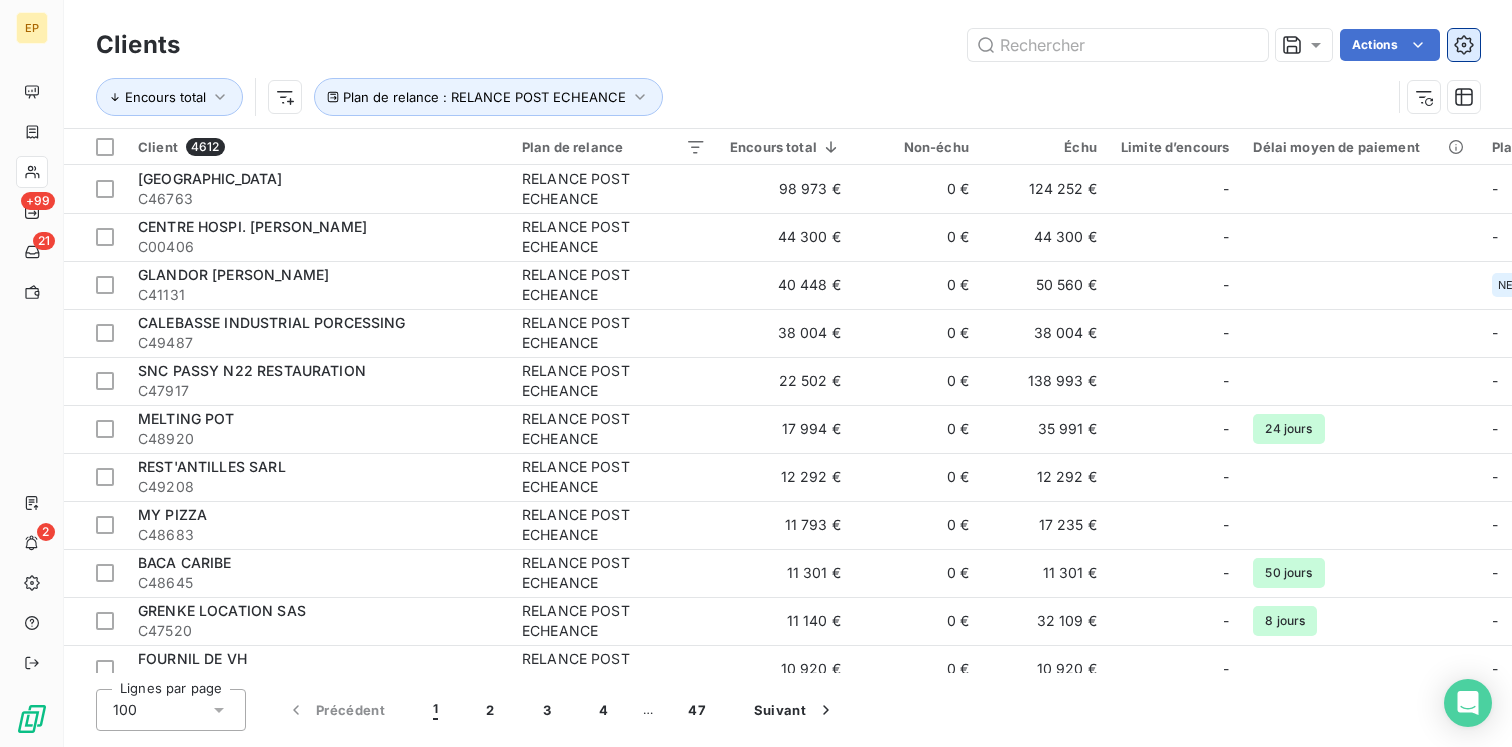 click 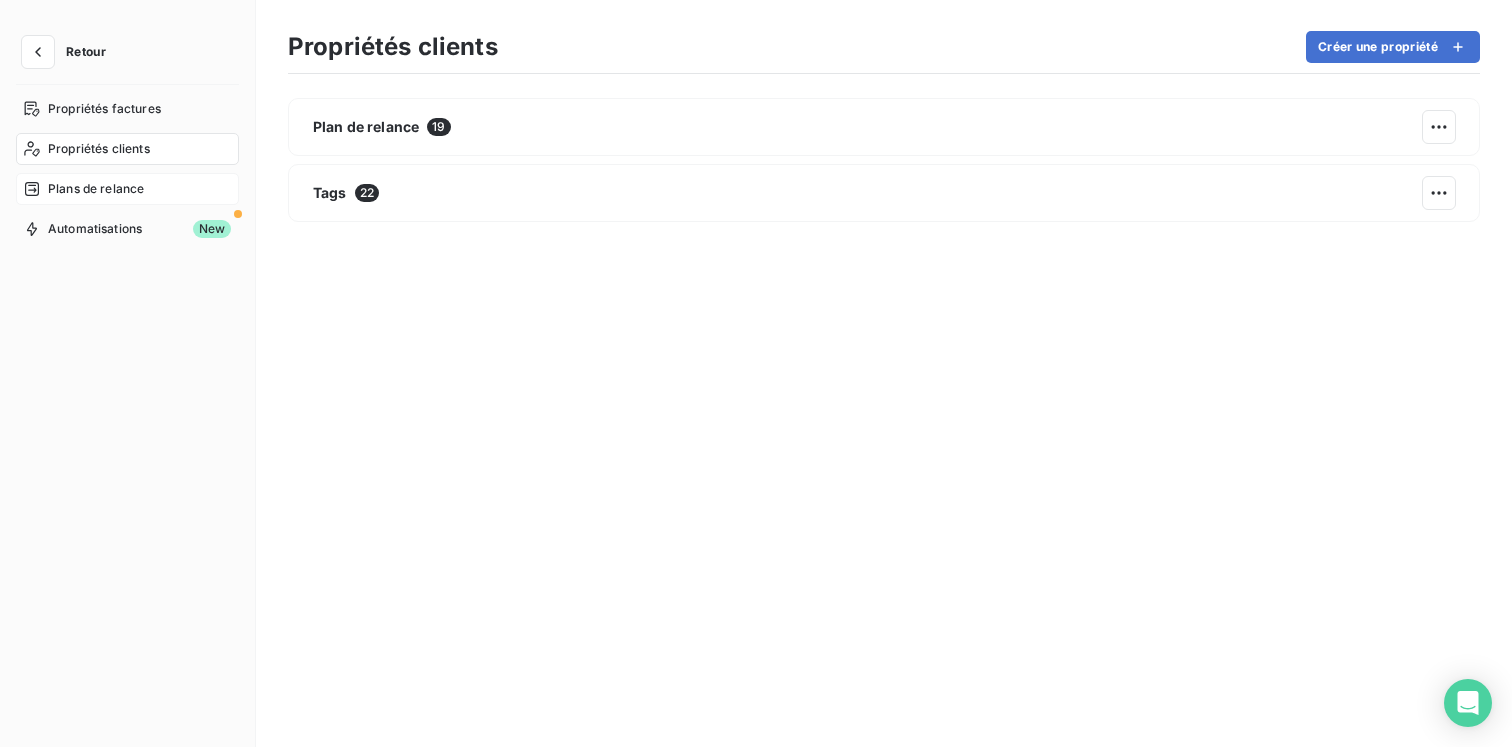 click on "Plans de relance" at bounding box center [127, 189] 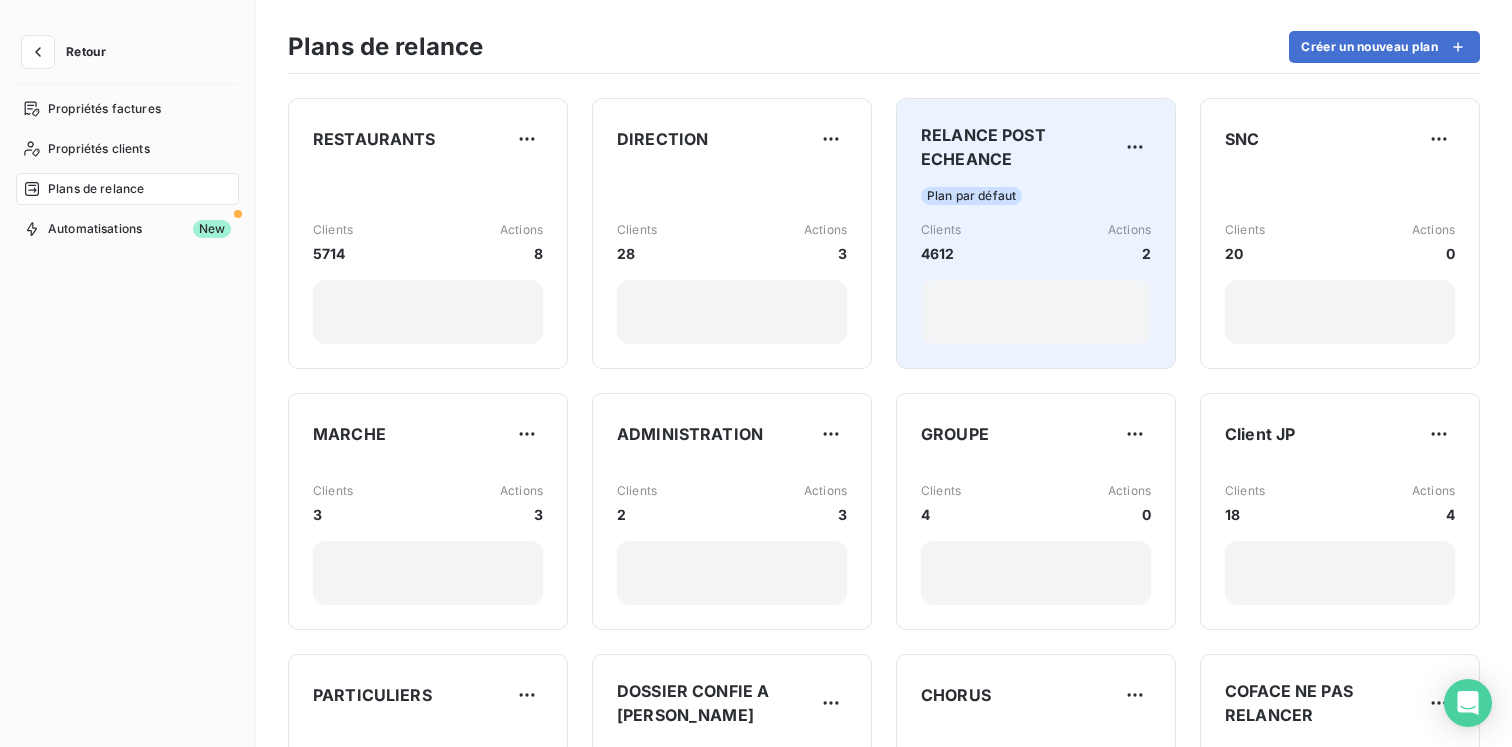 click on "4612" at bounding box center [941, 253] 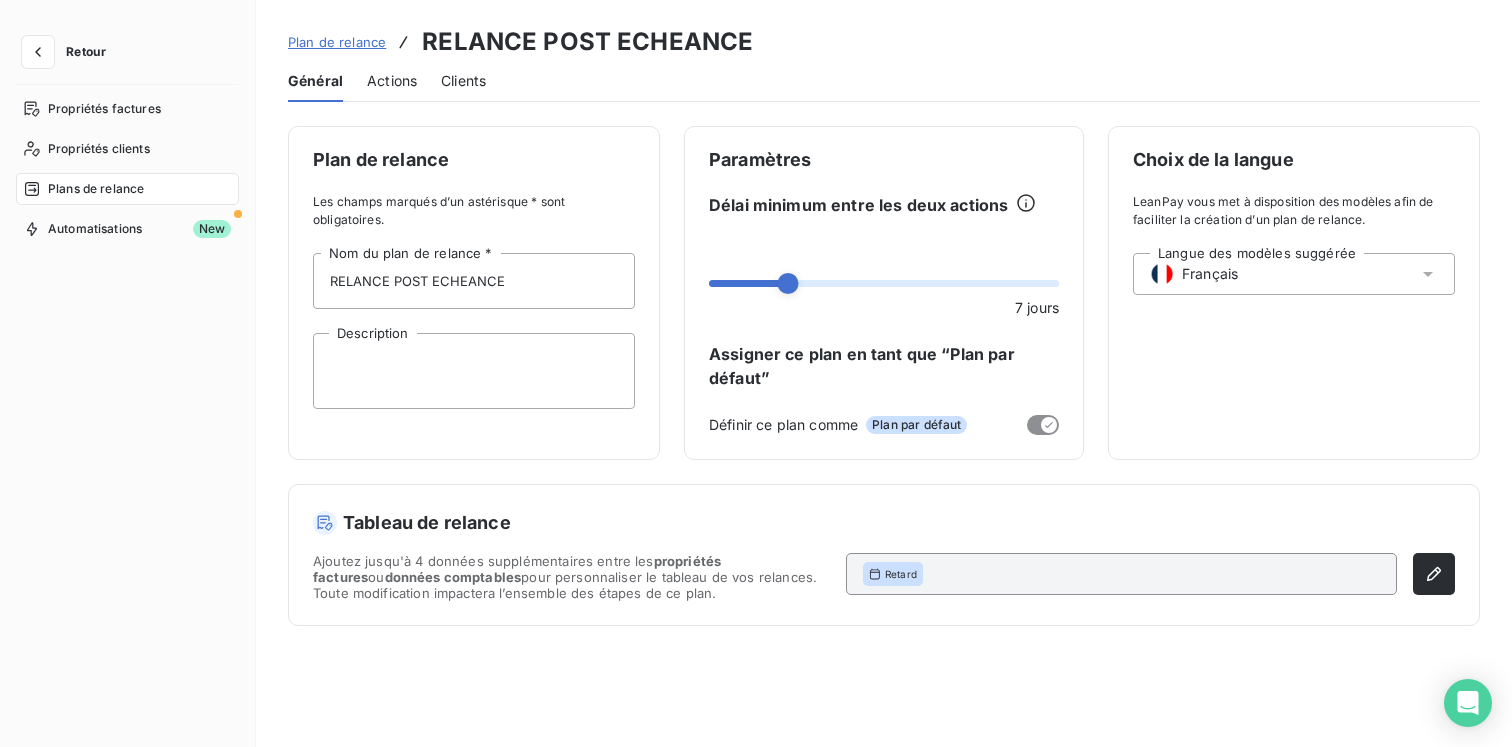 click on "Actions" at bounding box center [392, 81] 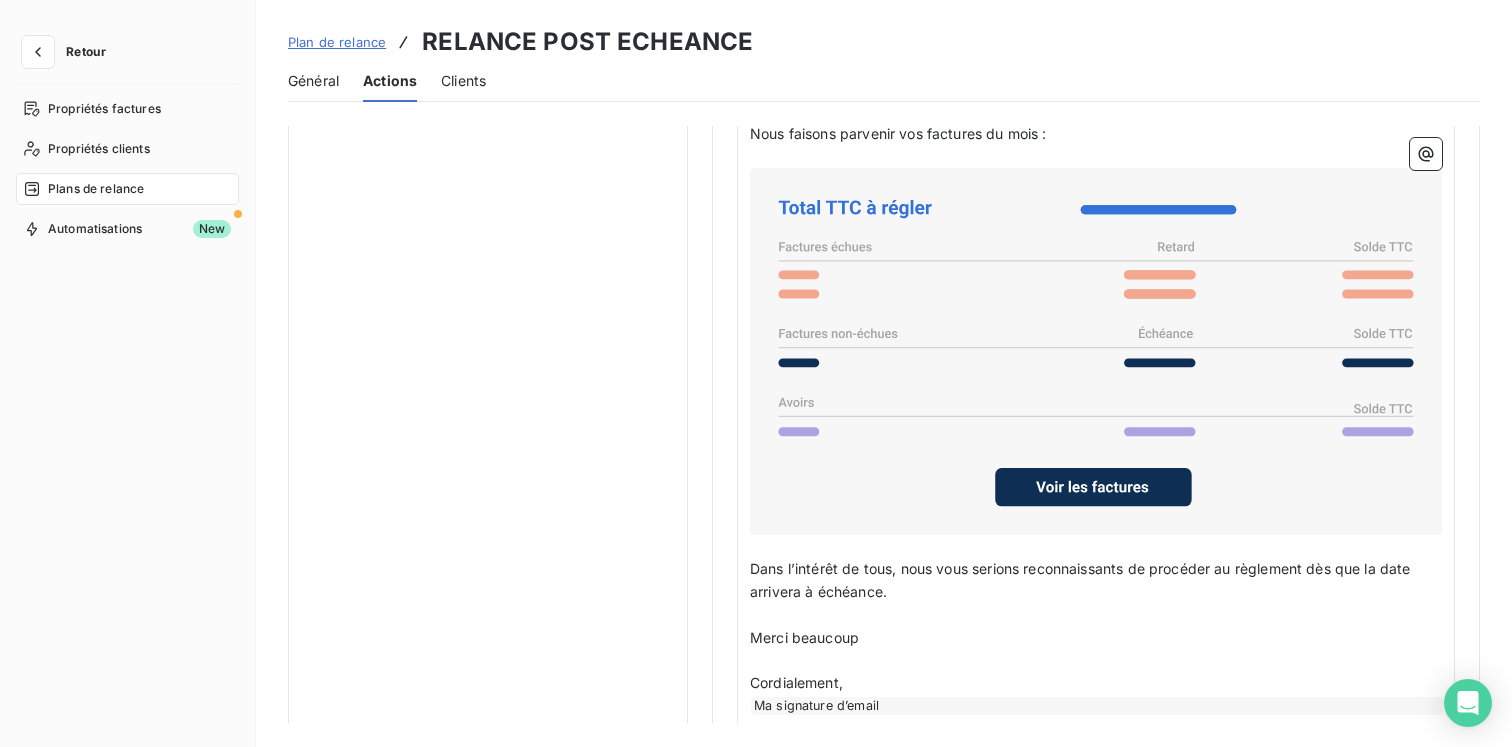 scroll, scrollTop: 1585, scrollLeft: 0, axis: vertical 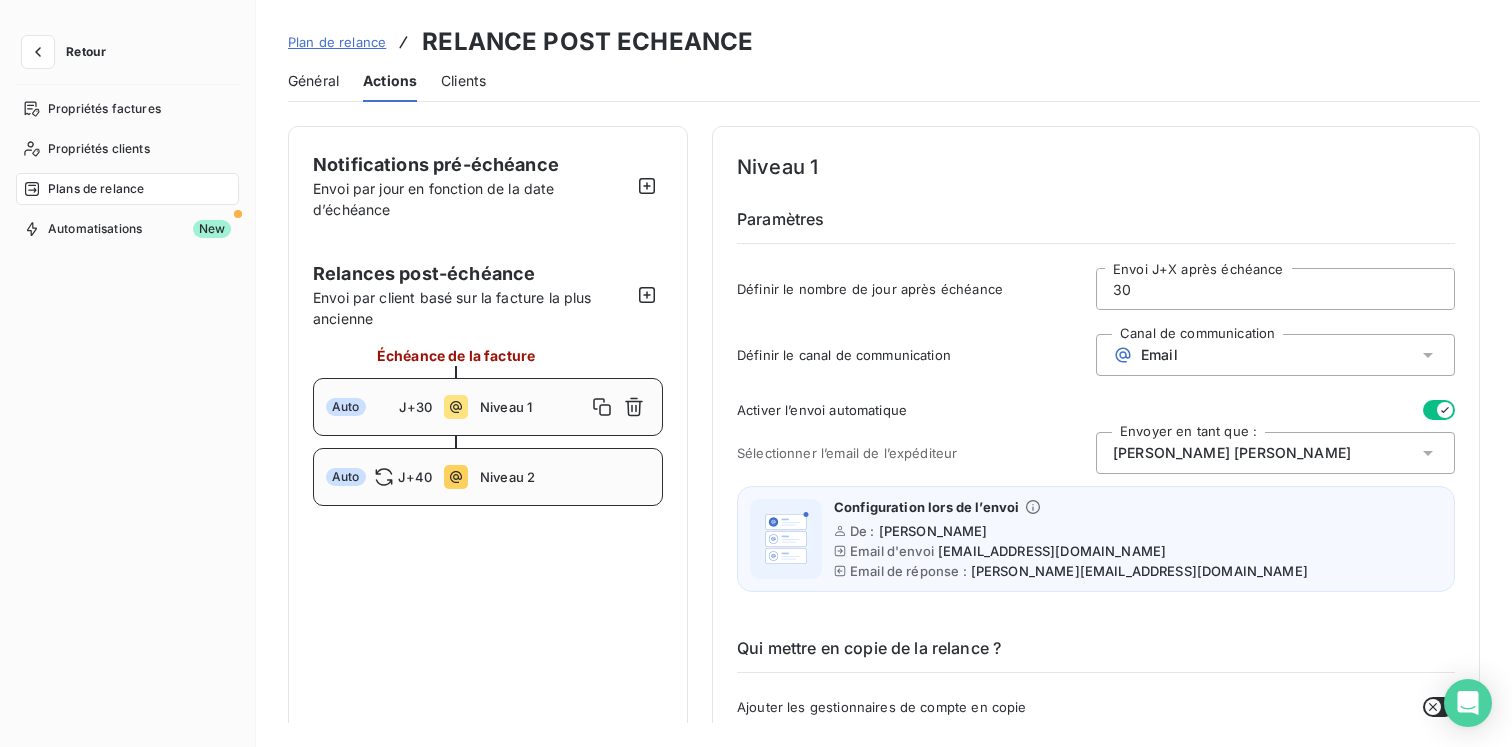 click on "Auto J+40 Niveau 2" at bounding box center (488, 477) 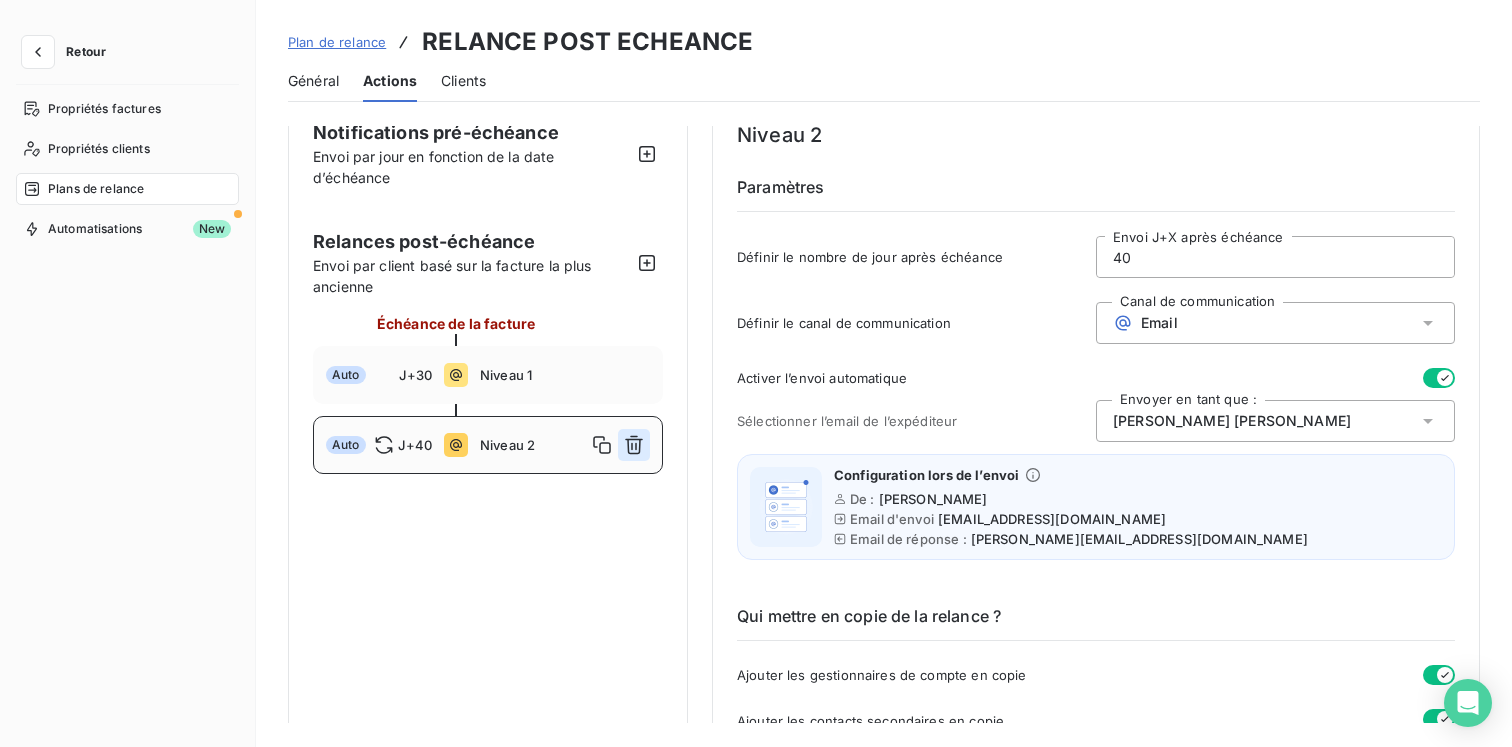 scroll, scrollTop: 0, scrollLeft: 0, axis: both 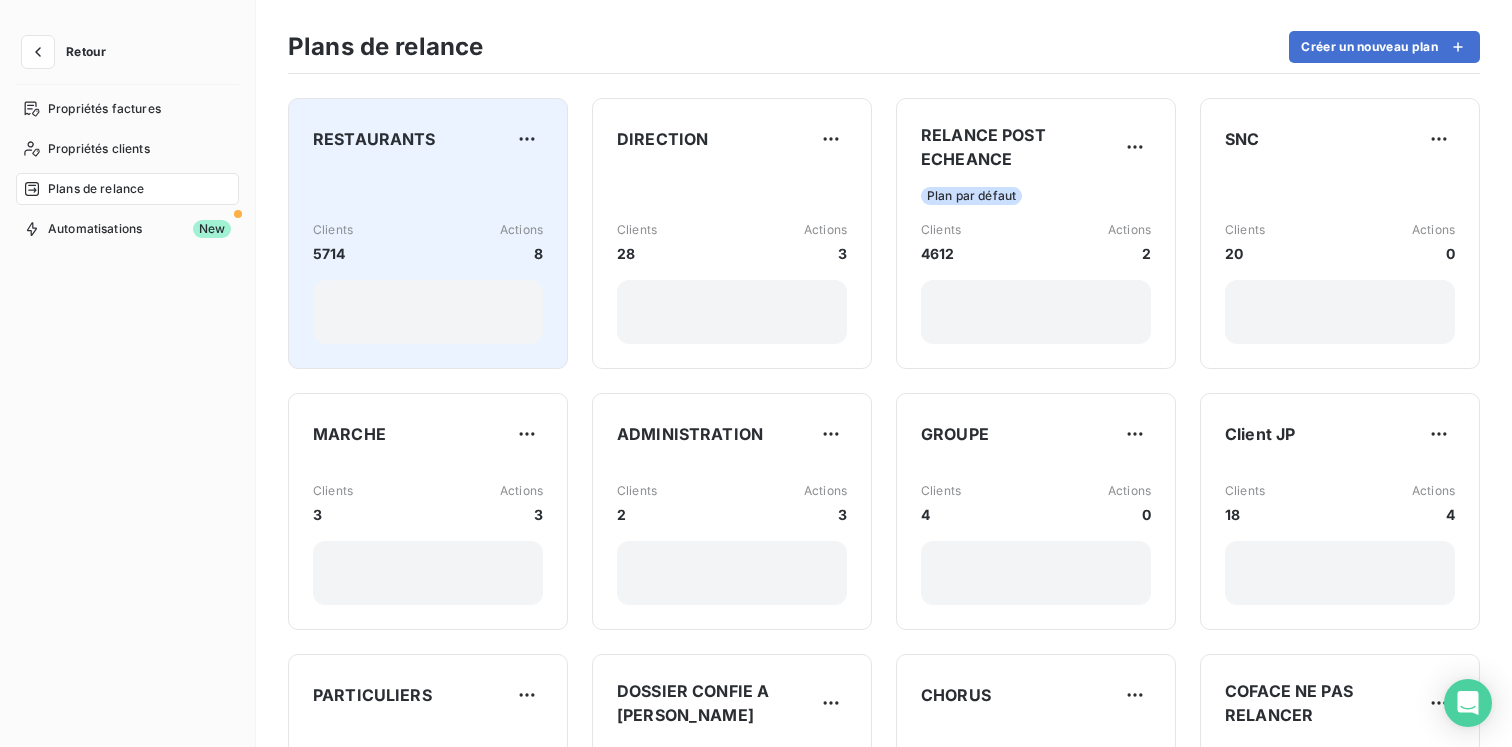 click on "Clients 5714 Actions 8" at bounding box center [428, 242] 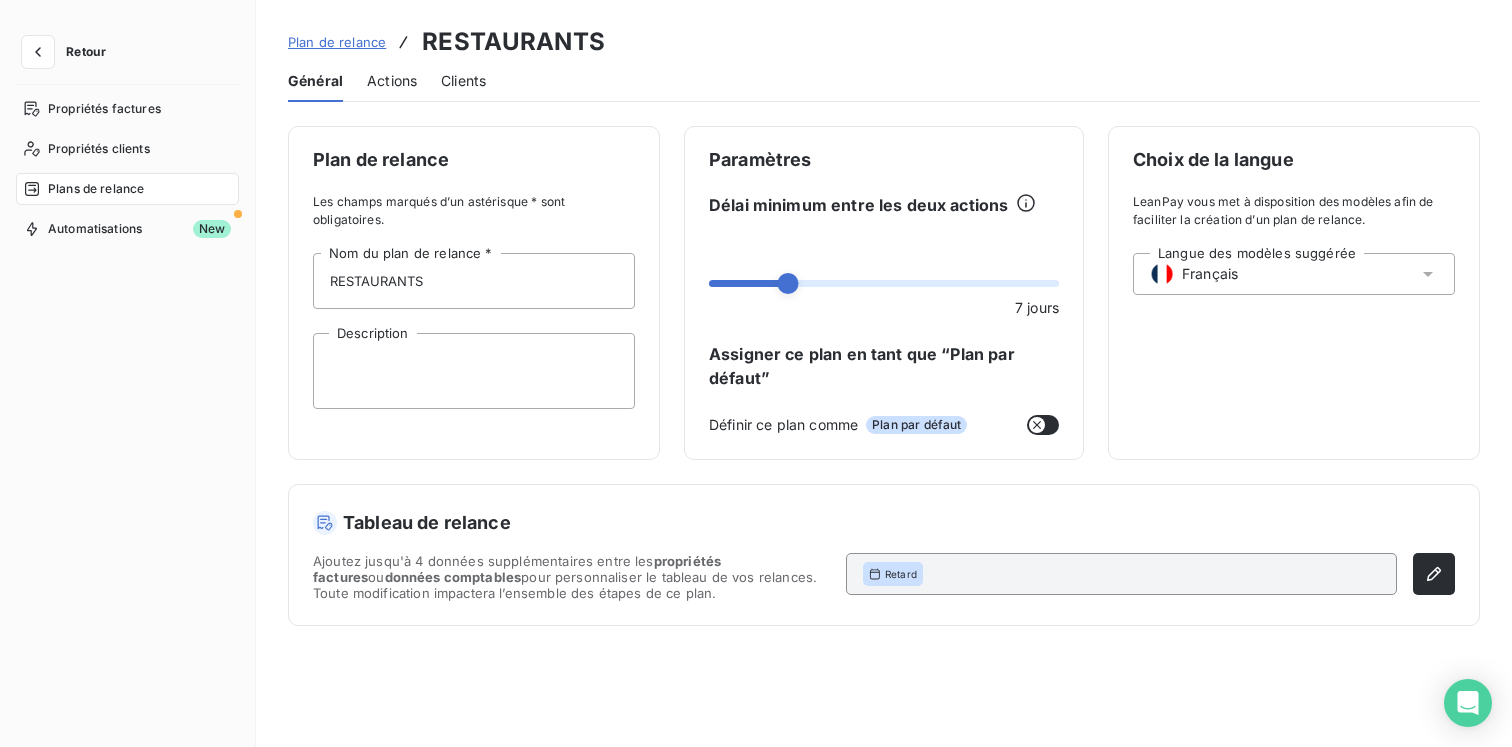 click on "Actions" at bounding box center [392, 81] 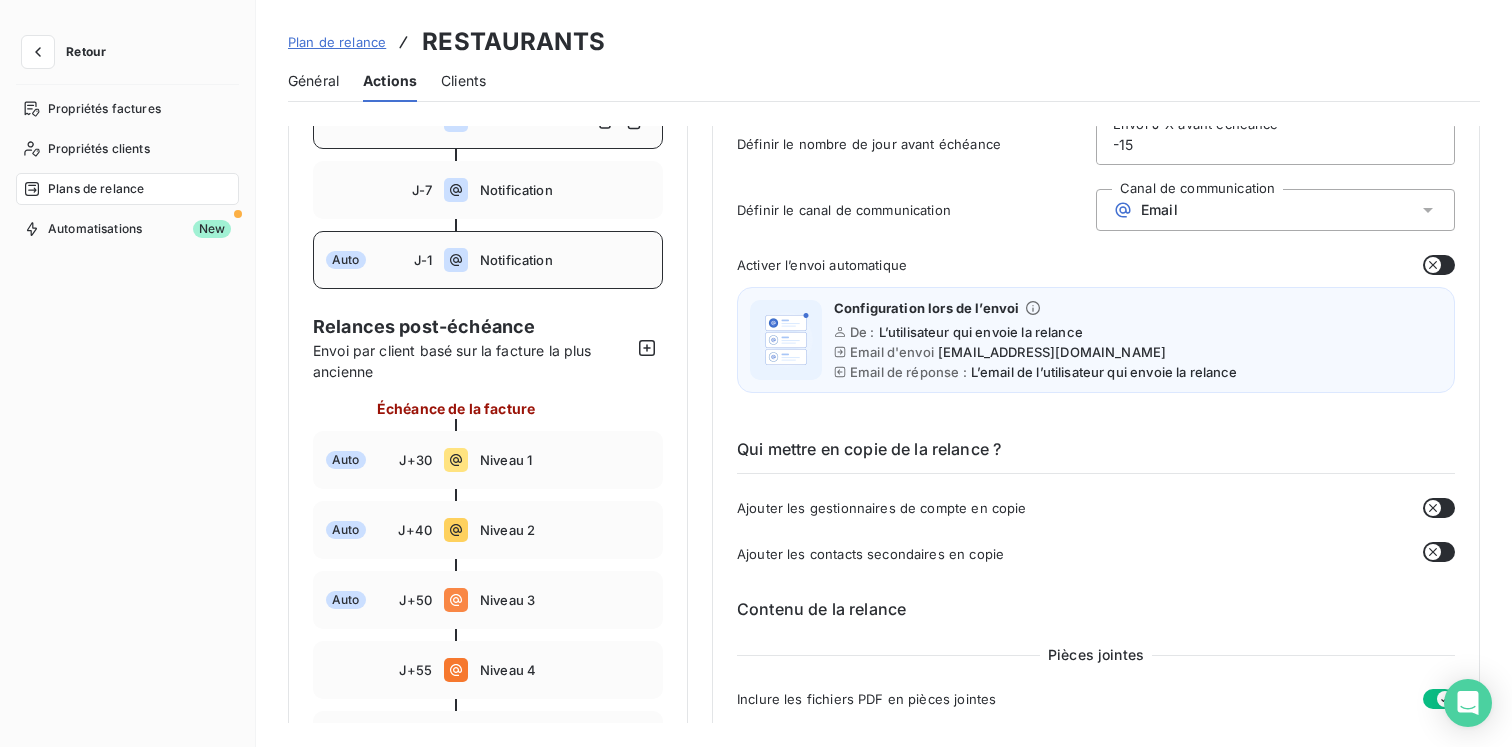 scroll, scrollTop: 0, scrollLeft: 0, axis: both 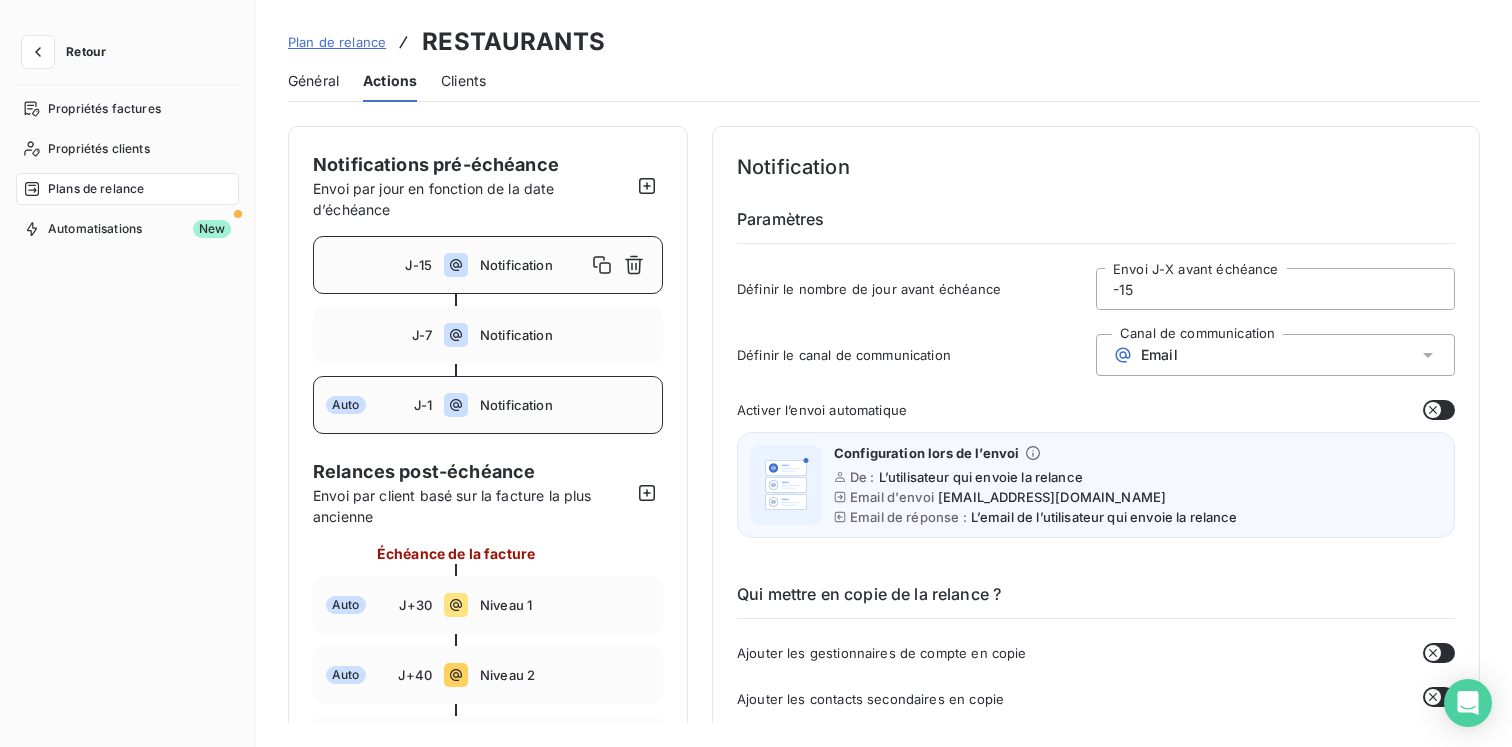 click on "Notification" at bounding box center [565, 405] 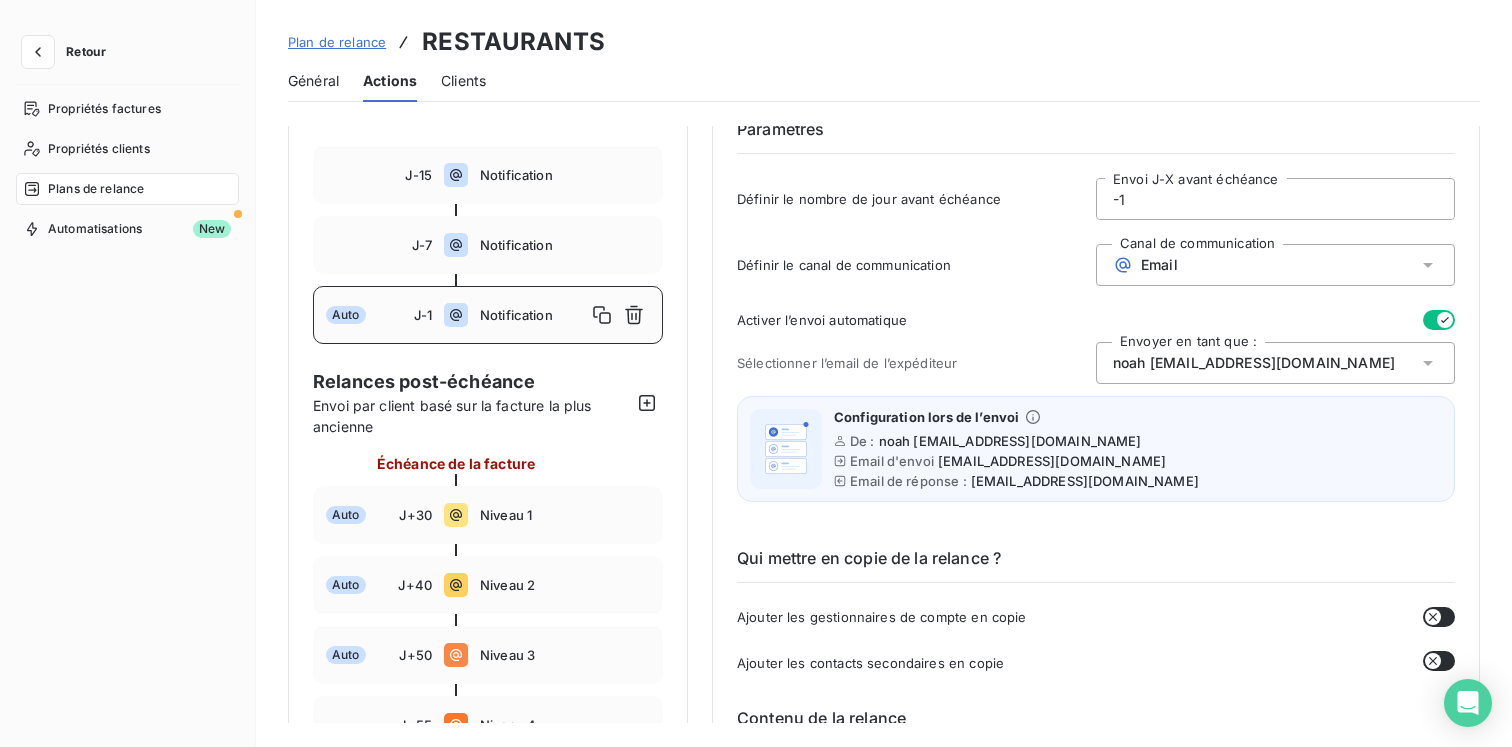 scroll, scrollTop: 0, scrollLeft: 0, axis: both 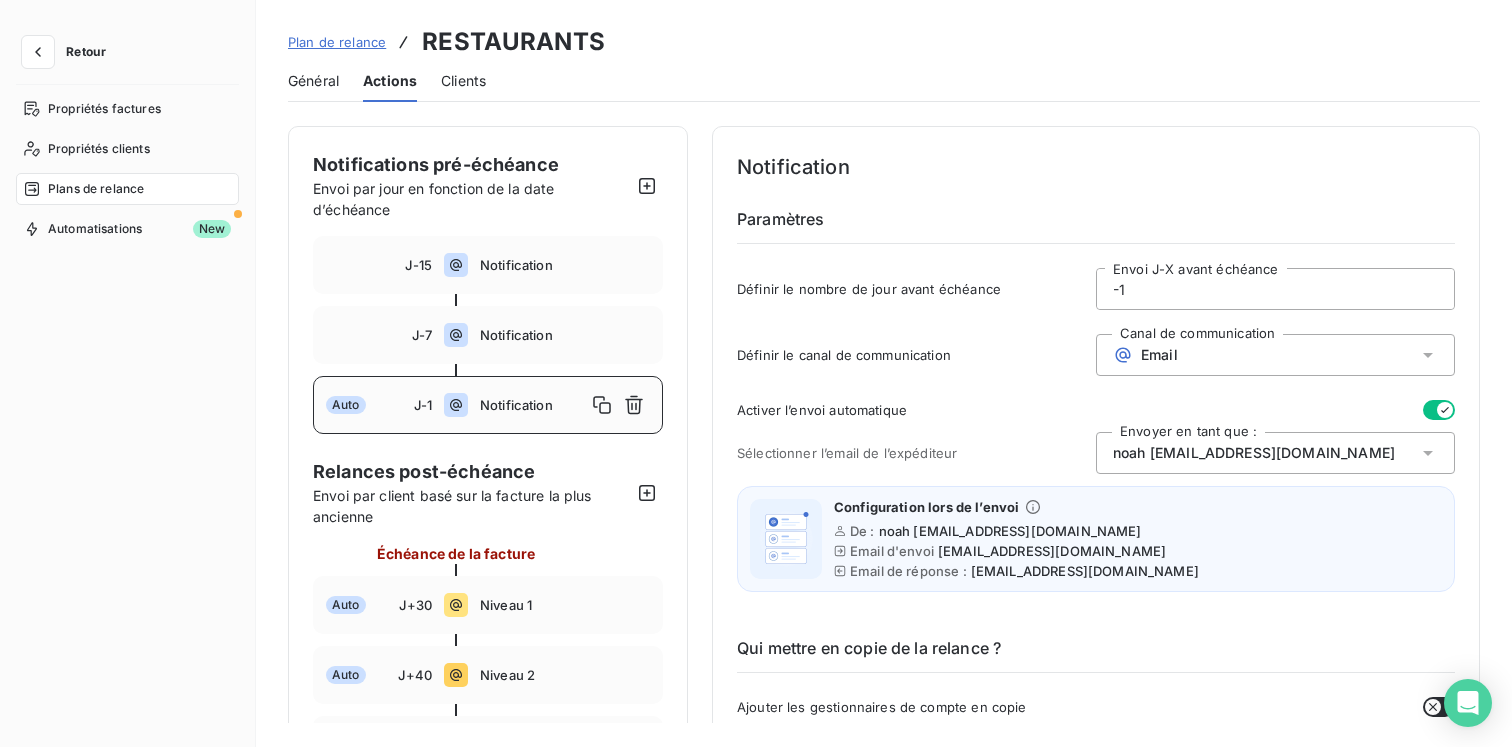 click on "-1" at bounding box center [1275, 289] 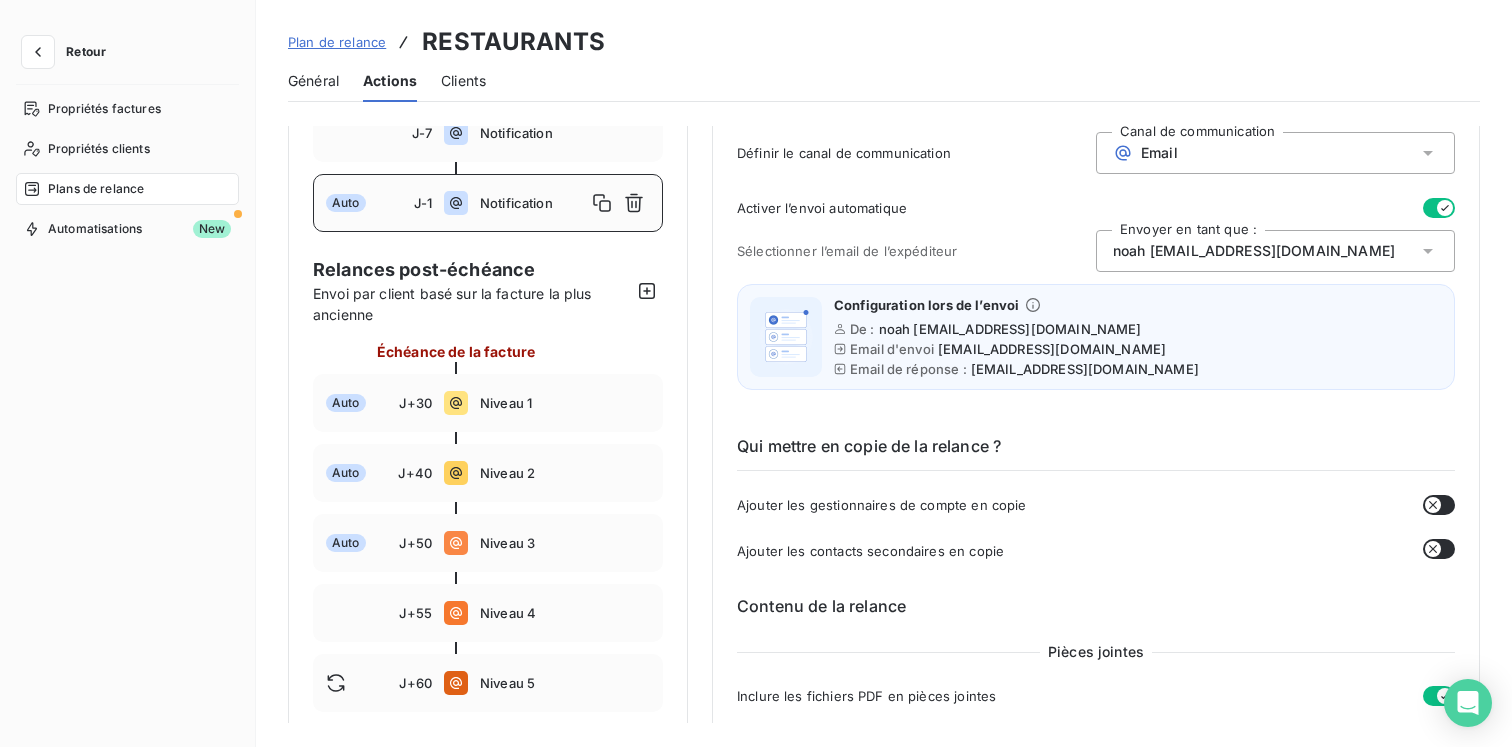 scroll, scrollTop: 0, scrollLeft: 0, axis: both 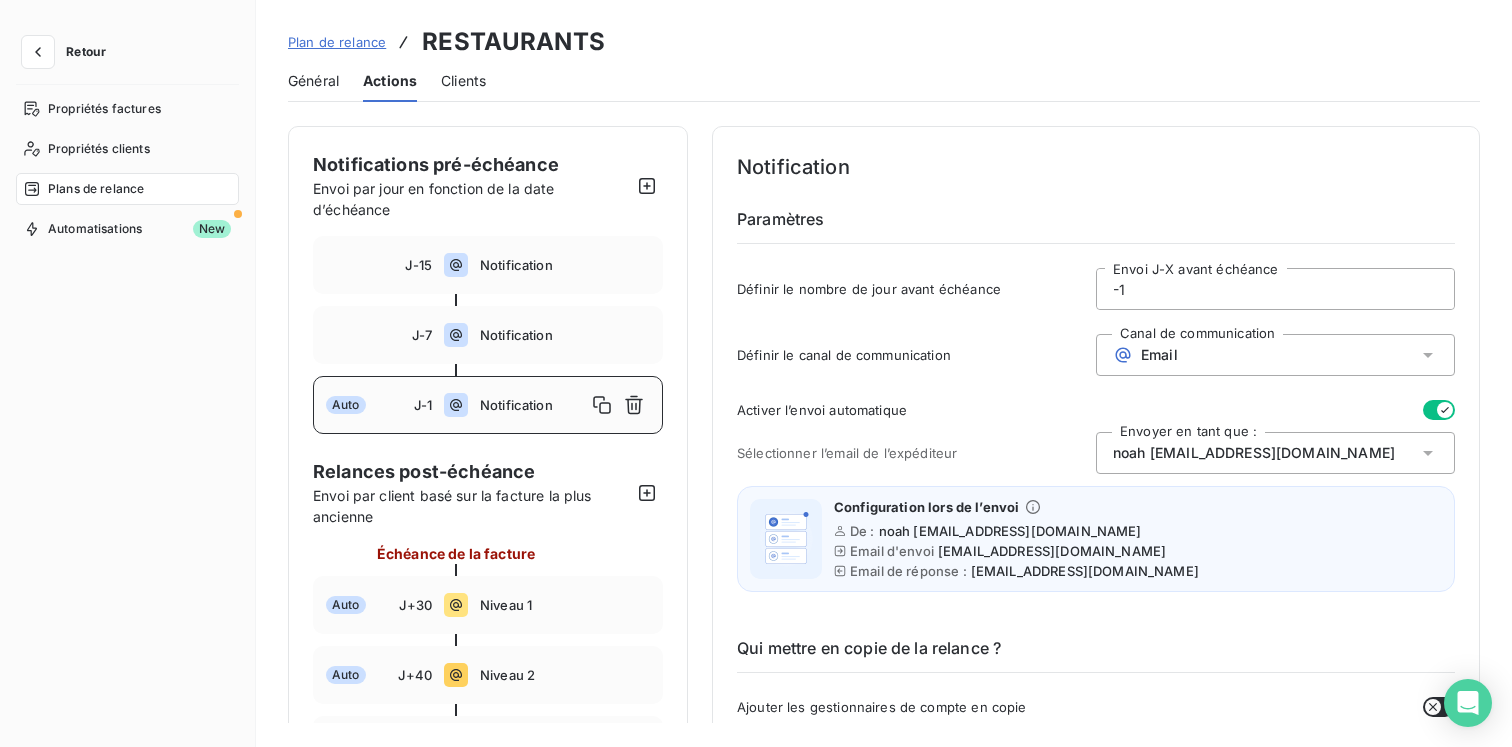 click on "Retour" at bounding box center [86, 52] 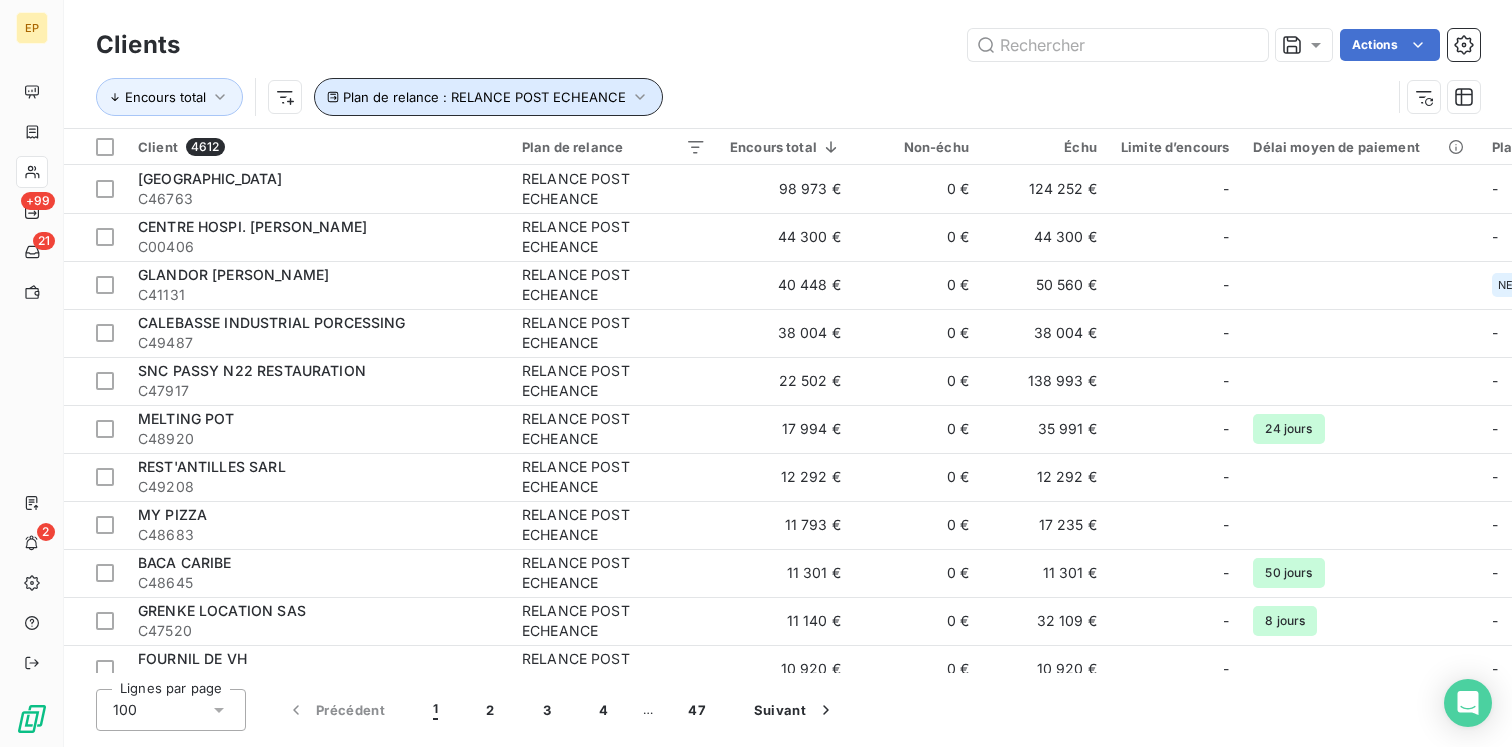 click on "Plan de relance  : RELANCE POST ECHEANCE" at bounding box center [484, 97] 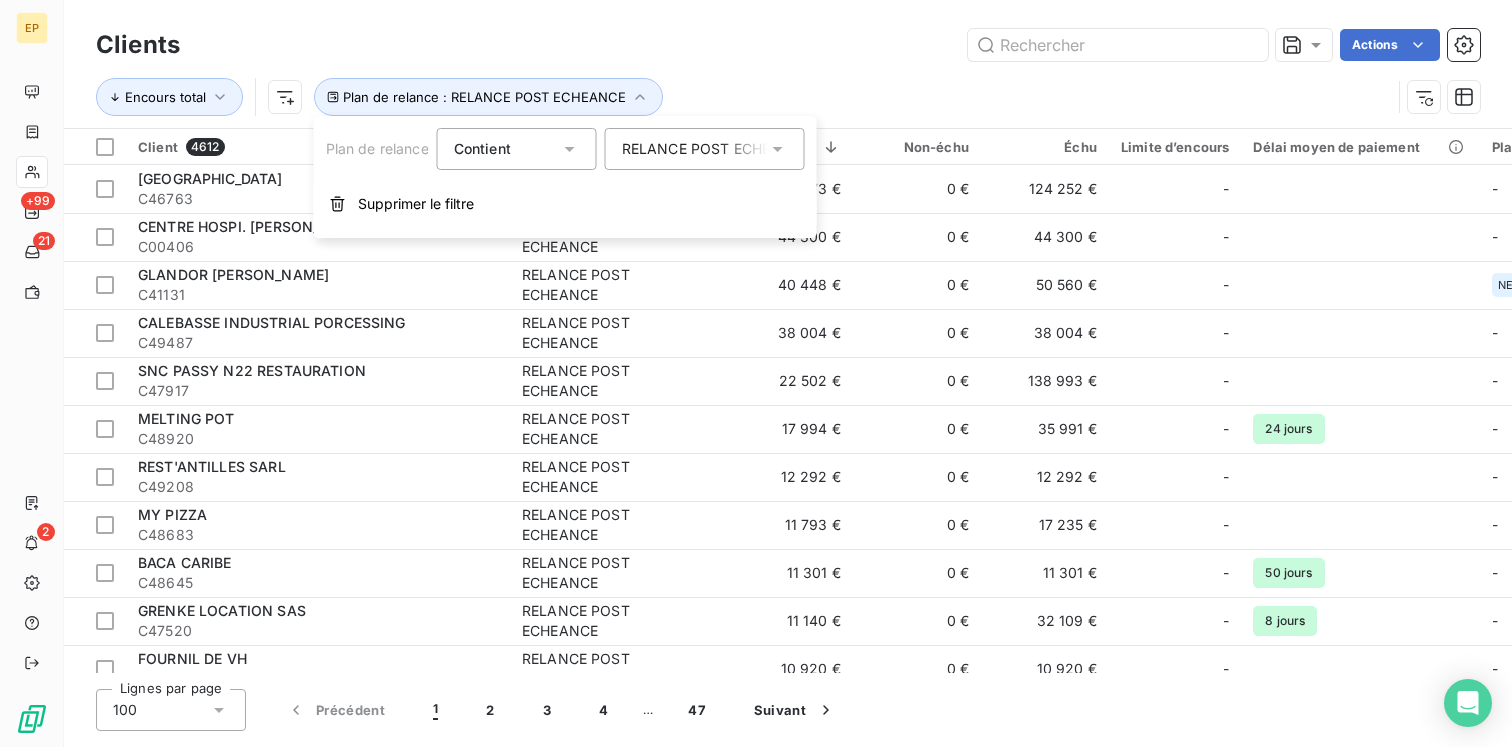 click on "Actions" at bounding box center [842, 45] 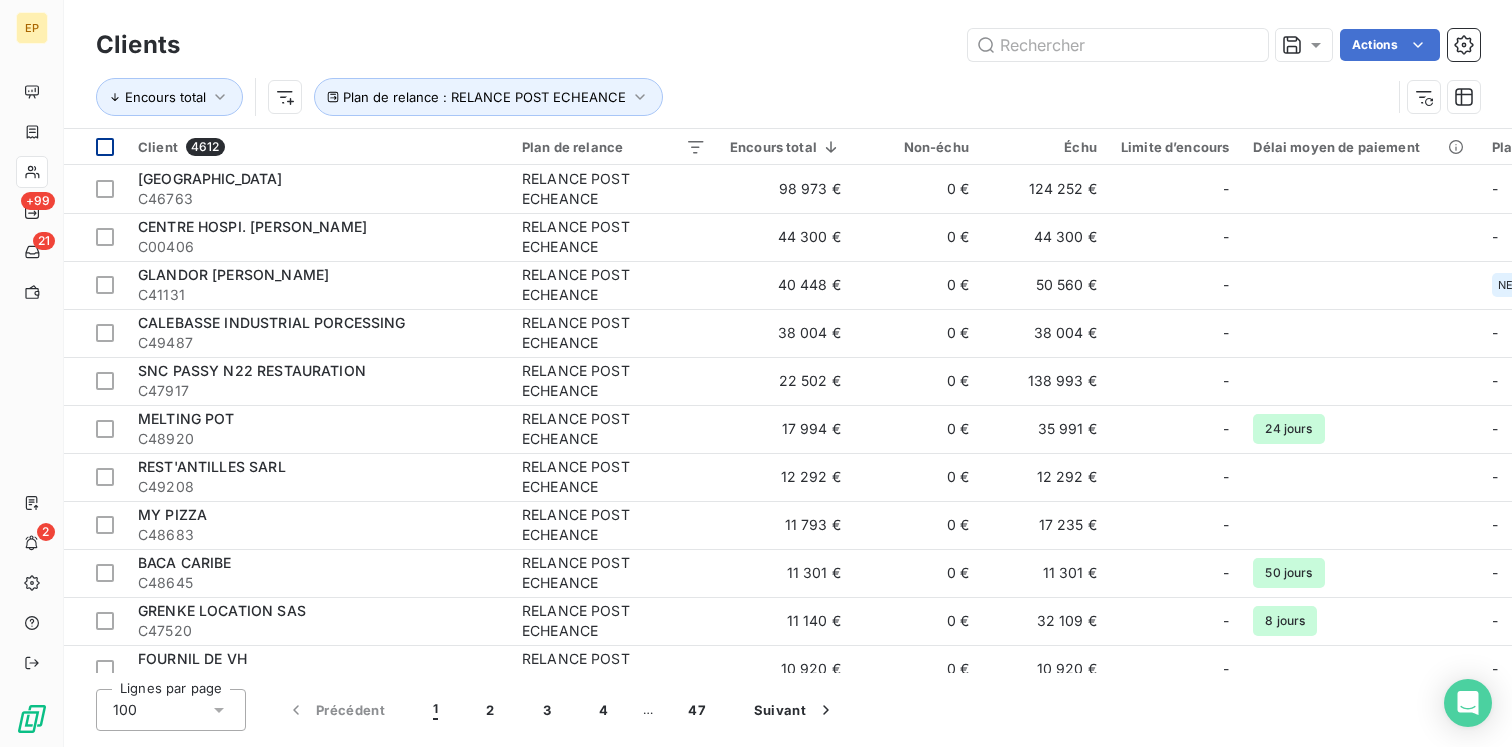 click at bounding box center [95, 147] 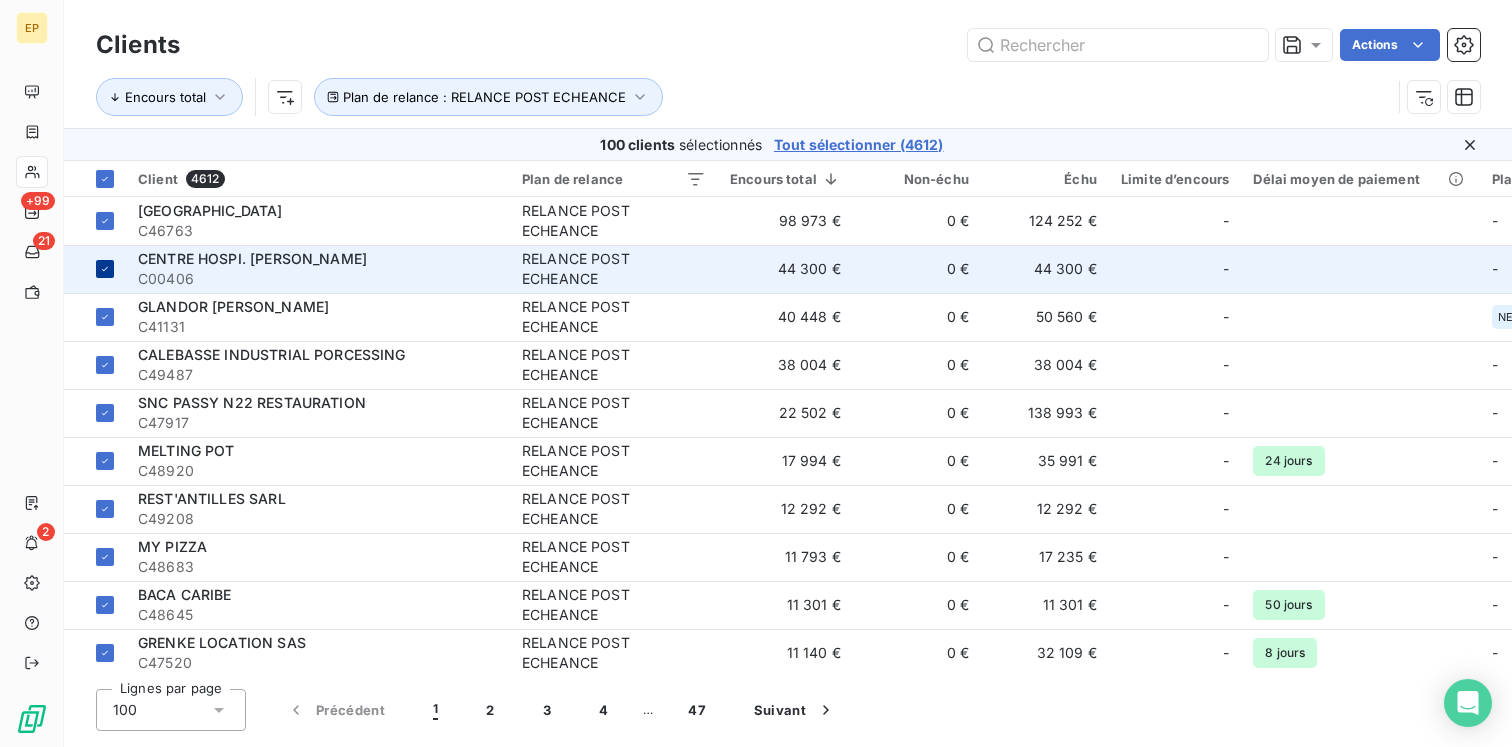click 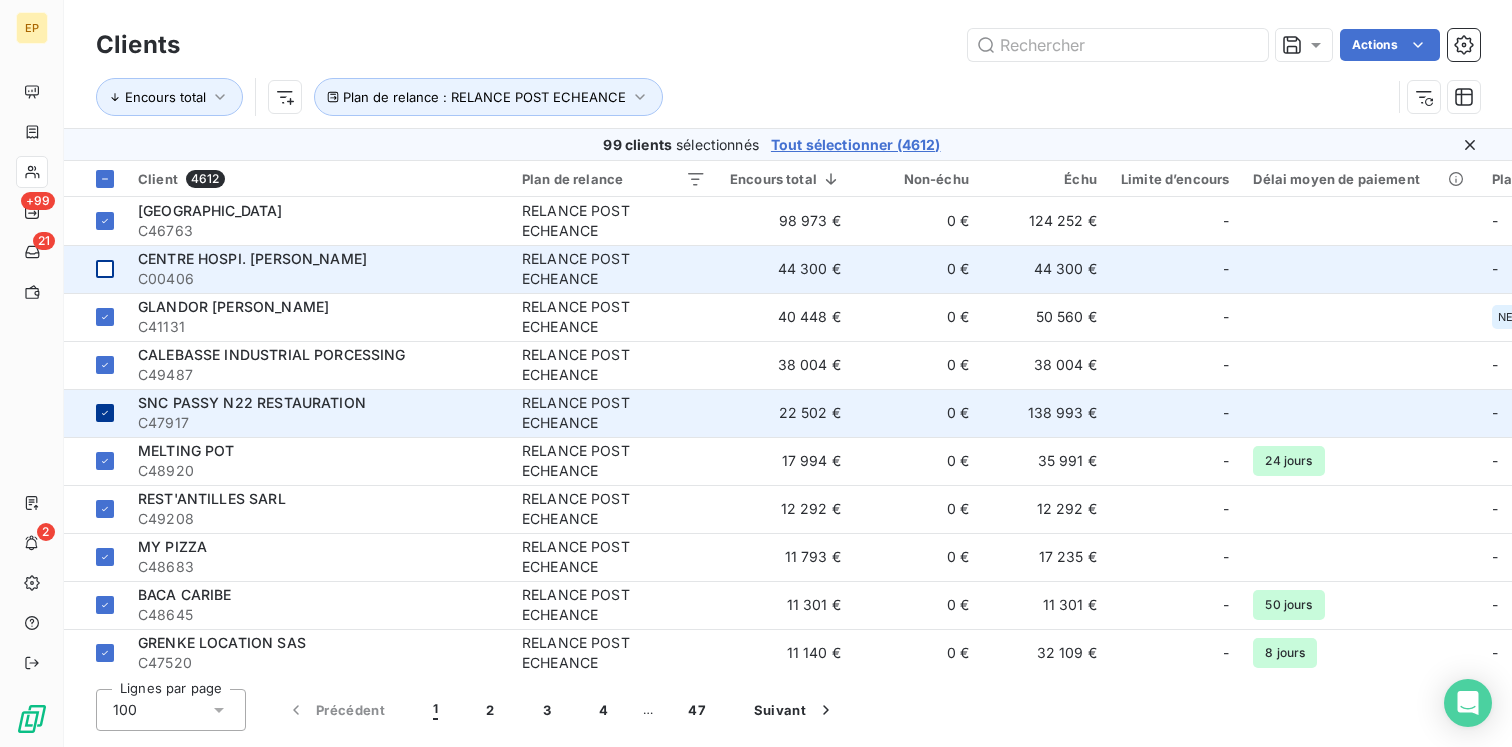 click at bounding box center [95, 413] 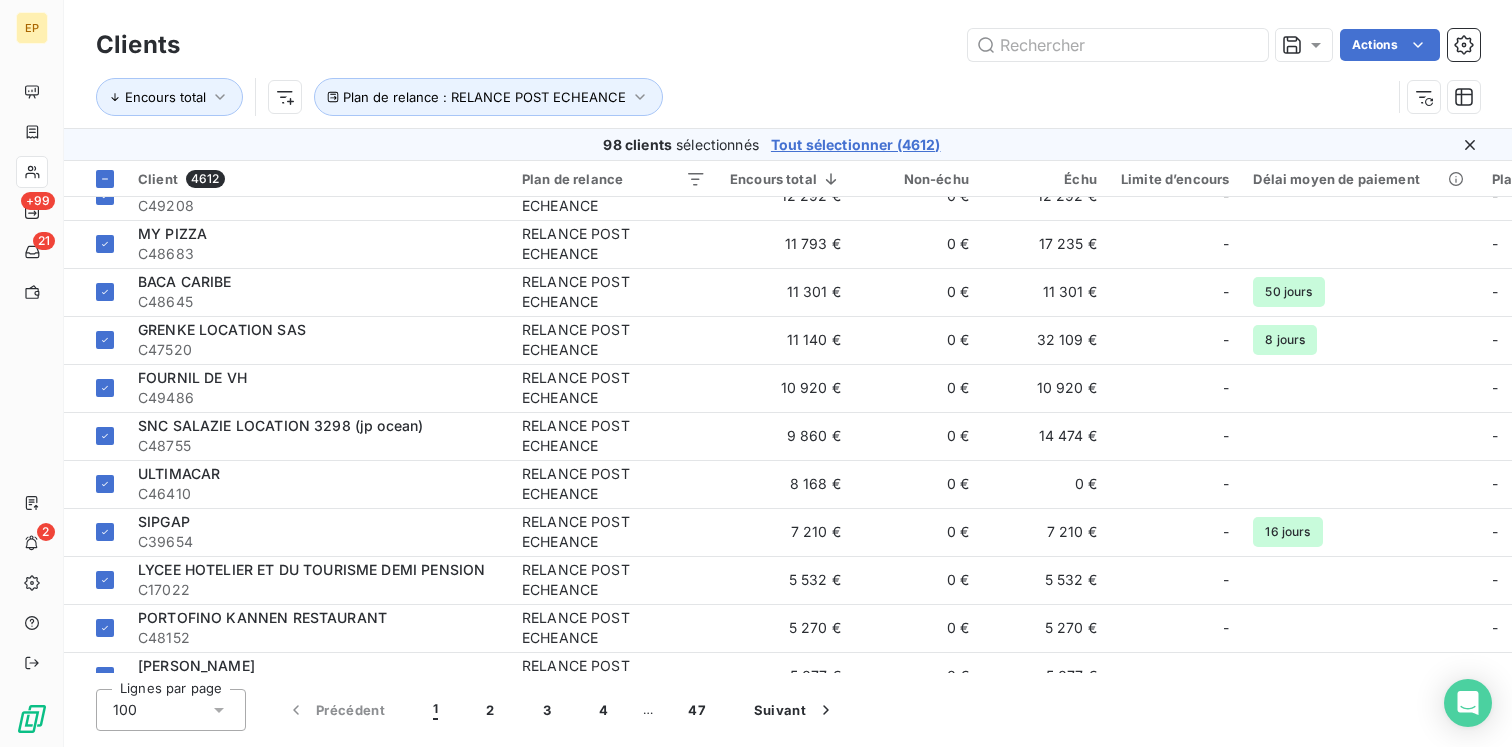 scroll, scrollTop: 314, scrollLeft: 0, axis: vertical 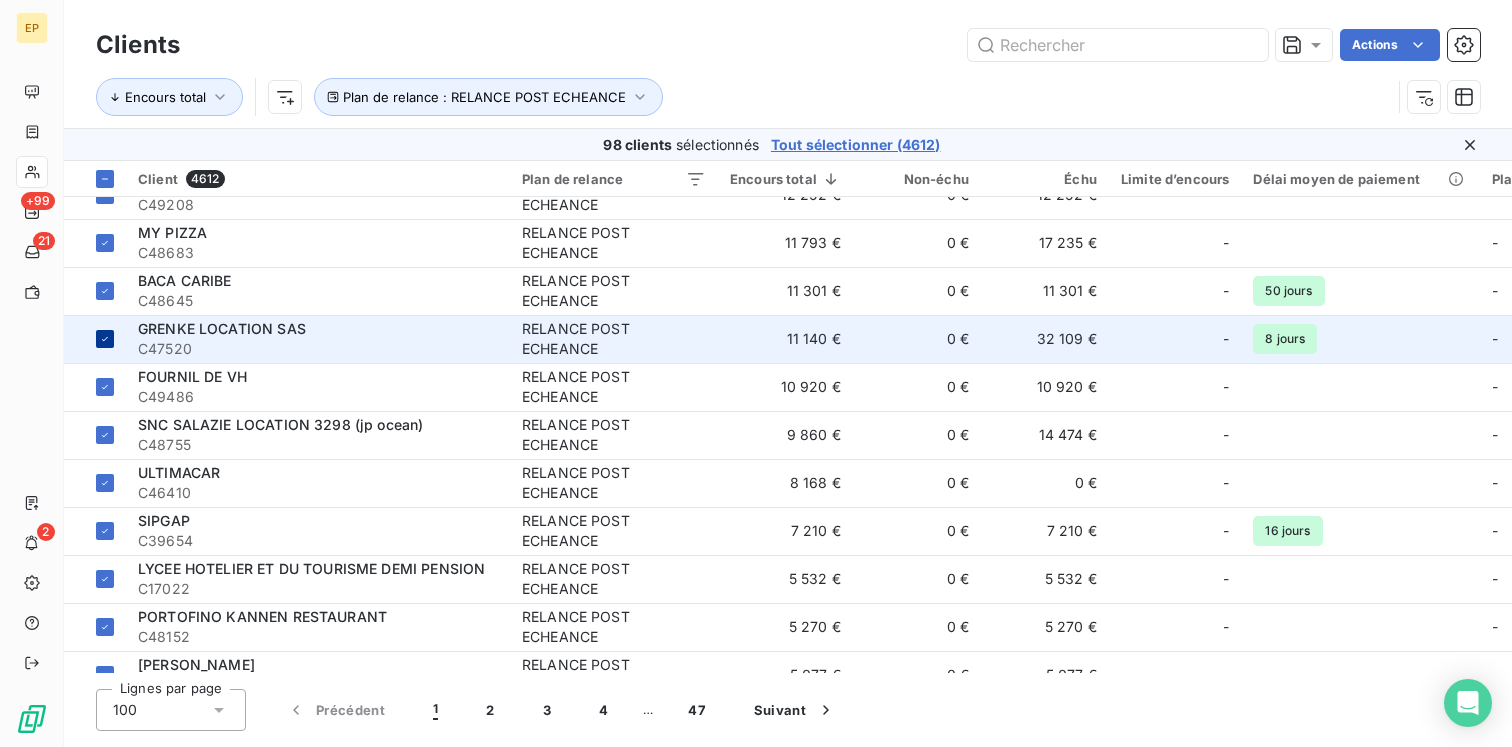 click 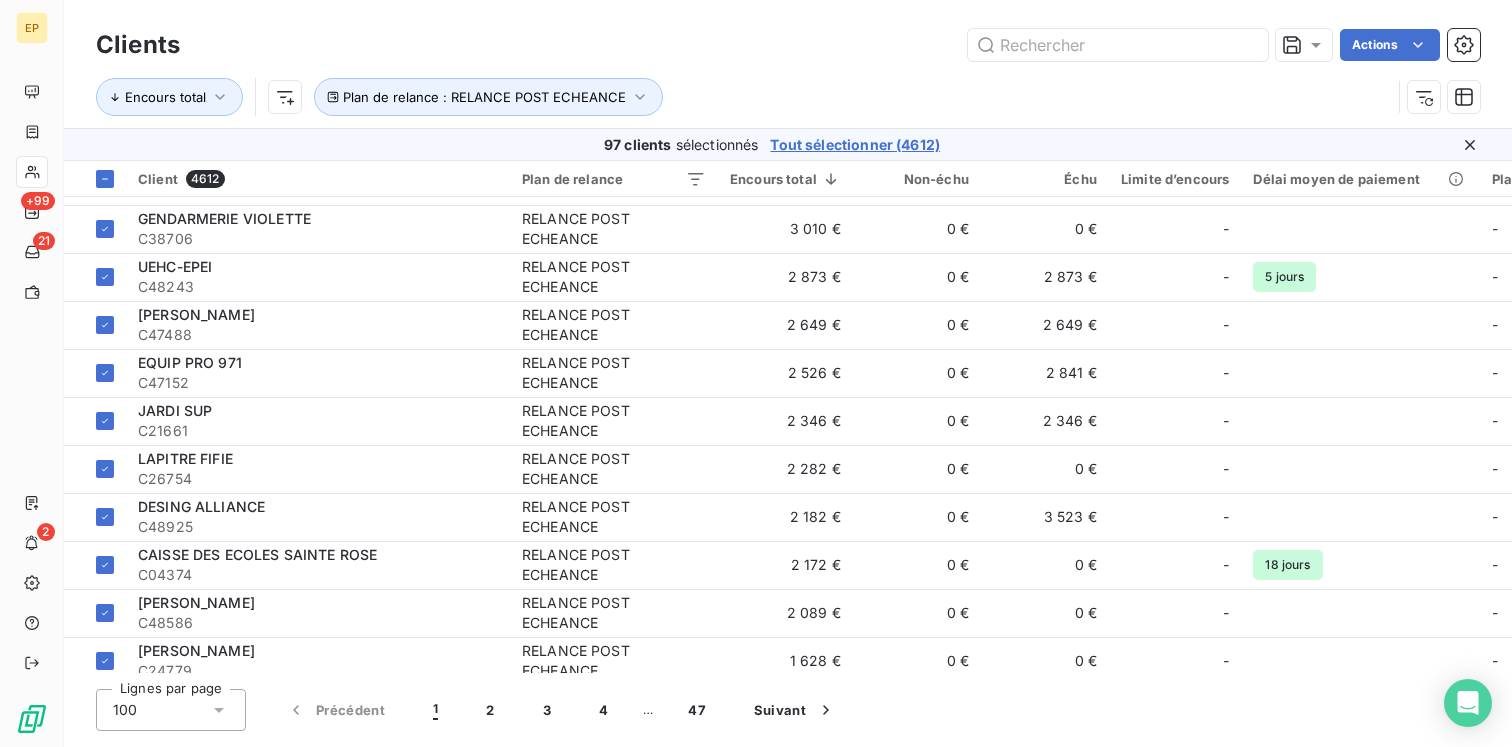 scroll, scrollTop: 1049, scrollLeft: 0, axis: vertical 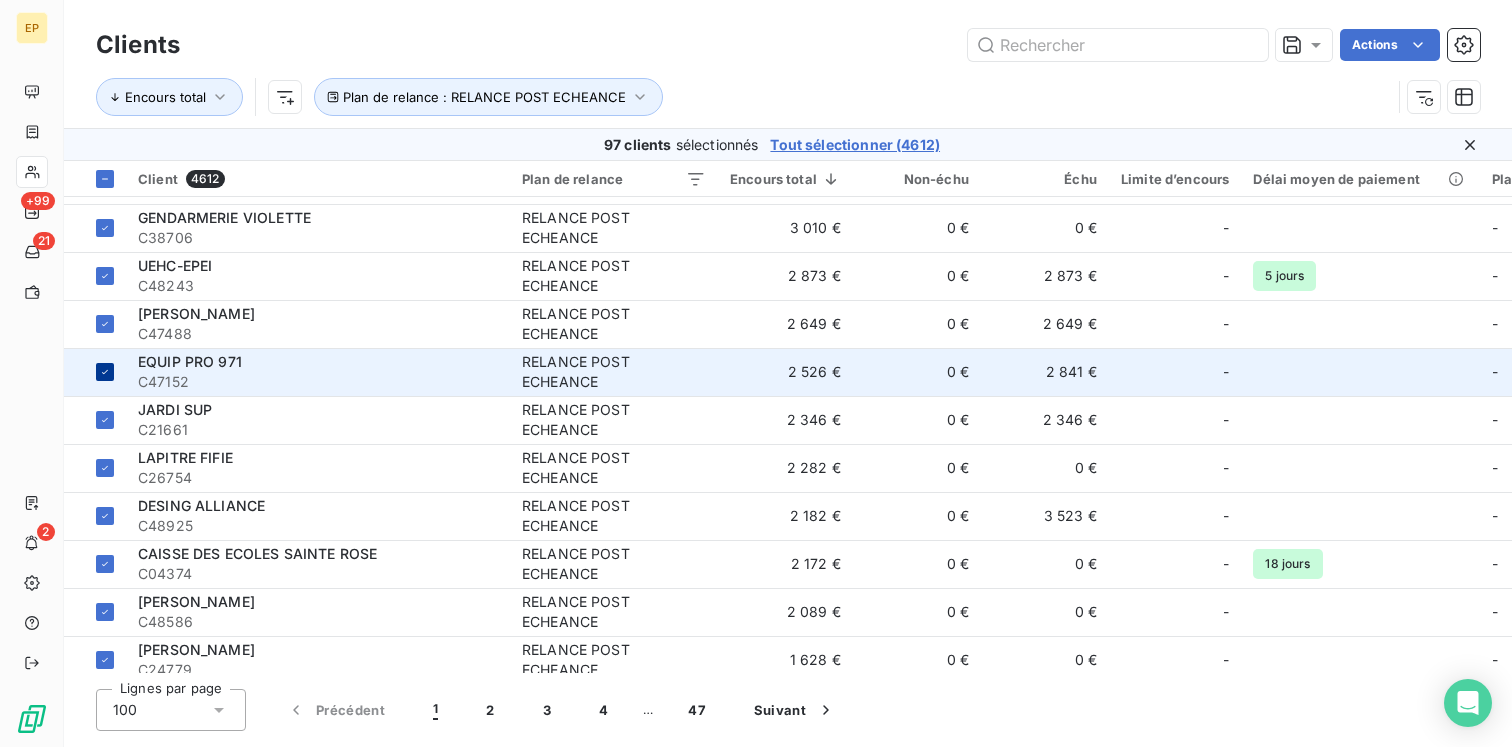click 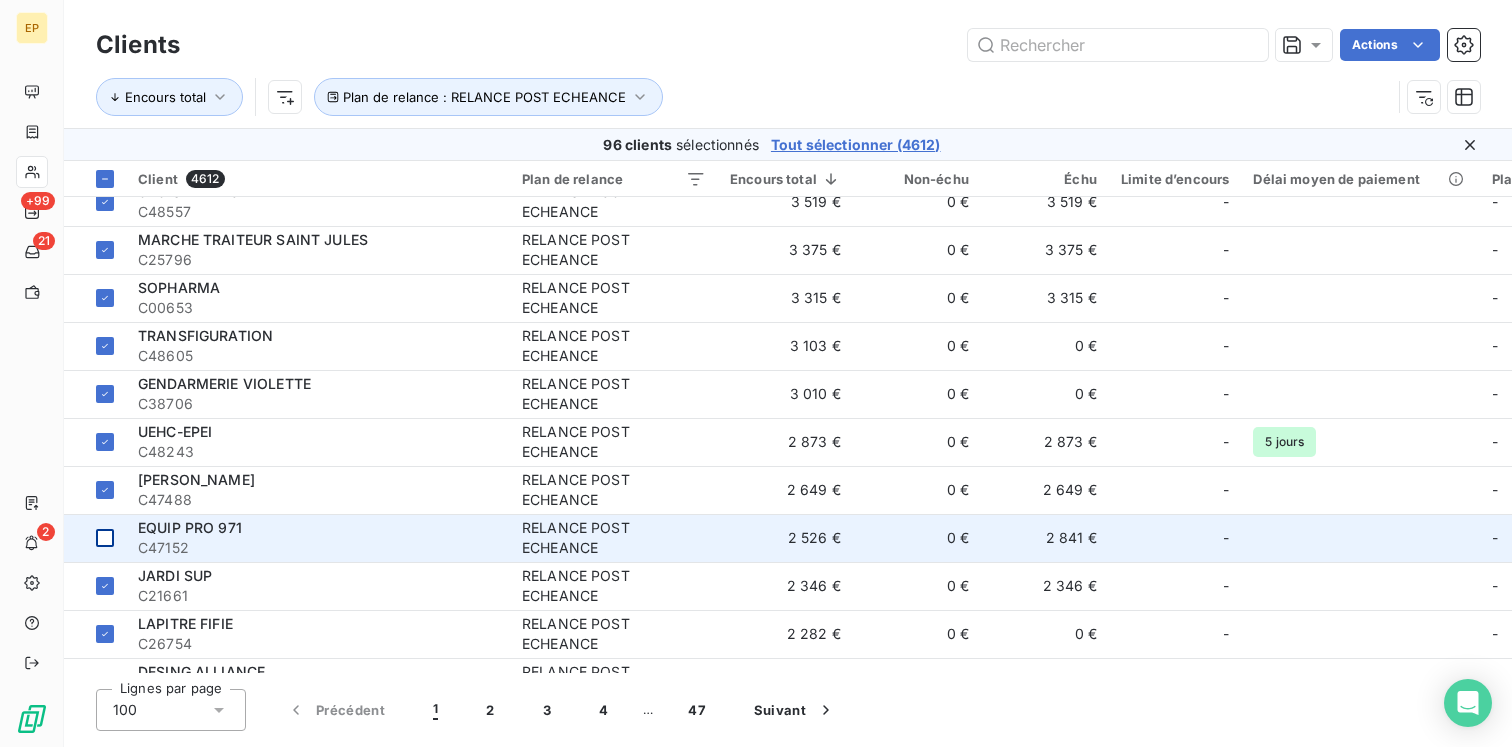 scroll, scrollTop: 877, scrollLeft: 0, axis: vertical 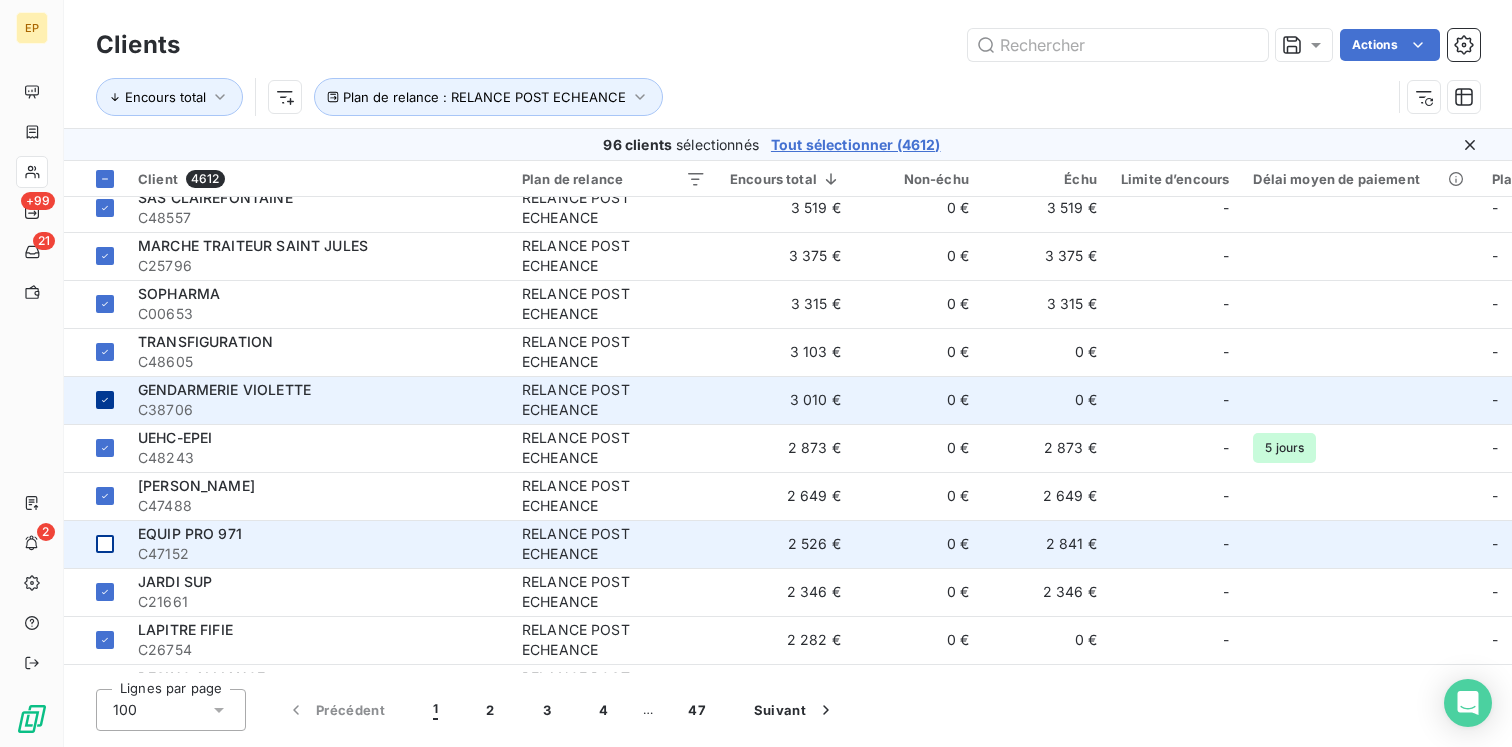 click at bounding box center (105, 400) 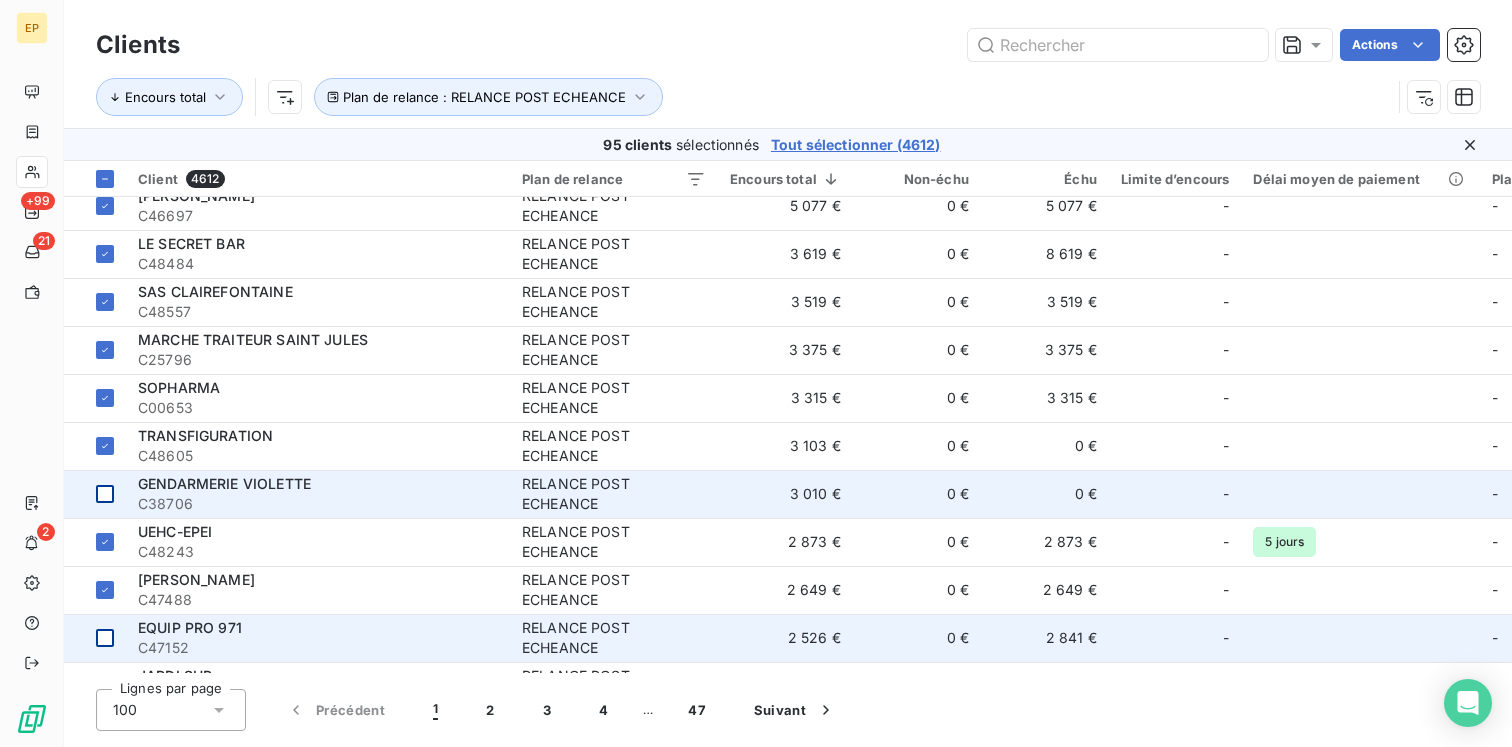 scroll, scrollTop: 742, scrollLeft: 0, axis: vertical 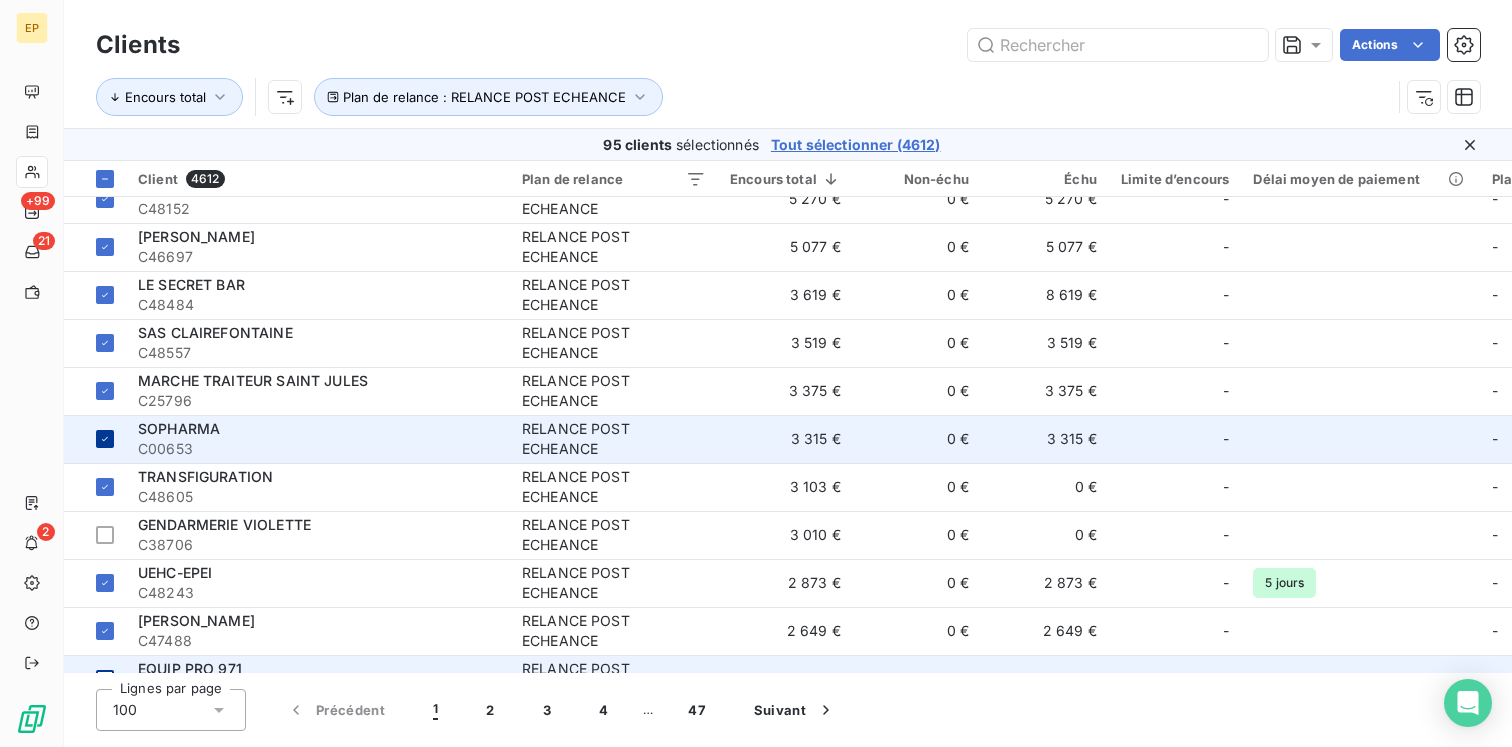 click at bounding box center [95, 439] 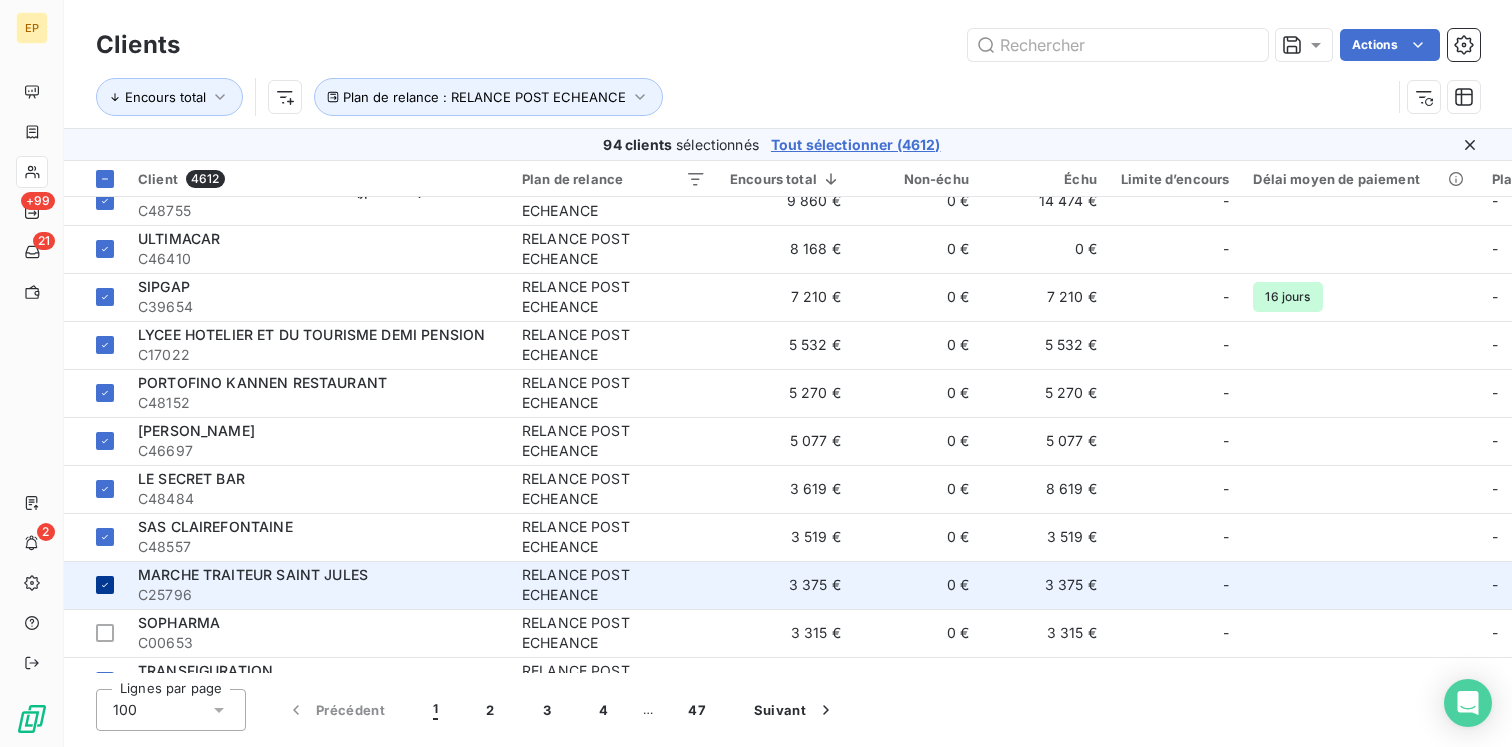 scroll, scrollTop: 519, scrollLeft: 0, axis: vertical 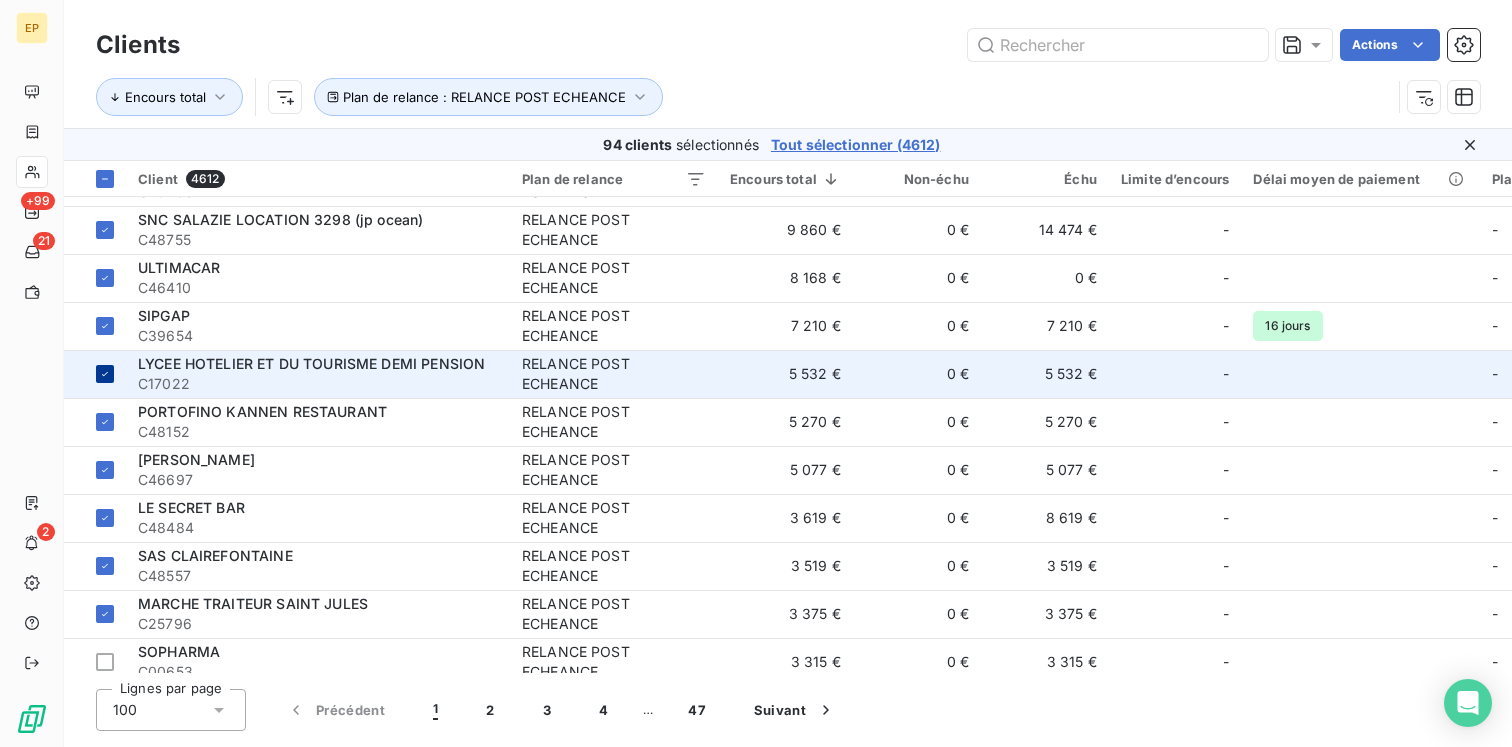click 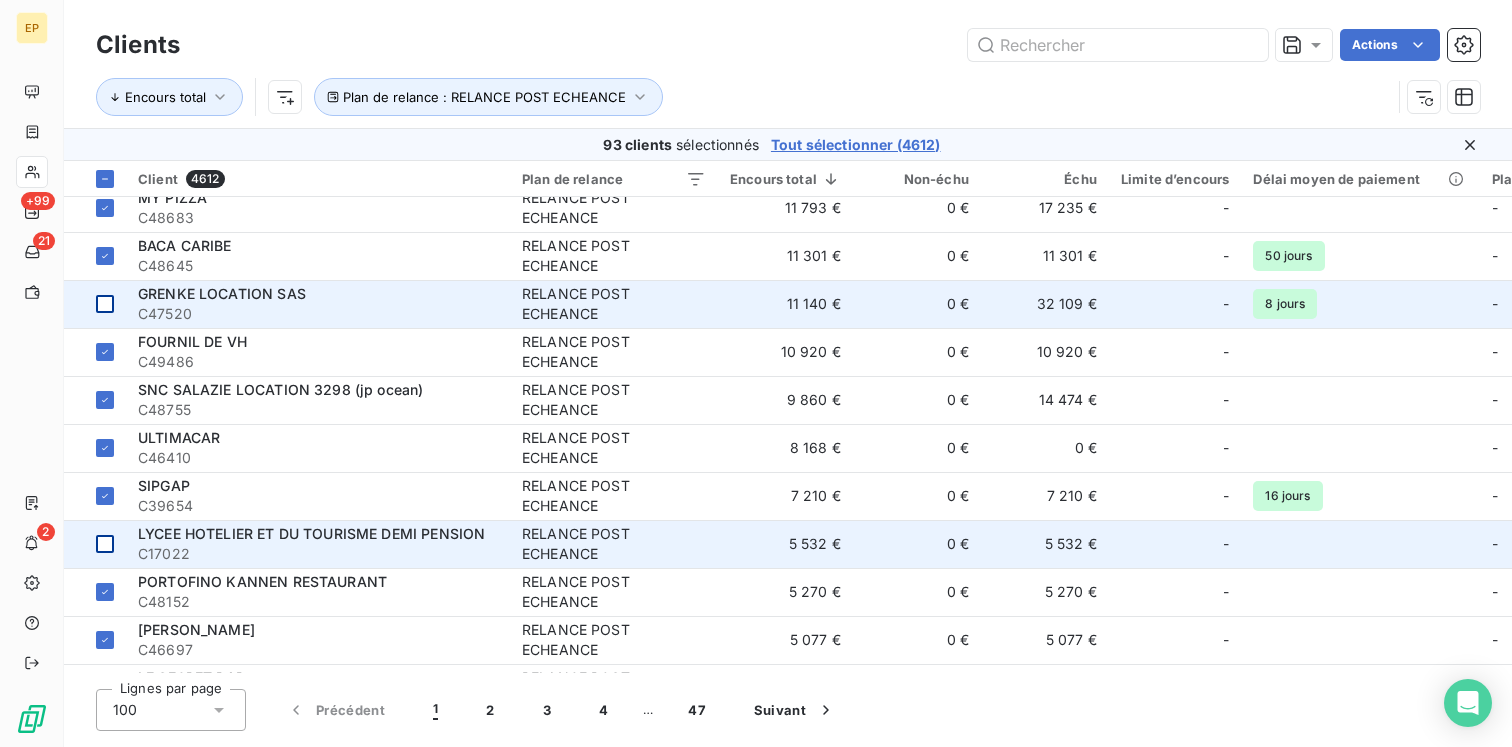 scroll, scrollTop: 348, scrollLeft: 2, axis: both 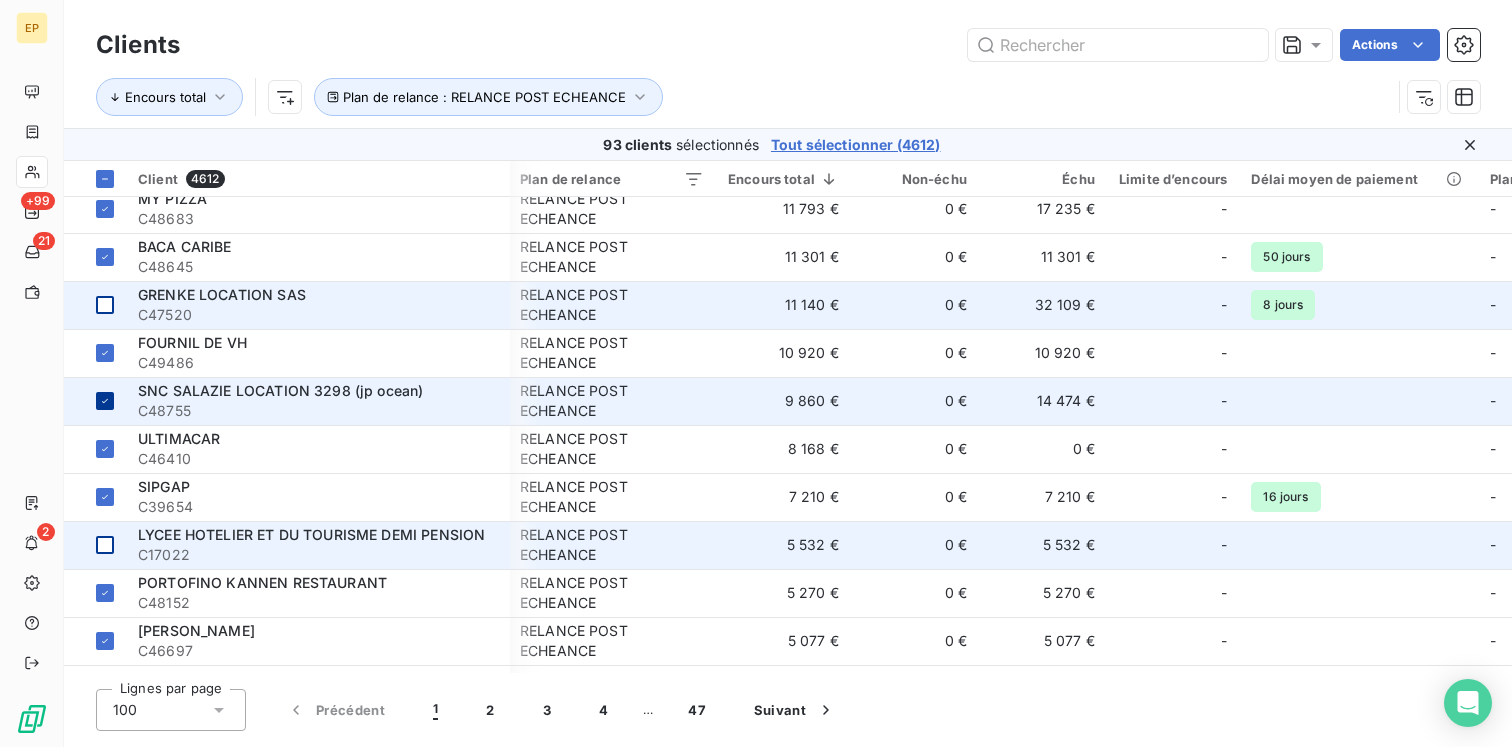 click 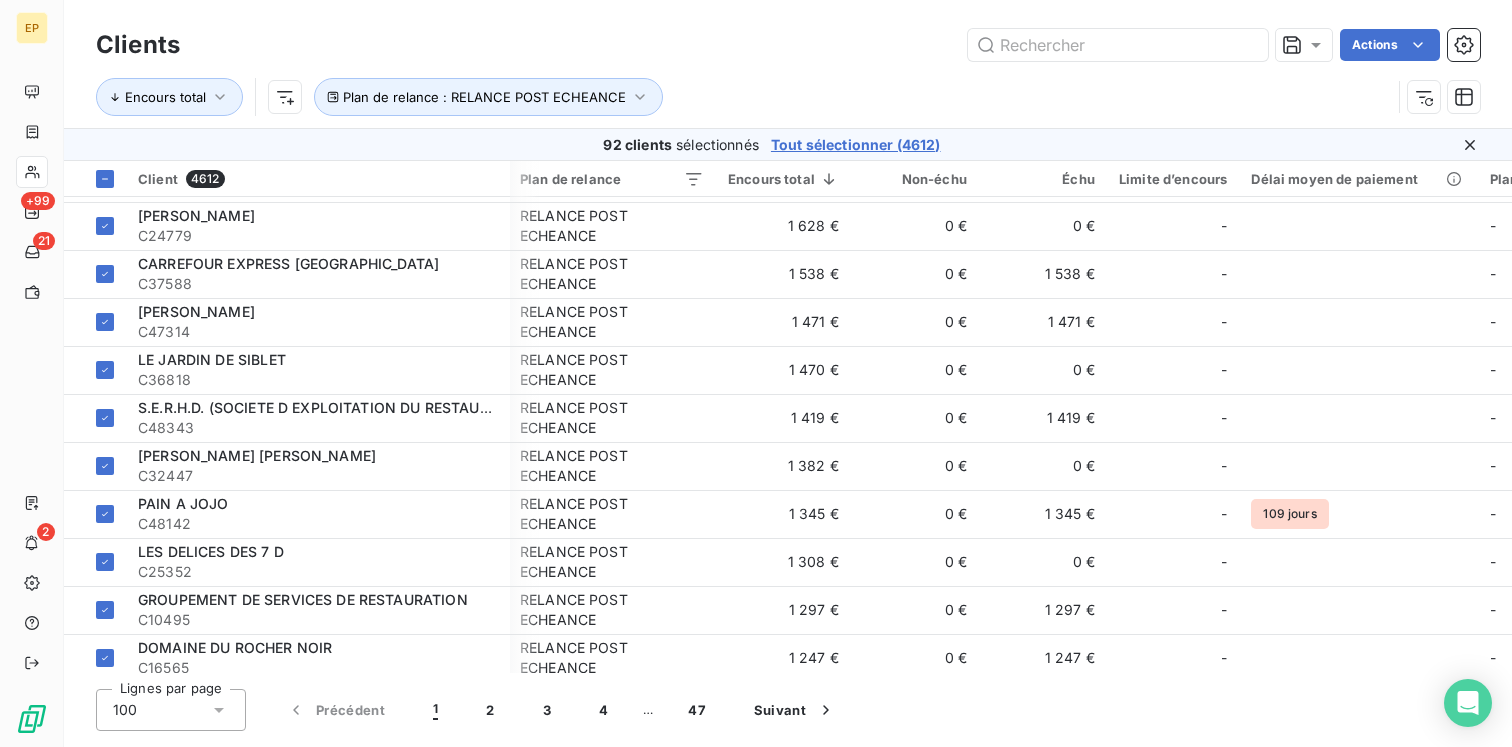 scroll, scrollTop: 1484, scrollLeft: 2, axis: both 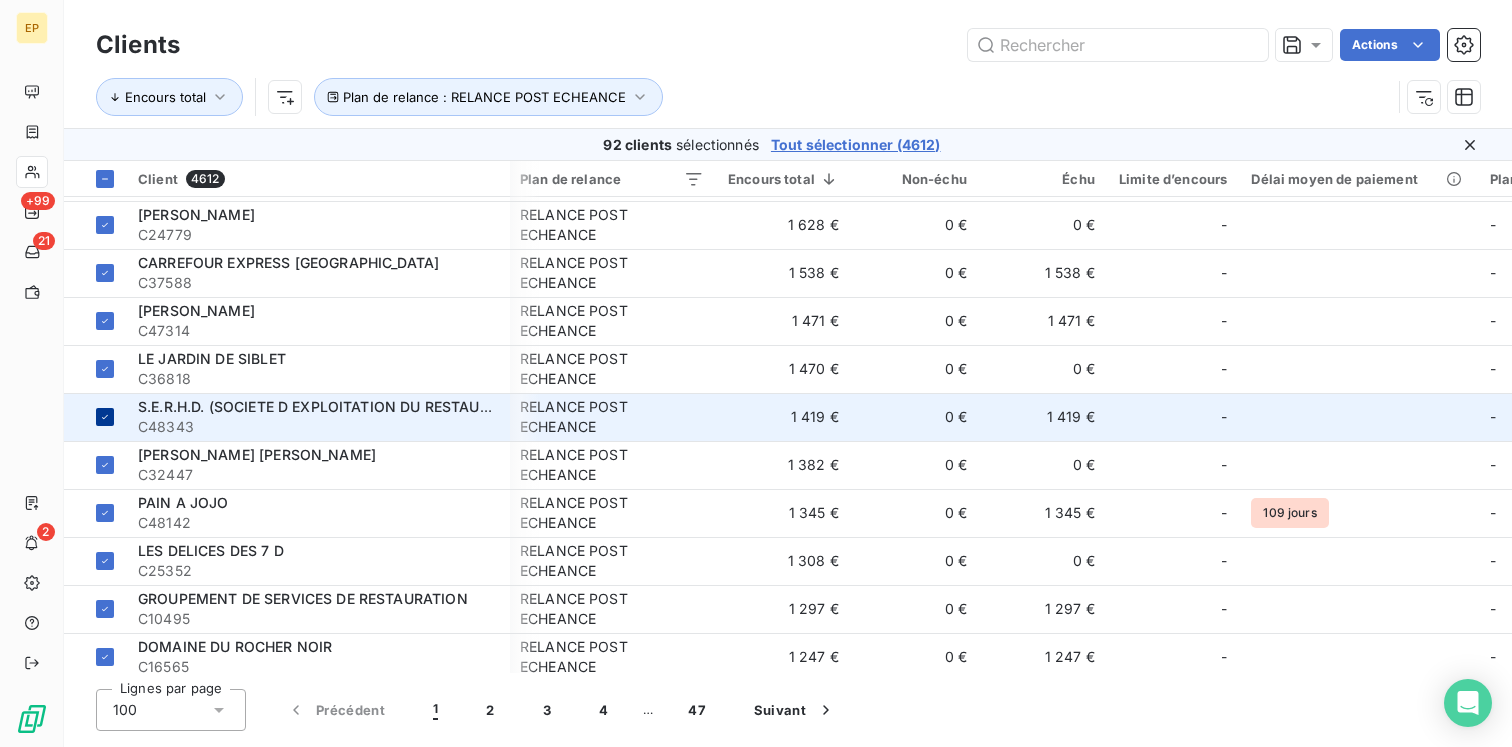 click at bounding box center (105, 417) 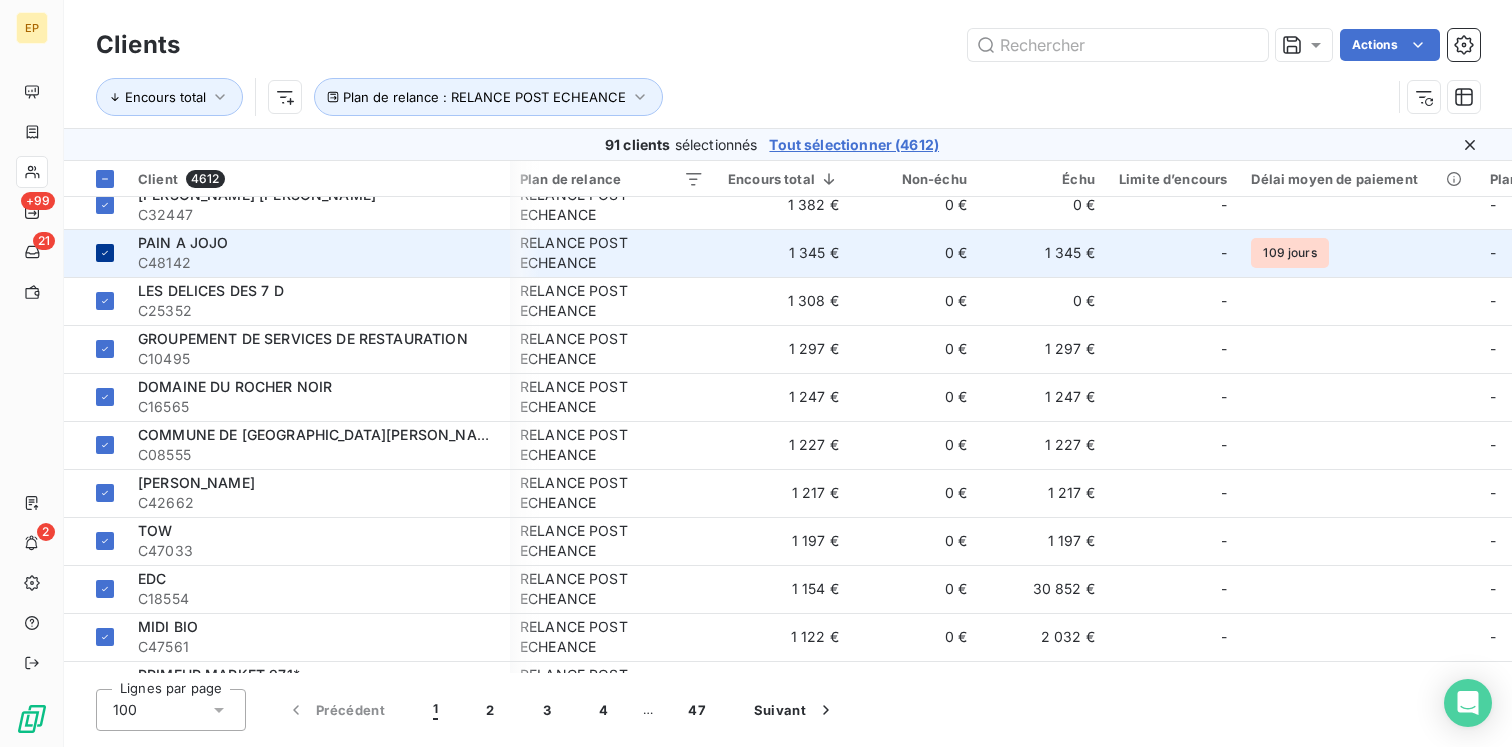 scroll, scrollTop: 1747, scrollLeft: 2, axis: both 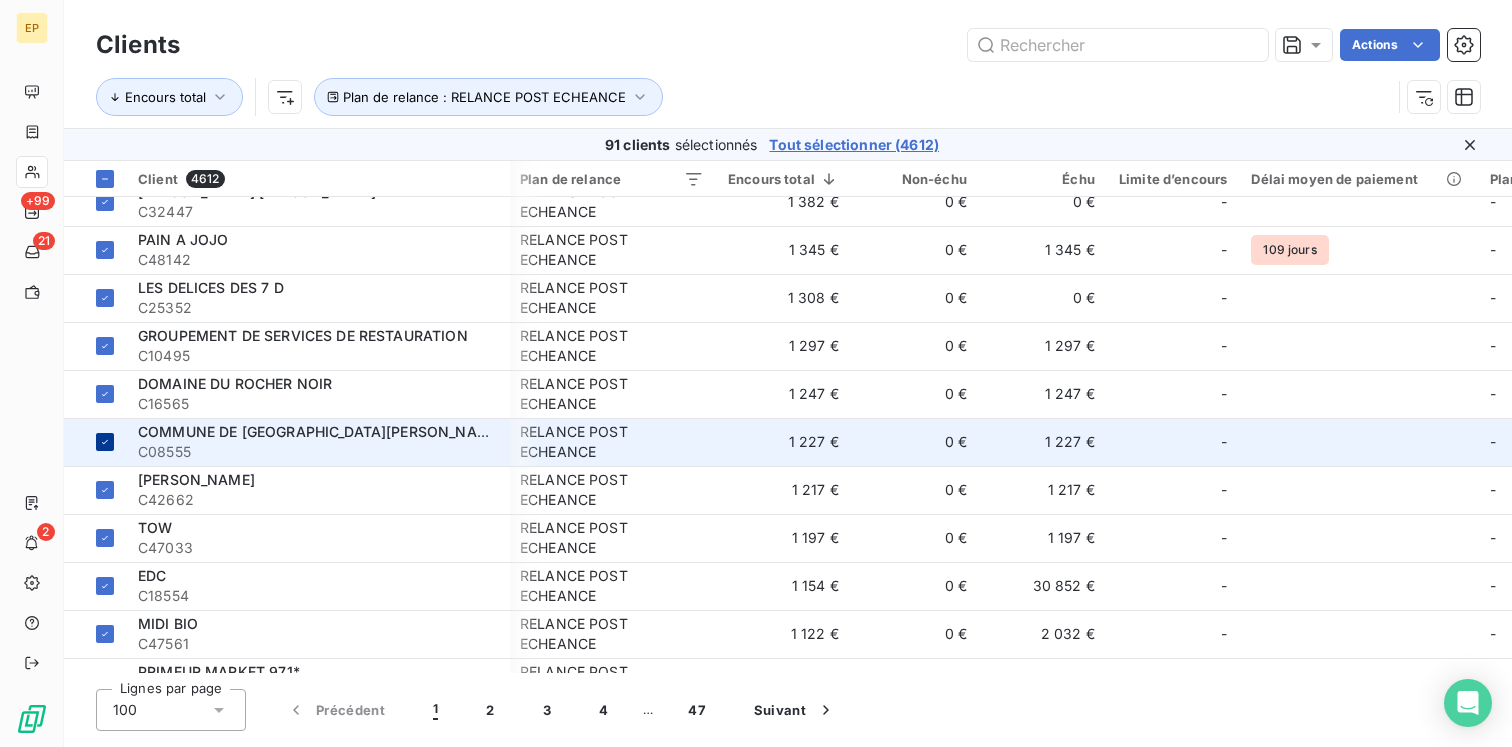 click at bounding box center [105, 442] 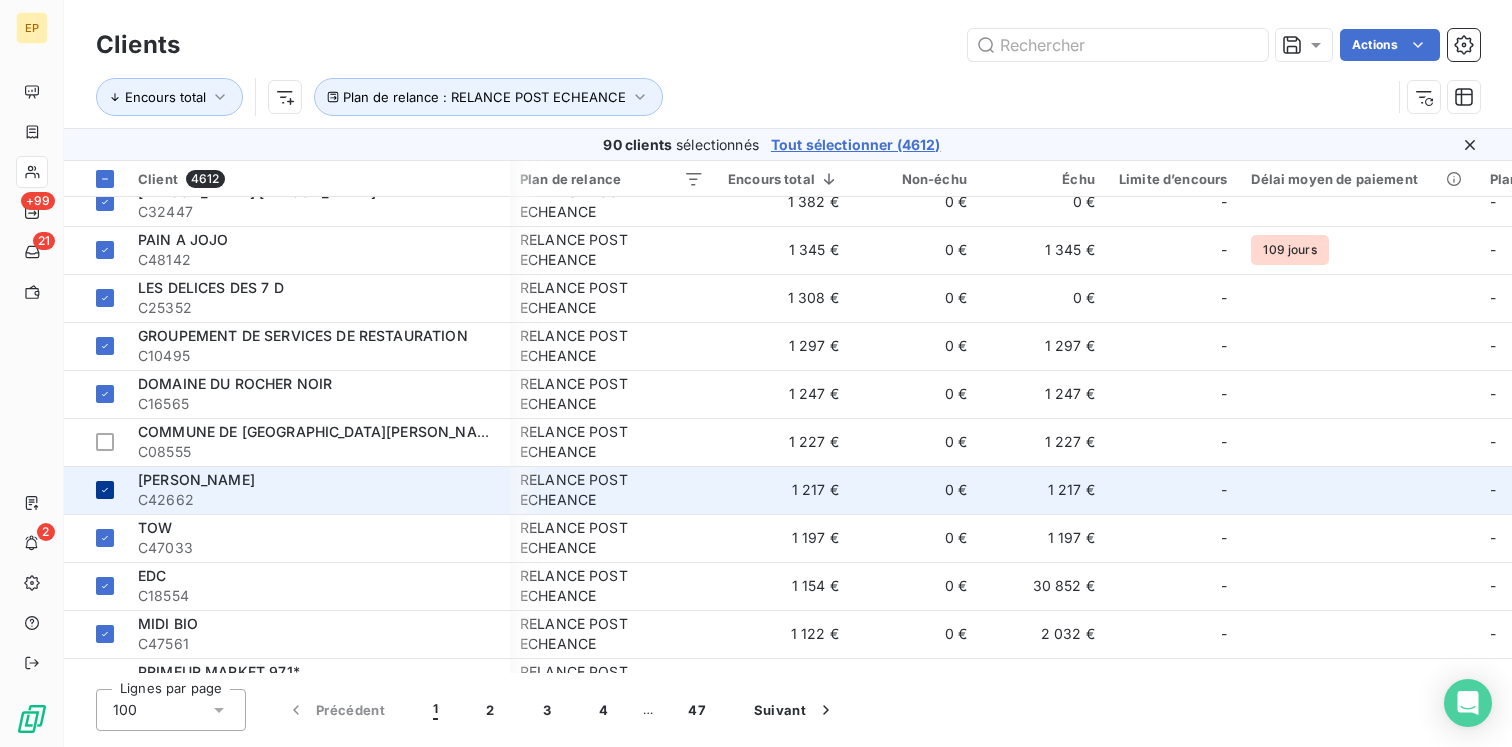 click at bounding box center (105, 490) 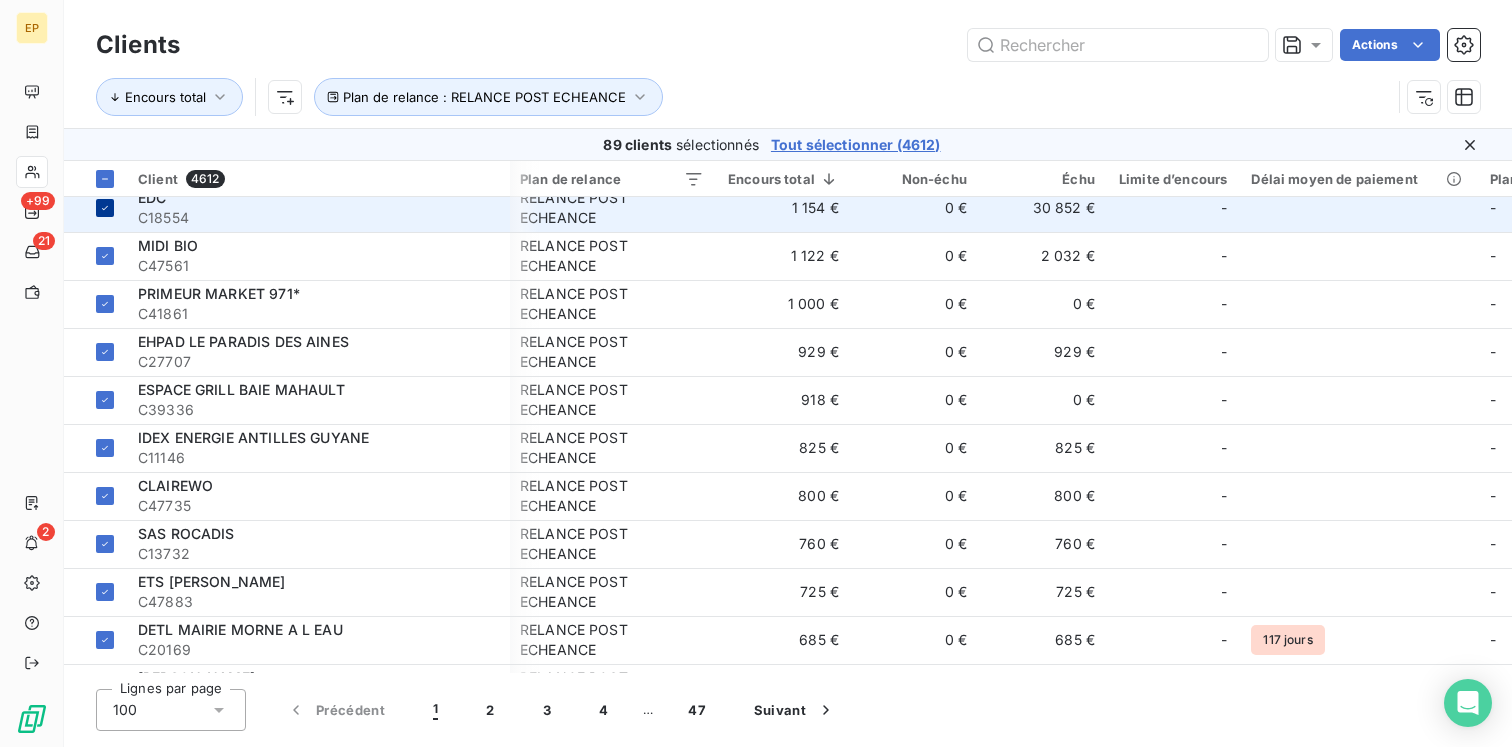 scroll, scrollTop: 2138, scrollLeft: 2, axis: both 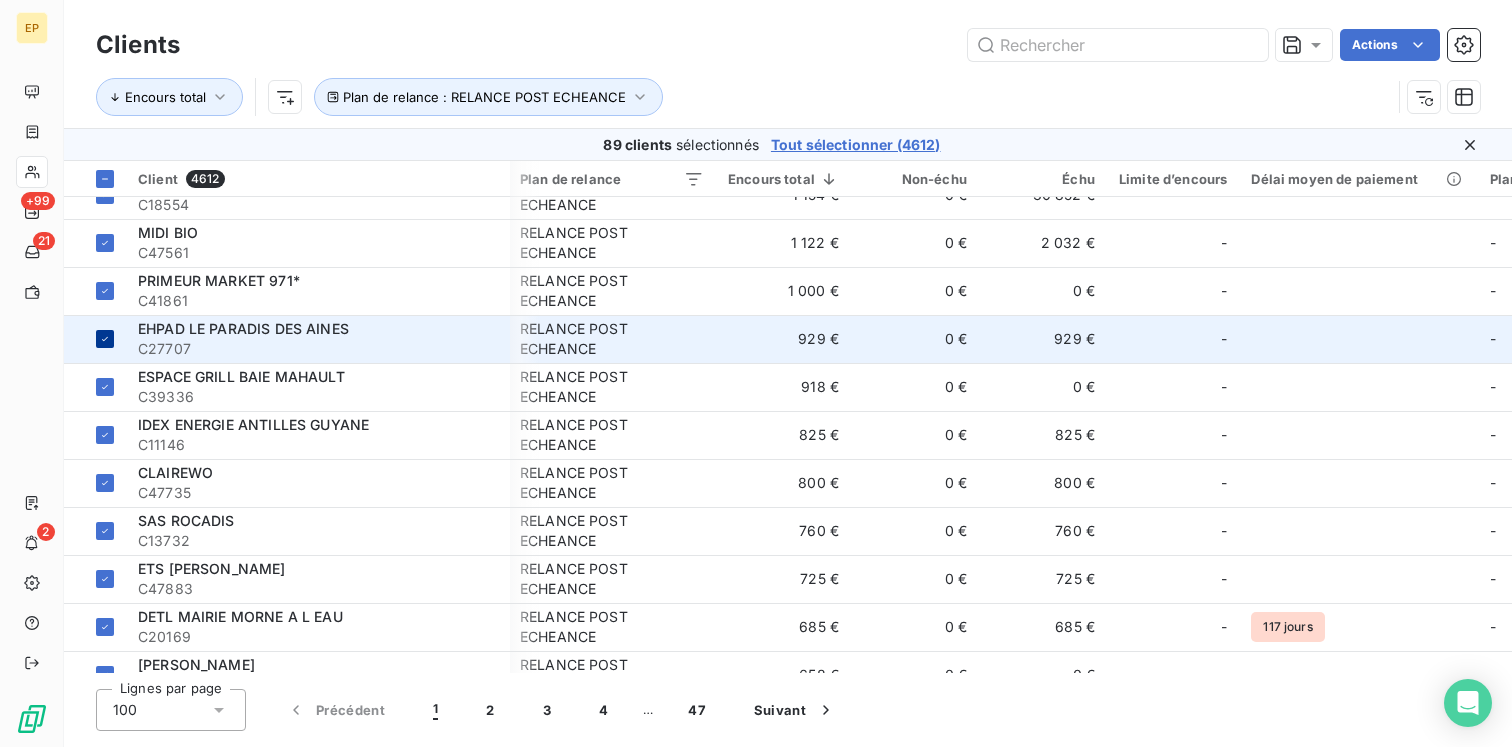 click at bounding box center [95, 339] 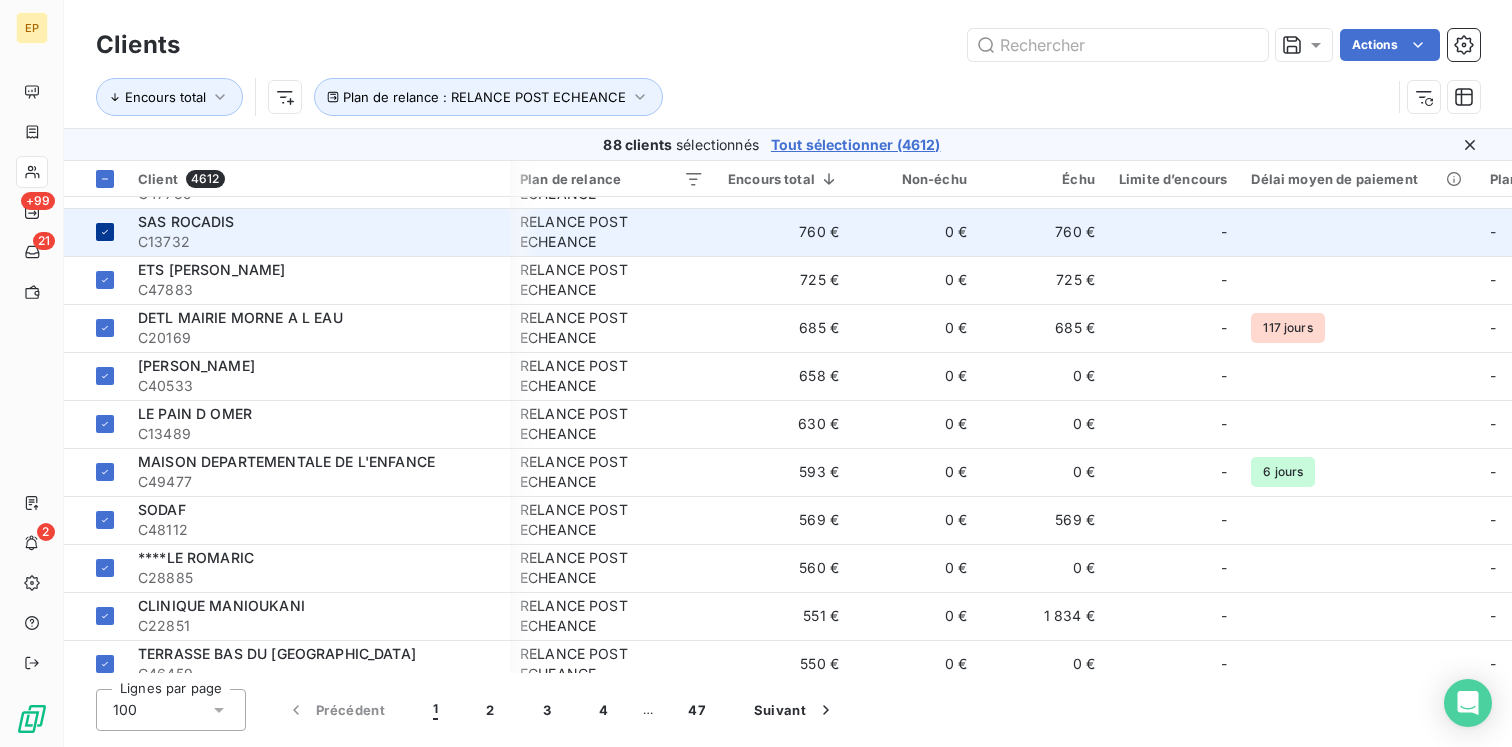 scroll, scrollTop: 2444, scrollLeft: 2, axis: both 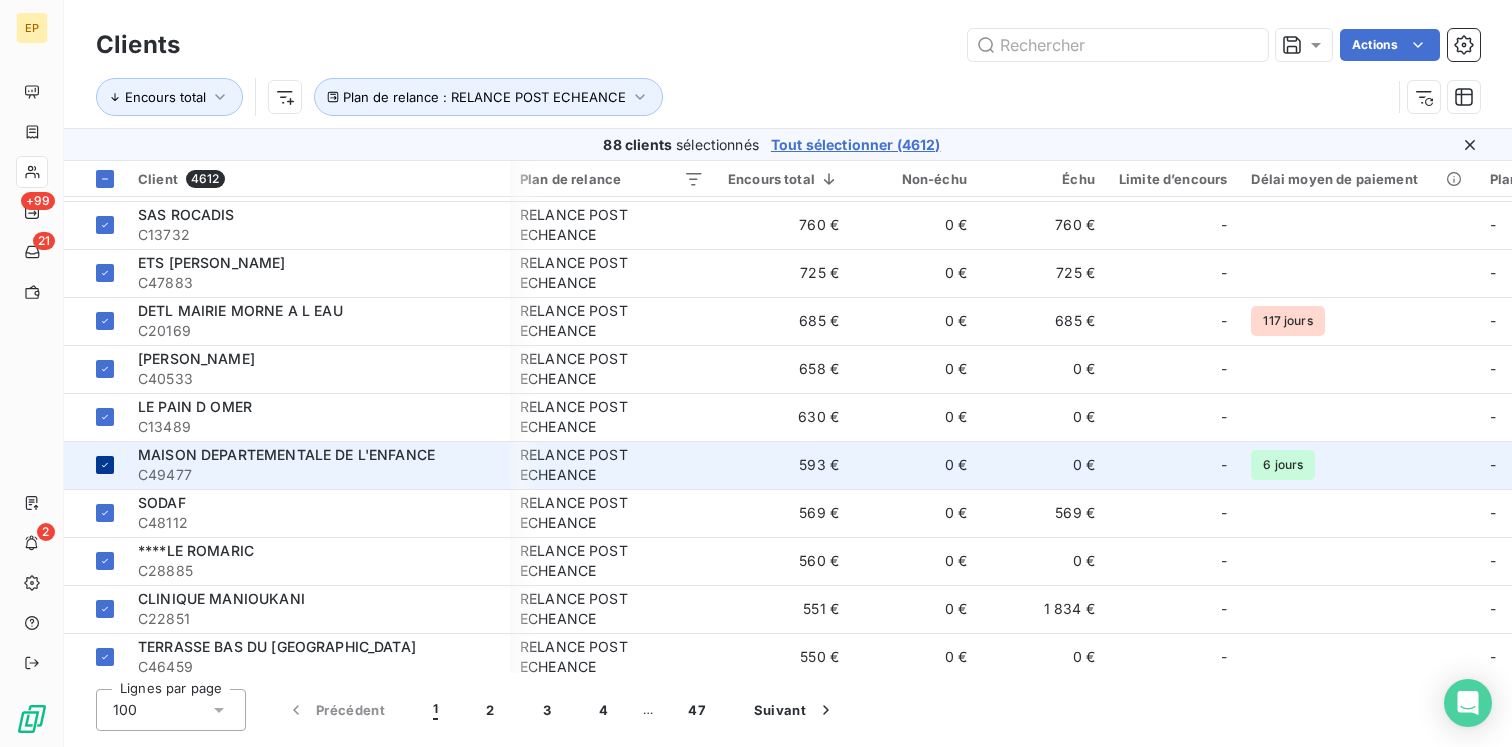 click at bounding box center (105, 465) 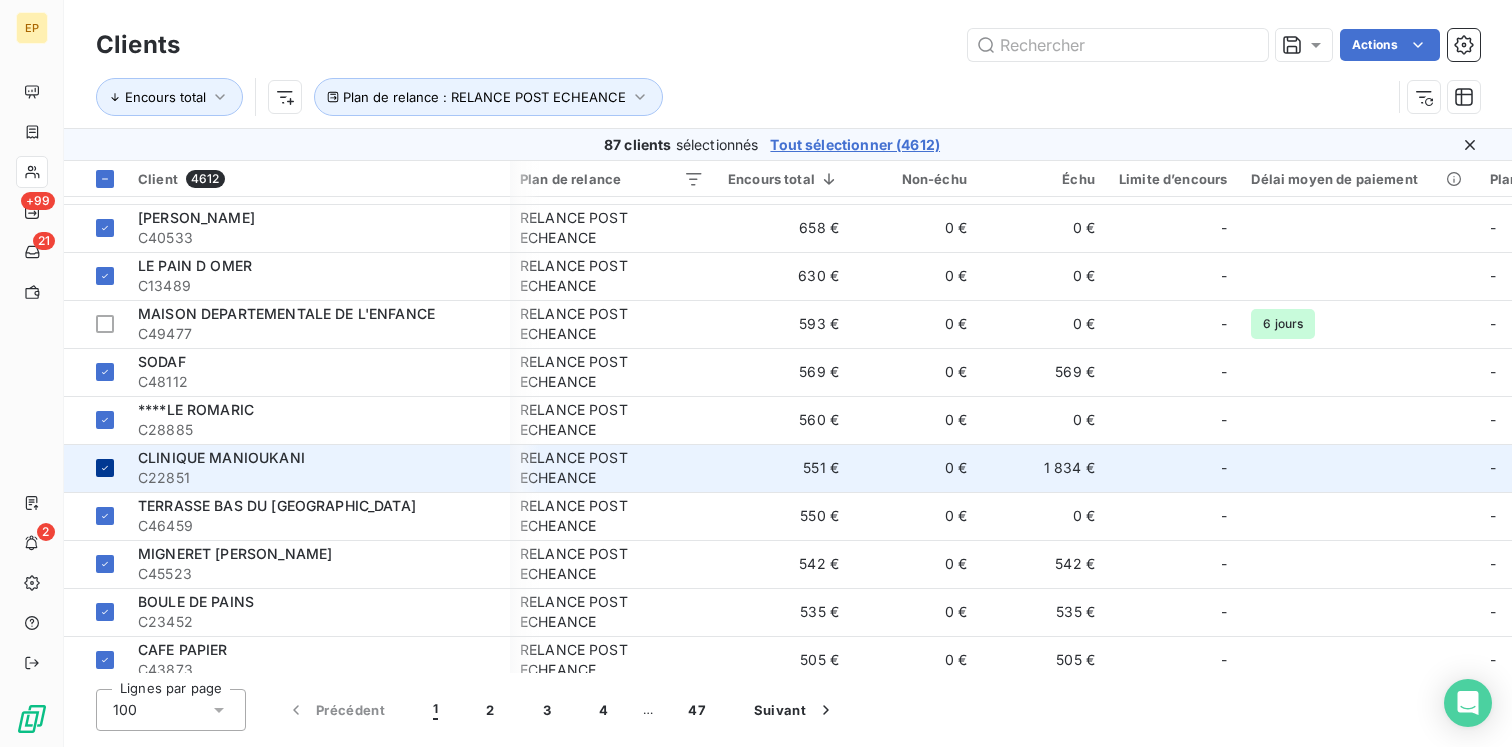 scroll, scrollTop: 2592, scrollLeft: 2, axis: both 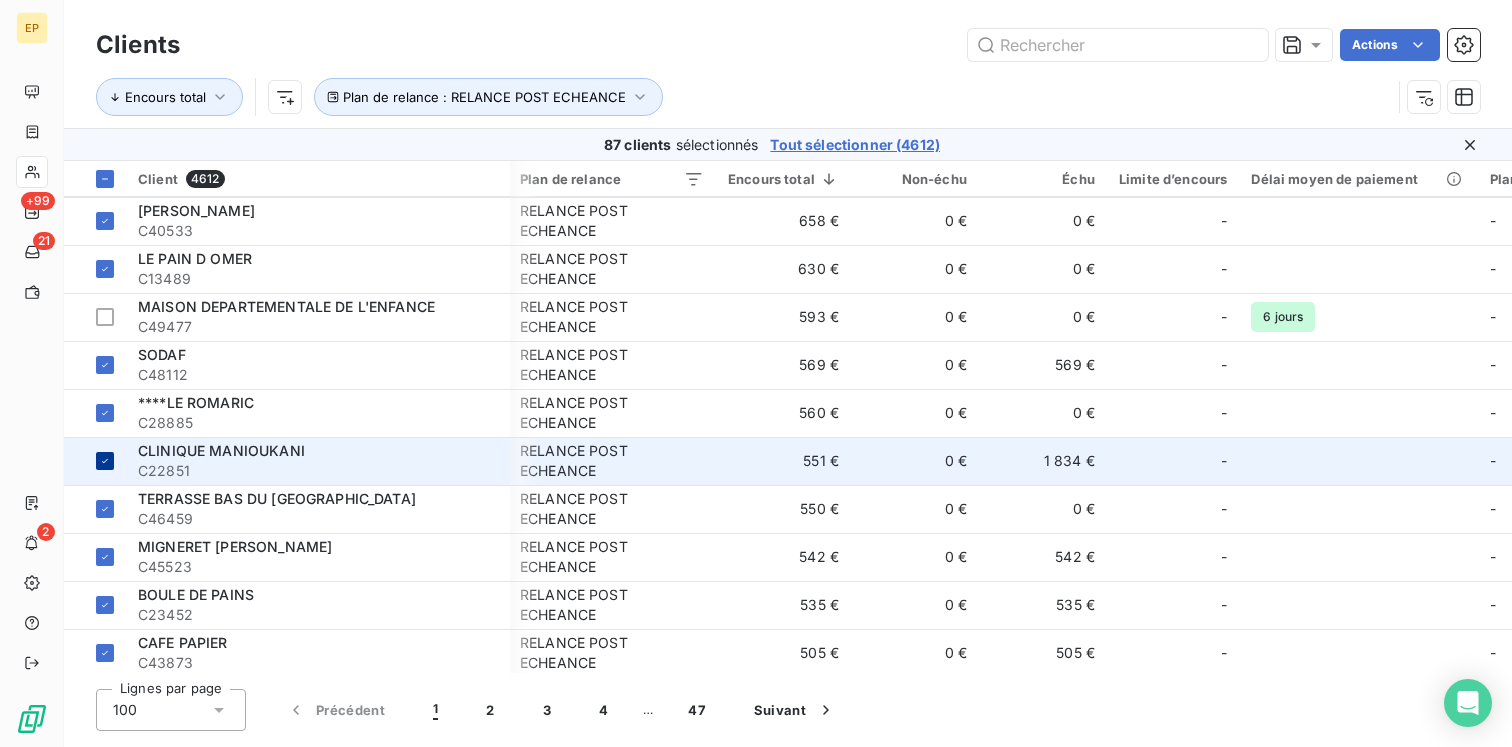 click at bounding box center (105, 461) 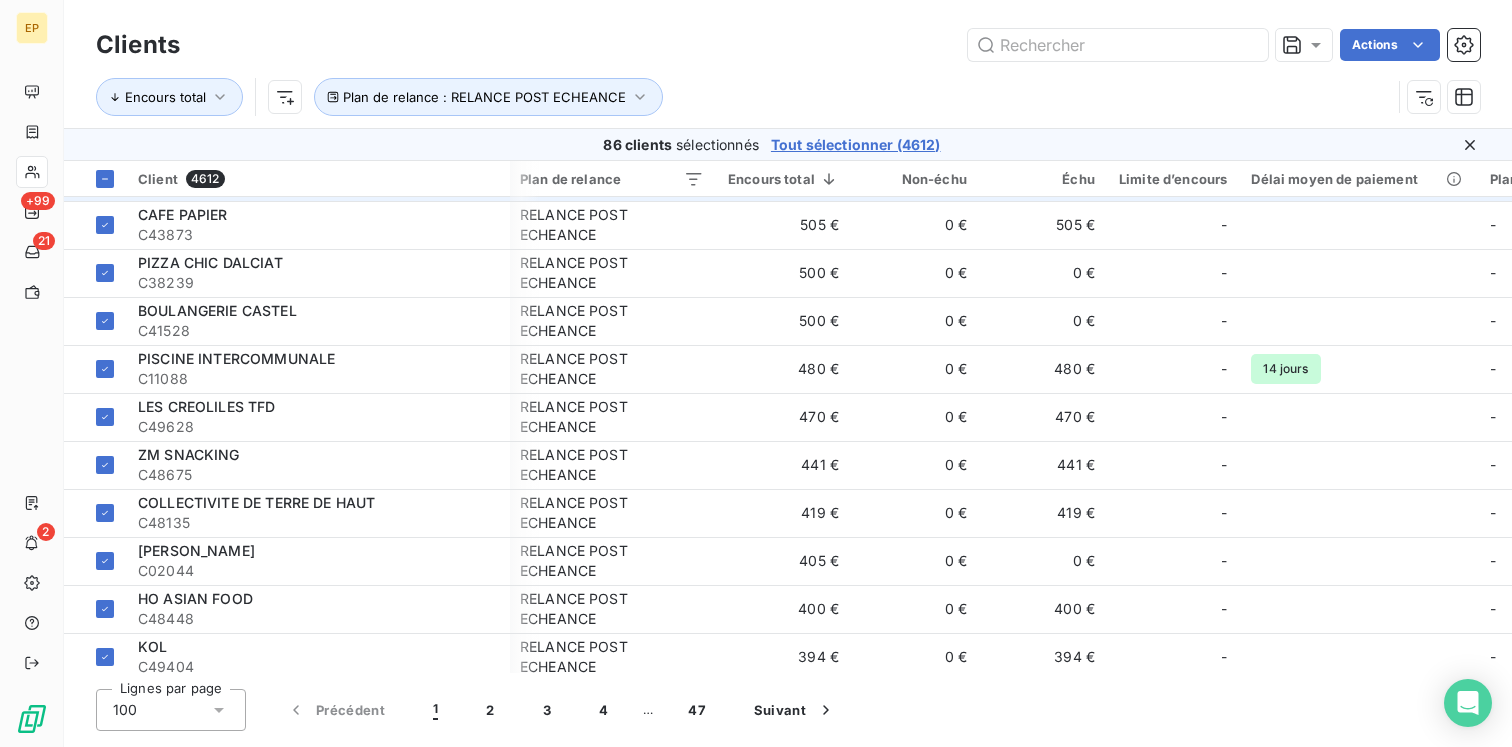 scroll, scrollTop: 3058, scrollLeft: 2, axis: both 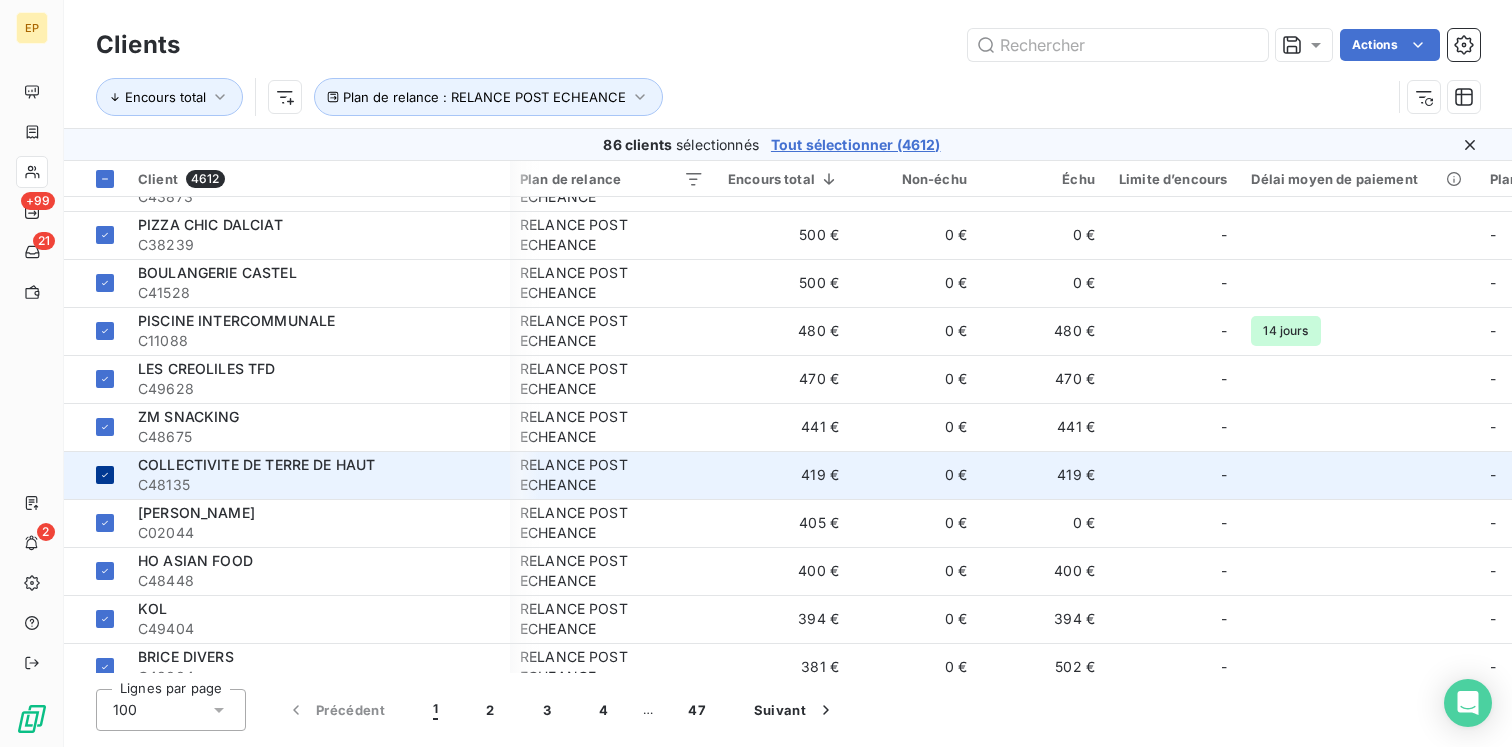 click 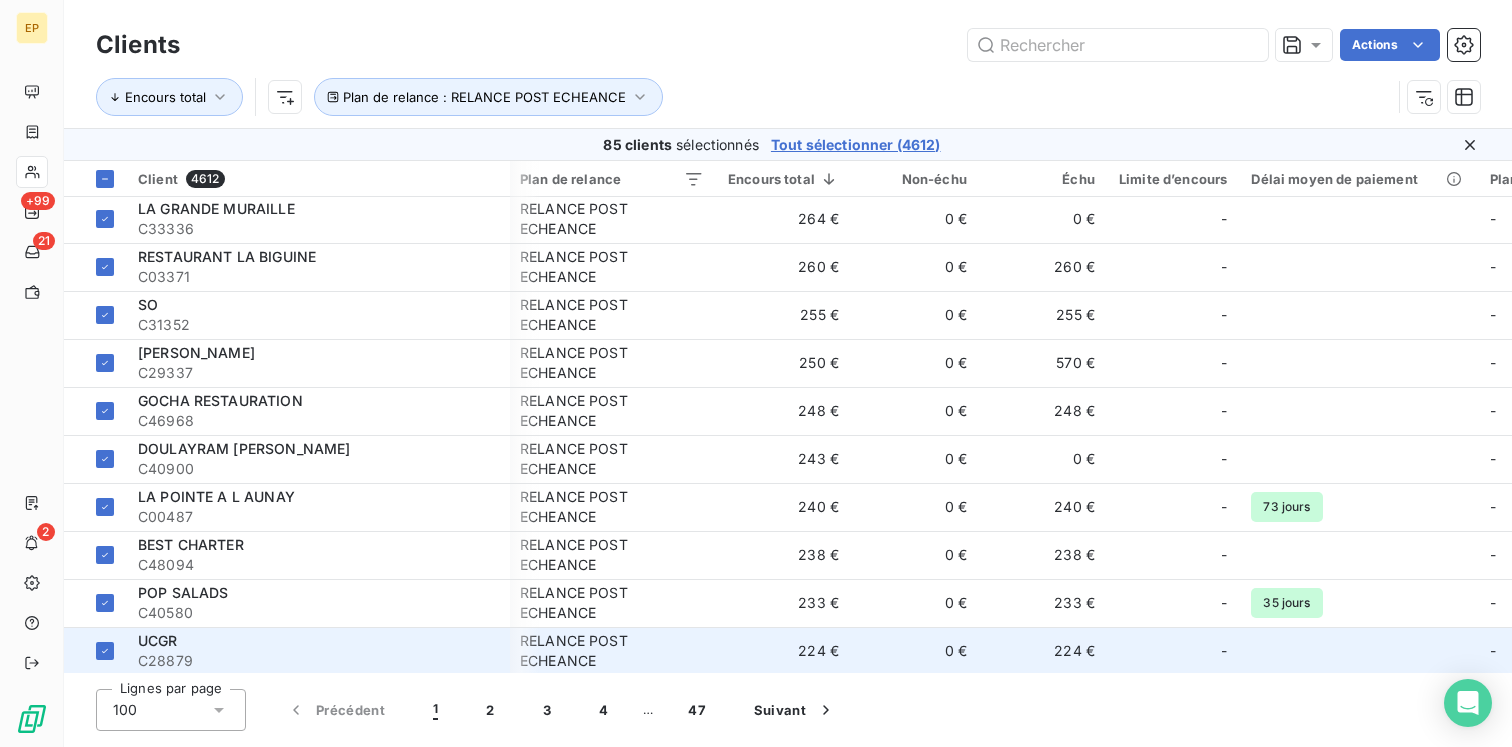 scroll, scrollTop: 4332, scrollLeft: 2, axis: both 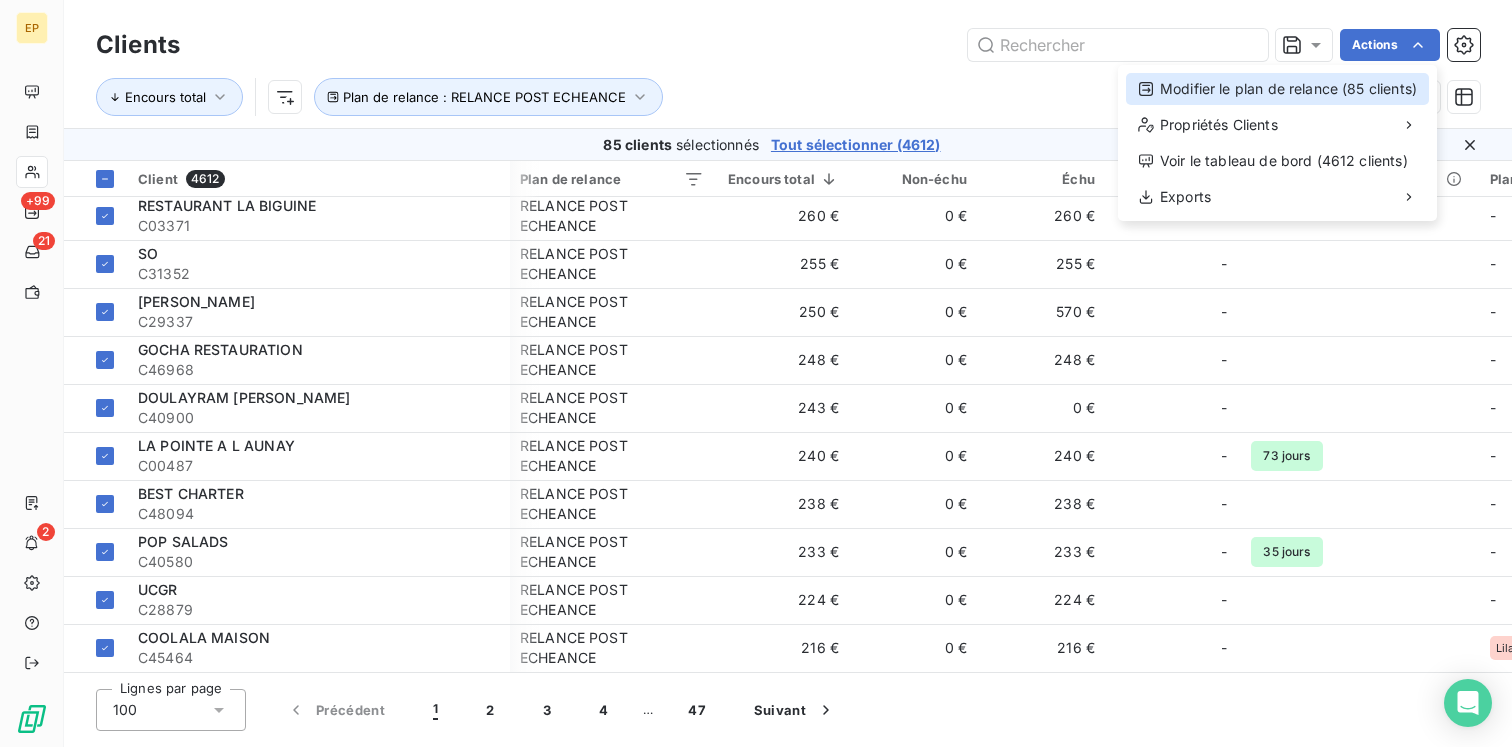click on "Modifier le plan de relance (85 clients)" at bounding box center (1277, 89) 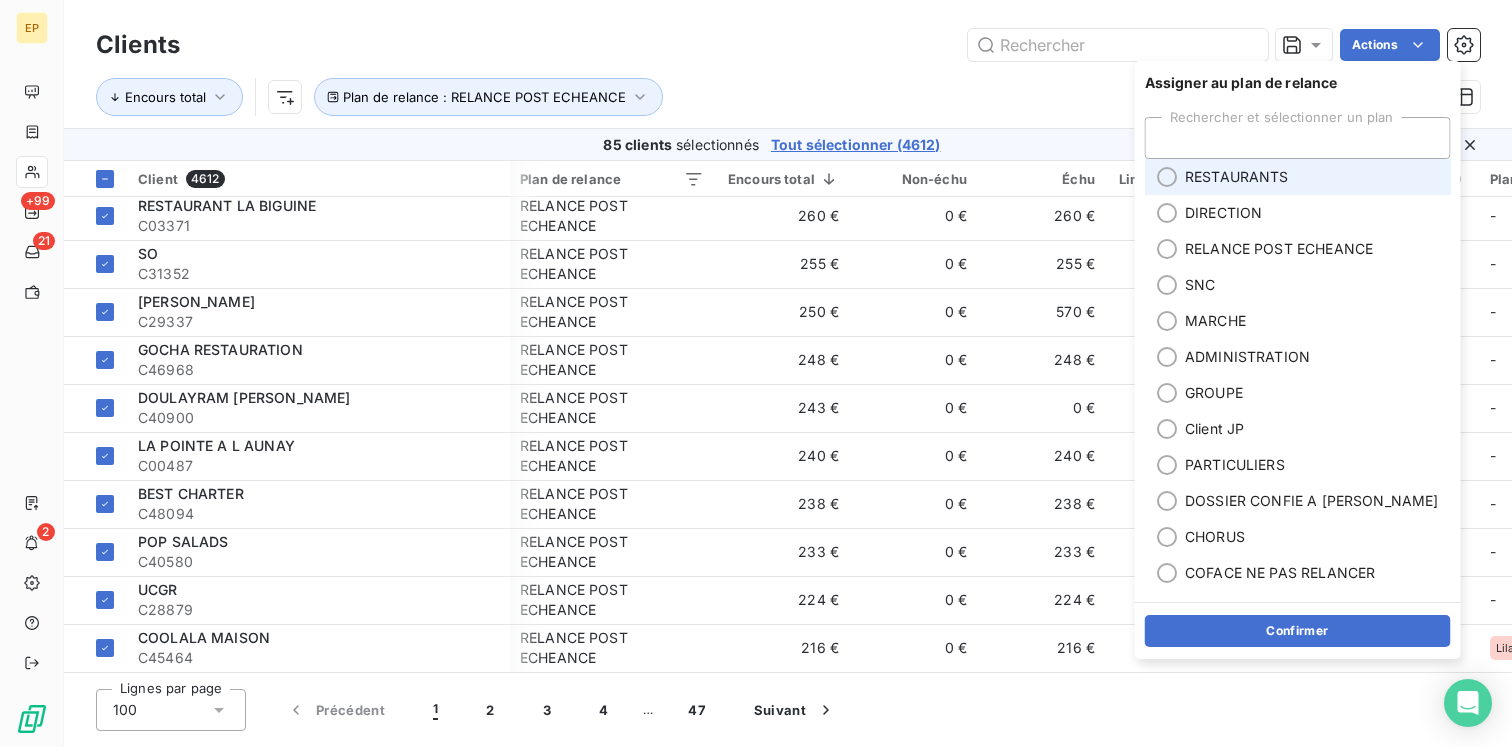 click on "RESTAURANTS" at bounding box center [1237, 177] 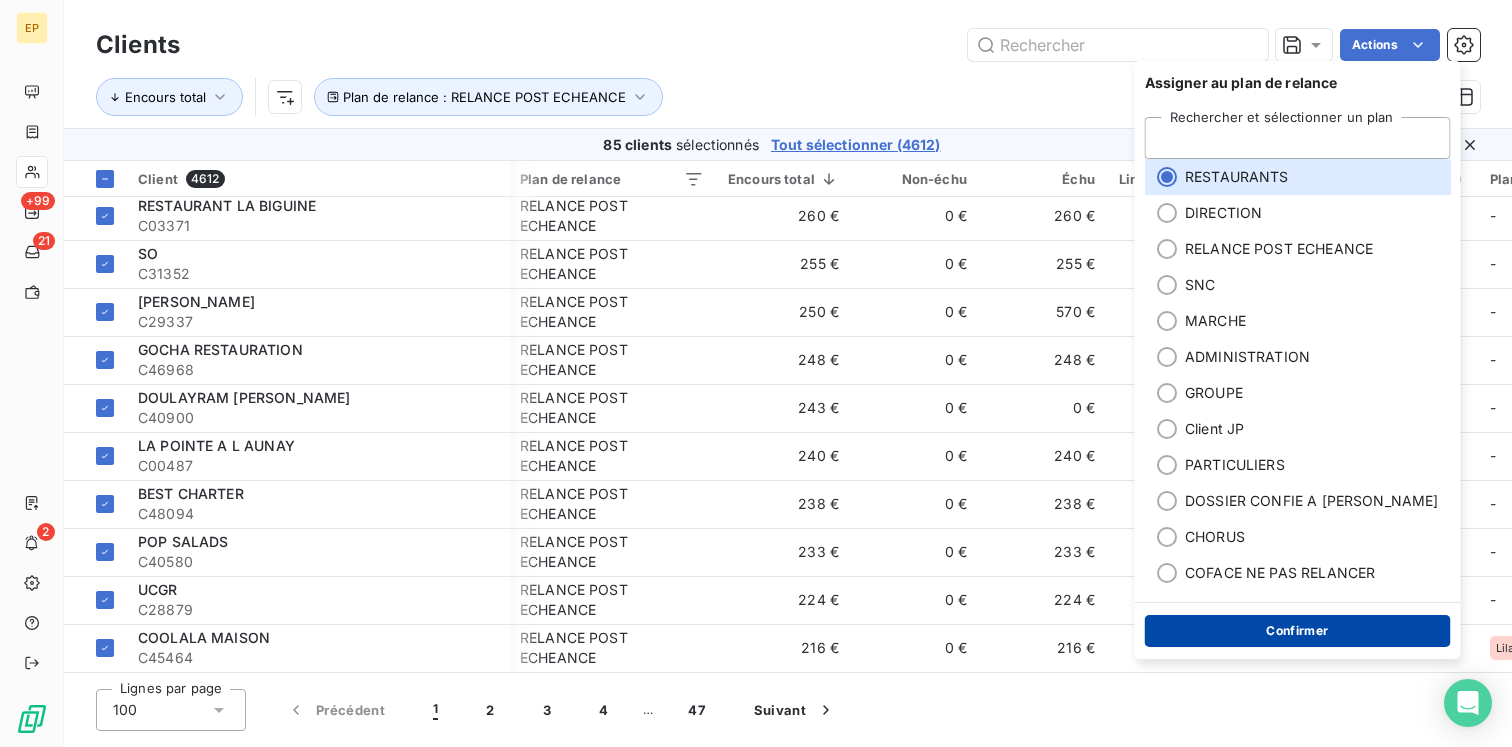 click on "Confirmer" at bounding box center [1298, 631] 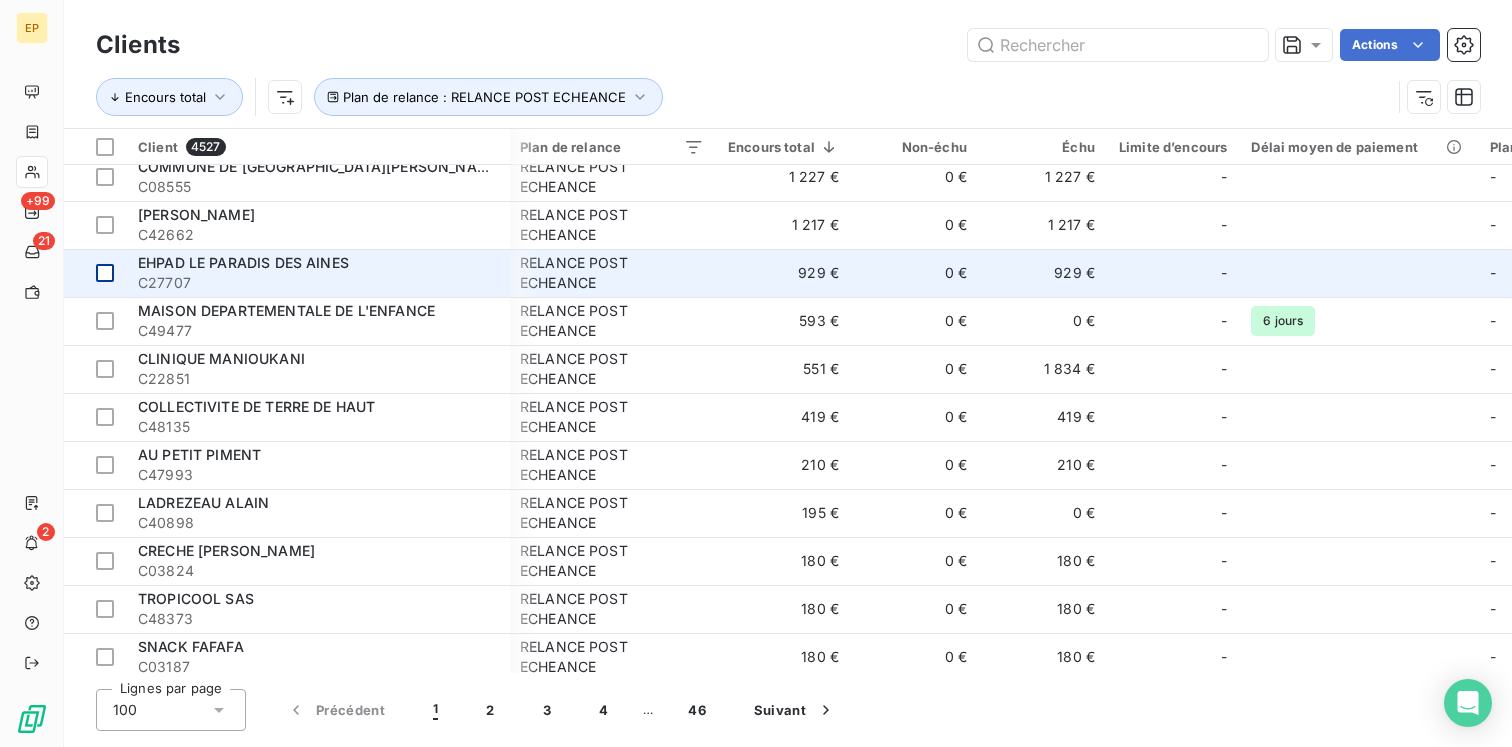 scroll, scrollTop: 457, scrollLeft: 2, axis: both 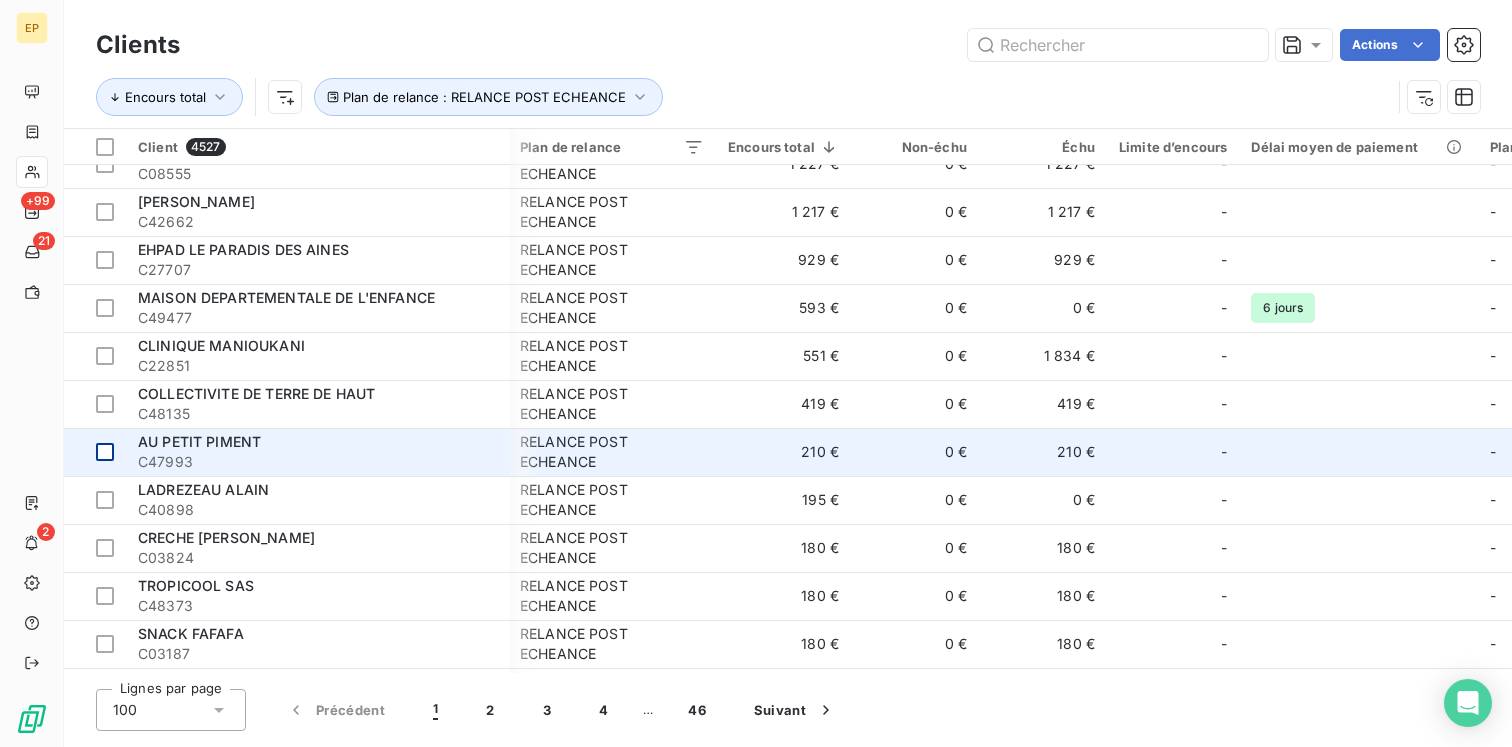 click at bounding box center (95, 452) 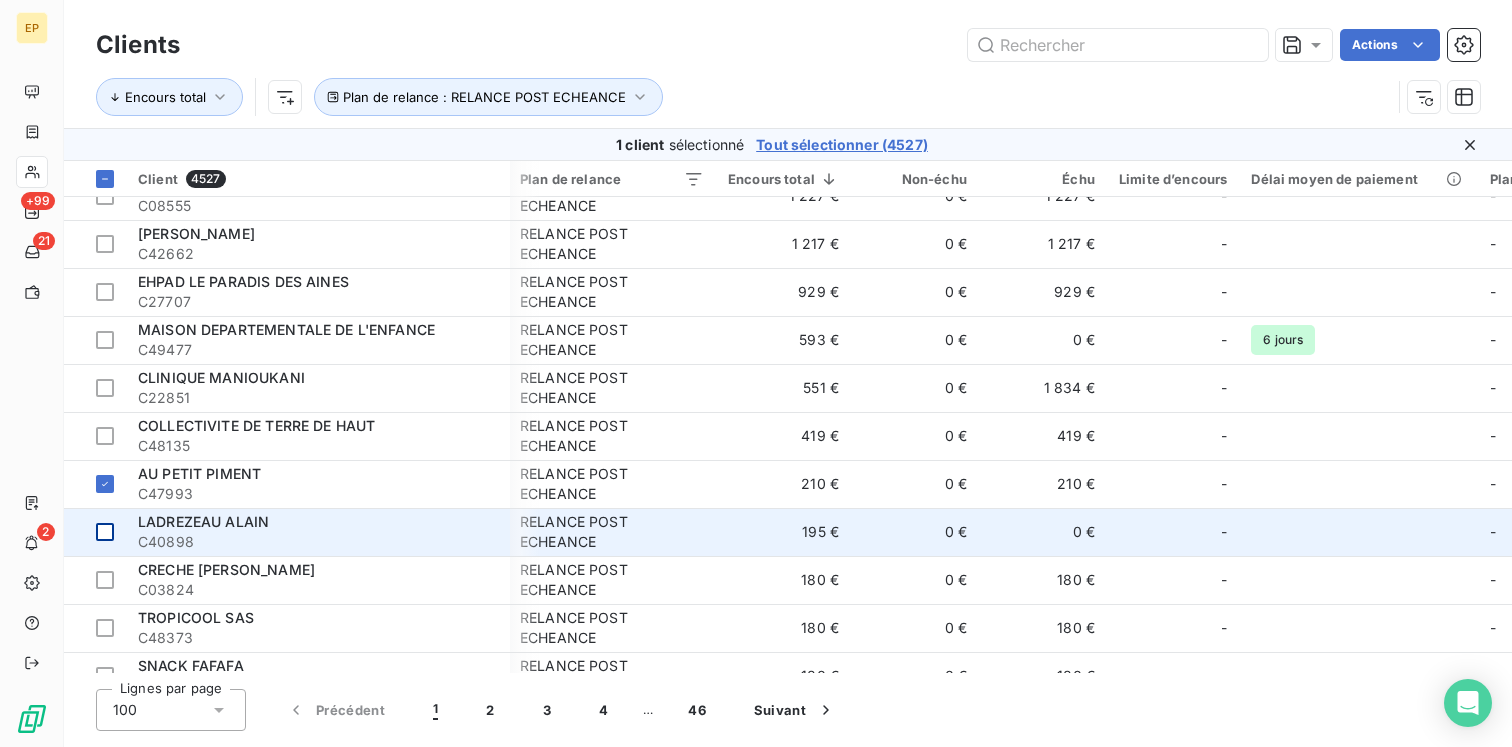 click at bounding box center (105, 532) 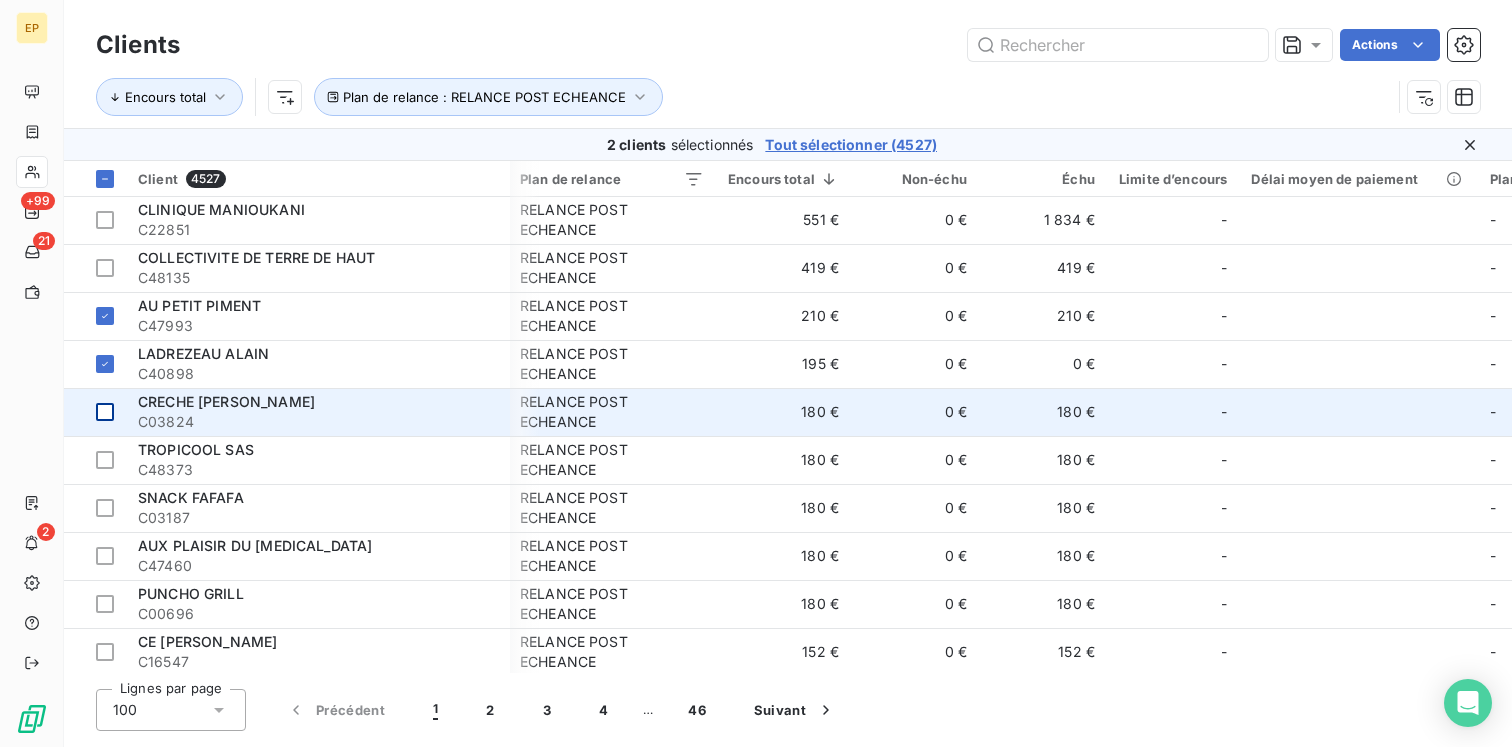 scroll, scrollTop: 632, scrollLeft: 2, axis: both 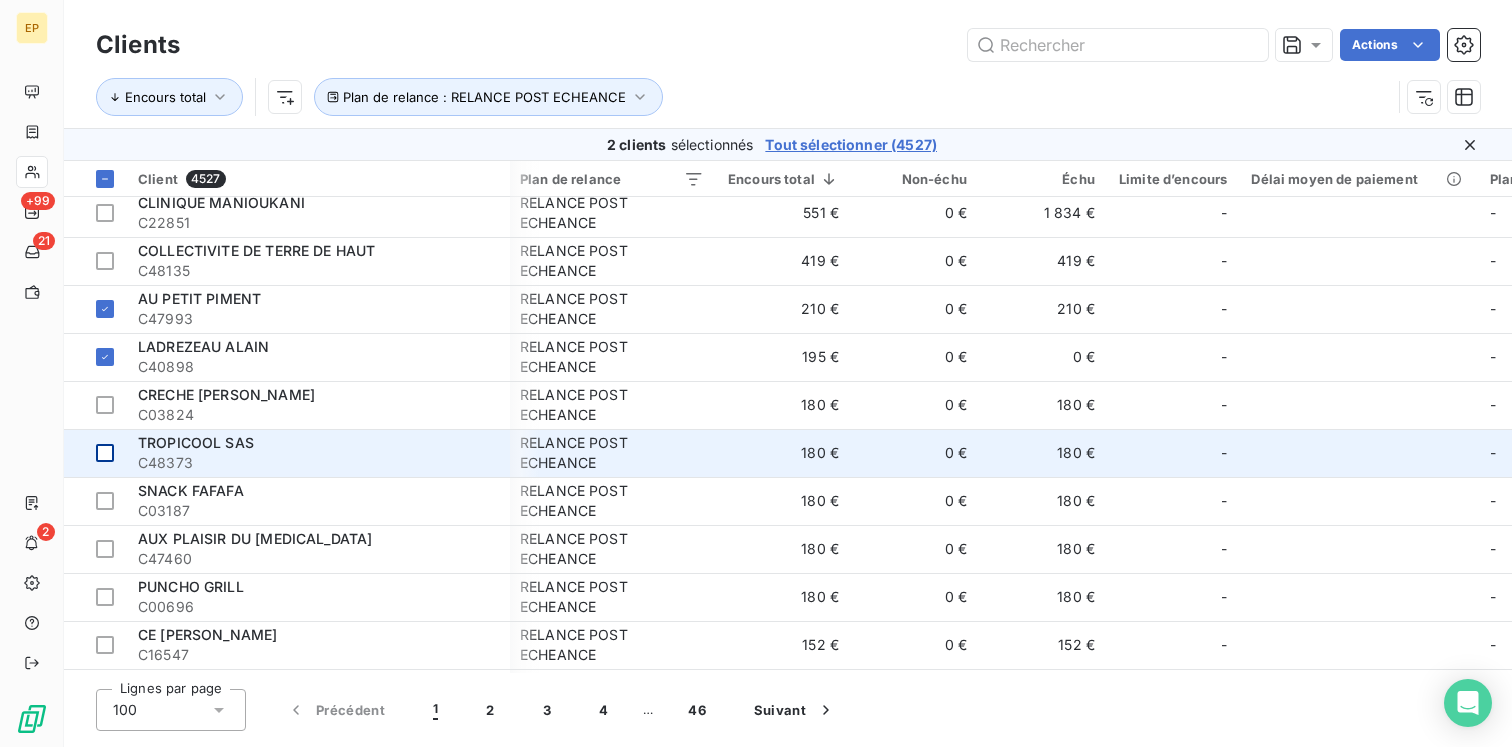 click at bounding box center (95, 453) 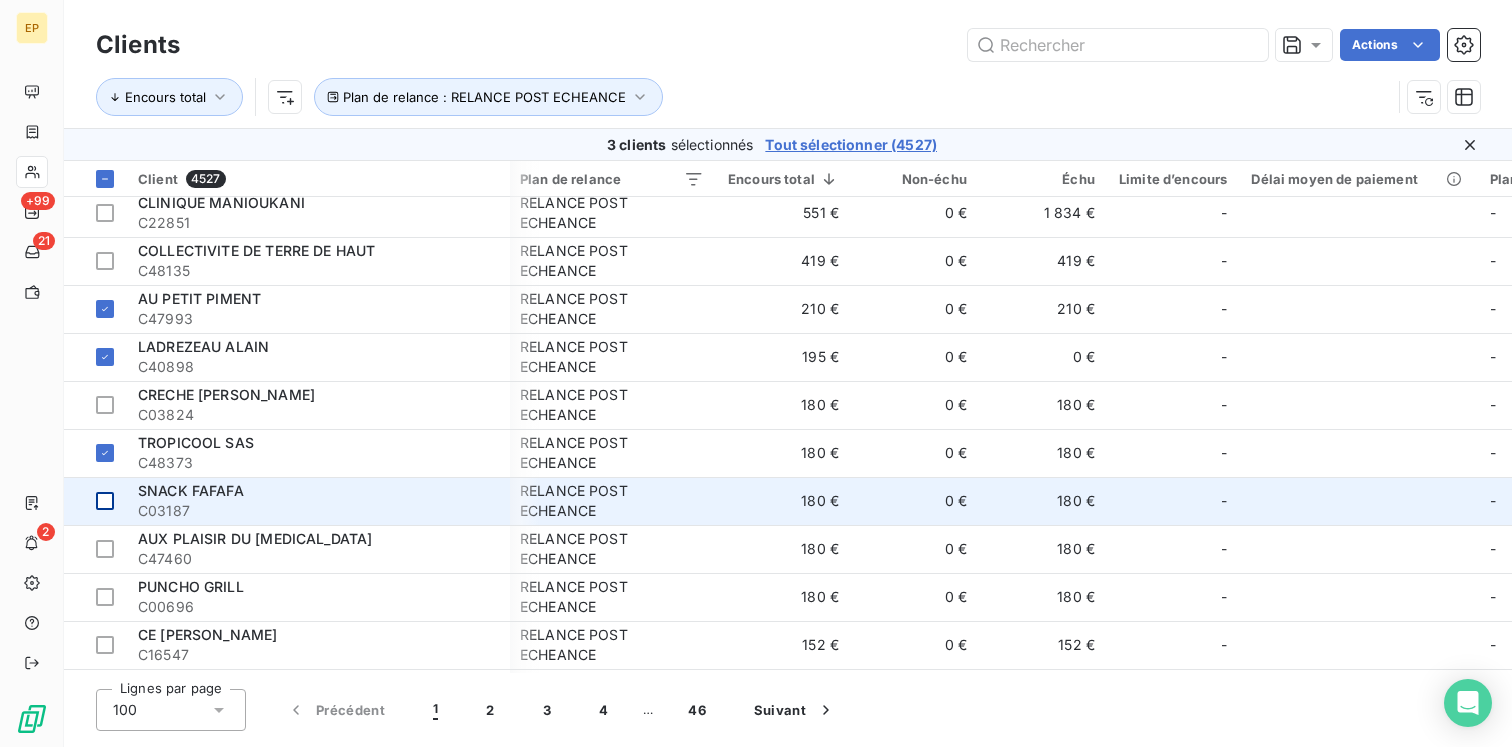 click at bounding box center (105, 501) 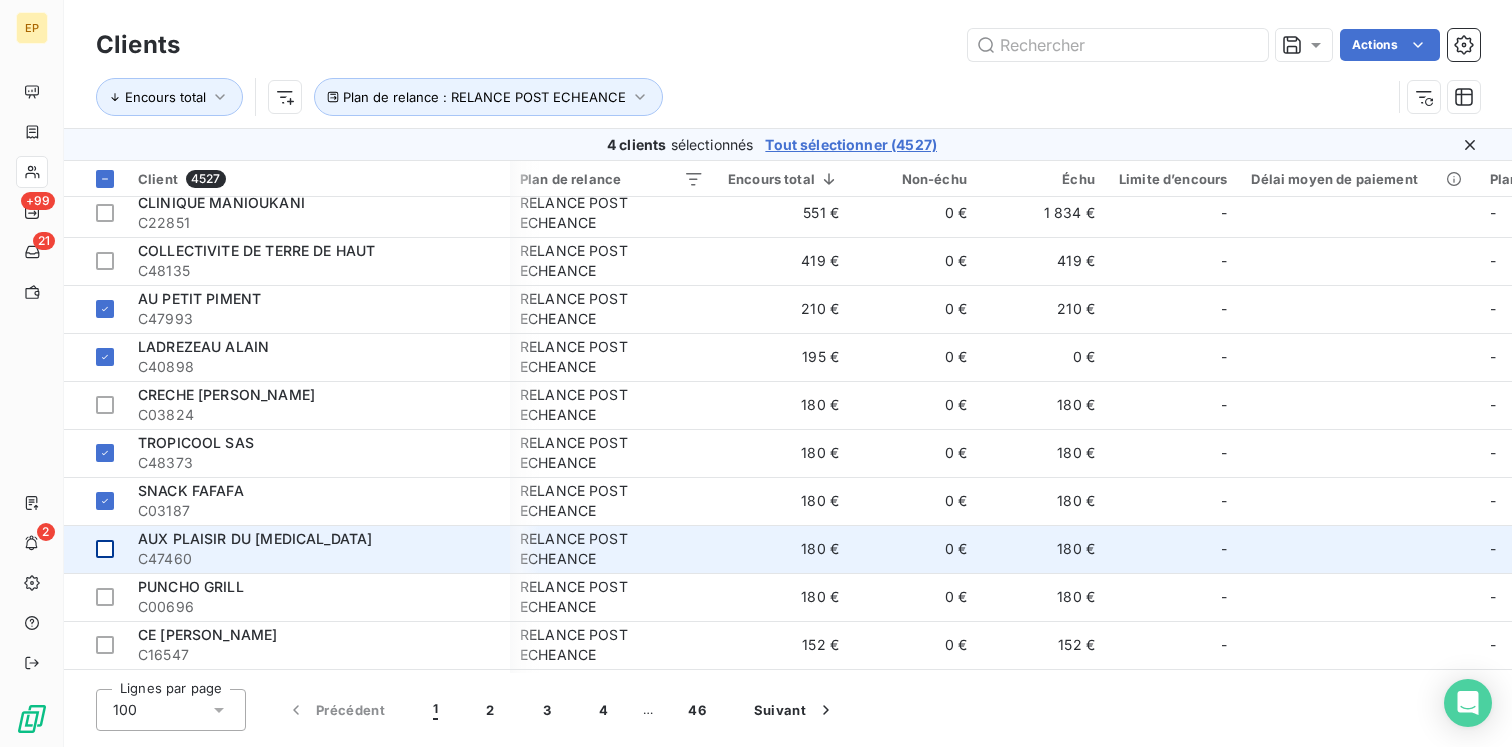 click at bounding box center (95, 549) 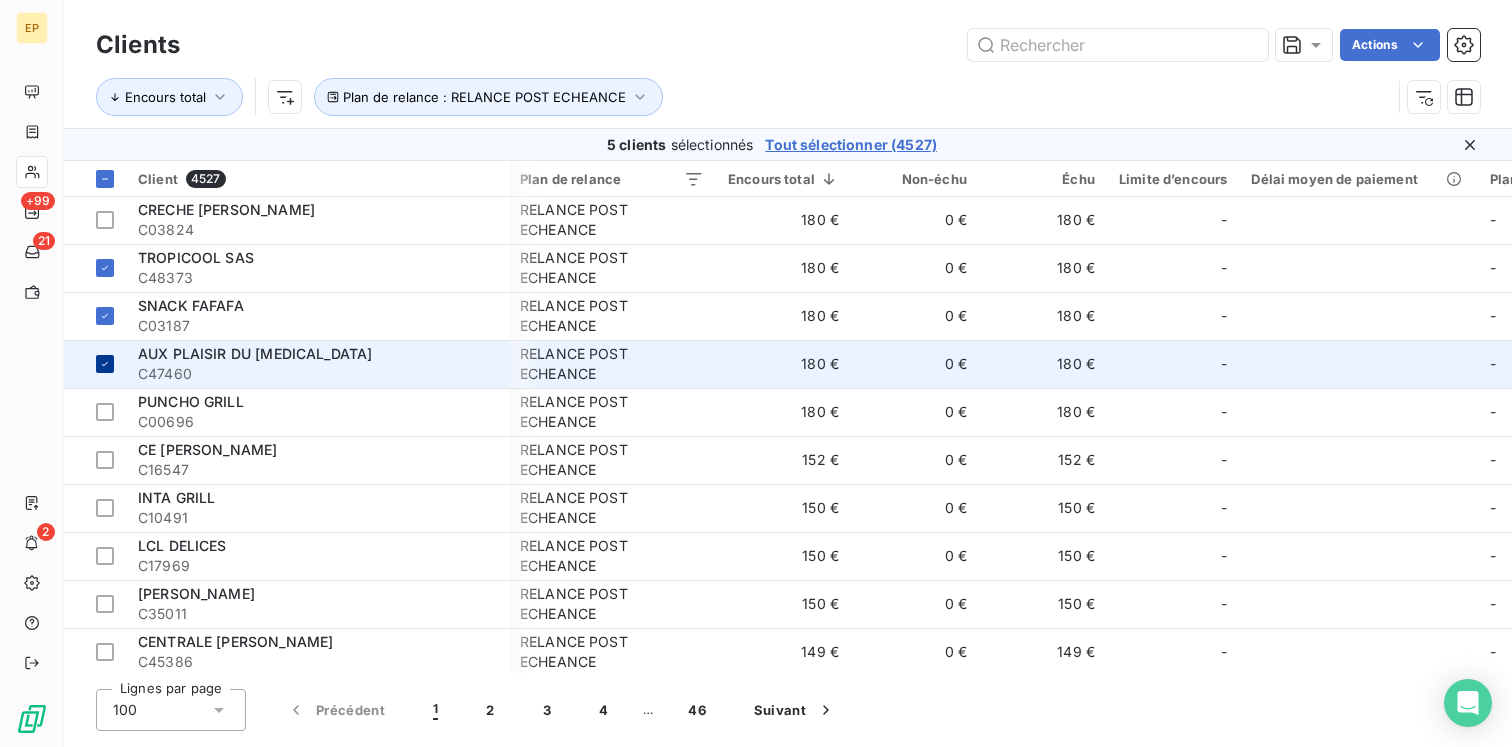 scroll, scrollTop: 841, scrollLeft: 2, axis: both 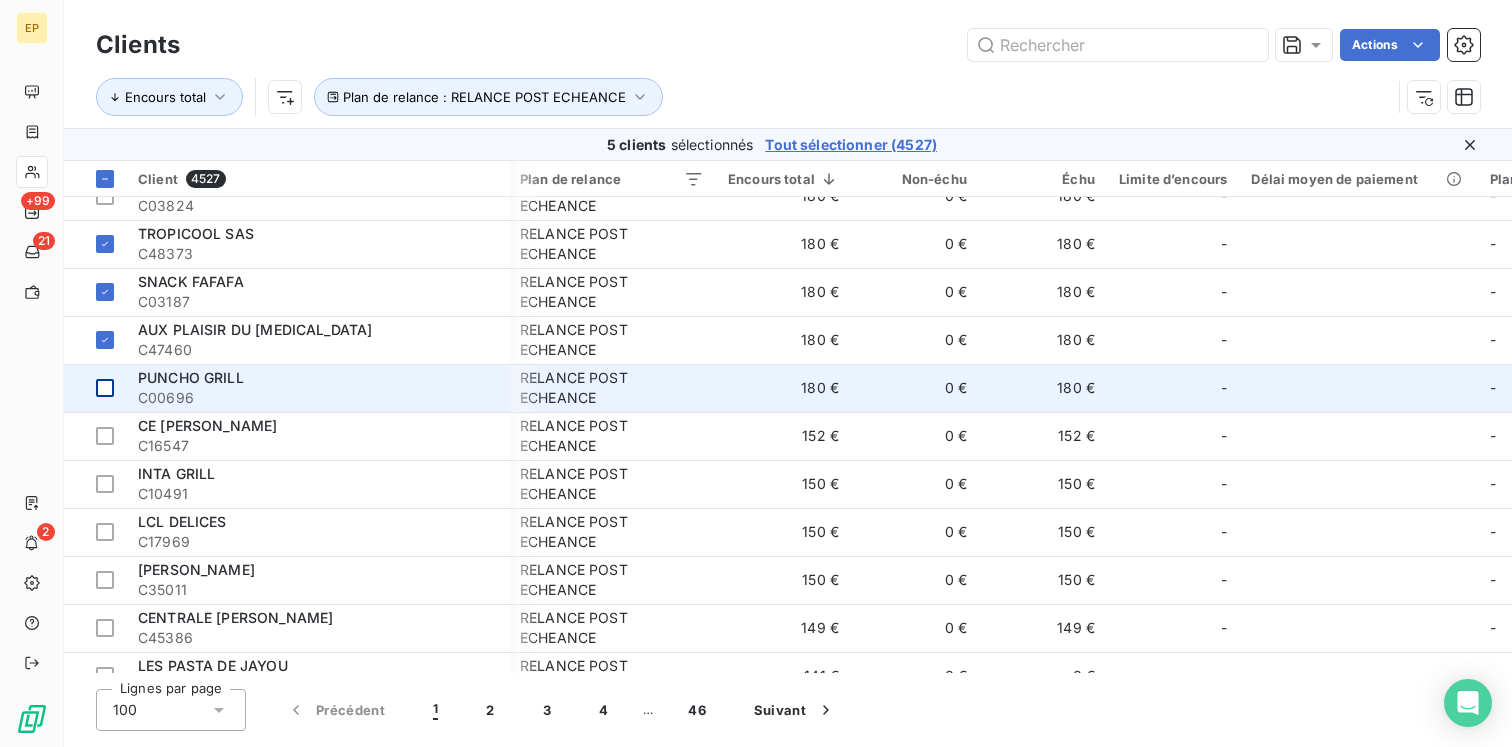 click at bounding box center [105, 388] 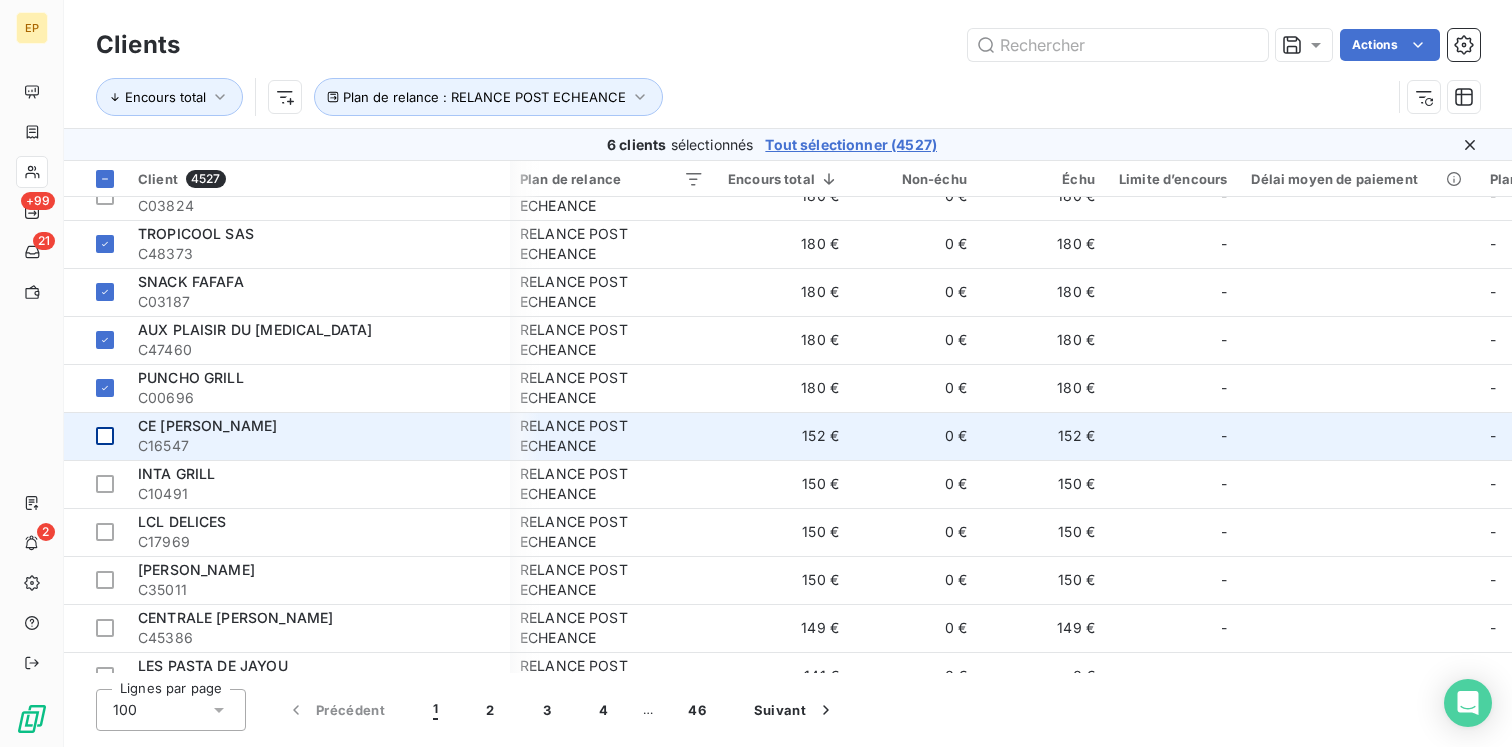 click at bounding box center [105, 436] 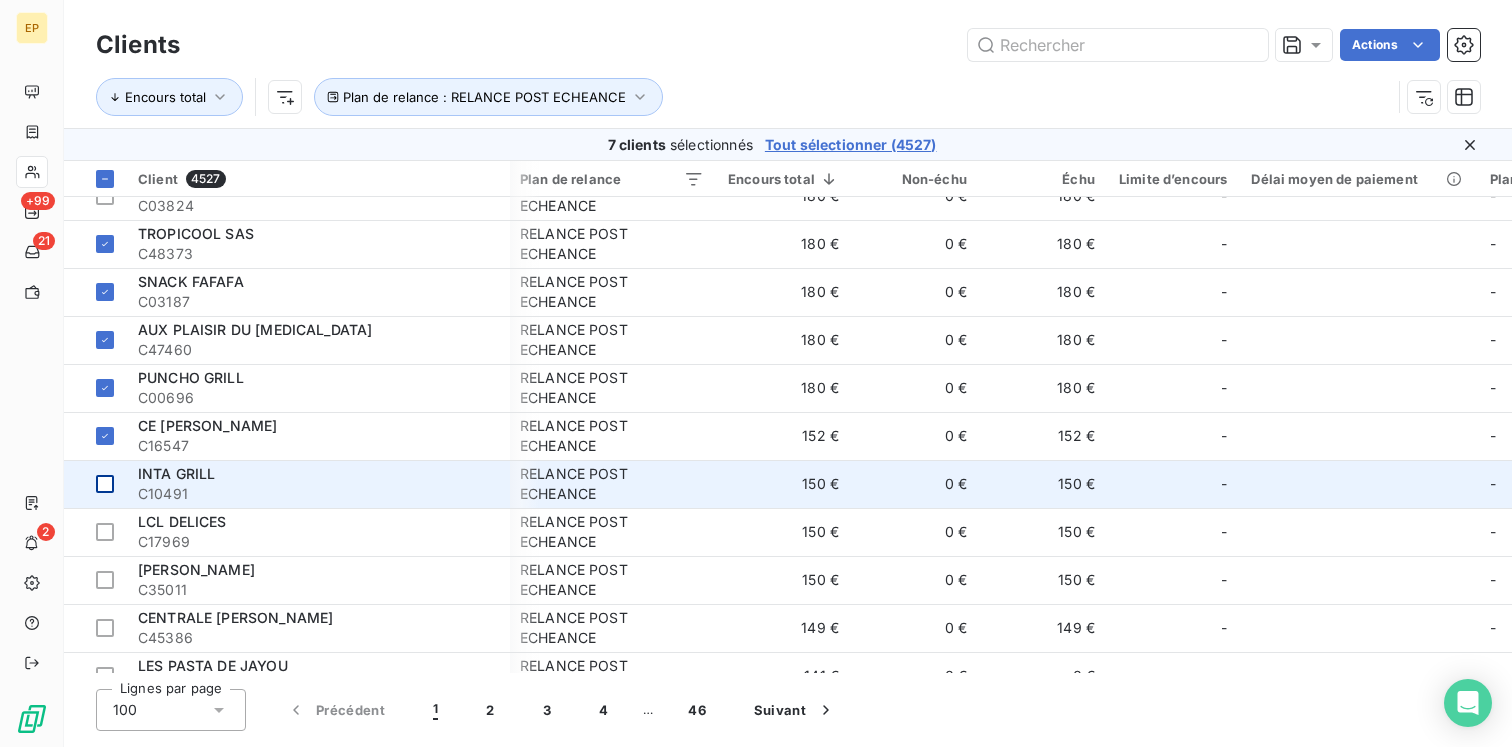 click at bounding box center [105, 484] 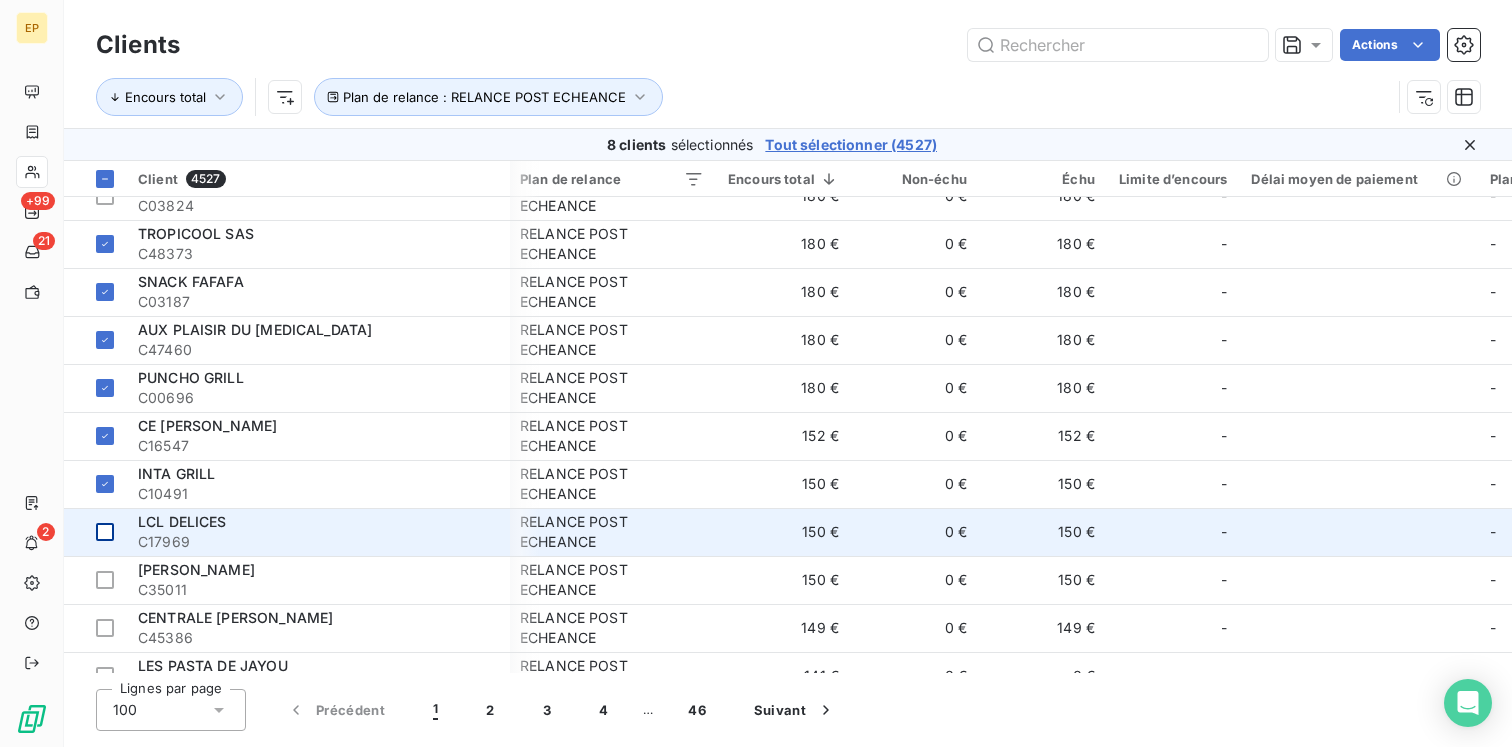 click at bounding box center (105, 532) 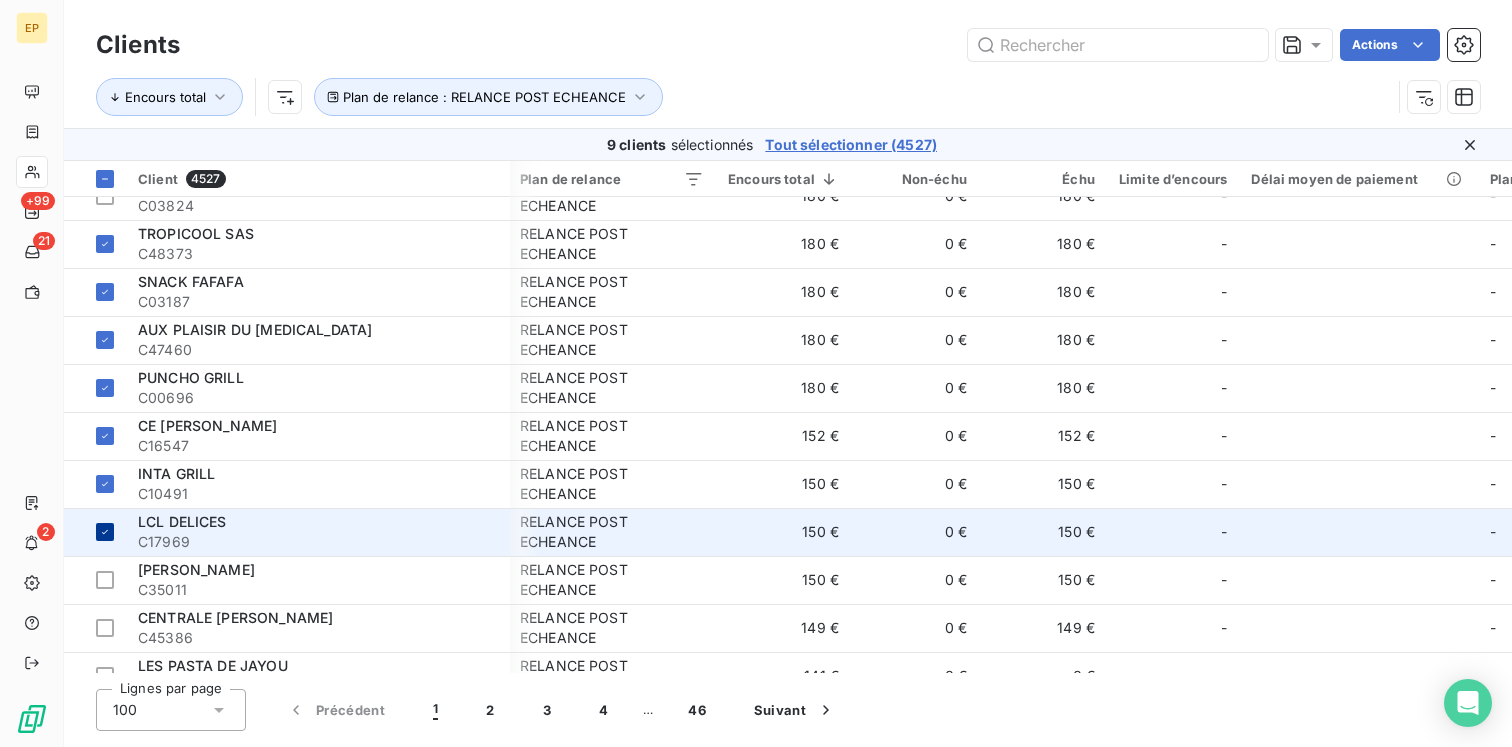 click at bounding box center (105, 532) 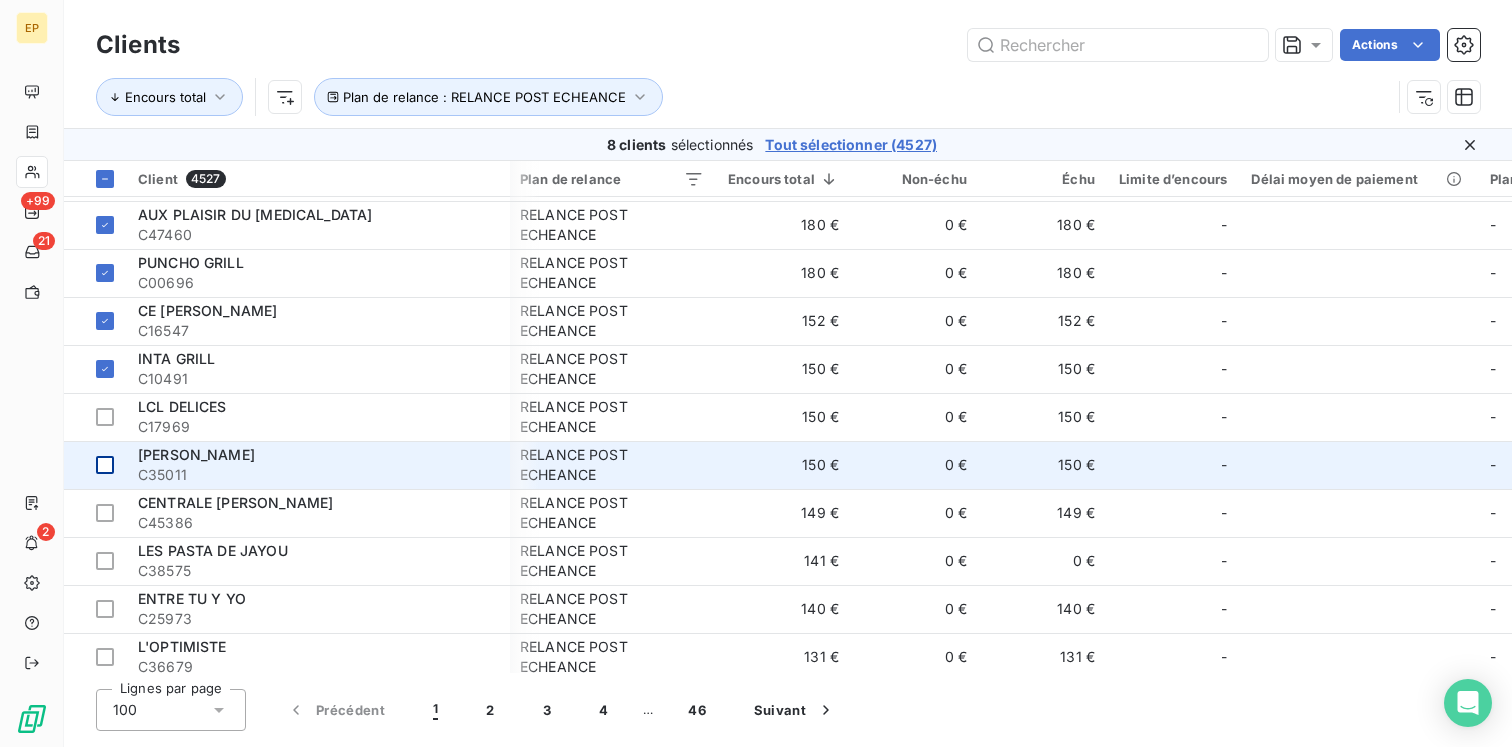 scroll, scrollTop: 1012, scrollLeft: 2, axis: both 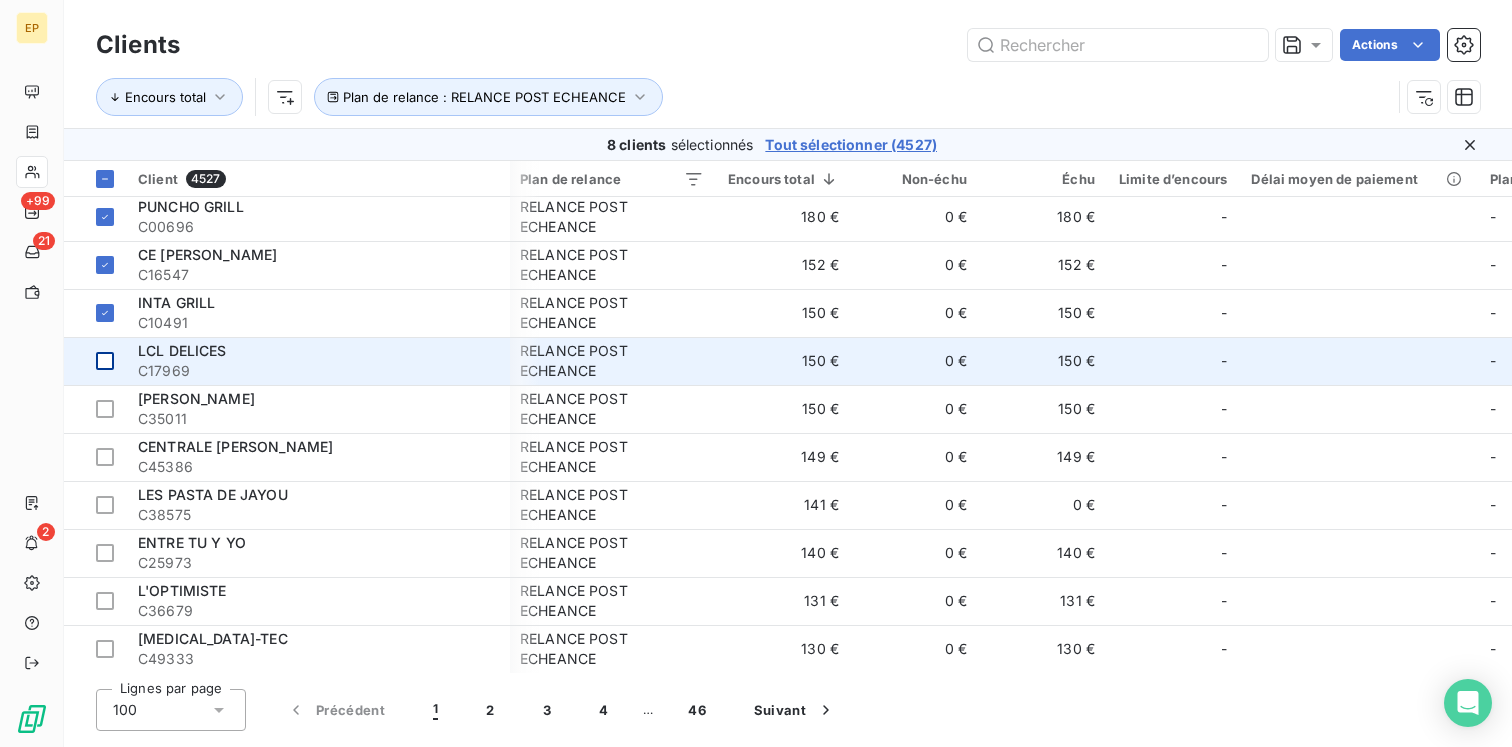 click at bounding box center (105, 361) 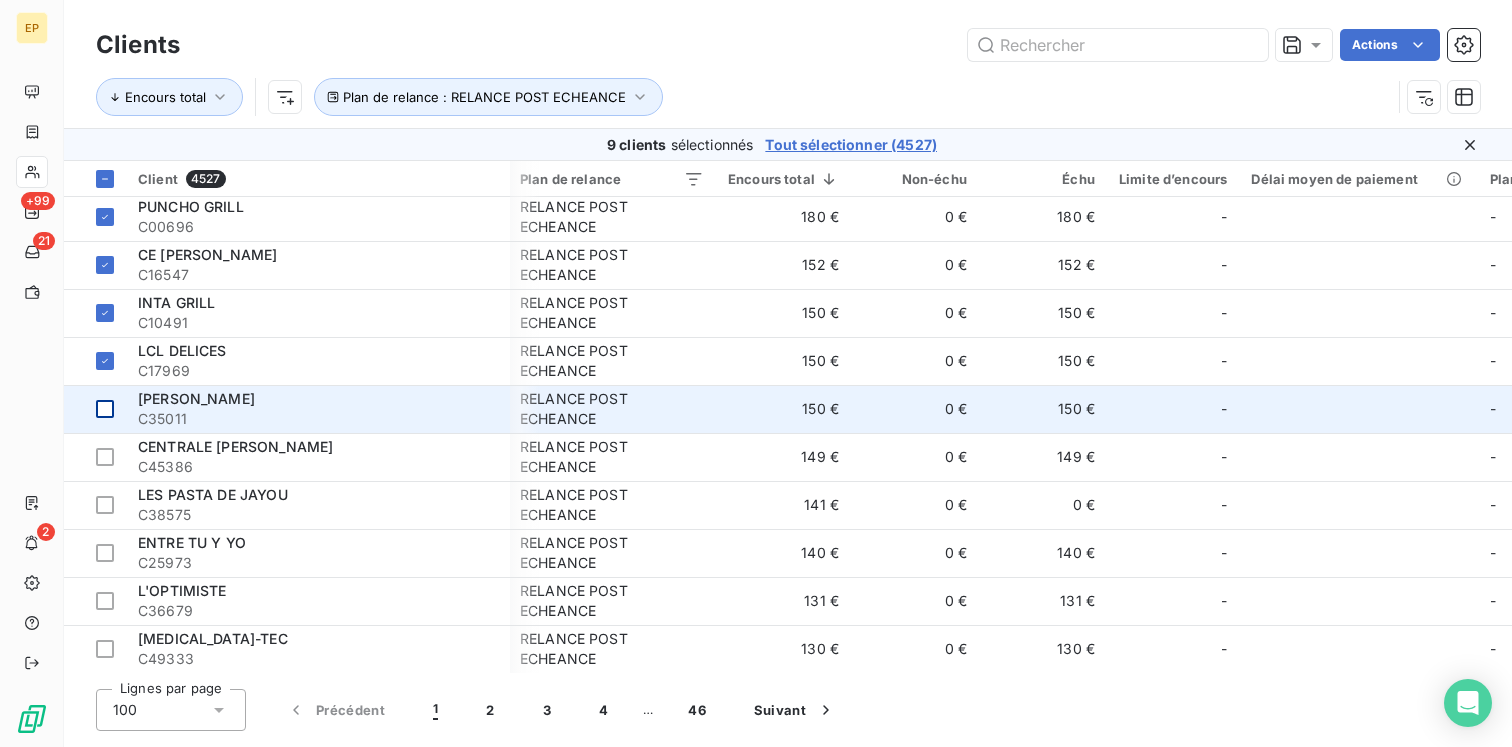 click at bounding box center [105, 409] 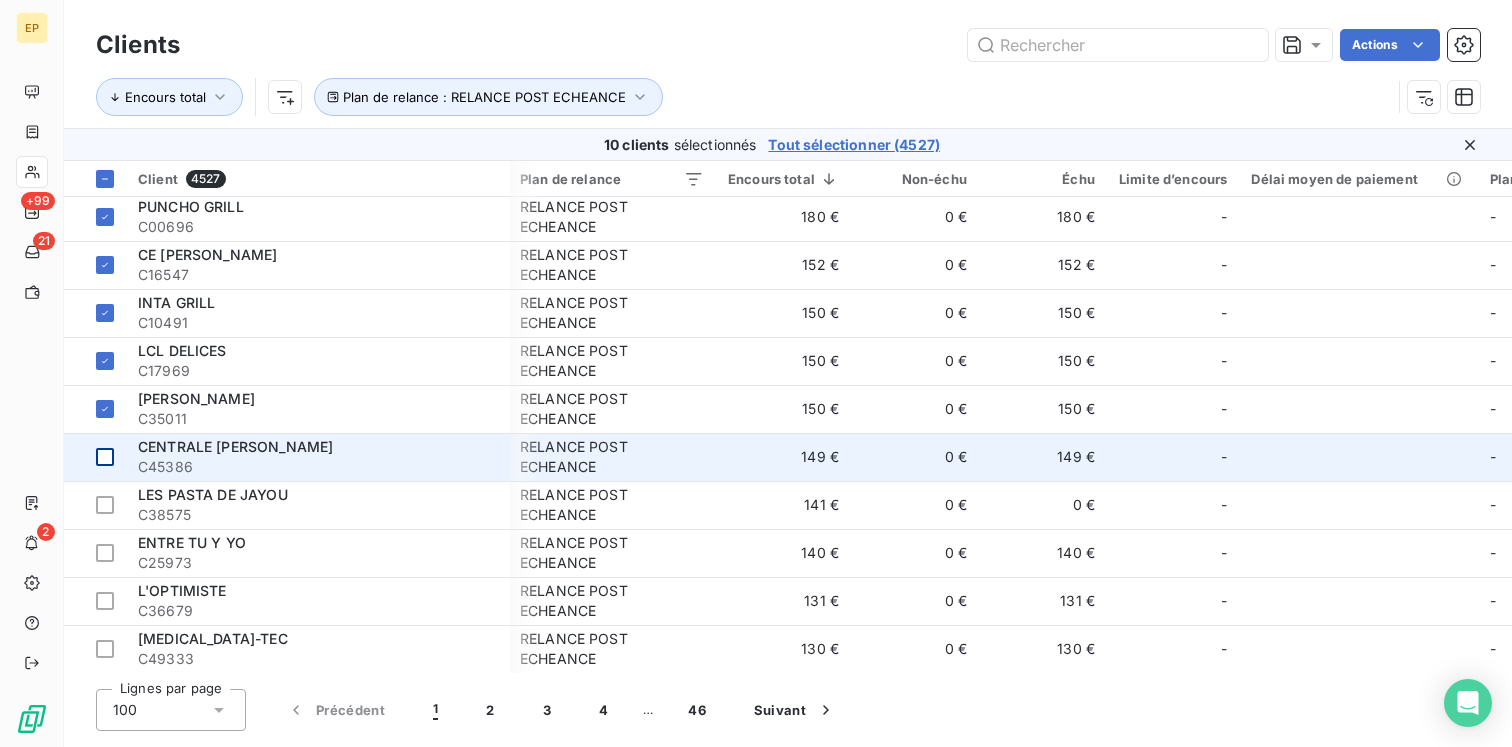 click at bounding box center [105, 457] 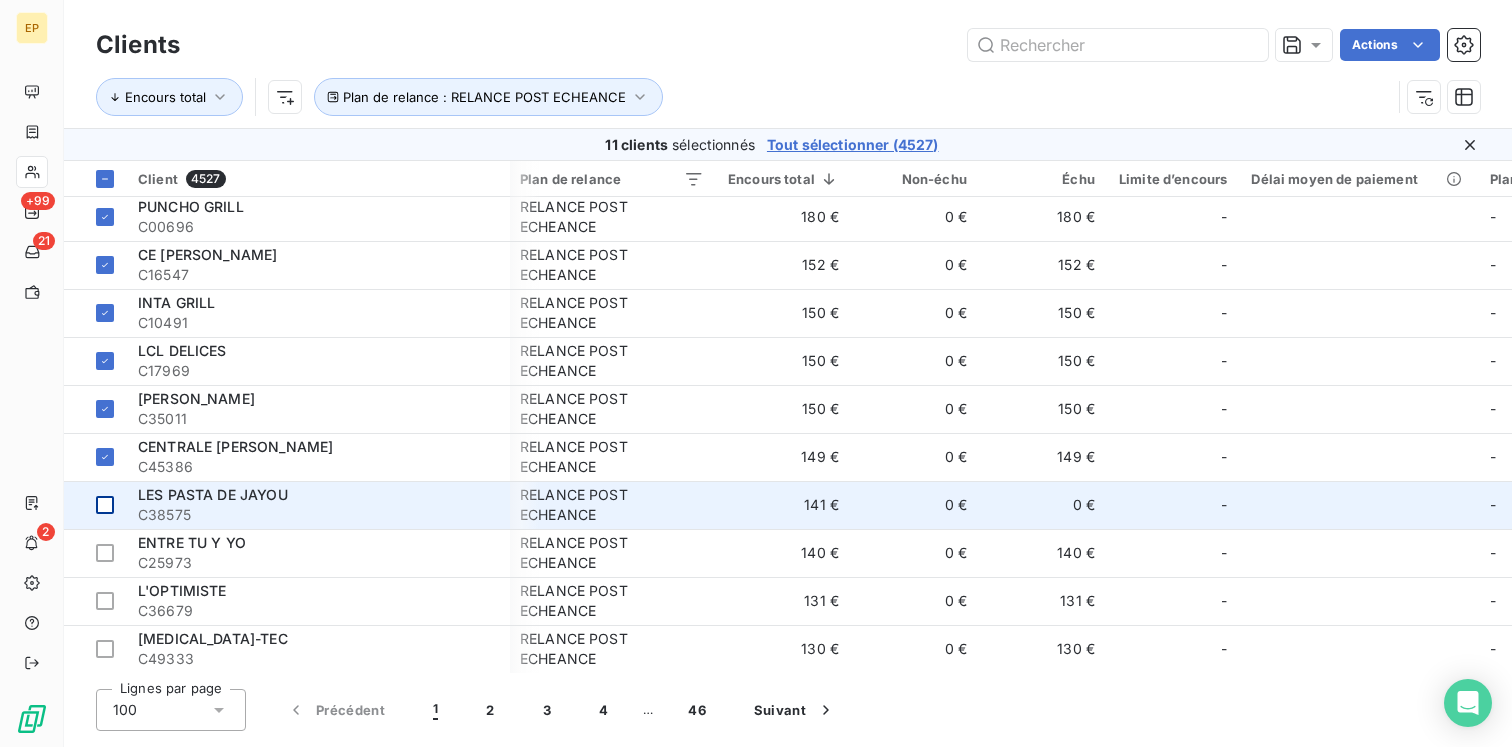 click at bounding box center [105, 505] 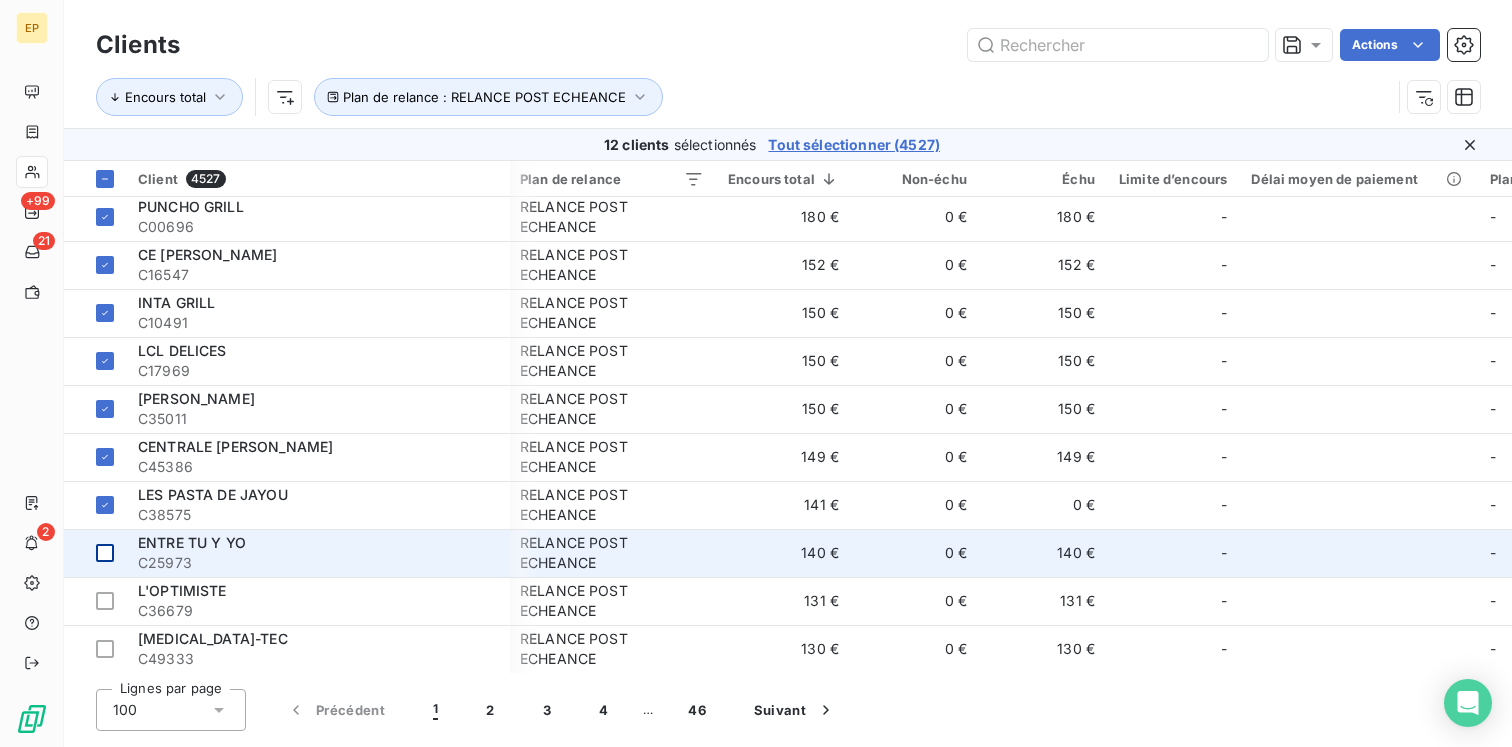 click at bounding box center [95, 553] 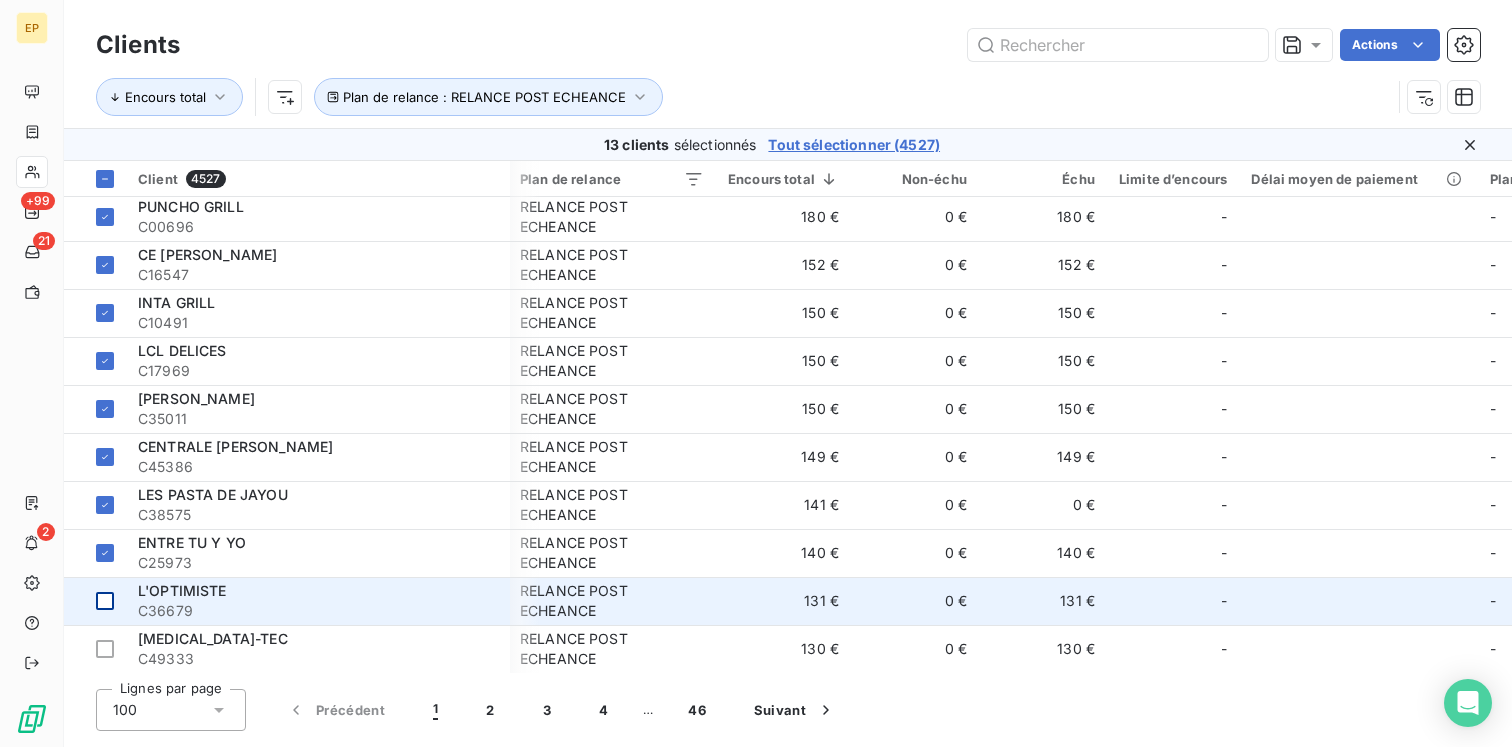 click at bounding box center [95, 601] 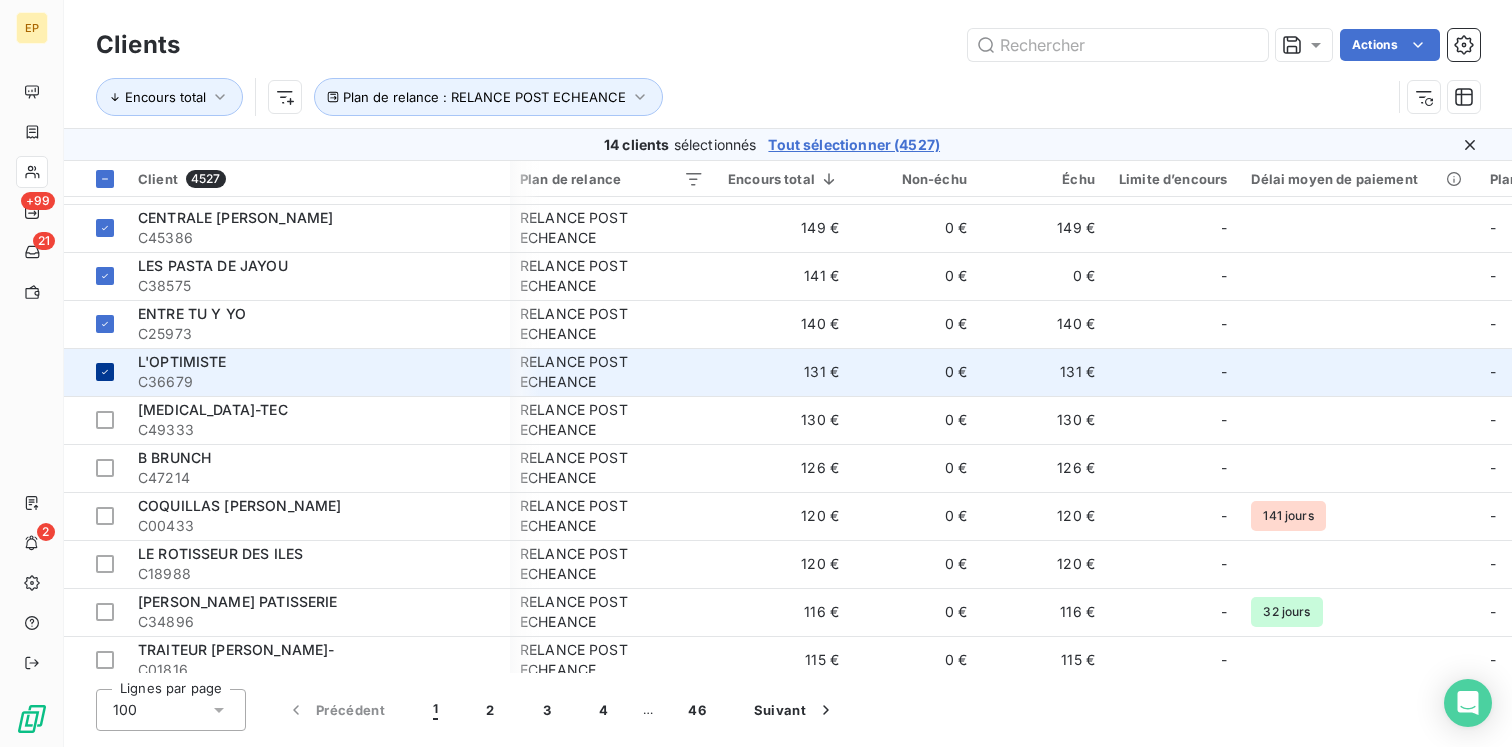 scroll, scrollTop: 1242, scrollLeft: 2, axis: both 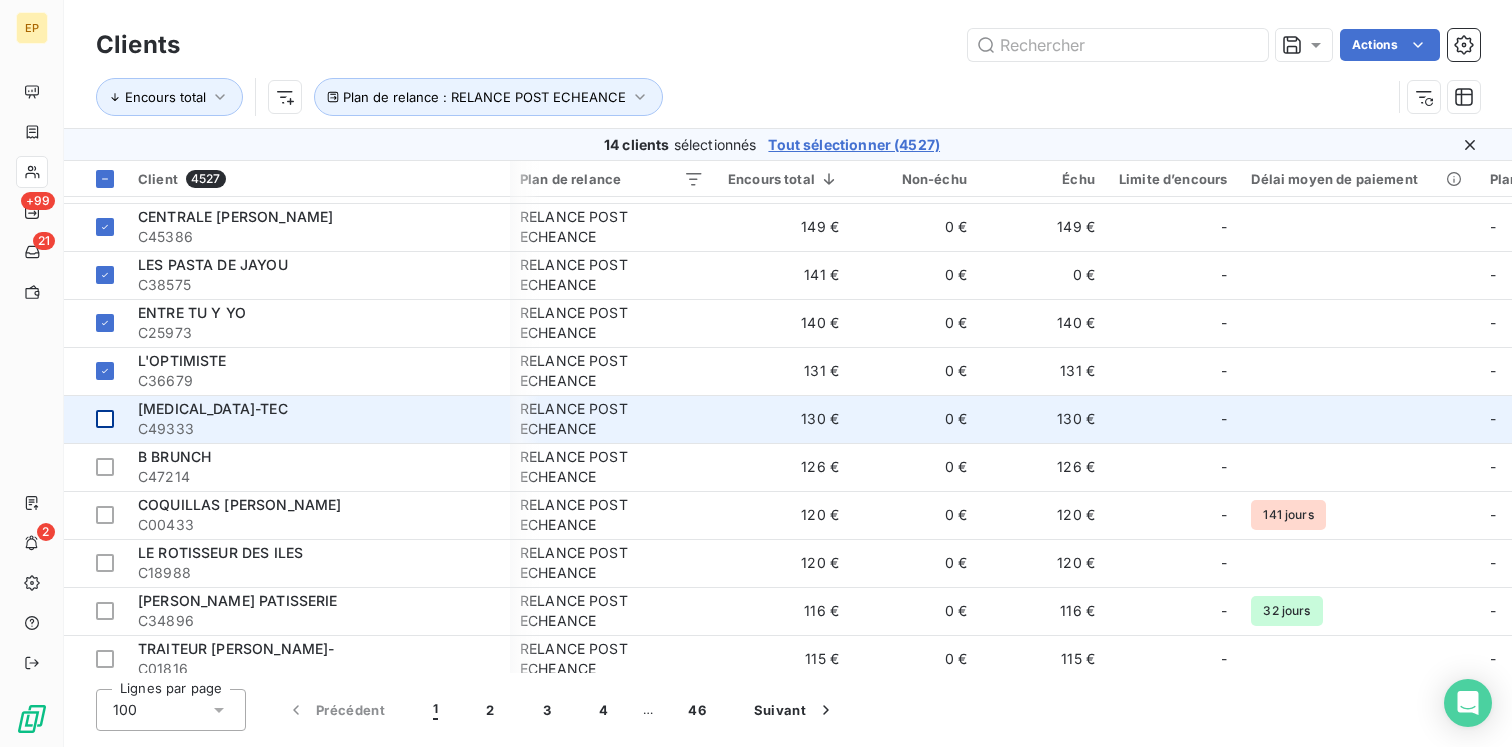 click at bounding box center (105, 419) 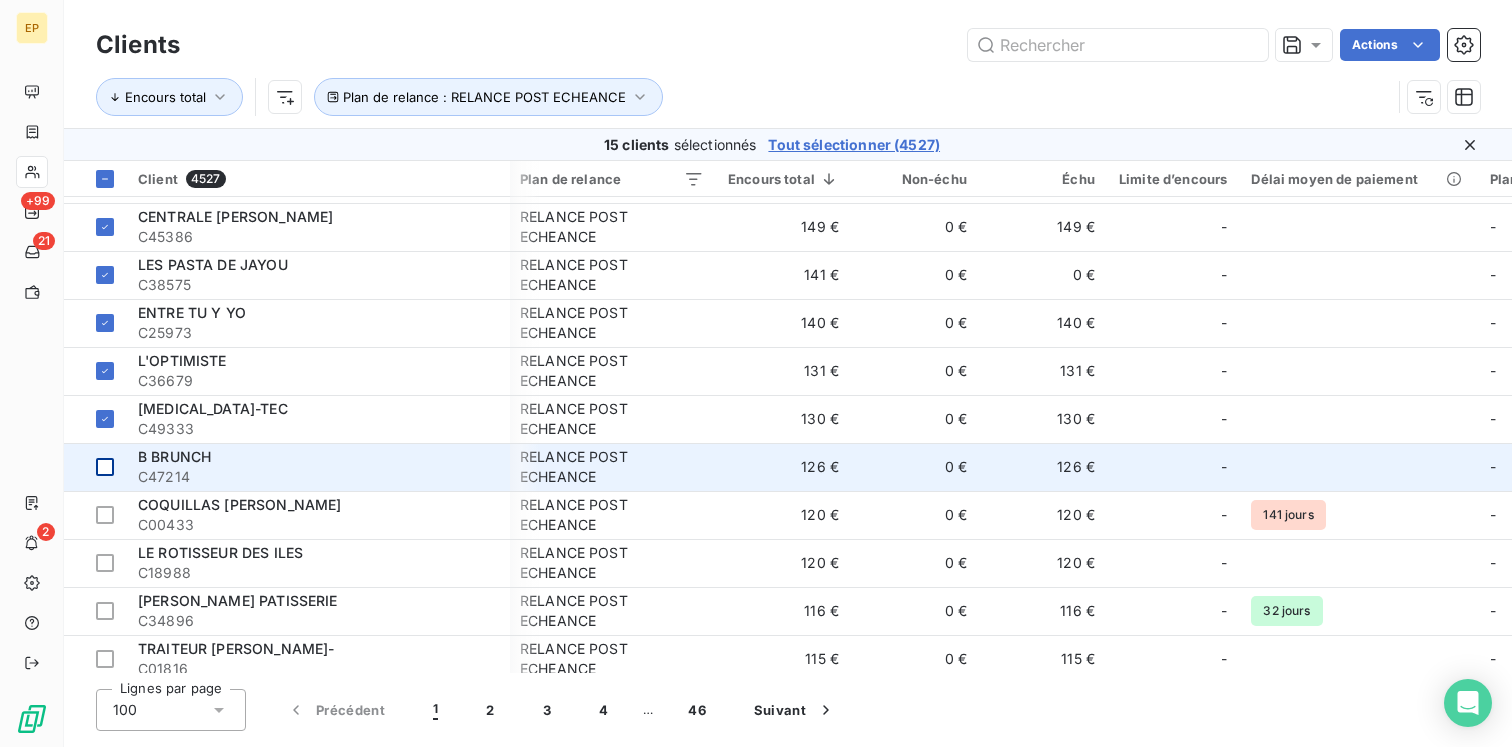 click at bounding box center (105, 467) 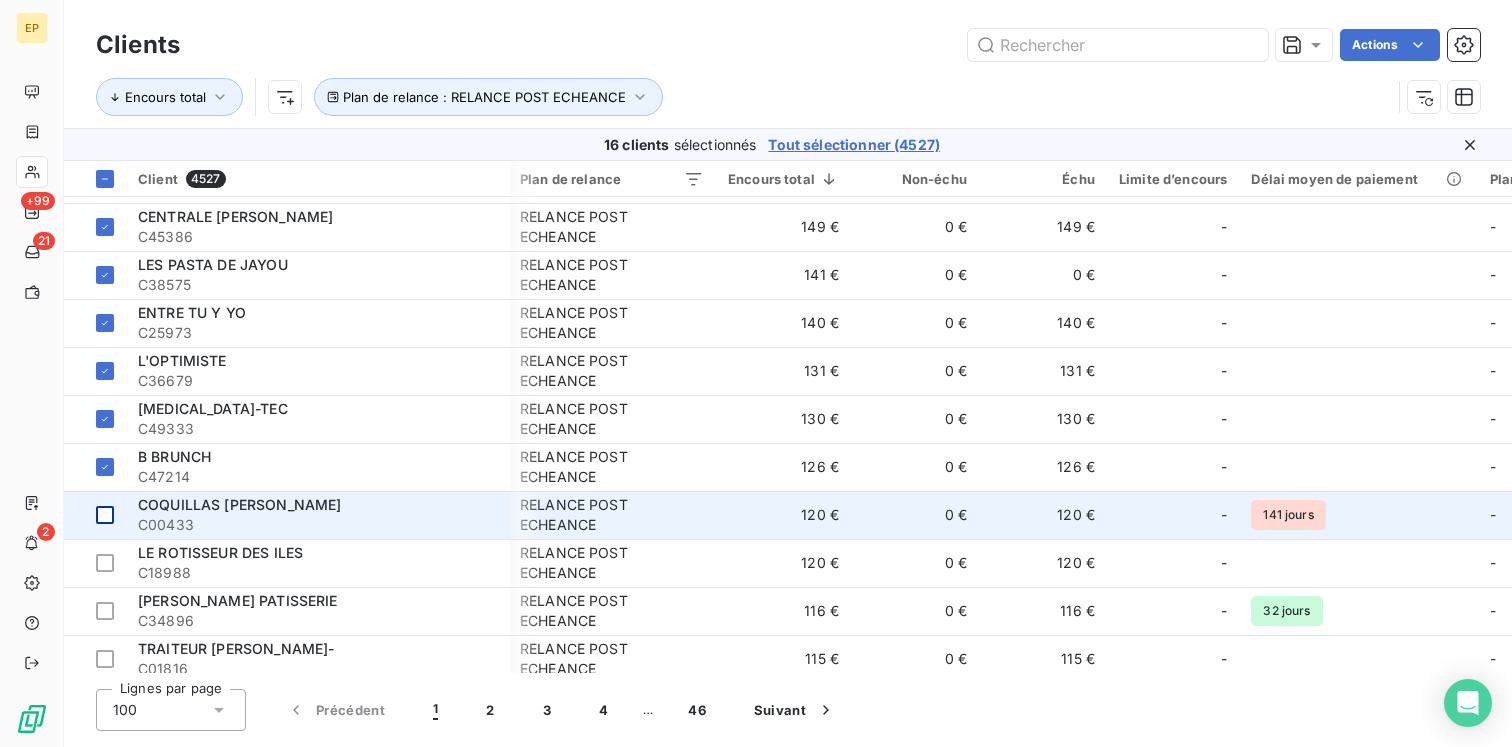 click at bounding box center (105, 515) 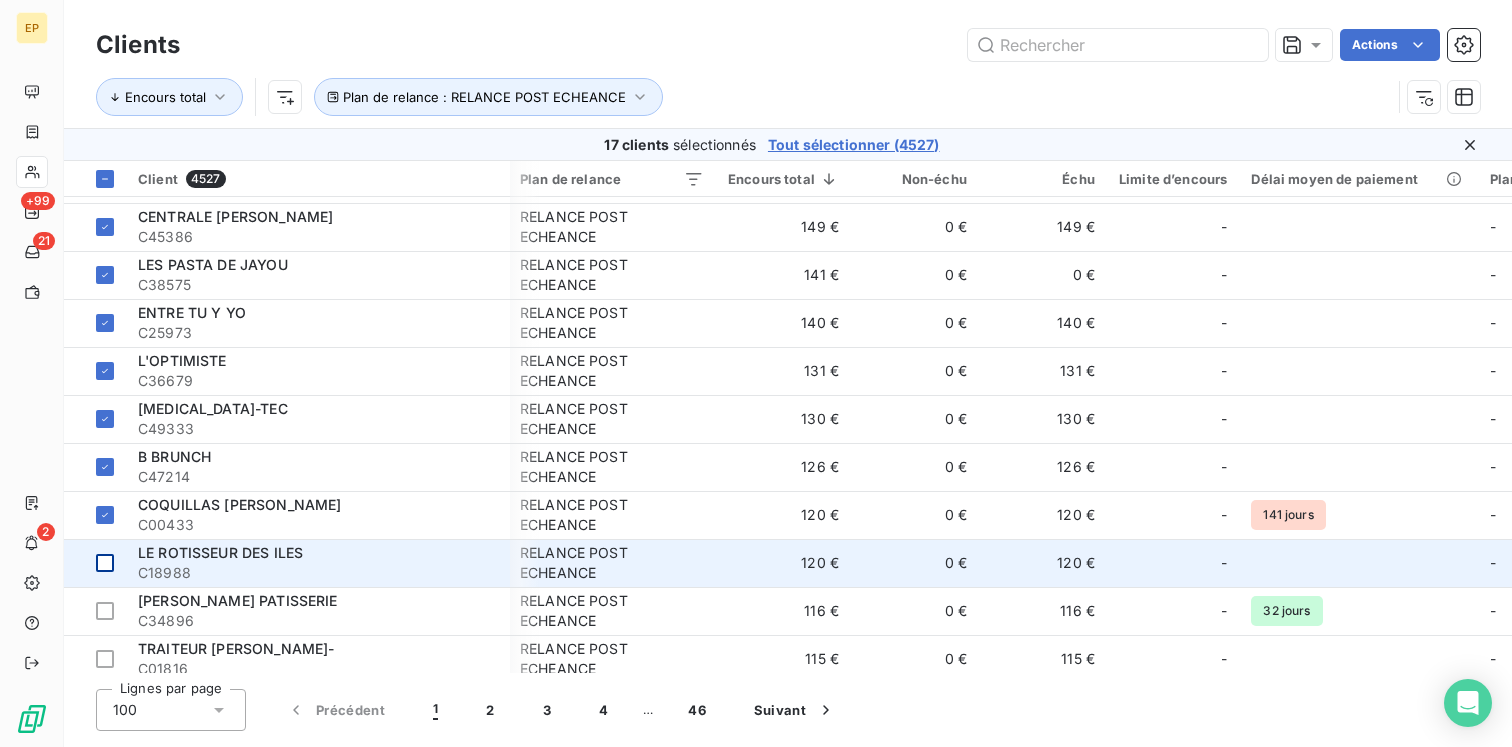 click at bounding box center [105, 563] 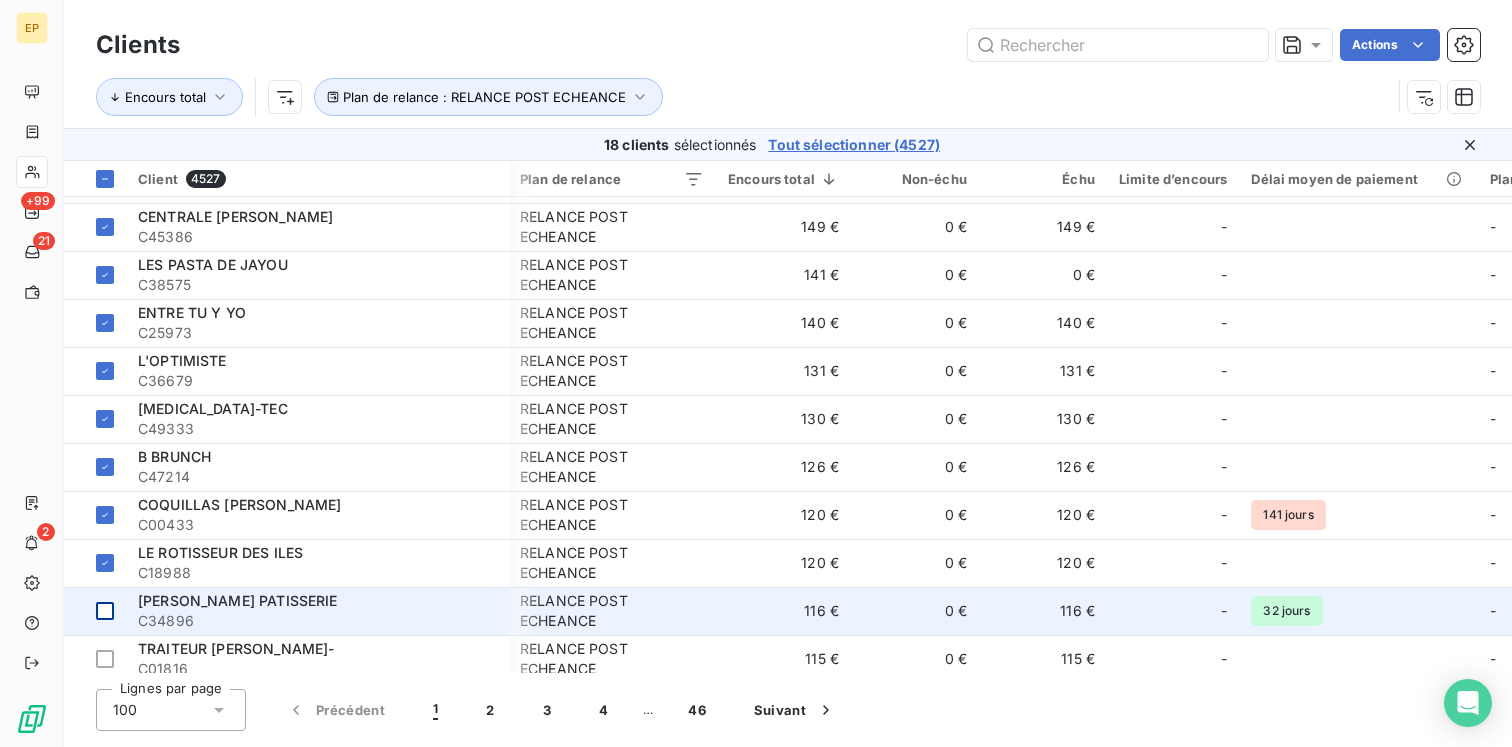 click at bounding box center [105, 611] 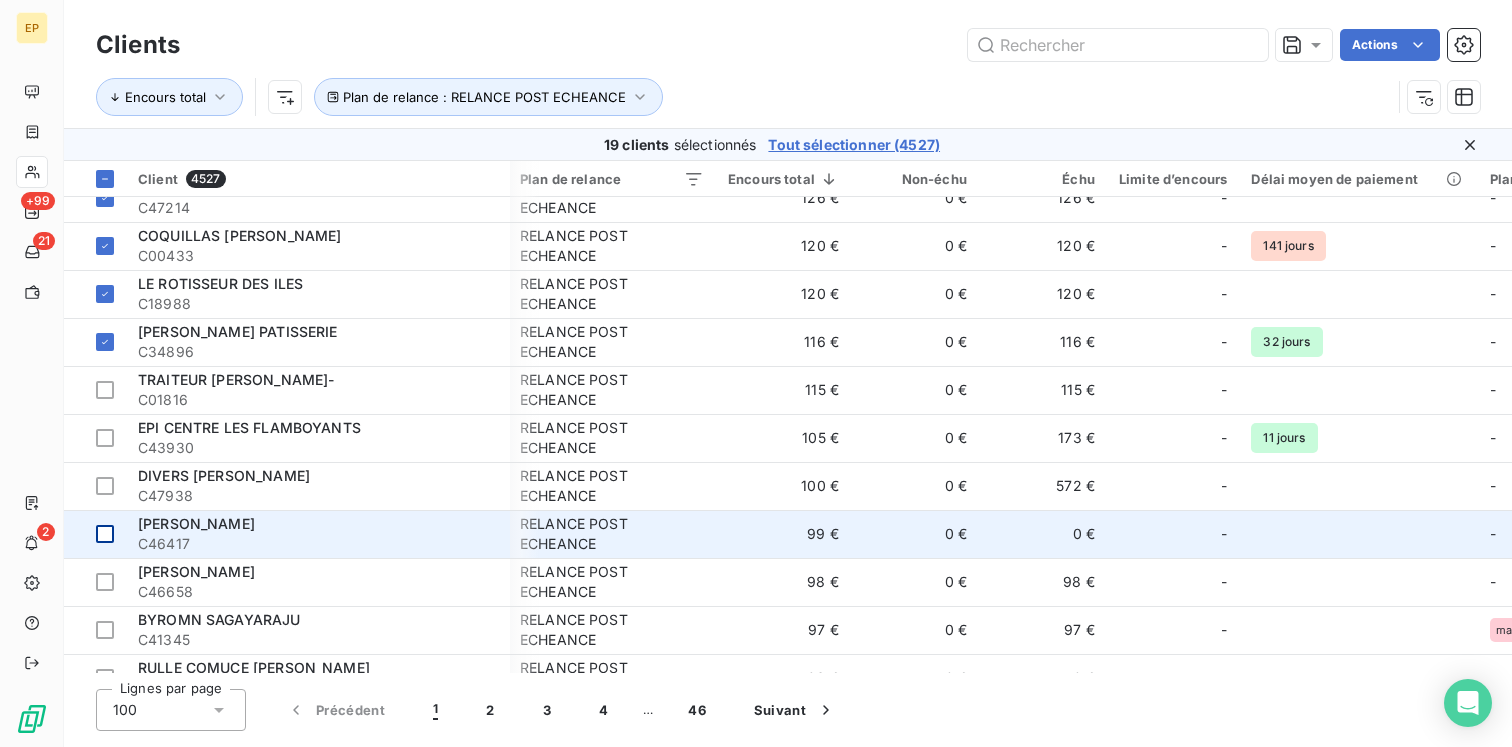 scroll, scrollTop: 1512, scrollLeft: 2, axis: both 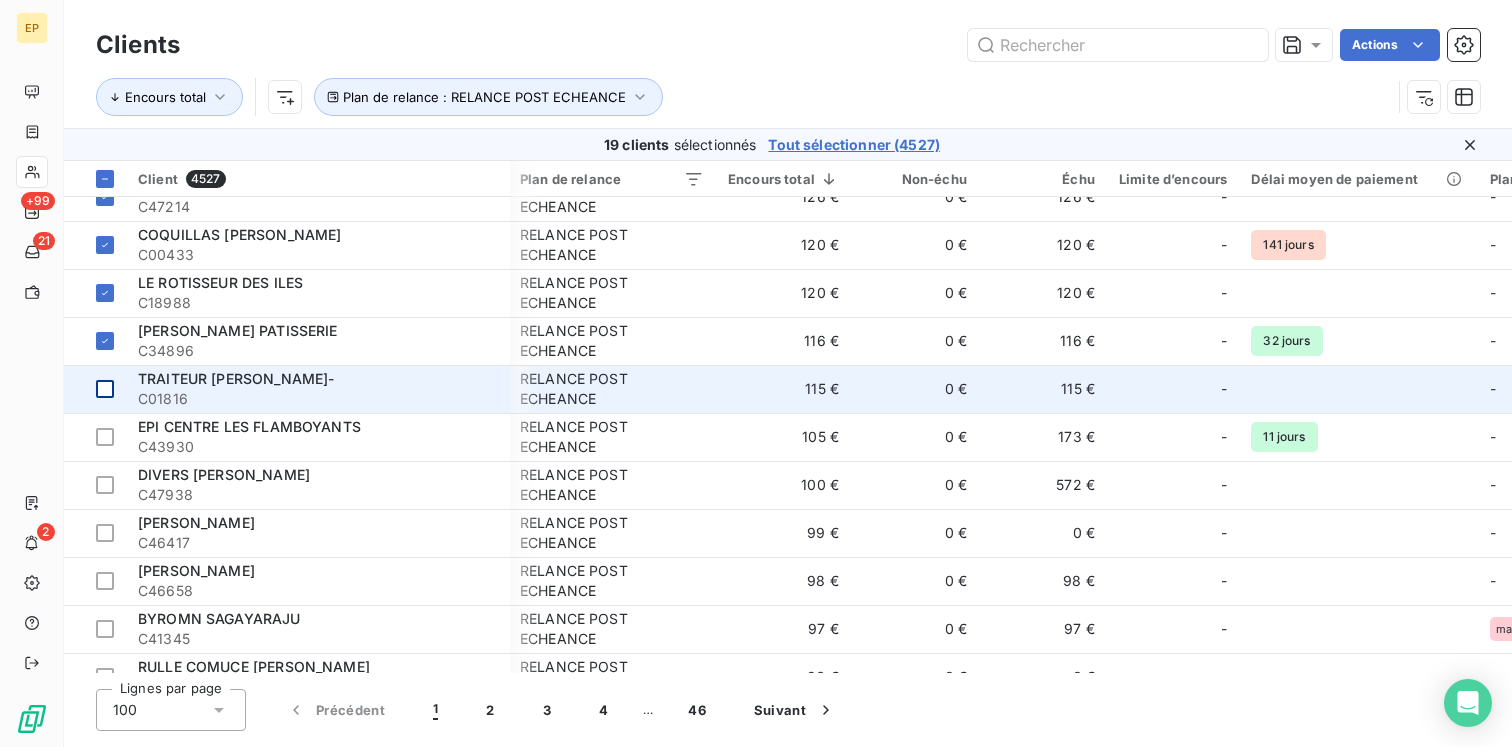 click at bounding box center [95, 389] 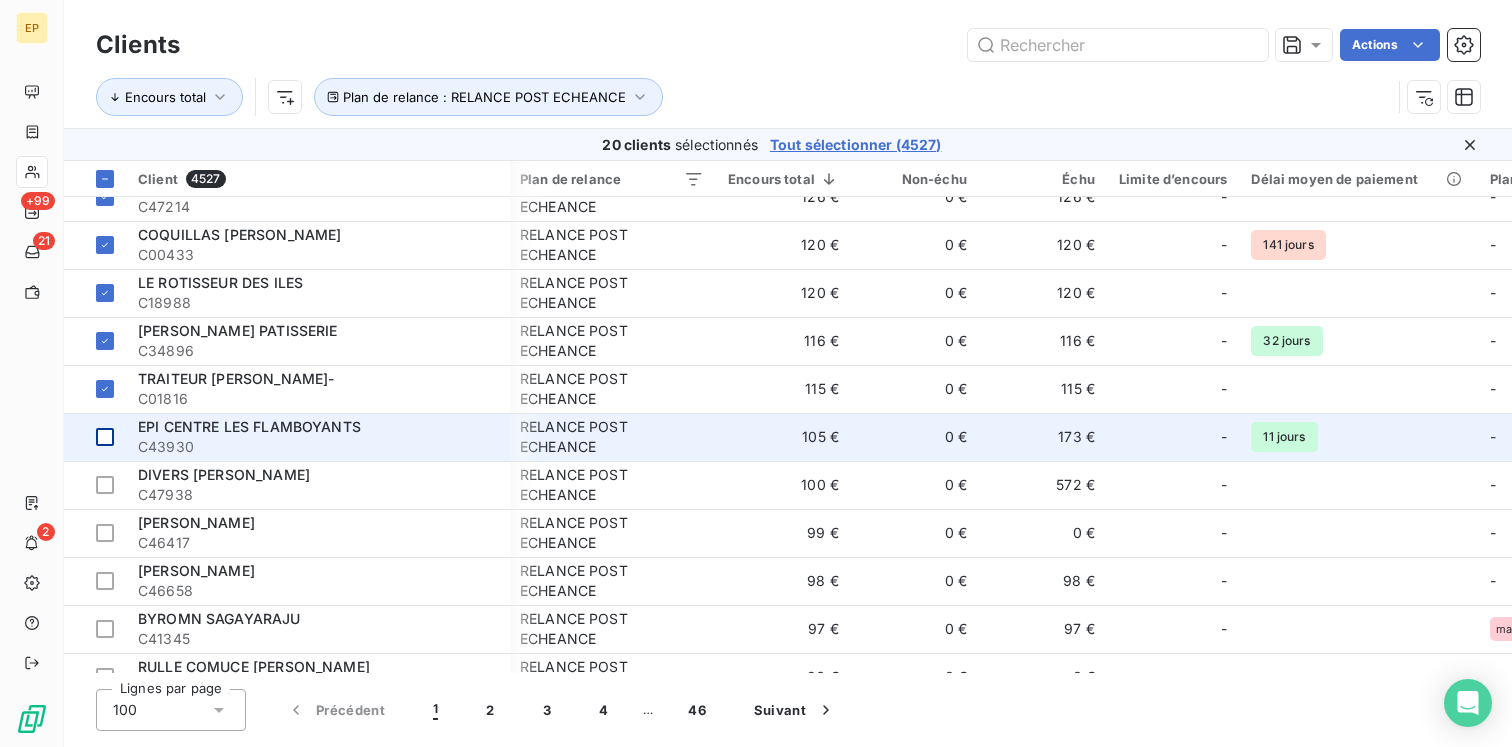 click at bounding box center [105, 437] 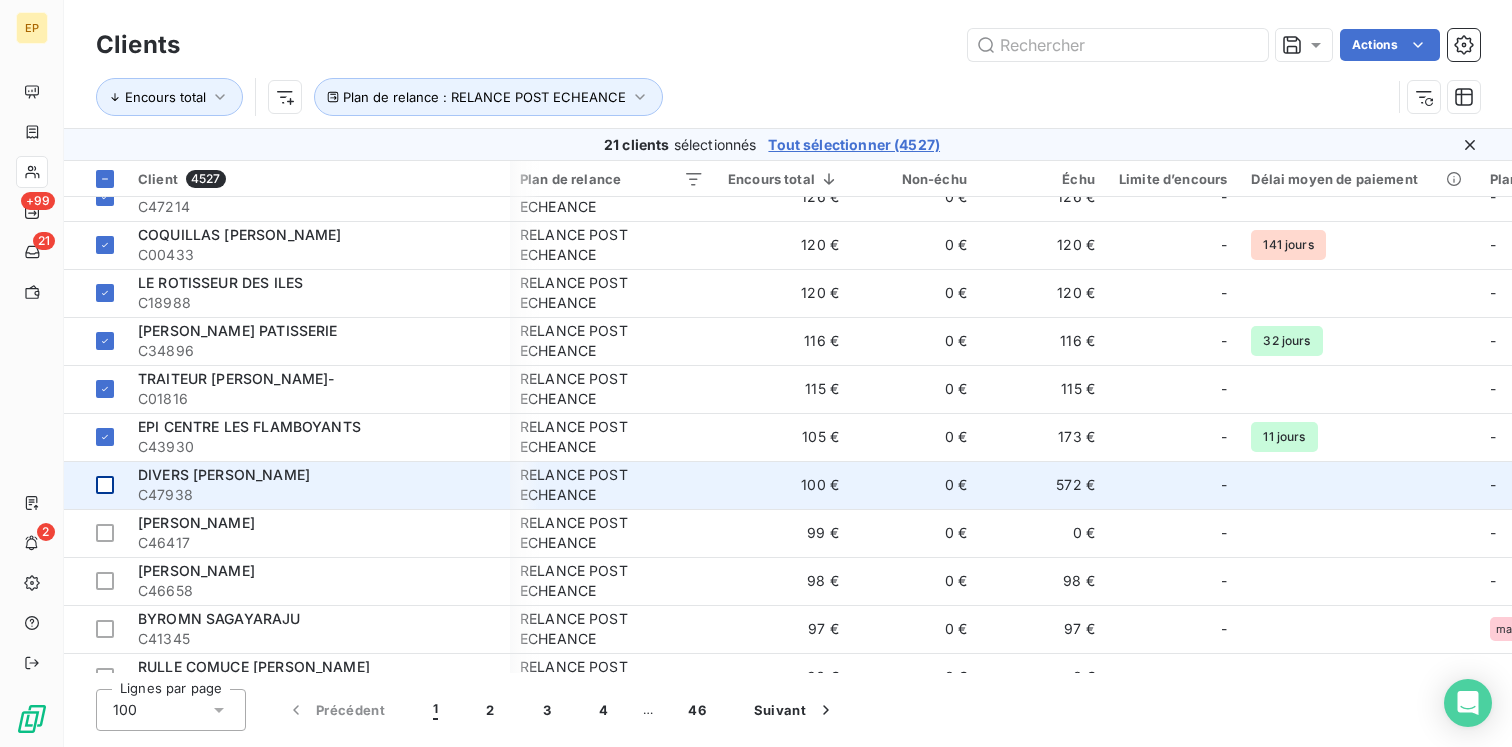 click at bounding box center [105, 485] 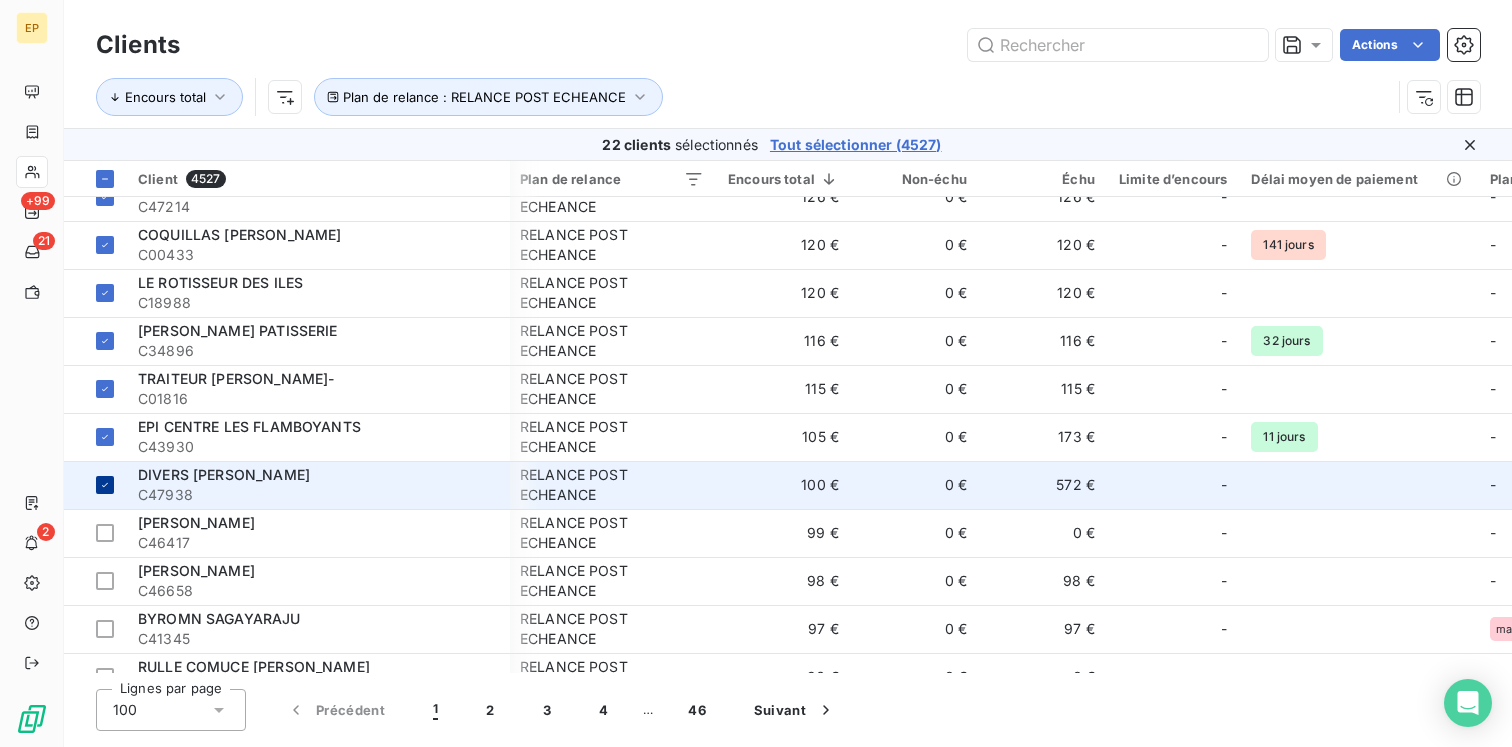 click 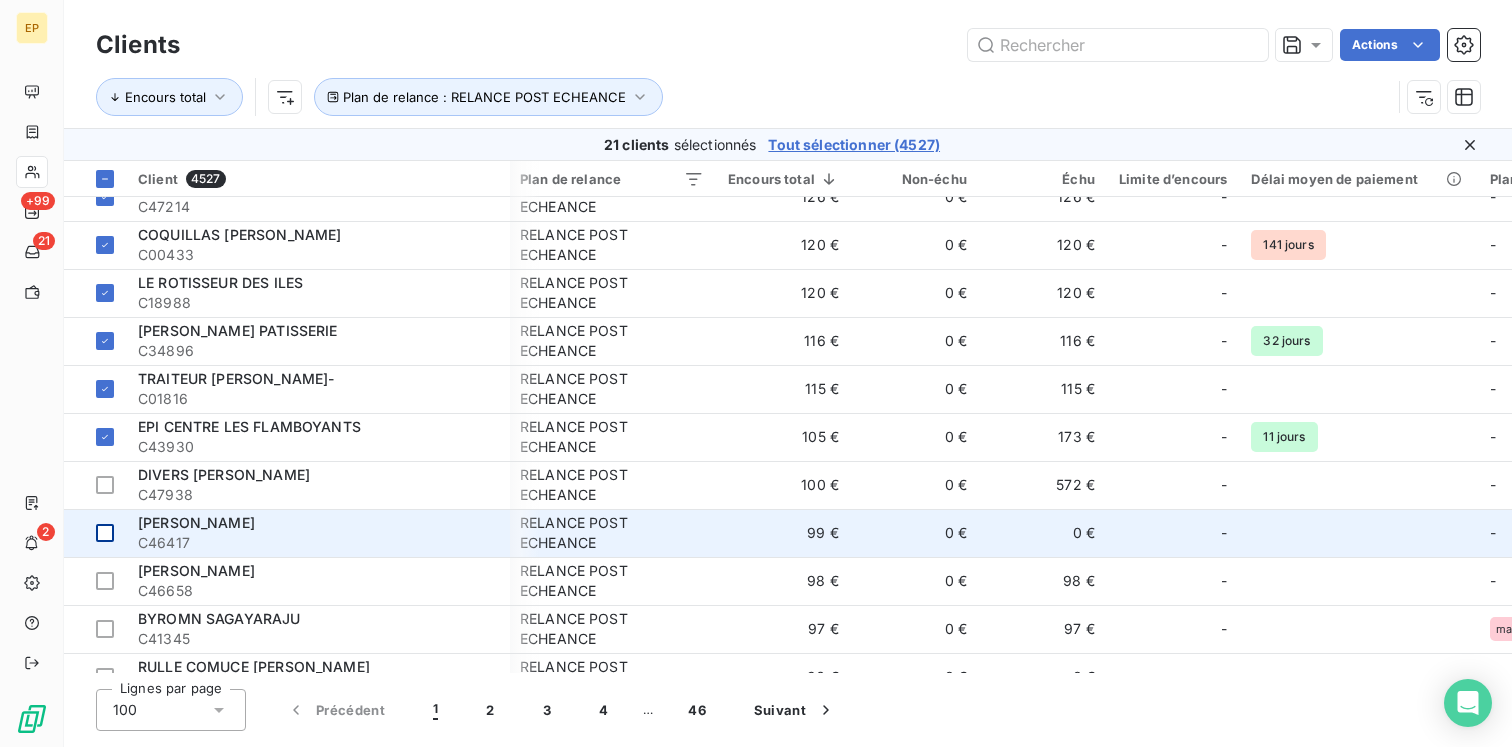 click at bounding box center (95, 533) 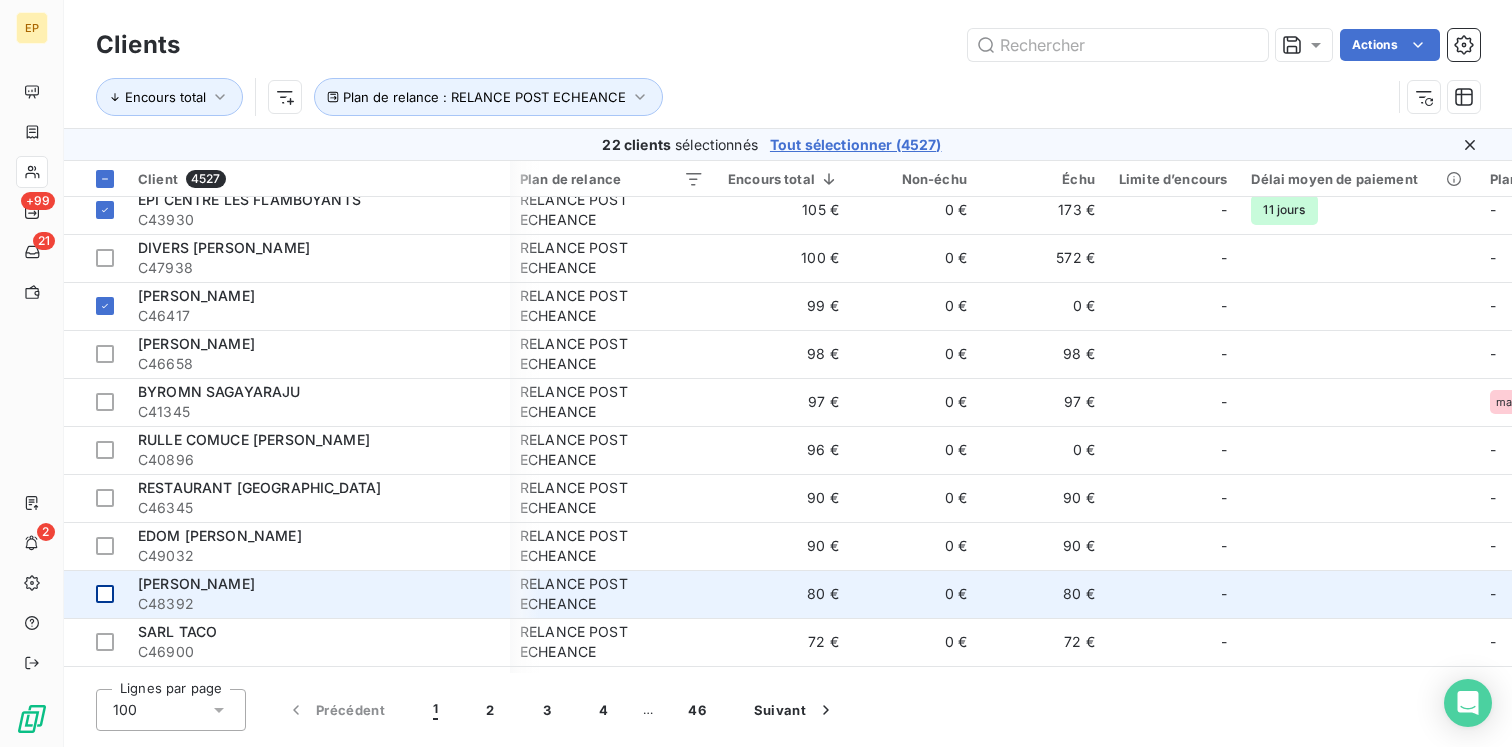 scroll, scrollTop: 1745, scrollLeft: 2, axis: both 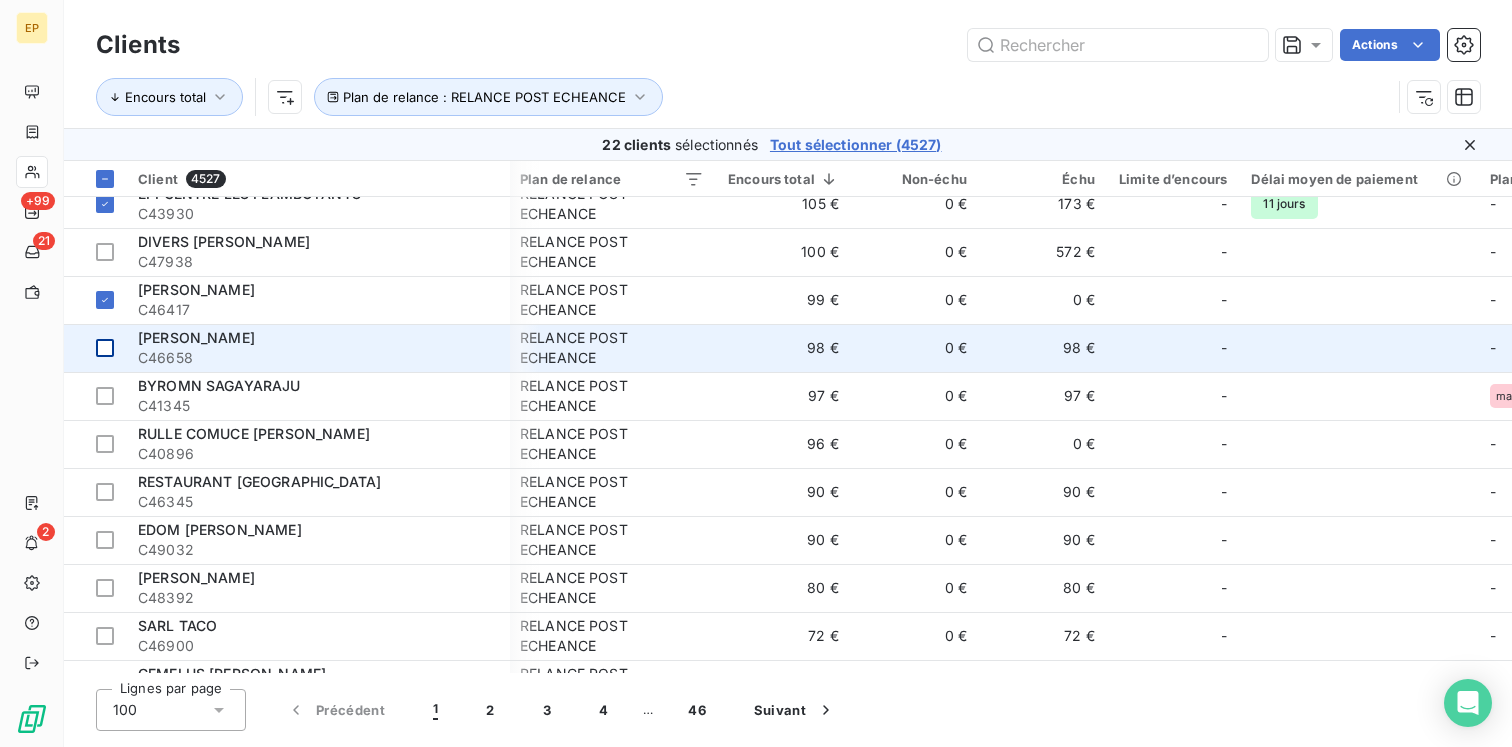 click at bounding box center [95, 348] 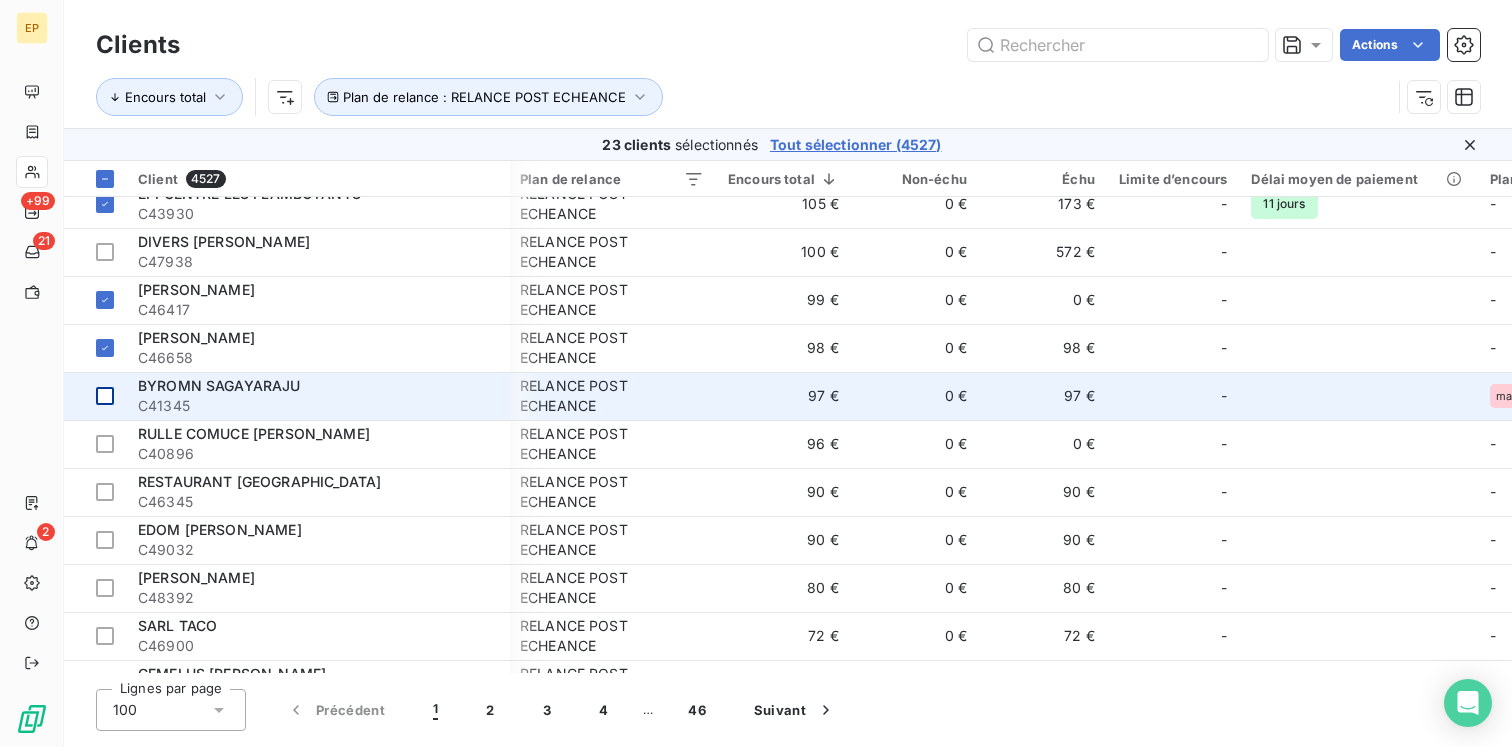 click at bounding box center [95, 396] 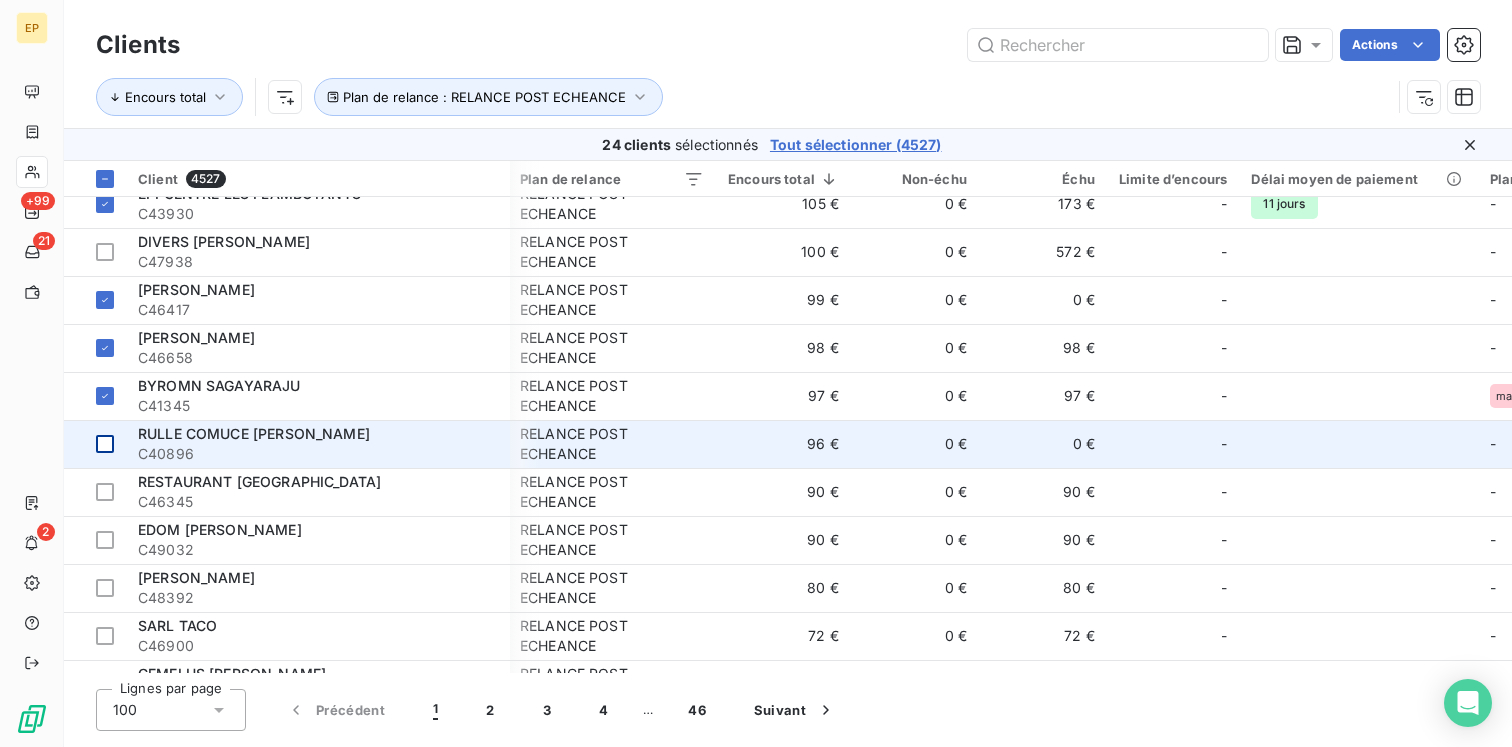 click at bounding box center [105, 444] 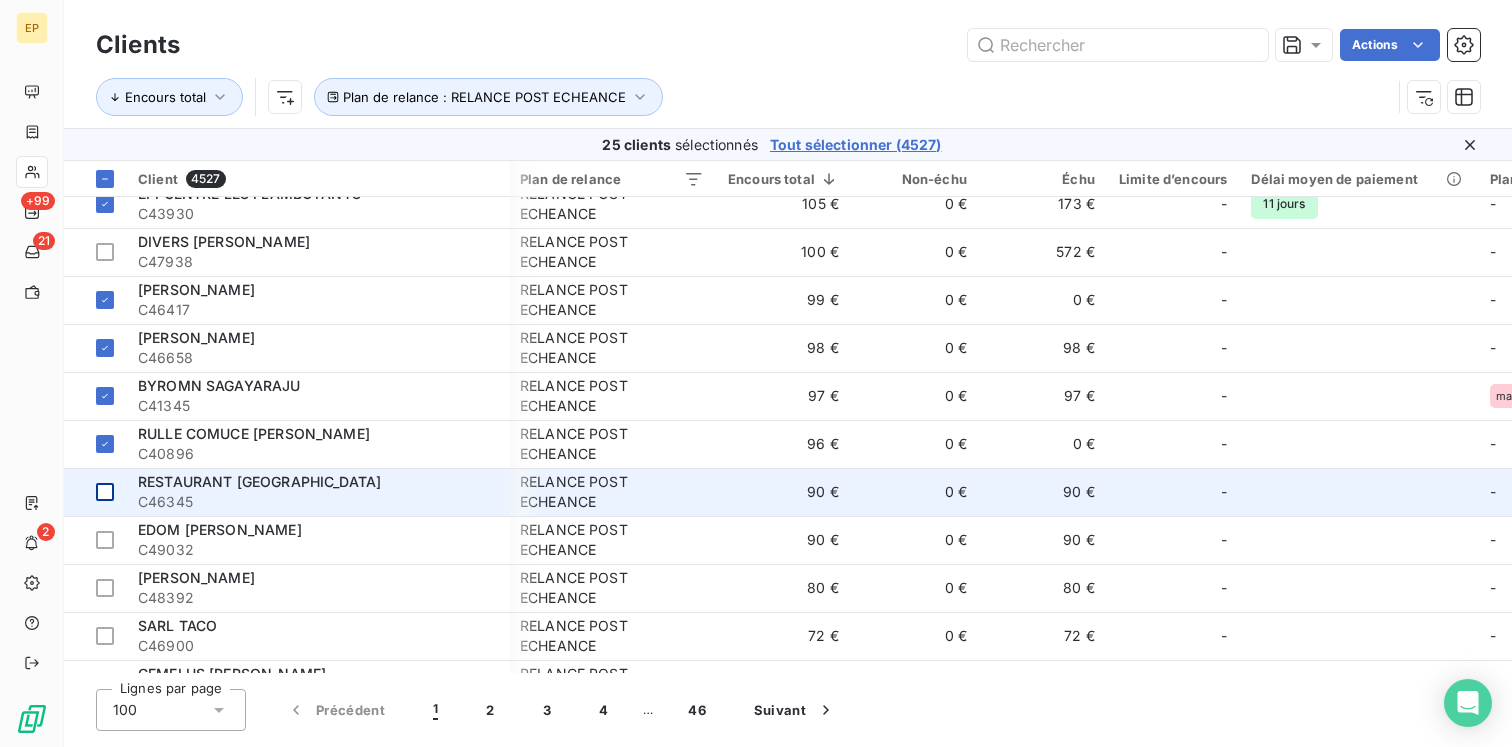 click at bounding box center (95, 492) 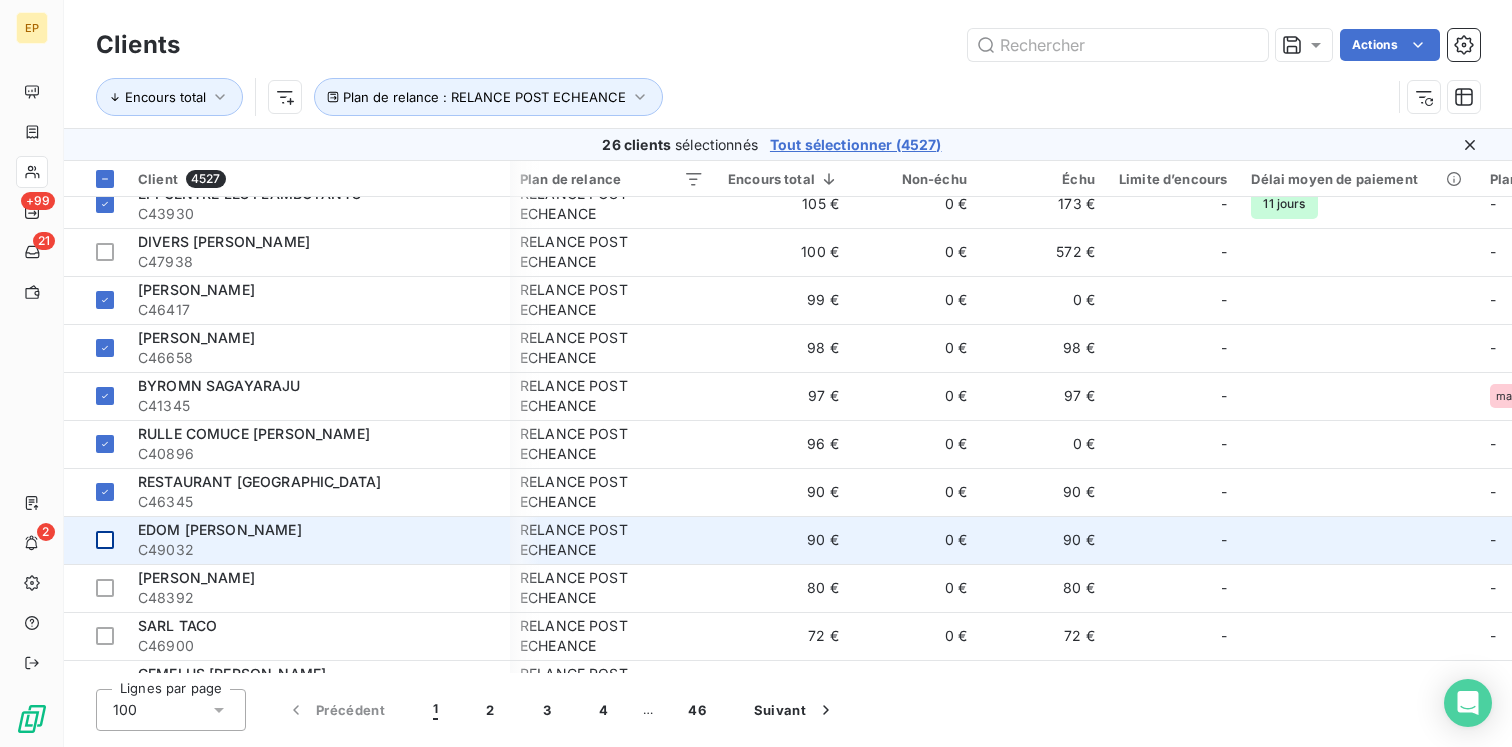 click at bounding box center (105, 540) 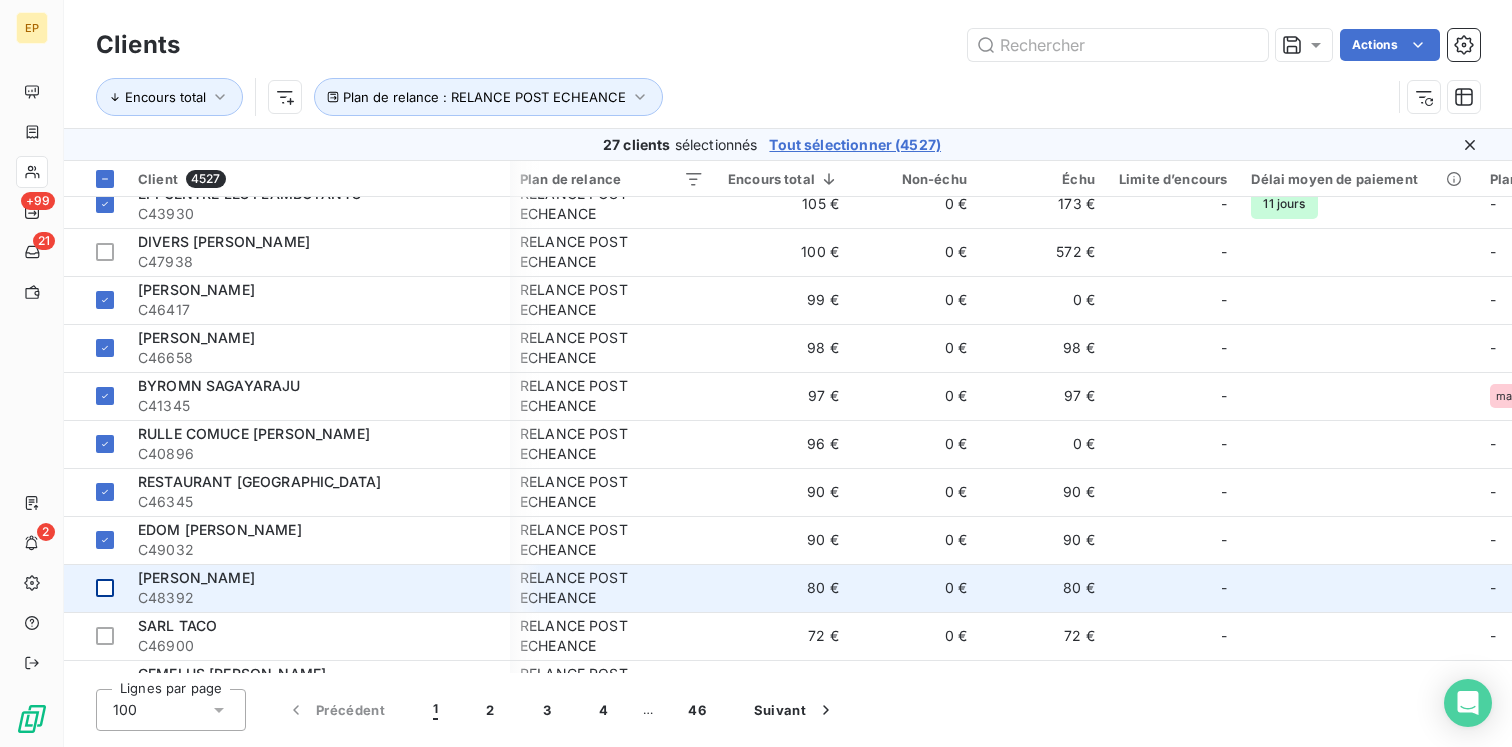 click at bounding box center (105, 588) 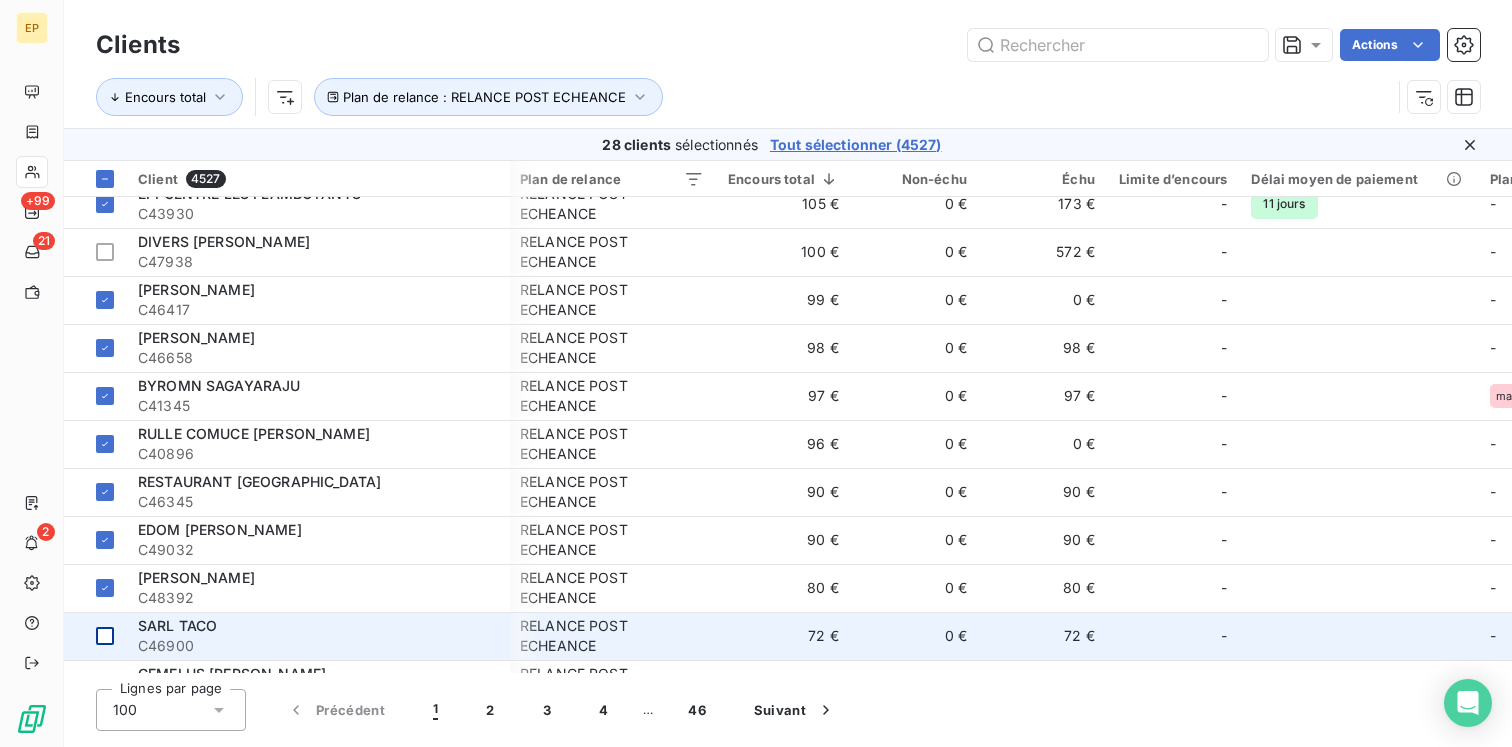 click at bounding box center (105, 636) 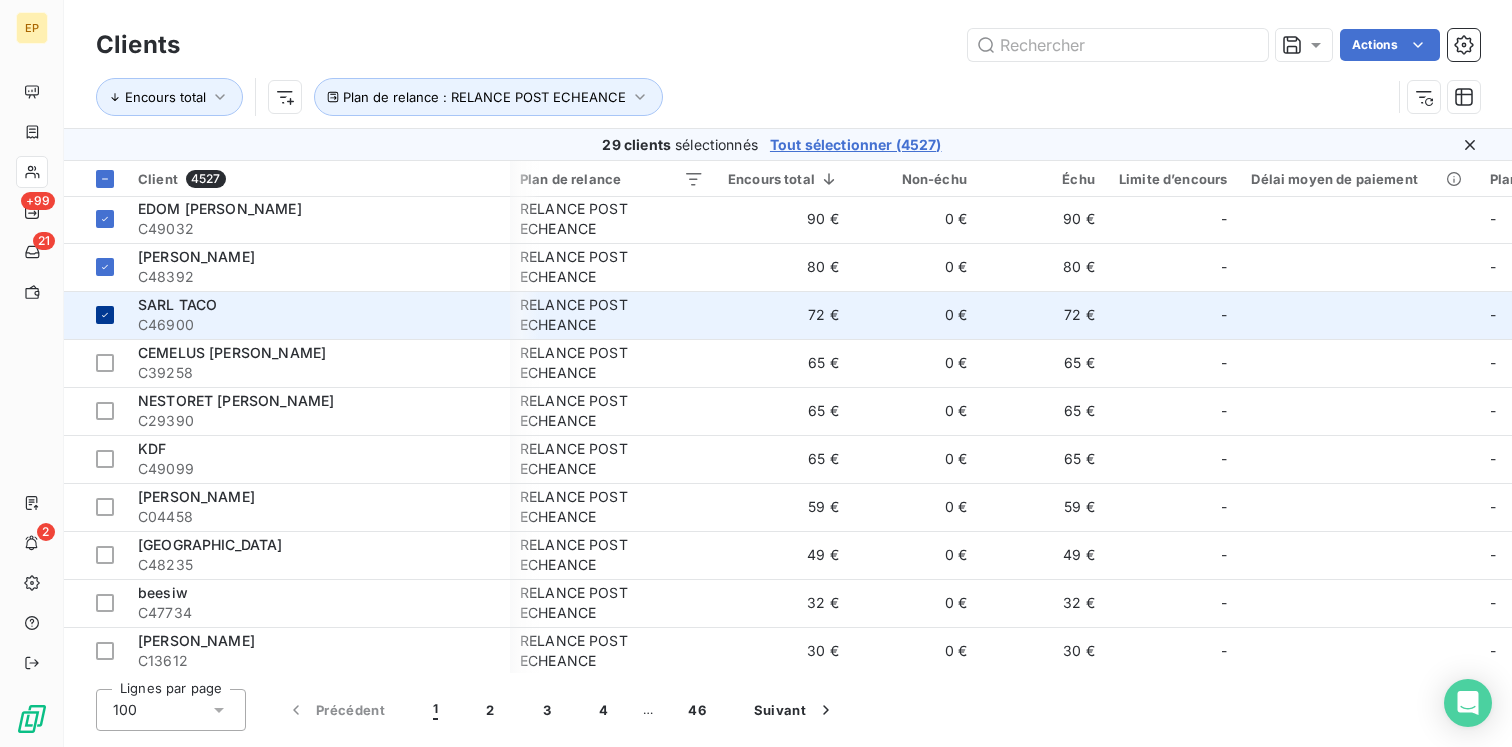 scroll, scrollTop: 2080, scrollLeft: 2, axis: both 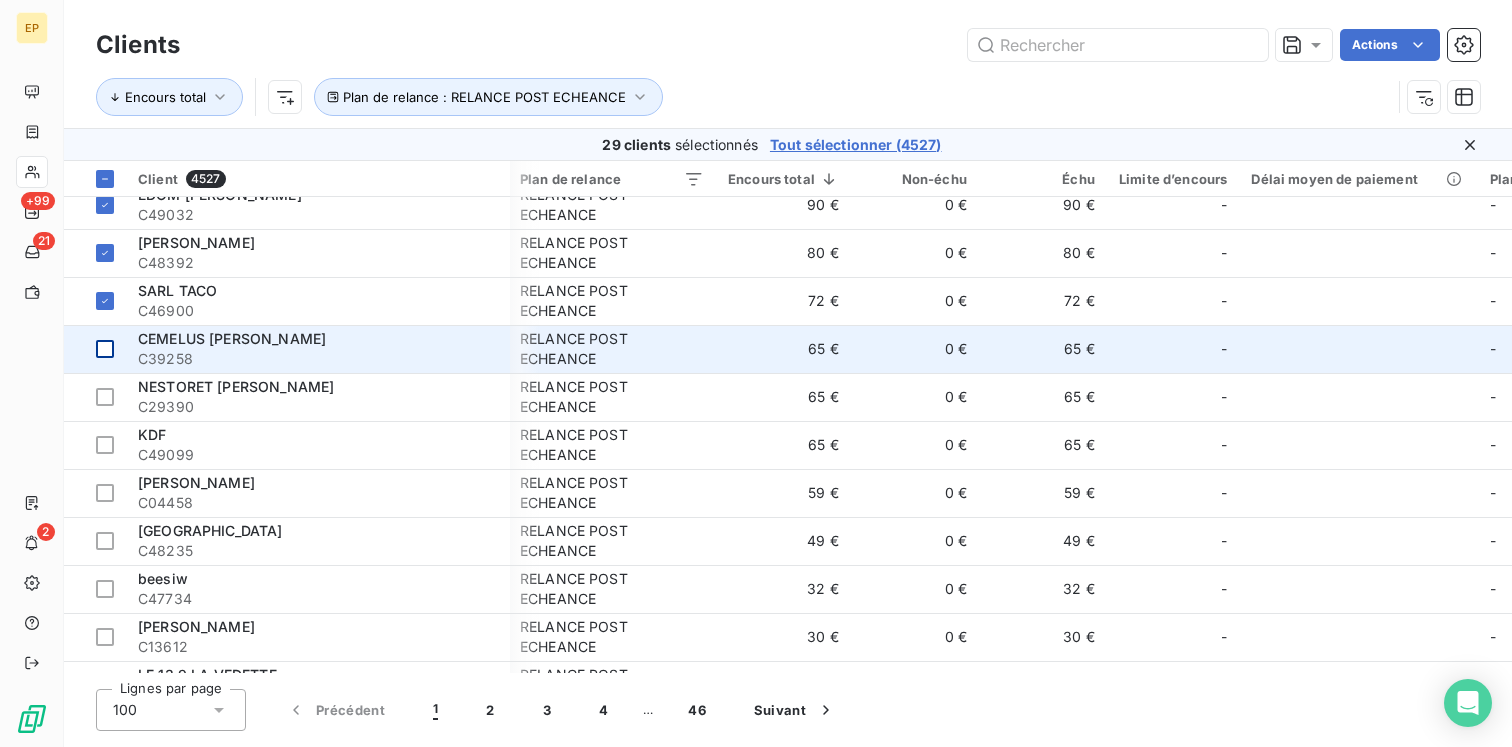 click at bounding box center (95, 349) 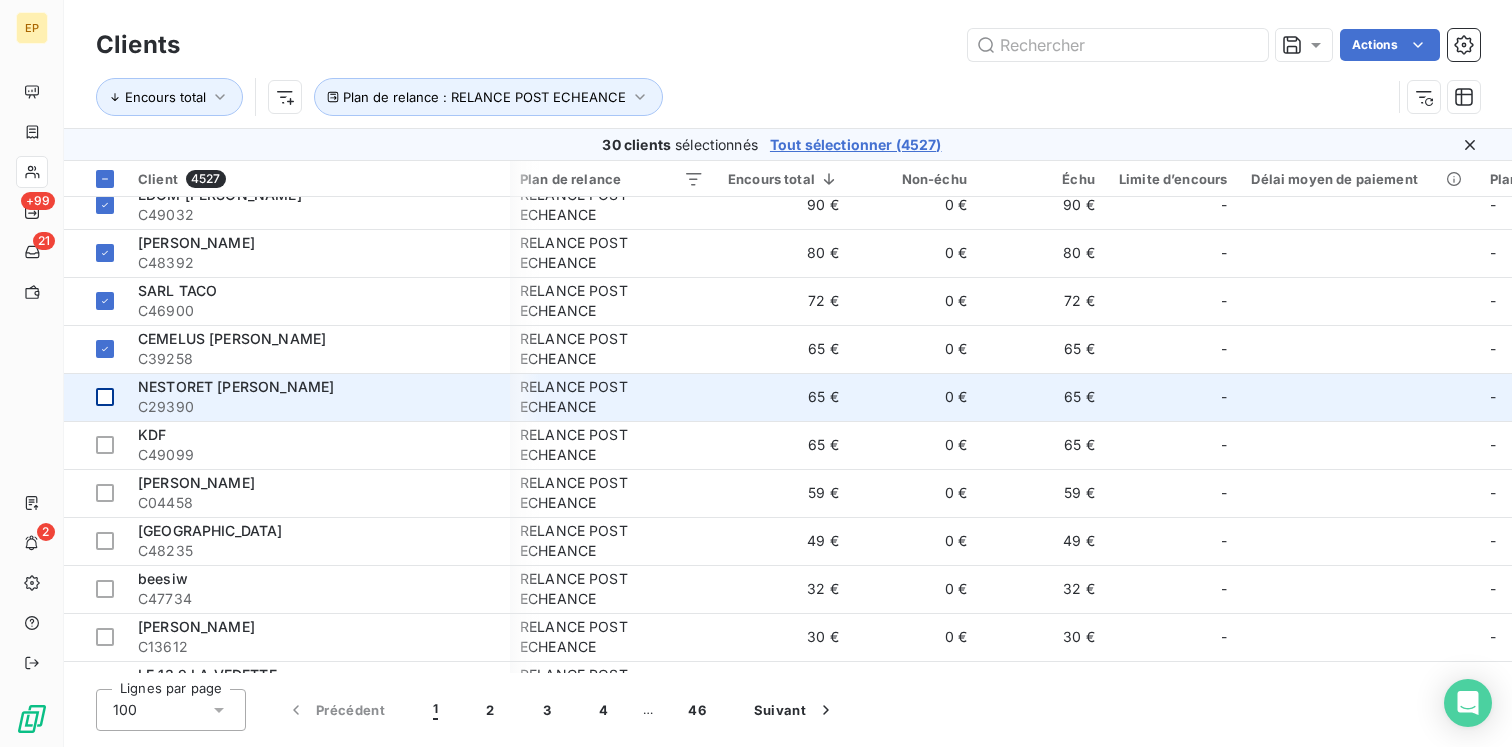 click at bounding box center (95, 397) 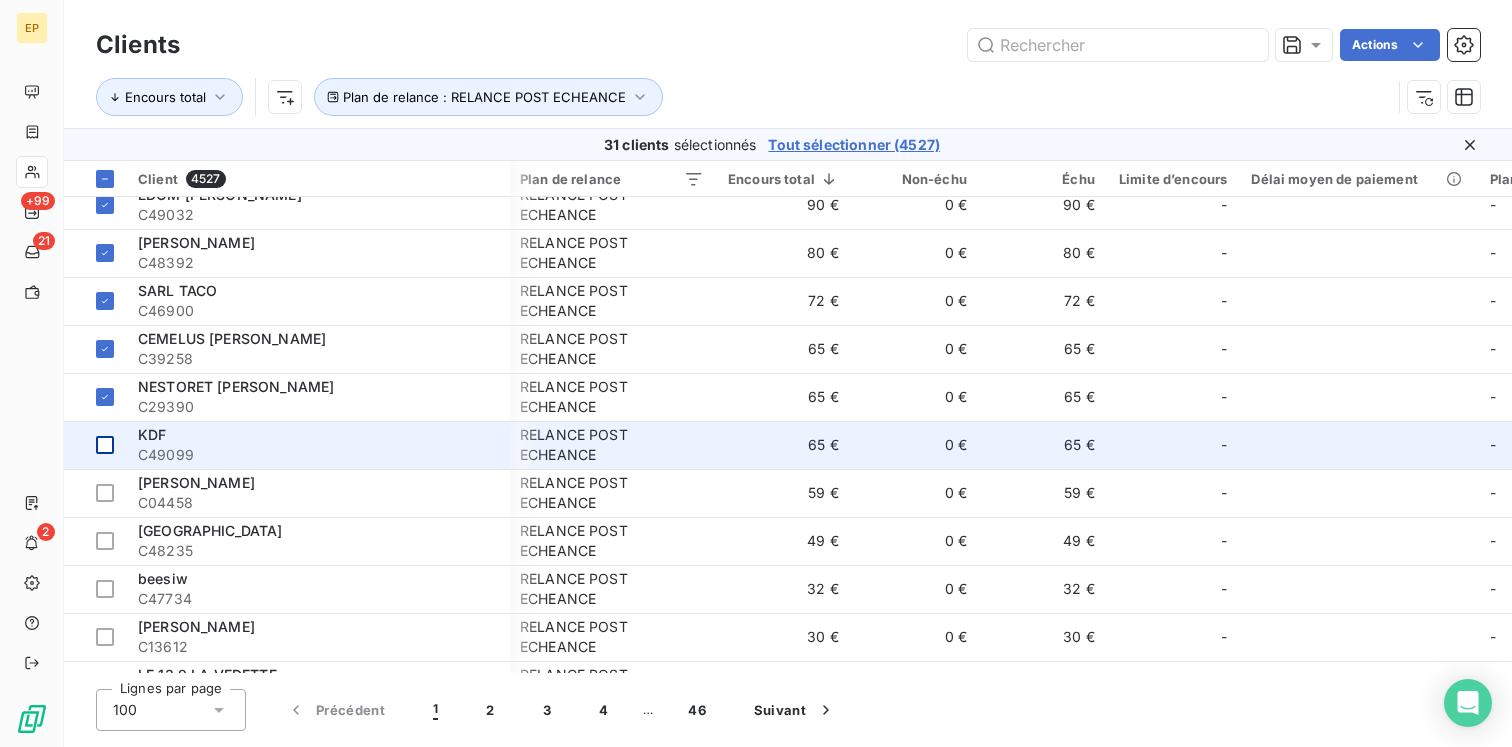 click at bounding box center [105, 445] 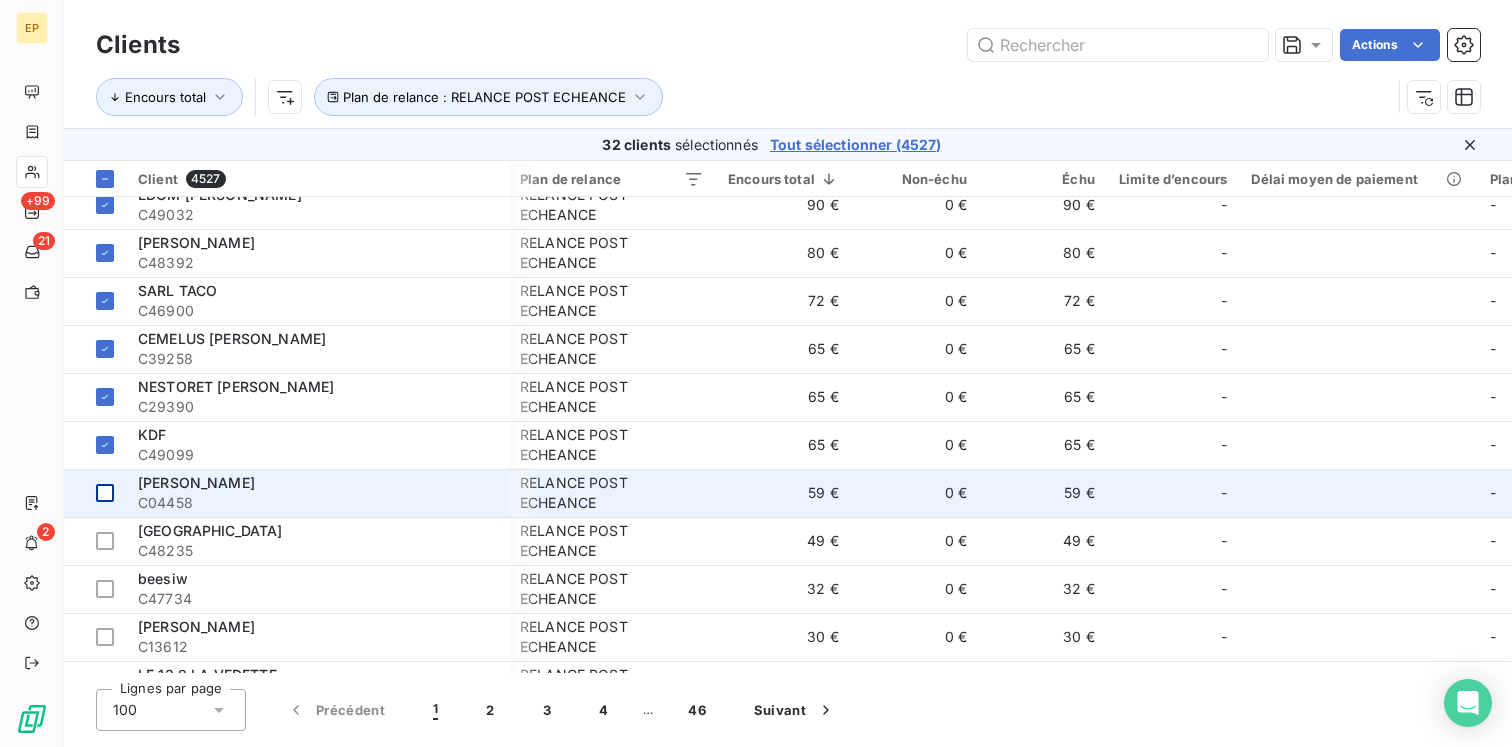 click at bounding box center [105, 493] 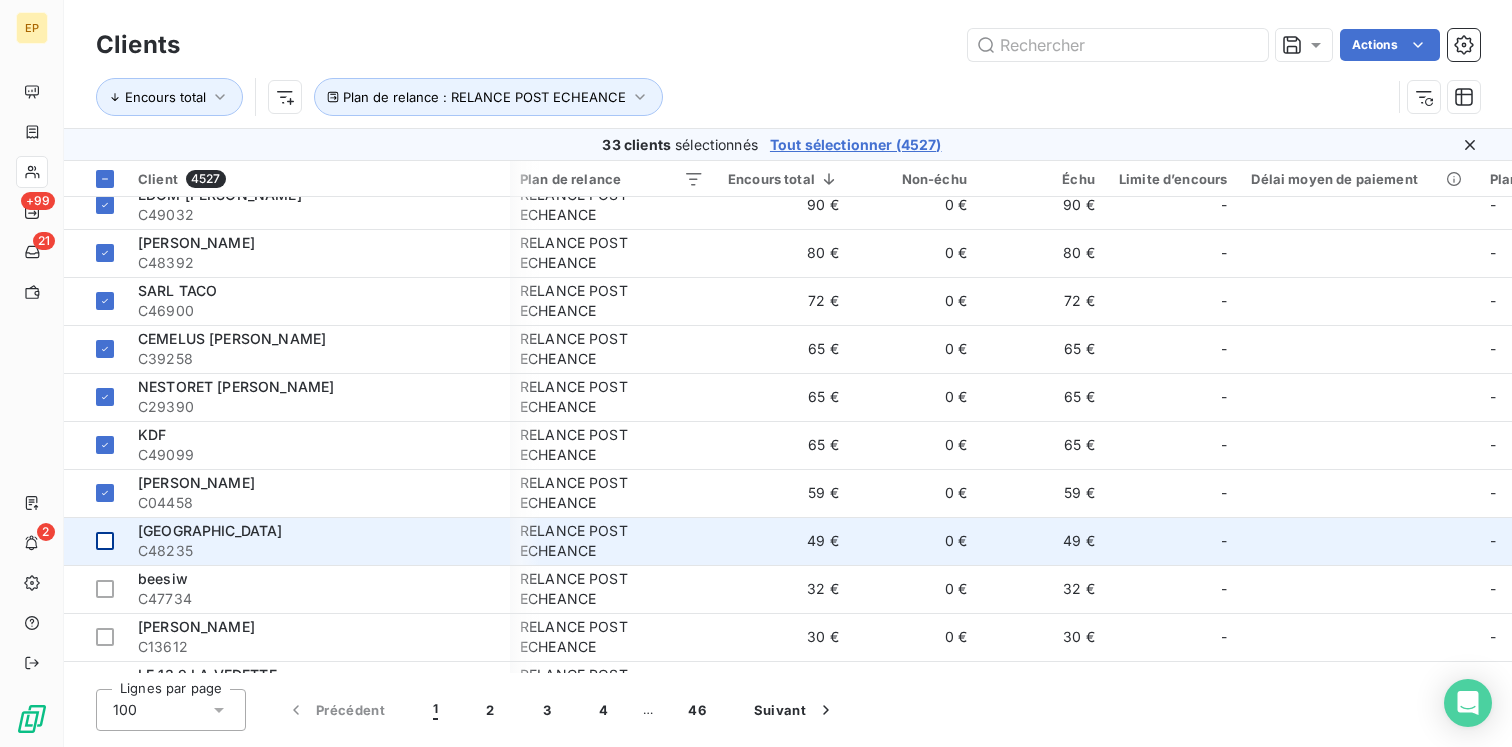 click at bounding box center [95, 541] 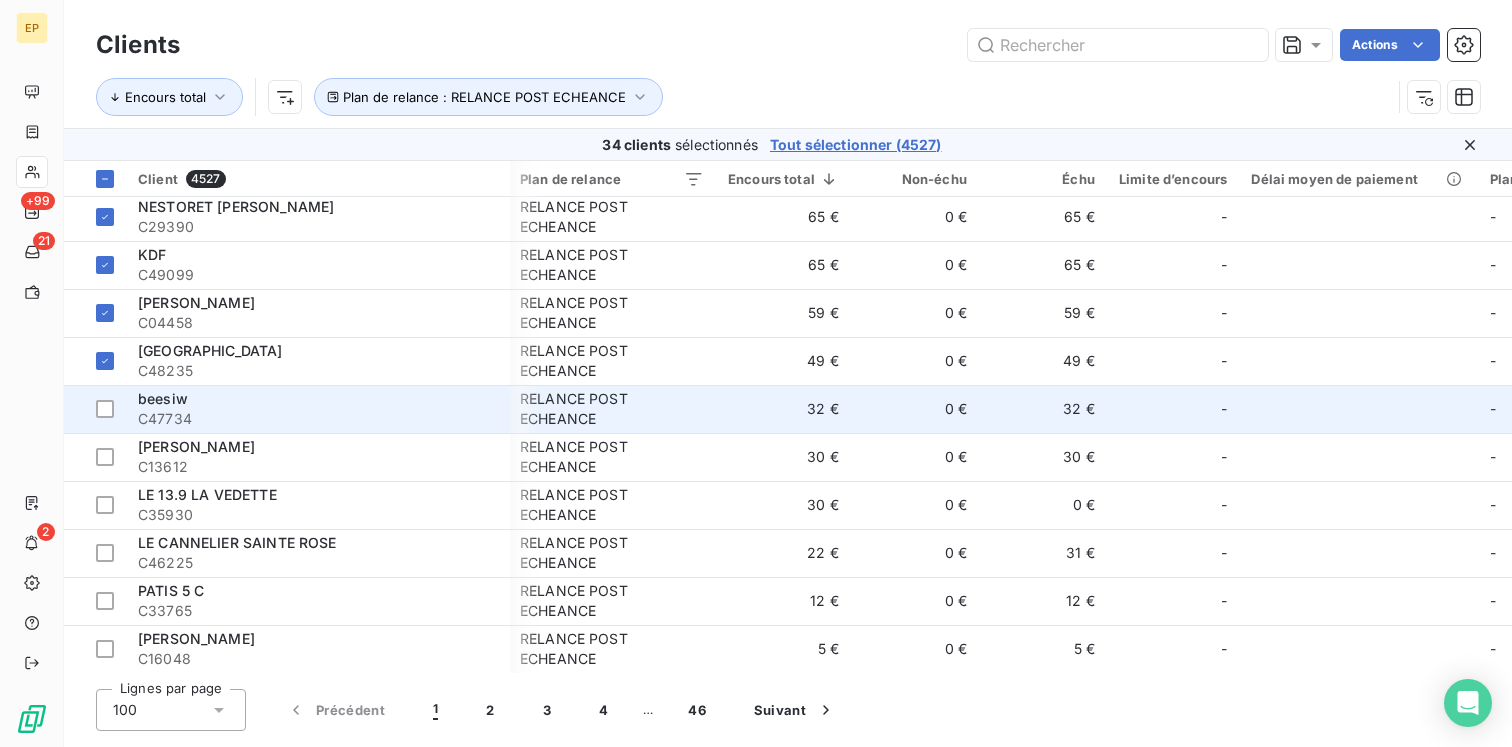 scroll, scrollTop: 2266, scrollLeft: 2, axis: both 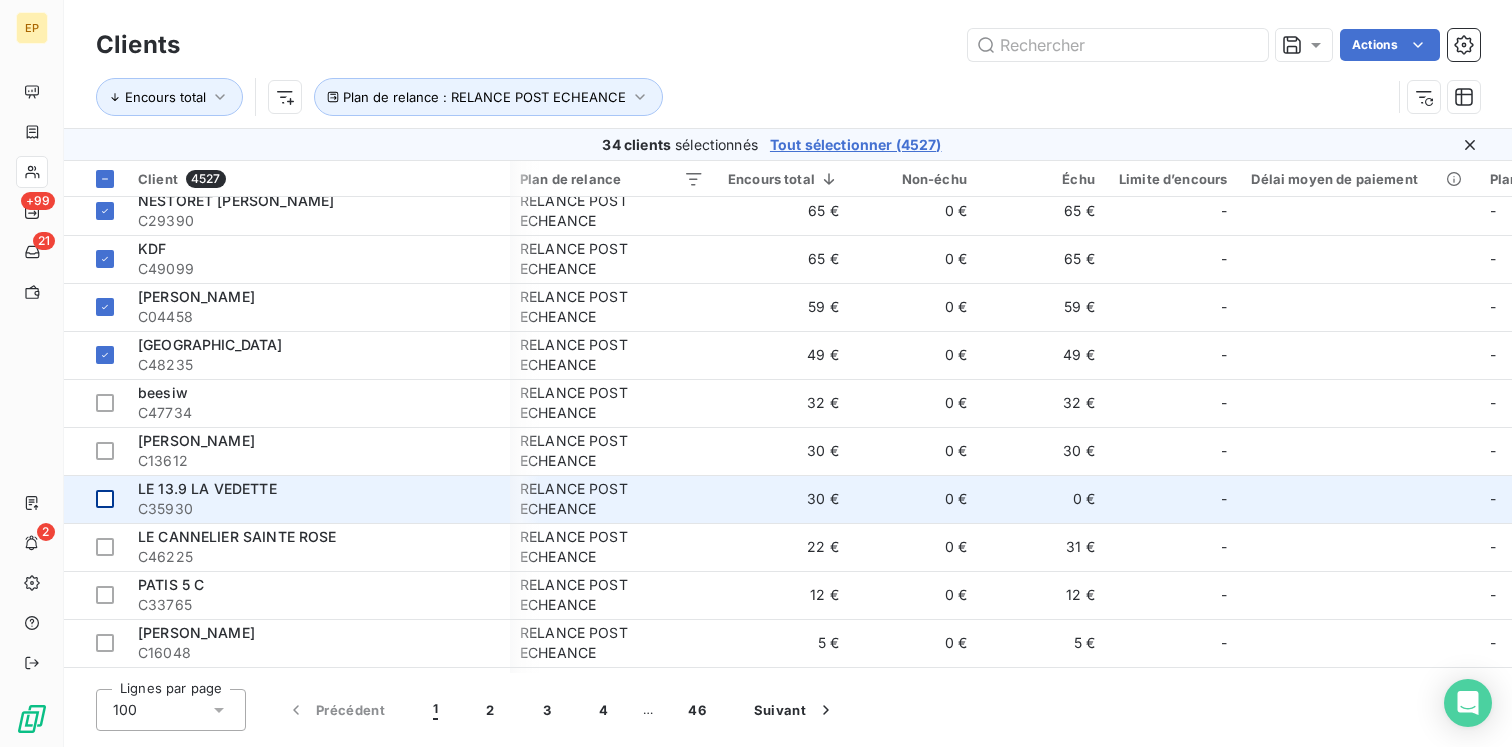 click at bounding box center [105, 499] 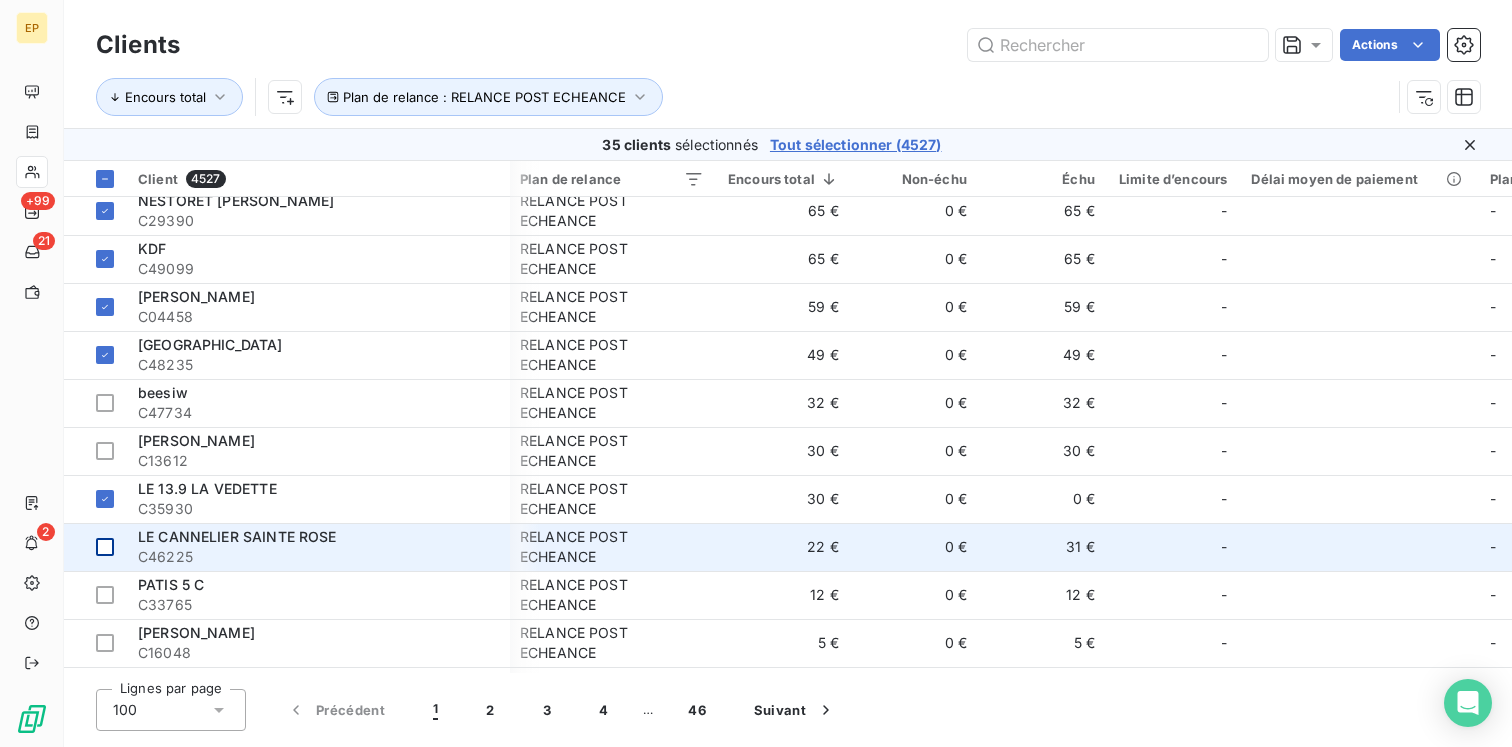 click at bounding box center [95, 547] 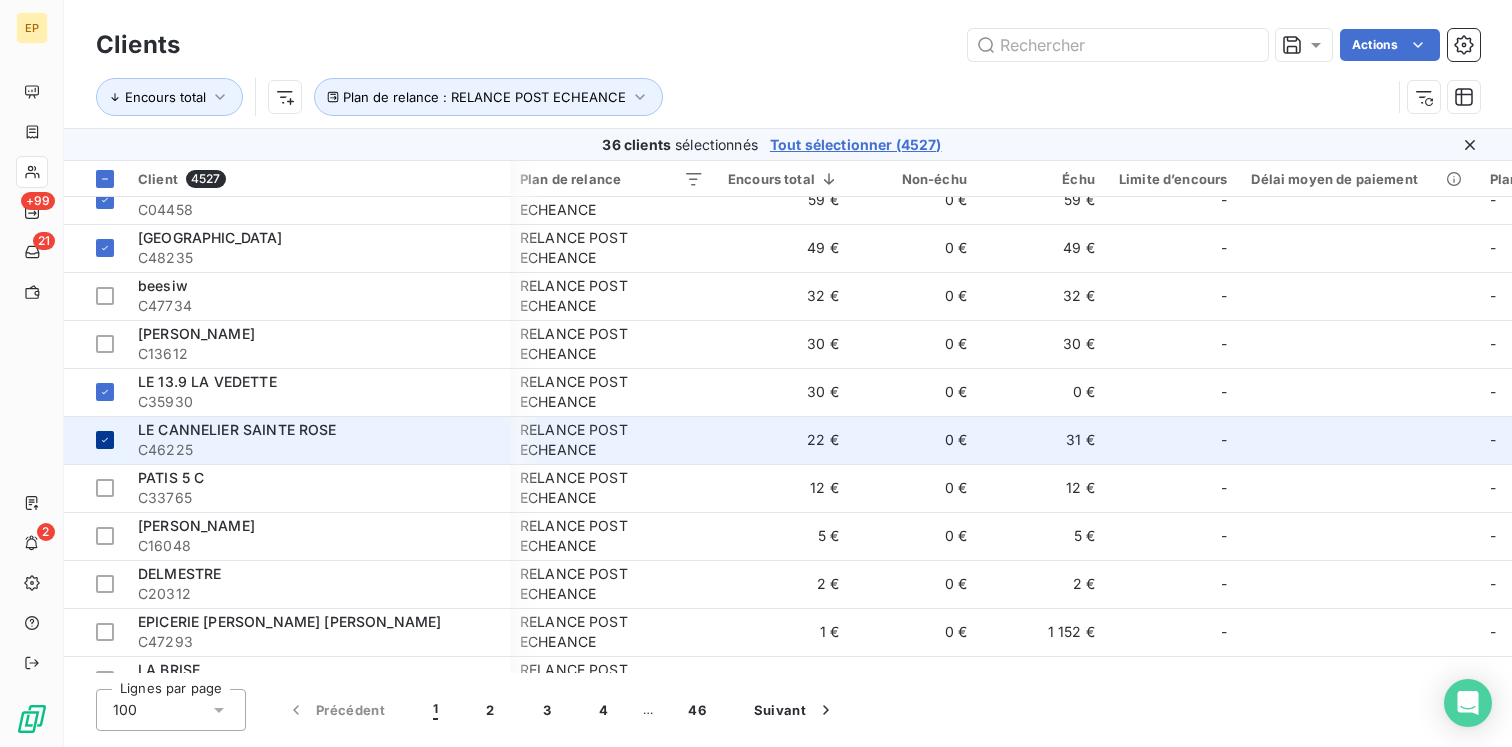 scroll, scrollTop: 2419, scrollLeft: 2, axis: both 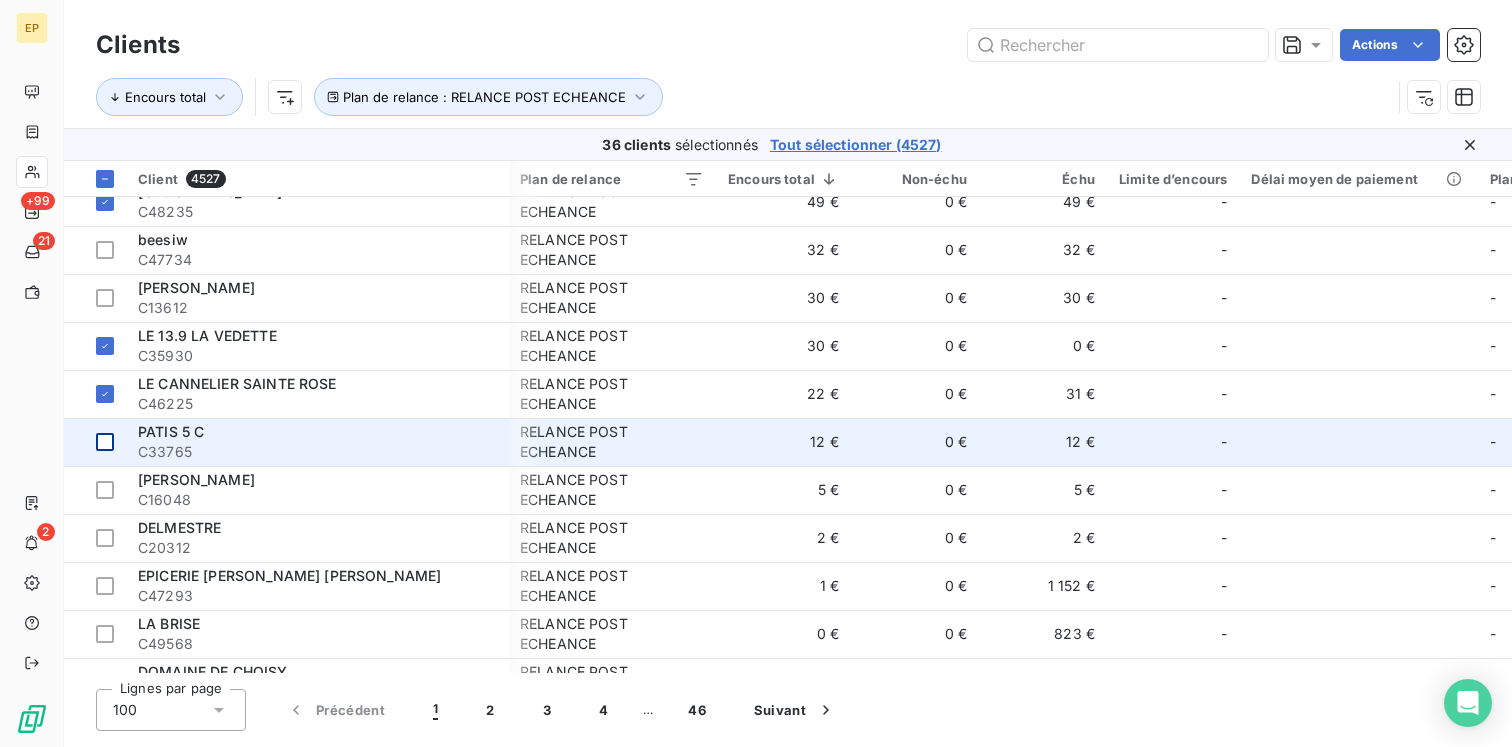 click at bounding box center [105, 442] 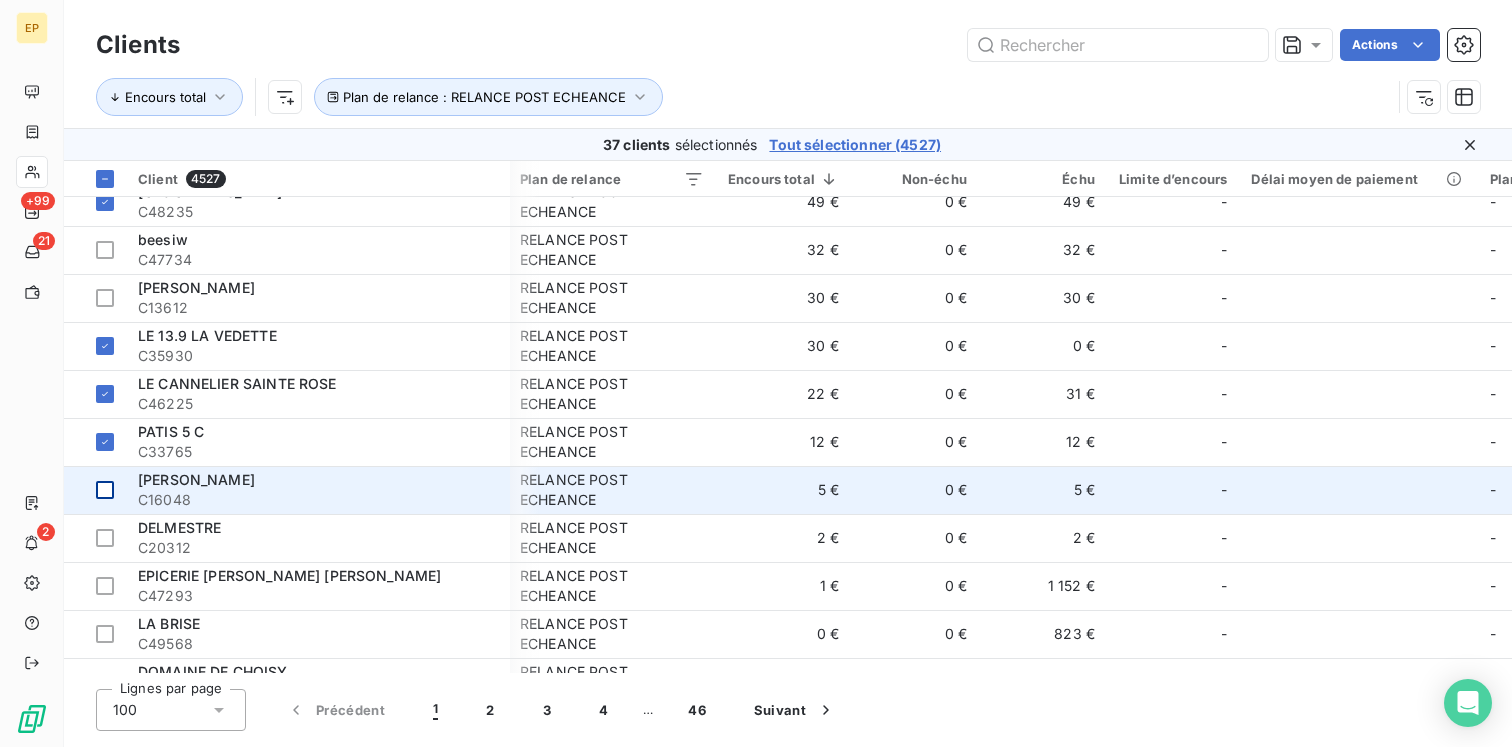 click at bounding box center [105, 490] 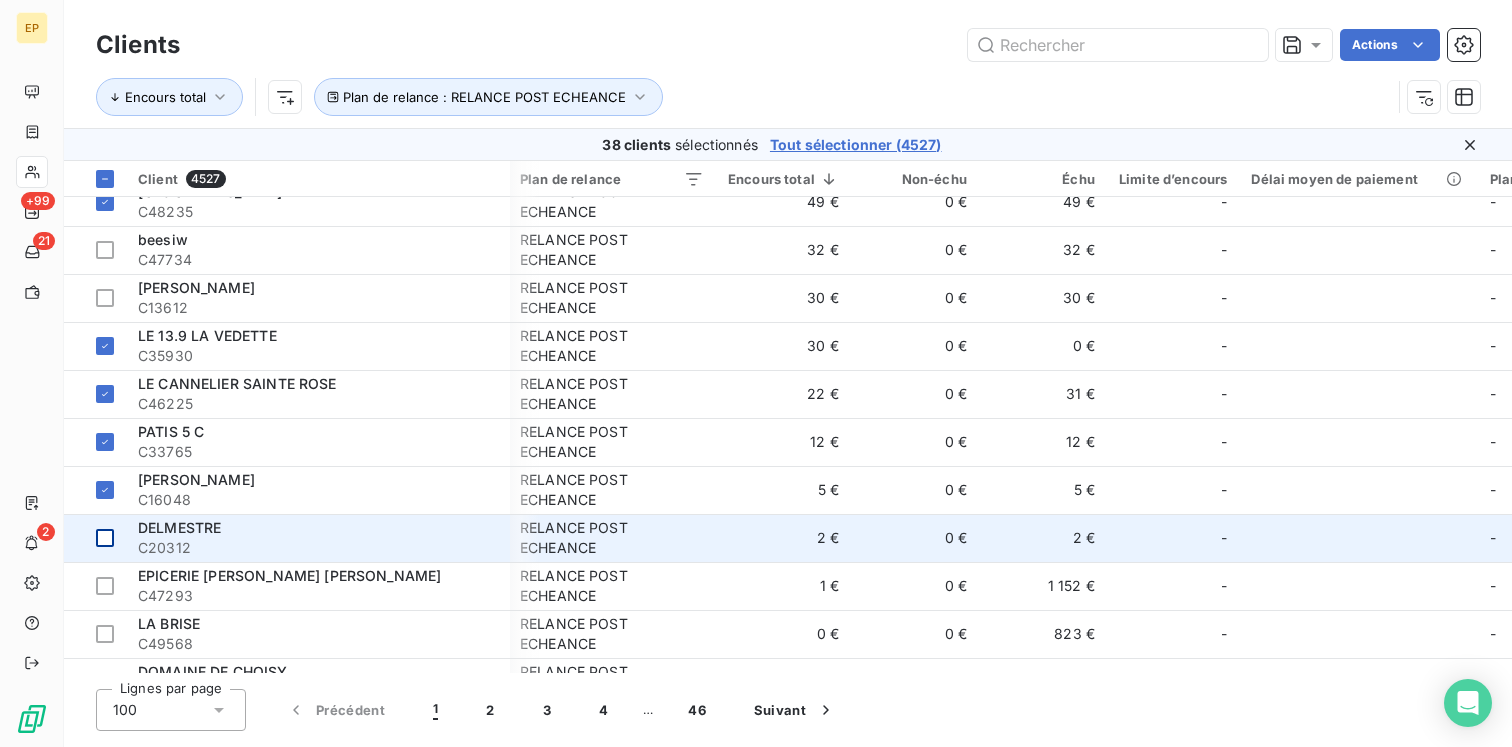 click at bounding box center (105, 538) 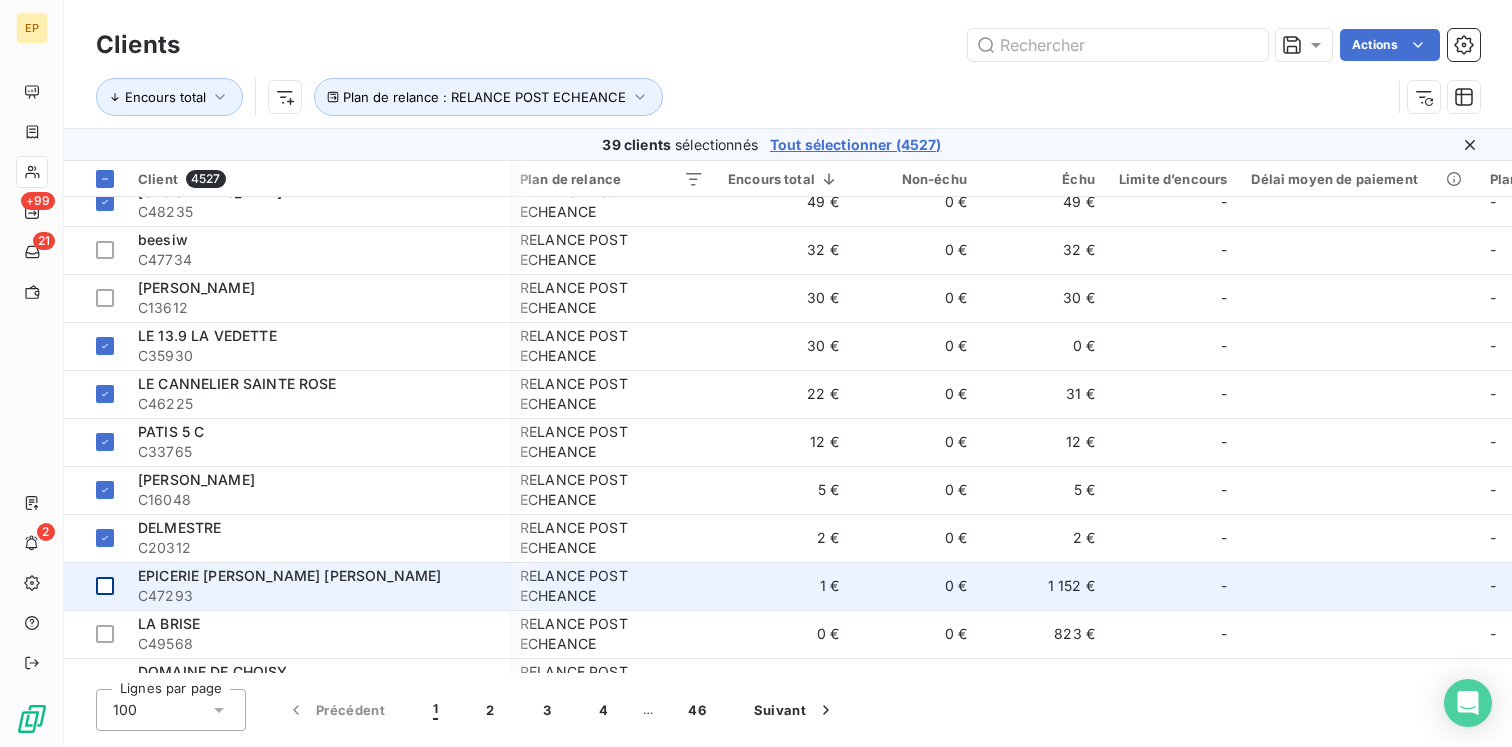 click at bounding box center (105, 586) 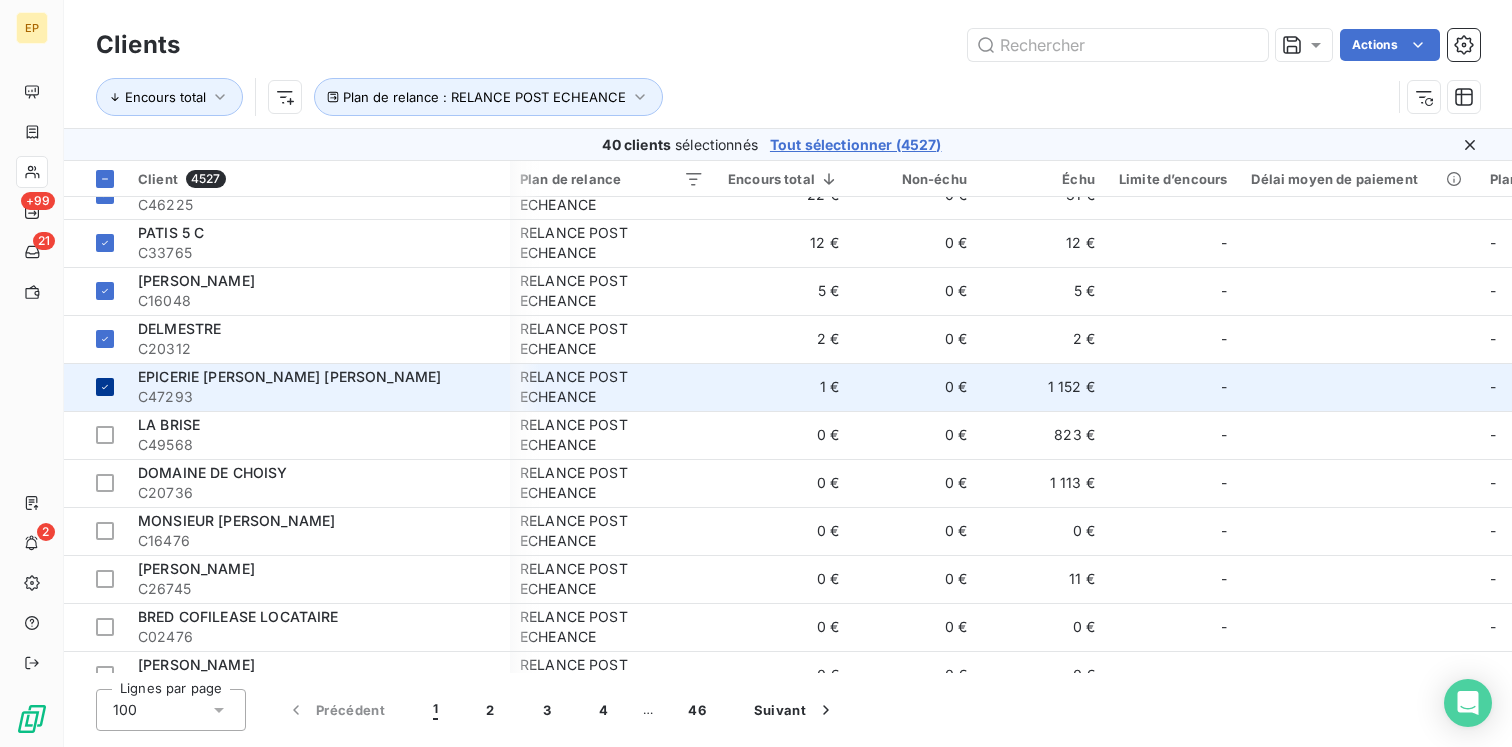 scroll, scrollTop: 2656, scrollLeft: 2, axis: both 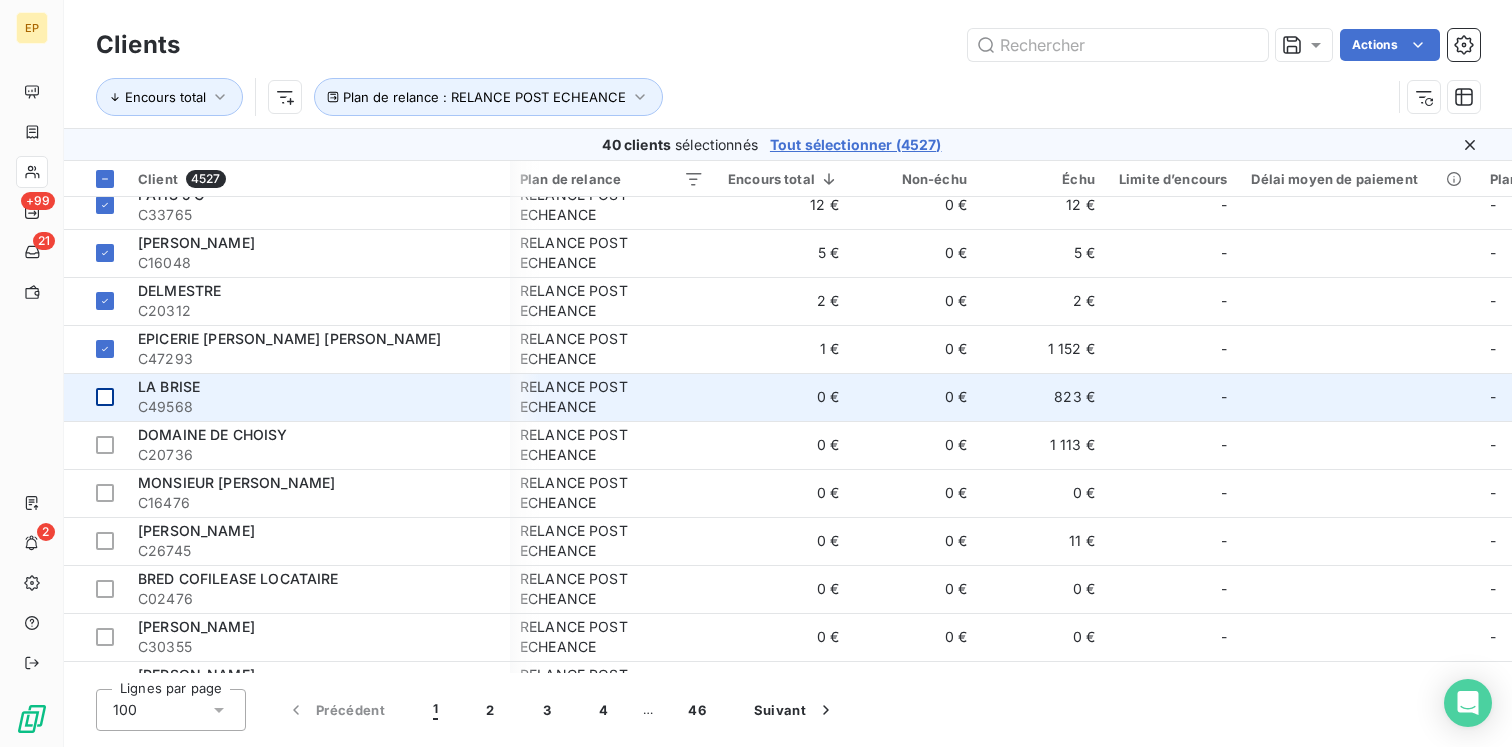 click at bounding box center (95, 397) 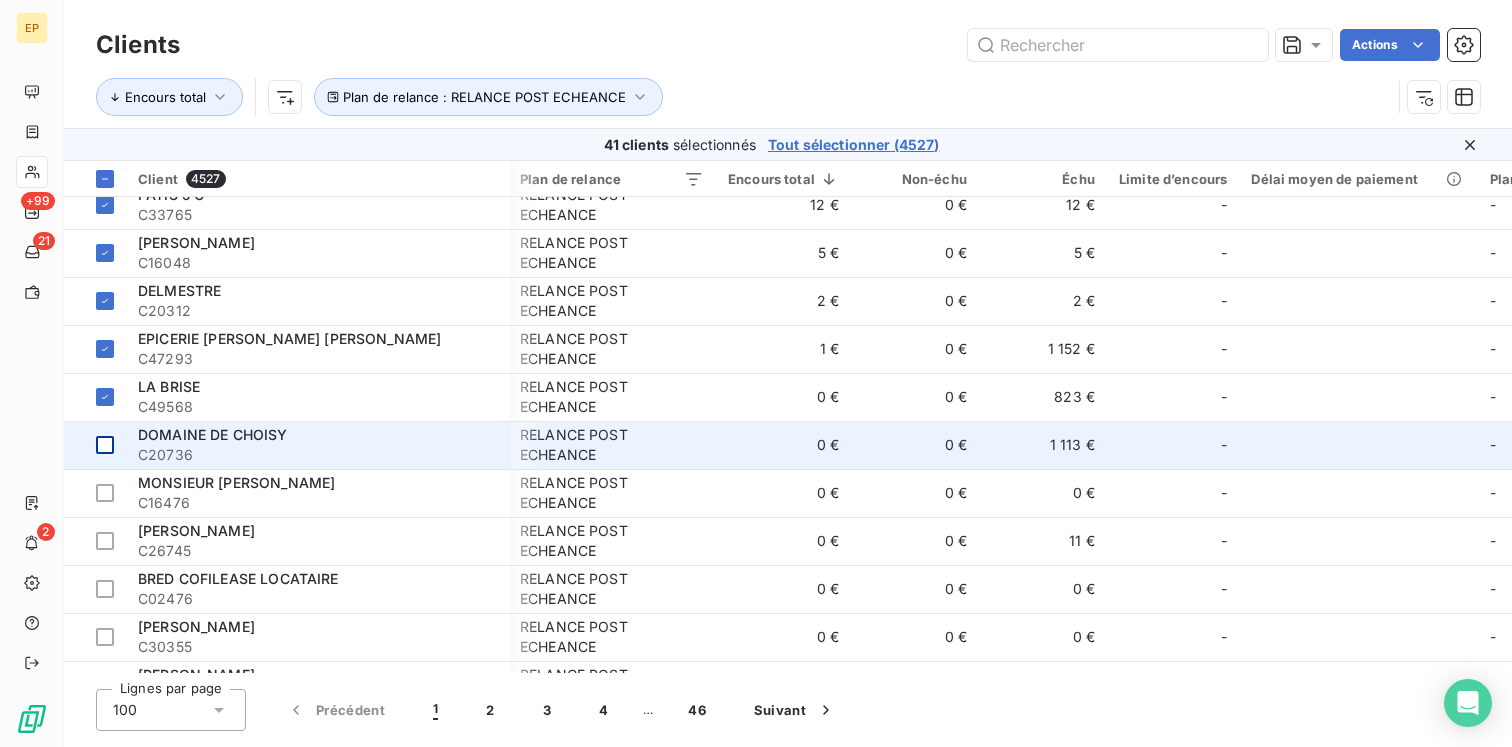 click at bounding box center (105, 445) 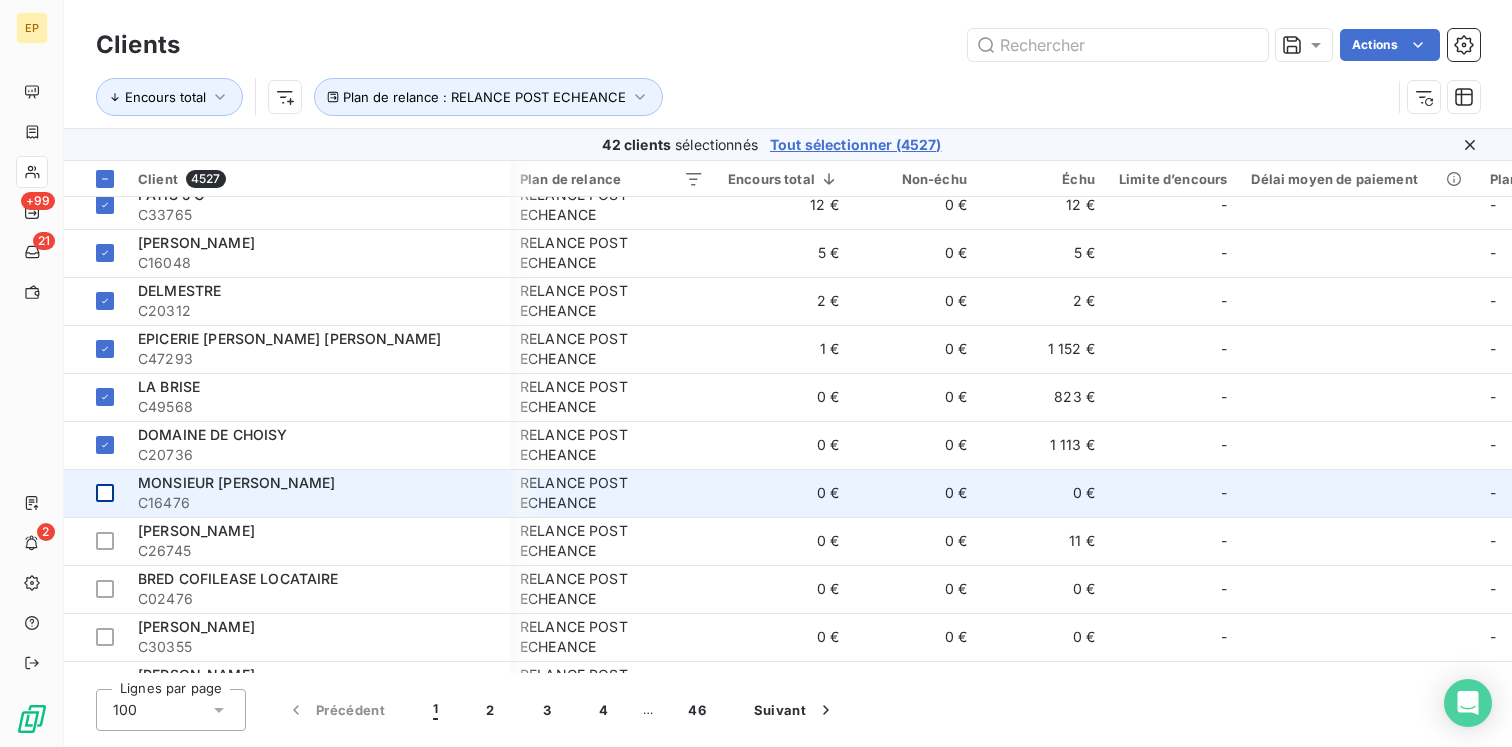 click at bounding box center (105, 493) 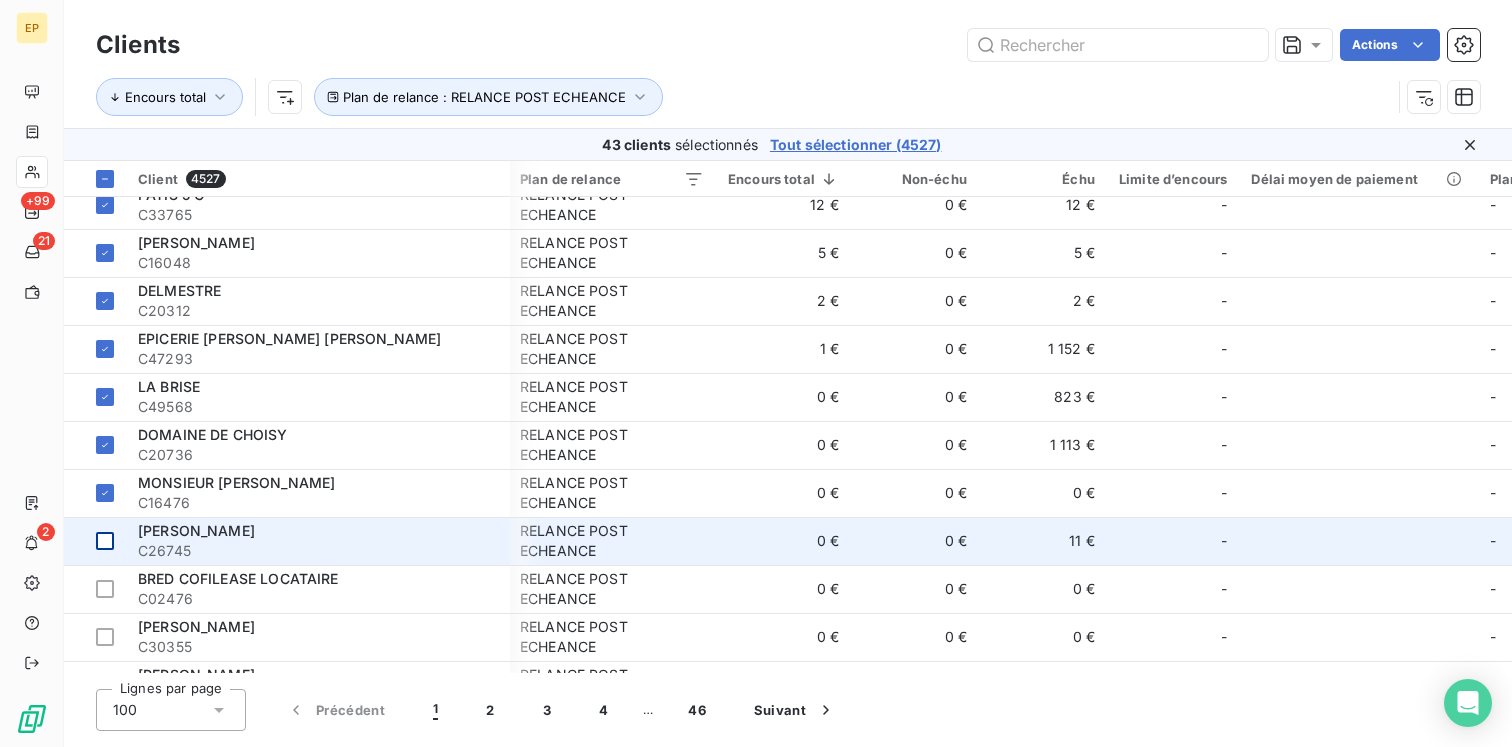 click at bounding box center (95, 541) 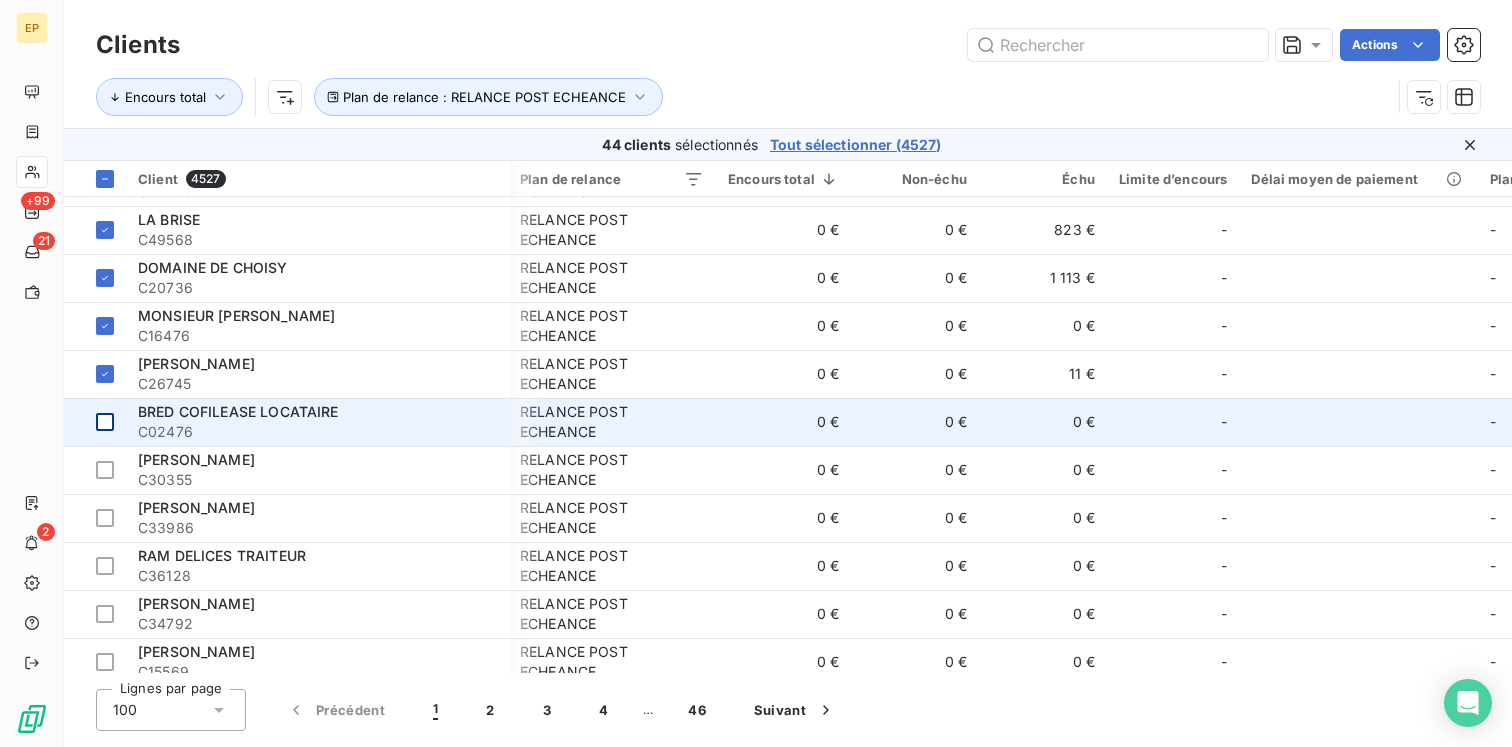 scroll, scrollTop: 2830, scrollLeft: 2, axis: both 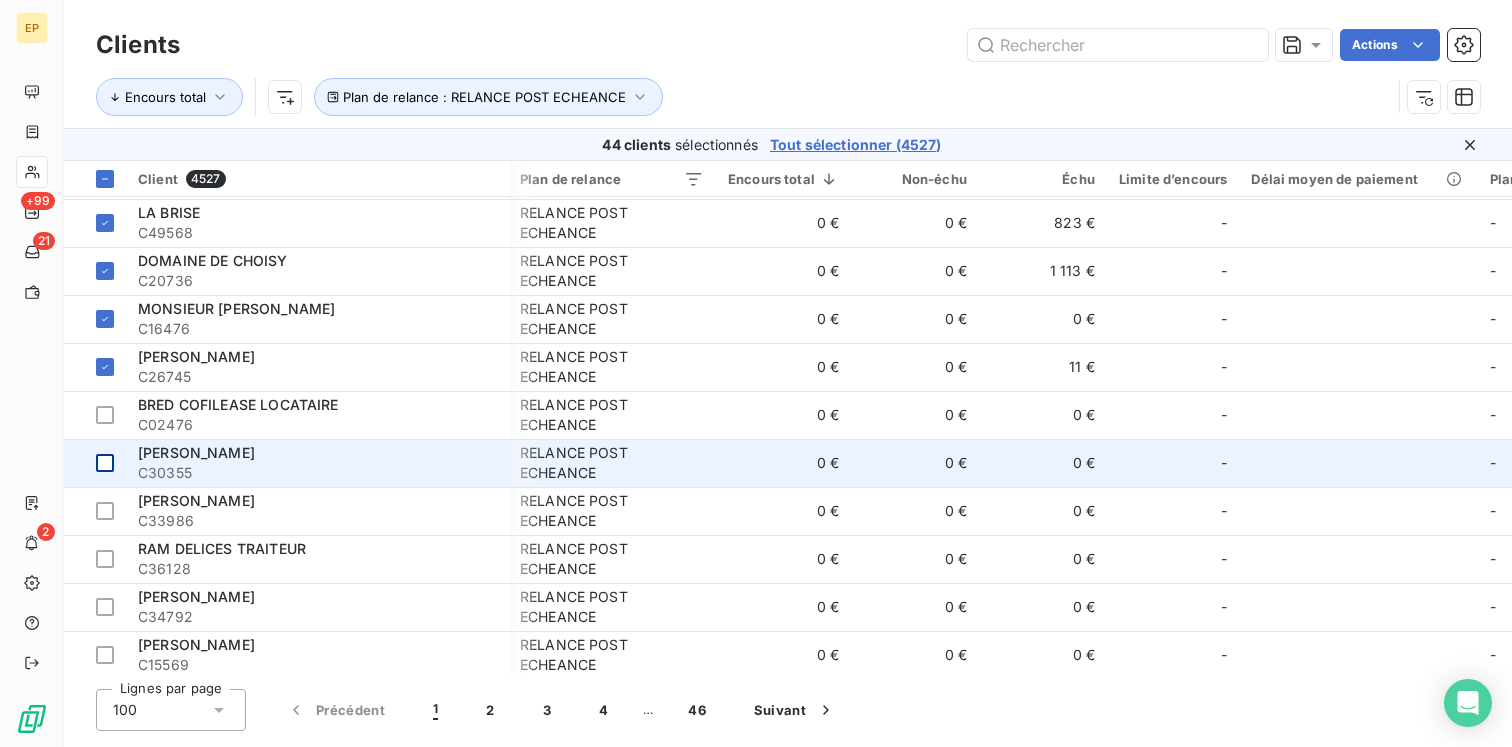 click at bounding box center (105, 463) 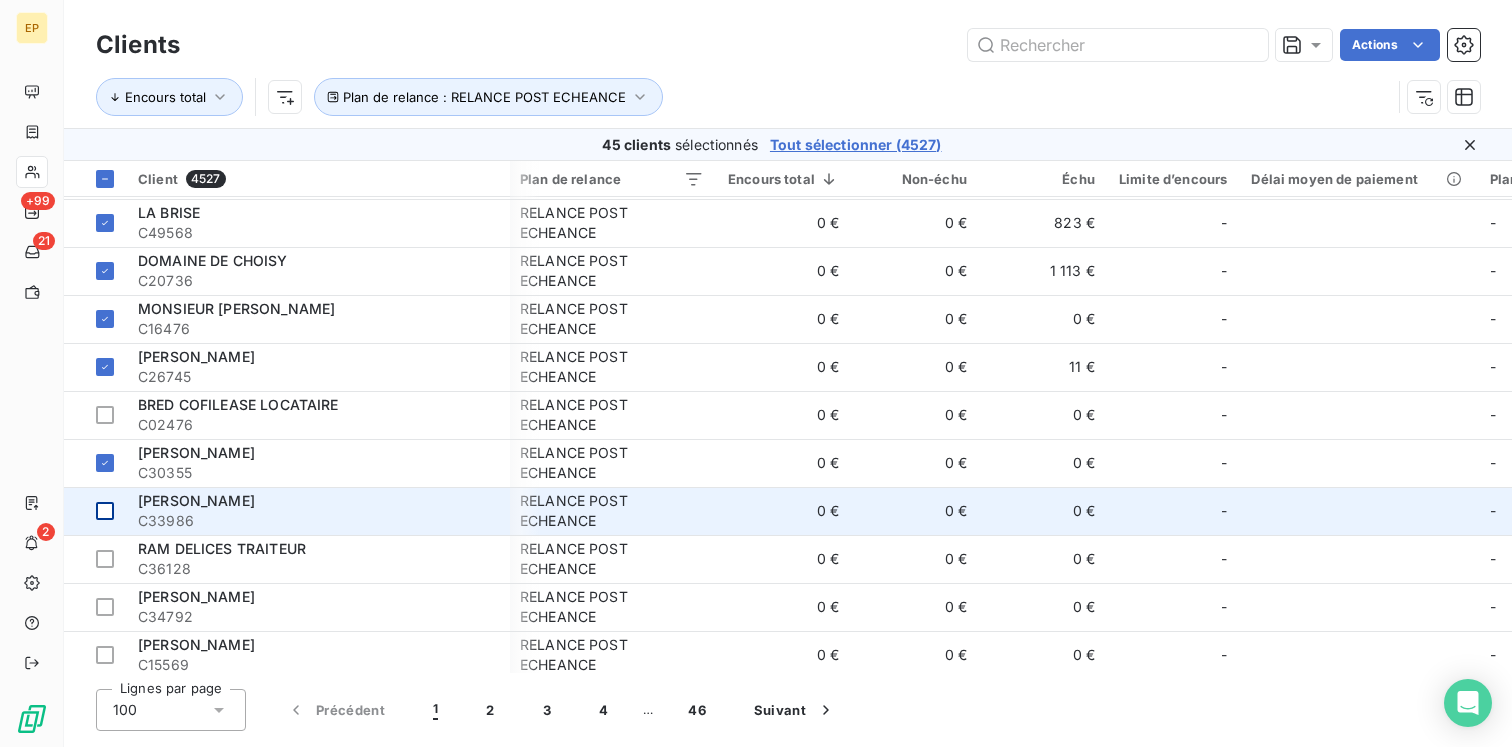 click at bounding box center (105, 511) 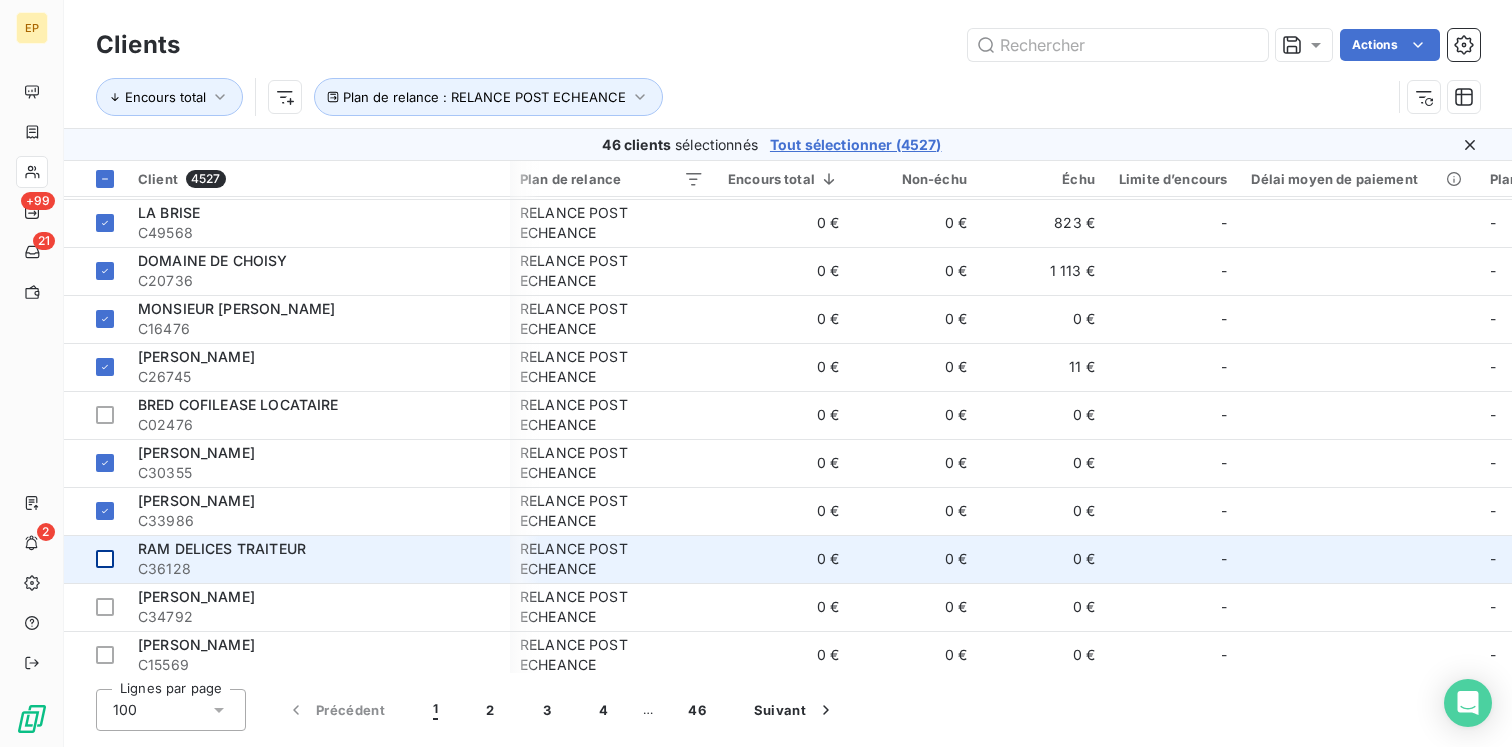 click at bounding box center (105, 559) 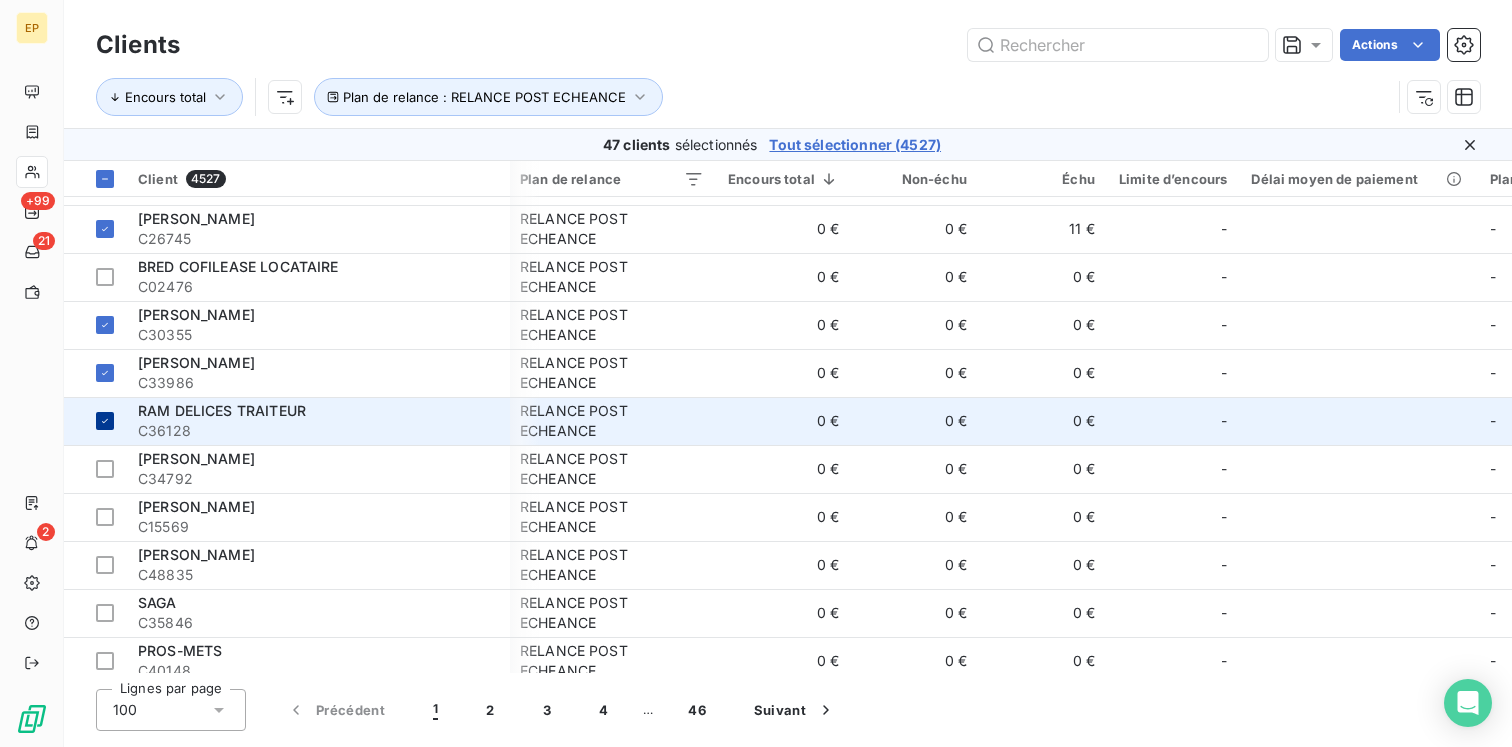 scroll, scrollTop: 2989, scrollLeft: 2, axis: both 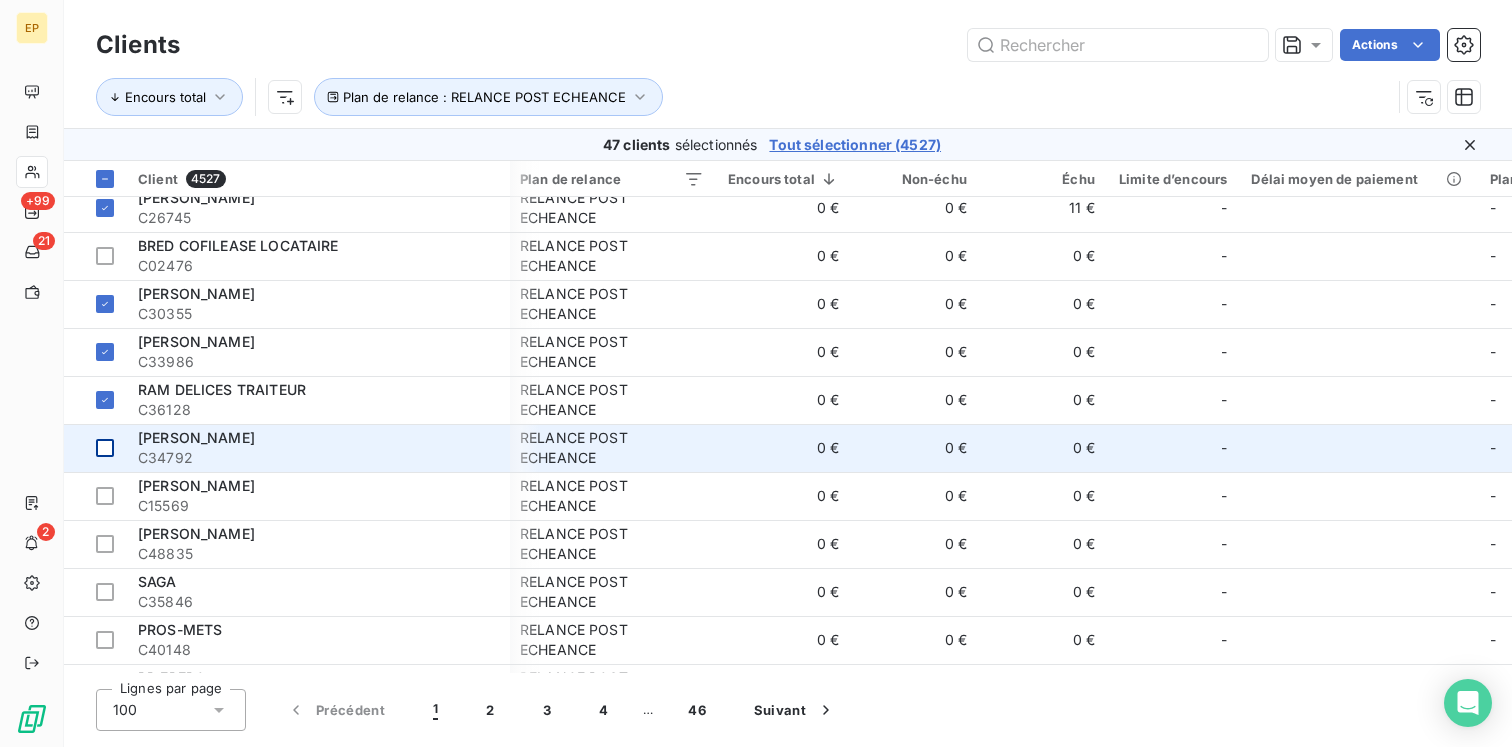 click at bounding box center [105, 448] 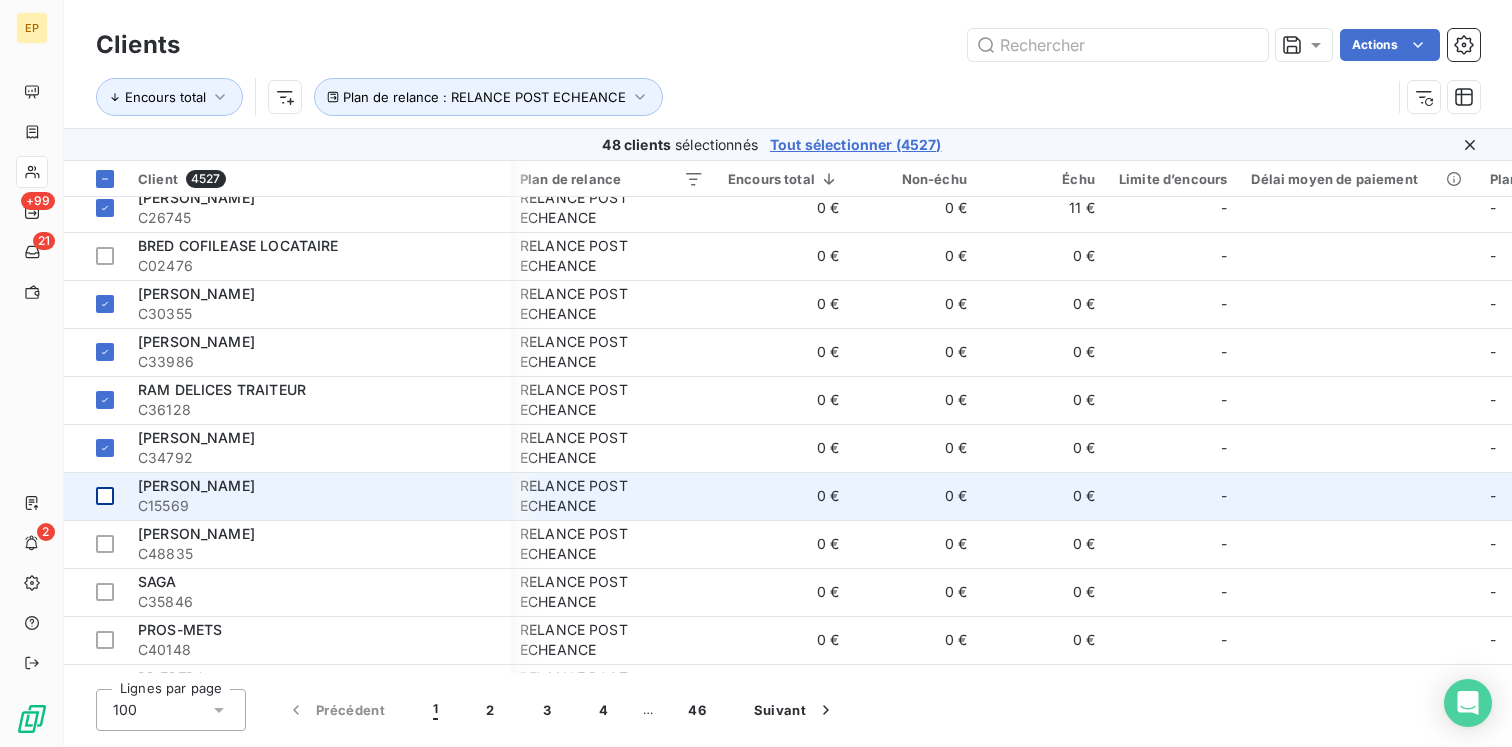 click at bounding box center (95, 496) 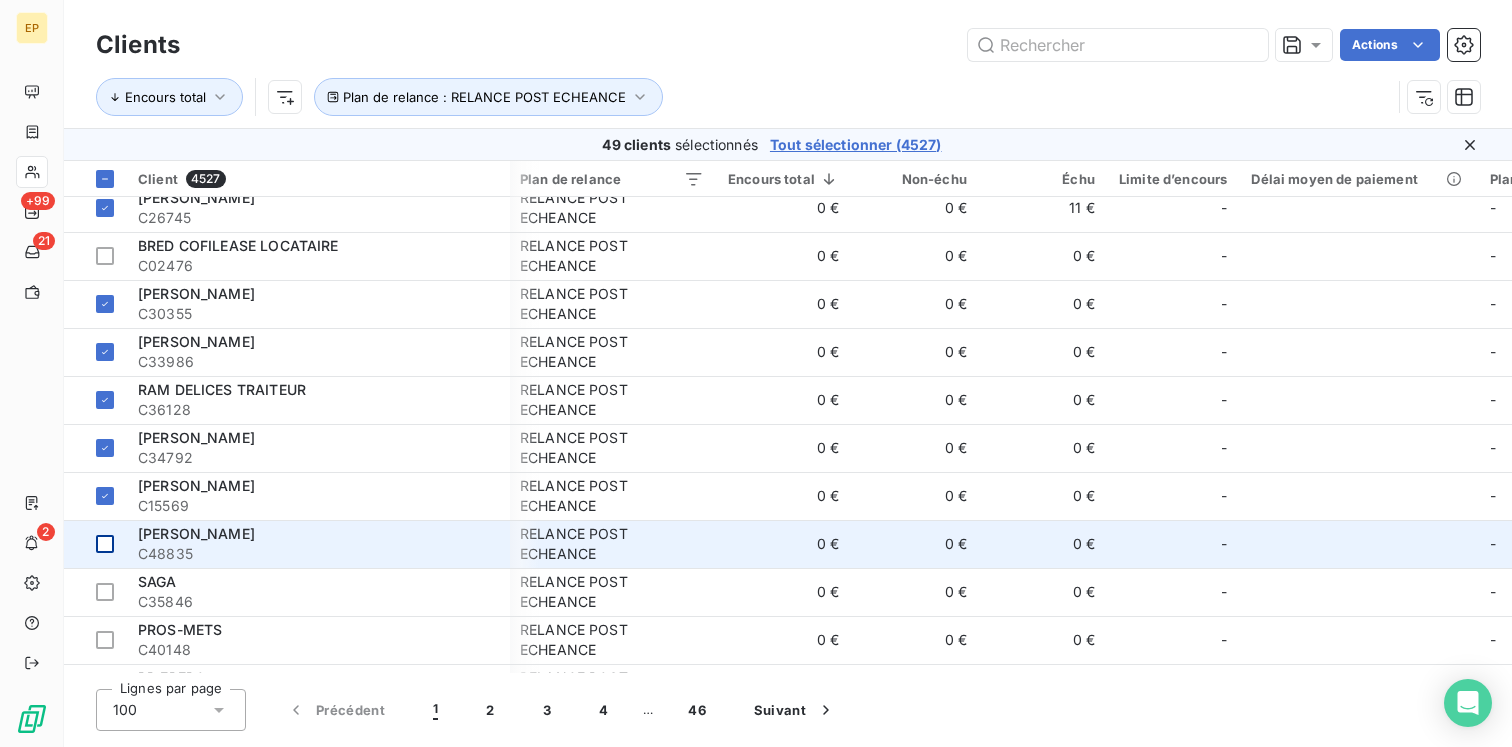 click at bounding box center (105, 544) 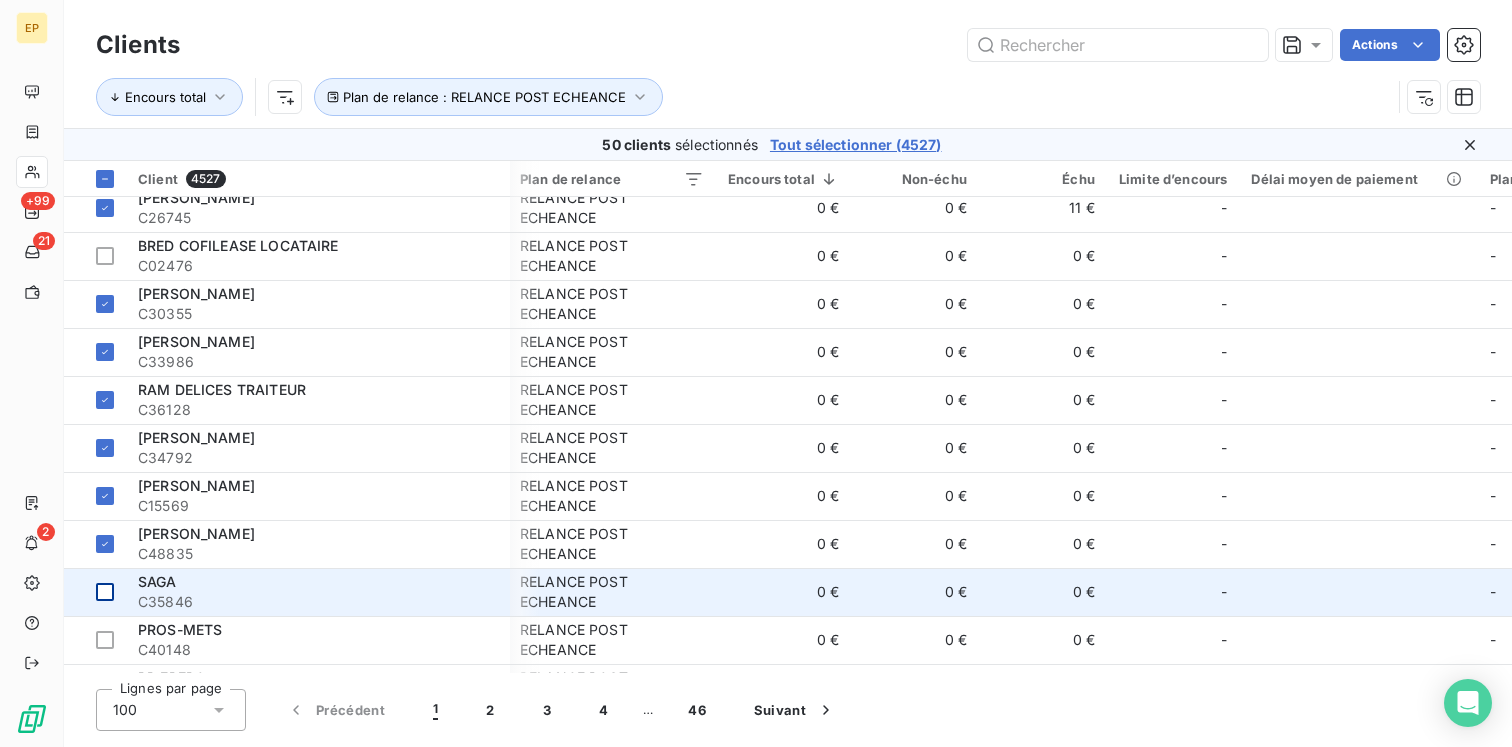 click at bounding box center (105, 592) 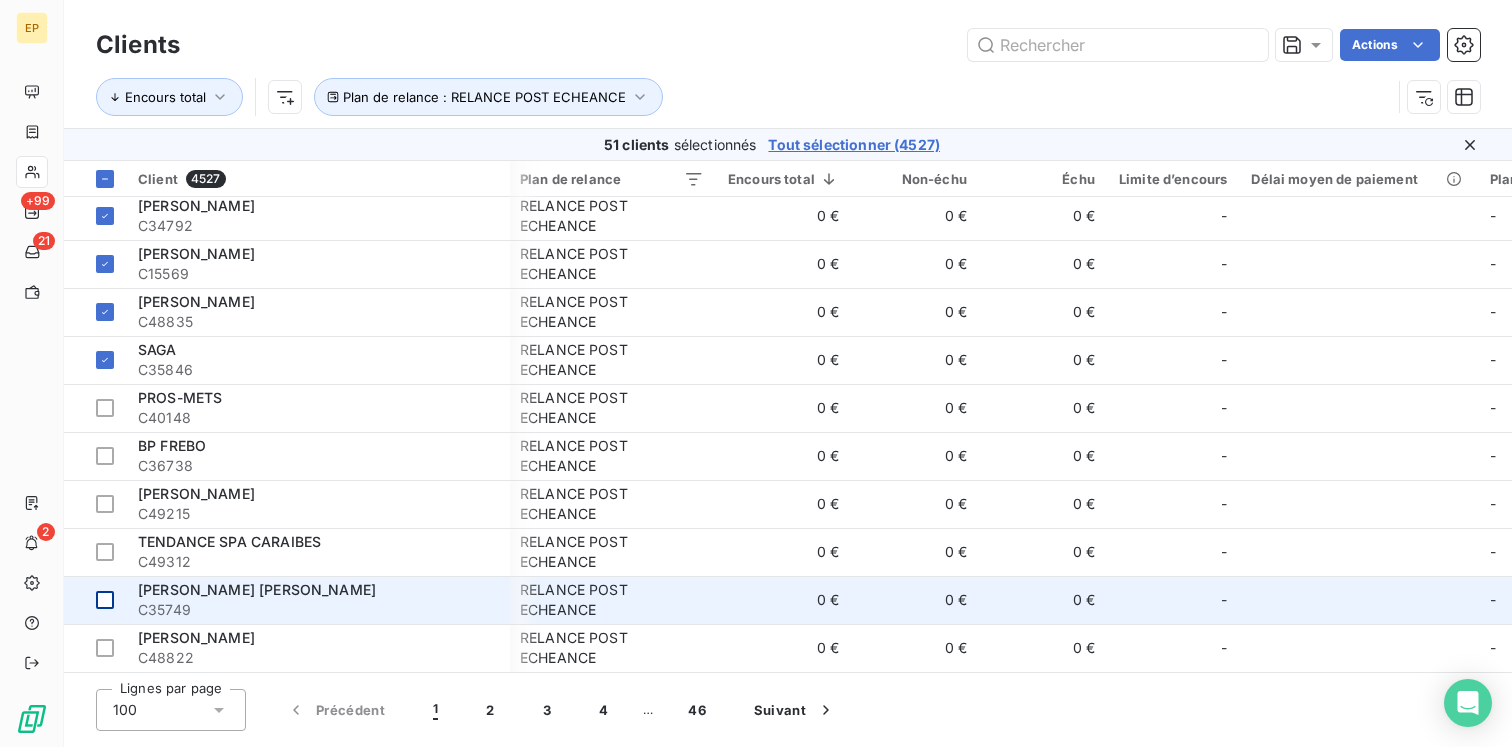 scroll, scrollTop: 3227, scrollLeft: 2, axis: both 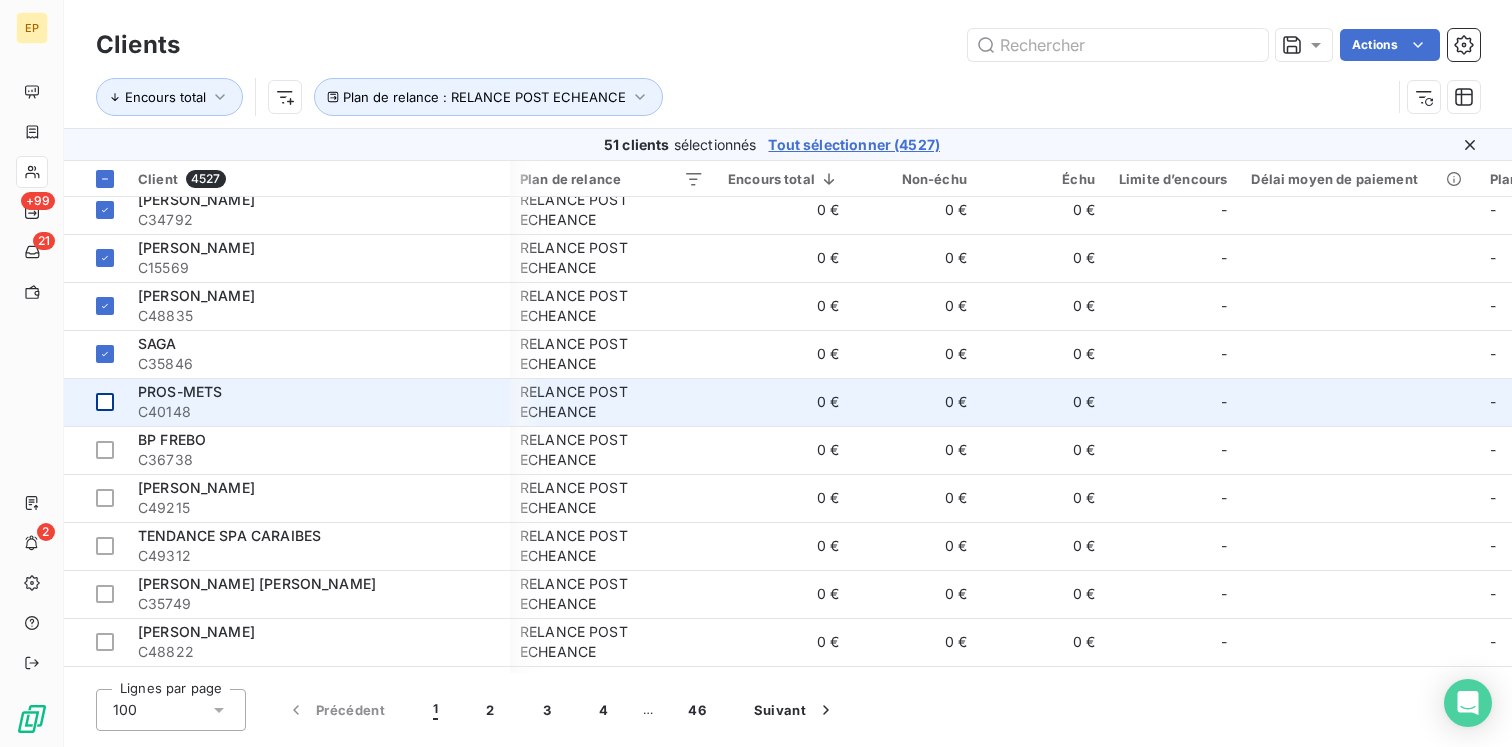 click at bounding box center (105, 402) 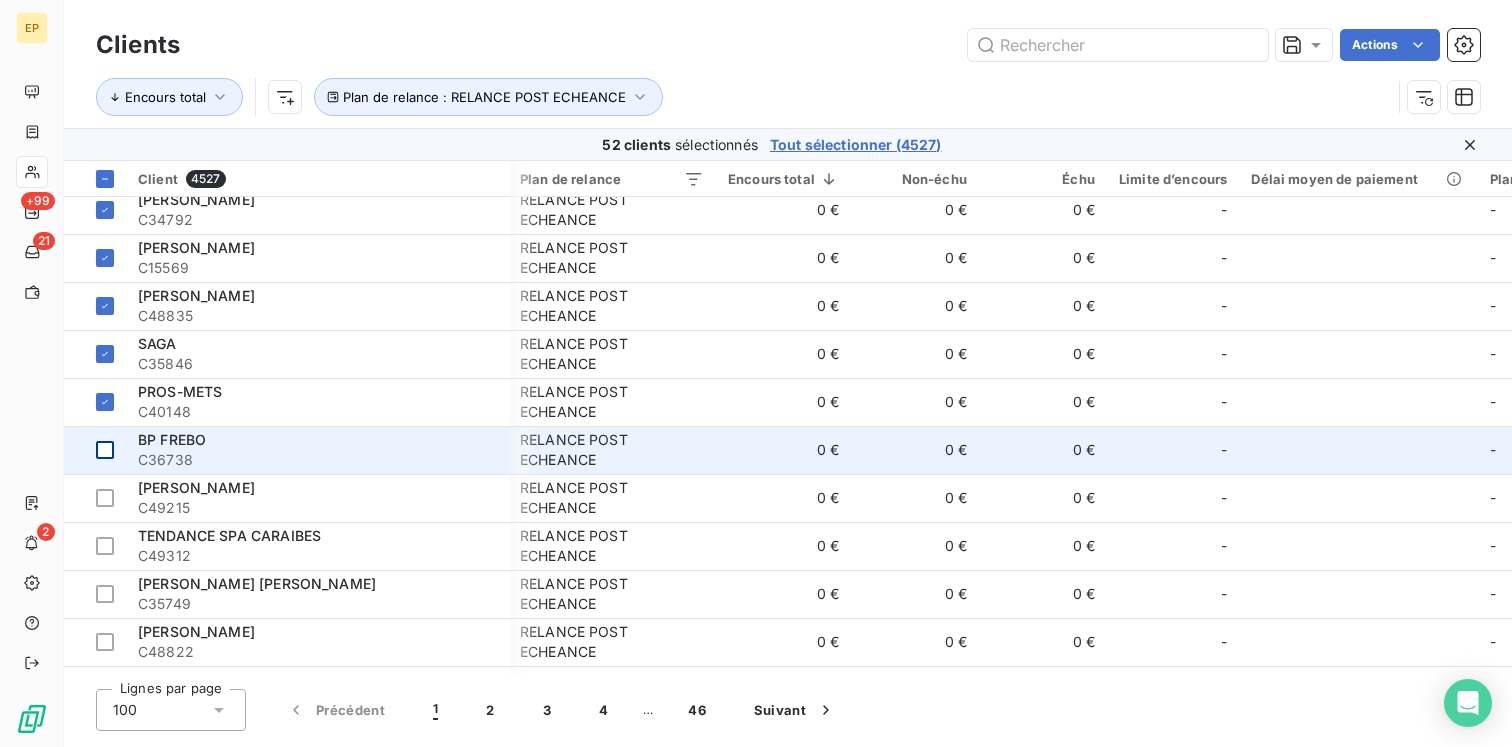 click at bounding box center [105, 450] 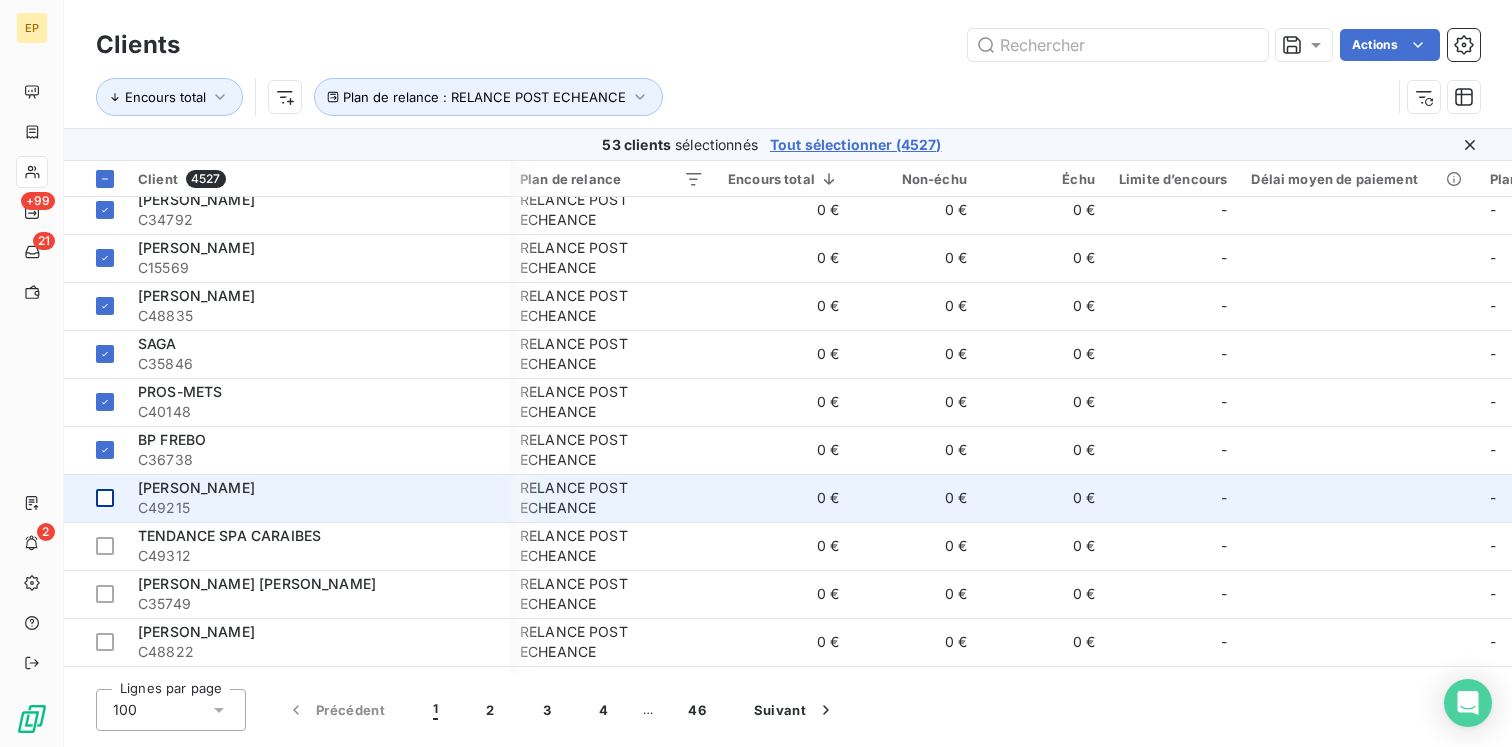 click at bounding box center (95, 498) 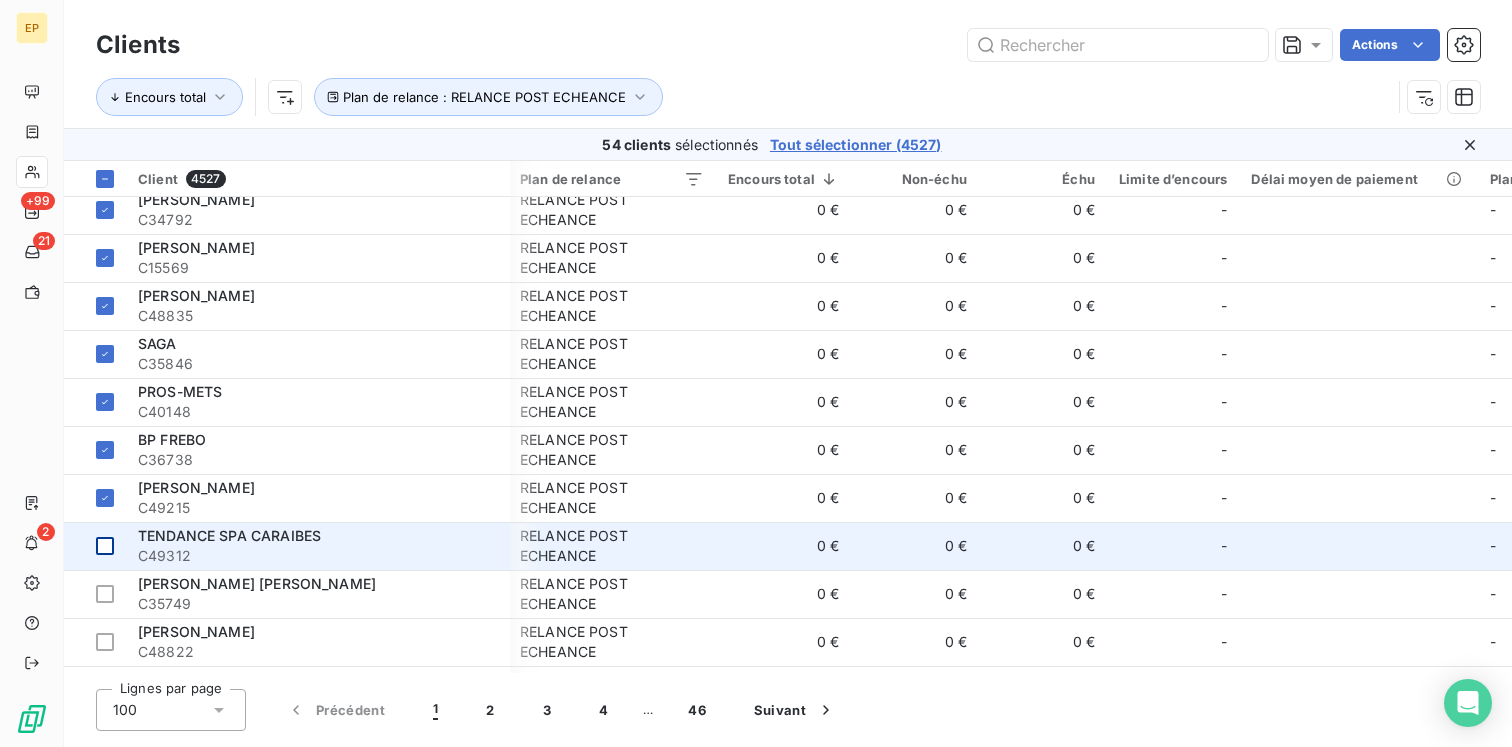 click at bounding box center (95, 546) 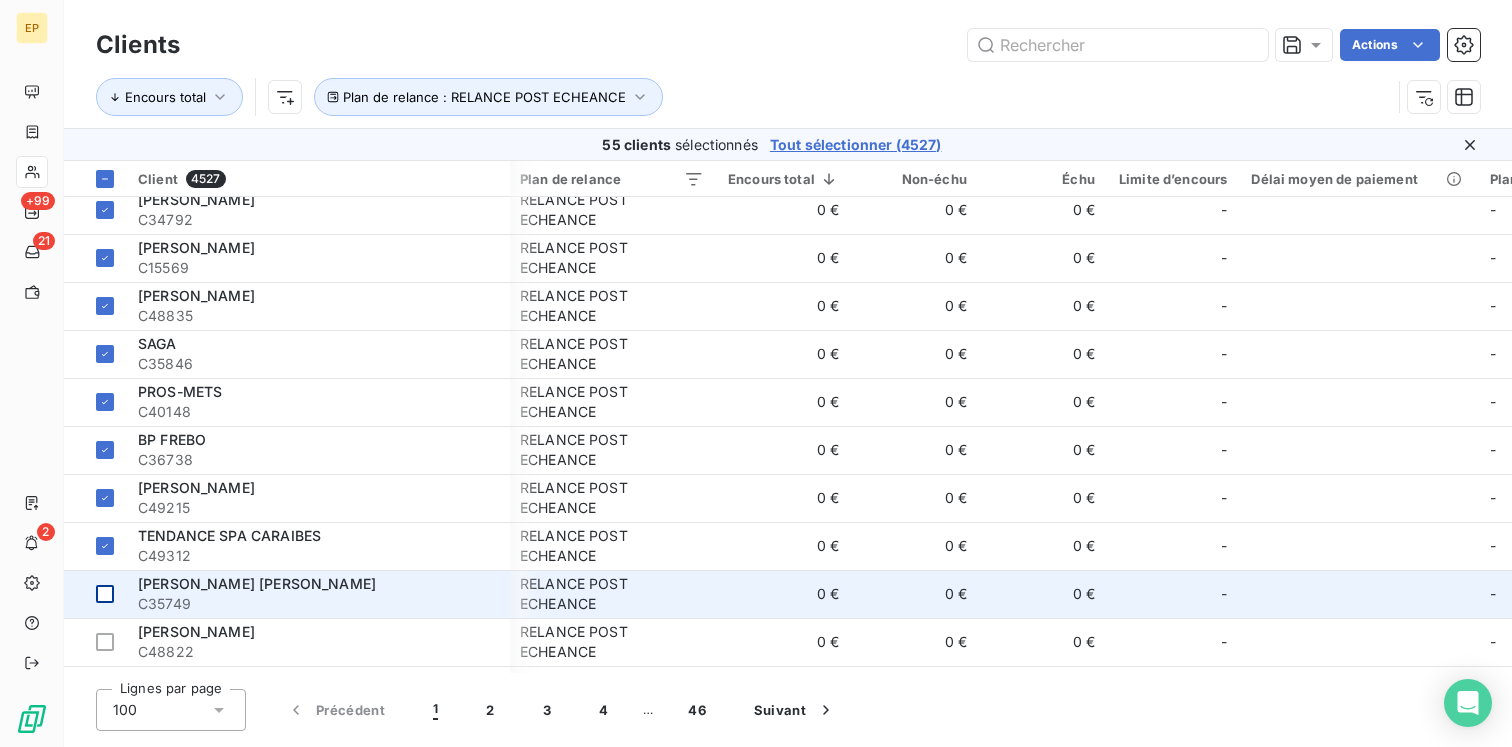 click at bounding box center (105, 594) 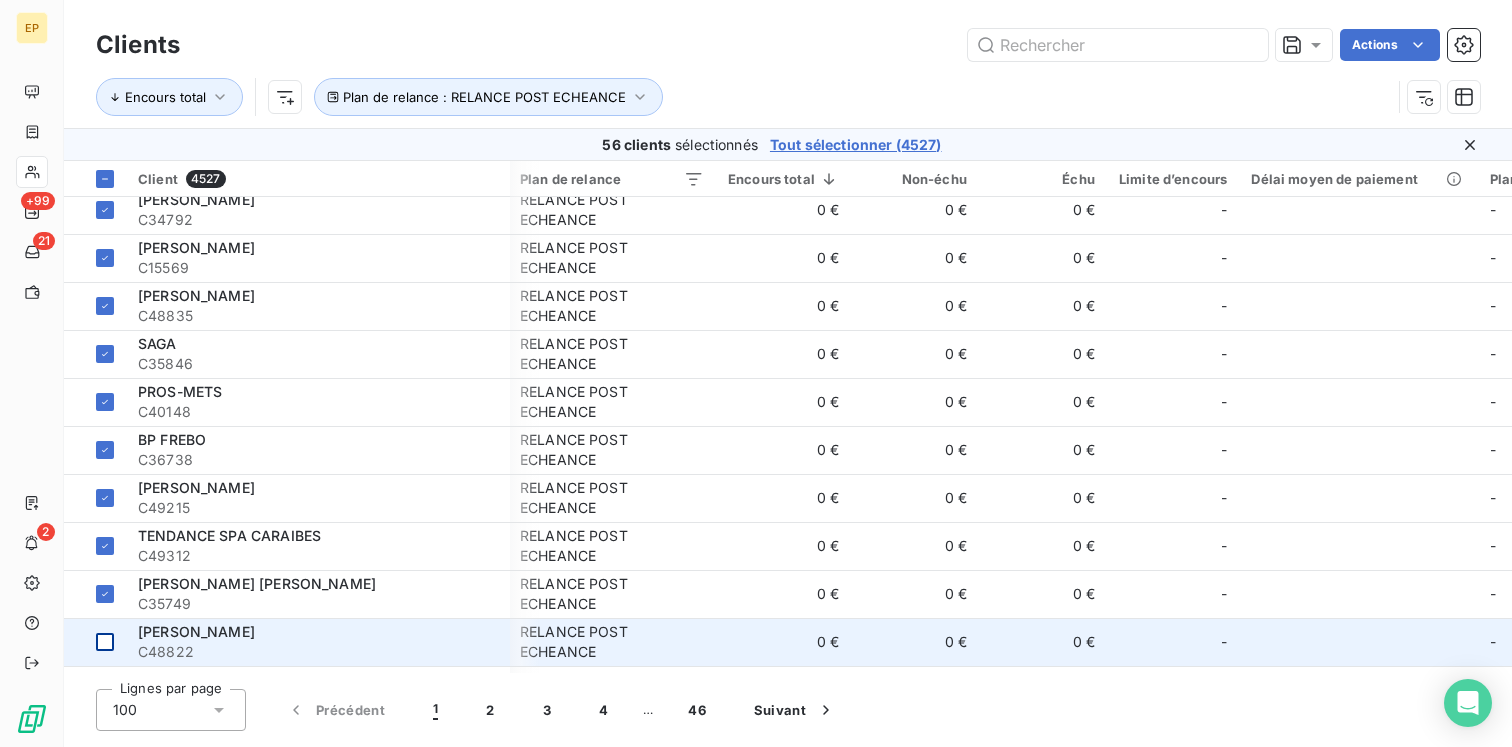 click at bounding box center [105, 642] 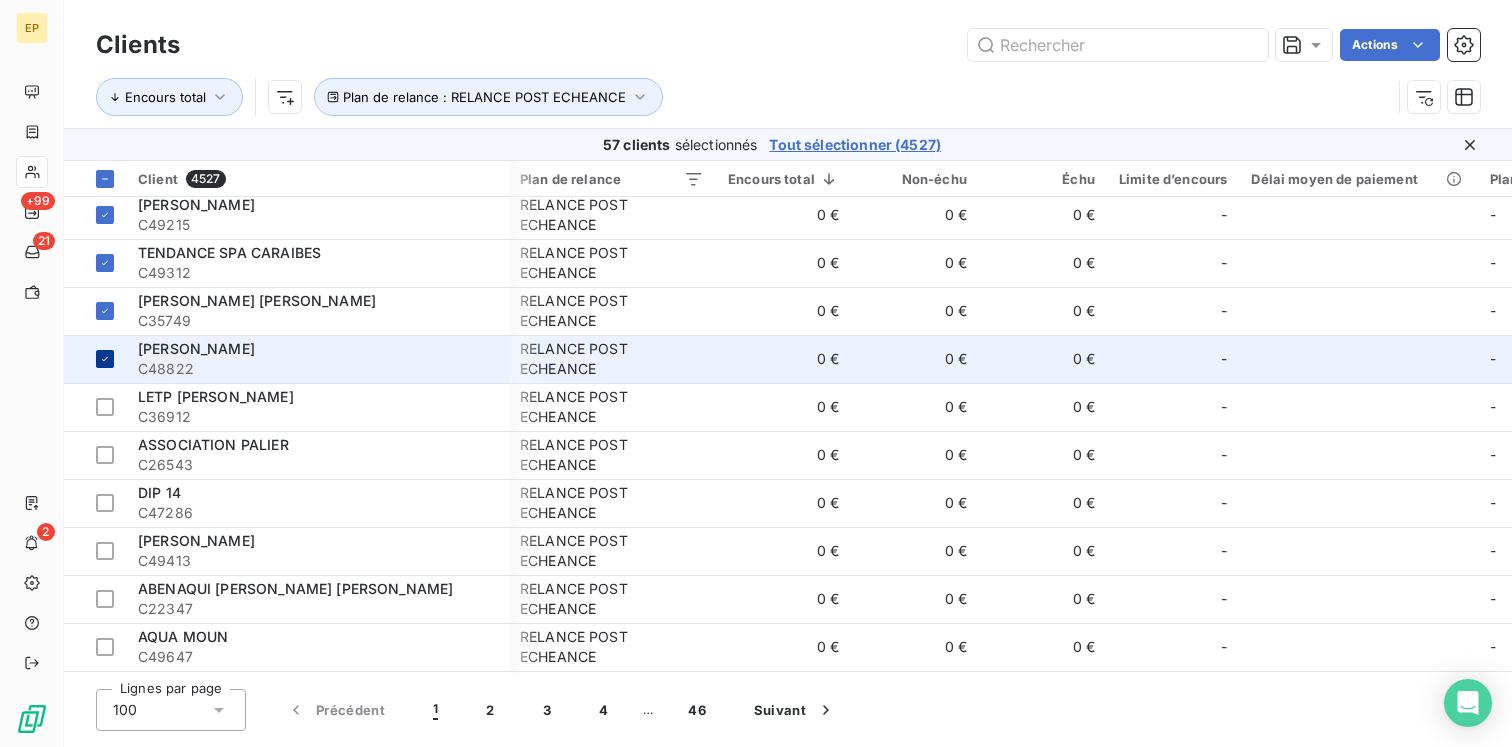 scroll, scrollTop: 3524, scrollLeft: 2, axis: both 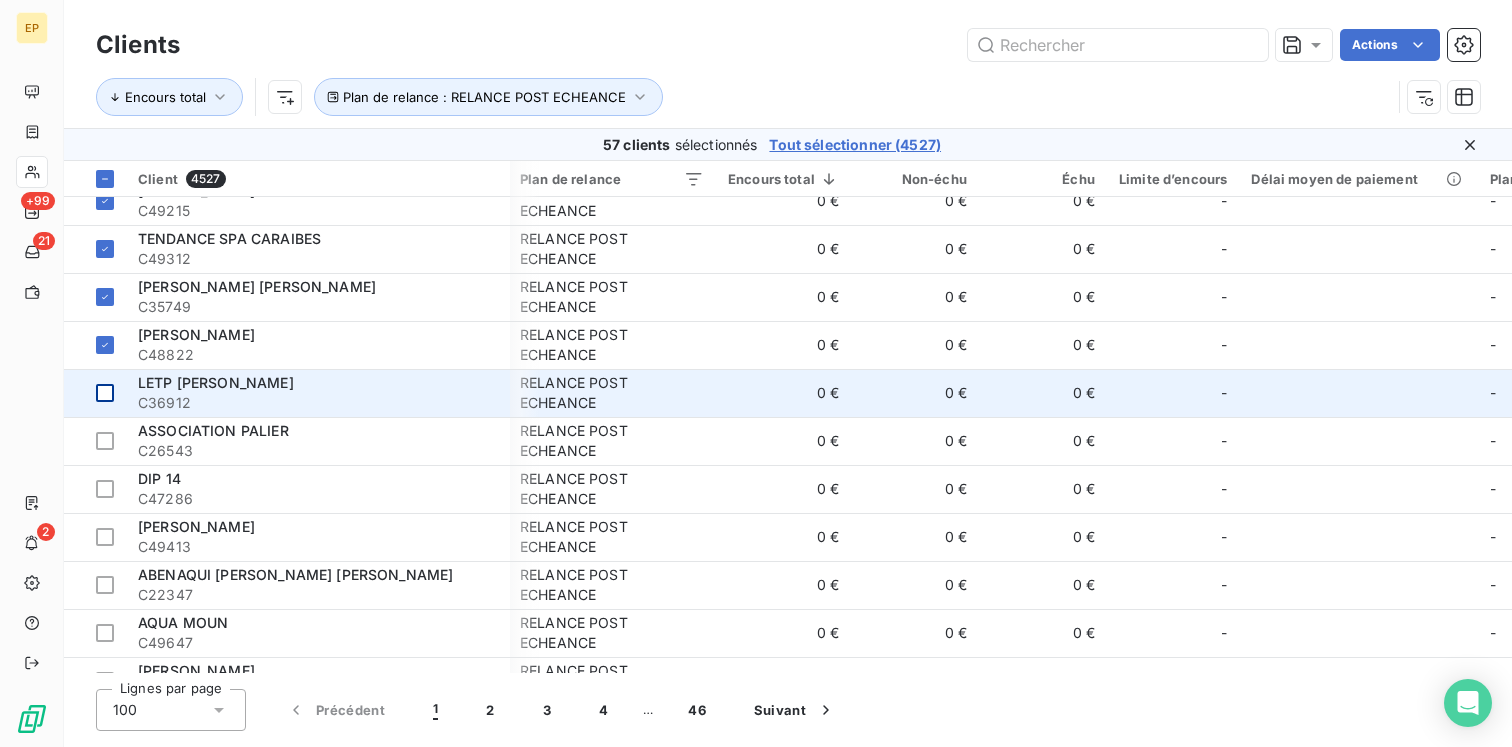 click at bounding box center [95, 393] 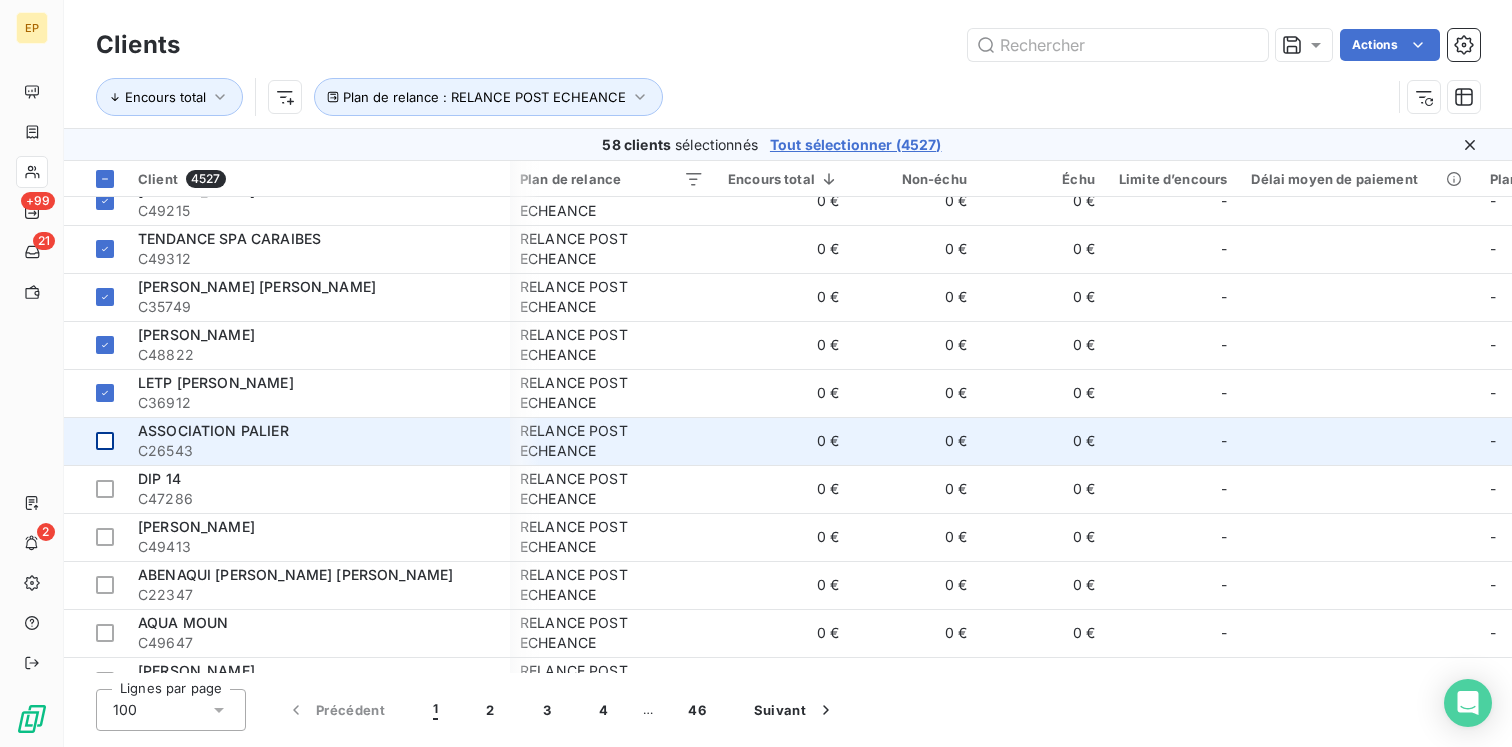 click at bounding box center (95, 441) 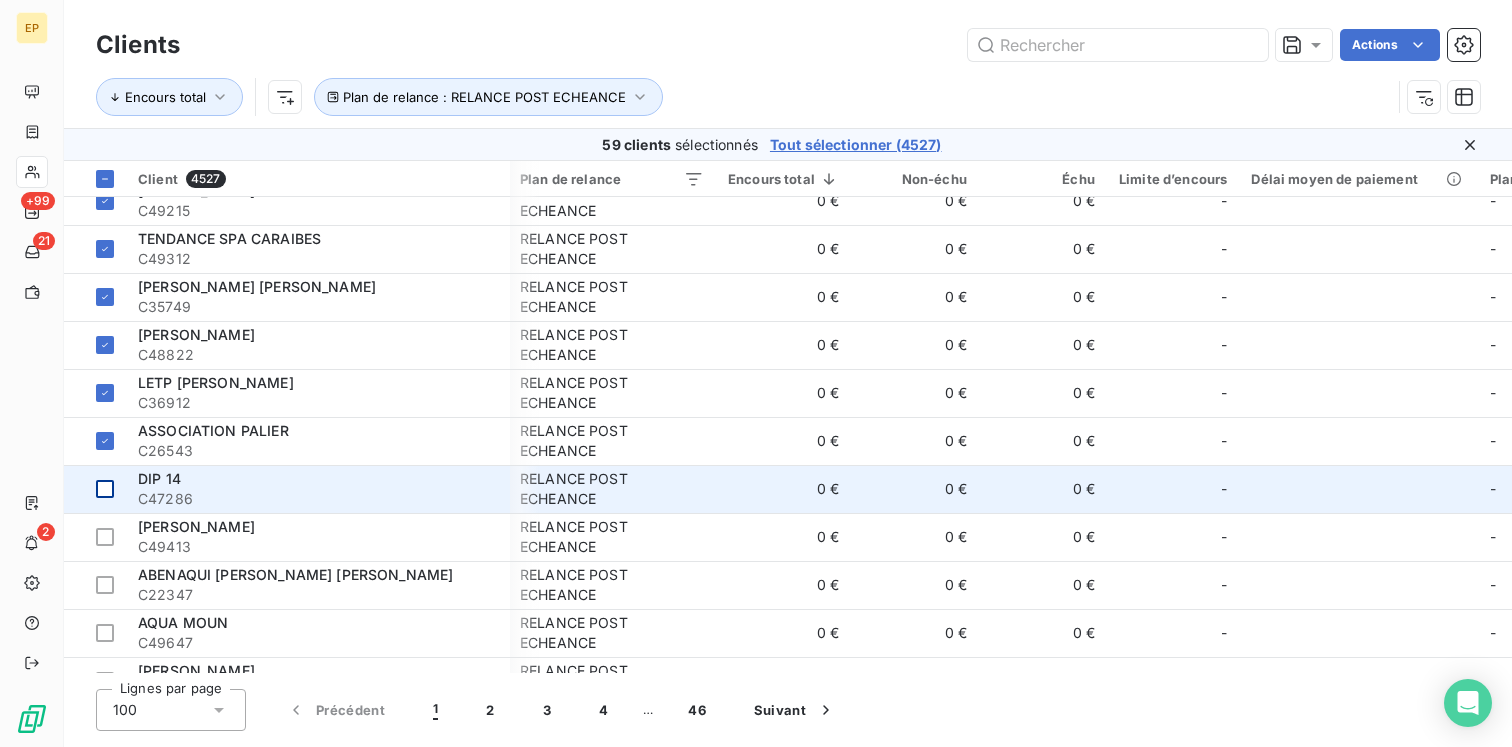 click at bounding box center [105, 489] 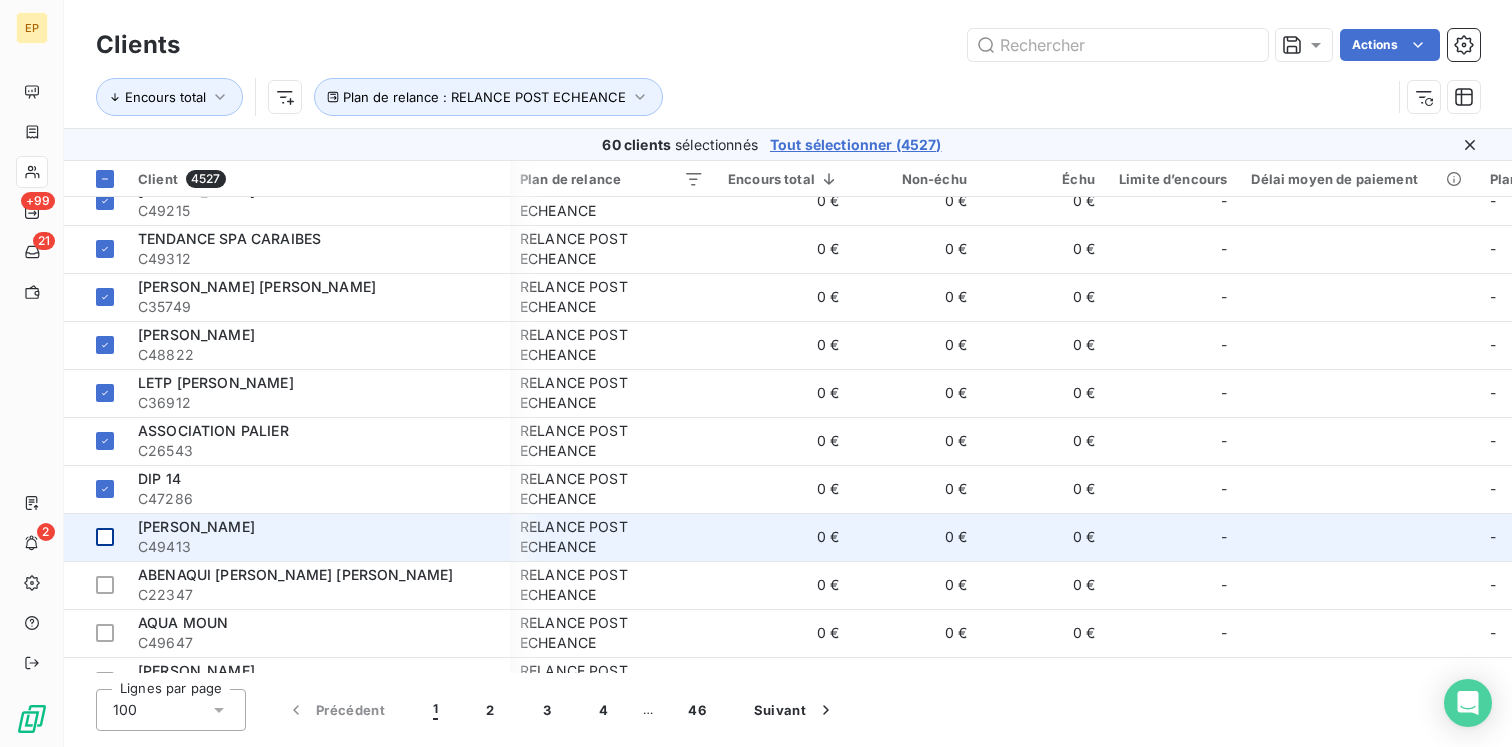 click at bounding box center (95, 537) 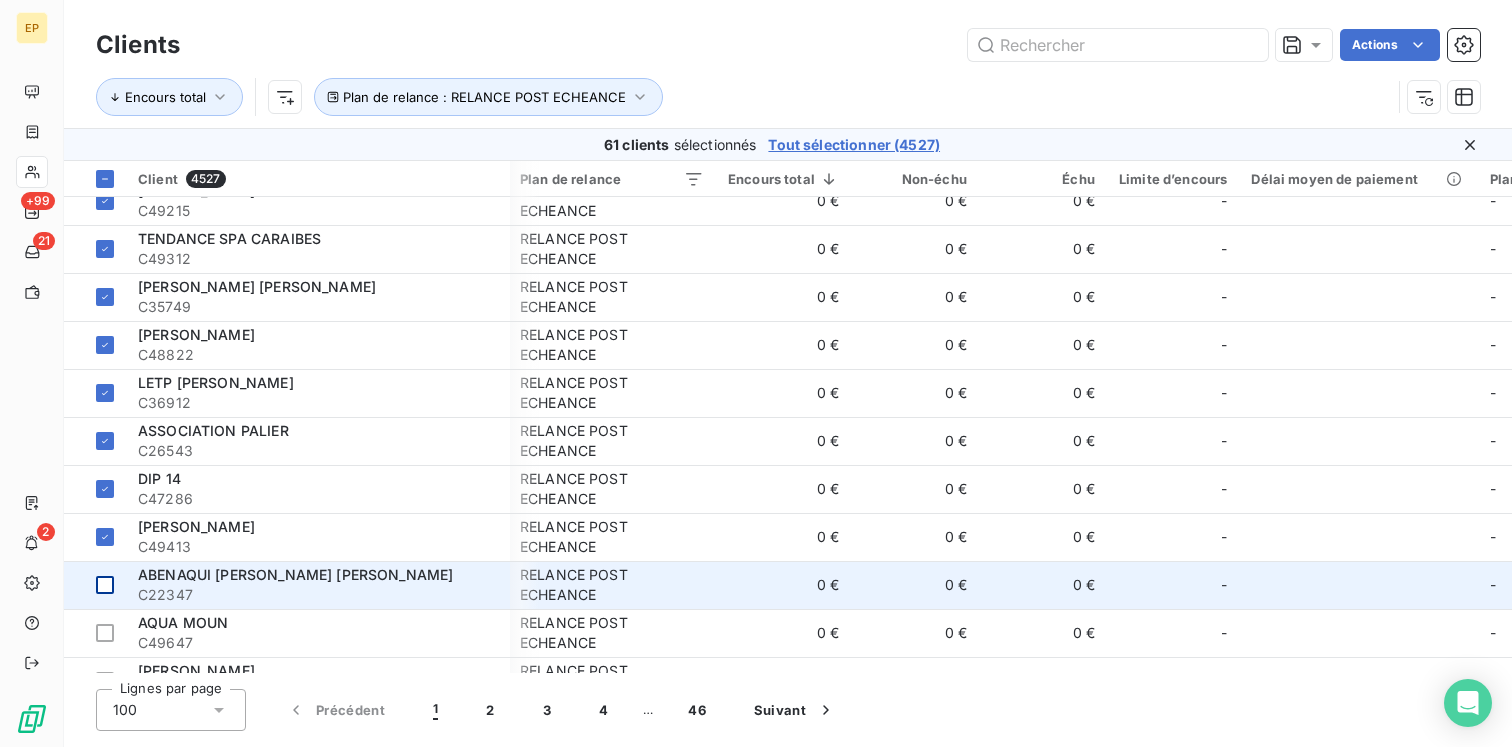 click at bounding box center [105, 585] 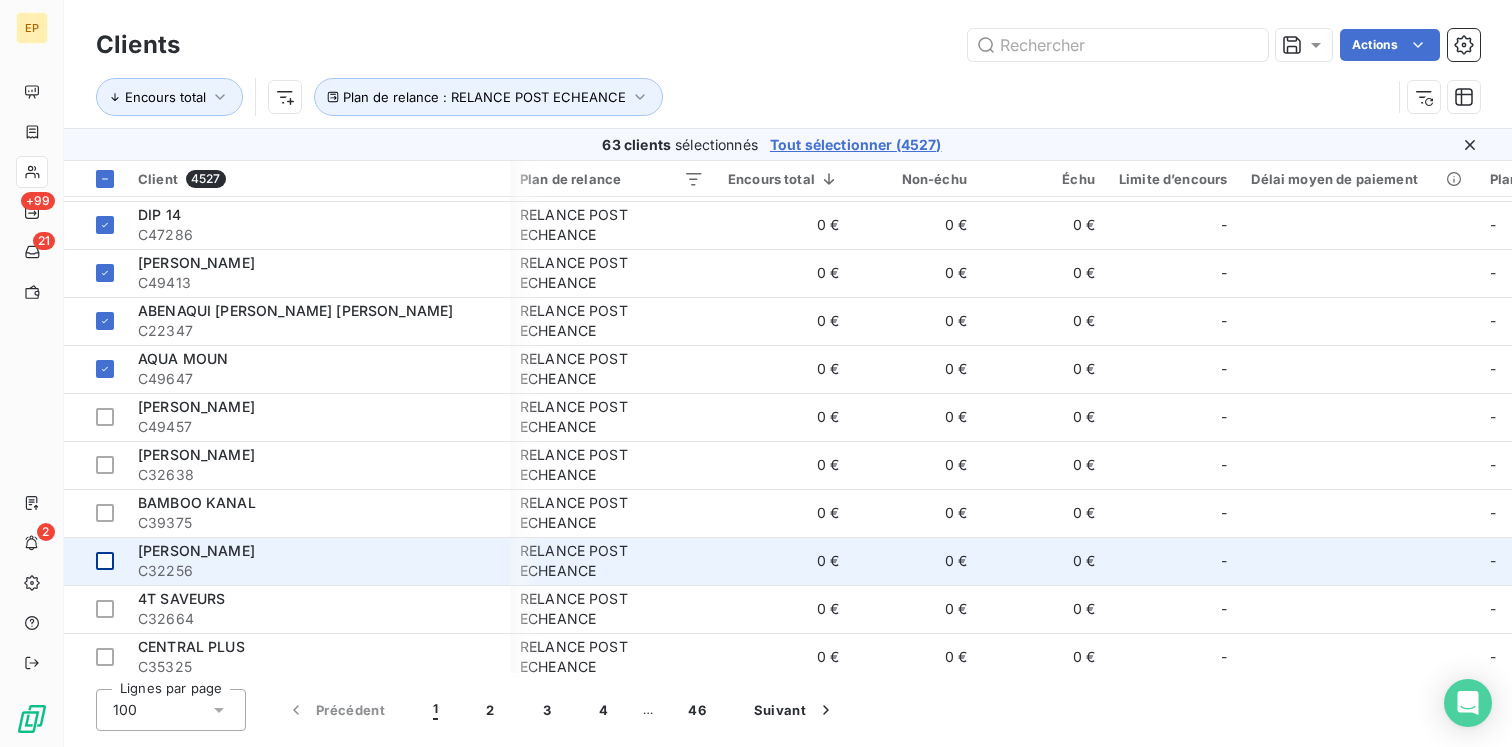 scroll, scrollTop: 3792, scrollLeft: 2, axis: both 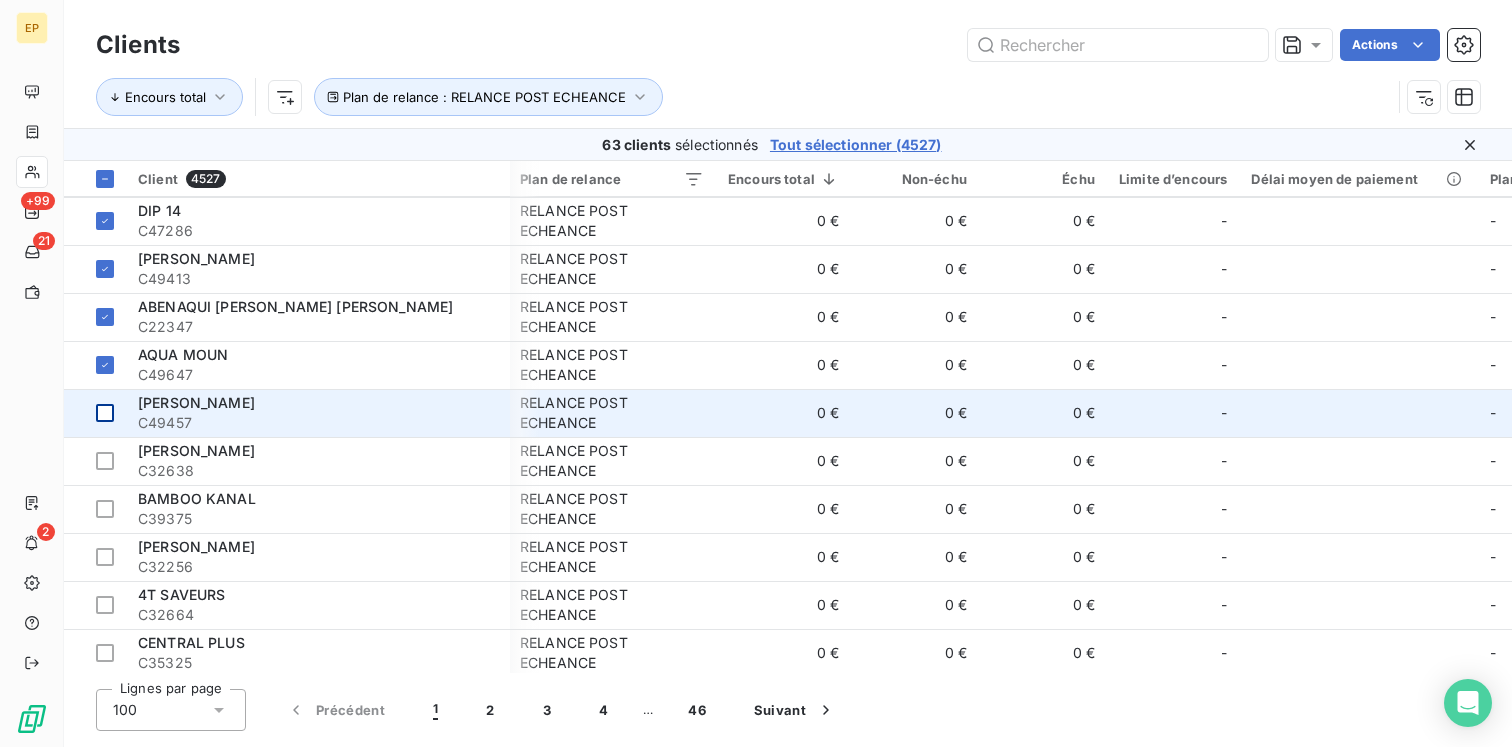 click at bounding box center [105, 413] 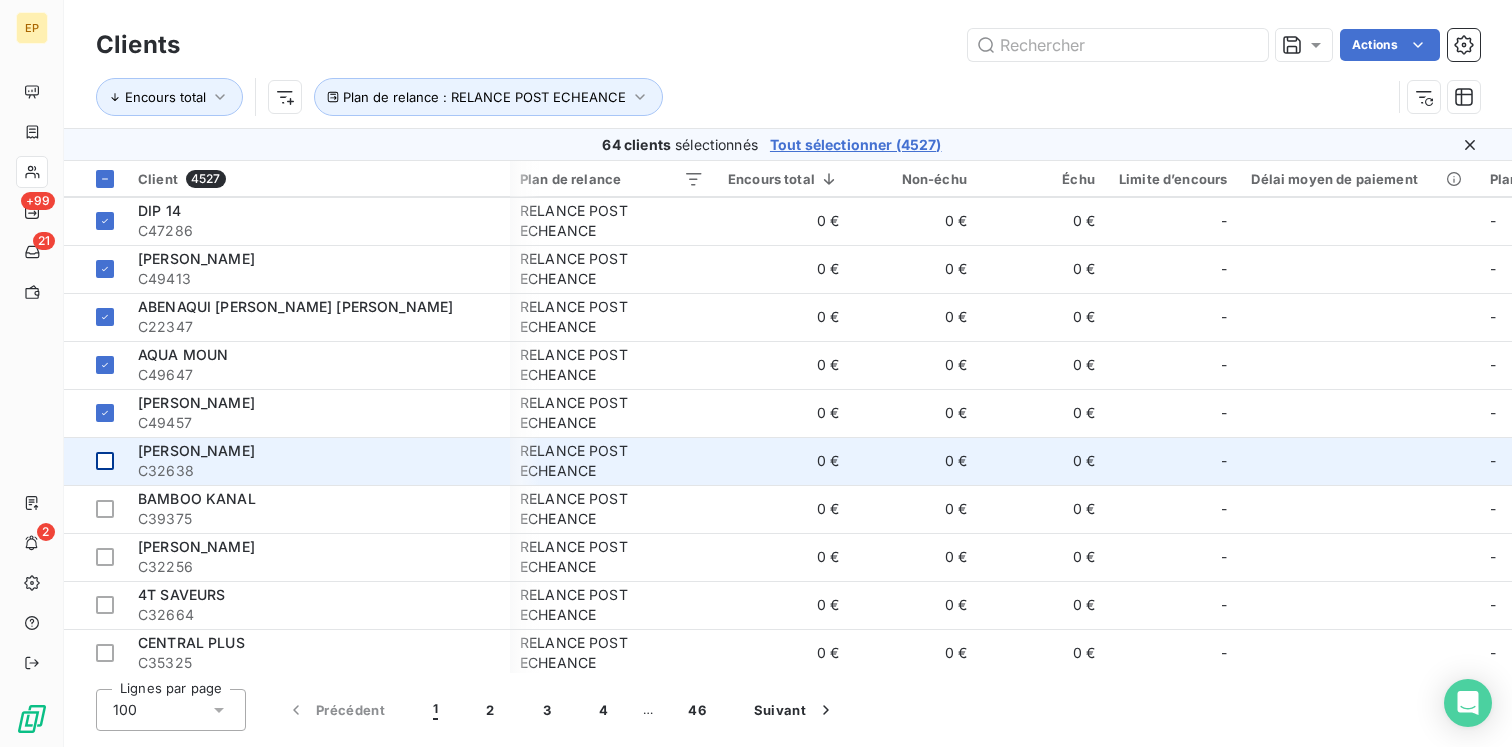 click at bounding box center [105, 461] 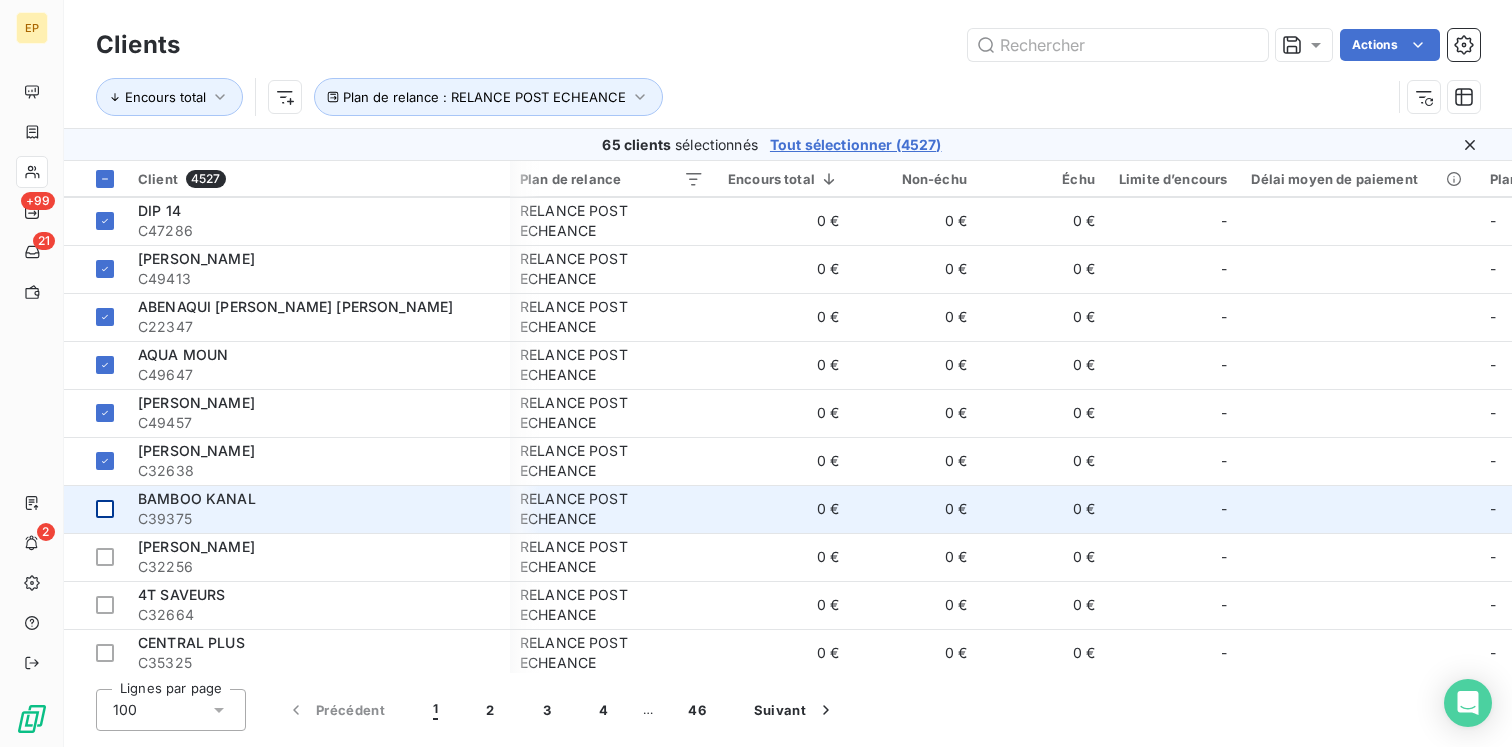 click at bounding box center (105, 509) 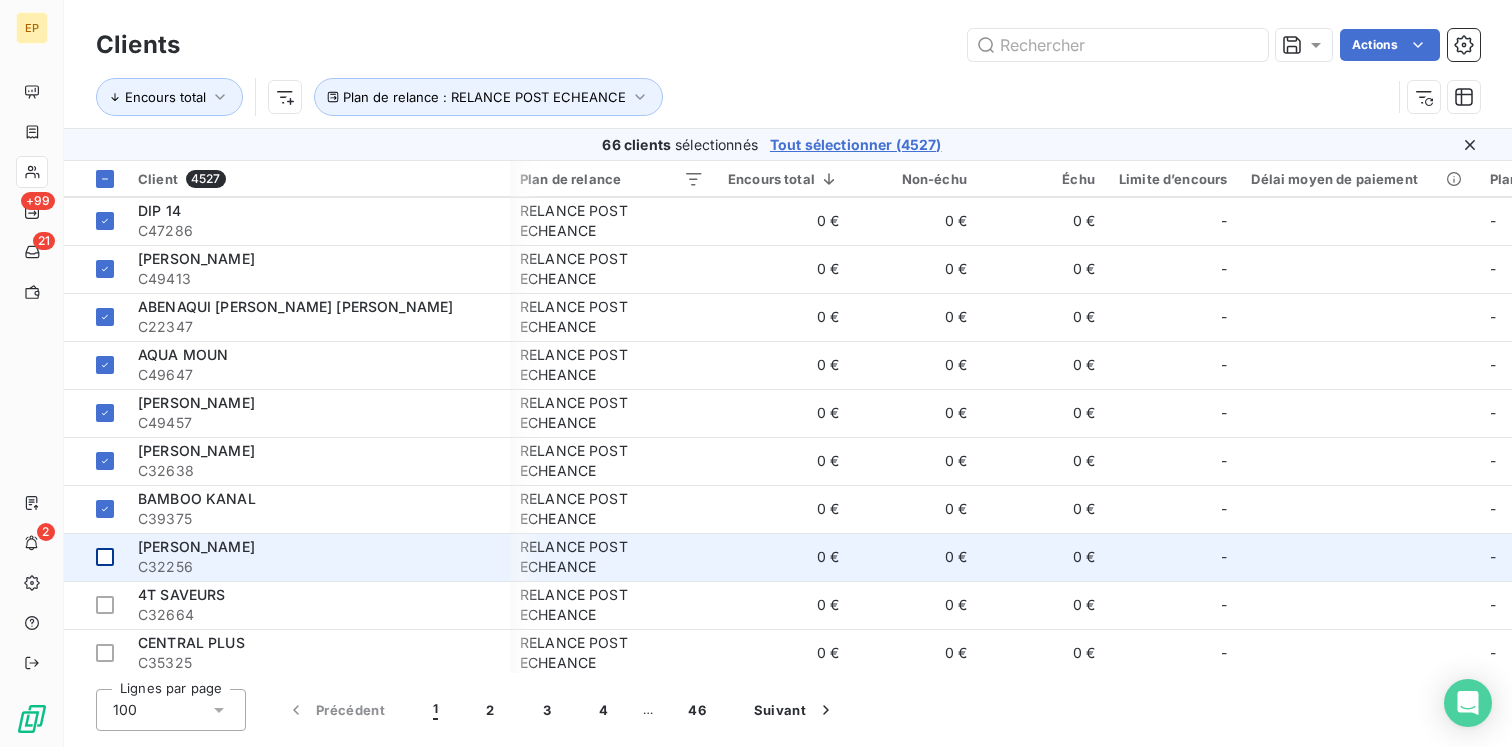 click at bounding box center (105, 557) 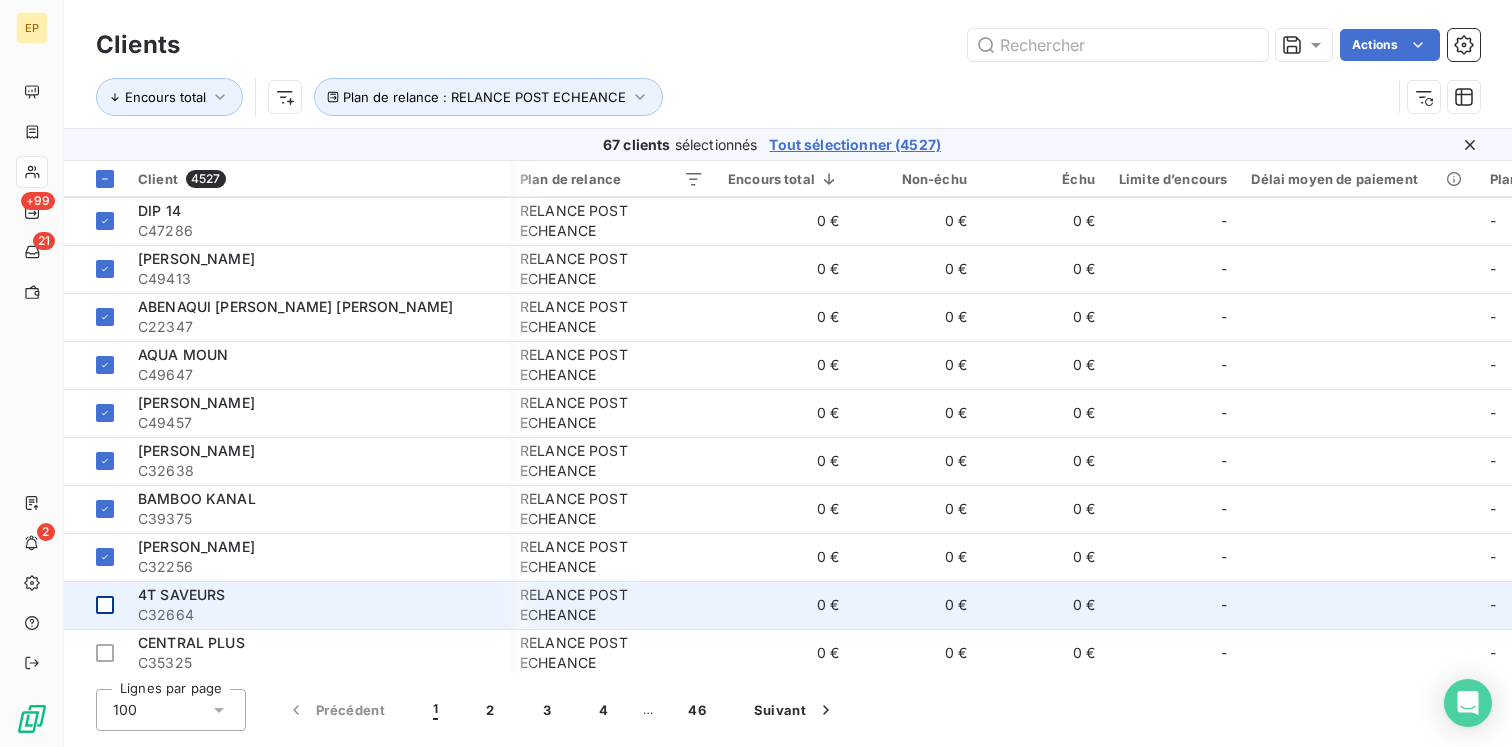 click at bounding box center (105, 605) 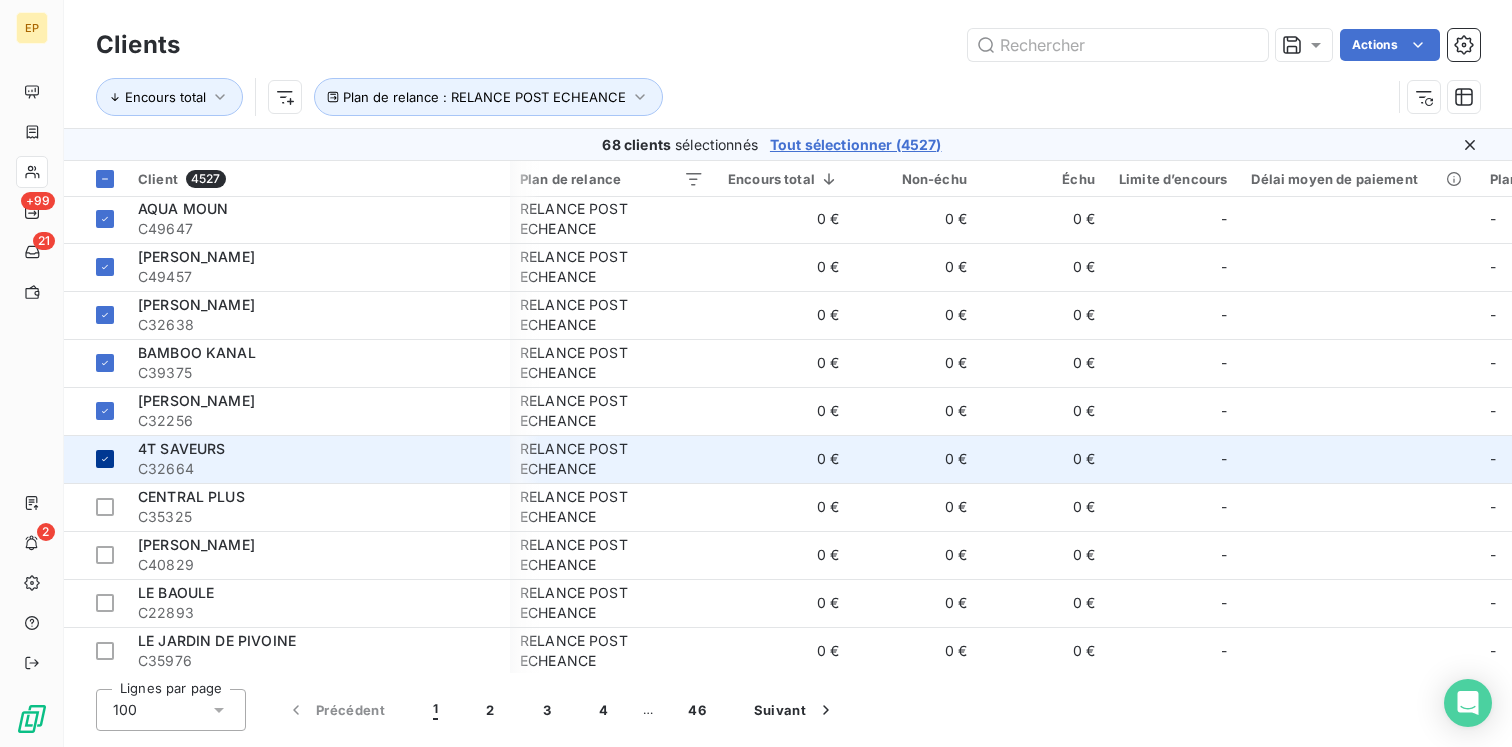 scroll, scrollTop: 3992, scrollLeft: 2, axis: both 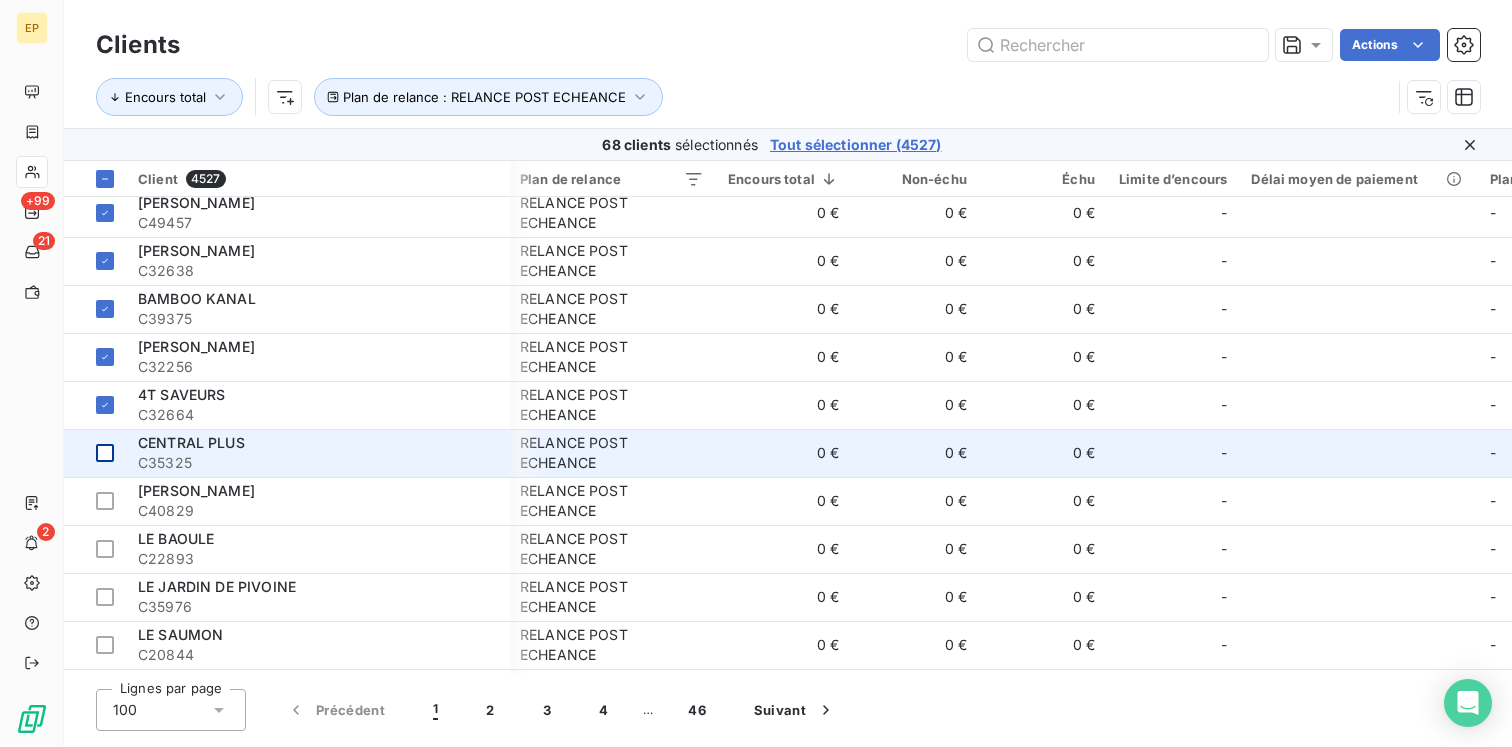 click at bounding box center (105, 453) 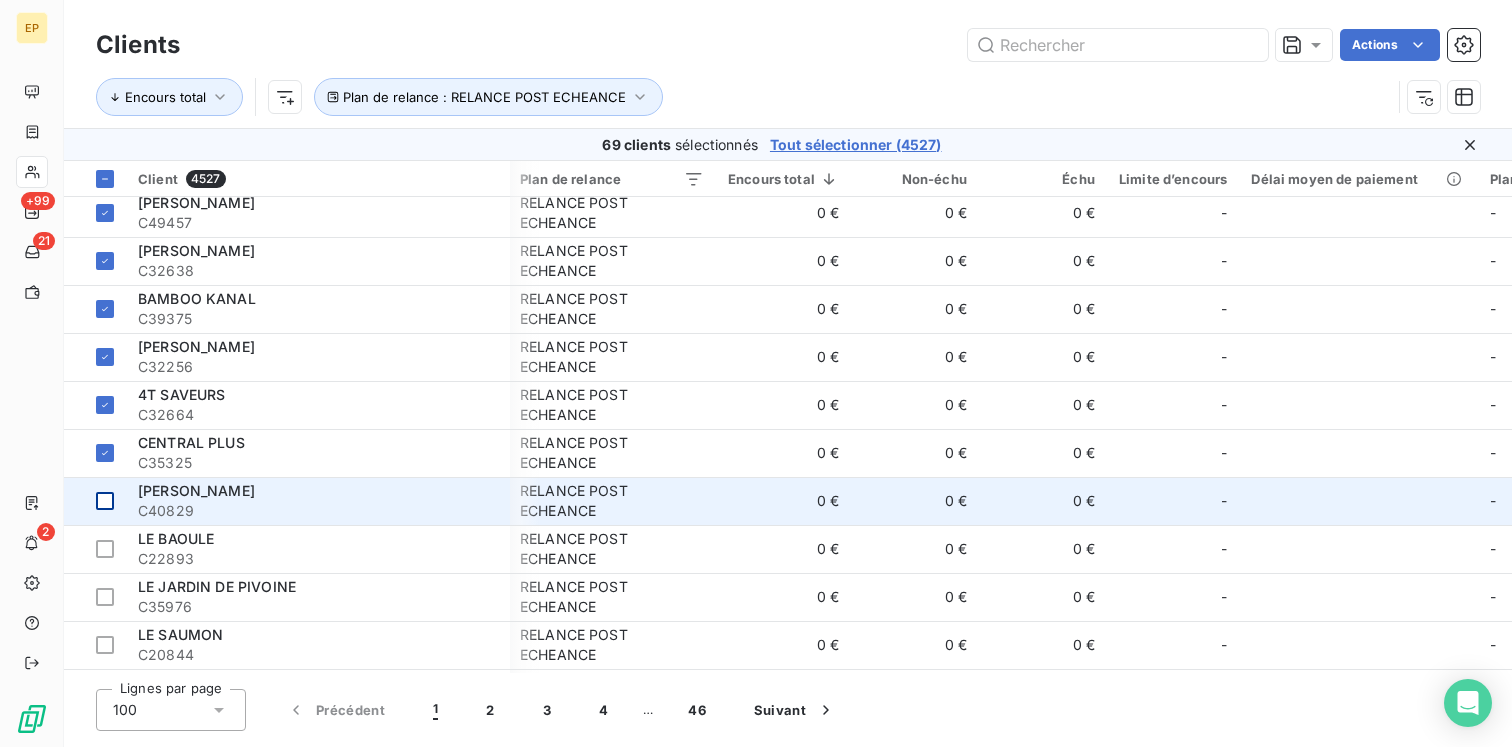 click at bounding box center [105, 501] 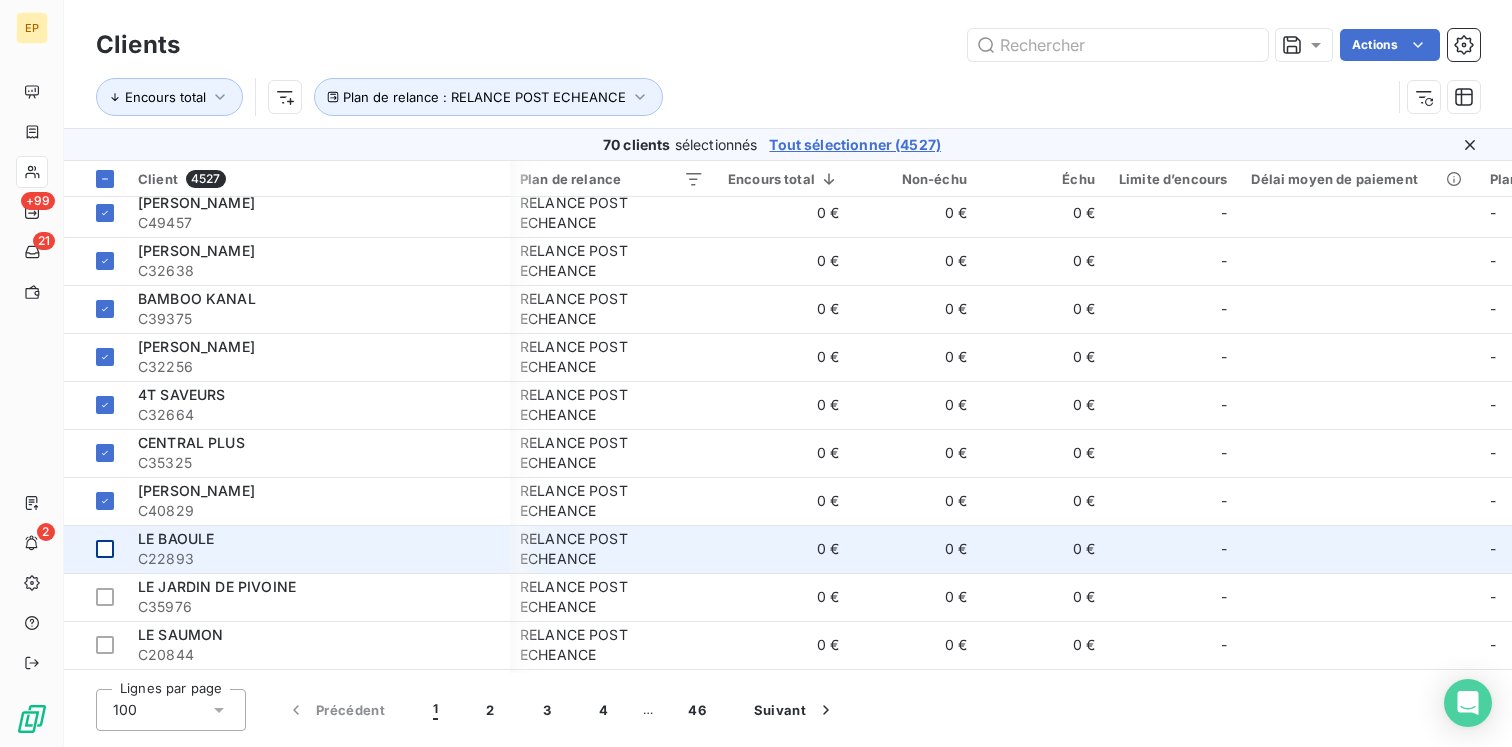 click at bounding box center [105, 549] 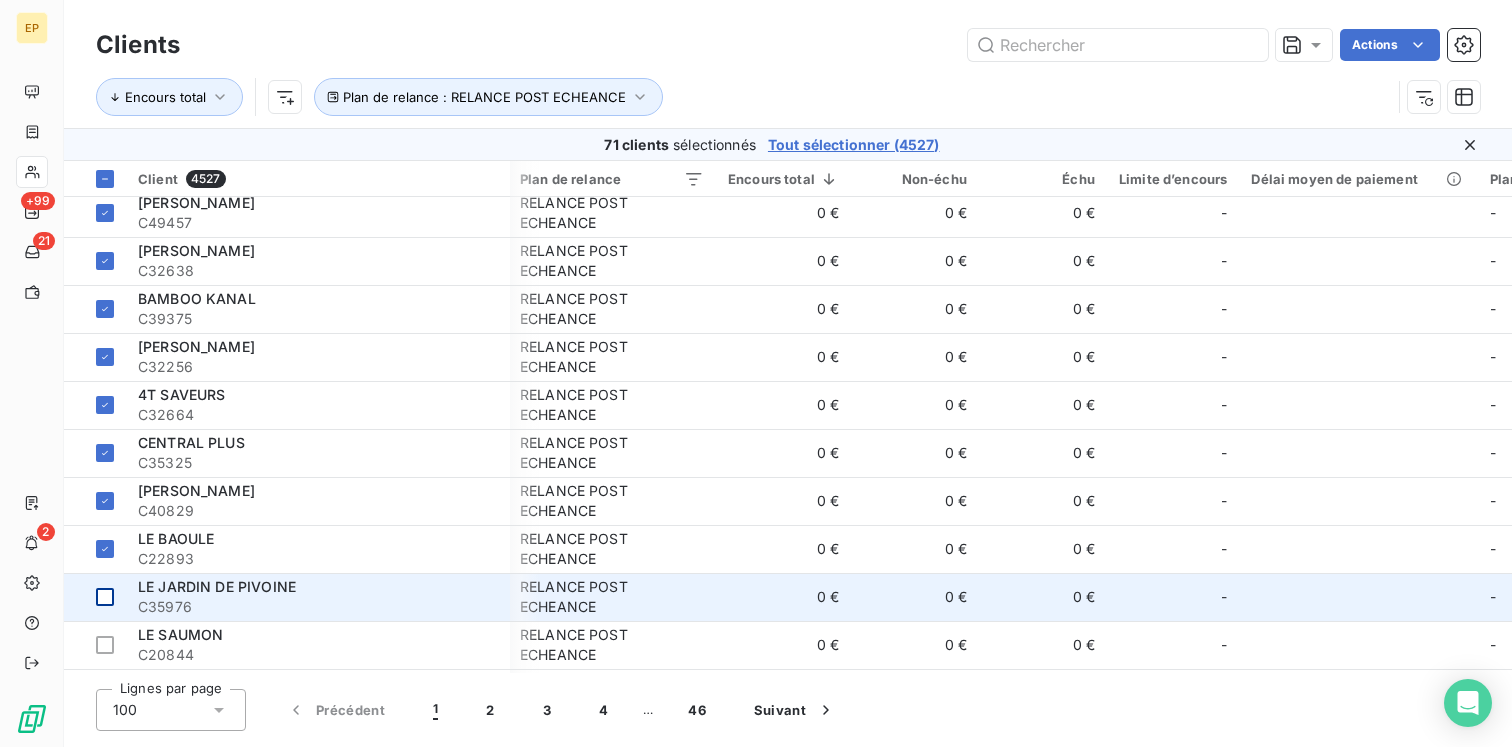 click at bounding box center (105, 597) 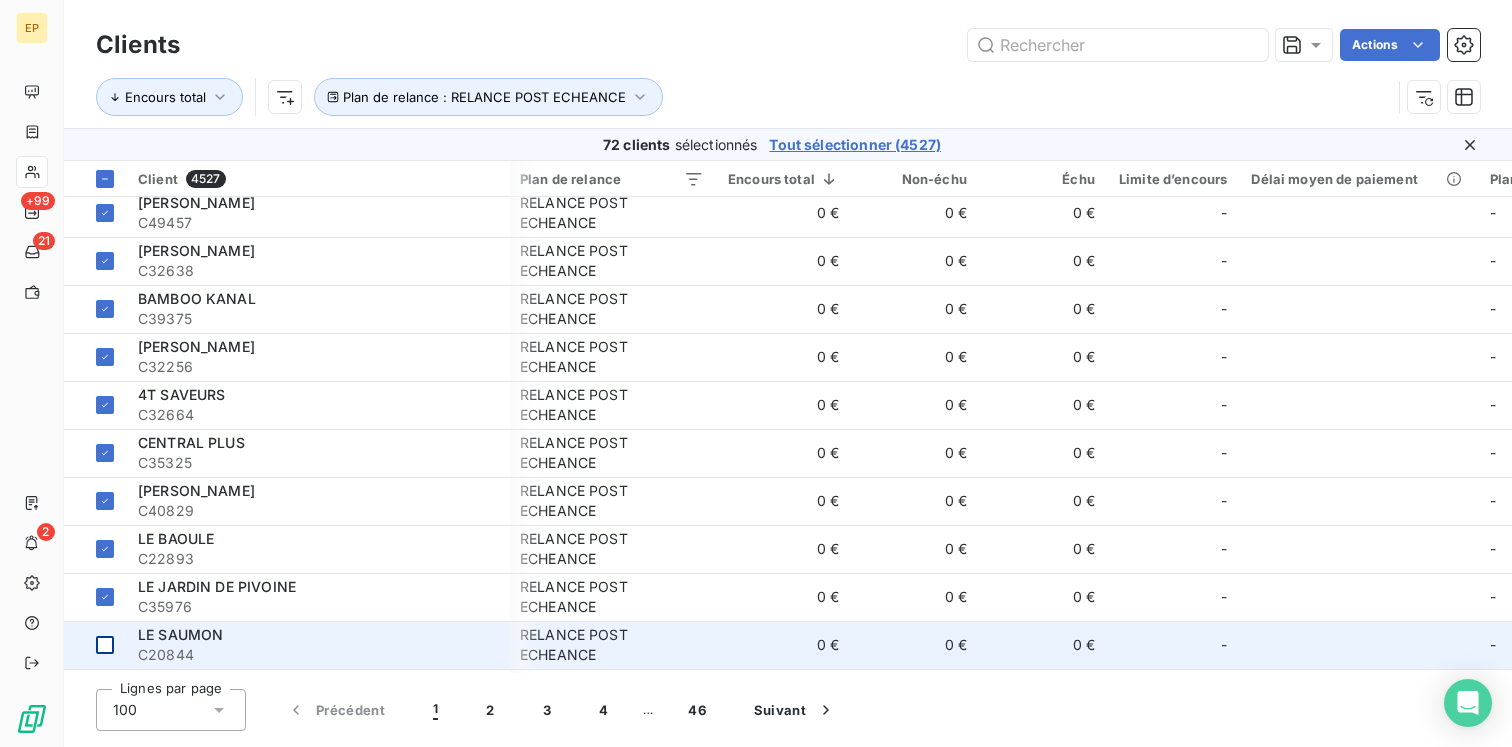 click at bounding box center [105, 645] 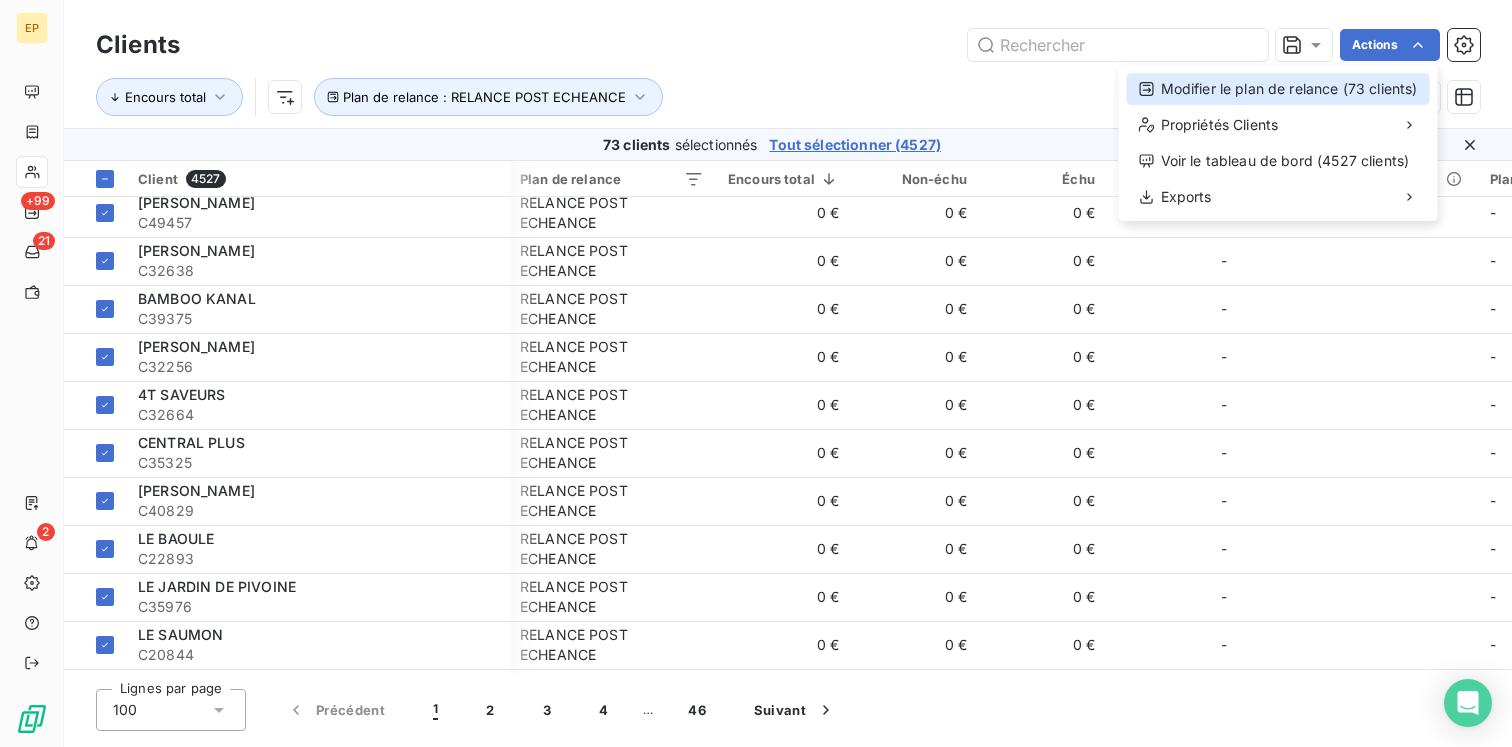 click on "Modifier le plan de relance (73 clients)" at bounding box center [1278, 89] 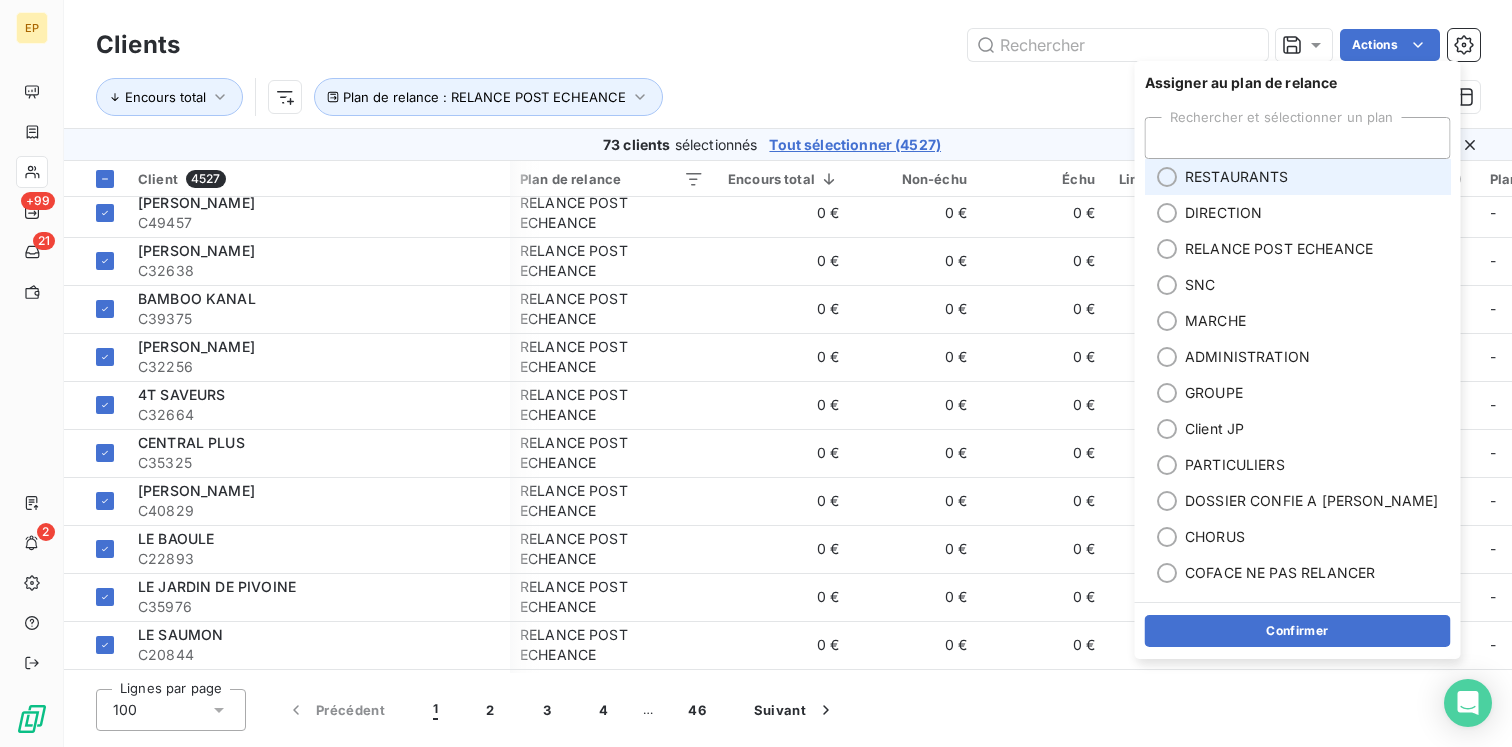 click on "RESTAURANTS" at bounding box center (1237, 177) 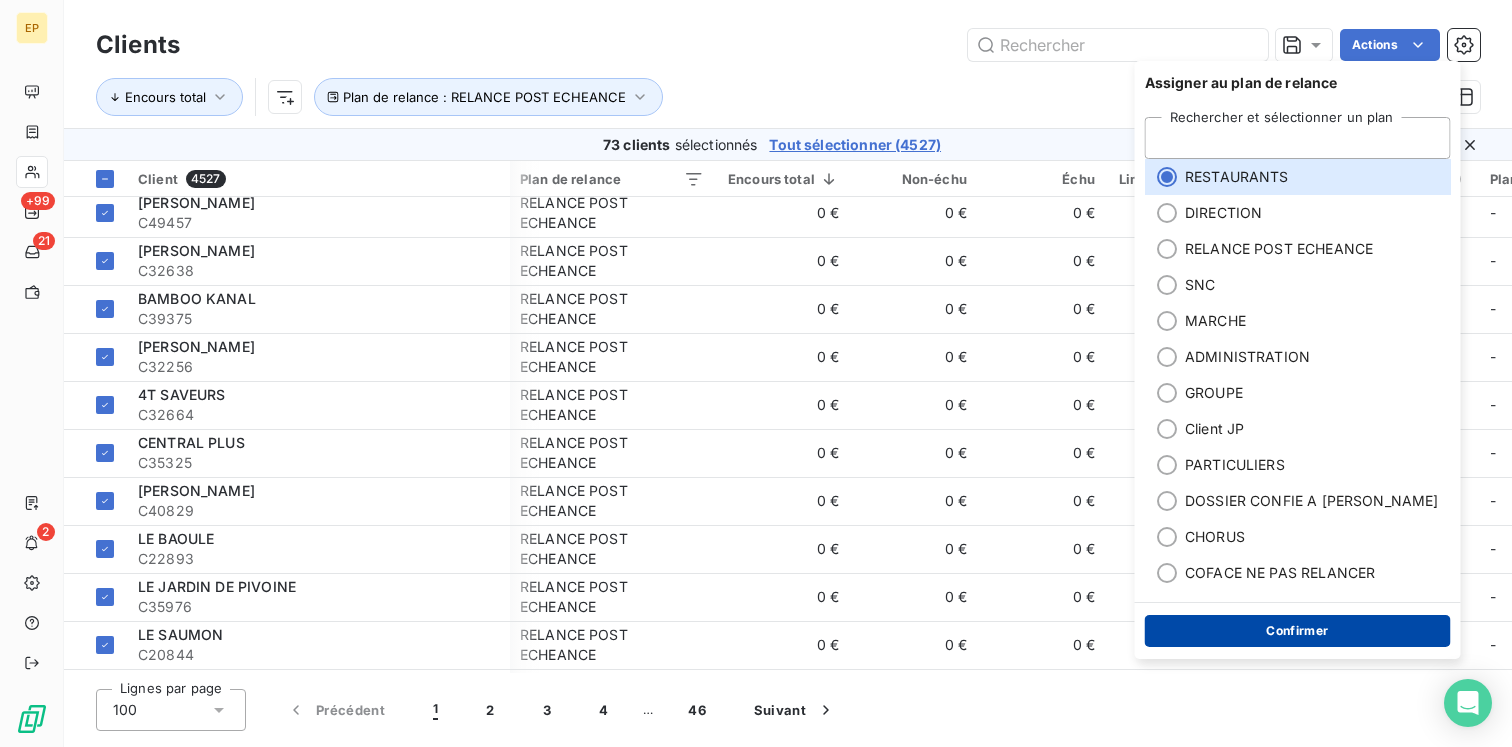 click on "Confirmer" at bounding box center (1298, 631) 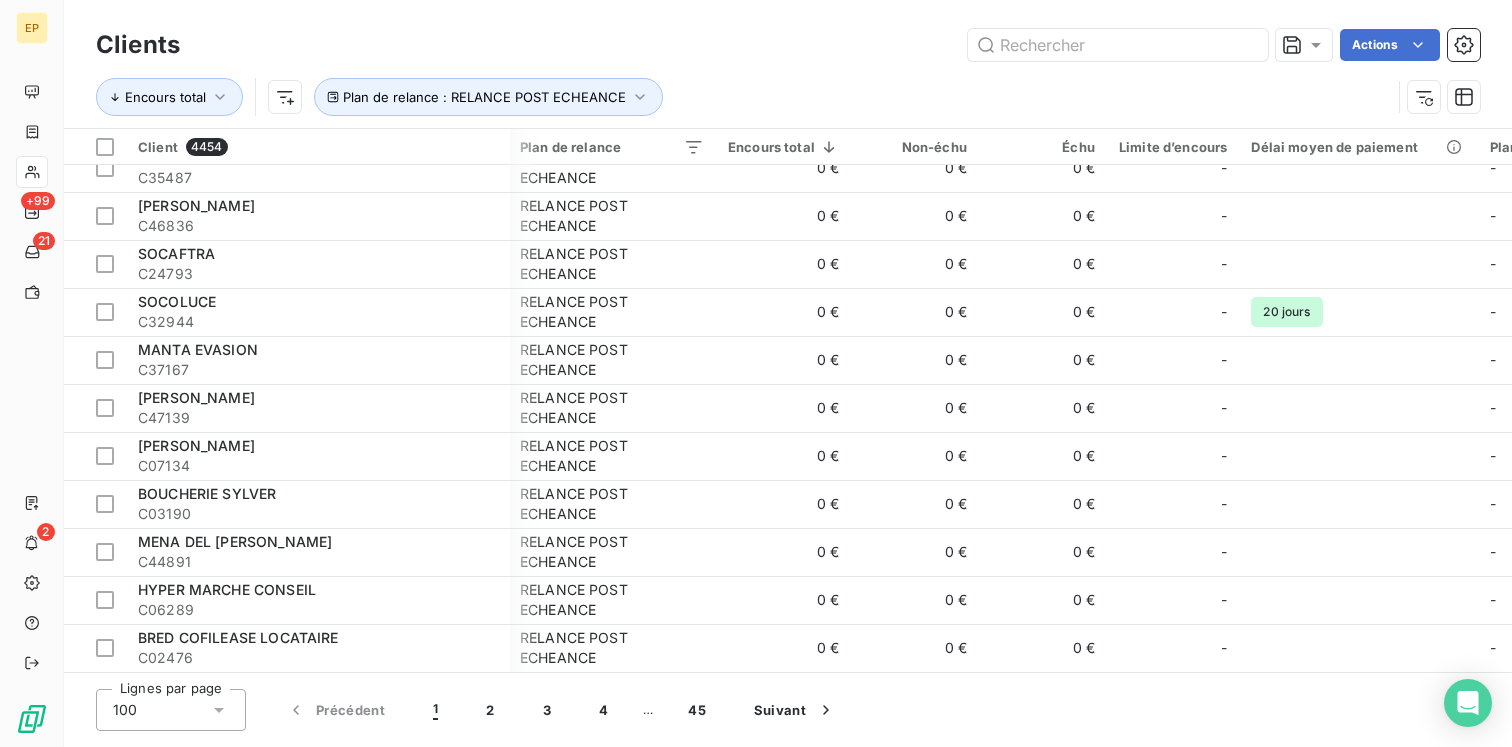 scroll, scrollTop: 4300, scrollLeft: 2, axis: both 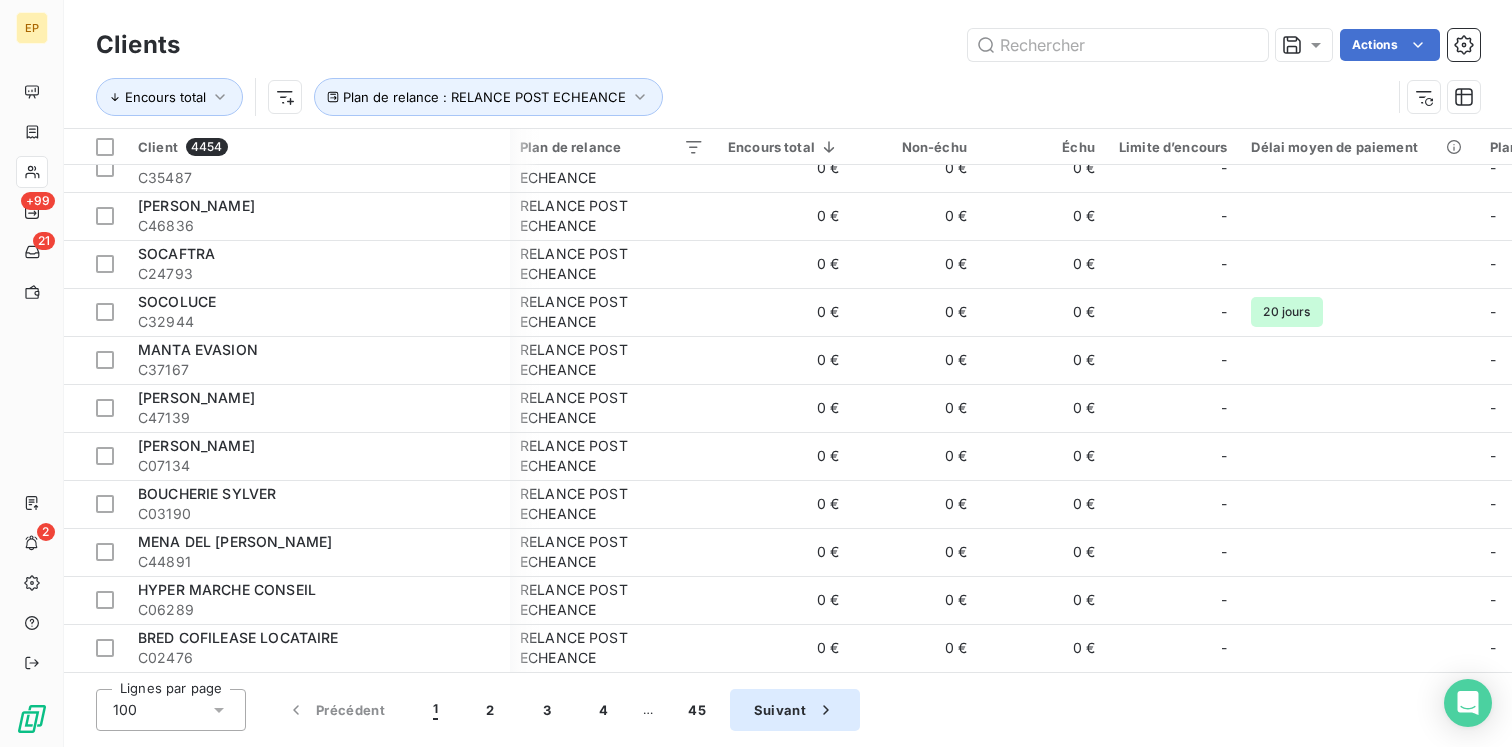 click on "Suivant" at bounding box center [795, 710] 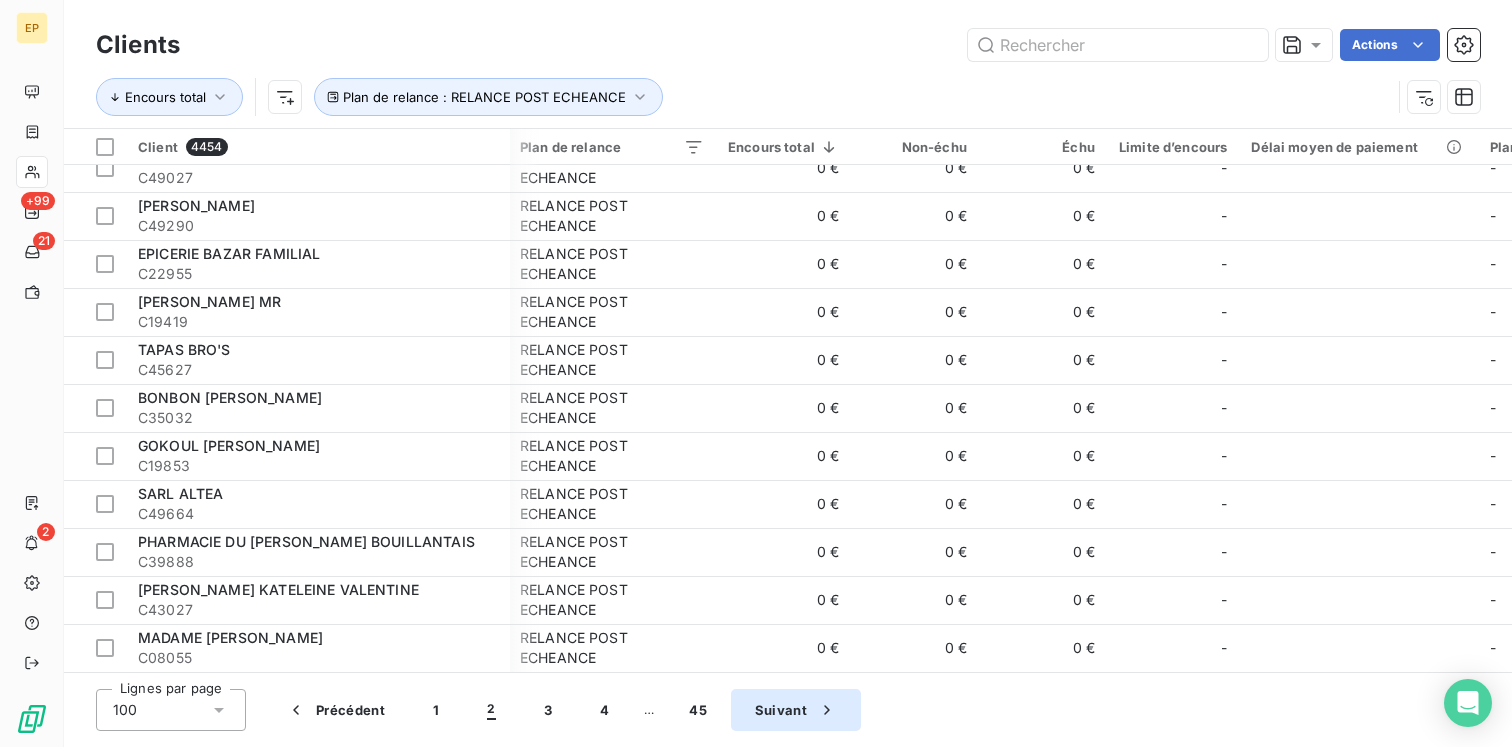 click on "Suivant" at bounding box center [796, 710] 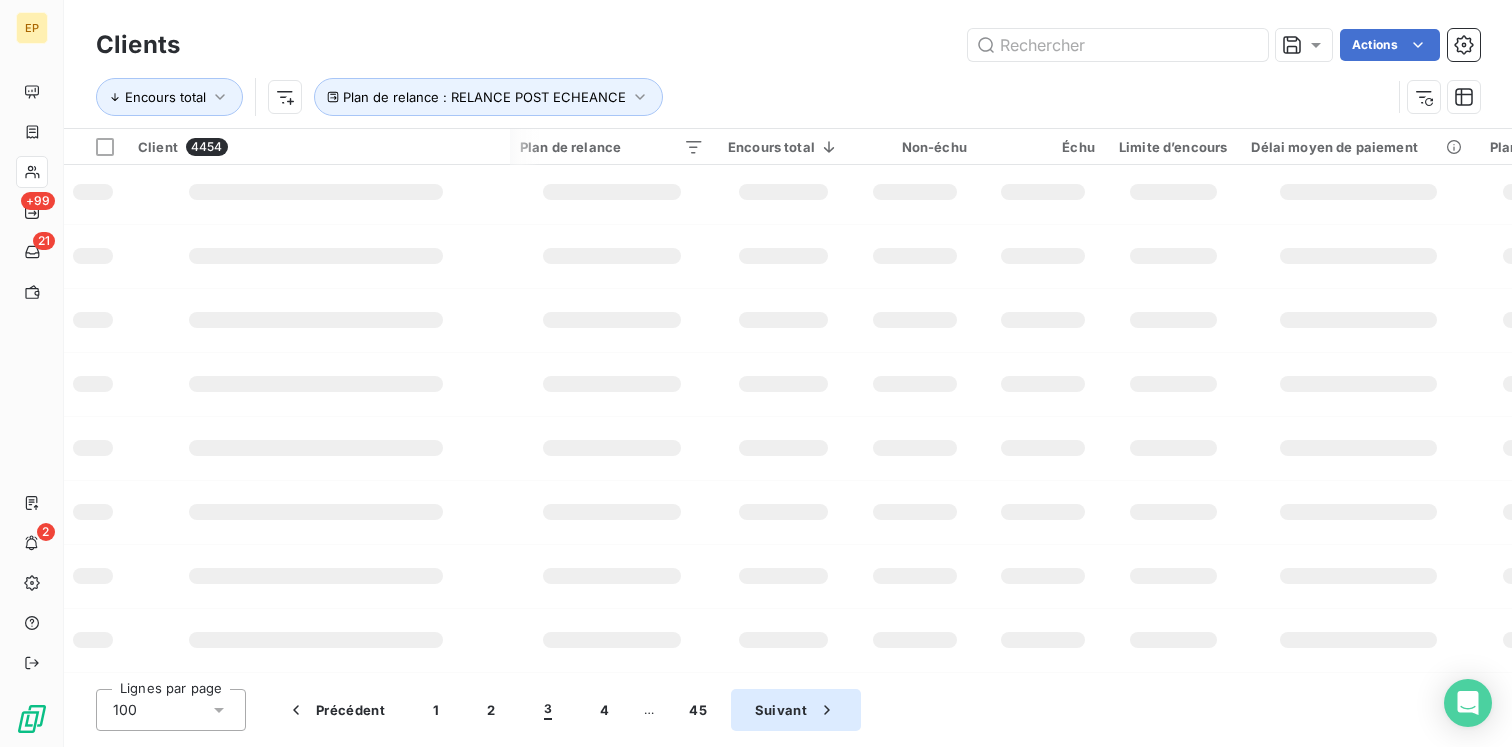 scroll, scrollTop: 460, scrollLeft: 2, axis: both 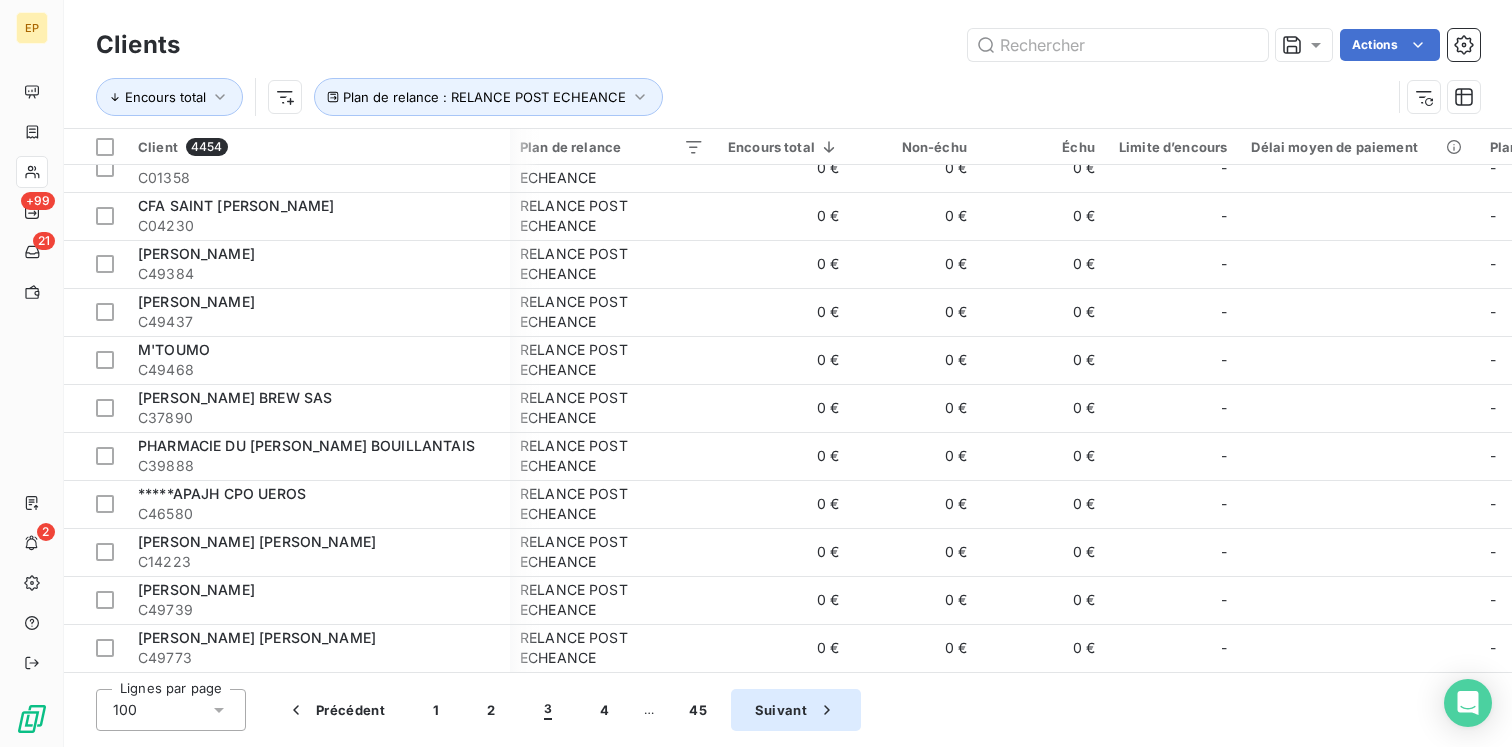 click on "Suivant" at bounding box center [796, 710] 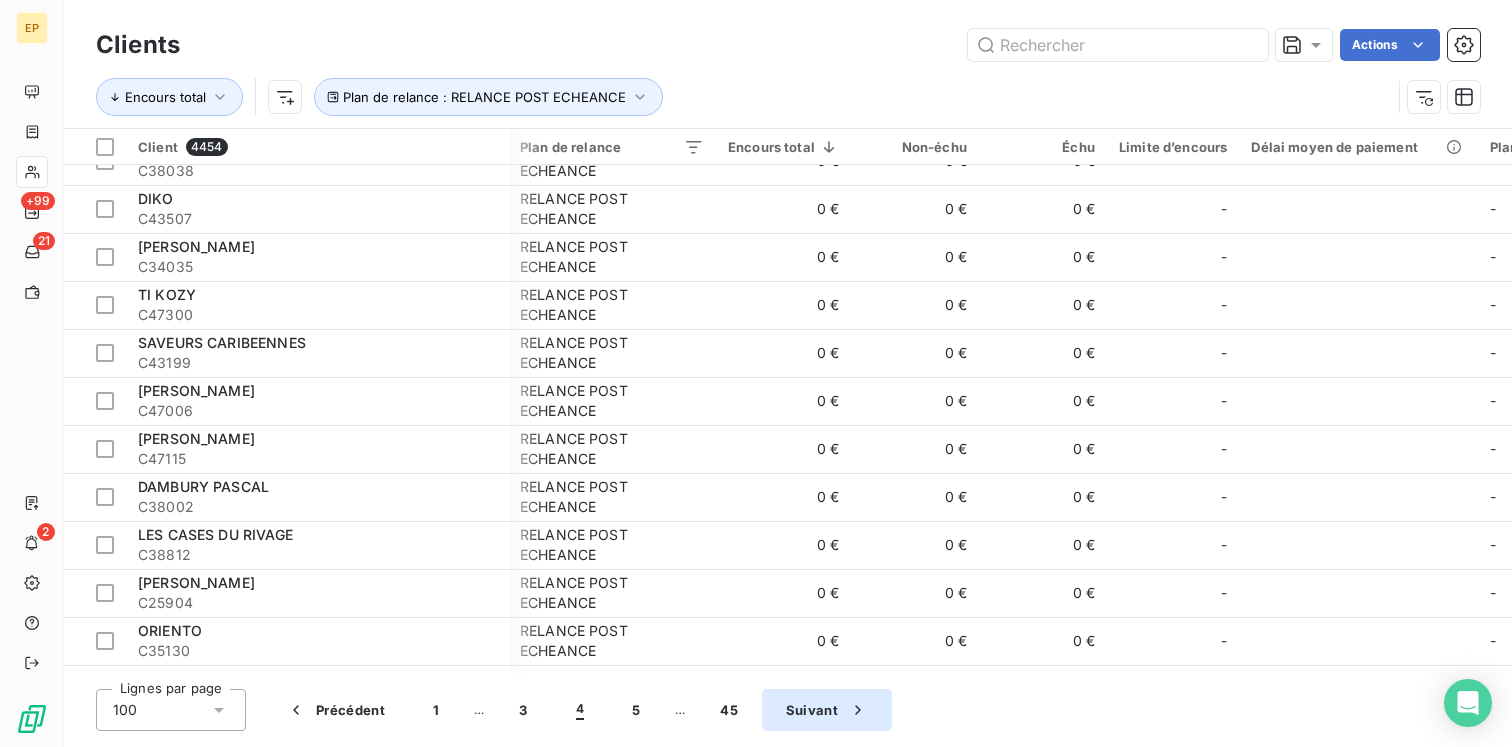 scroll, scrollTop: 4300, scrollLeft: 2, axis: both 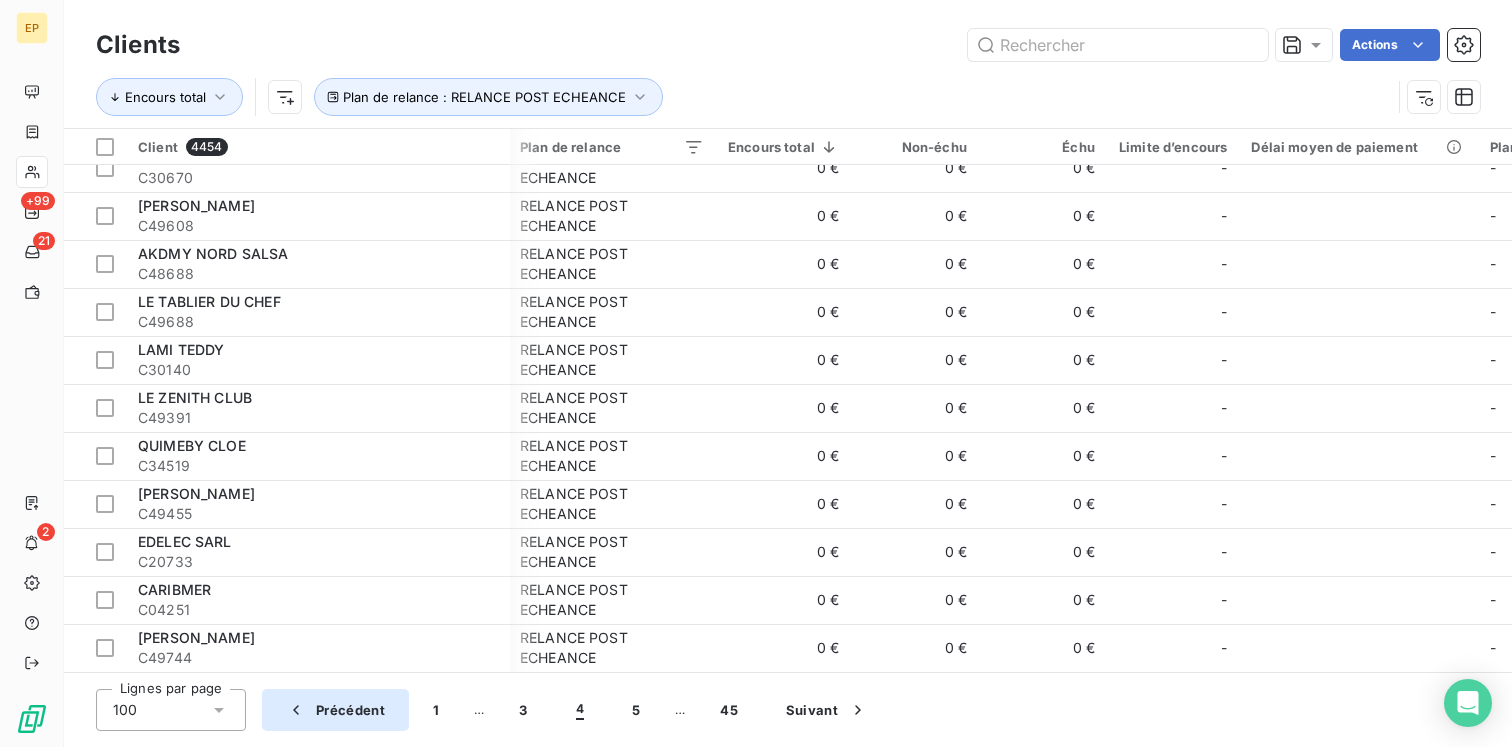 click on "Précédent" at bounding box center [335, 710] 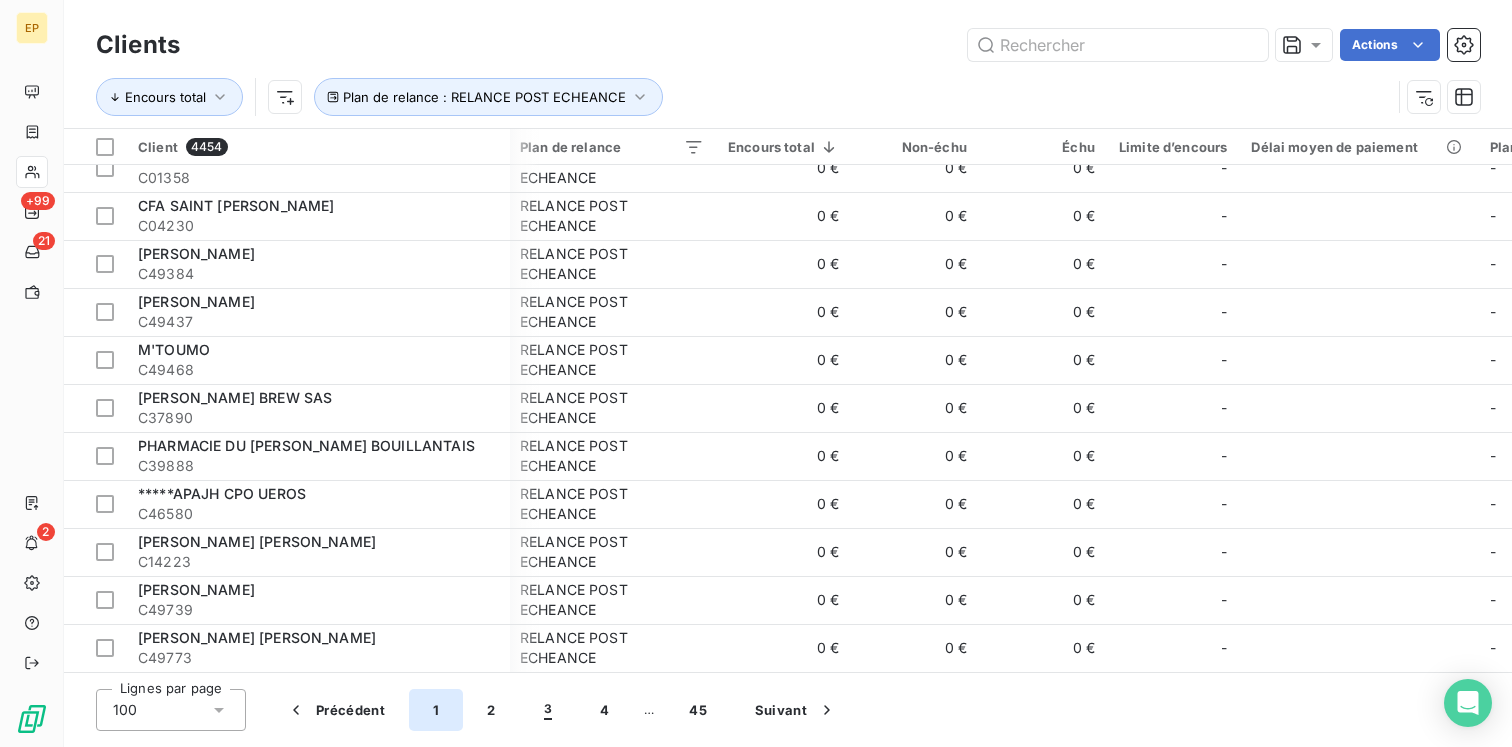 click on "1" at bounding box center [436, 710] 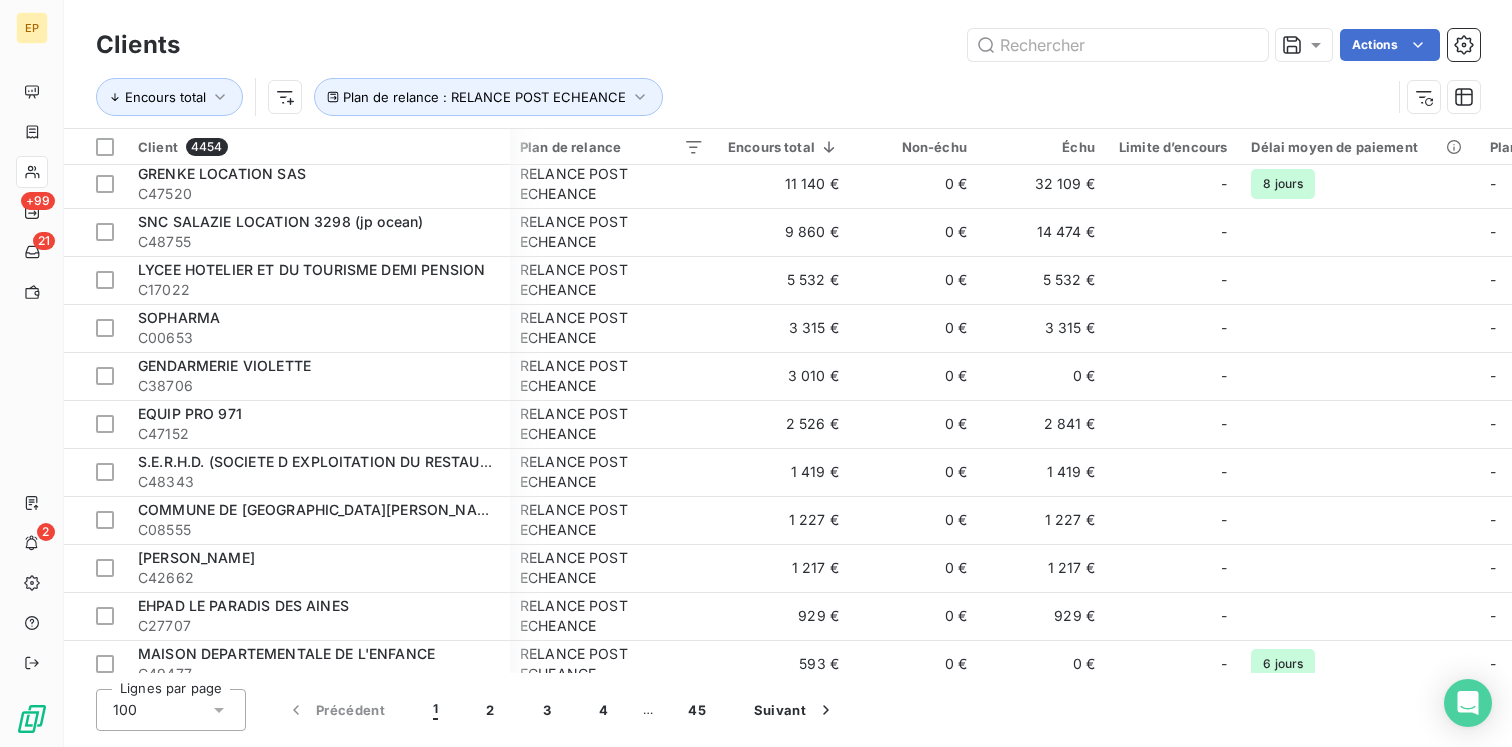 scroll, scrollTop: 0, scrollLeft: 2, axis: horizontal 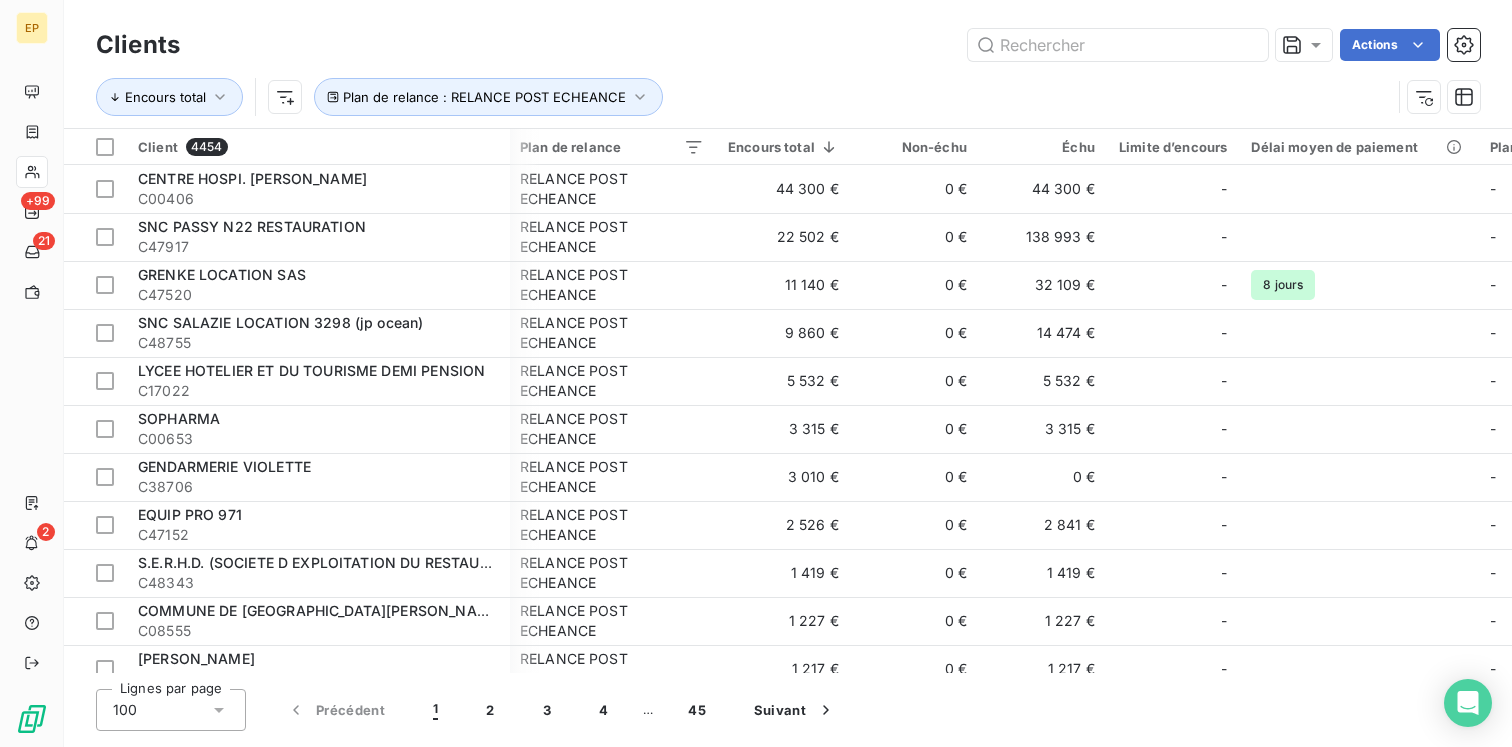 click on "Clients Actions" at bounding box center (788, 45) 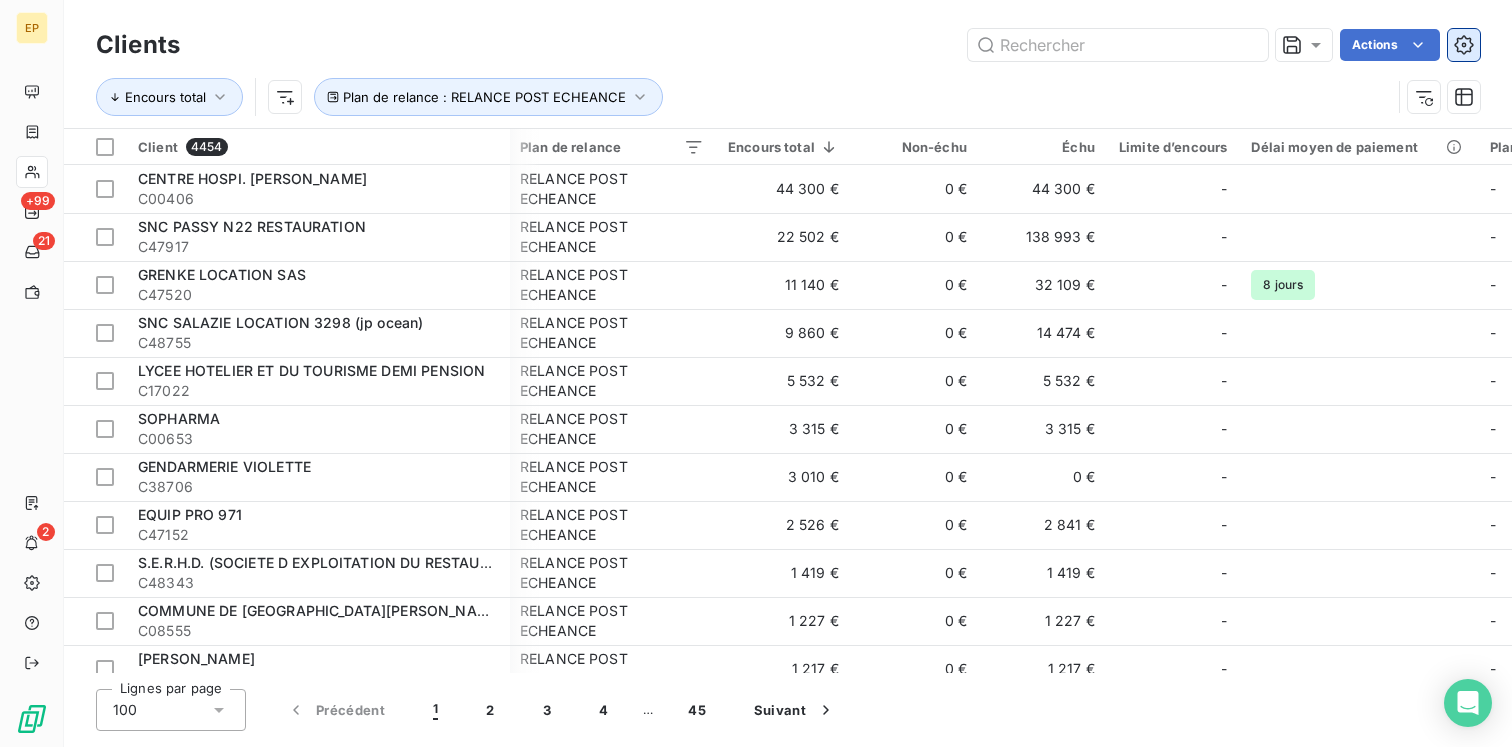 click 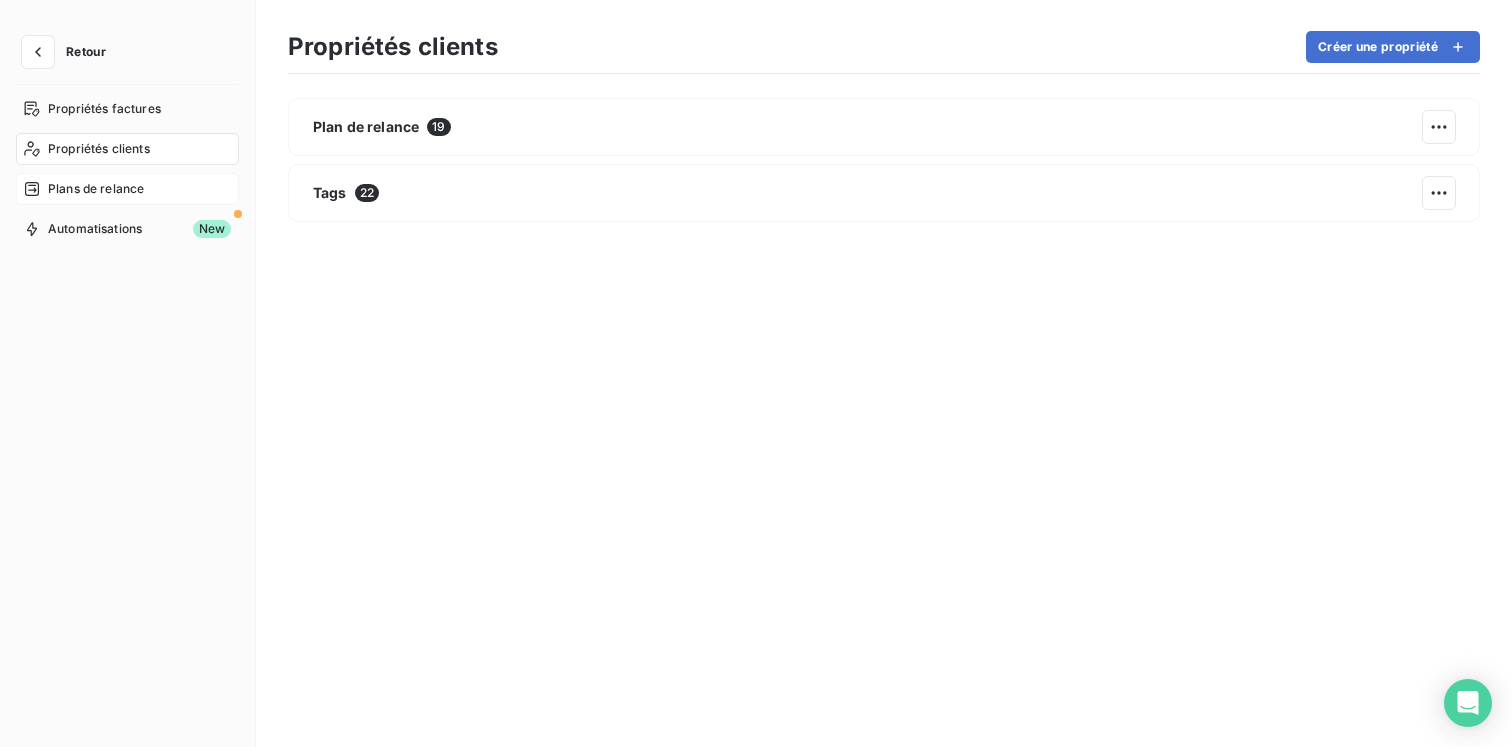 click on "Plans de relance" at bounding box center (96, 189) 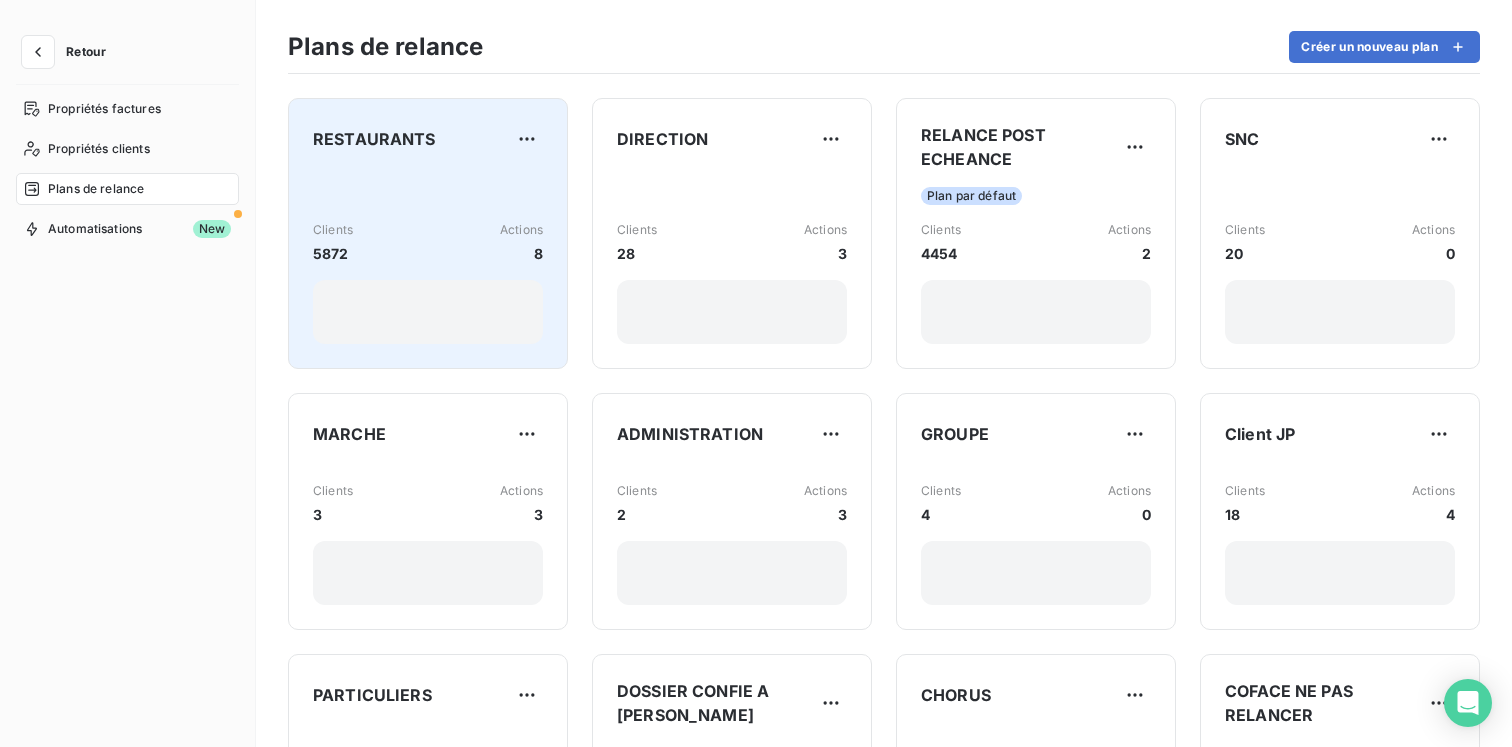 click on "Clients 5872 Actions 8" at bounding box center [428, 257] 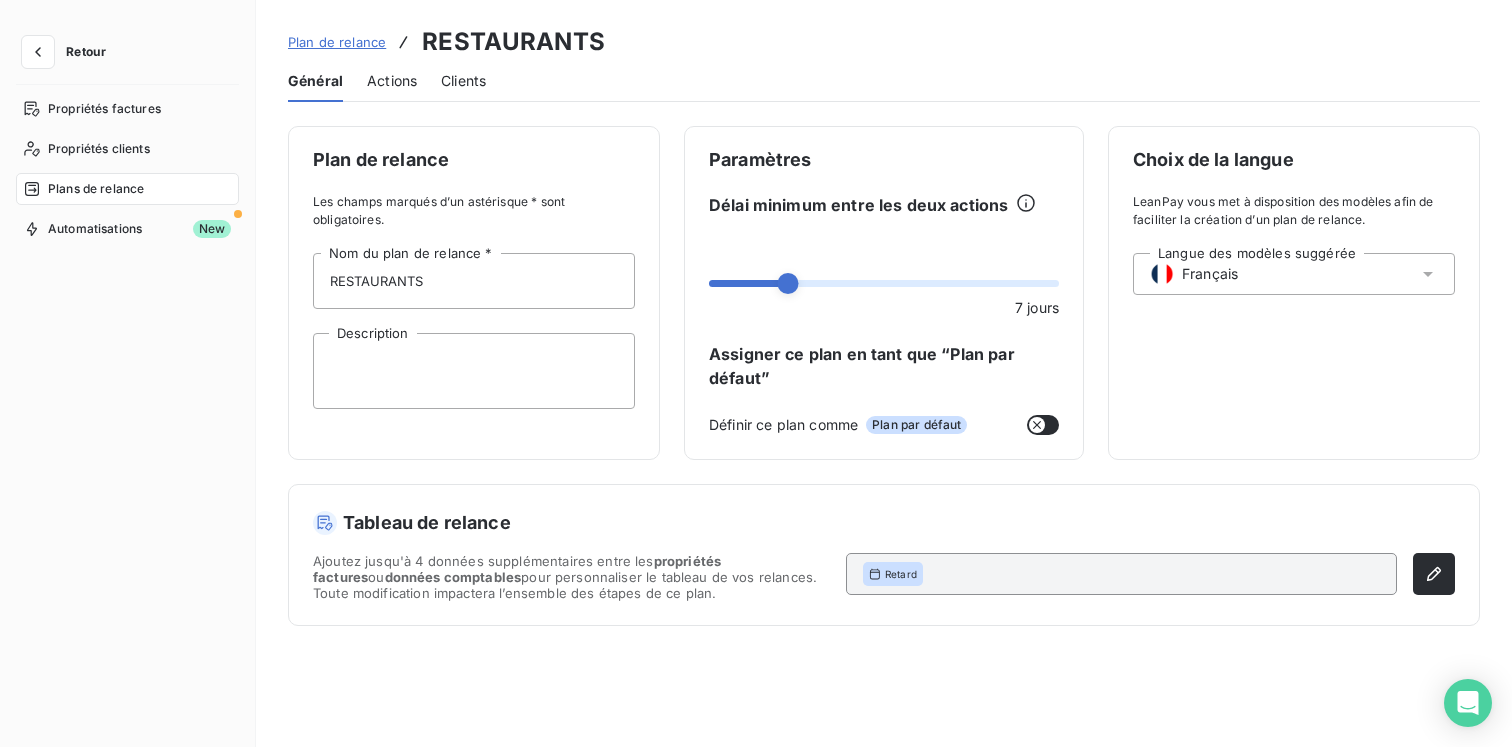 click 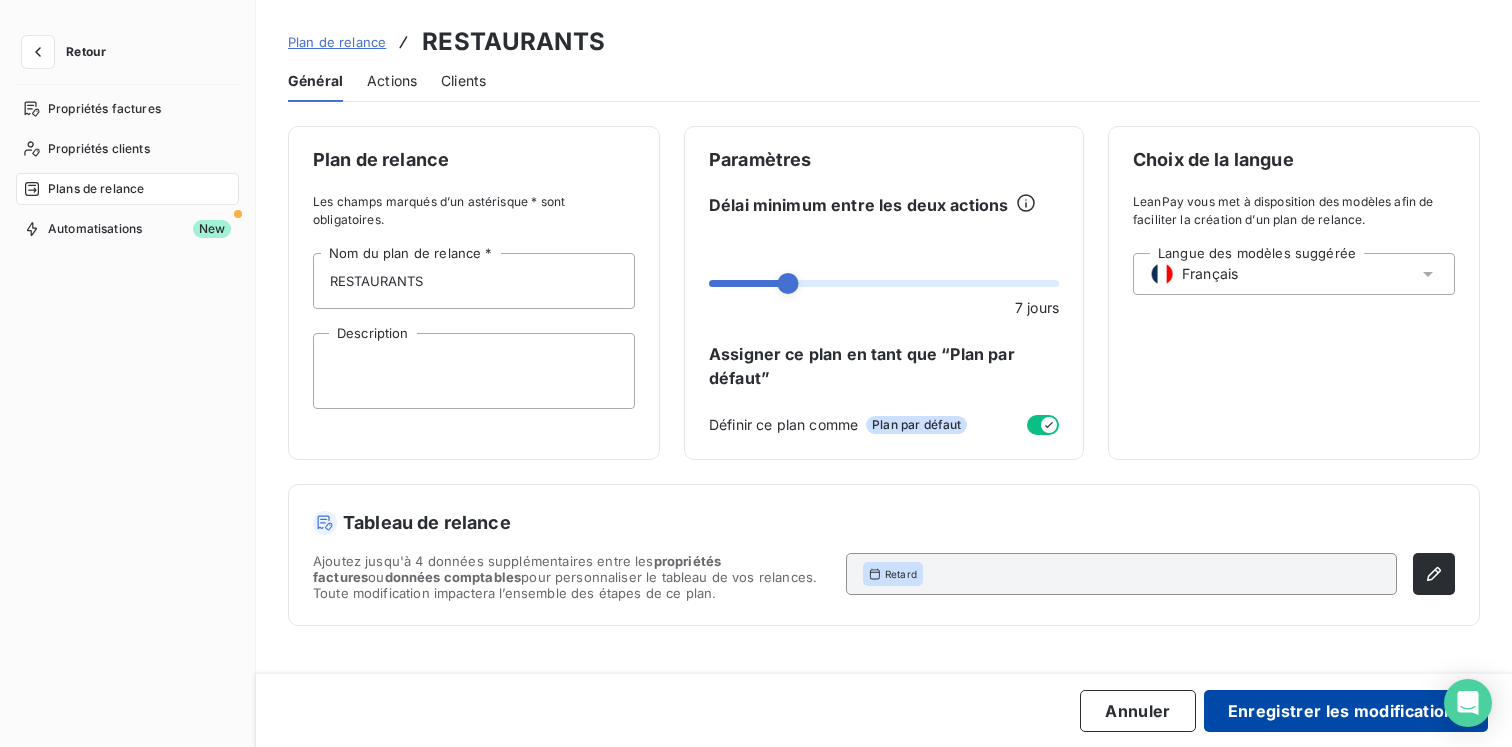 click on "Enregistrer les modifications" at bounding box center (1346, 711) 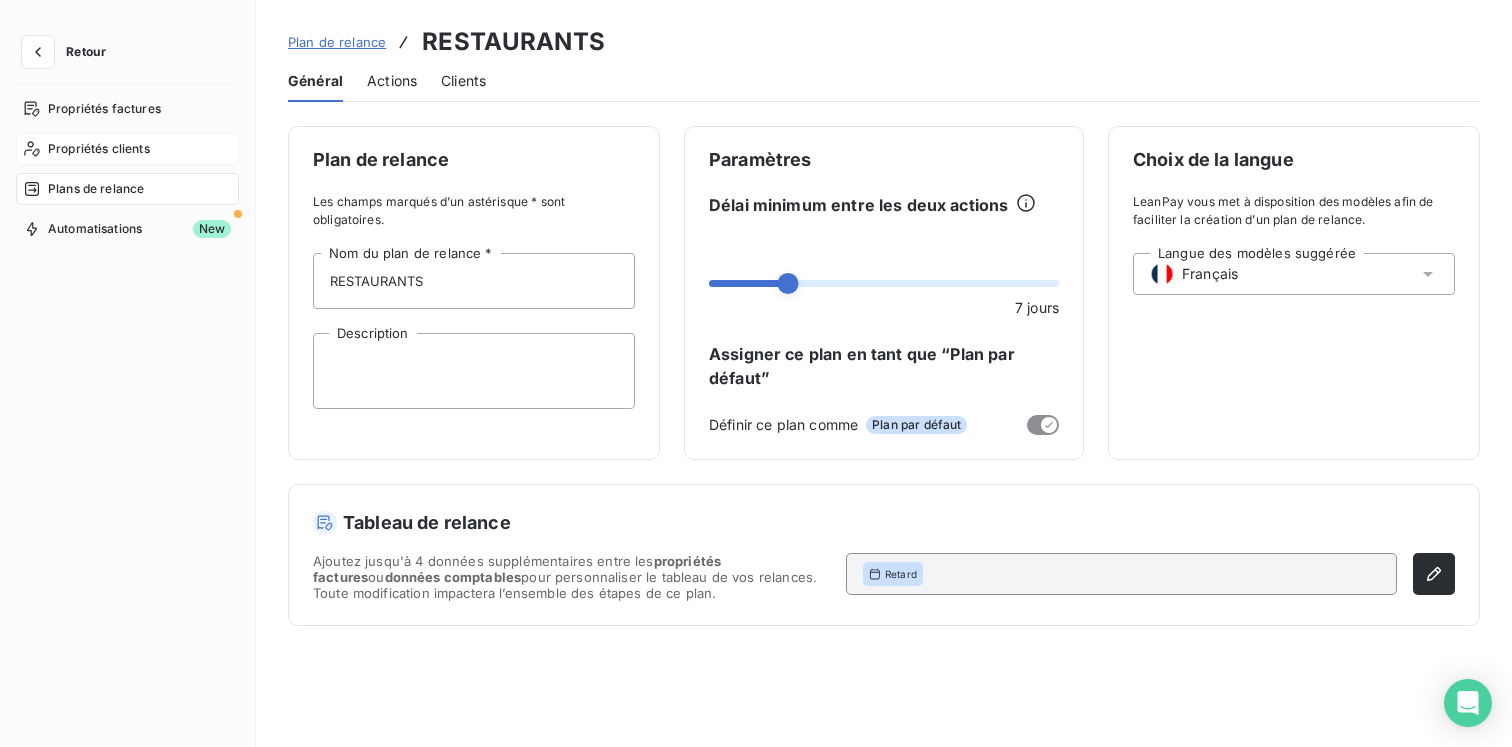 click on "Propriétés clients" at bounding box center [99, 149] 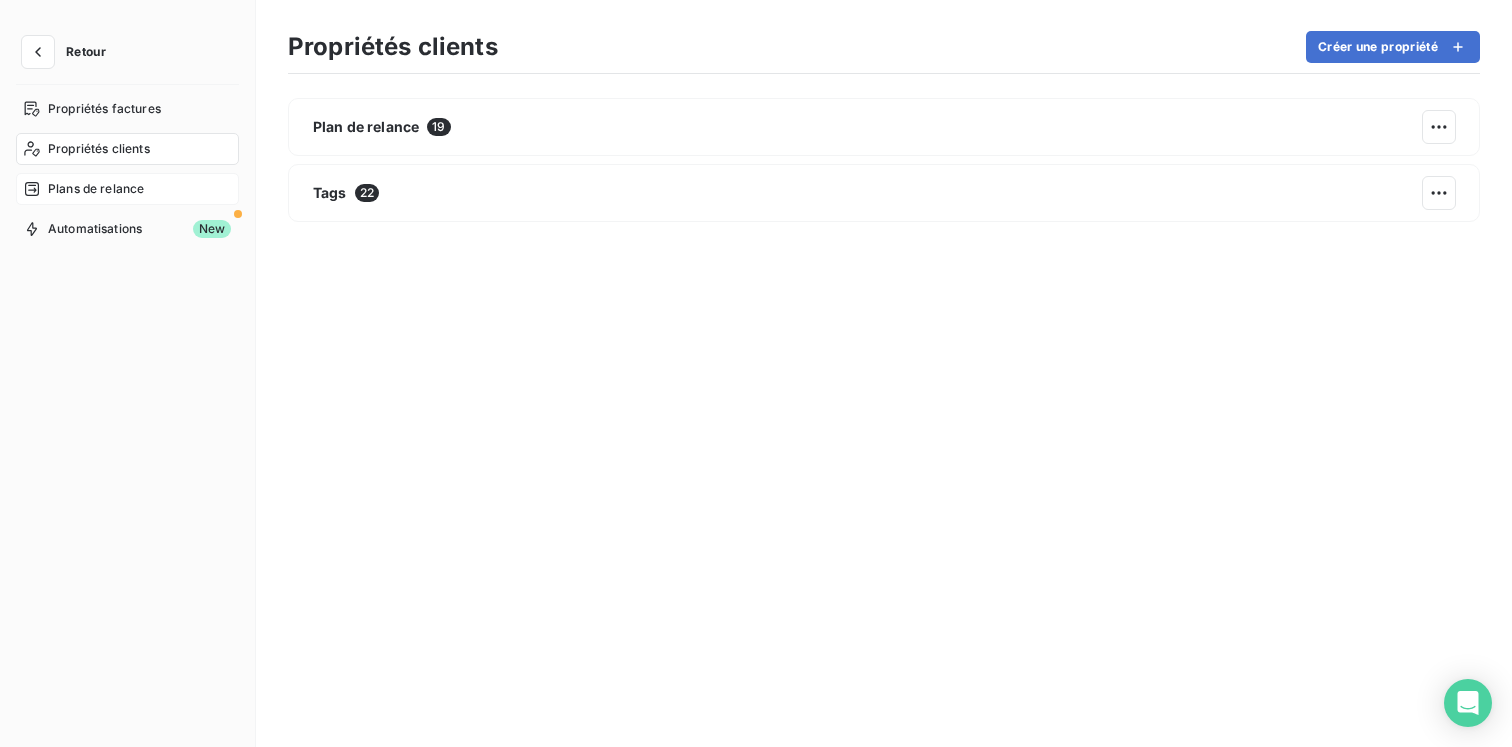 click on "Plans de relance" at bounding box center (127, 189) 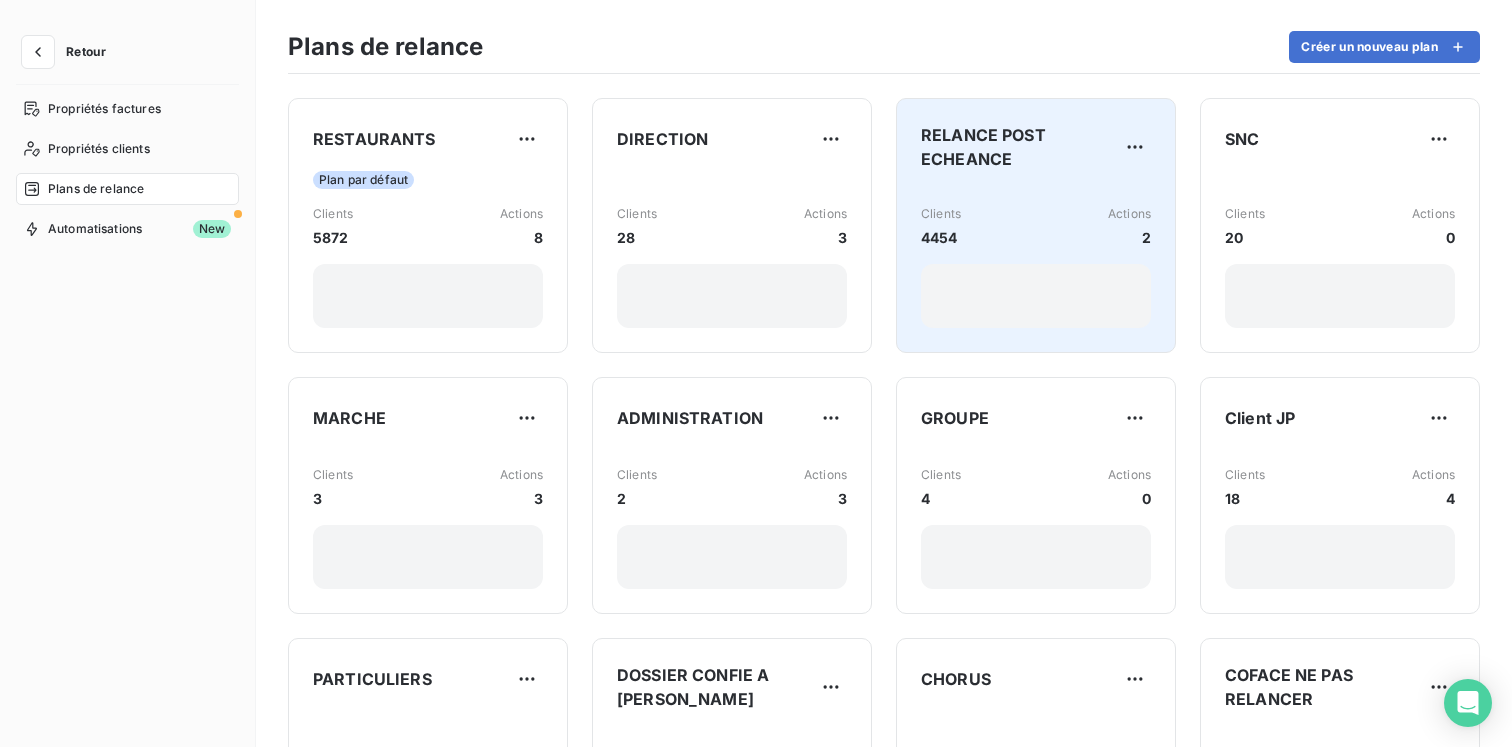 click at bounding box center [1036, 296] 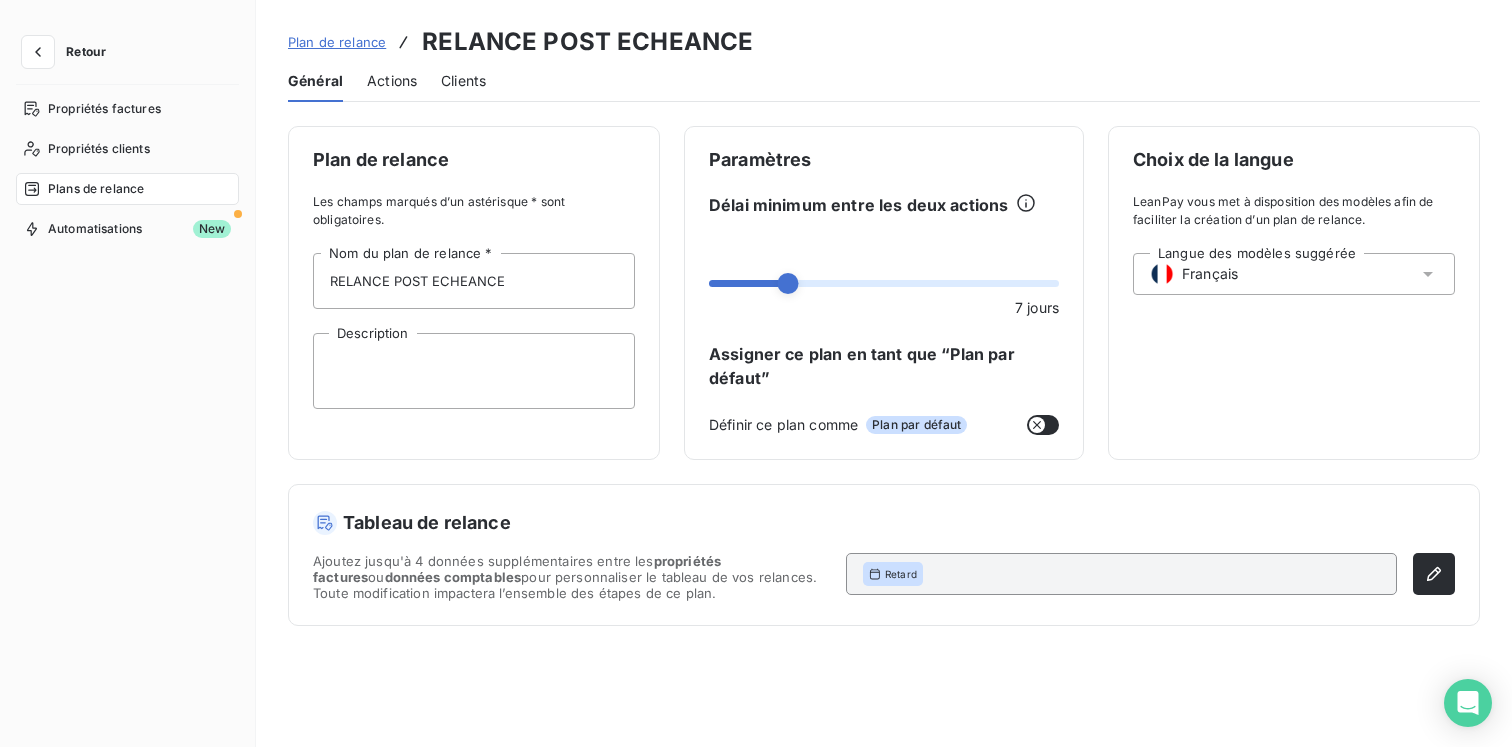 click on "Actions" at bounding box center (392, 81) 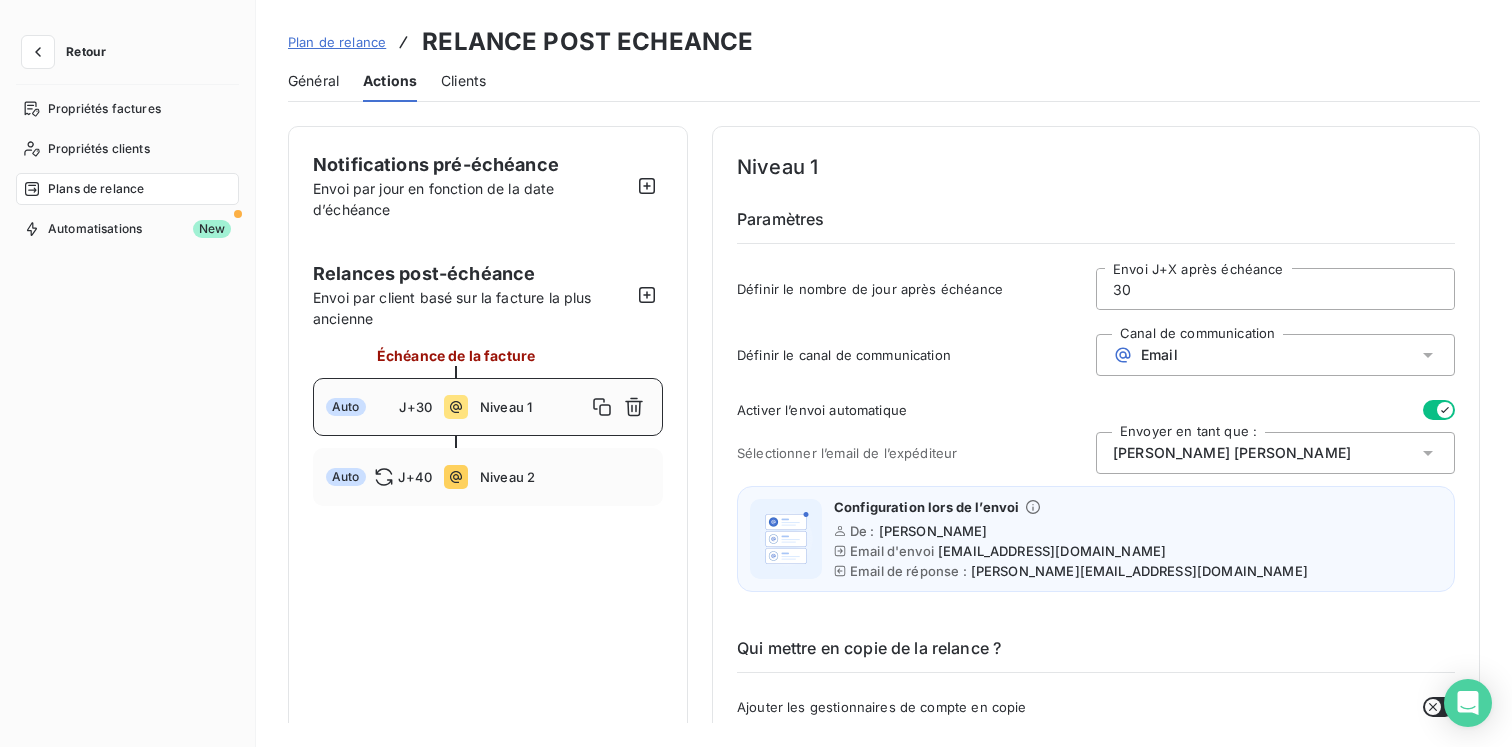 click on "Retour" at bounding box center [86, 52] 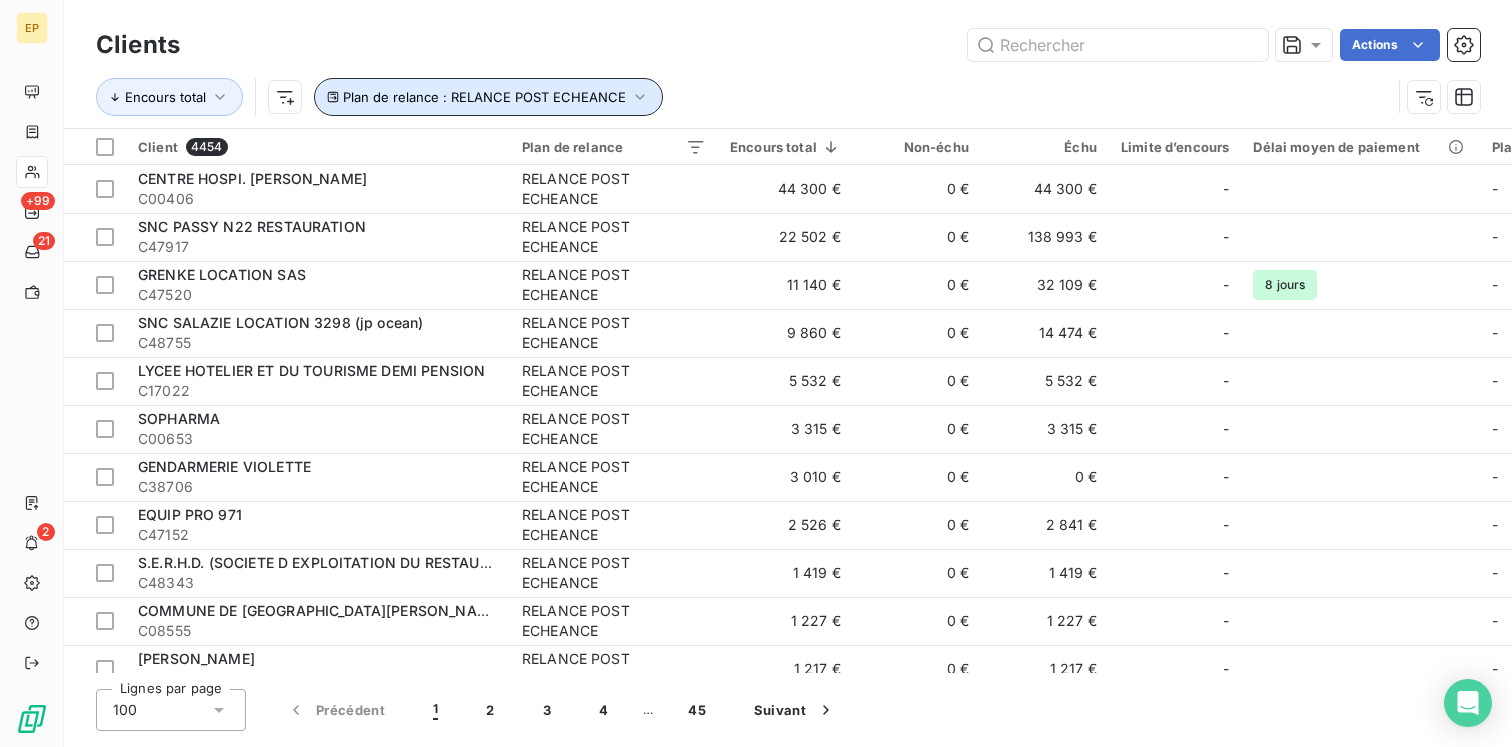 click on "Plan de relance  : RELANCE POST ECHEANCE" at bounding box center (488, 97) 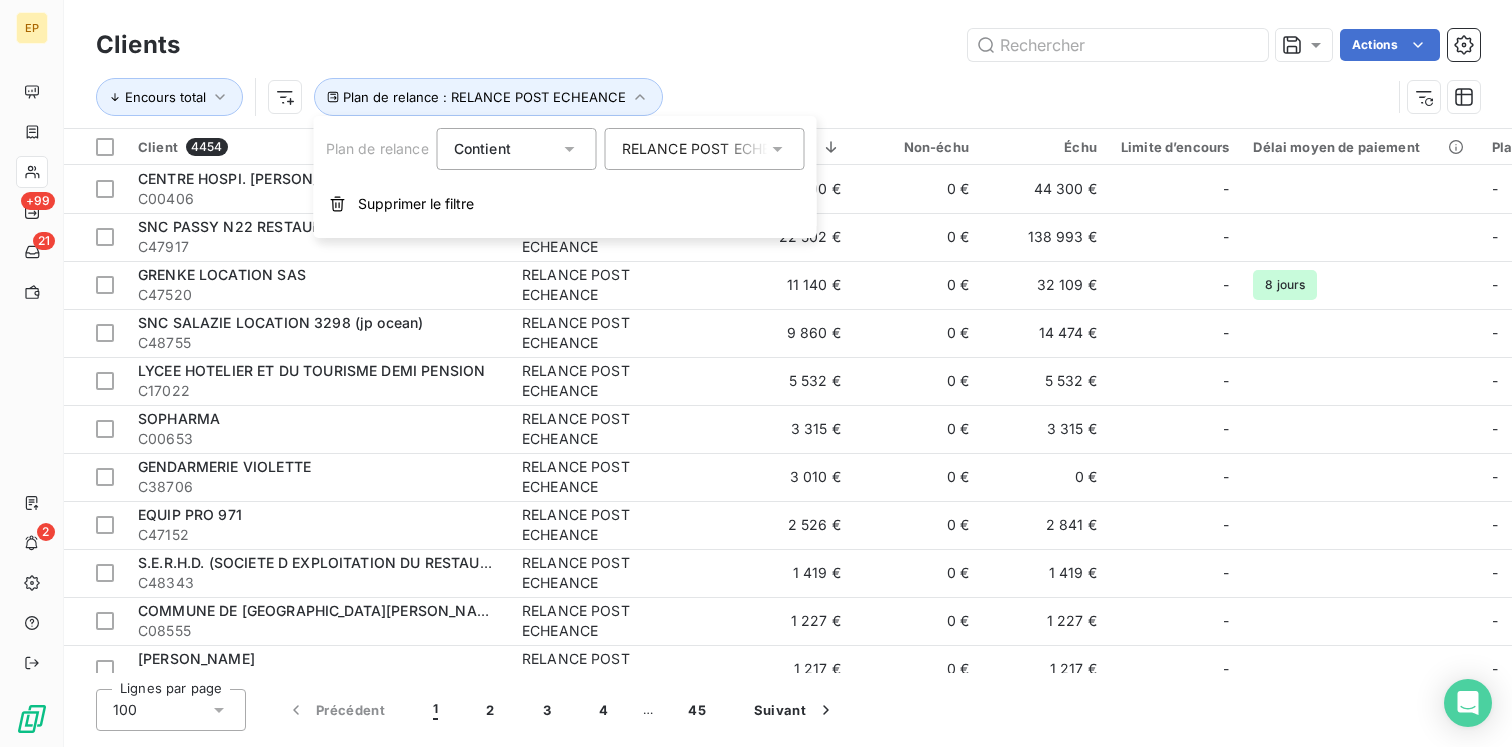 click on "RELANCE POST ECHEANCE" at bounding box center (705, 149) 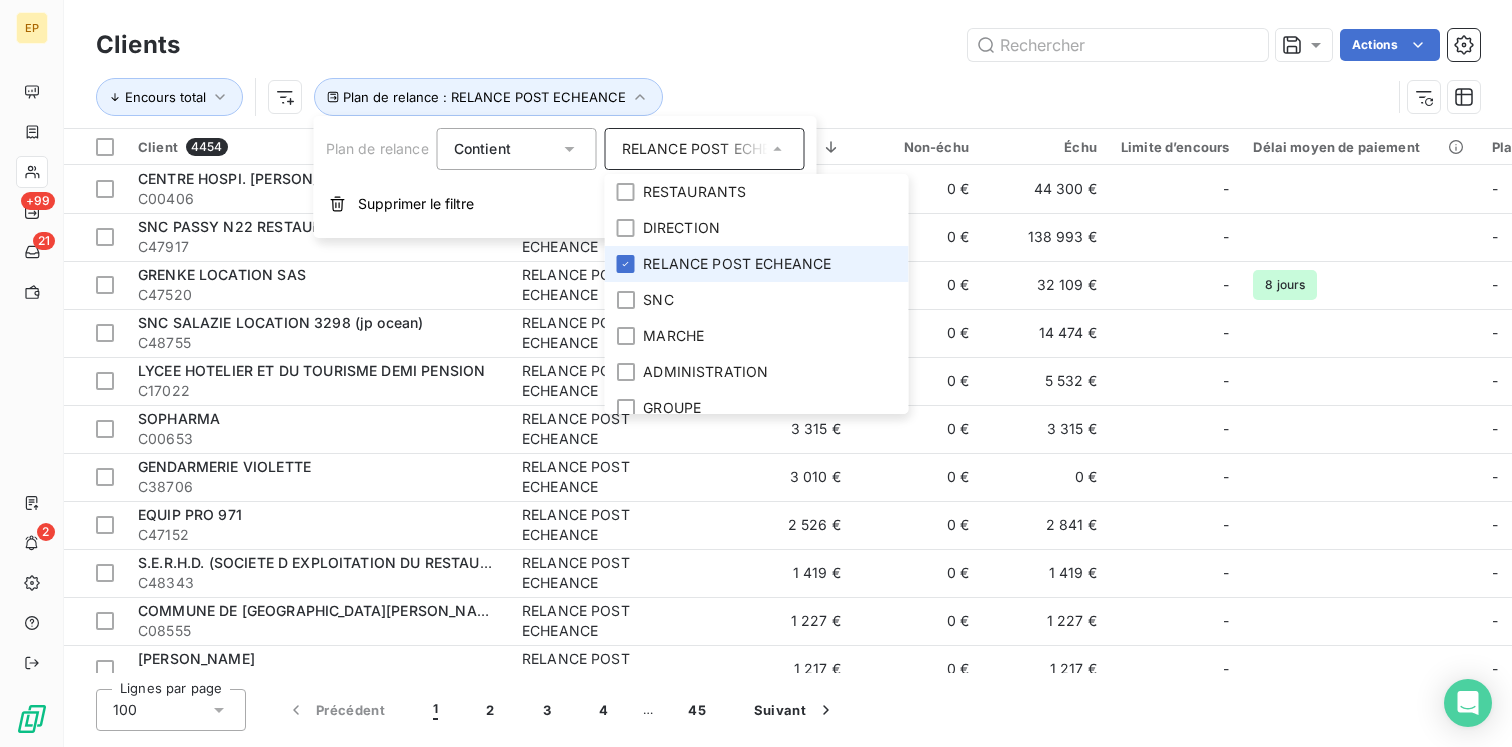 click on "RELANCE POST ECHEANCE" at bounding box center [737, 264] 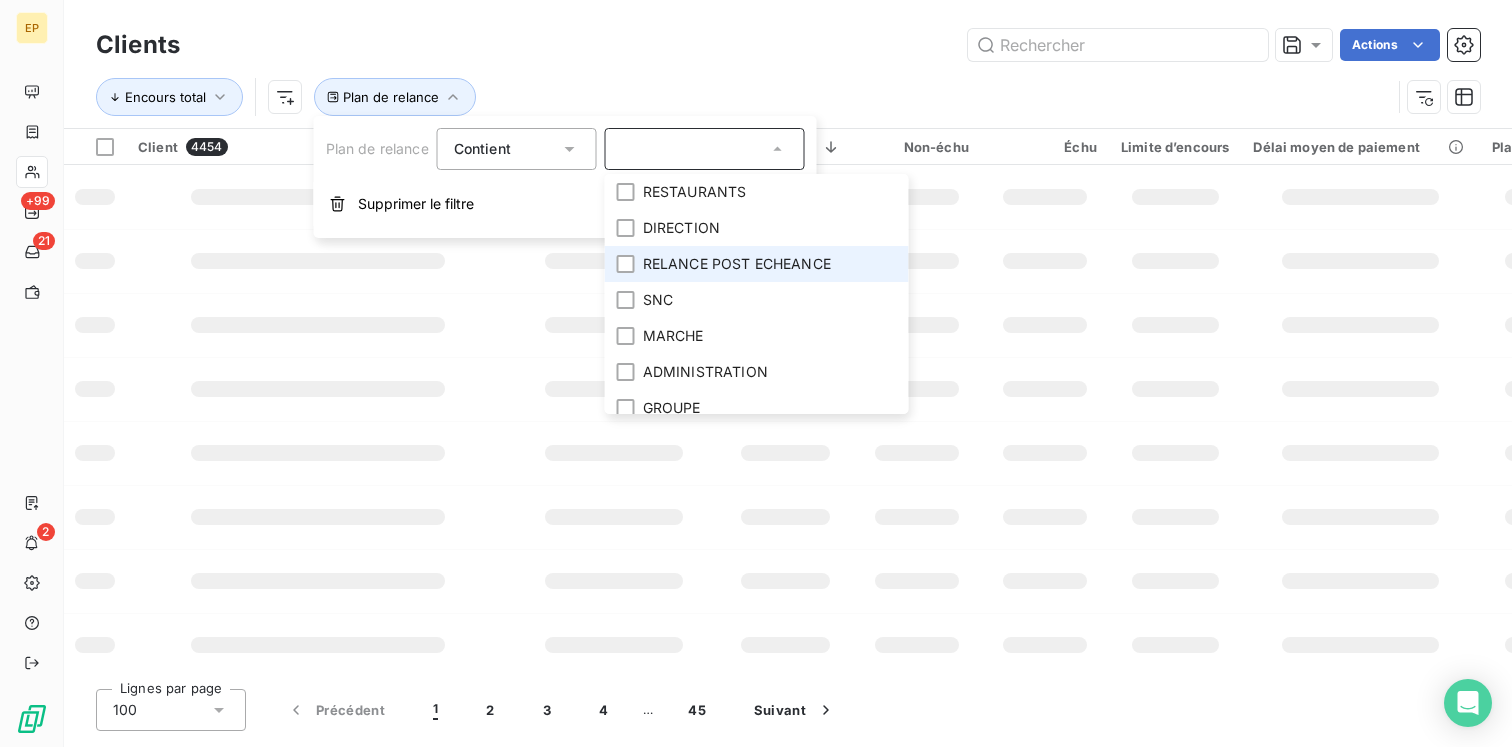 click on "RELANCE POST ECHEANCE" at bounding box center [737, 264] 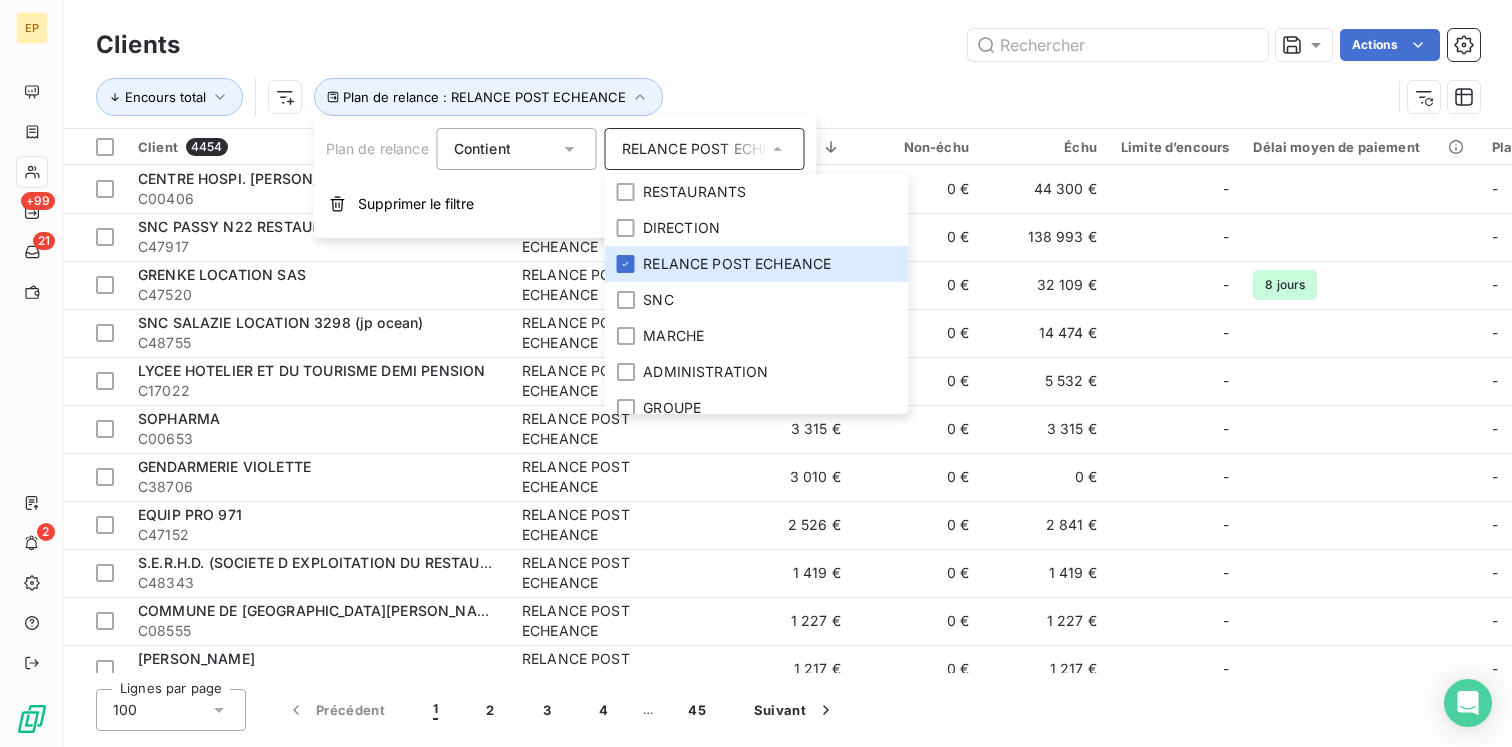 click on "Actions" at bounding box center (842, 45) 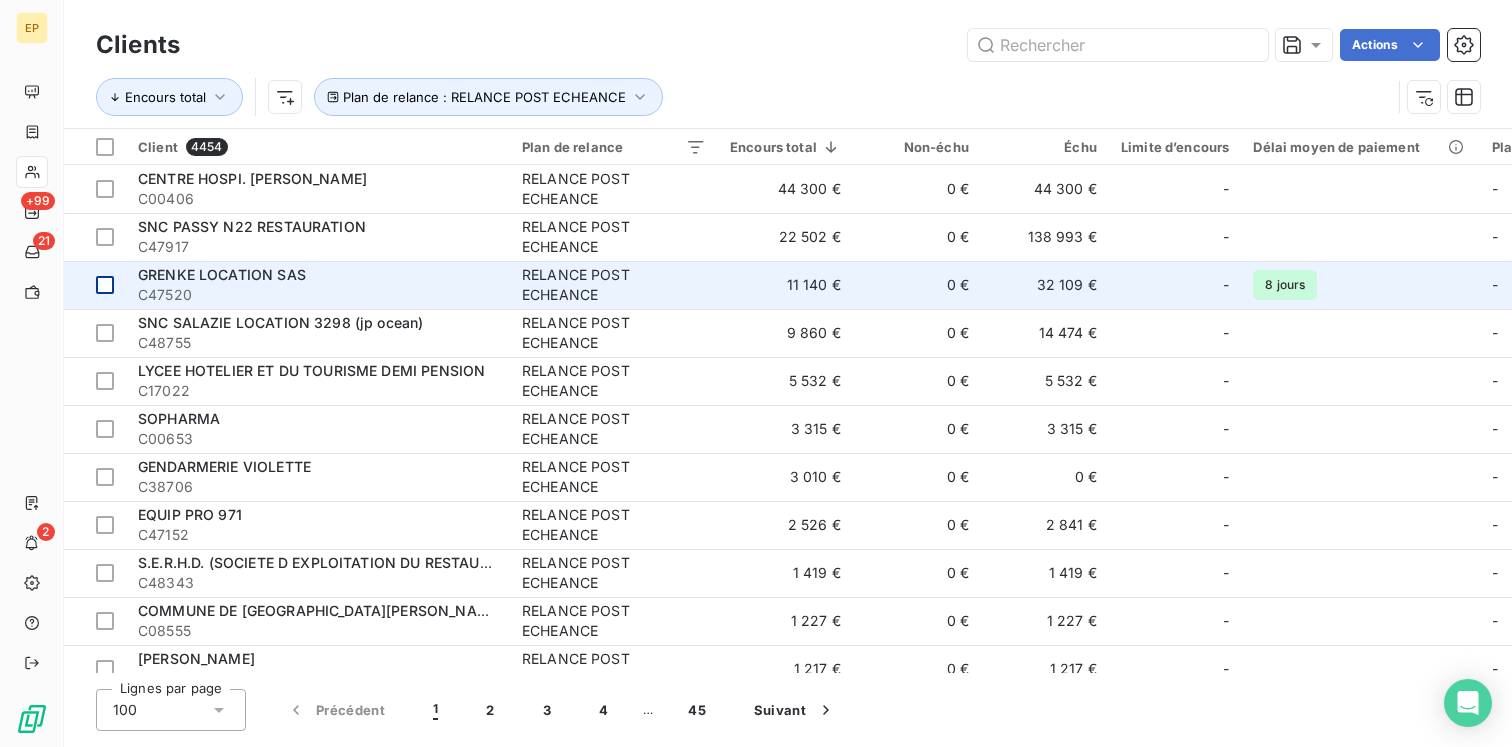 click at bounding box center (105, 285) 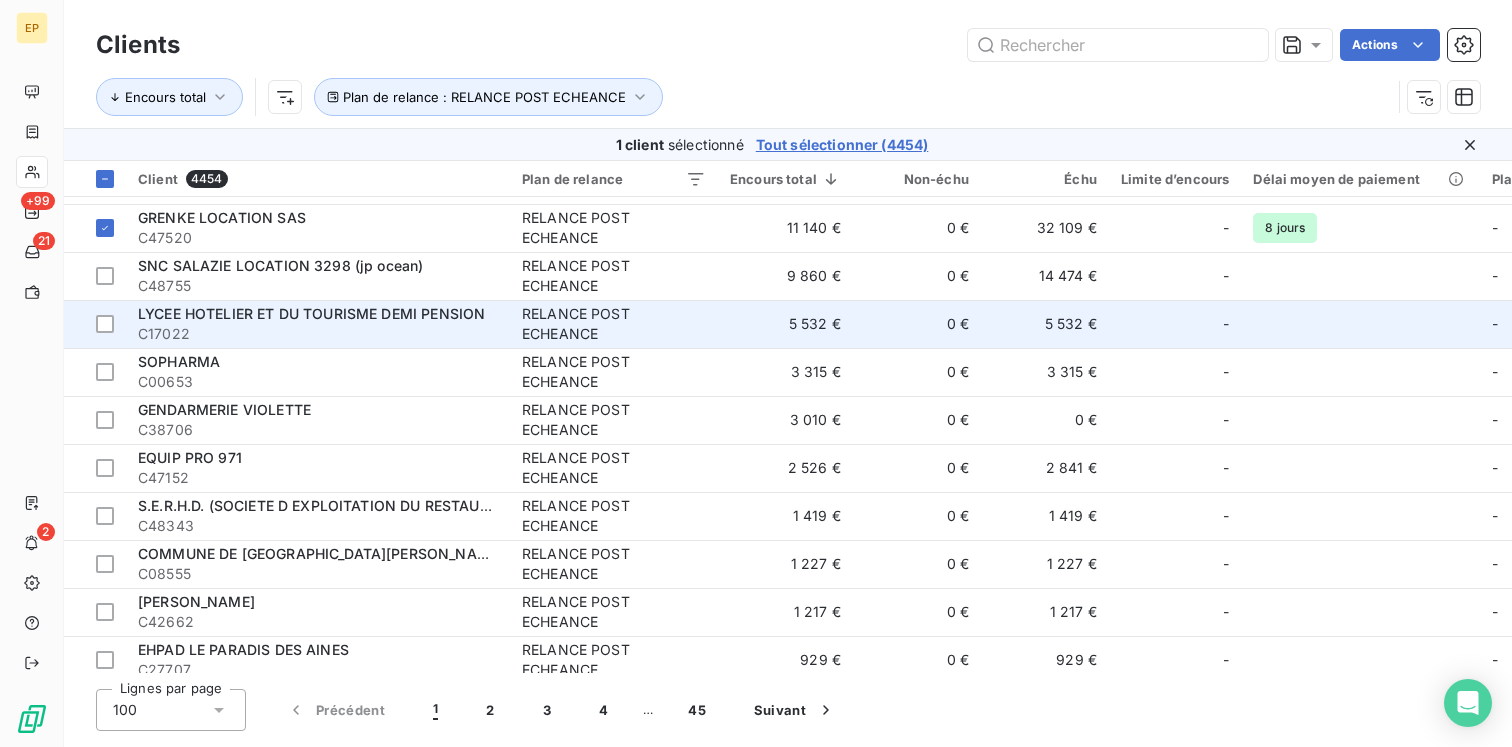 scroll, scrollTop: 87, scrollLeft: 0, axis: vertical 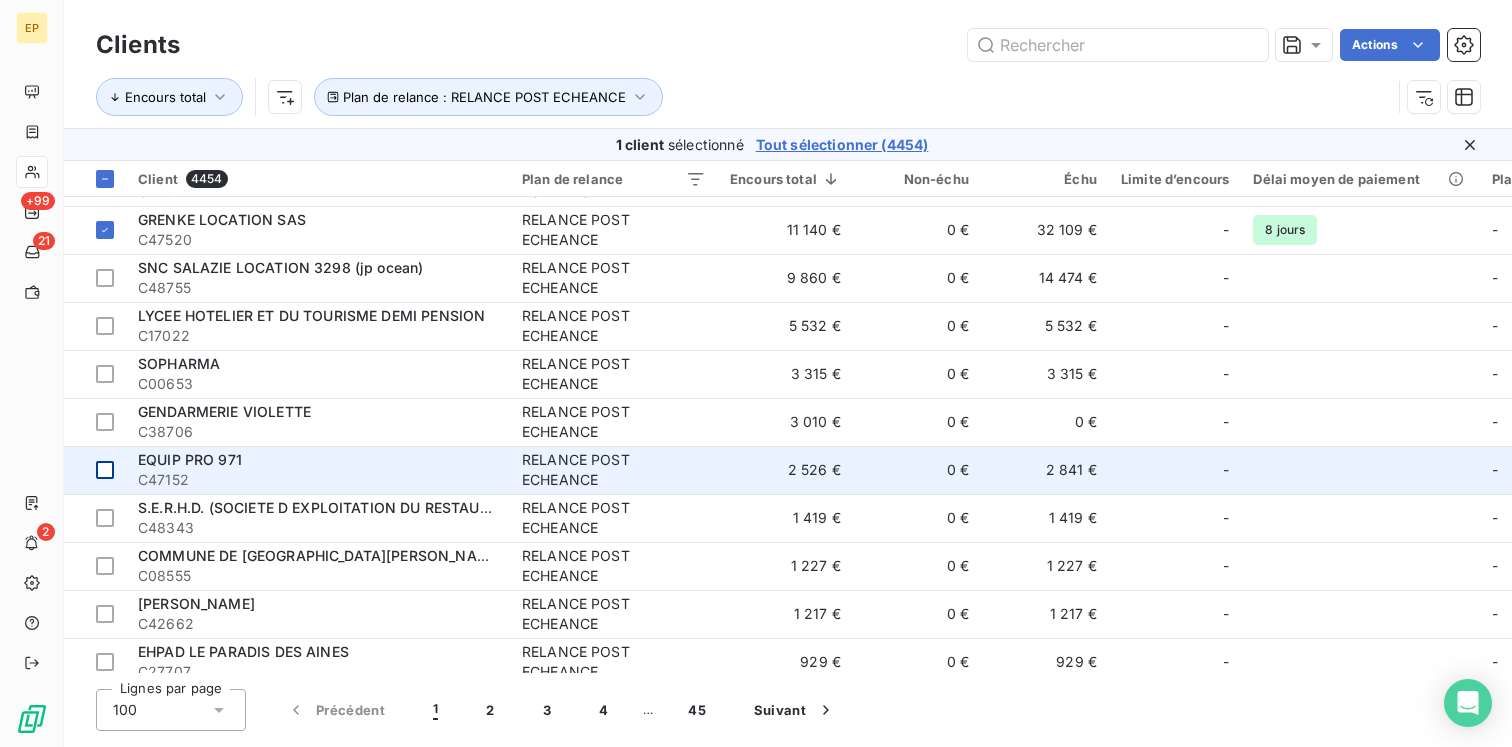 click at bounding box center (105, 470) 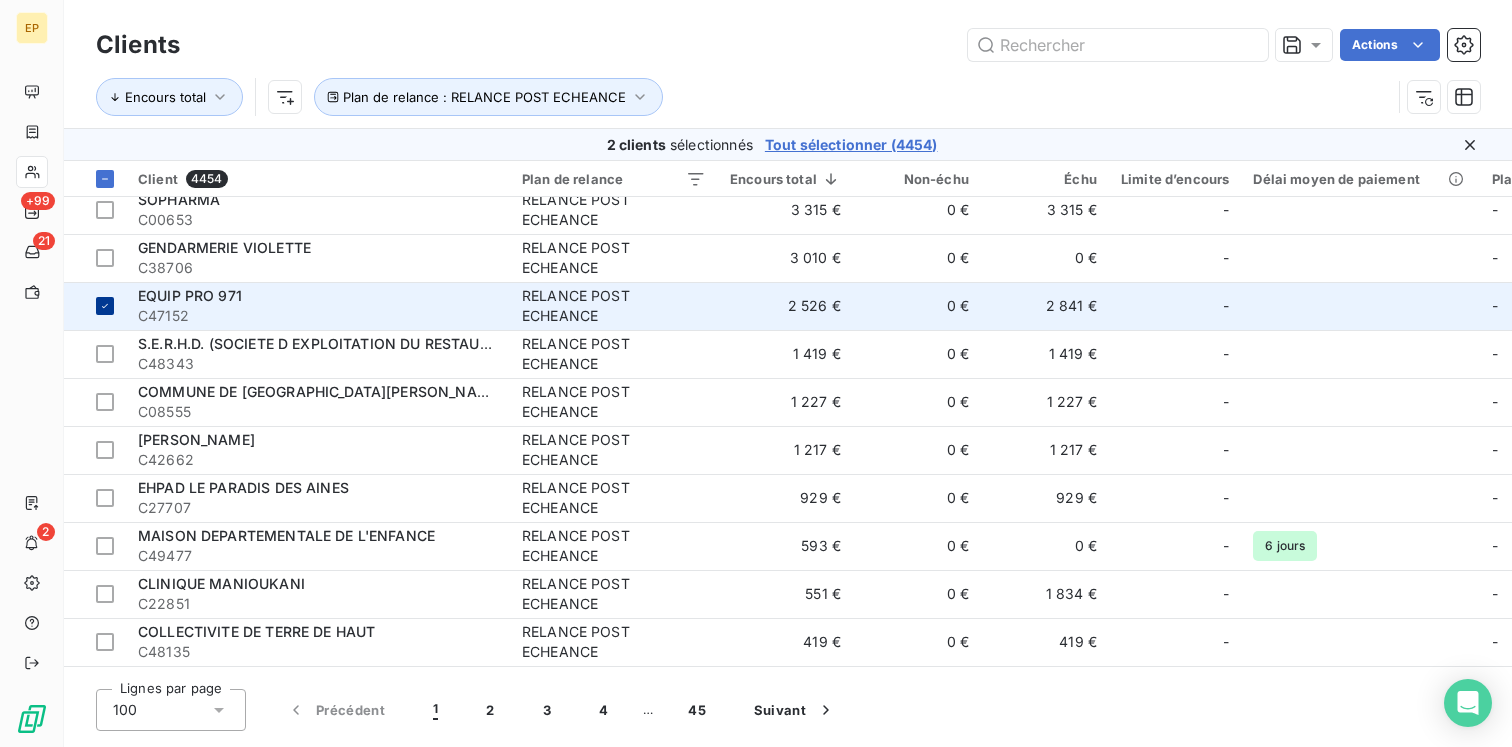 scroll, scrollTop: 256, scrollLeft: 0, axis: vertical 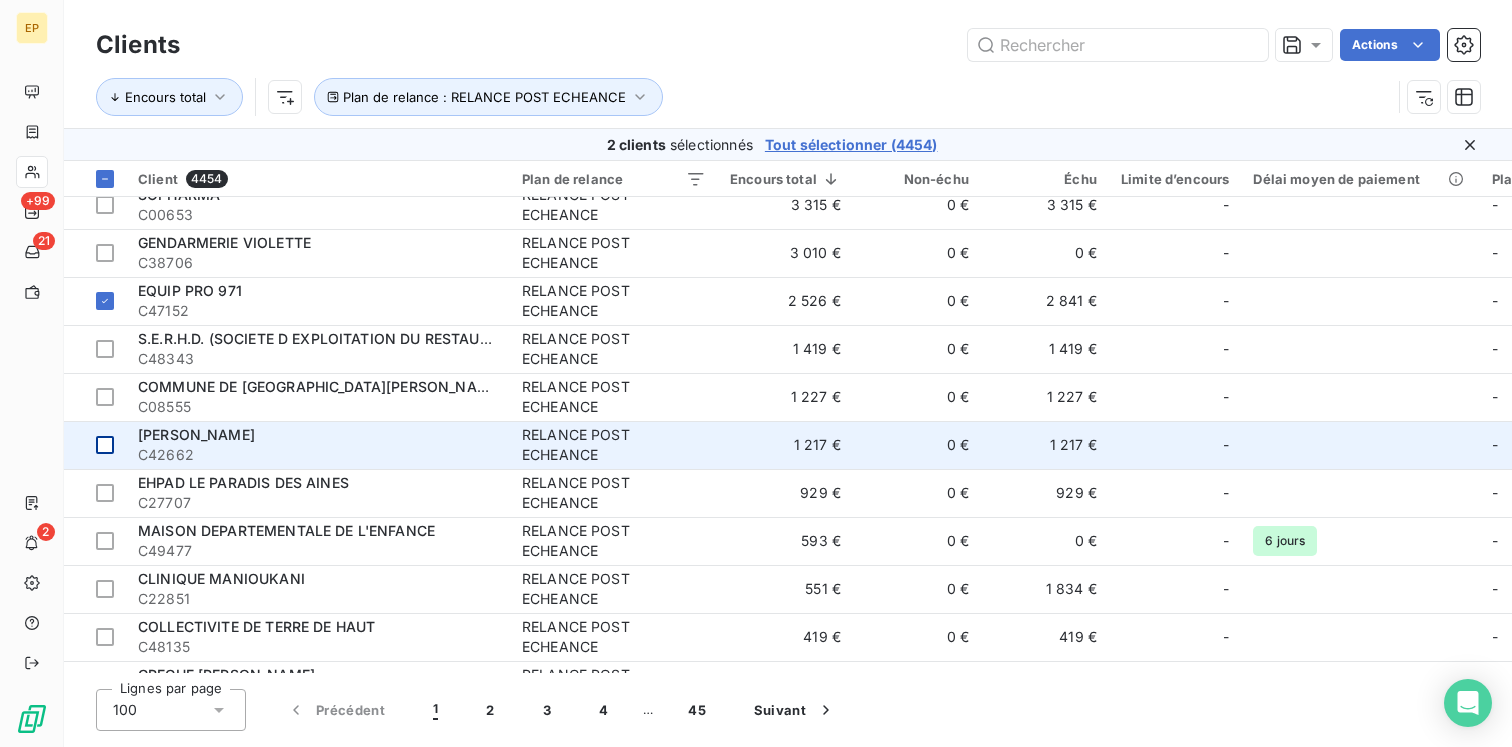 click at bounding box center [105, 445] 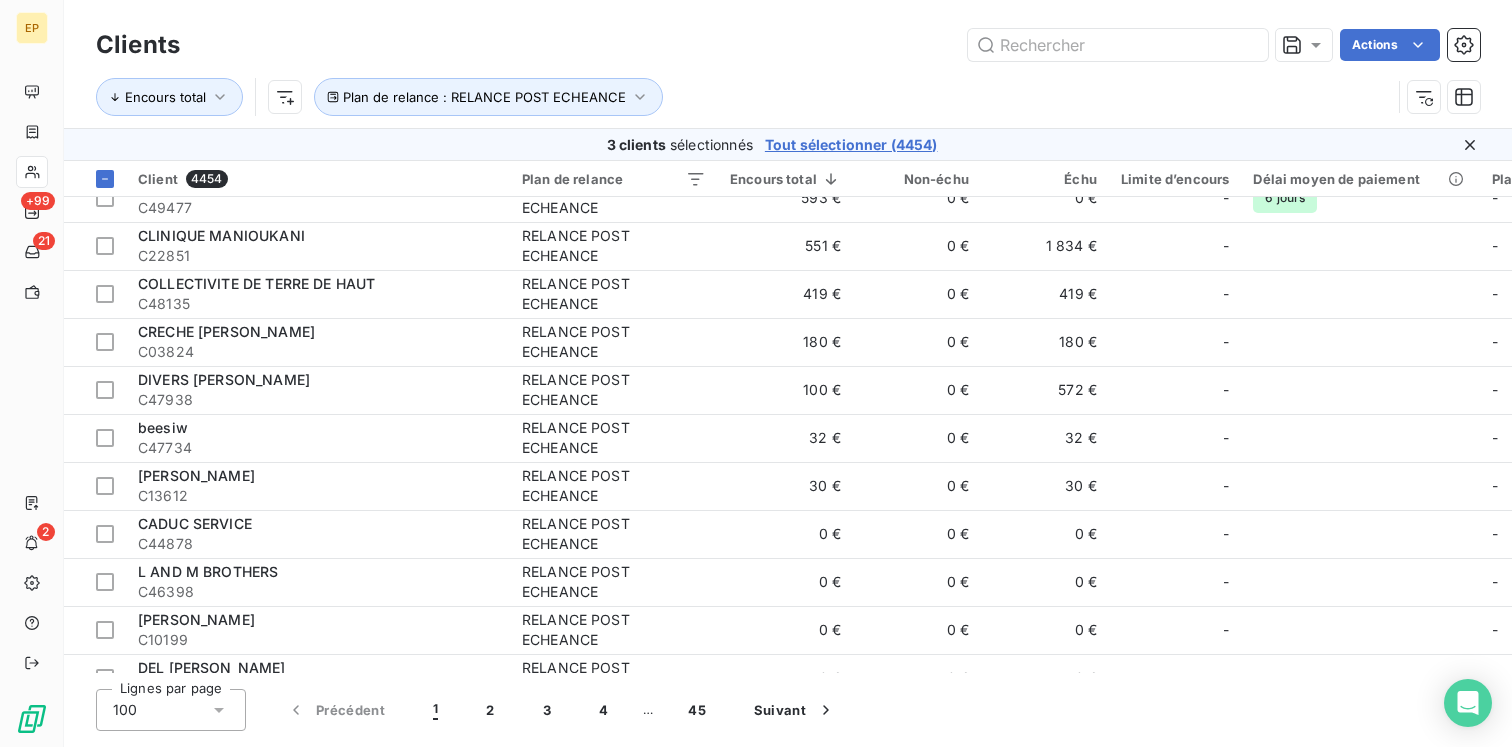 scroll, scrollTop: 632, scrollLeft: 0, axis: vertical 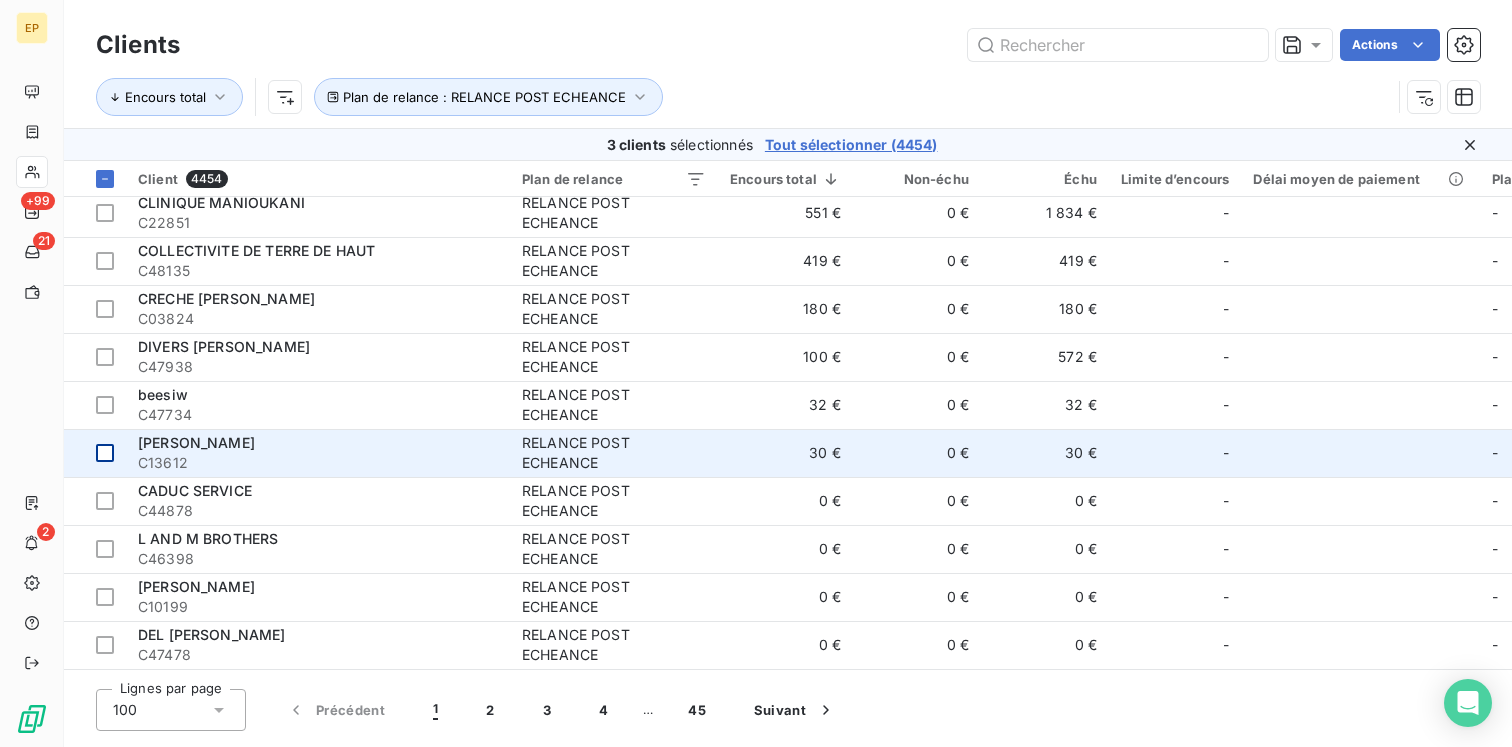 click at bounding box center [105, 453] 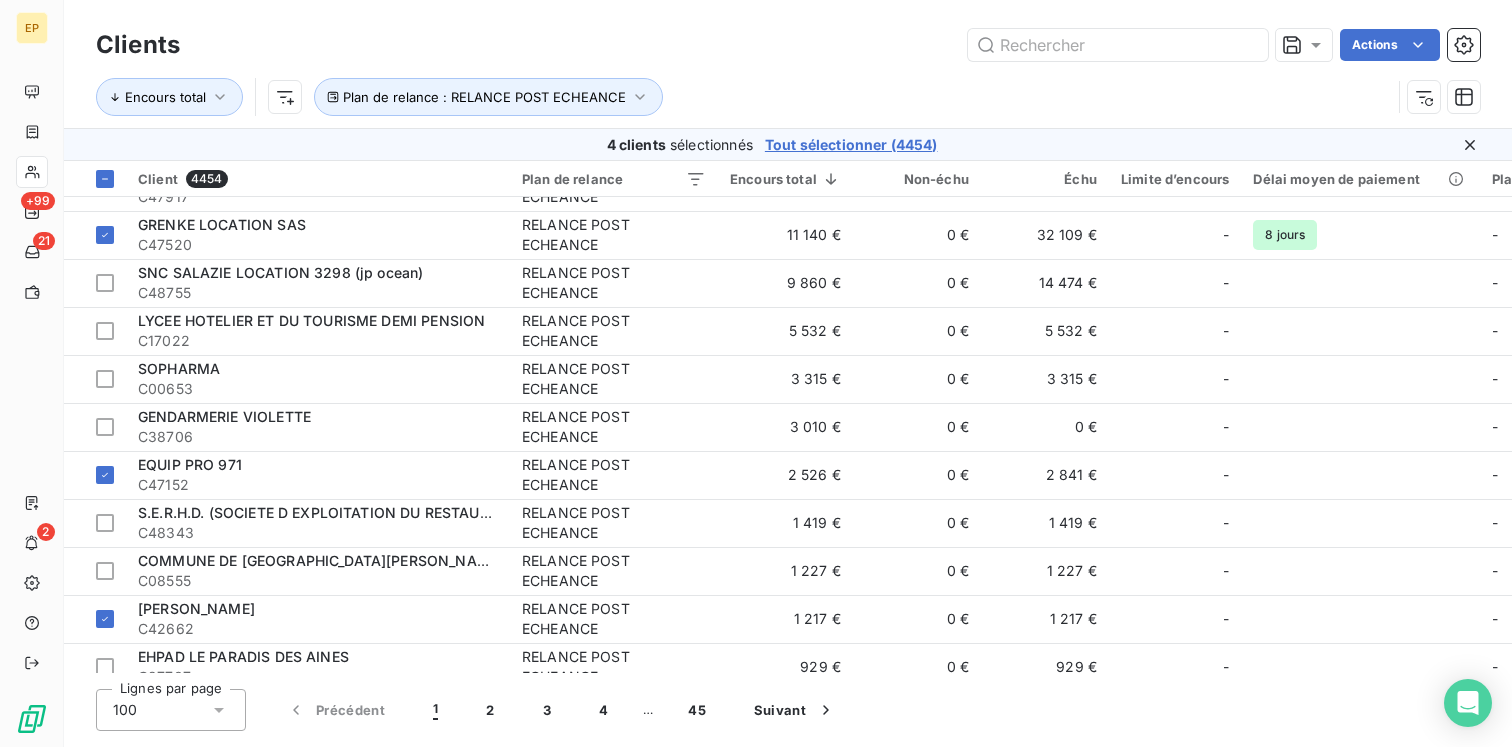 scroll, scrollTop: 0, scrollLeft: 0, axis: both 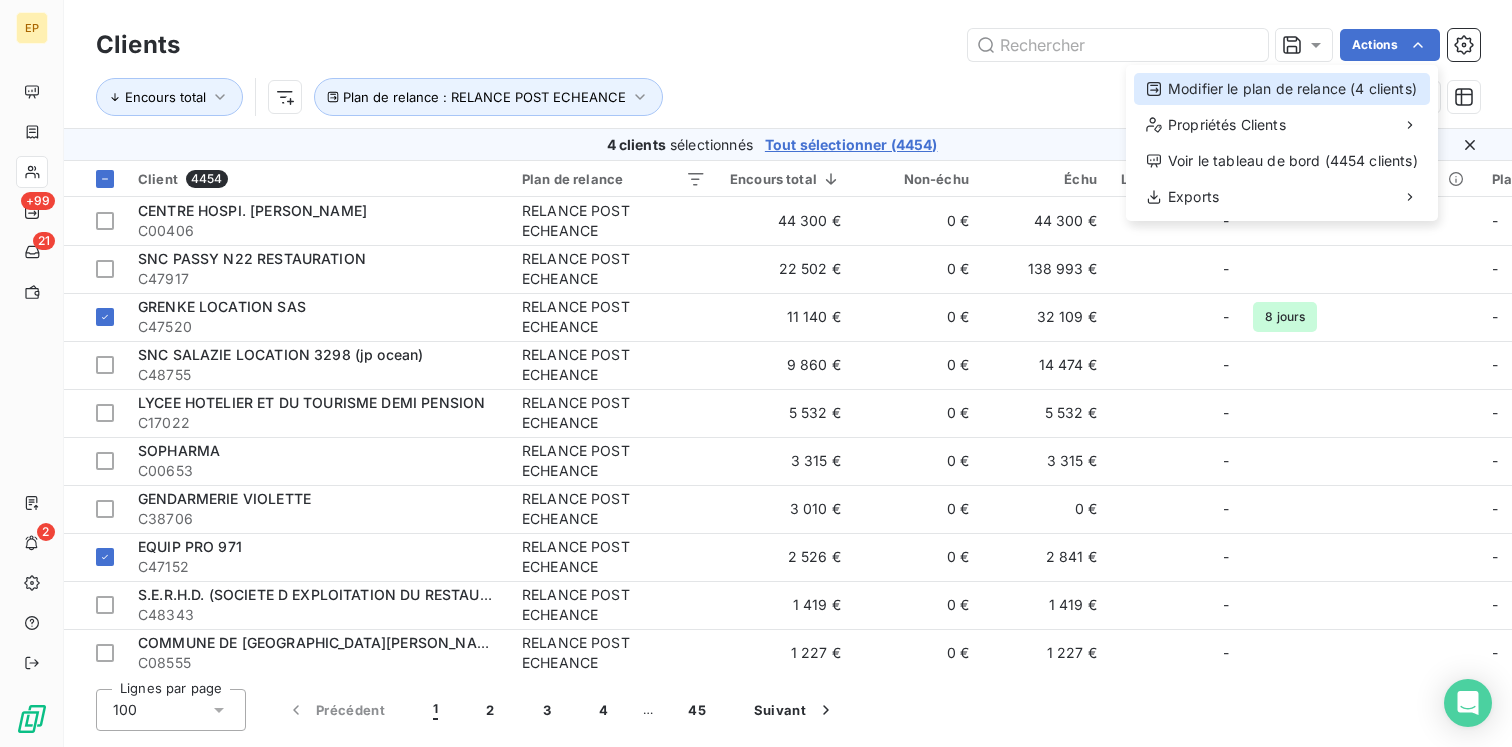 click on "Modifier le plan de relance (4 clients)" at bounding box center [1282, 89] 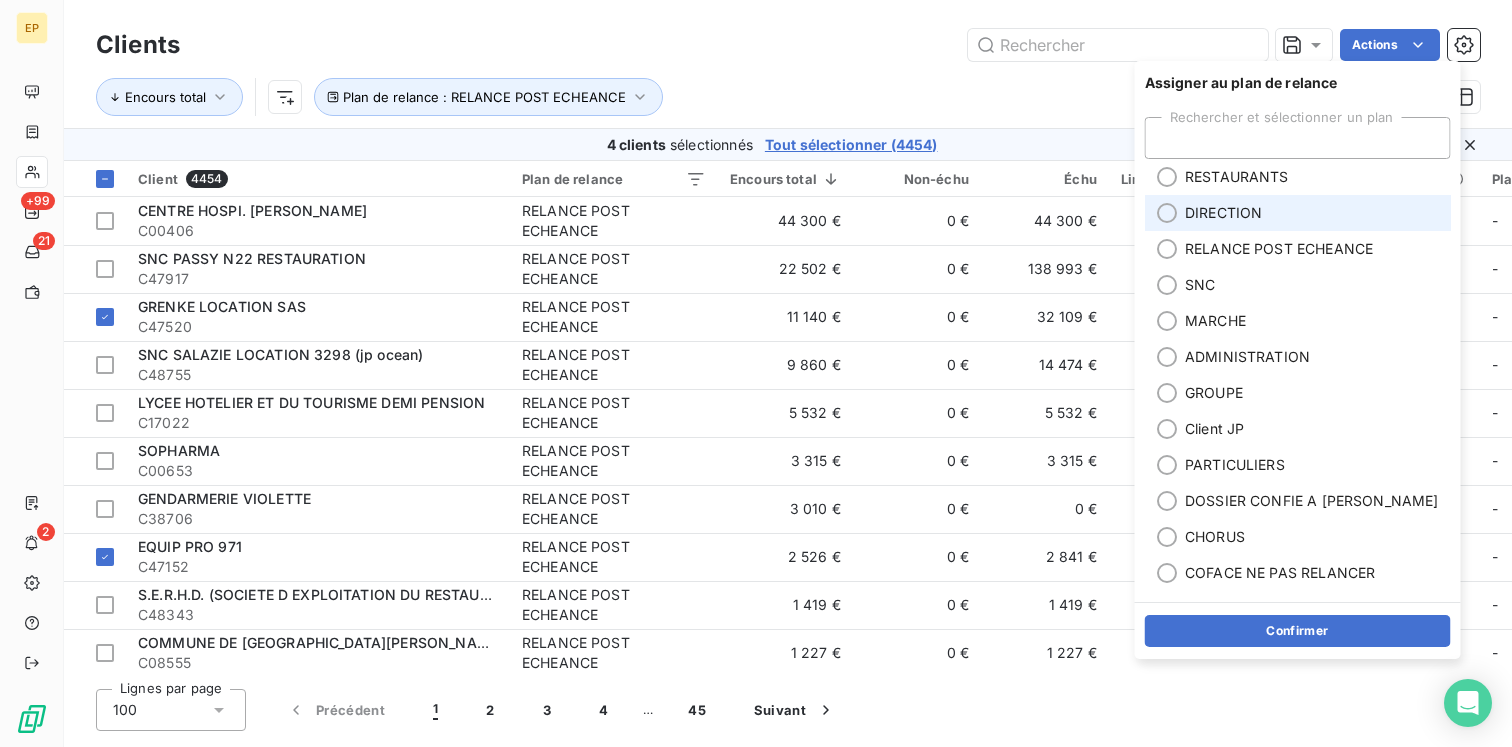 click on "DIRECTION" at bounding box center [1223, 213] 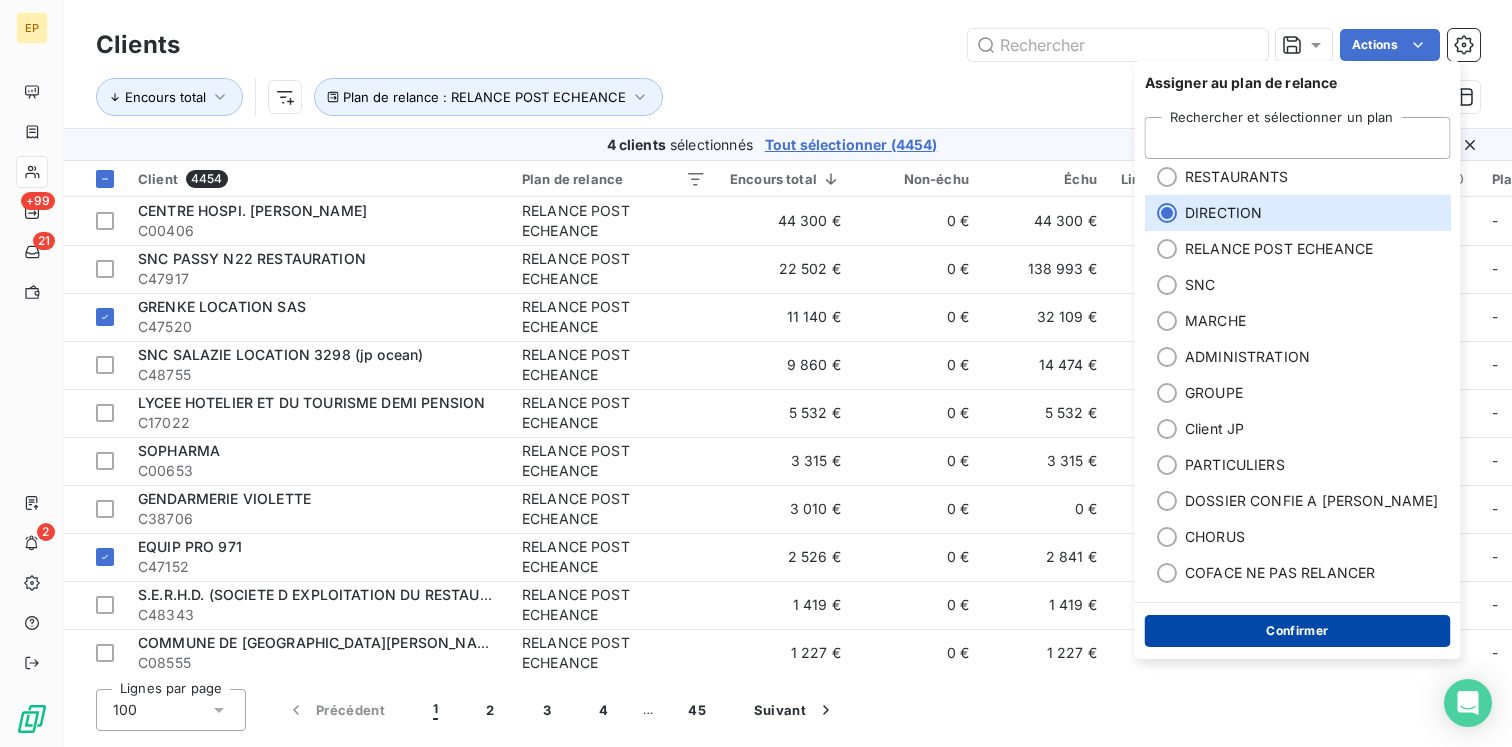 click on "Confirmer" at bounding box center (1298, 631) 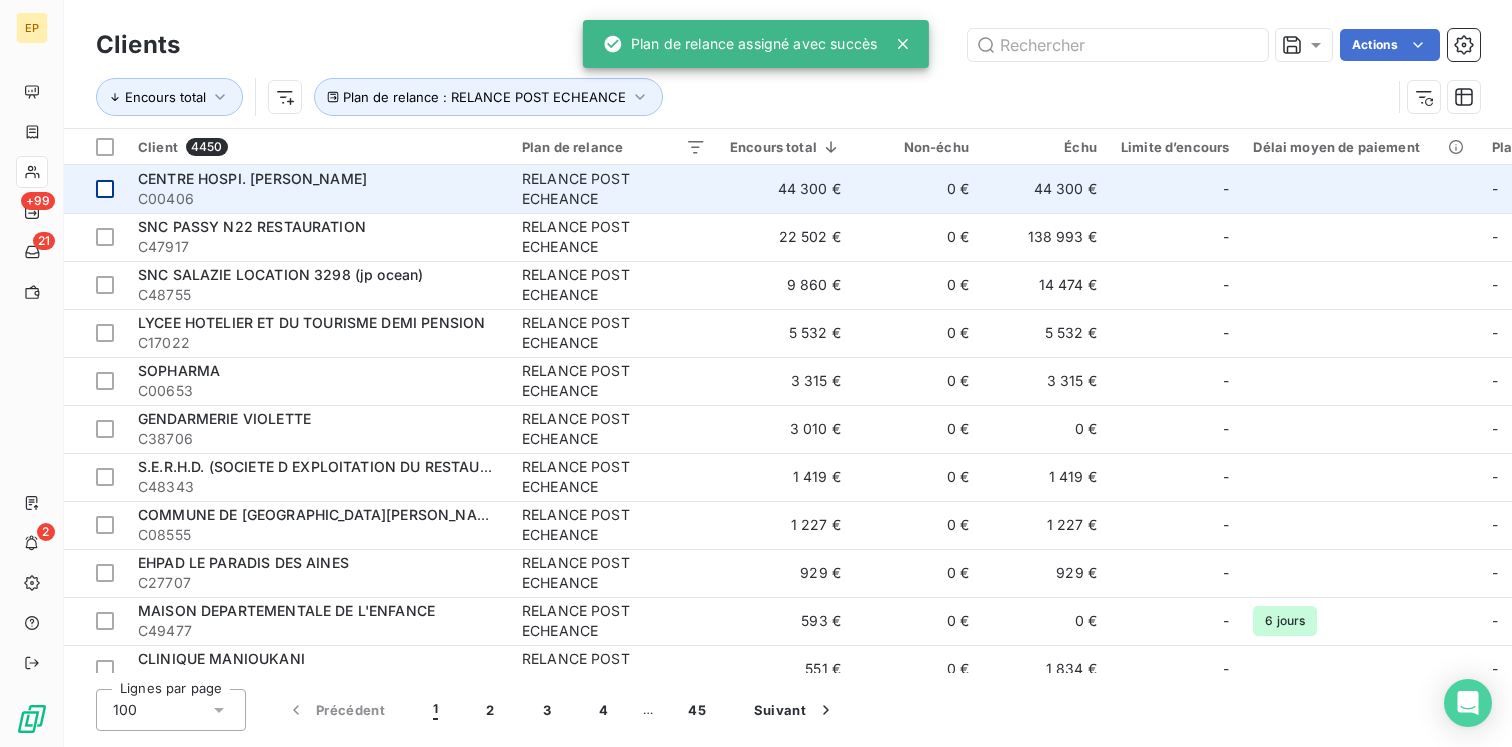 click at bounding box center (105, 189) 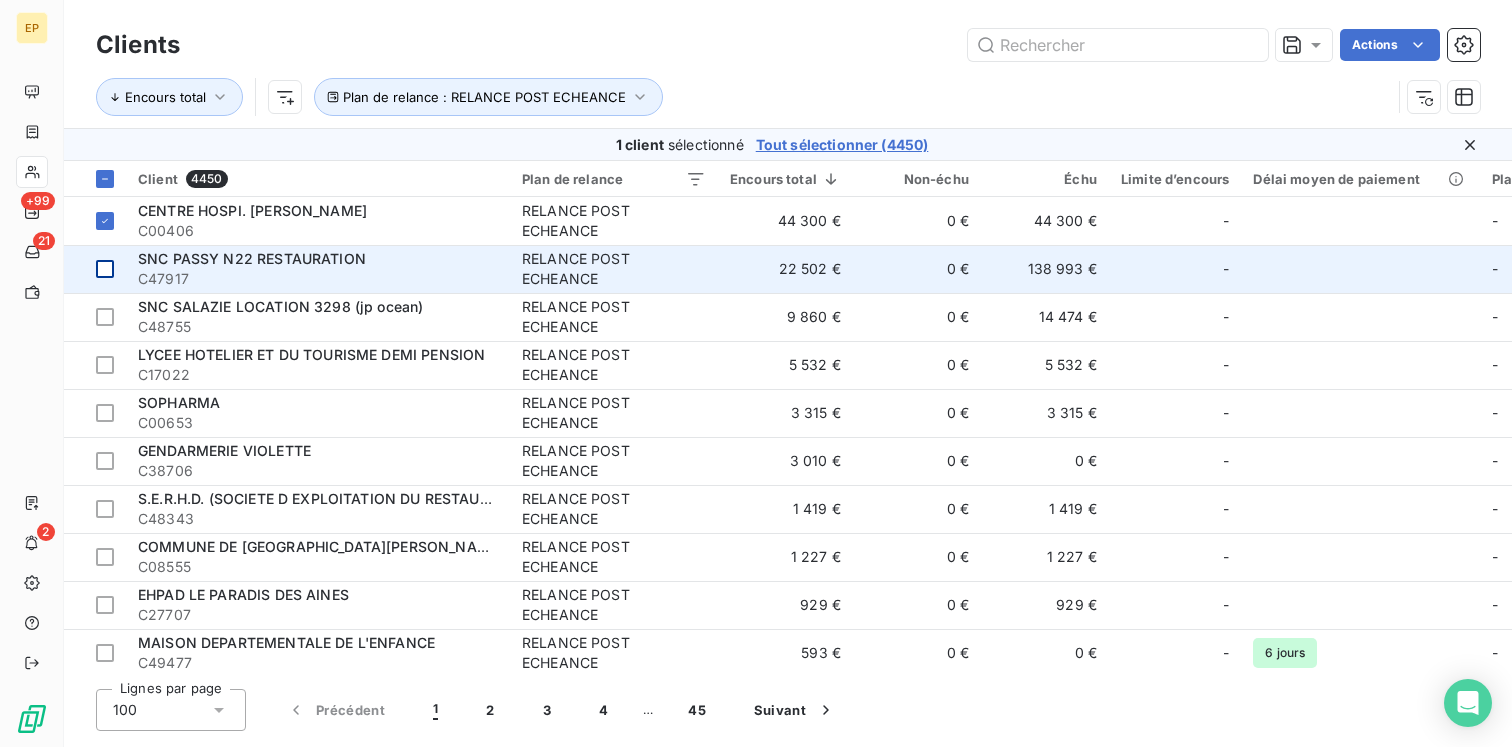 click at bounding box center (105, 269) 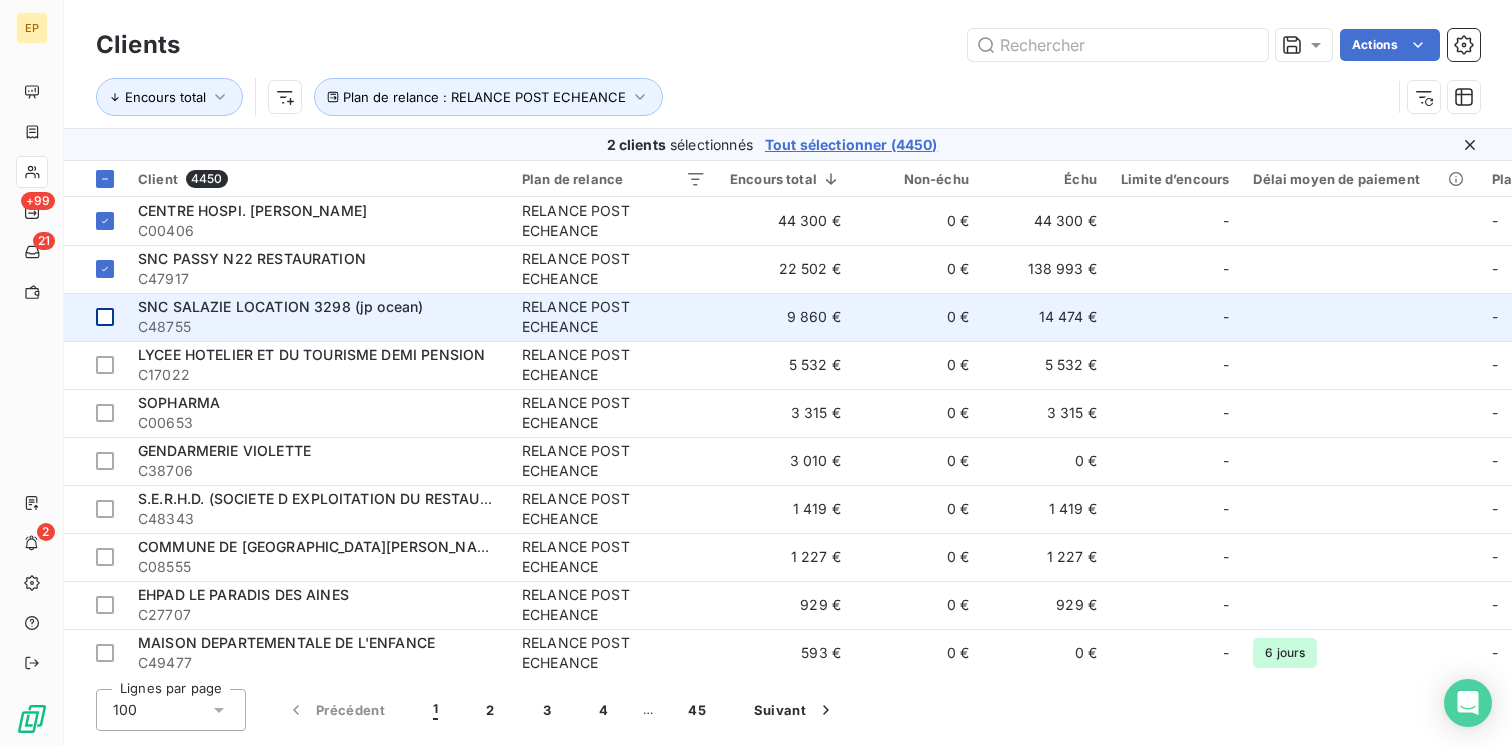 click at bounding box center [105, 317] 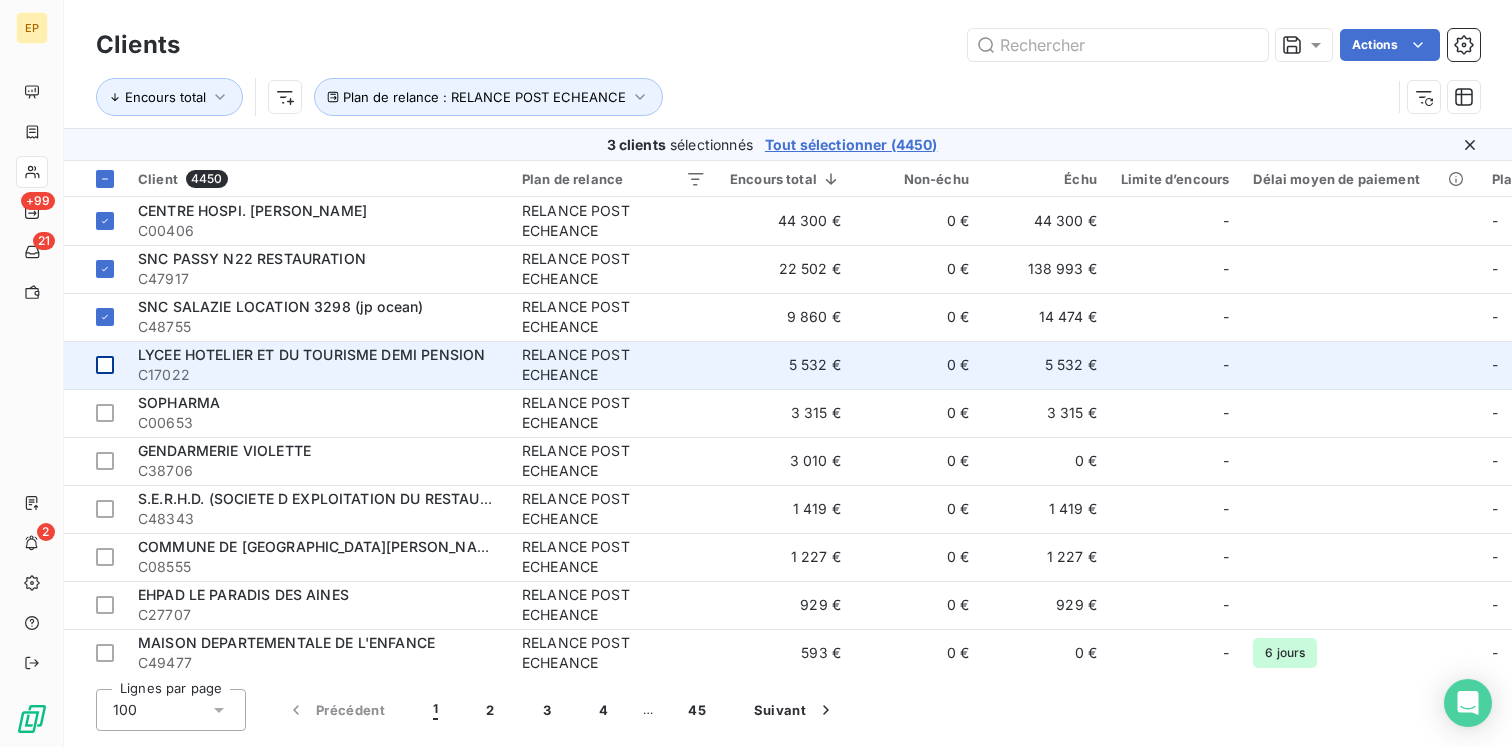 click at bounding box center (105, 365) 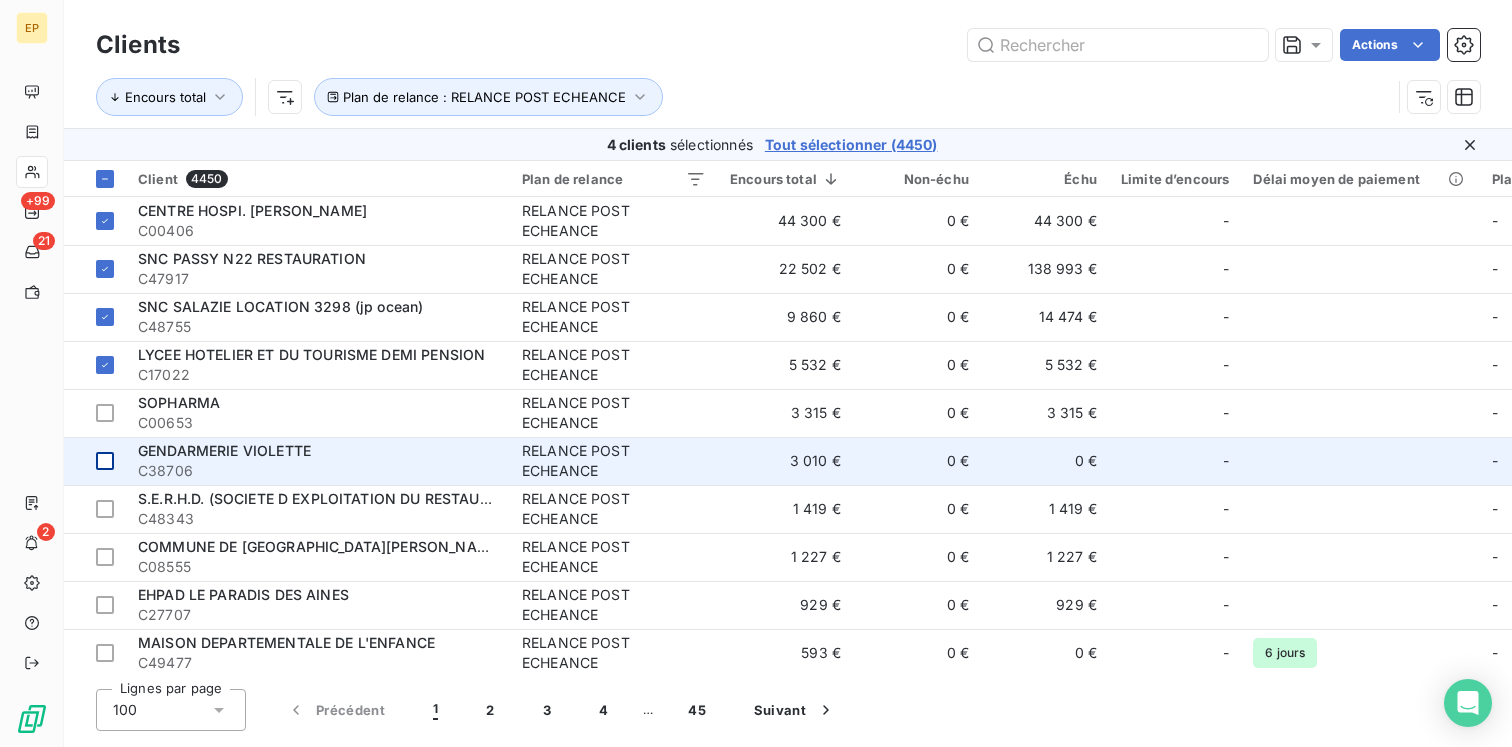 click at bounding box center [105, 461] 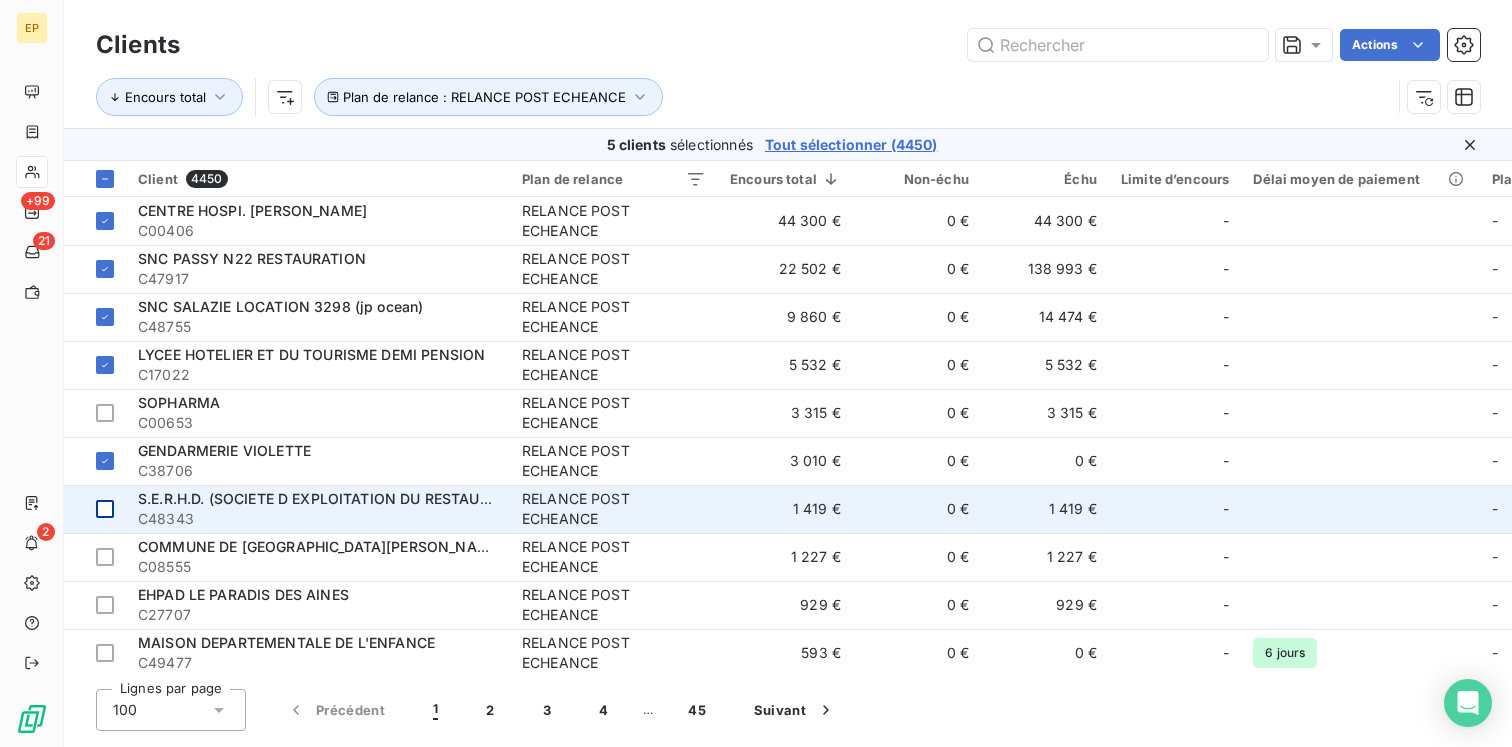 click at bounding box center [105, 509] 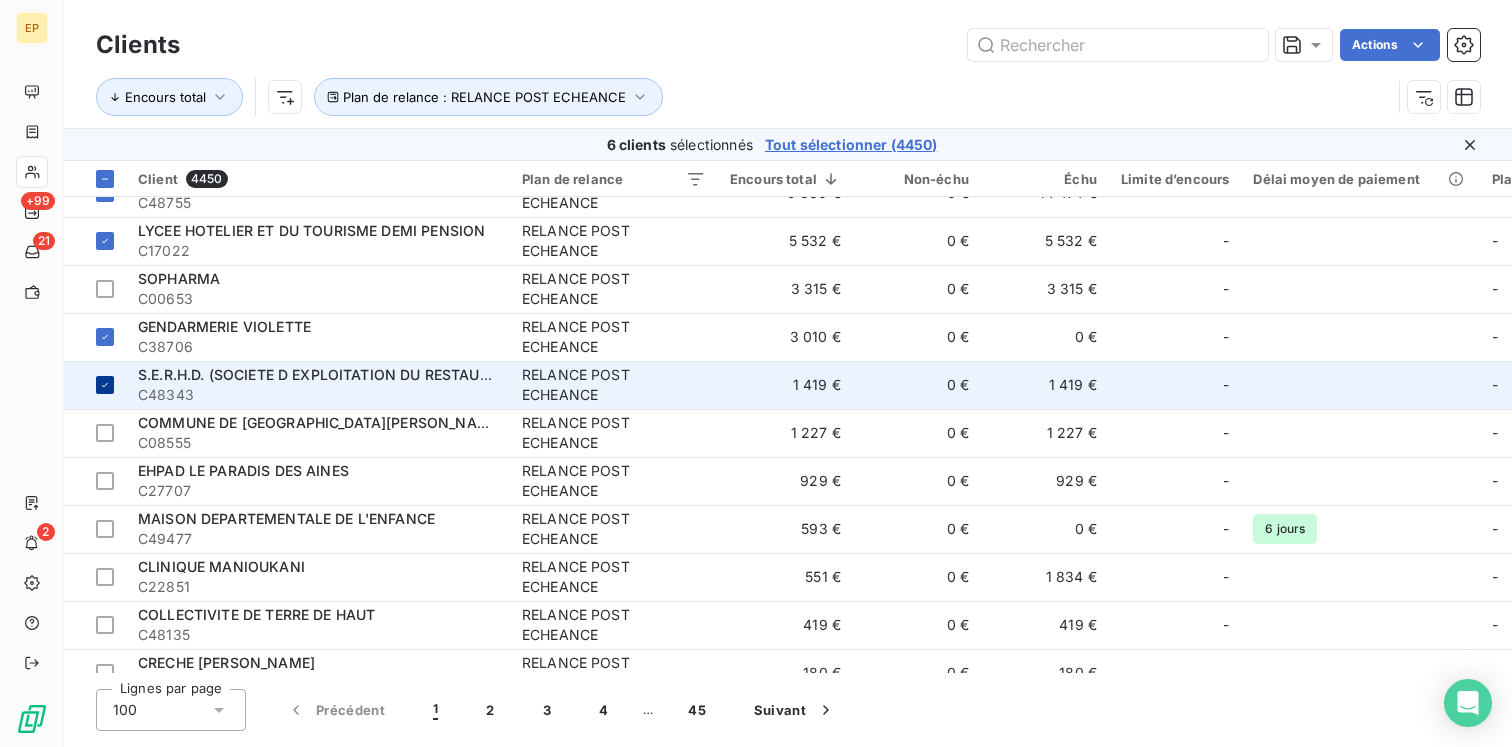 scroll, scrollTop: 134, scrollLeft: 0, axis: vertical 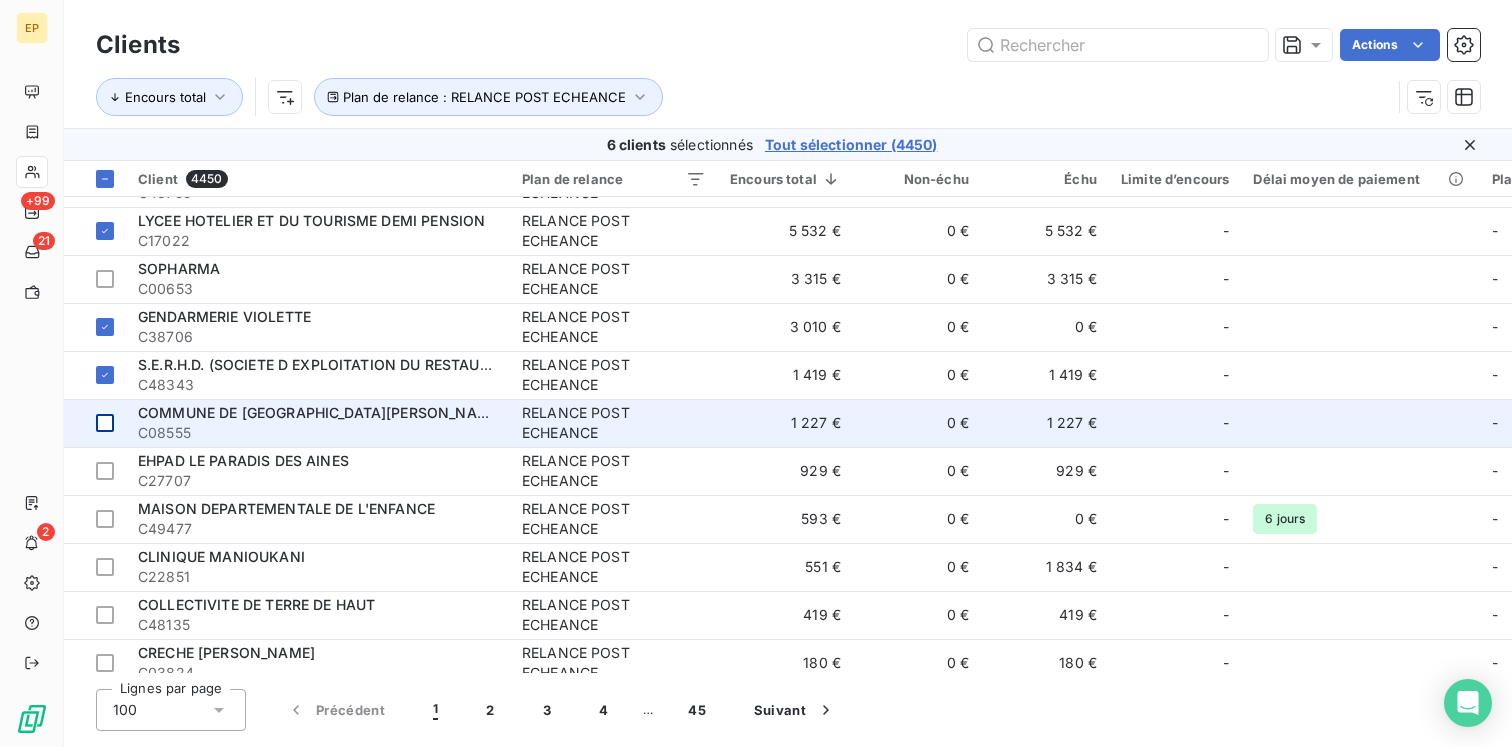 click at bounding box center (105, 423) 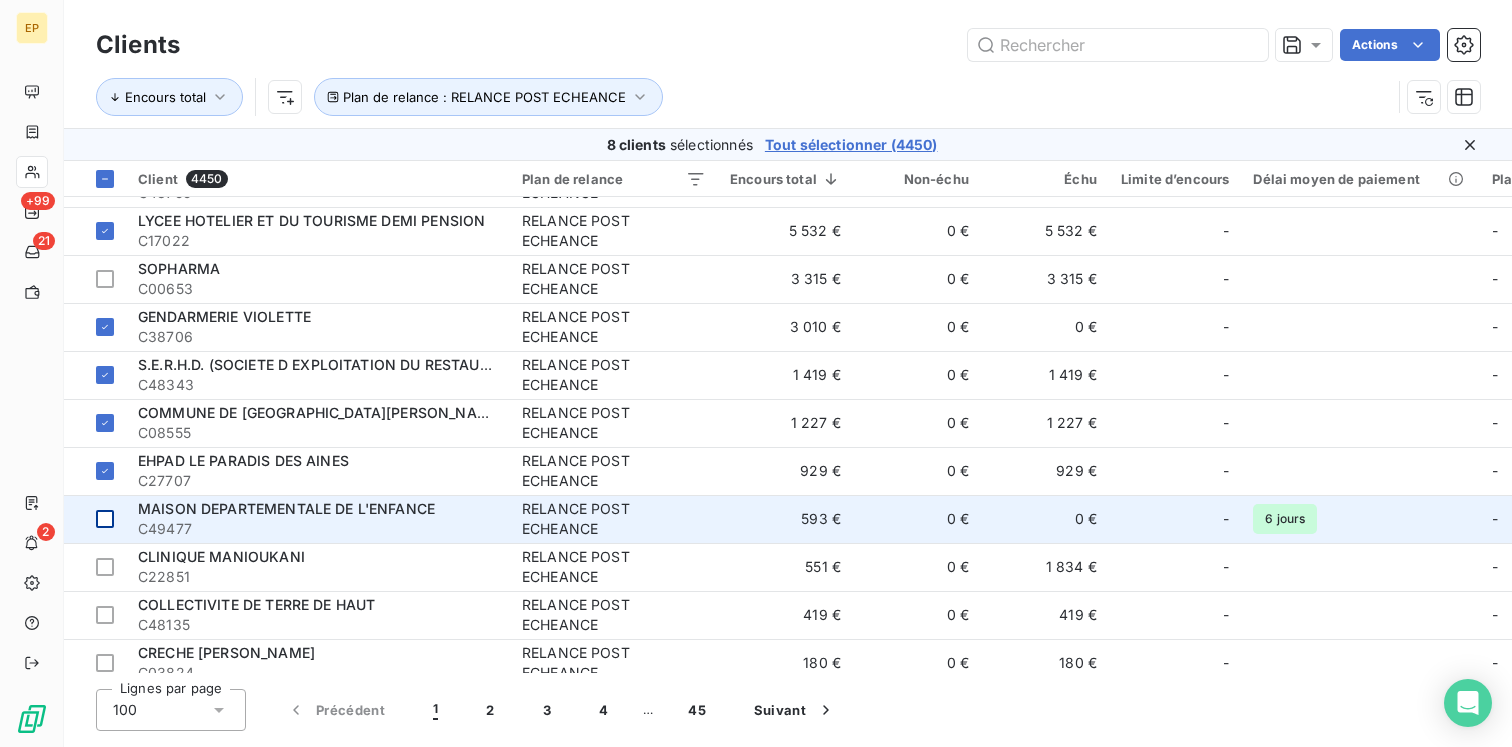 click at bounding box center (105, 519) 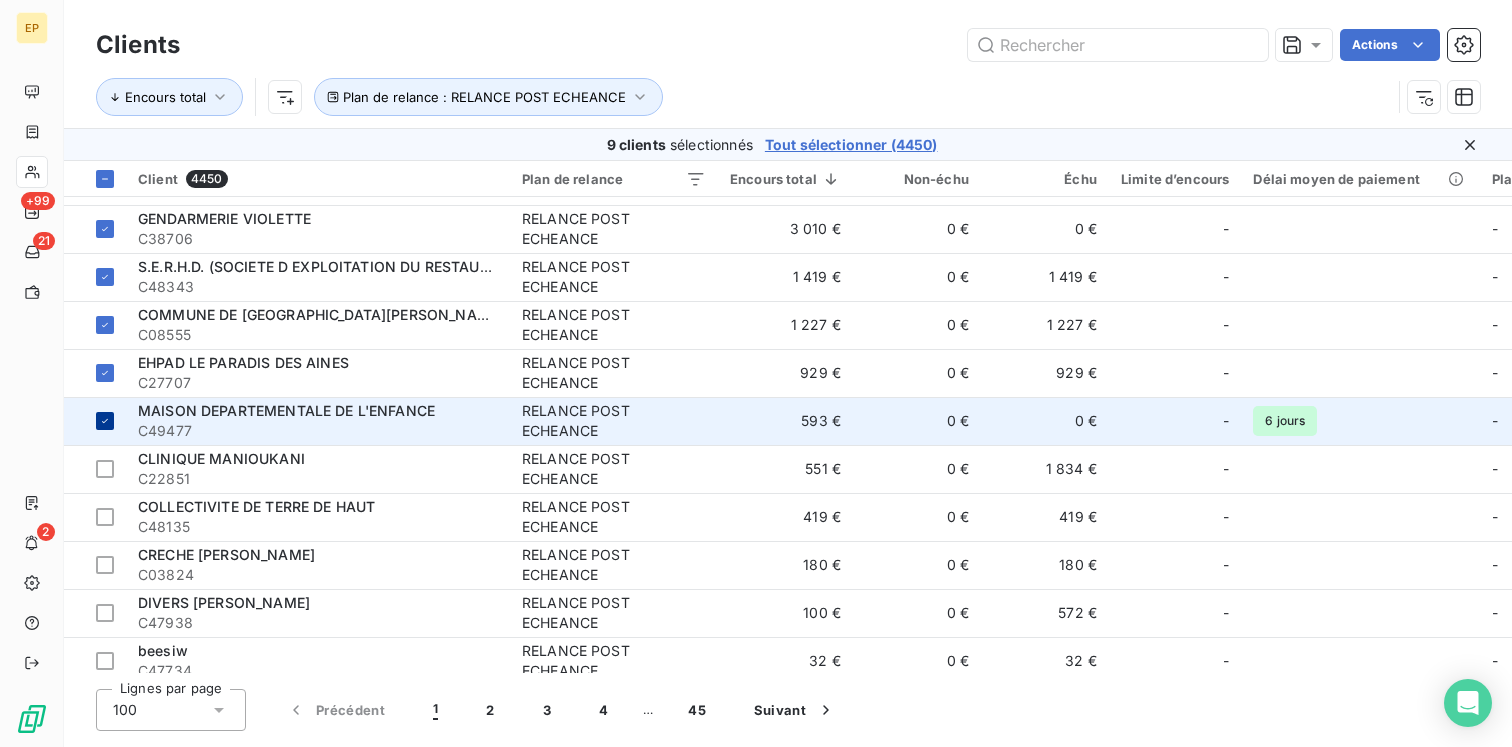 scroll, scrollTop: 254, scrollLeft: 0, axis: vertical 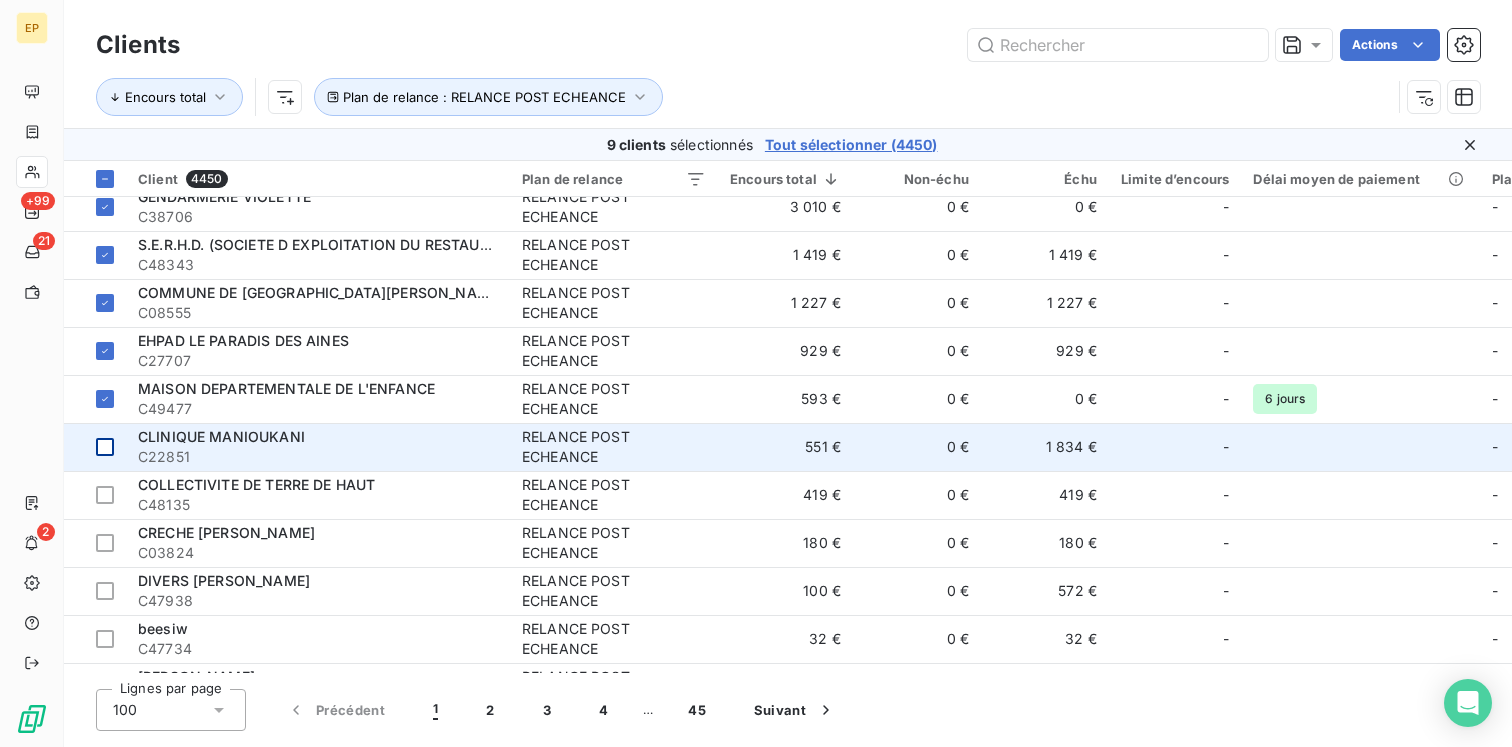 click at bounding box center (105, 447) 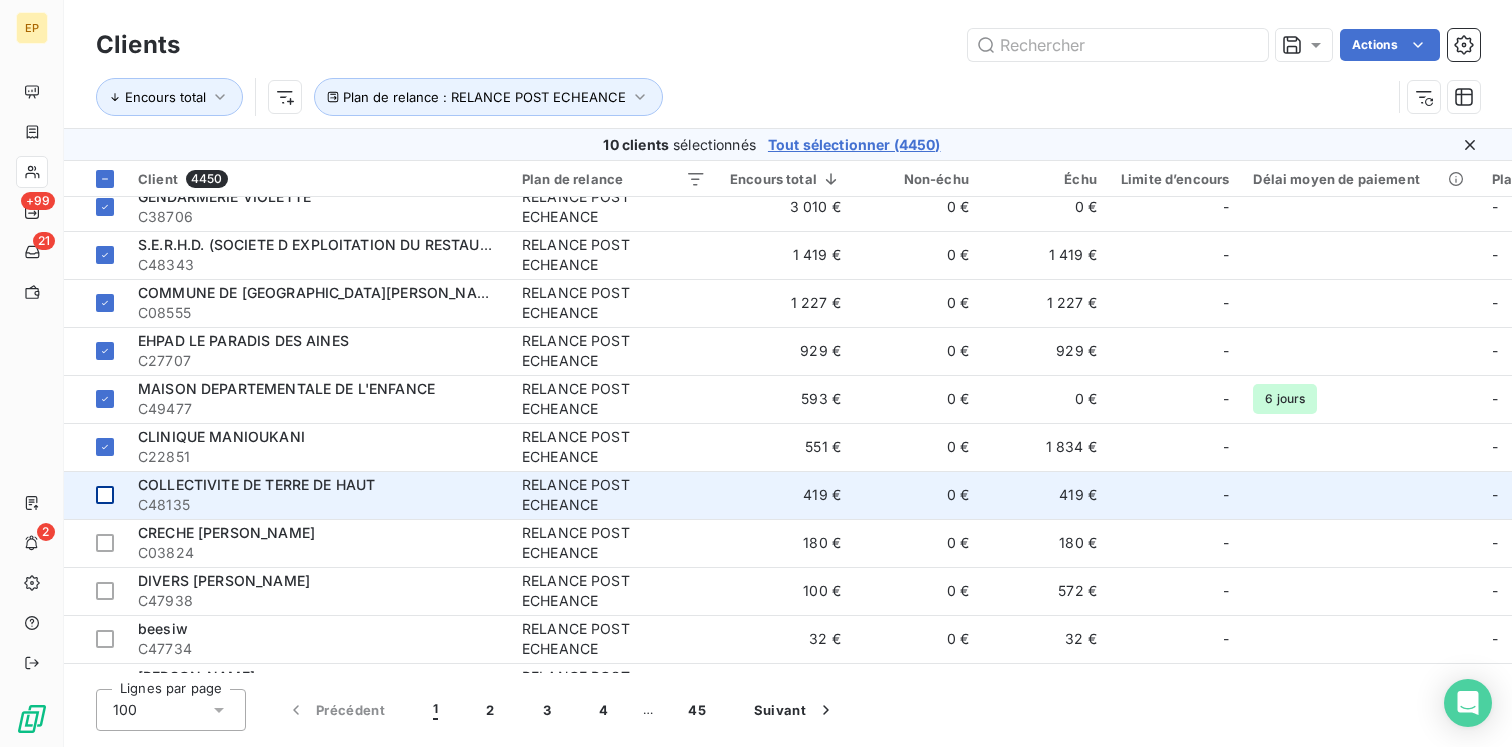 click at bounding box center (105, 495) 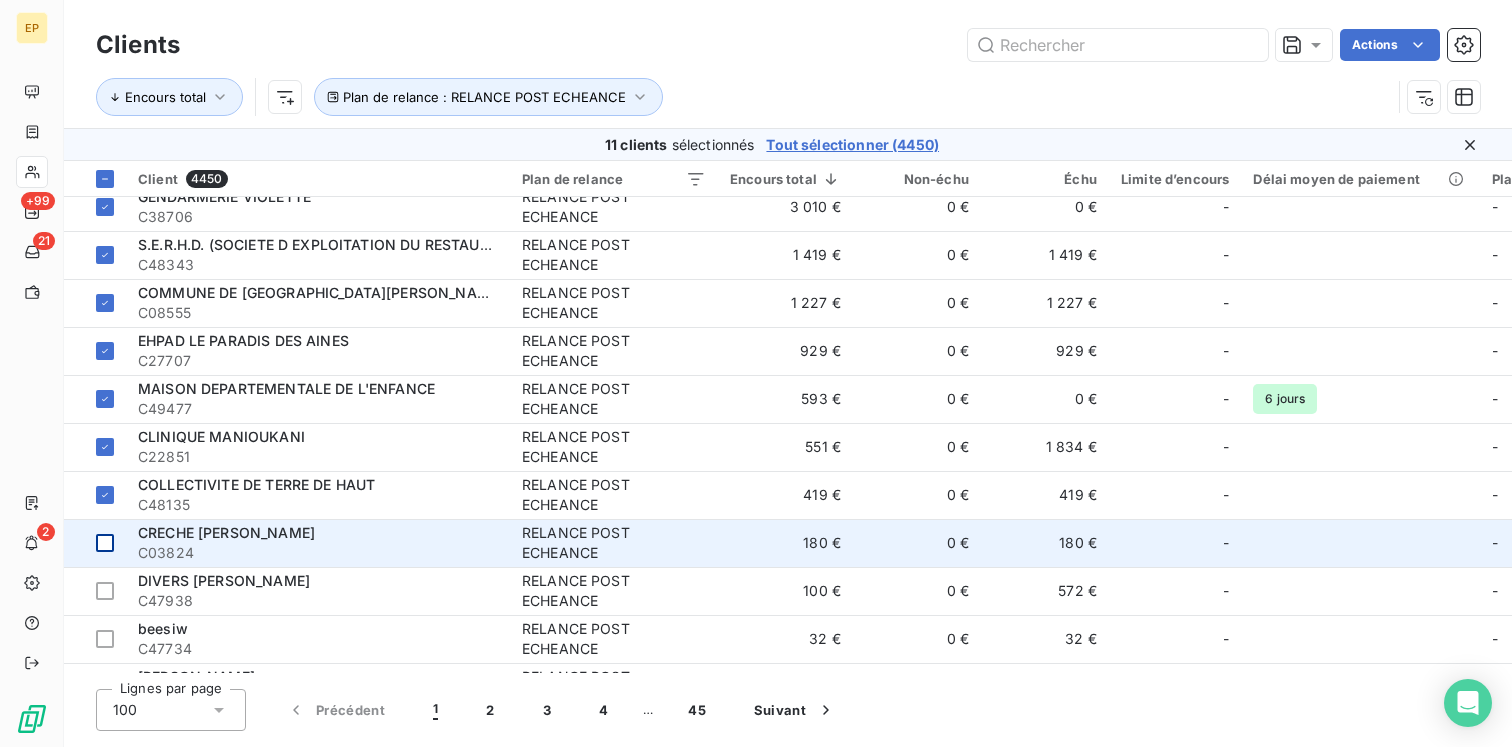 click at bounding box center (95, 543) 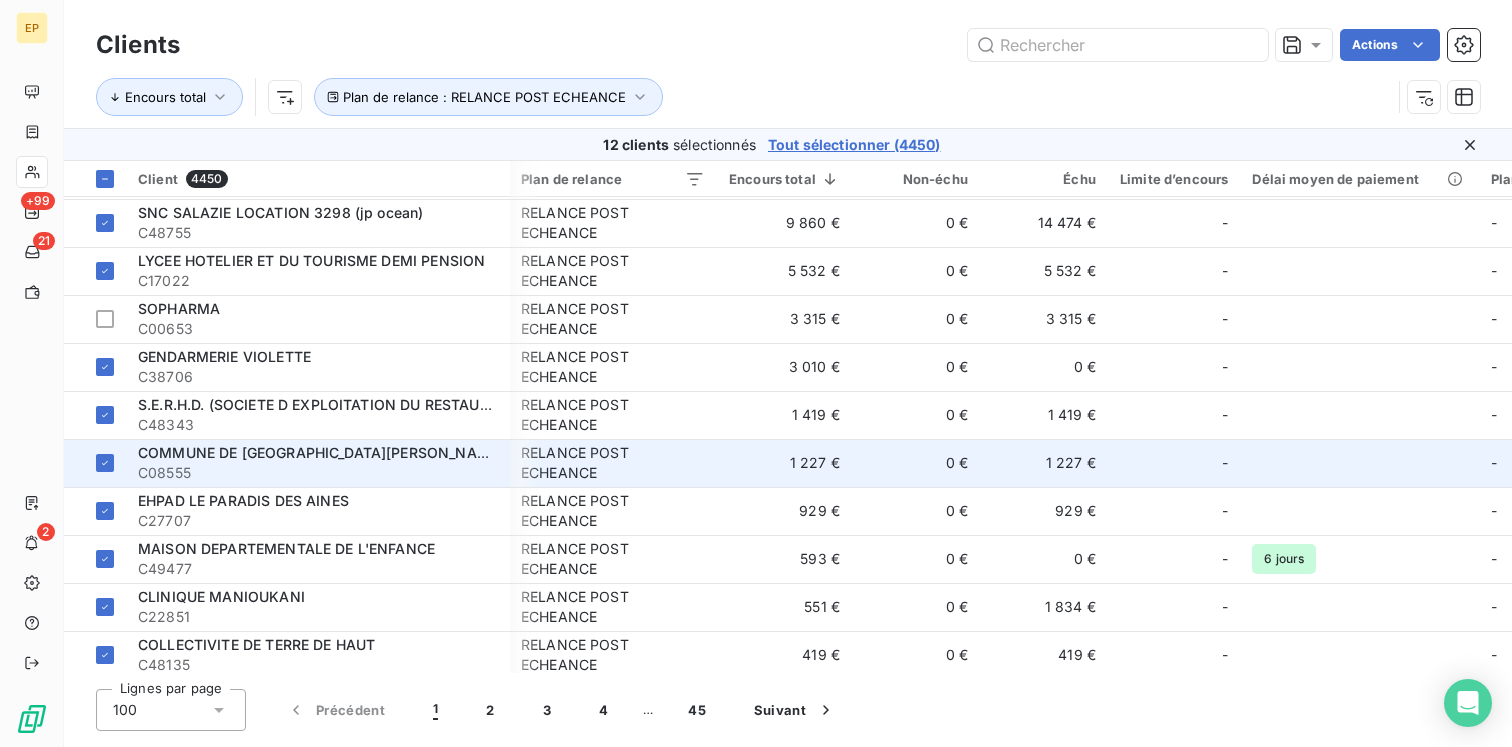 scroll, scrollTop: 0, scrollLeft: 1, axis: horizontal 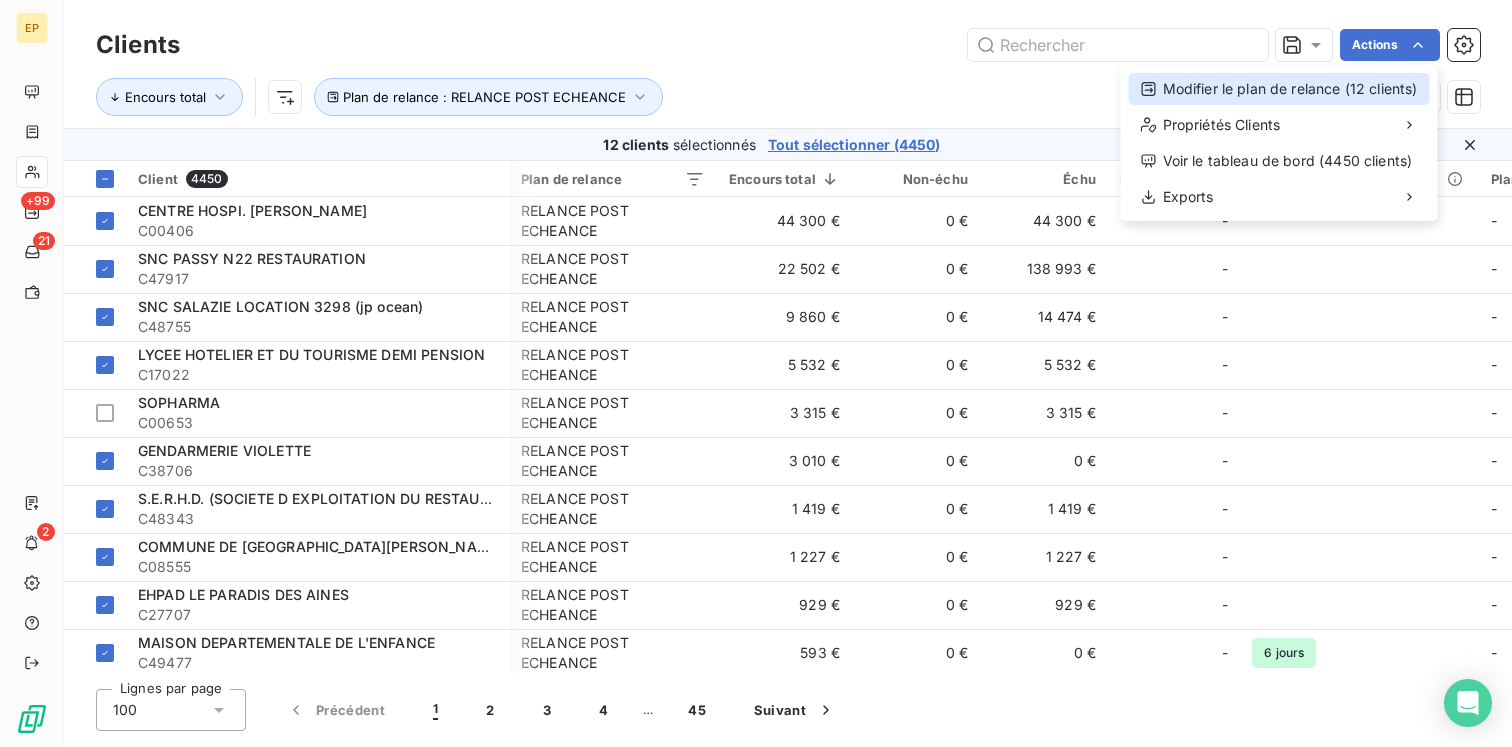 click on "Modifier le plan de relance (12 clients)" at bounding box center [1279, 89] 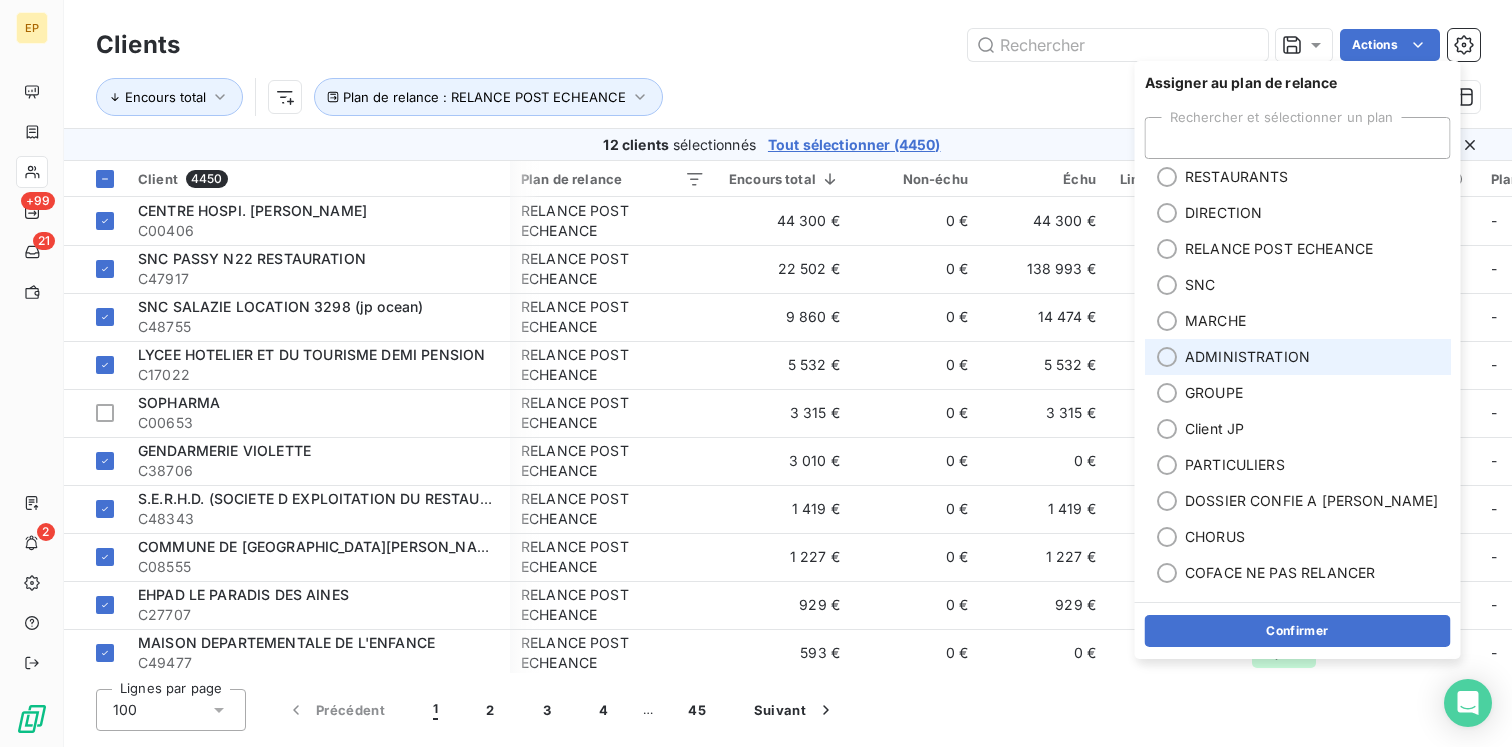 click on "ADMINISTRATION" at bounding box center (1247, 357) 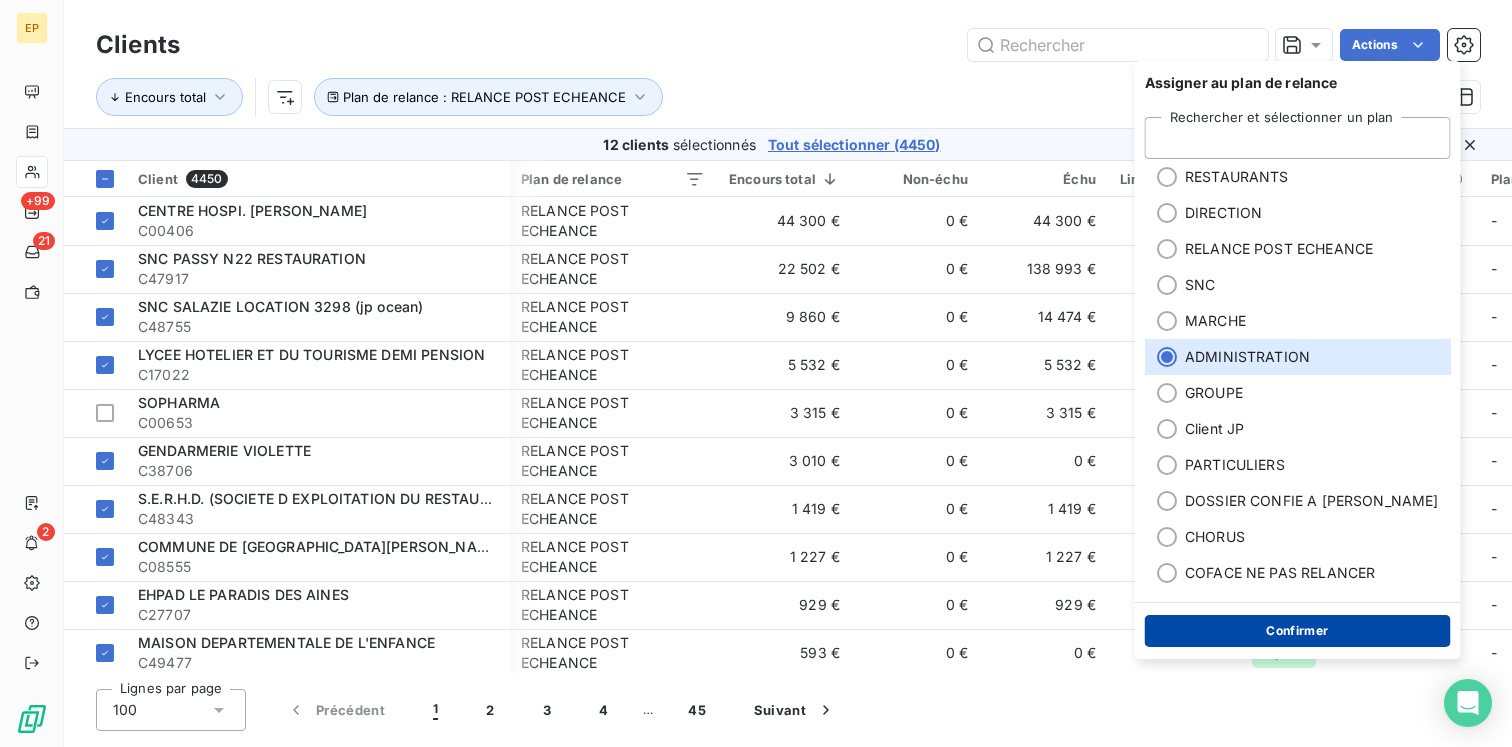 click on "Confirmer" at bounding box center (1298, 631) 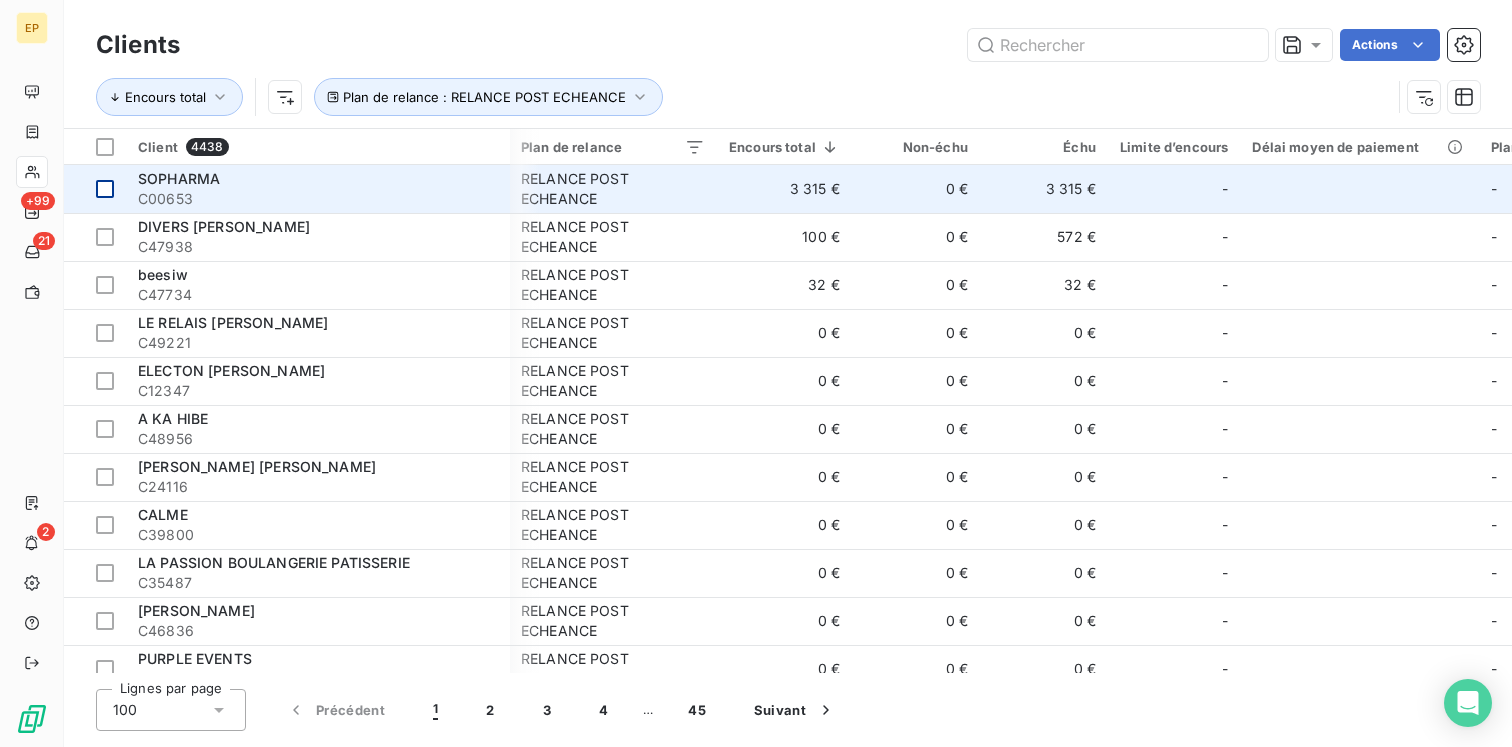 click at bounding box center [105, 189] 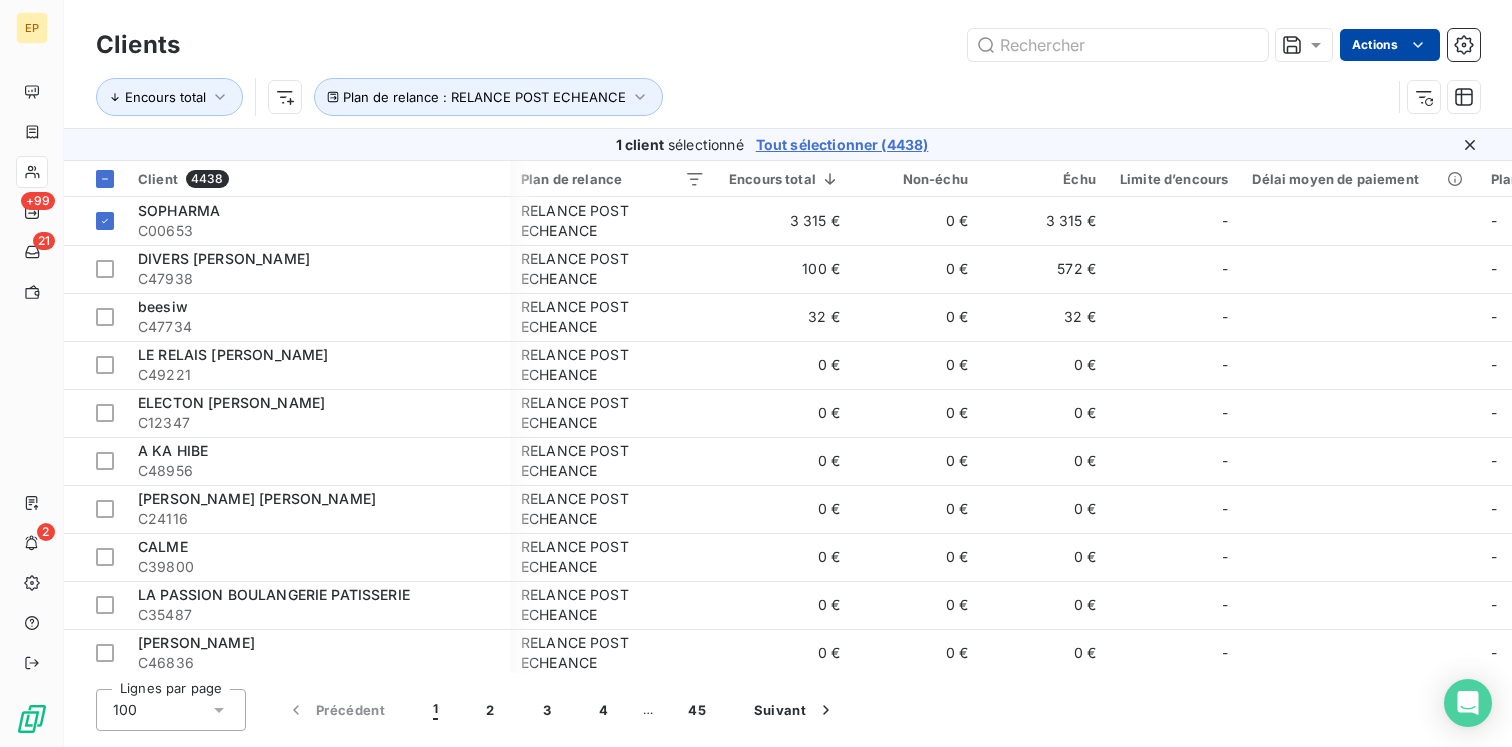 click on "EP +99 21 2 Clients Actions Encours total Plan de relance  : RELANCE POST ECHEANCE  1 client   sélectionné Tout sélectionner (4438) Client 4438 Plan de relance Encours total Non-échu Échu Limite d’encours Délai moyen de paiement Plan de relance Tags SOPHARMA C00653 RELANCE POST ECHEANCE 3 315 € 0 € 3 315 € - - - DIVERS Michel-Ange C47938 RELANCE POST ECHEANCE 100 € 0 € 572 € - - - beesiw C47734 RELANCE POST ECHEANCE 32 € 0 € 32 € - - - LE RELAIS BLANCHET C49221 RELANCE POST ECHEANCE 0 € 0 € 0 € - - - ELECTON CATHERINE C12347 RELANCE POST ECHEANCE 0 € 0 € 0 € - - - A KA HIBE C48956 RELANCE POST ECHEANCE 0 € 0 € 0 € - - - URSULE ALINE C24116 RELANCE POST ECHEANCE 0 € 0 € 0 € - - - CALME C39800 RELANCE POST ECHEANCE 0 € 0 € 0 € - - - LA PASSION BOULANGERIE PATISSERIE C35487 RELANCE POST ECHEANCE 0 € 0 € 0 € - - - COZEMA FRANCOIS C46836 RELANCE POST ECHEANCE 0 € 0 € 0 € - - - PURPLE EVENTS C48389 -" at bounding box center (756, 373) 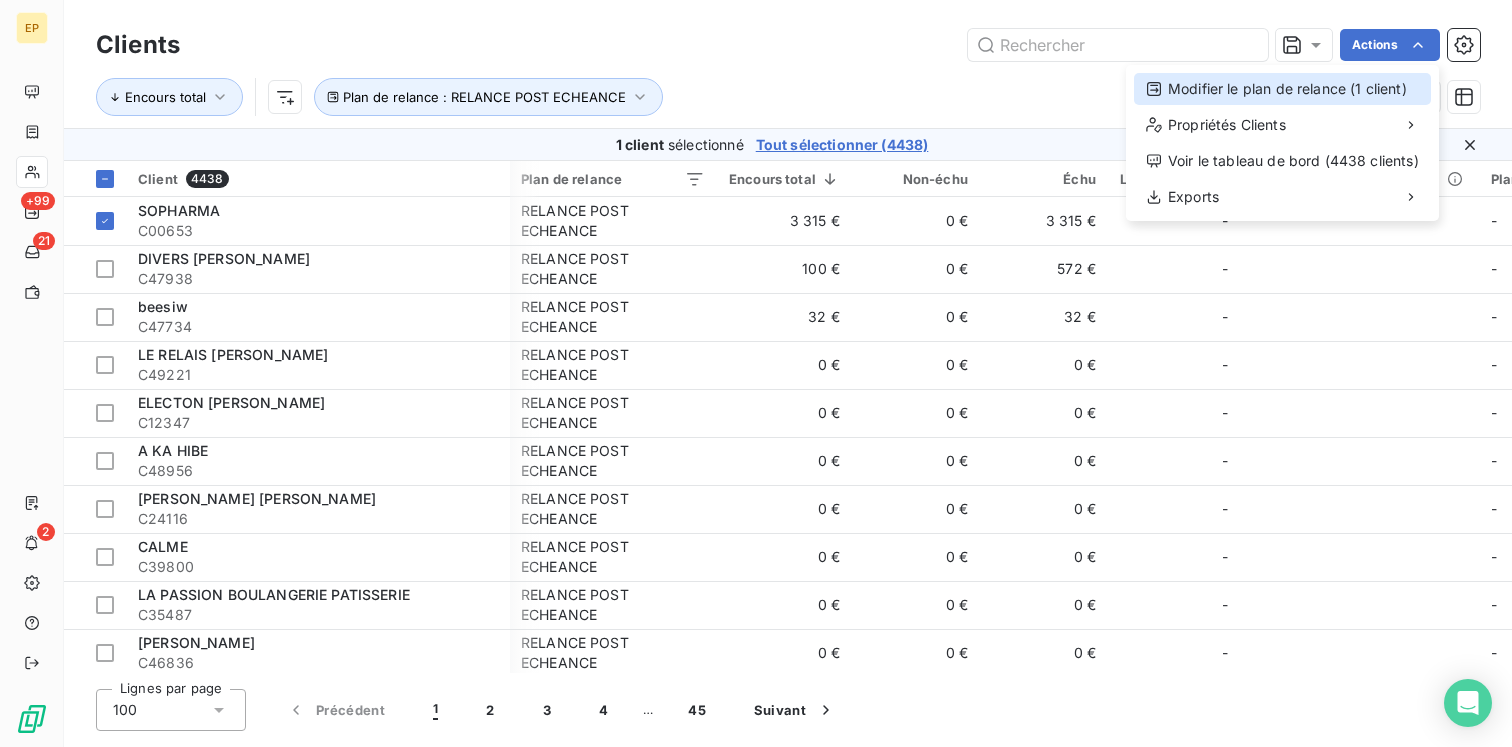click on "Modifier le plan de relance (1 client)" at bounding box center (1282, 89) 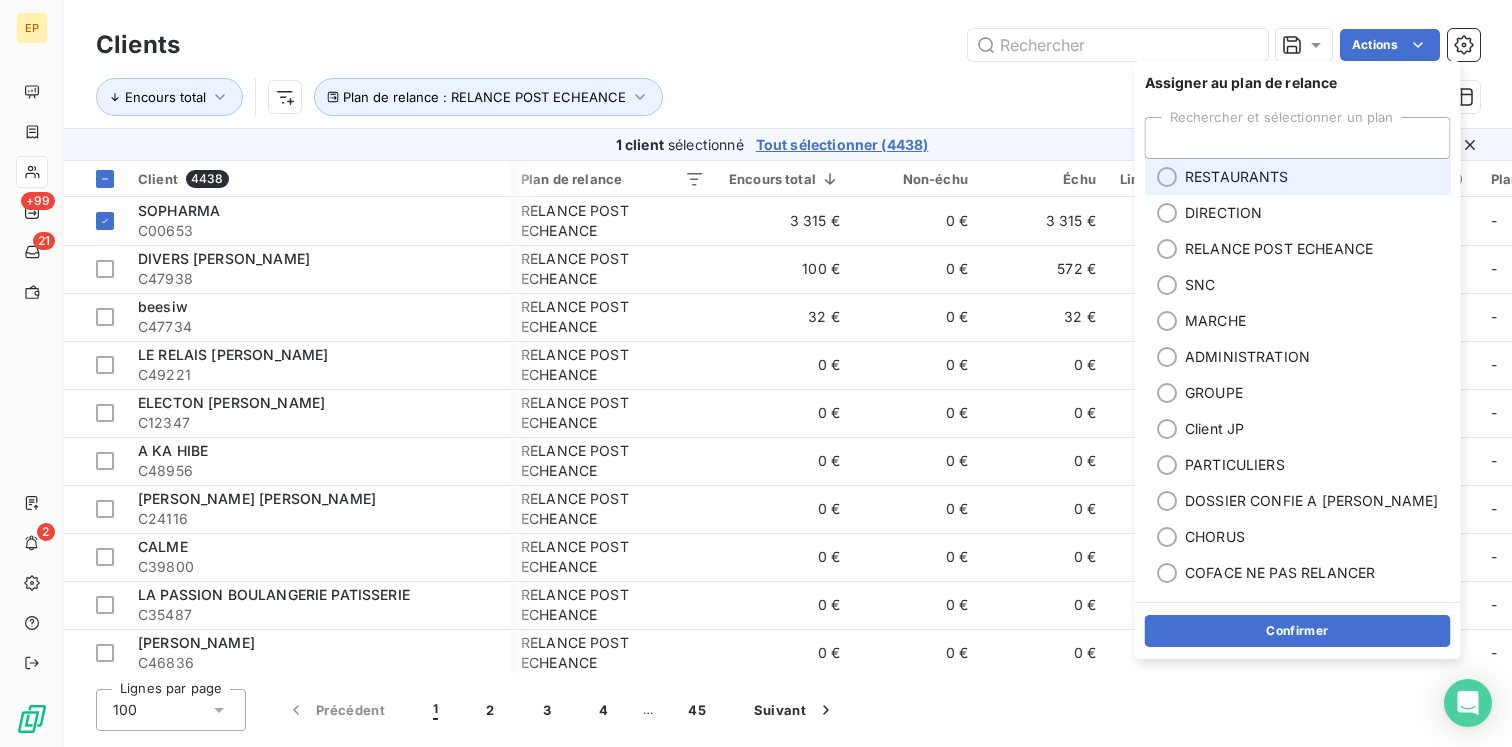 click on "RESTAURANTS" at bounding box center [1237, 177] 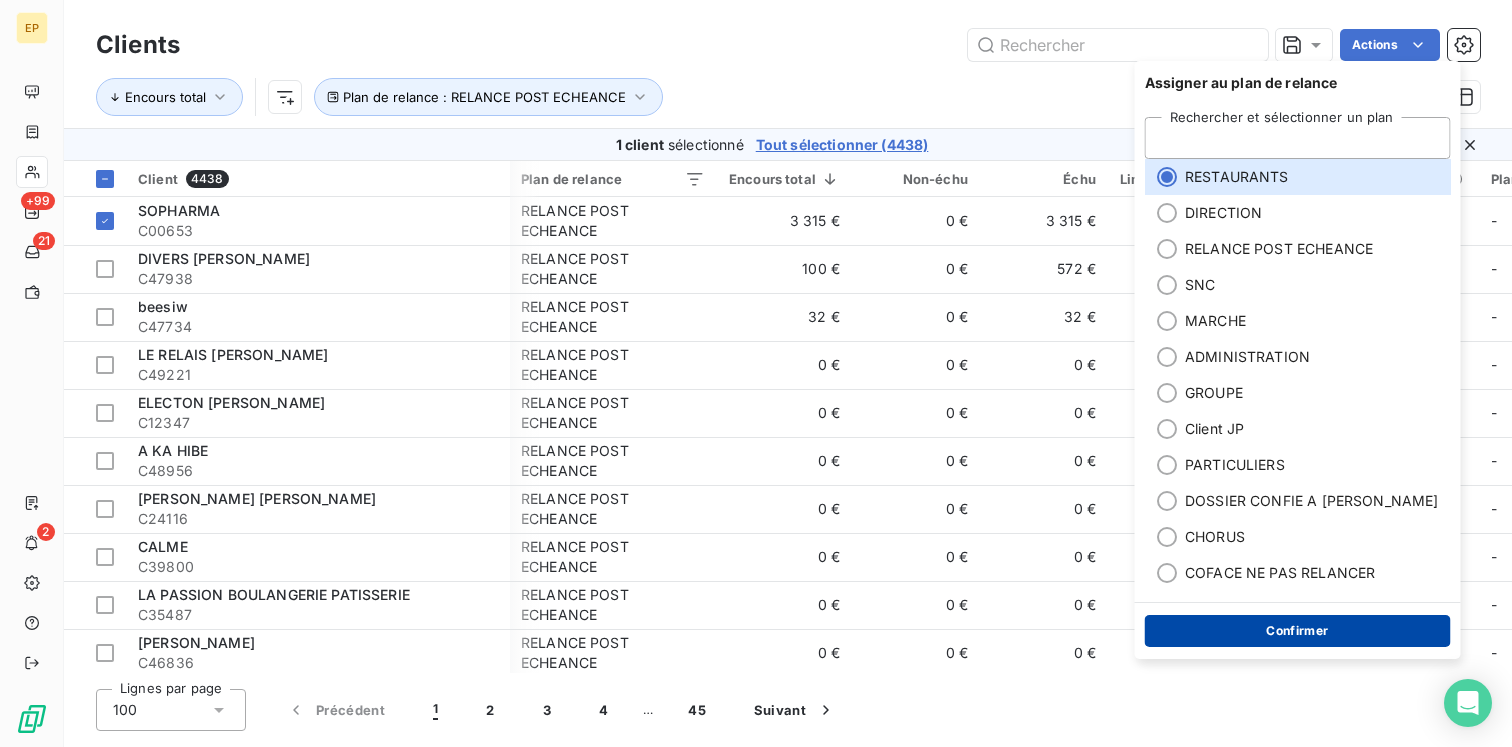 click on "Confirmer" at bounding box center (1298, 631) 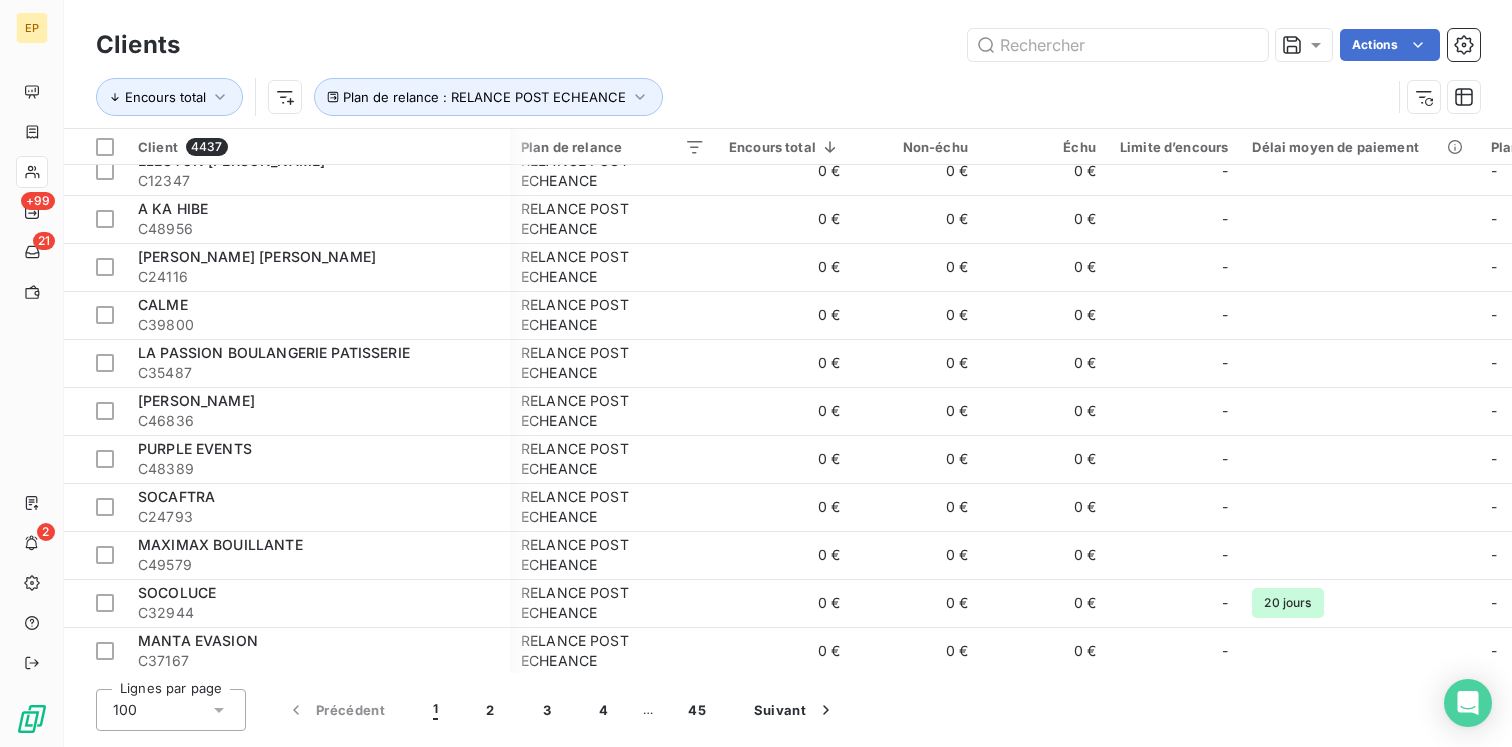 scroll, scrollTop: 0, scrollLeft: 1, axis: horizontal 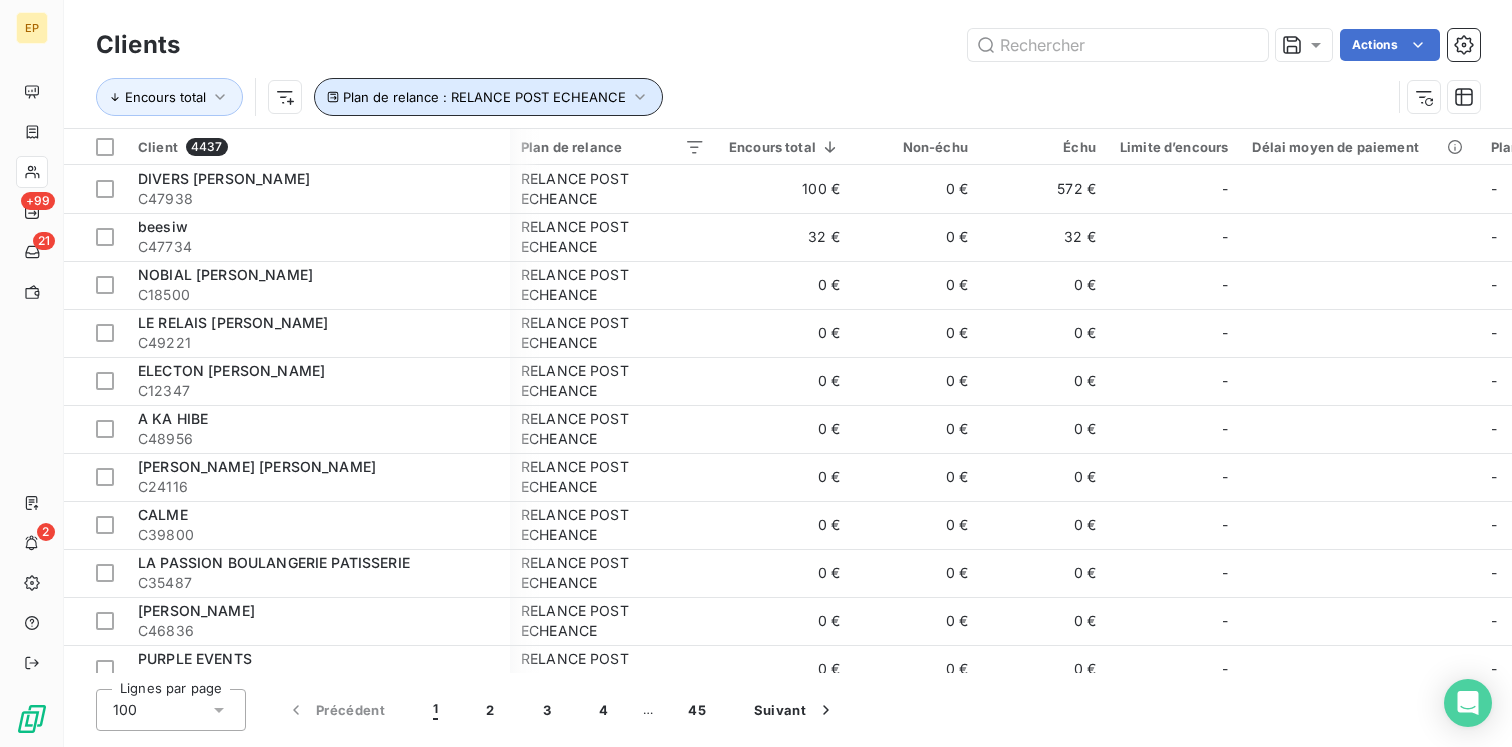 click 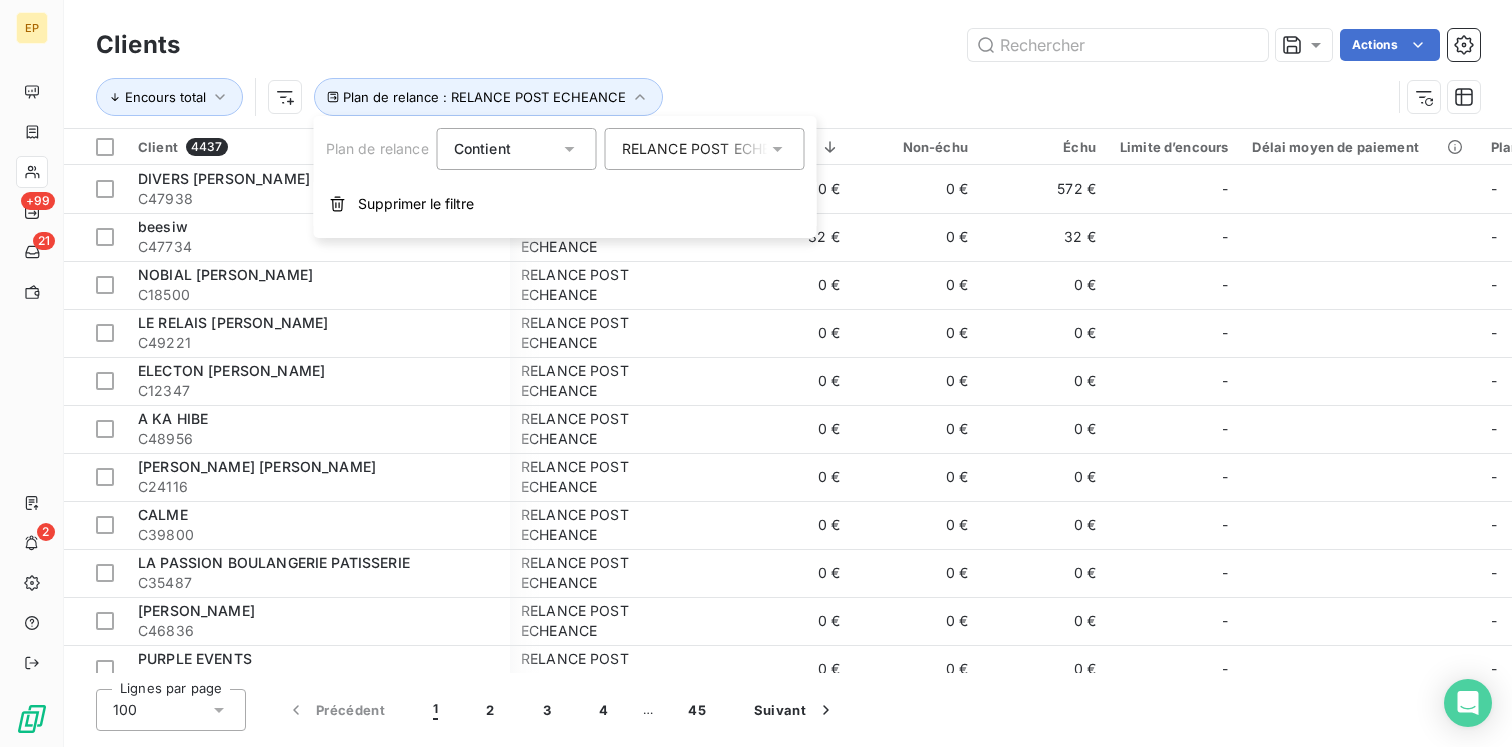 click on "RELANCE POST ECHEANCE" at bounding box center (695, 149) 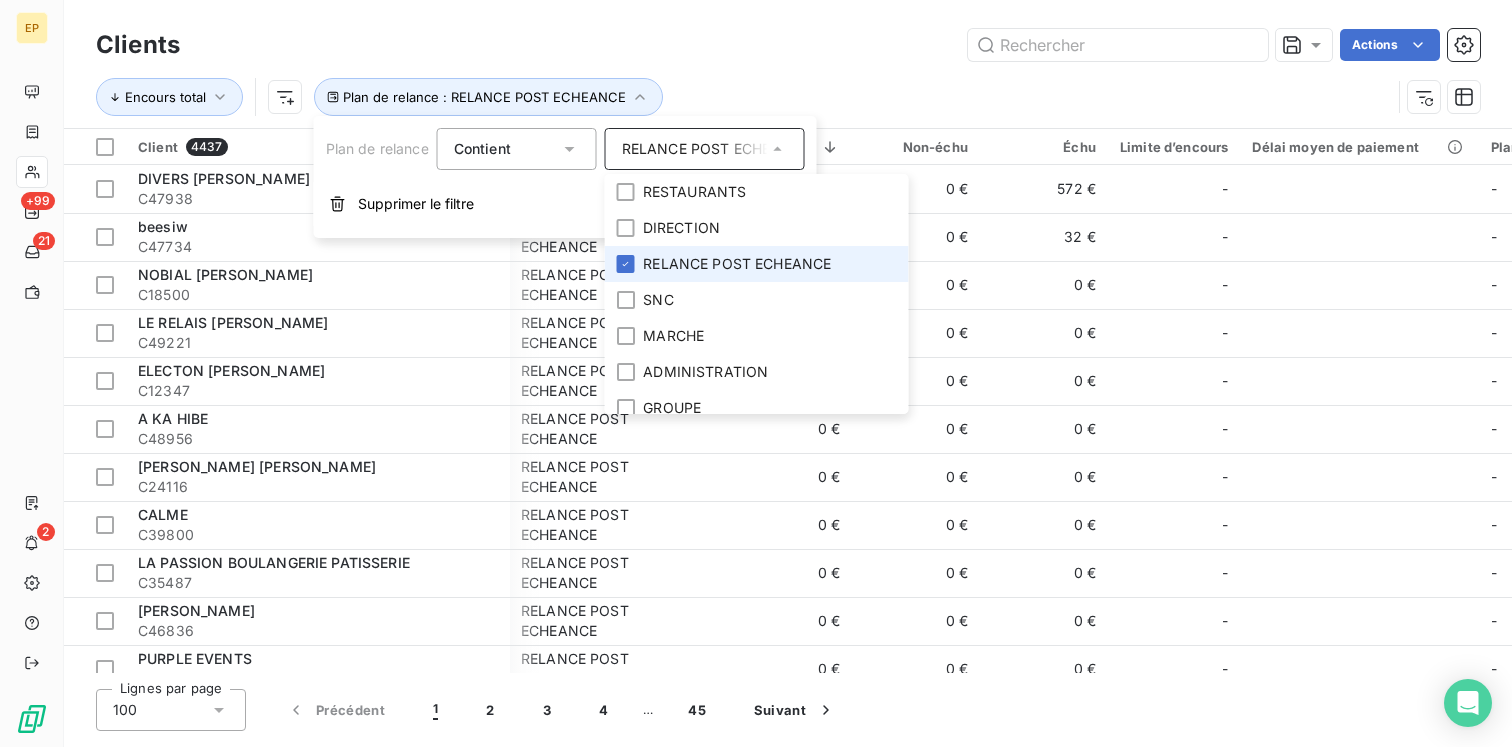 click on "RELANCE POST ECHEANCE" at bounding box center (737, 264) 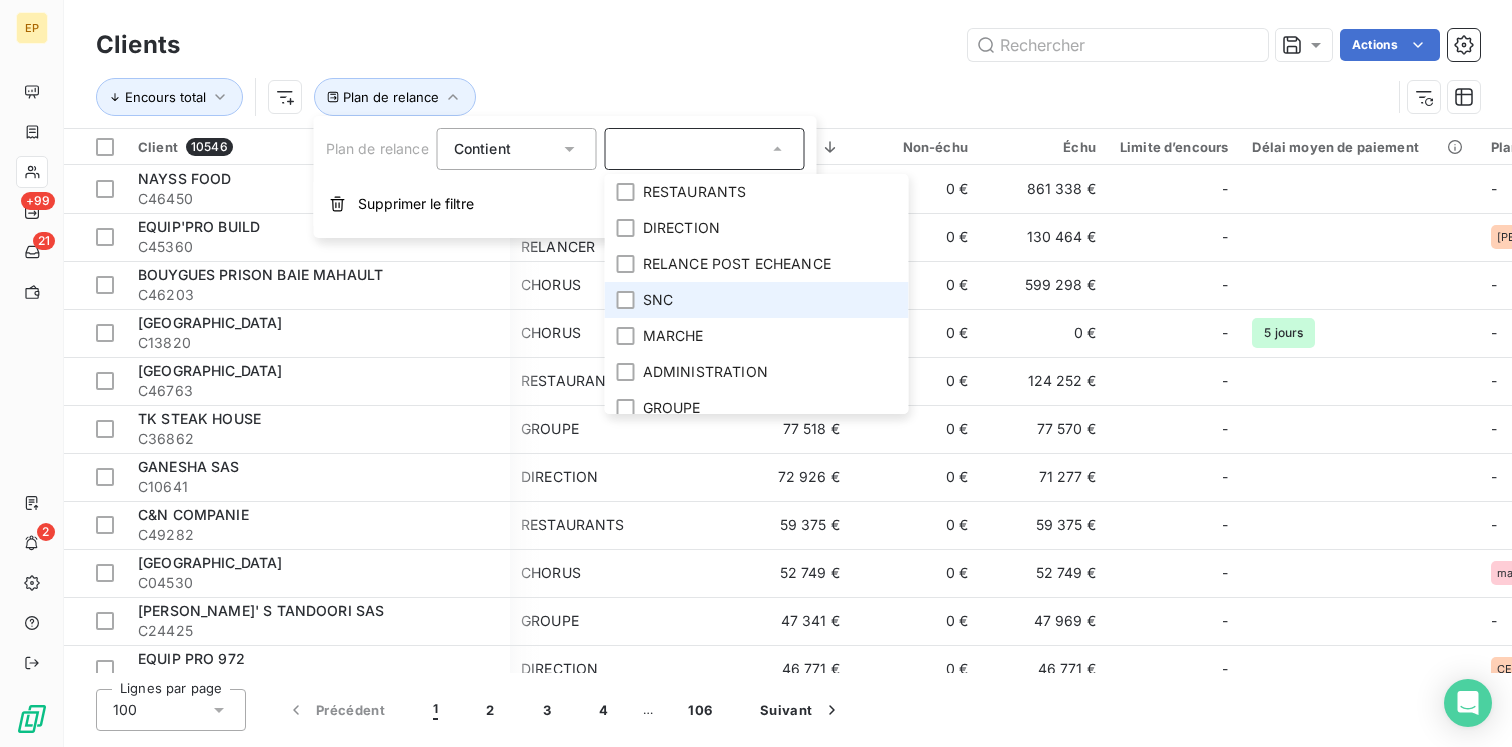 click on "SNC" at bounding box center (658, 300) 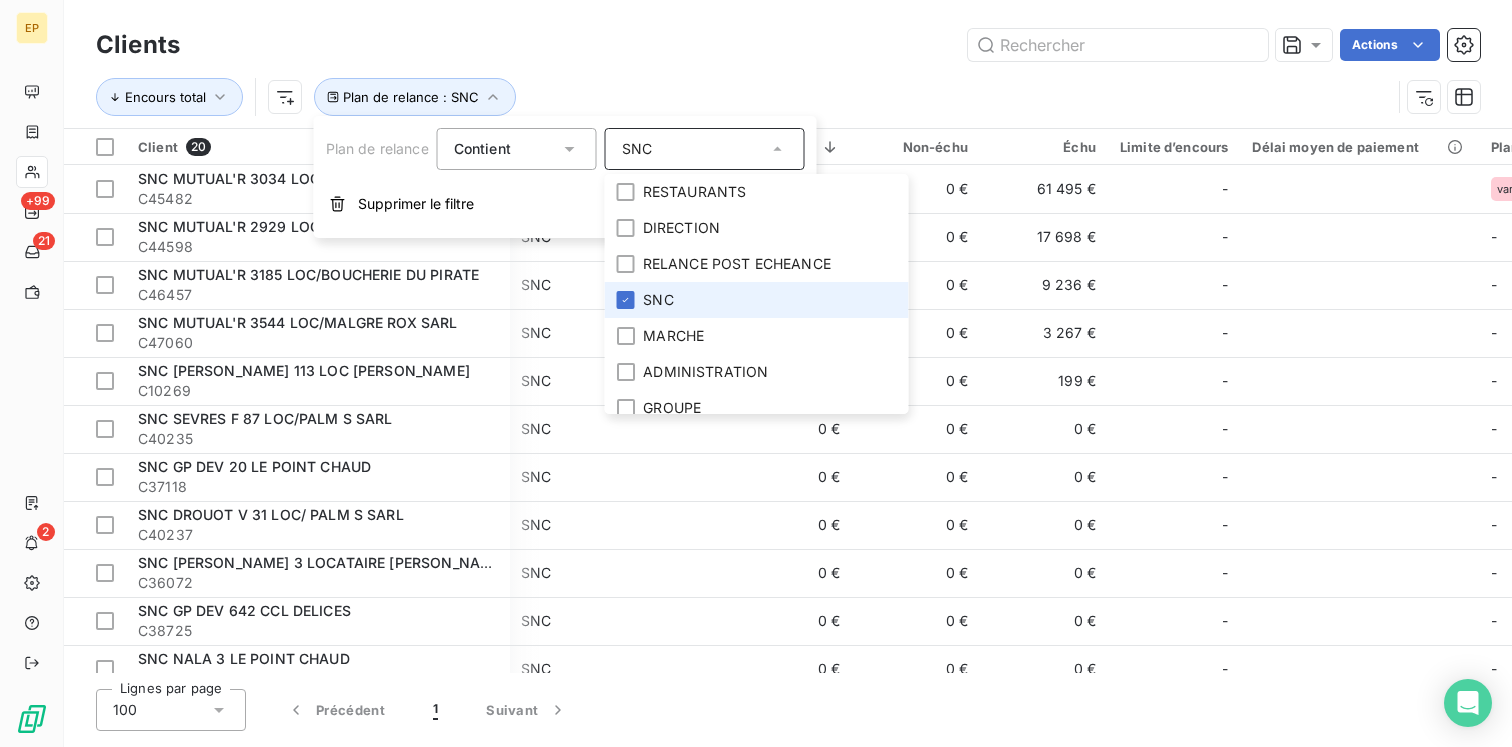 click on "SNC" at bounding box center [658, 300] 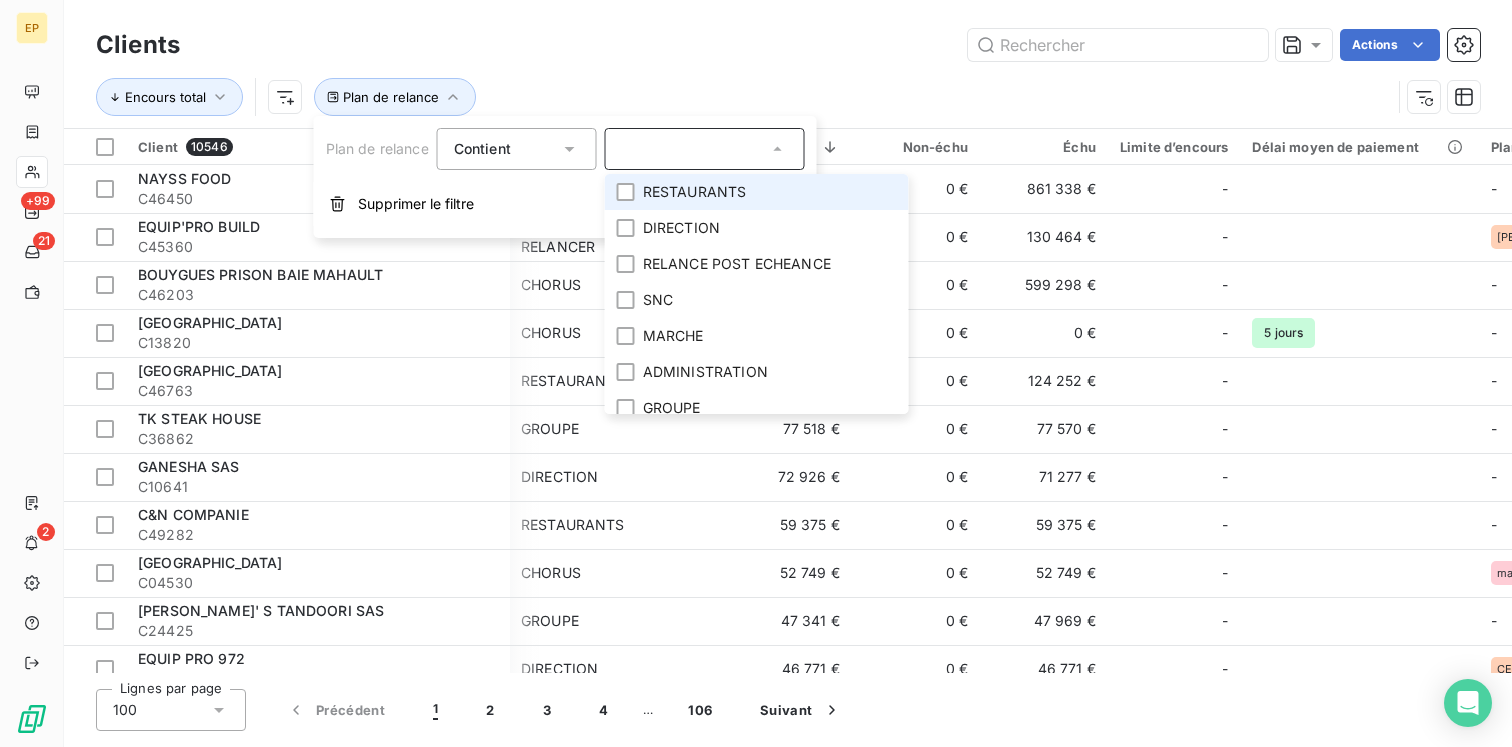 click on "RESTAURANTS" at bounding box center [695, 192] 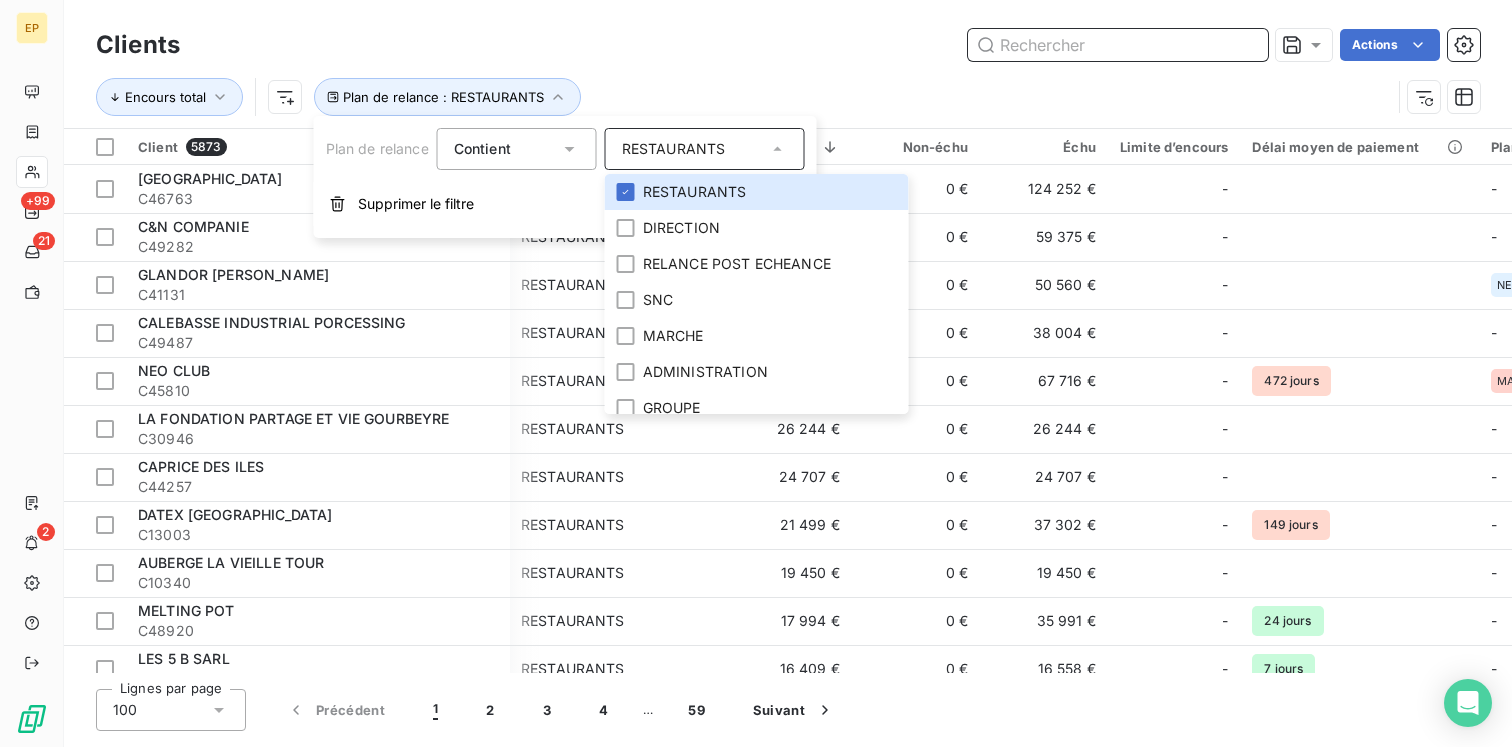 click at bounding box center (1118, 45) 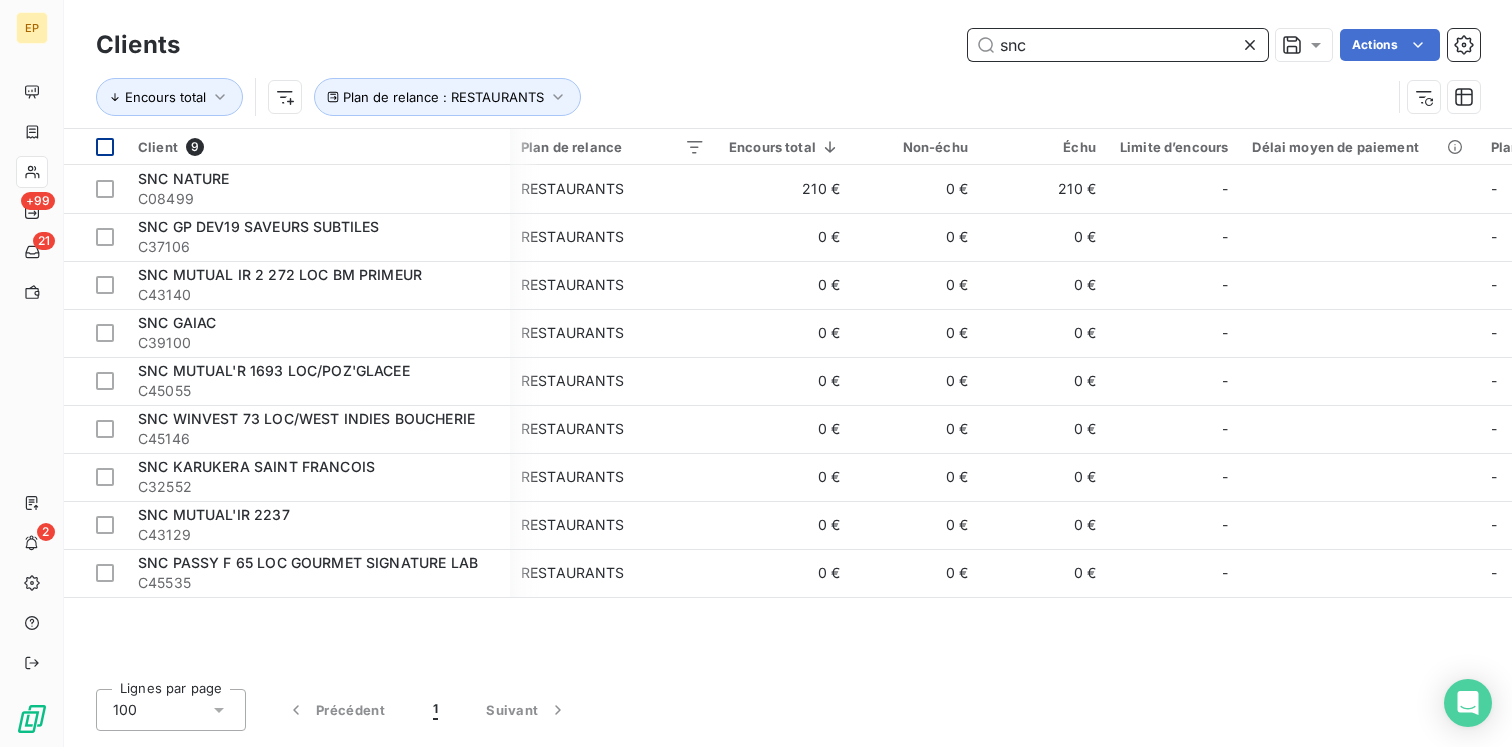type on "snc" 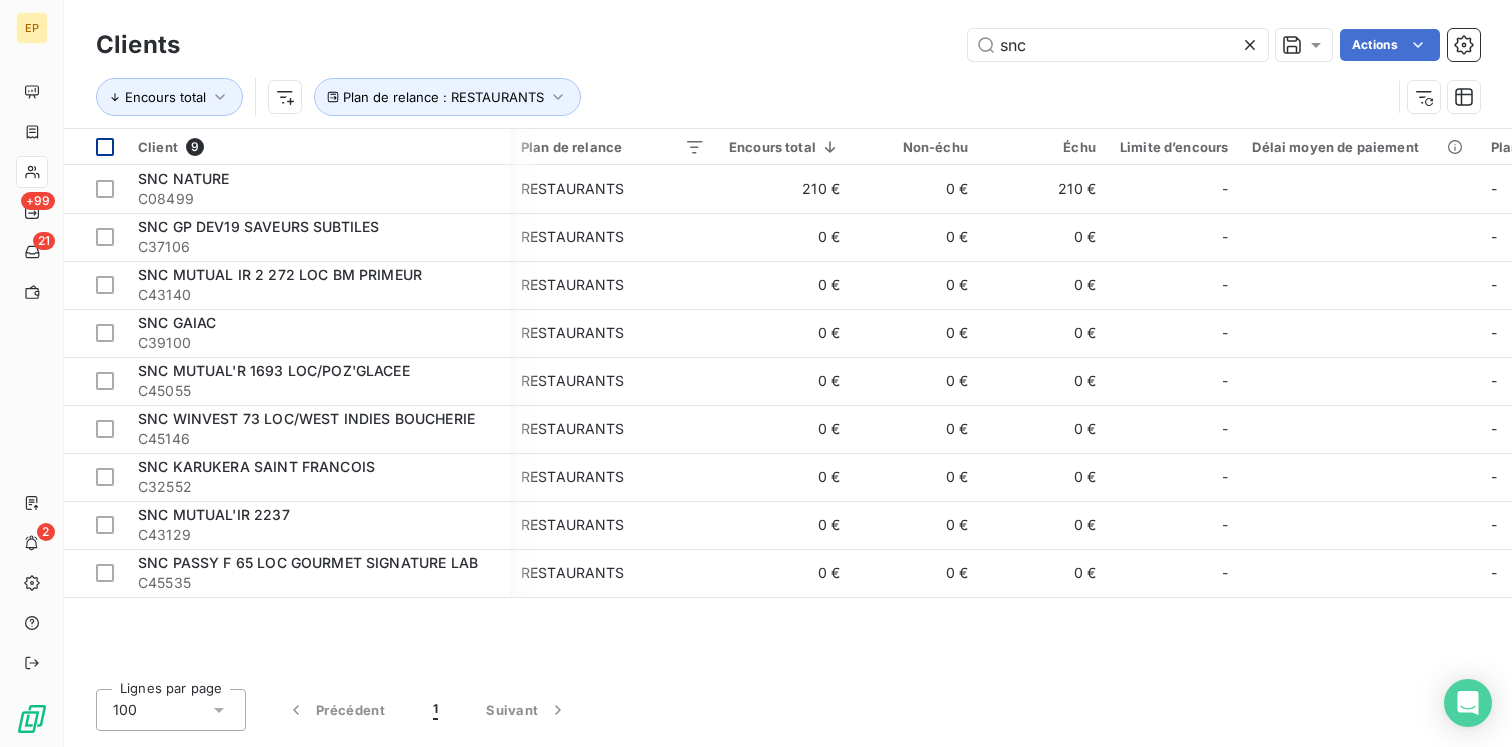 click at bounding box center (105, 147) 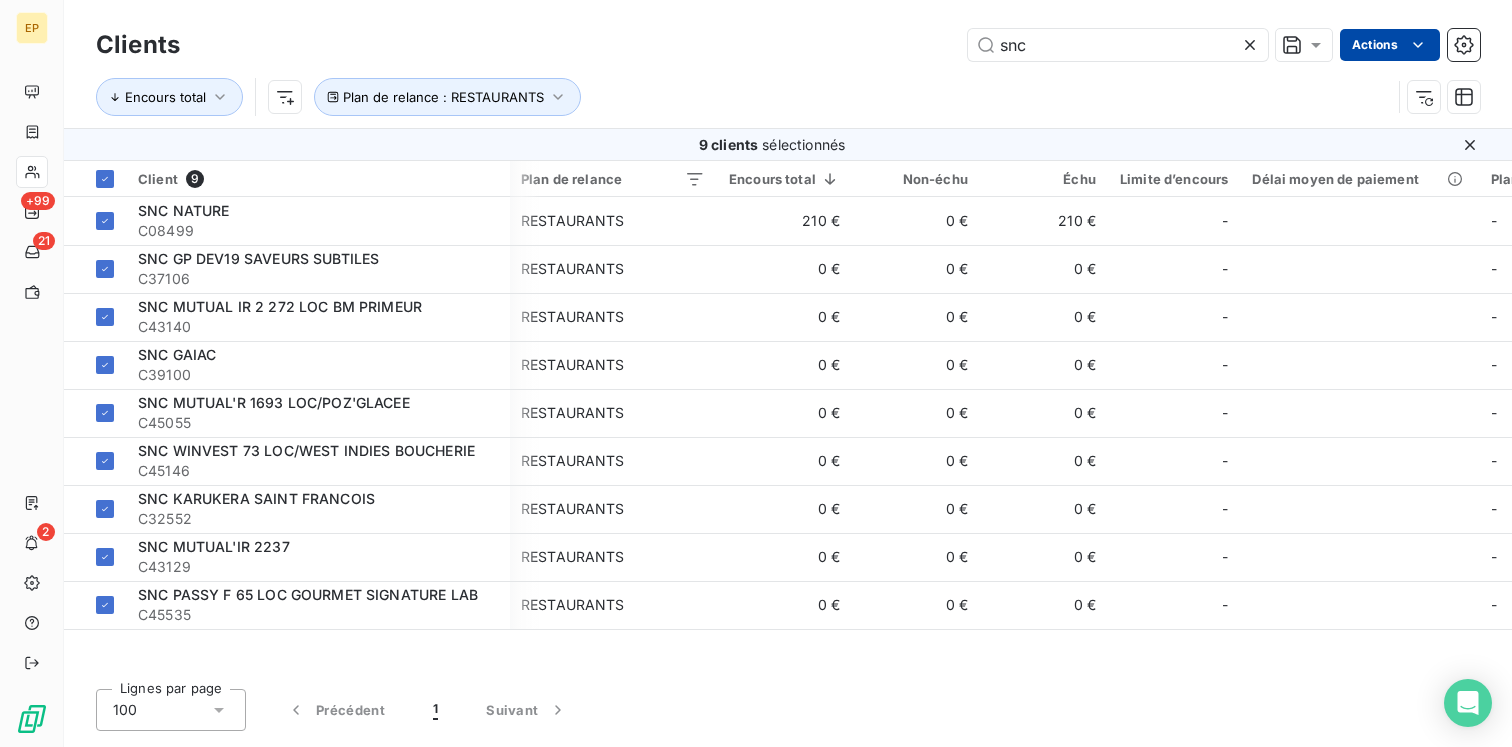 click on "EP +99 21 2 Clients snc Actions Encours total Plan de relance  : RESTAURANTS  9 clients   sélectionnés Client 9 Plan de relance Encours total Non-échu Échu Limite d’encours Délai moyen de paiement Plan de relance Tags SNC NATURE C08499 RESTAURANTS 210 € 0 € 210 € - - - SNC GP DEV19 SAVEURS SUBTILES C37106 RESTAURANTS 0 € 0 € 0 € - - - SNC MUTUAL IR 2 272 LOC BM PRIMEUR C43140 RESTAURANTS 0 € 0 € 0 € - - - SNC GAIAC C39100 RESTAURANTS 0 € 0 € 0 € - - - SNC MUTUAL'R 1693 LOC/POZ'GLACEE C45055 RESTAURANTS 0 € 0 € 0 € - - - SNC WINVEST 73 LOC/WEST INDIES BOUCHERIE  C45146 RESTAURANTS 0 € 0 € 0 € - - OK SNC KARUKERA SAINT FRANCOIS C32552 RESTAURANTS 0 € 0 € 0 € - - - SNC MUTUAL'IR 2237 C43129 RESTAURANTS 0 € 0 € 0 € - - - SNC PASSY F 65 LOC GOURMET SIGNATURE LAB C45535 RESTAURANTS 0 € 0 € 0 € - - - Lignes par page 100 Précédent 1 Suivant" at bounding box center (756, 373) 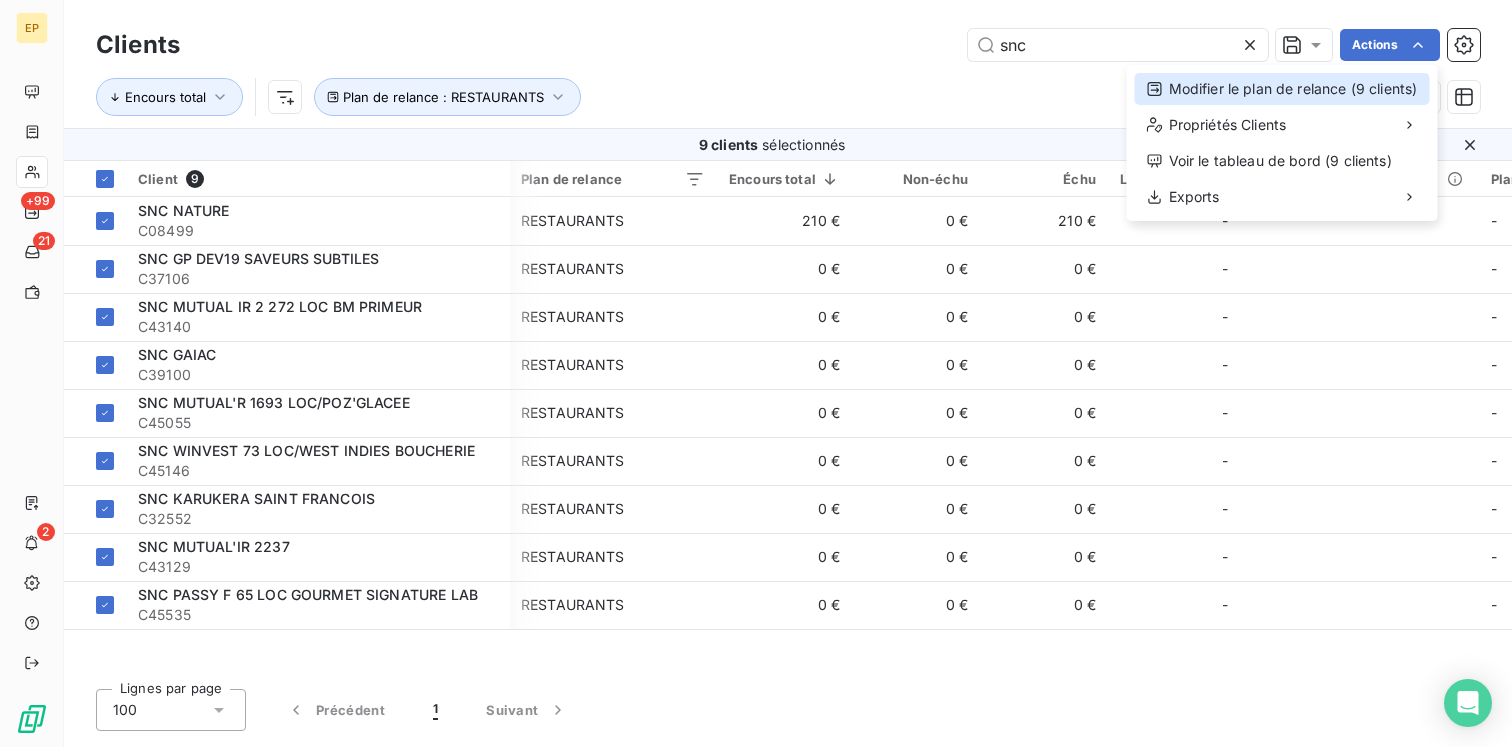 click on "Modifier le plan de relance (9 clients)" at bounding box center (1282, 89) 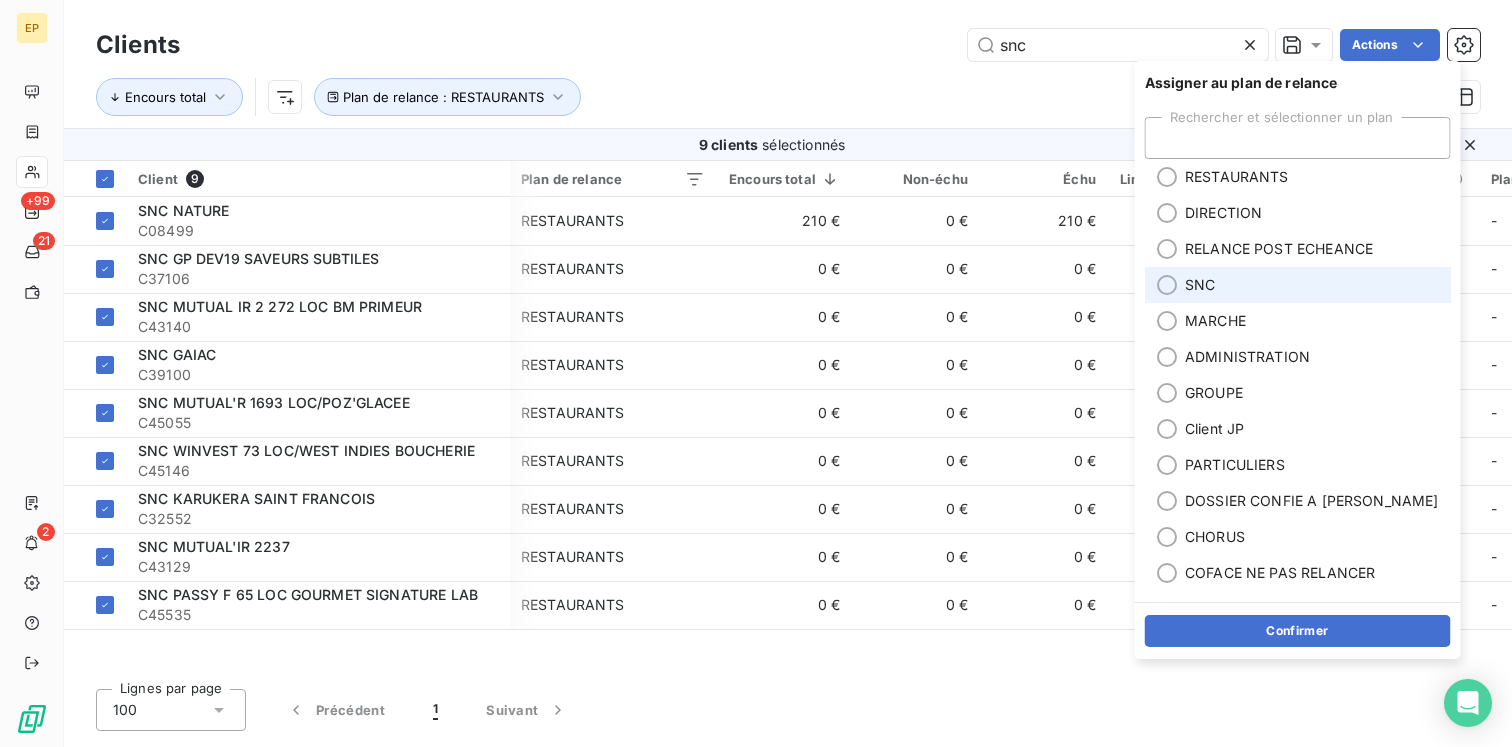 click on "SNC" at bounding box center (1200, 285) 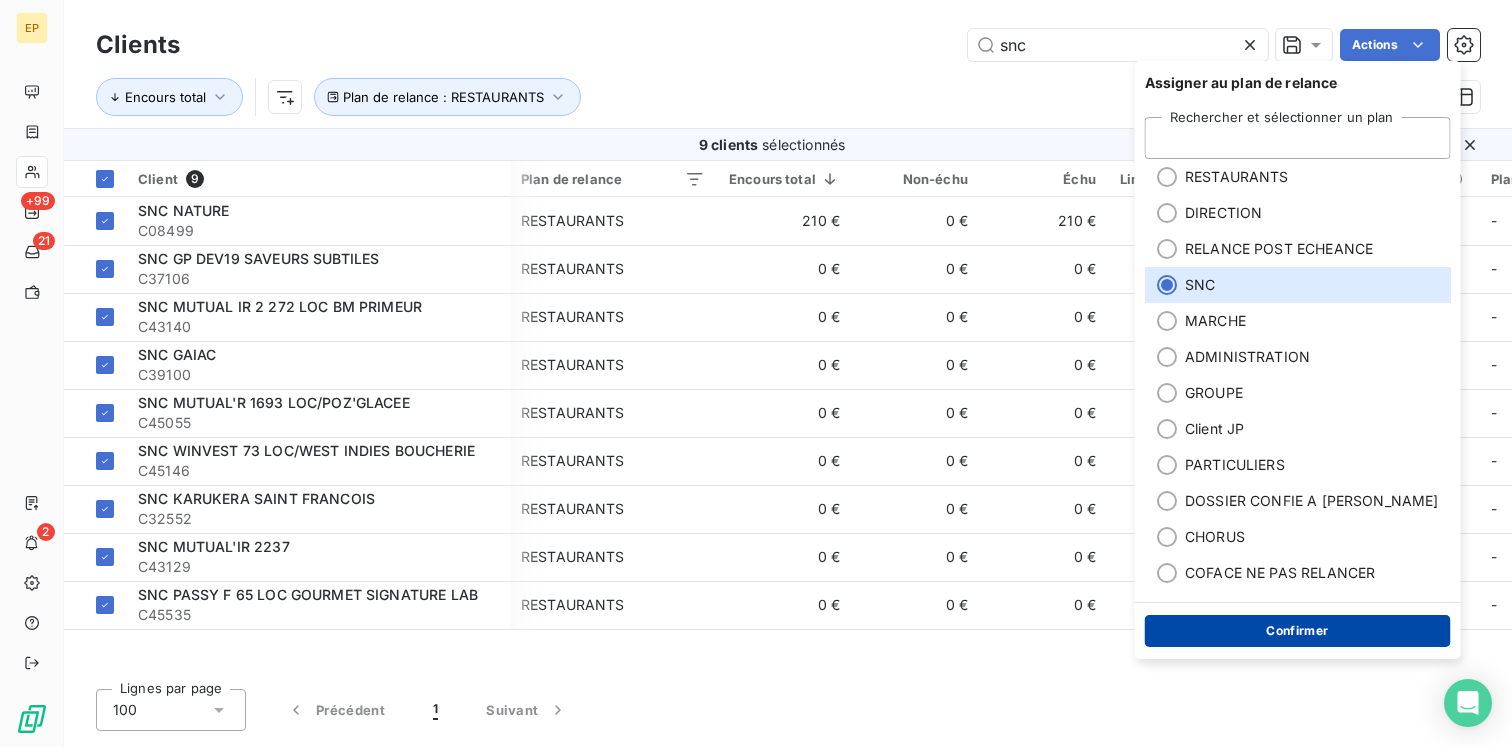 click on "Confirmer" at bounding box center (1298, 631) 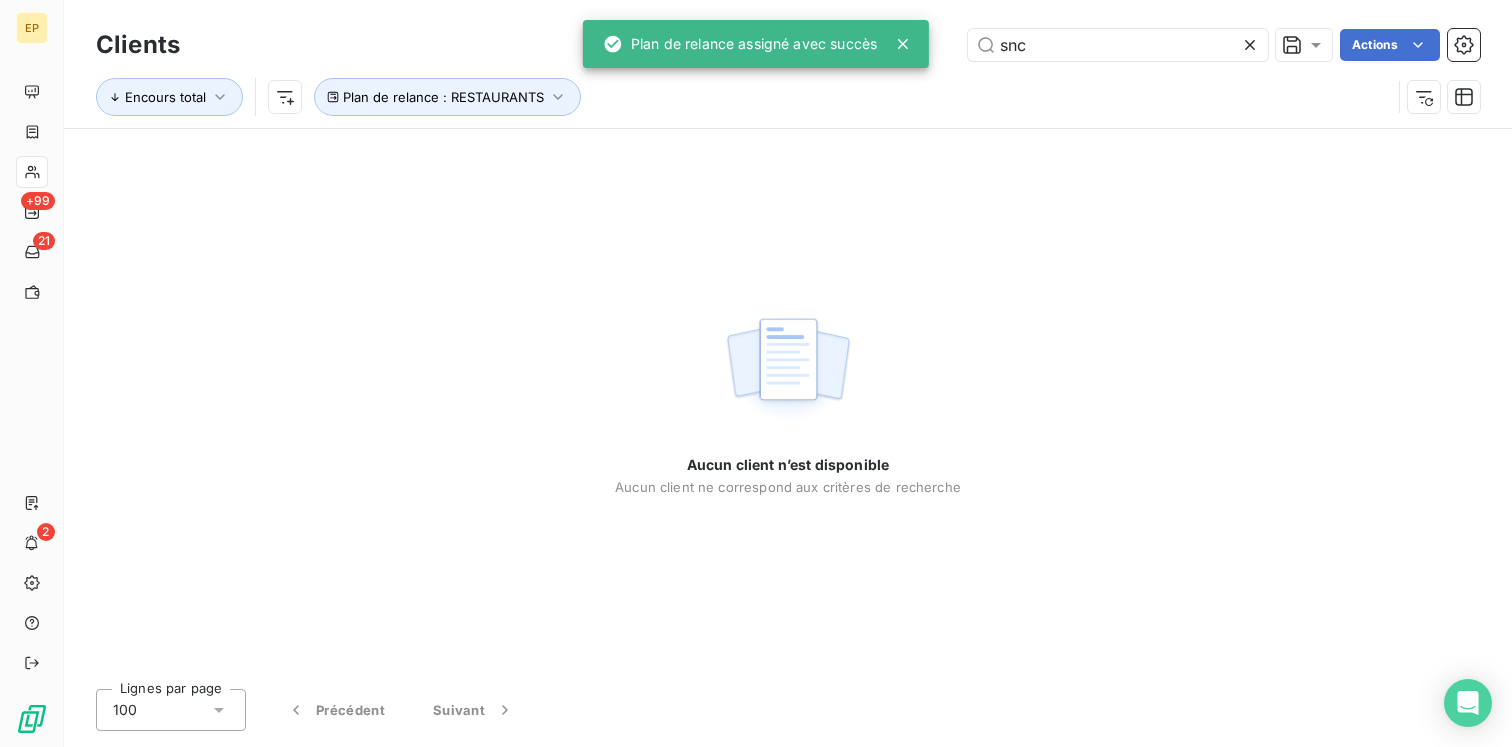 click 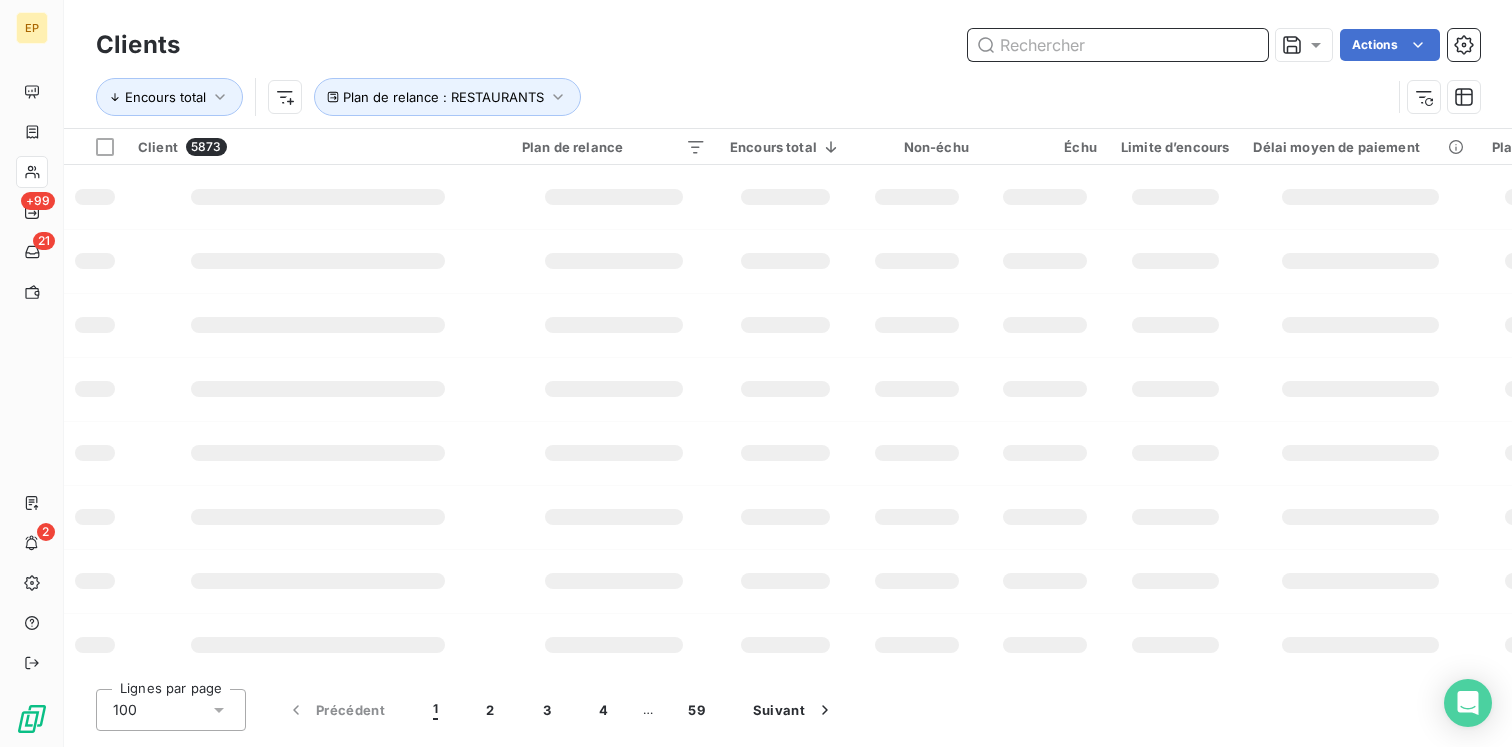 click at bounding box center (1118, 45) 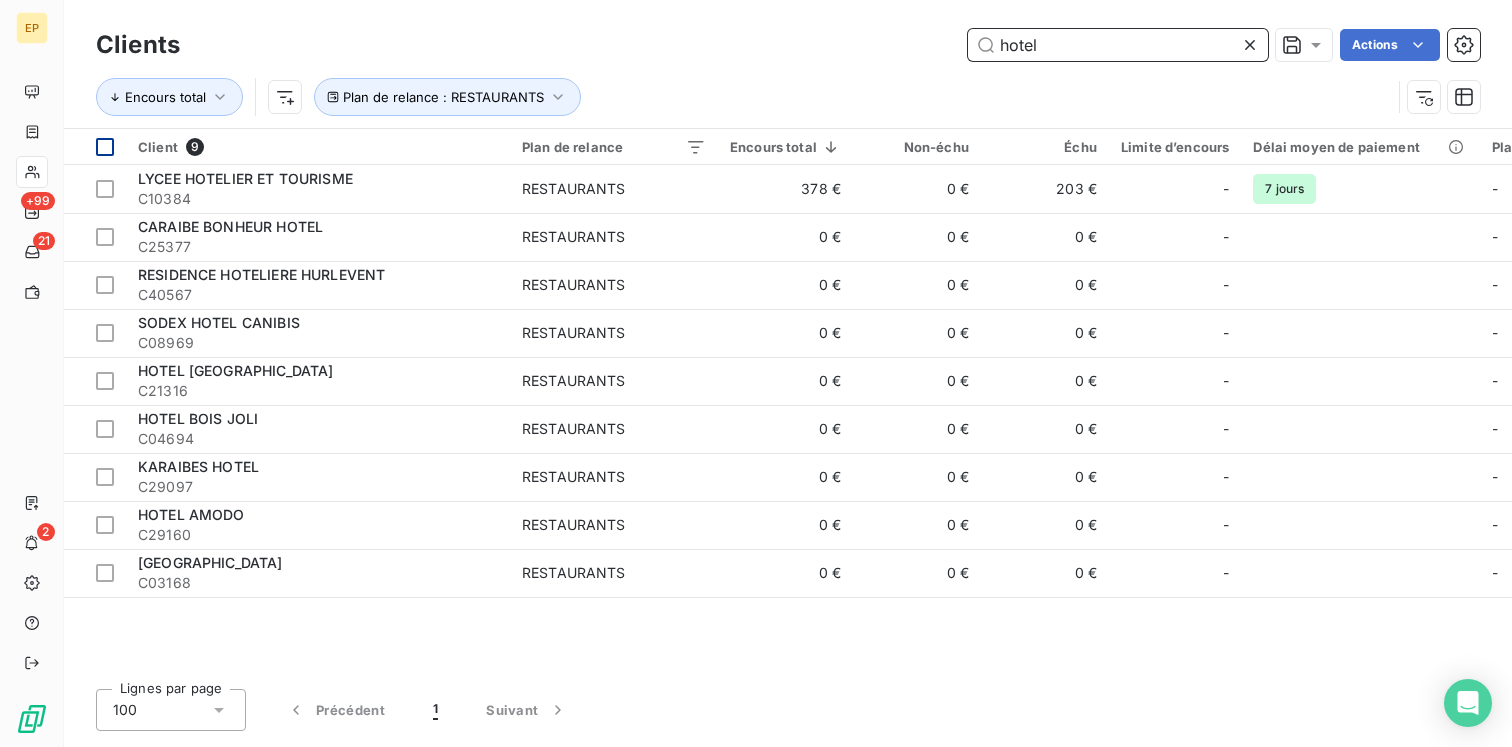 type on "hotel" 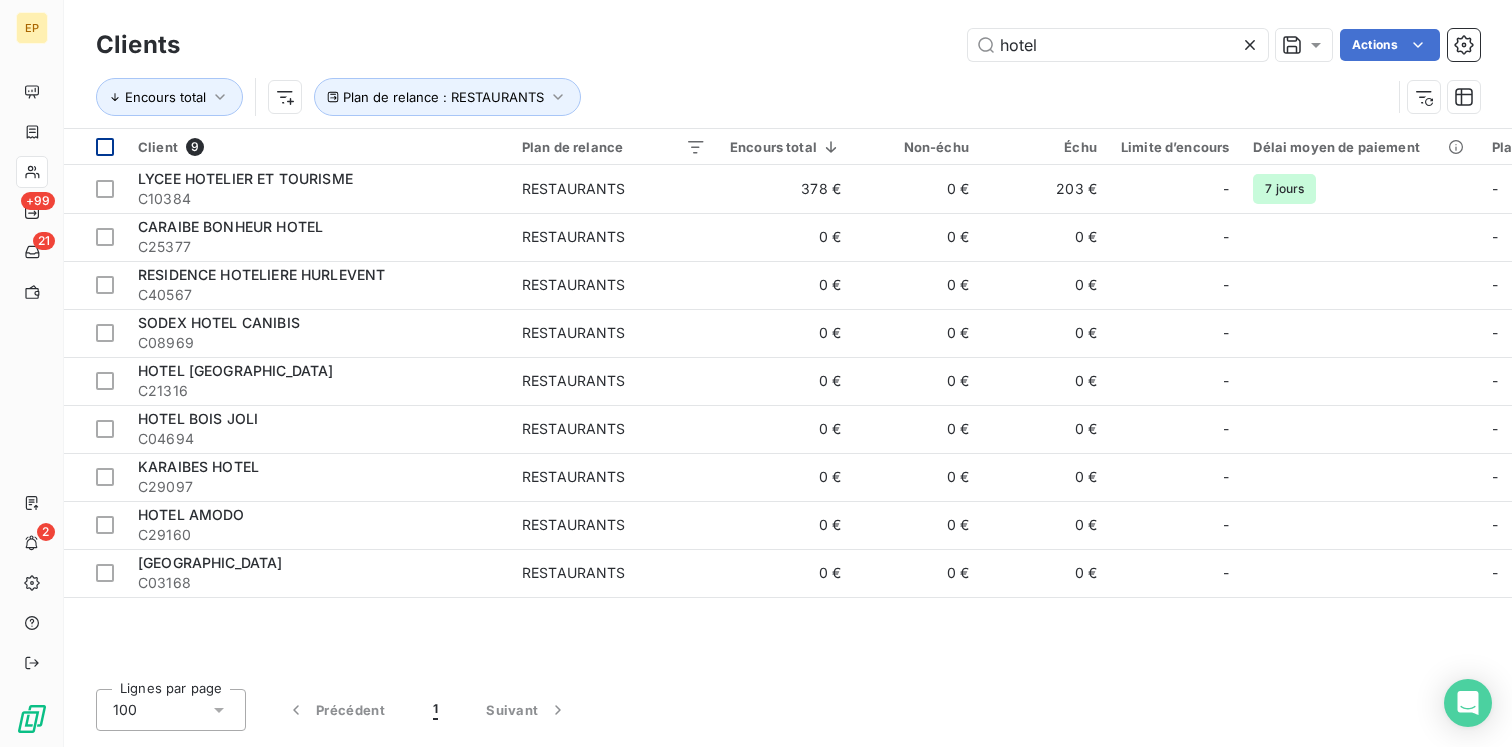 click at bounding box center [105, 147] 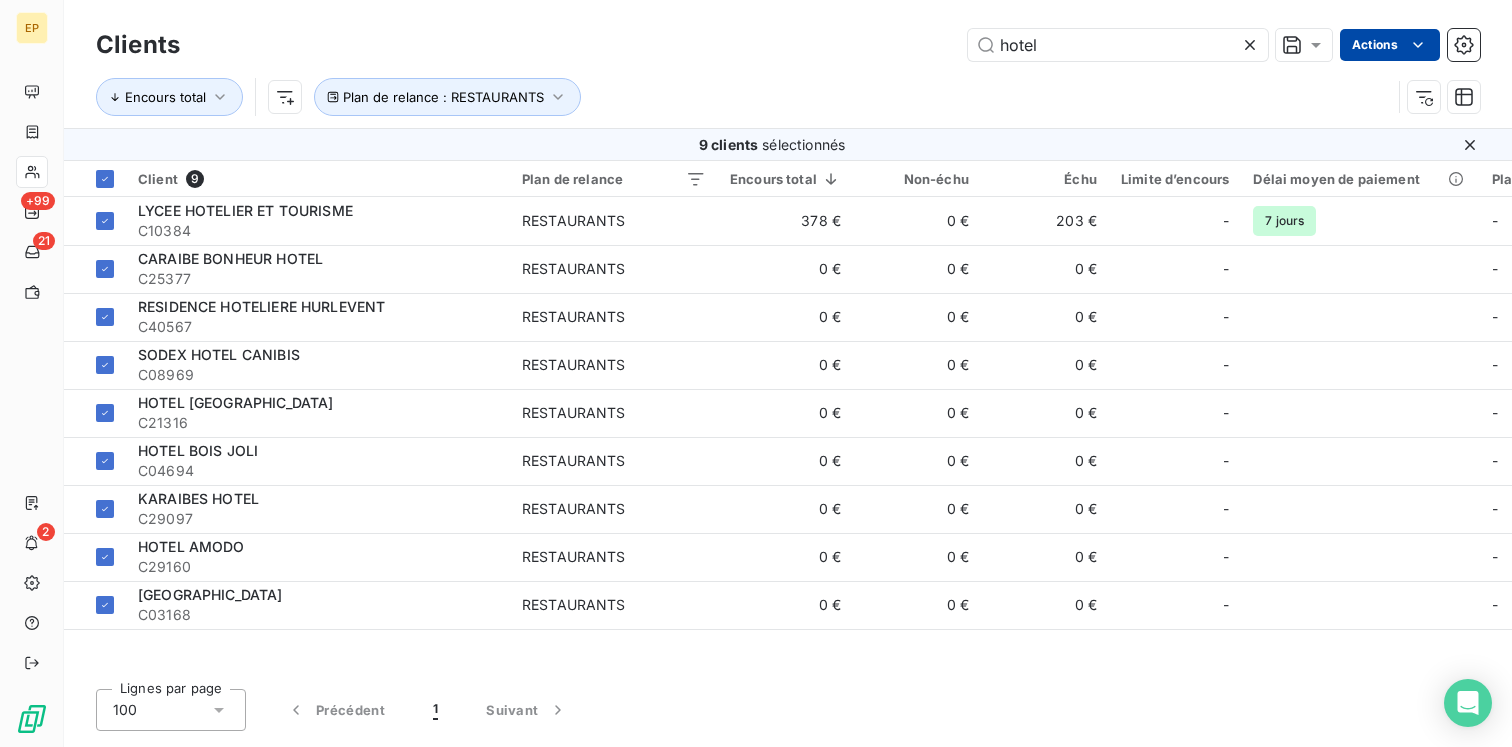 click on "EP +99 21 2 Clients hotel Actions Encours total Plan de relance  : RESTAURANTS  9 clients   sélectionnés Client 9 Plan de relance Encours total Non-échu Échu Limite d’encours Délai moyen de paiement Plan de relance Tags LYCEE HOTELIER ET TOURISME C10384 RESTAURANTS 378 € 0 € 203 € - 7 jours - - CARAIBE BONHEUR HOTEL C25377 RESTAURANTS 0 € 0 € 0 € - - - RESIDENCE HOTELIERE HURLEVENT C40567 RESTAURANTS 0 € 0 € 0 € - - - SODEX HOTEL CANIBIS C08969 RESTAURANTS 0 € 0 € 0 € - - - HOTEL LE PETIT HAVRE C21316 RESTAURANTS 0 € 0 € 0 € - - - HOTEL BOIS JOLI C04694 RESTAURANTS 0 € 0 € 0 € - - - KARAIBES HOTEL C29097 RESTAURANTS 0 € 0 € 0 € - - - HOTEL AMODO C29160 RESTAURANTS 0 € 0 € 0 € - - - HOTEL KANAOA C03168 RESTAURANTS 0 € 0 € 0 € - - - Lignes par page 100 Précédent 1 Suivant" at bounding box center (756, 373) 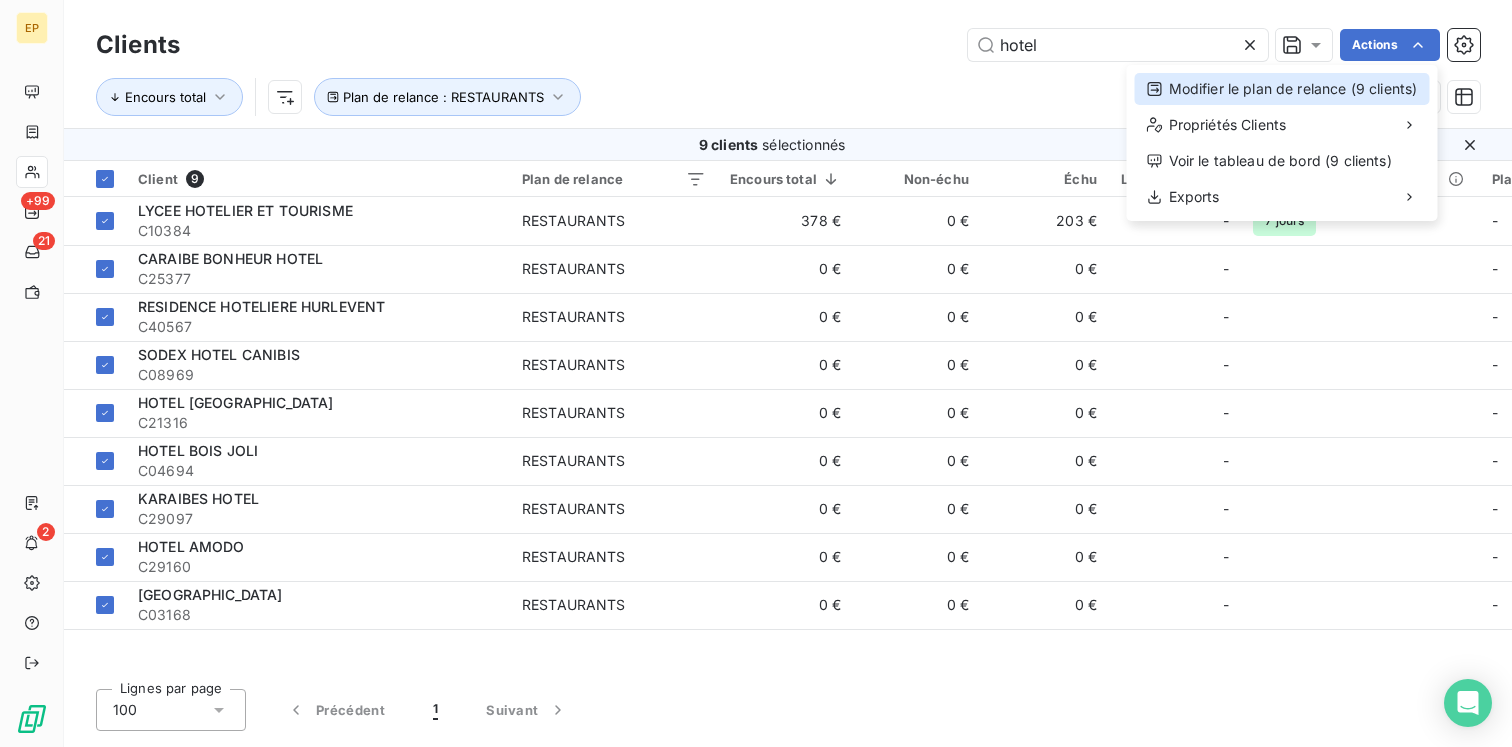click on "Modifier le plan de relance (9 clients)" at bounding box center (1282, 89) 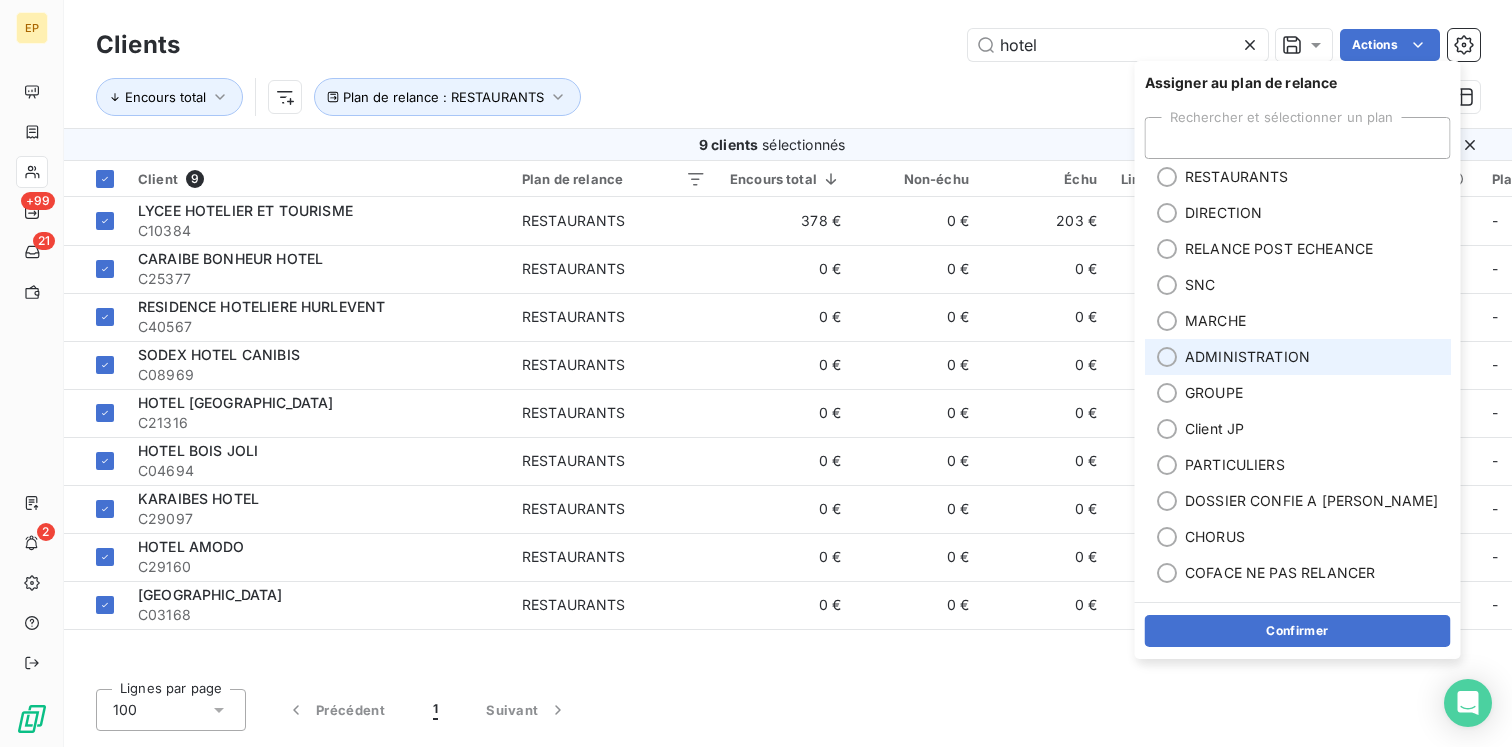 click on "ADMINISTRATION" at bounding box center [1247, 357] 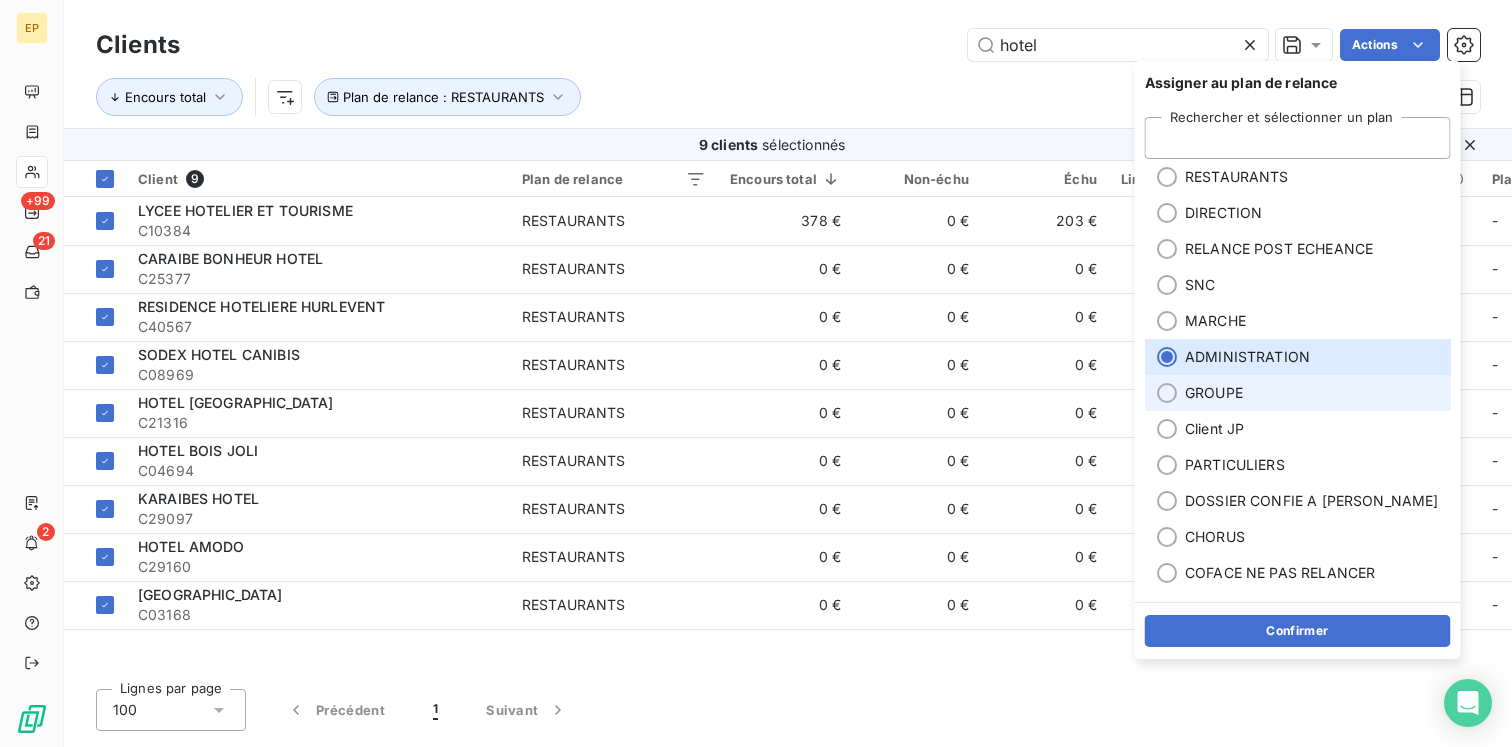 click on "GROUPE" at bounding box center [1298, 393] 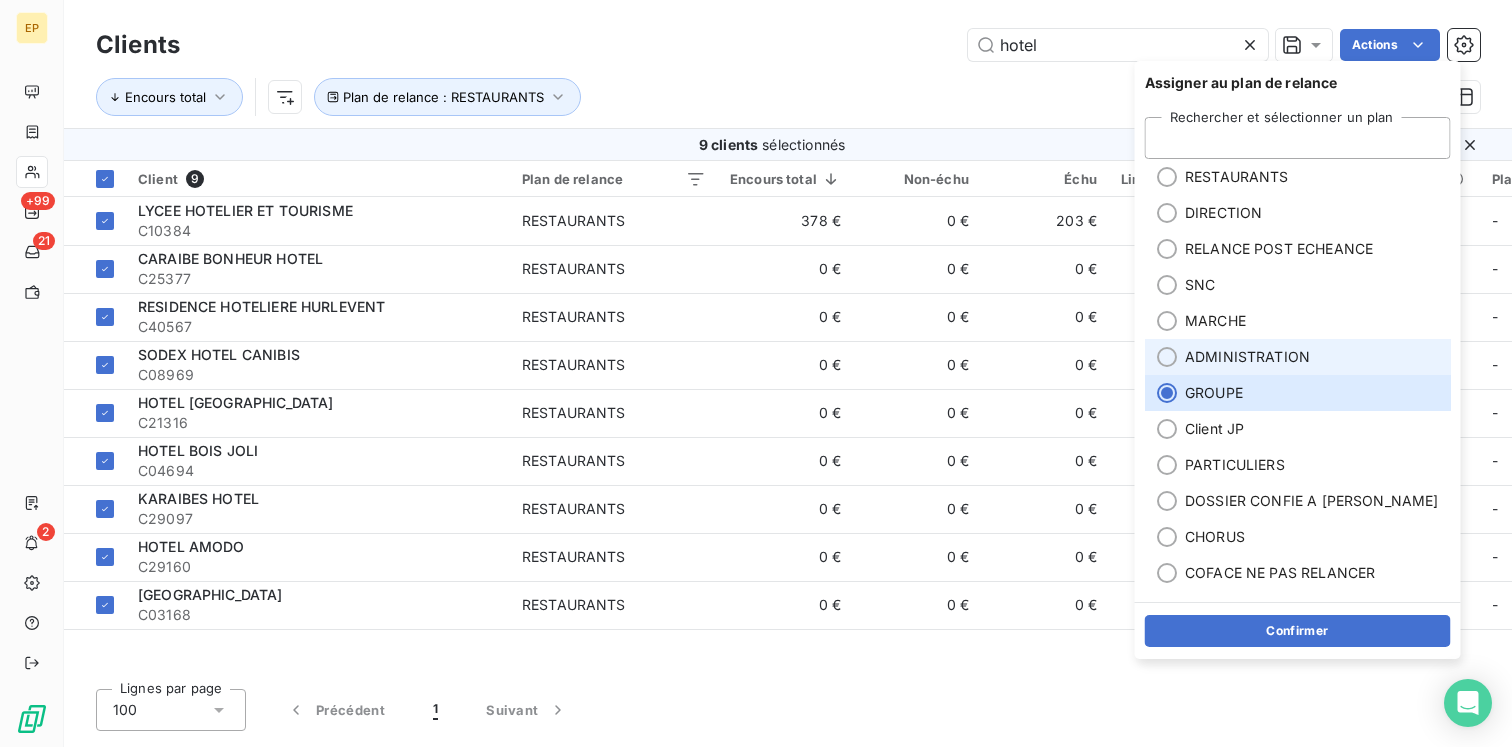 click on "ADMINISTRATION" at bounding box center [1247, 357] 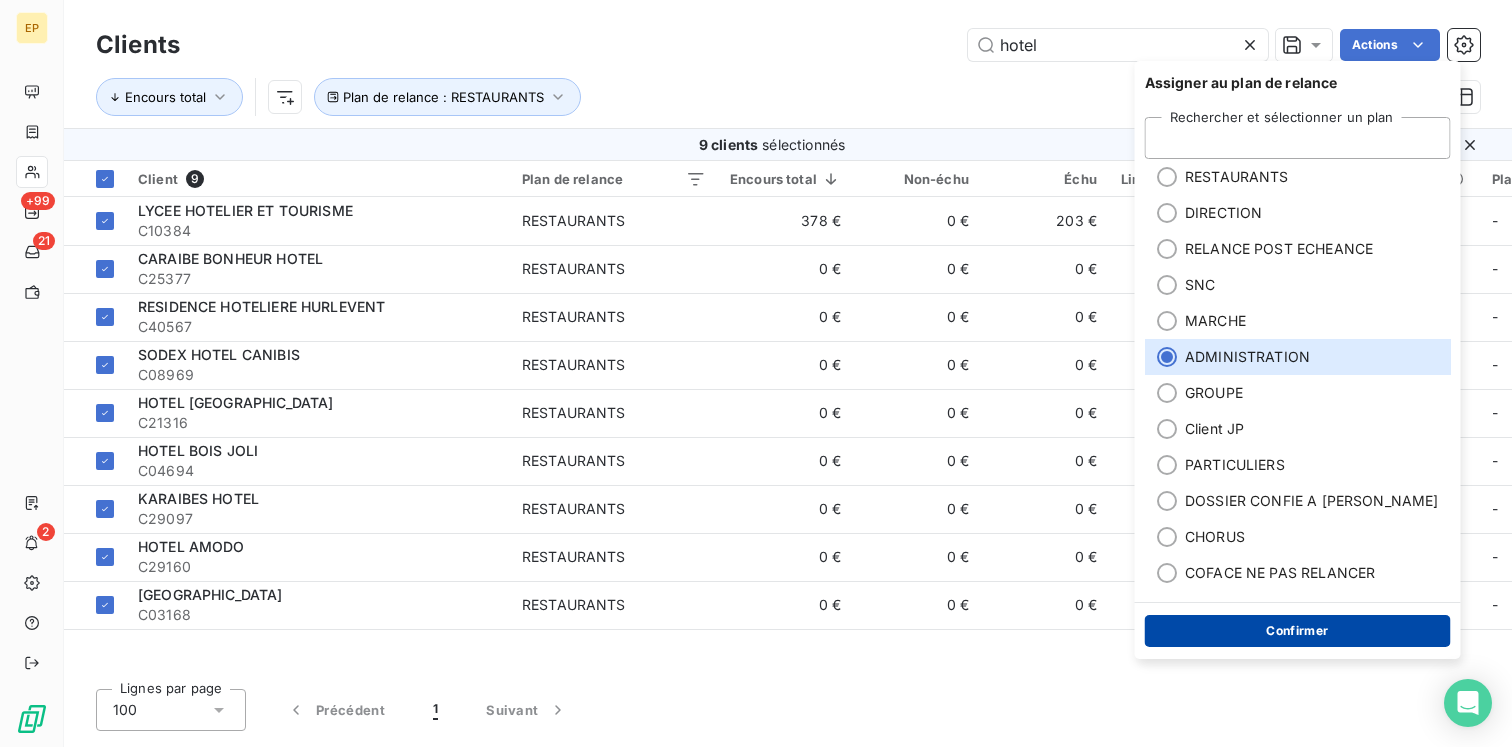 click on "Confirmer" at bounding box center (1298, 631) 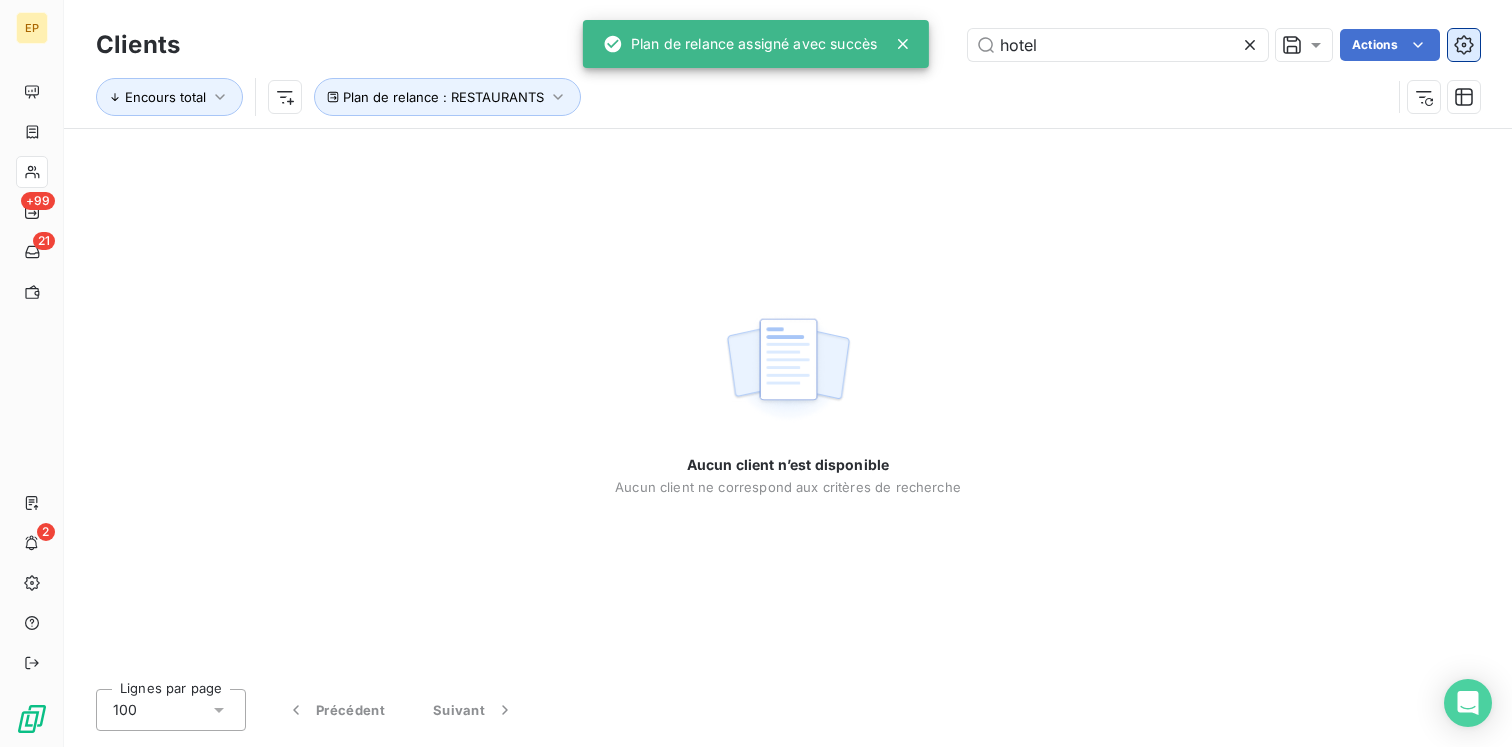 click at bounding box center [1464, 45] 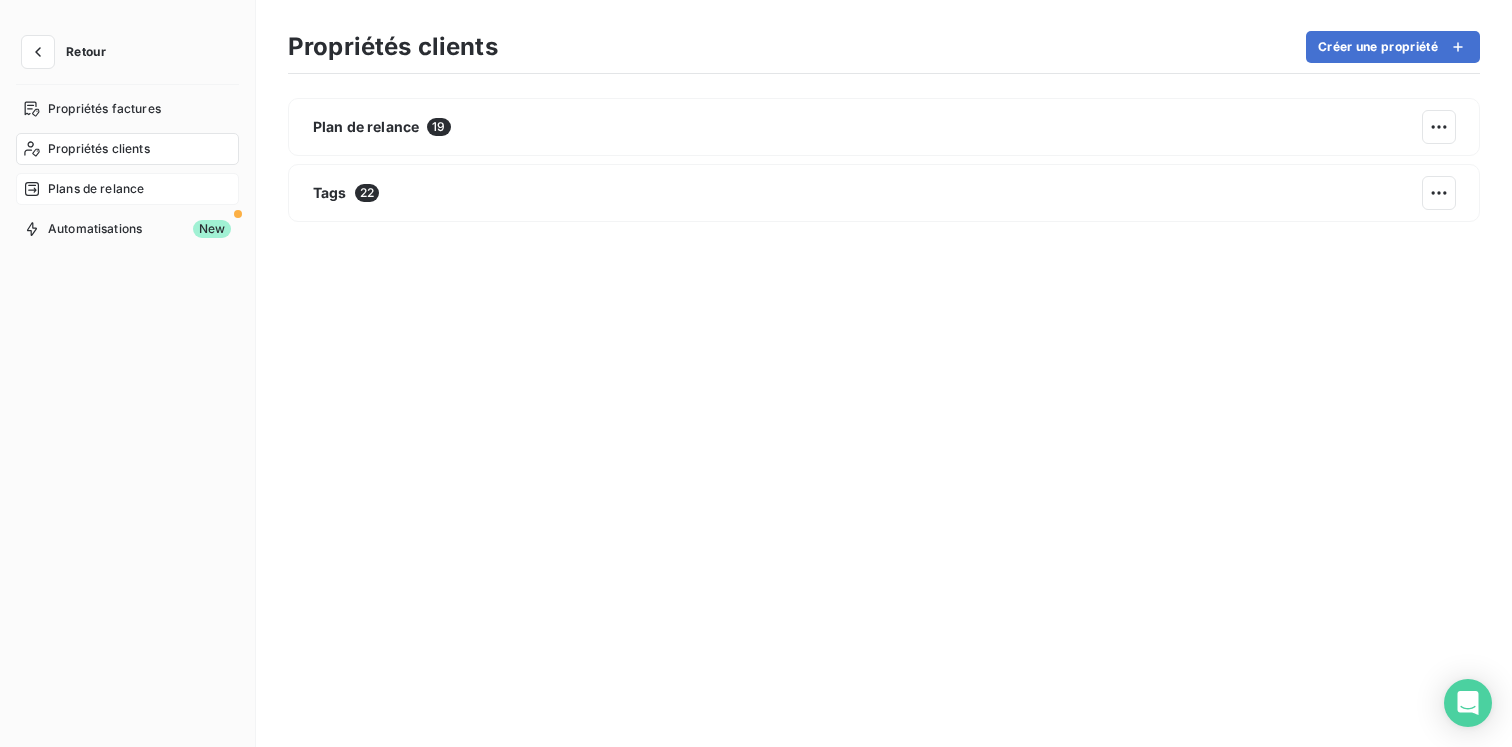 click on "Plans de relance" at bounding box center [127, 189] 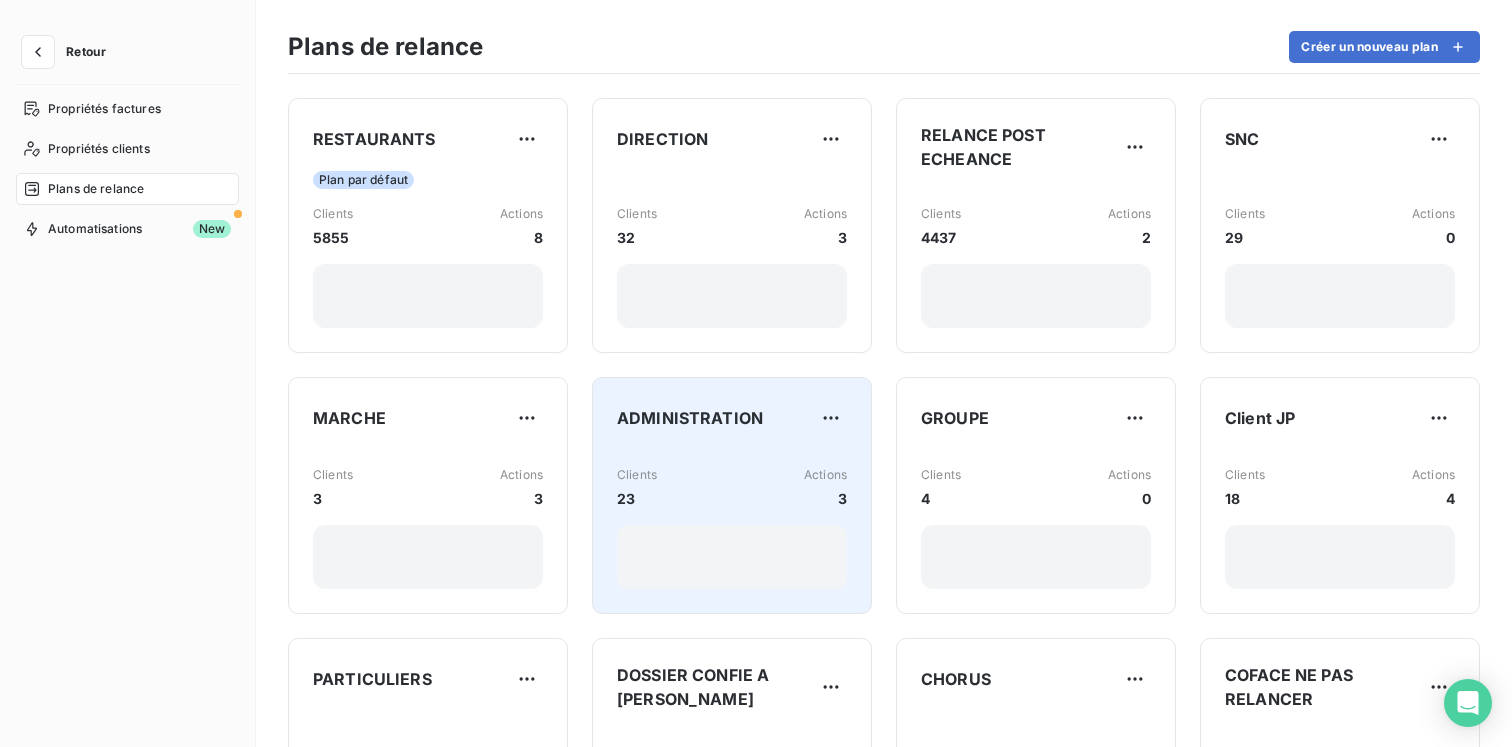 click on "Clients 23 Actions 3" at bounding box center [732, 519] 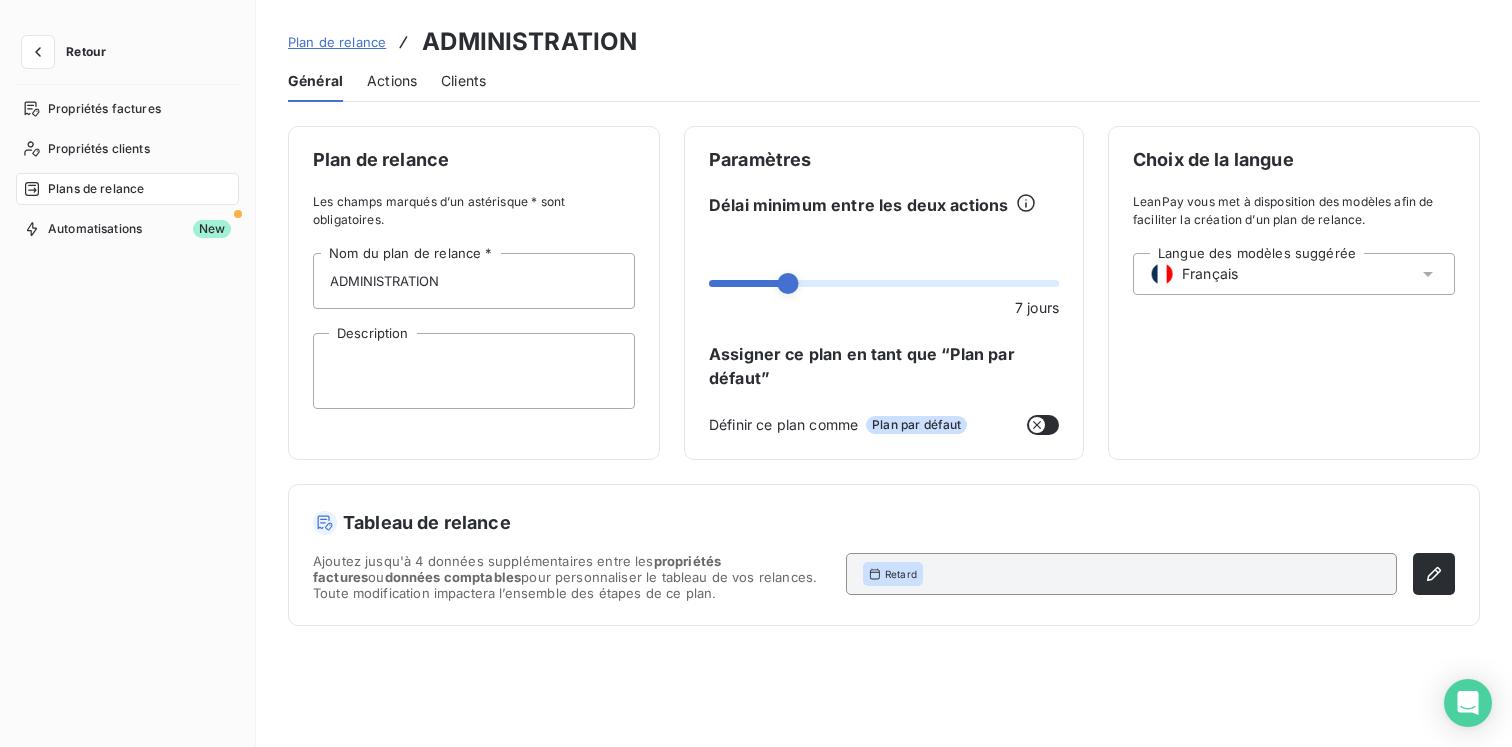 click on "Actions" at bounding box center (392, 81) 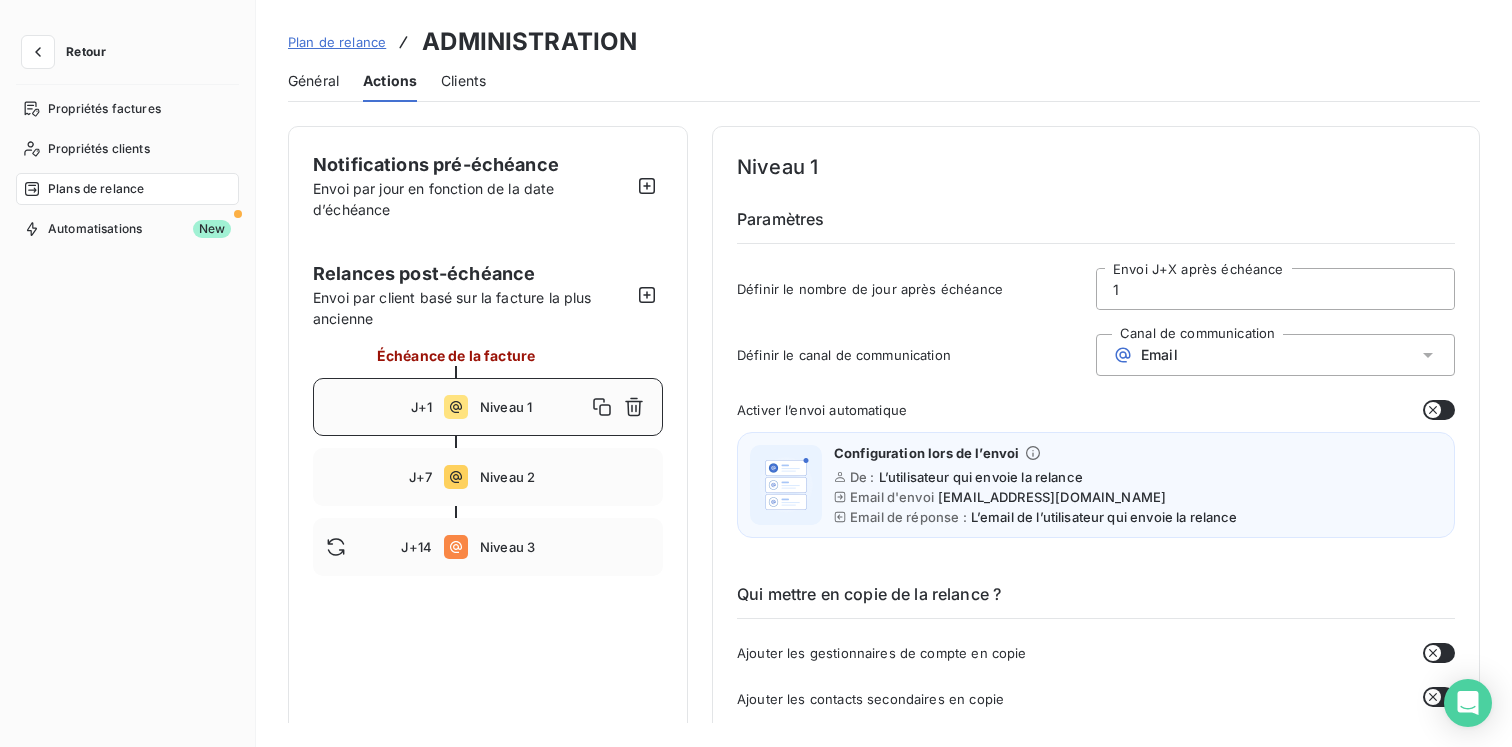 click on "Retour" at bounding box center [69, 52] 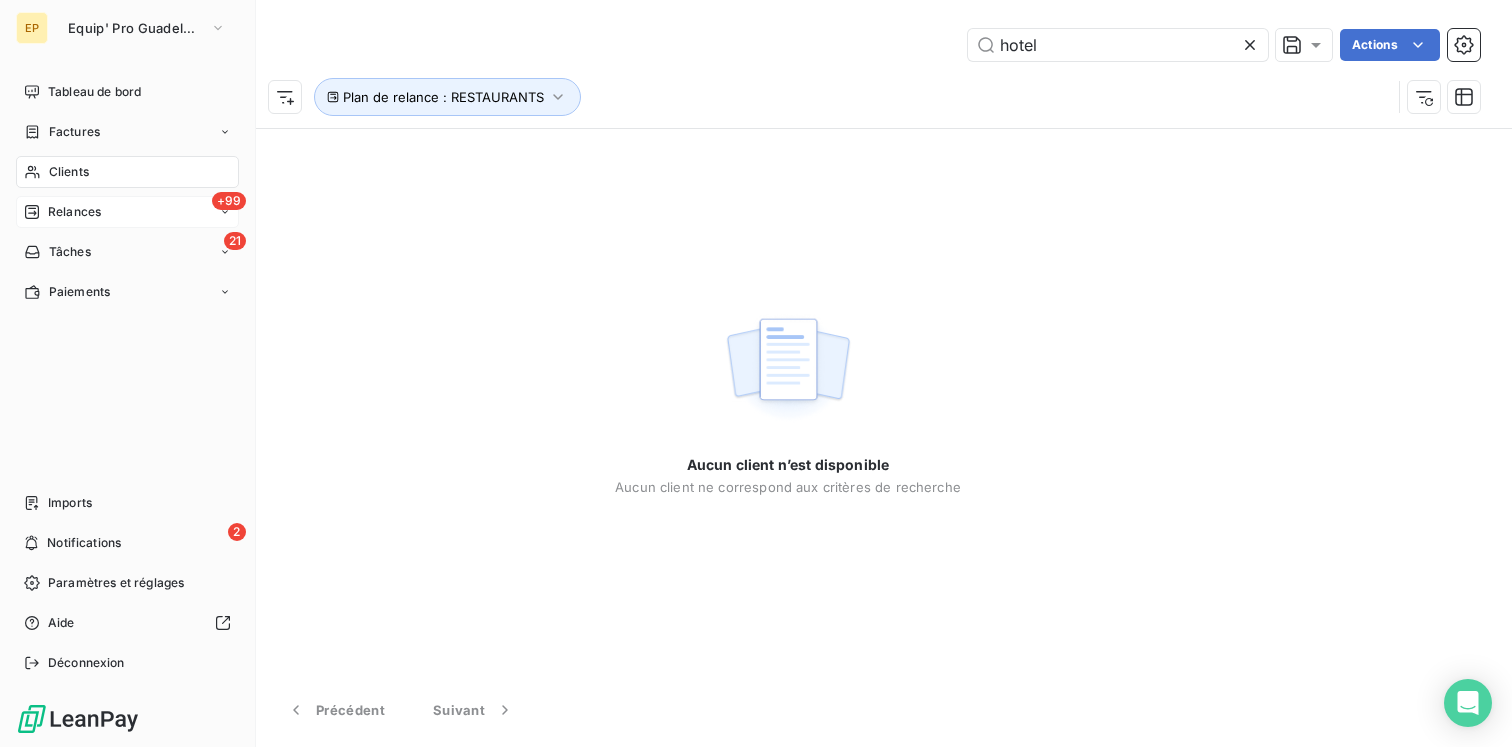 click on "Relances" at bounding box center [74, 212] 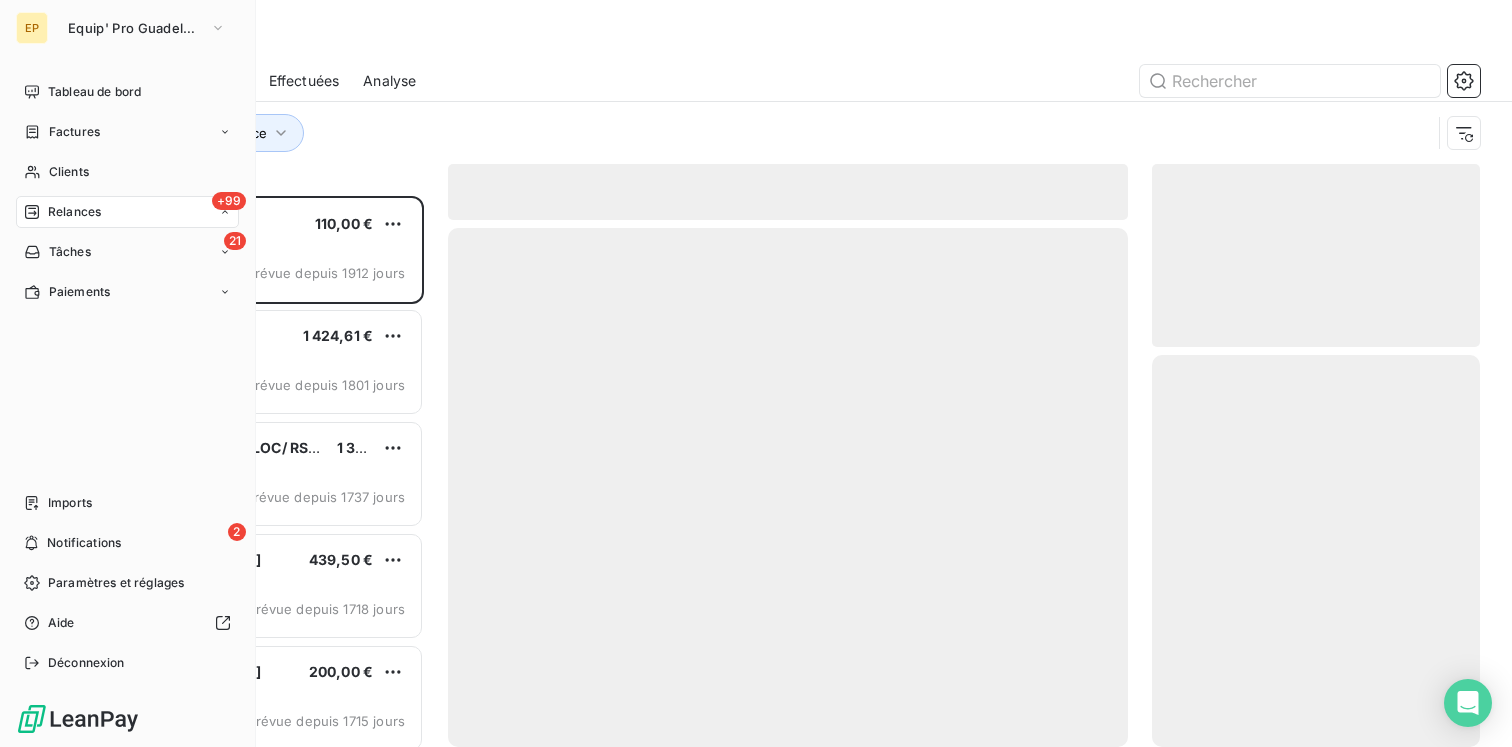 scroll, scrollTop: 1, scrollLeft: 1, axis: both 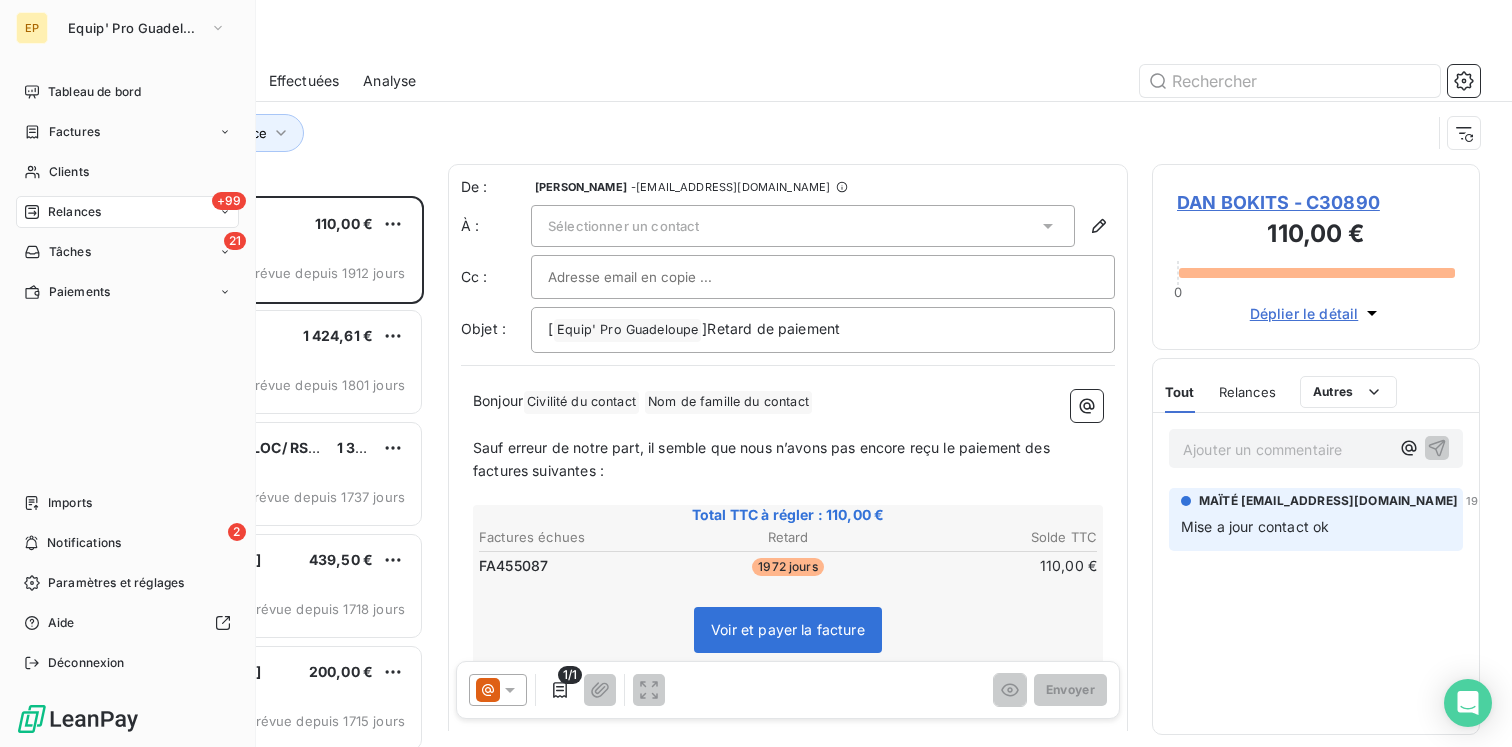 click on "Clients" at bounding box center (69, 172) 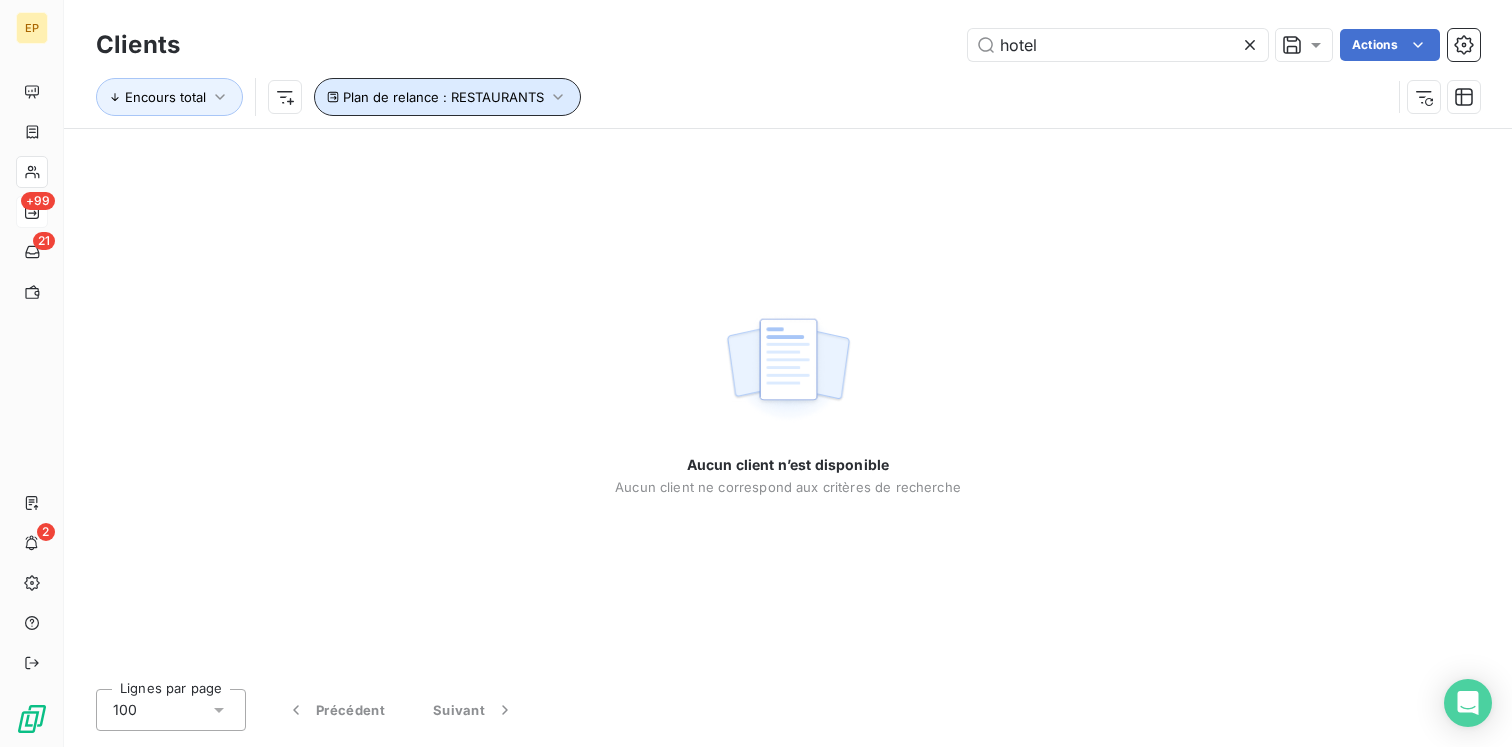 click on "Plan de relance  : RESTAURANTS" at bounding box center (443, 97) 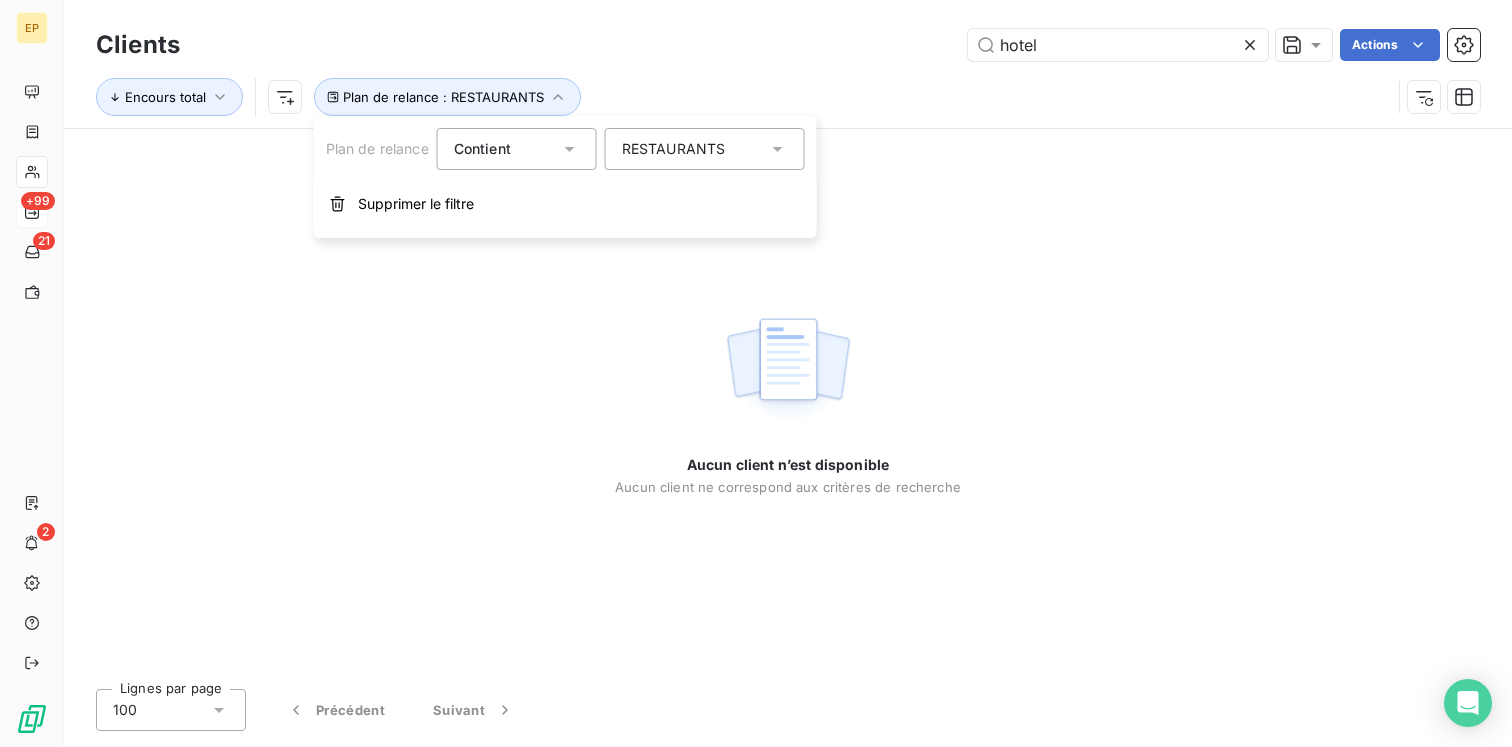 click on "Plan de relance Contient is RESTAURANTS Supprimer le filtre" at bounding box center [565, 177] 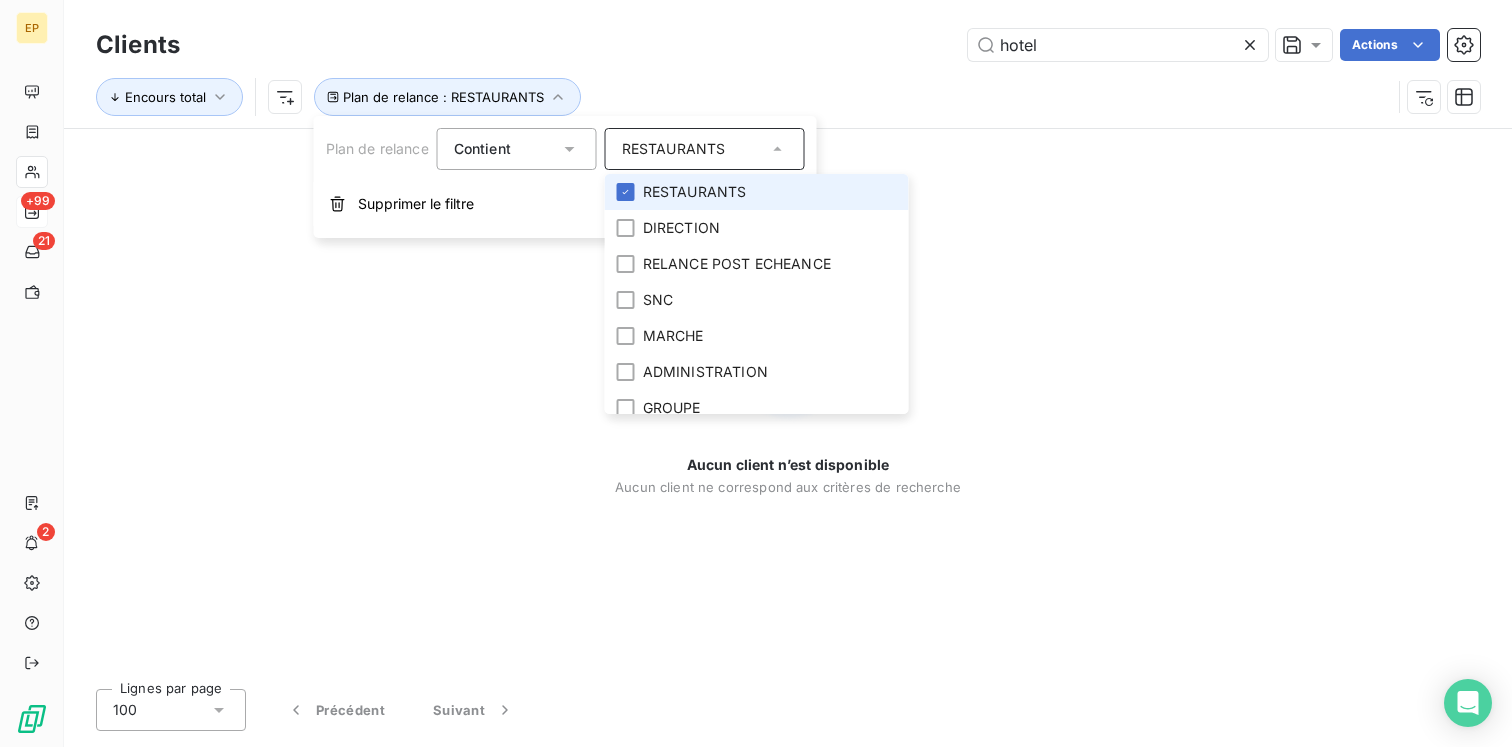 click on "RESTAURANTS" at bounding box center [695, 192] 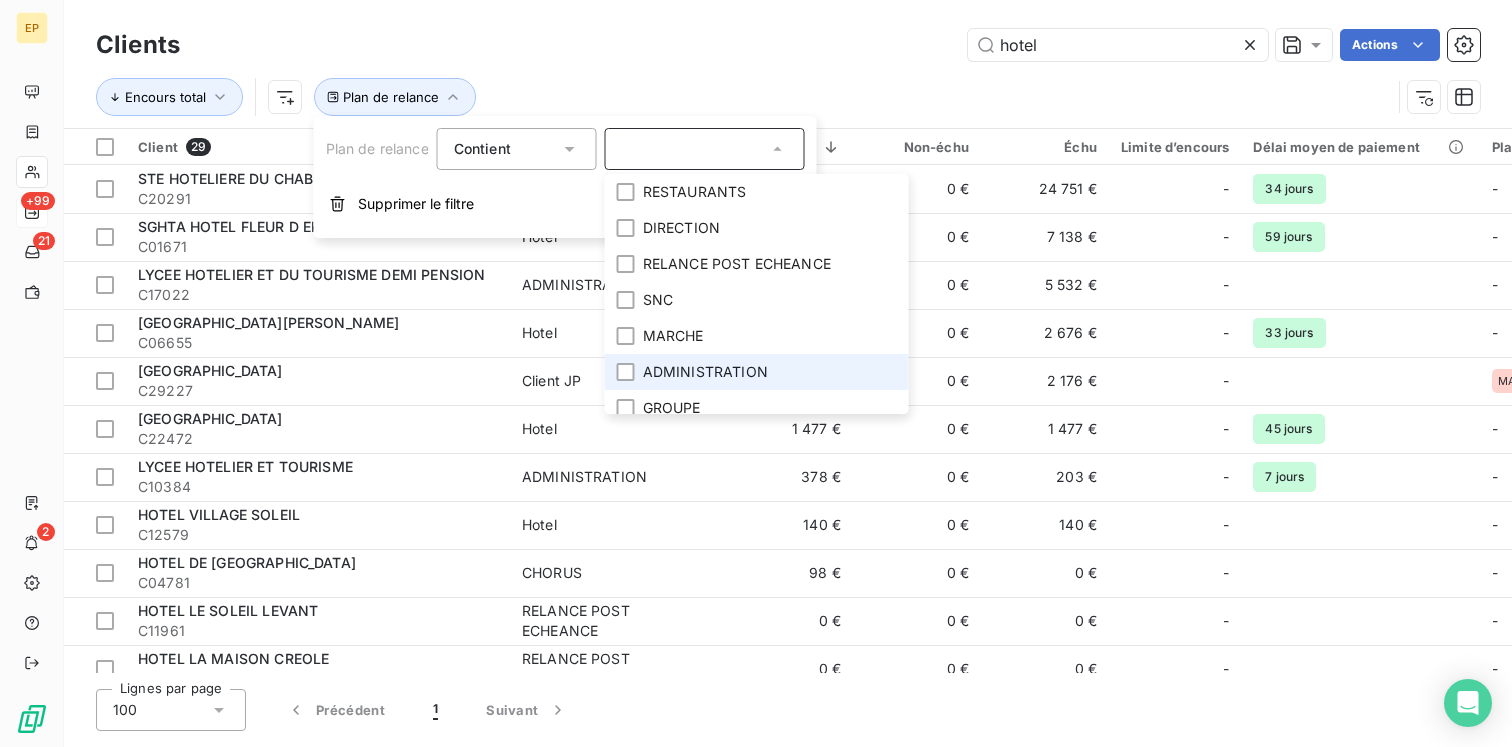 click on "ADMINISTRATION" at bounding box center (757, 372) 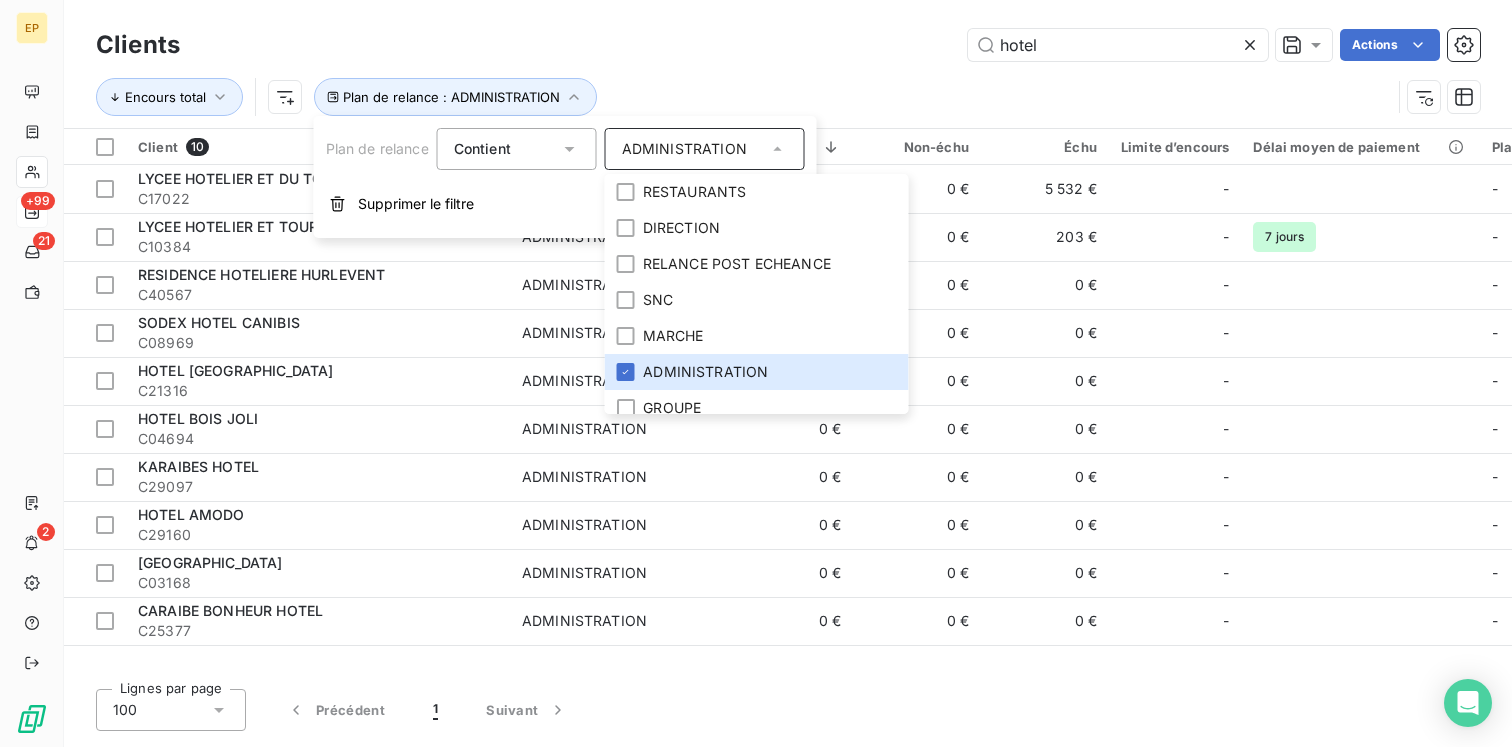 click on "Encours total Plan de relance  : ADMINISTRATION" at bounding box center [788, 97] 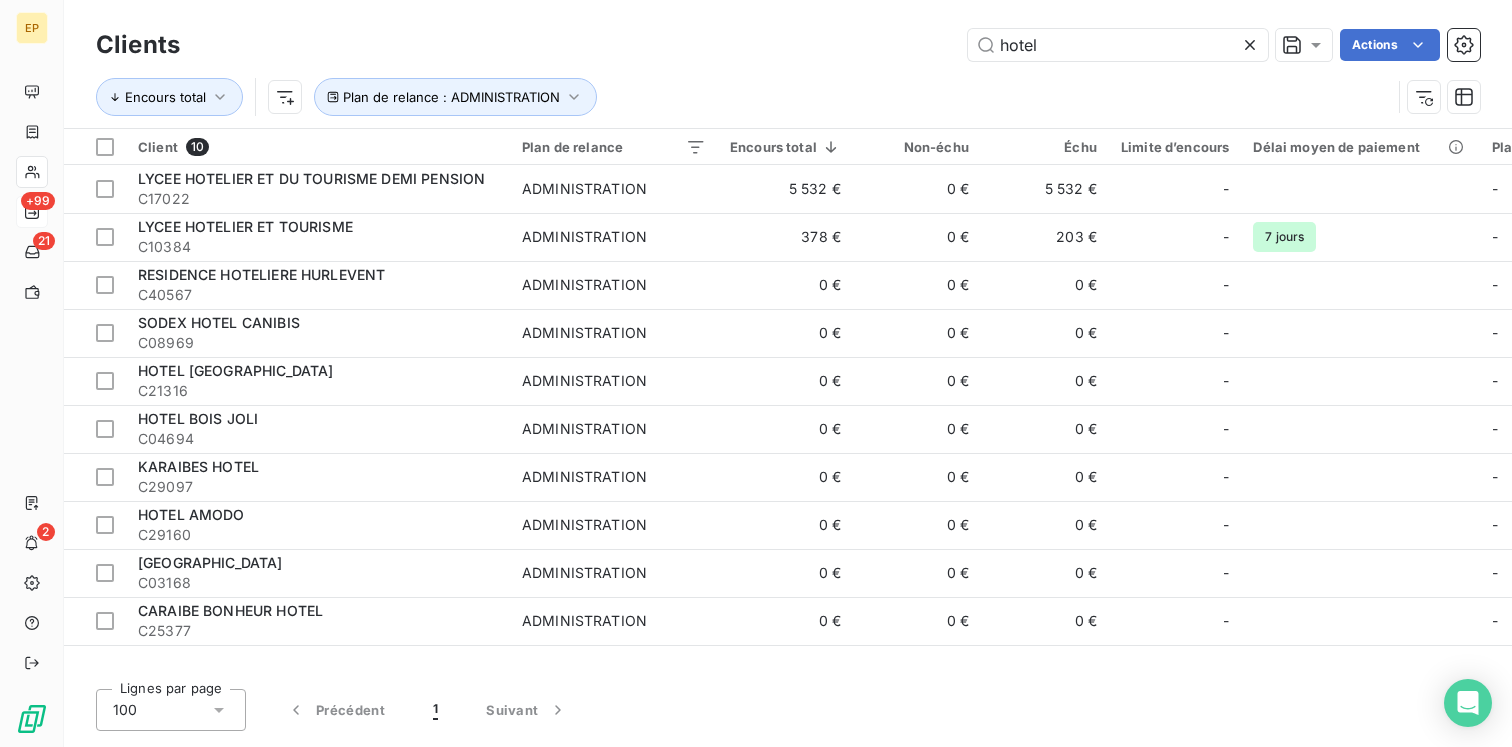 click 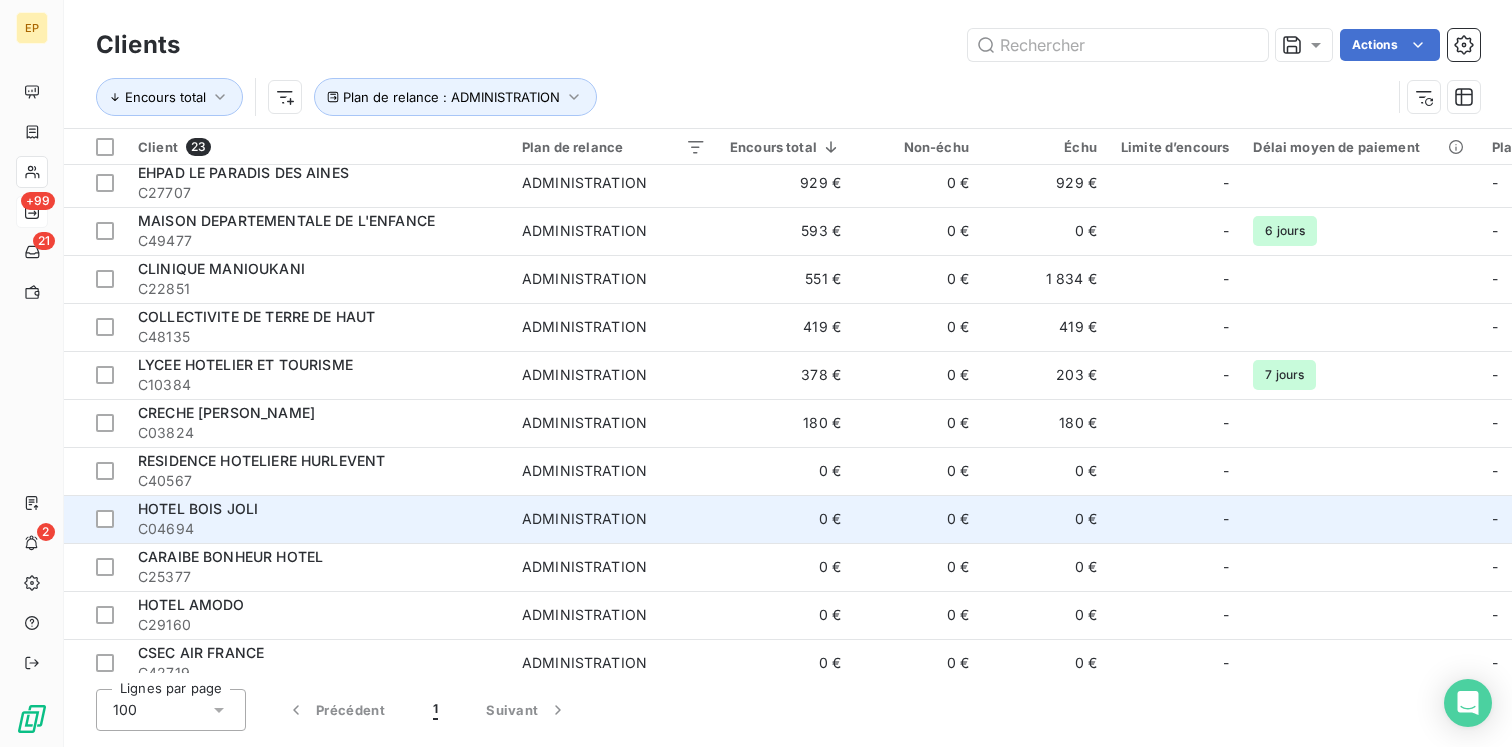 scroll, scrollTop: 0, scrollLeft: 0, axis: both 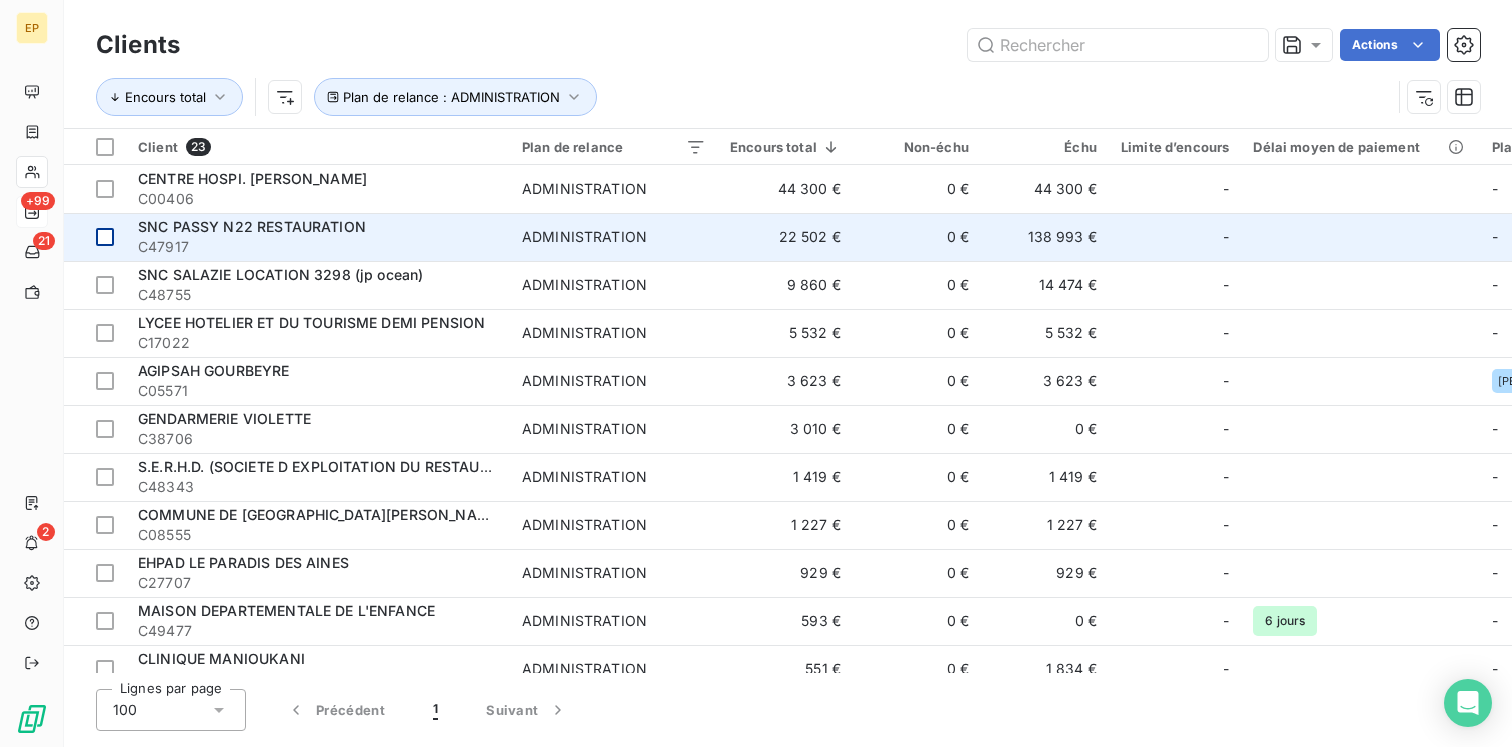 click at bounding box center (105, 237) 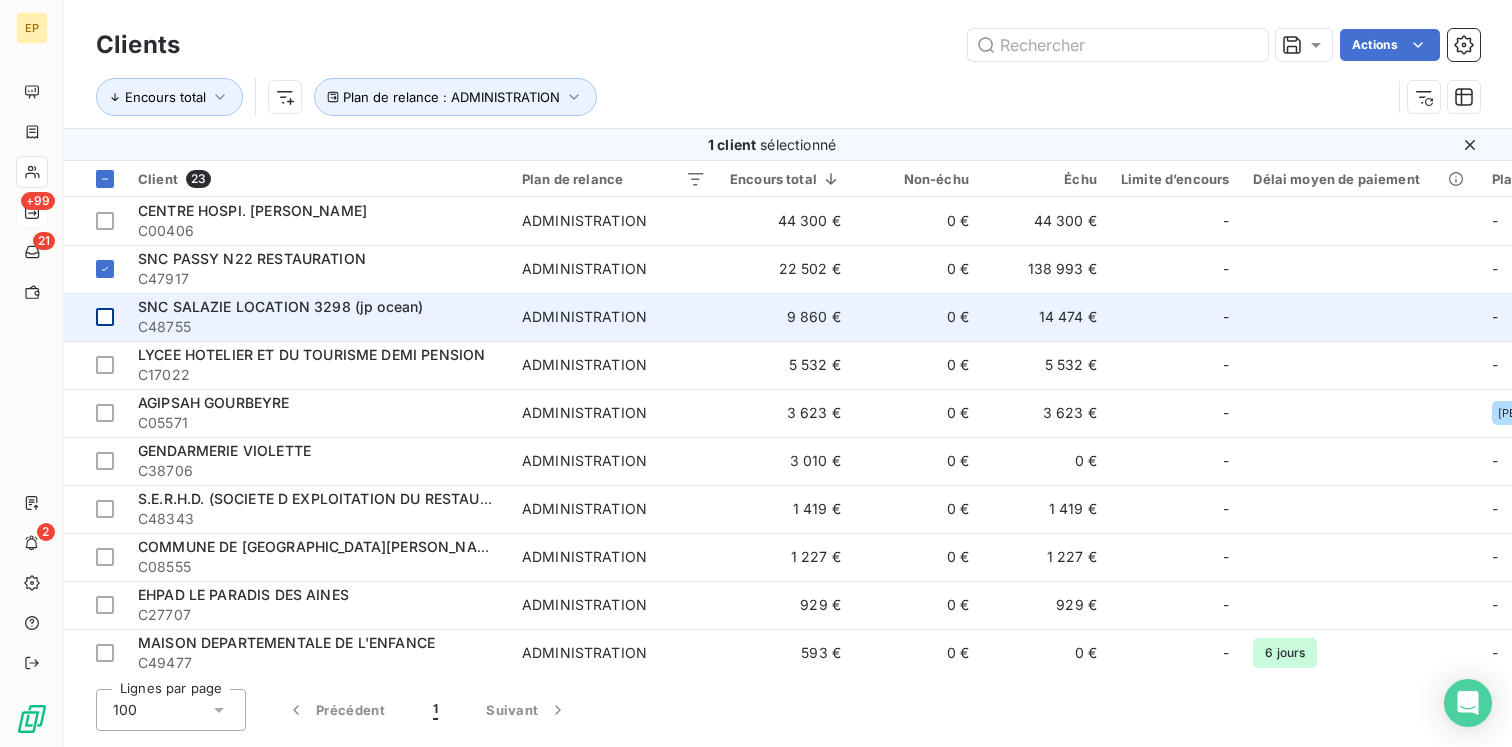 click at bounding box center [105, 317] 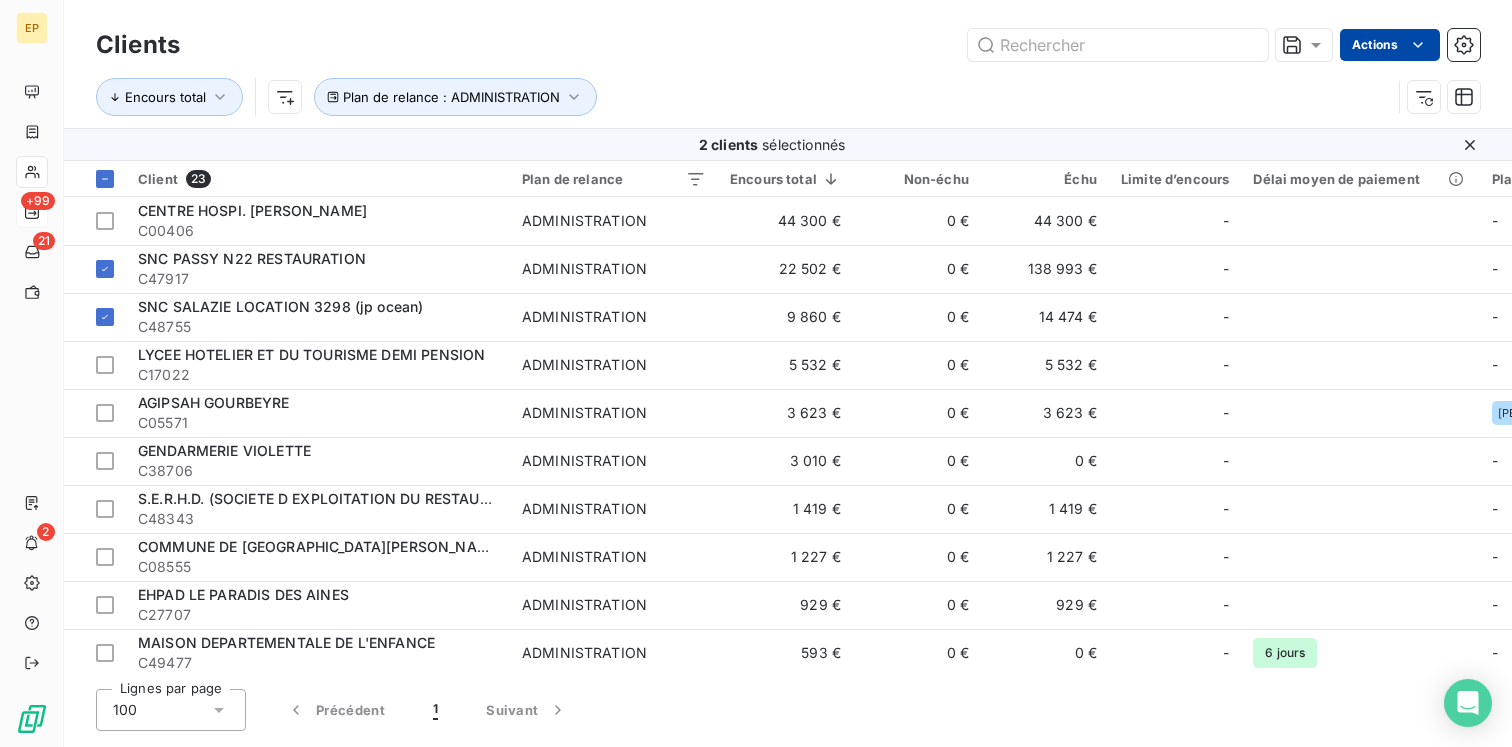 click on "EP +99 21 2 Clients Actions Encours total Plan de relance  : ADMINISTRATION  2 clients   sélectionnés Client 23 Plan de relance Encours total Non-échu Échu Limite d’encours Délai moyen de paiement Plan de relance Tags CENTRE HOSPI. L.C.FLEMING C00406 ADMINISTRATION 44 300 € 0 € 44 300 € - - - SNC PASSY N22 RESTAURATION C47917 ADMINISTRATION 22 502 € 0 € 138 993 € - - -  SNC SALAZIE LOCATION 3298 (jp ocean) C48755 ADMINISTRATION 9 860 € 0 € 14 474 € - - - LYCEE HOTELIER ET DU TOURISME DEMI PENSION C17022 ADMINISTRATION 5 532 € 0 € 5 532 € - - - AGIPSAH GOURBEYRE C05571 ADMINISTRATION 3 623 € 0 € 3 623 € - BRIGITTE RAPPEL GENDARMERIE VIOLETTE C38706 ADMINISTRATION 3 010 € 0 € 0 € - - - S.E.R.H.D. (SOCIETE D EXPLOITATION DU RESTAURANT HABITATION DEMARAIS) C48343 ADMINISTRATION 1 419 € 0 € 1 419 € - - - COMMUNE DE SAINT-CLAUDE C08555 ADMINISTRATION 1 227 € 0 € 1 227 € - - - EHPAD LE PARADIS DES AINES - -" at bounding box center (756, 373) 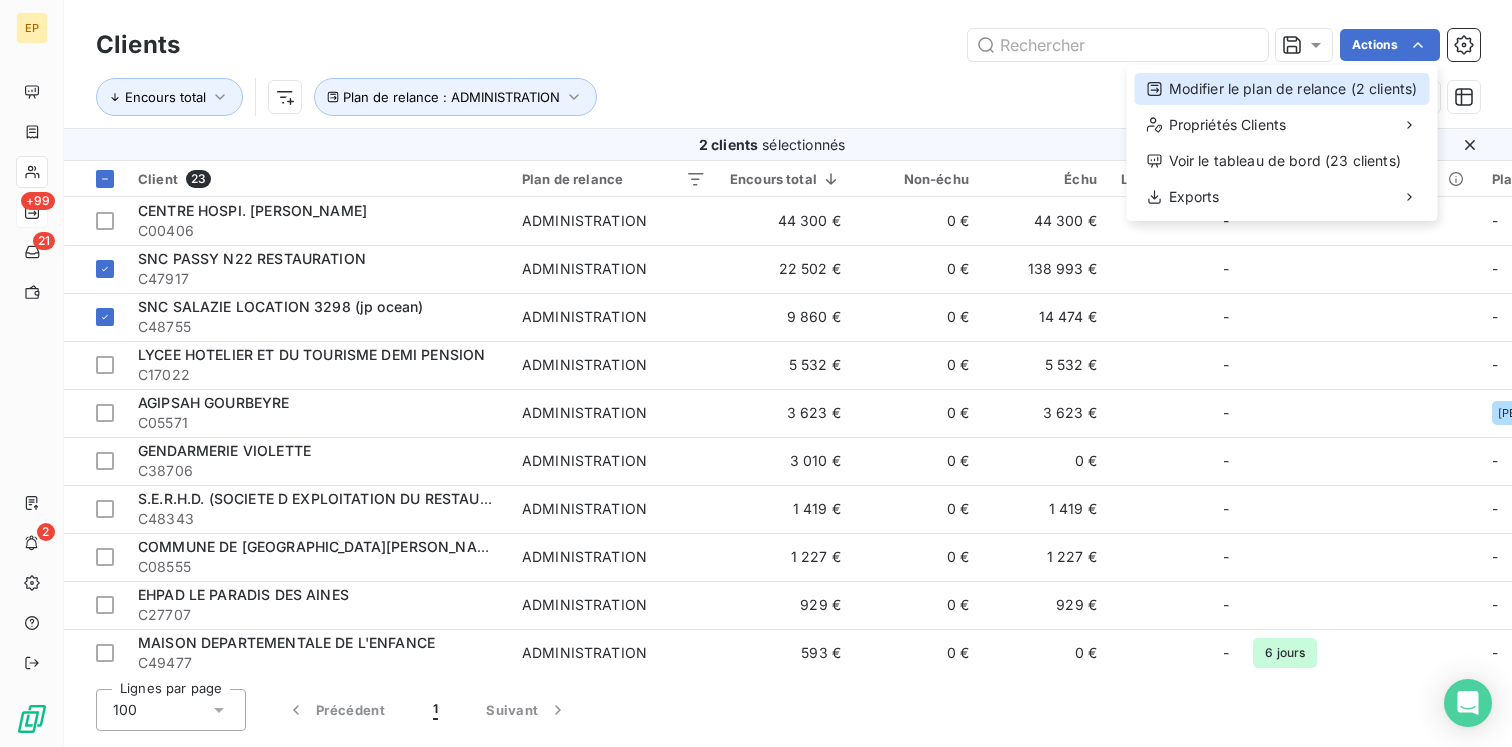 click on "Modifier le plan de relance (2 clients)" at bounding box center (1282, 89) 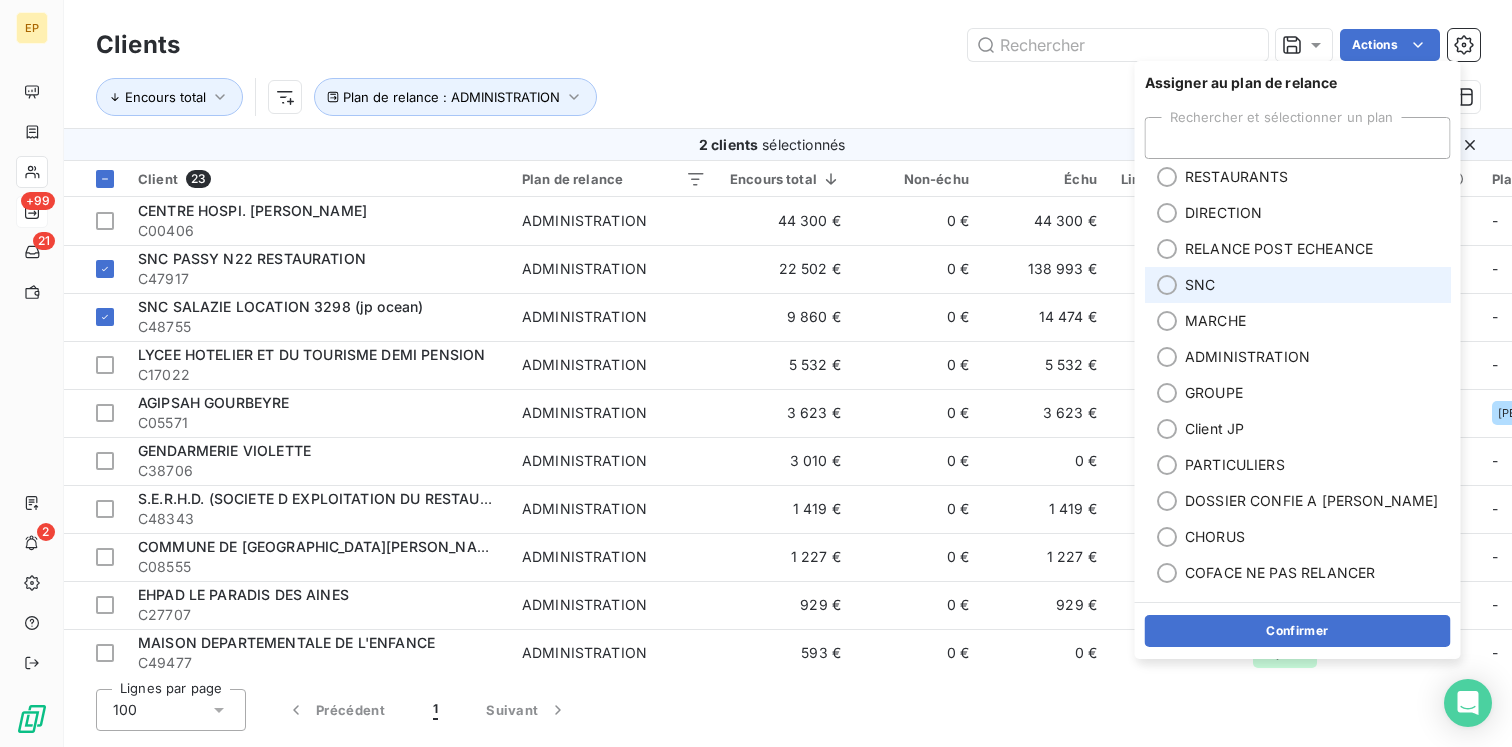 click on "SNC" at bounding box center (1298, 285) 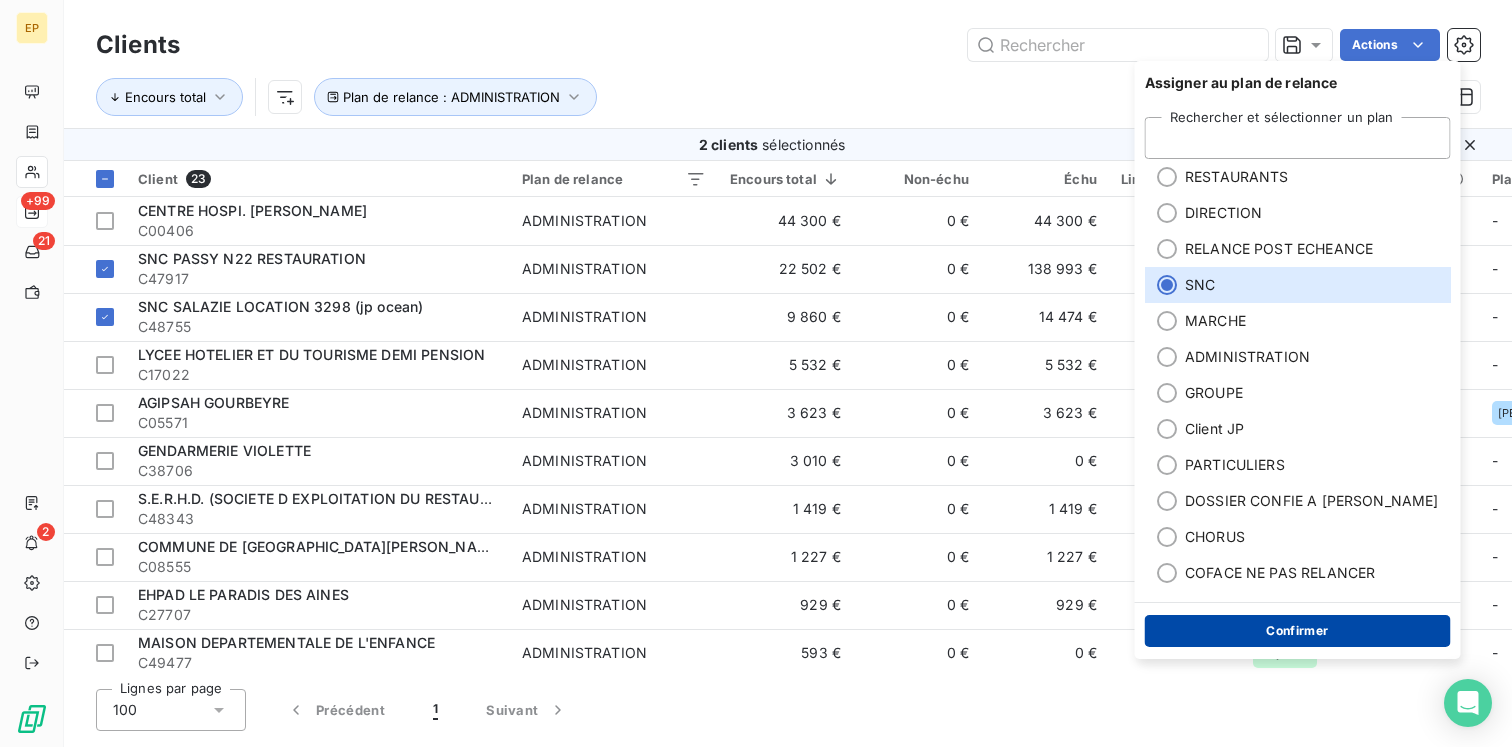 click on "Confirmer" at bounding box center (1298, 631) 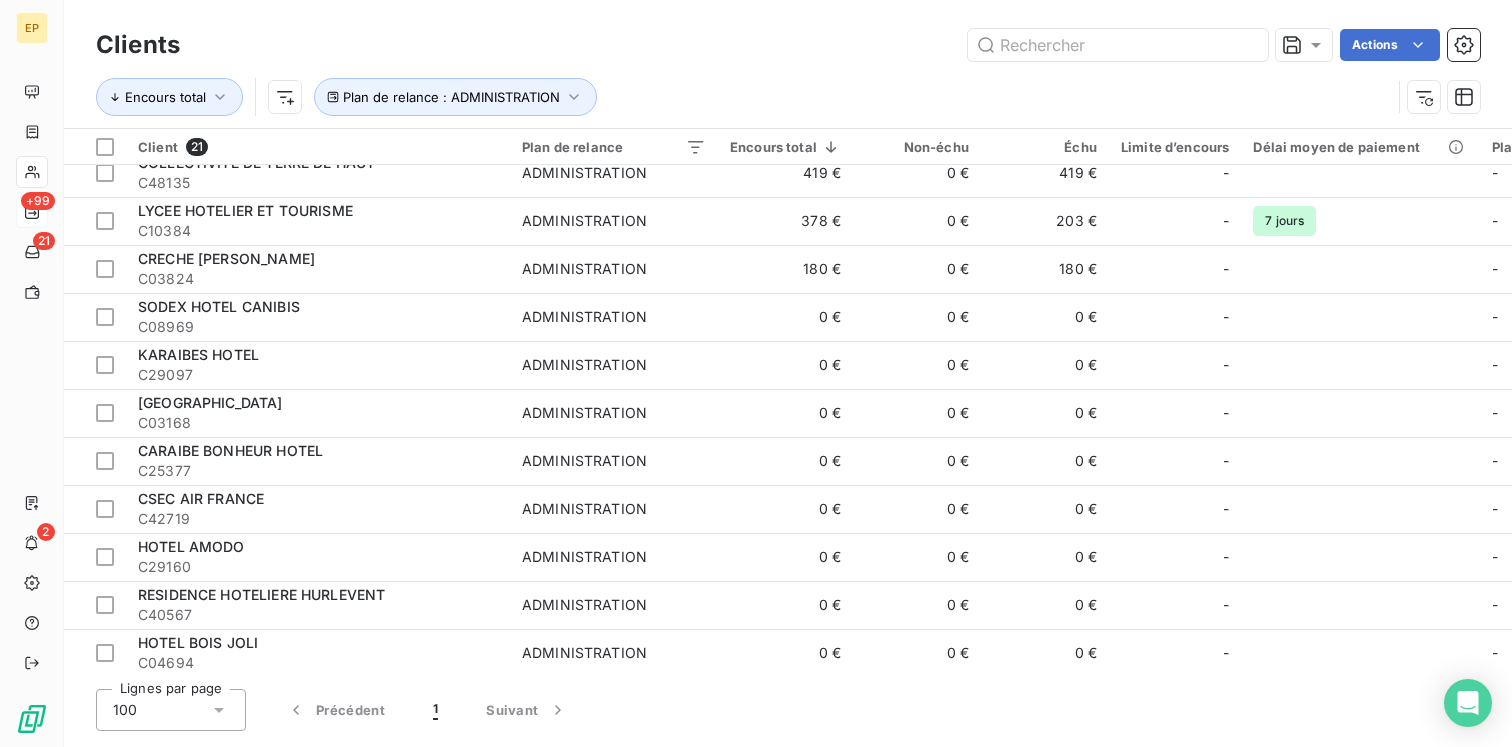 scroll, scrollTop: 508, scrollLeft: 0, axis: vertical 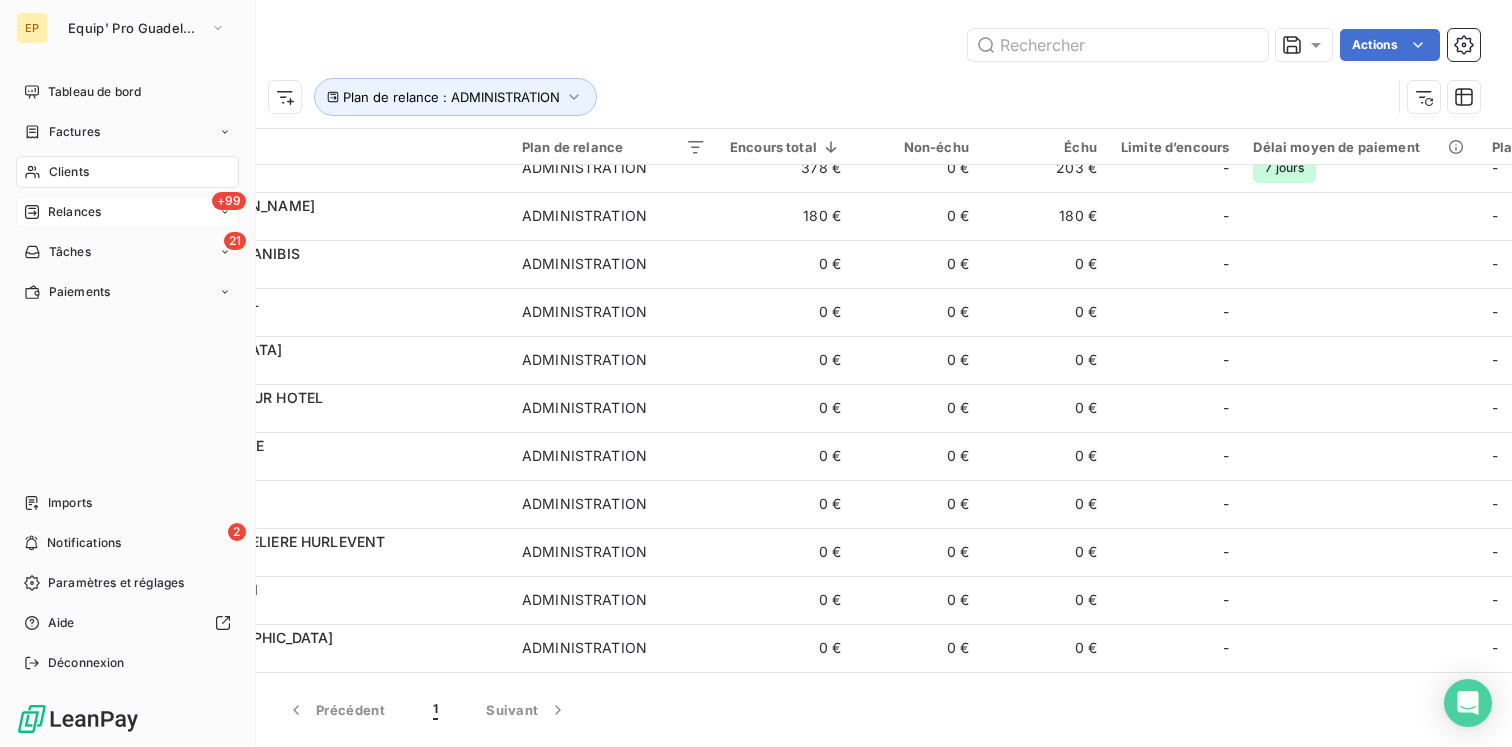 click on "Relances" at bounding box center (74, 212) 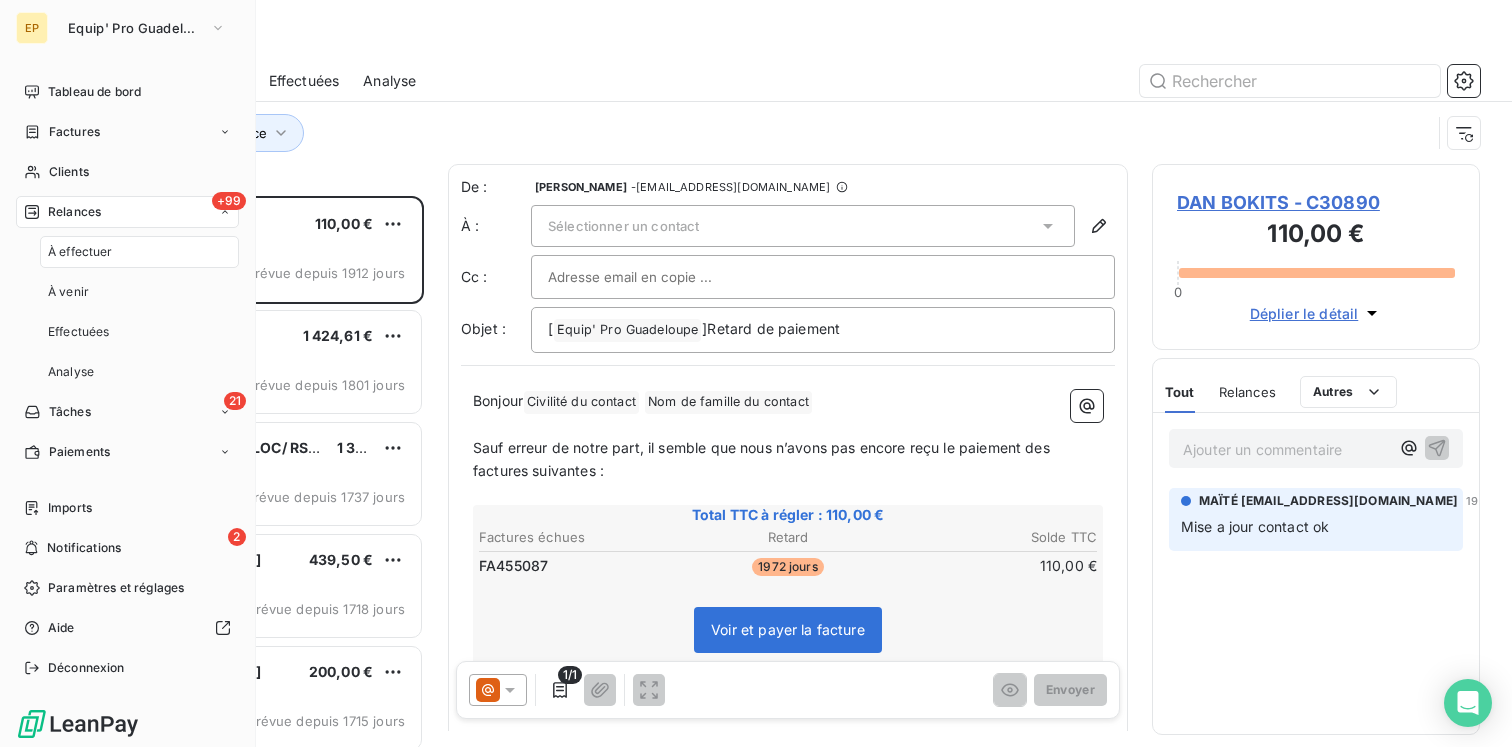 scroll, scrollTop: 1, scrollLeft: 1, axis: both 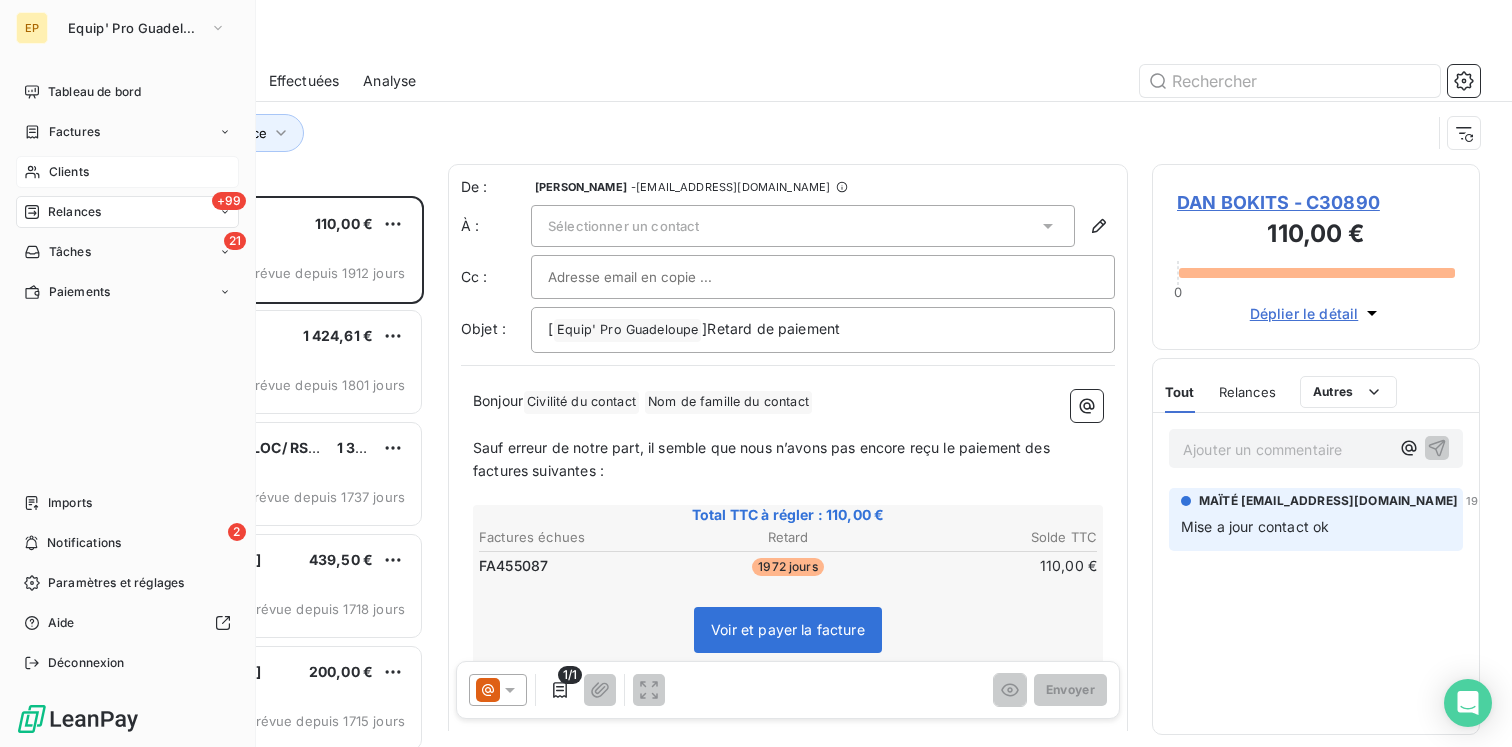 click on "Clients" at bounding box center (69, 172) 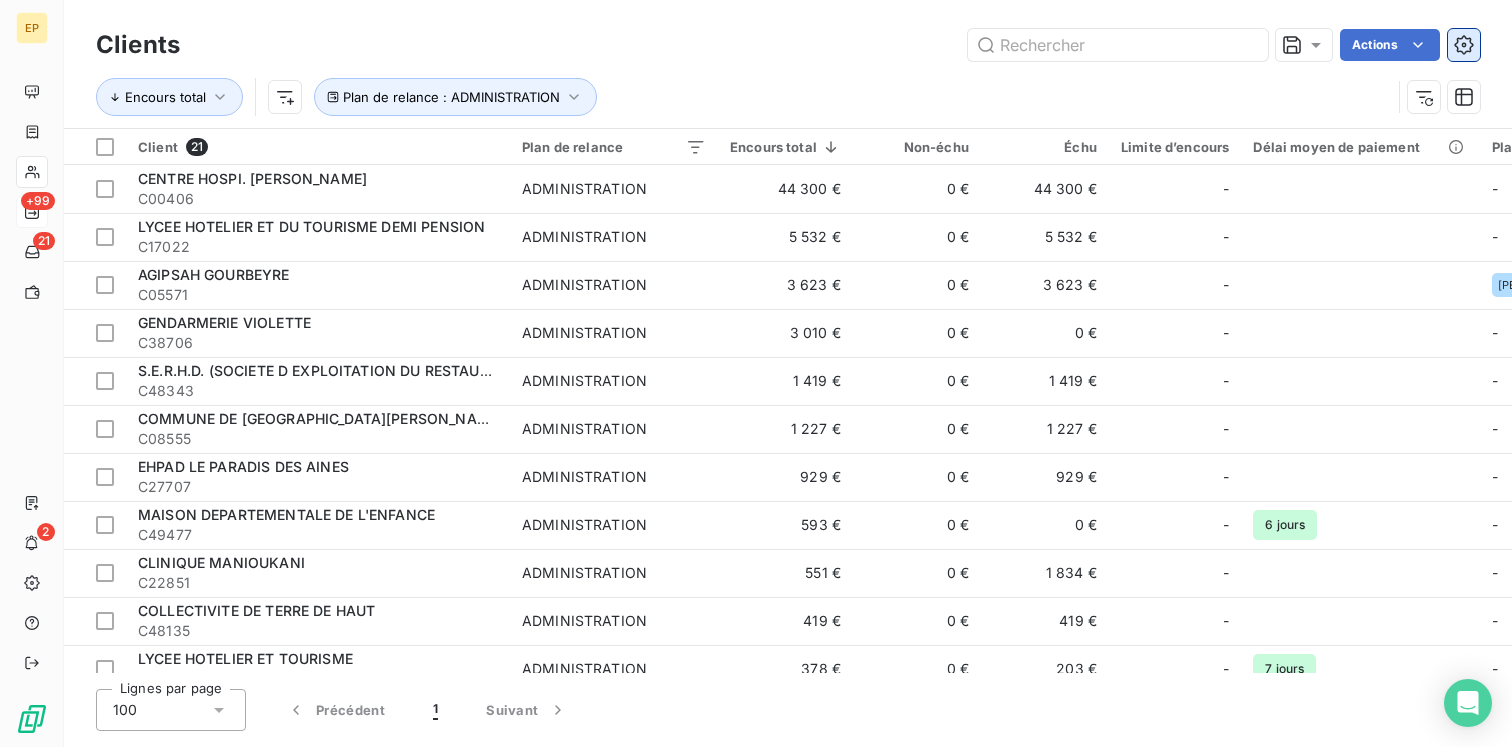 click 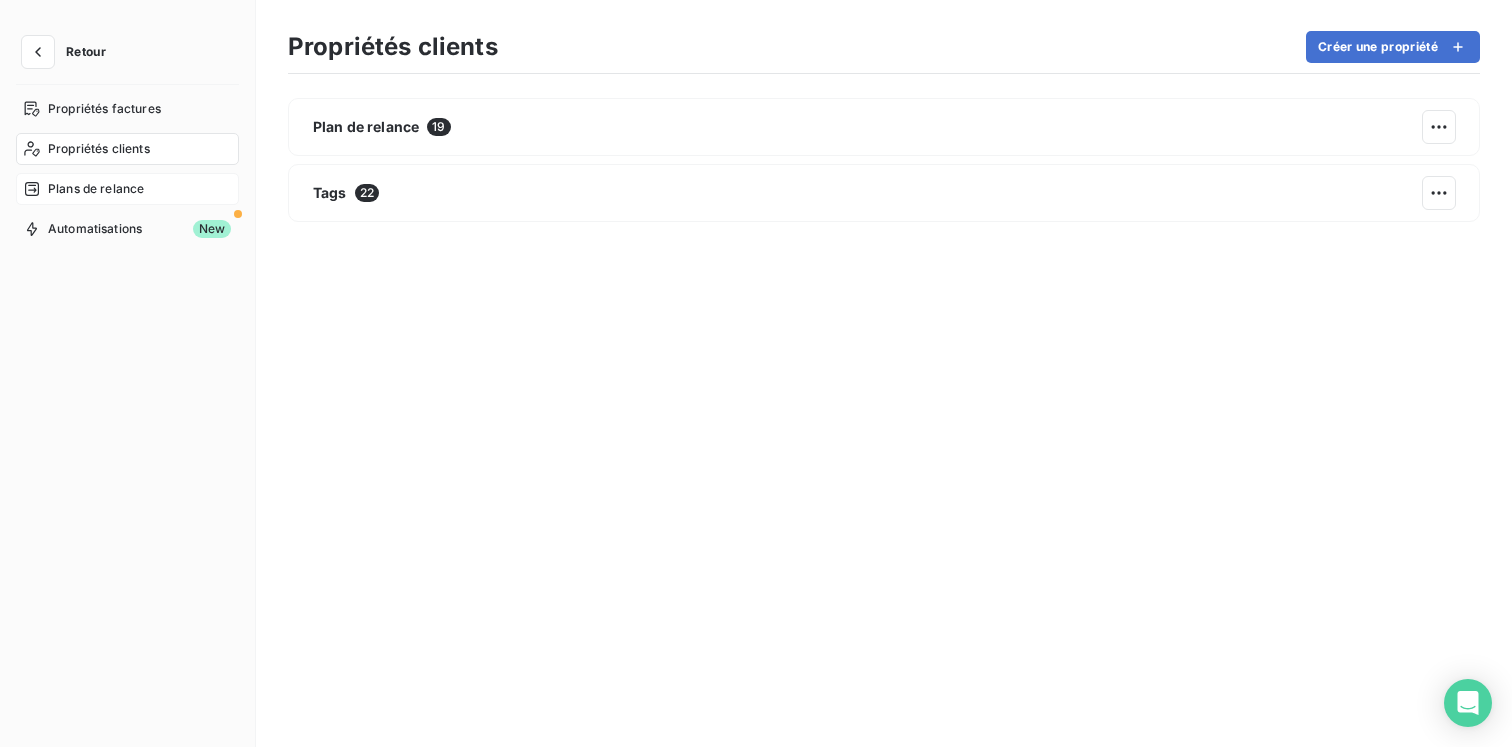 click on "Plans de relance" at bounding box center (127, 189) 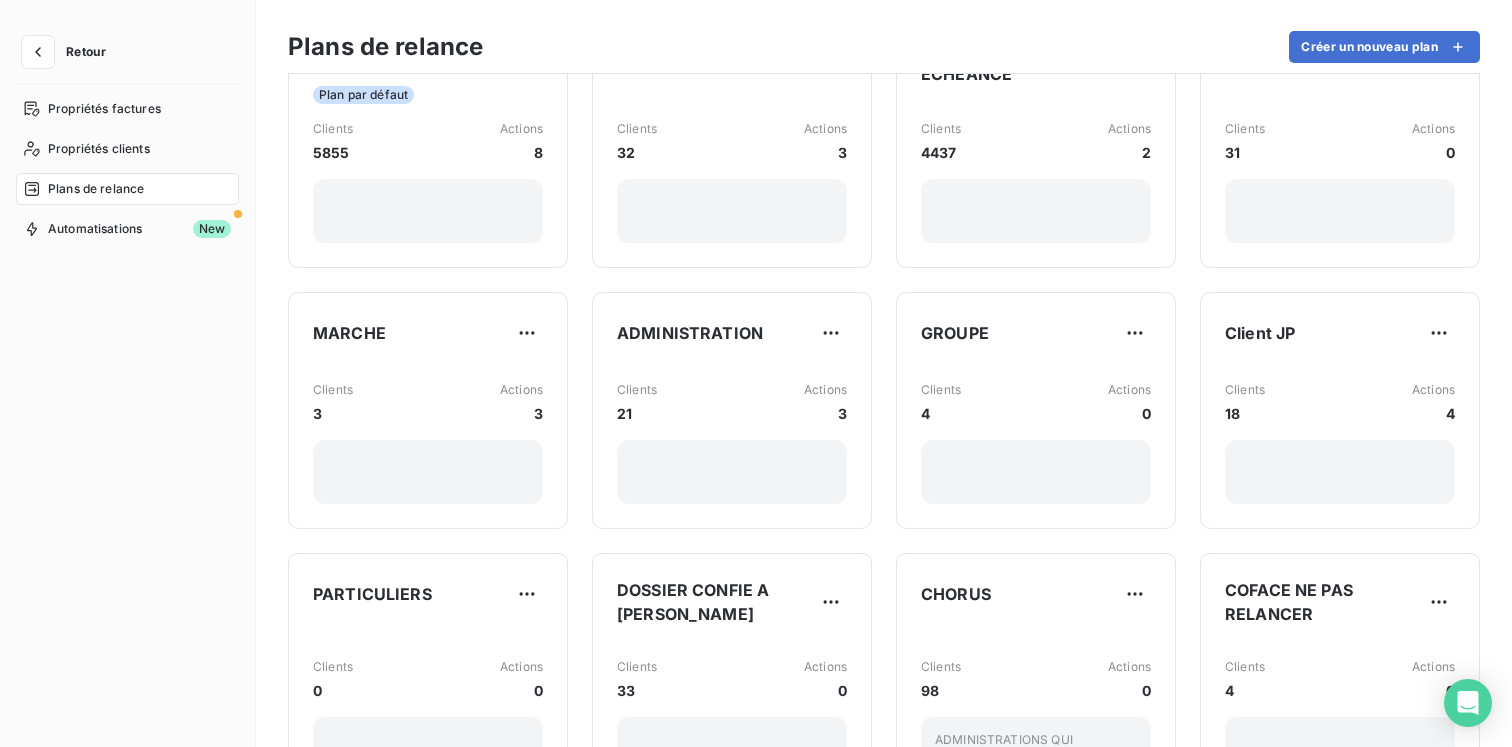 scroll, scrollTop: 75, scrollLeft: 0, axis: vertical 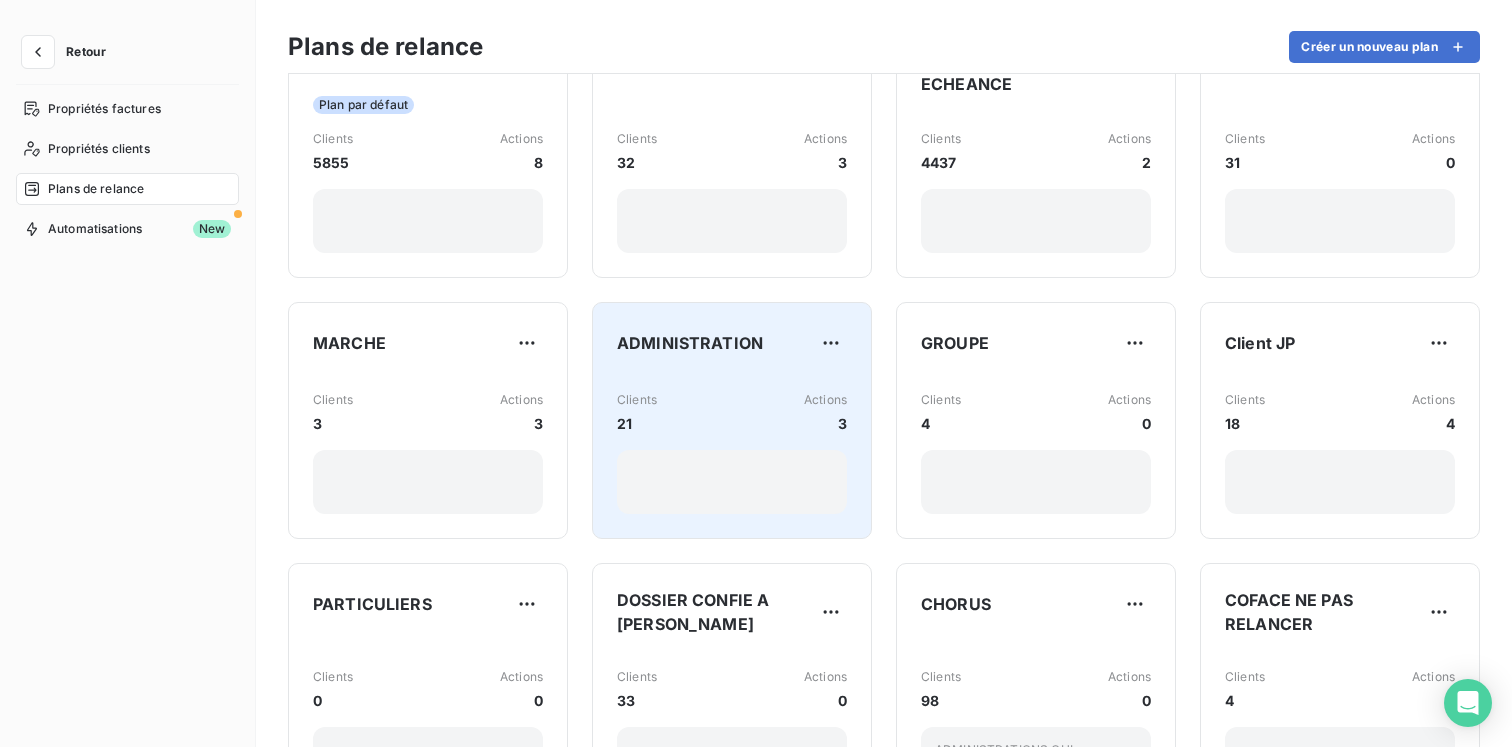 click on "Clients 21 Actions 3" at bounding box center (732, 412) 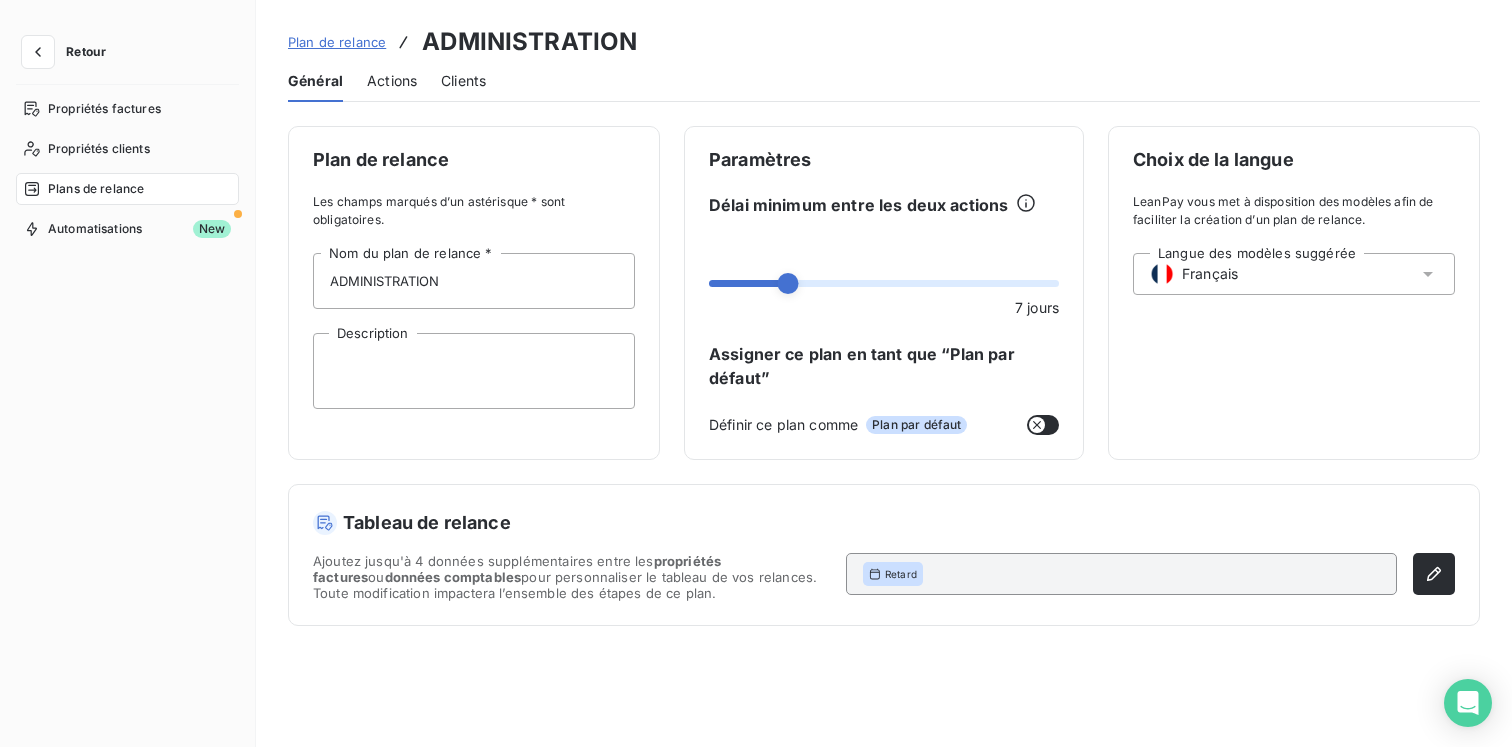 click on "Retour" at bounding box center [86, 52] 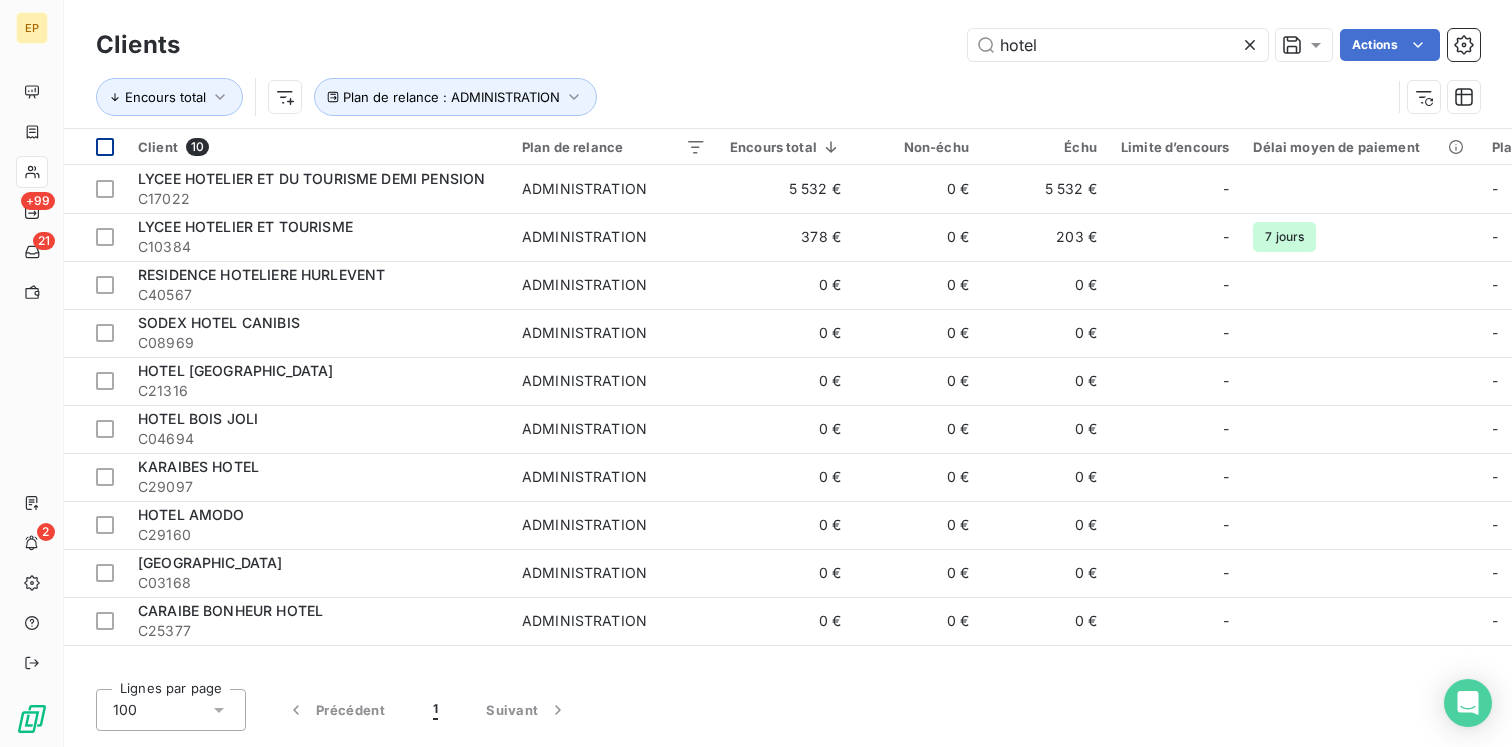 type on "hotel" 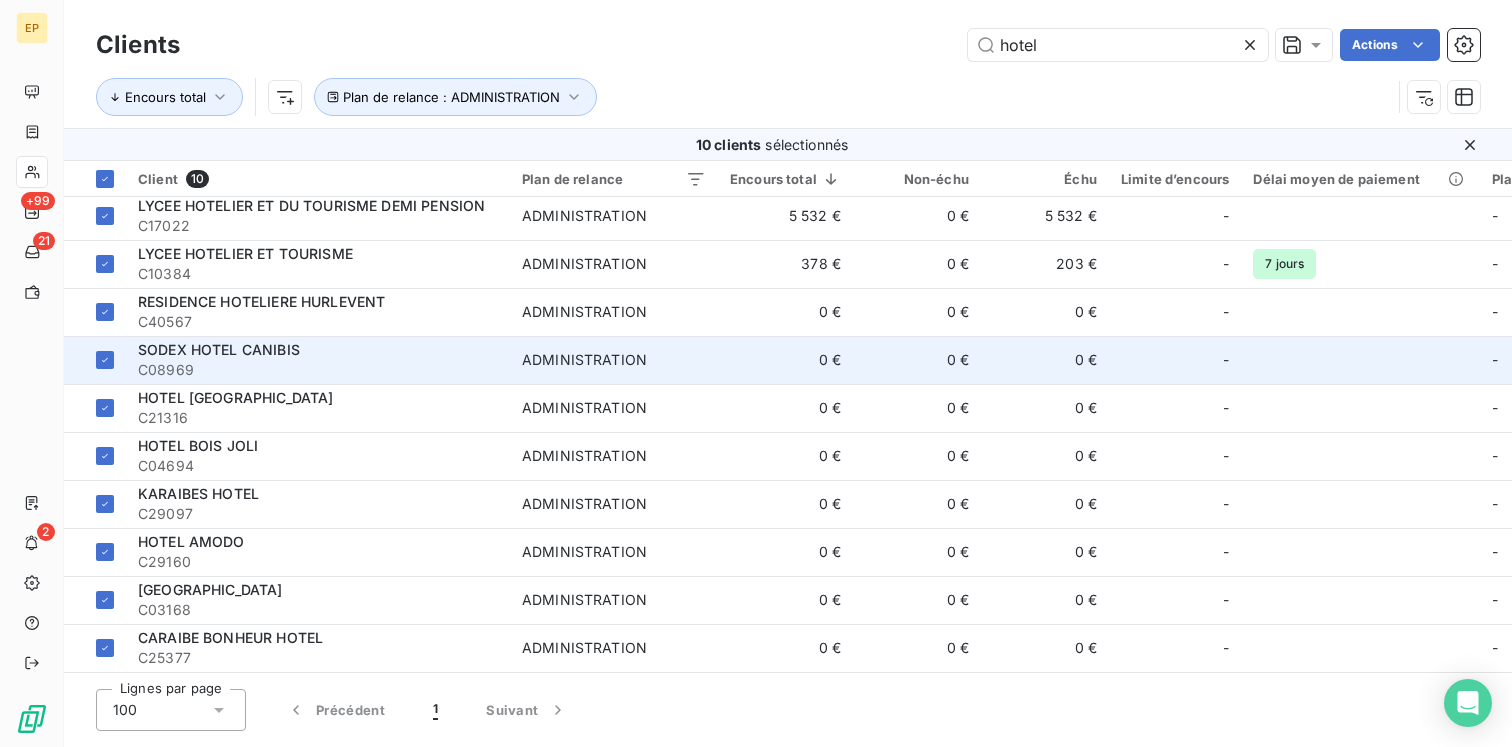 scroll, scrollTop: 0, scrollLeft: 0, axis: both 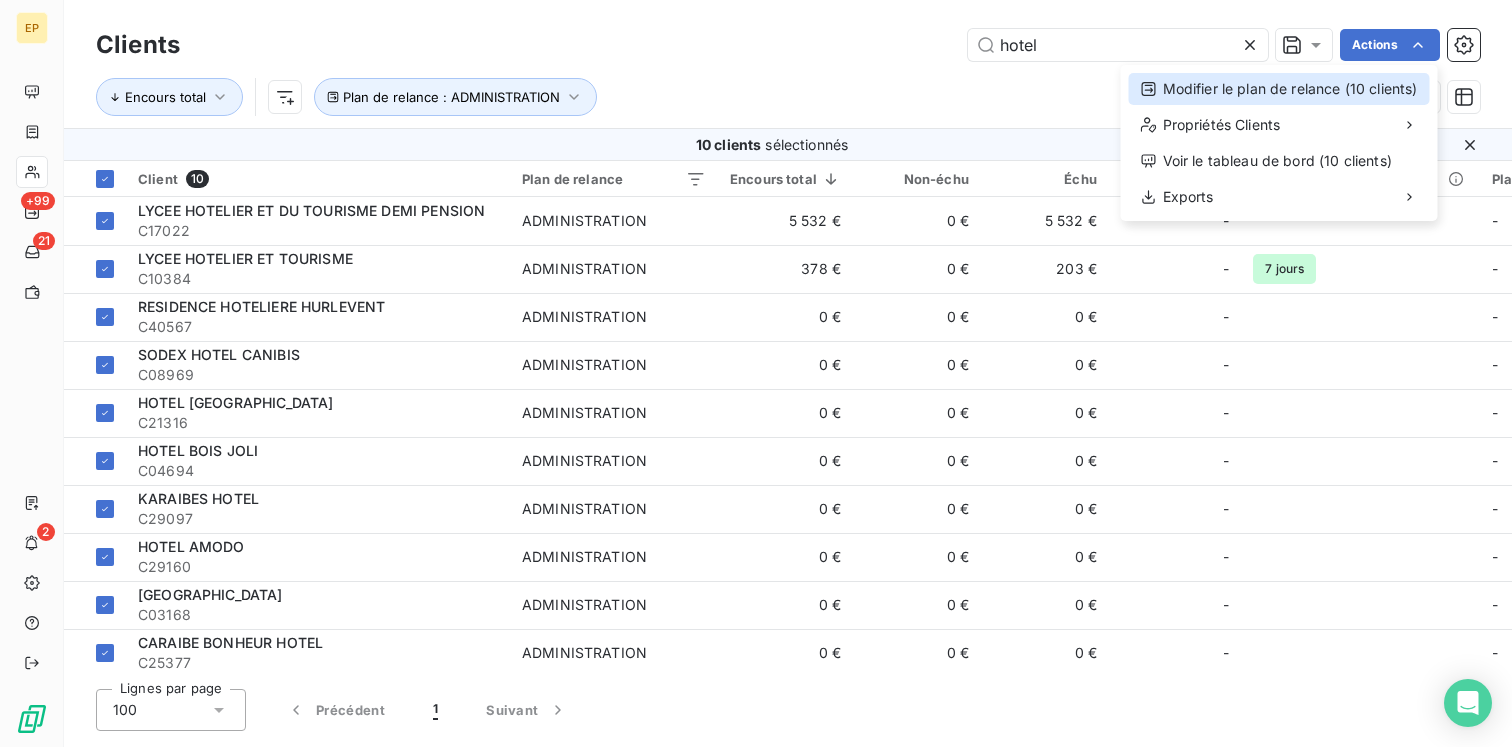 click on "Modifier le plan de relance (10 clients)" at bounding box center [1279, 89] 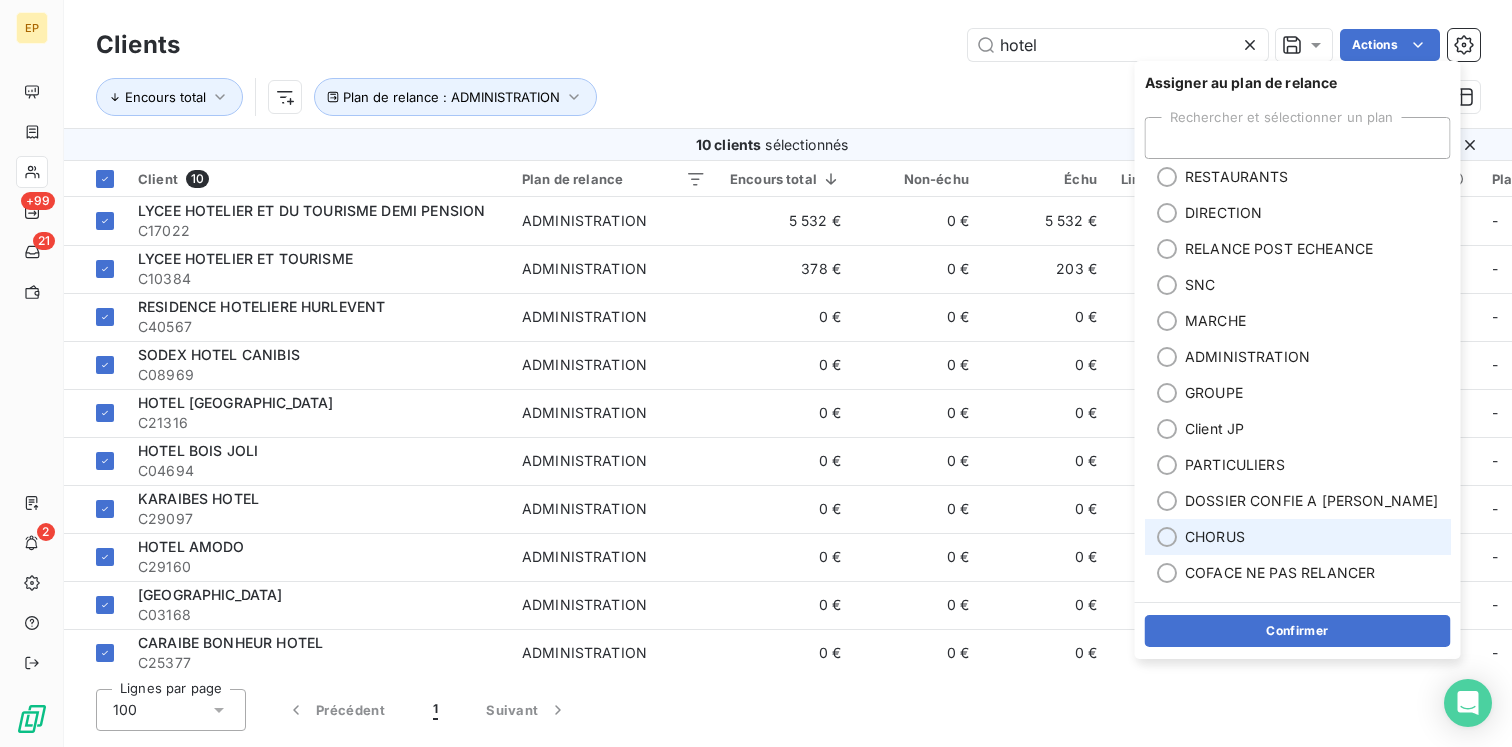 scroll, scrollTop: 73, scrollLeft: 0, axis: vertical 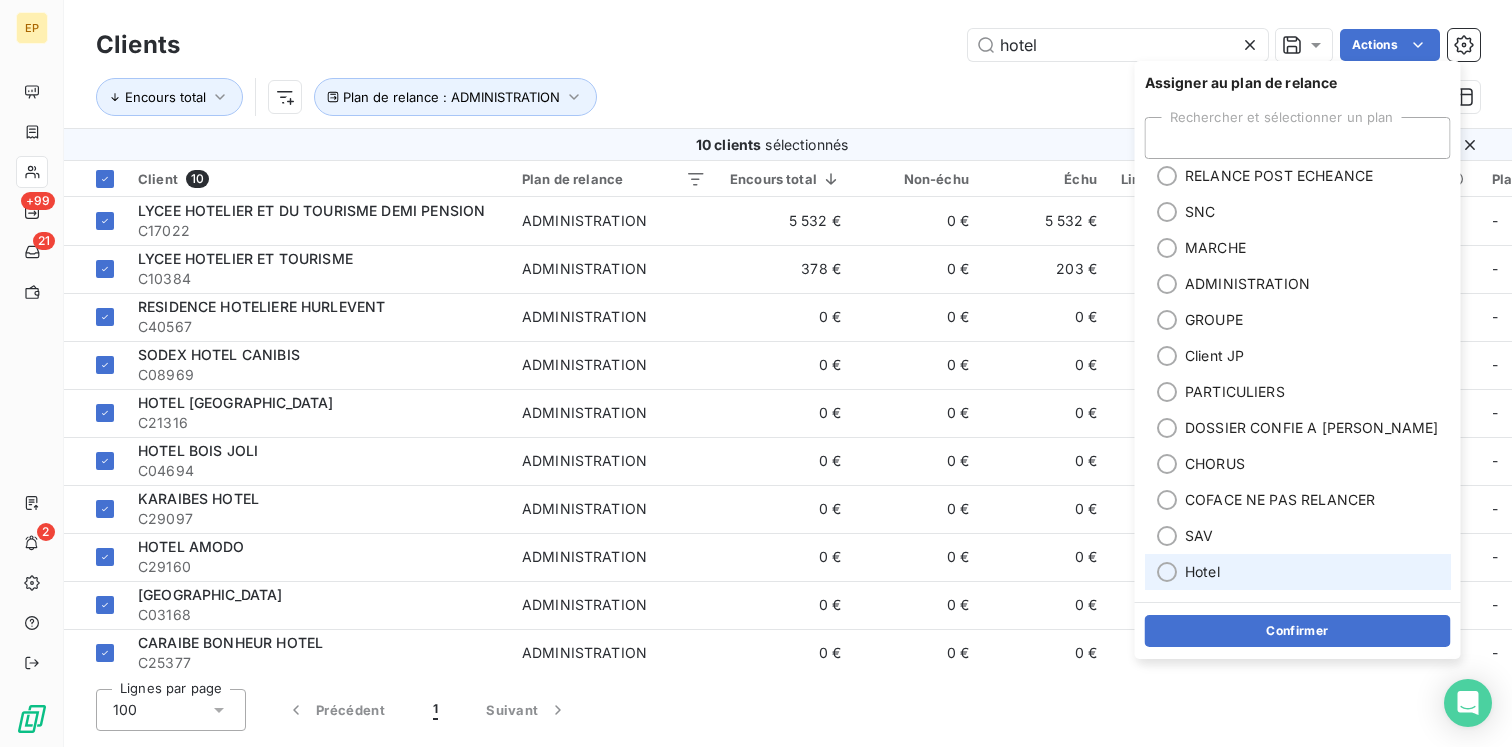 click on "Hotel" at bounding box center [1298, 572] 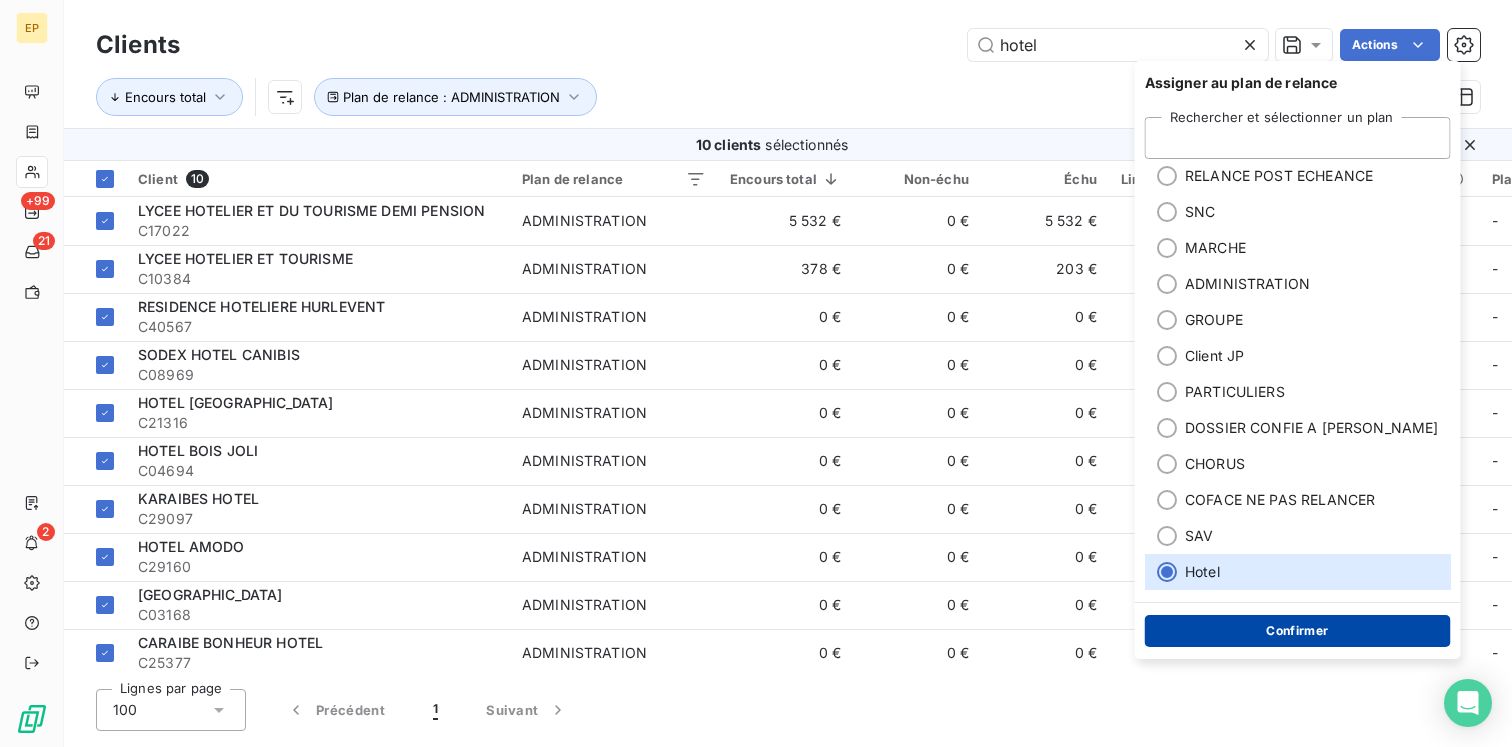 click on "Confirmer" at bounding box center [1298, 631] 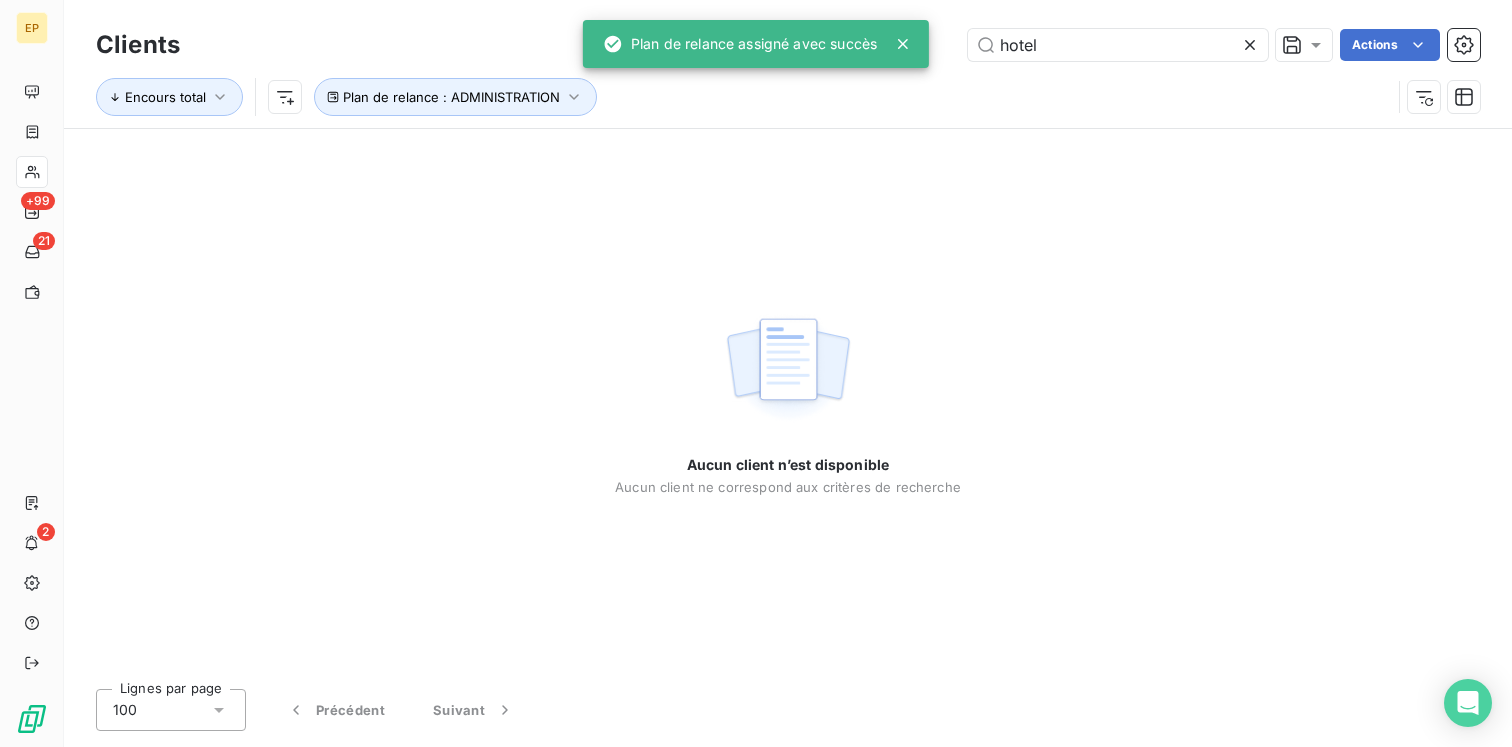 click 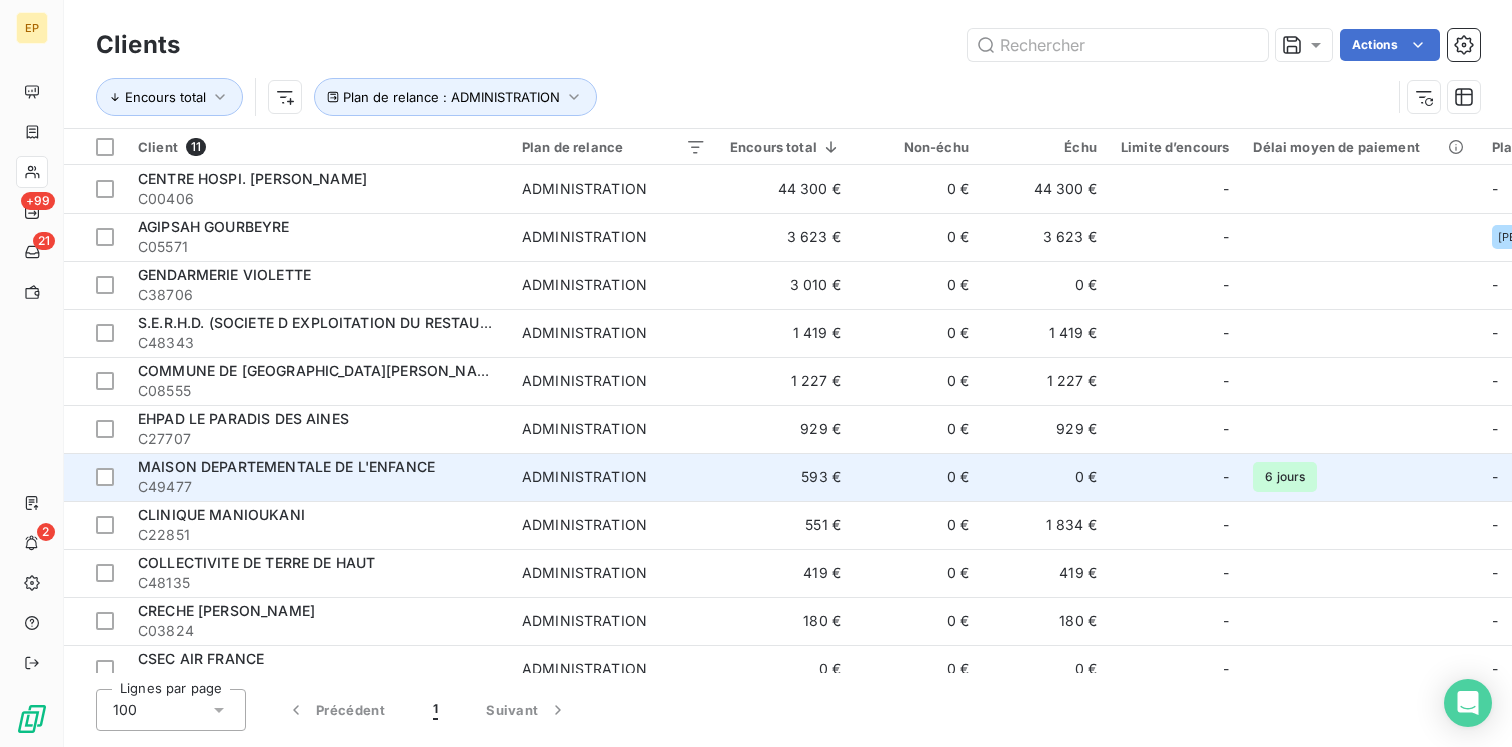 scroll, scrollTop: 28, scrollLeft: 0, axis: vertical 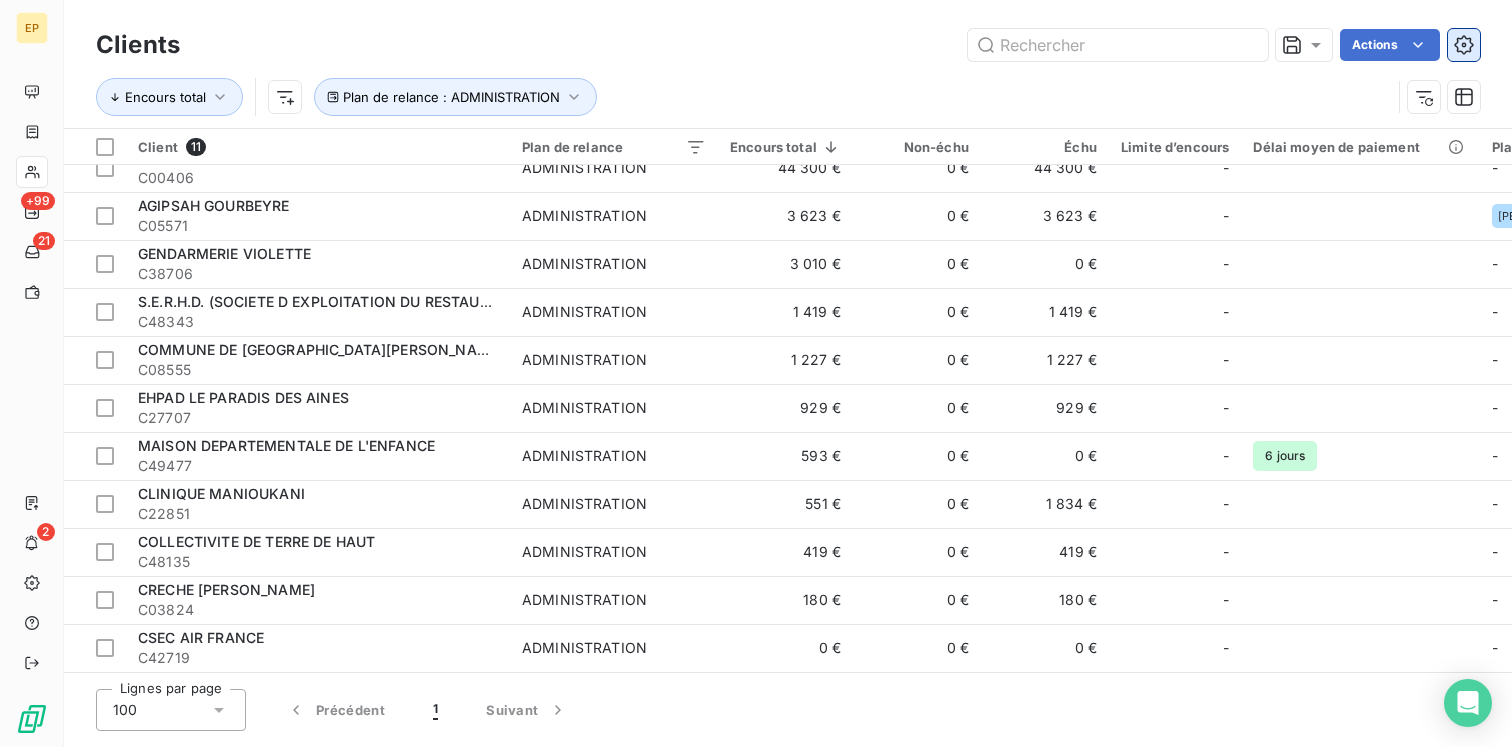click 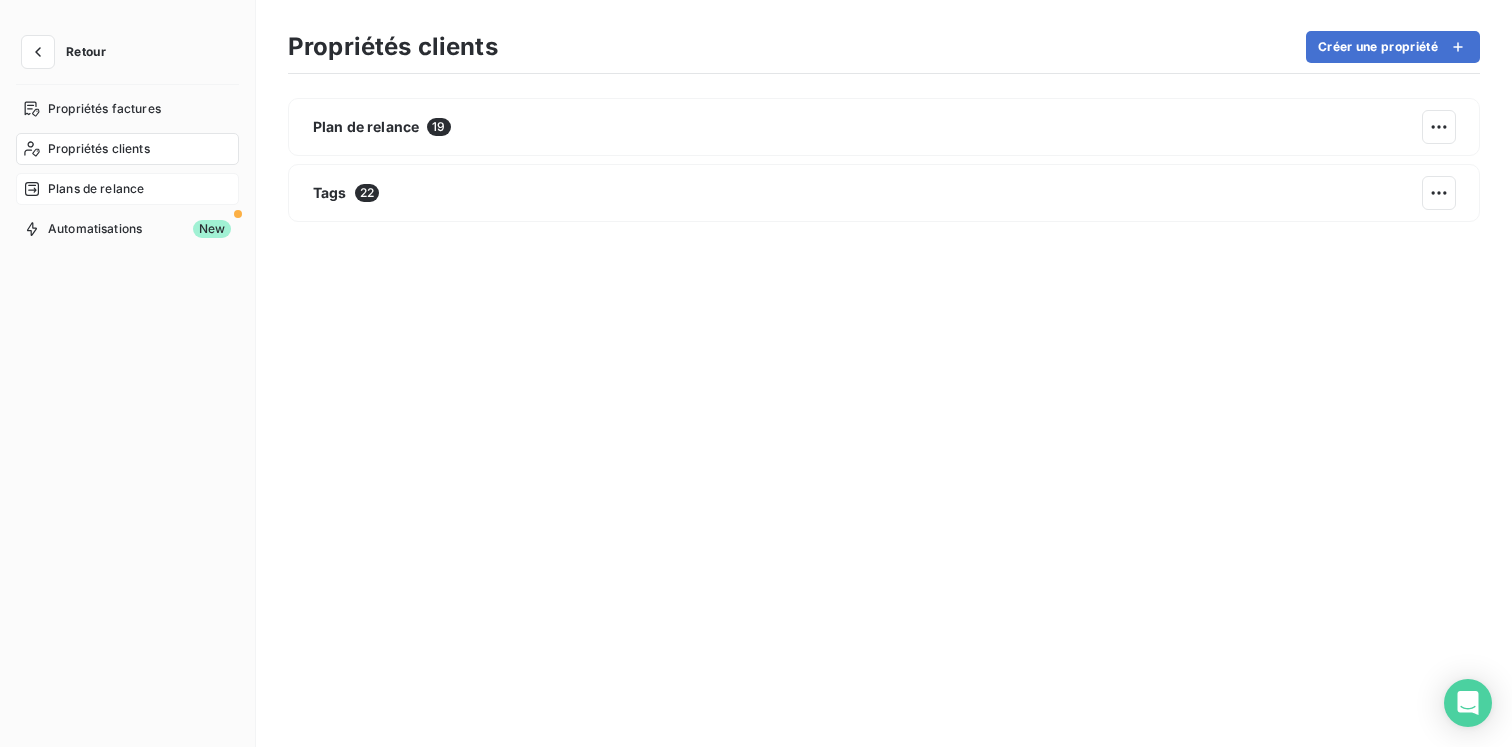 click on "Plans de relance" at bounding box center (96, 189) 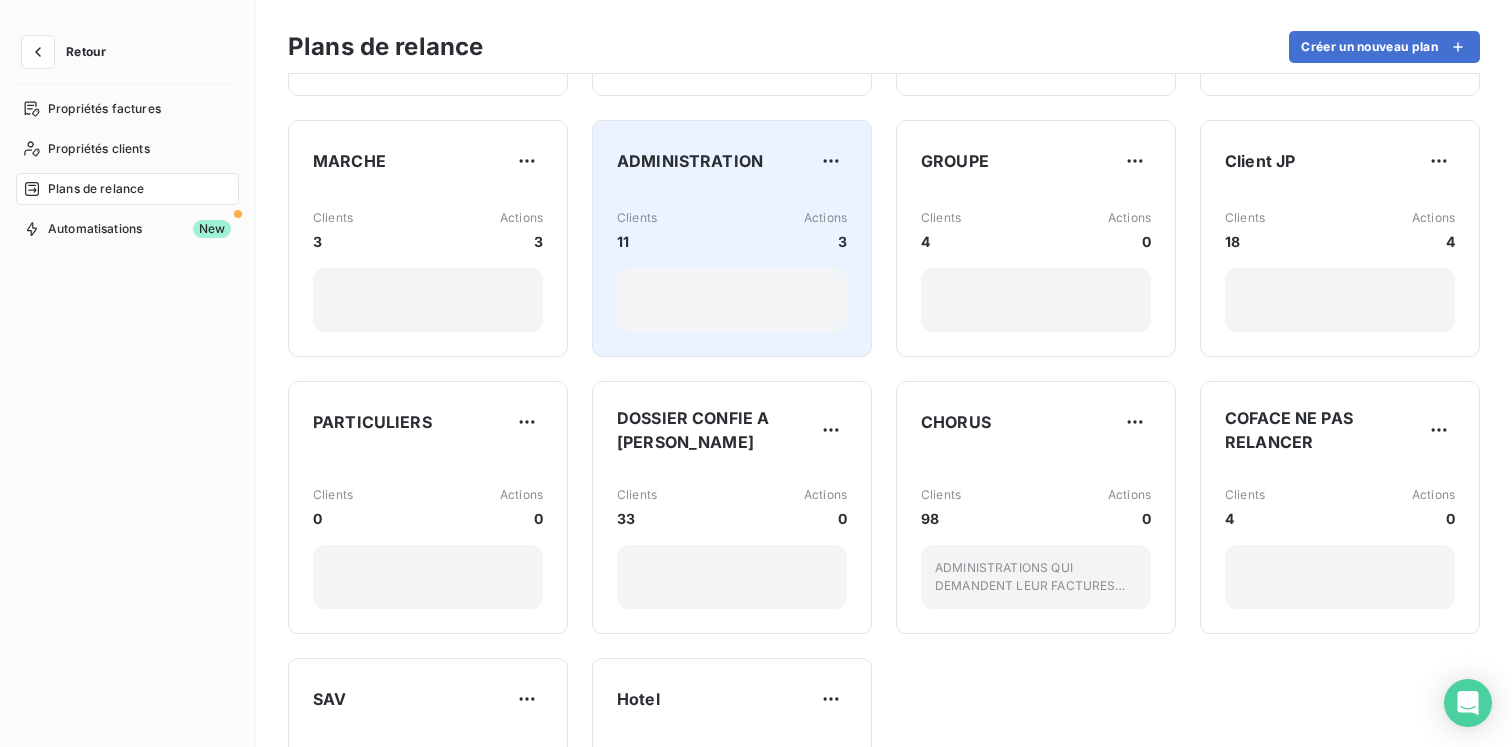 scroll, scrollTop: 248, scrollLeft: 0, axis: vertical 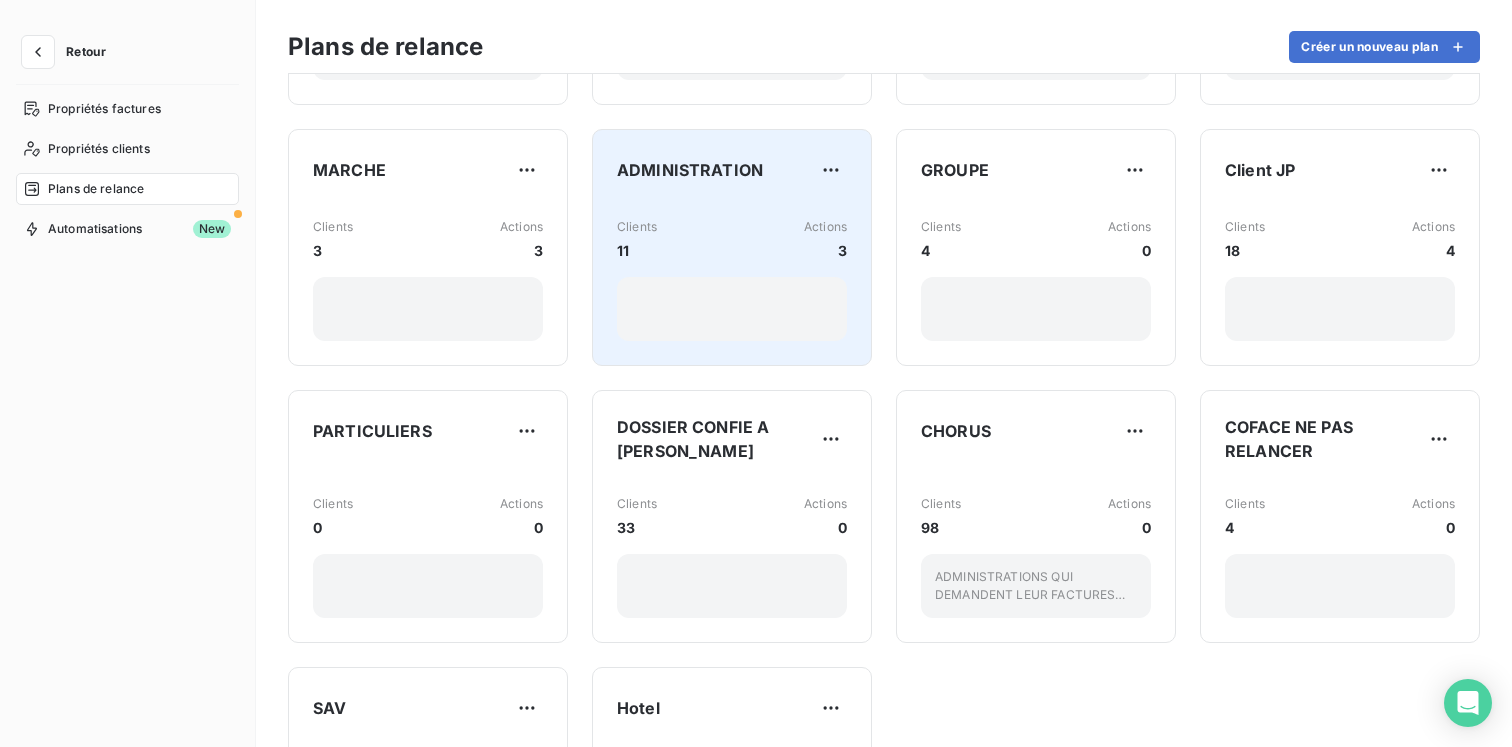 click on "Clients 11 Actions 3" at bounding box center [732, 271] 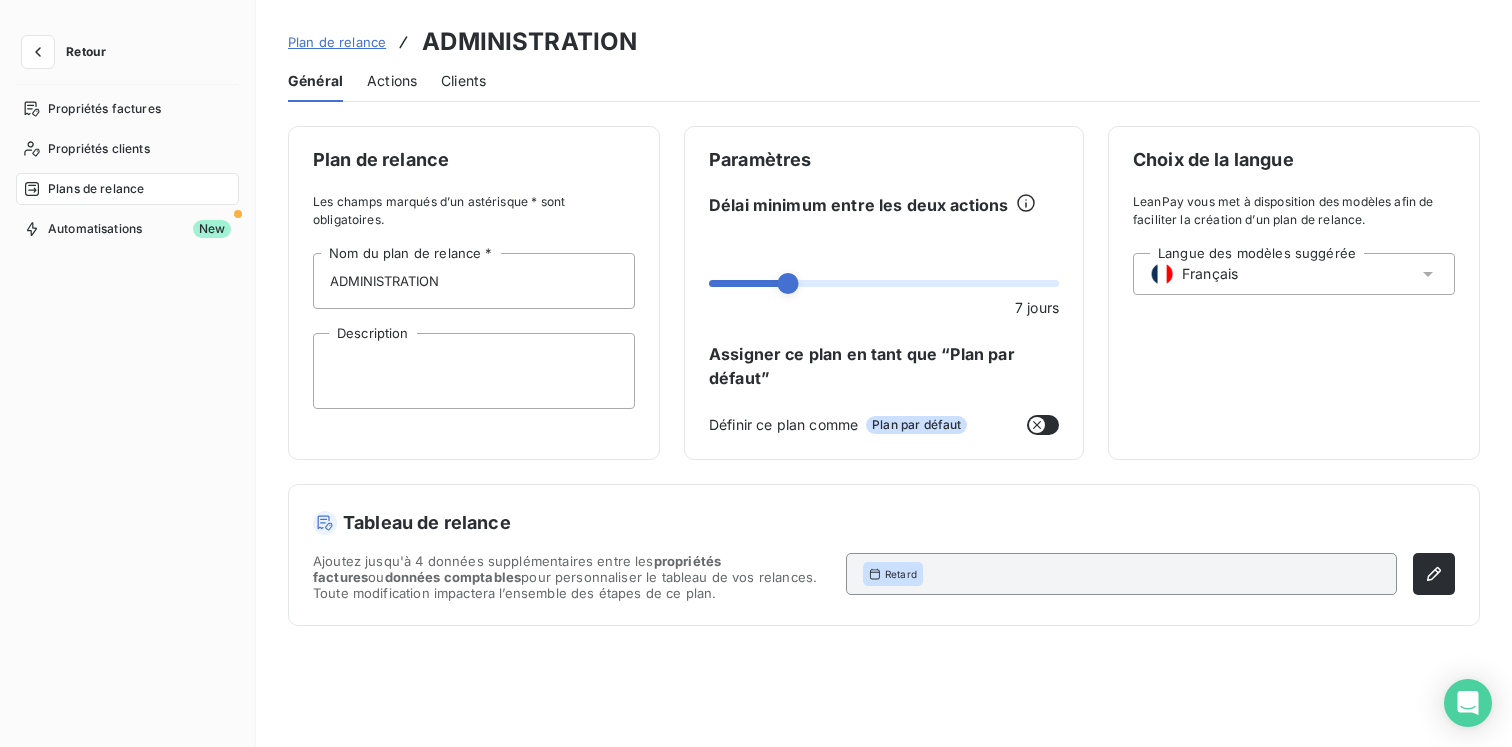 click on "Actions" at bounding box center [392, 81] 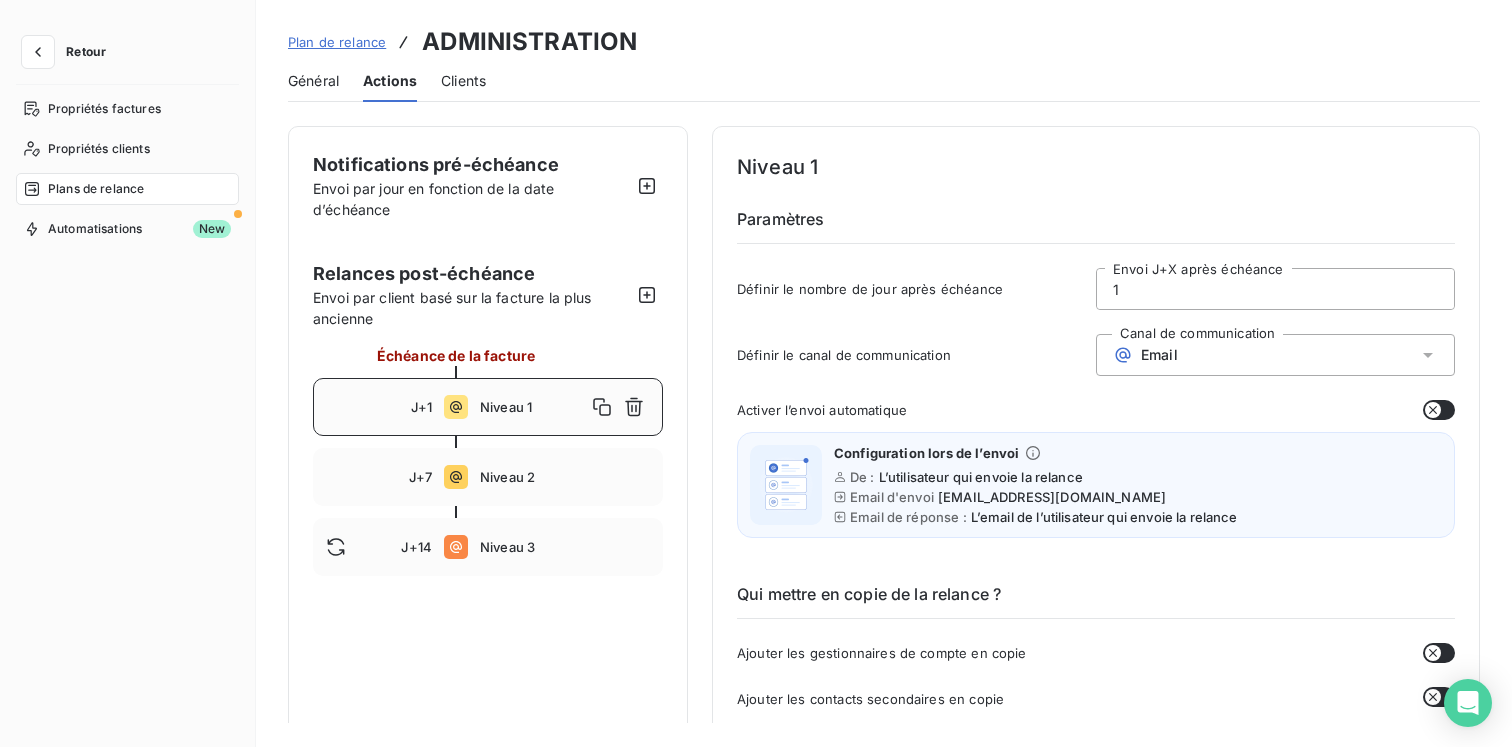 click on "Général" at bounding box center (313, 81) 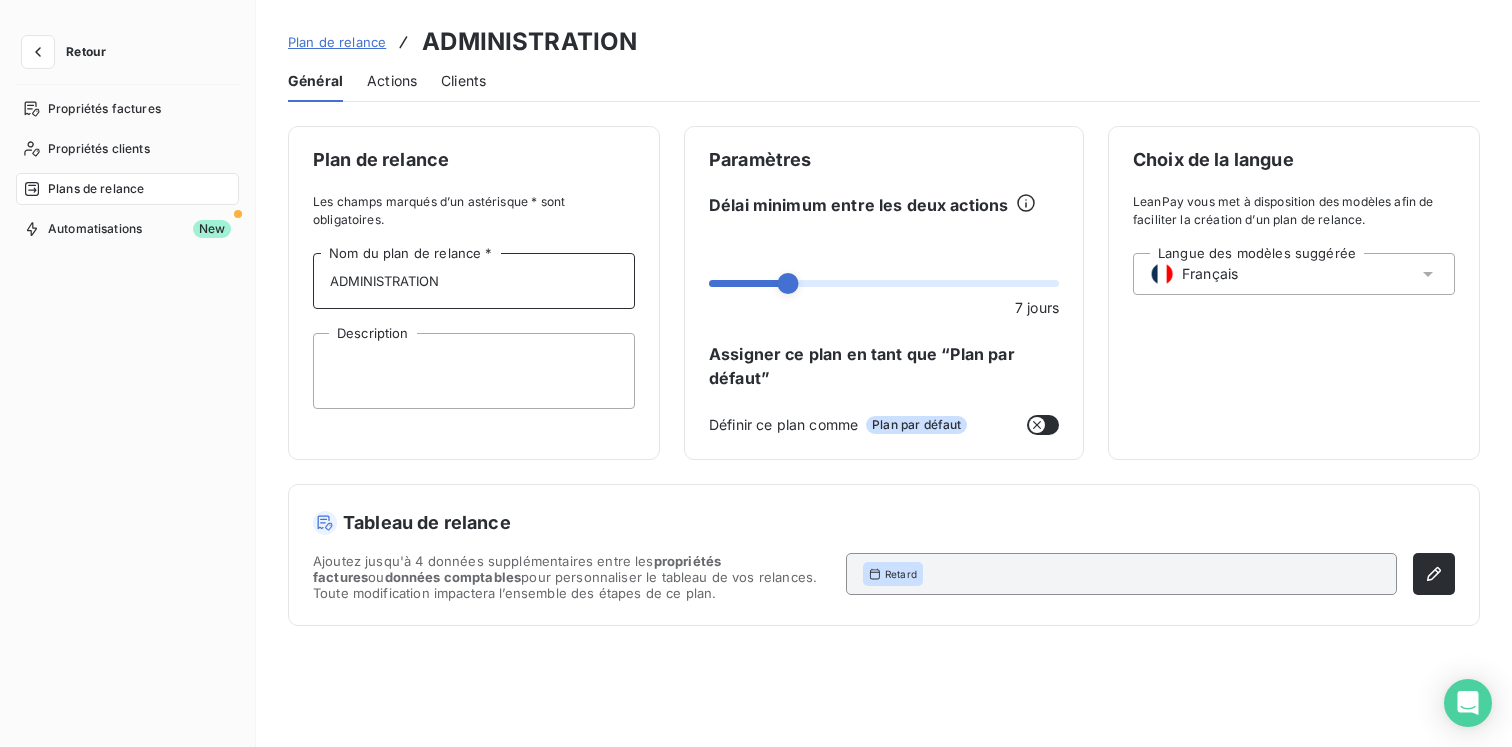 drag, startPoint x: 472, startPoint y: 288, endPoint x: 263, endPoint y: 286, distance: 209.00957 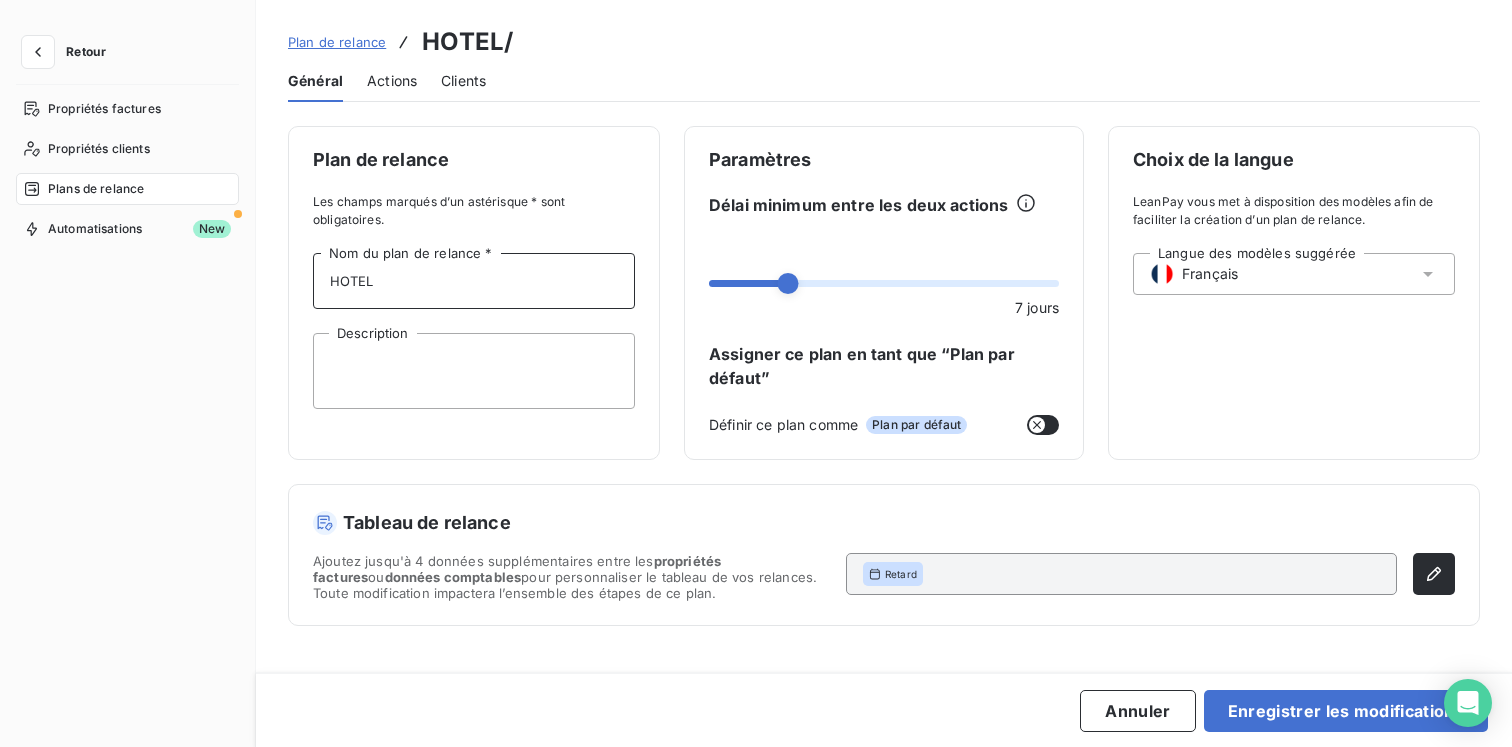 type on "HOTEL/" 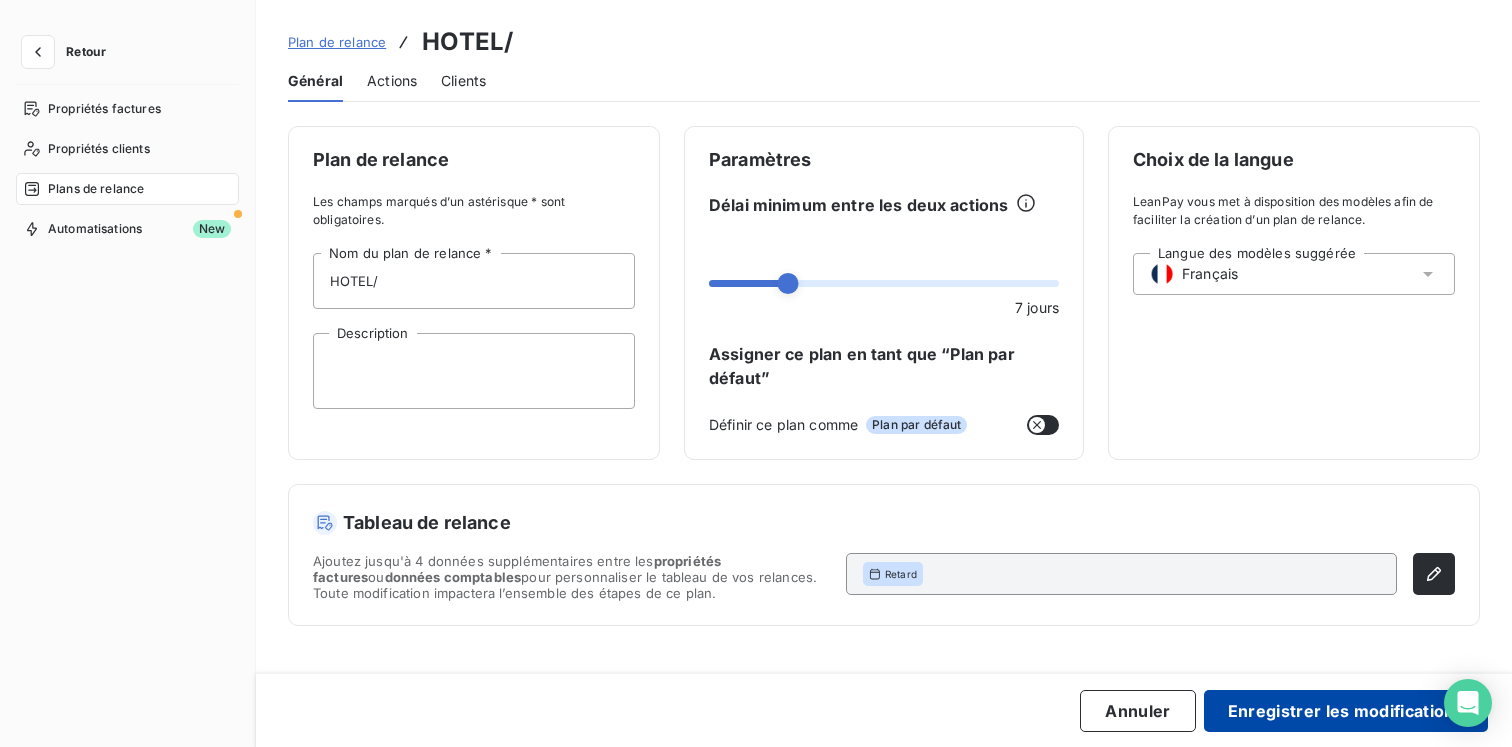 click on "Enregistrer les modifications" at bounding box center (1346, 711) 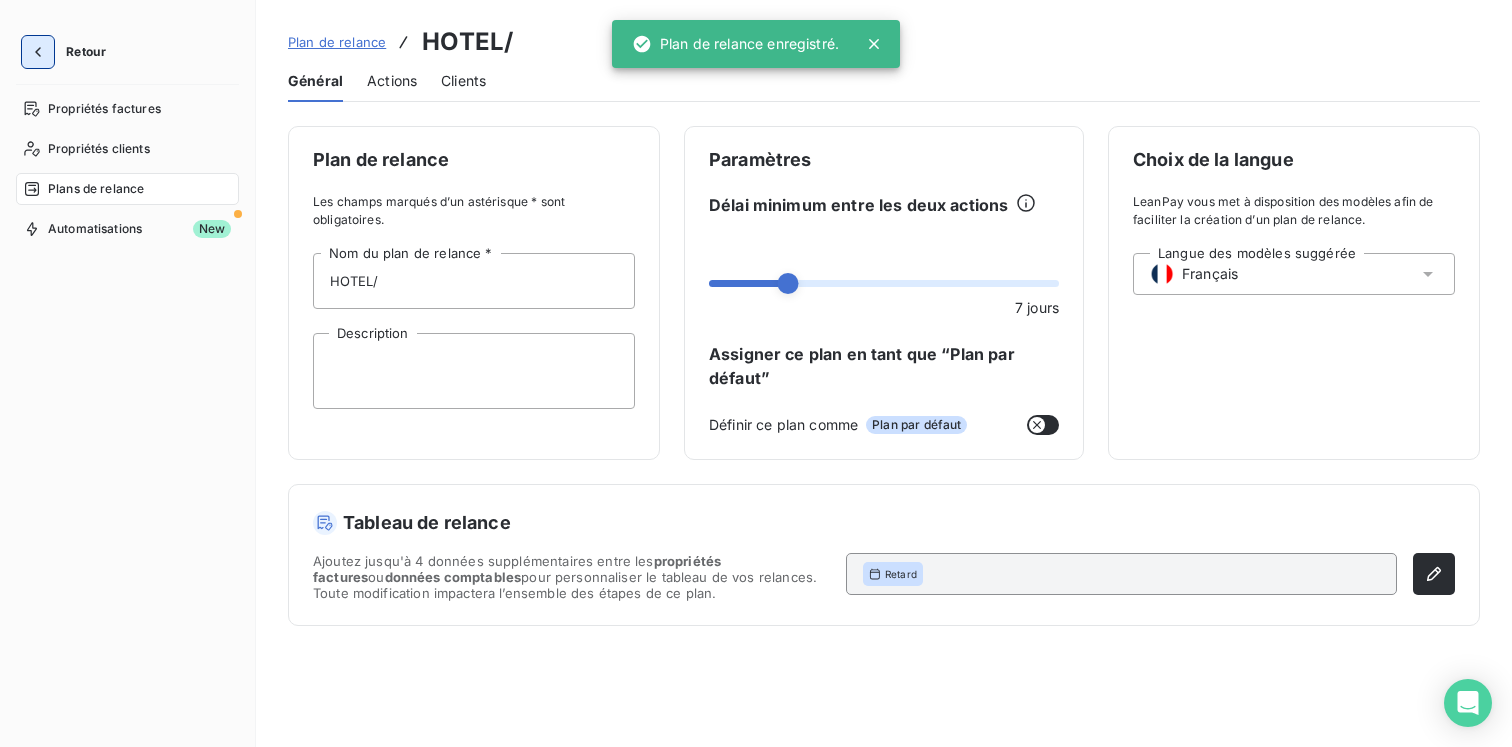 click at bounding box center [38, 52] 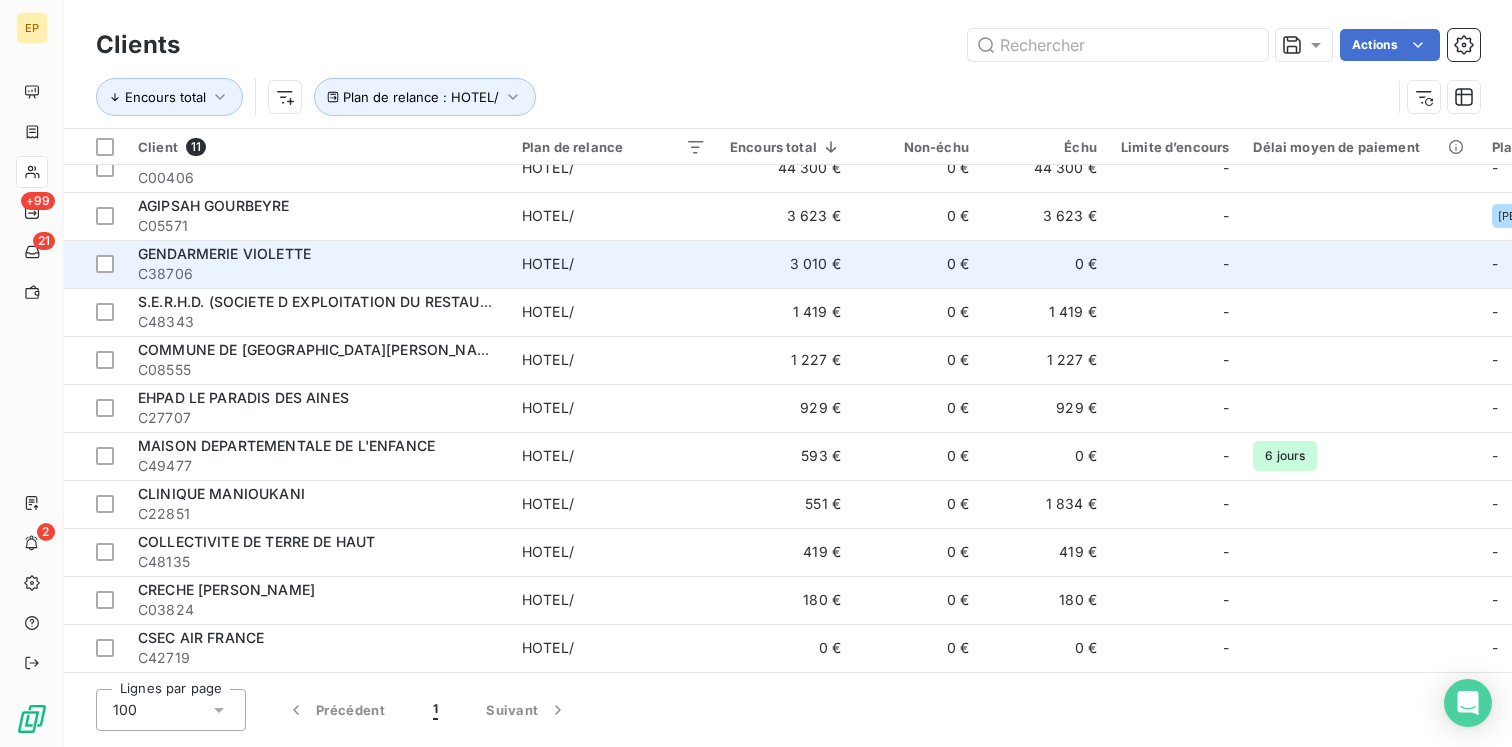 scroll, scrollTop: 0, scrollLeft: 0, axis: both 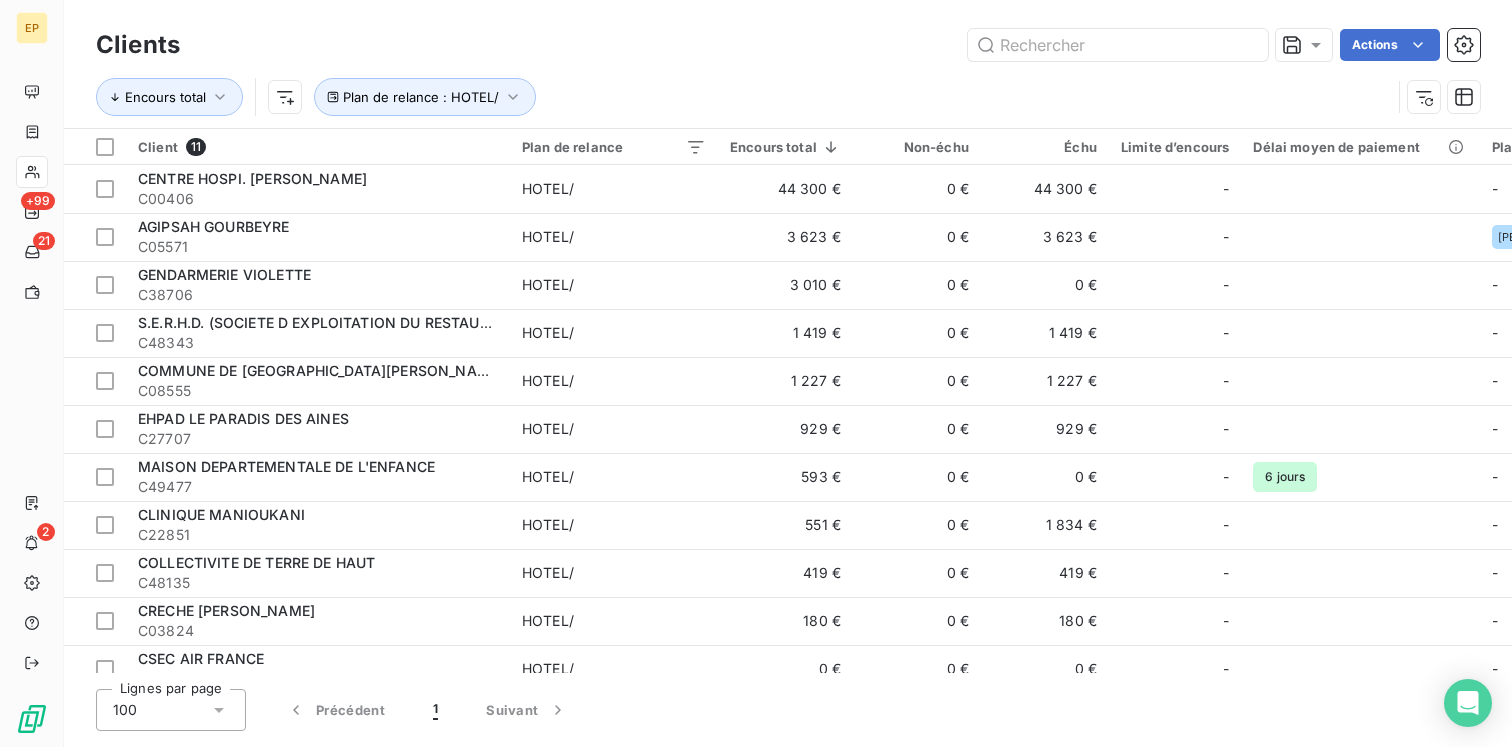 click on "Clients Actions" at bounding box center (788, 45) 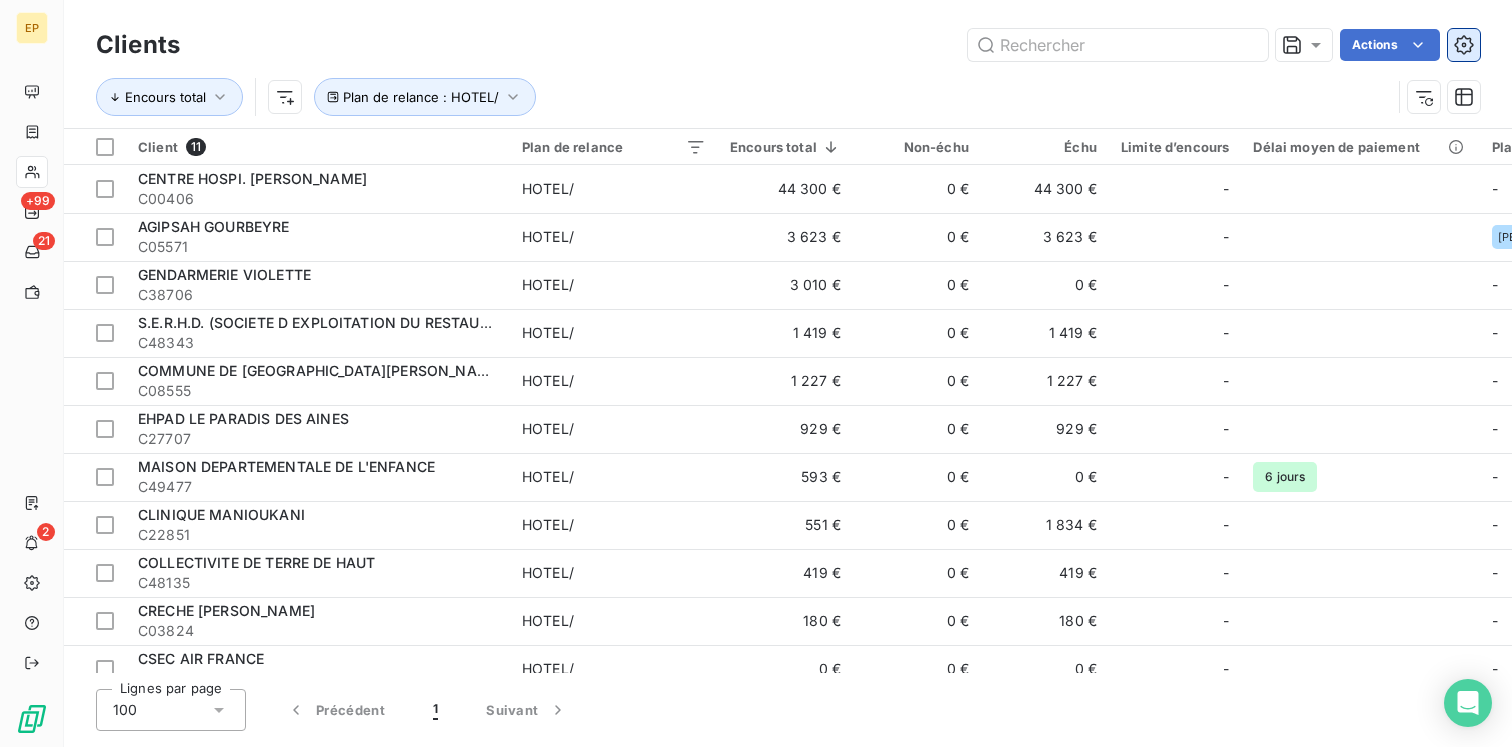 click at bounding box center (1464, 45) 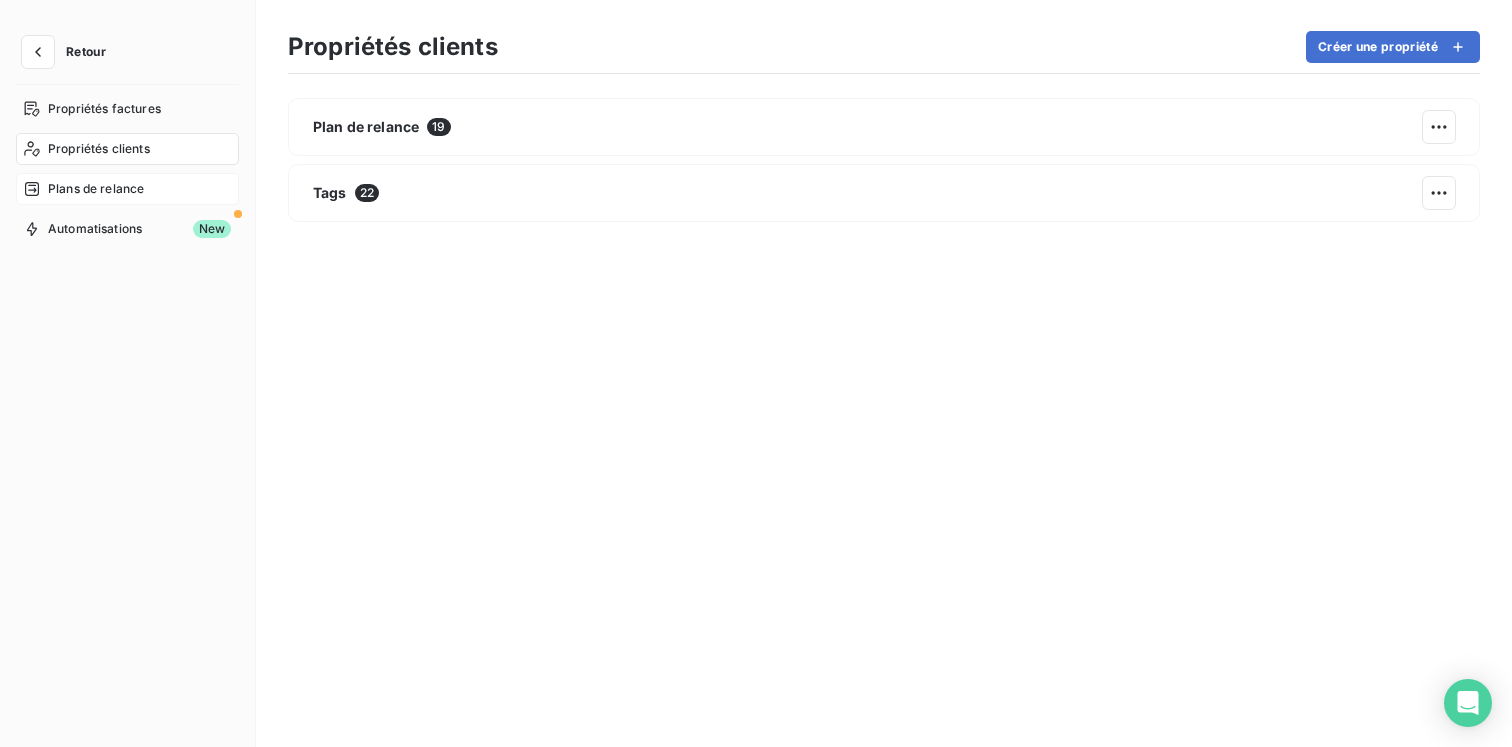 click on "Plans de relance" at bounding box center (96, 189) 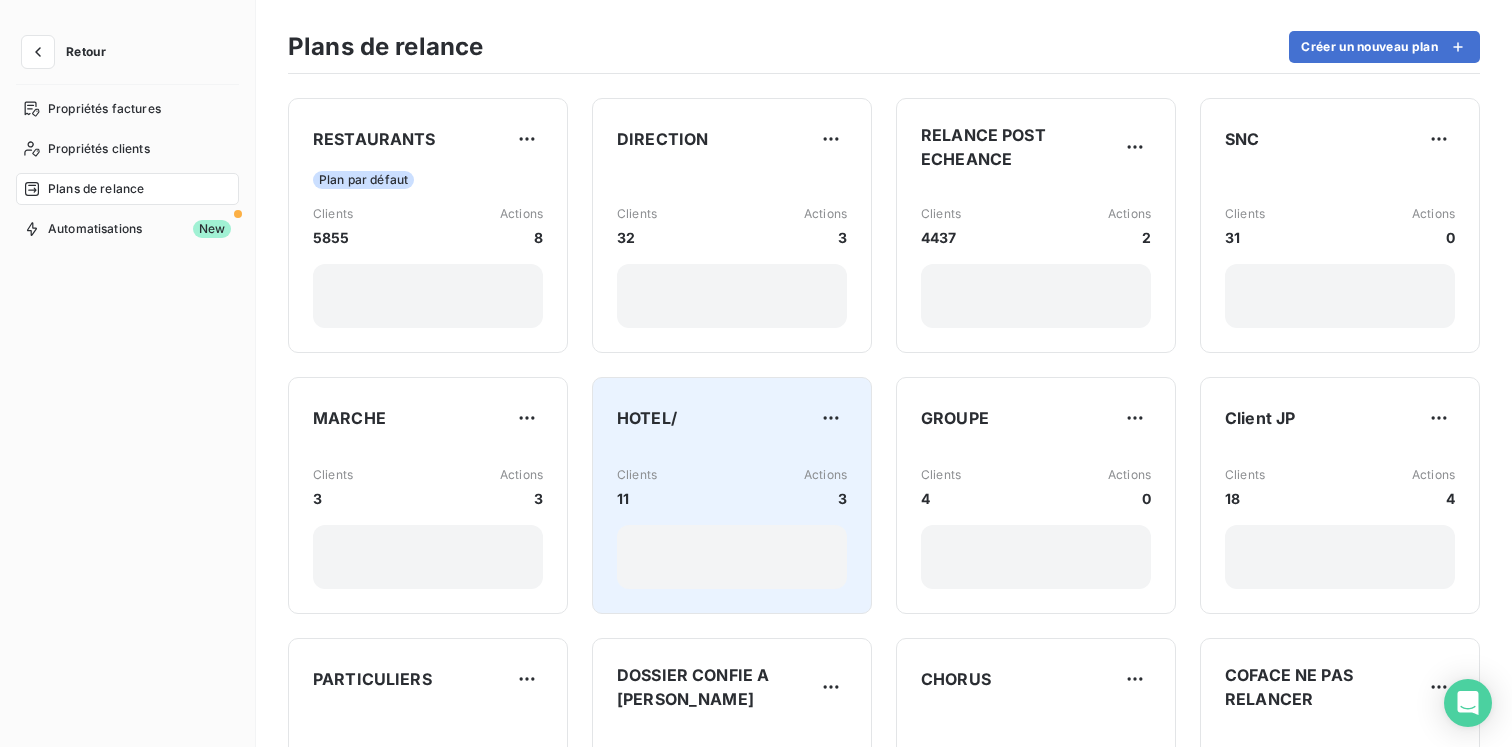 click on "HOTEL/ Clients 11 Actions 3" at bounding box center [732, 495] 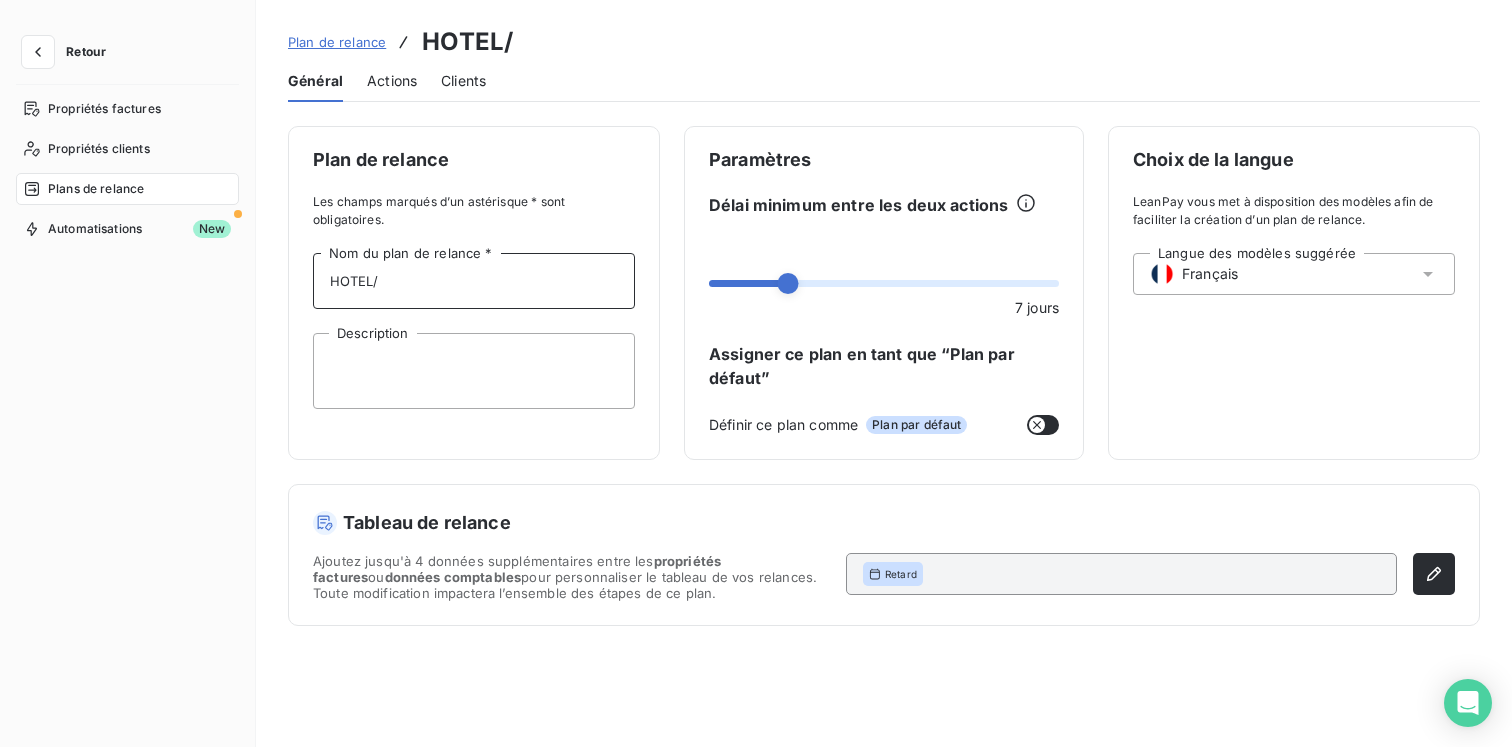 click on "HOTEL/" at bounding box center [474, 281] 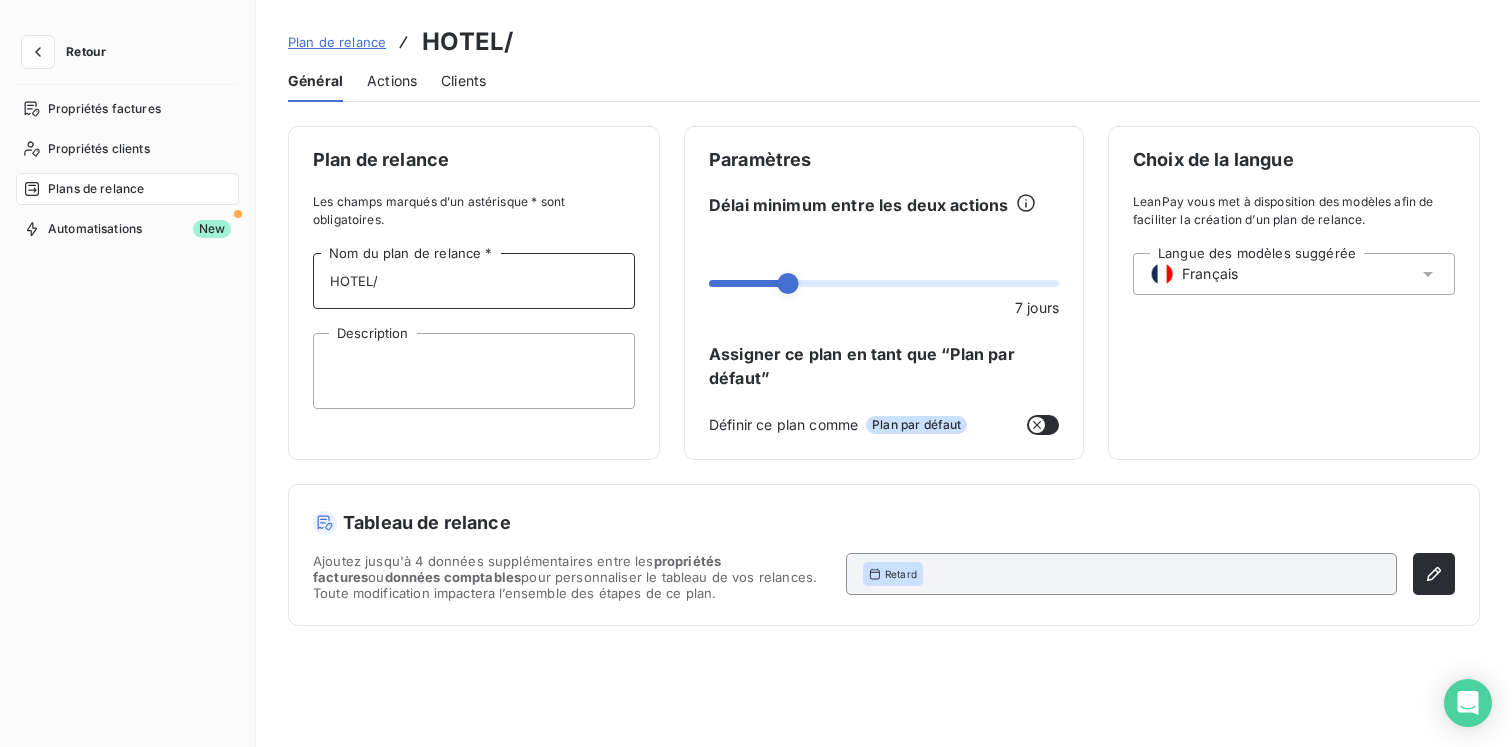 click on "HOTEL/" at bounding box center (474, 281) 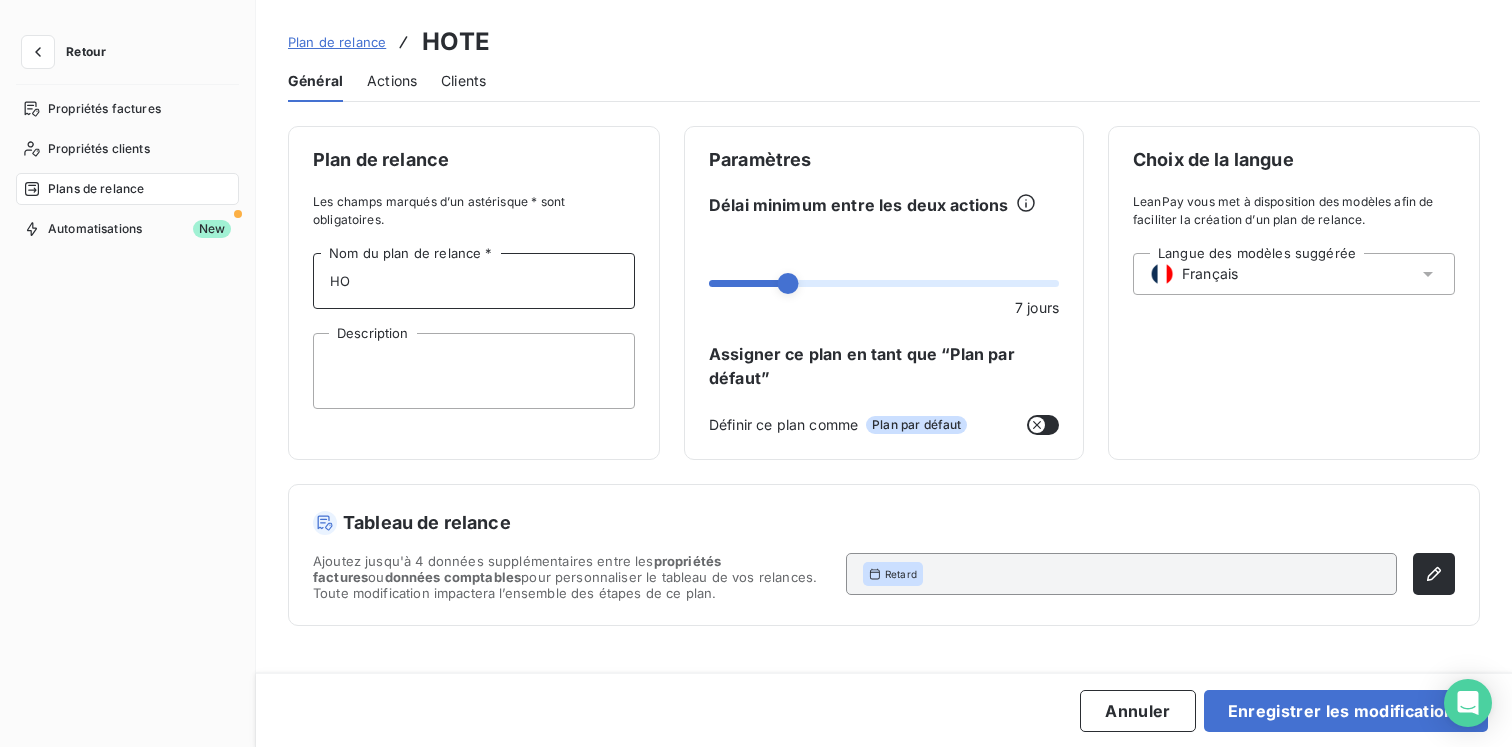 type on "H" 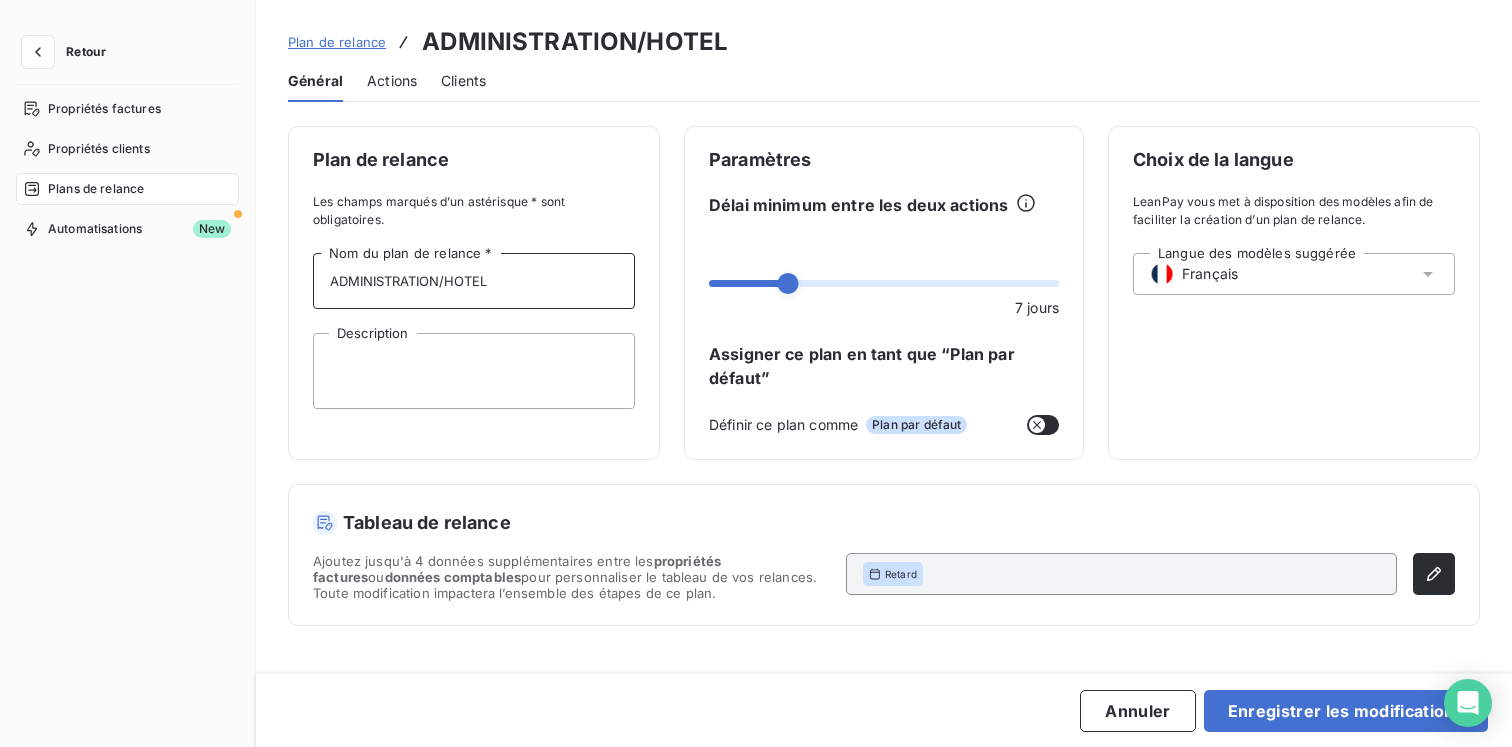 type on "ADMINISTRATION/HOTEL" 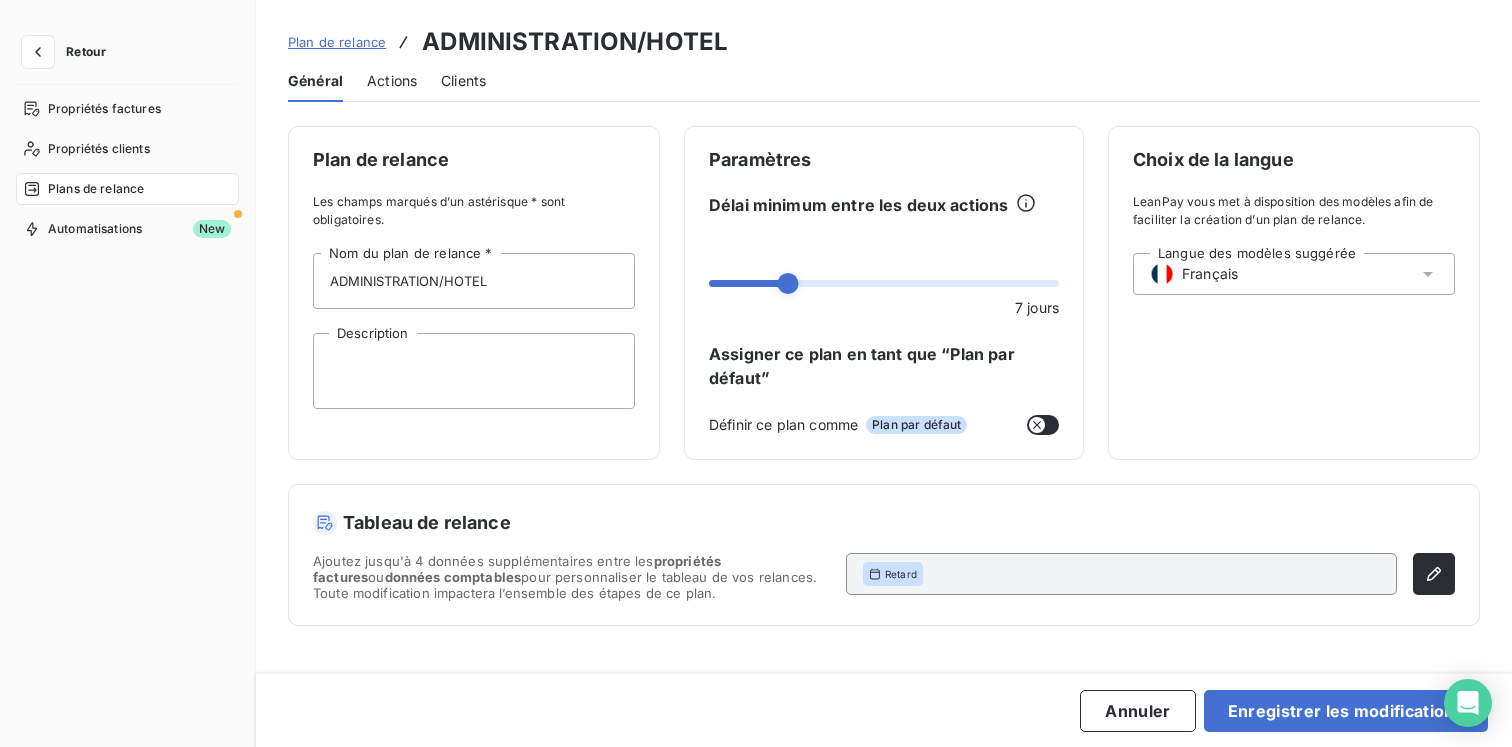 click on "Plan de relance Les champs marqués d’un astérisque * sont obligatoires. ADMINISTRATION/HOTEL Nom du plan de relance * Description" at bounding box center [474, 293] 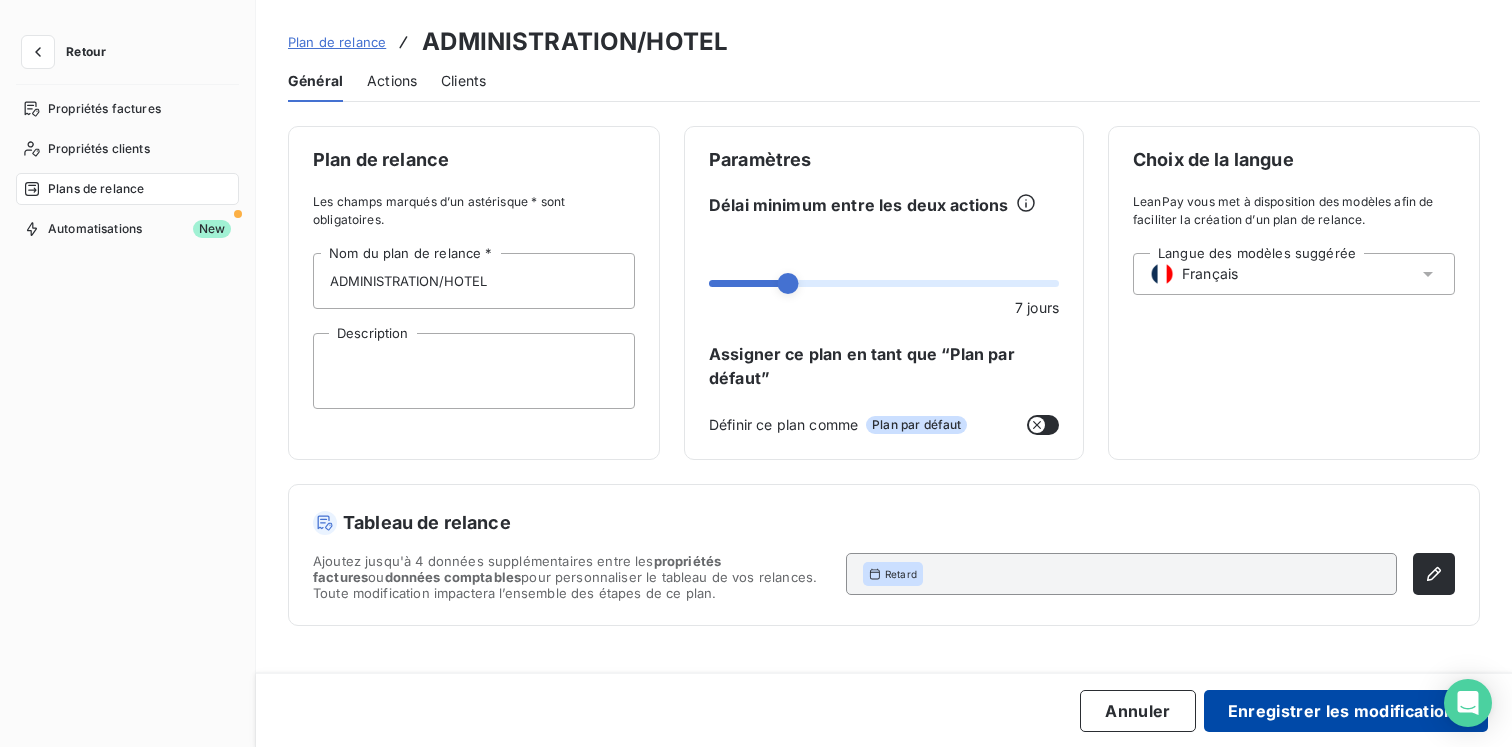 click on "Enregistrer les modifications" at bounding box center [1346, 711] 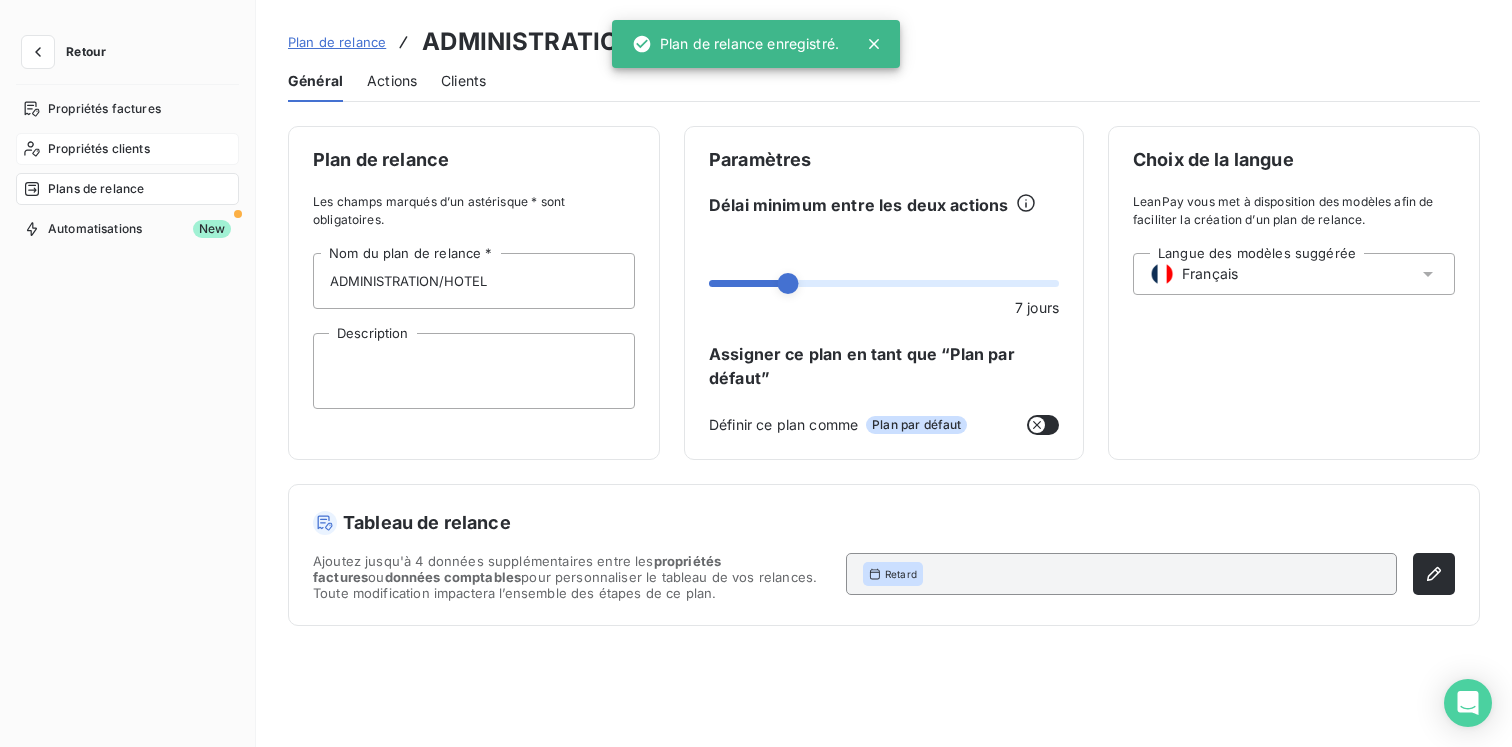click on "Propriétés clients" at bounding box center [99, 149] 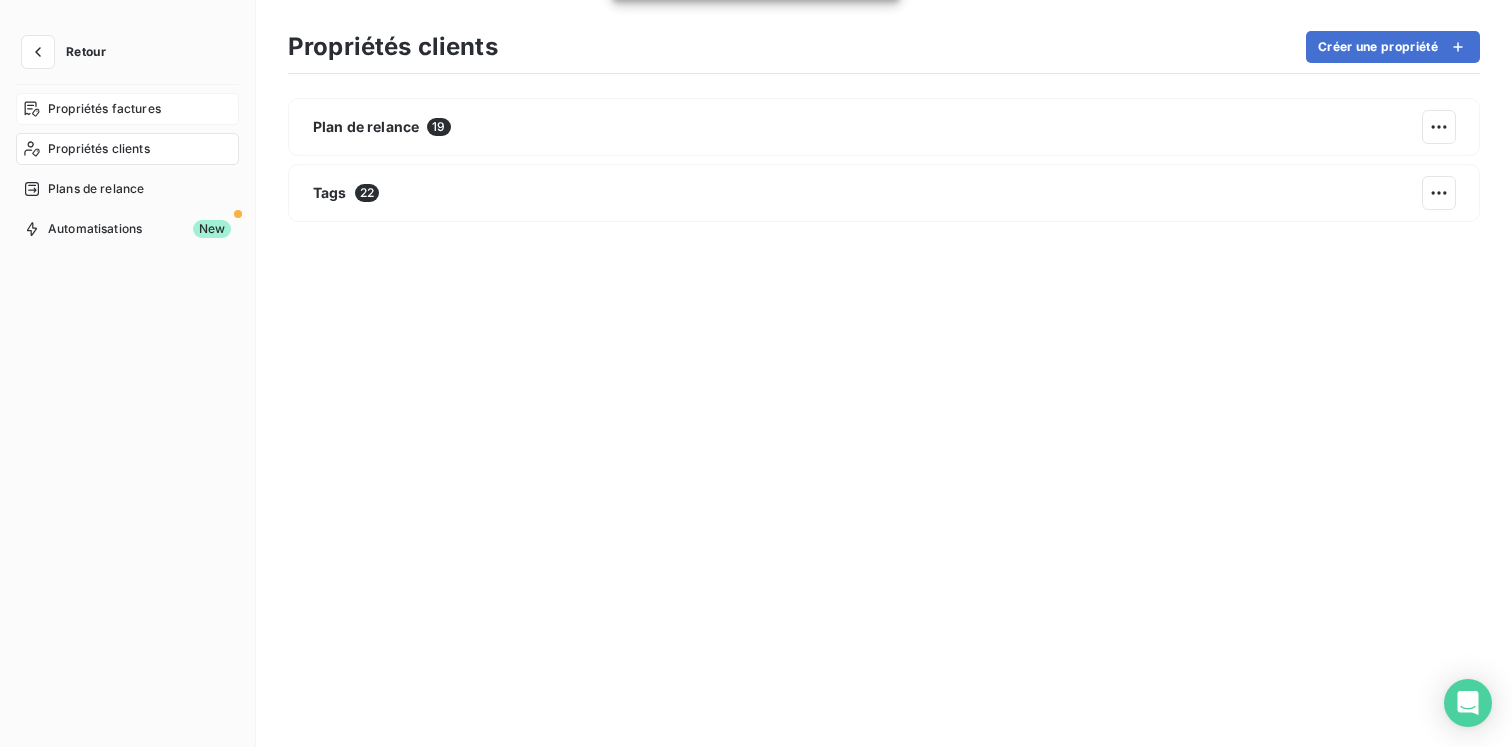 click on "Propriétés factures" at bounding box center (127, 109) 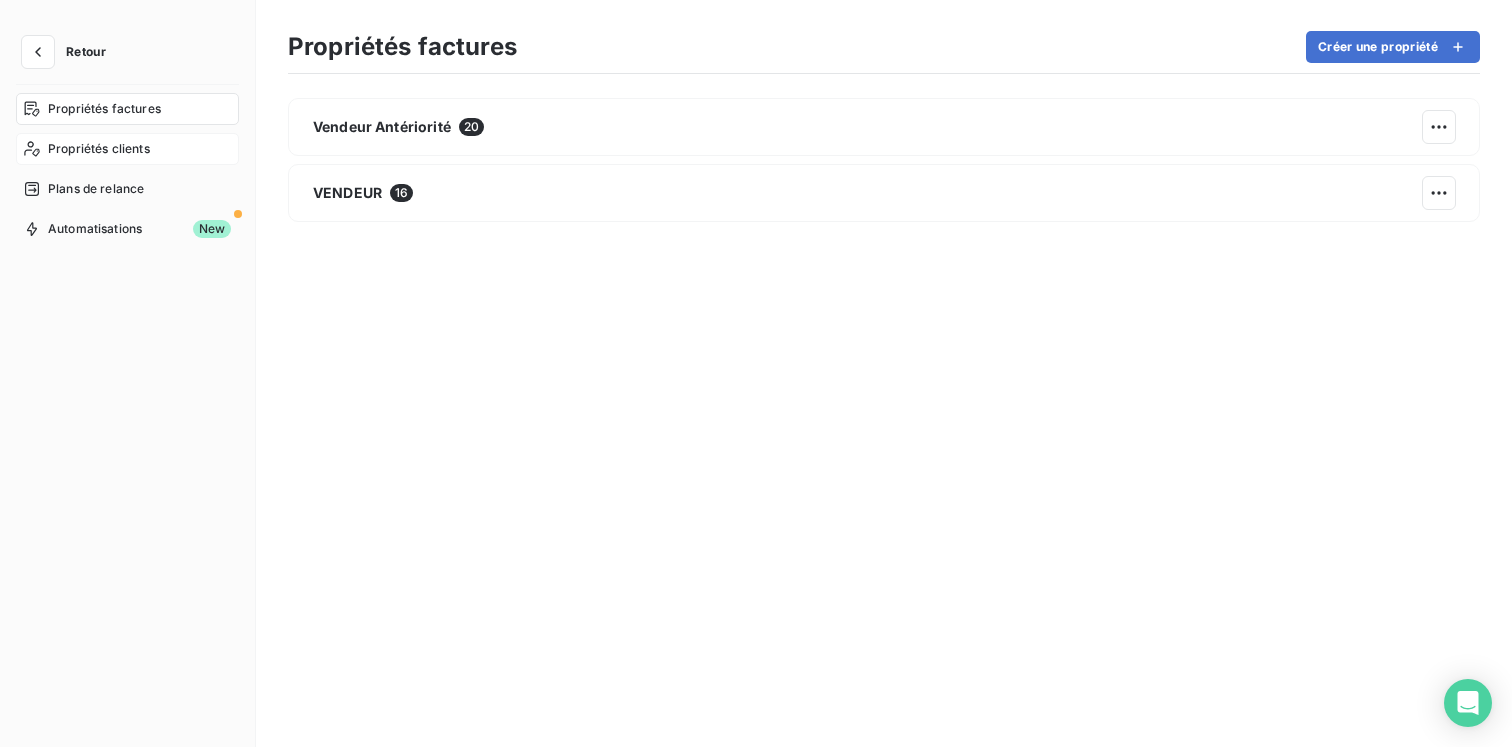 click on "Propriétés clients" at bounding box center [99, 149] 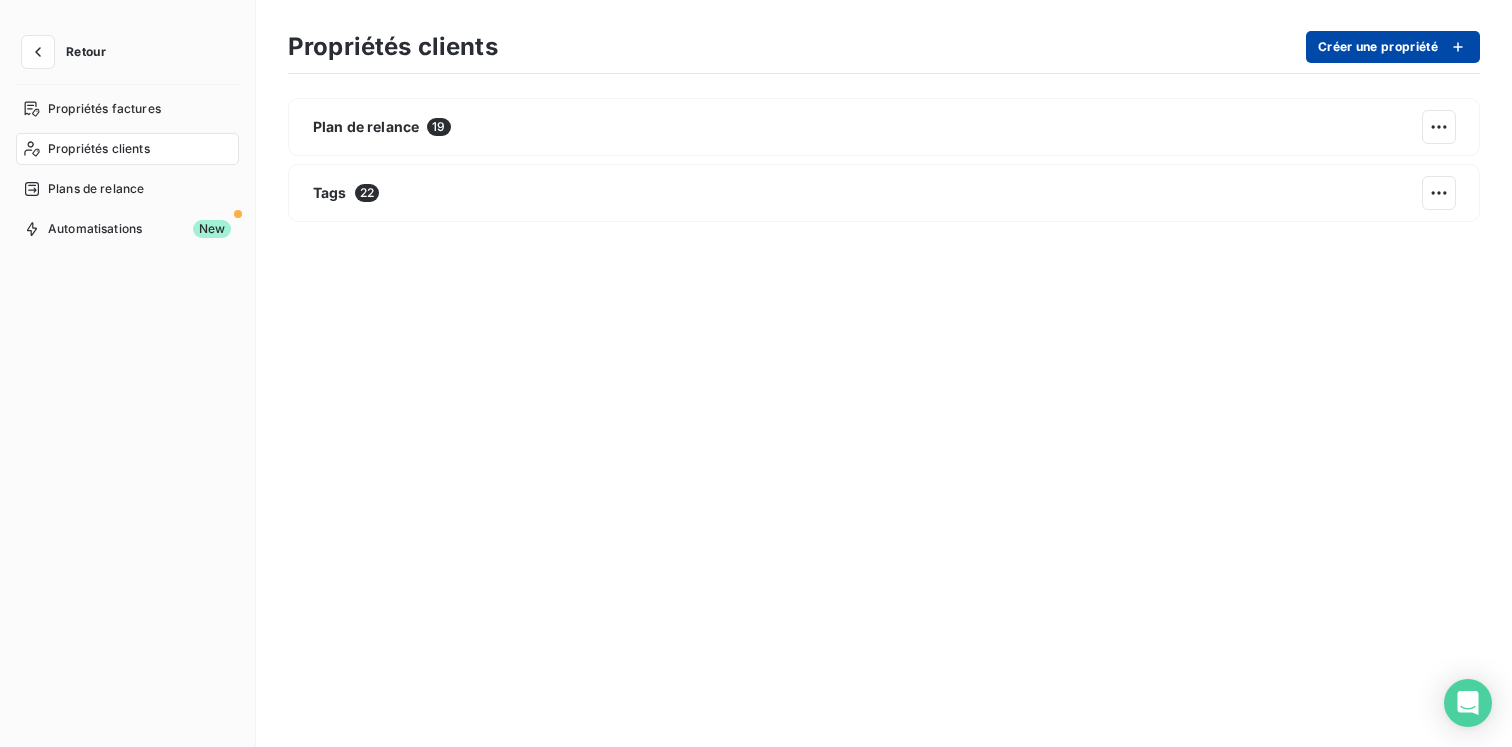 click on "Créer une propriété" at bounding box center (1393, 47) 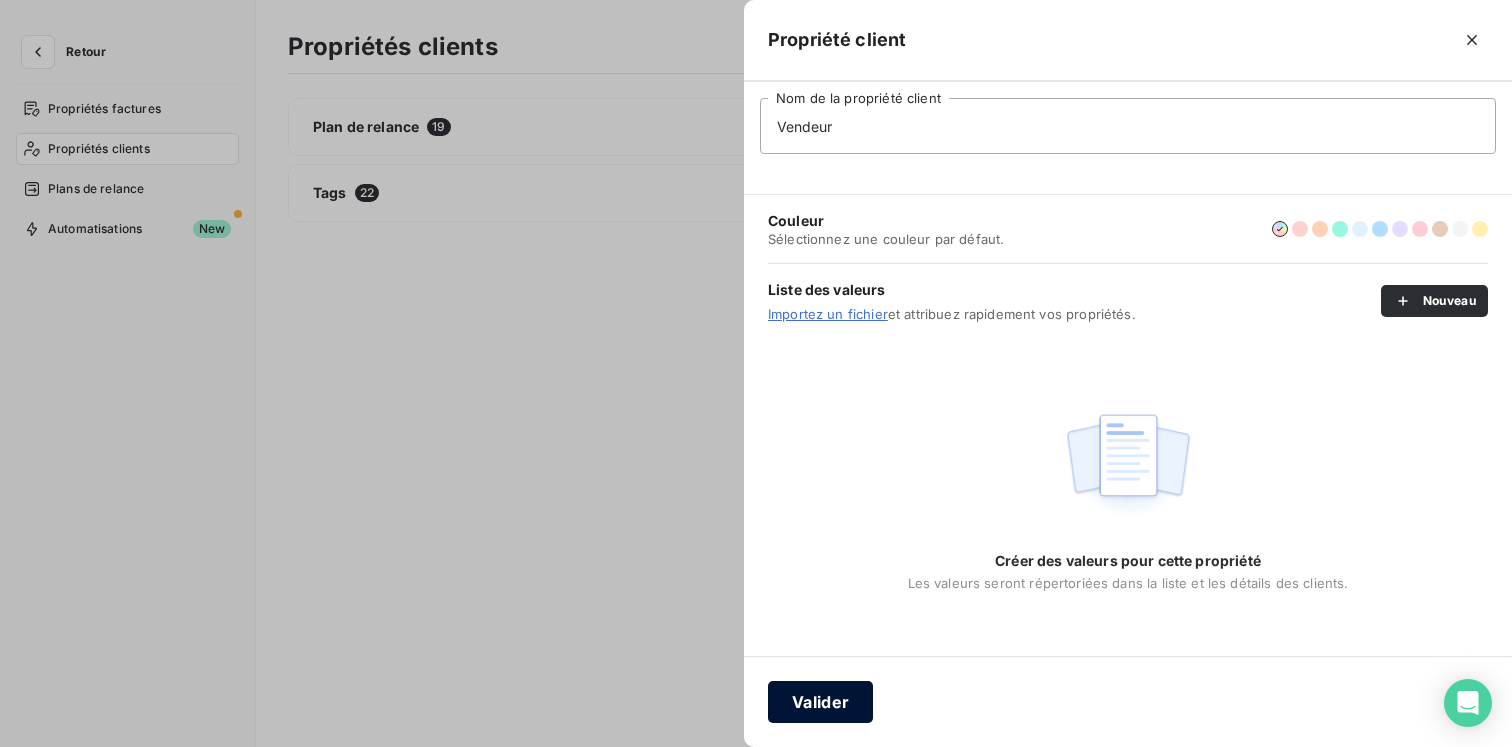 type on "Vendeur" 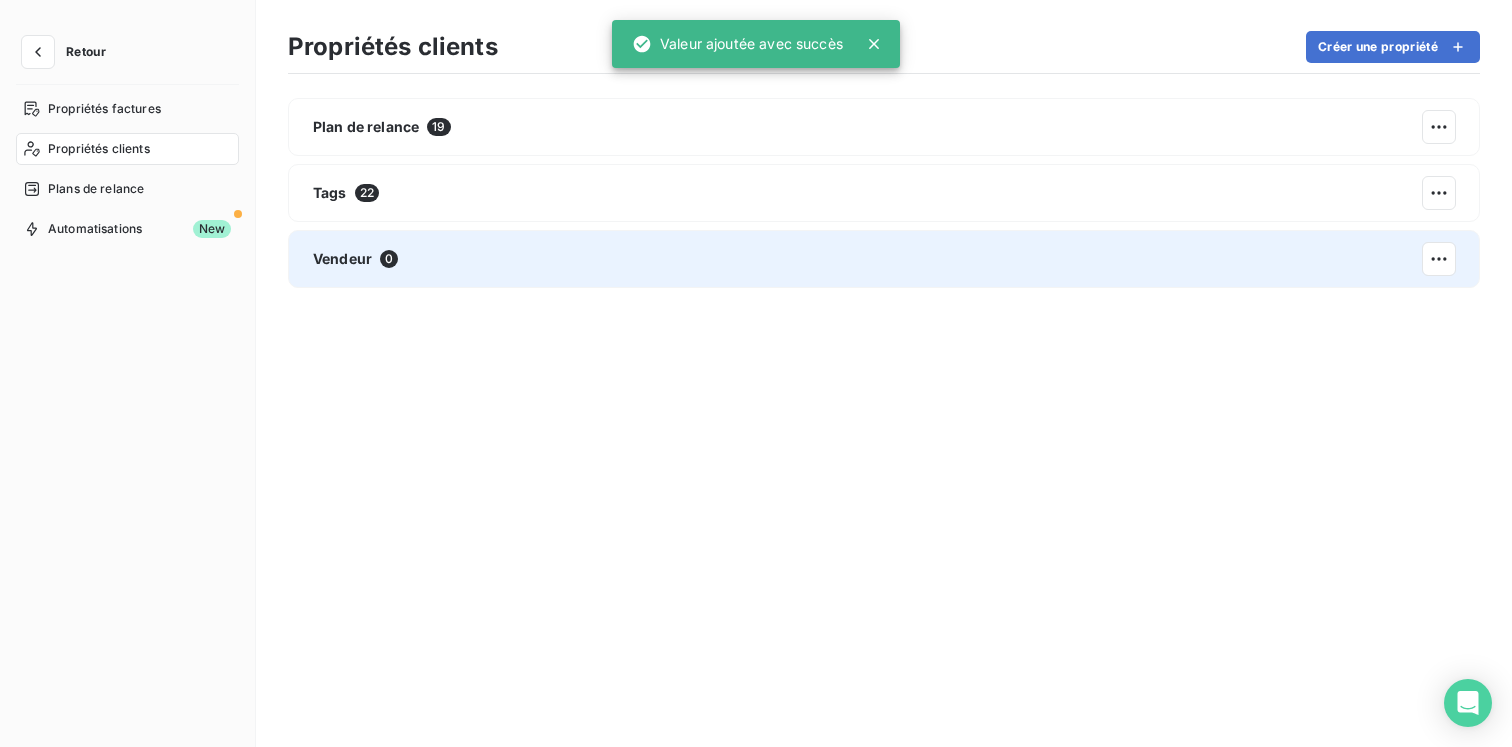 click on "Vendeur 0" at bounding box center (884, 259) 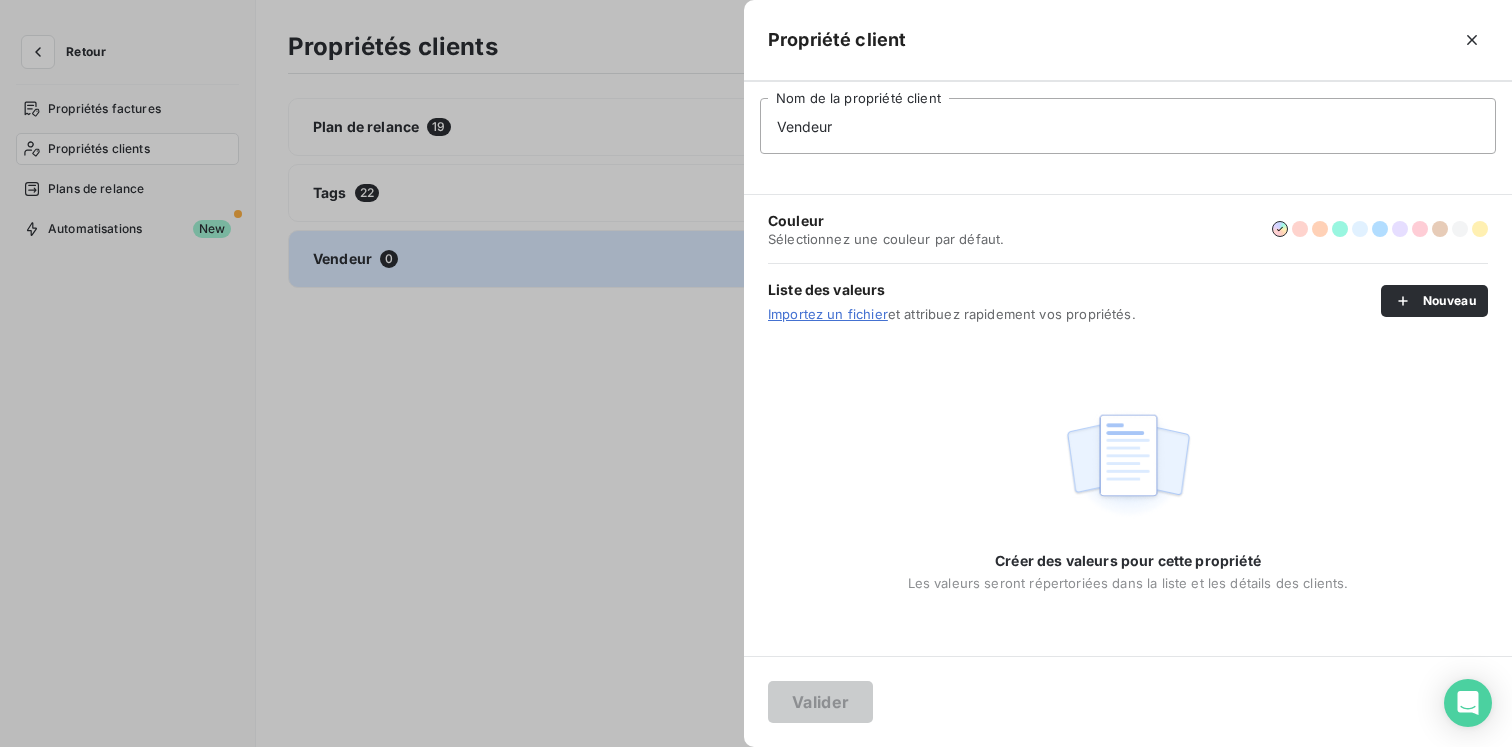 click at bounding box center (1128, 465) 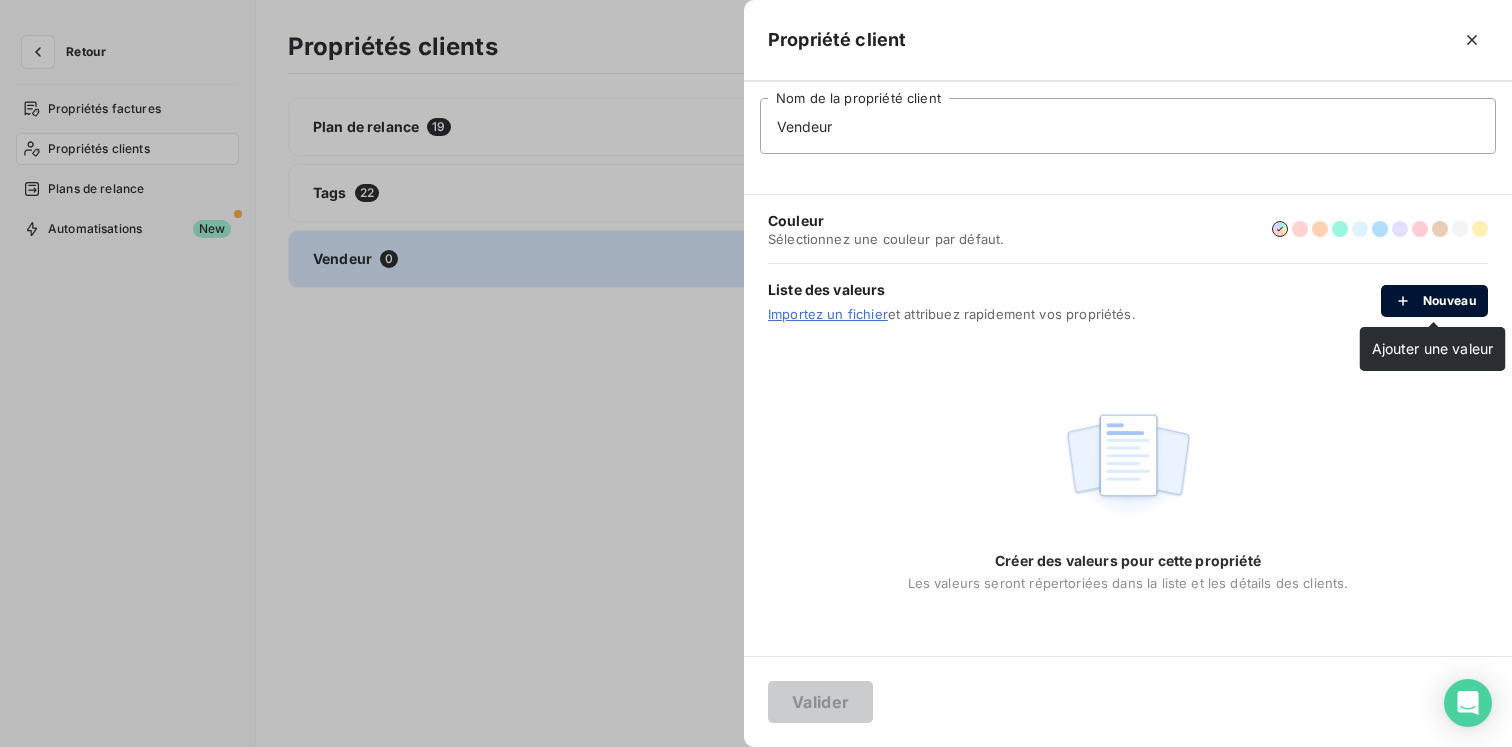 click on "Nouveau" at bounding box center (1434, 301) 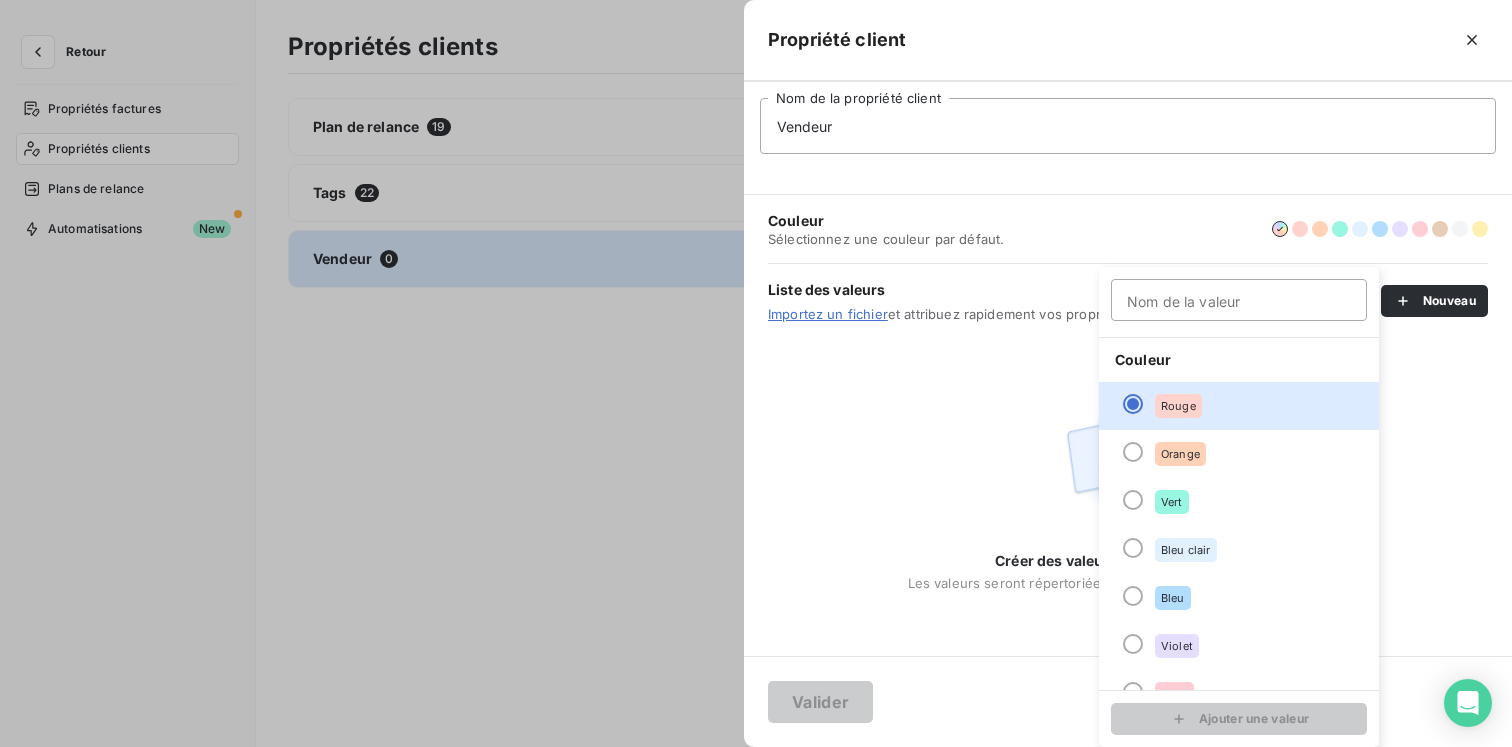 click at bounding box center [756, 373] 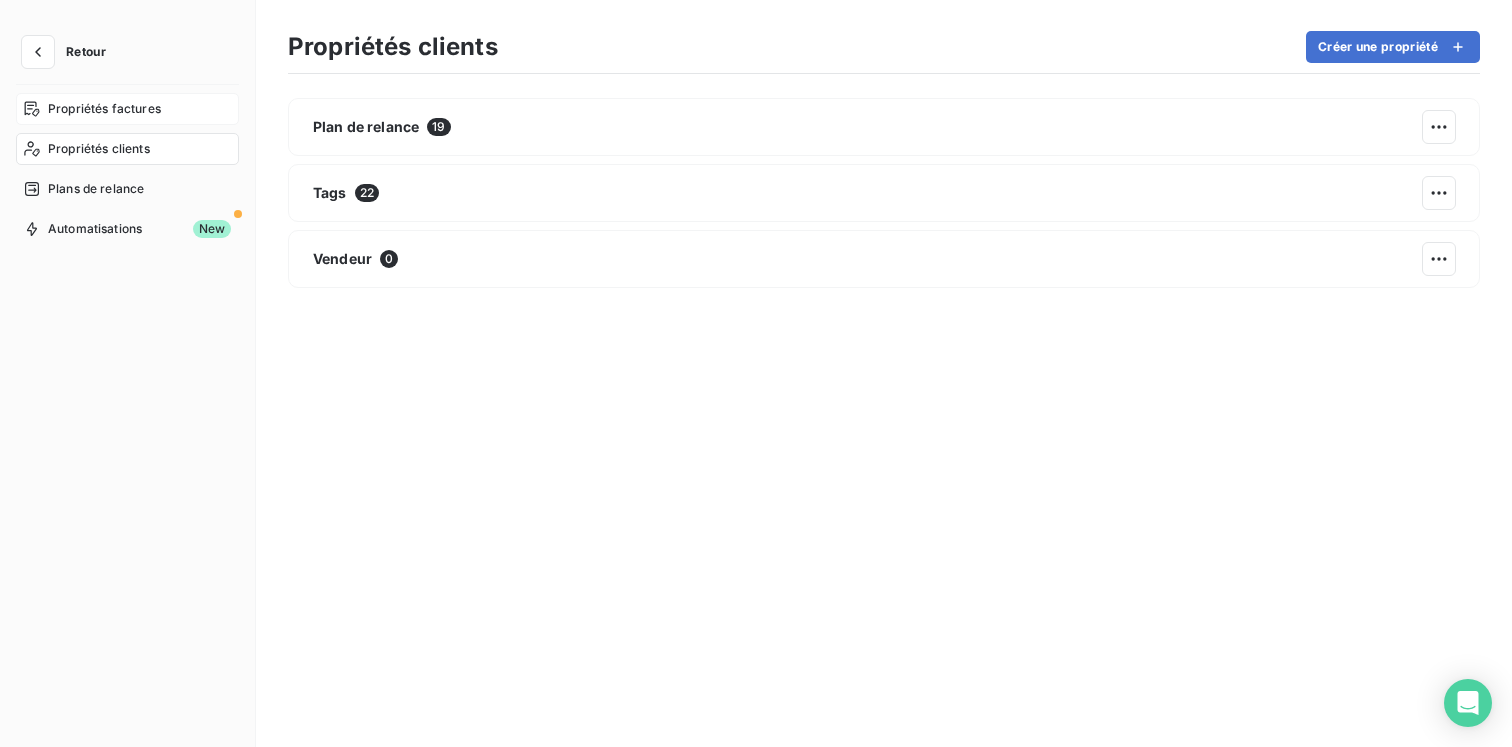 click on "Propriétés factures" at bounding box center (104, 109) 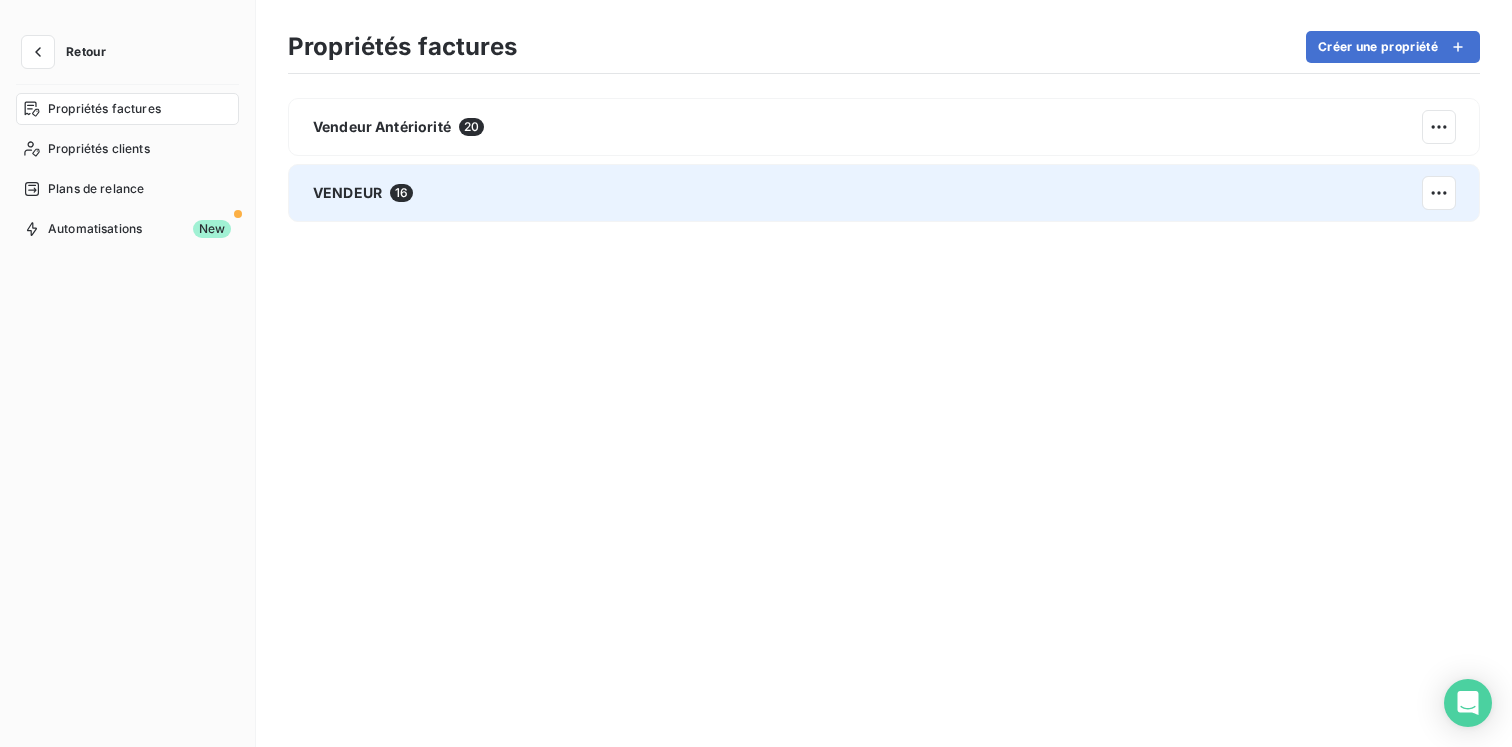 click on "VENDEUR" at bounding box center [347, 193] 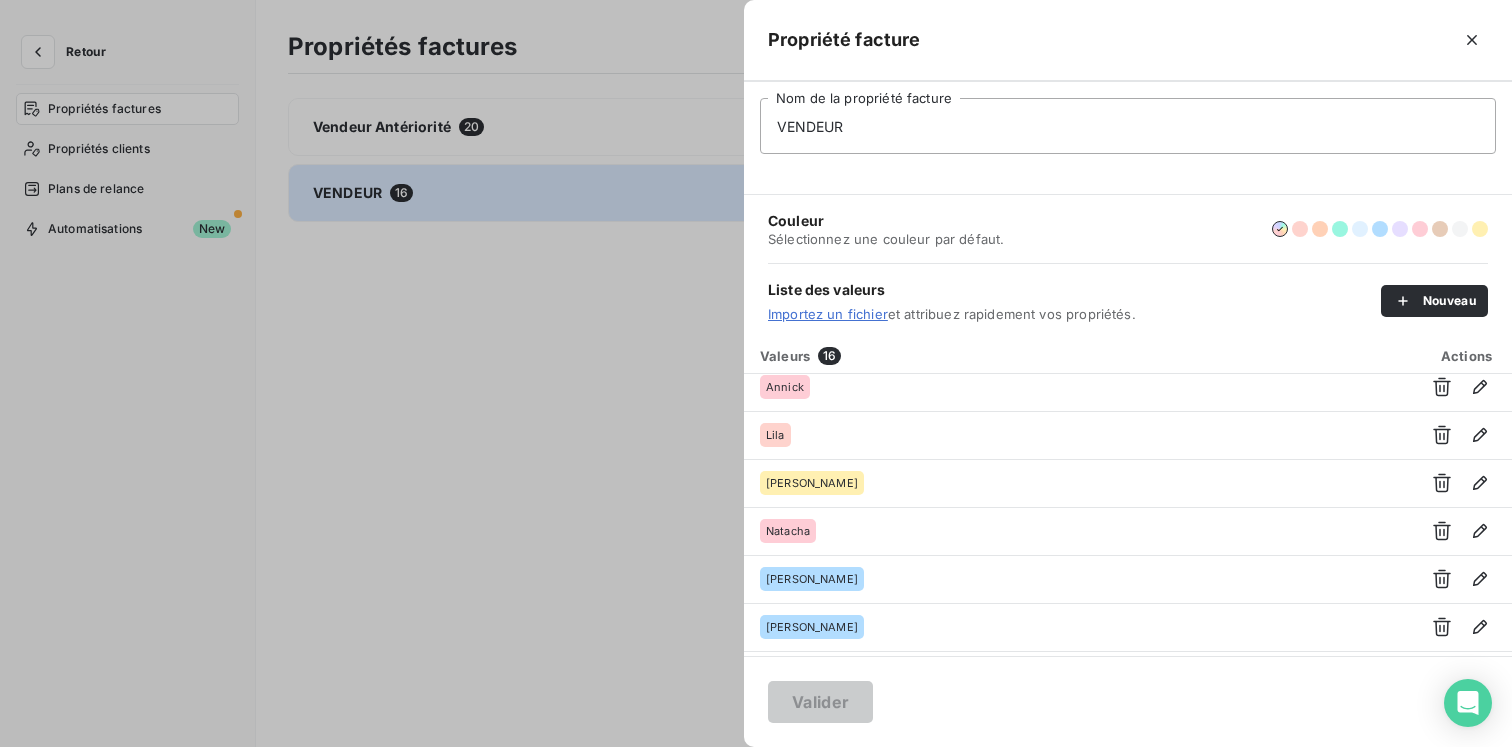 scroll, scrollTop: 0, scrollLeft: 0, axis: both 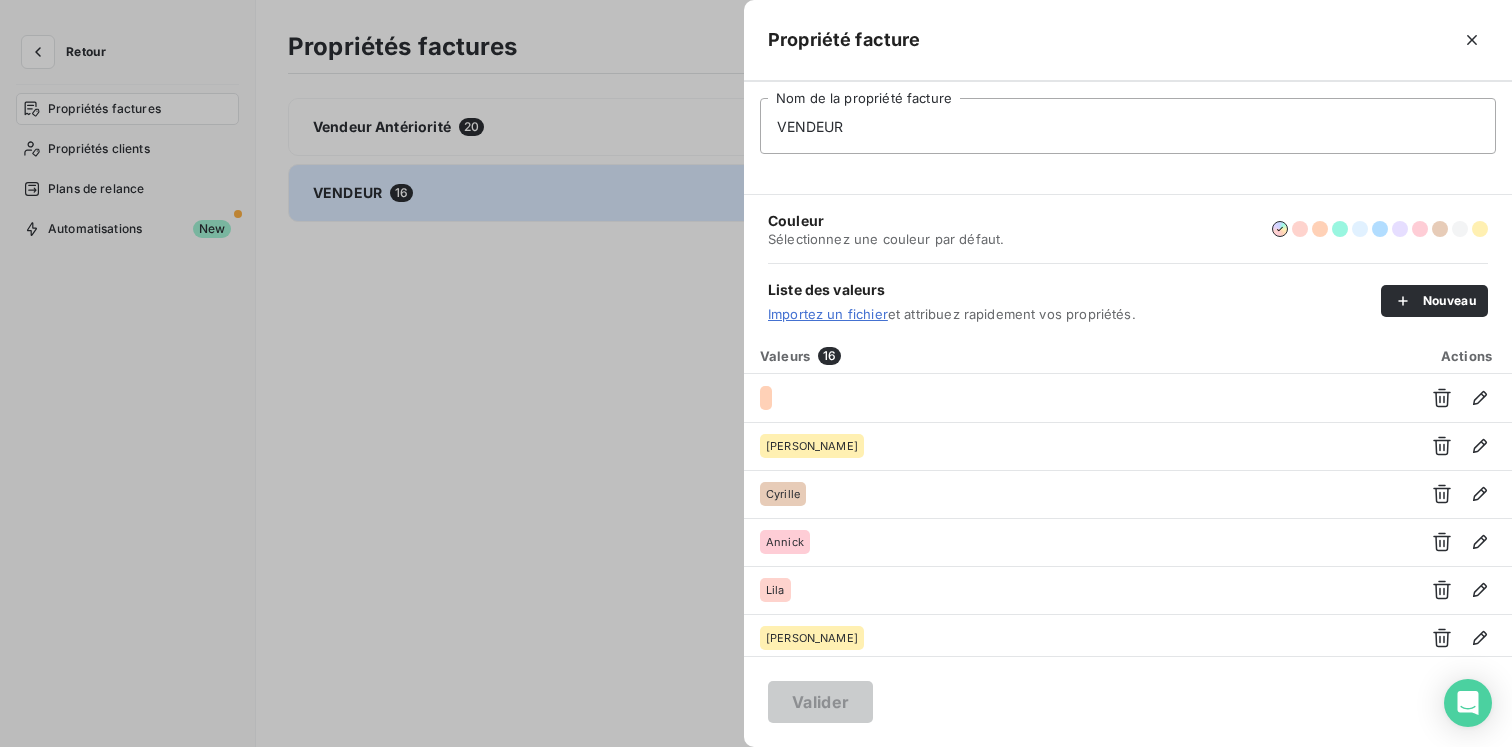click at bounding box center [756, 373] 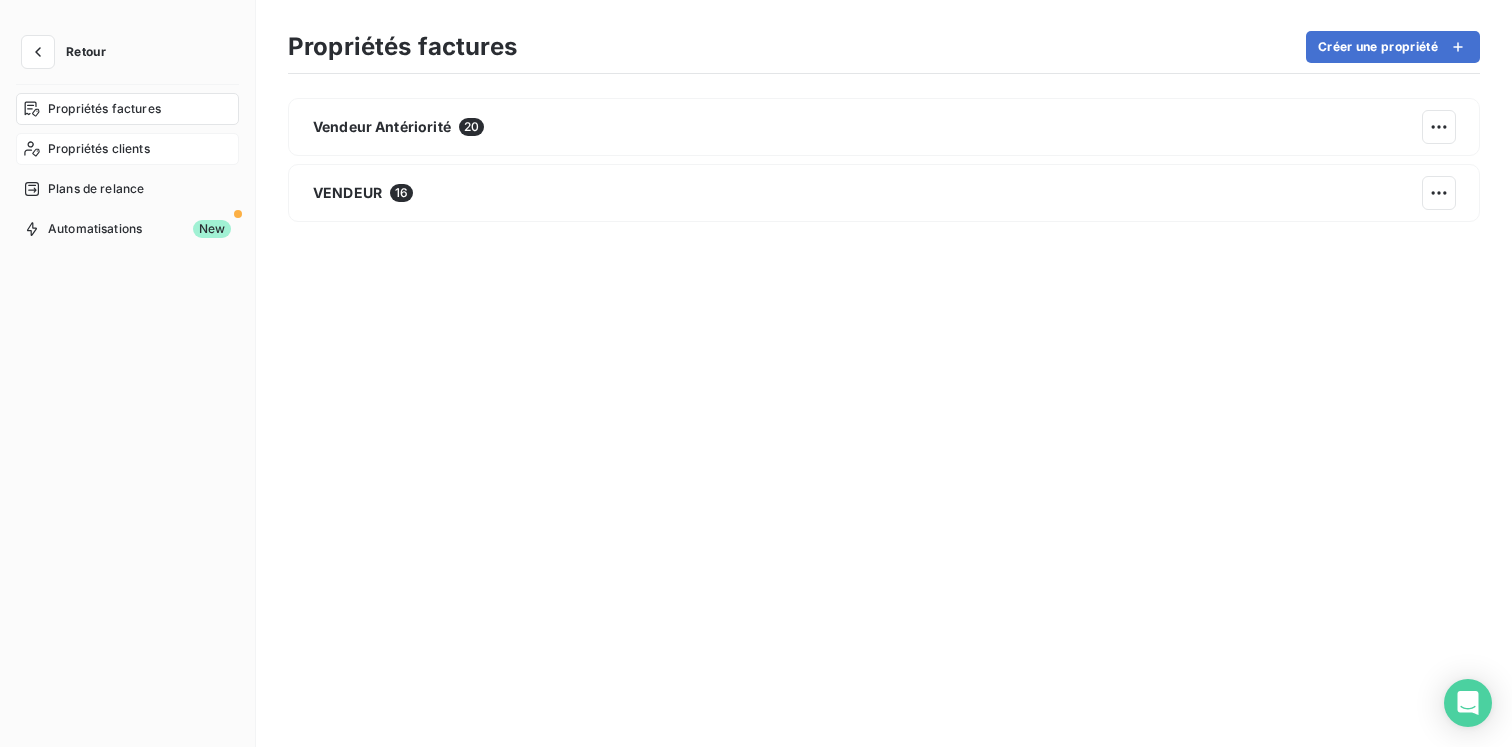 click on "Propriétés clients" at bounding box center (127, 149) 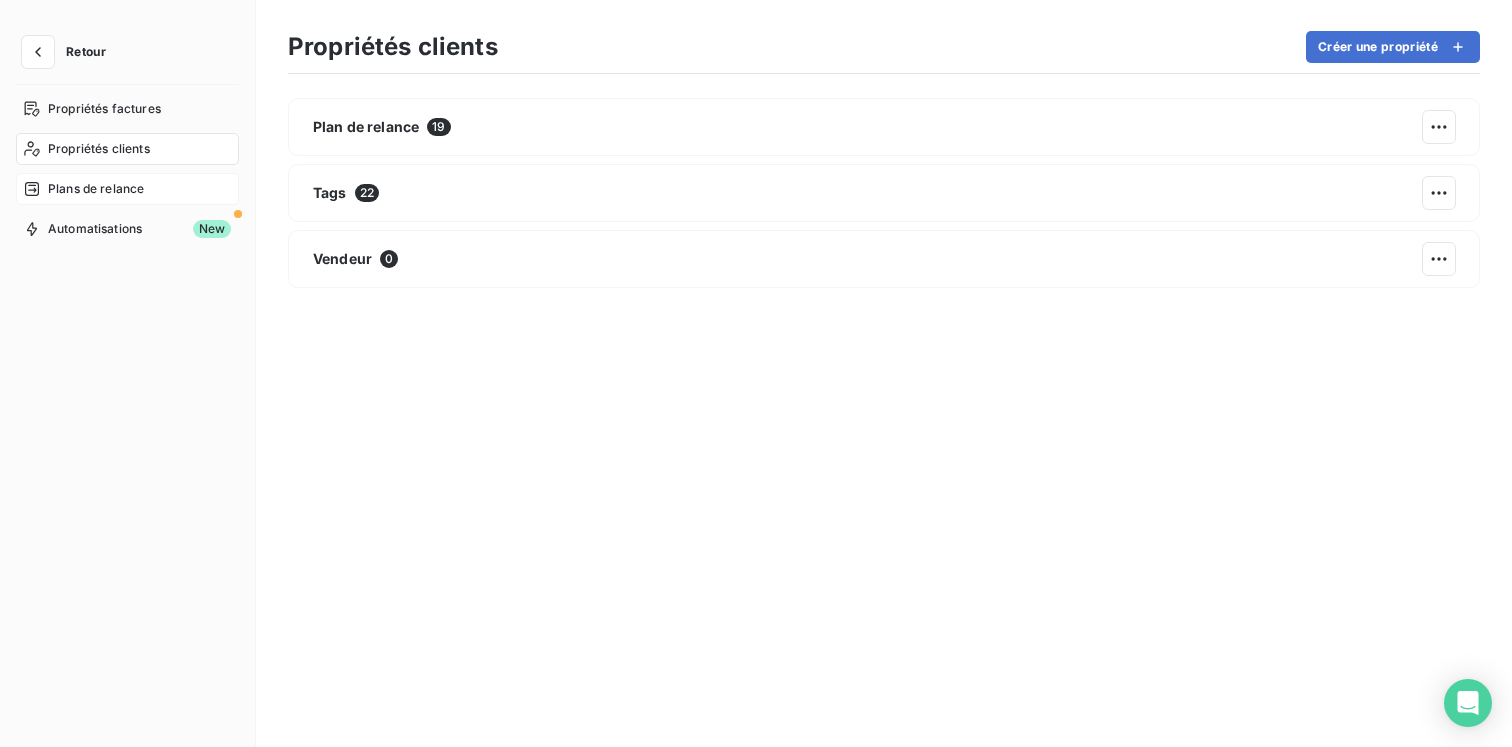 click on "Plans de relance" at bounding box center [127, 189] 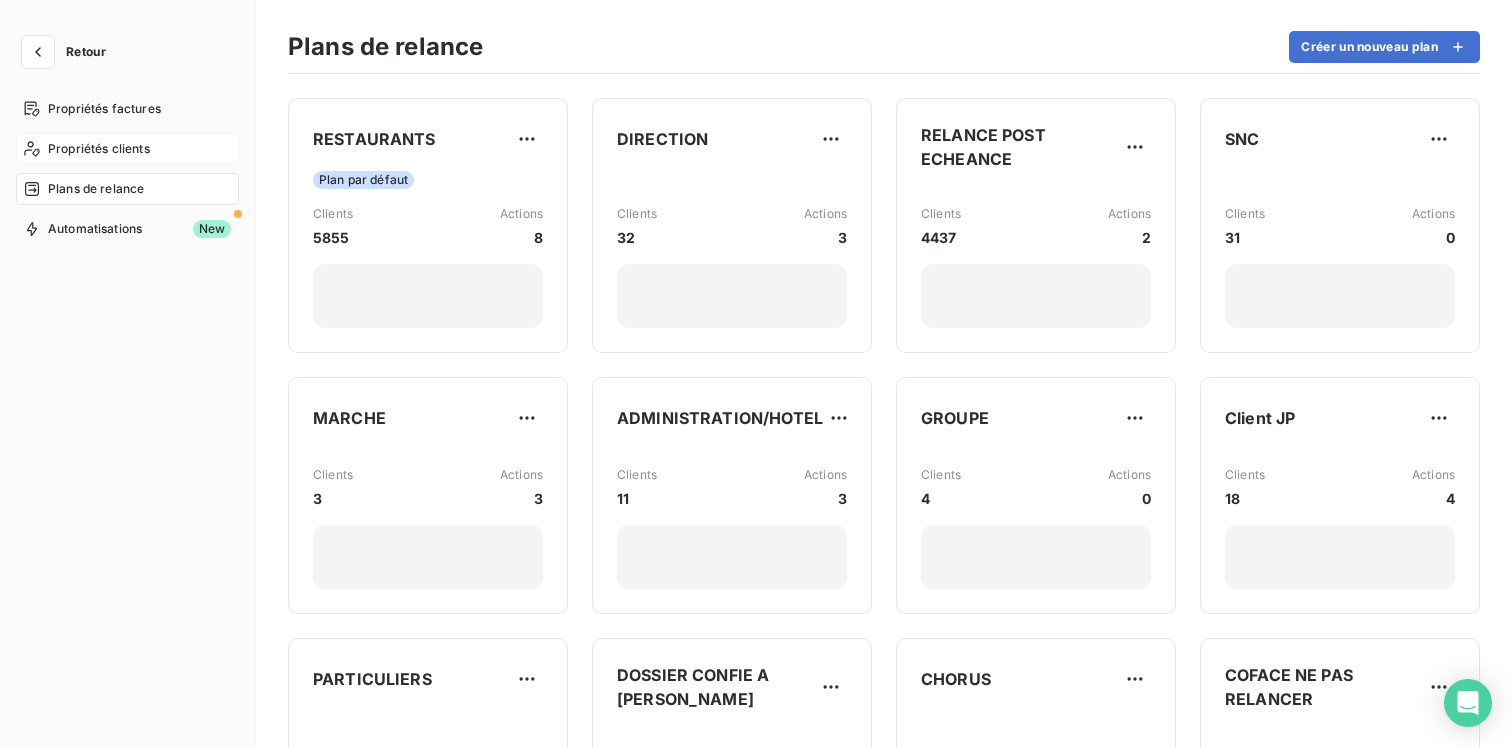 click on "Propriétés clients" at bounding box center [127, 149] 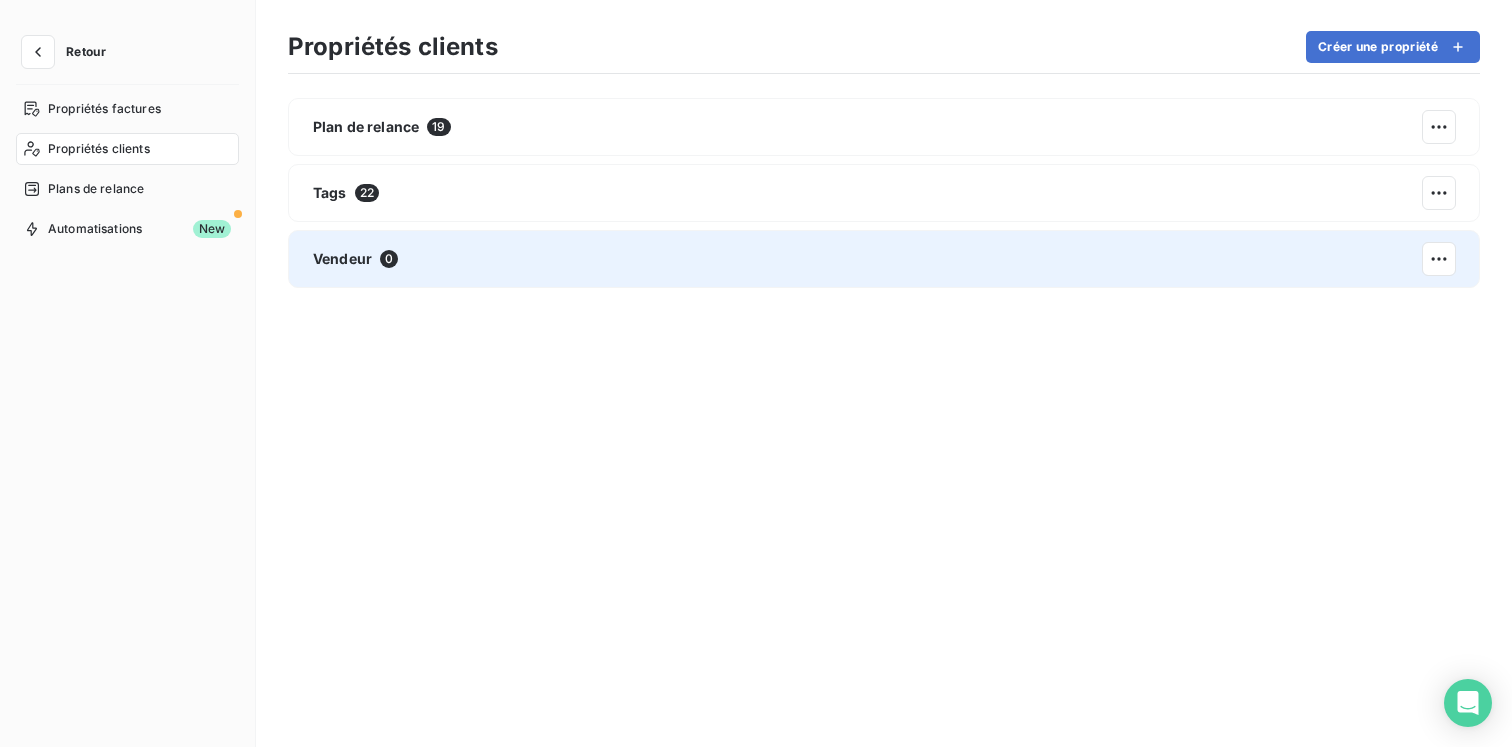 click on "Vendeur 0" at bounding box center [884, 259] 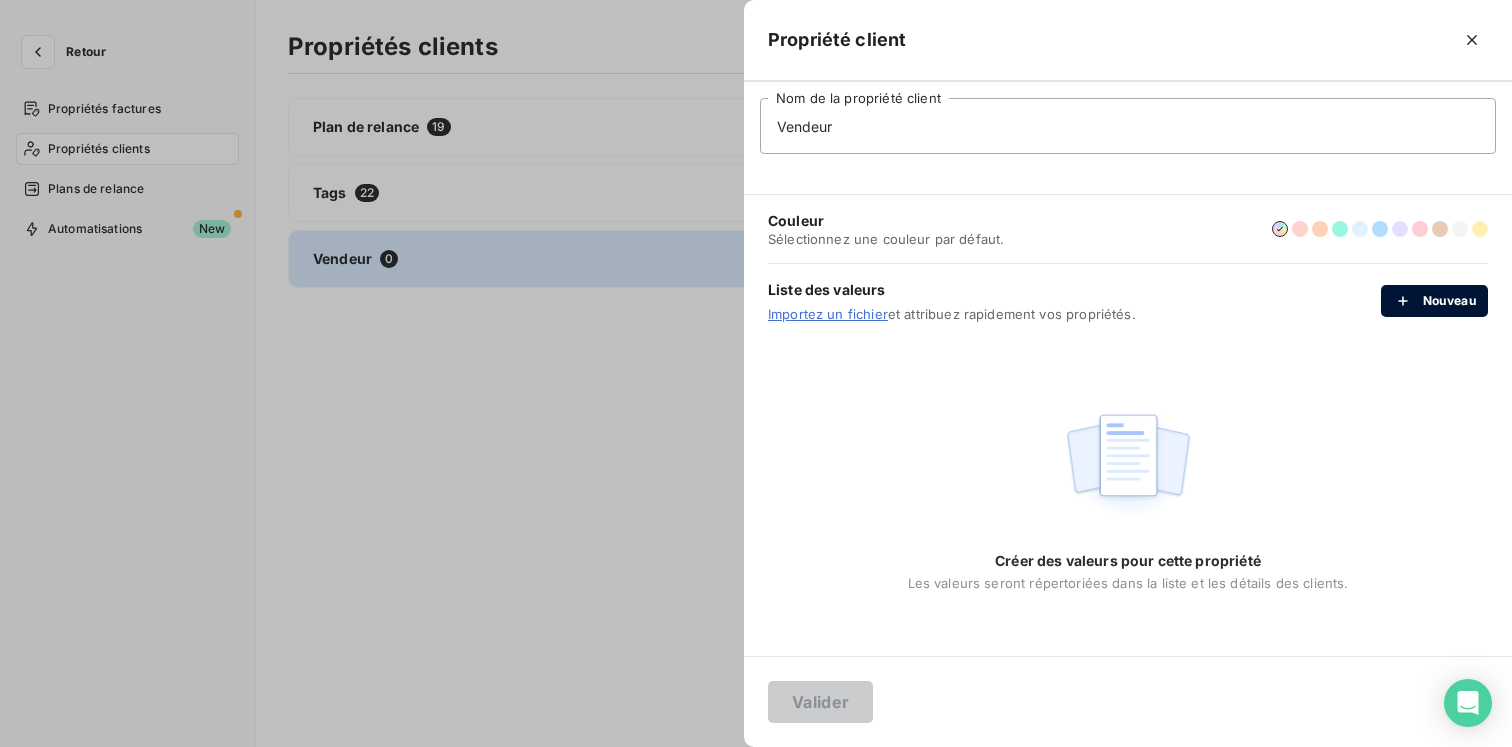 click on "Nouveau" at bounding box center (1434, 301) 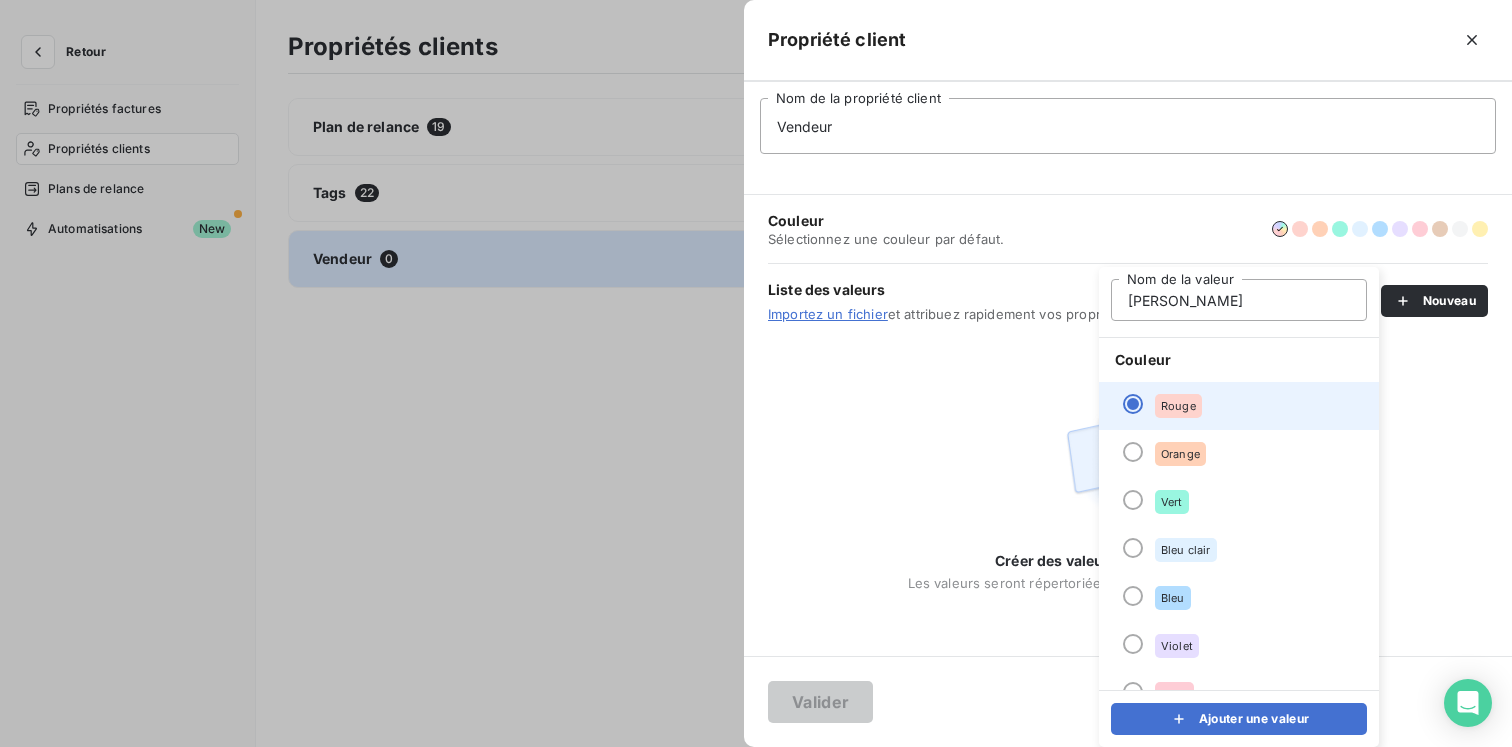 type on "[PERSON_NAME]" 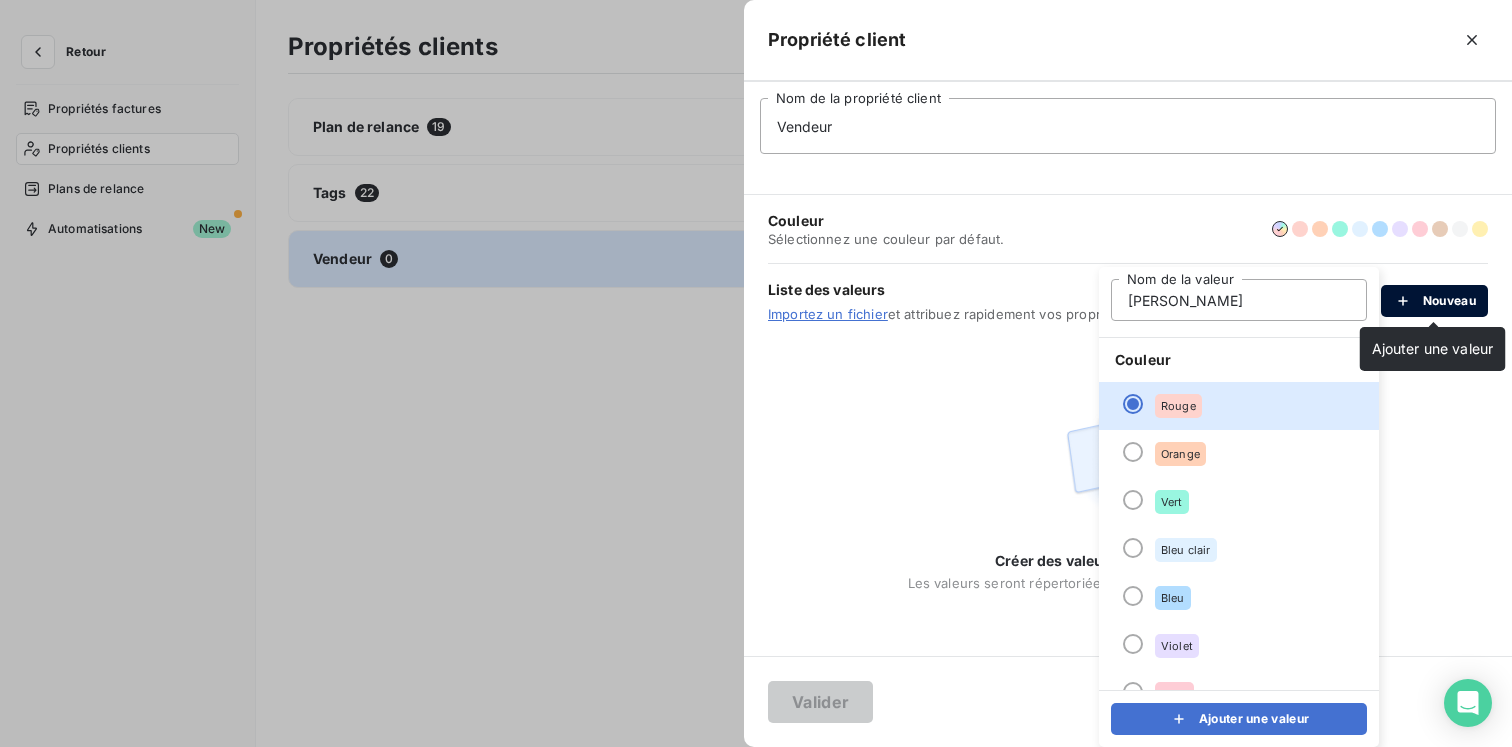click on "Nouveau" at bounding box center [1434, 301] 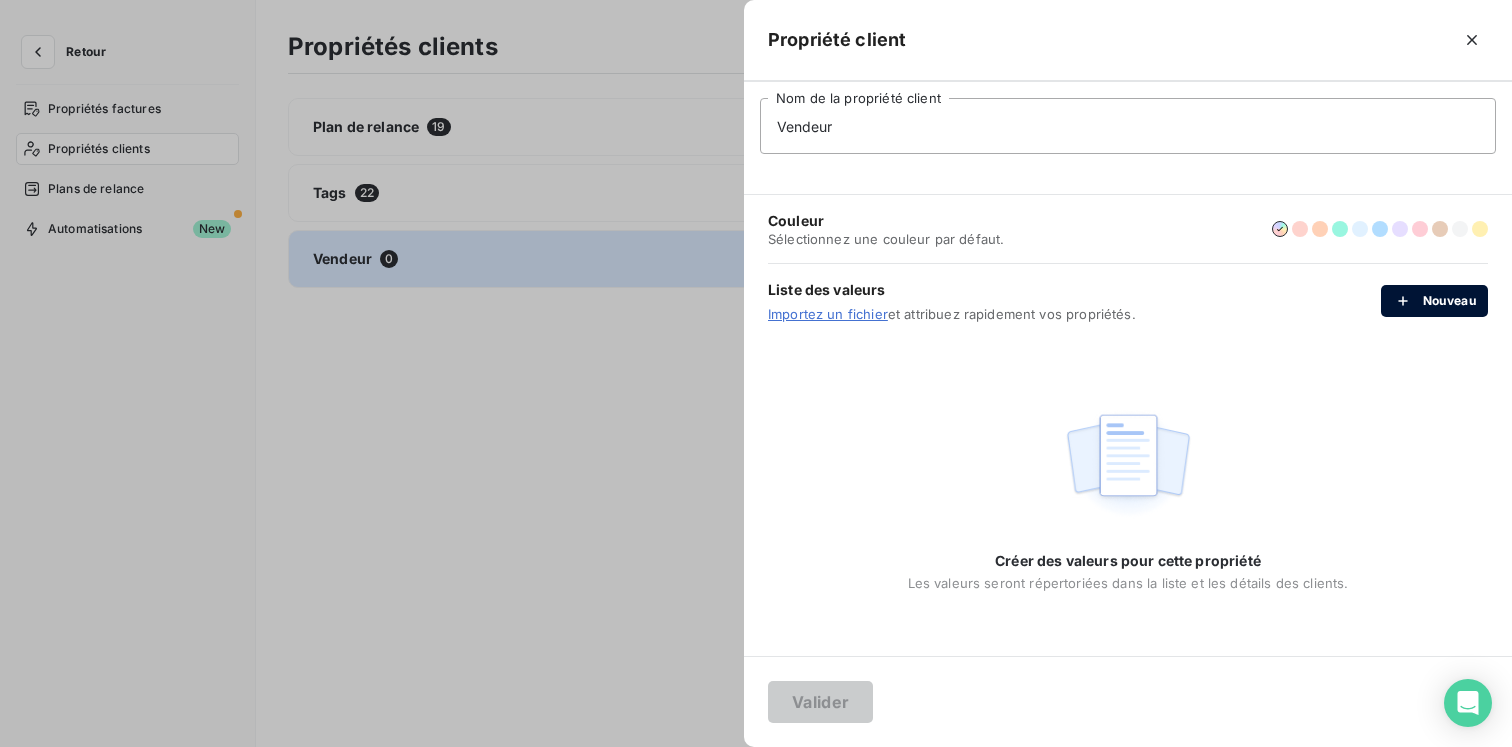 click on "Nouveau" at bounding box center (1434, 301) 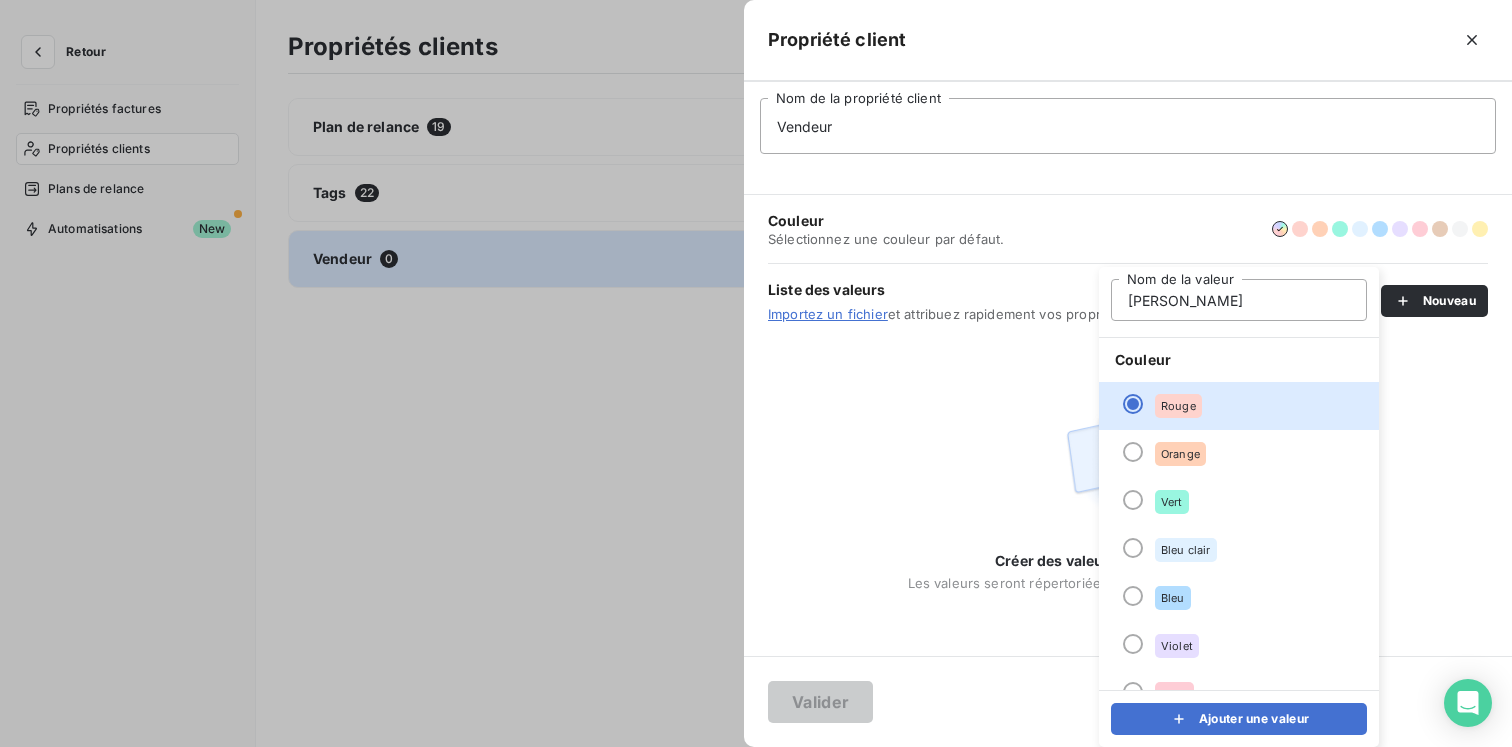 type on "Jean pierre" 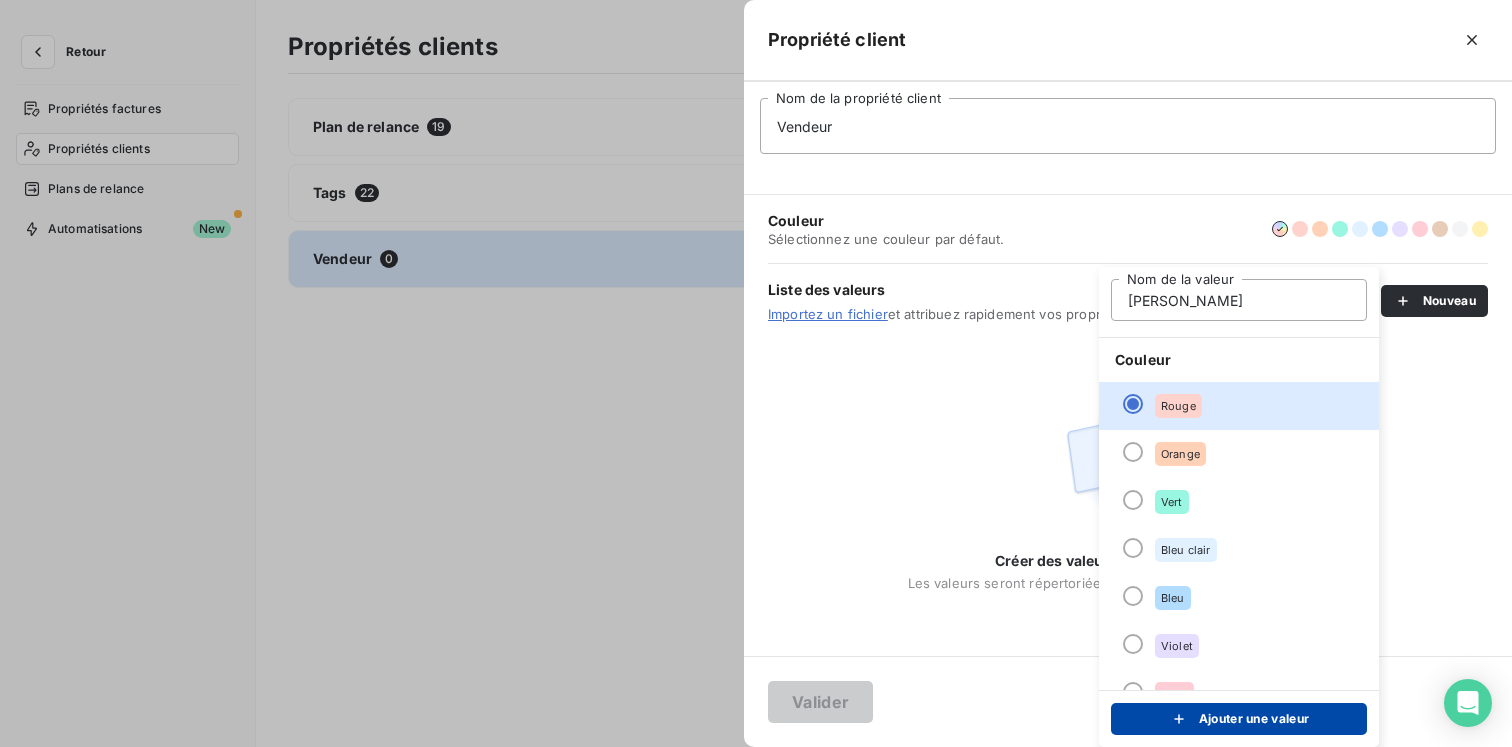 click on "Ajouter une valeur" at bounding box center (1239, 719) 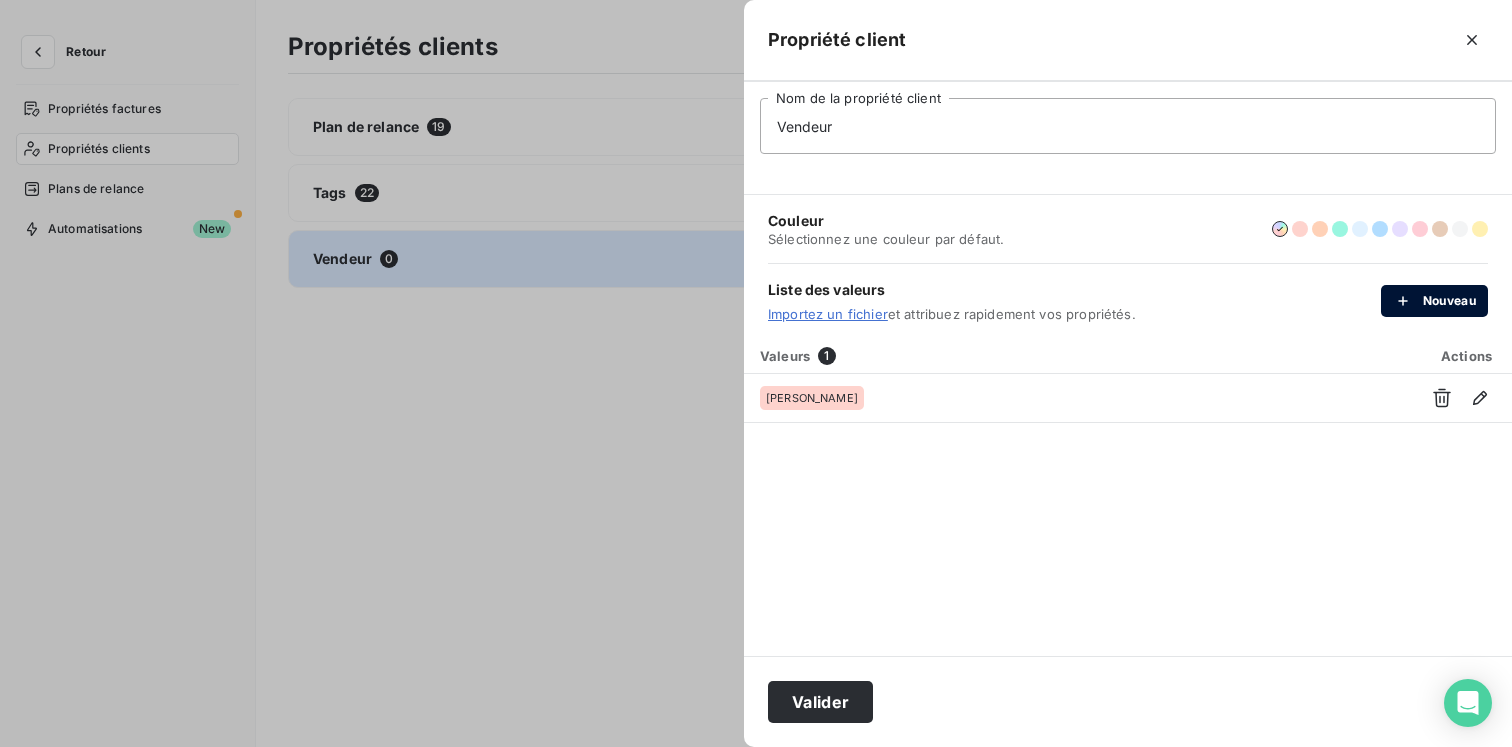 click on "Nouveau" at bounding box center [1434, 301] 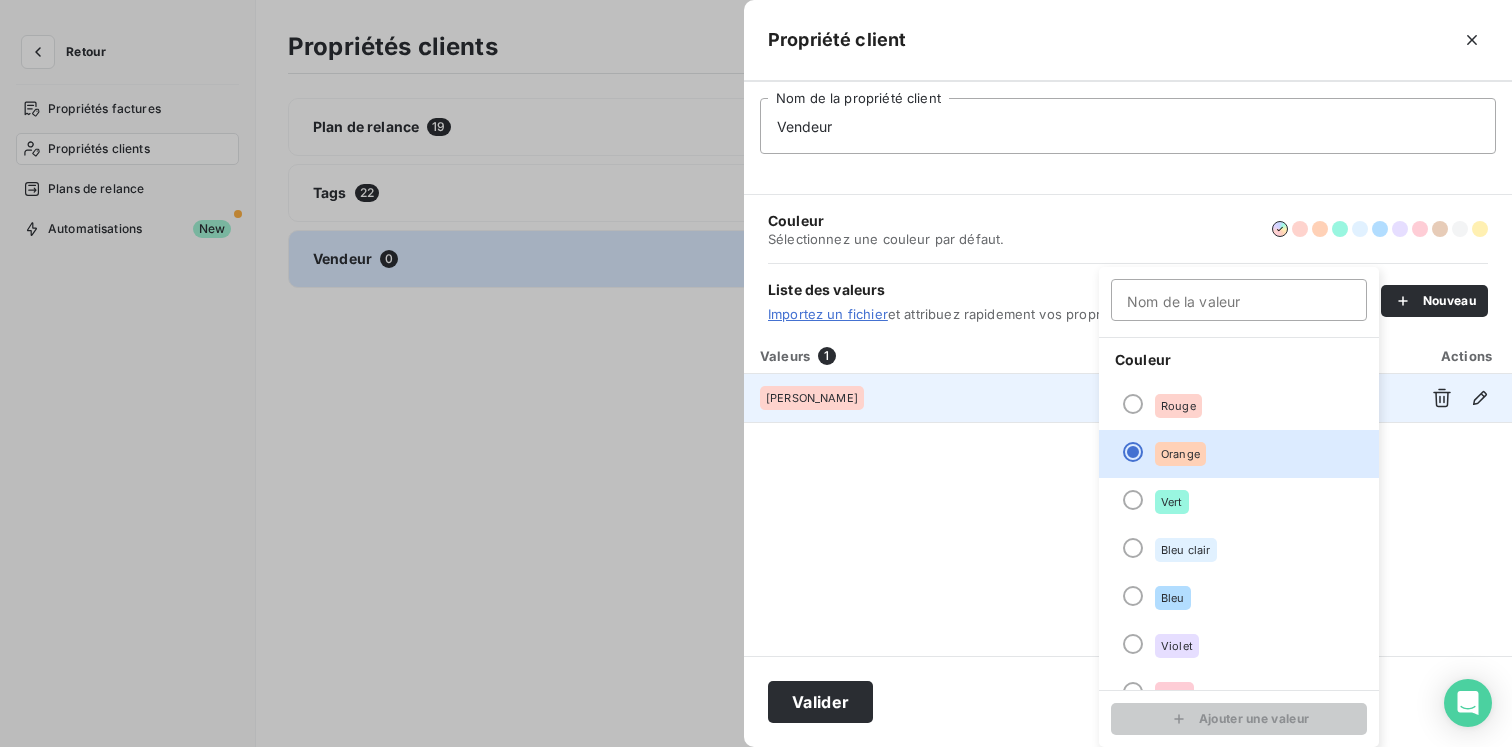 click on "Jean pierre" at bounding box center [1077, 398] 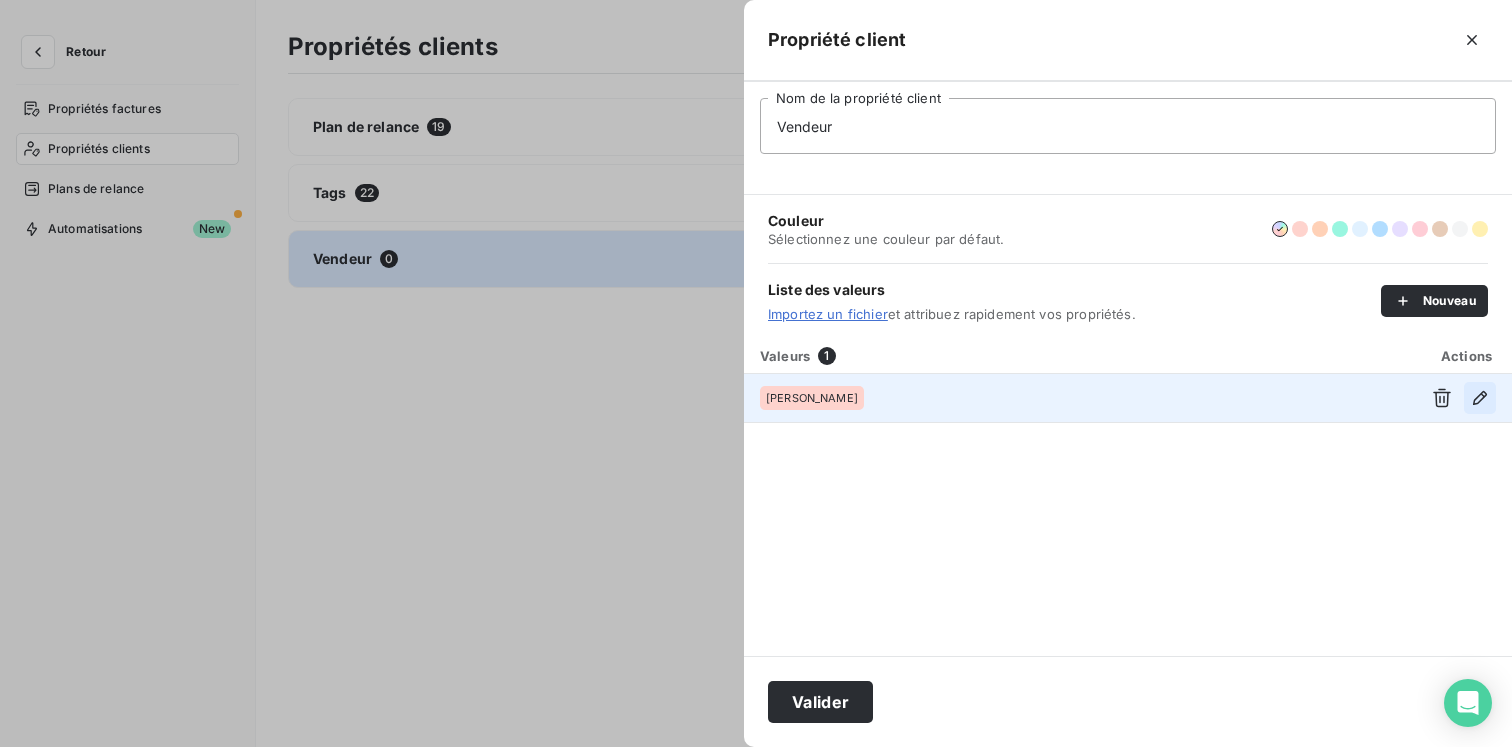 click 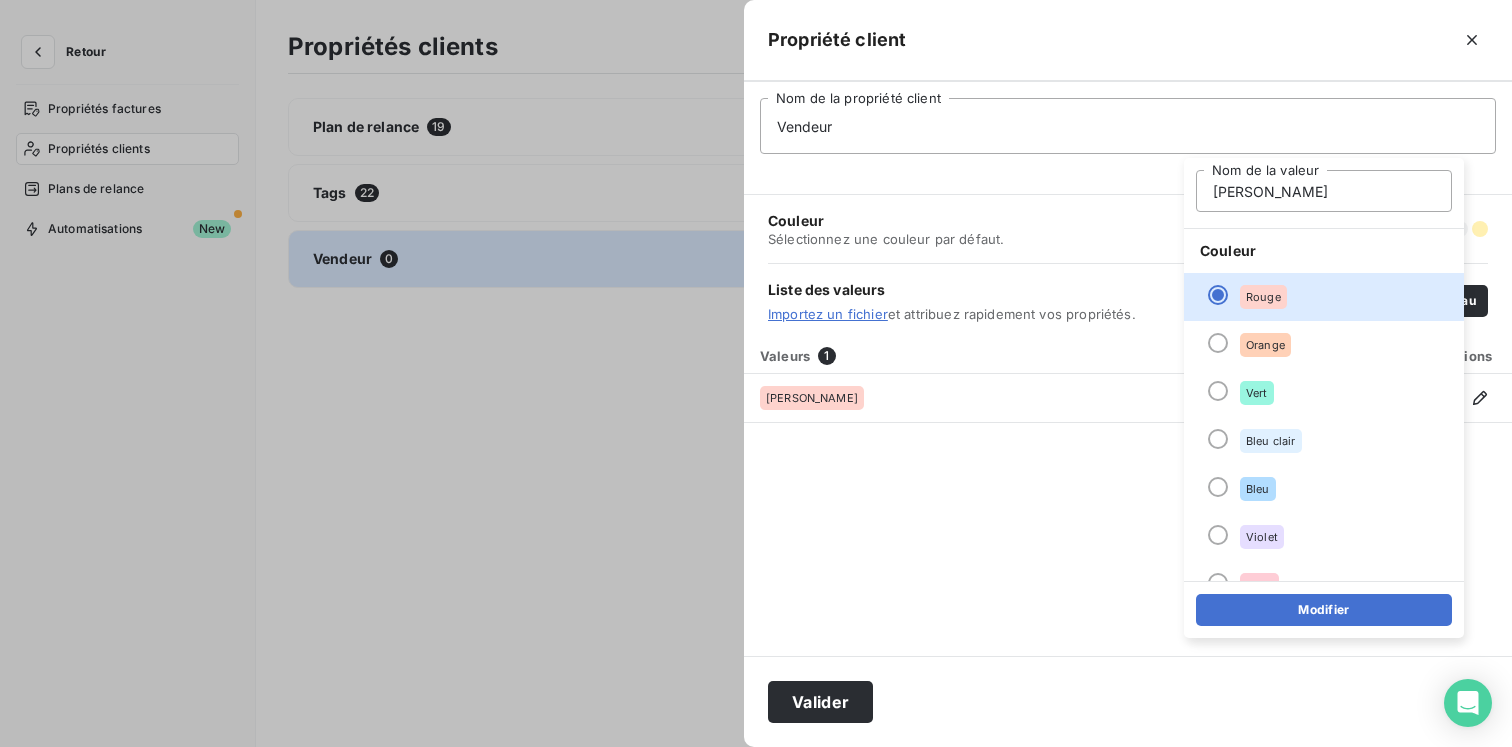 click on "Jean pierre" at bounding box center [1324, 191] 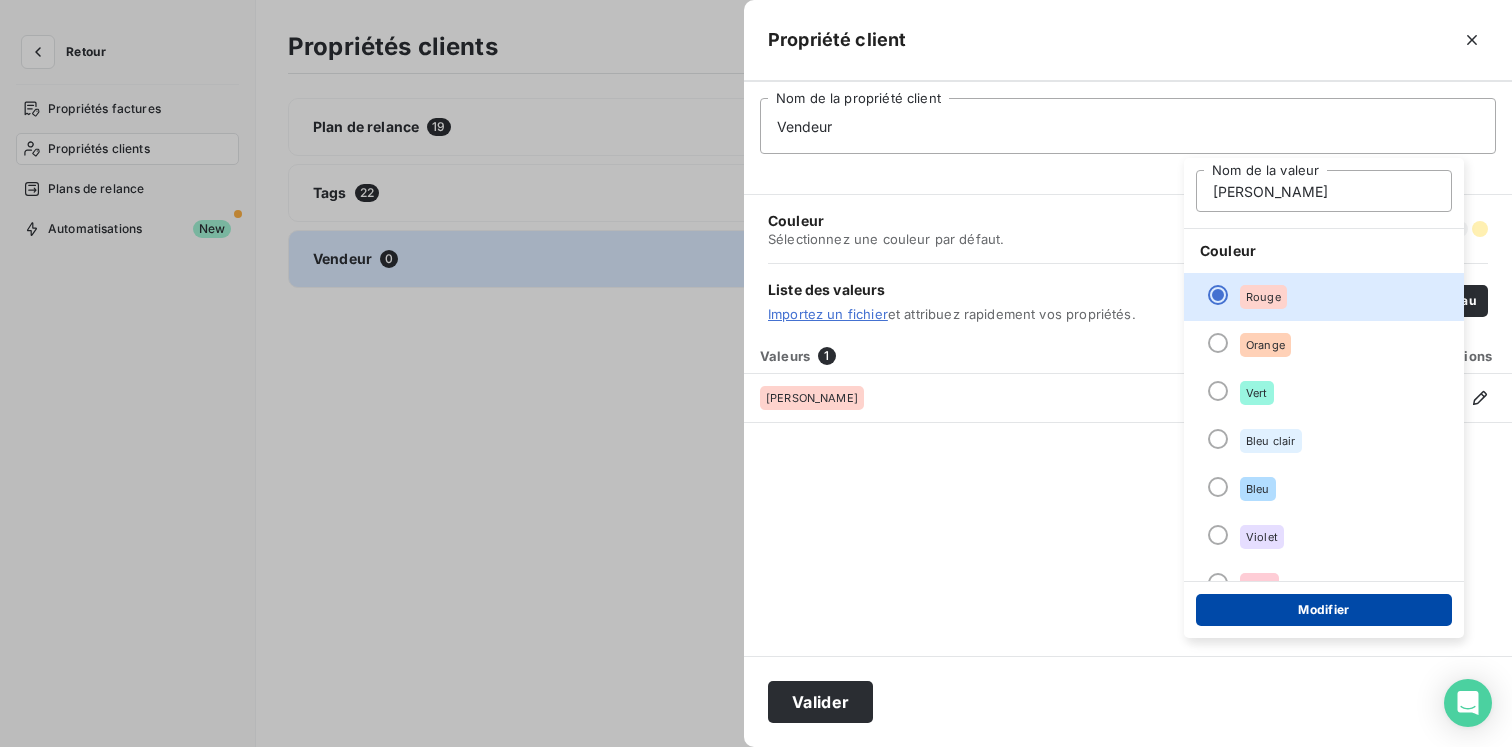 click on "Modifier" at bounding box center (1324, 610) 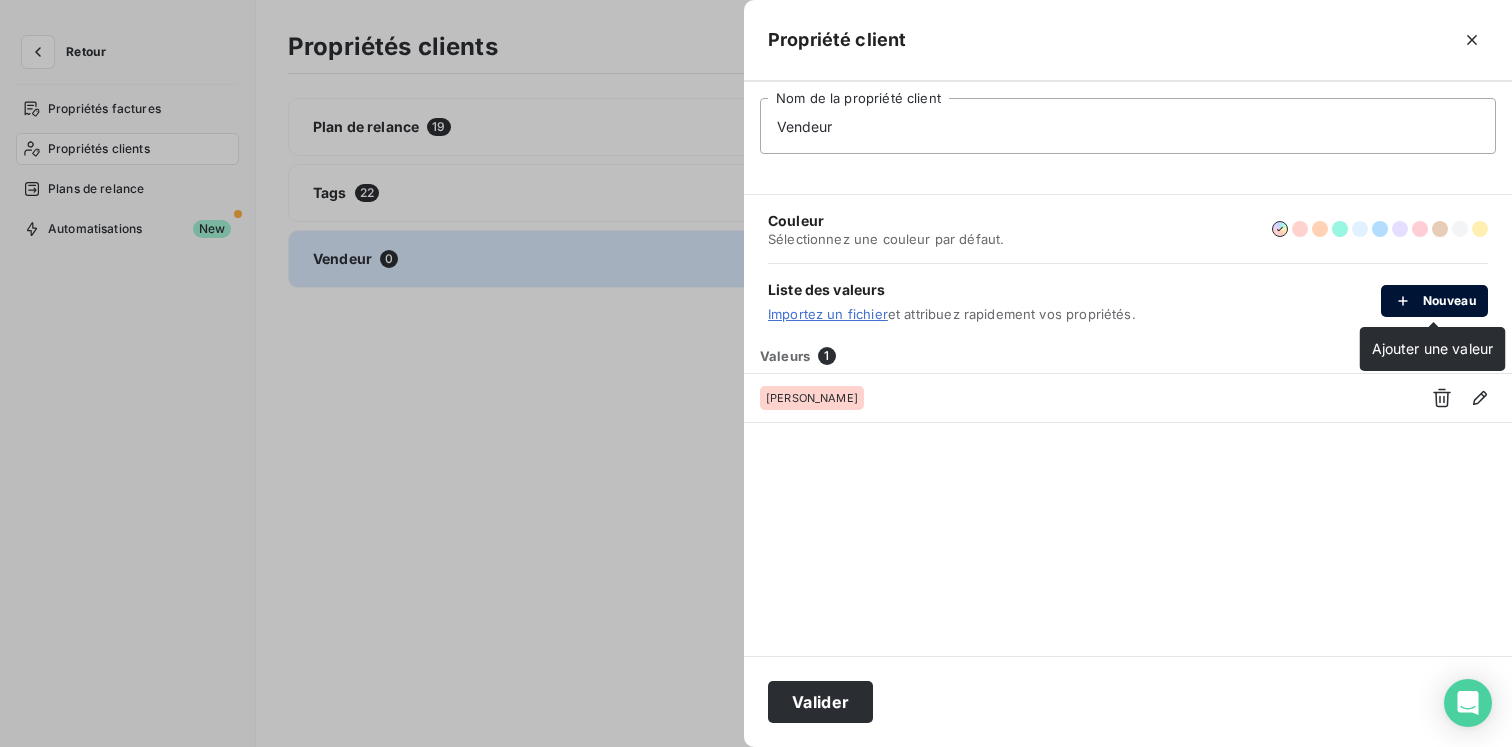 click on "Nouveau" at bounding box center [1434, 301] 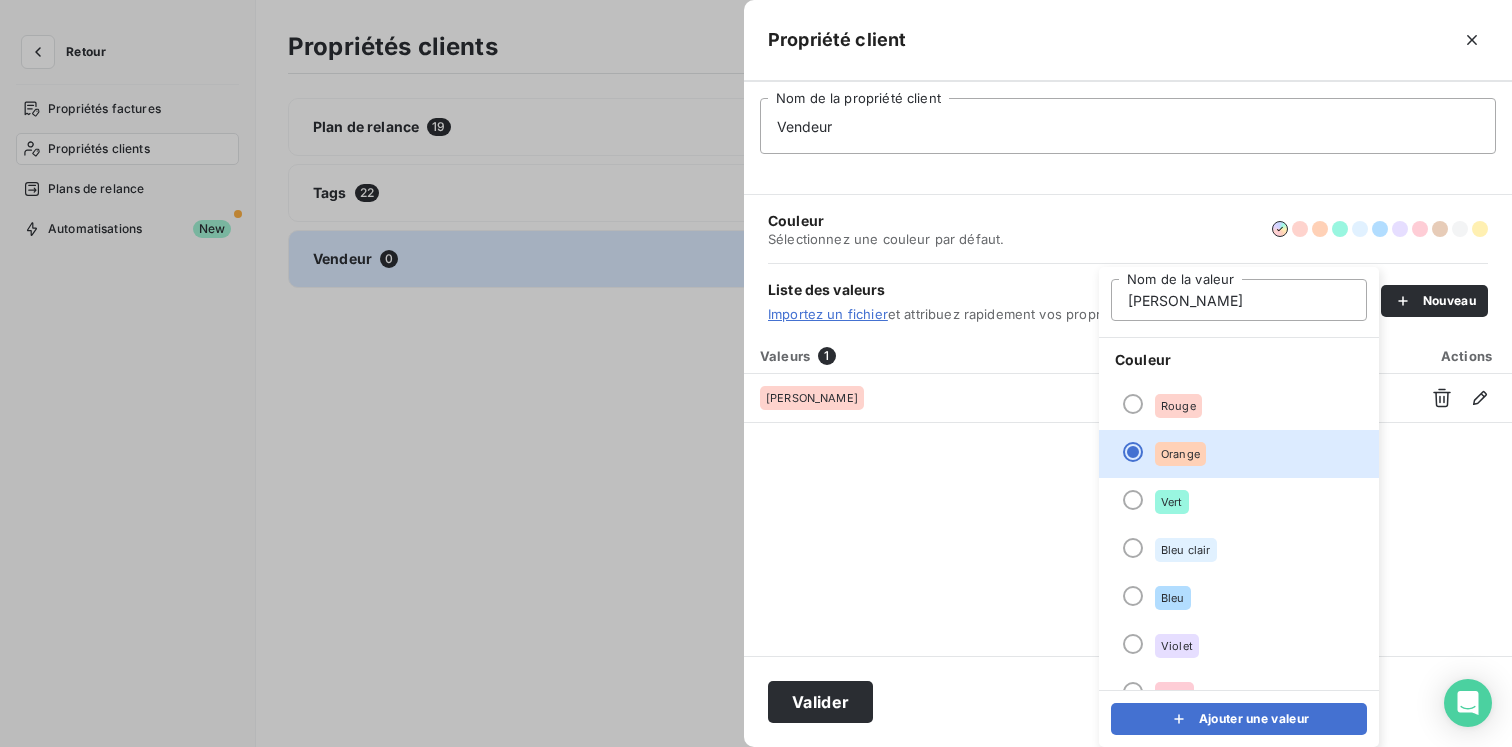 type on "[PERSON_NAME]" 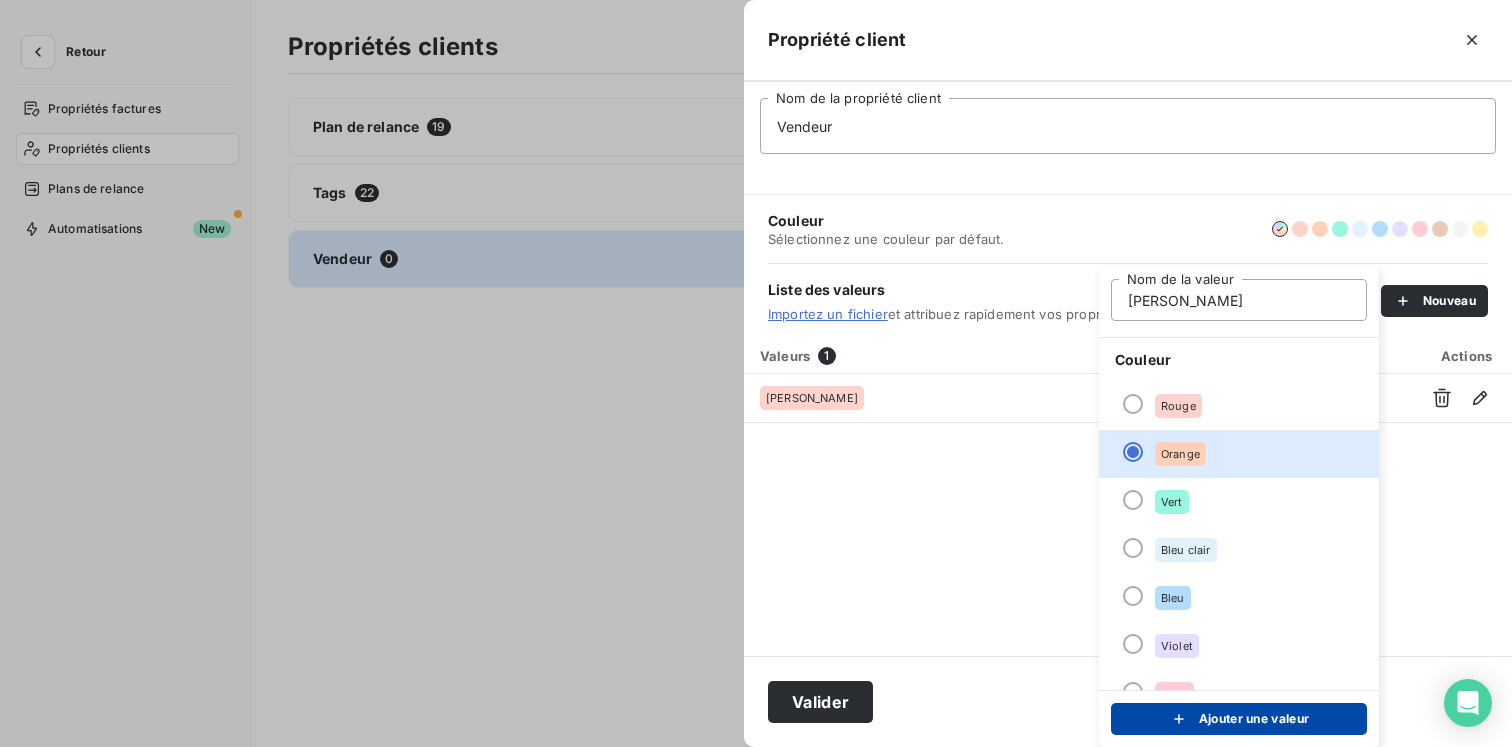 click on "Ajouter une valeur" at bounding box center [1239, 719] 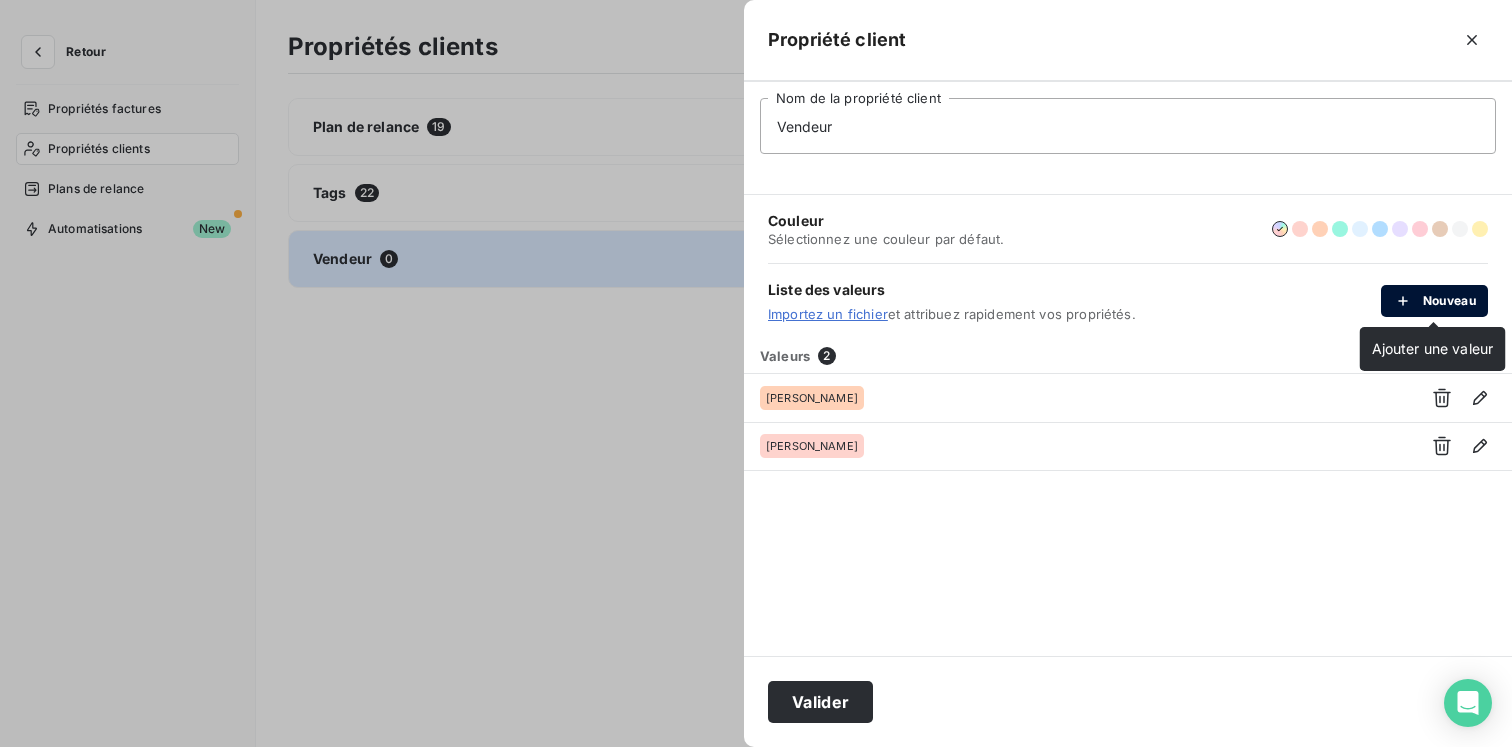 click on "Nouveau" at bounding box center (1434, 301) 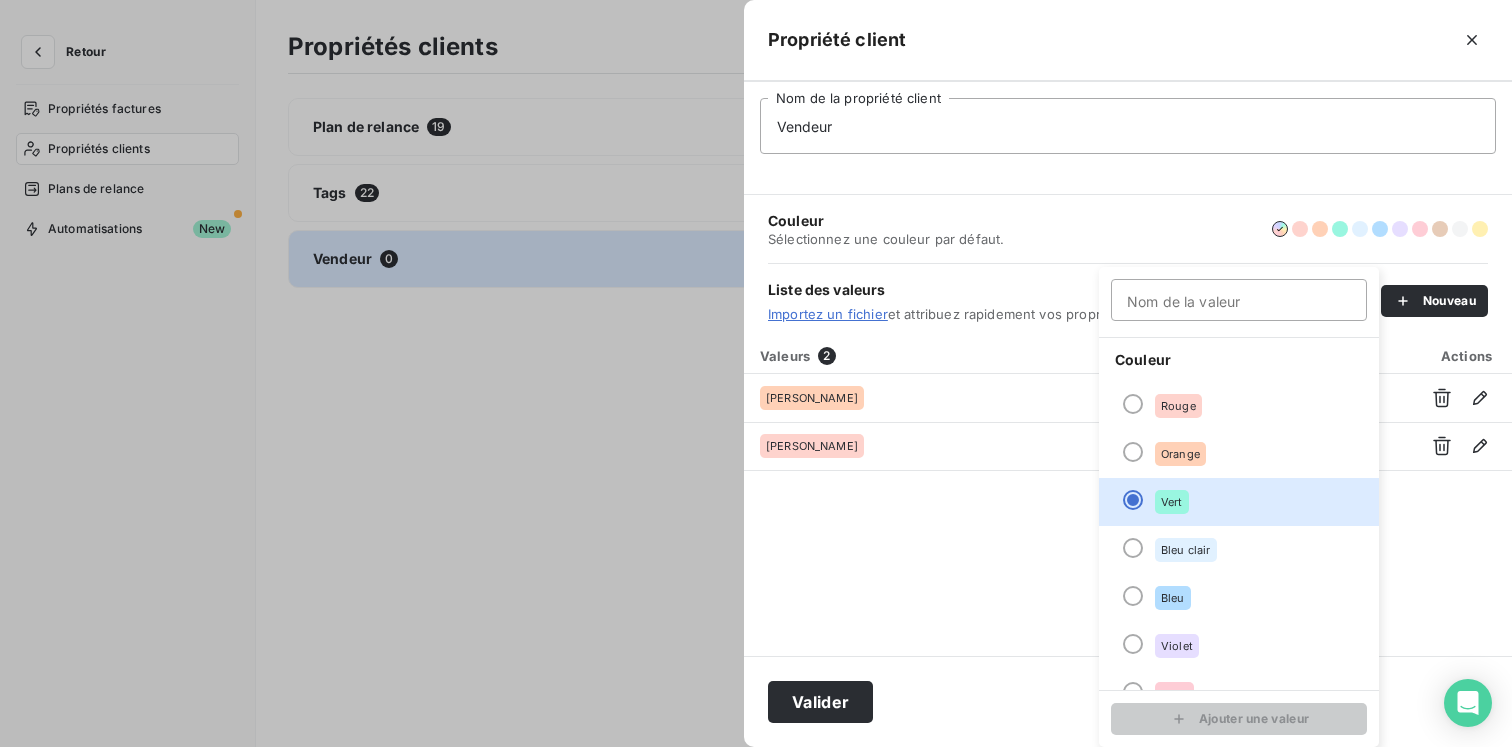 click on "Nom de la valeur" at bounding box center [1239, 300] 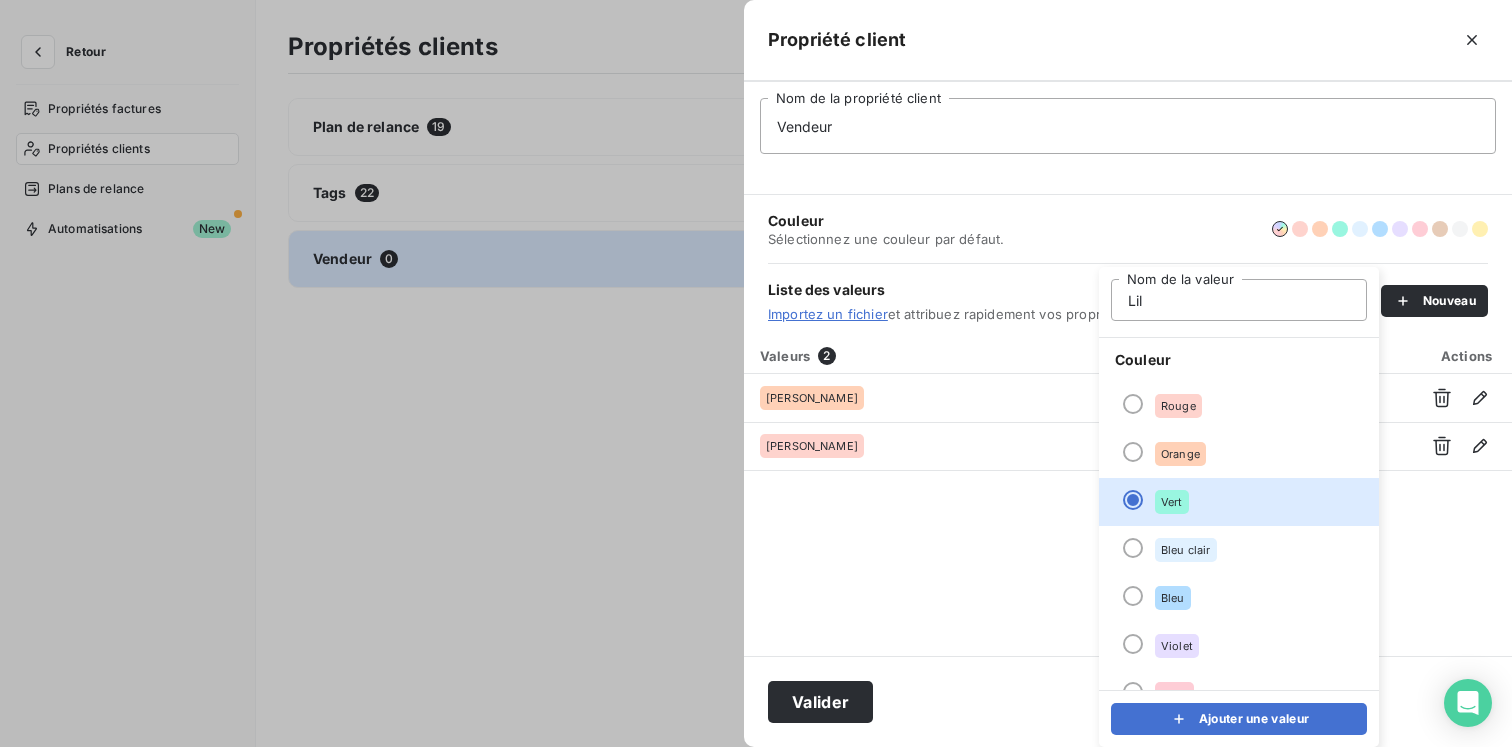 type on "Lila" 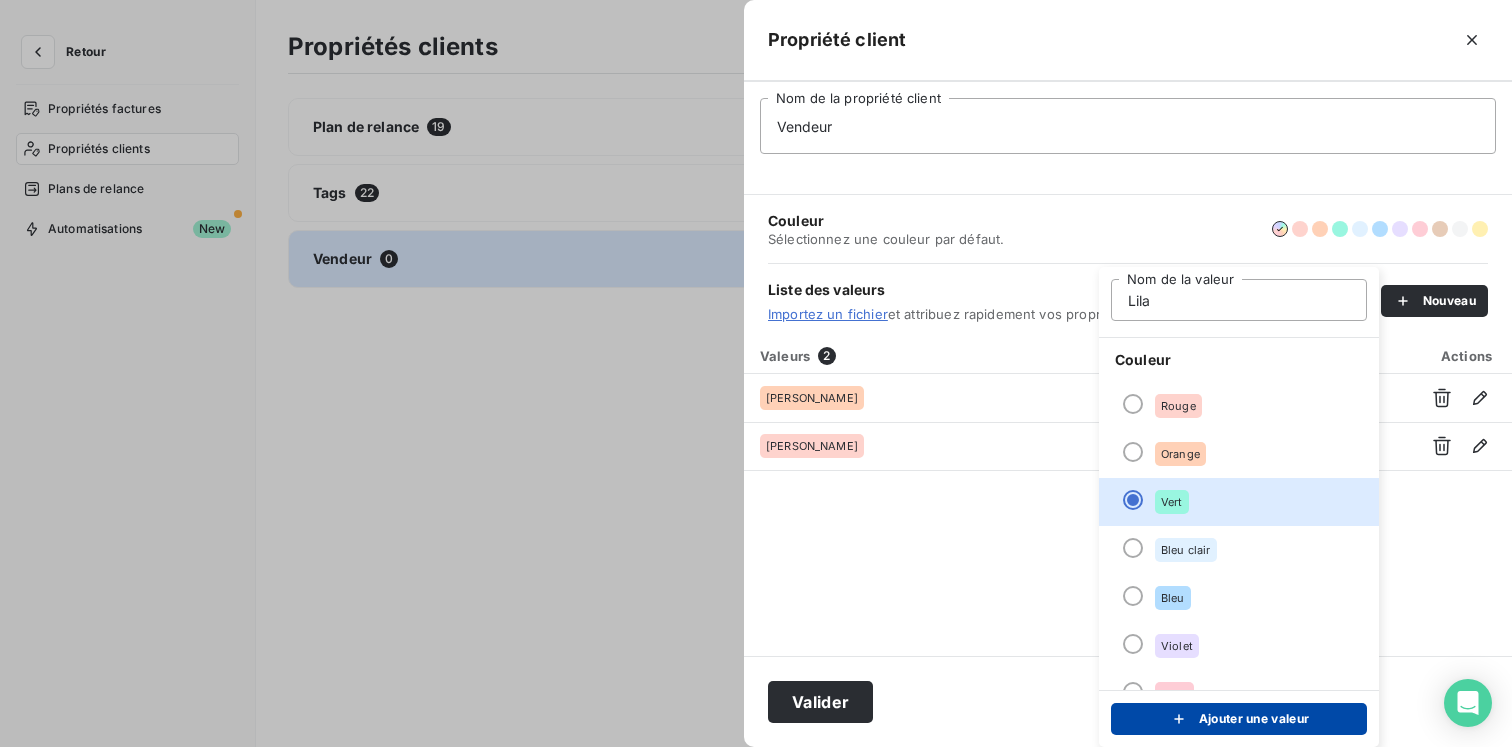 click on "Ajouter une valeur" at bounding box center (1239, 719) 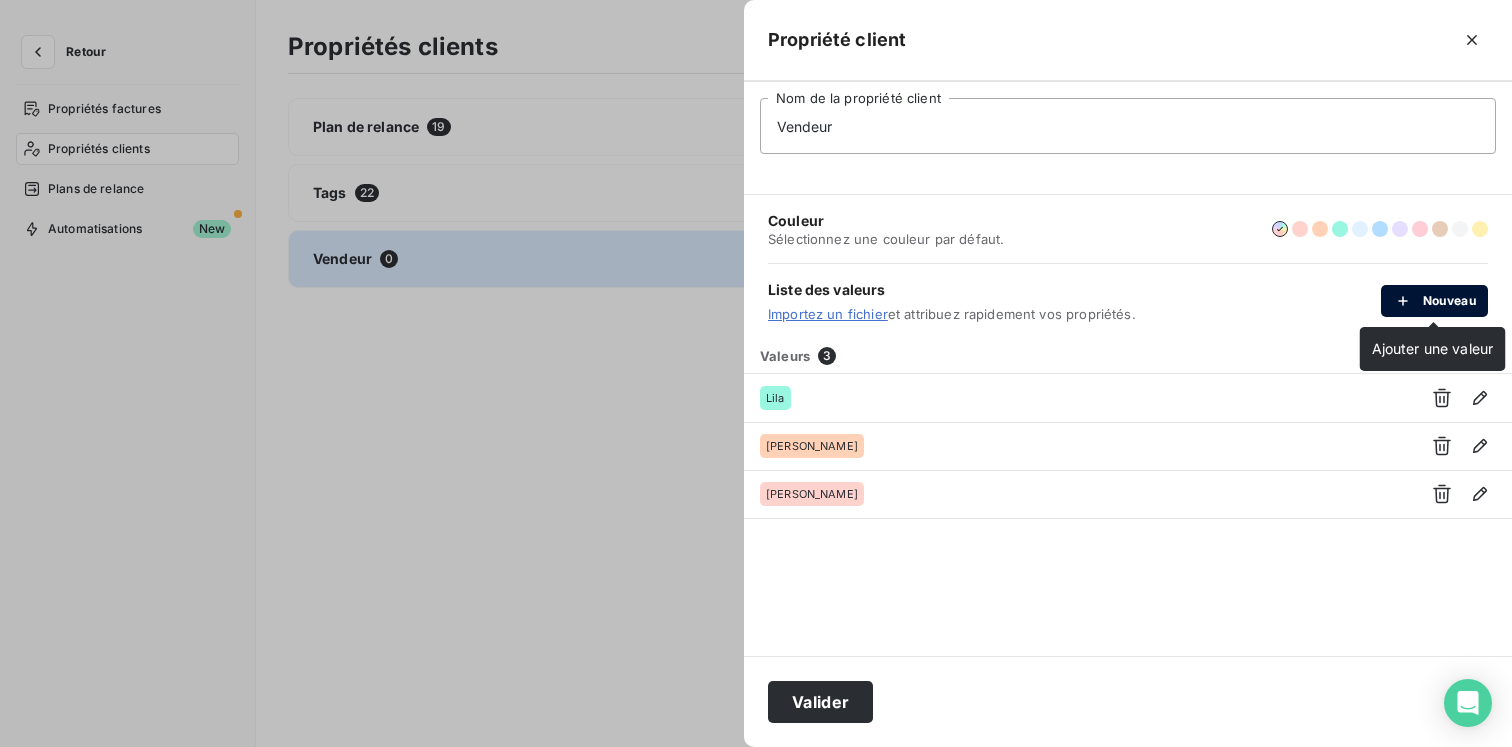 click on "Nouveau" at bounding box center (1434, 301) 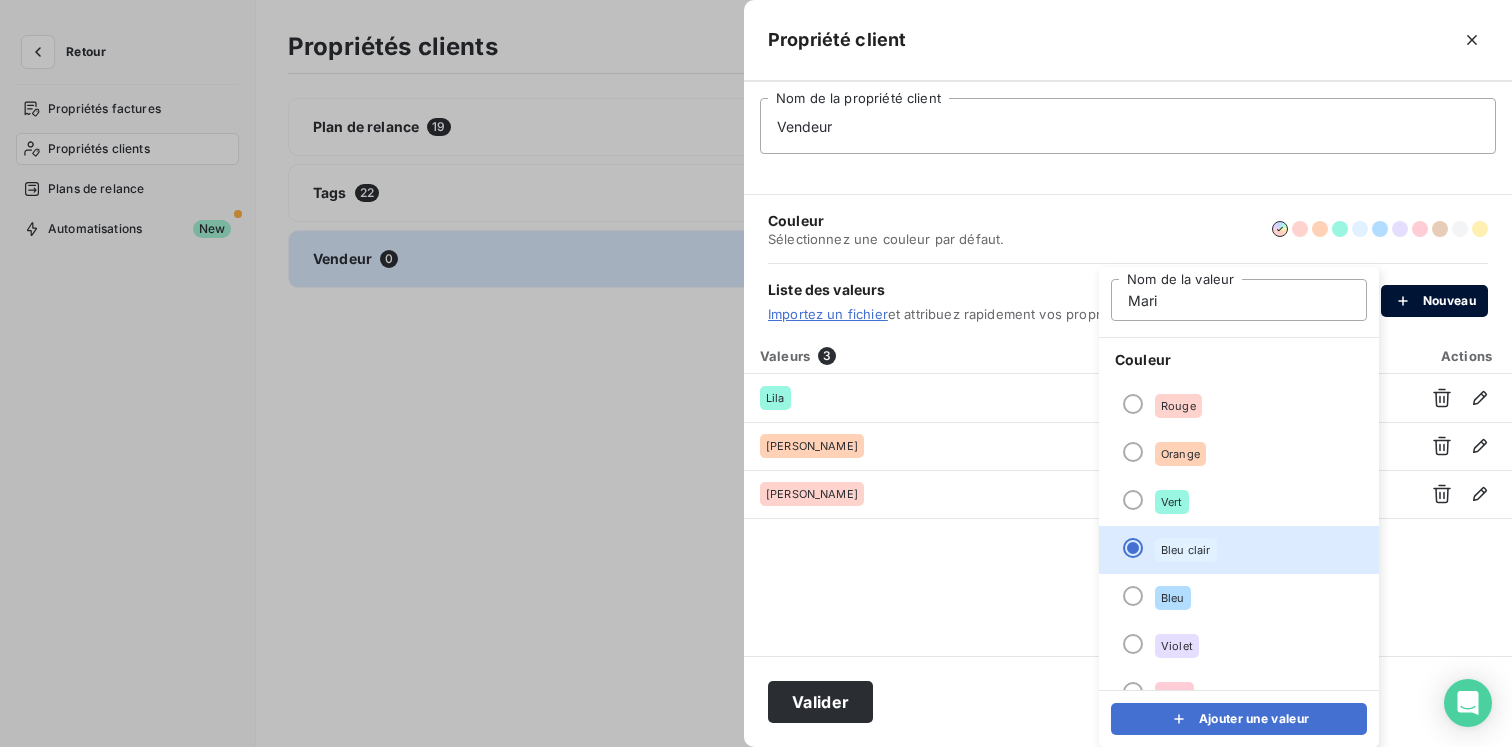 type on "[PERSON_NAME]" 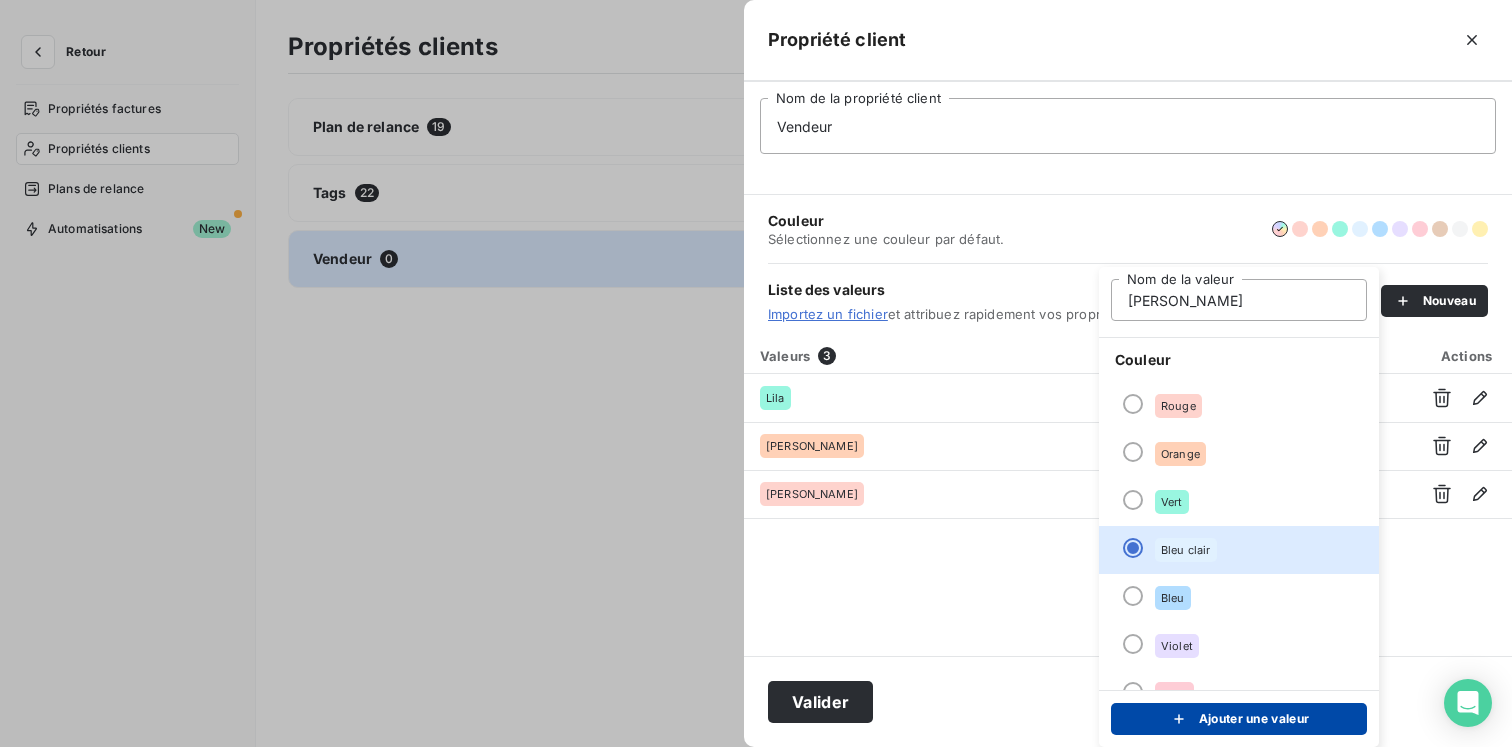 click on "Ajouter une valeur" at bounding box center [1239, 719] 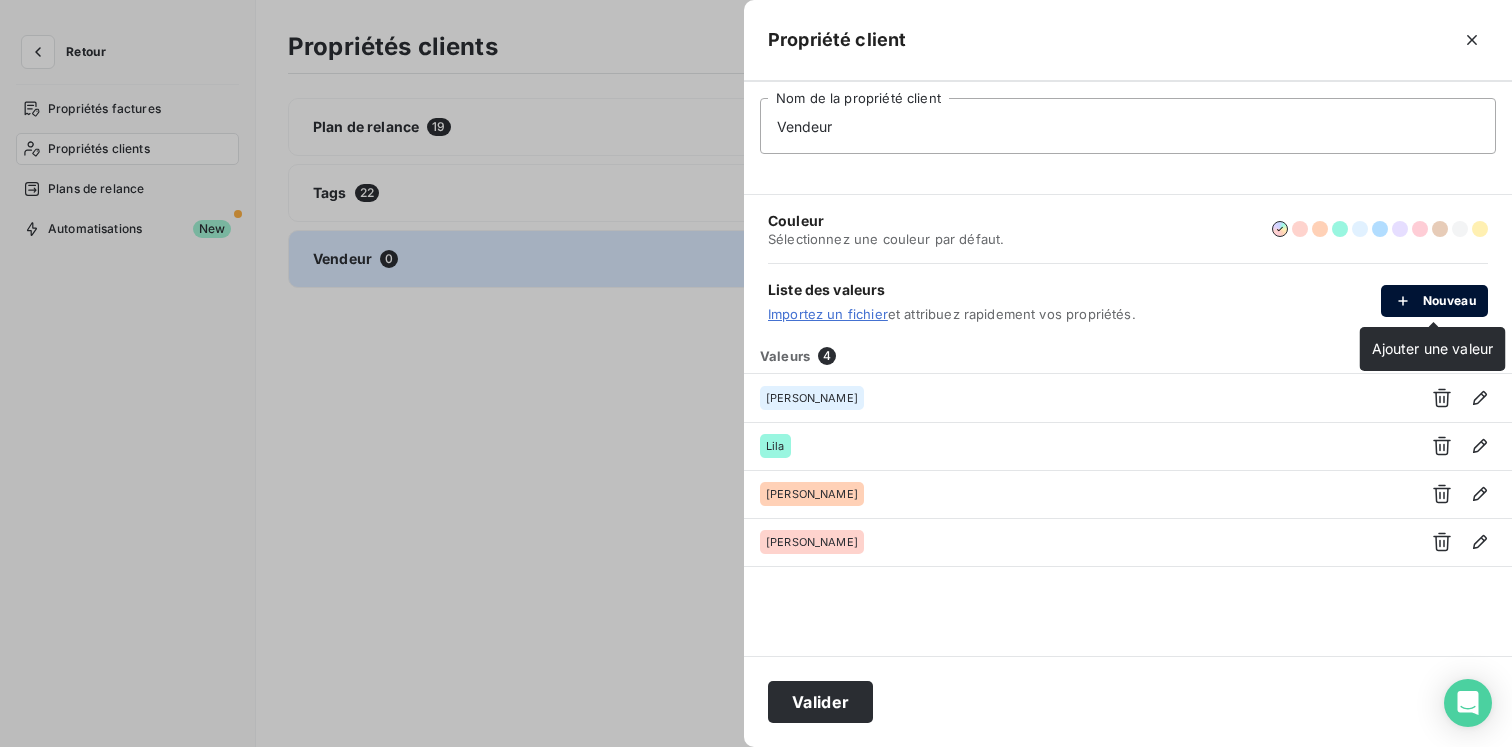 click on "Nouveau" at bounding box center (1434, 301) 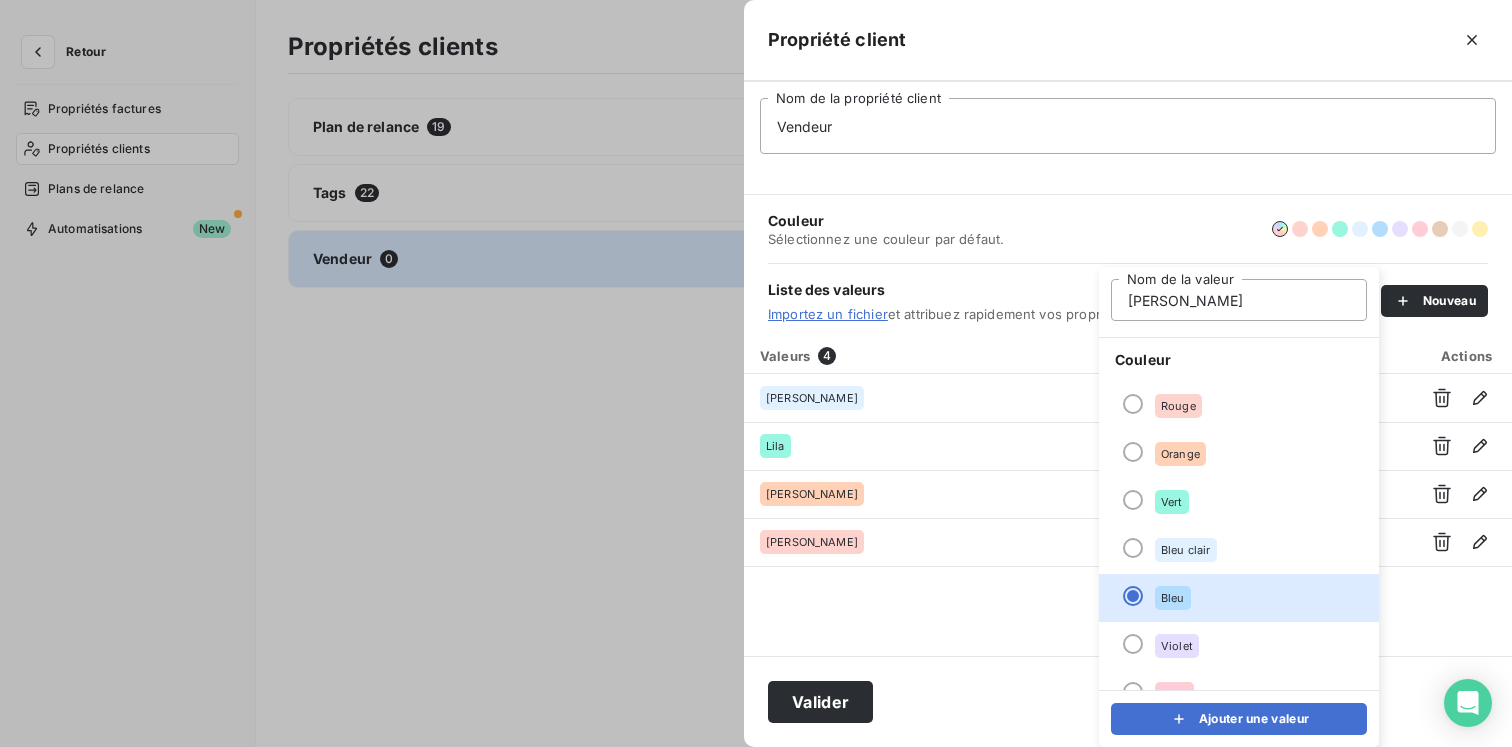 type on "[PERSON_NAME]" 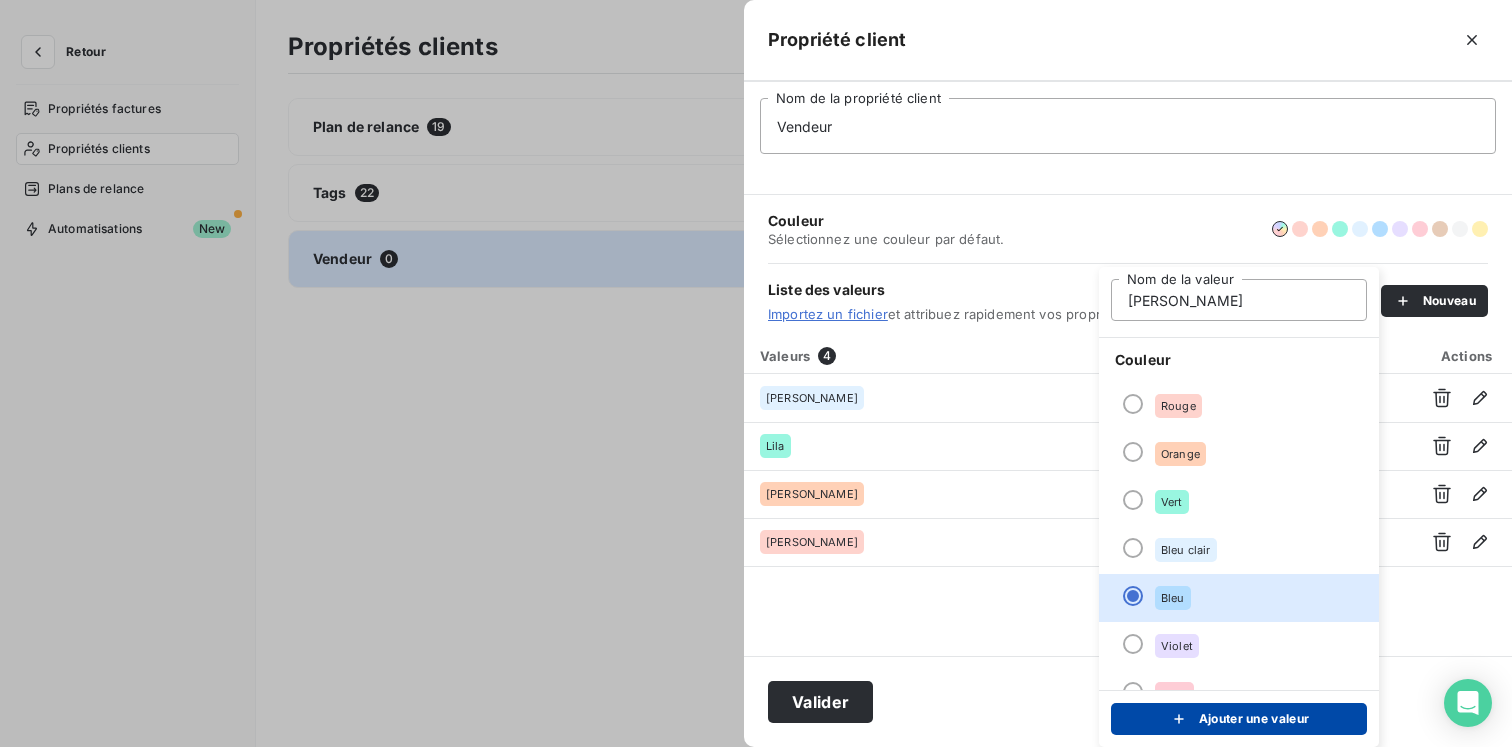 click on "Ajouter une valeur" at bounding box center [1239, 719] 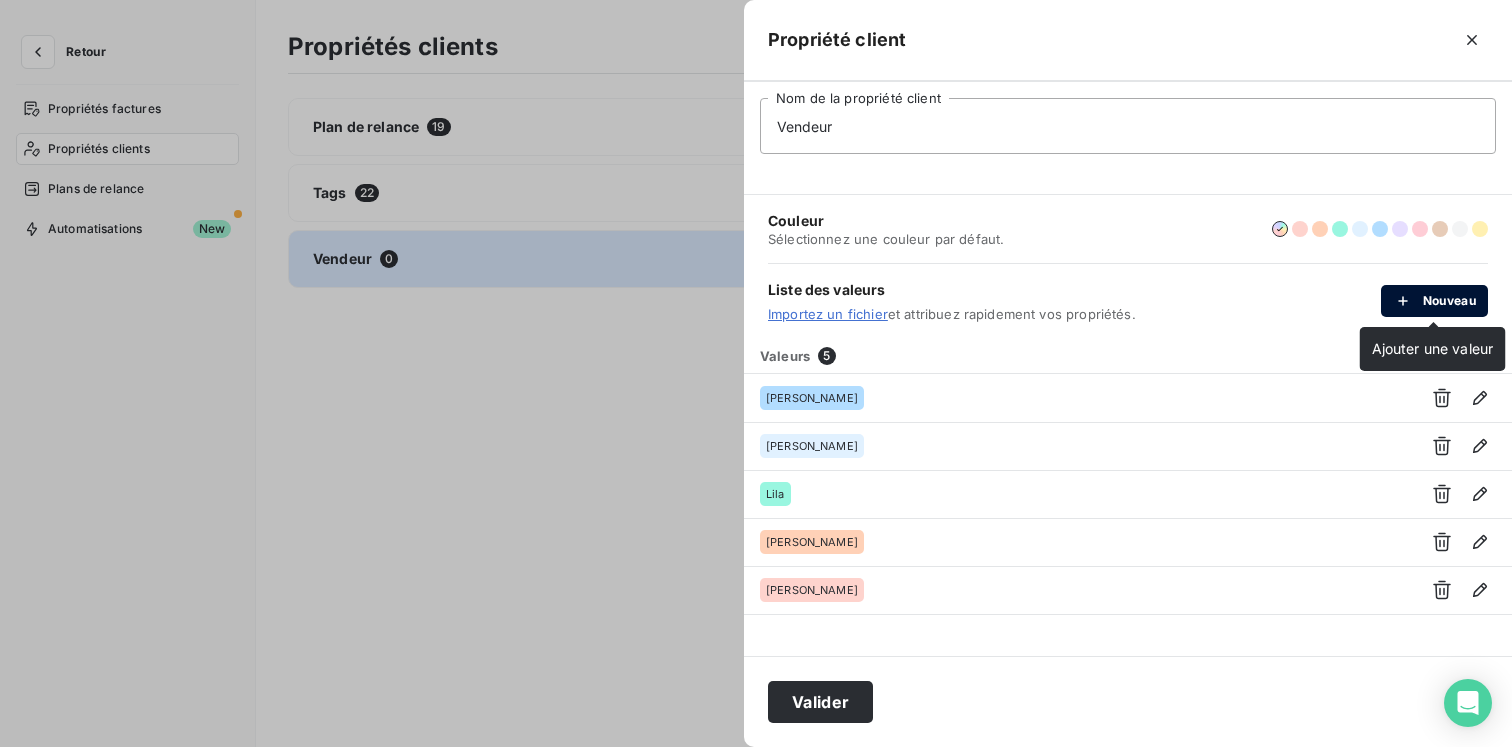 click on "Nouveau" at bounding box center (1434, 301) 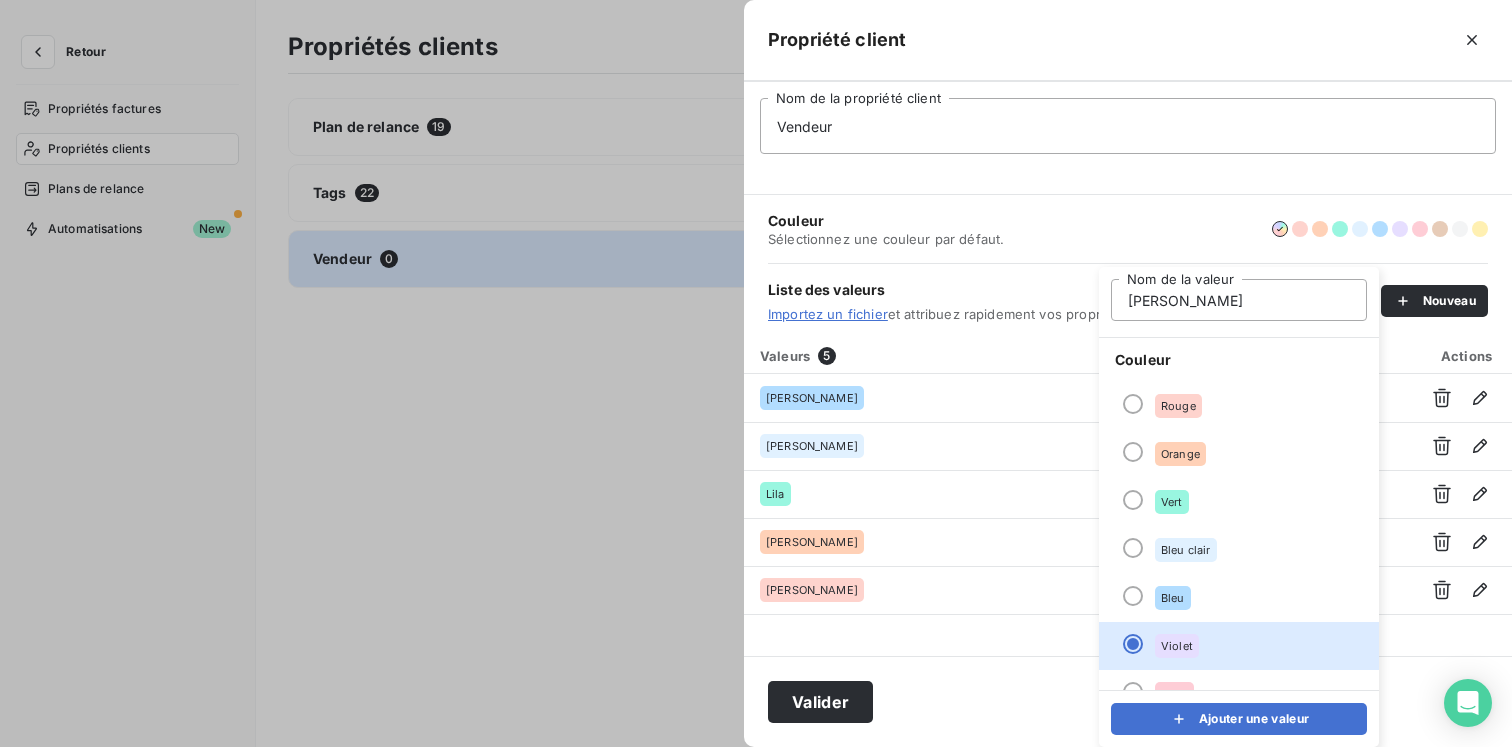 click on "Michel ange" at bounding box center (1239, 300) 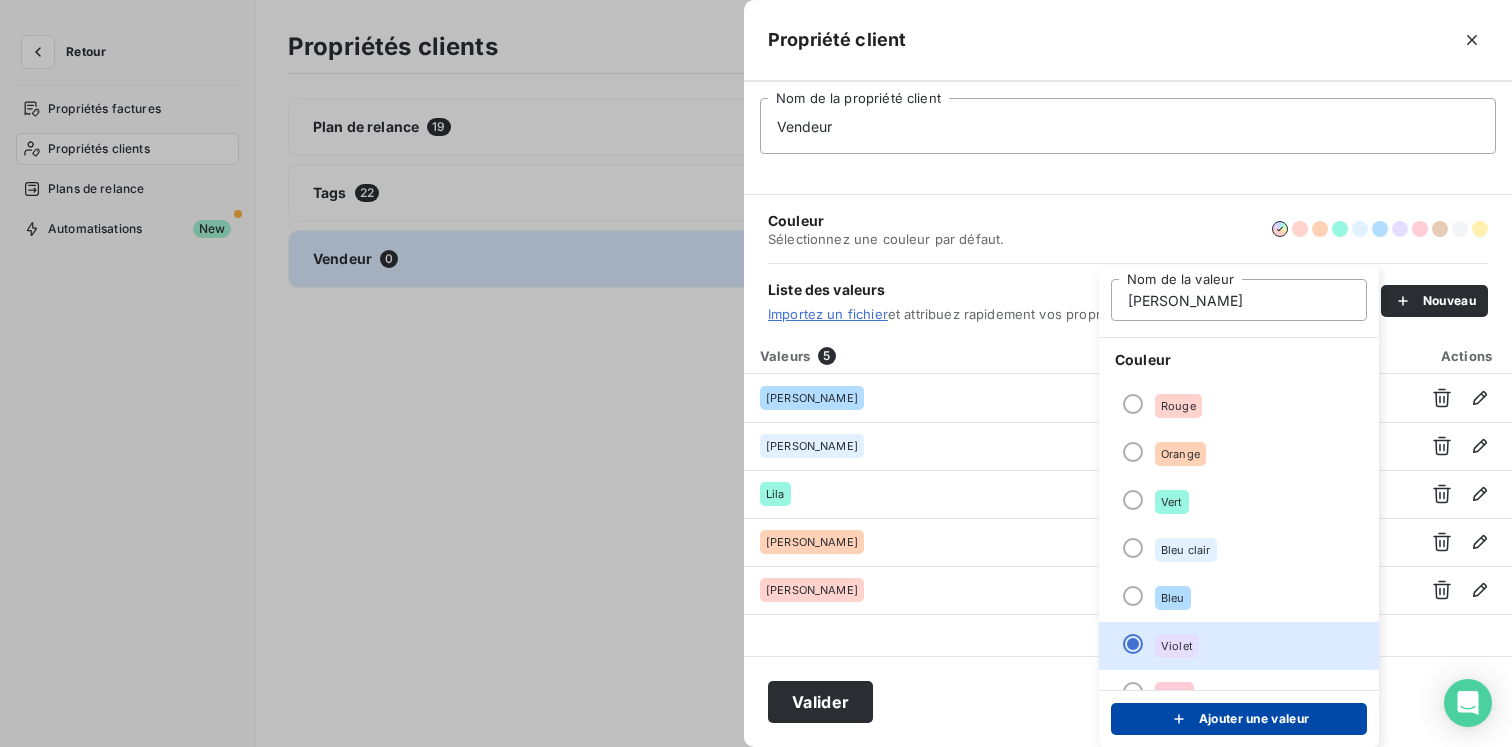 click on "Ajouter une valeur" at bounding box center (1239, 719) 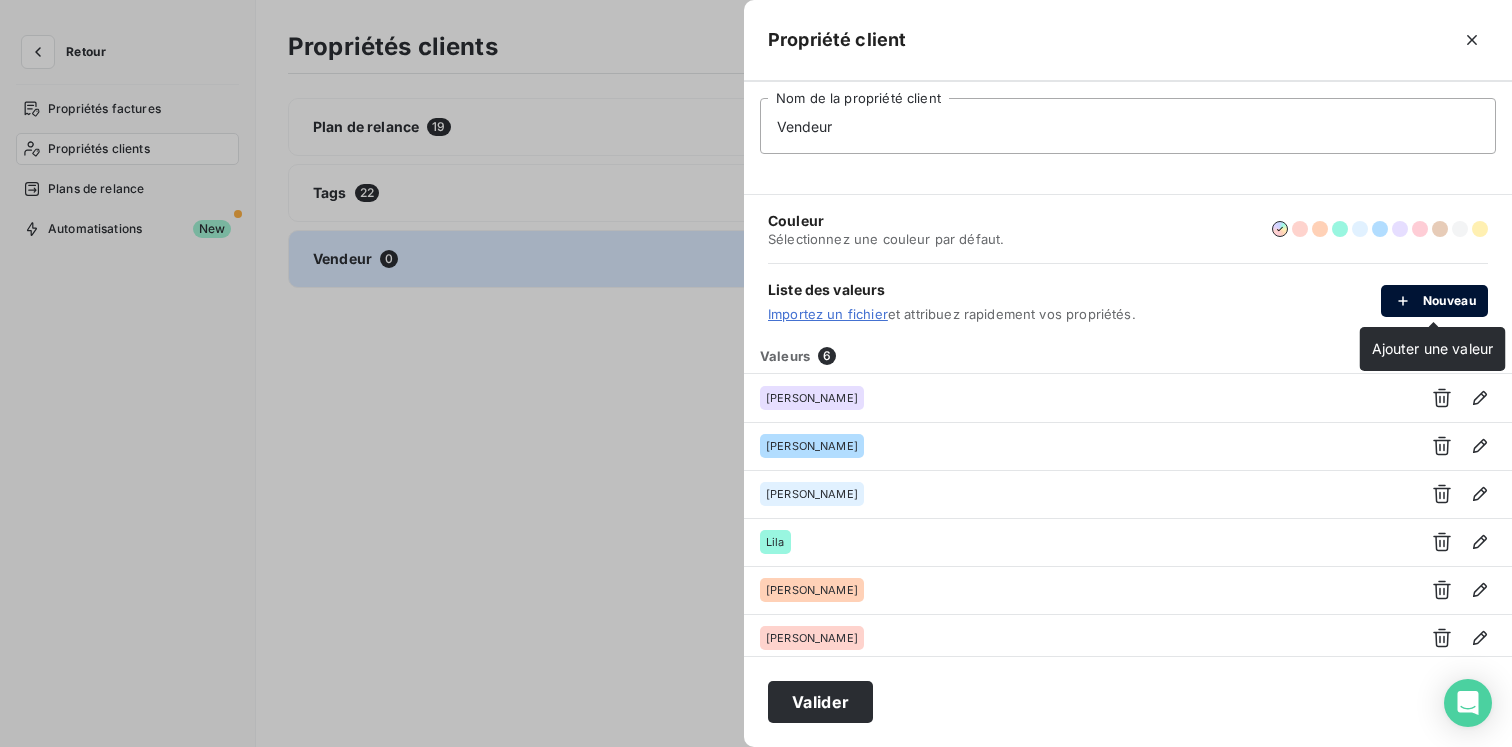 click on "Nouveau" at bounding box center (1434, 301) 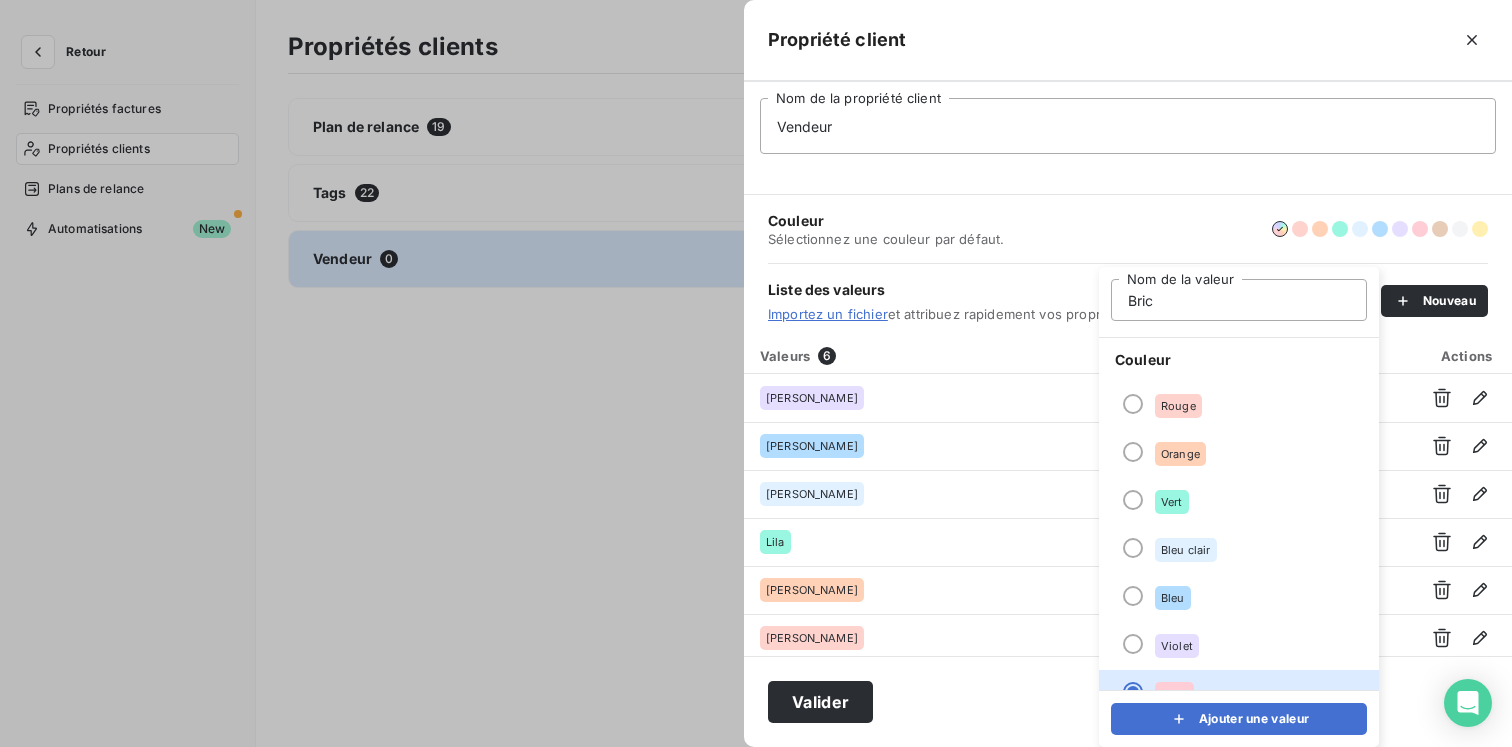 type on "Brice" 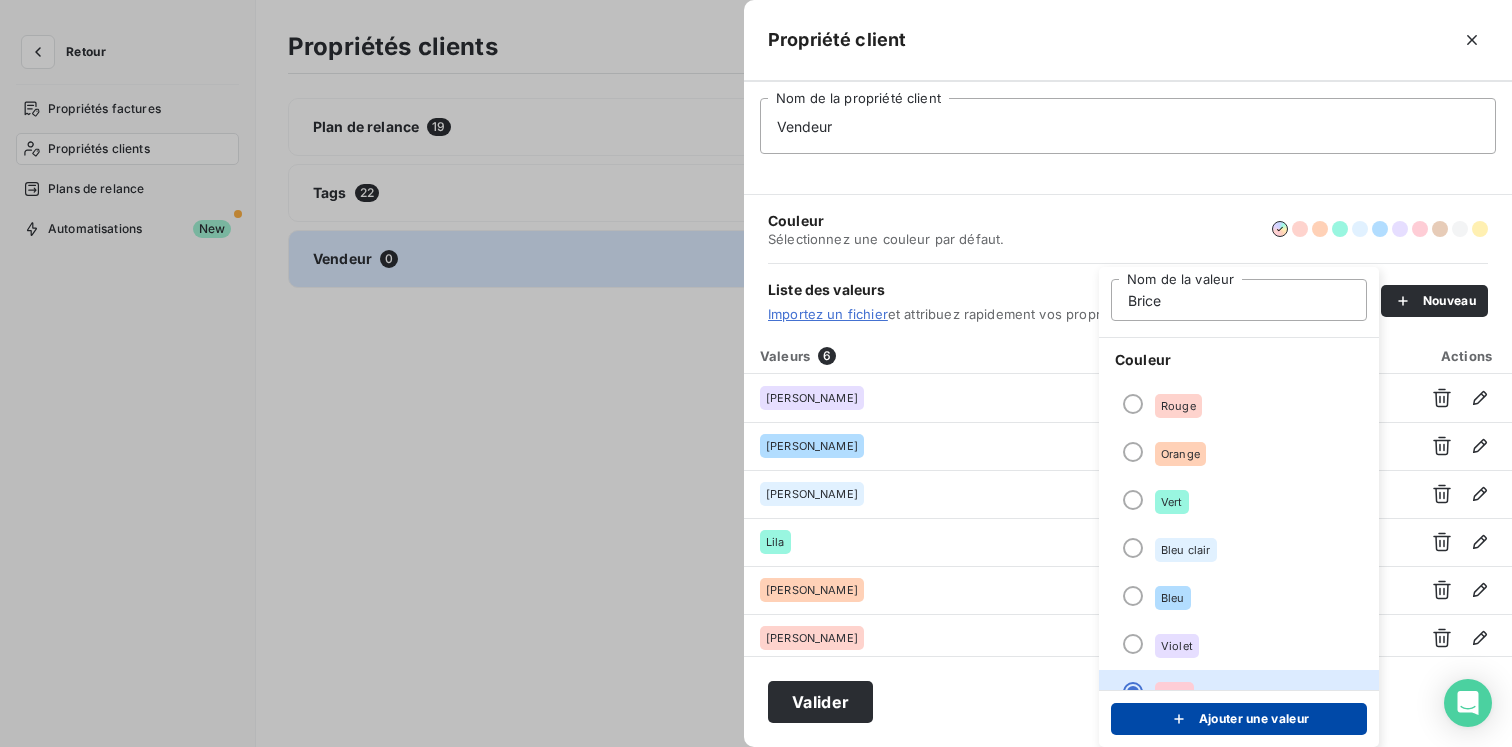 click on "Ajouter une valeur" at bounding box center [1239, 719] 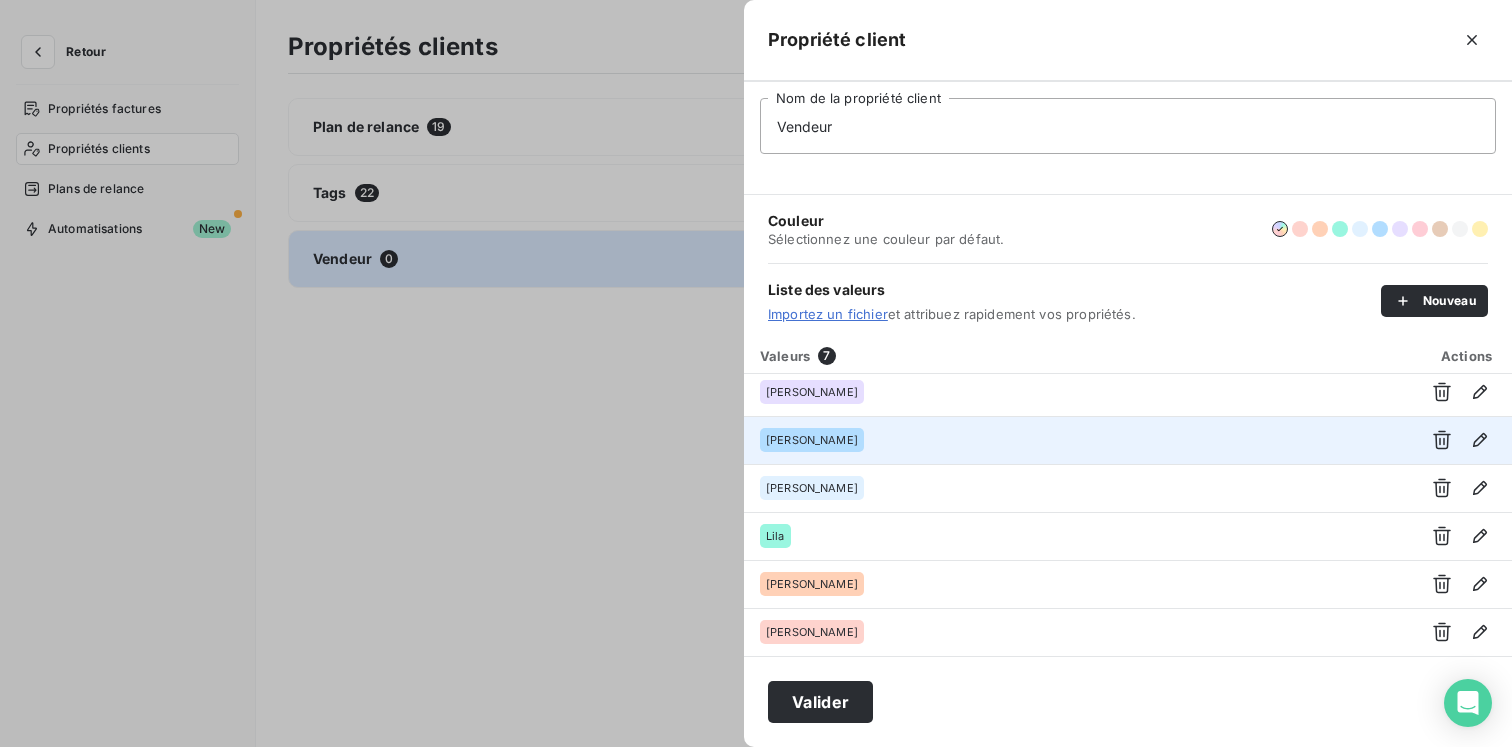 scroll, scrollTop: 0, scrollLeft: 0, axis: both 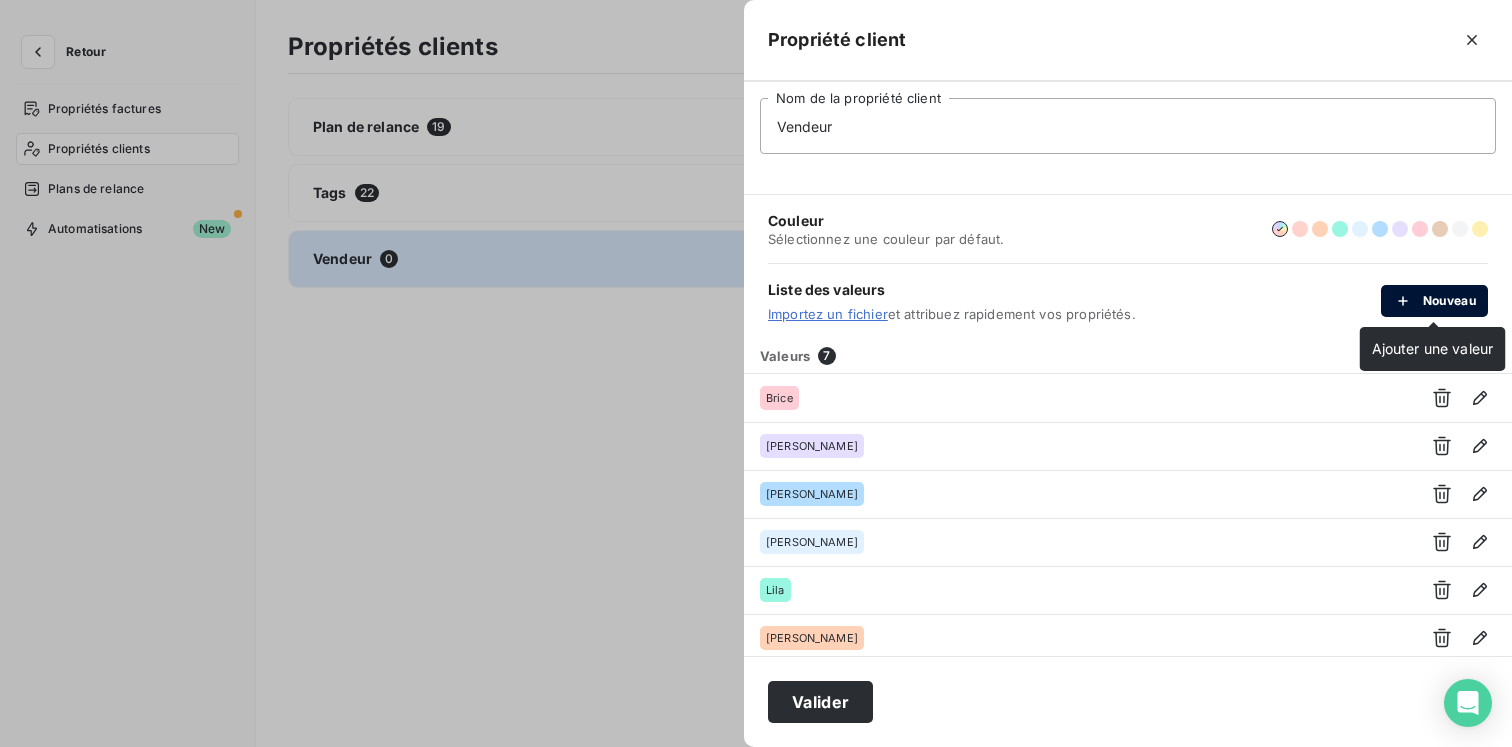 click on "Nouveau" at bounding box center [1434, 301] 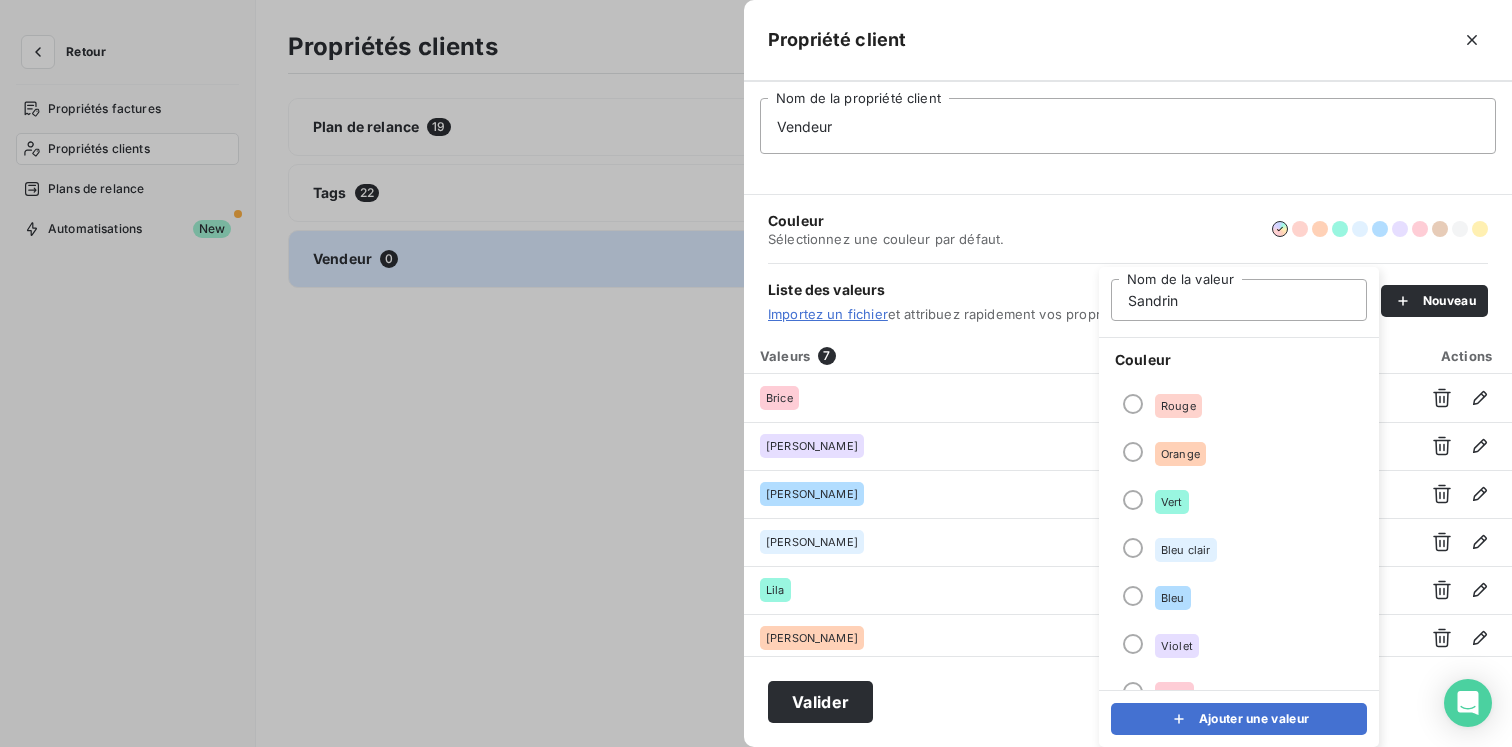 type on "Sandrine" 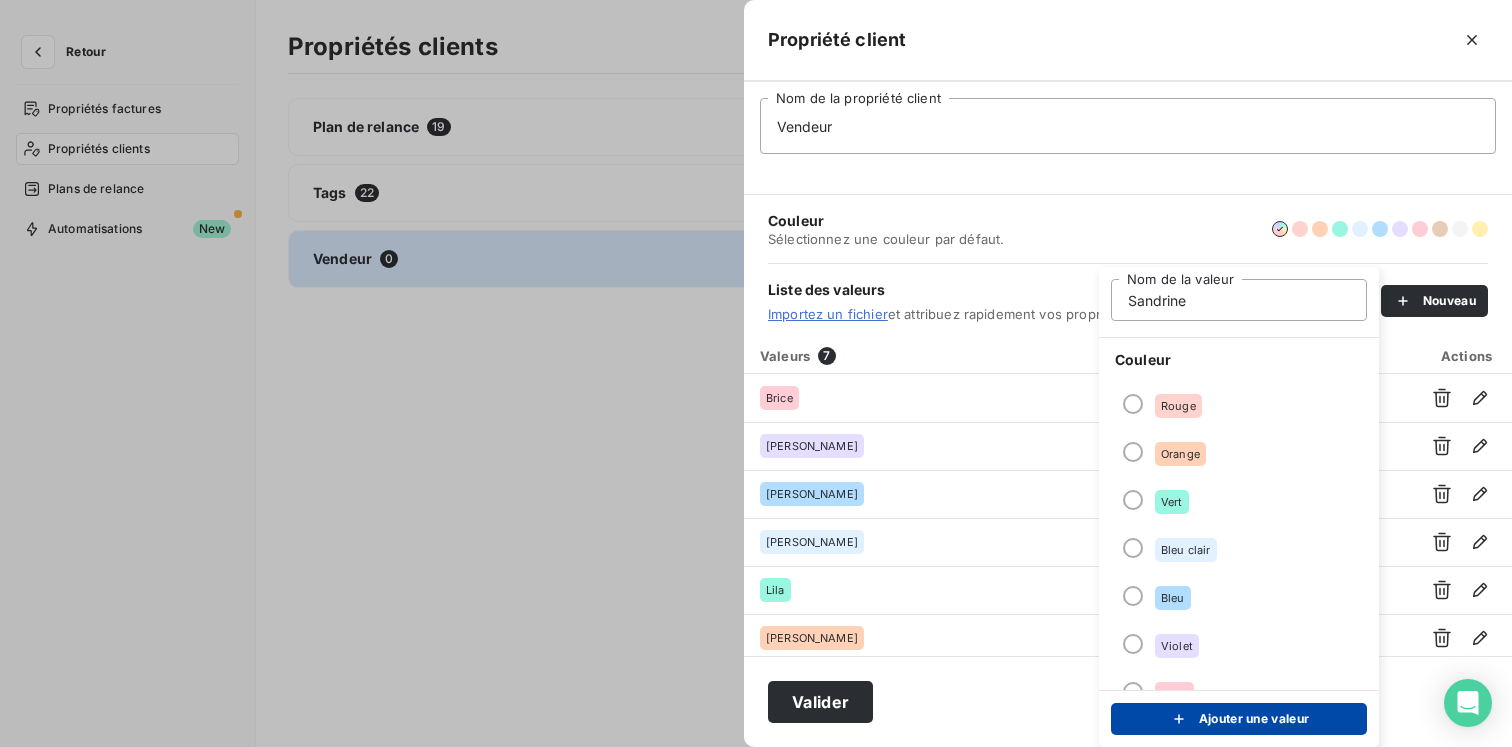 click on "Ajouter une valeur" at bounding box center [1239, 719] 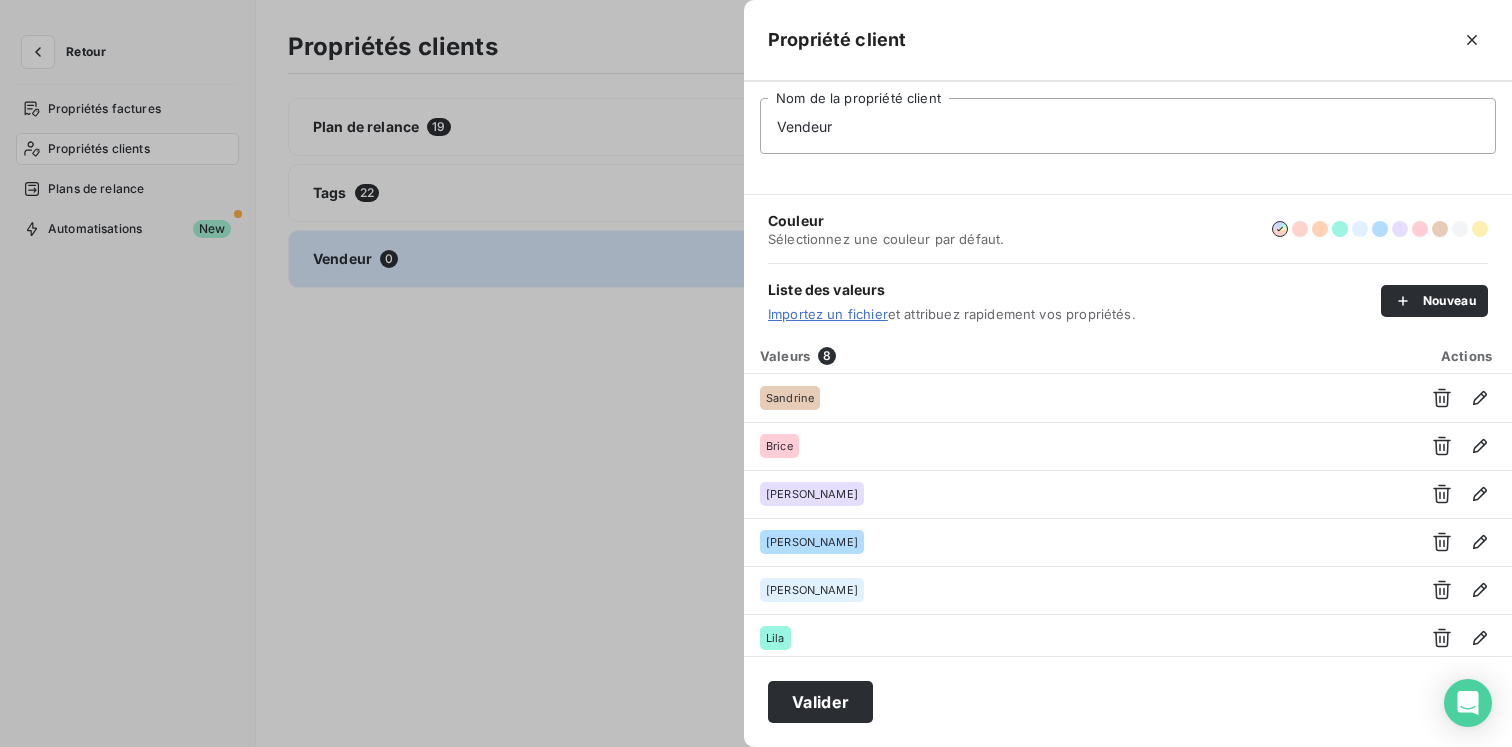 click on "Liste des valeurs Importez un fichier  et attribuez rapidement vos propriétés. Nouveau" at bounding box center [1128, 300] 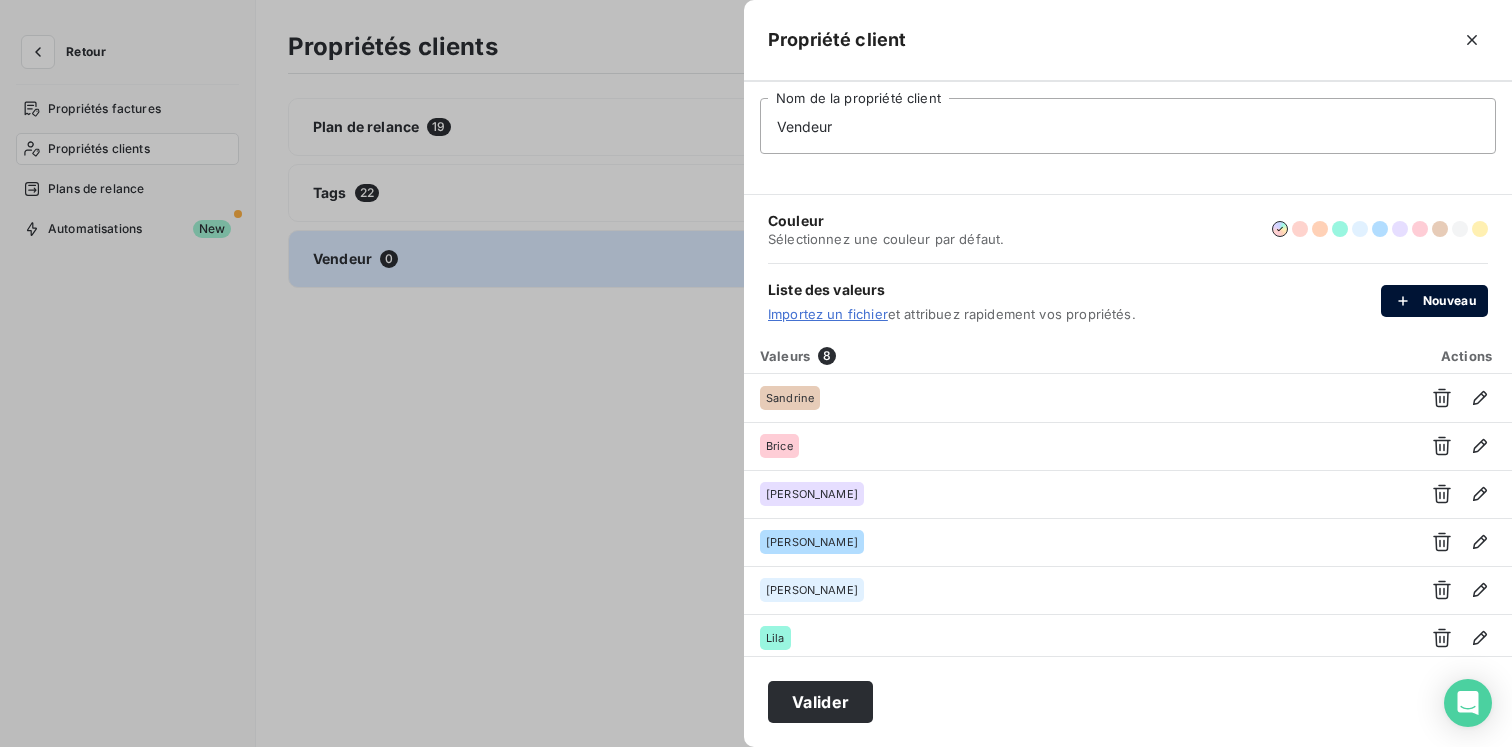 click on "Nouveau" at bounding box center (1434, 301) 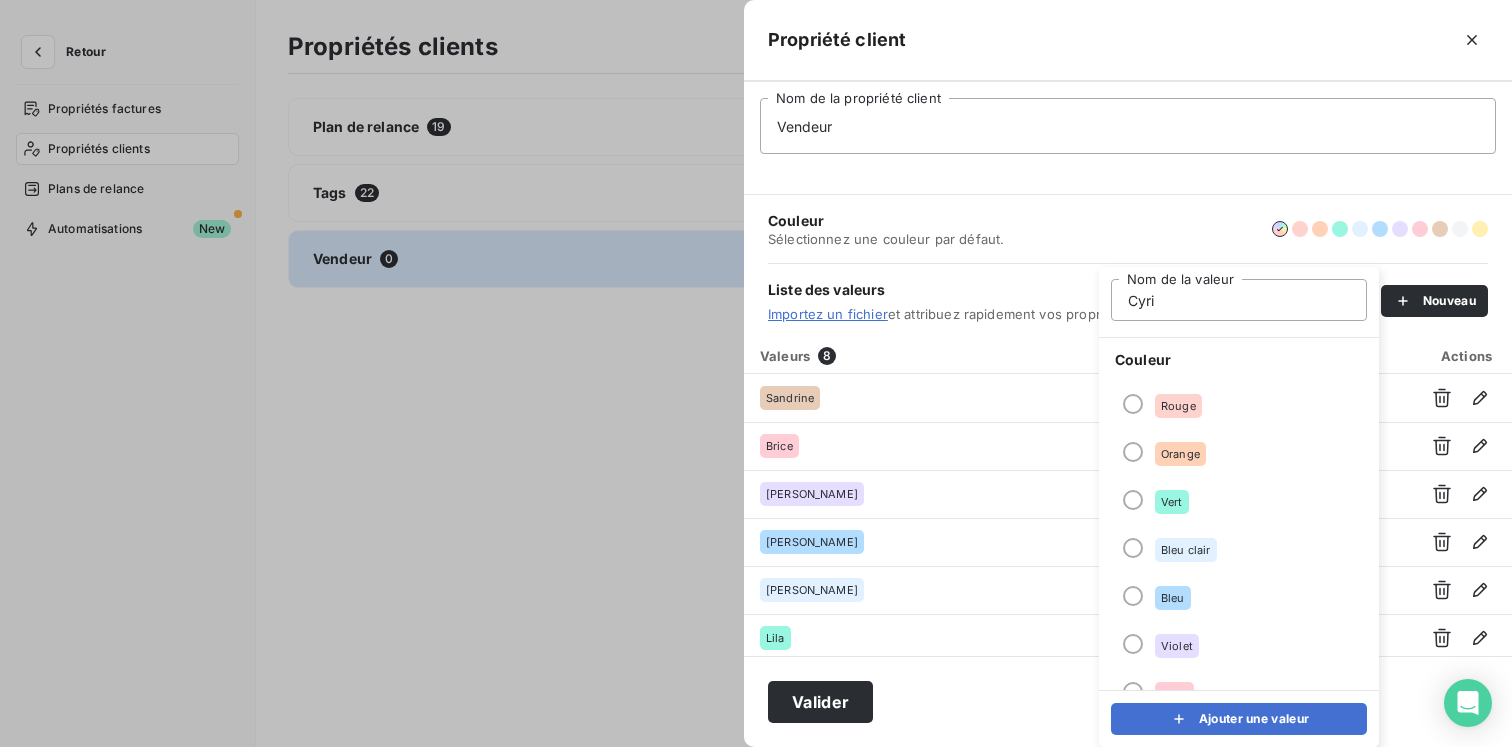type on "[PERSON_NAME]" 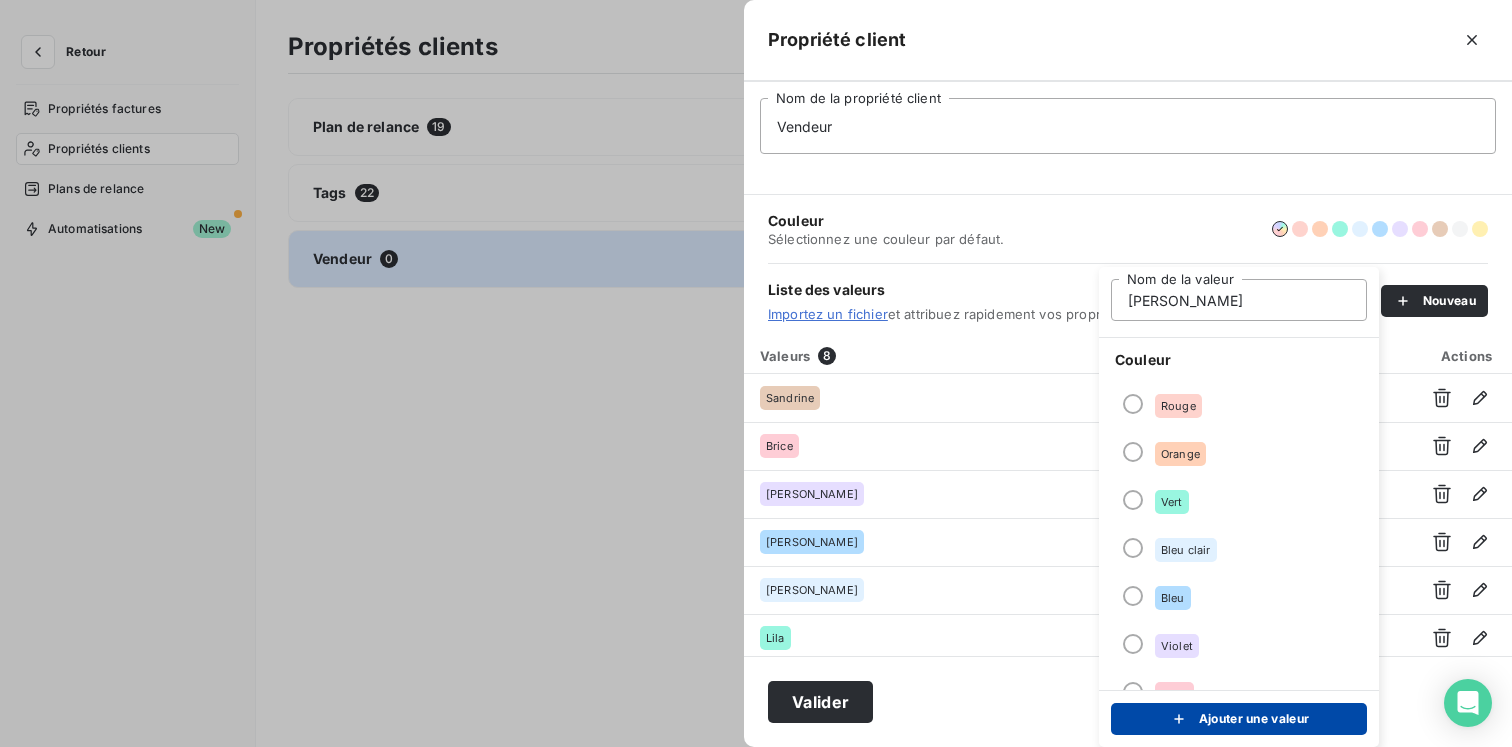 click 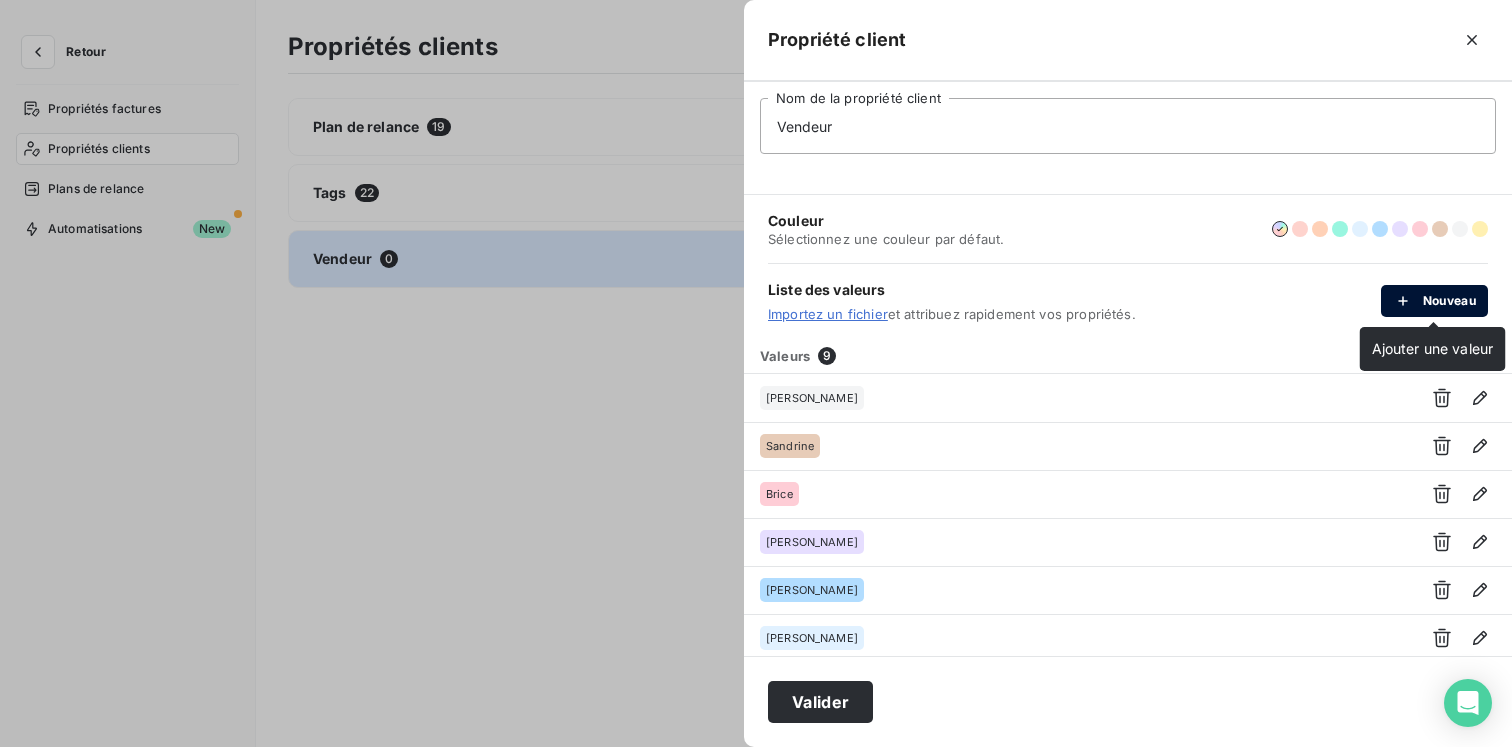 click on "Nouveau" at bounding box center (1434, 301) 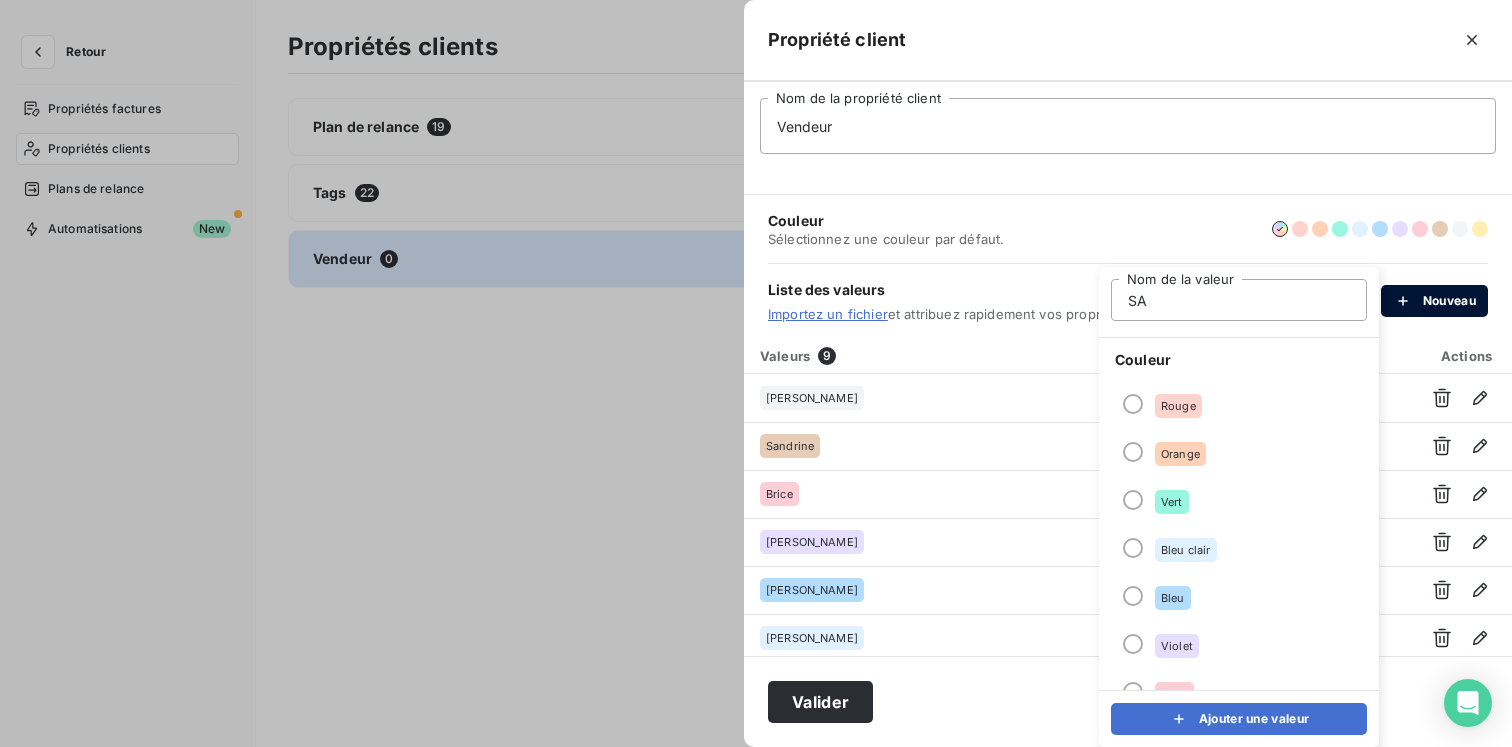 type on "SAV" 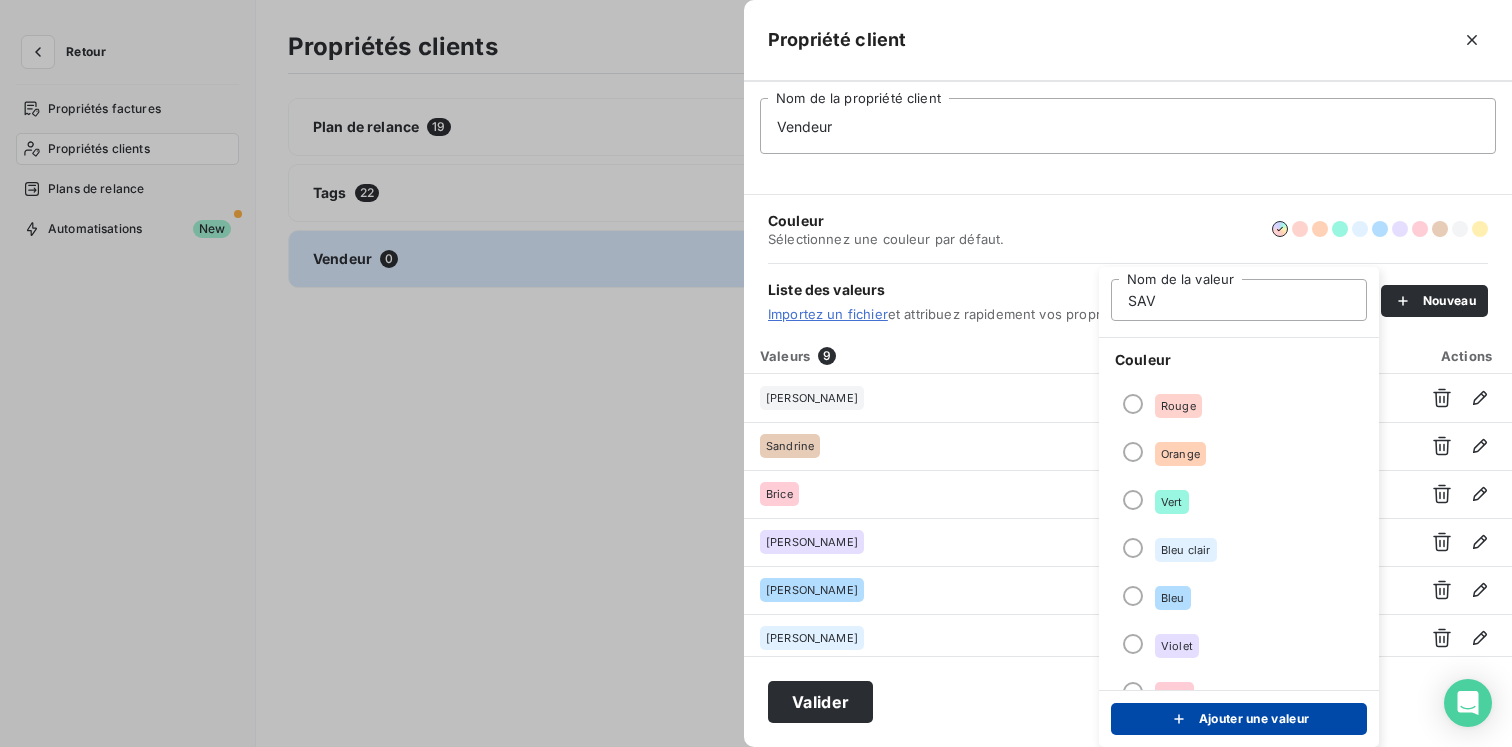 click on "Ajouter une valeur" at bounding box center [1239, 719] 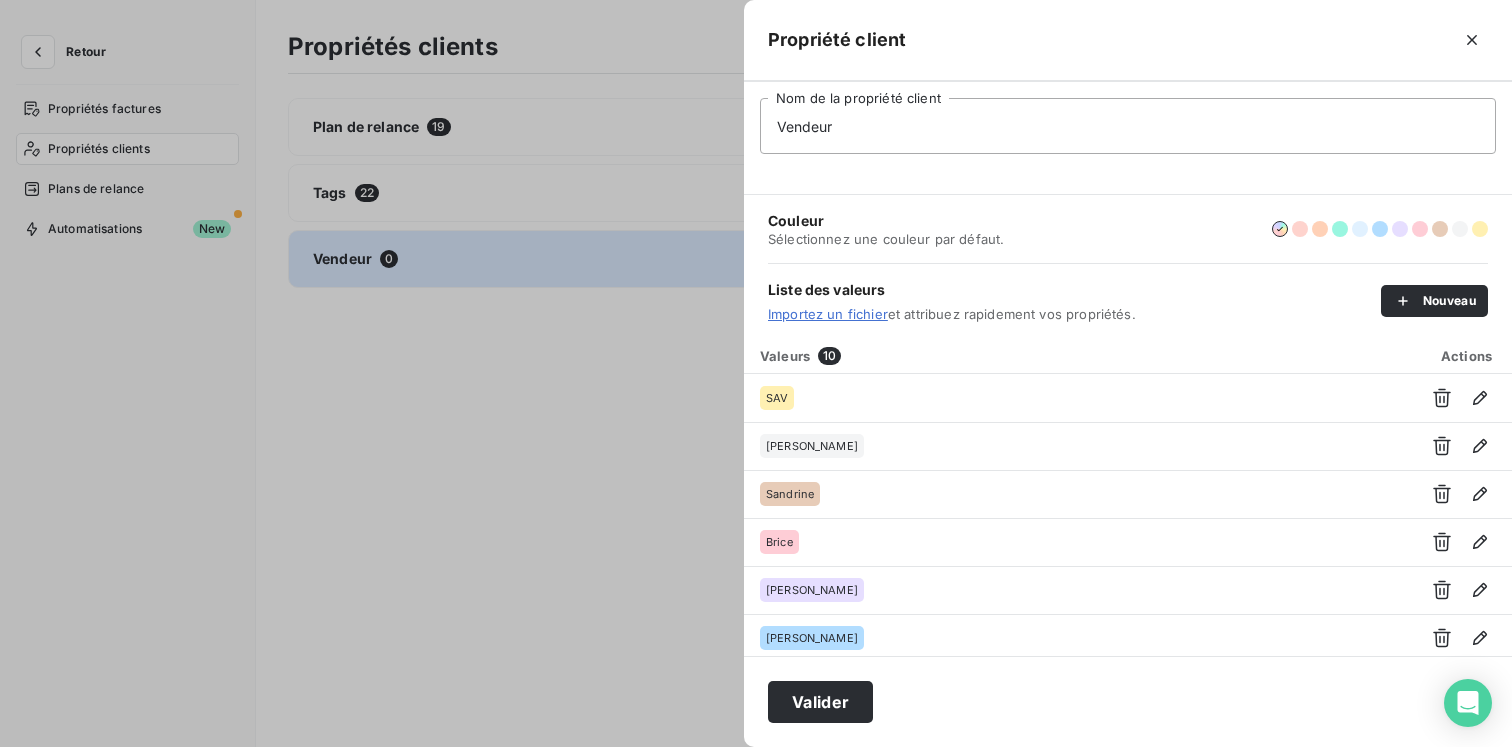 click at bounding box center (756, 373) 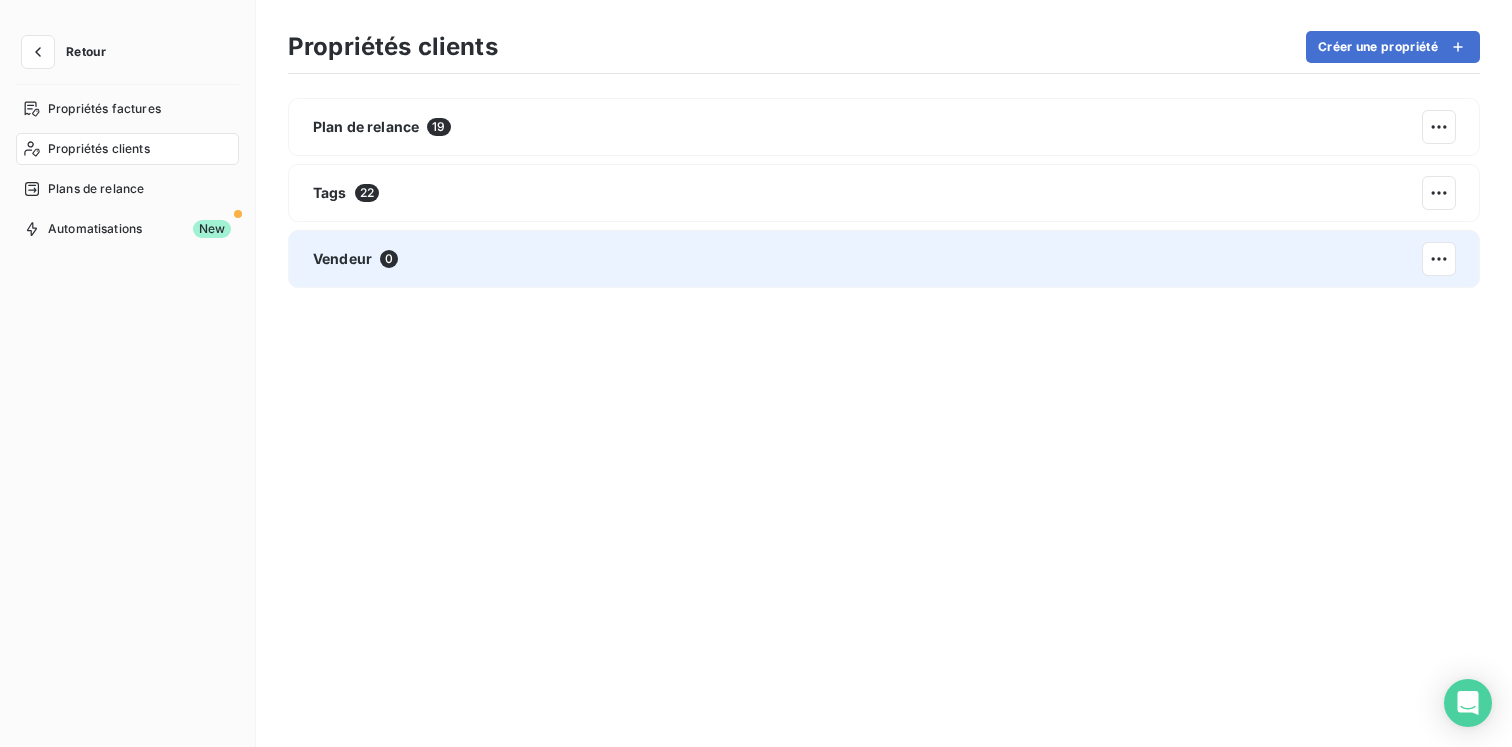 click on "Vendeur 0" at bounding box center [884, 259] 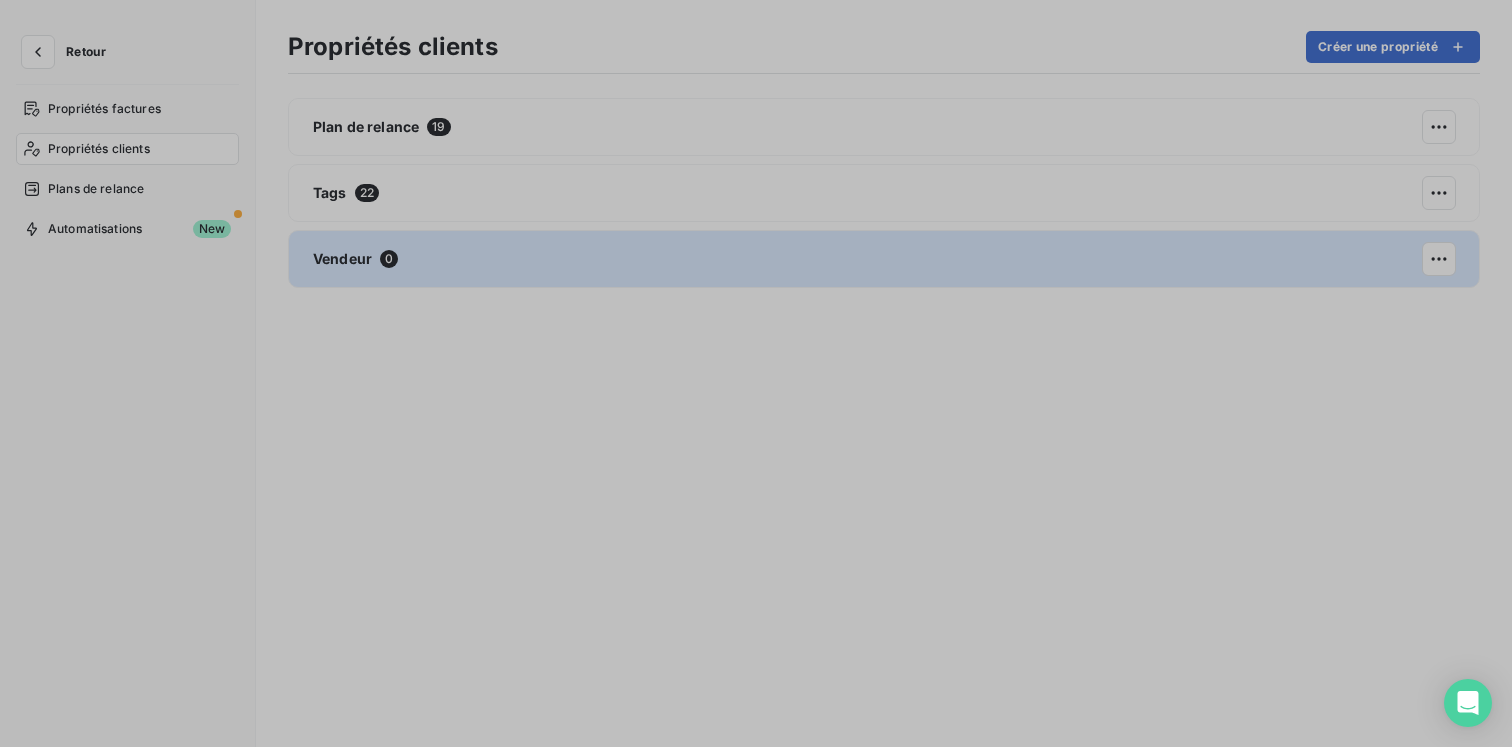 click at bounding box center [756, 373] 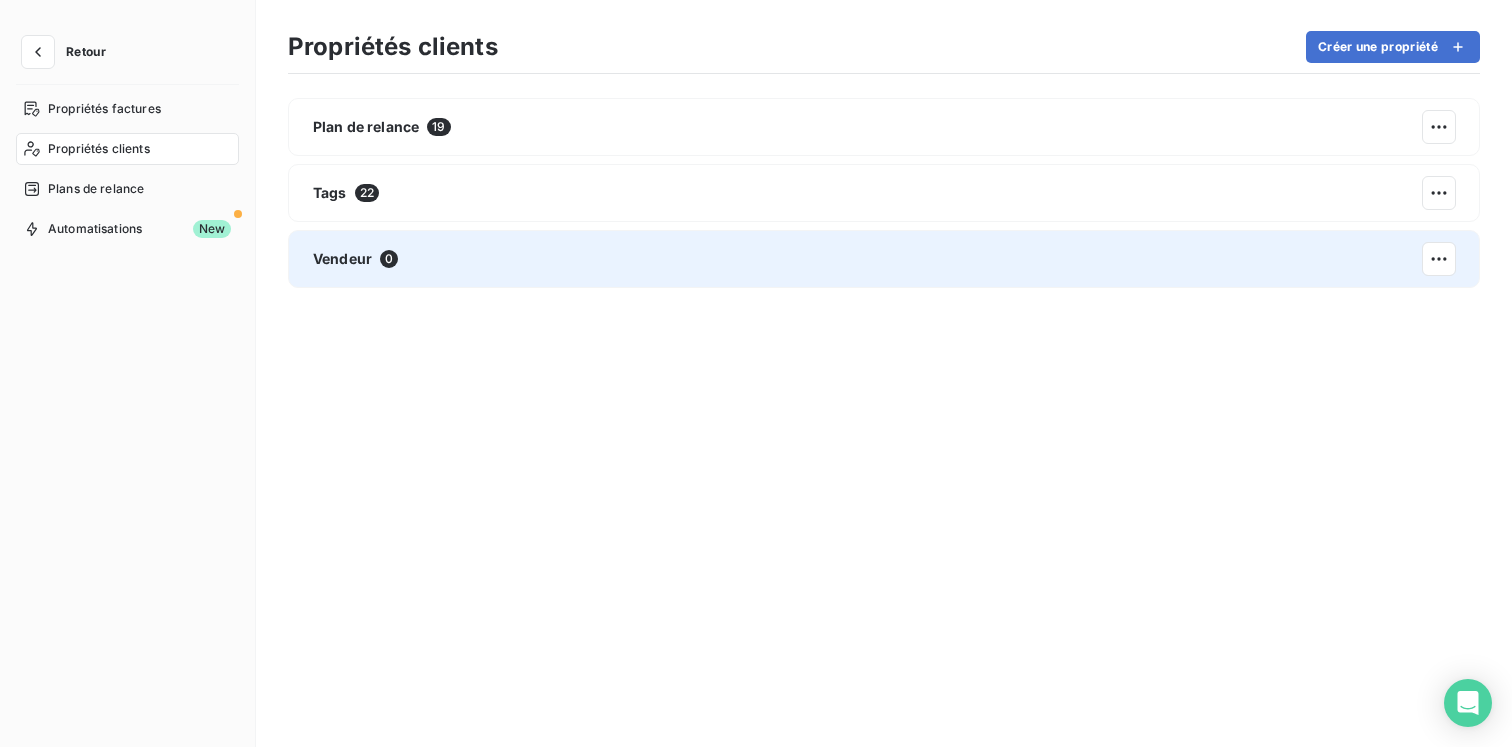 click on "Vendeur 0" at bounding box center (884, 259) 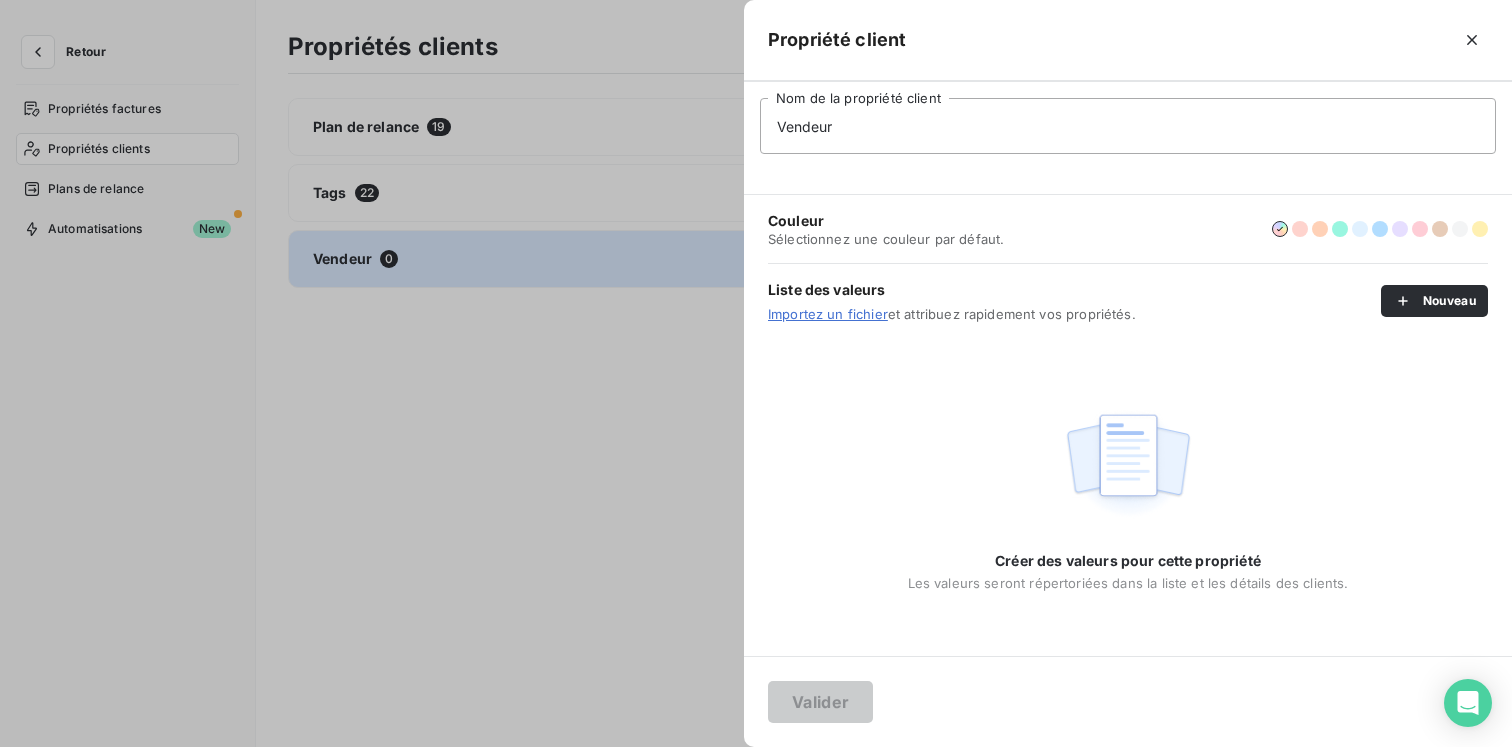 click at bounding box center (756, 373) 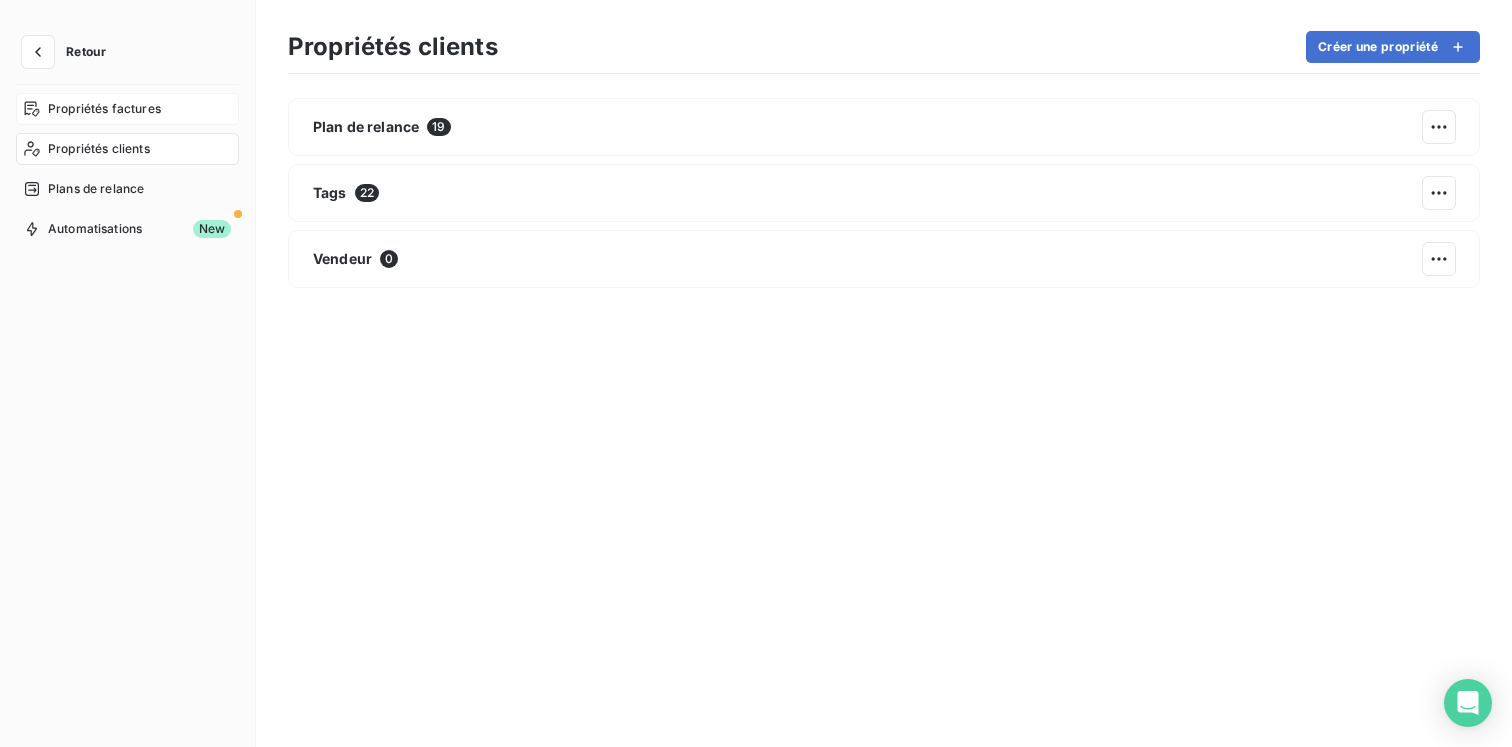 click on "Propriétés factures" at bounding box center [104, 109] 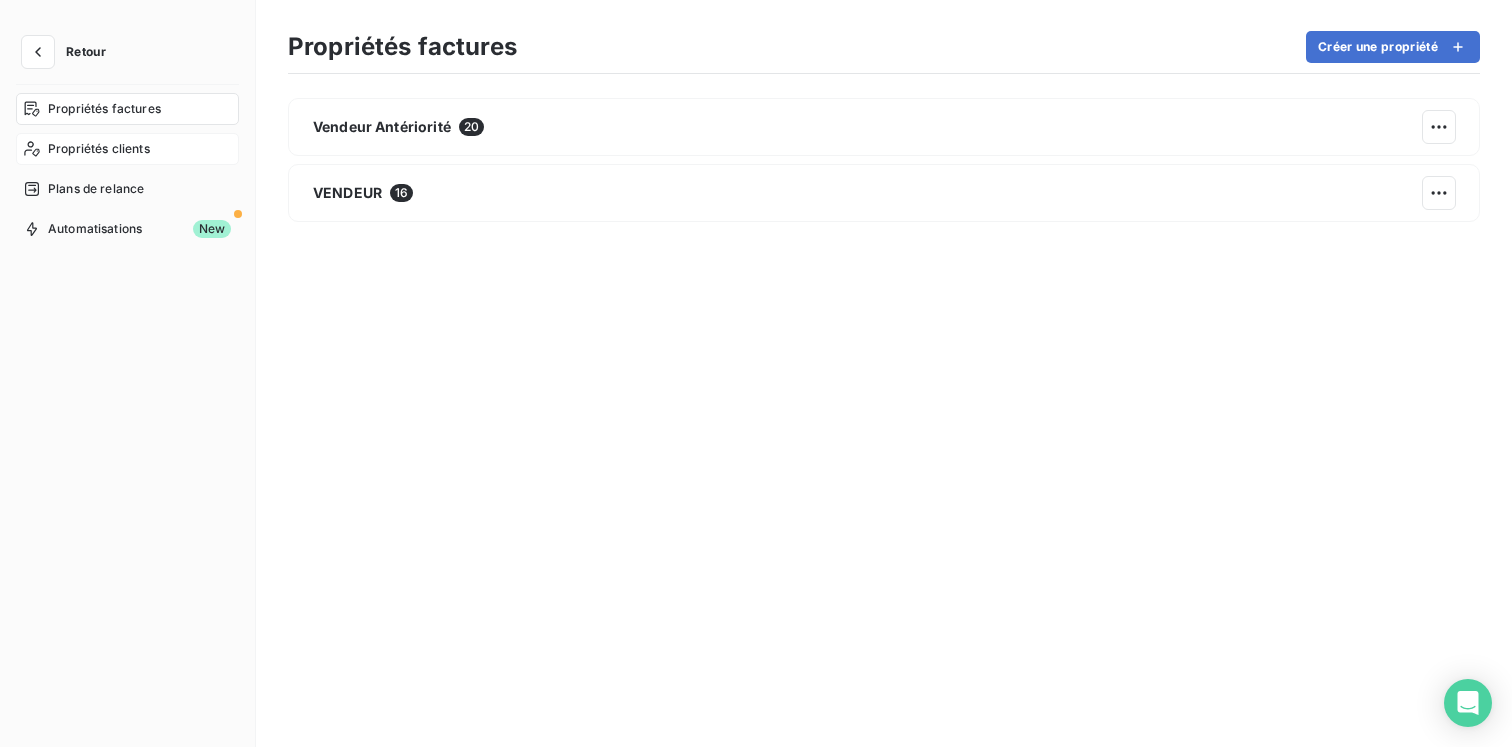click on "Propriétés clients" at bounding box center [99, 149] 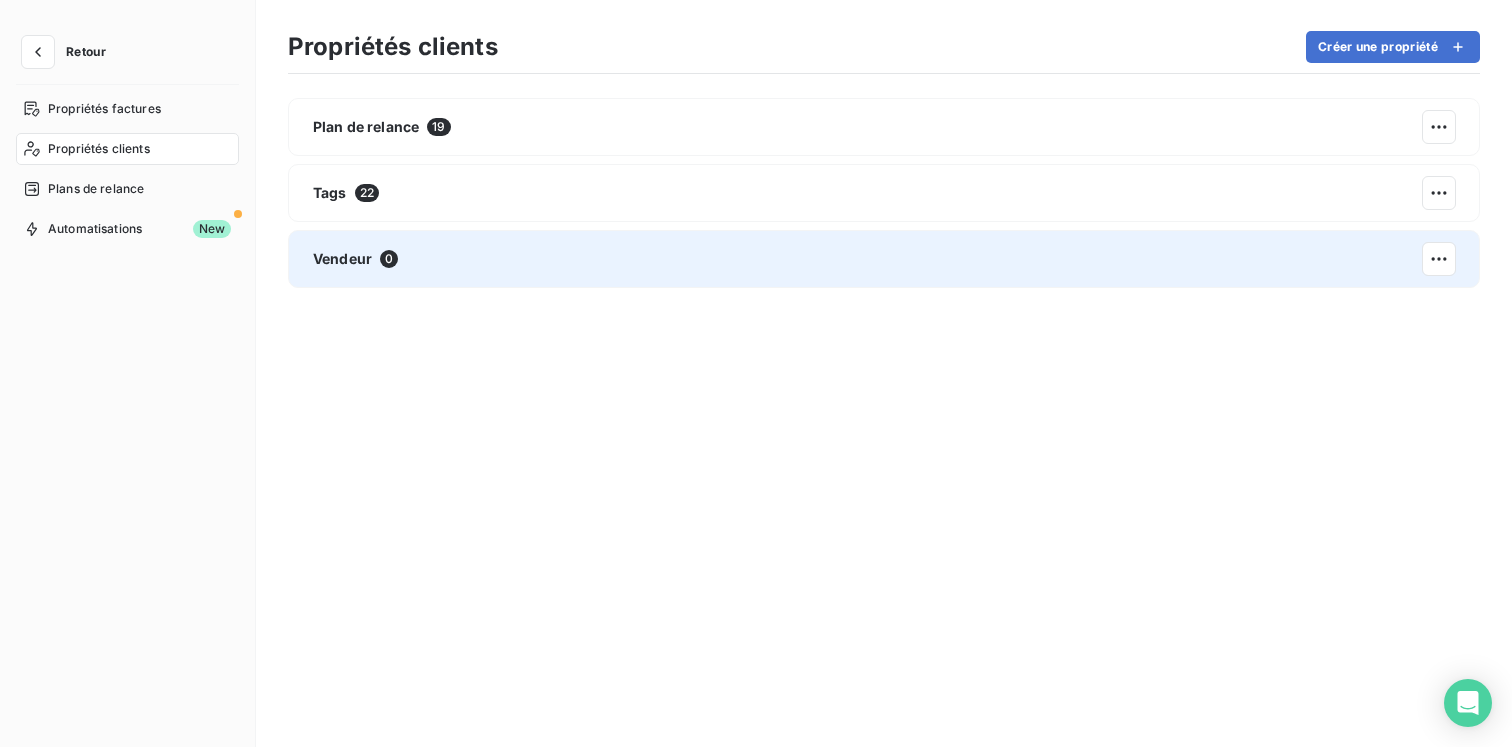 click on "Vendeur 0" at bounding box center (884, 259) 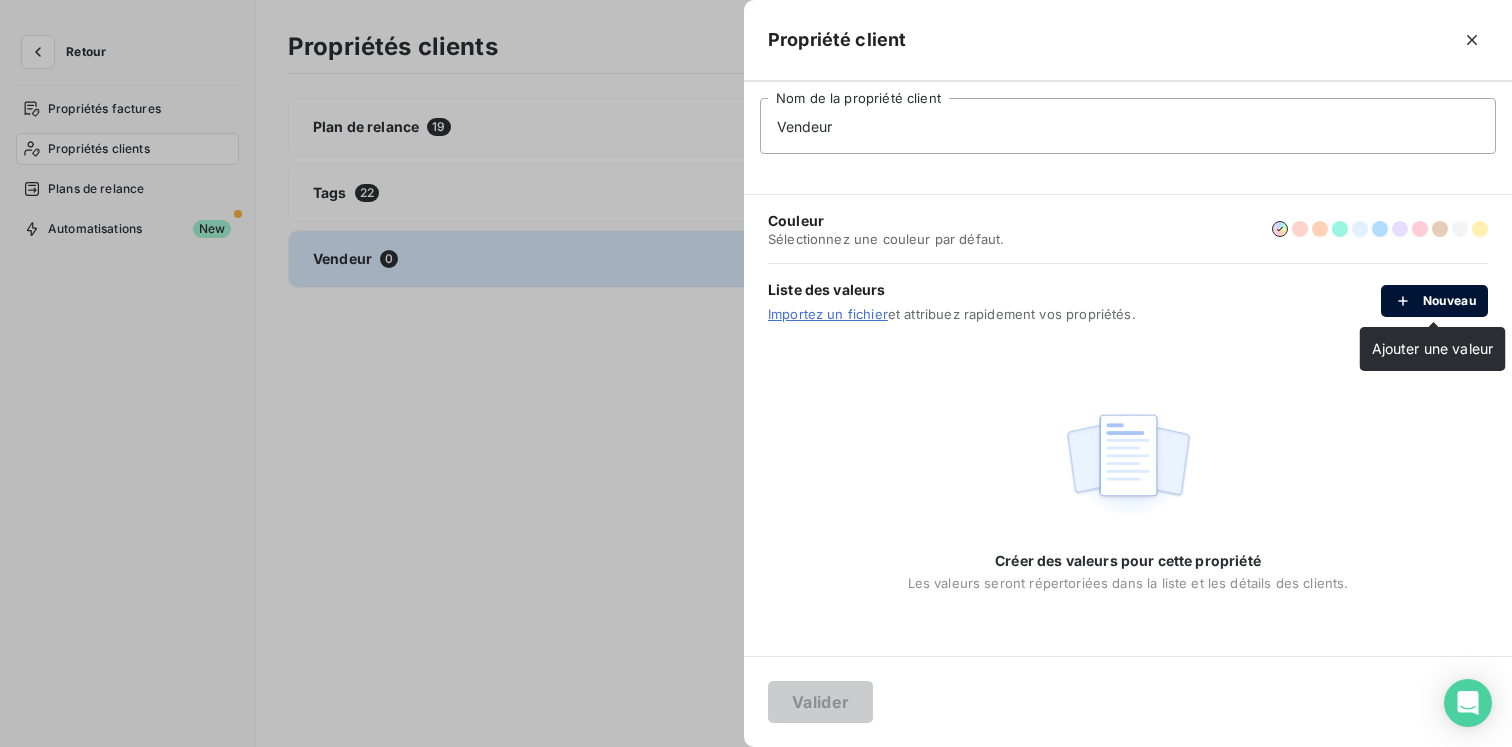 click 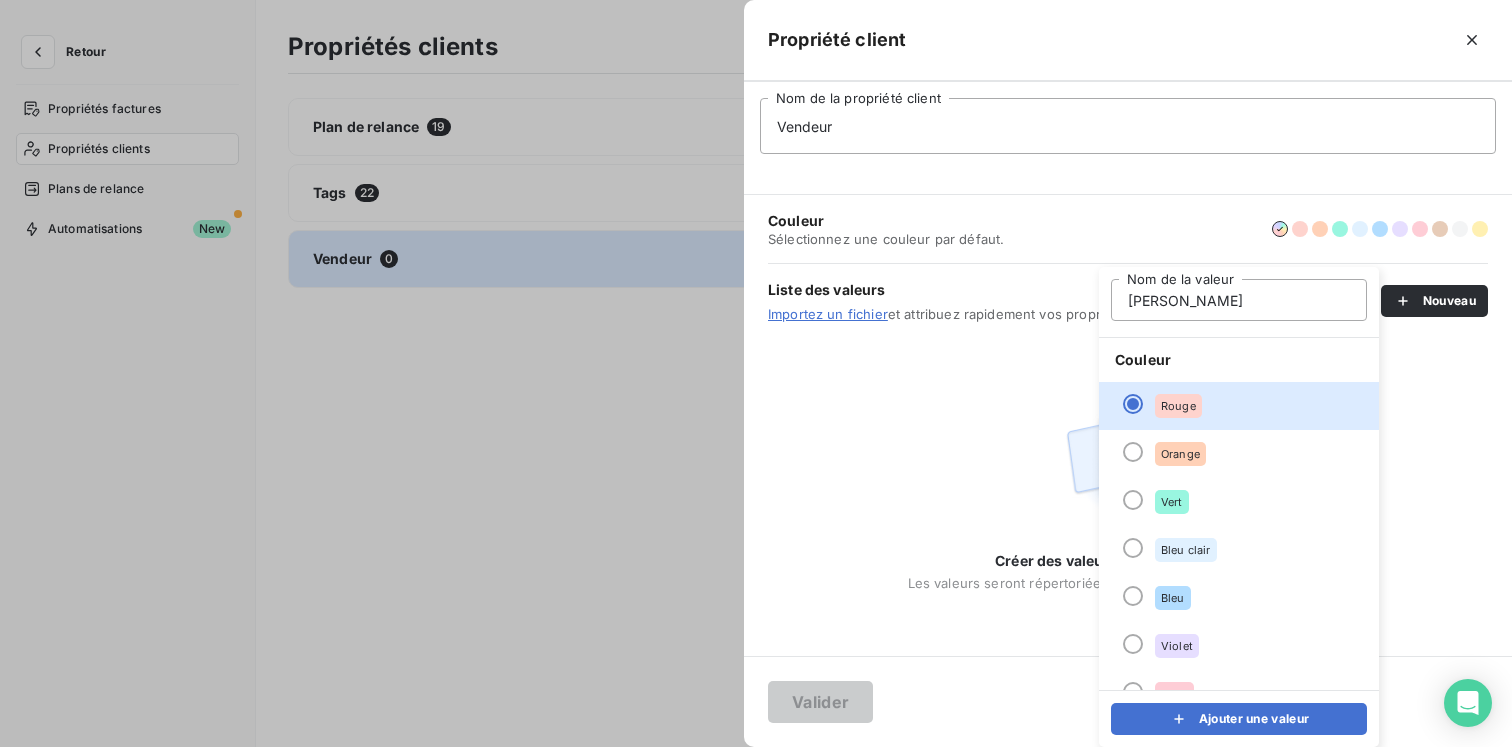 type on "[PERSON_NAME]" 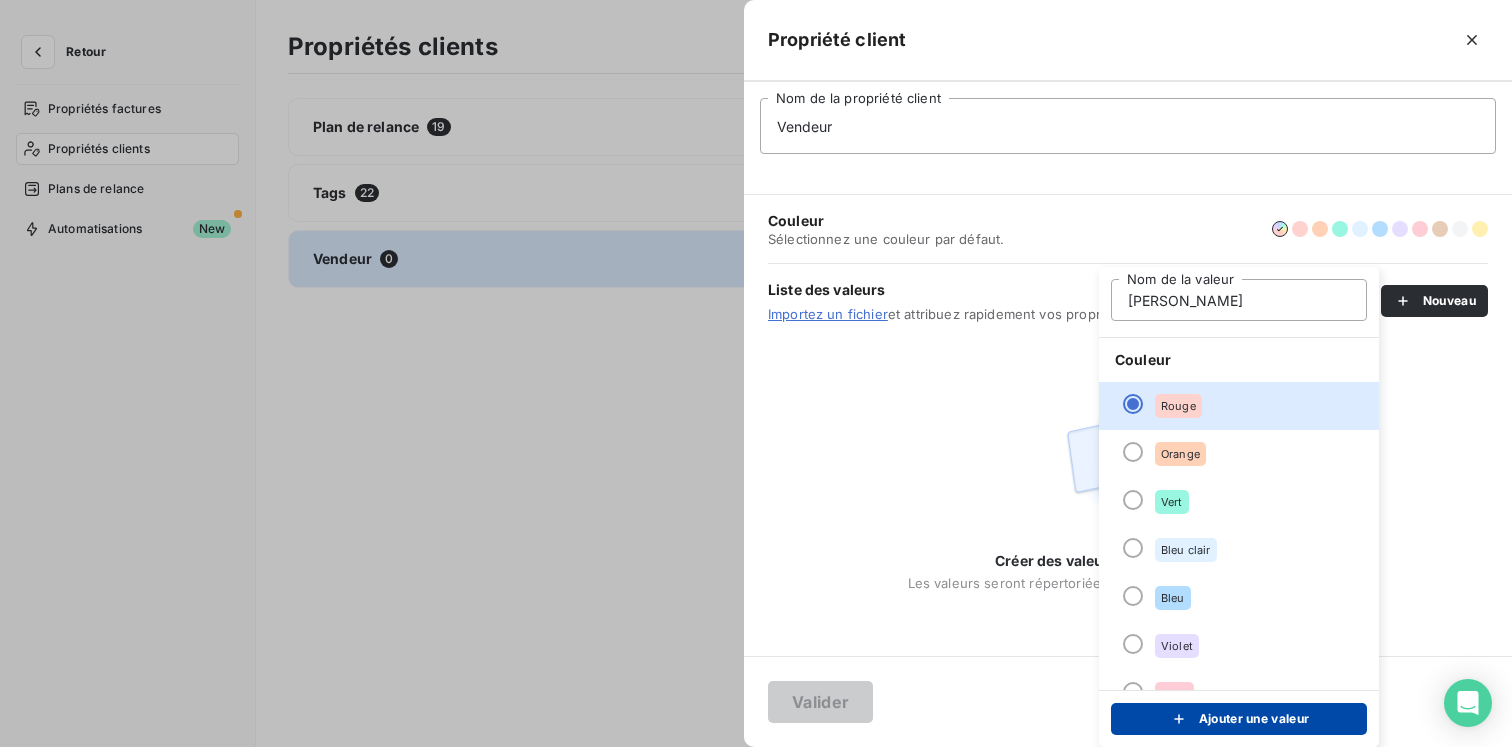 click on "Ajouter une valeur" at bounding box center [1239, 719] 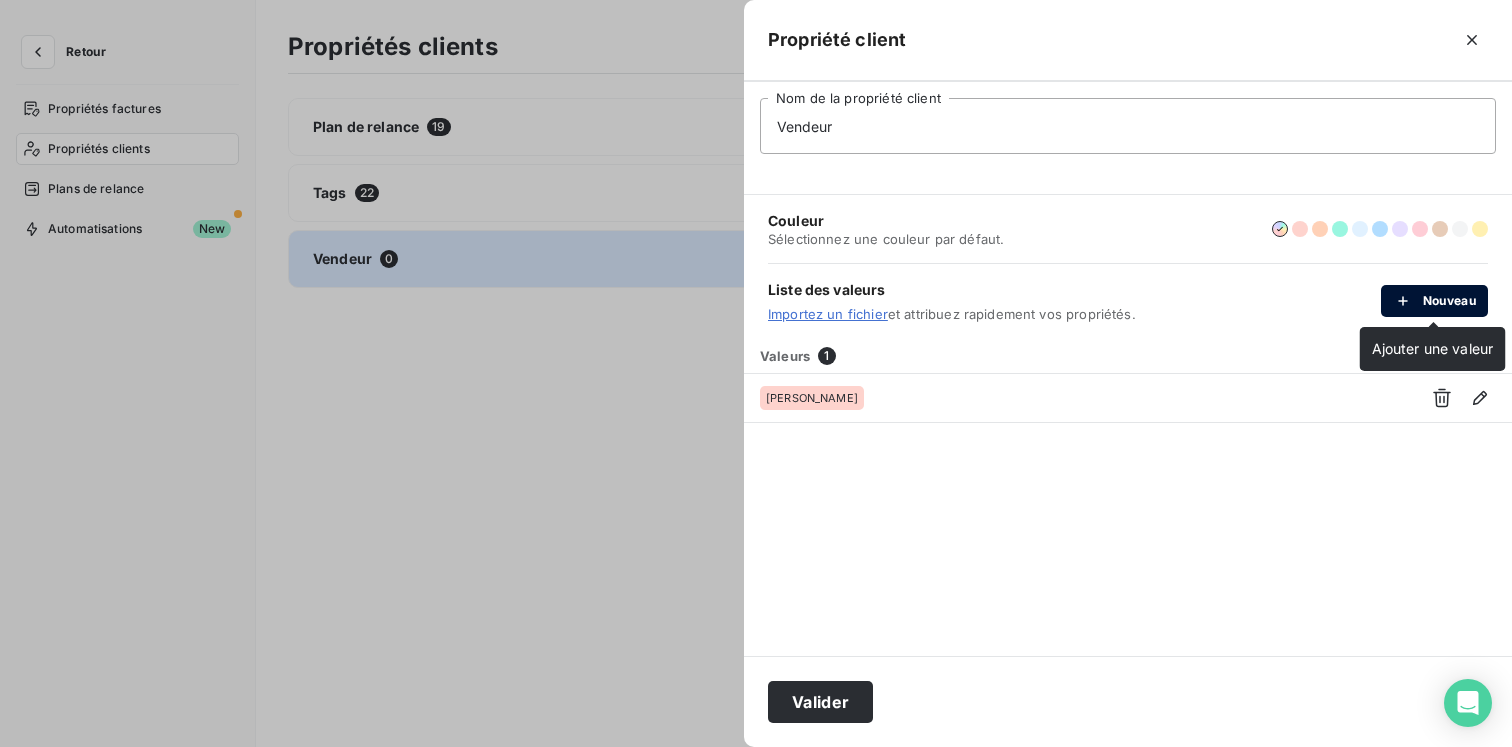 click on "Nouveau" at bounding box center (1434, 301) 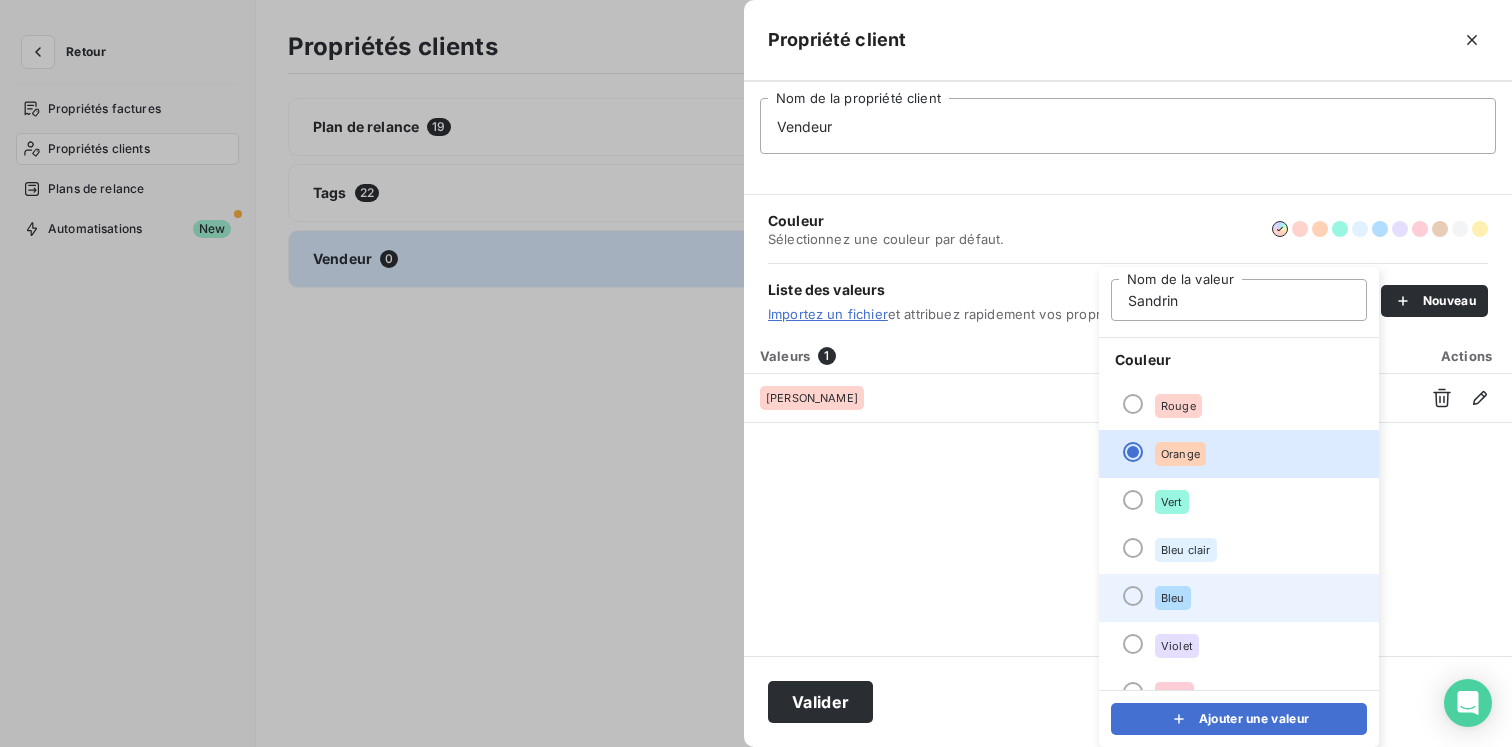 type on "Sandrine" 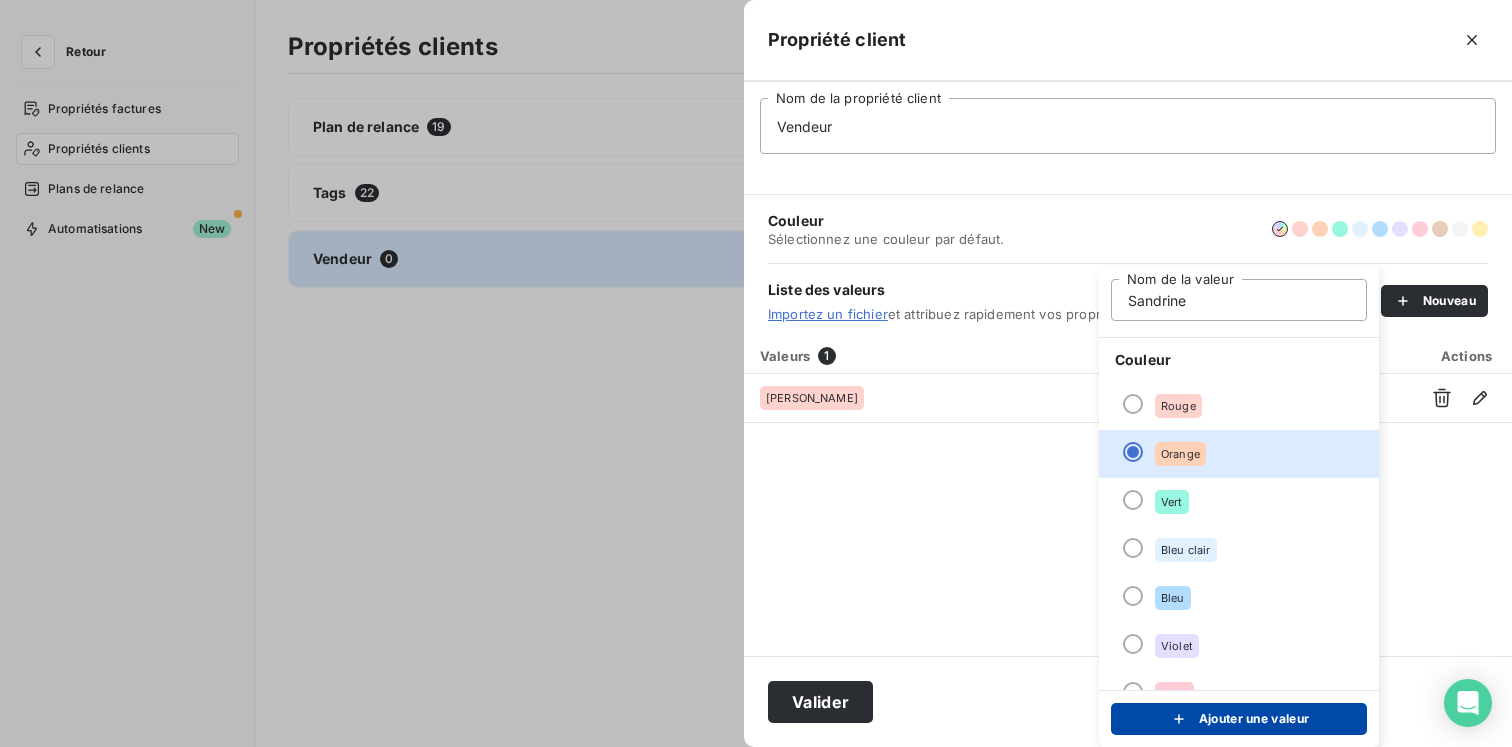 click on "Ajouter une valeur" at bounding box center [1239, 719] 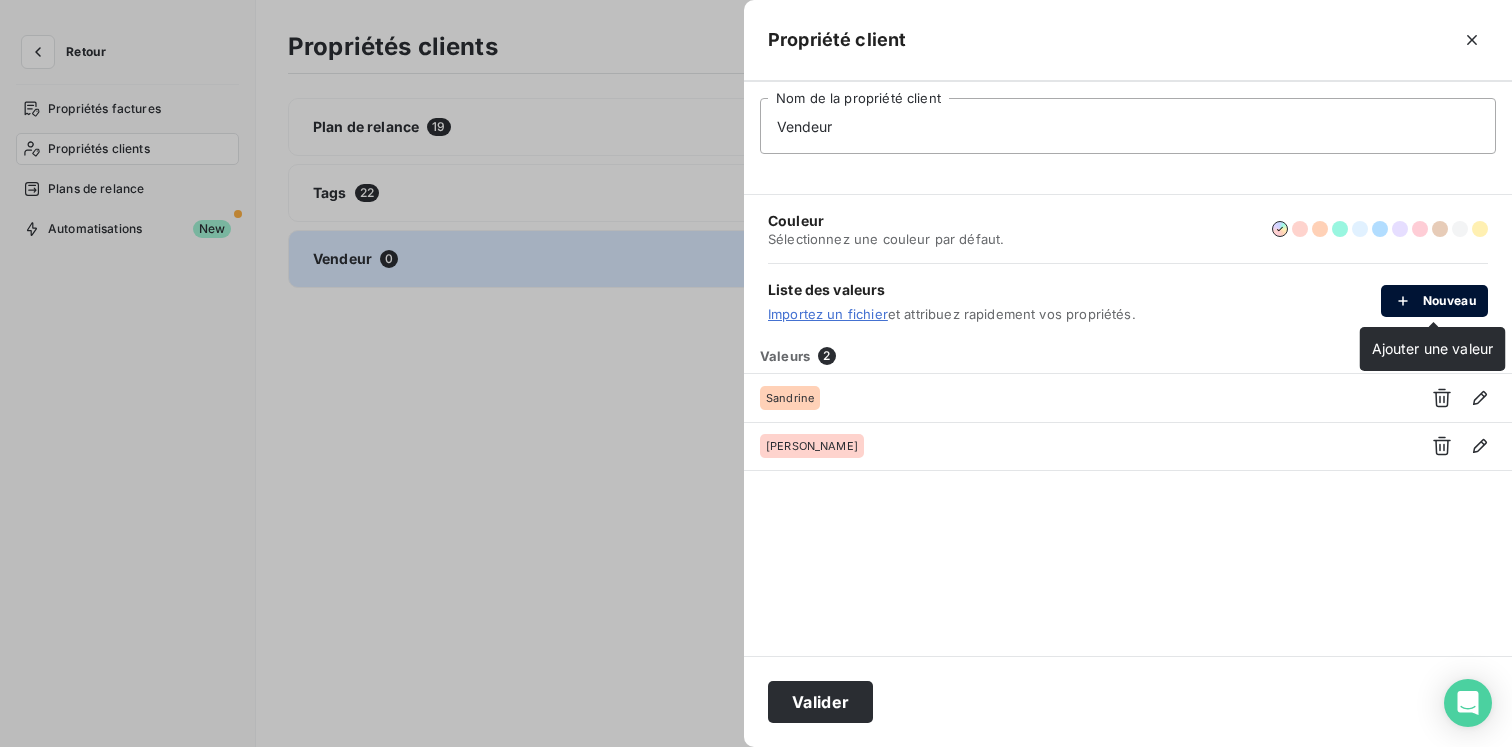 click on "Nouveau" at bounding box center [1434, 301] 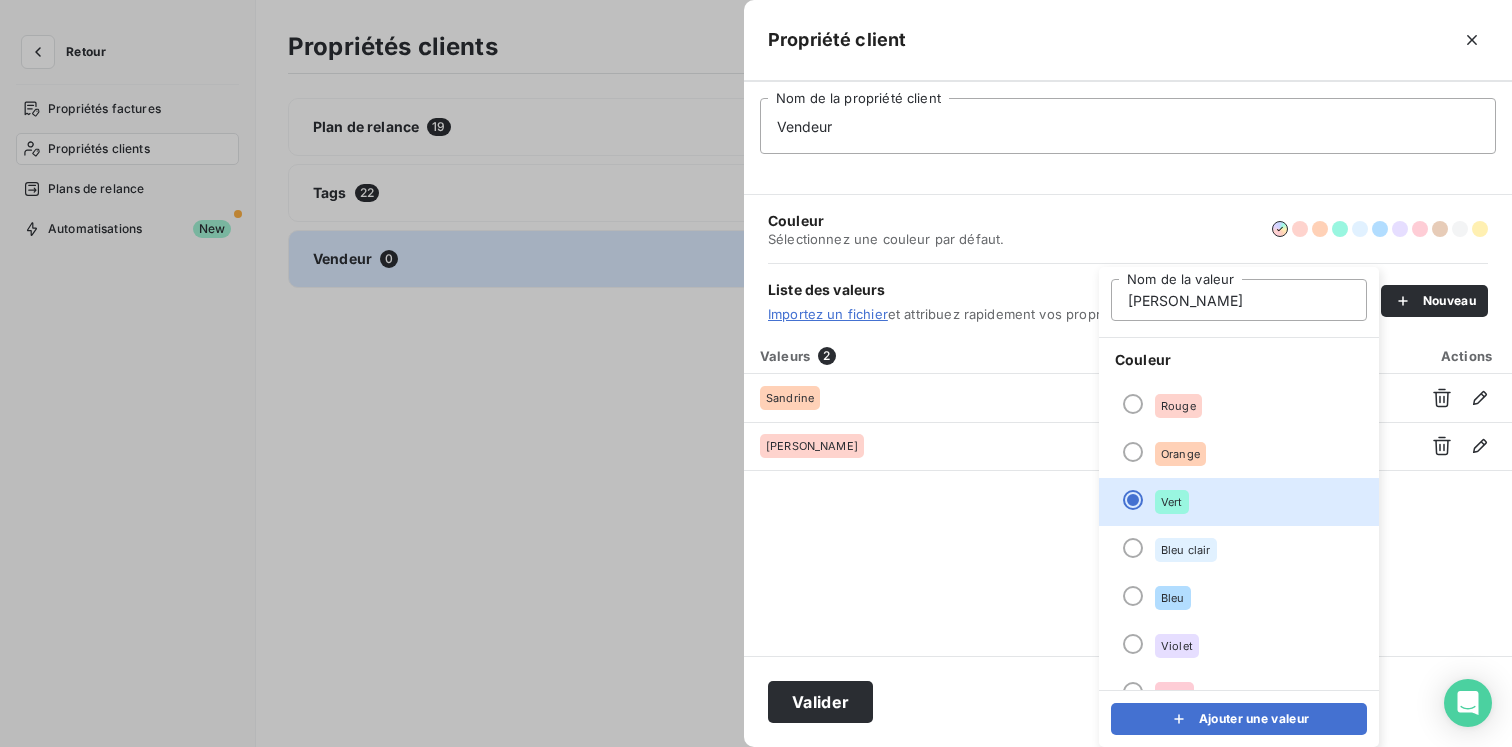 click on "Jean marc" at bounding box center (1239, 300) 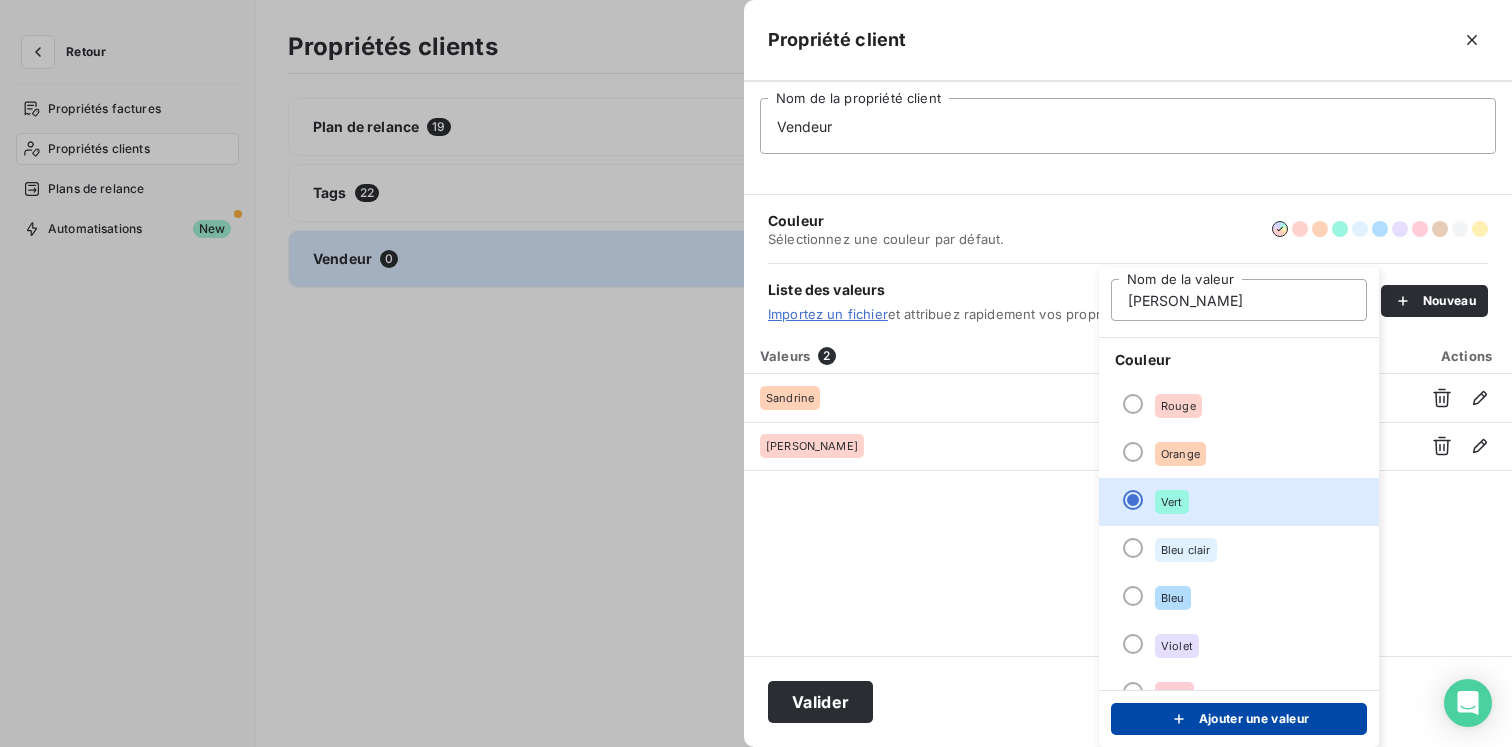 click on "Ajouter une valeur" at bounding box center [1239, 719] 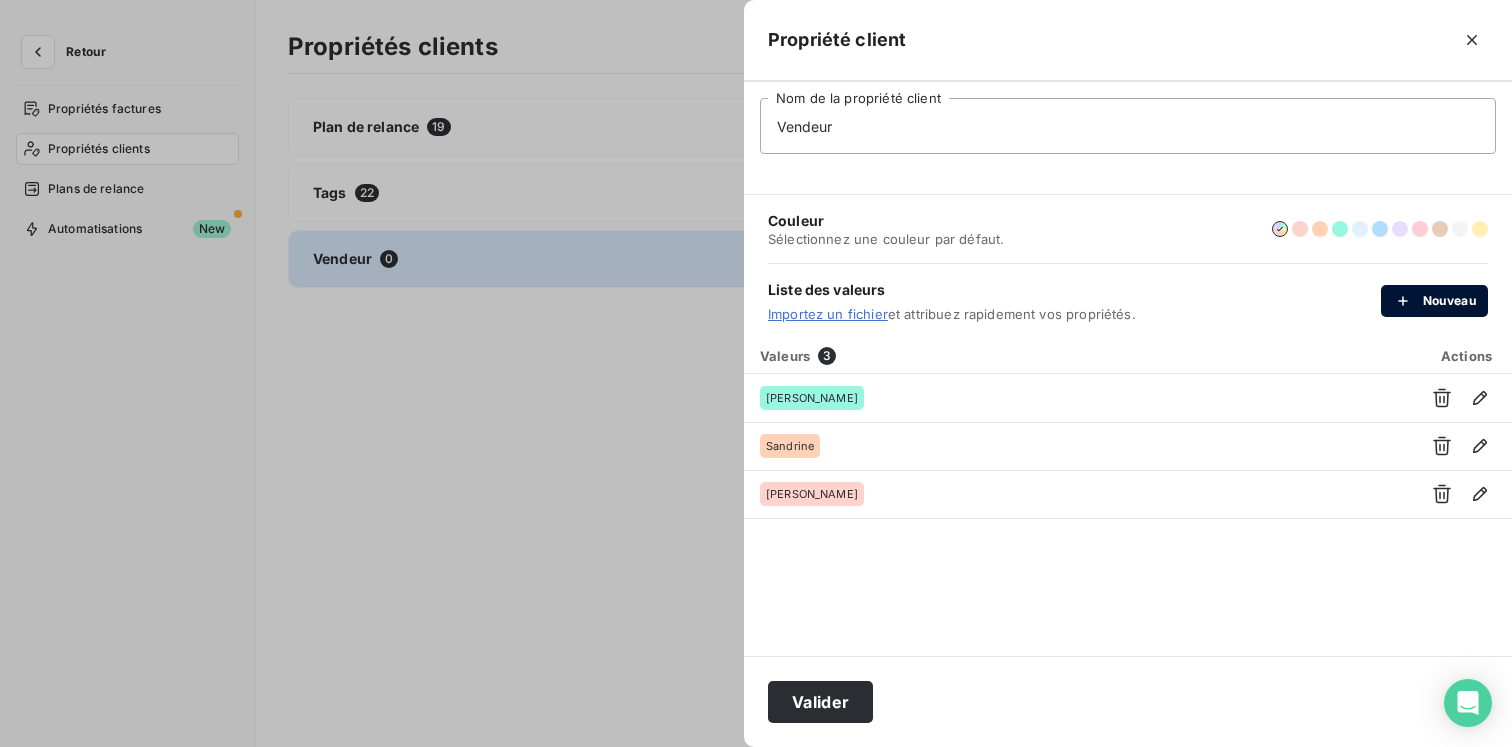 click at bounding box center (1408, 301) 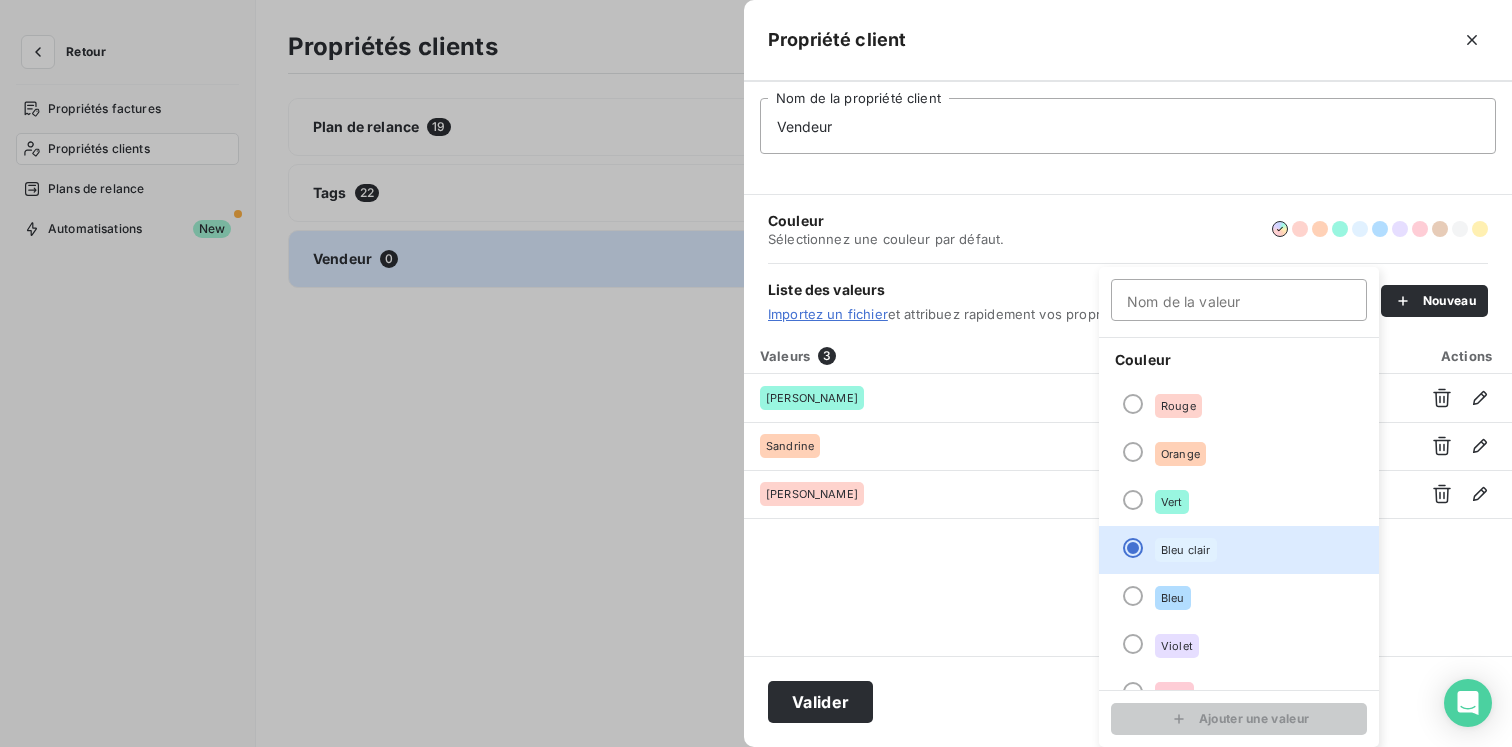 click on "Nom de la valeur" at bounding box center (1239, 300) 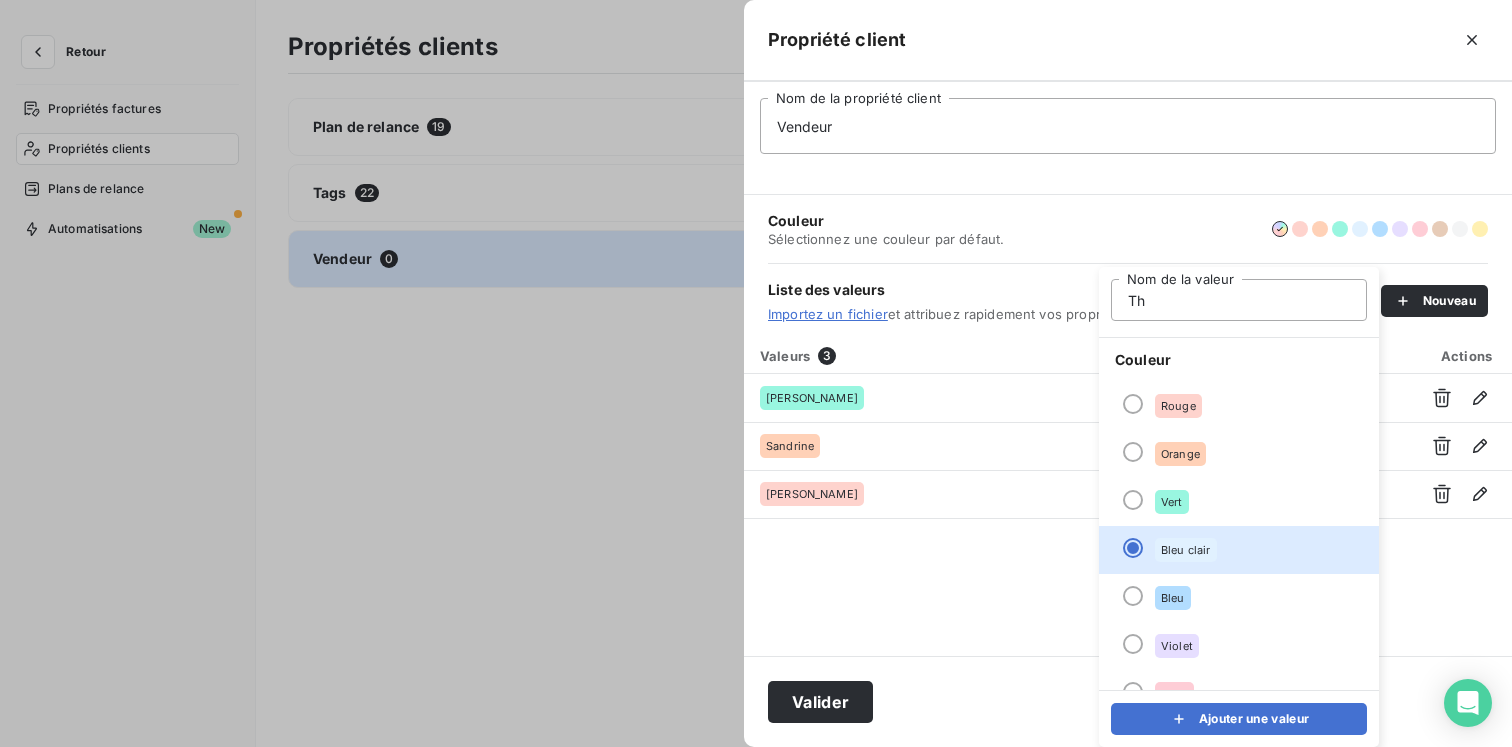type on "T" 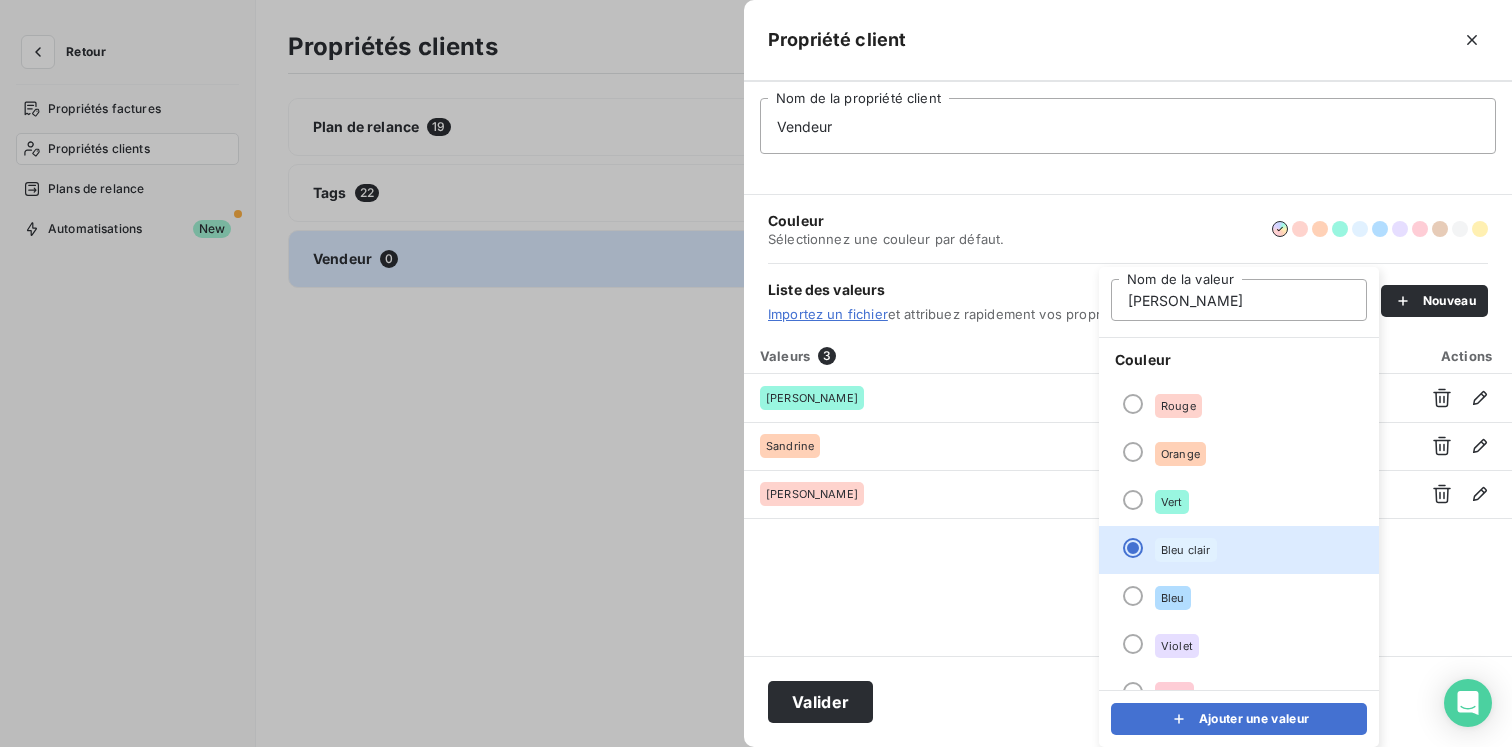 drag, startPoint x: 1219, startPoint y: 297, endPoint x: 987, endPoint y: 296, distance: 232.00215 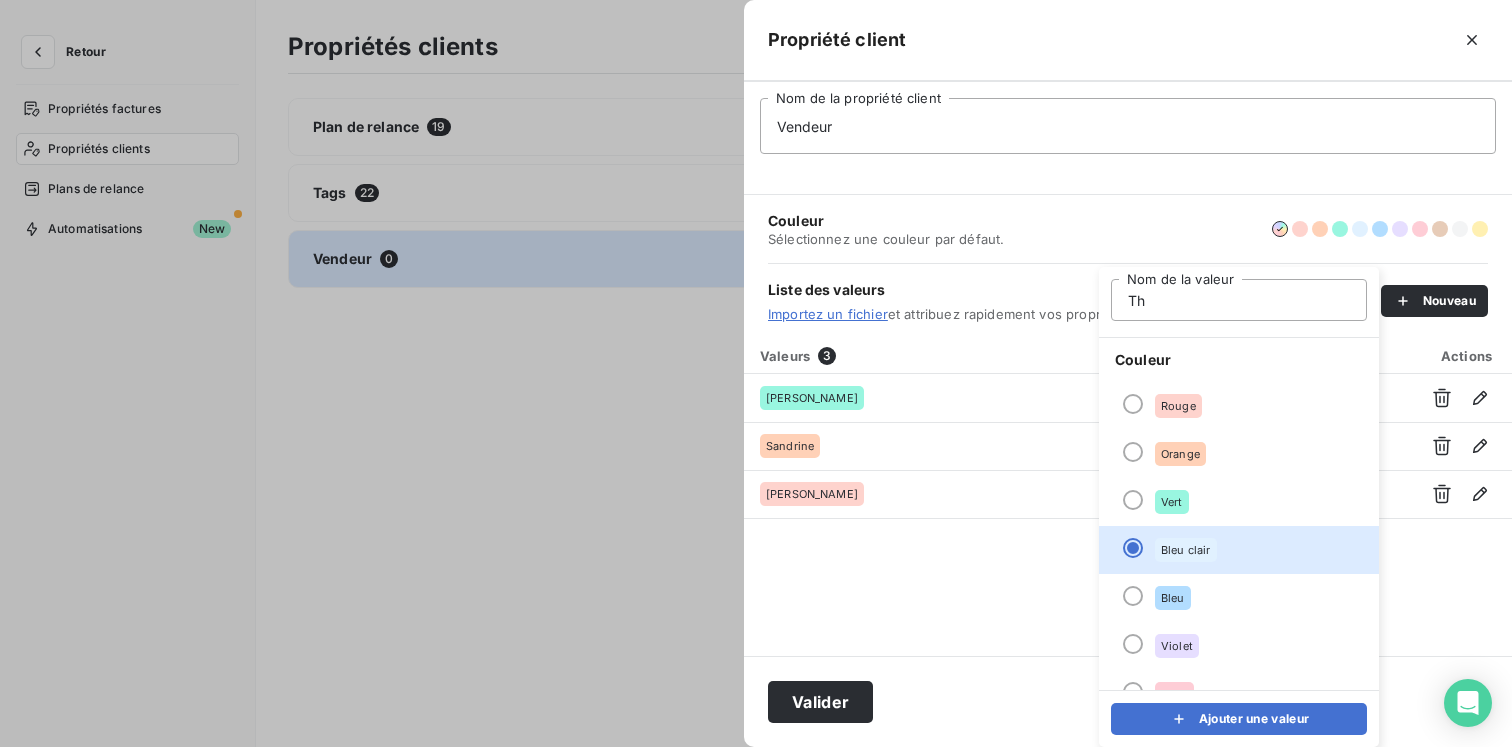 type on "T" 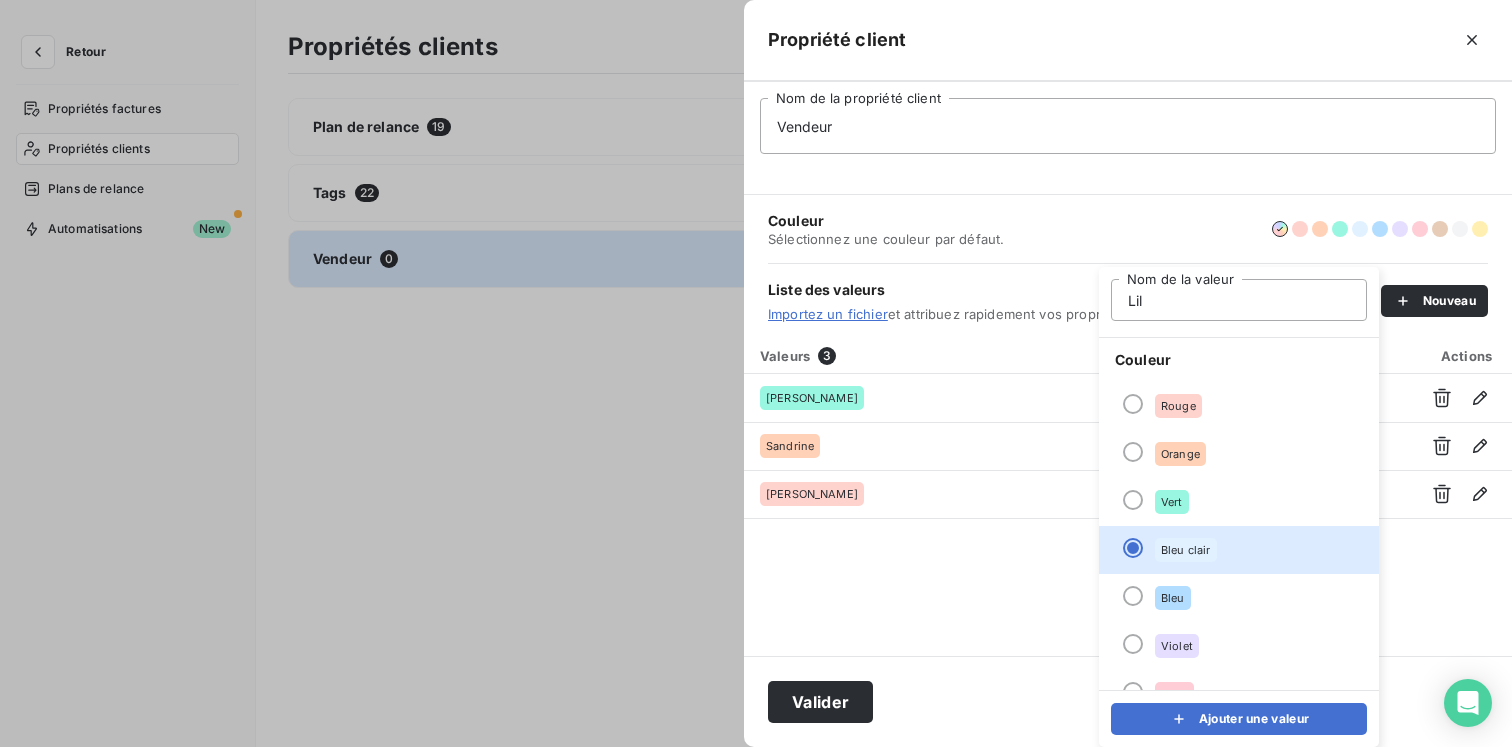 type on "Lila" 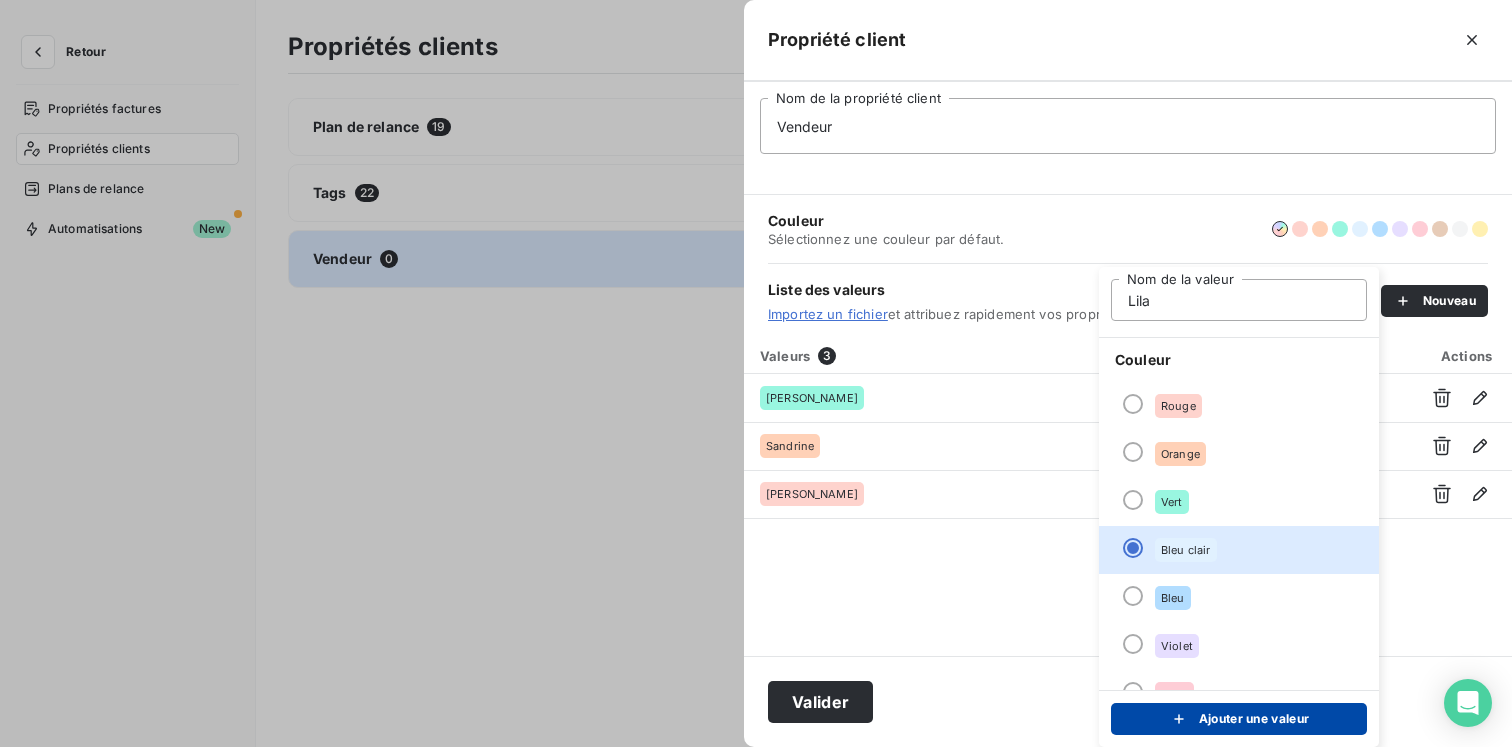 click on "Ajouter une valeur" at bounding box center [1239, 719] 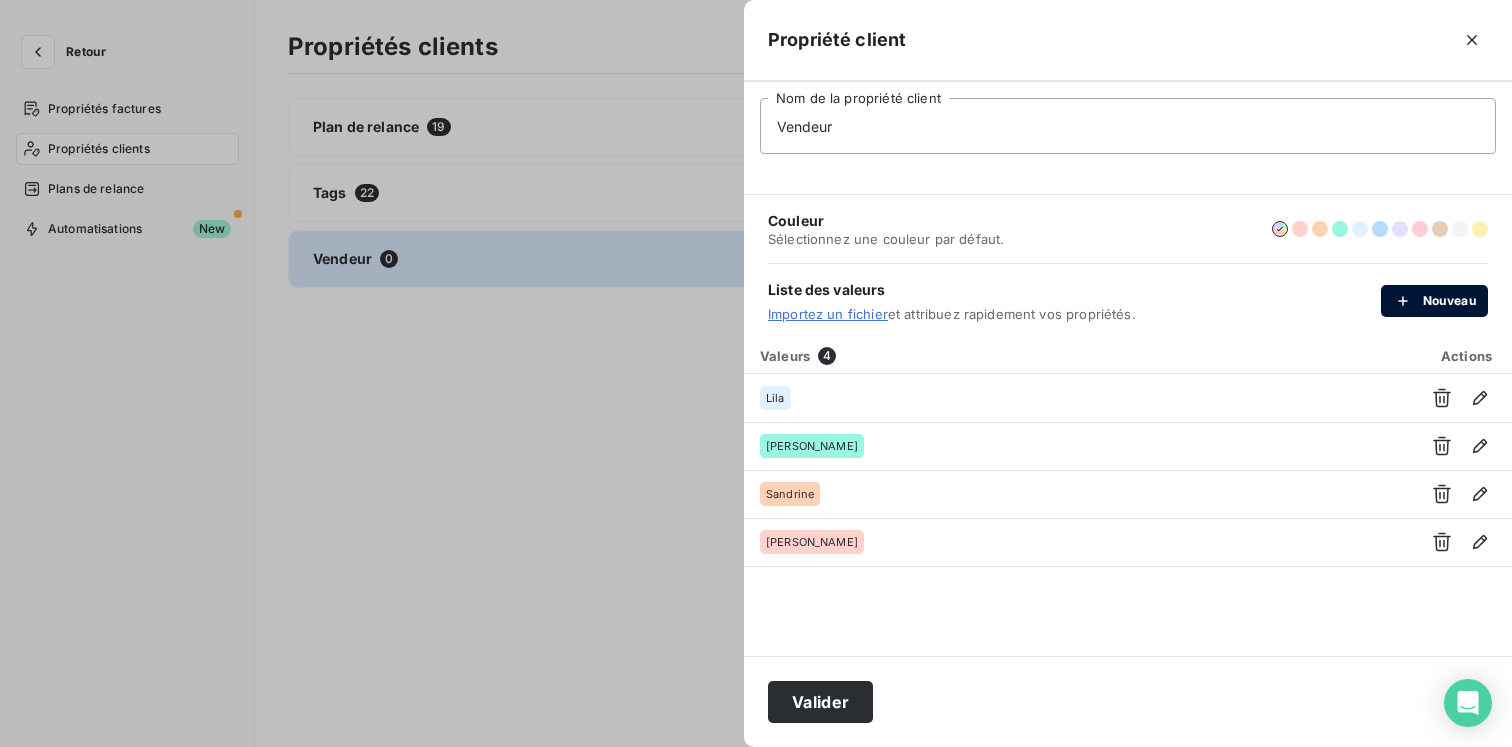 click on "Nouveau" at bounding box center (1434, 301) 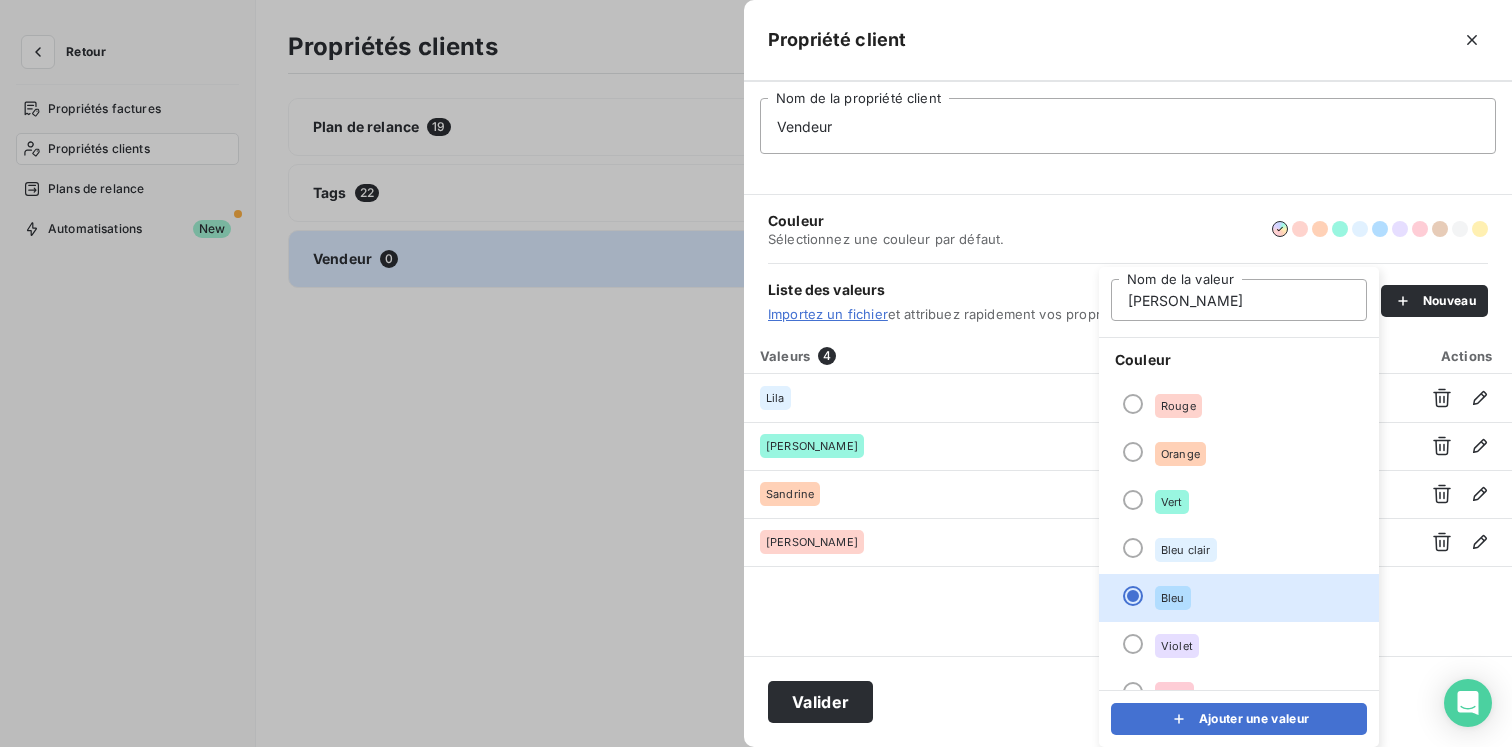 type on "[PERSON_NAME]" 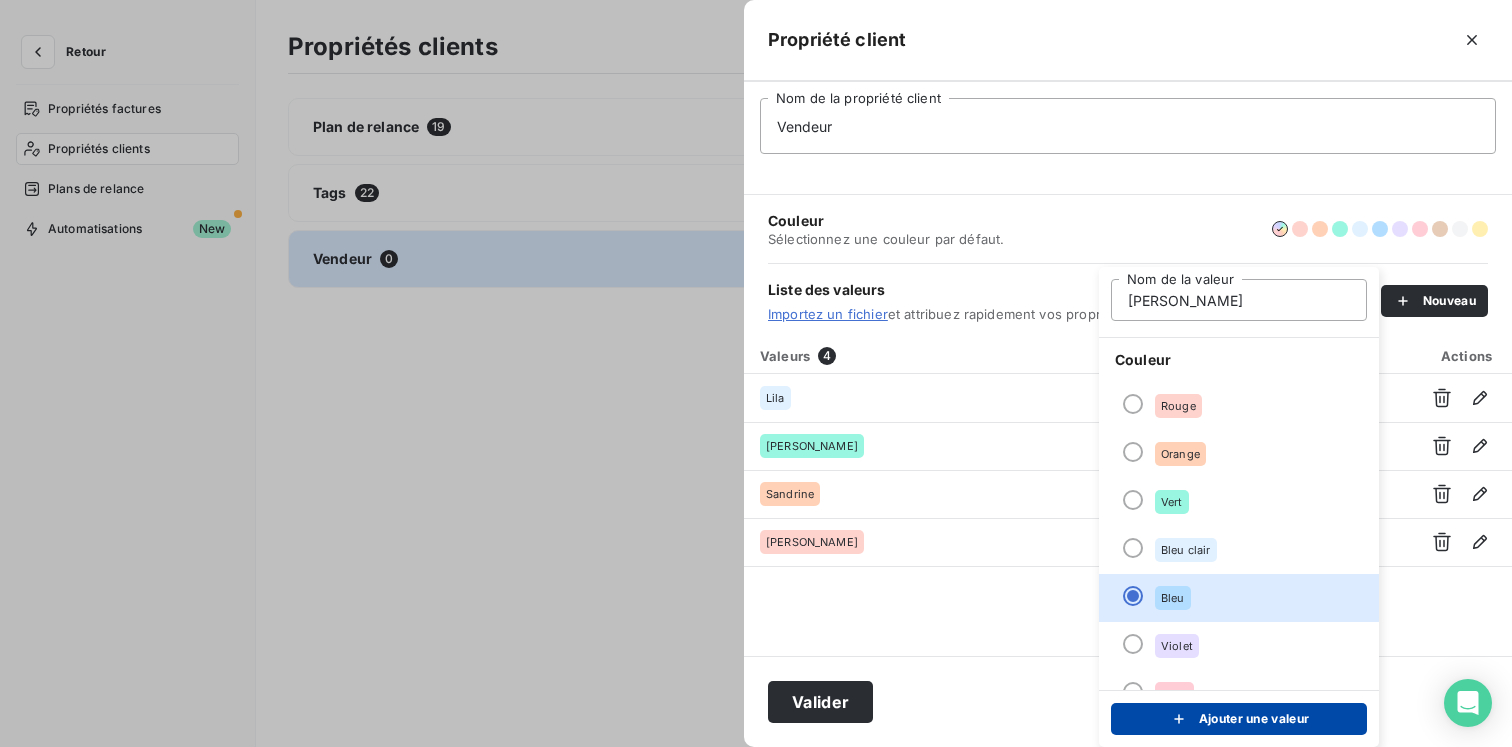 click on "Ajouter une valeur" at bounding box center [1239, 719] 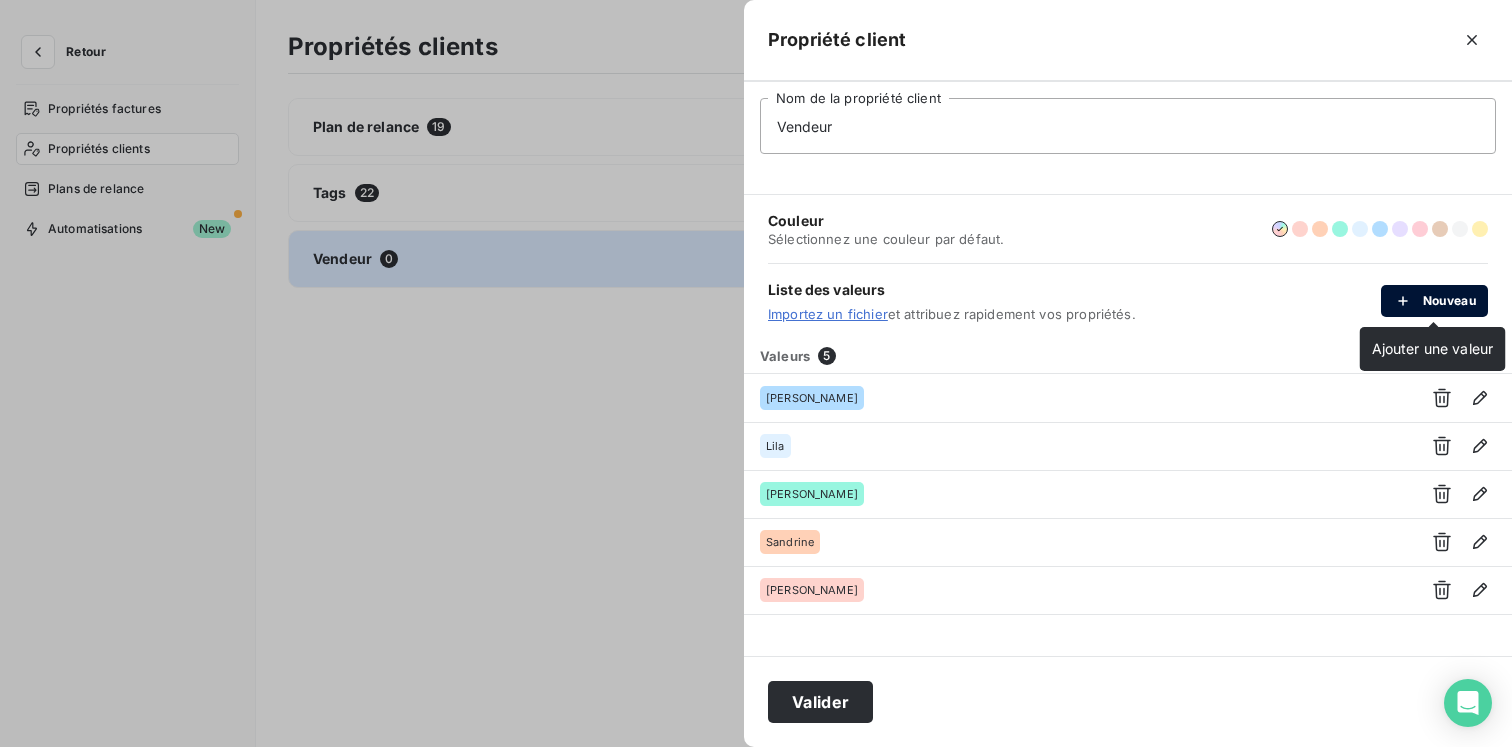 click on "Nouveau" at bounding box center (1434, 301) 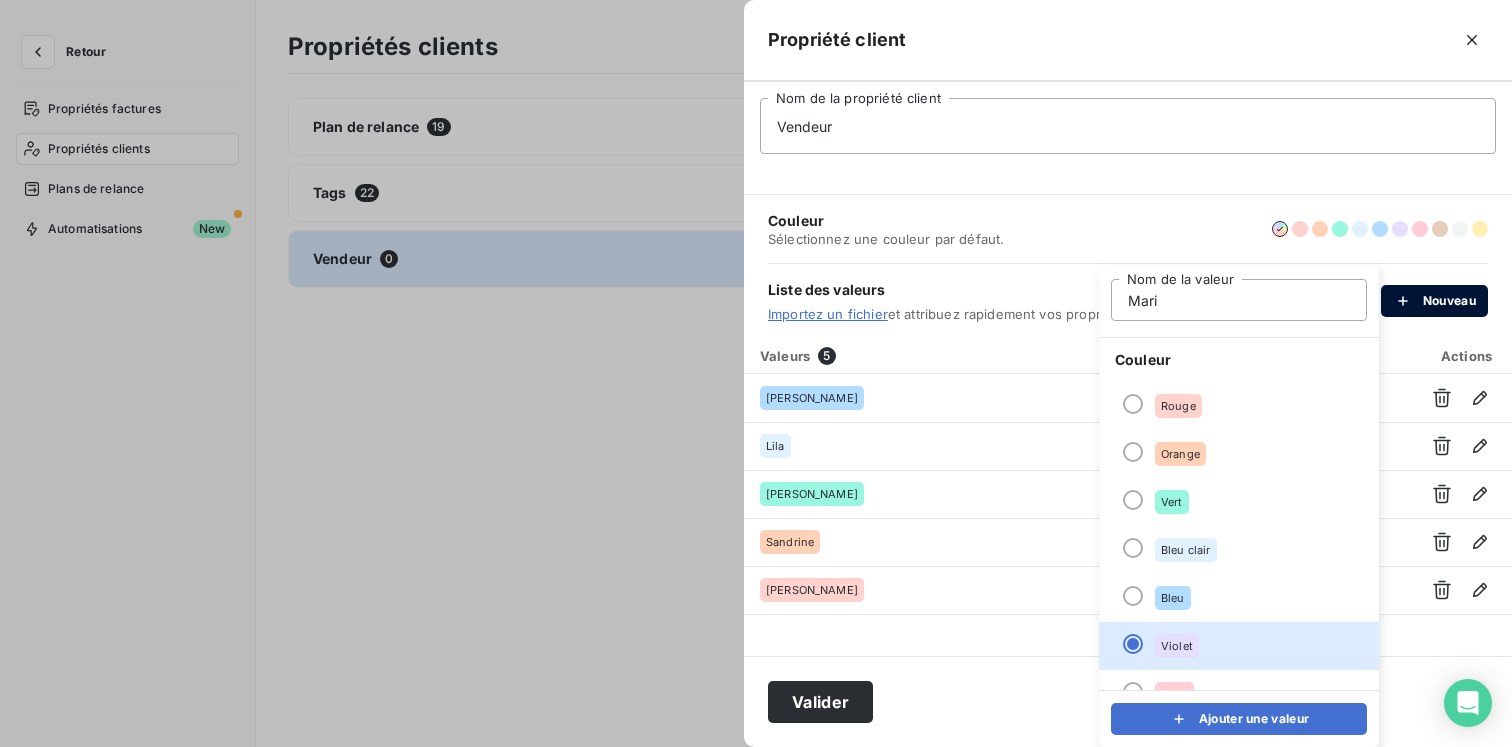 type on "[PERSON_NAME]" 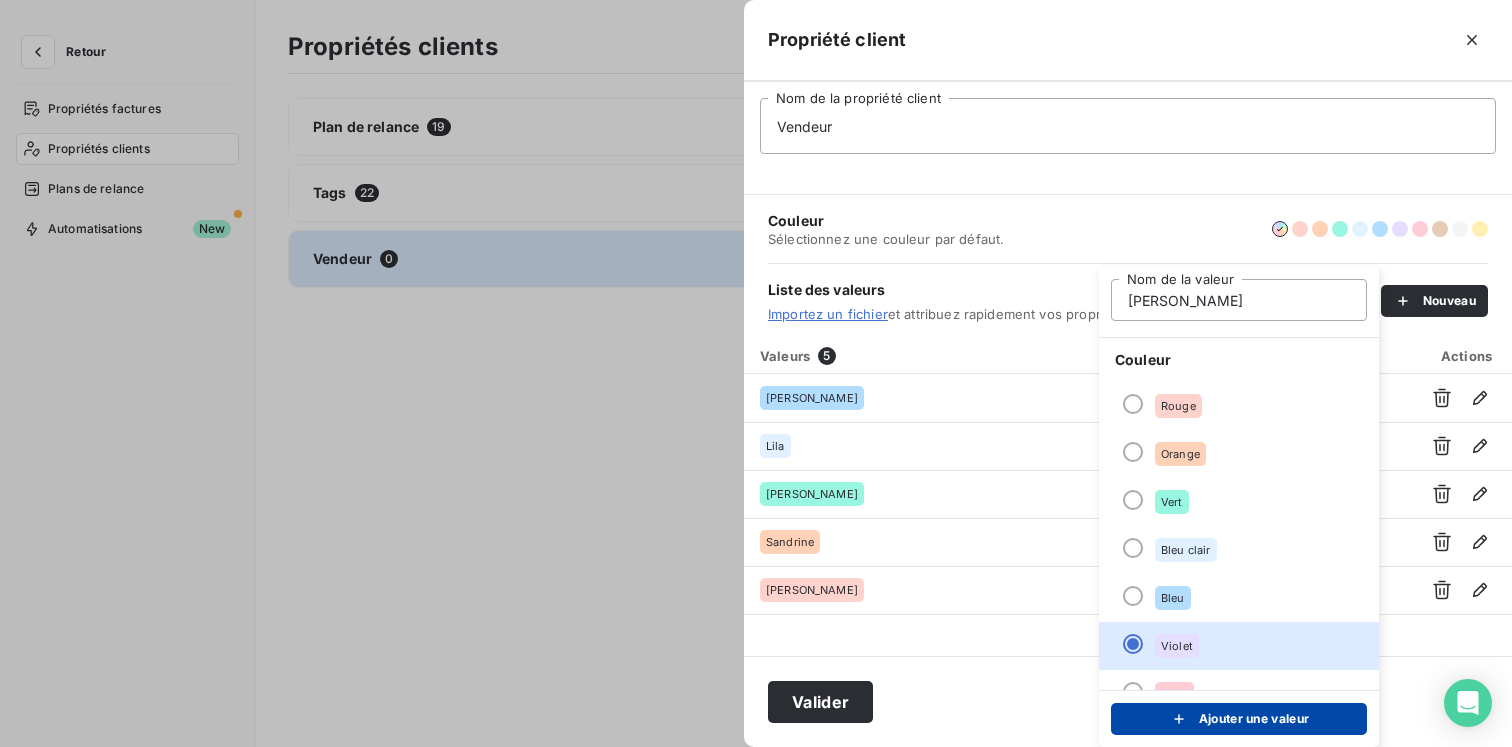 click at bounding box center (1184, 719) 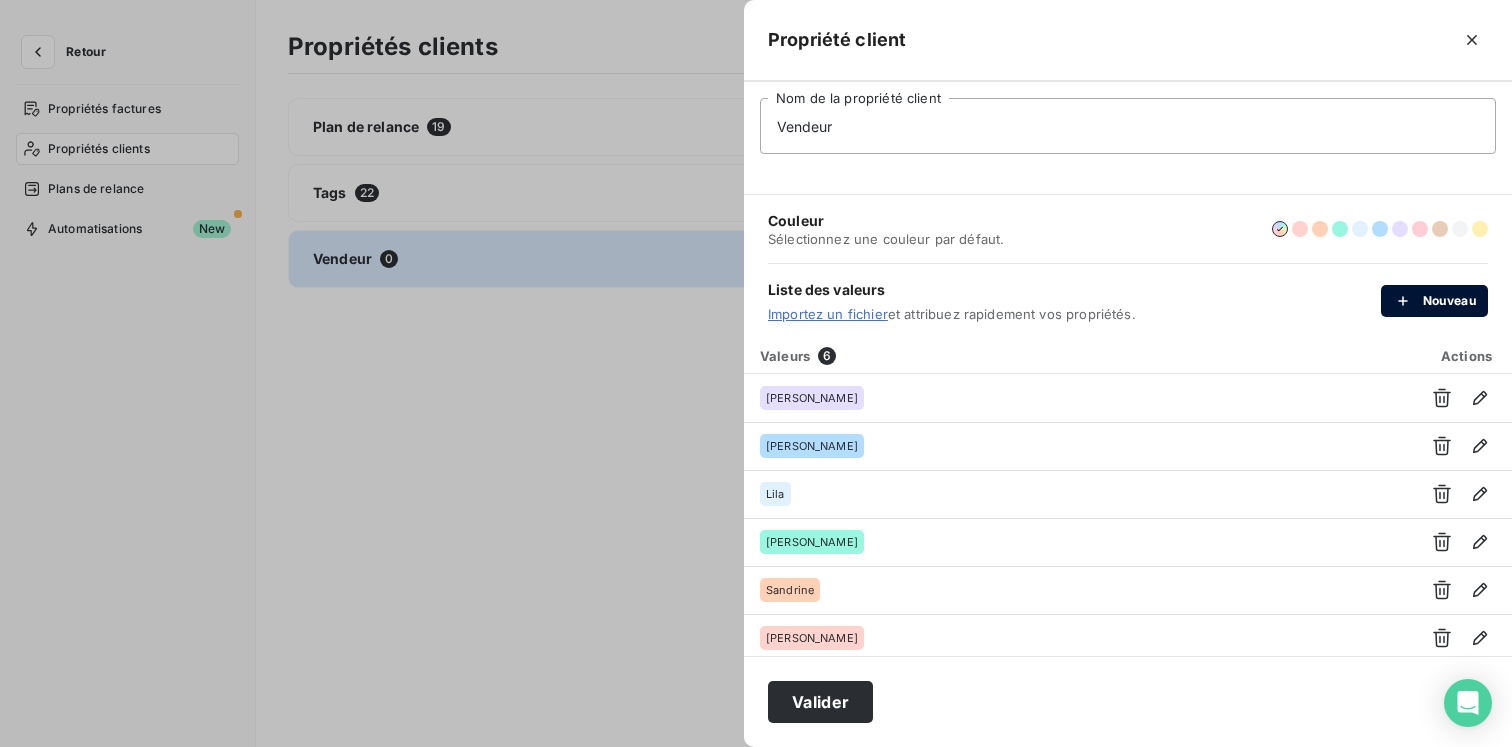 click on "Nouveau" at bounding box center [1434, 301] 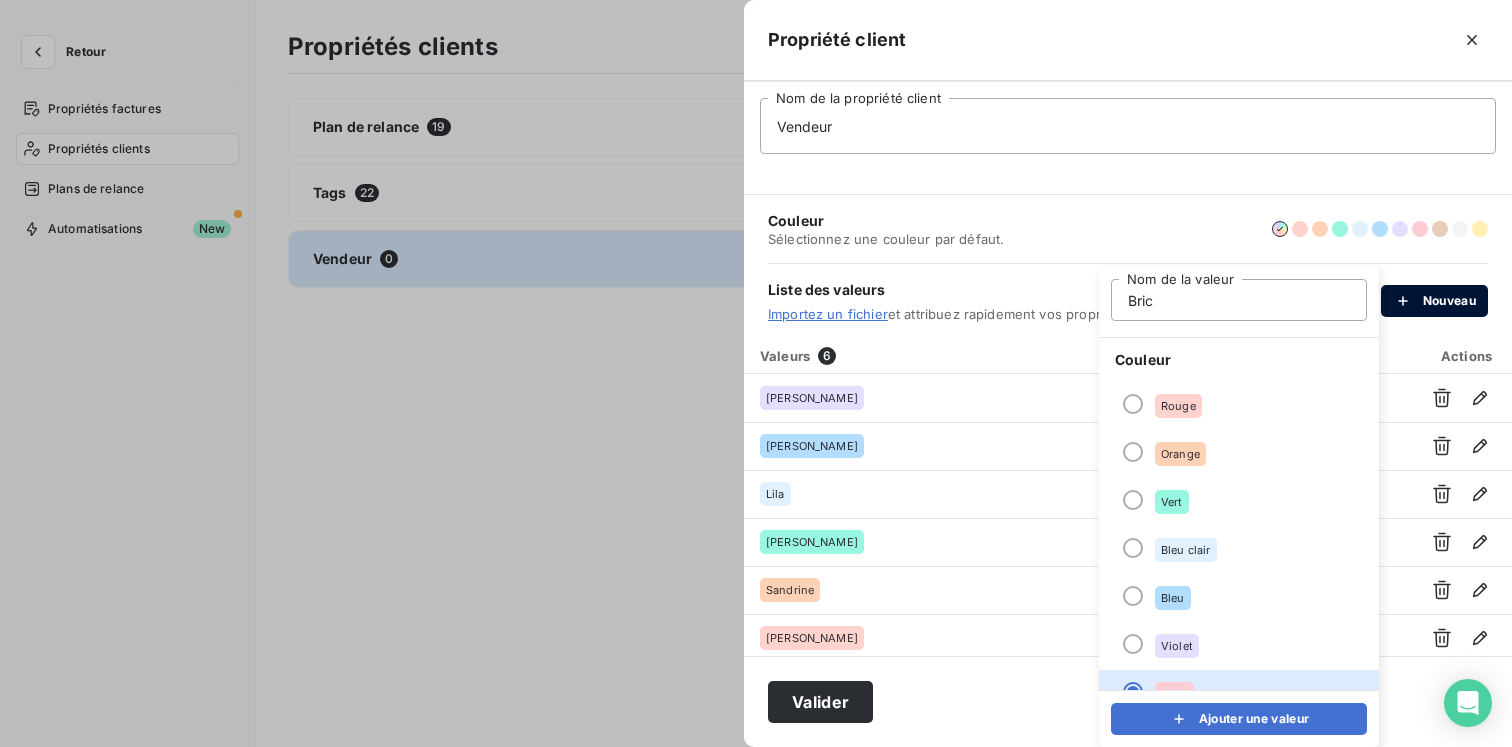 type on "Brice" 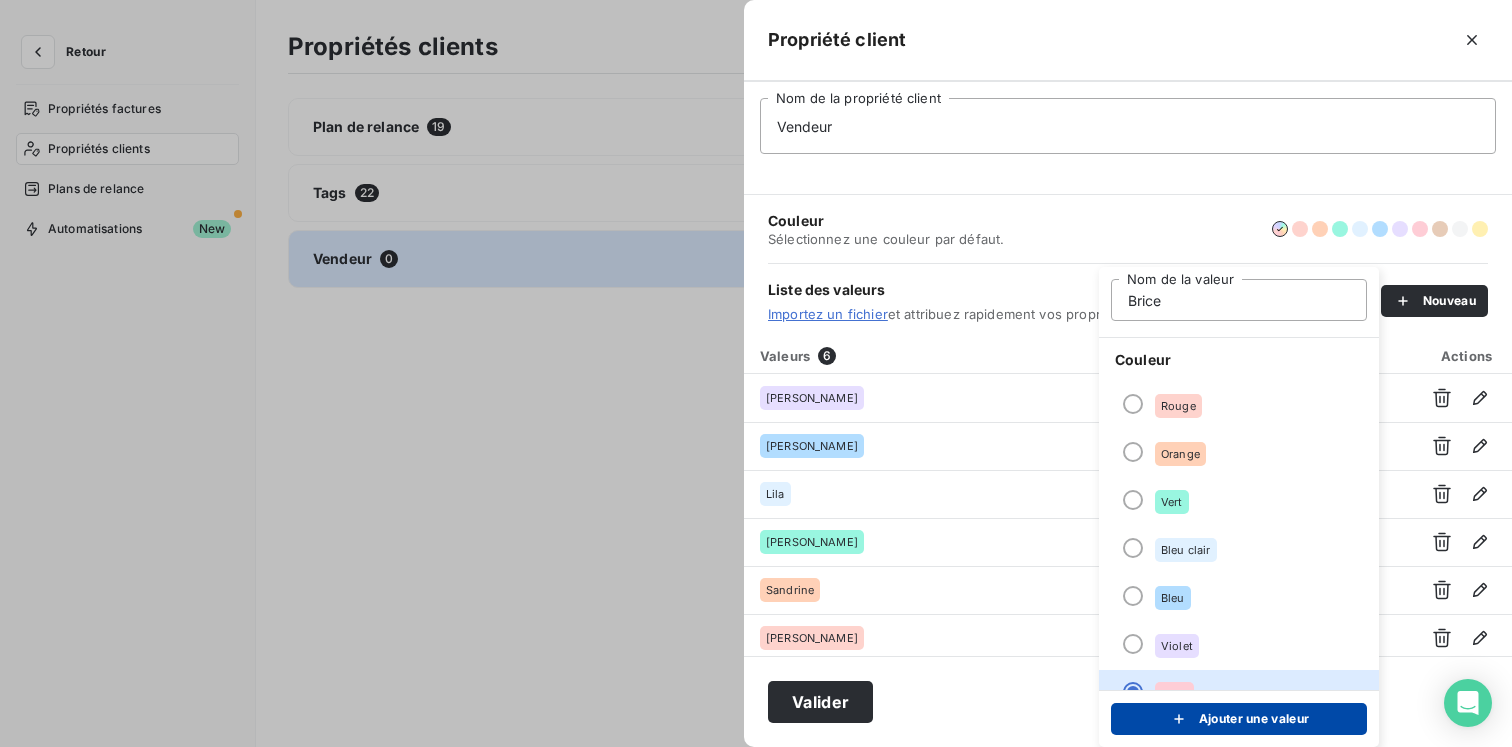 click on "Ajouter une valeur" at bounding box center (1239, 719) 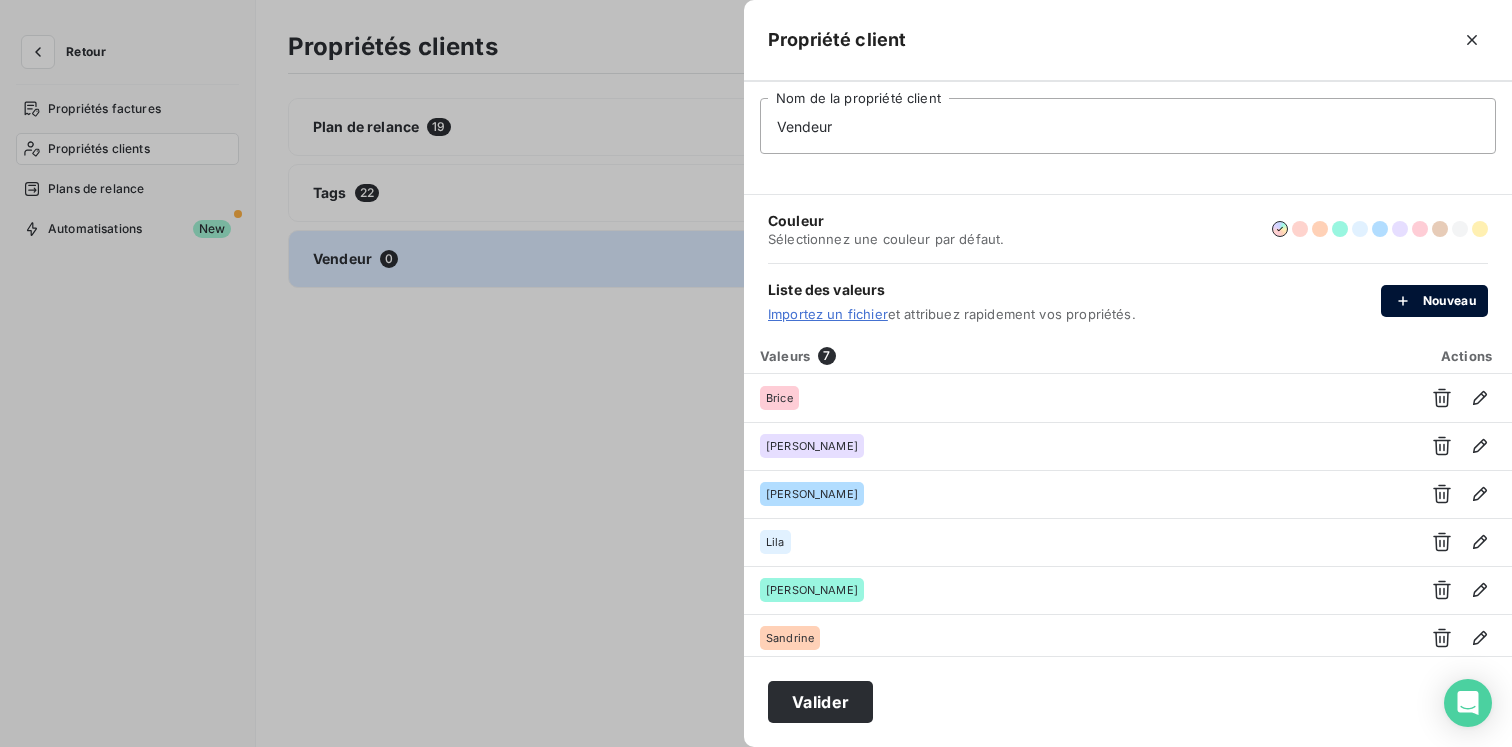click on "Nouveau" at bounding box center [1434, 301] 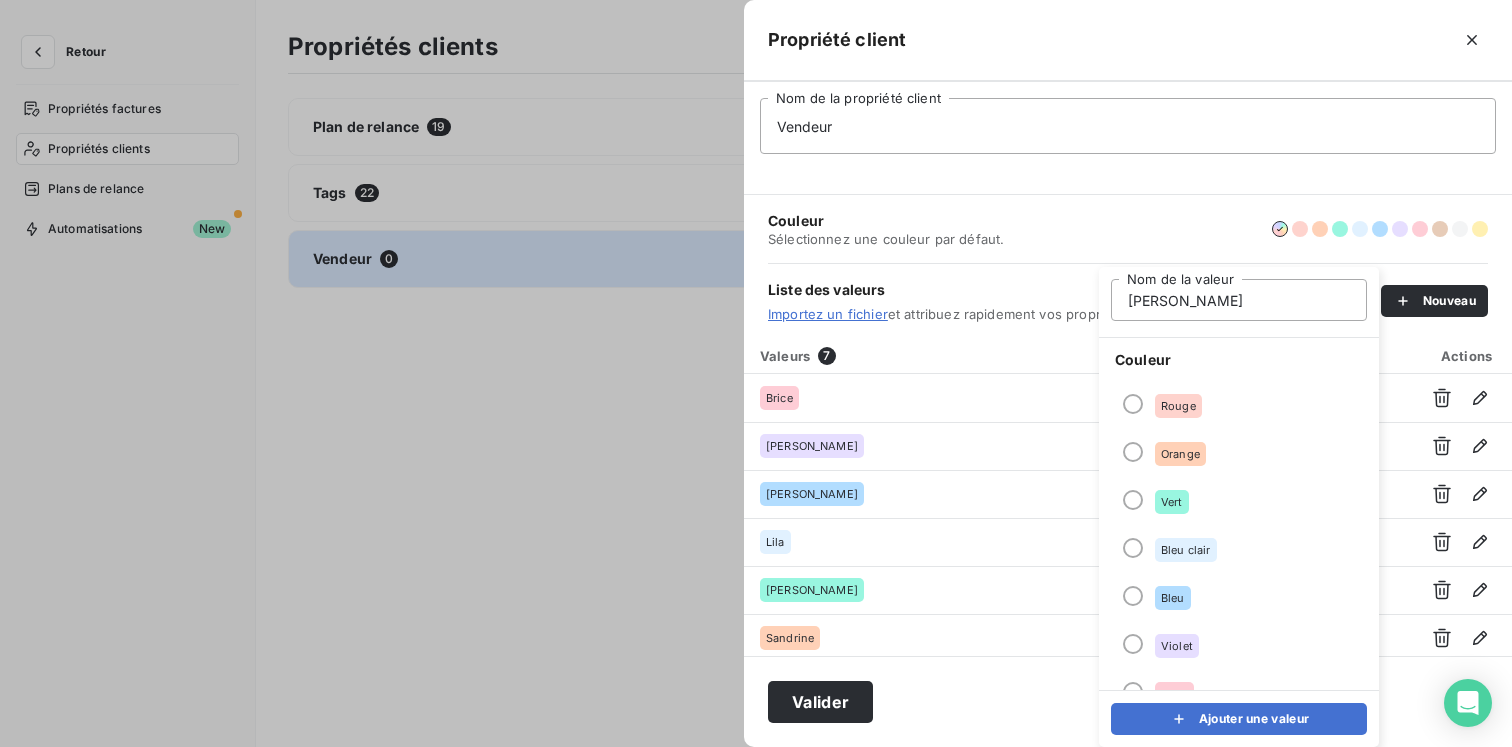 type on "[PERSON_NAME]" 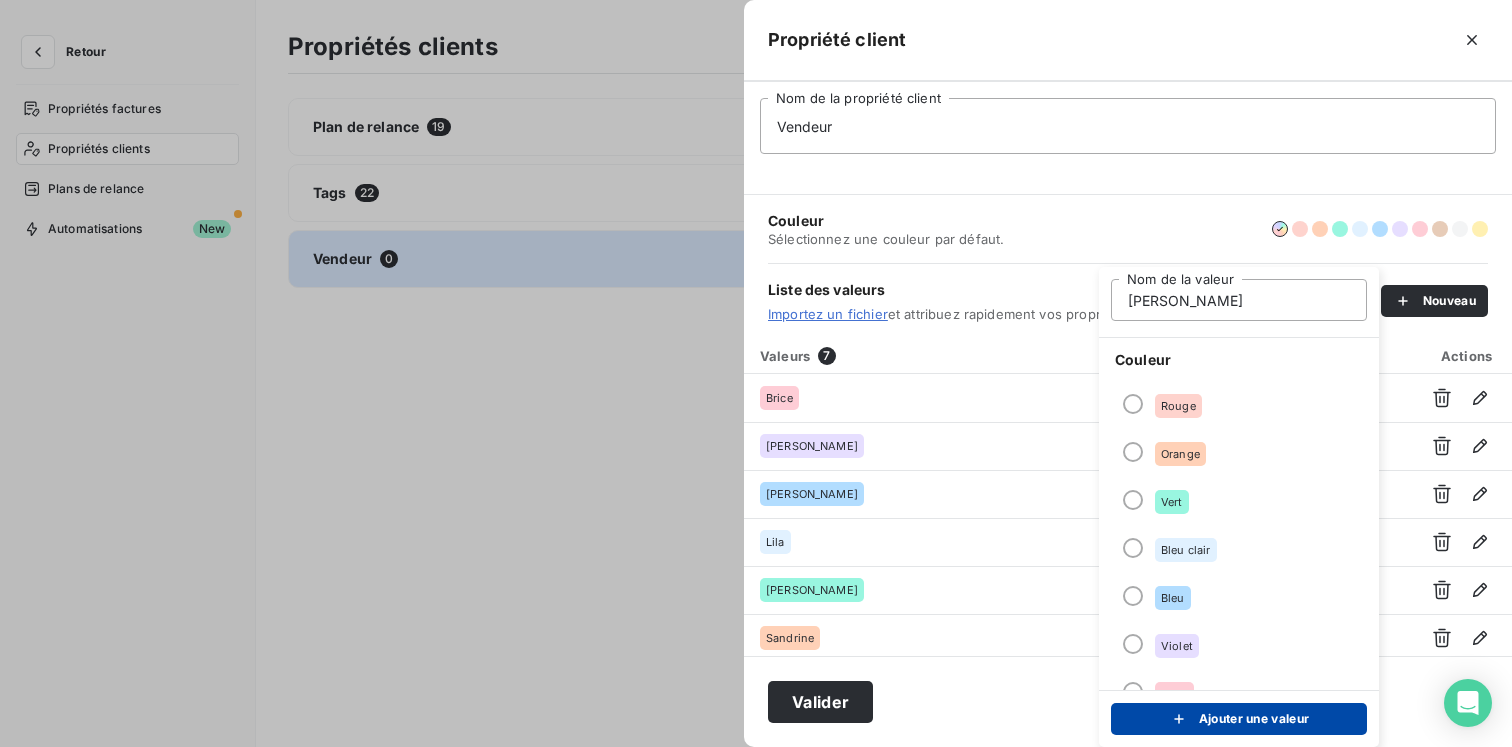 click on "Ajouter une valeur" at bounding box center (1239, 719) 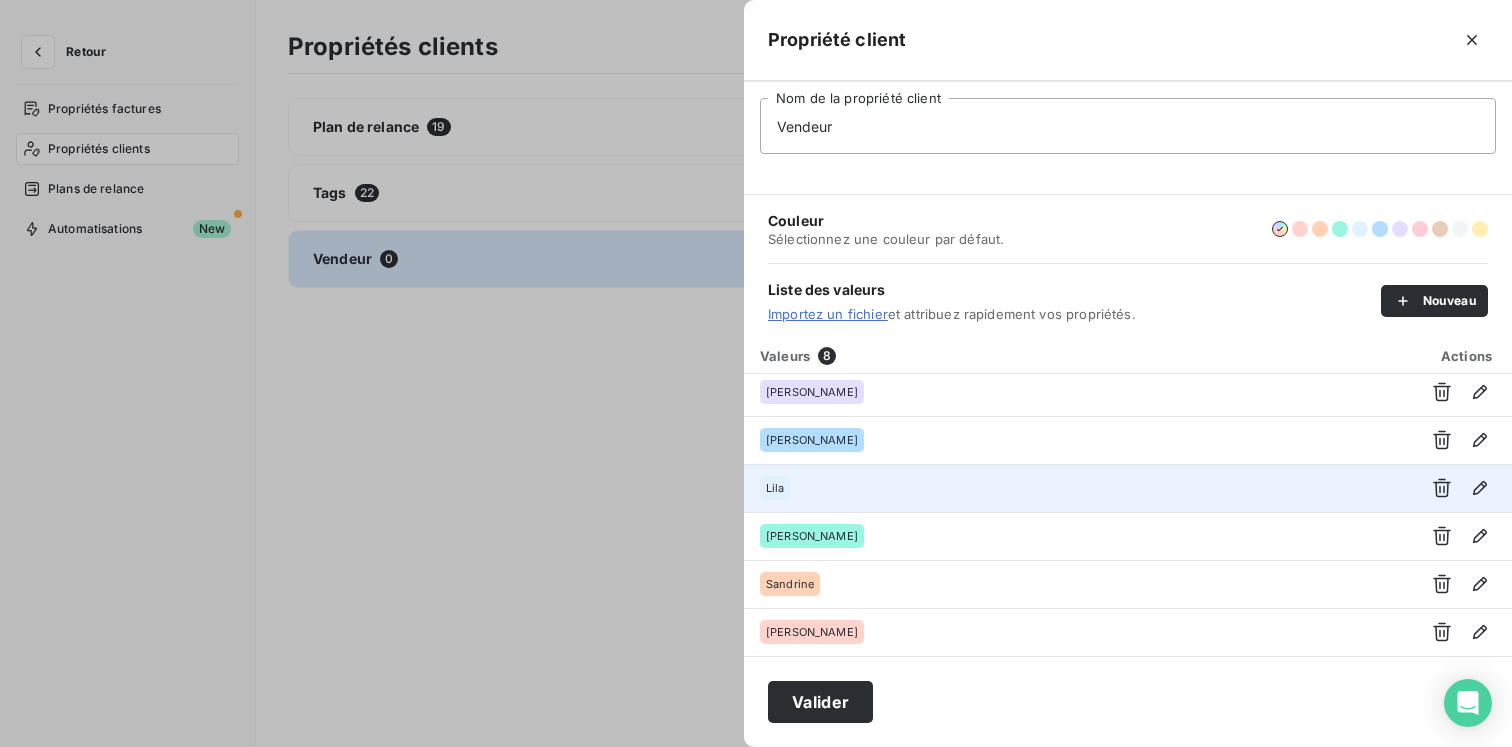 scroll, scrollTop: 0, scrollLeft: 0, axis: both 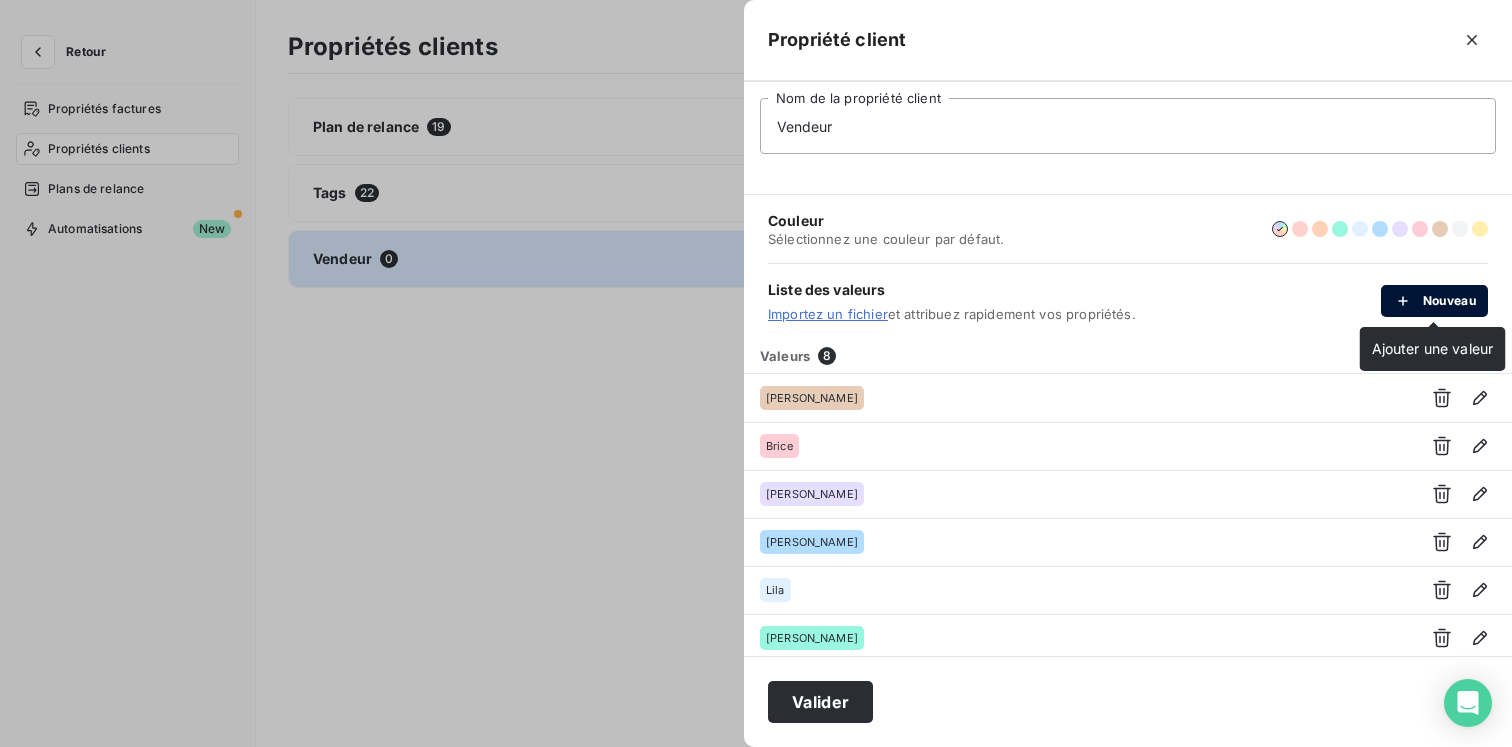 click at bounding box center (1408, 301) 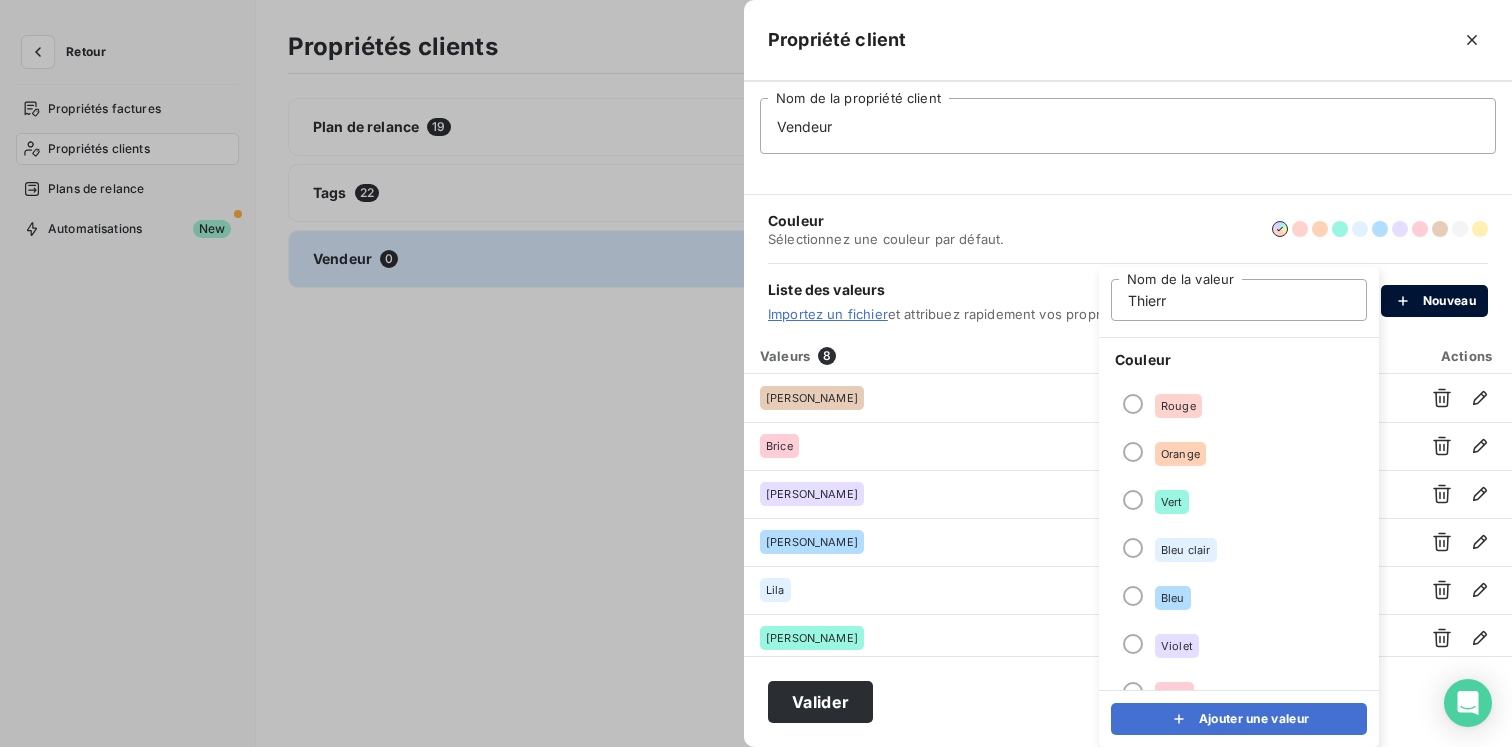type on "[PERSON_NAME]" 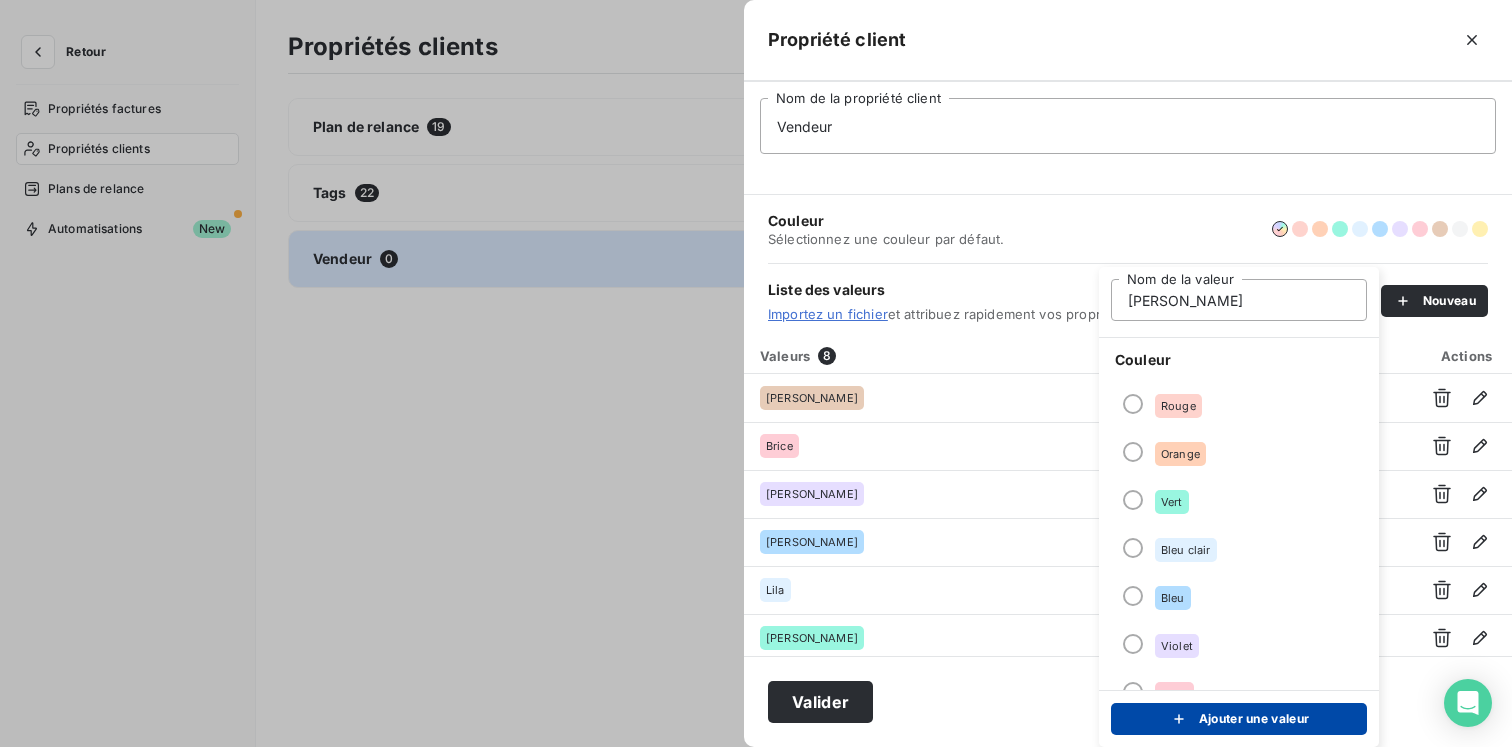 click on "Ajouter une valeur" at bounding box center [1239, 719] 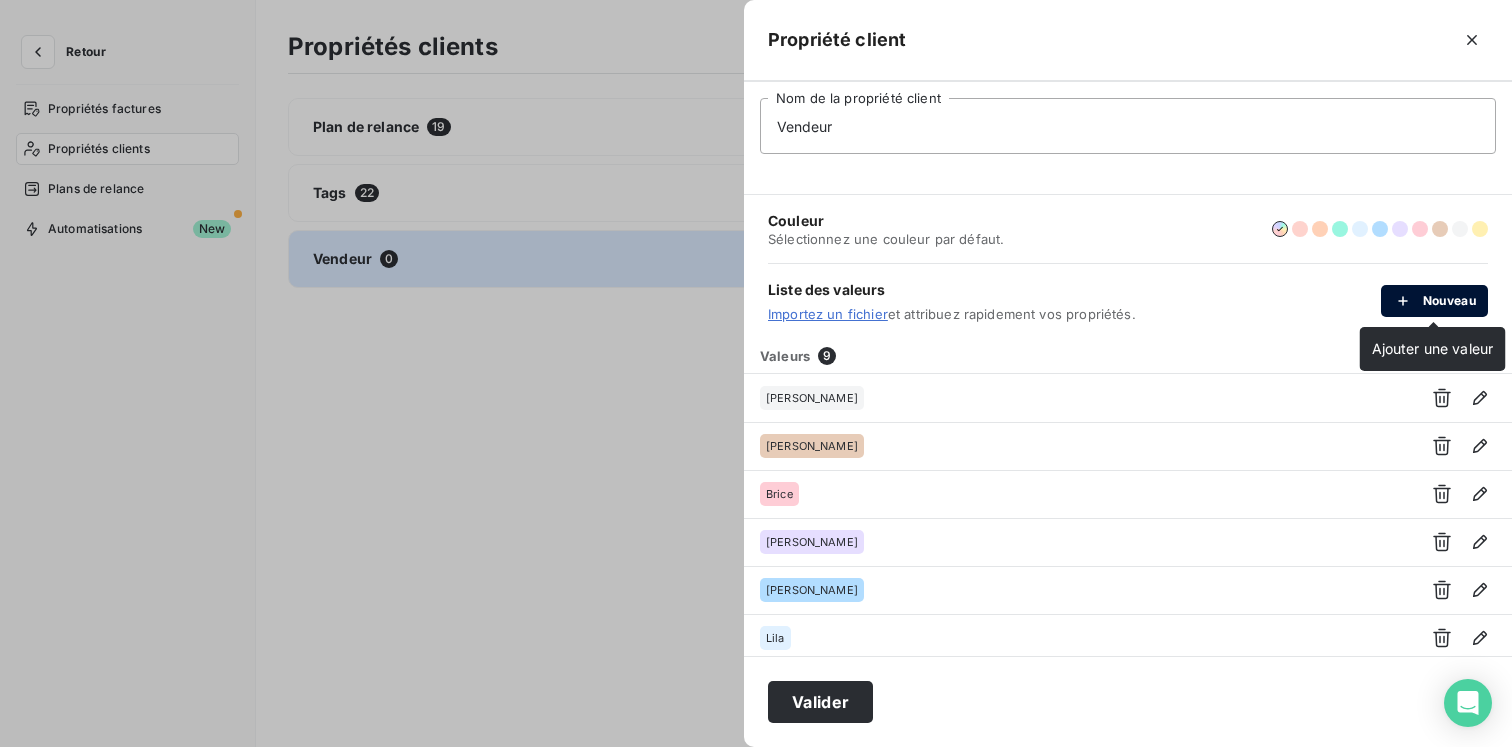 click on "Nouveau" at bounding box center (1434, 301) 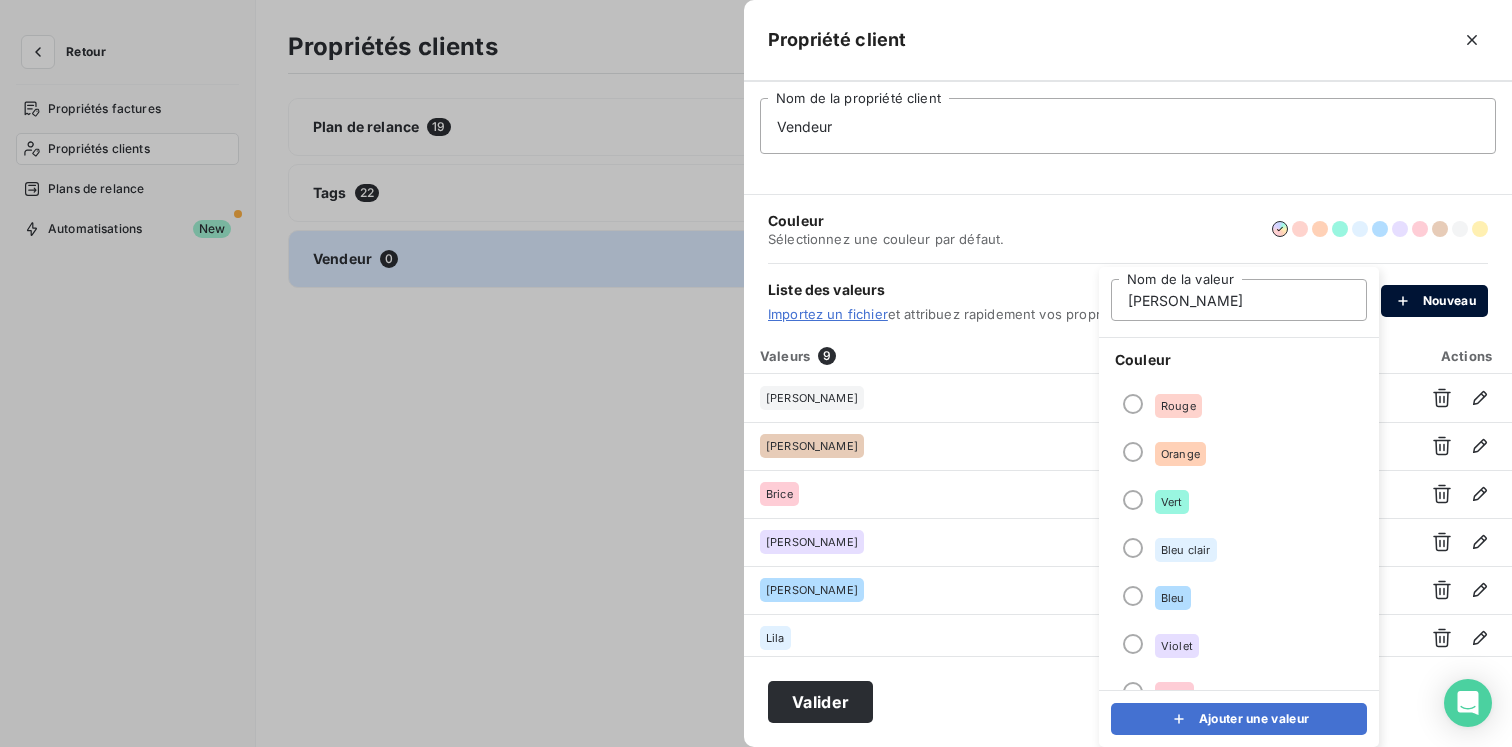type on "[PERSON_NAME]" 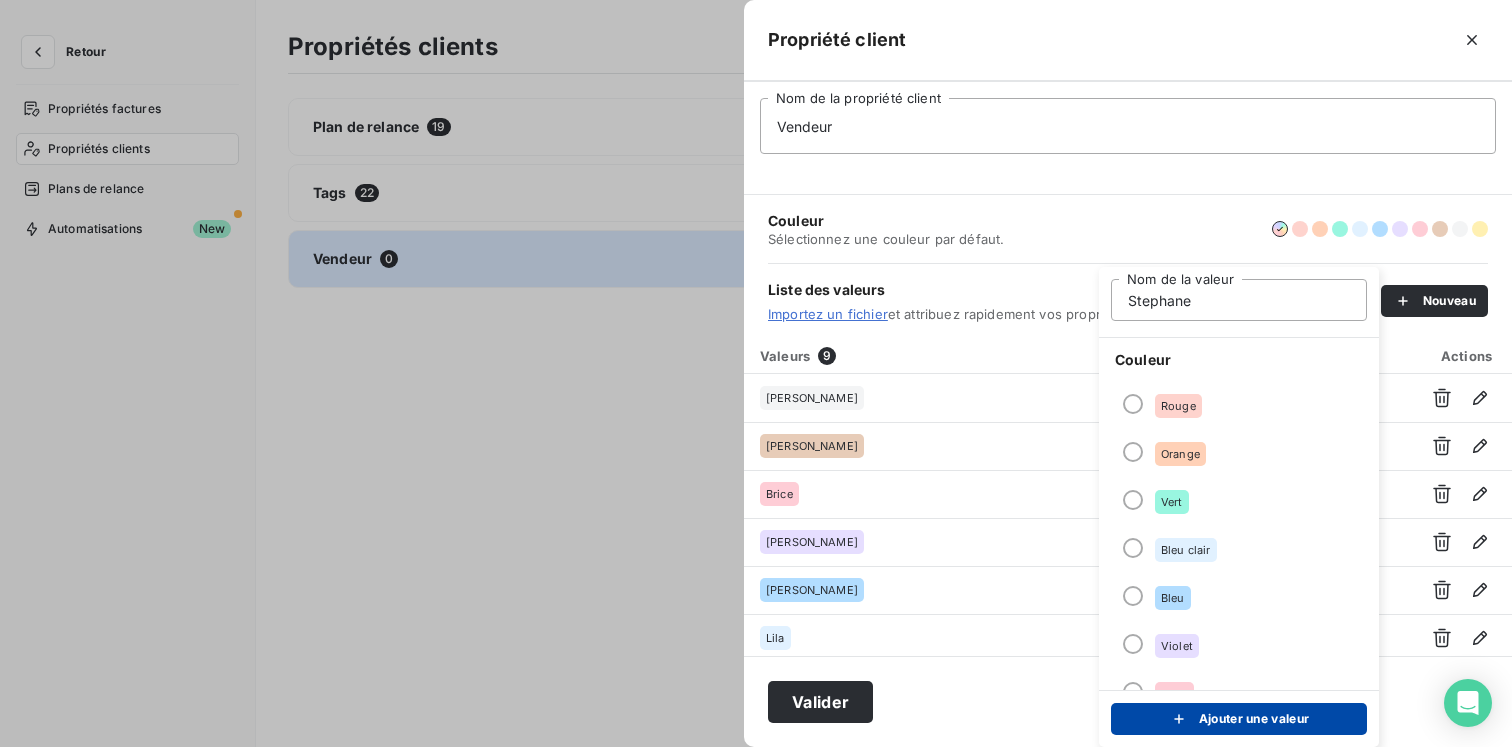 click on "Ajouter une valeur" at bounding box center [1239, 719] 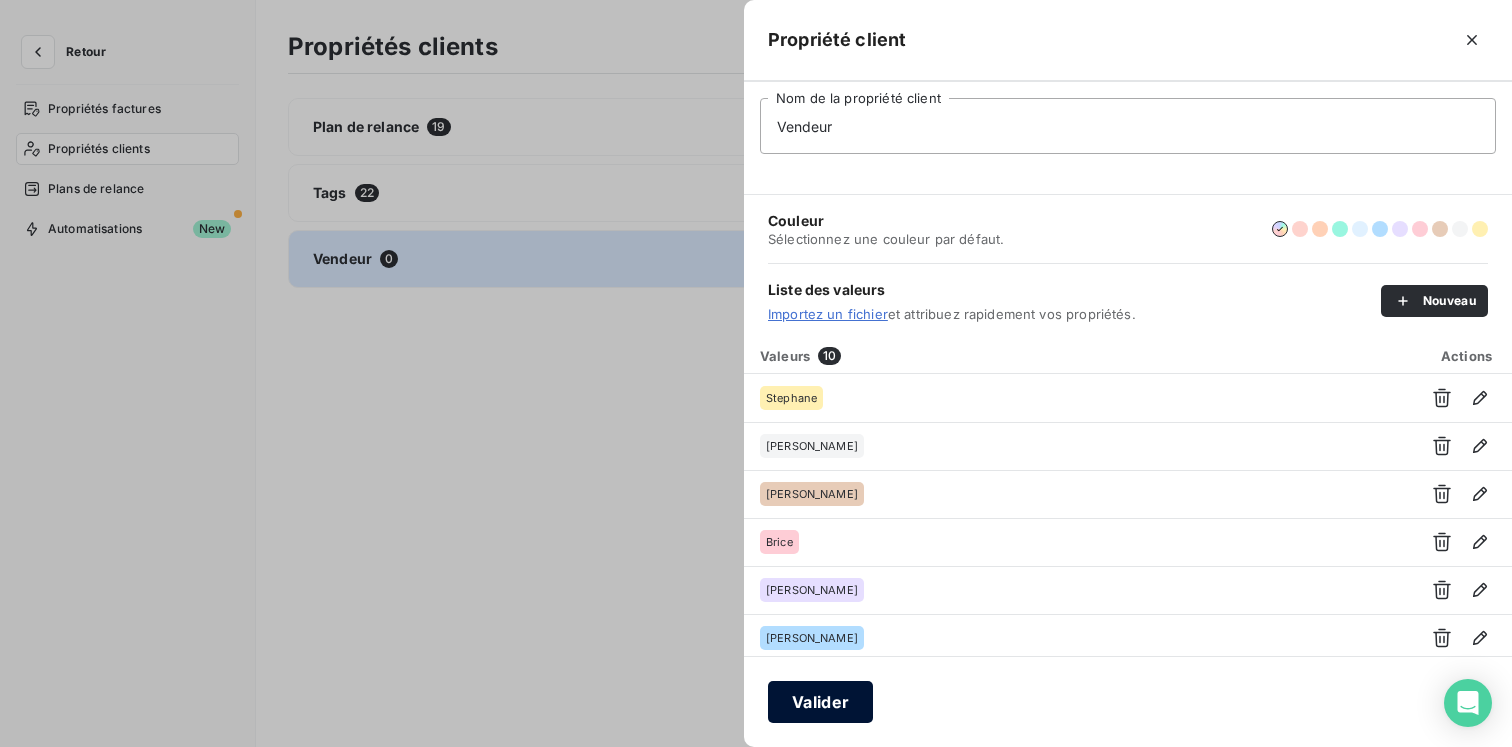 click on "Valider" at bounding box center [820, 702] 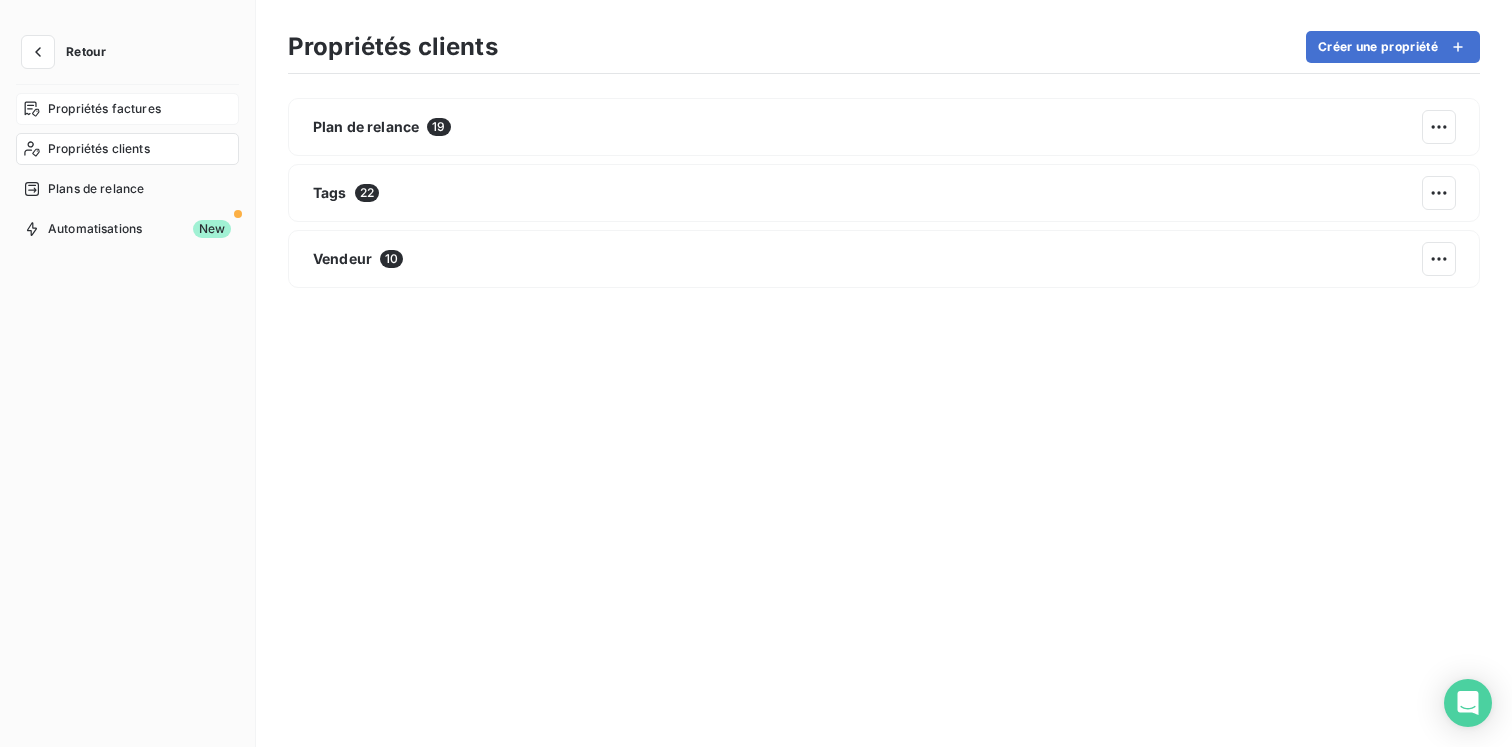 click on "Propriétés factures" at bounding box center (104, 109) 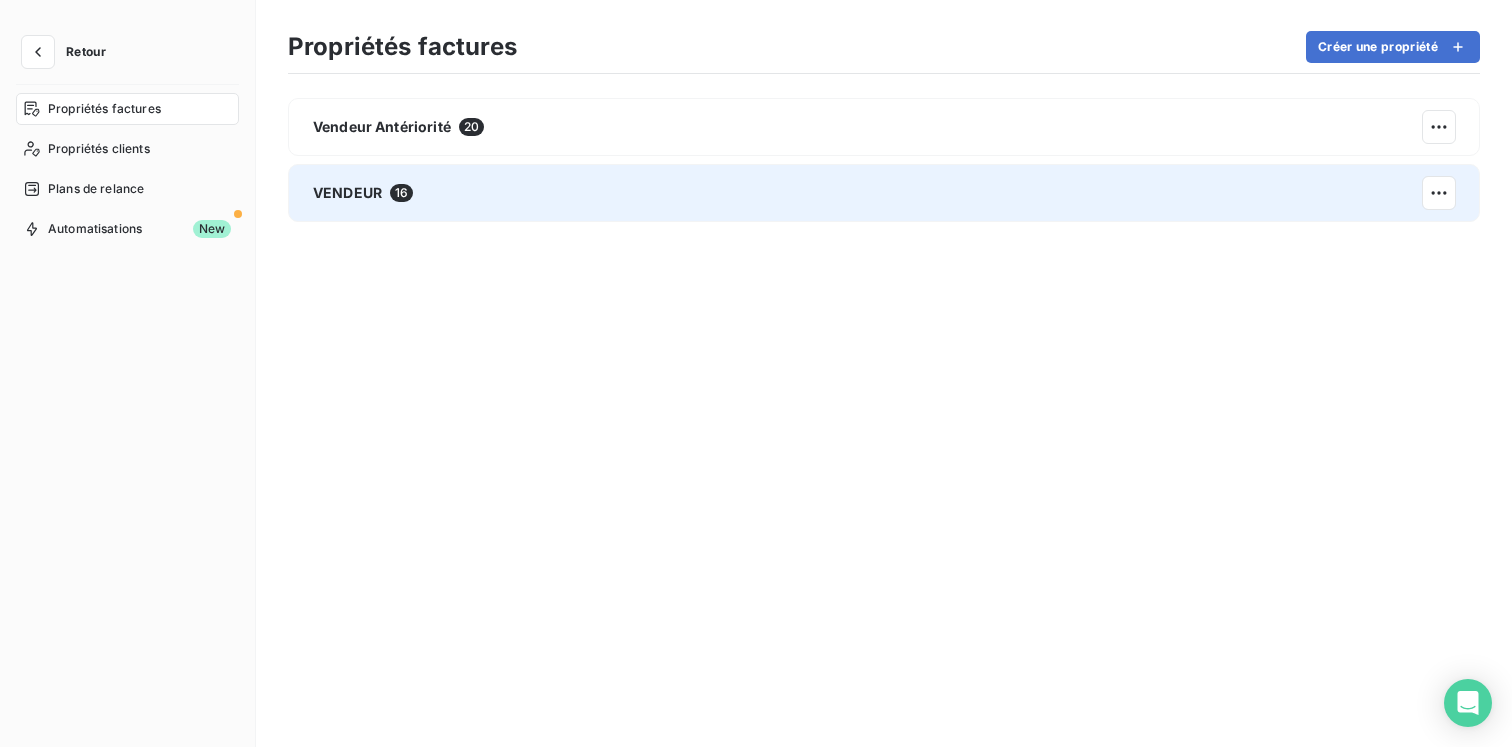 click on "VENDEUR 16" at bounding box center [884, 193] 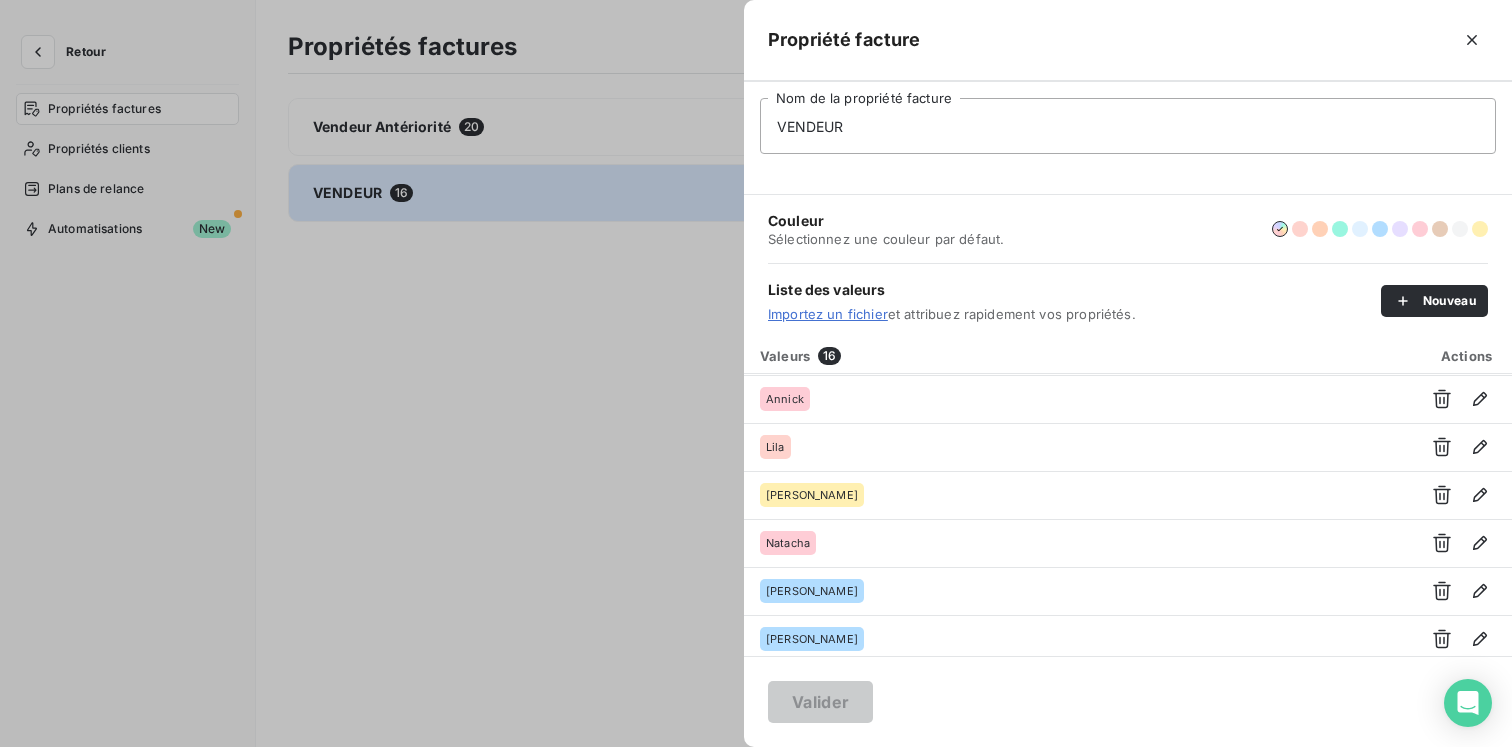 scroll, scrollTop: 0, scrollLeft: 0, axis: both 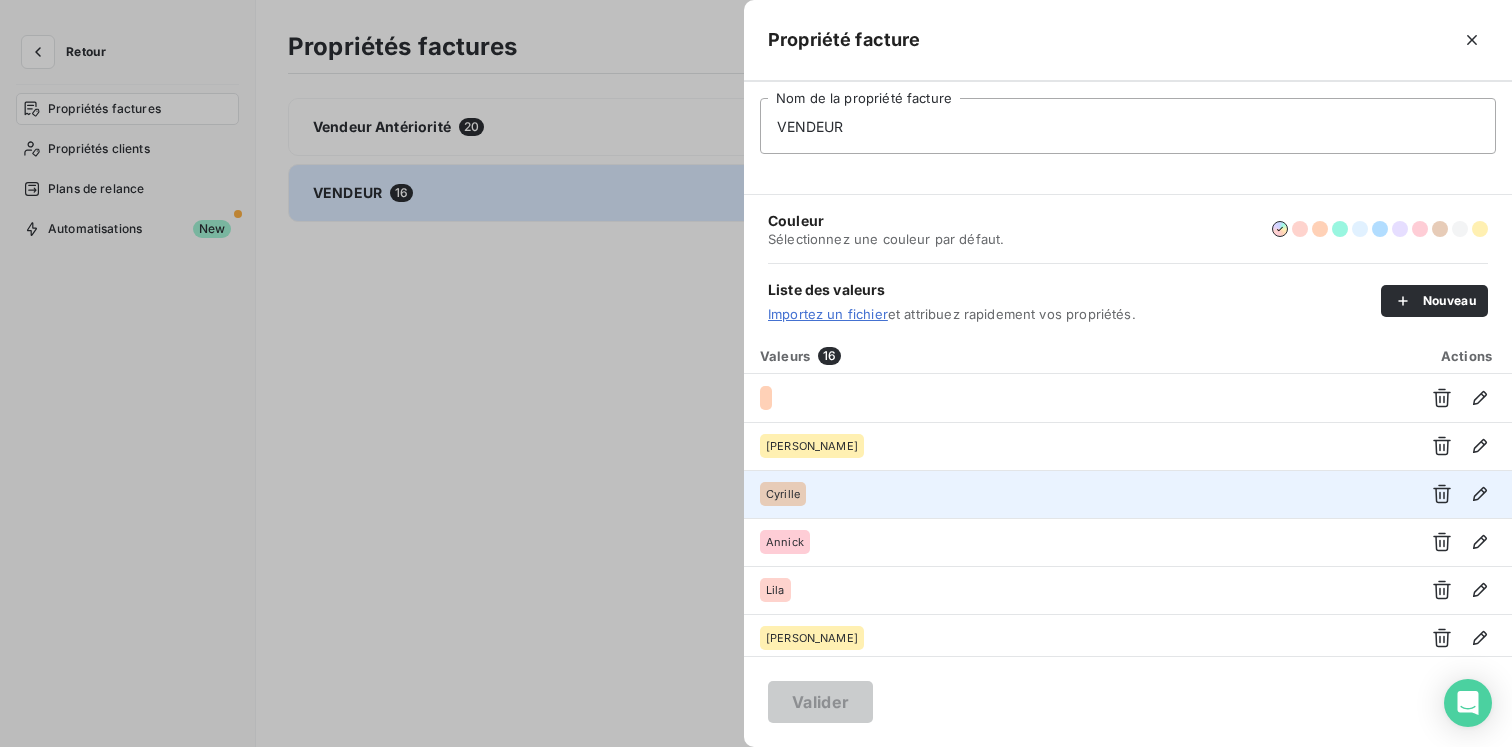 click on "Cyrille" at bounding box center (1077, 494) 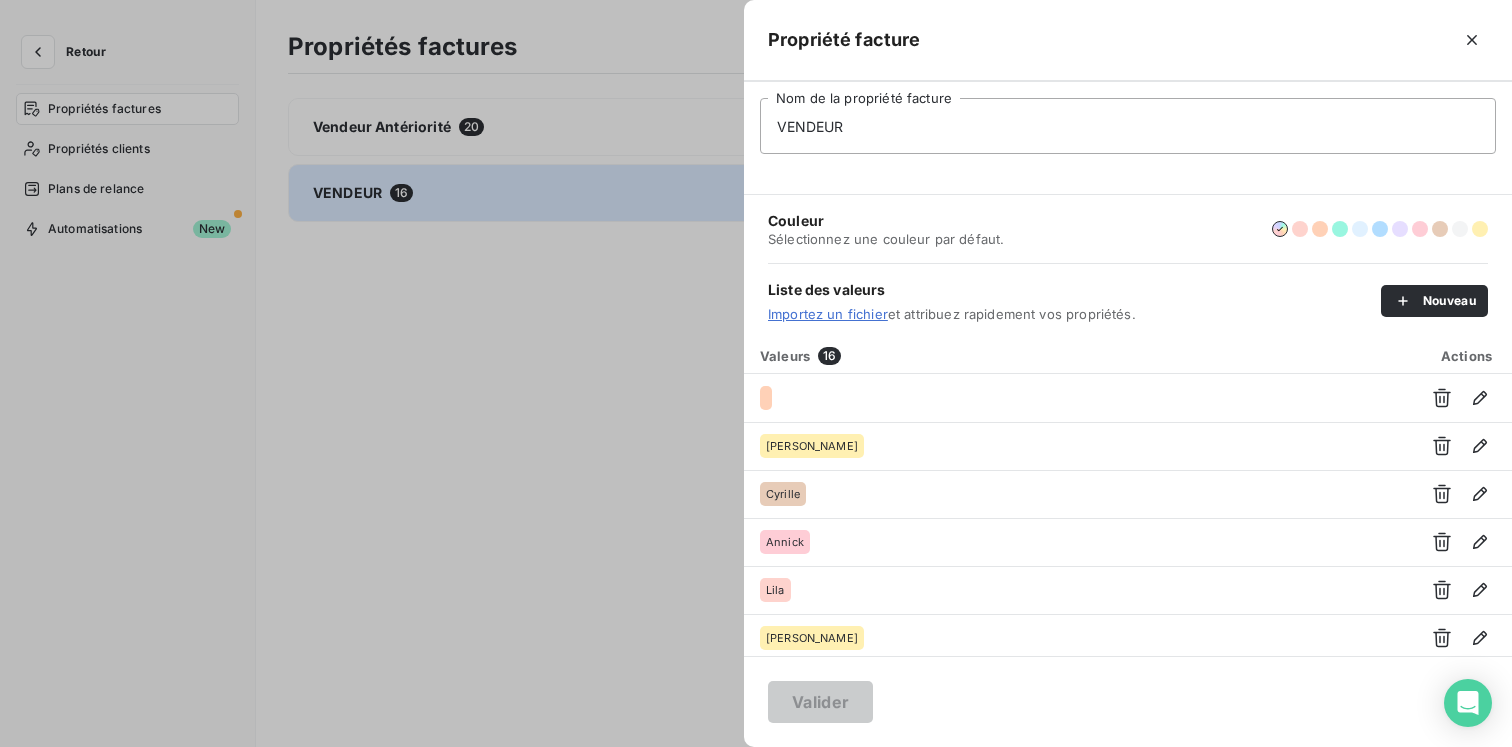 click at bounding box center (756, 373) 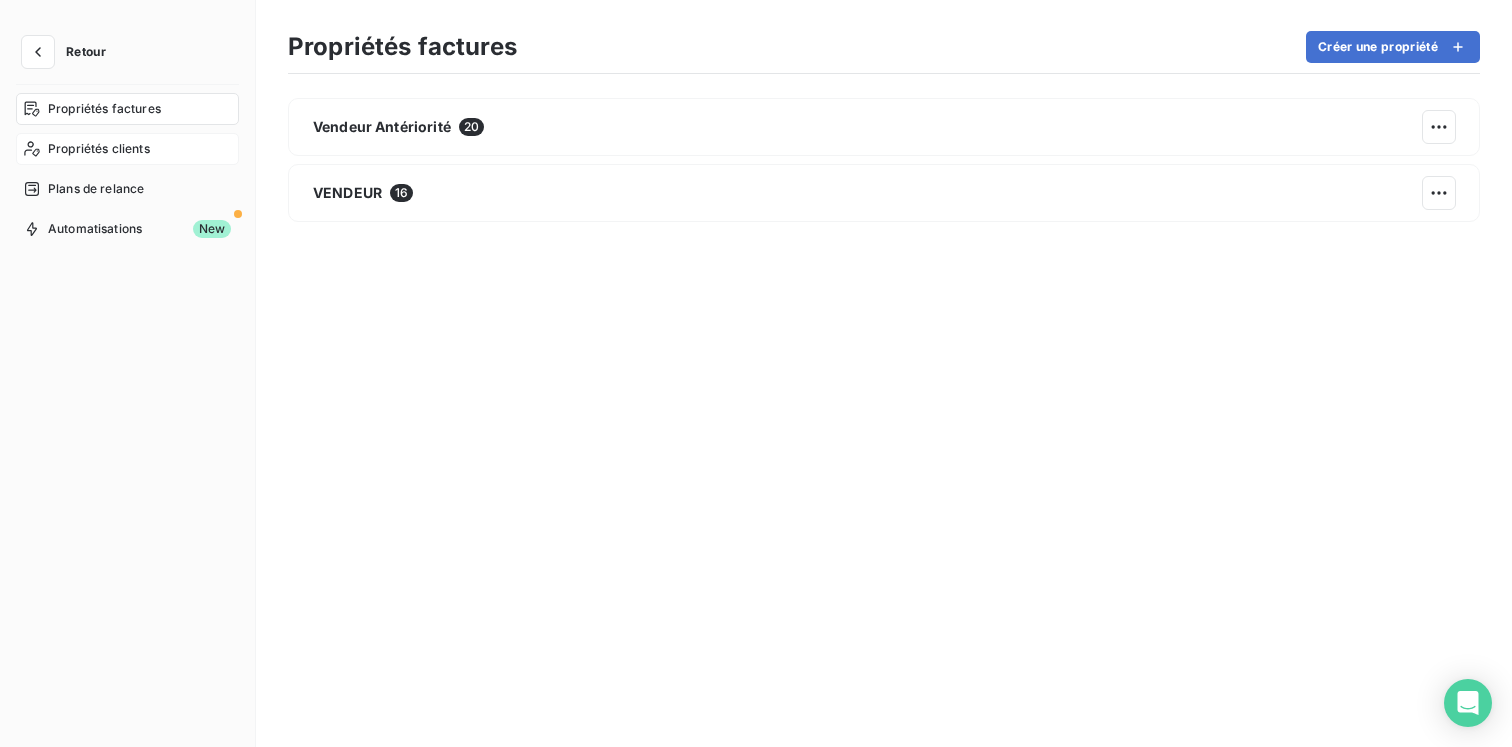 click on "Propriétés clients" at bounding box center (99, 149) 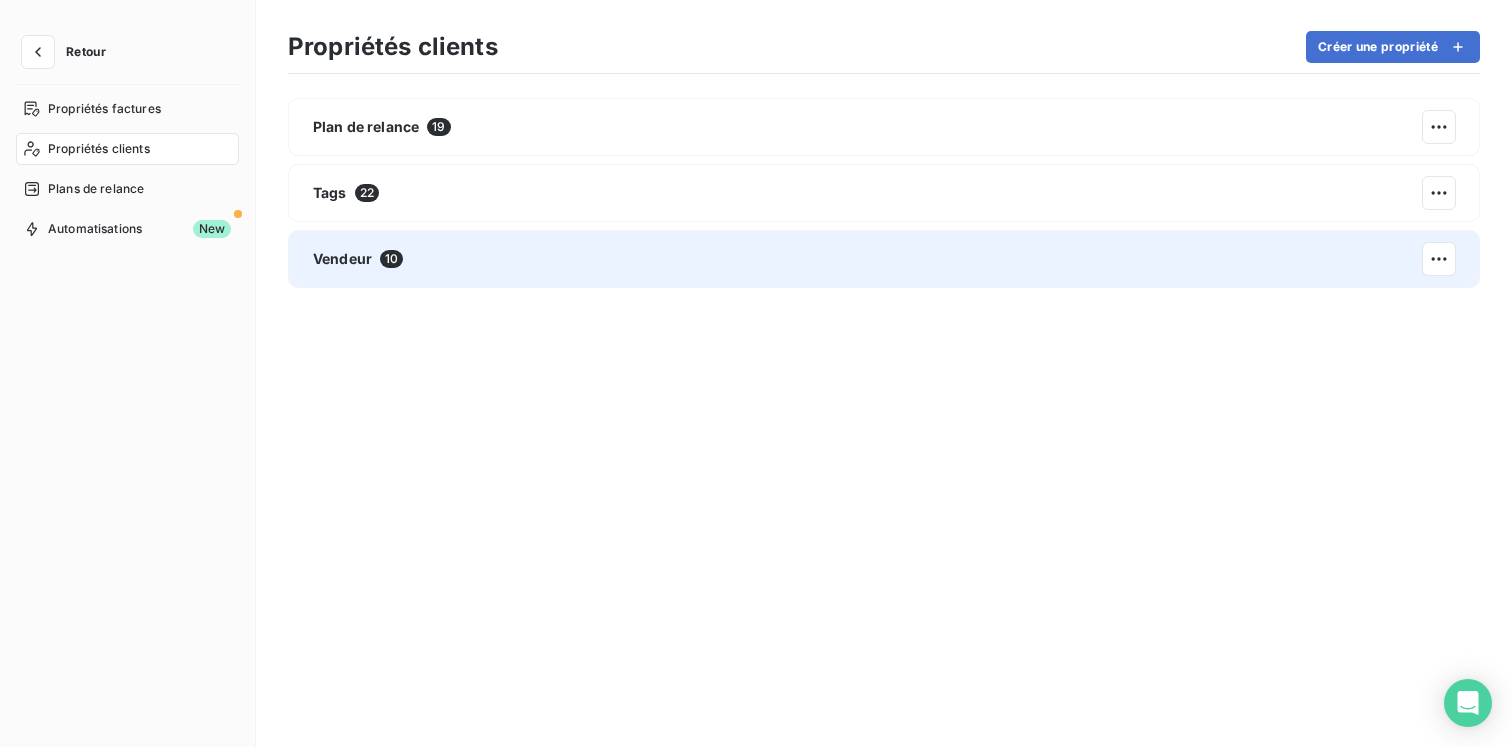 click on "Vendeur 10" at bounding box center [884, 259] 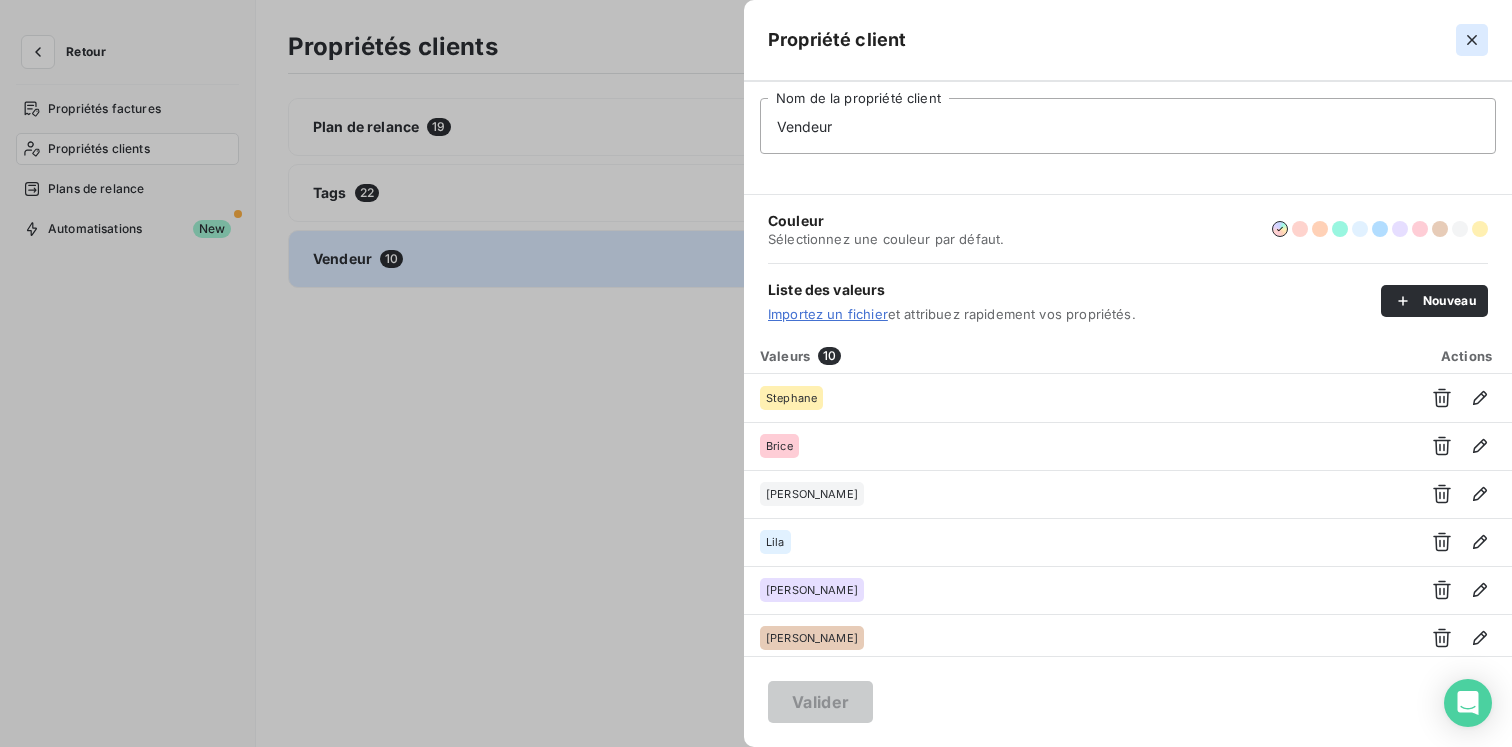 click at bounding box center [1472, 40] 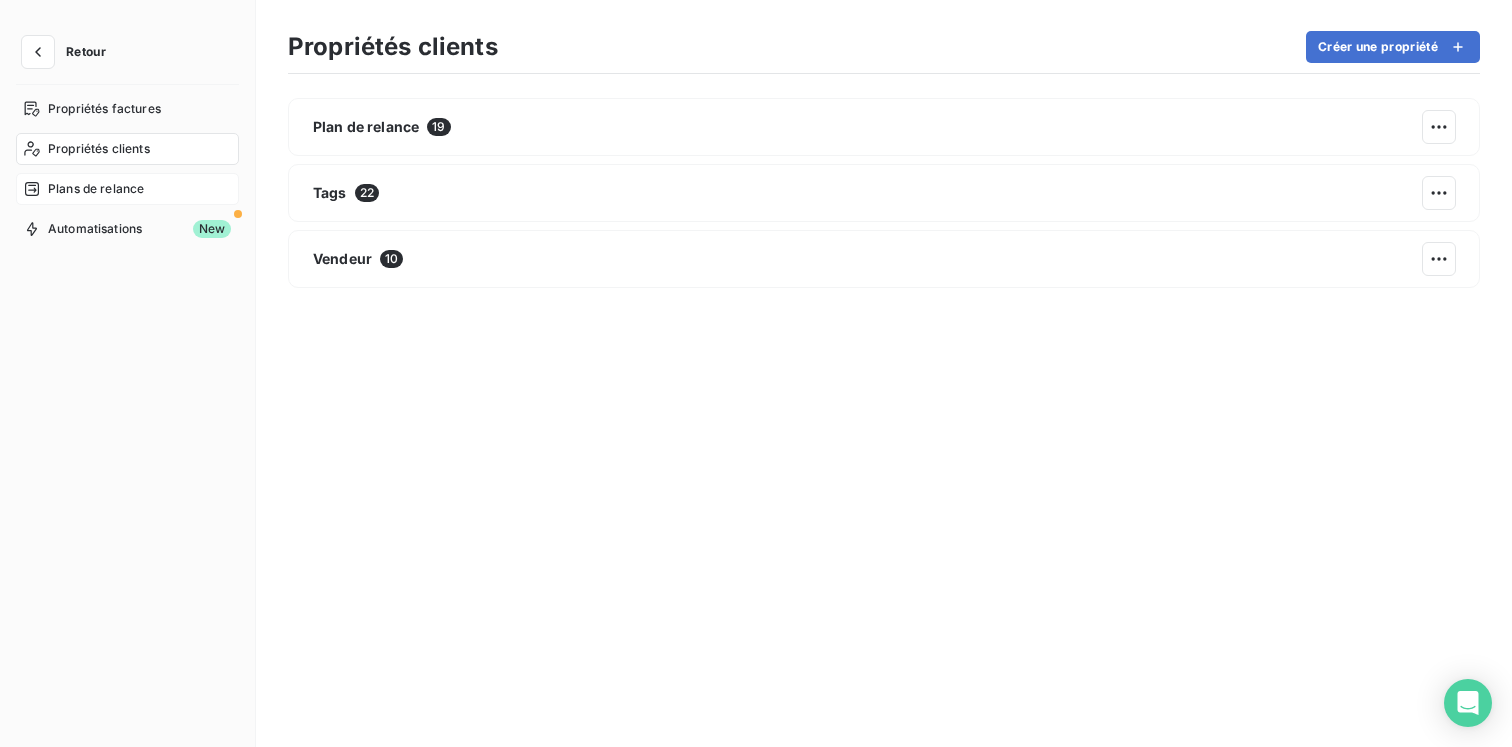 click on "Plans de relance" at bounding box center (96, 189) 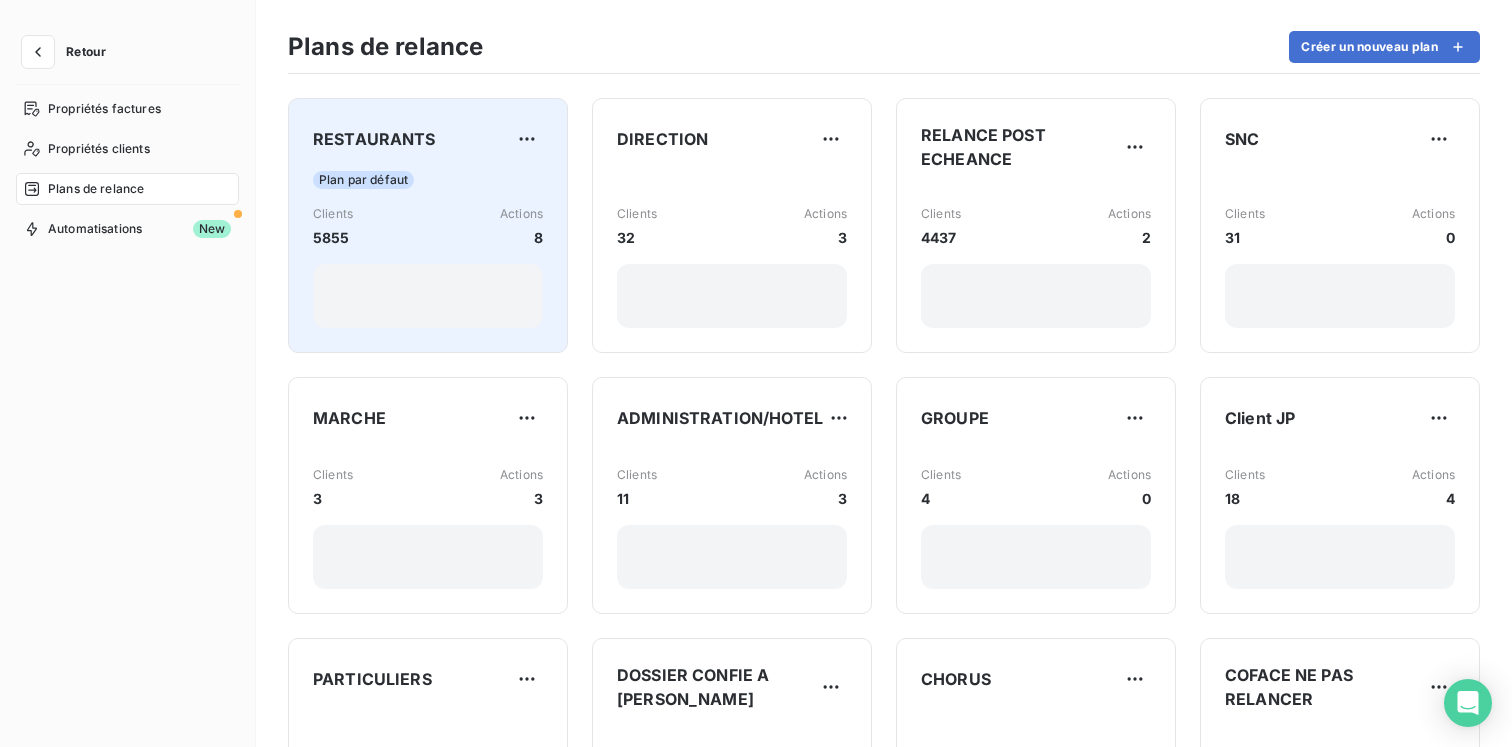 click at bounding box center [428, 296] 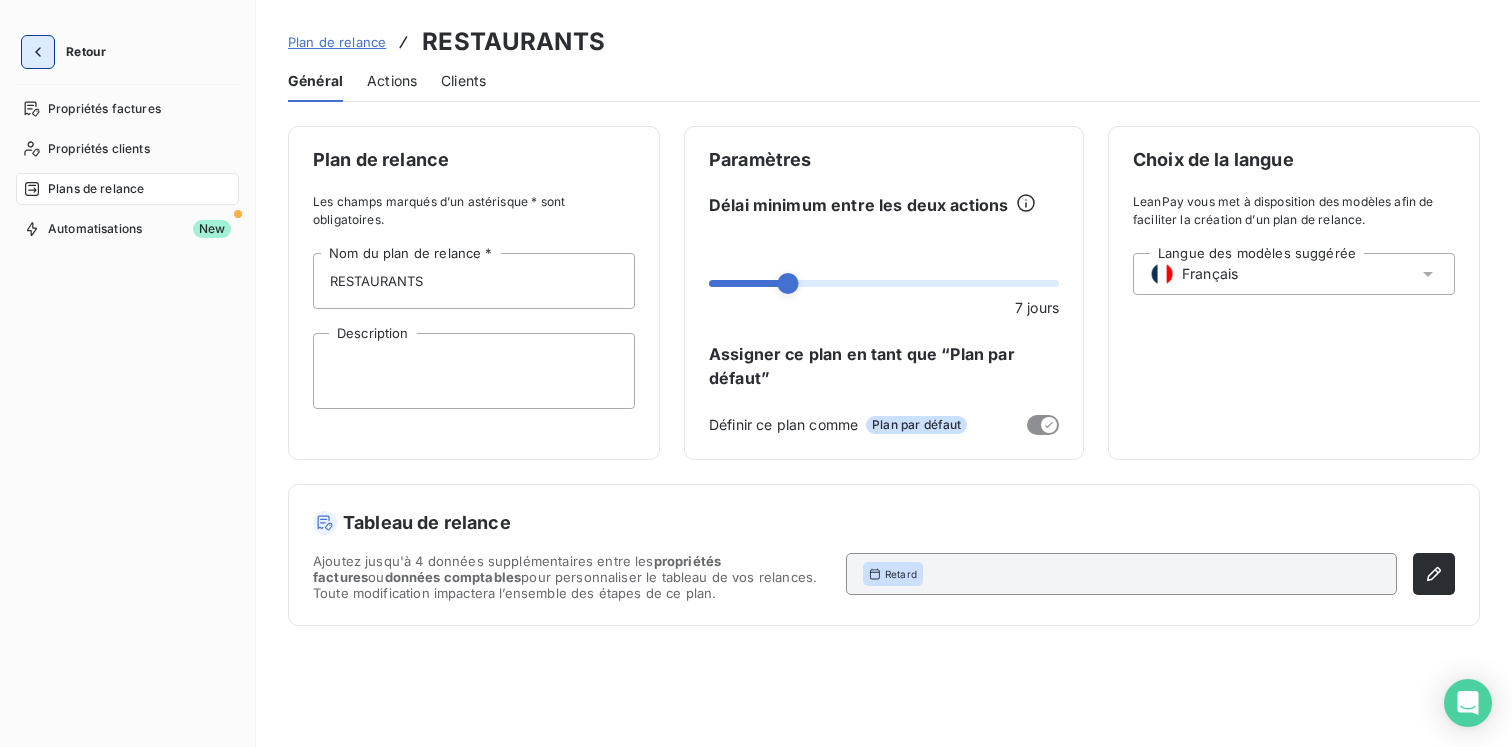 click 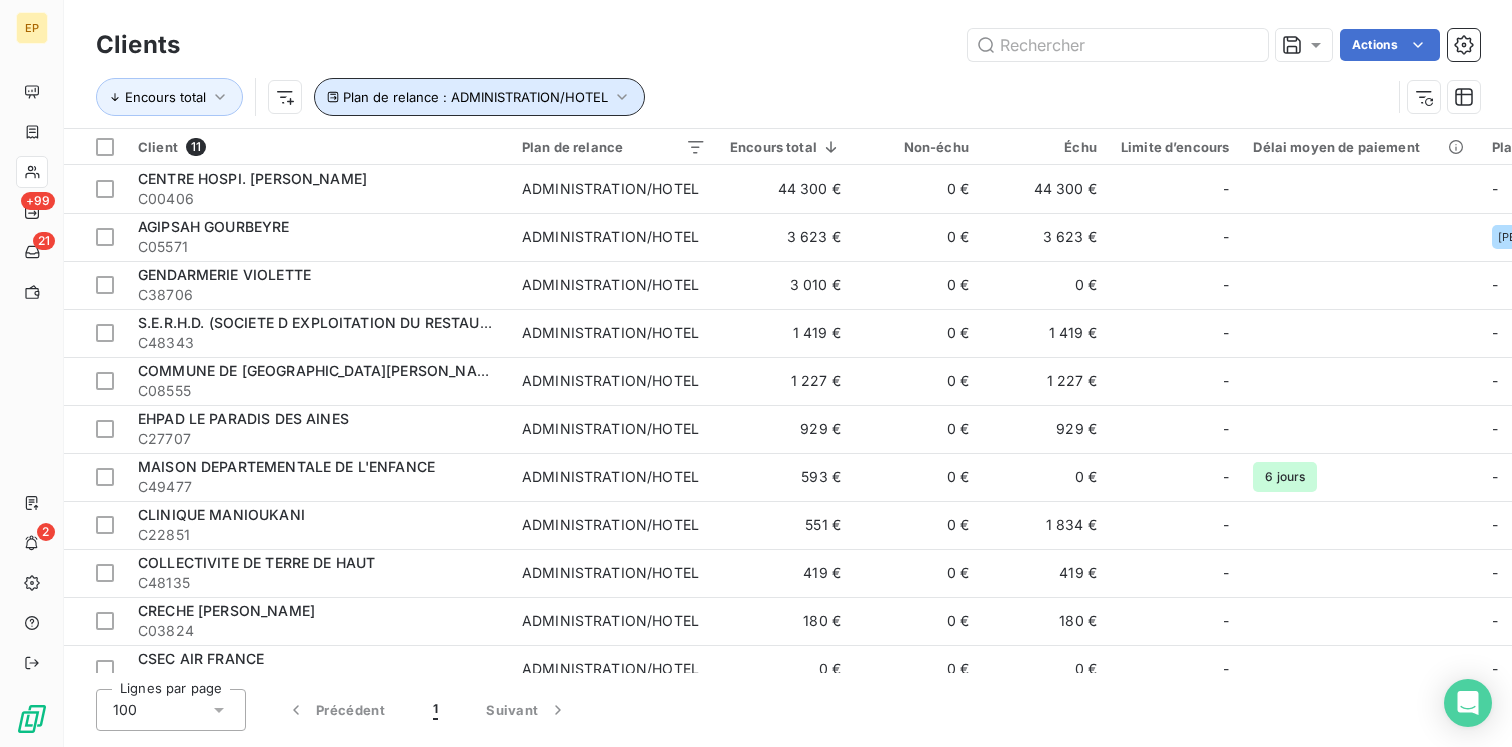 click on "Plan de relance  : ADMINISTRATION/HOTEL" at bounding box center (479, 97) 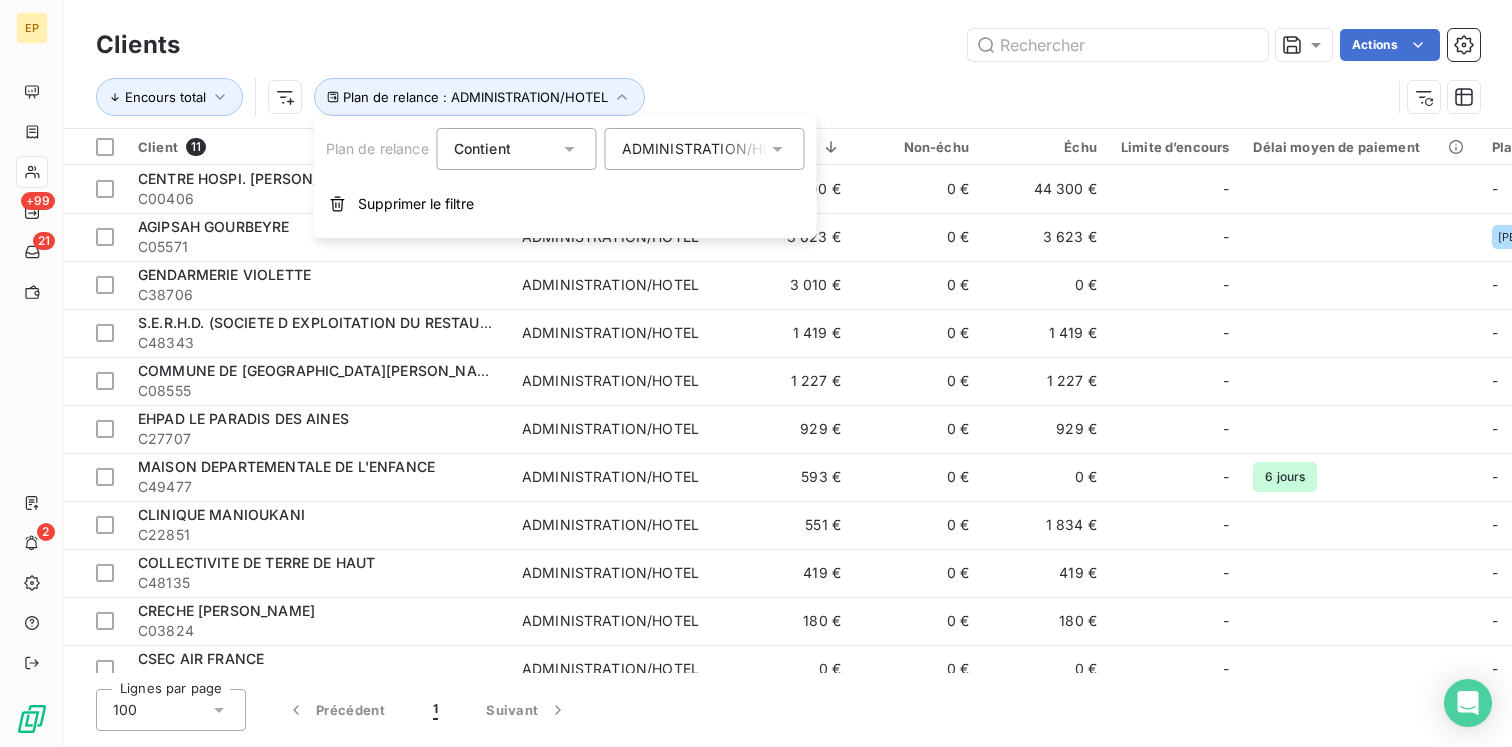 click on "ADMINISTRATION/HOTEL" at bounding box center (705, 149) 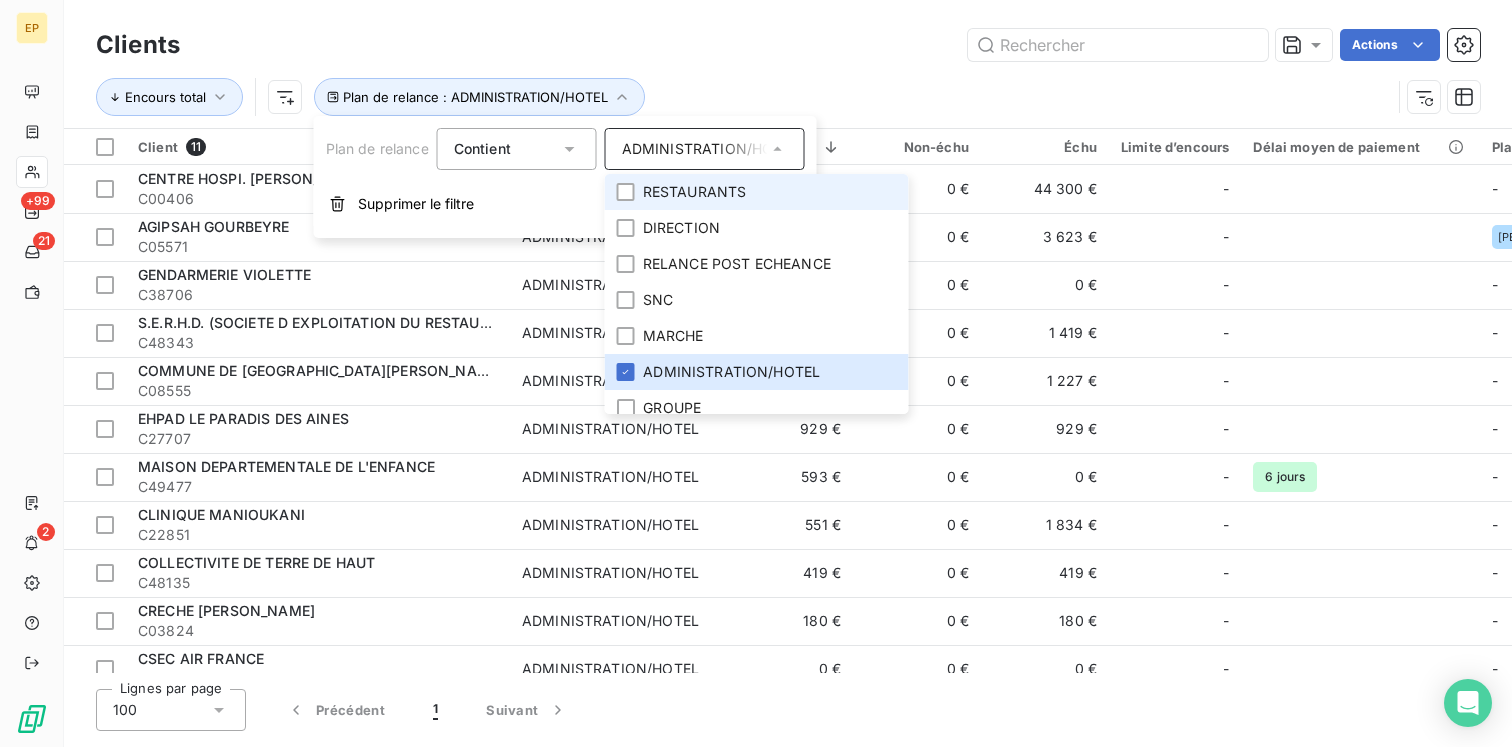click on "RESTAURANTS" at bounding box center [695, 192] 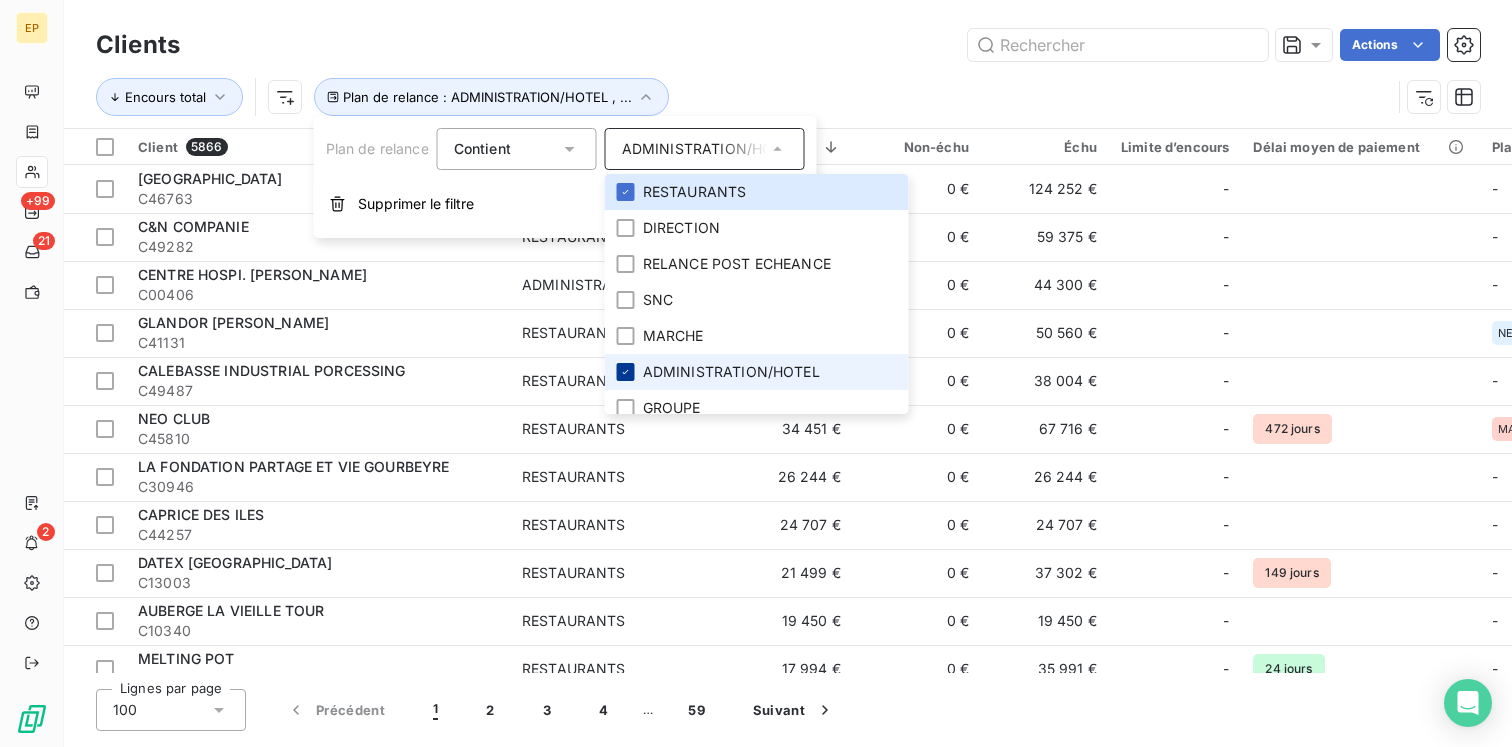 click at bounding box center (626, 372) 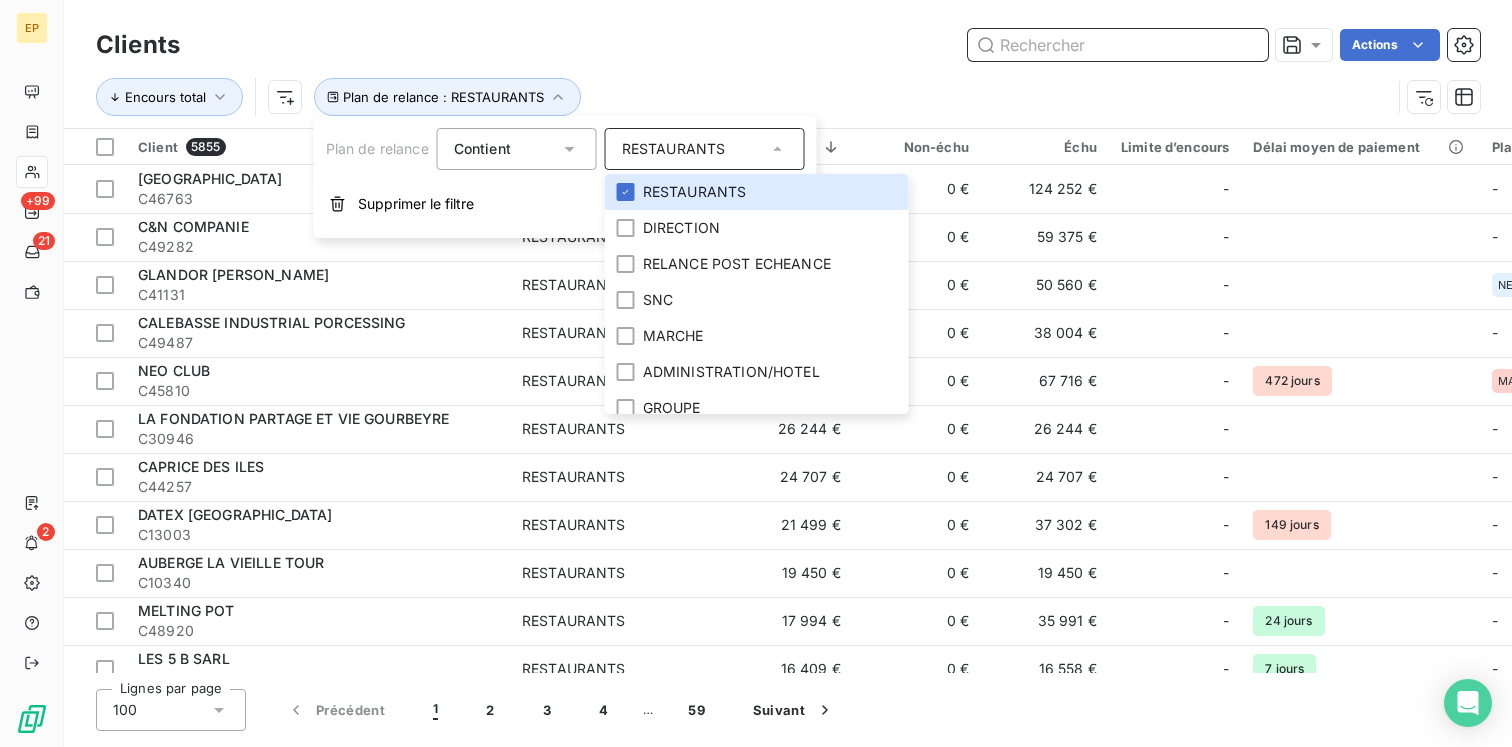 click at bounding box center [1118, 45] 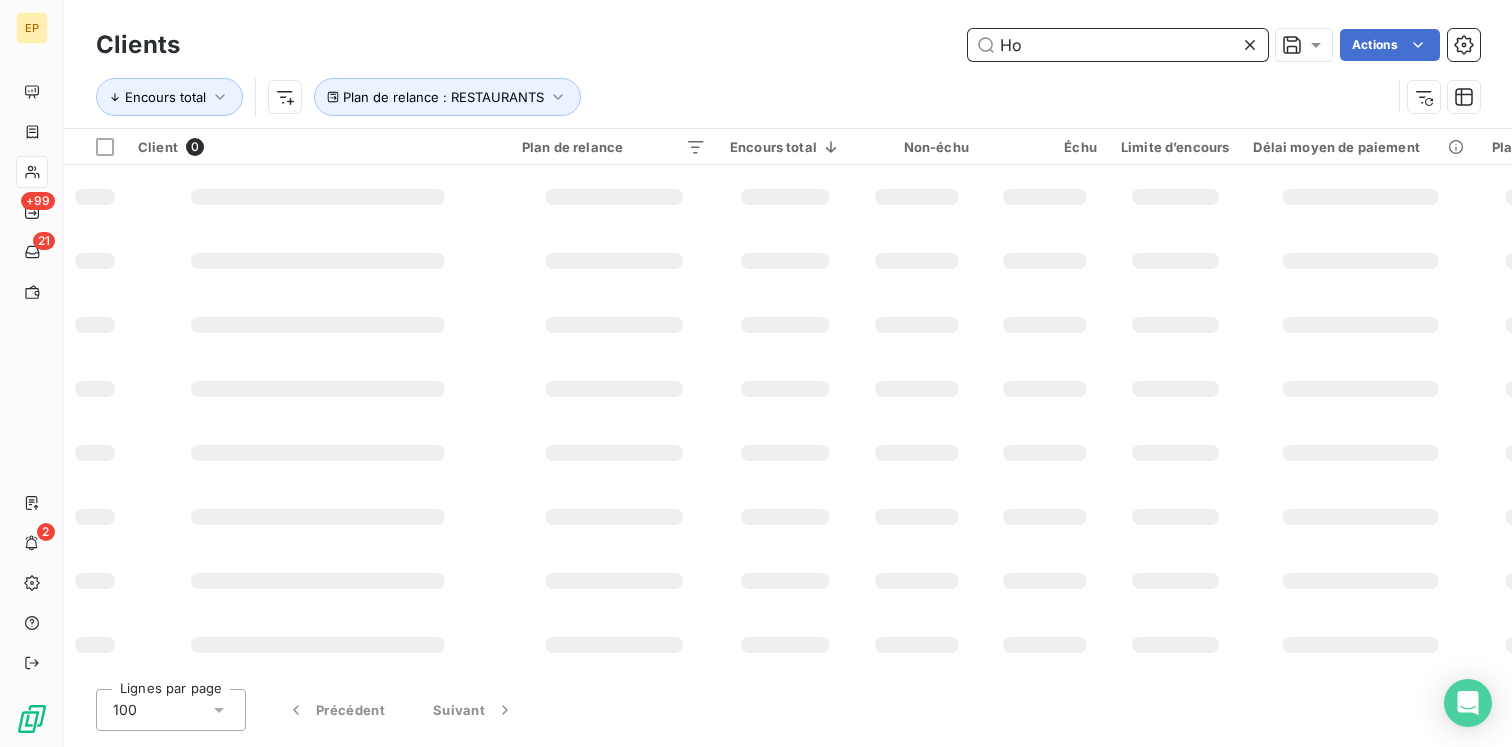 type on "H" 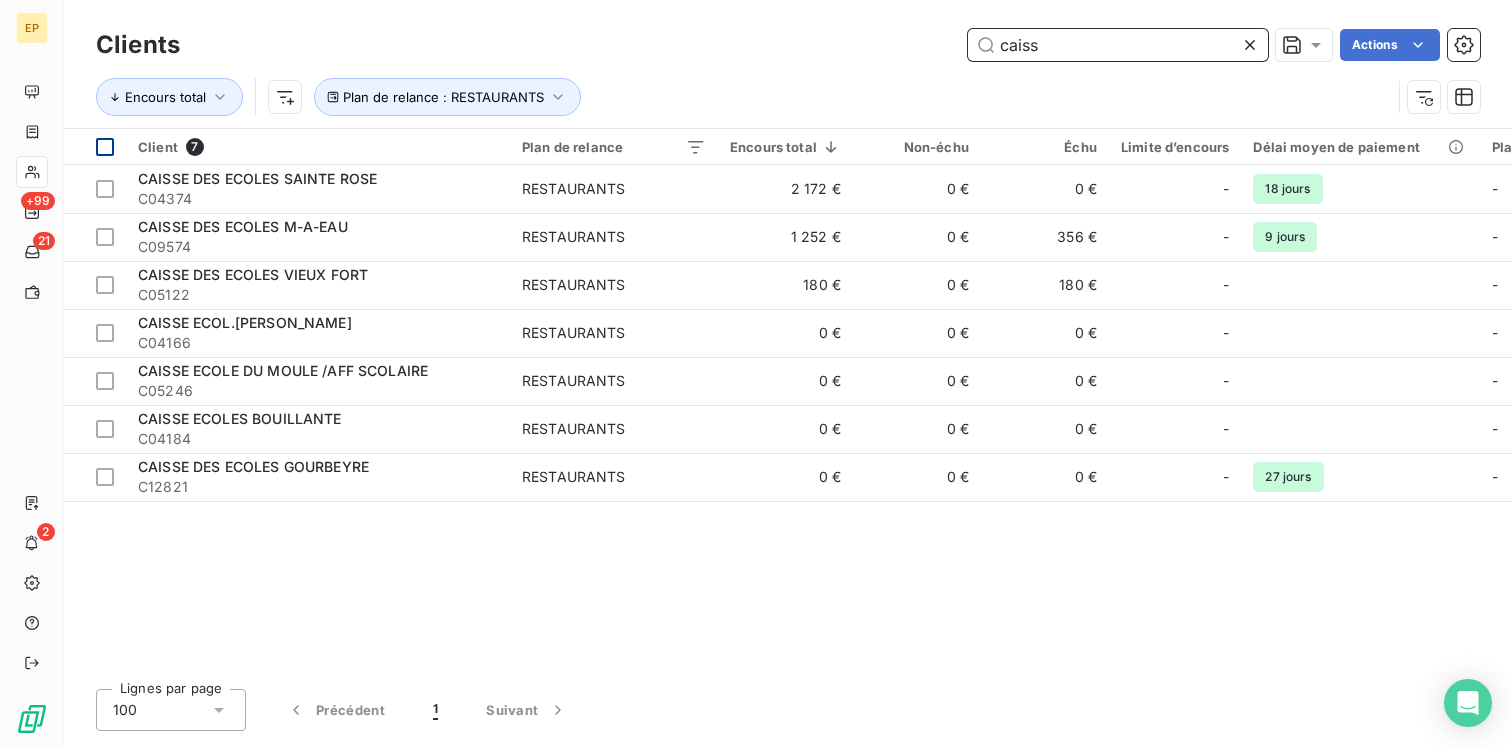 type on "caiss" 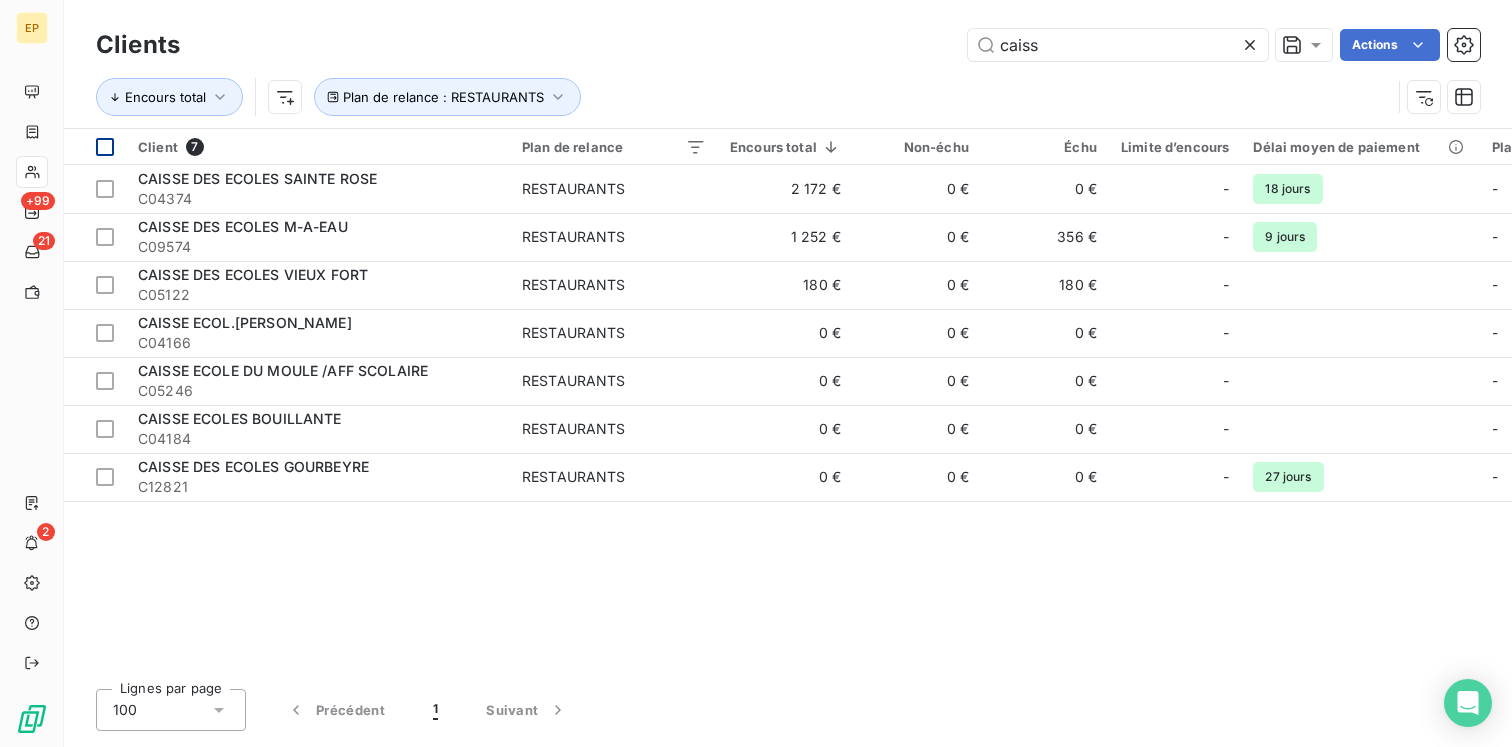 click at bounding box center [105, 147] 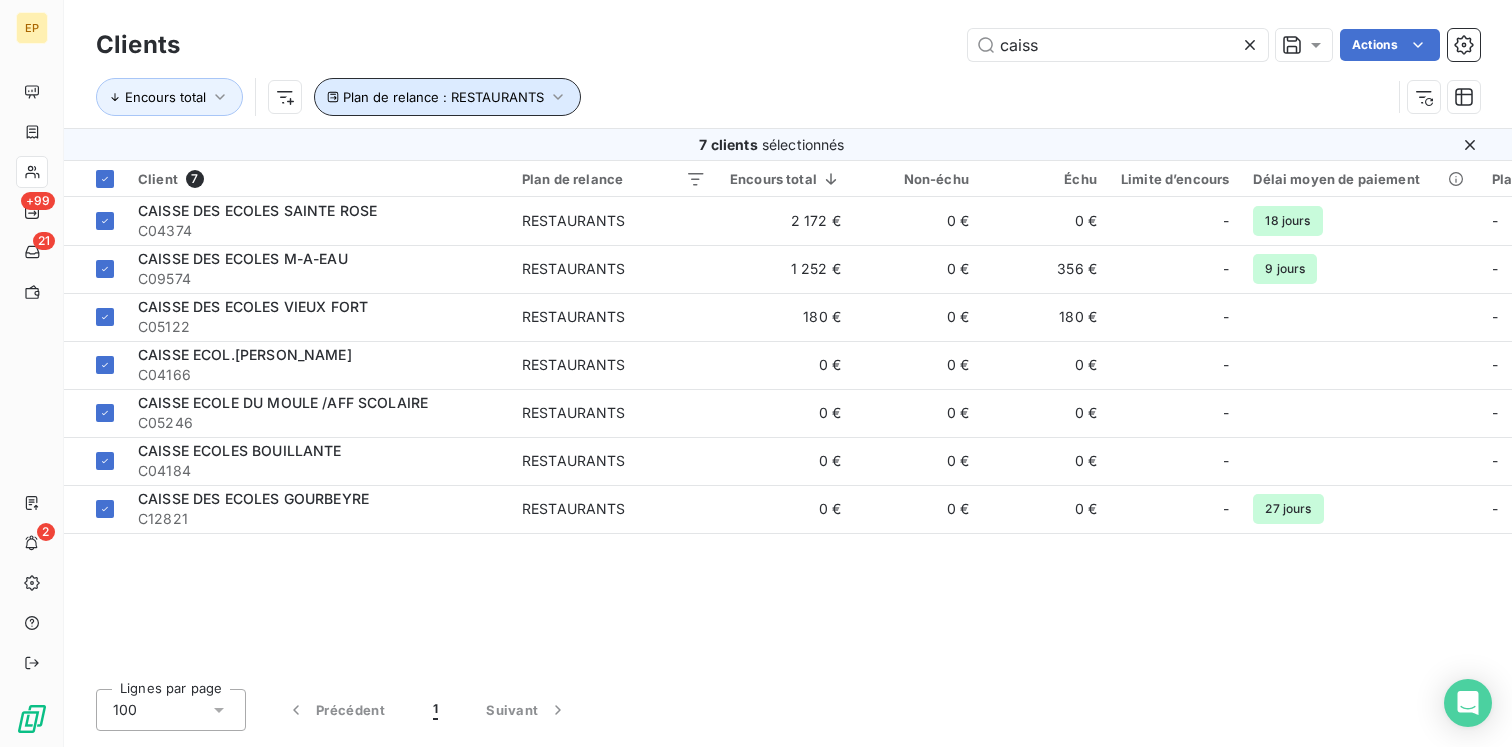 click on "Plan de relance  : RESTAURANTS" at bounding box center (443, 97) 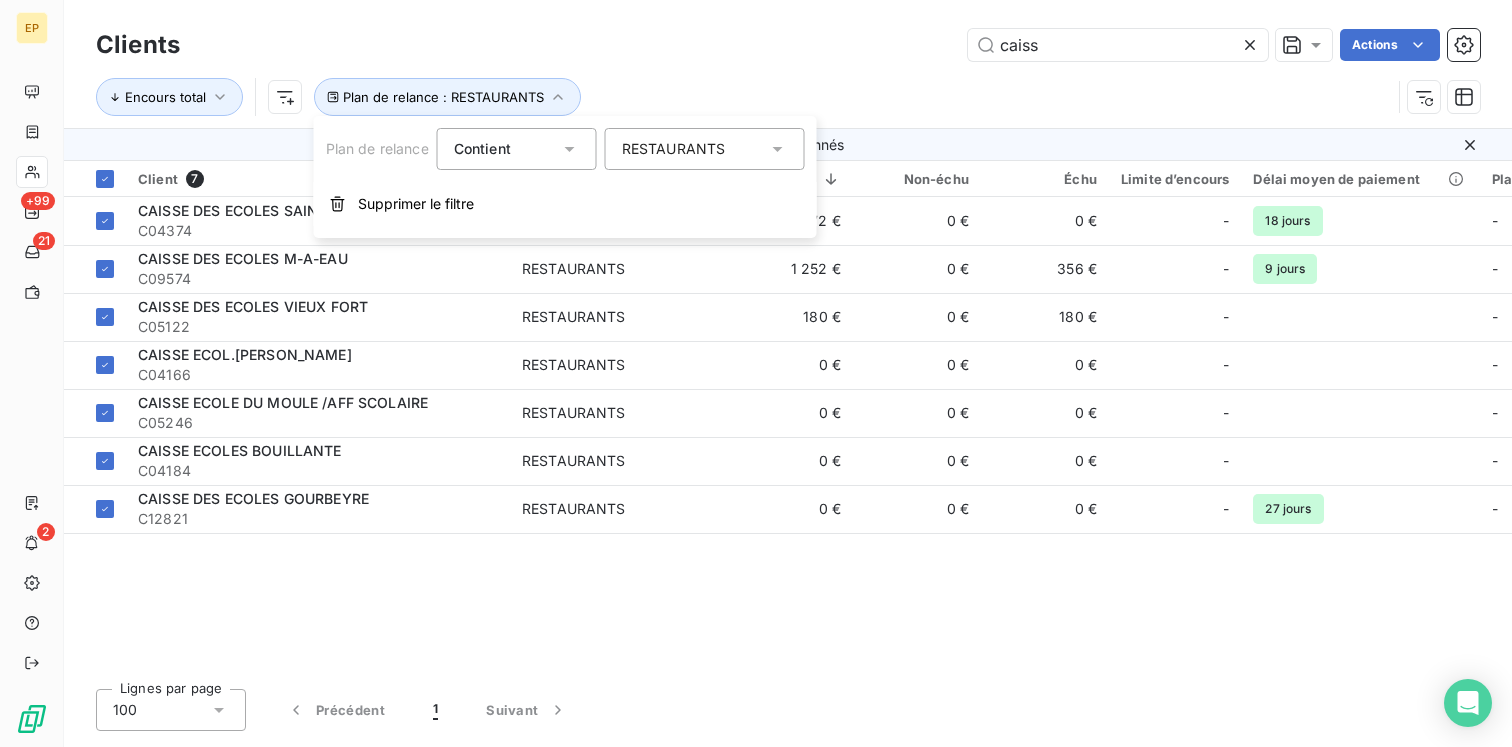 click on "RESTAURANTS" at bounding box center [674, 149] 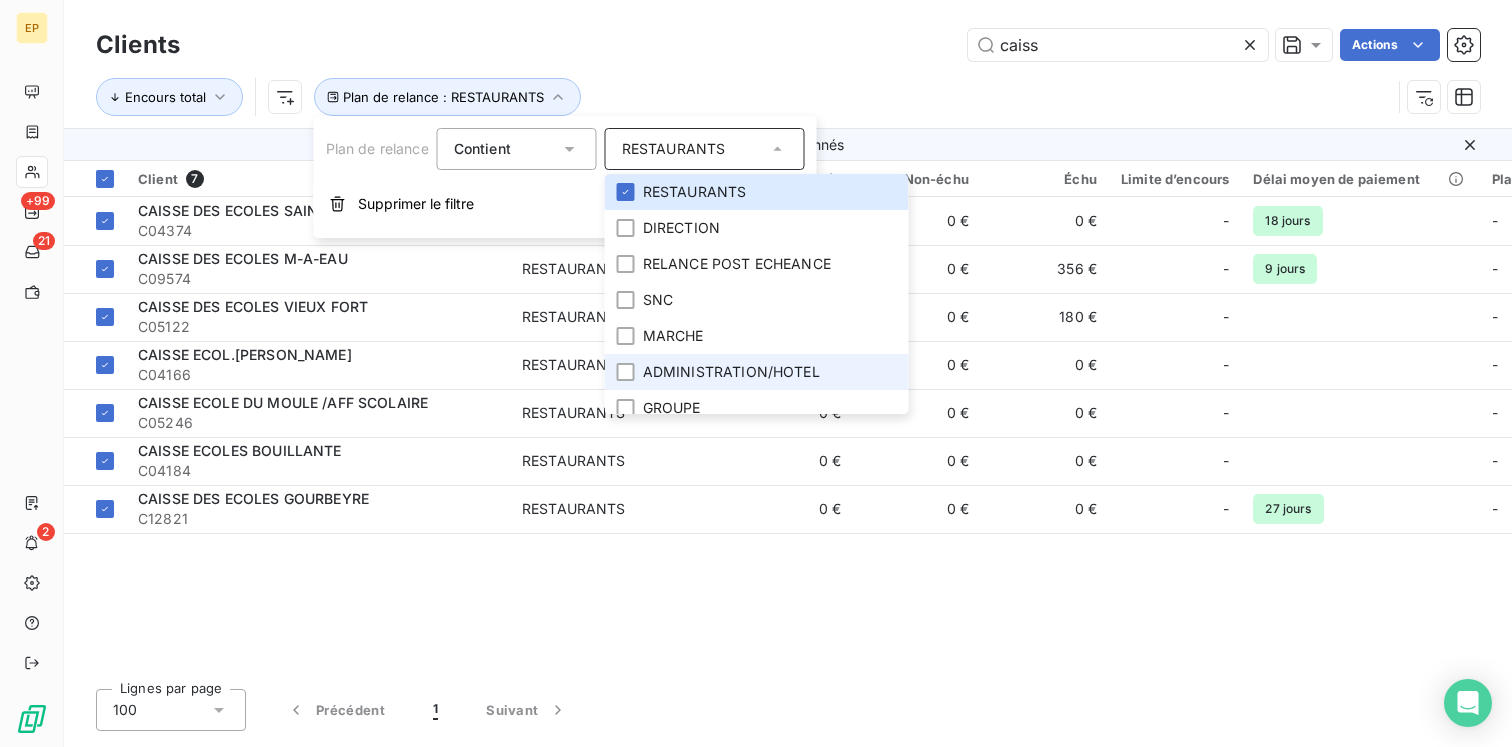 click on "ADMINISTRATION/HOTEL" at bounding box center [731, 372] 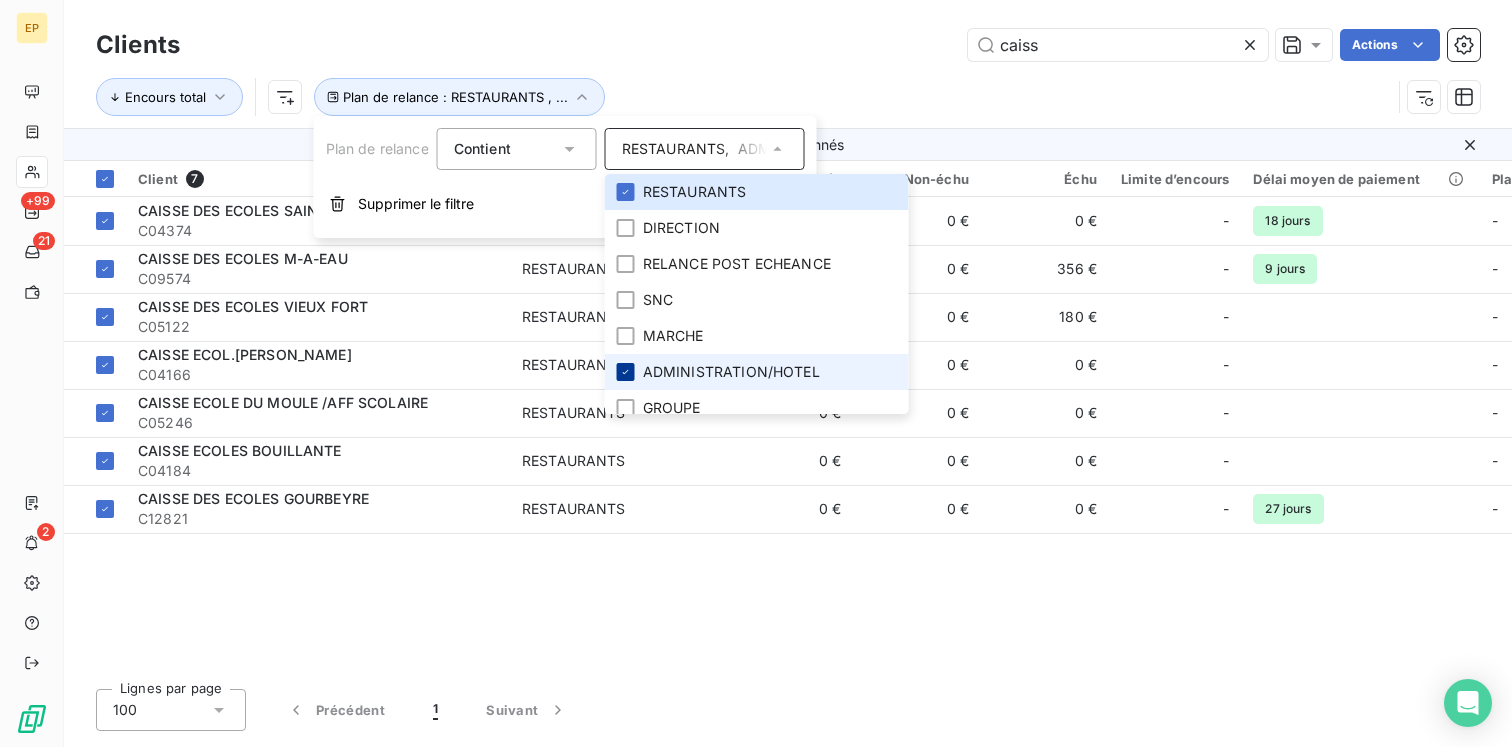 click at bounding box center (626, 372) 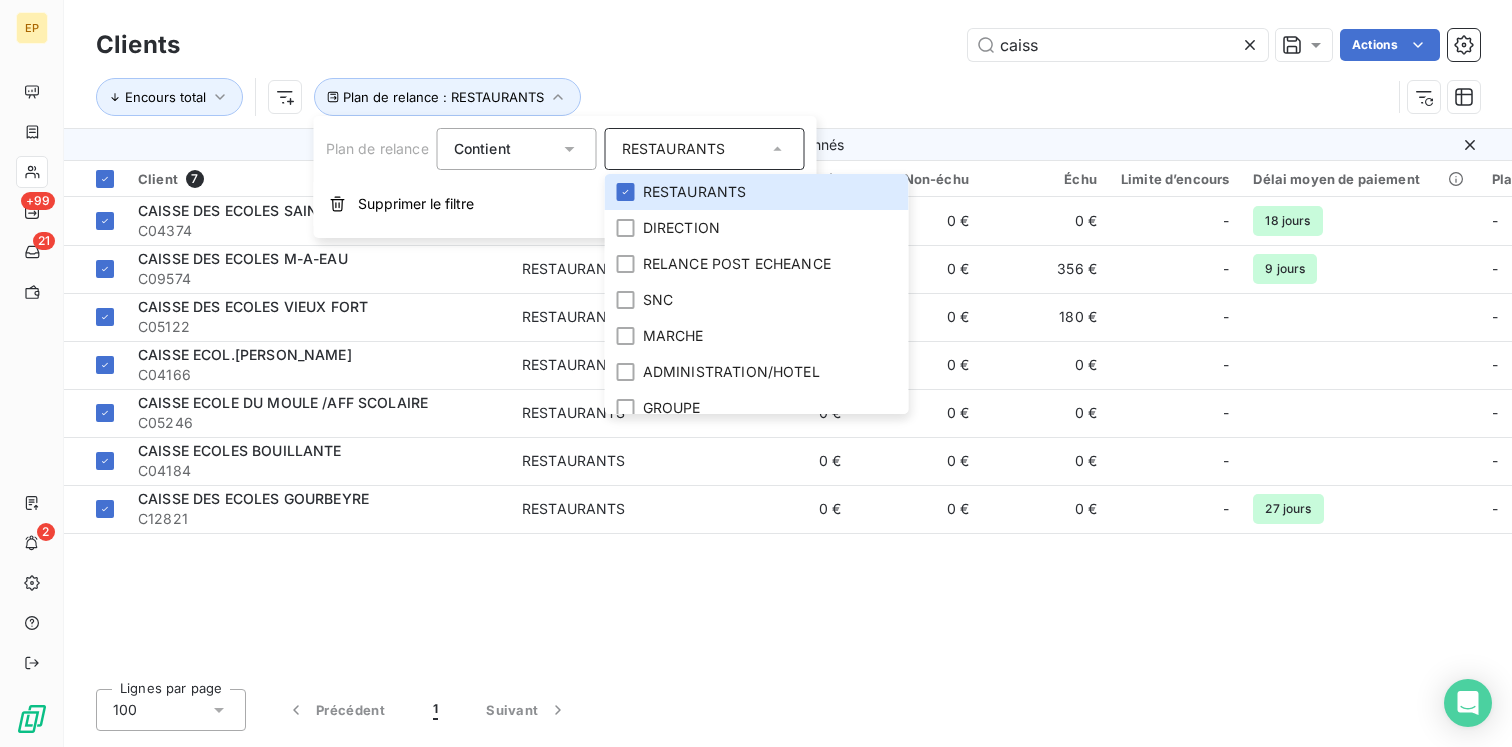 click on "Encours total Plan de relance  : RESTAURANTS" at bounding box center (743, 97) 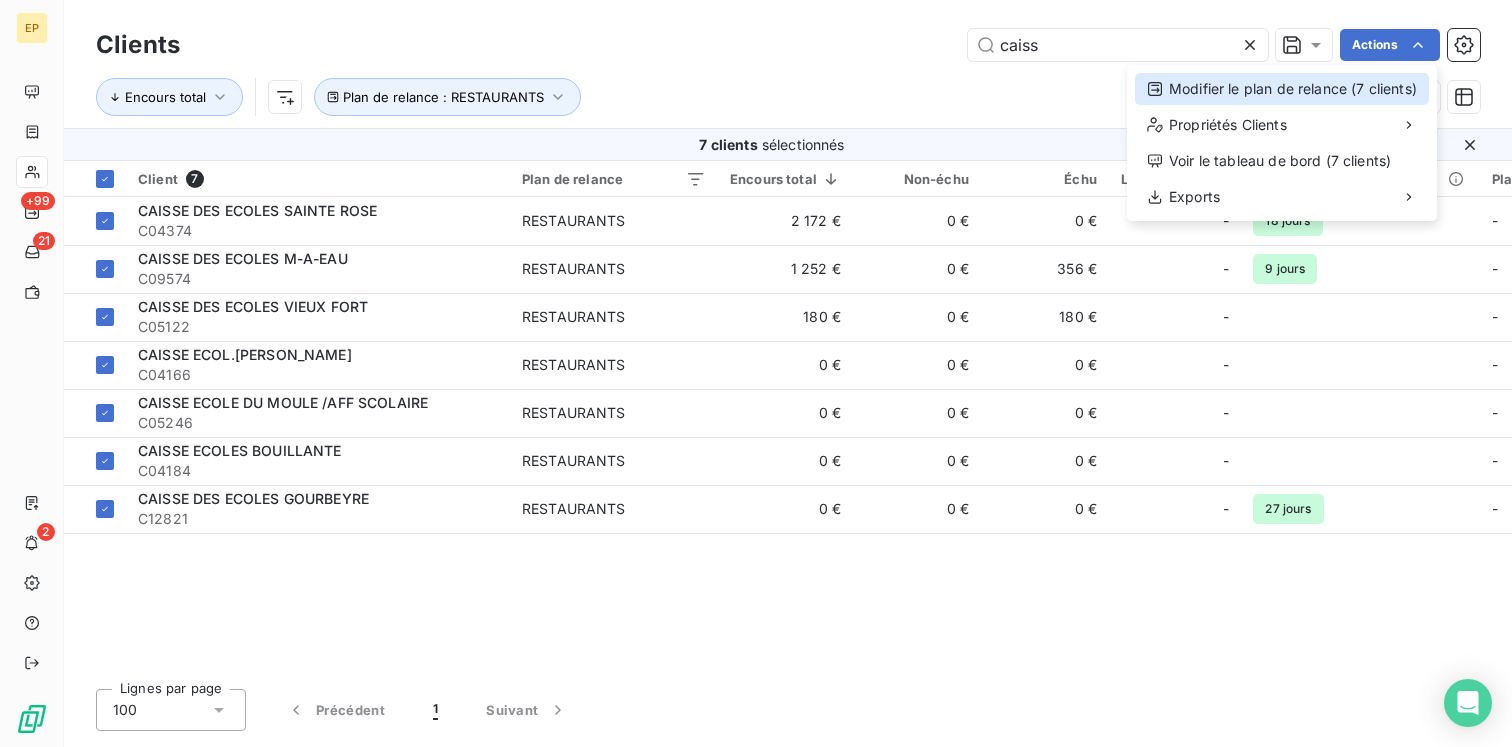 click on "Modifier le plan de relance (7 clients)" at bounding box center [1282, 89] 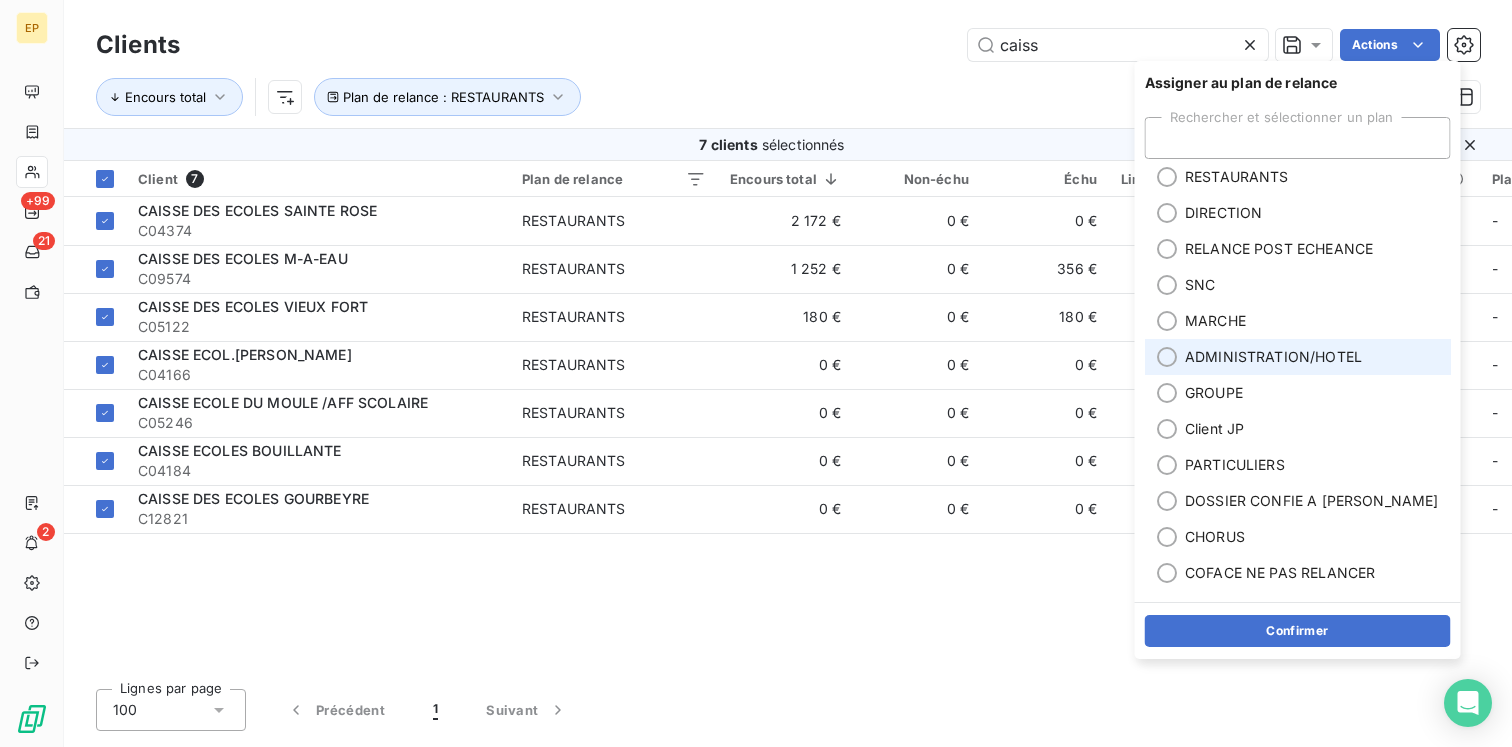 click on "ADMINISTRATION/HOTEL" at bounding box center [1298, 357] 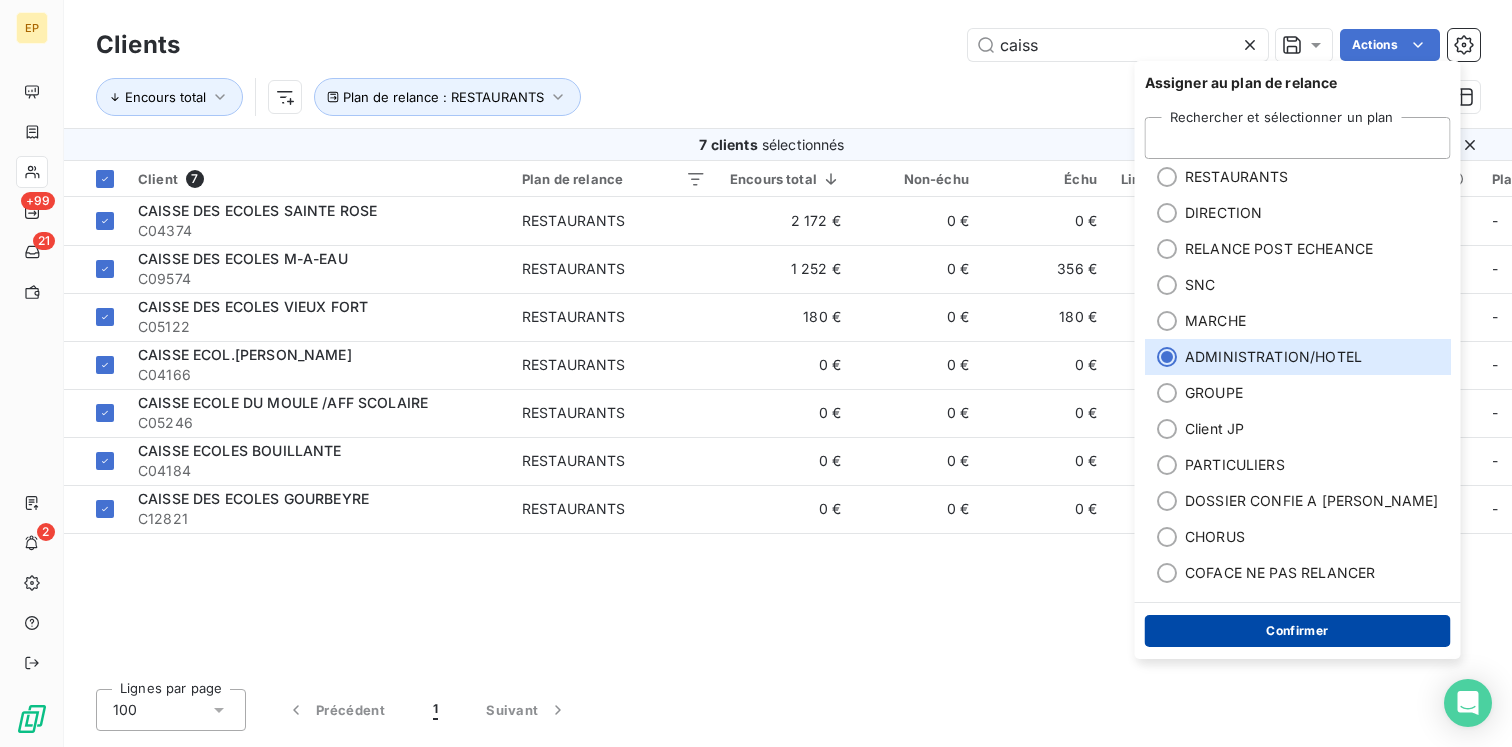 click on "Confirmer" at bounding box center [1298, 631] 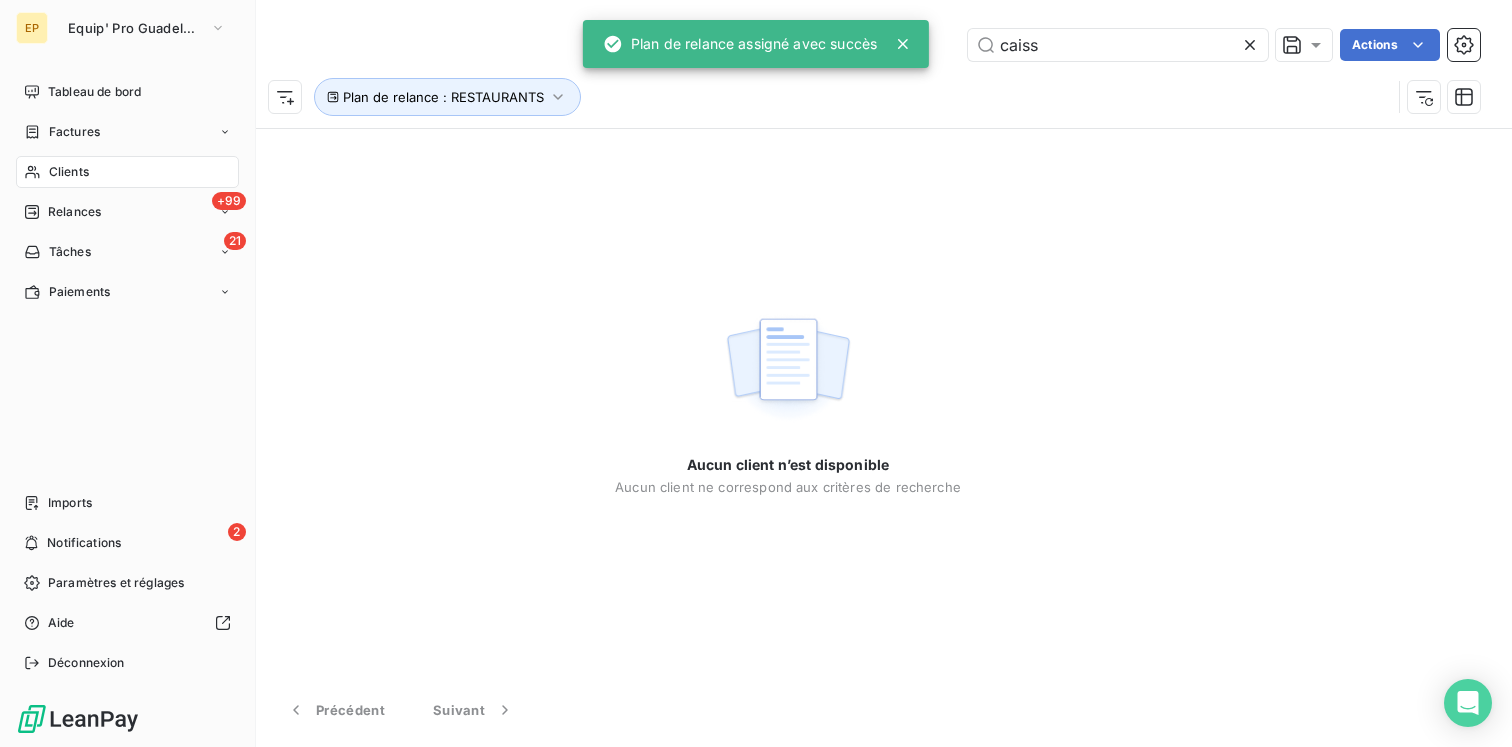 click on "Clients" at bounding box center [69, 172] 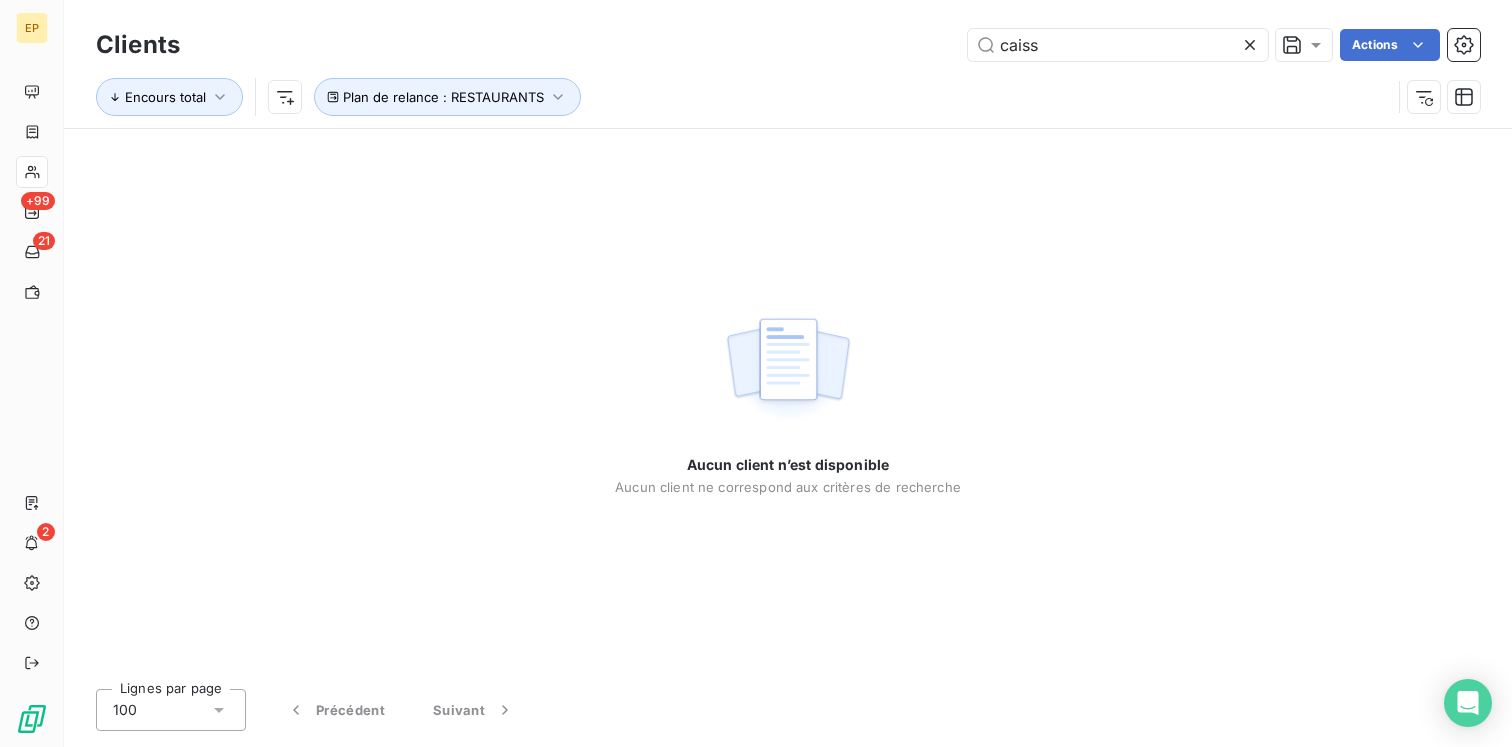 click 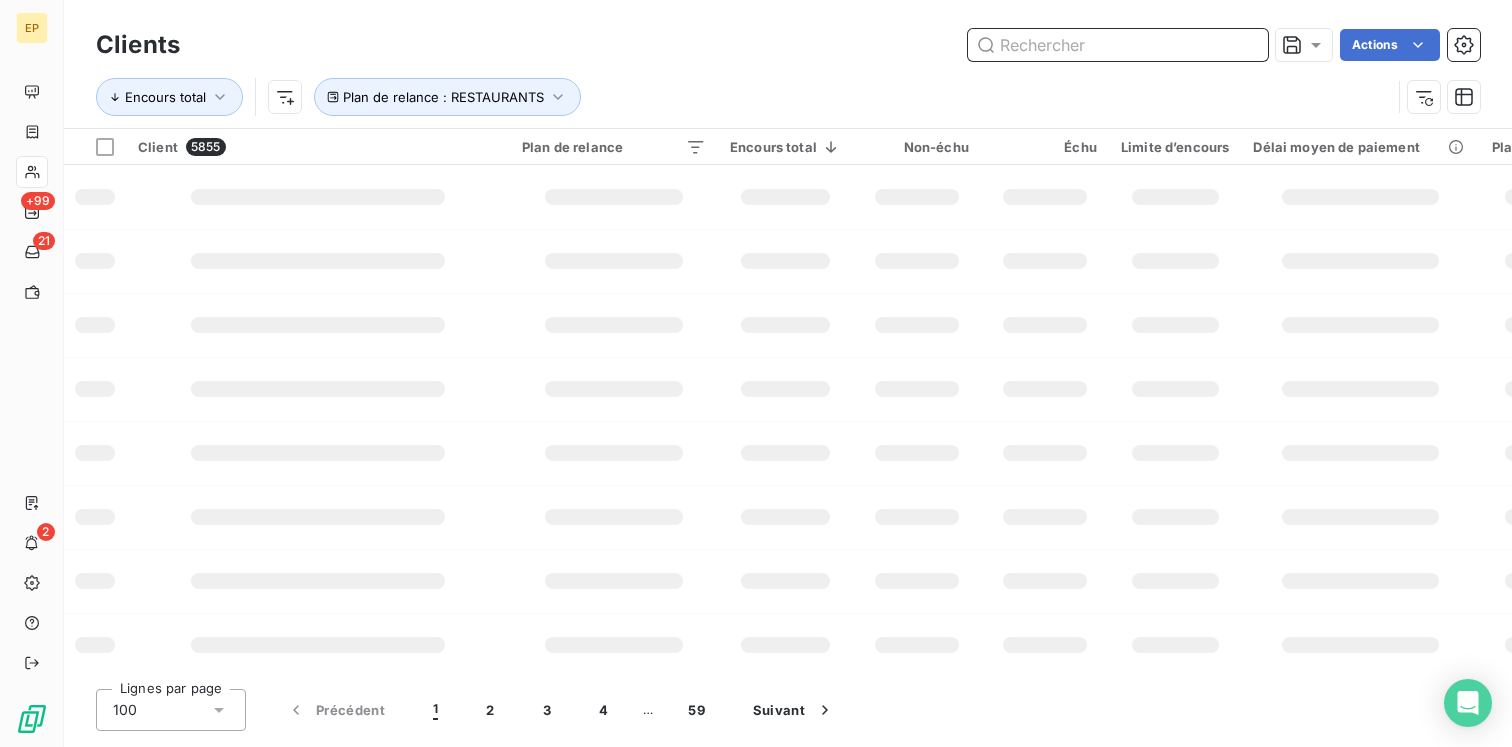 click at bounding box center [1118, 45] 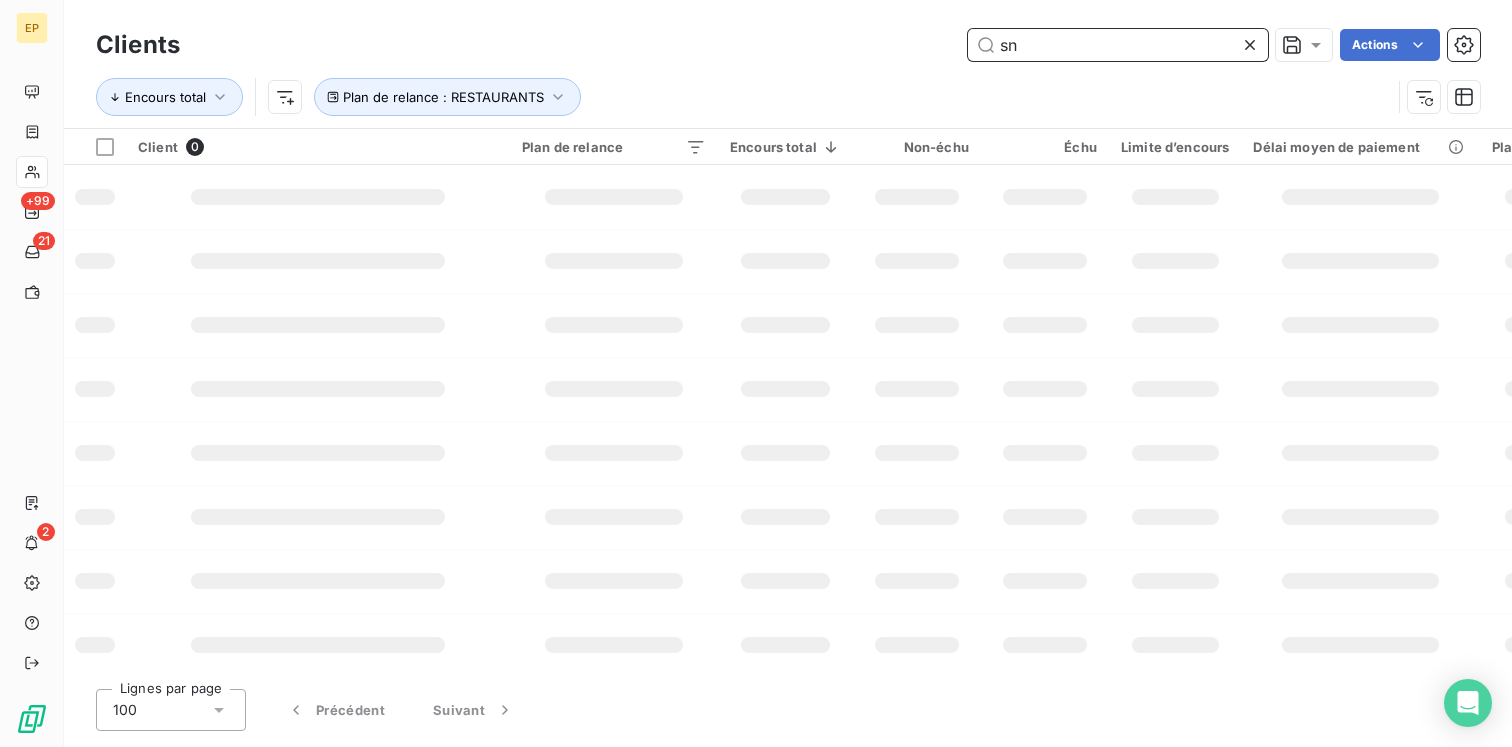 type on "s" 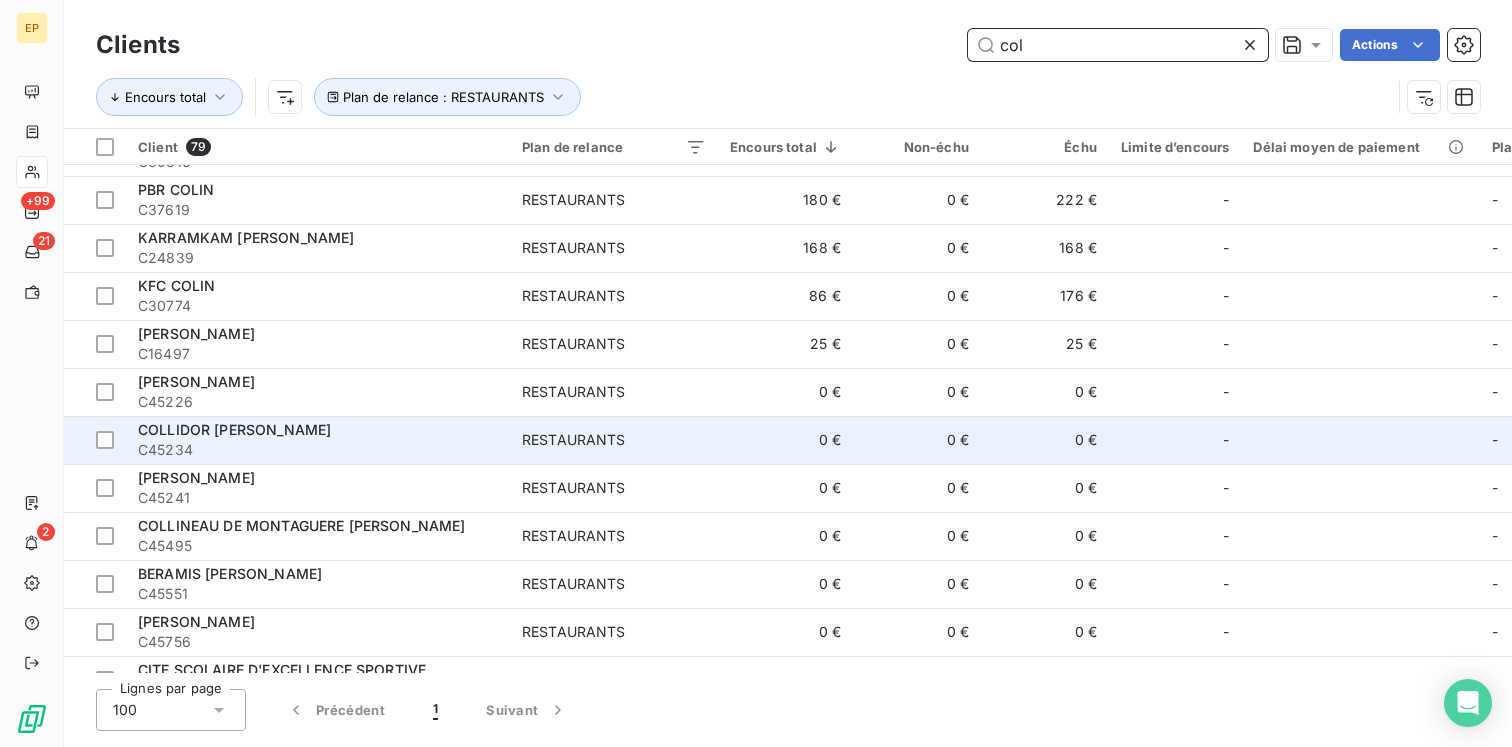scroll, scrollTop: 0, scrollLeft: 0, axis: both 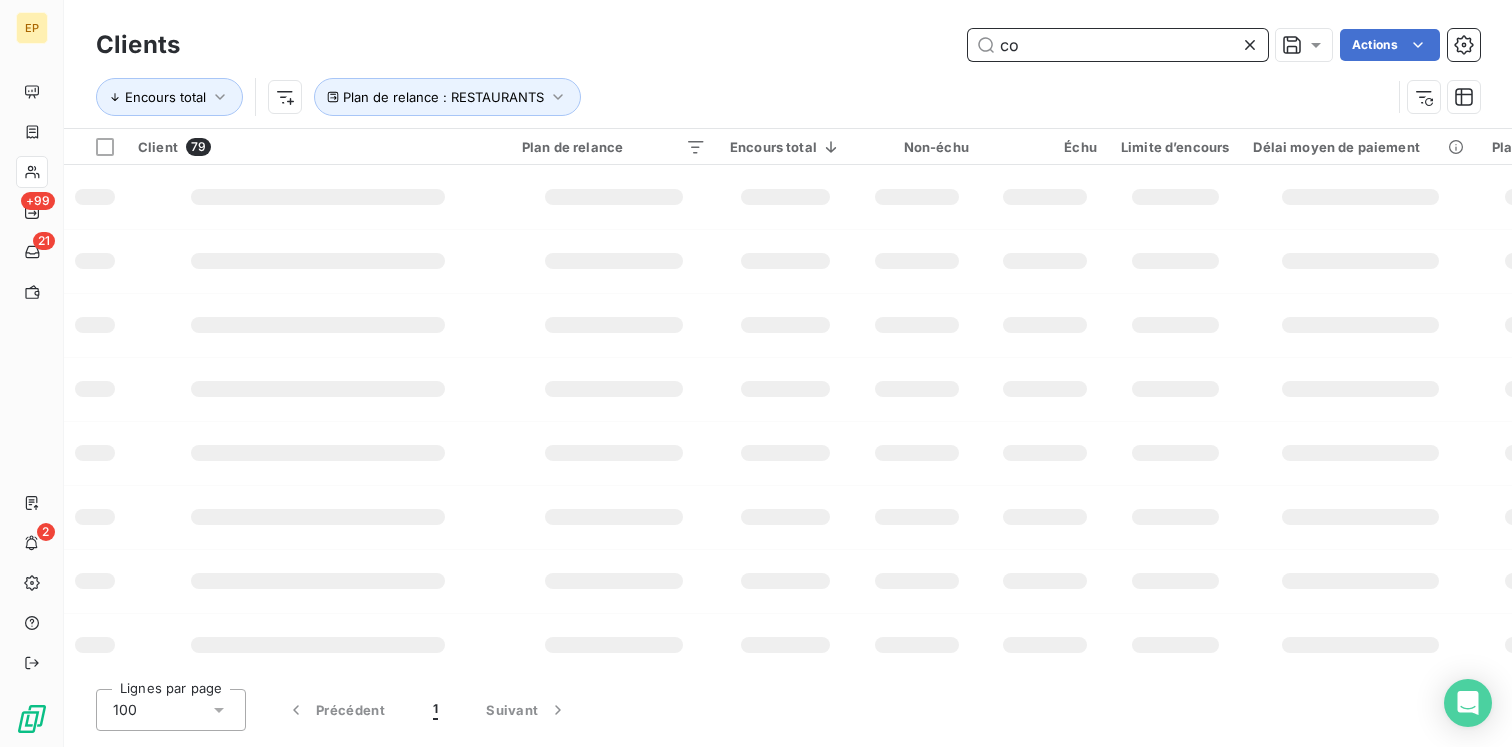 type on "c" 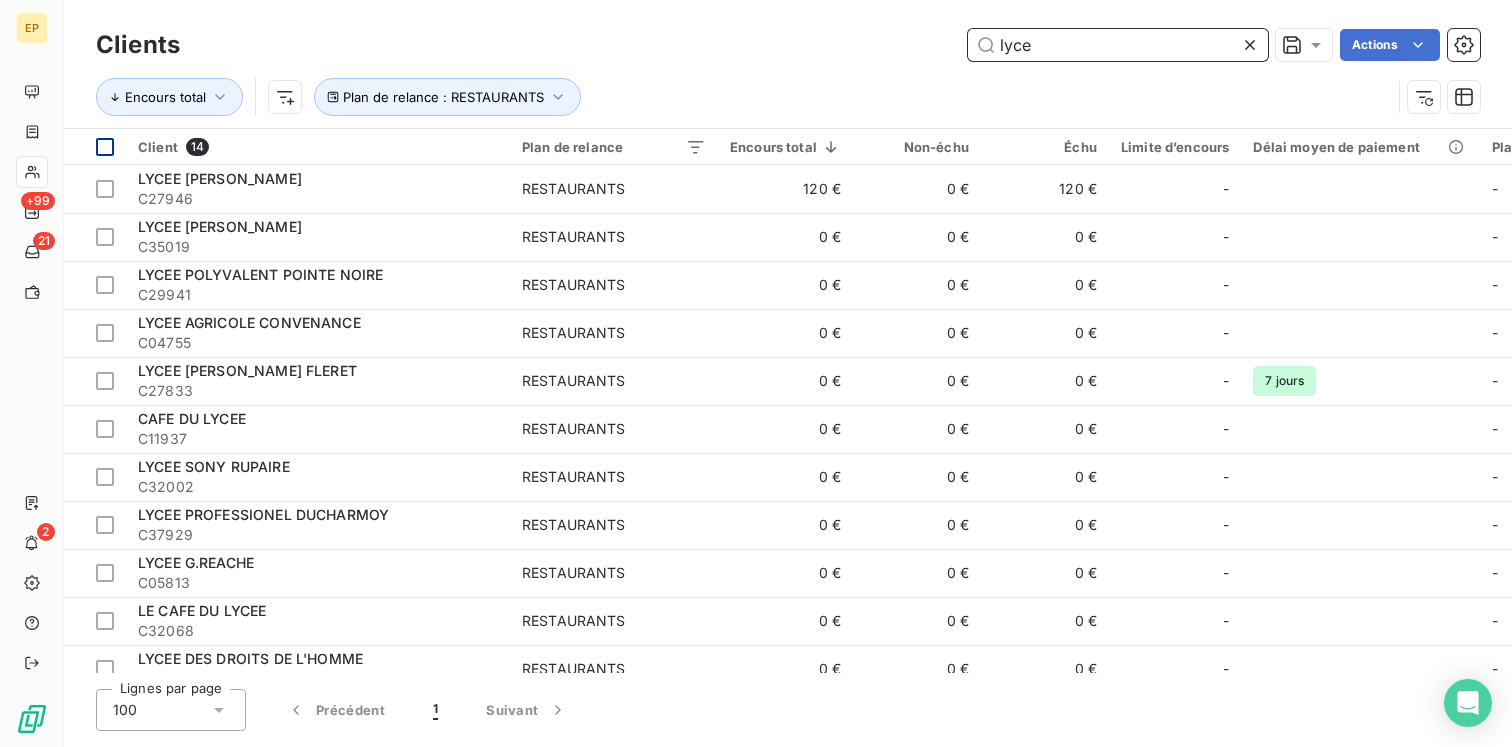 type on "lyce" 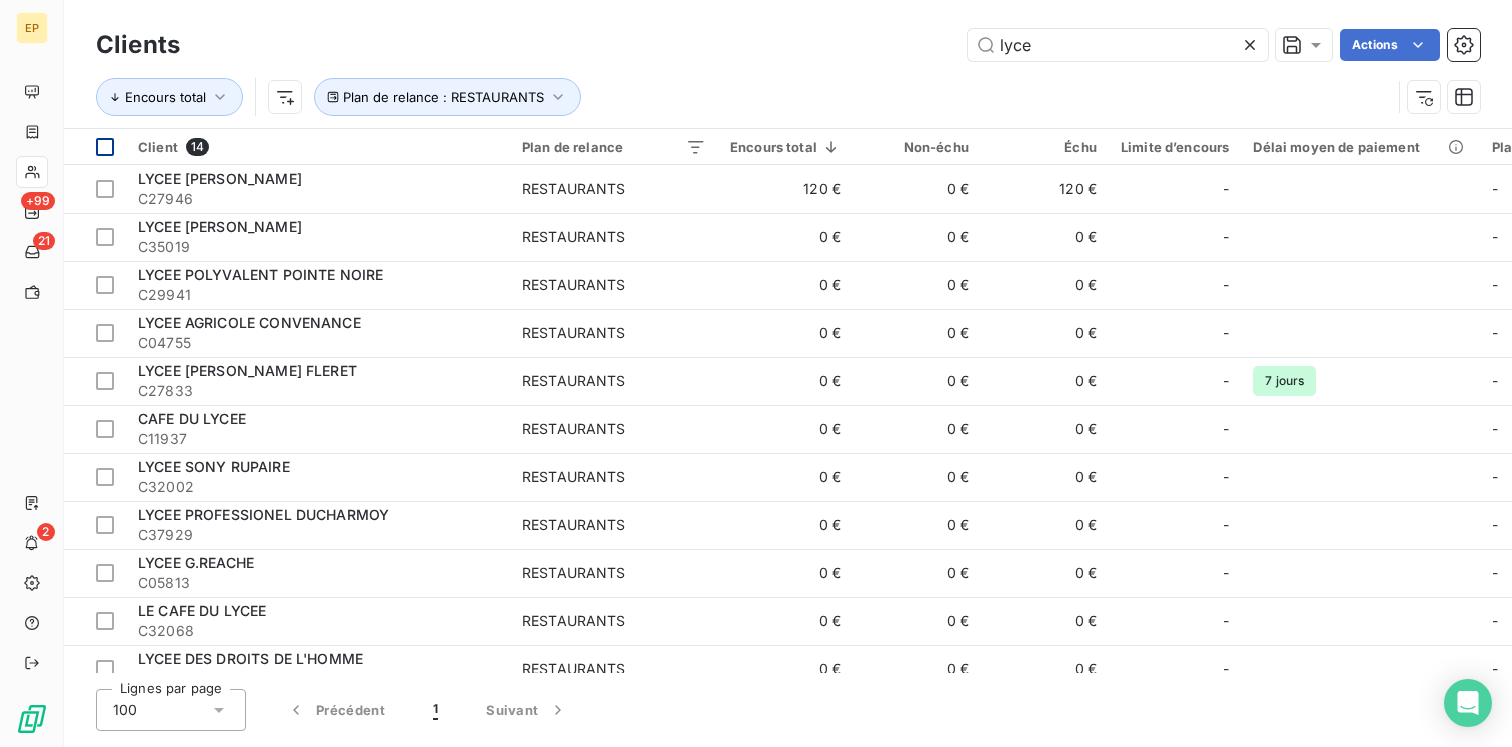 click at bounding box center [105, 147] 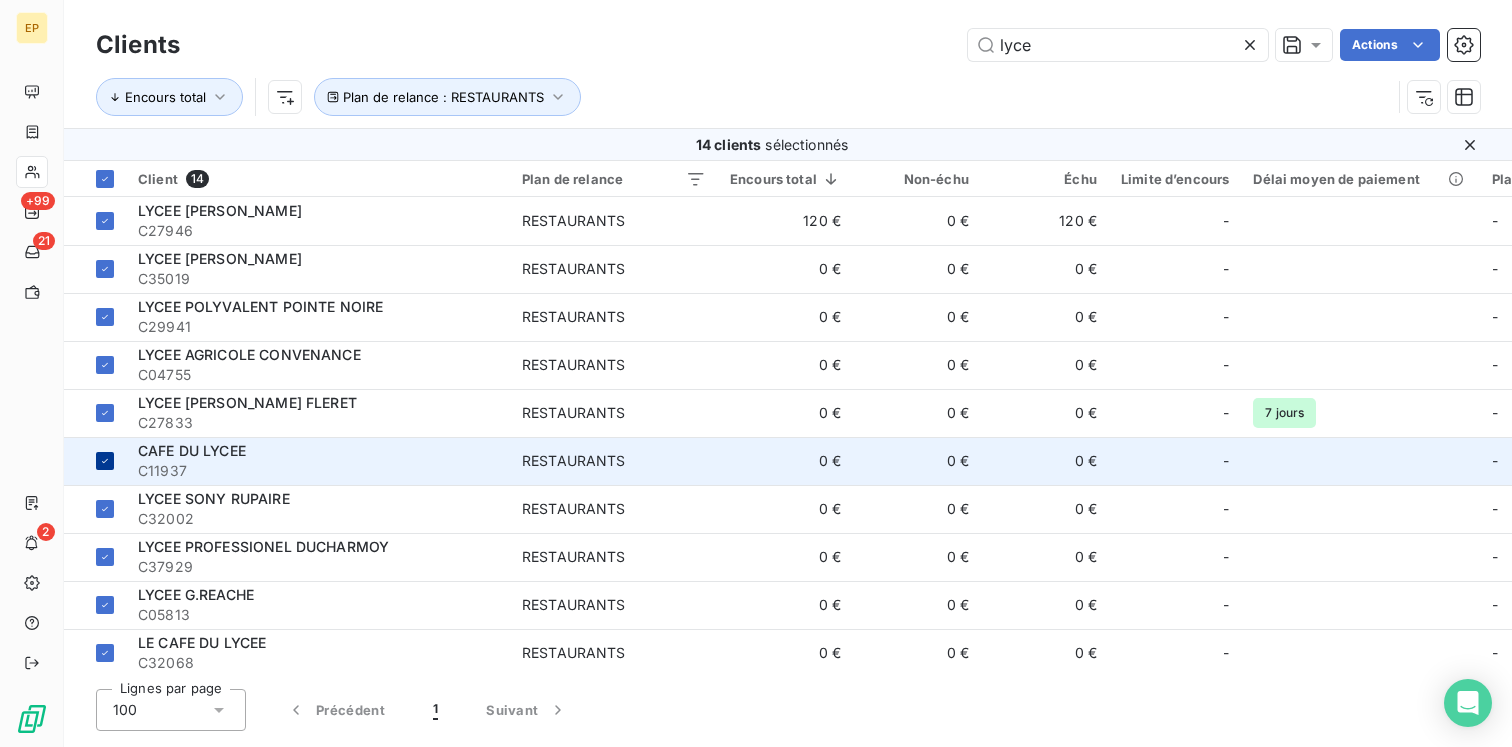 click 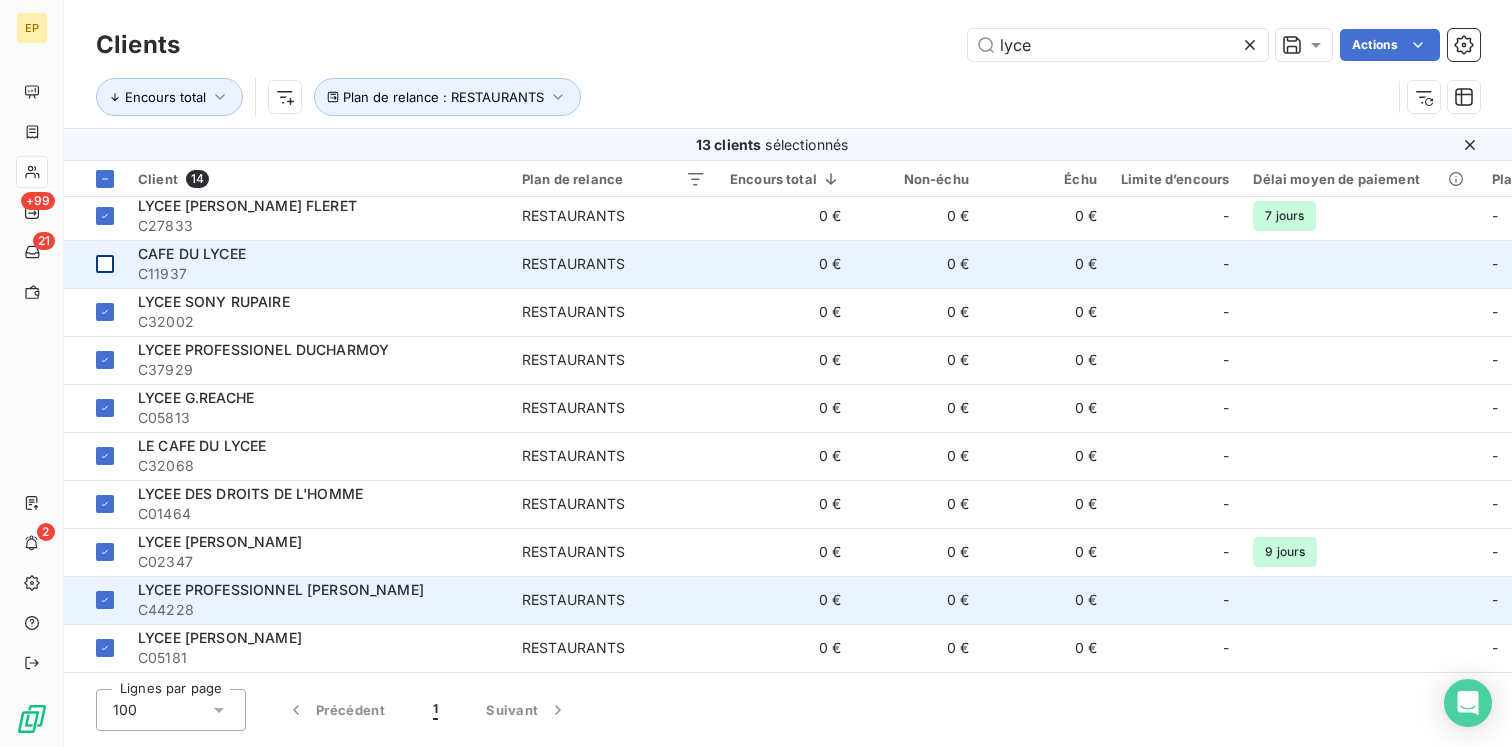 scroll, scrollTop: 0, scrollLeft: 0, axis: both 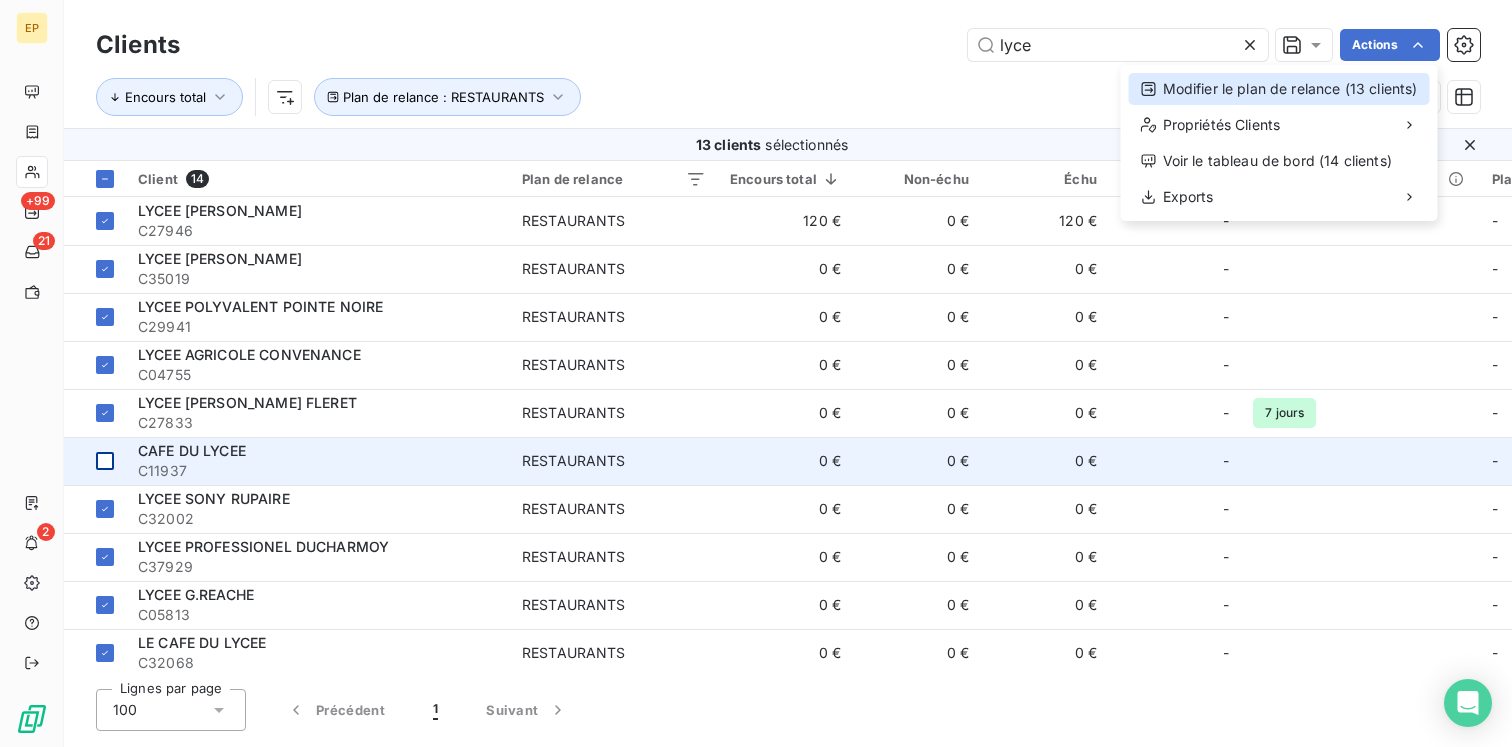 click on "Modifier le plan de relance (13 clients)" at bounding box center [1279, 89] 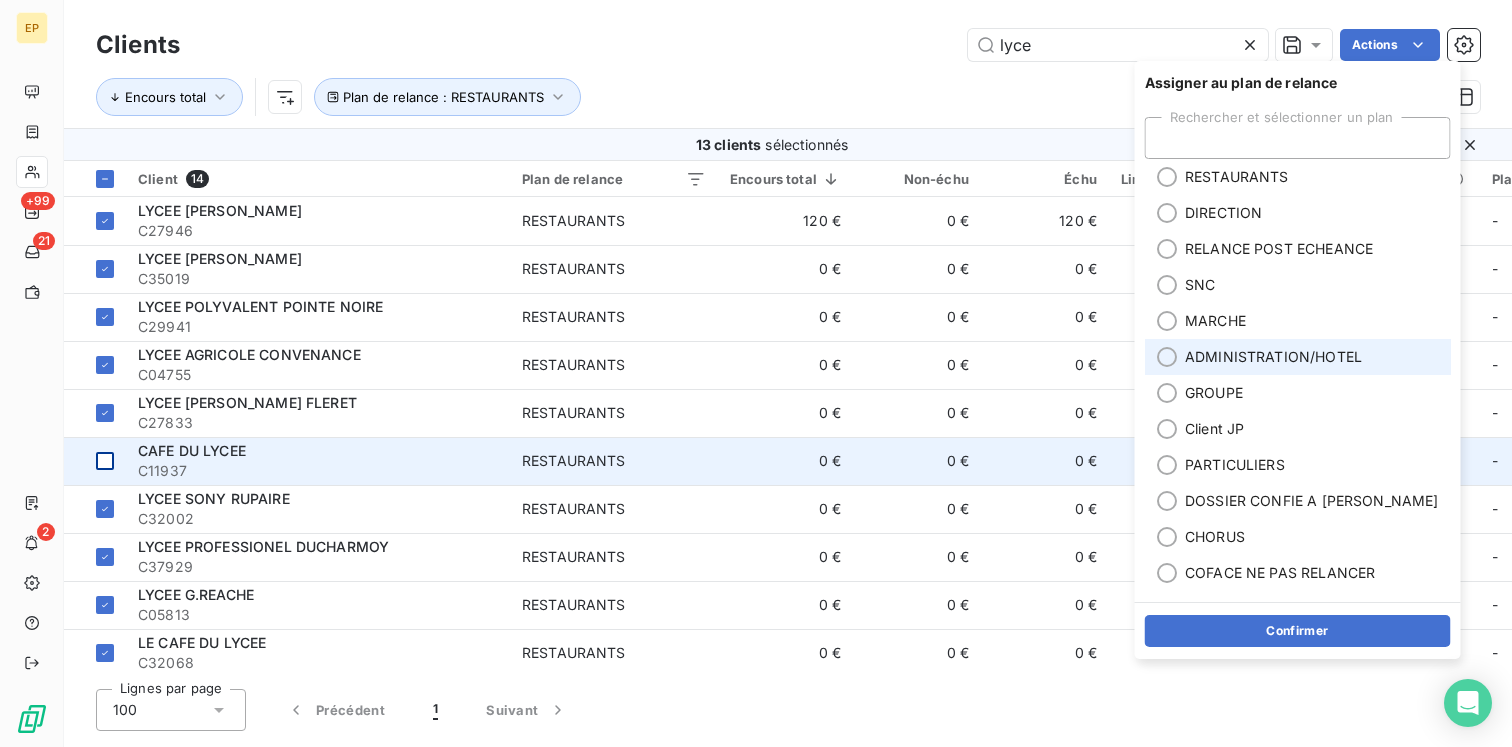 click on "ADMINISTRATION/HOTEL" at bounding box center [1298, 357] 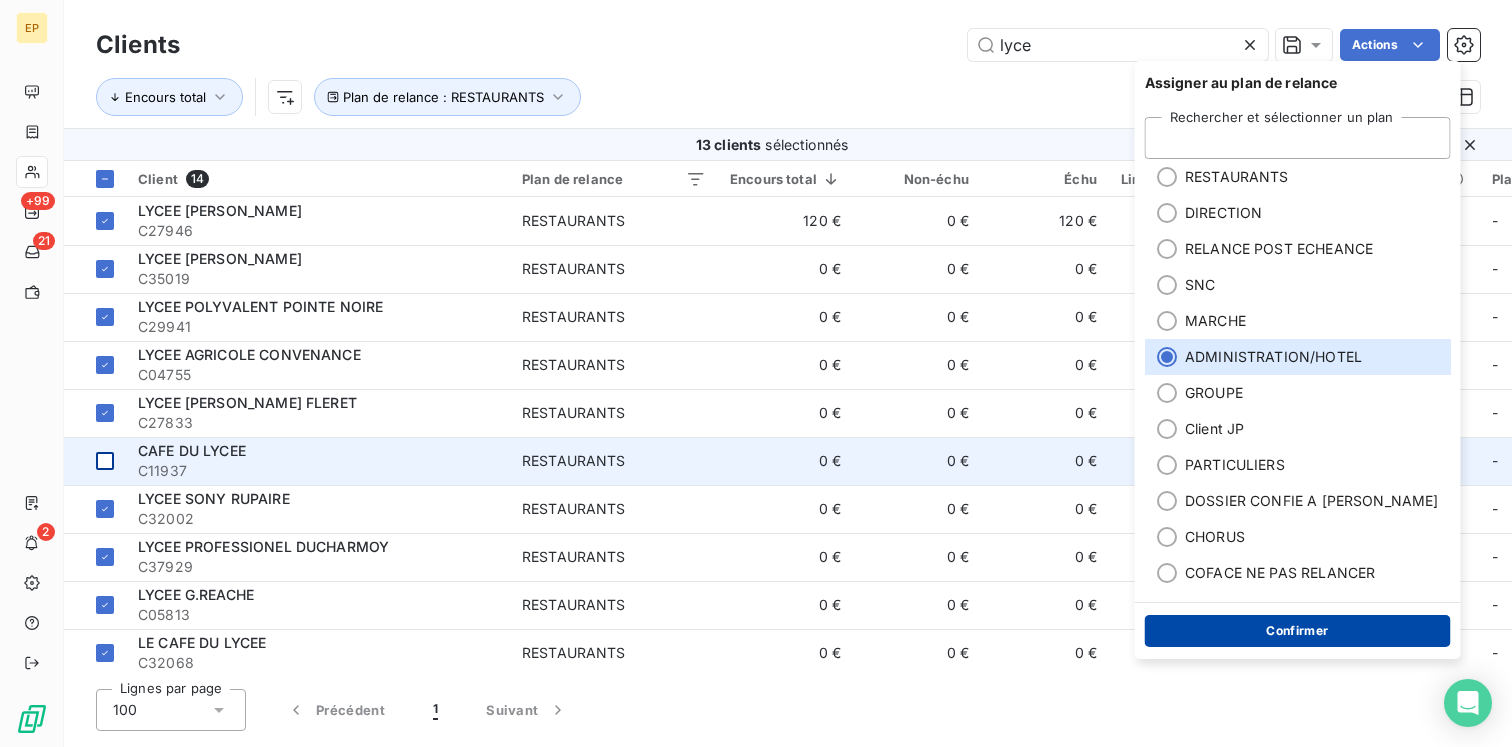 click on "Confirmer" at bounding box center [1298, 631] 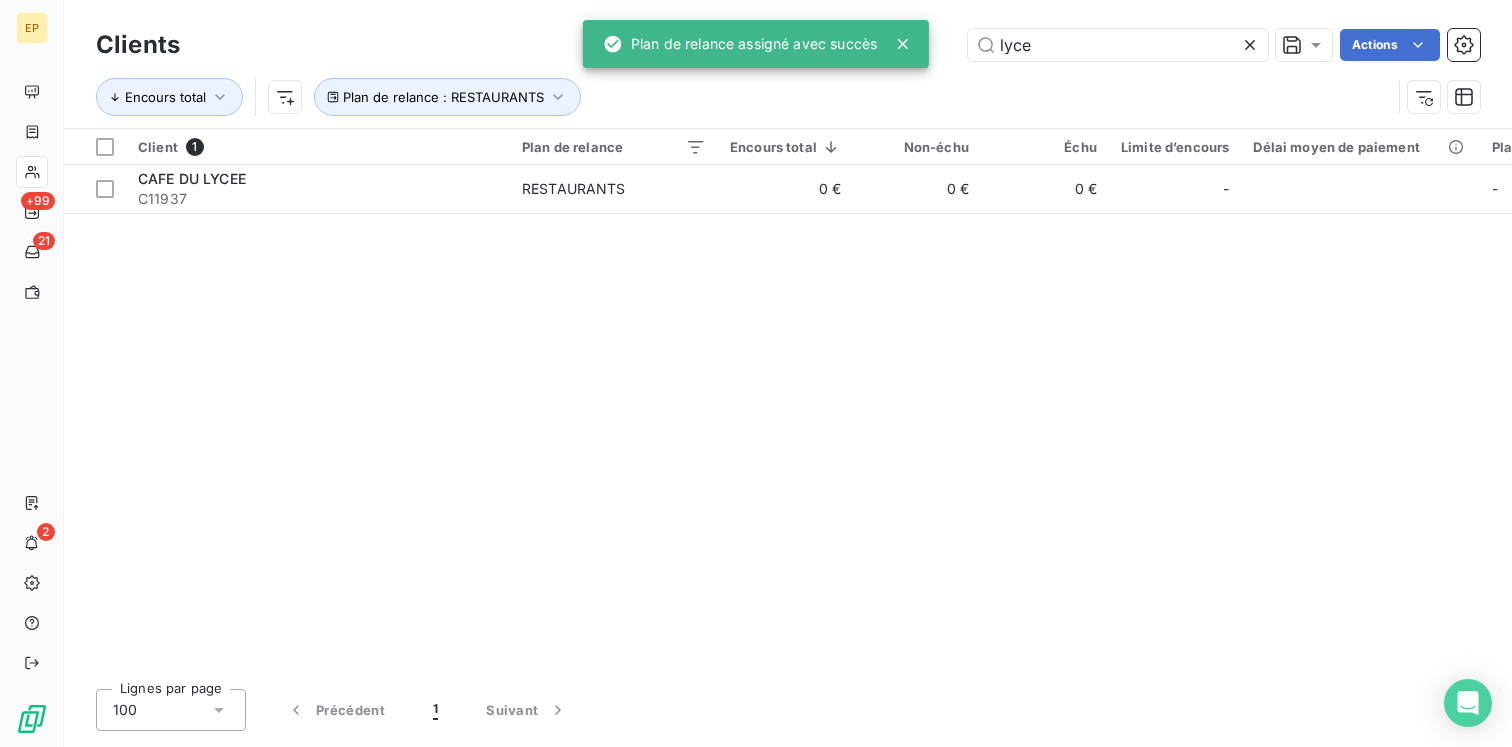 click 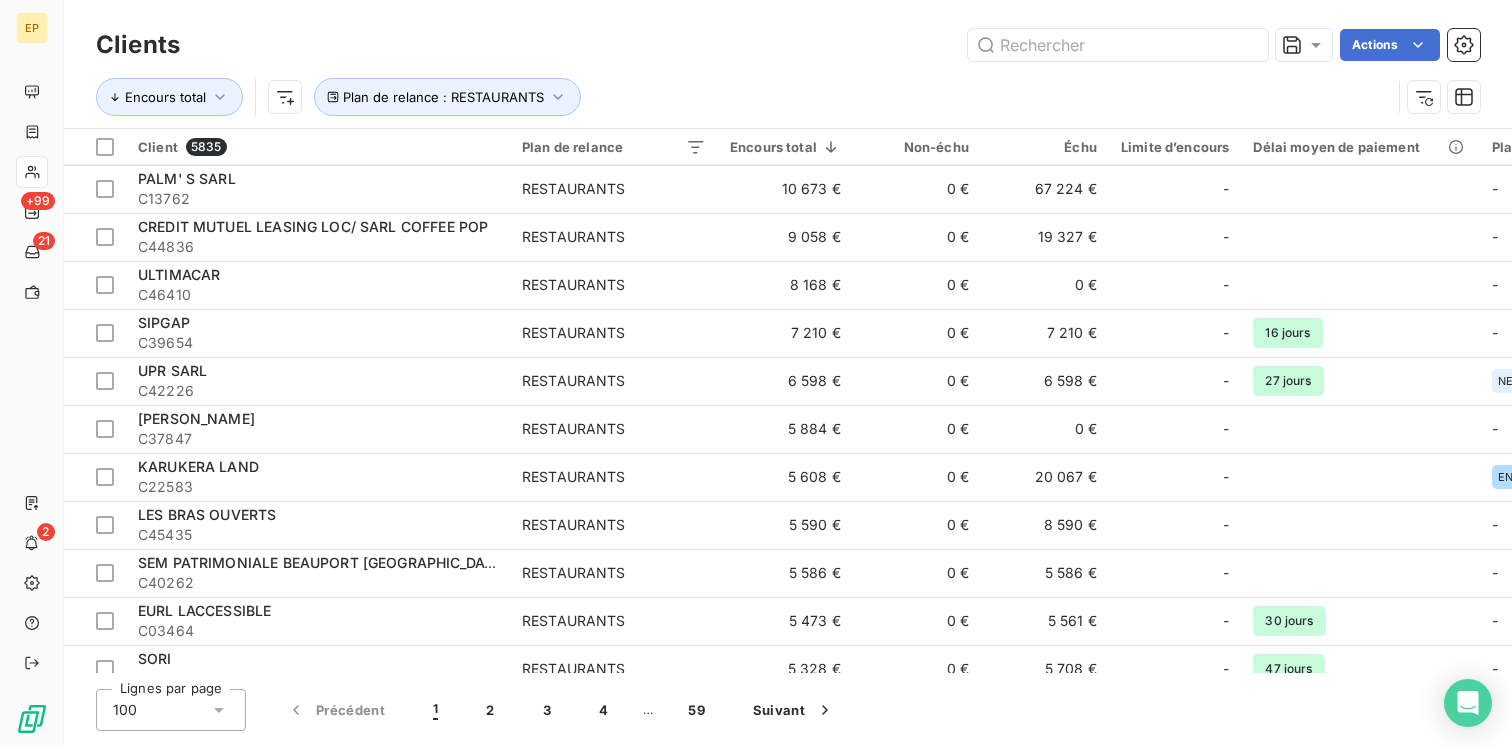 scroll, scrollTop: 825, scrollLeft: 0, axis: vertical 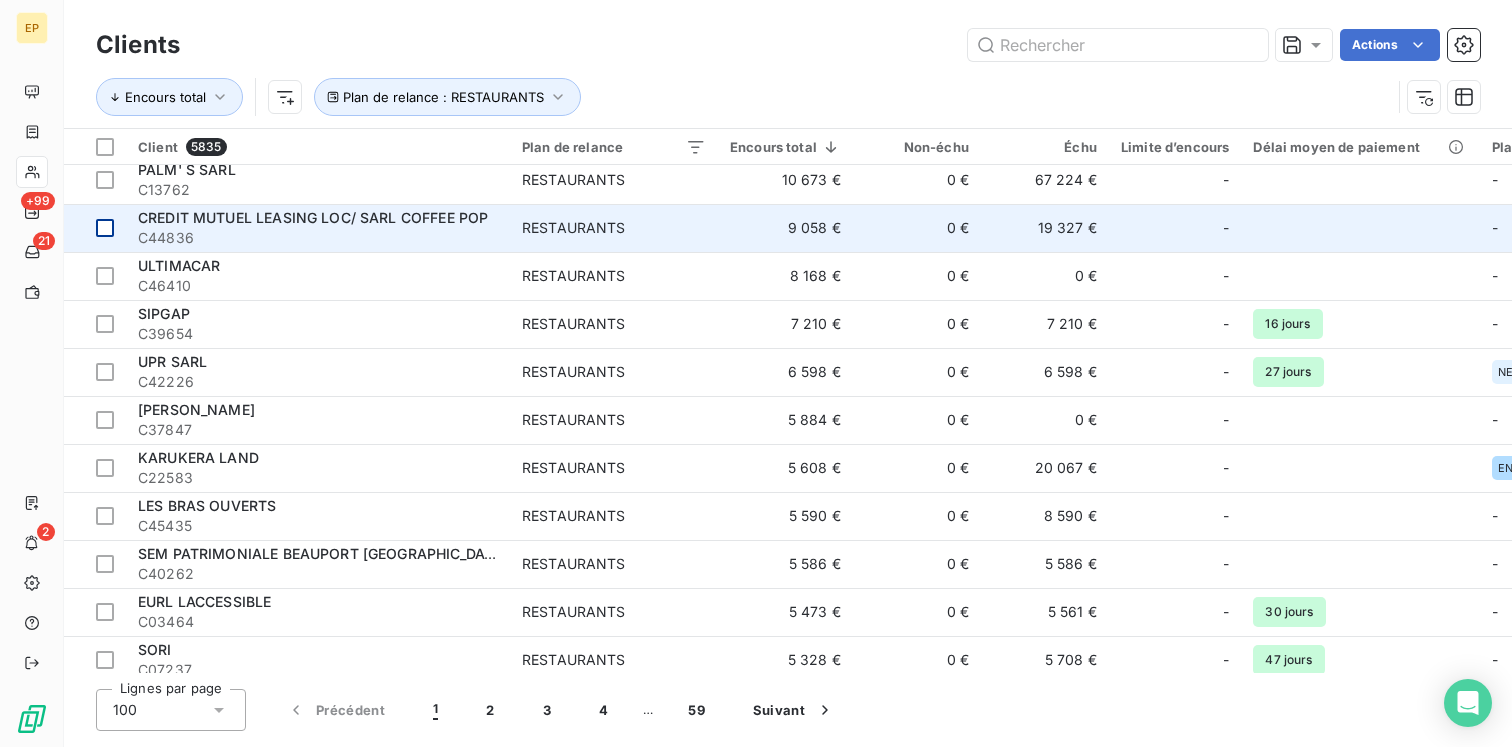click at bounding box center [105, 228] 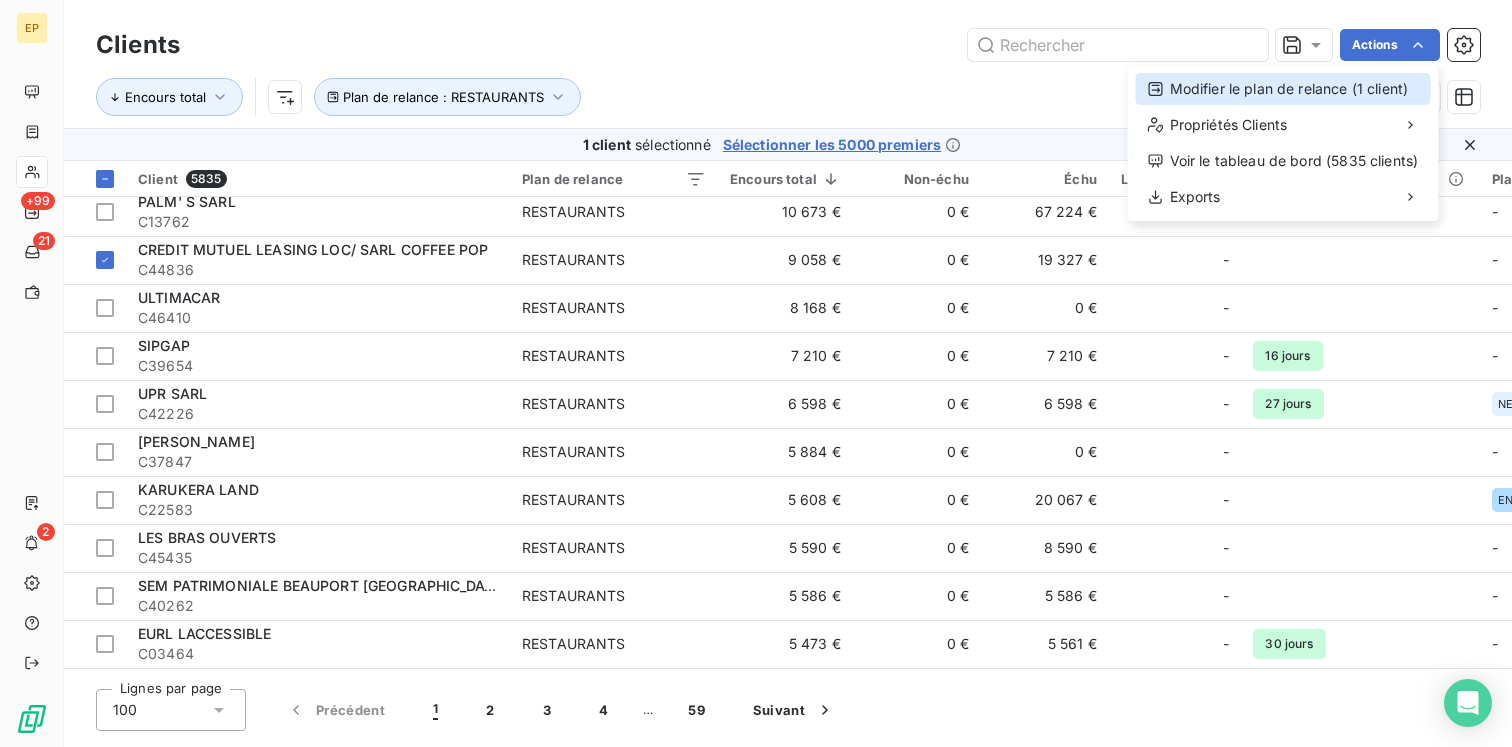 click on "Modifier le plan de relance (1 client)" at bounding box center [1283, 89] 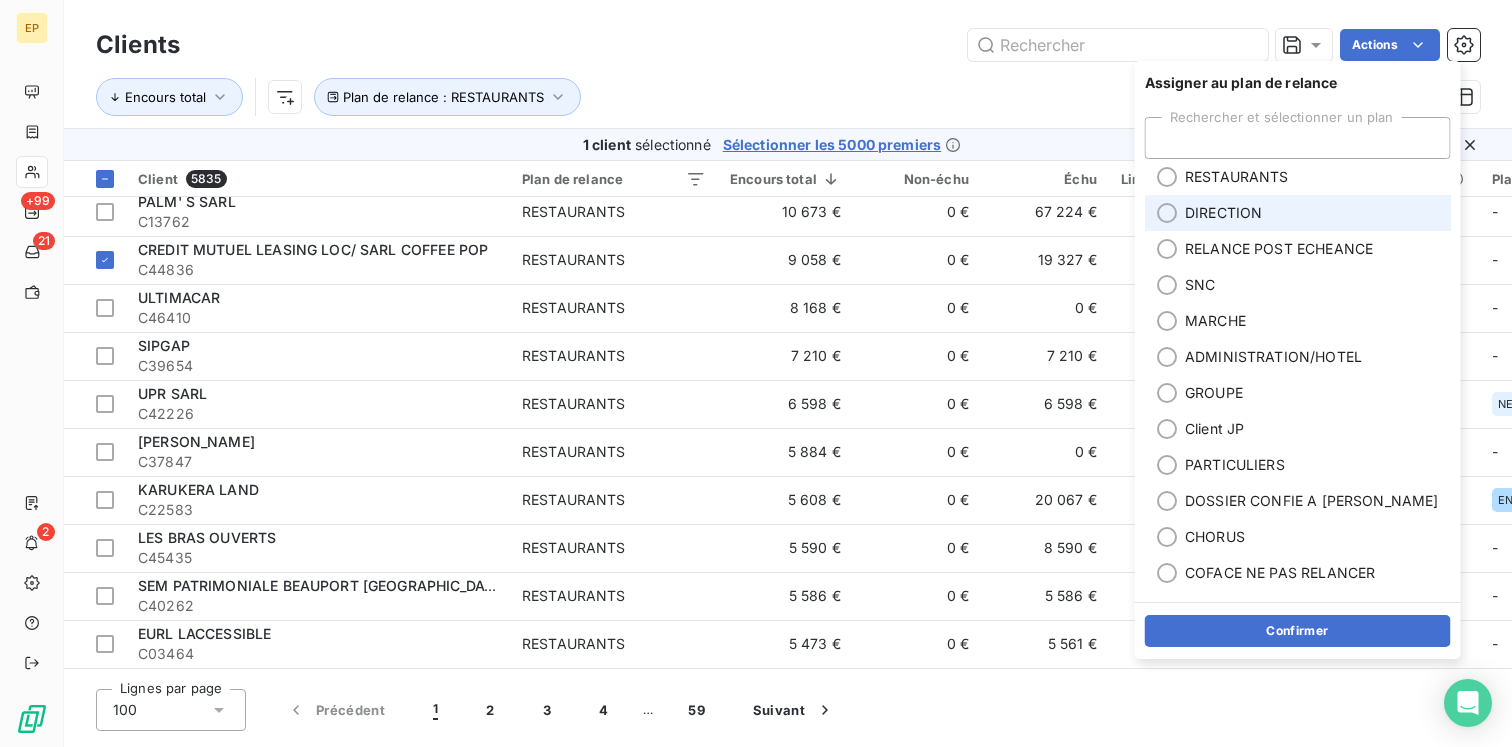 click on "DIRECTION" at bounding box center (1223, 213) 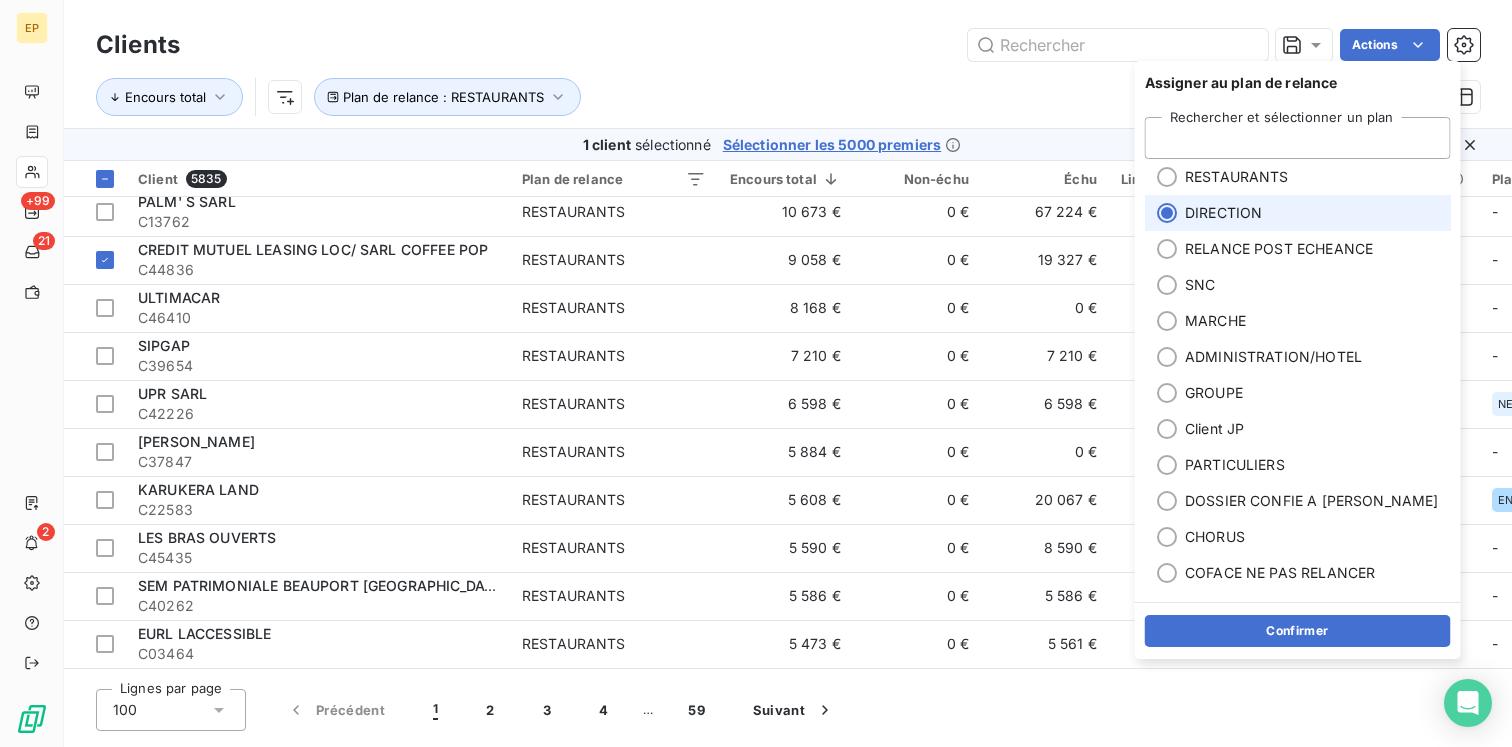 click on "DIRECTION" at bounding box center (1223, 213) 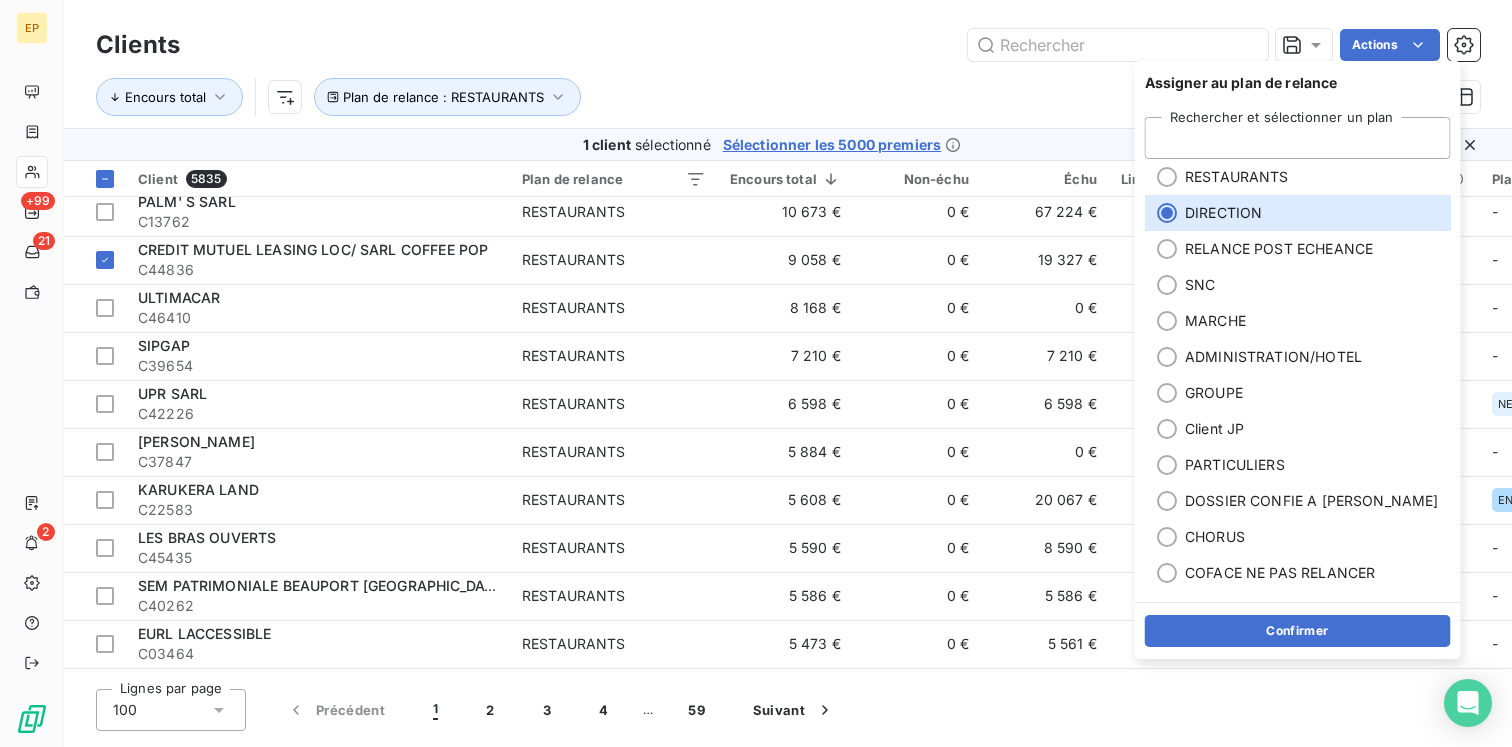 click on "Encours total Plan de relance  : RESTAURANTS" at bounding box center (743, 97) 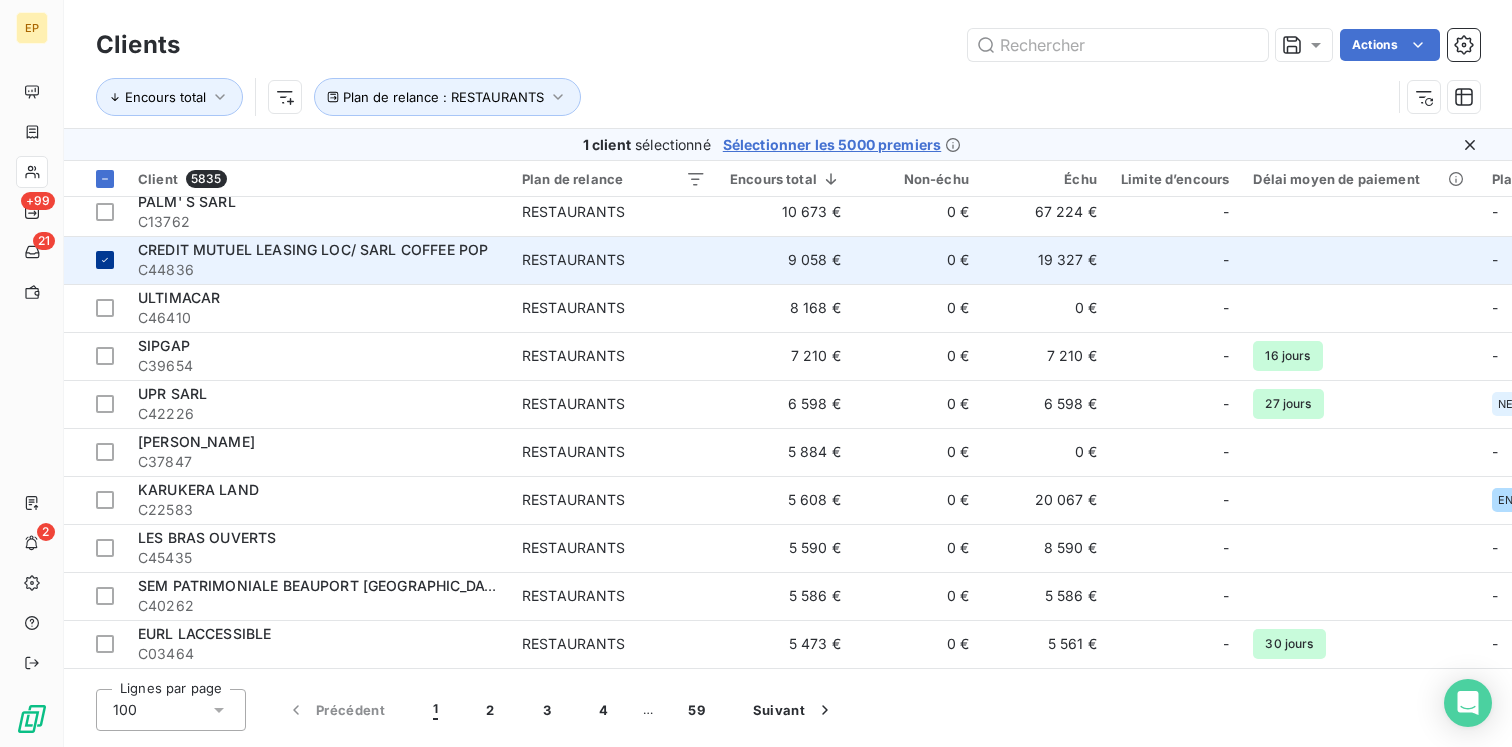 click at bounding box center (95, 260) 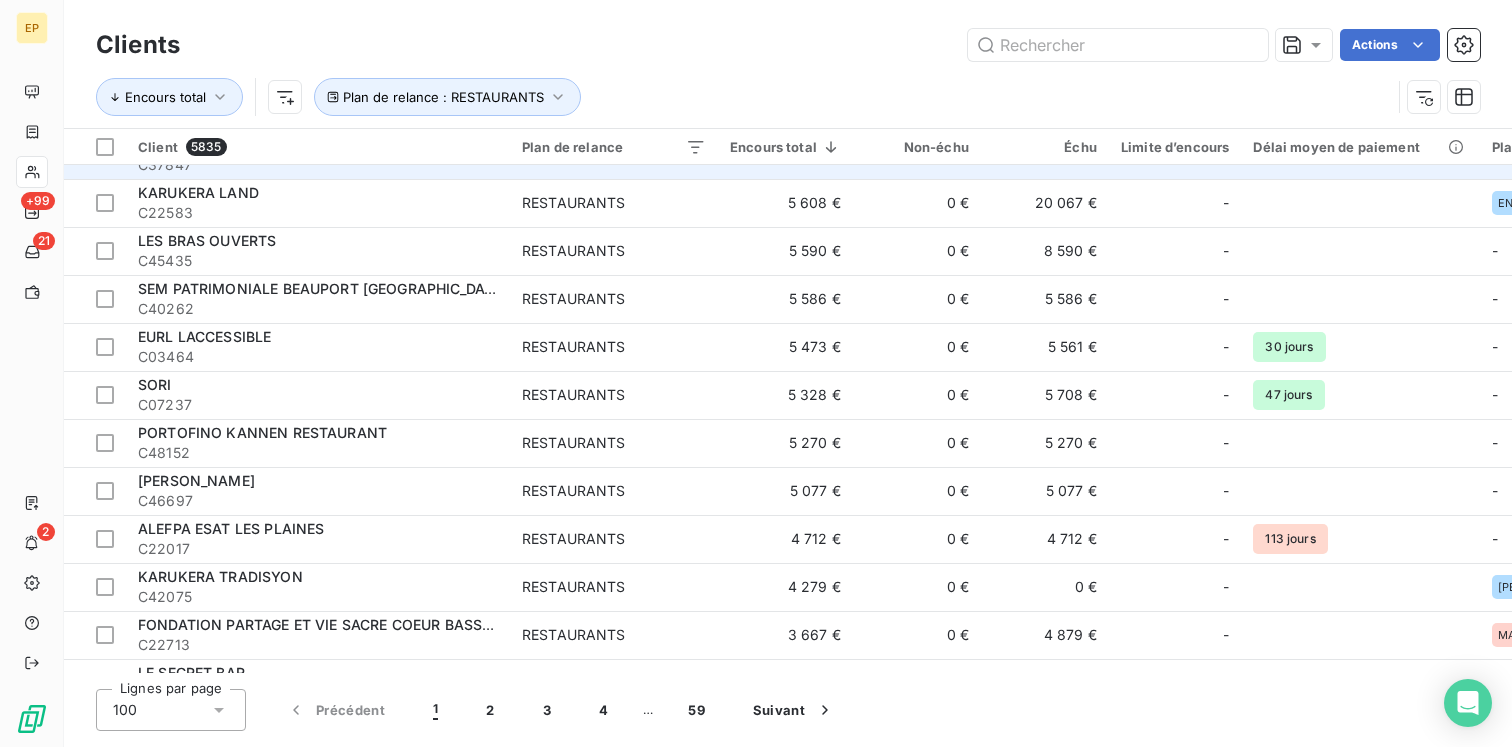 scroll, scrollTop: 1091, scrollLeft: 0, axis: vertical 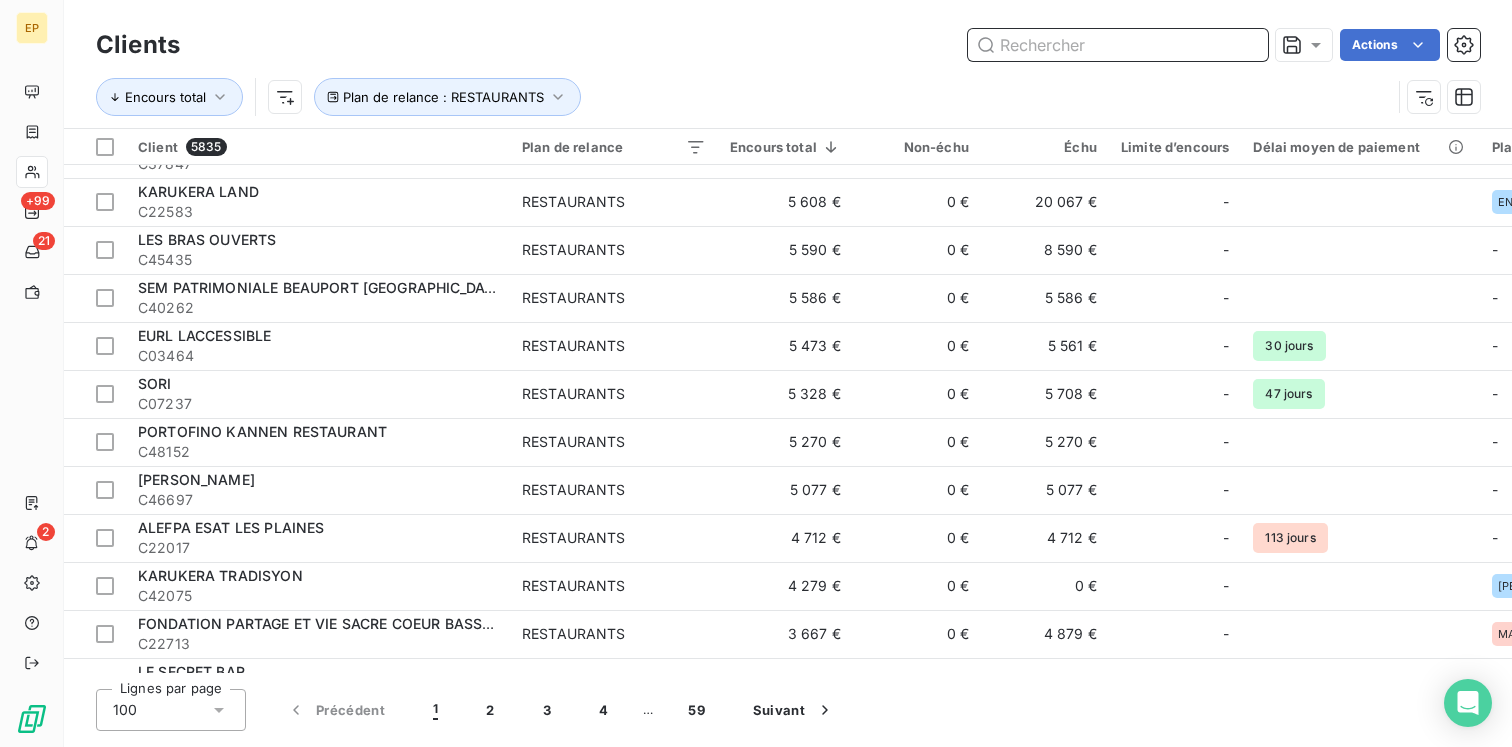 click at bounding box center (1118, 45) 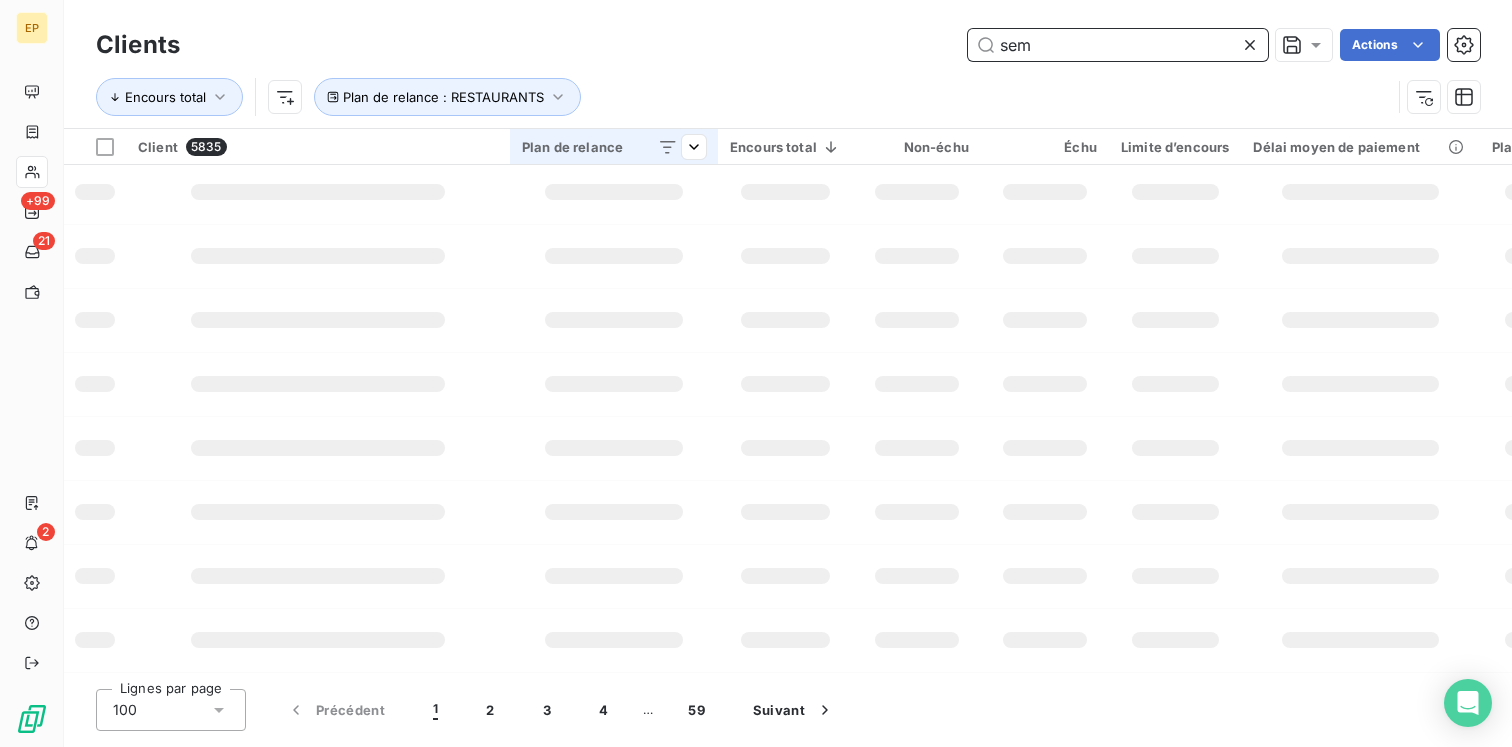 scroll, scrollTop: 0, scrollLeft: 0, axis: both 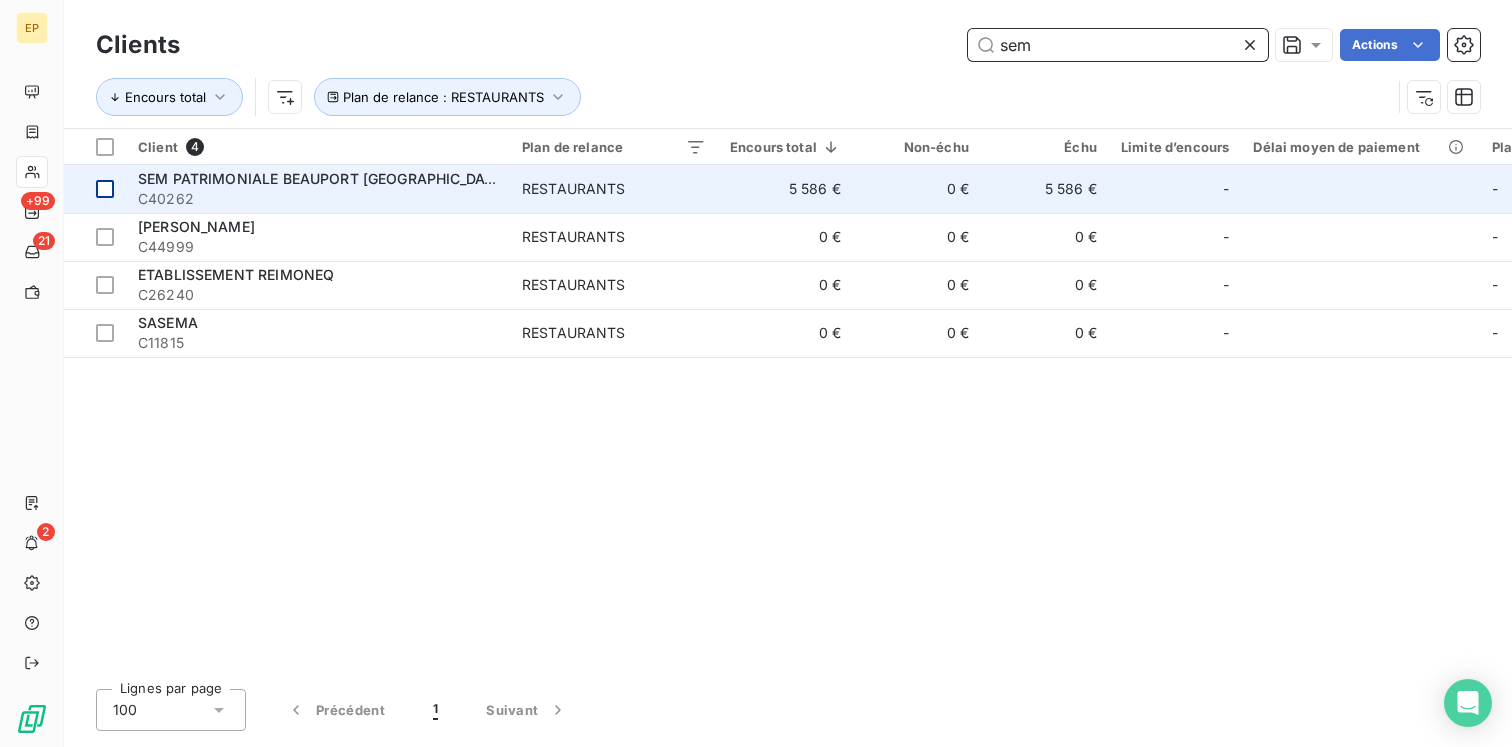 type on "sem" 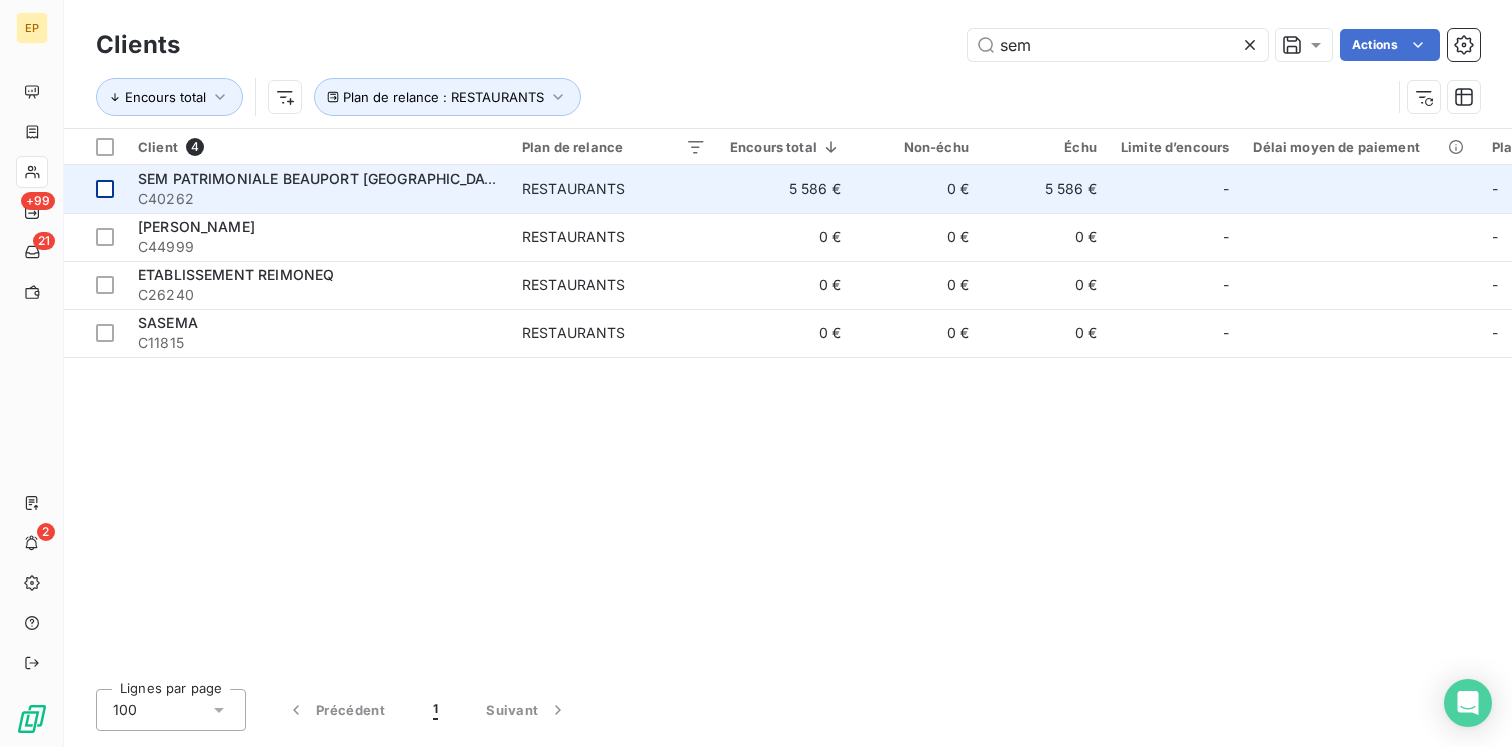click at bounding box center [105, 189] 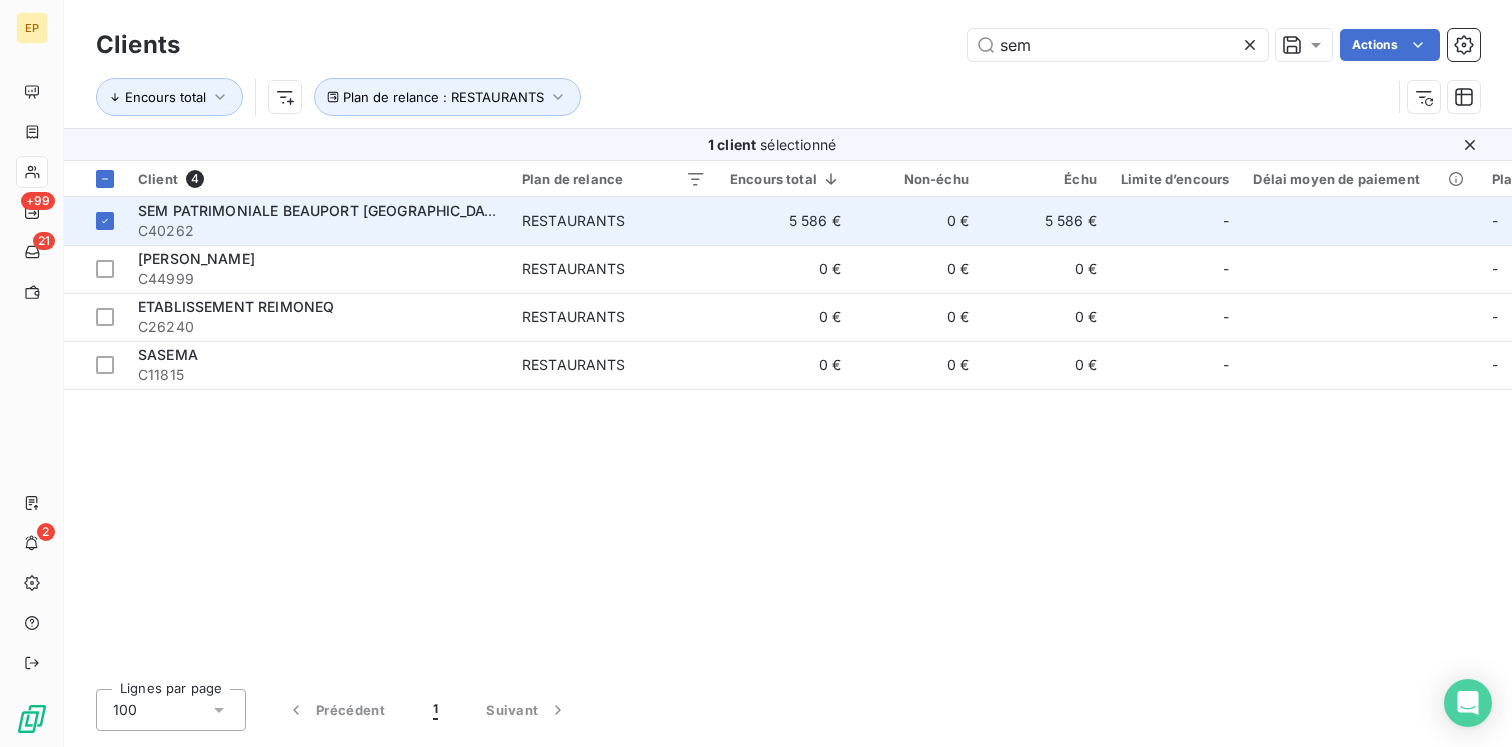 click on "C40262" at bounding box center [318, 231] 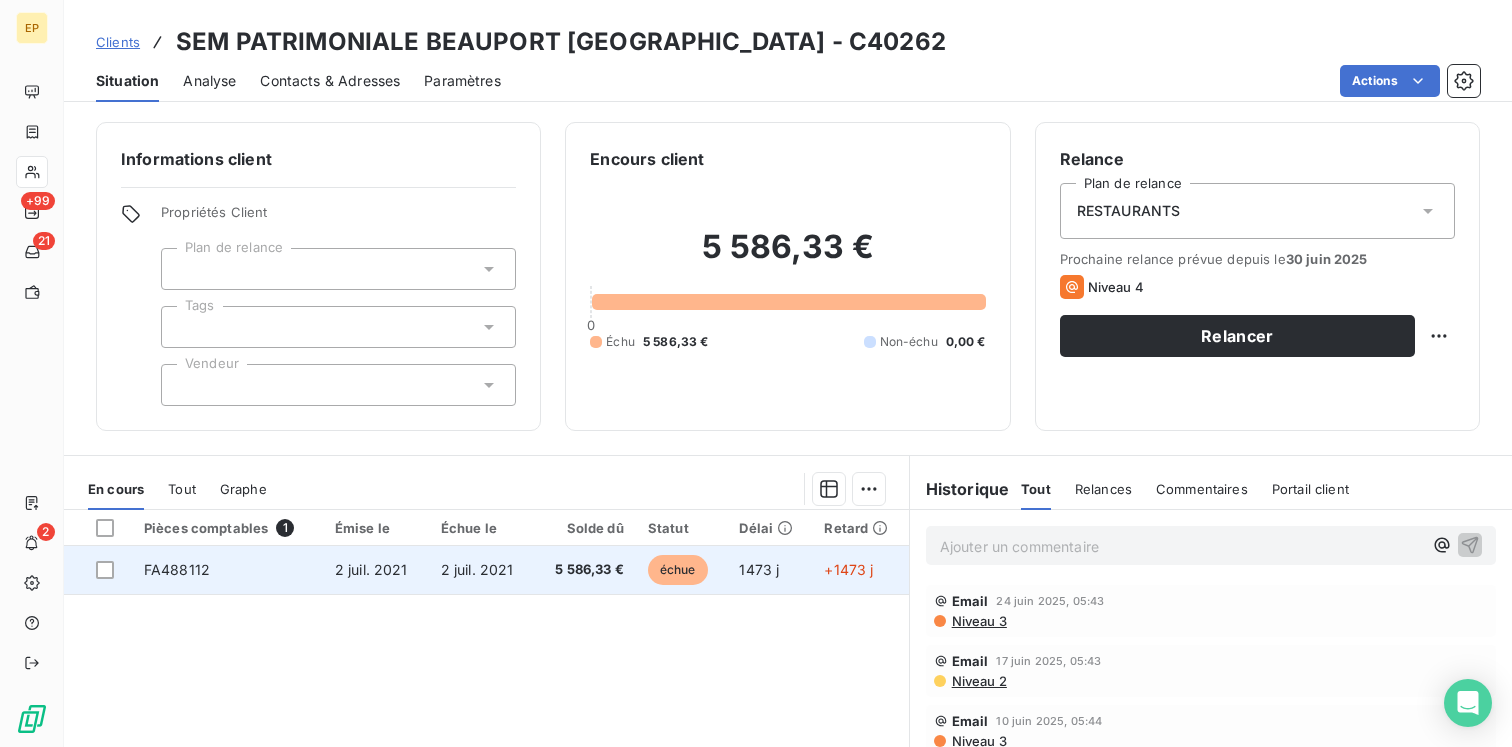click on "5 586,33 €" at bounding box center [585, 570] 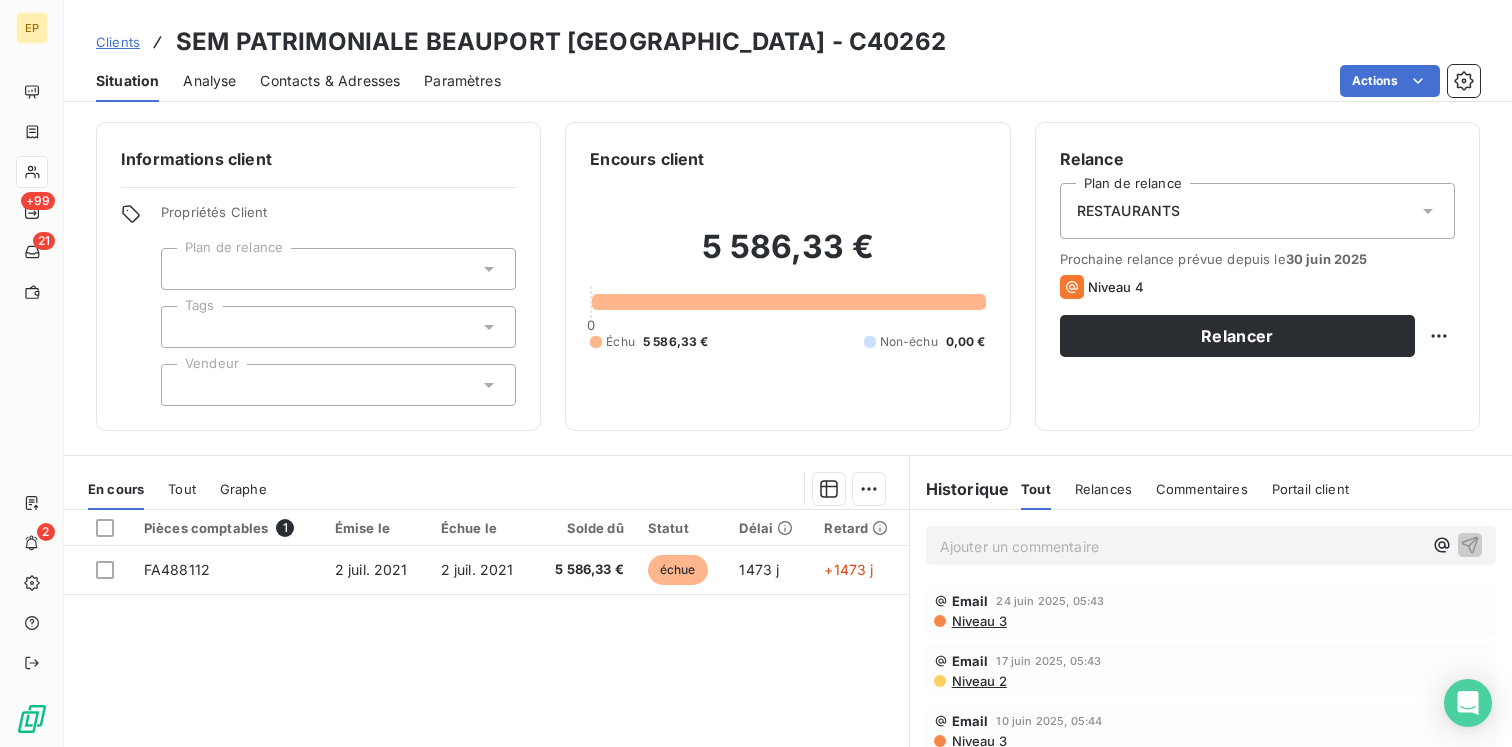 click at bounding box center [338, 385] 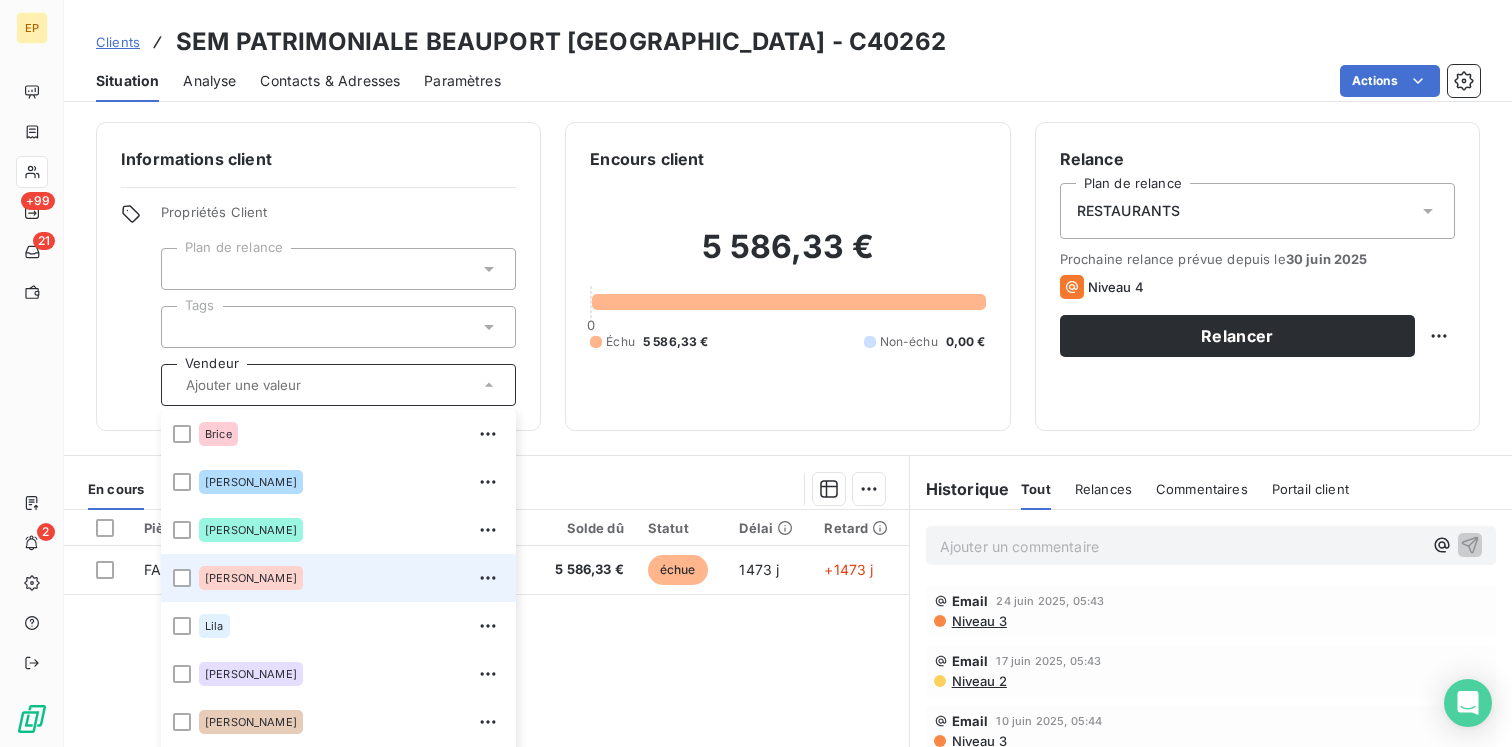 click on "[PERSON_NAME]" at bounding box center (251, 578) 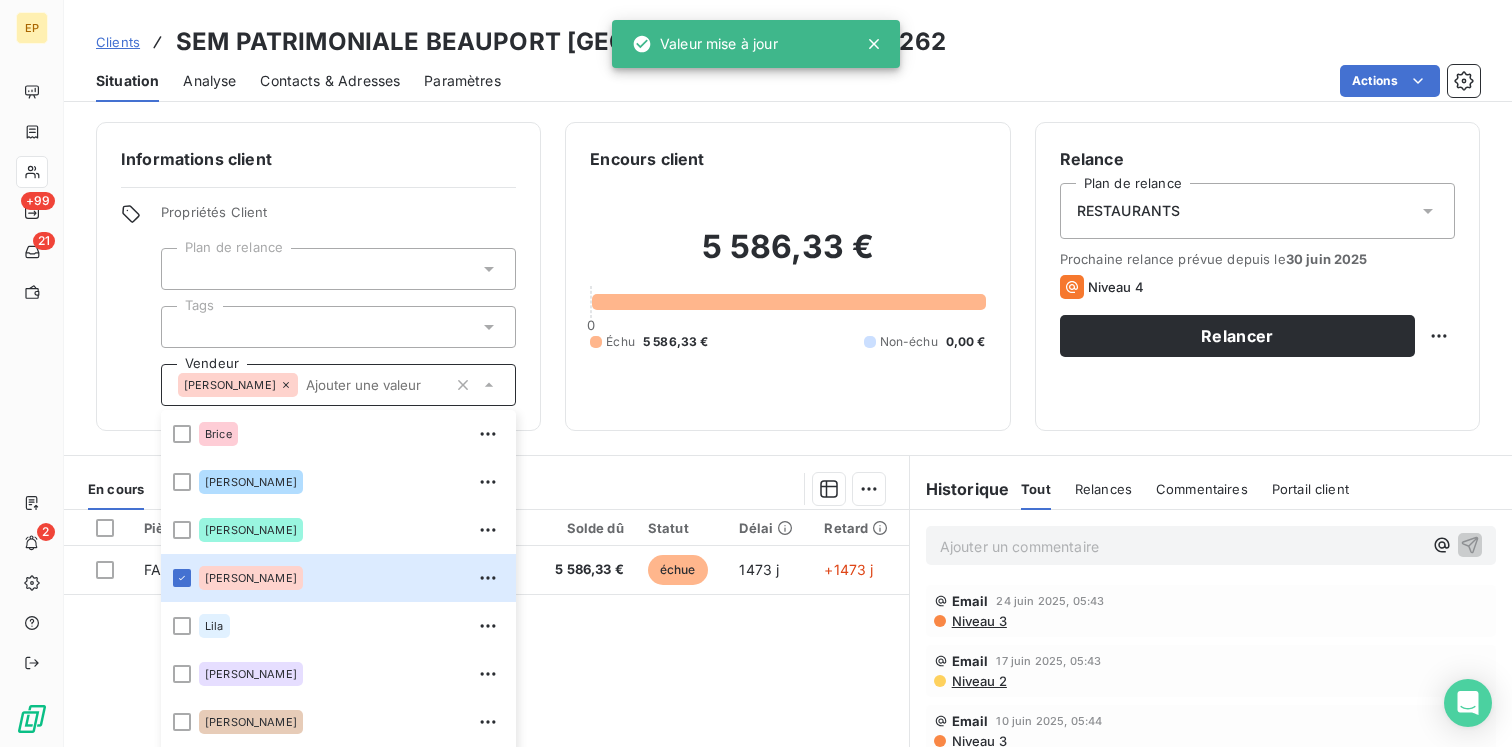 click on "Pièces comptables 1 Émise le Échue le Solde dû Statut Délai   Retard   FA488112 2 juil. 2021 2 juil. 2021 5 586,33 € échue 1473 j +1473 j" at bounding box center (486, 702) 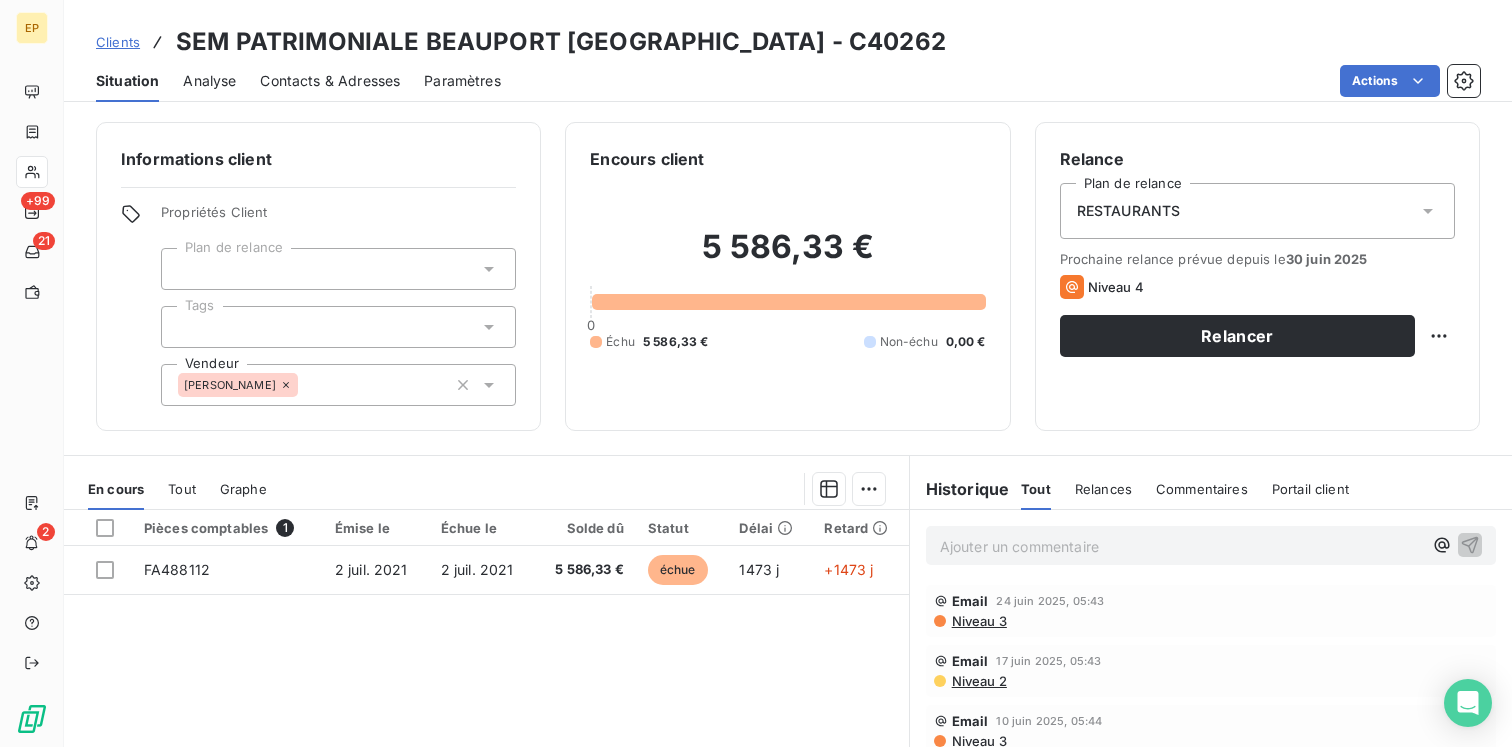 click on "Clients" at bounding box center [118, 42] 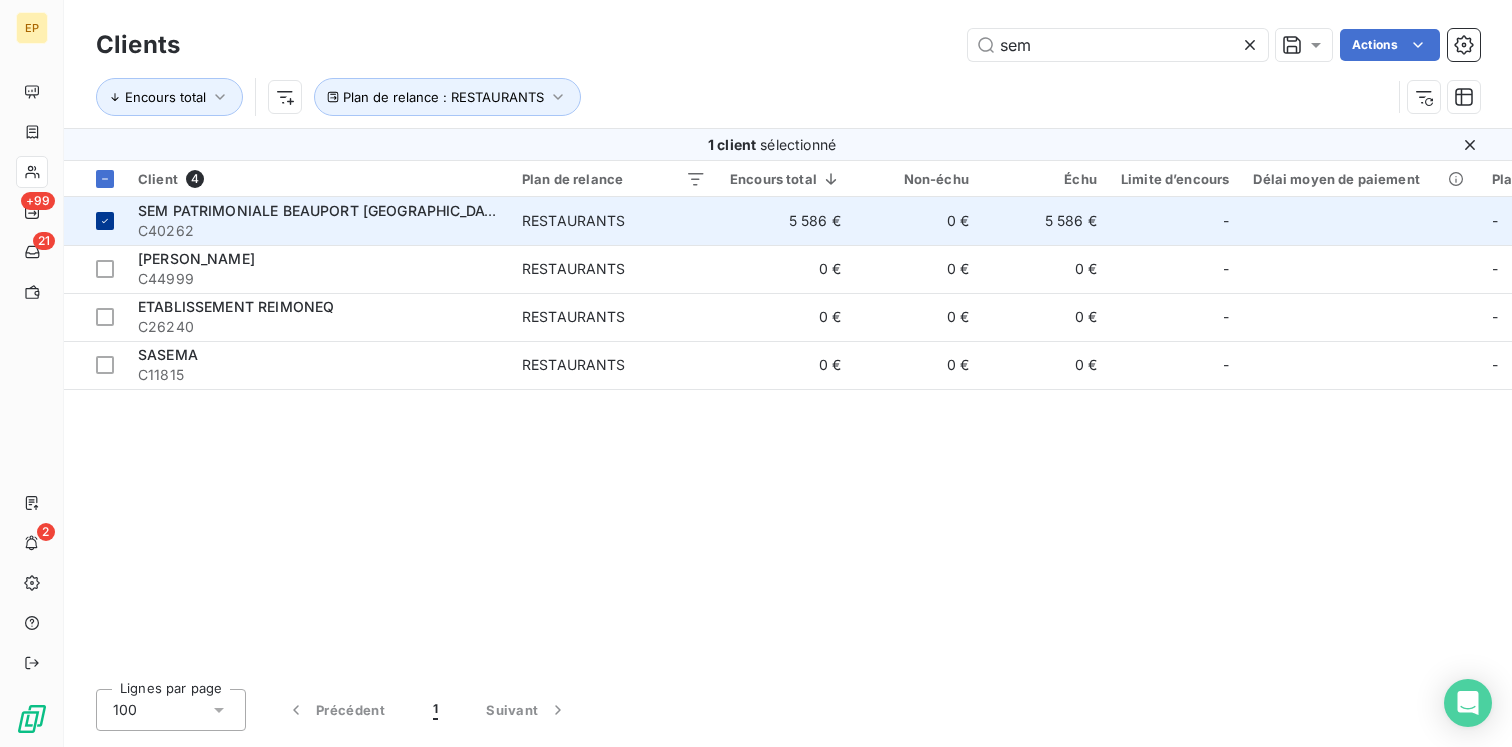 click 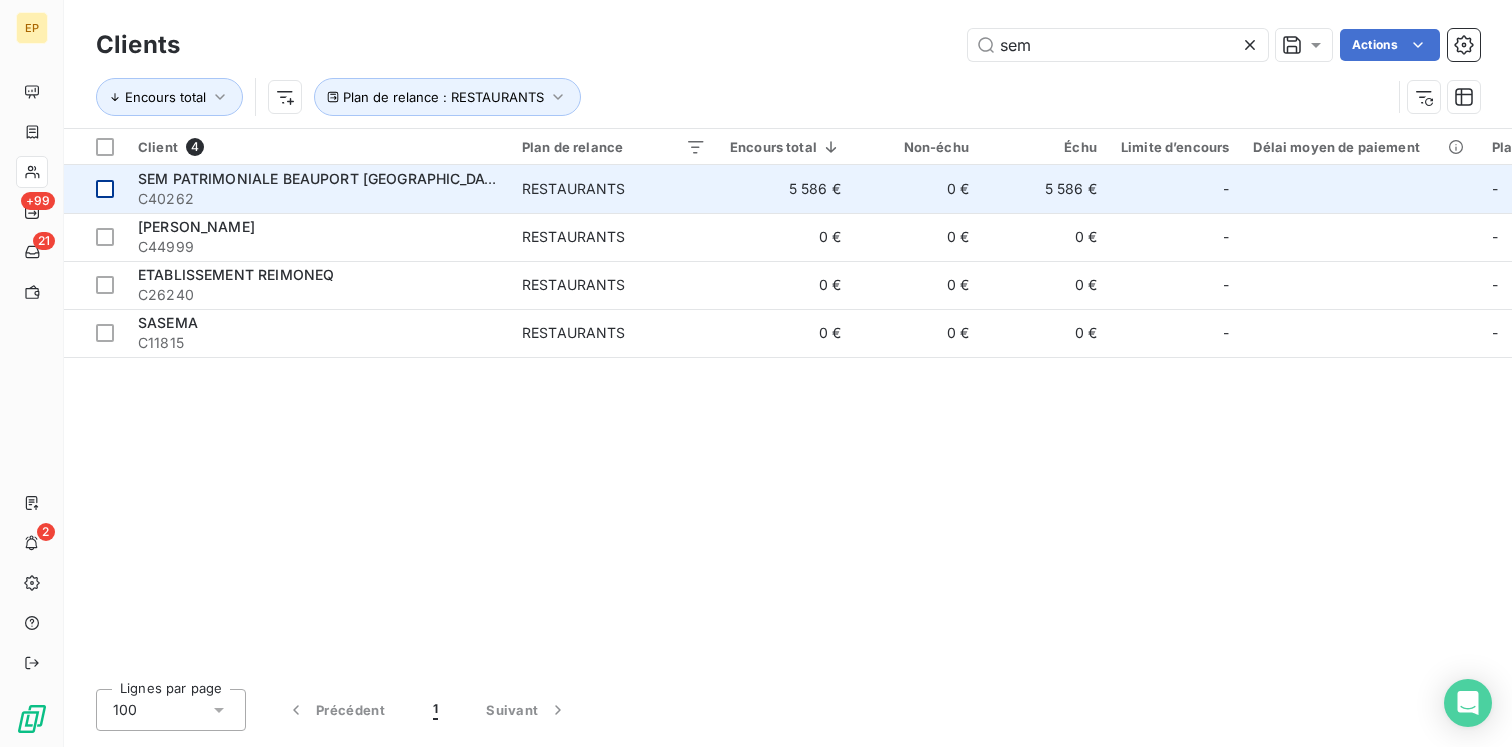 click at bounding box center [105, 189] 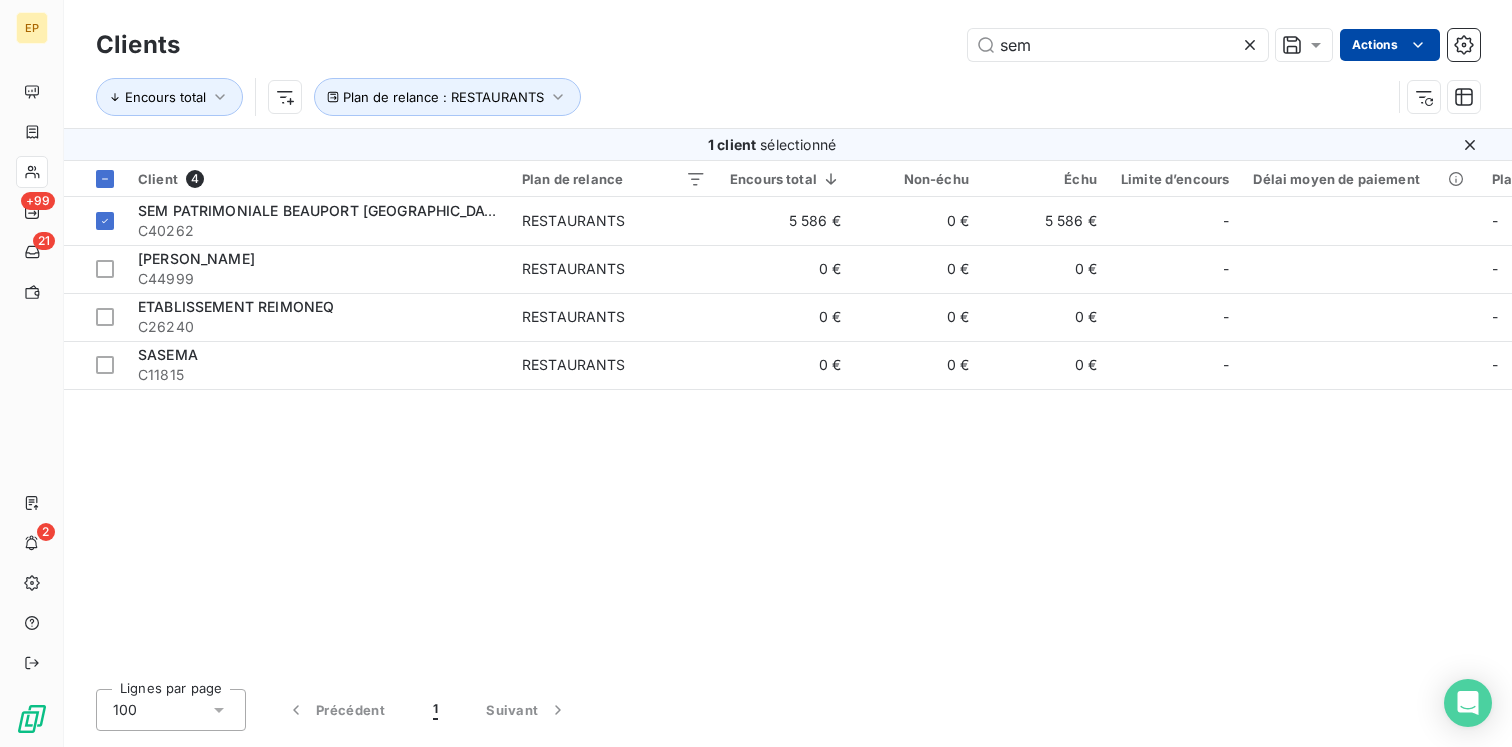 click on "EP +99 21 2 Clients sem Actions Encours total Plan de relance  : RESTAURANTS  1 client   sélectionné Client 4 Plan de relance Encours total Non-échu Échu Limite d’encours Délai moyen de paiement Plan de relance Tags Vendeur SEM PATRIMONIALE BEAUPORT GUADELOUPE C40262 RESTAURANTS 5 586 € 0 € 5 586 € - - - Jean Pierre JOVIN ROSEMIE C44999 RESTAURANTS 0 € 0 € 0 € - - - - ETABLISSEMENT REIMONEQ C26240 RESTAURANTS 0 € 0 € 0 € - - - - SASEMA C11815 RESTAURANTS 0 € 0 € 0 € - - - - Lignes par page 100 Précédent 1 Suivant" at bounding box center [756, 373] 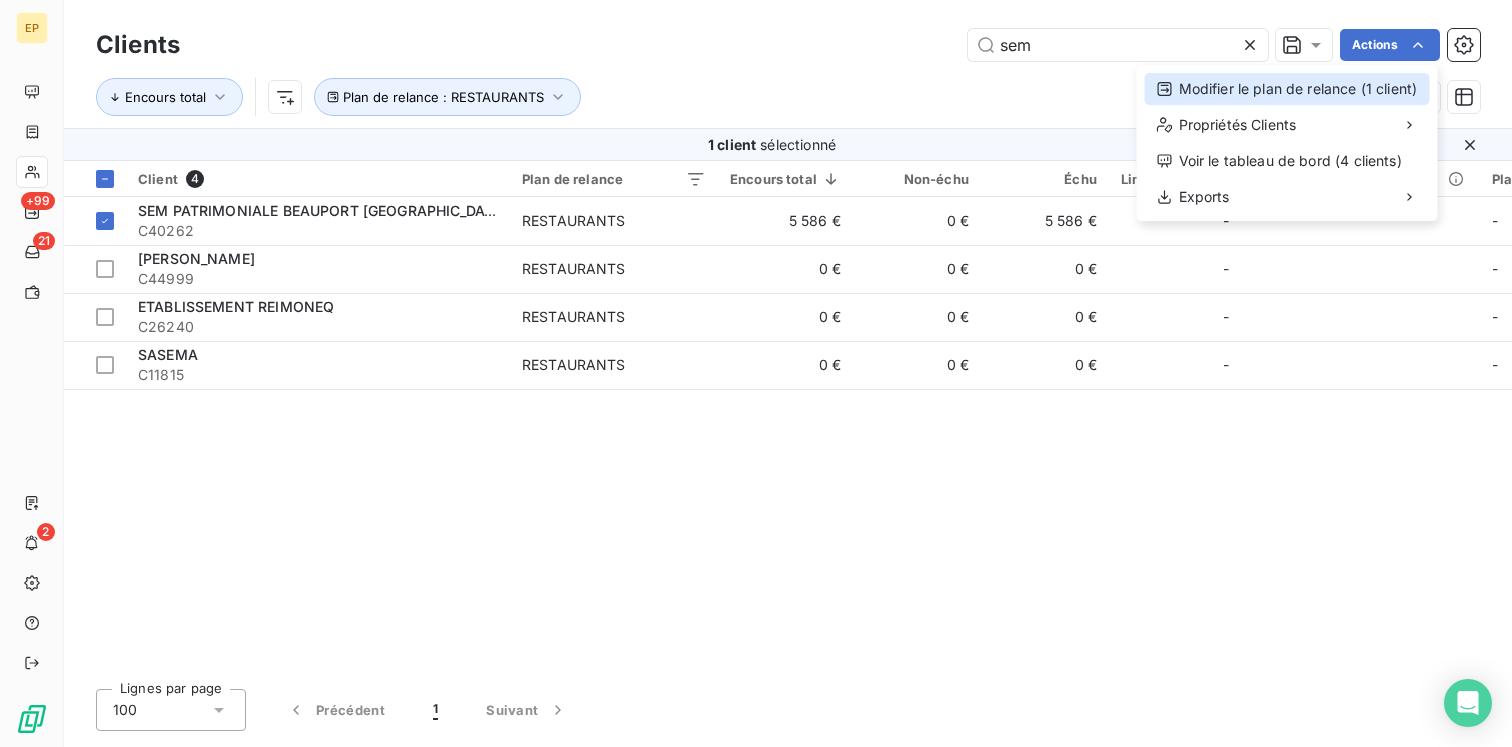 click on "Modifier le plan de relance (1 client)" at bounding box center [1287, 89] 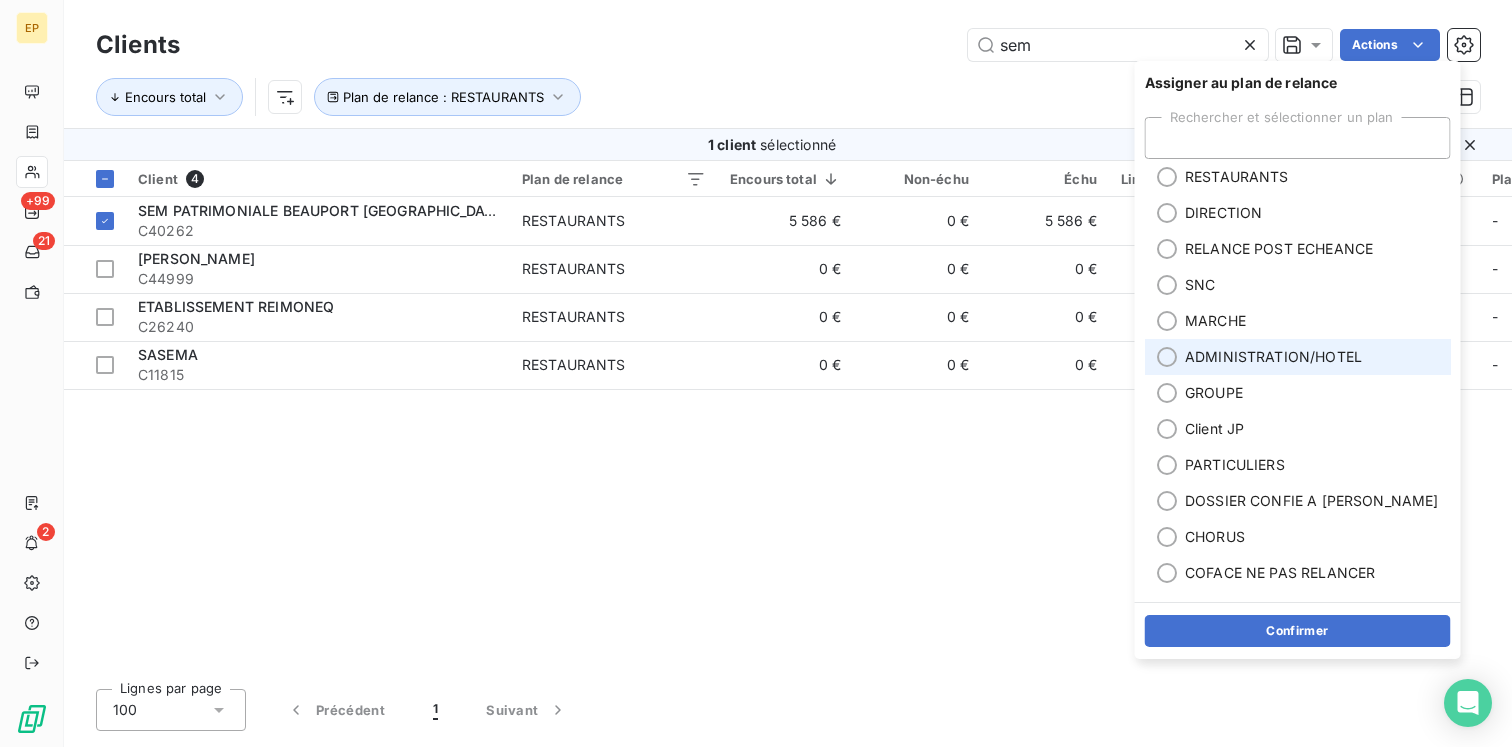 click on "ADMINISTRATION/HOTEL" at bounding box center (1273, 357) 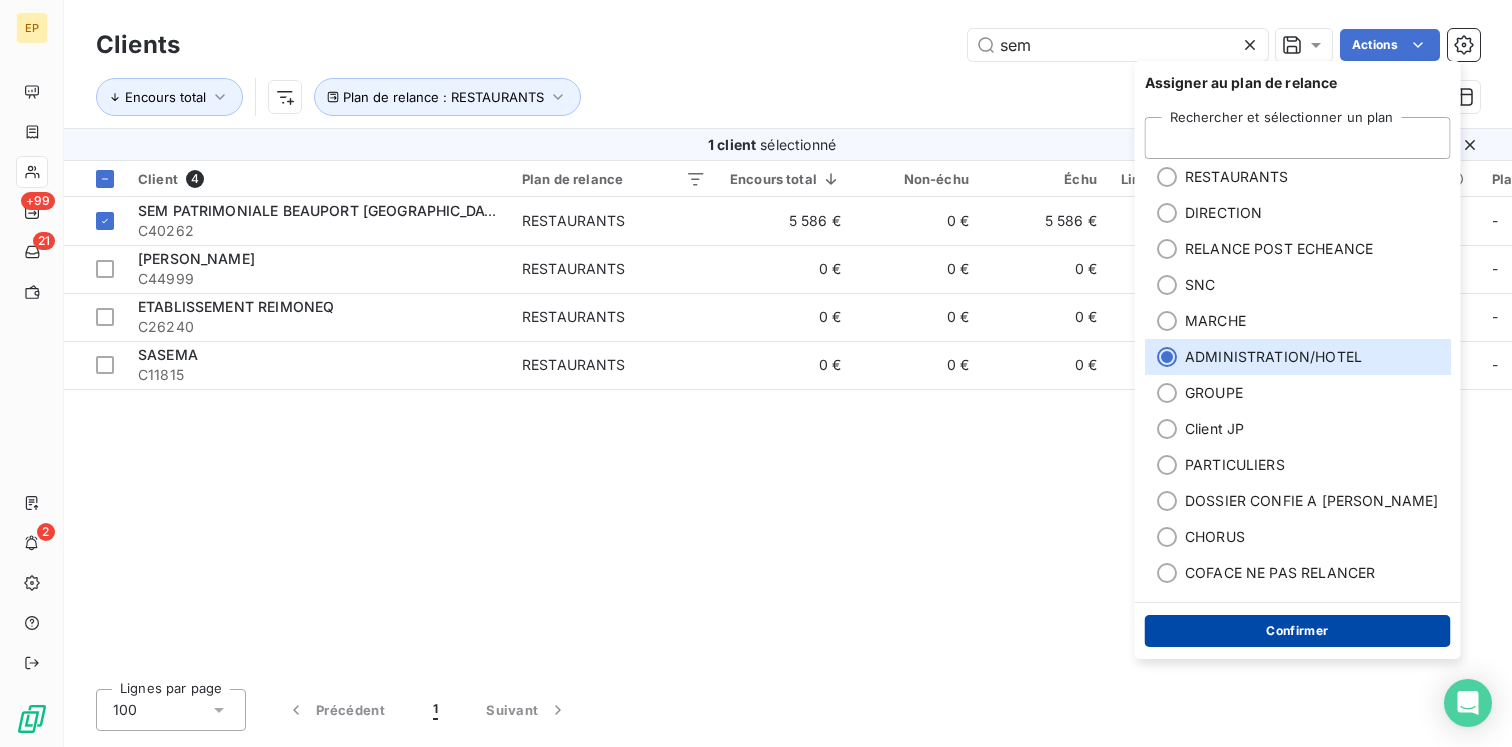 click on "Confirmer" at bounding box center [1298, 631] 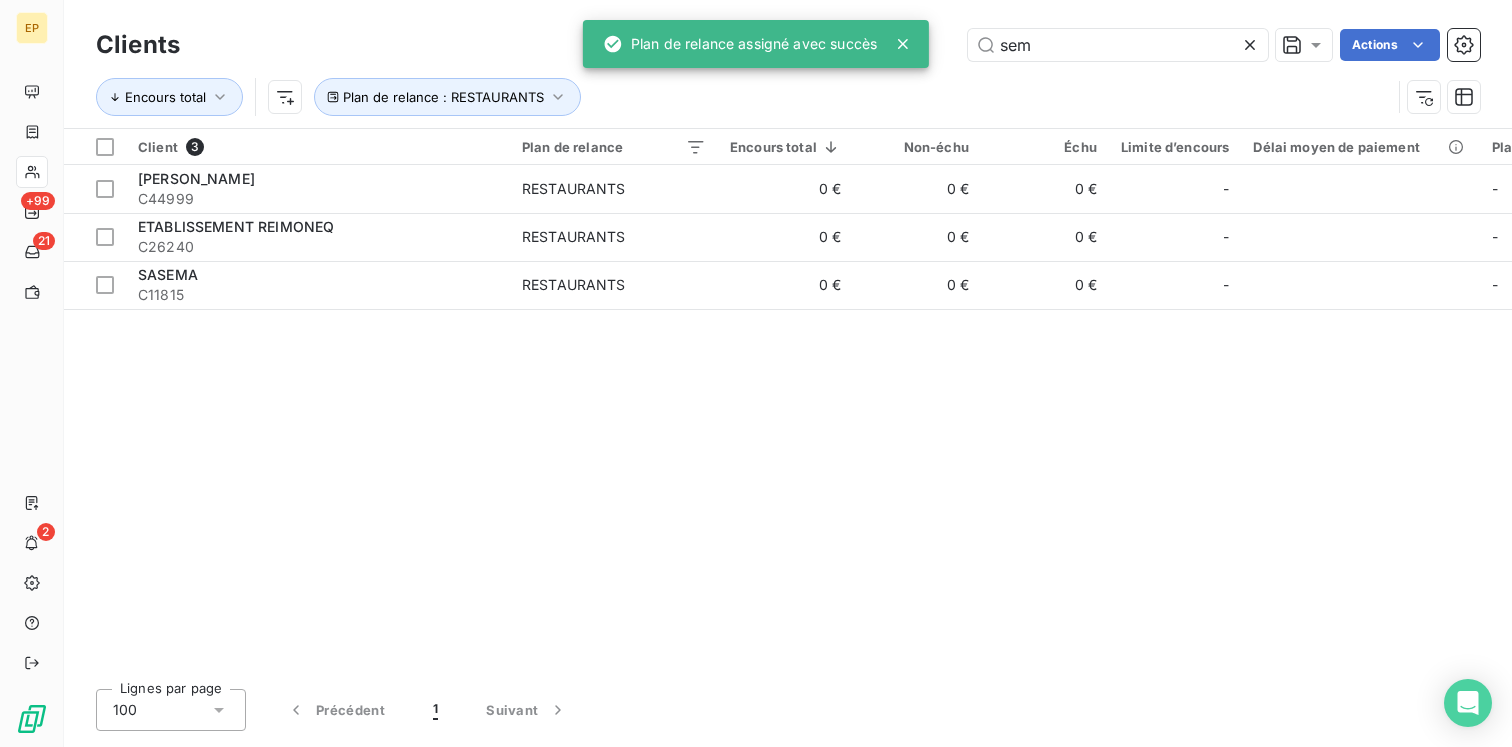 click 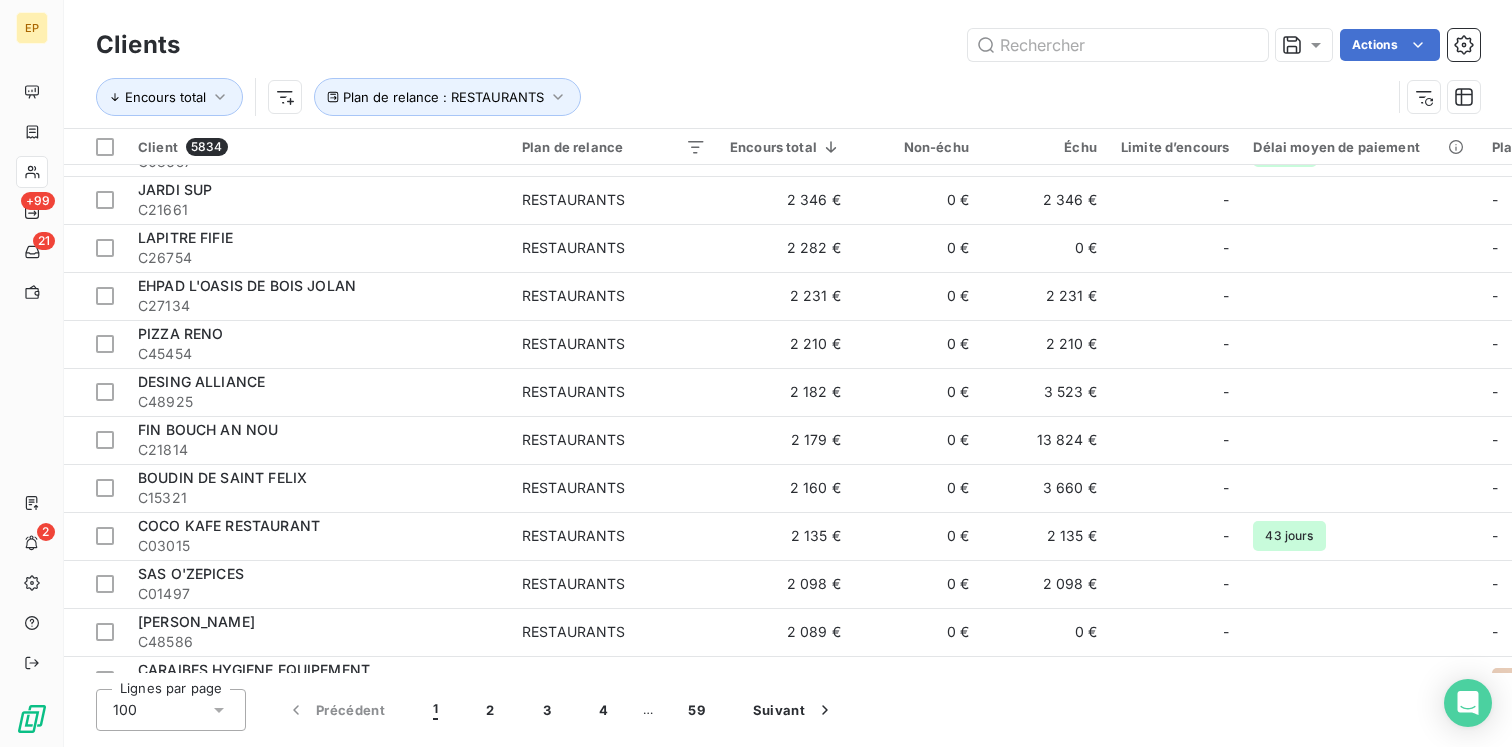 click on "Clients Actions" at bounding box center (788, 45) 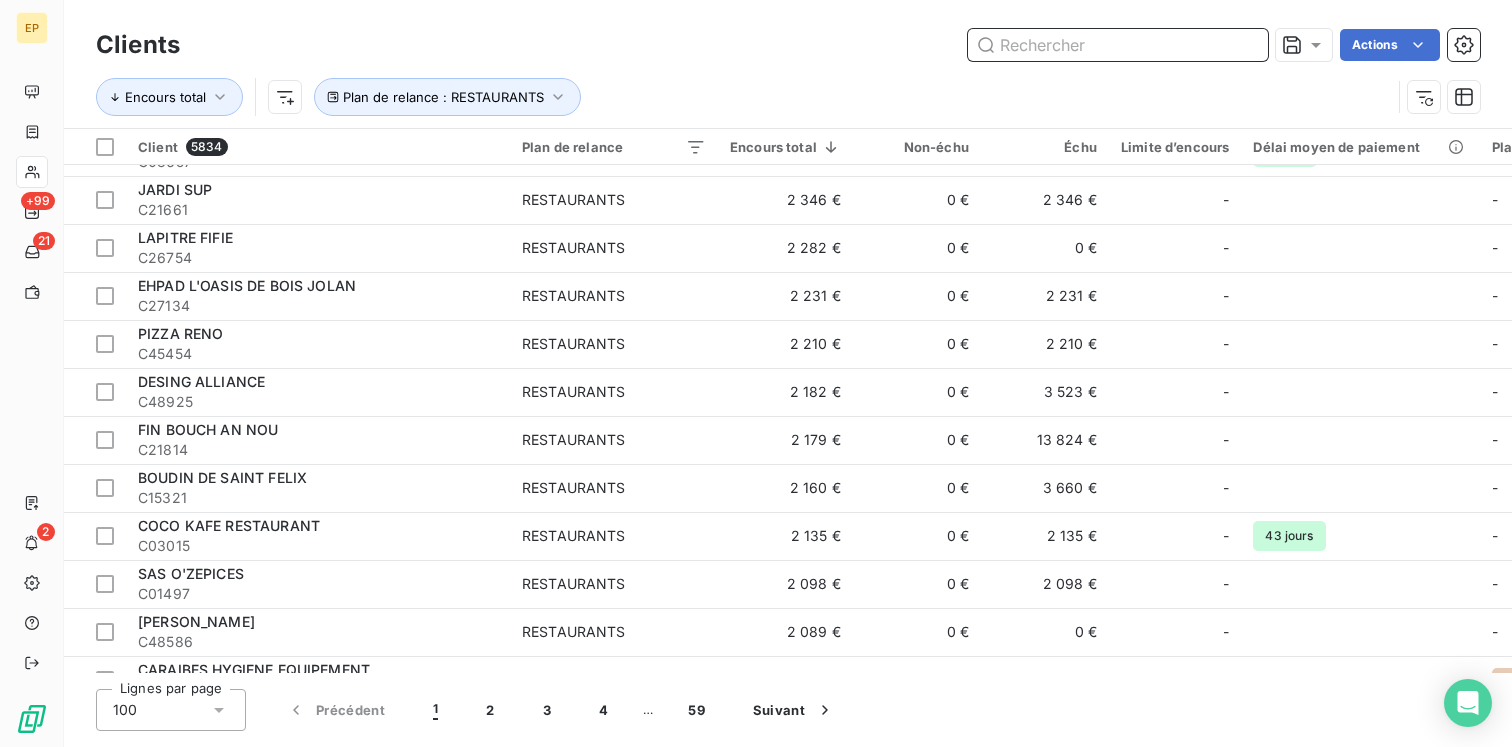 click at bounding box center (1118, 45) 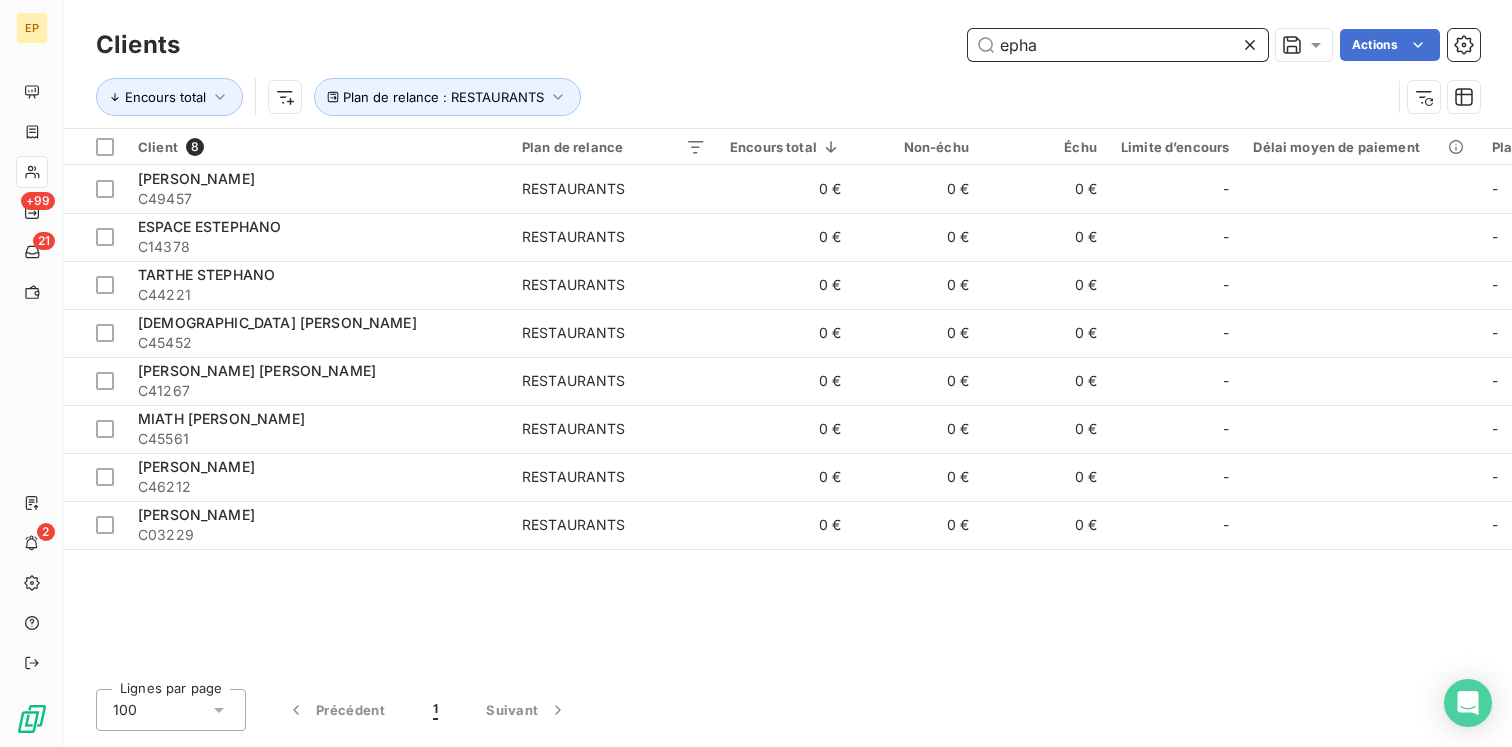 scroll, scrollTop: 0, scrollLeft: 0, axis: both 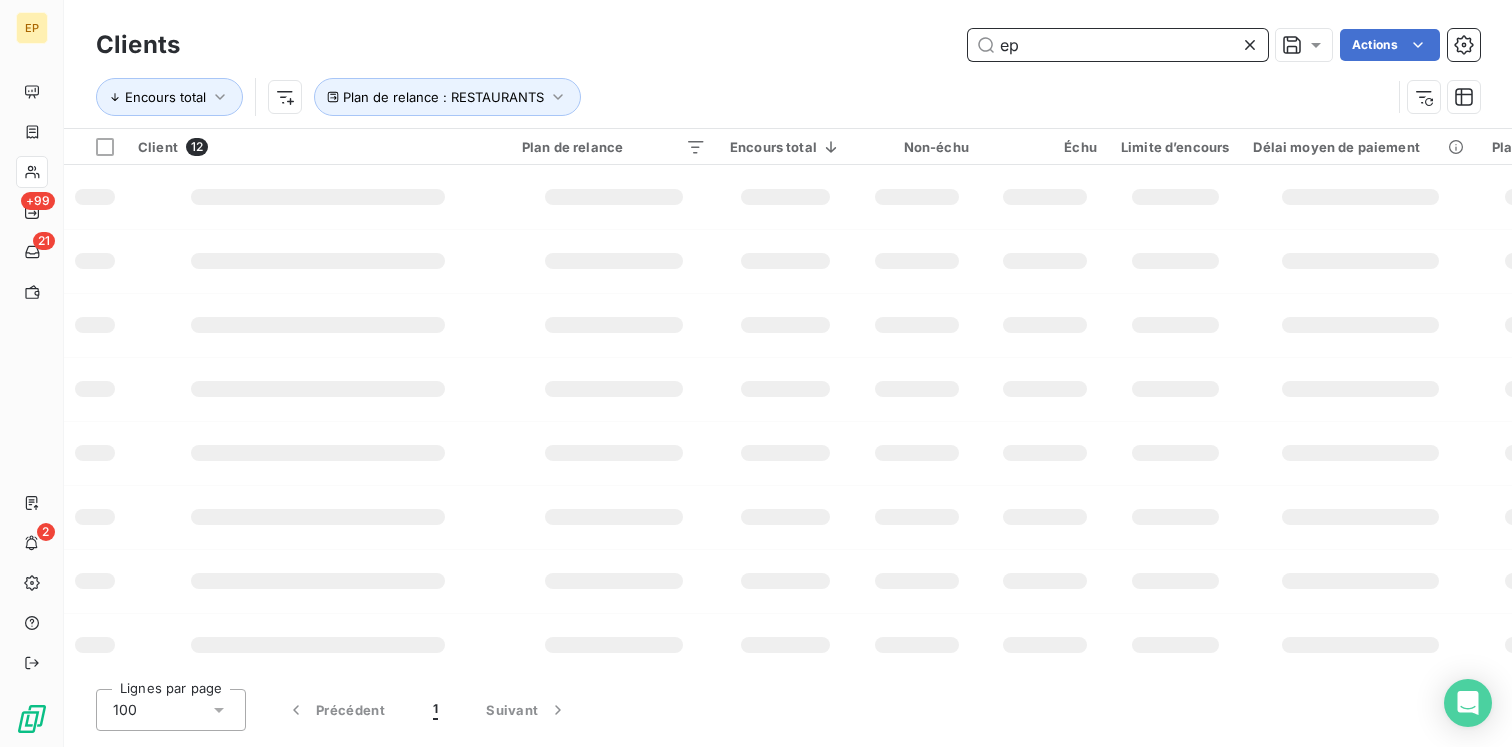 type on "e" 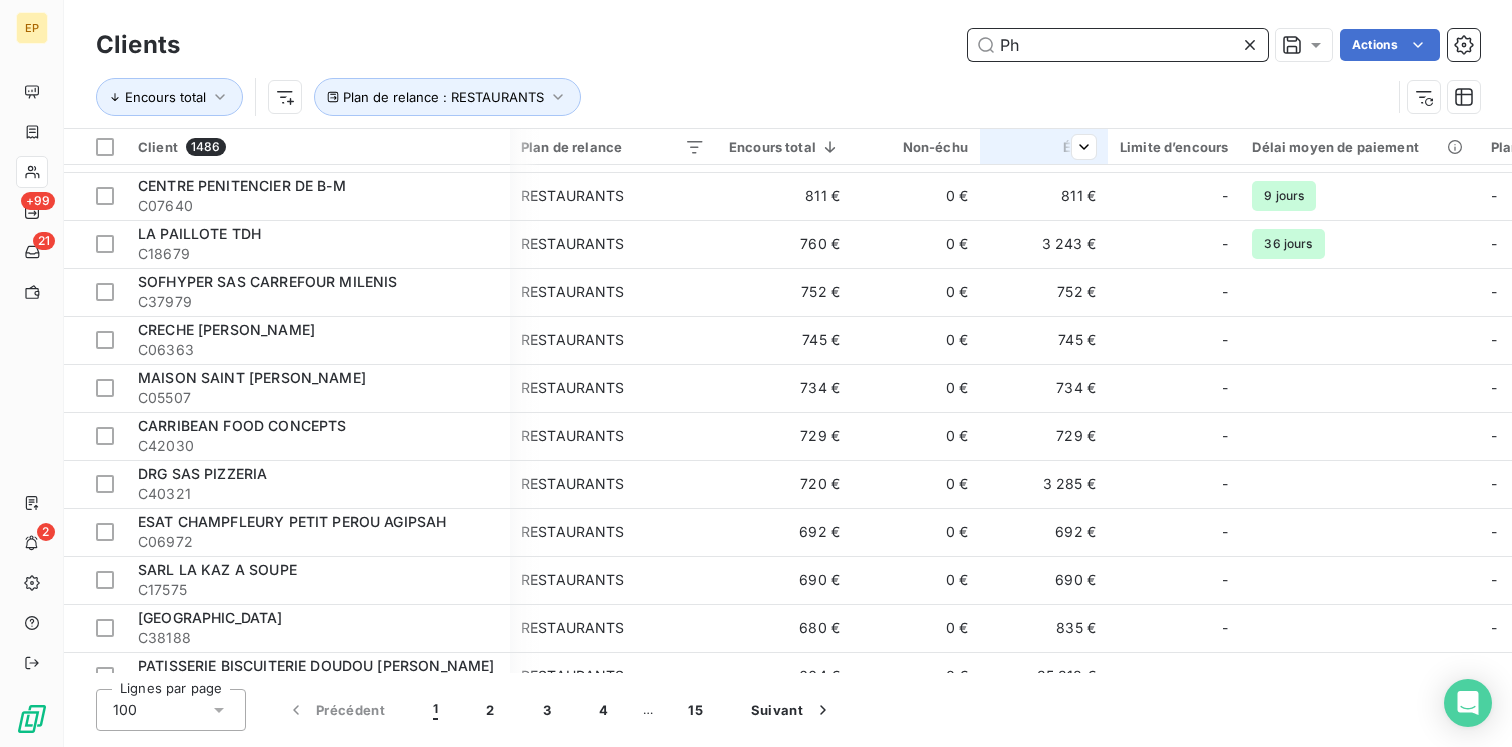 scroll, scrollTop: 460, scrollLeft: 1, axis: both 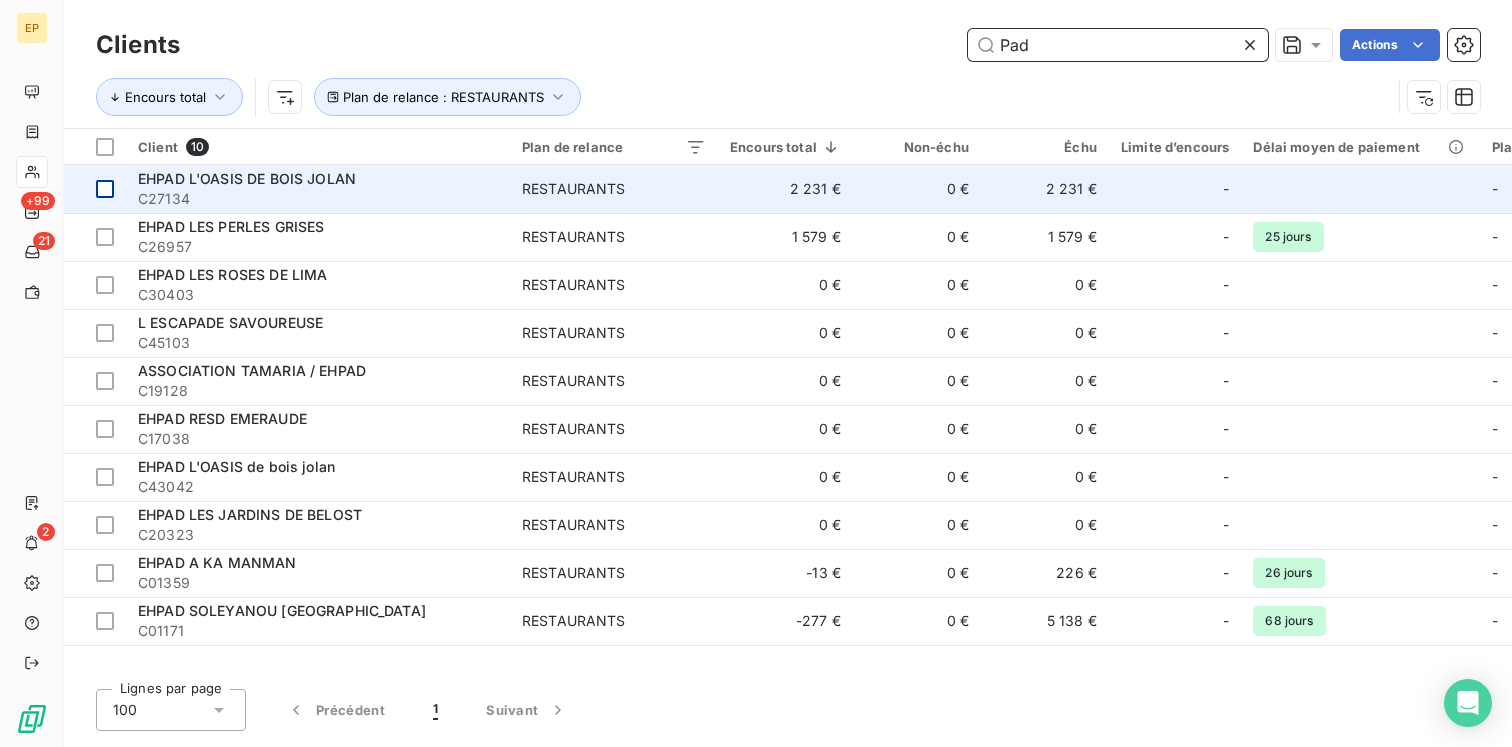 type on "Pad" 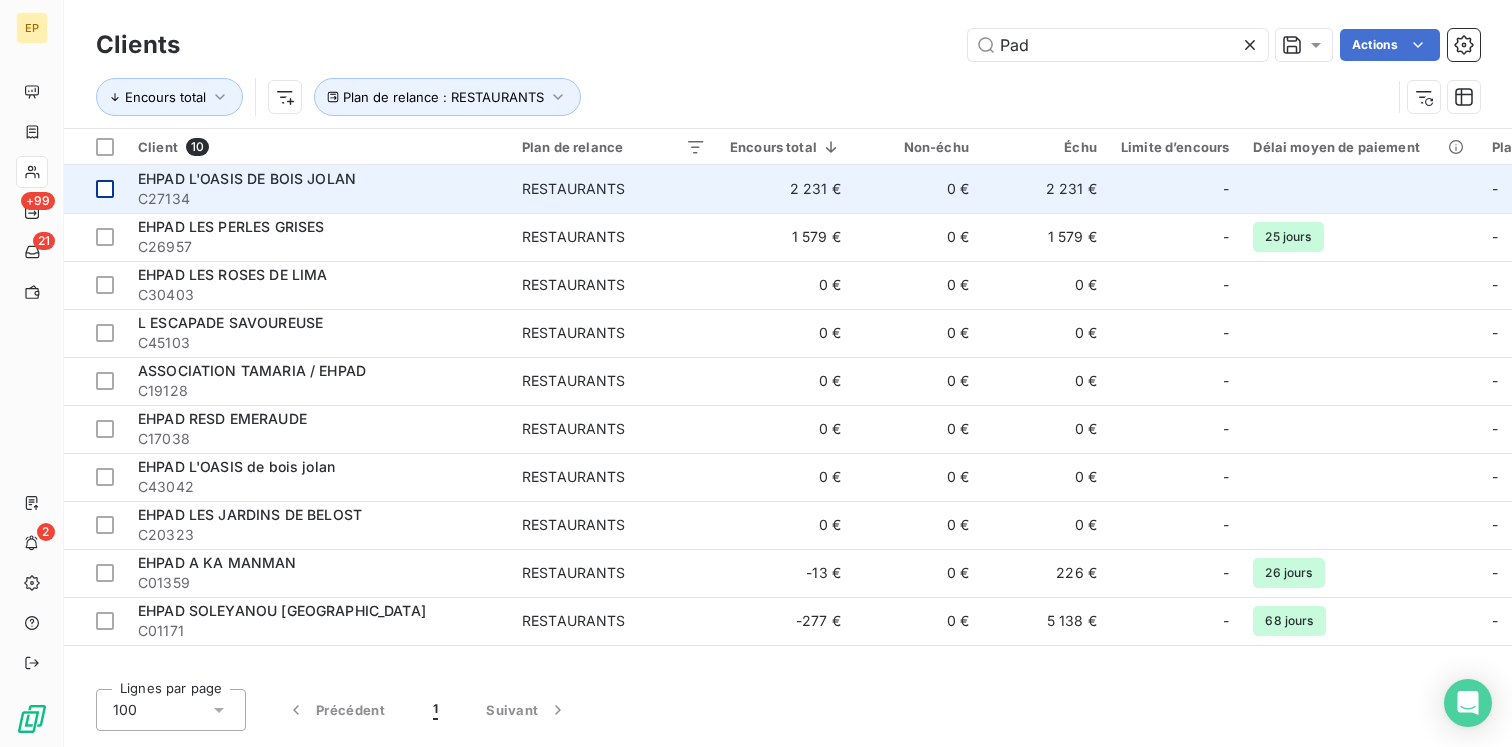 click at bounding box center (95, 189) 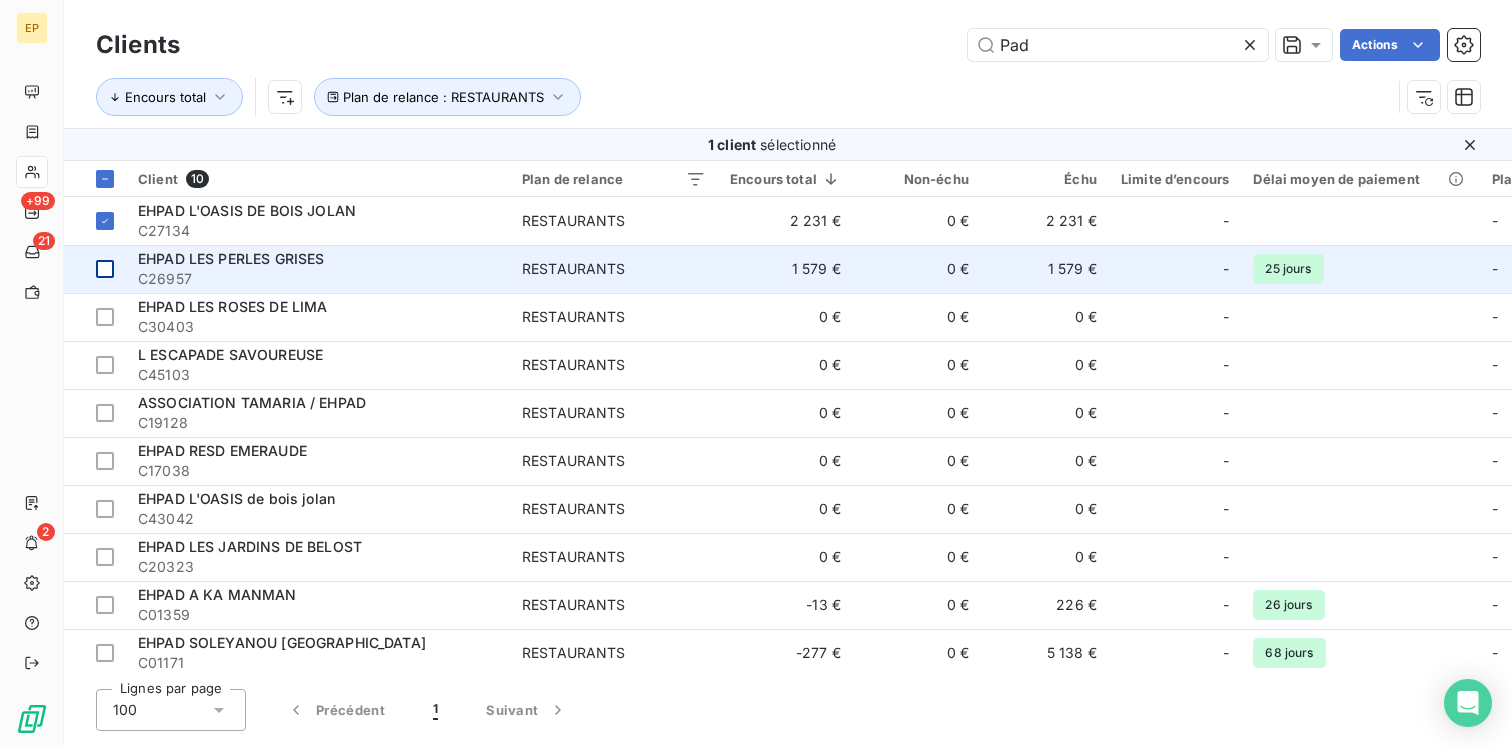 click at bounding box center (105, 269) 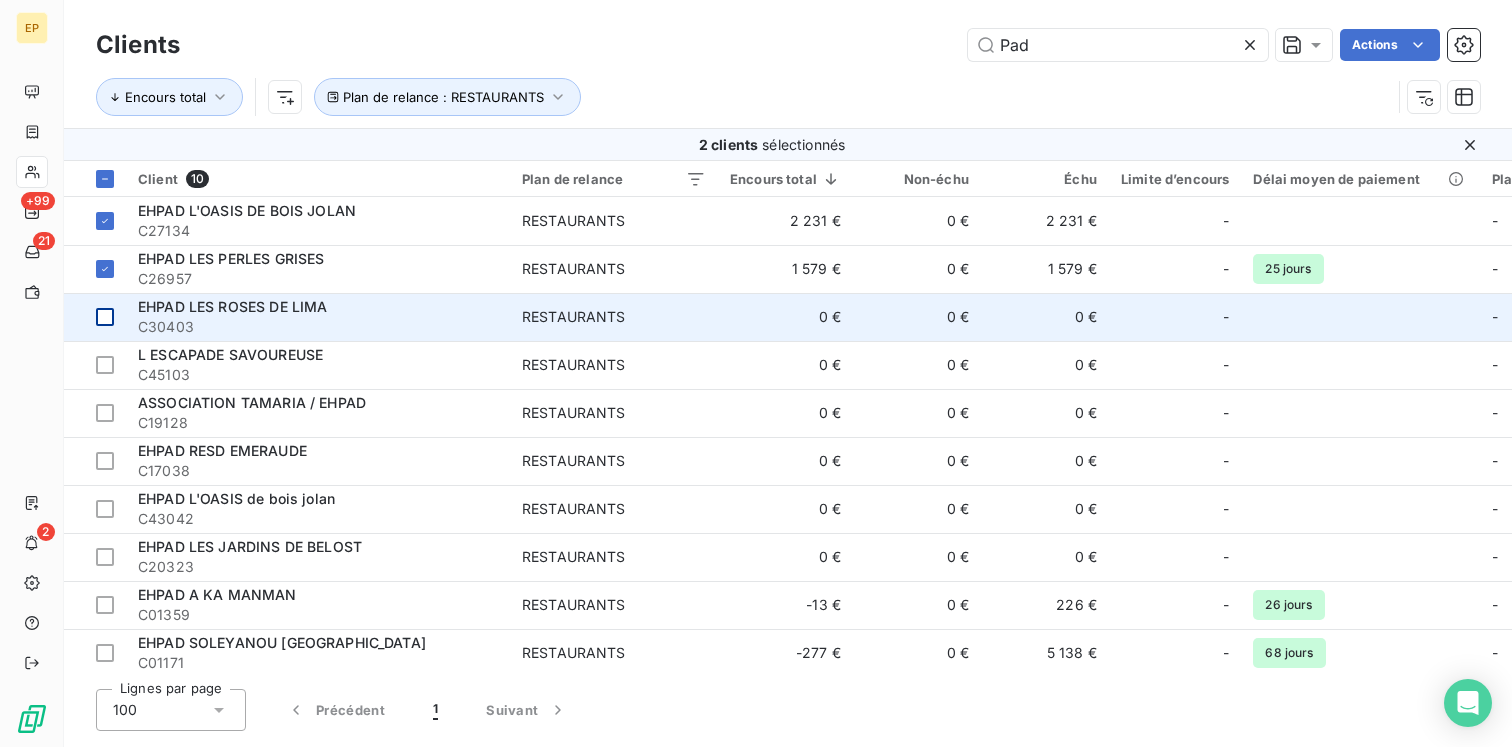 click at bounding box center (95, 317) 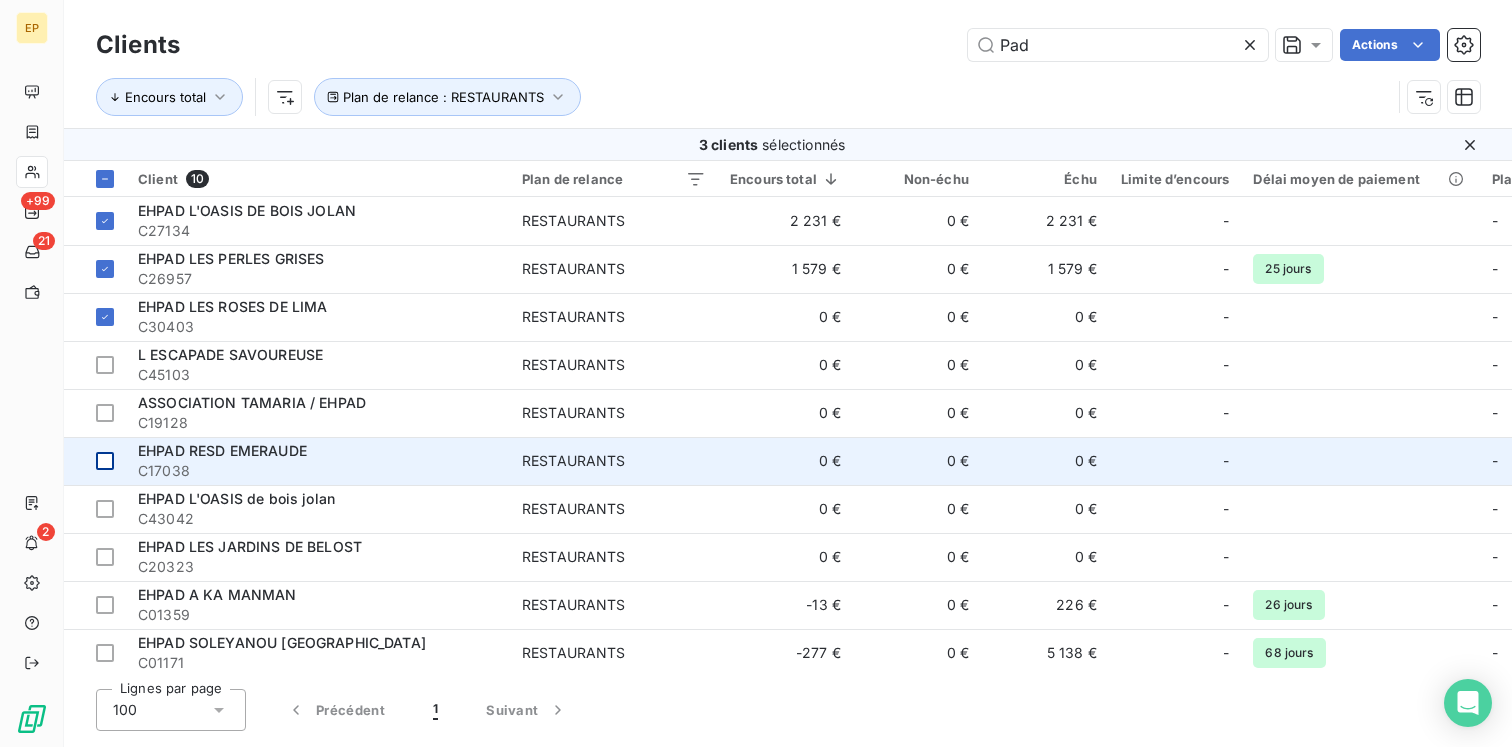 click at bounding box center (105, 461) 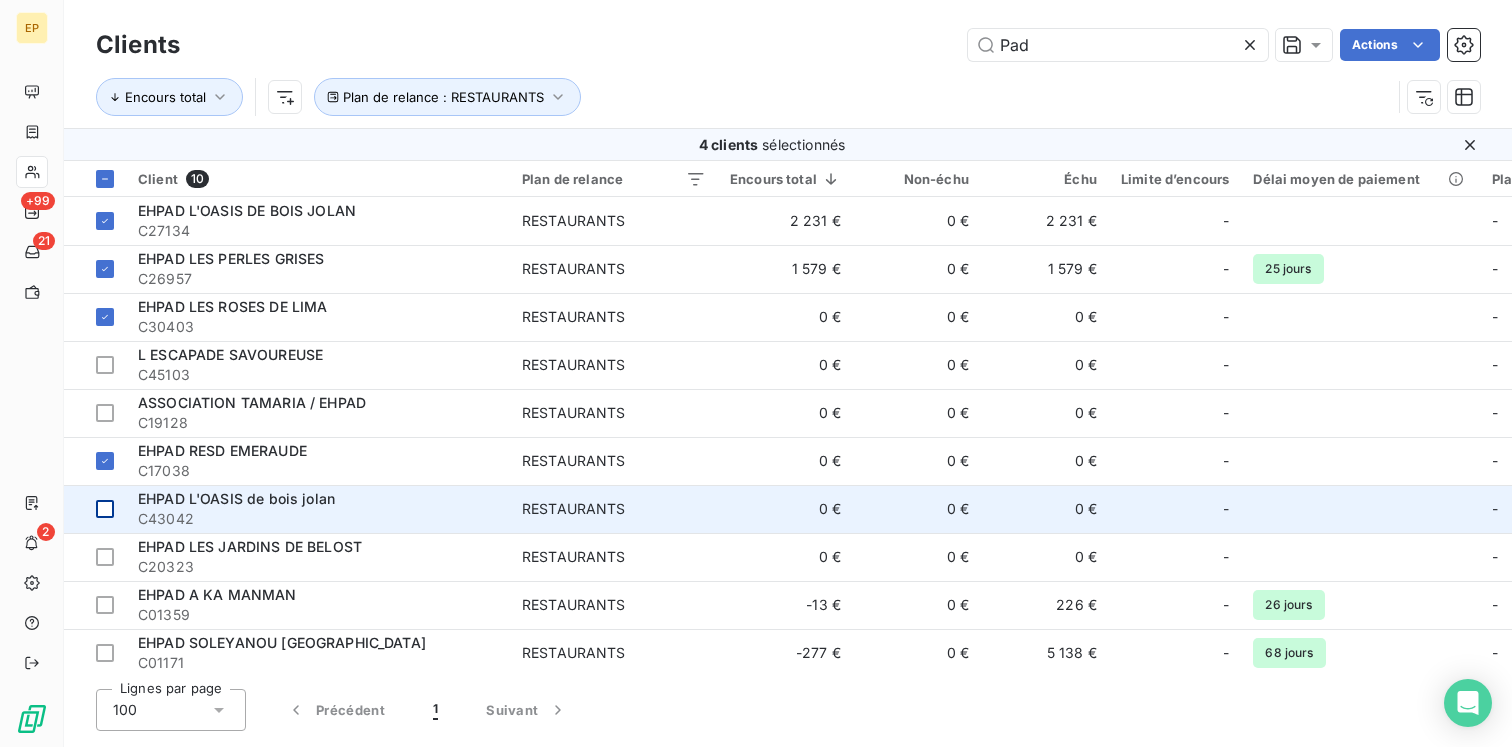 click at bounding box center (95, 509) 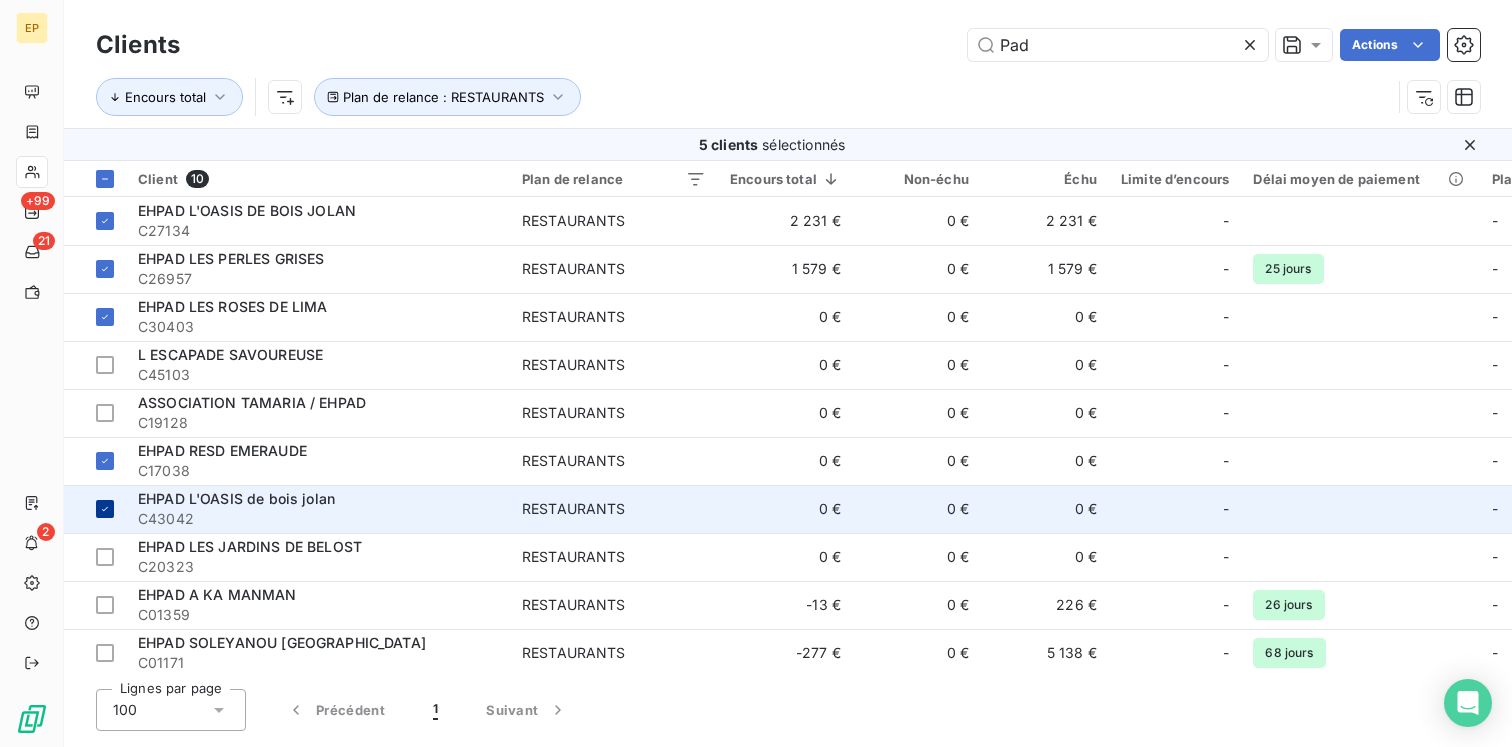 scroll, scrollTop: 12, scrollLeft: 0, axis: vertical 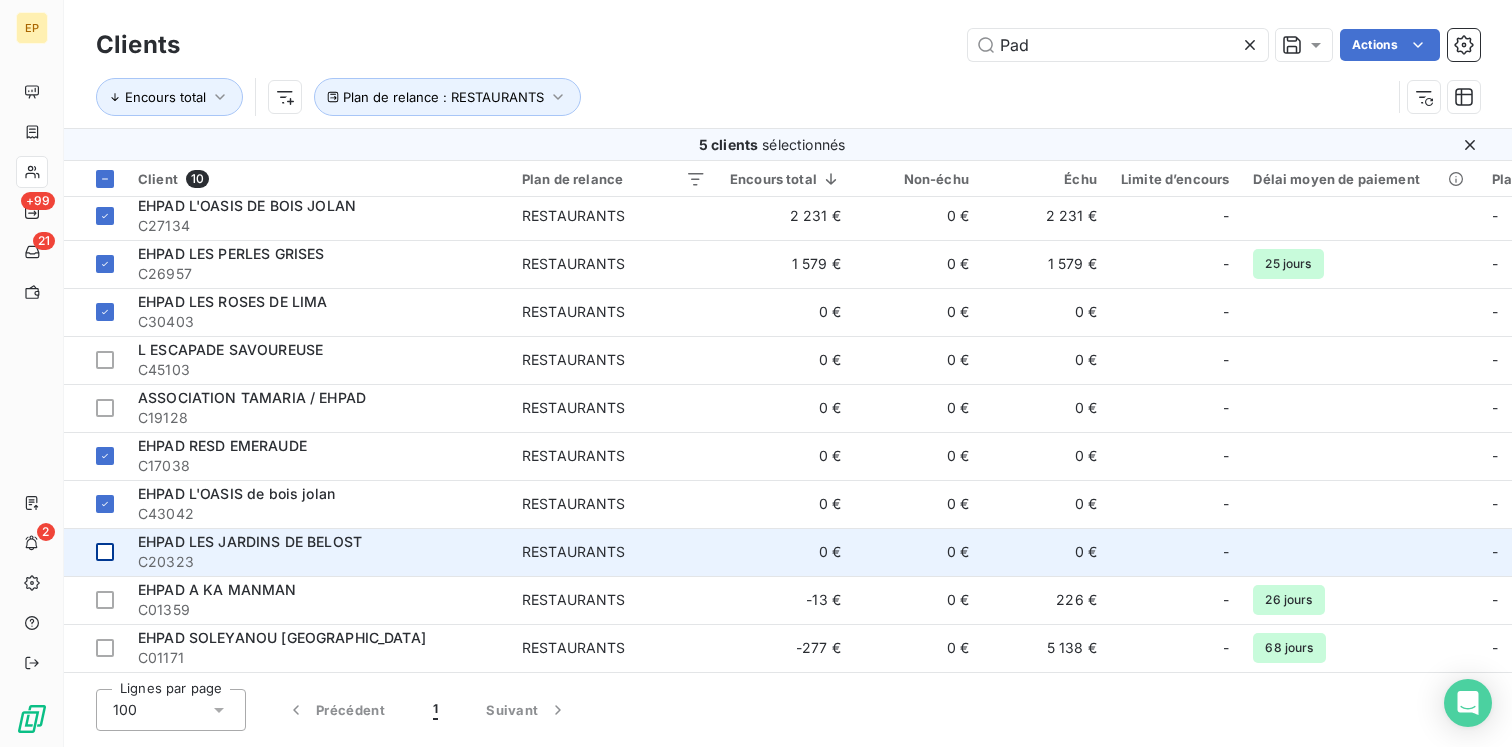 click at bounding box center (105, 552) 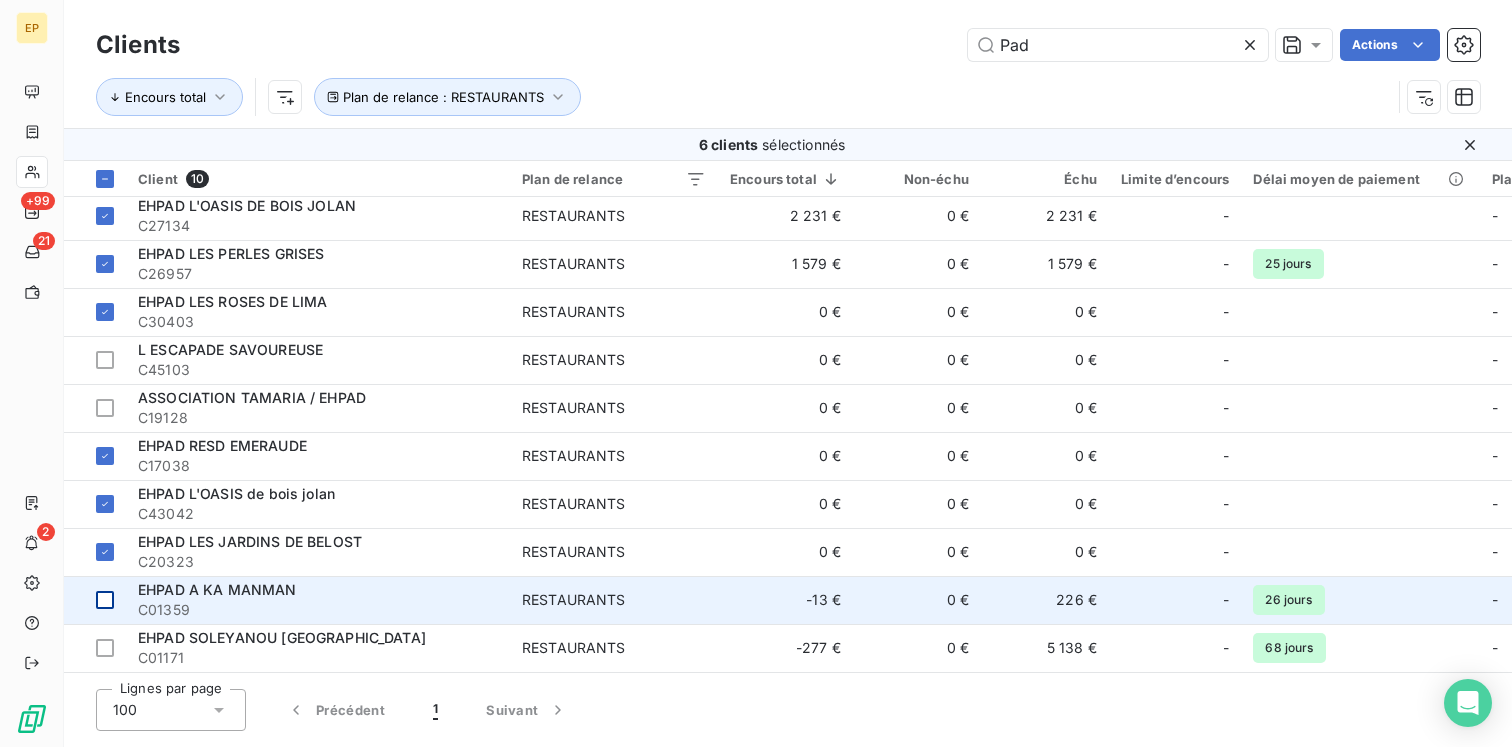 click at bounding box center (105, 600) 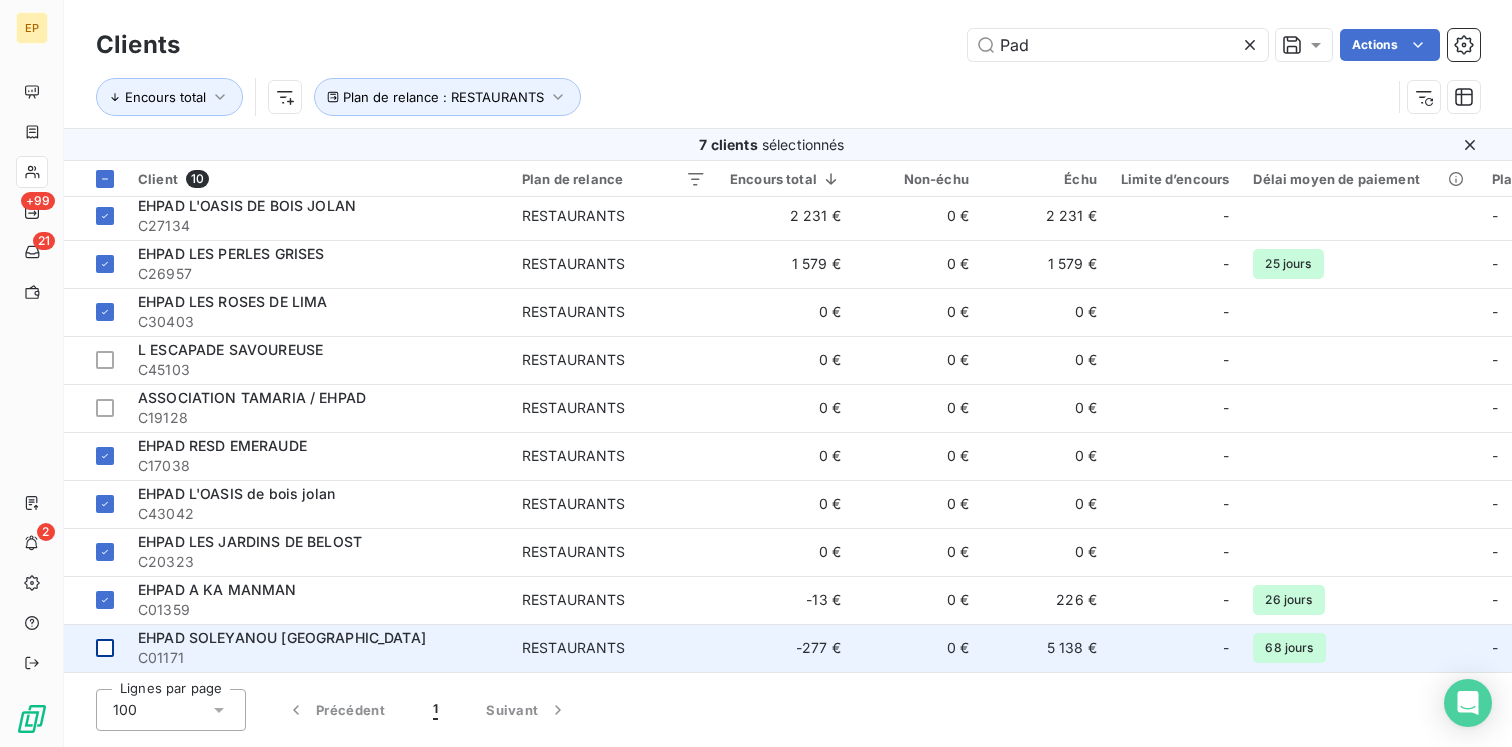 click at bounding box center [95, 648] 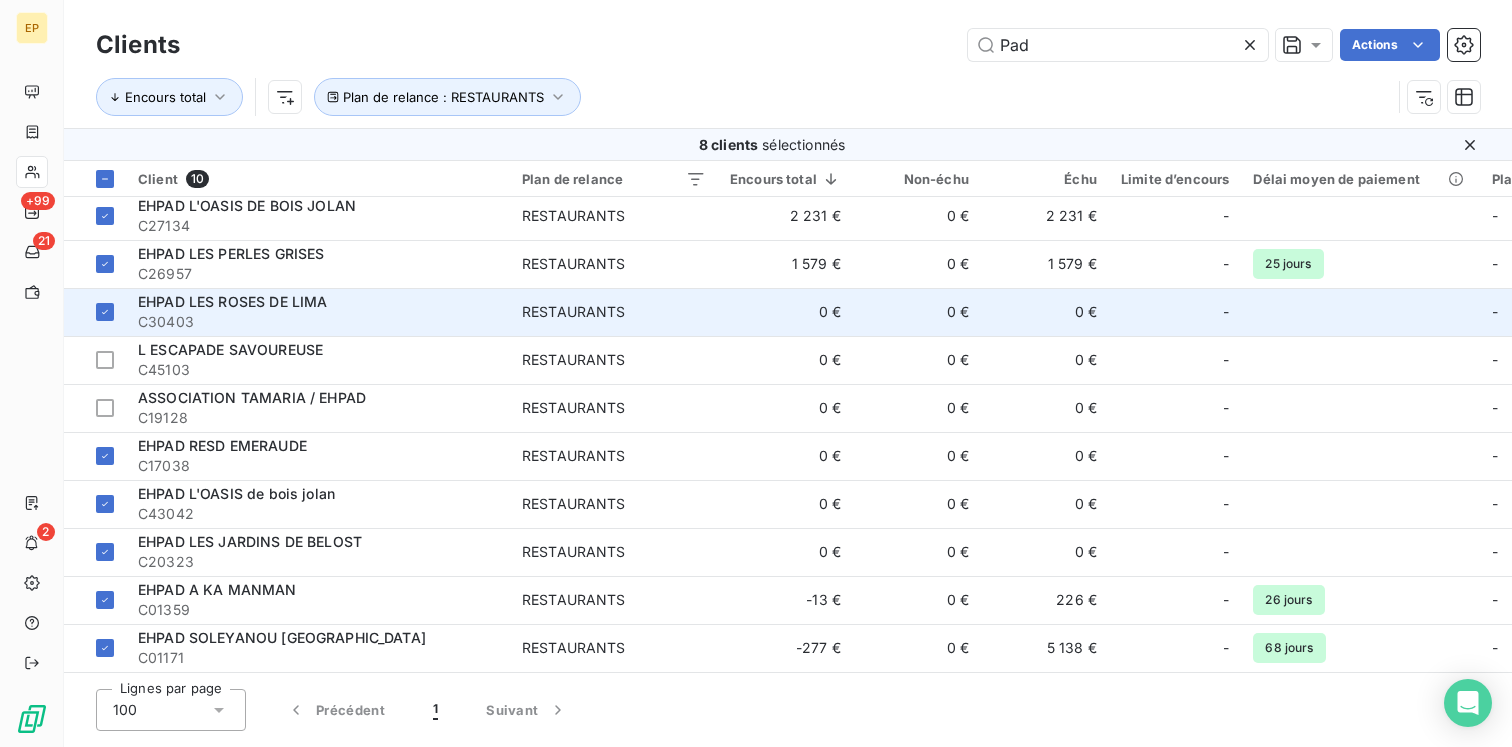 scroll, scrollTop: 0, scrollLeft: 0, axis: both 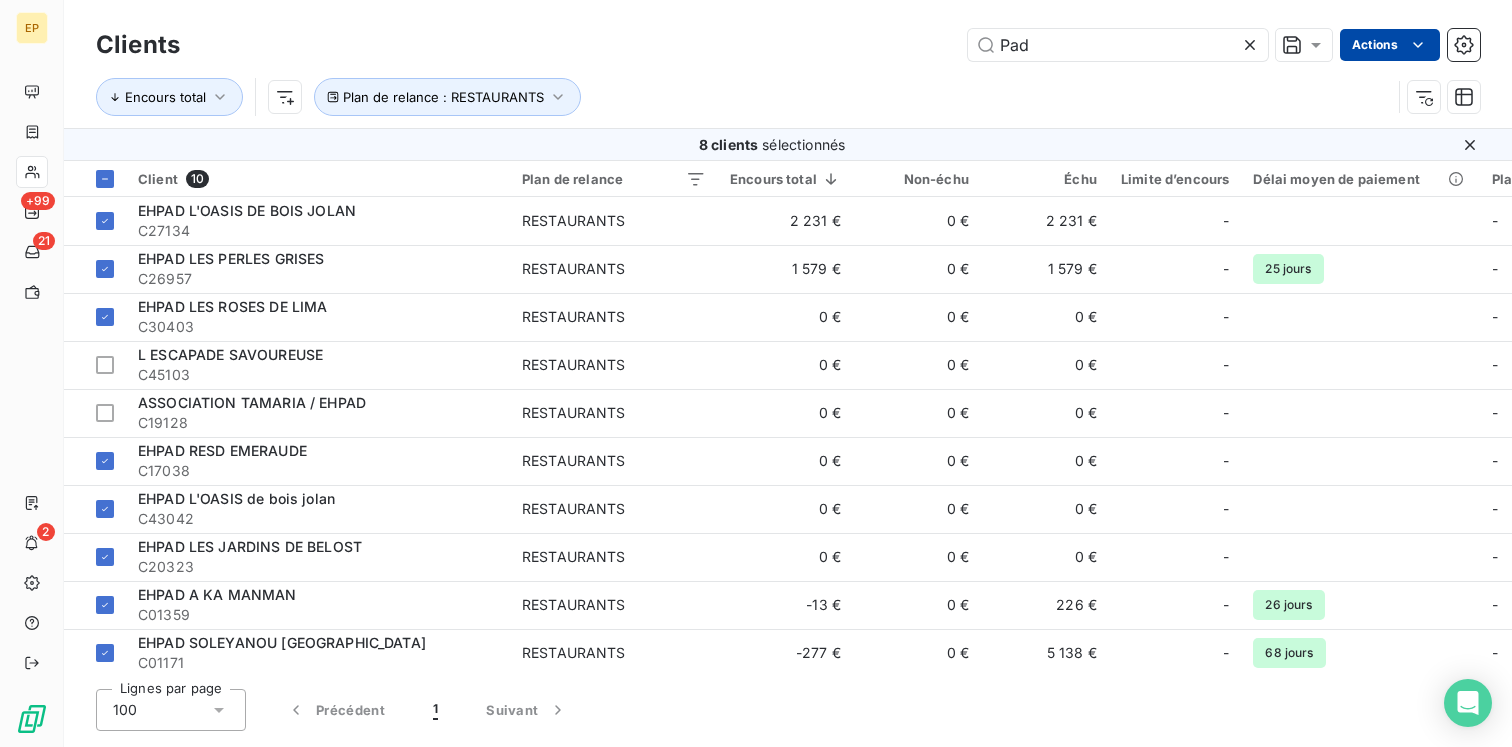 click on "EP +99 21 2 Clients Pad Actions Encours total Plan de relance  : RESTAURANTS  8 clients   sélectionnés Client 10 Plan de relance Encours total Non-échu Échu Limite d’encours Délai moyen de paiement Plan de relance Tags Vendeur EHPAD L'OASIS DE BOIS JOLAN C27134 RESTAURANTS 2 231 € 0 € 2 231 € - - - - EHPAD LES PERLES GRISES C26957 RESTAURANTS 1 579 € 0 € 1 579 € - 25 jours - - - EHPAD LES ROSES DE LIMA C30403 RESTAURANTS 0 € 0 € 0 € - - - - L ESCAPADE SAVOUREUSE C45103 RESTAURANTS 0 € 0 € 0 € - - - - ASSOCIATION TAMARIA / EHPAD C19128 RESTAURANTS 0 € 0 € 0 € - - - - EHPAD RESD EMERAUDE C17038 RESTAURANTS 0 € 0 € 0 € - - - - EHPAD L'OASIS de bois jolan C43042 RESTAURANTS 0 € 0 € 0 € - - - - EHPAD LES JARDINS DE BELOST C20323 RESTAURANTS 0 € 0 € 0 € - - - - EHPAD A KA MANMAN C01359 RESTAURANTS -13 € 0 € 226 € - 26 jours - - - EHPAD SOLEYANOU PORT LOUIS C01171 RESTAURANTS -277 € 0 € 5 138 € - -" at bounding box center [756, 373] 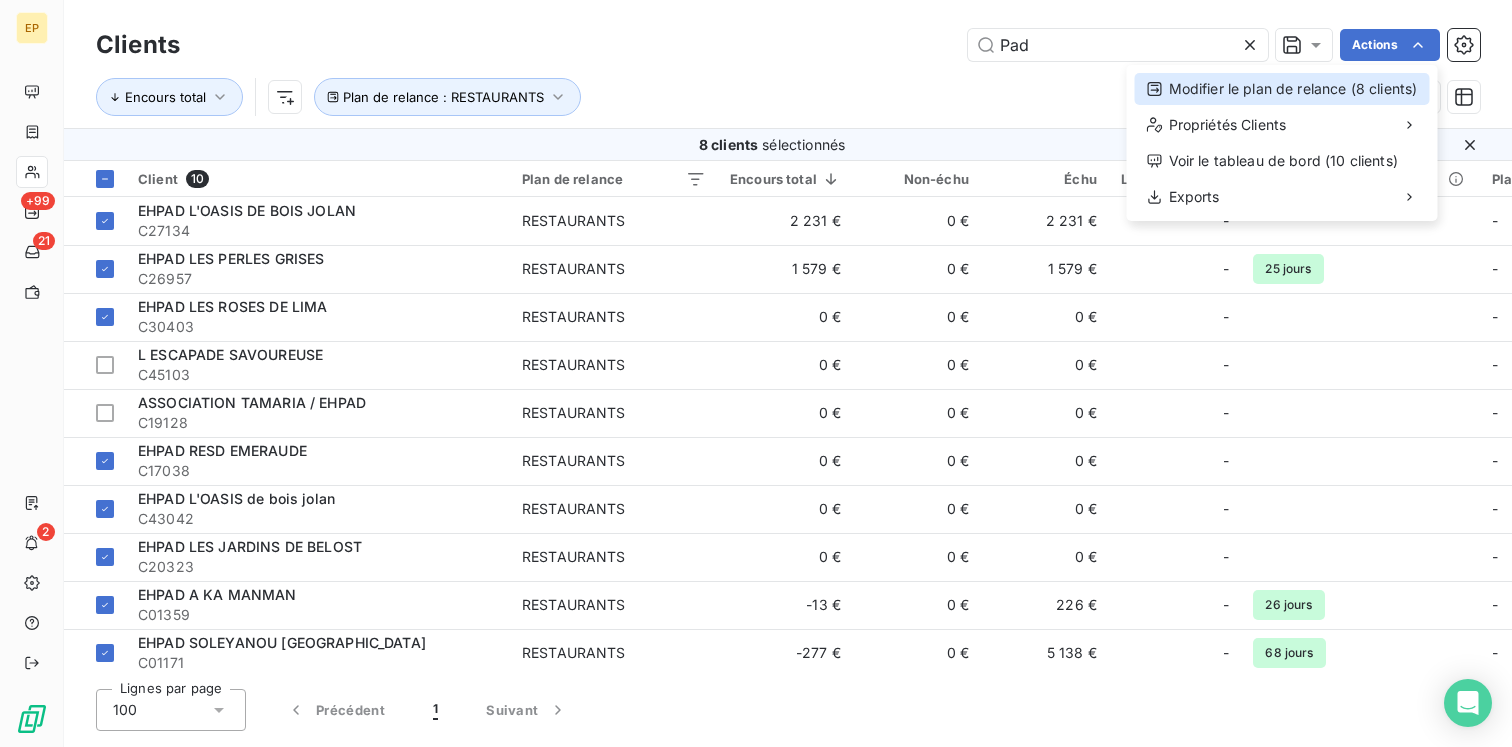 click on "Modifier le plan de relance (8 clients)" at bounding box center [1282, 89] 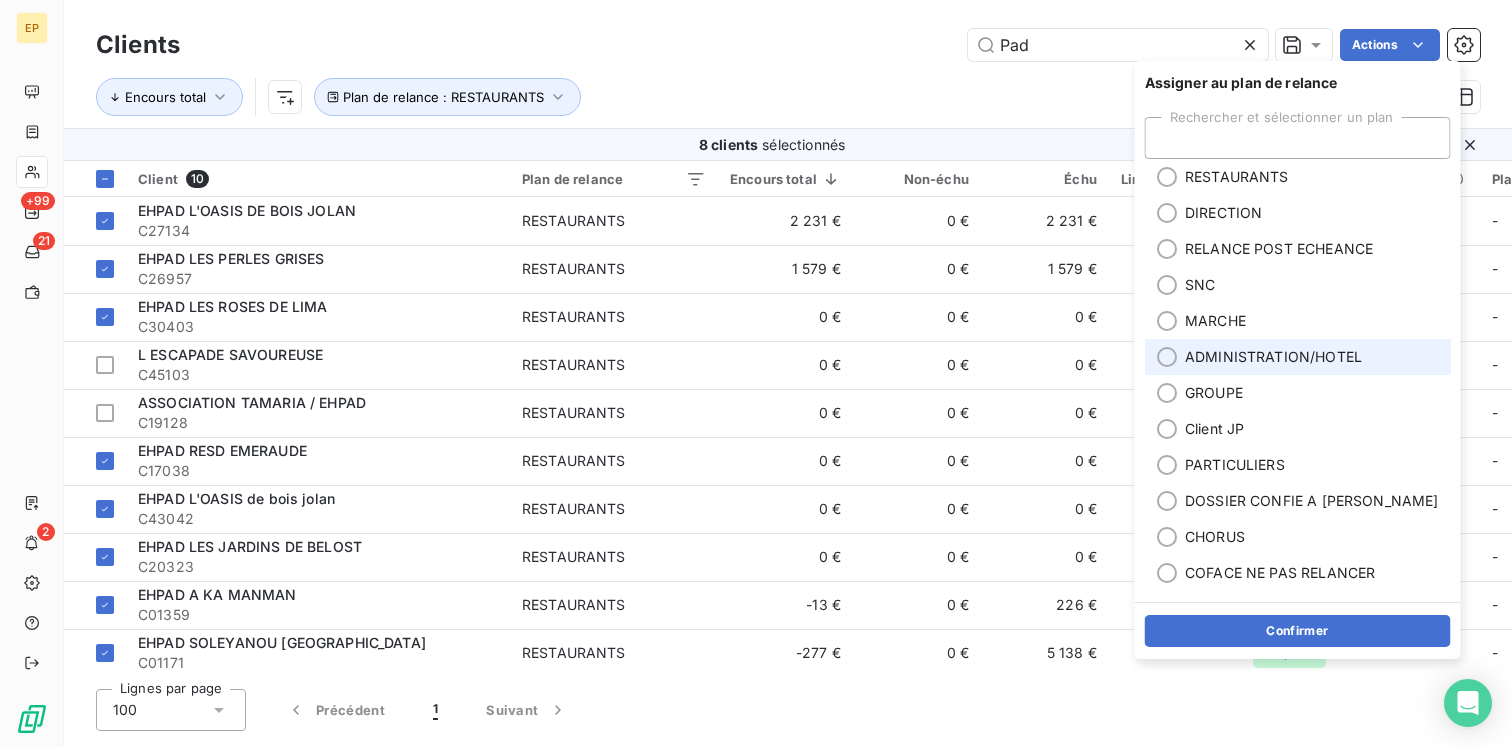 click on "ADMINISTRATION/HOTEL" at bounding box center [1273, 357] 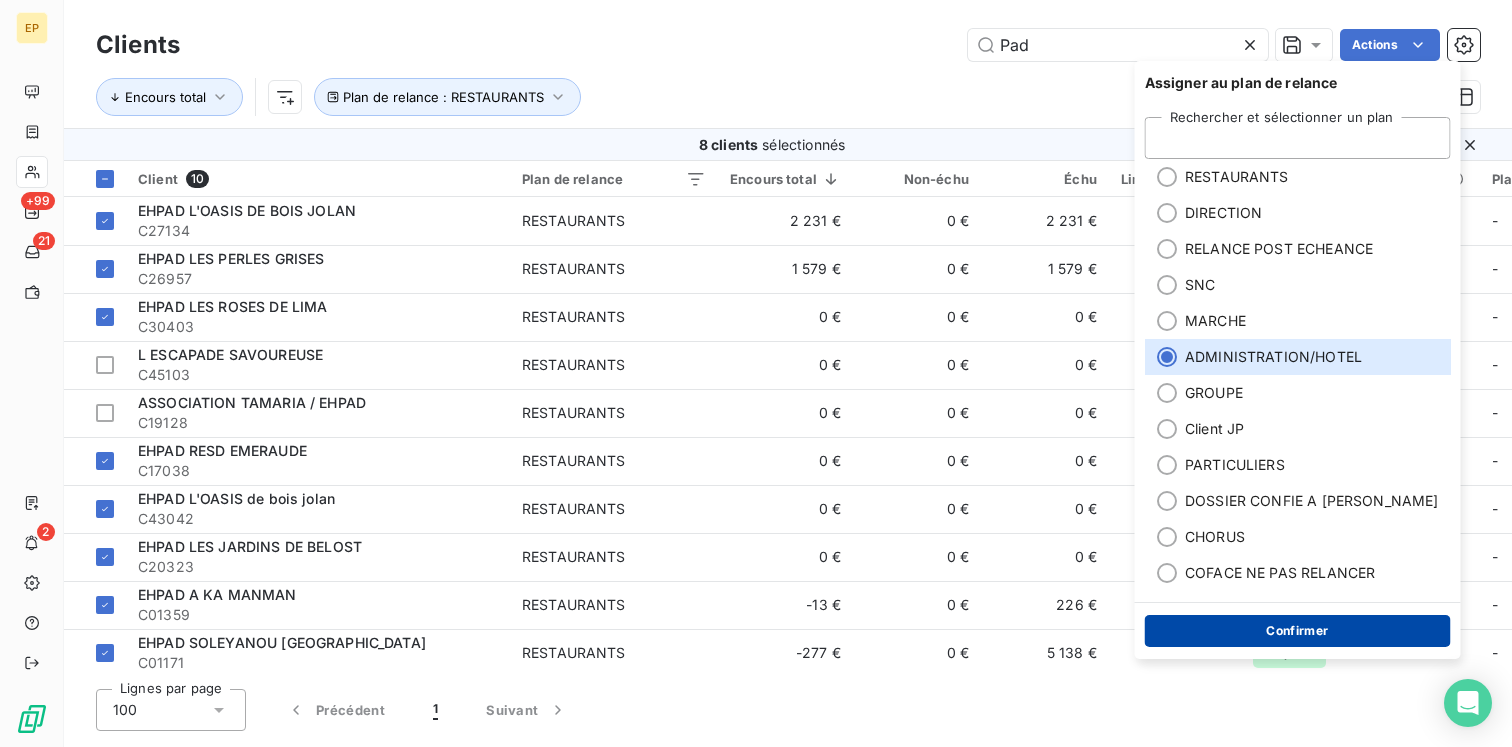 click on "Confirmer" at bounding box center (1298, 631) 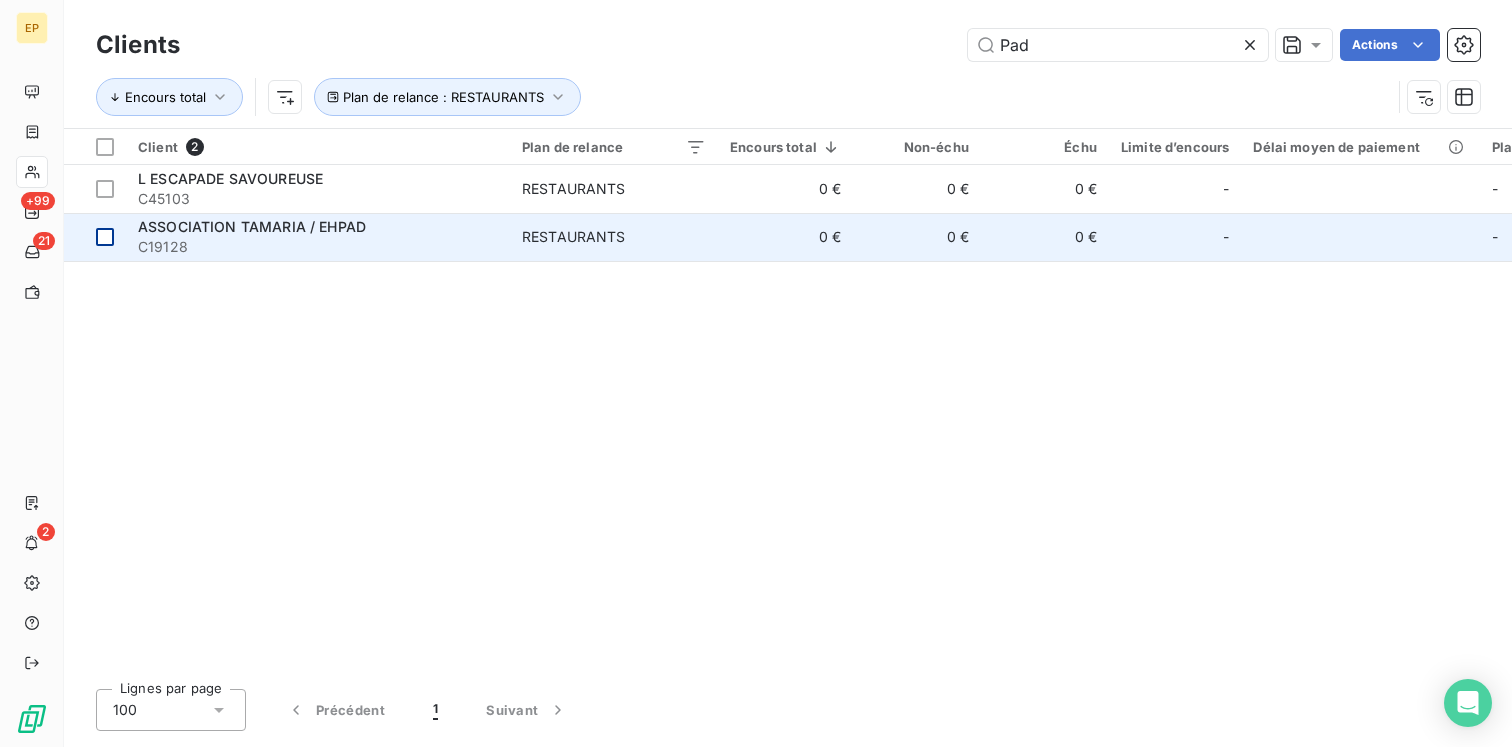 click at bounding box center (95, 237) 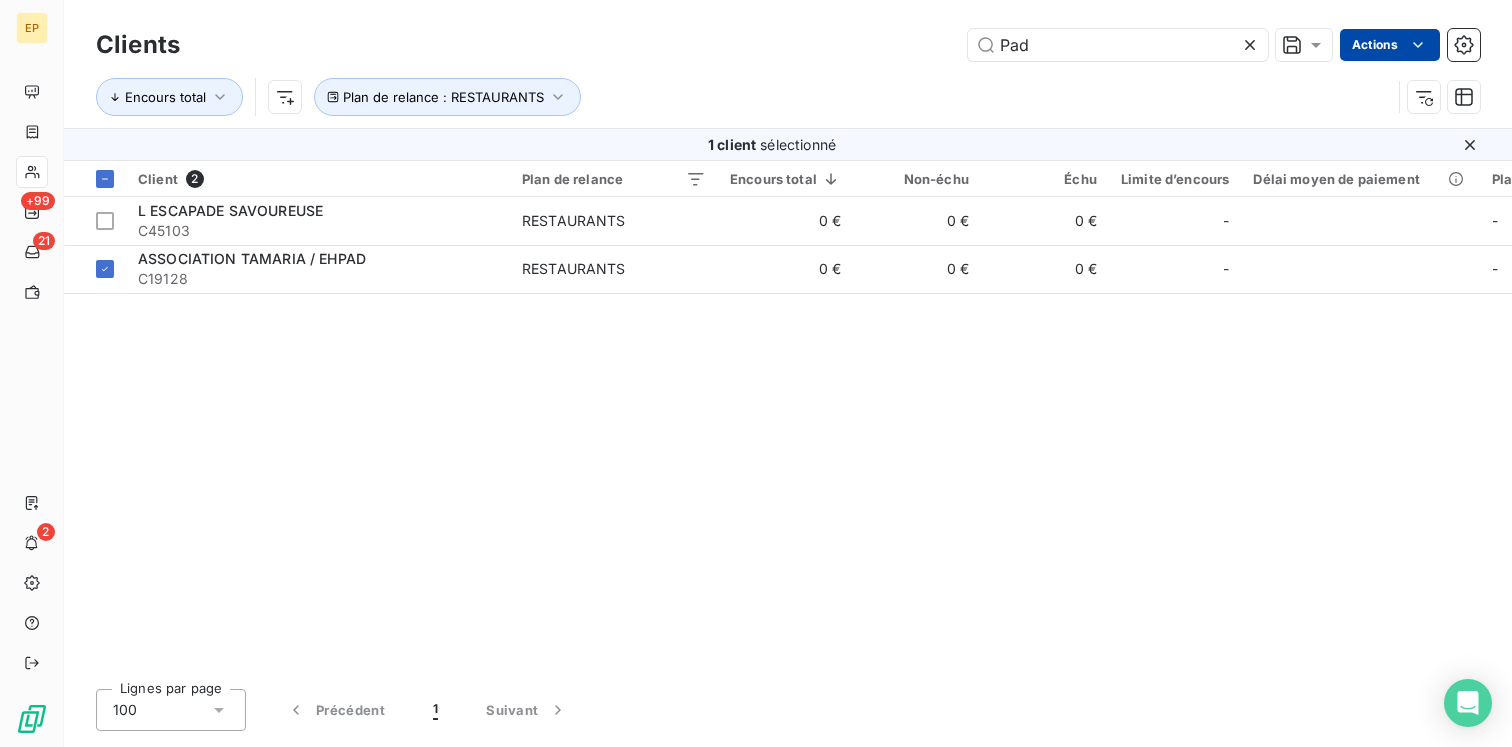 click on "EP +99 21 2 Clients Pad Actions Encours total Plan de relance  : RESTAURANTS  1 client   sélectionné Client 2 Plan de relance Encours total Non-échu Échu Limite d’encours Délai moyen de paiement Plan de relance Tags Vendeur L ESCAPADE SAVOUREUSE C45103 RESTAURANTS 0 € 0 € 0 € - - - - ASSOCIATION TAMARIA / EHPAD C19128 RESTAURANTS 0 € 0 € 0 € - - - - Lignes par page 100 Précédent 1 Suivant" at bounding box center (756, 373) 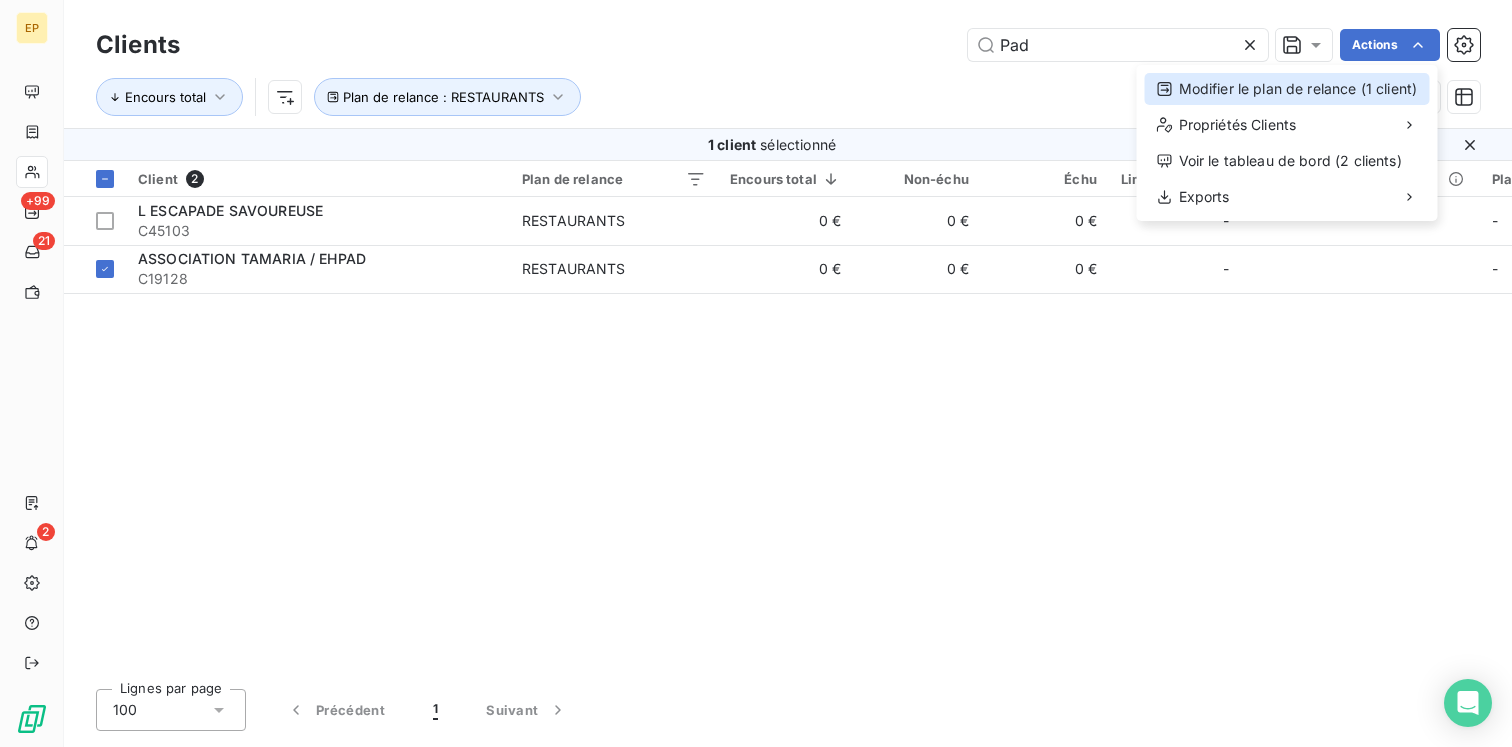 click on "Modifier le plan de relance (1 client)" at bounding box center (1287, 89) 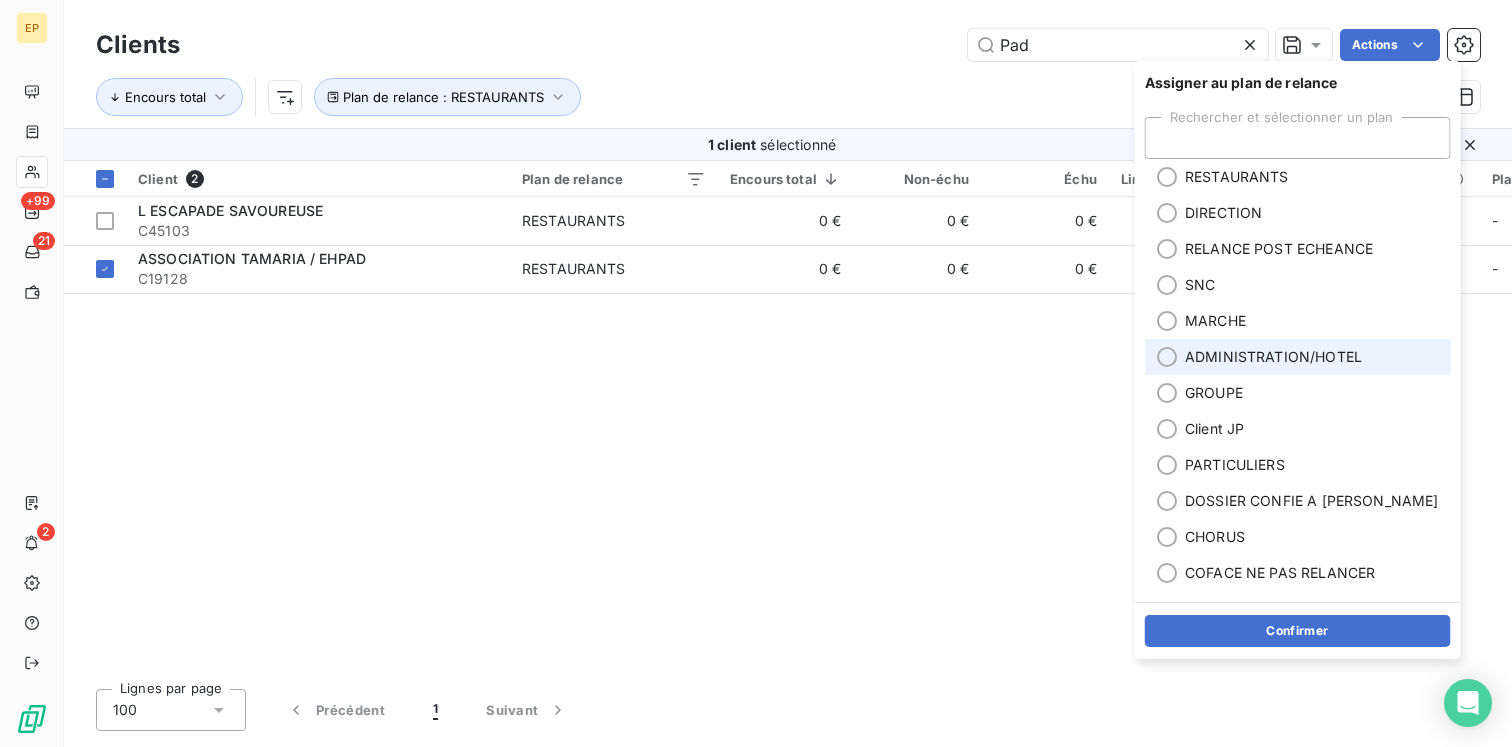 click on "ADMINISTRATION/HOTEL" at bounding box center [1298, 357] 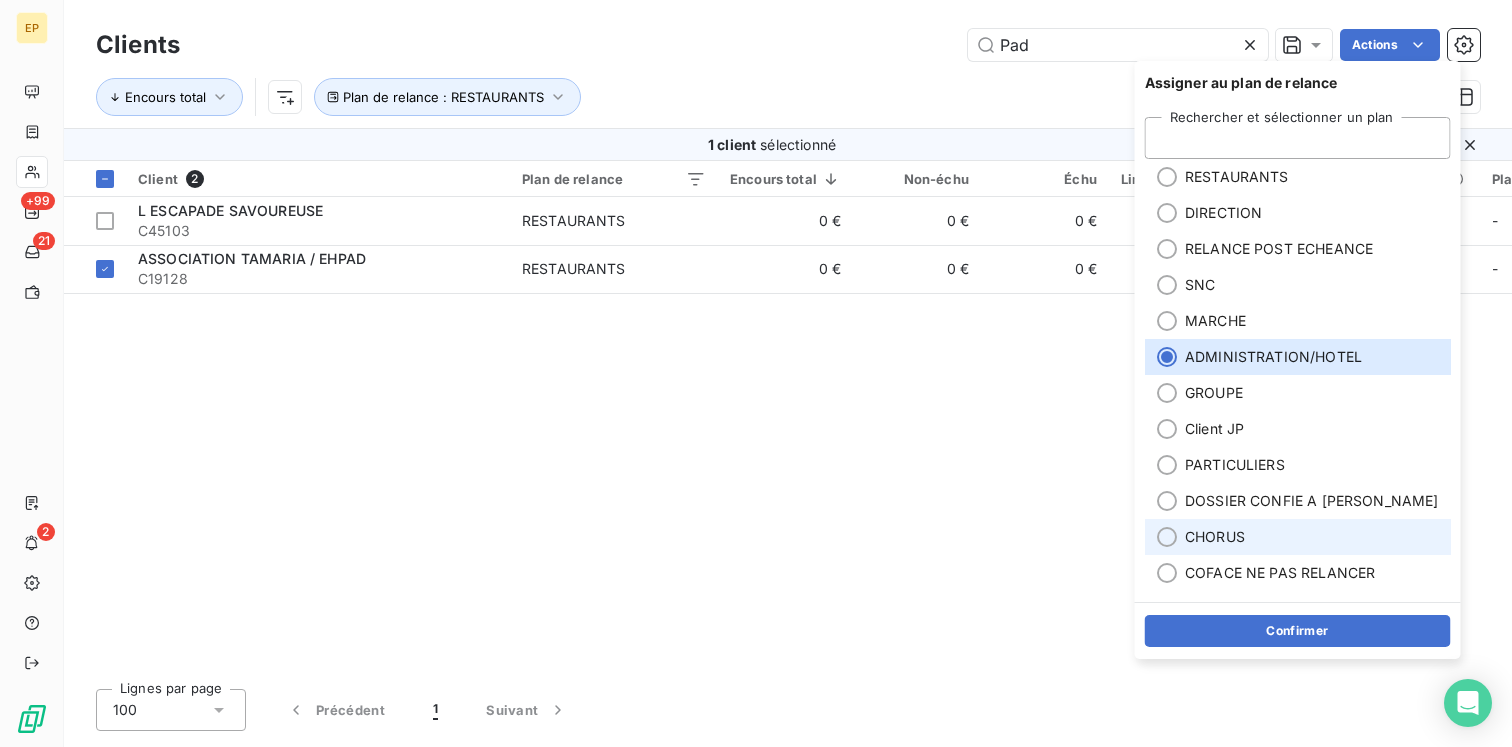 scroll, scrollTop: 73, scrollLeft: 0, axis: vertical 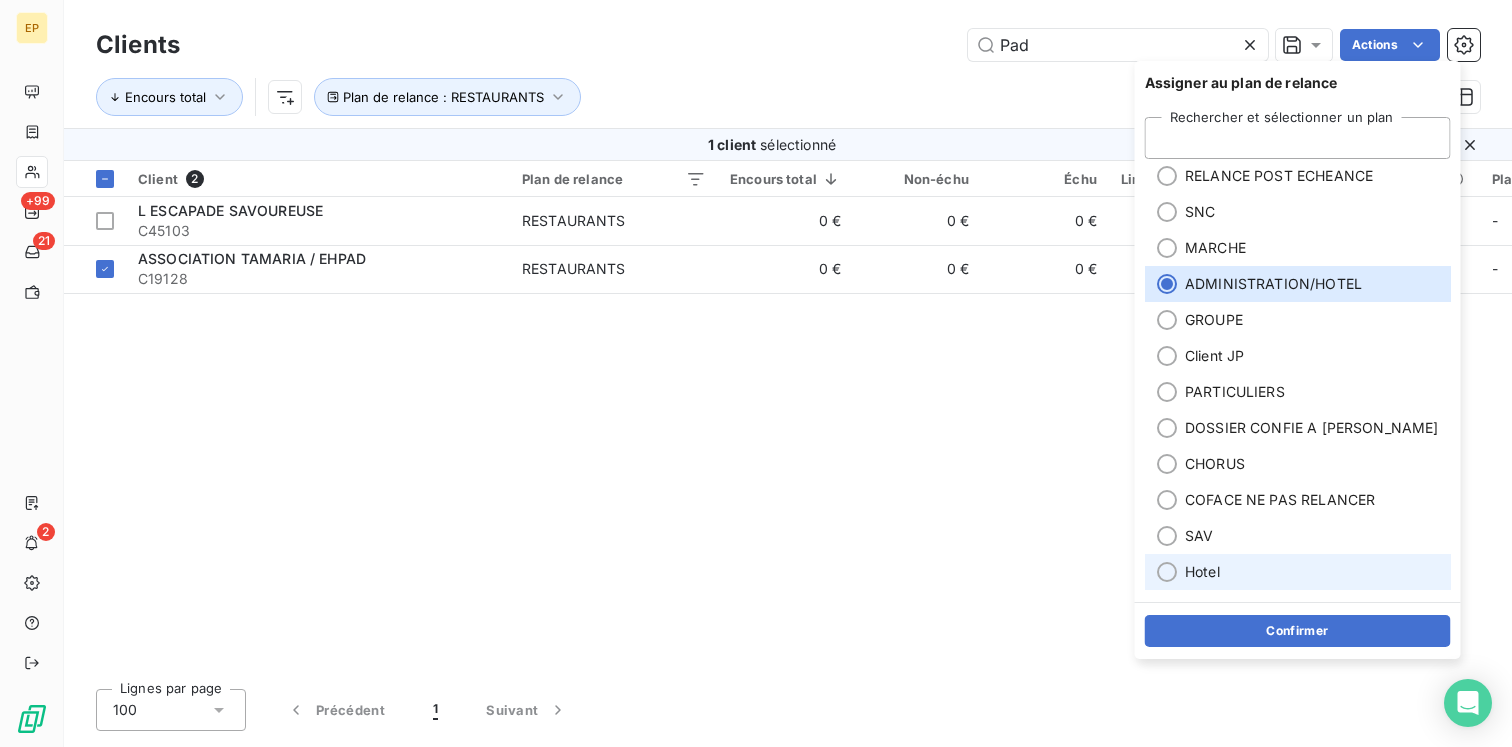 click on "Hotel" at bounding box center (1202, 572) 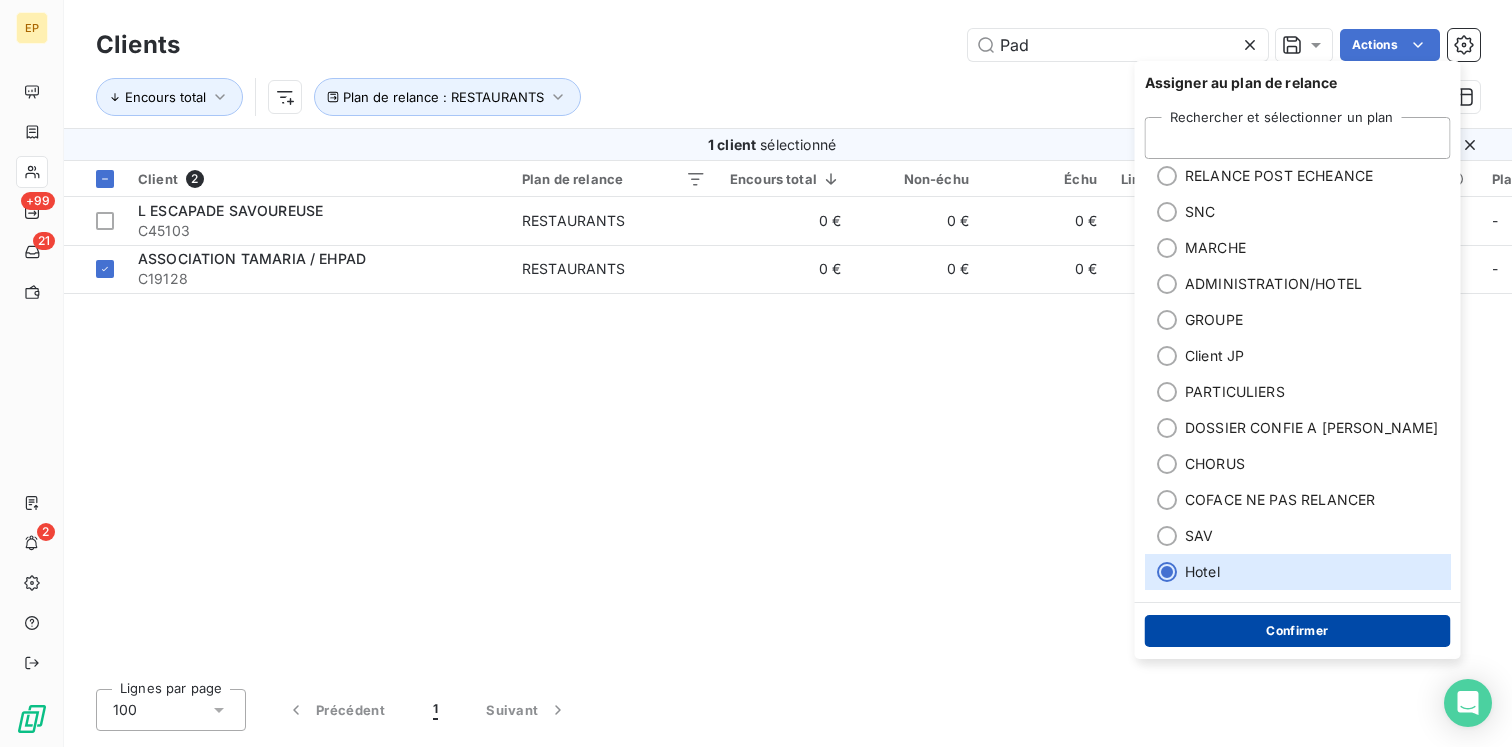 click on "Confirmer" at bounding box center [1298, 631] 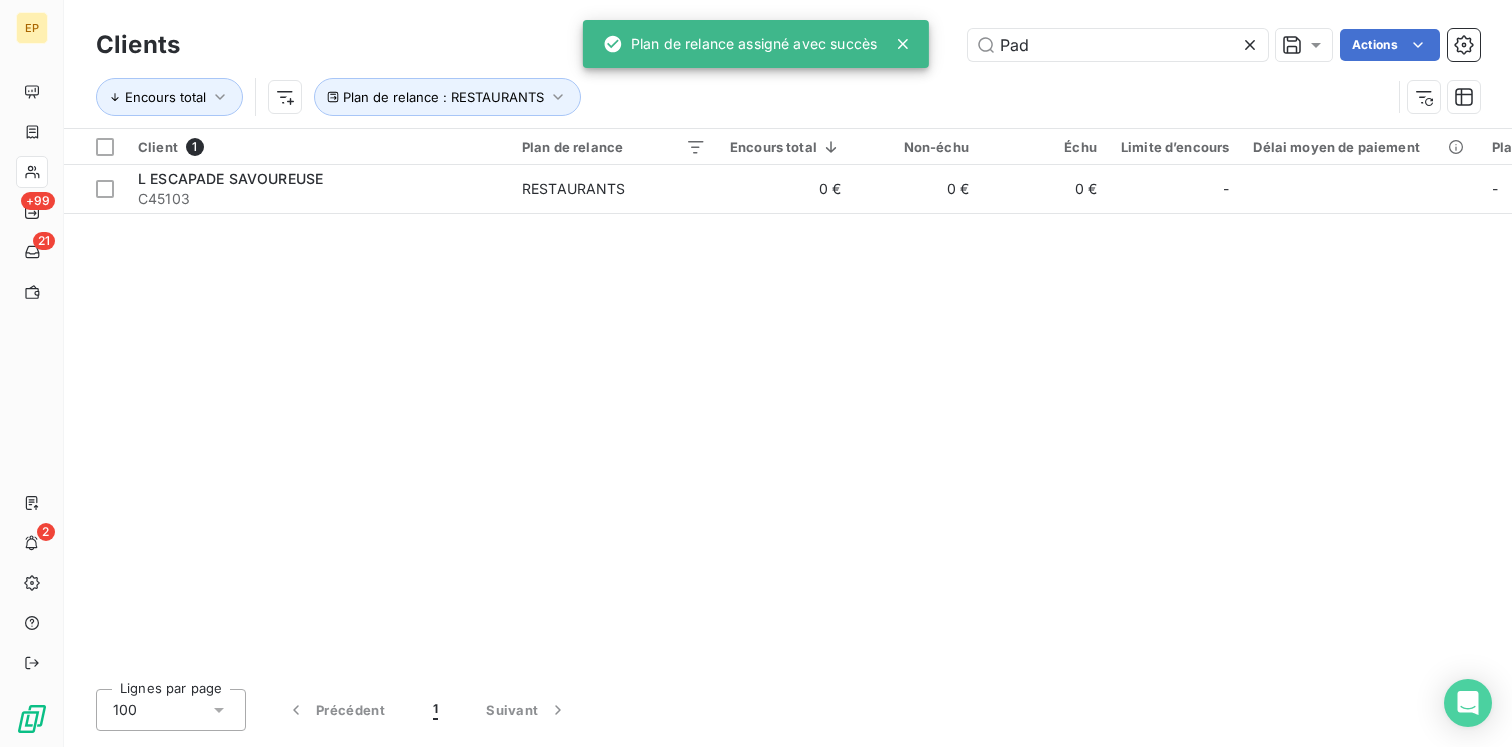 click 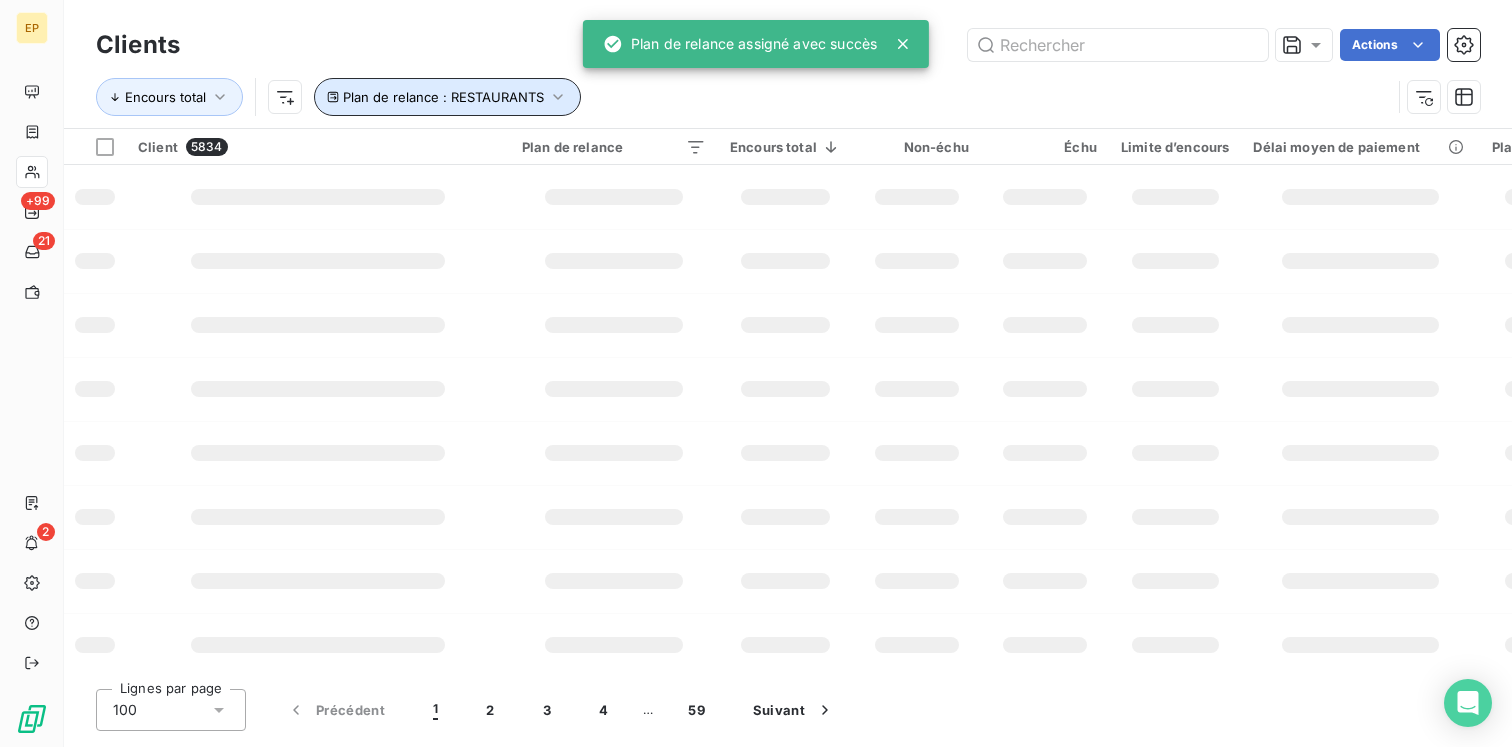 click on "Plan de relance  : RESTAURANTS" at bounding box center (443, 97) 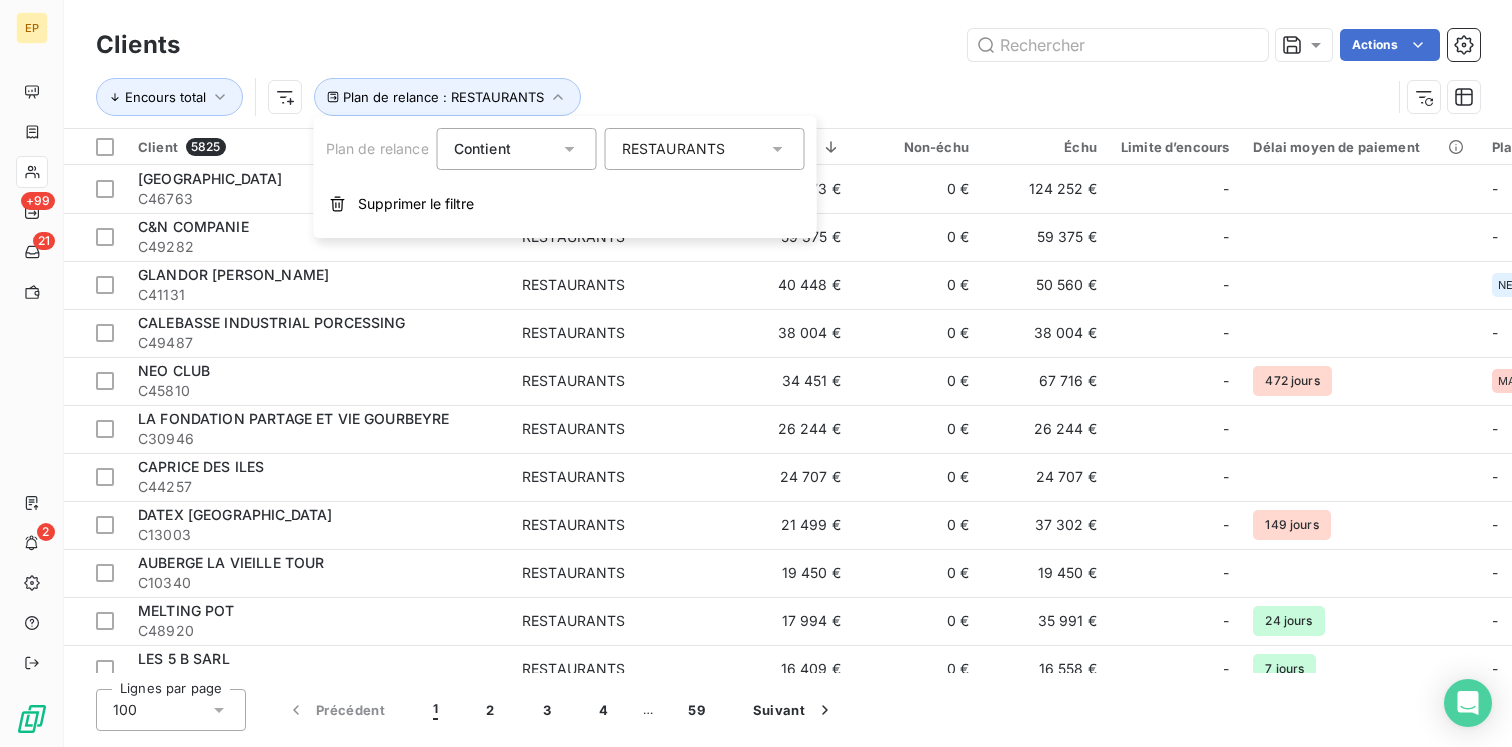 click on "RESTAURANTS" at bounding box center (674, 149) 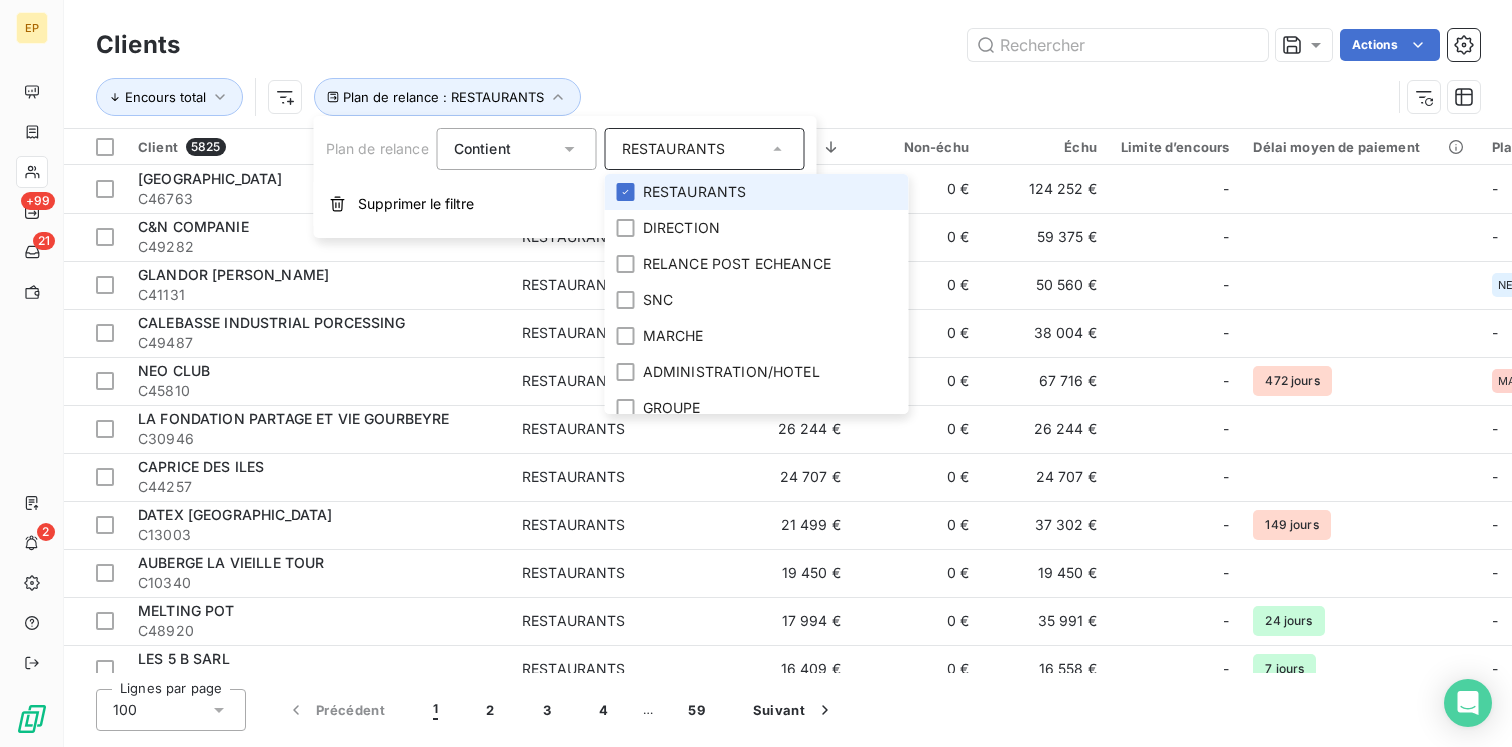 click on "RESTAURANTS" at bounding box center [695, 192] 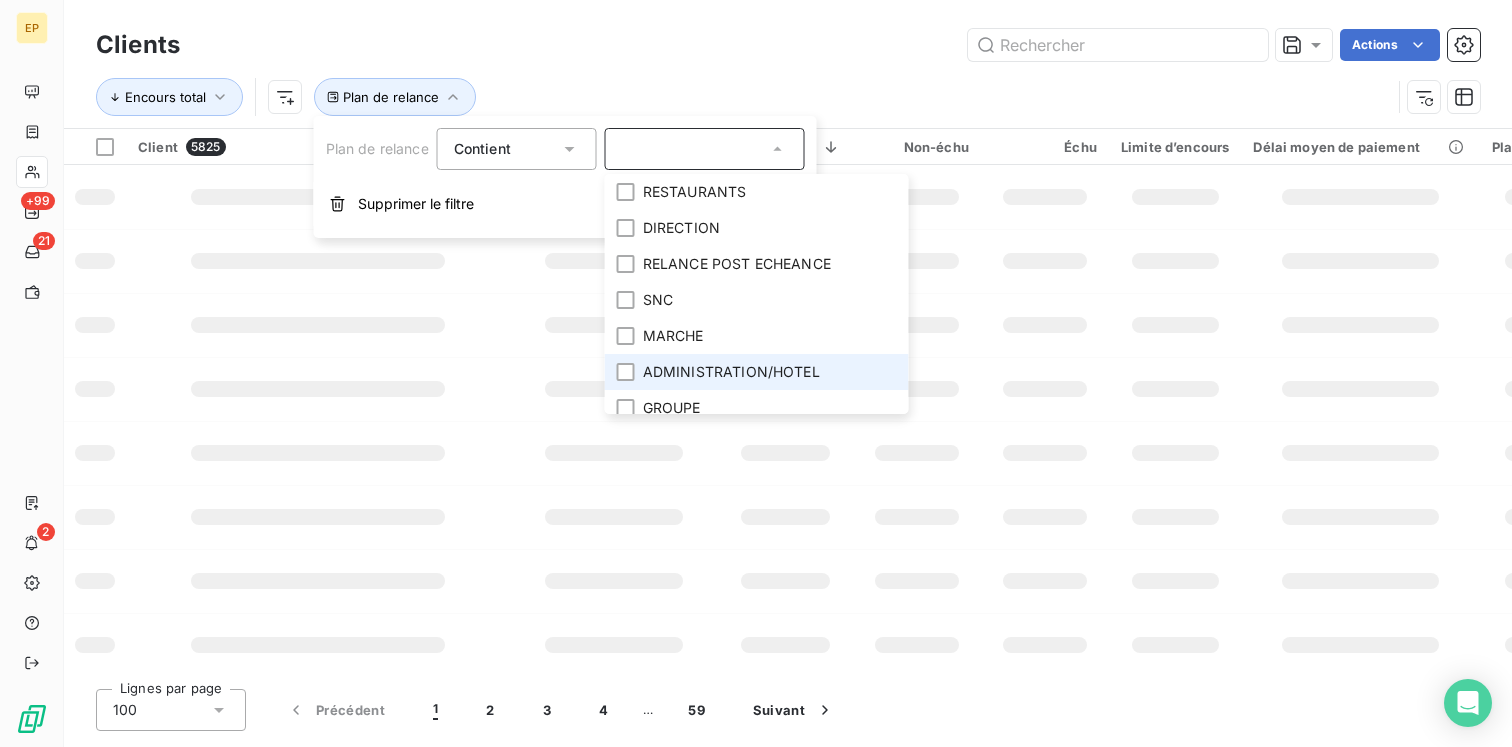 click on "ADMINISTRATION/HOTEL" at bounding box center [731, 372] 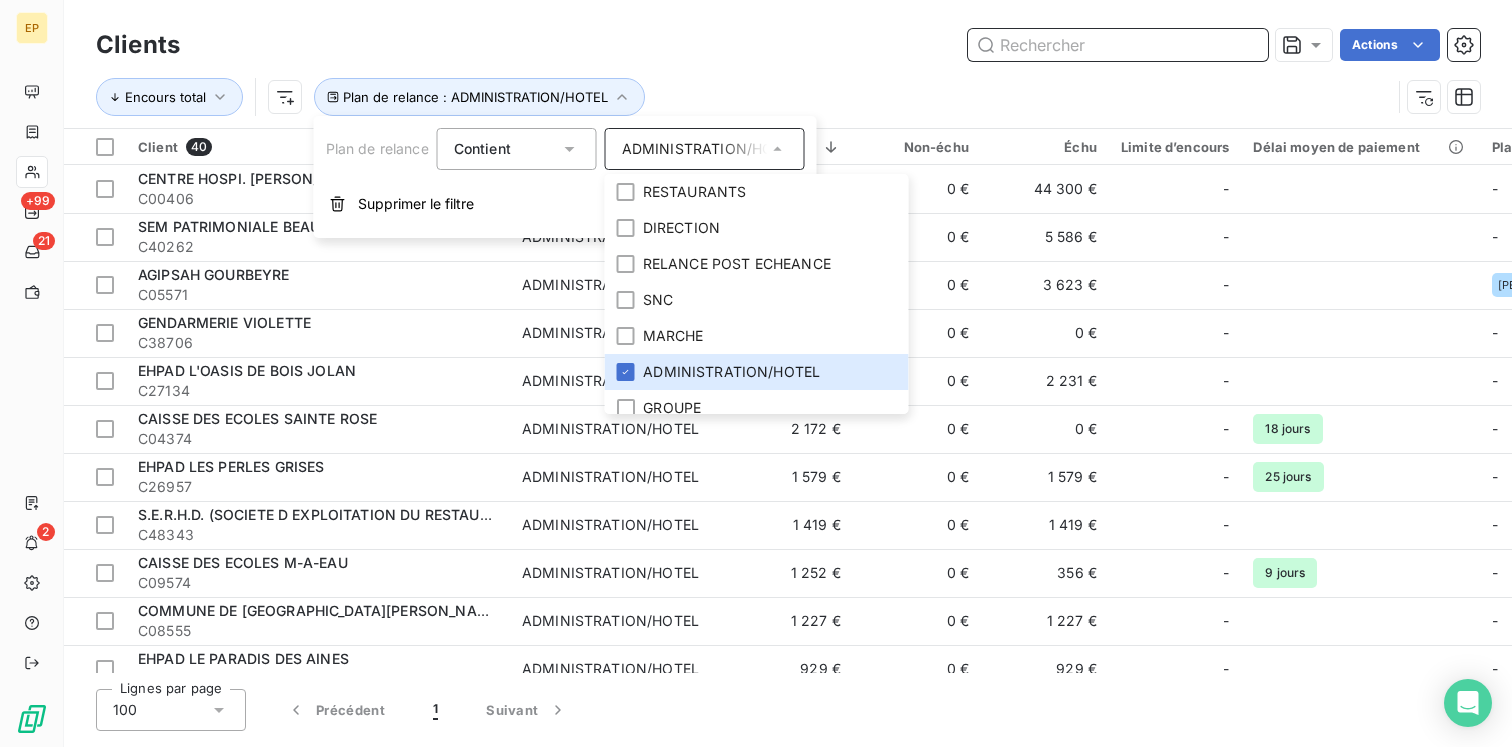 click at bounding box center (1118, 45) 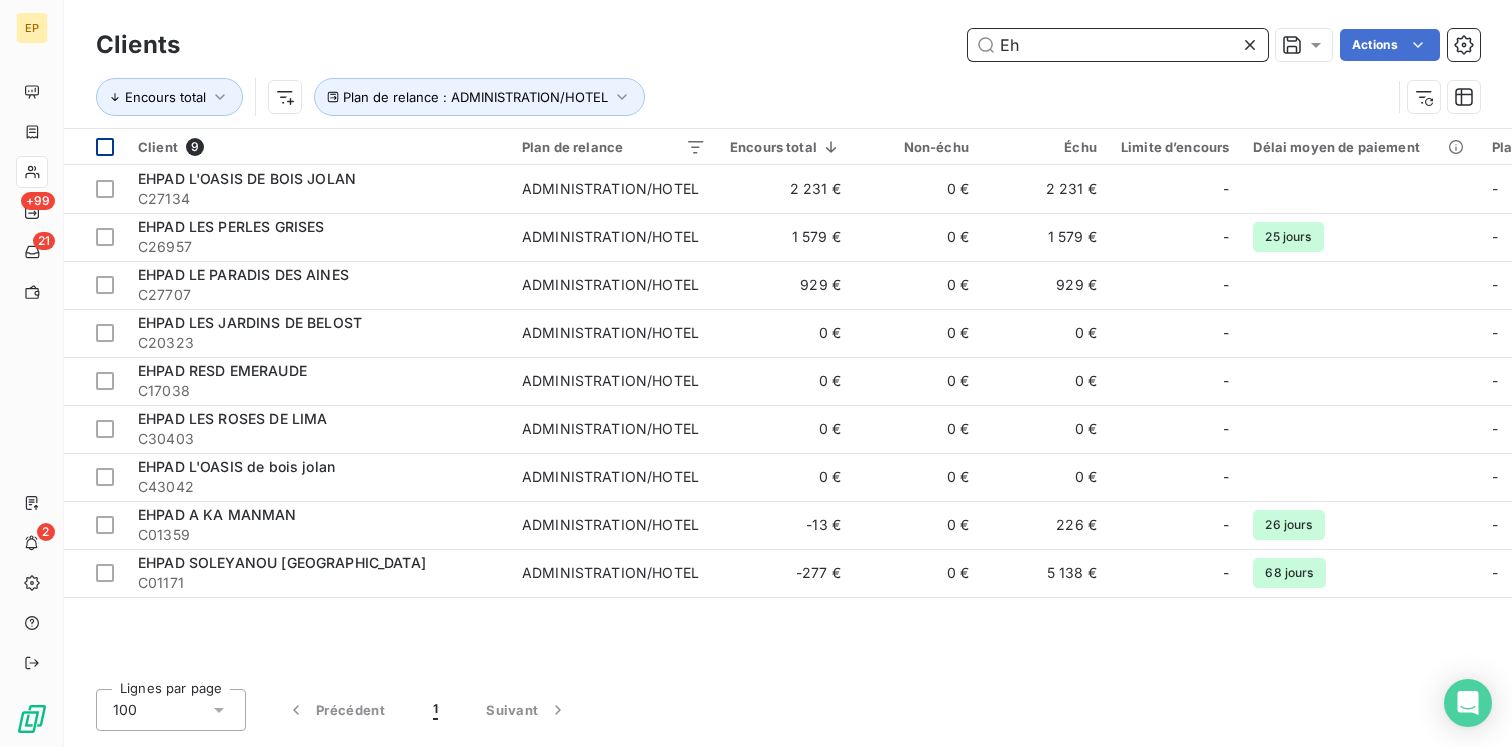 type on "Eh" 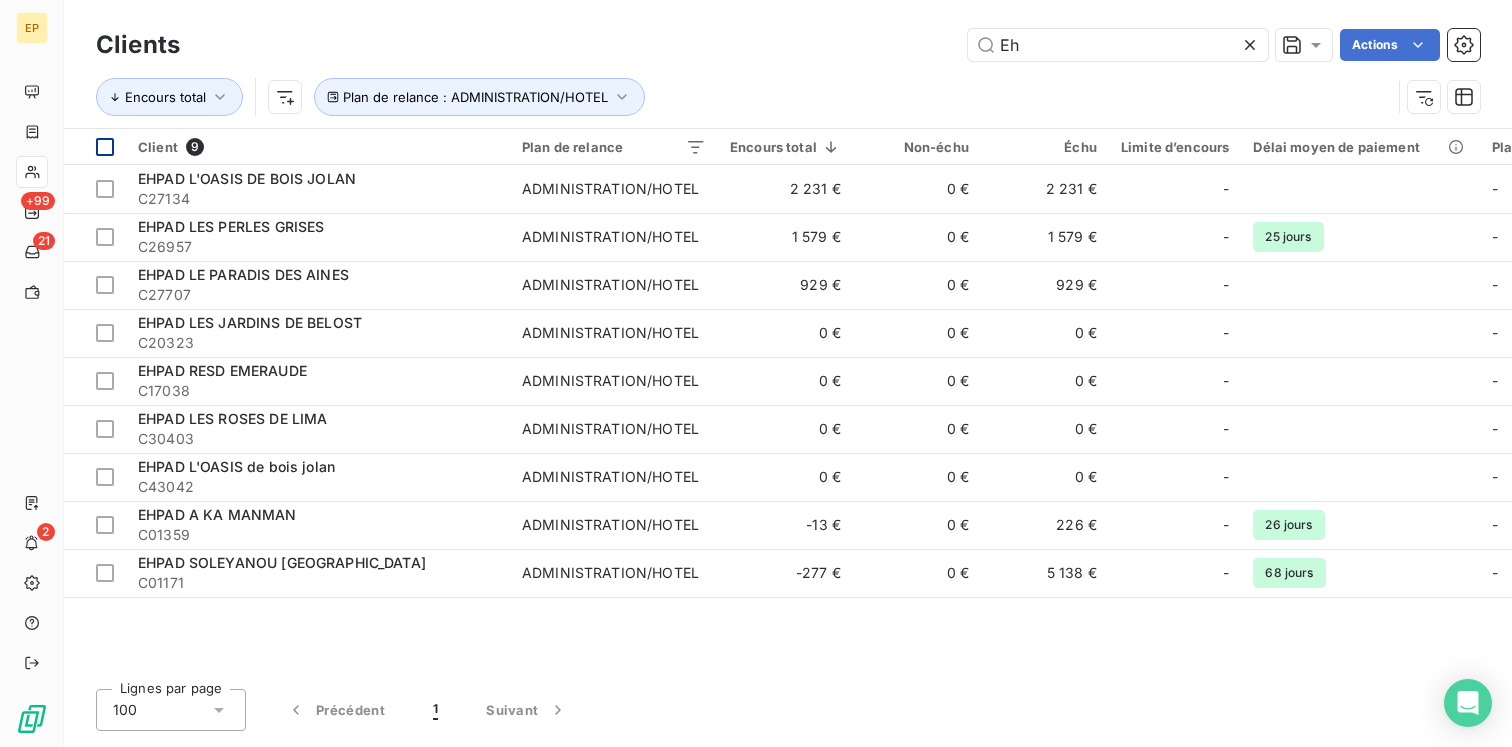 click at bounding box center [105, 147] 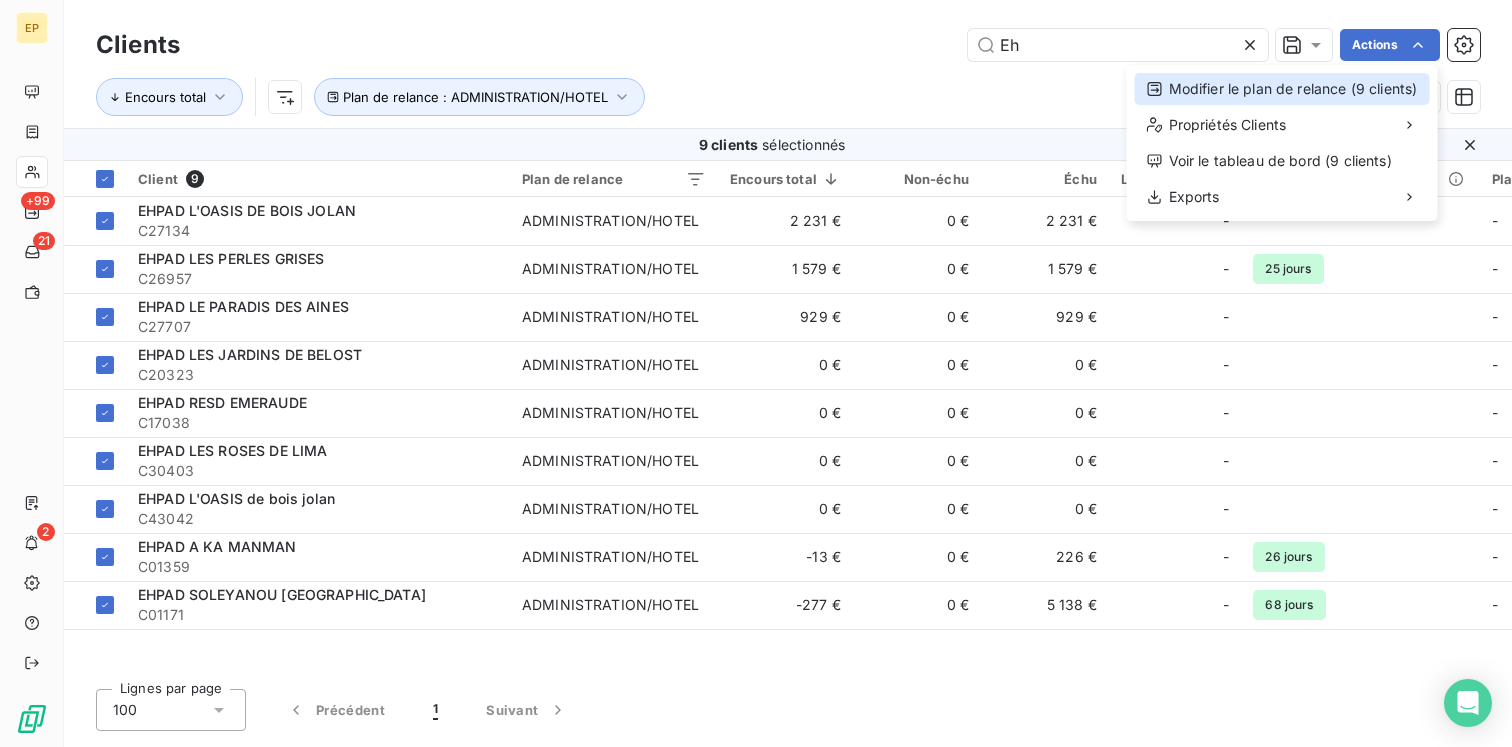 click on "Modifier le plan de relance (9 clients)" at bounding box center [1282, 89] 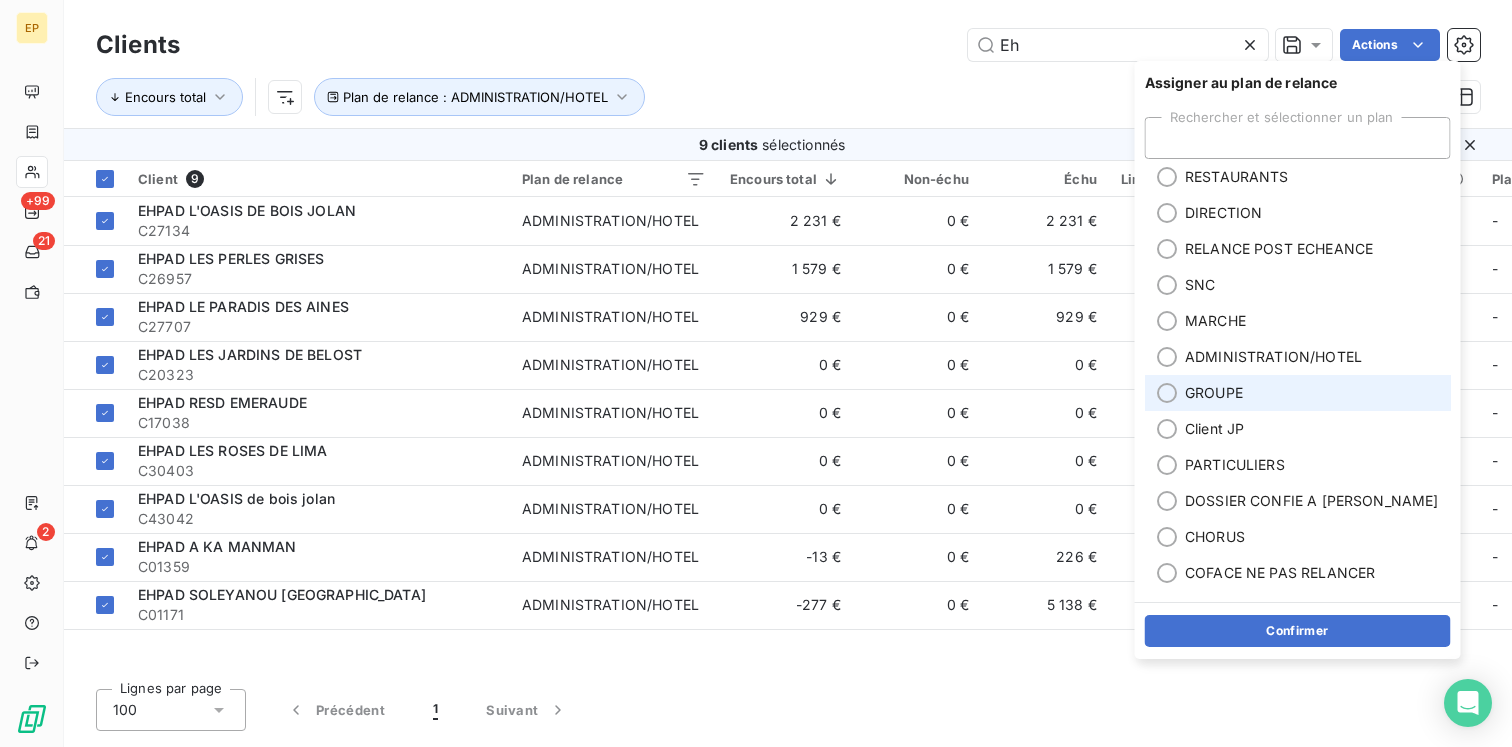 scroll, scrollTop: 73, scrollLeft: 0, axis: vertical 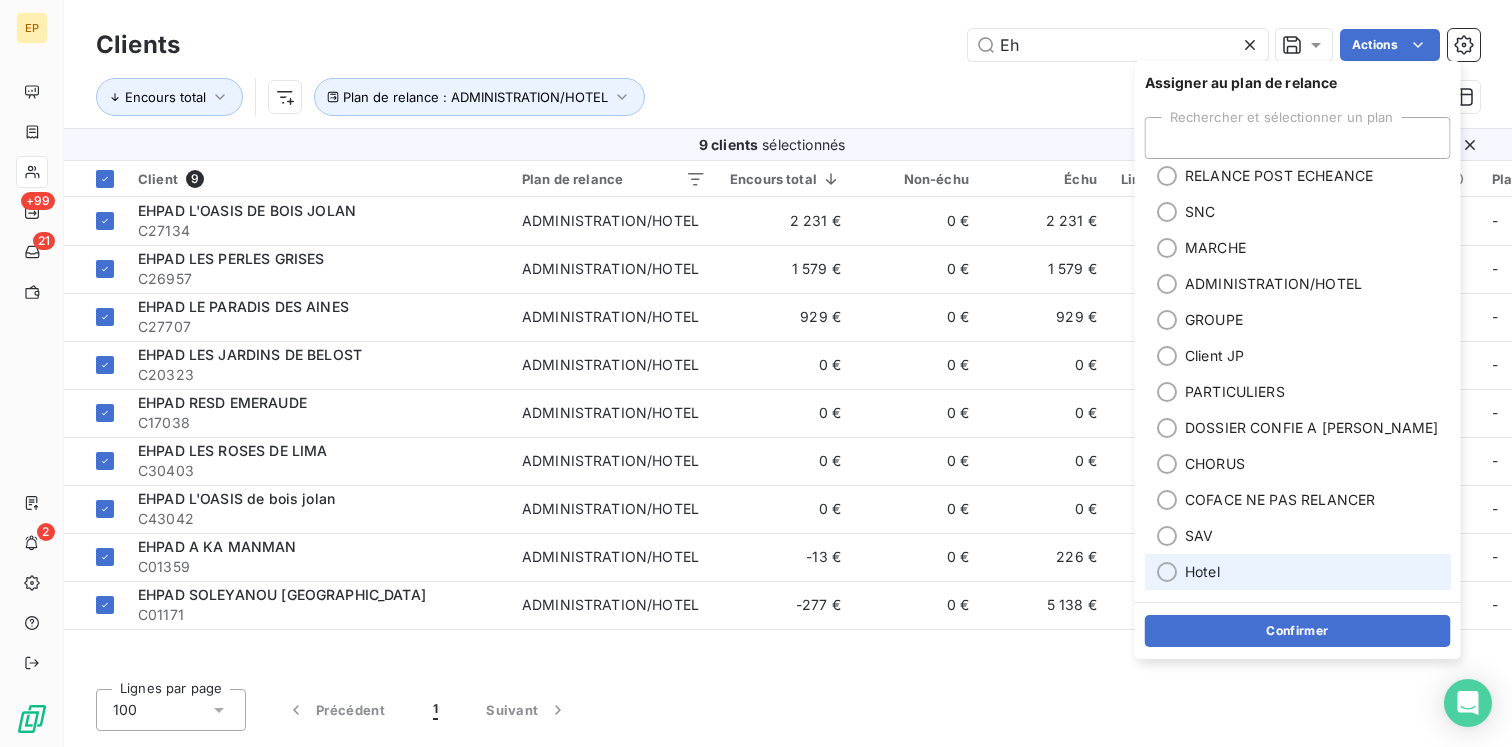 click on "Hotel" at bounding box center [1202, 572] 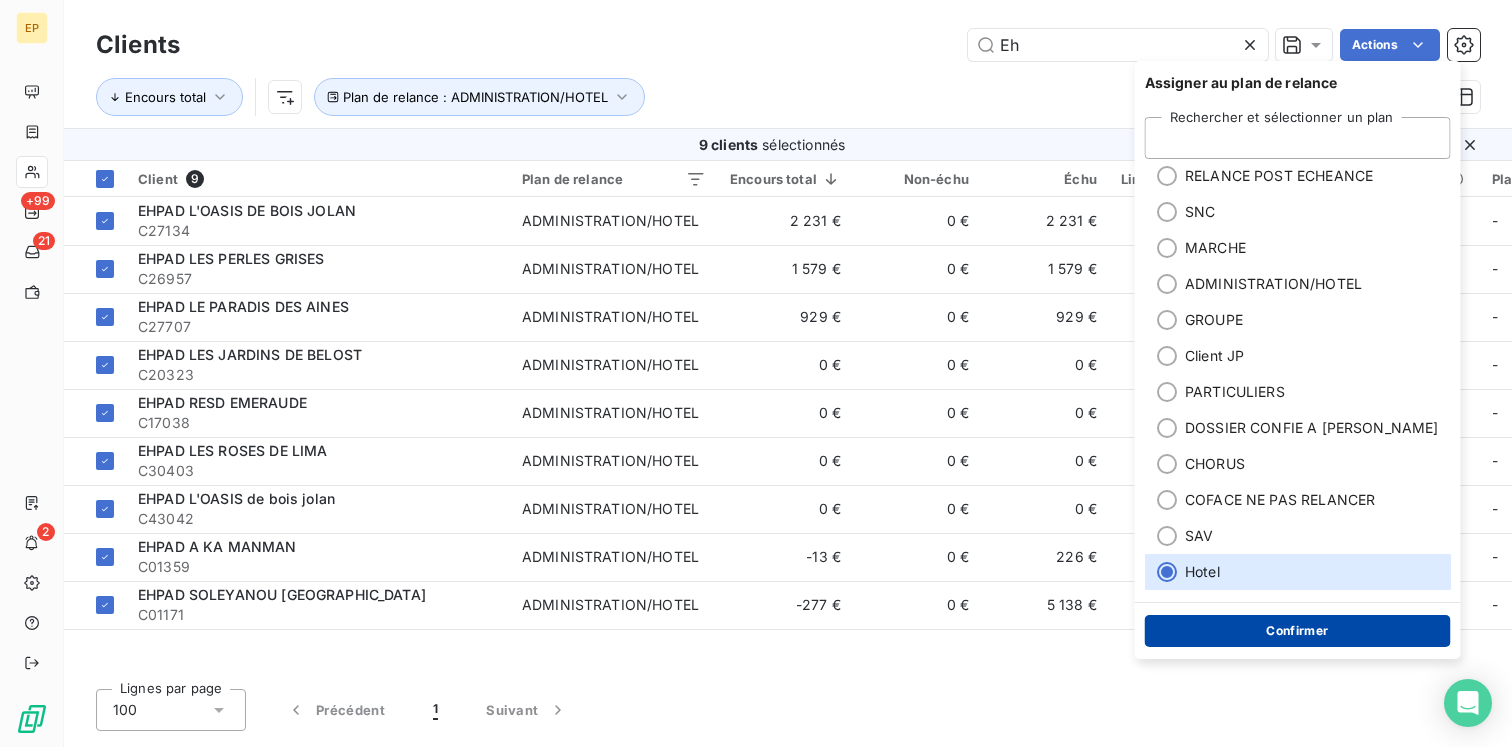 click on "Confirmer" at bounding box center (1298, 631) 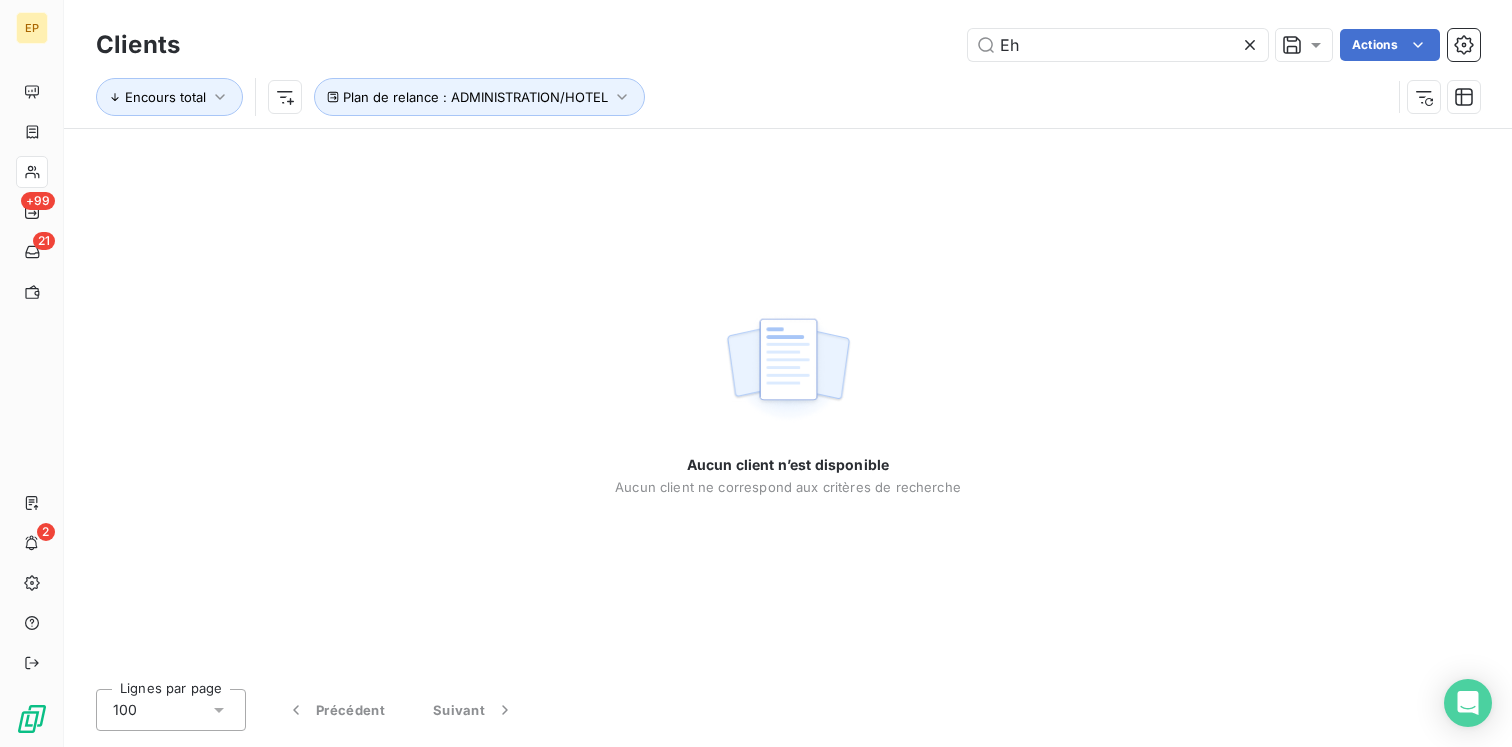 click 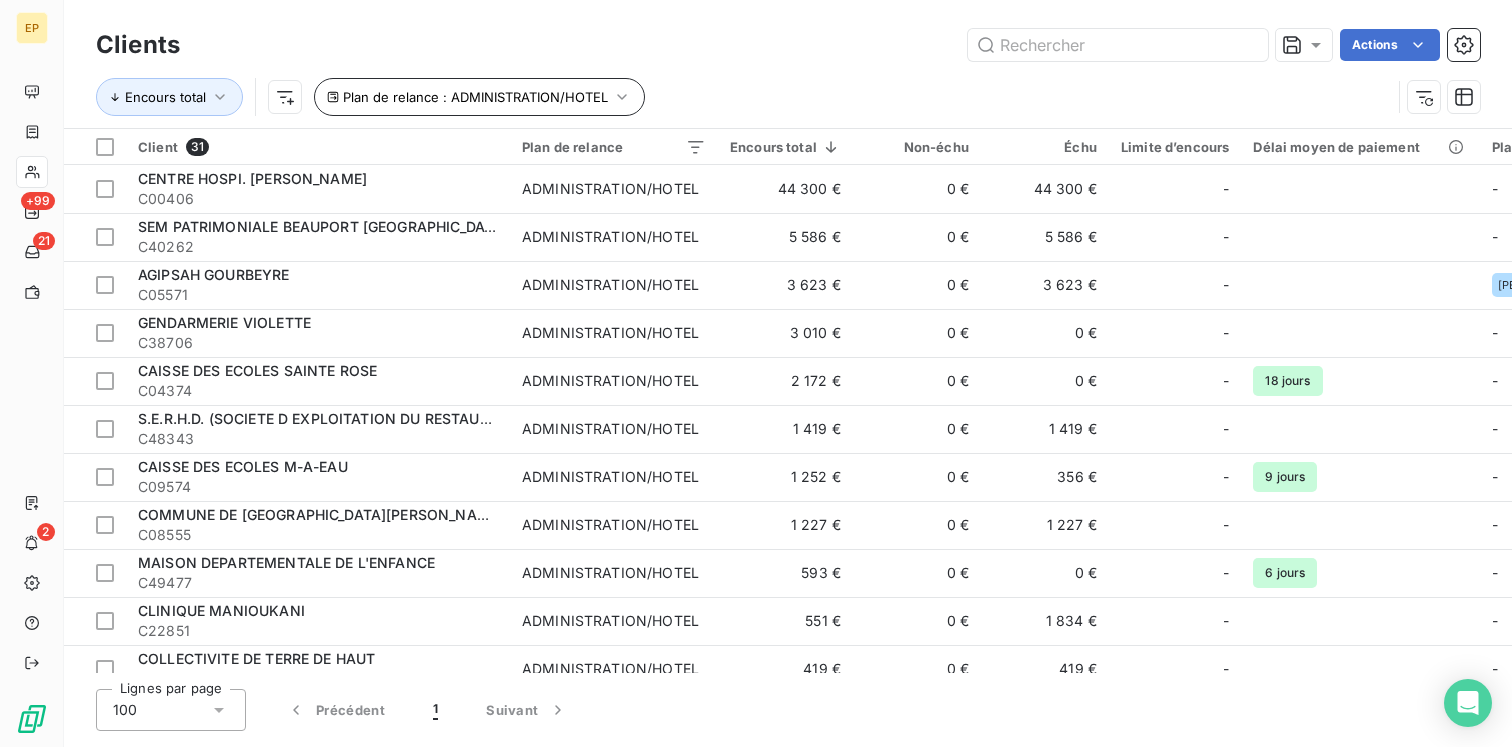 click on "Plan de relance  : ADMINISTRATION/HOTEL" at bounding box center (475, 97) 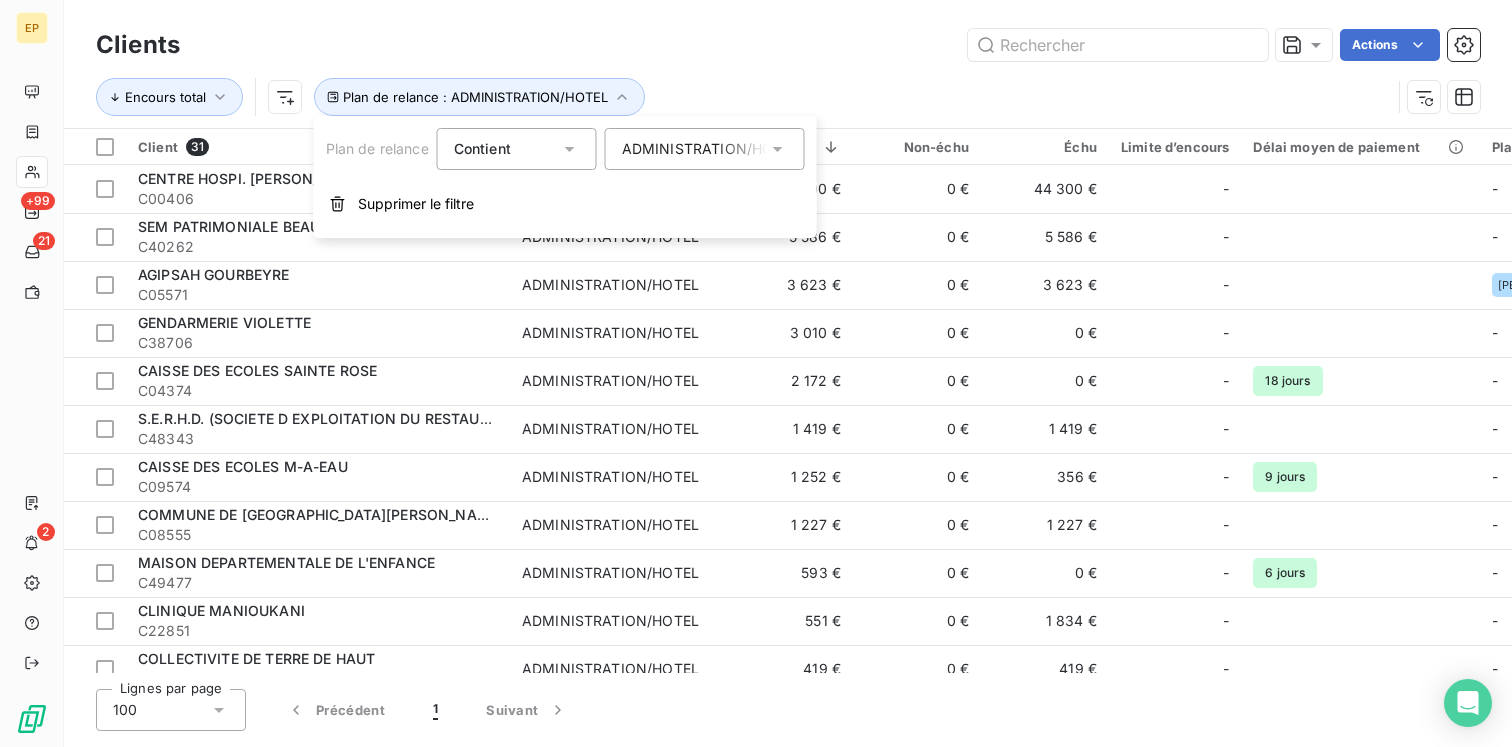 click on "ADMINISTRATION/HOTEL" at bounding box center [705, 149] 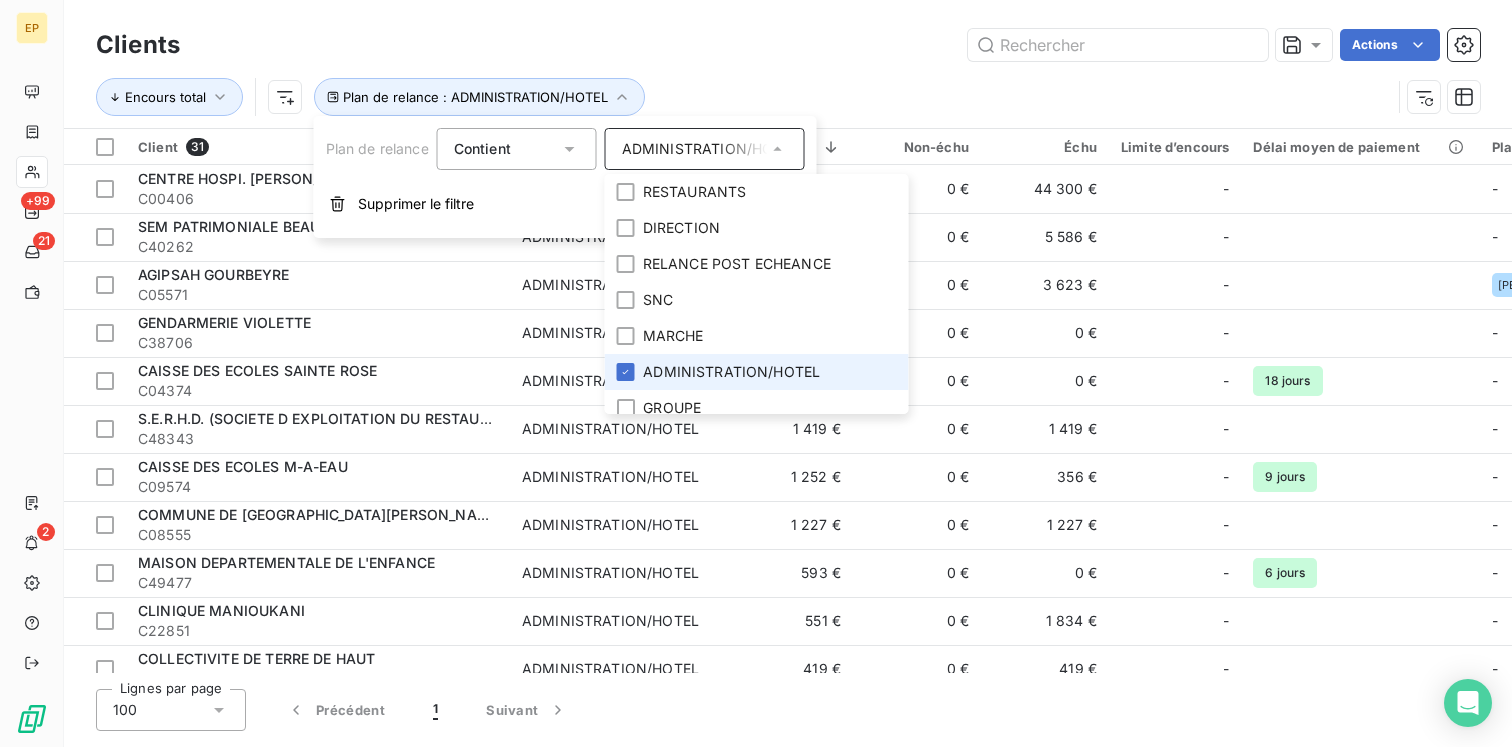 click on "ADMINISTRATION/HOTEL" at bounding box center [731, 372] 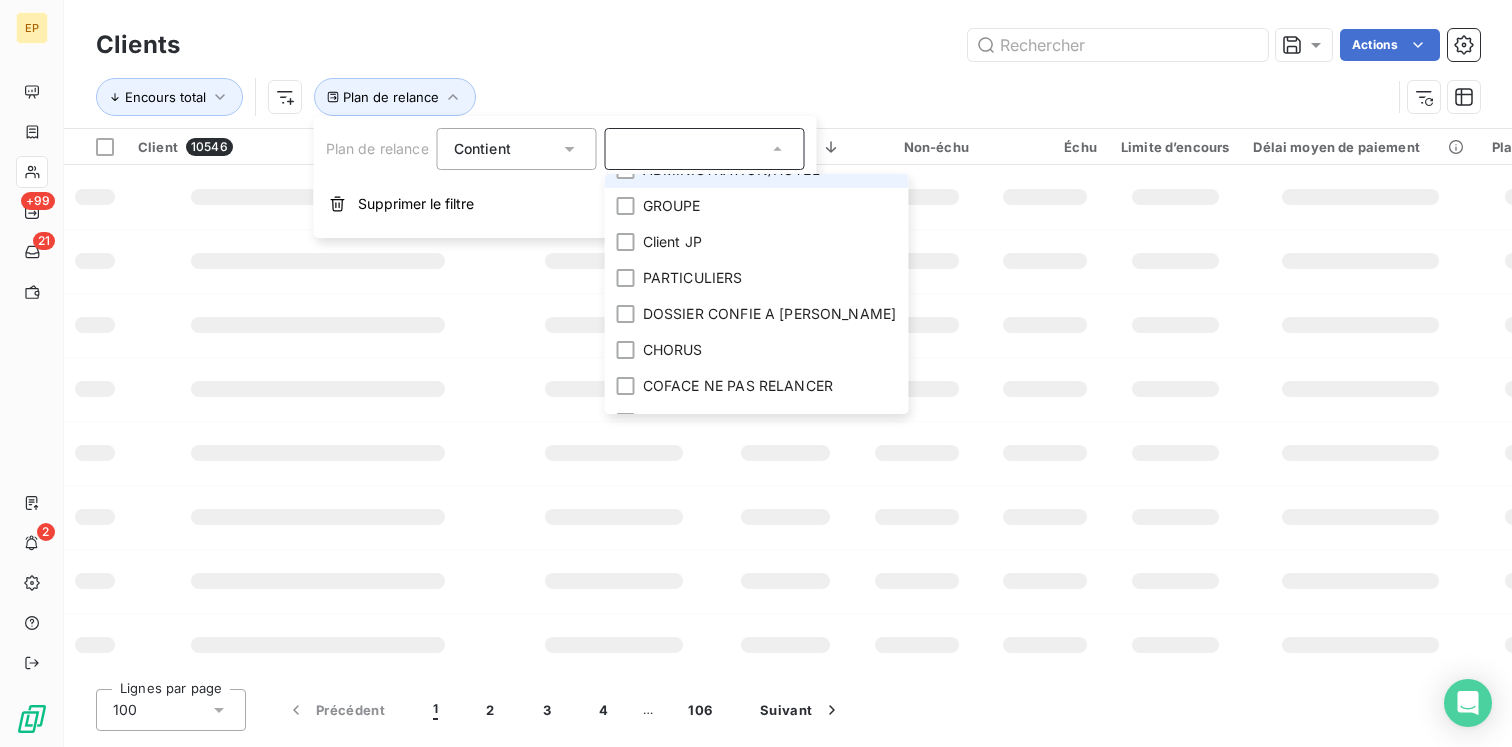 scroll, scrollTop: 264, scrollLeft: 0, axis: vertical 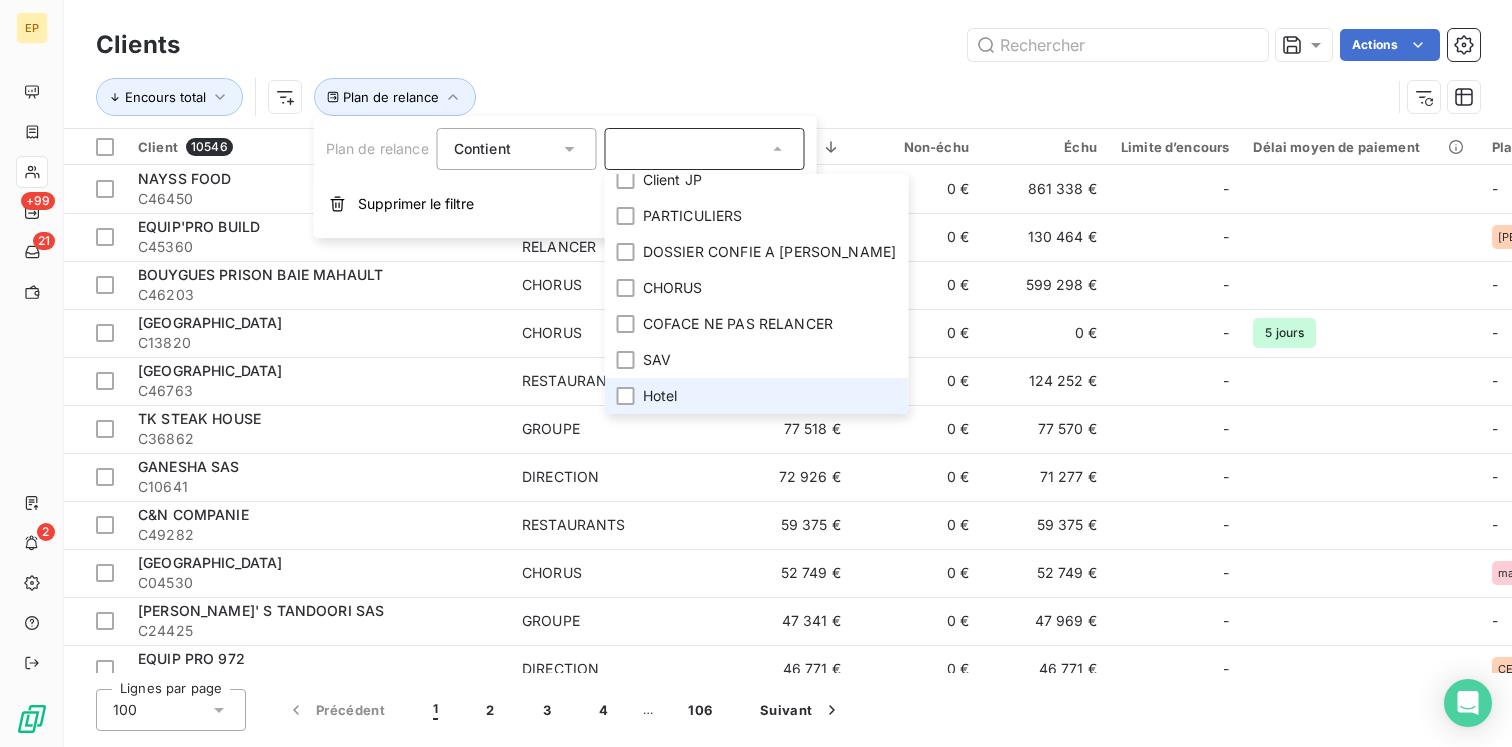 click on "Hotel" at bounding box center [660, 396] 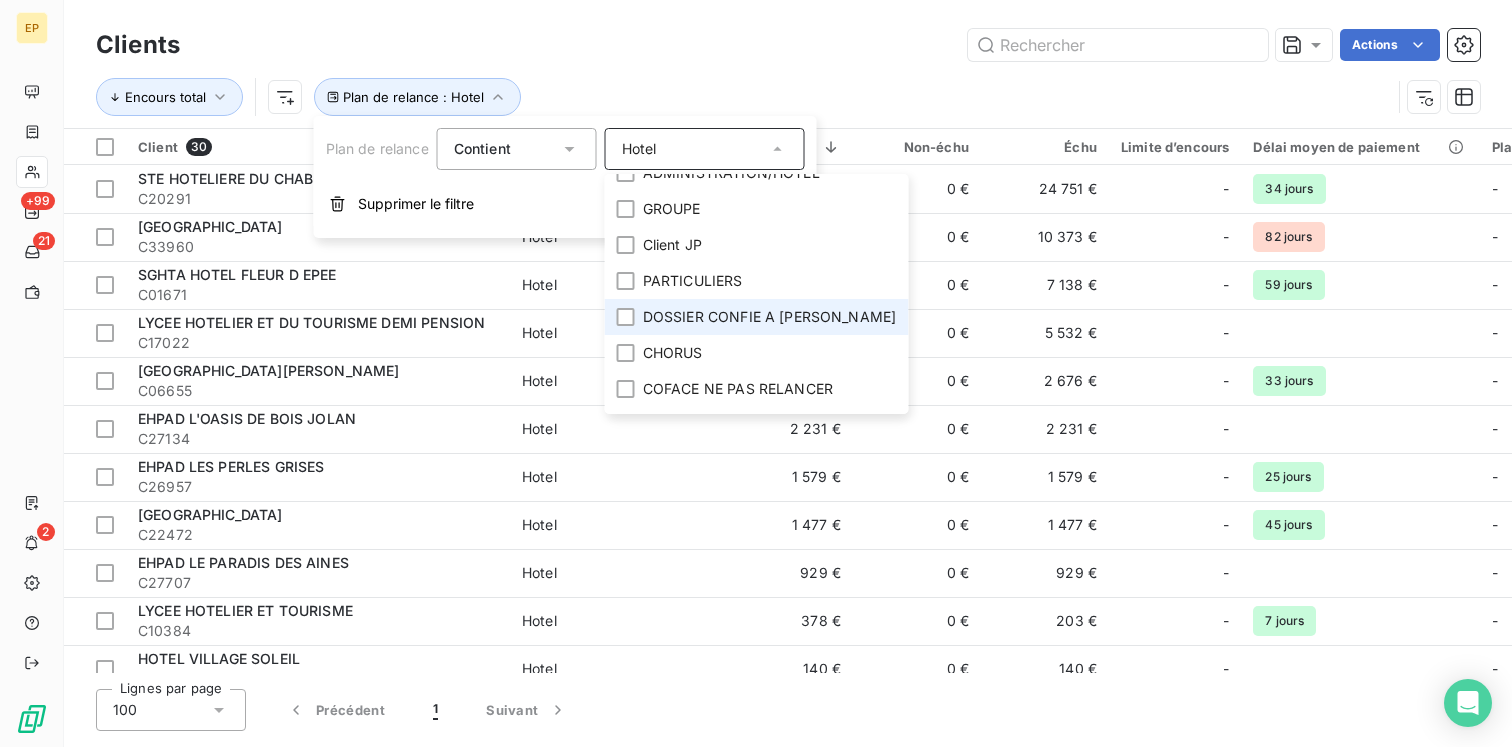 scroll, scrollTop: 190, scrollLeft: 0, axis: vertical 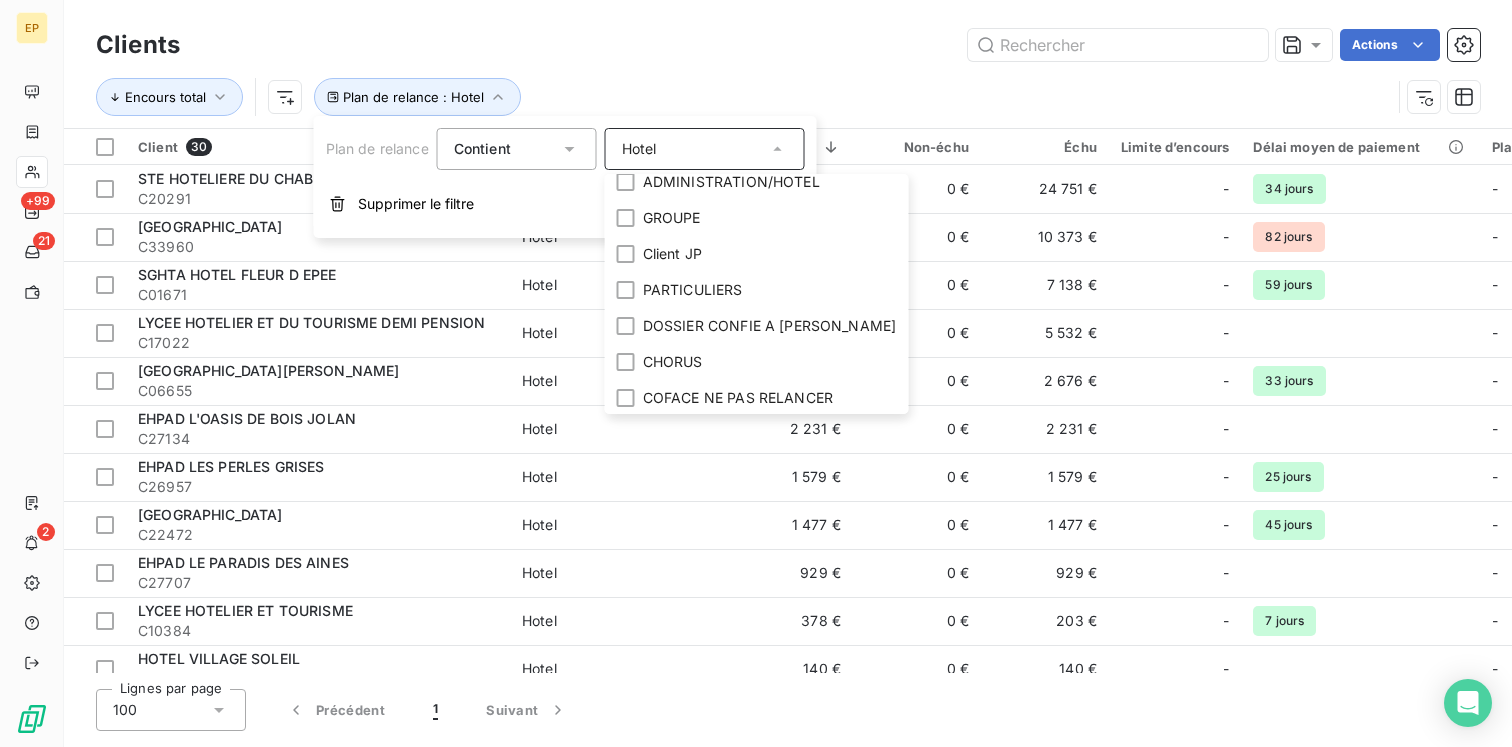 click on "Actions" at bounding box center (842, 45) 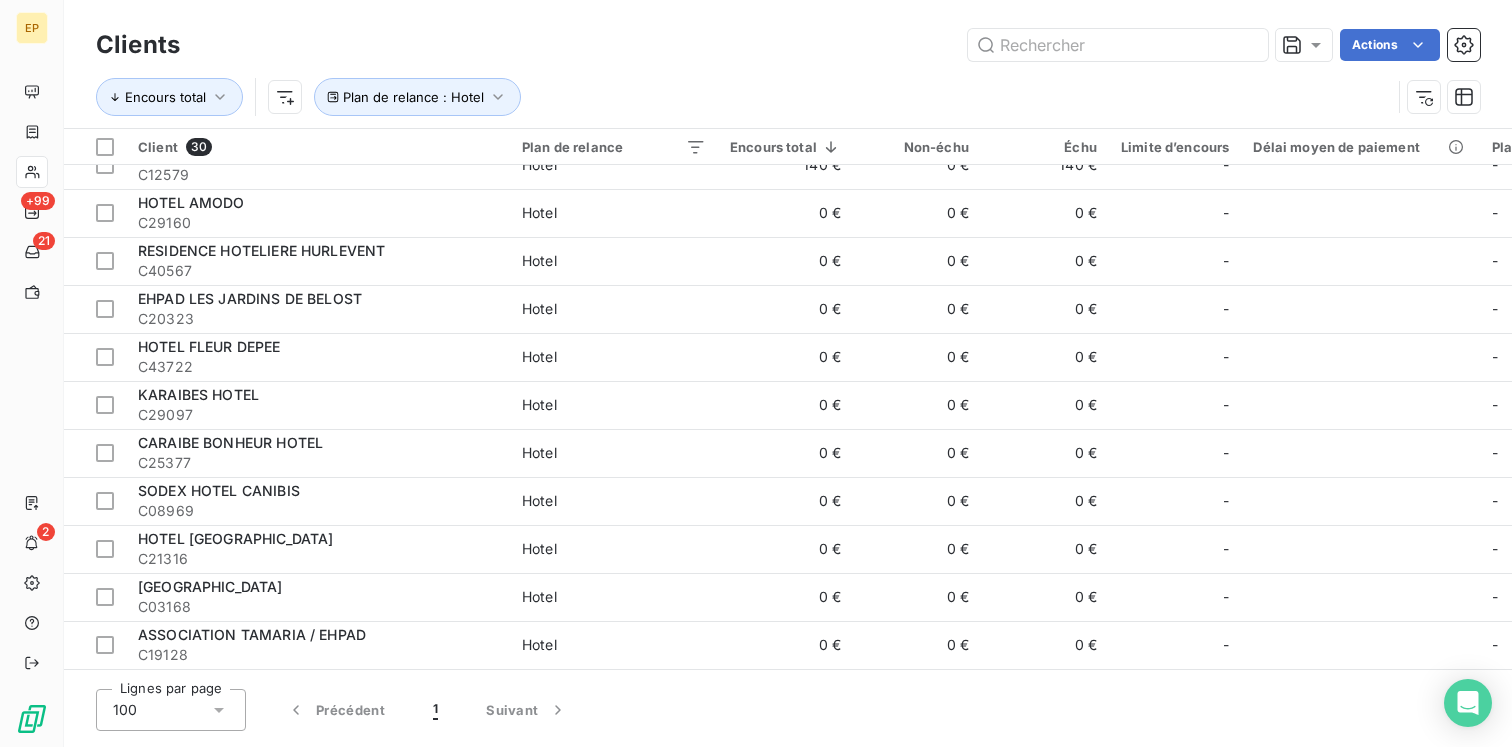 scroll, scrollTop: 512, scrollLeft: 0, axis: vertical 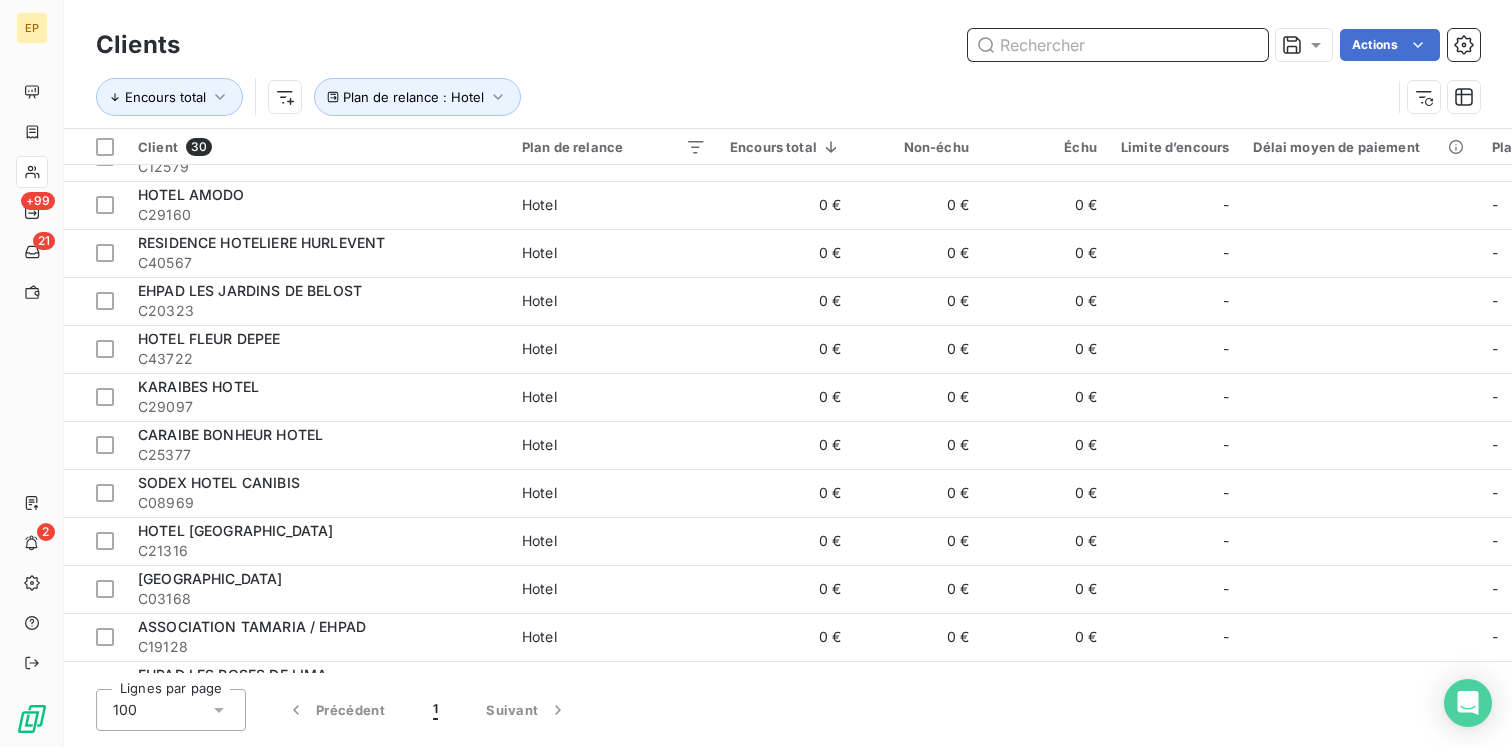 click at bounding box center [1118, 45] 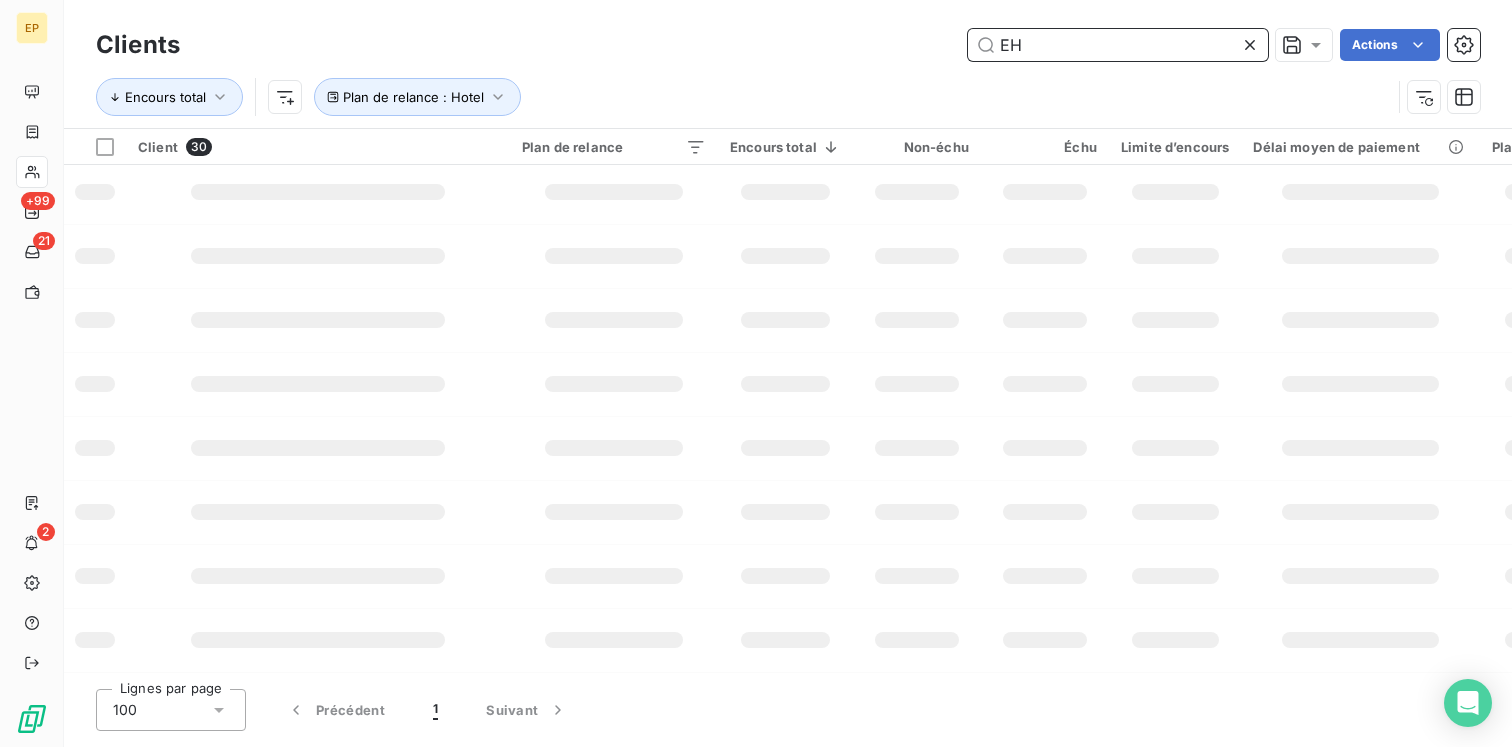 scroll, scrollTop: 0, scrollLeft: 0, axis: both 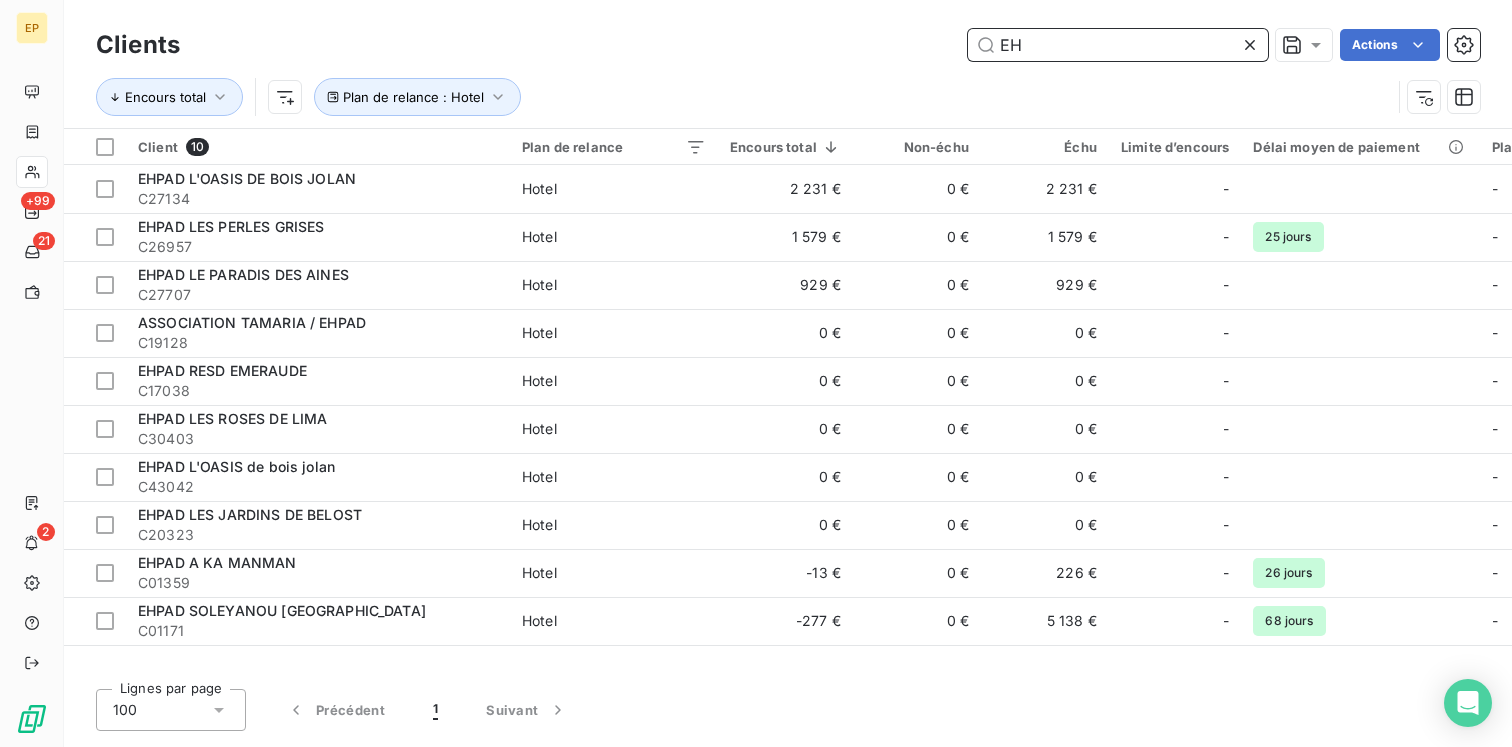 type on "EH" 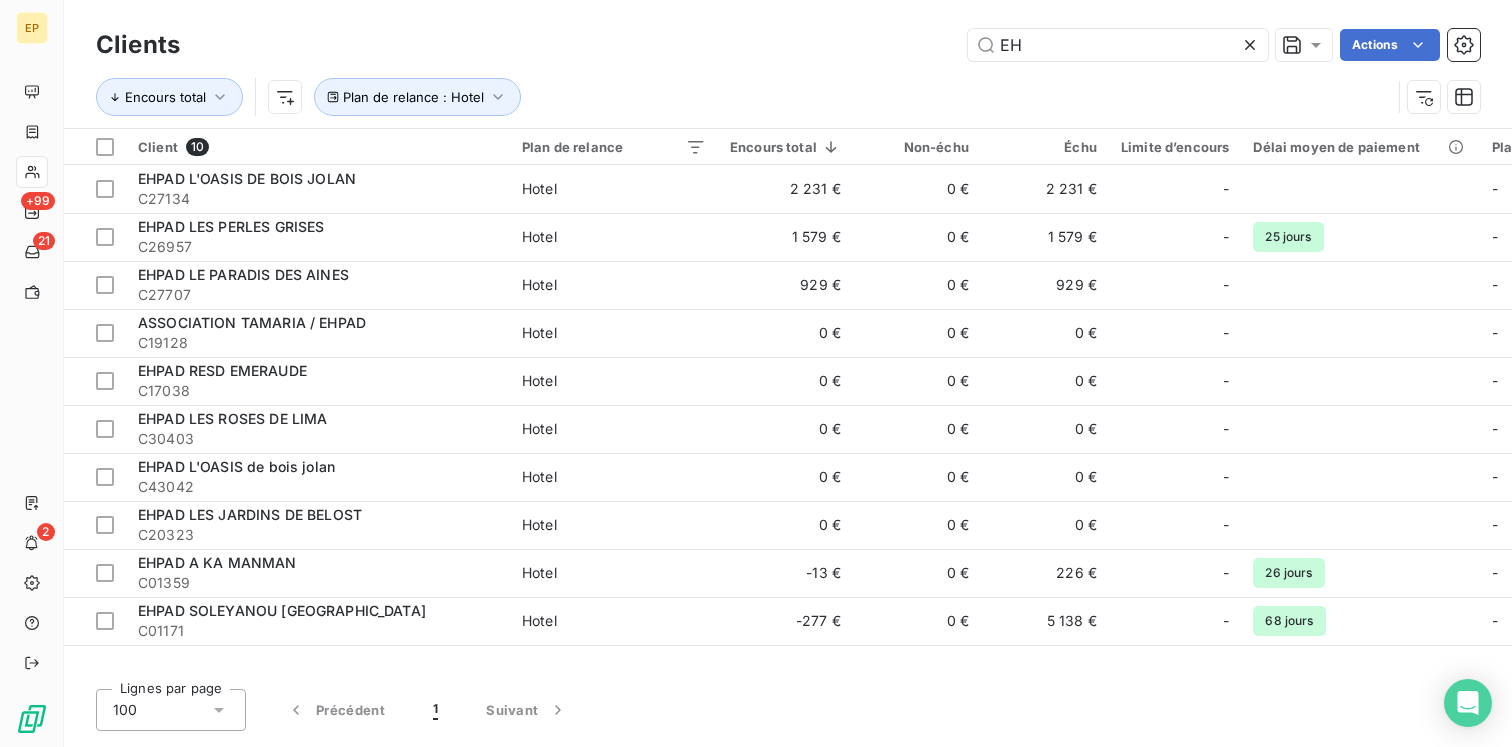 click 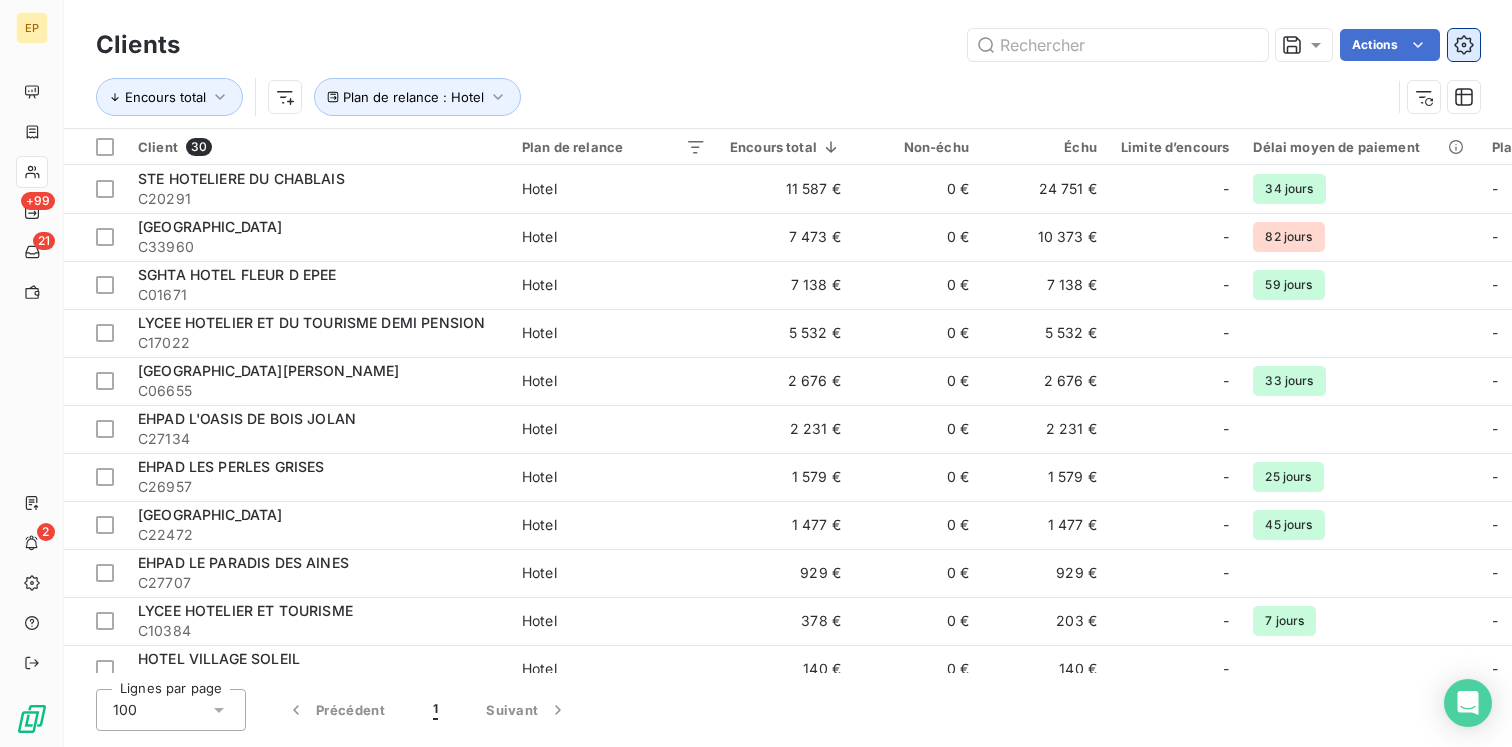 click 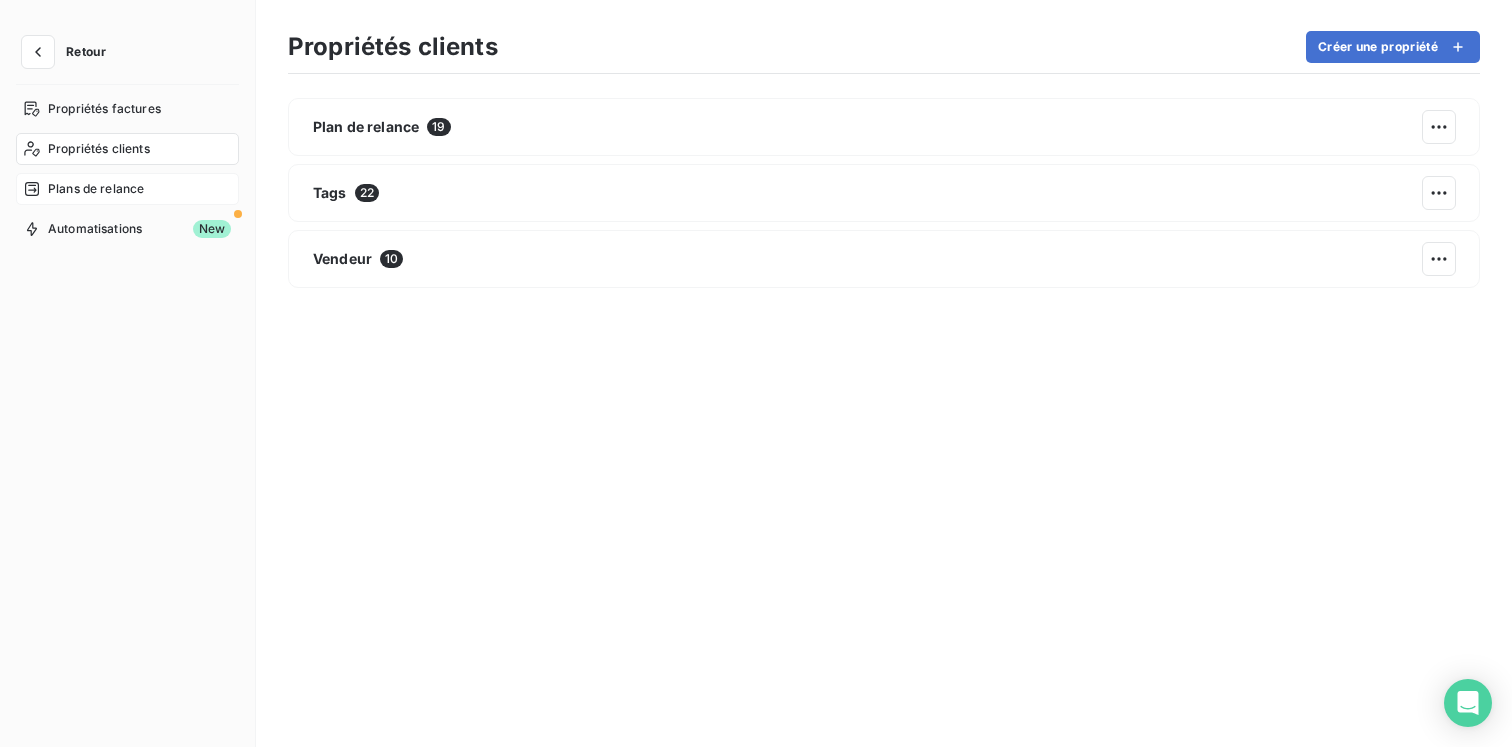 click on "Plans de relance" at bounding box center [96, 189] 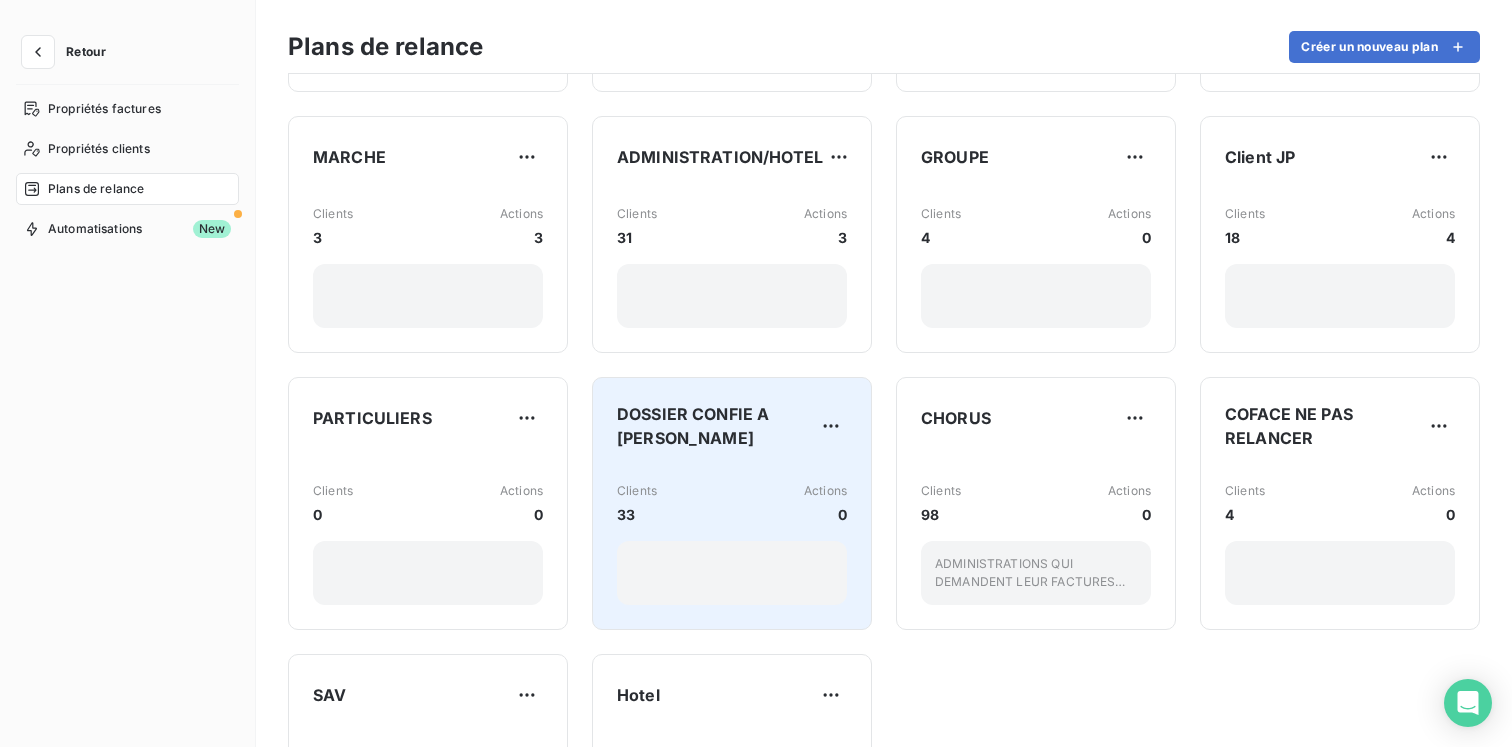 scroll, scrollTop: 146, scrollLeft: 0, axis: vertical 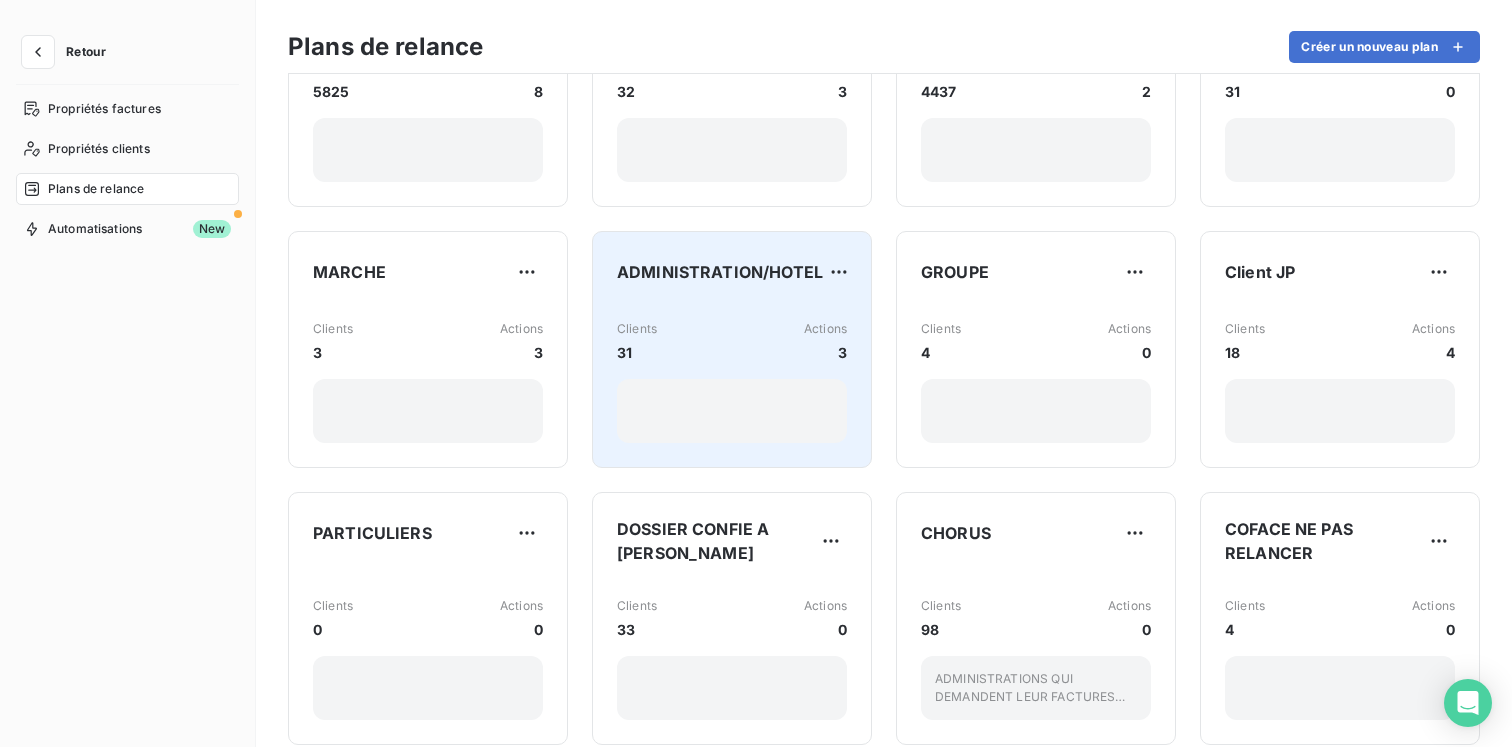 click on "Clients 31 Actions 3" at bounding box center (732, 373) 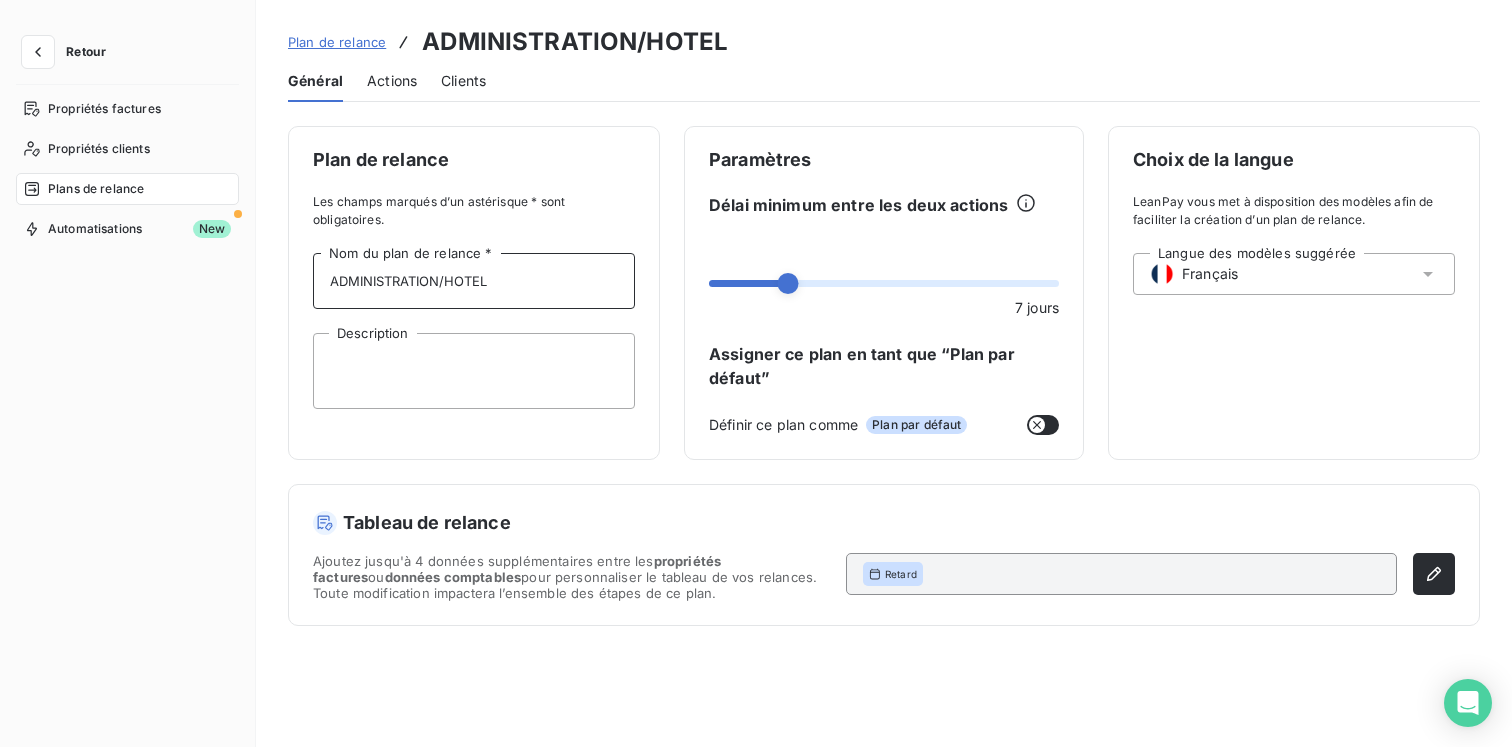 click on "ADMINISTRATION/HOTEL" at bounding box center [474, 281] 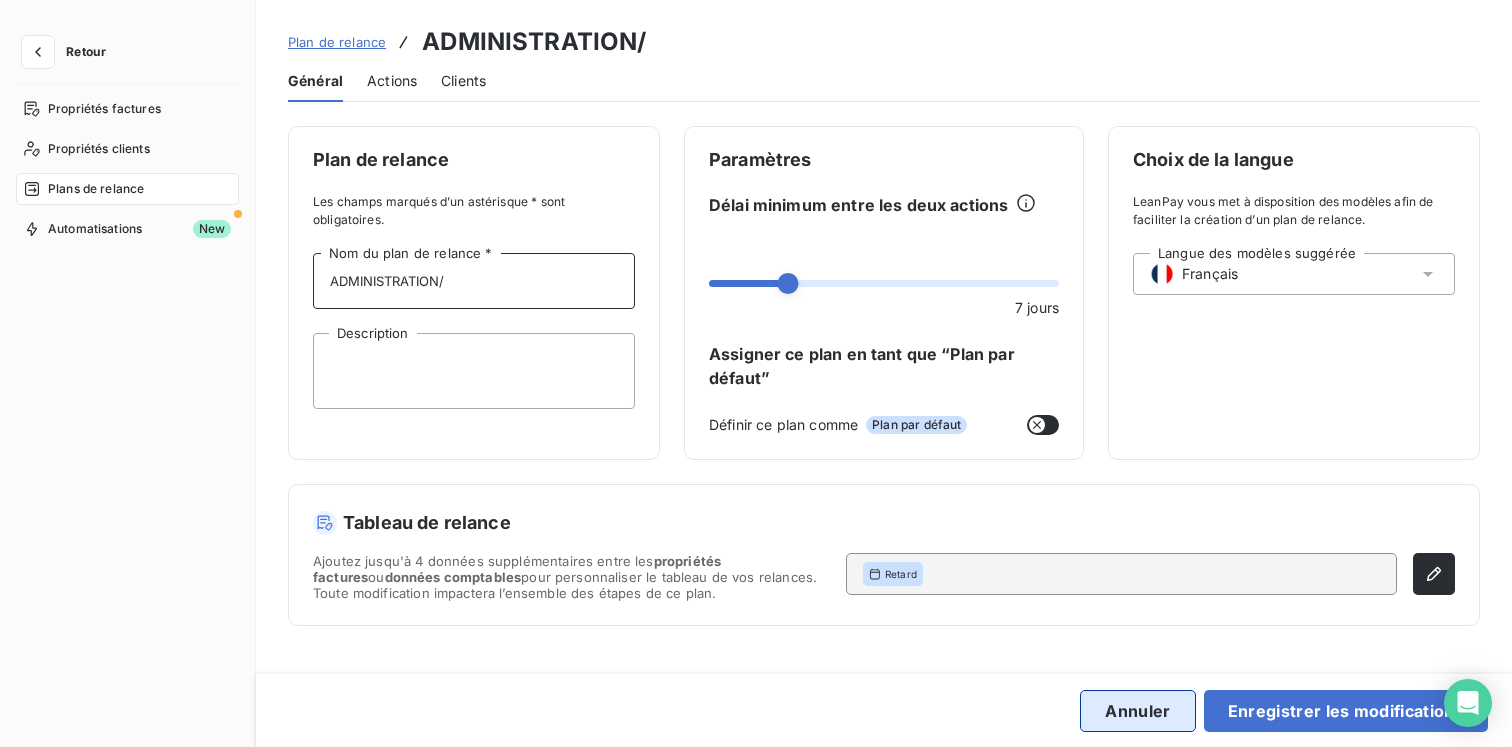 type on "ADMINISTRATION" 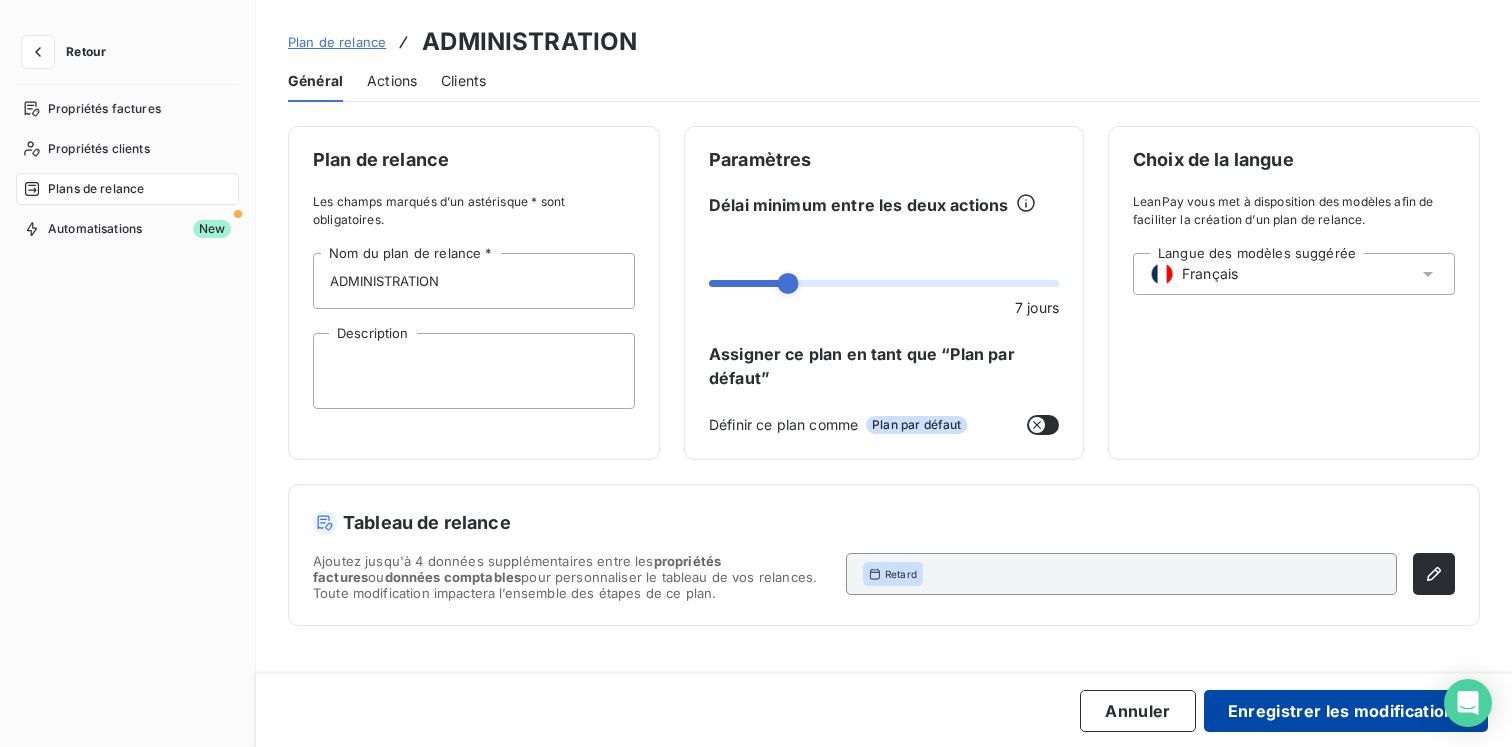 click on "Enregistrer les modifications" at bounding box center [1346, 711] 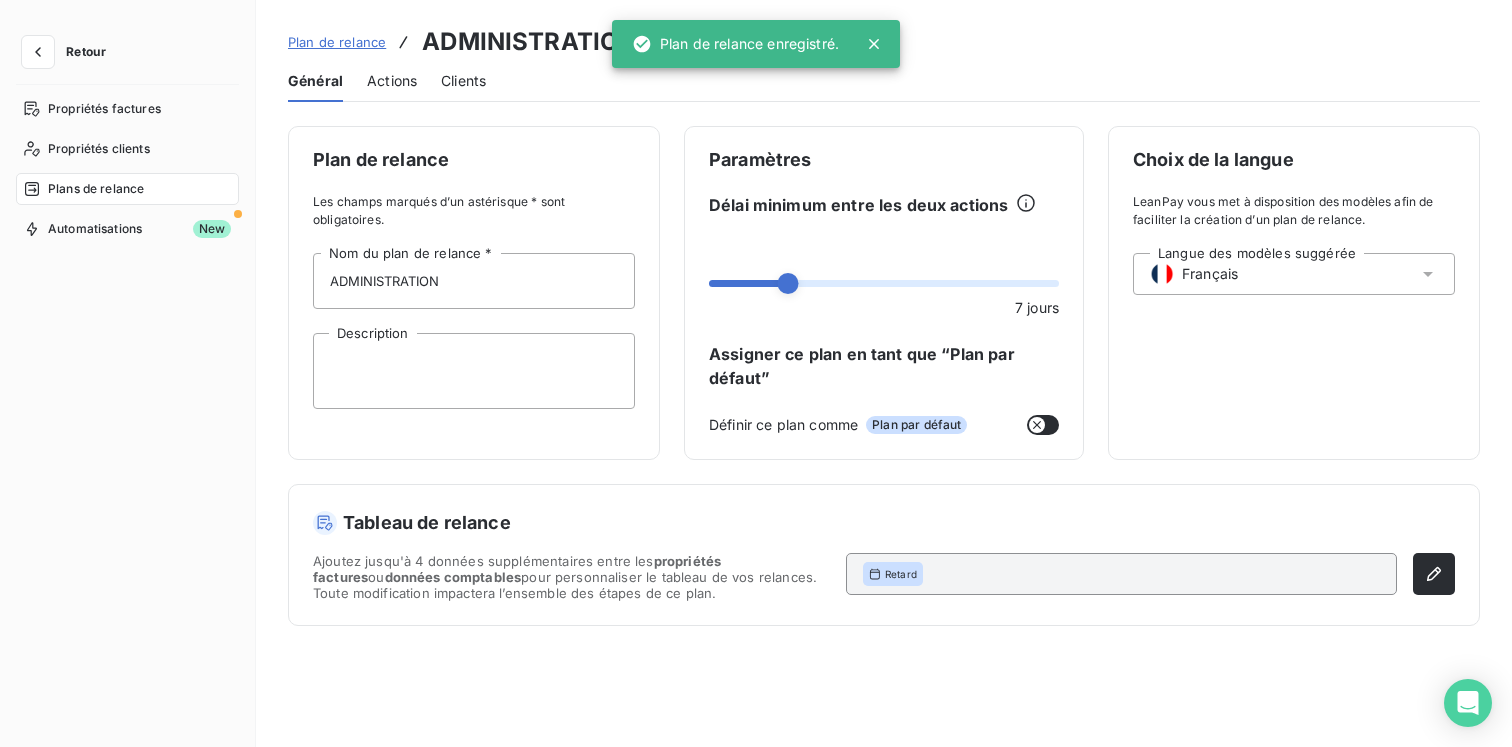 click on "Plans de relance" at bounding box center [96, 189] 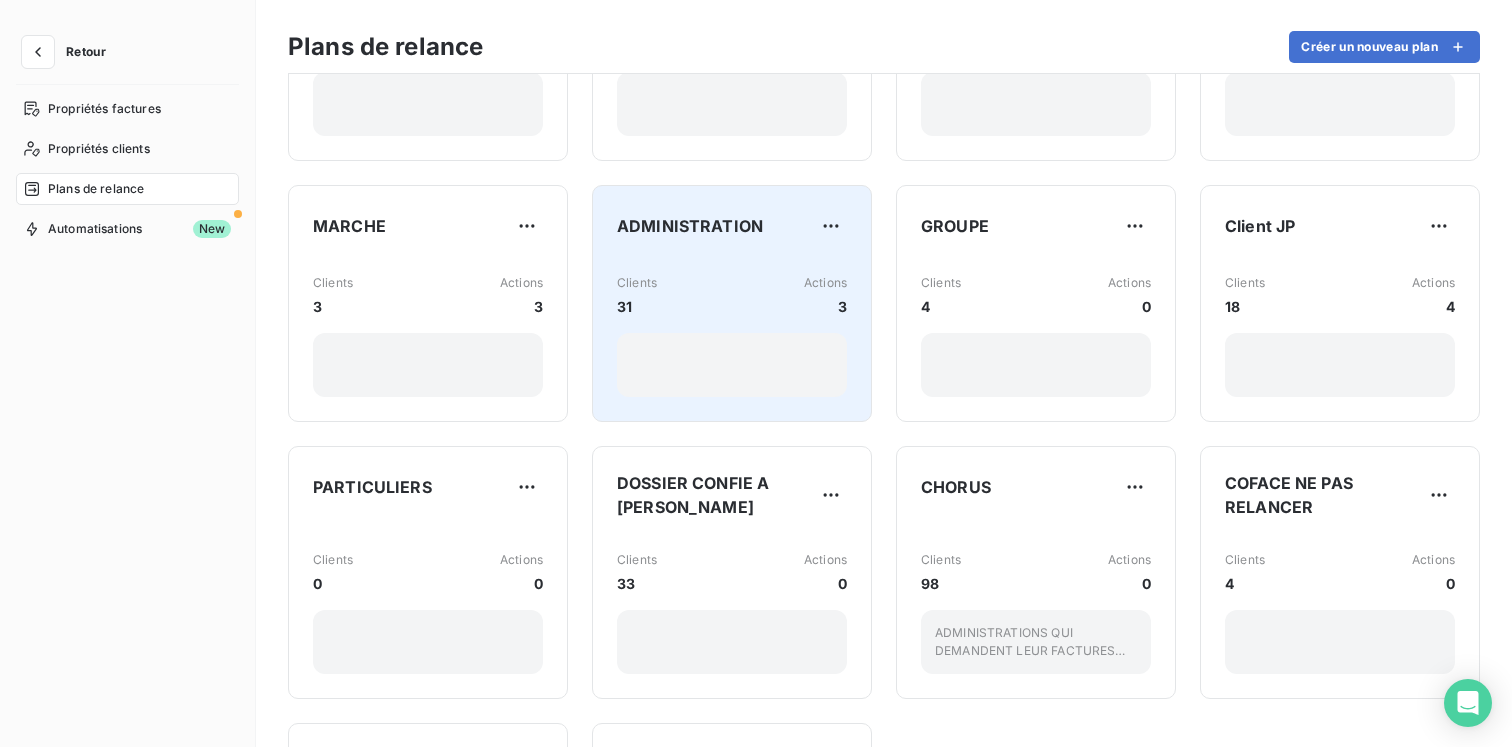 scroll, scrollTop: 184, scrollLeft: 0, axis: vertical 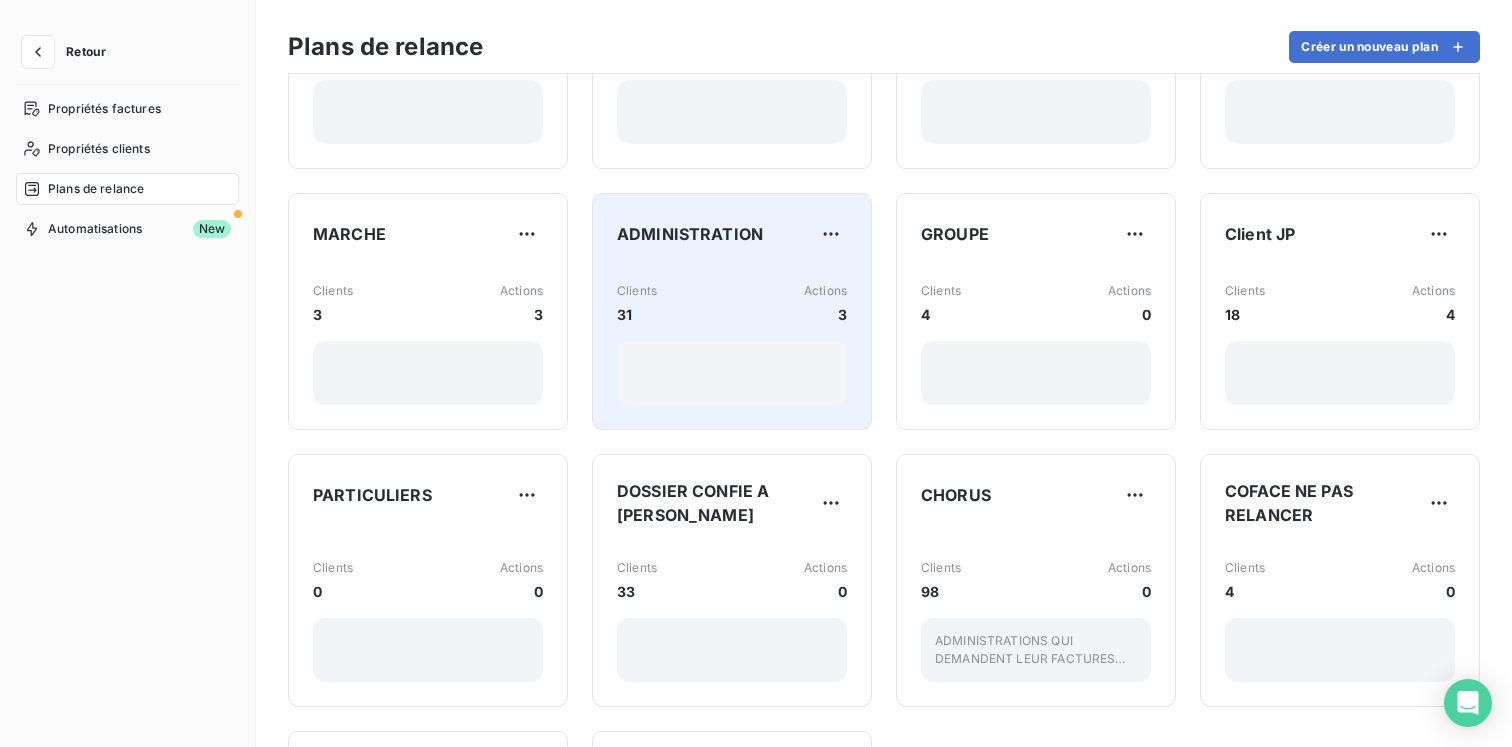 click on "Clients 31 Actions 3" at bounding box center [732, 303] 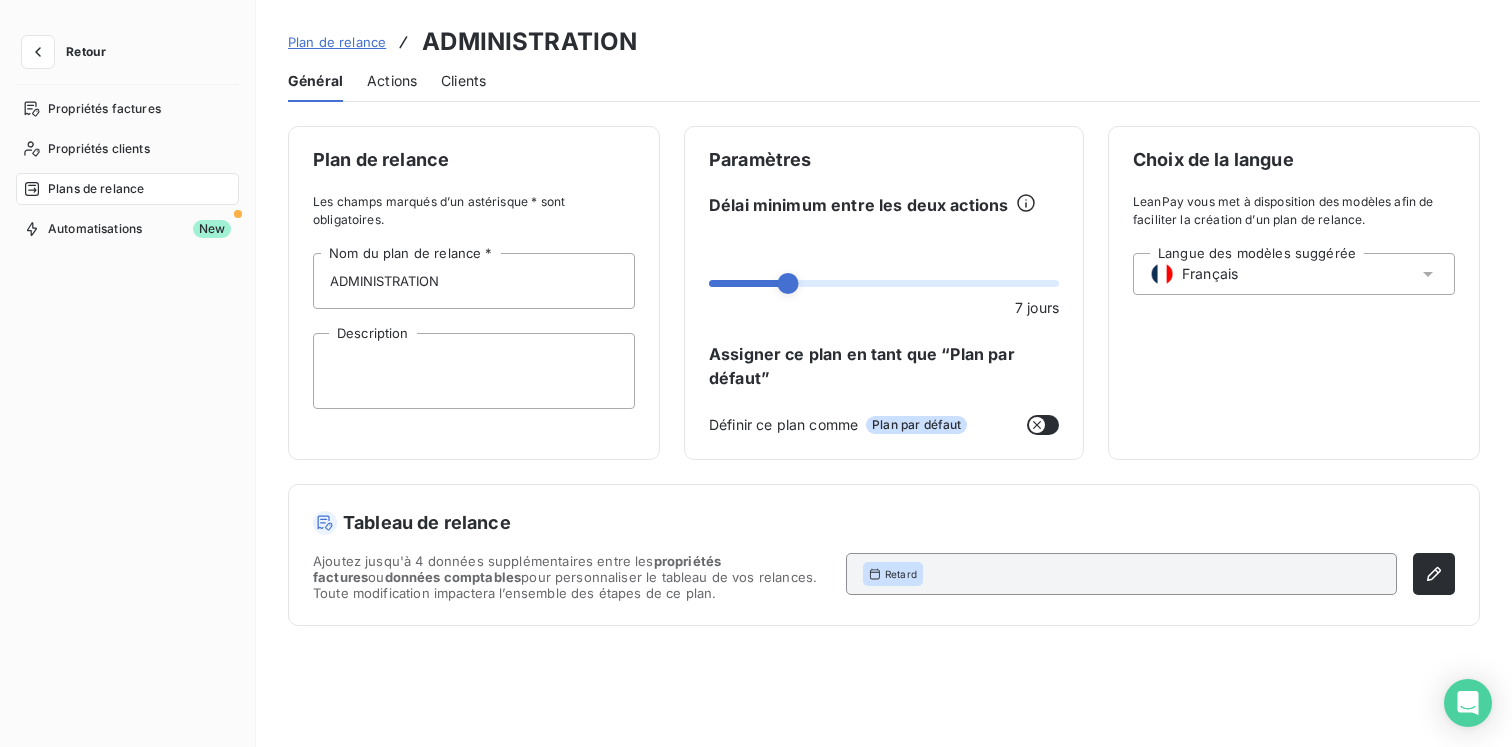 click on "Retour" at bounding box center (86, 52) 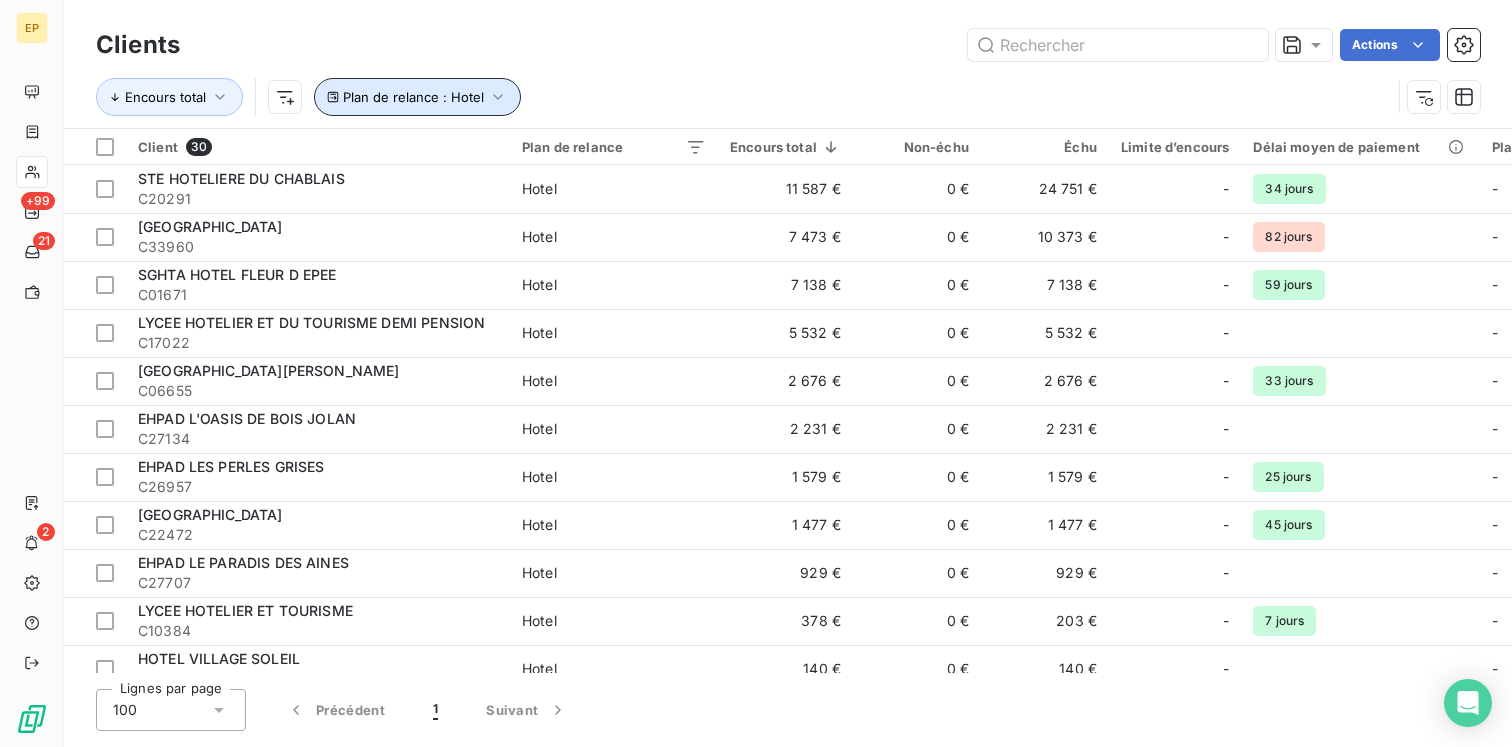 click on "Plan de relance  : Hotel" at bounding box center (413, 97) 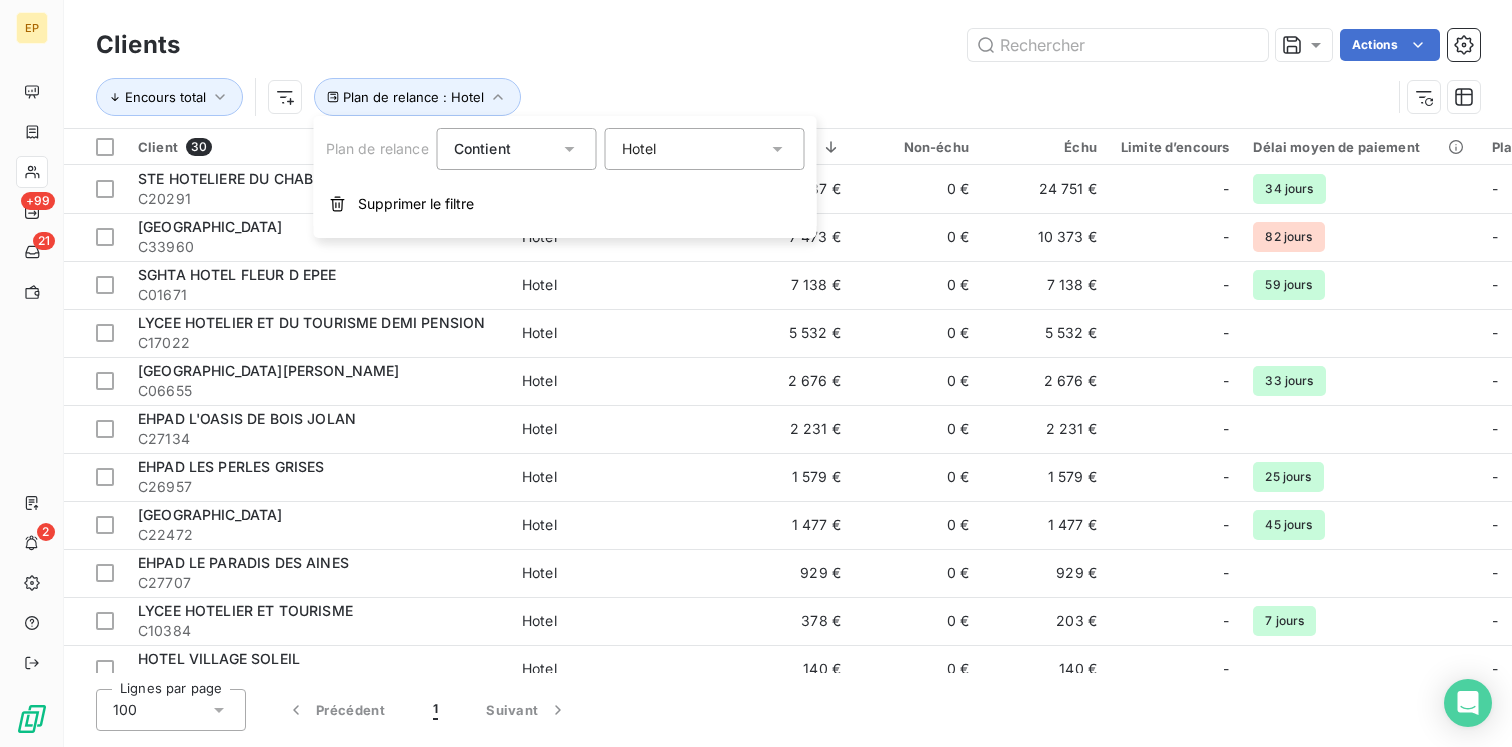 click on "Hotel" at bounding box center [705, 149] 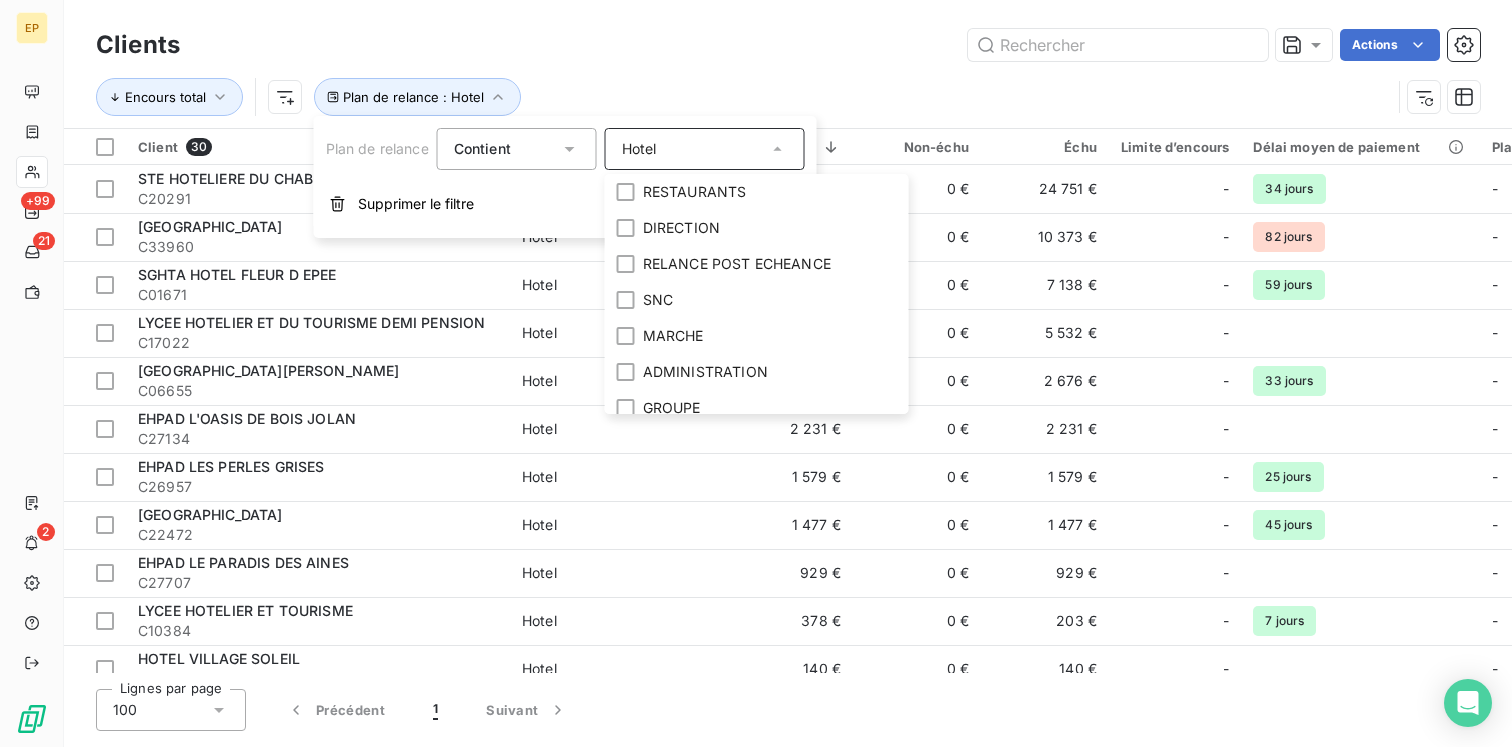 scroll, scrollTop: 264, scrollLeft: 0, axis: vertical 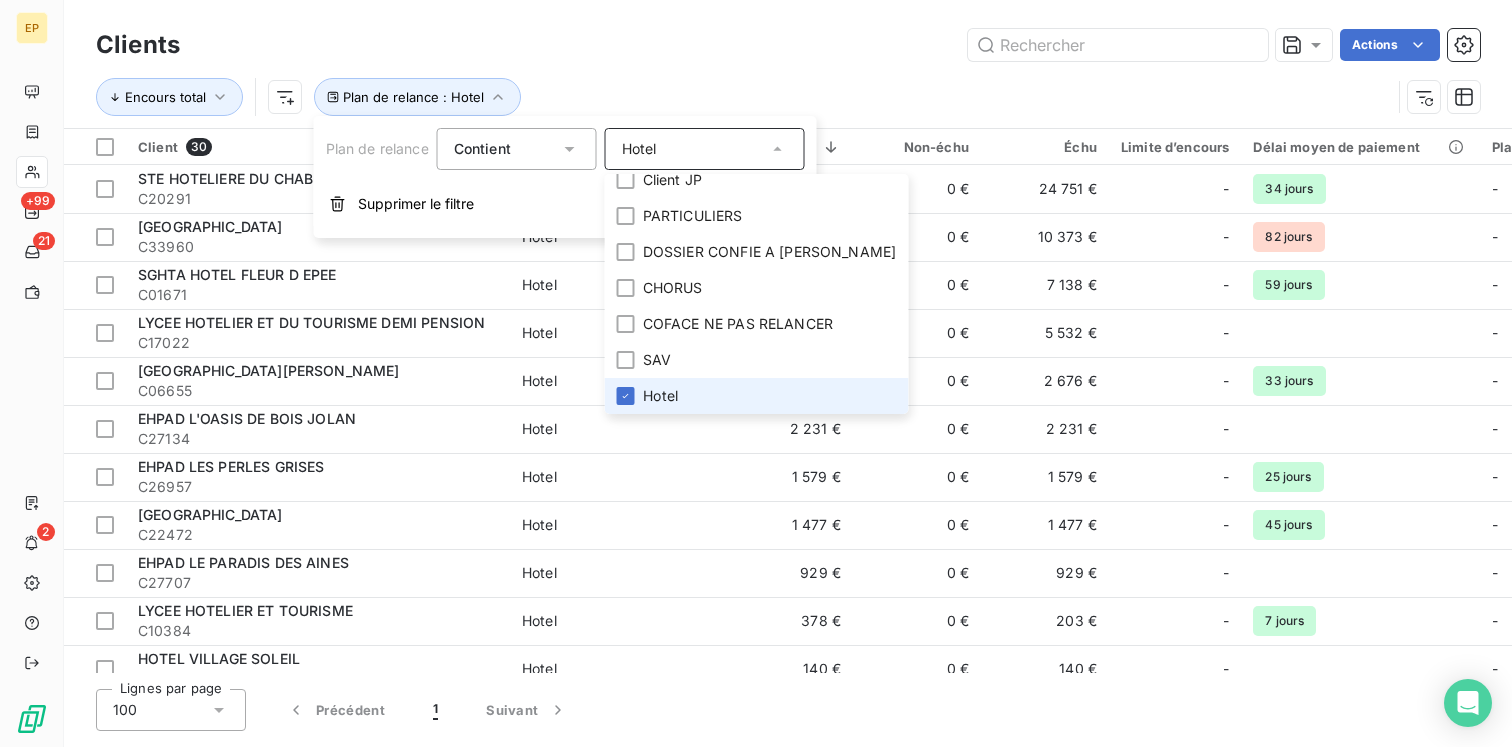 click on "Hotel" at bounding box center [757, 396] 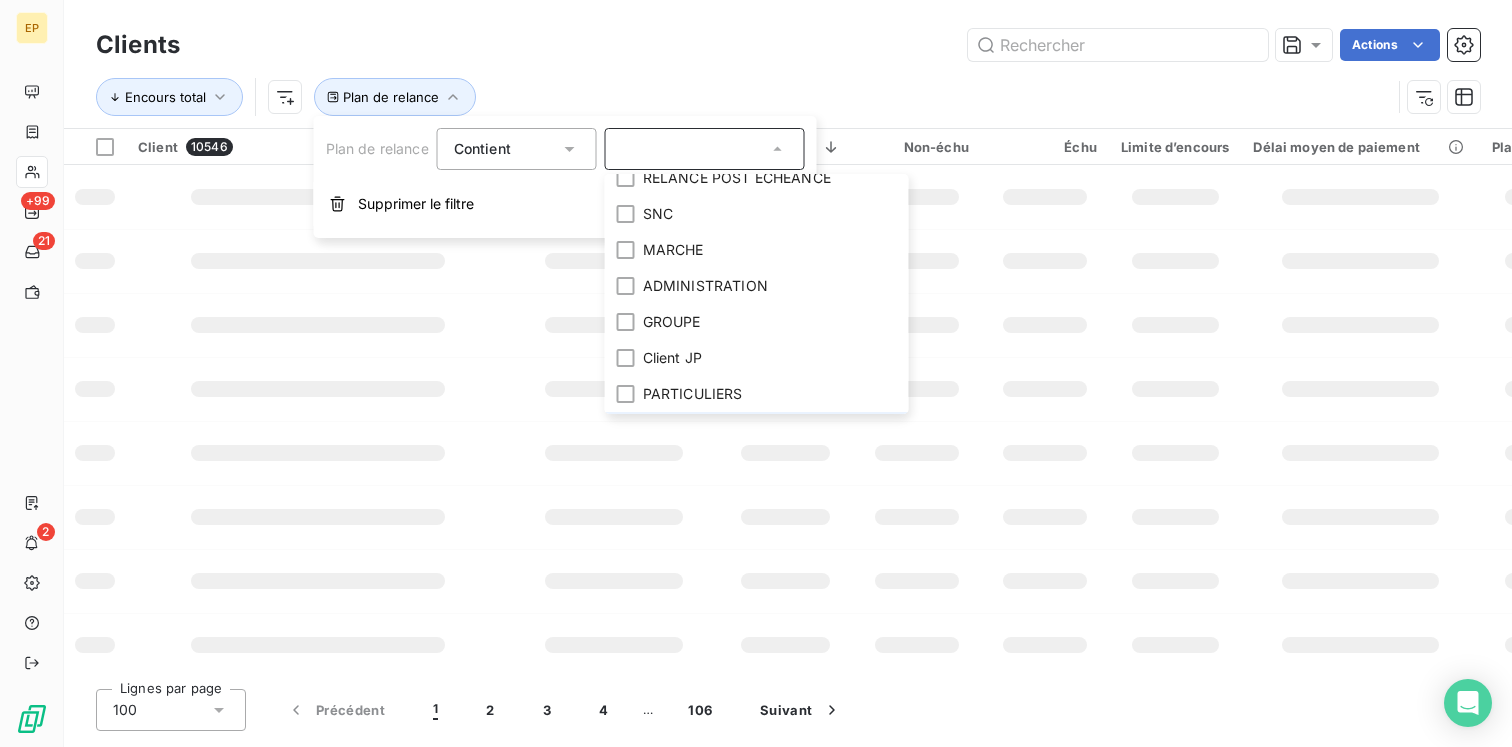 scroll, scrollTop: 18, scrollLeft: 0, axis: vertical 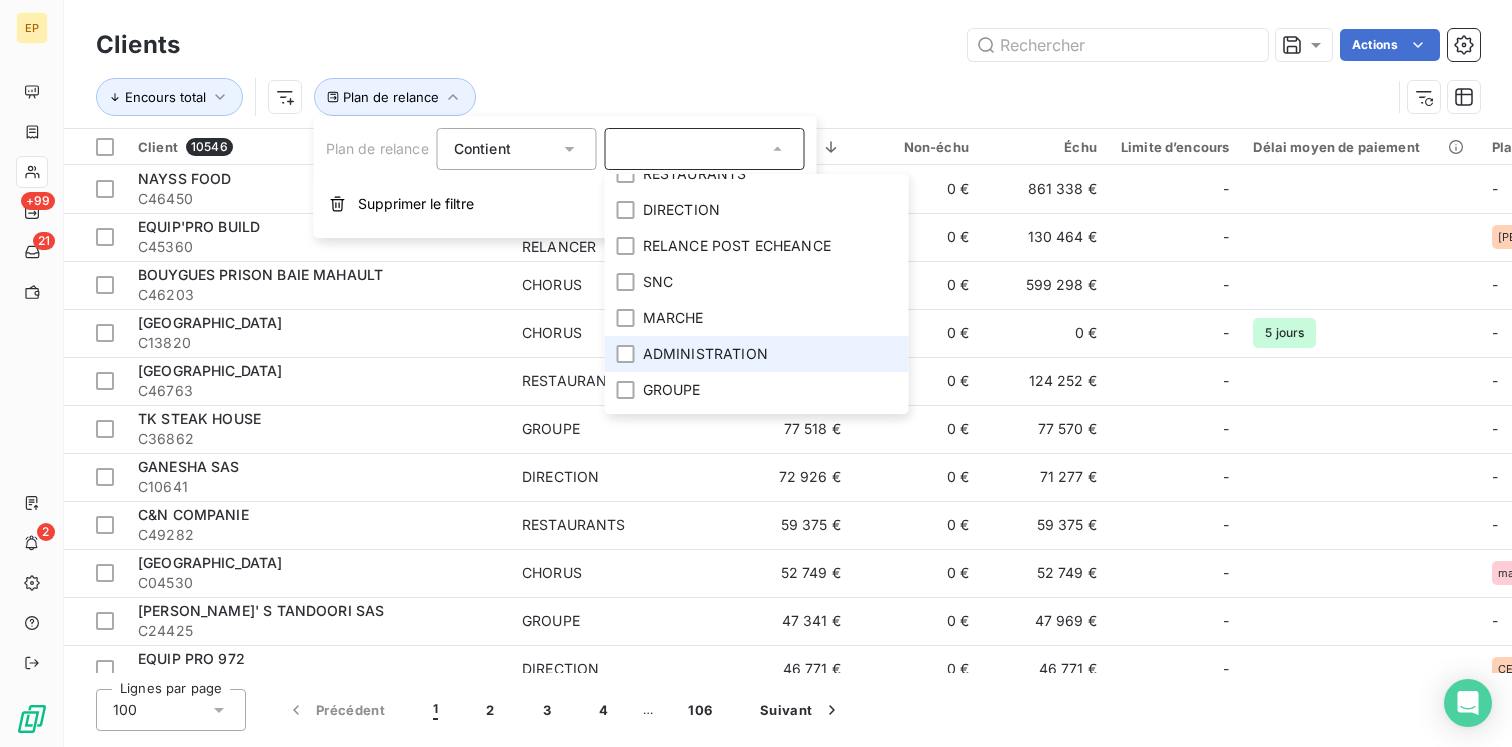 click on "ADMINISTRATION" at bounding box center (705, 354) 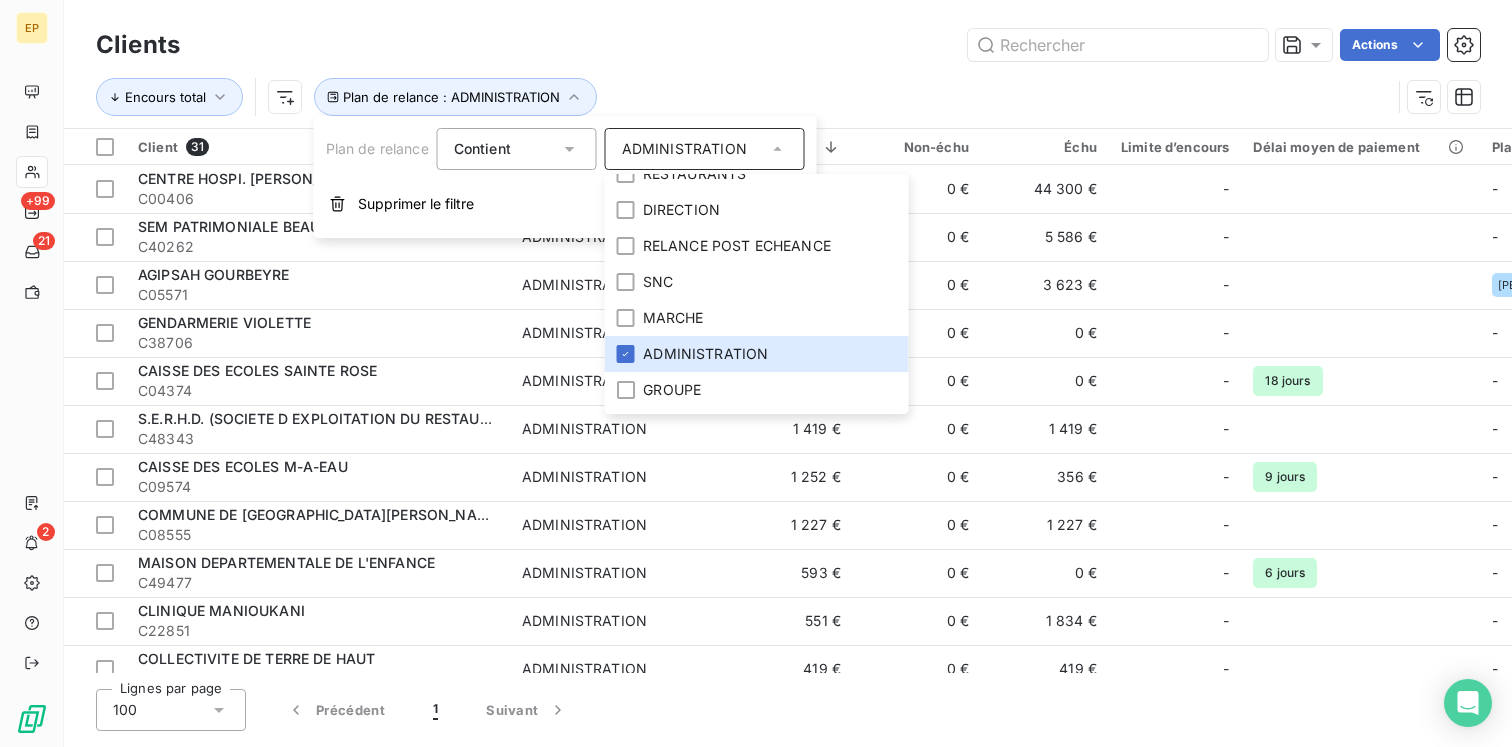 click on "Encours total Plan de relance  : ADMINISTRATION" at bounding box center [743, 97] 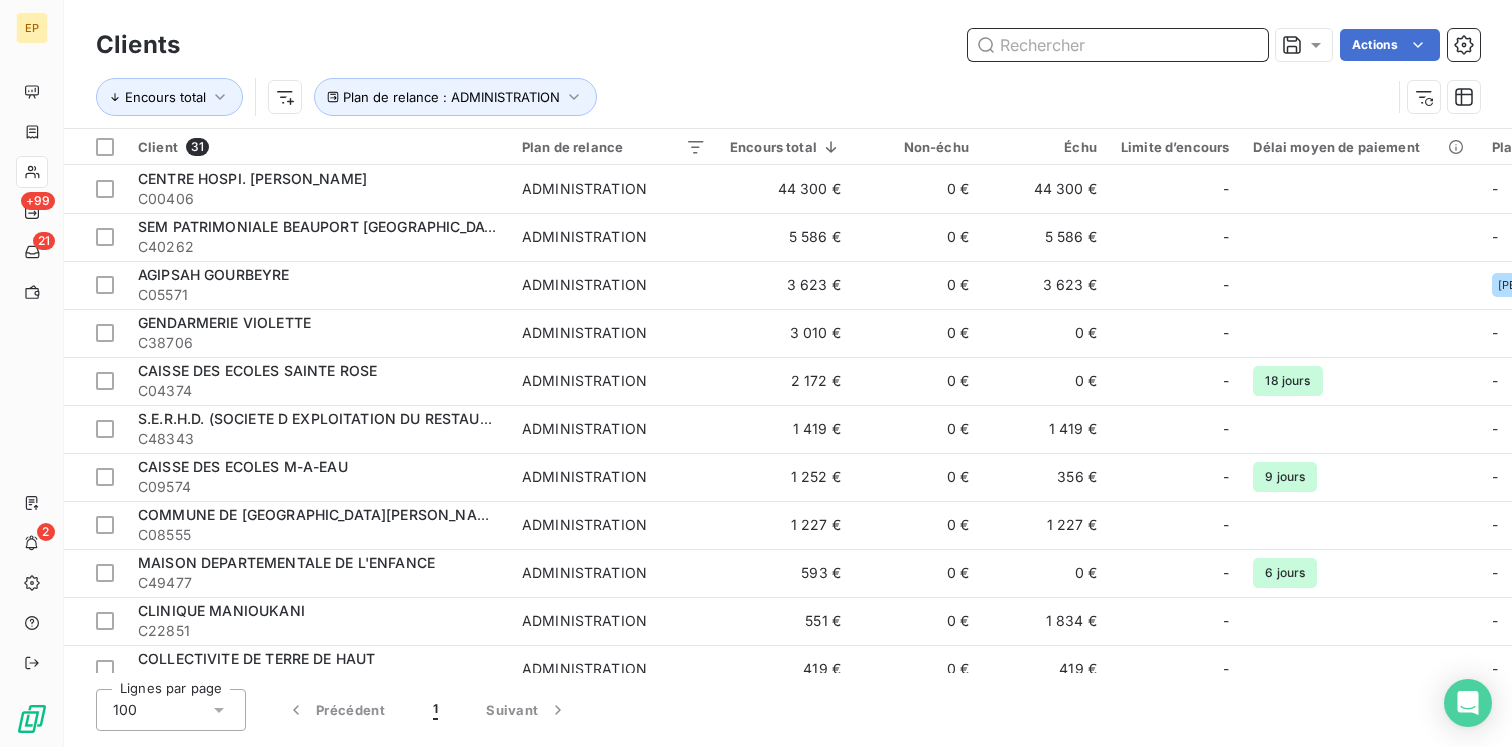 click at bounding box center (1118, 45) 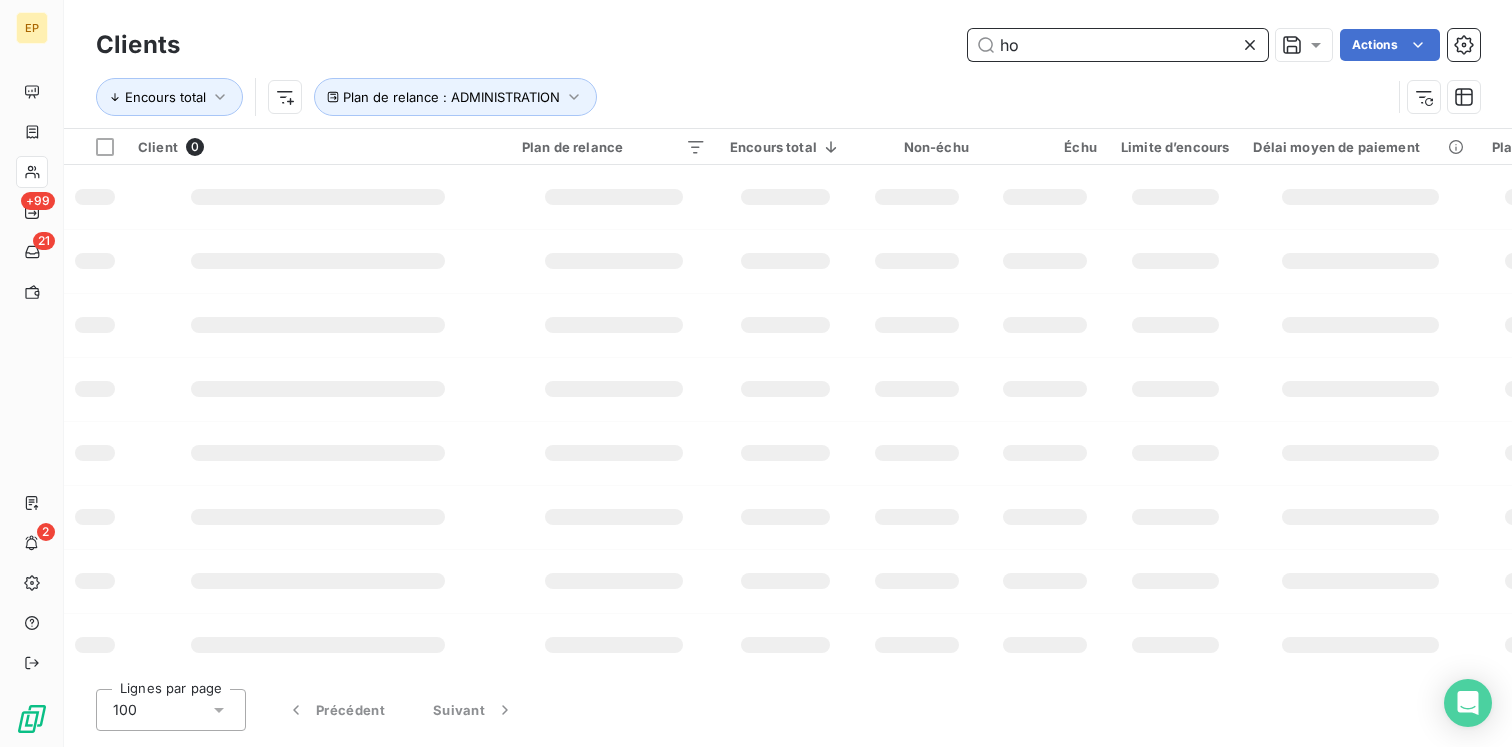 type on "h" 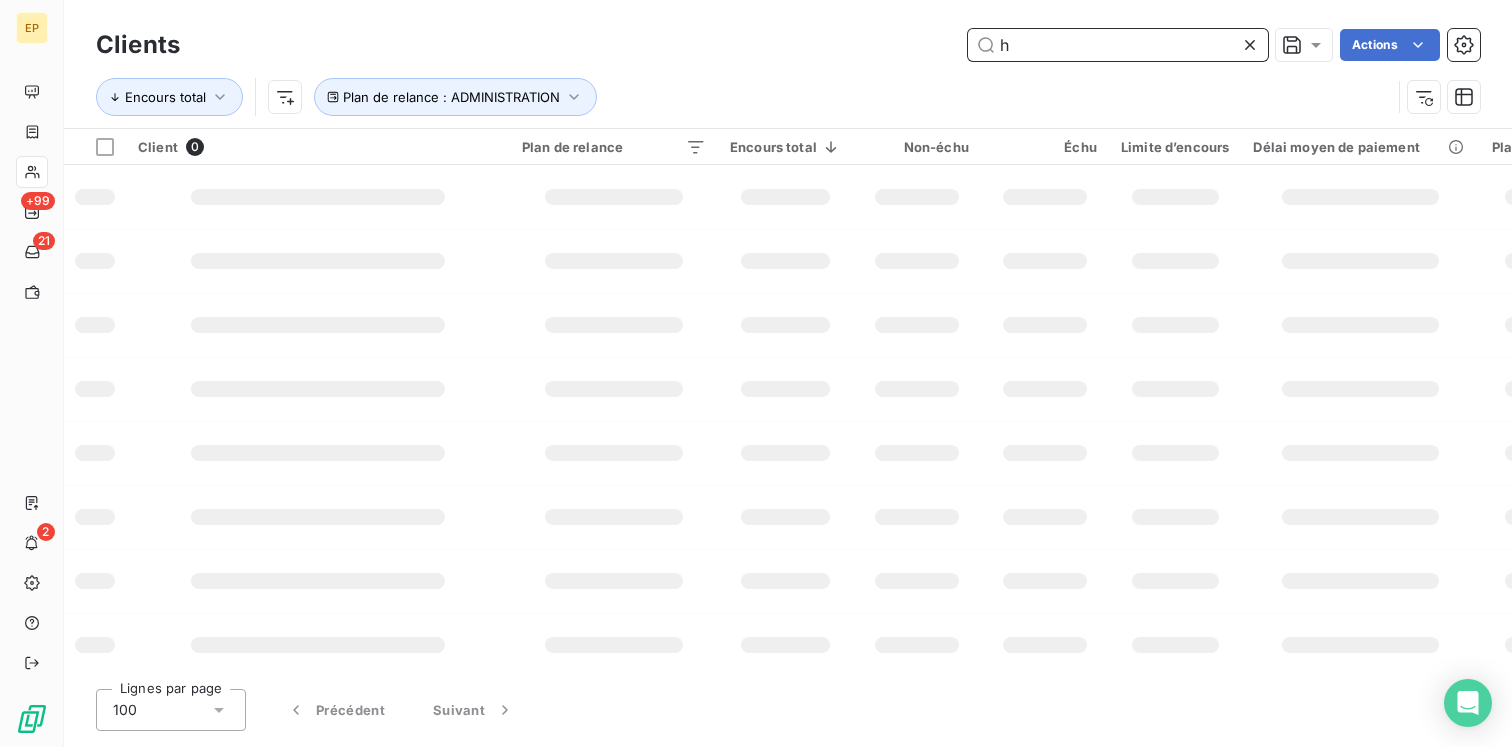 type 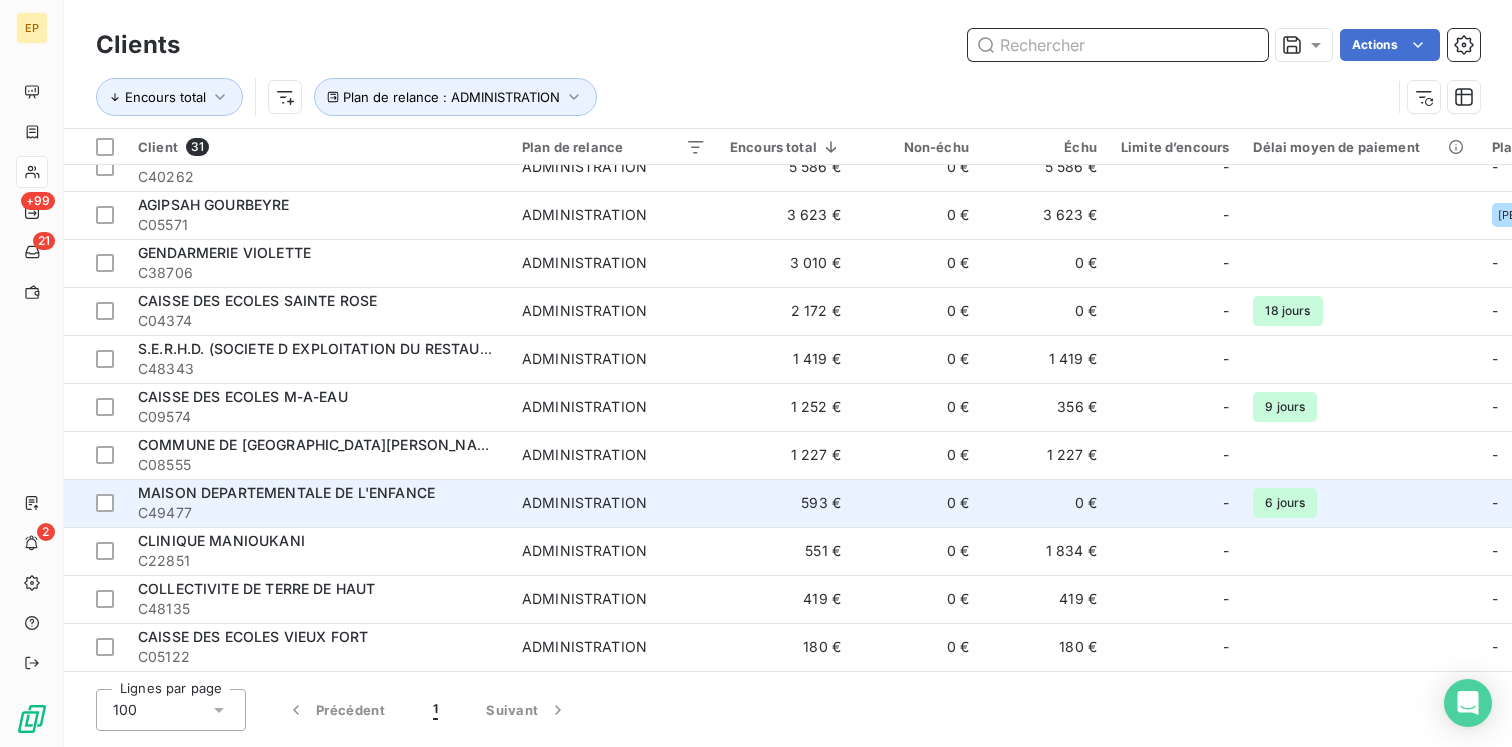 scroll, scrollTop: 0, scrollLeft: 0, axis: both 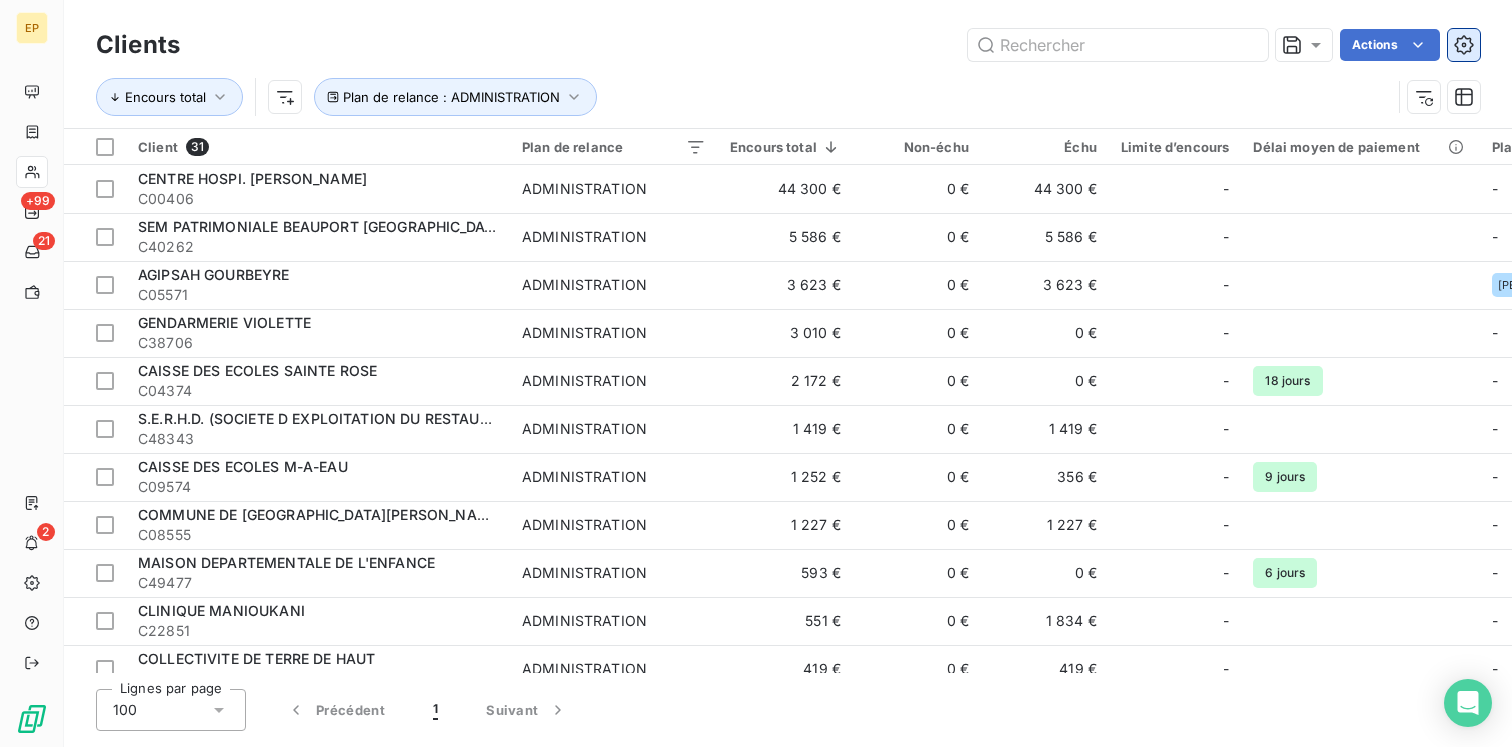 click 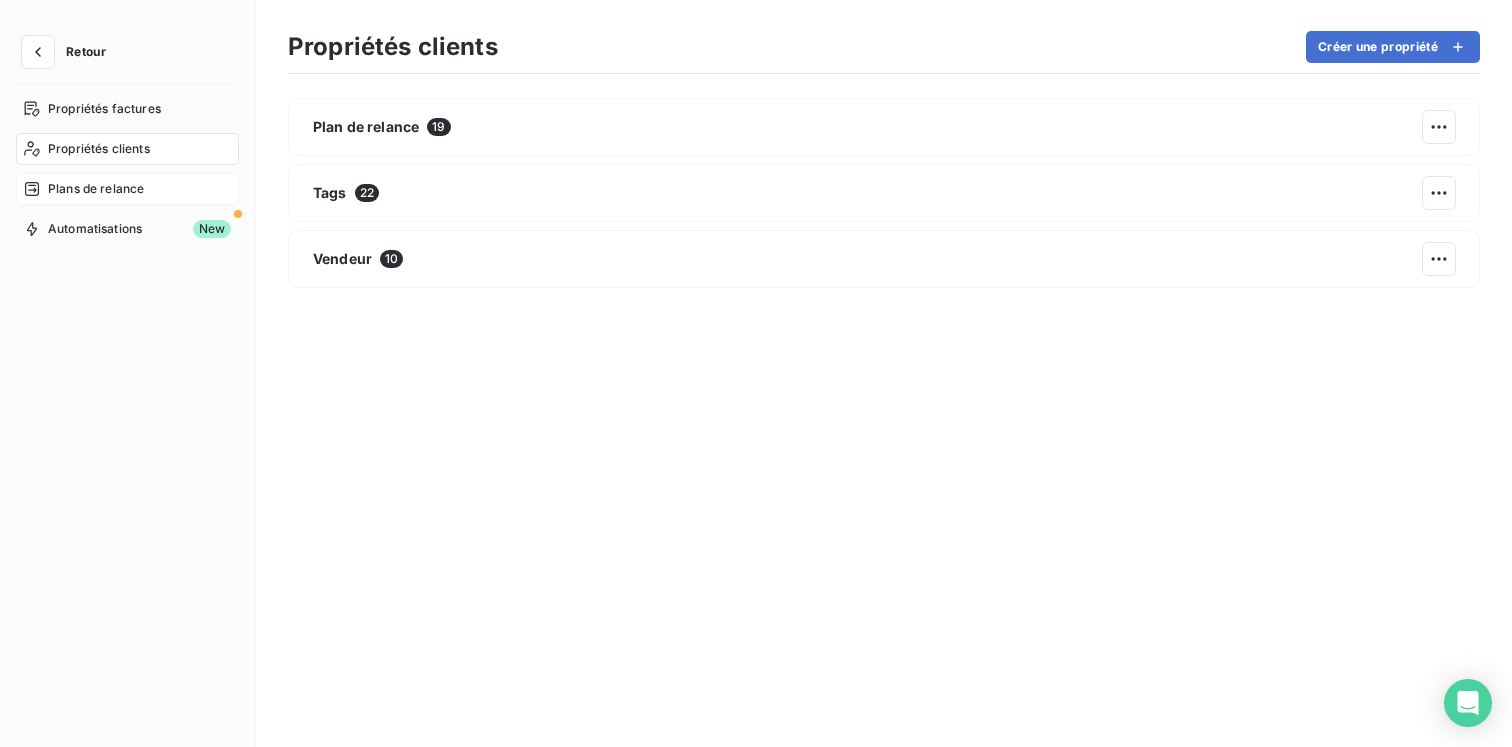 click on "Plans de relance" at bounding box center (96, 189) 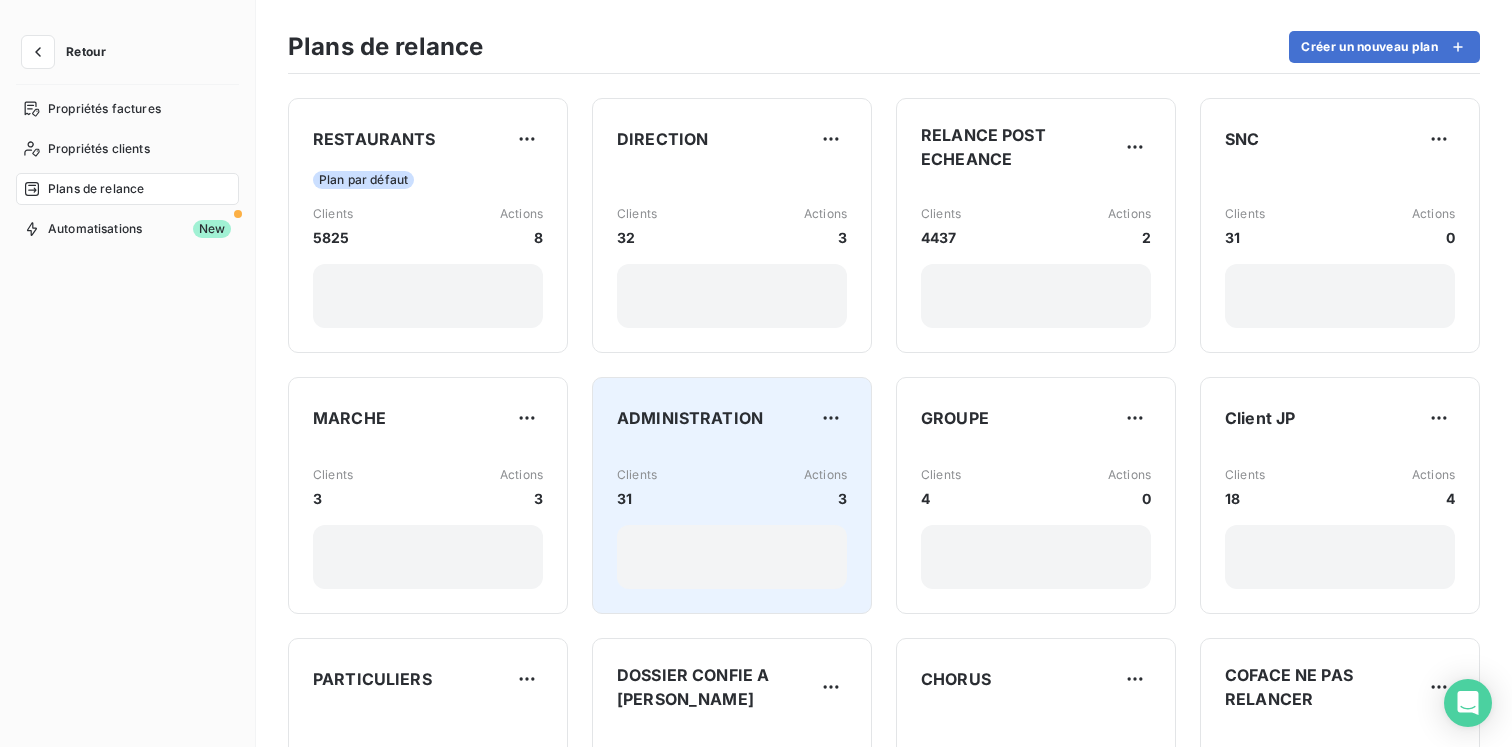 click on "Clients 31 Actions 3" at bounding box center (732, 487) 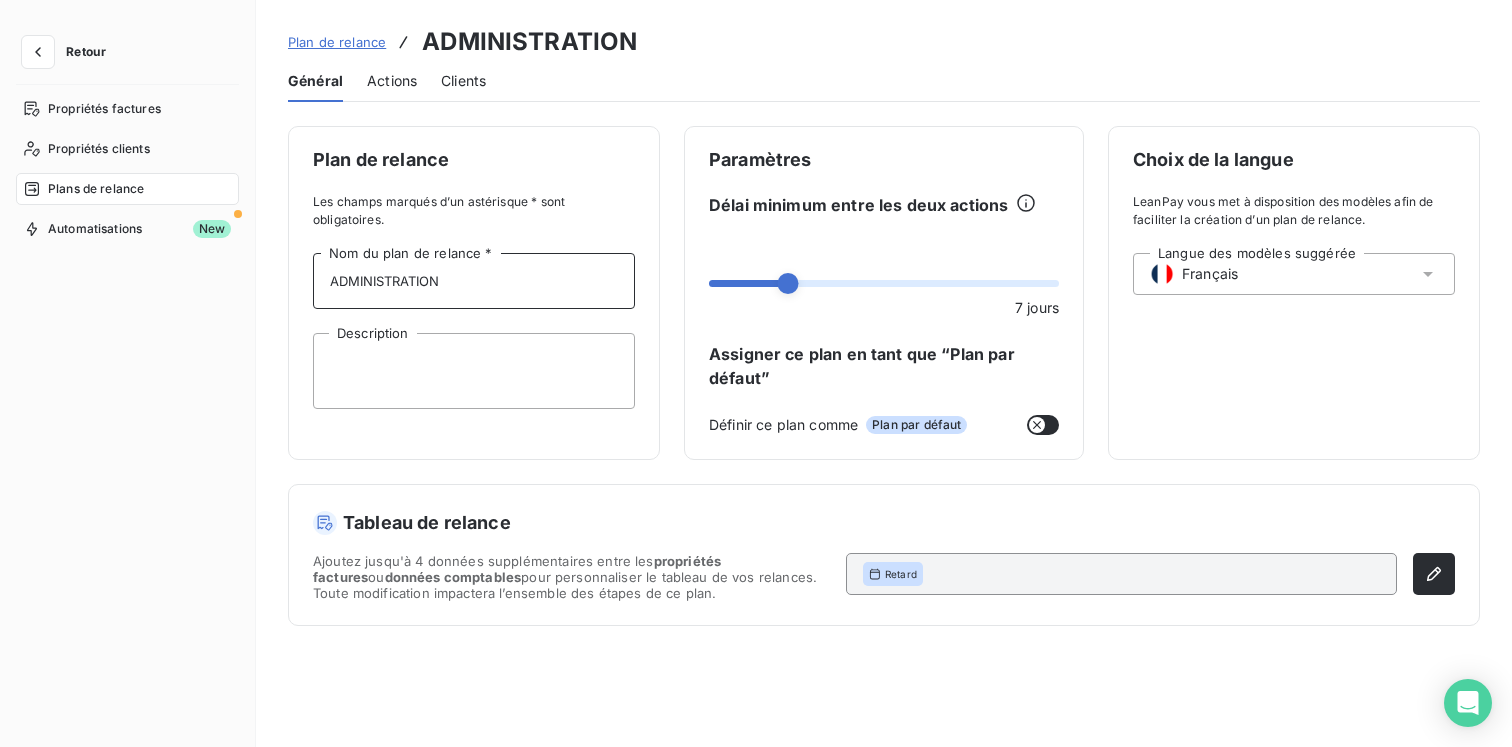 click on "ADMINISTRATION" at bounding box center [474, 281] 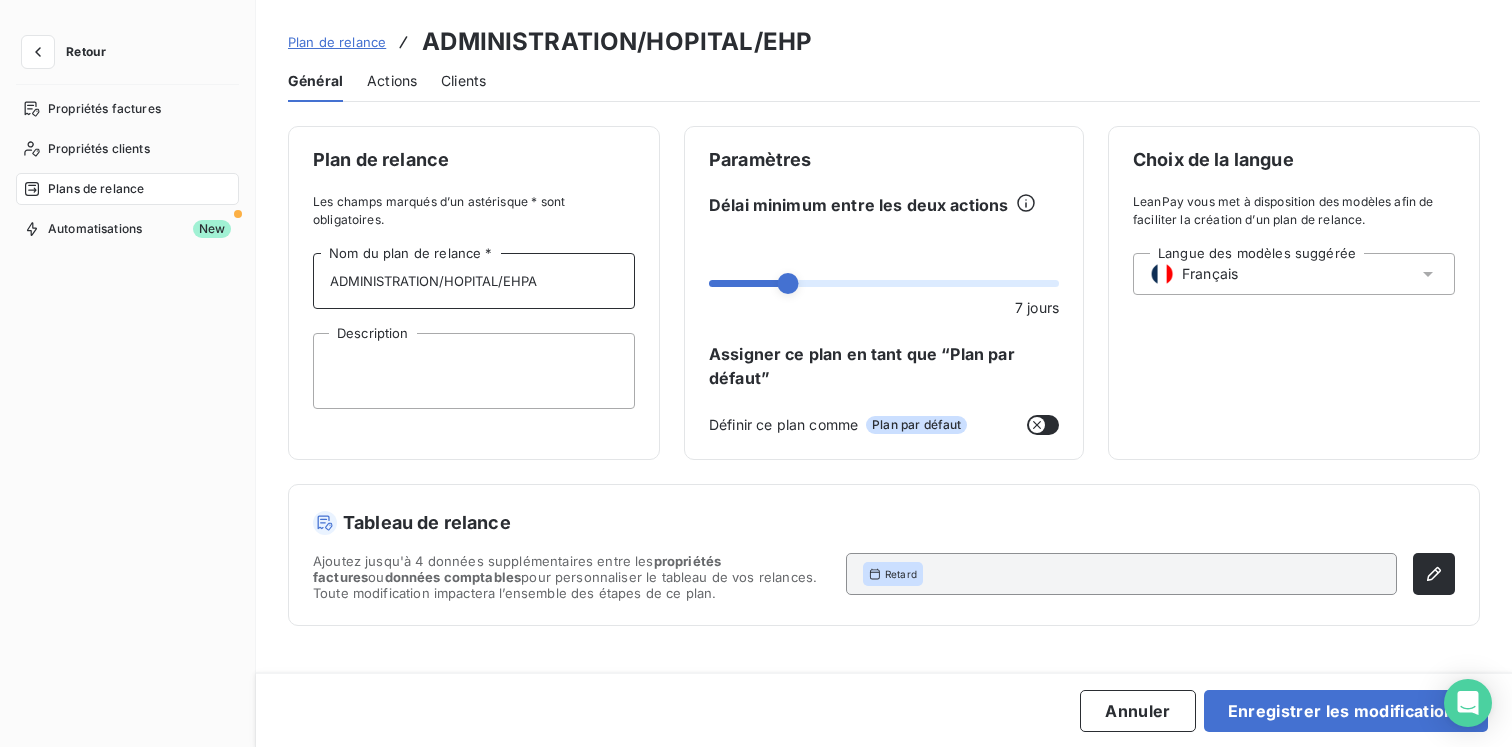 type on "ADMINISTRATION/HOPITAL/EHPAD" 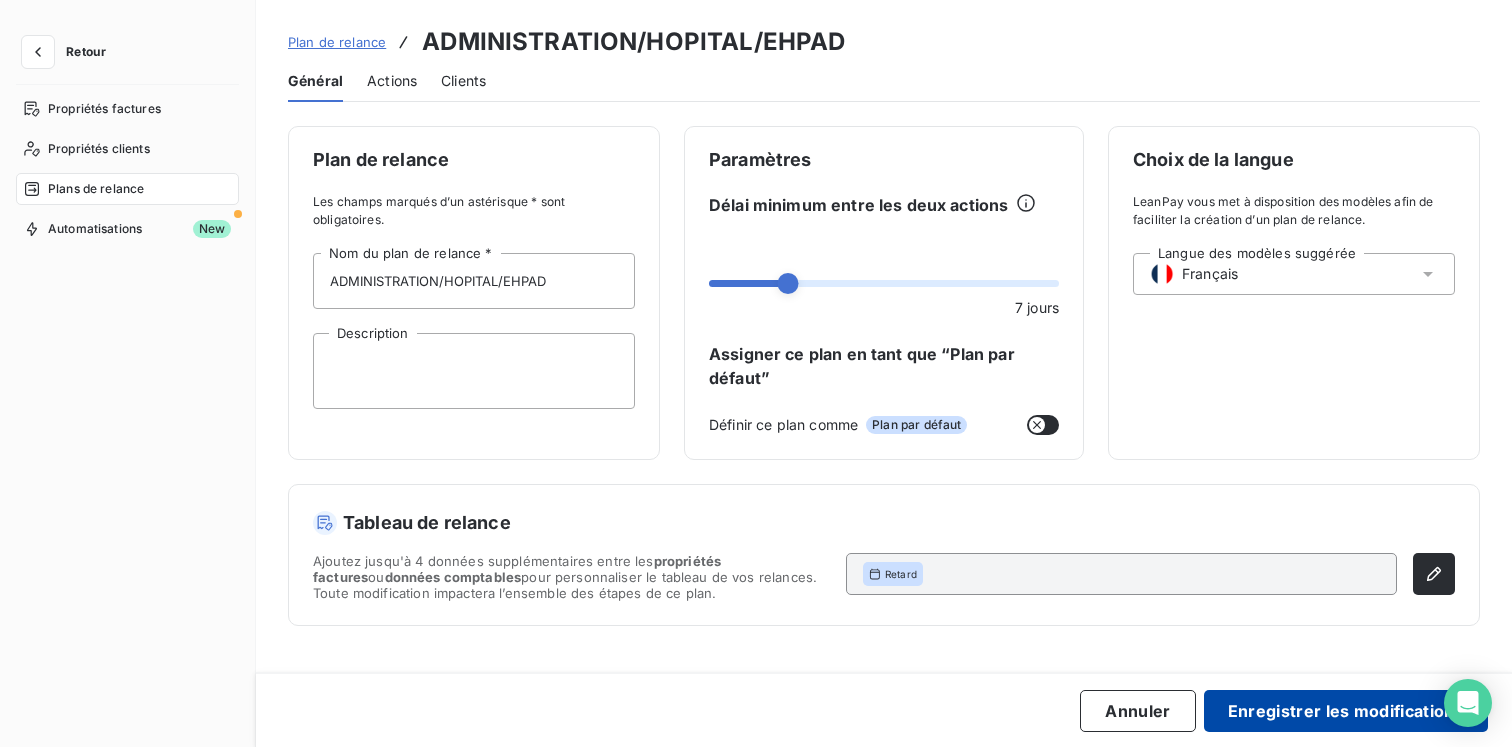 click on "Enregistrer les modifications" at bounding box center [1346, 711] 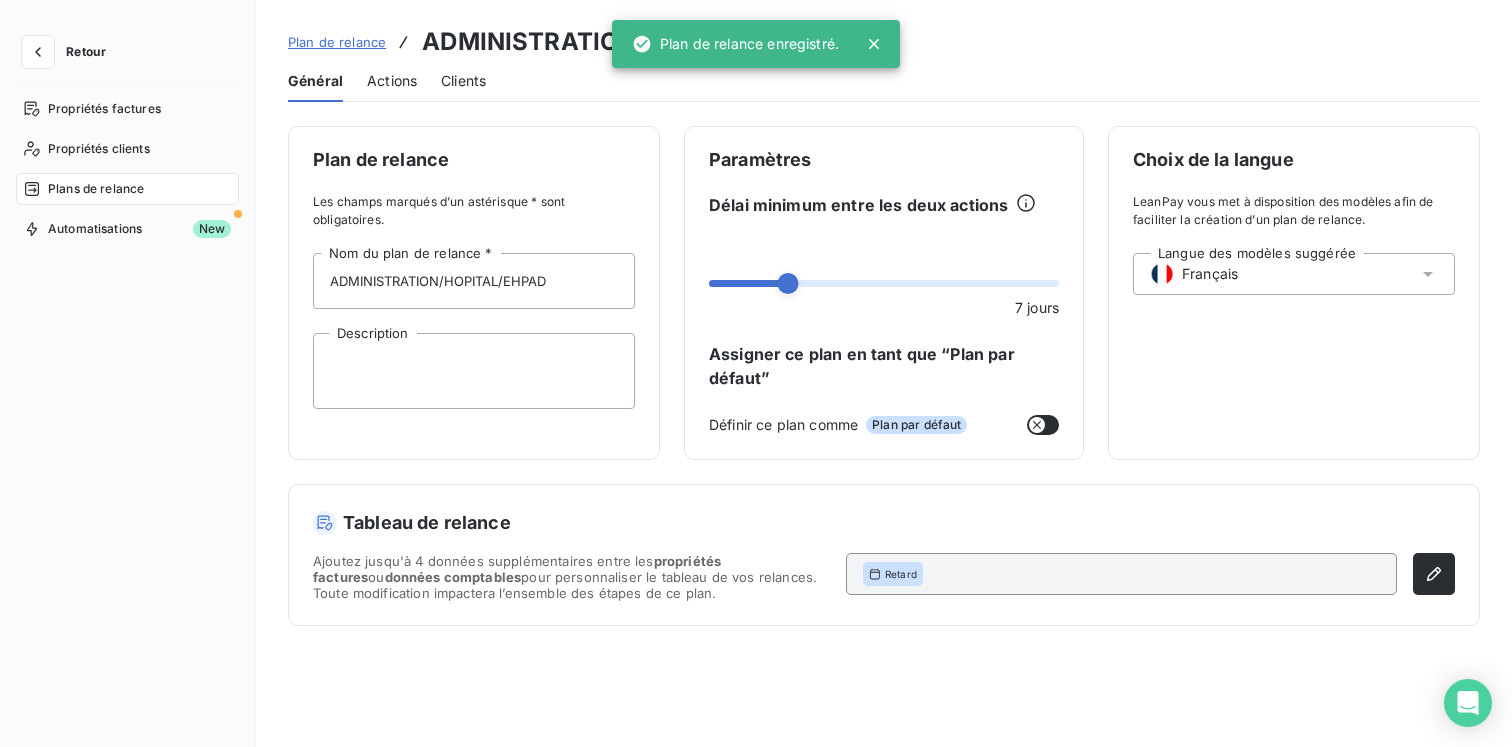 click on "Plan de relance" at bounding box center (337, 42) 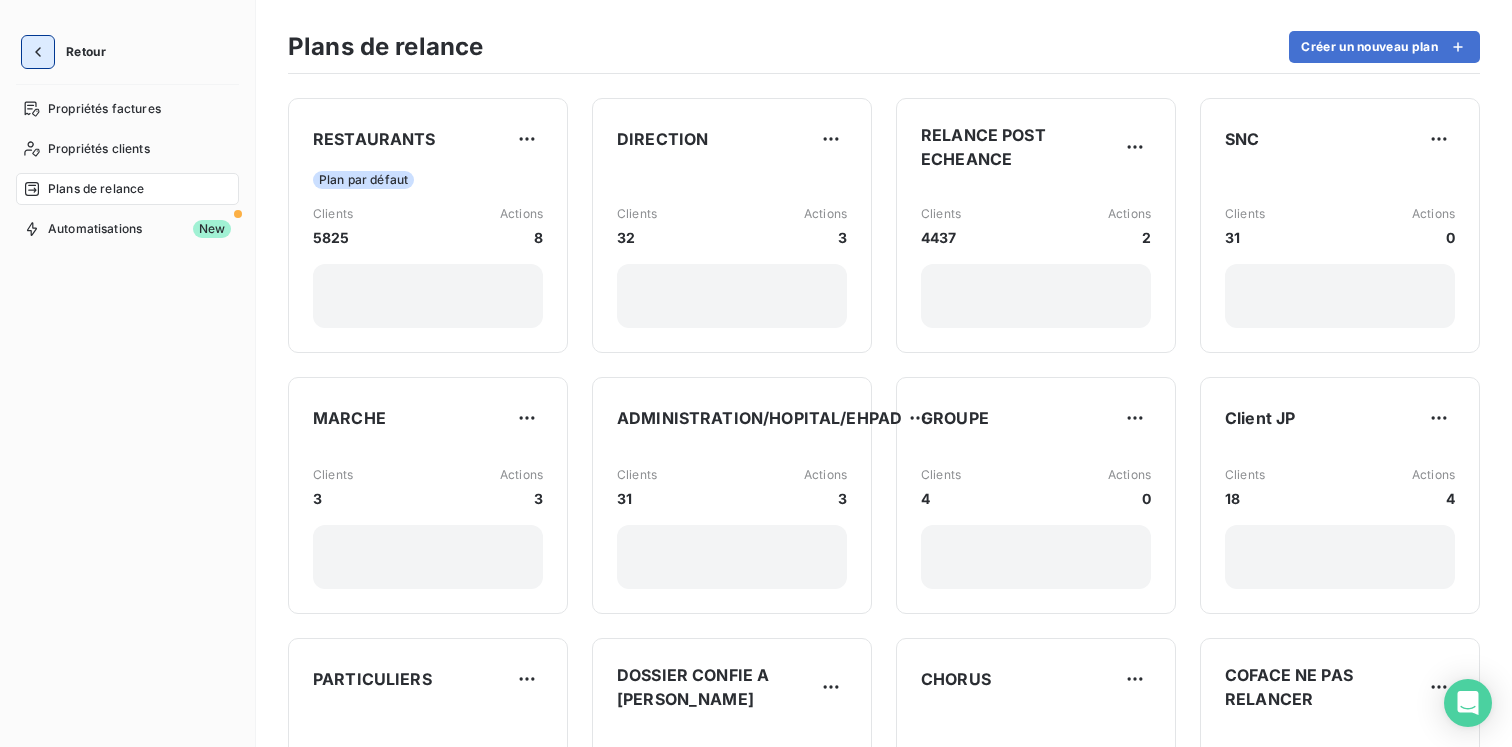 click at bounding box center [38, 52] 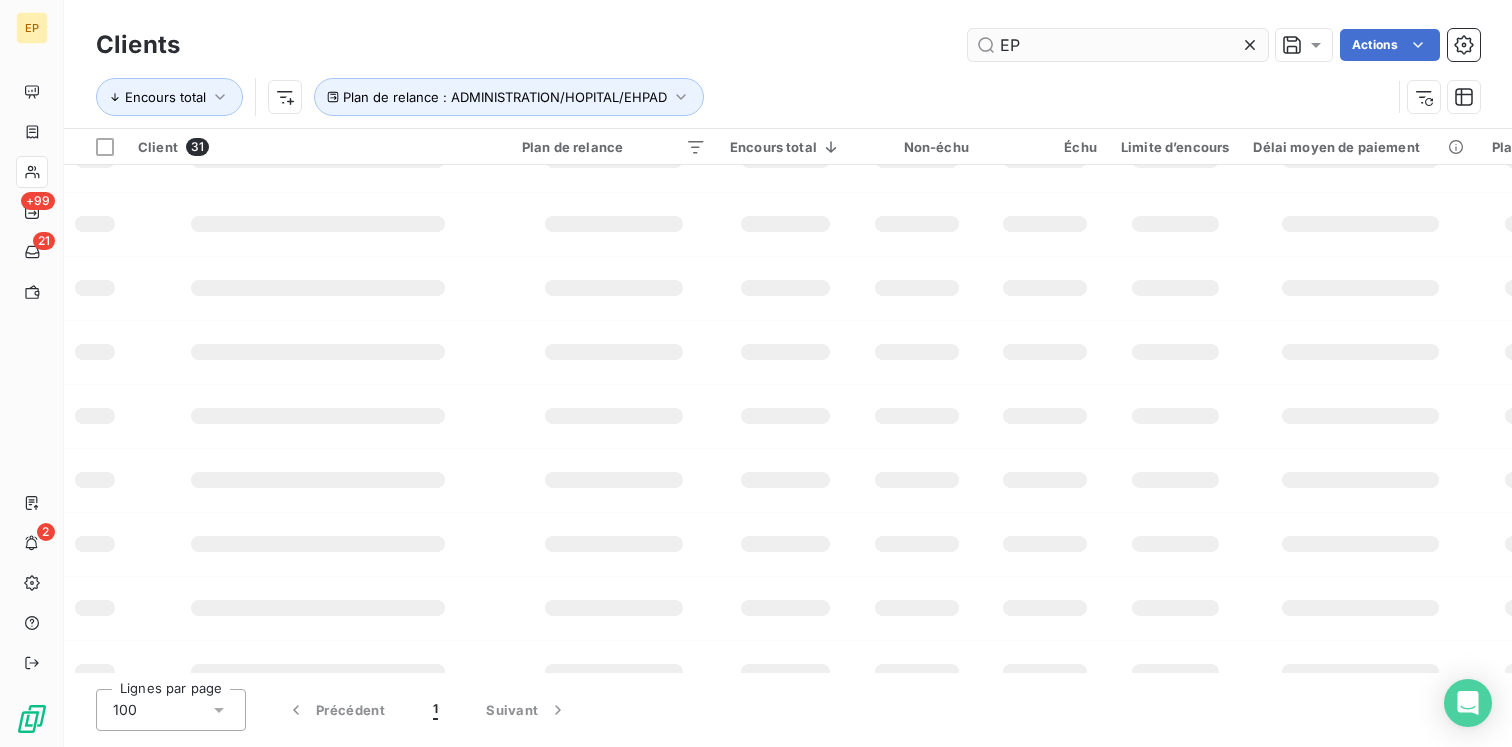 scroll, scrollTop: 0, scrollLeft: 0, axis: both 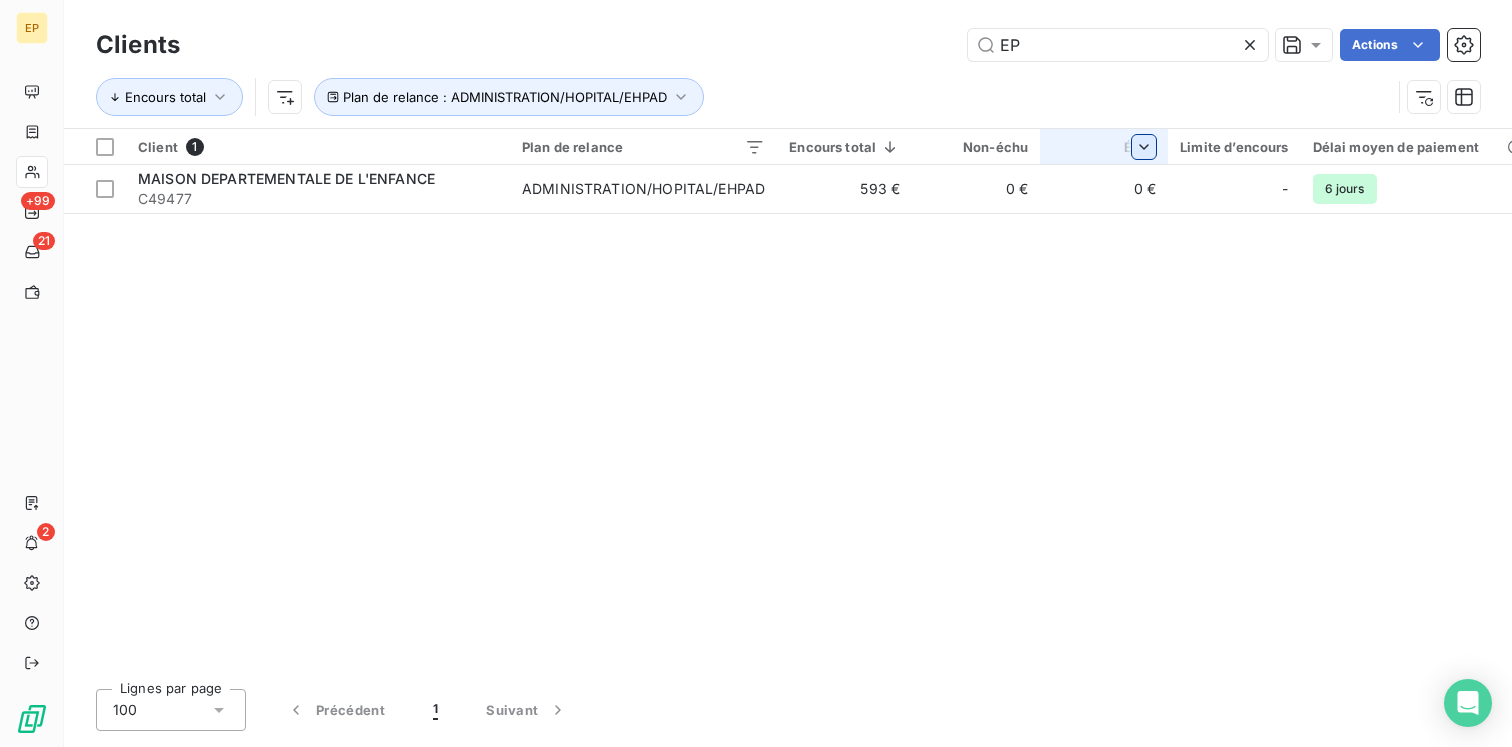 type on "E" 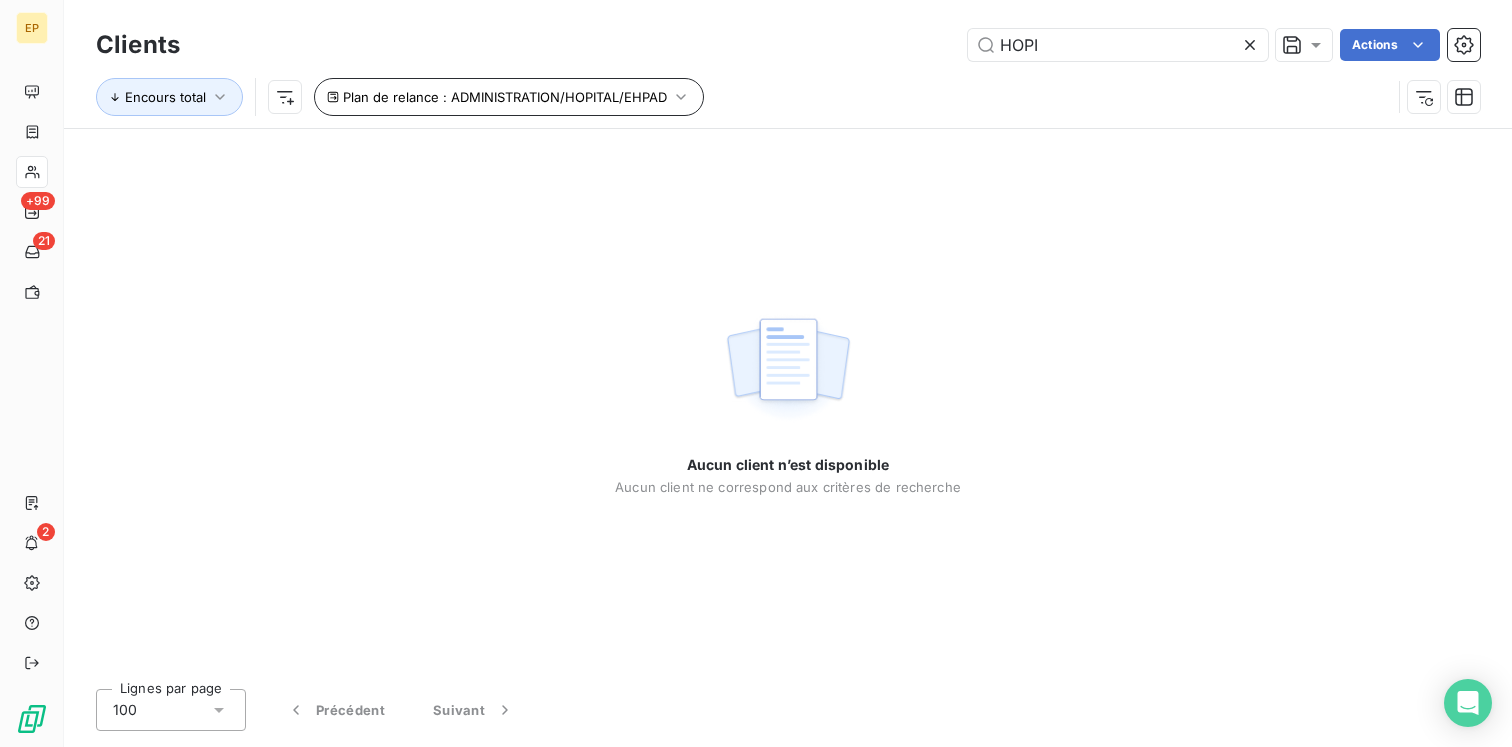 type on "HOPI" 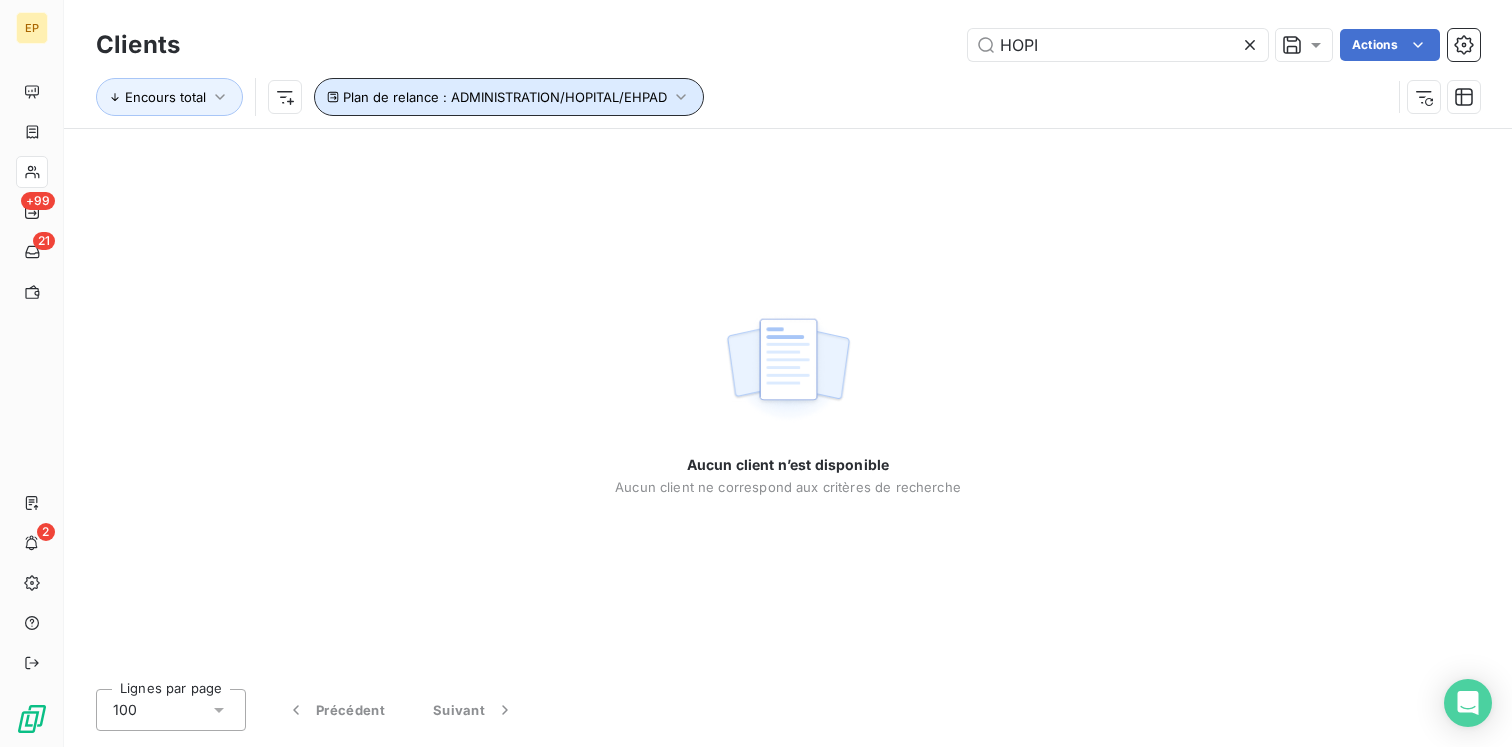 click on "Plan de relance  : ADMINISTRATION/HOPITAL/EHPAD" at bounding box center [505, 97] 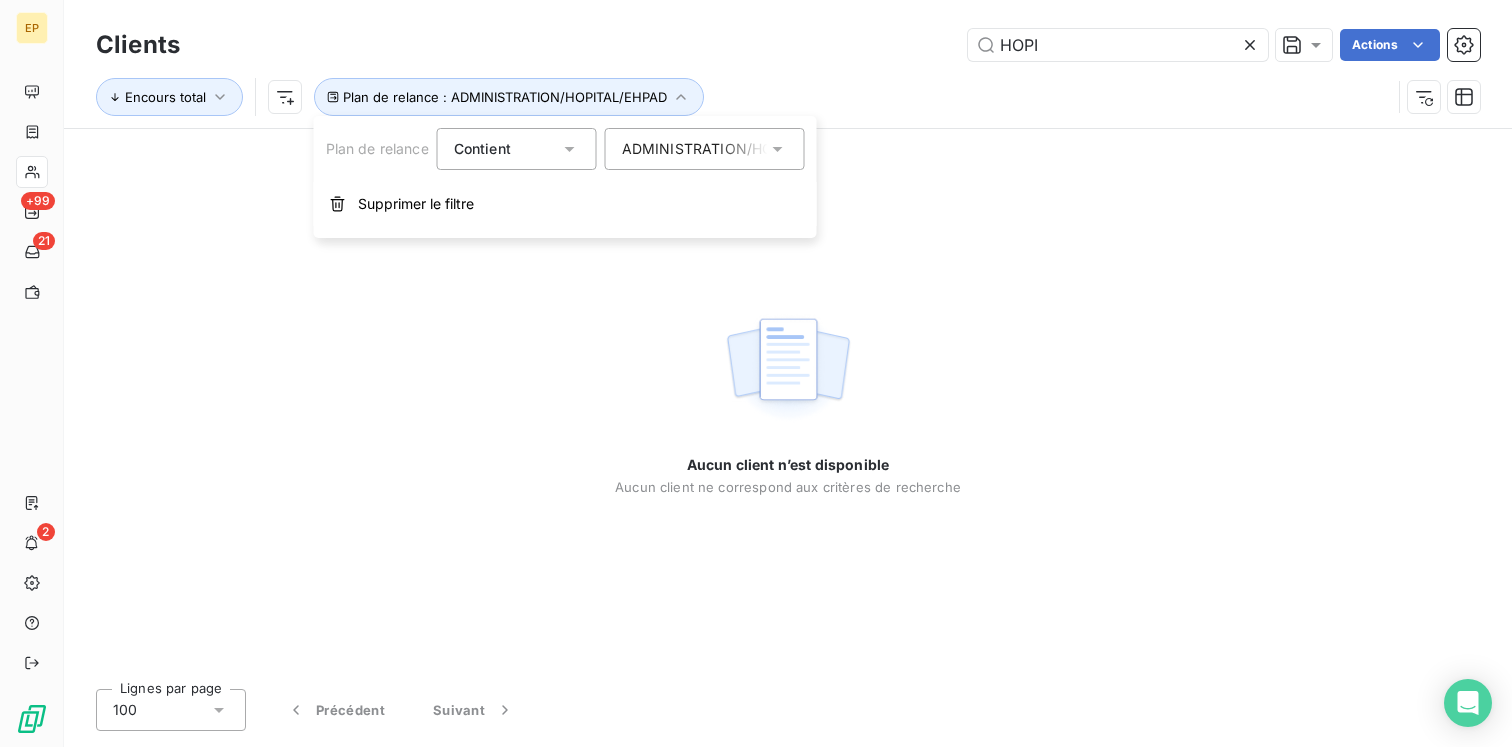 click on "ADMINISTRATION/HOPITAL/EHPAD" at bounding box center (705, 149) 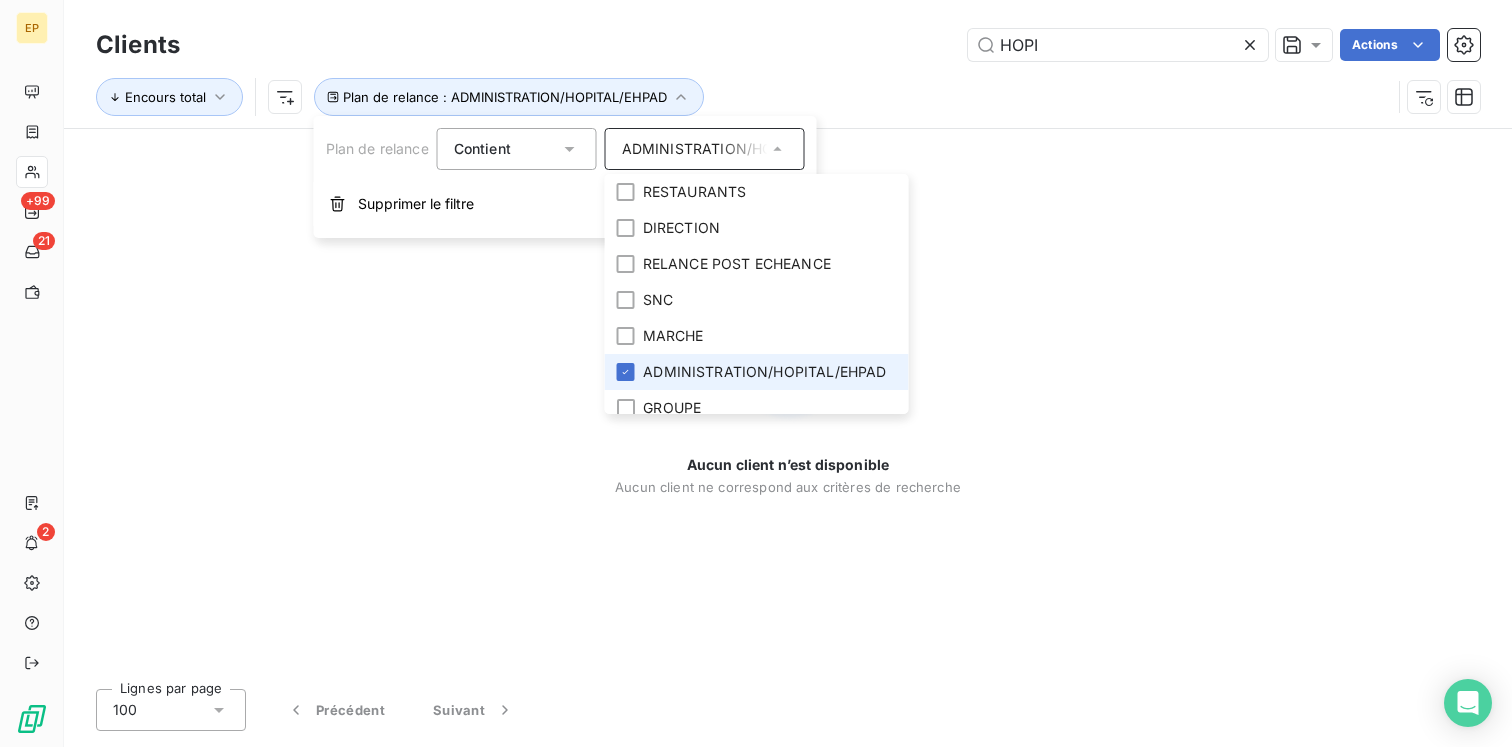 click on "ADMINISTRATION/HOPITAL/EHPAD" at bounding box center [764, 372] 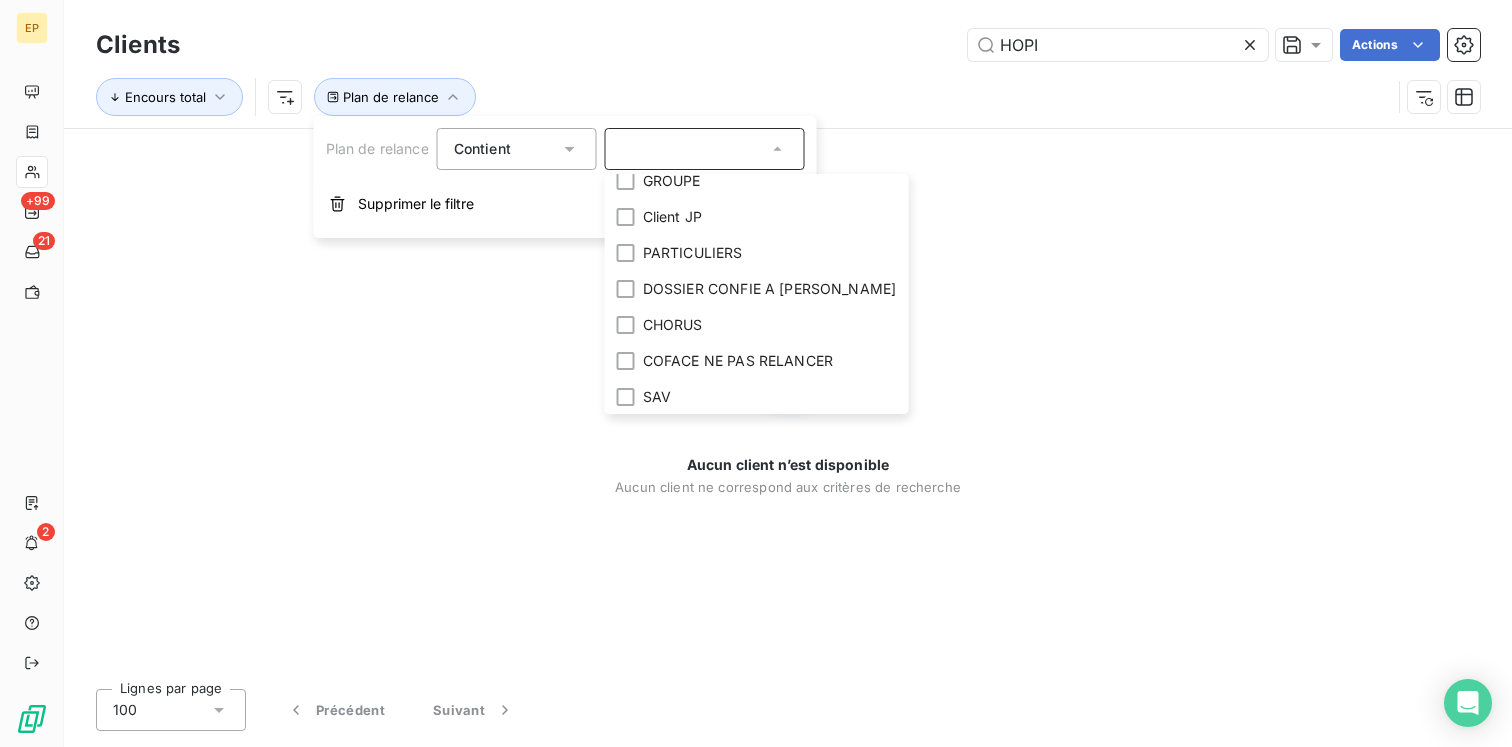 scroll, scrollTop: 264, scrollLeft: 0, axis: vertical 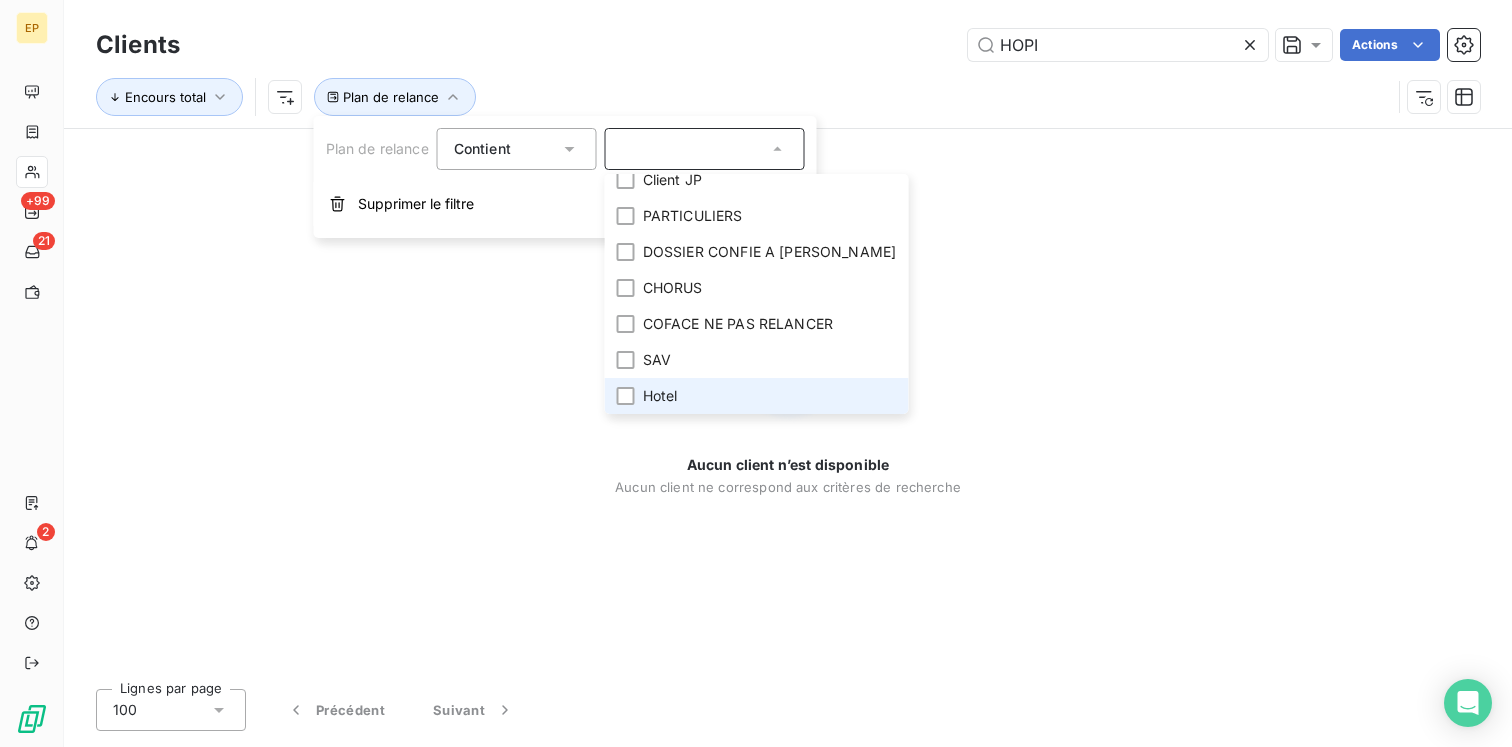 click on "Hotel" at bounding box center (660, 396) 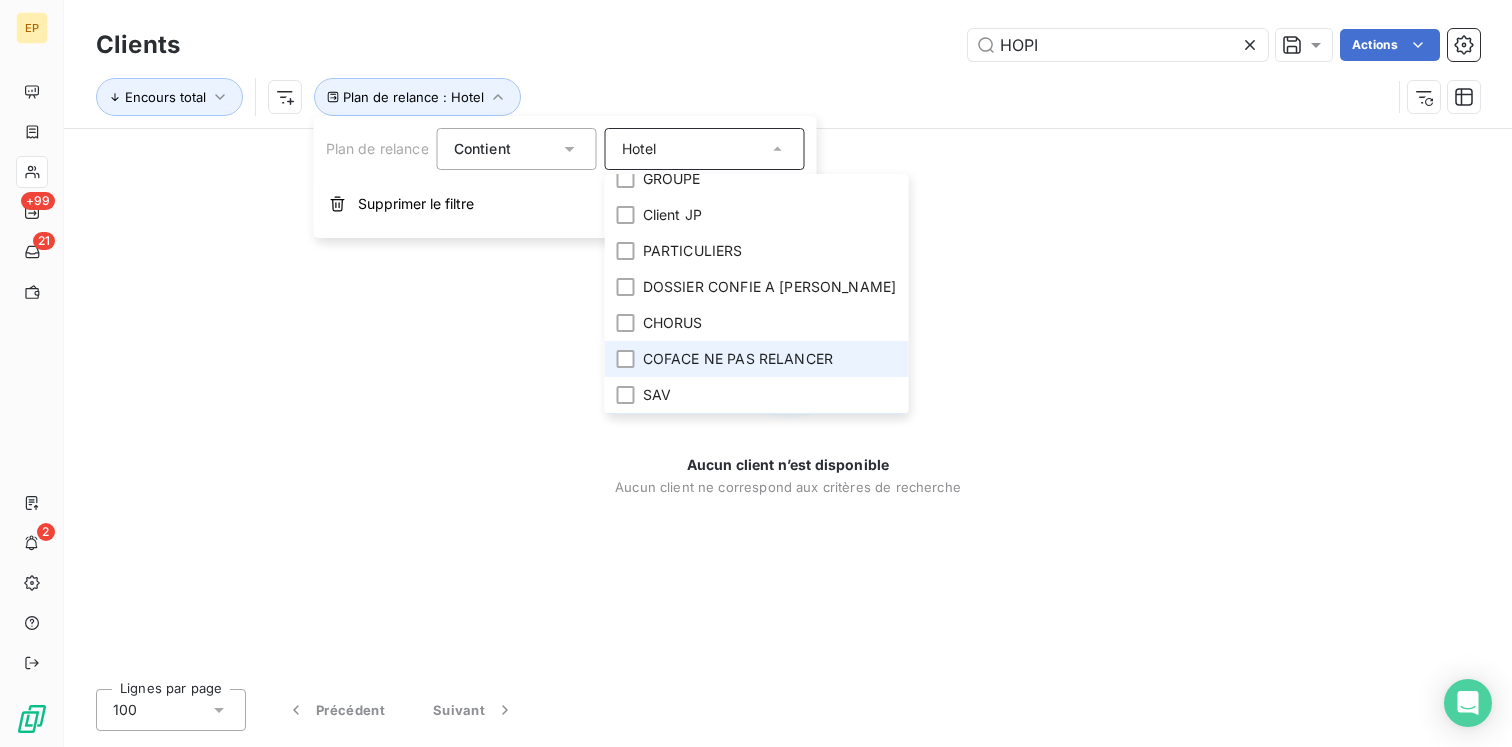 scroll, scrollTop: 264, scrollLeft: 0, axis: vertical 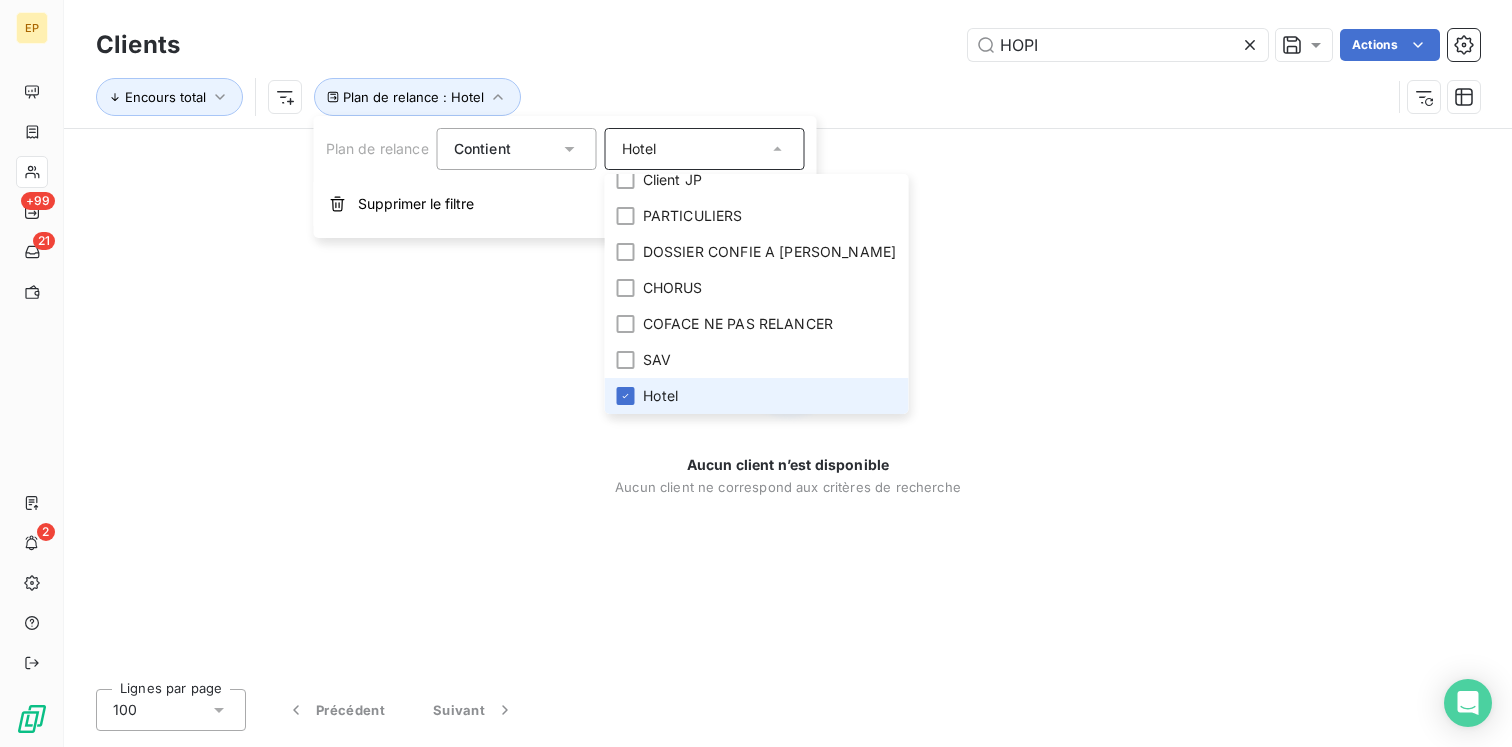 click on "Hotel" at bounding box center [660, 396] 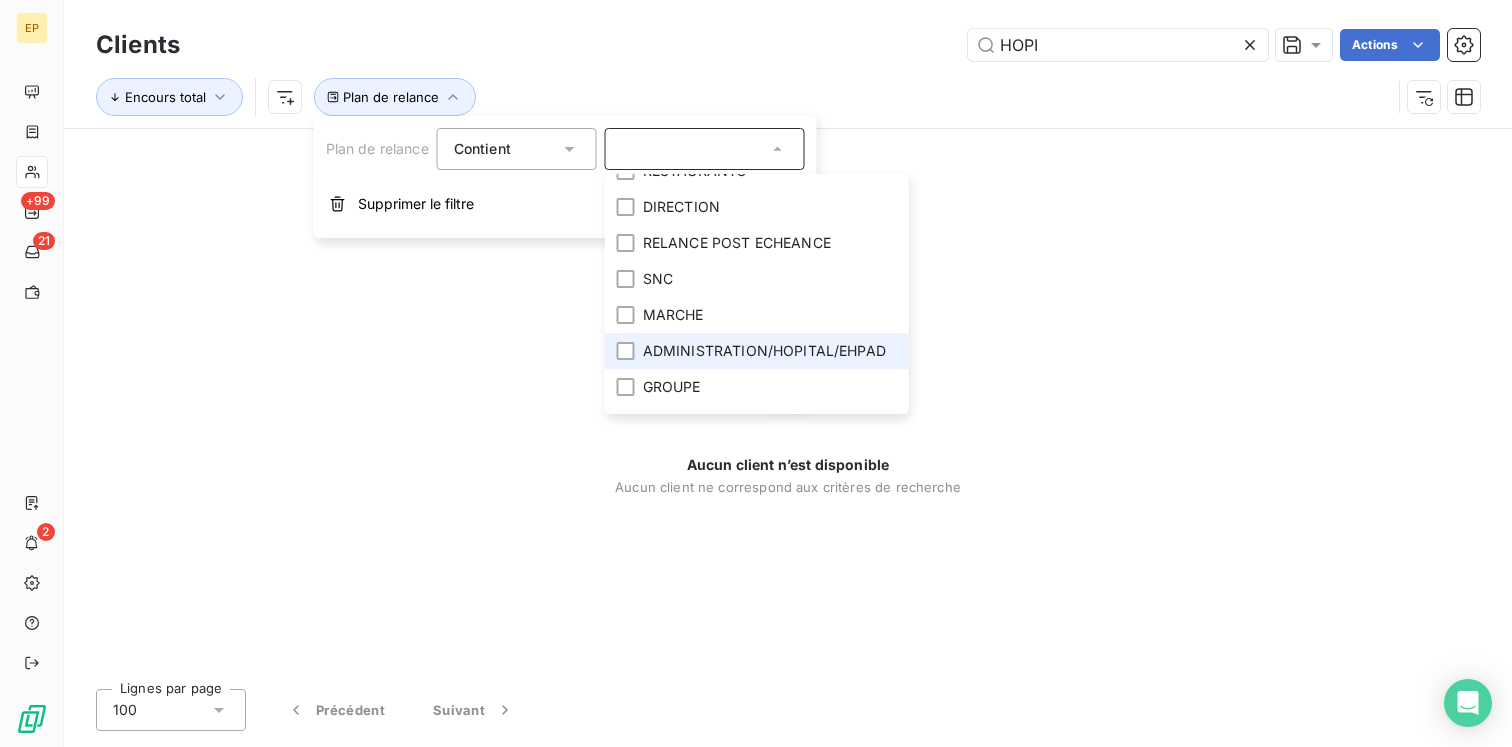 scroll, scrollTop: 0, scrollLeft: 0, axis: both 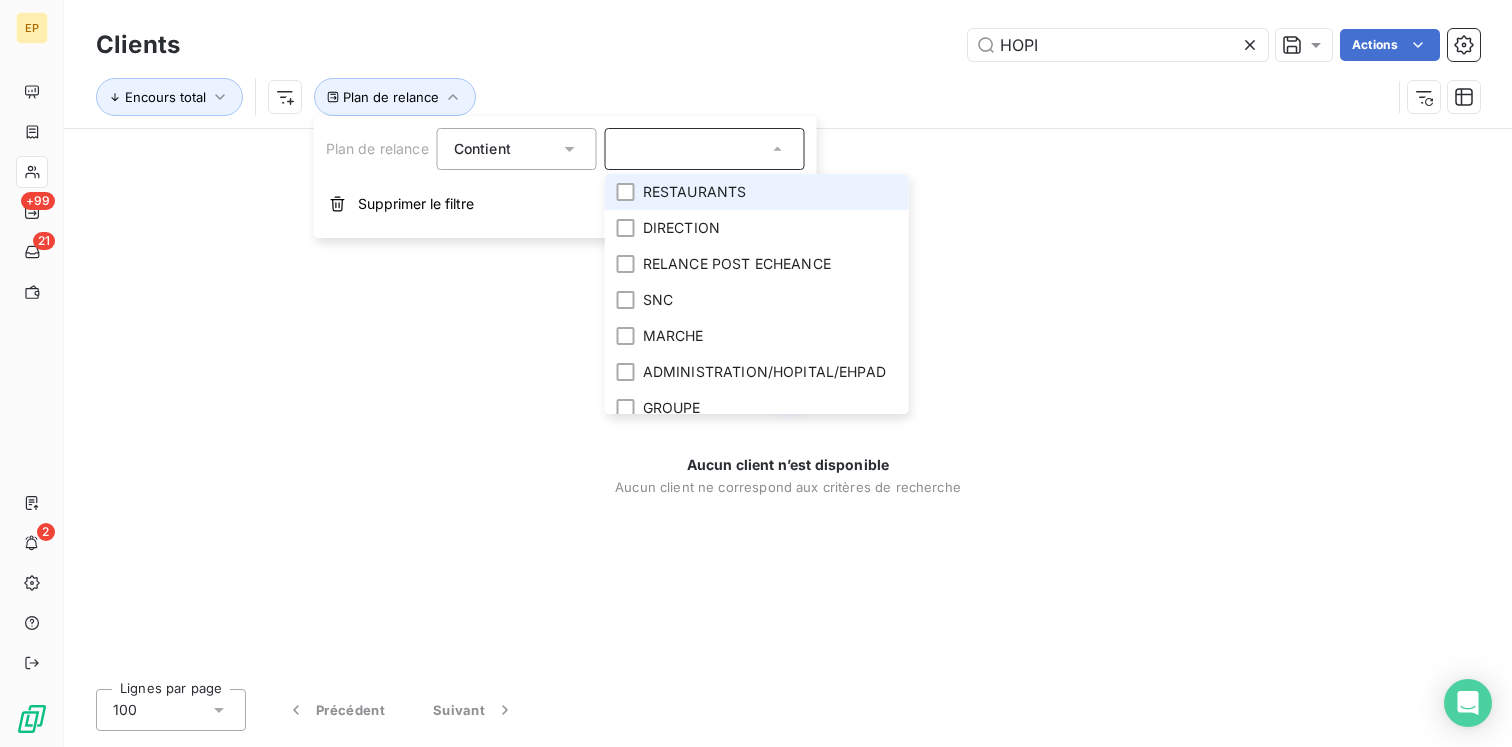 click on "RESTAURANTS" at bounding box center (695, 192) 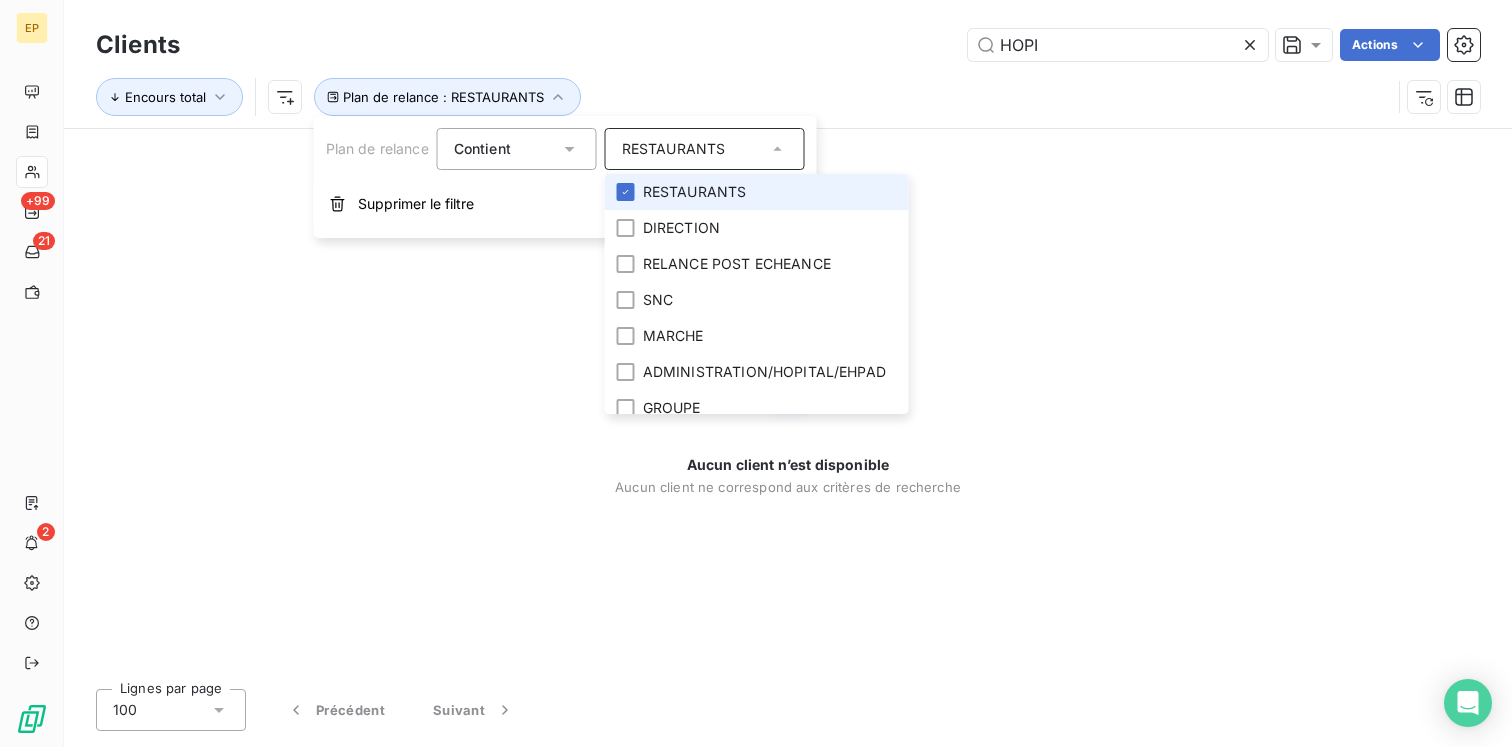 click on "RESTAURANTS" at bounding box center [695, 192] 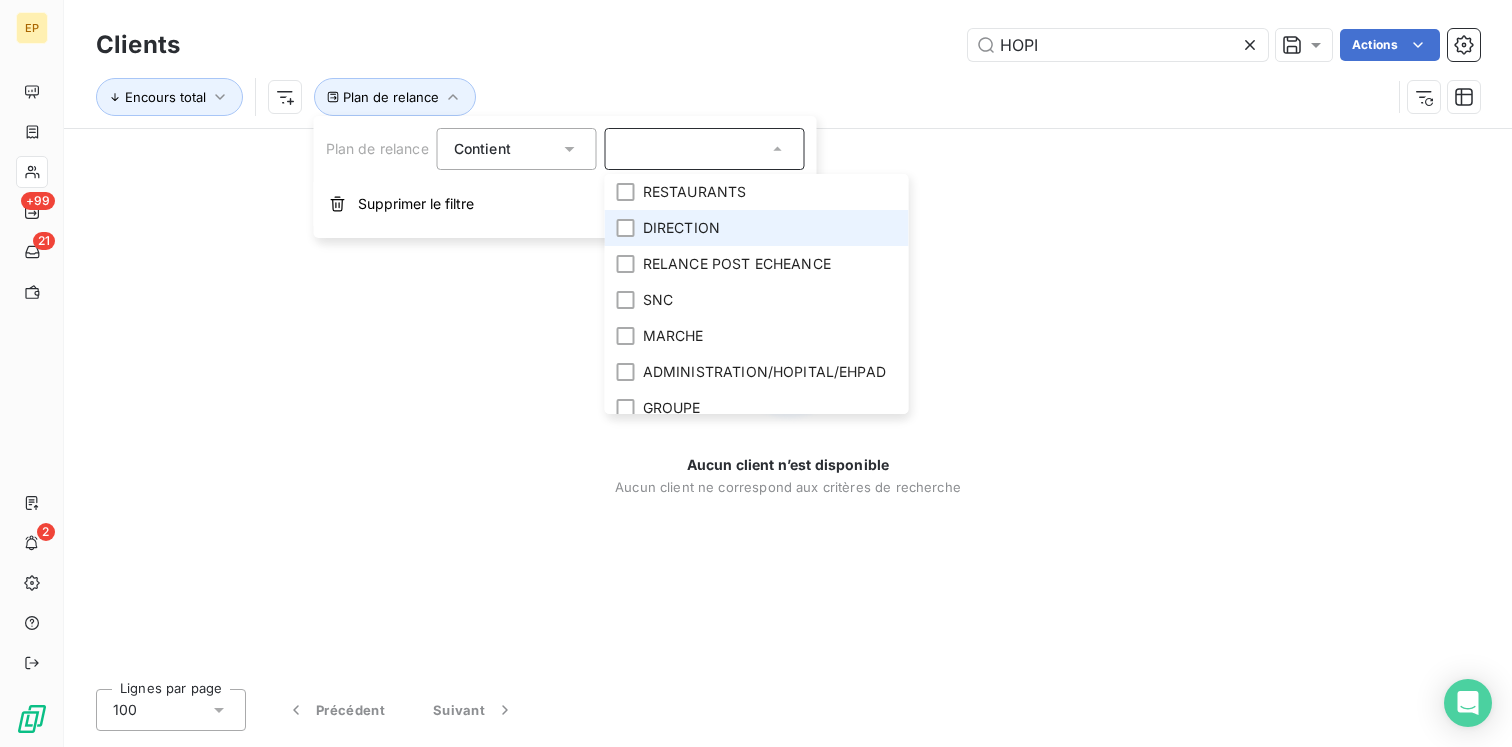 click on "DIRECTION" at bounding box center [681, 228] 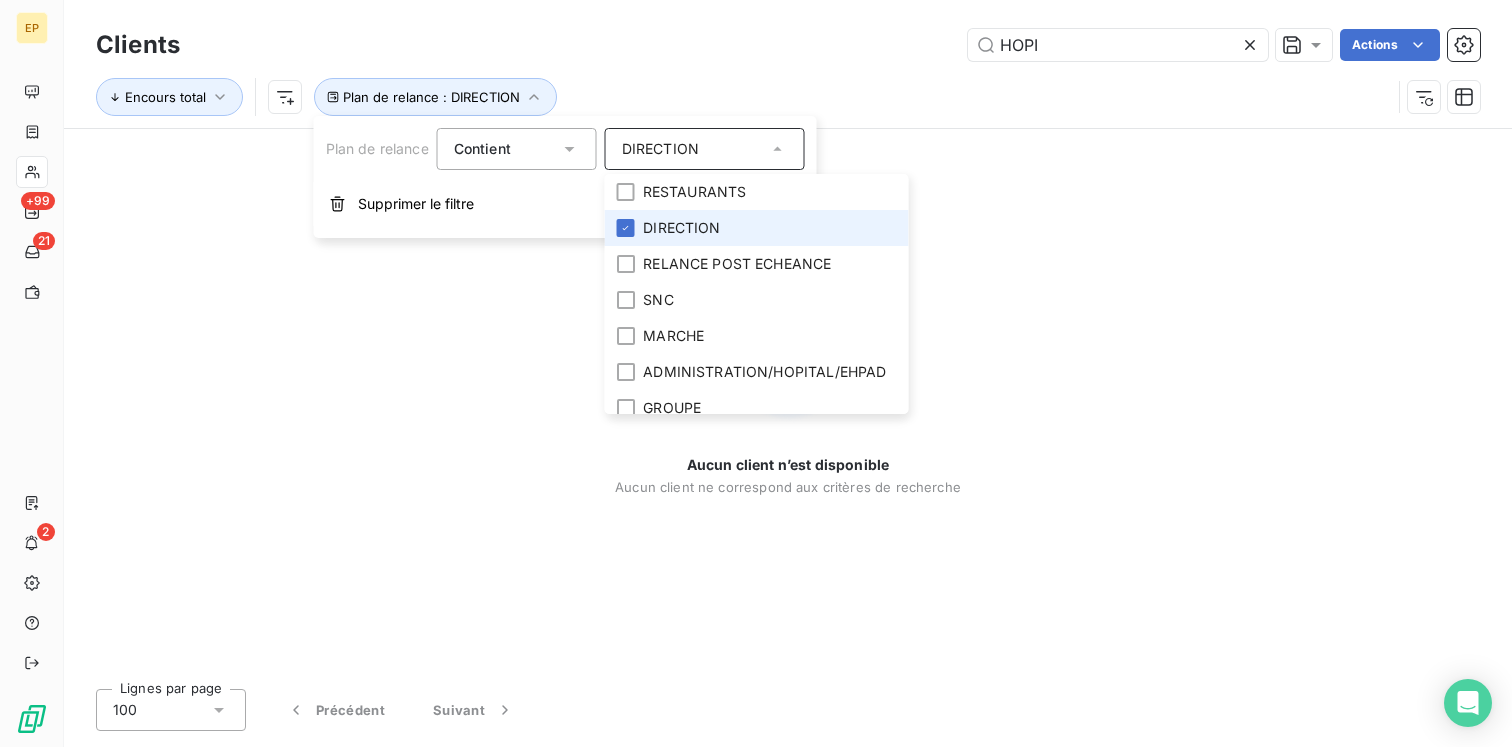 click on "DIRECTION" at bounding box center [681, 228] 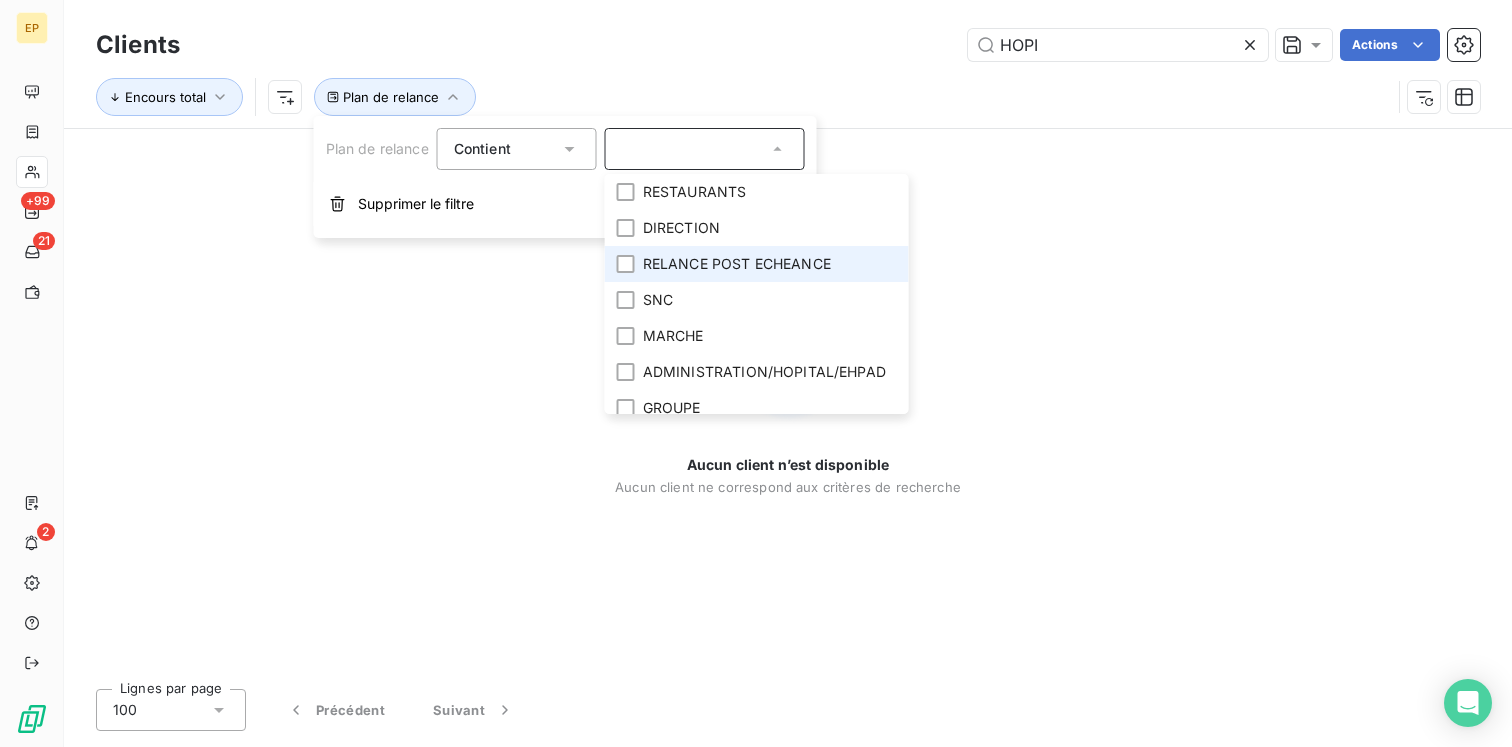 click on "RELANCE POST ECHEANCE" at bounding box center [737, 264] 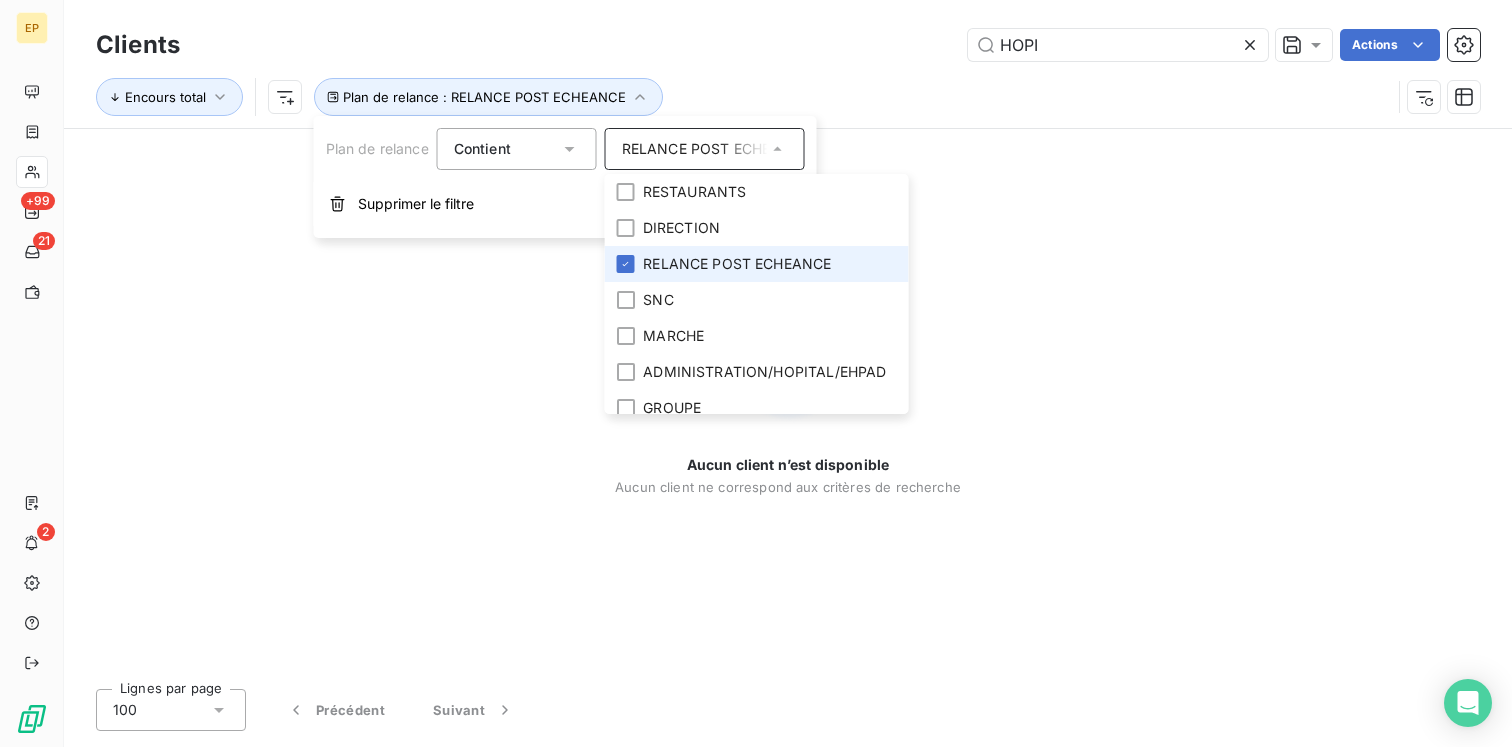 click on "RELANCE POST ECHEANCE" at bounding box center [737, 264] 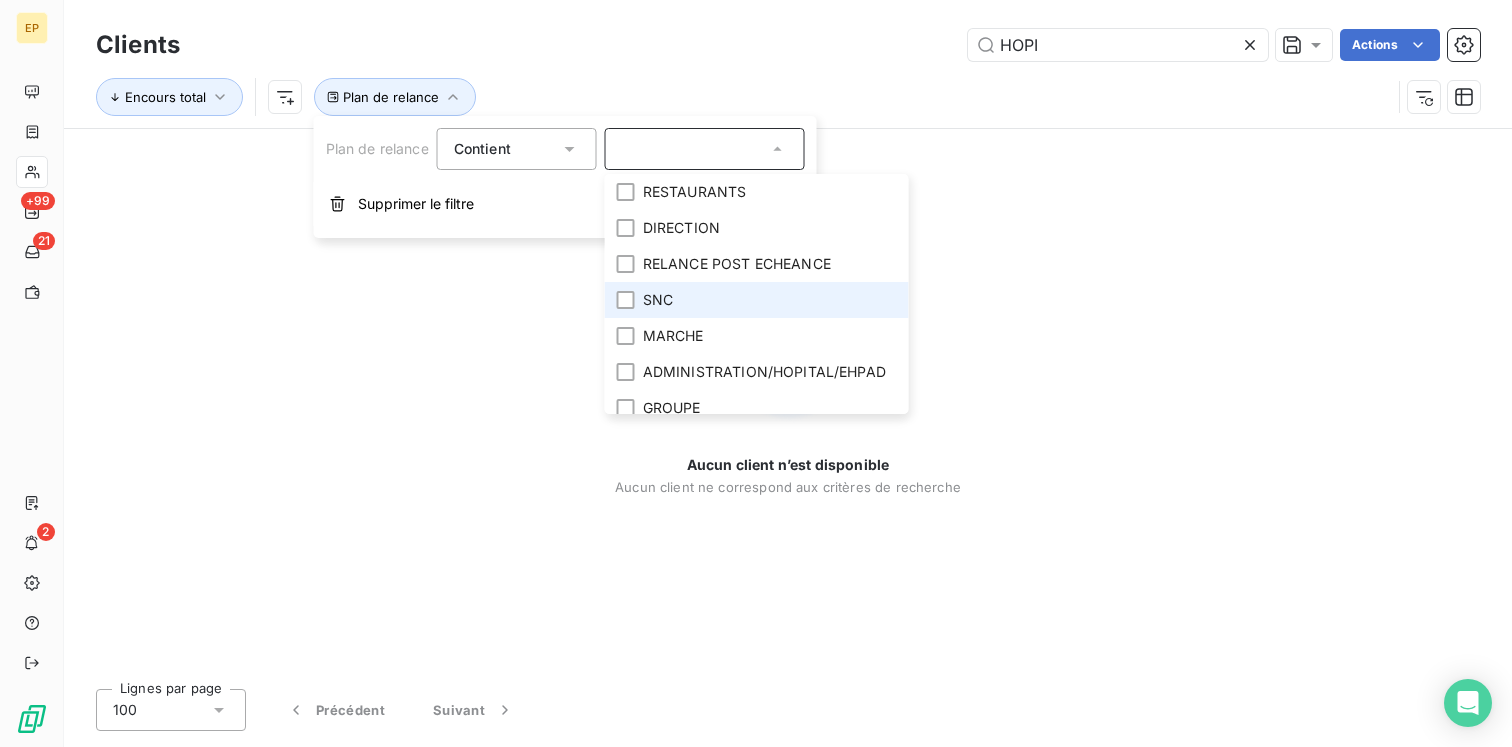 click on "SNC" at bounding box center (658, 300) 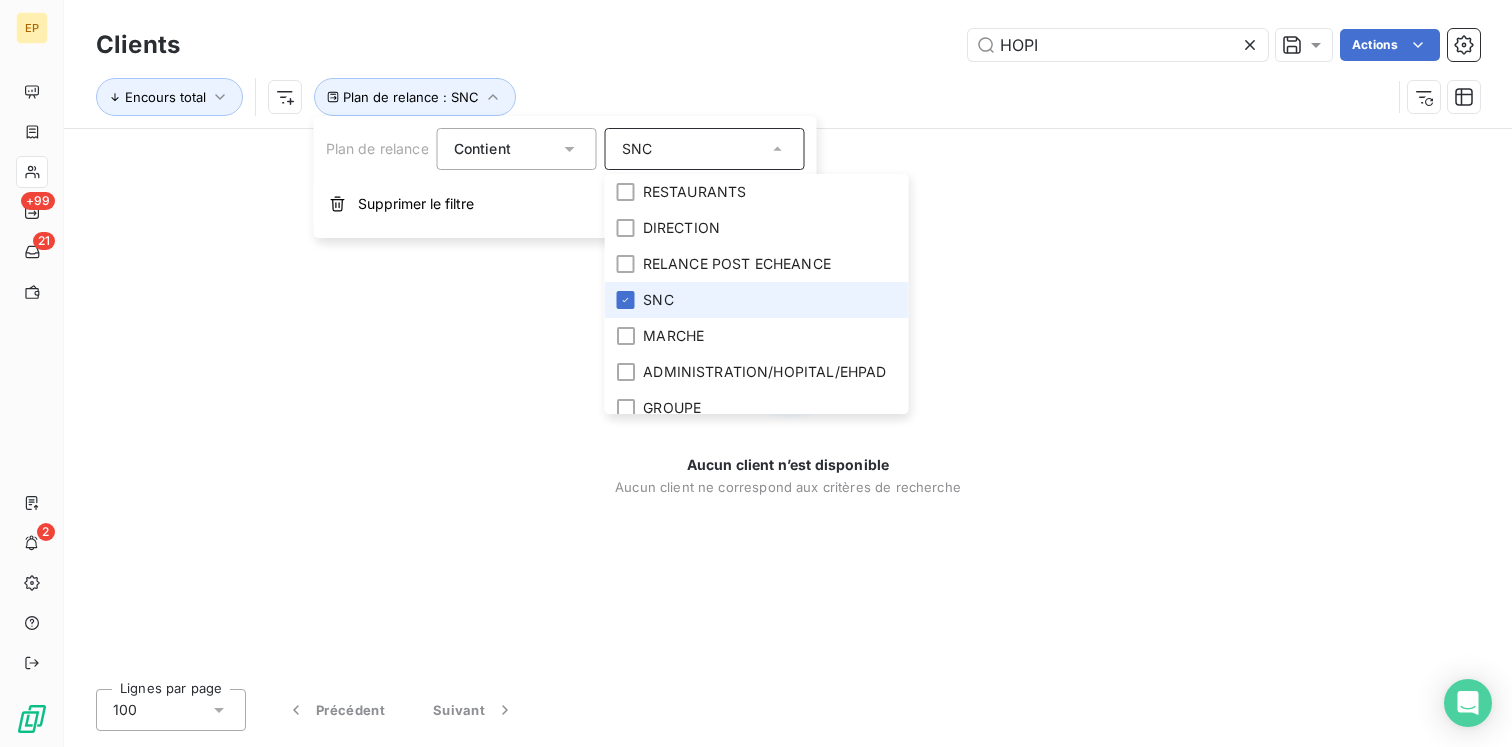 click on "SNC" at bounding box center [658, 300] 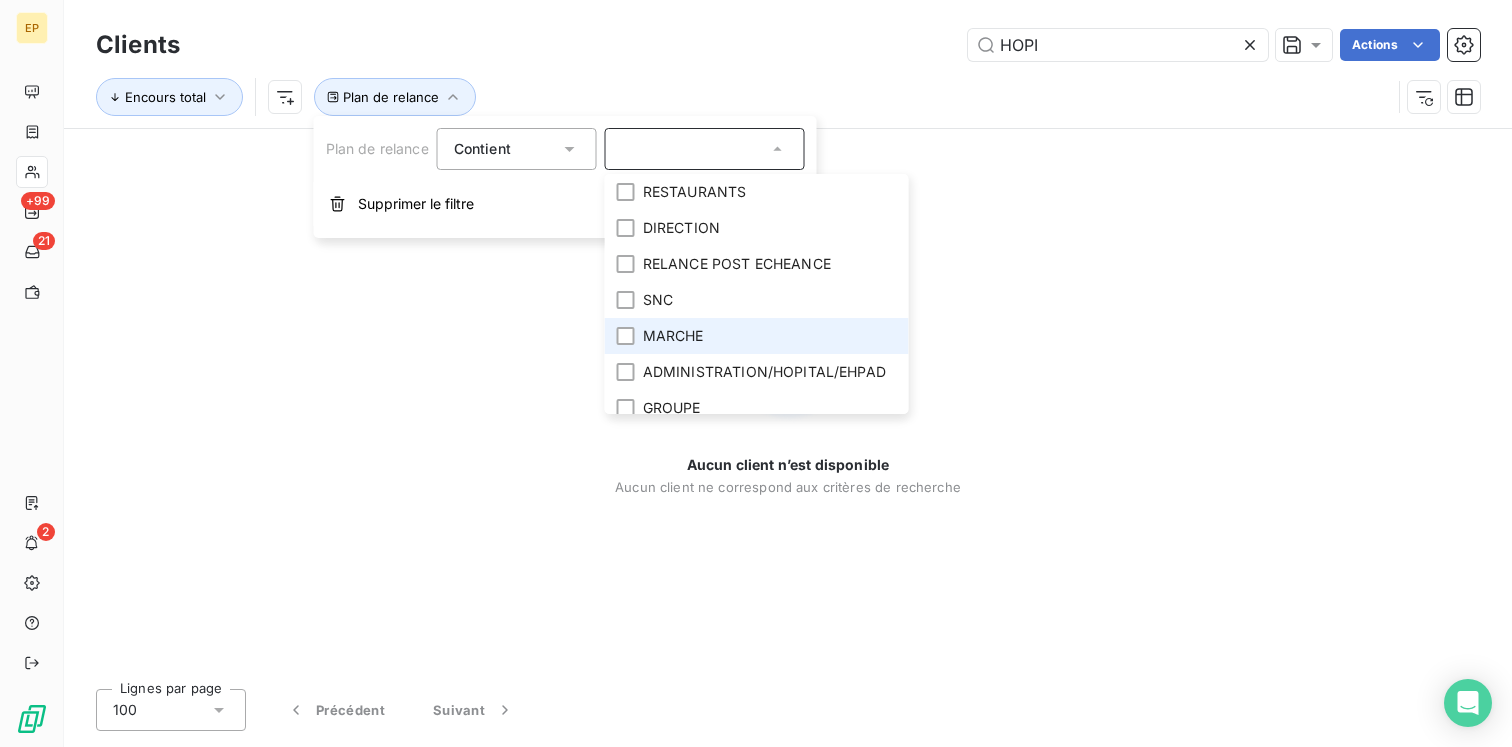 click on "MARCHE" at bounding box center [673, 336] 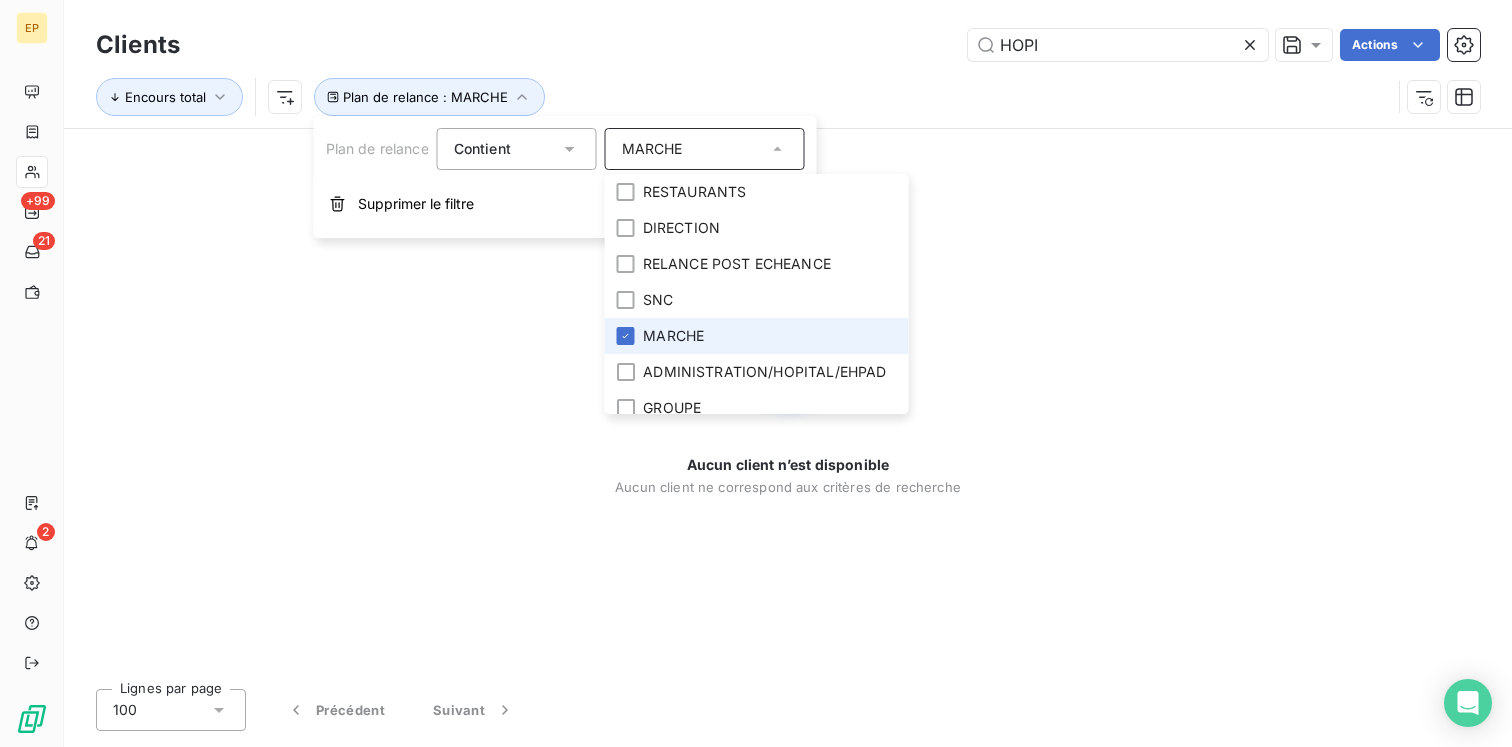 click on "MARCHE" at bounding box center [673, 336] 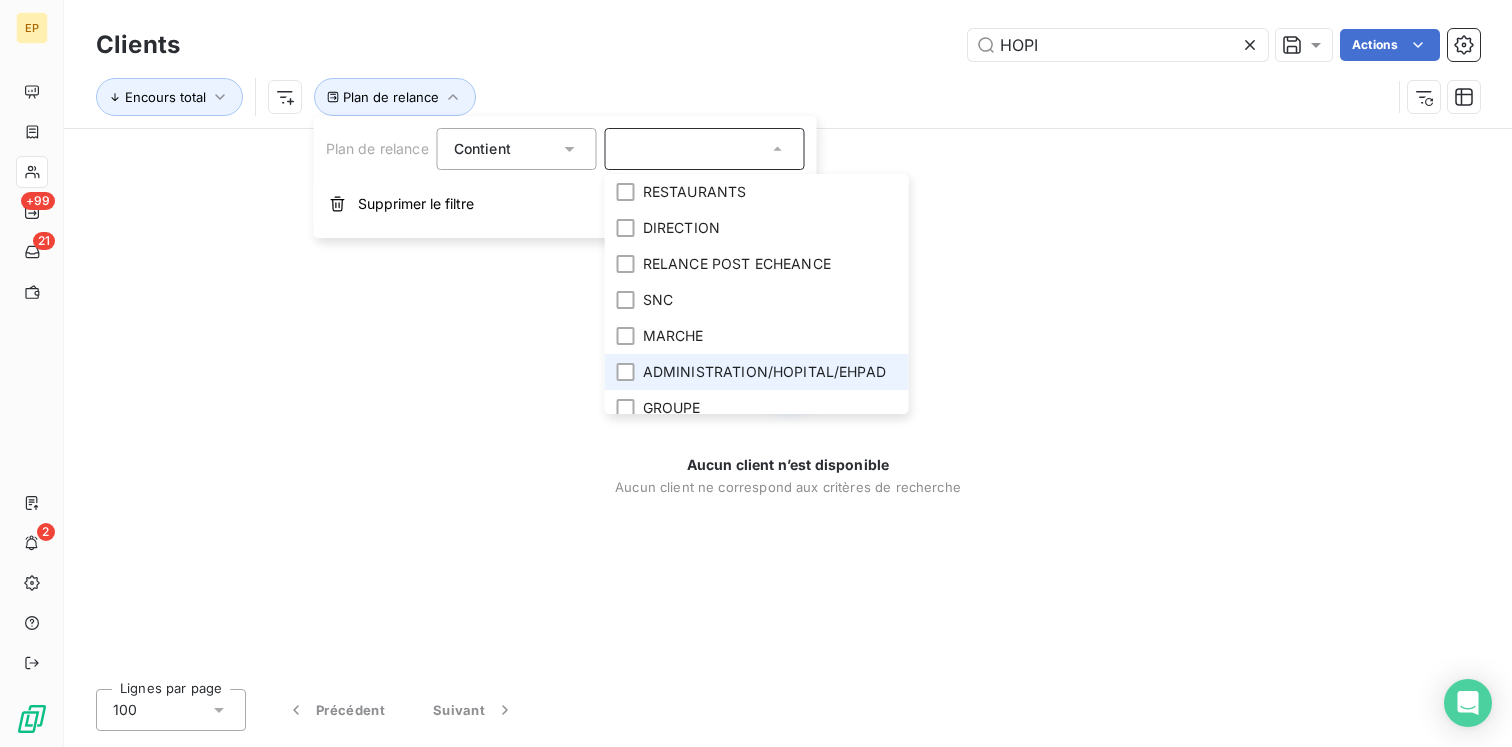 click on "ADMINISTRATION/HOPITAL/EHPAD" at bounding box center [764, 372] 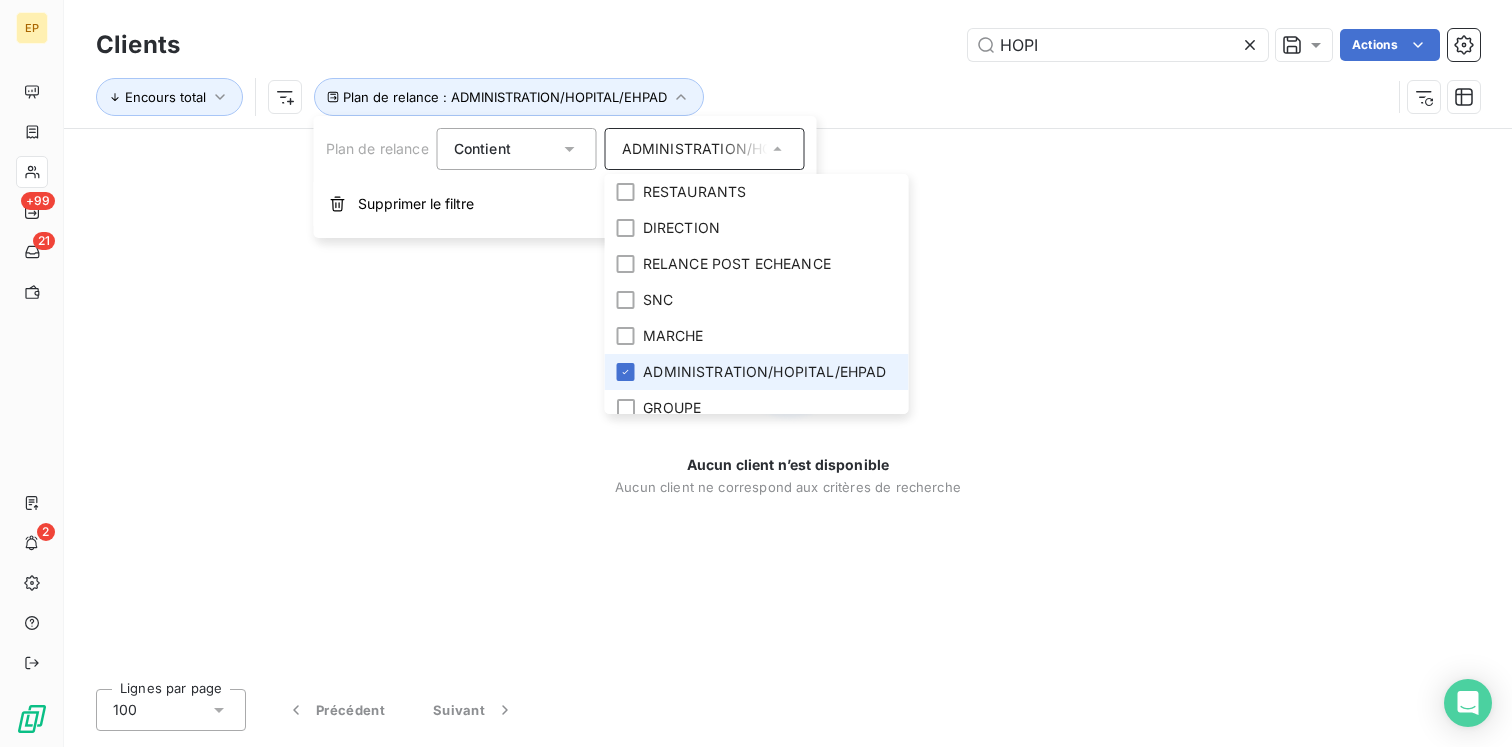 click on "ADMINISTRATION/HOPITAL/EHPAD" at bounding box center (764, 372) 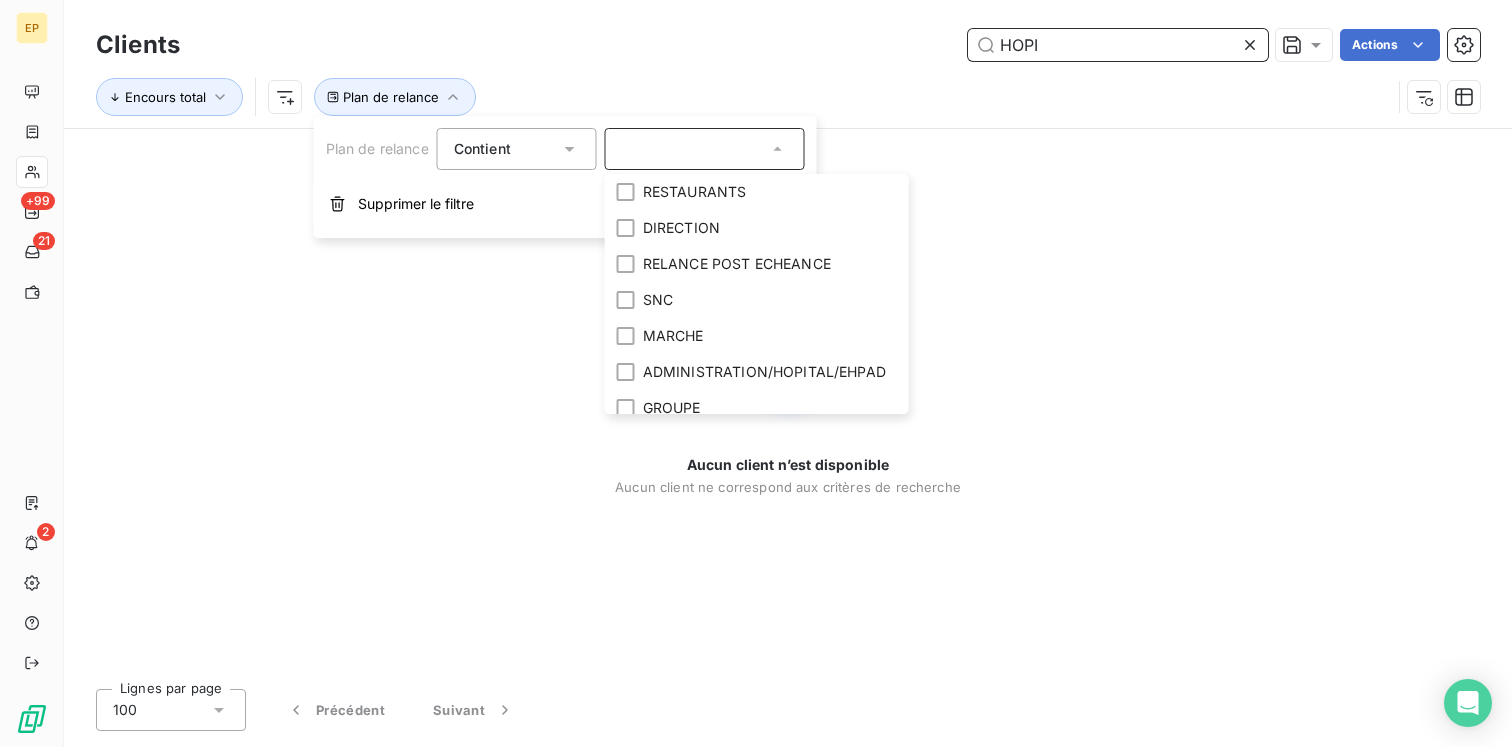click on "HOPI" at bounding box center (1118, 45) 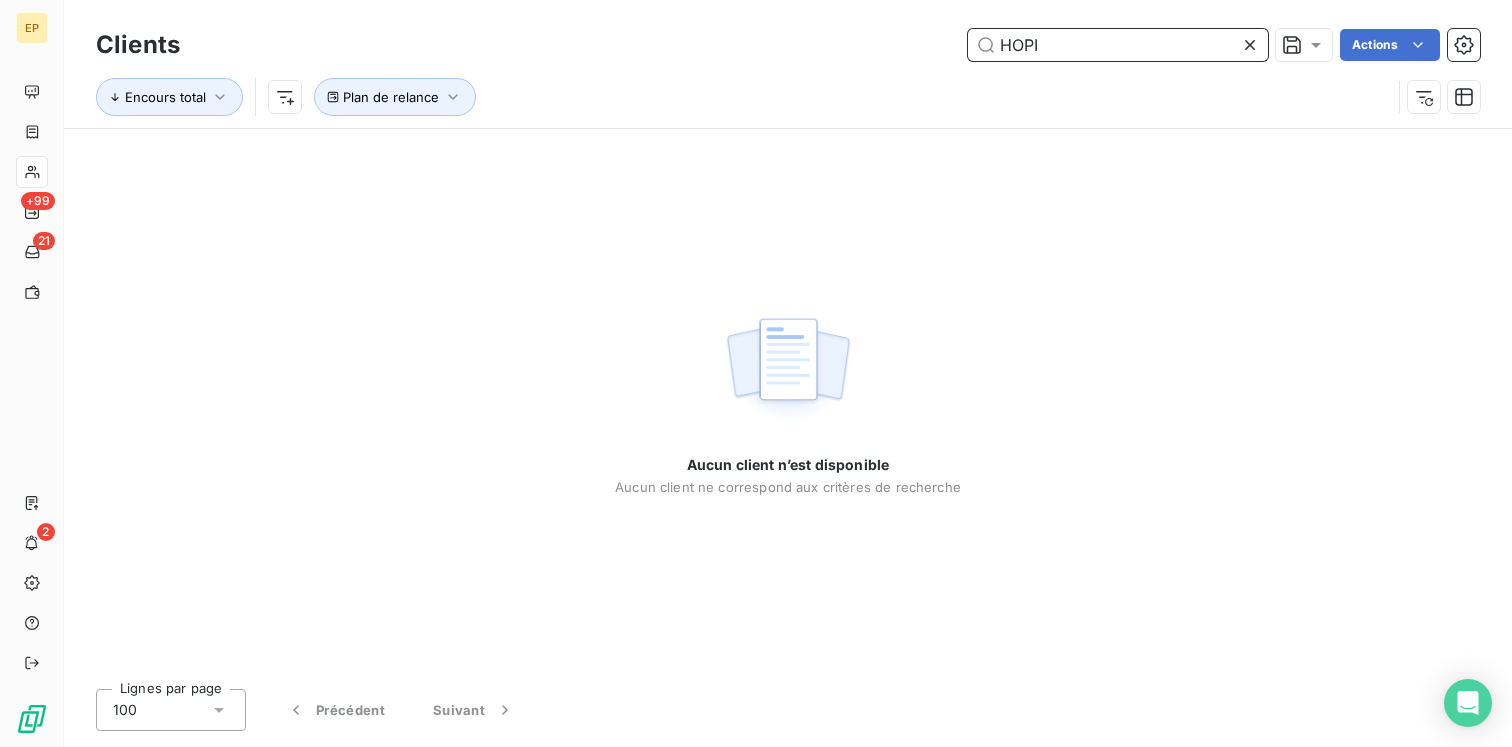 click on "HOPI" at bounding box center (1118, 45) 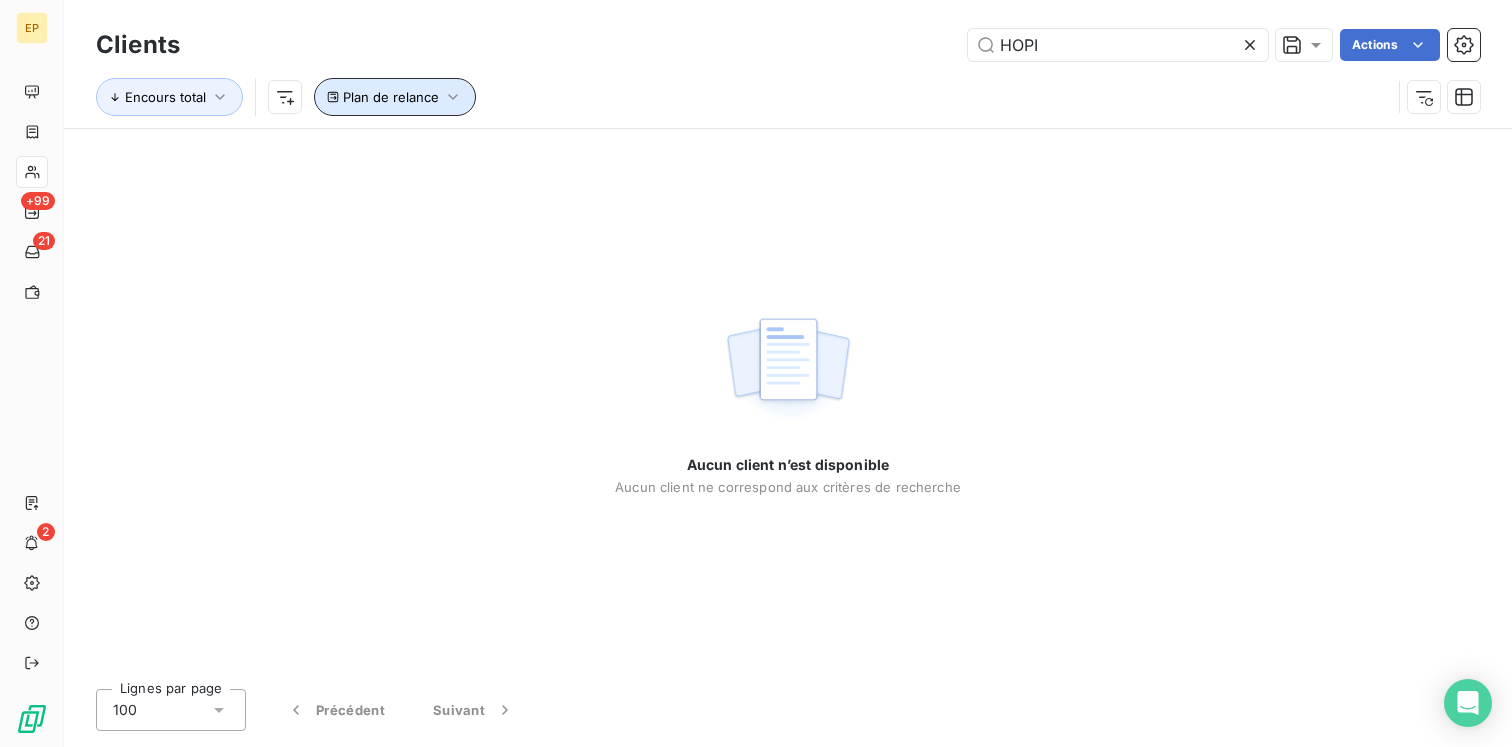 click on "Plan de relance" at bounding box center (391, 97) 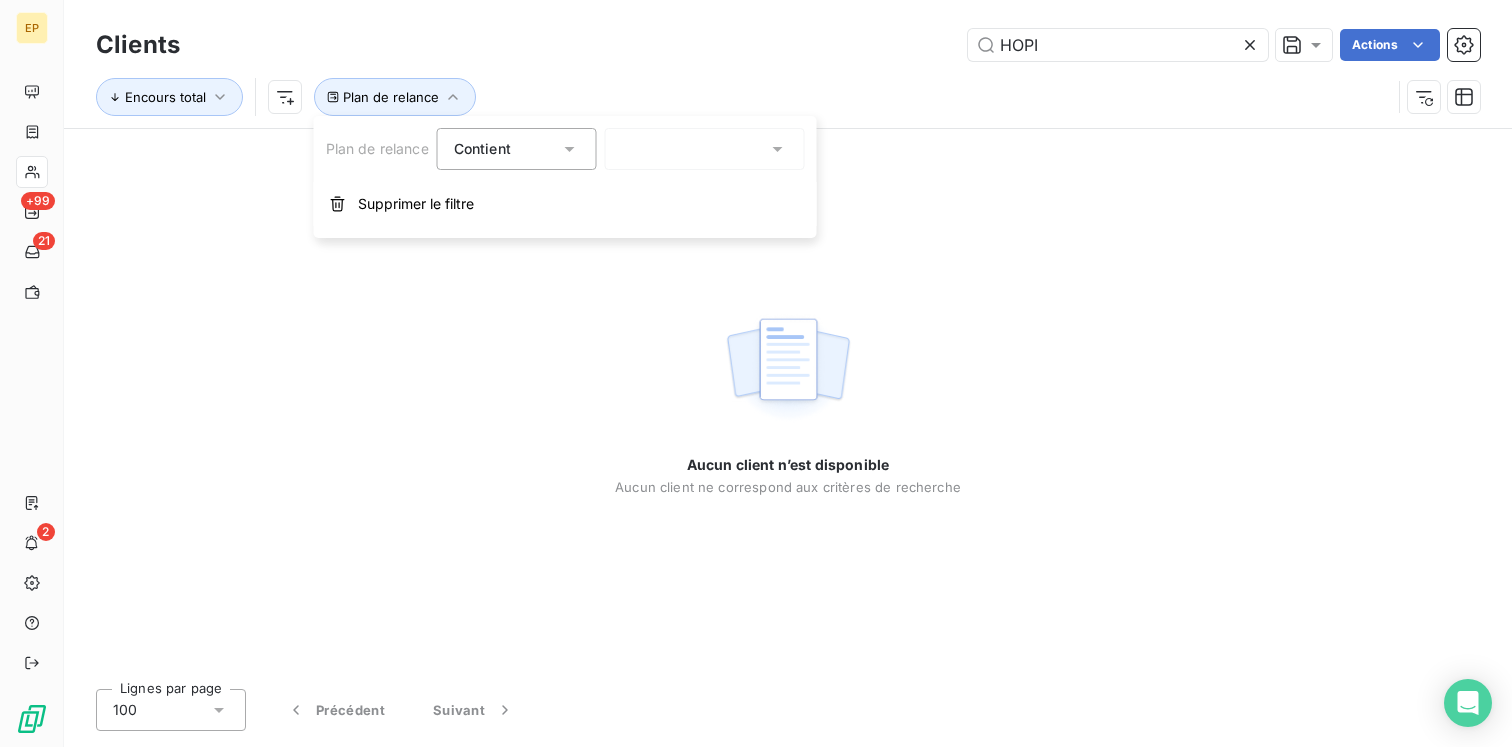 click at bounding box center [705, 149] 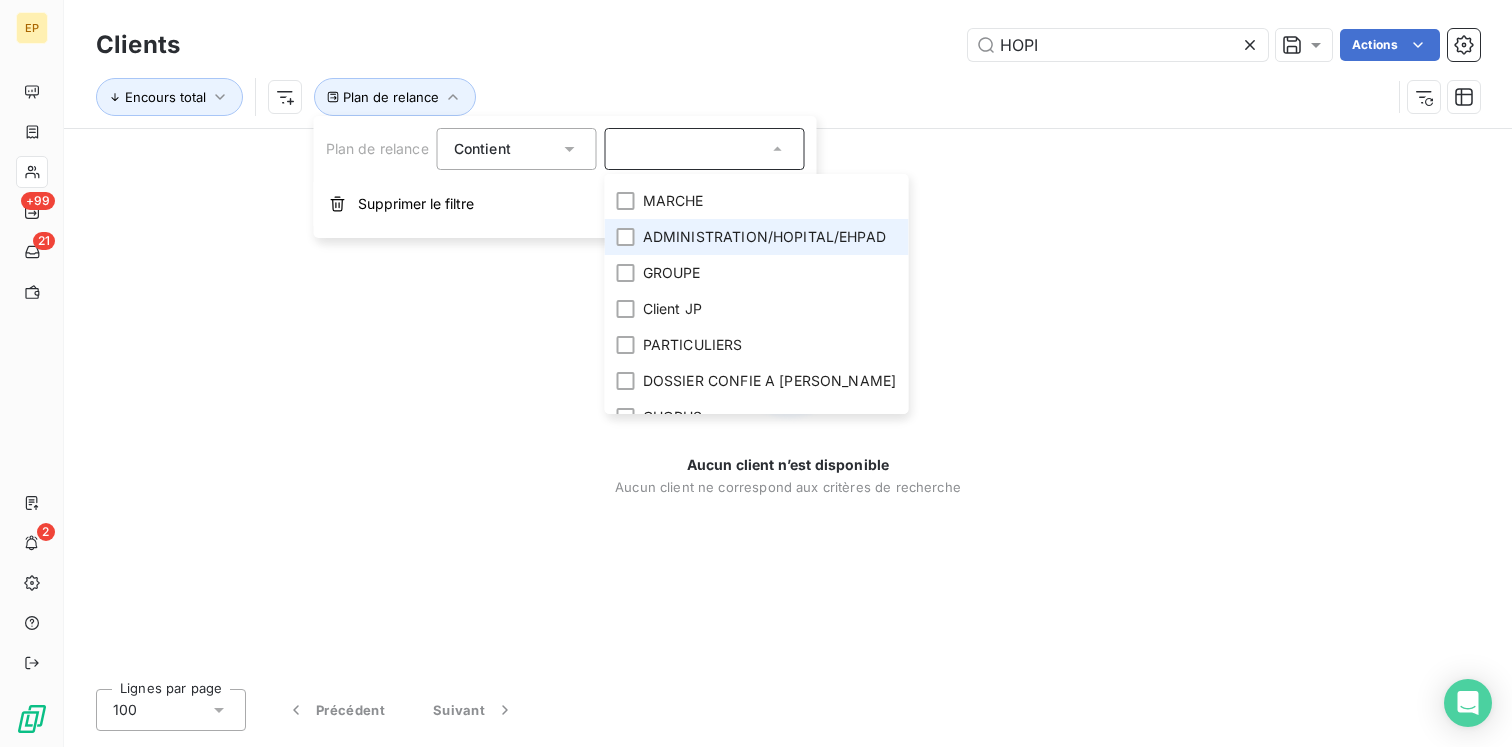 scroll, scrollTop: 264, scrollLeft: 0, axis: vertical 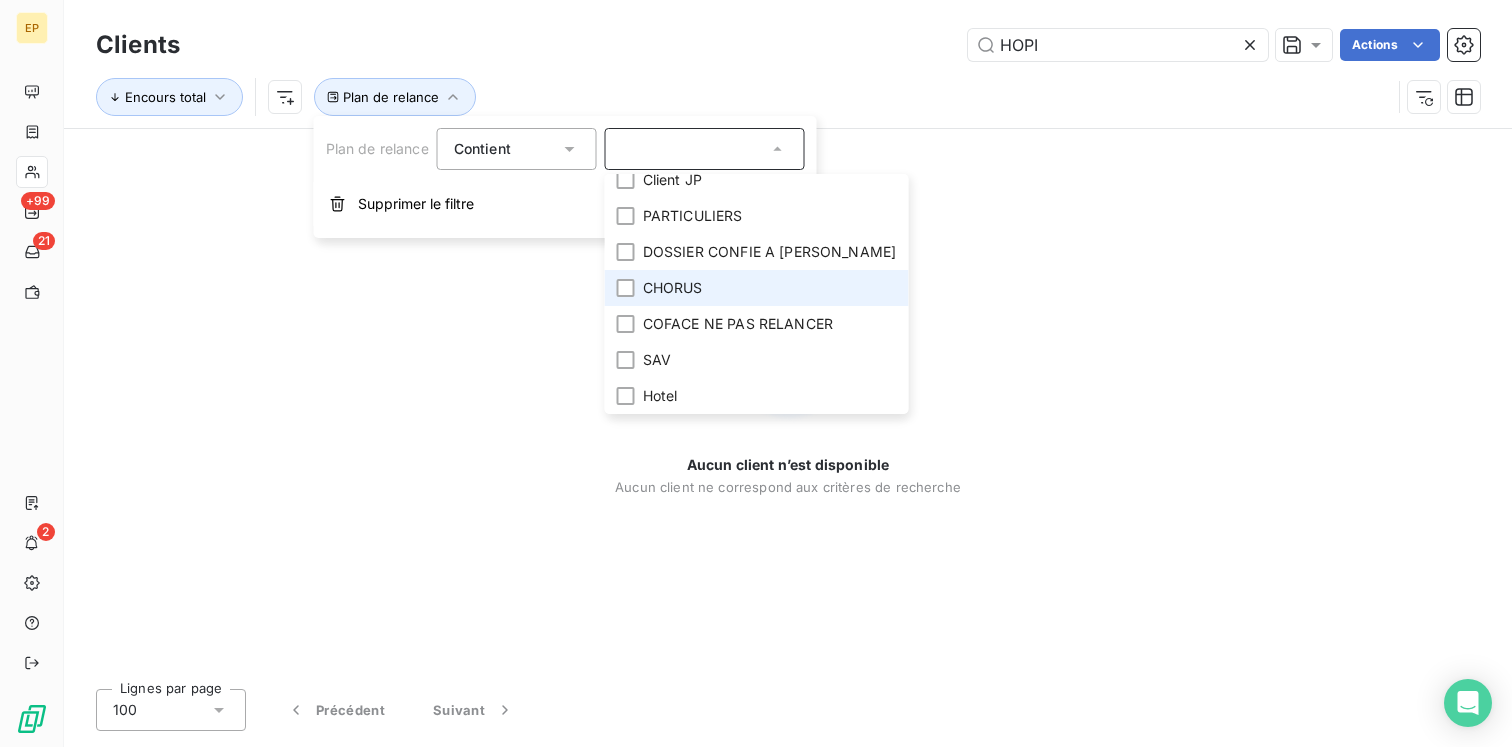 click on "CHORUS" at bounding box center (673, 288) 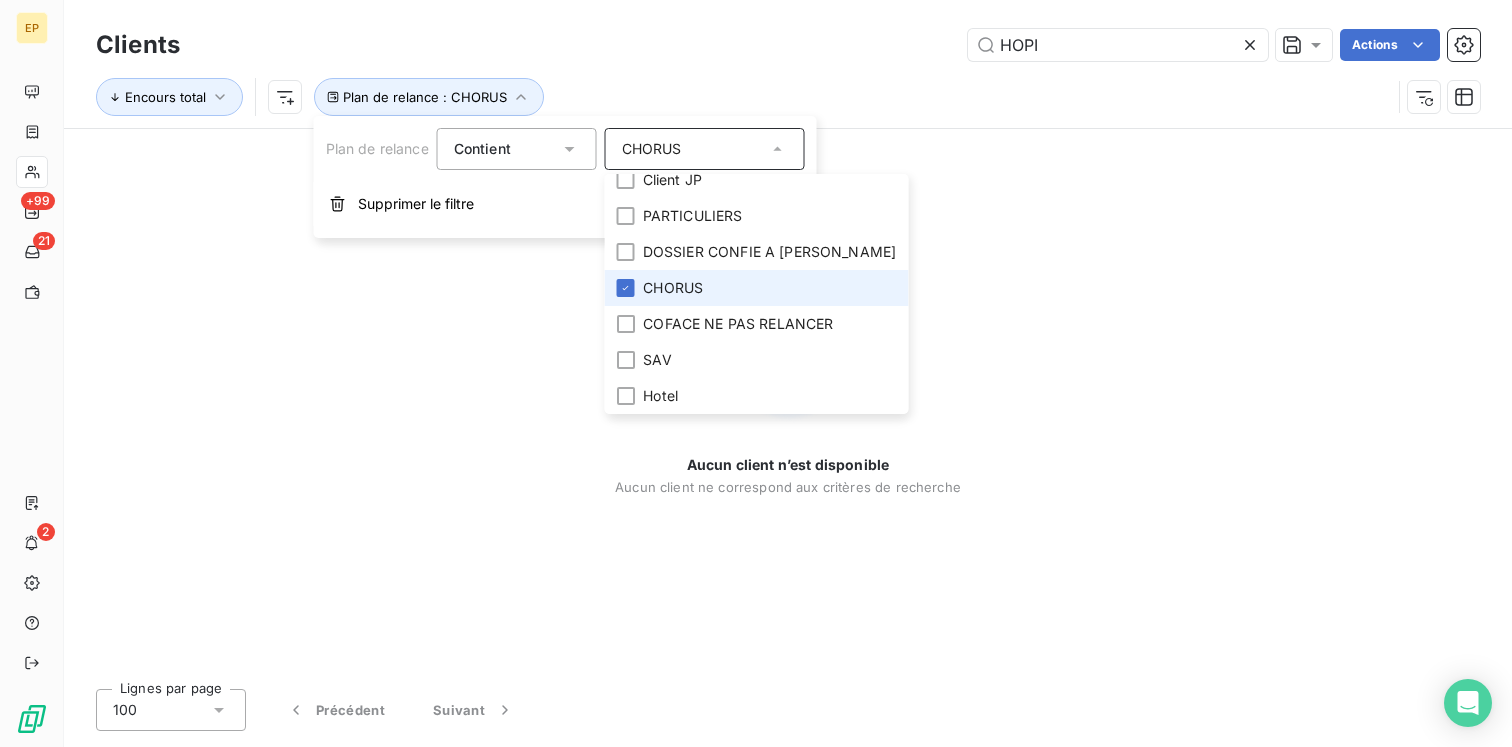click on "CHORUS" at bounding box center (673, 288) 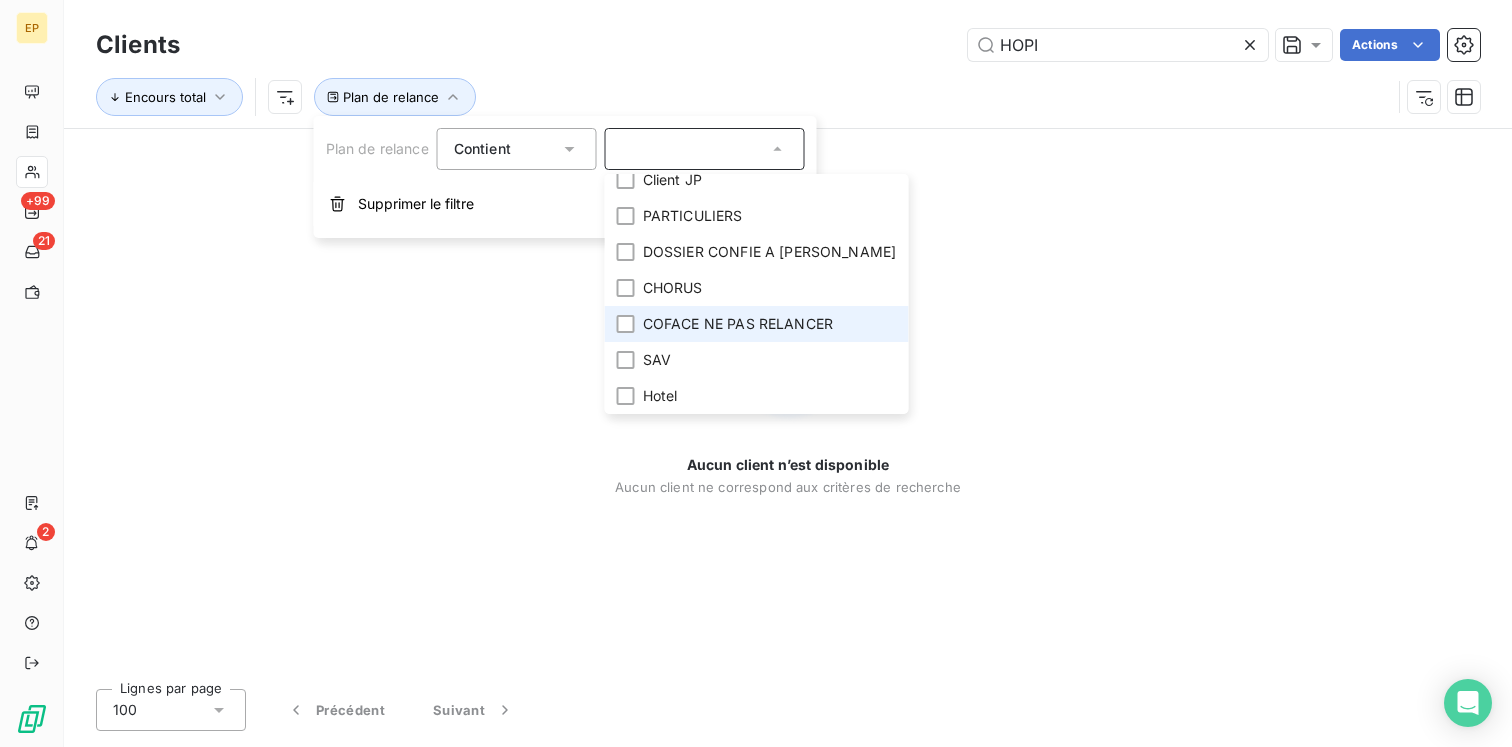 click on "COFACE NE PAS RELANCER" at bounding box center (757, 324) 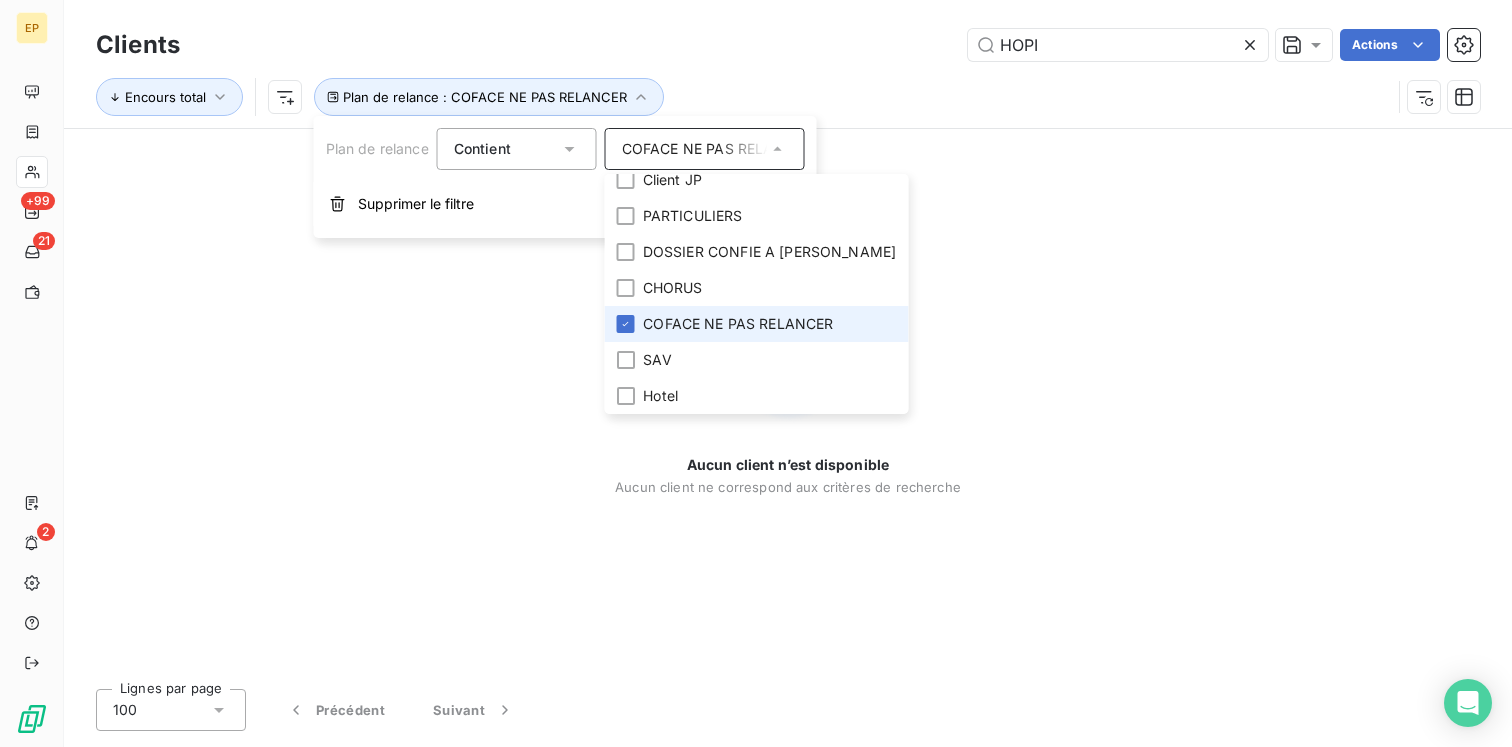 click on "COFACE NE PAS RELANCER" at bounding box center [757, 324] 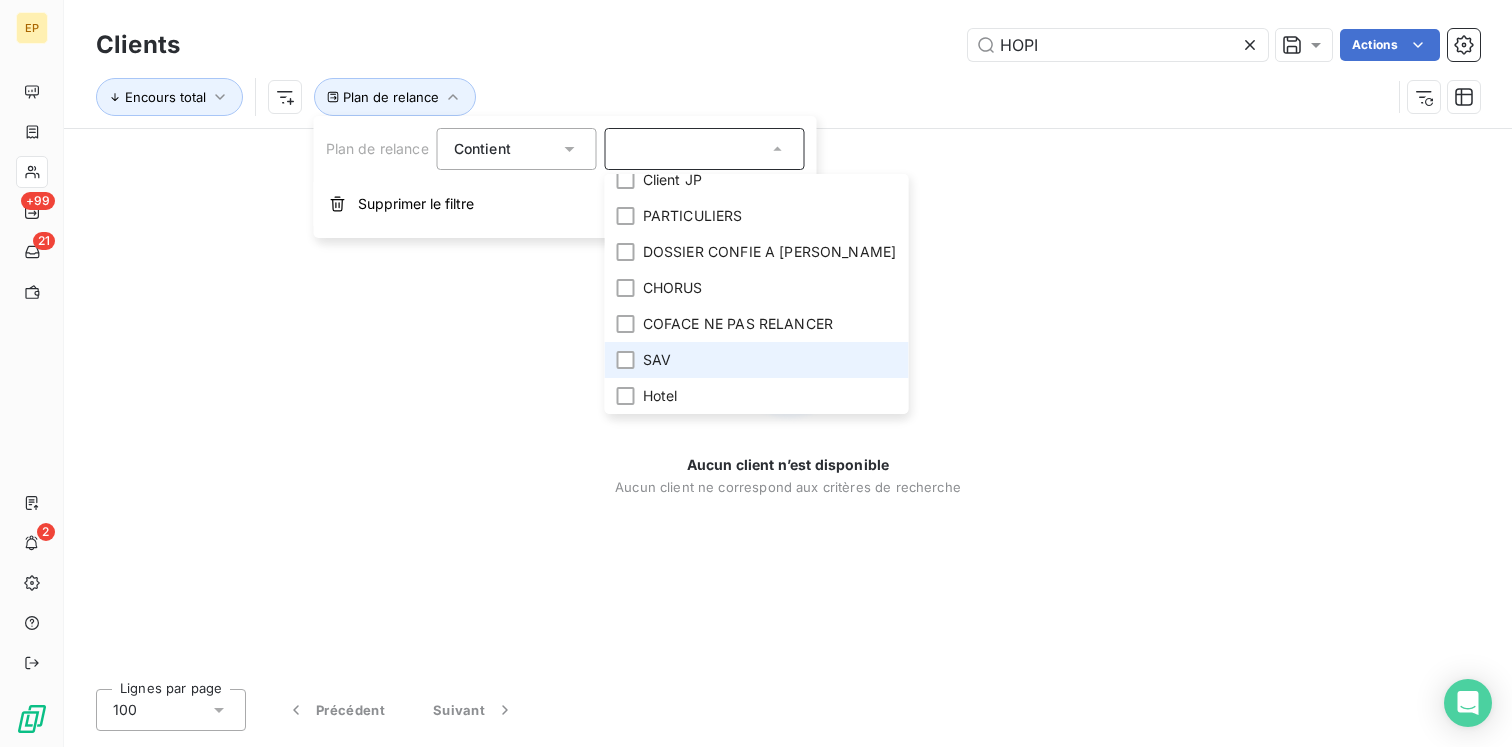 click on "SAV" at bounding box center [657, 360] 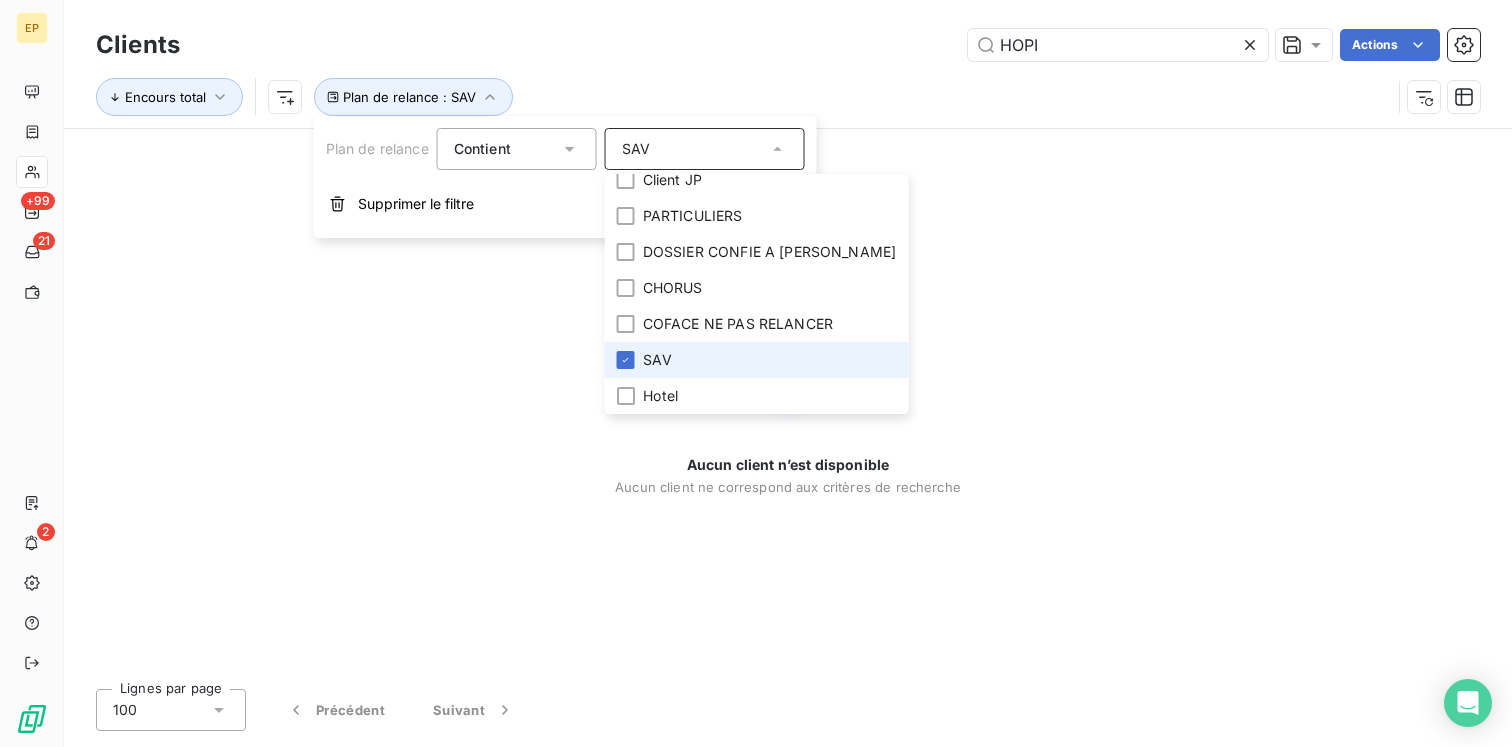 click on "SAV" at bounding box center (657, 360) 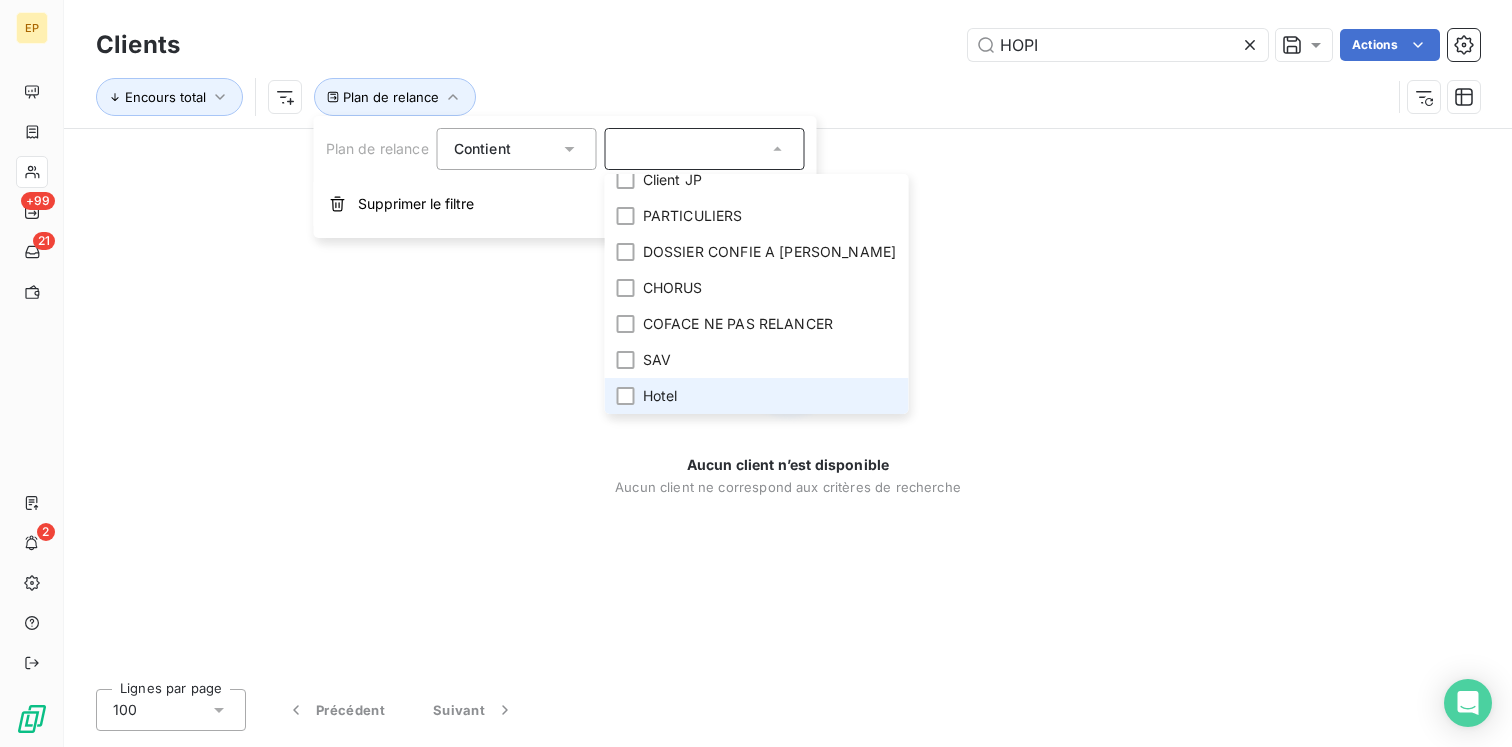 click on "Hotel" at bounding box center (660, 396) 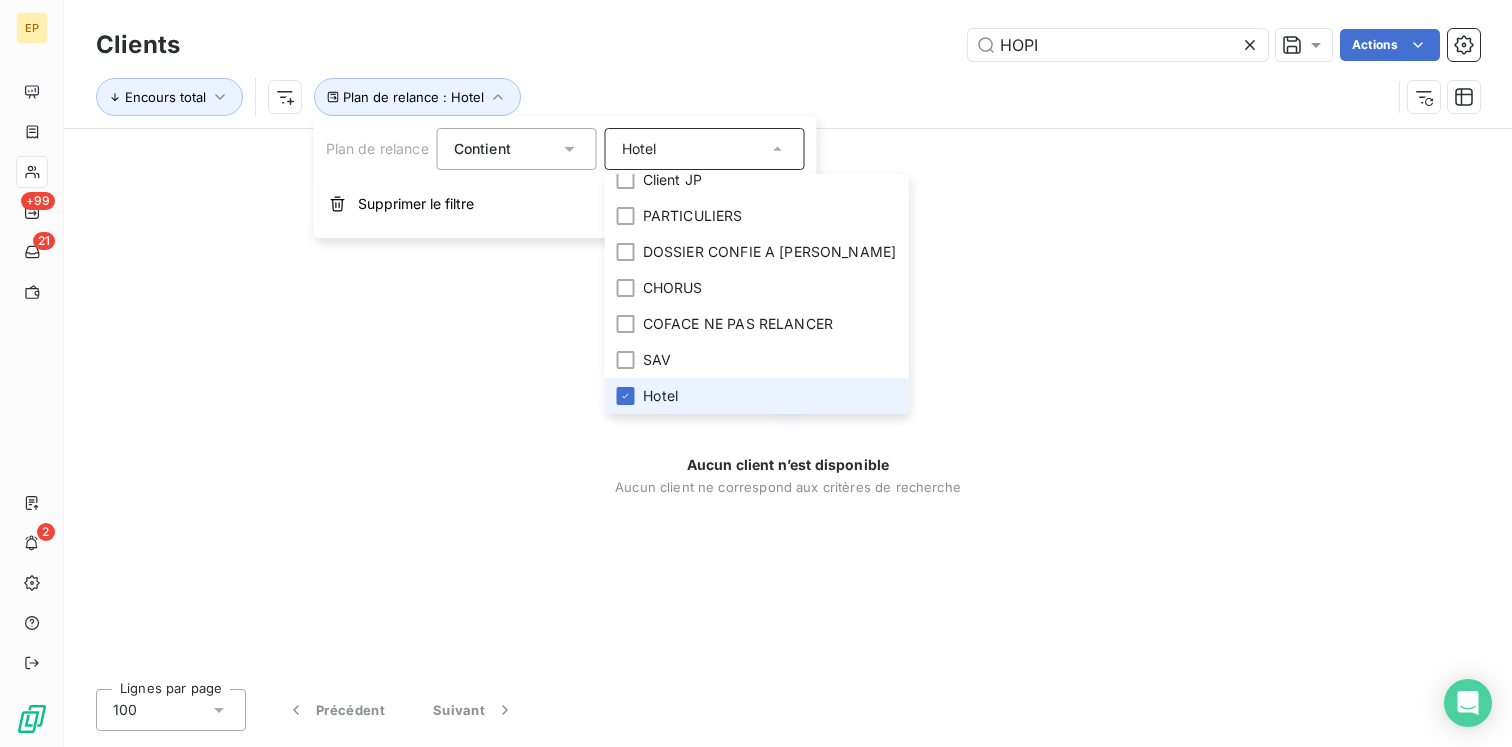 click on "Hotel" at bounding box center (660, 396) 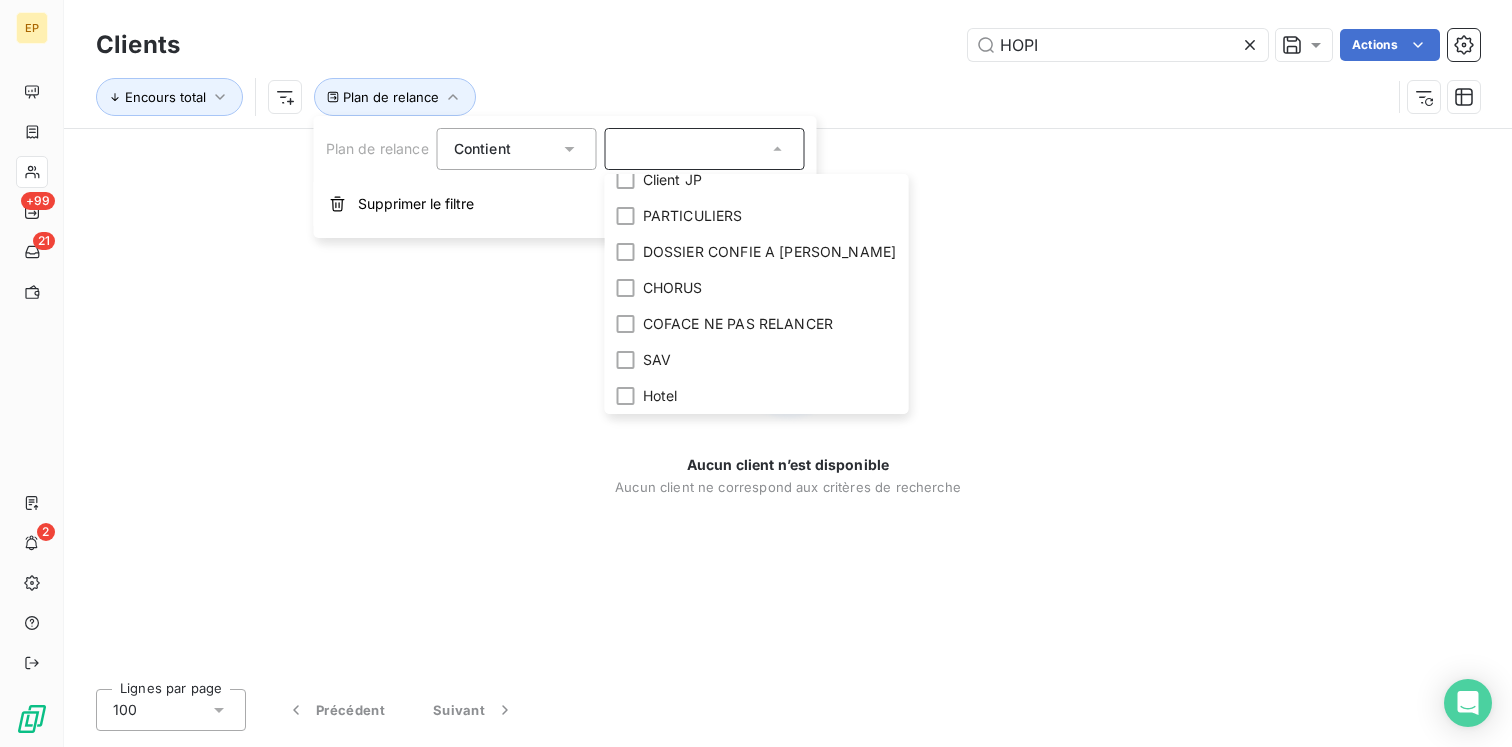 click 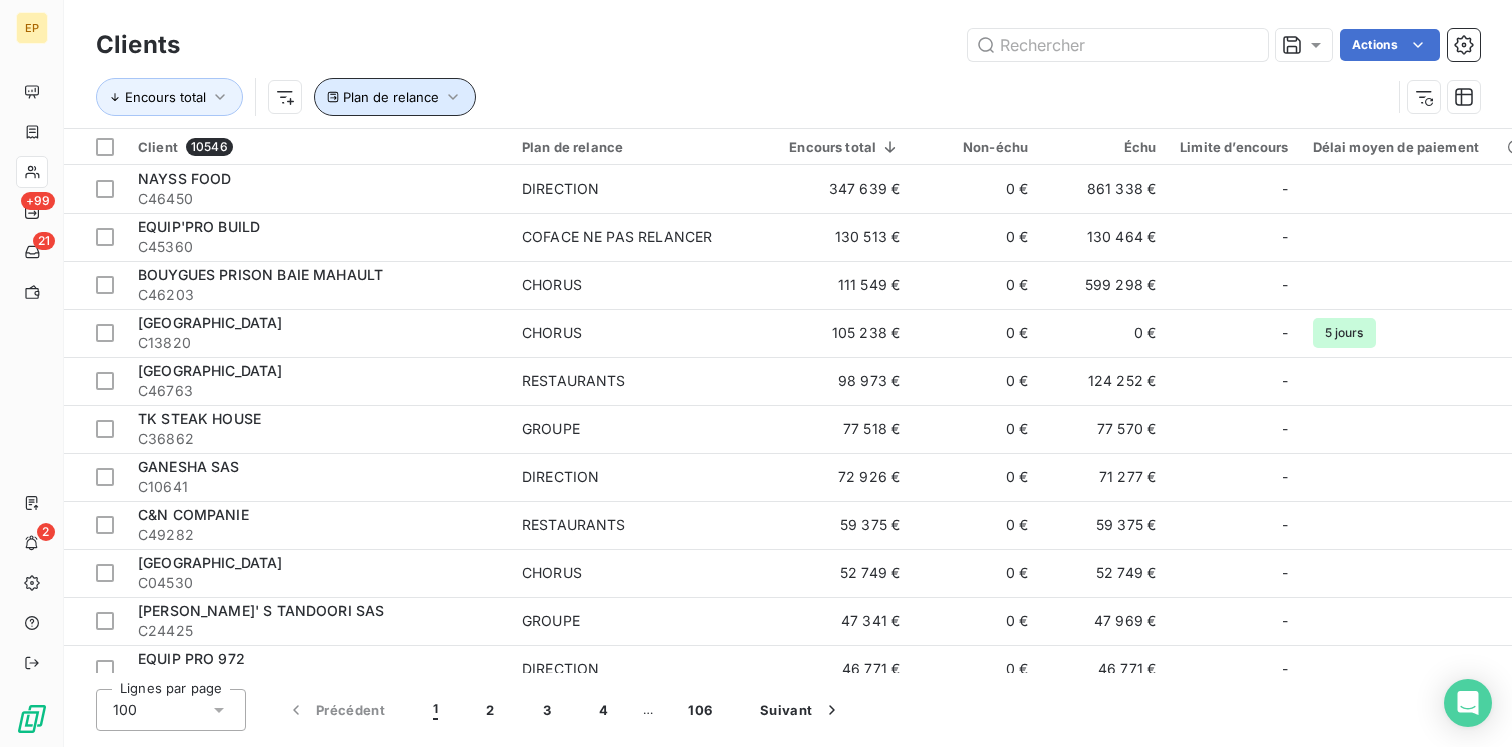 click 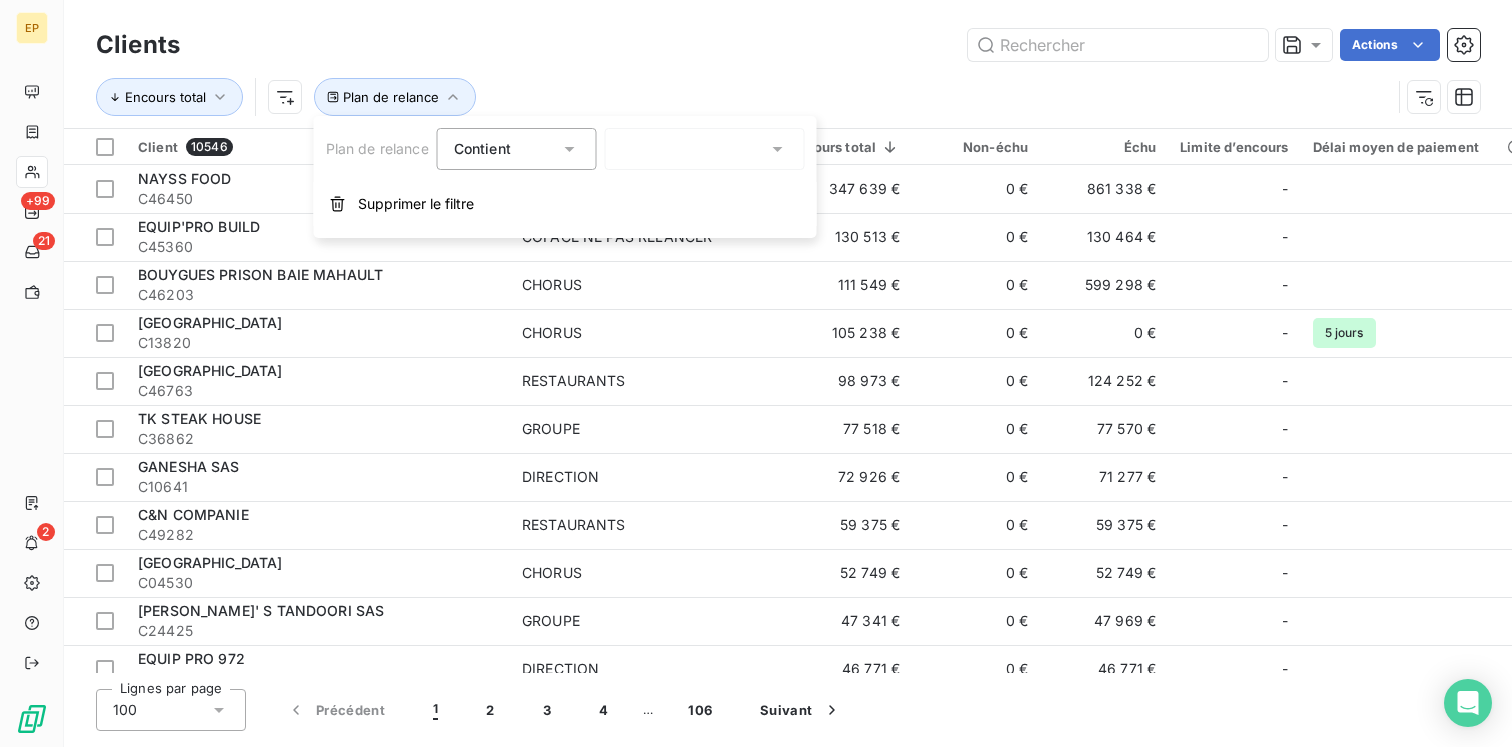 click at bounding box center (705, 149) 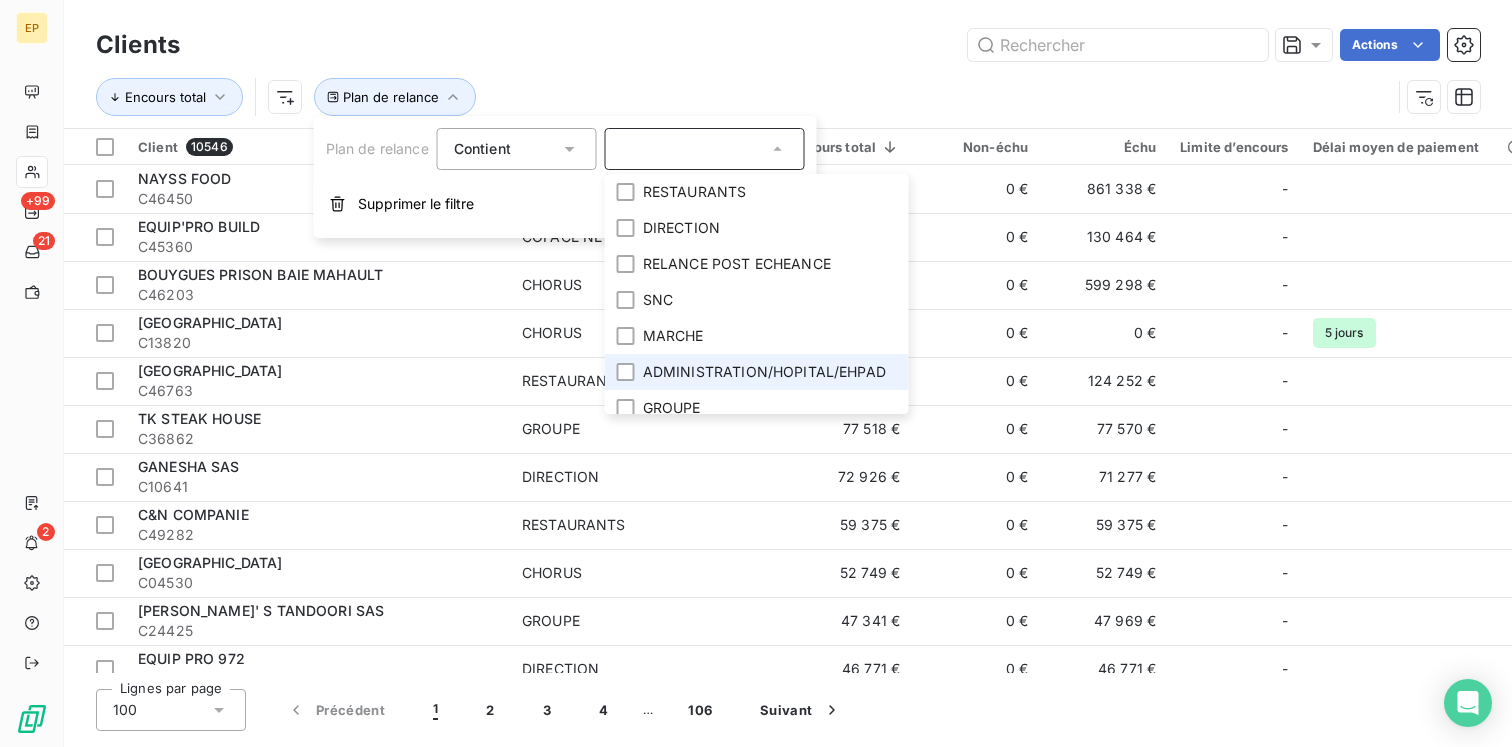 click on "ADMINISTRATION/HOPITAL/EHPAD" at bounding box center [764, 372] 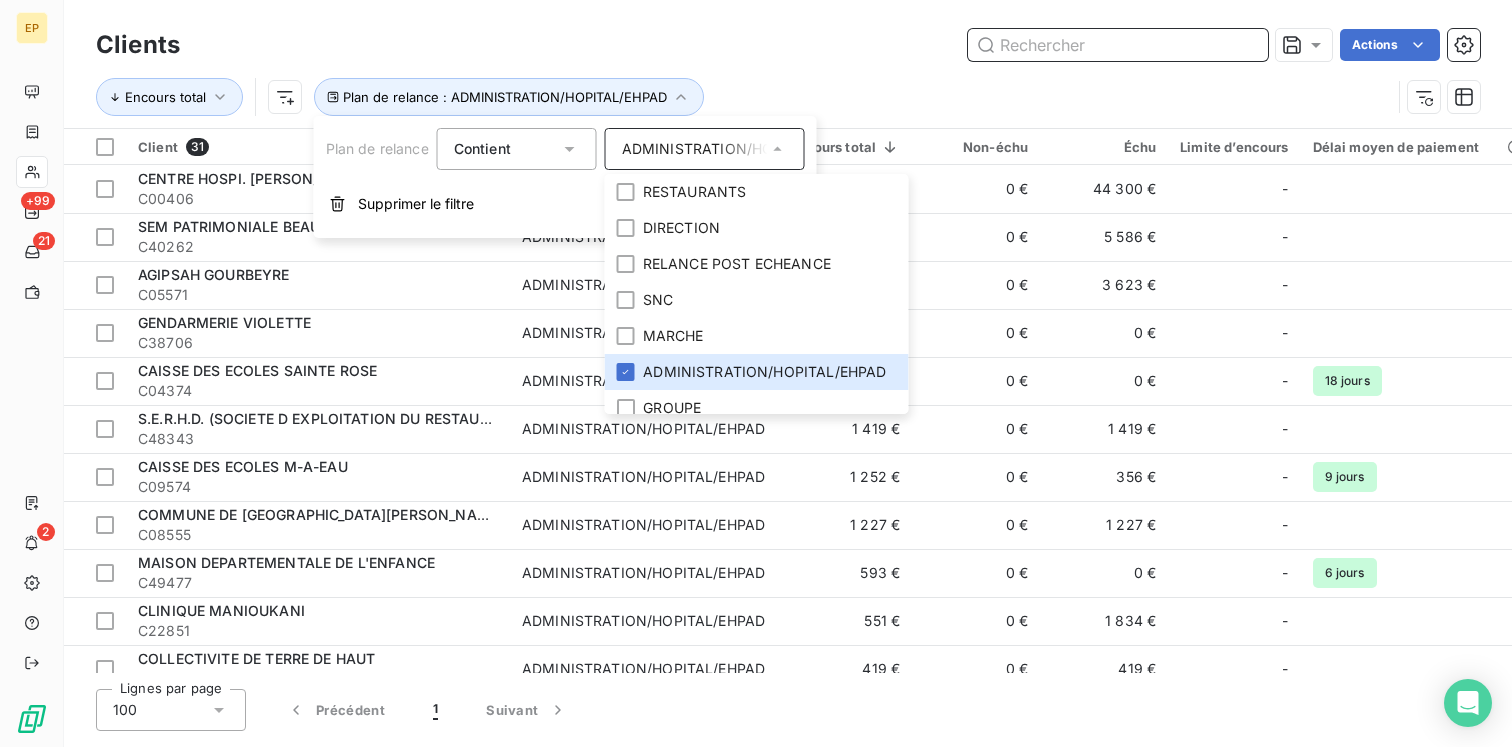click at bounding box center [1118, 45] 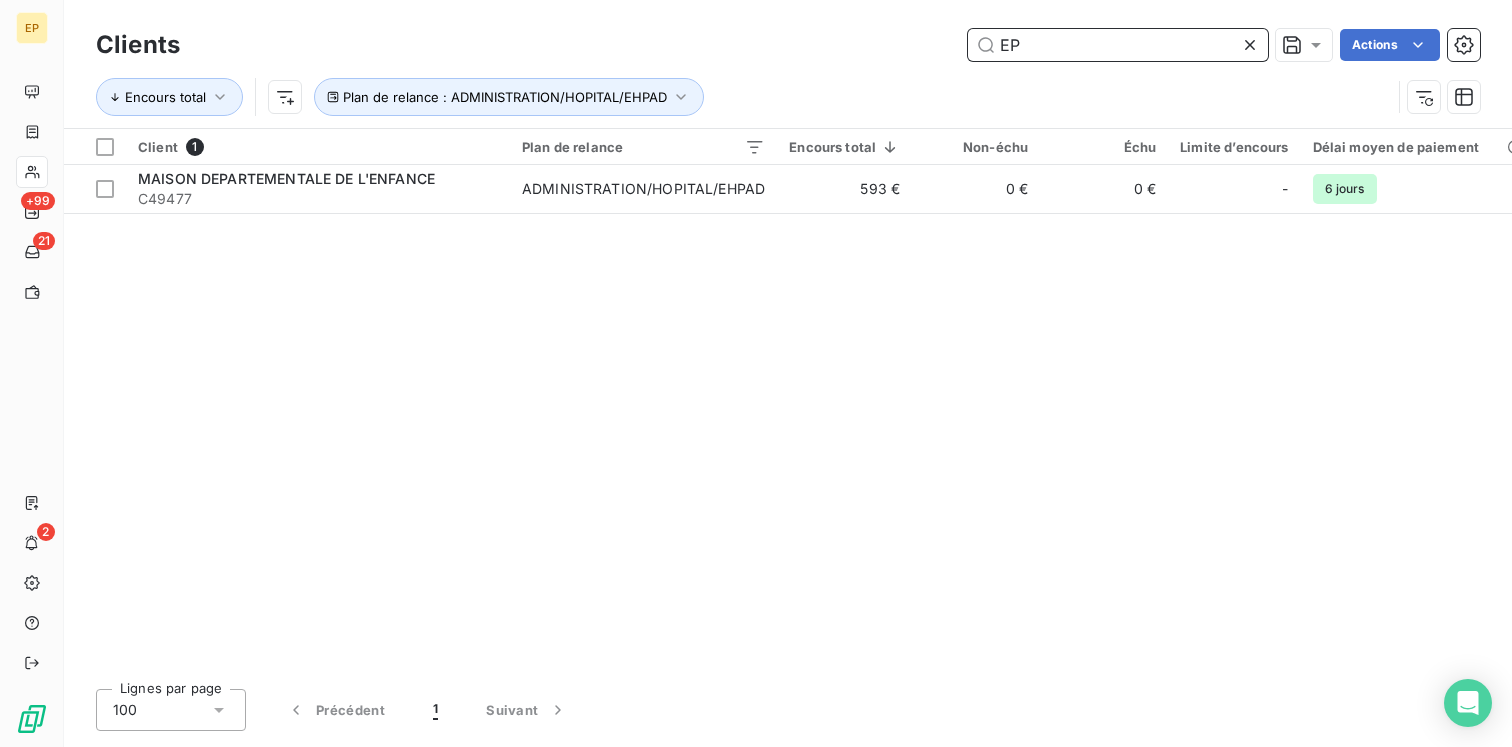 type on "E" 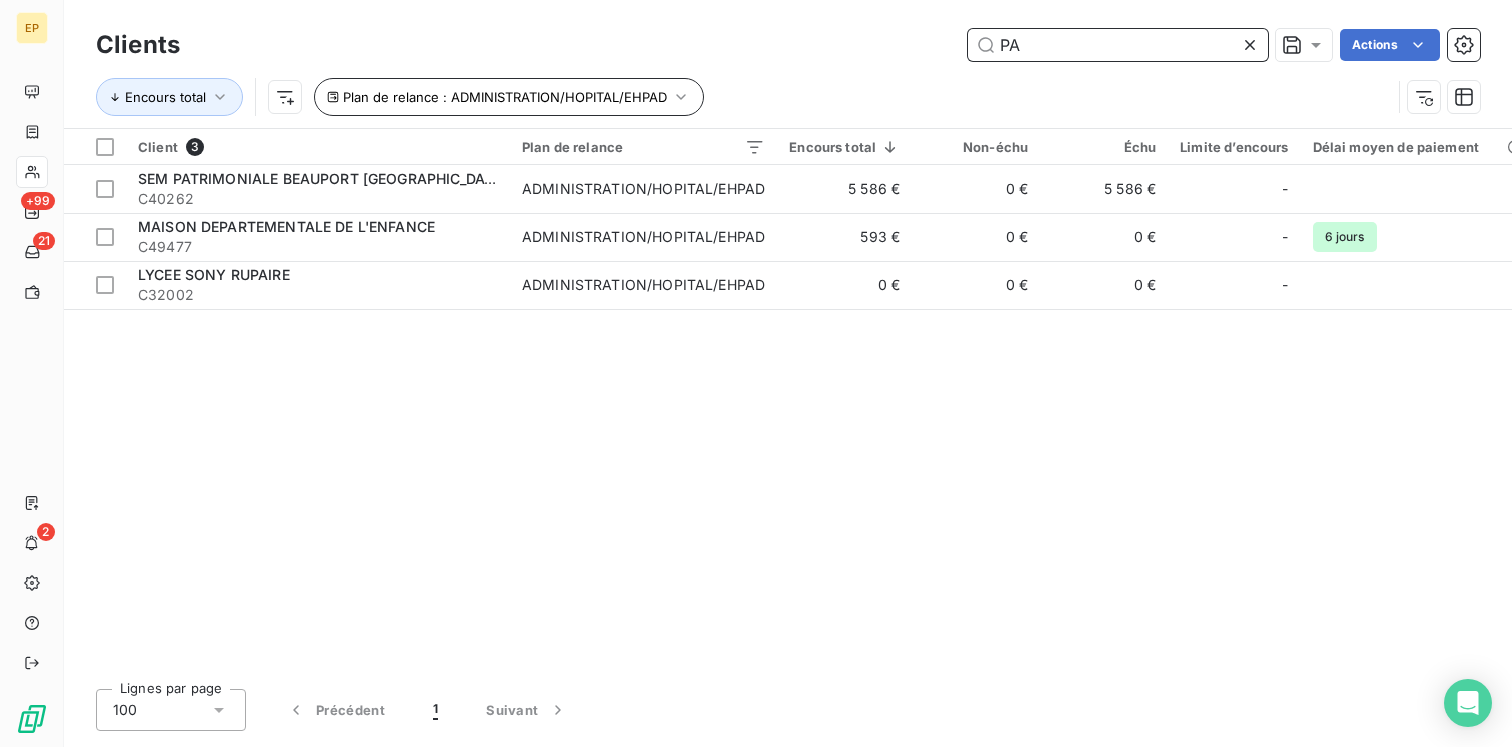 type on "PA" 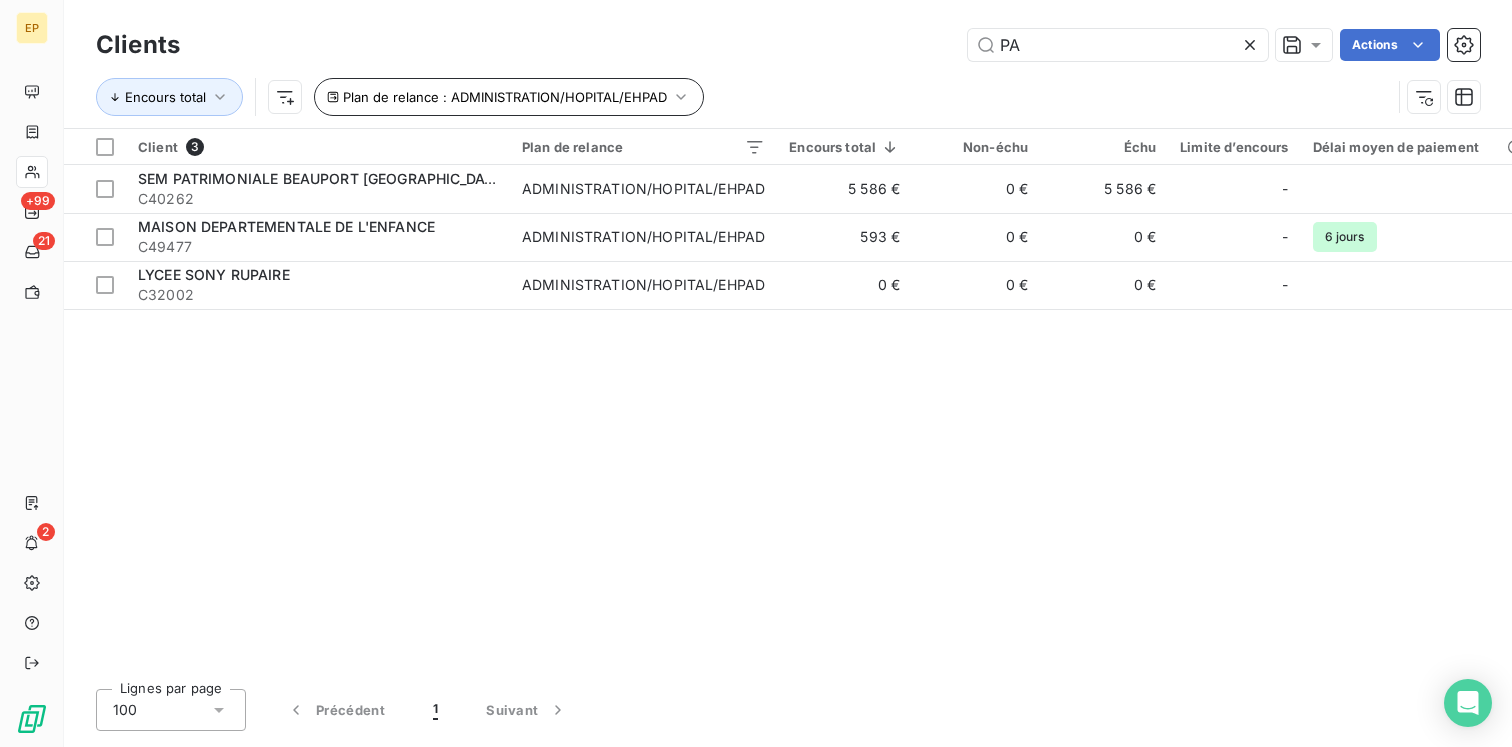 click on "Plan de relance  : ADMINISTRATION/HOPITAL/EHPAD" at bounding box center [505, 97] 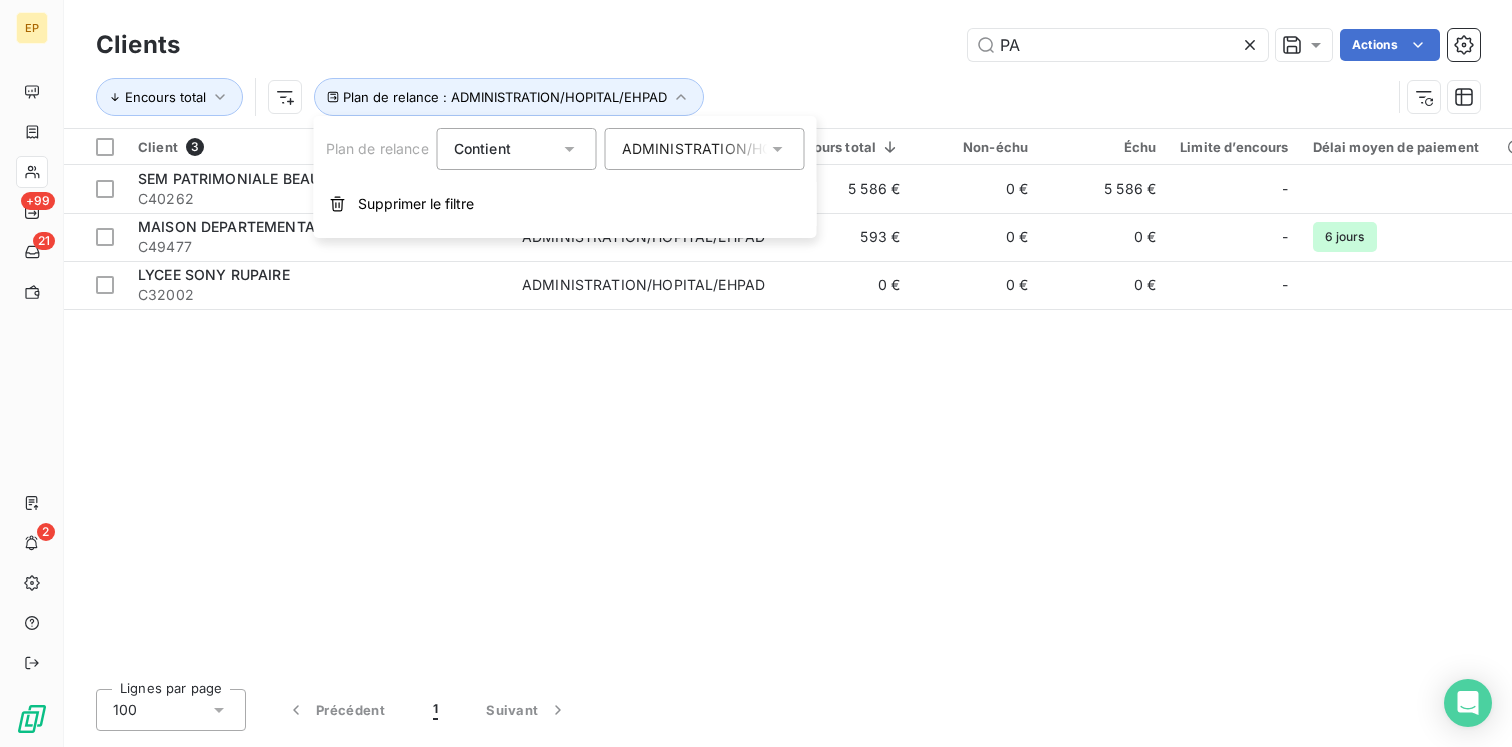 click on "ADMINISTRATION/HOPITAL/EHPAD" at bounding box center [705, 149] 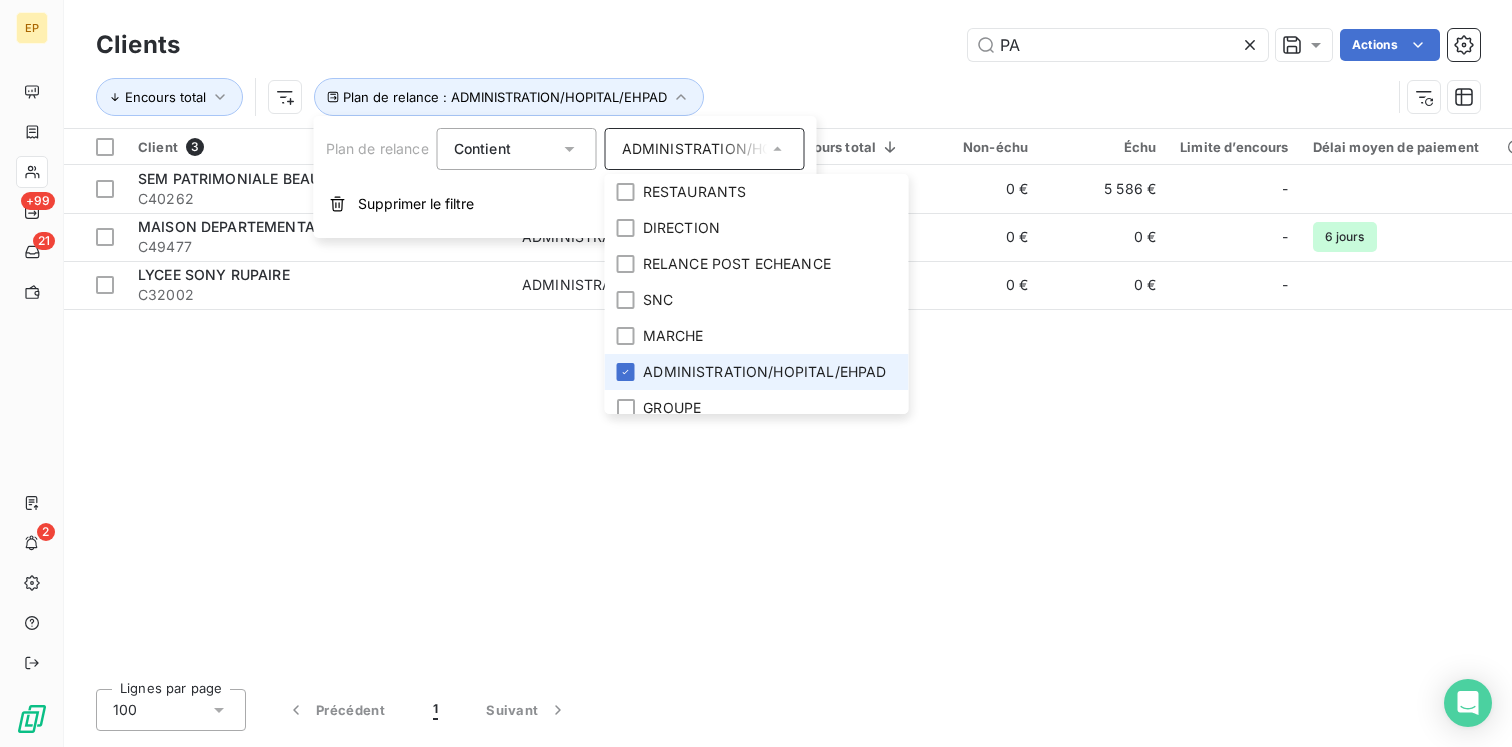 click on "ADMINISTRATION/HOPITAL/EHPAD" at bounding box center (757, 372) 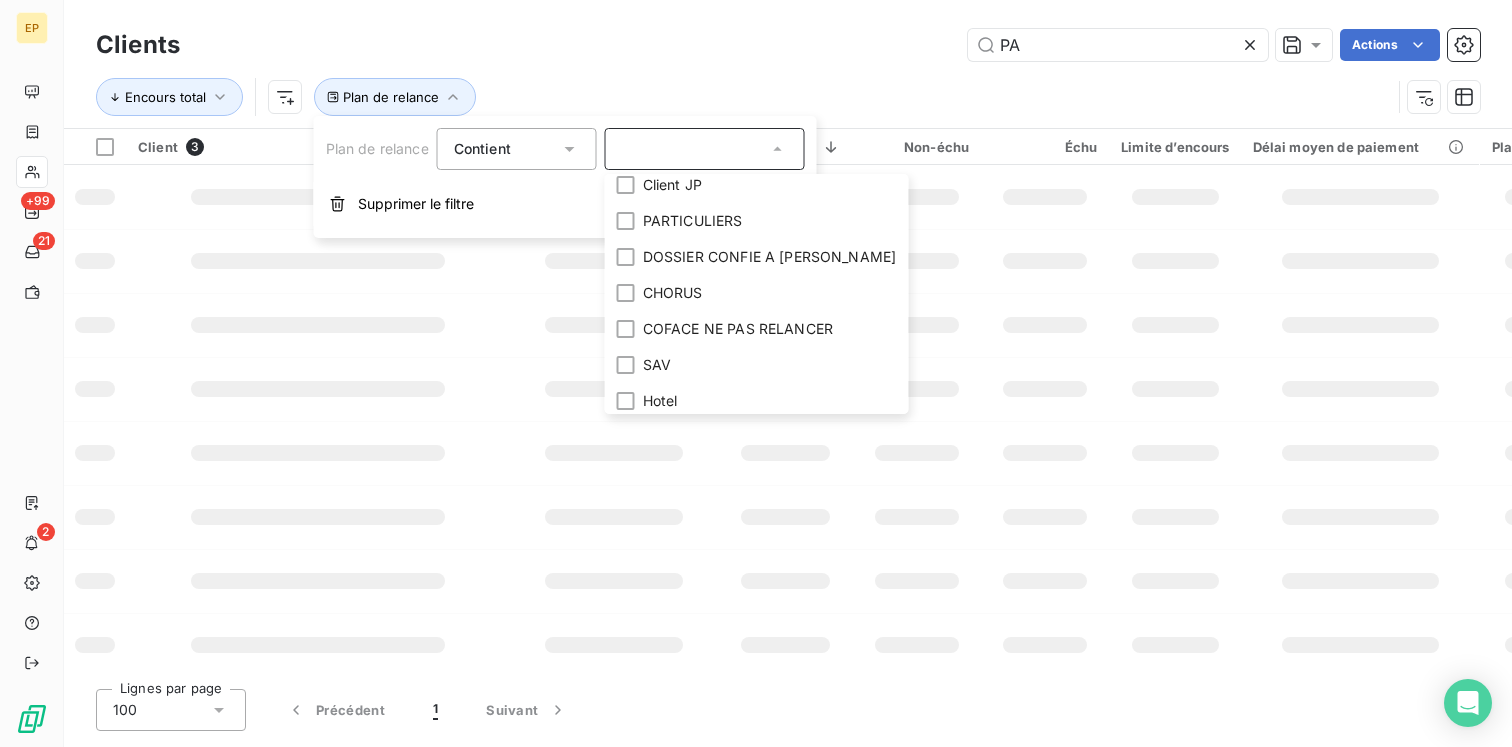 scroll, scrollTop: 264, scrollLeft: 0, axis: vertical 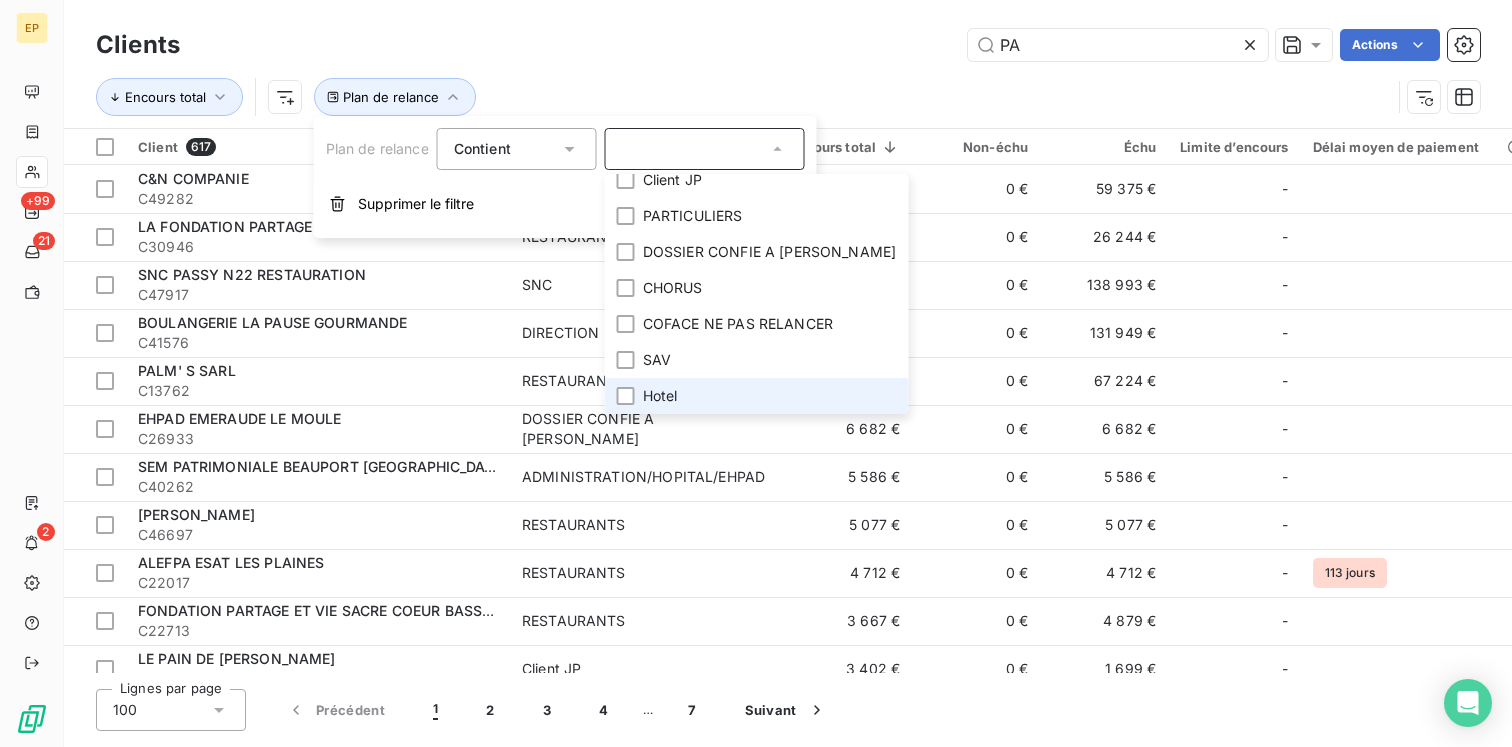 click on "Hotel" at bounding box center [757, 396] 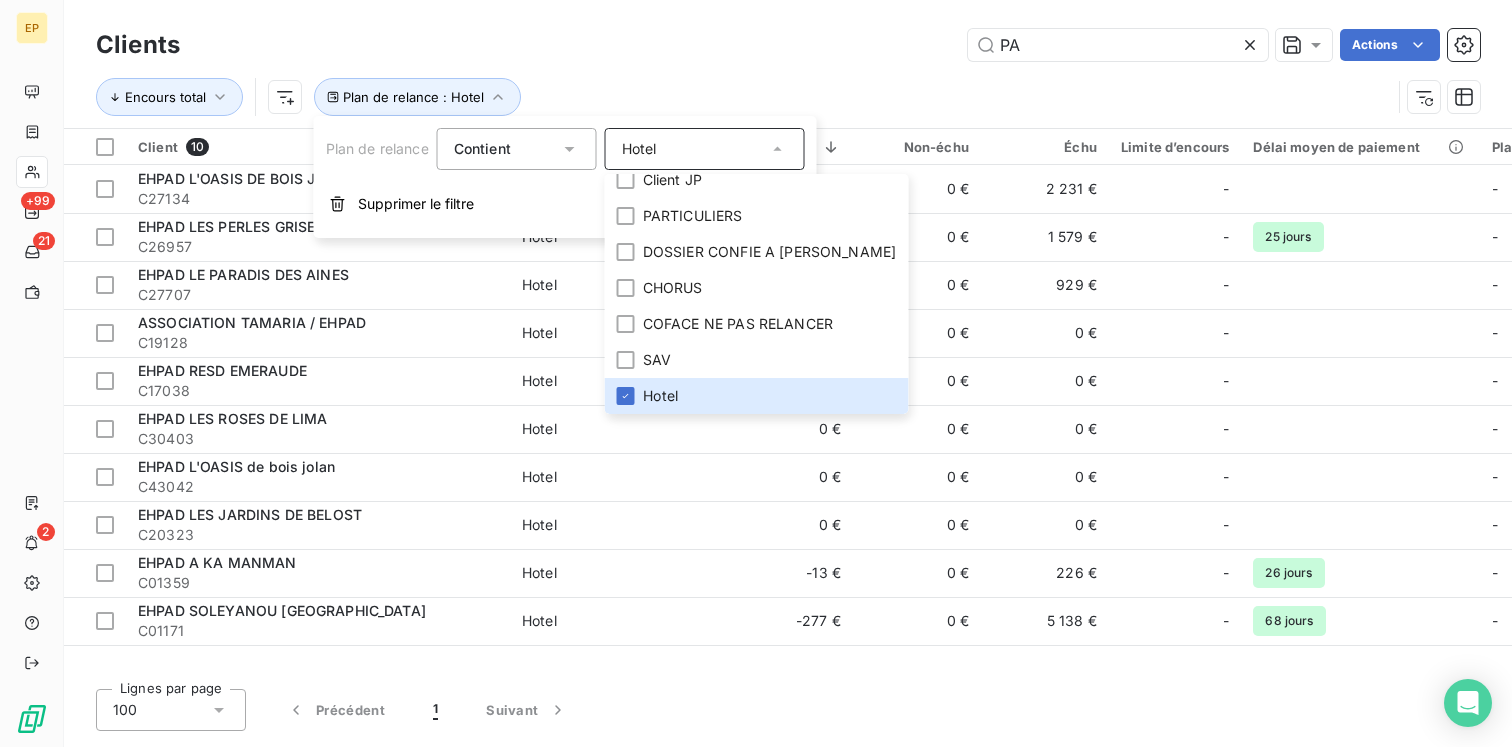 click on "Clients PA Actions" at bounding box center (788, 45) 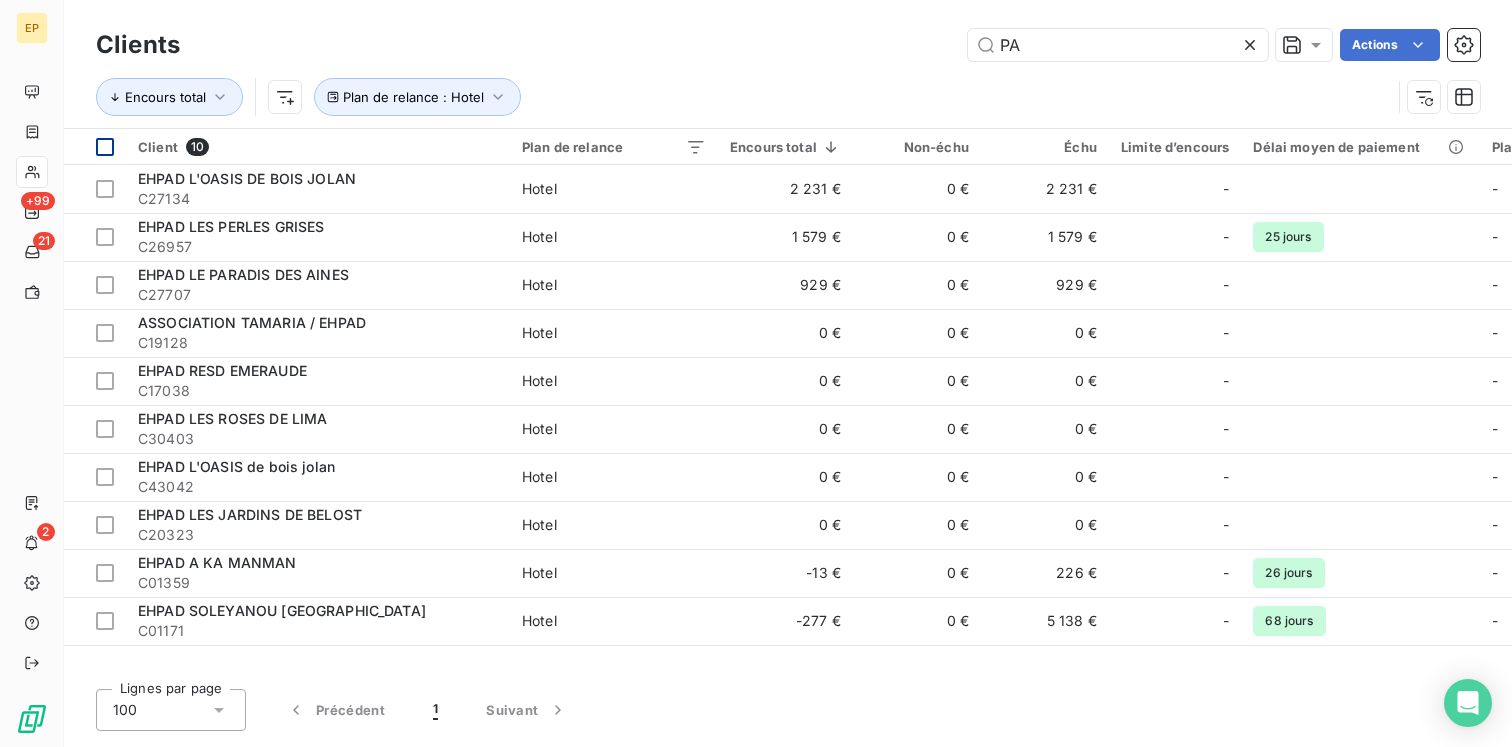 click at bounding box center [95, 147] 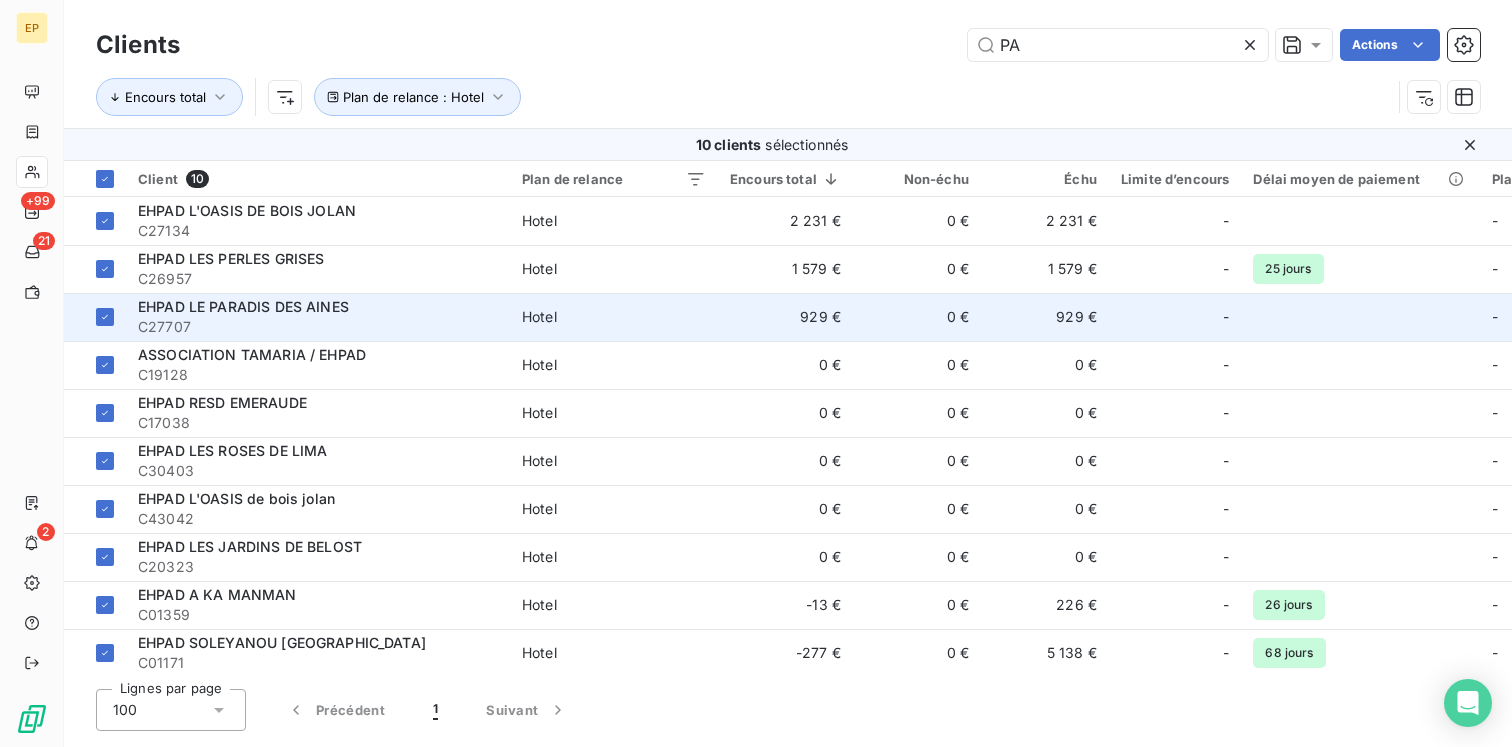 scroll, scrollTop: 12, scrollLeft: 0, axis: vertical 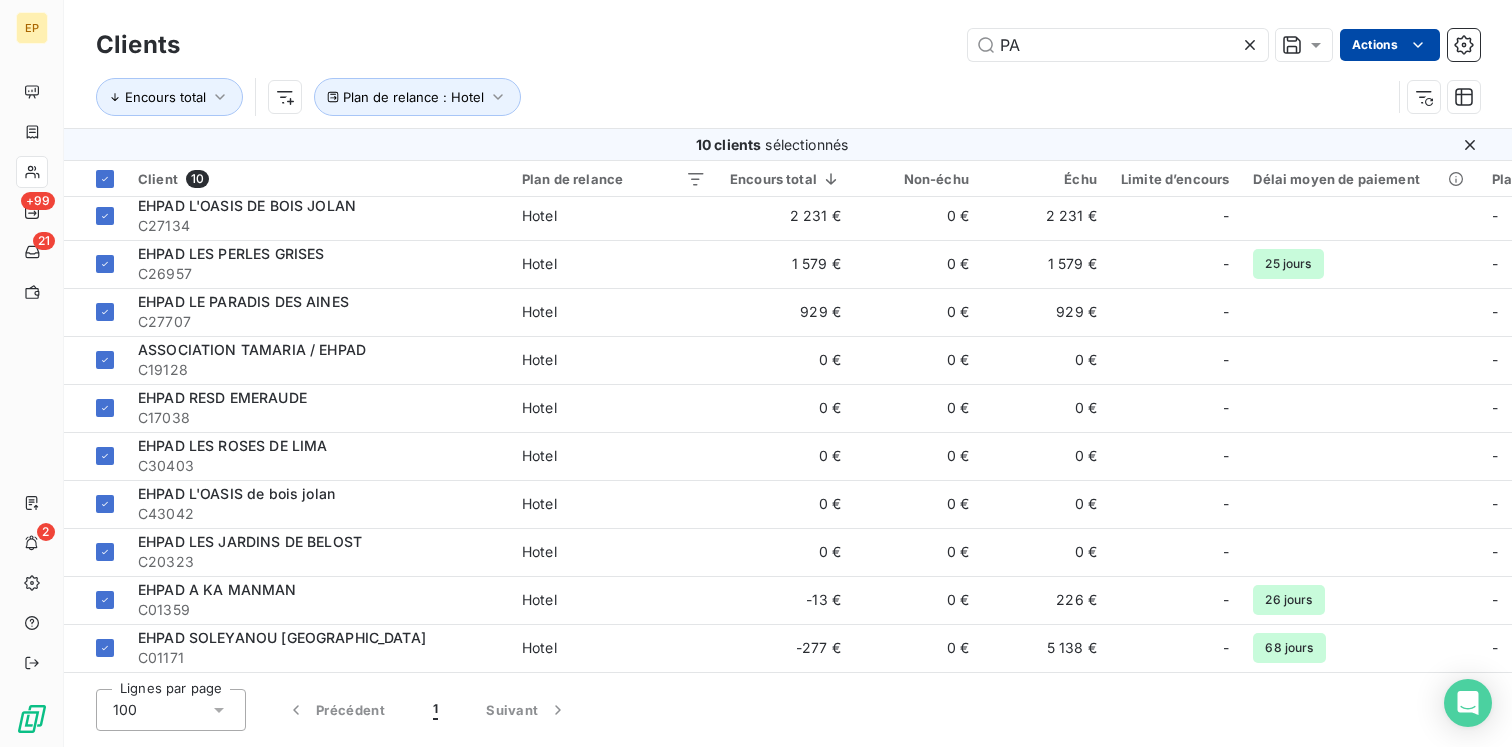 click on "EP +99 21 2 Clients PA Actions Encours total Plan de relance  : Hotel  10 clients   sélectionnés Client 10 Plan de relance Encours total Non-échu Échu Limite d’encours Délai moyen de paiement Plan de relance Tags Vendeur EHPAD L'OASIS DE BOIS JOLAN C27134 Hotel 2 231 € 0 € 2 231 € - - - - EHPAD LES PERLES GRISES C26957 Hotel 1 579 € 0 € 1 579 € - 25 jours - - - EHPAD LE PARADIS DES AINES C27707 Hotel 929 € 0 € 929 € - - - - ASSOCIATION TAMARIA / EHPAD C19128 Hotel 0 € 0 € 0 € - - - - EHPAD RESD EMERAUDE C17038 Hotel 0 € 0 € 0 € - - - - EHPAD LES ROSES DE LIMA C30403 Hotel 0 € 0 € 0 € - - - - EHPAD L'OASIS de bois jolan C43042 Hotel 0 € 0 € 0 € - - - - EHPAD LES JARDINS DE BELOST C20323 Hotel 0 € 0 € 0 € - - - - EHPAD A KA MANMAN C01359 Hotel -13 € 0 € 226 € - 26 jours - - - EHPAD SOLEYANOU PORT LOUIS C01171 Hotel -277 € 0 € 5 138 € - 68 jours - - - Lignes par page 100 Précédent 1 Suivant" at bounding box center (756, 373) 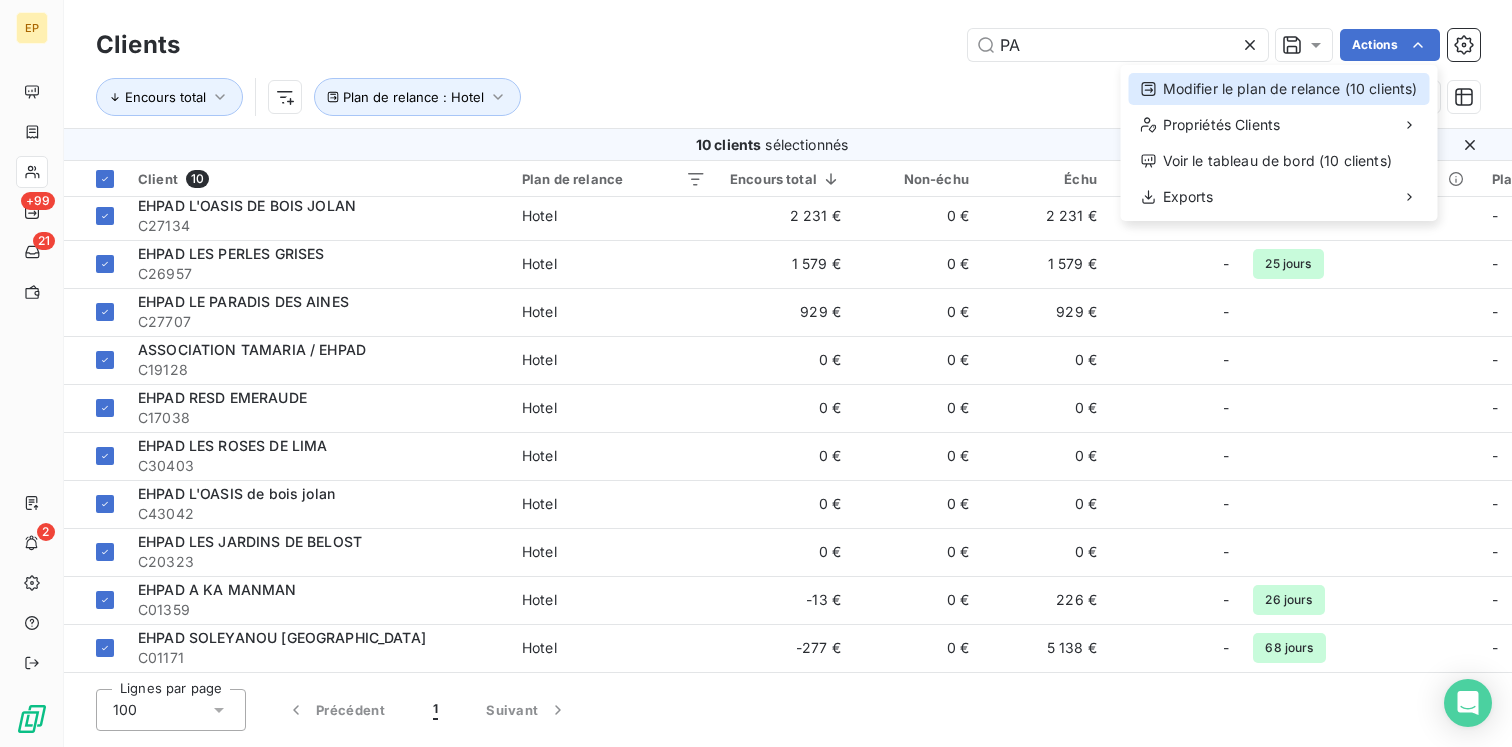 click on "Modifier le plan de relance (10 clients)" at bounding box center [1279, 89] 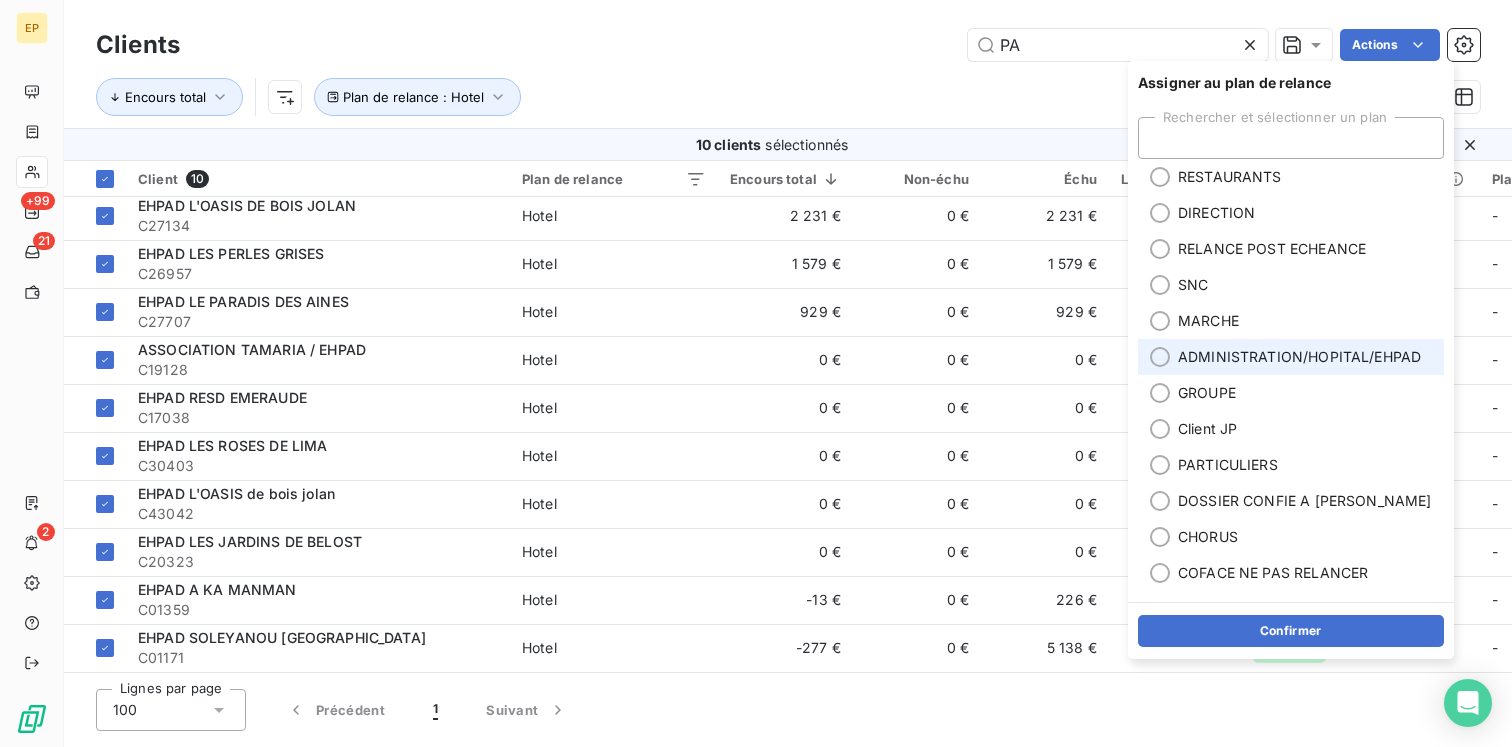 click on "ADMINISTRATION/HOPITAL/EHPAD" at bounding box center (1299, 357) 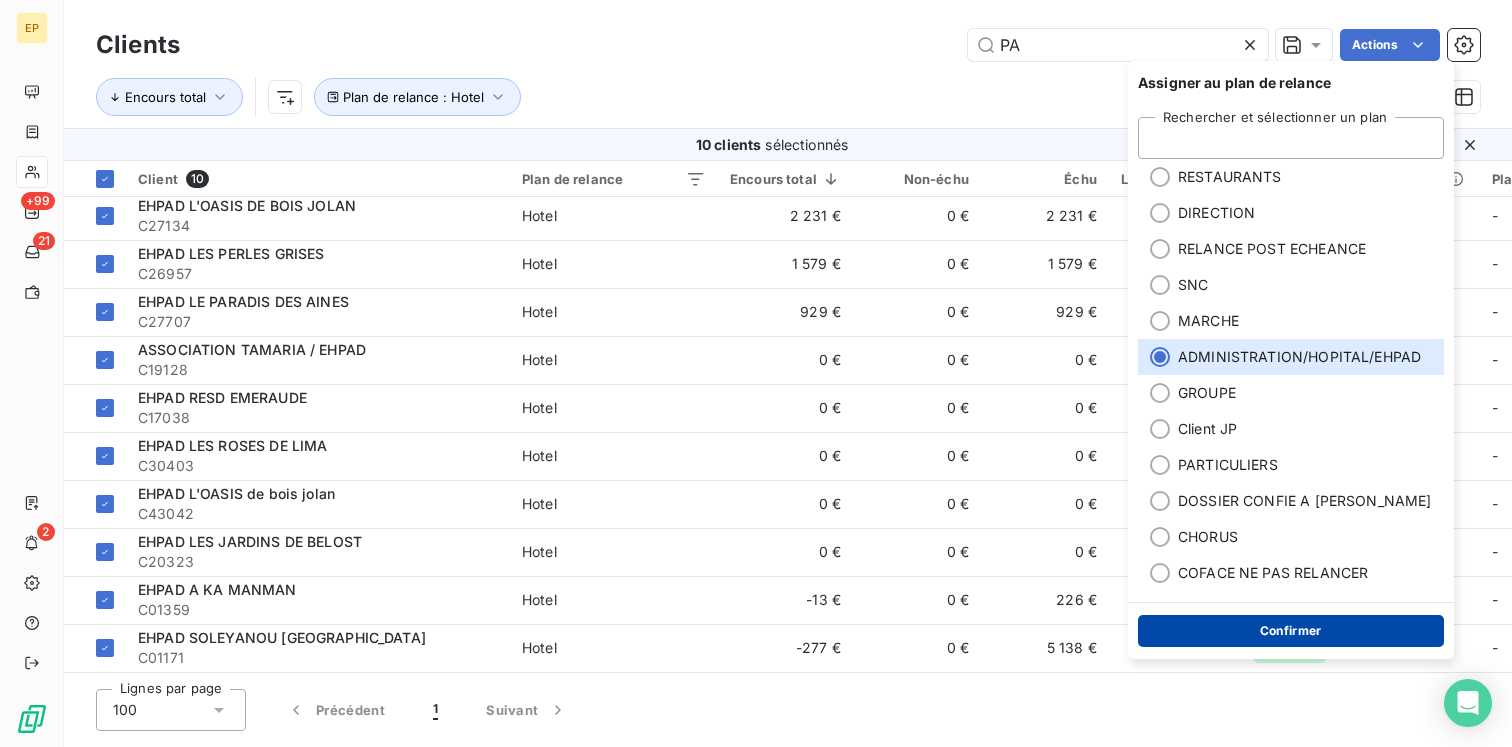 click on "Confirmer" at bounding box center [1291, 631] 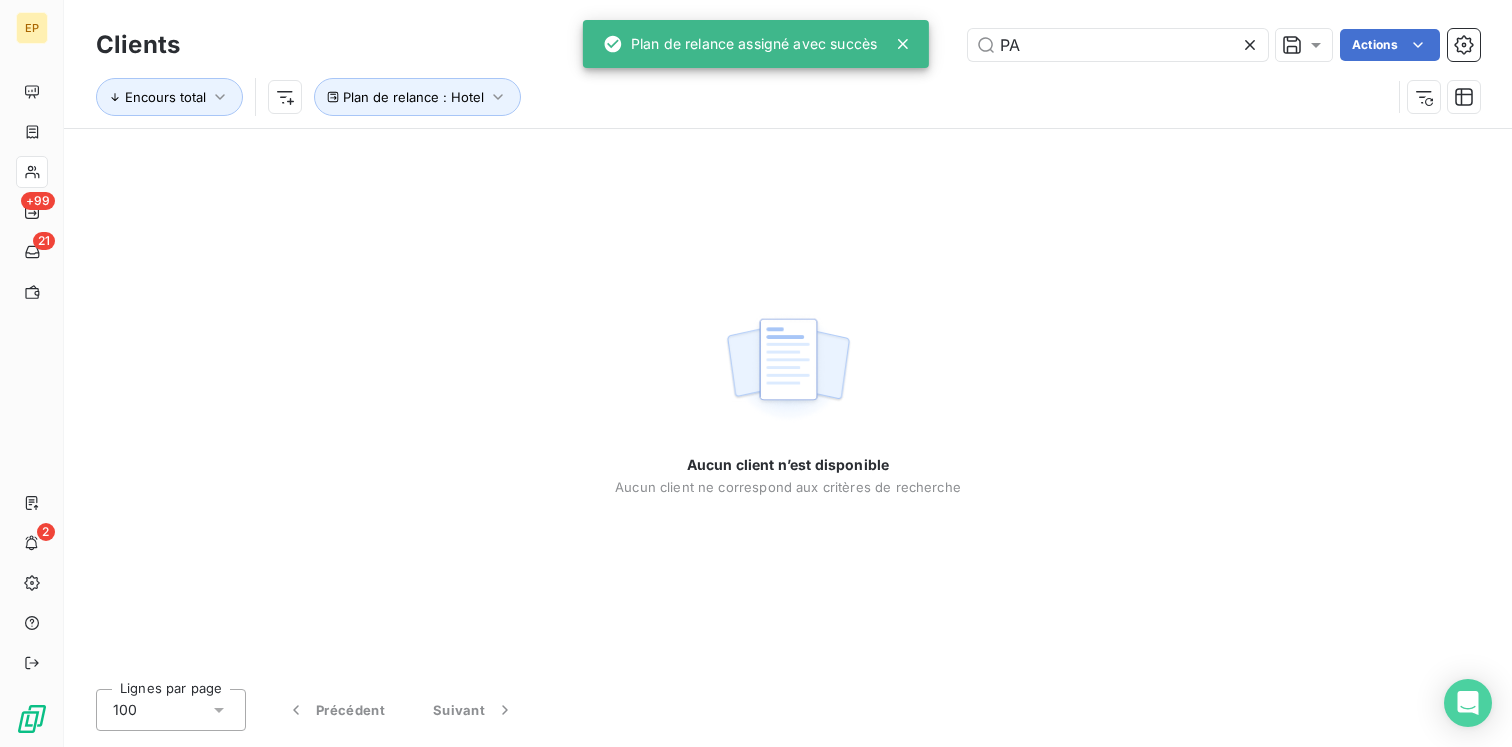 click 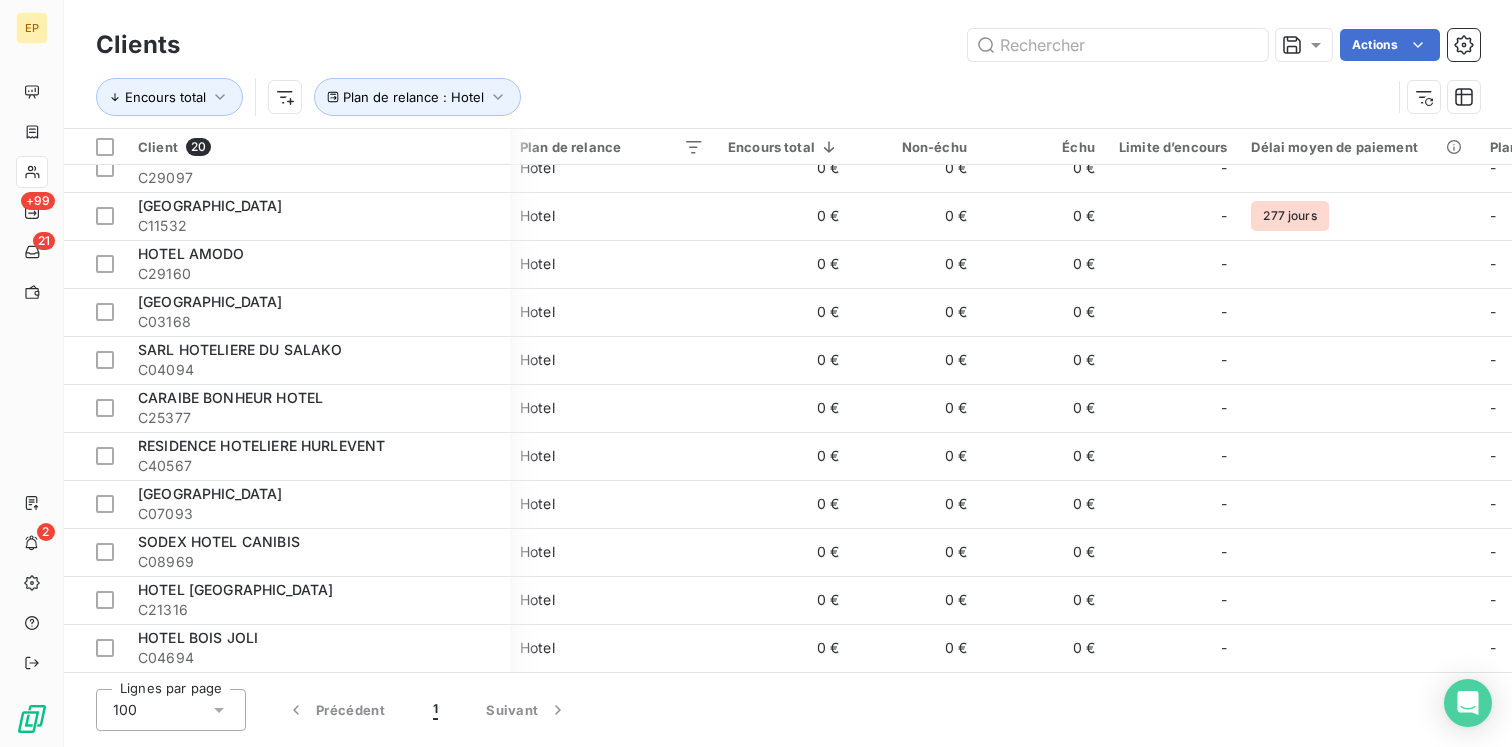 scroll, scrollTop: 0, scrollLeft: 2, axis: horizontal 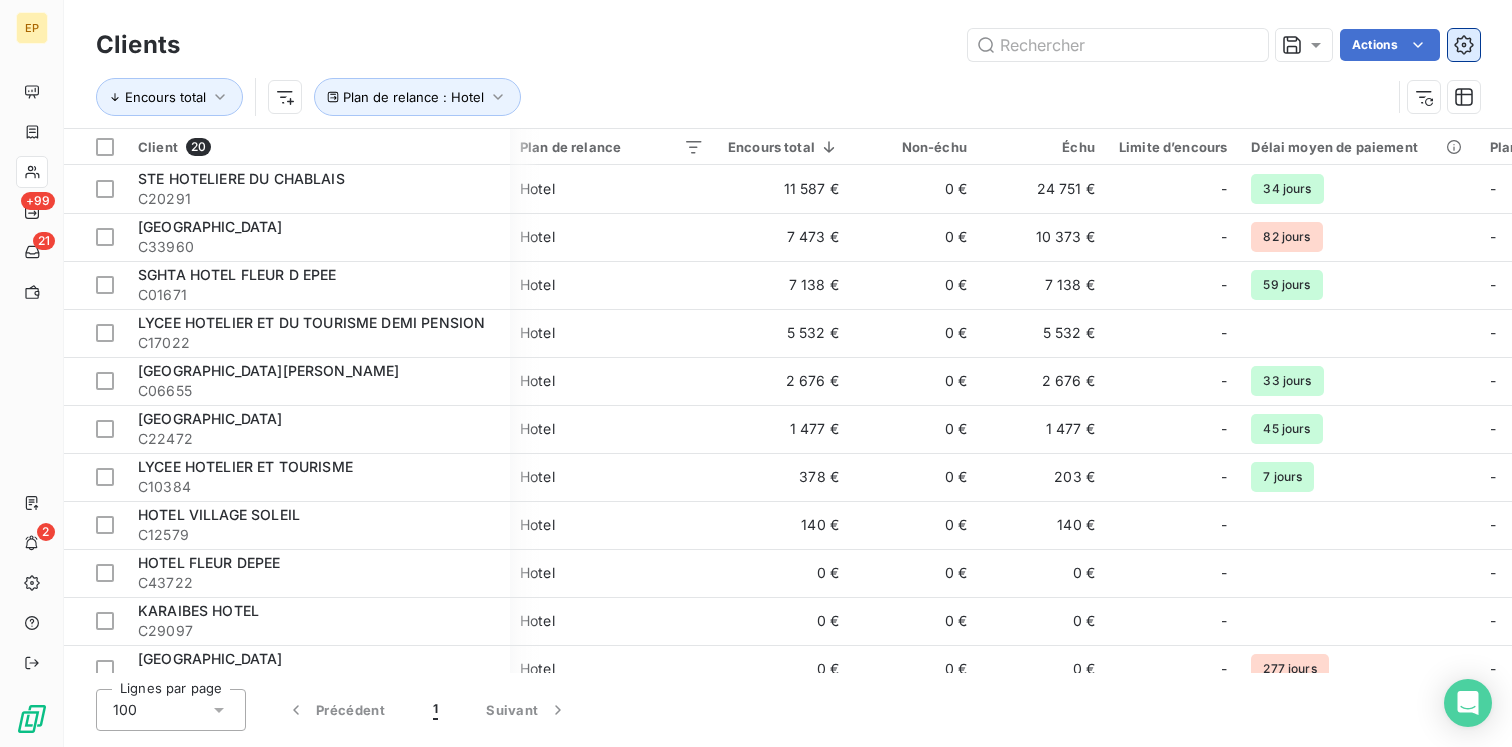 click 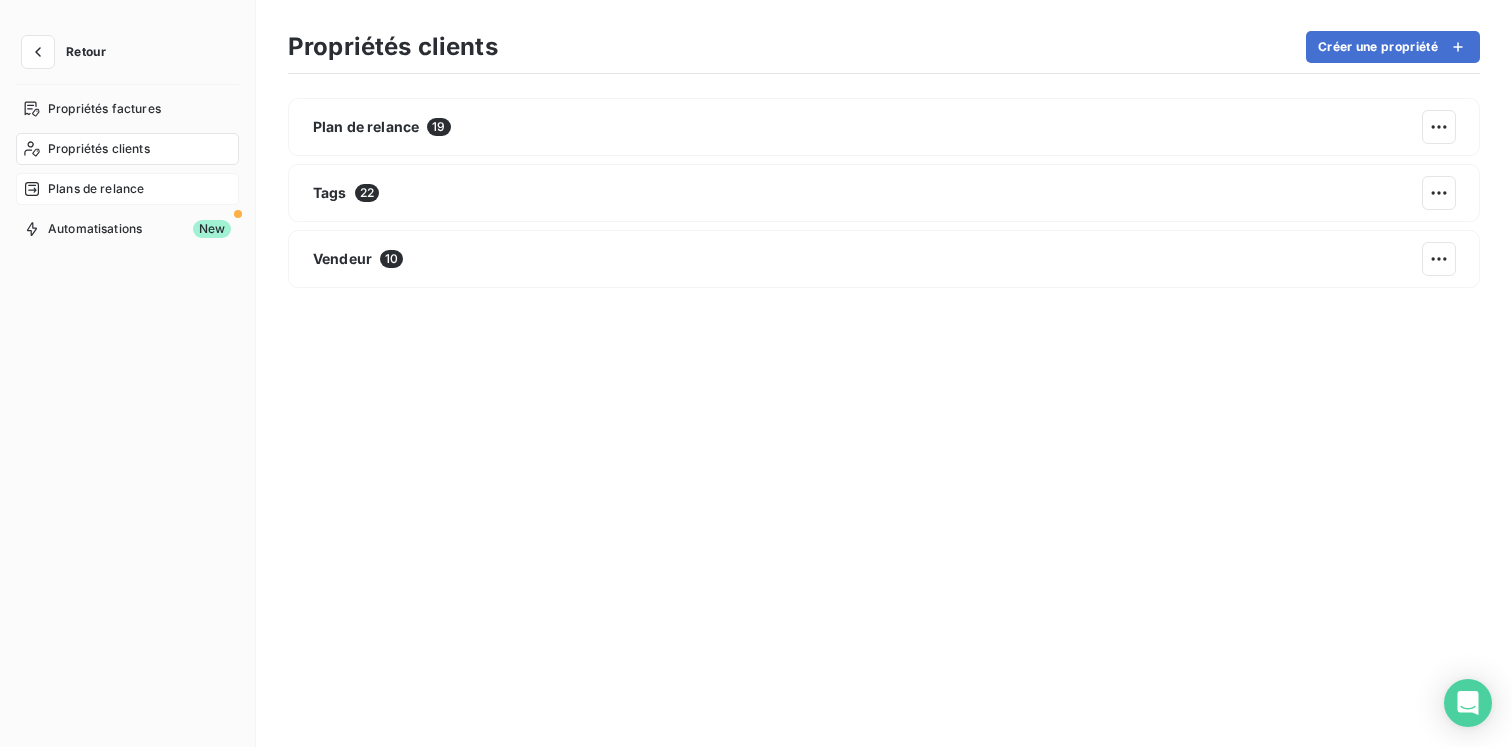 click on "Plans de relance" at bounding box center (96, 189) 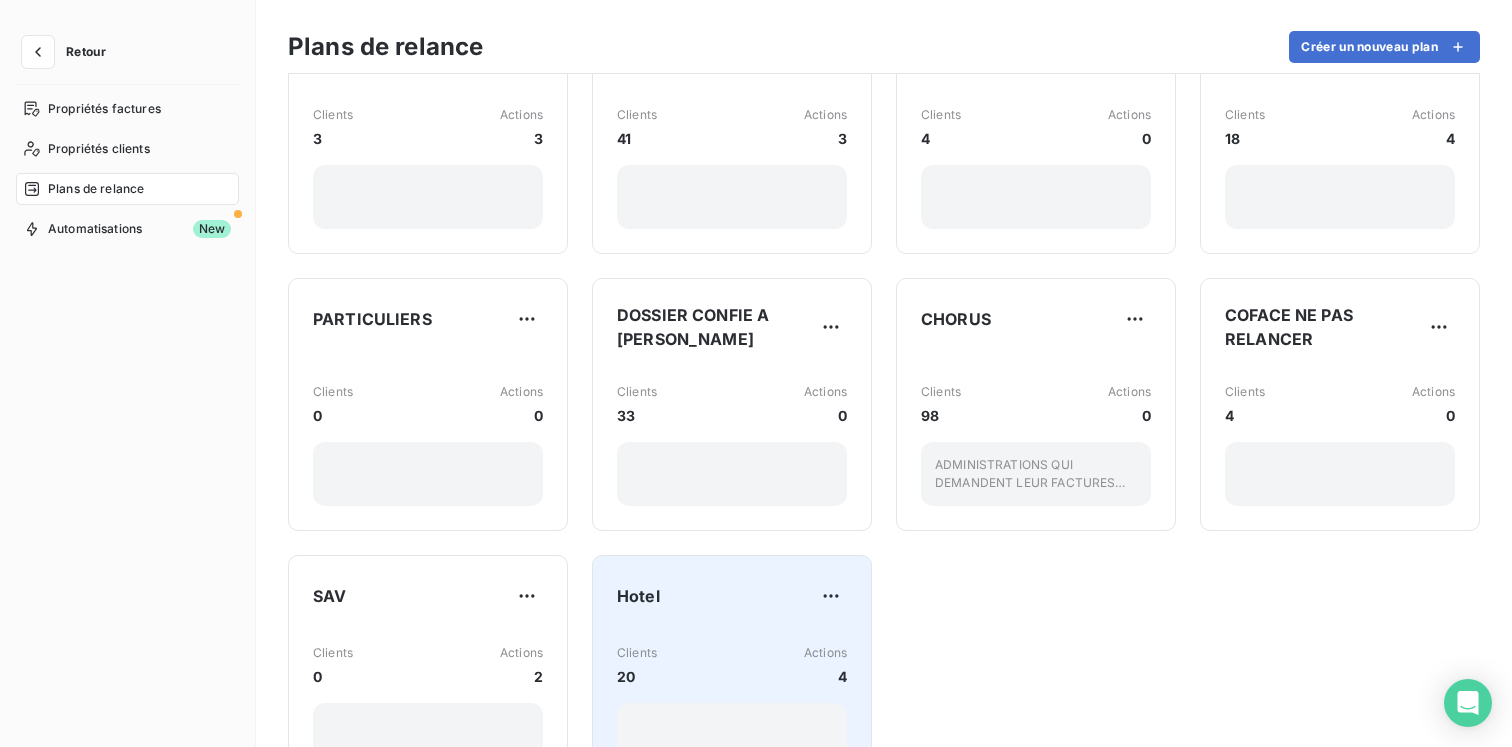 scroll, scrollTop: 365, scrollLeft: 0, axis: vertical 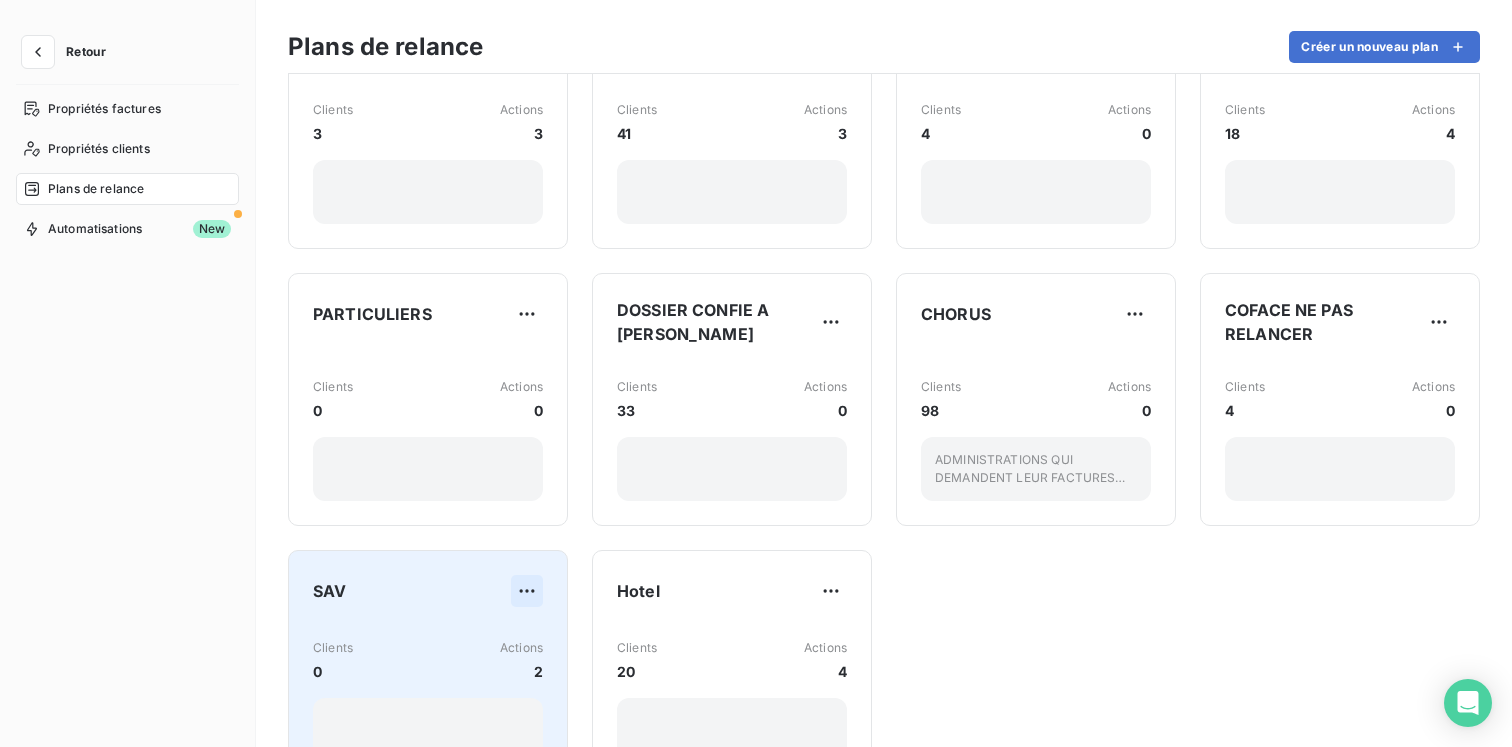click on "Retour Propriétés factures Propriétés clients Plans de relance Automatisations New Plans de relance Créer un nouveau plan RESTAURANTS Plan par défaut Clients 5825 Actions 8 DIRECTION Clients 32 Actions 3 RELANCE POST ECHEANCE Clients 4437 Actions 2 SNC Clients 31 Actions 0 MARCHE Clients 3 Actions 3 ADMINISTRATION/HOPITAL/EHPAD Clients 41 Actions 3 GROUPE Clients 4 Actions 0 Client JP Clients 18 Actions 4 PARTICULIERS Clients 0 Actions 0 DOSSIER CONFIE A BRIGITTE GBK Clients 33 Actions 0 CHORUS Clients 98 Actions 0 ADMINISTRATIONS QUI DEMANDENT LEUR FACTURES SUR CHORUS COFACE NE PAS RELANCER Clients 4 Actions 0 SAV Clients 0 Actions 2 Hotel Clients 20 Actions 4" at bounding box center (756, 373) 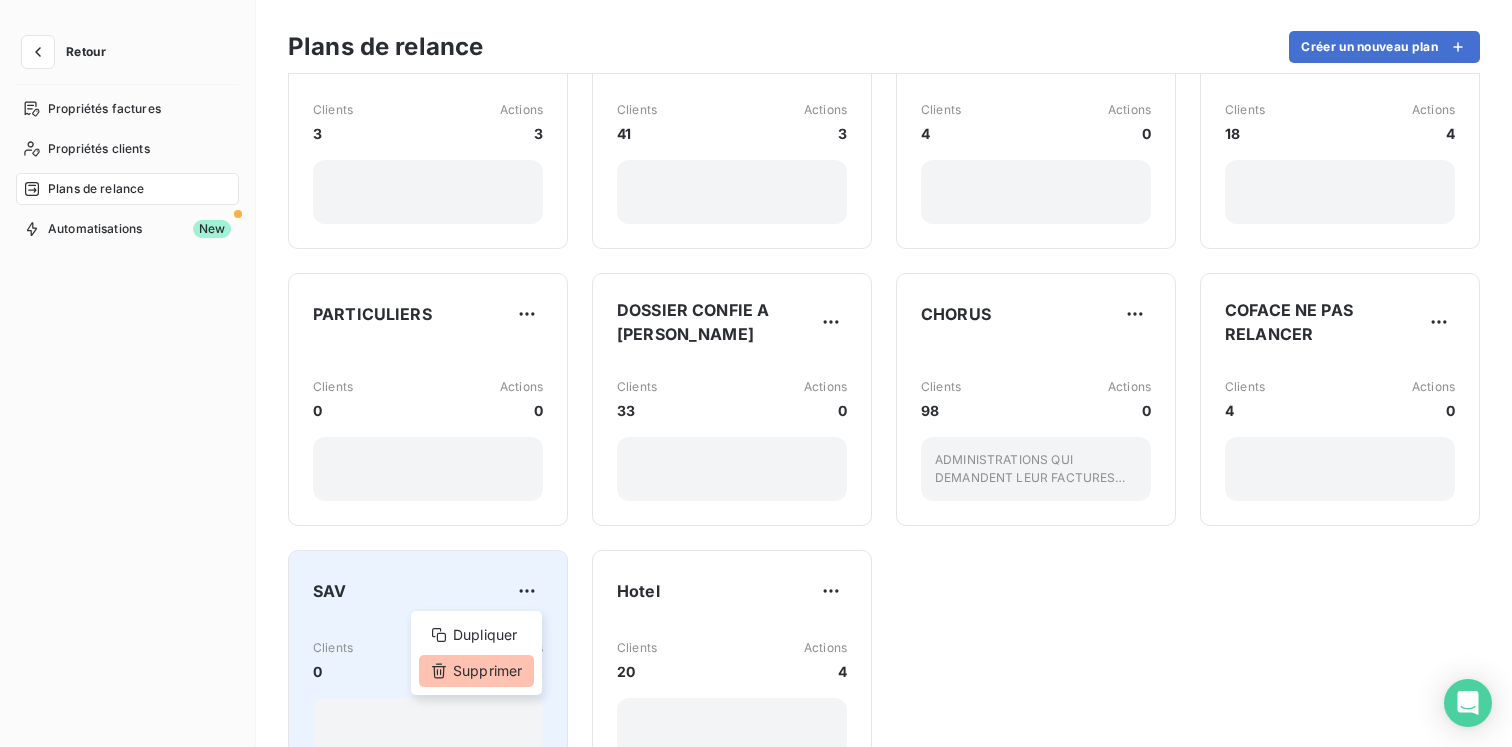 click on "Supprimer" at bounding box center [476, 671] 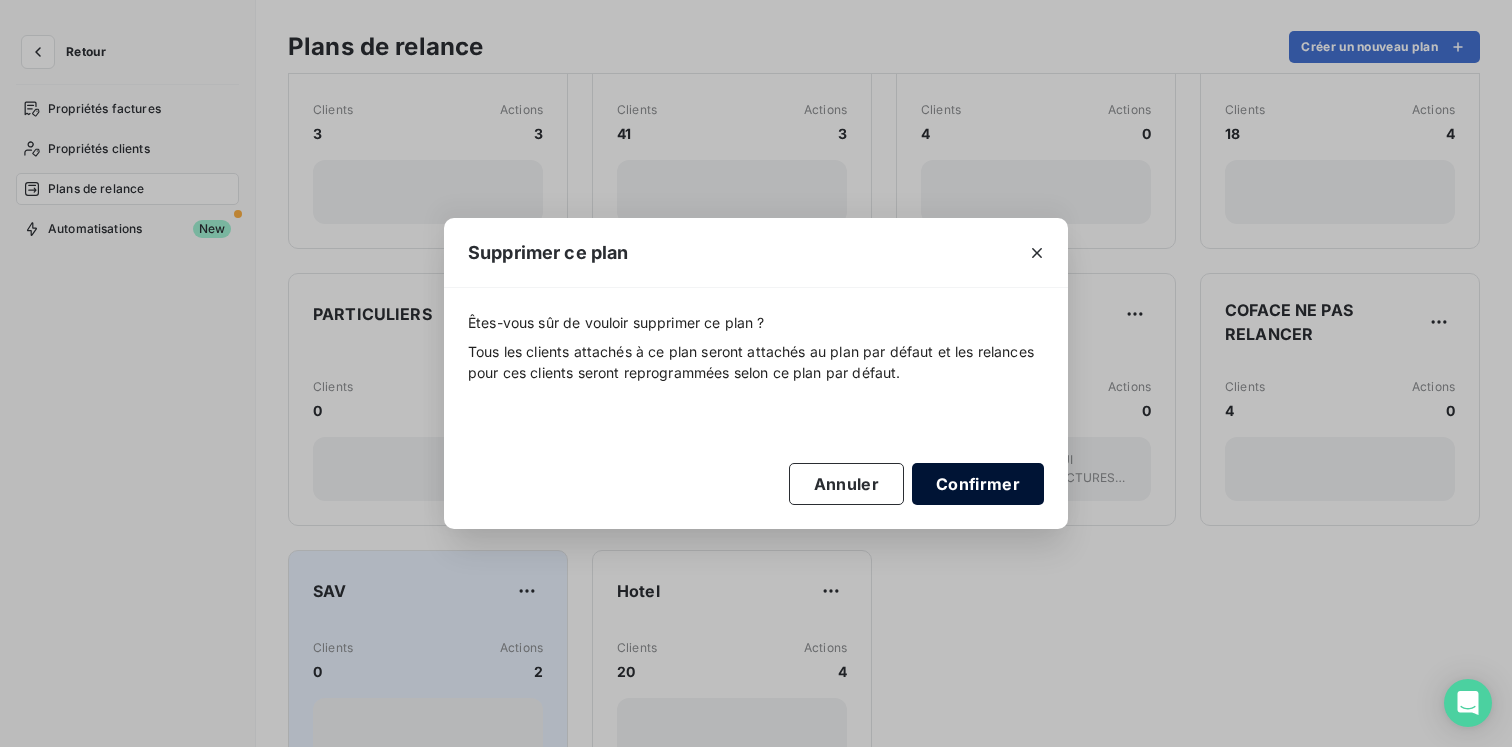 click on "Confirmer" at bounding box center [978, 484] 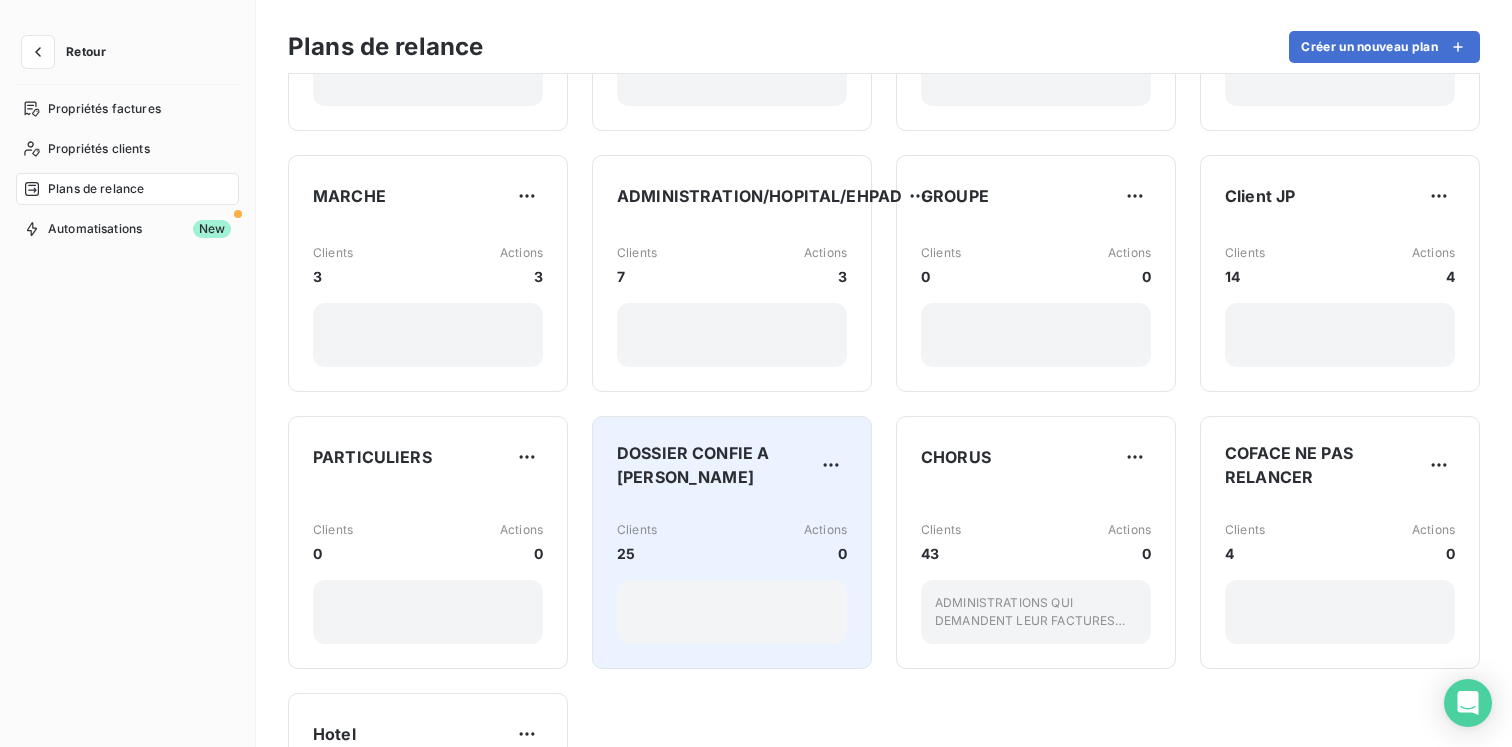 scroll, scrollTop: 437, scrollLeft: 0, axis: vertical 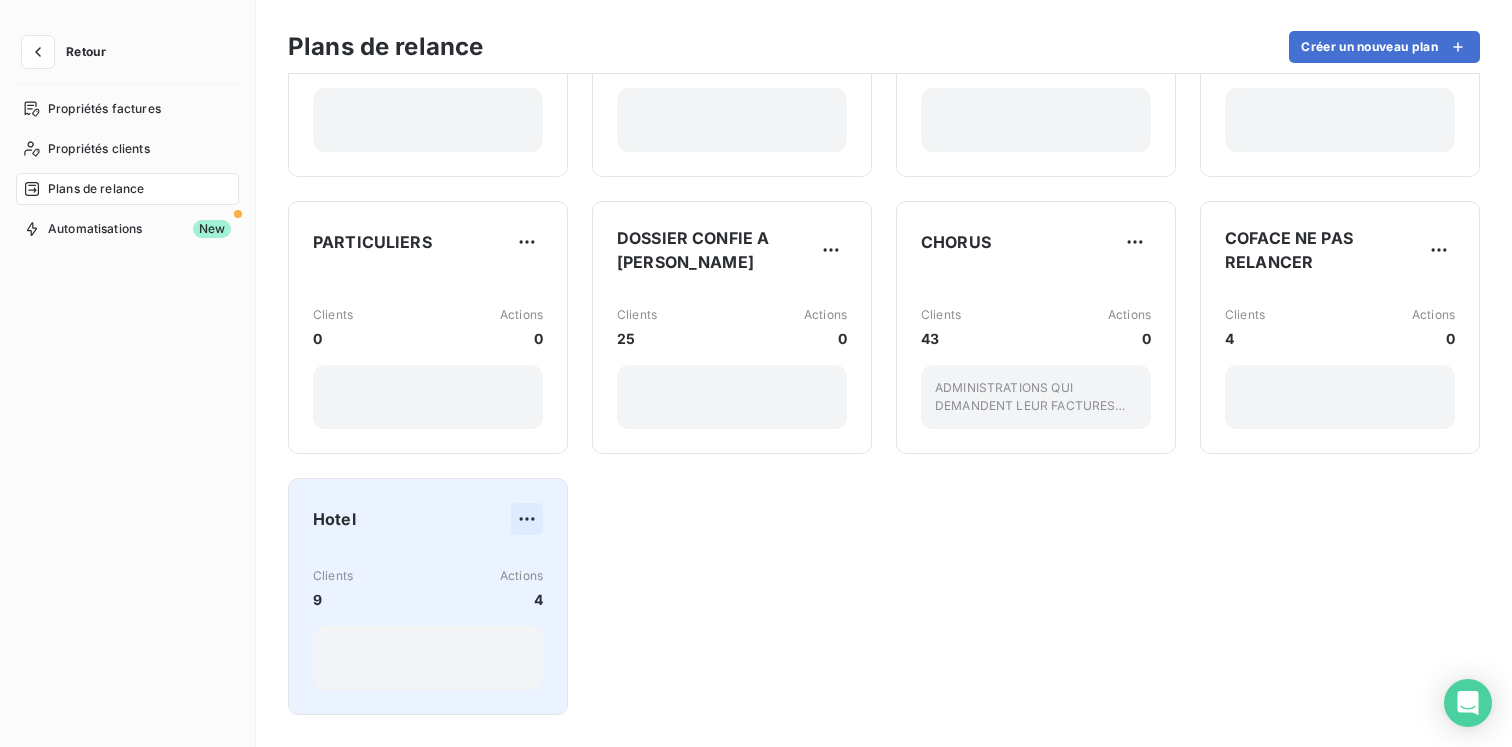 click on "Retour Propriétés factures Propriétés clients Plans de relance Automatisations New Plans de relance Créer un nouveau plan RESTAURANTS Plan par défaut Clients 6803 Actions 8 DIRECTION Clients 10 Actions 3 RELANCE POST ECHEANCE Clients 3618 Actions 2 SNC Clients 10 Actions 0 MARCHE Clients 3 Actions 3 ADMINISTRATION/HOPITAL/EHPAD Clients 7 Actions 3 GROUPE Clients 0 Actions 0 Client JP Clients 14 Actions 4 PARTICULIERS Clients 0 Actions 0 DOSSIER CONFIE A BRIGITTE GBK Clients 25 Actions 0 CHORUS Clients 43 Actions 0 ADMINISTRATIONS QUI DEMANDENT LEUR FACTURES SUR CHORUS COFACE NE PAS RELANCER Clients 4 Actions 0 Hotel Clients 9 Actions 4" at bounding box center (756, 373) 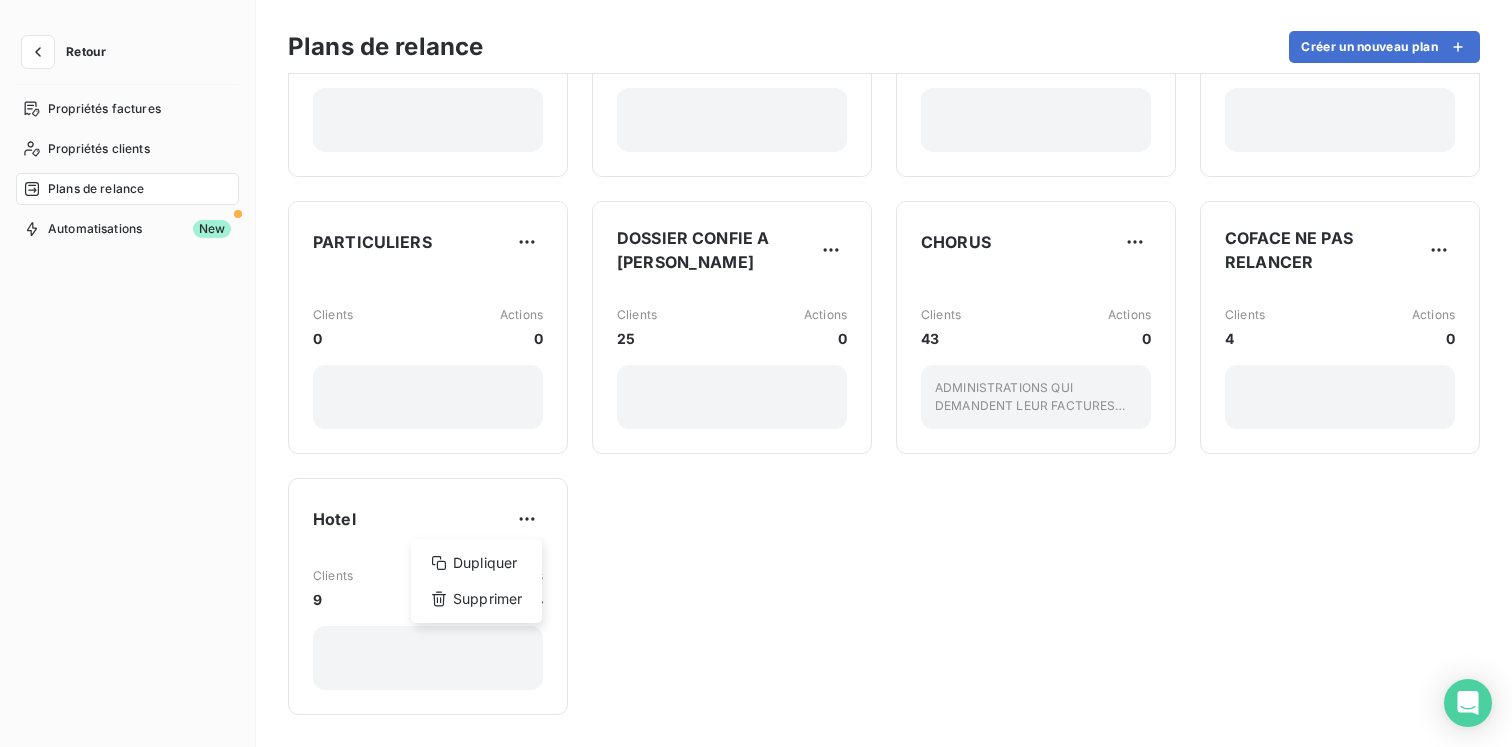 click on "Retour Propriétés factures Propriétés clients Plans de relance Automatisations New Plans de relance Créer un nouveau plan RESTAURANTS Plan par défaut Clients 6803 Actions 8 DIRECTION Clients 10 Actions 3 RELANCE POST ECHEANCE Clients 3618 Actions 2 SNC Clients 10 Actions 0 MARCHE Clients 3 Actions 3 ADMINISTRATION/HOPITAL/EHPAD Clients 7 Actions 3 GROUPE Clients 0 Actions 0 Client JP Clients 14 Actions 4 PARTICULIERS Clients 0 Actions 0 DOSSIER CONFIE A BRIGITTE GBK Clients 25 Actions 0 CHORUS Clients 43 Actions 0 ADMINISTRATIONS QUI DEMANDENT LEUR FACTURES SUR CHORUS COFACE NE PAS RELANCER Clients 4 Actions 0 Hotel Dupliquer Supprimer Clients 9 Actions 4" at bounding box center (756, 373) 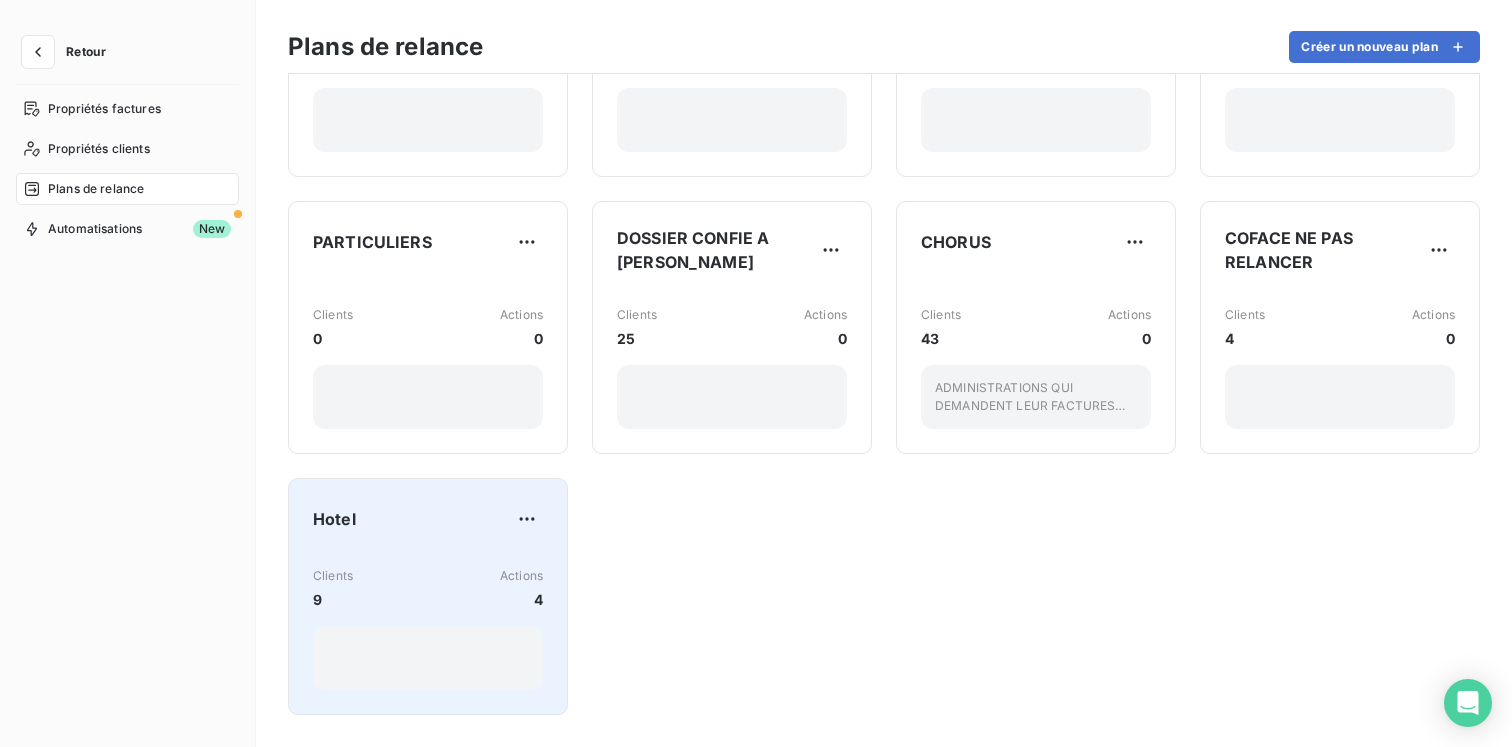 click on "Clients 9 Actions 4" at bounding box center (428, 588) 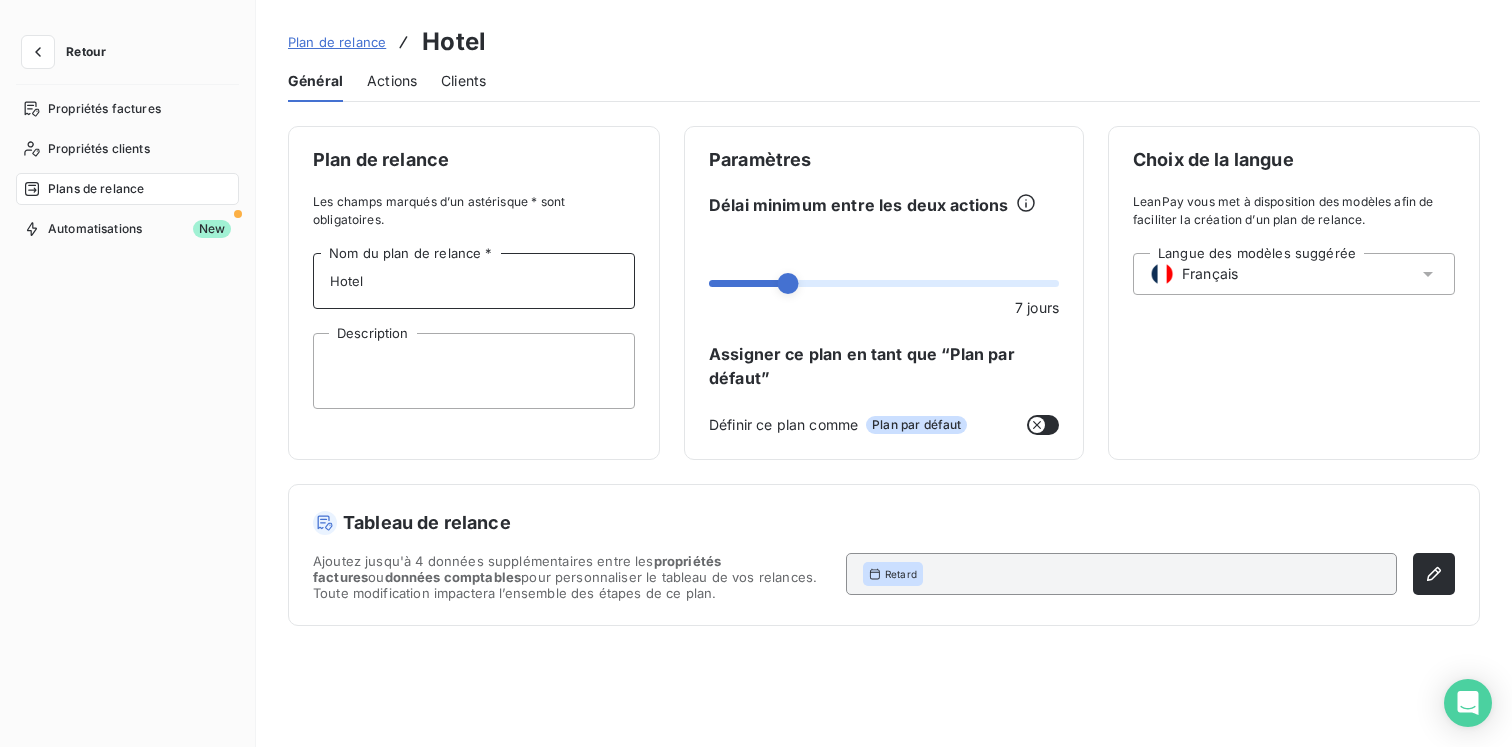 drag, startPoint x: 440, startPoint y: 274, endPoint x: 314, endPoint y: 276, distance: 126.01587 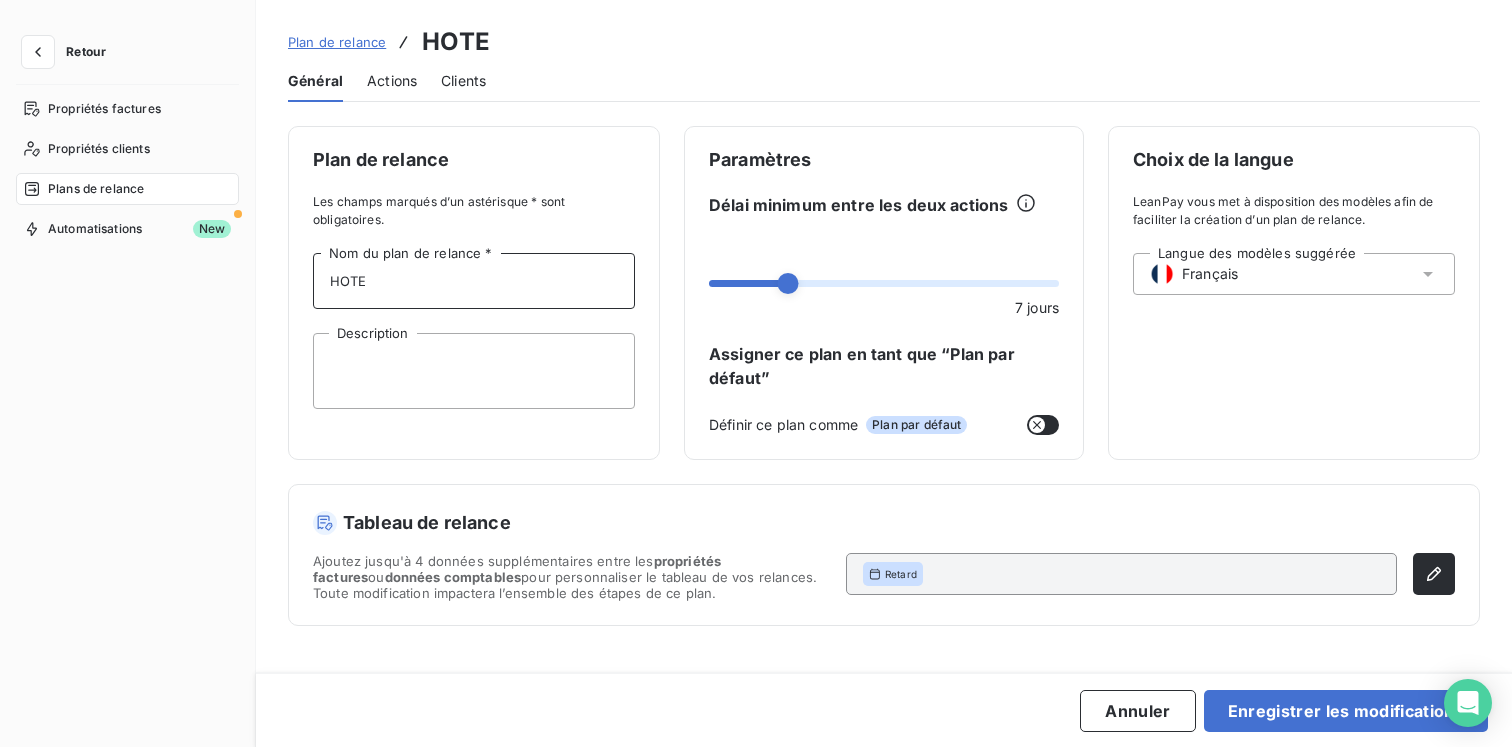 type on "HOTEL" 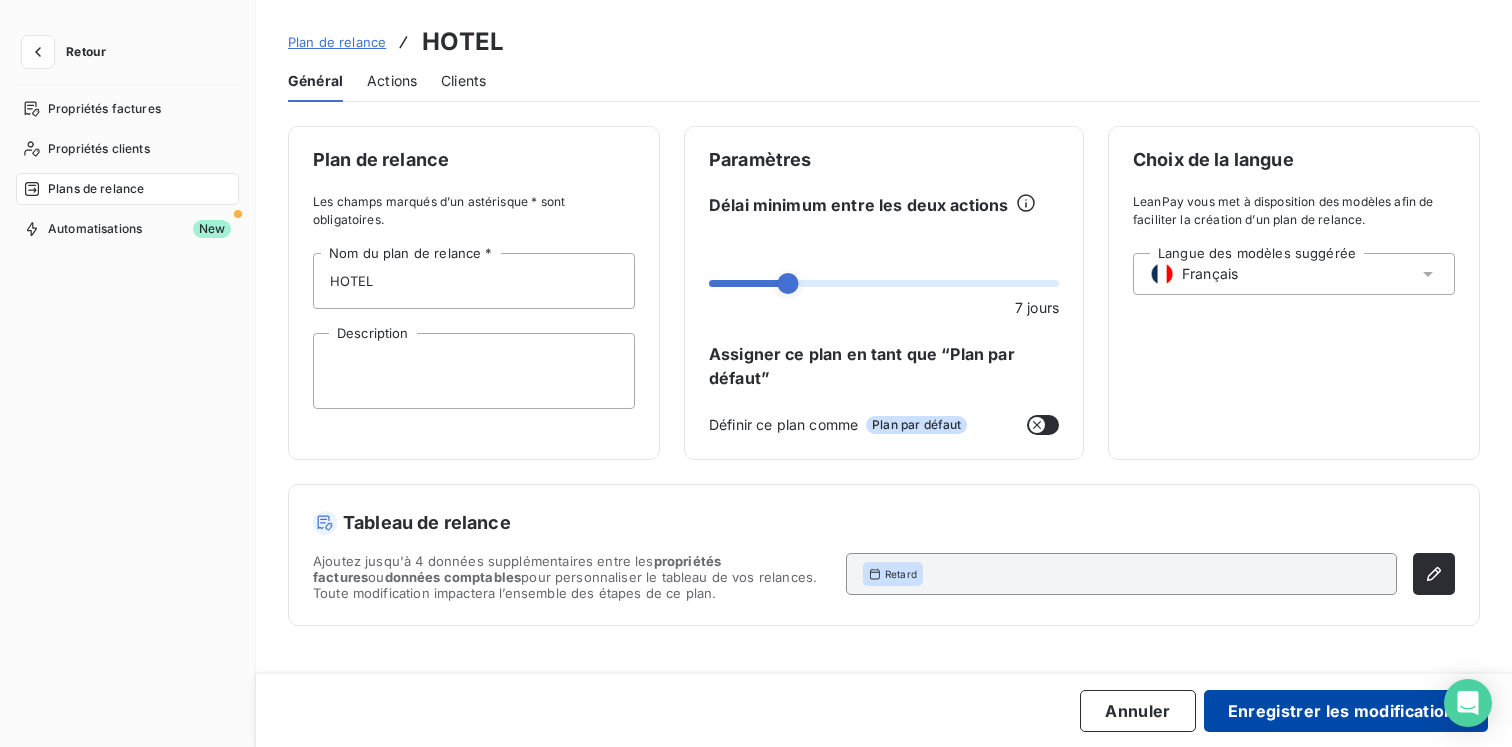 click on "Enregistrer les modifications" at bounding box center [1346, 711] 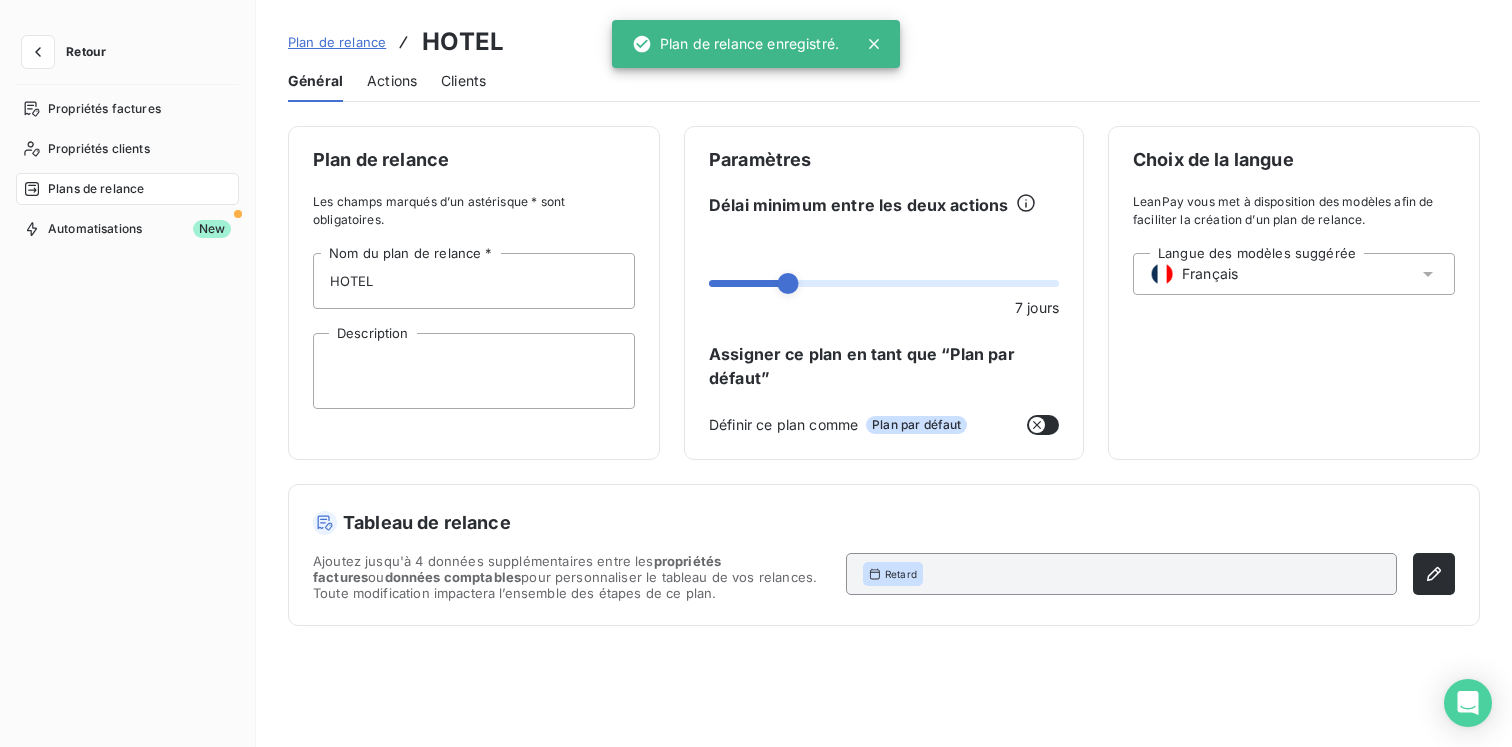 click on "Plans de relance" at bounding box center (96, 189) 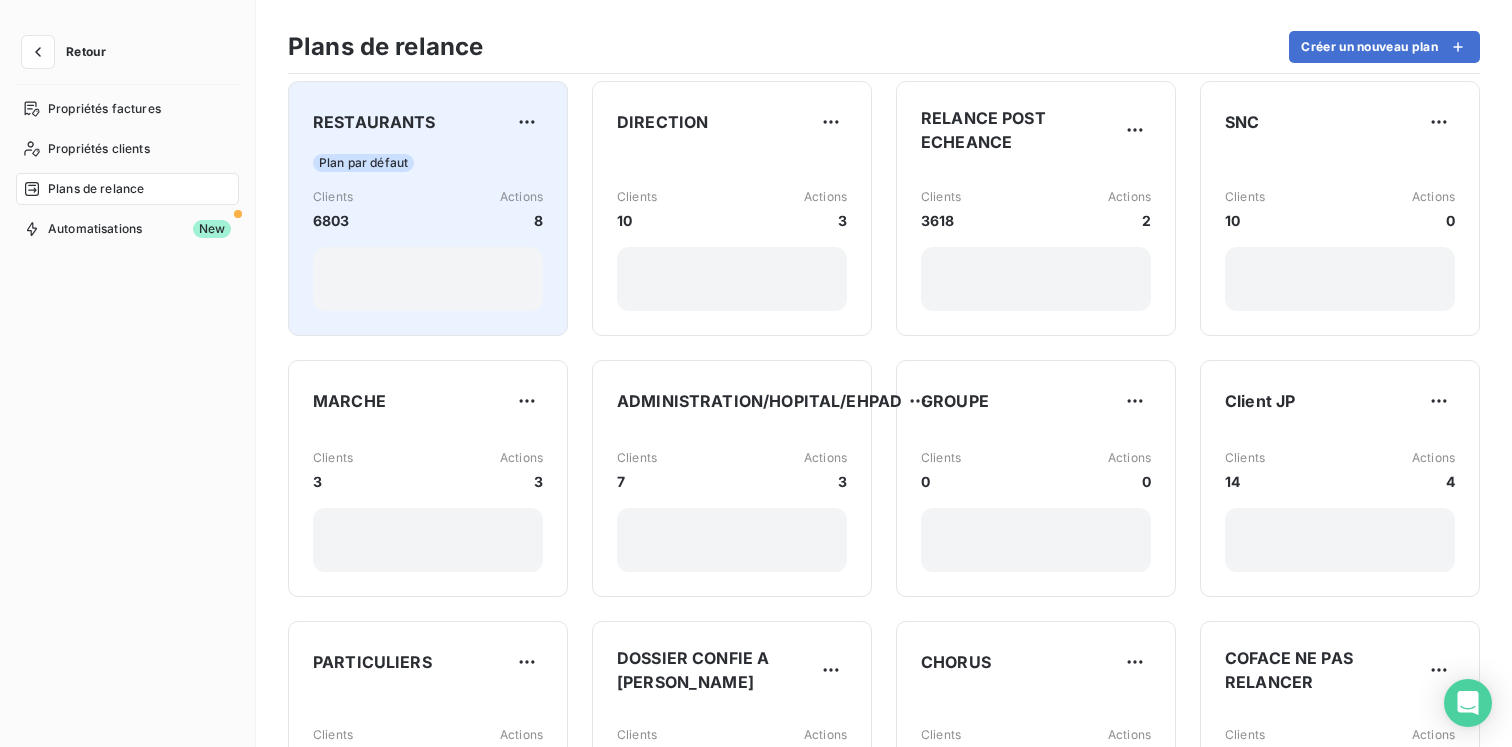scroll, scrollTop: 0, scrollLeft: 0, axis: both 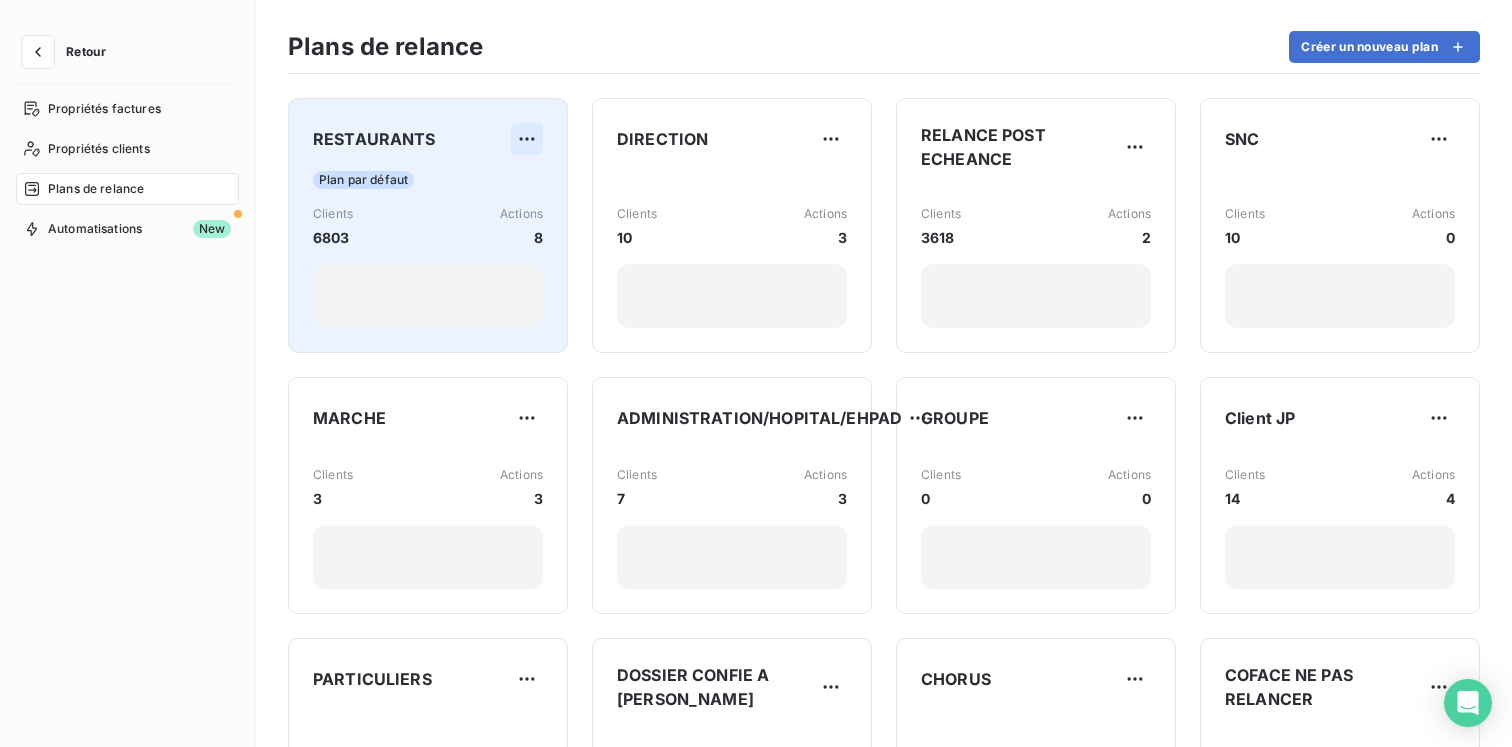 click on "Retour Propriétés factures Propriétés clients Plans de relance Automatisations New Plans de relance Créer un nouveau plan RESTAURANTS Plan par défaut Clients 6803 Actions 8 DIRECTION Clients 10 Actions 3 RELANCE POST ECHEANCE Clients 3618 Actions 2 SNC Clients 10 Actions 0 MARCHE Clients 3 Actions 3 ADMINISTRATION/HOPITAL/EHPAD Clients 7 Actions 3 GROUPE Clients 0 Actions 0 Client JP Clients 14 Actions 4 PARTICULIERS Clients 0 Actions 0 DOSSIER CONFIE A BRIGITTE GBK Clients 25 Actions 0 CHORUS Clients 43 Actions 0 ADMINISTRATIONS QUI DEMANDENT LEUR FACTURES SUR CHORUS COFACE NE PAS RELANCER Clients 4 Actions 0 HOTEL Clients 9 Actions 4" at bounding box center (756, 373) 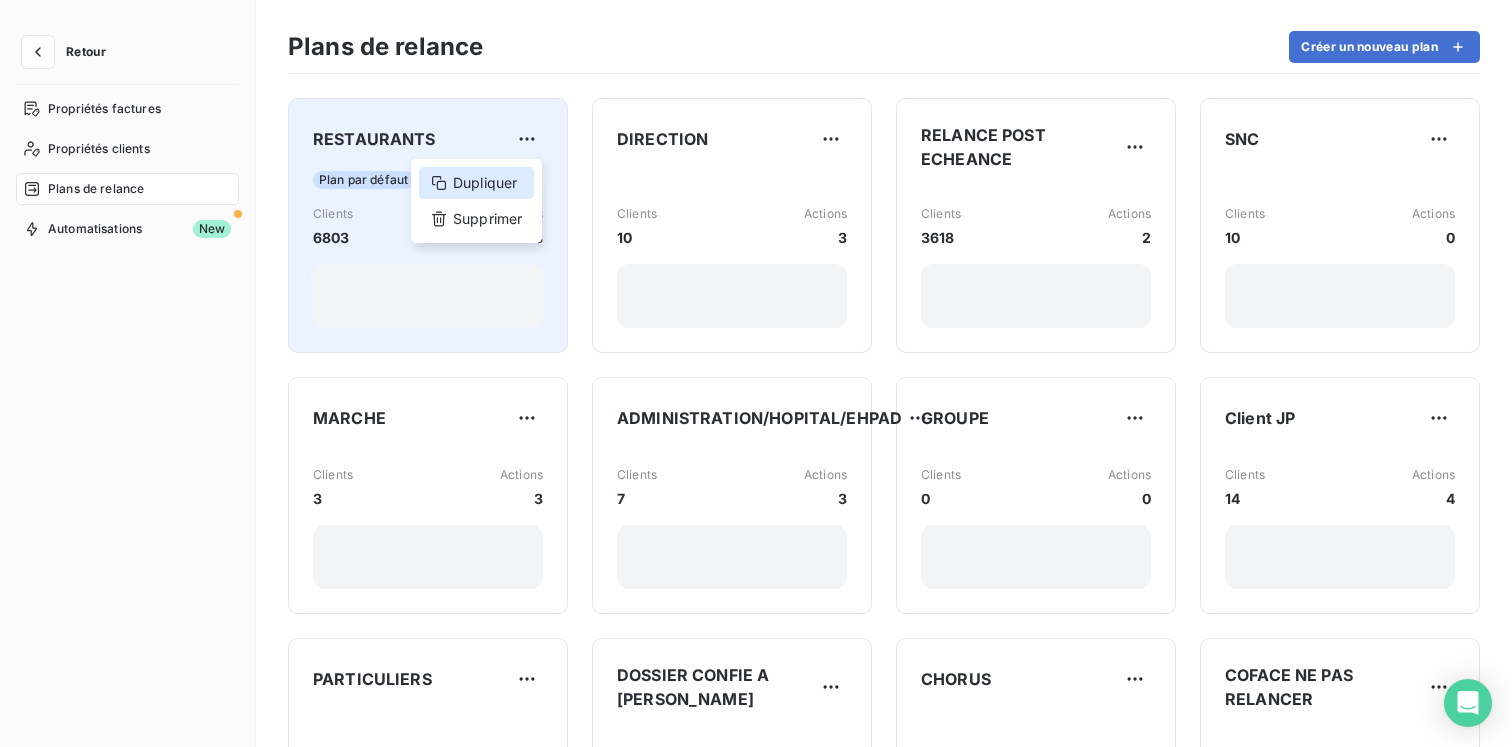 click on "Dupliquer" at bounding box center (476, 183) 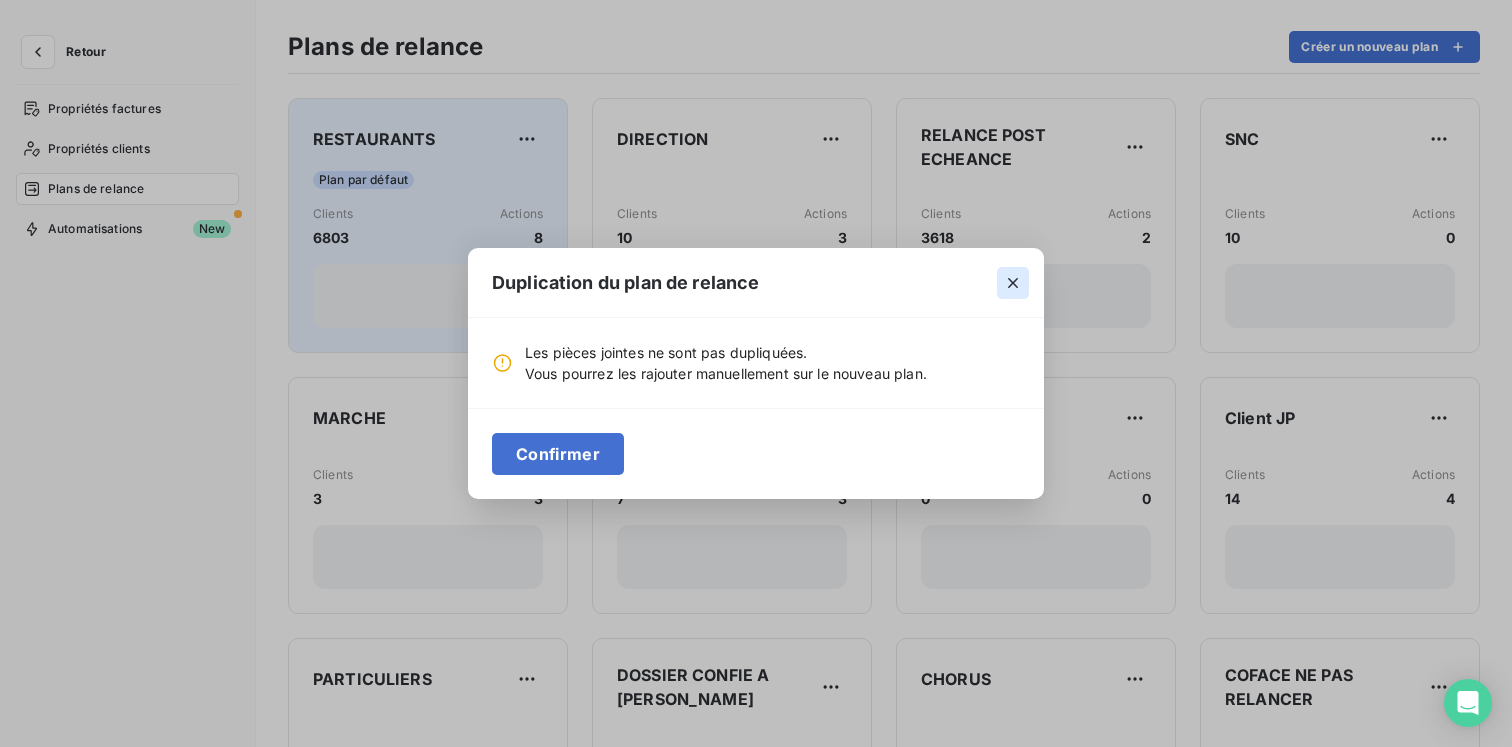 click 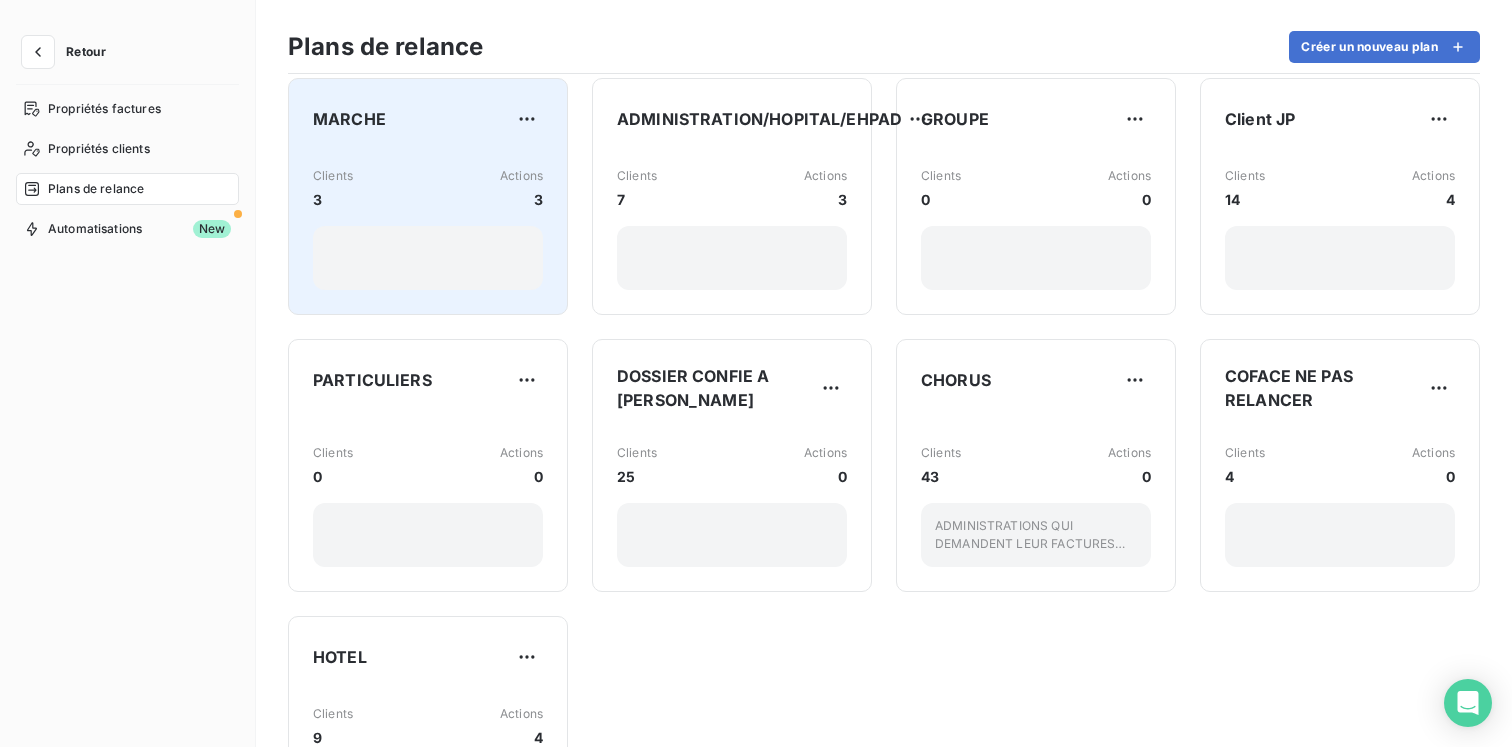 scroll, scrollTop: 437, scrollLeft: 0, axis: vertical 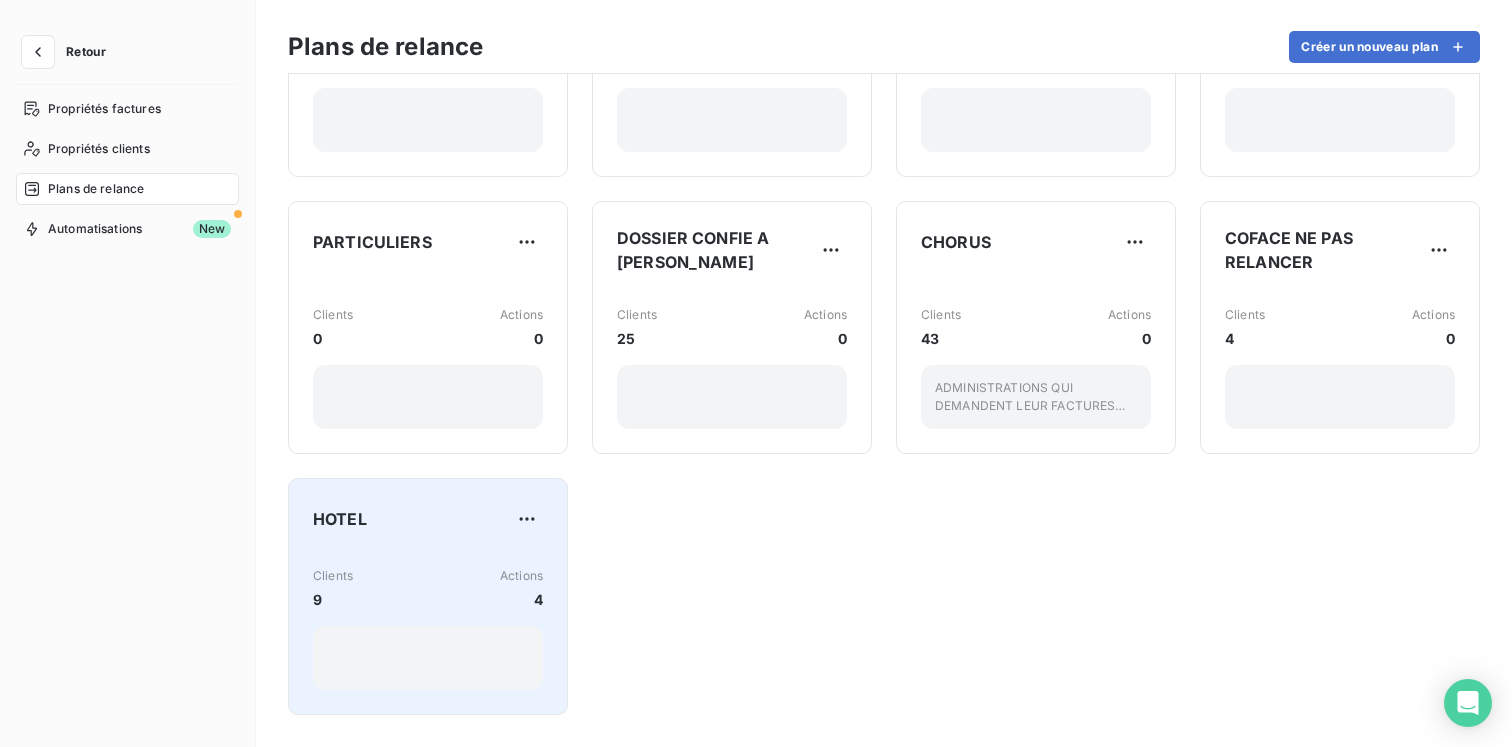 click on "Clients 9 Actions 4" at bounding box center (428, 588) 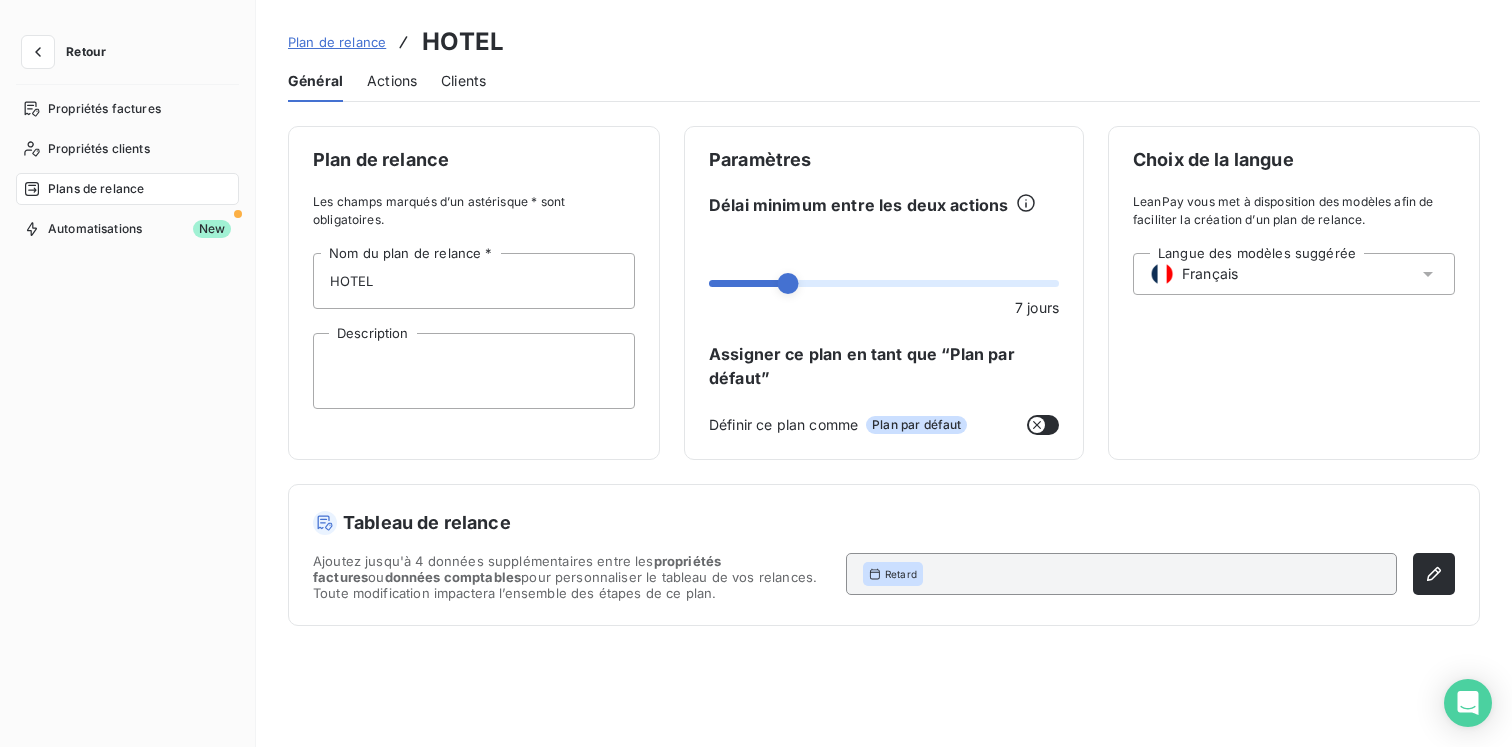 click on "Actions" at bounding box center (392, 81) 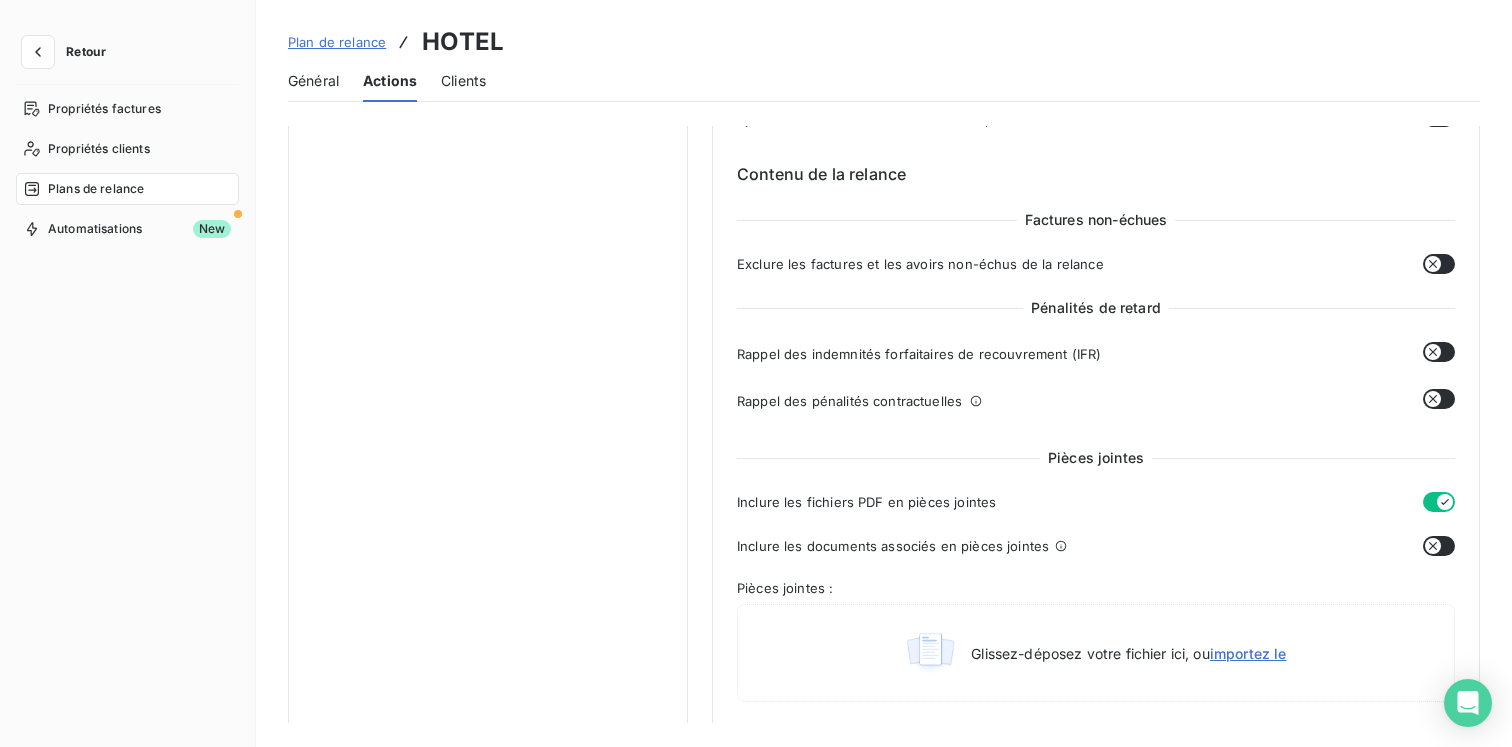 scroll, scrollTop: 0, scrollLeft: 0, axis: both 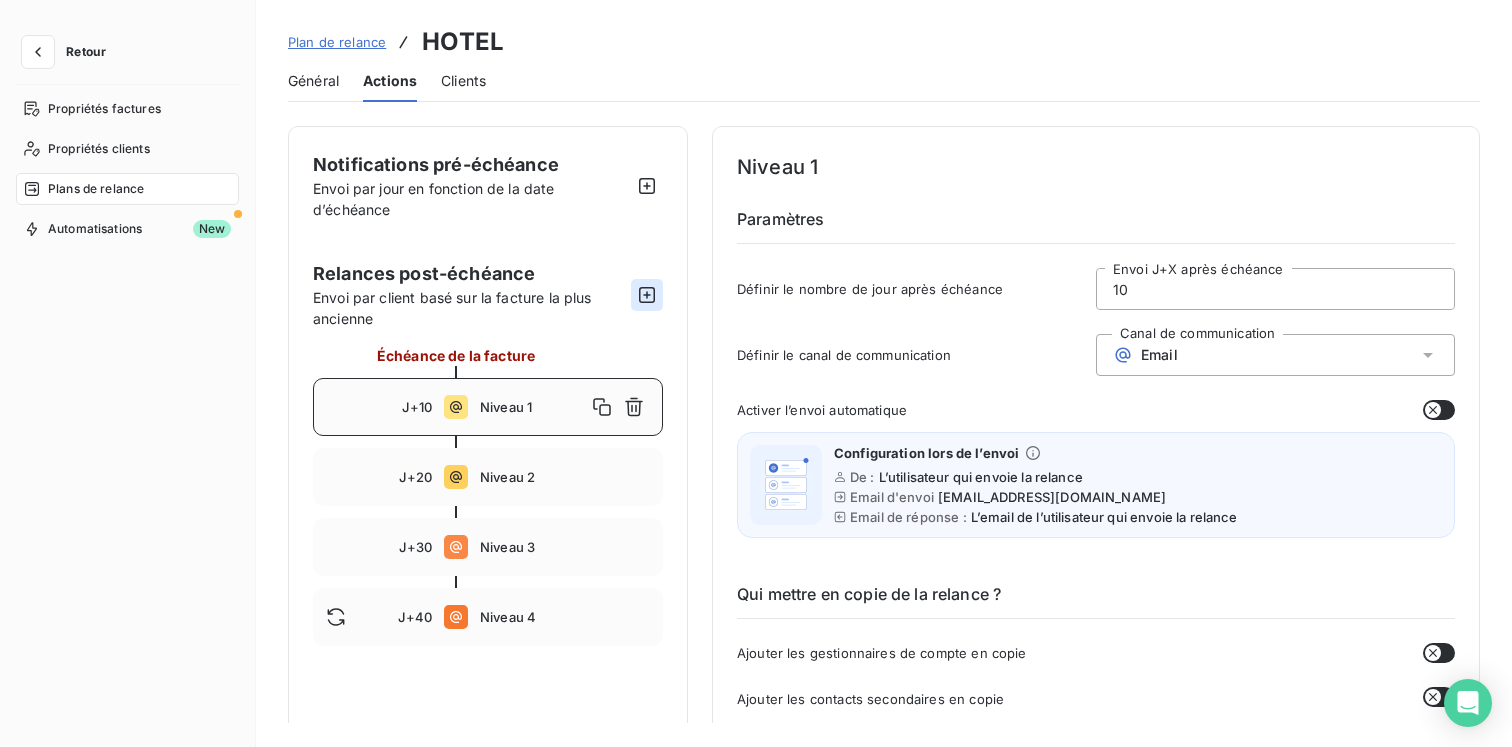 click 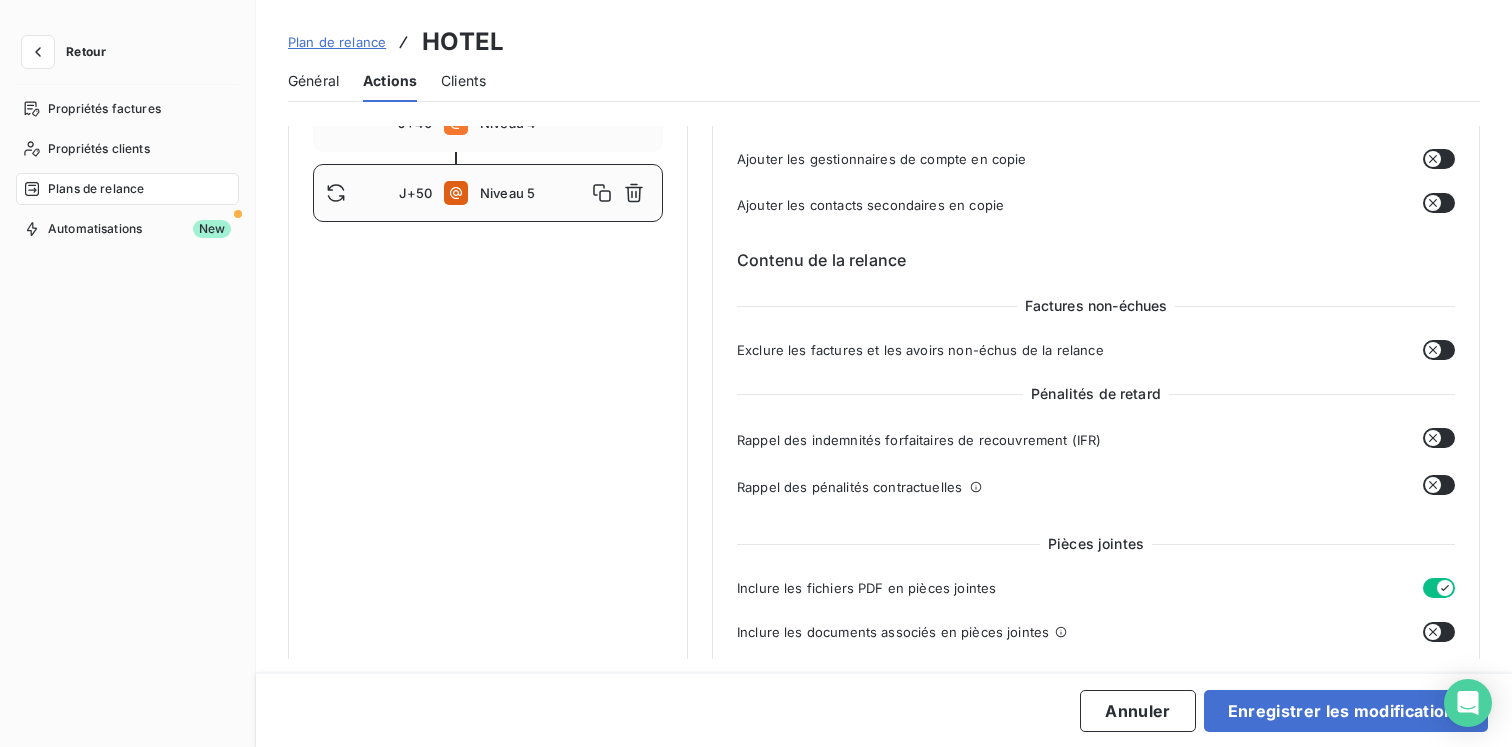 scroll, scrollTop: 434, scrollLeft: 0, axis: vertical 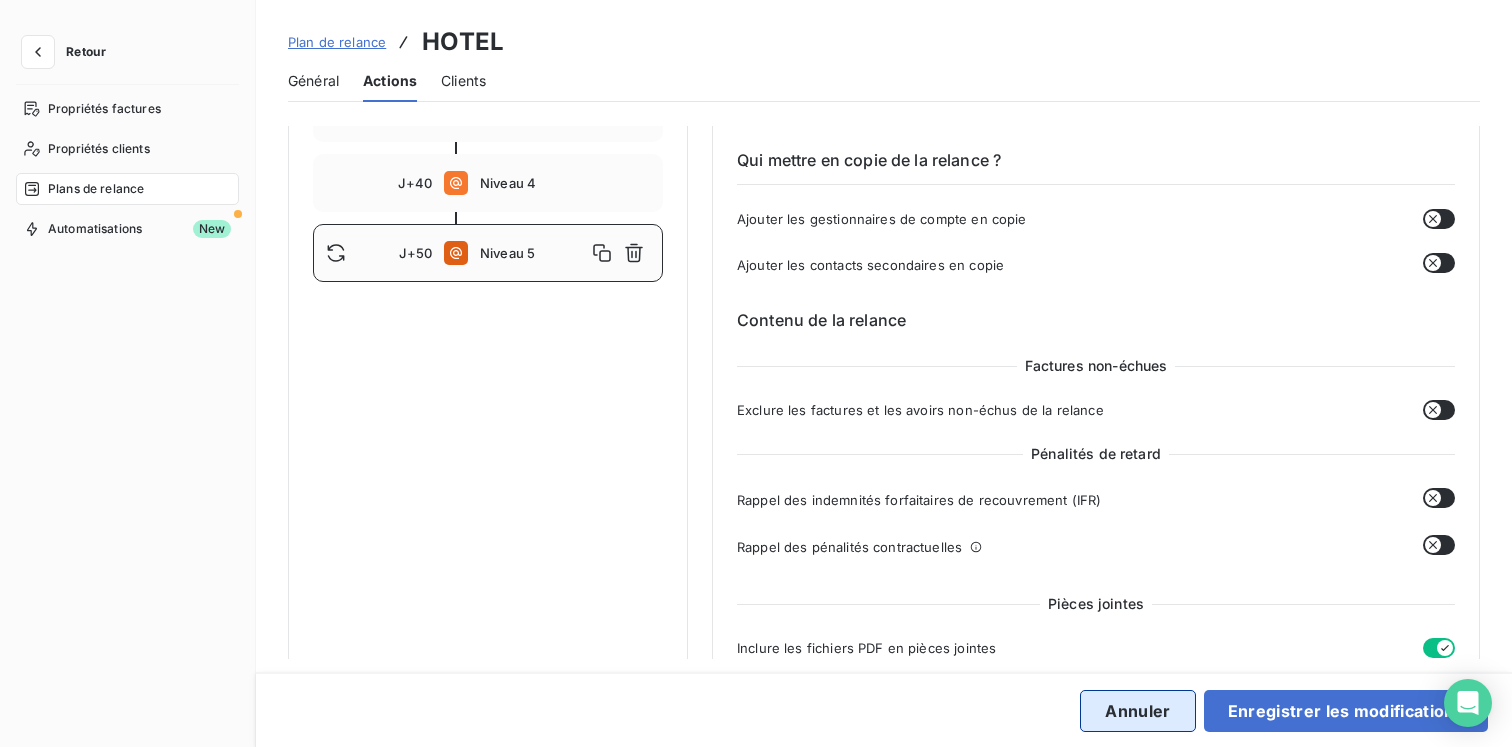 click on "Annuler" at bounding box center (1137, 711) 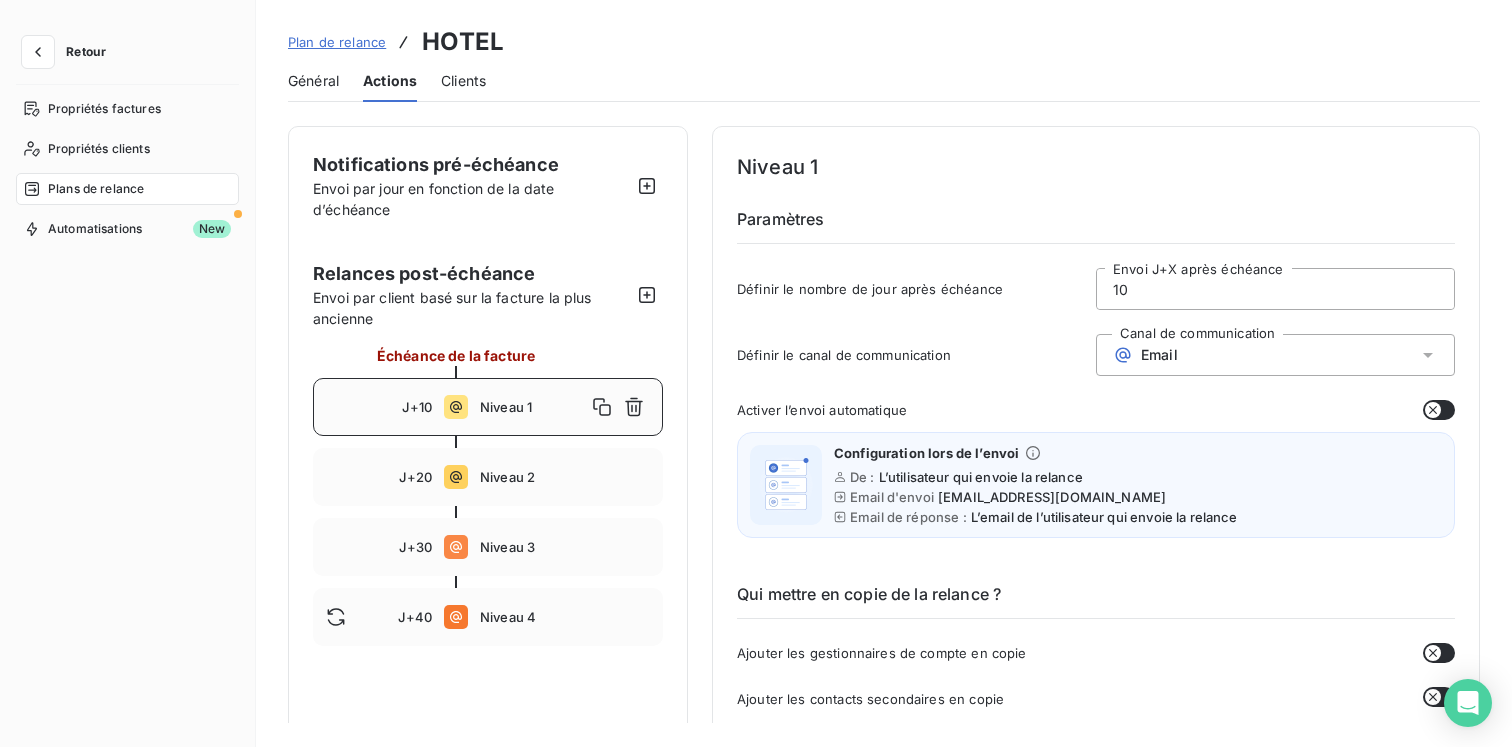 click on "Plans de relance" at bounding box center [96, 189] 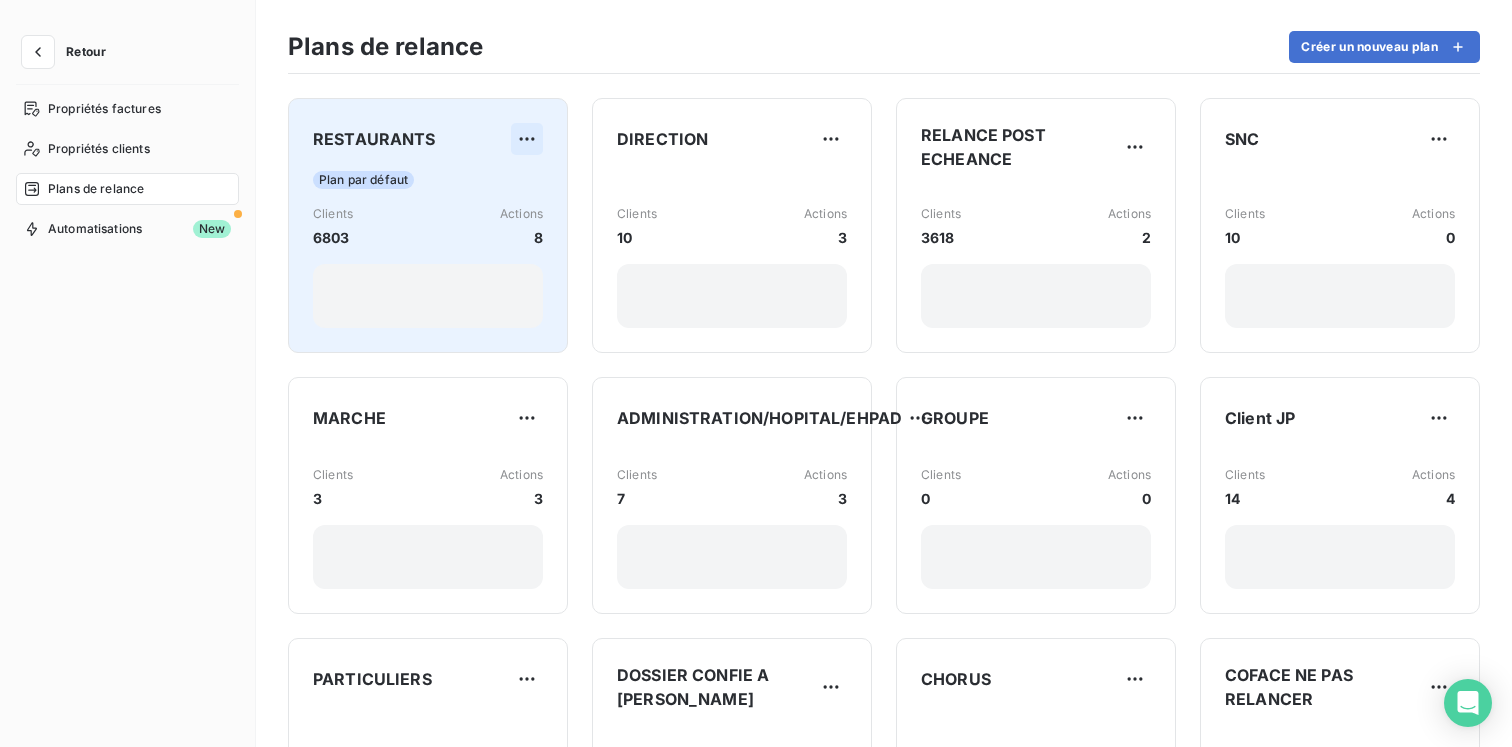 click on "Retour Propriétés factures Propriétés clients Plans de relance Automatisations New Plans de relance Créer un nouveau plan RESTAURANTS Plan par défaut Clients 6803 Actions 8 DIRECTION Clients 10 Actions 3 RELANCE POST ECHEANCE Clients 3618 Actions 2 SNC Clients 10 Actions 0 MARCHE Clients 3 Actions 3 ADMINISTRATION/HOPITAL/EHPAD Clients 7 Actions 3 GROUPE Clients 0 Actions 0 Client JP Clients 14 Actions 4 PARTICULIERS Clients 0 Actions 0 DOSSIER CONFIE A BRIGITTE GBK Clients 25 Actions 0 CHORUS Clients 43 Actions 0 ADMINISTRATIONS QUI DEMANDENT LEUR FACTURES SUR CHORUS COFACE NE PAS RELANCER Clients 4 Actions 0 HOTEL Clients 9 Actions 4" at bounding box center [756, 373] 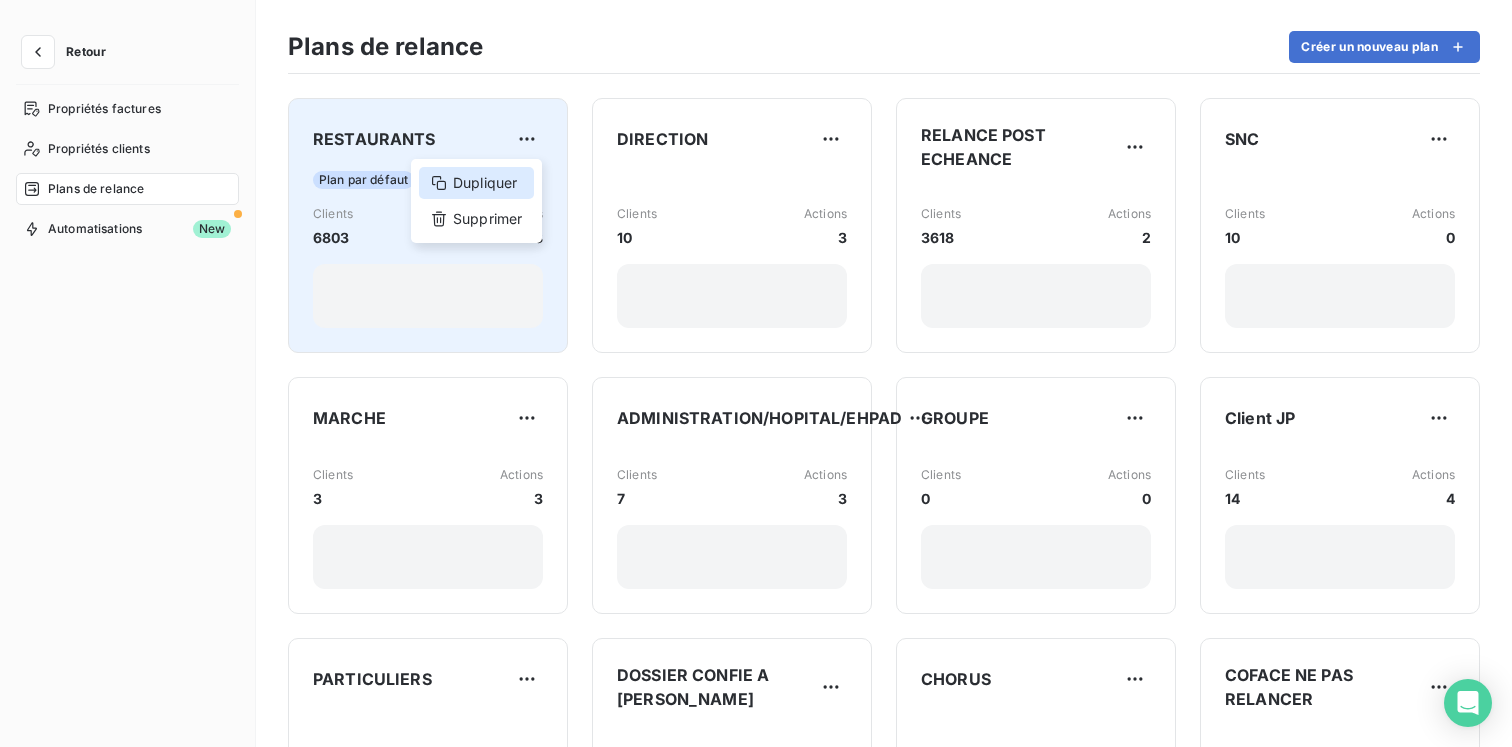 click on "Dupliquer" at bounding box center [476, 183] 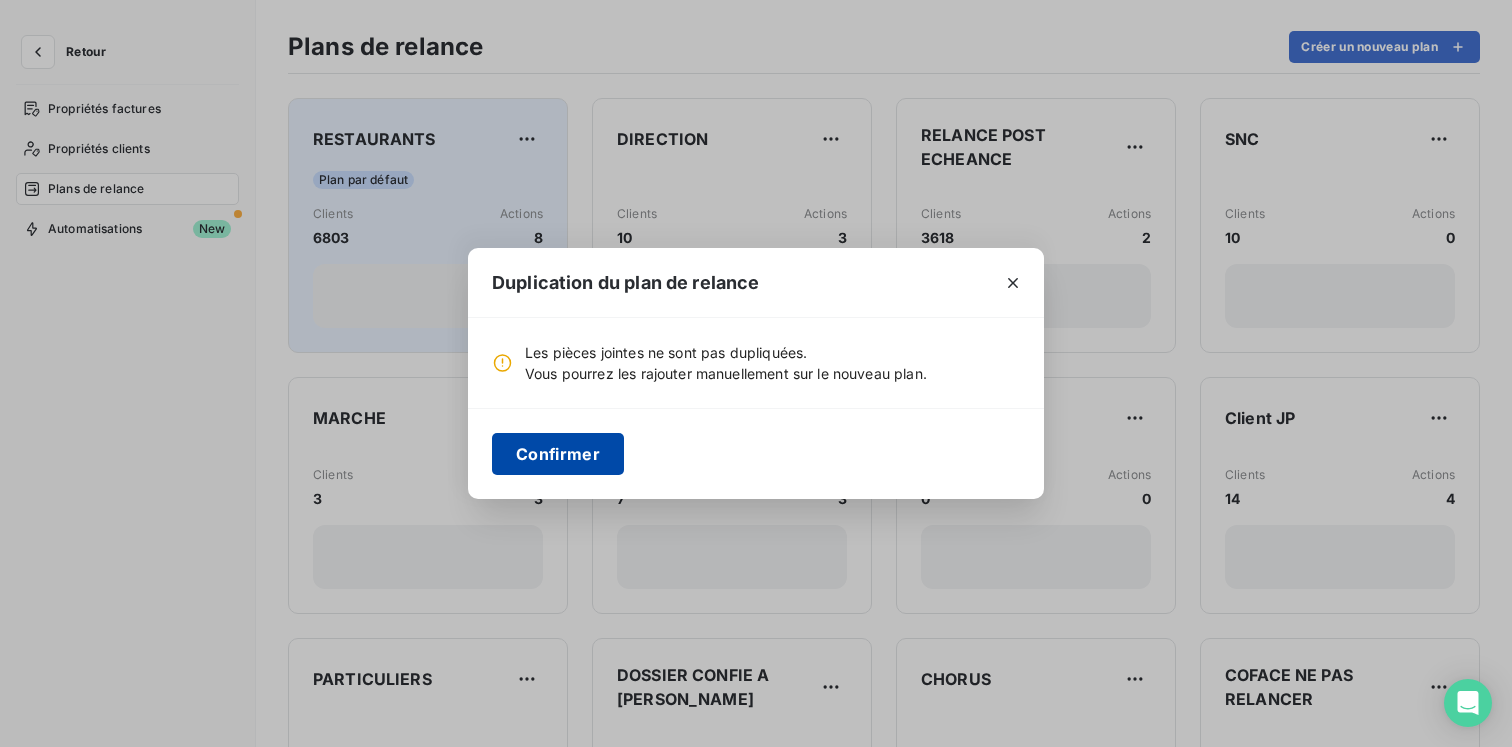 click on "Confirmer" at bounding box center (558, 454) 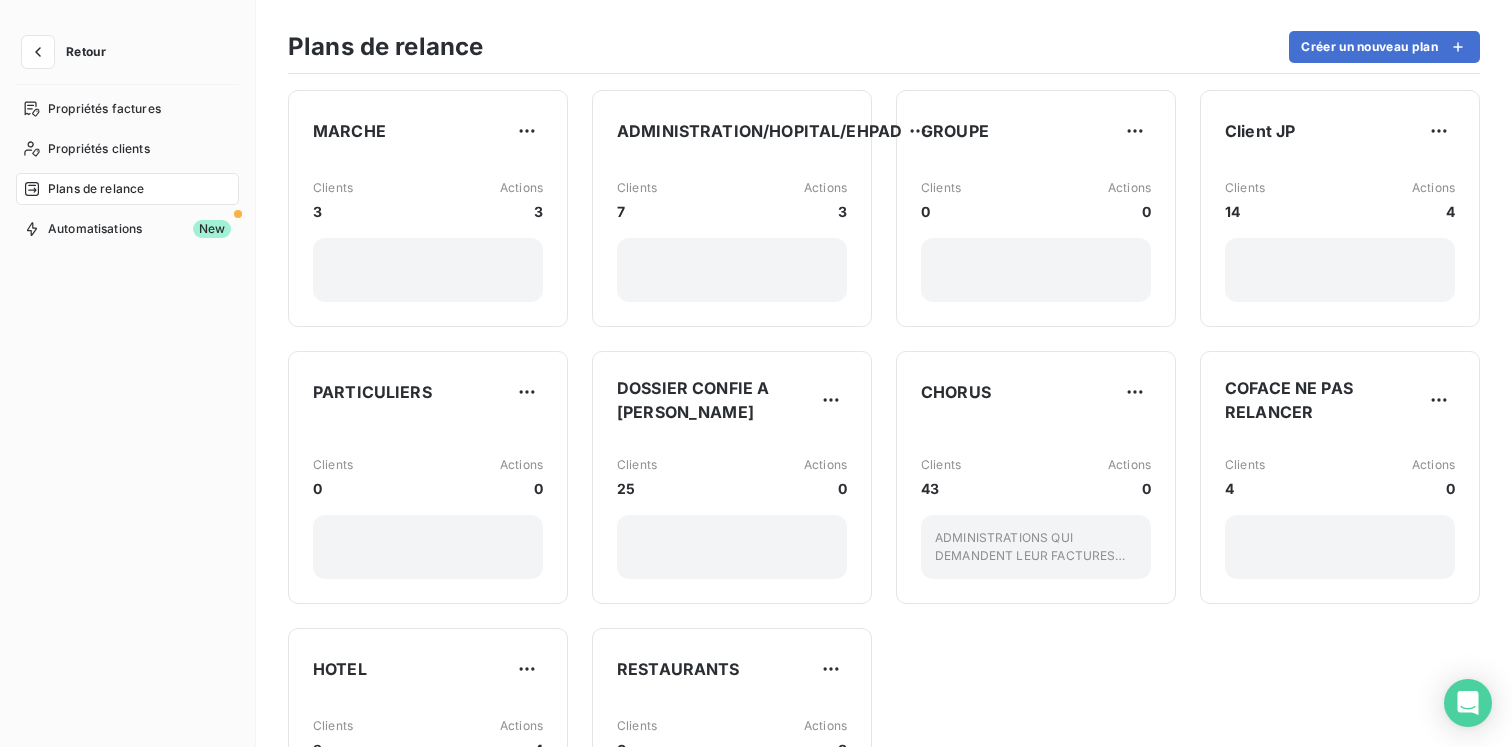 scroll, scrollTop: 437, scrollLeft: 0, axis: vertical 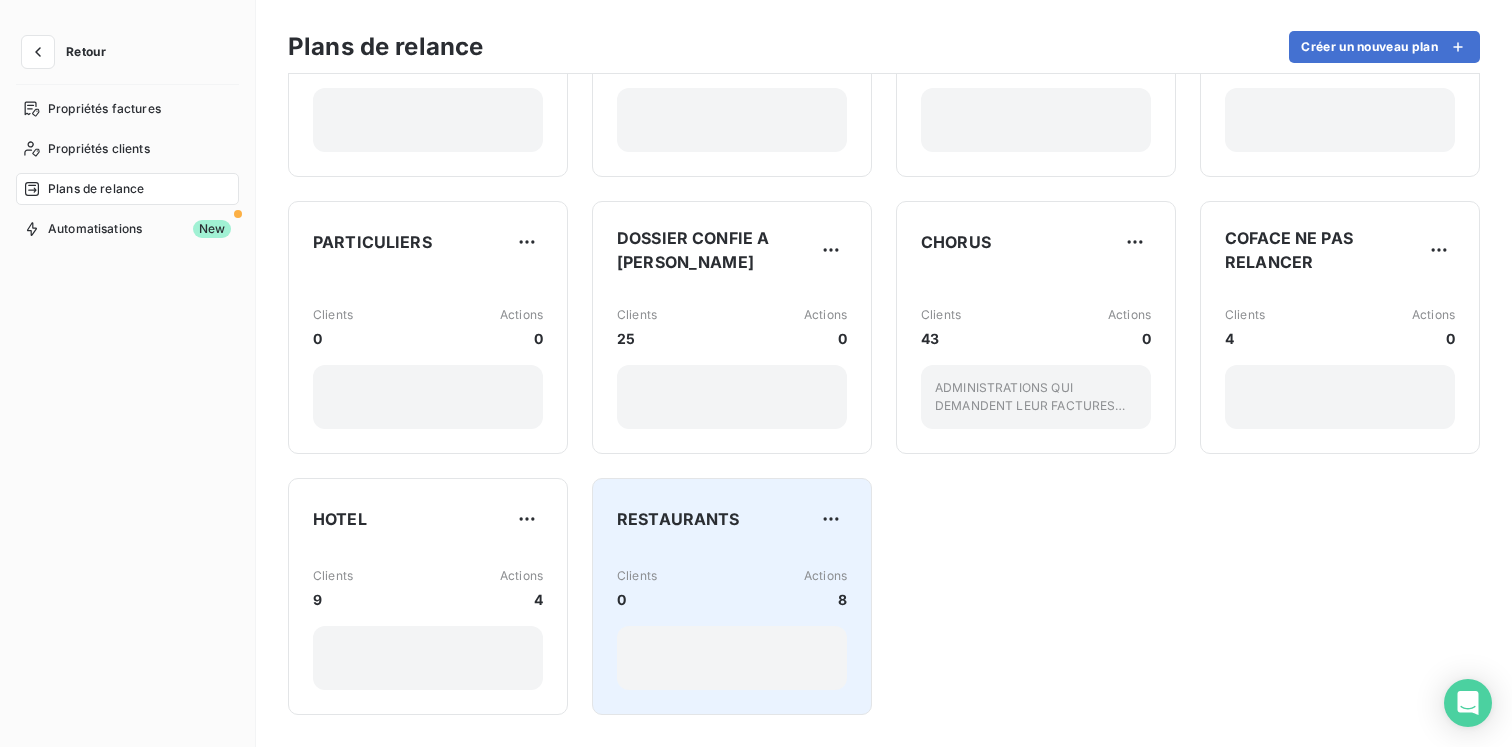 click on "Clients 0 Actions 8" at bounding box center [732, 588] 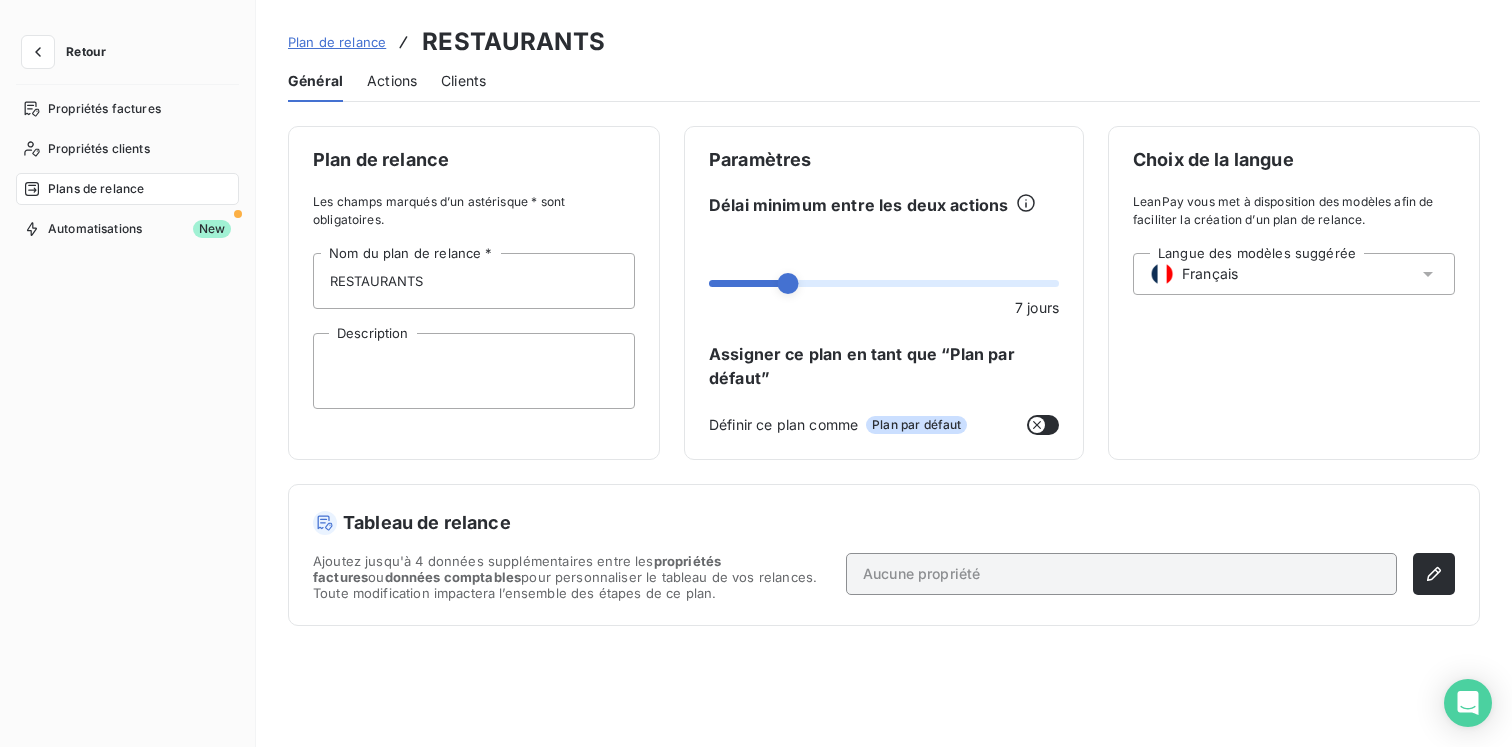 click on "Actions" at bounding box center [392, 81] 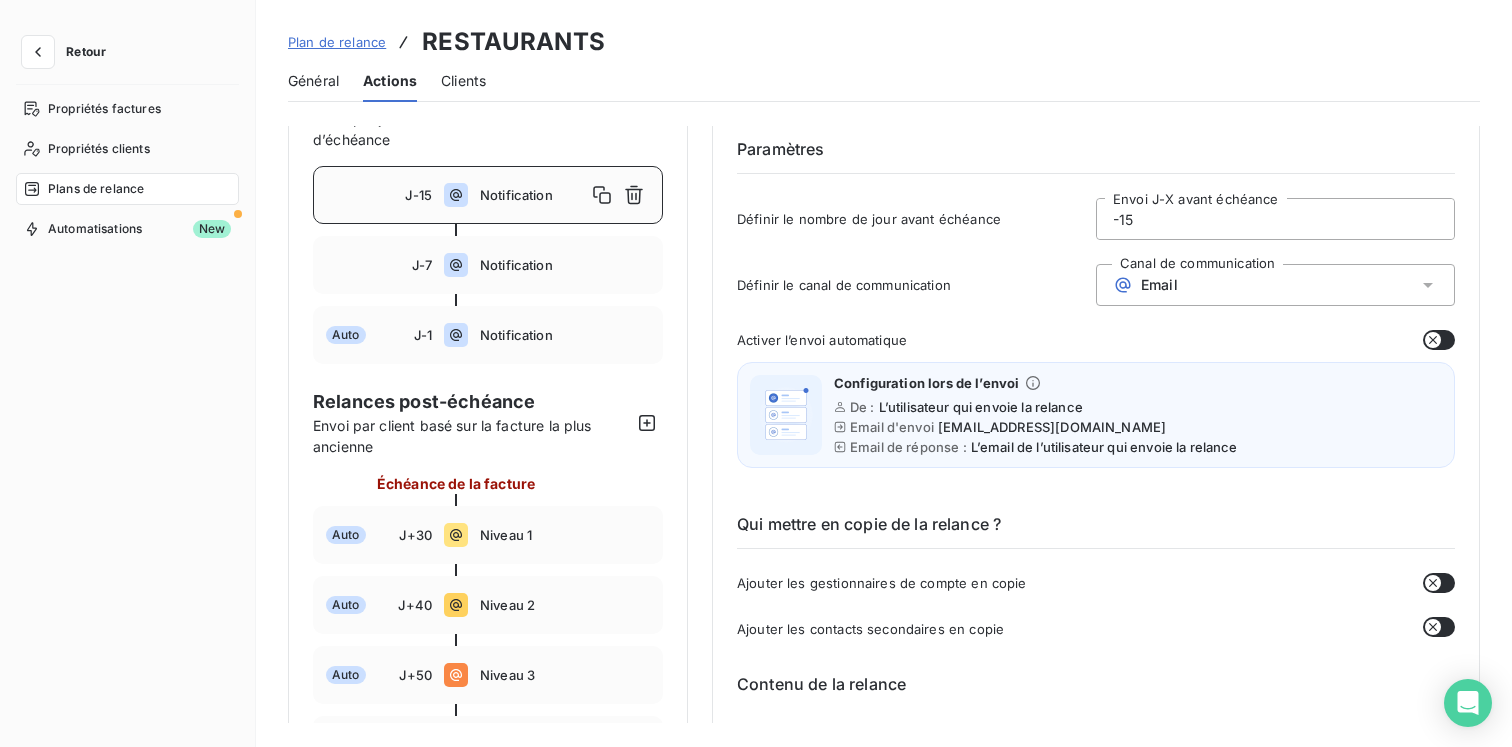scroll, scrollTop: 0, scrollLeft: 0, axis: both 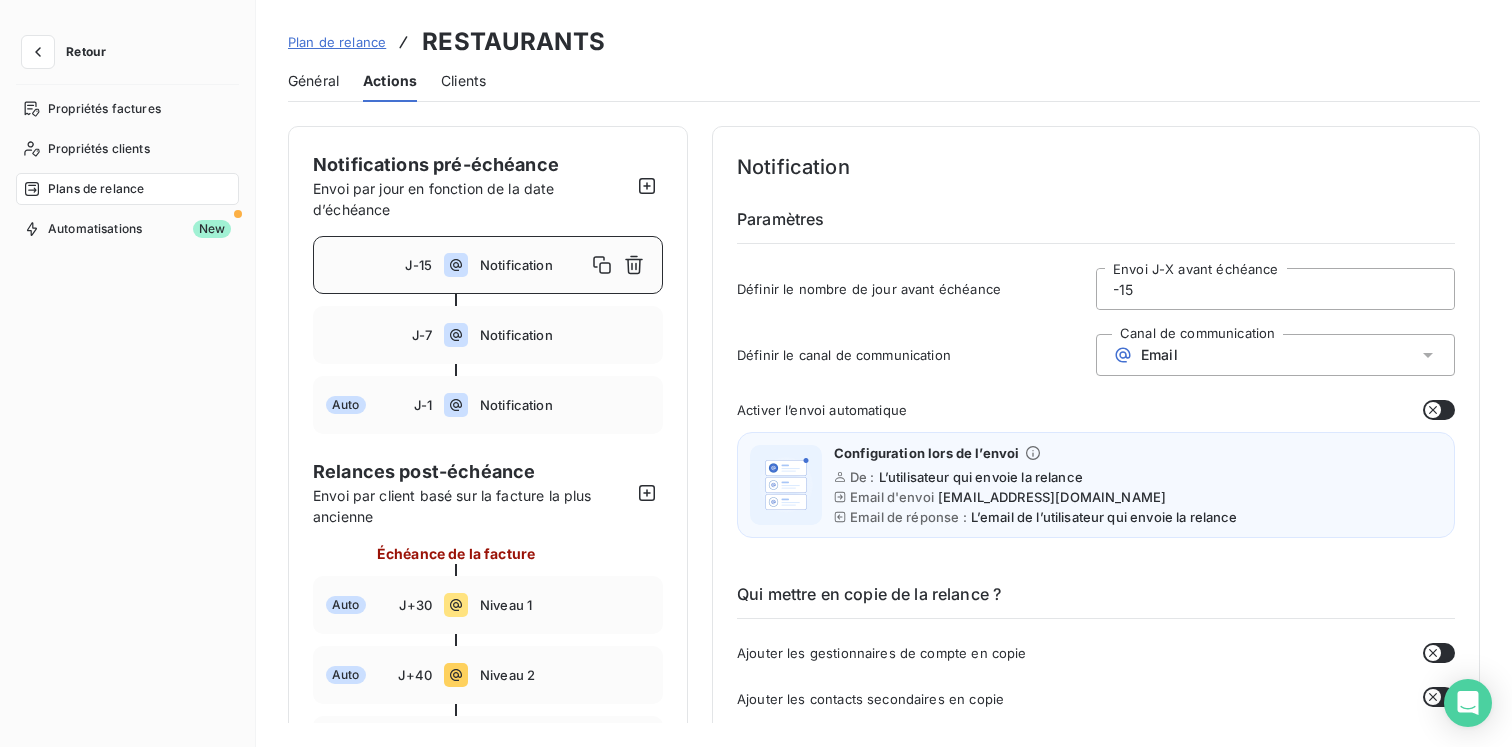 click on "Général" at bounding box center (313, 81) 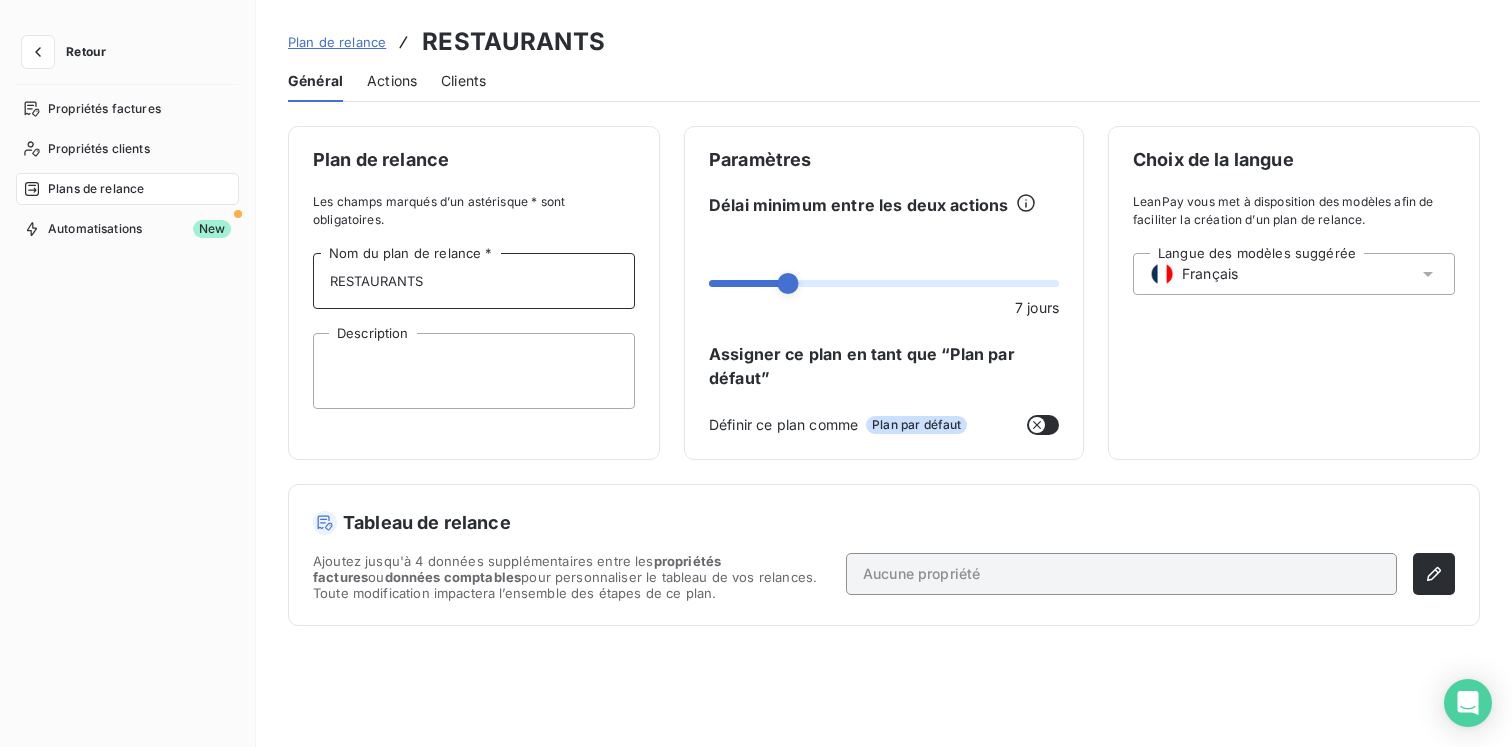 drag, startPoint x: 450, startPoint y: 292, endPoint x: 160, endPoint y: 259, distance: 291.87155 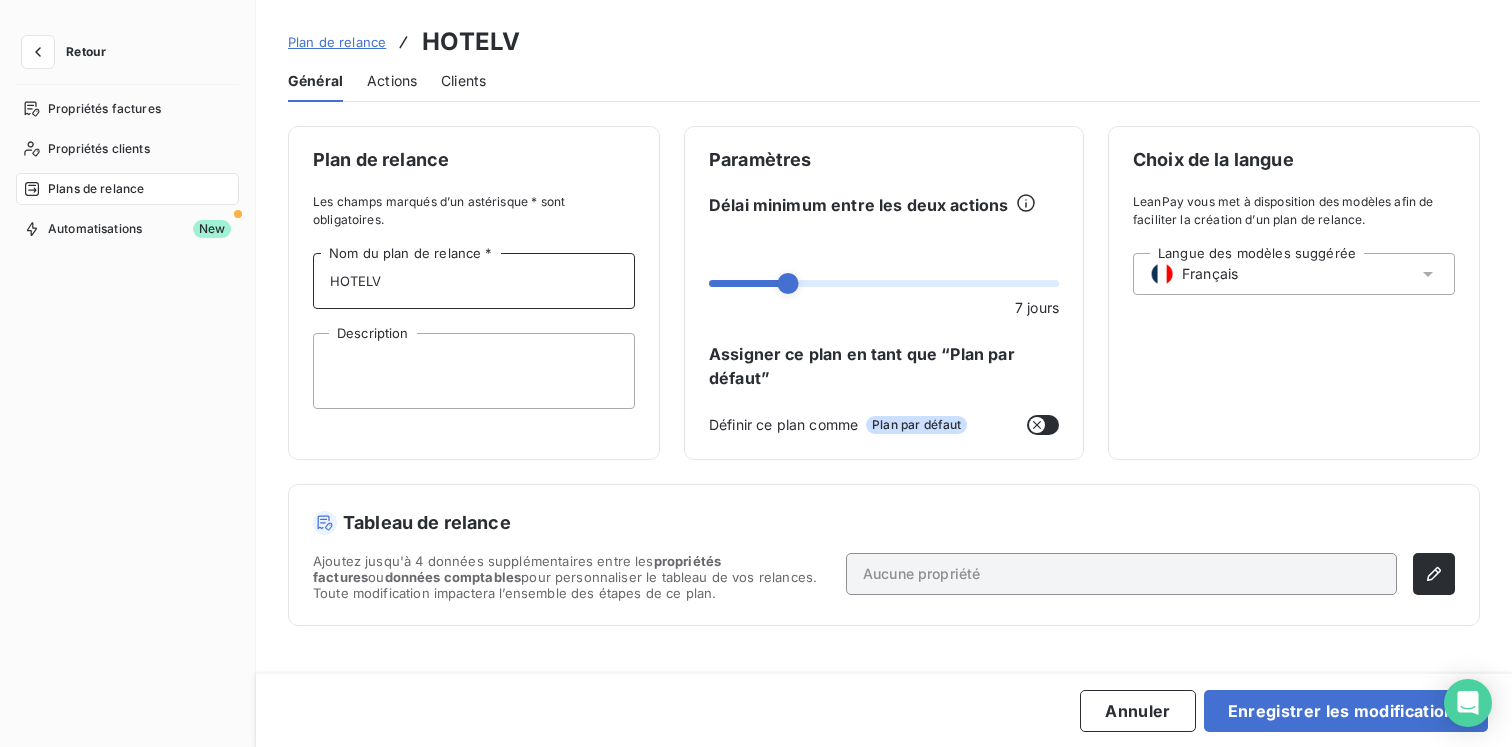 type on "HOTELV2" 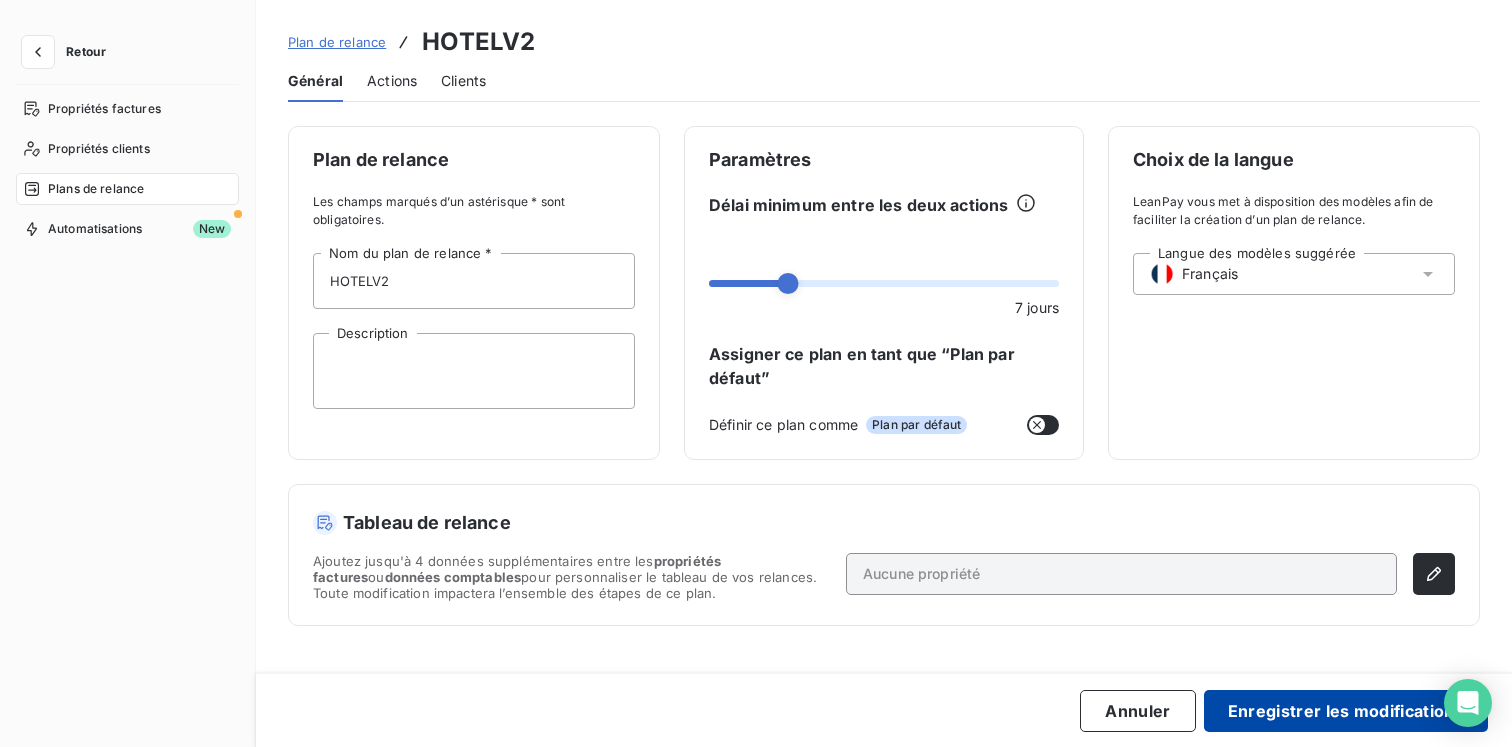 click on "Enregistrer les modifications" at bounding box center (1346, 711) 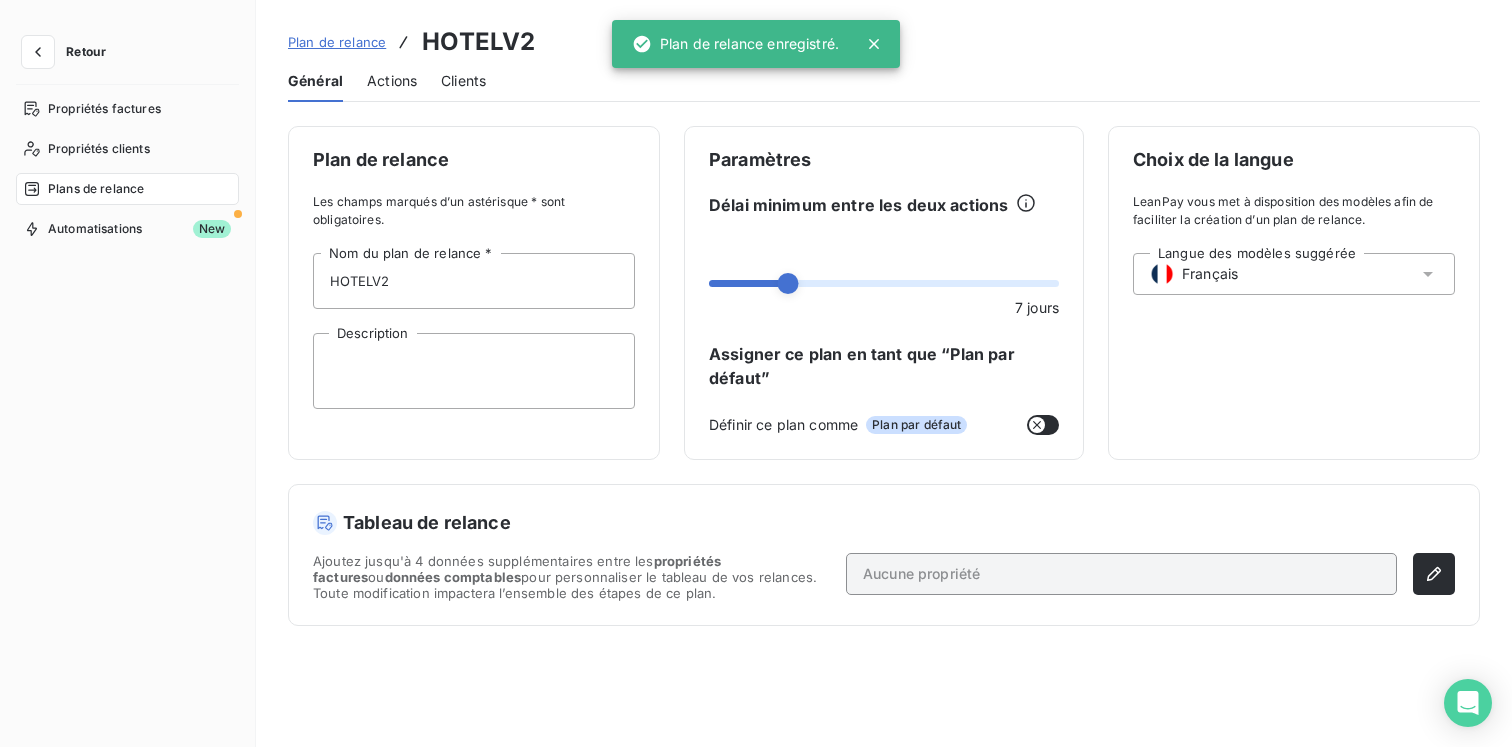 click on "Plan de relance" at bounding box center [337, 42] 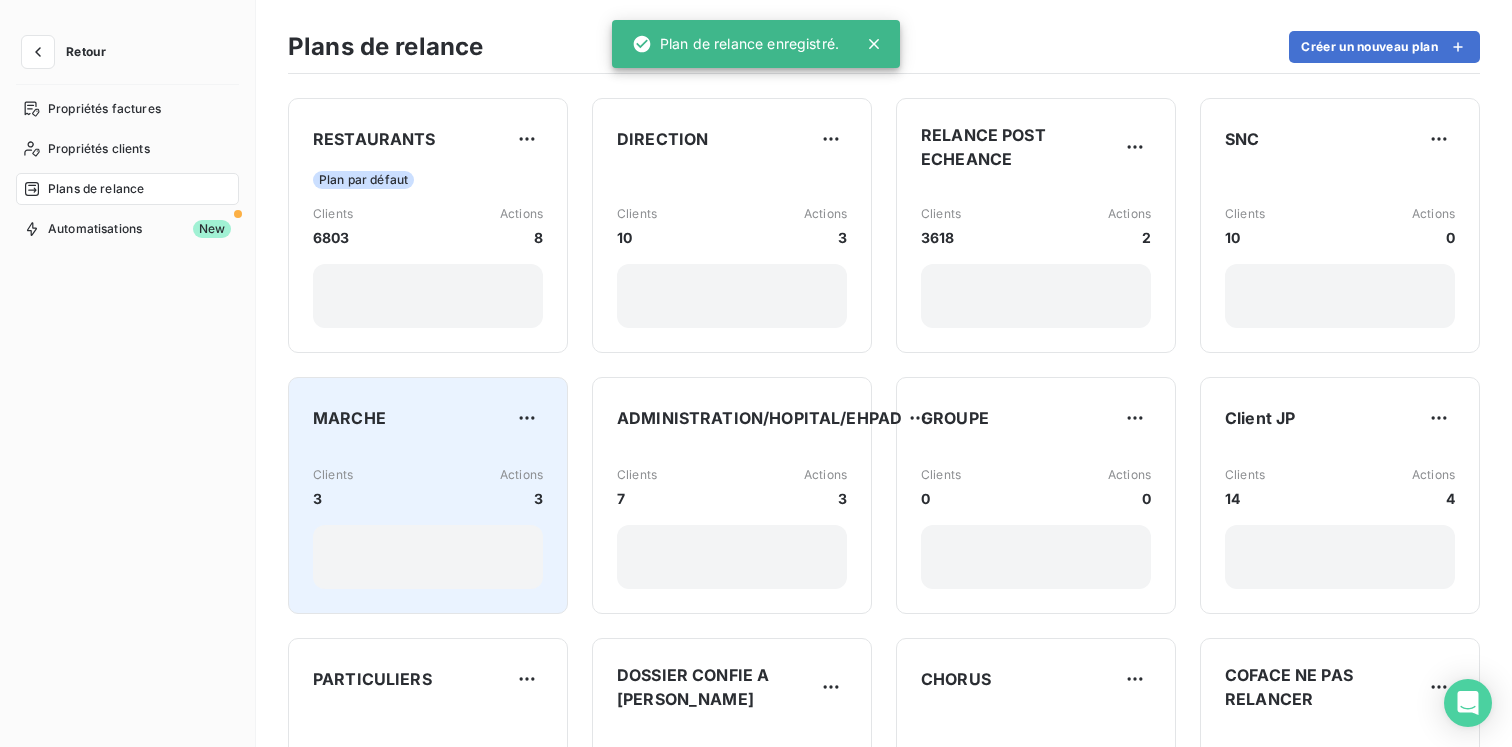 scroll, scrollTop: 437, scrollLeft: 0, axis: vertical 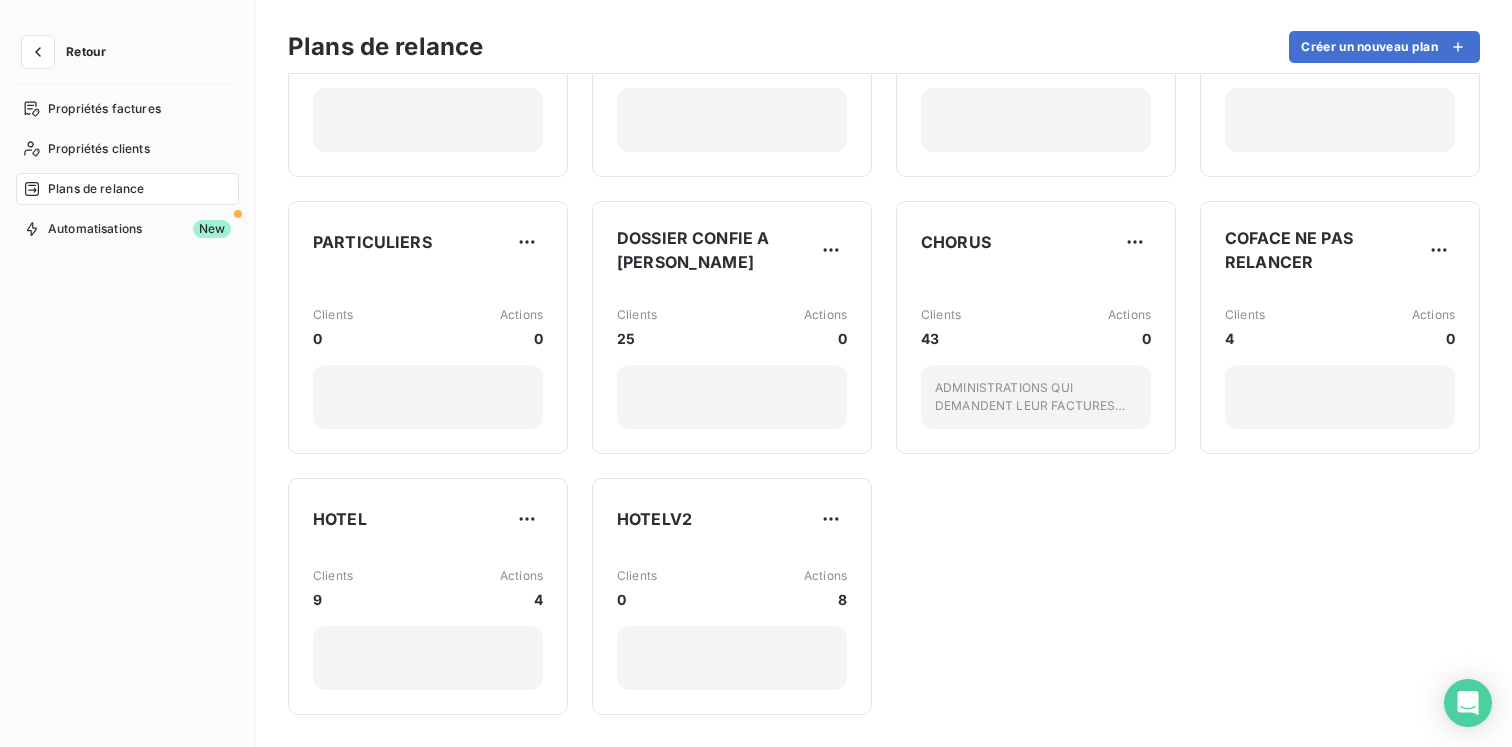 click on "Retour" at bounding box center [86, 52] 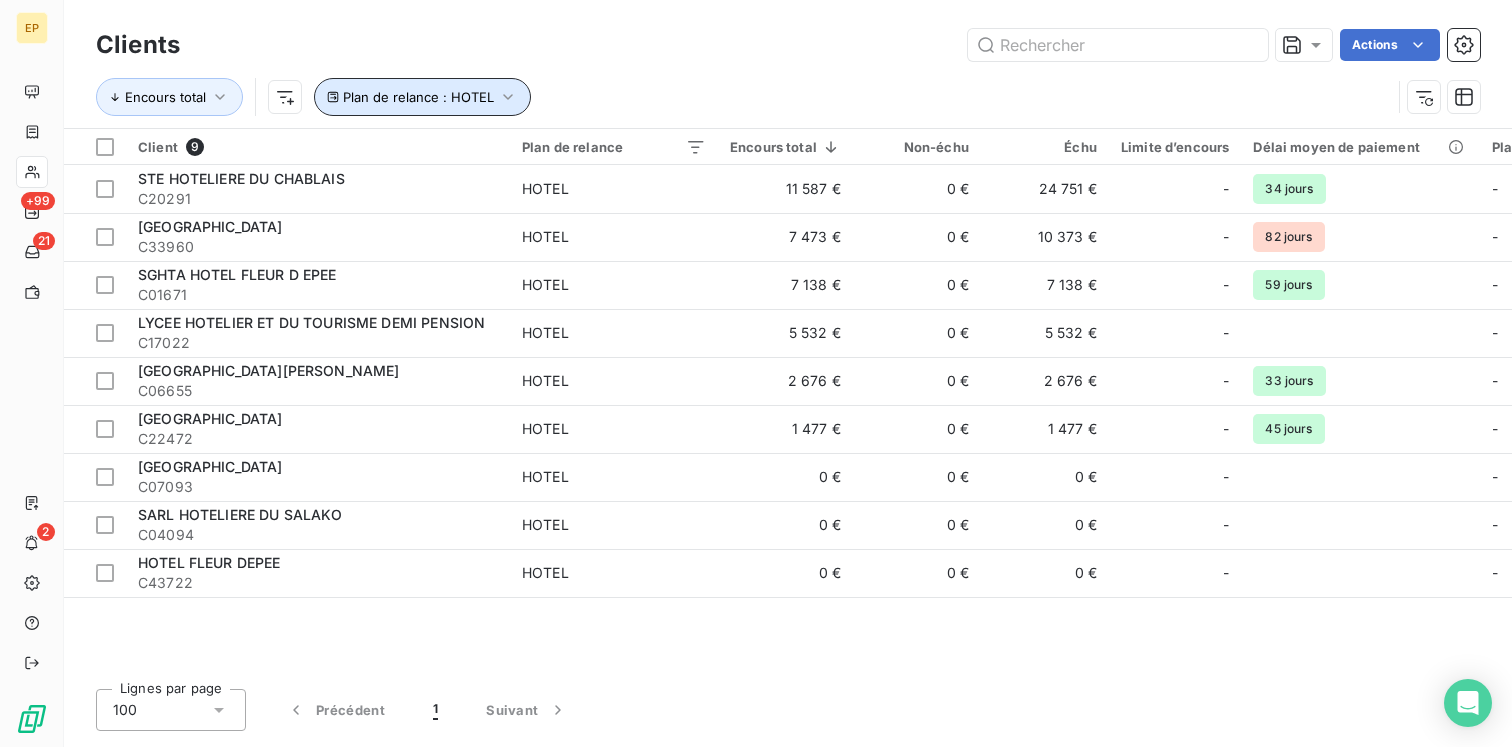 click on "Plan de relance  : HOTEL" at bounding box center [422, 97] 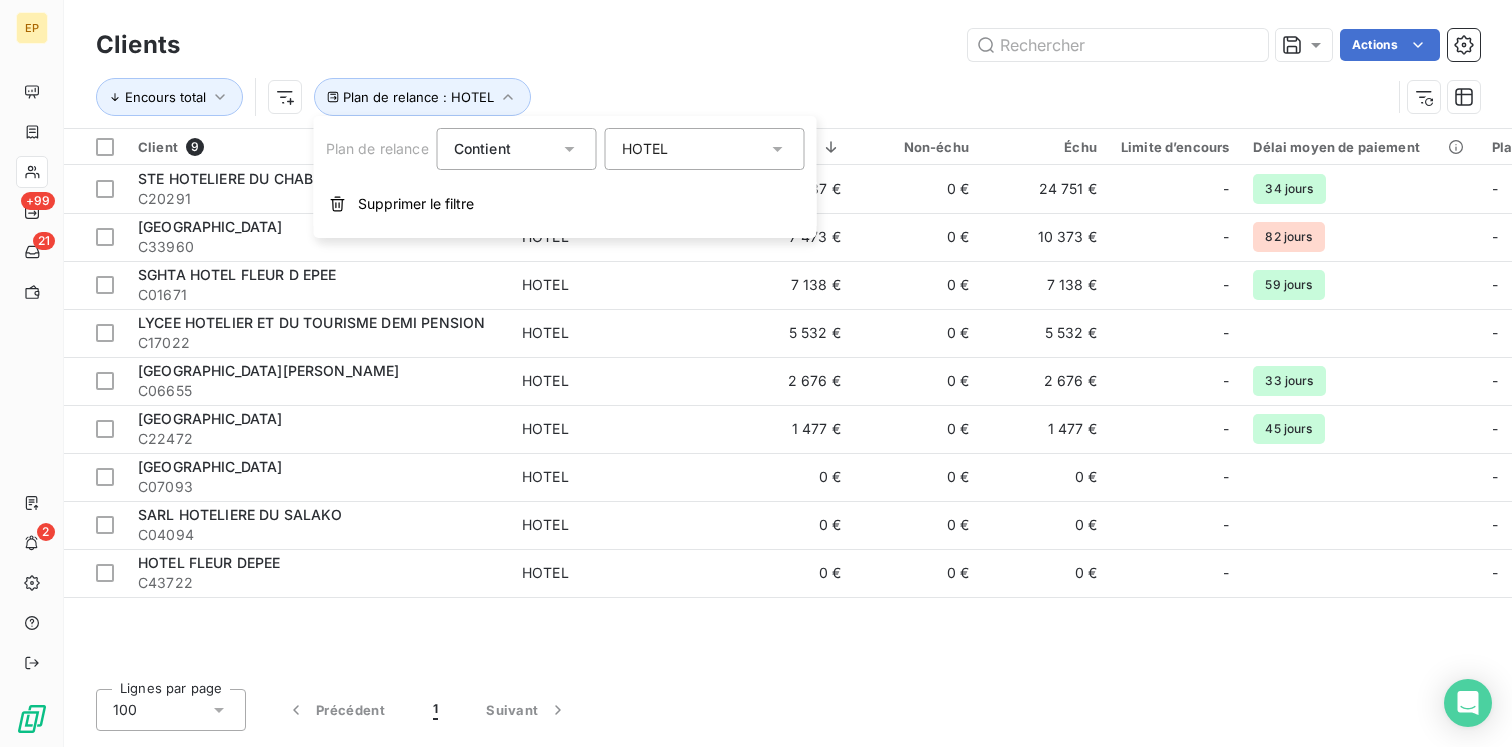 click on "Encours total Plan de relance  : HOTEL" at bounding box center [743, 97] 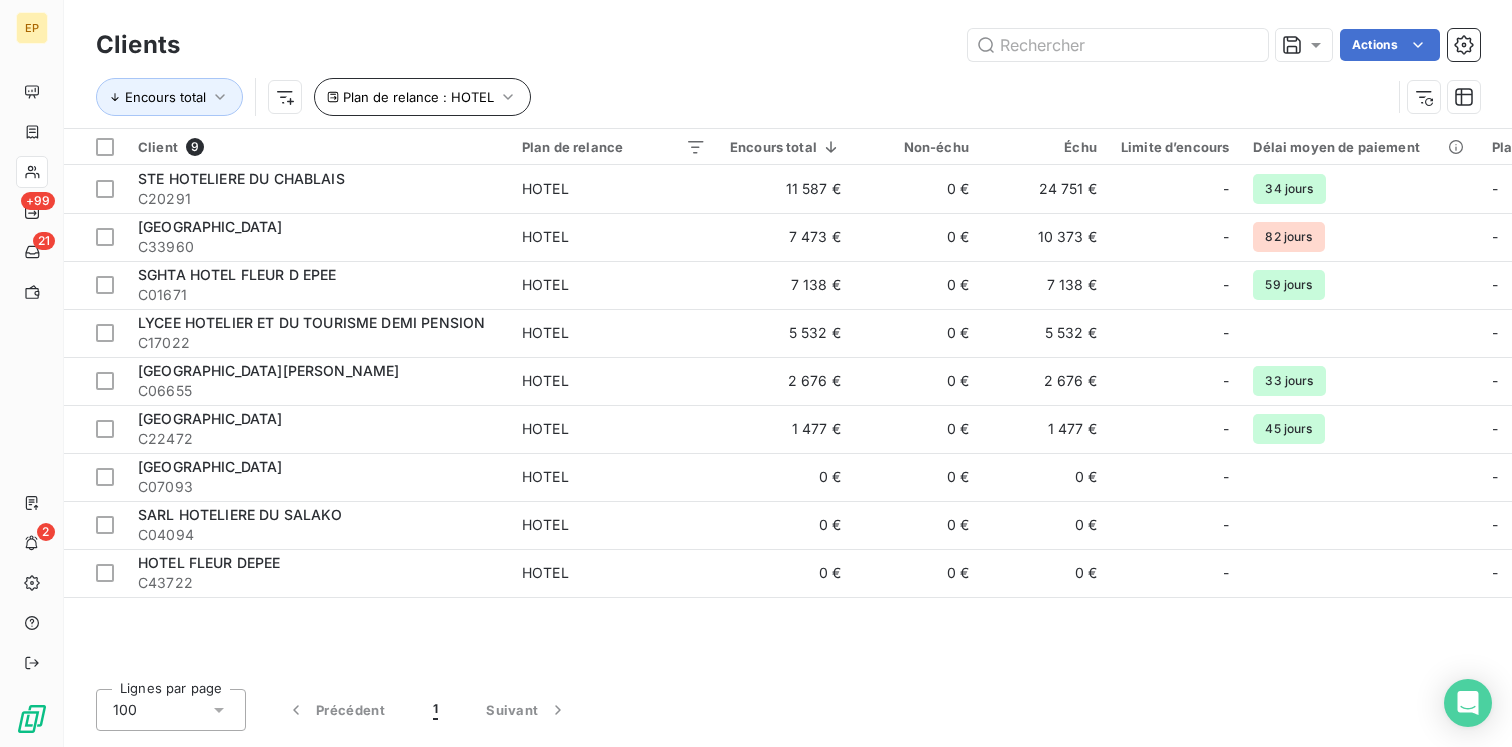 click on "Plan de relance  : HOTEL" at bounding box center (418, 97) 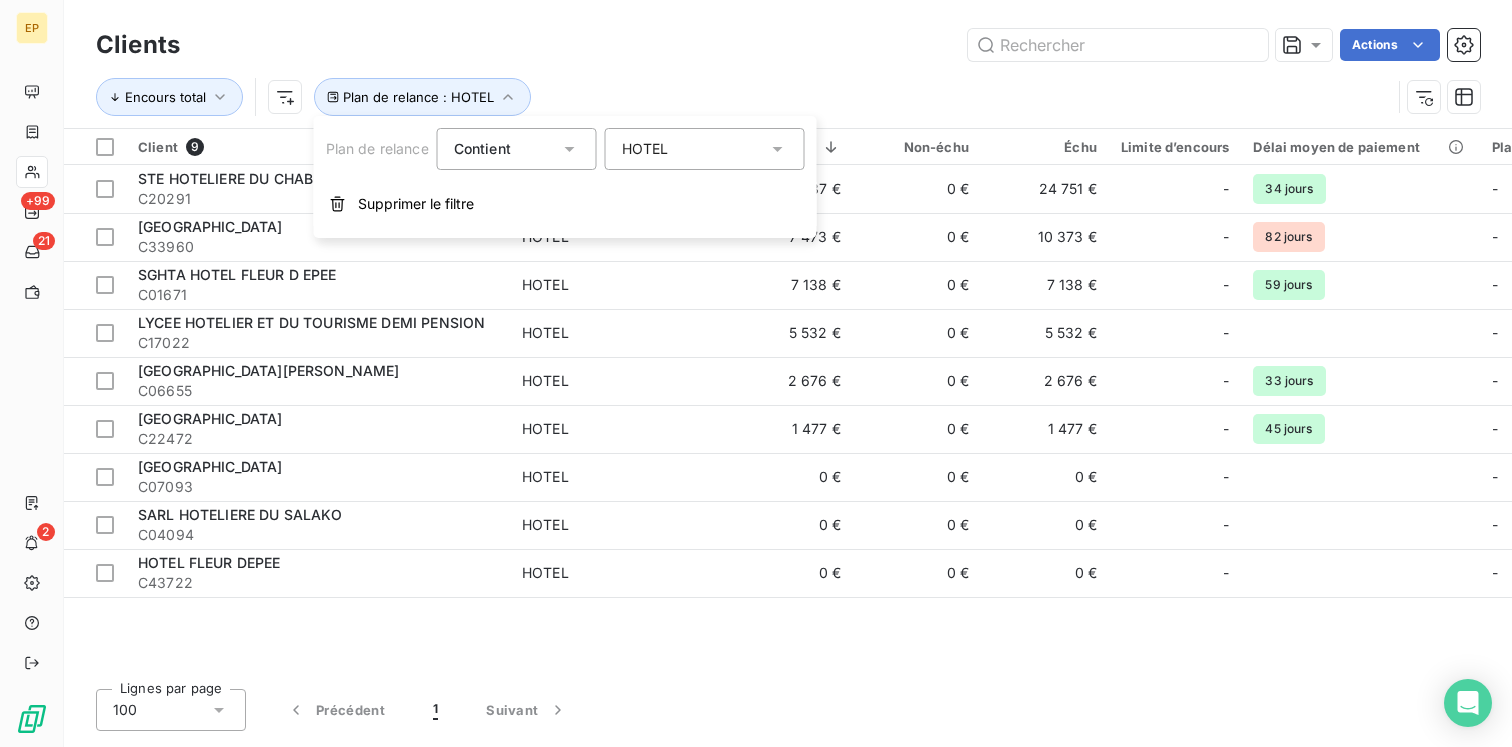click on "Clients Actions" at bounding box center (788, 45) 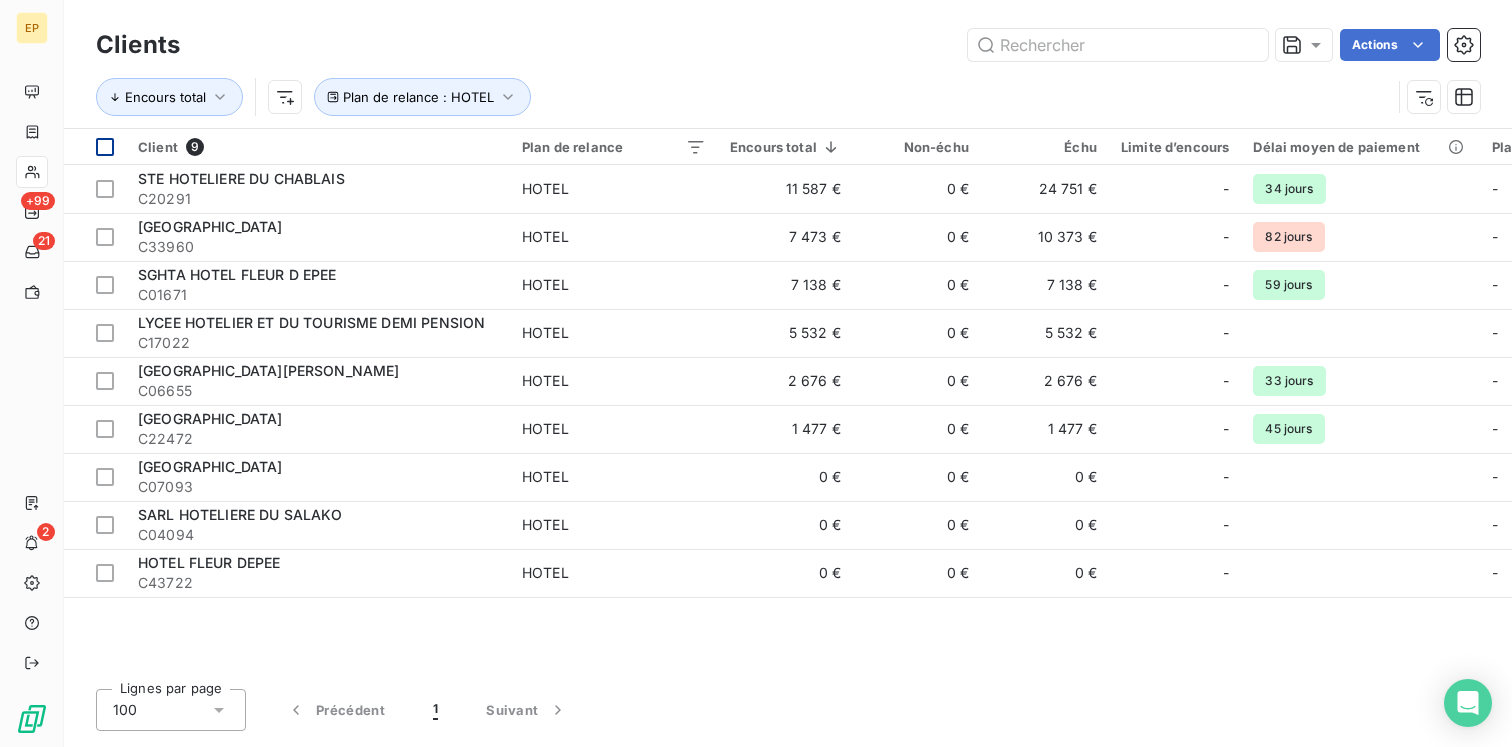 click at bounding box center (105, 147) 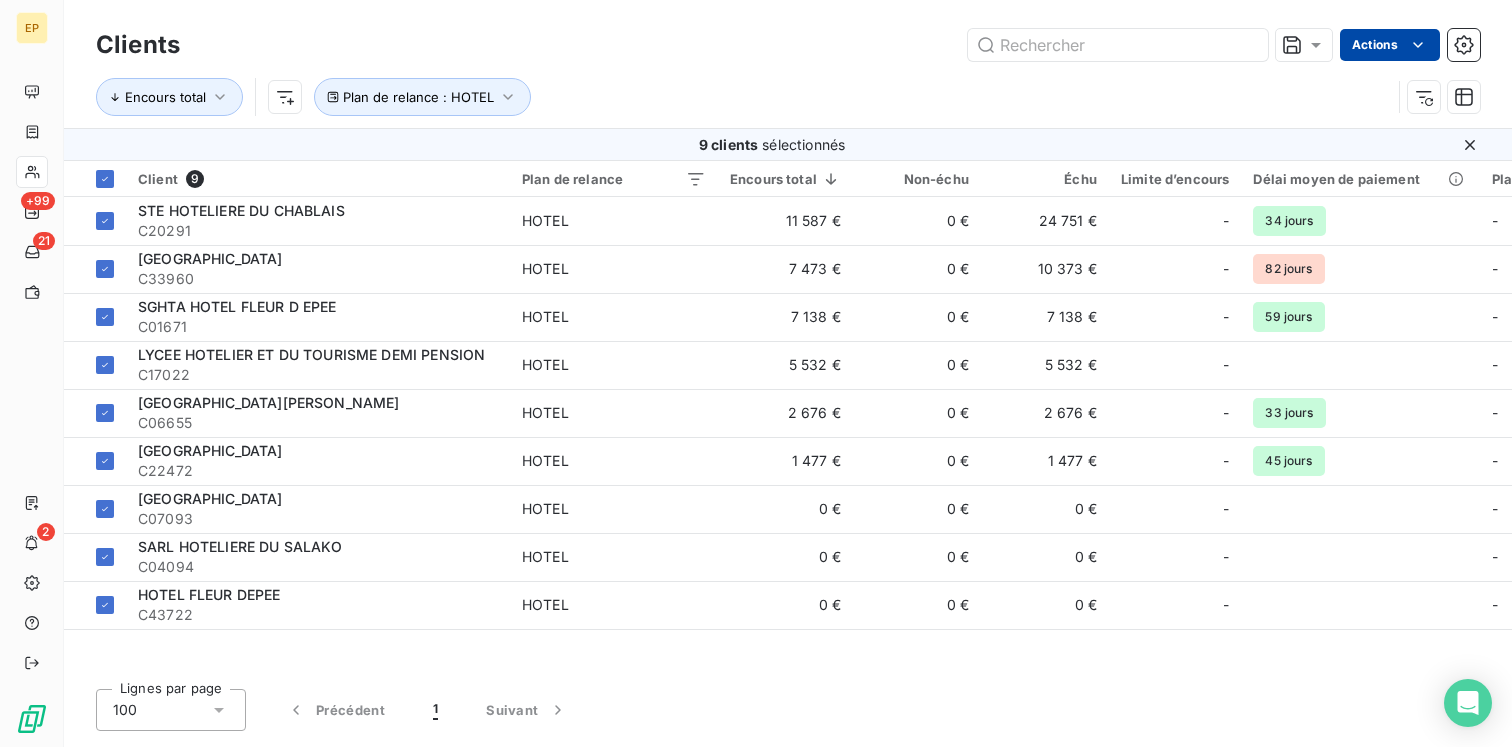 click on "EP +99 21 2 Clients Actions Encours total Plan de relance  : HOTEL  9 clients   sélectionnés Client 9 Plan de relance Encours total Non-échu Échu Limite d’encours Délai moyen de paiement Plan de relance Tags Vendeur STE HOTELIERE DU CHABLAIS C20291 HOTEL 11 587 € 0 € 24 751 € - 34 jours - - - ARAWAK BEACH RESORT C33960 HOTEL 7 473 € 0 € 10 373 € - 82 jours - - - SGHTA HOTEL FLEUR D EPEE C01671 HOTEL 7 138 € 0 € 7 138 € - 59 jours - - - LYCEE HOTELIER ET DU TOURISME DEMI PENSION C17022 HOTEL 5 532 € 0 € 5 532 € - - - - HOTEL CANELLA BEACH C06655 HOTEL 2 676 € 0 € 2 676 € - 33 jours - - - CREOLE BEACH HOTEL C22472 HOTEL 1 477 € 0 € 1 477 € - 45 jours - - - COCONUT BEACH HOTEL C07093 HOTEL 0 € 0 € 0 € - - - - SARL HOTELIERE DU SALAKO C04094 HOTEL 0 € 0 € 0 € - - - - HOTEL FLEUR DEPEE C43722 HOTEL 0 € 0 € 0 € - - - - Lignes par page 100 Précédent 1 Suivant" at bounding box center [756, 373] 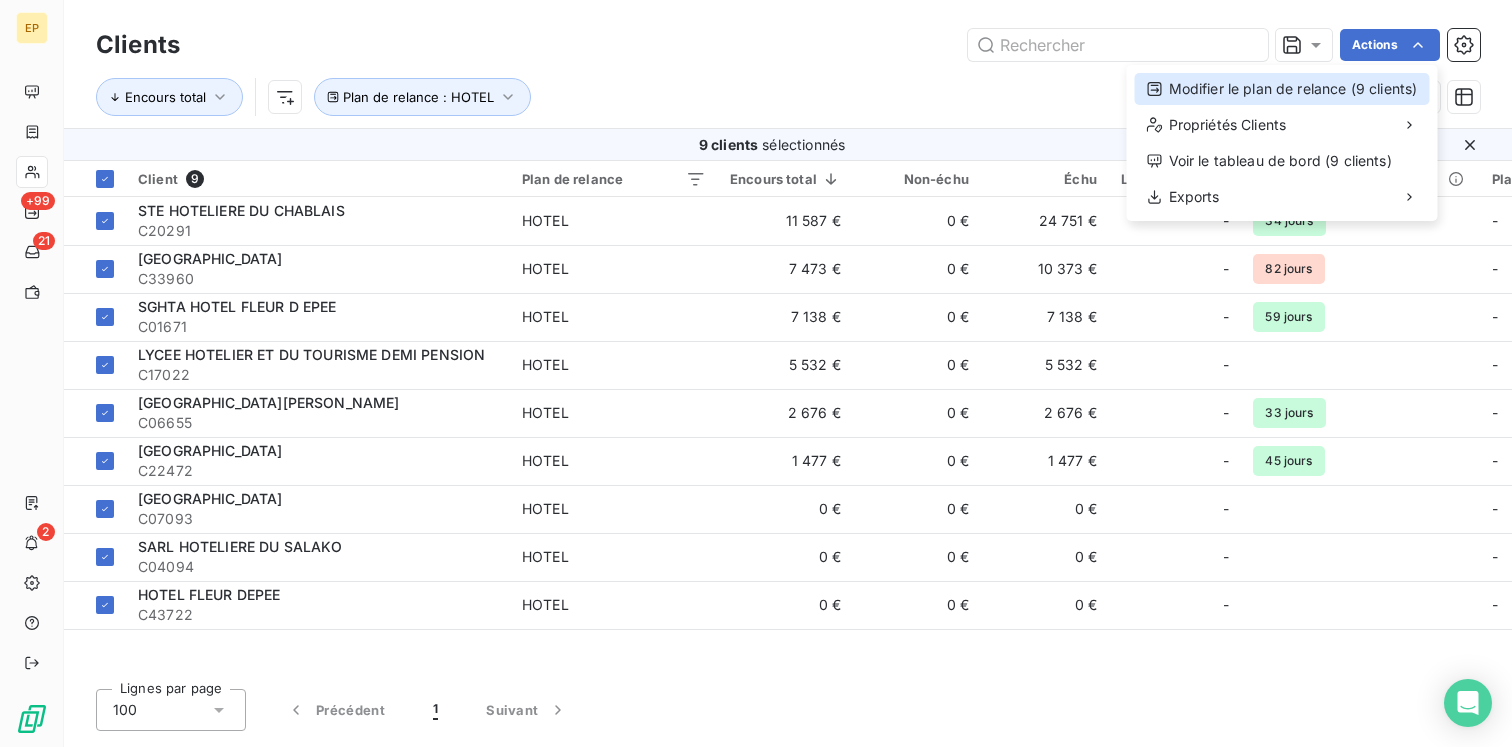 click on "Modifier le plan de relance (9 clients)" at bounding box center (1282, 89) 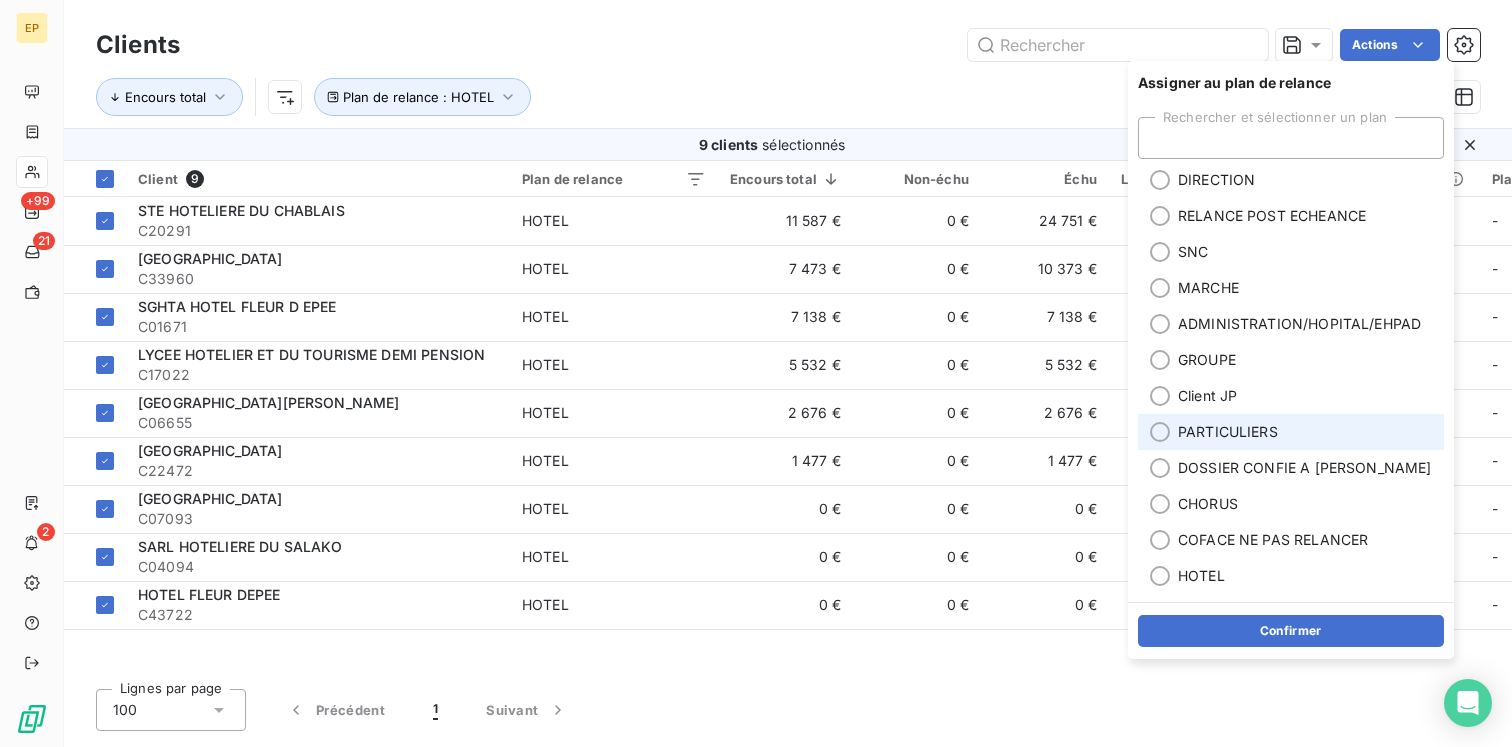 scroll, scrollTop: 73, scrollLeft: 0, axis: vertical 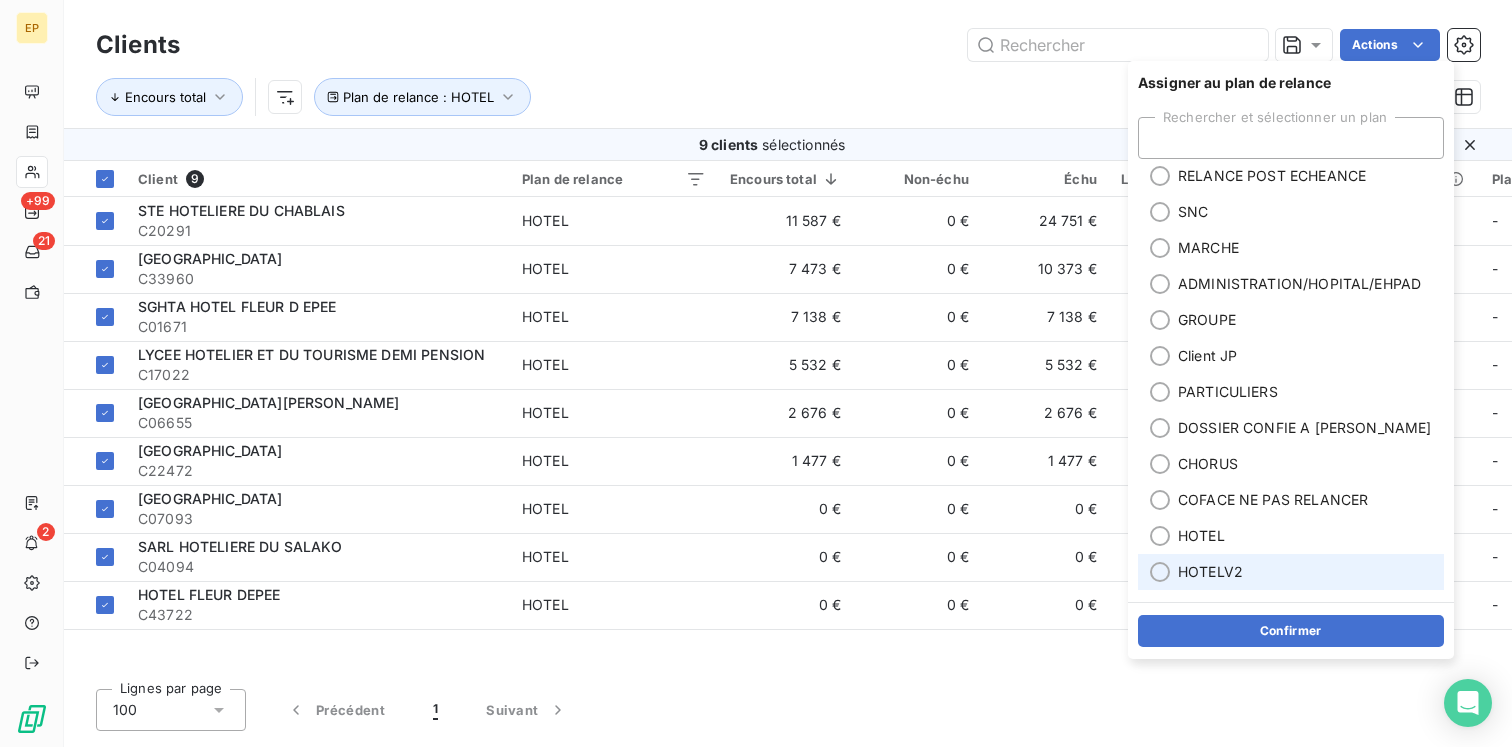 click on "HOTELV2" at bounding box center (1210, 572) 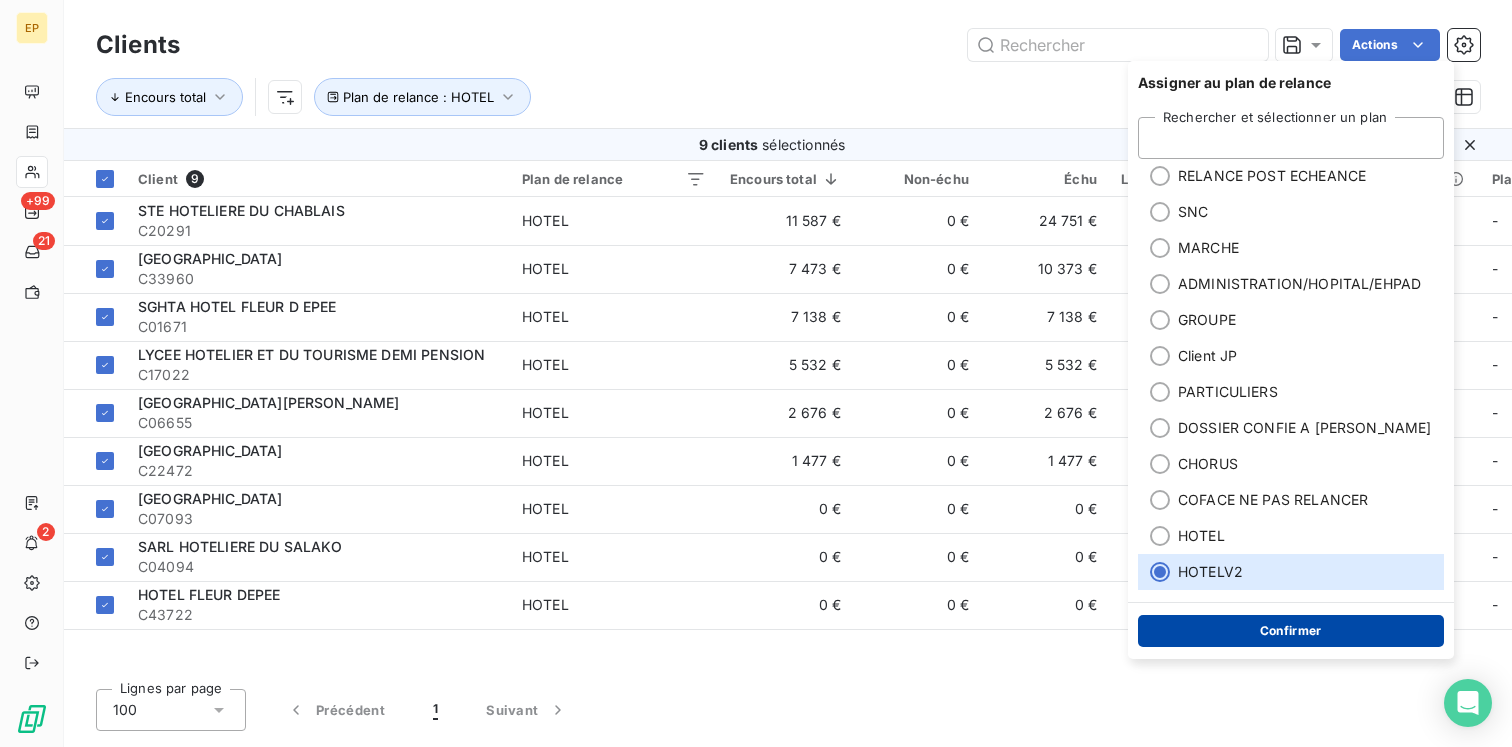 click on "Confirmer" at bounding box center [1291, 631] 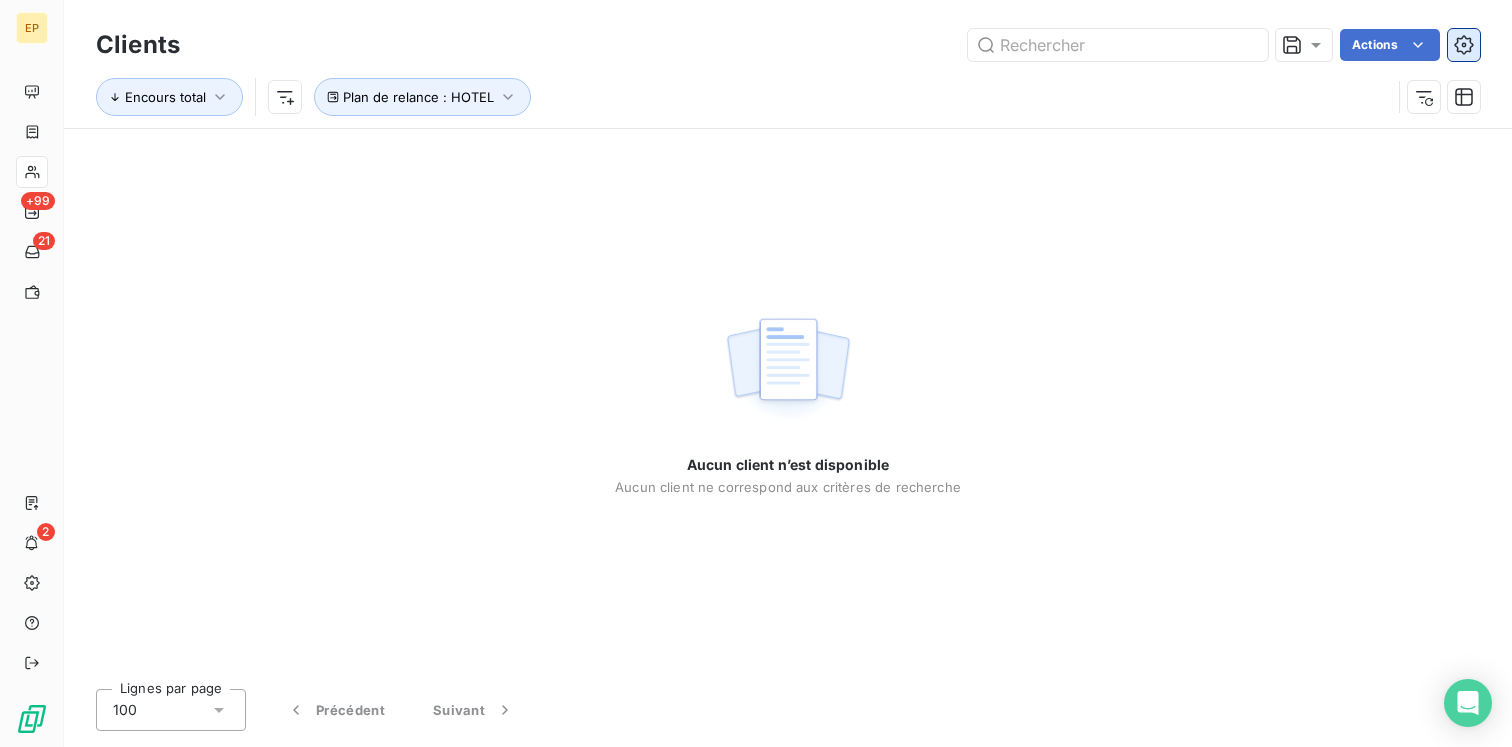 click 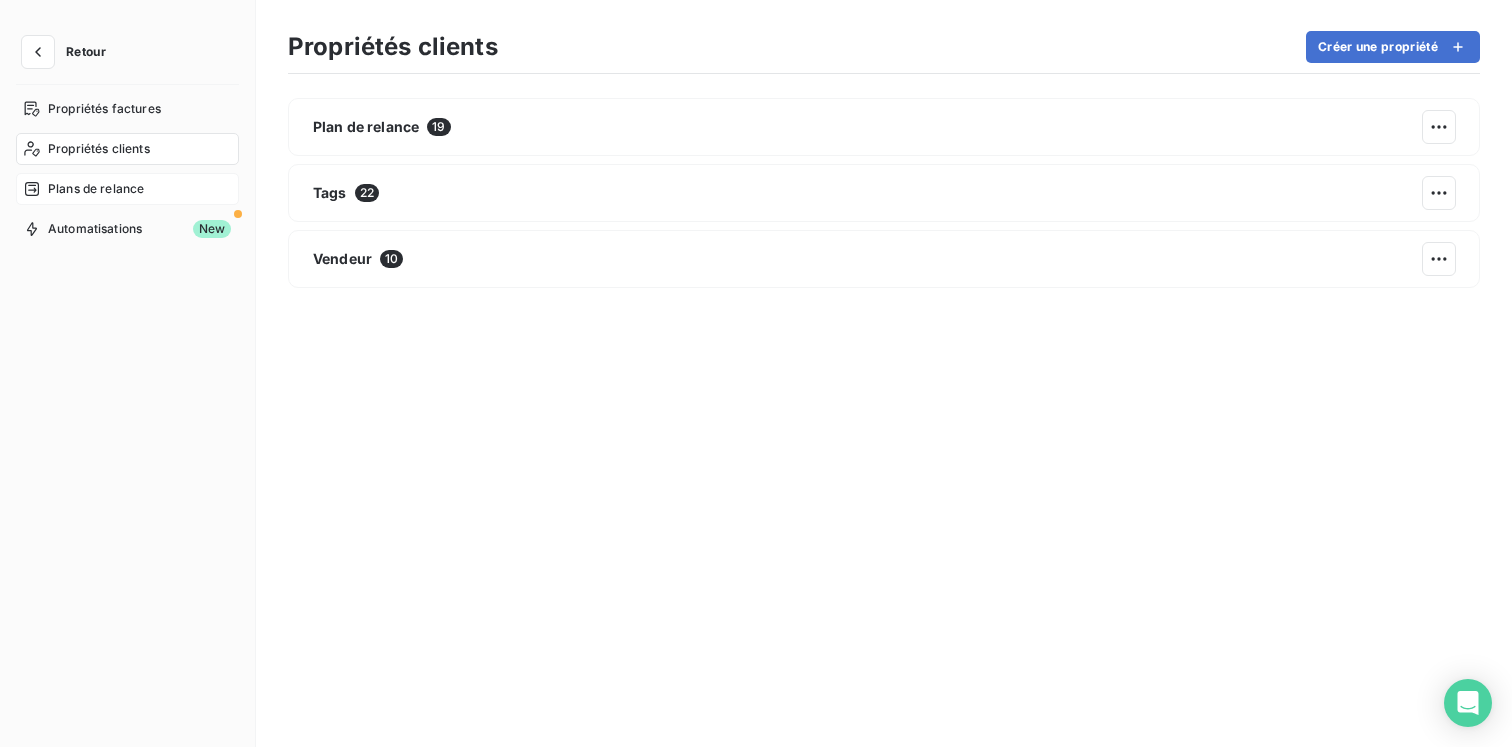 click on "Plans de relance" at bounding box center (127, 189) 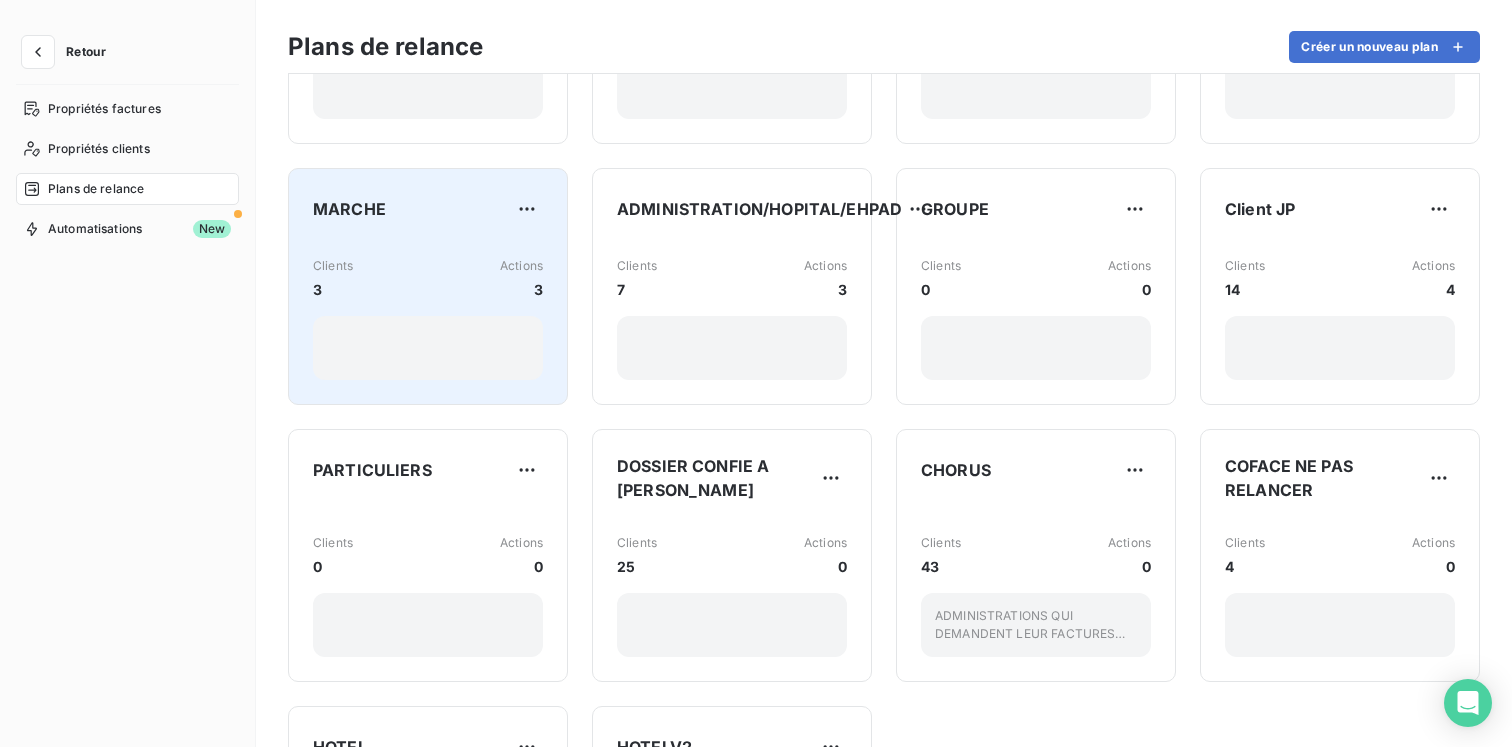 scroll, scrollTop: 437, scrollLeft: 0, axis: vertical 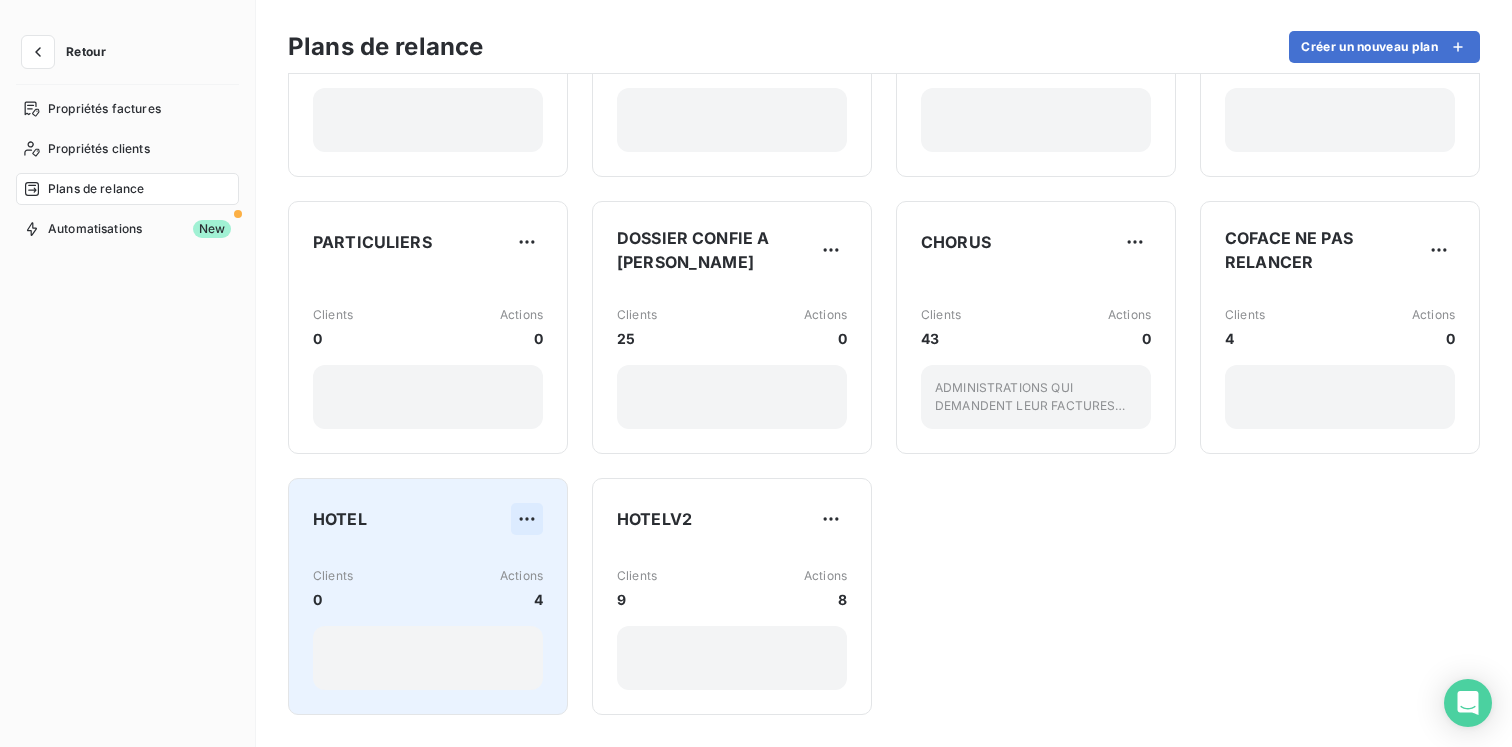 click on "Retour Propriétés factures Propriétés clients Plans de relance Automatisations New Plans de relance Créer un nouveau plan RESTAURANTS Plan par défaut Clients 6803 Actions 8 DIRECTION Clients 10 Actions 3 RELANCE POST ECHEANCE Clients 3618 Actions 2 SNC Clients 10 Actions 0 MARCHE Clients 3 Actions 3 ADMINISTRATION/HOPITAL/EHPAD Clients 7 Actions 3 GROUPE Clients 0 Actions 0 Client JP Clients 14 Actions 4 PARTICULIERS Clients 0 Actions 0 DOSSIER CONFIE A BRIGITTE GBK Clients 25 Actions 0 CHORUS Clients 43 Actions 0 ADMINISTRATIONS QUI DEMANDENT LEUR FACTURES SUR CHORUS COFACE NE PAS RELANCER Clients 4 Actions 0 HOTEL Clients 0 Actions 4 HOTELV2 Clients 9 Actions 8" at bounding box center (756, 373) 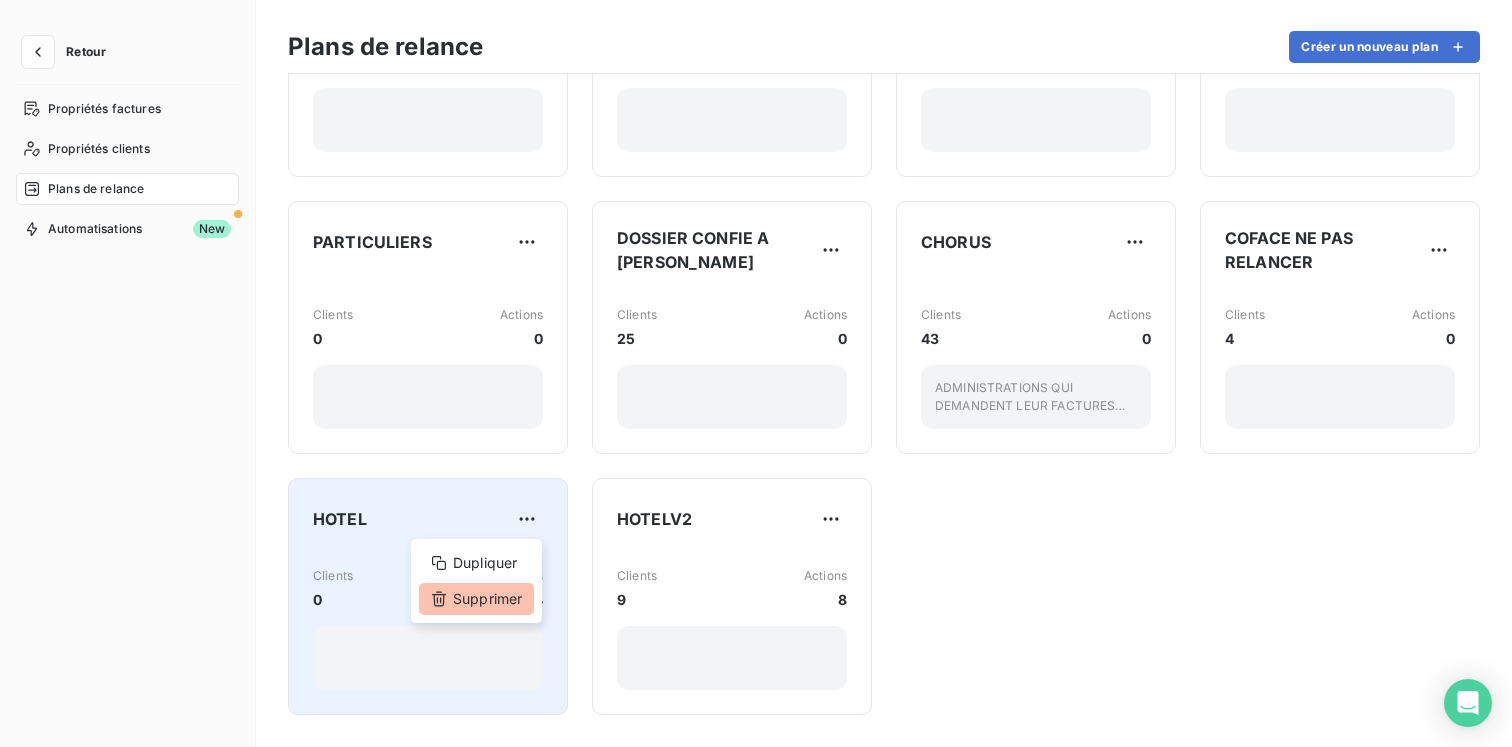 click on "Supprimer" at bounding box center [476, 599] 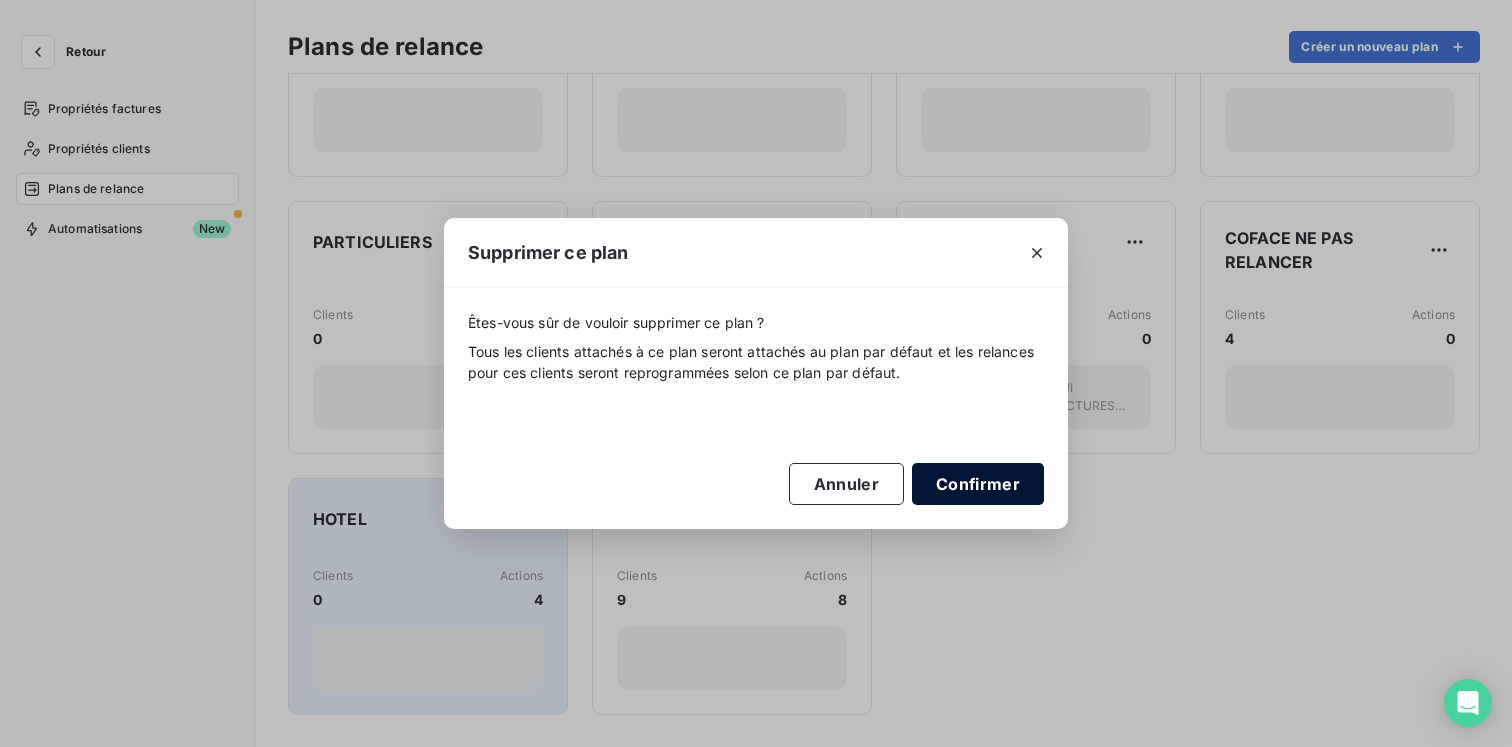 click on "Confirmer" at bounding box center (978, 484) 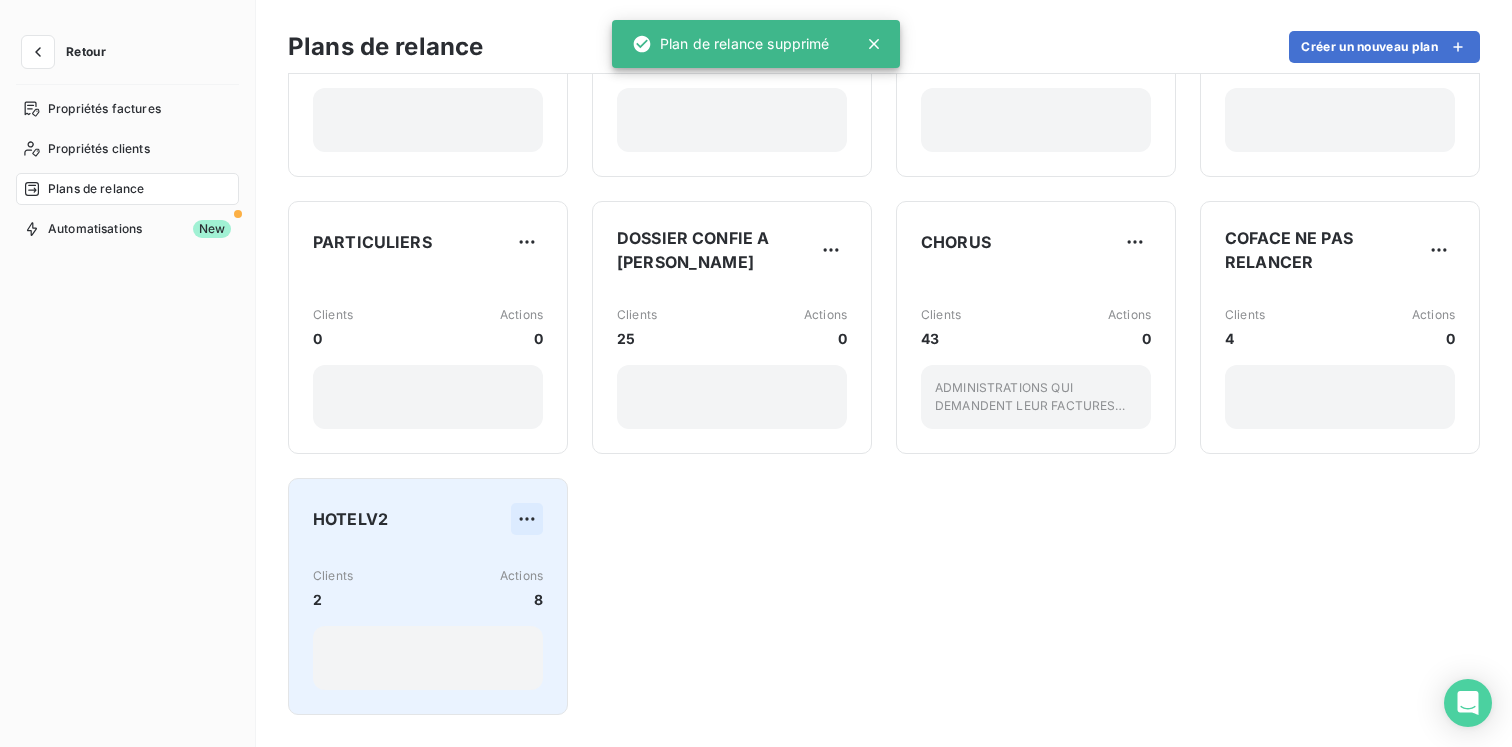 click on "Retour Propriétés factures Propriétés clients Plans de relance Automatisations New Plans de relance Créer un nouveau plan RESTAURANTS Plan par défaut Clients 6810 Actions 8 DIRECTION Clients 10 Actions 3 RELANCE POST ECHEANCE Clients 3618 Actions 2 SNC Clients 10 Actions 0 MARCHE Clients 3 Actions 3 ADMINISTRATION/HOPITAL/EHPAD Clients 7 Actions 3 GROUPE Clients 0 Actions 0 Client JP Clients 14 Actions 4 PARTICULIERS Clients 0 Actions 0 DOSSIER CONFIE A BRIGITTE GBK Clients 25 Actions 0 CHORUS Clients 43 Actions 0 ADMINISTRATIONS QUI DEMANDENT LEUR FACTURES SUR CHORUS COFACE NE PAS RELANCER Clients 4 Actions 0 HOTELV2 Clients 2 Actions 8 Plan de relance supprimé" at bounding box center (756, 373) 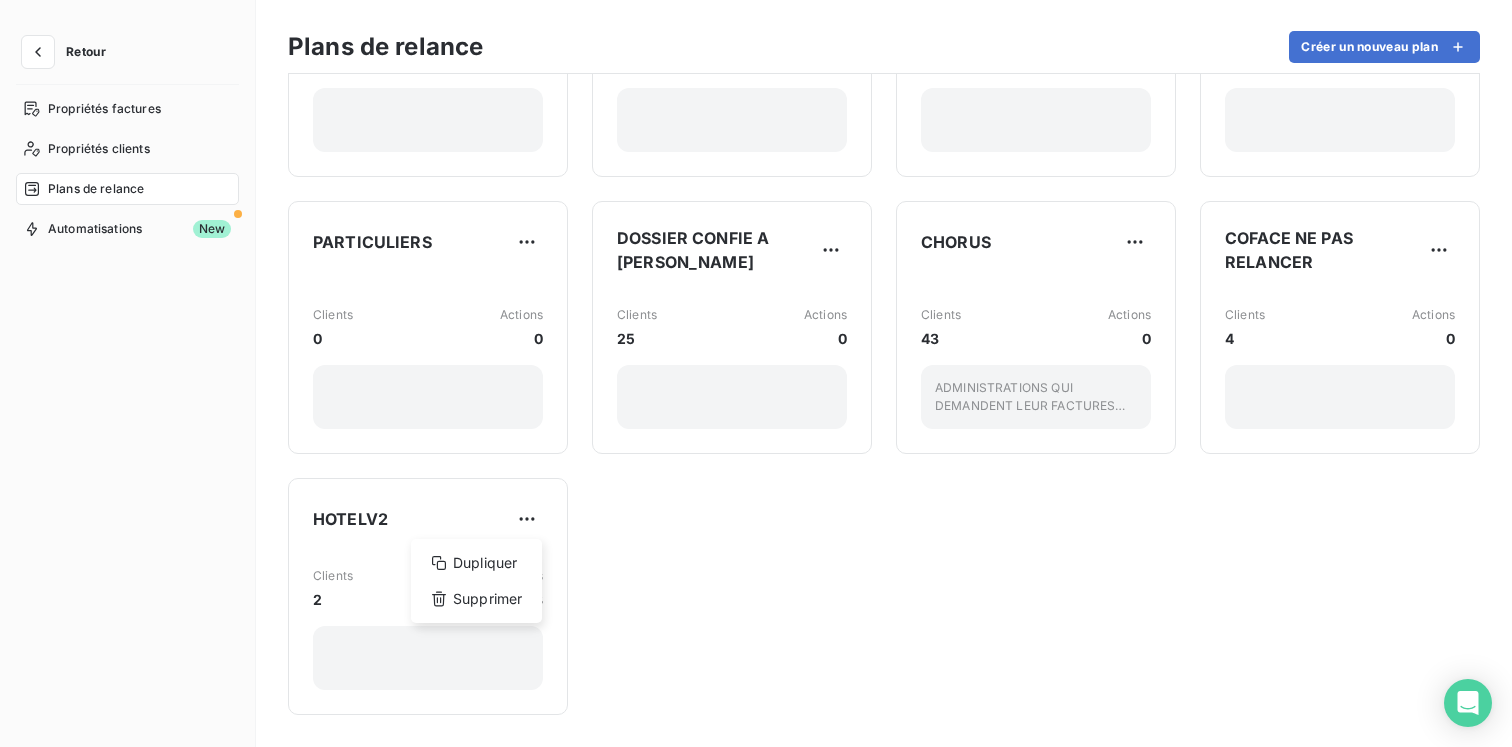 click on "Retour Propriétés factures Propriétés clients Plans de relance Automatisations New Plans de relance Créer un nouveau plan RESTAURANTS Plan par défaut Clients 6810 Actions 8 DIRECTION Clients 10 Actions 3 RELANCE POST ECHEANCE Clients 3618 Actions 2 SNC Clients 10 Actions 0 MARCHE Clients 3 Actions 3 ADMINISTRATION/HOPITAL/EHPAD Clients 7 Actions 3 GROUPE Clients 0 Actions 0 Client JP Clients 14 Actions 4 PARTICULIERS Clients 0 Actions 0 DOSSIER CONFIE A BRIGITTE GBK Clients 25 Actions 0 CHORUS Clients 43 Actions 0 ADMINISTRATIONS QUI DEMANDENT LEUR FACTURES SUR CHORUS COFACE NE PAS RELANCER Clients 4 Actions 0 HOTELV2 Dupliquer Supprimer Clients 2 Actions 8" at bounding box center [756, 373] 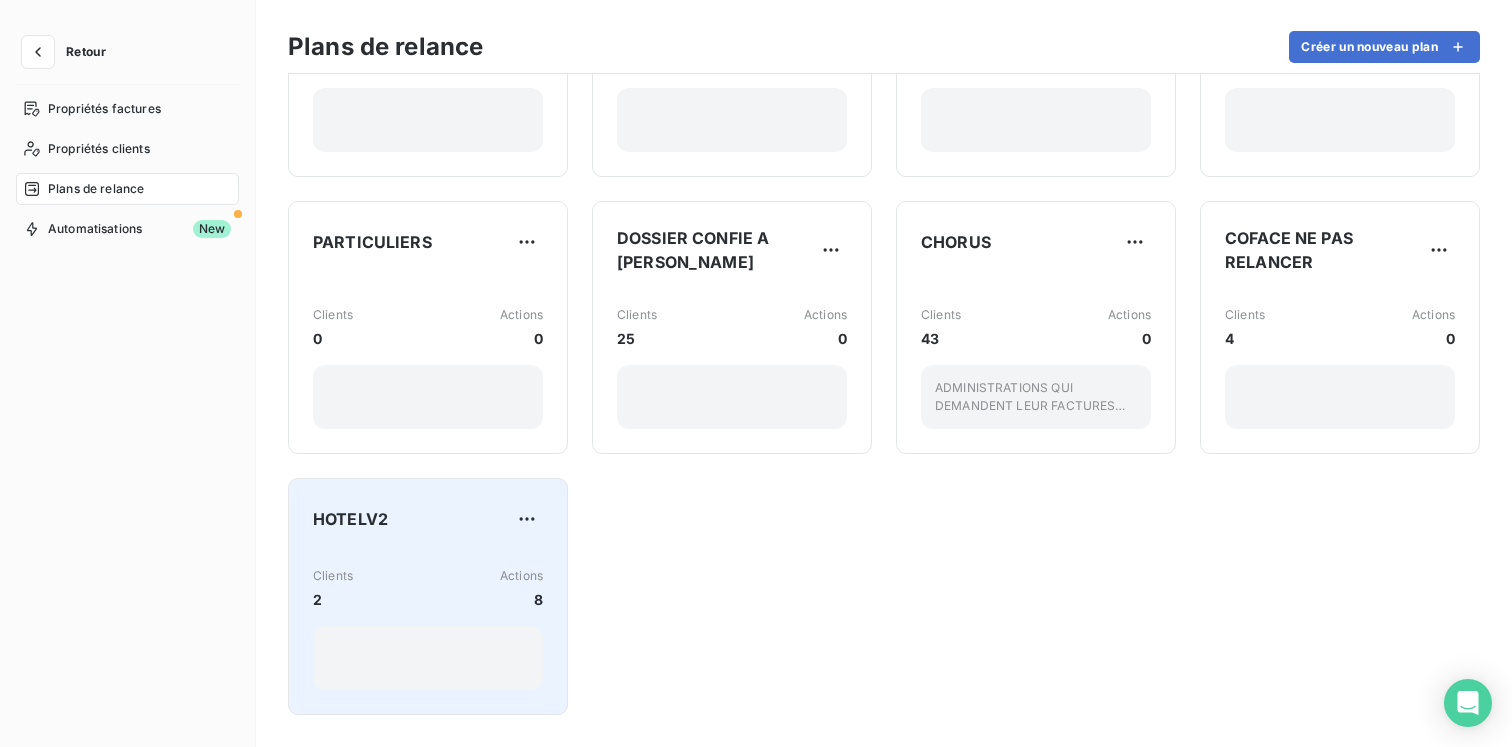 click on "HOTELV2 Clients 2 Actions 8" at bounding box center [428, 596] 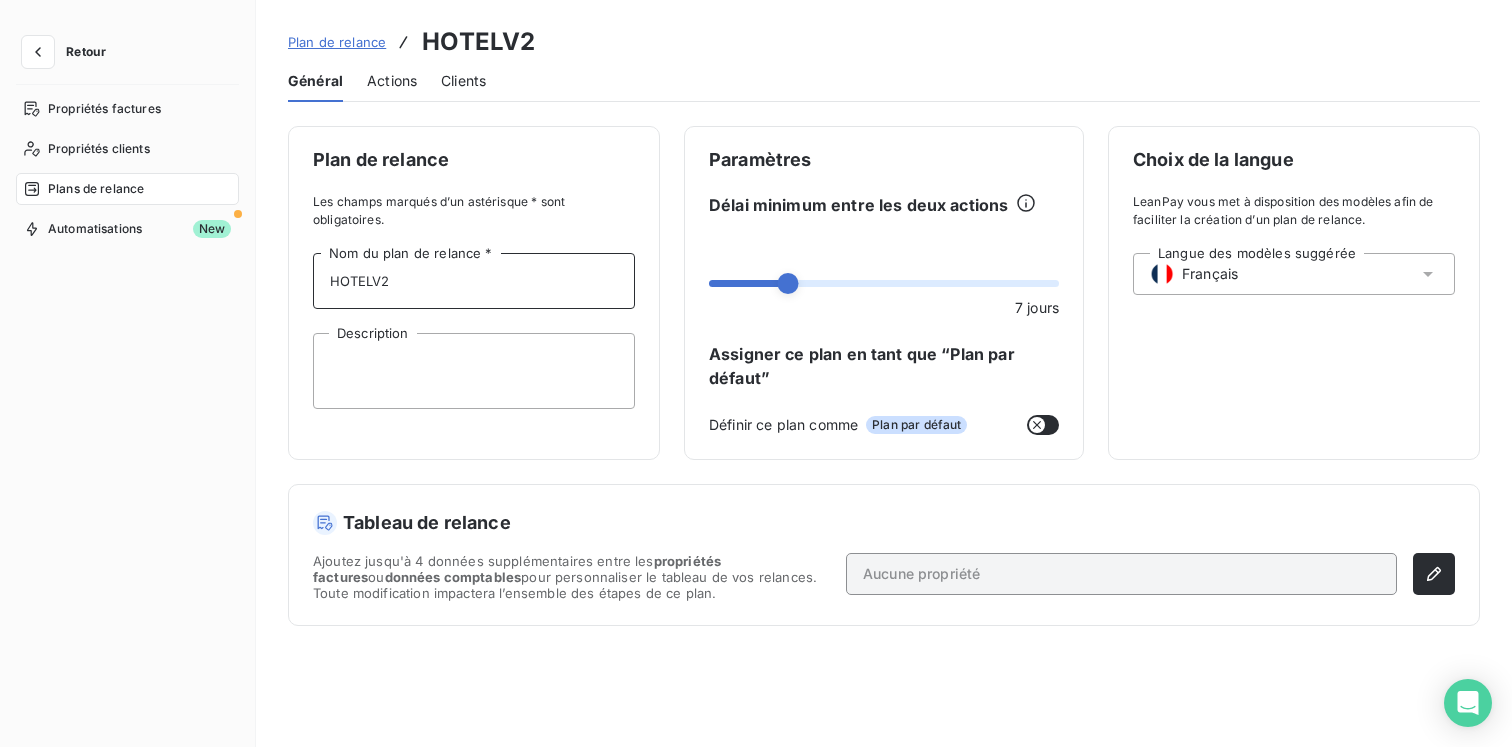 click on "HOTELV2" at bounding box center [474, 281] 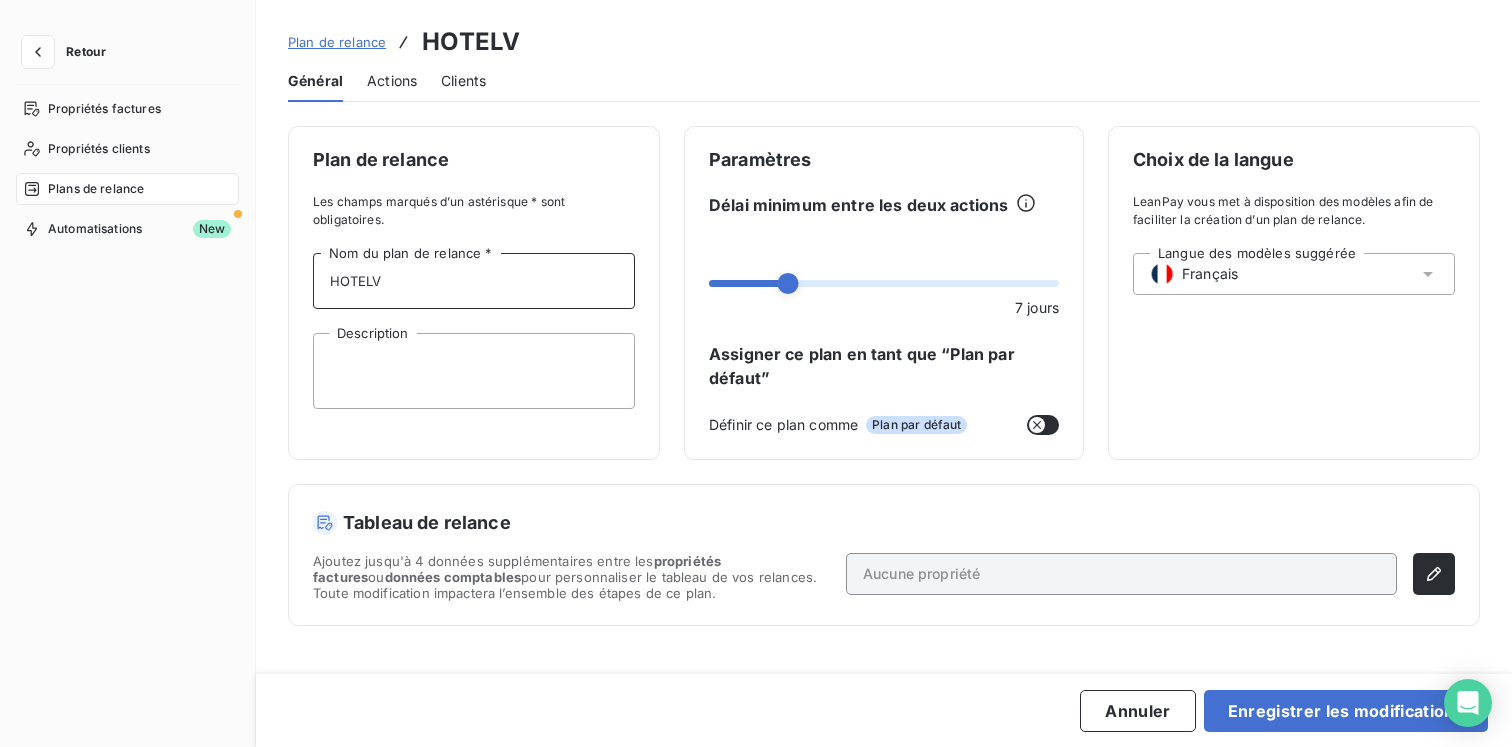 type on "HOTEL" 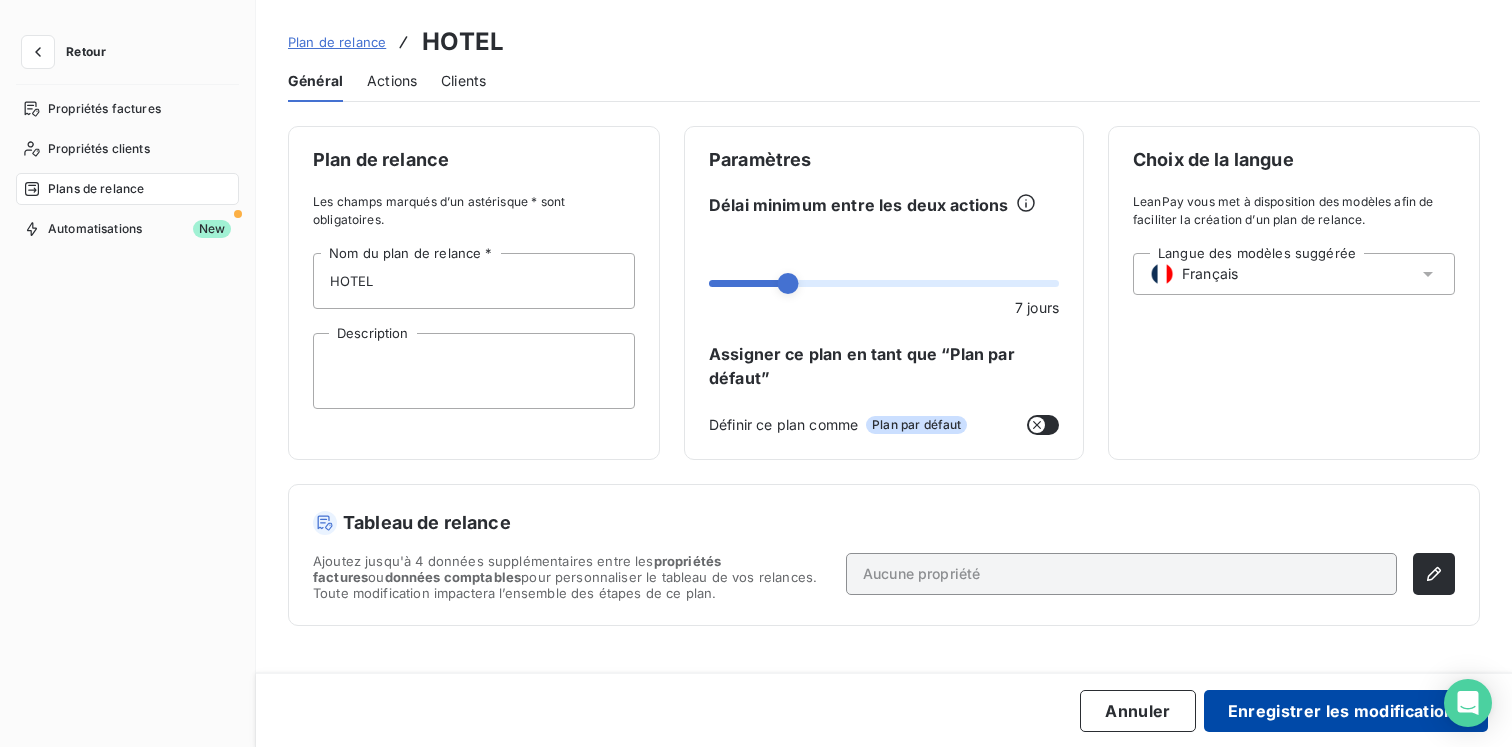 click on "Enregistrer les modifications" at bounding box center [1346, 711] 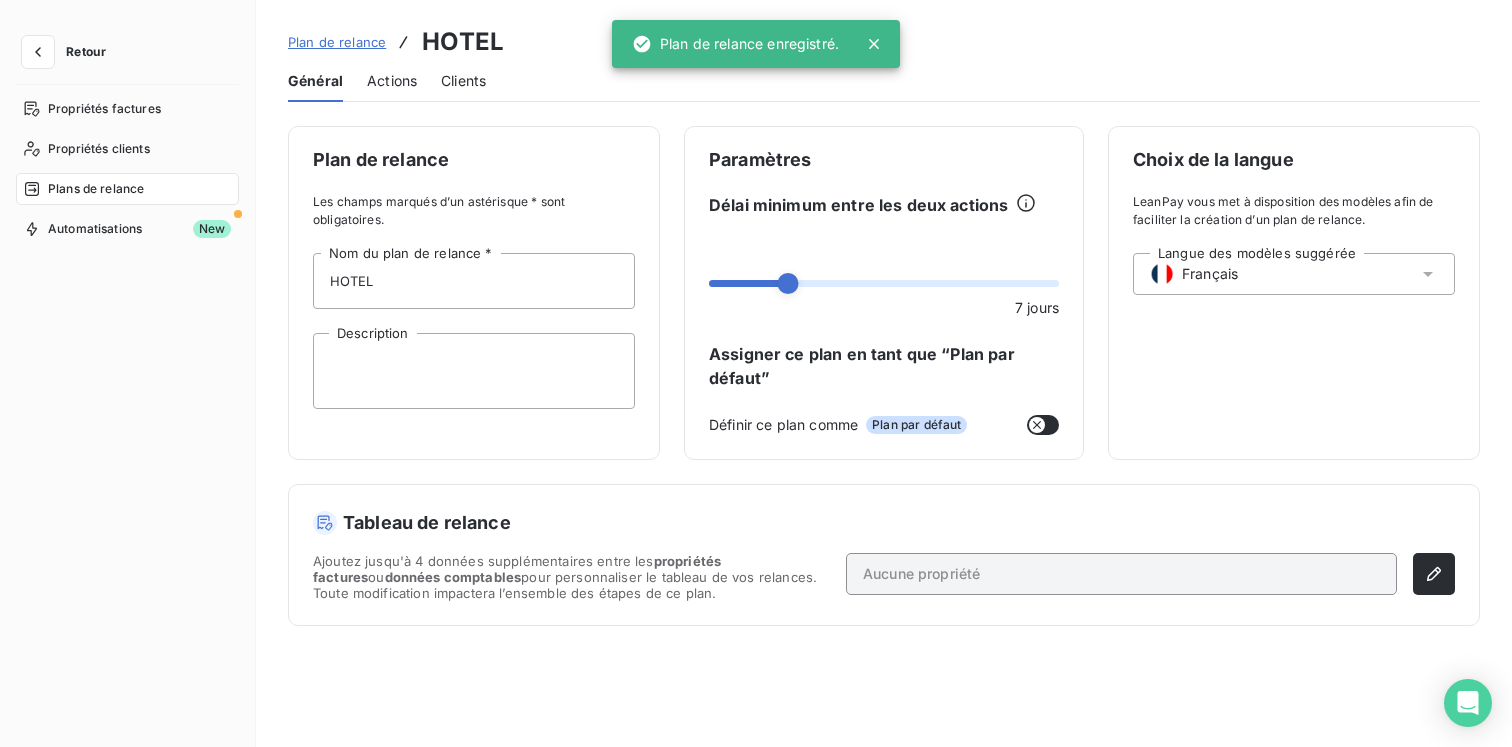 click on "Plans de relance" at bounding box center [127, 189] 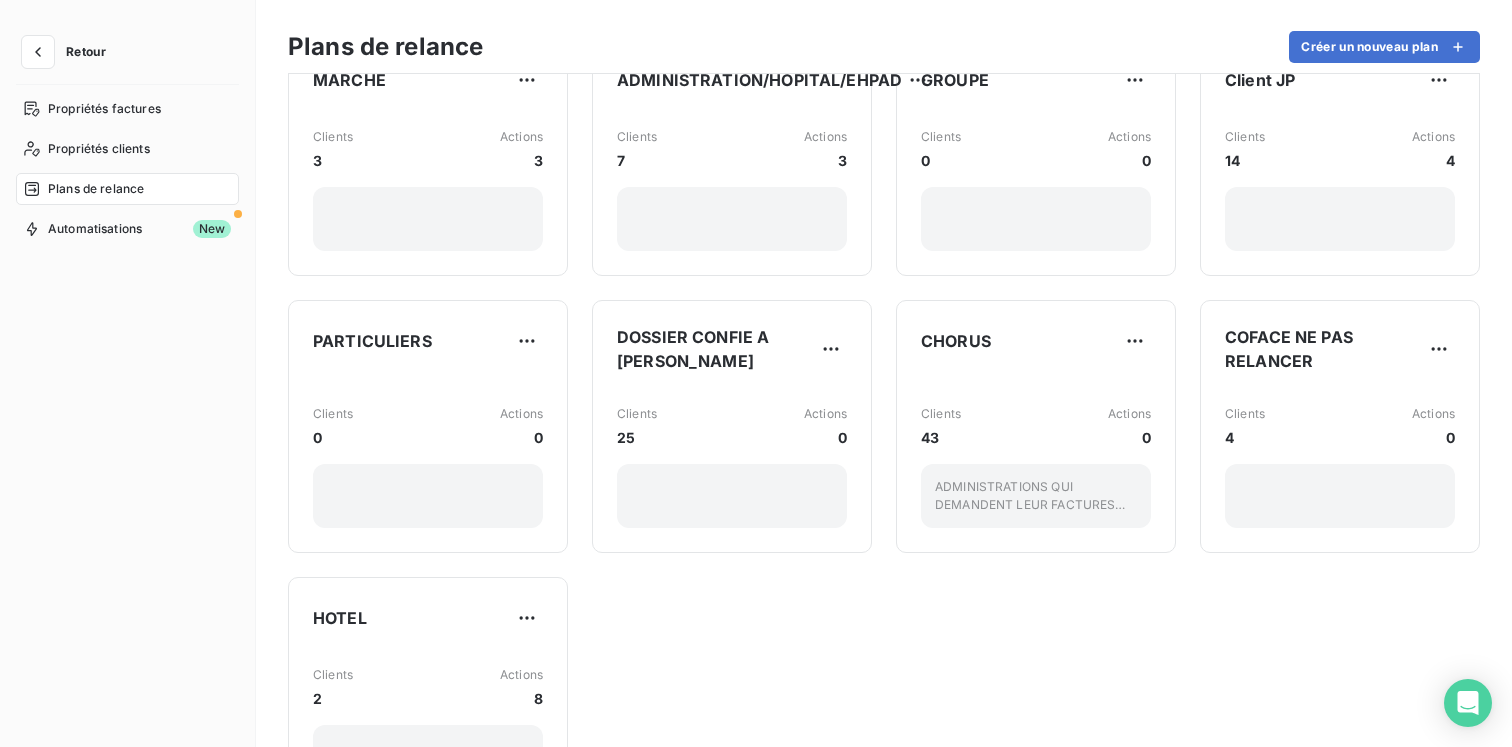 scroll, scrollTop: 336, scrollLeft: 0, axis: vertical 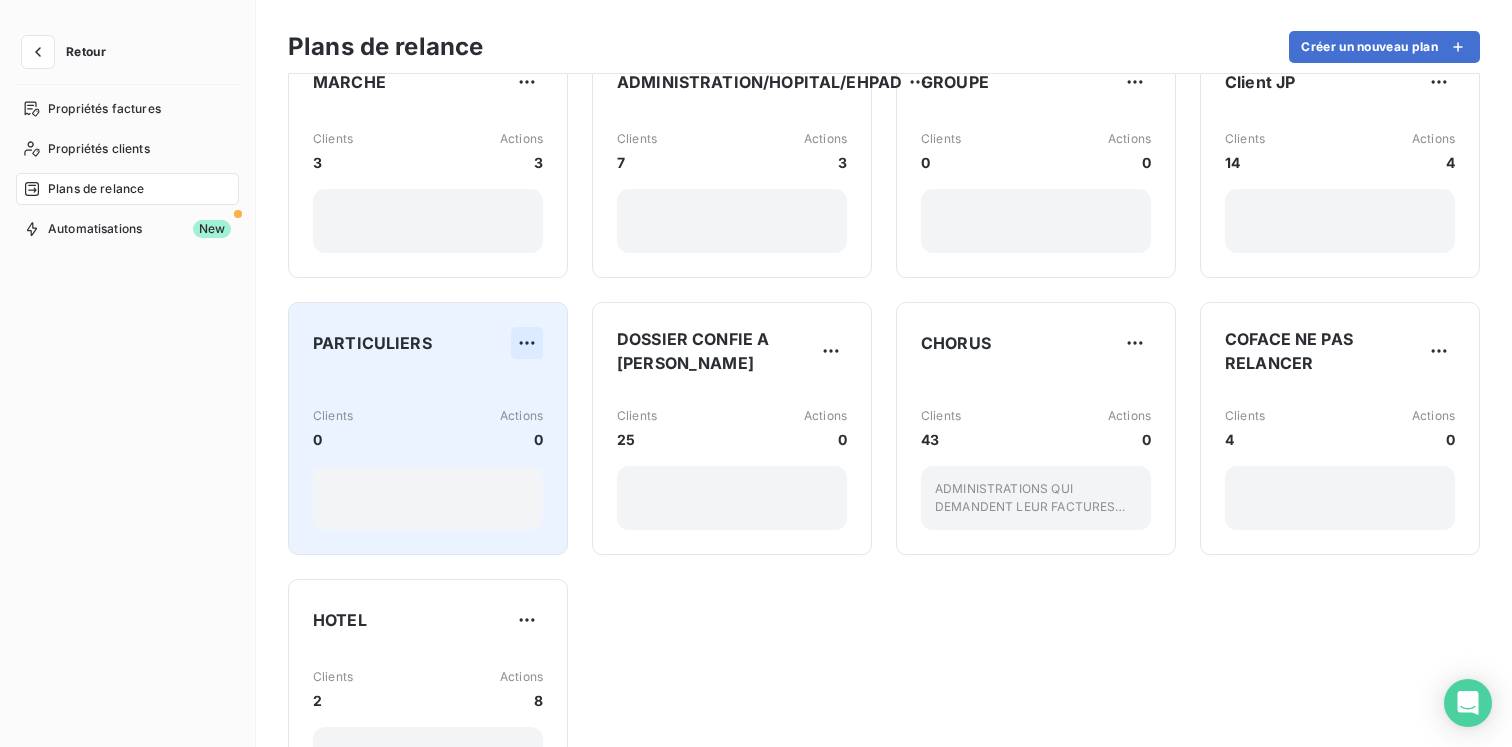 click on "Retour Propriétés factures Propriétés clients Plans de relance Automatisations New Plans de relance Créer un nouveau plan RESTAURANTS Plan par défaut Clients 6810 Actions 8 DIRECTION Clients 10 Actions 3 RELANCE POST ECHEANCE Clients 3618 Actions 2 SNC Clients 10 Actions 0 MARCHE Clients 3 Actions 3 ADMINISTRATION/HOPITAL/EHPAD Clients 7 Actions 3 GROUPE Clients 0 Actions 0 Client JP Clients 14 Actions 4 PARTICULIERS Clients 0 Actions 0 DOSSIER CONFIE A BRIGITTE GBK Clients 25 Actions 0 CHORUS Clients 43 Actions 0 ADMINISTRATIONS QUI DEMANDENT LEUR FACTURES SUR CHORUS COFACE NE PAS RELANCER Clients 4 Actions 0 HOTEL Clients 2 Actions 8" at bounding box center (756, 373) 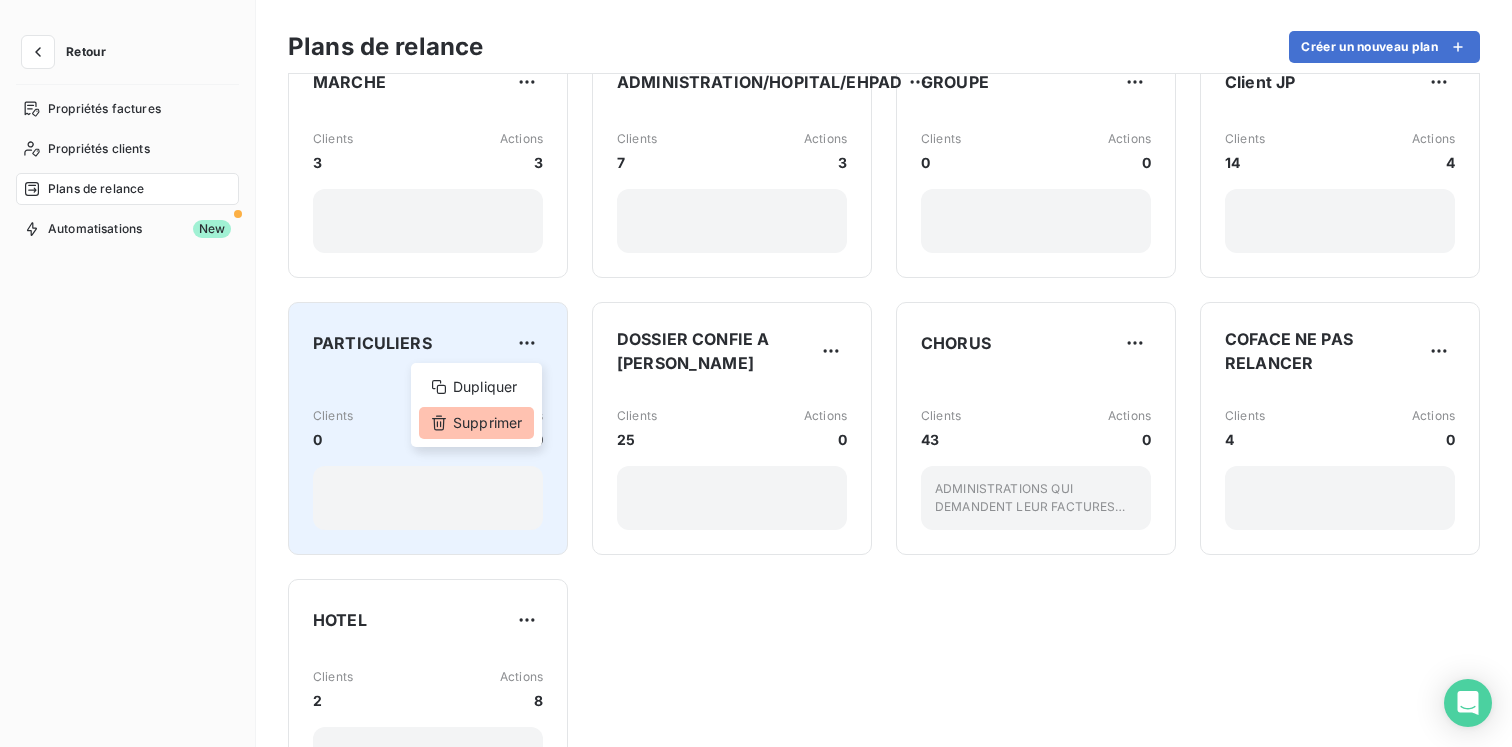 click on "Supprimer" at bounding box center [476, 423] 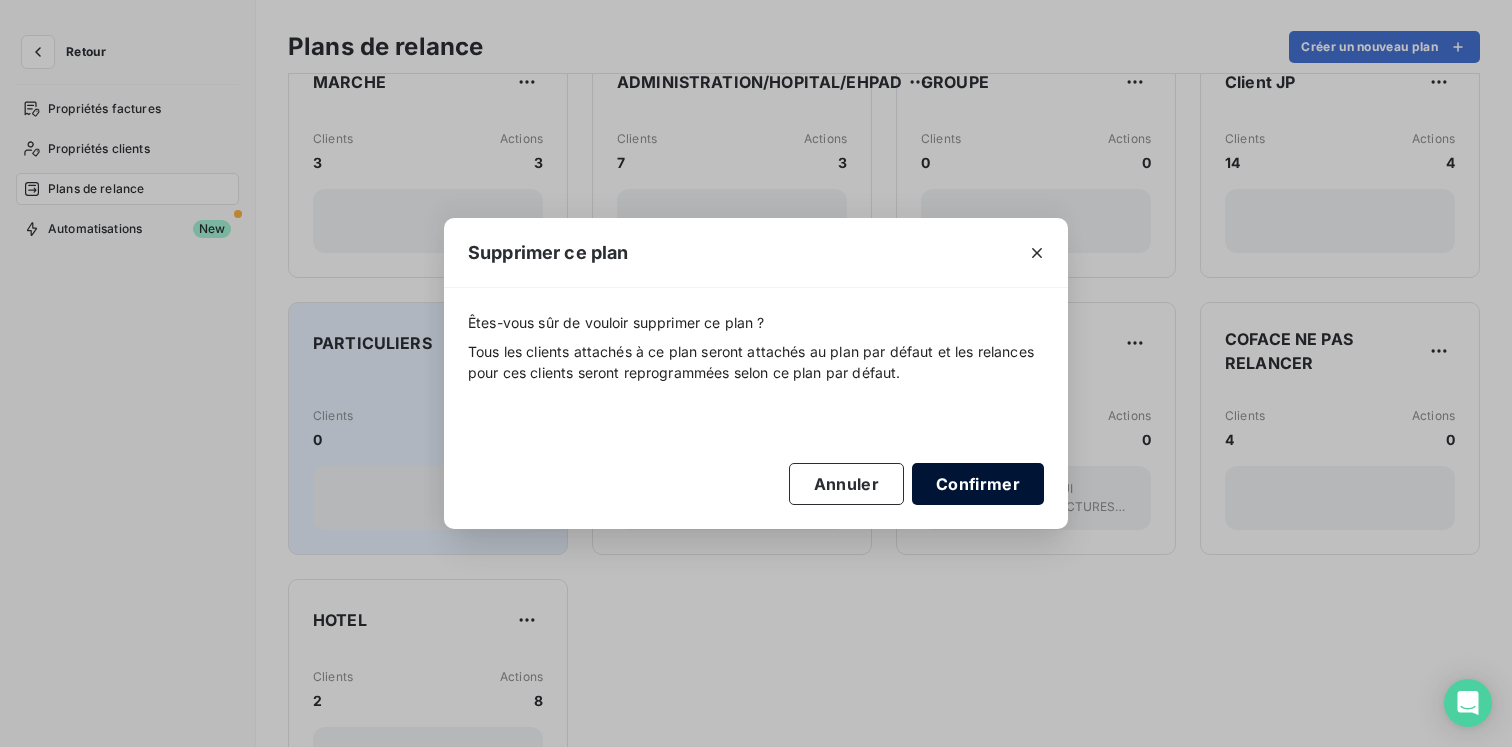 click on "Confirmer" at bounding box center (978, 484) 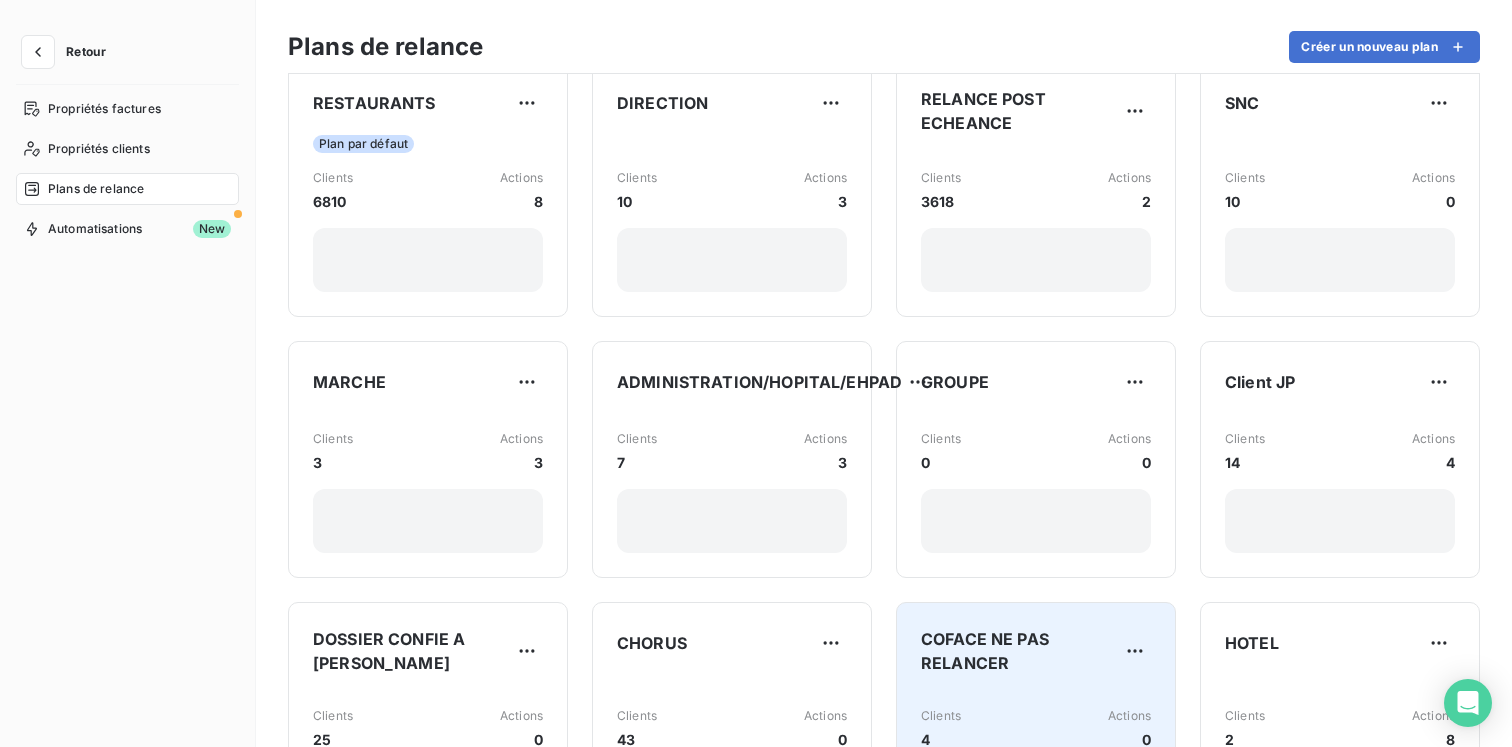 scroll, scrollTop: 0, scrollLeft: 0, axis: both 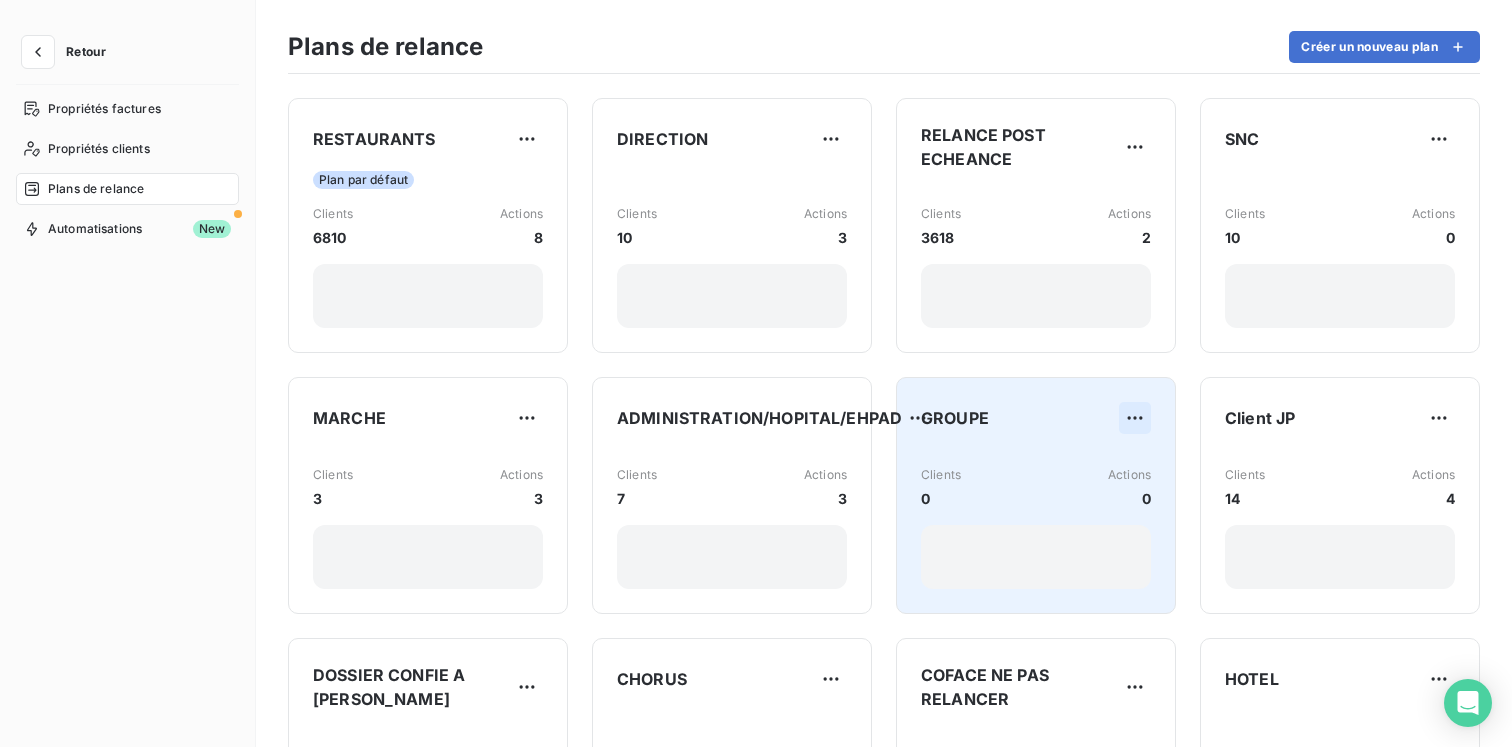 click on "Retour Propriétés factures Propriétés clients Plans de relance Automatisations New Plans de relance Créer un nouveau plan RESTAURANTS Plan par défaut Clients 6810 Actions 8 DIRECTION Clients 10 Actions 3 RELANCE POST ECHEANCE Clients 3618 Actions 2 SNC Clients 10 Actions 0 MARCHE Clients 3 Actions 3 ADMINISTRATION/HOPITAL/EHPAD Clients 7 Actions 3 GROUPE Clients 0 Actions 0 Client JP Clients 14 Actions 4 DOSSIER CONFIE A BRIGITTE GBK Clients 25 Actions 0 CHORUS Clients 43 Actions 0 ADMINISTRATIONS QUI DEMANDENT LEUR FACTURES SUR CHORUS COFACE NE PAS RELANCER Clients 4 Actions 0 HOTEL Clients 2 Actions 8" at bounding box center (756, 373) 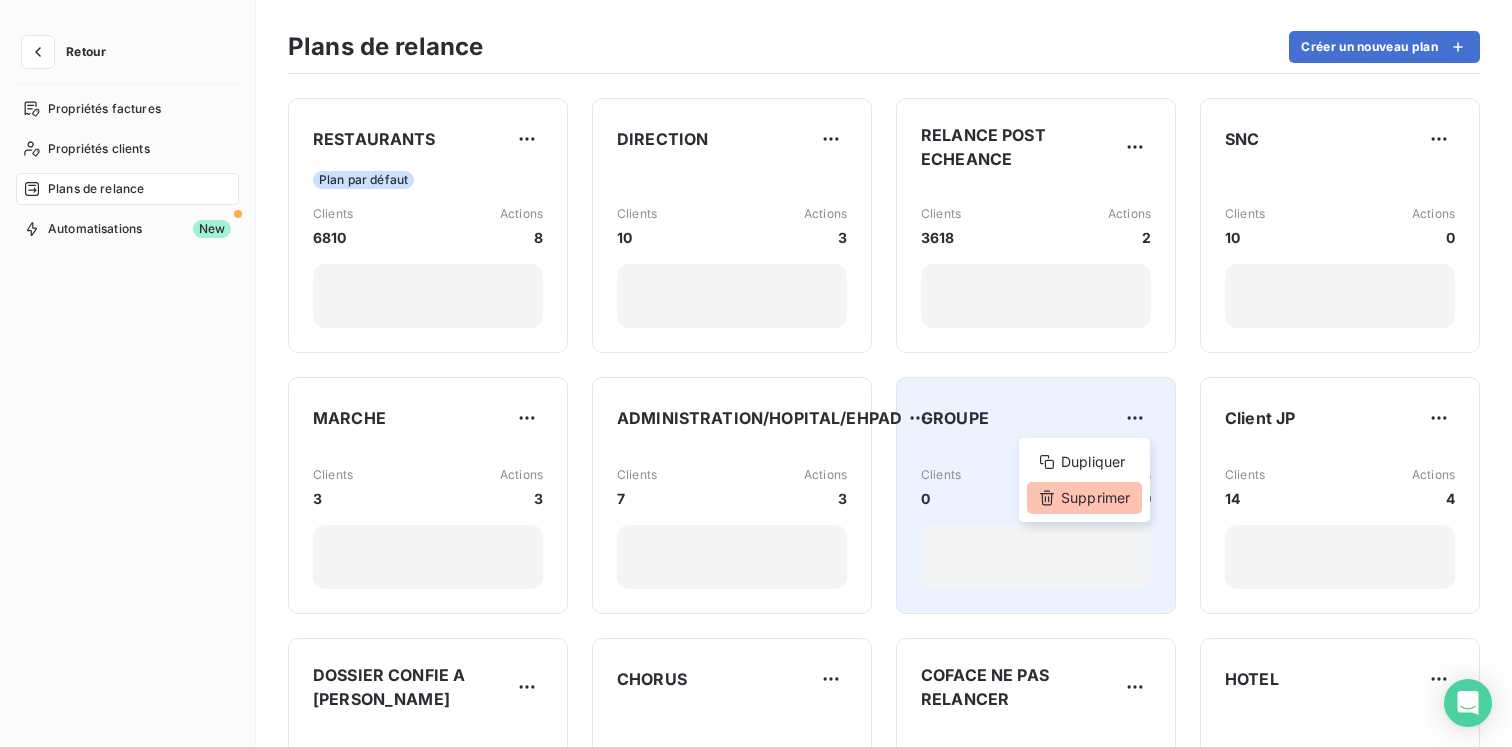 click on "Supprimer" at bounding box center (1084, 498) 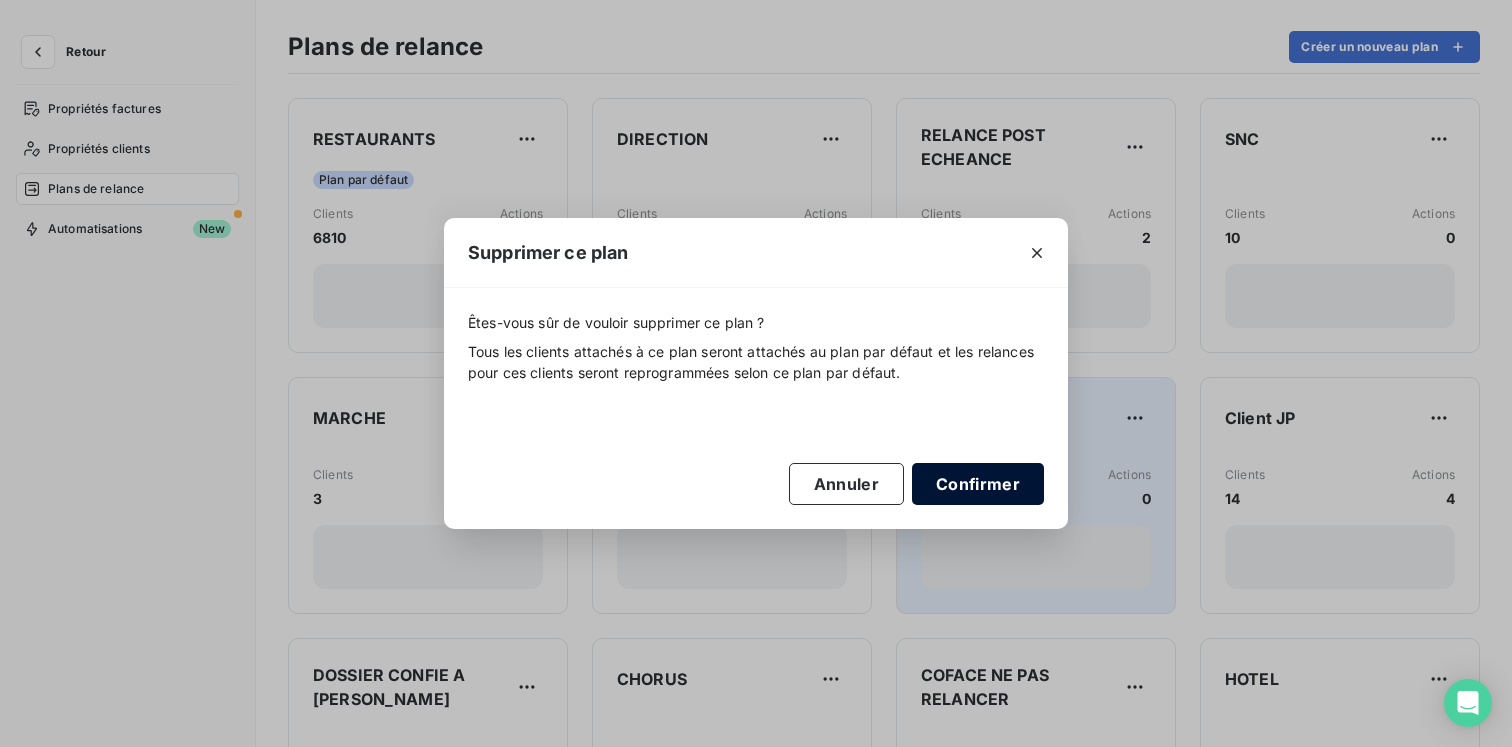 click on "Confirmer" at bounding box center [978, 484] 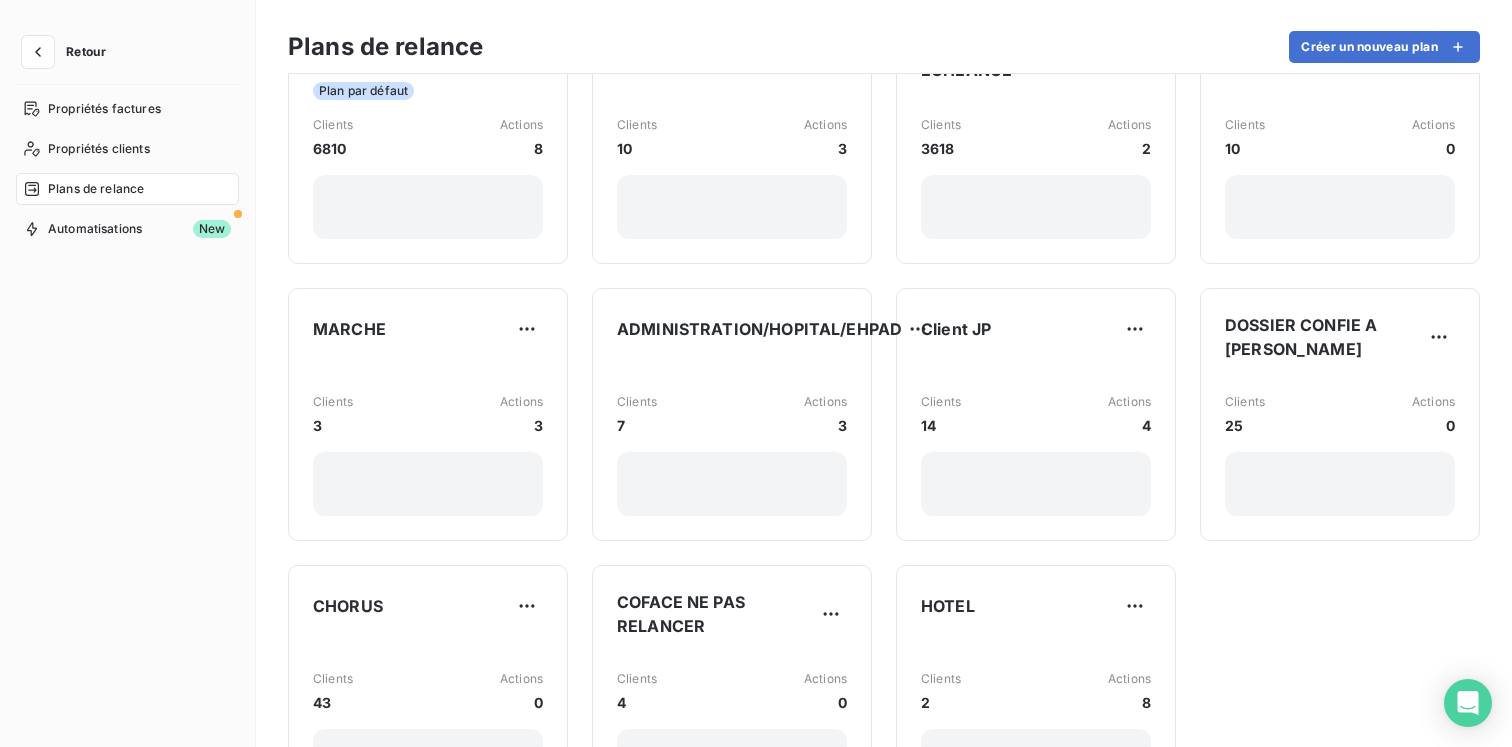 scroll, scrollTop: 0, scrollLeft: 0, axis: both 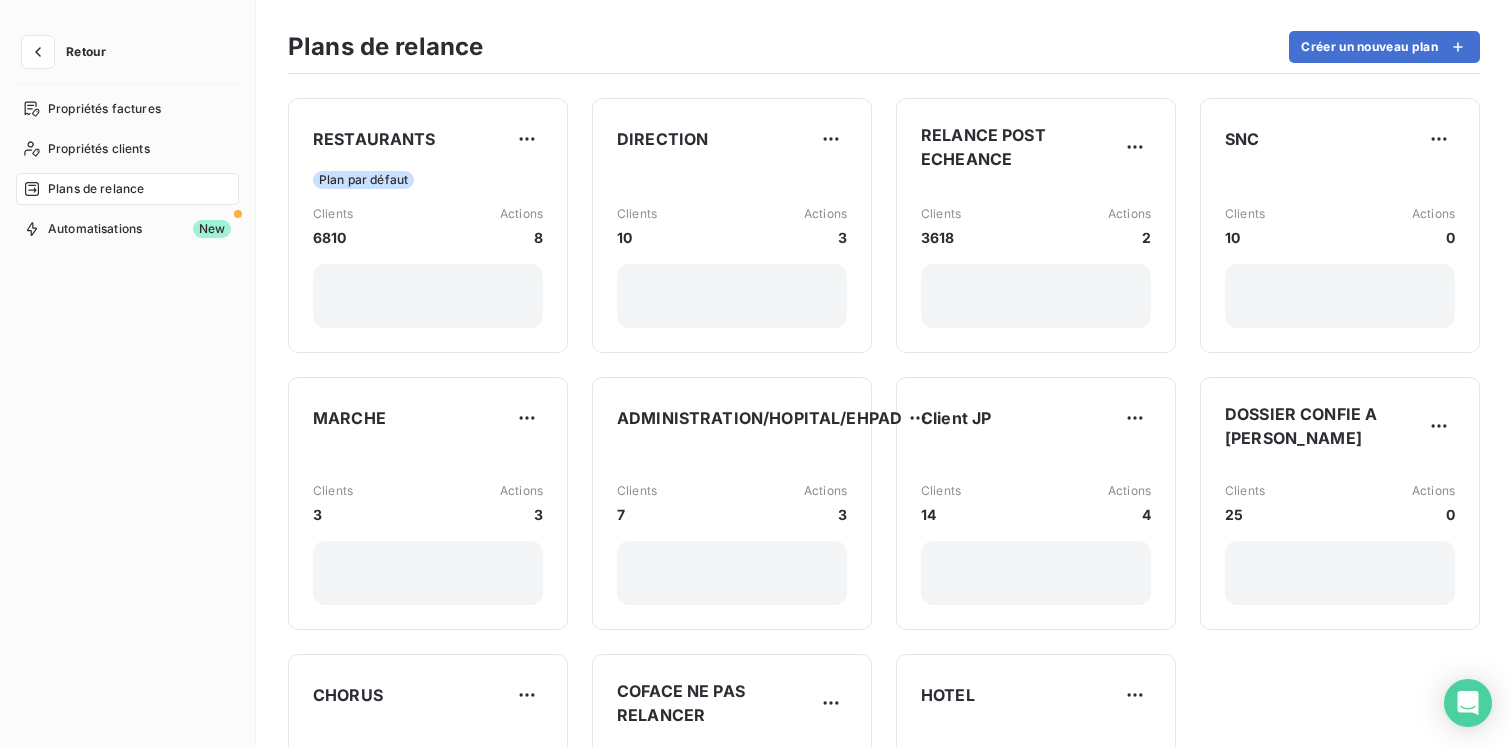 click on "Retour" at bounding box center [86, 52] 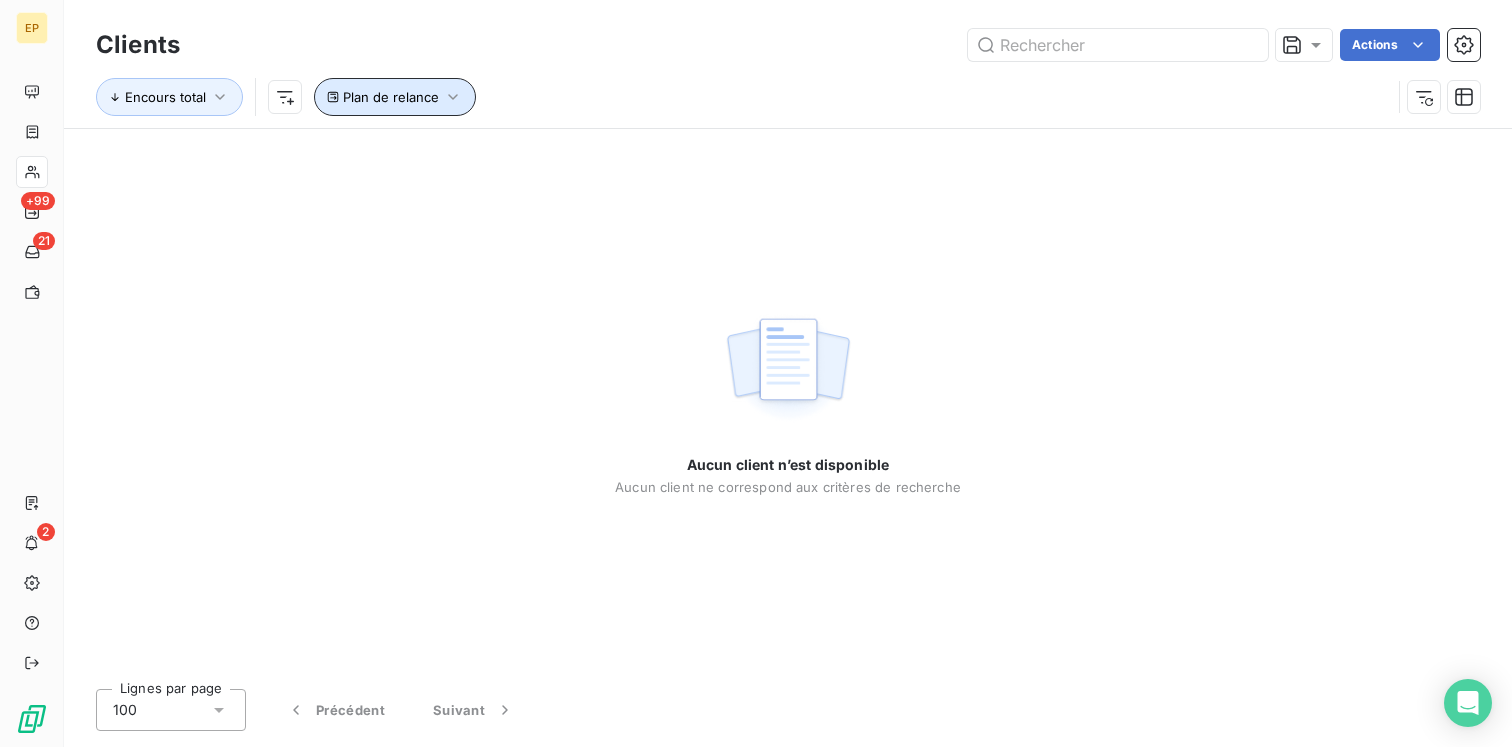 click 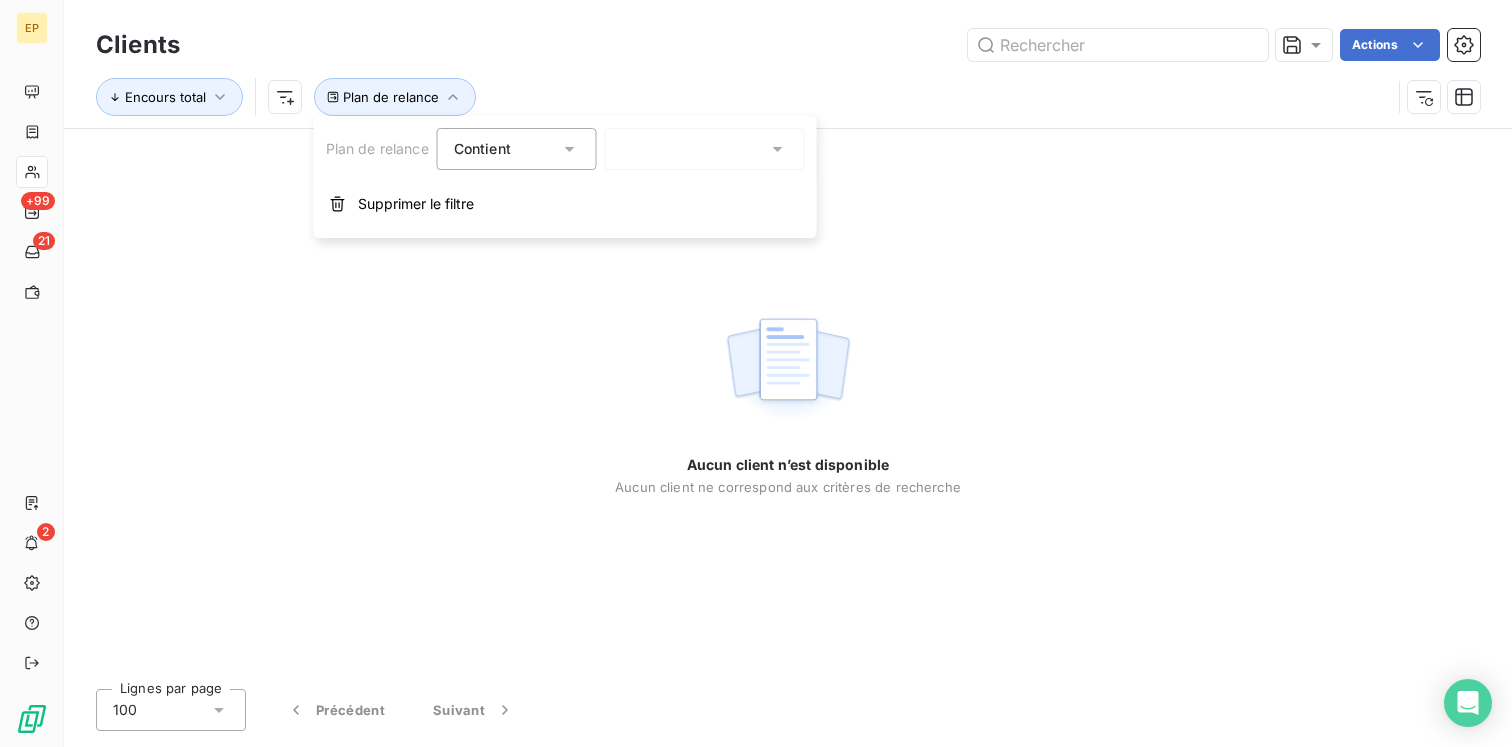 click at bounding box center [705, 149] 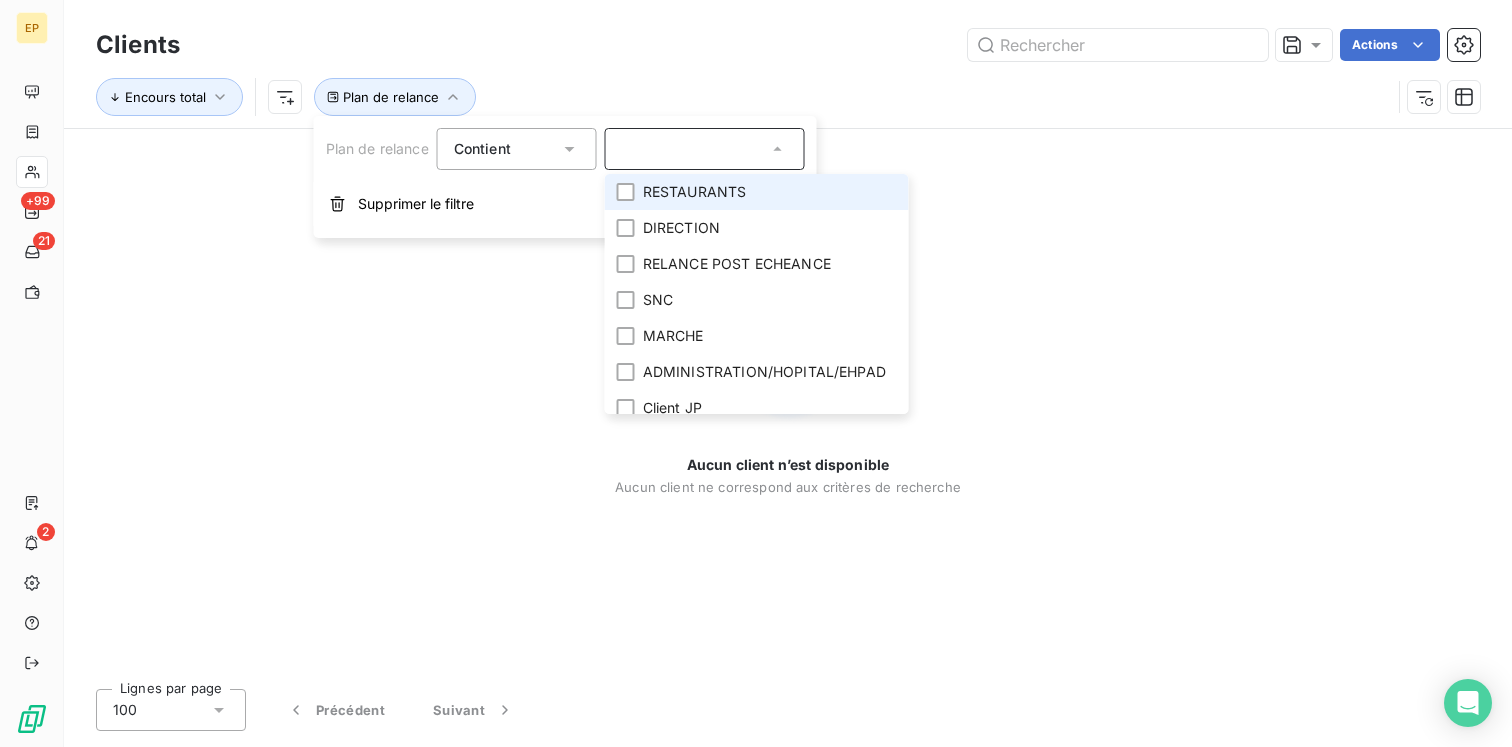 click on "RESTAURANTS" at bounding box center (695, 192) 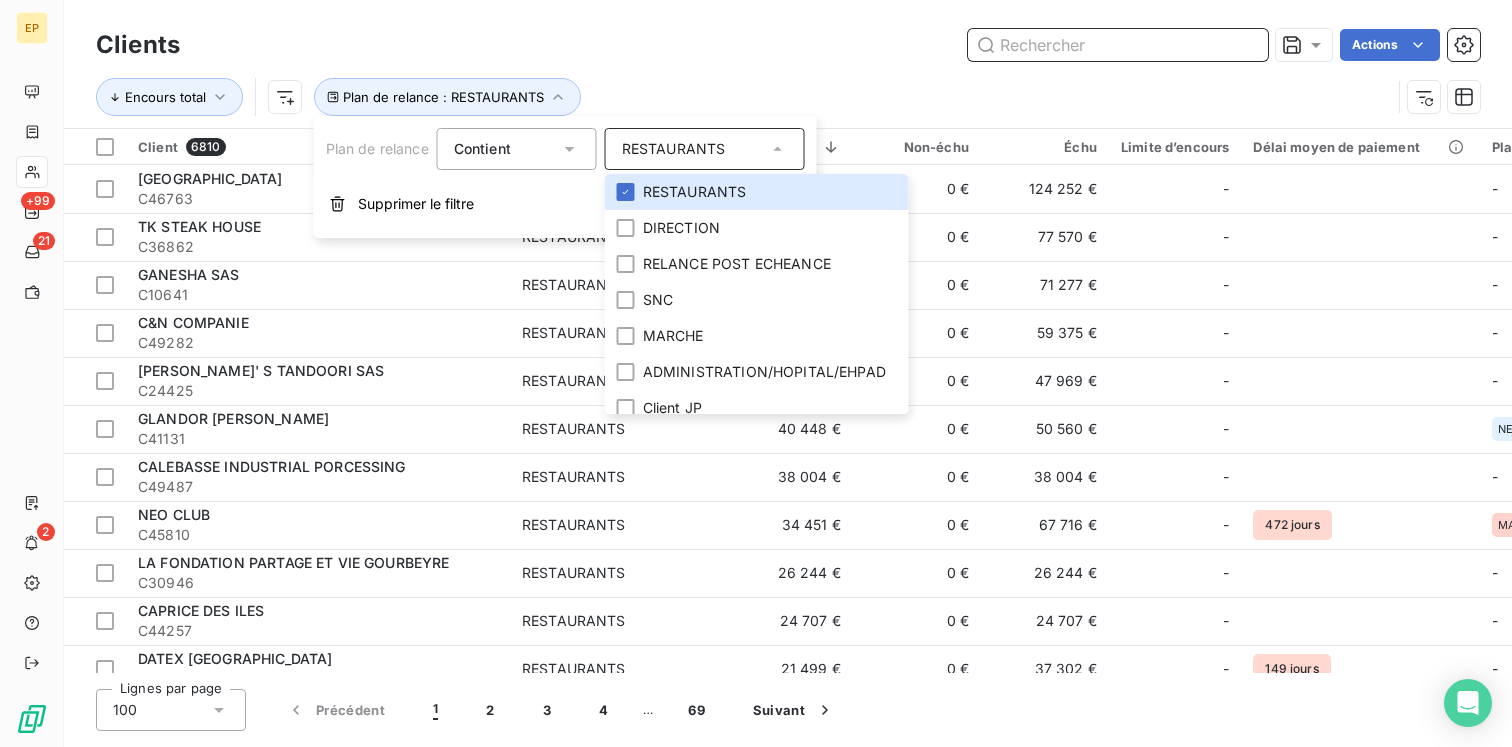 click at bounding box center (1118, 45) 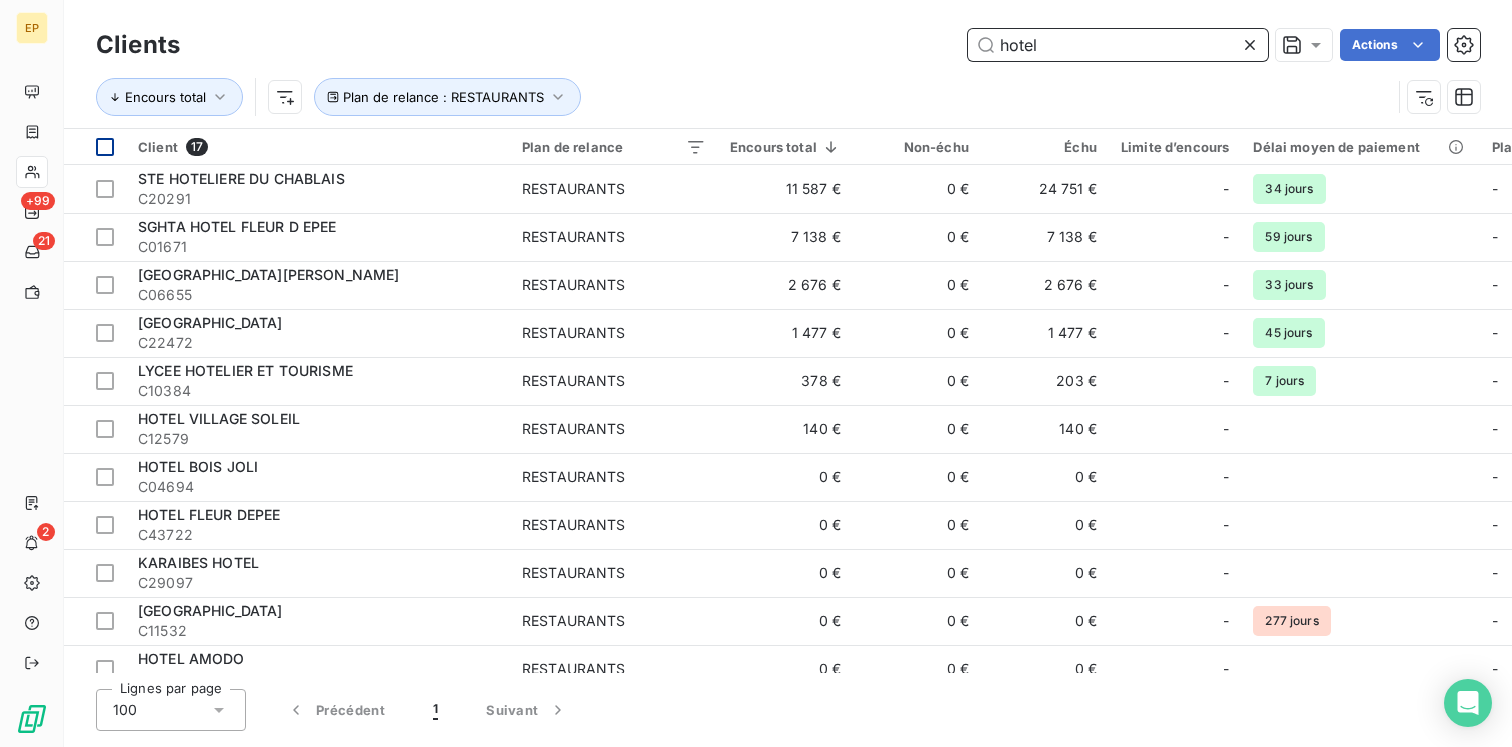 type on "hotel" 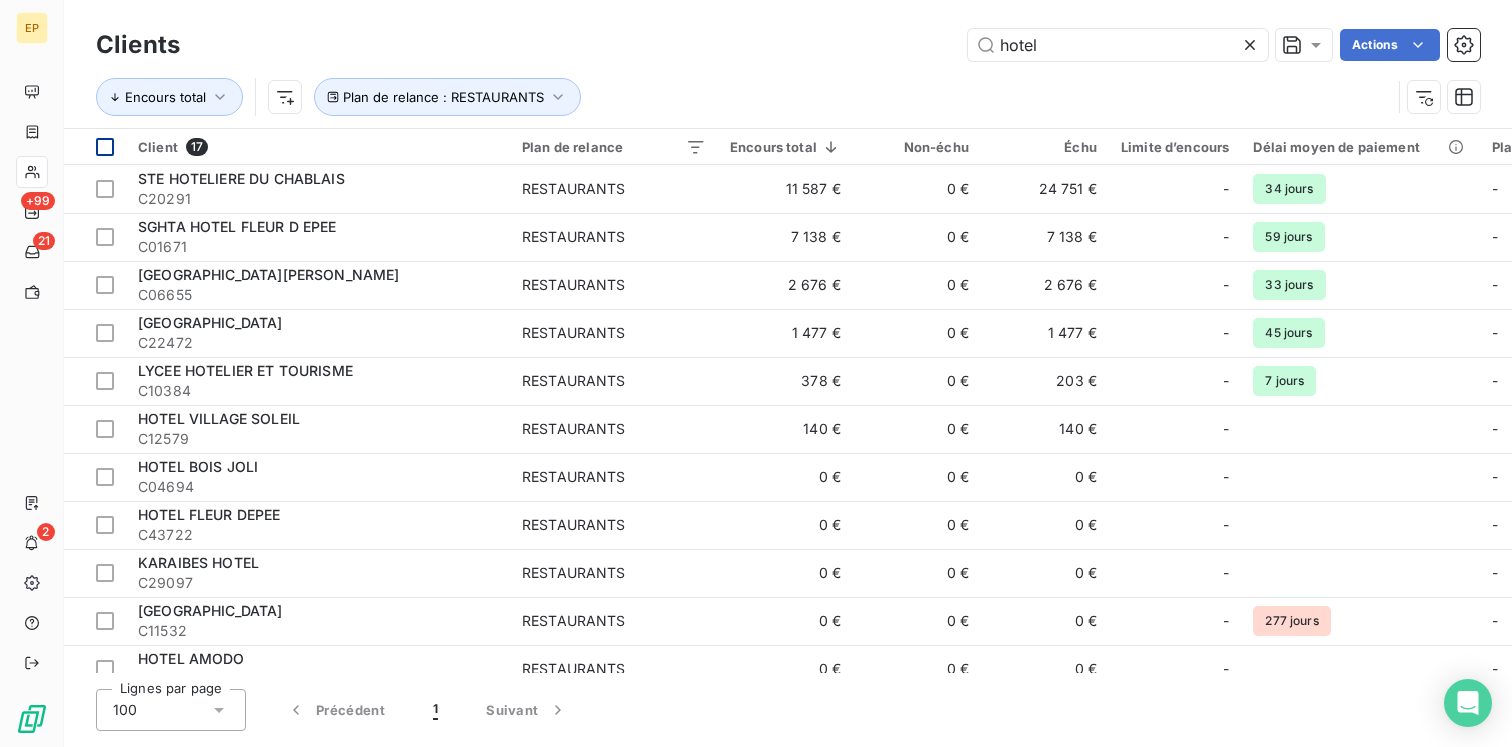 click at bounding box center (105, 147) 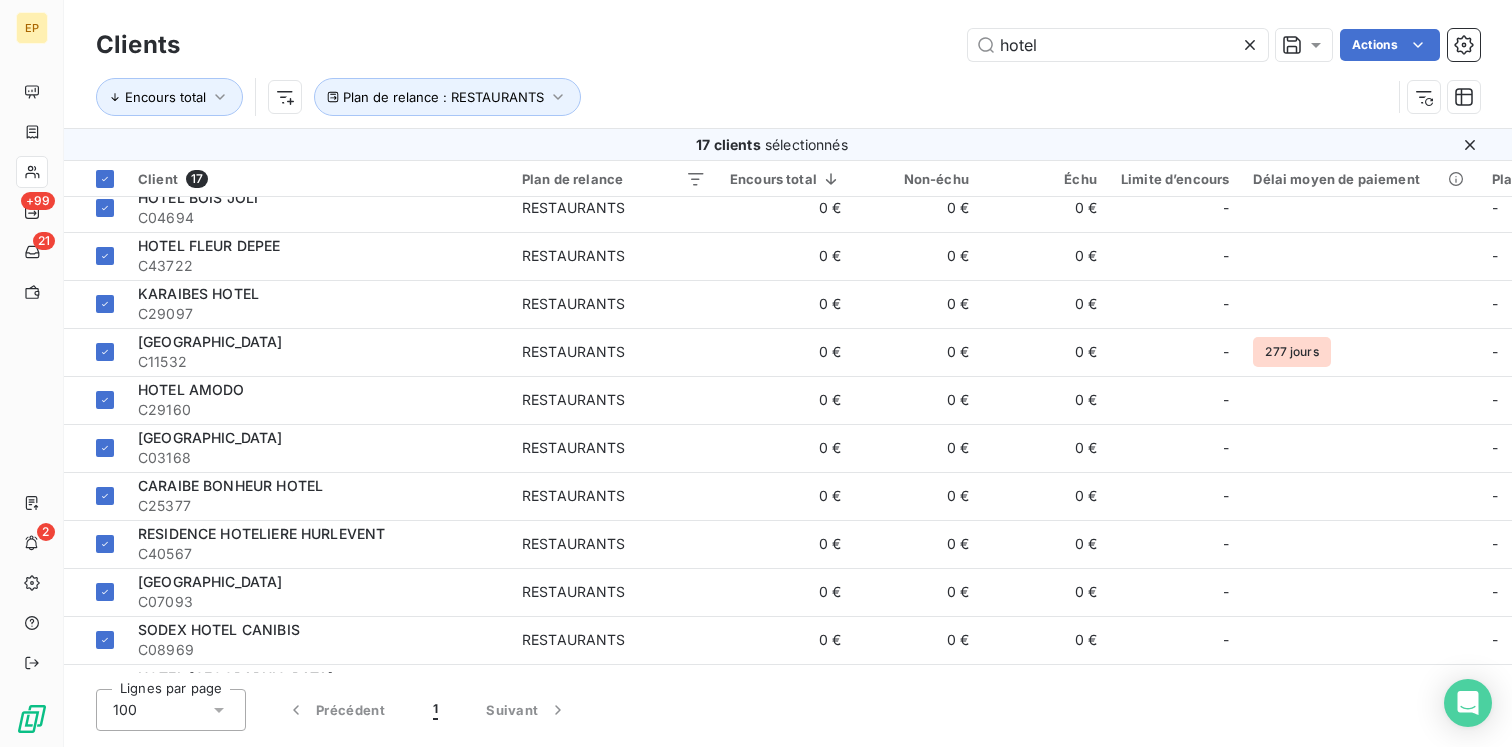 scroll, scrollTop: 0, scrollLeft: 0, axis: both 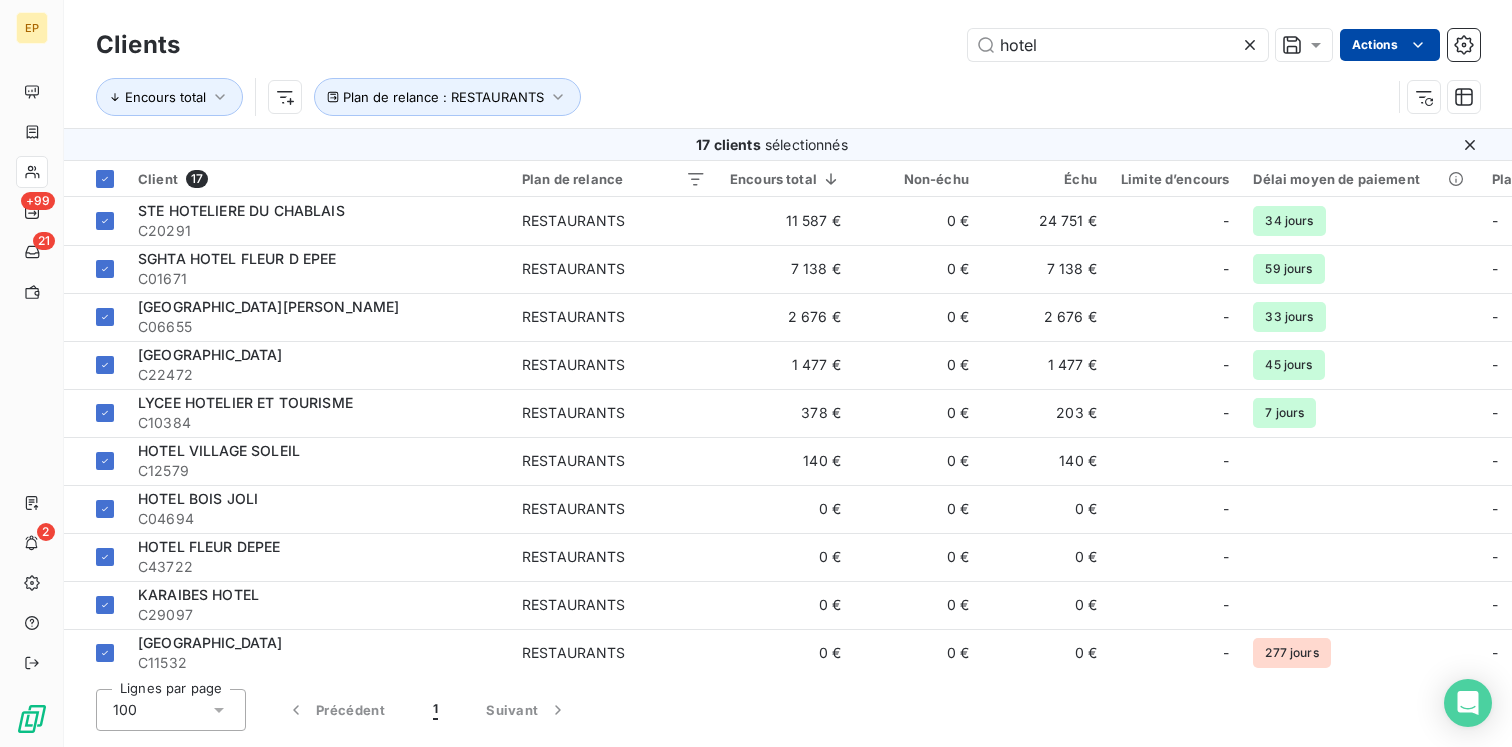click on "EP +99 21 2 Clients hotel Actions Encours total Plan de relance  : RESTAURANTS  17 clients   sélectionnés Client 17 Plan de relance Encours total Non-échu Échu Limite d’encours Délai moyen de paiement Plan de relance Tags Vendeur STE HOTELIERE DU CHABLAIS C20291 RESTAURANTS 11 587 € 0 € 24 751 € - 34 jours - - - SGHTA HOTEL FLEUR D EPEE C01671 RESTAURANTS 7 138 € 0 € 7 138 € - 59 jours - - - HOTEL CANELLA BEACH C06655 RESTAURANTS 2 676 € 0 € 2 676 € - 33 jours - - - CREOLE BEACH HOTEL C22472 RESTAURANTS 1 477 € 0 € 1 477 € - 45 jours - - - LYCEE HOTELIER ET TOURISME C10384 RESTAURANTS 378 € 0 € 203 € - 7 jours - - - HOTEL VILLAGE SOLEIL C12579 RESTAURANTS 140 € 0 € 140 € - - - - HOTEL BOIS JOLI C04694 RESTAURANTS 0 € 0 € 0 € - - - - HOTEL FLEUR DEPEE C43722 RESTAURANTS 0 € 0 € 0 € - - - - KARAIBES HOTEL C29097 RESTAURANTS 0 € 0 € 0 € - - - - HOTEL SAINT GEORGES C11532 RESTAURANTS 0 € 0 € - -" at bounding box center (756, 373) 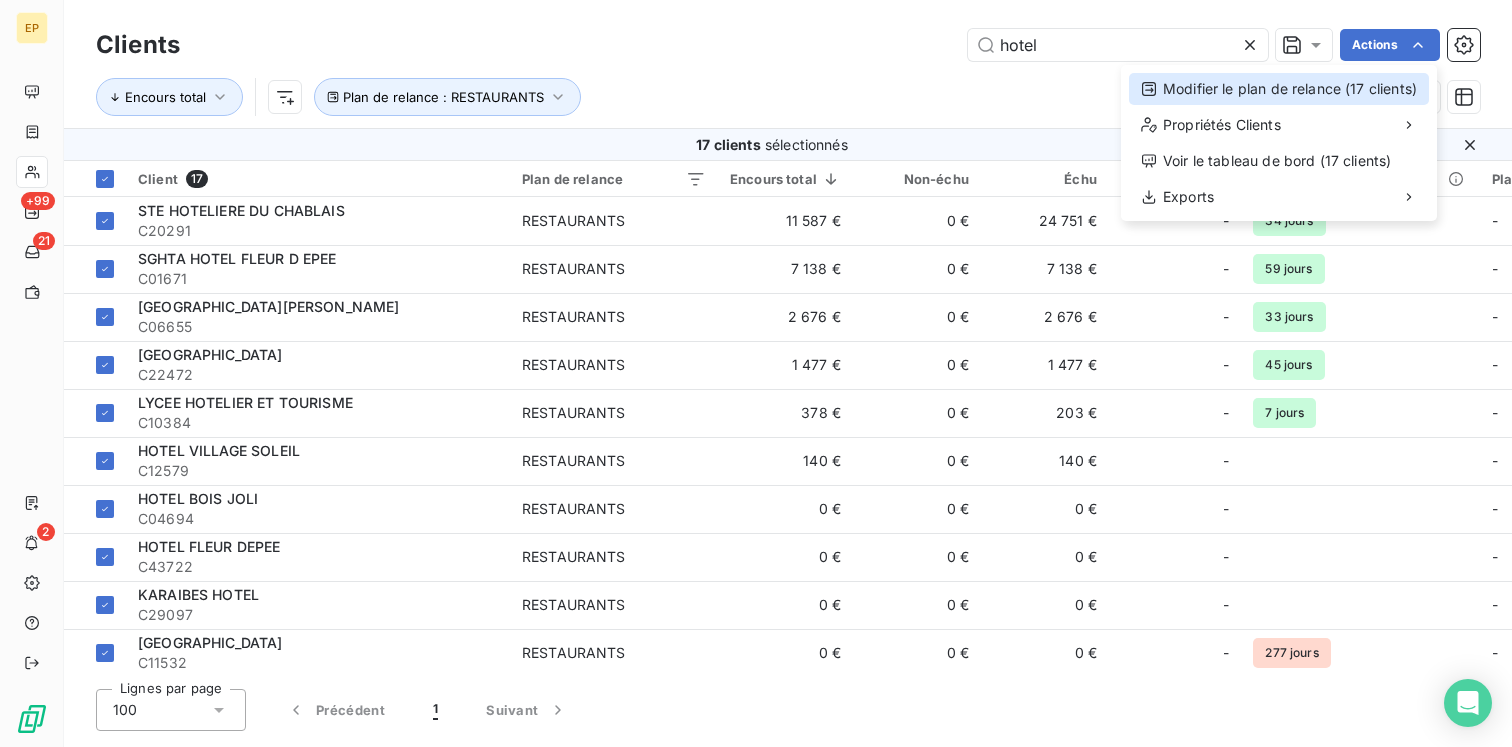 click on "Modifier le plan de relance (17 clients)" at bounding box center [1279, 89] 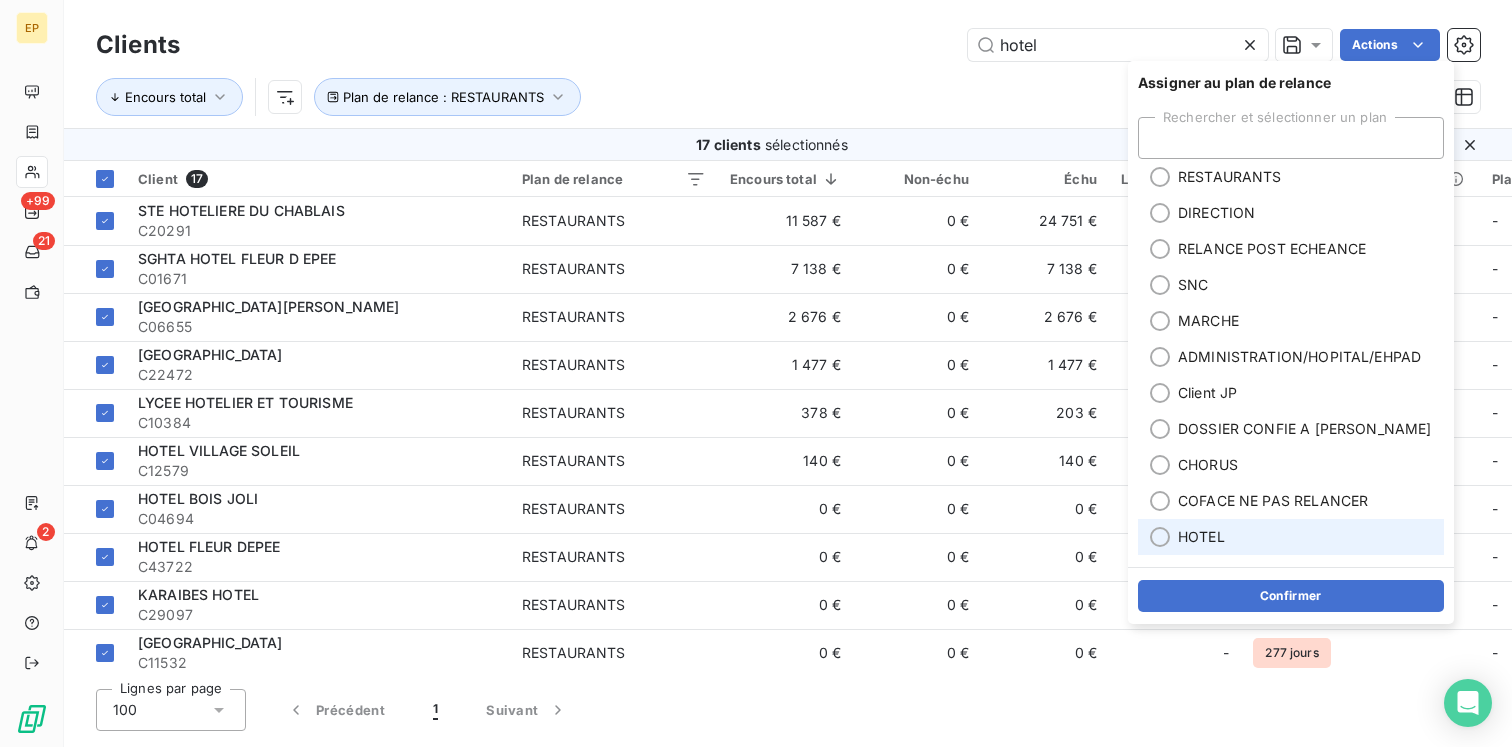 click on "HOTEL" at bounding box center [1201, 537] 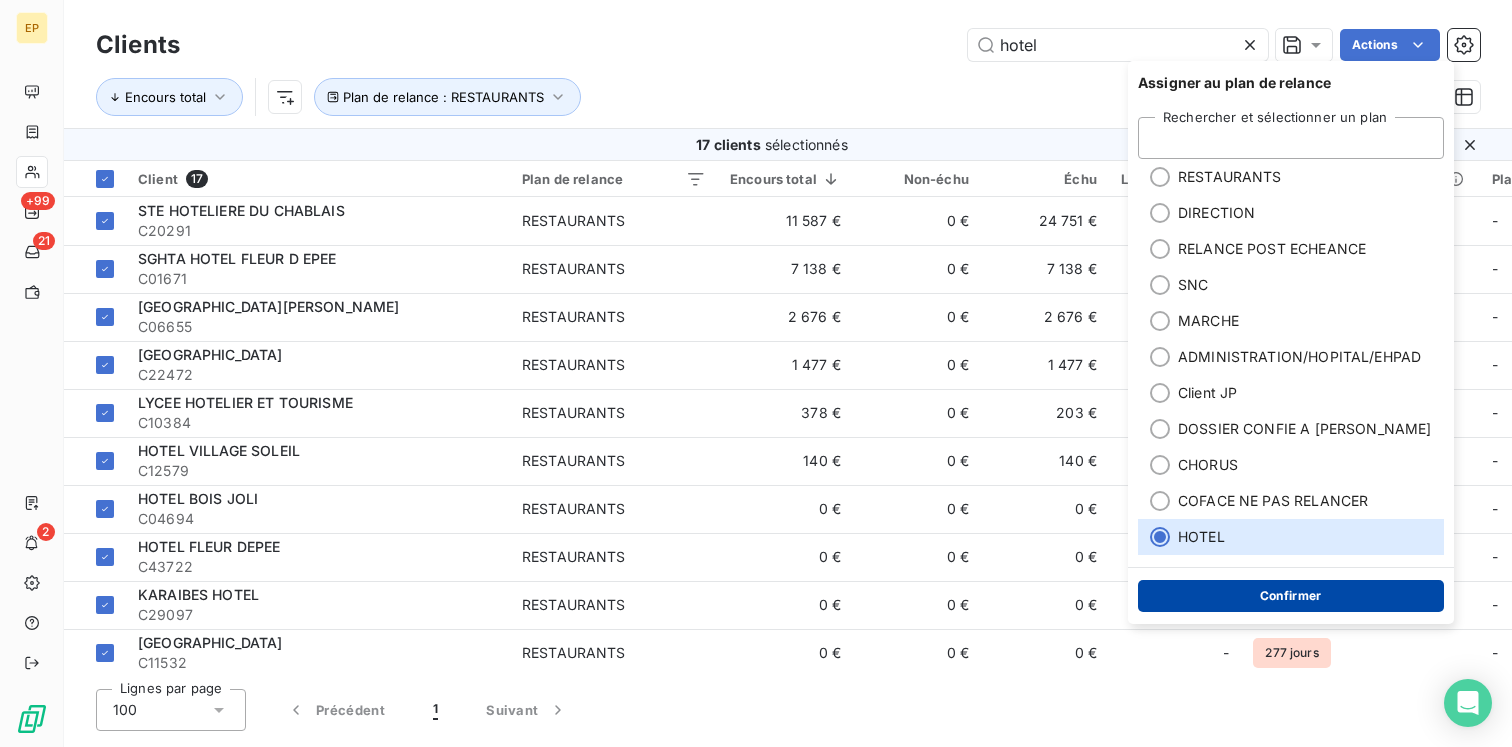 click on "Confirmer" at bounding box center [1291, 596] 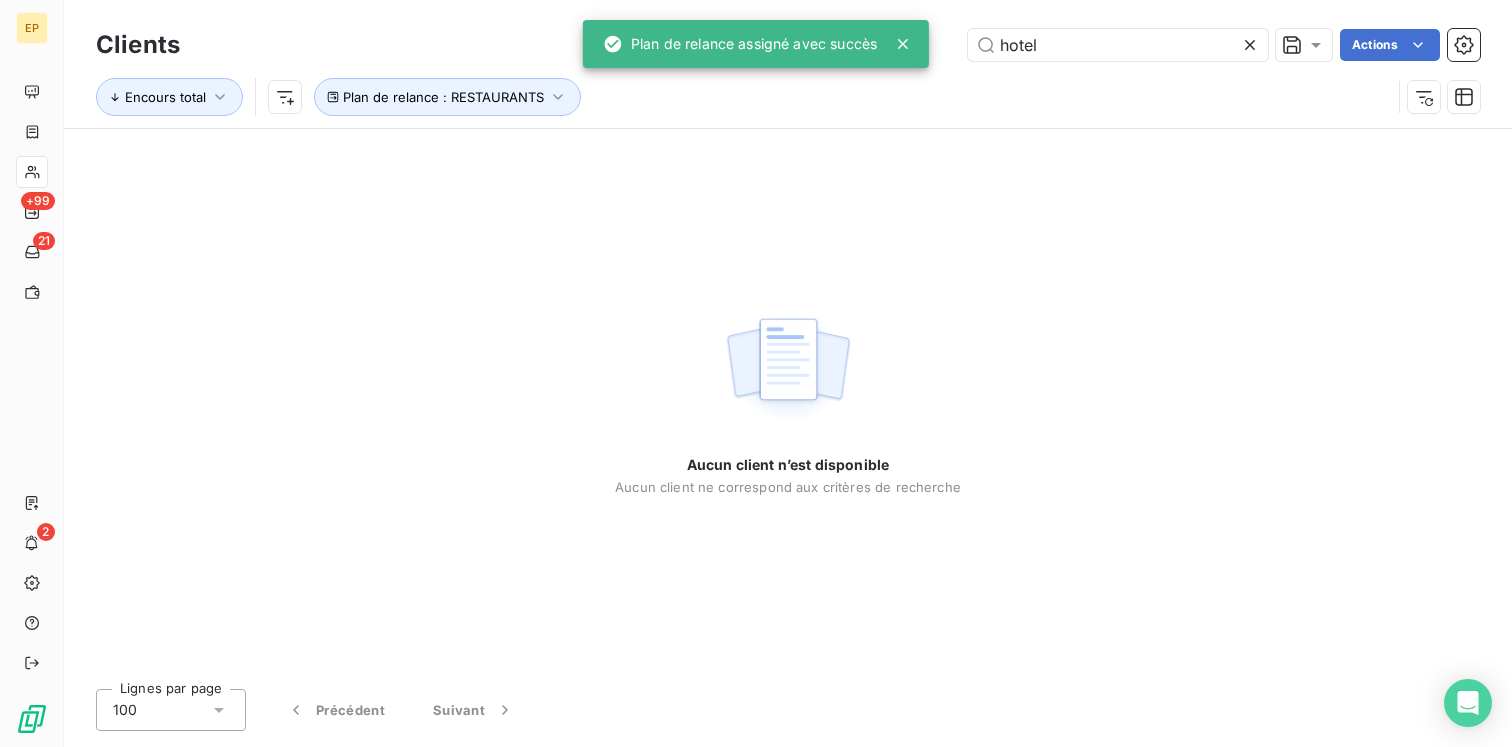 click 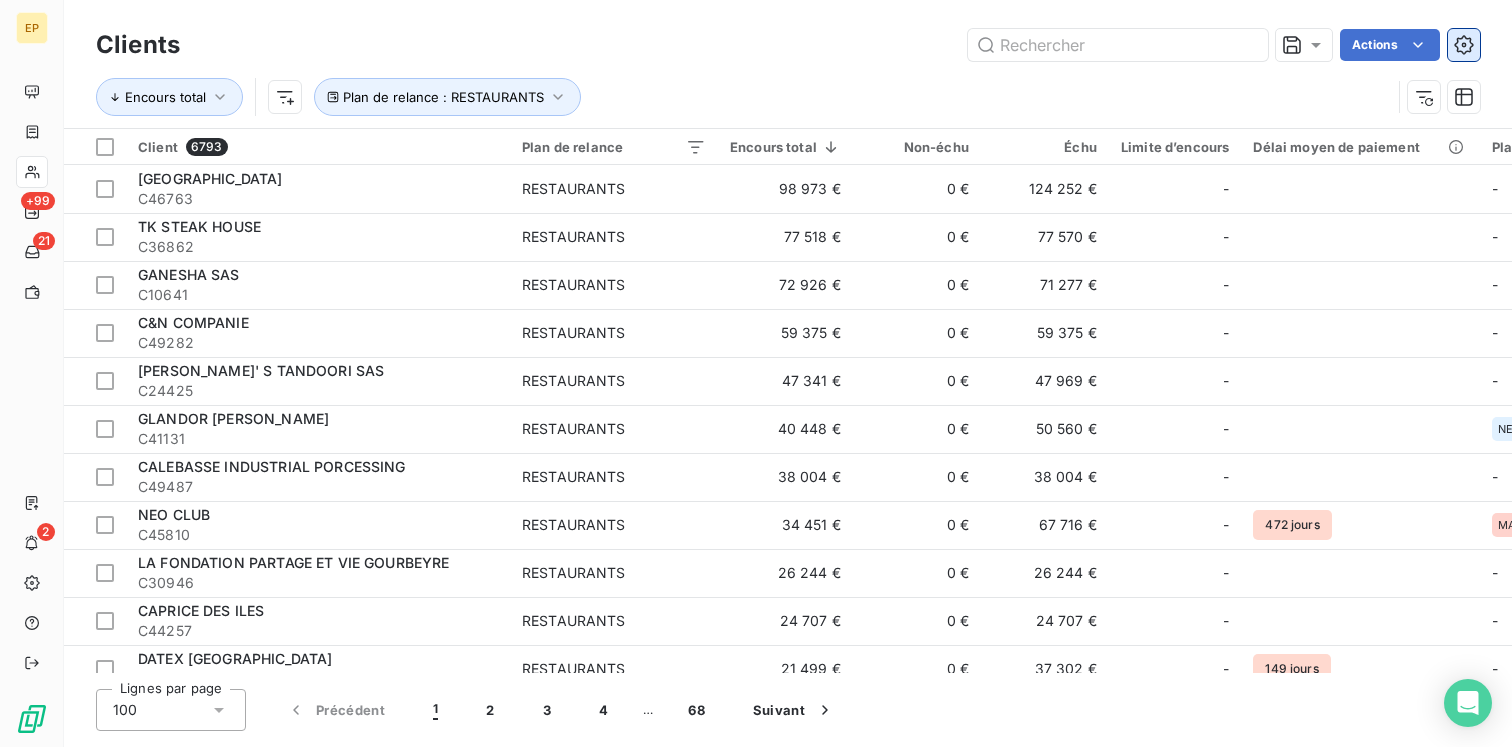 click 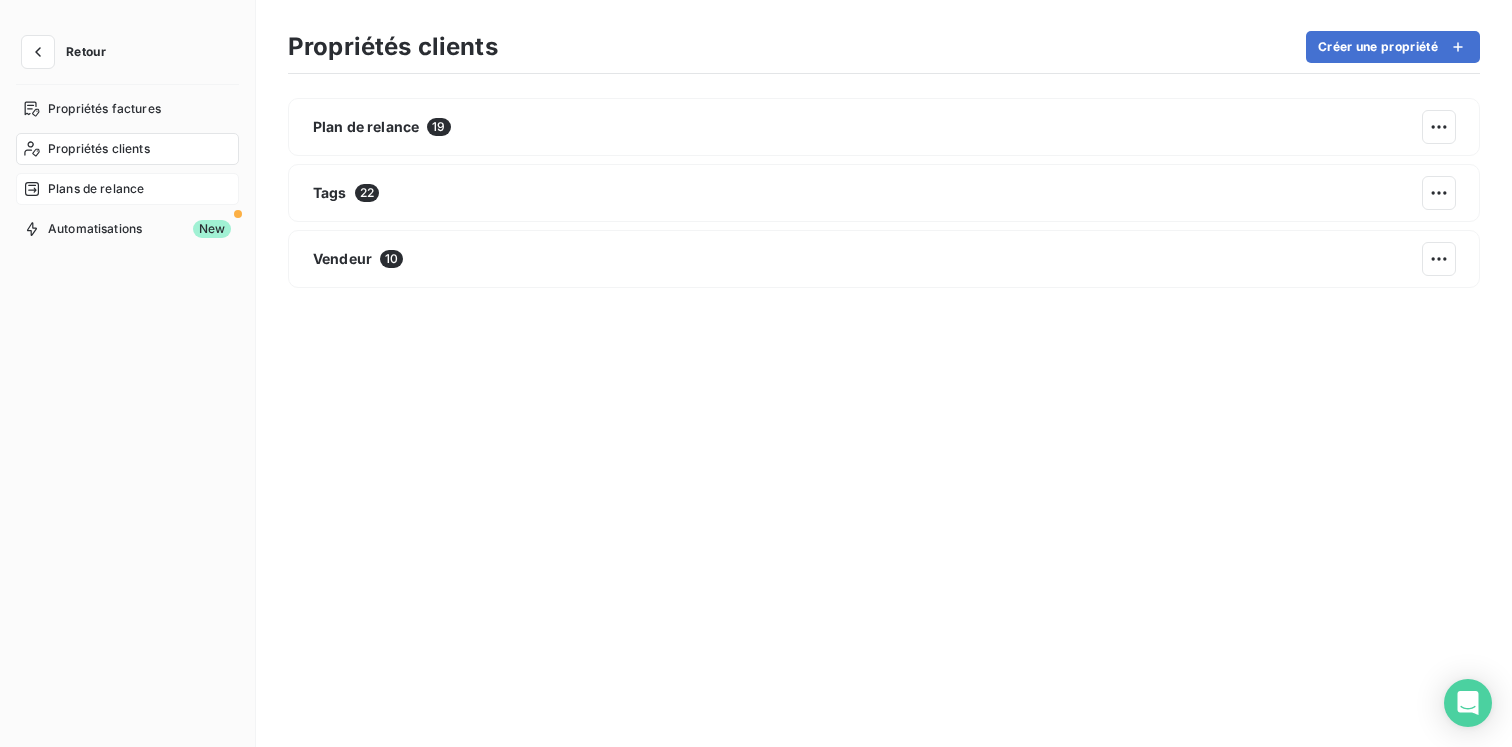 click on "Plans de relance" at bounding box center [127, 189] 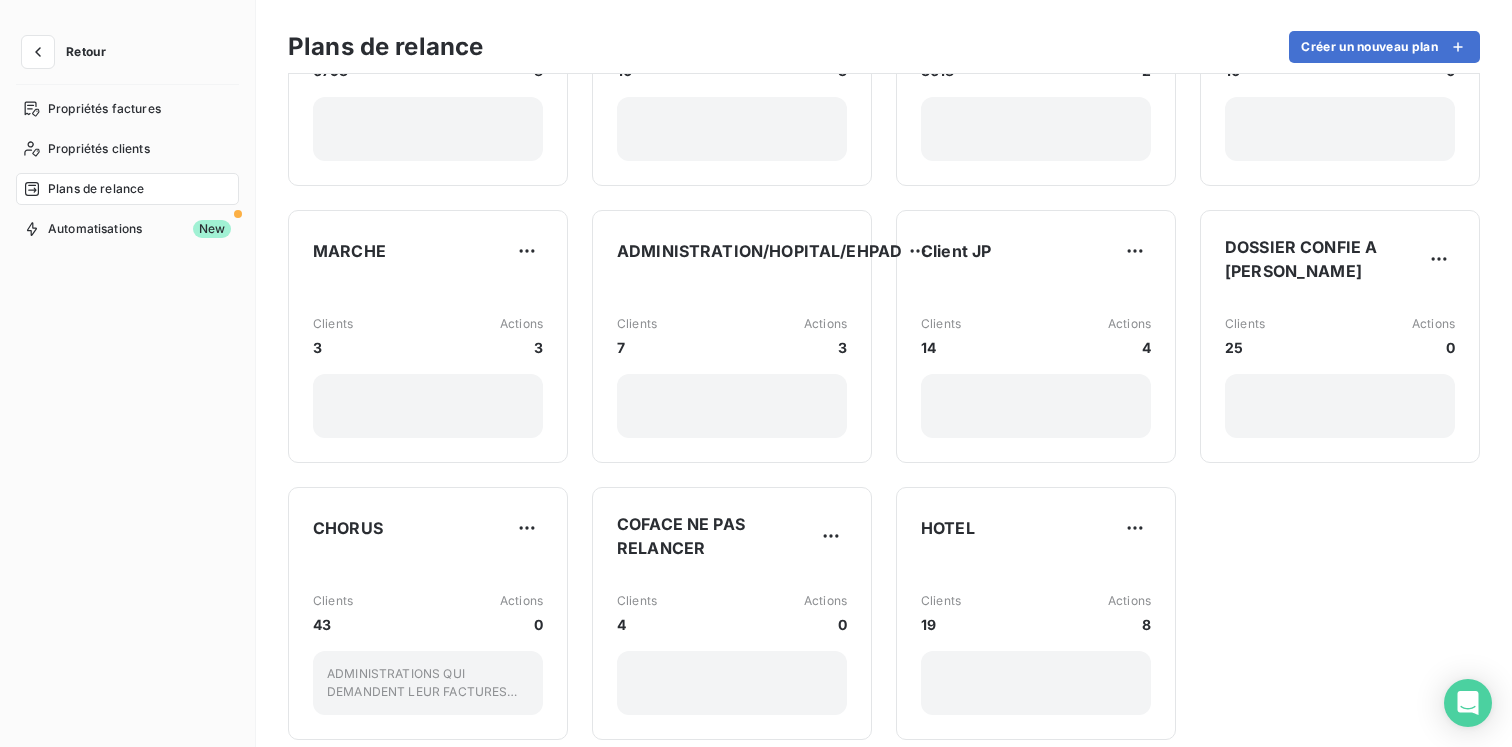 scroll, scrollTop: 173, scrollLeft: 0, axis: vertical 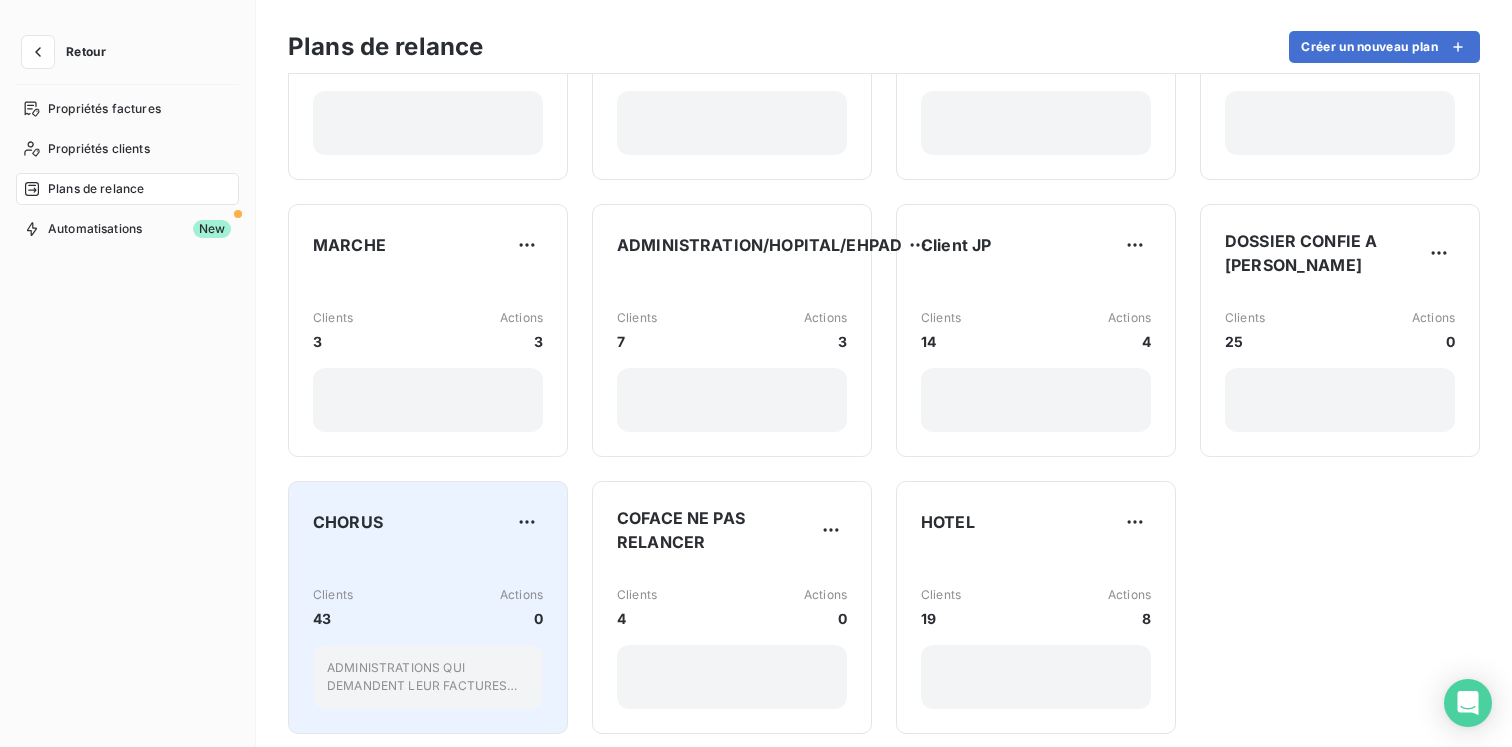click on "CHORUS Clients 43 Actions 0 ADMINISTRATIONS QUI DEMANDENT LEUR FACTURES SUR CHORUS" at bounding box center (428, 607) 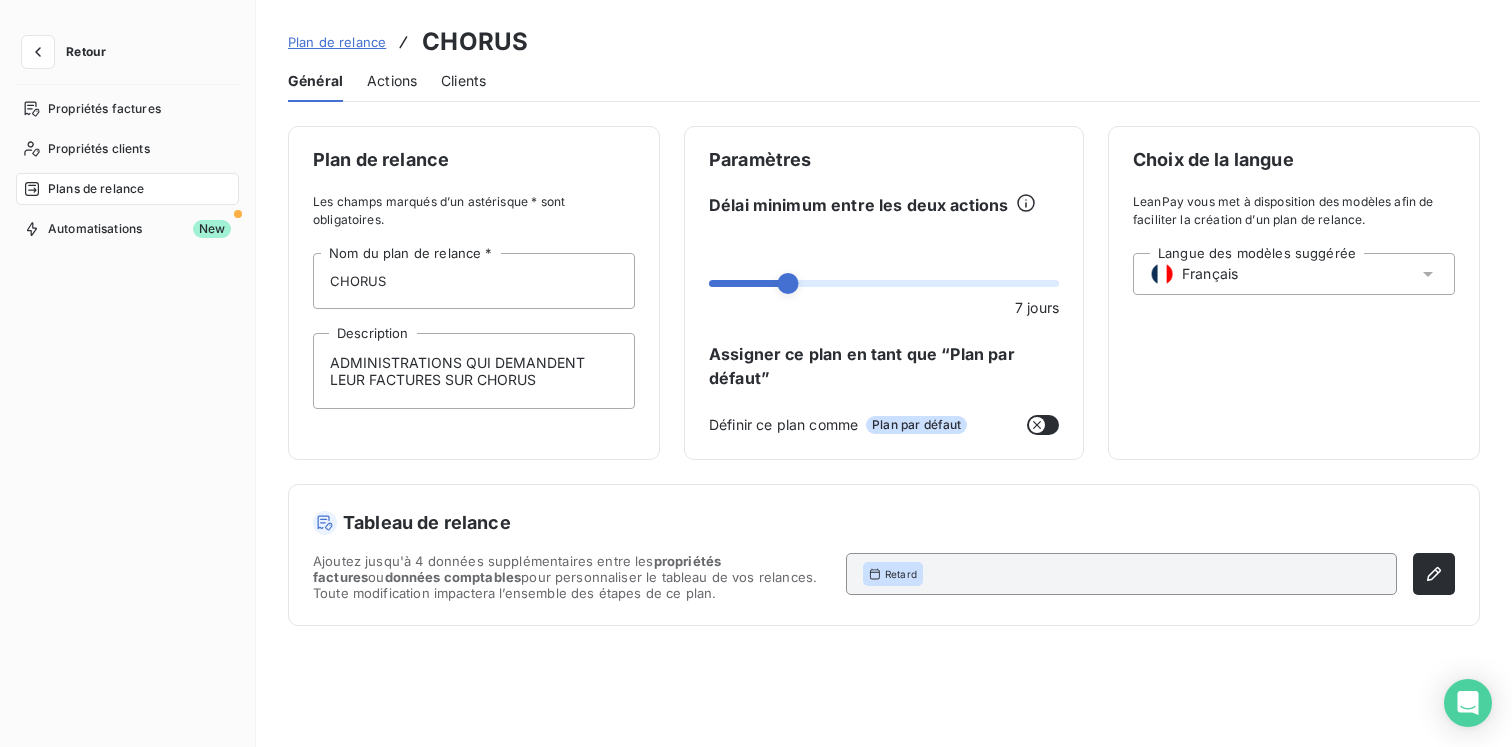 click on "Actions" at bounding box center [392, 81] 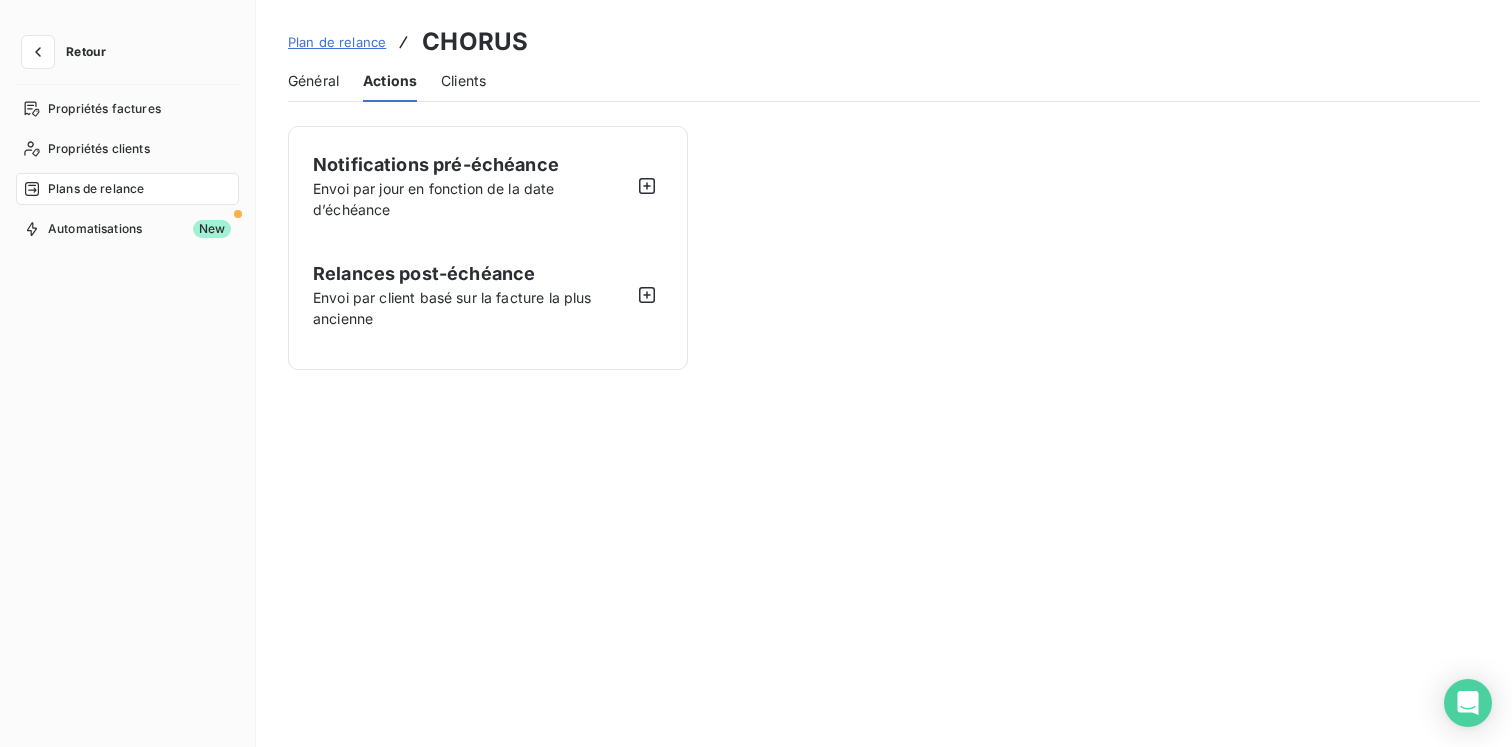 click on "Général" at bounding box center (313, 81) 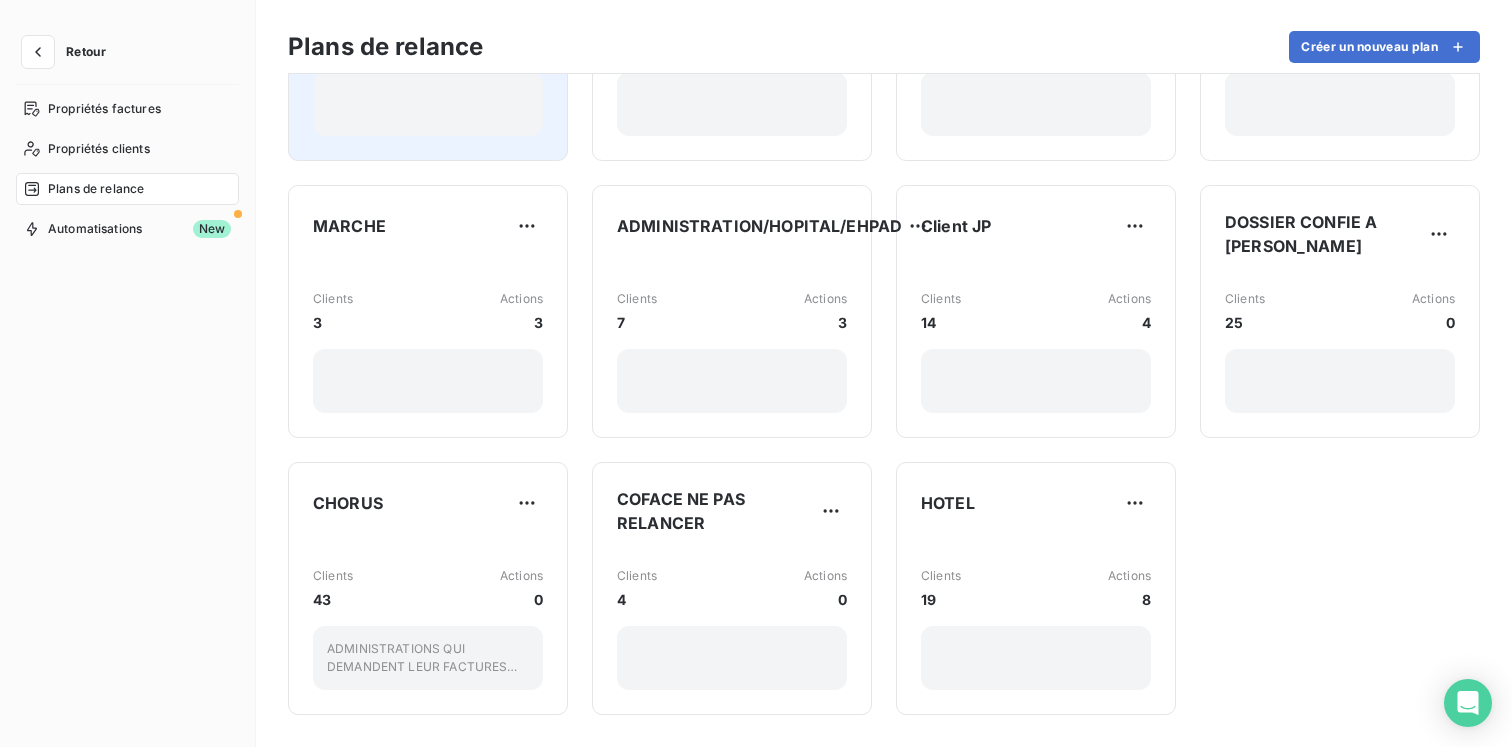 scroll, scrollTop: 0, scrollLeft: 0, axis: both 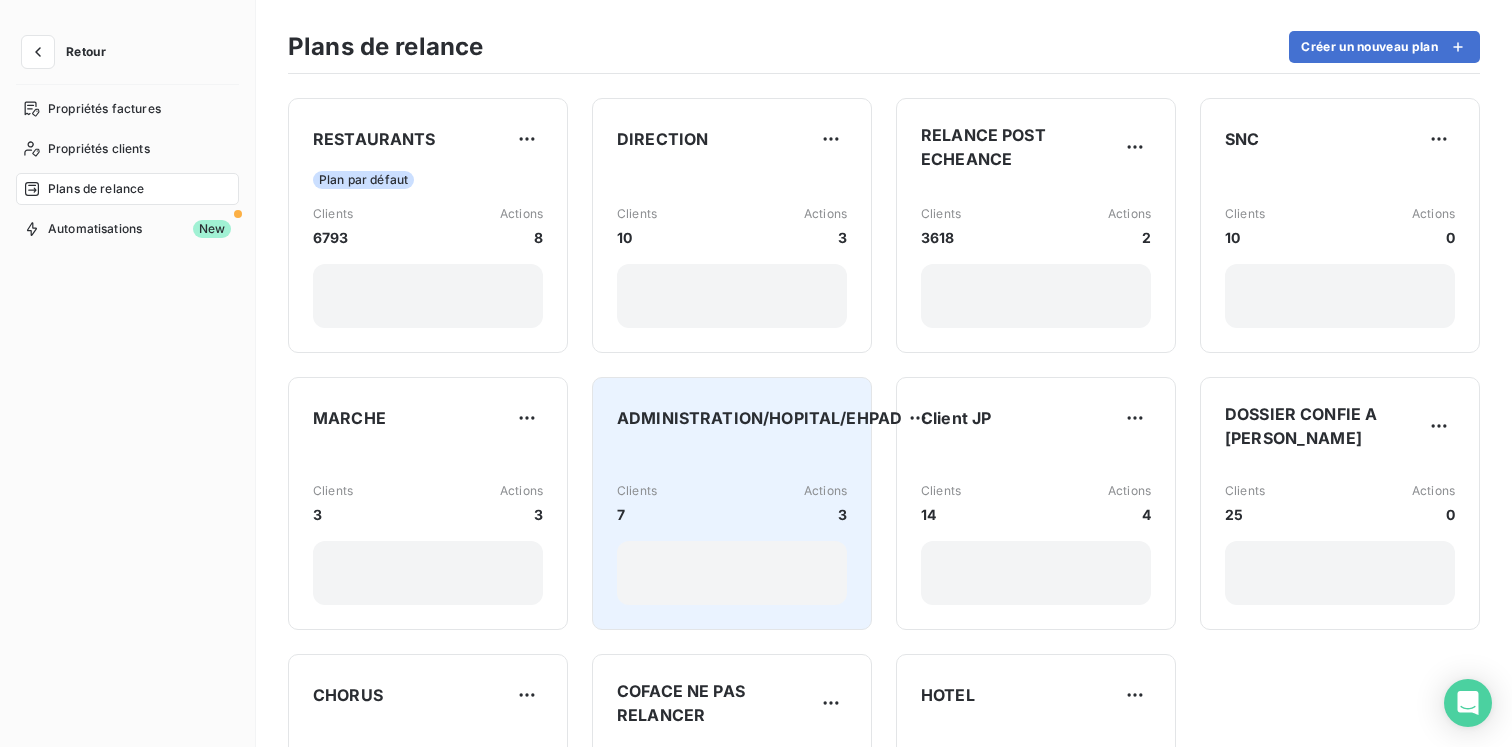 click on "Clients 7 Actions 3" at bounding box center [732, 527] 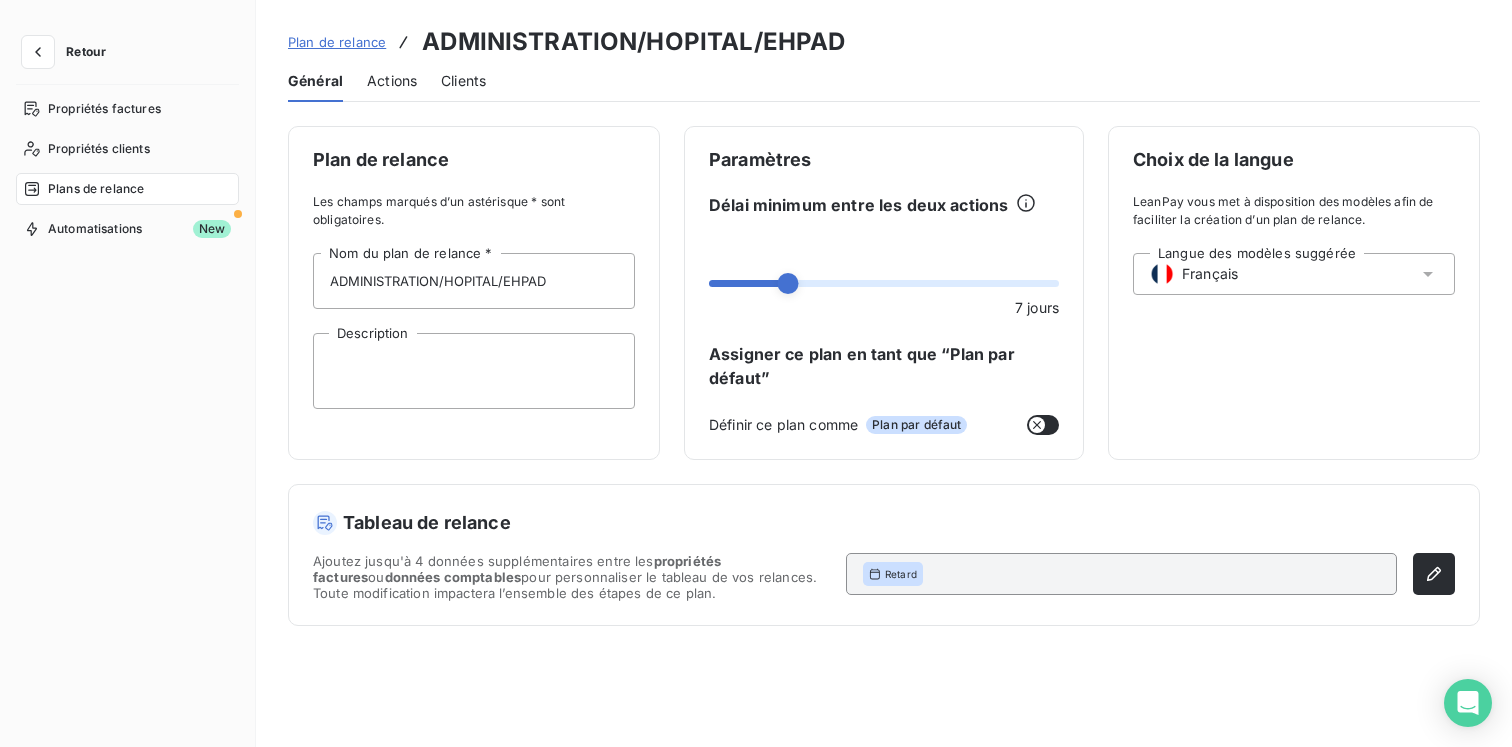 click on "Retour" at bounding box center (86, 52) 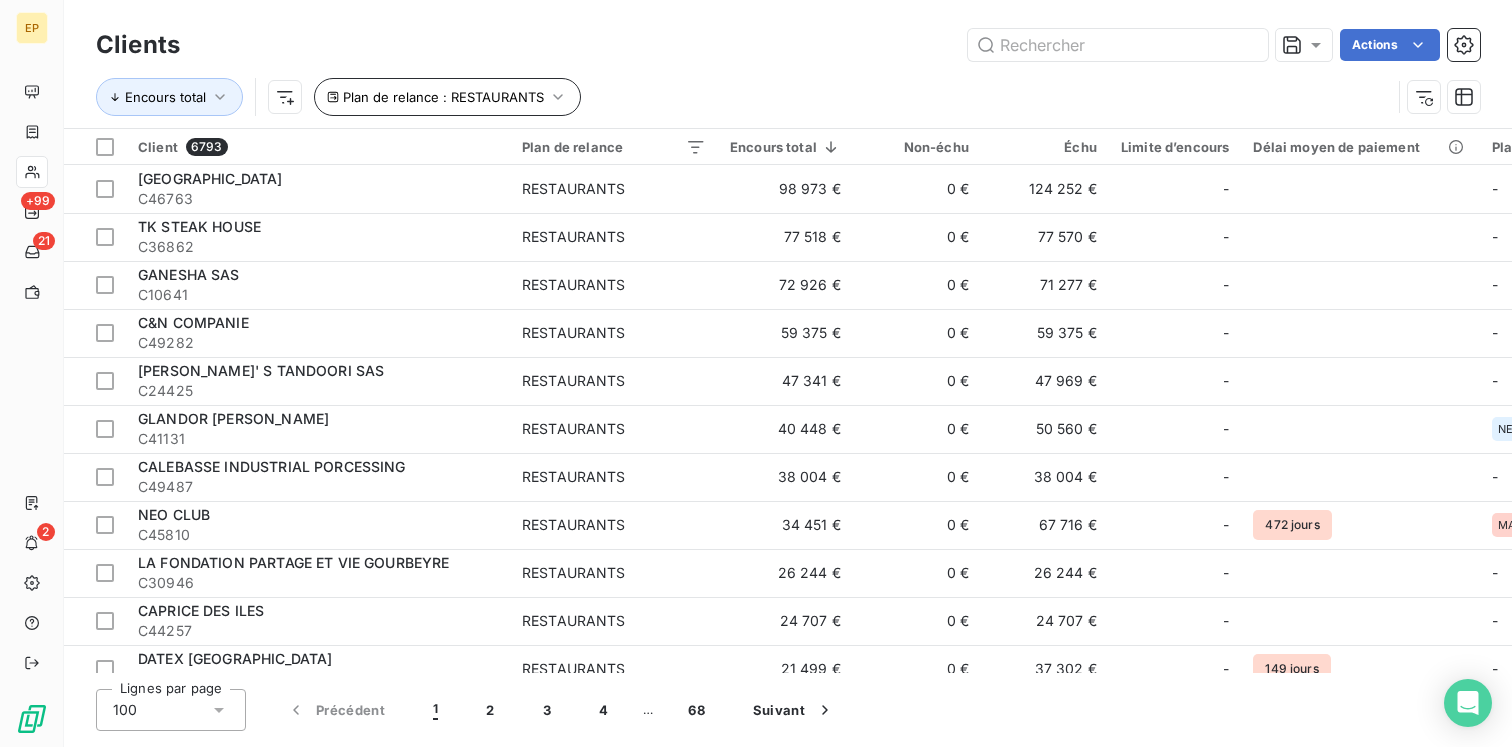 click on "Plan de relance  : RESTAURANTS" at bounding box center (447, 97) 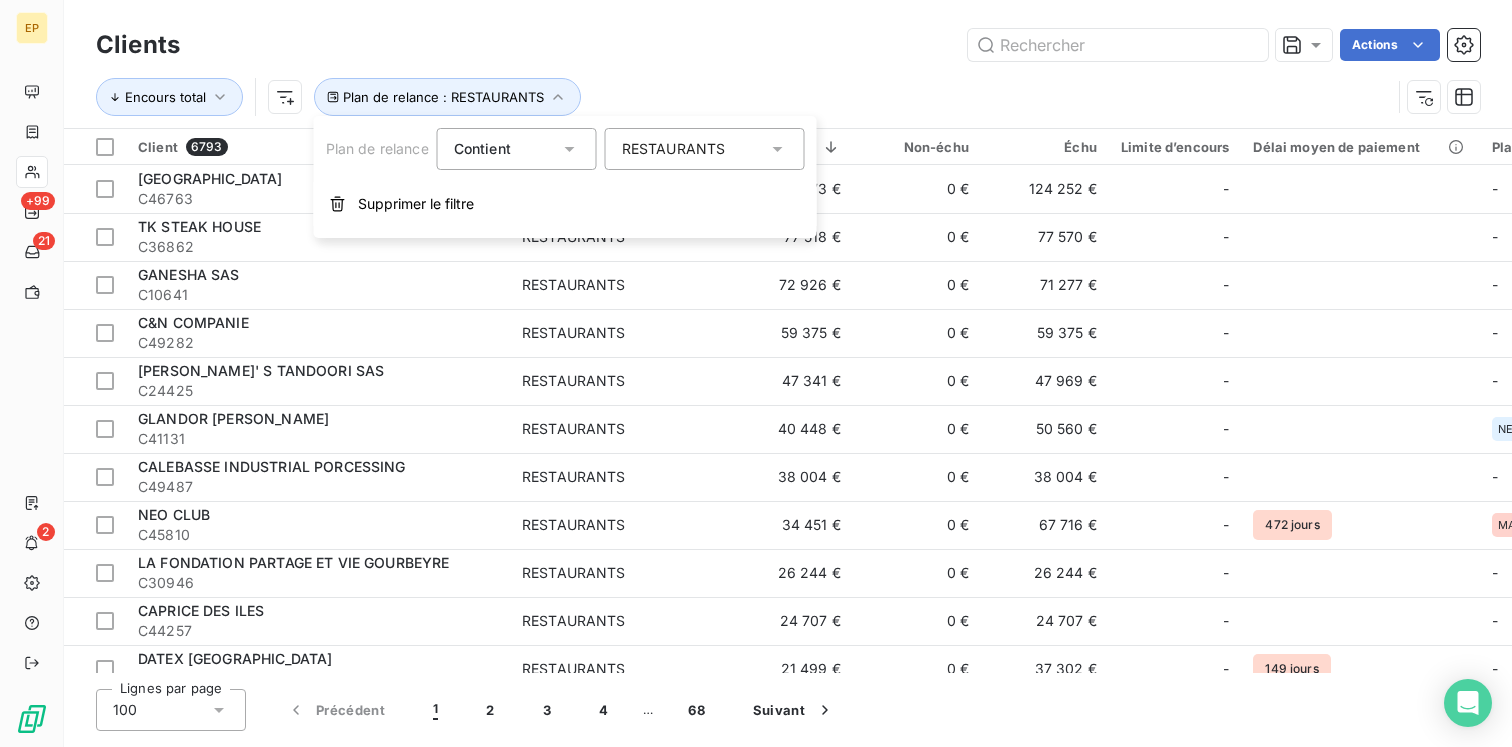 click on "RESTAURANTS" at bounding box center (705, 149) 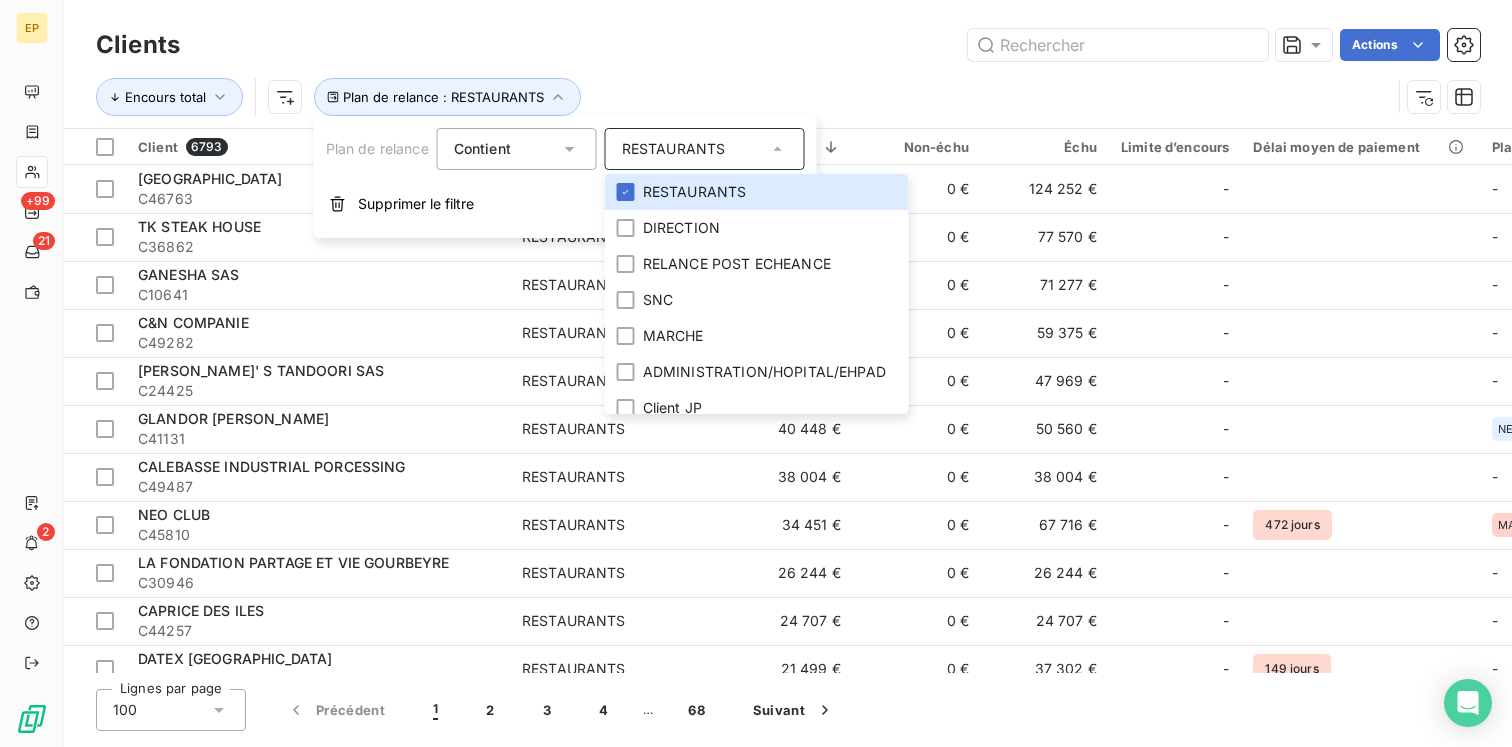 click on "Encours total Plan de relance  : RESTAURANTS" at bounding box center [743, 97] 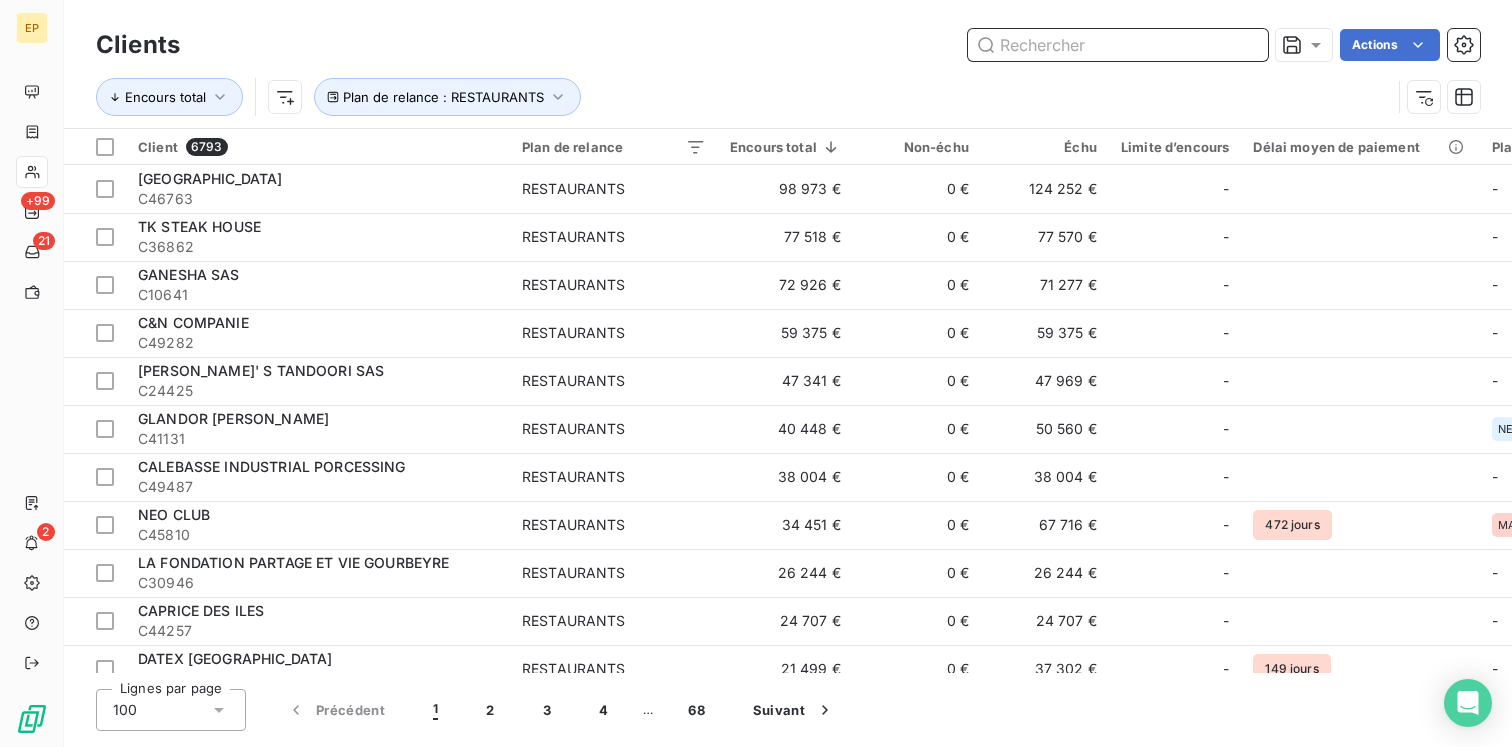 click at bounding box center [1118, 45] 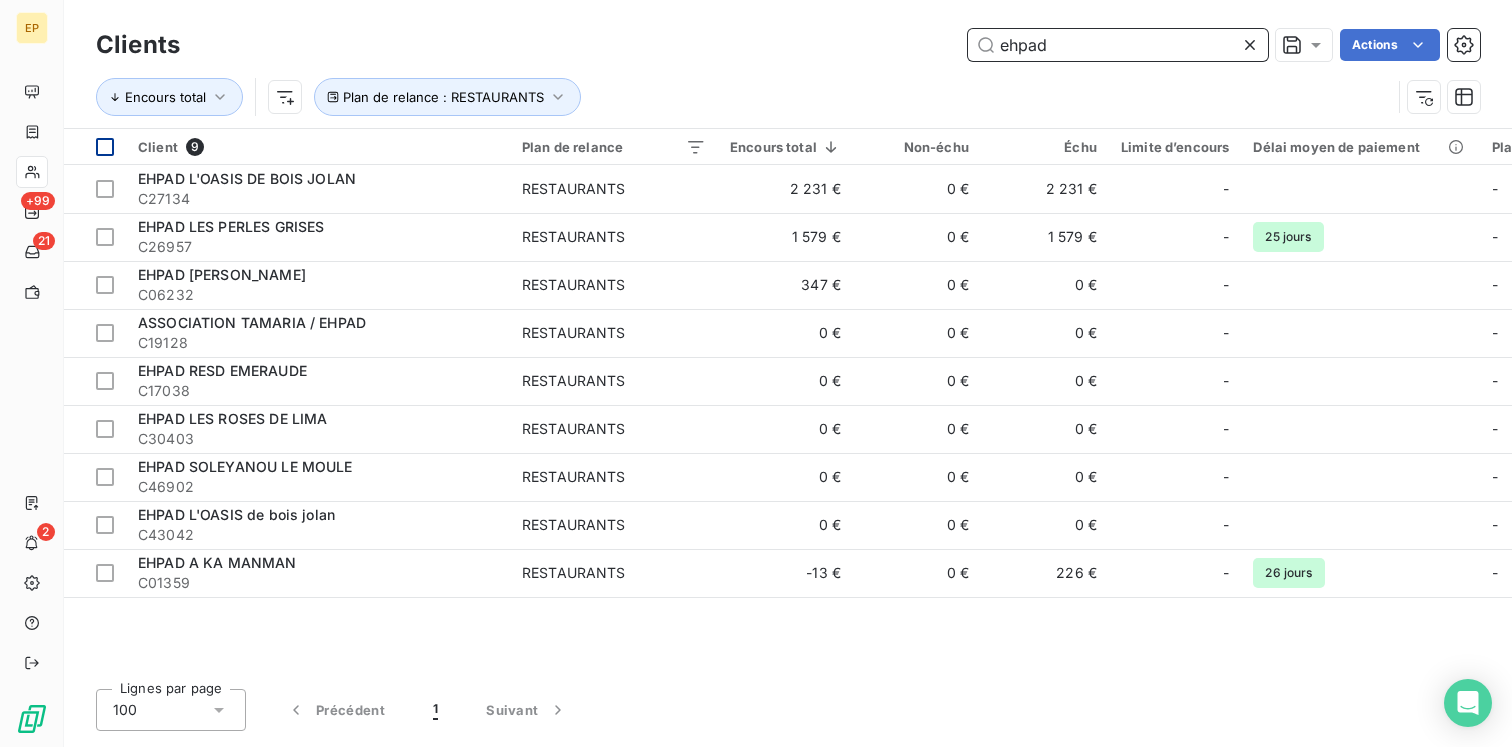 type on "ehpad" 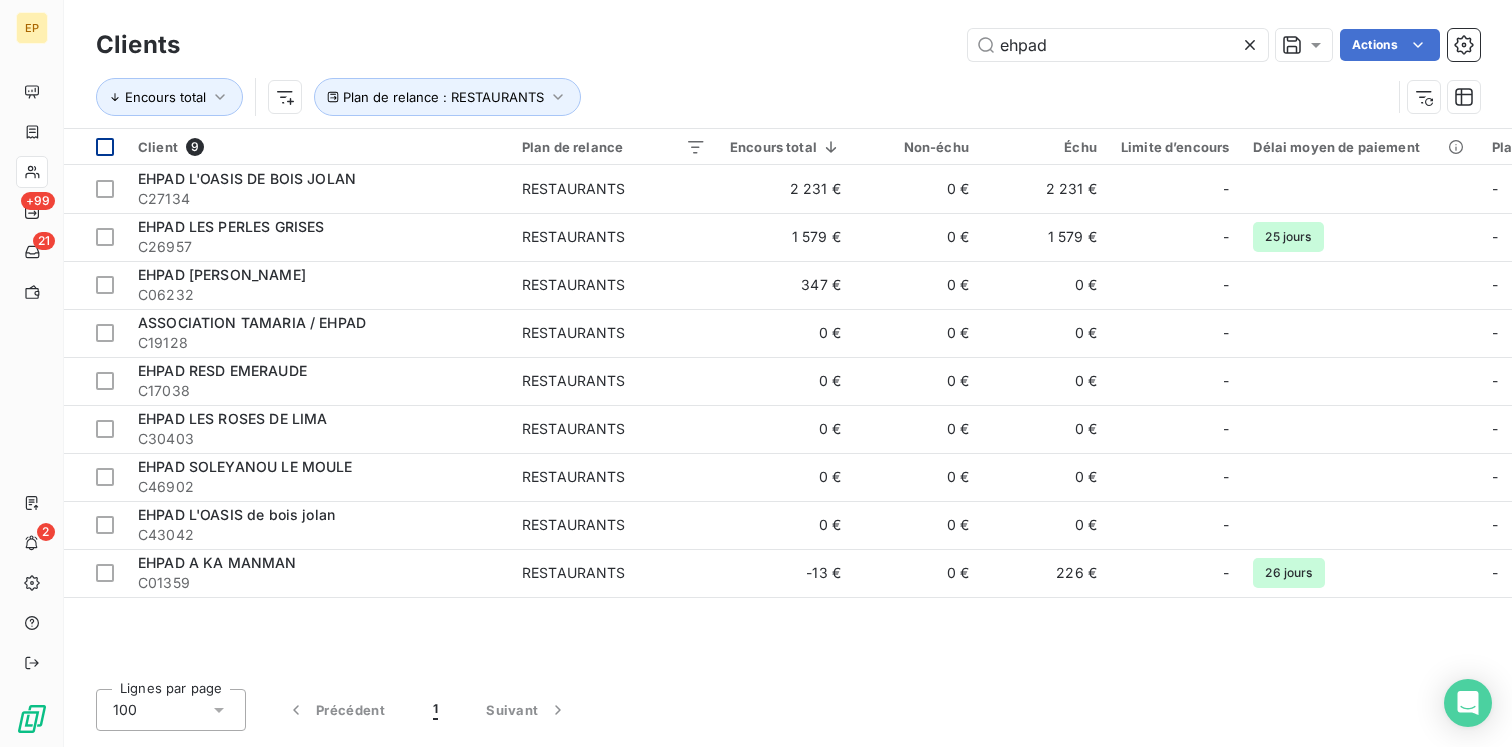 click at bounding box center (105, 147) 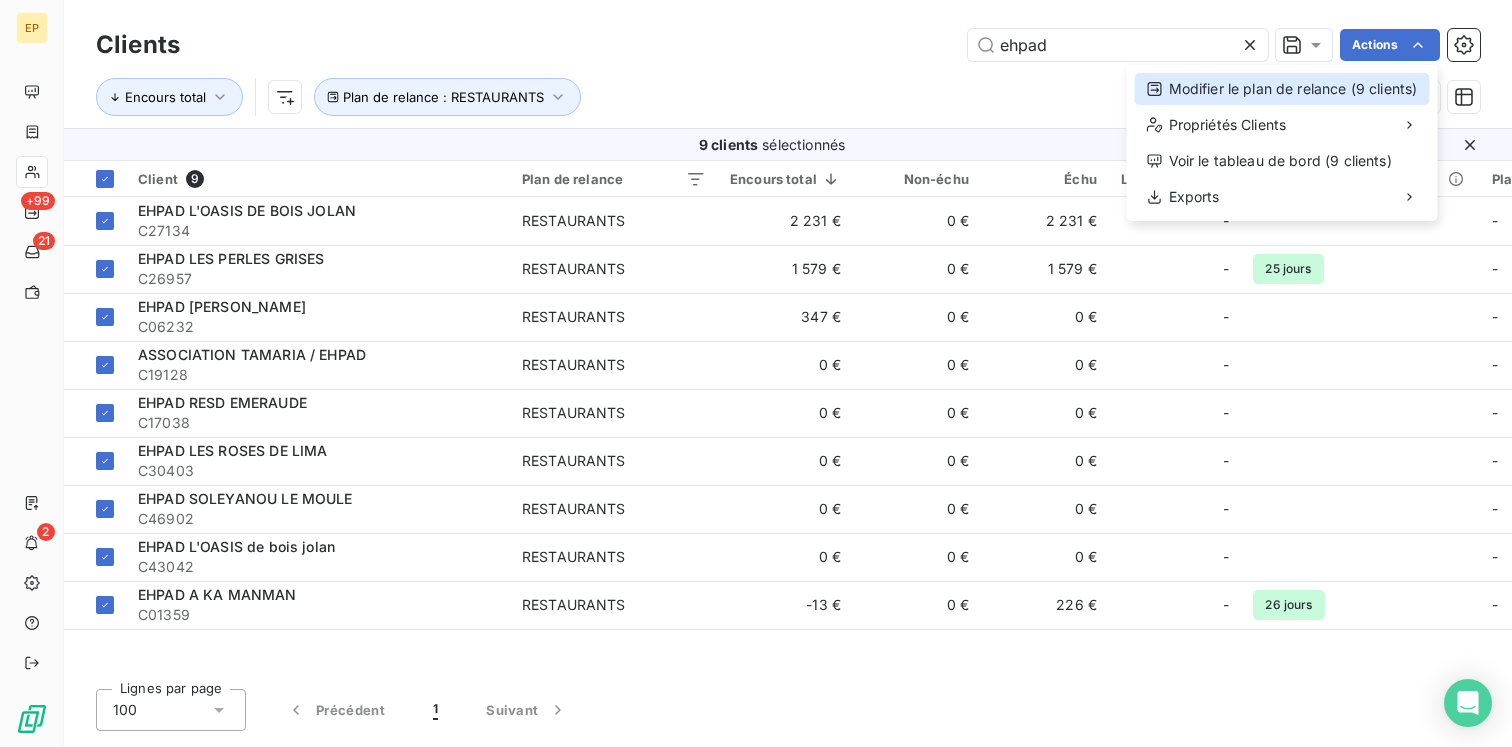 click on "Modifier le plan de relance (9 clients)" at bounding box center (1282, 89) 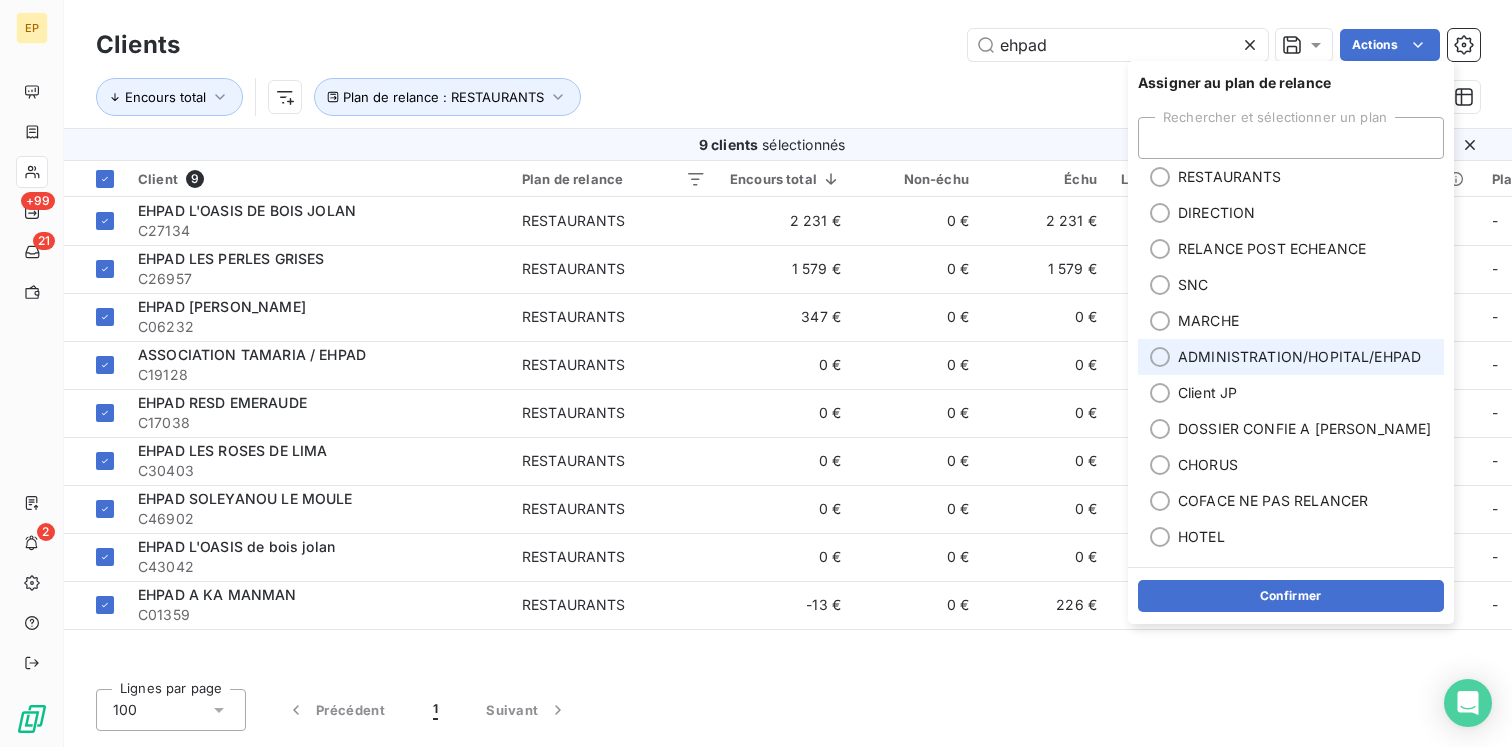click on "ADMINISTRATION/HOPITAL/EHPAD" at bounding box center [1299, 357] 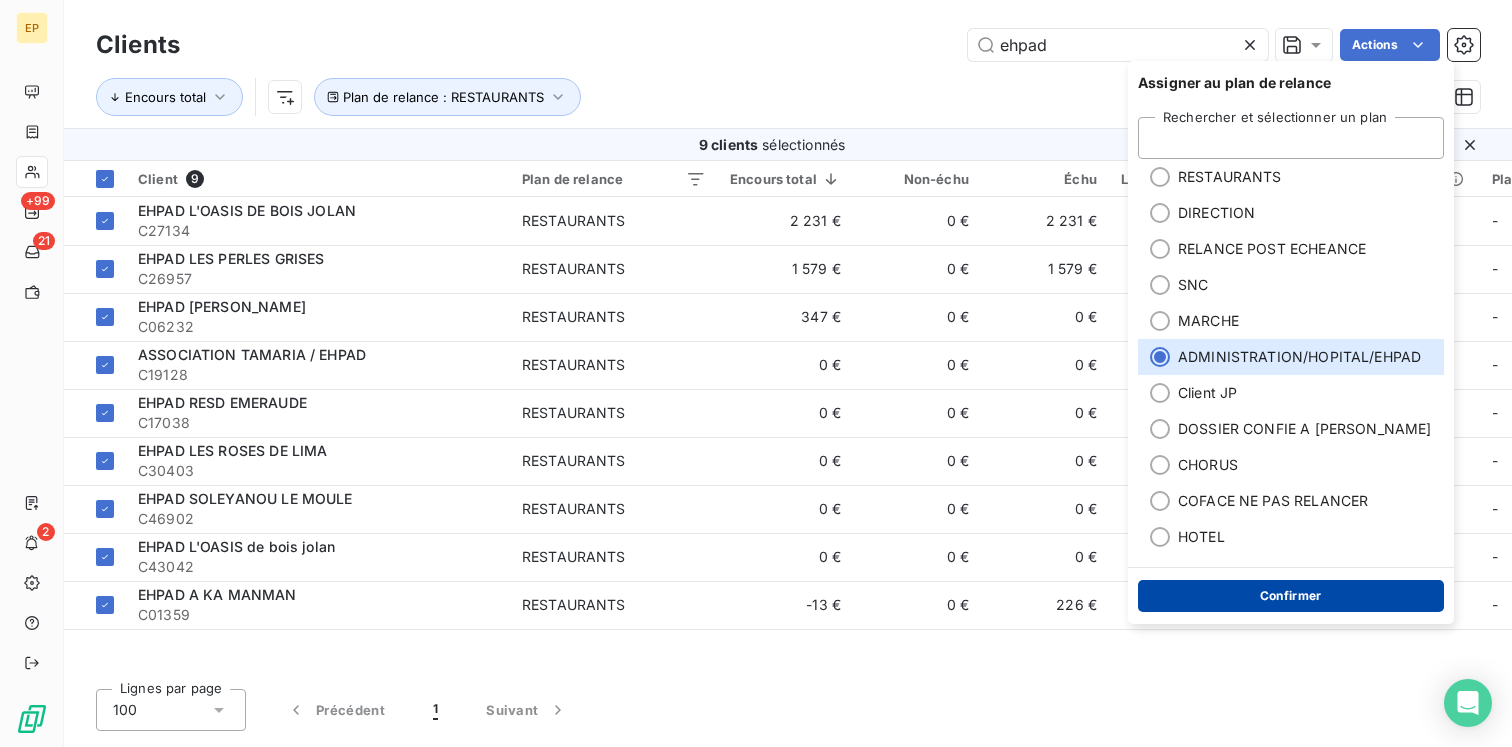 click on "Confirmer" at bounding box center (1291, 596) 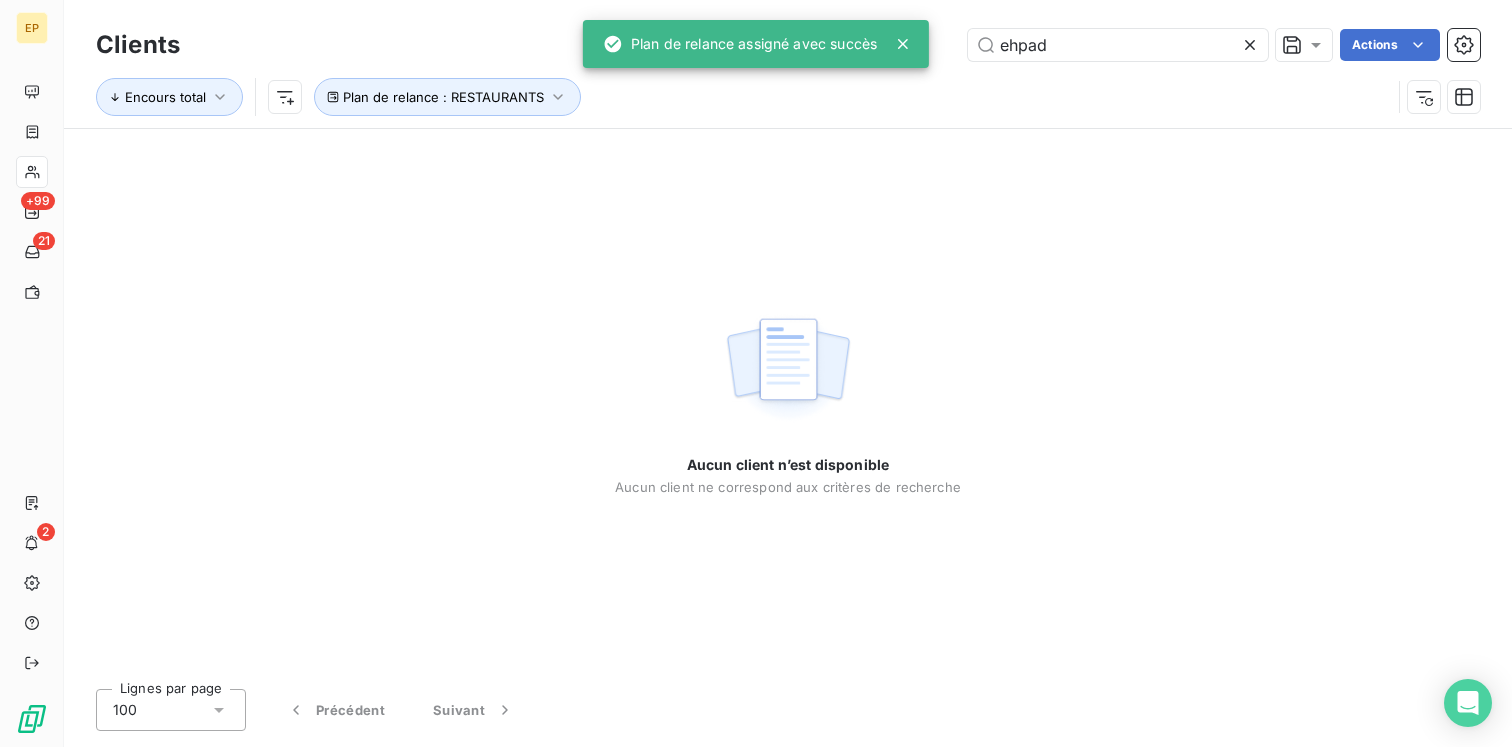 click 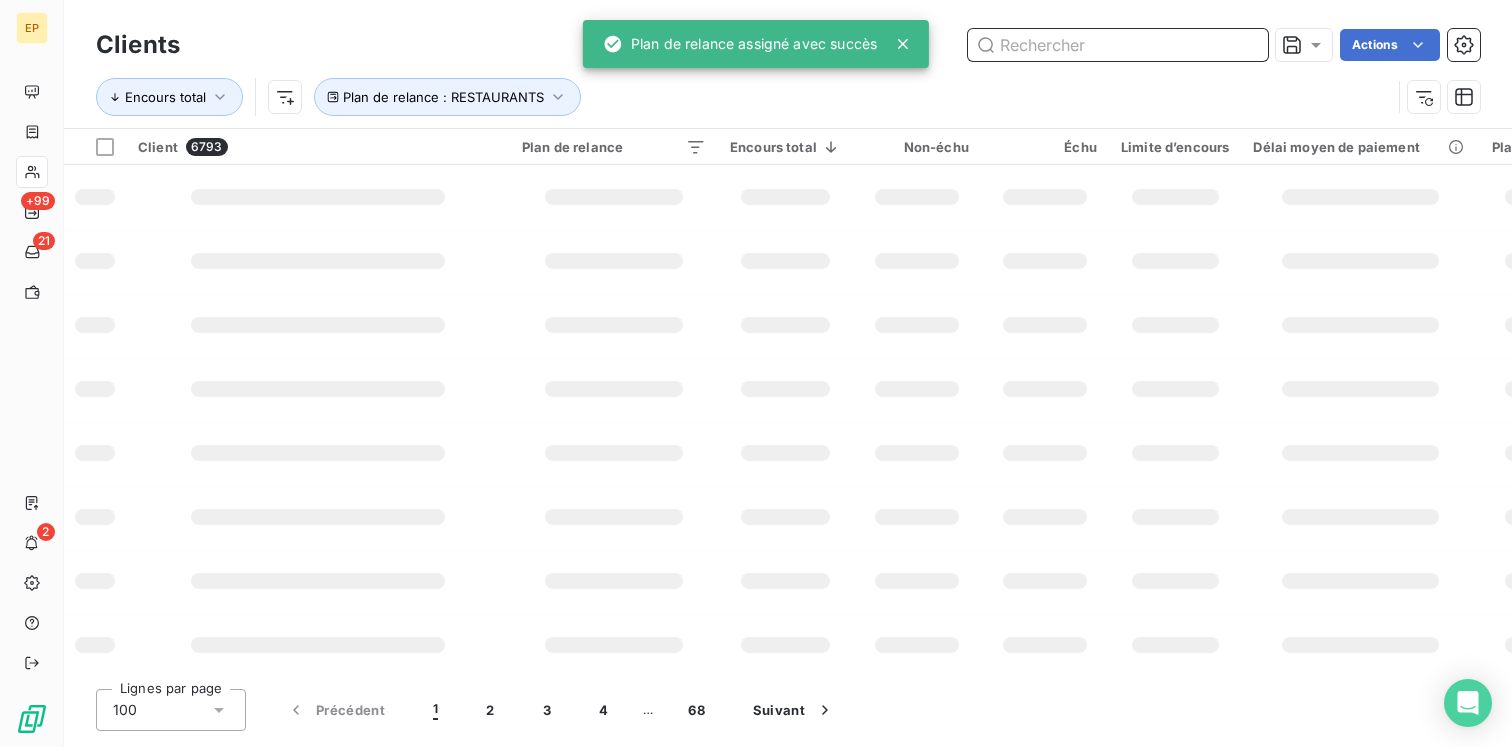 click at bounding box center [1118, 45] 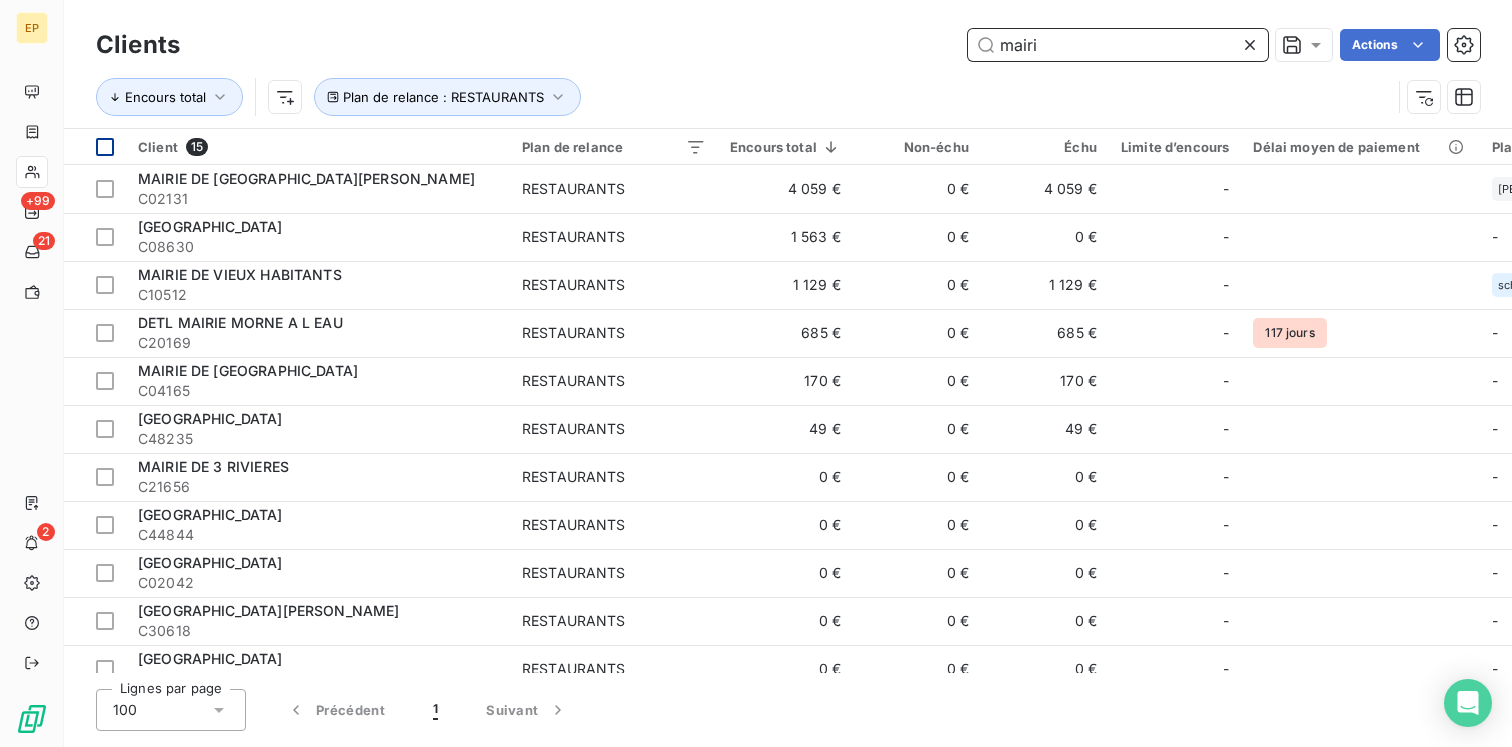 type on "mairi" 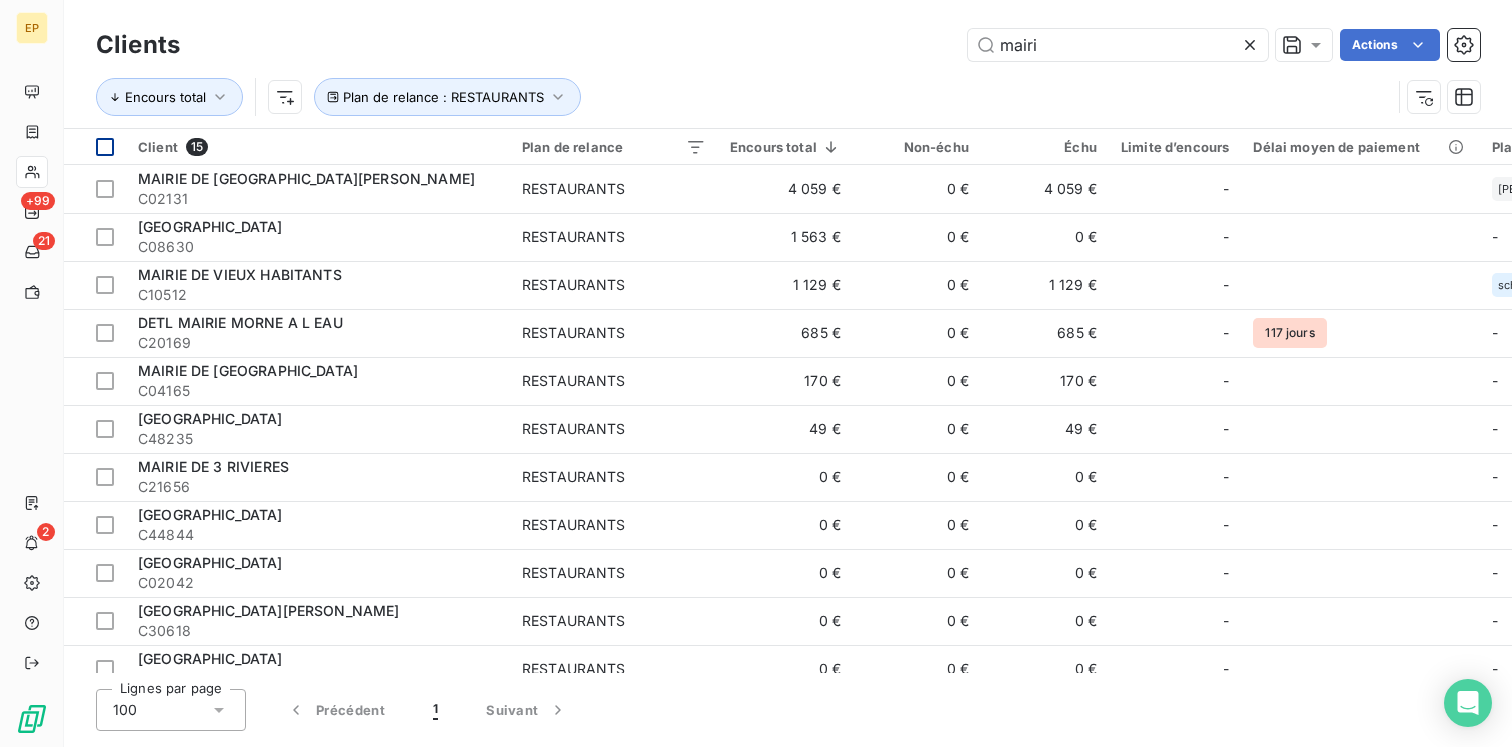 click at bounding box center [105, 147] 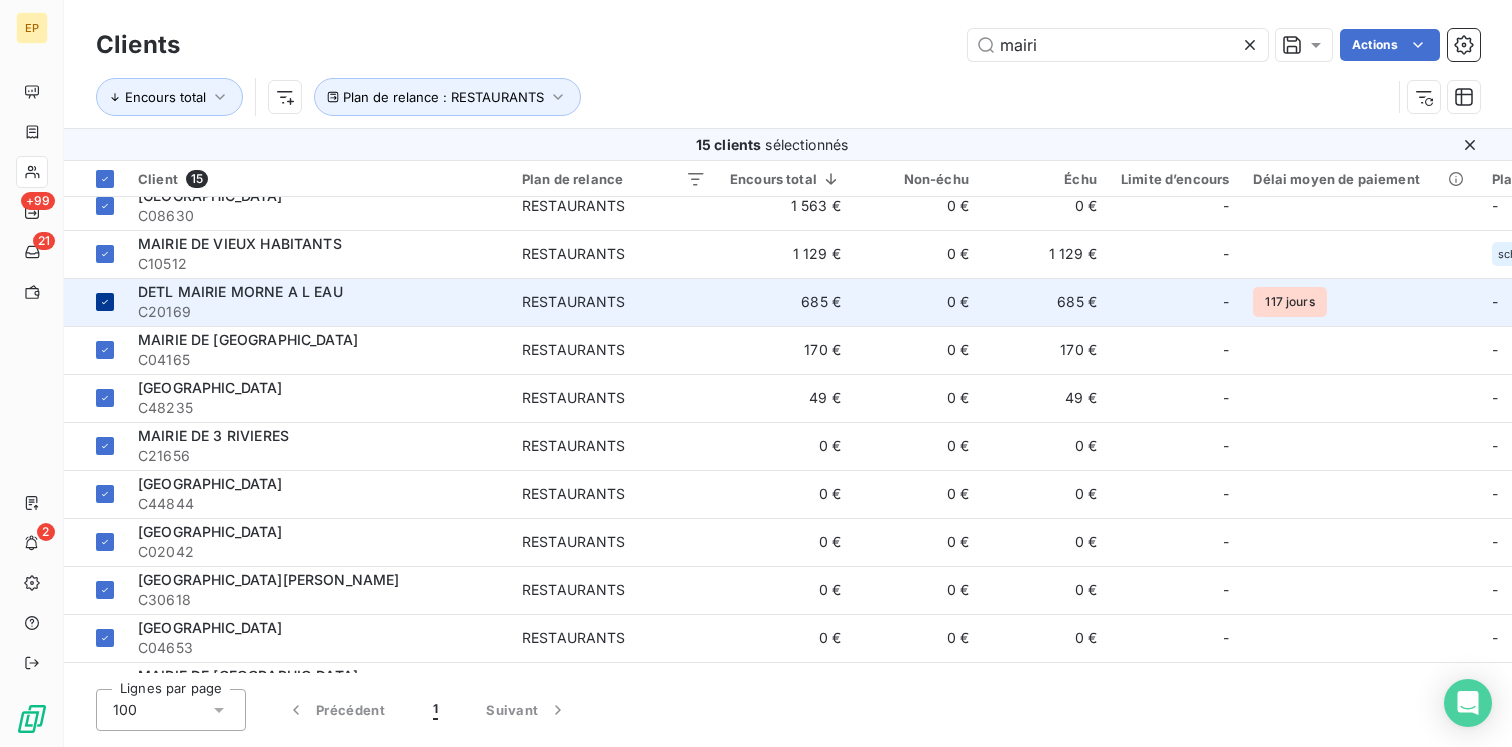 scroll, scrollTop: 0, scrollLeft: 0, axis: both 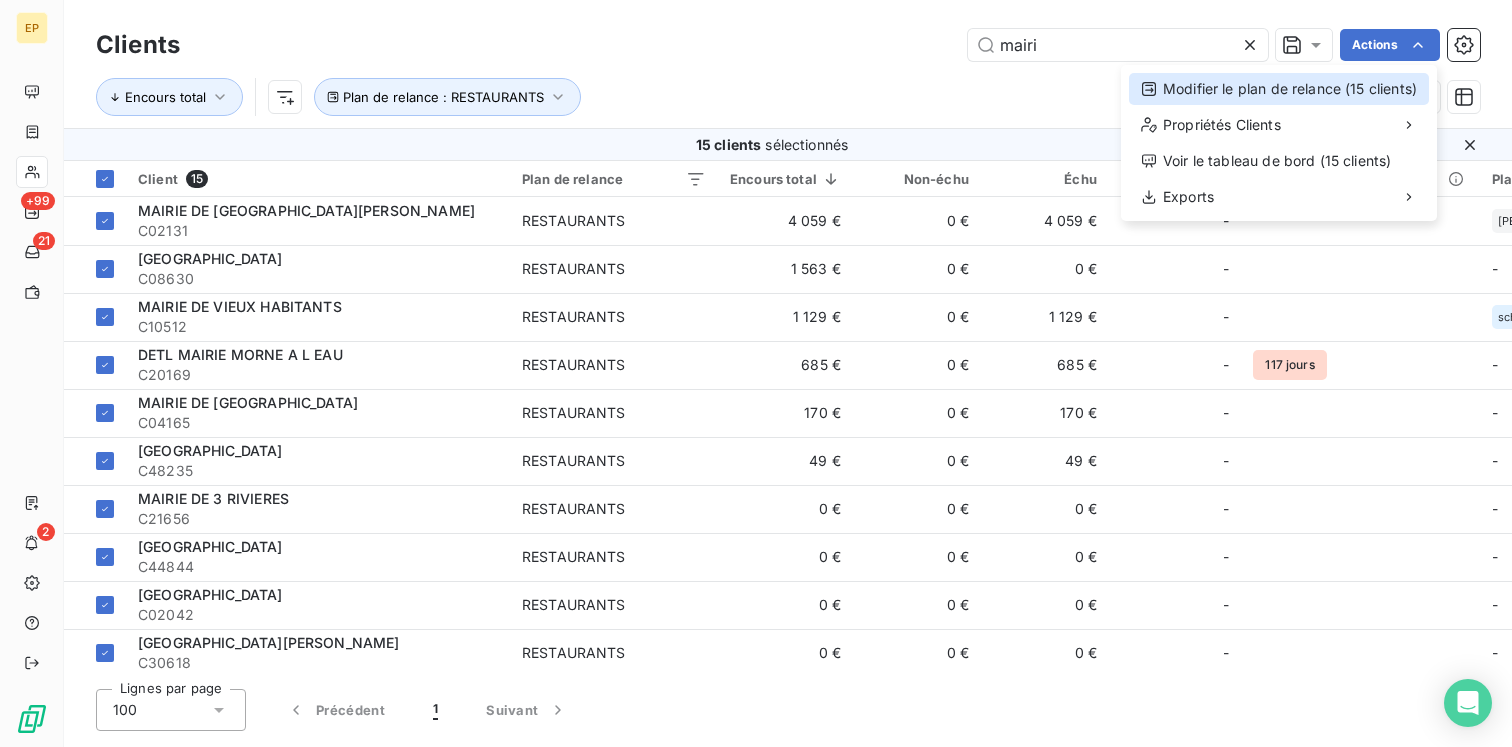 click on "Modifier le plan de relance (15 clients)" at bounding box center [1279, 89] 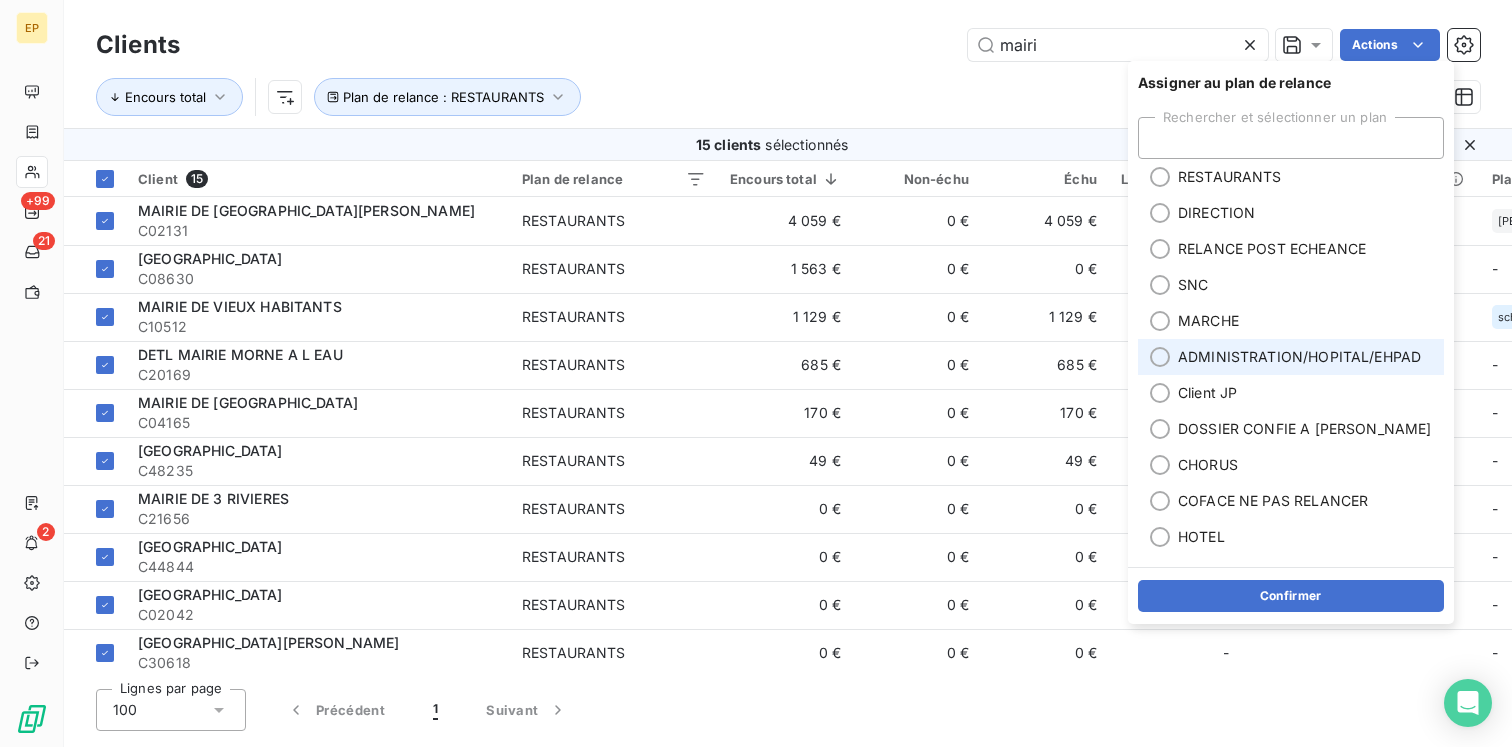 click on "ADMINISTRATION/HOPITAL/EHPAD" at bounding box center [1299, 357] 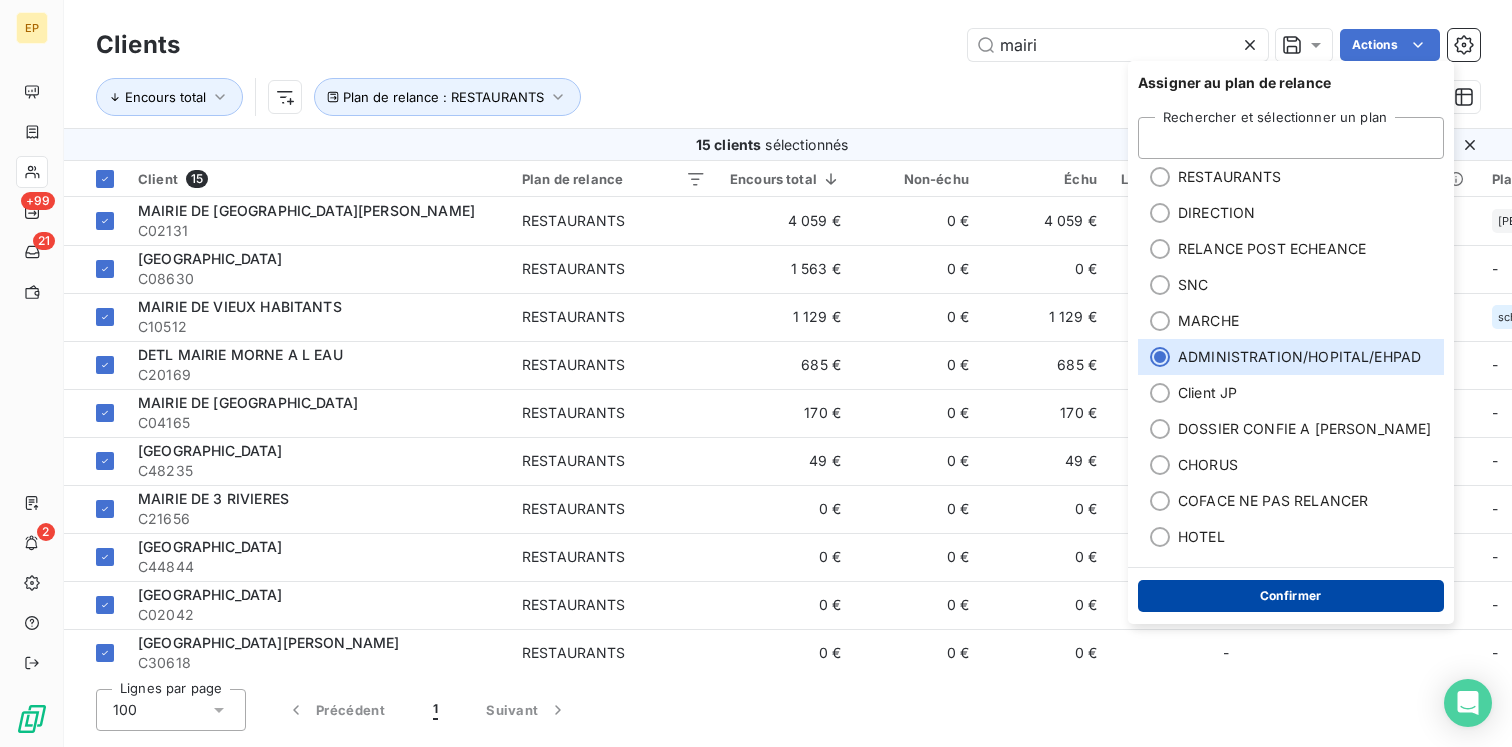 click on "Confirmer" at bounding box center (1291, 596) 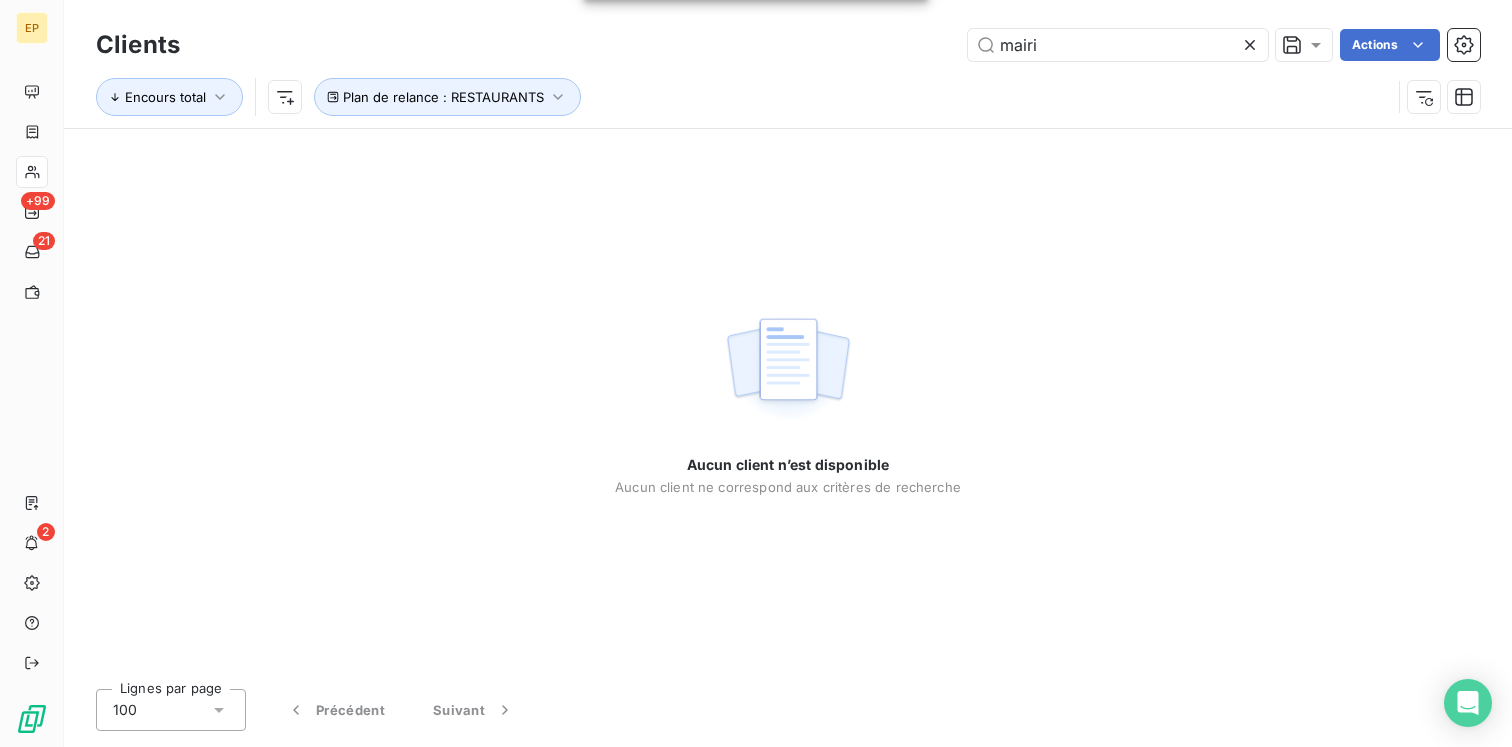 click 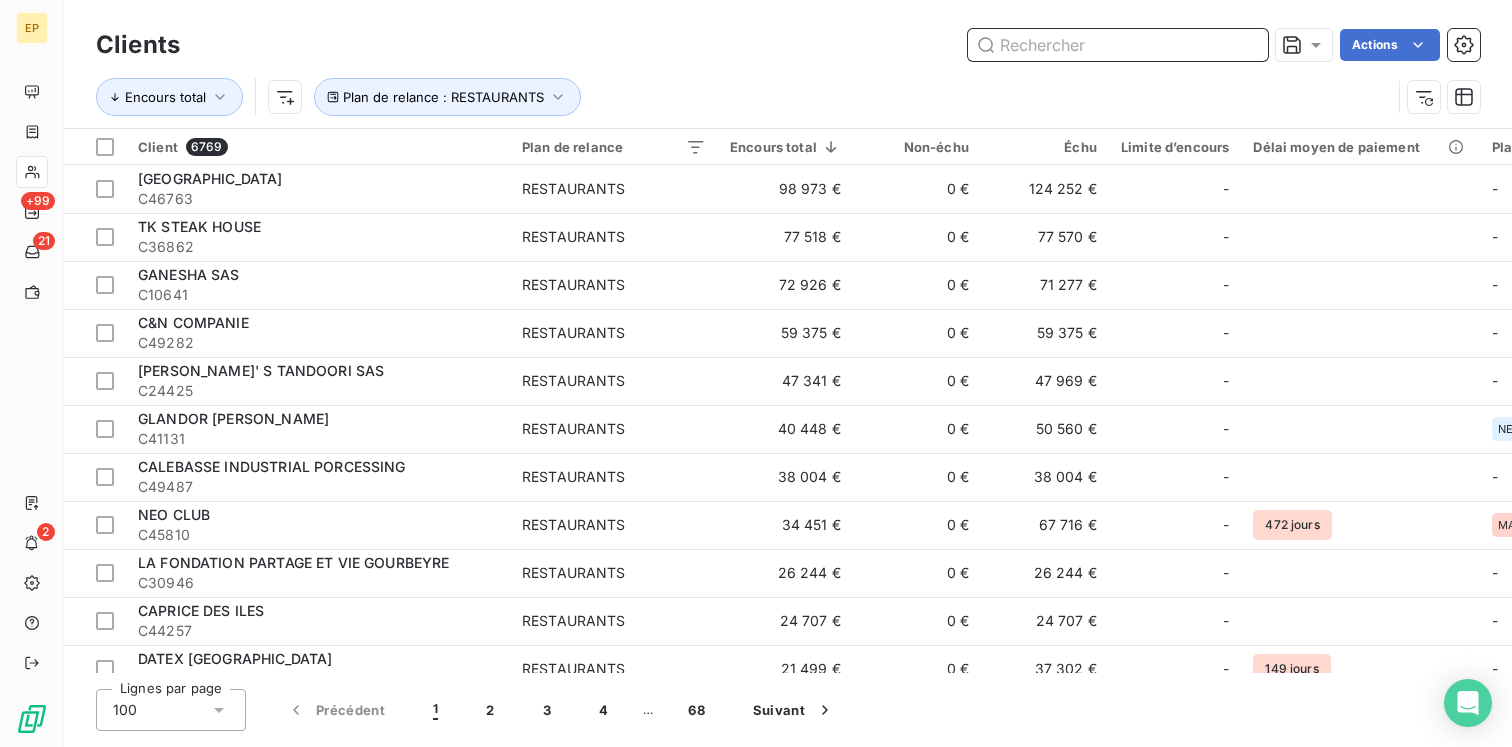click at bounding box center [1118, 45] 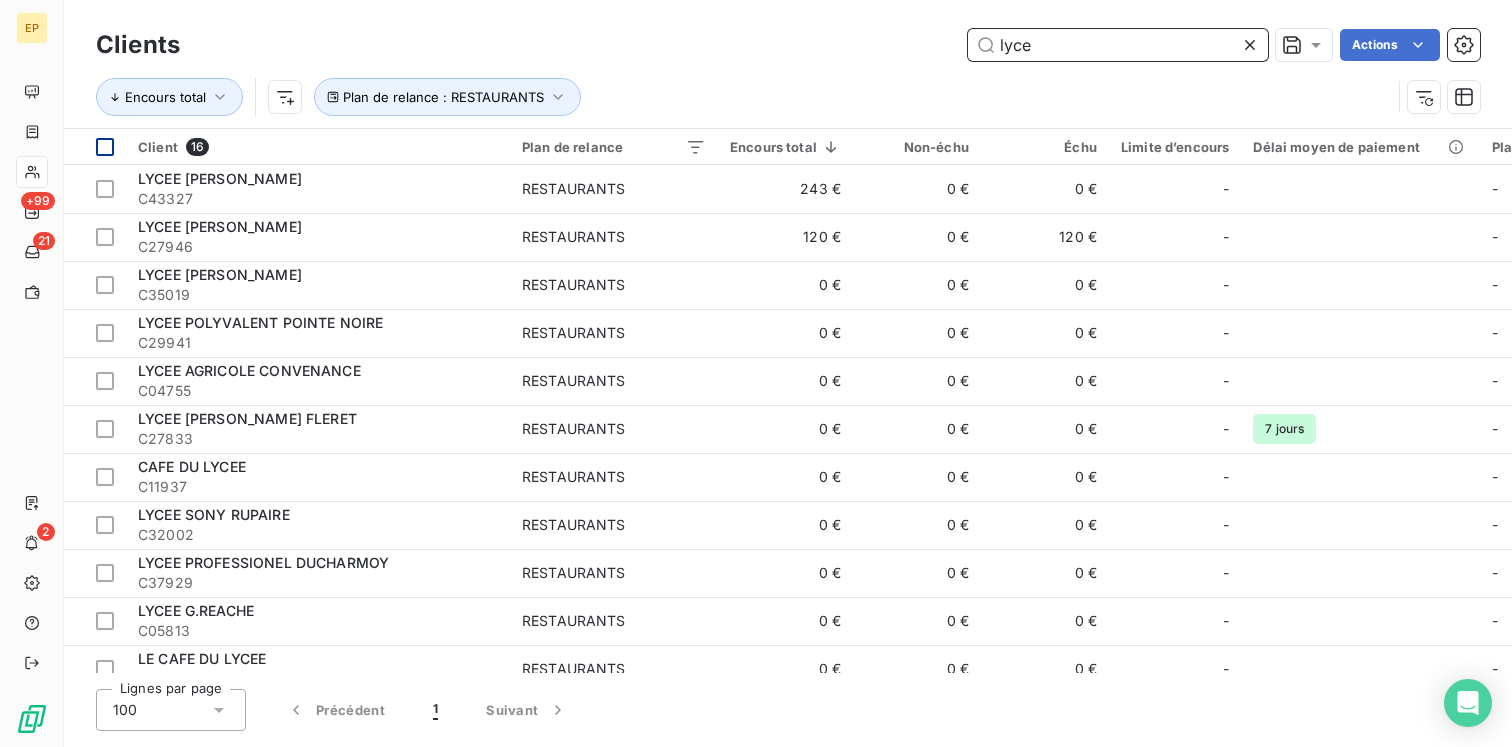 type on "lyce" 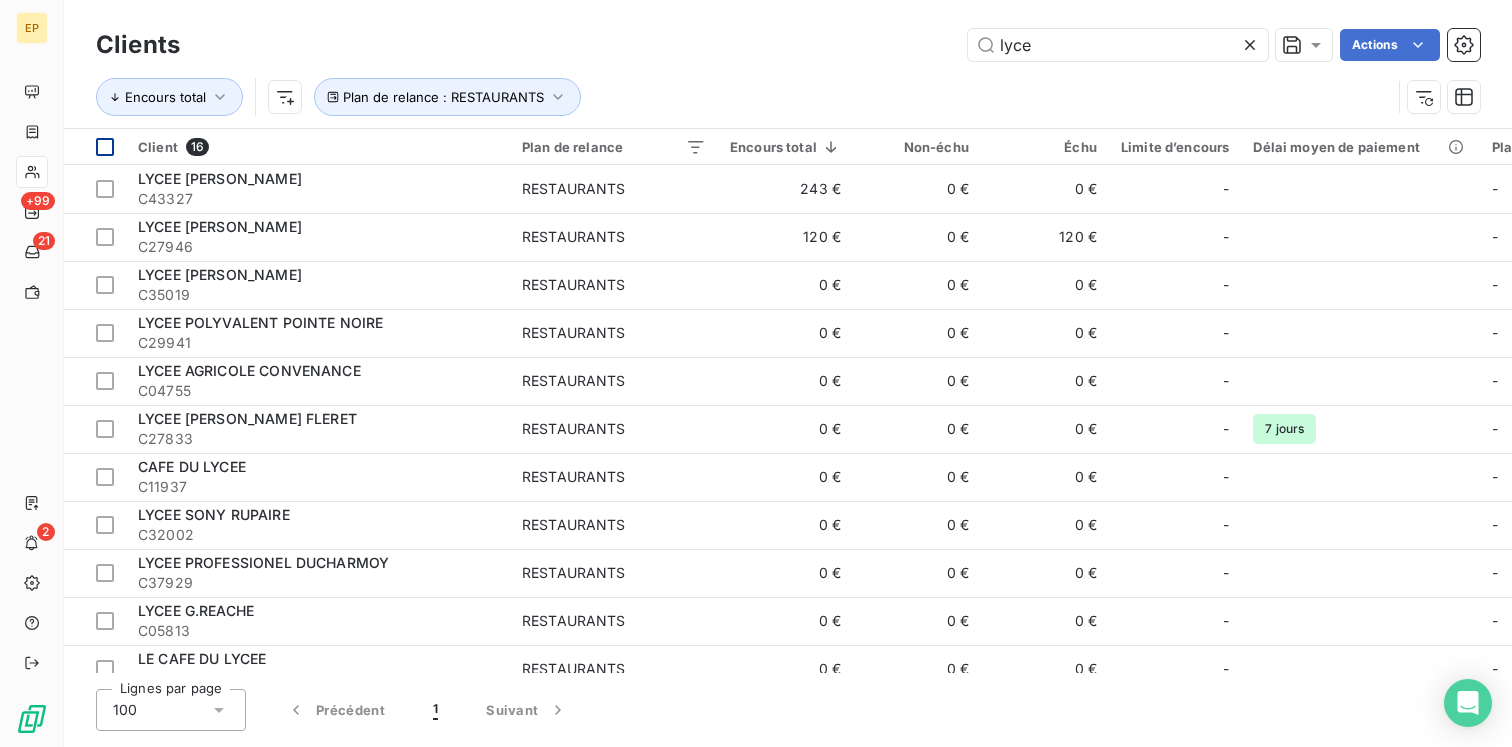 click at bounding box center (95, 147) 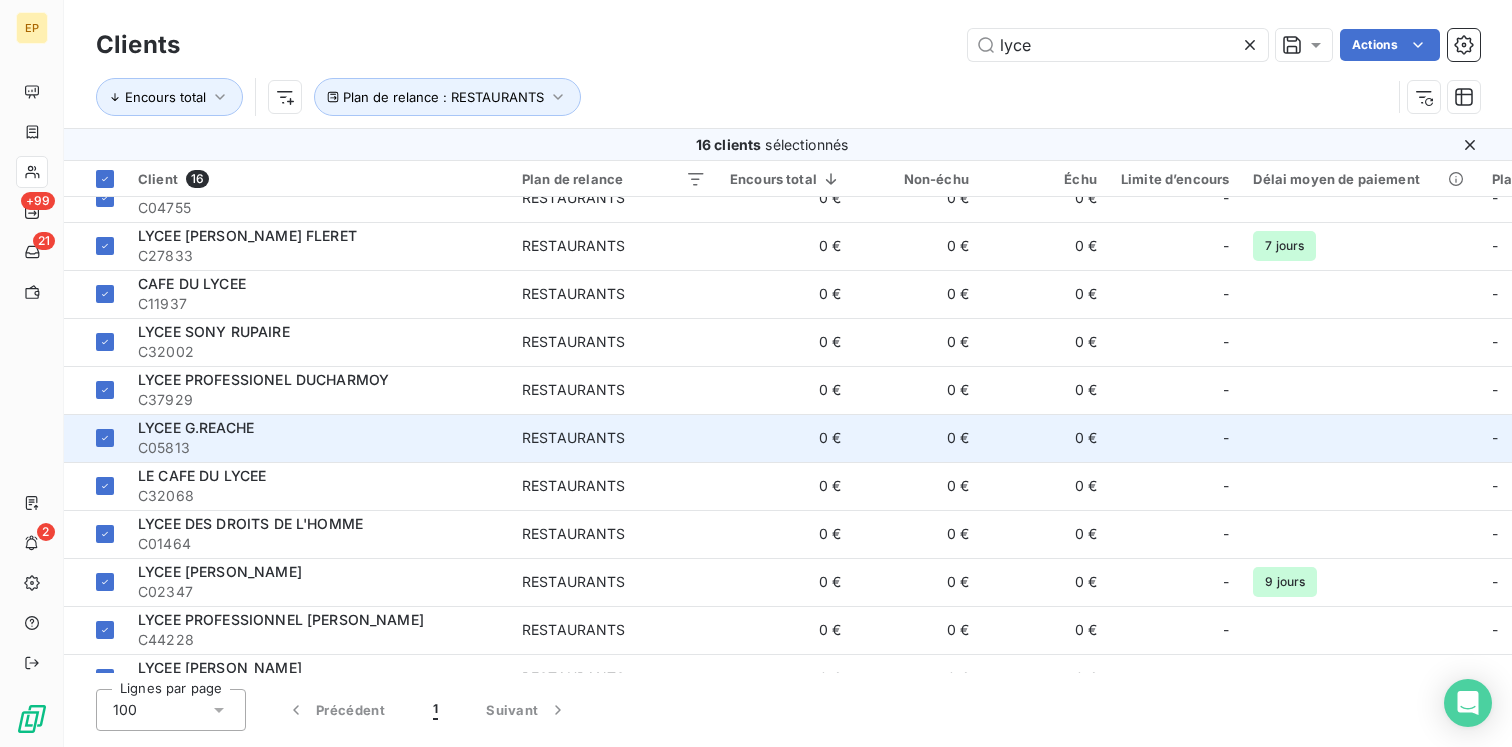 scroll, scrollTop: 203, scrollLeft: 3, axis: both 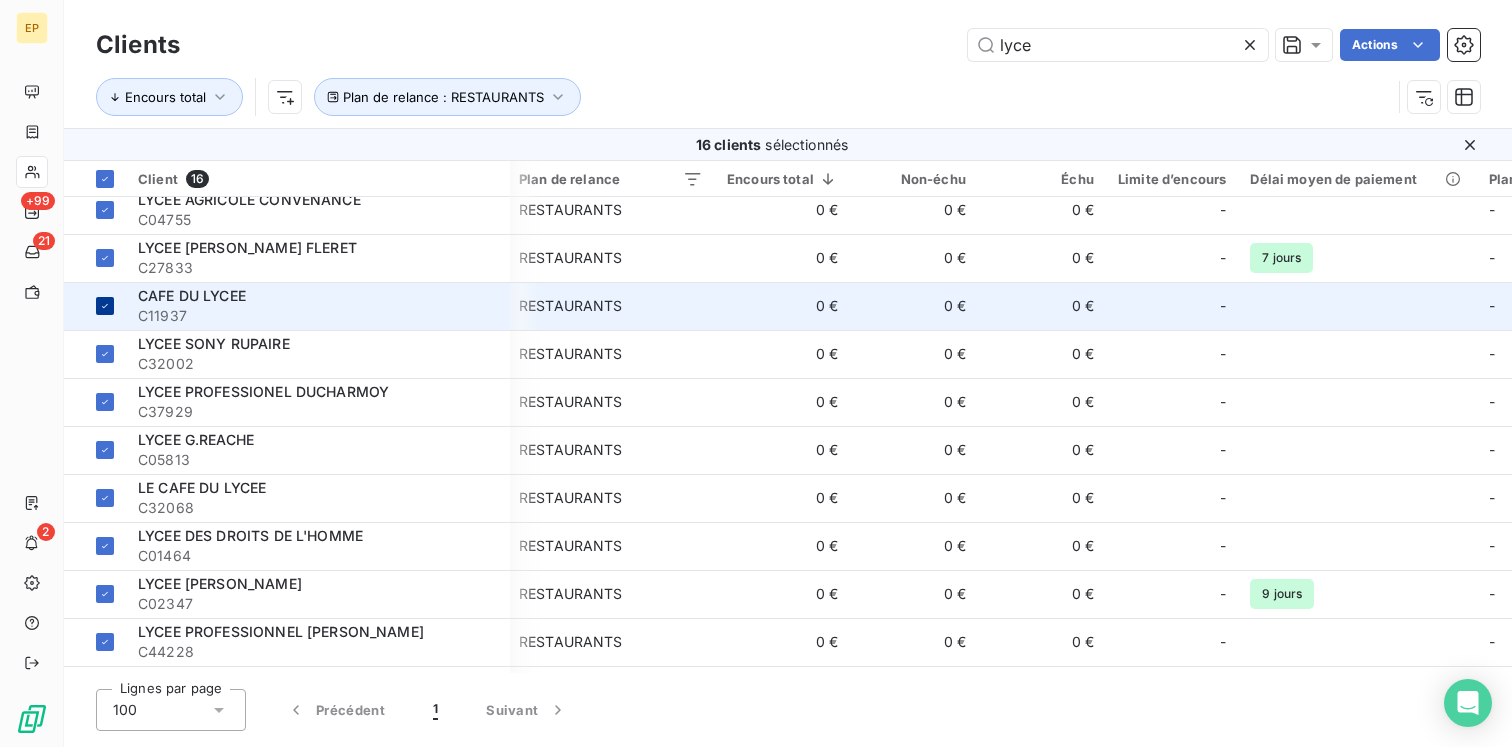 click at bounding box center (105, 306) 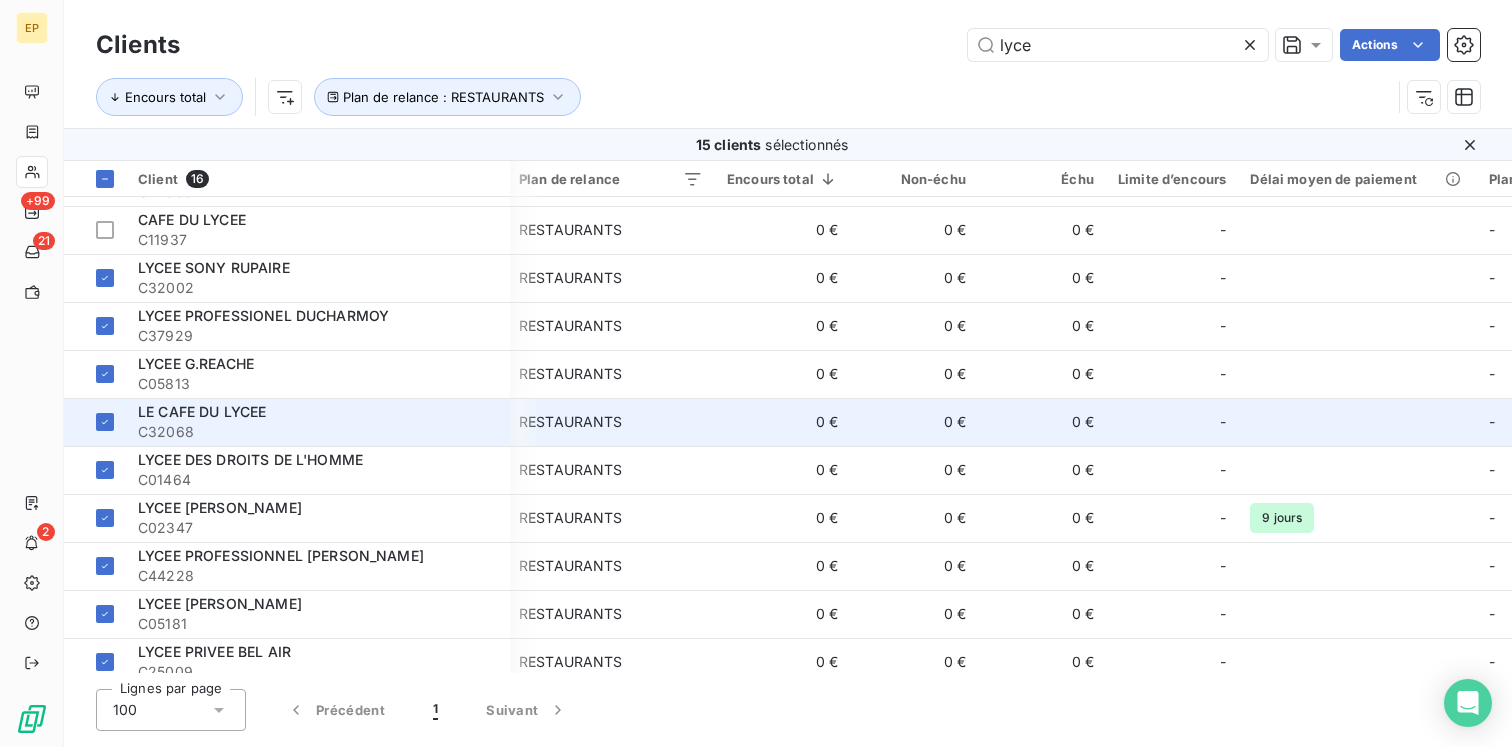 scroll, scrollTop: 290, scrollLeft: 3, axis: both 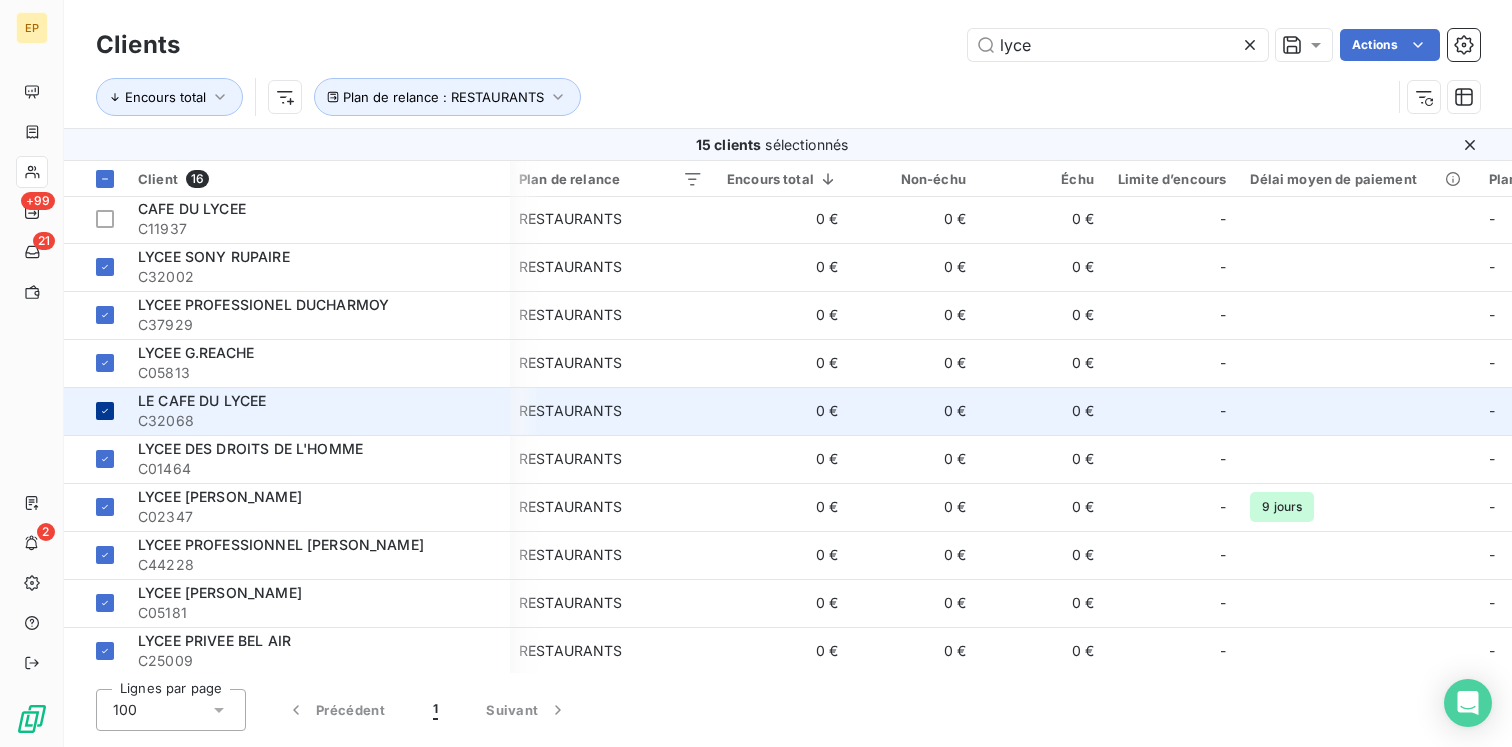 click at bounding box center (95, 411) 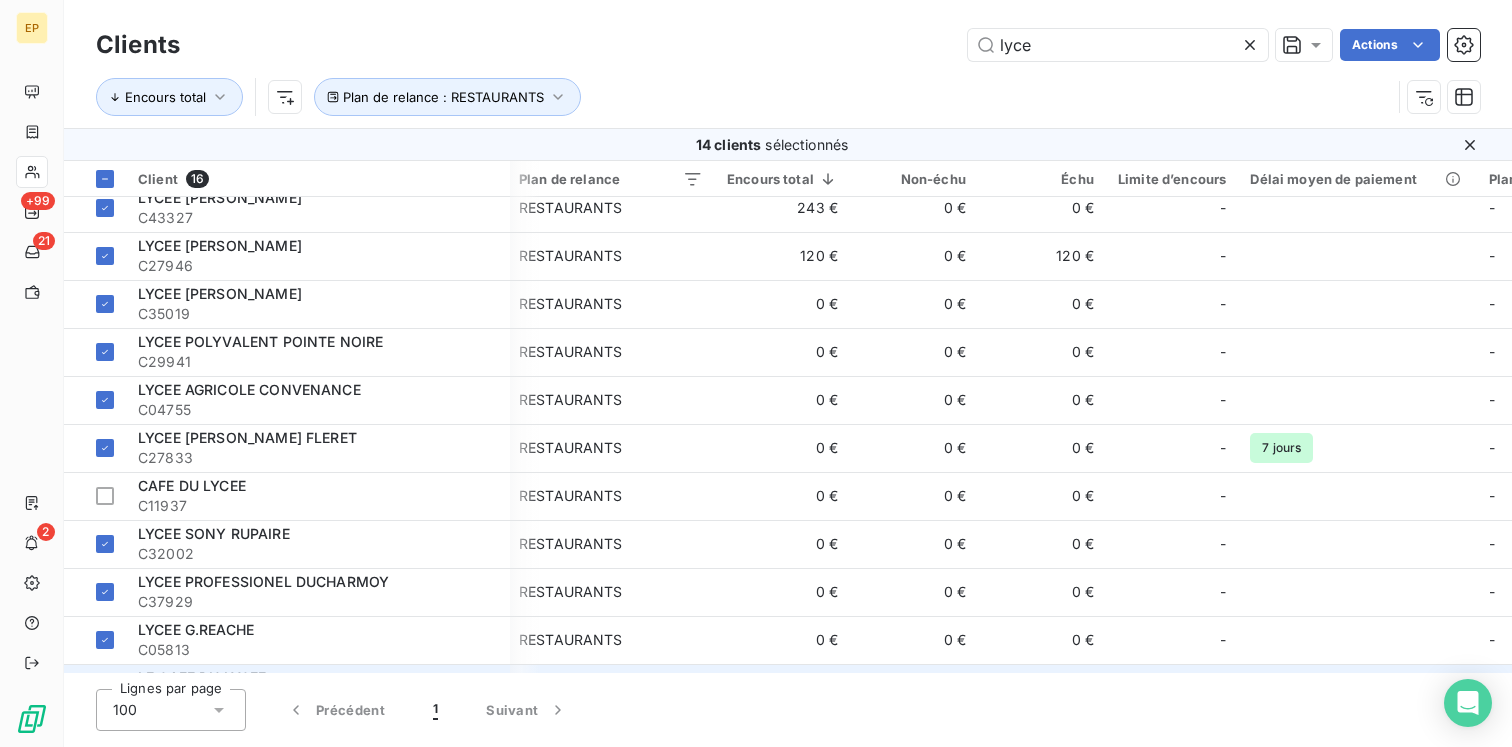 scroll, scrollTop: 0, scrollLeft: 3, axis: horizontal 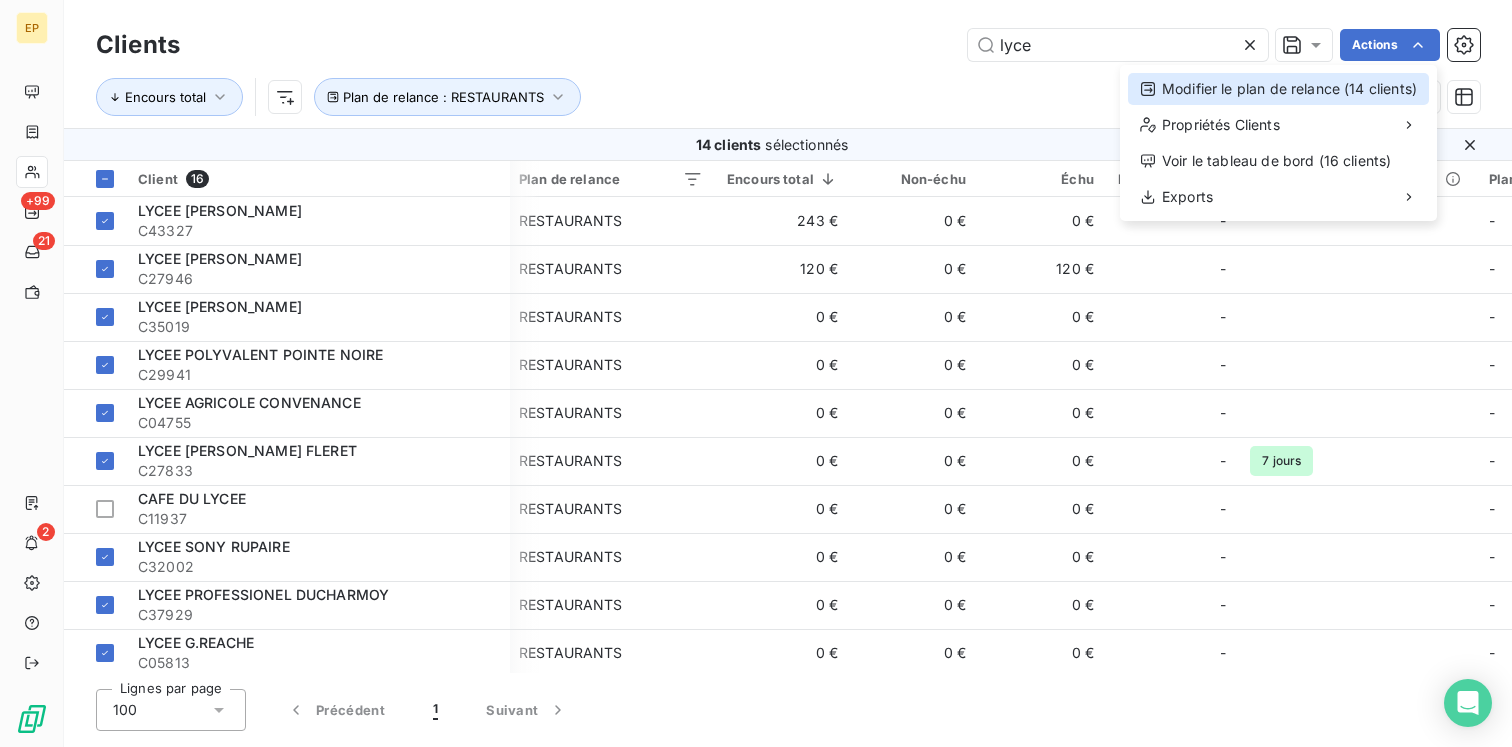 click on "Modifier le plan de relance (14 clients)" at bounding box center [1278, 89] 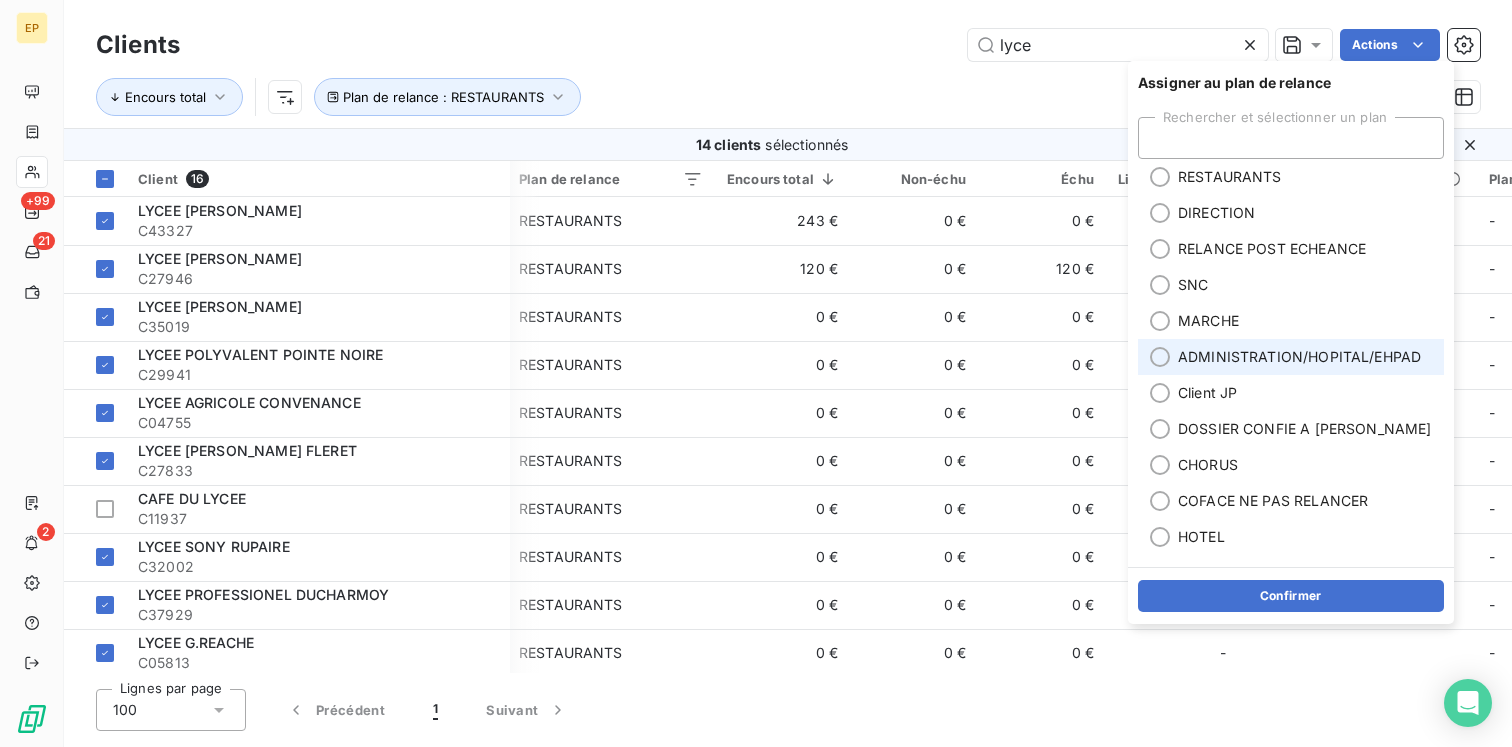 click on "ADMINISTRATION/HOPITAL/EHPAD" at bounding box center (1299, 357) 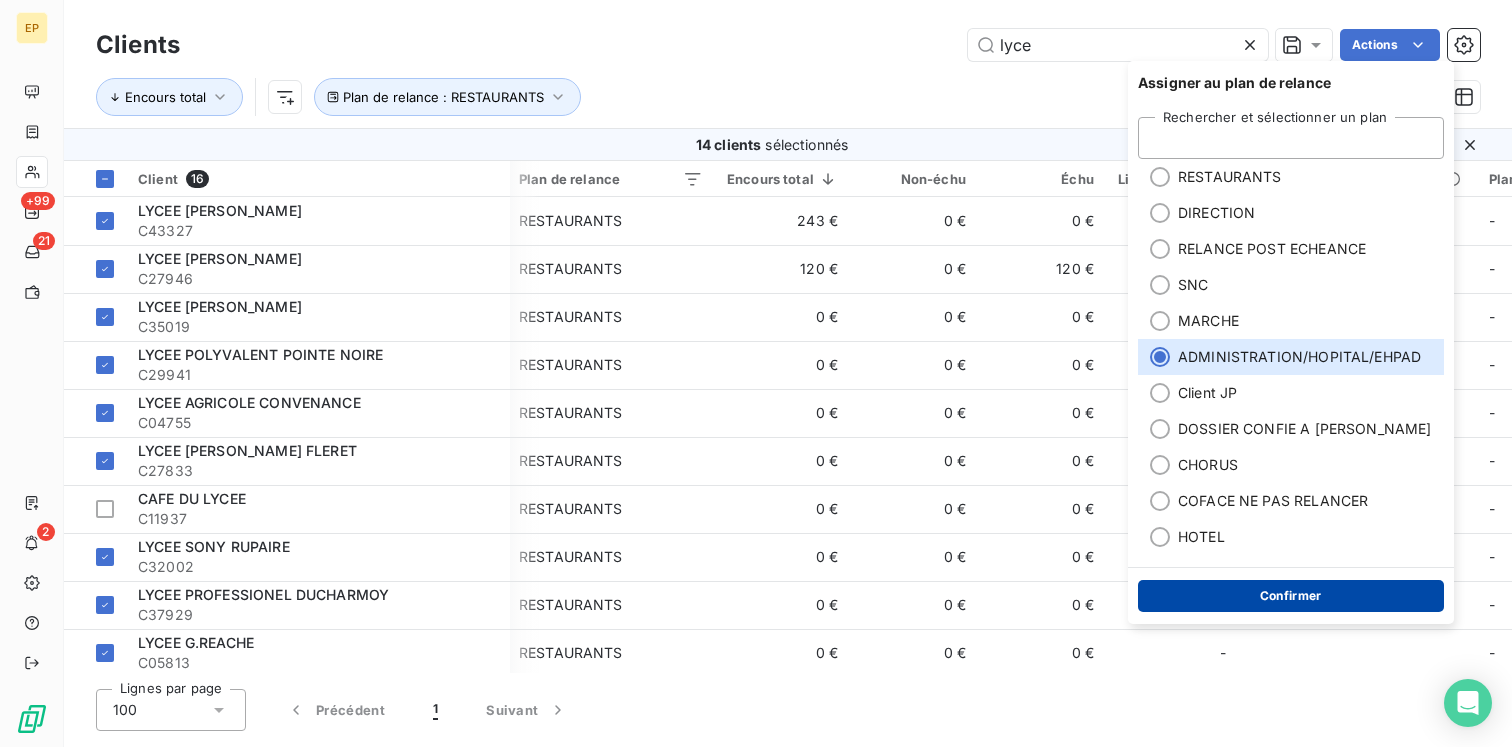 click on "Confirmer" at bounding box center (1291, 596) 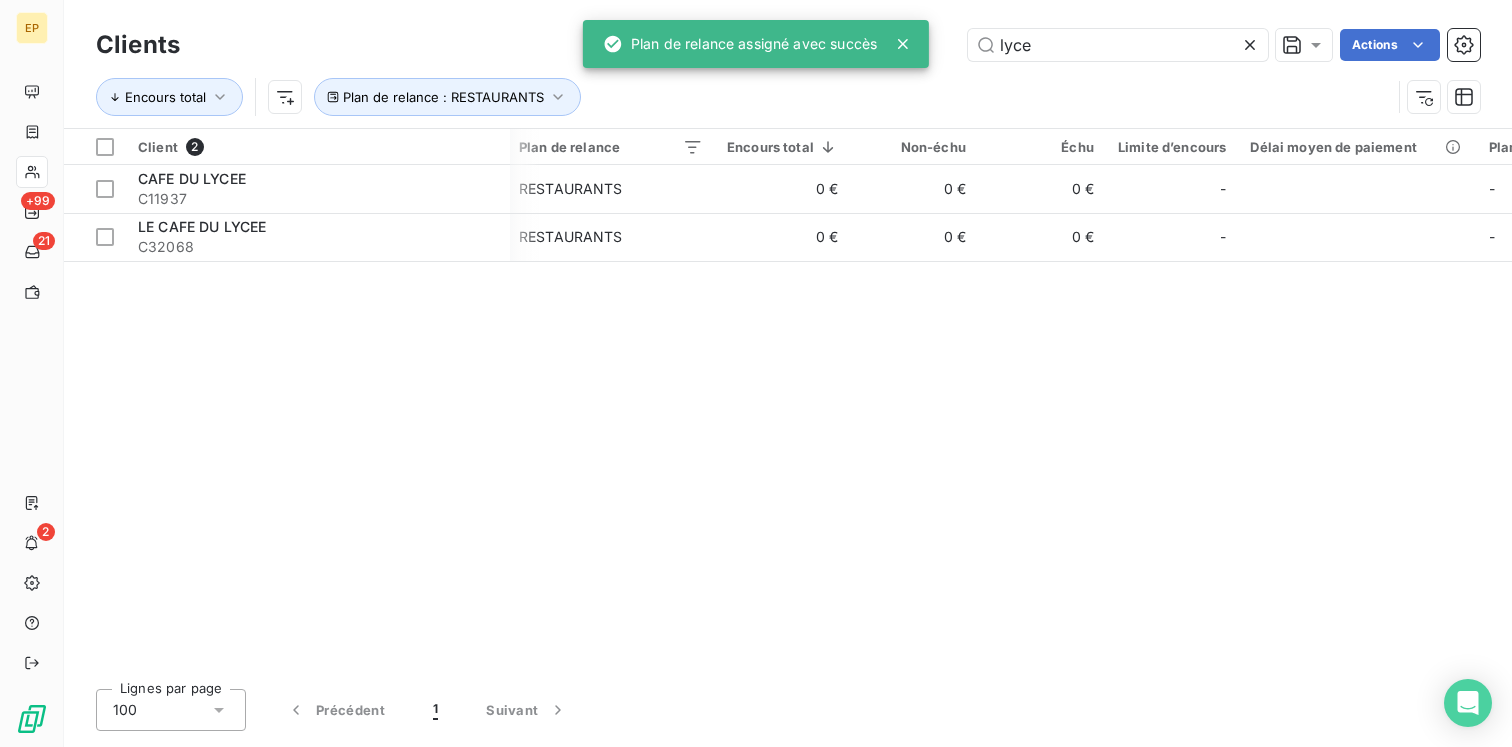 click 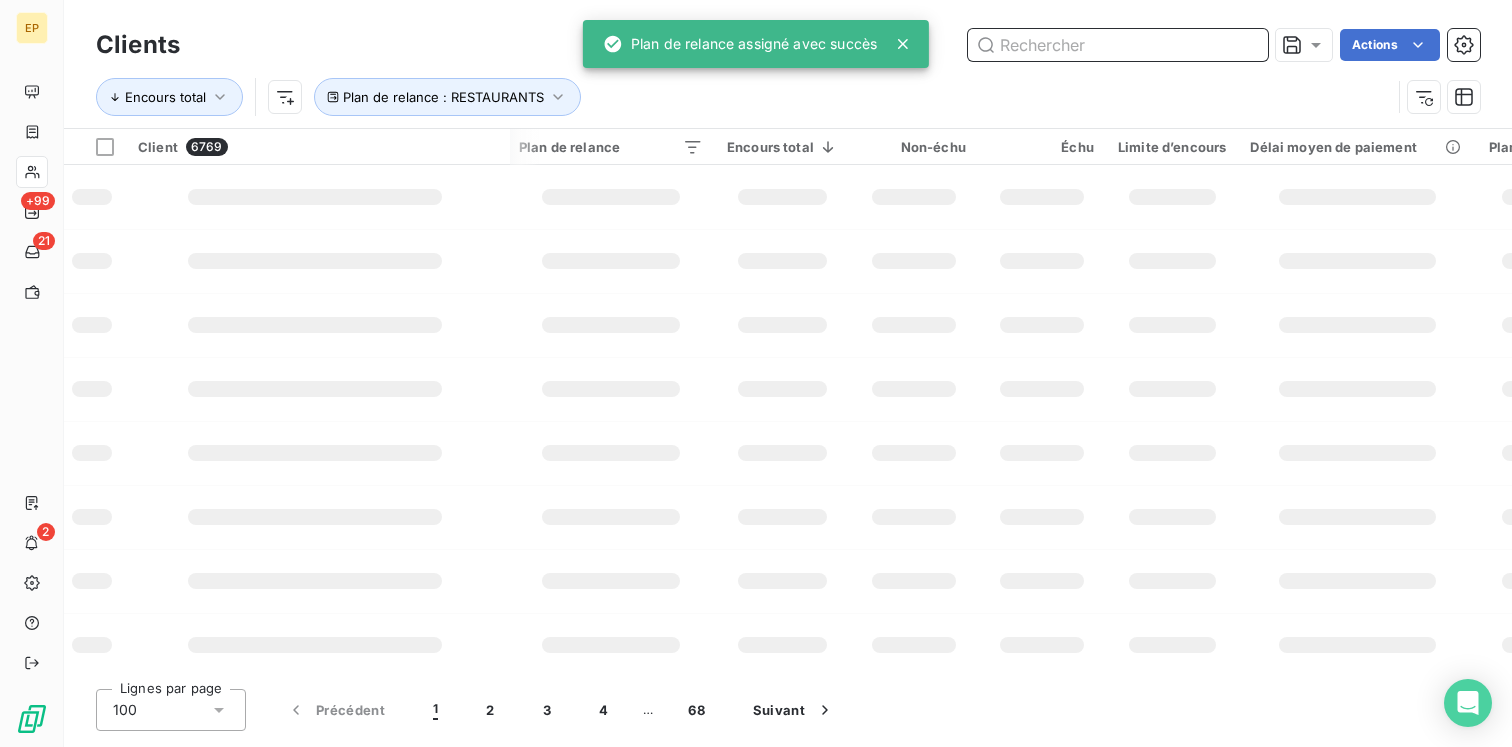 click at bounding box center [1118, 45] 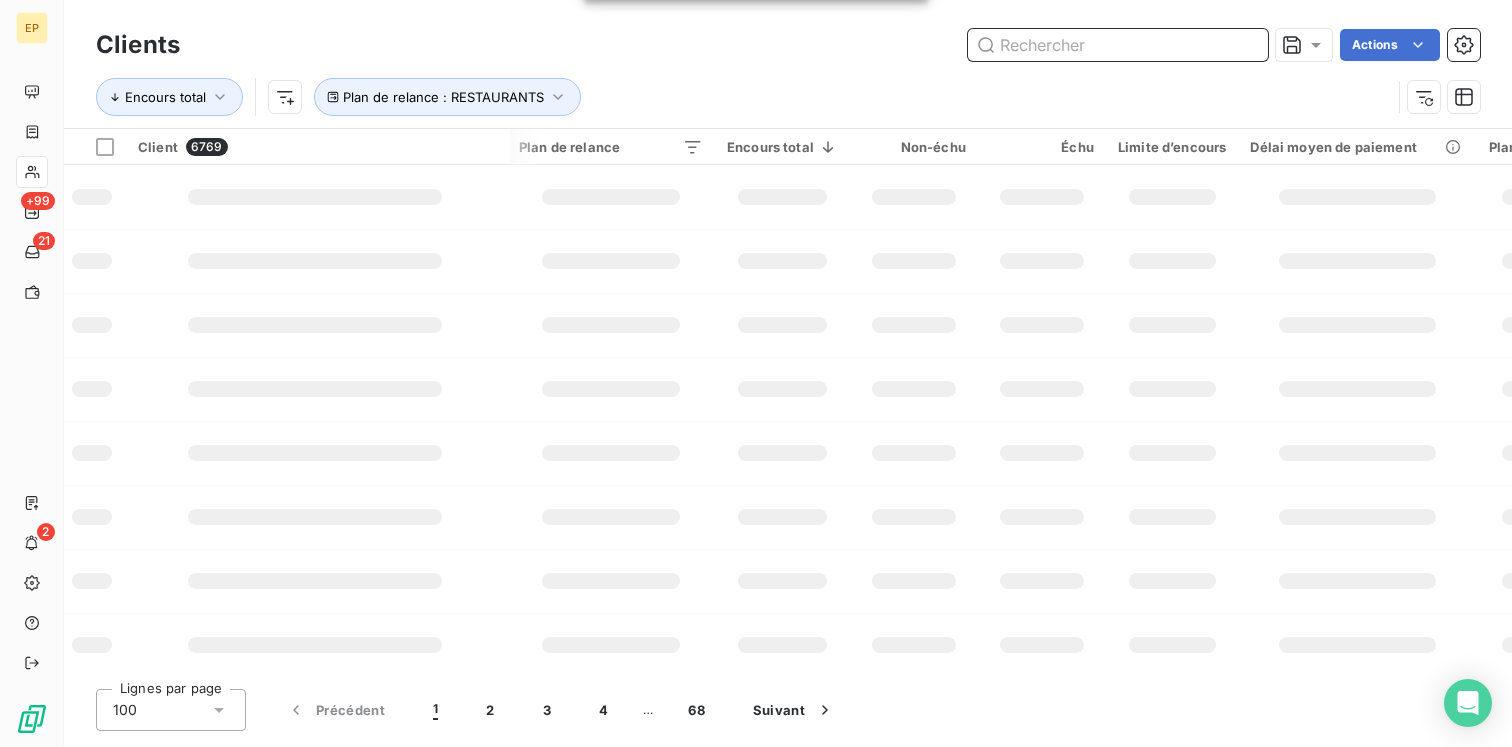 type on "x" 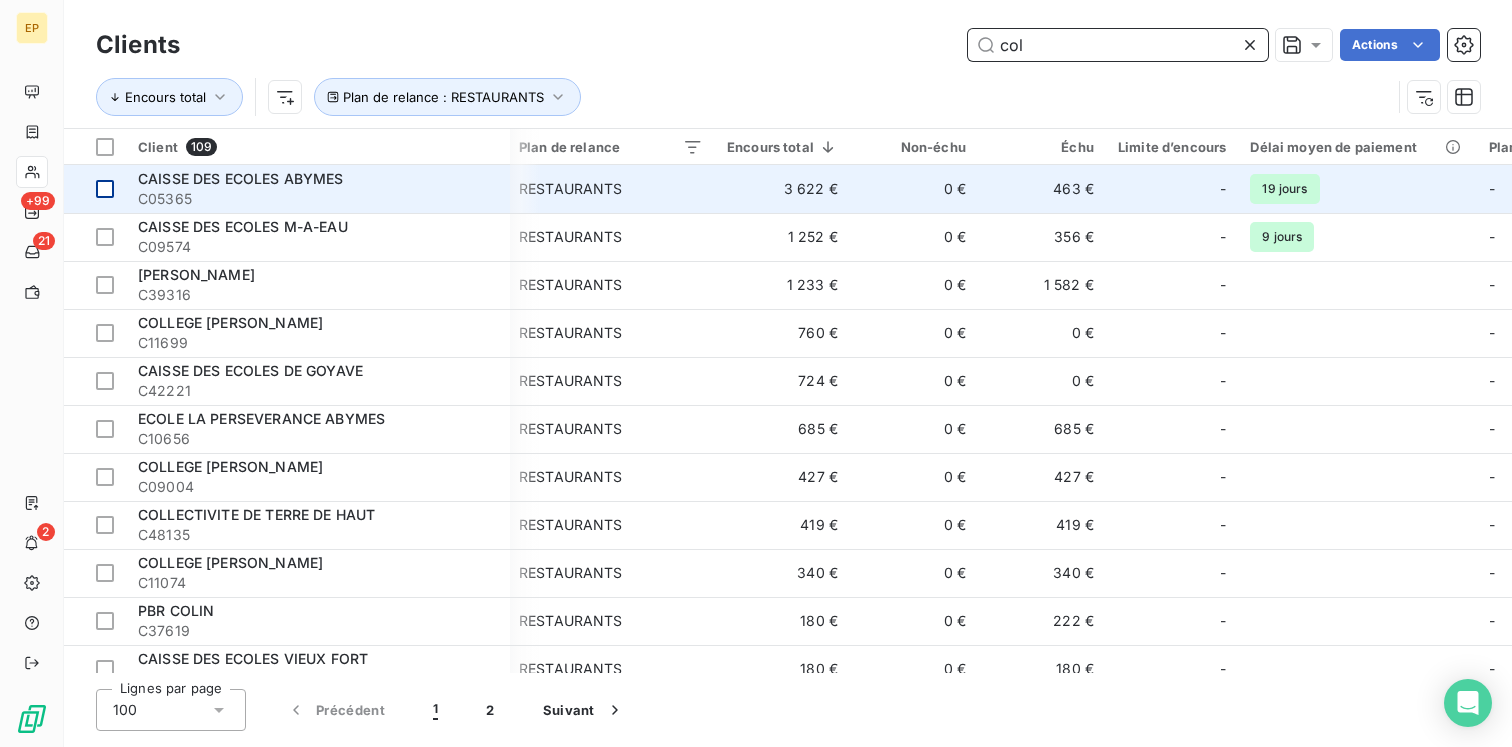type on "col" 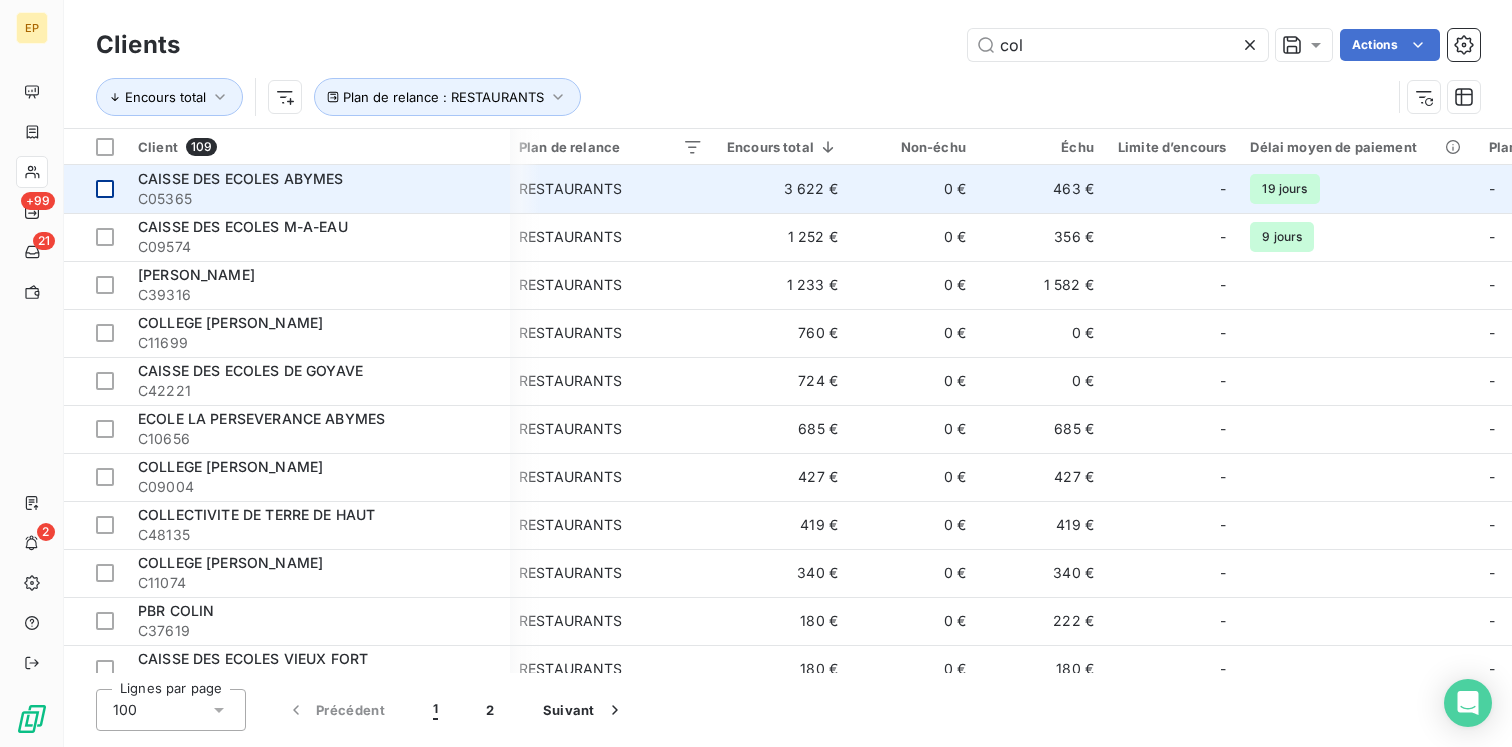 click at bounding box center (105, 189) 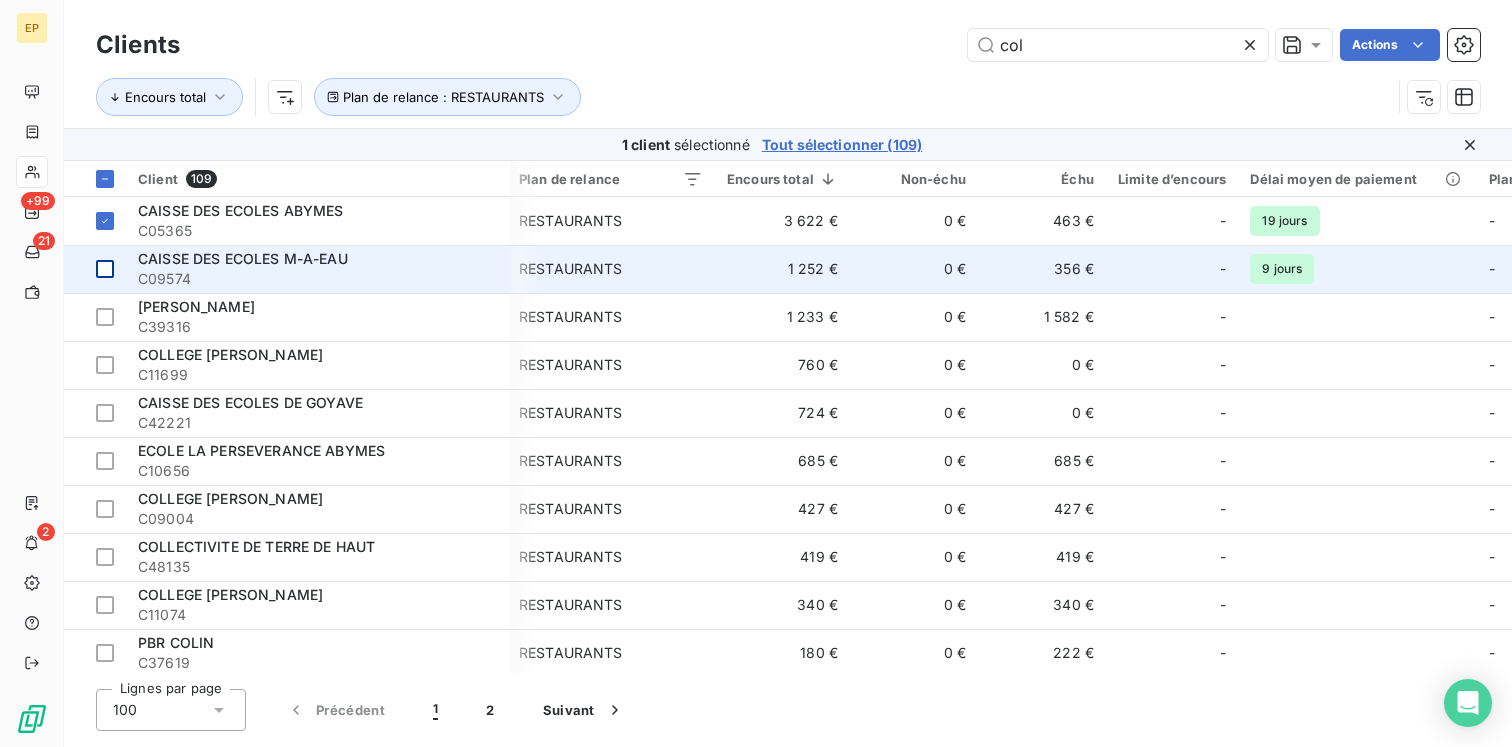 click at bounding box center (105, 269) 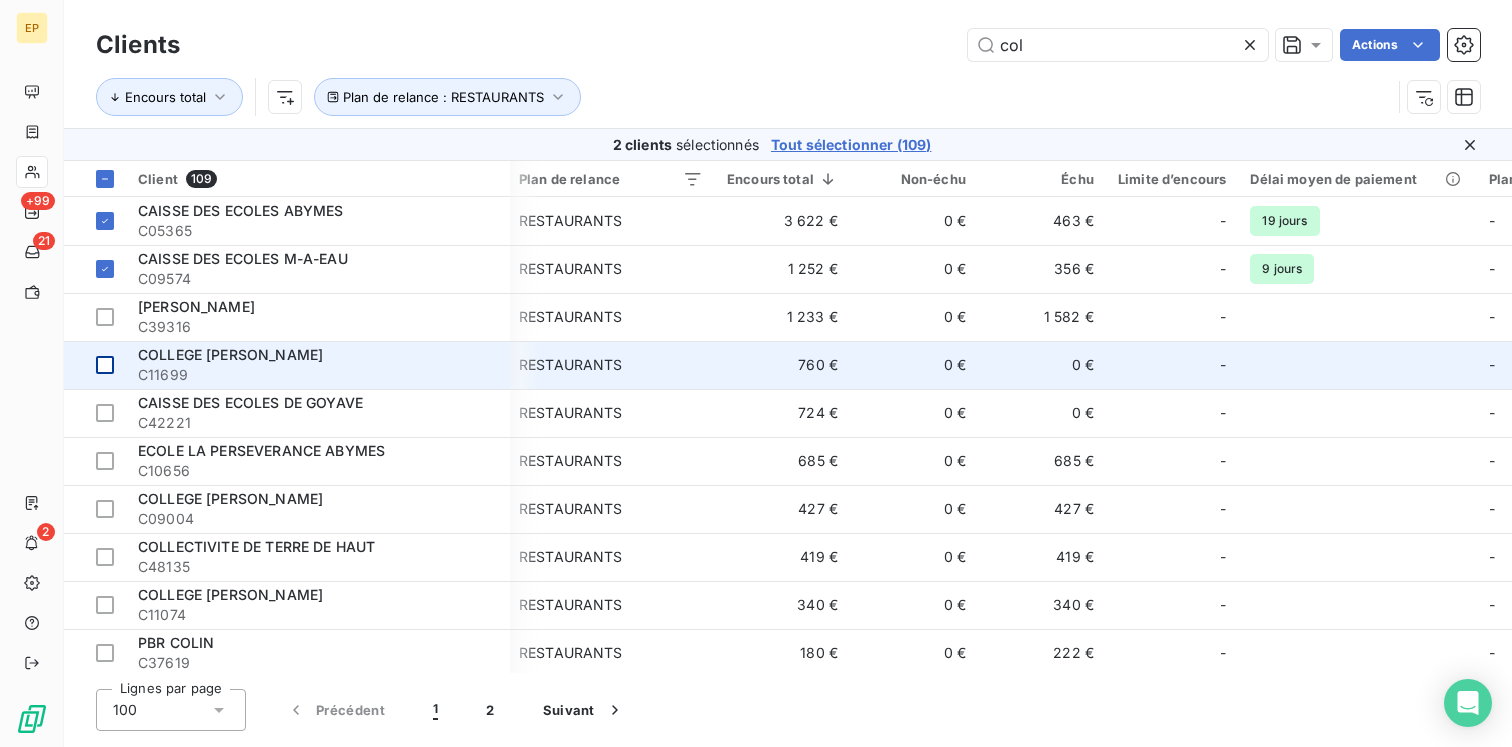 click at bounding box center [105, 365] 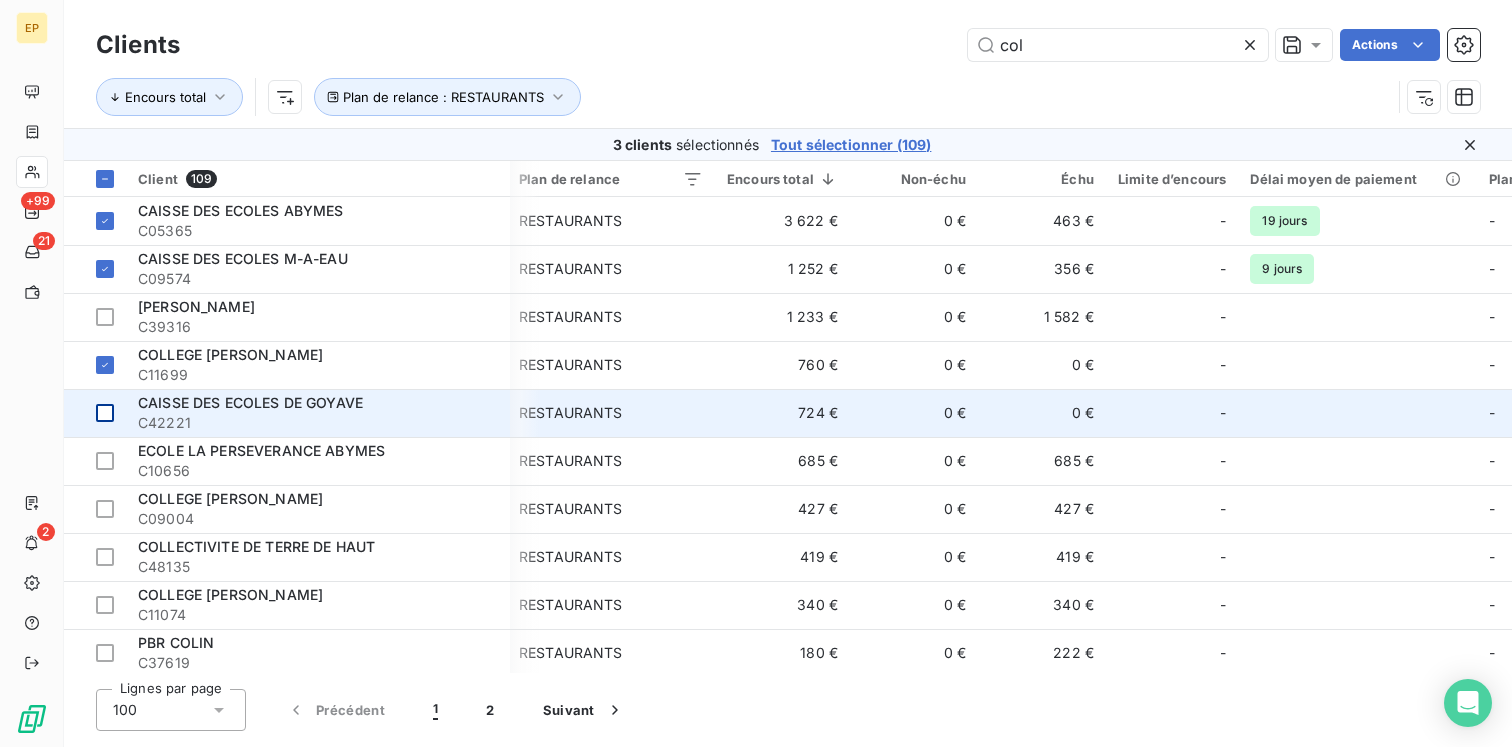 click at bounding box center (95, 413) 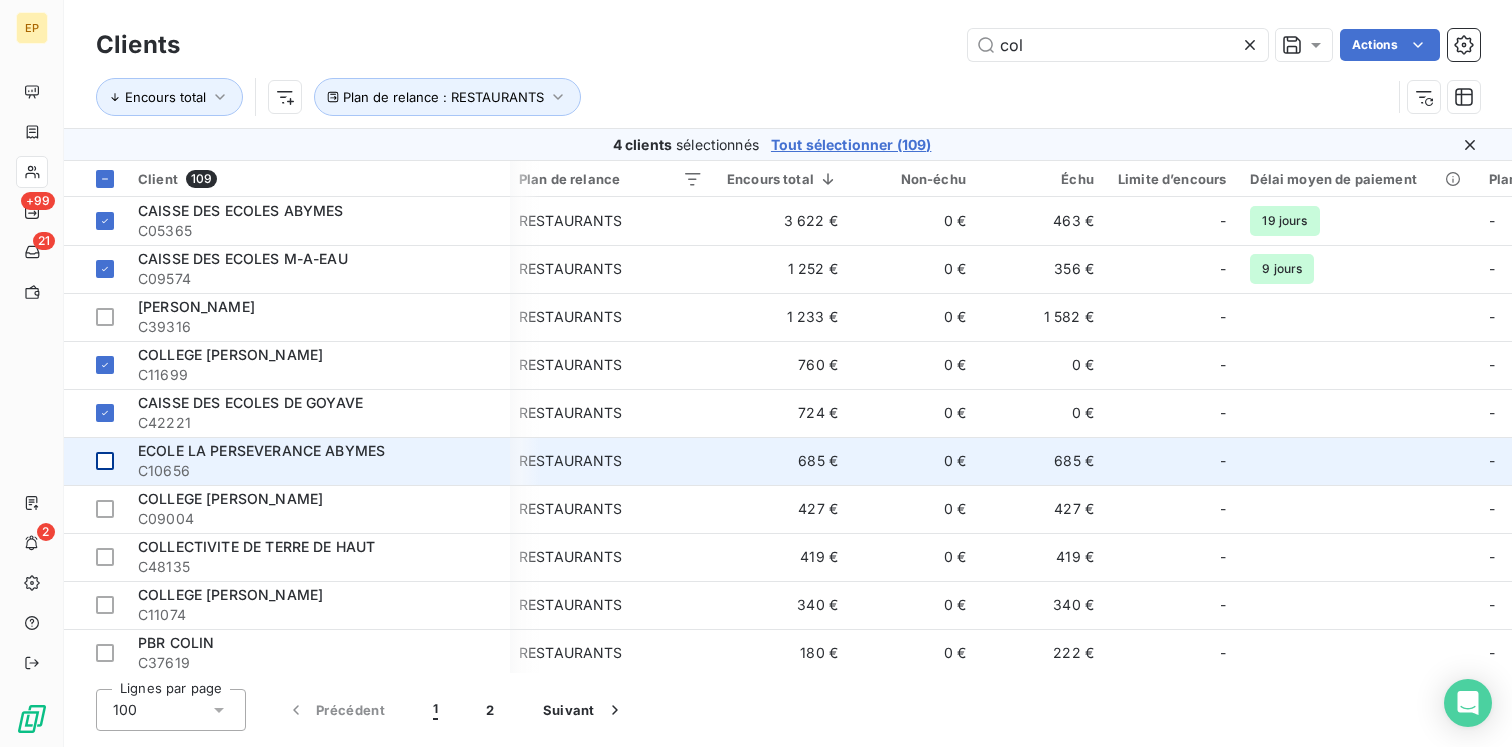 click at bounding box center [105, 461] 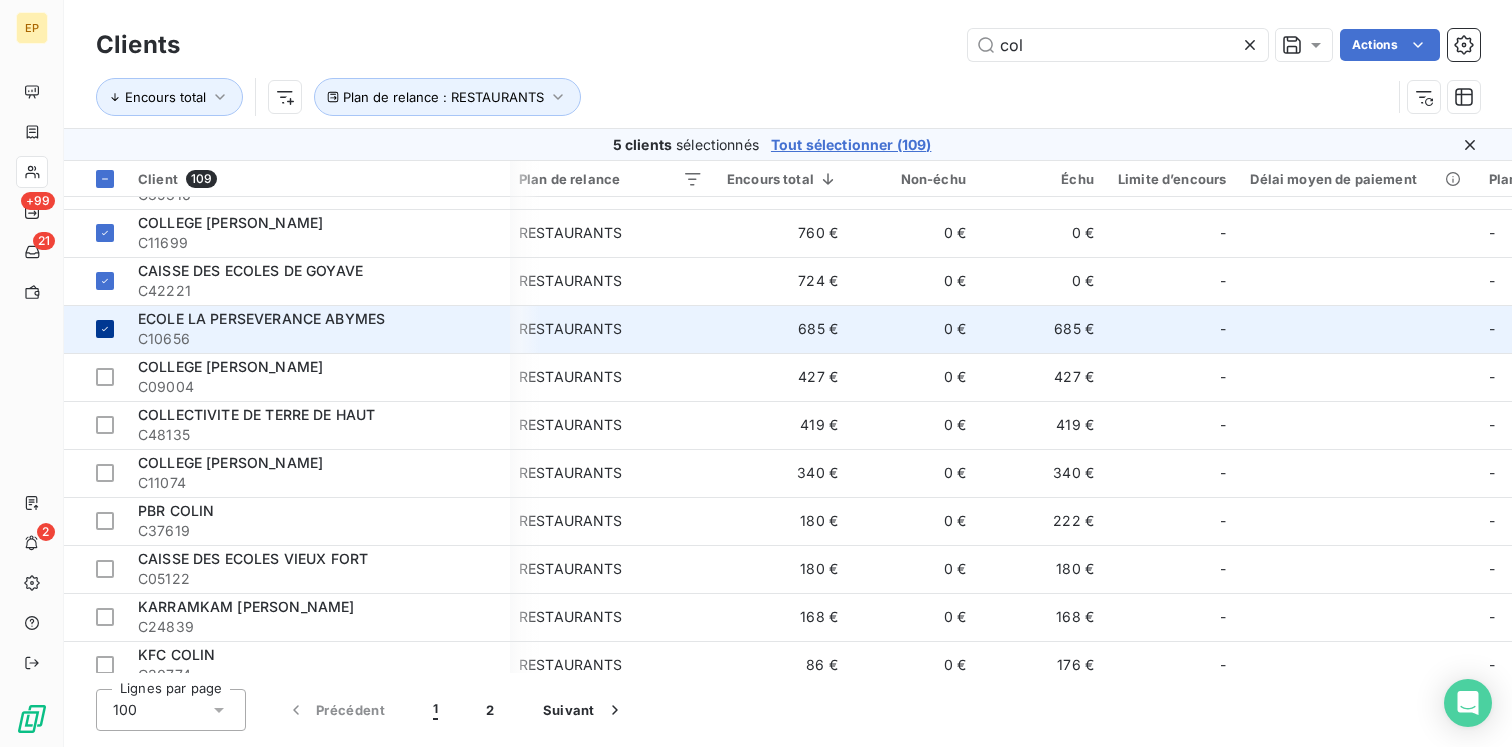 scroll, scrollTop: 146, scrollLeft: 3, axis: both 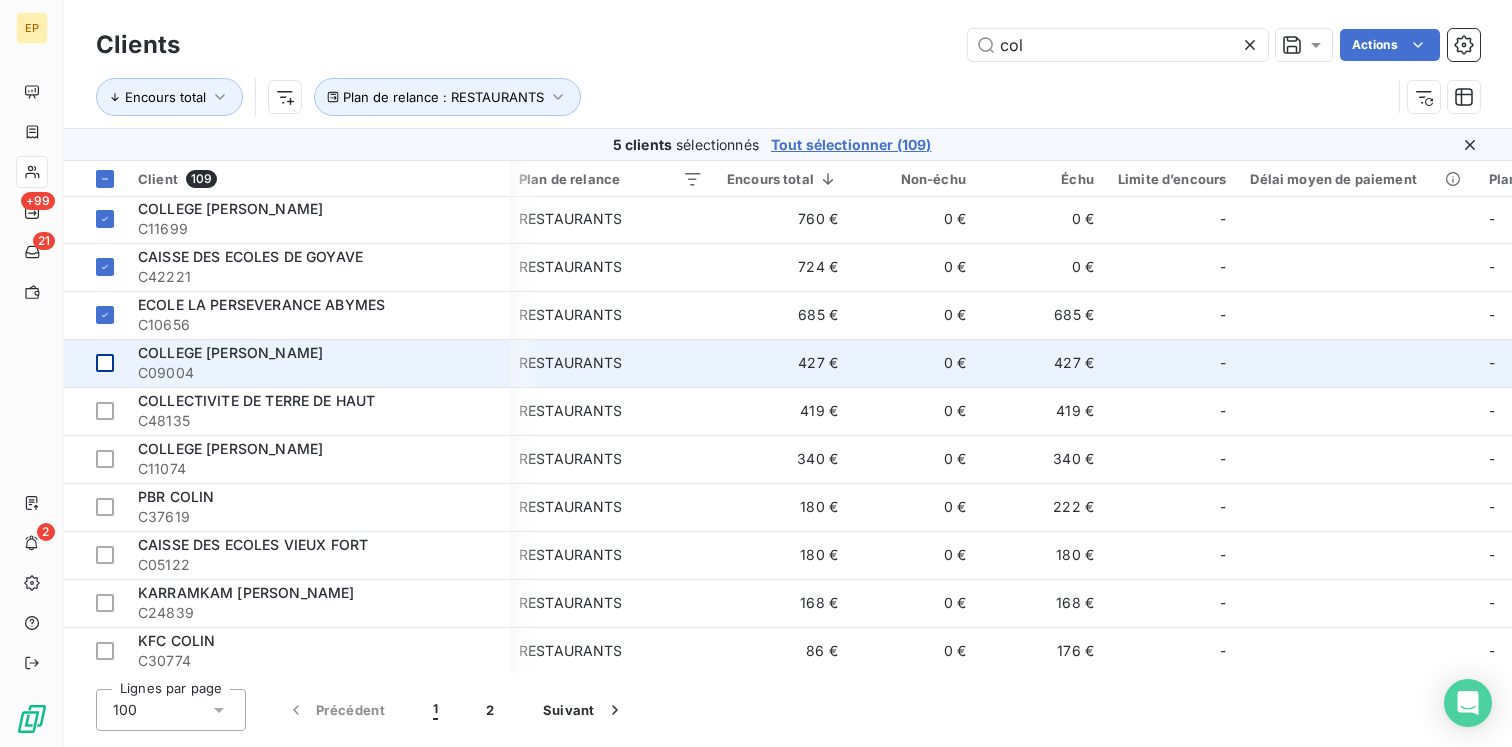 click at bounding box center (95, 363) 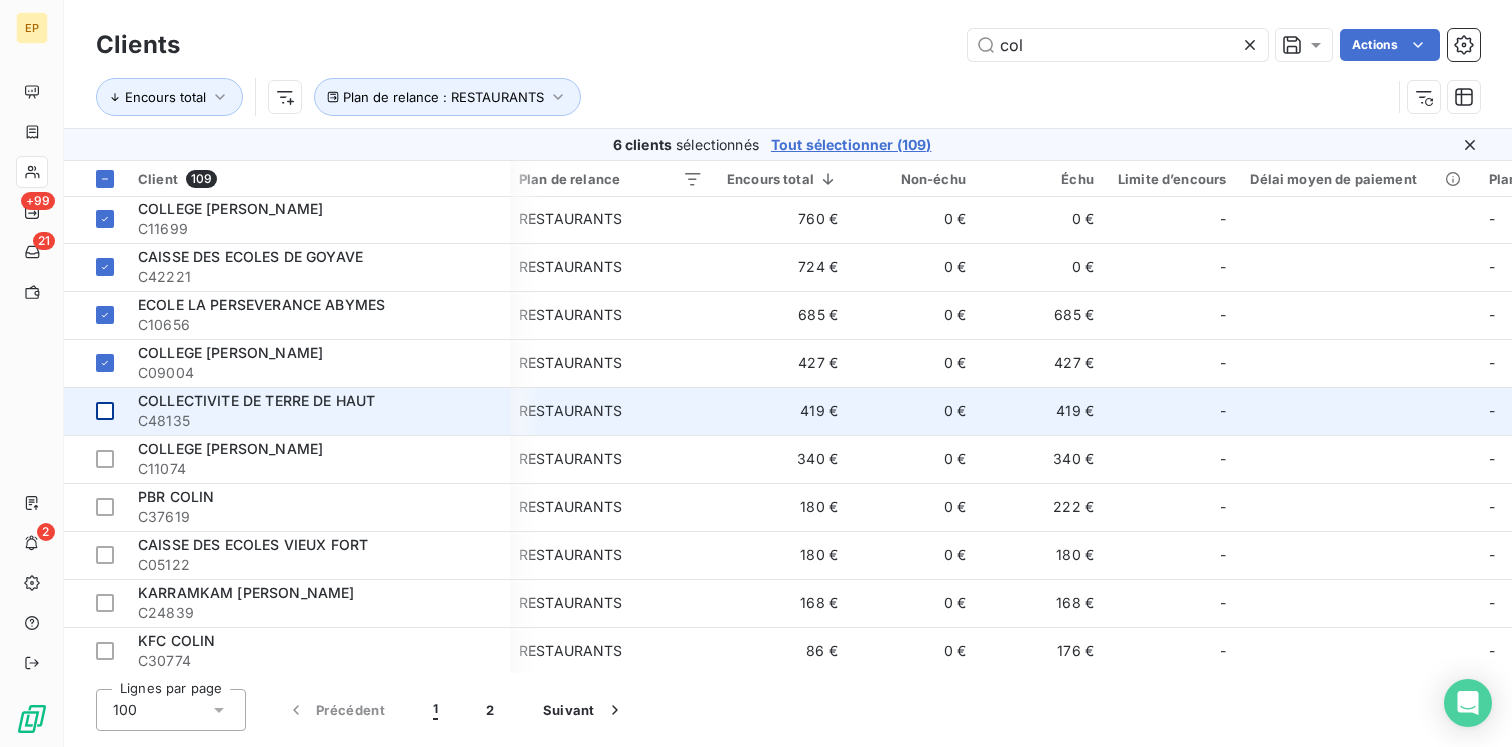 click at bounding box center [105, 411] 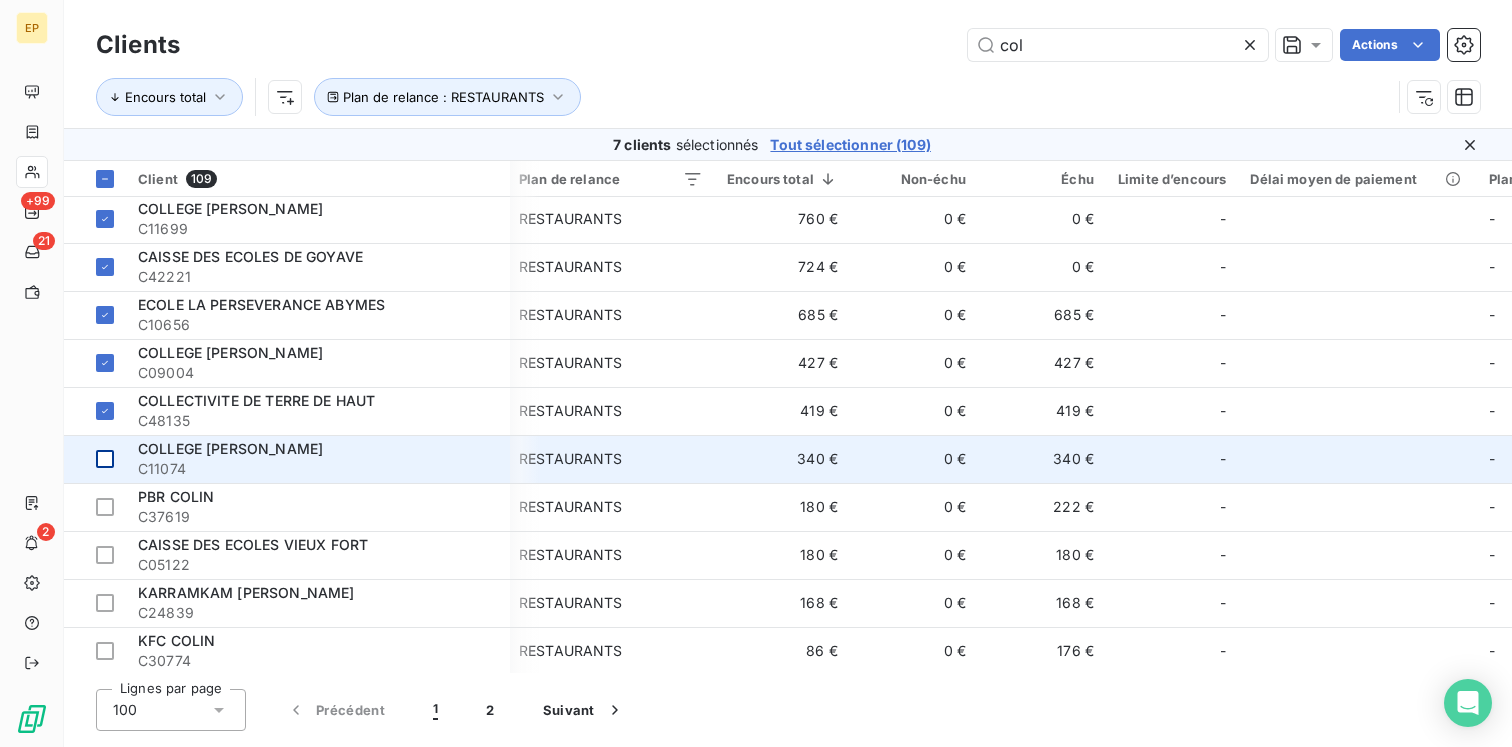 click at bounding box center (105, 459) 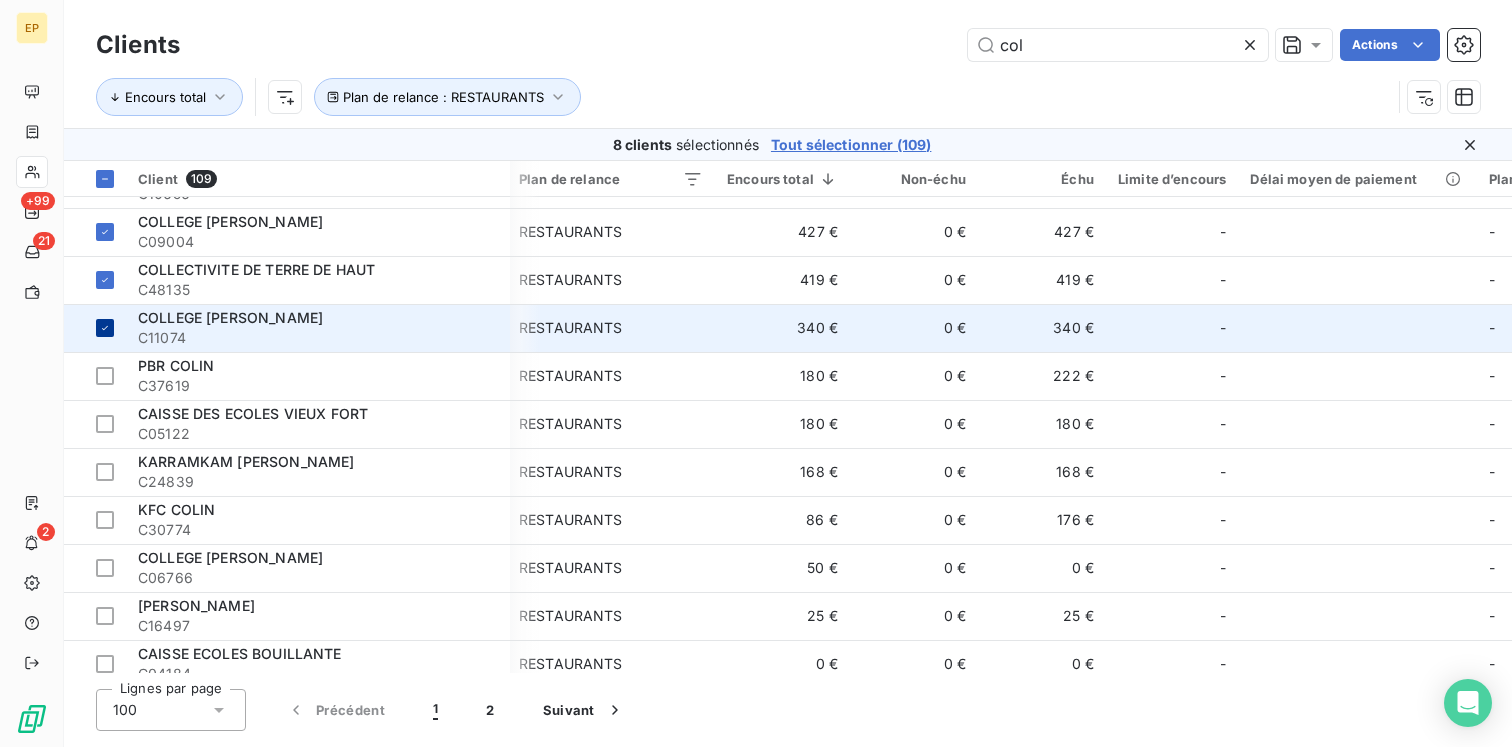 scroll, scrollTop: 287, scrollLeft: 3, axis: both 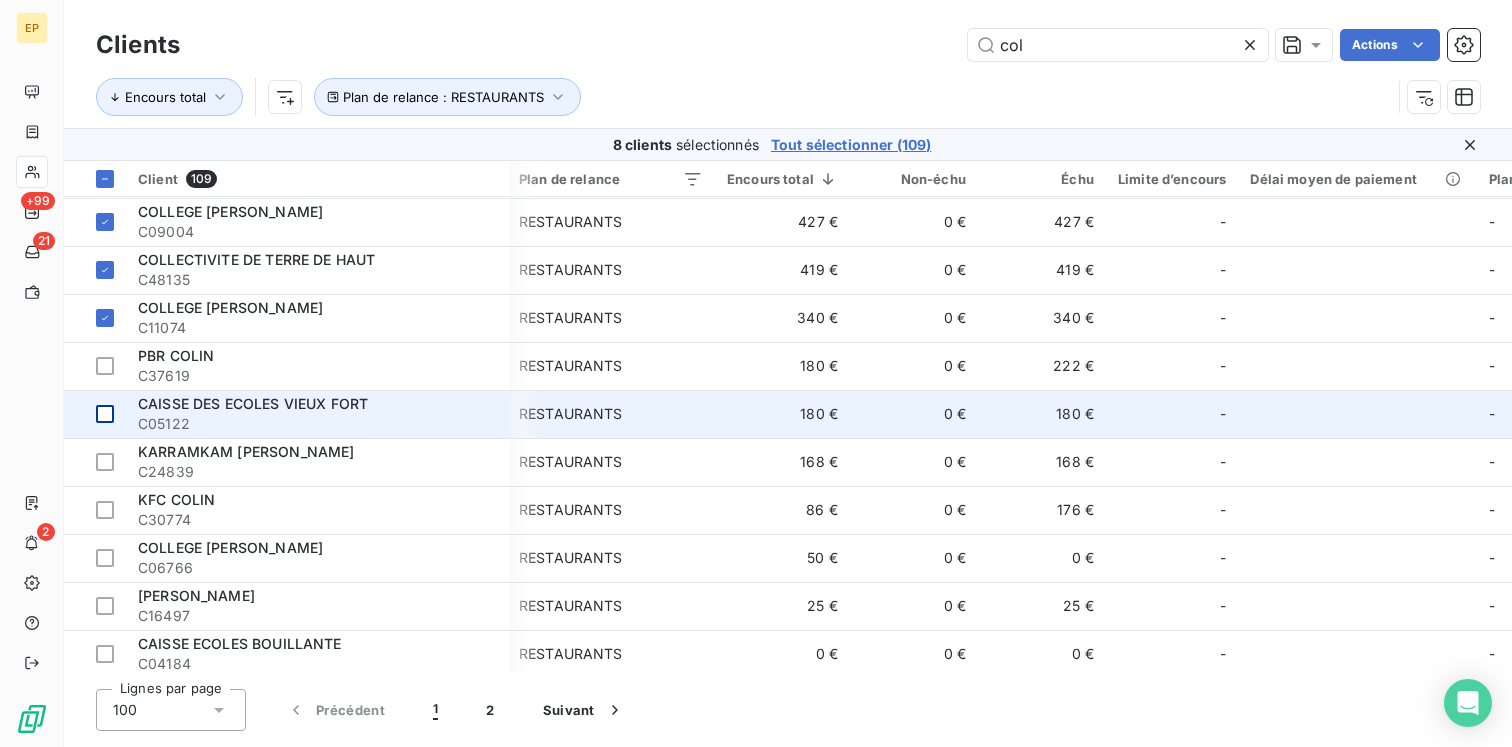 click at bounding box center [105, 414] 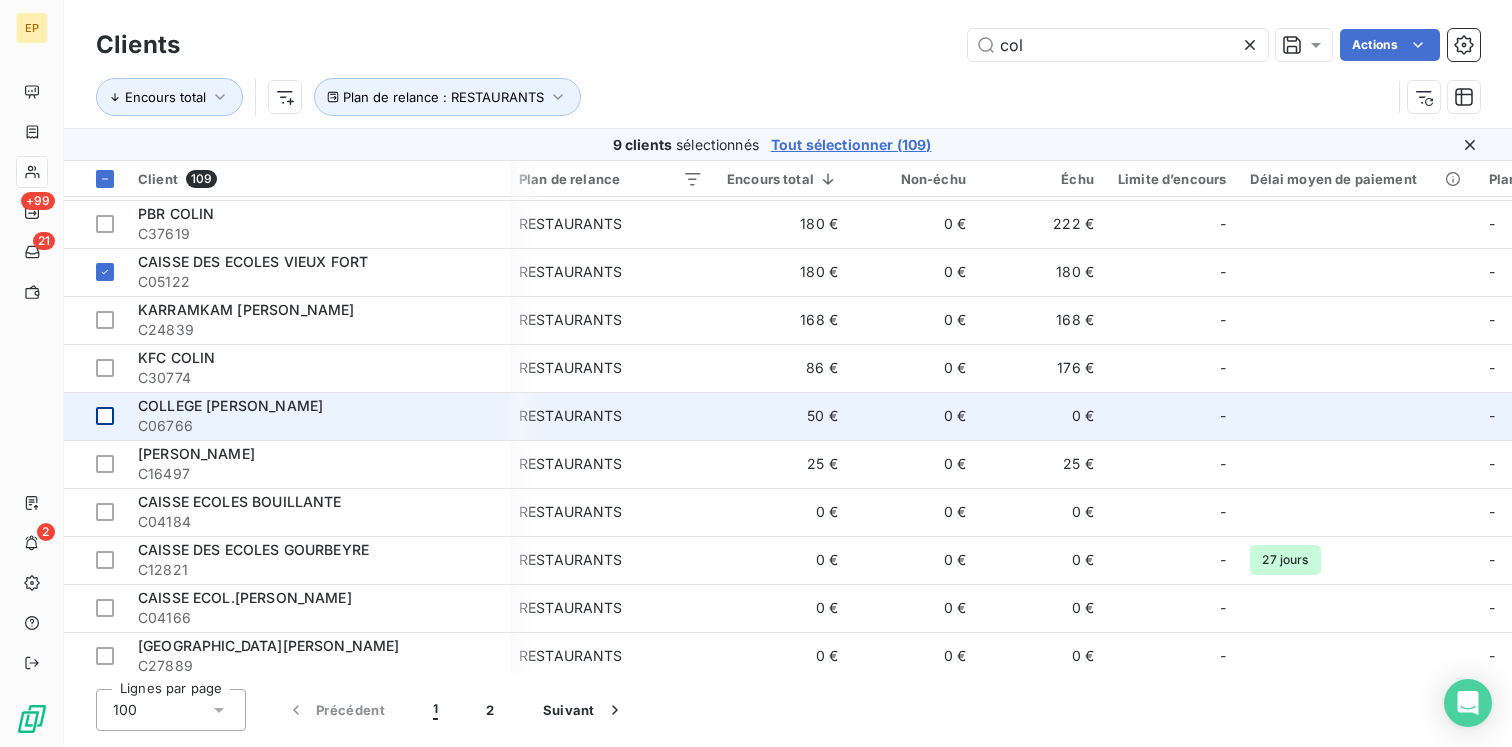 scroll, scrollTop: 431, scrollLeft: 3, axis: both 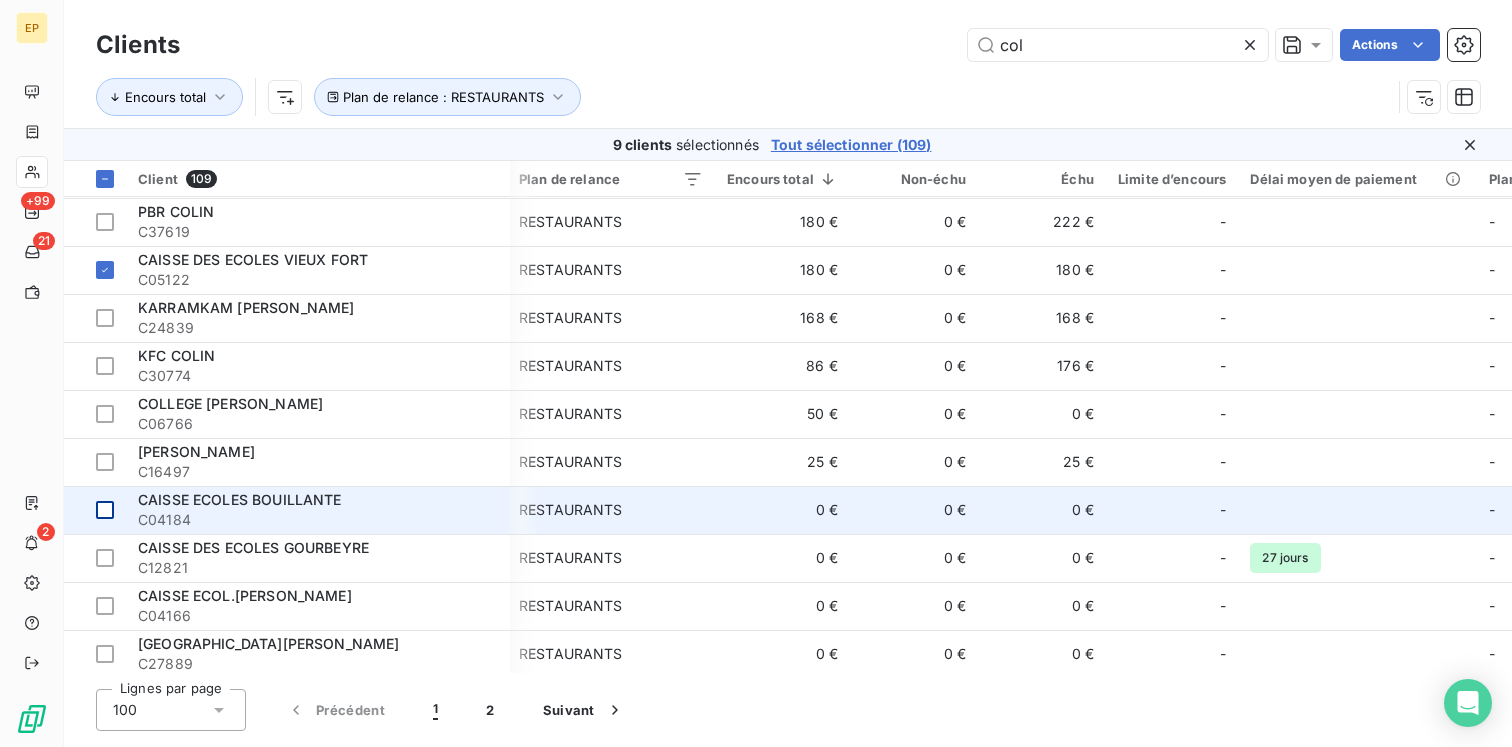 click at bounding box center [105, 510] 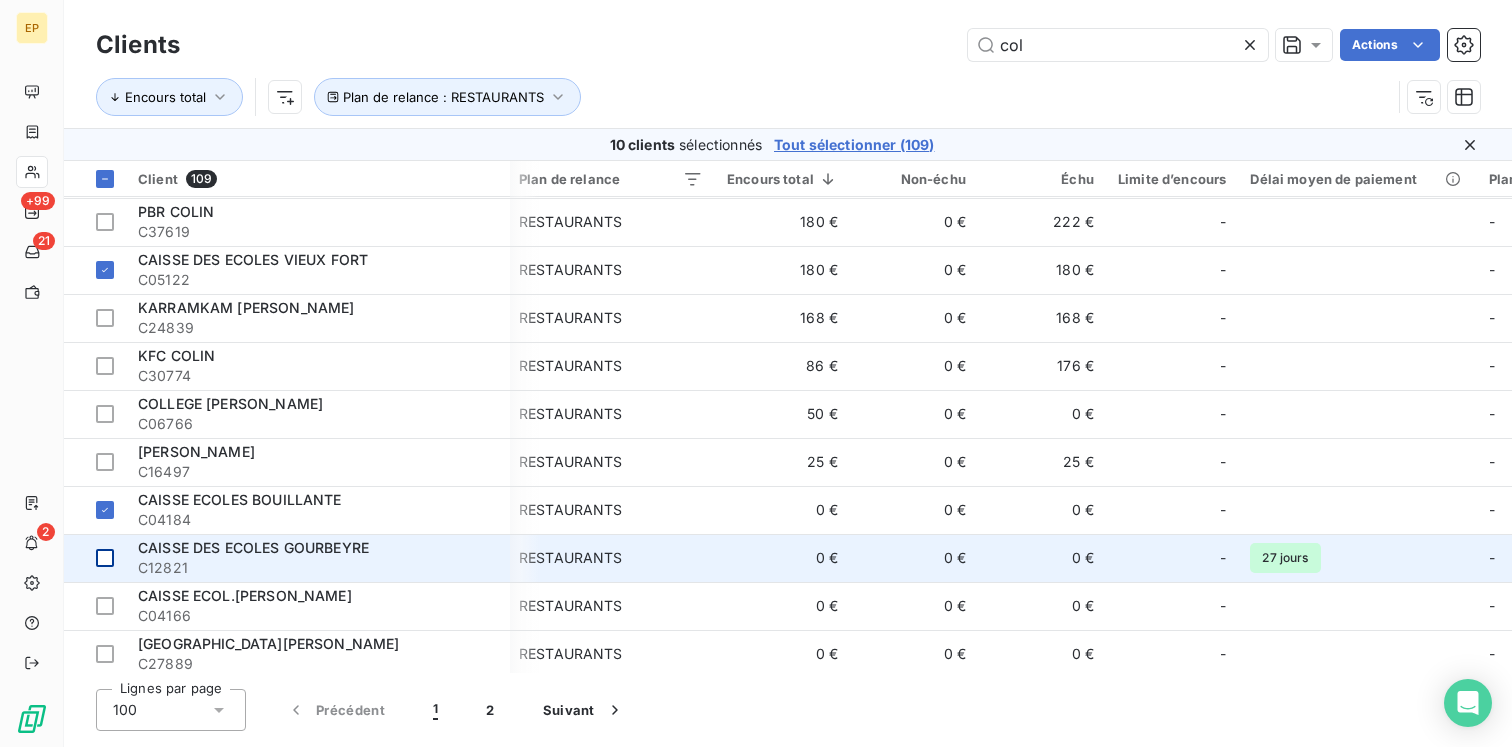 click at bounding box center (105, 558) 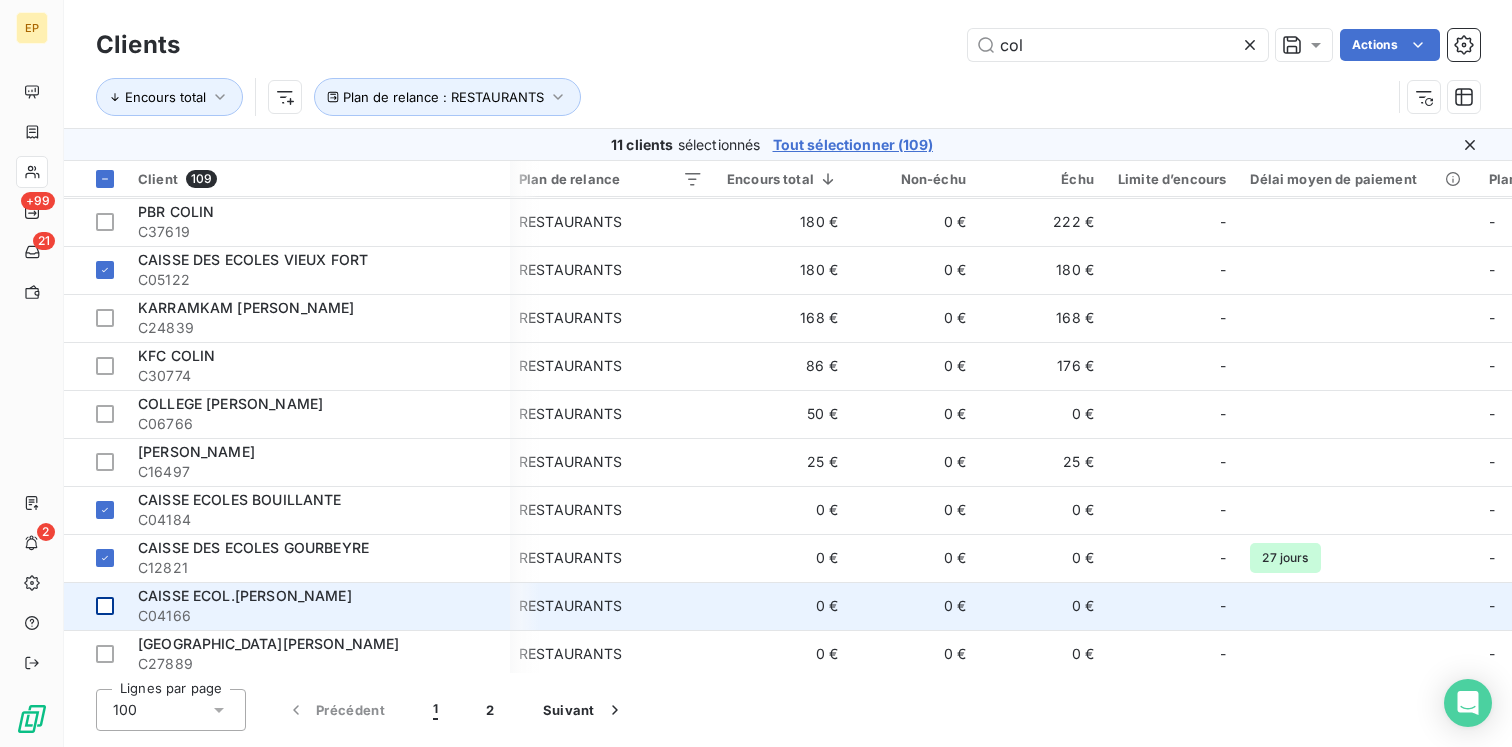 click at bounding box center (105, 606) 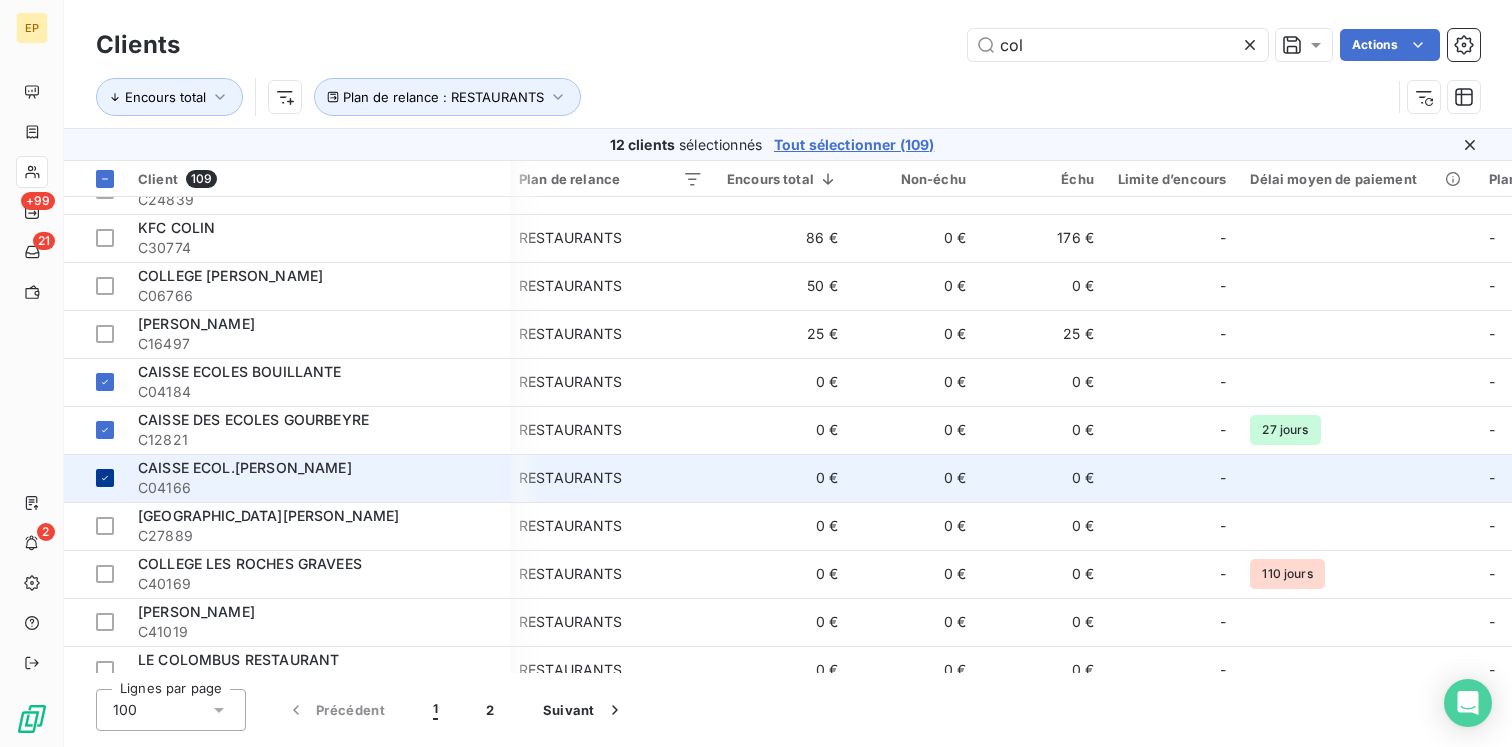 scroll, scrollTop: 577, scrollLeft: 3, axis: both 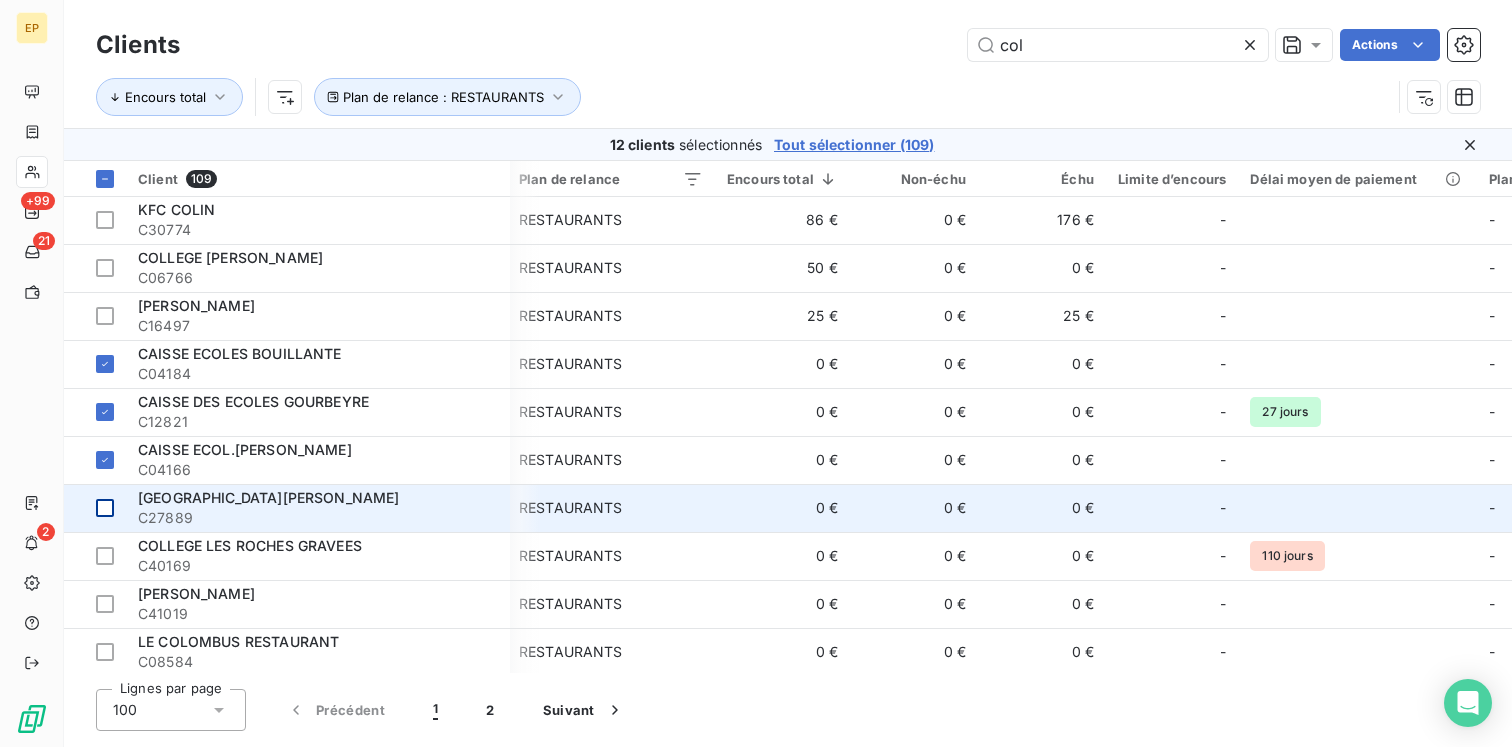 click at bounding box center [105, 508] 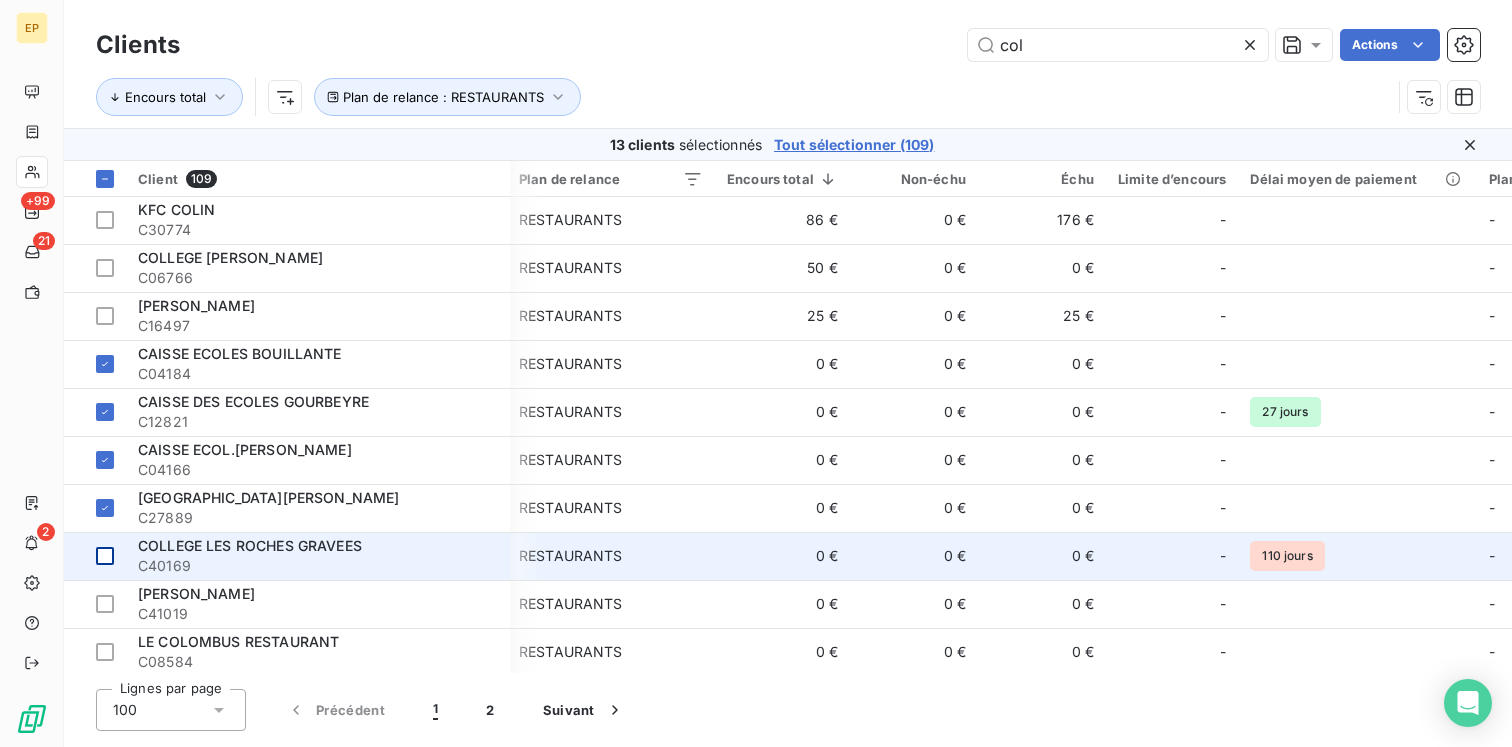 click at bounding box center [105, 556] 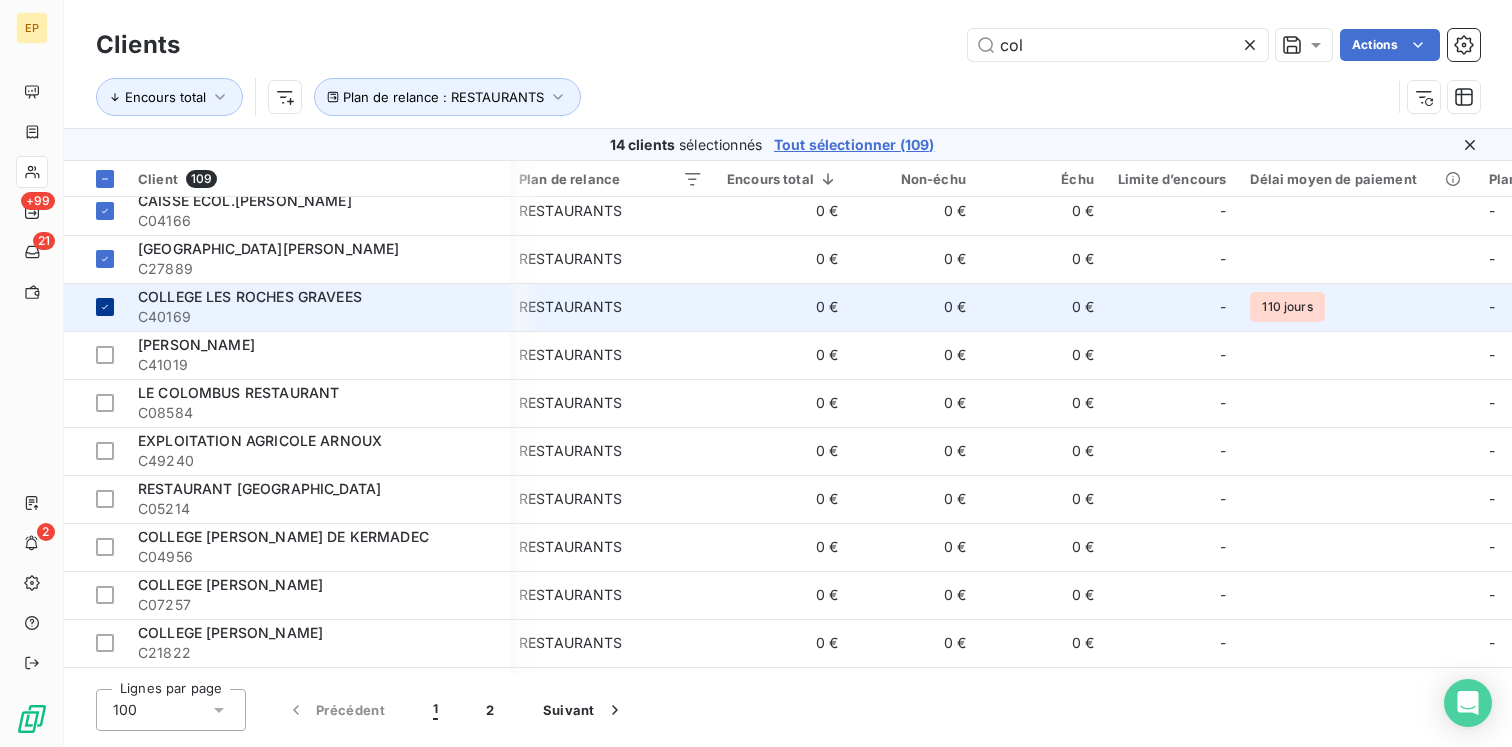 scroll, scrollTop: 849, scrollLeft: 3, axis: both 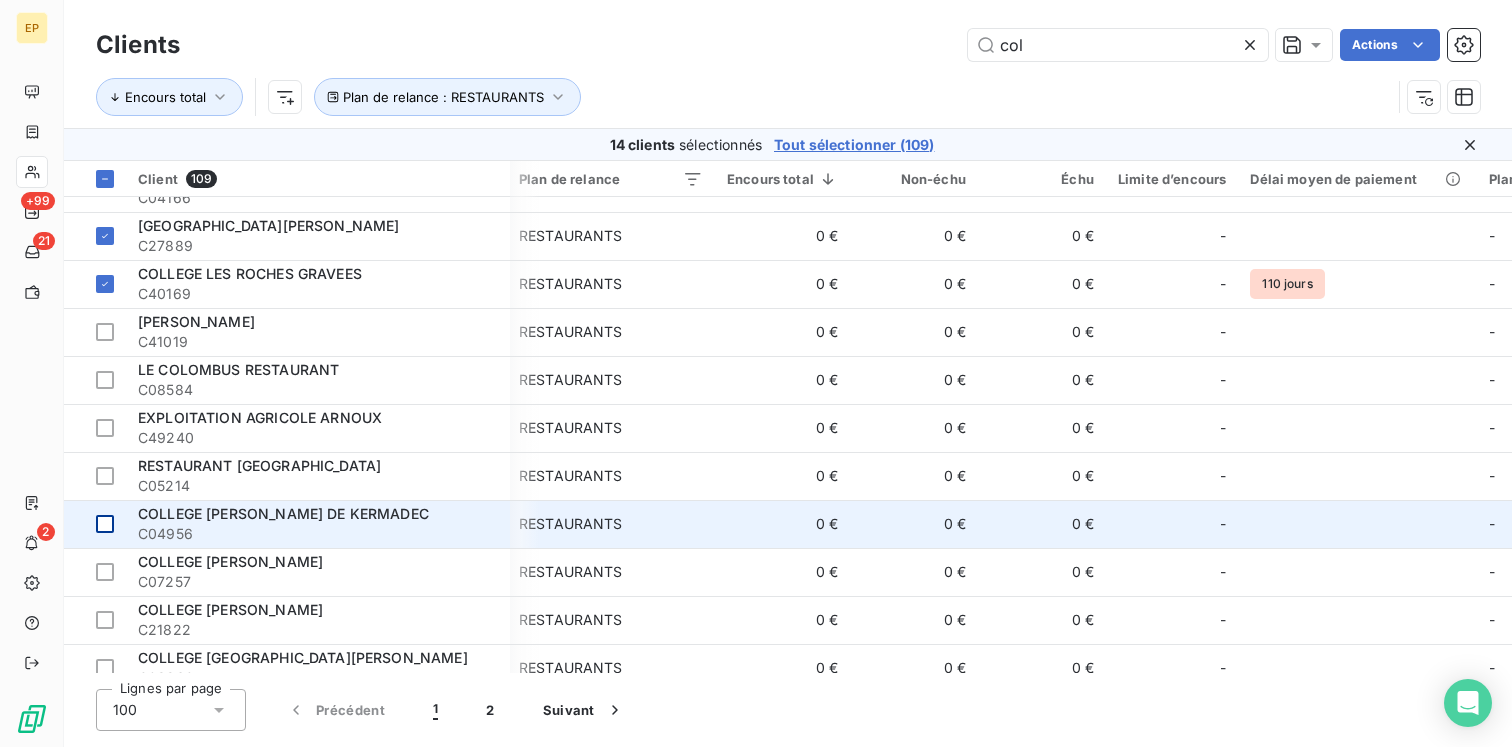 click at bounding box center (105, 524) 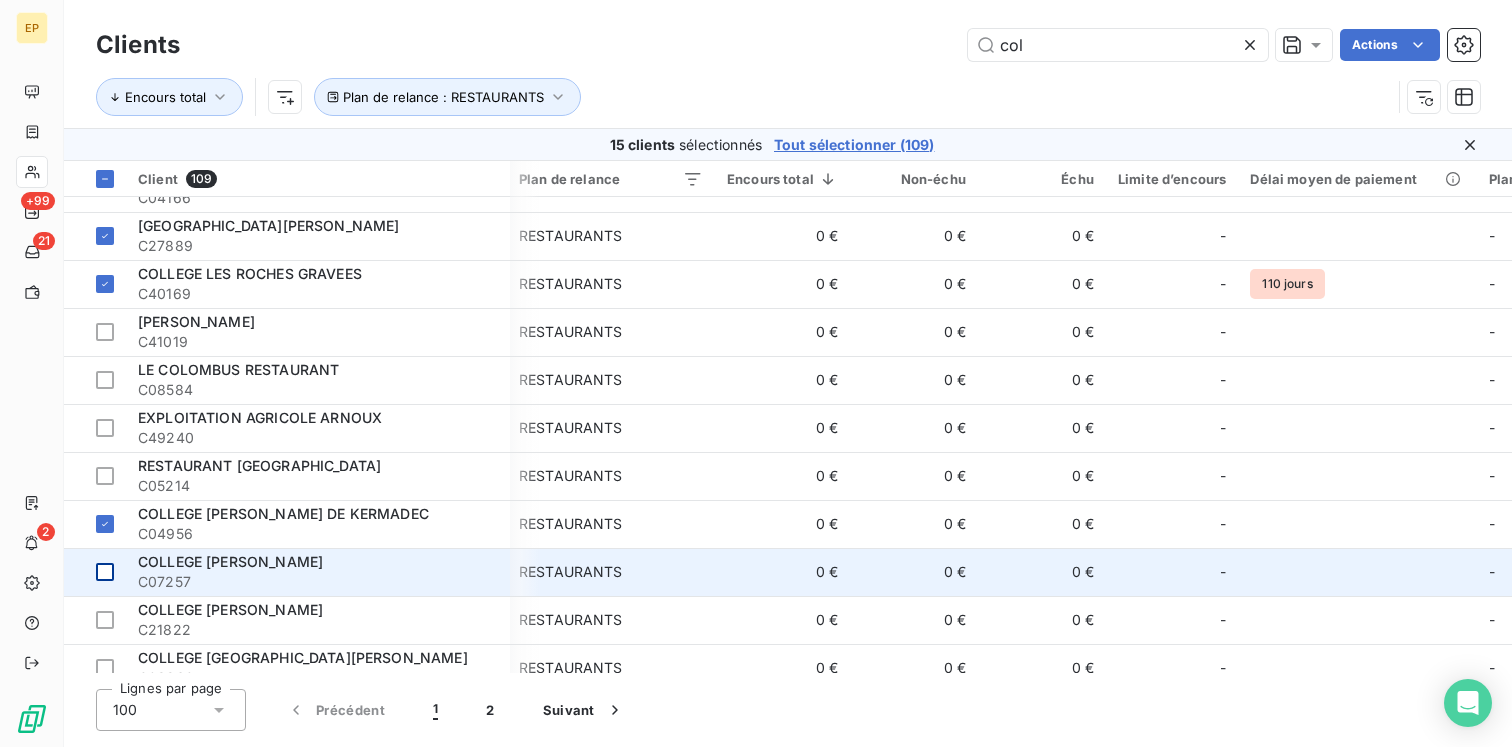 click at bounding box center (105, 572) 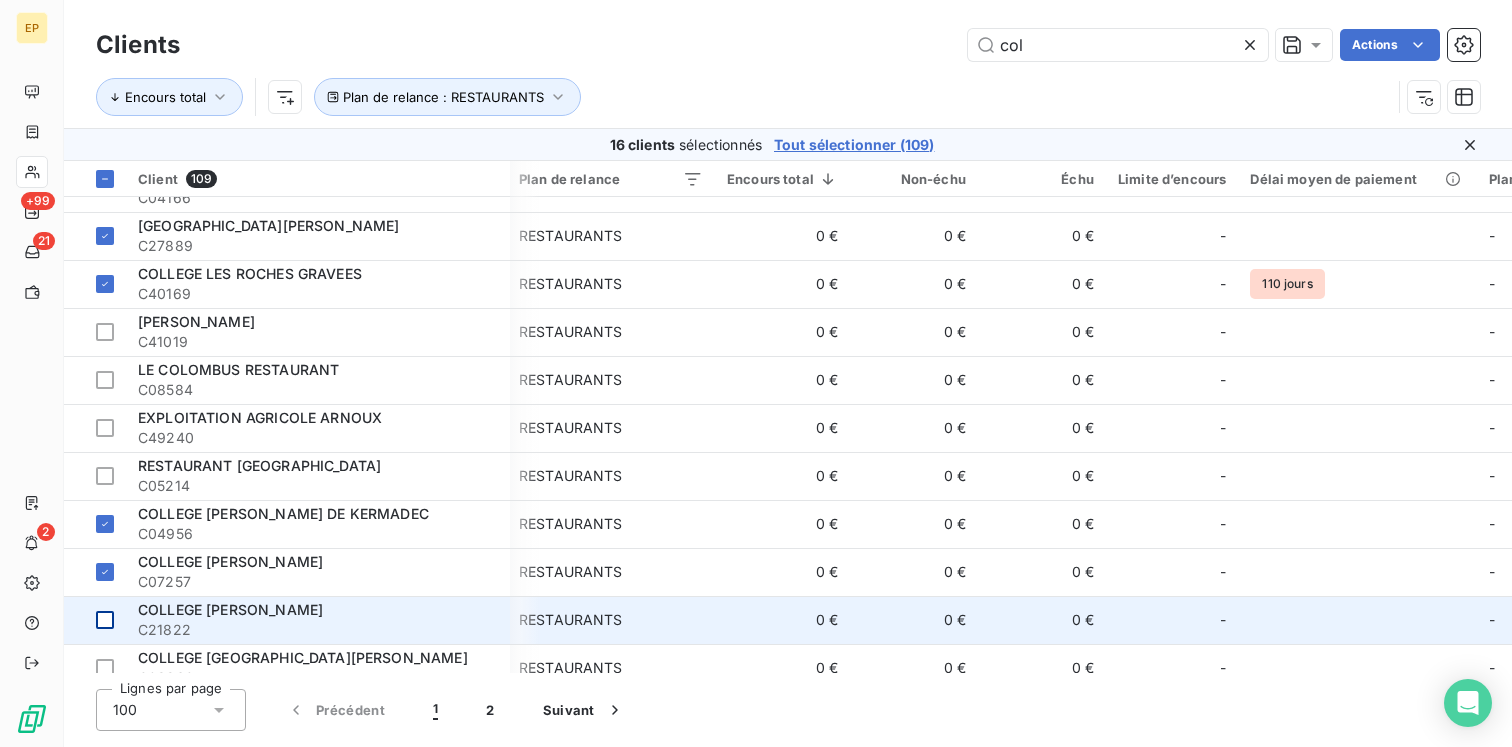 click at bounding box center (95, 620) 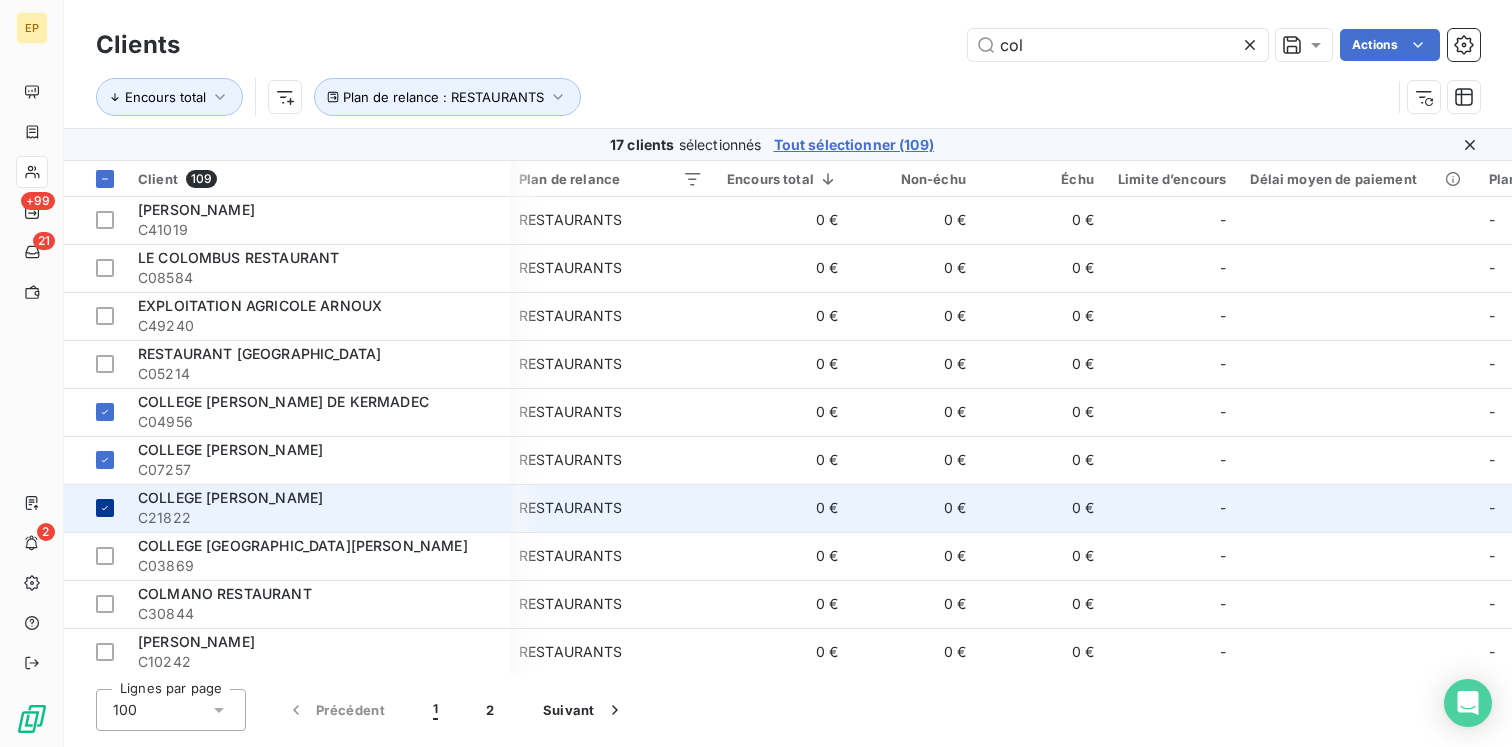 scroll, scrollTop: 981, scrollLeft: 2, axis: both 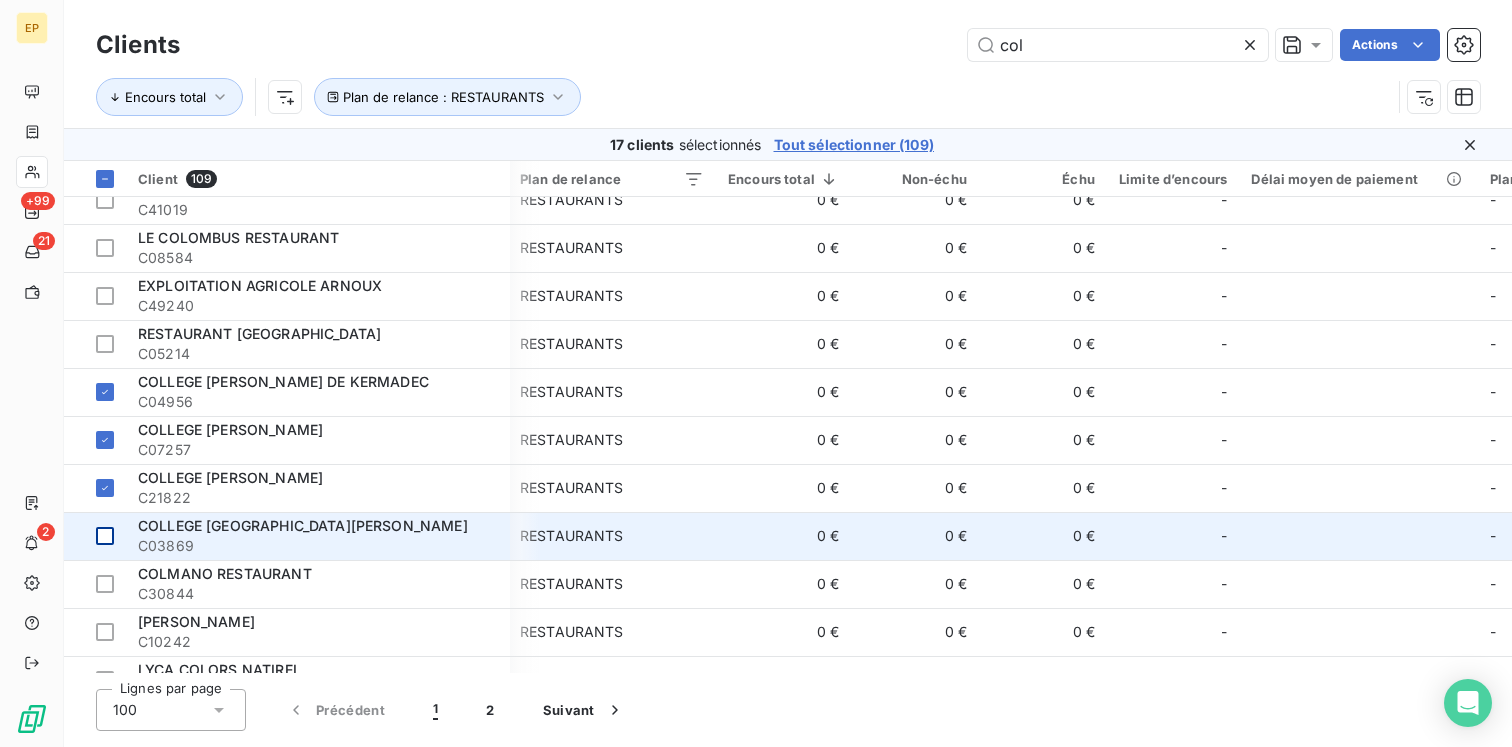 click at bounding box center [95, 536] 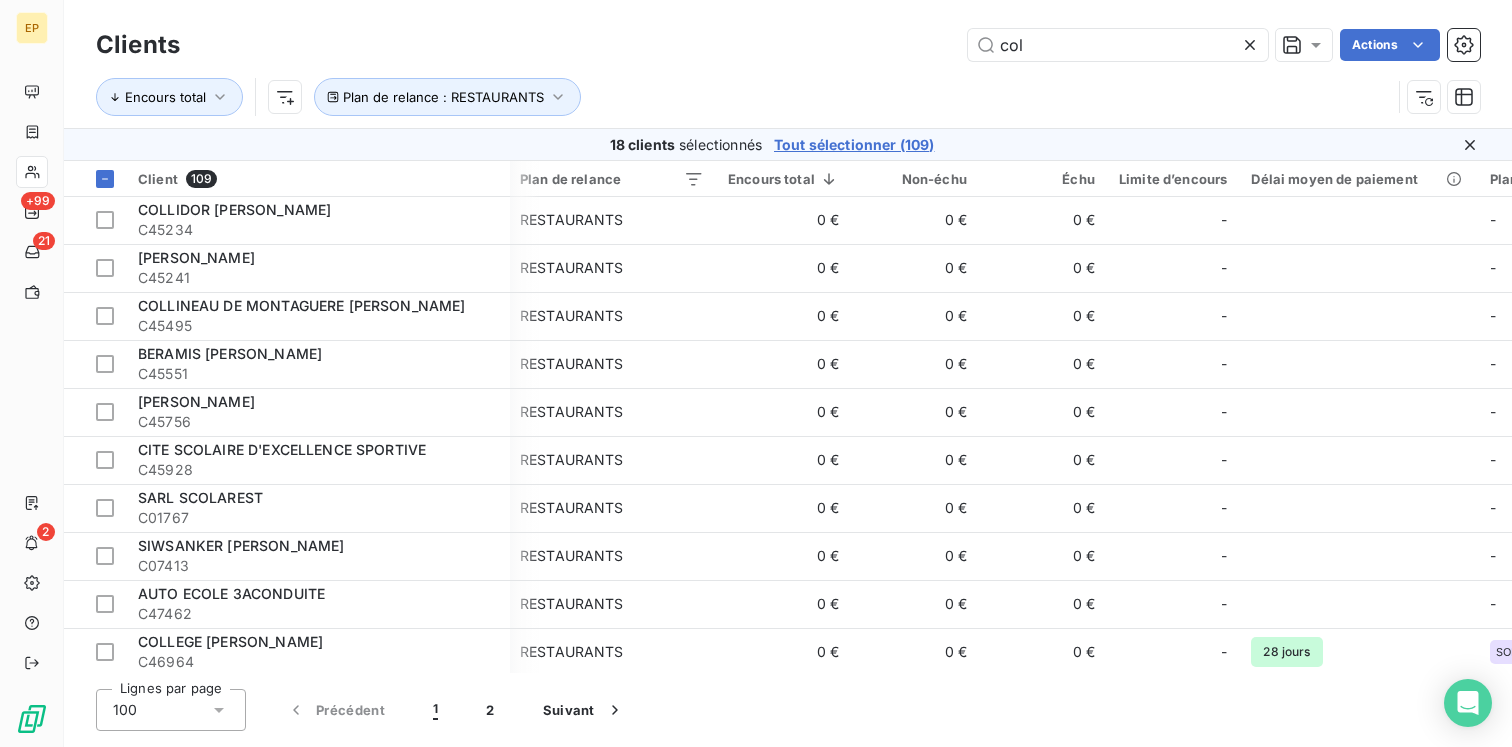 scroll, scrollTop: 4332, scrollLeft: 2, axis: both 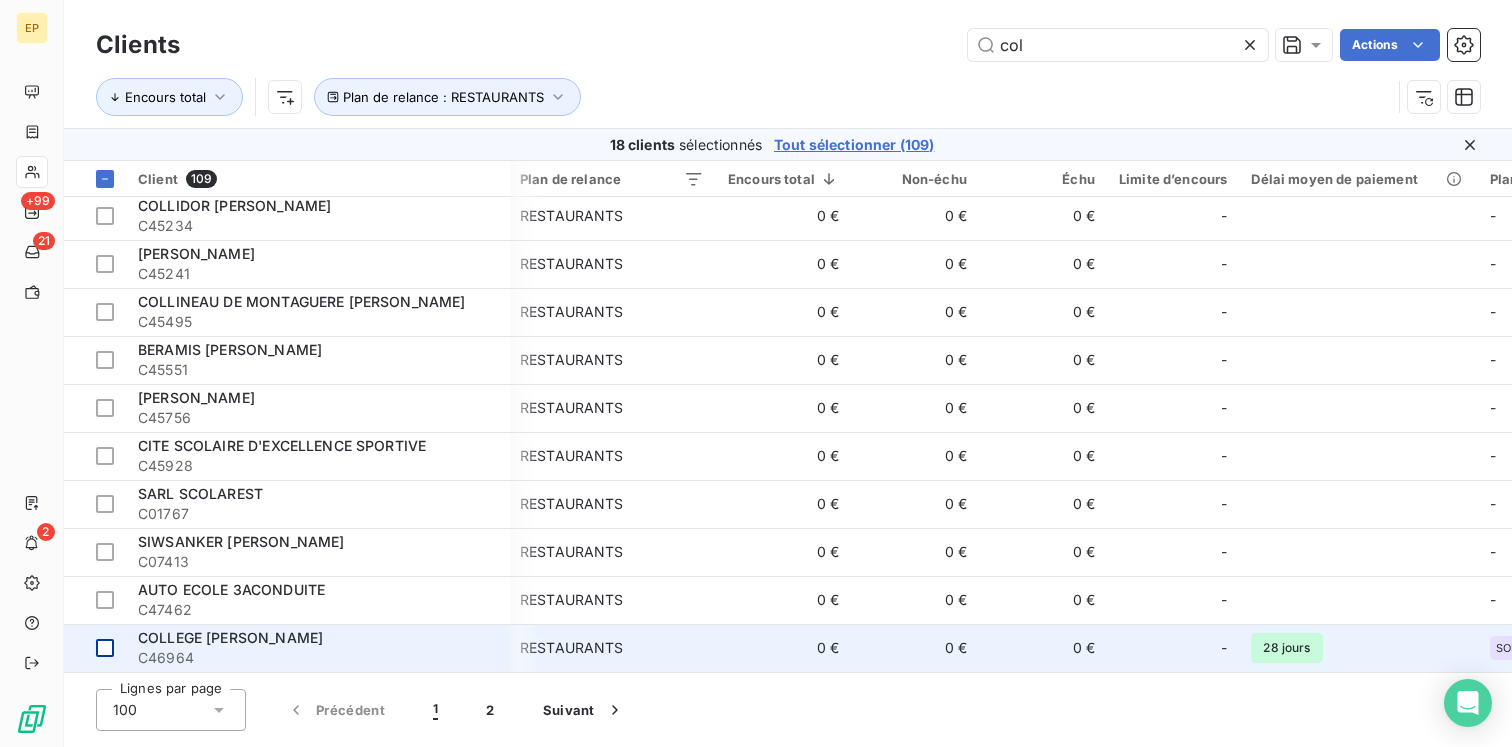 click at bounding box center (105, 648) 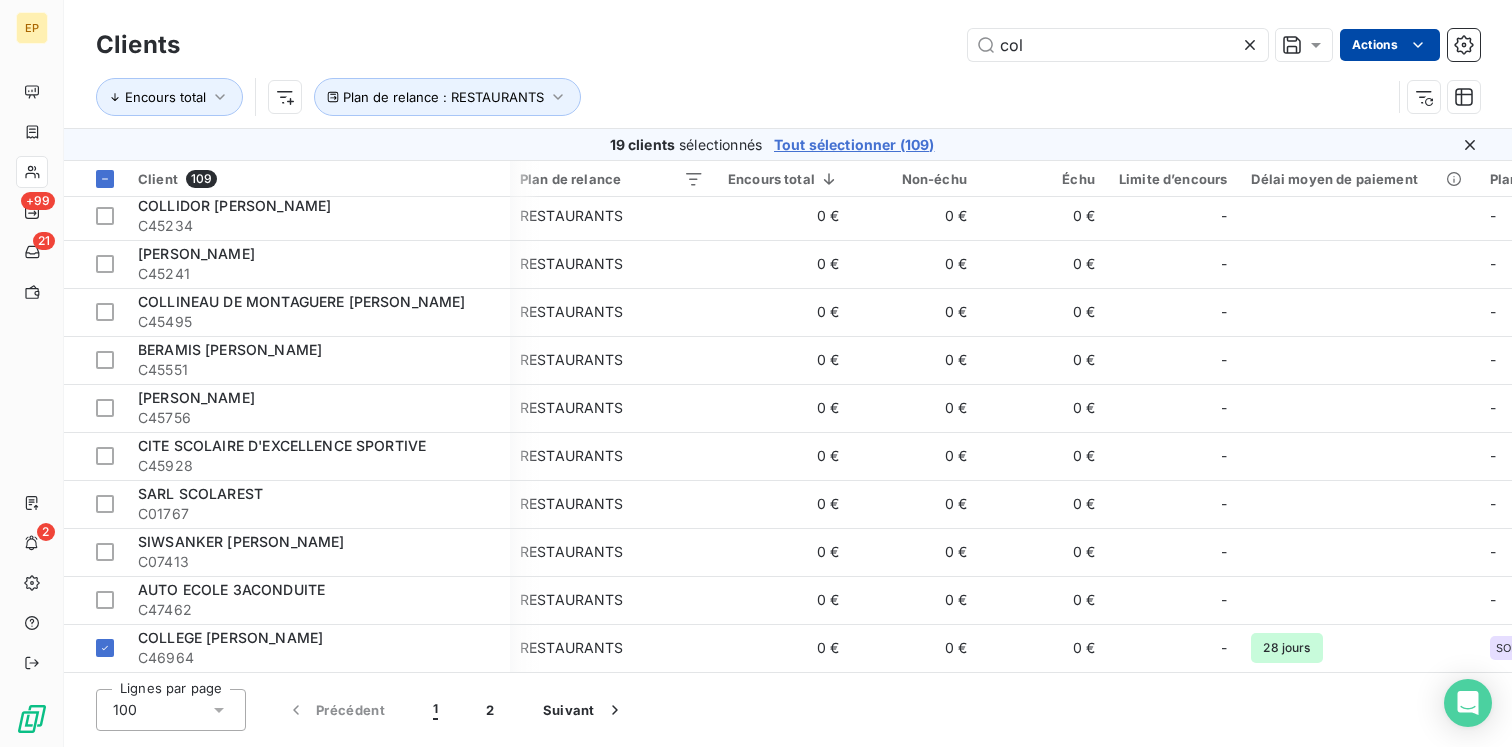 click on "EP +99 21 2 Clients col Actions Encours total Plan de relance  : RESTAURANTS  19 clients   sélectionnés Tout sélectionner (109) Client 109 Plan de relance Encours total Non-échu Échu Limite d’encours Délai moyen de paiement Plan de relance Tags Vendeur CAISSE DES ECOLES ABYMES C05365 RESTAURANTS 3 622 € 0 € 463 € - 19 jours - - - CAISSE DES ECOLES M-A-EAU C09574 RESTAURANTS 1 252 € 0 € 356 € - 9 jours - - - BOURGUIGNON NICOLAS C39316 RESTAURANTS 1 233 € 0 € 1 582 € - - - - COLLEGE EDMOND BAMBUCK C11699 RESTAURANTS 760 € 0 € 0 € - - - - CAISSE DES ECOLES DE GOYAVE C42221 RESTAURANTS 724 € 0 € 0 € - - - - ECOLE LA PERSEVERANCE ABYMES C10656 RESTAURANTS 685 € 0 € 685 € - - - - COLLEGE ALEXANDRE ISSAC C09004 RESTAURANTS 427 € 0 € 427 € - - - - COLLECTIVITE DE TERRE DE HAUT  C48135 RESTAURANTS 419 € 0 € 419 € - - - - COLLEGE JOSEPH PITAT C11074 RESTAURANTS 340 € 0 € 340 € - - - - PBR COLIN C37619 180 €" at bounding box center (756, 373) 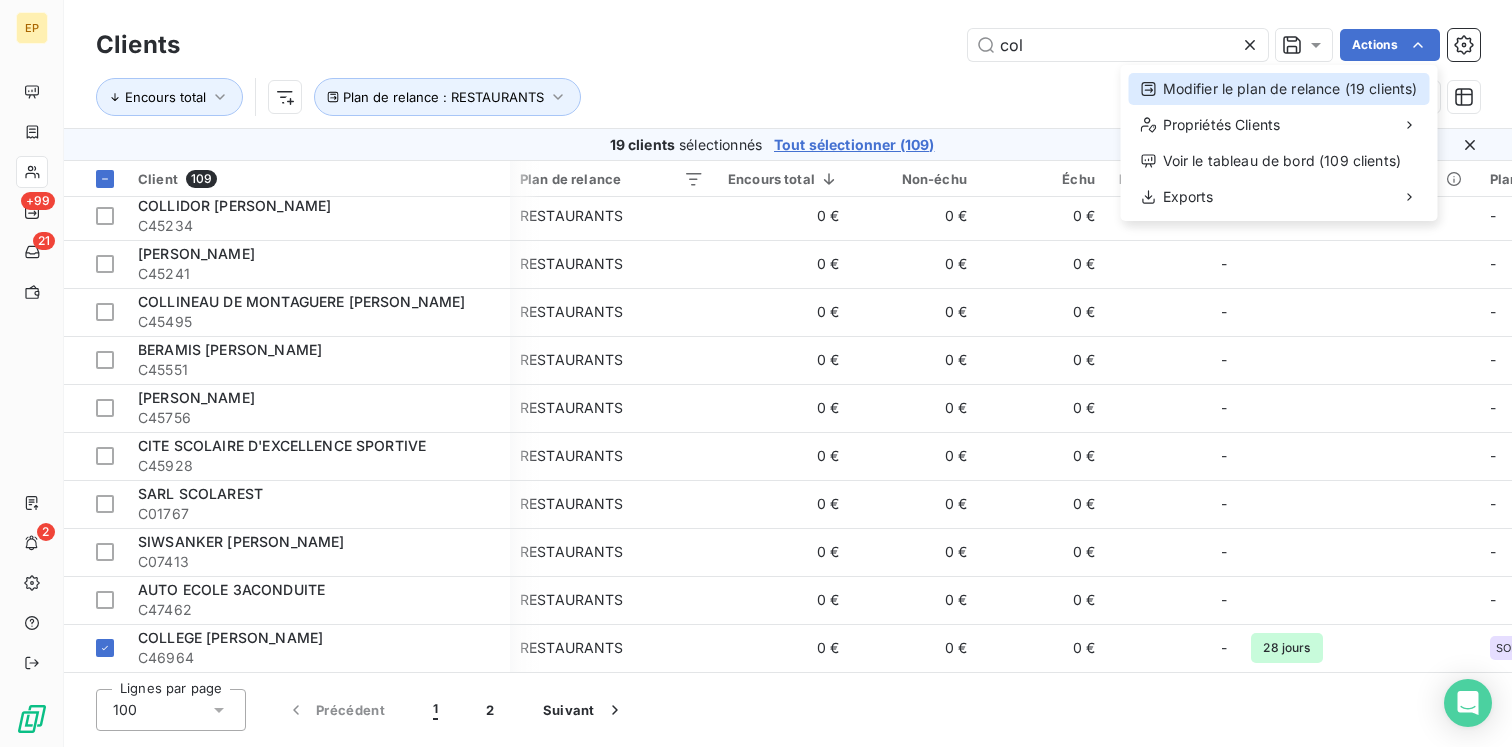 click on "Modifier le plan de relance (19 clients)" at bounding box center (1279, 89) 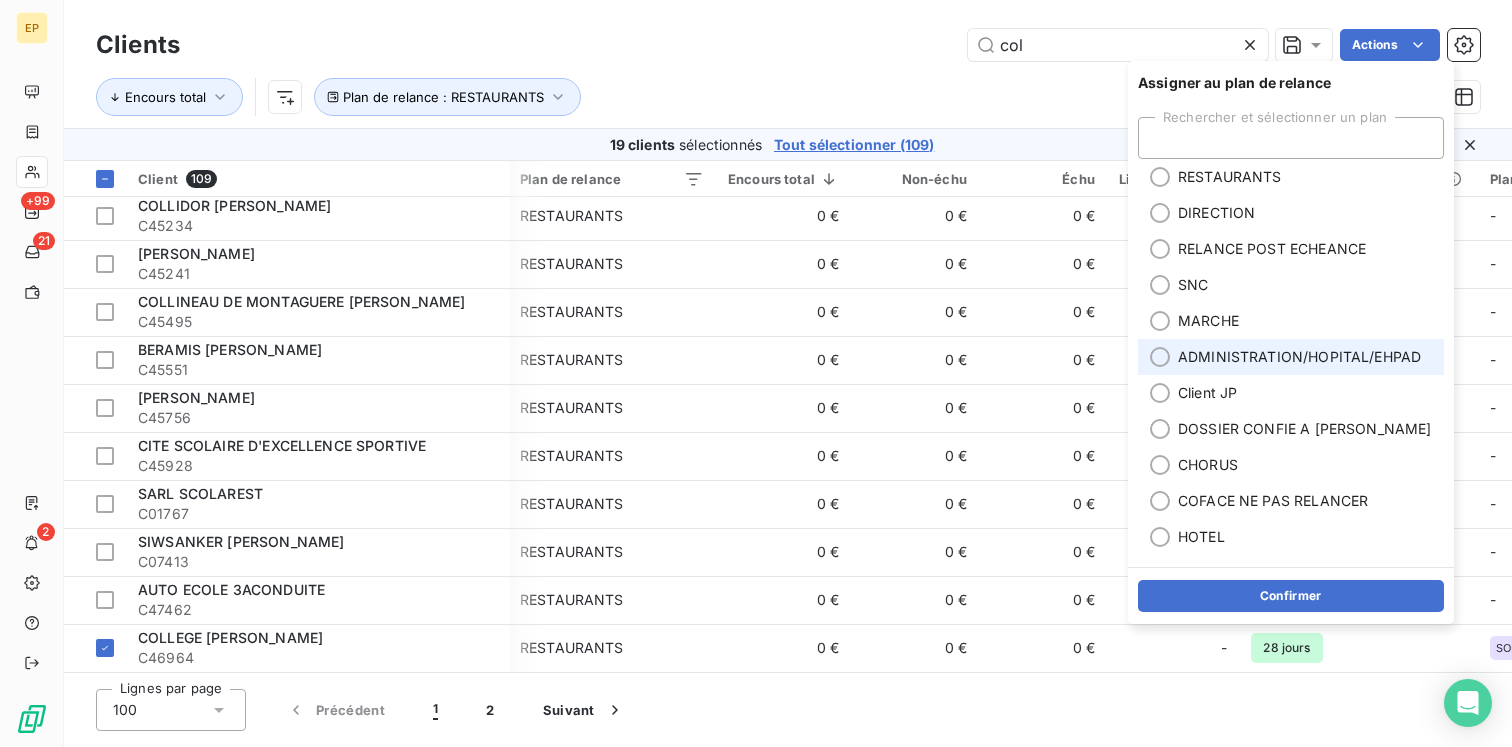 click on "ADMINISTRATION/HOPITAL/EHPAD" at bounding box center [1299, 357] 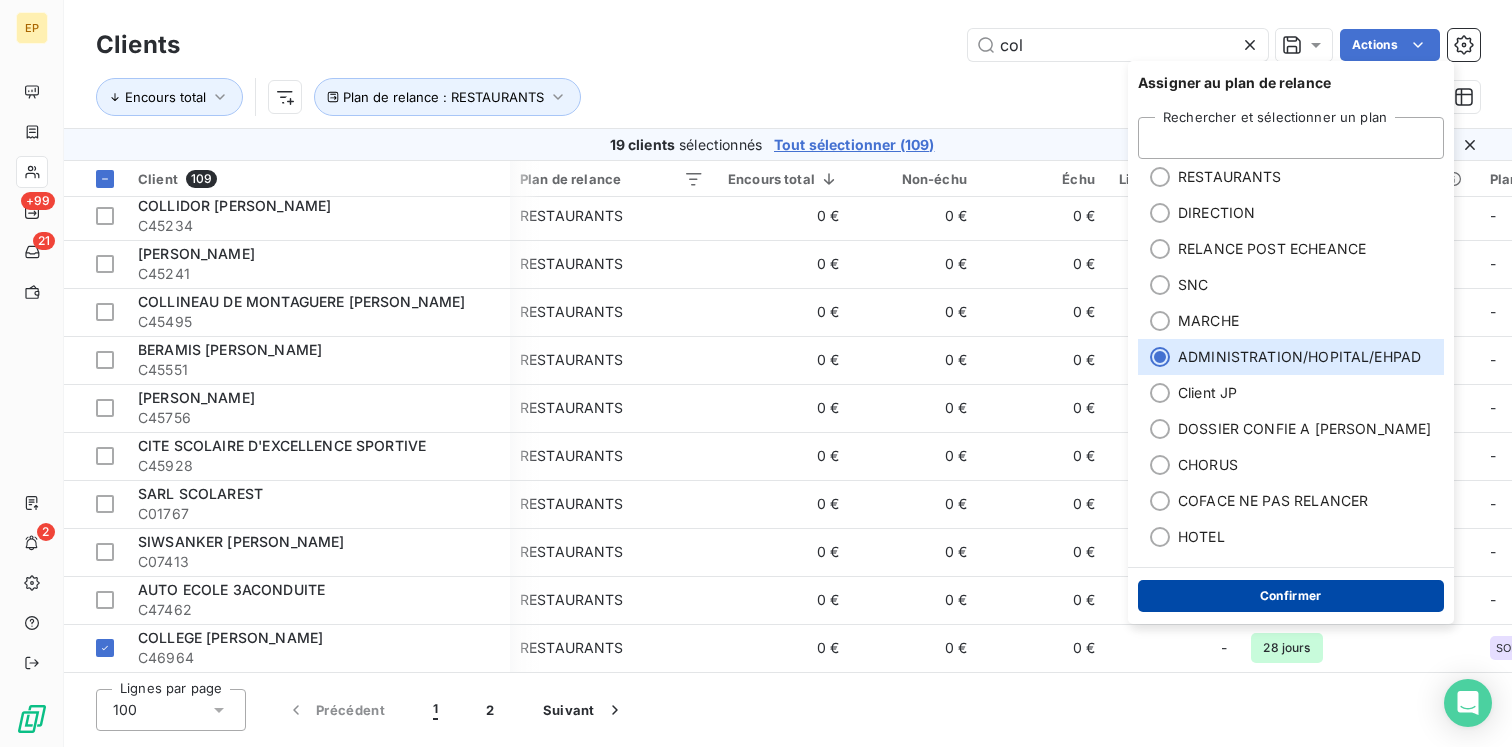 click on "Confirmer" at bounding box center [1291, 596] 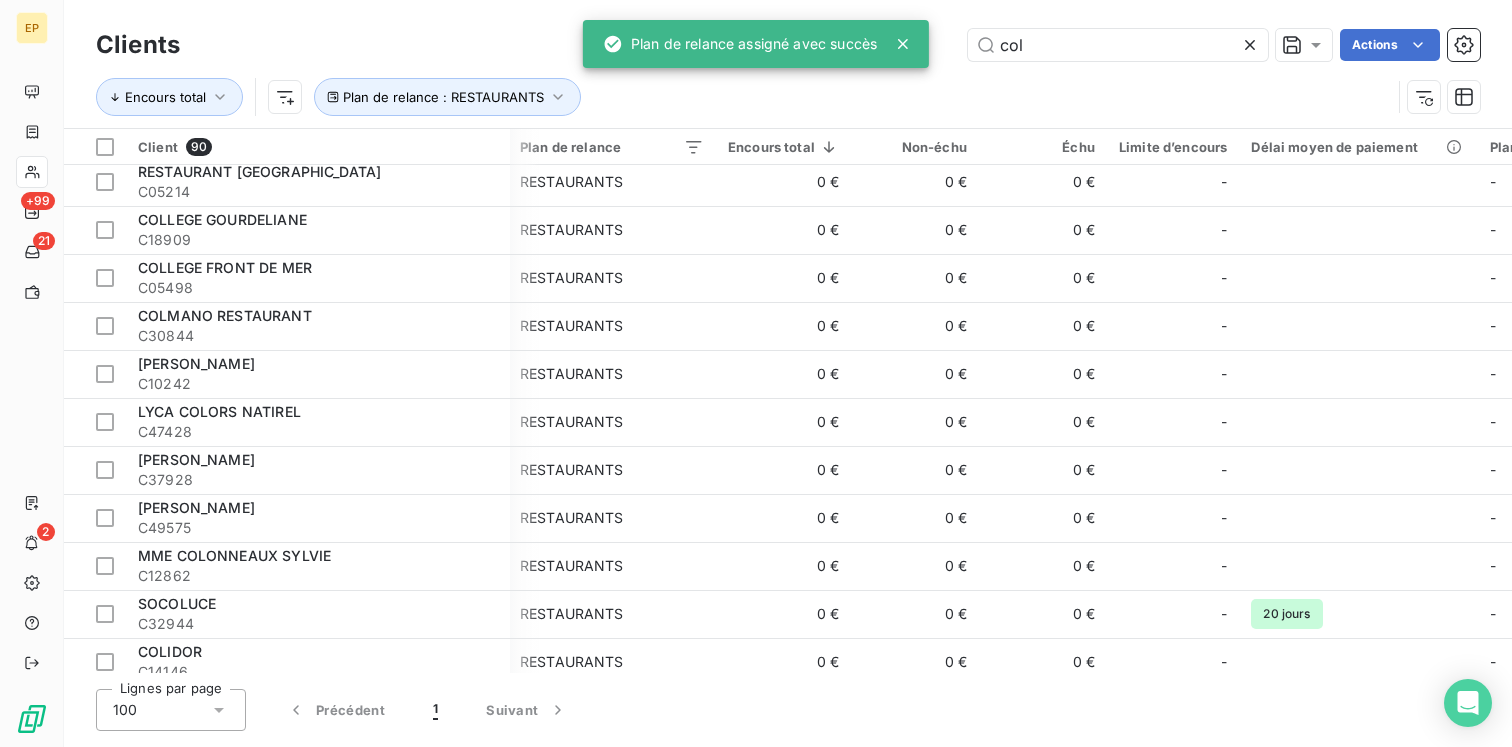 scroll, scrollTop: 0, scrollLeft: 2, axis: horizontal 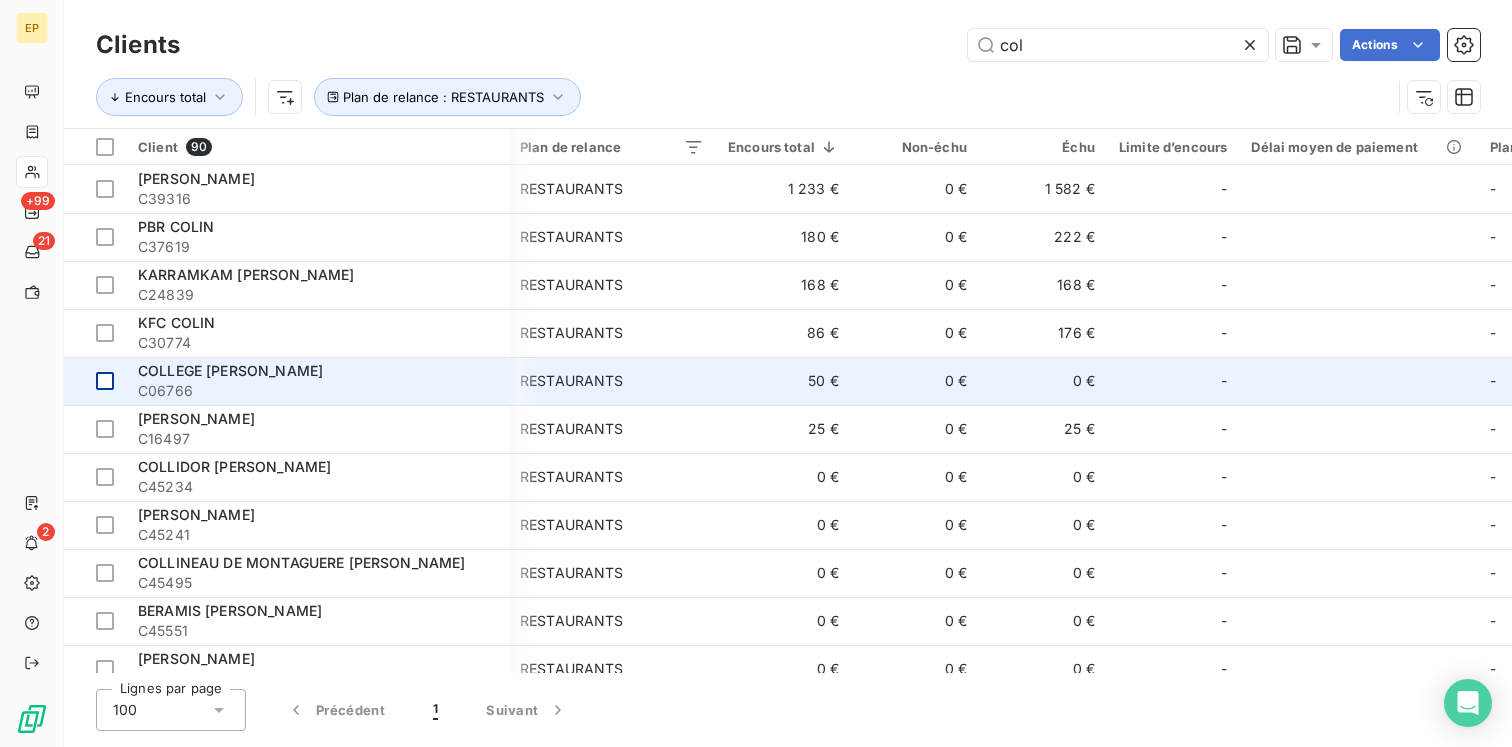 click at bounding box center (105, 381) 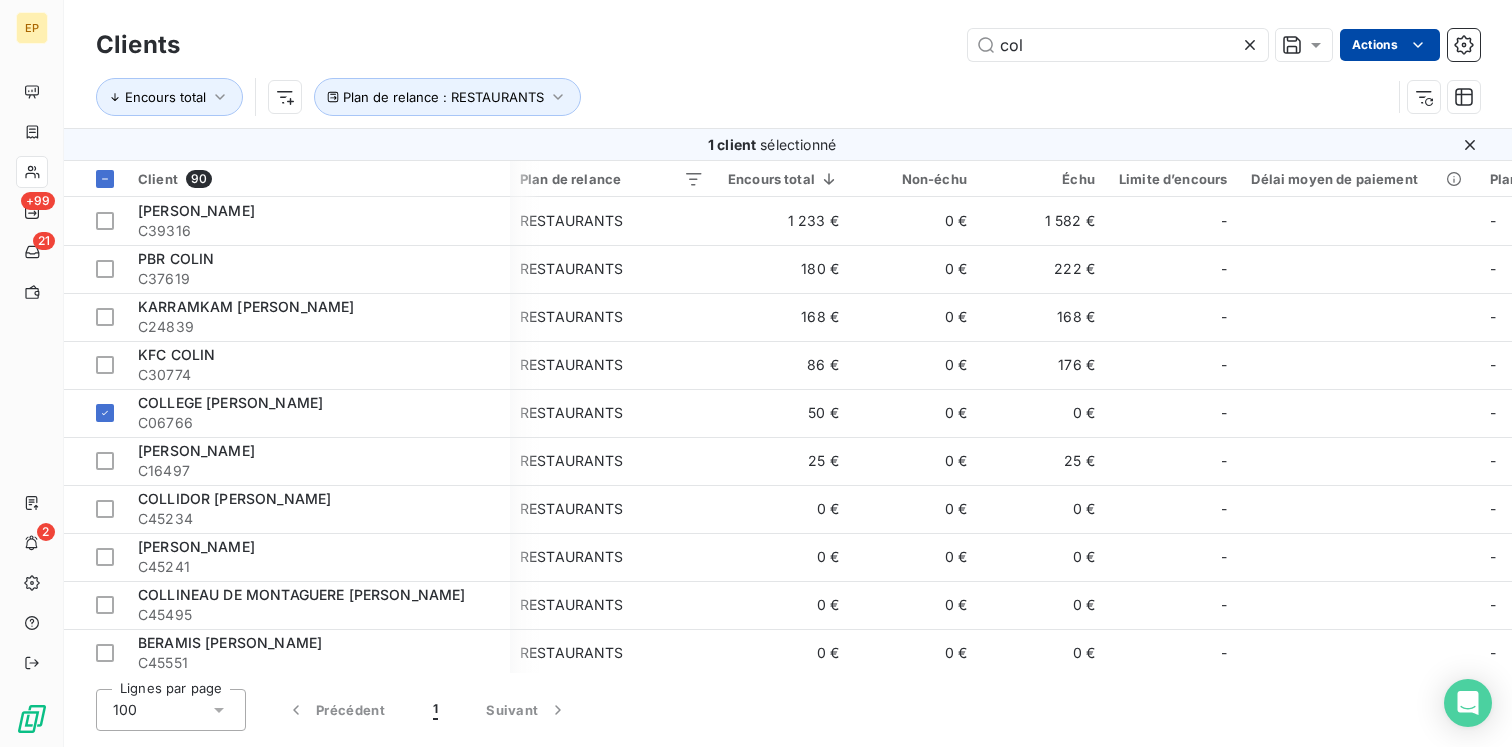 click on "EP +99 21 2 Clients col Actions Encours total Plan de relance  : RESTAURANTS  1 client   sélectionné Client 90 Plan de relance Encours total Non-échu Échu Limite d’encours Délai moyen de paiement Plan de relance Tags Vendeur BOURGUIGNON NICOLAS C39316 RESTAURANTS 1 233 € 0 € 1 582 € - - - - PBR COLIN C37619 RESTAURANTS 180 € 0 € 222 € - - - - KARRAMKAM NICOLE C24839 RESTAURANTS 168 € 0 € 168 € - - - - KFC COLIN C30774 RESTAURANTS 86 € 0 € 176 € - - - - COLLEGE EUGENE YSSAP C06766 RESTAURANTS 50 € 0 € 0 € - - - - JIOUT NICOLE C16497 RESTAURANTS 25 € 0 € 25 € - - - - COLLIDOR JEAN MARC C45234 RESTAURANTS 0 € 0 € 0 € - - - - COLVIL OLIVIA C45241 RESTAURANTS 0 € 0 € 0 € - - - - COLLINEAU DE MONTAGUERE JEAN YVES C45495 RESTAURANTS 0 € 0 € 0 € - - - - BERAMIS NICOLAS C45551 RESTAURANTS 0 € 0 € 0 € - - - - MORVAN NICOLAS C45756 RESTAURANTS 0 € 0 € 0 € - - - - C45928 RESTAURANTS 0 € 0 € -" at bounding box center (756, 373) 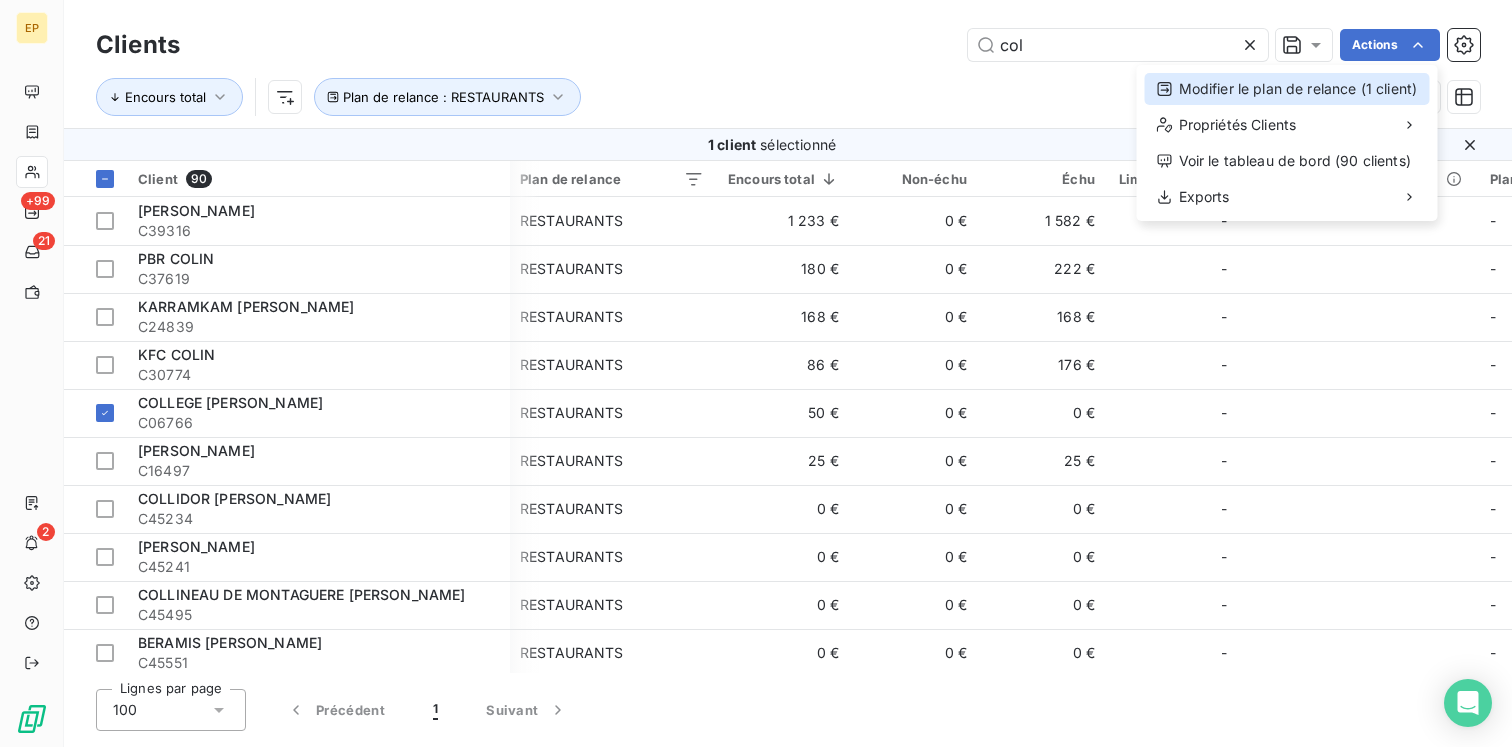 click on "Modifier le plan de relance (1 client)" at bounding box center (1287, 89) 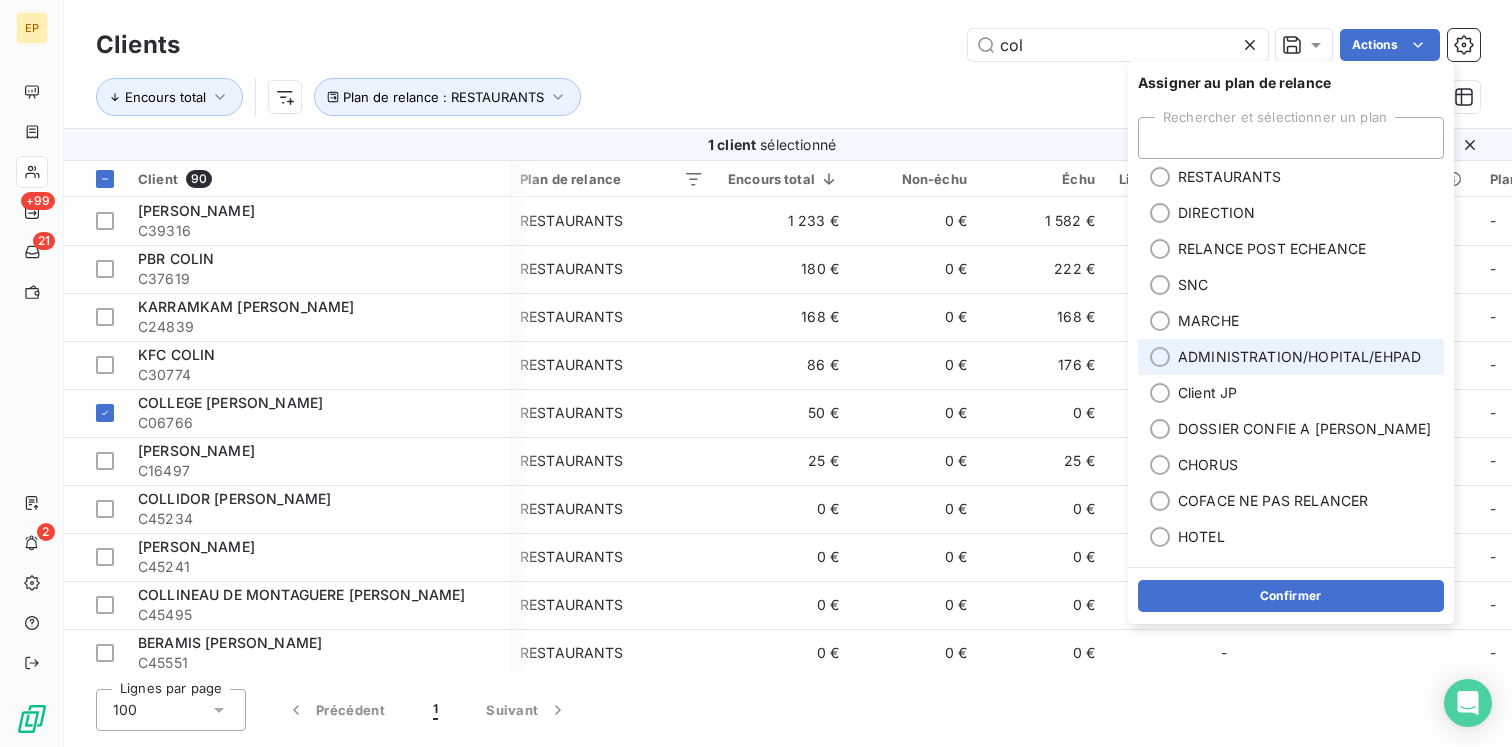 click on "ADMINISTRATION/HOPITAL/EHPAD" at bounding box center (1299, 357) 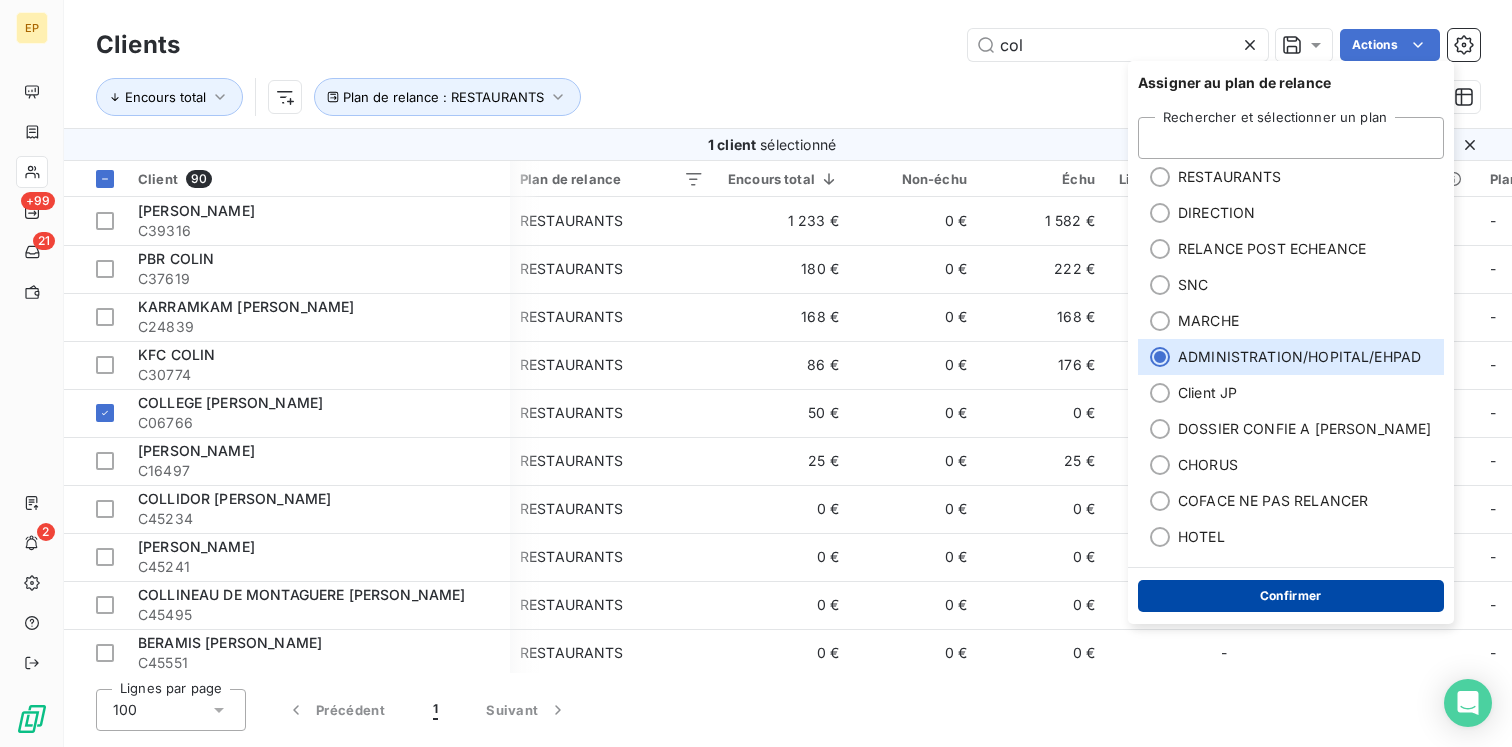 click on "Confirmer" at bounding box center [1291, 596] 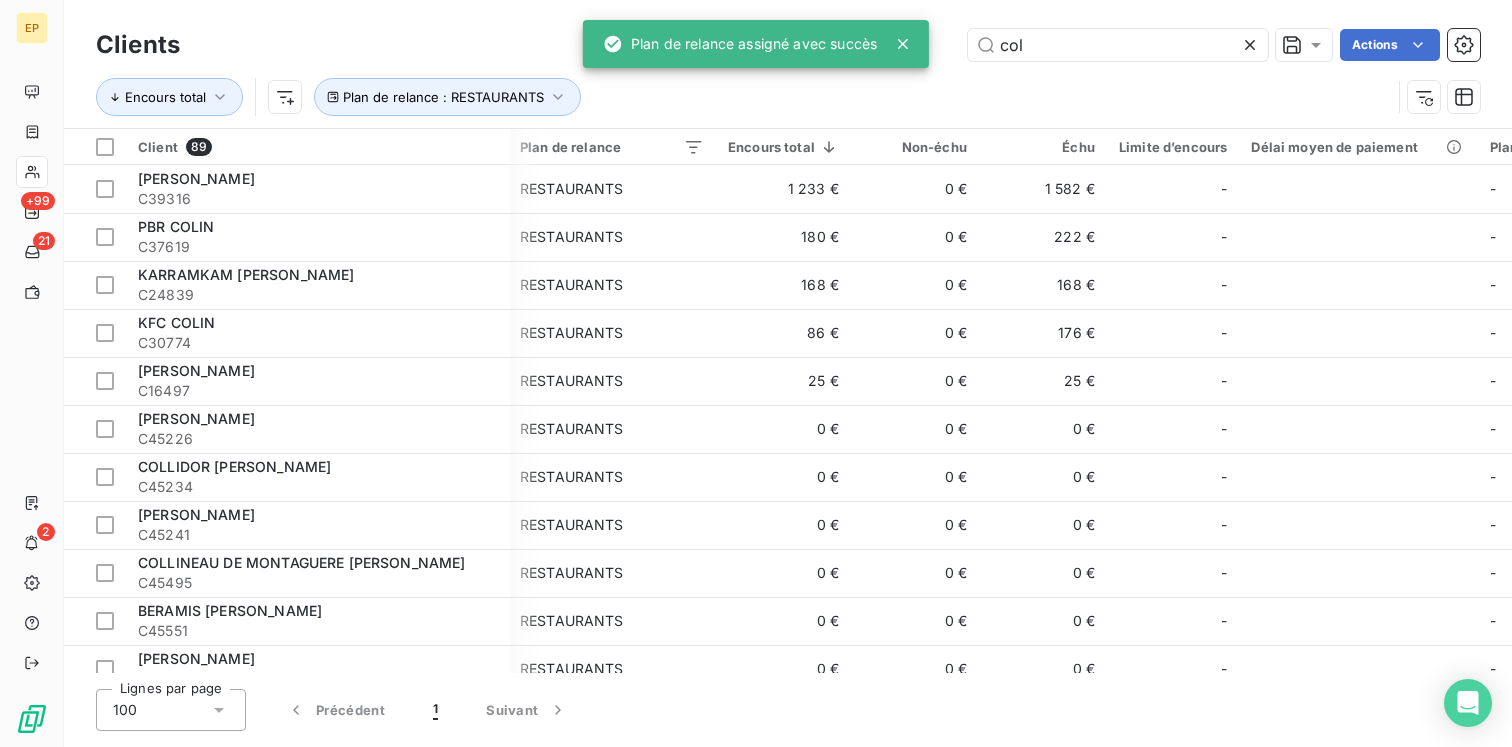 click 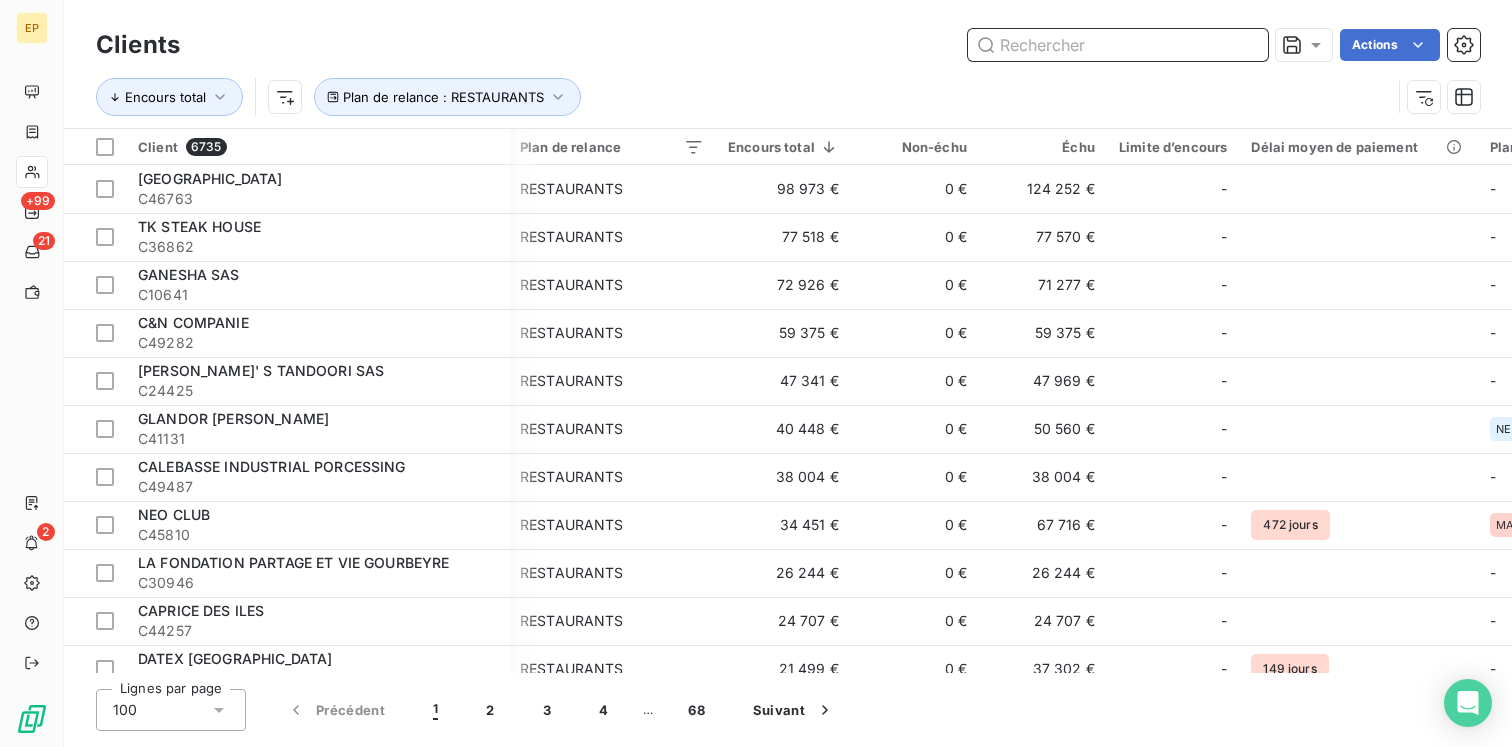 click at bounding box center [1118, 45] 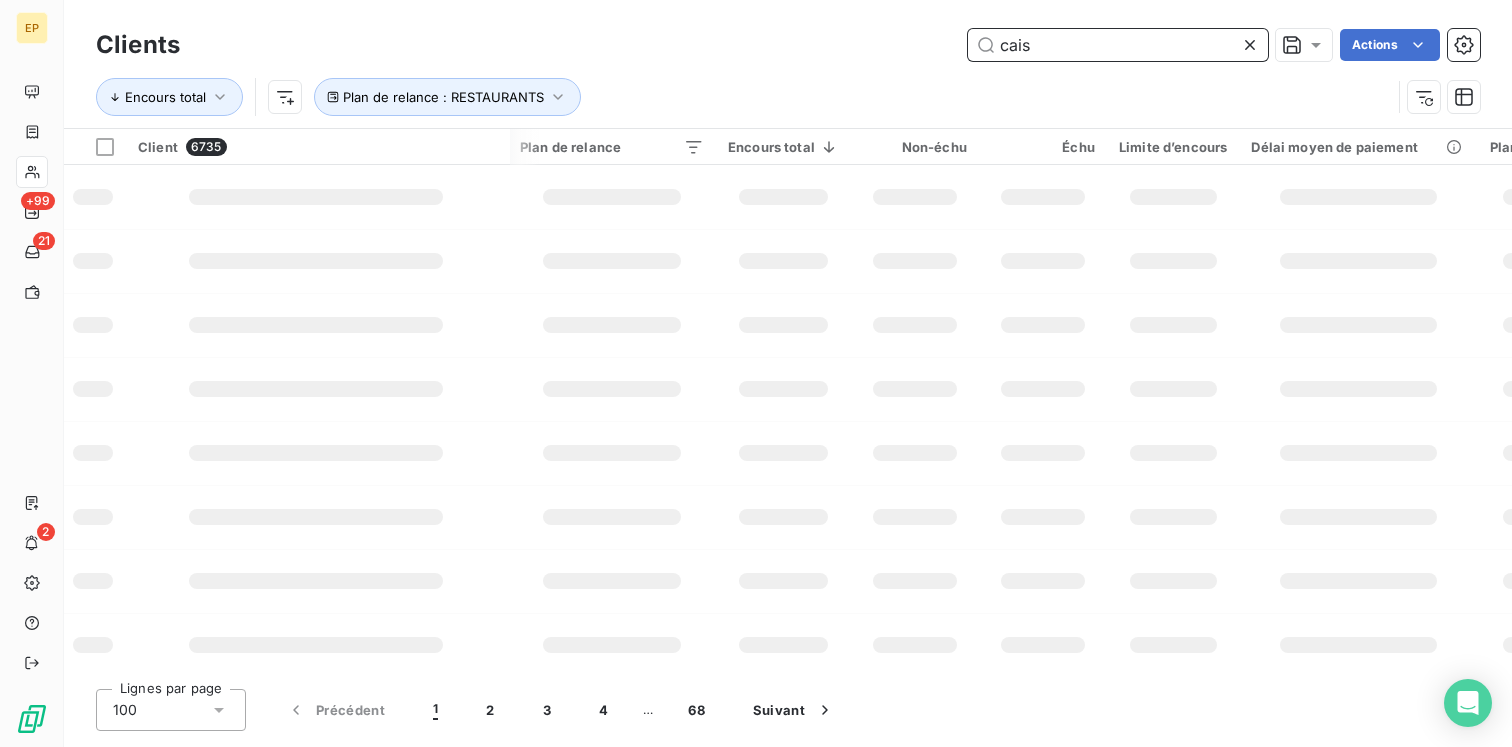 type on "caiss" 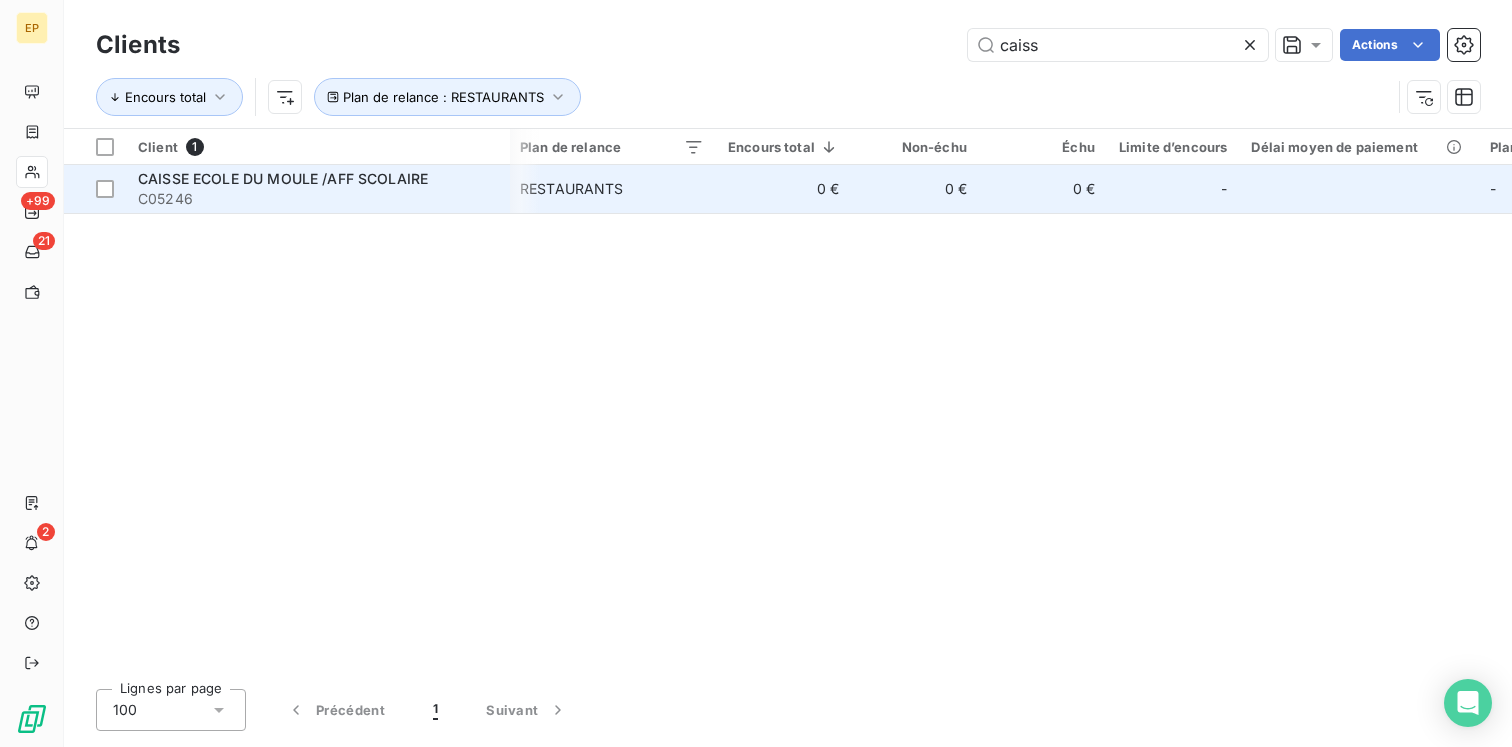 click on "CAISSE ECOLE DU MOULE /AFF SCOLAIRE C05246" at bounding box center (318, 189) 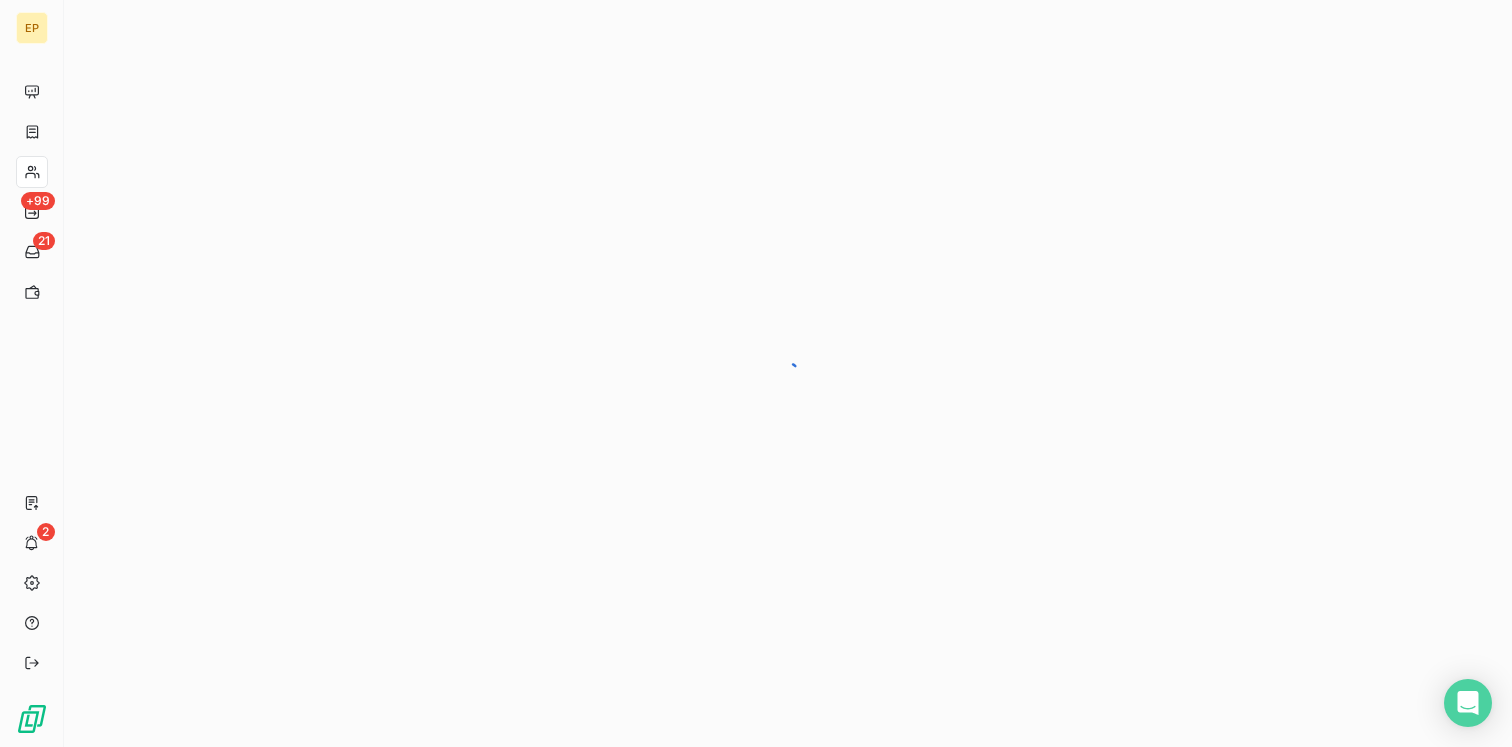 click at bounding box center (788, 373) 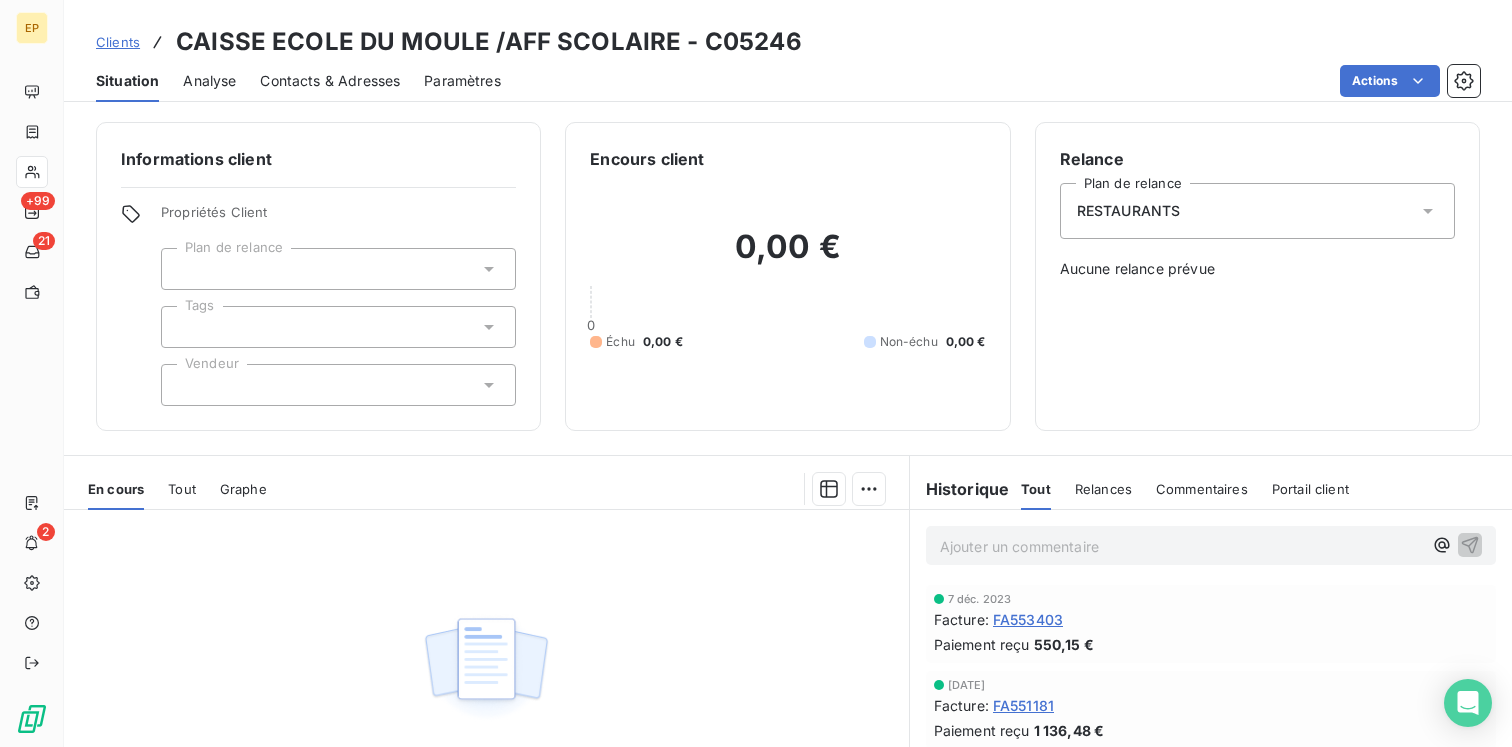 click on "RESTAURANTS" at bounding box center [1257, 211] 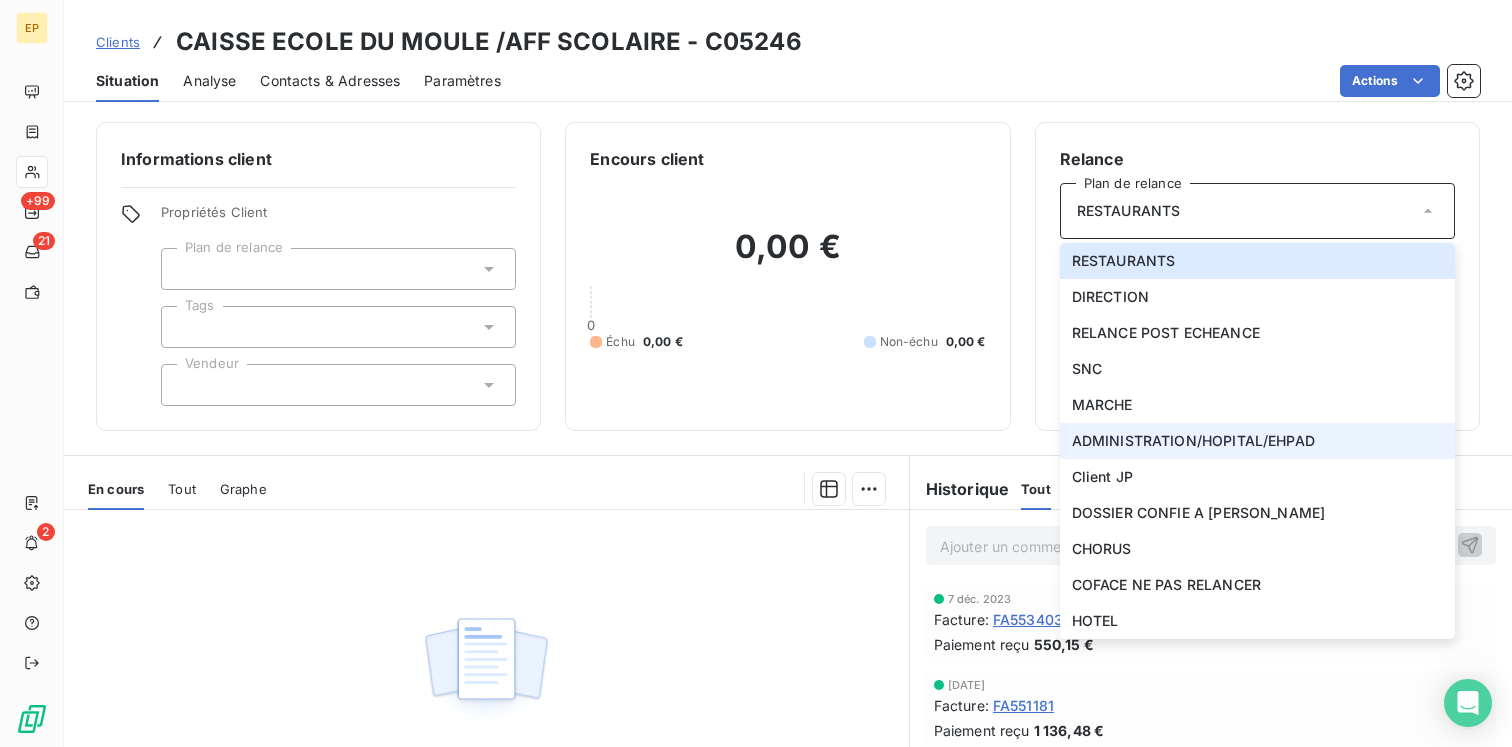 click on "ADMINISTRATION/HOPITAL/EHPAD" at bounding box center (1193, 441) 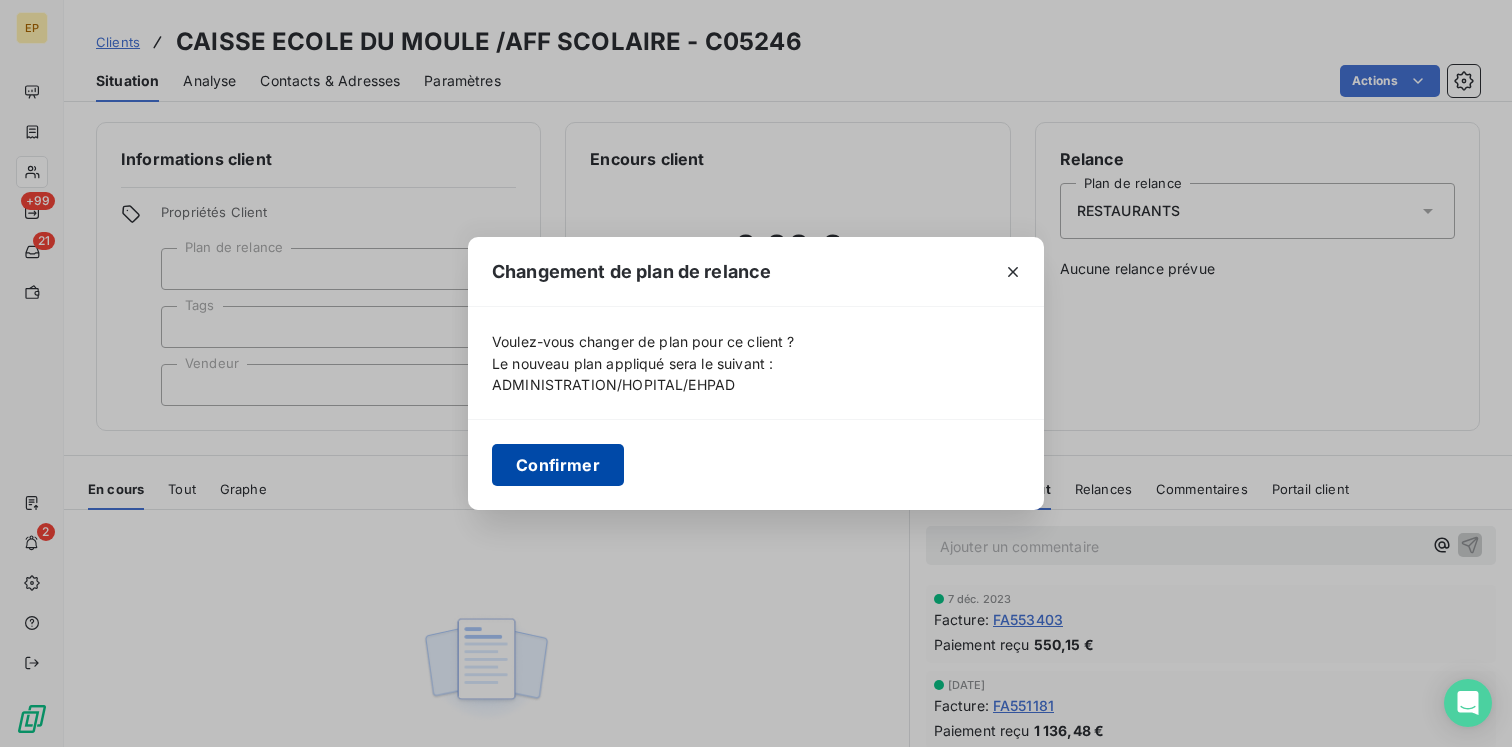 click on "Confirmer" at bounding box center [558, 465] 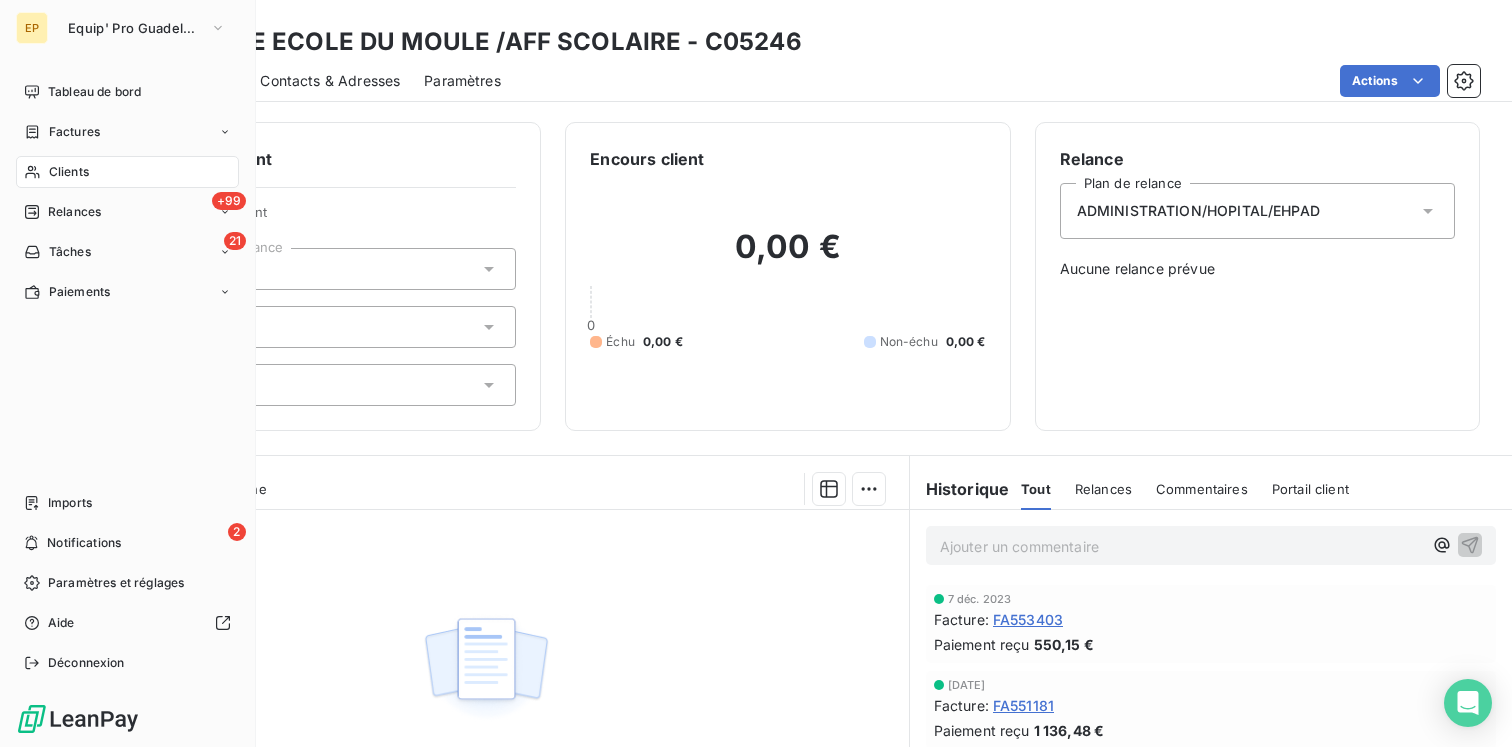 click on "Clients" at bounding box center (69, 172) 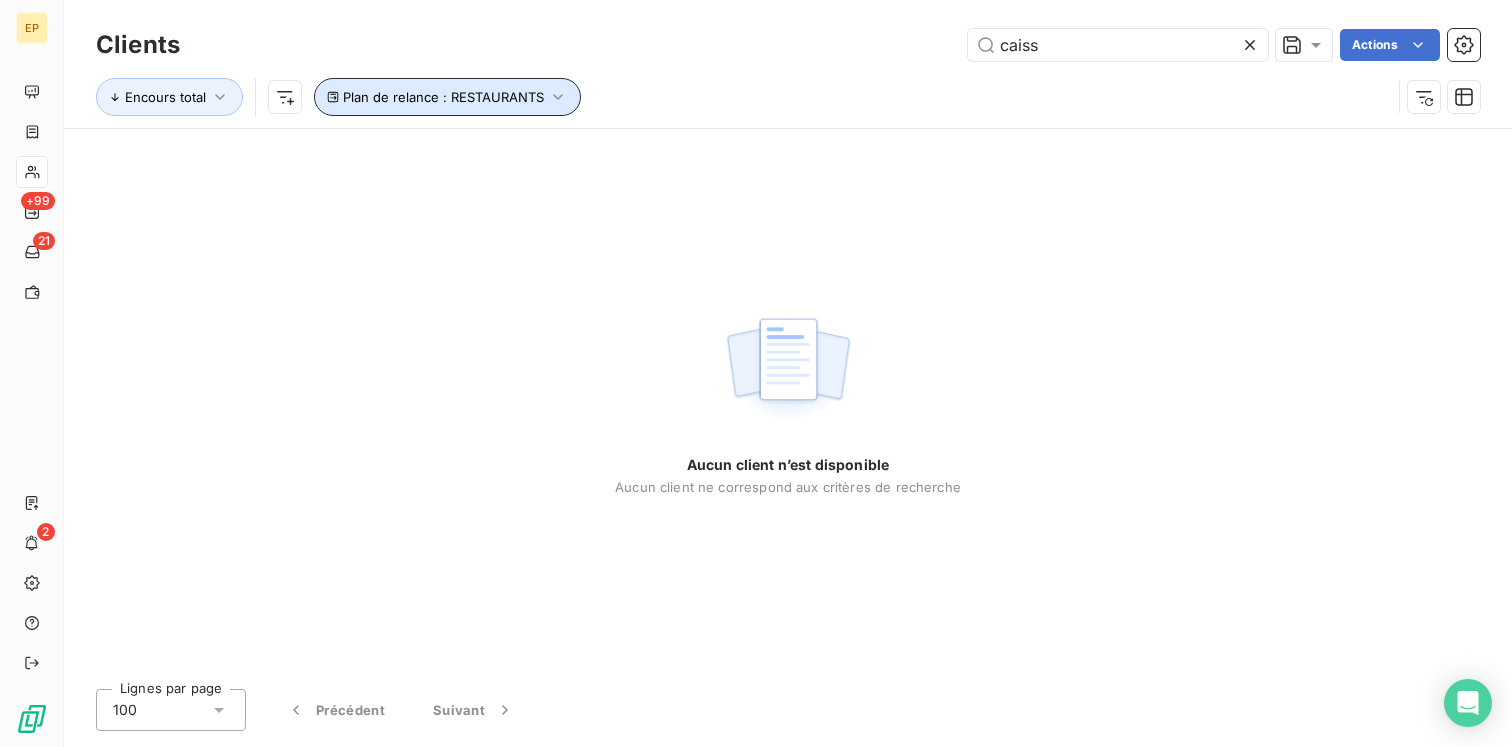 click on "Plan de relance  : RESTAURANTS" at bounding box center [447, 97] 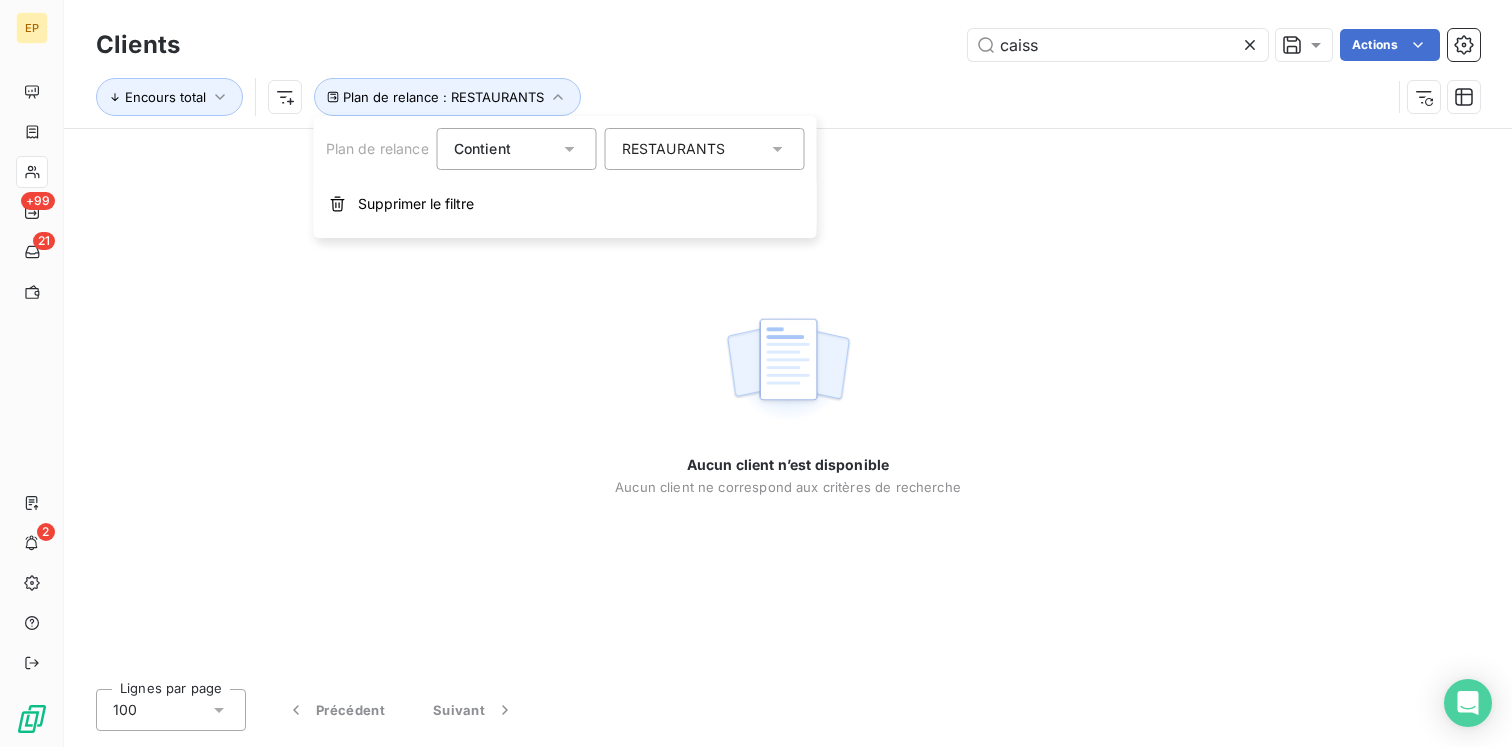 click 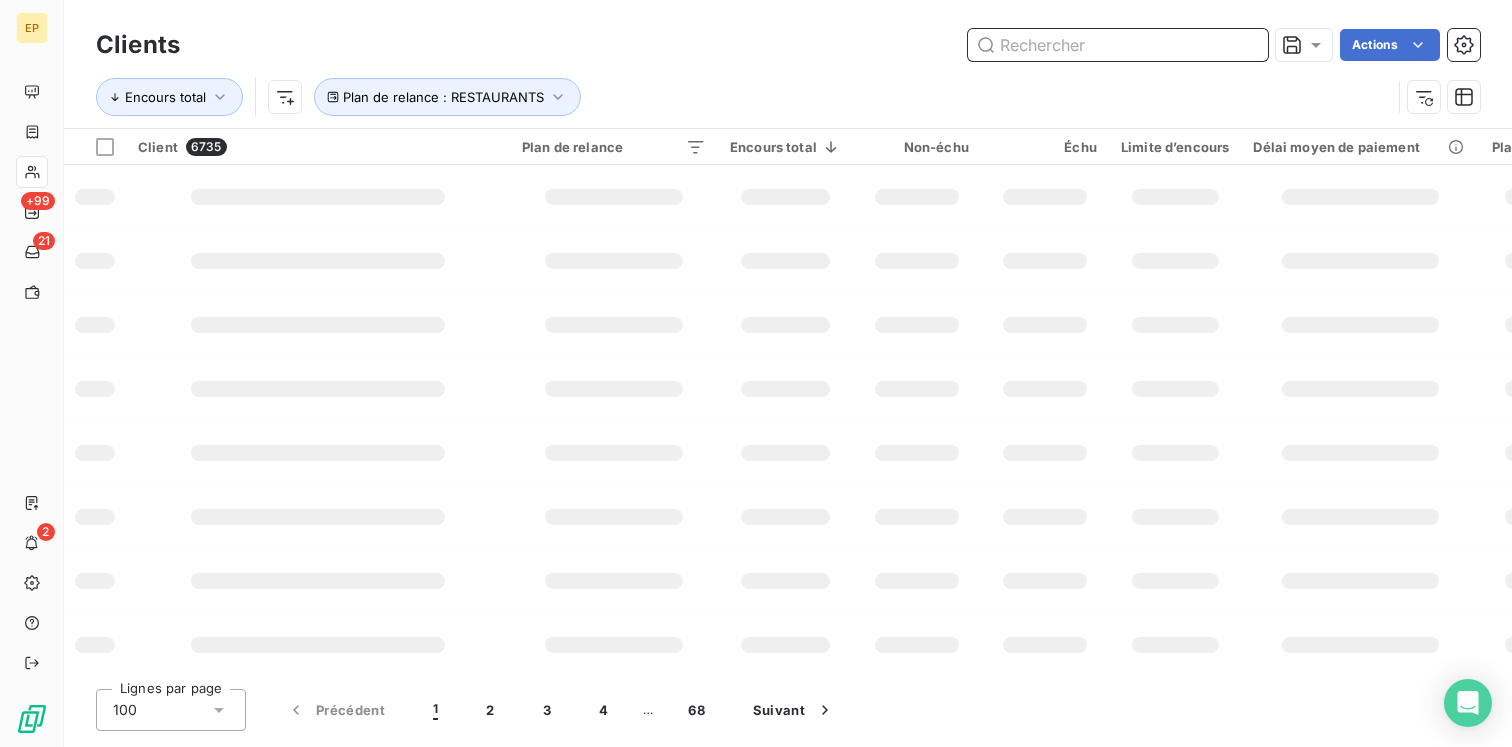 click at bounding box center [1118, 45] 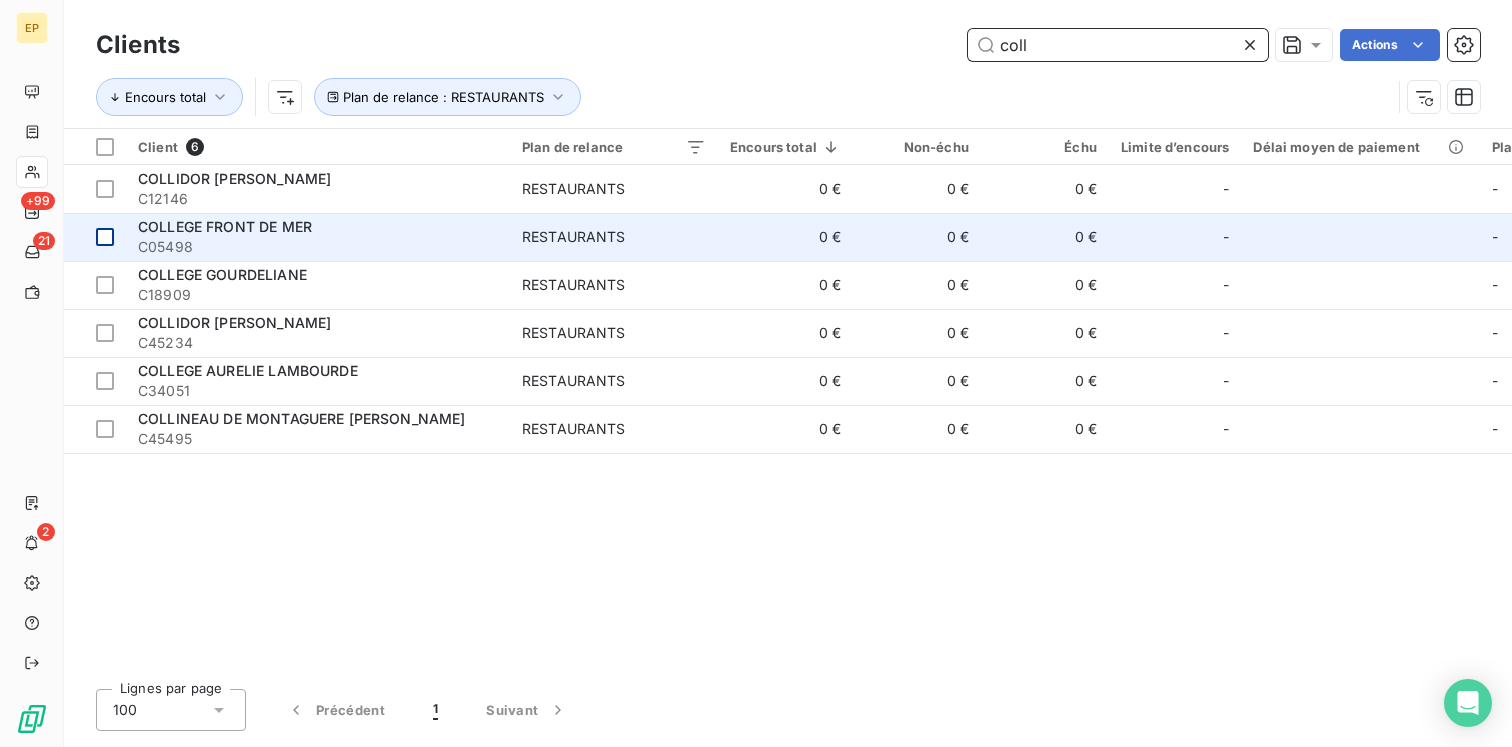 type on "coll" 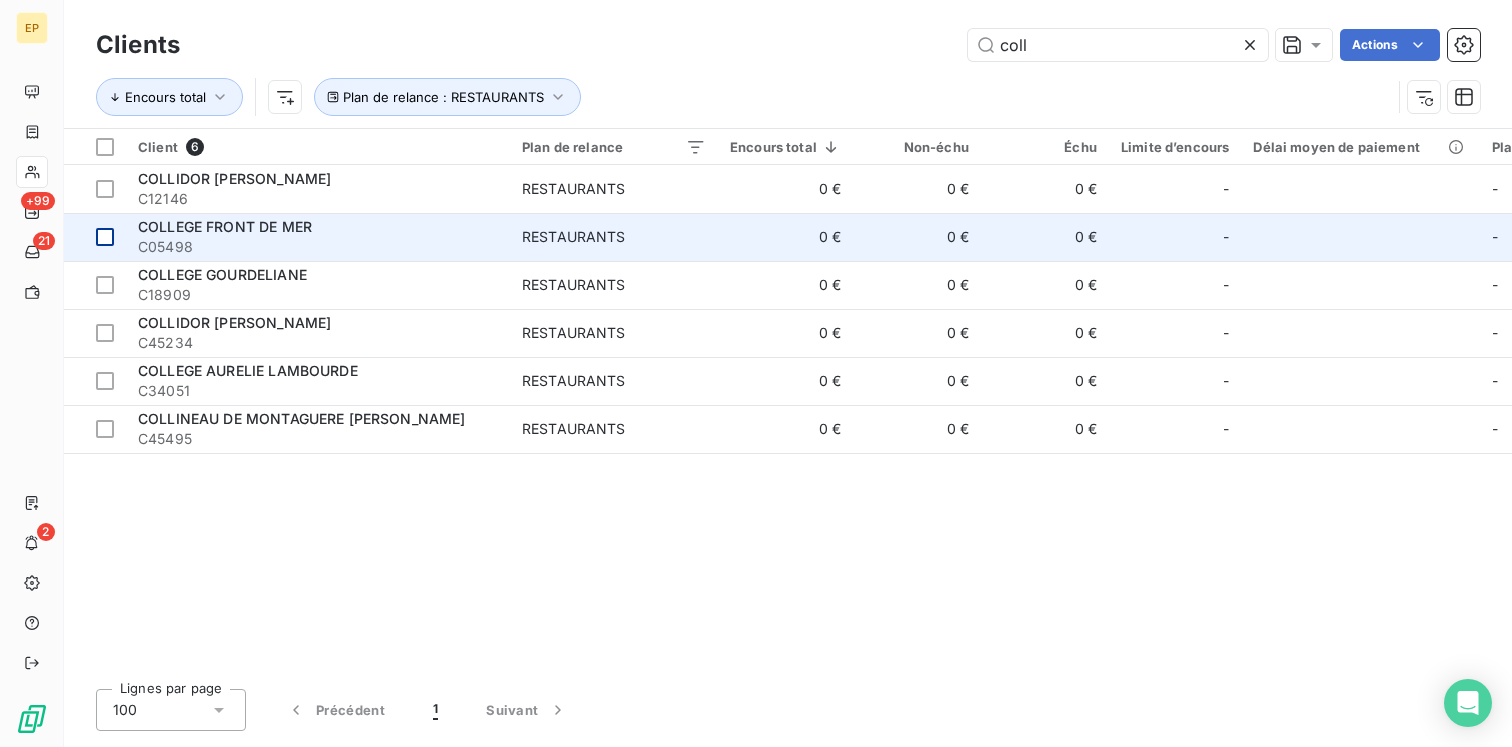 click at bounding box center (105, 237) 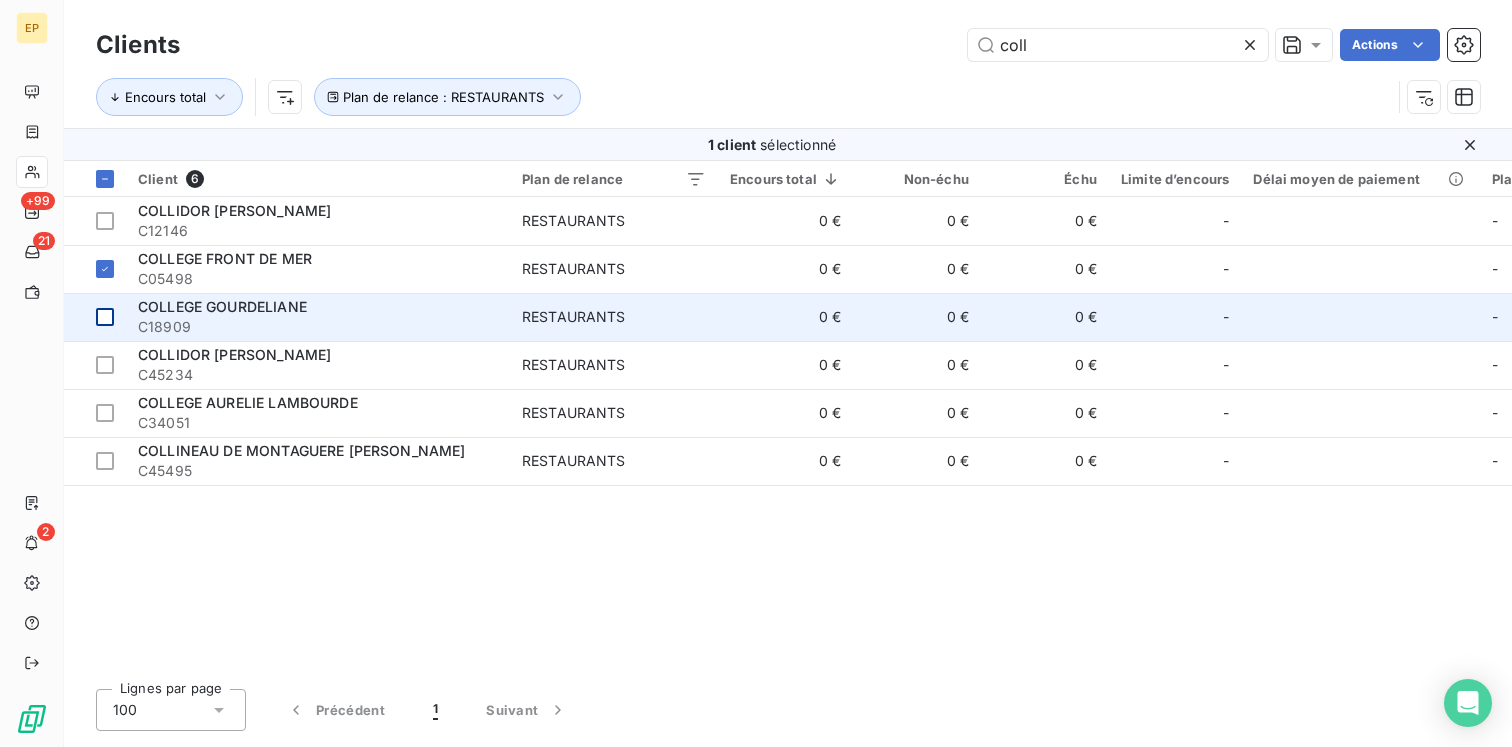 click at bounding box center [105, 317] 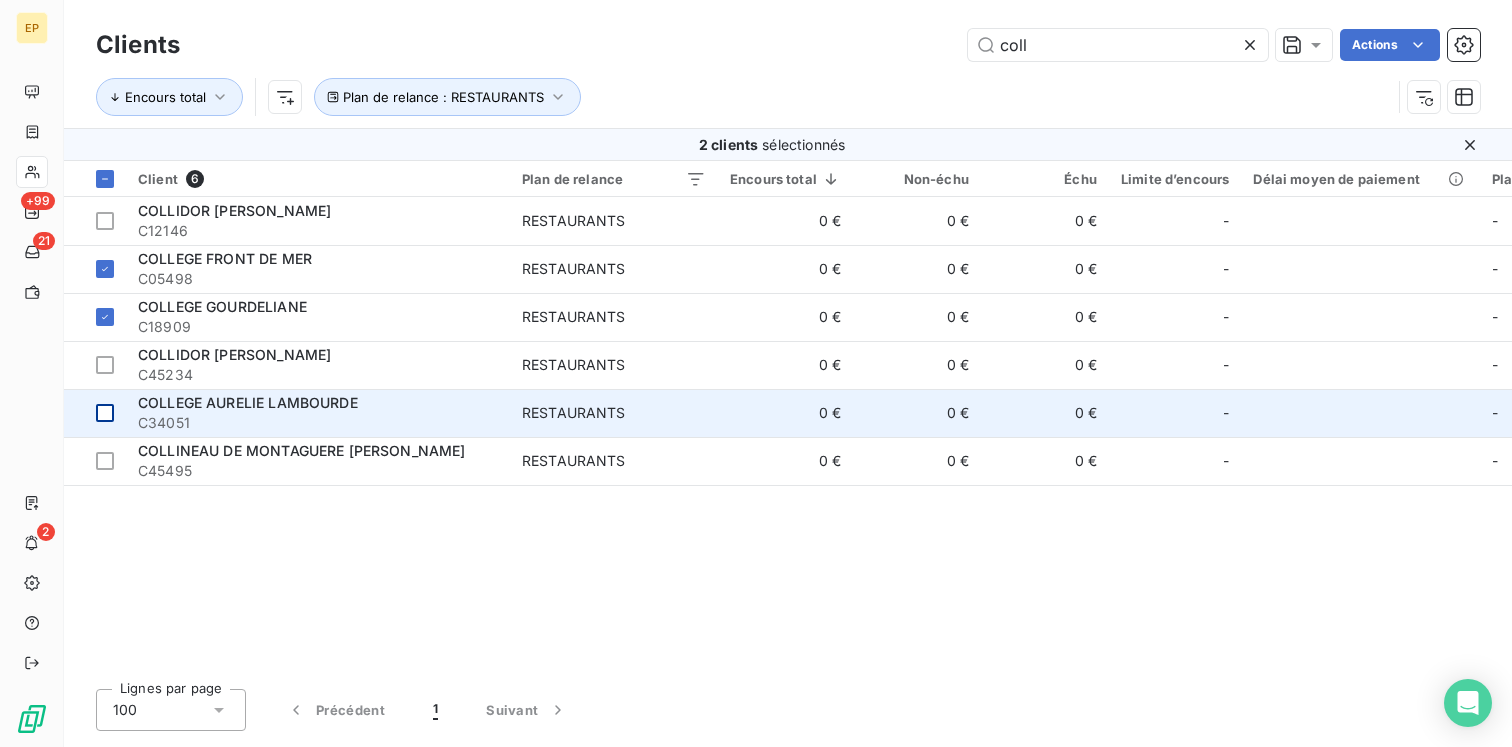 click at bounding box center (95, 413) 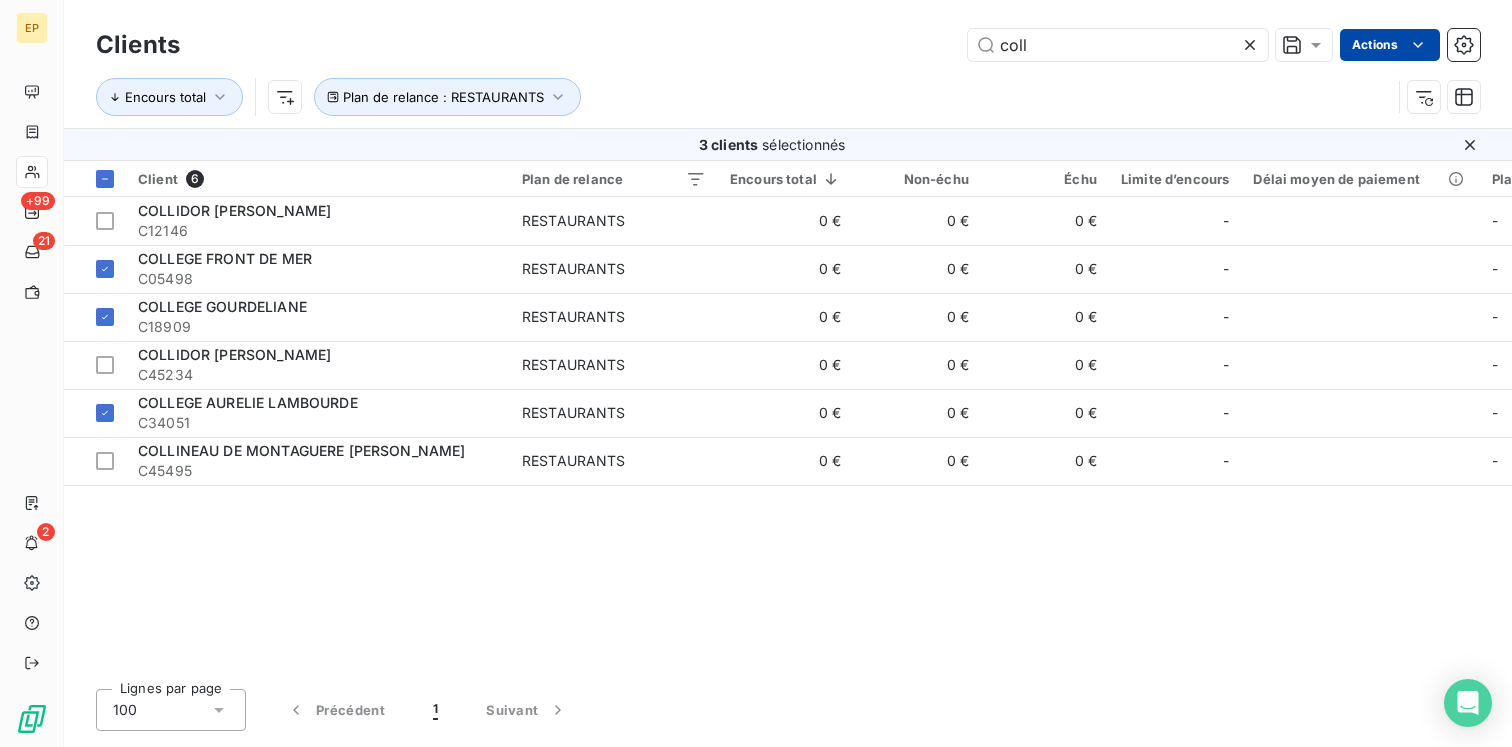 click on "EP +99 21 2 Clients coll Actions Encours total Plan de relance  : RESTAURANTS  3 clients   sélectionnés Client 6 Plan de relance Encours total Non-échu Échu Limite d’encours Délai moyen de paiement Plan de relance Tags Vendeur COLLIDOR GINETTE C12146 RESTAURANTS 0 € 0 € 0 € - - - - COLLEGE FRONT DE MER C05498 RESTAURANTS 0 € 0 € 0 € - - - - COLLEGE GOURDELIANE C18909 RESTAURANTS 0 € 0 € 0 € - - - - COLLIDOR JEAN MARC C45234 RESTAURANTS 0 € 0 € 0 € - - - - COLLEGE AURELIE LAMBOURDE C34051 RESTAURANTS 0 € 0 € 0 € - - - - COLLINEAU DE MONTAGUERE JEAN YVES C45495 RESTAURANTS 0 € 0 € 0 € - - - - Lignes par page 100 Précédent 1 Suivant" at bounding box center [756, 373] 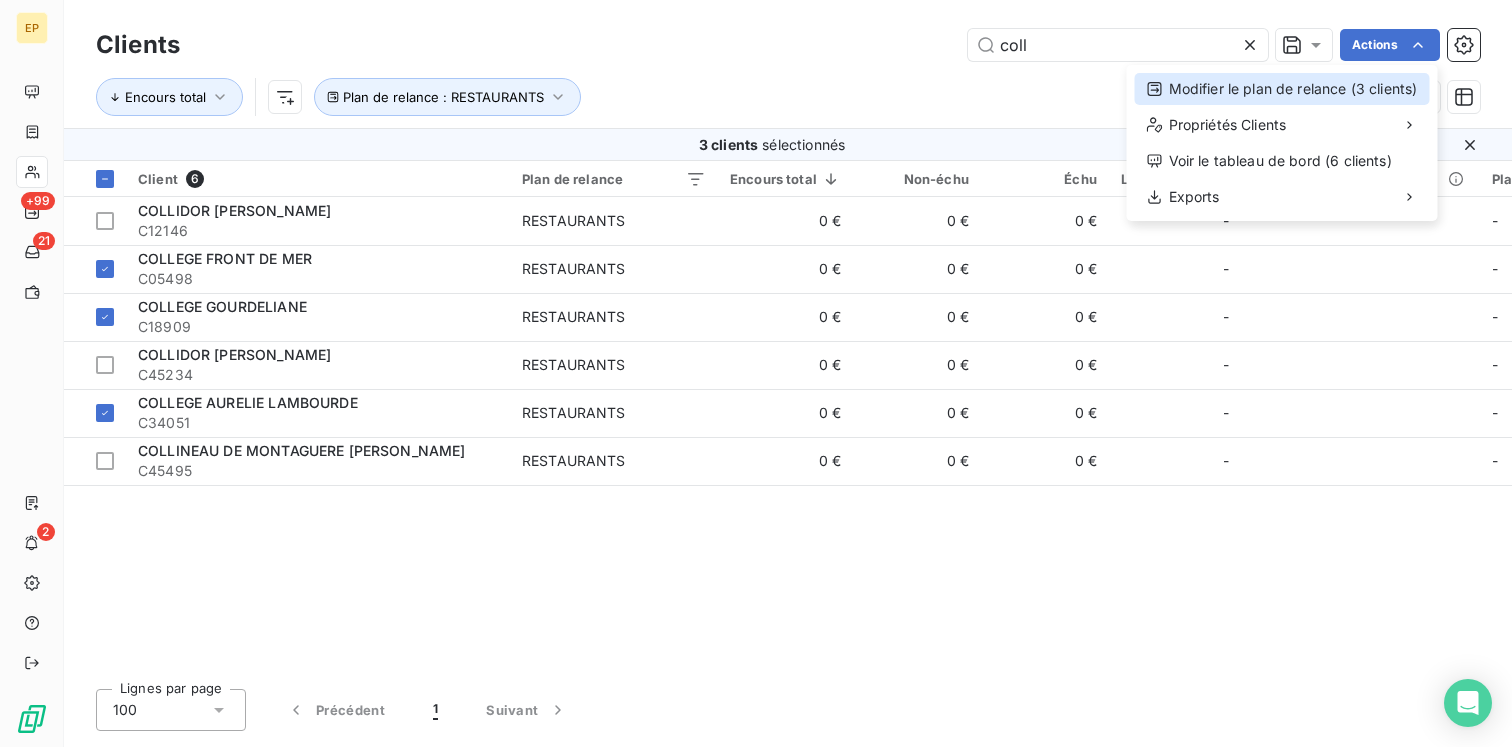 click on "Modifier le plan de relance (3 clients)" at bounding box center [1282, 89] 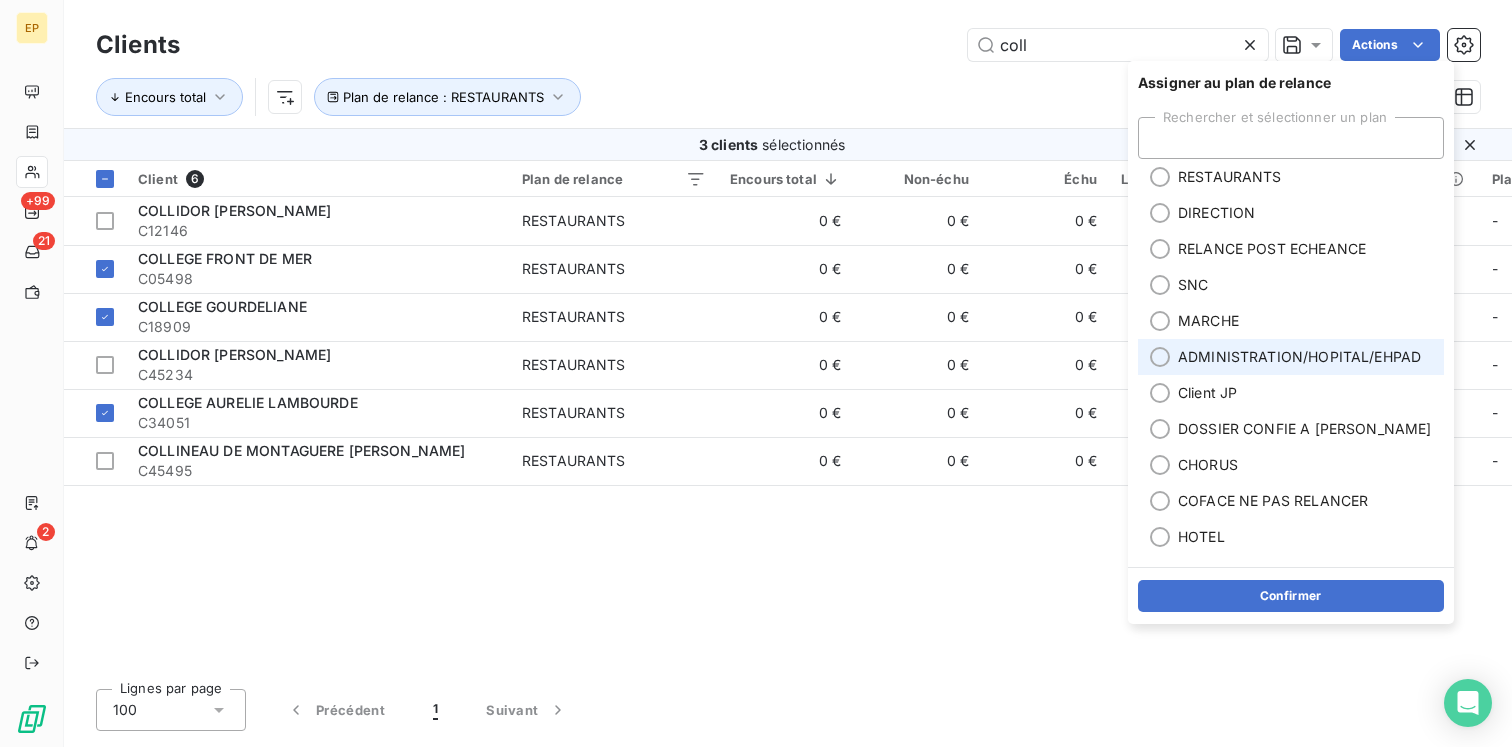 click on "ADMINISTRATION/HOPITAL/EHPAD" at bounding box center [1299, 357] 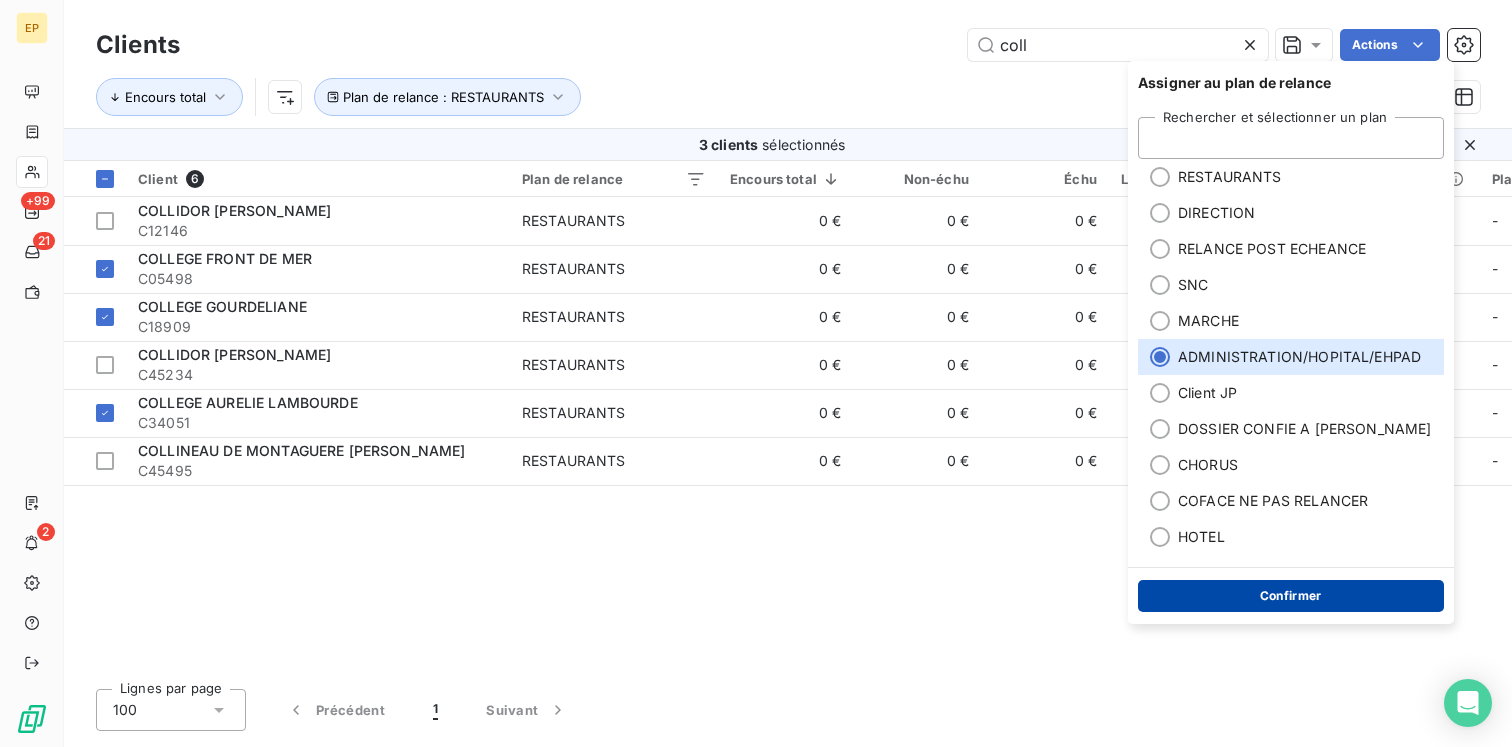 click on "Confirmer" at bounding box center (1291, 596) 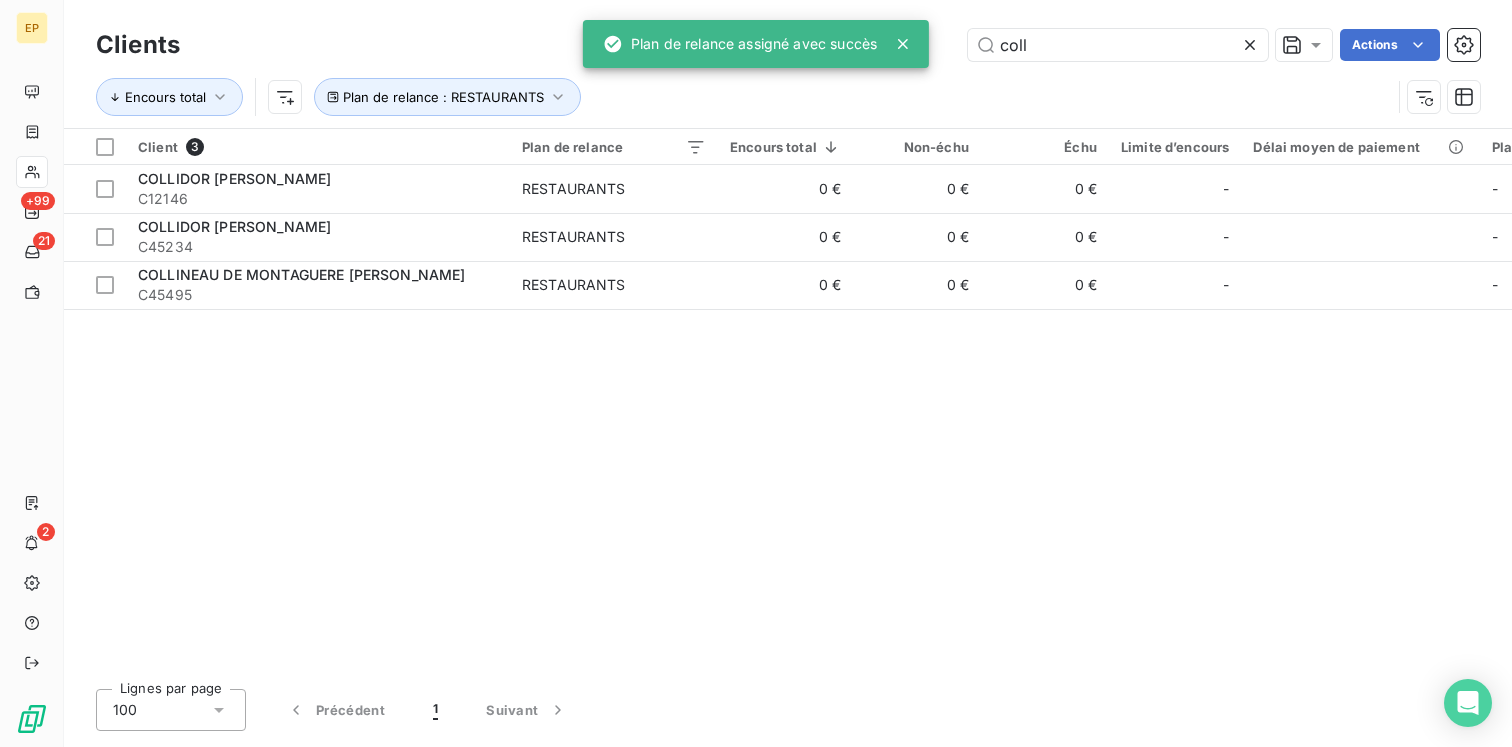 click at bounding box center (1254, 45) 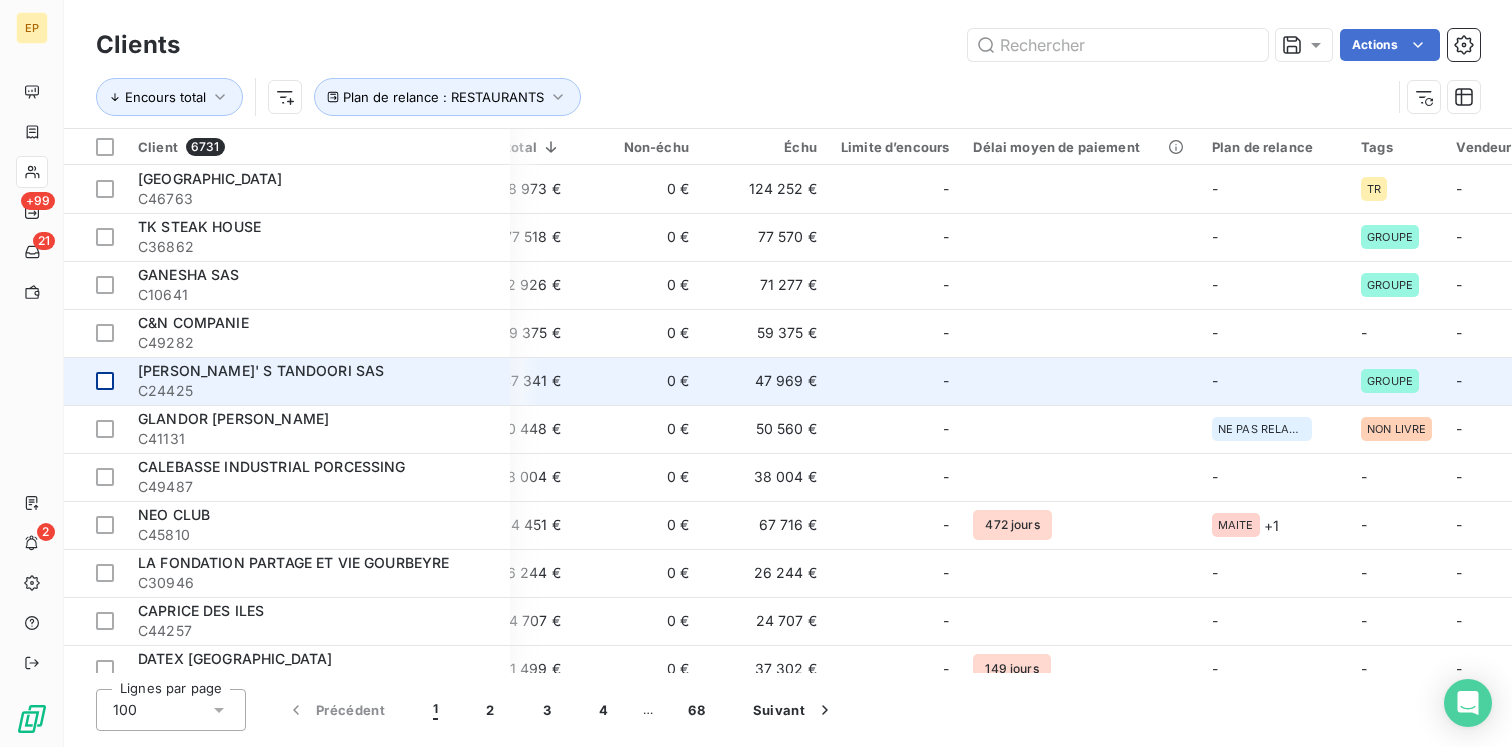 scroll, scrollTop: 0, scrollLeft: 316, axis: horizontal 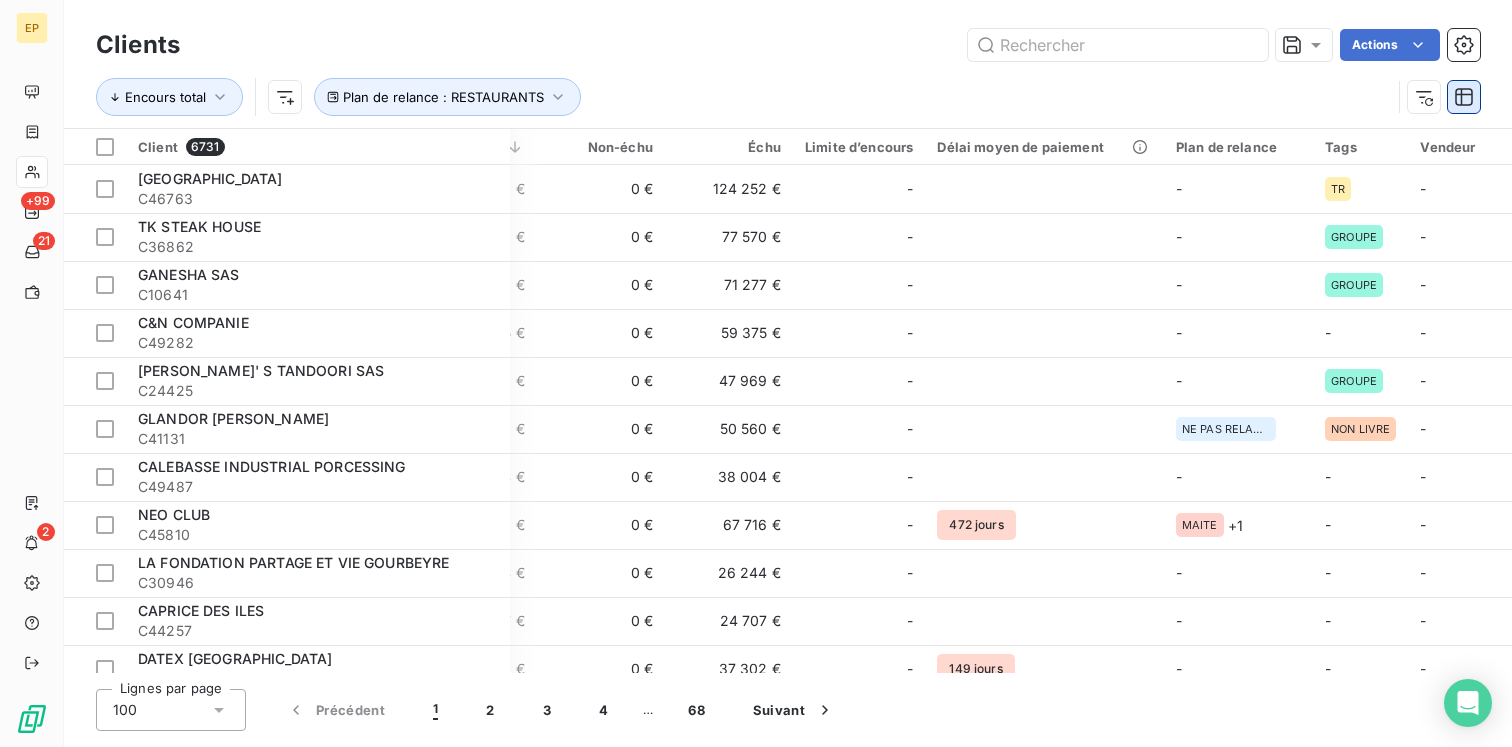 click 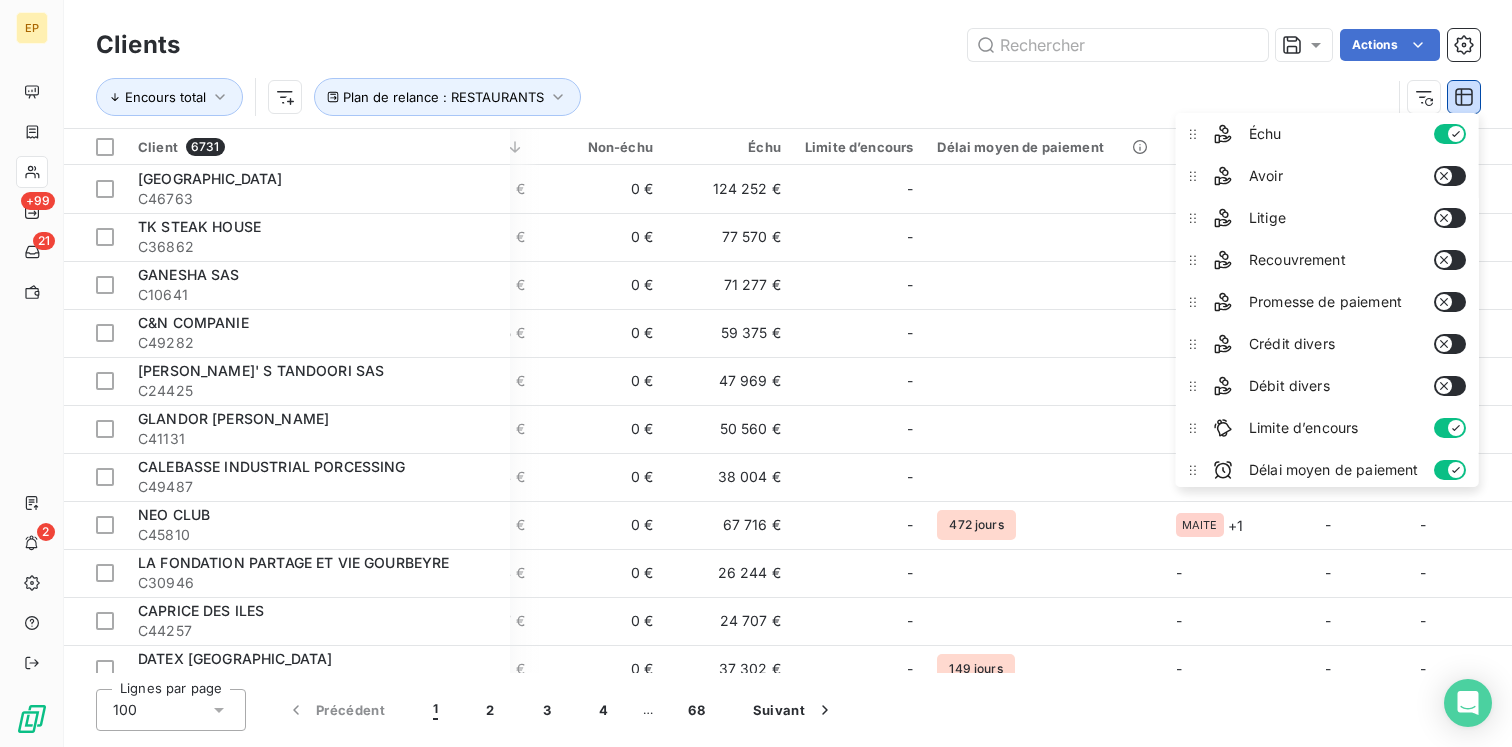 scroll, scrollTop: 346, scrollLeft: 0, axis: vertical 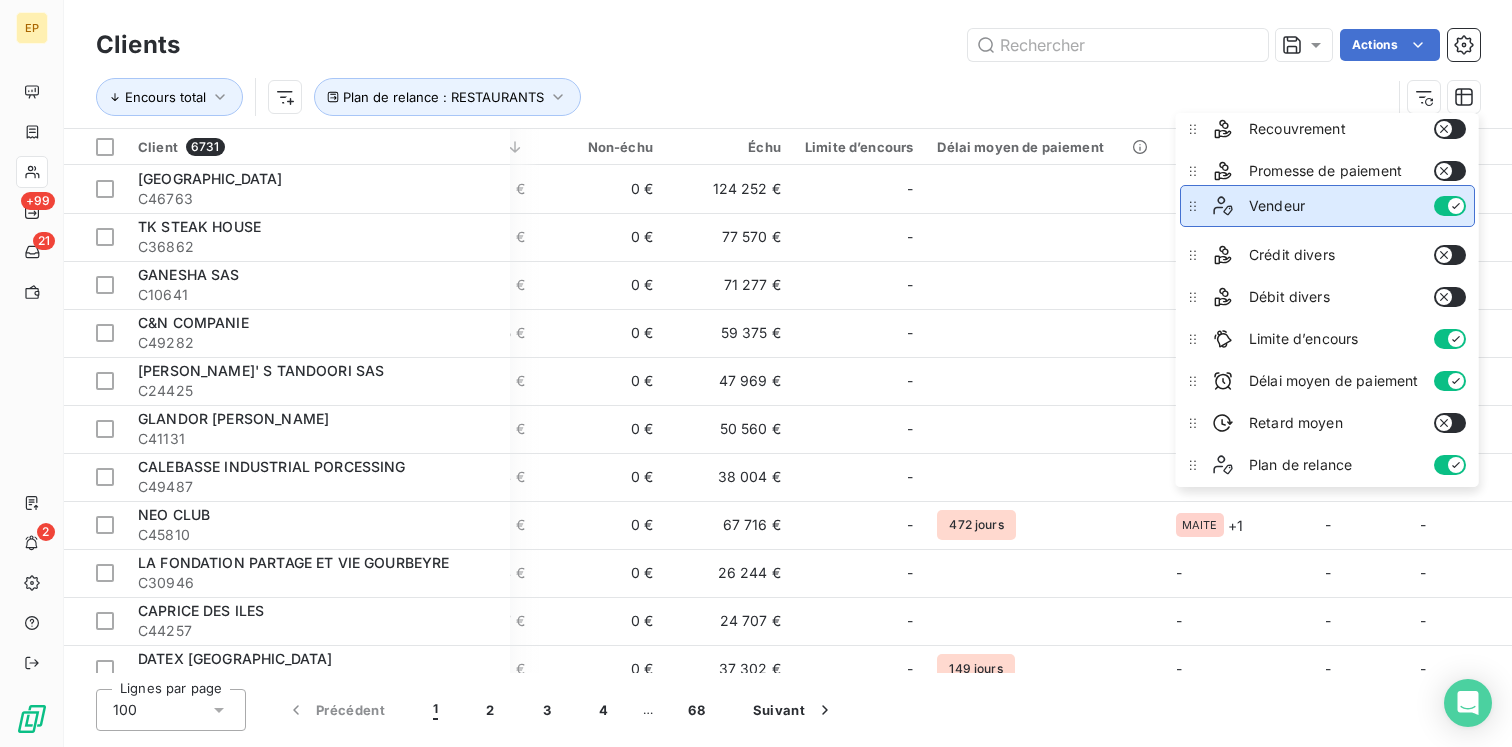drag, startPoint x: 1200, startPoint y: 455, endPoint x: 1215, endPoint y: 181, distance: 274.41028 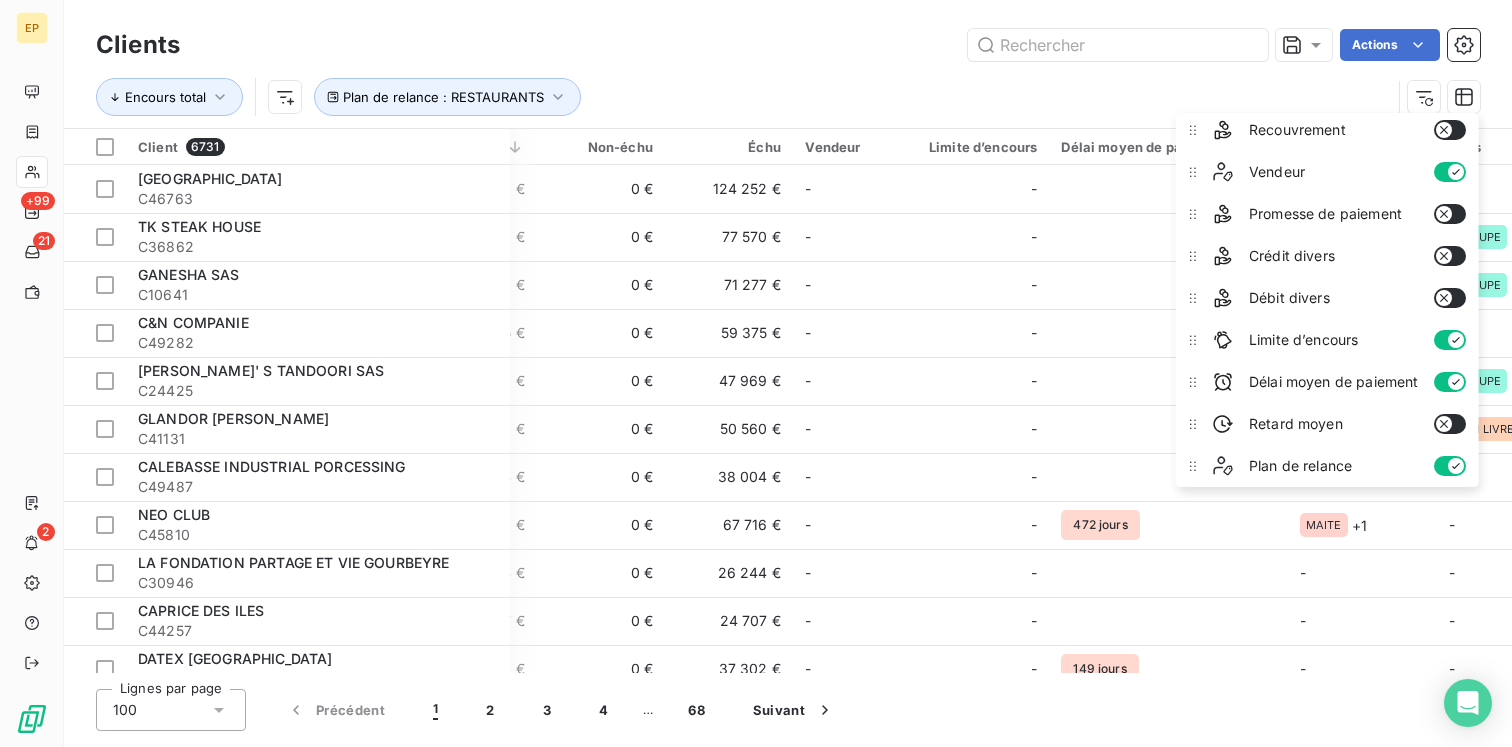 click 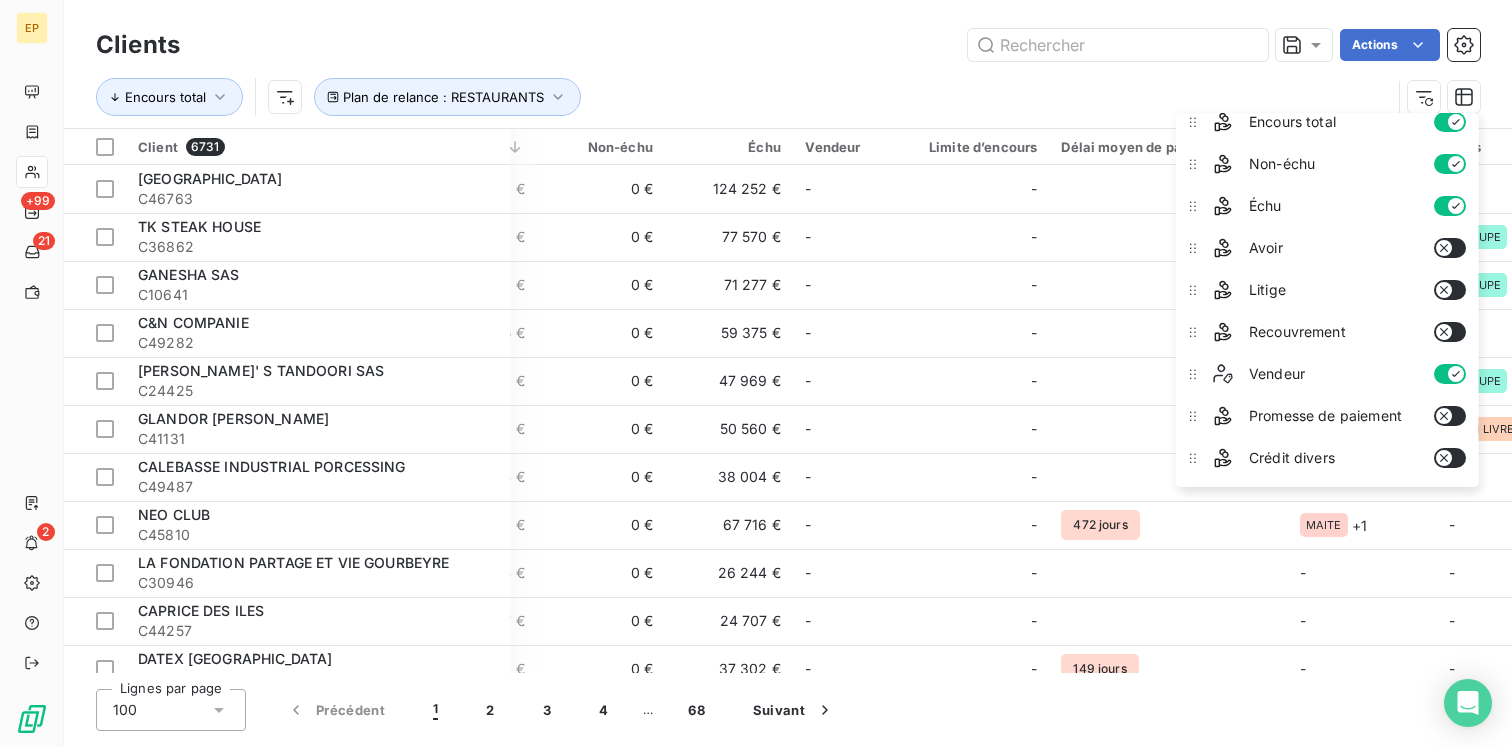 scroll, scrollTop: 66, scrollLeft: 0, axis: vertical 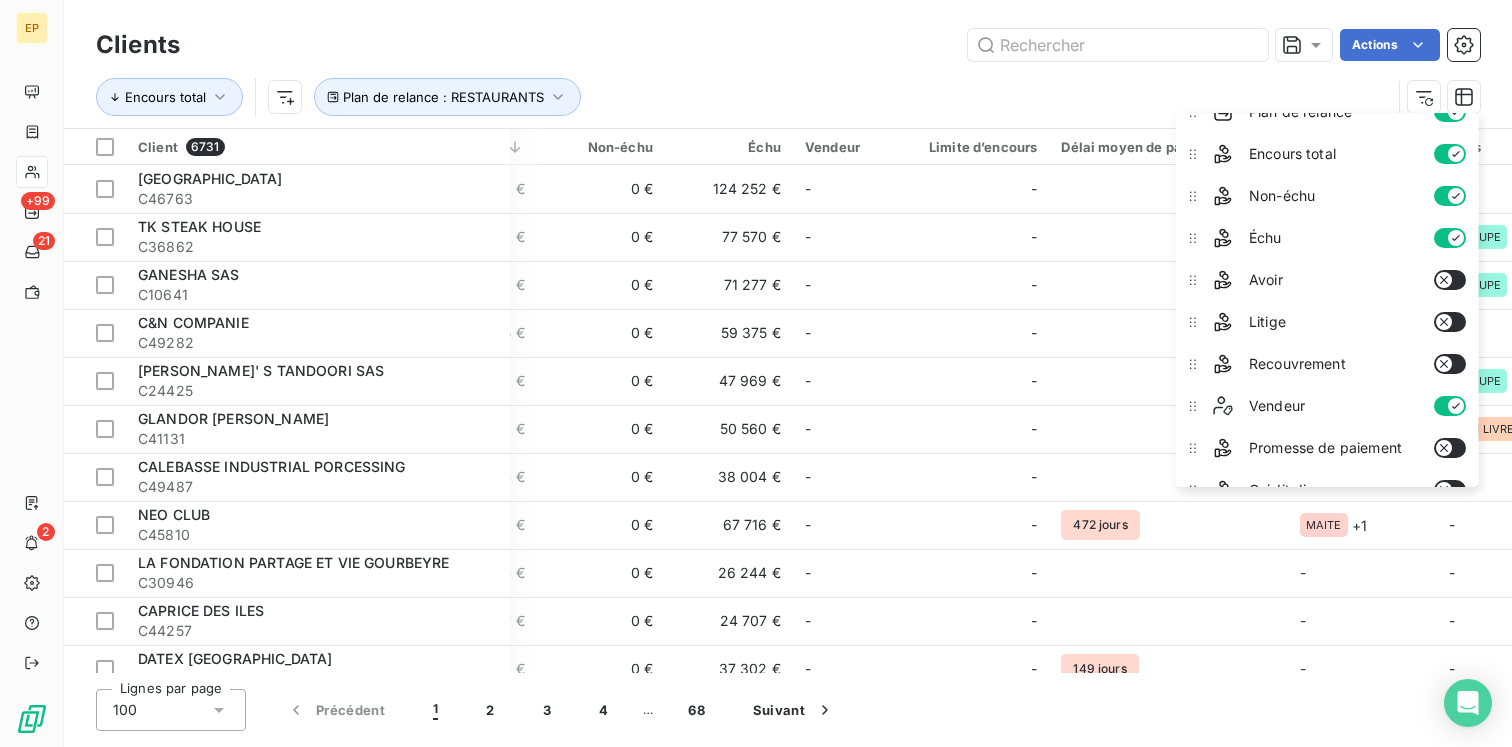 click 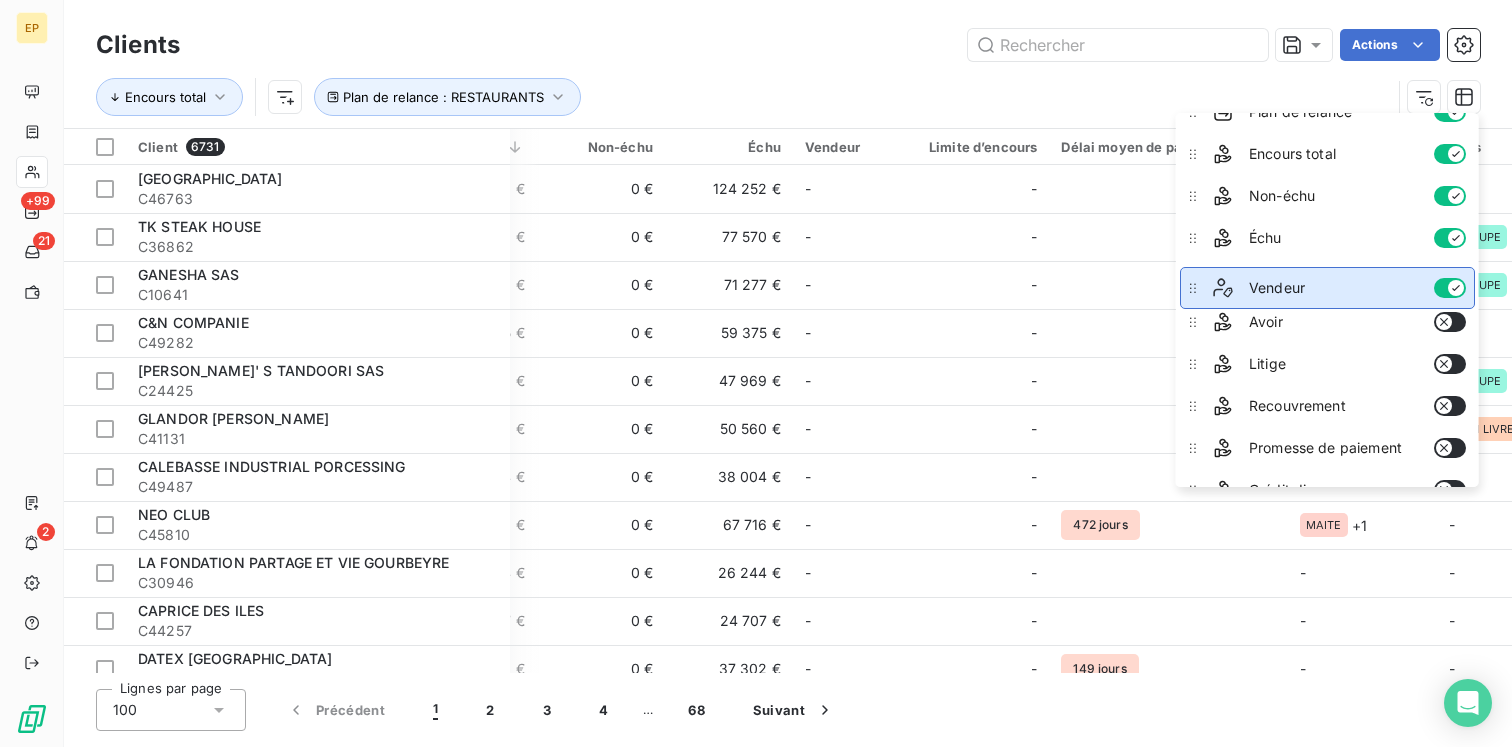 drag, startPoint x: 1192, startPoint y: 409, endPoint x: 1192, endPoint y: 291, distance: 118 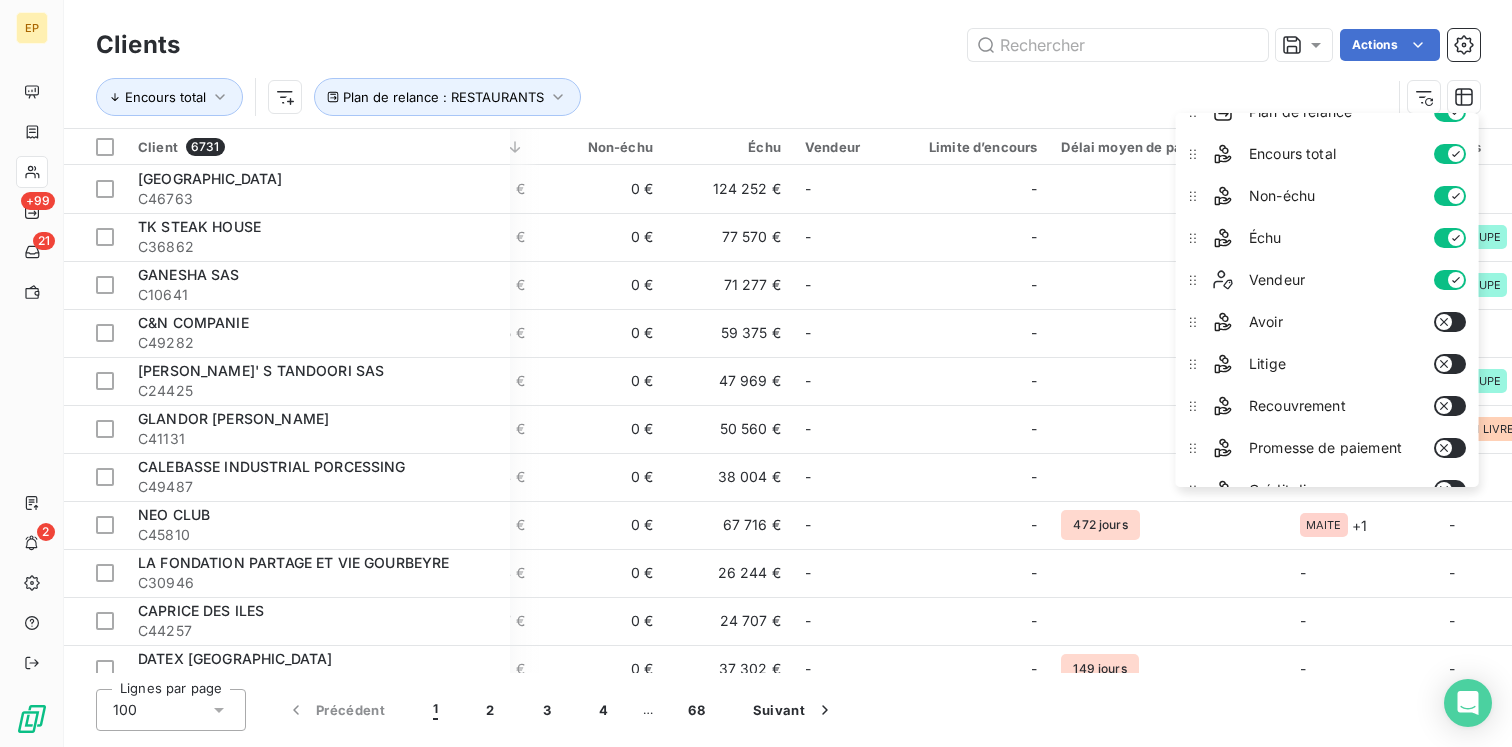 scroll, scrollTop: 346, scrollLeft: 0, axis: vertical 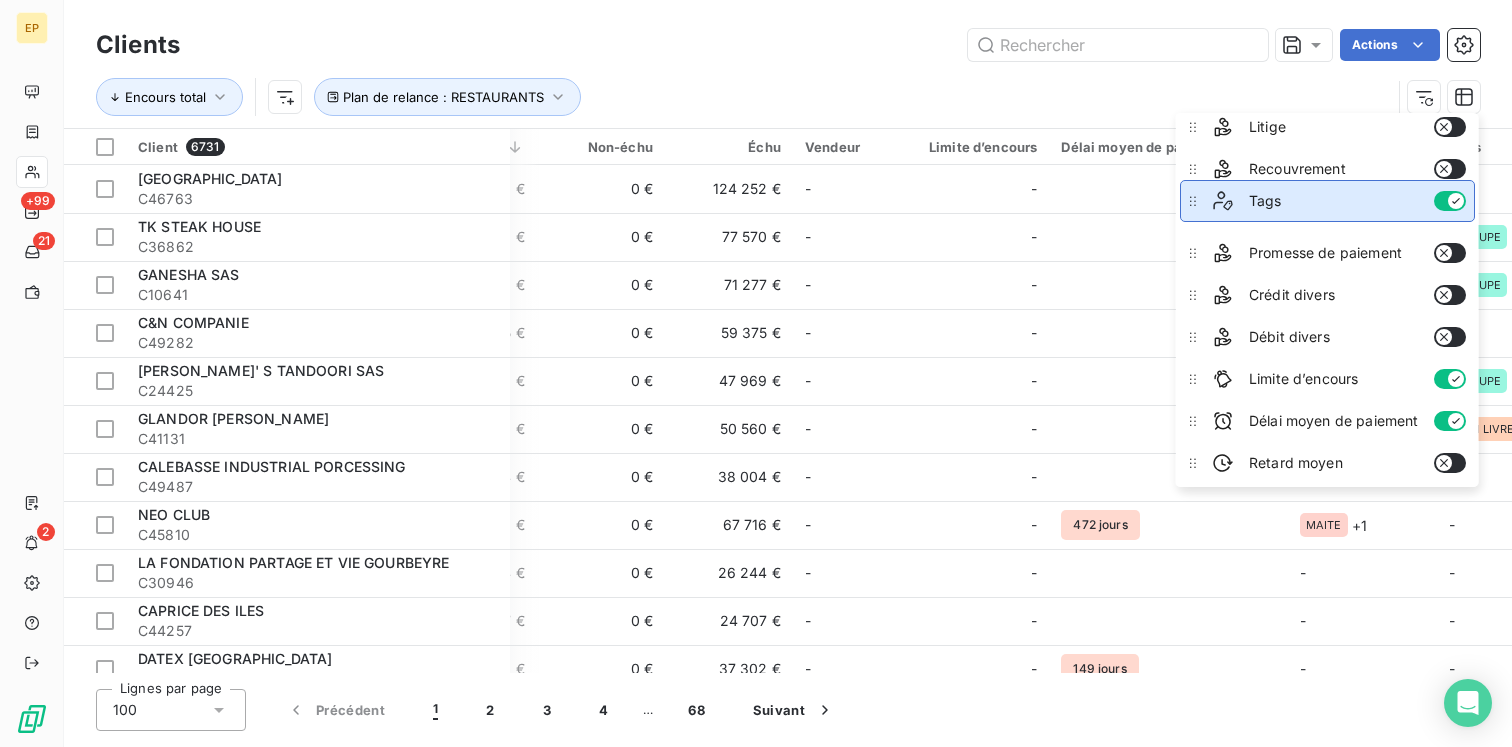drag, startPoint x: 1195, startPoint y: 465, endPoint x: 1218, endPoint y: 181, distance: 284.9298 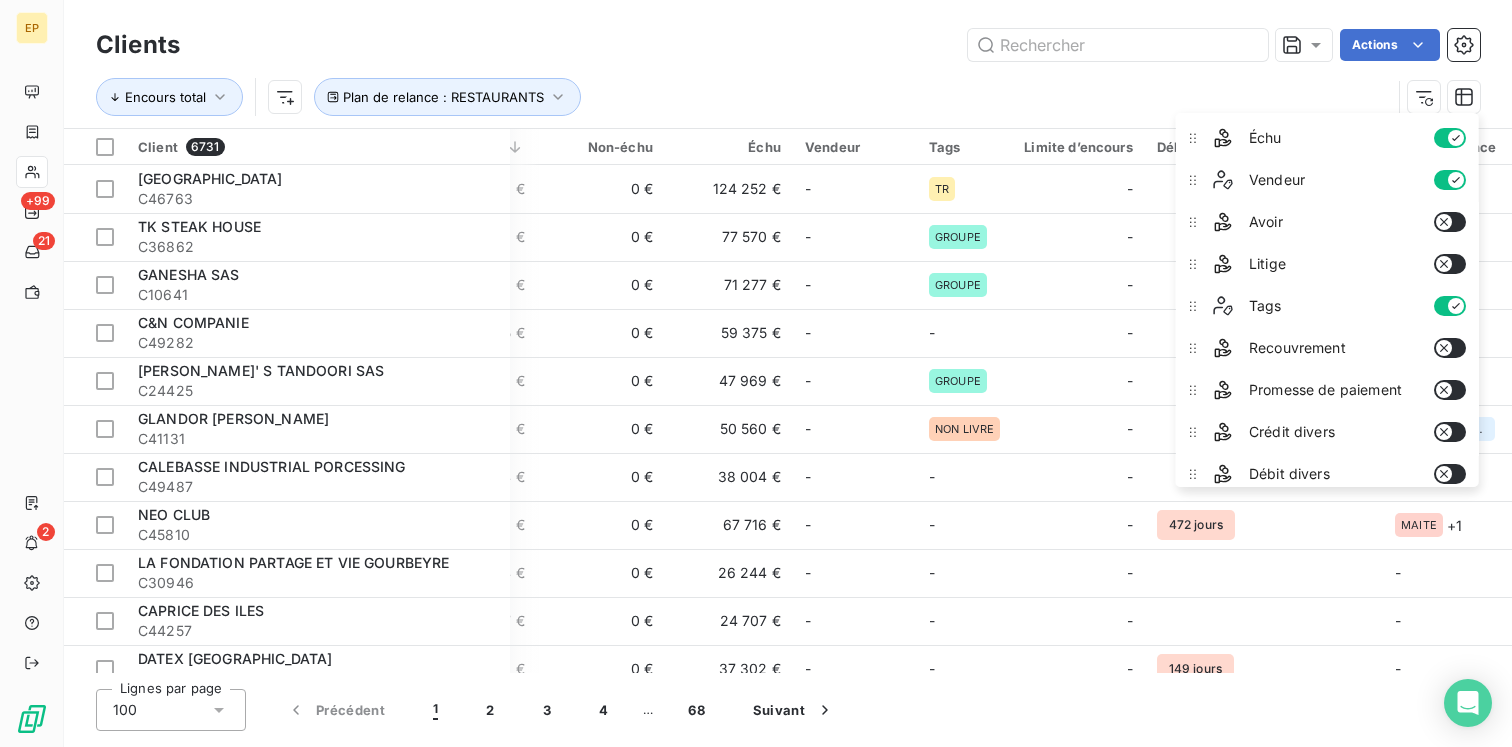 scroll, scrollTop: 152, scrollLeft: 0, axis: vertical 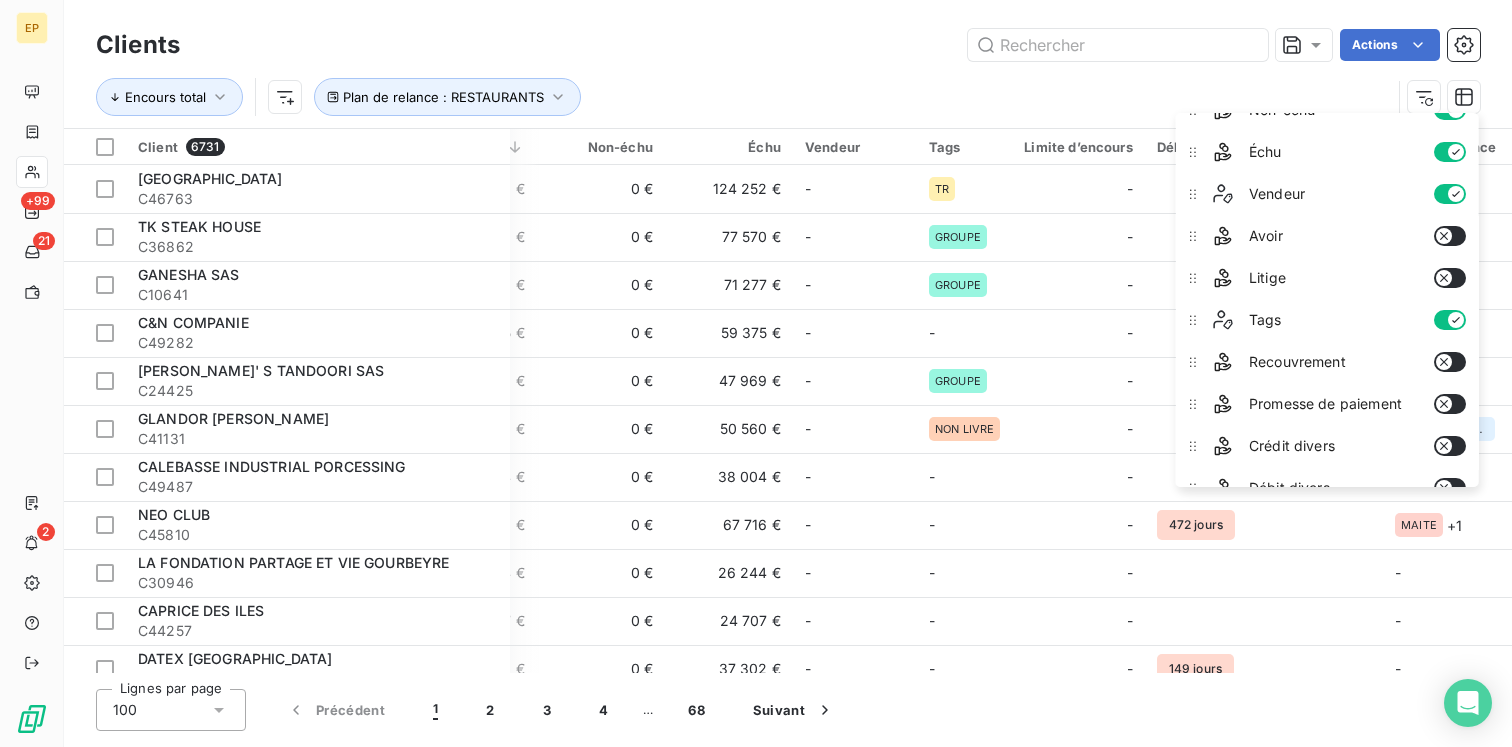 drag, startPoint x: 1222, startPoint y: 323, endPoint x: 1220, endPoint y: 239, distance: 84.0238 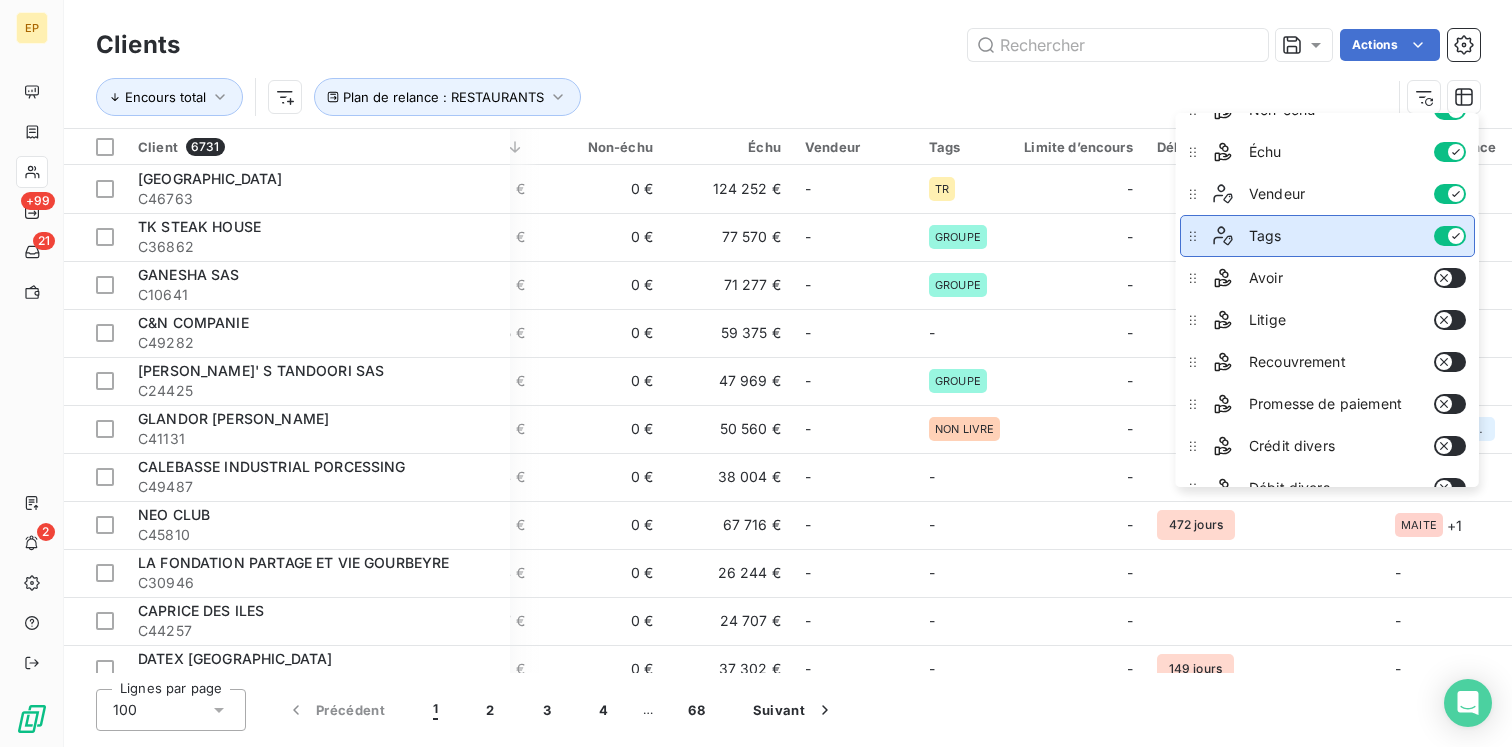 drag, startPoint x: 1192, startPoint y: 320, endPoint x: 1197, endPoint y: 236, distance: 84.14868 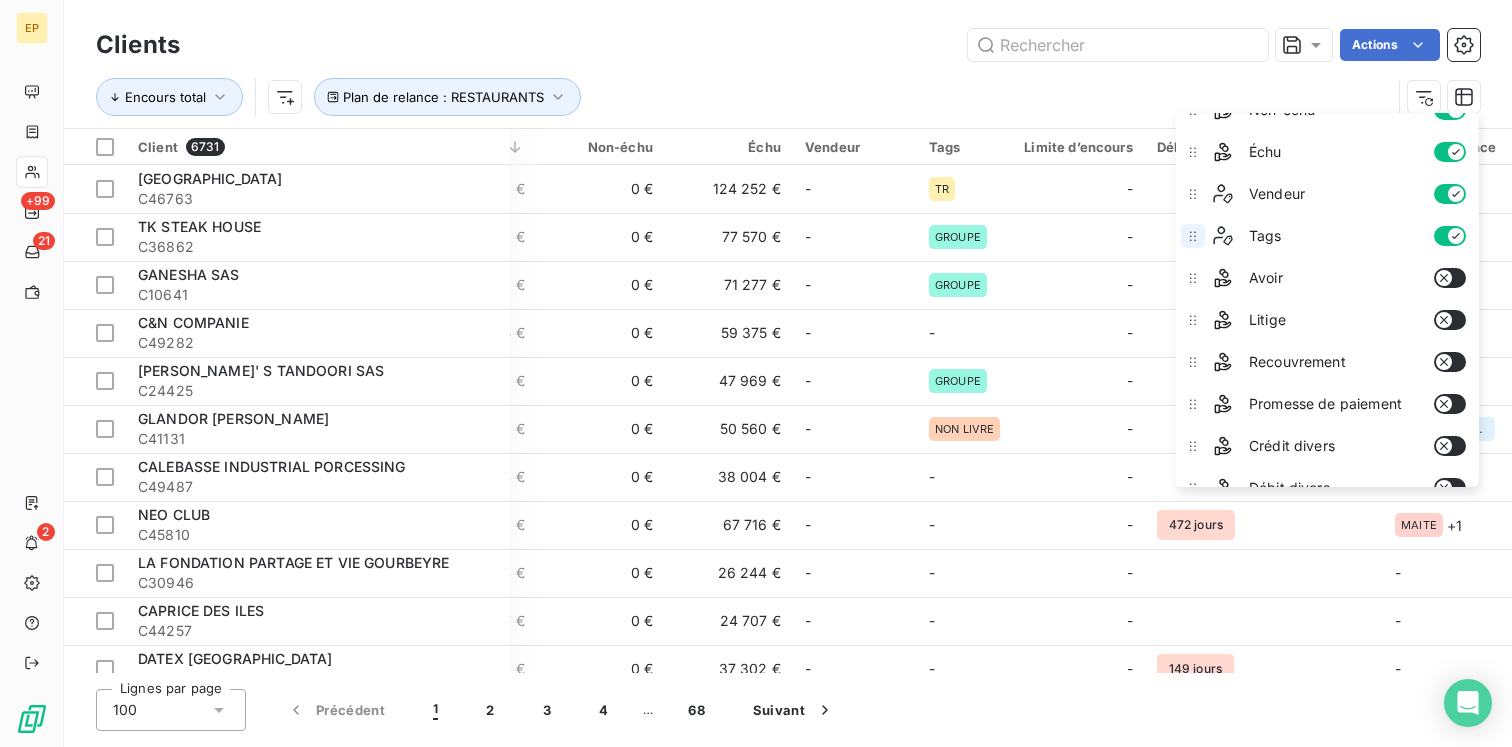 scroll, scrollTop: 0, scrollLeft: 0, axis: both 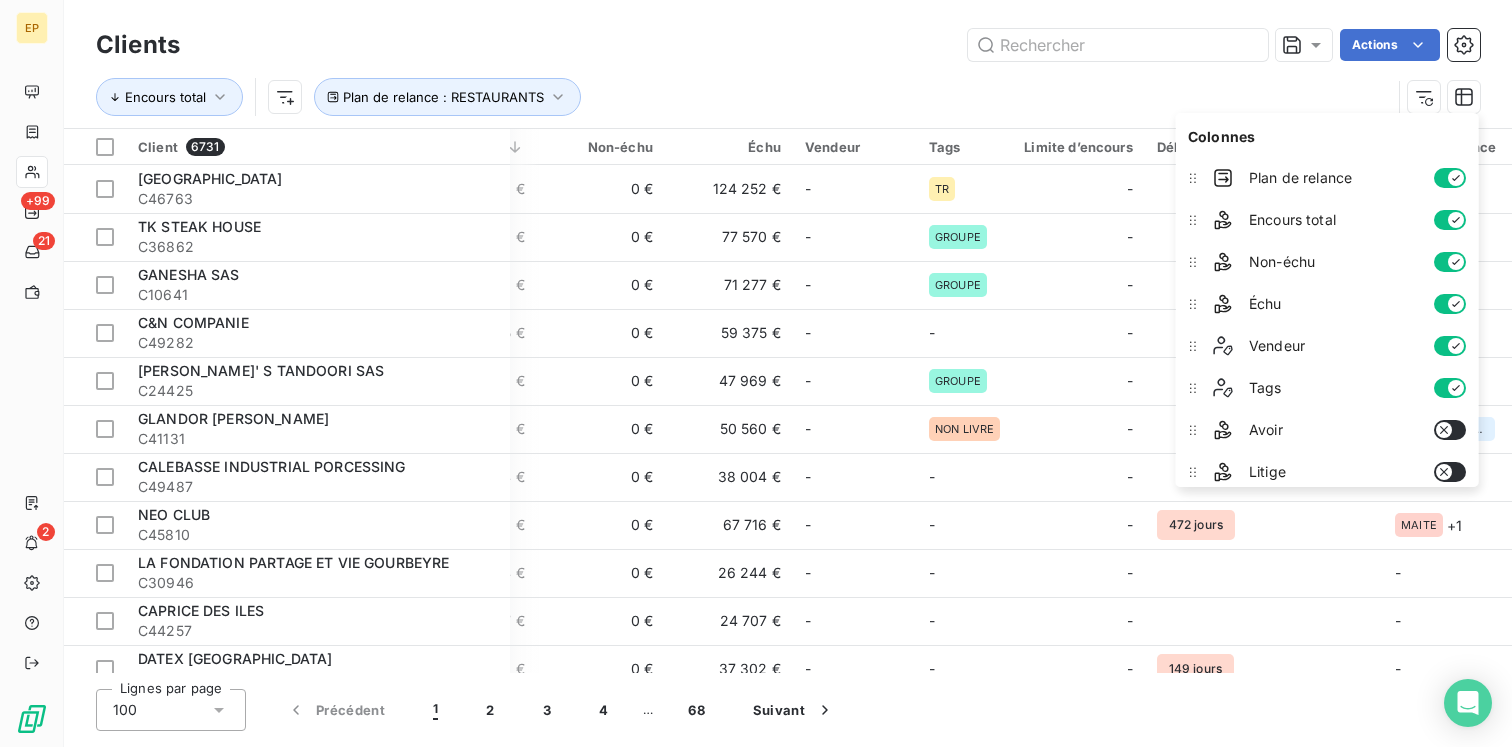 click on "Encours total Plan de relance  : RESTAURANTS" at bounding box center [743, 97] 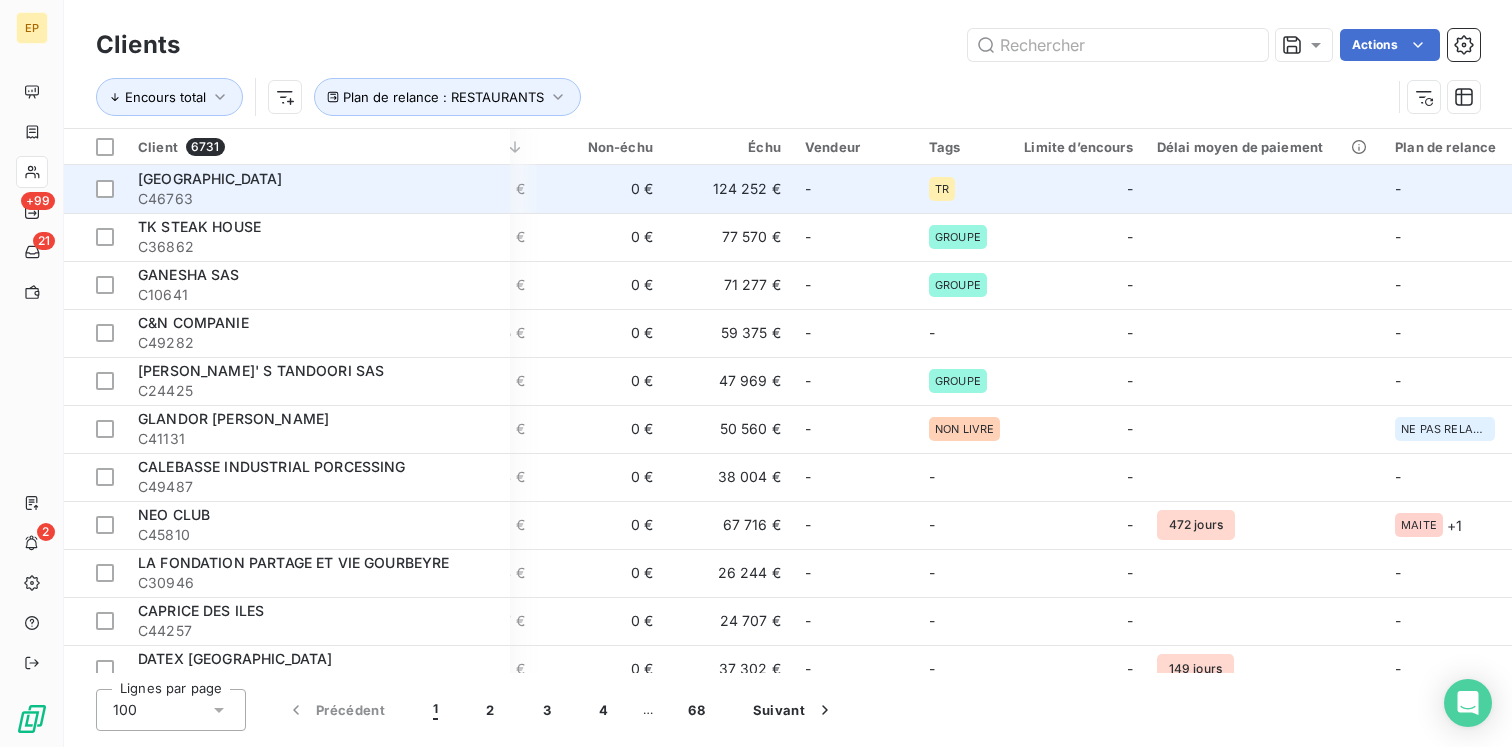 click on "-" at bounding box center [855, 189] 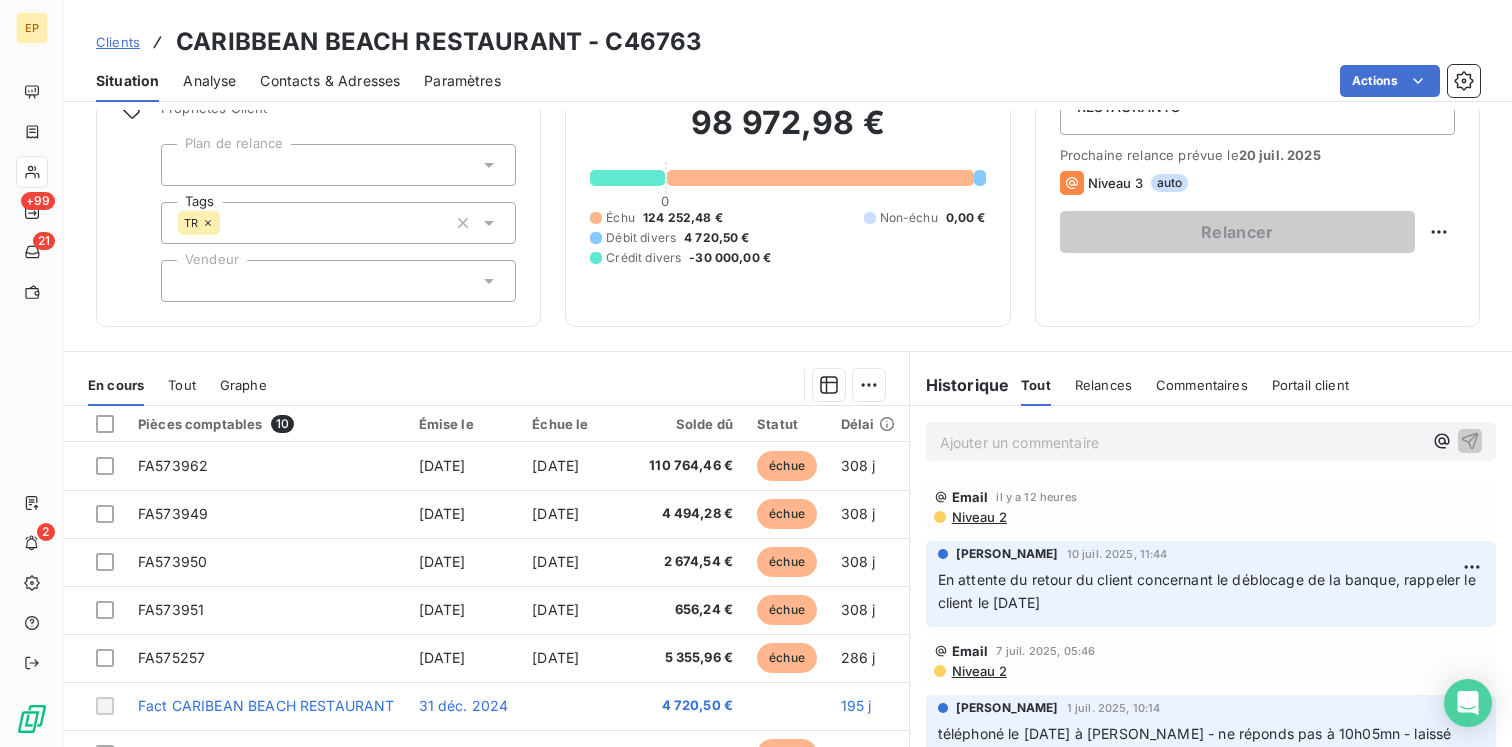 scroll, scrollTop: 105, scrollLeft: 0, axis: vertical 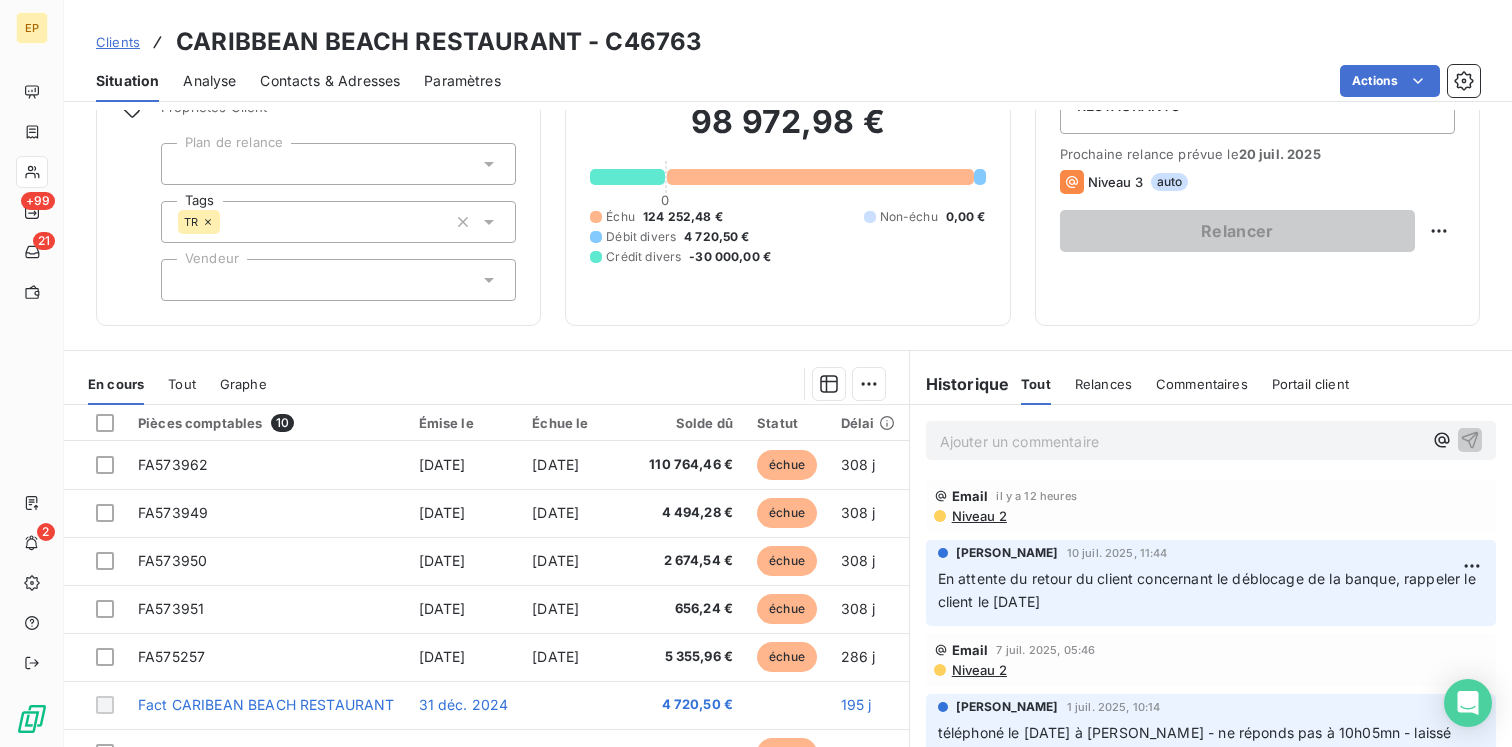 click at bounding box center [338, 280] 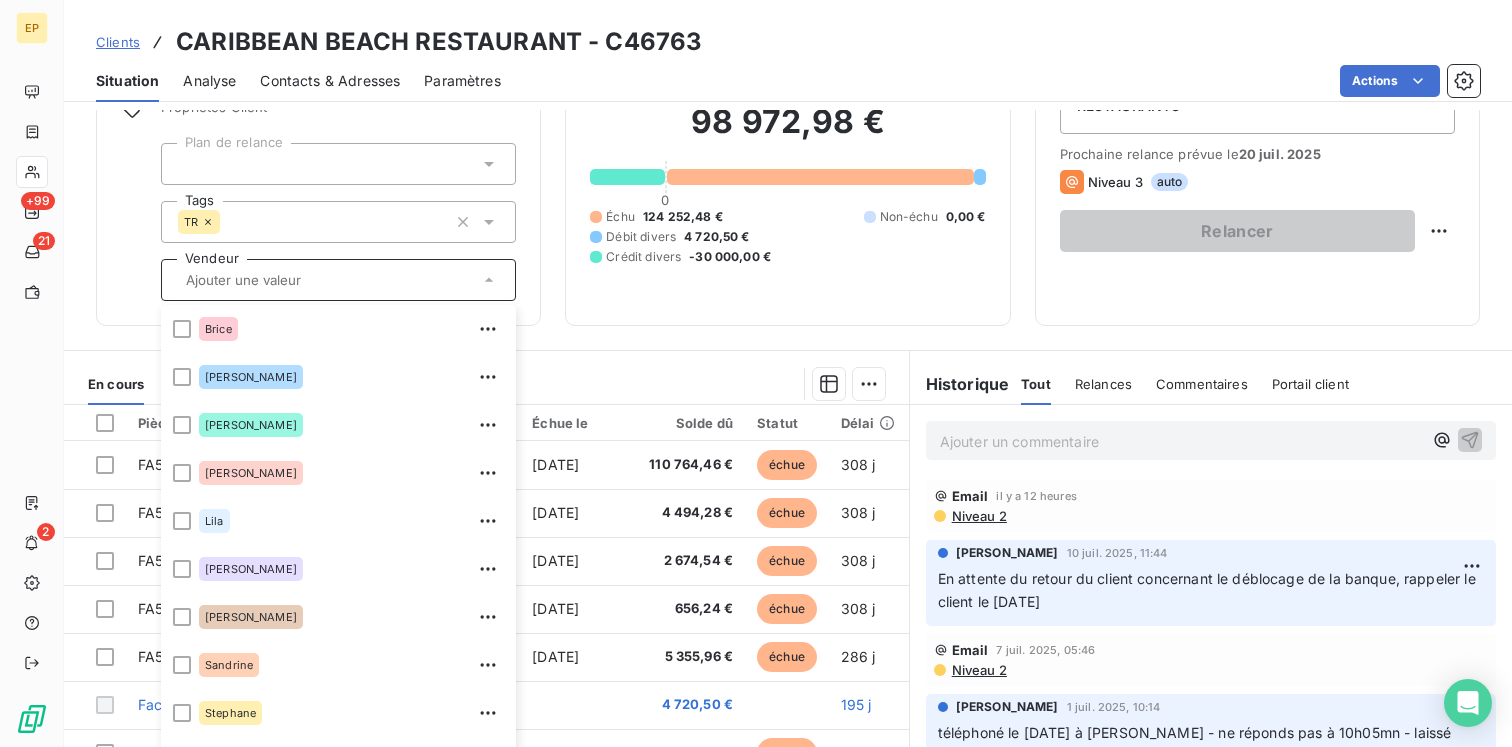 click on "En cours Tout Graphe Pièces comptables 10 Émise le Échue le Solde dû Statut Délai   Retard   FA573962 9 sept. 2024 9 sept. 2024 110 764,46 € échue 308 j +308 j FA573949 9 sept. 2024 9 sept. 2024 4 494,28 € échue 308 j +308 j FA573950 9 sept. 2024 9 sept. 2024 2 674,54 € échue 308 j +308 j FA573951 9 sept. 2024 9 sept. 2024 656,24 € échue 308 j +308 j FA575257 1 oct. 2024 1 oct. 2024 5 355,96 € échue 286 j +286 j Fact CARIBEAN BEACH RESTAURANT  31 déc. 2024 4 720,50 € 195 j FA584175 2 févr. 2025 2 févr. 2025 157,00 € échue 162 j +162 j FA584904 12 févr. 2025 12 févr. 2025 150,00 € échue 152 j +152 j CARIBBEAN BEACH RESTAURANT 7 avr. 2025 -5 000,00 € 98 j CARIBBEAN BEACH RESTAURANT 6 mai 2025 -25 000,00 € 69 j Lignes par page 25 Précédent 1 Suivant" at bounding box center [486, 600] 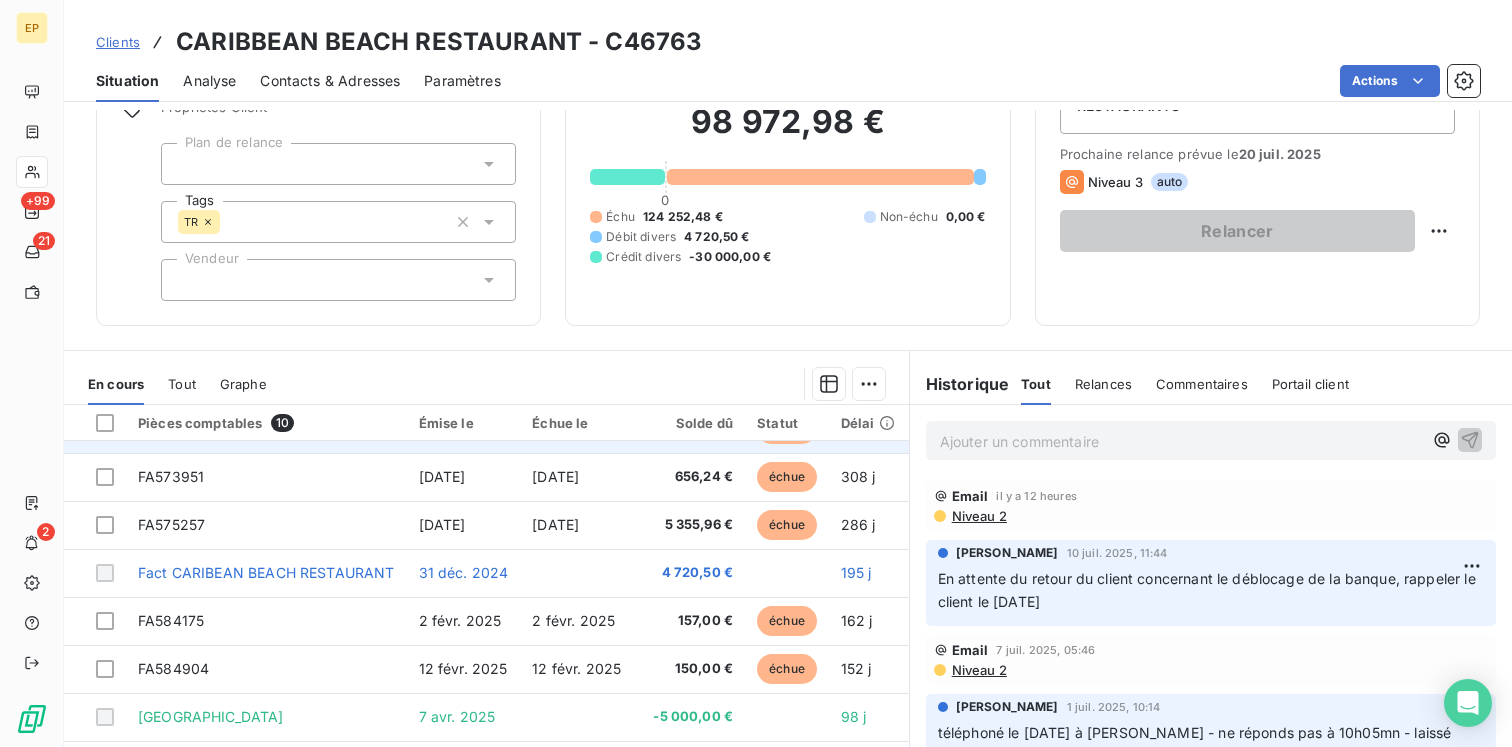 scroll, scrollTop: 0, scrollLeft: 0, axis: both 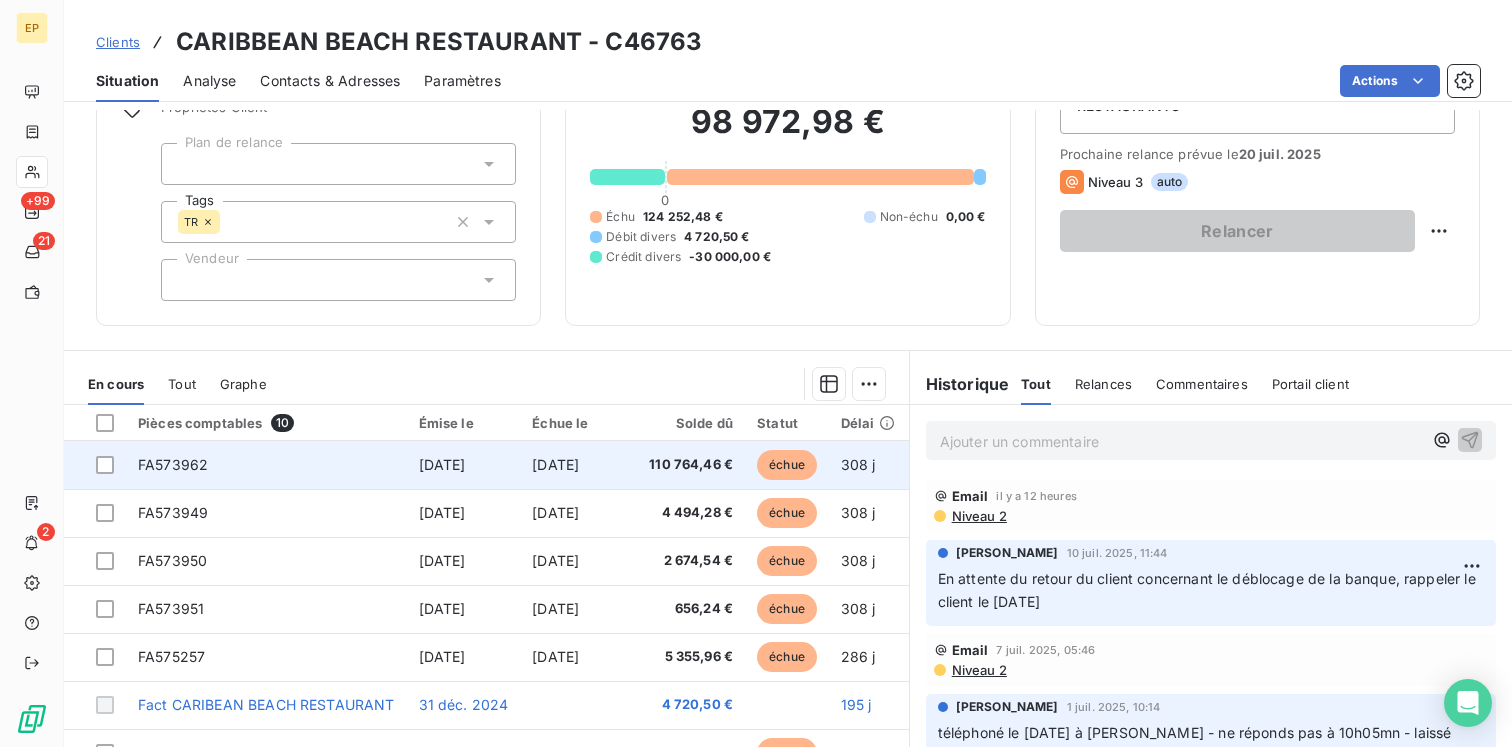 click on "[DATE]" at bounding box center (555, 464) 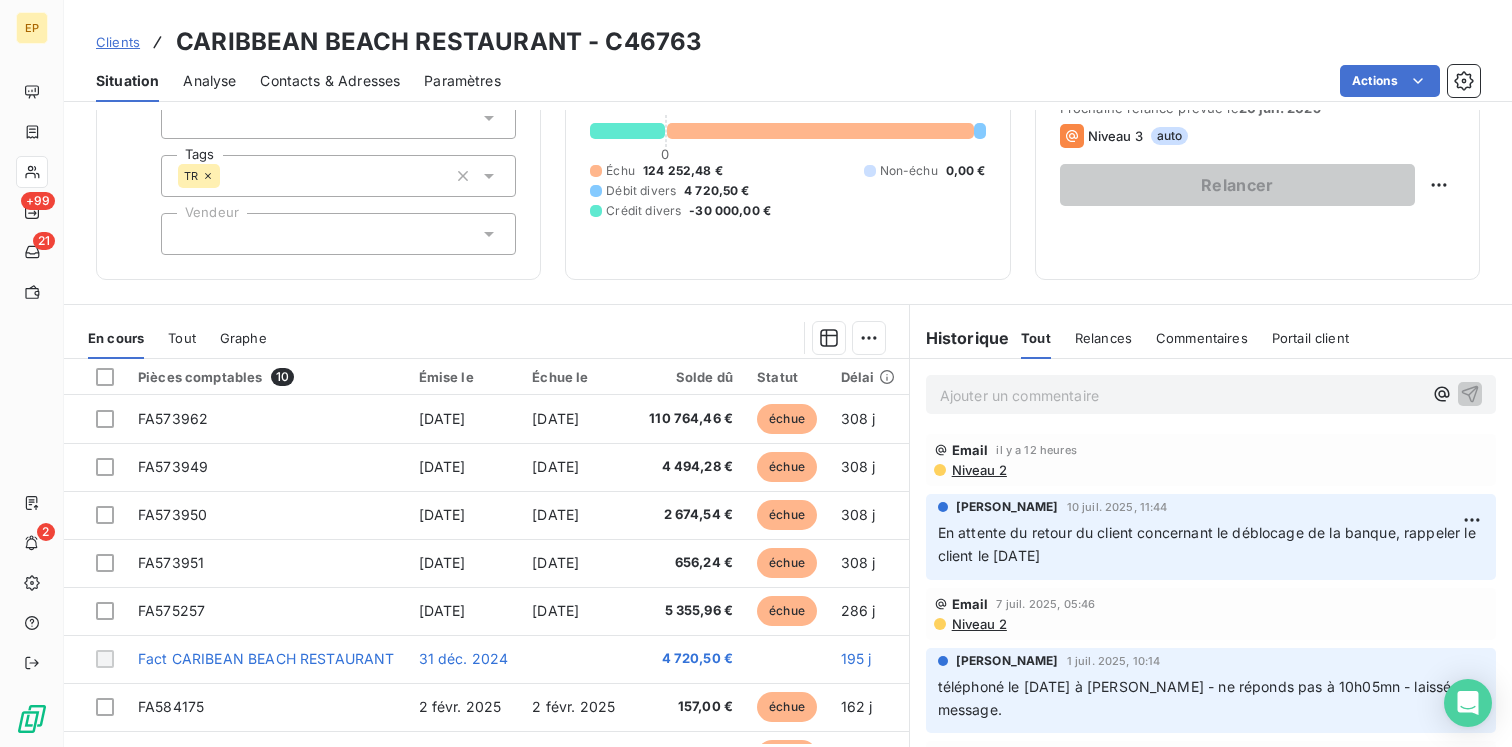 scroll, scrollTop: 208, scrollLeft: 0, axis: vertical 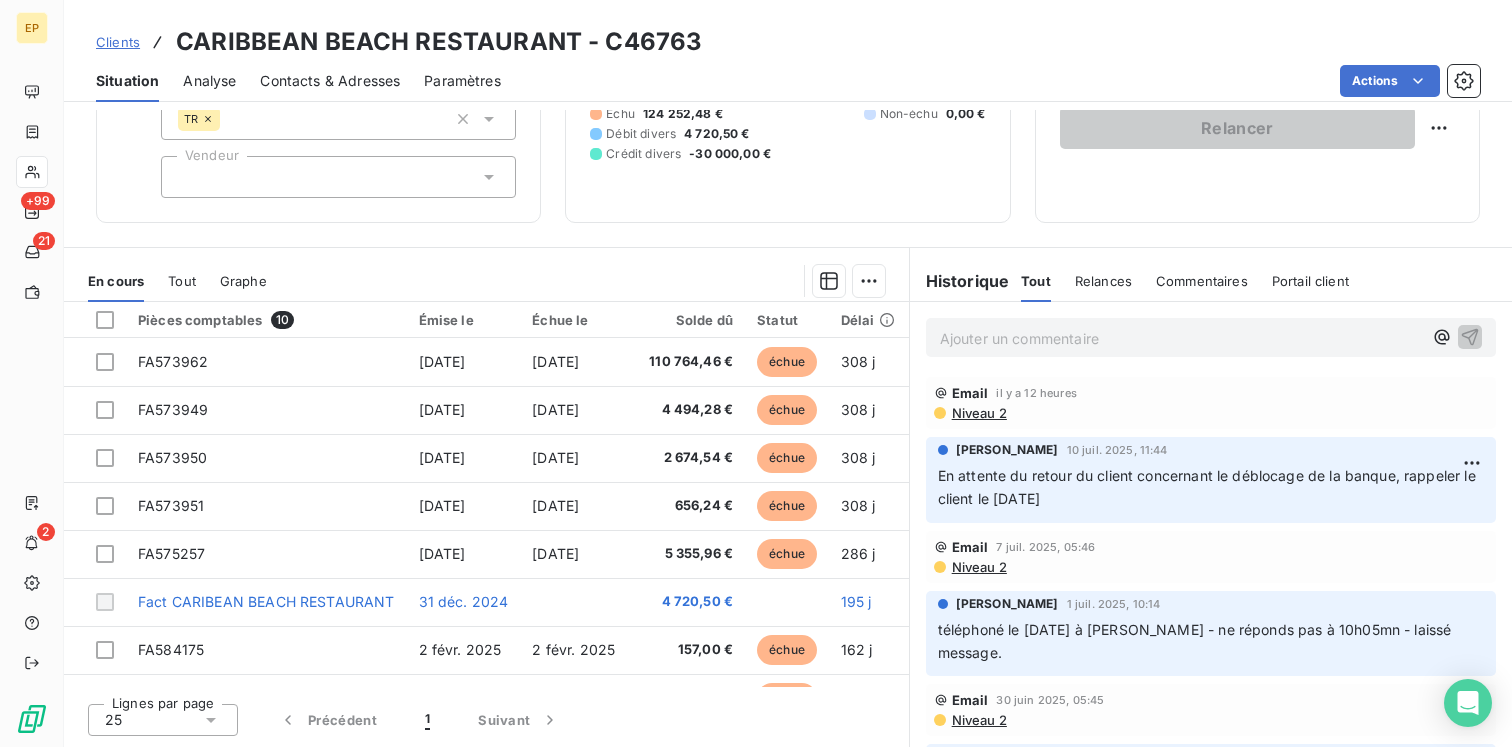 click at bounding box center (338, 177) 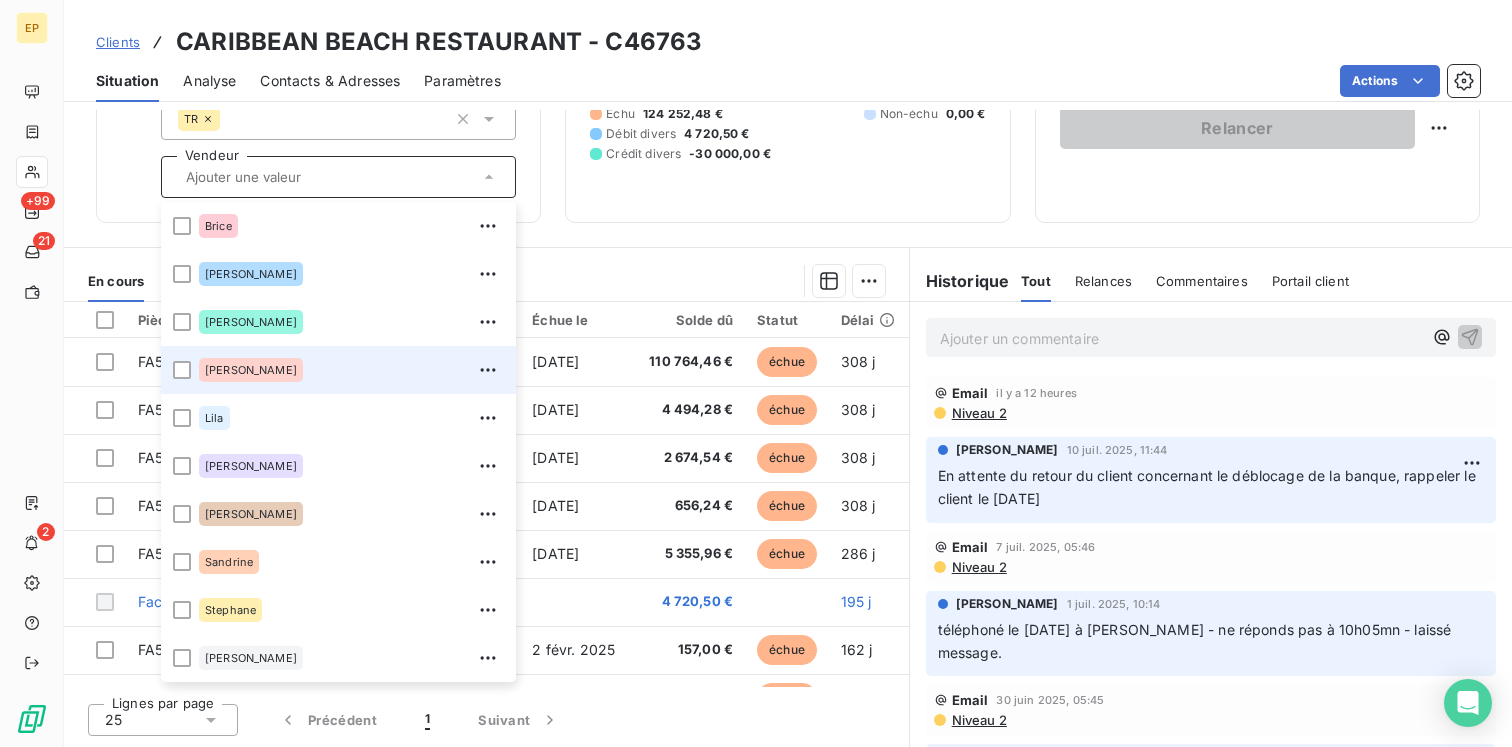 click on "[PERSON_NAME]" at bounding box center [351, 370] 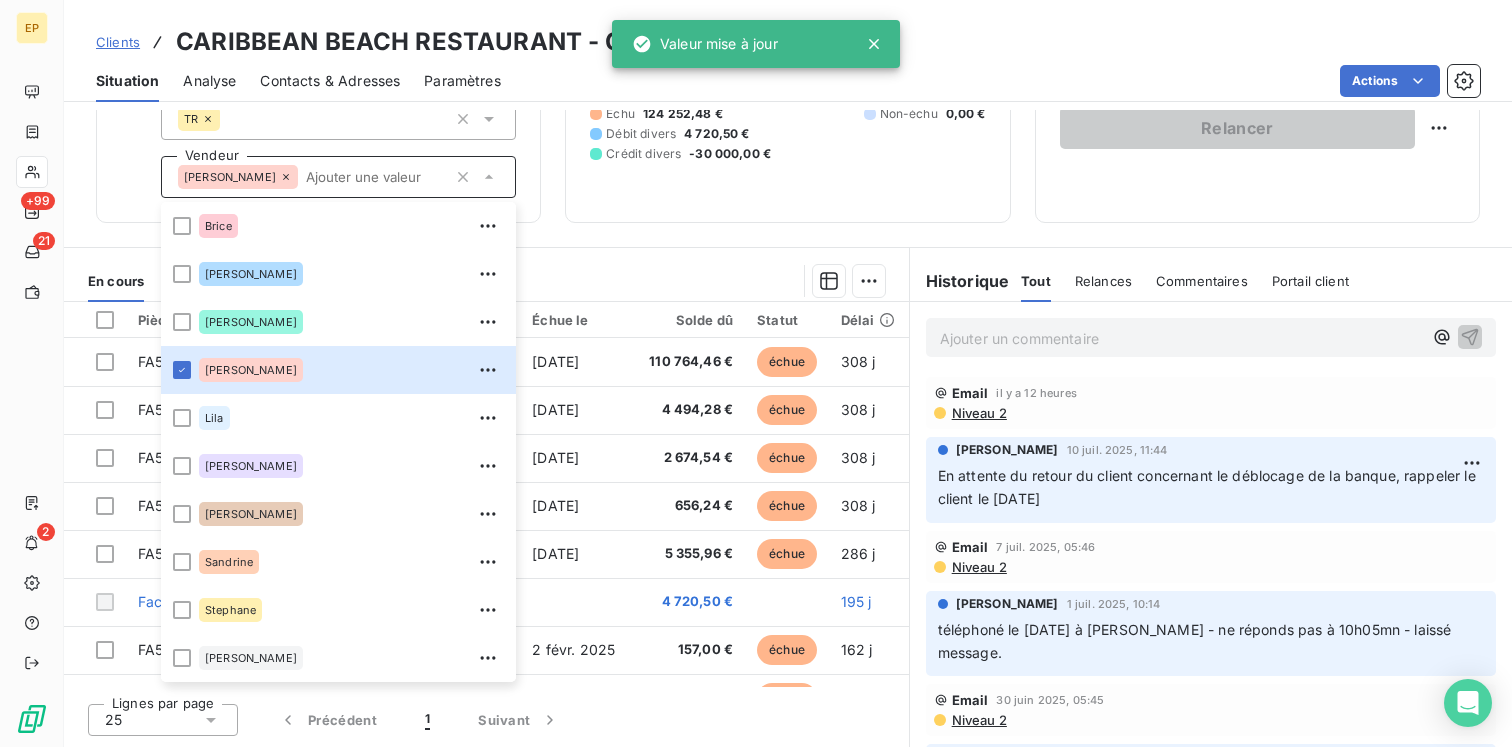 click on "Informations client Propriétés Client Plan de relance Tags TR Vendeur Jean Pierre Brice Cynthia Jean Marc Jean Pierre Lila Marie Michel Ange Sandrine Stephane Thierry Encours client   98 972,98 € 0 Échu 124 252,48 € Non-échu 0,00 €   Débit divers 4 720,50 € Crédit divers -30 000,00 € Relance Plan de relance RESTAURANTS Prochaine relance prévue le  20 juil. 2025 Niveau 3 auto Relancer En cours Tout Graphe Pièces comptables 10 Émise le Échue le Solde dû Statut Délai   Retard   FA573962 9 sept. 2024 9 sept. 2024 110 764,46 € échue 308 j +308 j FA573949 9 sept. 2024 9 sept. 2024 4 494,28 € échue 308 j +308 j FA573950 9 sept. 2024 9 sept. 2024 2 674,54 € échue 308 j +308 j FA573951 9 sept. 2024 9 sept. 2024 656,24 € échue 308 j +308 j FA575257 1 oct. 2024 1 oct. 2024 5 355,96 € échue 286 j +286 j Fact CARIBEAN BEACH RESTAURANT  31 déc. 2024 4 720,50 € 195 j FA584175 2 févr. 2025 2 févr. 2025 157,00 € échue 162 j +162 j FA584904 12 févr. 2025 échue" at bounding box center (788, 428) 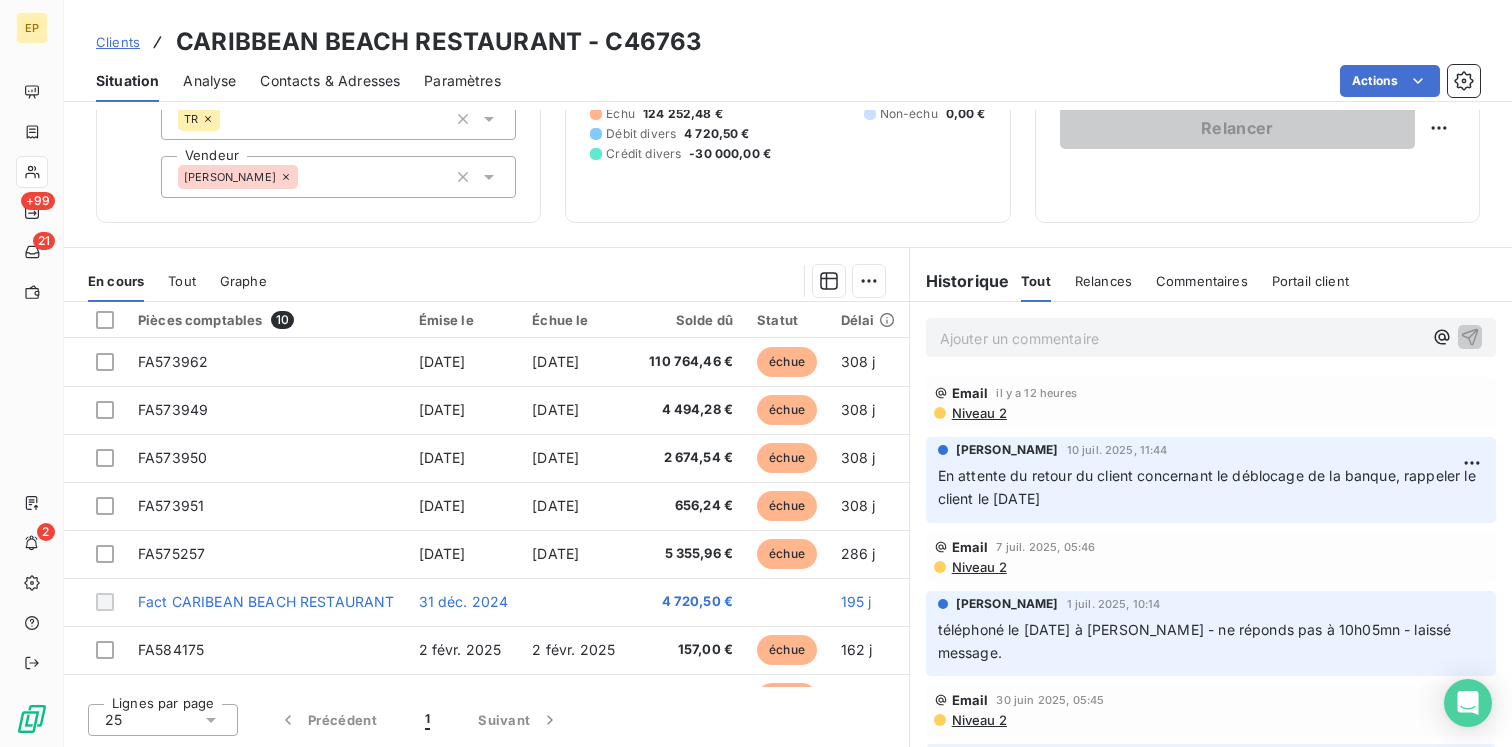 click 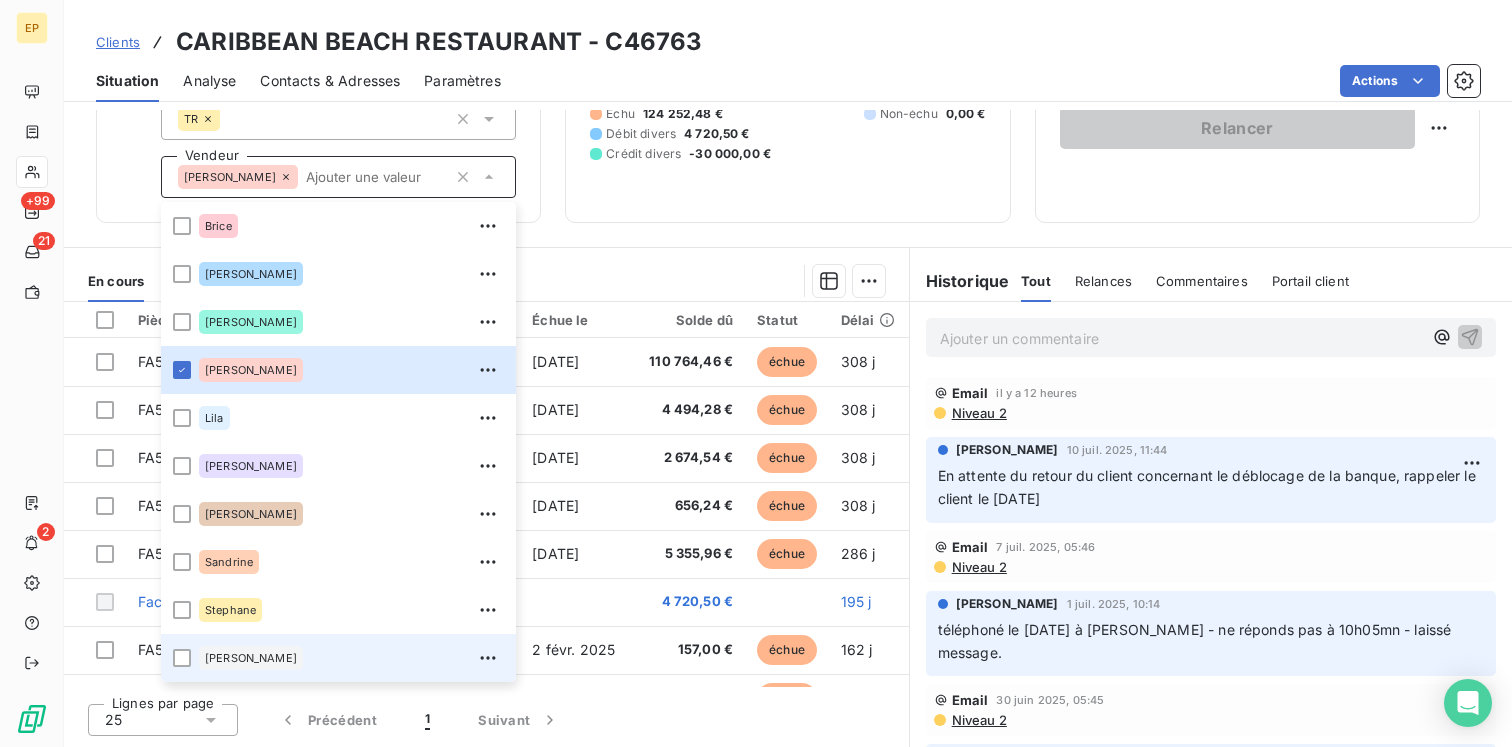 click on "[PERSON_NAME]" at bounding box center [251, 658] 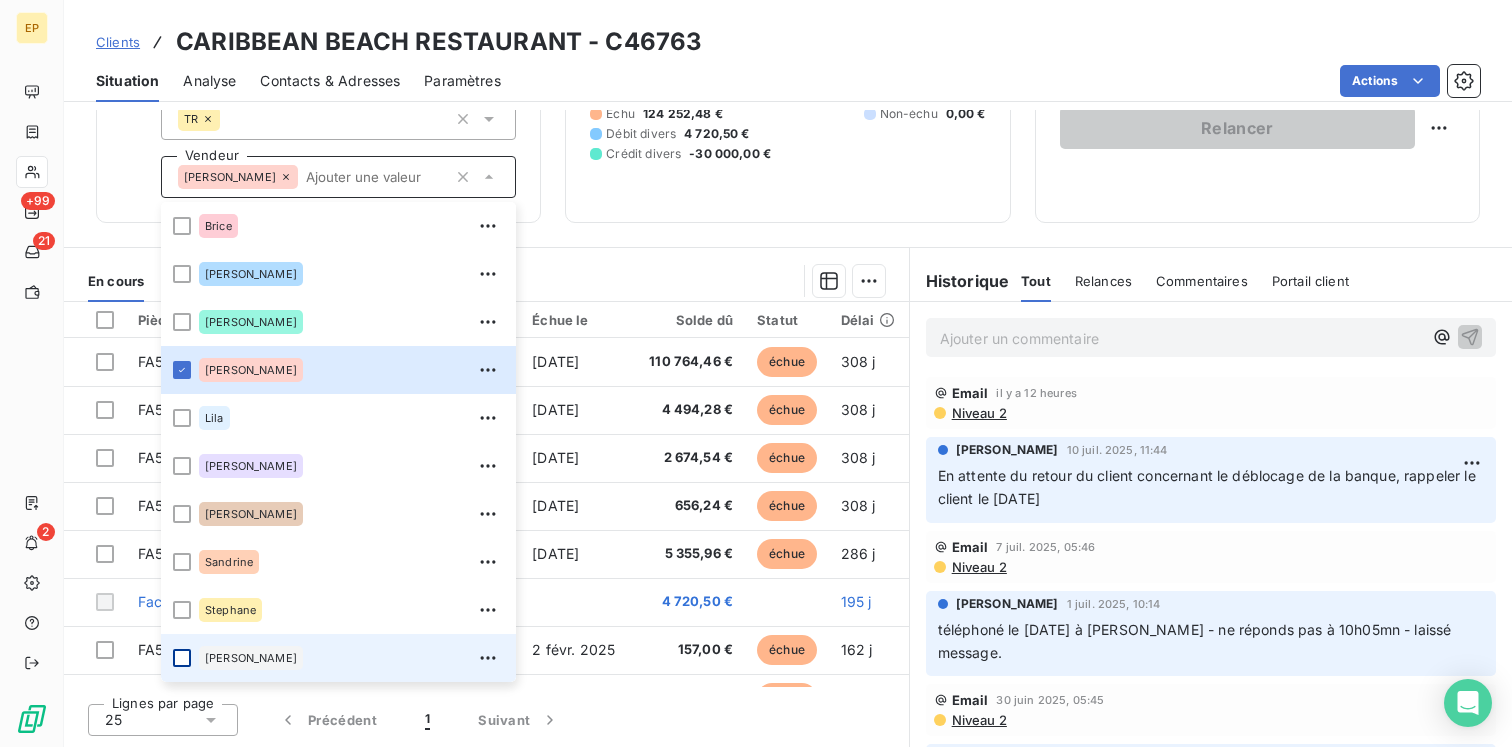 click at bounding box center (182, 658) 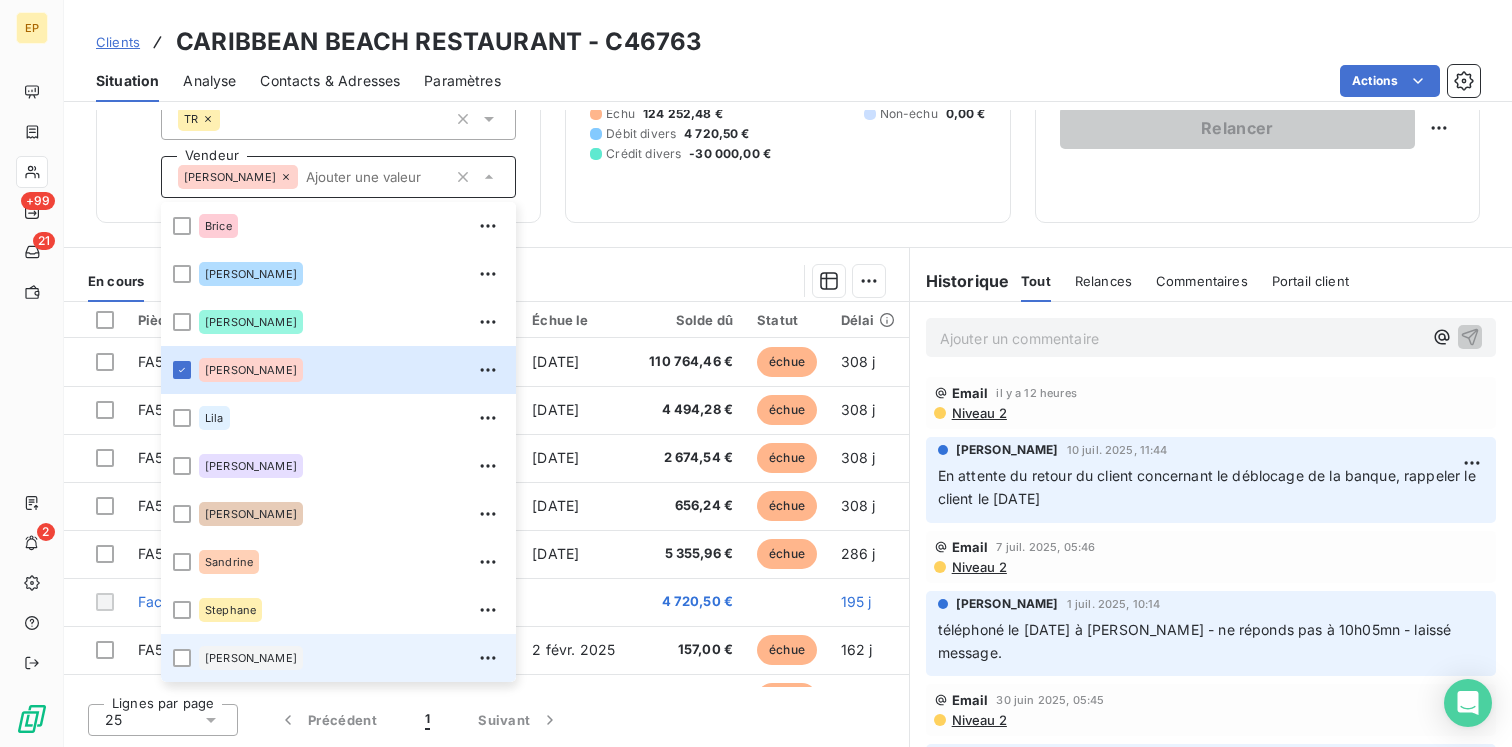 click on "[PERSON_NAME]" at bounding box center (338, 658) 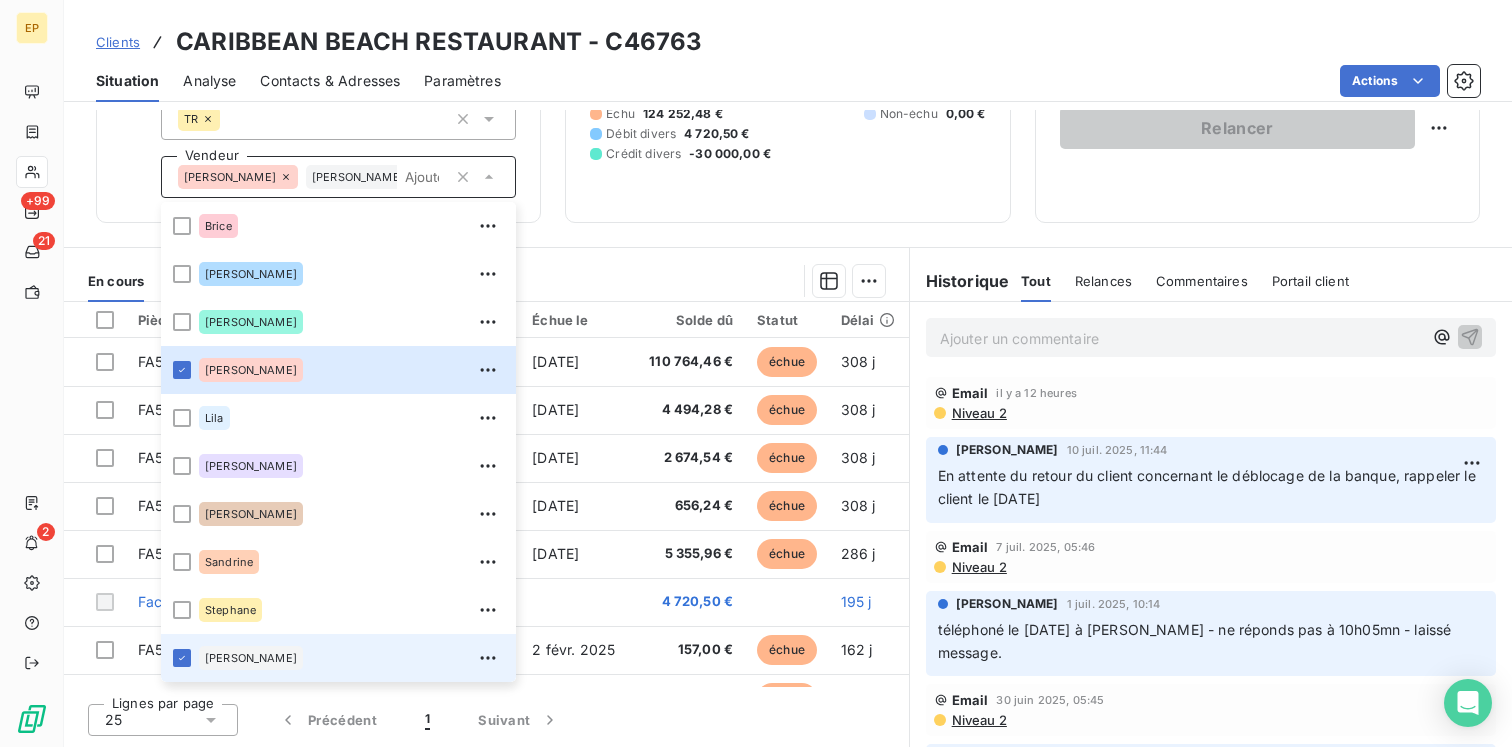click on "[PERSON_NAME]" at bounding box center (338, 658) 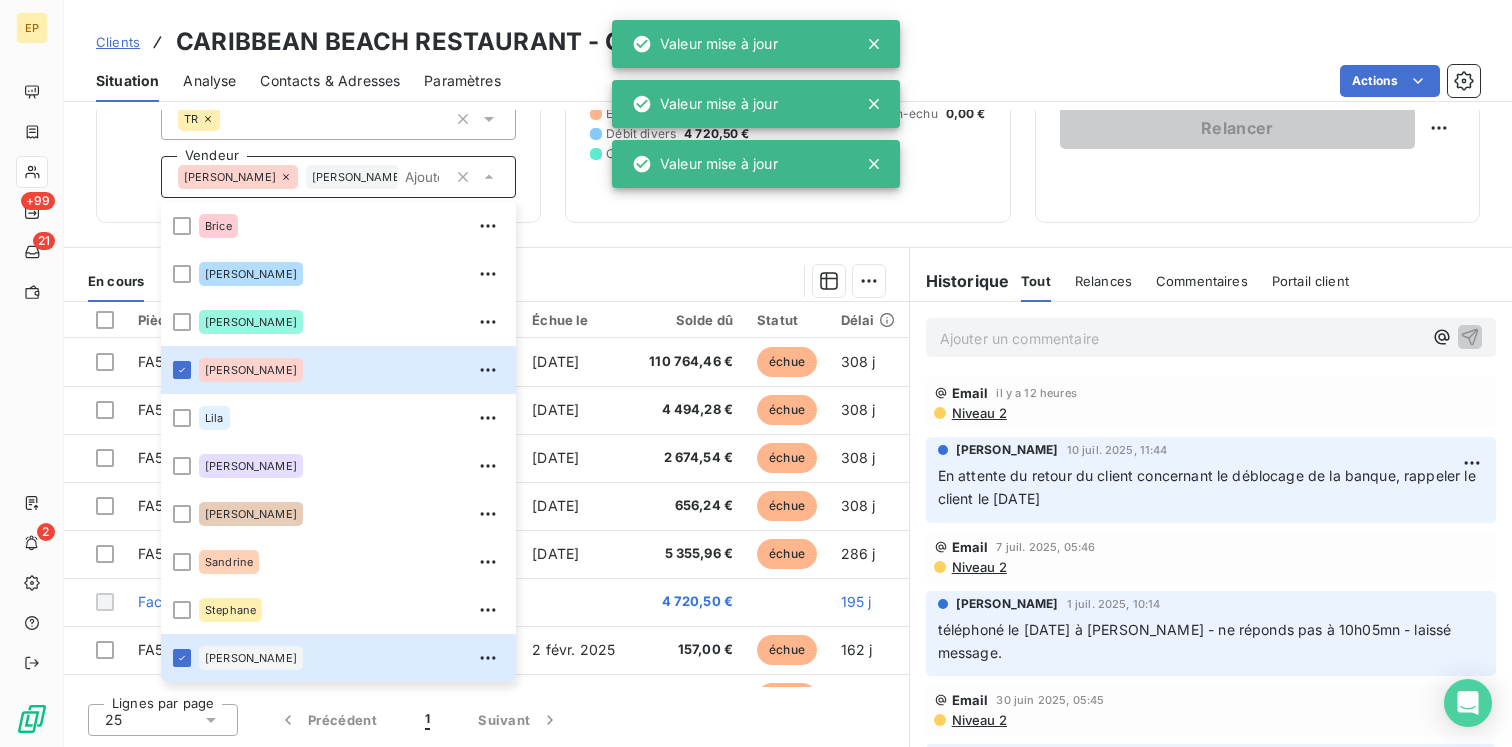 click on "Encours client   98 972,98 € 0 Échu 124 252,48 € Non-échu 0,00 €   Débit divers 4 720,50 € Crédit divers -30 000,00 €" at bounding box center [787, 68] 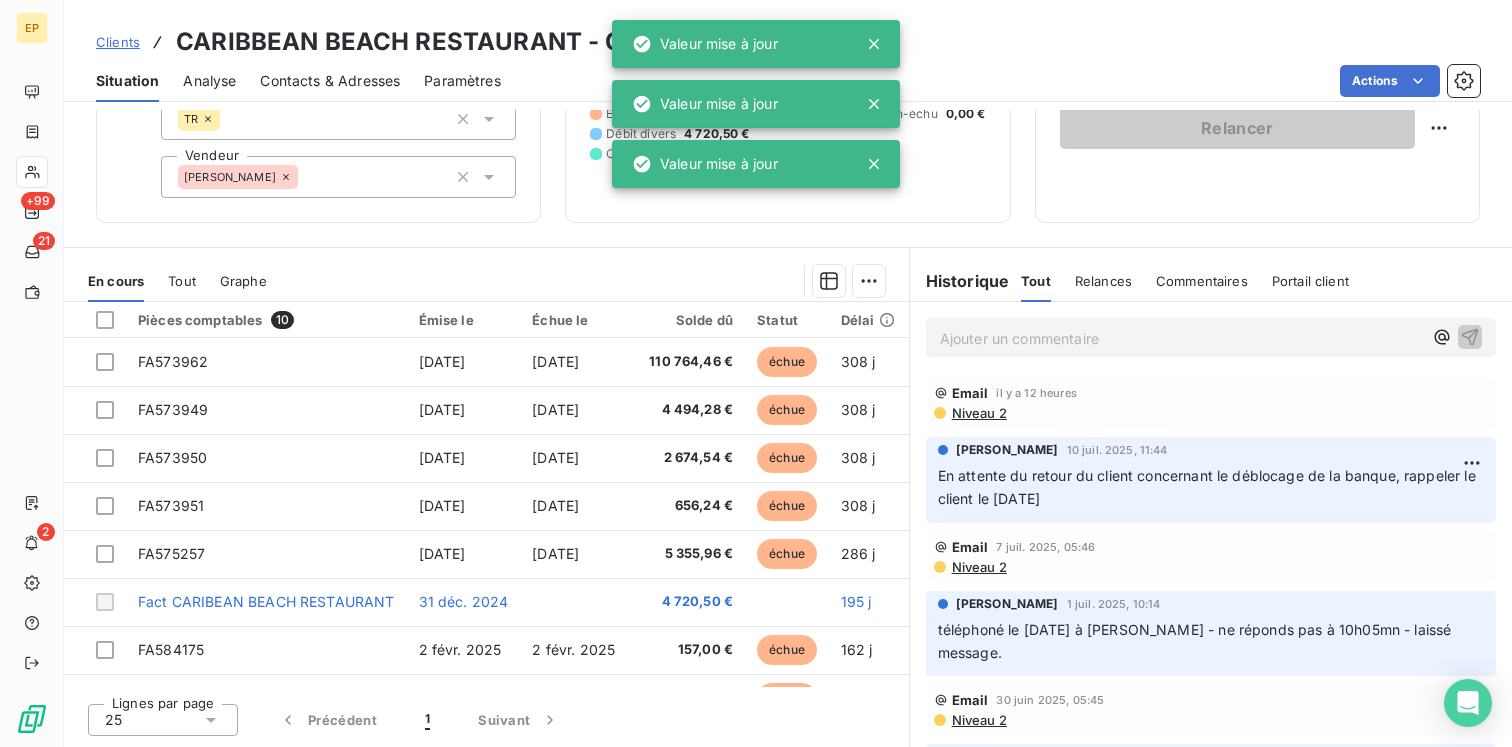click 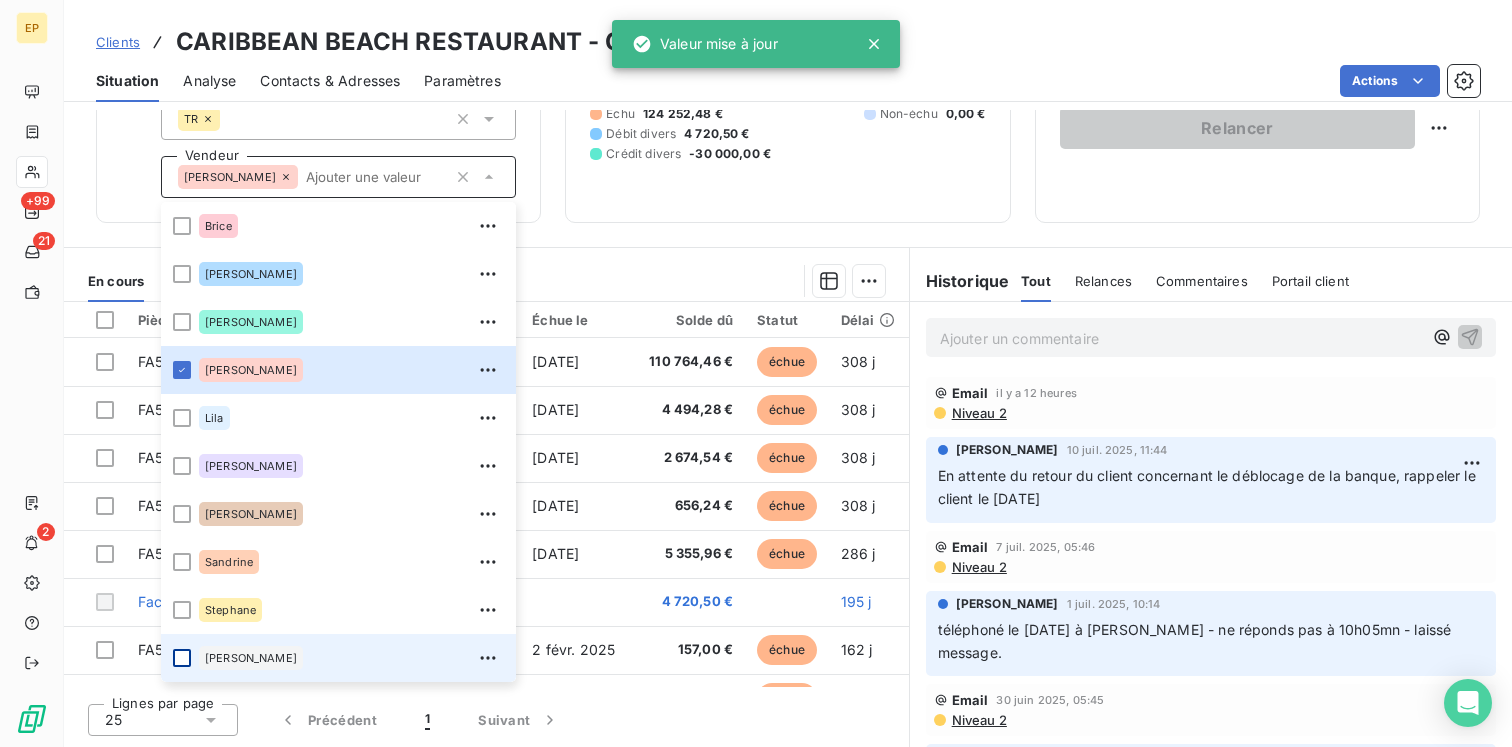click at bounding box center [182, 658] 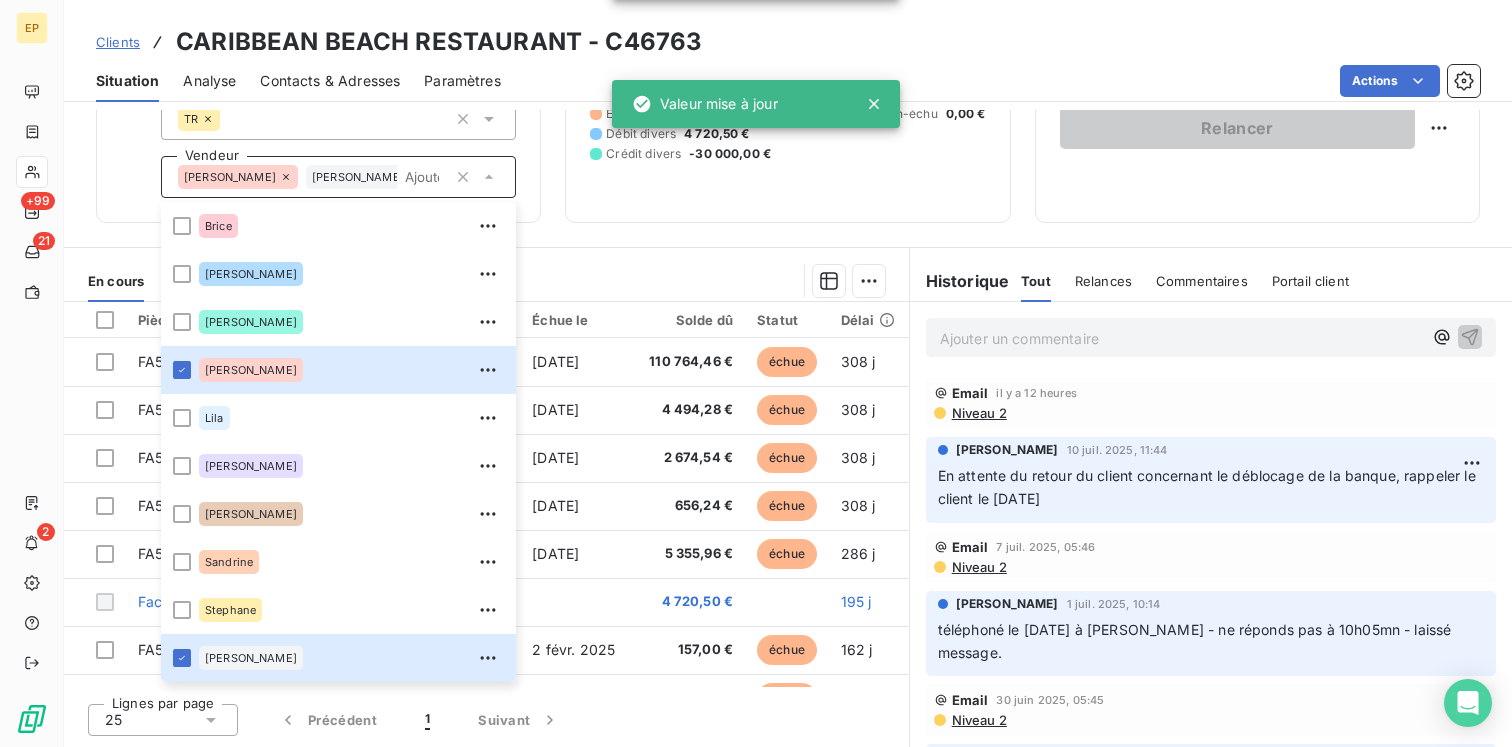 click on "Informations client Propriétés Client Plan de relance Tags TR Vendeur Jean Pierre Thierry Brice Cynthia Jean Marc Jean Pierre Lila Marie Michel Ange Sandrine Stephane Thierry Encours client   98 972,98 € 0 Échu 124 252,48 € Non-échu 0,00 €   Débit divers 4 720,50 € Crédit divers -30 000,00 € Relance Plan de relance RESTAURANTS Prochaine relance prévue le  20 juil. 2025 Niveau 3 auto Relancer En cours Tout Graphe Pièces comptables 10 Émise le Échue le Solde dû Statut Délai   Retard   FA573962 9 sept. 2024 9 sept. 2024 110 764,46 € échue 308 j +308 j FA573949 9 sept. 2024 9 sept. 2024 4 494,28 € échue 308 j +308 j FA573950 9 sept. 2024 9 sept. 2024 2 674,54 € échue 308 j +308 j FA573951 9 sept. 2024 9 sept. 2024 656,24 € échue 308 j +308 j FA575257 1 oct. 2024 1 oct. 2024 5 355,96 € échue 286 j +286 j Fact CARIBEAN BEACH RESTAURANT  31 déc. 2024 4 720,50 € 195 j FA584175 2 févr. 2025 2 févr. 2025 157,00 € échue 162 j +162 j FA584904 150,00 € 1" at bounding box center (788, 428) 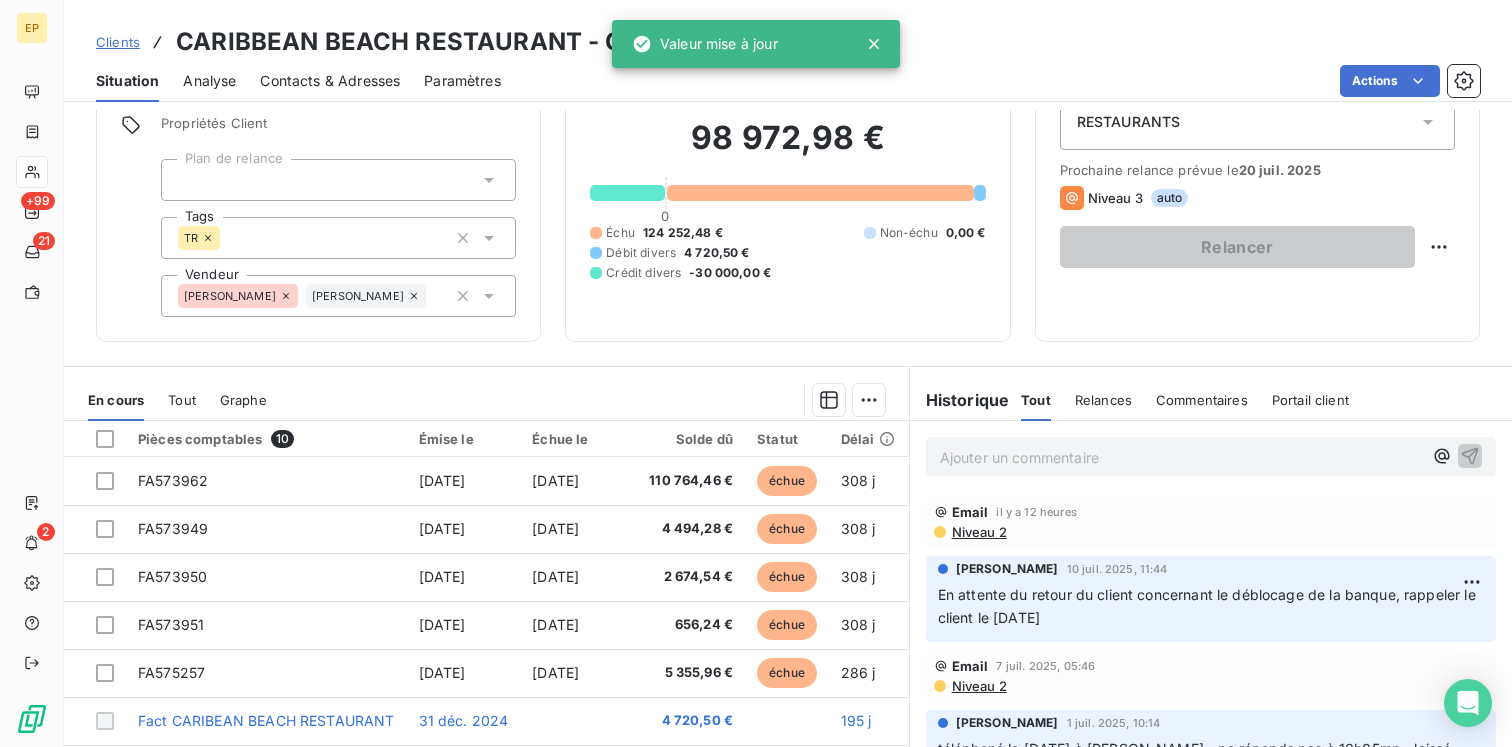 scroll, scrollTop: 0, scrollLeft: 0, axis: both 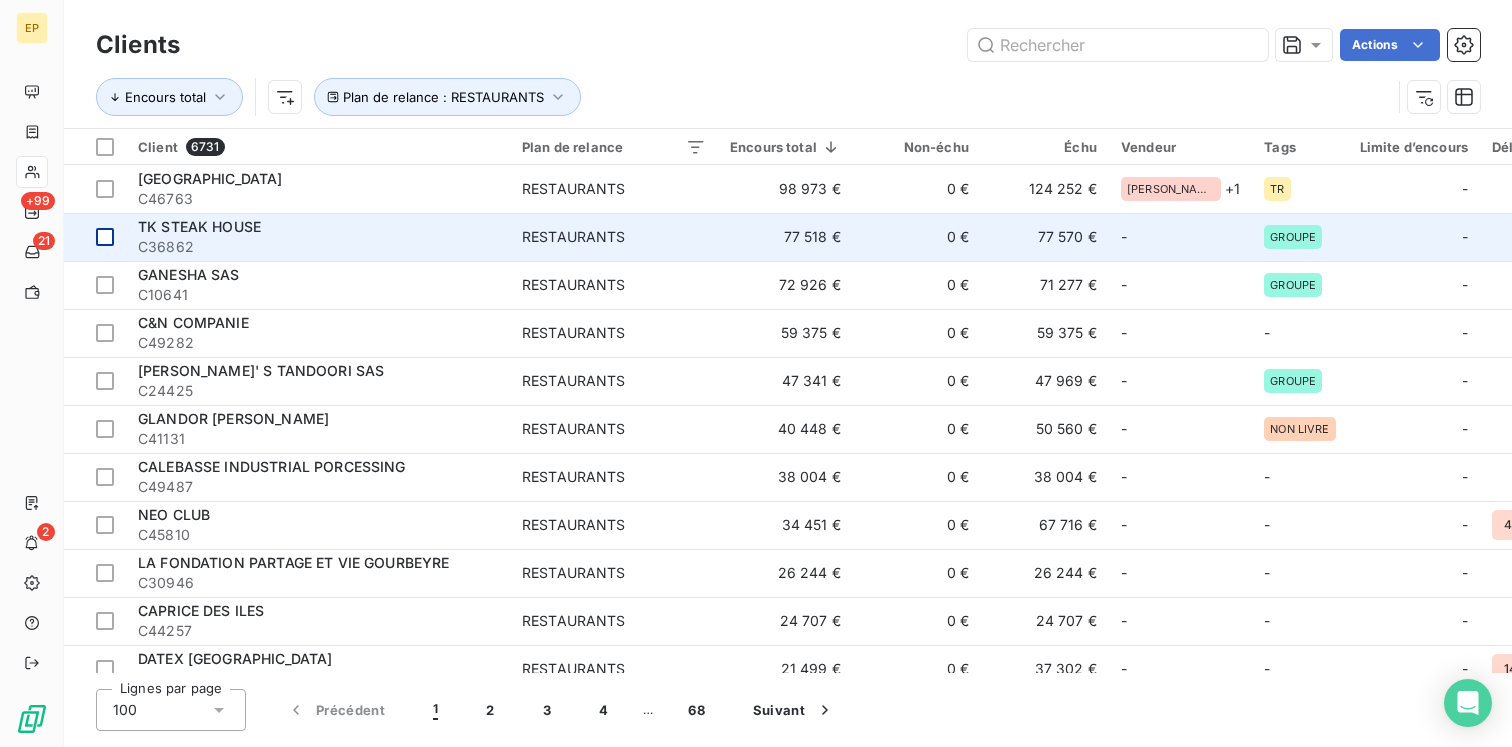 click at bounding box center (105, 237) 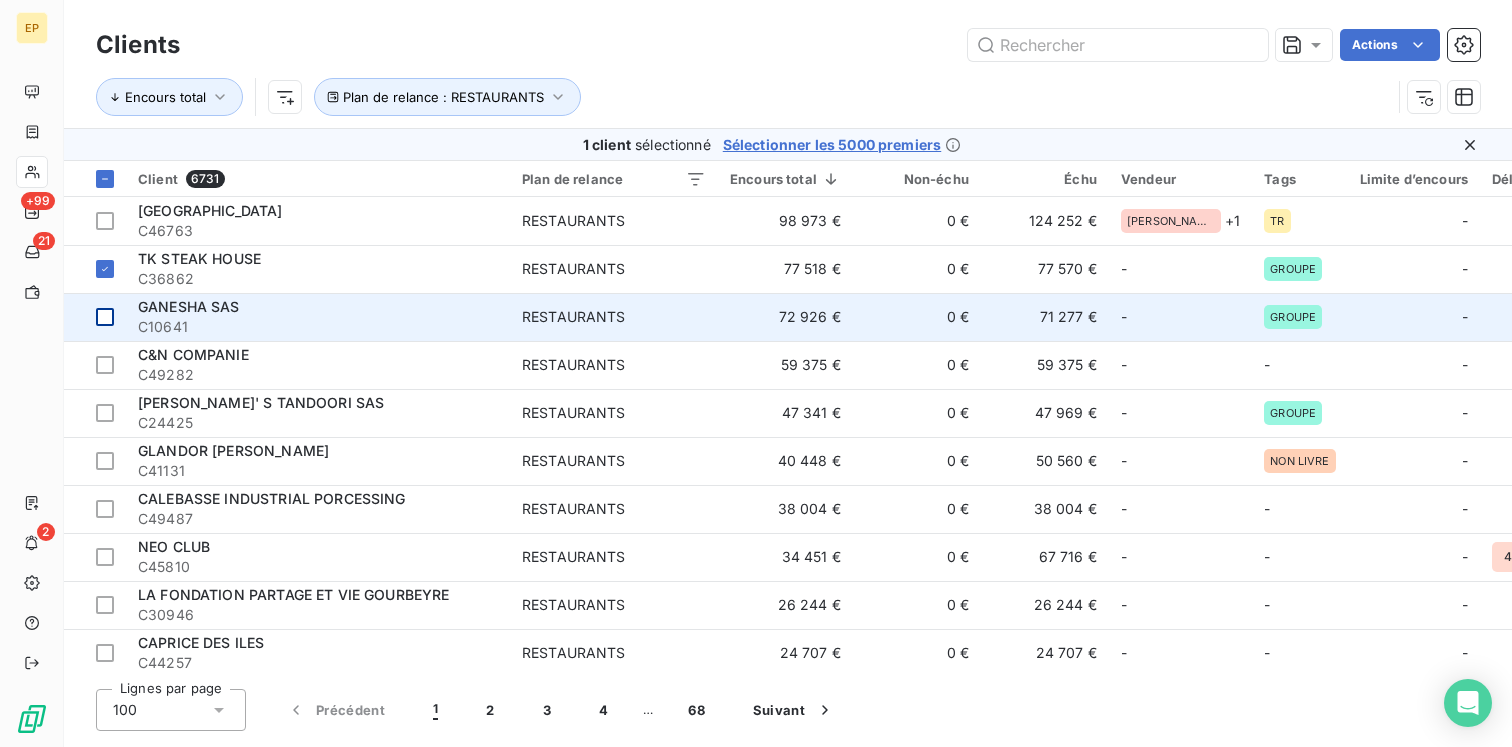 click at bounding box center (105, 317) 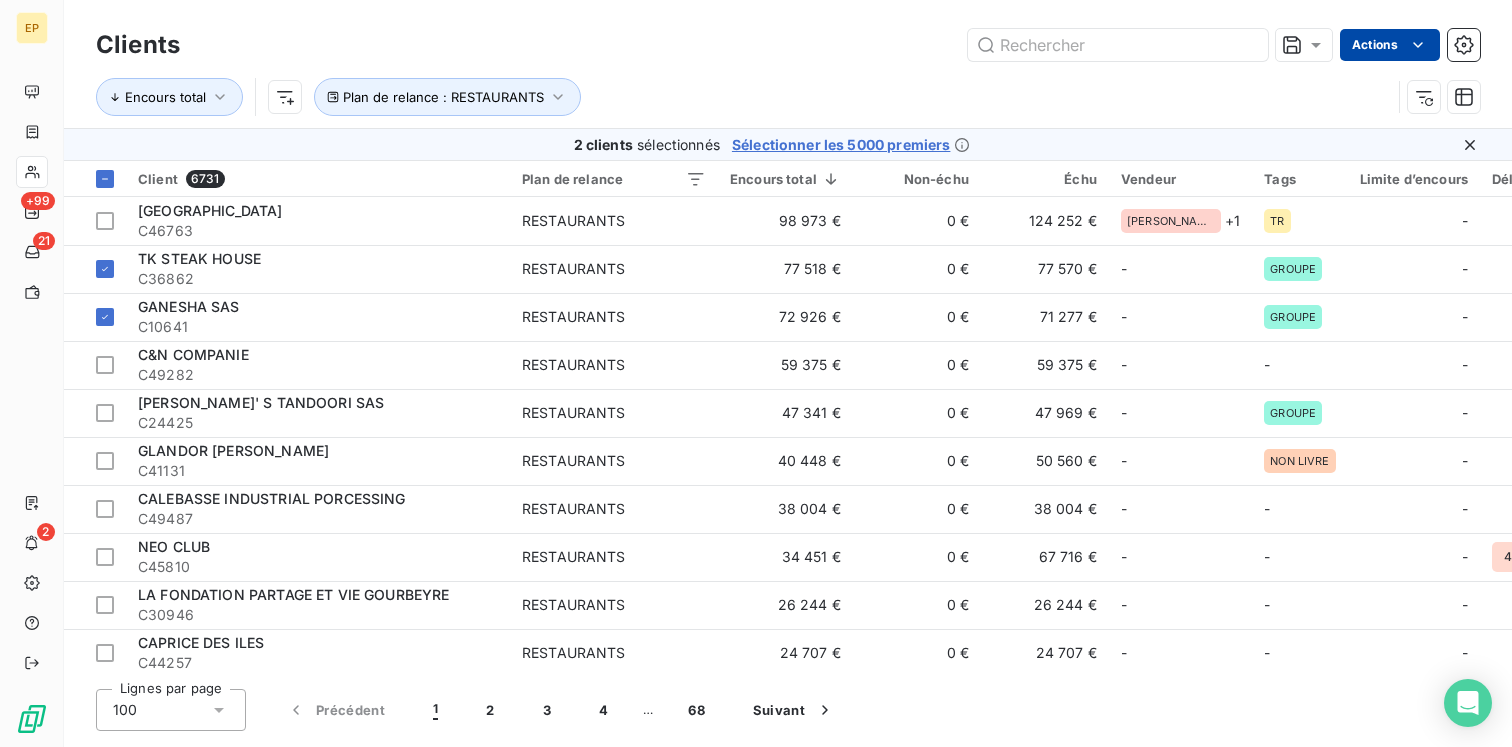 click on "EP +99 21 2 Clients Actions Encours total Plan de relance  : RESTAURANTS  2 clients   sélectionnés Sélectionner les 5000 premiers Client 6731 Plan de relance Encours total Non-échu Échu Vendeur Tags Limite d’encours Délai moyen de paiement Plan de relance CARIBBEAN BEACH RESTAURANT C46763 RESTAURANTS 98 973 € 0 € 124 252 € Jean Pierre + 1 TR - - TK STEAK HOUSE C36862 RESTAURANTS 77 518 € 0 € 77 570 € - GROUPE - -  GANESHA SAS C10641 RESTAURANTS 72 926 € 0 € 71 277 € - GROUPE - - C&N COMPANIE C49282 RESTAURANTS 59 375 € 0 € 59 375 € - - - - KANEL' S TANDOORI SAS C24425 RESTAURANTS 47 341 € 0 € 47 969 € - GROUPE - - GLANDOR MICKAEL C41131 RESTAURANTS 40 448 € 0 € 50 560 € - NON LIVRE - NE PAS RELANCER  CALEBASSE INDUSTRIAL PORCESSING C49487 RESTAURANTS 38 004 € 0 € 38 004 € - - - - NEO CLUB C45810 RESTAURANTS 34 451 € 0 € 67 716 € - - - 472 jours MAITE + 1 LA FONDATION PARTAGE ET VIE GOURBEYRE C30946" at bounding box center [756, 373] 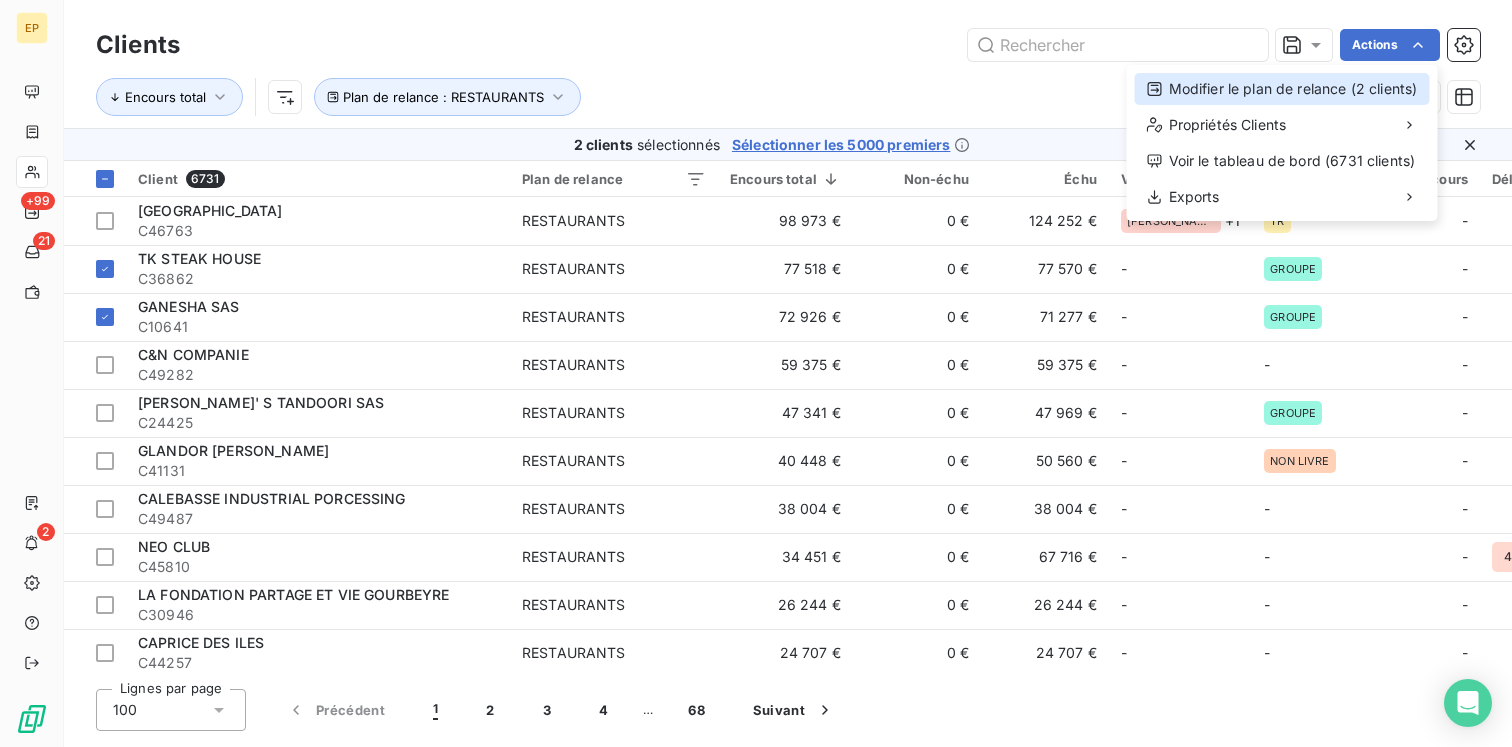 click on "Modifier le plan de relance (2 clients)" at bounding box center (1282, 89) 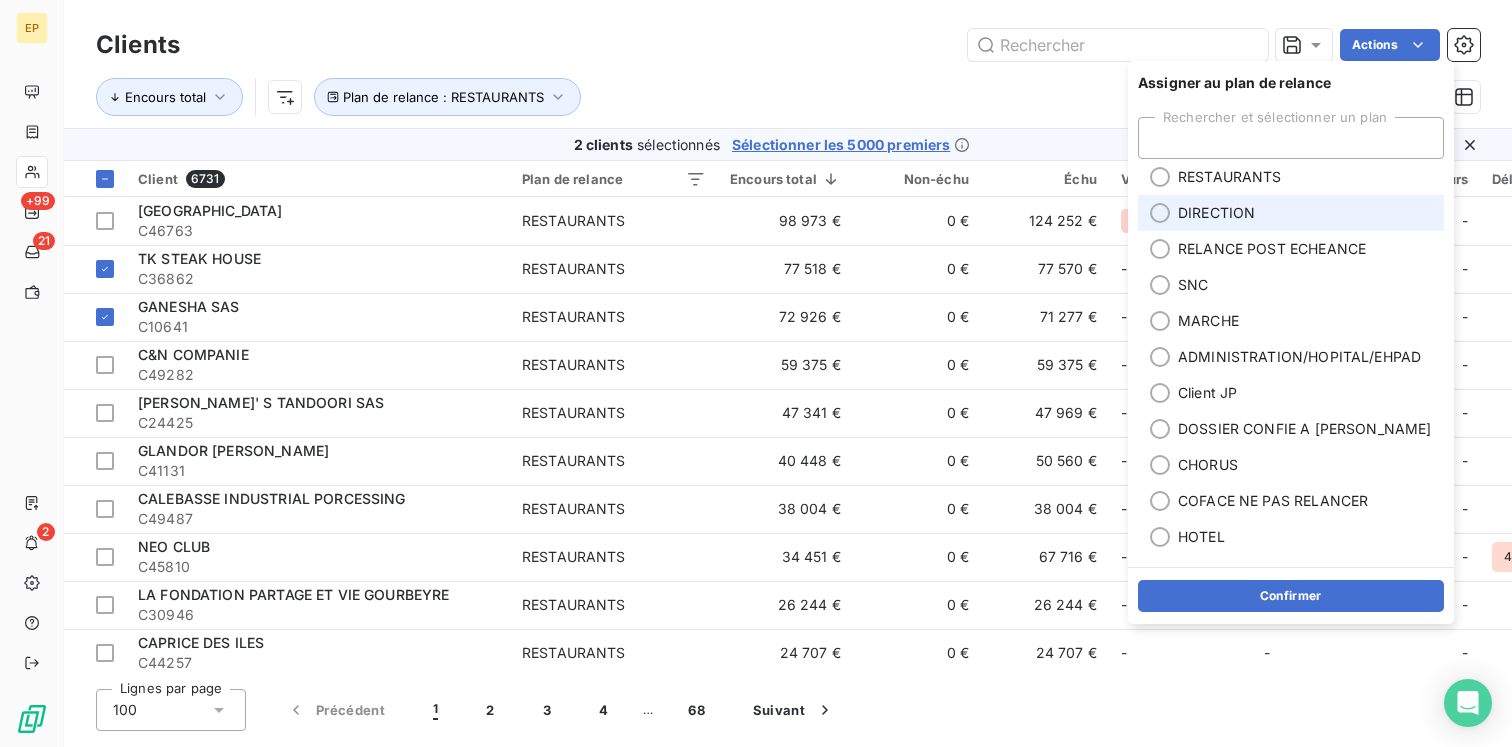 click on "DIRECTION" at bounding box center (1291, 213) 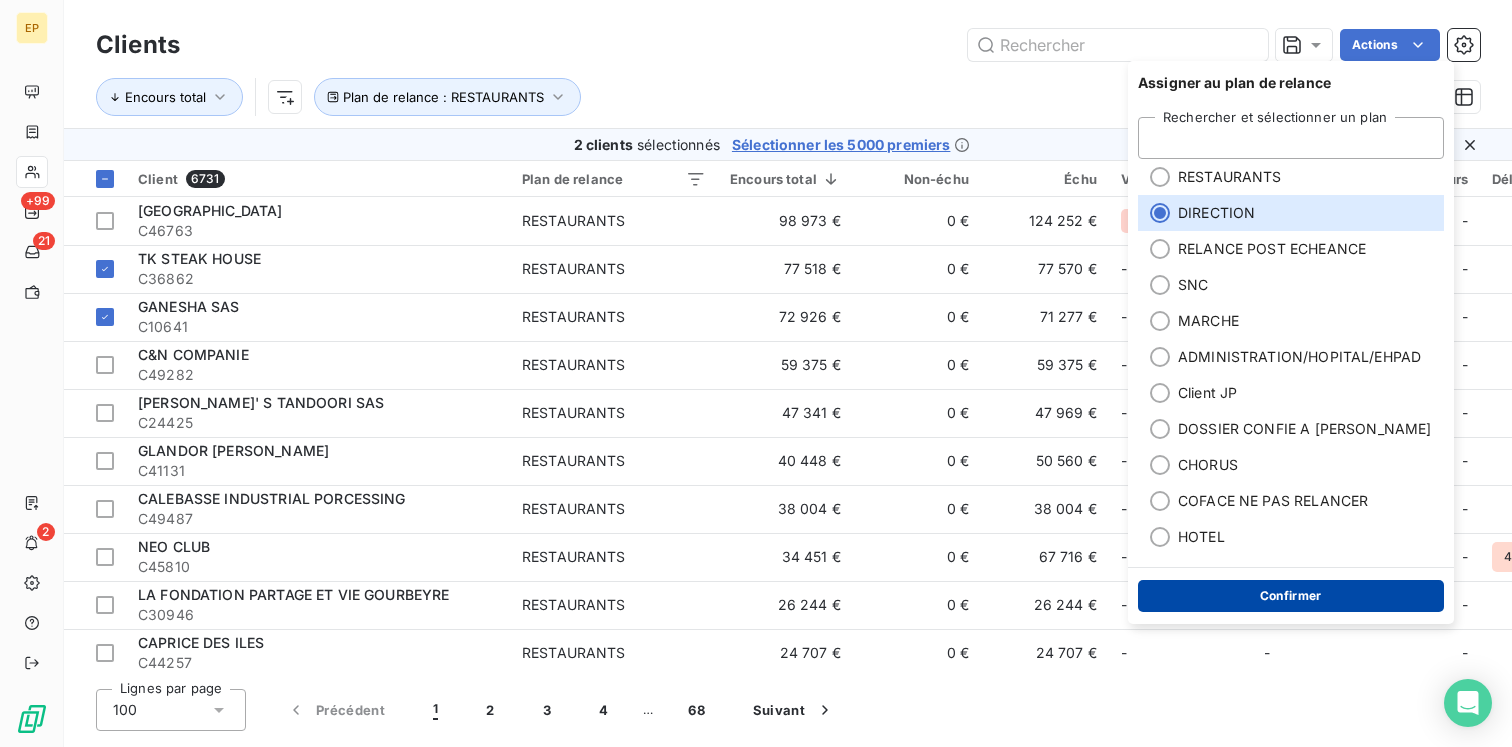 click on "Confirmer" at bounding box center [1291, 596] 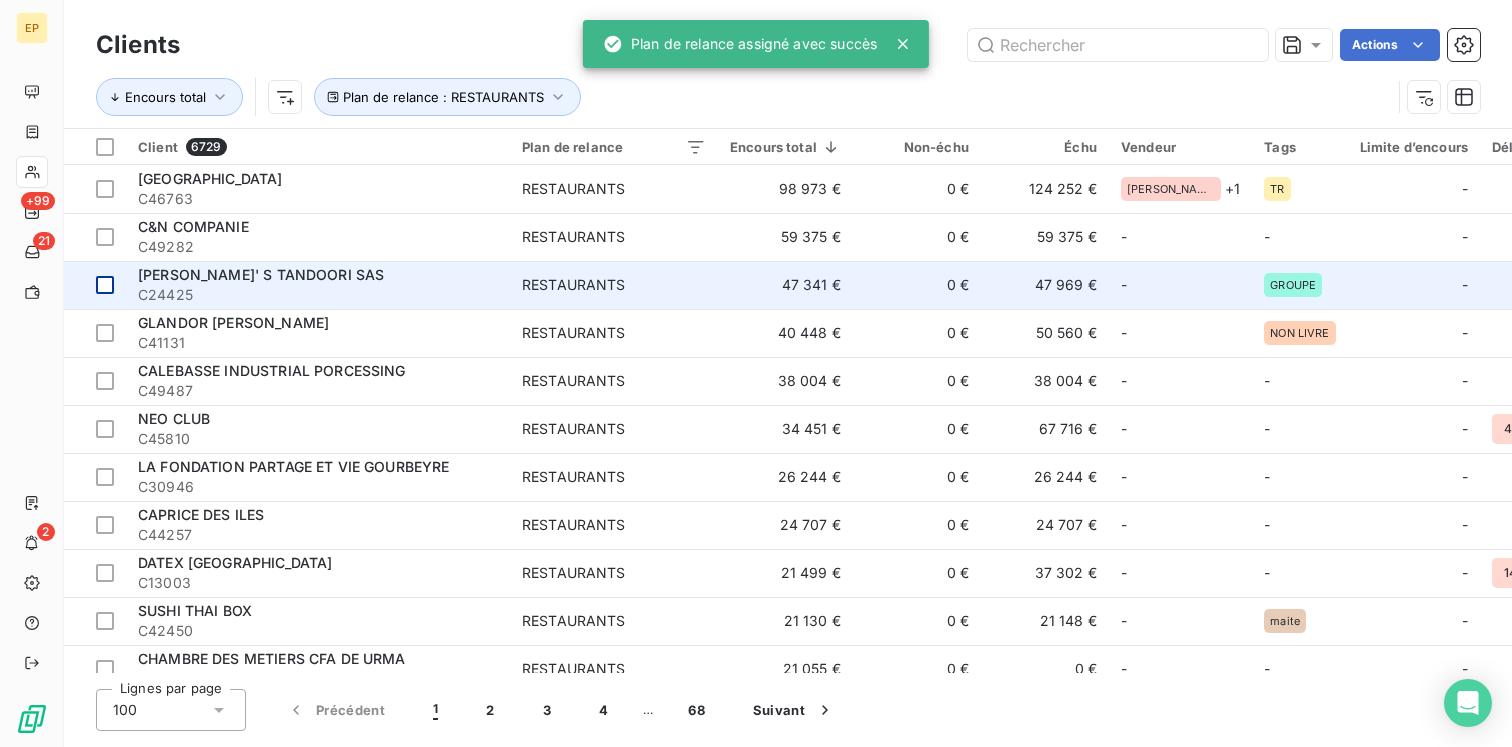 click at bounding box center [105, 285] 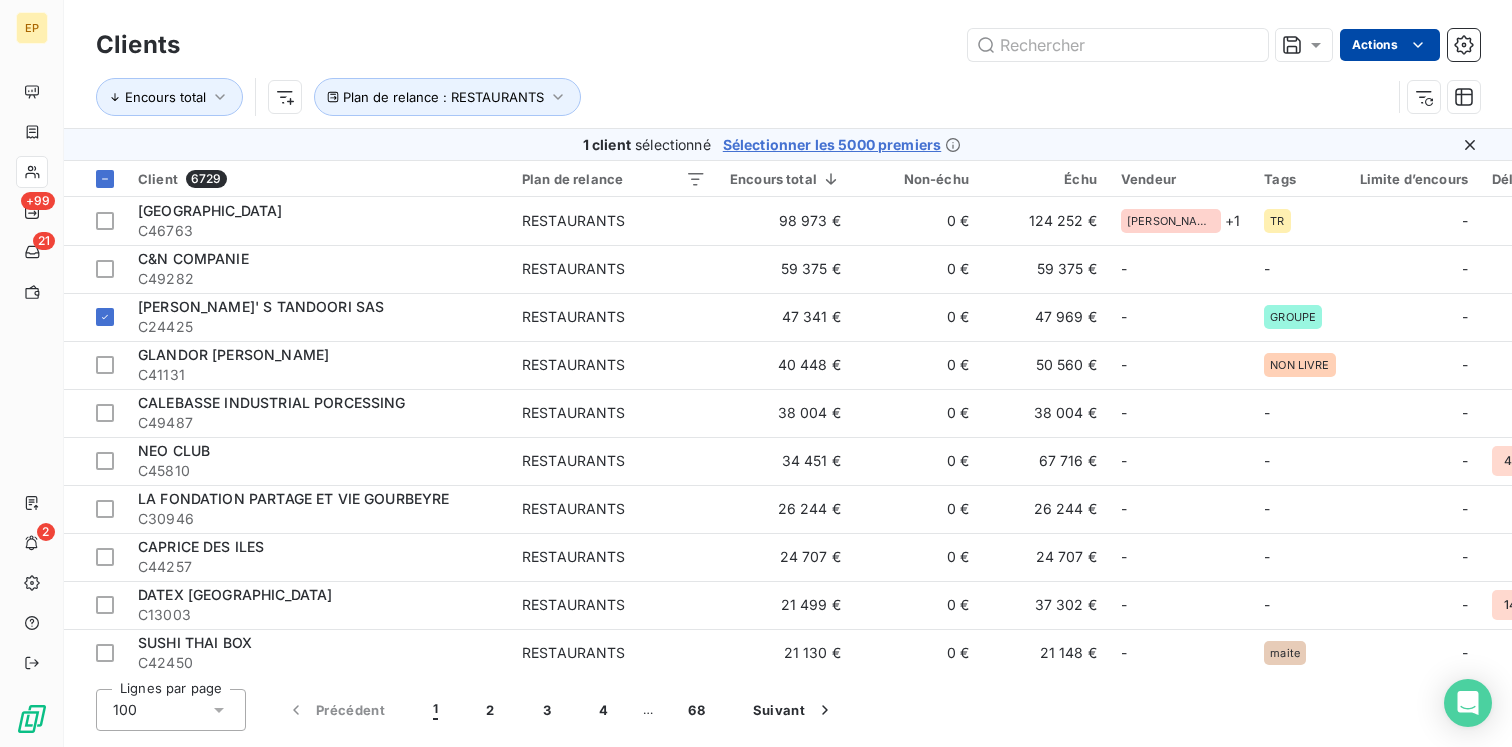 click on "EP +99 21 2 Clients Actions Encours total Plan de relance  : RESTAURANTS  1 client   sélectionné Sélectionner les 5000 premiers Client 6729 Plan de relance Encours total Non-échu Échu Vendeur Tags Limite d’encours Délai moyen de paiement Plan de relance CARIBBEAN BEACH RESTAURANT C46763 RESTAURANTS 98 973 € 0 € 124 252 € Jean Pierre + 1 TR - - C&N COMPANIE C49282 RESTAURANTS 59 375 € 0 € 59 375 € - - - - KANEL' S TANDOORI SAS C24425 RESTAURANTS 47 341 € 0 € 47 969 € - GROUPE - - GLANDOR MICKAEL C41131 RESTAURANTS 40 448 € 0 € 50 560 € - NON LIVRE - NE PAS RELANCER  CALEBASSE INDUSTRIAL PORCESSING C49487 RESTAURANTS 38 004 € 0 € 38 004 € - - - - NEO CLUB C45810 RESTAURANTS 34 451 € 0 € 67 716 € - - - 472 jours MAITE + 1 LA FONDATION PARTAGE ET VIE GOURBEYRE C30946 RESTAURANTS 26 244 € 0 € 26 244 € - - - - CAPRICE DES ILES C44257 RESTAURANTS 24 707 € 0 € 24 707 € - - - - DATEX GUADELOUPE C13003 - - -" at bounding box center (756, 373) 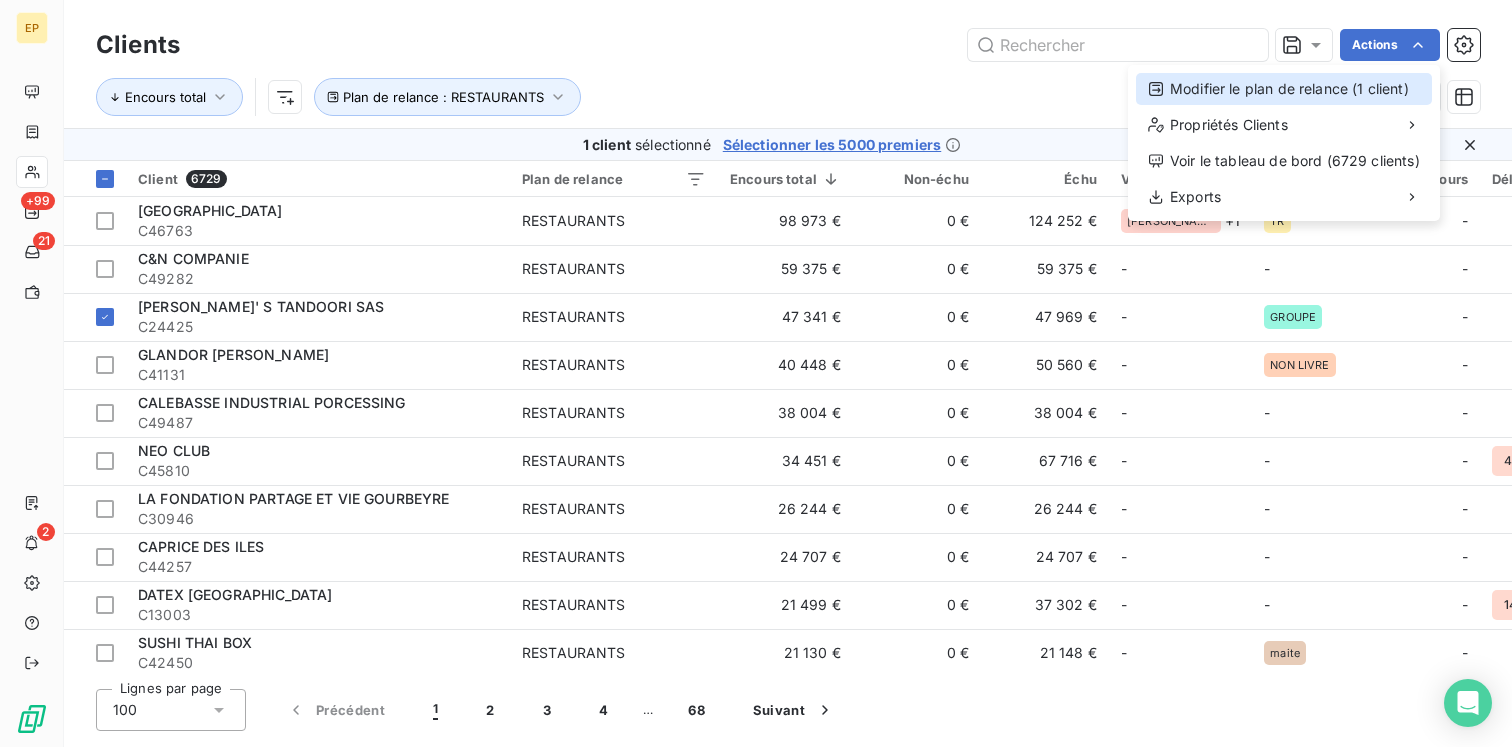 click on "Modifier le plan de relance (1 client)" at bounding box center [1284, 89] 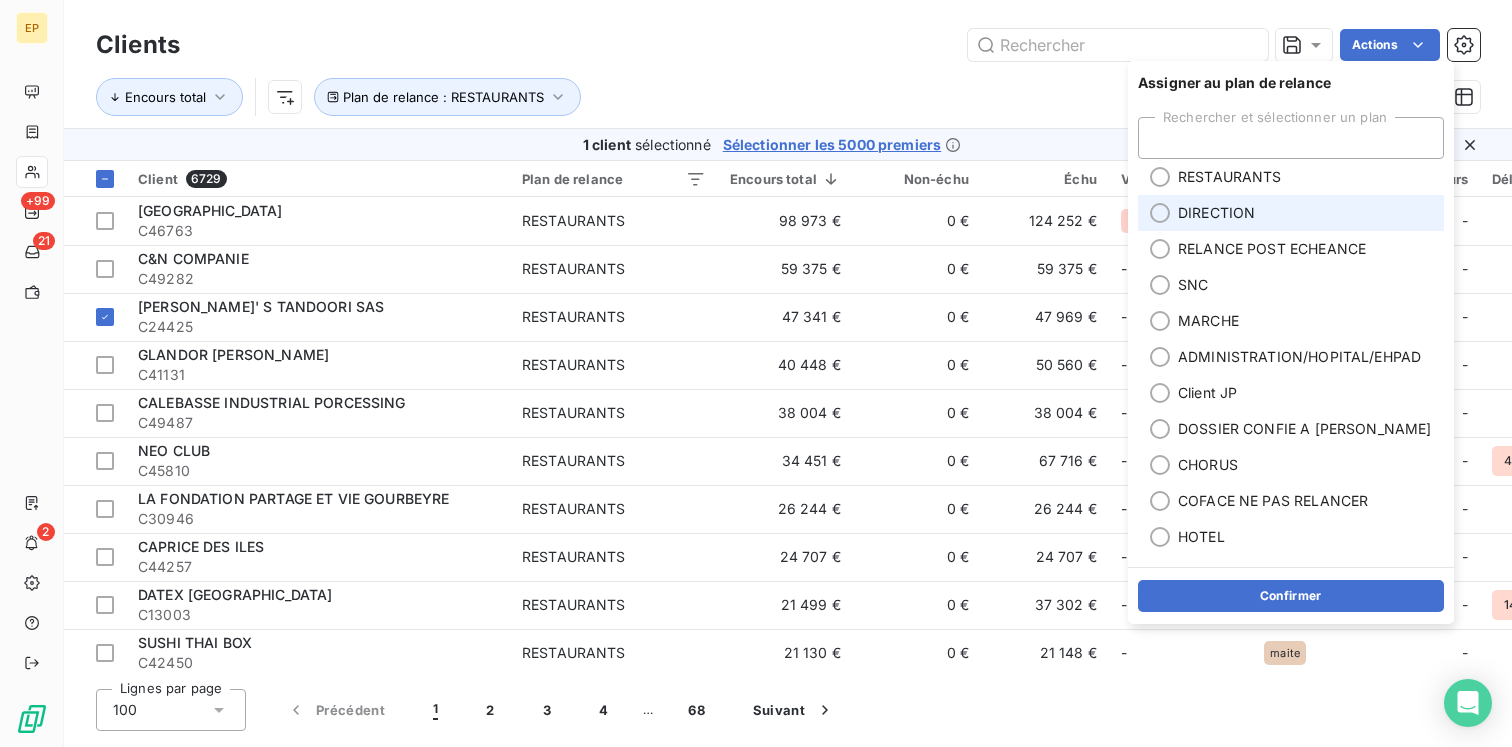 click on "DIRECTION" at bounding box center [1216, 213] 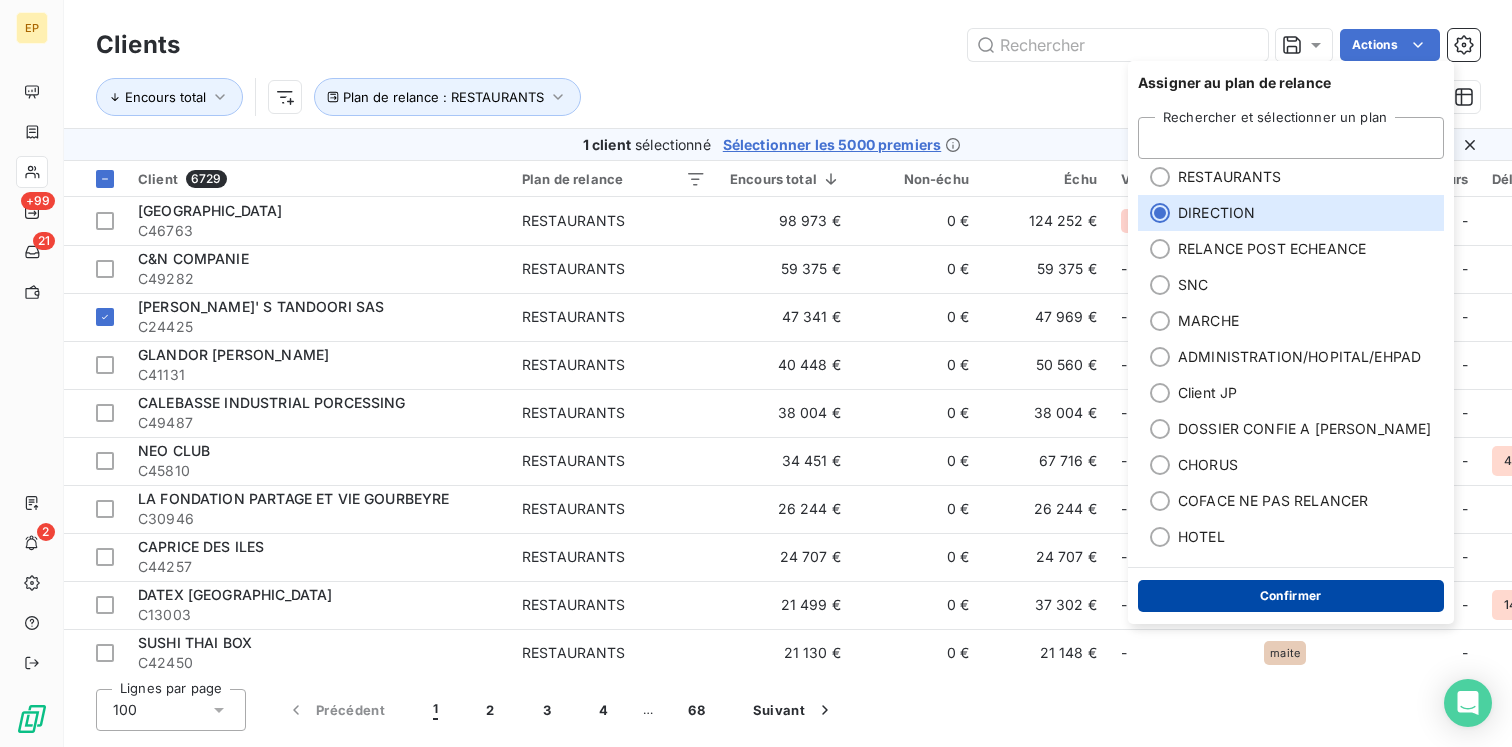 click on "Confirmer" at bounding box center (1291, 596) 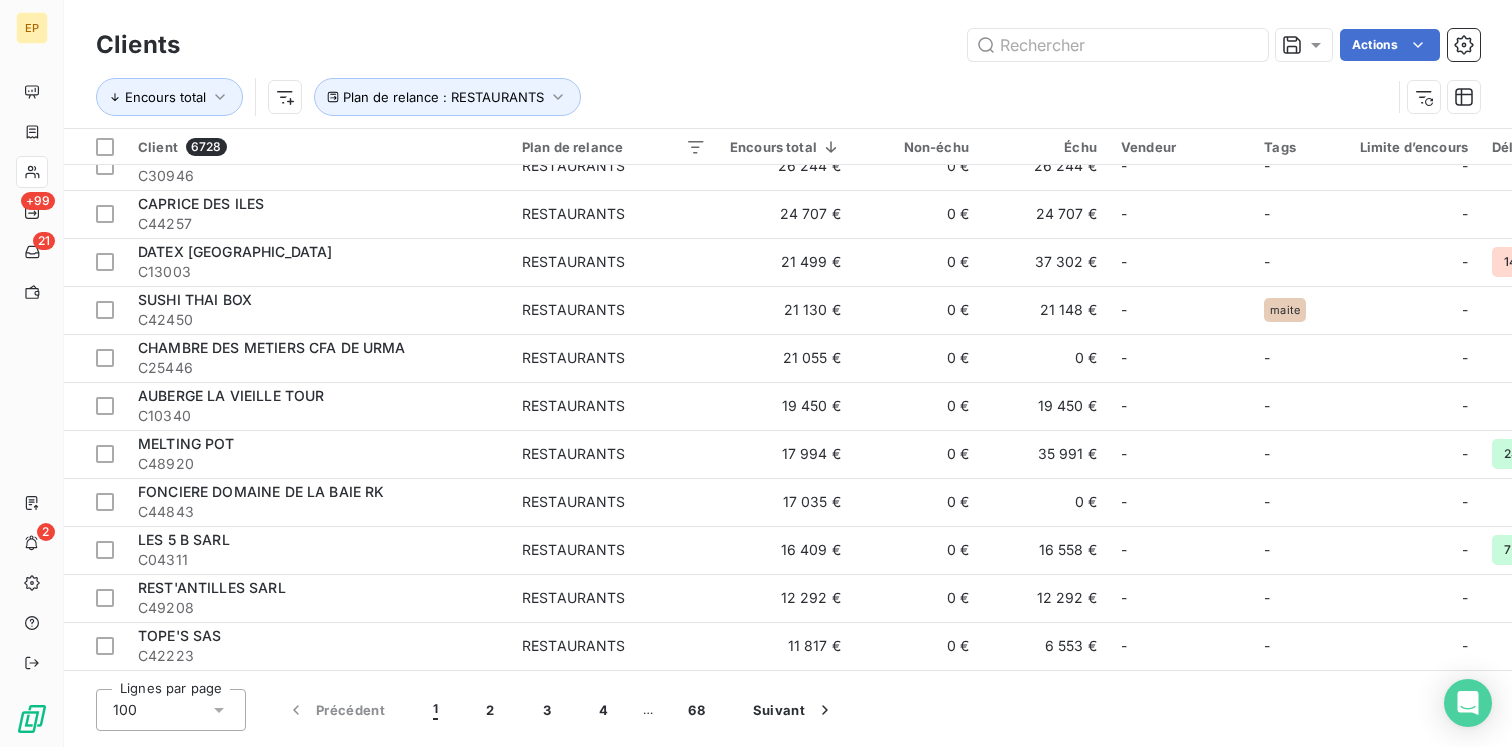 scroll, scrollTop: 277, scrollLeft: 0, axis: vertical 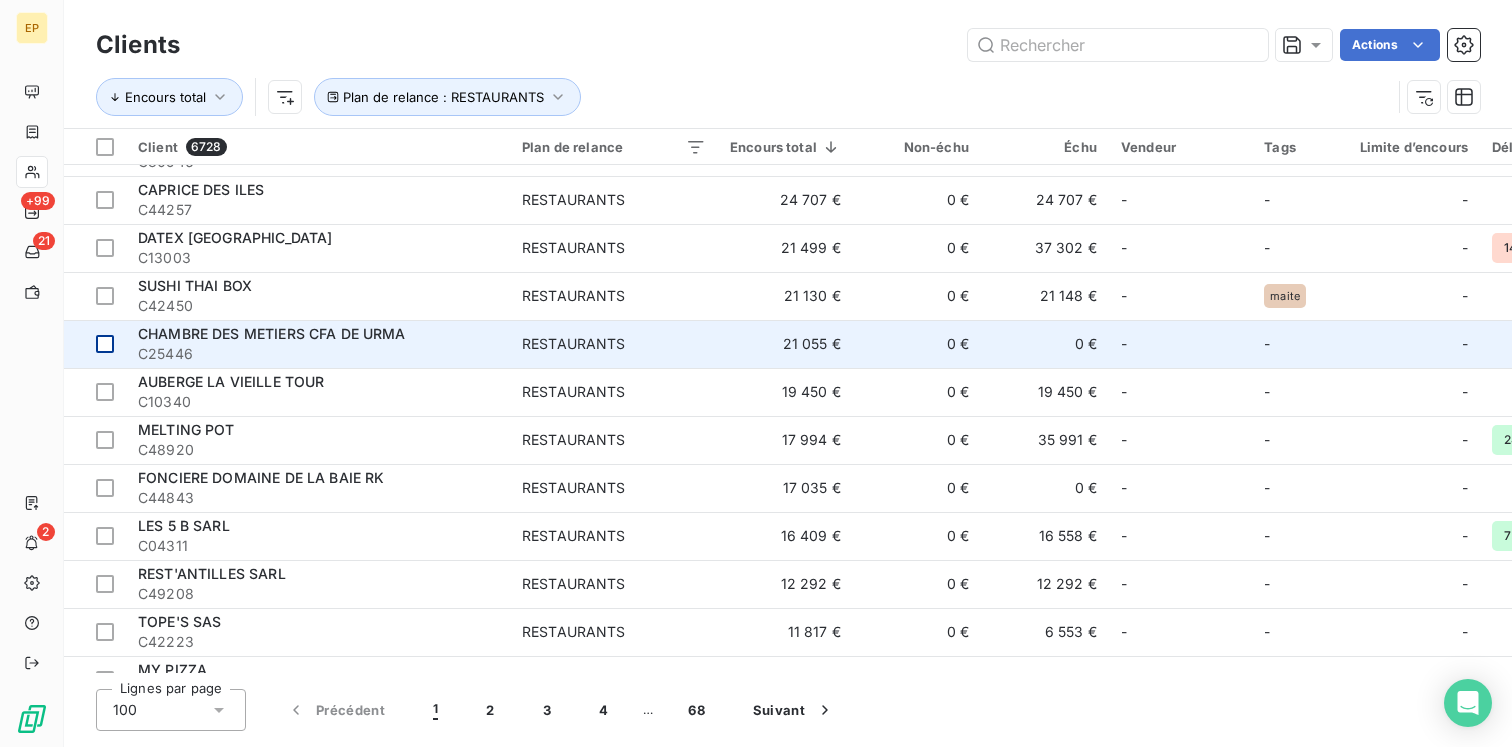 click at bounding box center [105, 344] 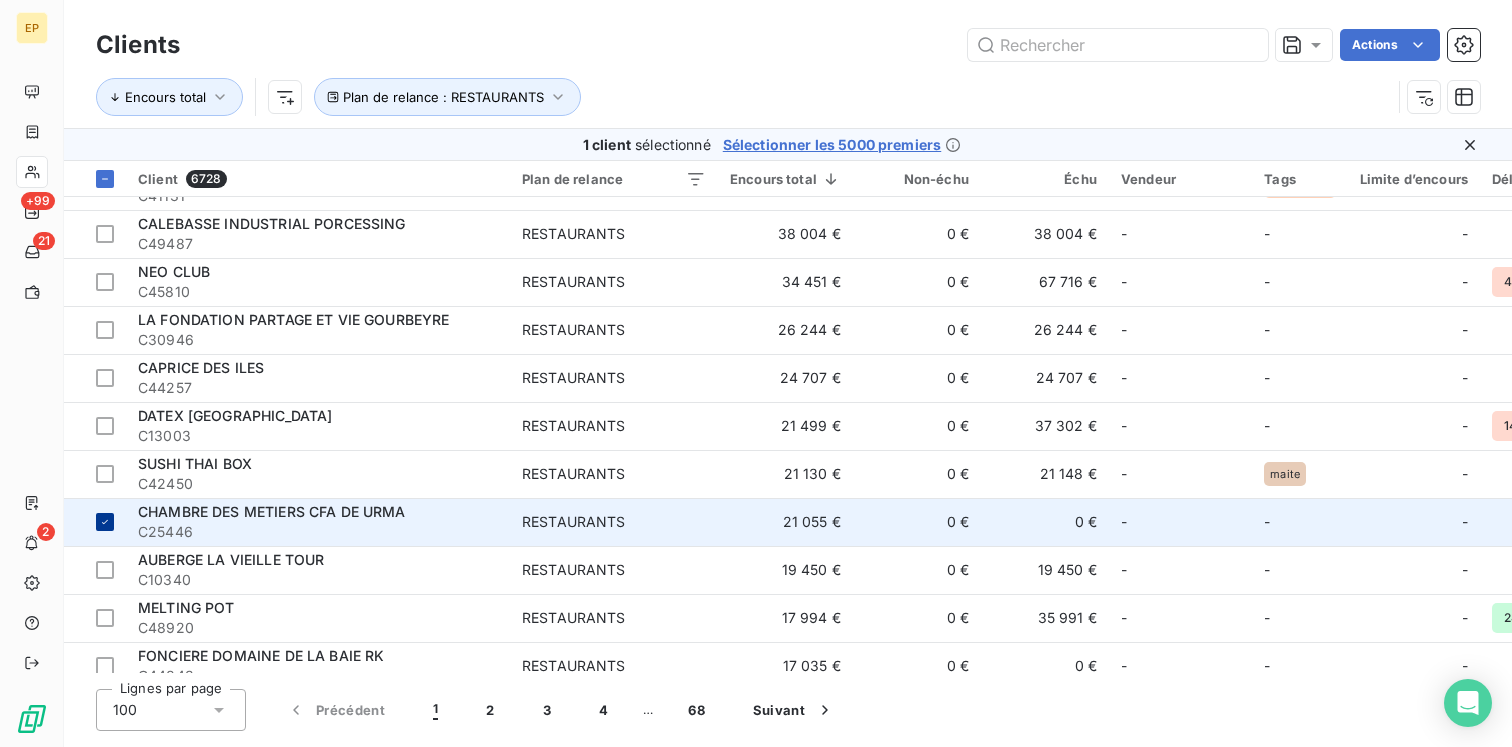 scroll, scrollTop: 98, scrollLeft: 0, axis: vertical 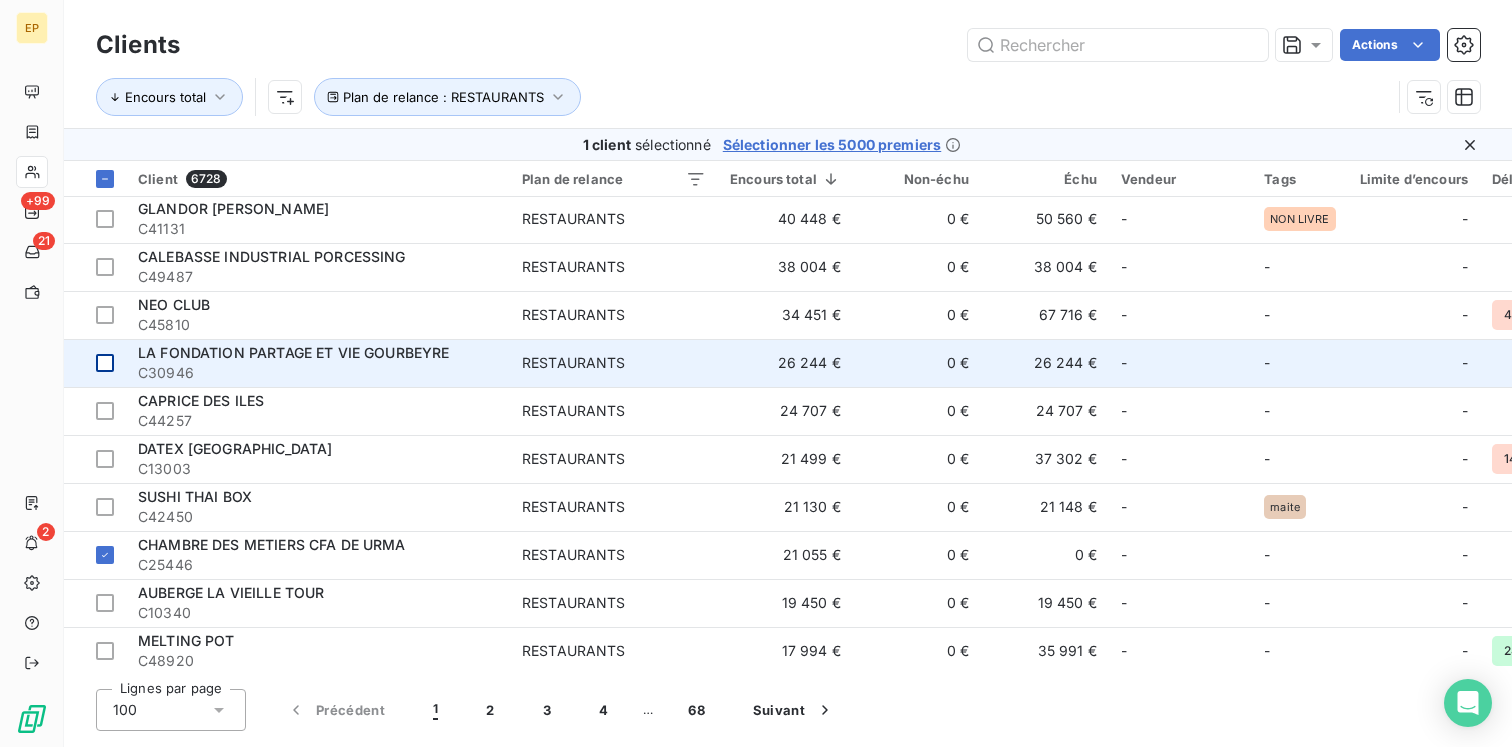 click at bounding box center (105, 363) 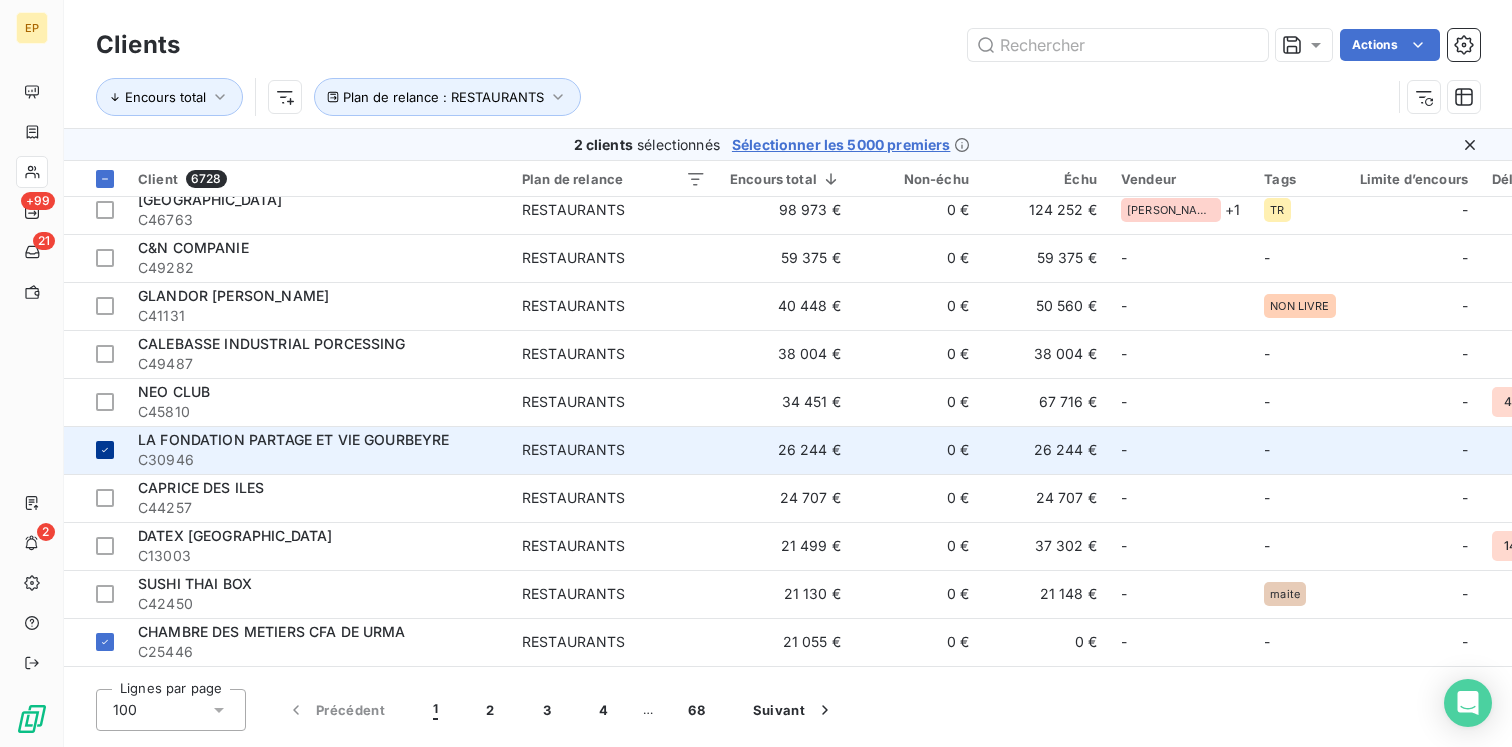 scroll, scrollTop: 0, scrollLeft: 0, axis: both 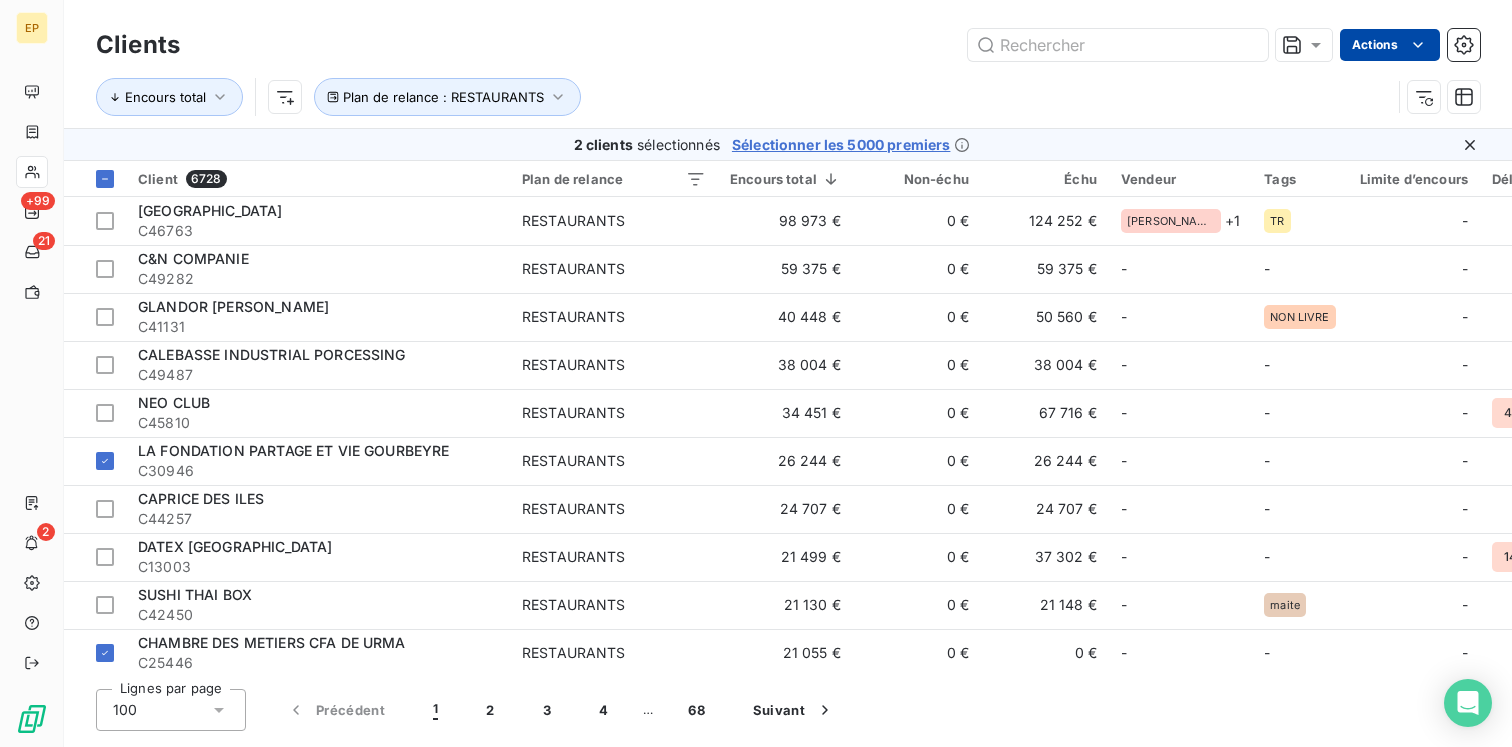 click on "EP +99 21 2 Clients Actions Encours total Plan de relance  : RESTAURANTS  2 clients   sélectionnés Sélectionner les 5000 premiers Client 6728 Plan de relance Encours total Non-échu Échu Vendeur Tags Limite d’encours Délai moyen de paiement Plan de relance CARIBBEAN BEACH RESTAURANT C46763 RESTAURANTS 98 973 € 0 € 124 252 € Jean Pierre + 1 TR - - C&N COMPANIE C49282 RESTAURANTS 59 375 € 0 € 59 375 € - - - - GLANDOR MICKAEL C41131 RESTAURANTS 40 448 € 0 € 50 560 € - NON LIVRE - NE PAS RELANCER  CALEBASSE INDUSTRIAL PORCESSING C49487 RESTAURANTS 38 004 € 0 € 38 004 € - - - - NEO CLUB C45810 RESTAURANTS 34 451 € 0 € 67 716 € - - - 472 jours MAITE + 1 LA FONDATION PARTAGE ET VIE GOURBEYRE C30946 RESTAURANTS 26 244 € 0 € 26 244 € - - - - CAPRICE DES ILES C44257 RESTAURANTS 24 707 € 0 € 24 707 € - - - - DATEX GUADELOUPE C13003 RESTAURANTS 21 499 € 0 € 37 302 € - - - 149 jours - SUSHI THAI BOX C42450 - - -" at bounding box center [756, 373] 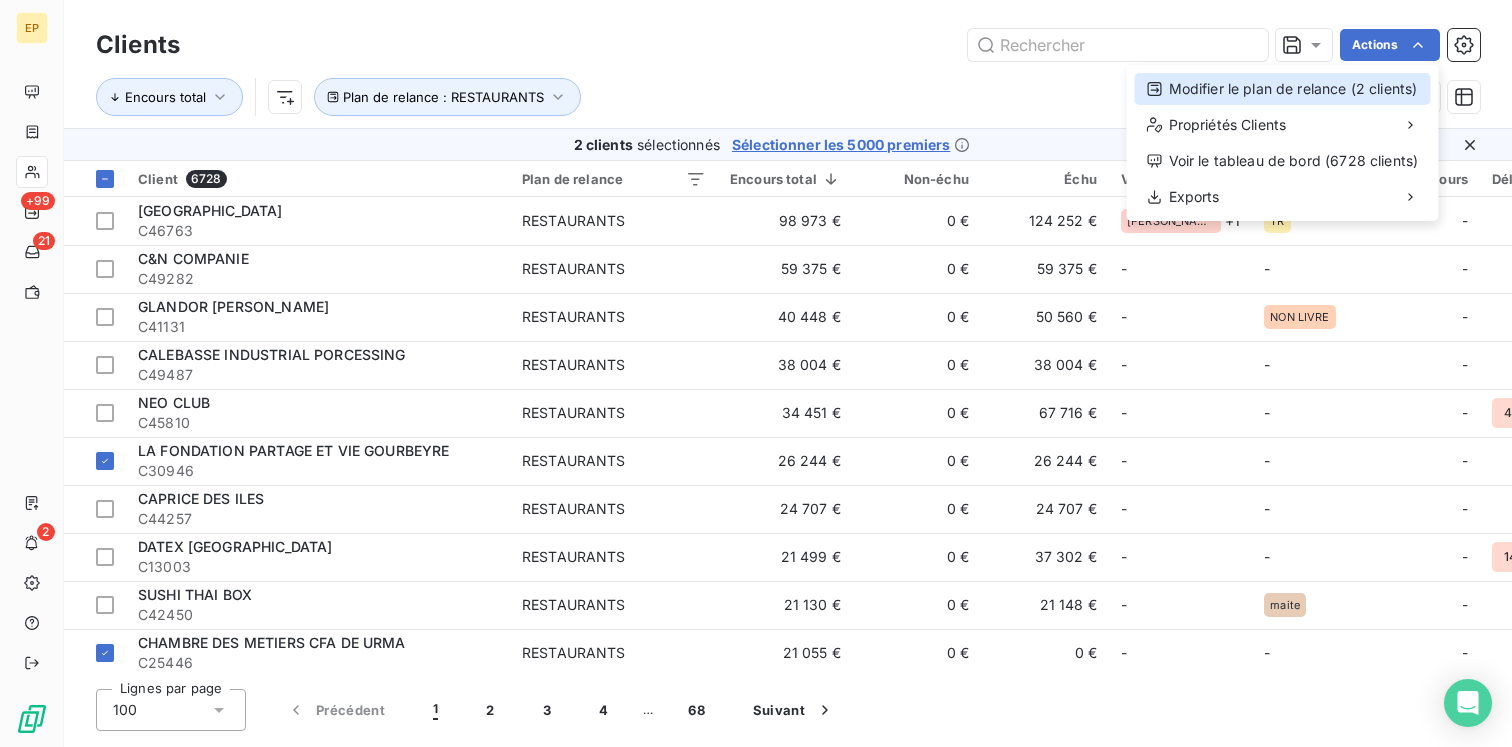click on "Modifier le plan de relance (2 clients)" at bounding box center [1283, 89] 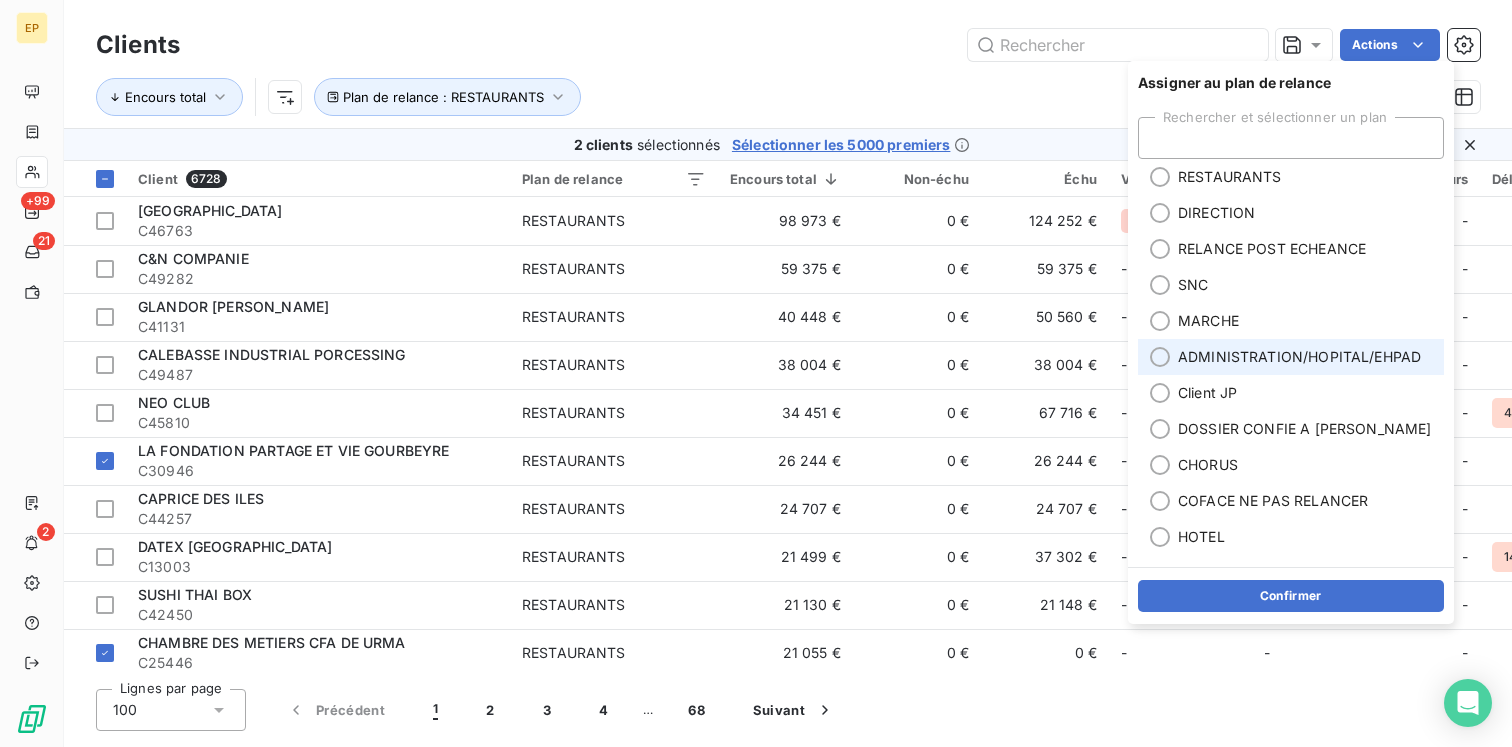 click on "ADMINISTRATION/HOPITAL/EHPAD" at bounding box center [1291, 357] 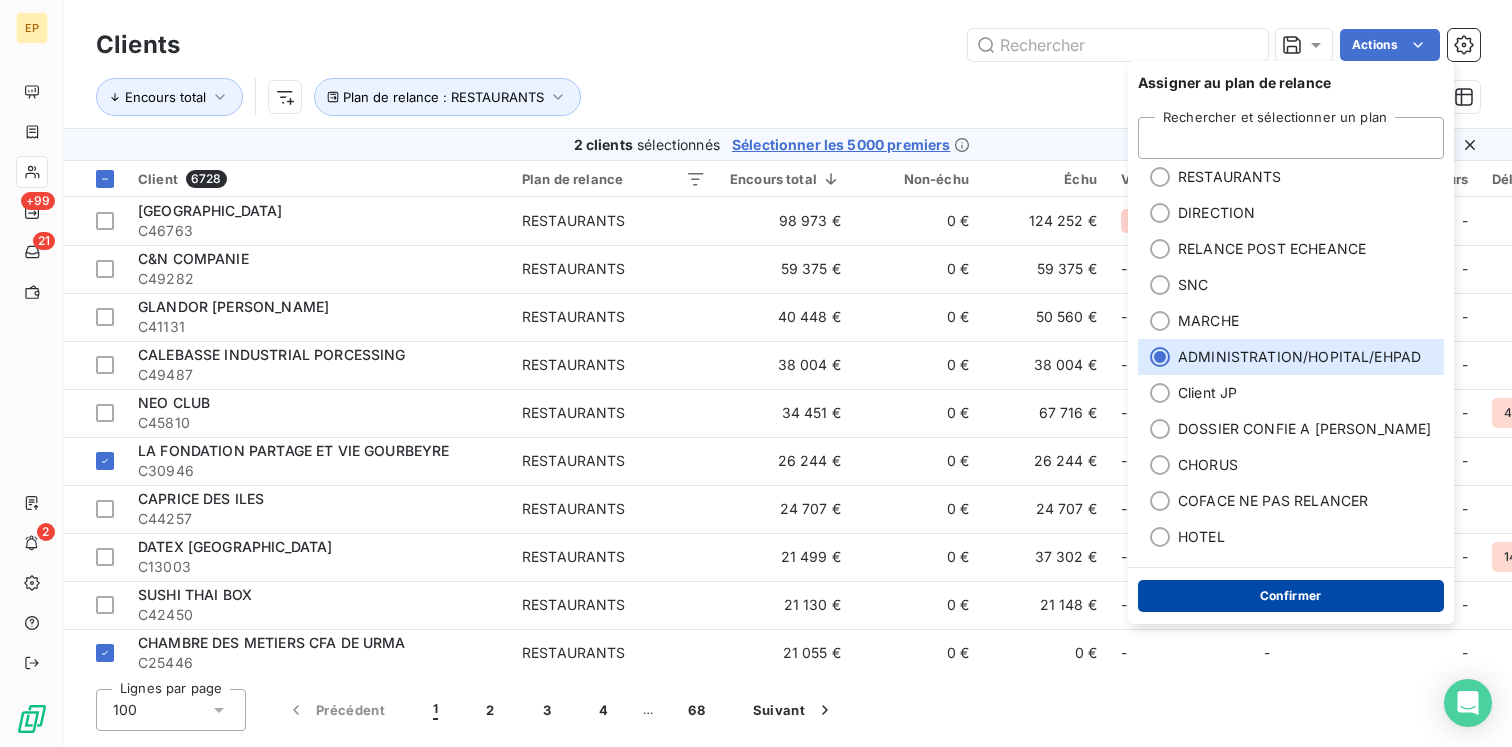 click on "Confirmer" at bounding box center (1291, 596) 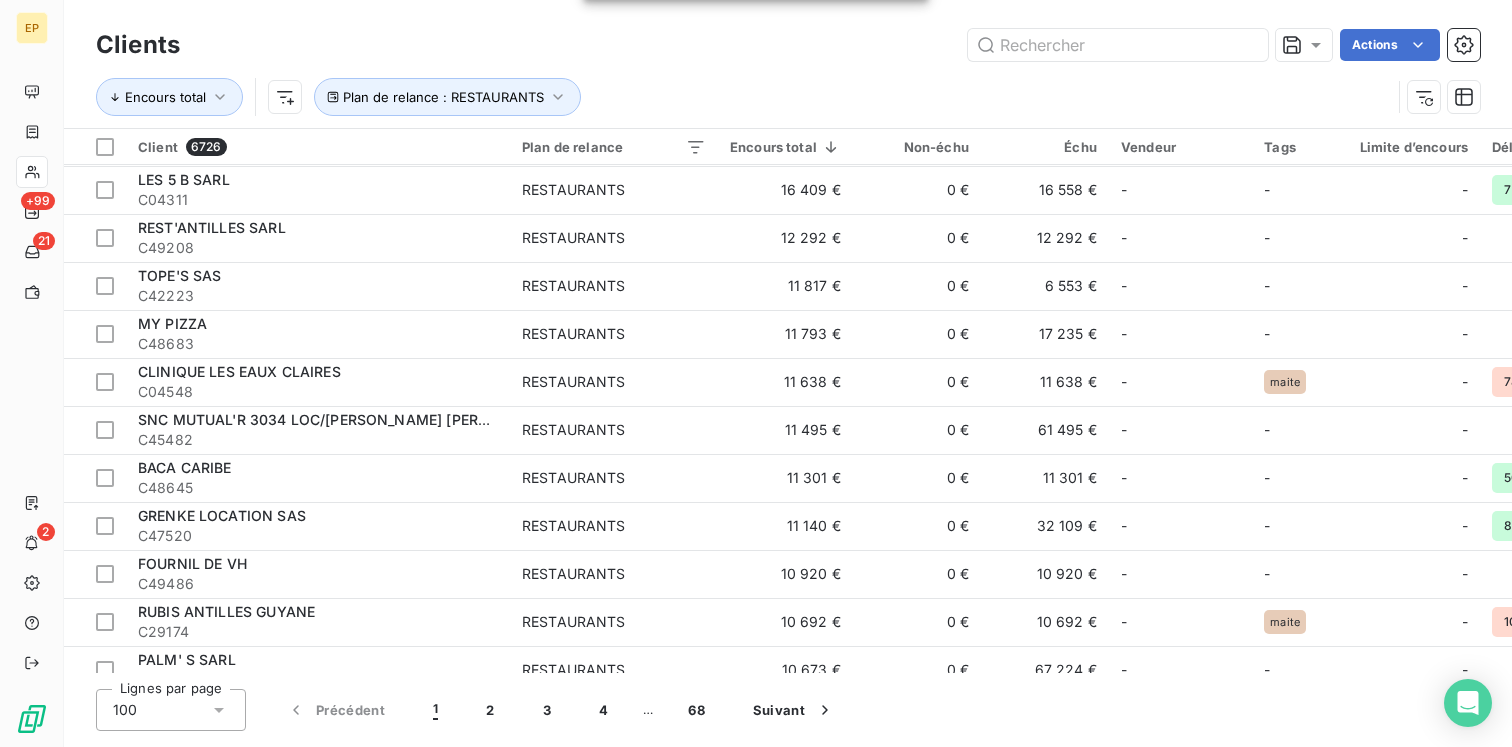 scroll, scrollTop: 528, scrollLeft: 0, axis: vertical 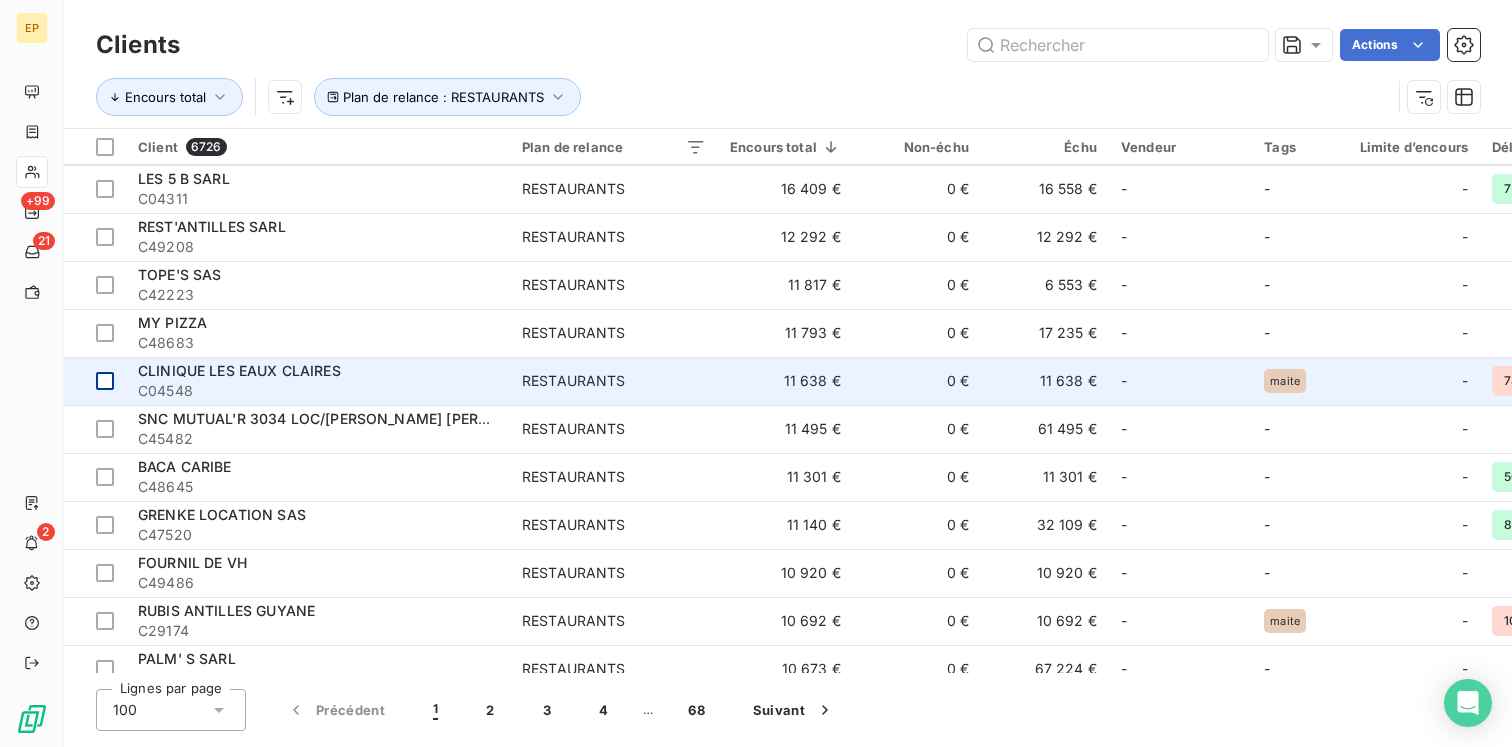click at bounding box center [105, 381] 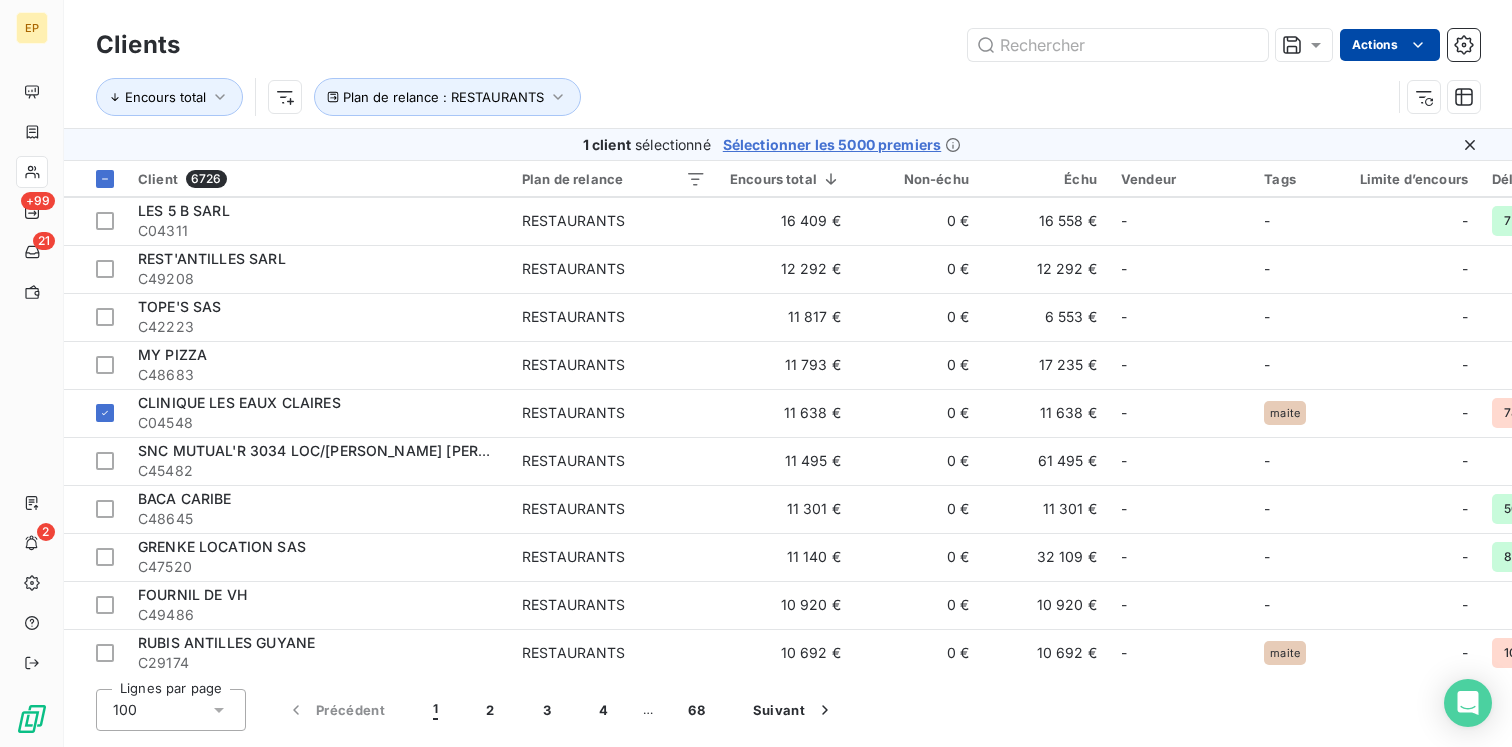 click on "EP +99 21 2 Clients Actions Encours total Plan de relance  : RESTAURANTS  1 client   sélectionné Sélectionner les 5000 premiers Client 6726 Plan de relance Encours total Non-échu Échu Vendeur Tags Limite d’encours Délai moyen de paiement Plan de relance CARIBBEAN BEACH RESTAURANT C46763 RESTAURANTS 98 973 € 0 € 124 252 € Jean Pierre + 1 TR - - C&N COMPANIE C49282 RESTAURANTS 59 375 € 0 € 59 375 € - - - - GLANDOR MICKAEL C41131 RESTAURANTS 40 448 € 0 € 50 560 € - NON LIVRE - NE PAS RELANCER  CALEBASSE INDUSTRIAL PORCESSING C49487 RESTAURANTS 38 004 € 0 € 38 004 € - - - - NEO CLUB C45810 RESTAURANTS 34 451 € 0 € 67 716 € - - - 472 jours MAITE + 1 CAPRICE DES ILES C44257 RESTAURANTS 24 707 € 0 € 24 707 € - - - - DATEX GUADELOUPE C13003 RESTAURANTS 21 499 € 0 € 37 302 € - - - 149 jours - SUSHI THAI BOX C42450 RESTAURANTS 21 130 € 0 € 21 148 € - maite - - AUBERGE LA VIEILLE TOUR C10340 RESTAURANTS - - -" at bounding box center [756, 373] 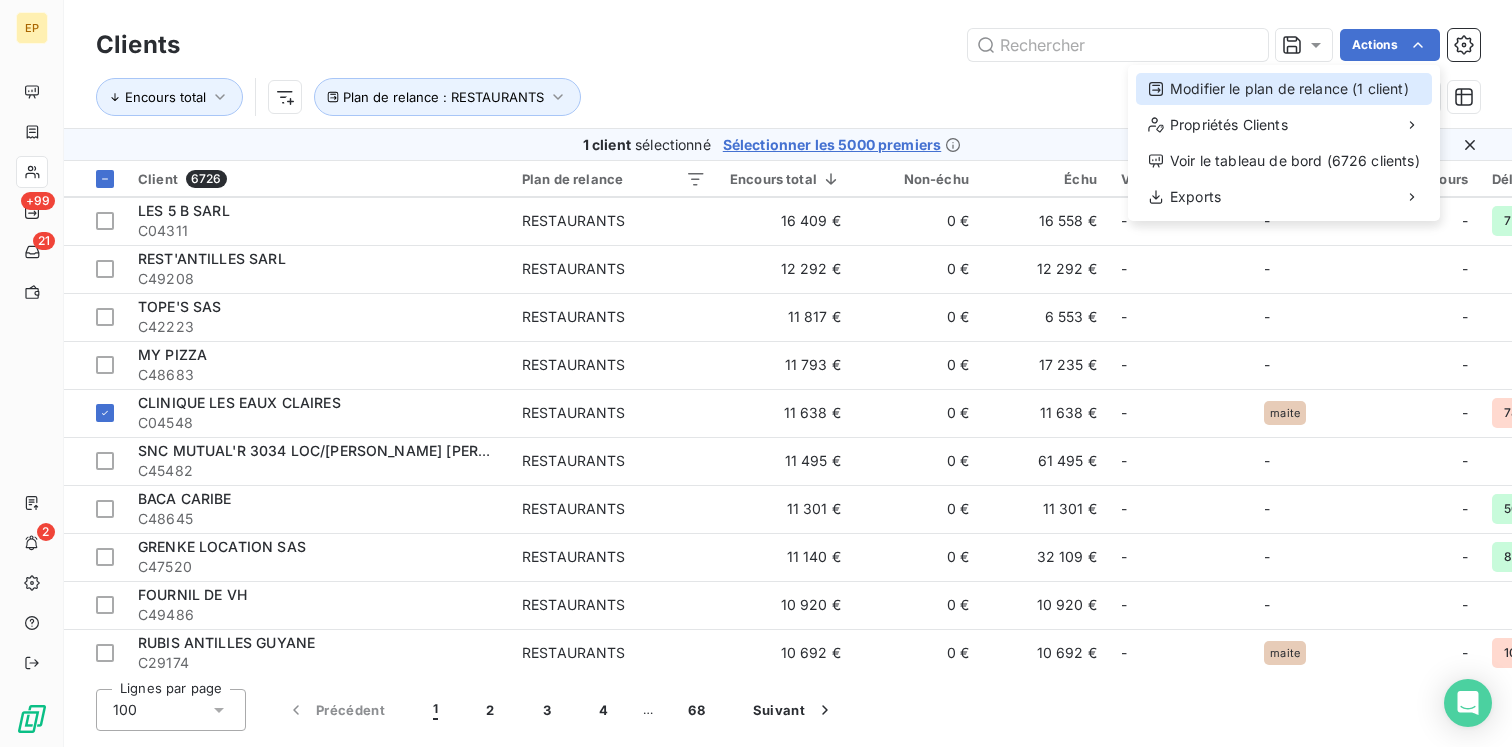 click on "Modifier le plan de relance (1 client)" at bounding box center [1284, 89] 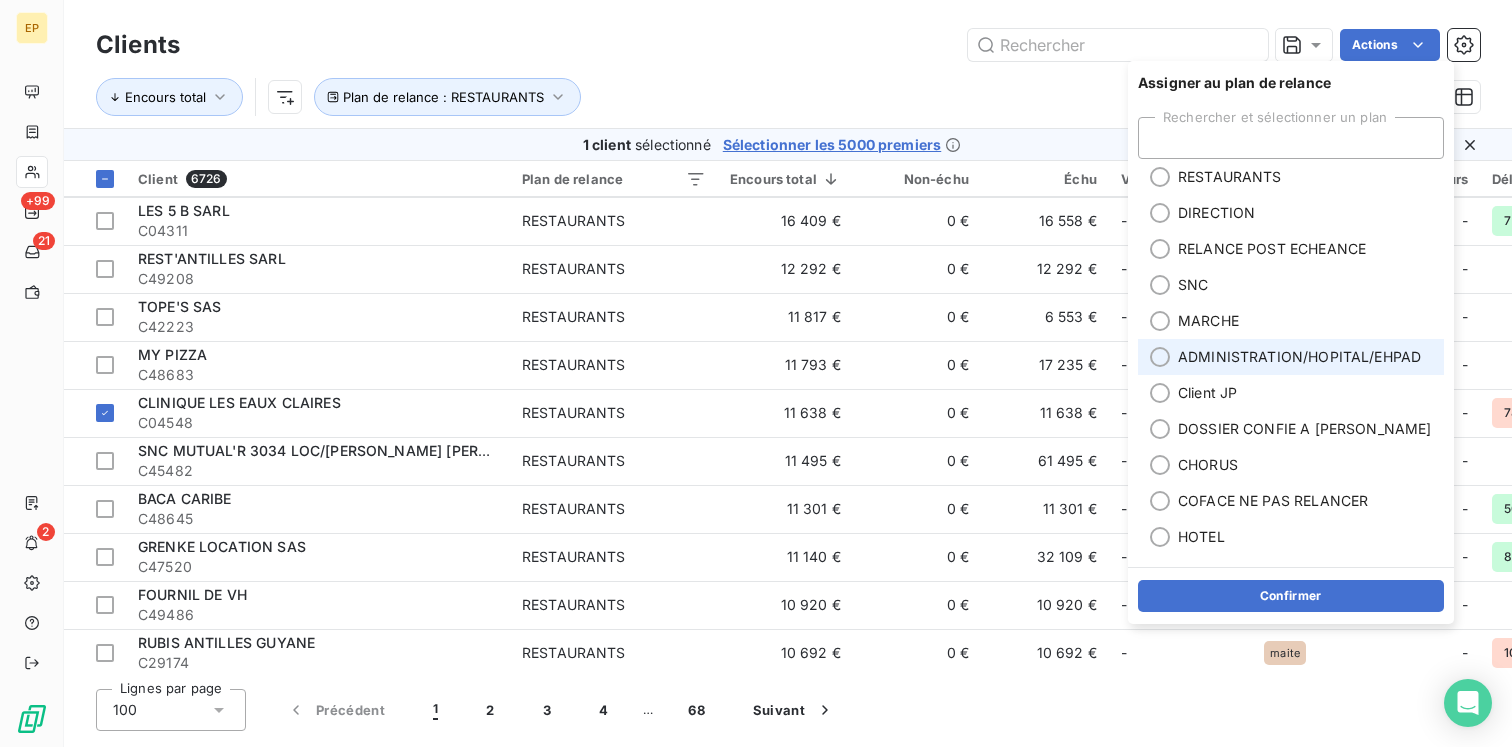click on "ADMINISTRATION/HOPITAL/EHPAD" at bounding box center [1299, 357] 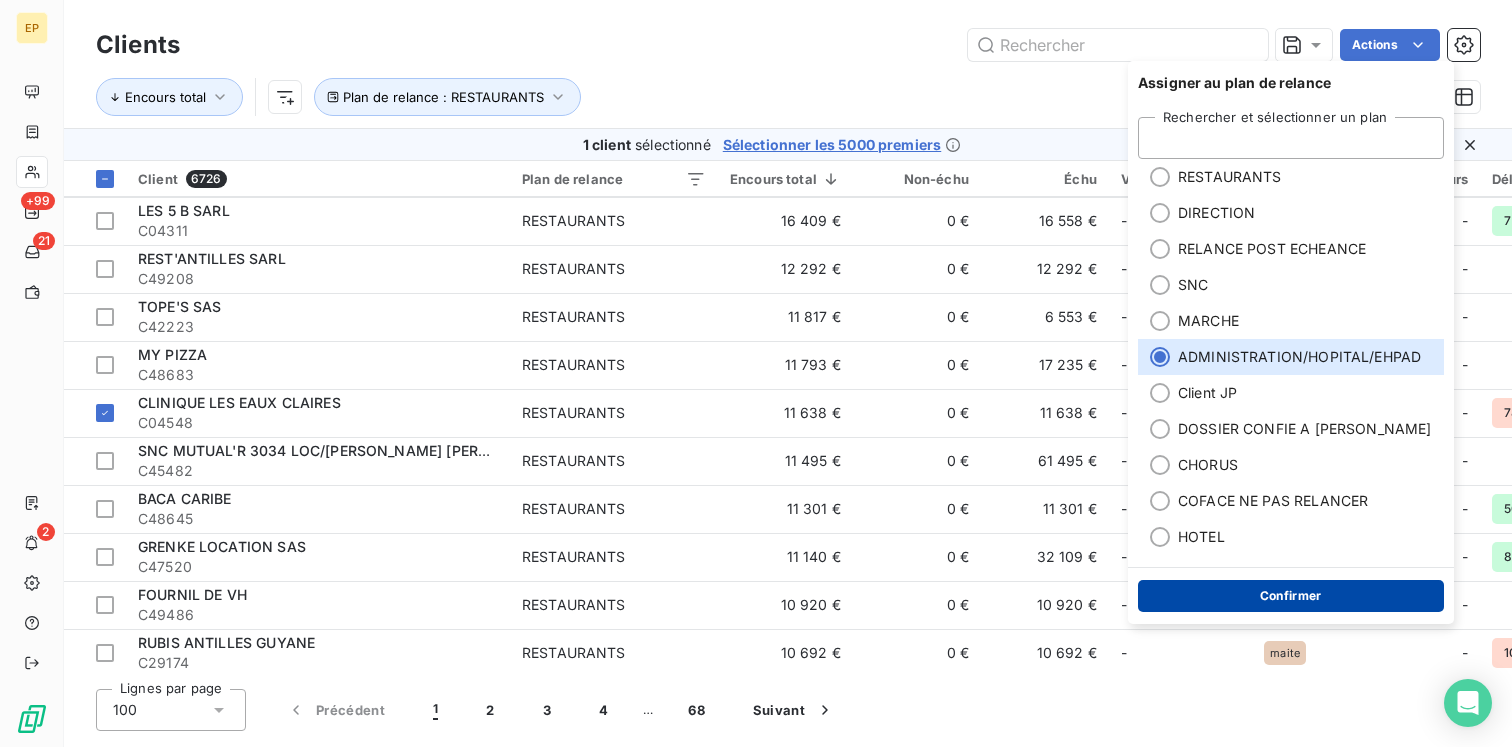 click on "Confirmer" at bounding box center (1291, 596) 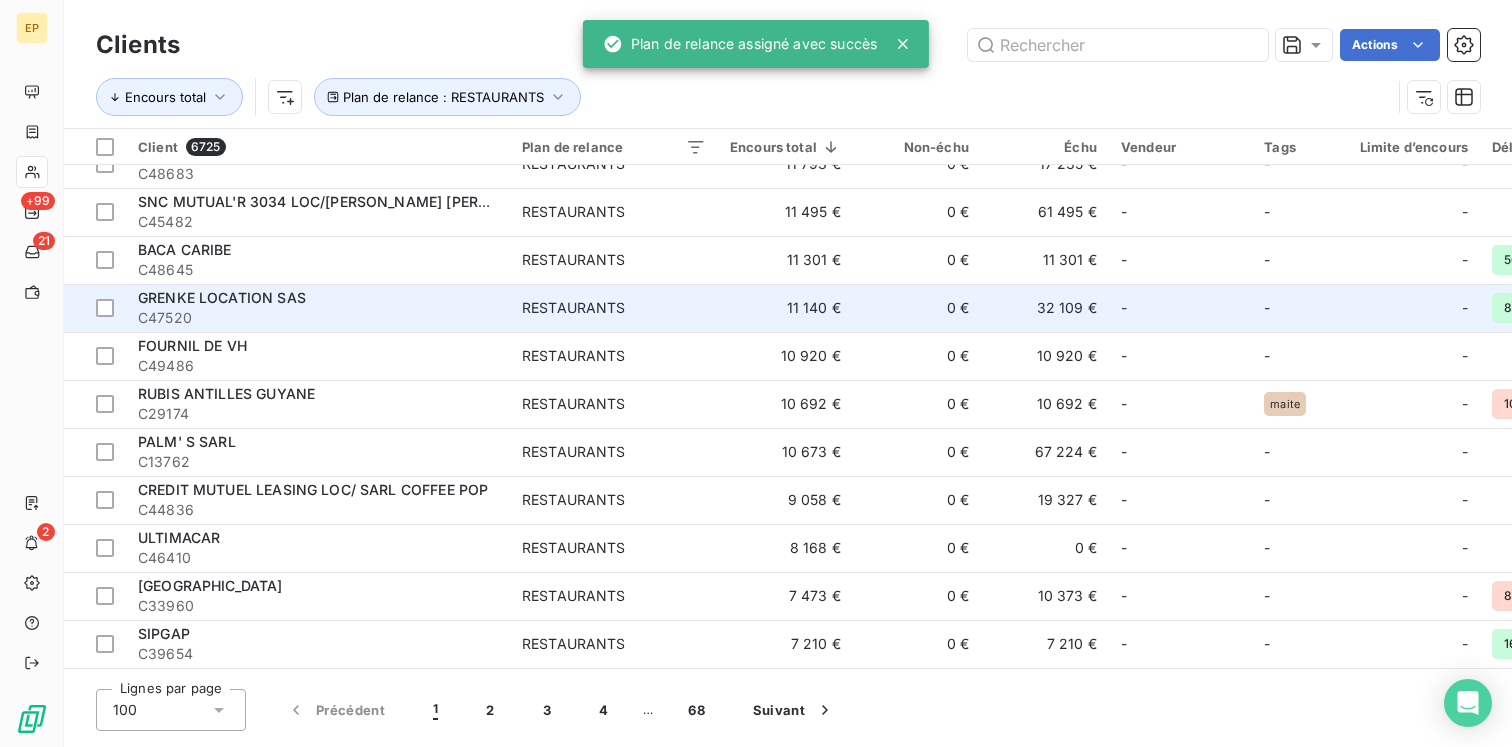 scroll, scrollTop: 699, scrollLeft: 0, axis: vertical 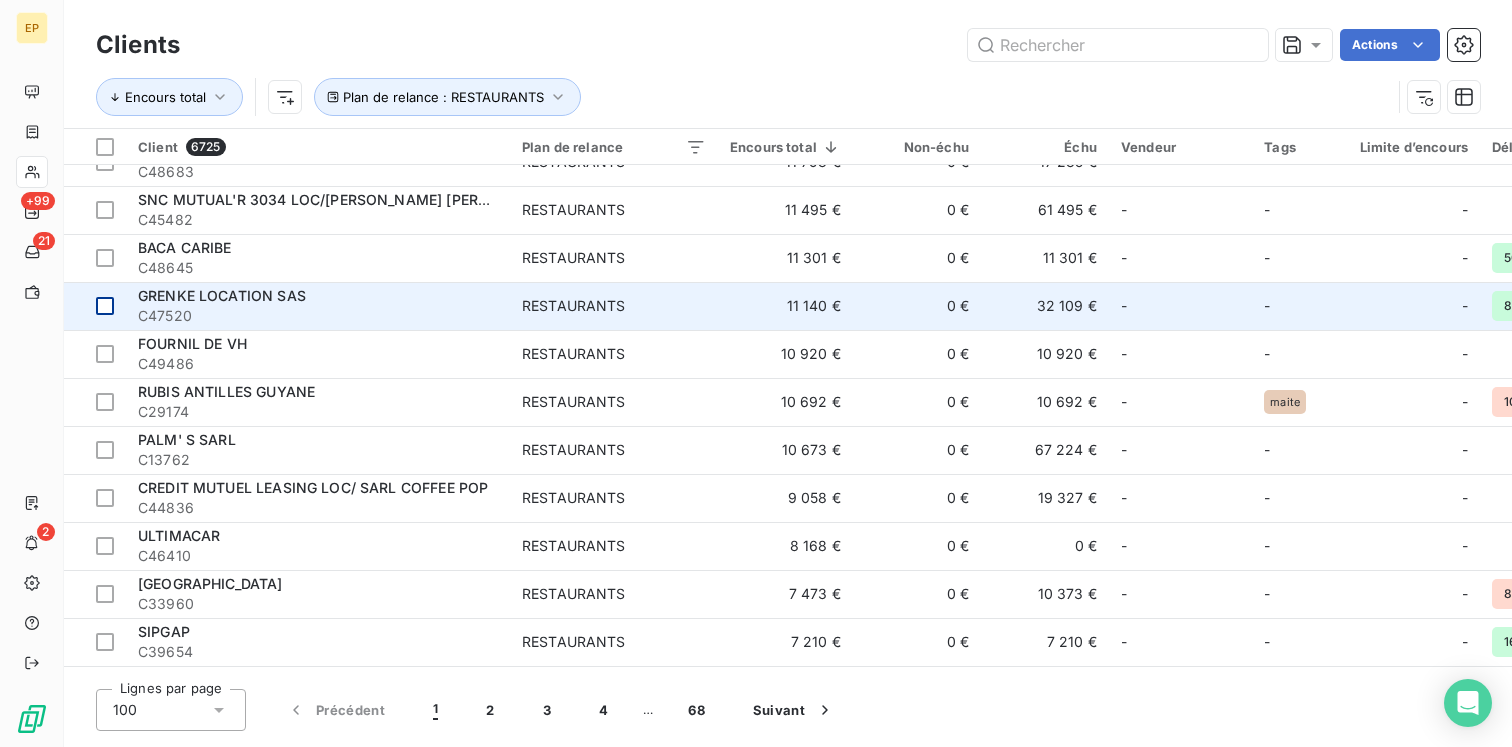 click at bounding box center (105, 306) 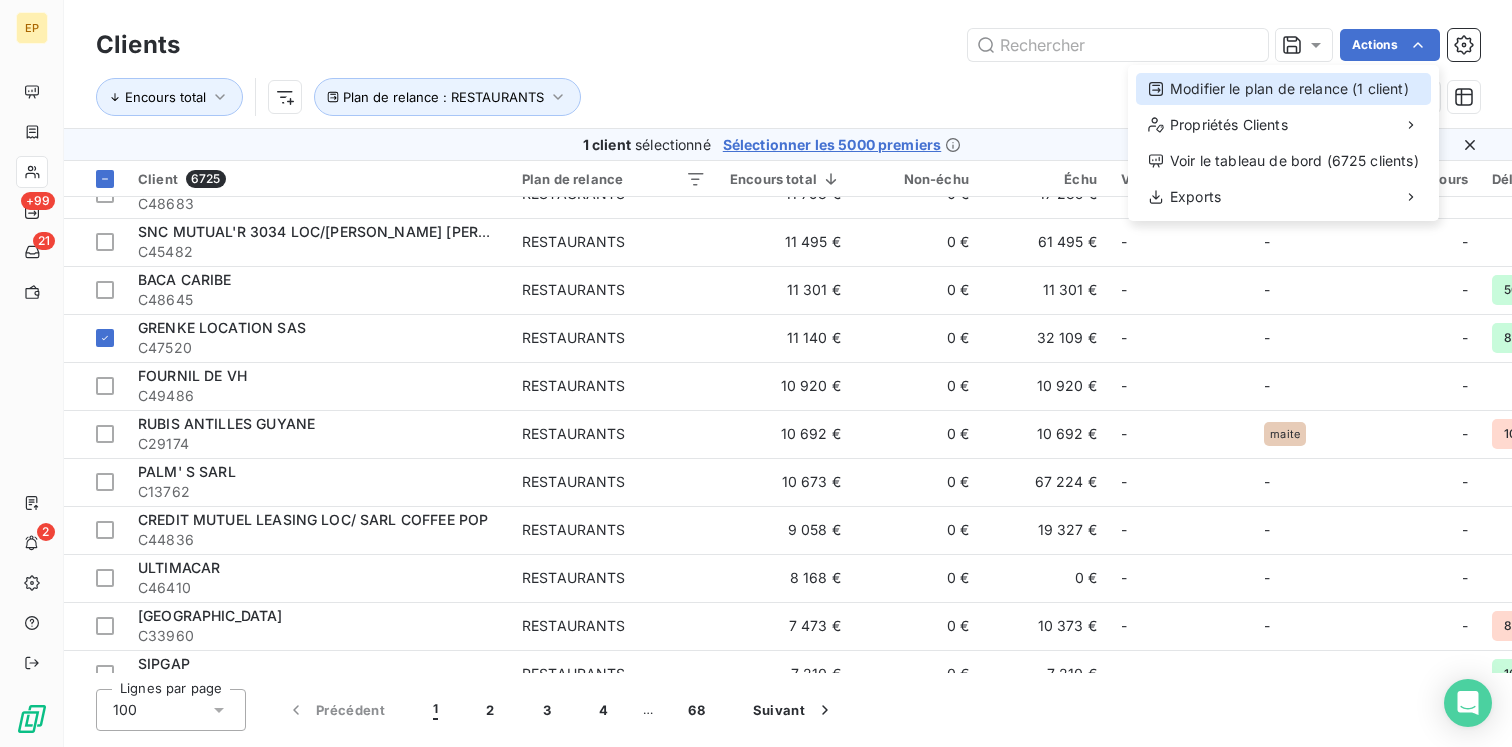 click on "Modifier le plan de relance (1 client)" at bounding box center [1283, 89] 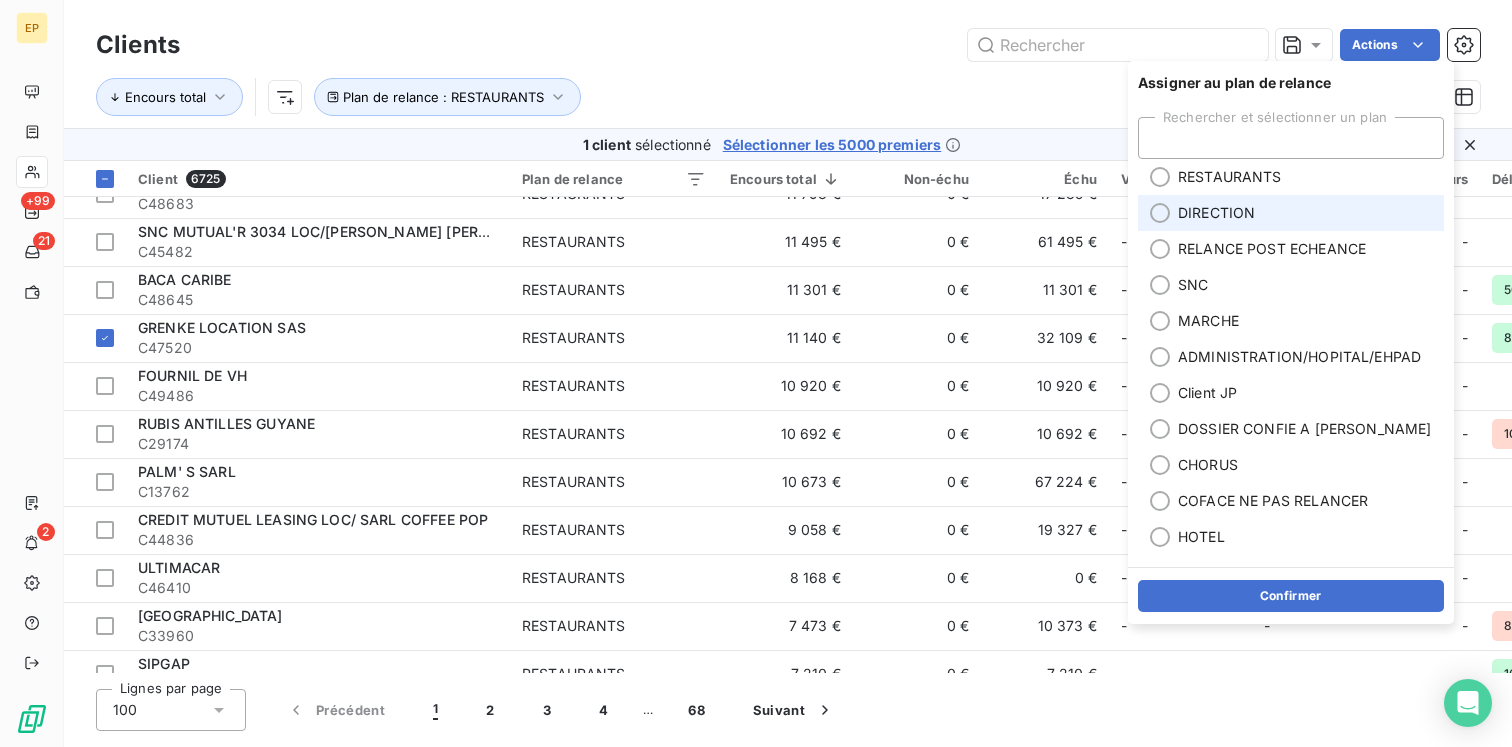 click on "DIRECTION" at bounding box center (1216, 213) 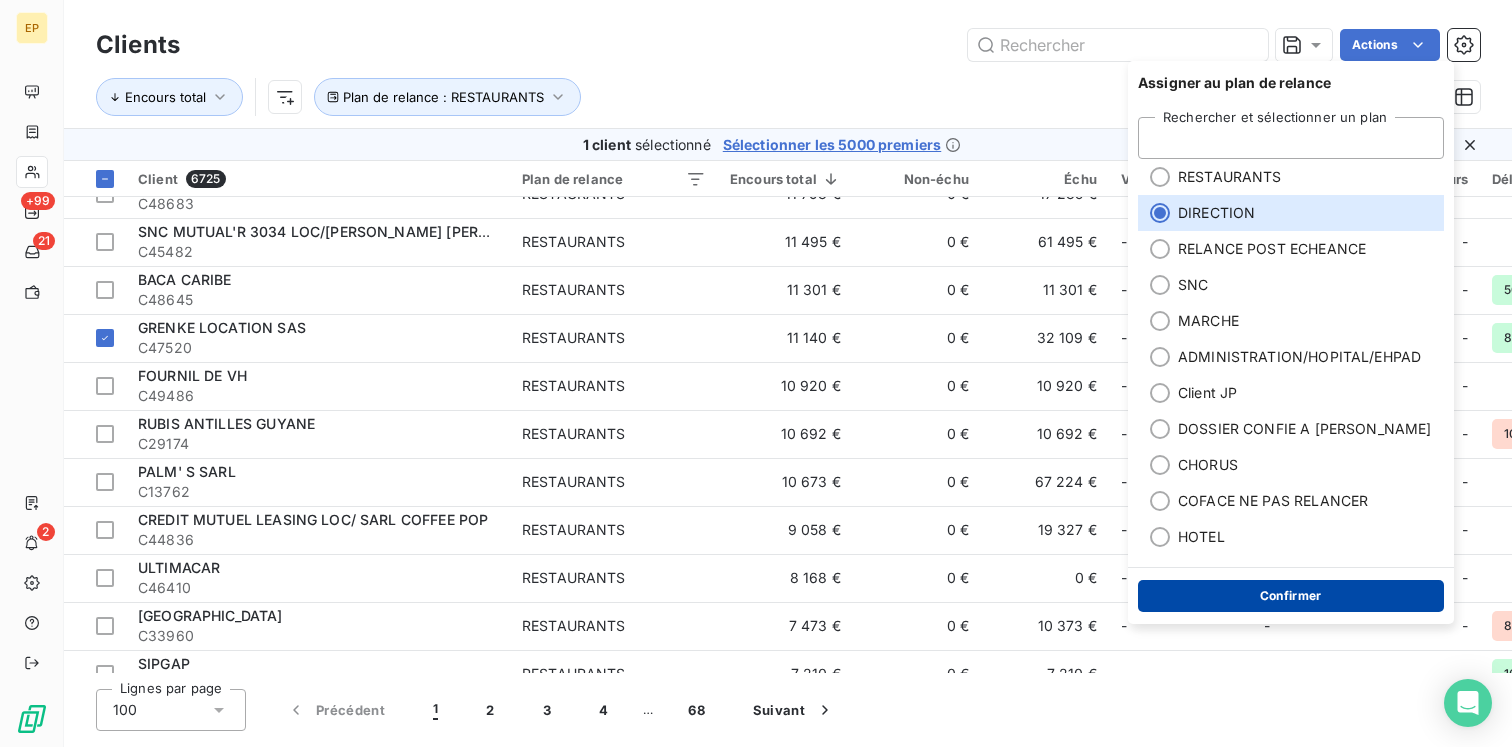 click on "Confirmer" at bounding box center (1291, 596) 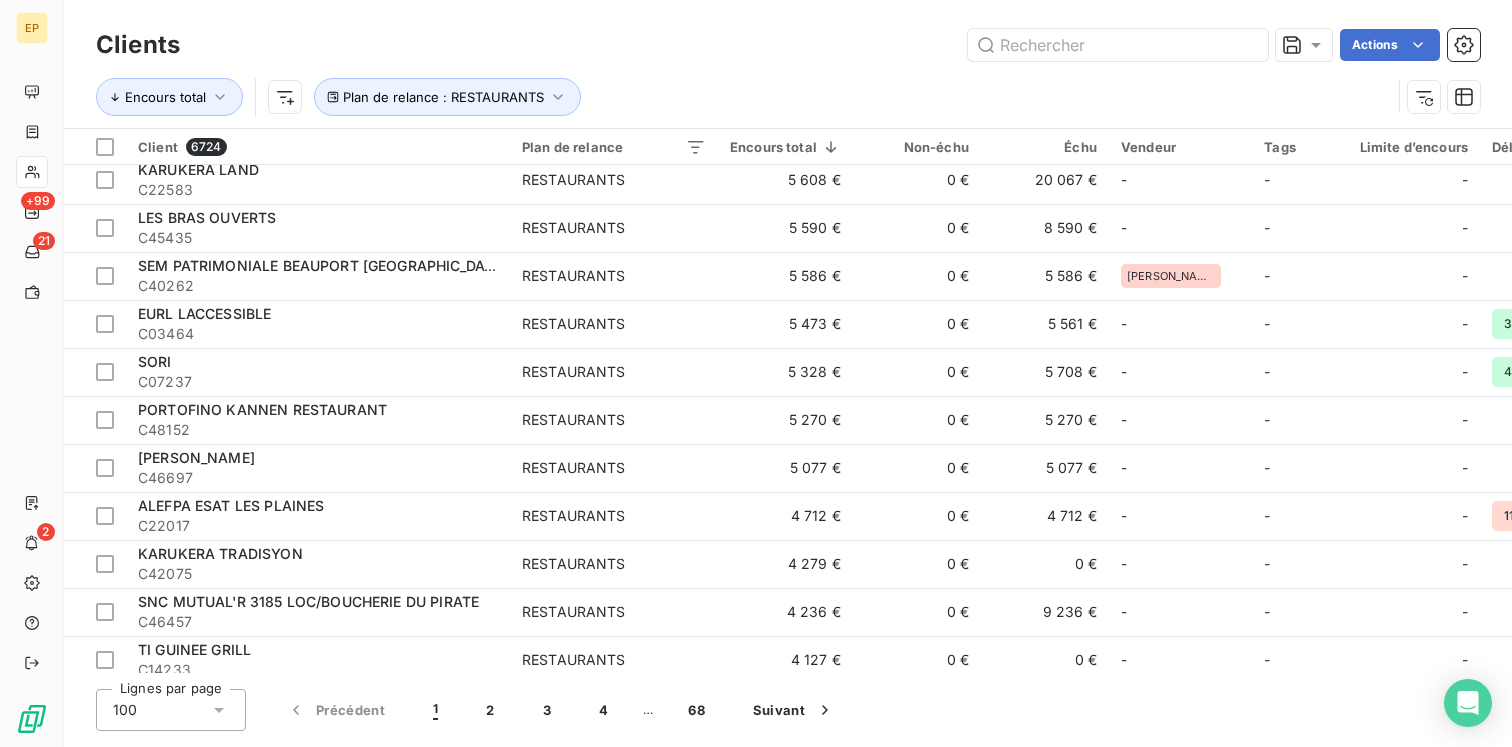 scroll, scrollTop: 1259, scrollLeft: 0, axis: vertical 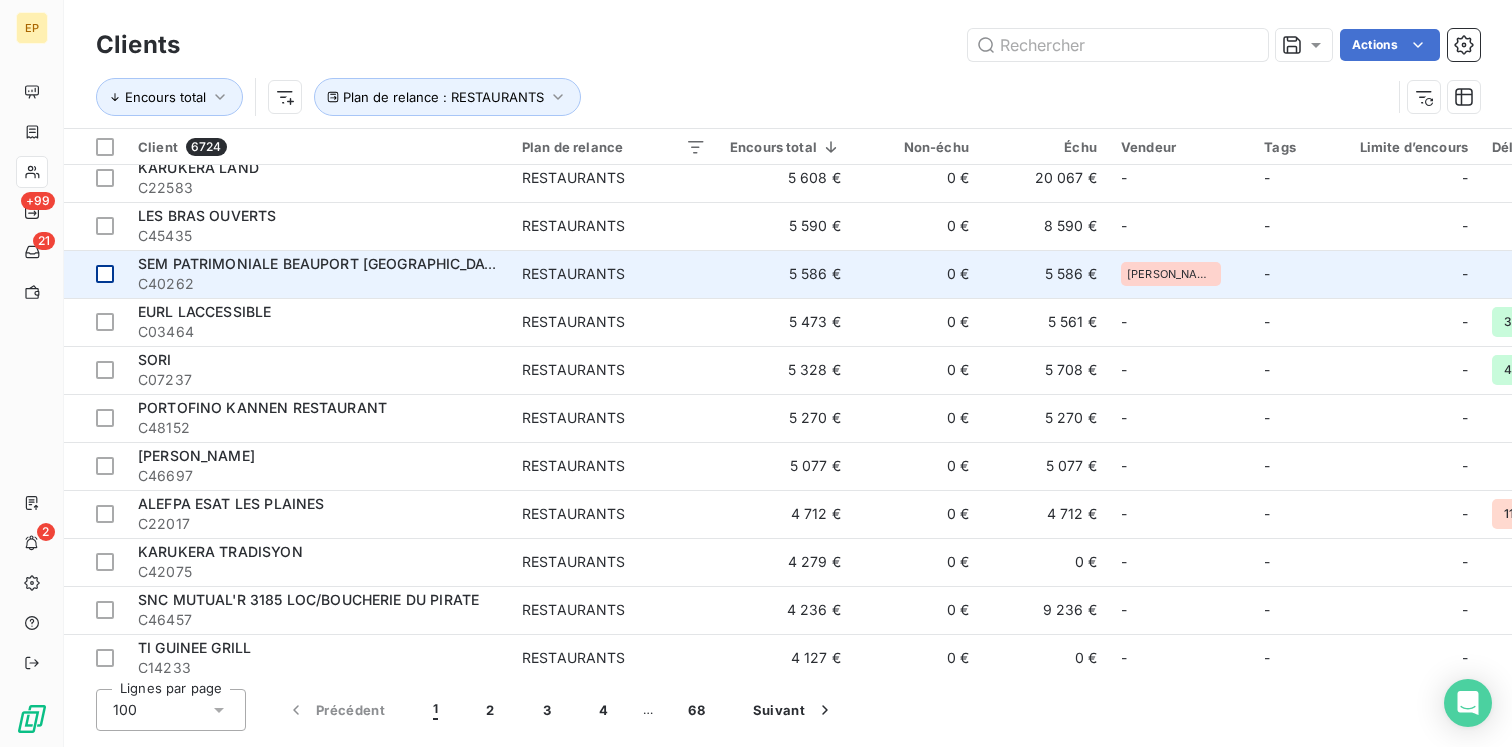 click at bounding box center [105, 274] 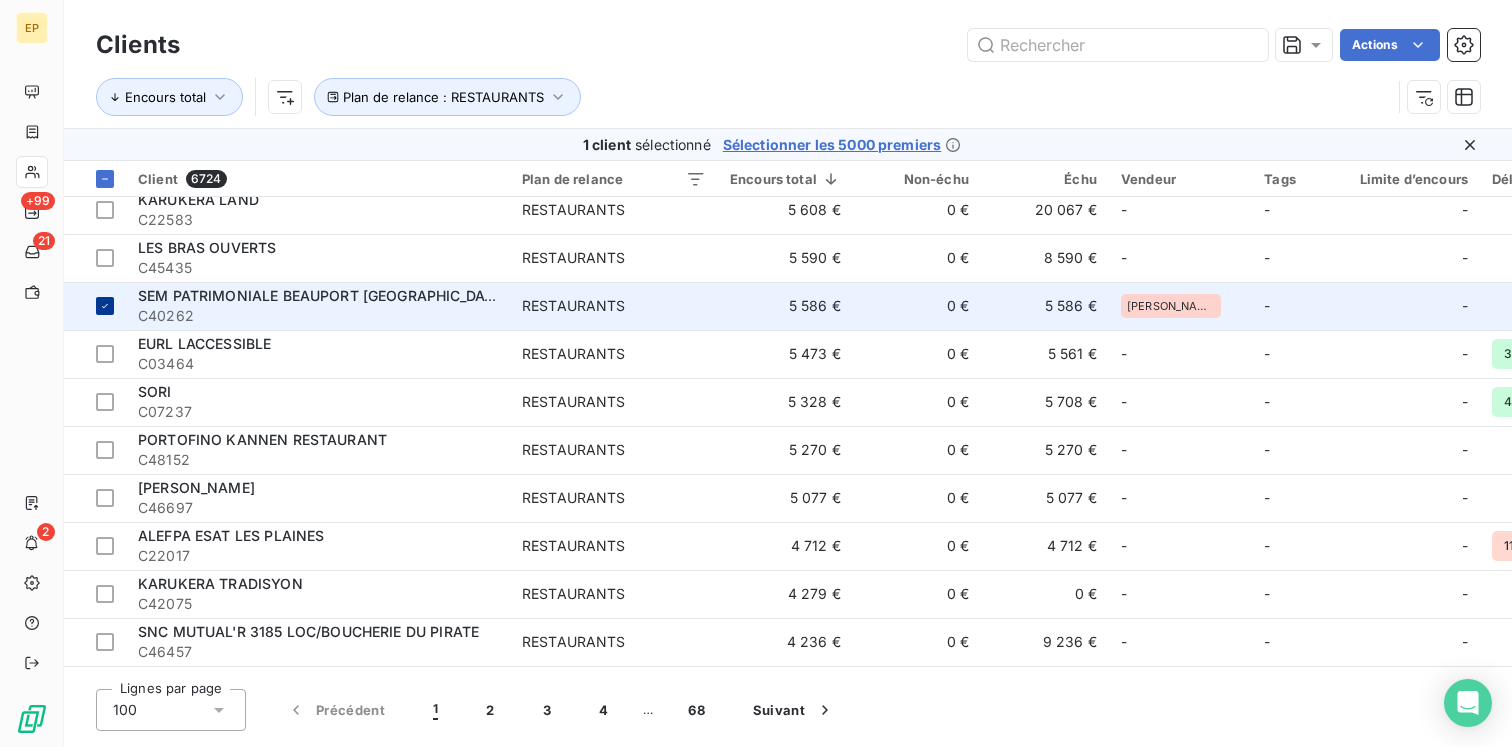 click at bounding box center (95, 258) 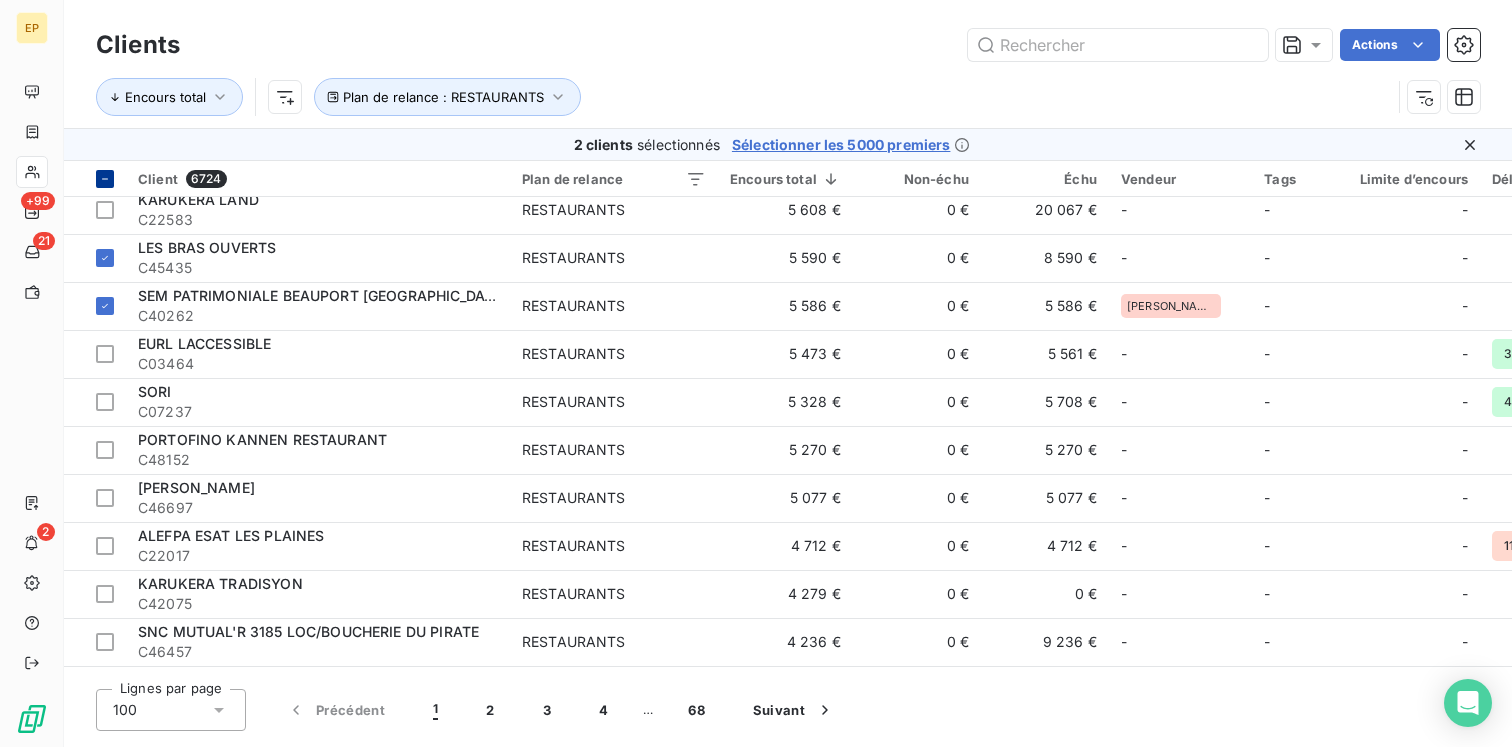 click 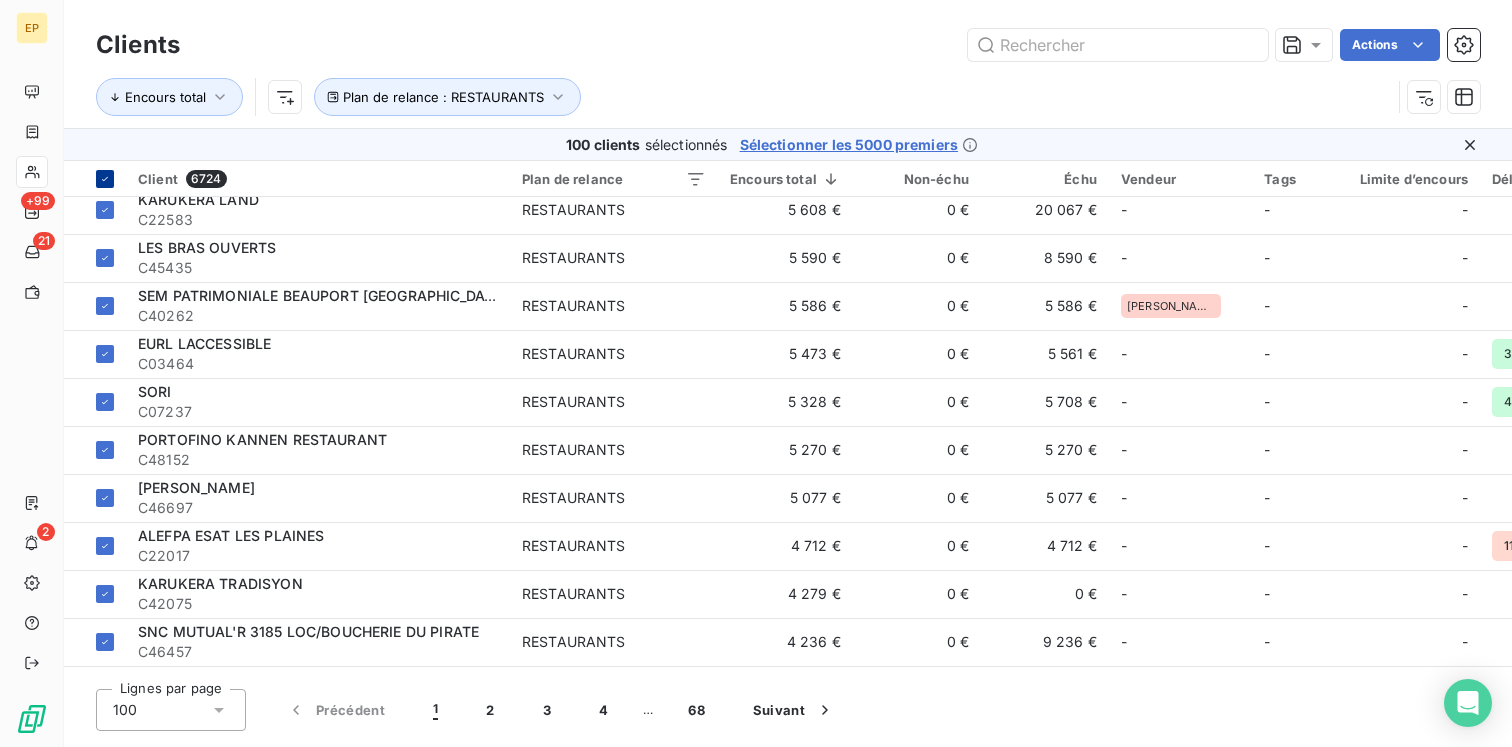 click 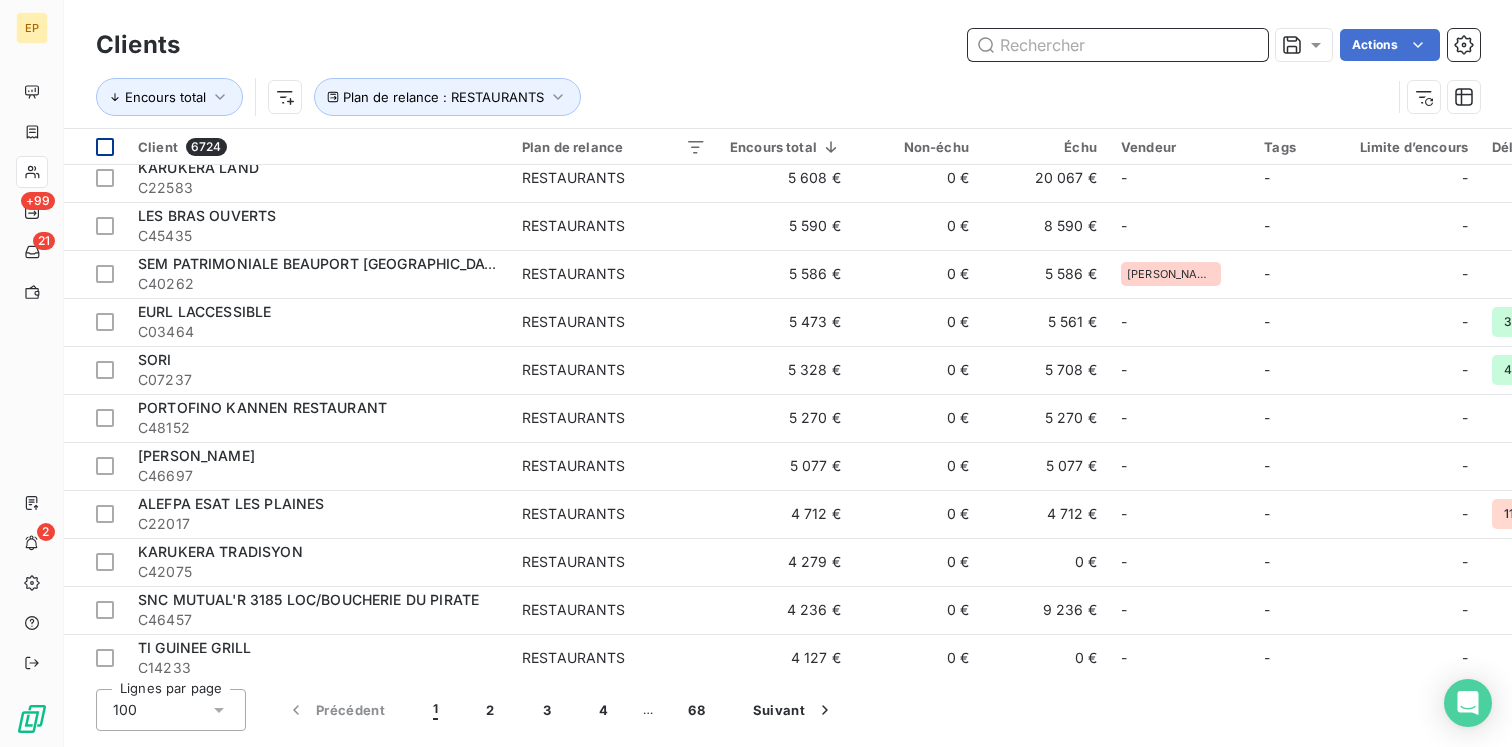 click at bounding box center [1118, 45] 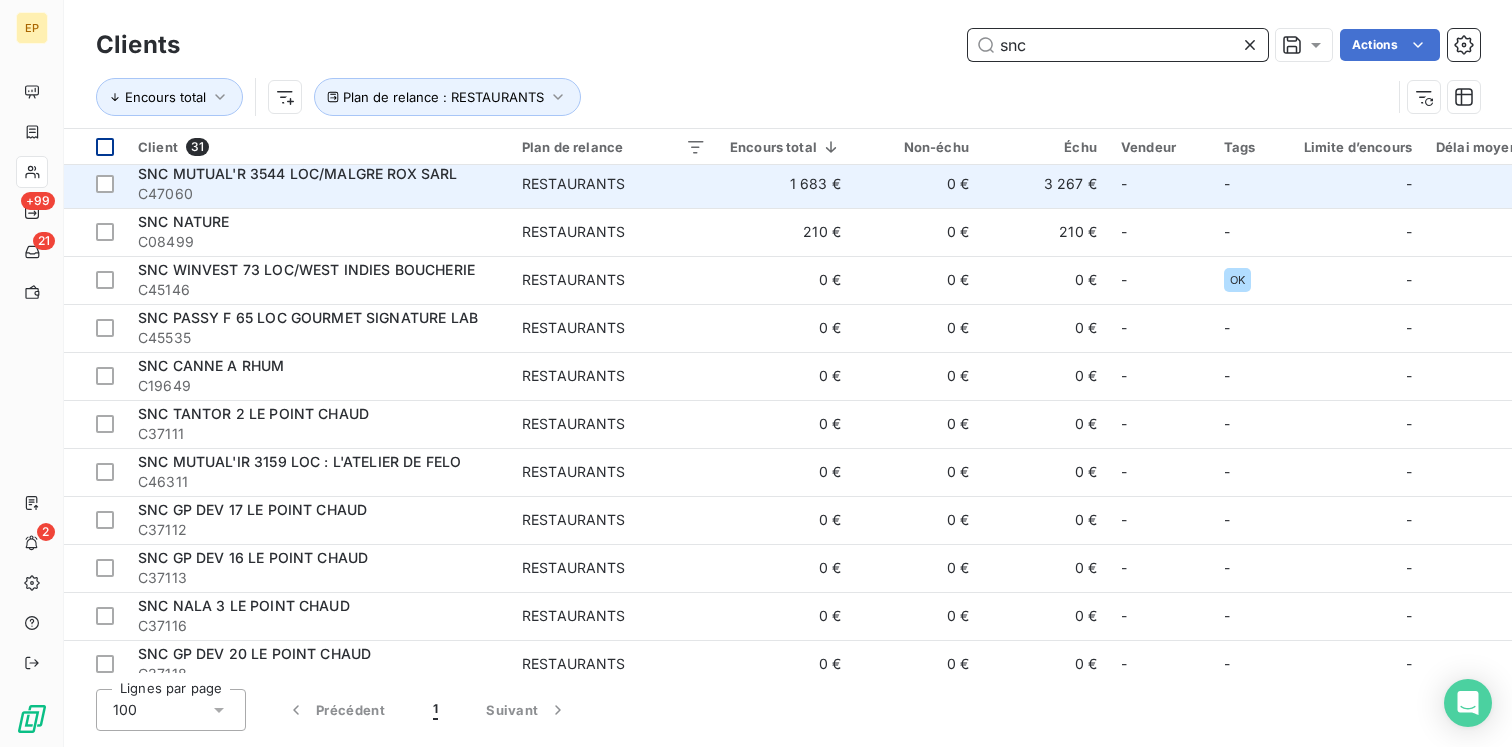 scroll, scrollTop: 0, scrollLeft: 0, axis: both 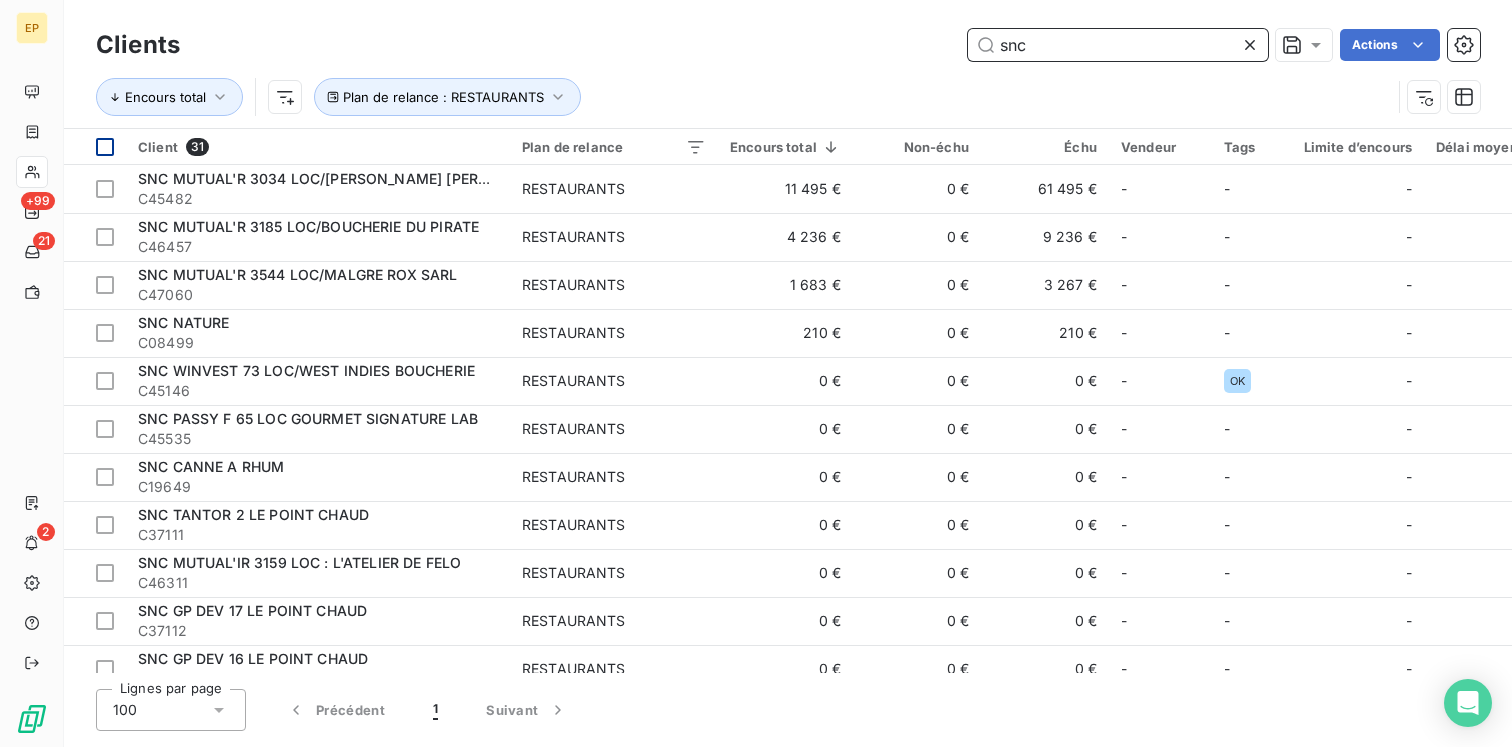 type on "snc" 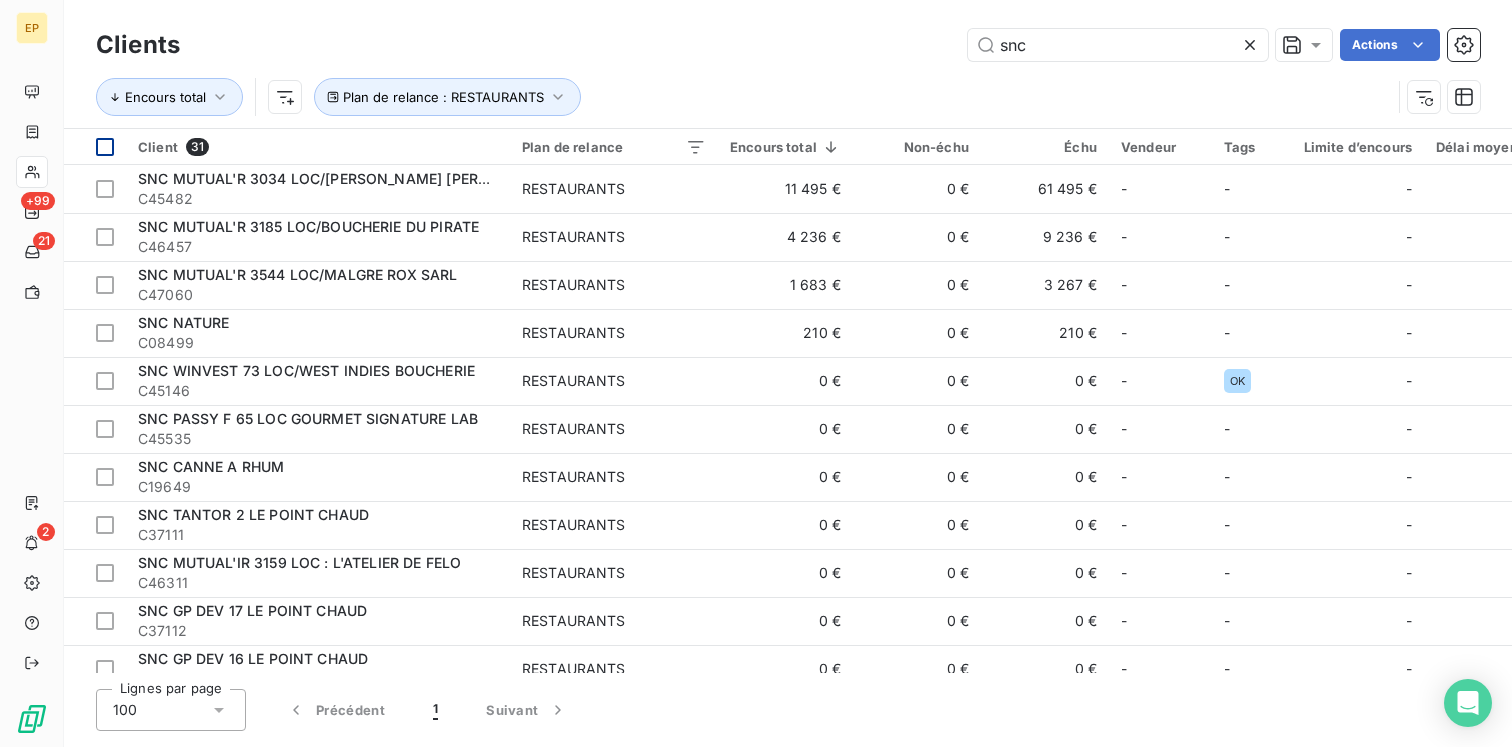 click at bounding box center (105, 147) 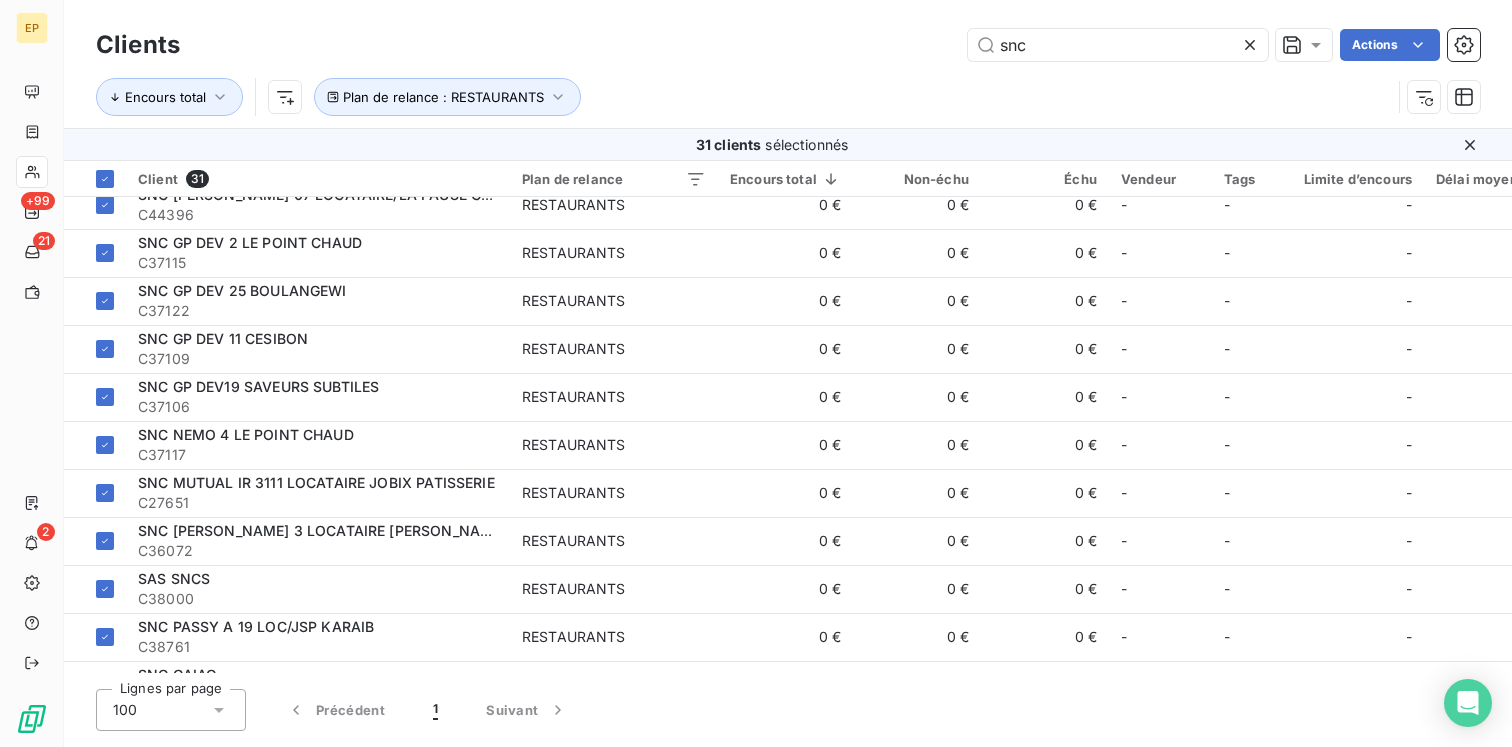 scroll, scrollTop: 1020, scrollLeft: 0, axis: vertical 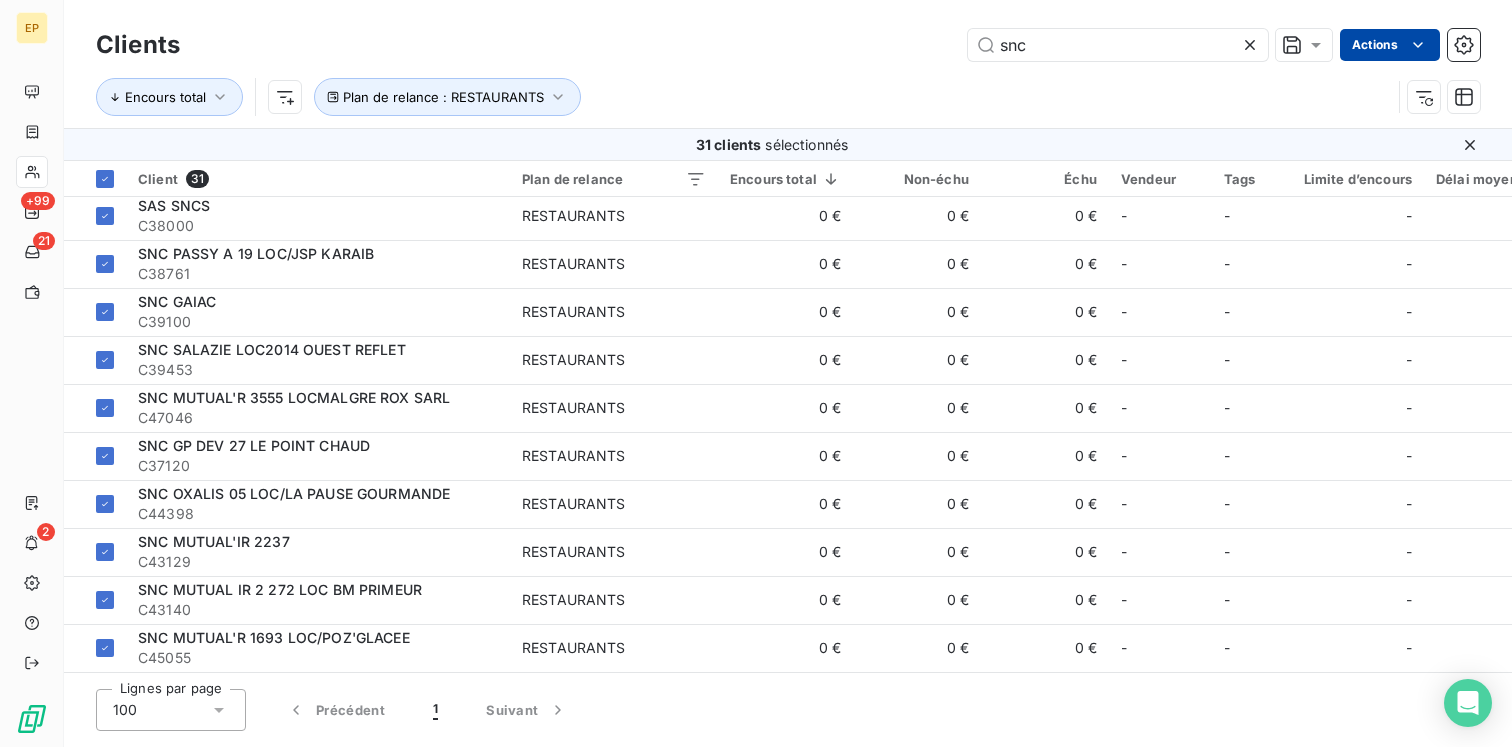 click on "EP +99 21 2 Clients snc Actions Encours total Plan de relance  : RESTAURANTS  31 clients   sélectionnés Client 31 Plan de relance Encours total Non-échu Échu Vendeur Tags Limite d’encours Délai moyen de paiement Plan de relance SNC MUTUAL'R 3034 LOC/LAVERIE BESSON C45482 RESTAURANTS 11 495 € 0 € 61 495 € - - - vamp + 1 SNC MUTUAL'R 3185 LOC/BOUCHERIE DU PIRATE C46457 RESTAURANTS 4 236 € 0 € 9 236 € - - - - SNC MUTUAL'R 3544 LOC/MALGRE ROX SARL C47060 RESTAURANTS 1 683 € 0 € 3 267 € - - - - SNC NATURE C08499 RESTAURANTS 210 € 0 € 210 € - - - - SNC WINVEST 73 LOC/WEST INDIES BOUCHERIE  C45146 RESTAURANTS 0 € 0 € 0 € - OK - - SNC PASSY F 65 LOC GOURMET SIGNATURE LAB C45535 RESTAURANTS 0 € 0 € 0 € - - - - SNC CANNE A RHUM C19649 RESTAURANTS 0 € 0 € 0 € - - - - SNC TANTOR 2 LE POINT CHAUD  C37111 RESTAURANTS 0 € 0 € 0 € - - - - SNC MUTUAL'IR 3159 LOC : L'ATELIER DE FELO  C46311 RESTAURANTS 0 € 0 € 0 € - -" at bounding box center [756, 373] 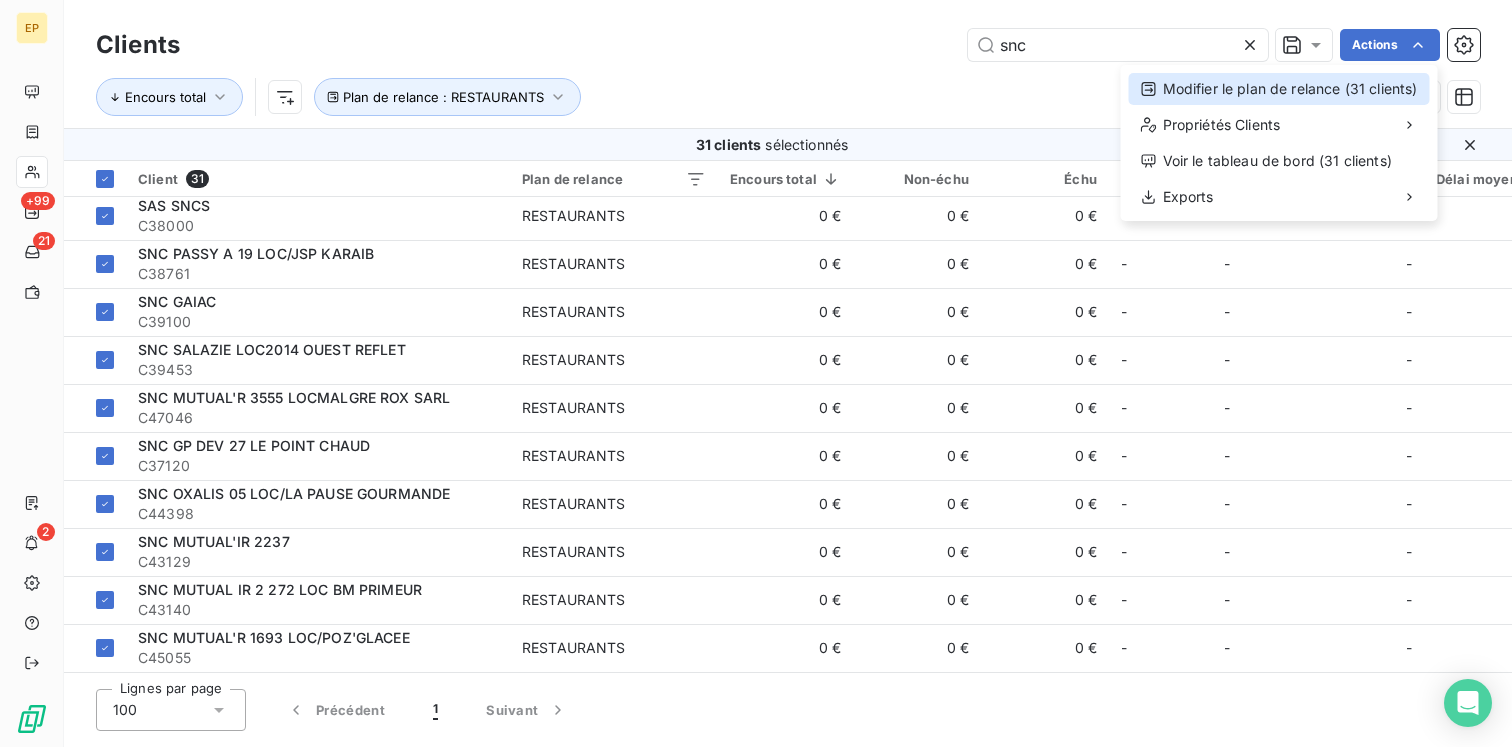 click on "Modifier le plan de relance (31 clients)" at bounding box center [1279, 89] 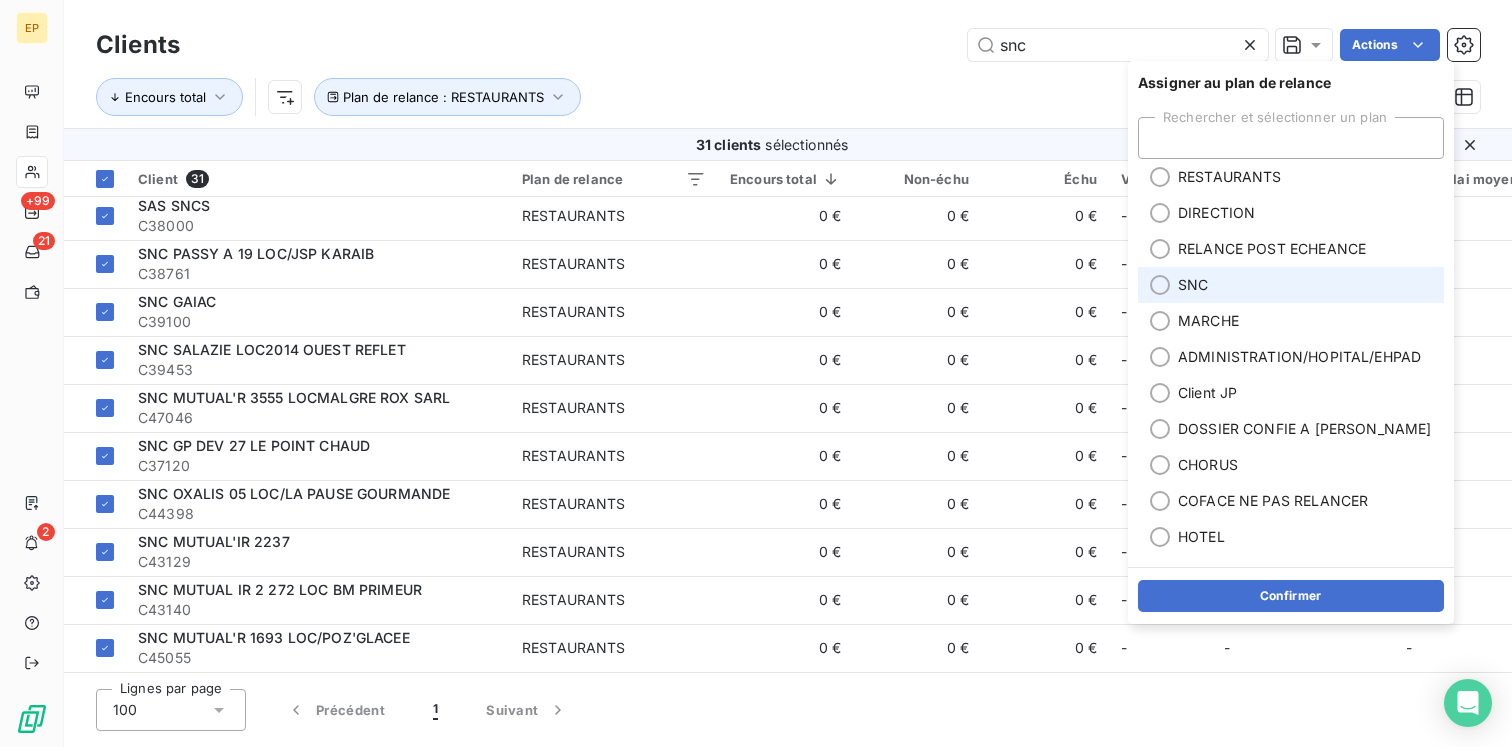 click on "SNC" at bounding box center (1193, 285) 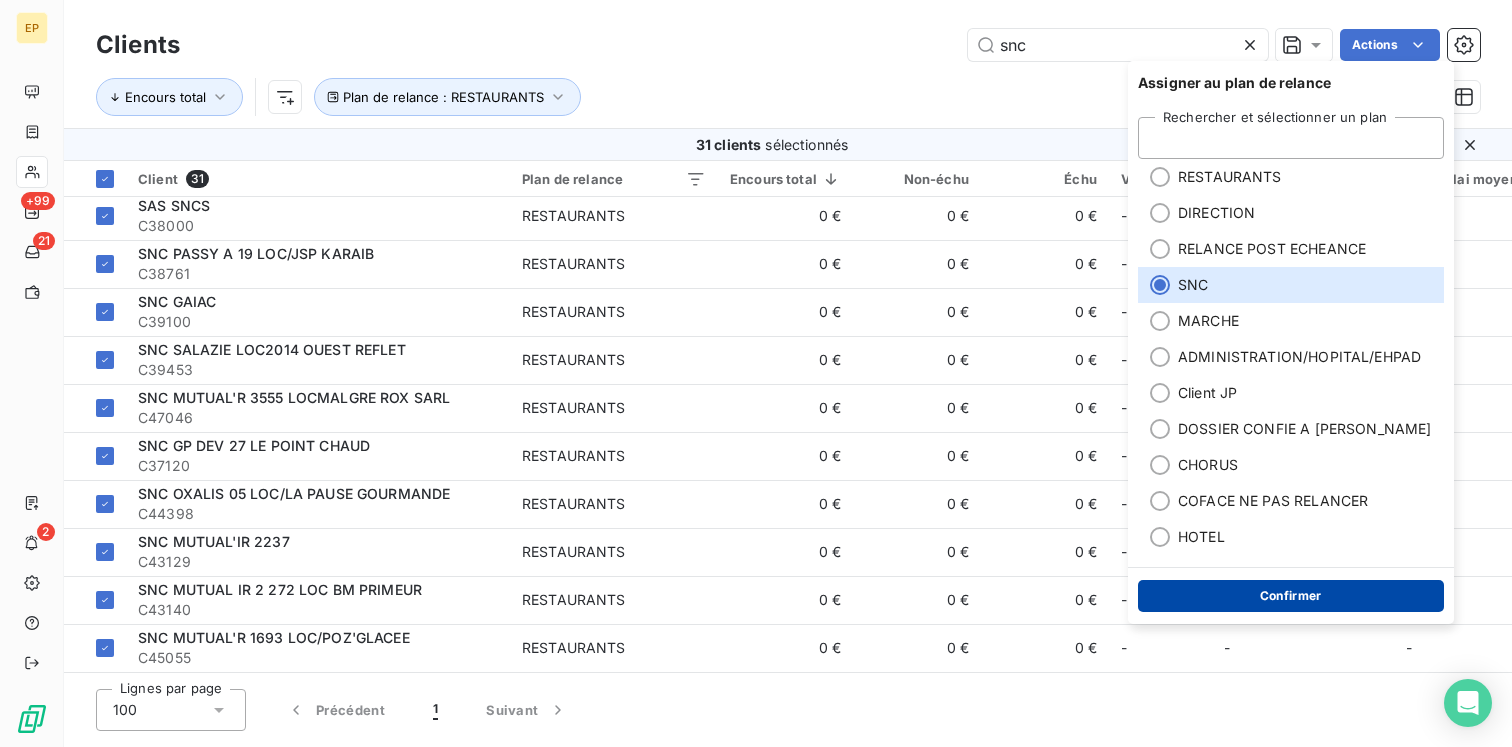 click on "Confirmer" at bounding box center [1291, 596] 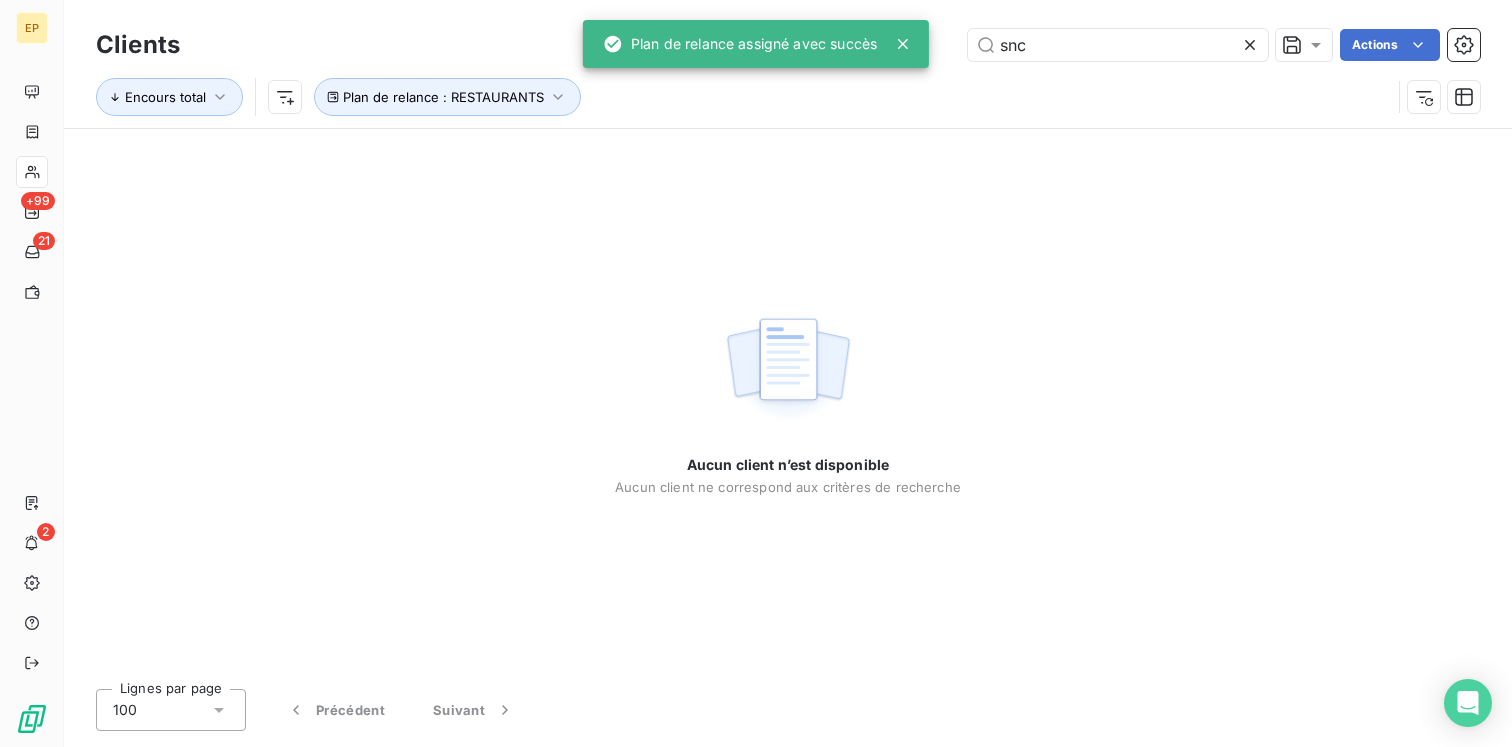 click 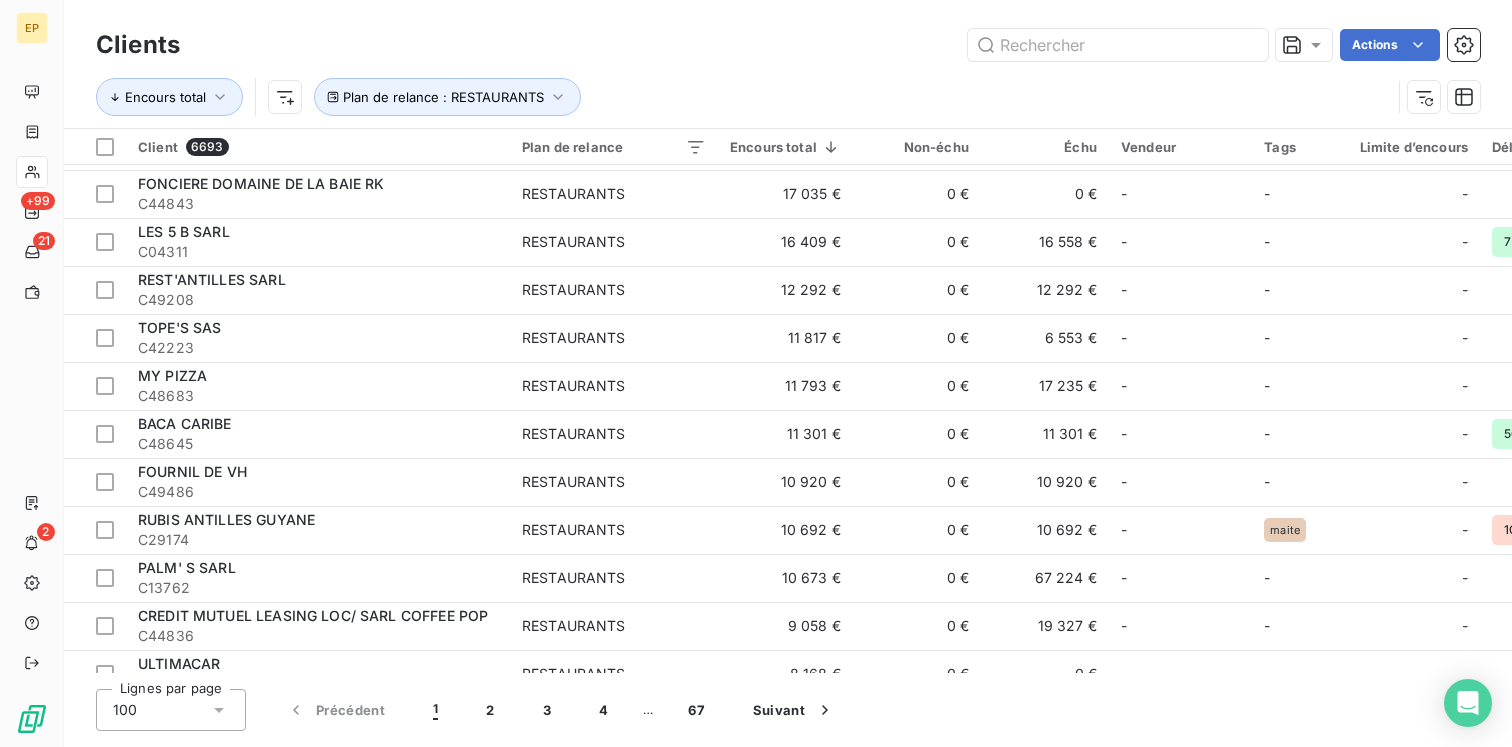 scroll, scrollTop: 476, scrollLeft: 0, axis: vertical 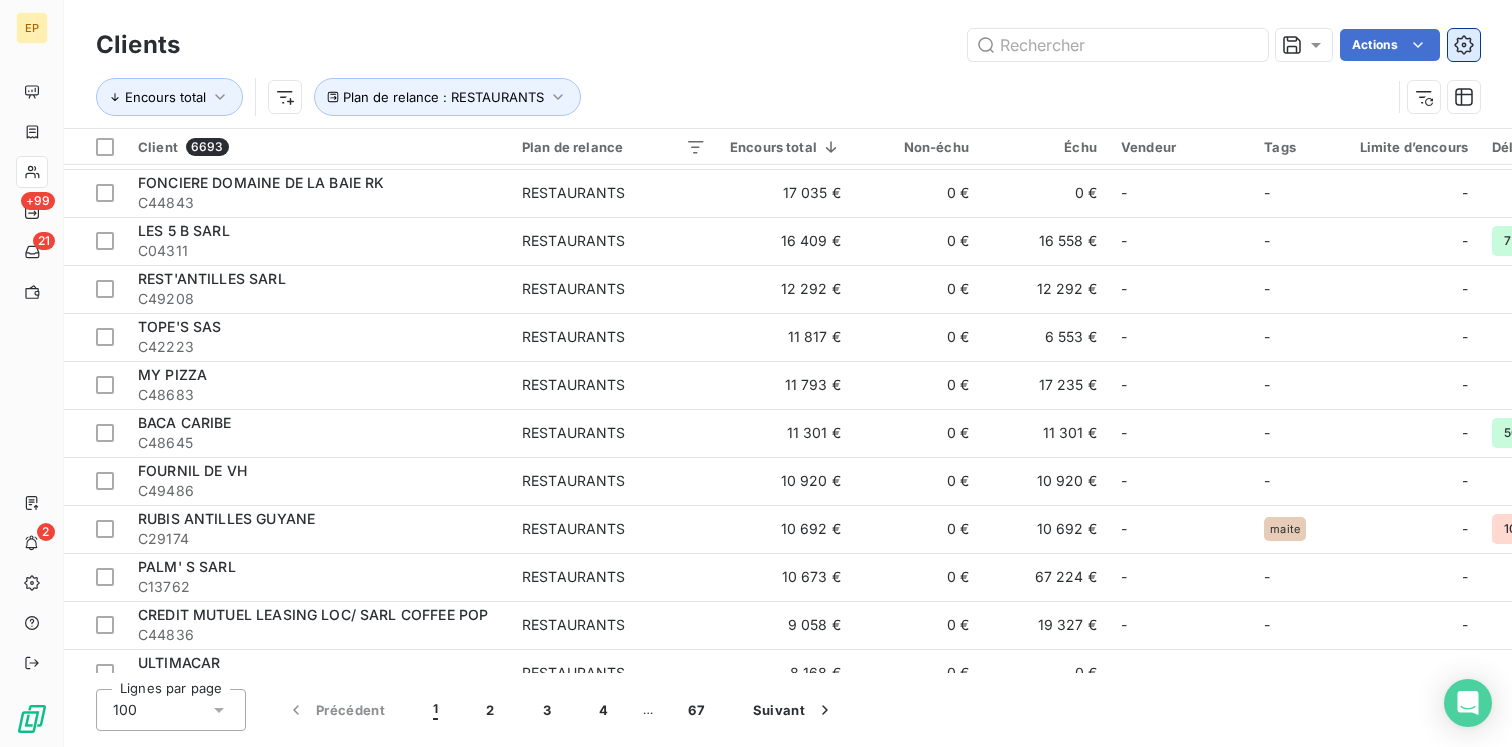 click 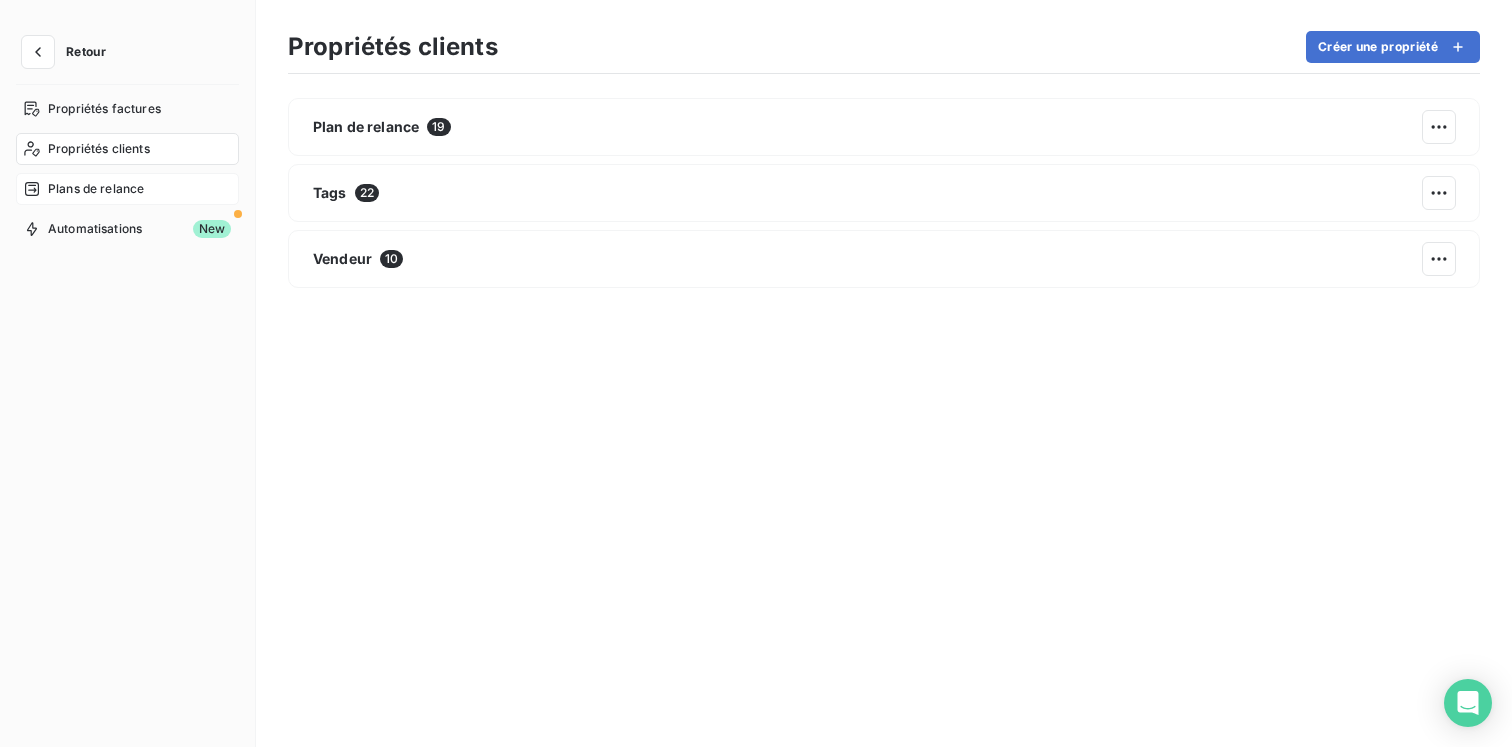 click on "Plans de relance" at bounding box center [96, 189] 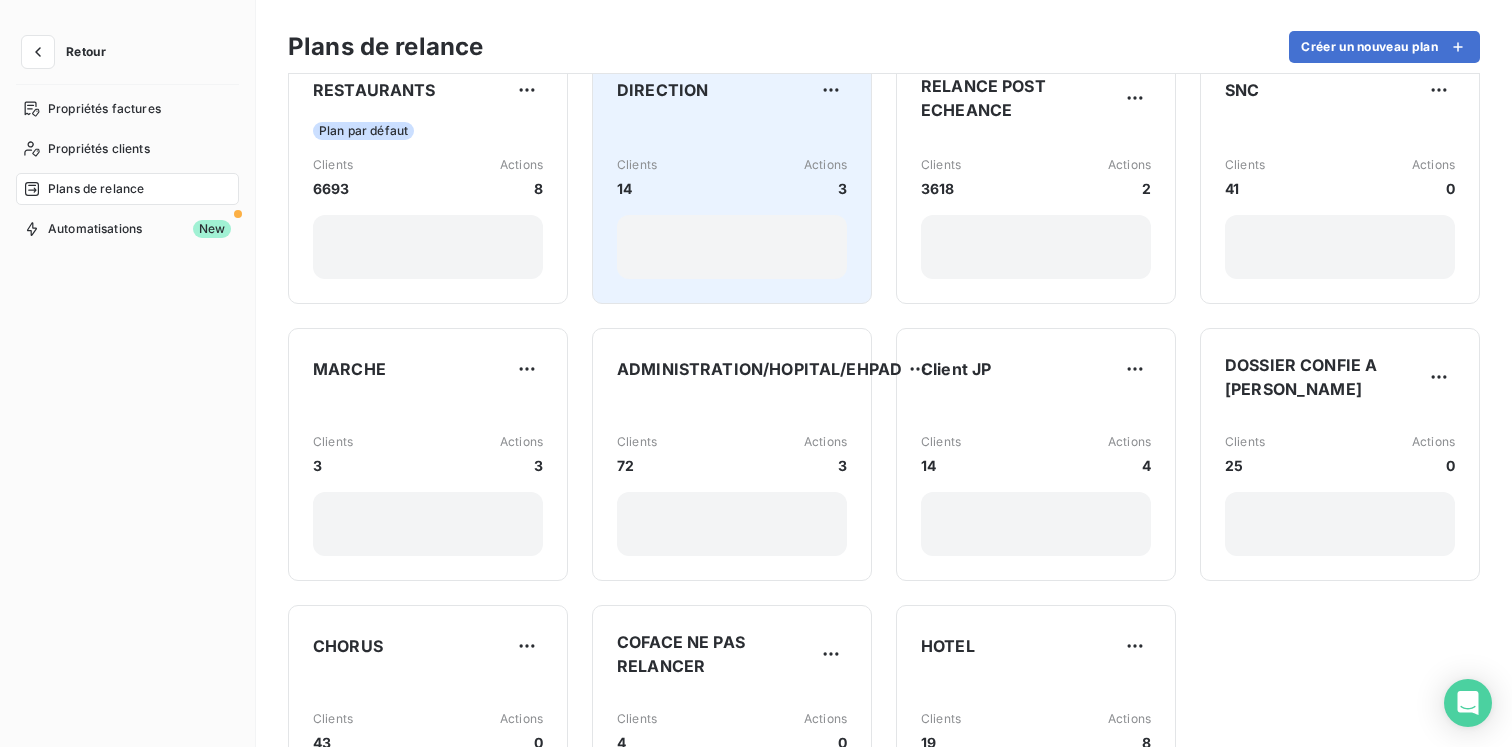 scroll, scrollTop: 0, scrollLeft: 0, axis: both 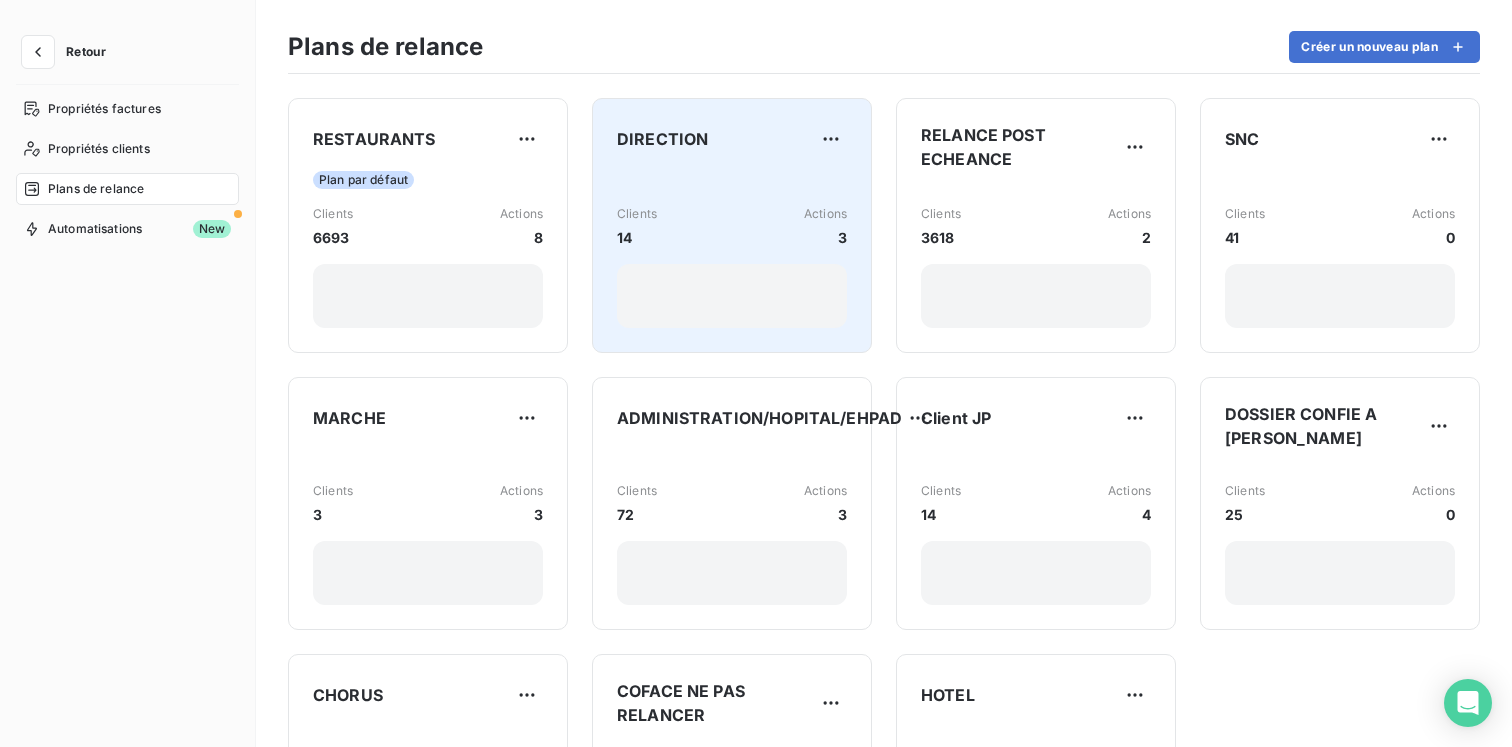 click on "Clients 14 Actions 3" at bounding box center [732, 226] 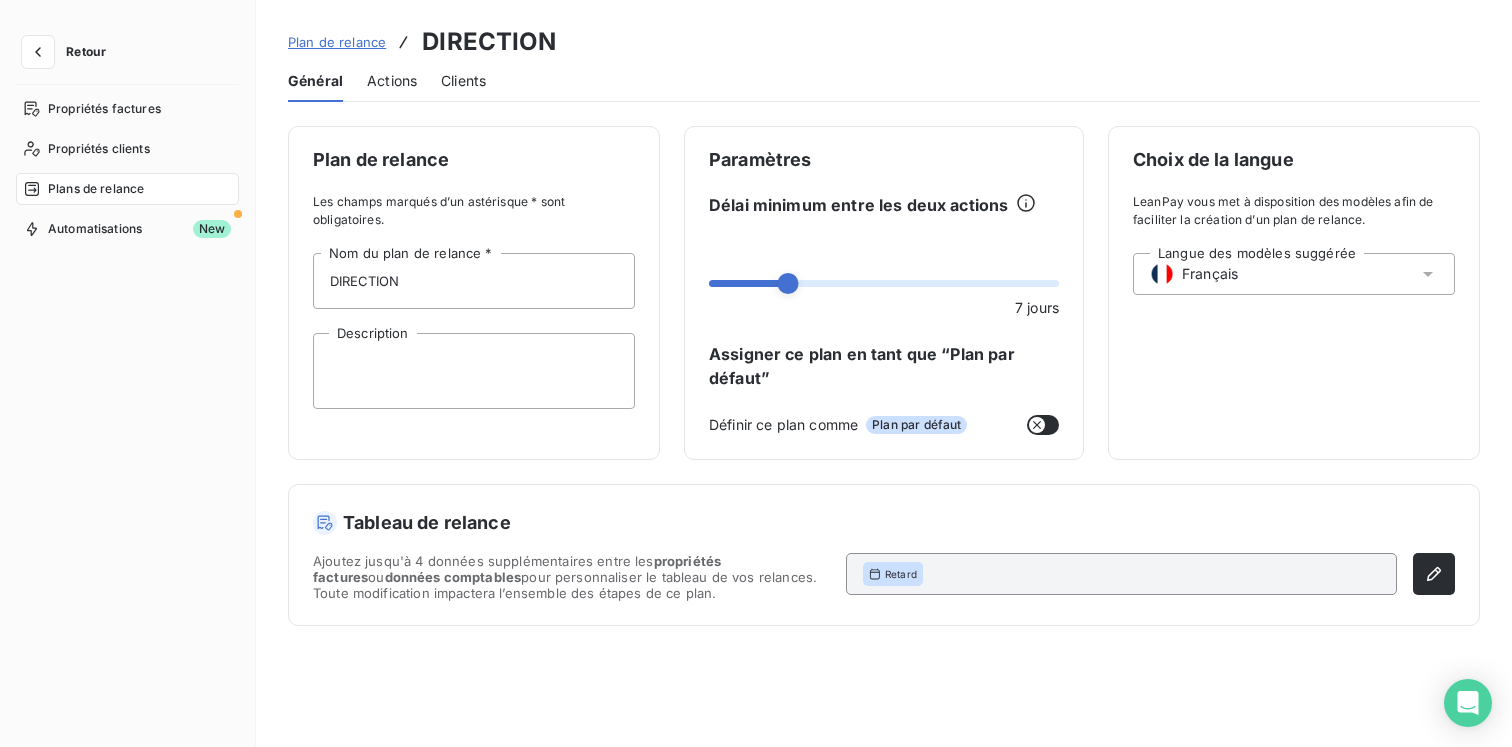 click on "Actions" at bounding box center (392, 81) 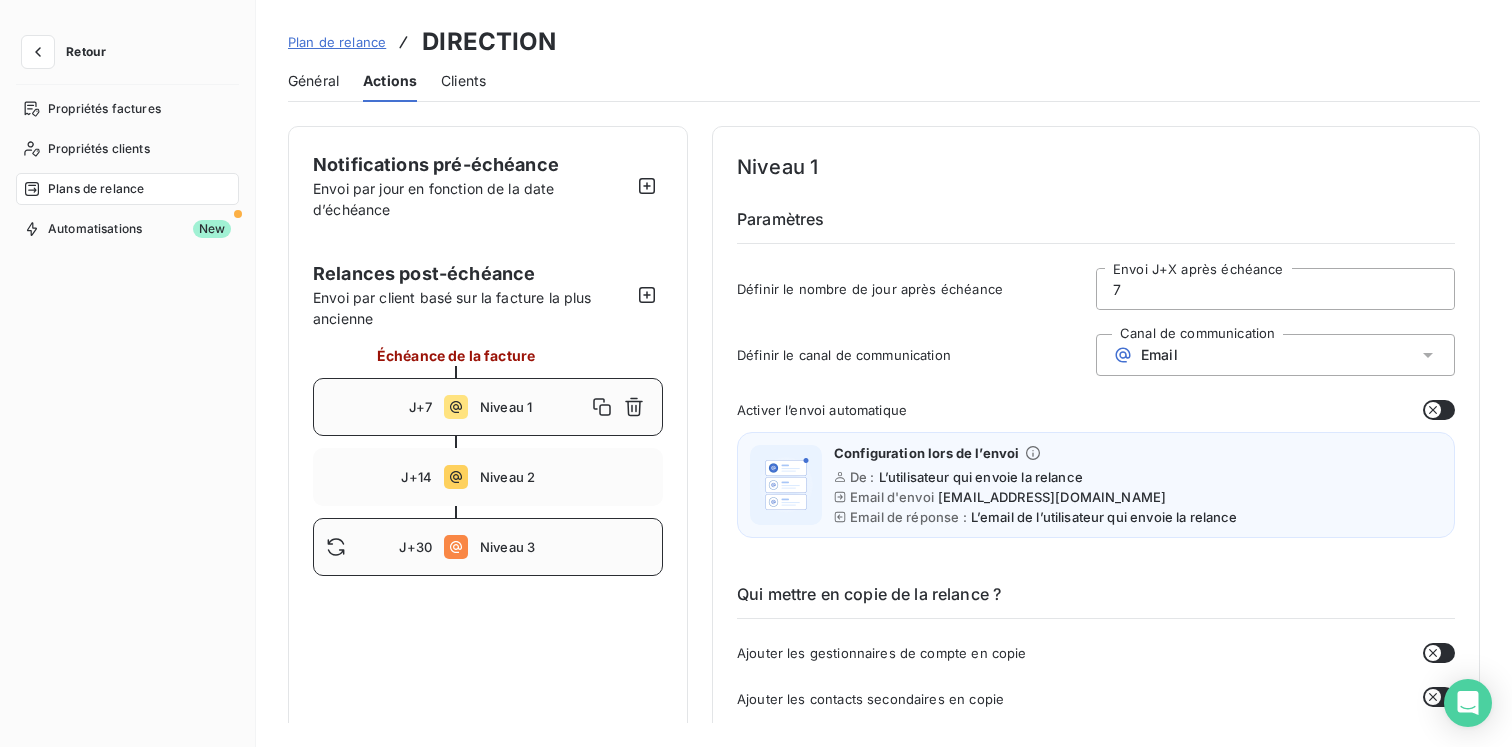 click on "Niveau 3" at bounding box center [565, 547] 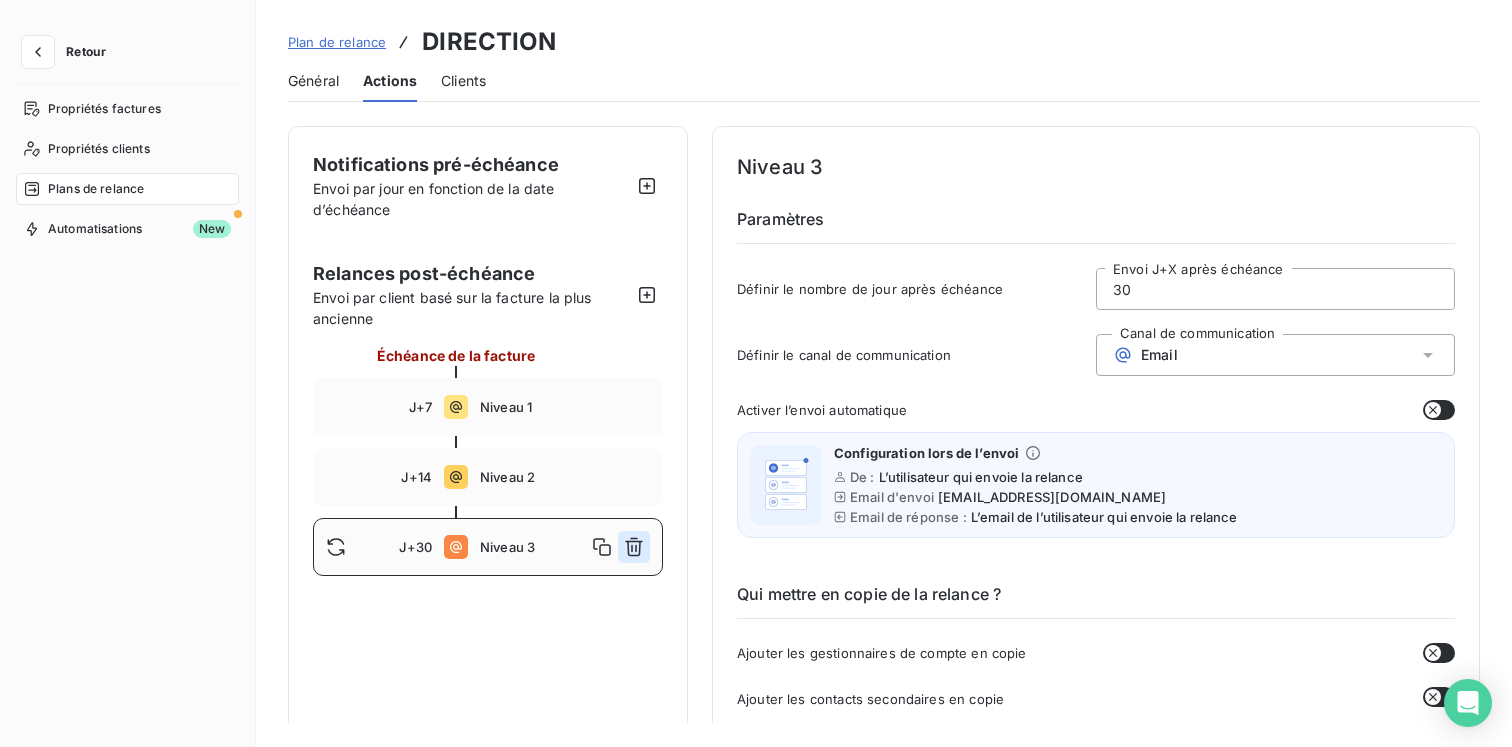 click 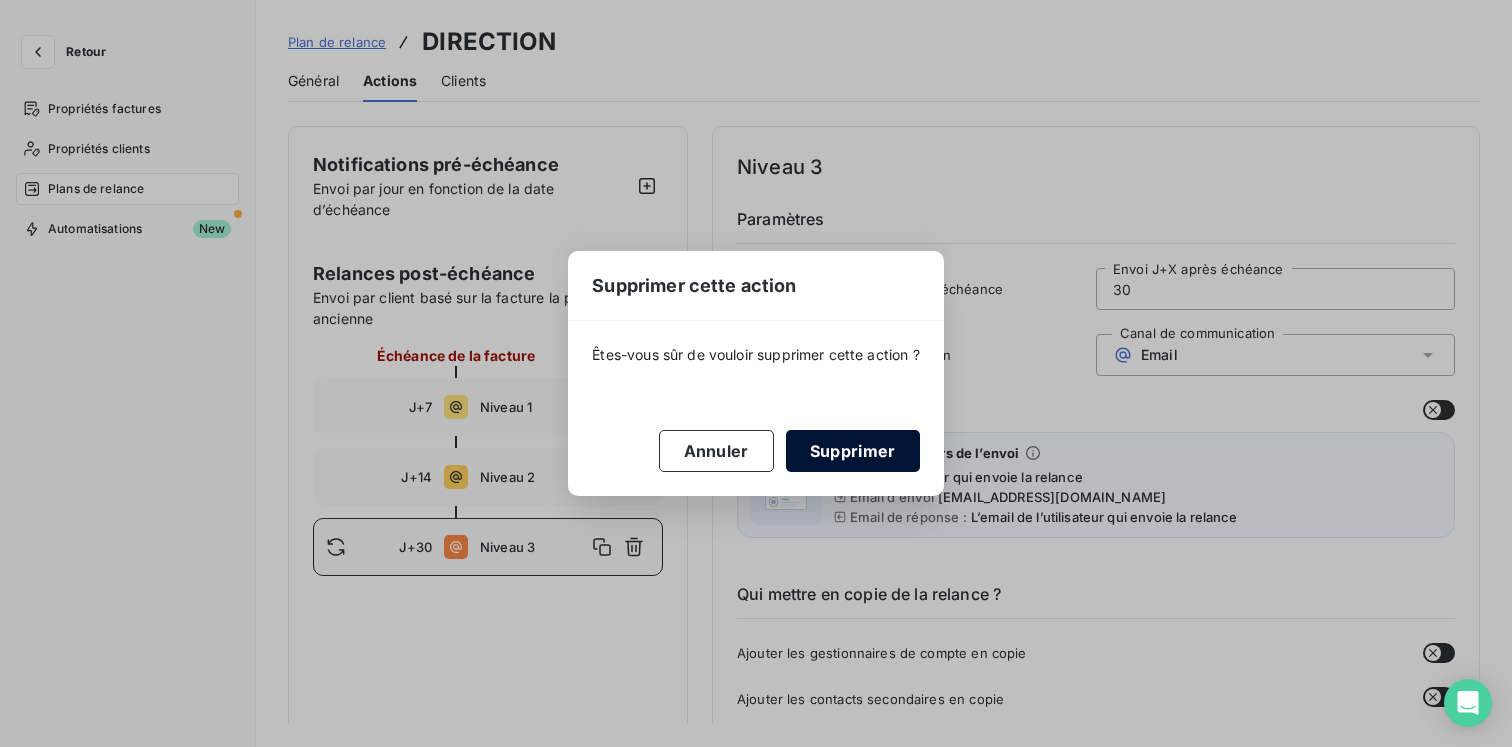 click on "Supprimer" at bounding box center [853, 451] 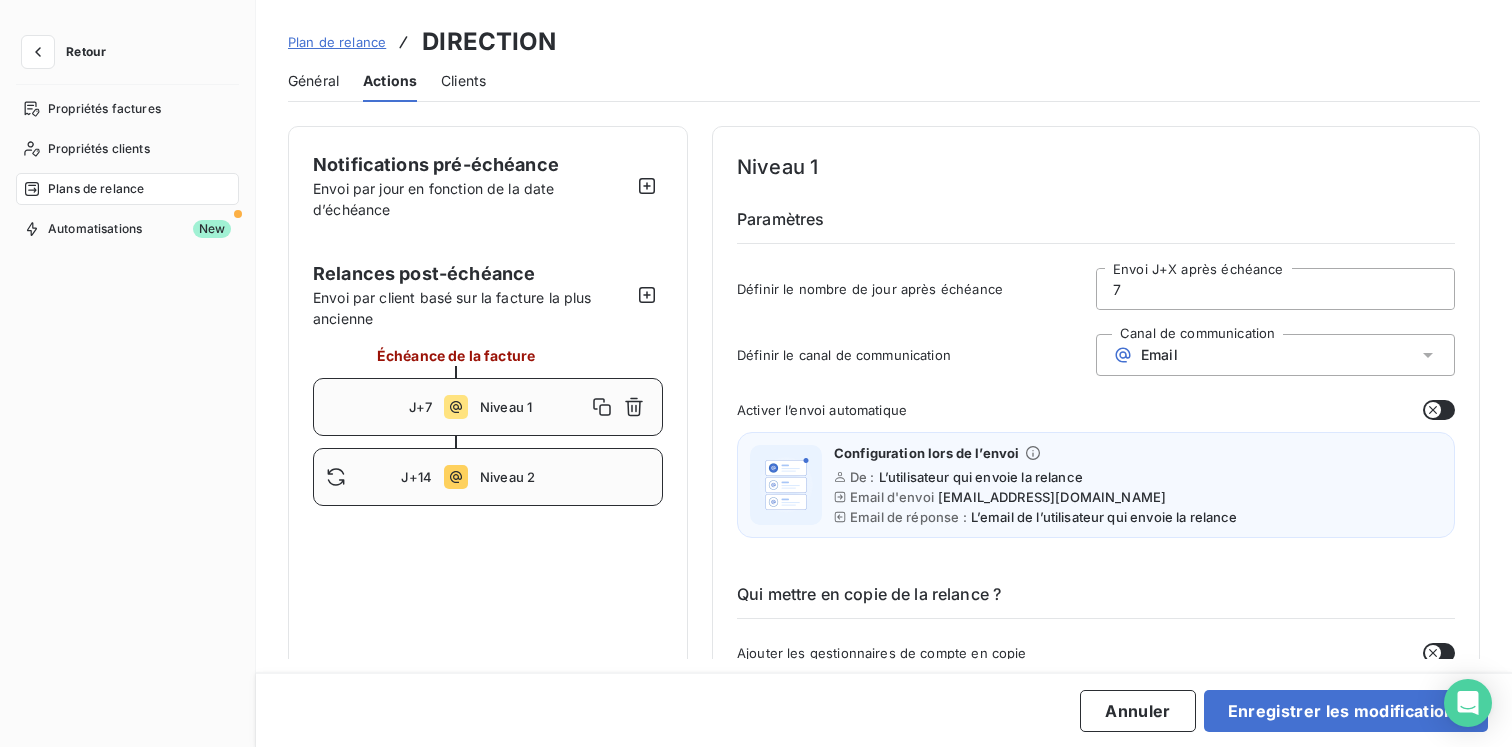 click on "Niveau 2" at bounding box center [565, 477] 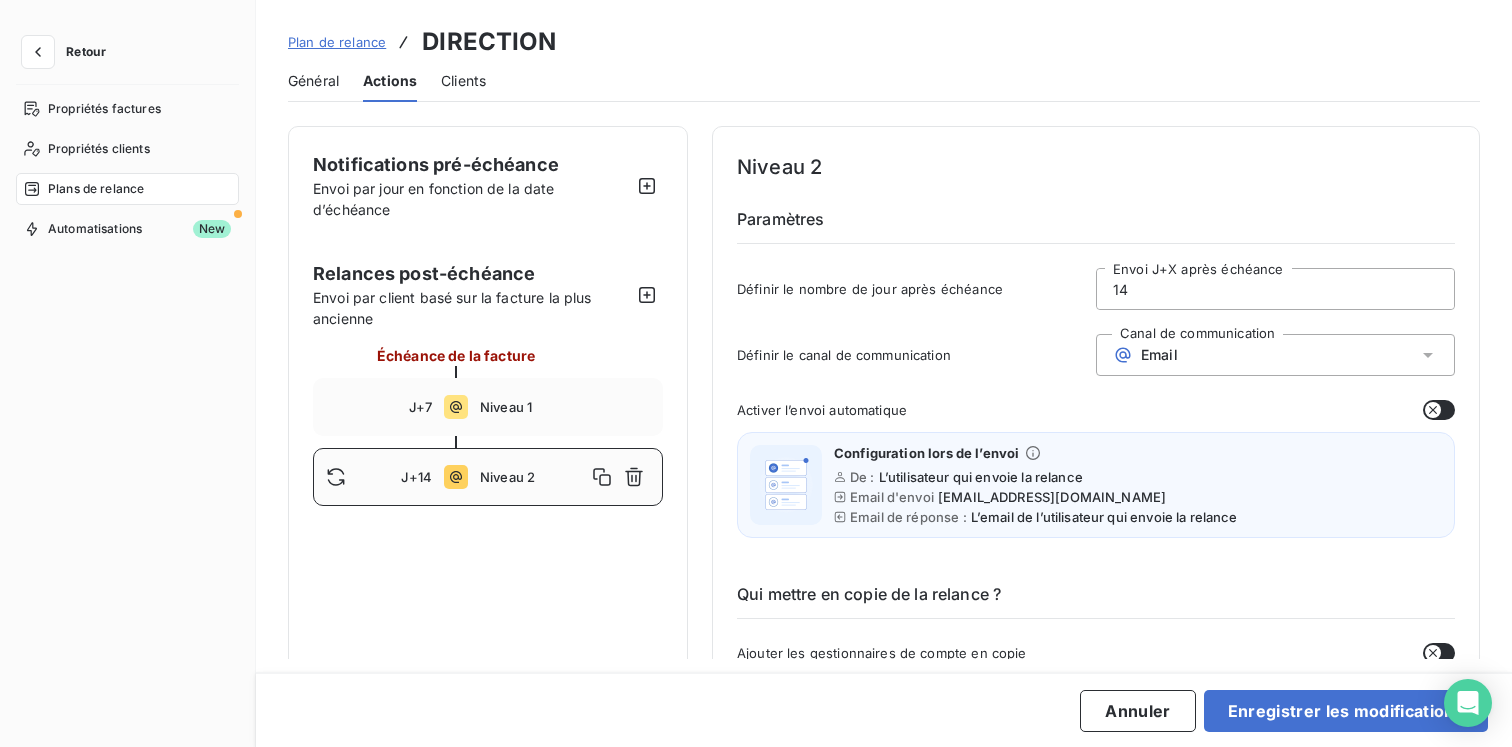 click at bounding box center [634, 477] 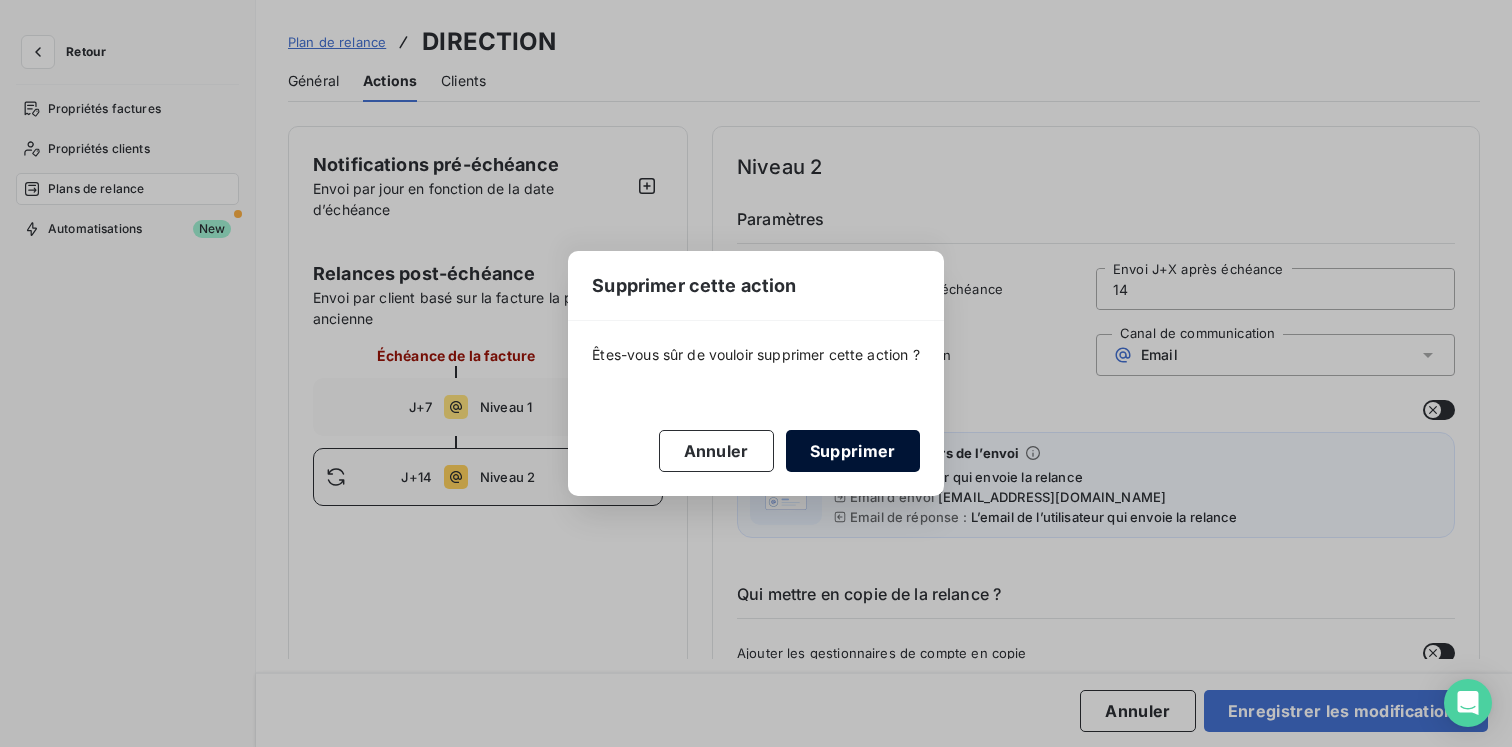 click on "Supprimer" at bounding box center [853, 451] 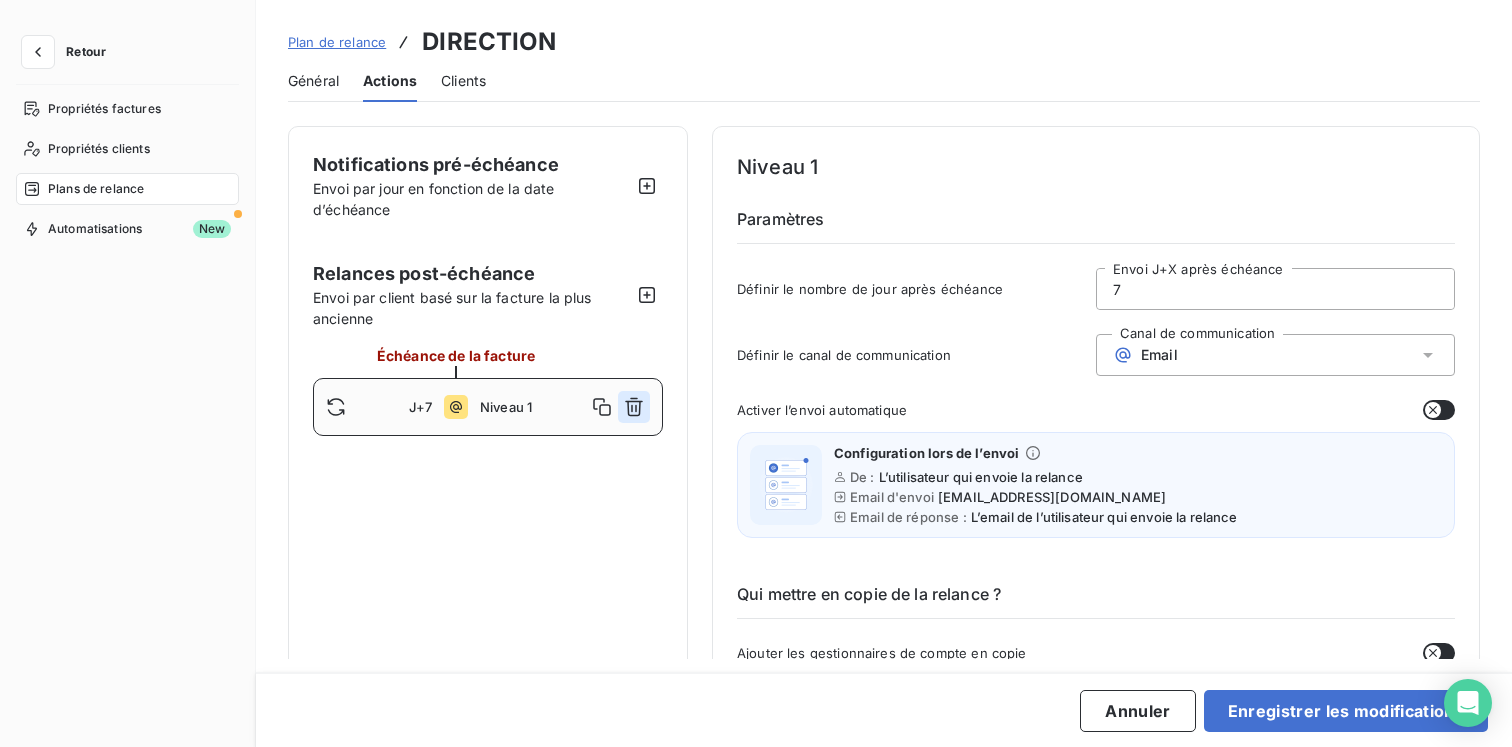 click 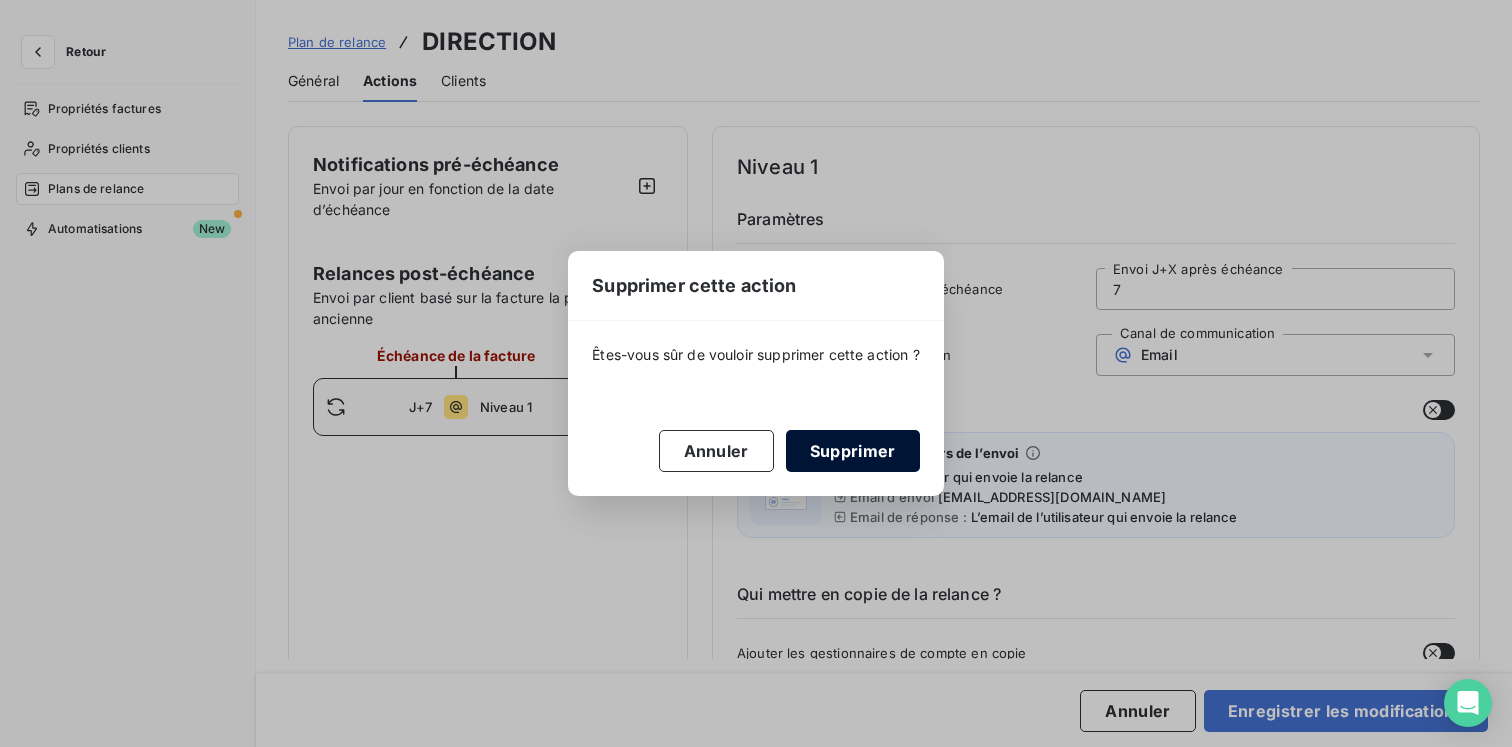 click on "Supprimer" at bounding box center [853, 451] 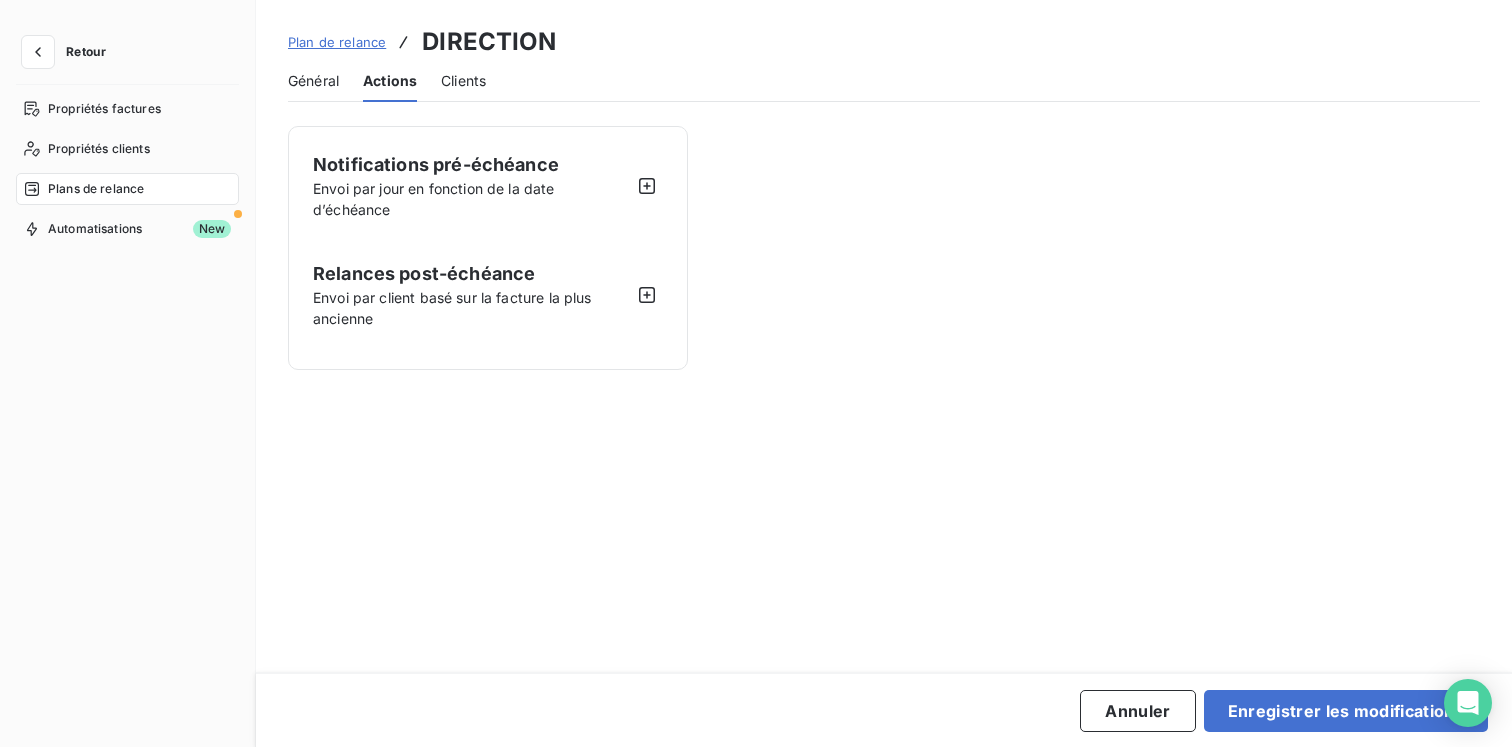 click on "Général" at bounding box center (313, 81) 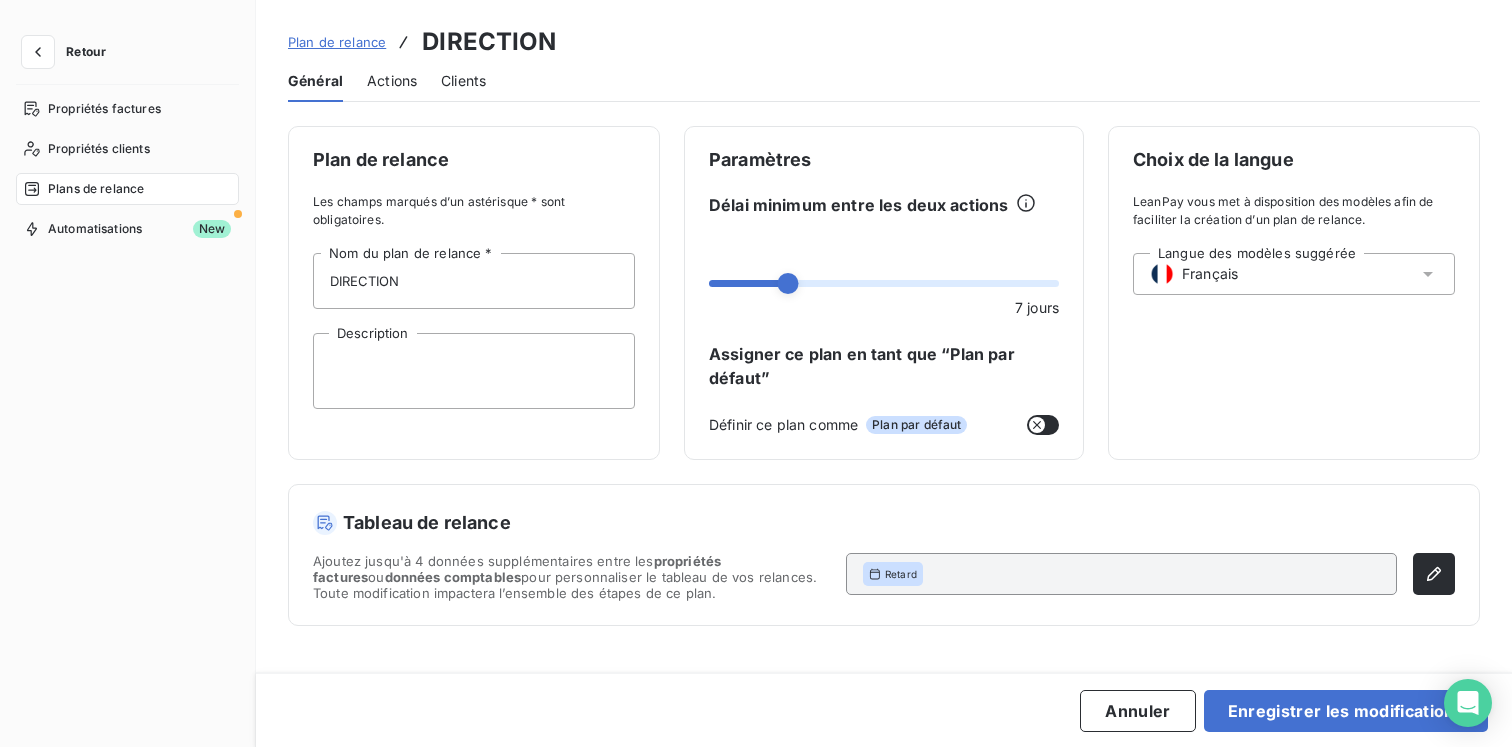 click on "Plans de relance" at bounding box center (96, 189) 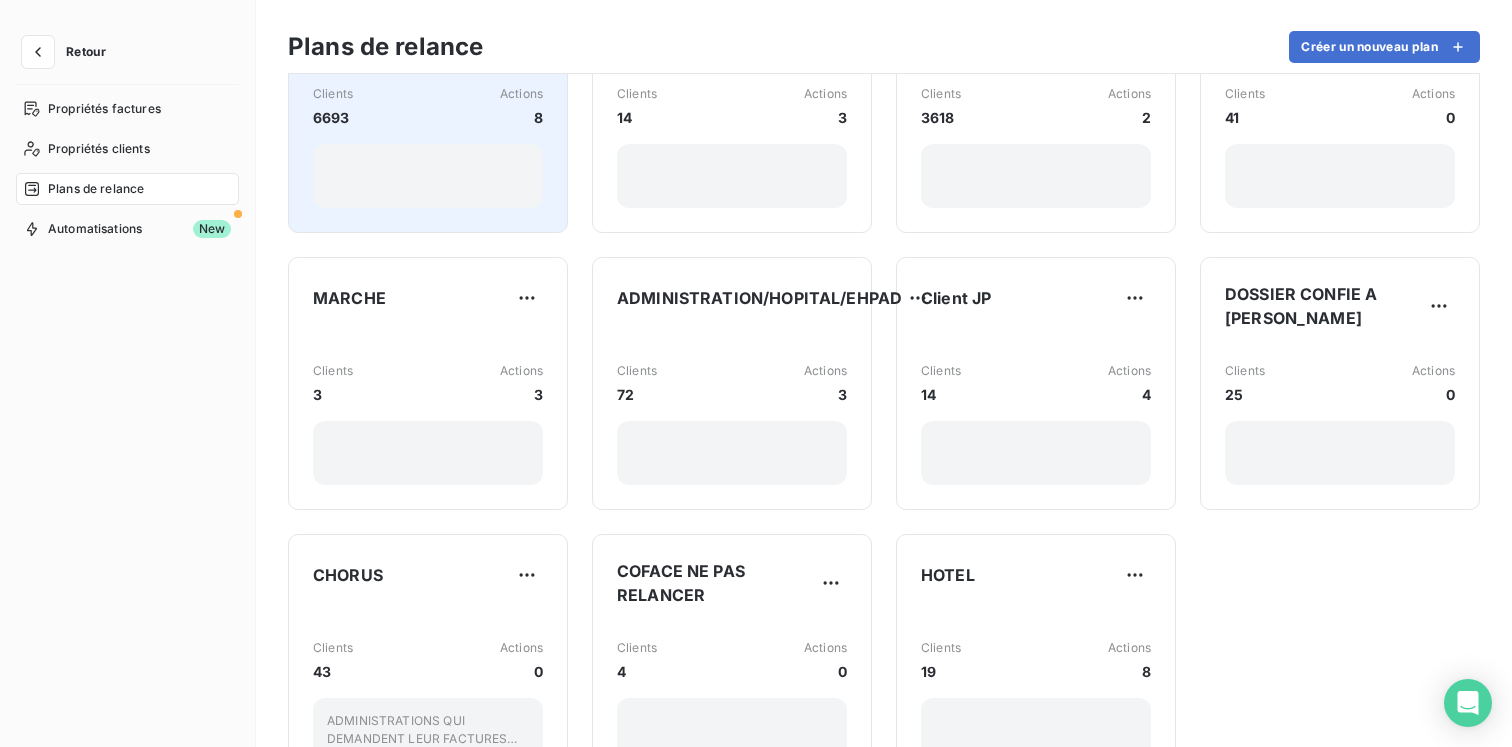 scroll, scrollTop: 192, scrollLeft: 0, axis: vertical 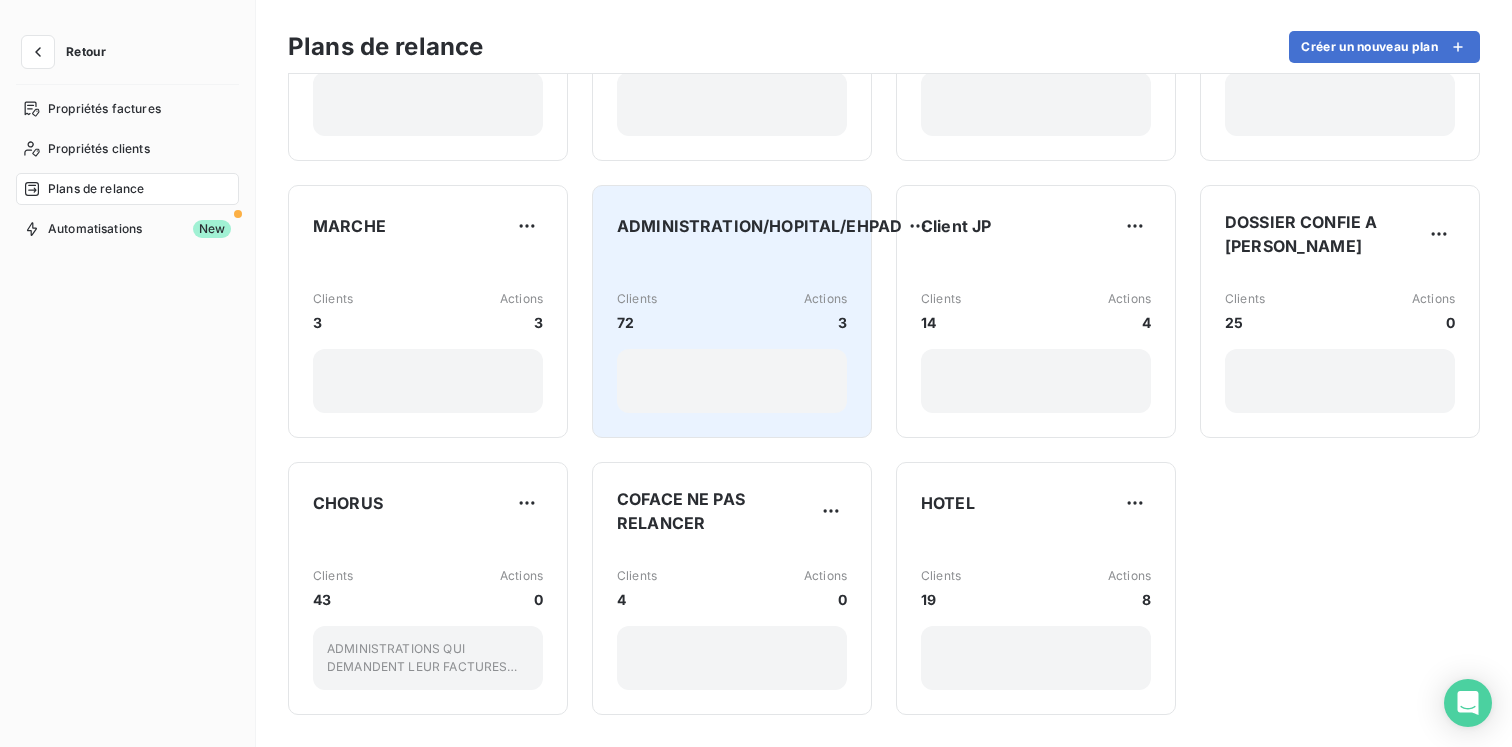 click on "Clients 72 Actions 3" at bounding box center (732, 335) 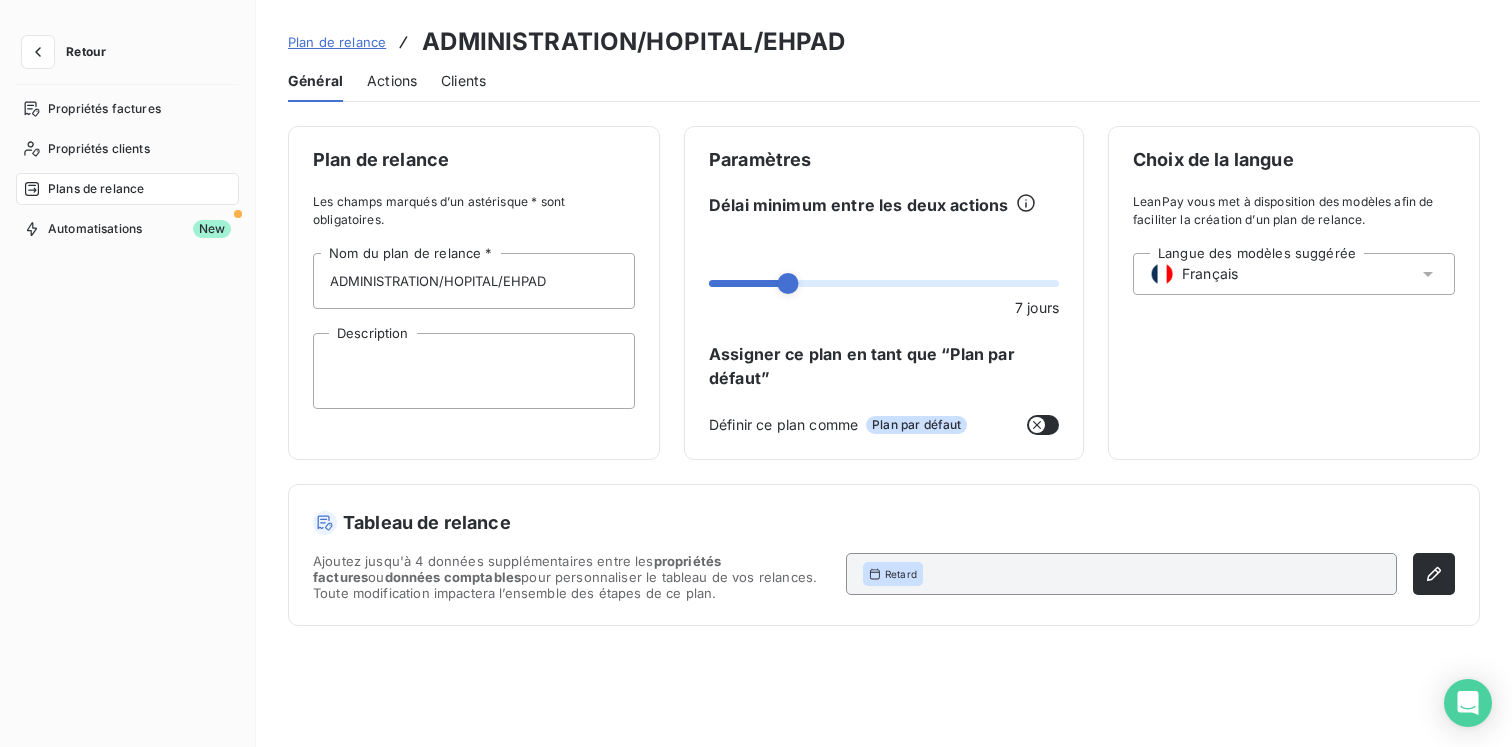 click on "Actions" at bounding box center (392, 81) 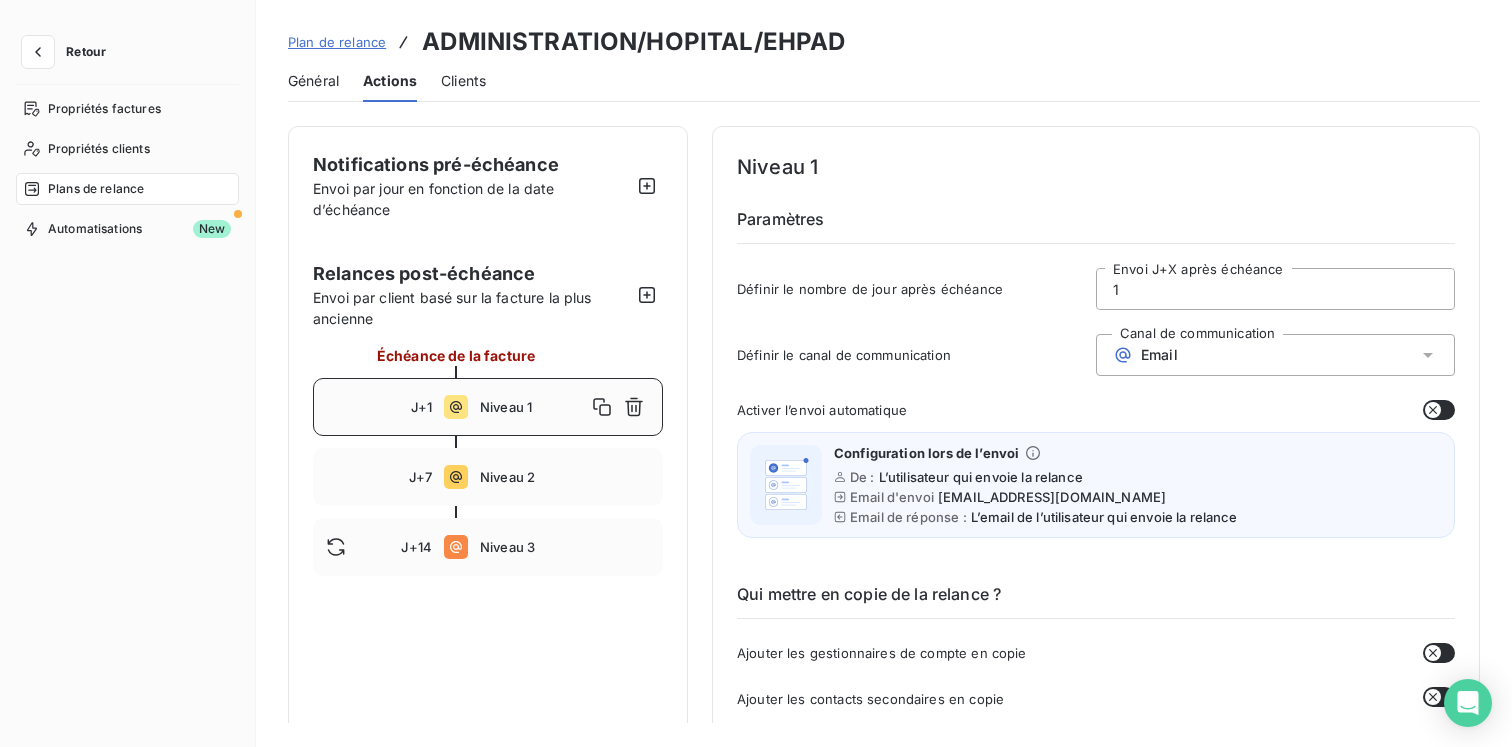 click on "Plans de relance" at bounding box center [127, 189] 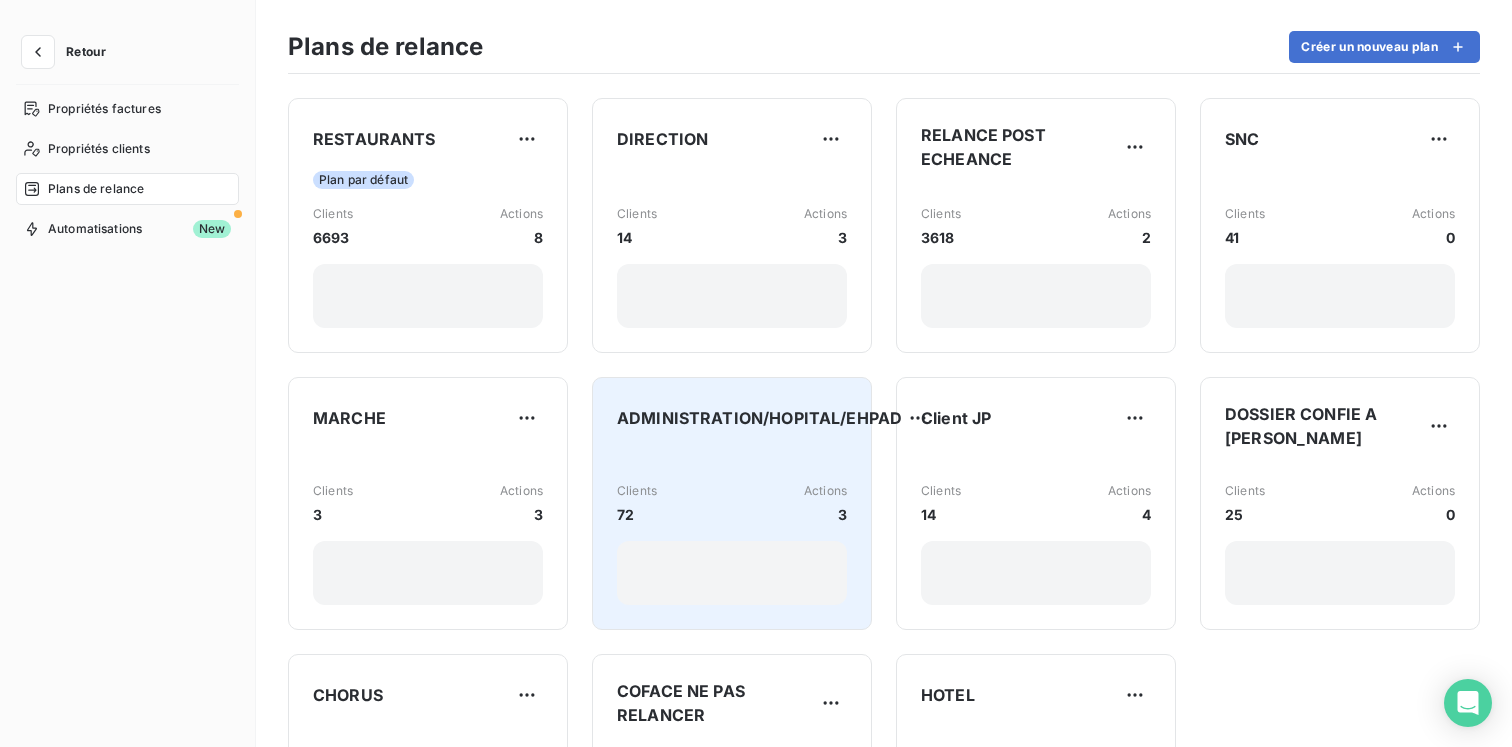 scroll, scrollTop: 192, scrollLeft: 0, axis: vertical 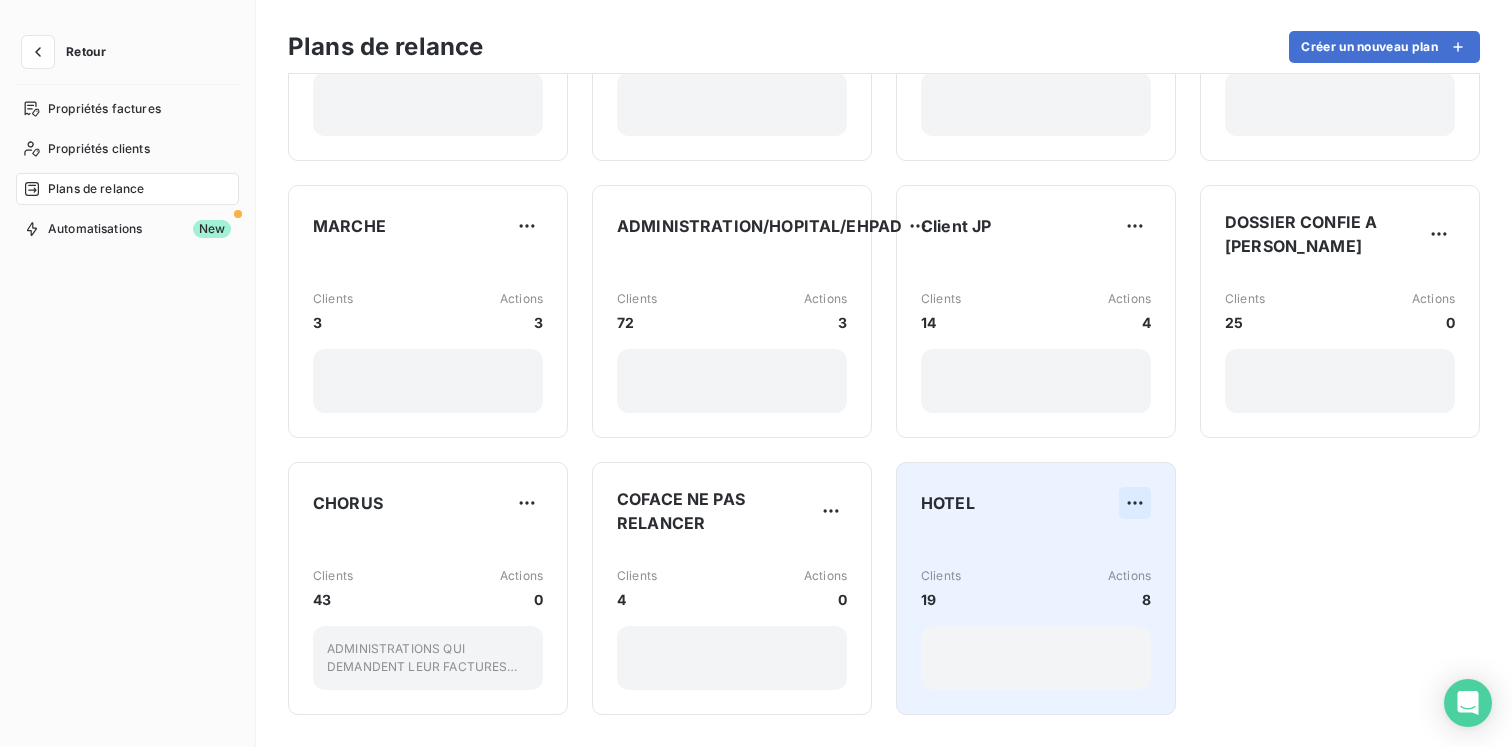 click on "Retour Propriétés factures Propriétés clients Plans de relance Automatisations New Plans de relance Créer un nouveau plan RESTAURANTS Plan par défaut Clients 6693 Actions 8 DIRECTION Clients 14 Actions 3 RELANCE POST ECHEANCE Clients 3618 Actions 2 SNC Clients 41 Actions 0 MARCHE Clients 3 Actions 3 ADMINISTRATION/HOPITAL/EHPAD Clients 72 Actions 3 Client JP Clients 14 Actions 4 DOSSIER CONFIE A BRIGITTE GBK Clients 25 Actions 0 CHORUS Clients 43 Actions 0 ADMINISTRATIONS QUI DEMANDENT LEUR FACTURES SUR CHORUS COFACE NE PAS RELANCER Clients 4 Actions 0 HOTEL Clients 19 Actions 8" at bounding box center (756, 373) 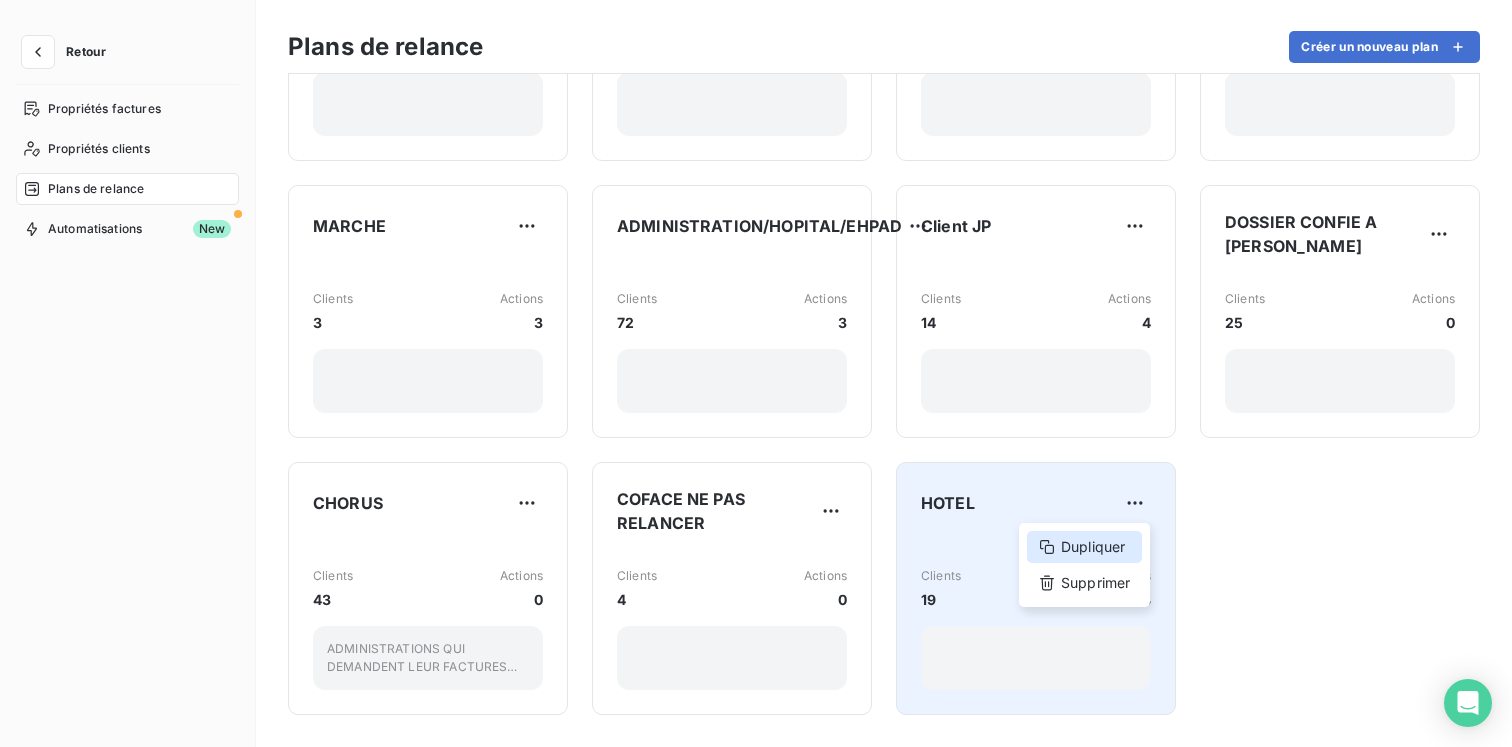 click on "Dupliquer" at bounding box center [1084, 547] 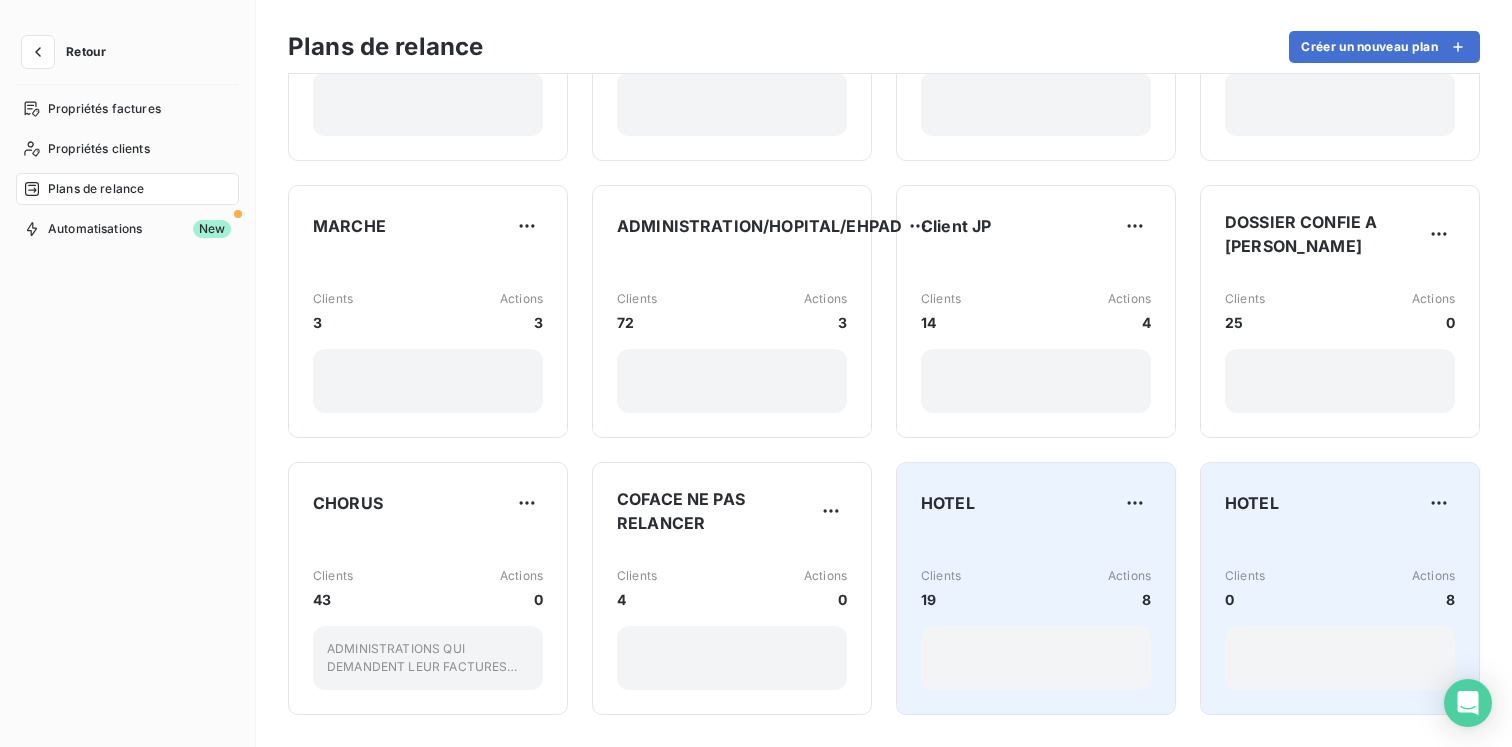 click on "Clients 0 Actions 8" at bounding box center (1340, 588) 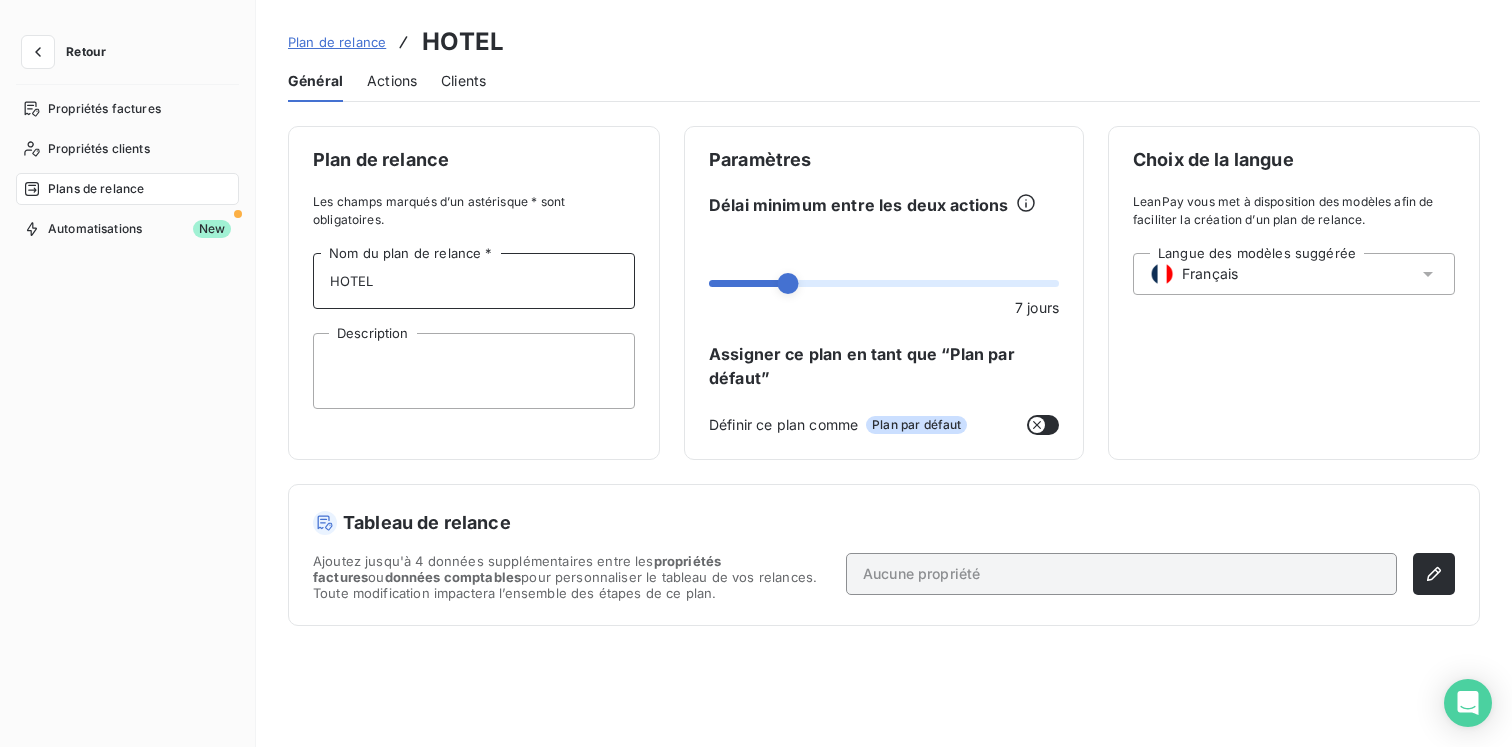 drag, startPoint x: 420, startPoint y: 292, endPoint x: 232, endPoint y: 287, distance: 188.06648 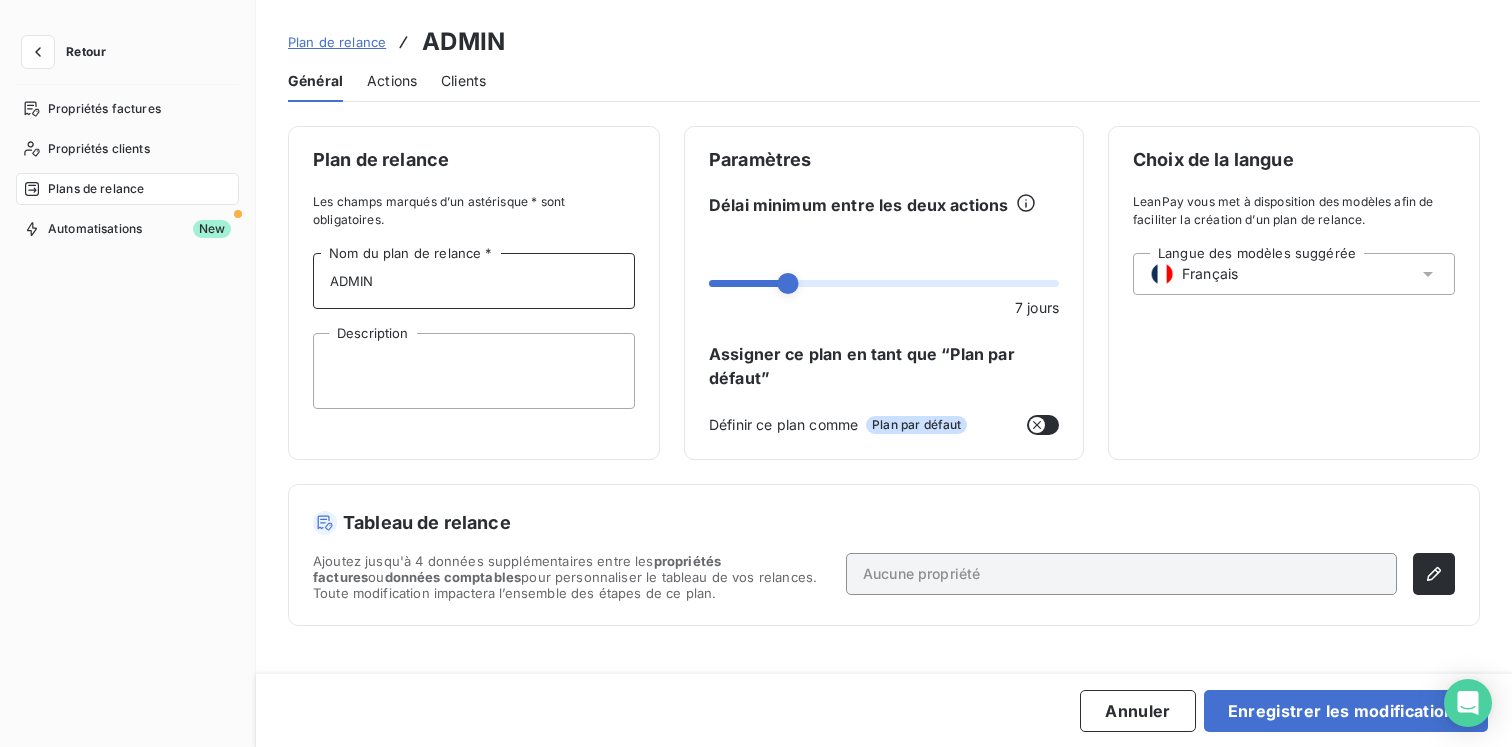 type on "ADMIN2" 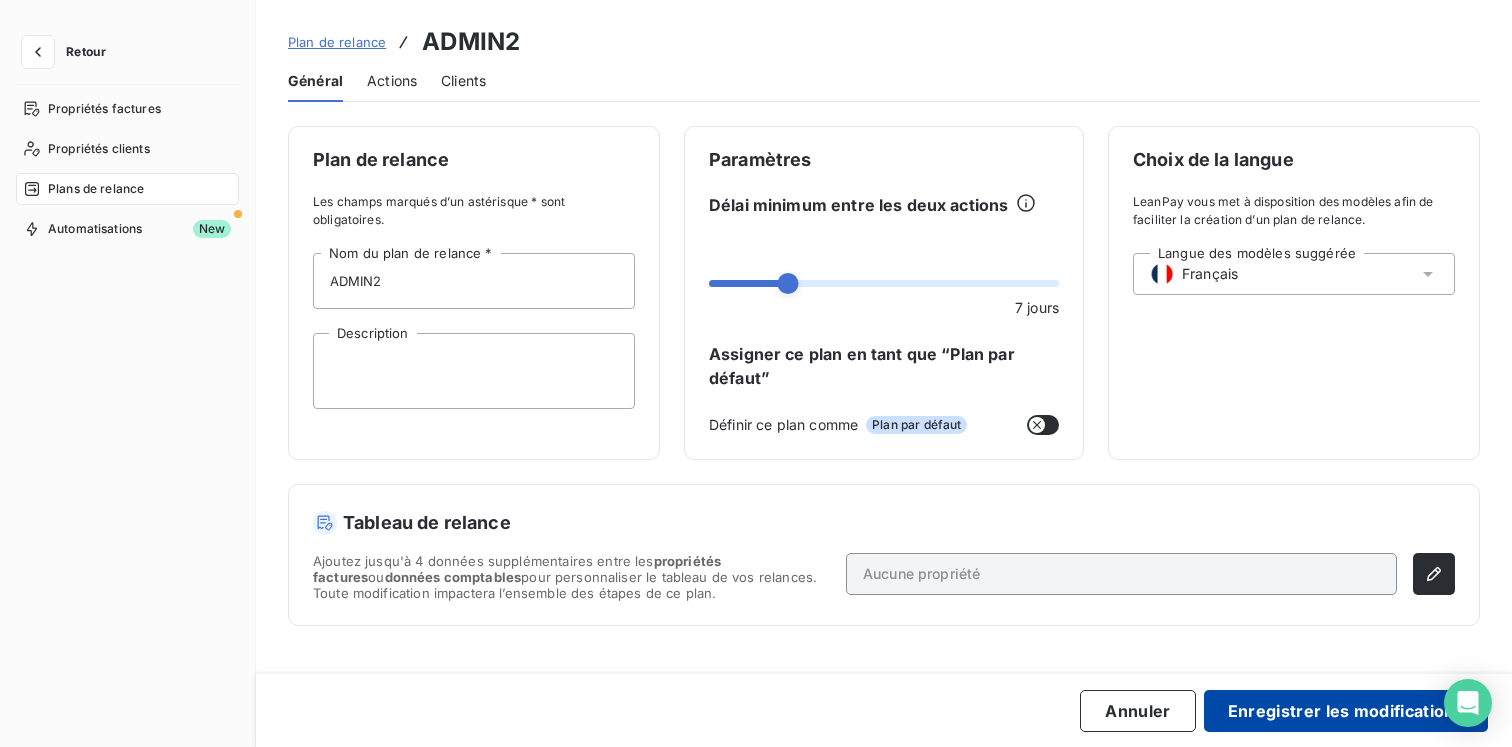 click on "Enregistrer les modifications" at bounding box center [1346, 711] 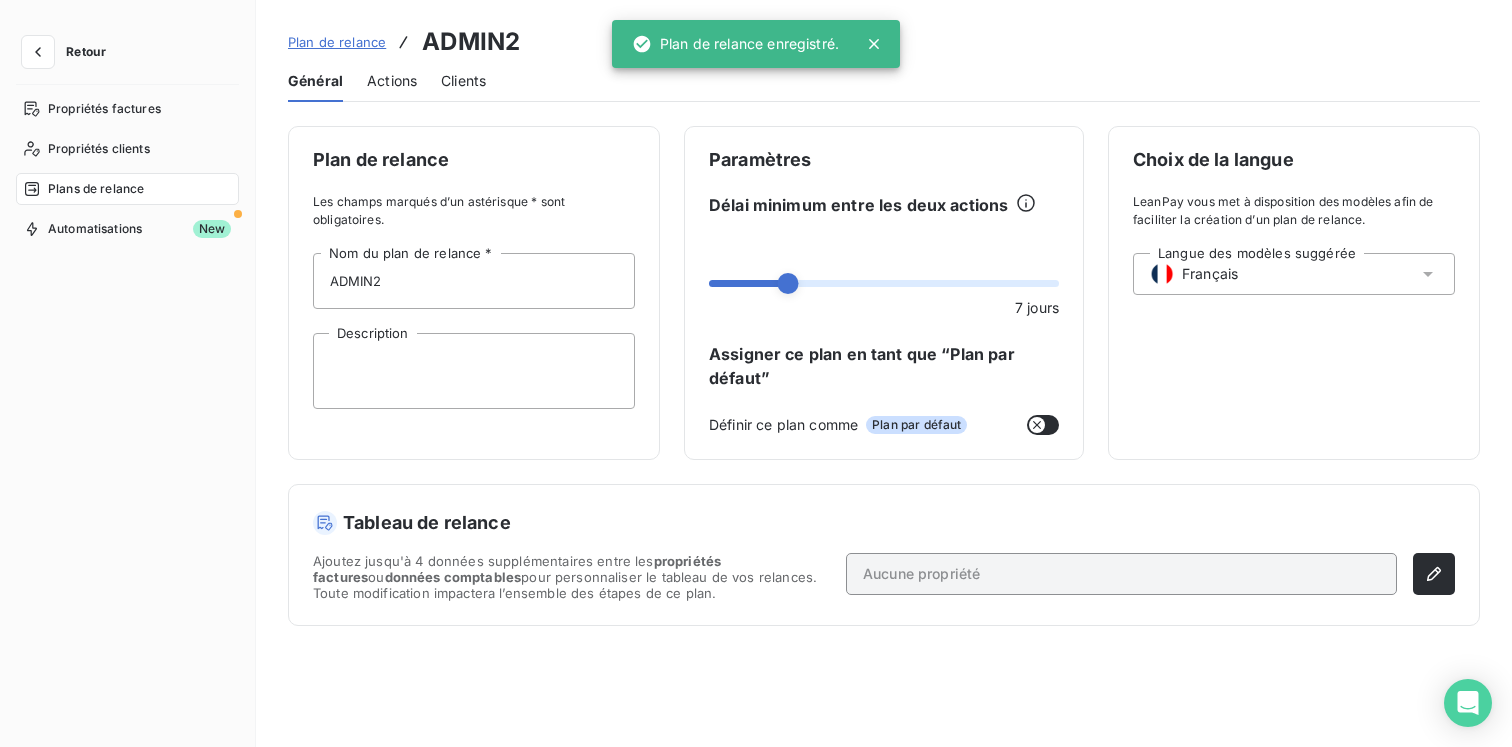 click on "Retour" at bounding box center [69, 52] 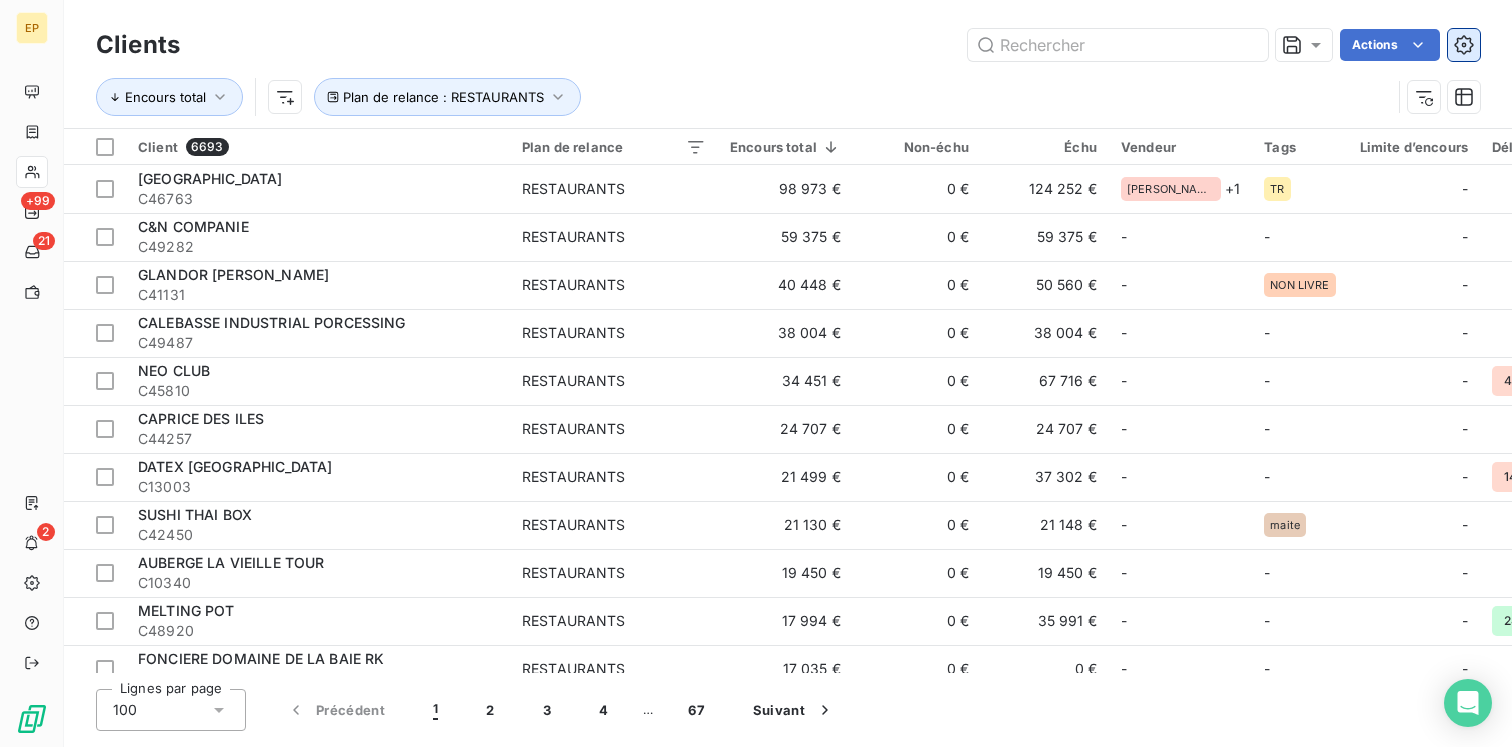 click at bounding box center (1464, 45) 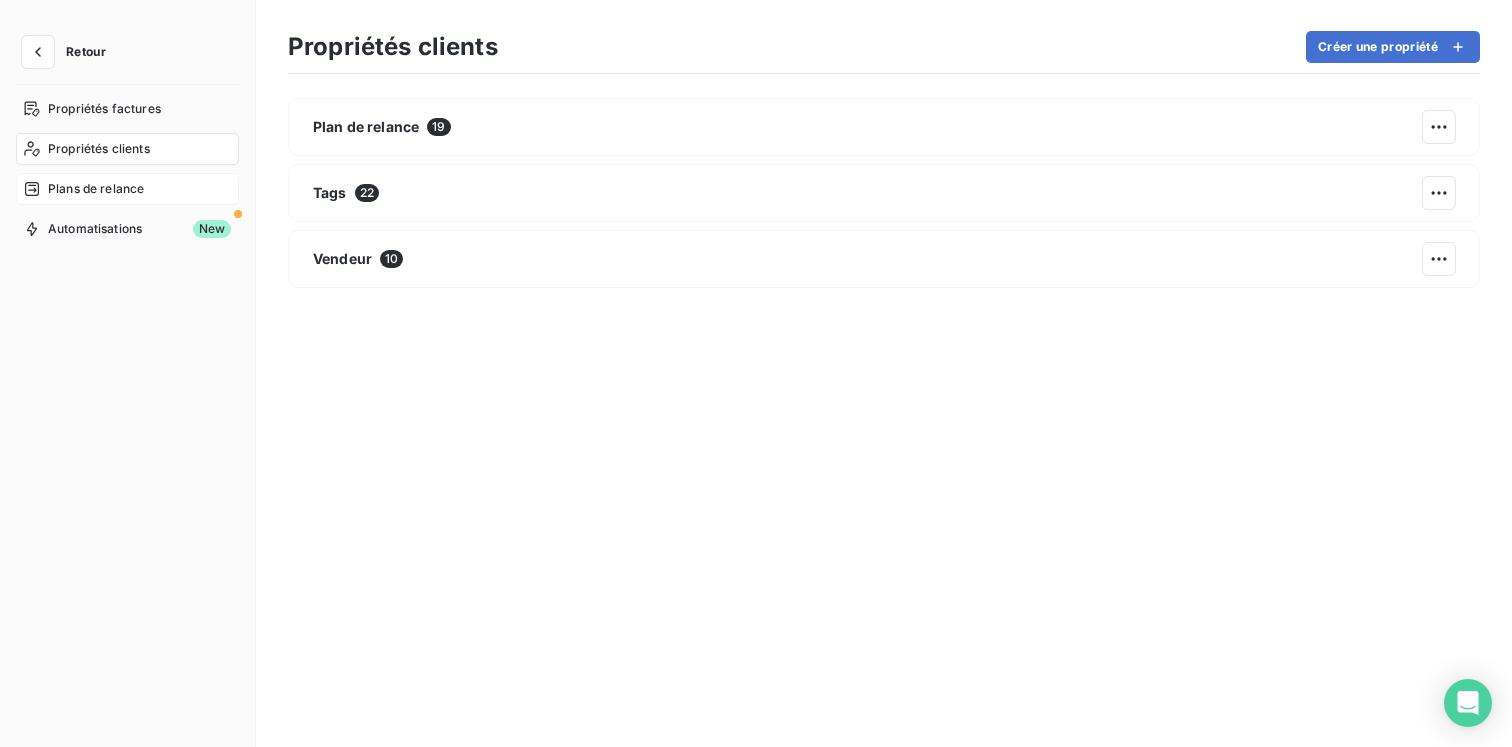 click on "Plans de relance" at bounding box center [127, 189] 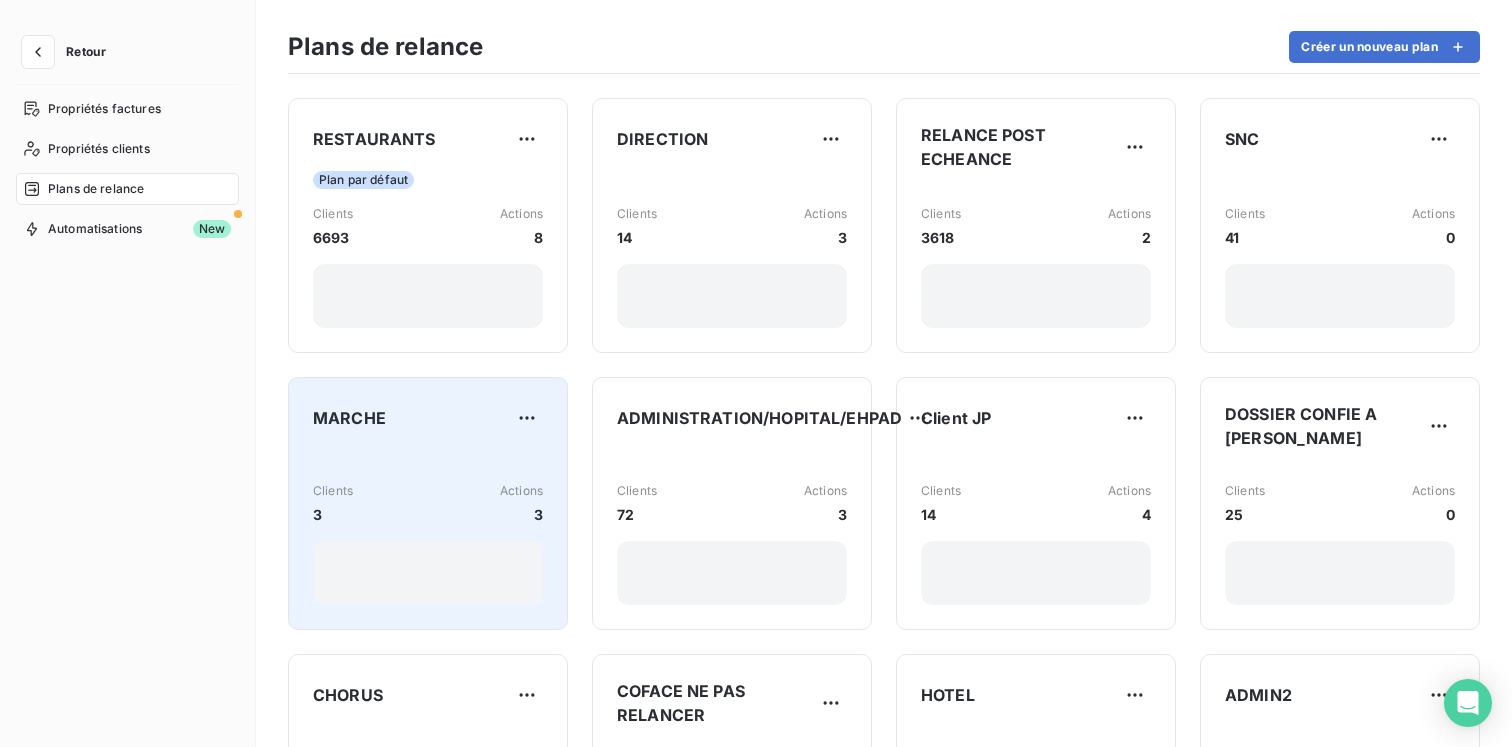scroll, scrollTop: 192, scrollLeft: 0, axis: vertical 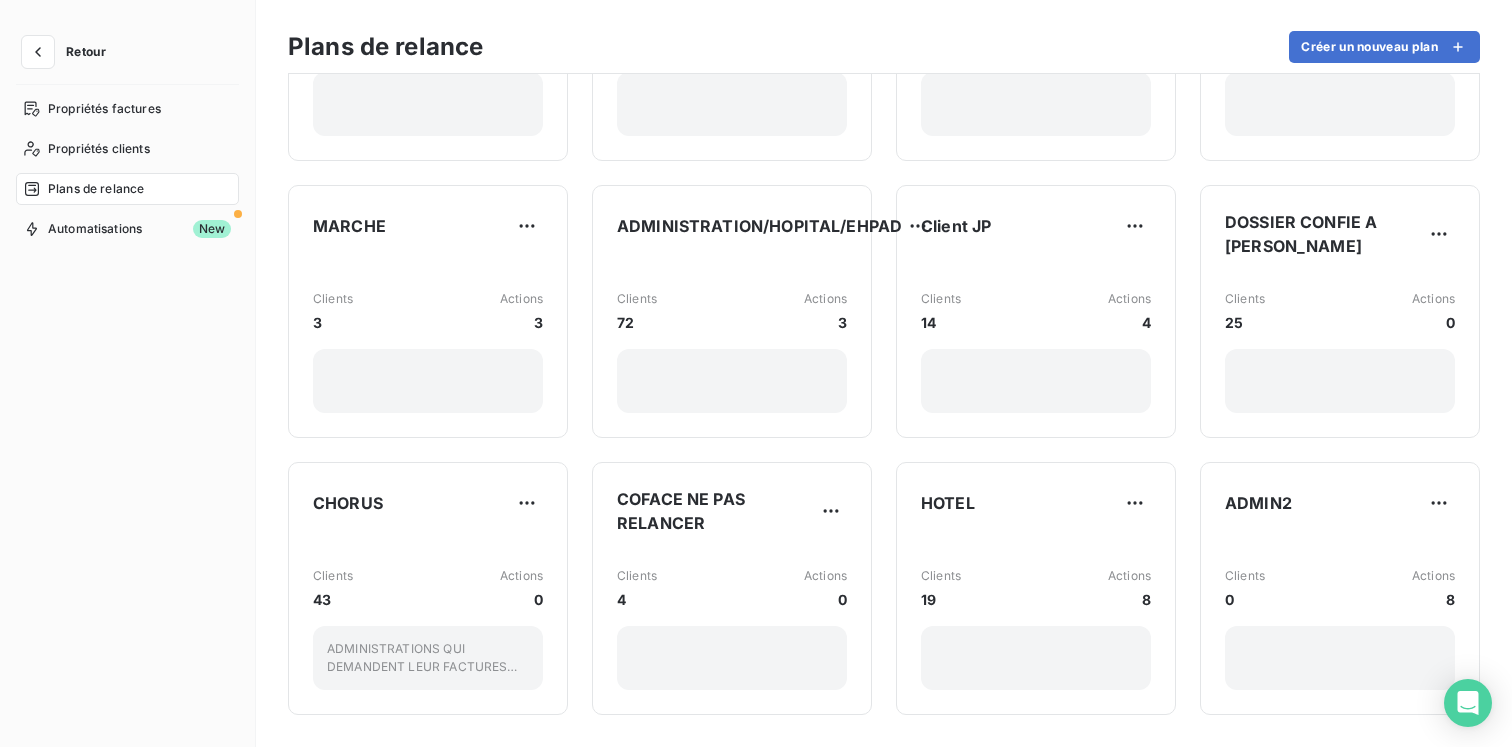 click on "Retour" at bounding box center [86, 52] 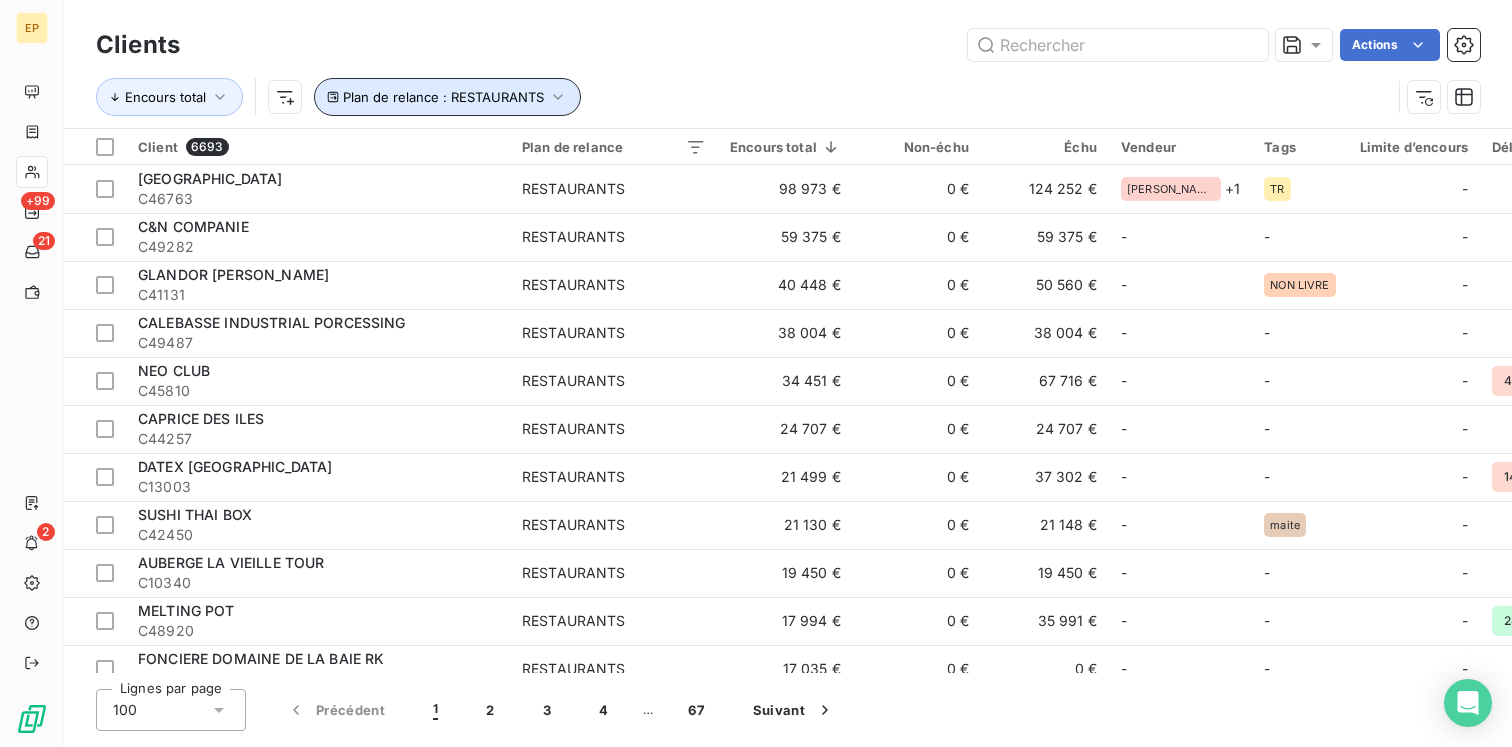 click on "Plan de relance  : RESTAURANTS" at bounding box center [447, 97] 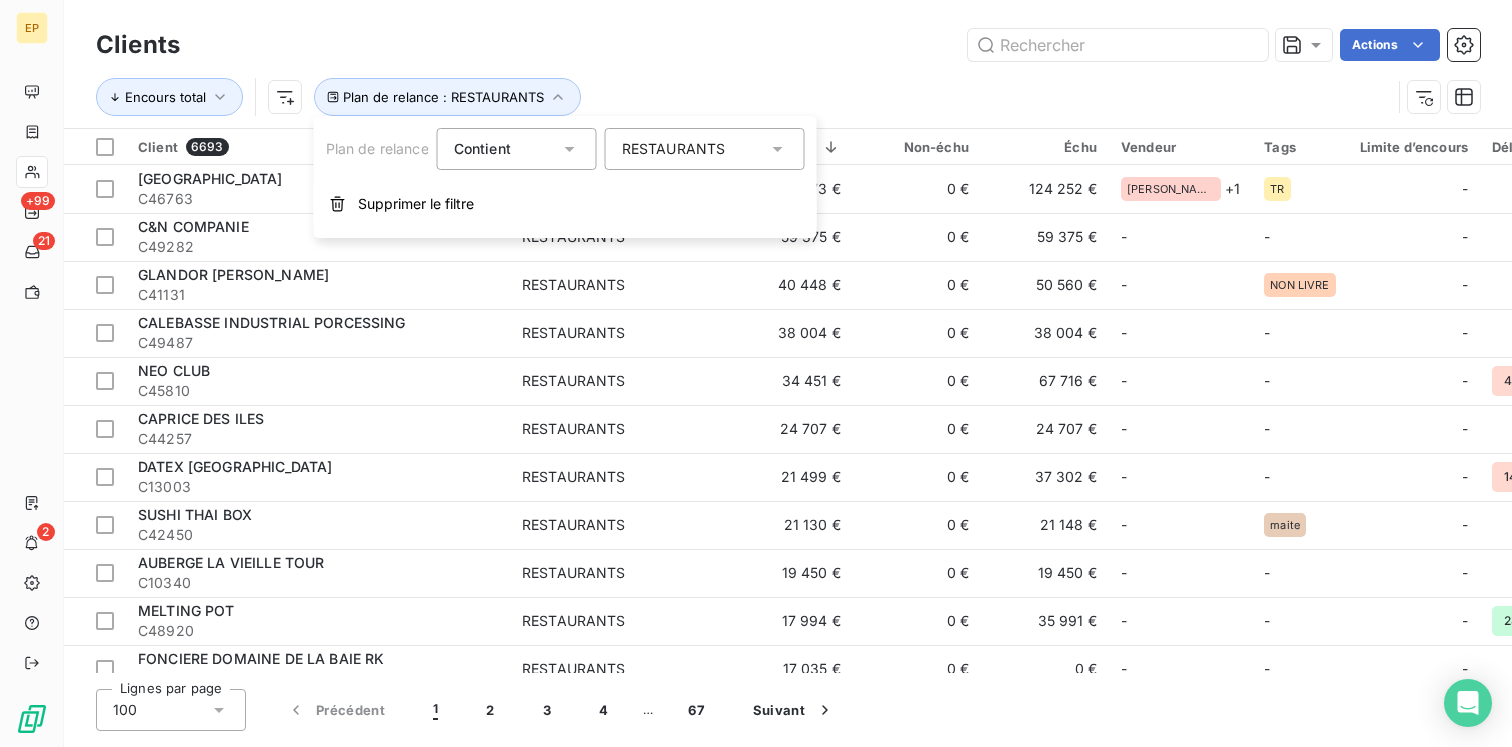 click on "RESTAURANTS" at bounding box center (674, 149) 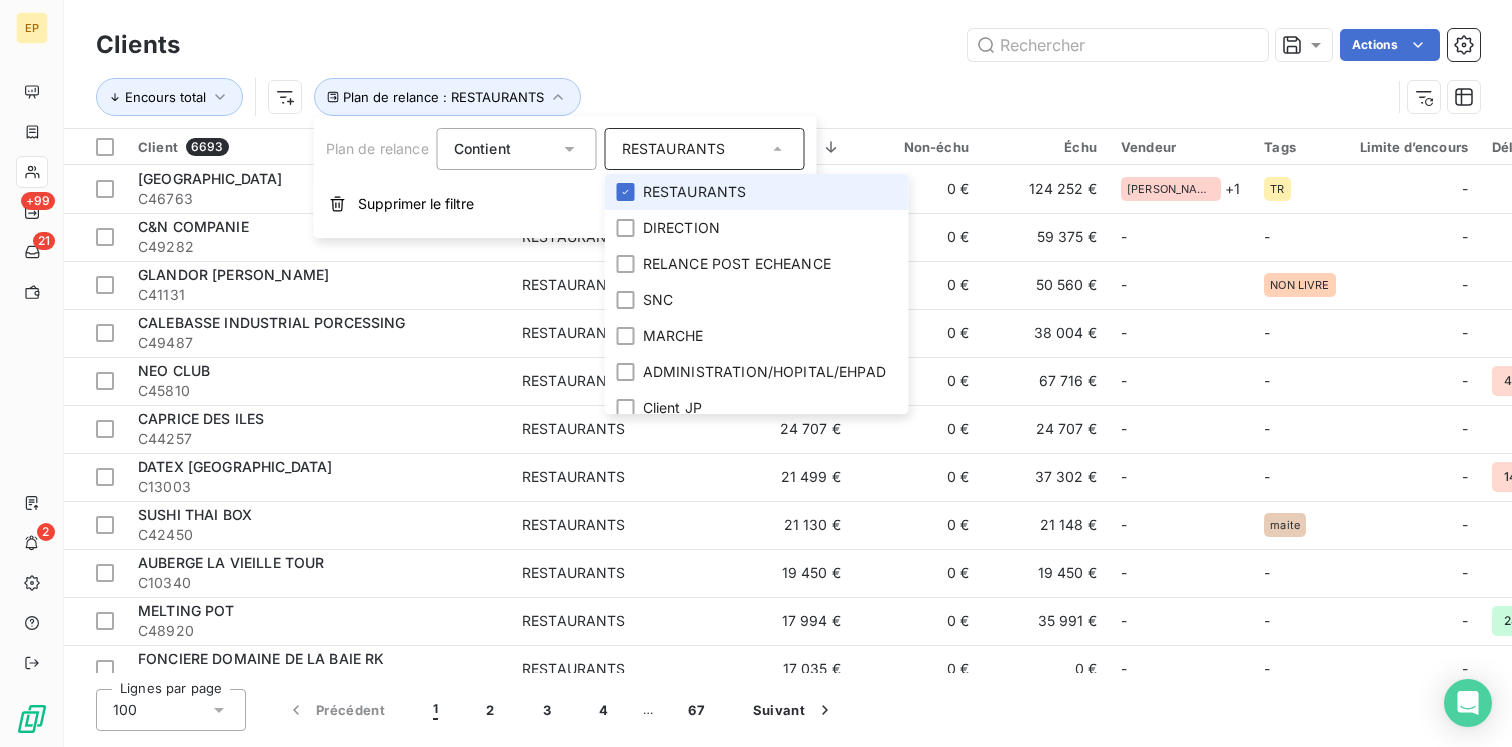click on "RESTAURANTS" at bounding box center (757, 192) 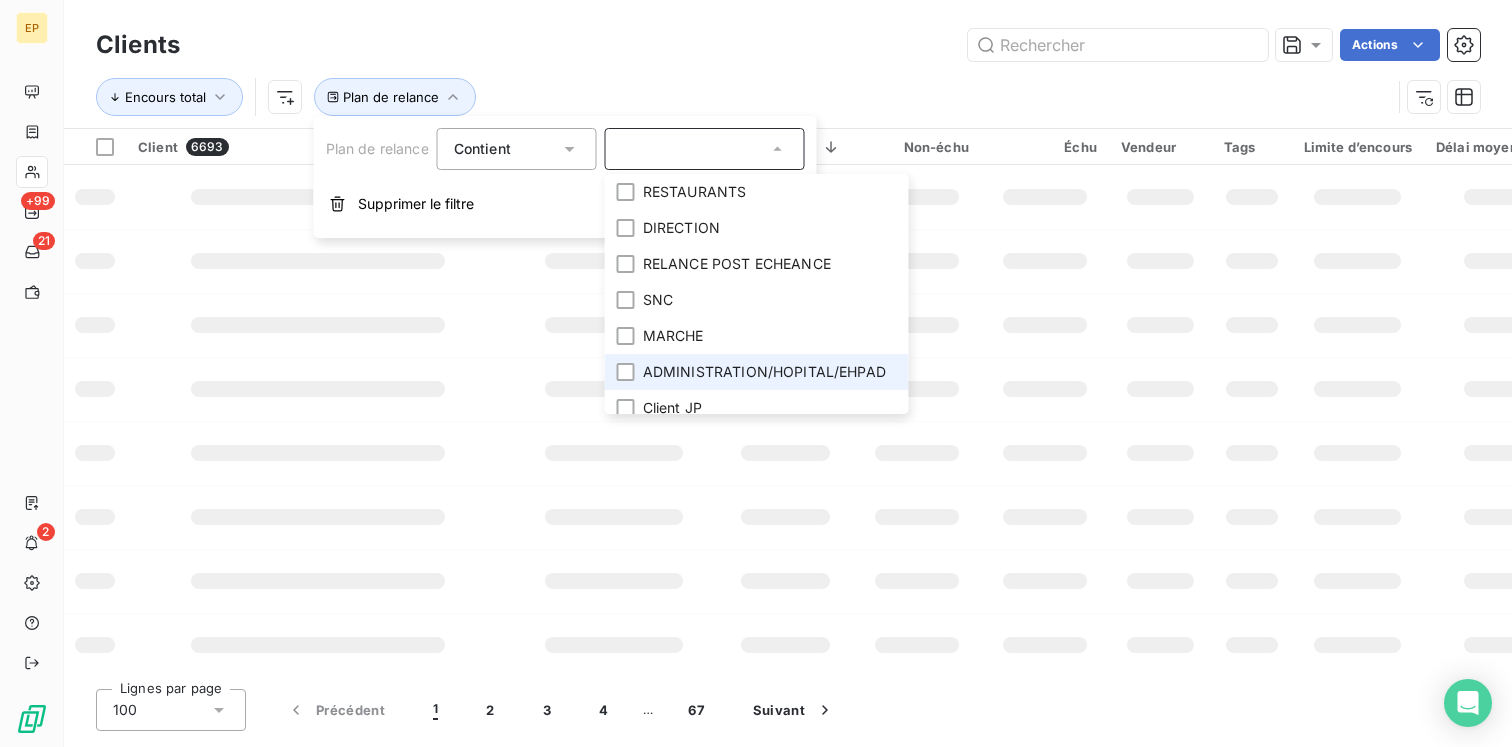 click on "ADMINISTRATION/HOPITAL/EHPAD" at bounding box center (764, 372) 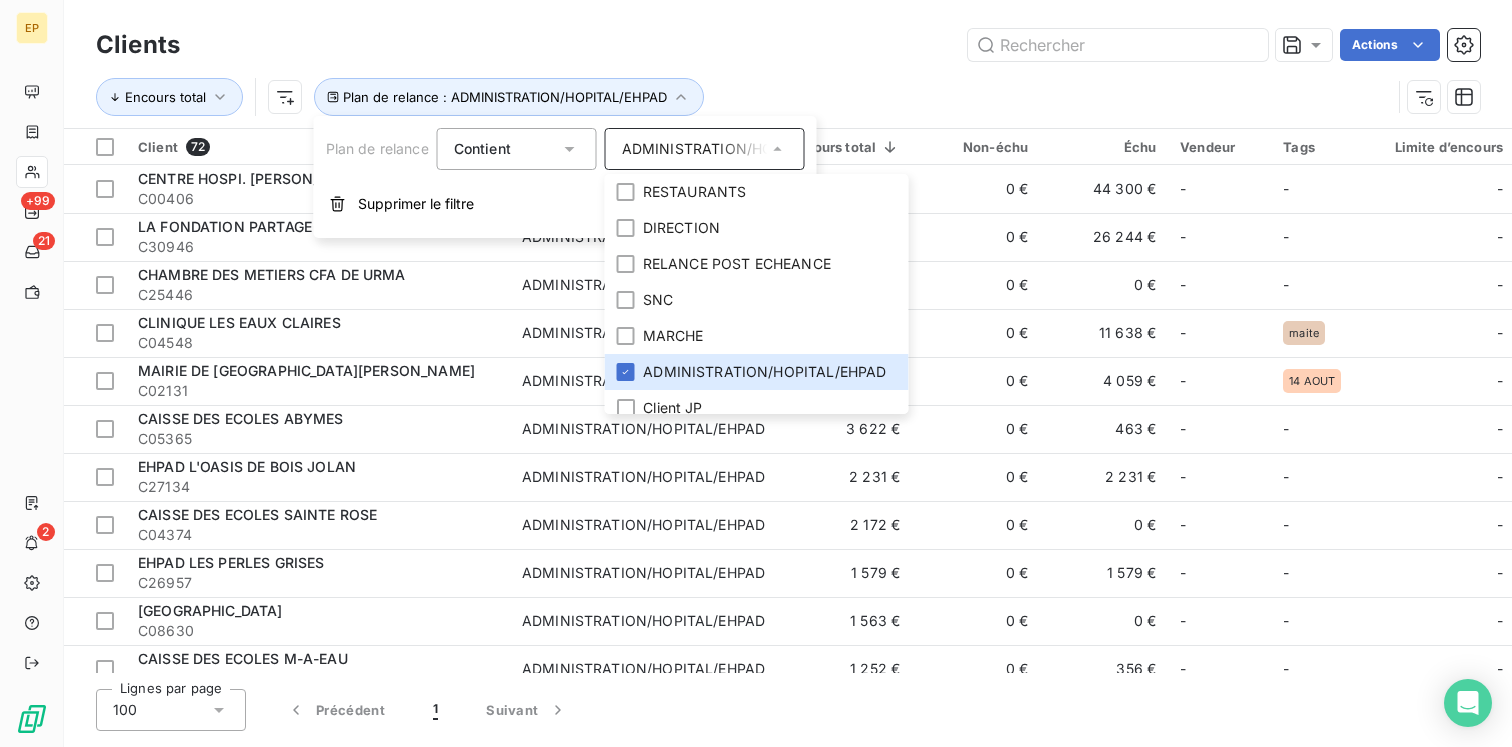 click on "Encours total Plan de relance  : ADMINISTRATION/HOPITAL/EHPAD" at bounding box center [788, 97] 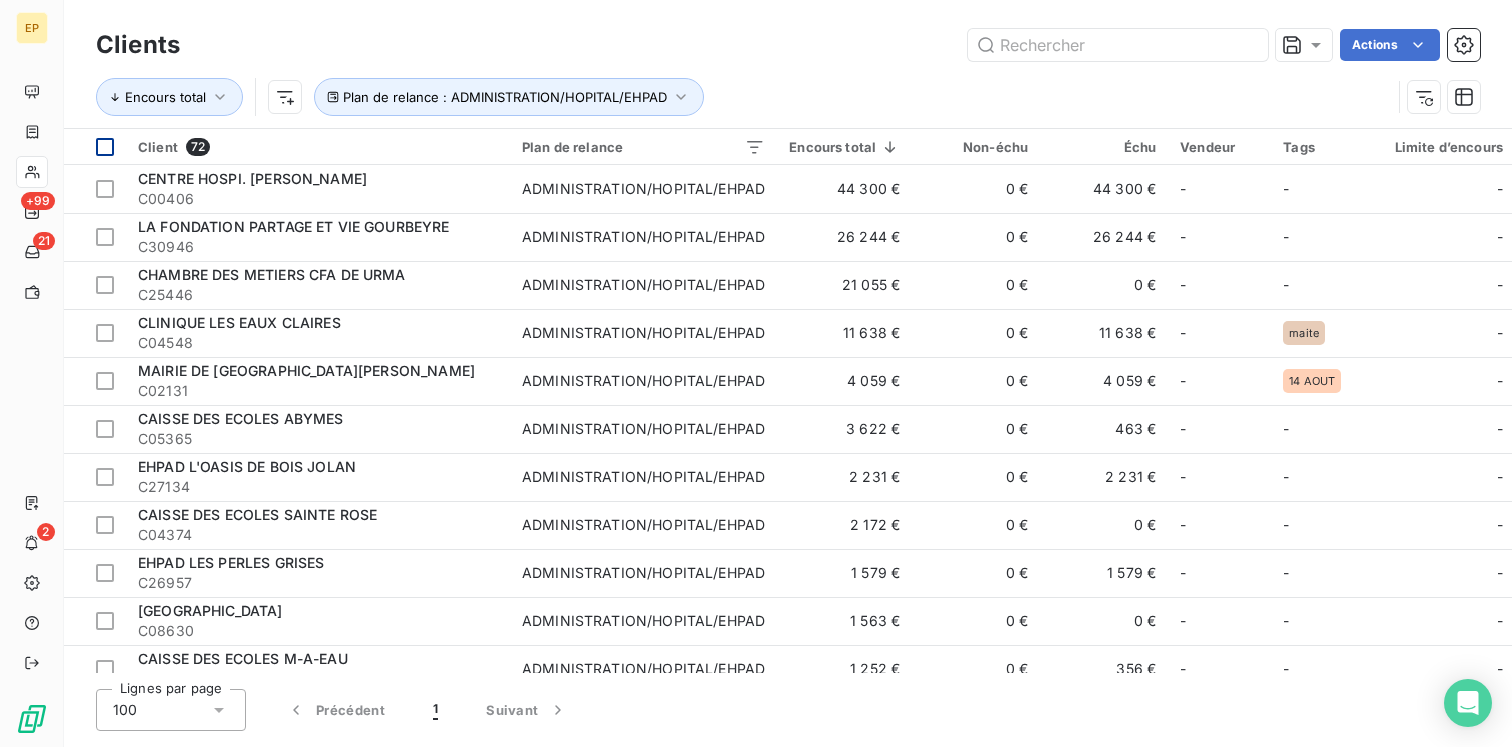 click at bounding box center (105, 147) 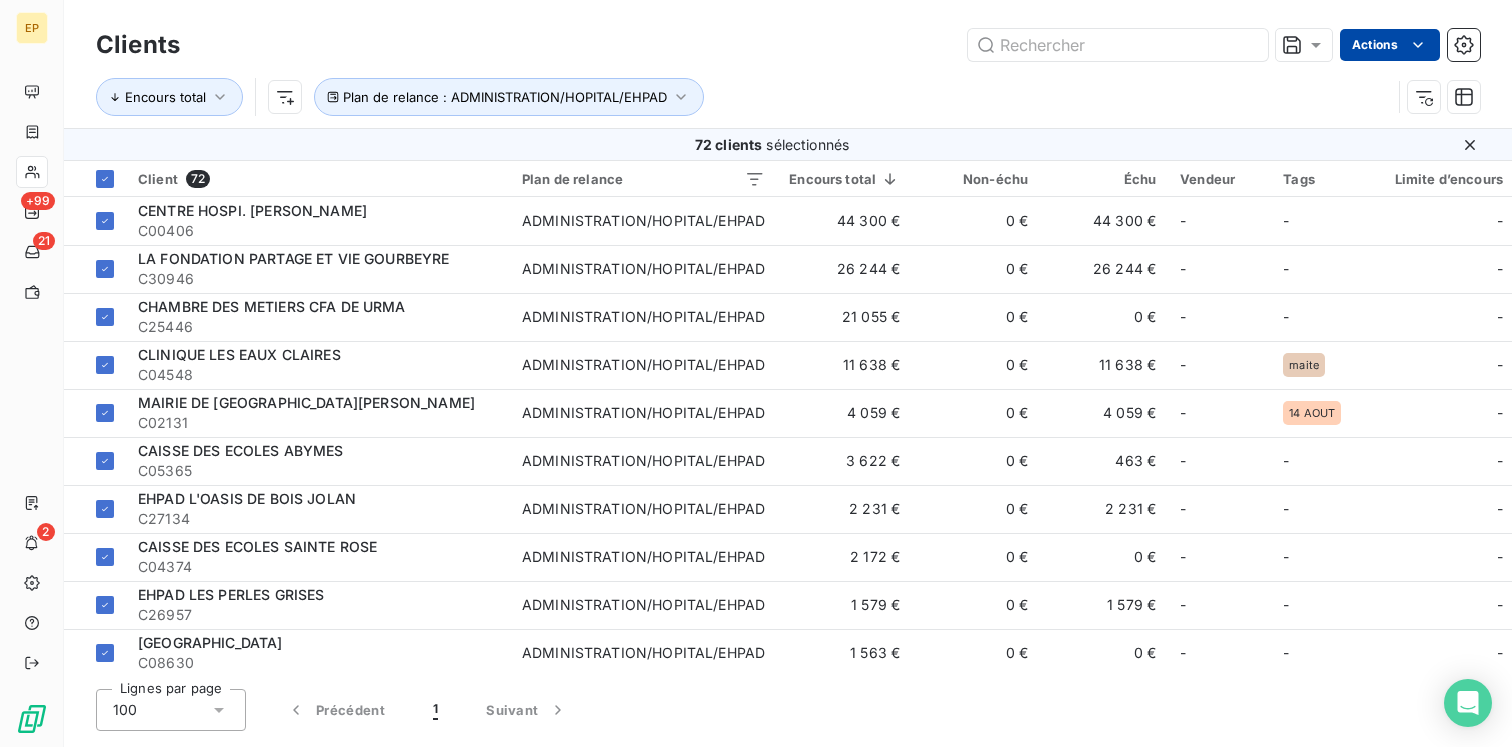 click on "EP +99 21 2 Clients Actions Encours total Plan de relance  : ADMINISTRATION/HOPITAL/EHPAD  72 clients   sélectionnés Client 72 Plan de relance Encours total Non-échu Échu Vendeur Tags Limite d’encours Délai moyen de paiement Plan de relance CENTRE HOSPI. L.C.FLEMING C00406 ADMINISTRATION/HOPITAL/EHPAD 44 300 € 0 € 44 300 € - - - - LA FONDATION PARTAGE ET VIE GOURBEYRE C30946 ADMINISTRATION/HOPITAL/EHPAD 26 244 € 0 € 26 244 € - - - - CHAMBRE DES METIERS CFA DE URMA C25446 ADMINISTRATION/HOPITAL/EHPAD 21 055 € 0 € 0 € - - - jean-pierre CLINIQUE LES EAUX CLAIRES C04548 ADMINISTRATION/HOPITAL/EHPAD 11 638 € 0 € 11 638 € - maite - 78 jours SAV MAIRIE DE SAINT CLAUDE C02131 ADMINISTRATION/HOPITAL/EHPAD 4 059 € 0 € 4 059 € - 14 AOUT - Kendrick CAISSE DES ECOLES ABYMES C05365 ADMINISTRATION/HOPITAL/EHPAD 3 622 € 0 € 463 € - - - 19 jours - EHPAD L'OASIS DE BOIS JOLAN C27134 ADMINISTRATION/HOPITAL/EHPAD 2 231 € 0 € - - - - -" at bounding box center (756, 373) 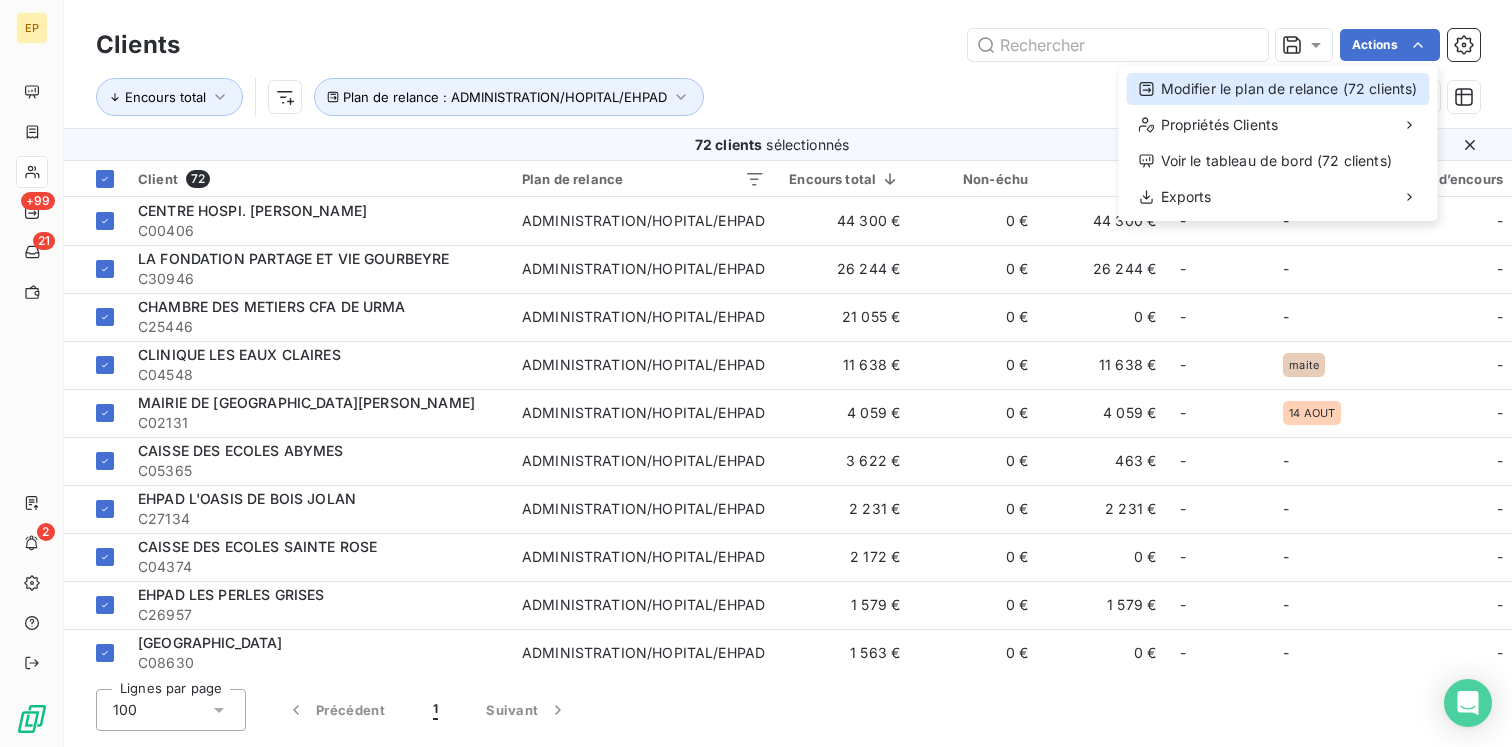 click on "Modifier le plan de relance (72 clients)" at bounding box center [1278, 89] 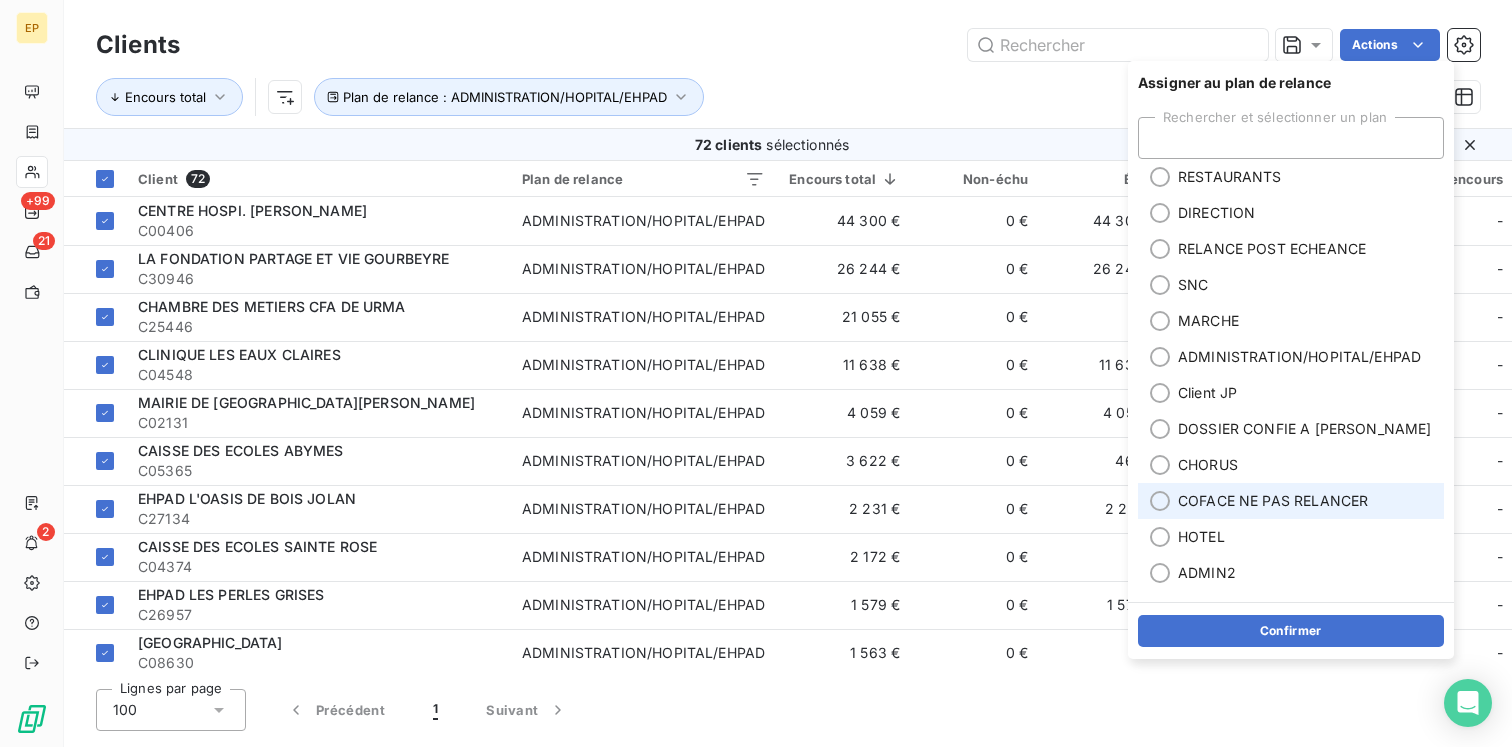scroll, scrollTop: 1, scrollLeft: 0, axis: vertical 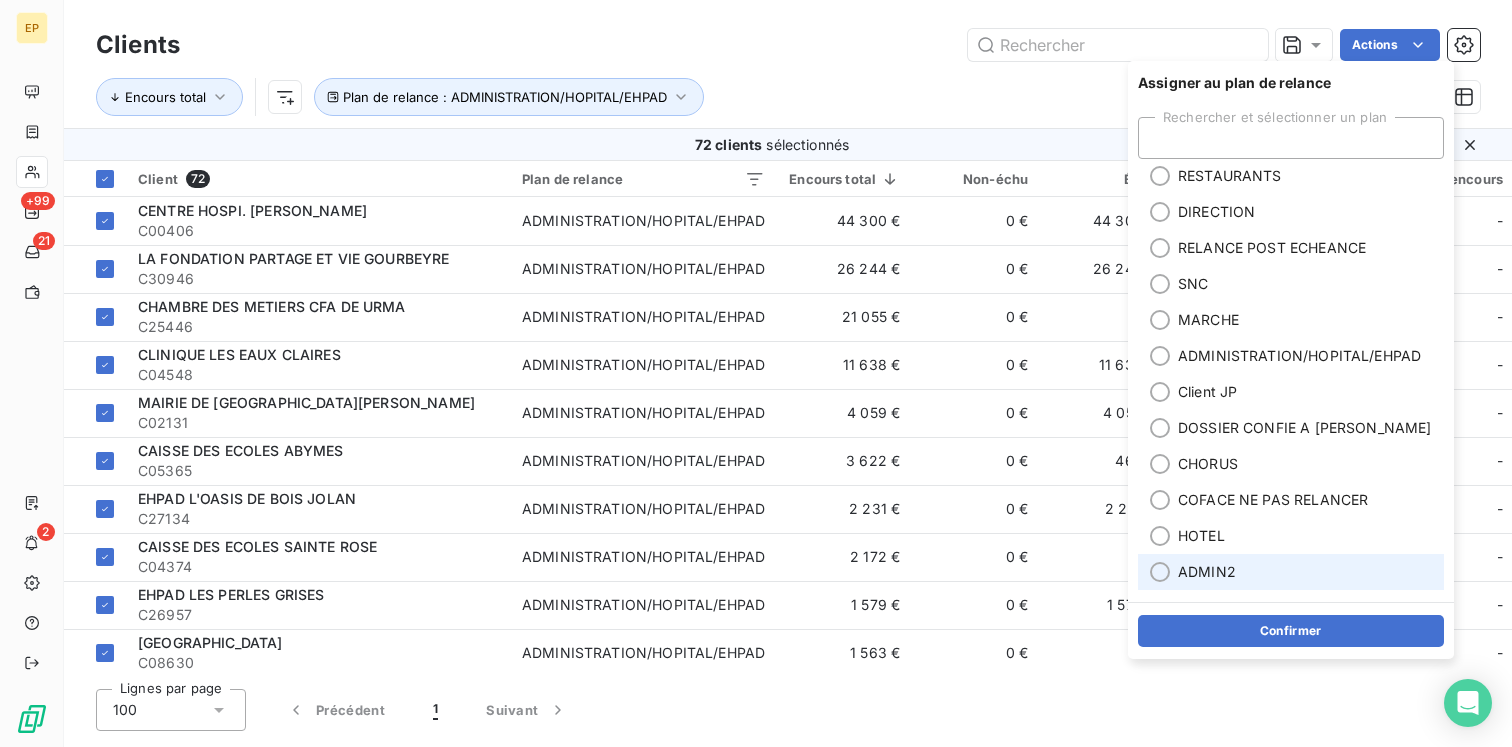 click on "ADMIN2" at bounding box center (1207, 572) 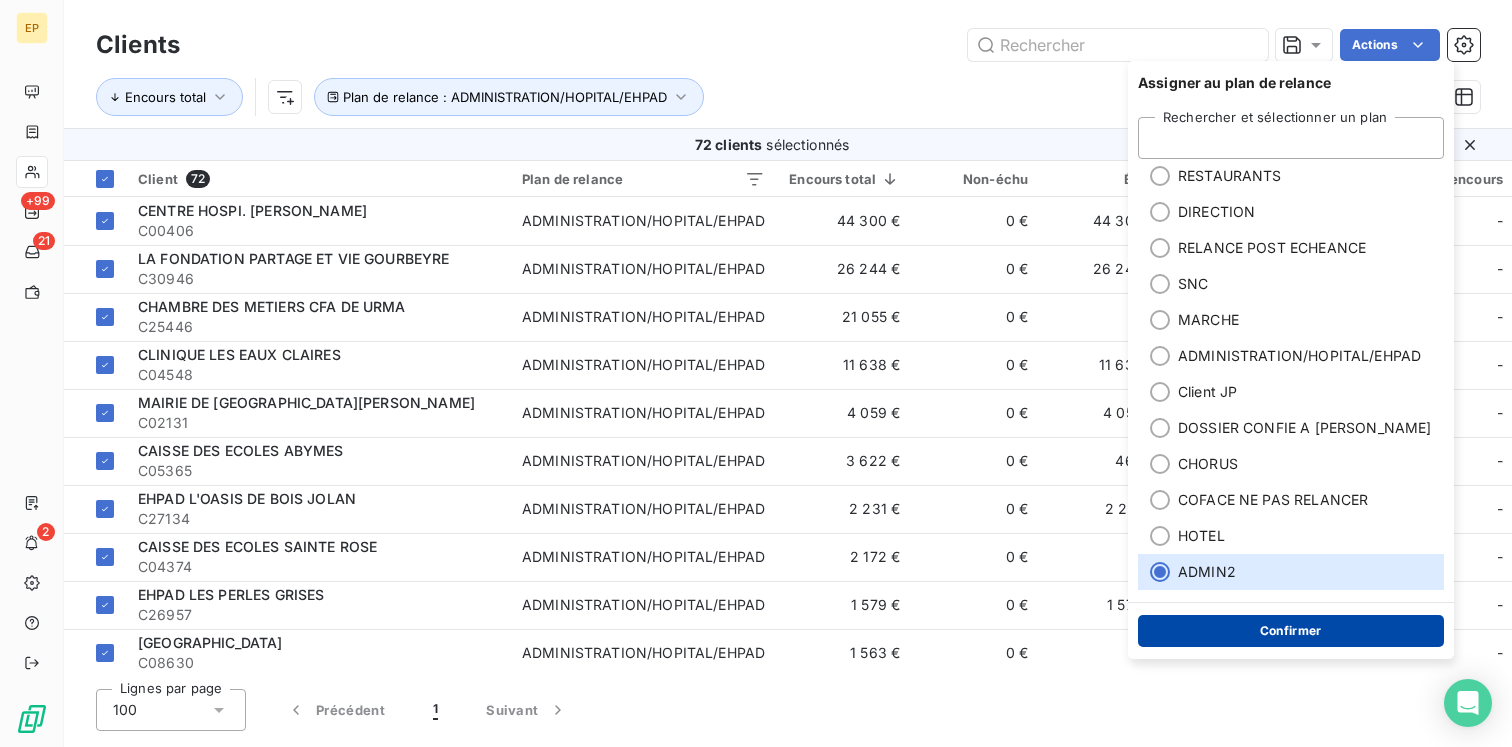click on "Confirmer" at bounding box center (1291, 631) 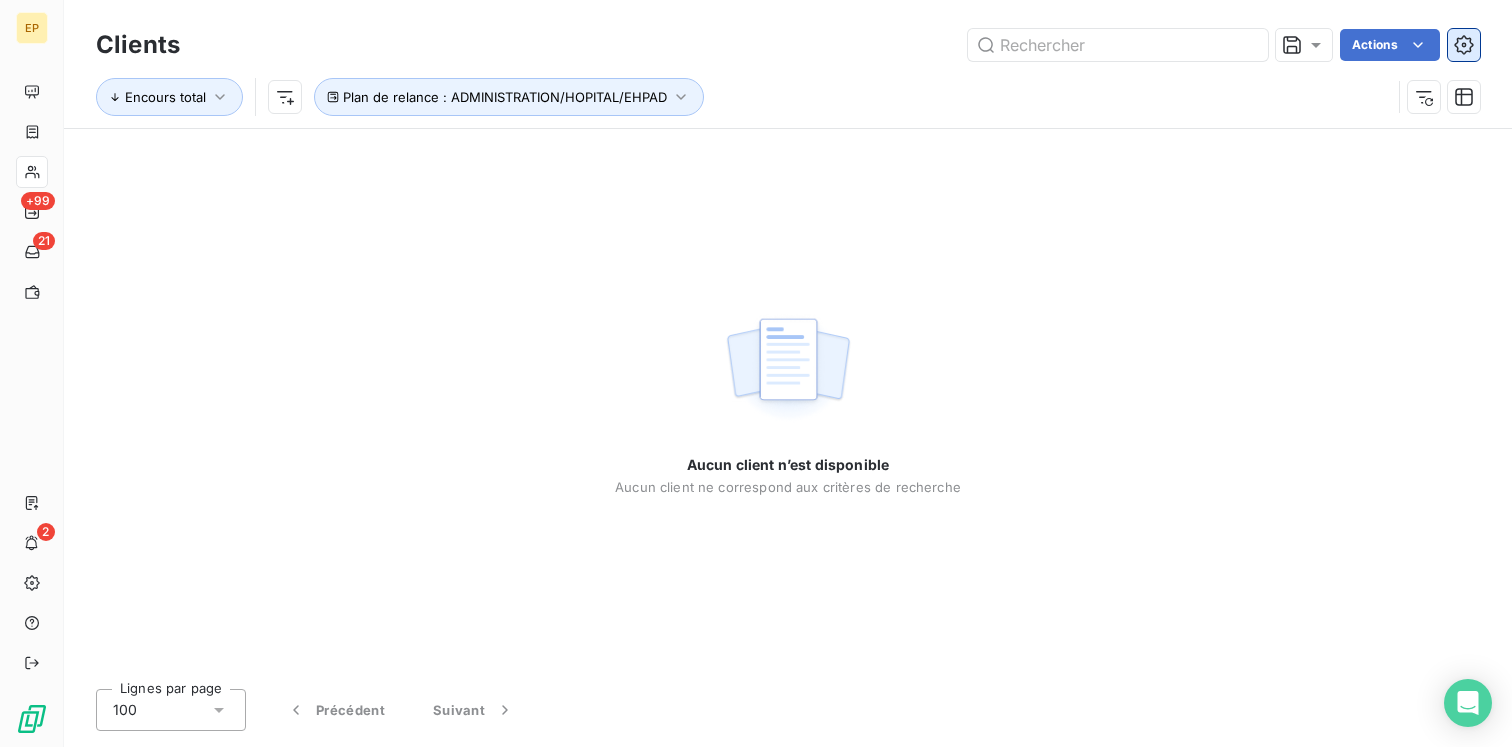 click 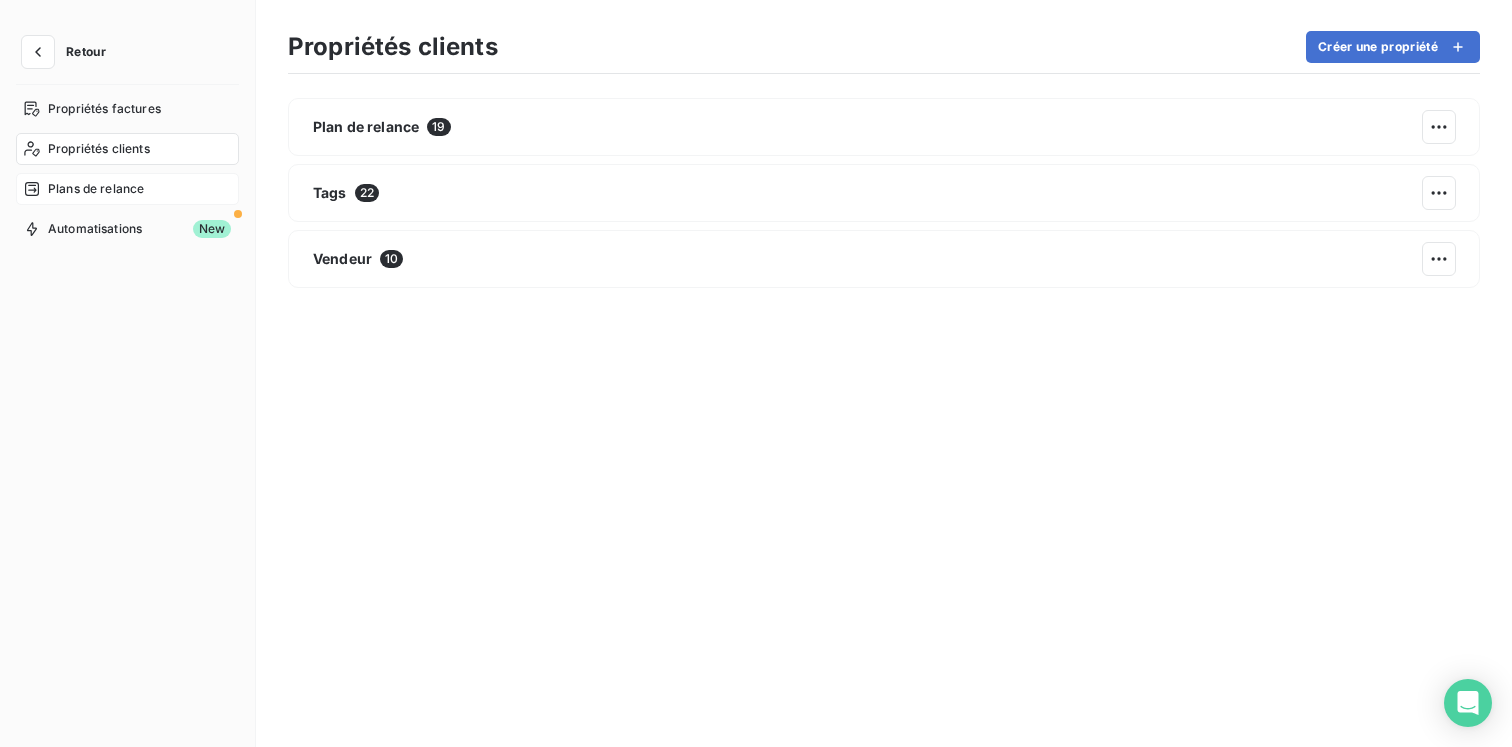 click on "Plans de relance" at bounding box center [96, 189] 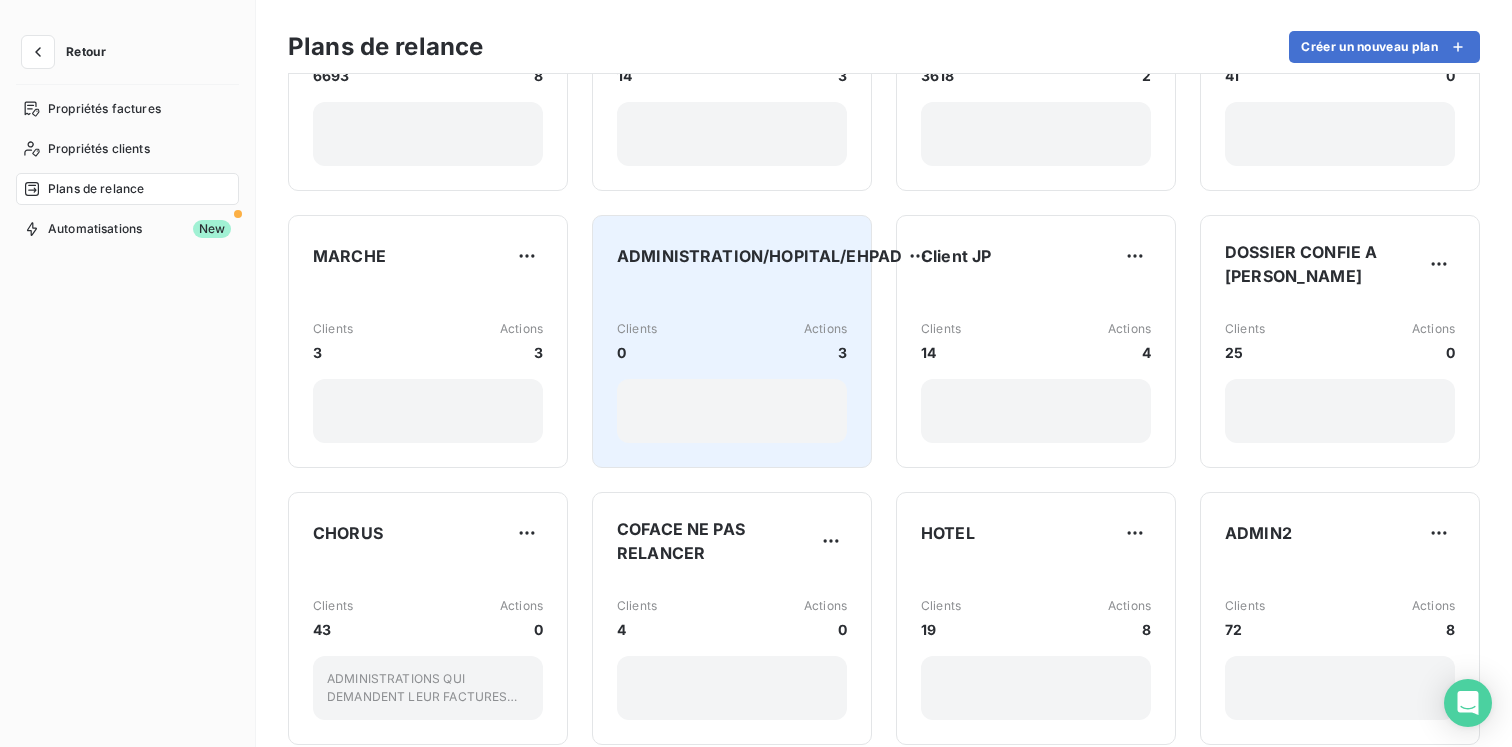 scroll, scrollTop: 192, scrollLeft: 0, axis: vertical 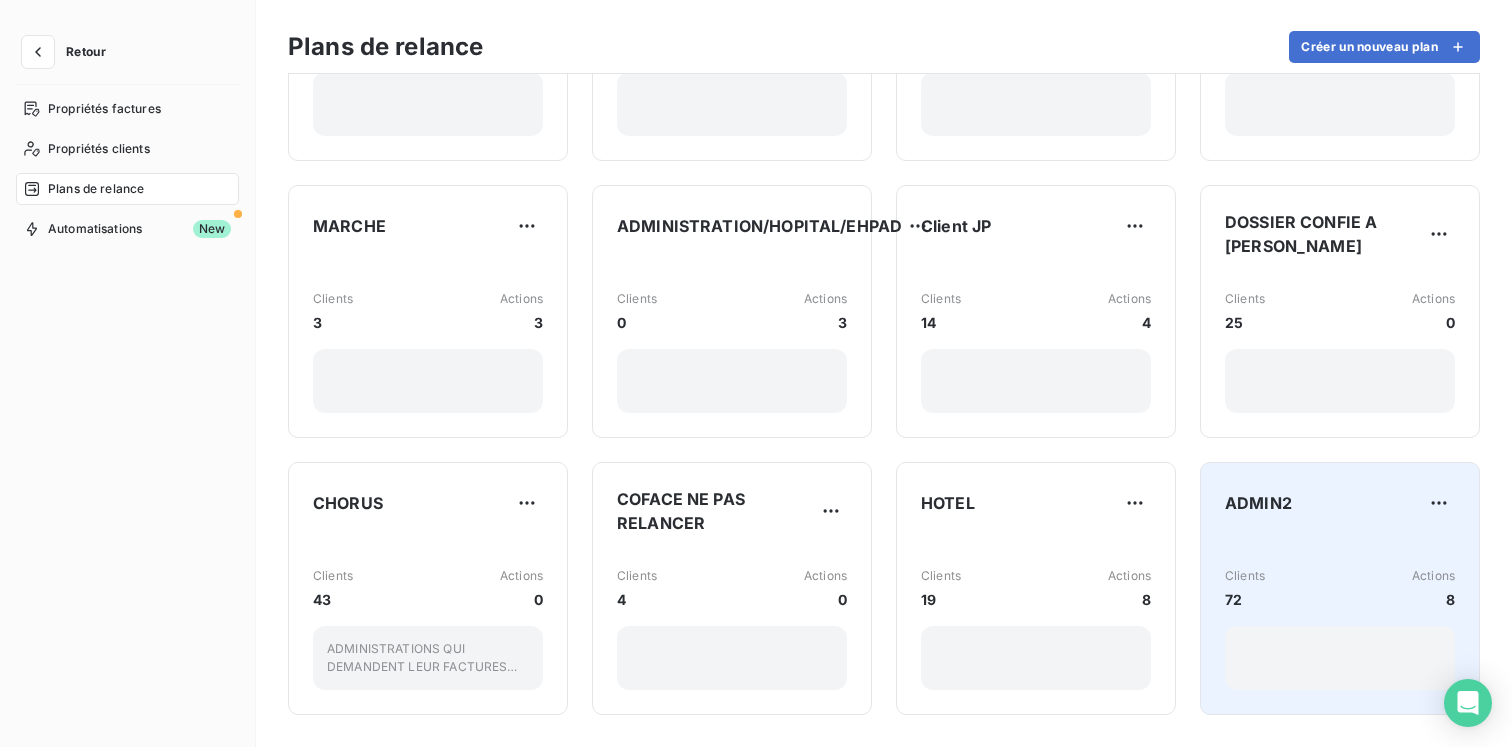 click on "Clients 72 Actions 8" at bounding box center [1340, 588] 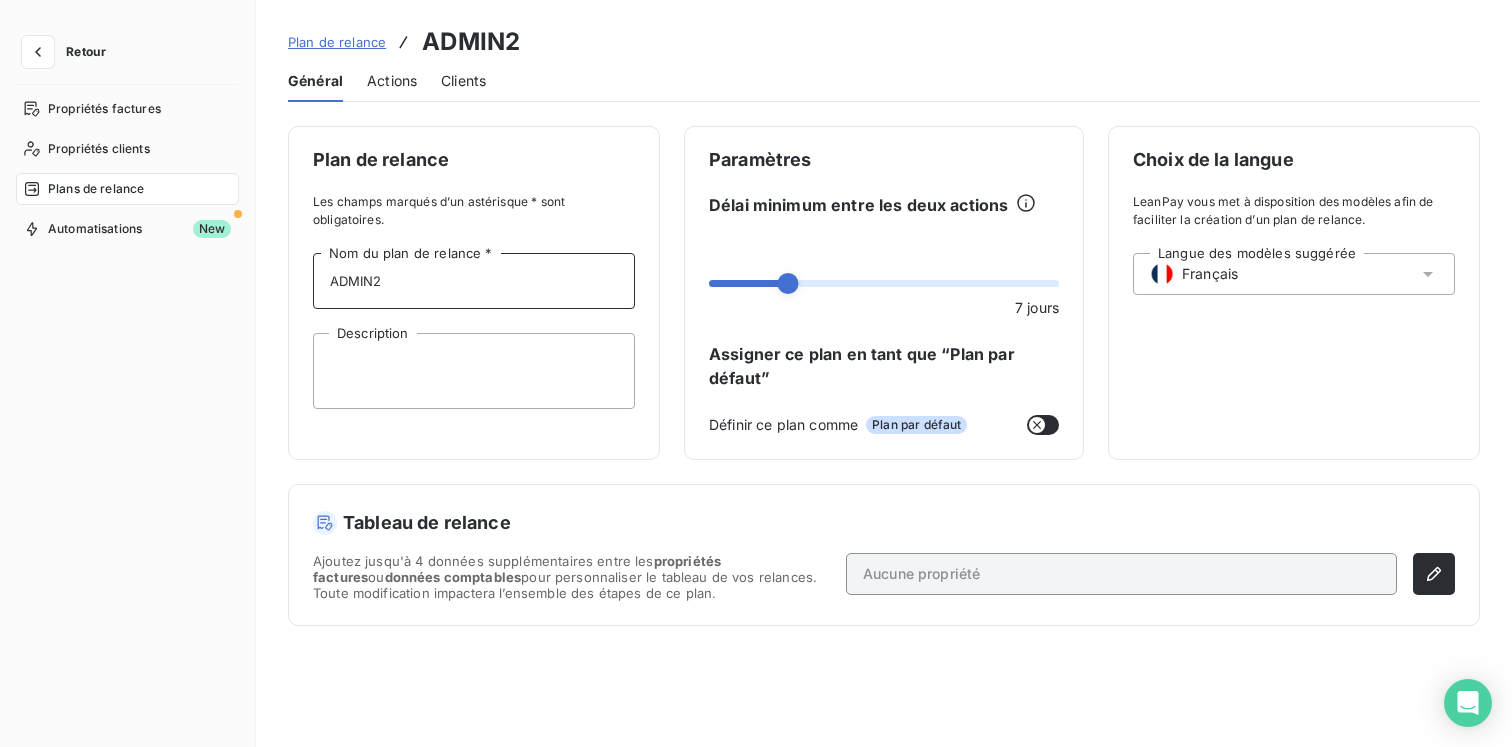 click on "ADMIN2" at bounding box center (474, 281) 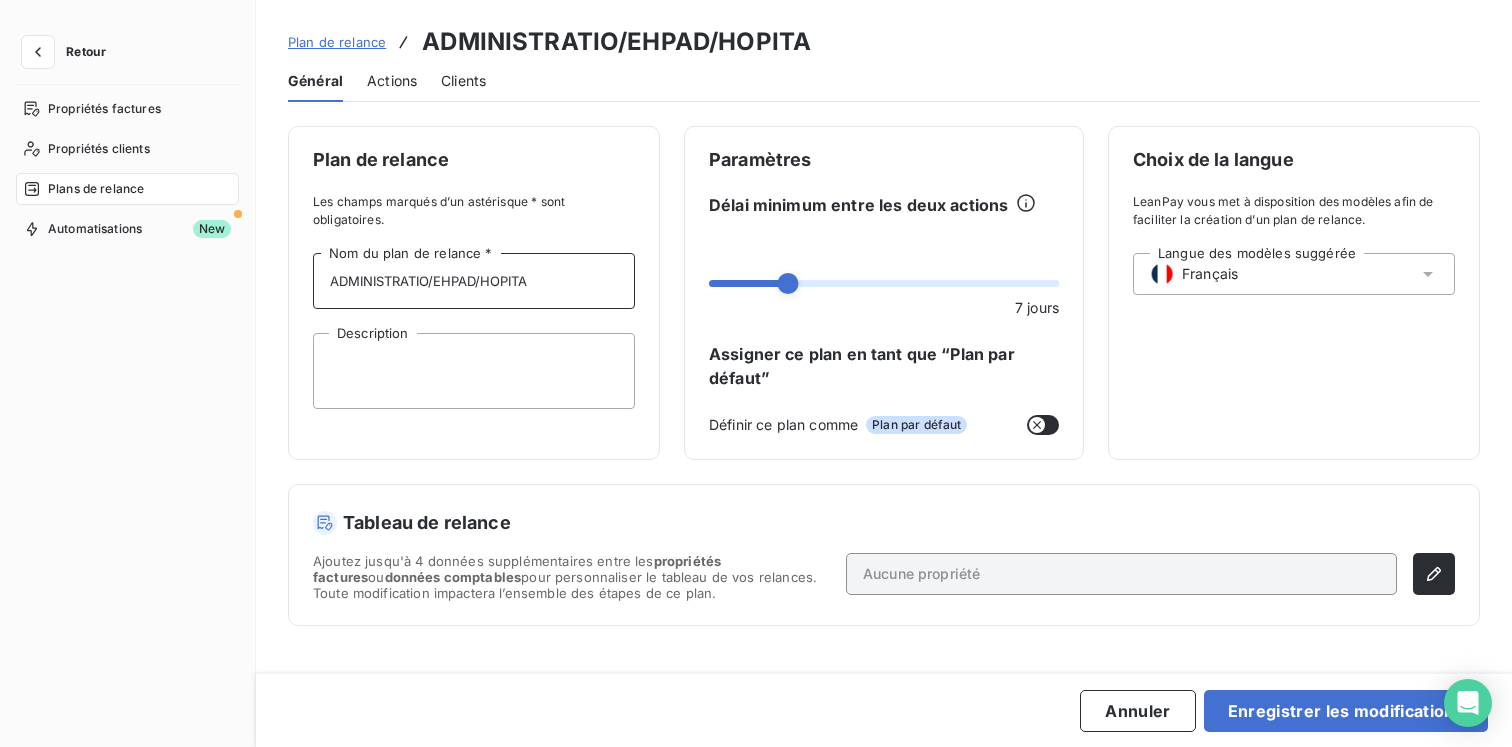 type on "ADMINISTRATIO/EHPAD/HOPITAL" 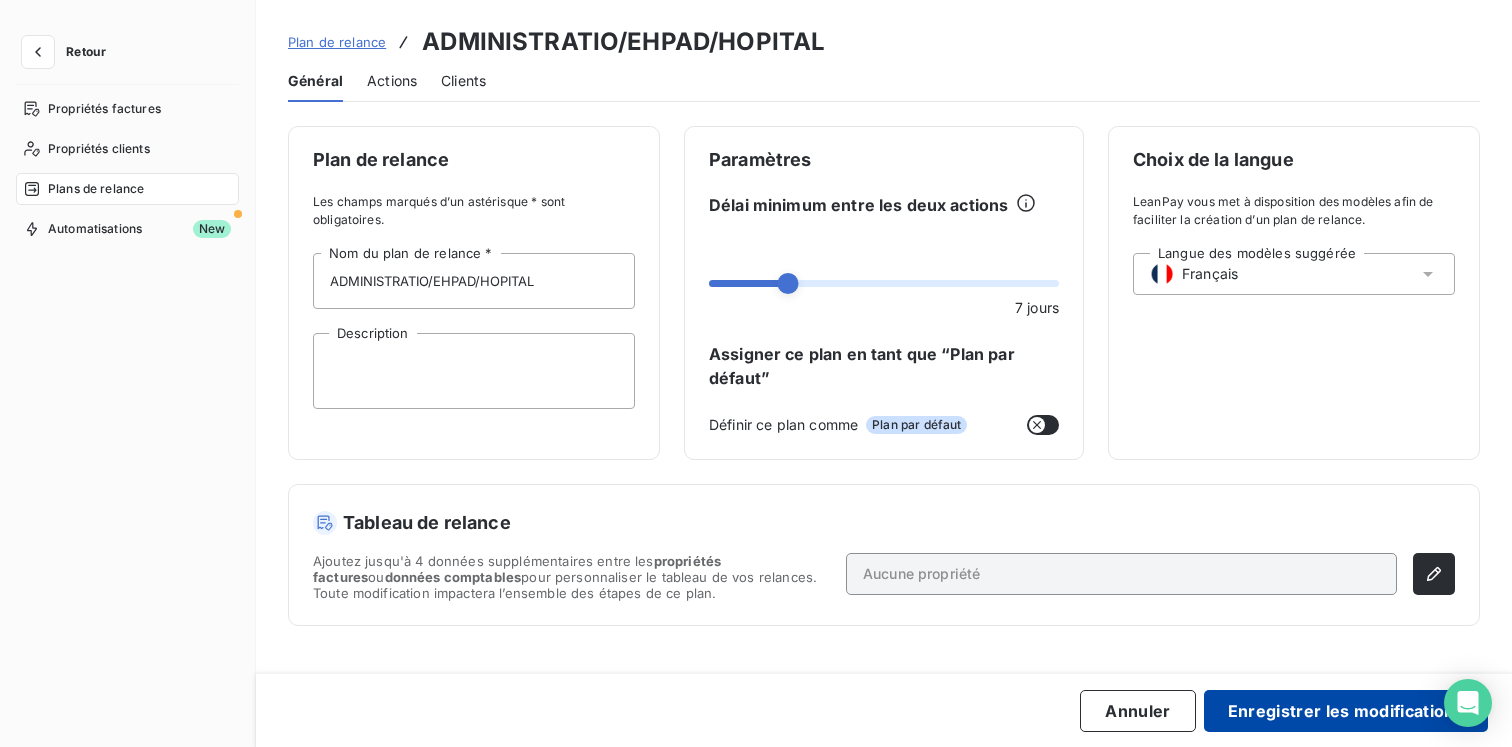 click on "Enregistrer les modifications" at bounding box center [1346, 711] 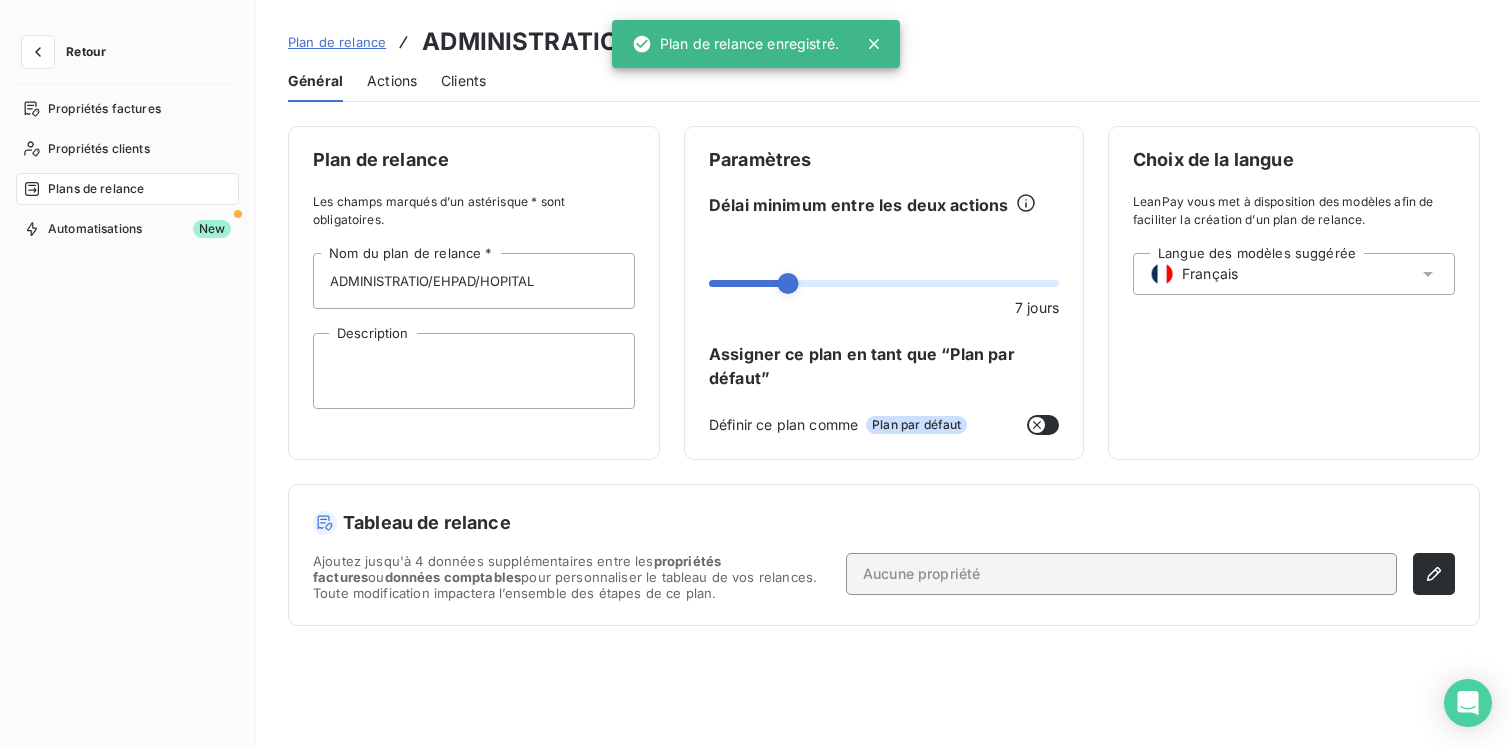 click on "Actions" at bounding box center [392, 81] 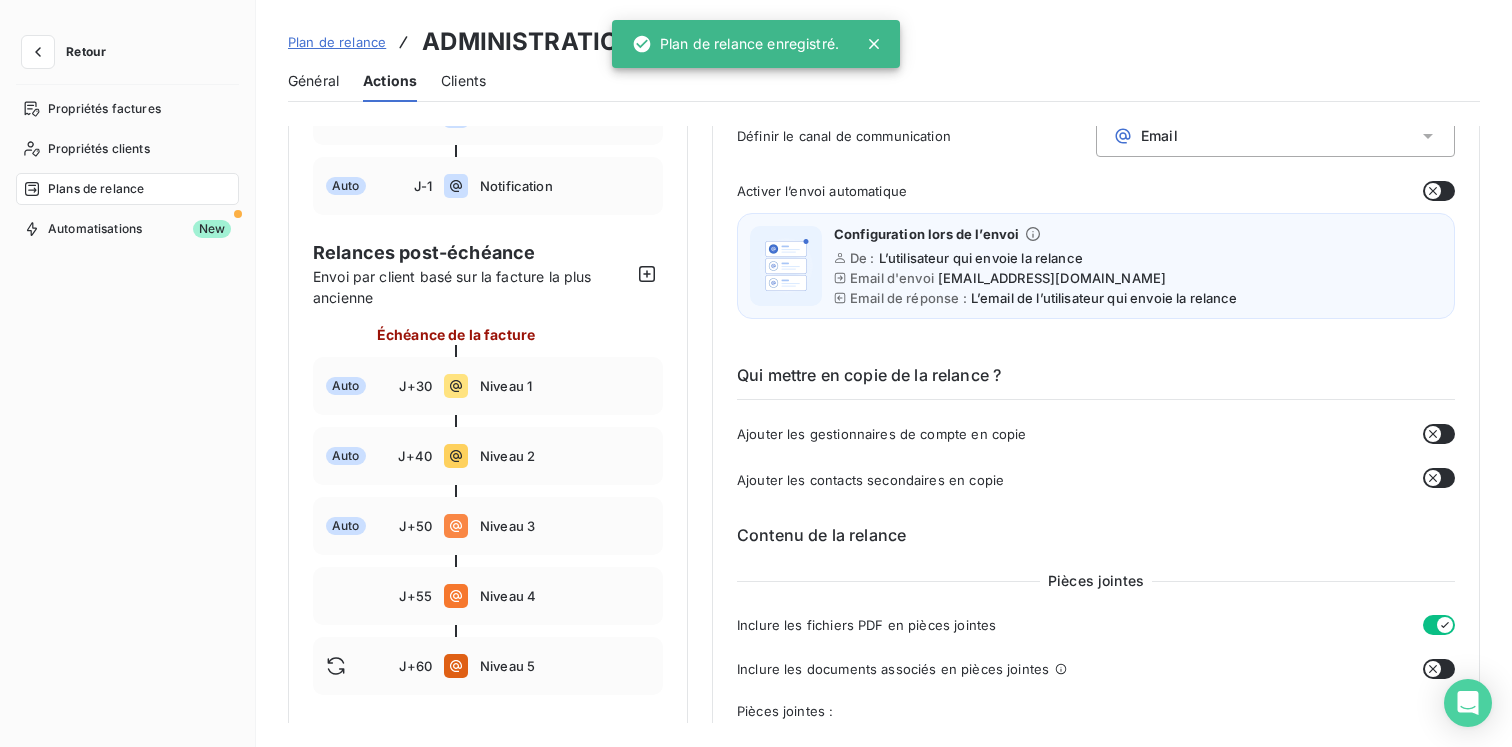 scroll, scrollTop: 228, scrollLeft: 0, axis: vertical 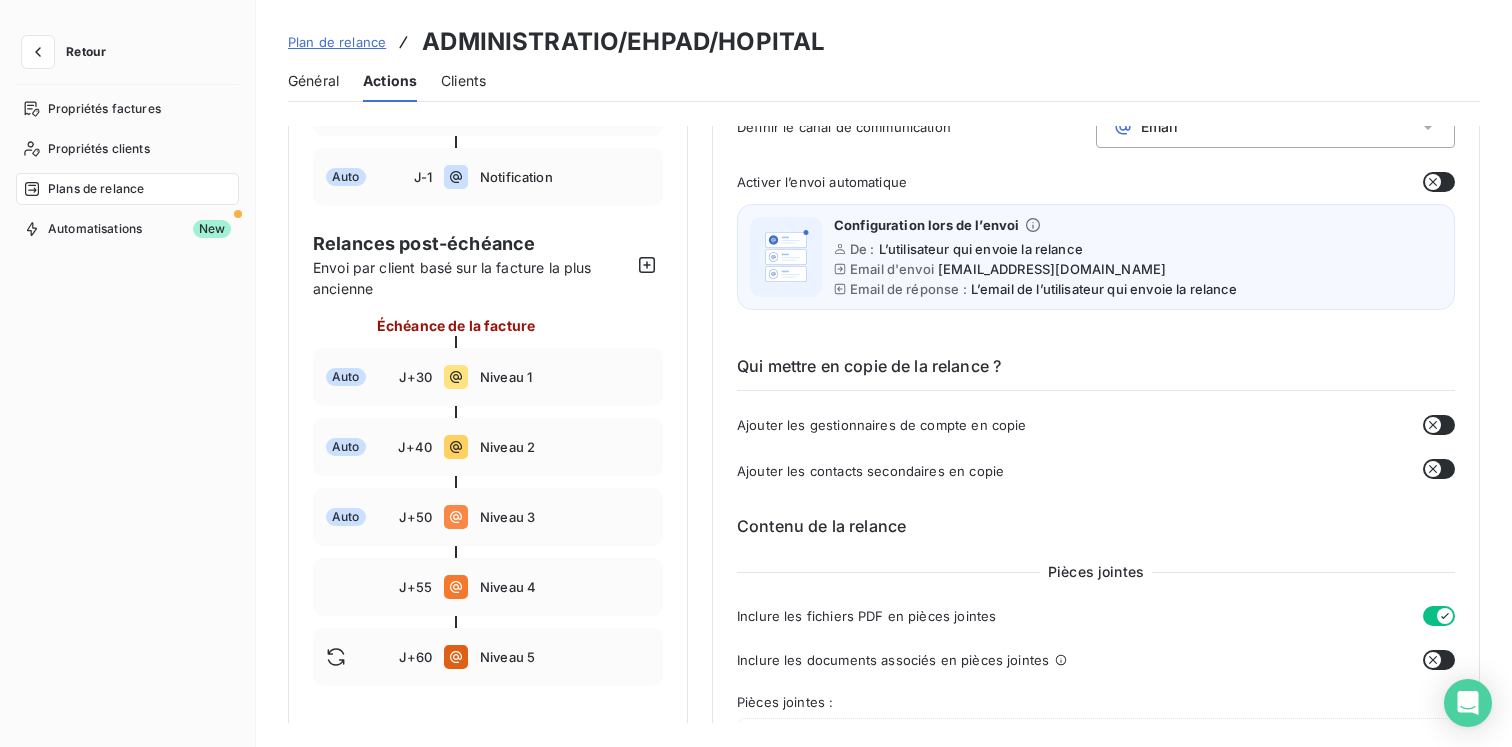 click on "Plans de relance" at bounding box center [127, 189] 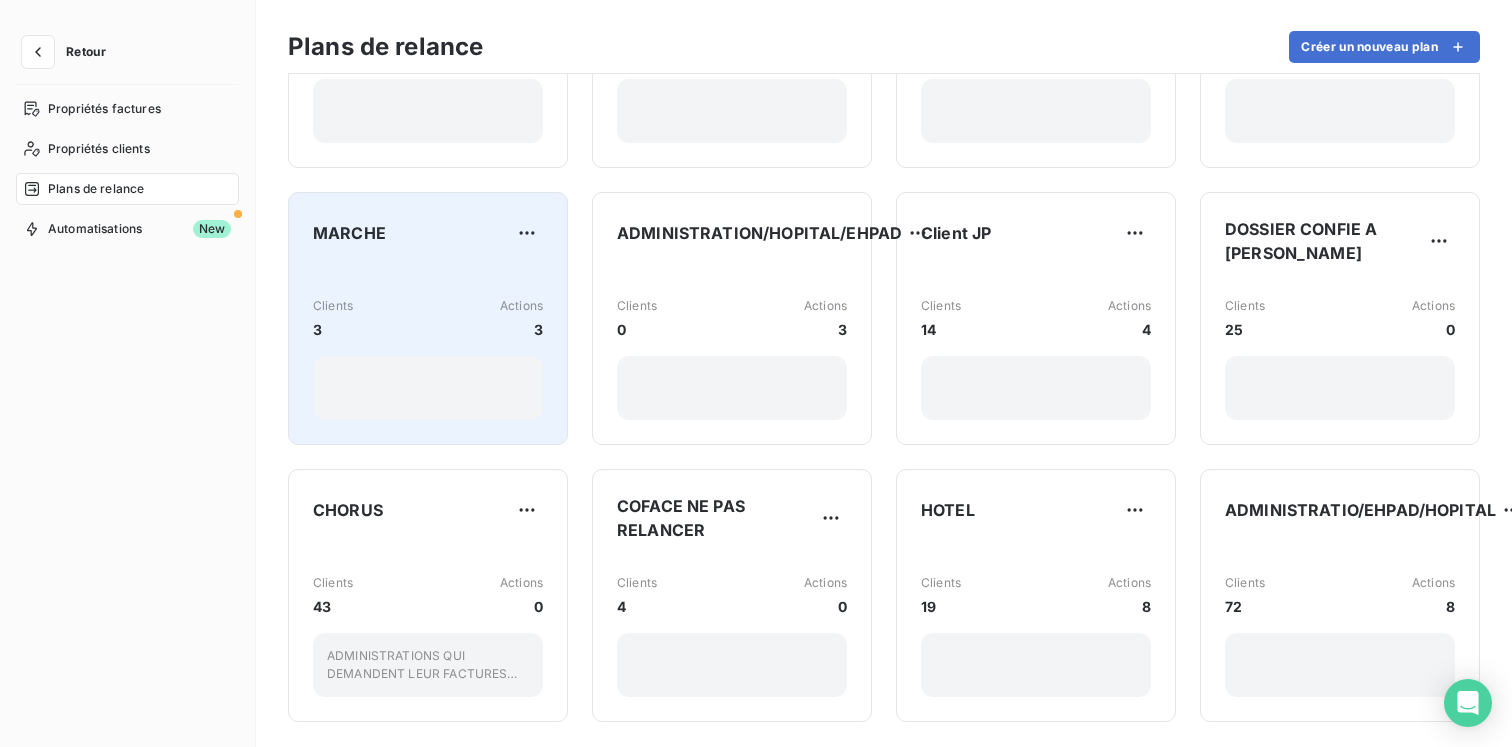 scroll, scrollTop: 192, scrollLeft: 0, axis: vertical 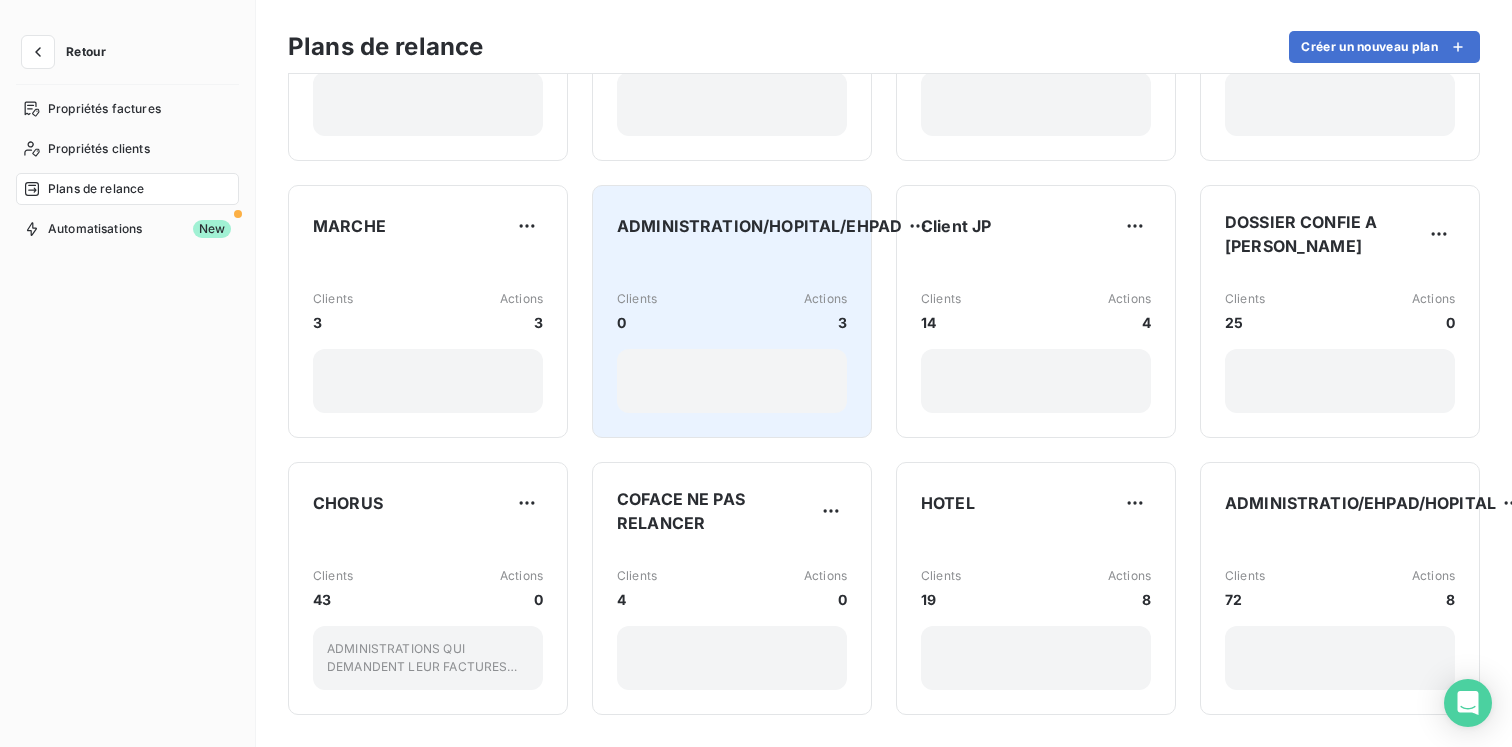 click on "ADMINISTRATION/HOPITAL/EHPAD" at bounding box center [759, 226] 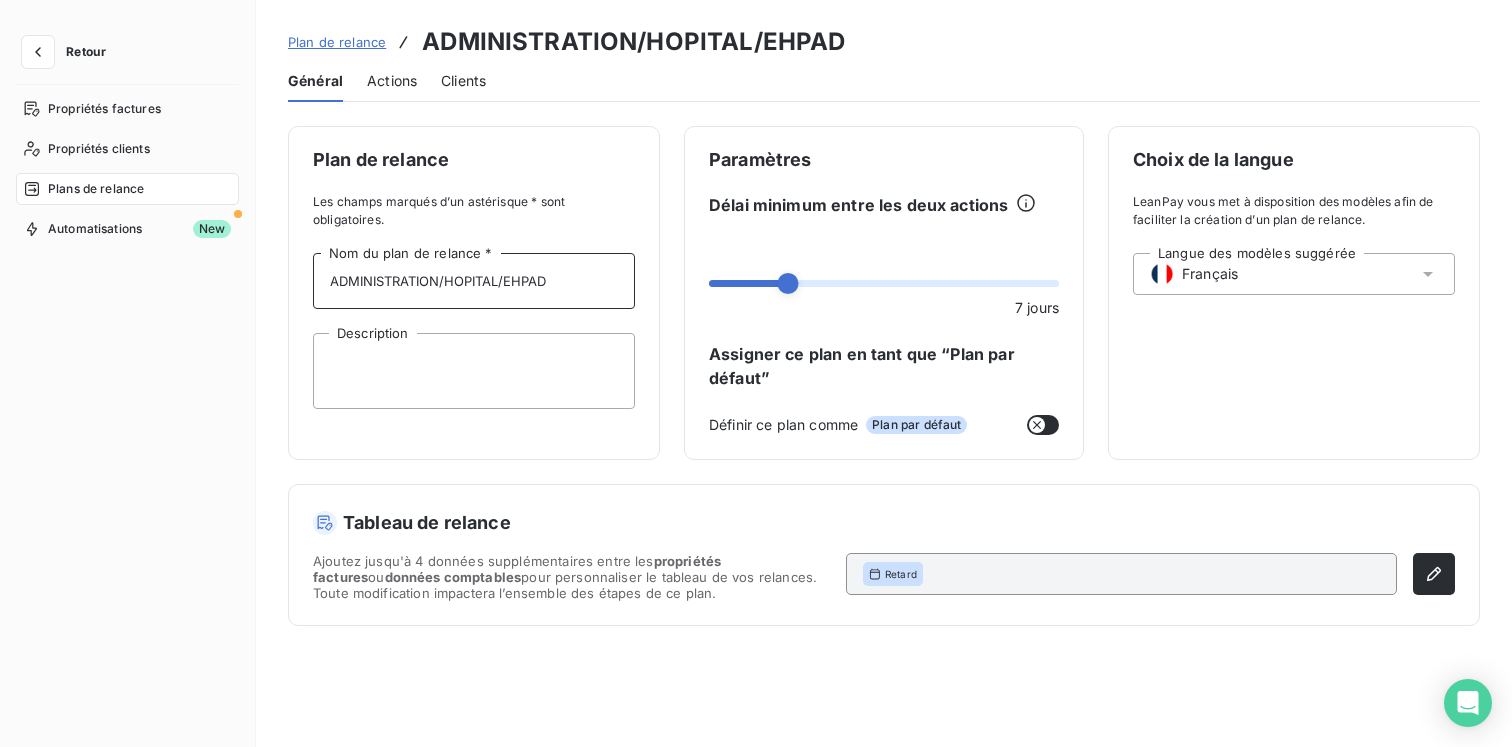 drag, startPoint x: 573, startPoint y: 287, endPoint x: 341, endPoint y: 279, distance: 232.1379 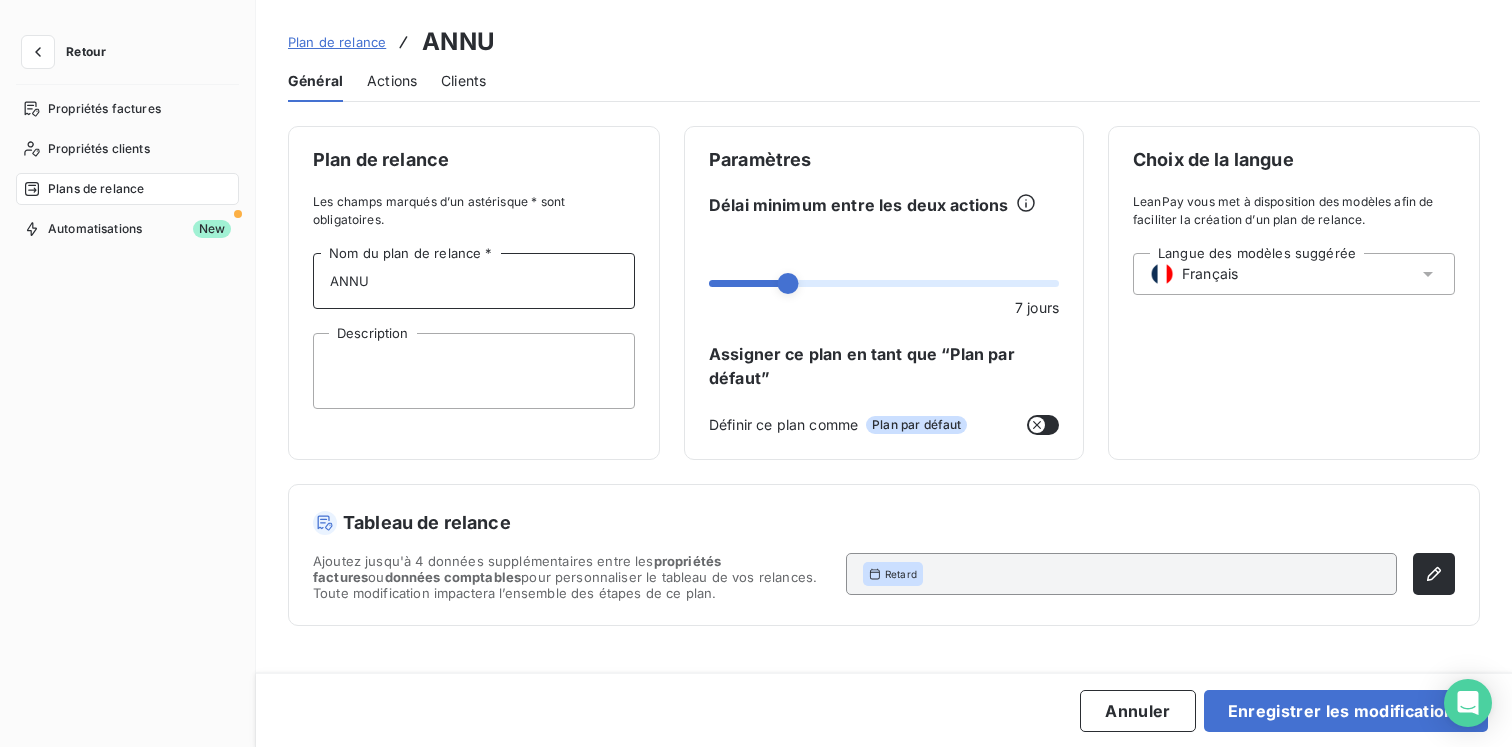 type on "ANNUL" 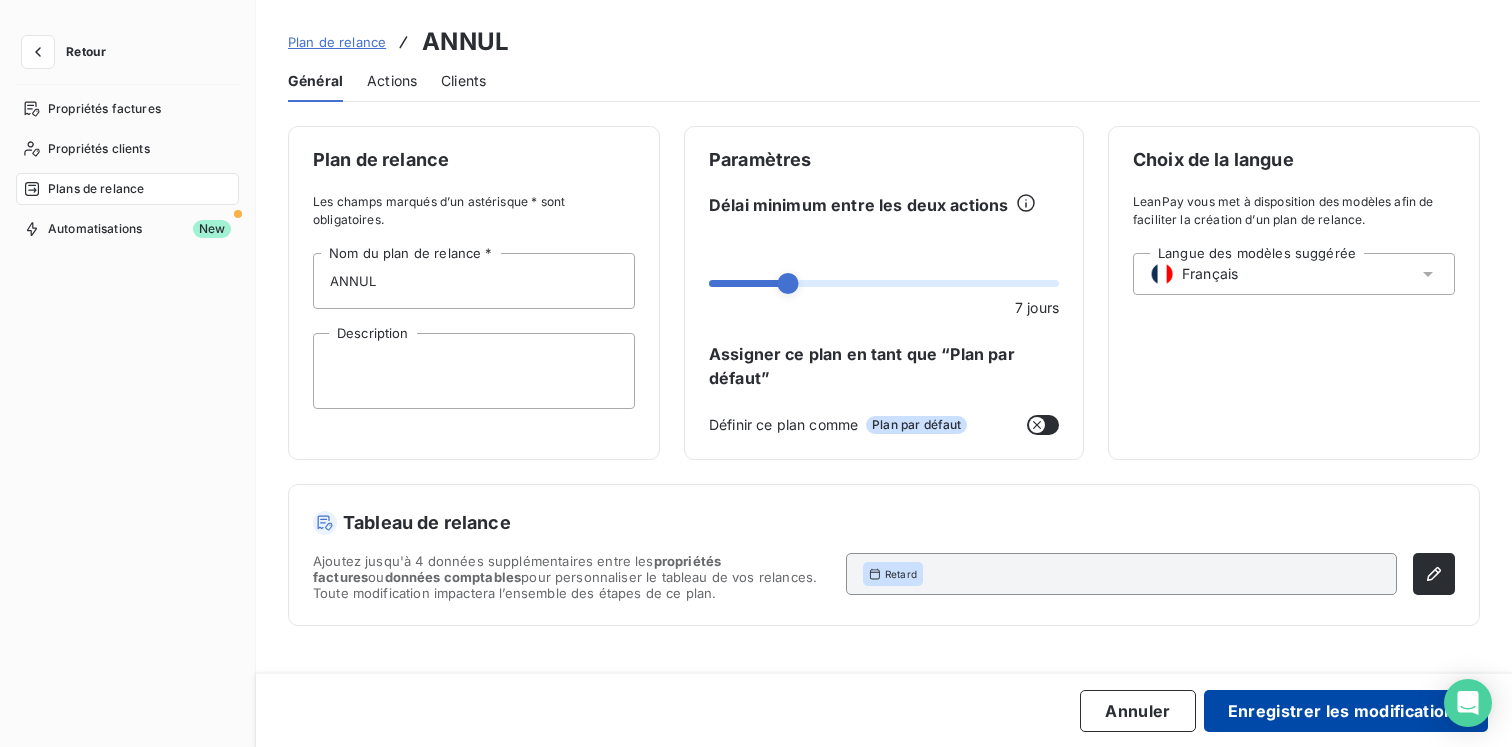 click on "Enregistrer les modifications" at bounding box center [1346, 711] 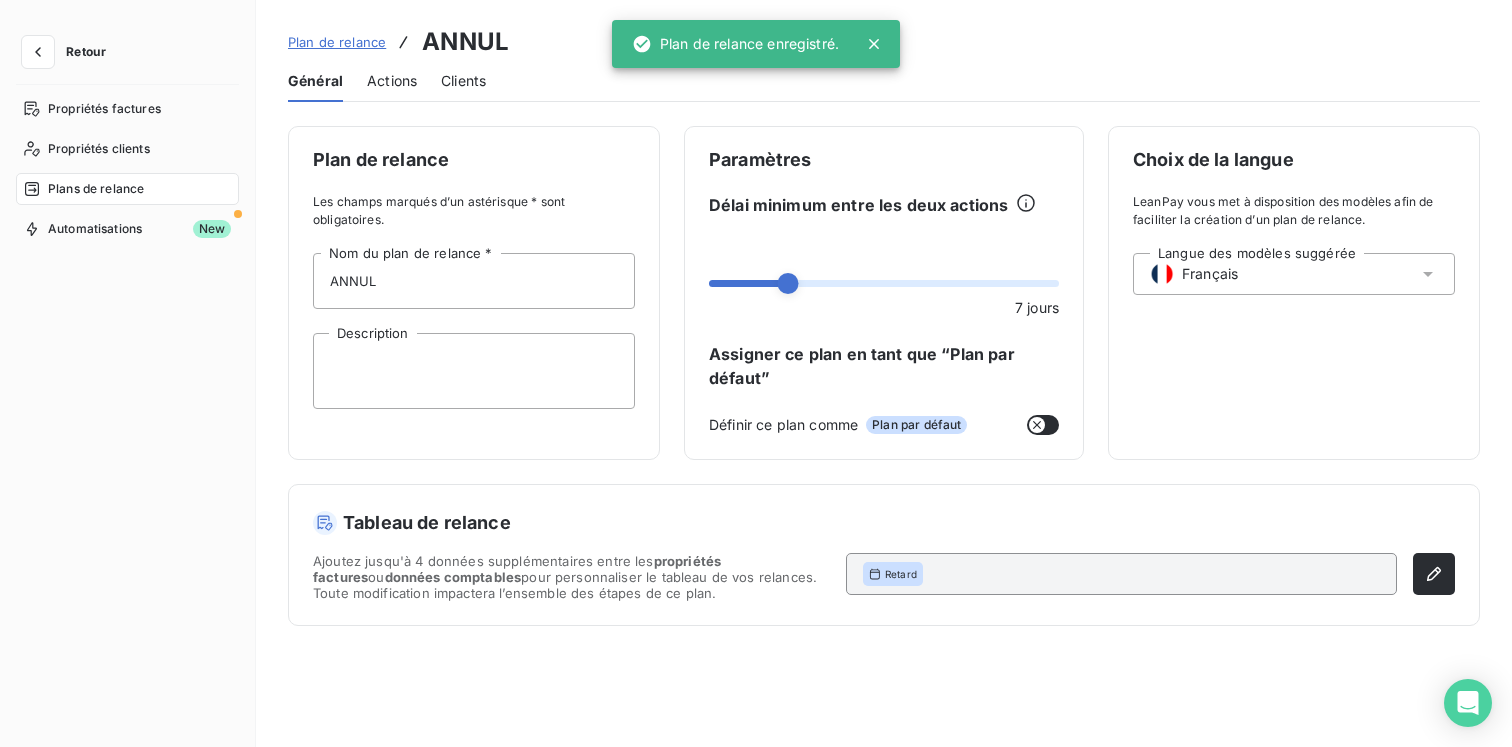 click on "Plans de relance" at bounding box center [127, 189] 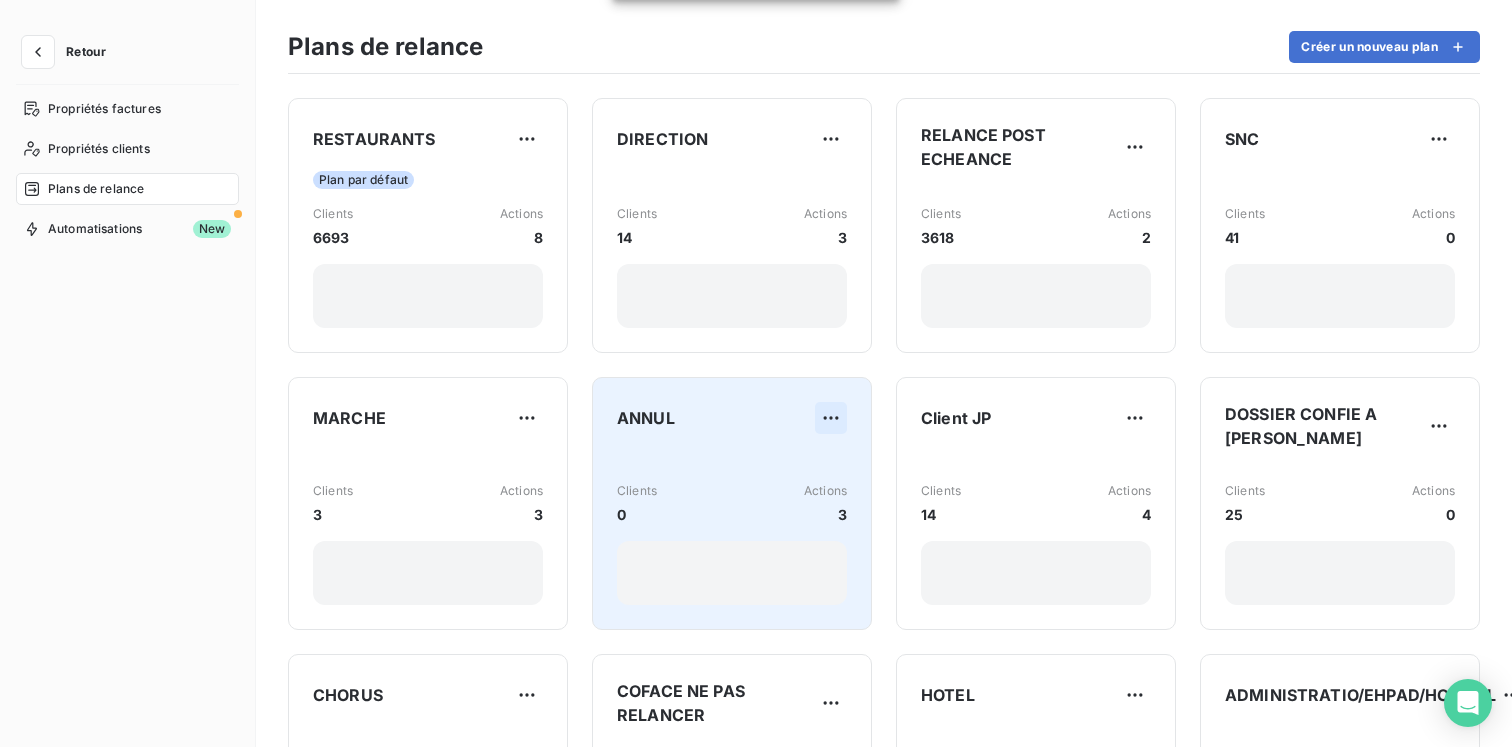 click on "Retour Propriétés factures Propriétés clients Plans de relance Automatisations New Plans de relance Créer un nouveau plan RESTAURANTS Plan par défaut Clients 6693 Actions 8 DIRECTION Clients 14 Actions 3 RELANCE POST ECHEANCE Clients 3618 Actions 2 SNC Clients 41 Actions 0 MARCHE Clients 3 Actions 3 ANNUL Clients 0 Actions 3 Client JP Clients 14 Actions 4 DOSSIER CONFIE A BRIGITTE GBK Clients 25 Actions 0 CHORUS Clients 43 Actions 0 ADMINISTRATIONS QUI DEMANDENT LEUR FACTURES SUR CHORUS COFACE NE PAS RELANCER Clients 4 Actions 0 HOTEL Clients 19 Actions 8 ADMINISTRATIO/EHPAD/HOPITAL Clients 72 Actions 8 Plan de relance enregistré." at bounding box center [756, 373] 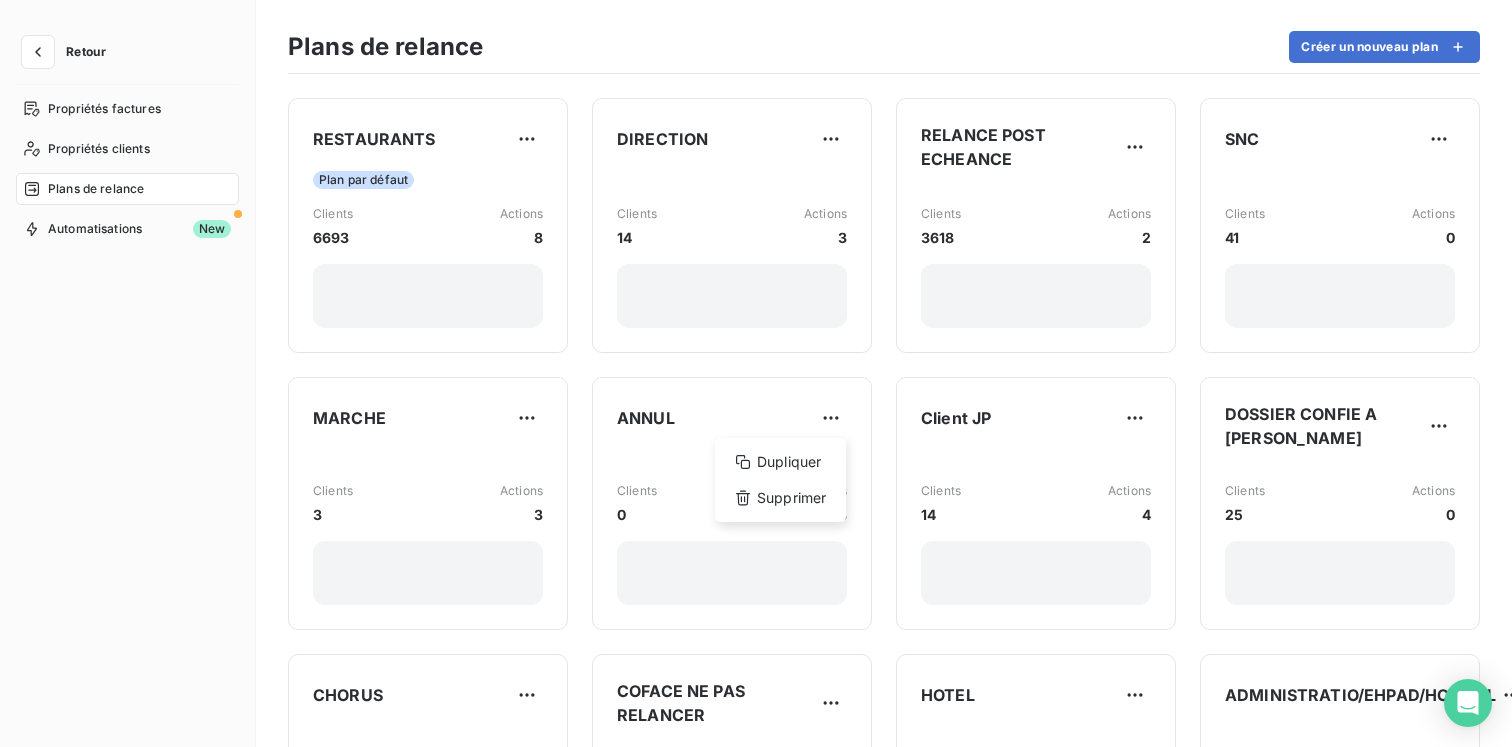 click on "Retour Propriétés factures Propriétés clients Plans de relance Automatisations New Plans de relance Créer un nouveau plan RESTAURANTS Plan par défaut Clients 6693 Actions 8 DIRECTION Clients 14 Actions 3 RELANCE POST ECHEANCE Clients 3618 Actions 2 SNC Clients 41 Actions 0 MARCHE Clients 3 Actions 3 ANNUL Dupliquer Supprimer Clients 0 Actions 3 Client JP Clients 14 Actions 4 DOSSIER CONFIE A BRIGITTE GBK Clients 25 Actions 0 CHORUS Clients 43 Actions 0 ADMINISTRATIONS QUI DEMANDENT LEUR FACTURES SUR CHORUS COFACE NE PAS RELANCER Clients 4 Actions 0 HOTEL Clients 19 Actions 8 ADMINISTRATIO/EHPAD/HOPITAL Clients 72 Actions 8" at bounding box center [756, 373] 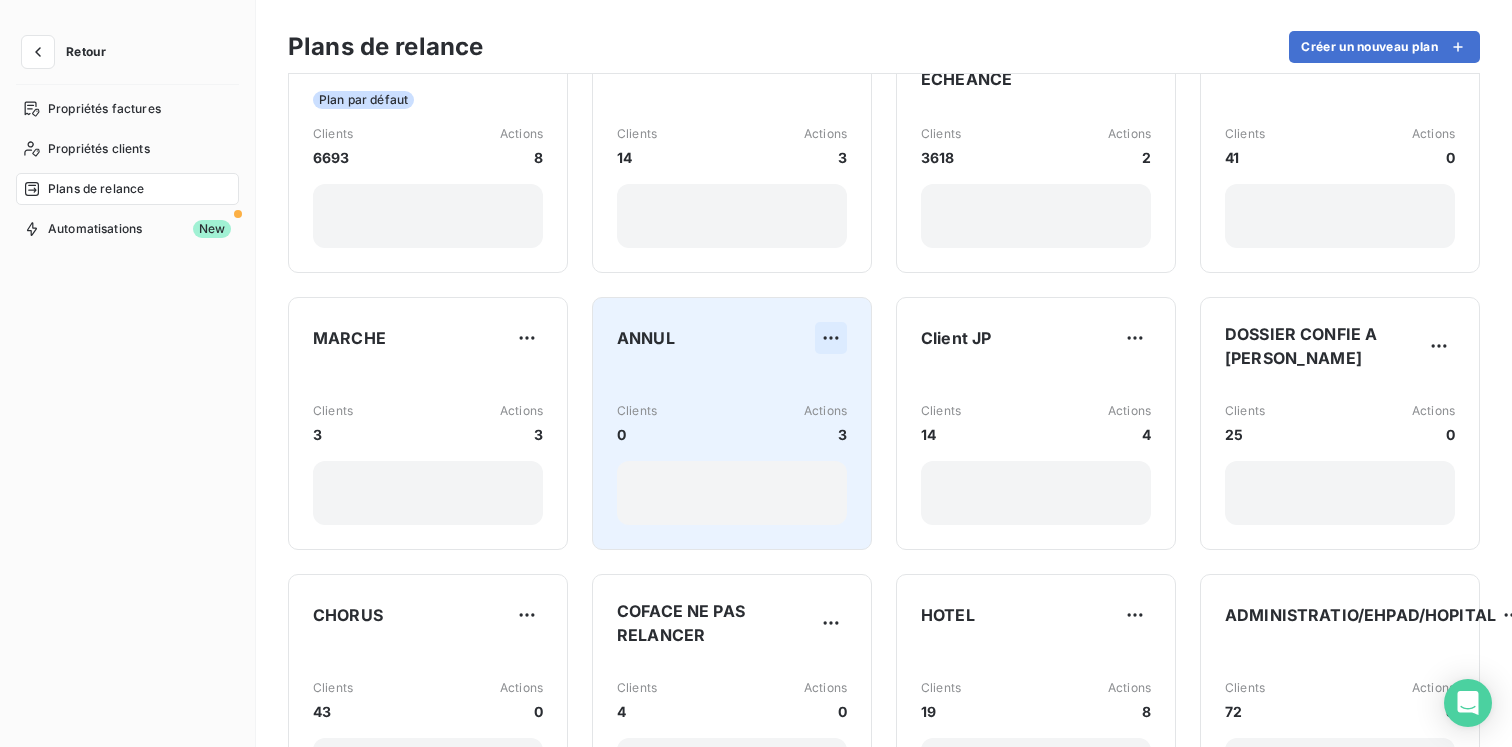 scroll, scrollTop: 0, scrollLeft: 0, axis: both 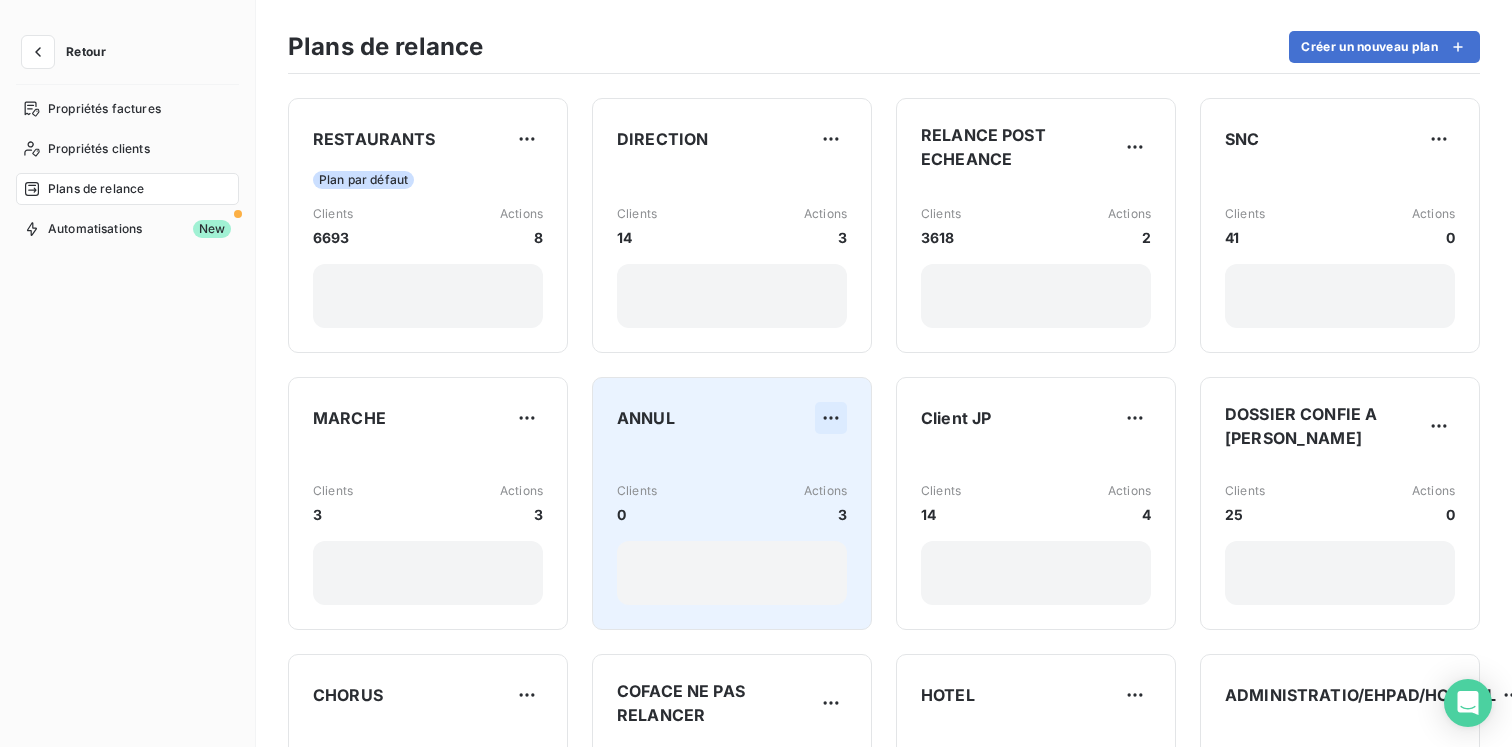 click on "Retour Propriétés factures Propriétés clients Plans de relance Automatisations New Plans de relance Créer un nouveau plan RESTAURANTS Plan par défaut Clients 6693 Actions 8 DIRECTION Clients 14 Actions 3 RELANCE POST ECHEANCE Clients 3618 Actions 2 SNC Clients 41 Actions 0 MARCHE Clients 3 Actions 3 ANNUL Clients 0 Actions 3 Client JP Clients 14 Actions 4 DOSSIER CONFIE A BRIGITTE GBK Clients 25 Actions 0 CHORUS Clients 43 Actions 0 ADMINISTRATIONS QUI DEMANDENT LEUR FACTURES SUR CHORUS COFACE NE PAS RELANCER Clients 4 Actions 0 HOTEL Clients 19 Actions 8 ADMINISTRATIO/EHPAD/HOPITAL Clients 72 Actions 8" at bounding box center [756, 373] 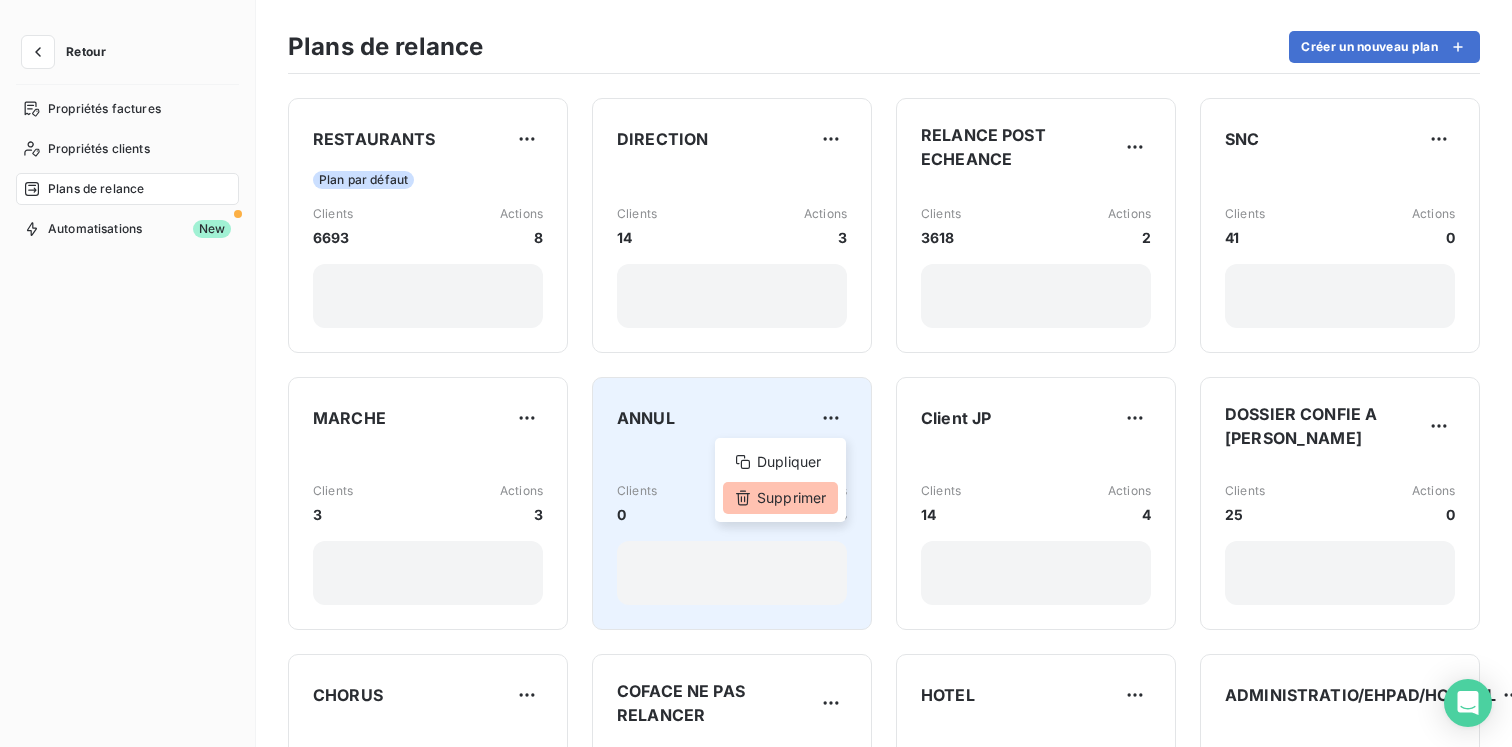 click on "Supprimer" at bounding box center (780, 498) 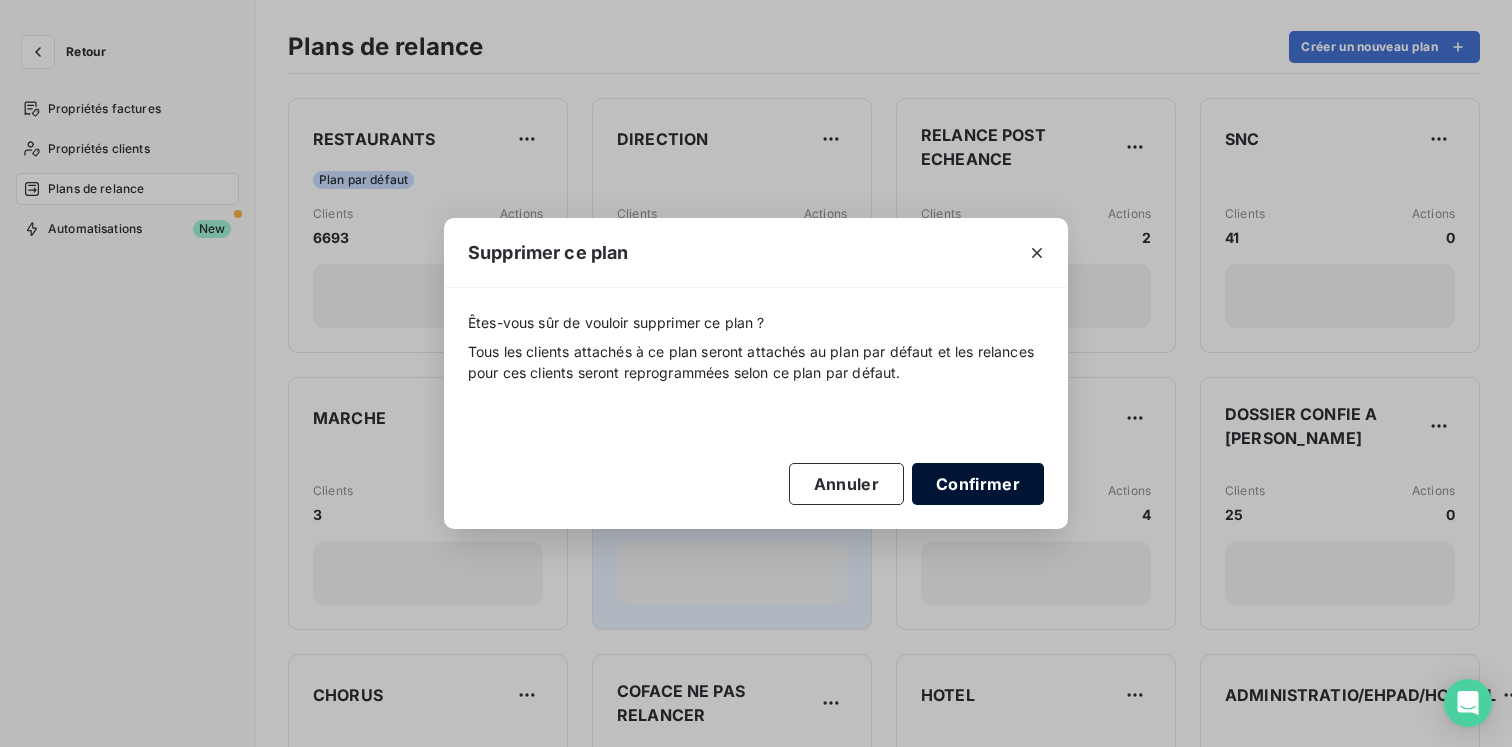 click on "Confirmer" at bounding box center [978, 484] 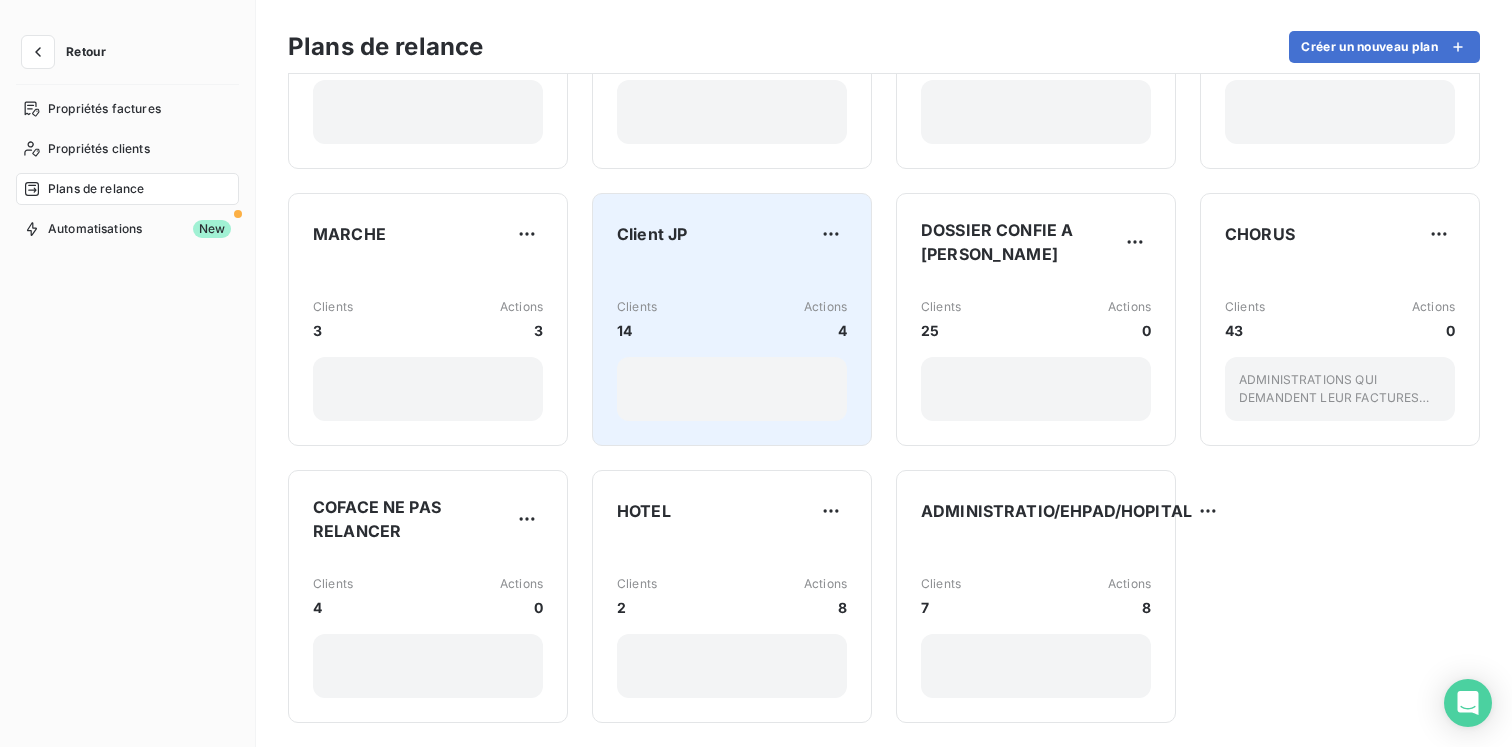 scroll, scrollTop: 192, scrollLeft: 0, axis: vertical 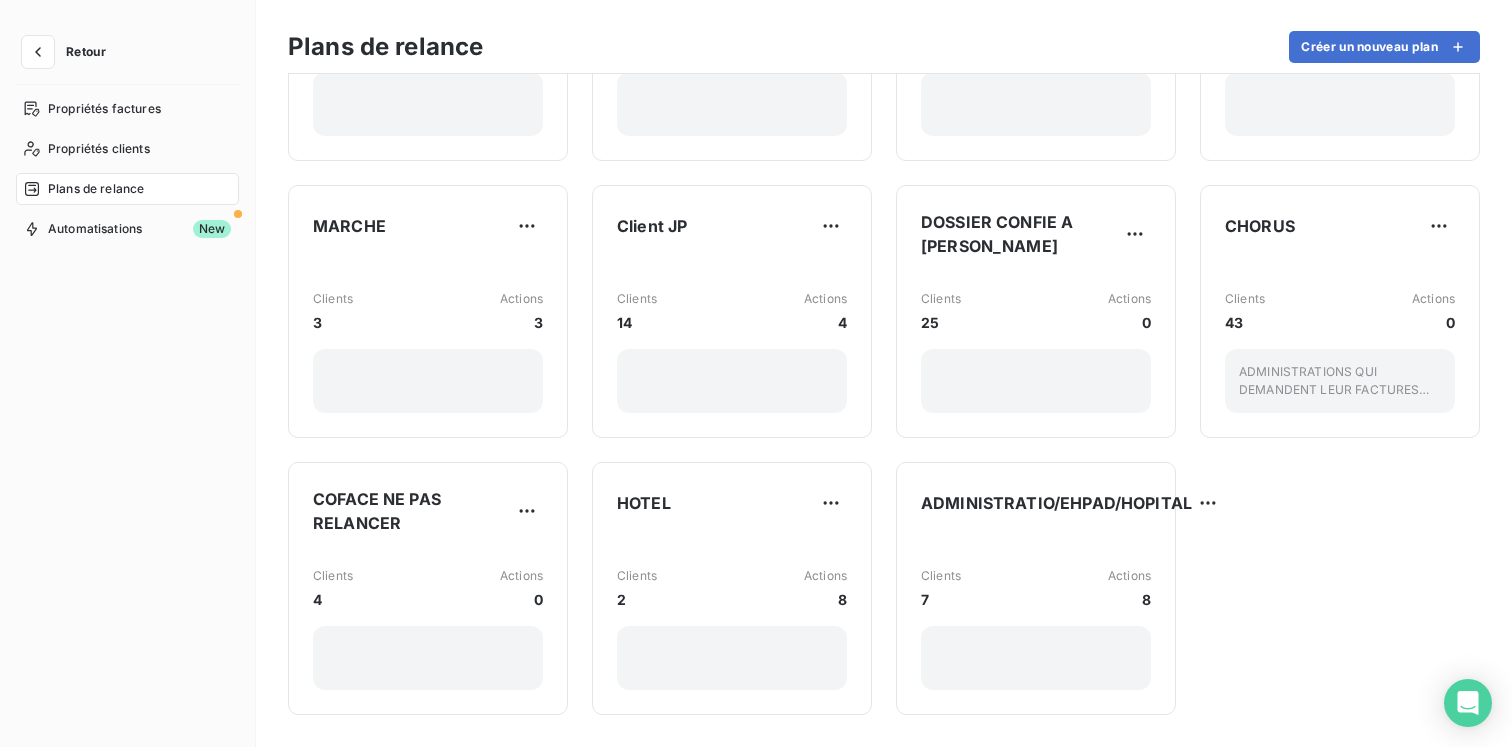 click on "Retour" at bounding box center (69, 52) 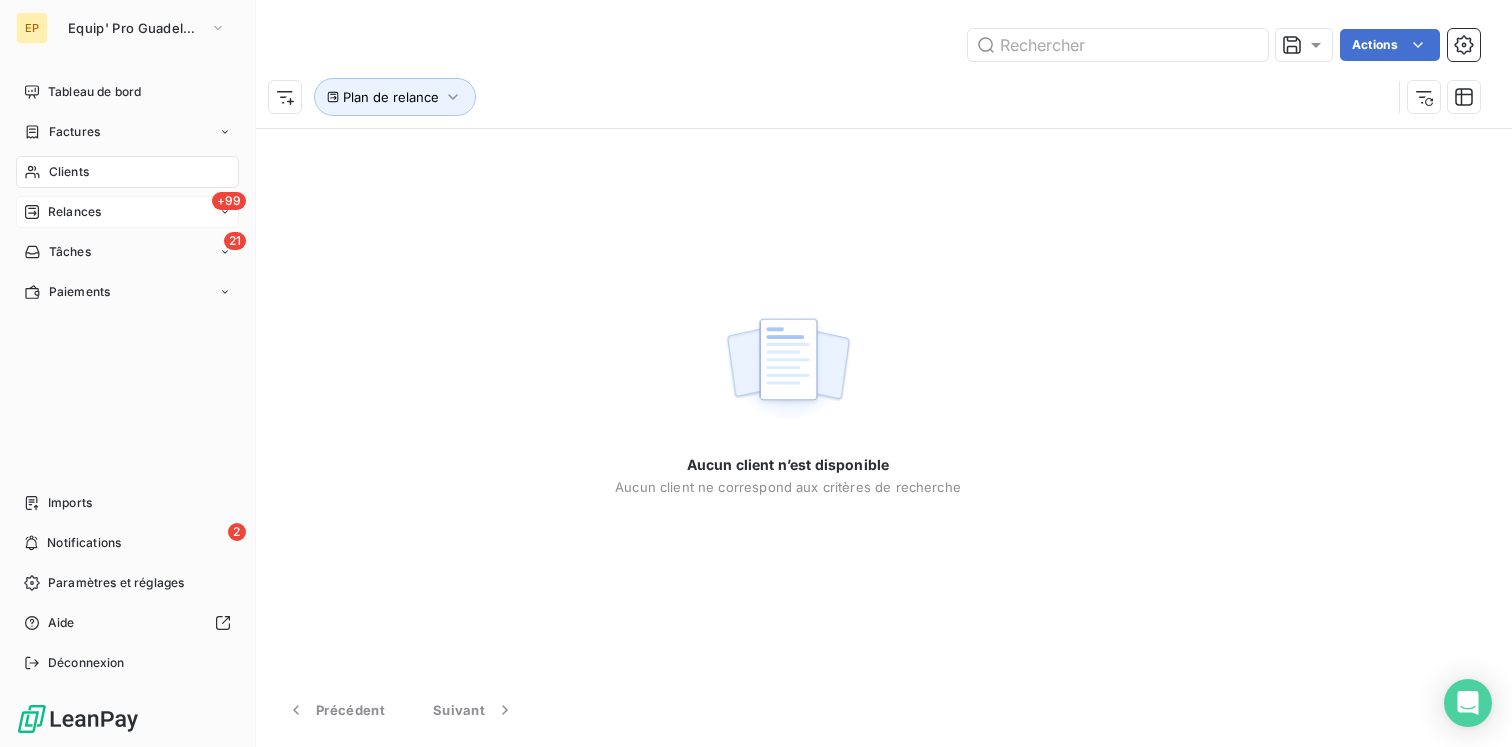 click on "+99 Relances" at bounding box center (127, 212) 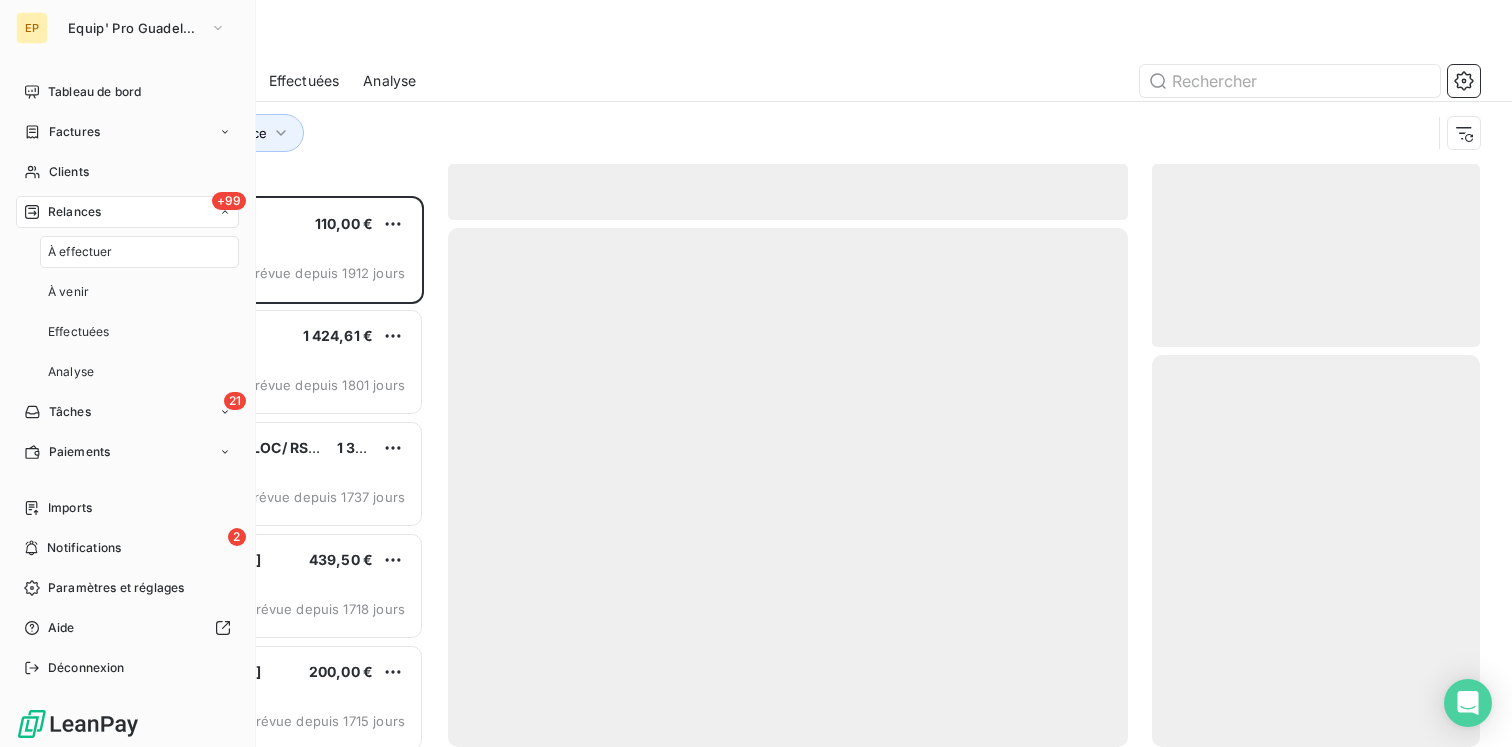 scroll, scrollTop: 1, scrollLeft: 1, axis: both 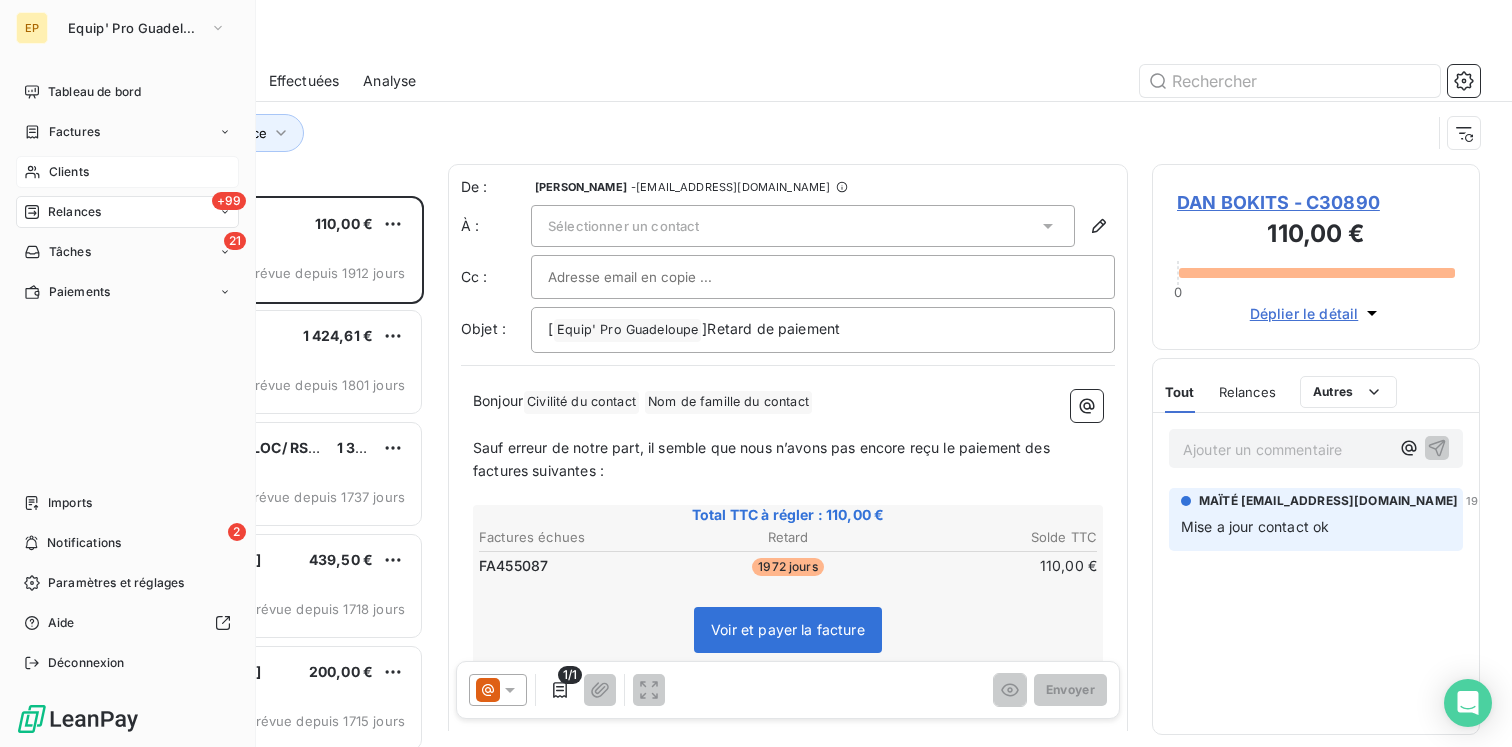 click on "Clients" at bounding box center [127, 172] 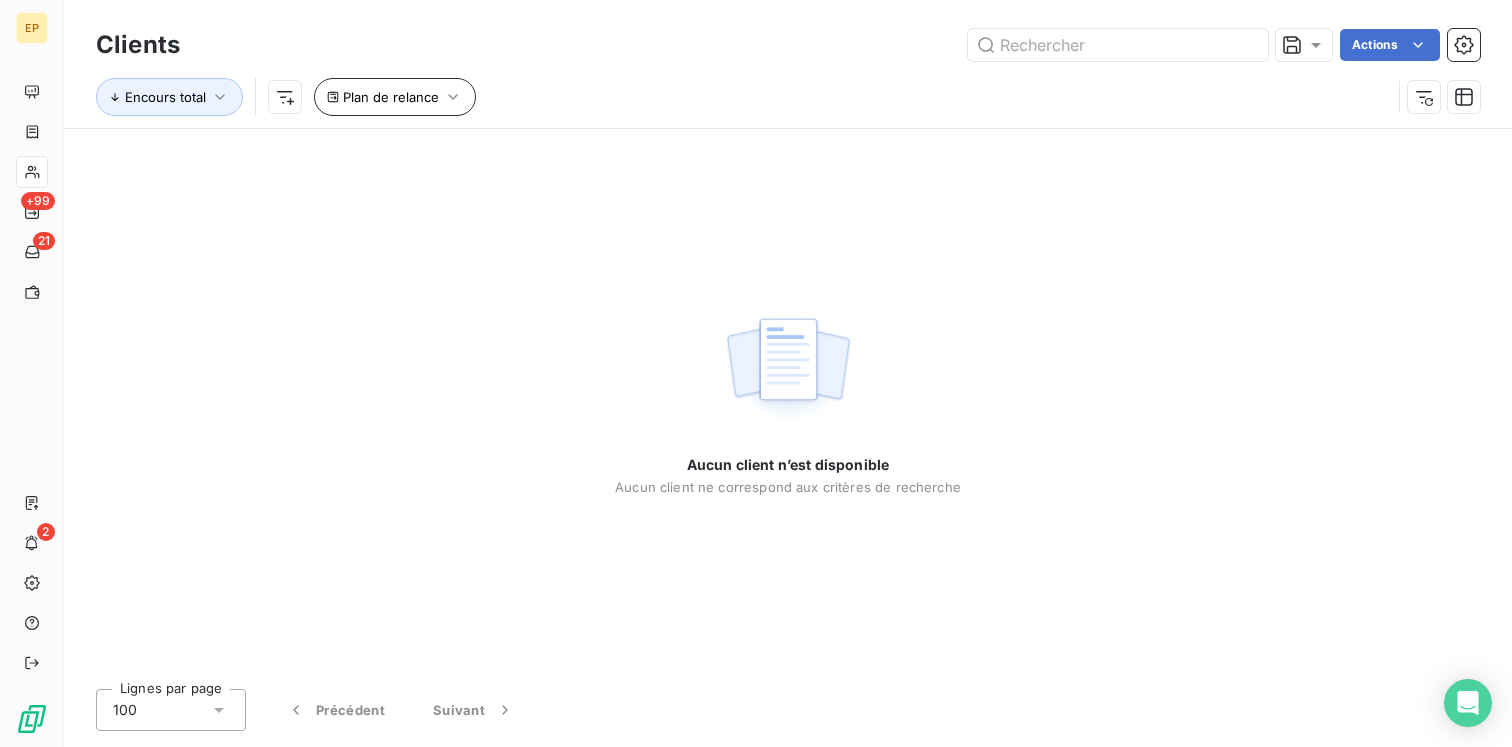 click on "Plan de relance" at bounding box center [391, 97] 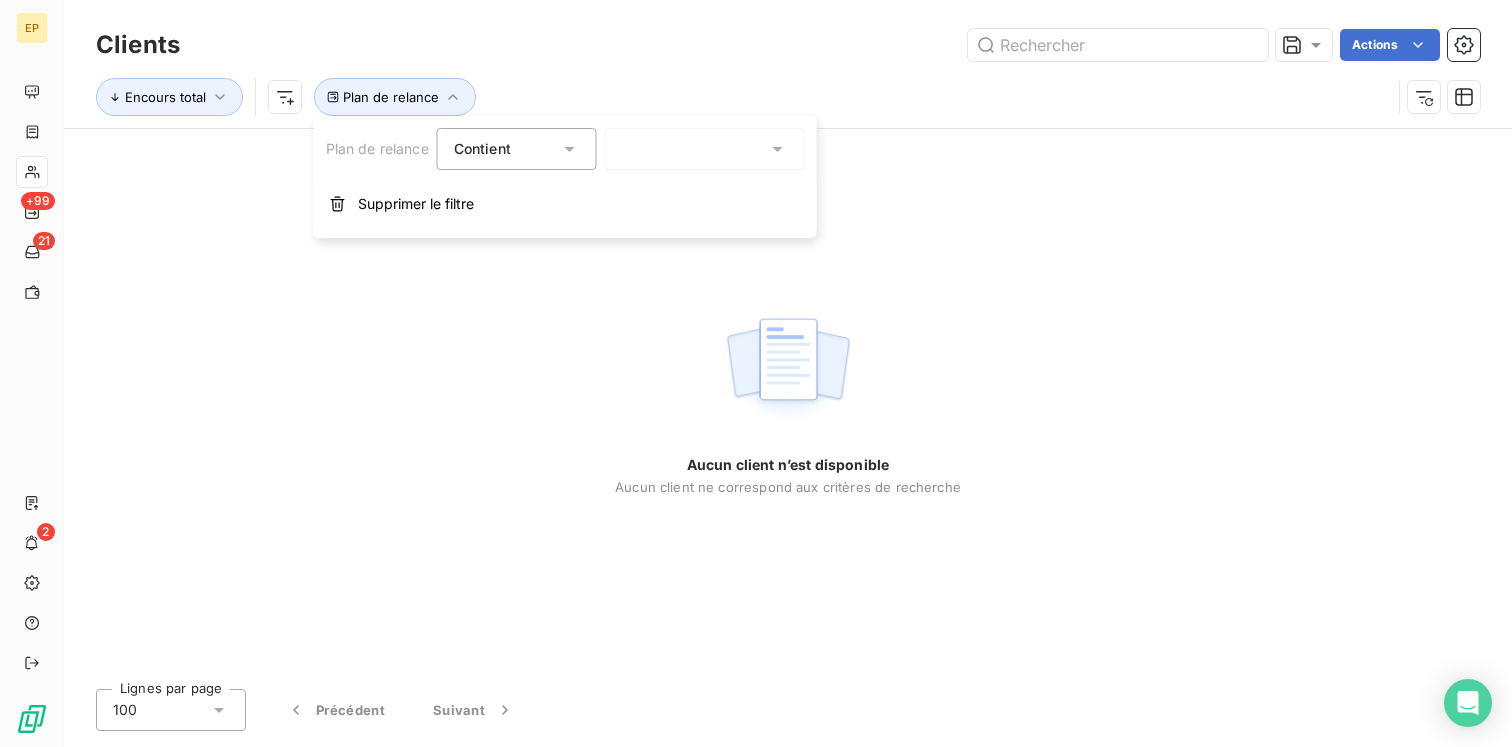 click at bounding box center (705, 149) 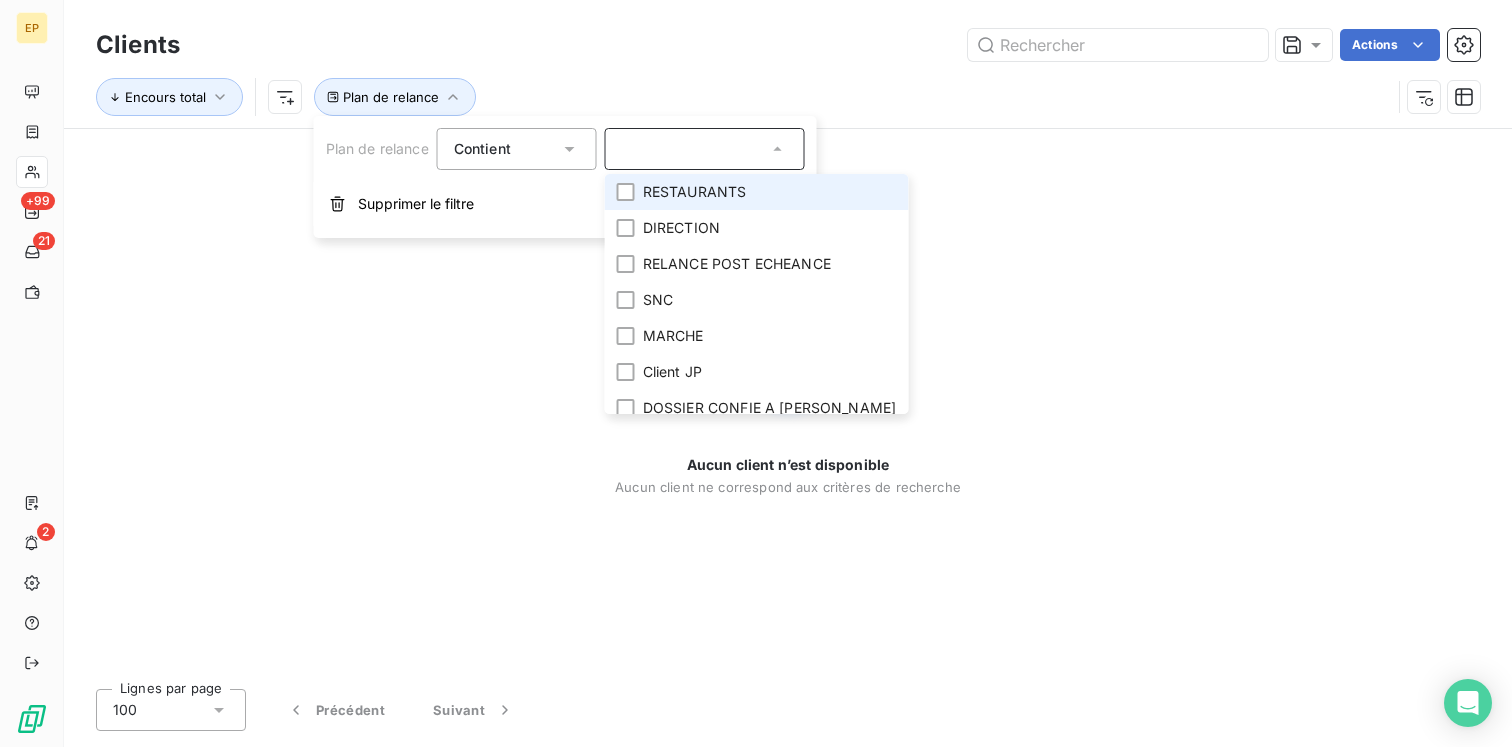 click on "RESTAURANTS" at bounding box center (695, 192) 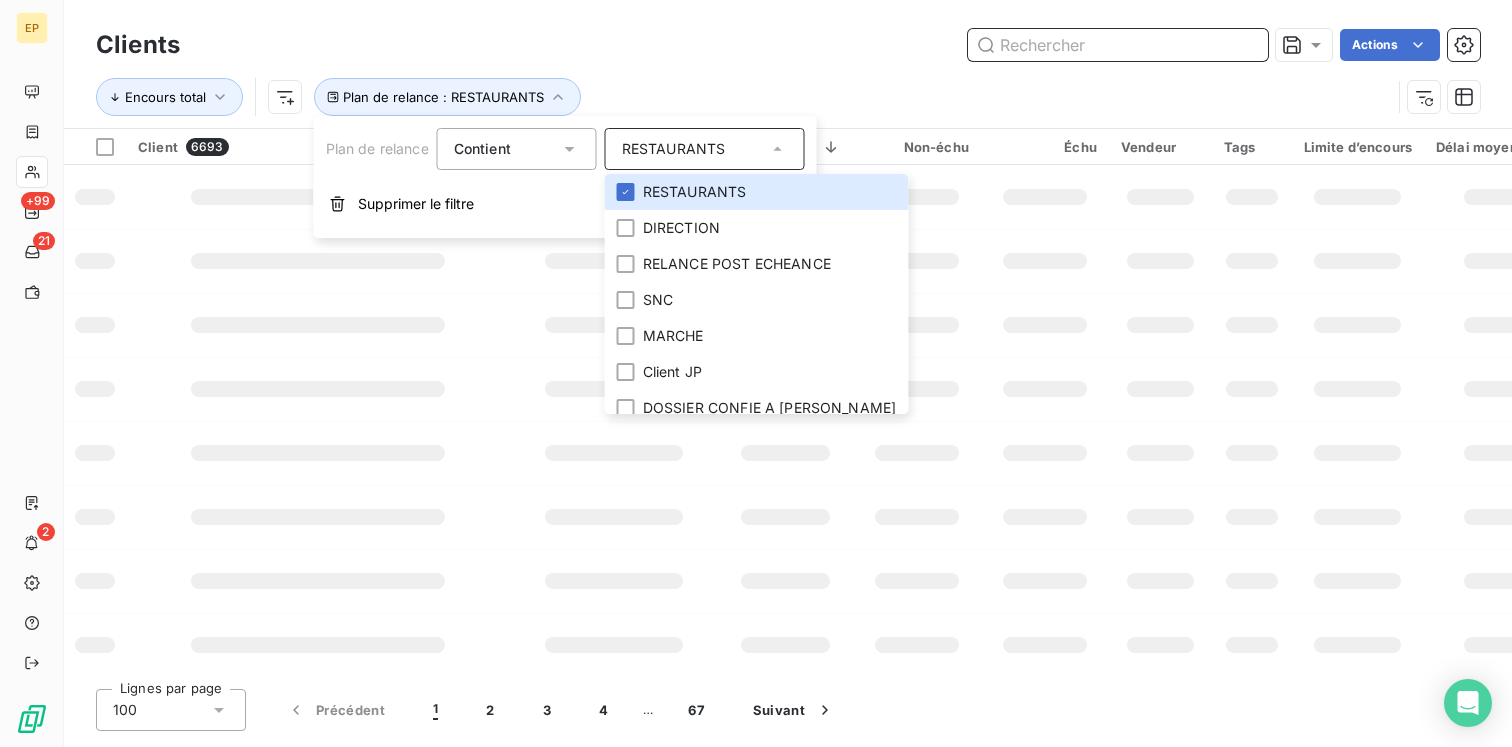 click at bounding box center [1118, 45] 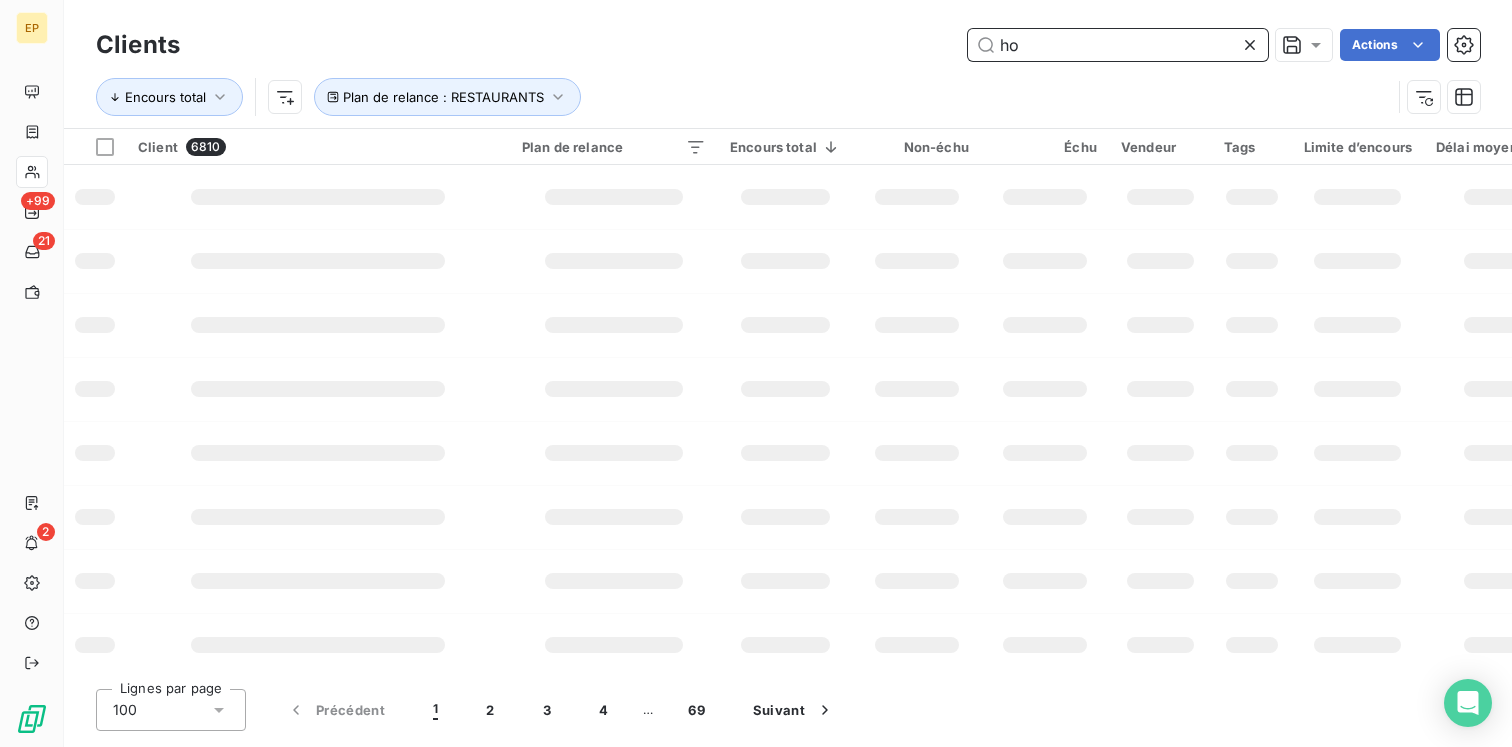 type on "hot" 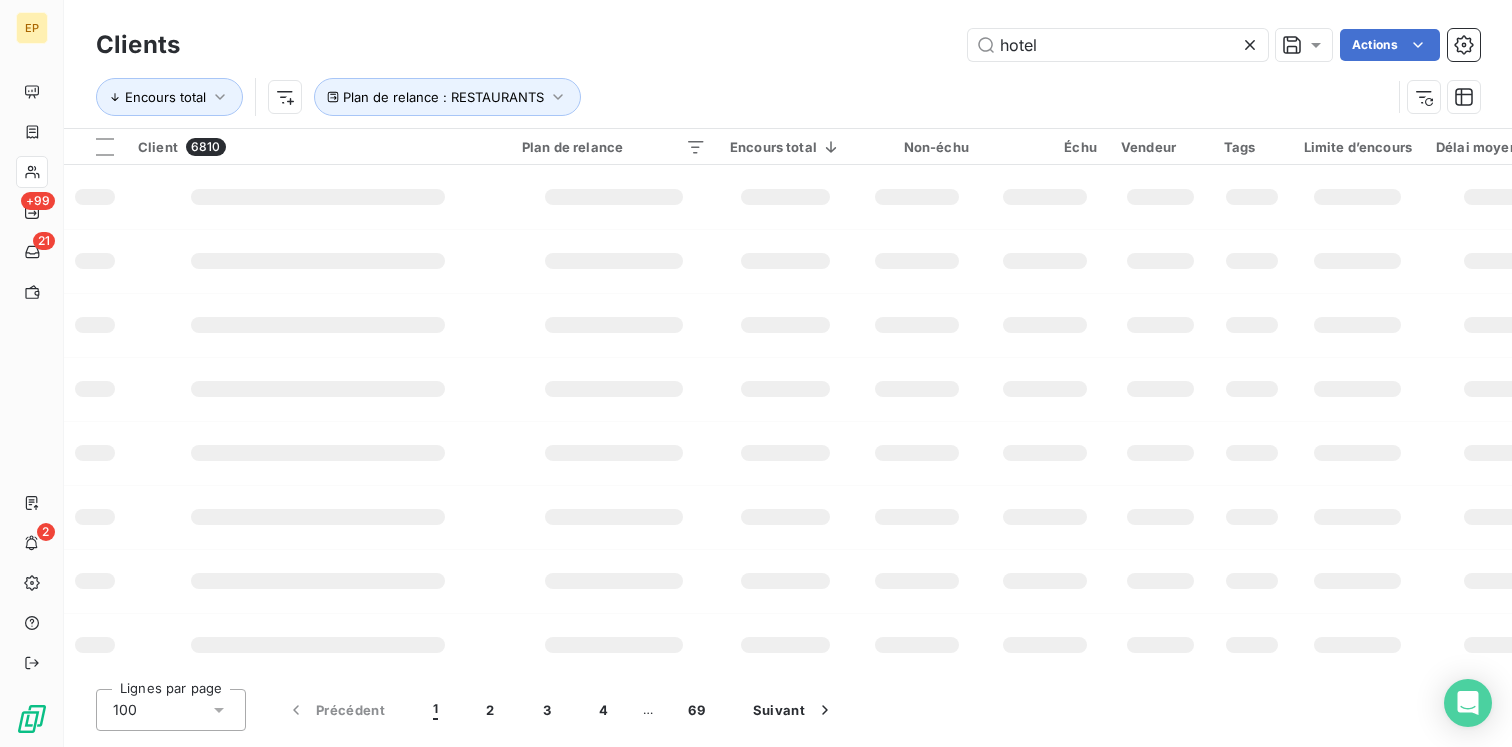 scroll, scrollTop: 0, scrollLeft: 0, axis: both 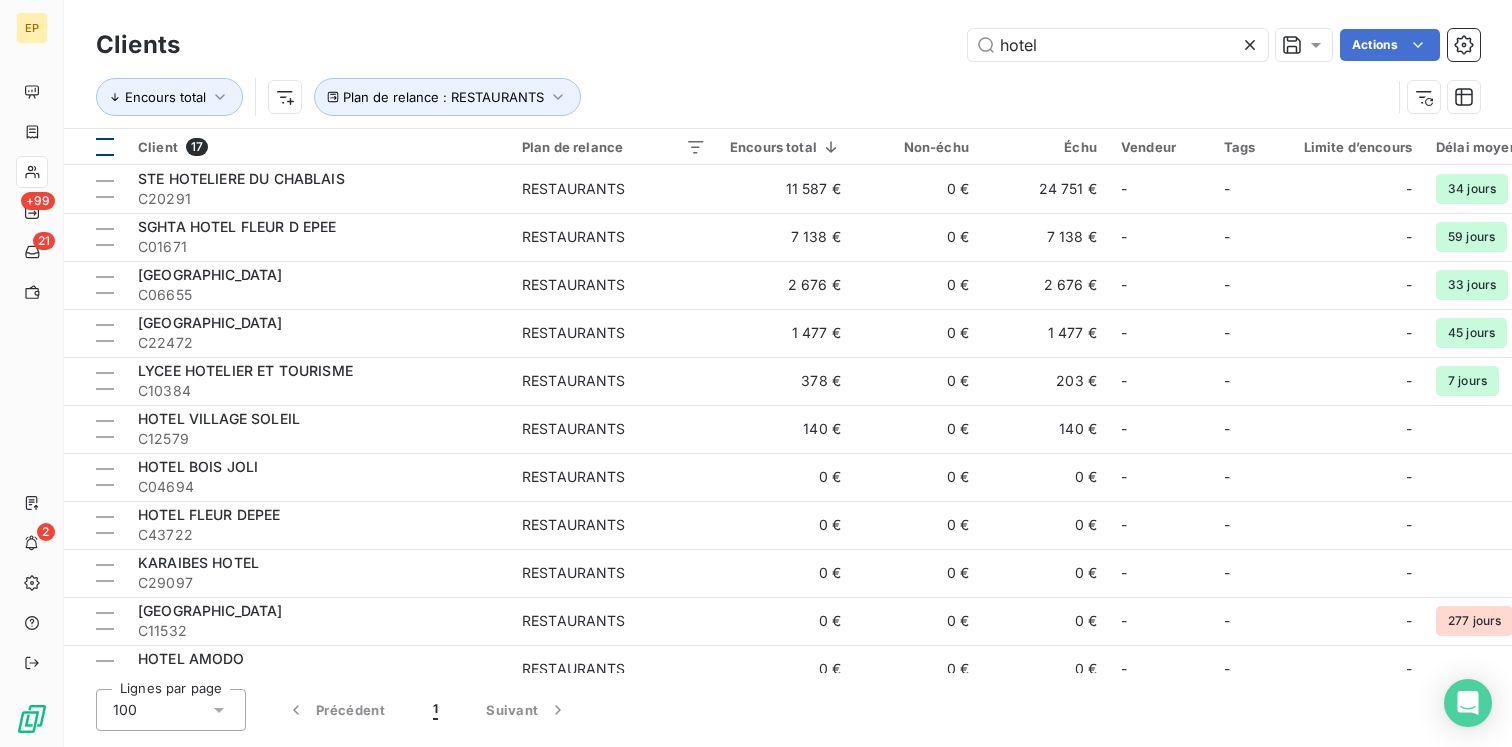 type on "hotel" 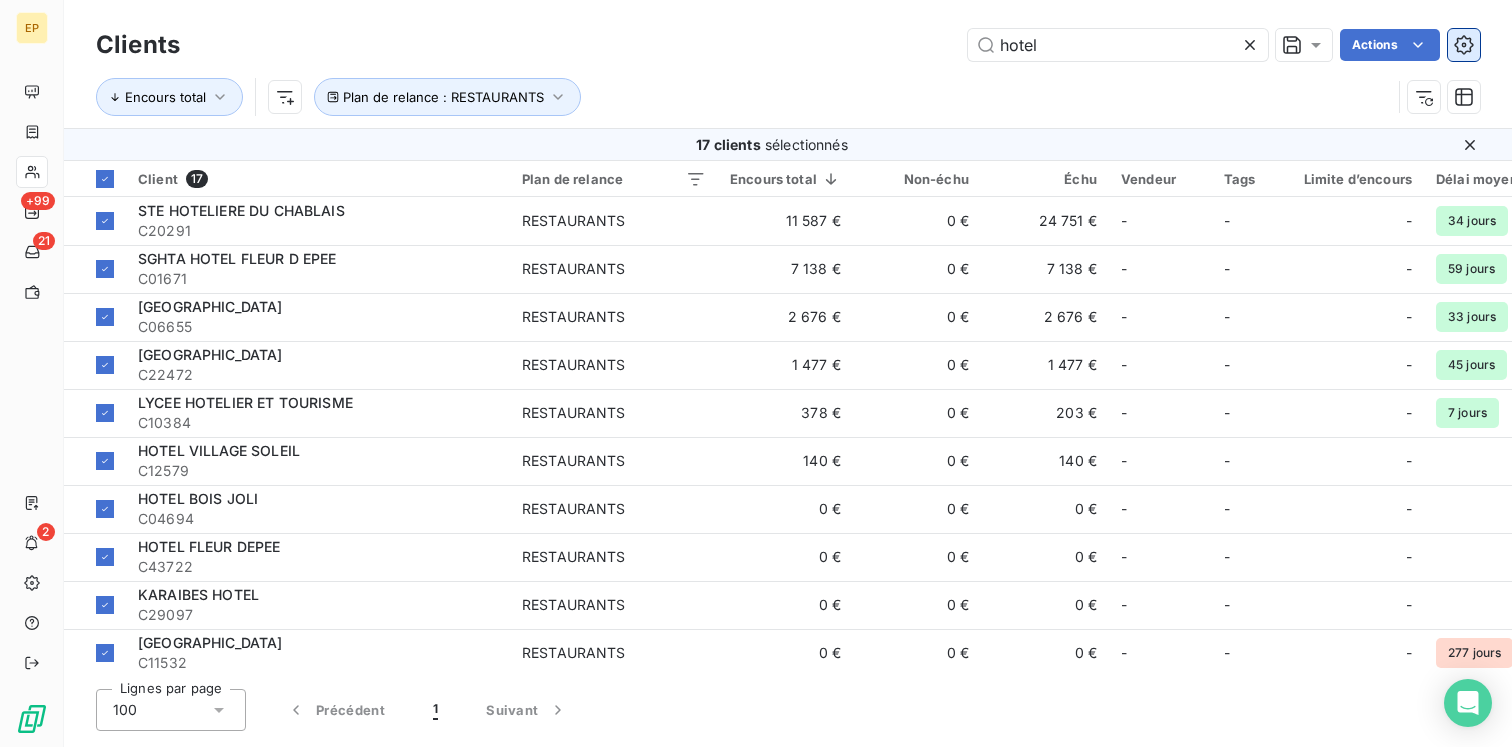 click at bounding box center (1464, 45) 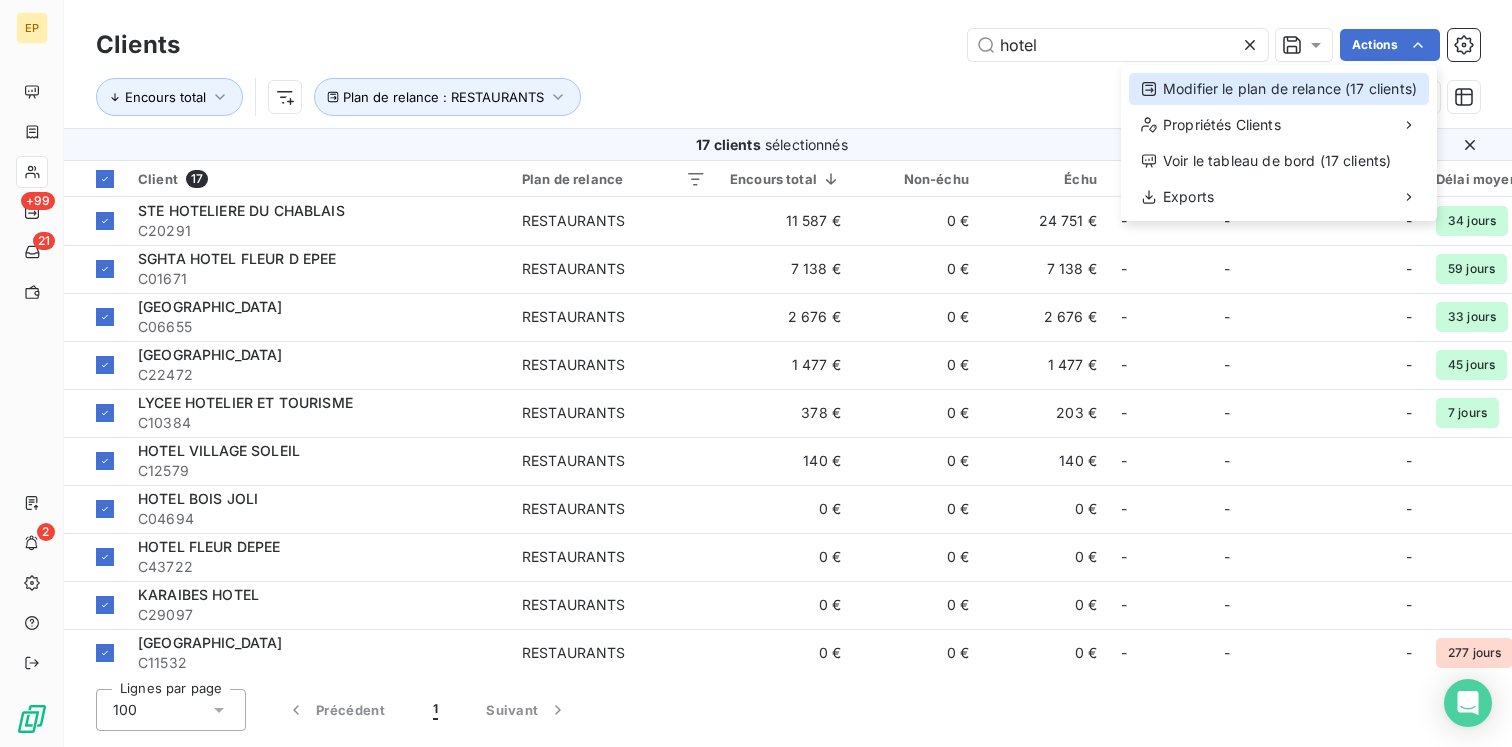 click on "Modifier le plan de relance (17 clients)" at bounding box center [1279, 89] 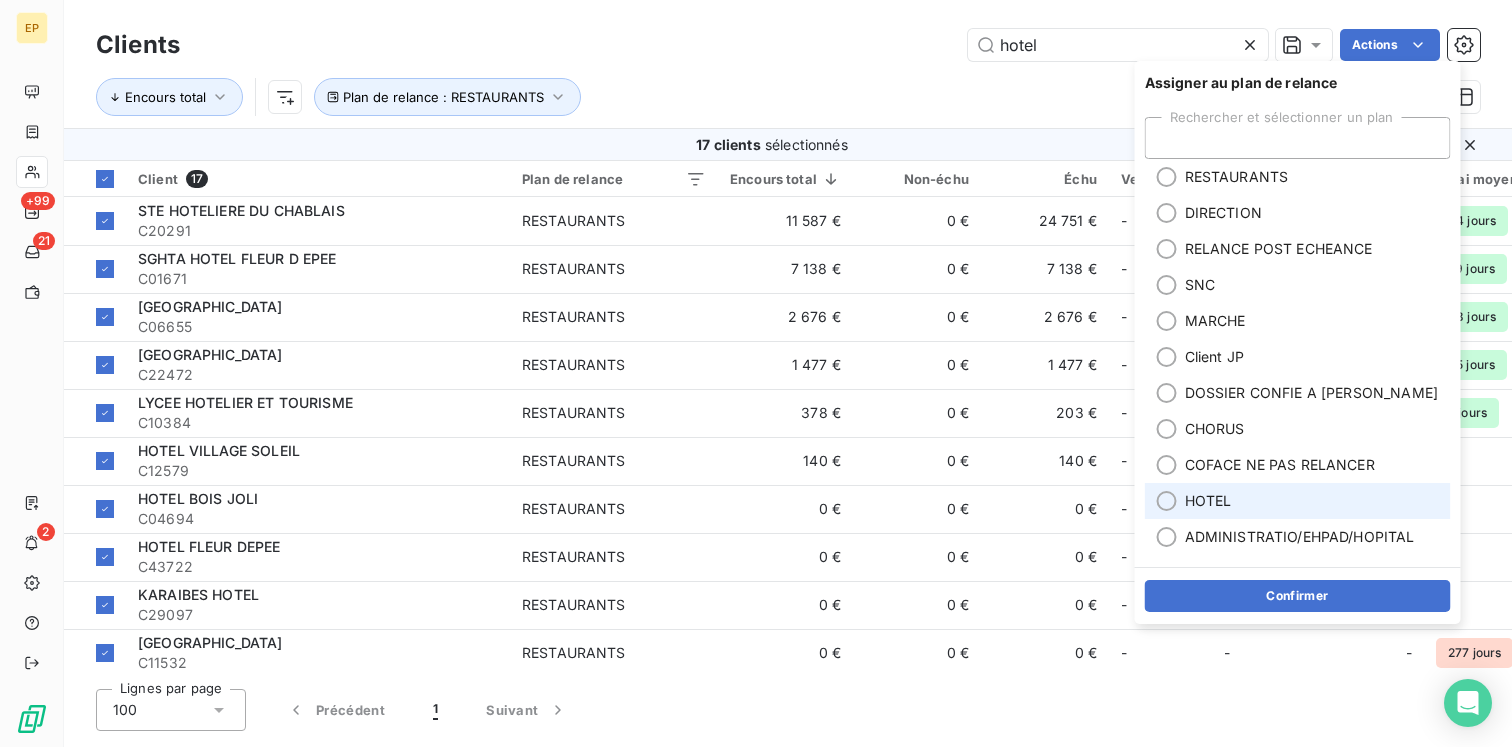 click on "HOTEL" at bounding box center [1208, 501] 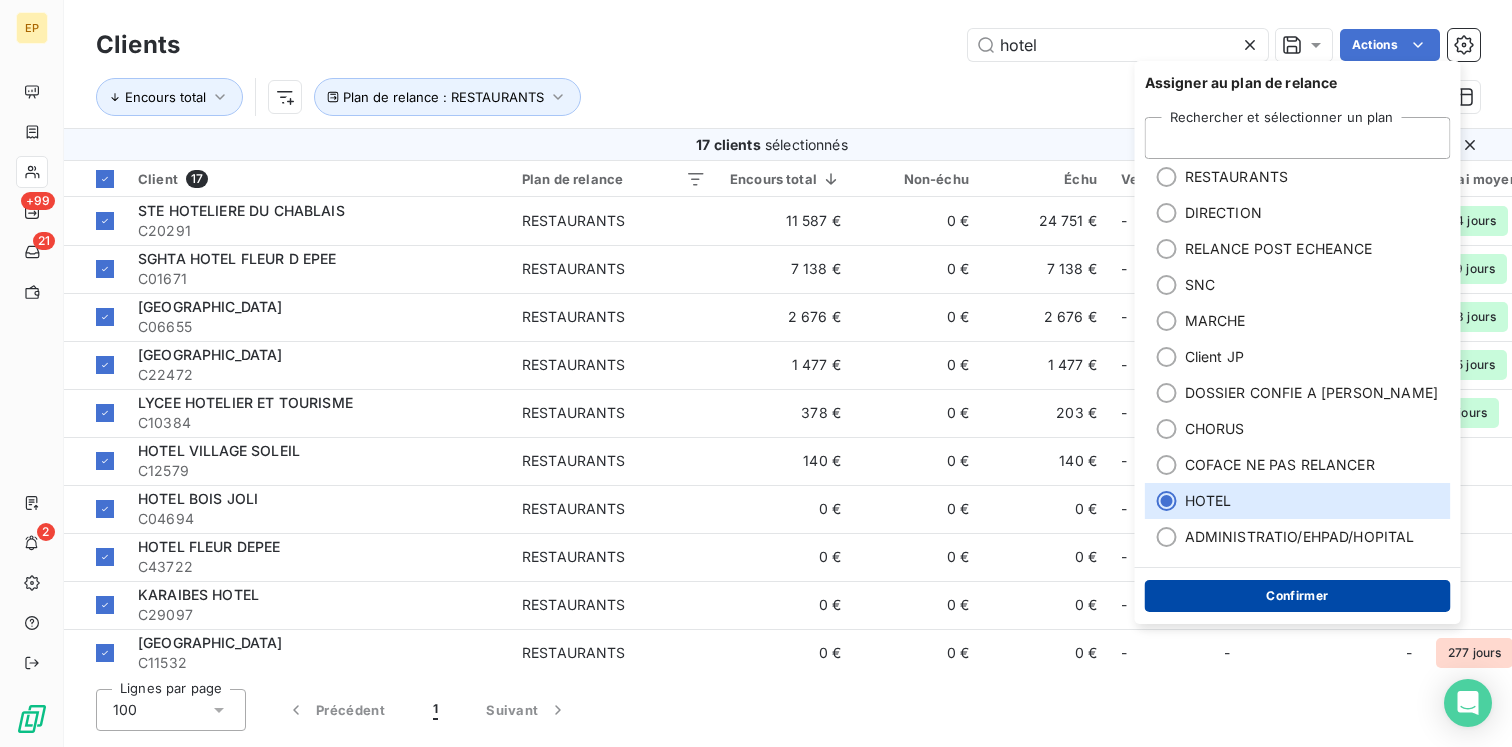 click on "Confirmer" at bounding box center (1298, 596) 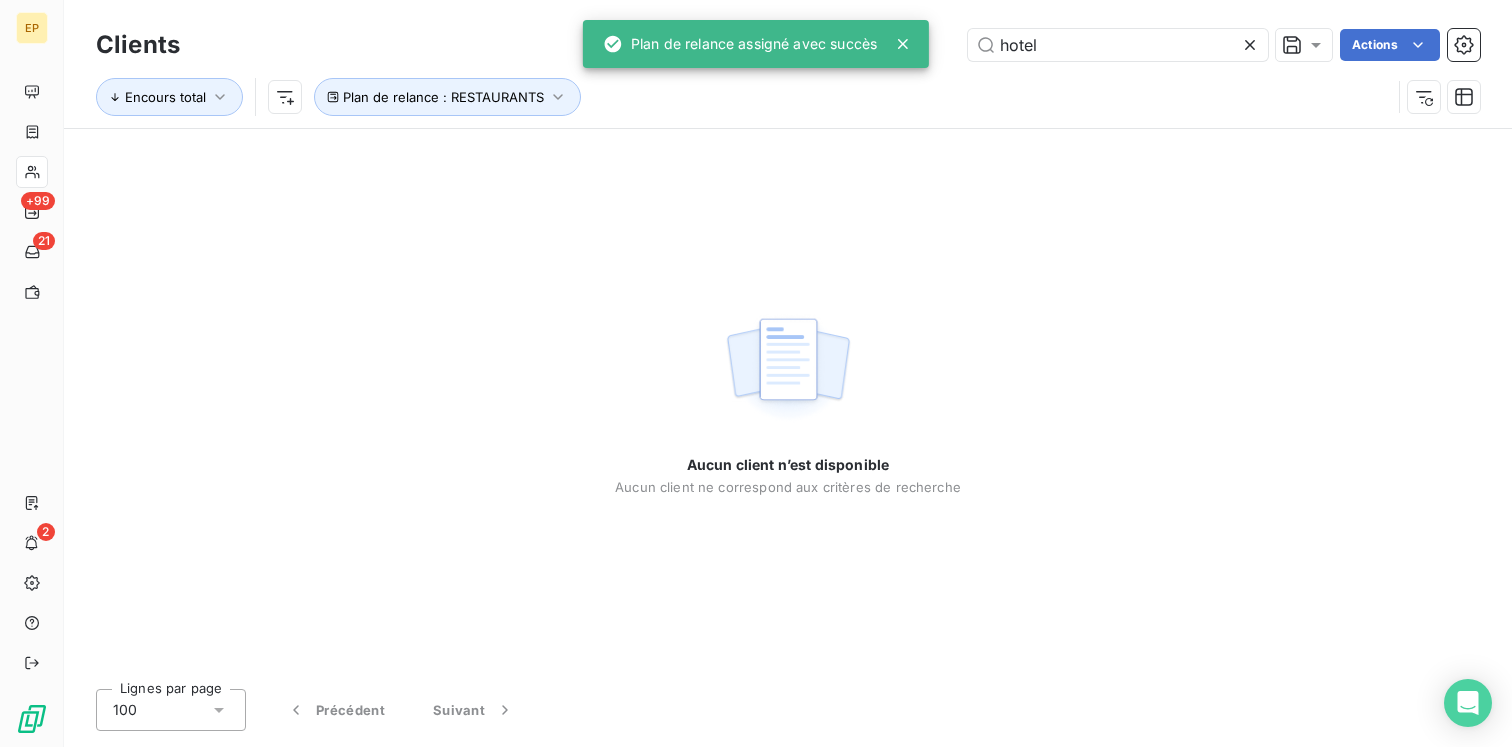 click 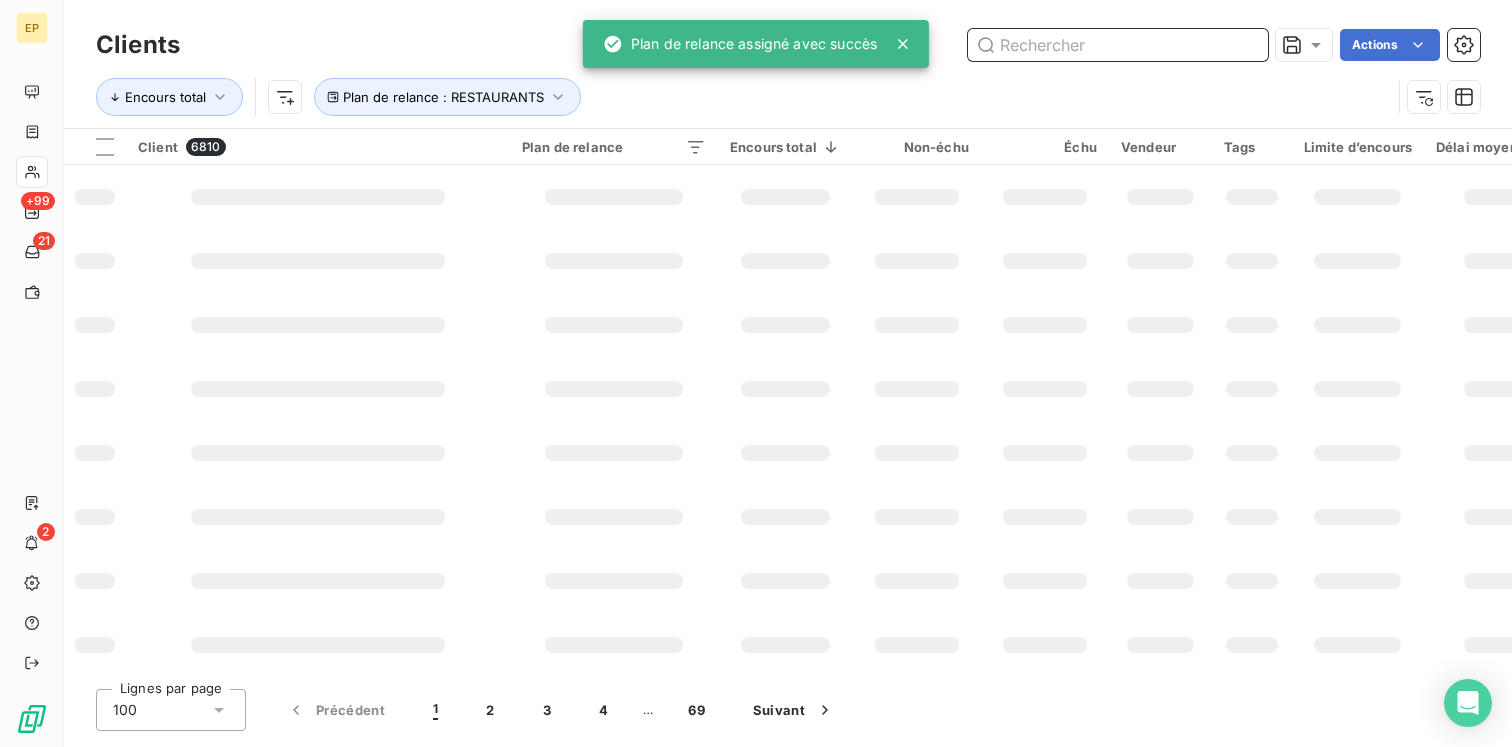 click at bounding box center [1118, 45] 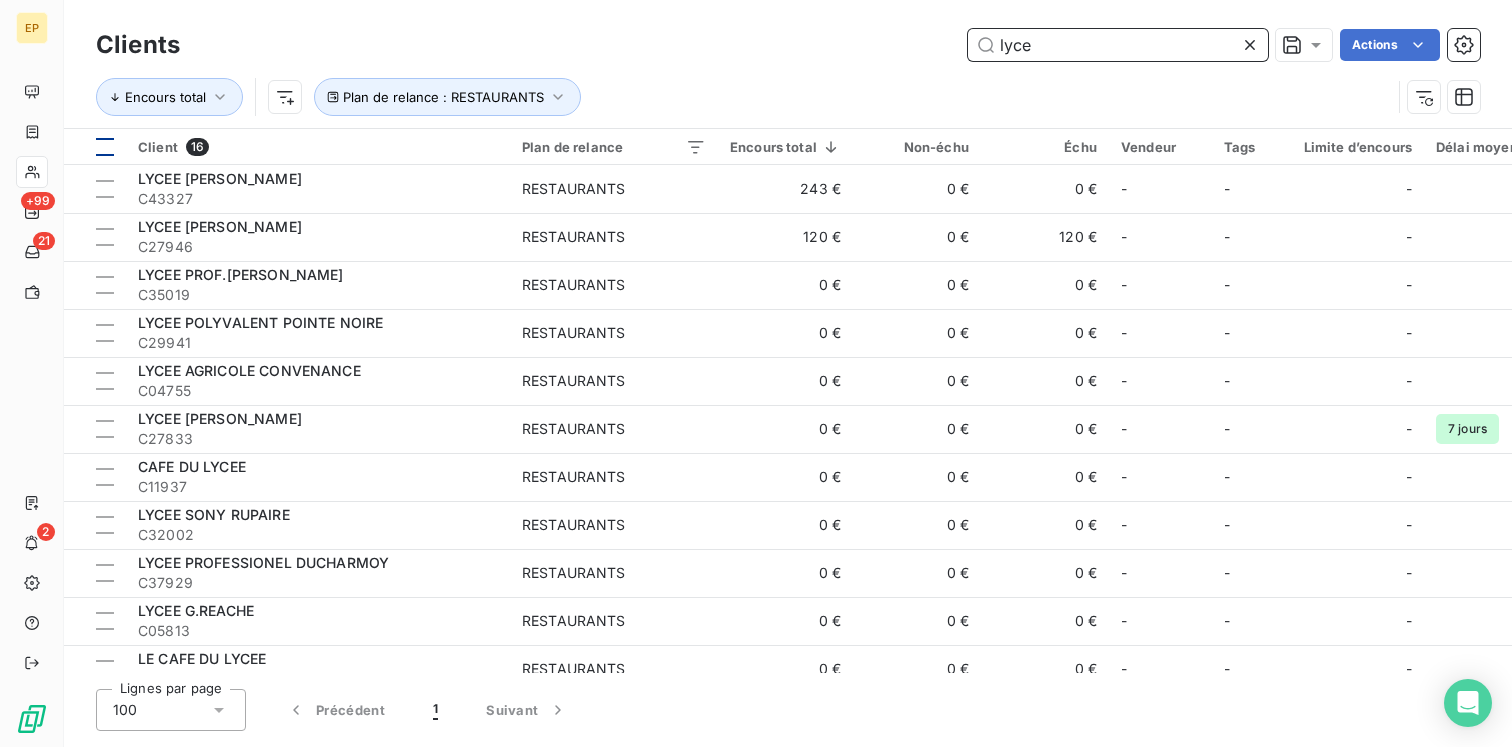 type on "lyce" 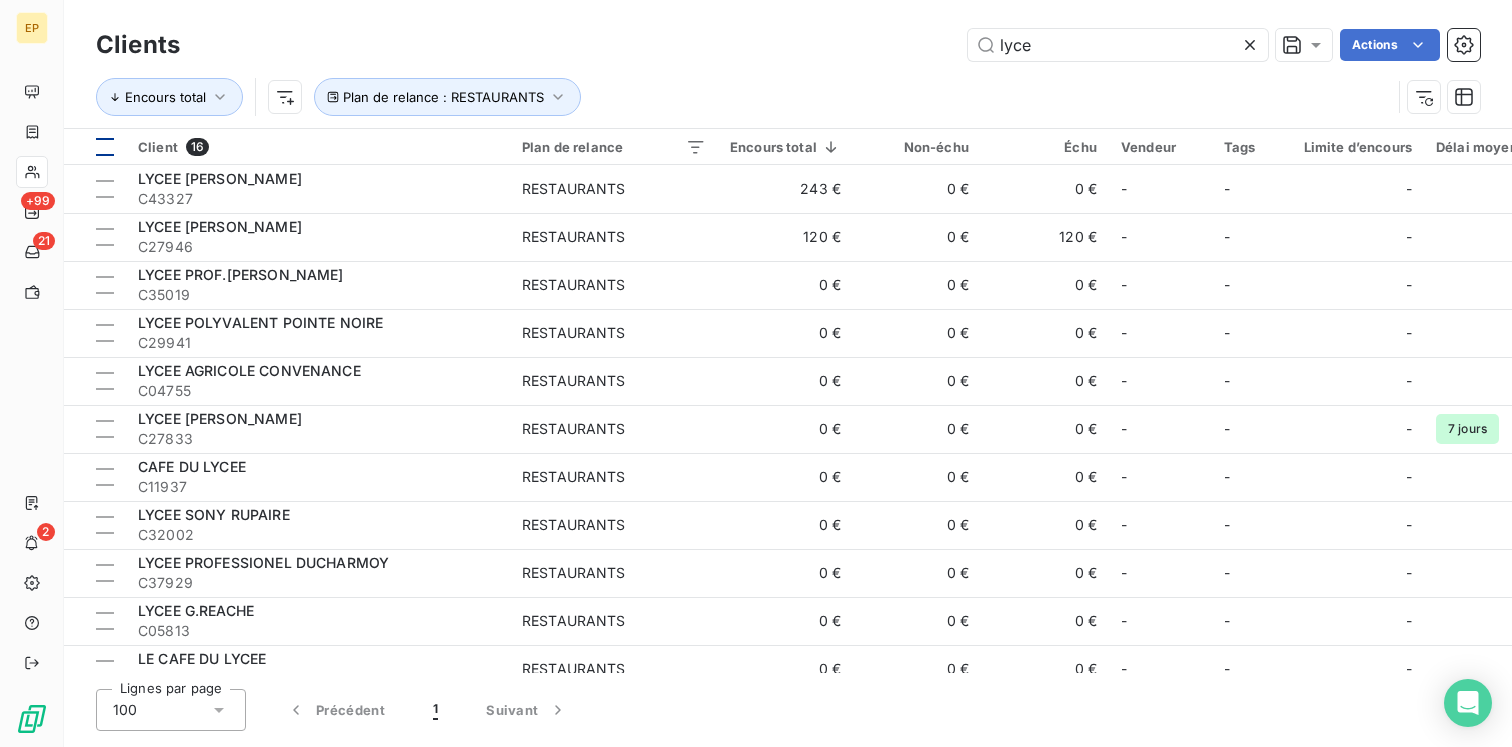 click at bounding box center (105, 147) 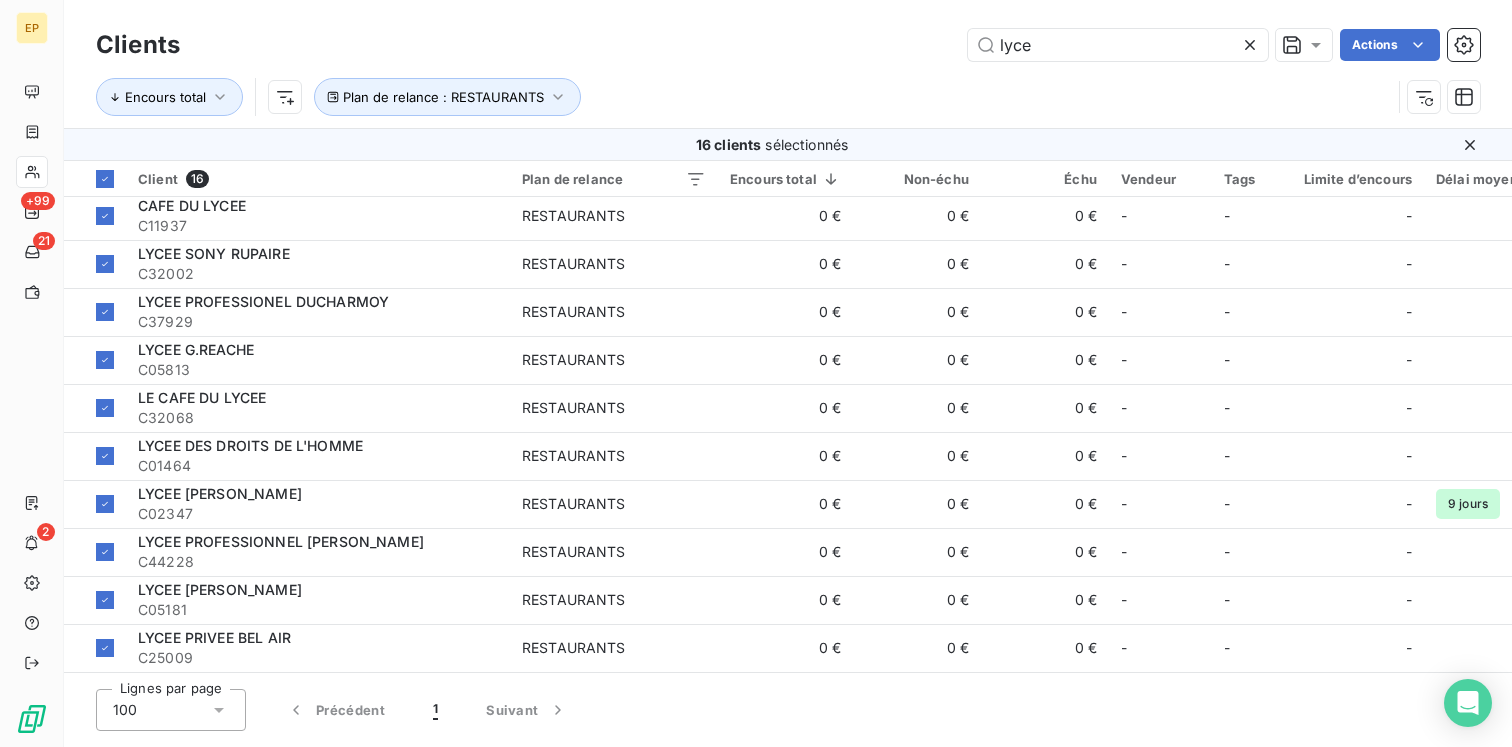 scroll, scrollTop: 0, scrollLeft: 0, axis: both 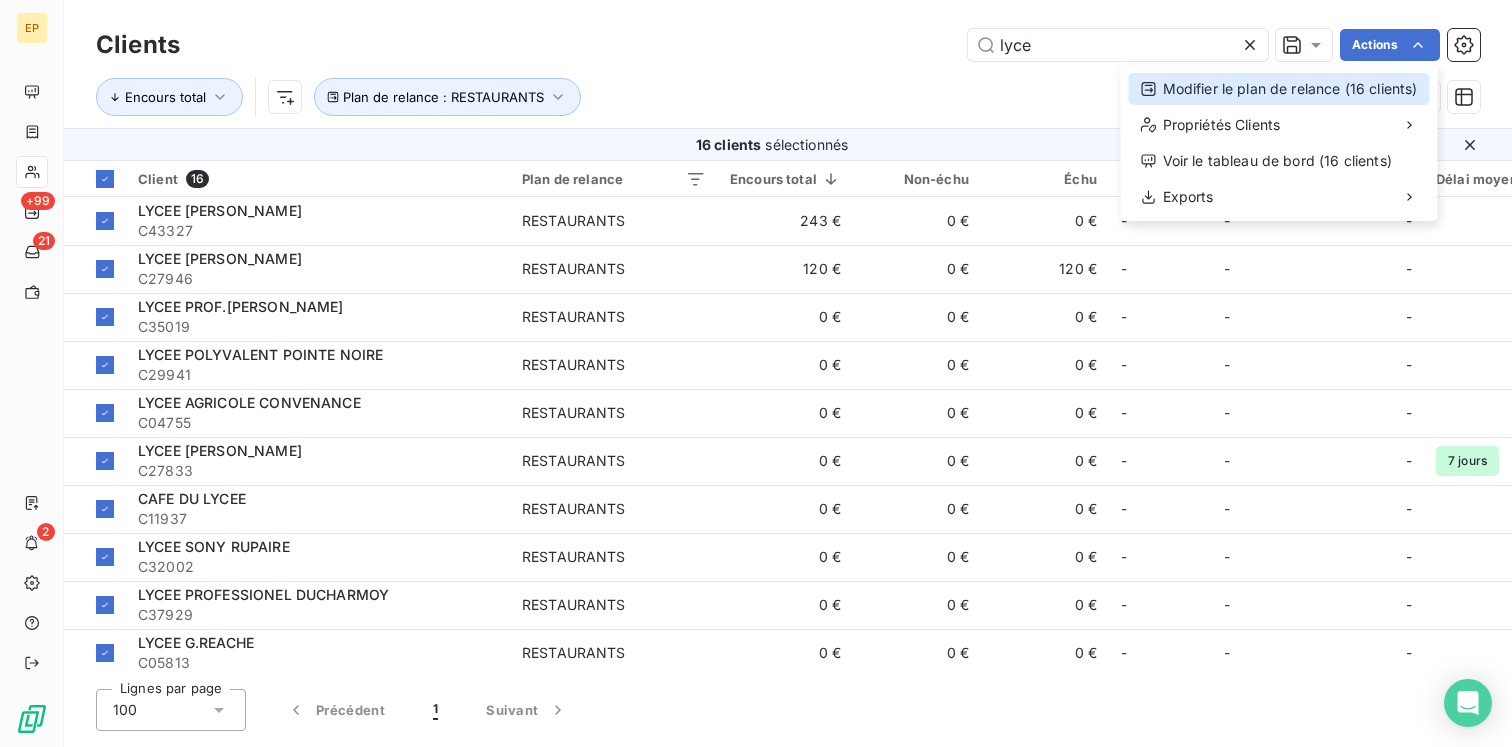 click on "Modifier le plan de relance (16 clients)" at bounding box center (1279, 89) 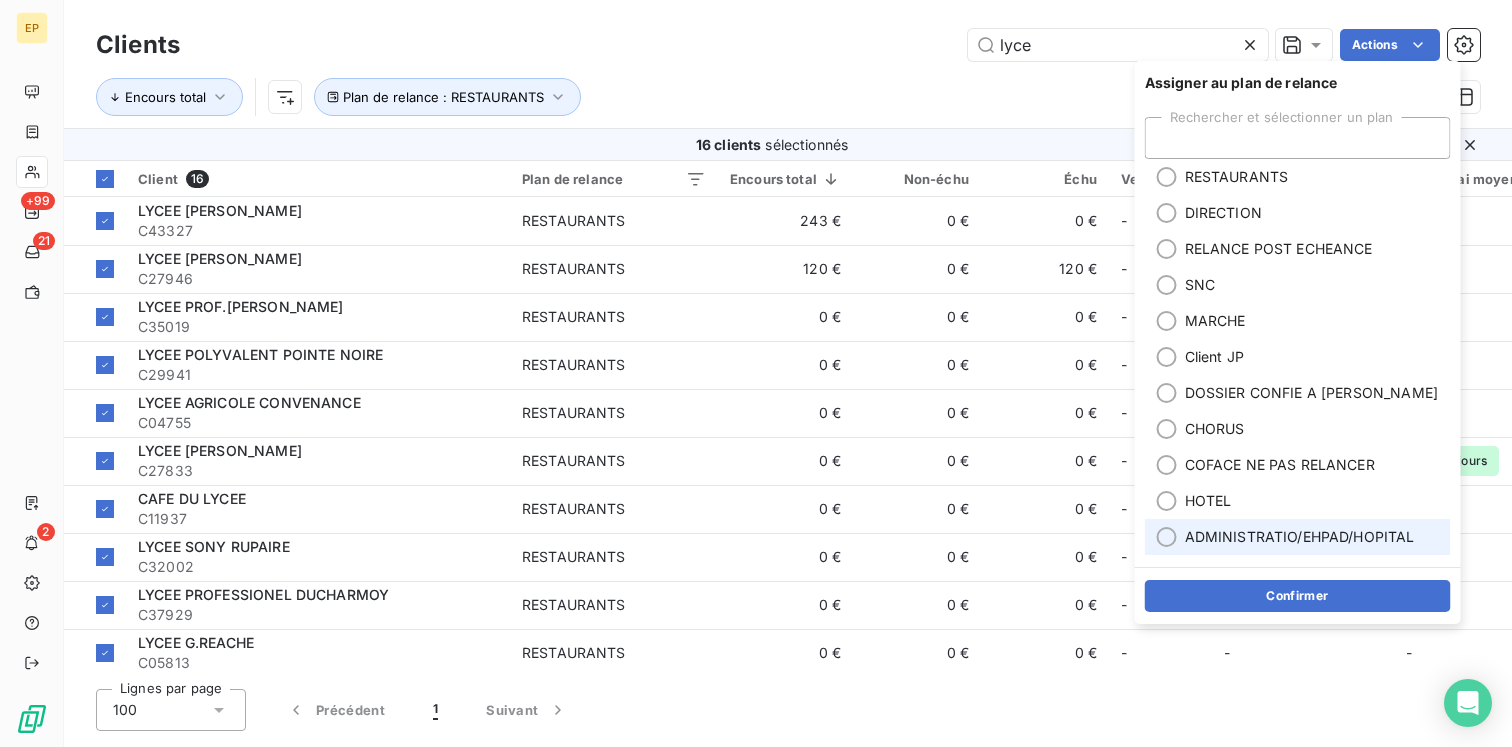 click on "ADMINISTRATIO/EHPAD/HOPITAL" at bounding box center [1300, 537] 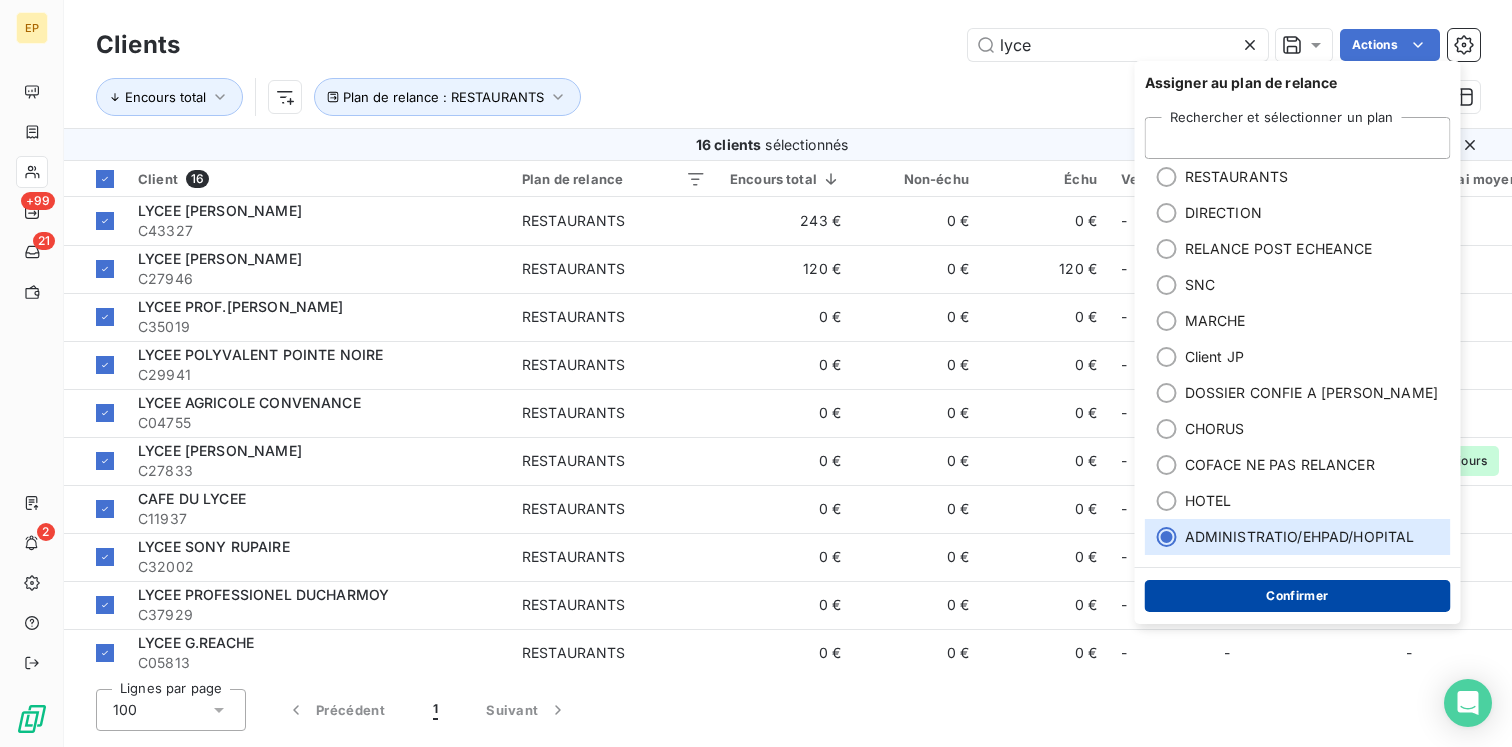 click on "Confirmer" at bounding box center (1298, 596) 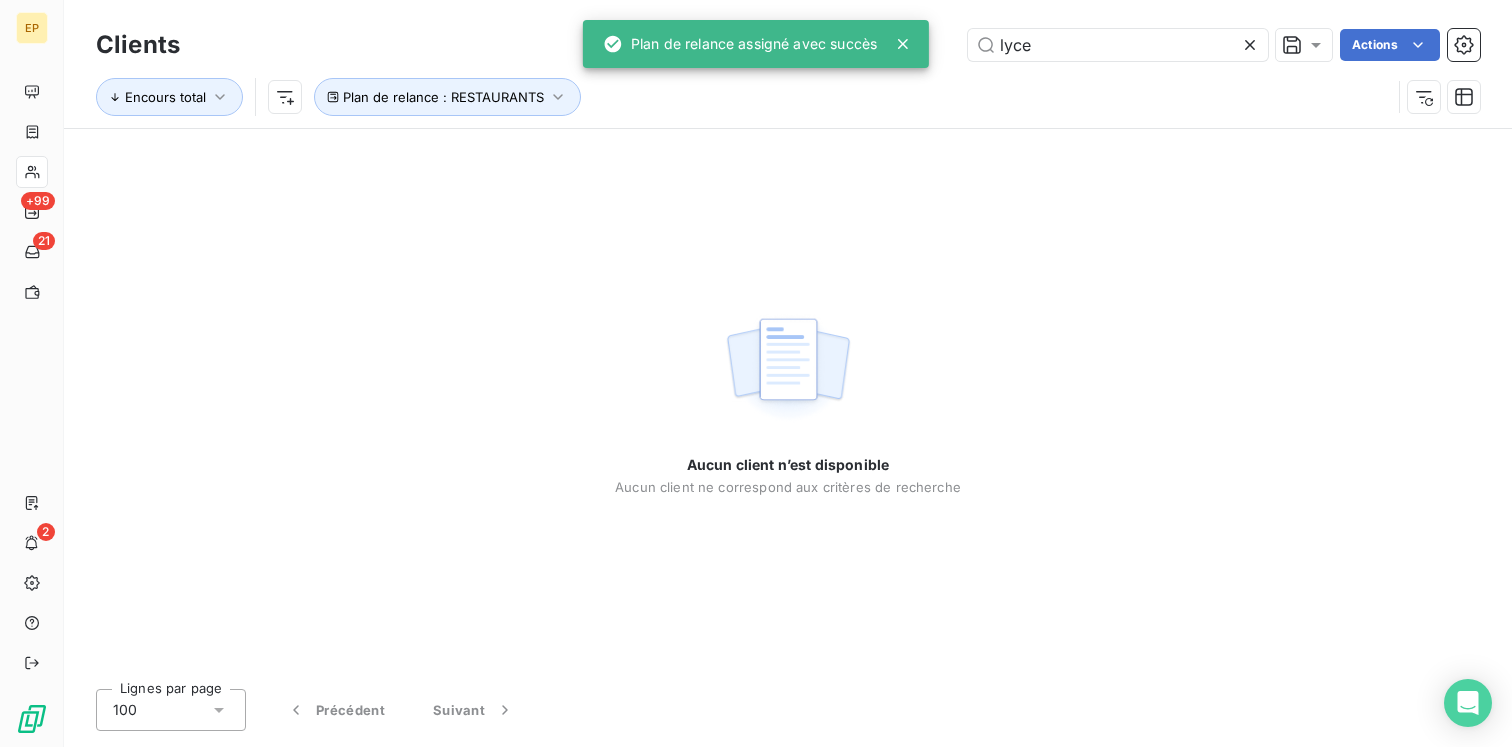 click 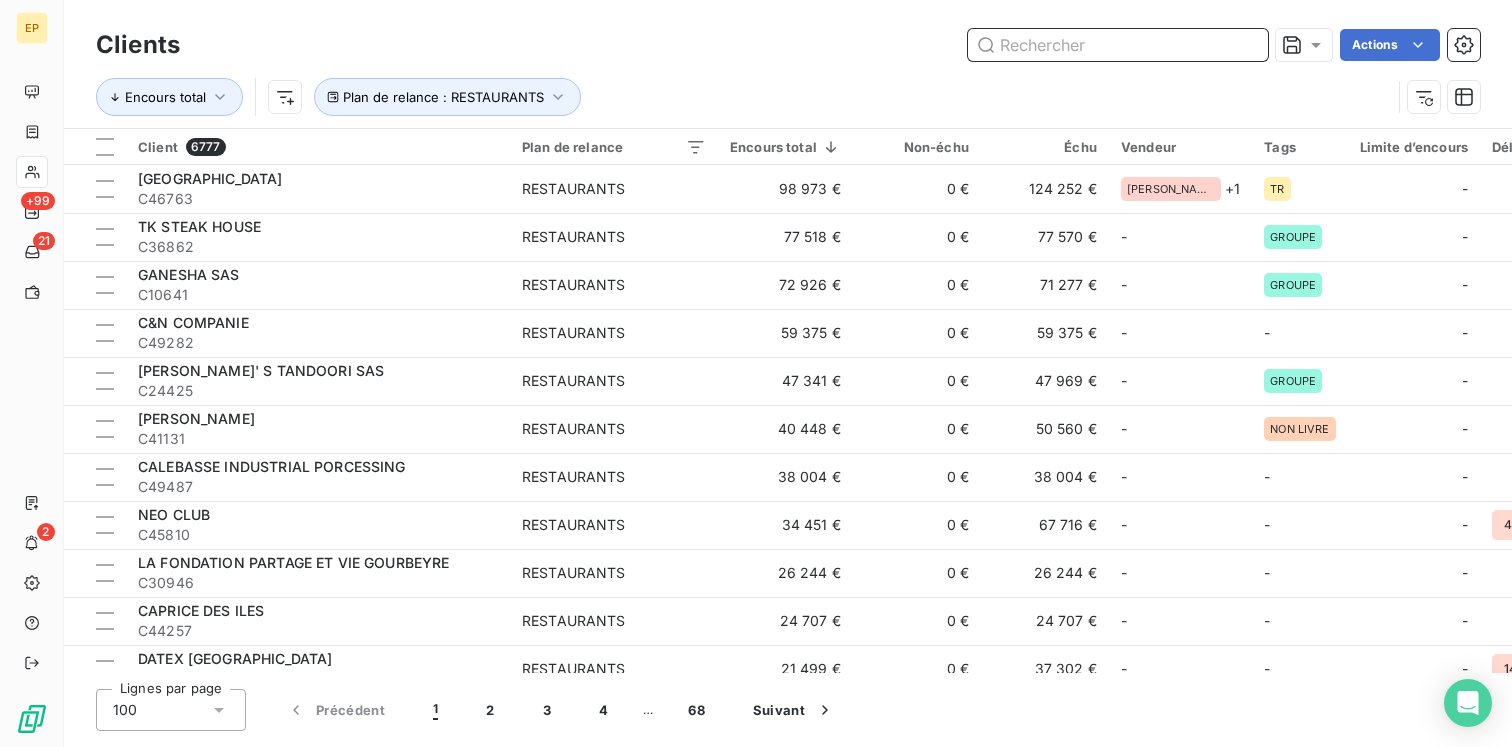 click at bounding box center (1118, 45) 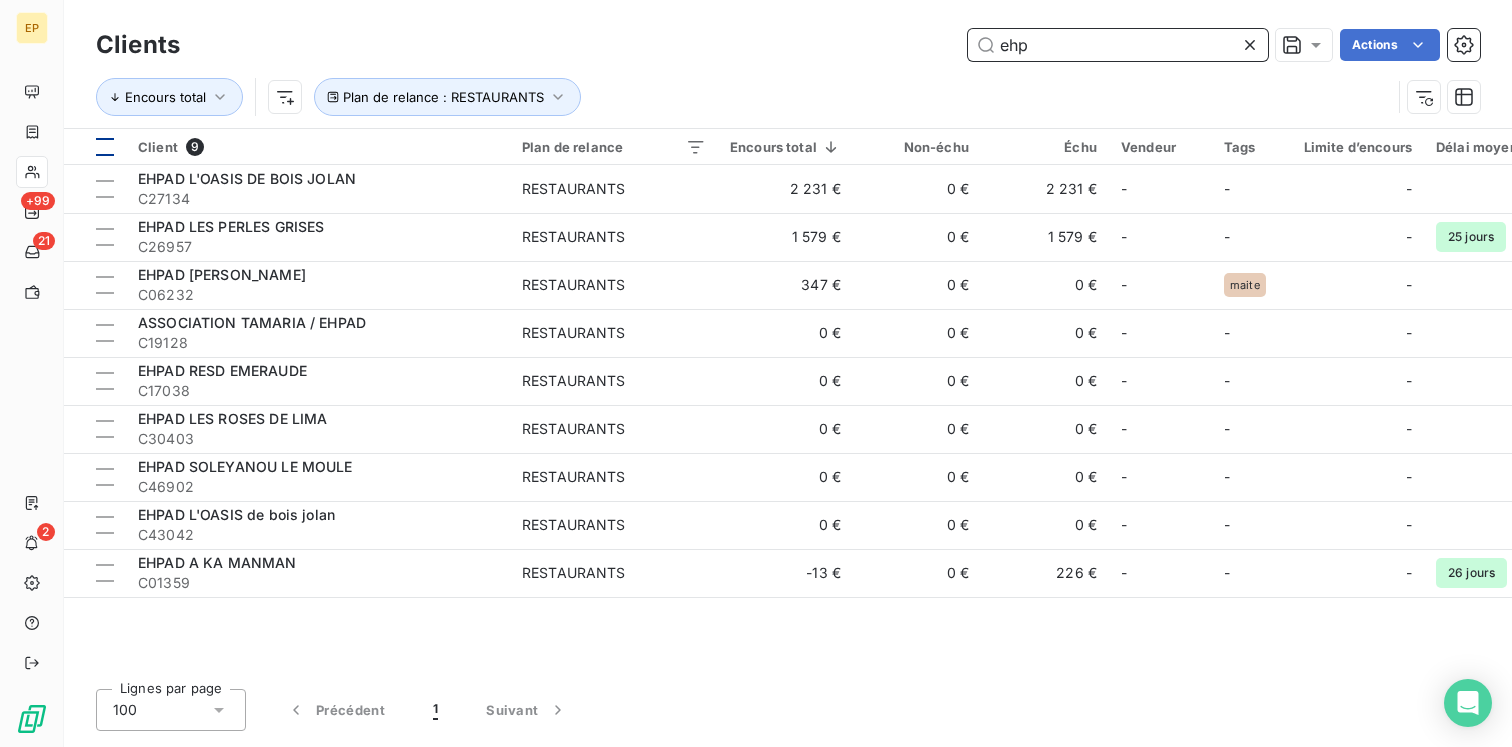 type on "ehp" 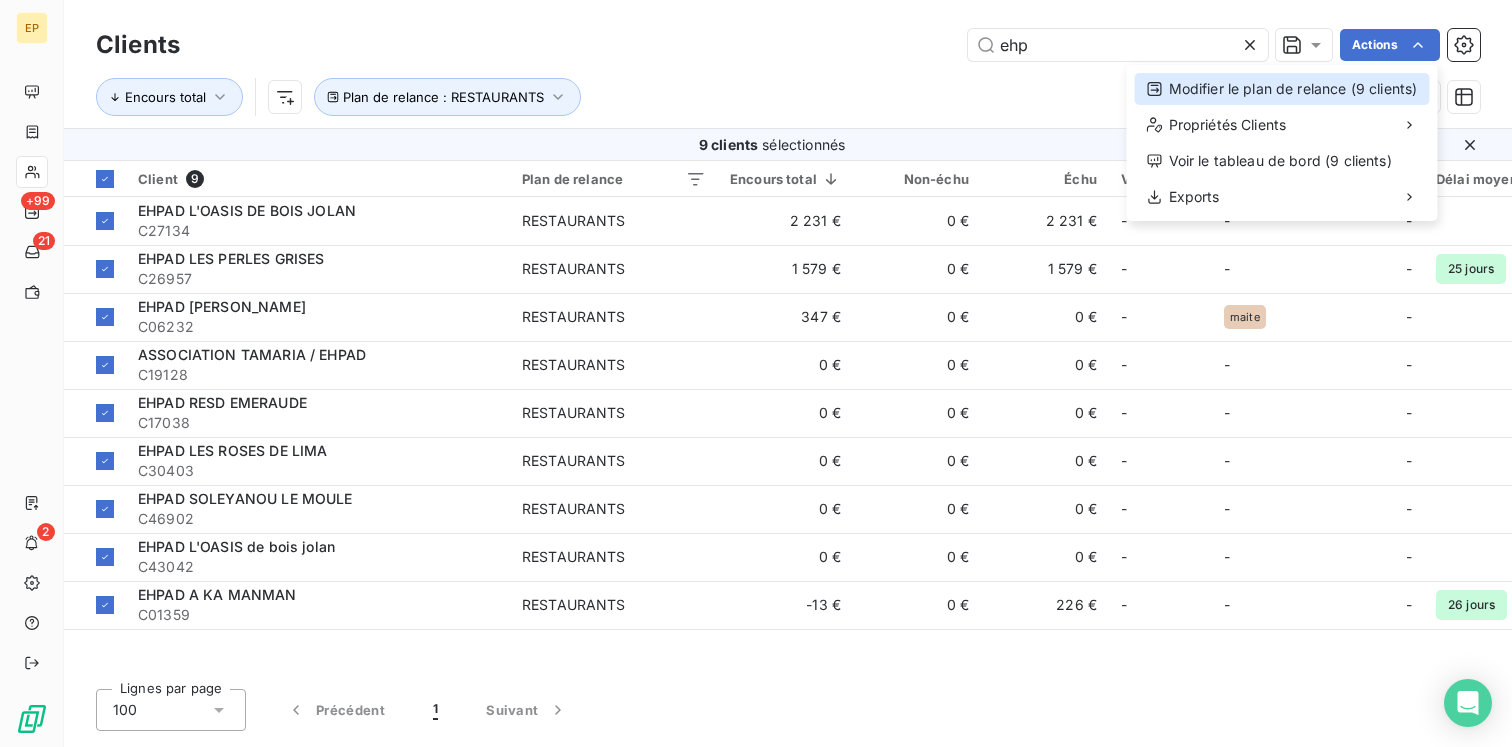 click on "Modifier le plan de relance (9 clients)" at bounding box center [1282, 89] 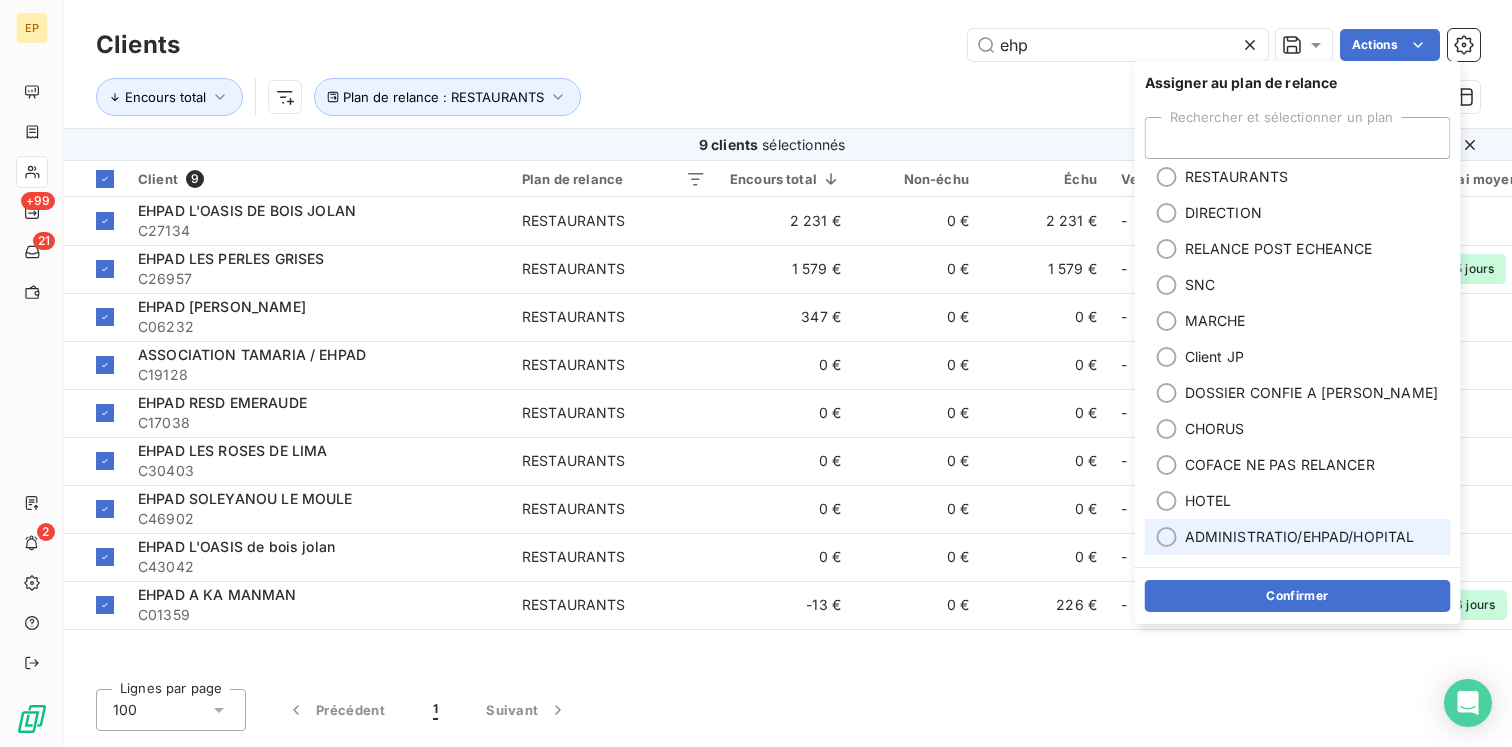 click on "ADMINISTRATIO/EHPAD/HOPITAL" at bounding box center [1300, 537] 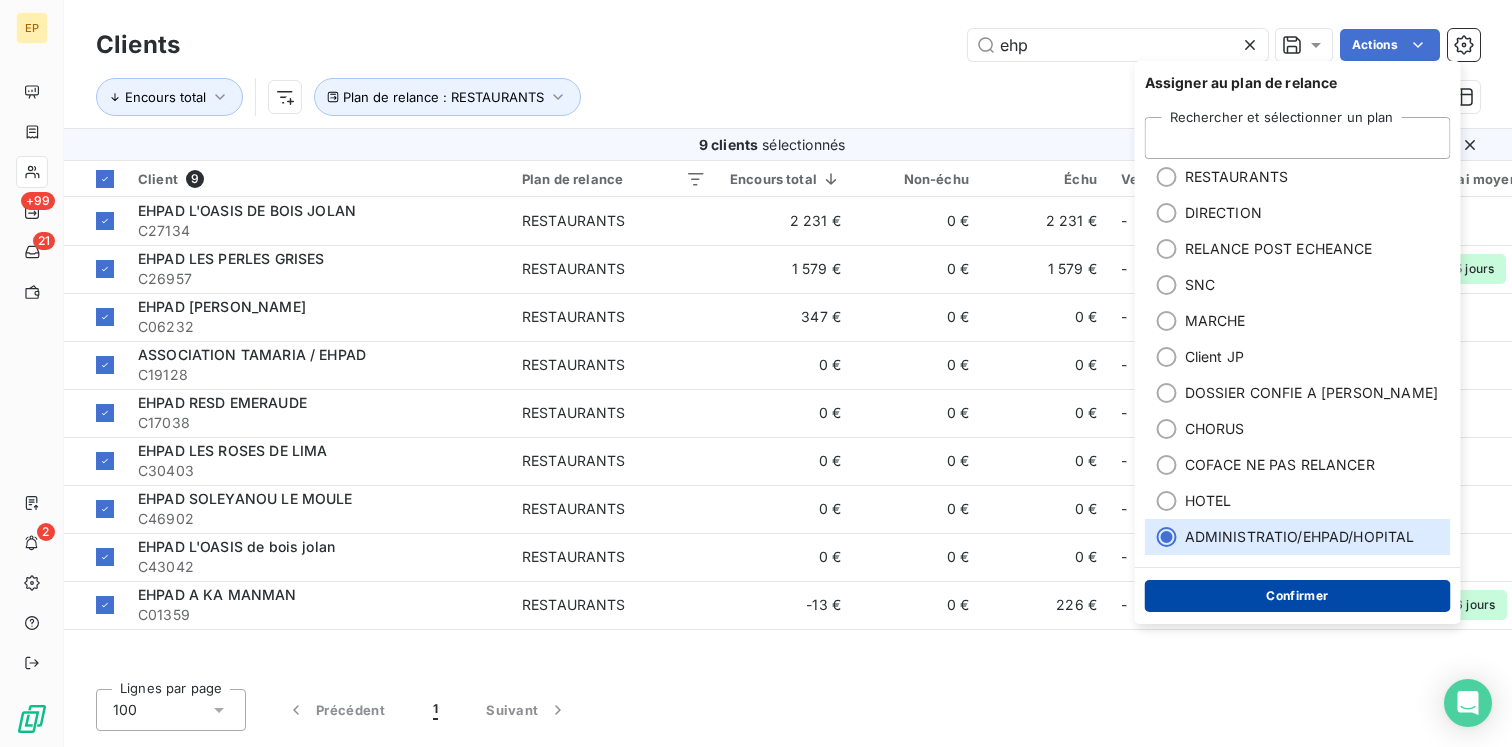 click on "Confirmer" at bounding box center (1298, 596) 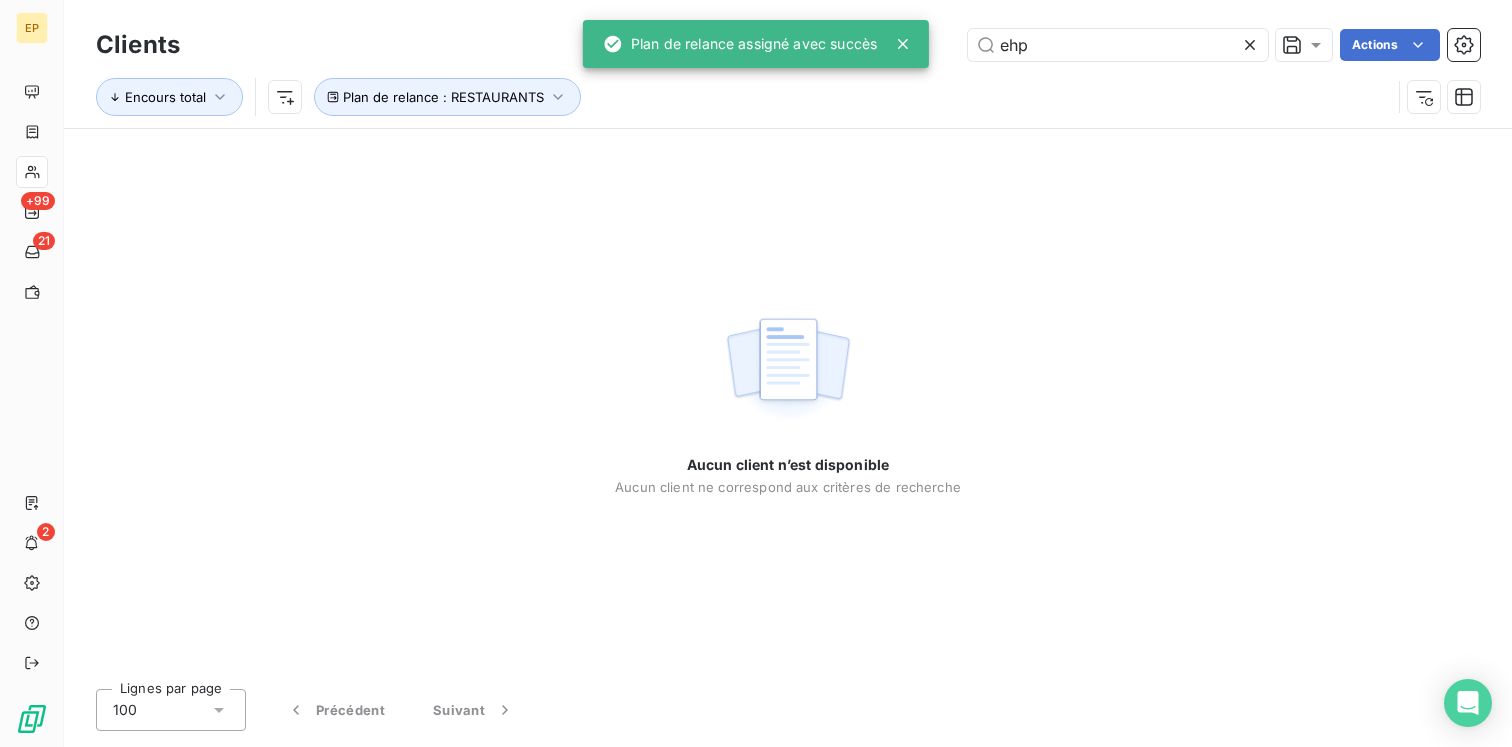 click 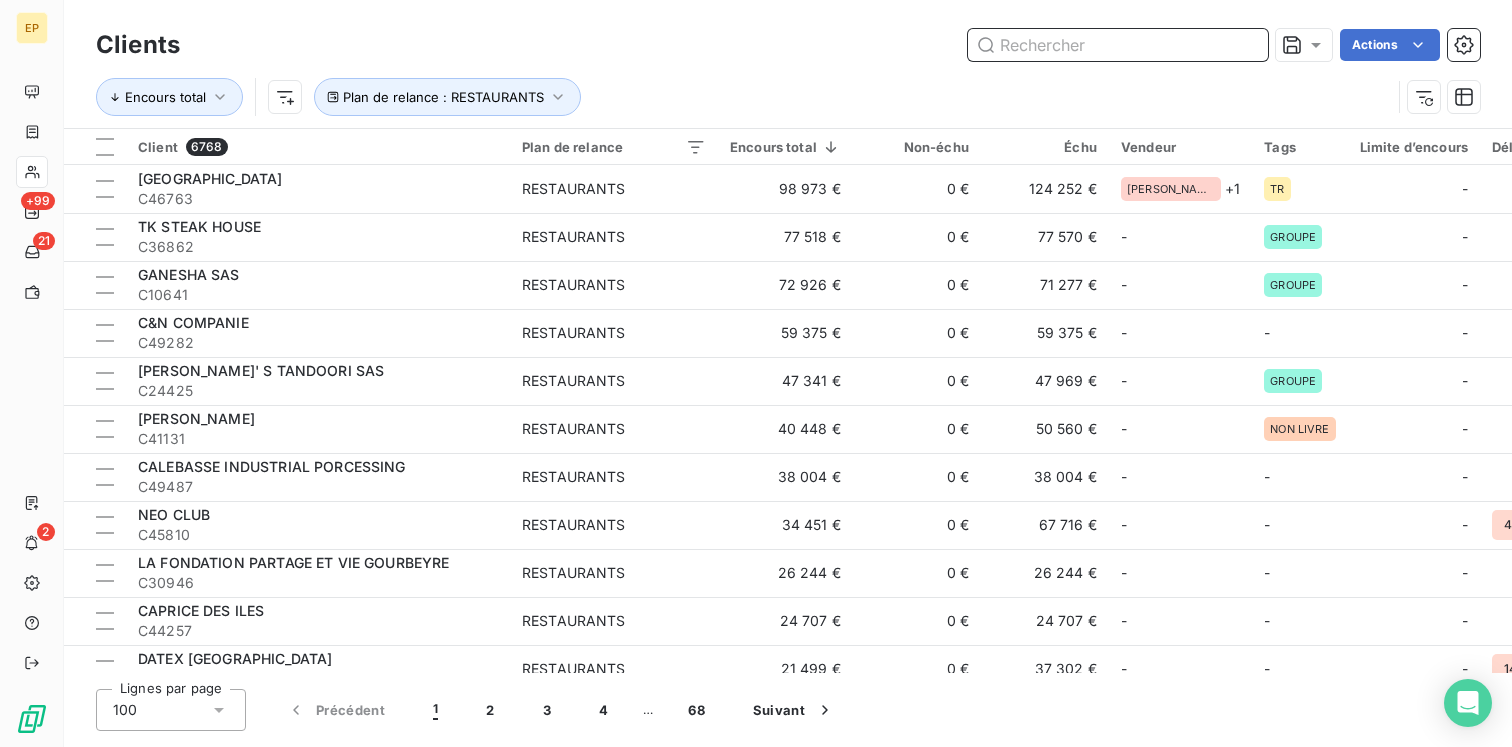 click at bounding box center (1118, 45) 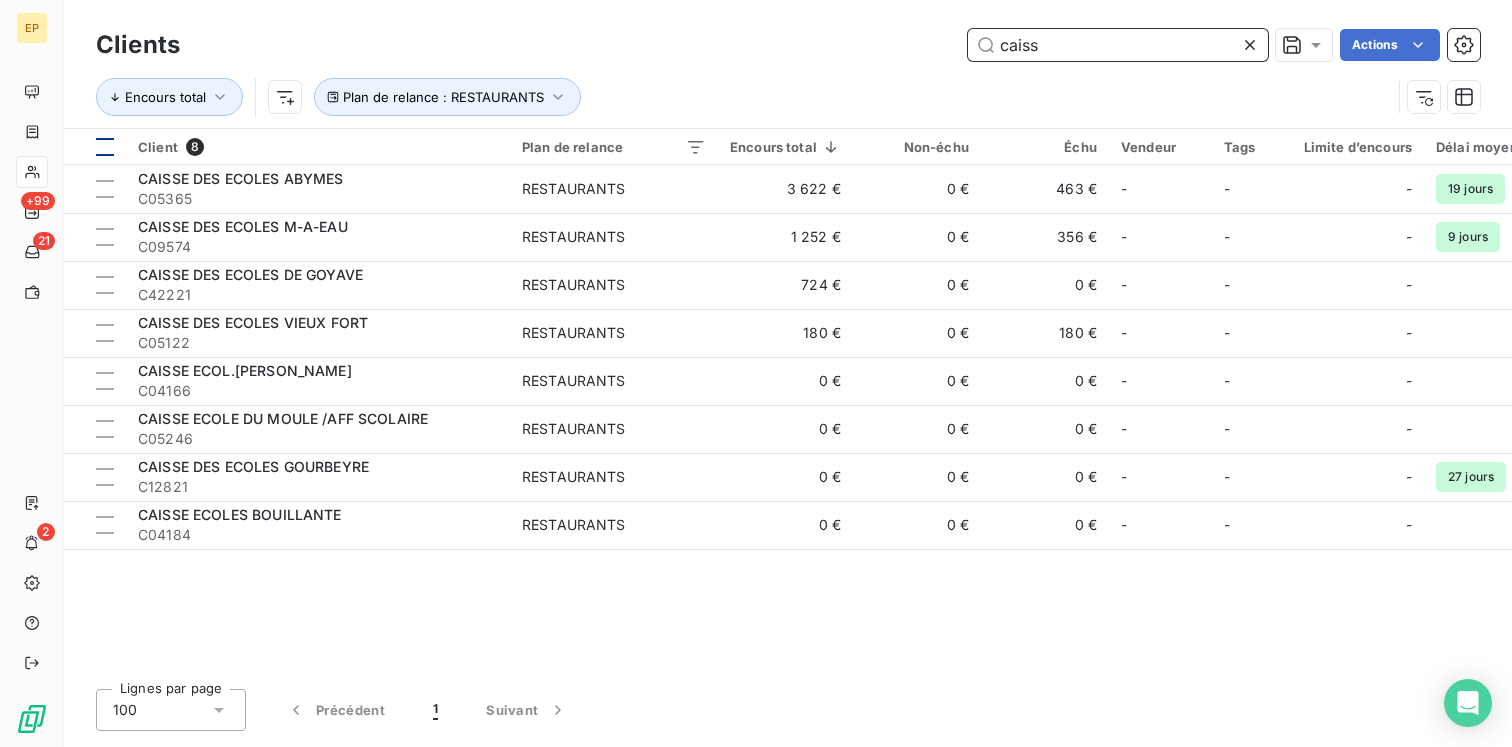 type on "caiss" 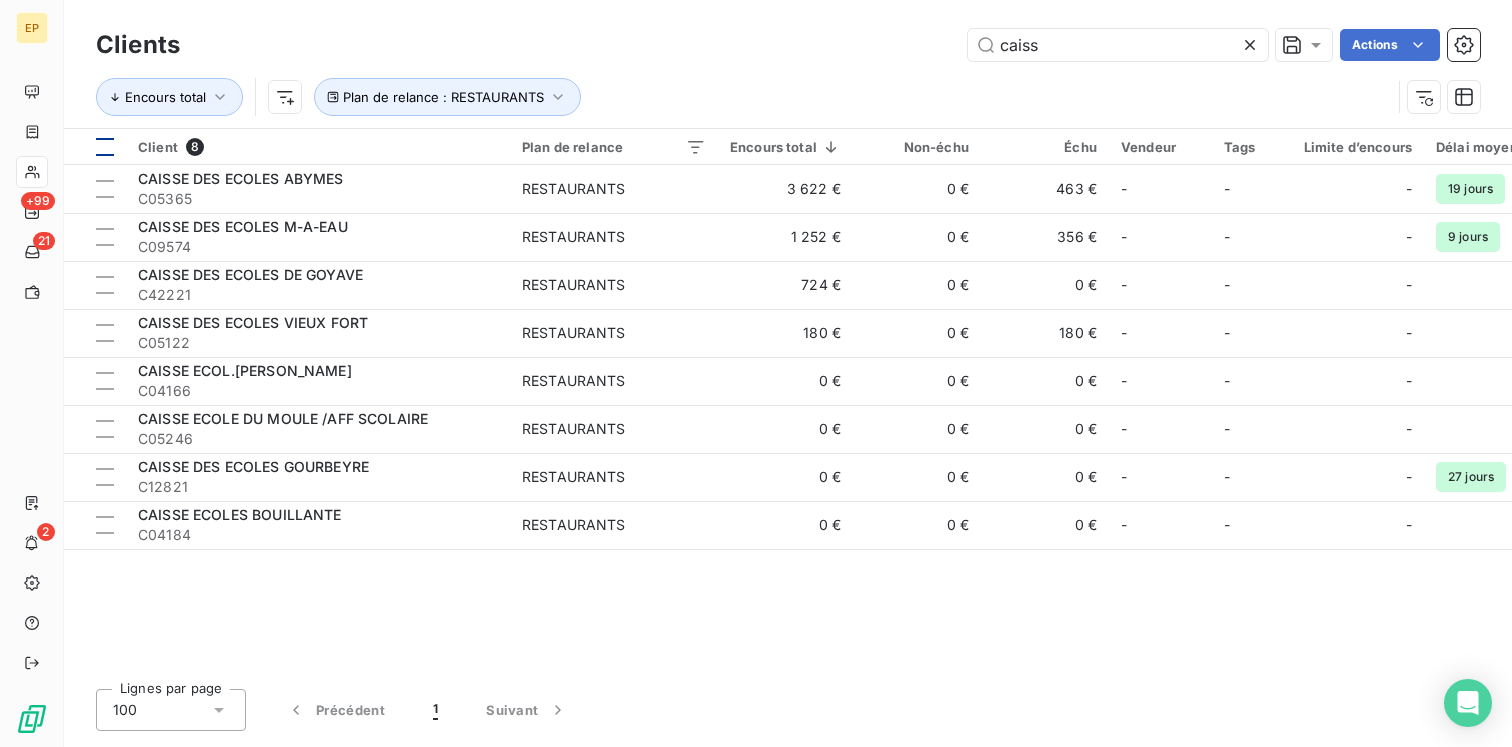 click at bounding box center [105, 147] 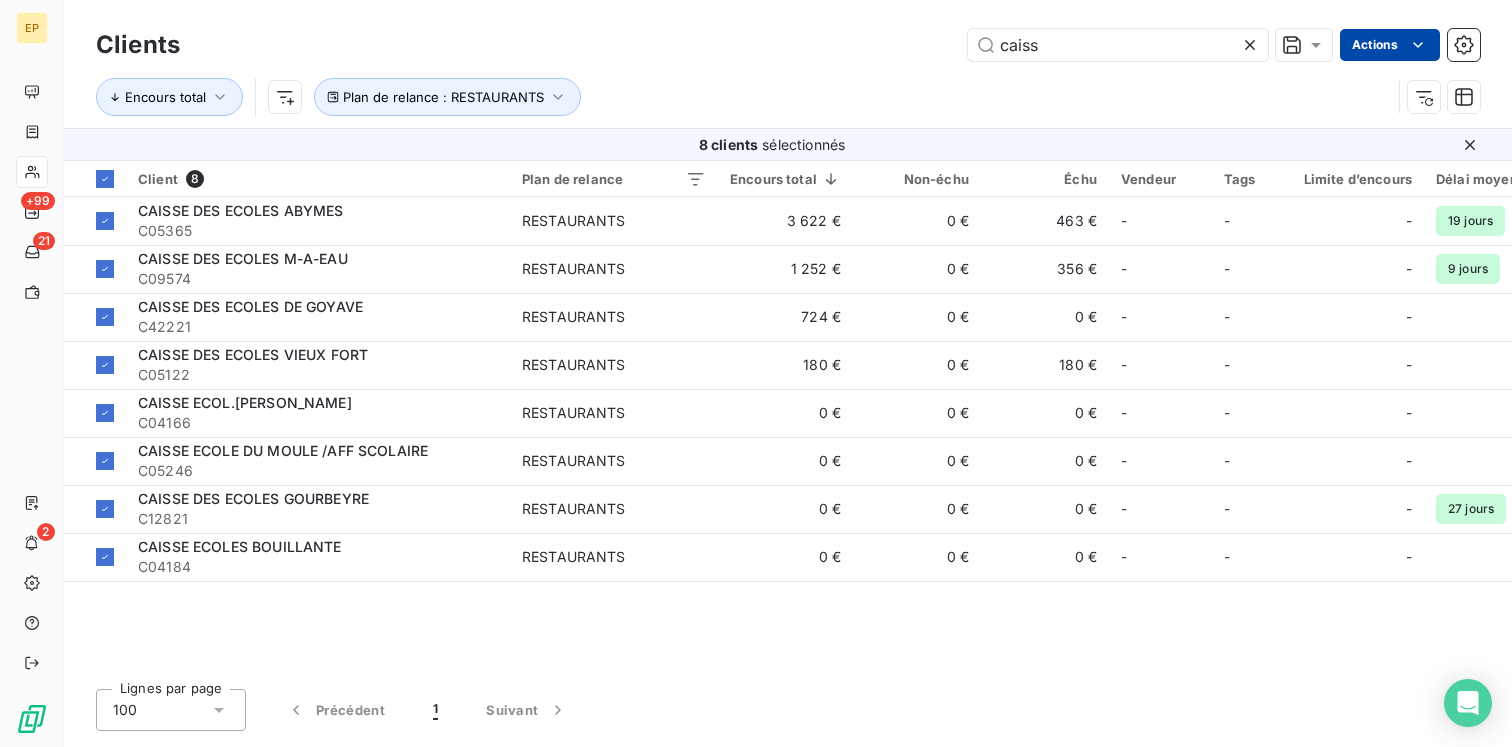 click on "EP +99 21 2 Clients caiss Actions Encours total Plan de relance  : RESTAURANTS  8 clients   sélectionnés Client 8 Plan de relance Encours total Non-échu Échu Vendeur Tags Limite d’encours Délai moyen de paiement Plan de relance CAISSE DES ECOLES ABYMES C05365 RESTAURANTS 3 622 € 0 € 463 € - - - 19 jours - CAISSE DES ECOLES M-A-EAU C09574 RESTAURANTS 1 252 € 0 € 356 € - - - 9 jours - CAISSE DES ECOLES DE GOYAVE C42221 RESTAURANTS 724 € 0 € 0 € - - - - CAISSE DES ECOLES VIEUX FORT C05122 RESTAURANTS 180 € 0 € 180 € - - - - CAISSE ECOL.ANSE BERTRAND C04166 RESTAURANTS 0 € 0 € 0 € - - - - CAISSE ECOLE DU MOULE /AFF SCOLAIRE C05246 RESTAURANTS 0 € 0 € 0 € - - - - CAISSE DES ECOLES GOURBEYRE C12821 RESTAURANTS 0 € 0 € 0 € - - - 27 jours - CAISSE ECOLES BOUILLANTE C04184 RESTAURANTS 0 € 0 € 0 € - - - - Lignes par page 100 Précédent 1 Suivant" at bounding box center [756, 373] 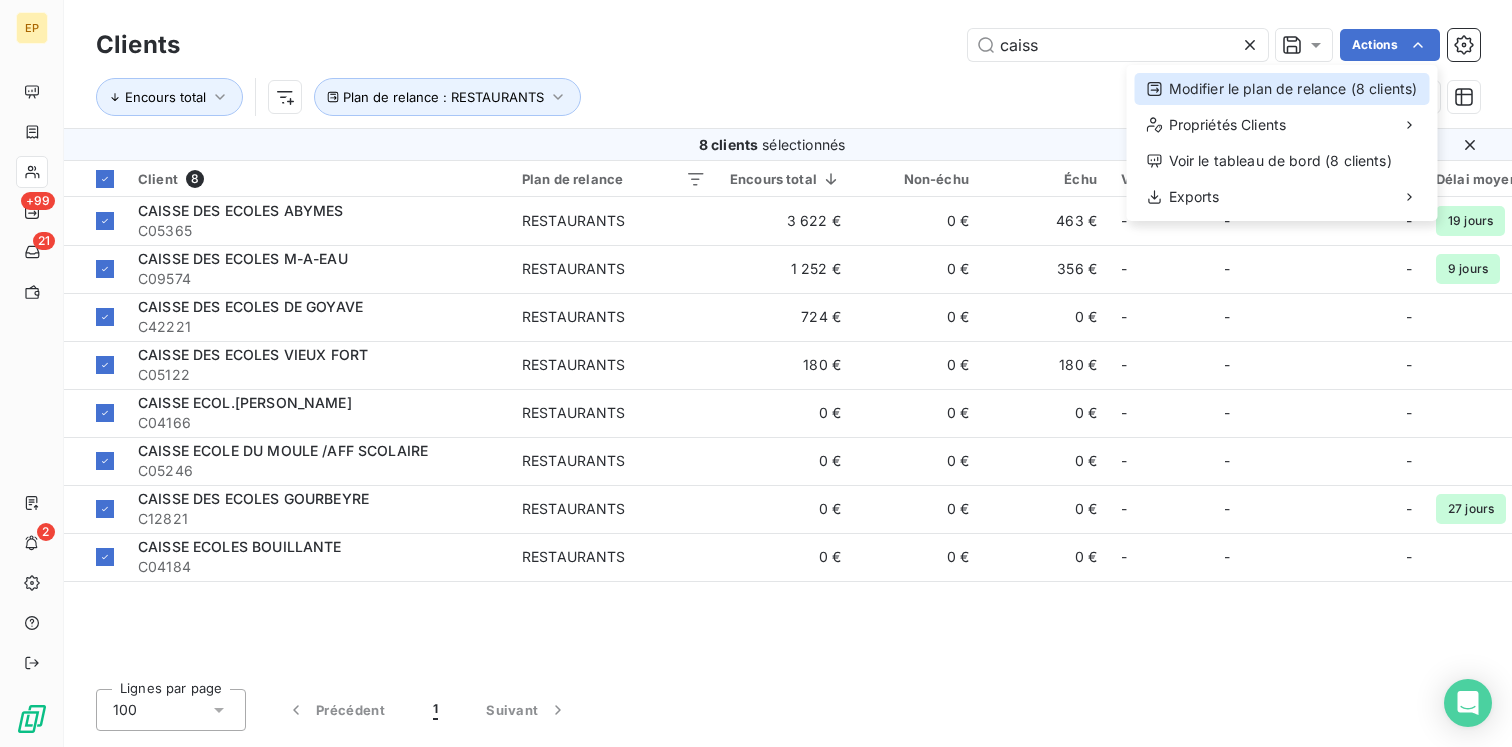 click on "Modifier le plan de relance (8 clients)" at bounding box center (1282, 89) 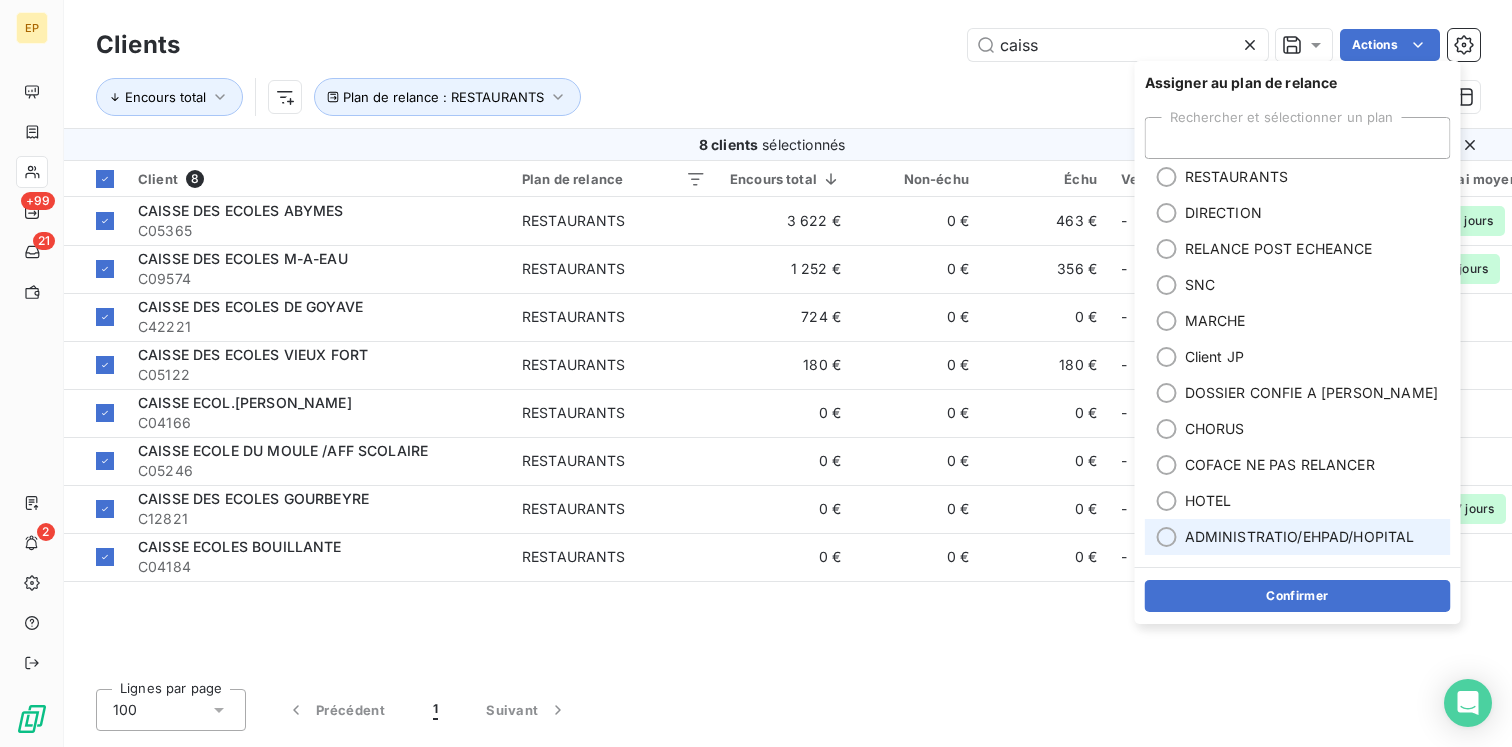 click on "ADMINISTRATIO/EHPAD/HOPITAL" at bounding box center (1300, 537) 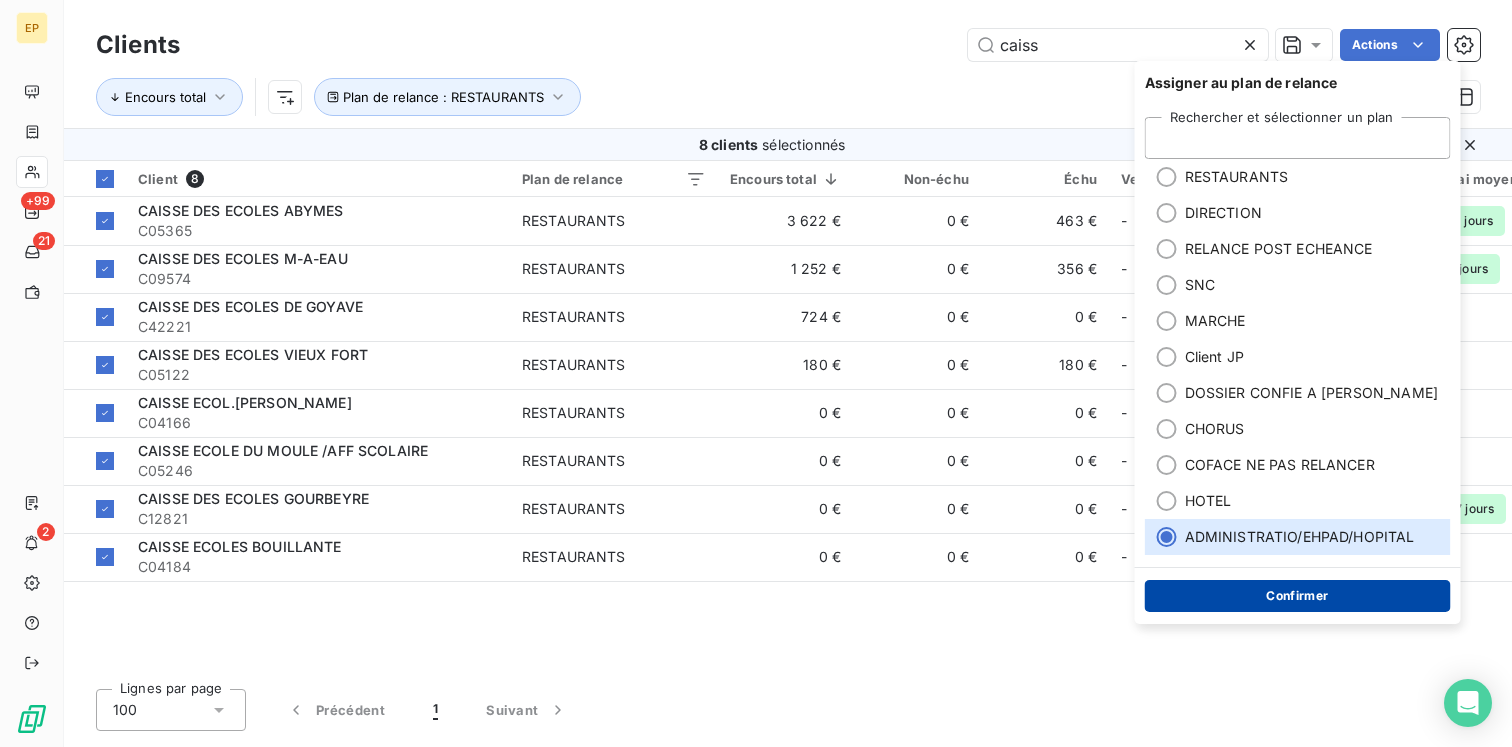 click on "Confirmer" at bounding box center (1298, 596) 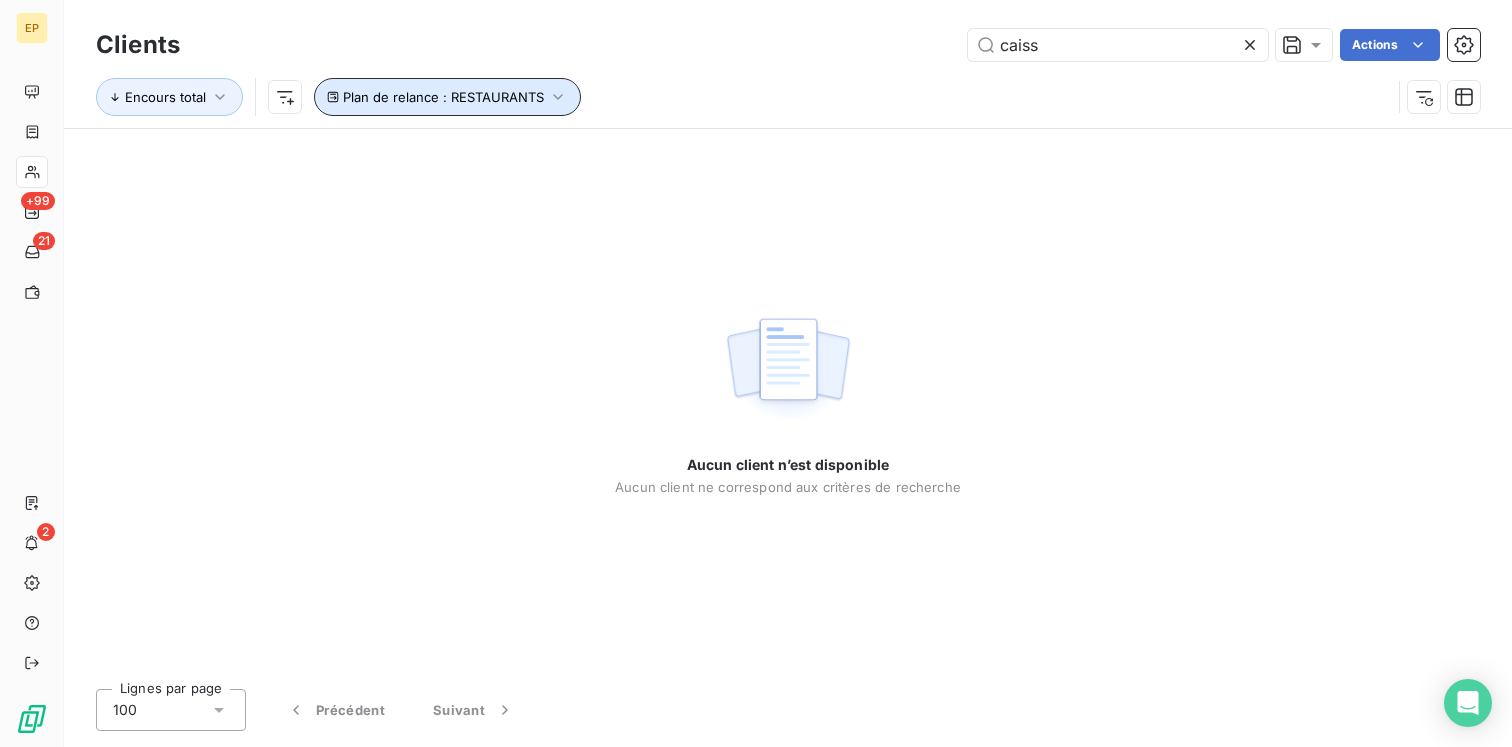 click on "Plan de relance  : RESTAURANTS" at bounding box center (443, 97) 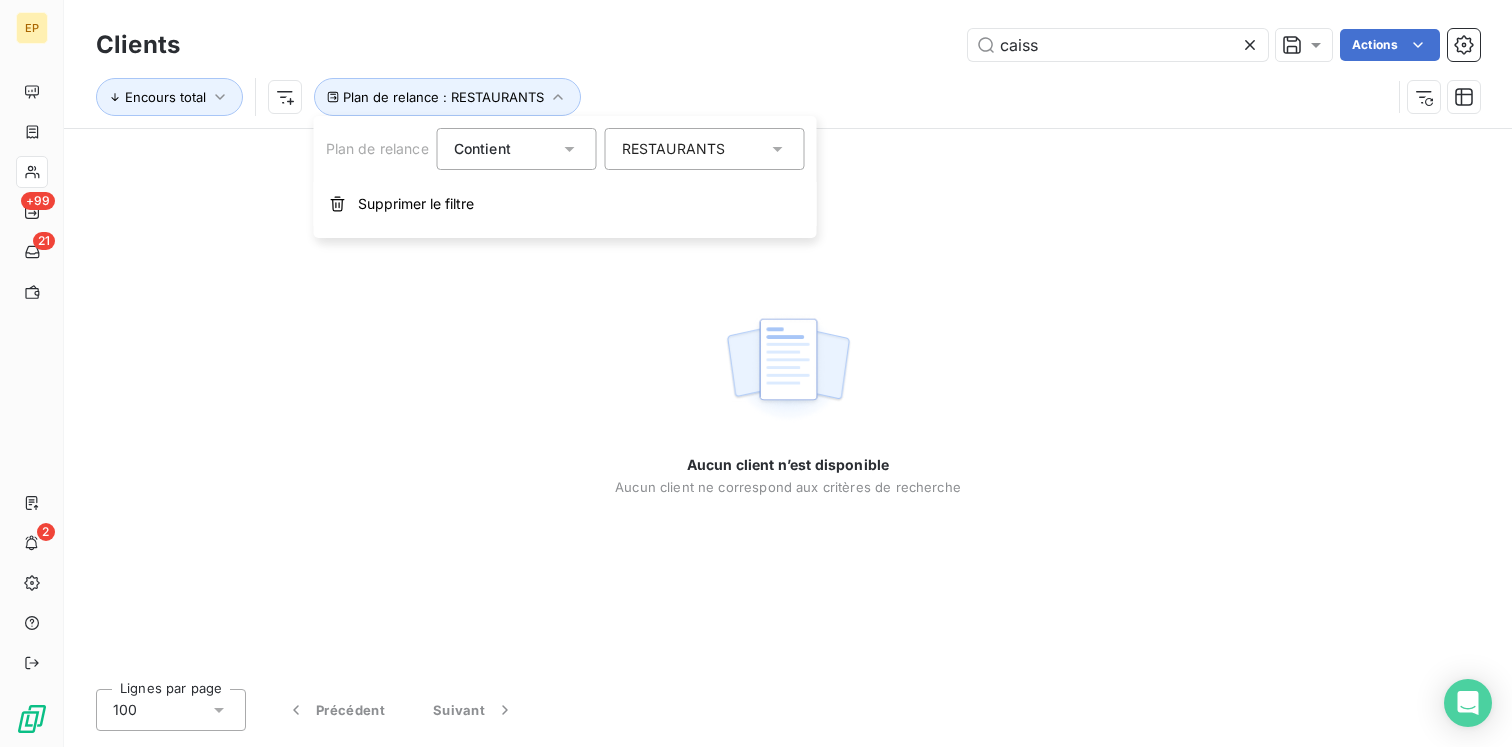 click on "Encours total Plan de relance  : RESTAURANTS" at bounding box center (743, 97) 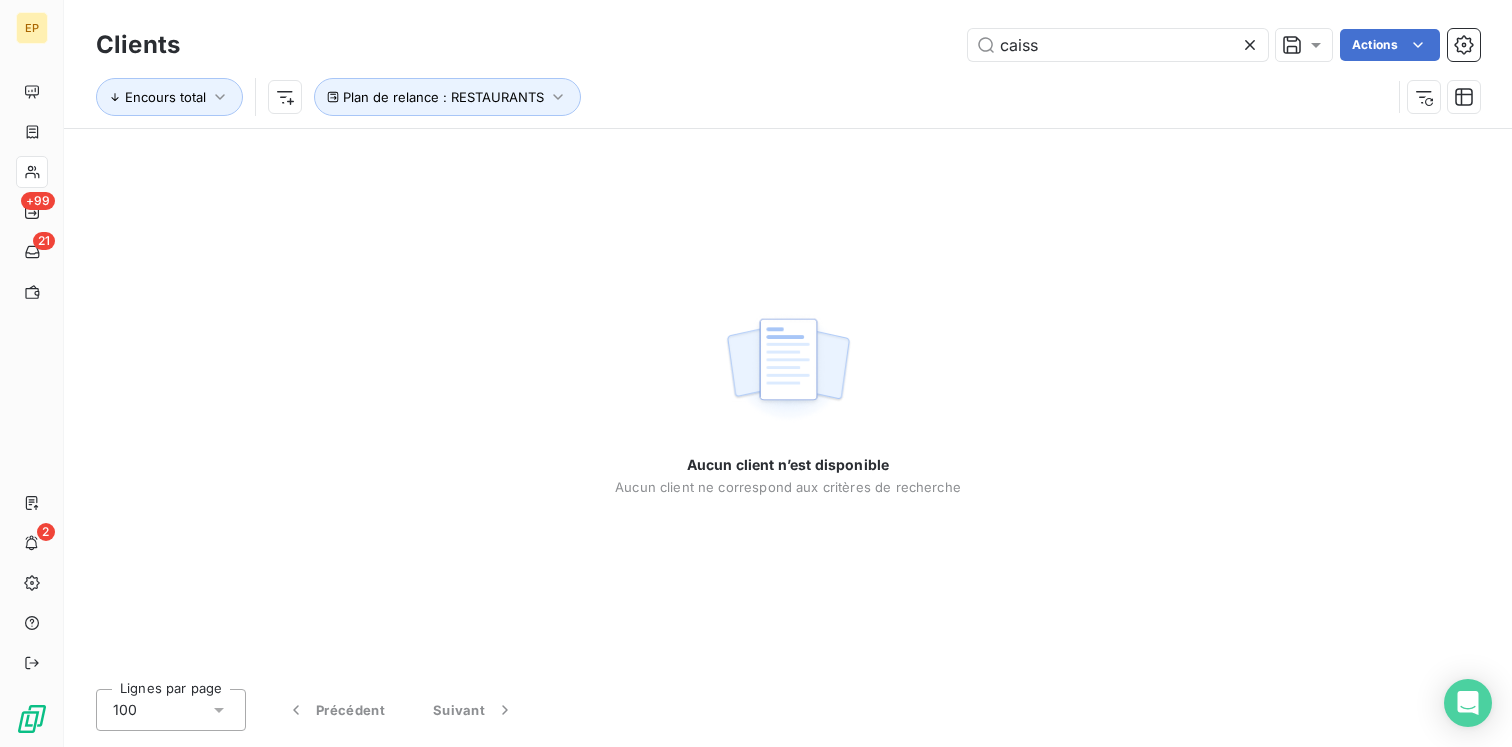 click 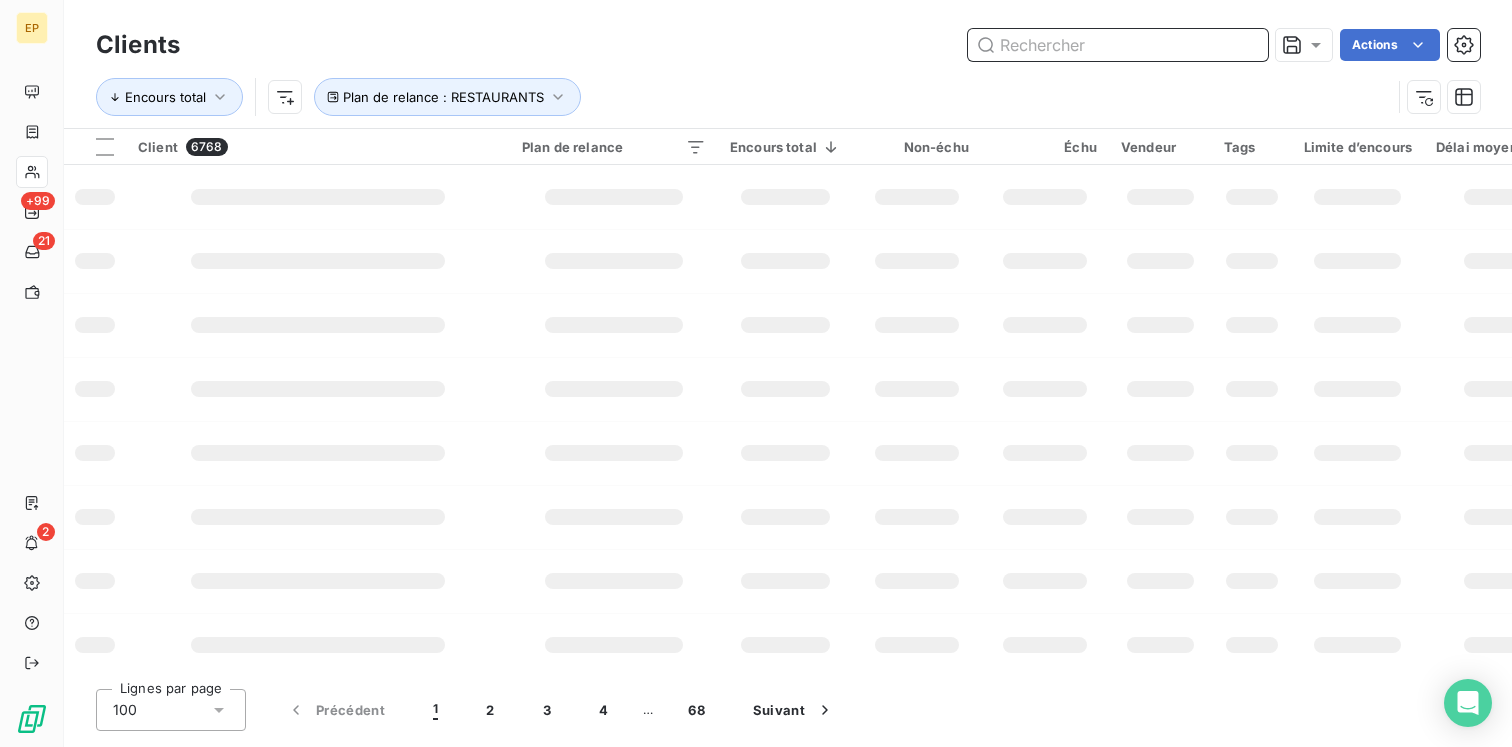 click at bounding box center [1118, 45] 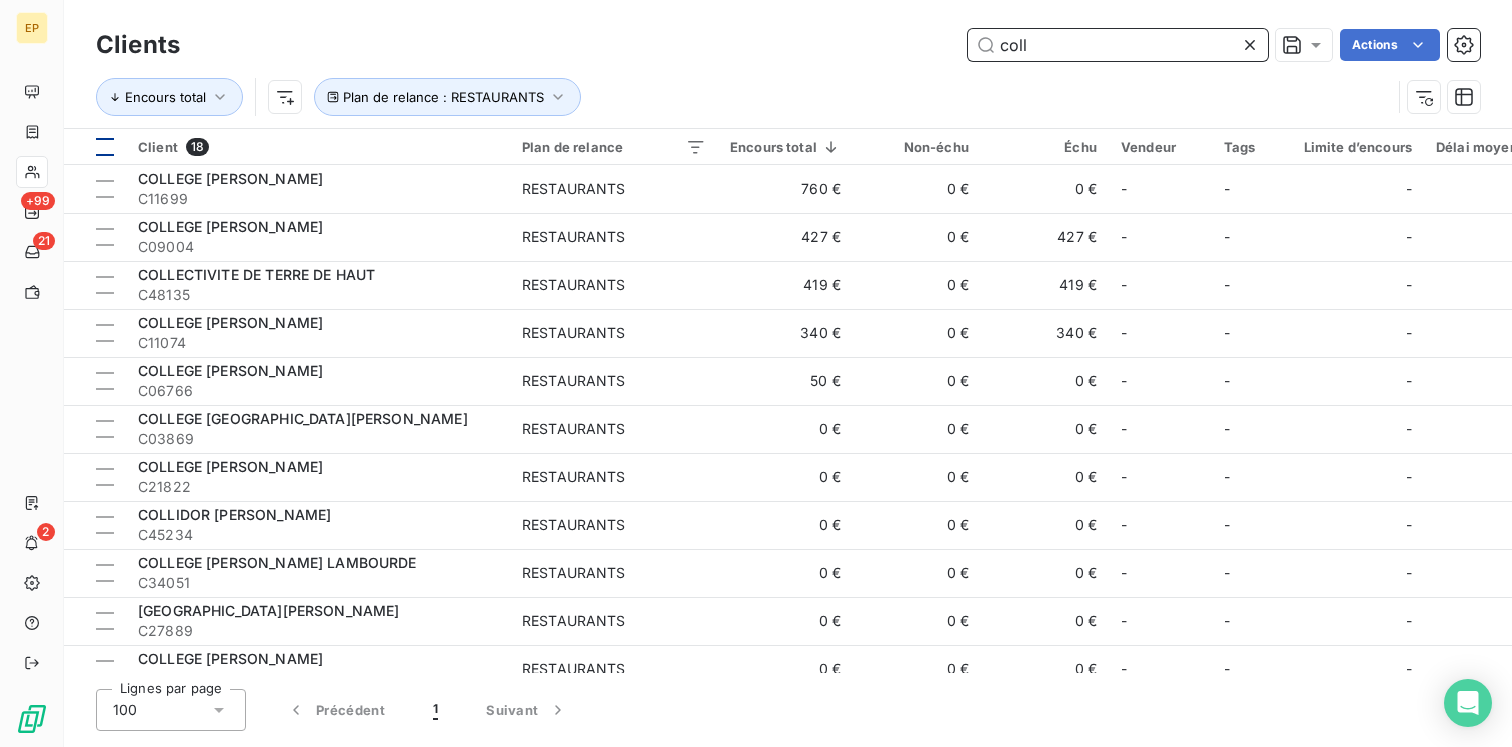 type on "coll" 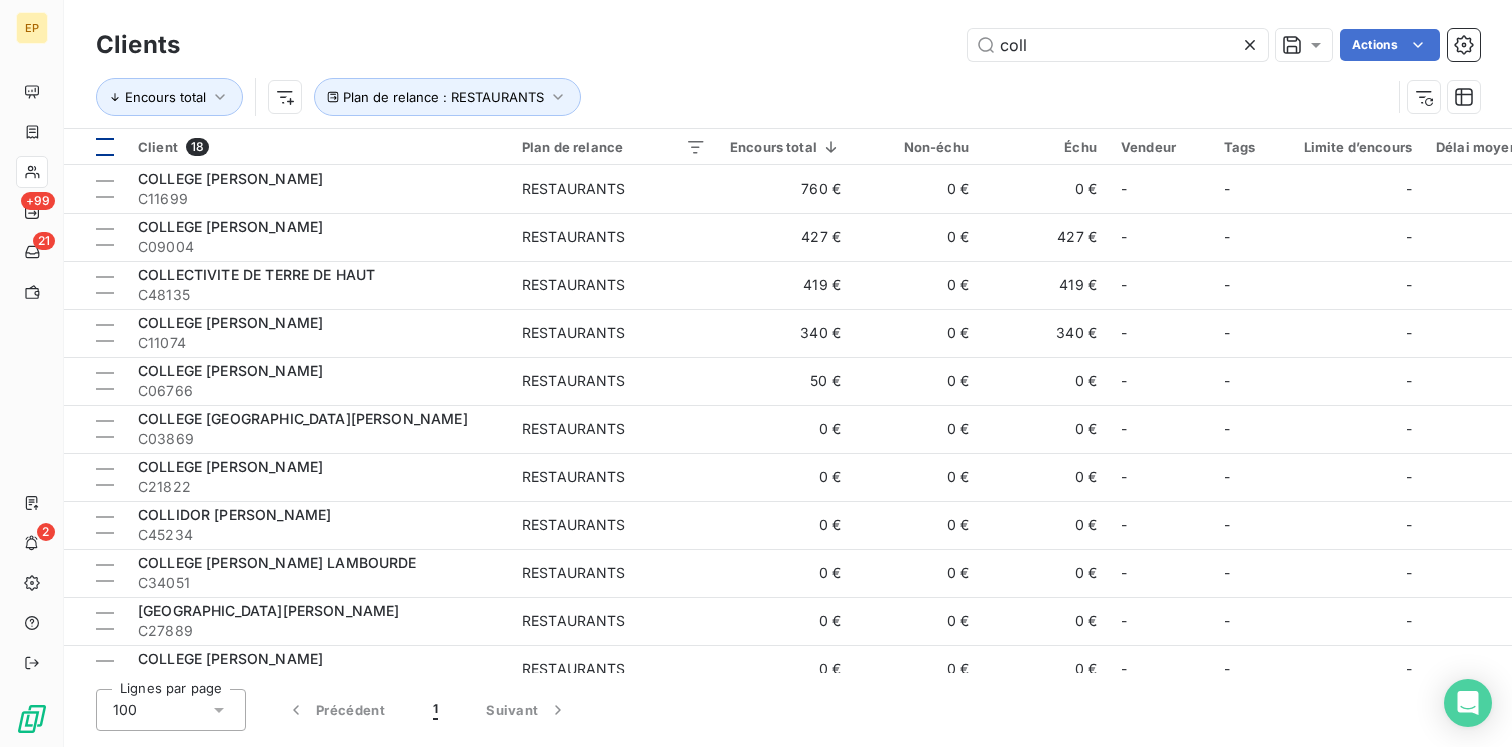 click at bounding box center [105, 147] 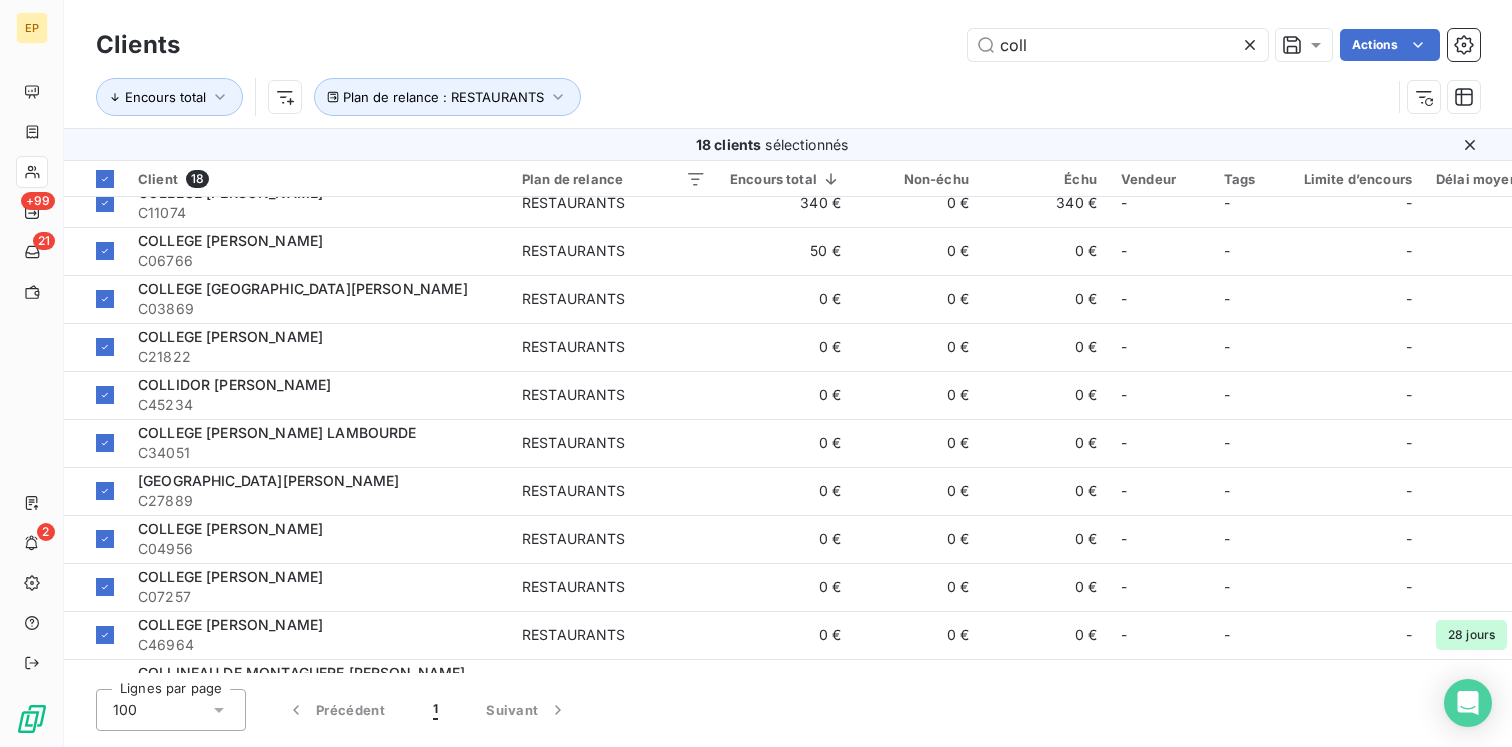 scroll, scrollTop: 396, scrollLeft: 0, axis: vertical 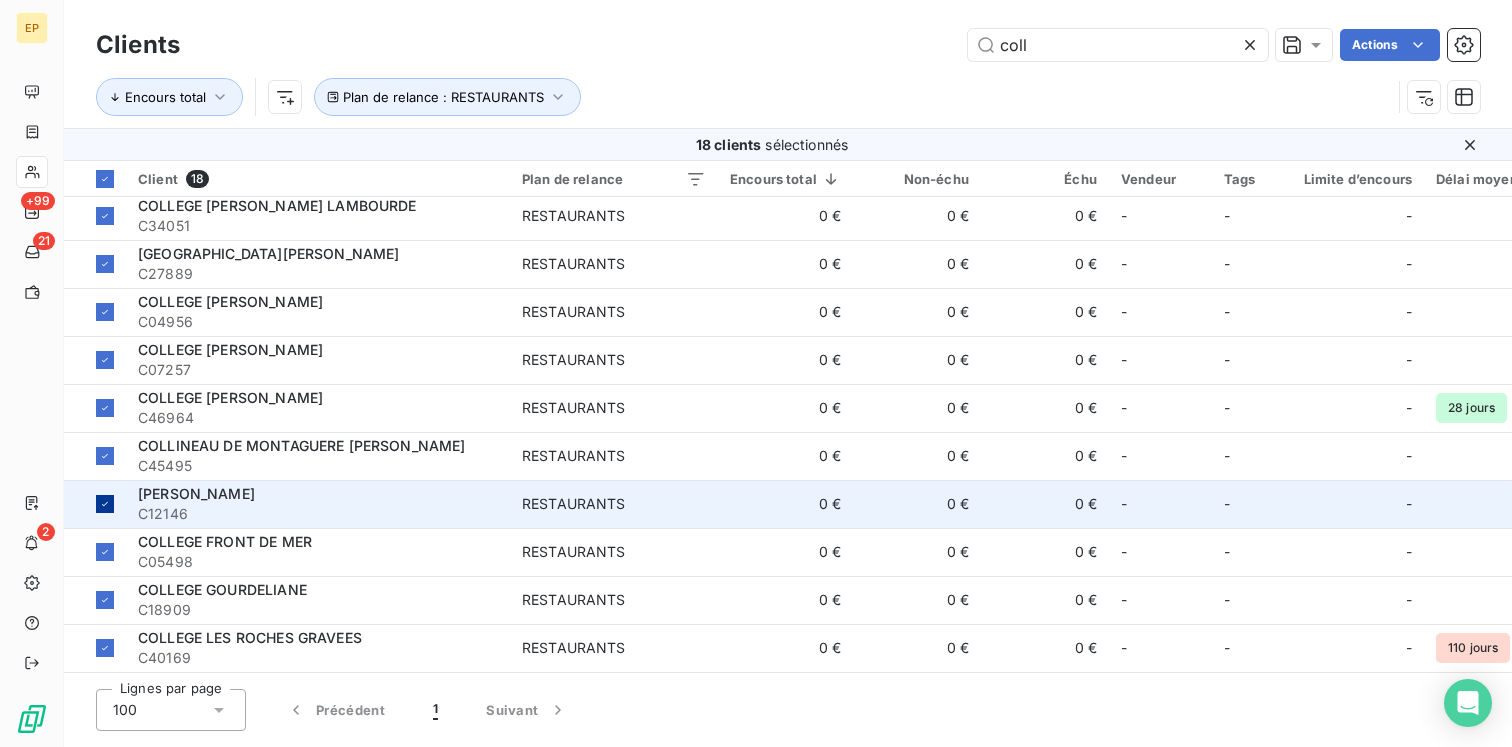 click at bounding box center (105, 504) 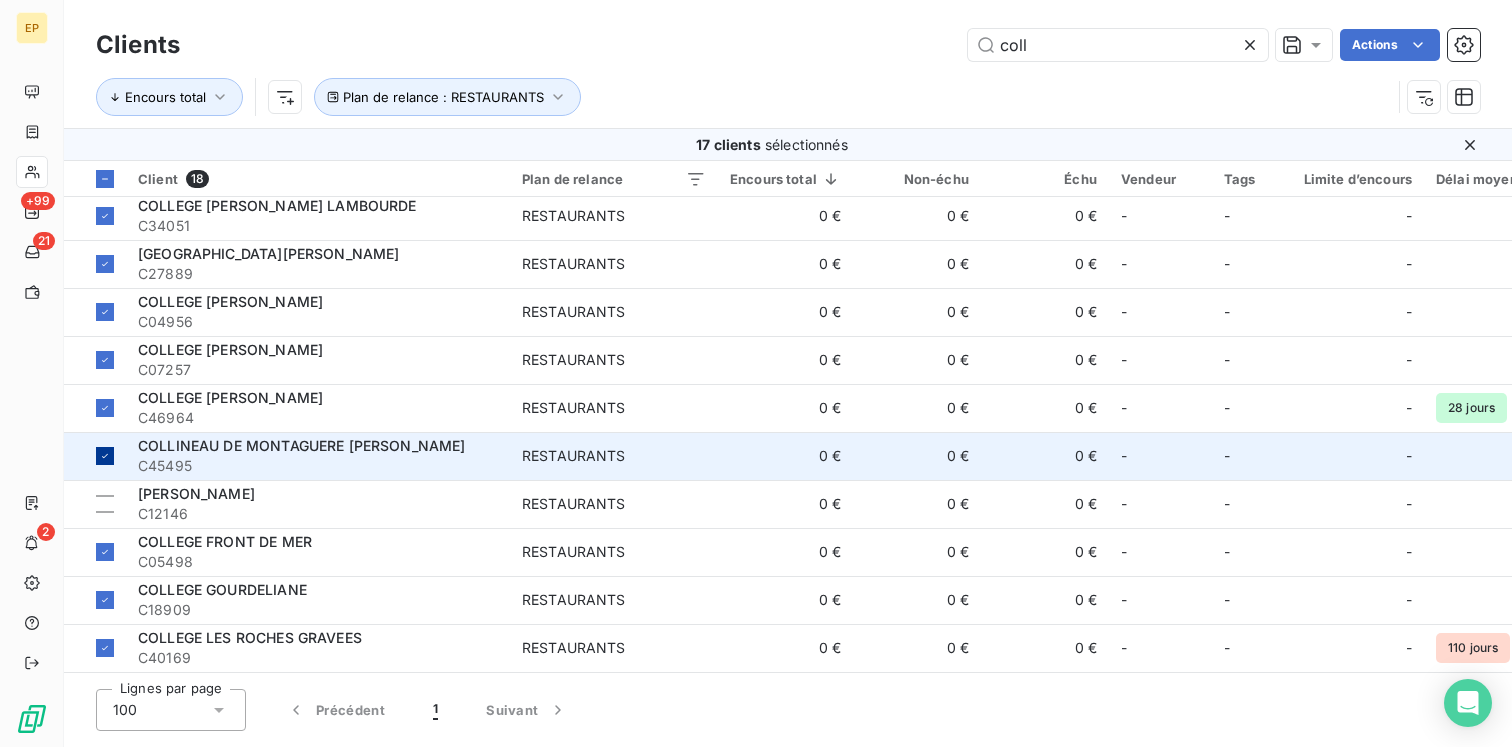 click at bounding box center (95, 456) 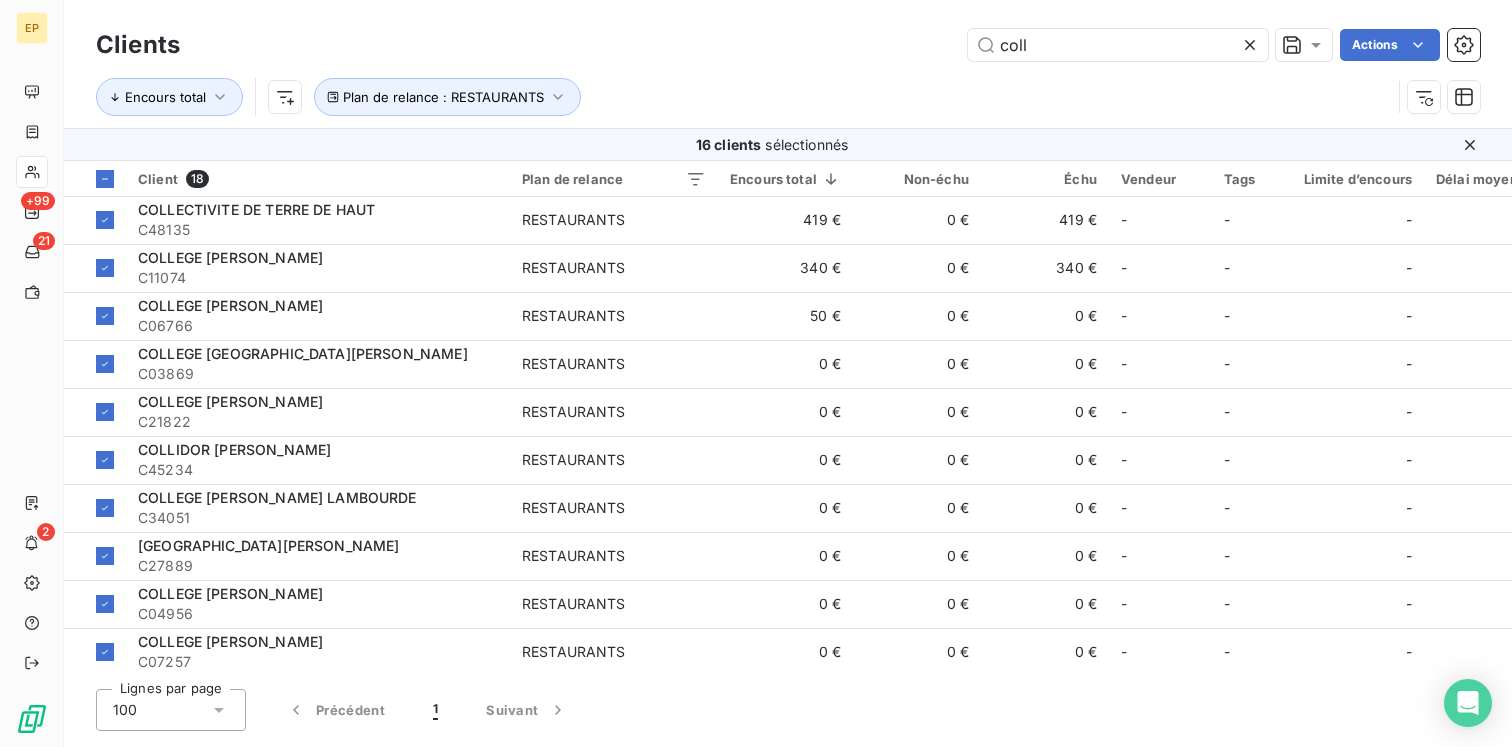 scroll, scrollTop: 82, scrollLeft: 0, axis: vertical 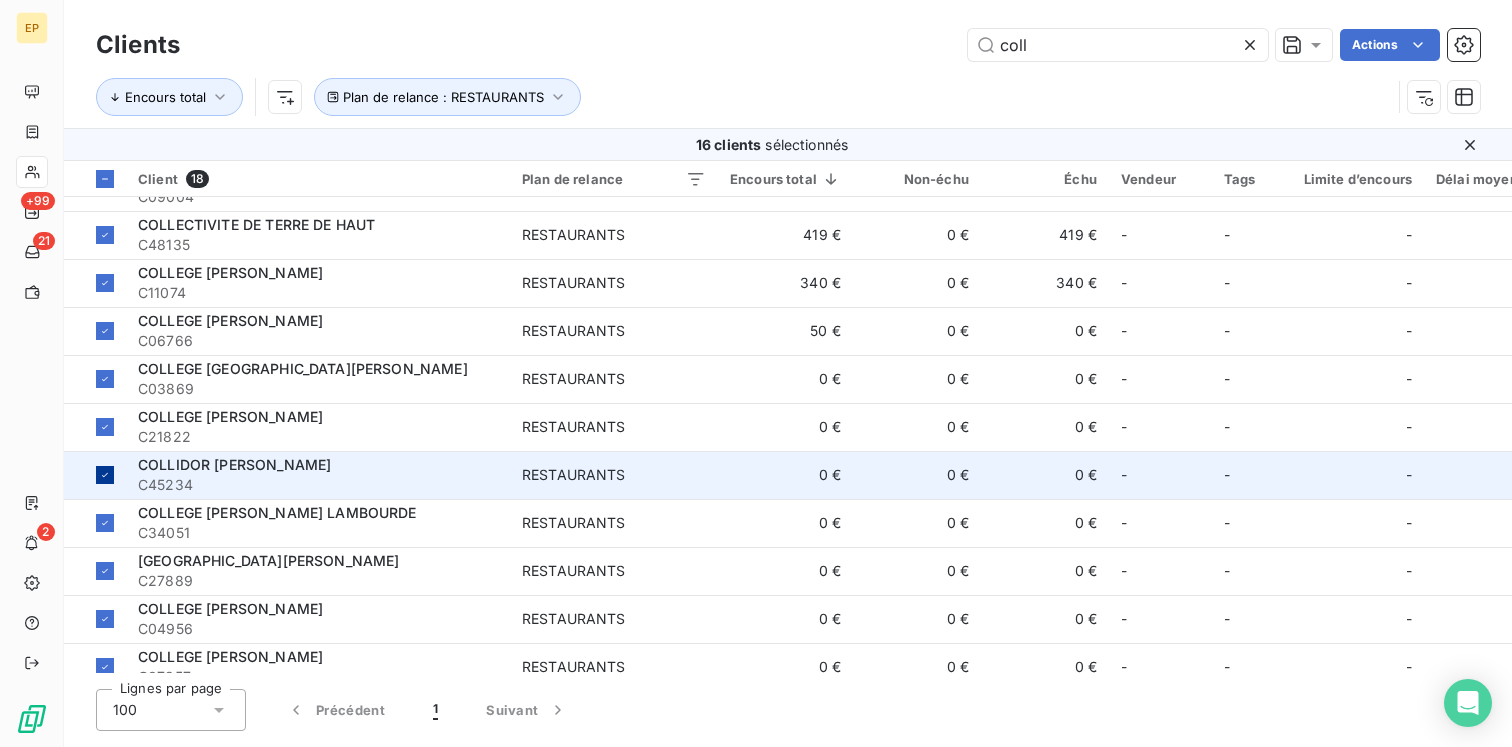 click at bounding box center [95, 475] 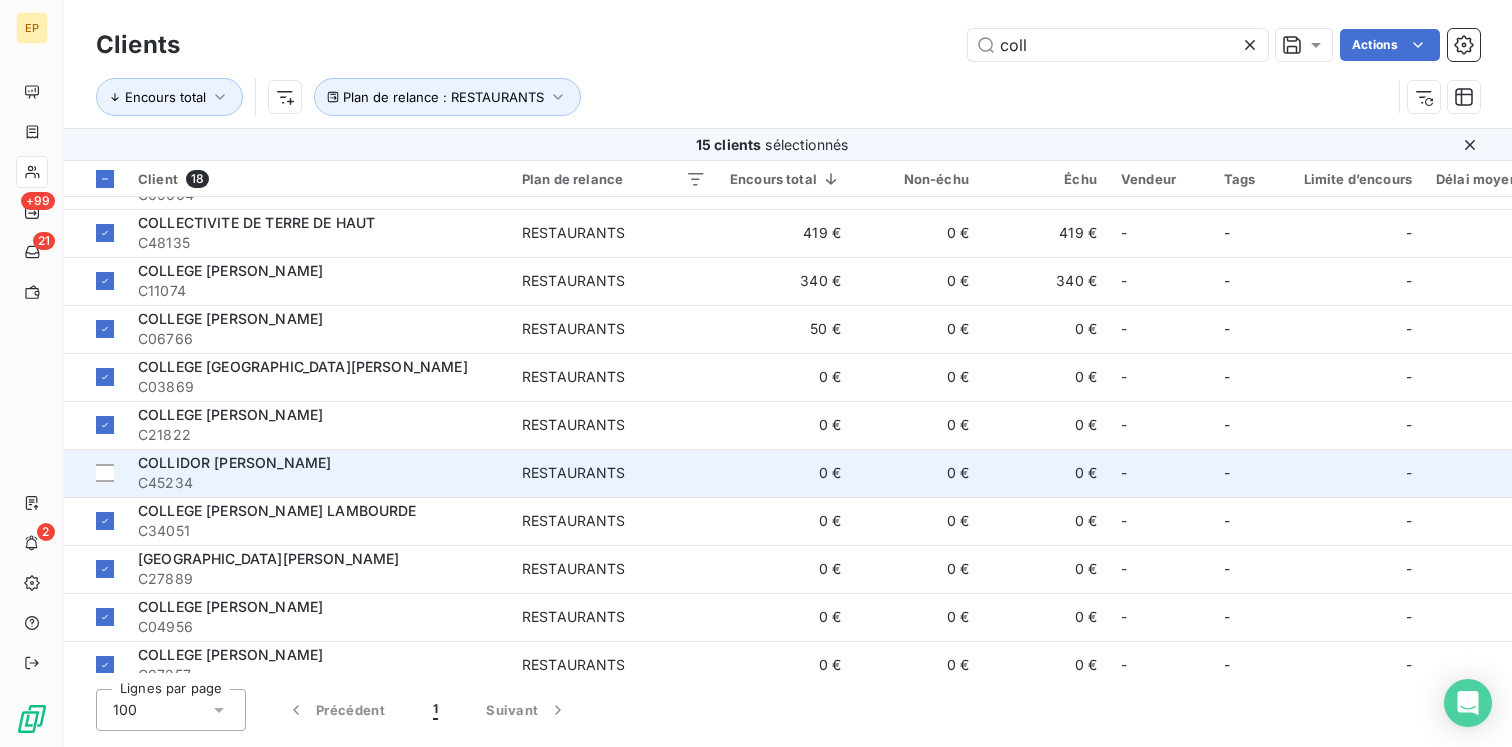 scroll, scrollTop: 0, scrollLeft: 0, axis: both 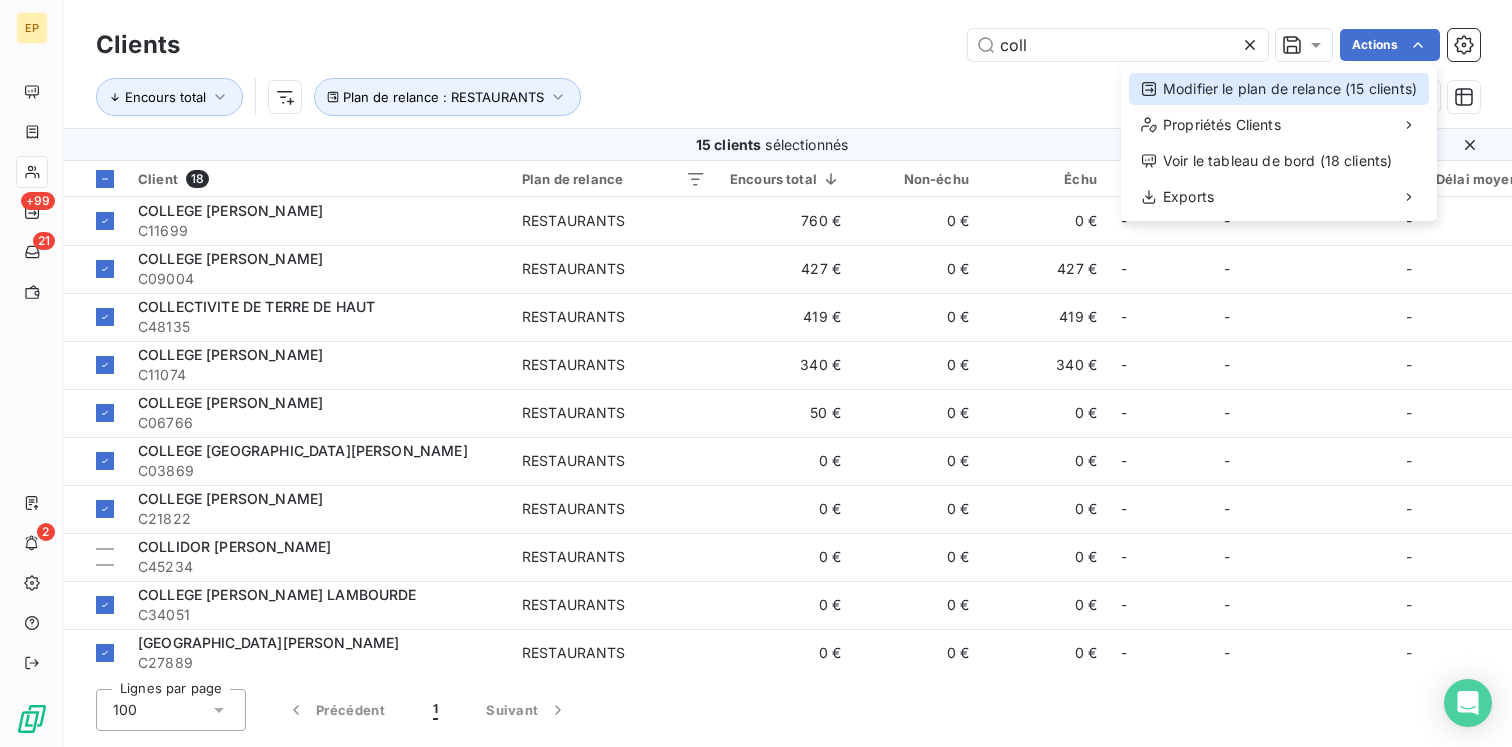 click on "Modifier le plan de relance (15 clients)" at bounding box center (1279, 89) 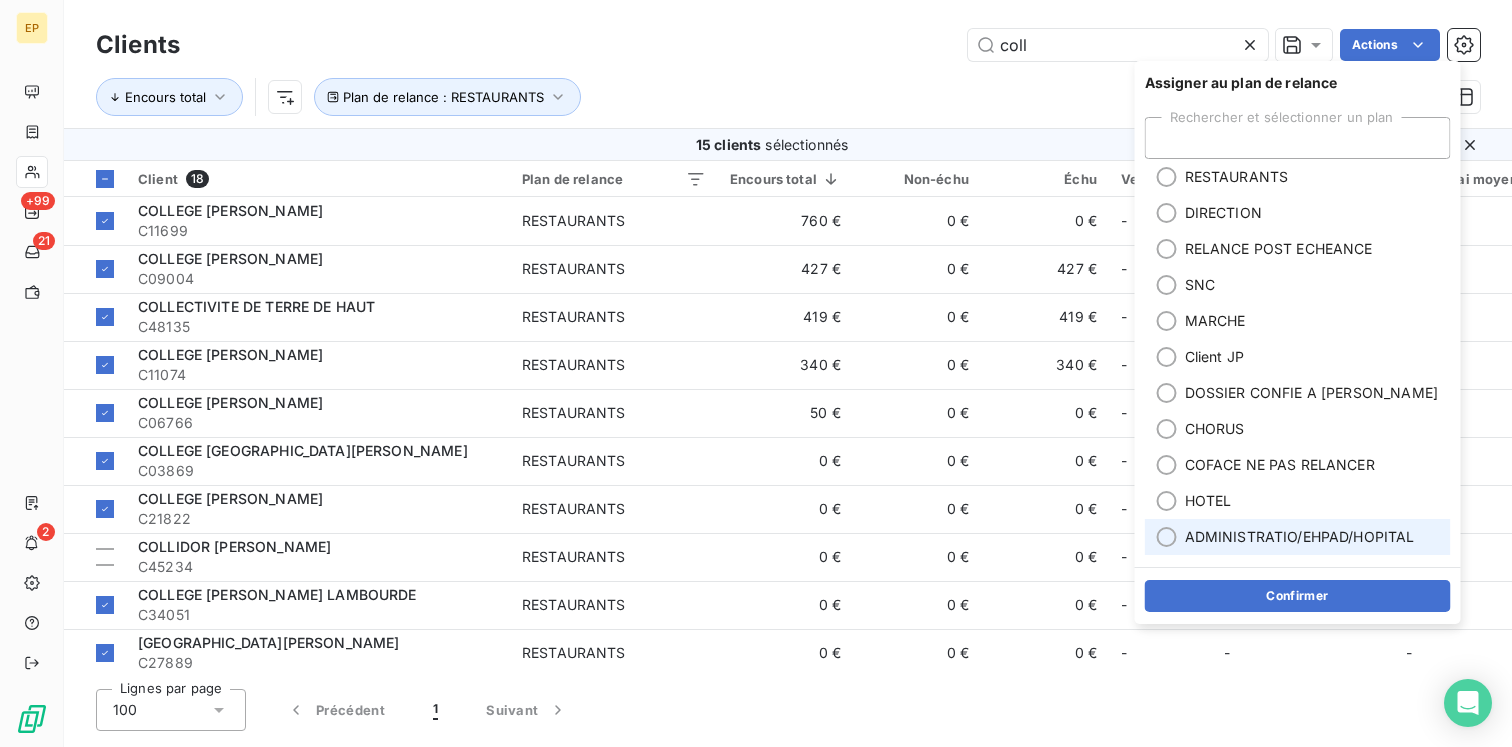 click on "ADMINISTRATIO/EHPAD/HOPITAL" at bounding box center (1300, 537) 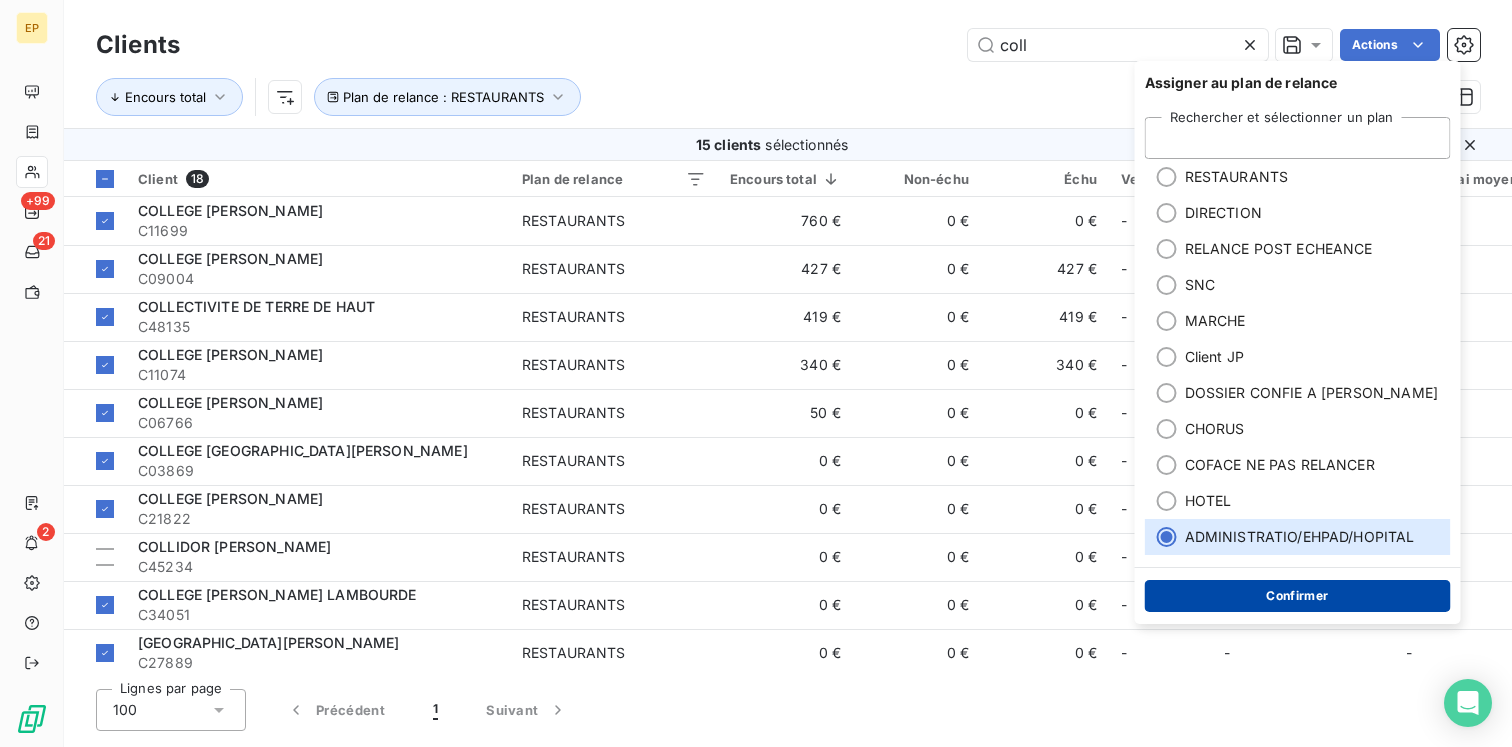 click on "Confirmer" at bounding box center [1298, 596] 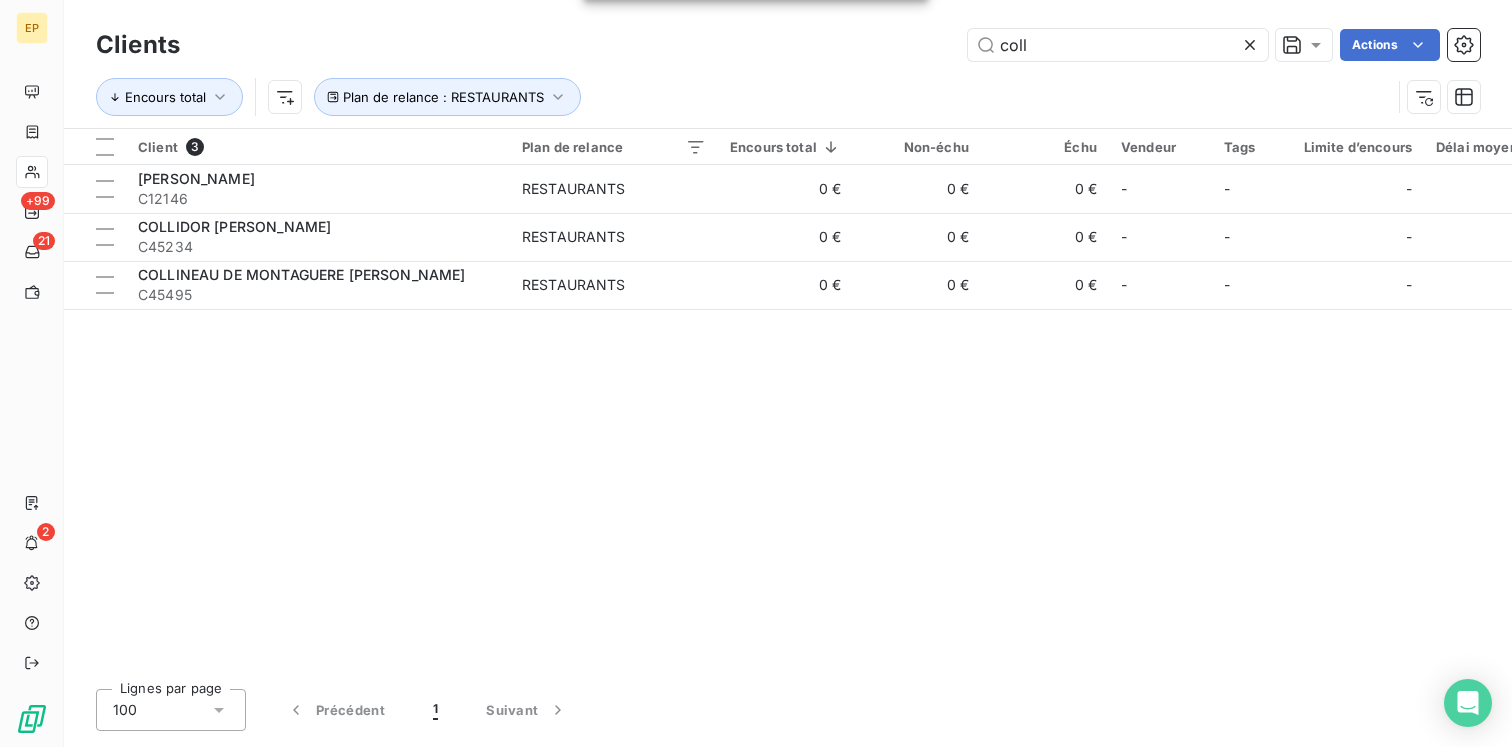 click 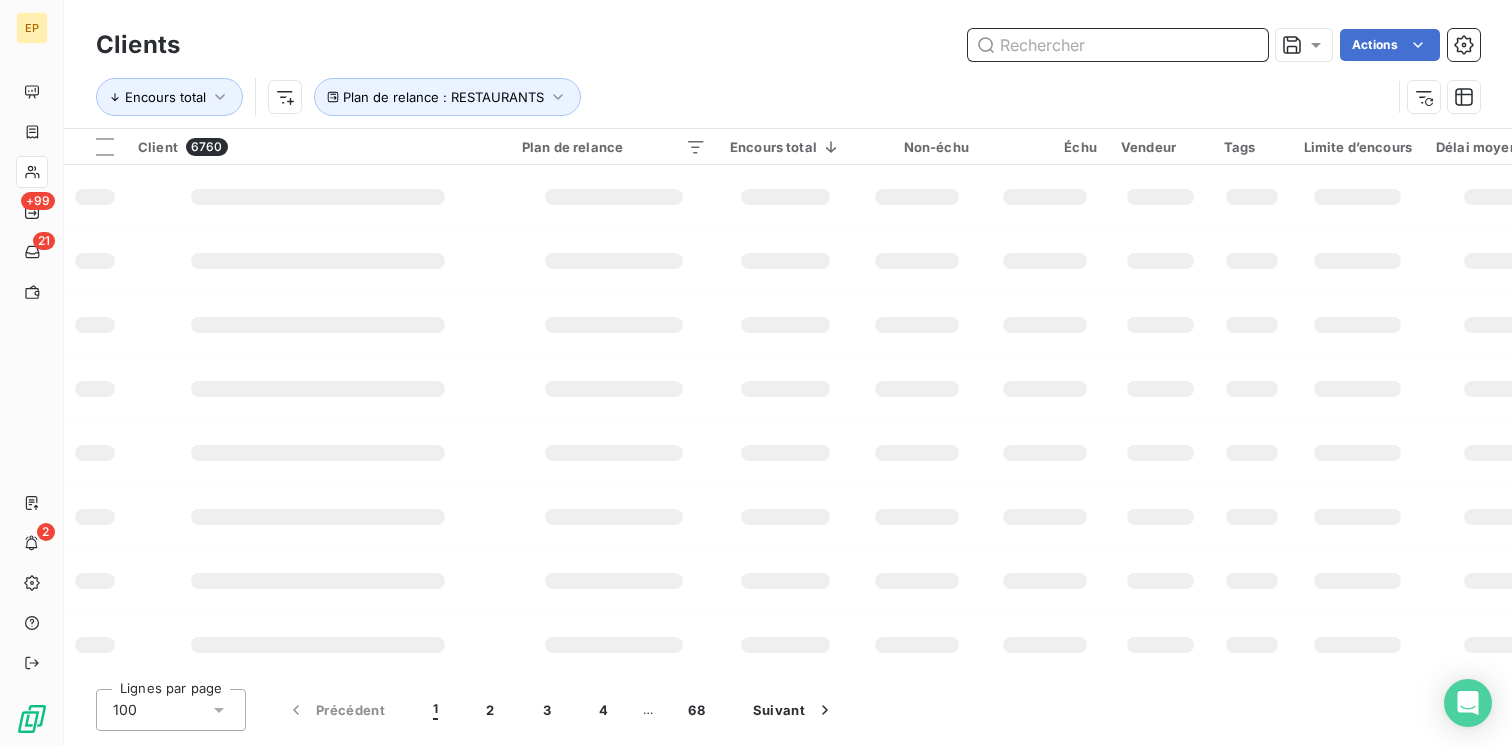 click at bounding box center (1118, 45) 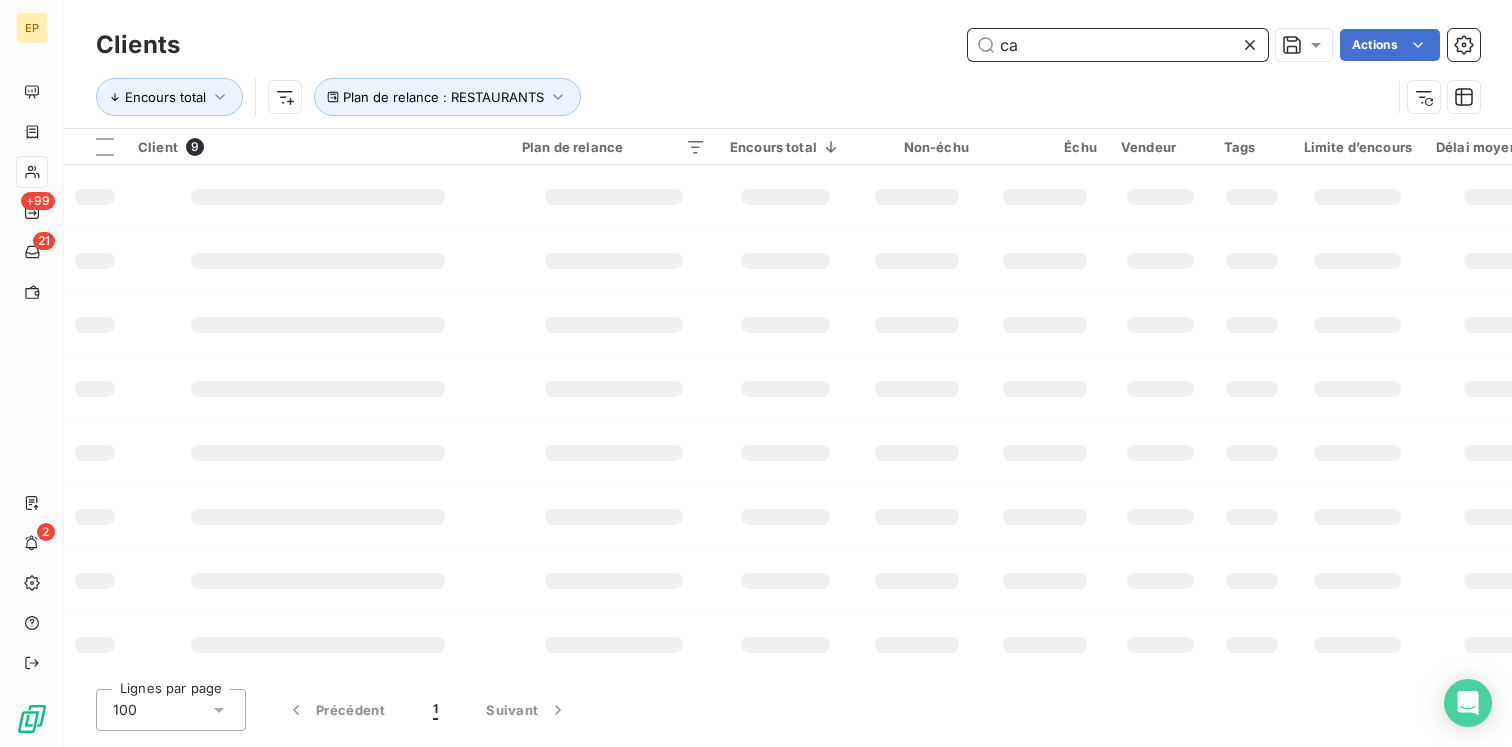 type on "c" 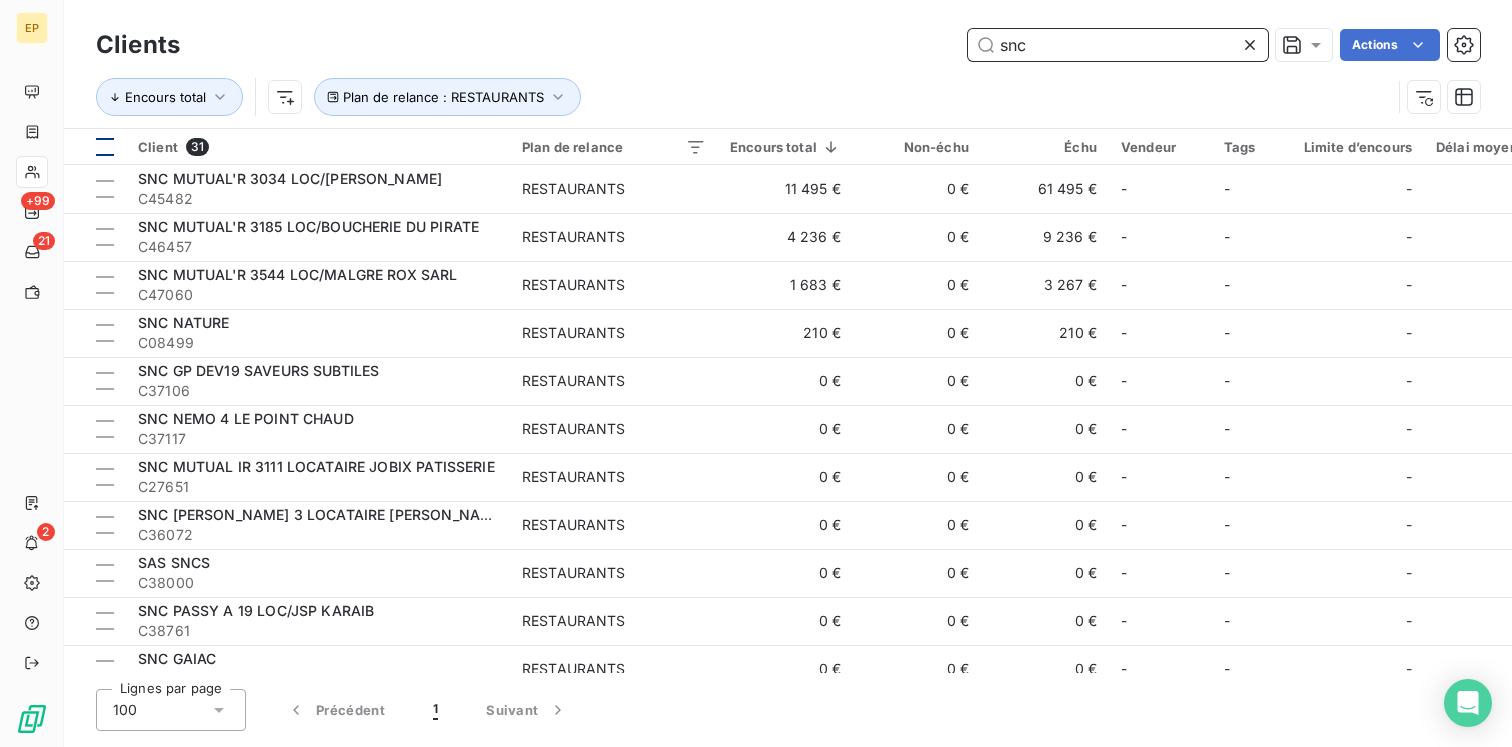 type on "snc" 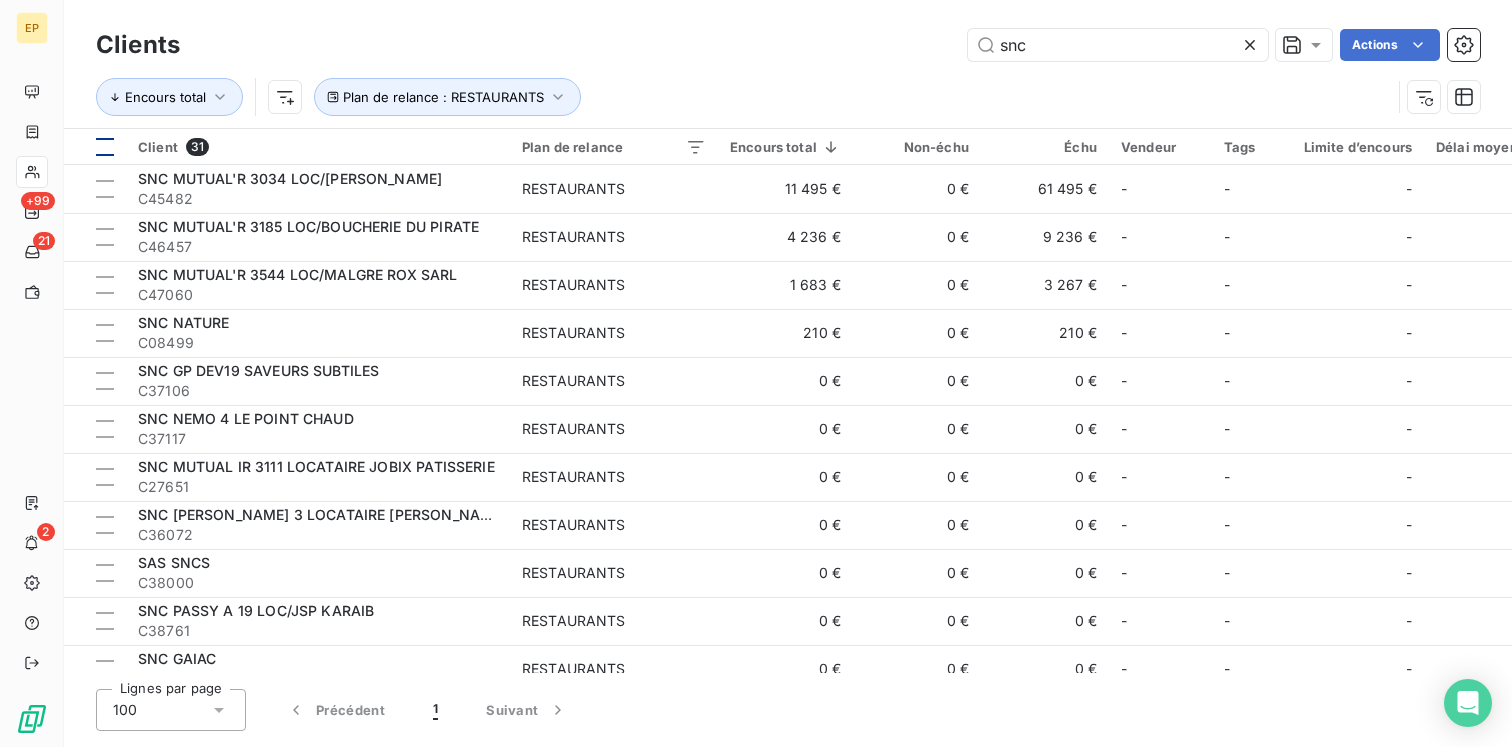 click at bounding box center [105, 147] 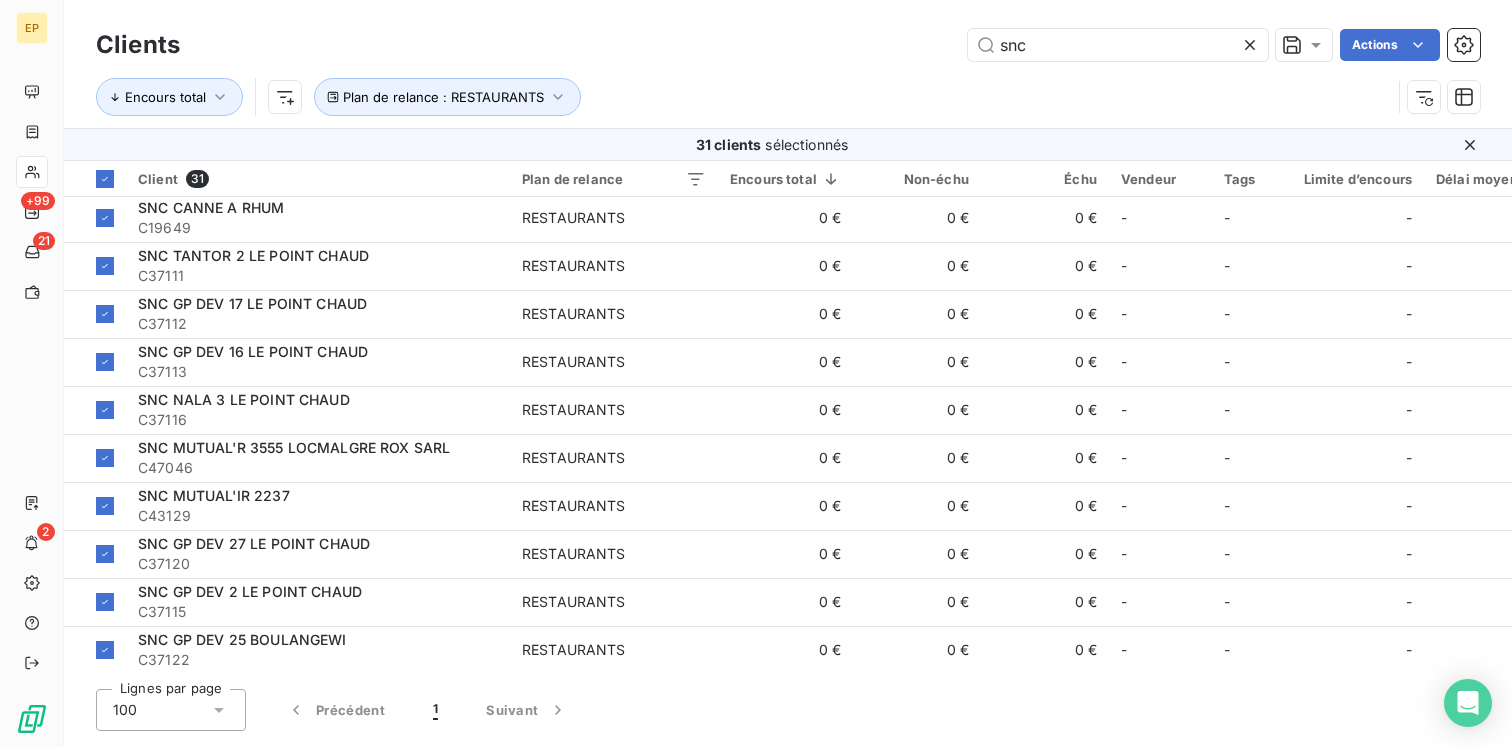 scroll, scrollTop: 1020, scrollLeft: 0, axis: vertical 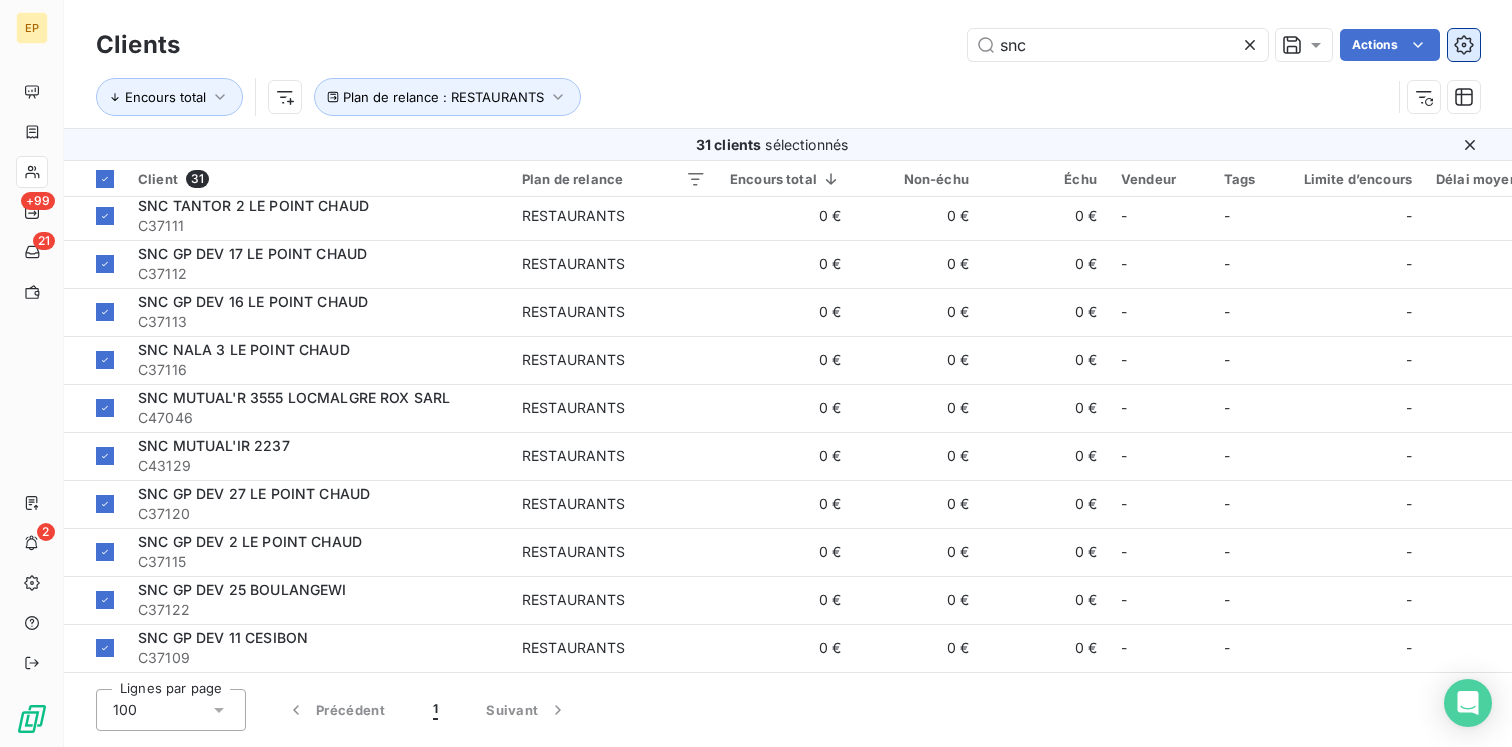 click 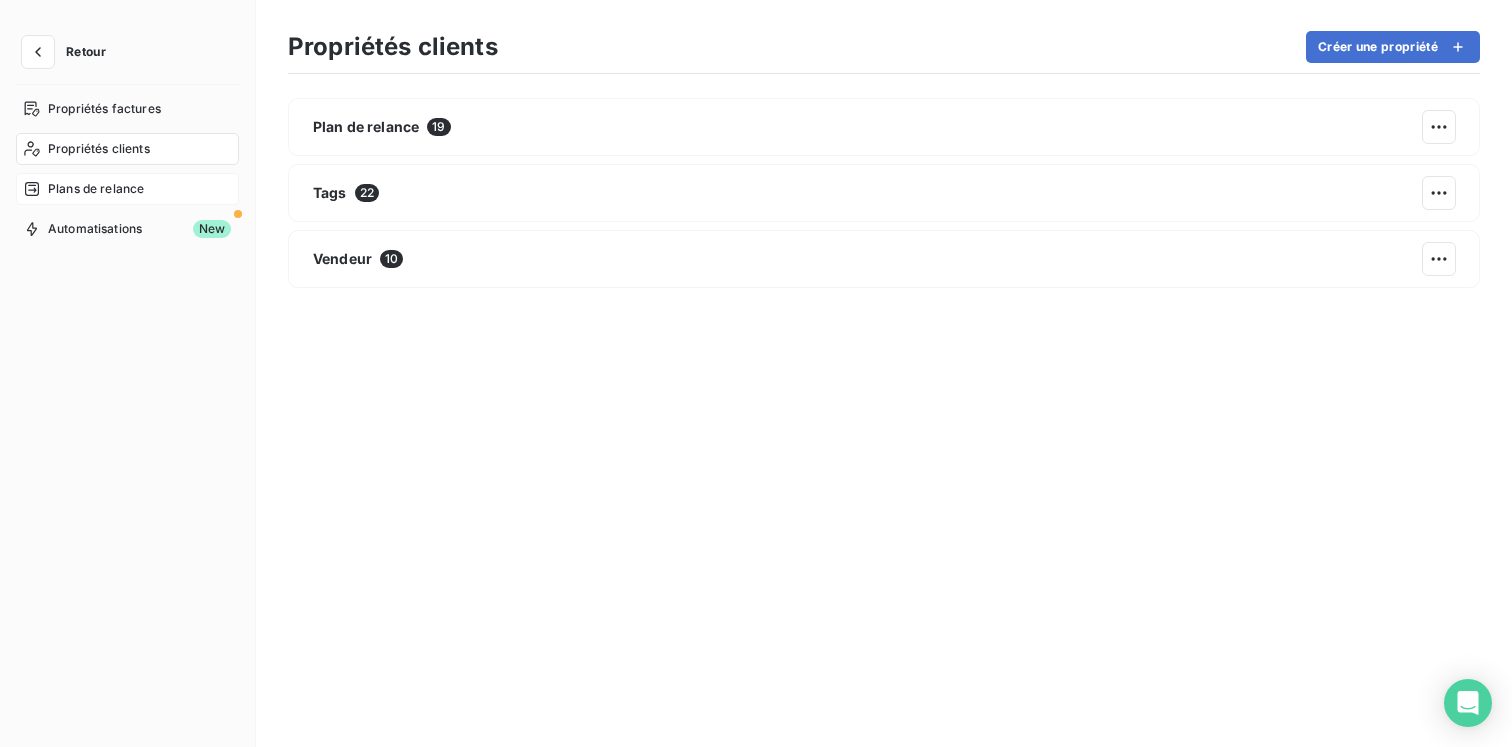 click on "Plans de relance" at bounding box center [96, 189] 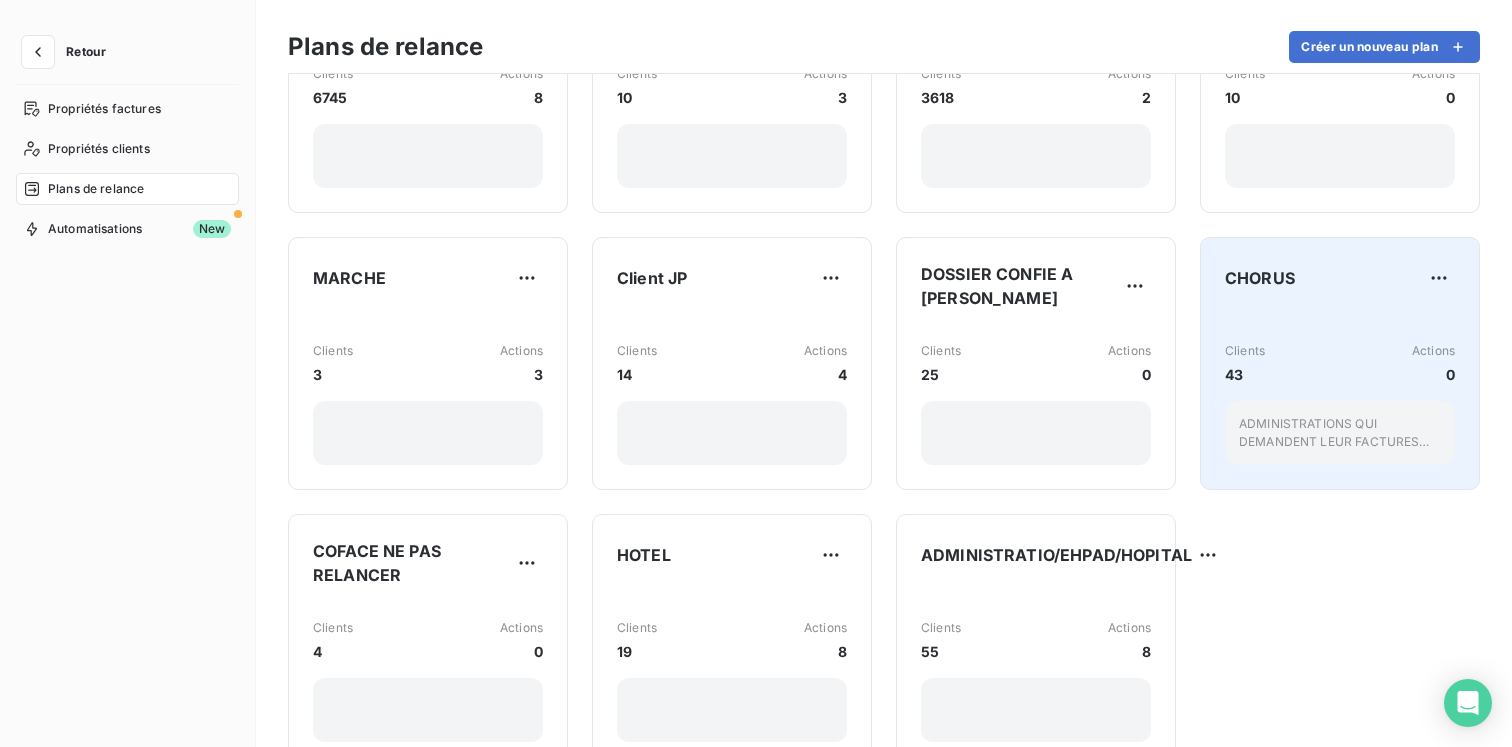 scroll, scrollTop: 0, scrollLeft: 0, axis: both 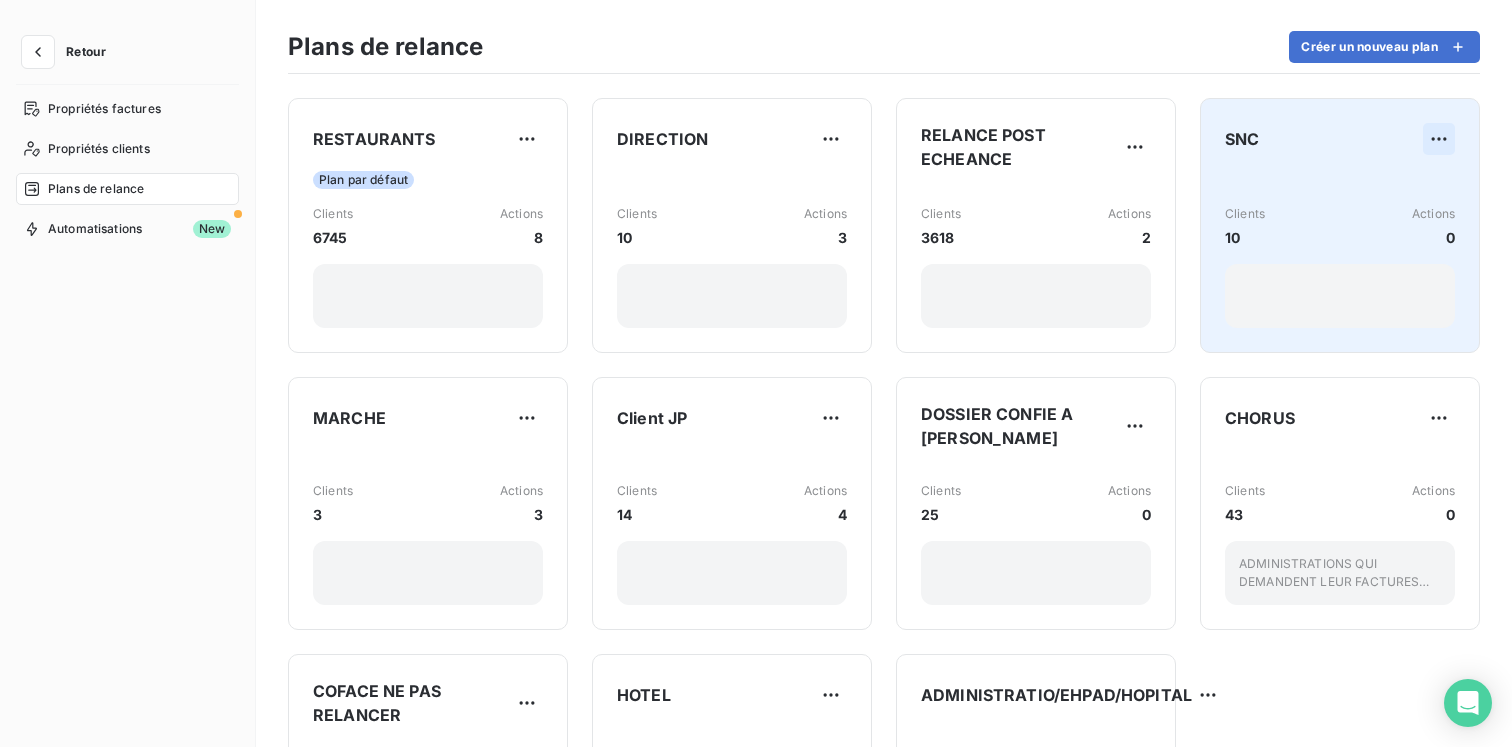 click on "Retour Propriétés factures Propriétés clients Plans de relance Automatisations New Plans de relance Créer un nouveau plan RESTAURANTS Plan par défaut Clients 6745 Actions 8 DIRECTION Clients 10 Actions 3 RELANCE POST ECHEANCE Clients 3618 Actions 2 SNC Clients 10 Actions 0 MARCHE Clients 3 Actions 3 Client JP Clients 14 Actions 4 DOSSIER CONFIE A [PERSON_NAME] GBK Clients 25 Actions 0 CHORUS Clients 43 Actions 0 ADMINISTRATIONS QUI DEMANDENT LEUR FACTURES SUR CHORUS COFACE NE PAS RELANCER Clients 4 Actions 0 HOTEL Clients 19 Actions 8 ADMINISTRATIO/EHPAD/HOPITAL Clients 55 Actions 8" at bounding box center (756, 373) 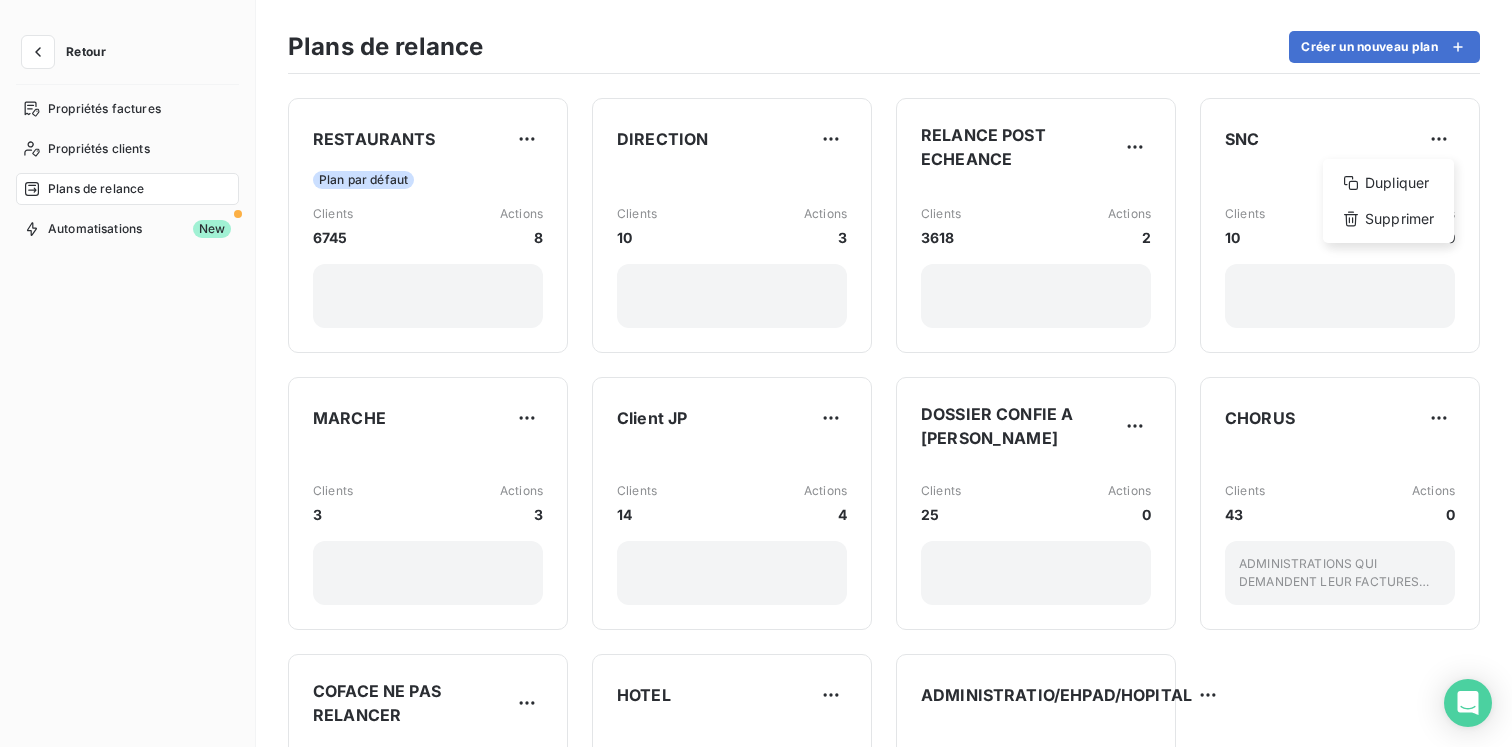 click on "Retour Propriétés factures Propriétés clients Plans de relance Automatisations New Plans de relance Créer un nouveau plan RESTAURANTS Plan par défaut Clients 6745 Actions 8 DIRECTION Clients 10 Actions 3 RELANCE POST ECHEANCE Clients 3618 Actions 2 SNC Dupliquer Supprimer Clients 10 Actions 0 MARCHE Clients 3 Actions 3 Client JP Clients 14 Actions 4 DOSSIER CONFIE A [PERSON_NAME] GBK Clients 25 Actions 0 CHORUS Clients 43 Actions 0 ADMINISTRATIONS QUI DEMANDENT LEUR FACTURES SUR CHORUS COFACE NE PAS RELANCER Clients 4 Actions 0 HOTEL Clients 19 Actions 8 ADMINISTRATIO/EHPAD/HOPITAL Clients 55 Actions 8" at bounding box center (756, 373) 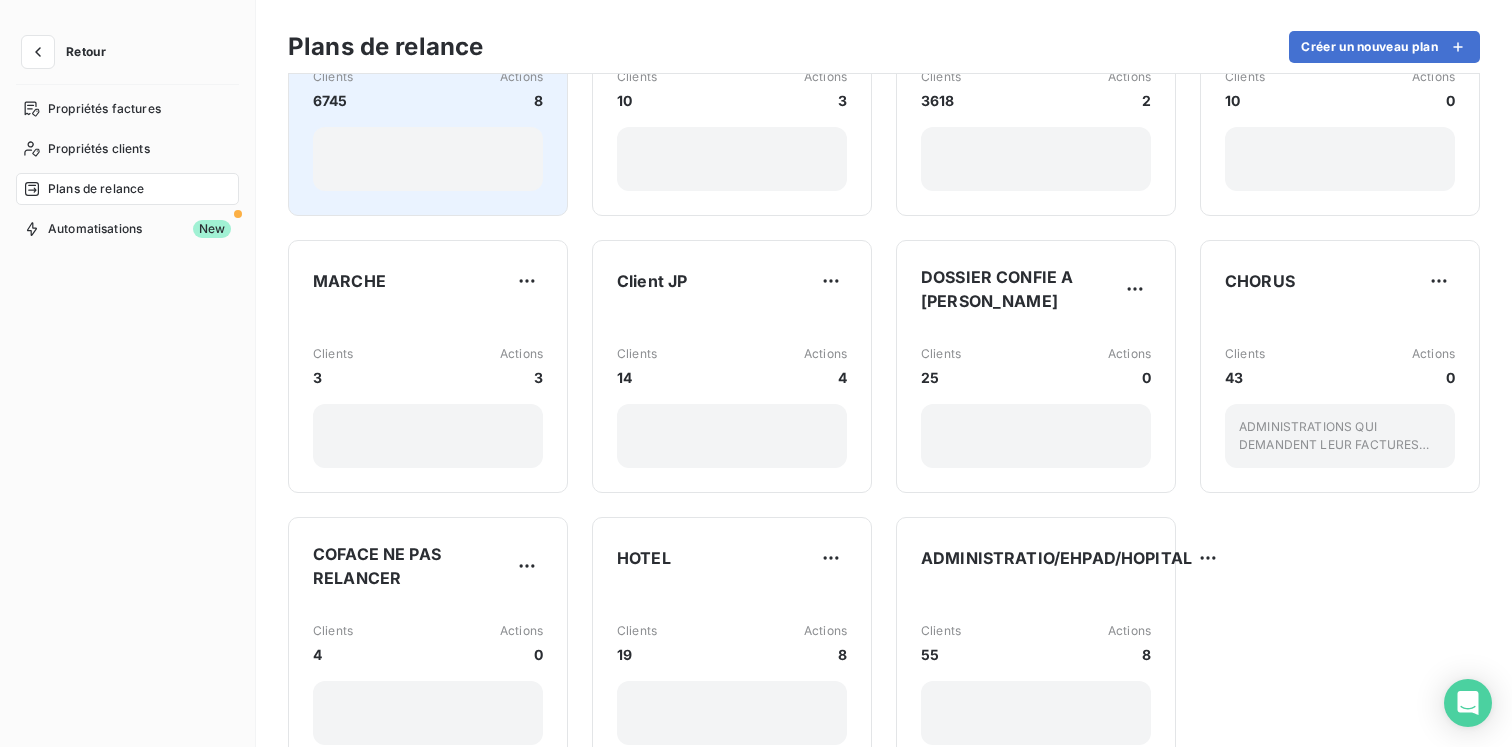 scroll, scrollTop: 192, scrollLeft: 0, axis: vertical 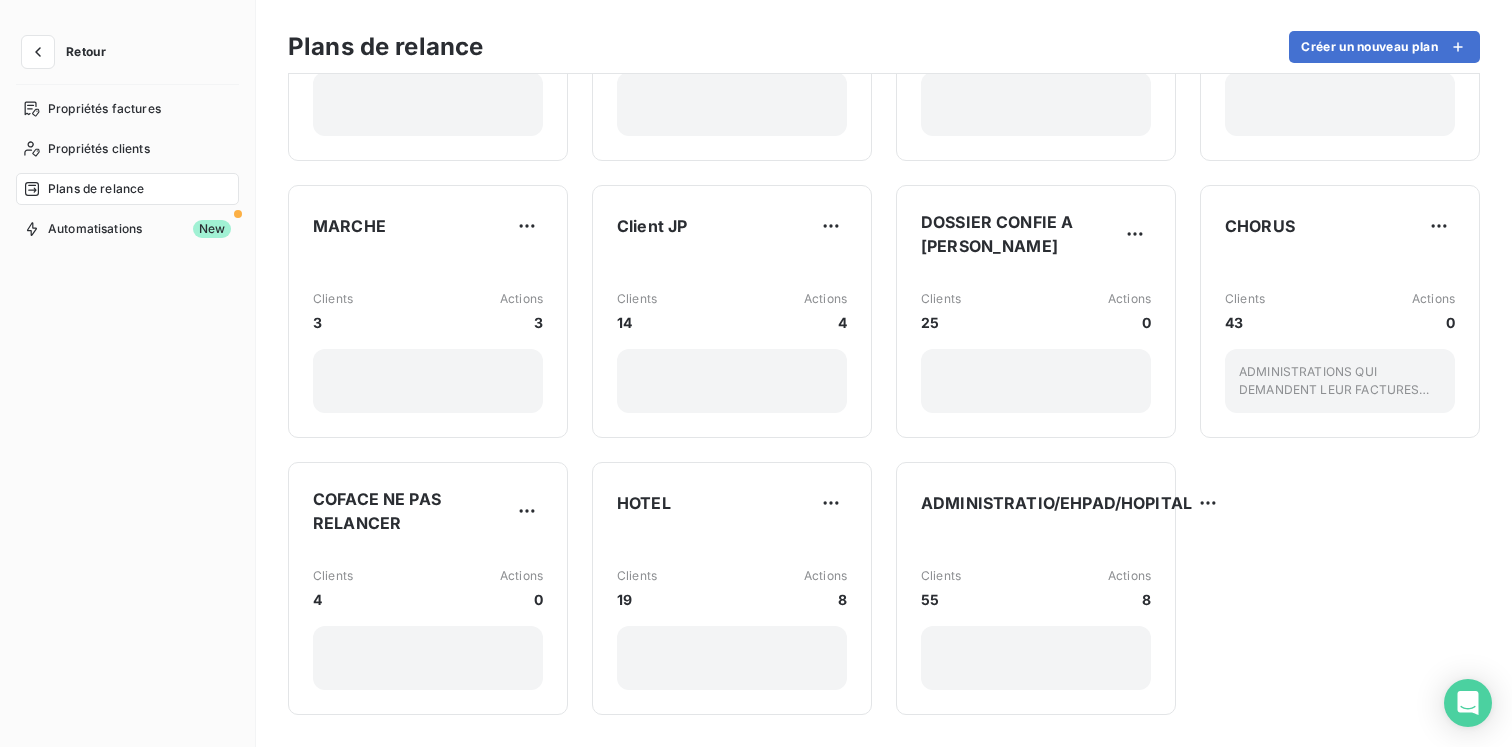 click on "Retour" at bounding box center (86, 52) 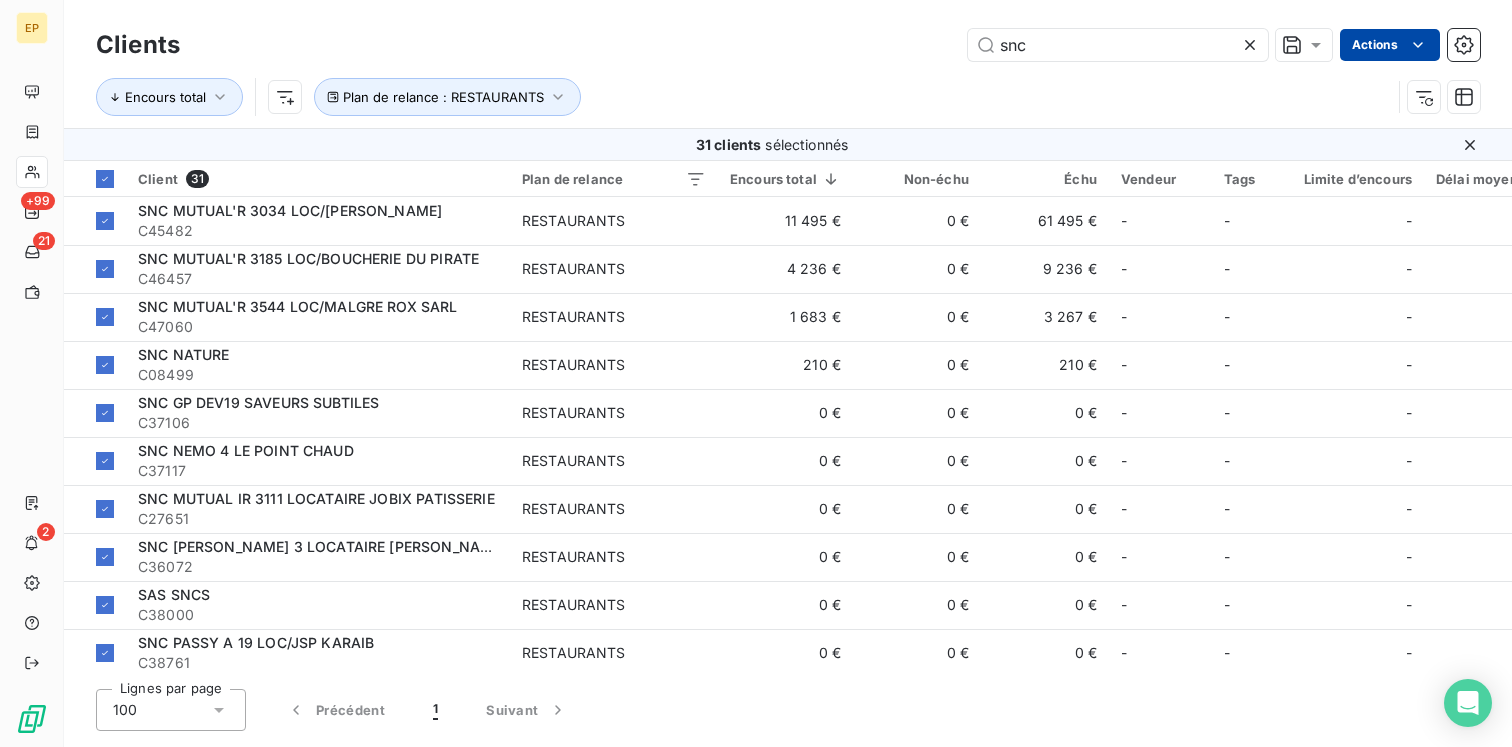 click on "EP +99 21 2 Clients snc Actions Encours total Plan de relance  : RESTAURANTS  31 clients   sélectionnés Client 31 Plan de relance Encours total Non-échu Échu Vendeur Tags Limite d’encours Délai moyen de paiement Plan de relance SNC MUTUAL'R 3034 LOC/LAVERIE BESSON C45482 RESTAURANTS 11 495 € 0 € 61 495 € - - - vamp + 1 SNC MUTUAL'R 3185 LOC/BOUCHERIE DU PIRATE C46457 RESTAURANTS 4 236 € 0 € 9 236 € - - - - SNC MUTUAL'R 3544 LOC/MALGRE ROX SARL C47060 RESTAURANTS 1 683 € 0 € 3 267 € - - - - SNC NATURE C08499 RESTAURANTS 210 € 0 € 210 € - - - - SNC GP DEV19 SAVEURS SUBTILES C37106 RESTAURANTS 0 € 0 € 0 € - - - - SNC NEMO 4 LE POINT CHAUD C37117 RESTAURANTS 0 € 0 € 0 € - - - - SNC MUTUAL IR 3111  LOCATAIRE JOBIX PATISSERIE C27651 RESTAURANTS 0 € 0 € 0 € - - - - SNC [PERSON_NAME] 3 LOCATAIRE [PERSON_NAME] C36072 RESTAURANTS 0 € 0 € 0 € - - - - SAS SNCS C38000 RESTAURANTS 0 € 0 € 0 € - - - - C38761 RESTAURANTS -" at bounding box center (756, 373) 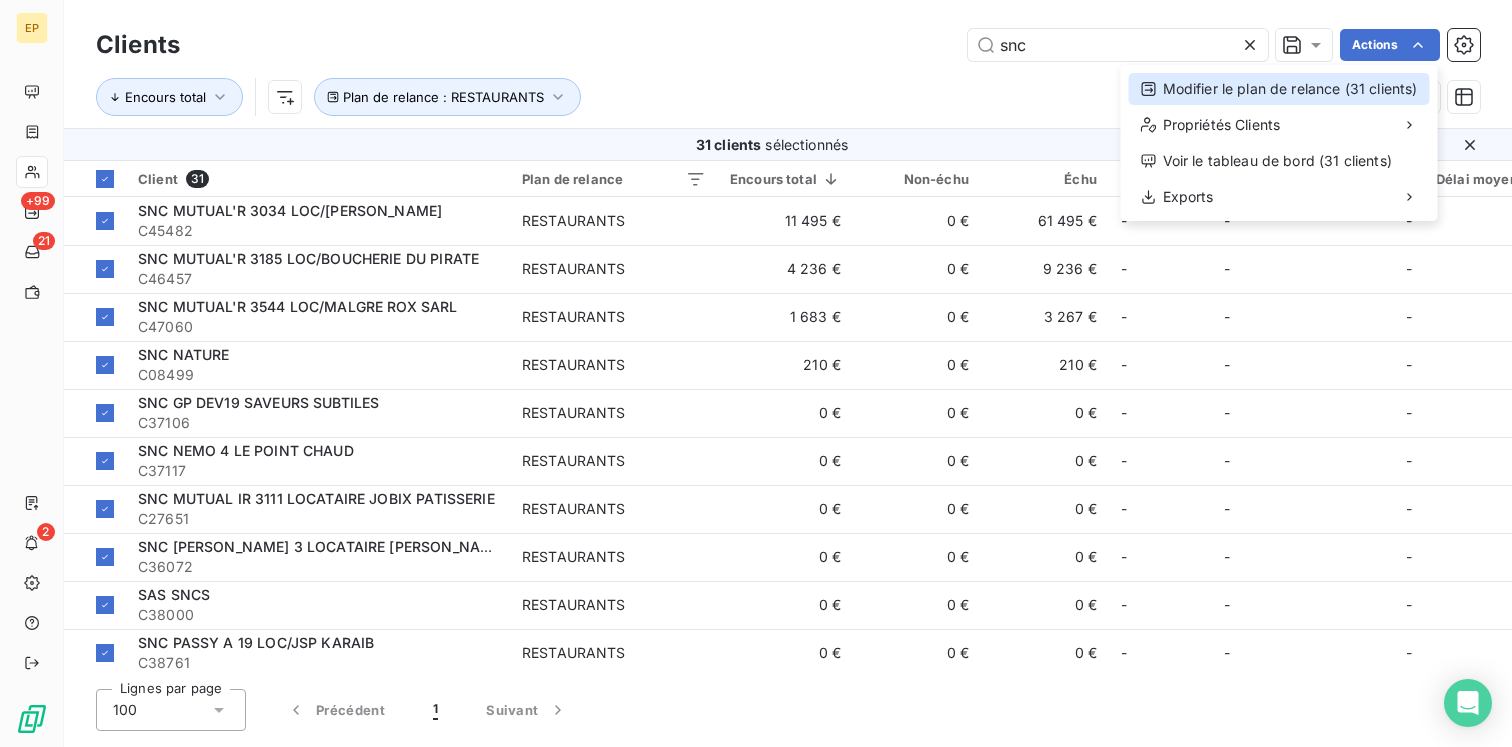 click on "Modifier le plan de relance (31 clients)" at bounding box center (1279, 89) 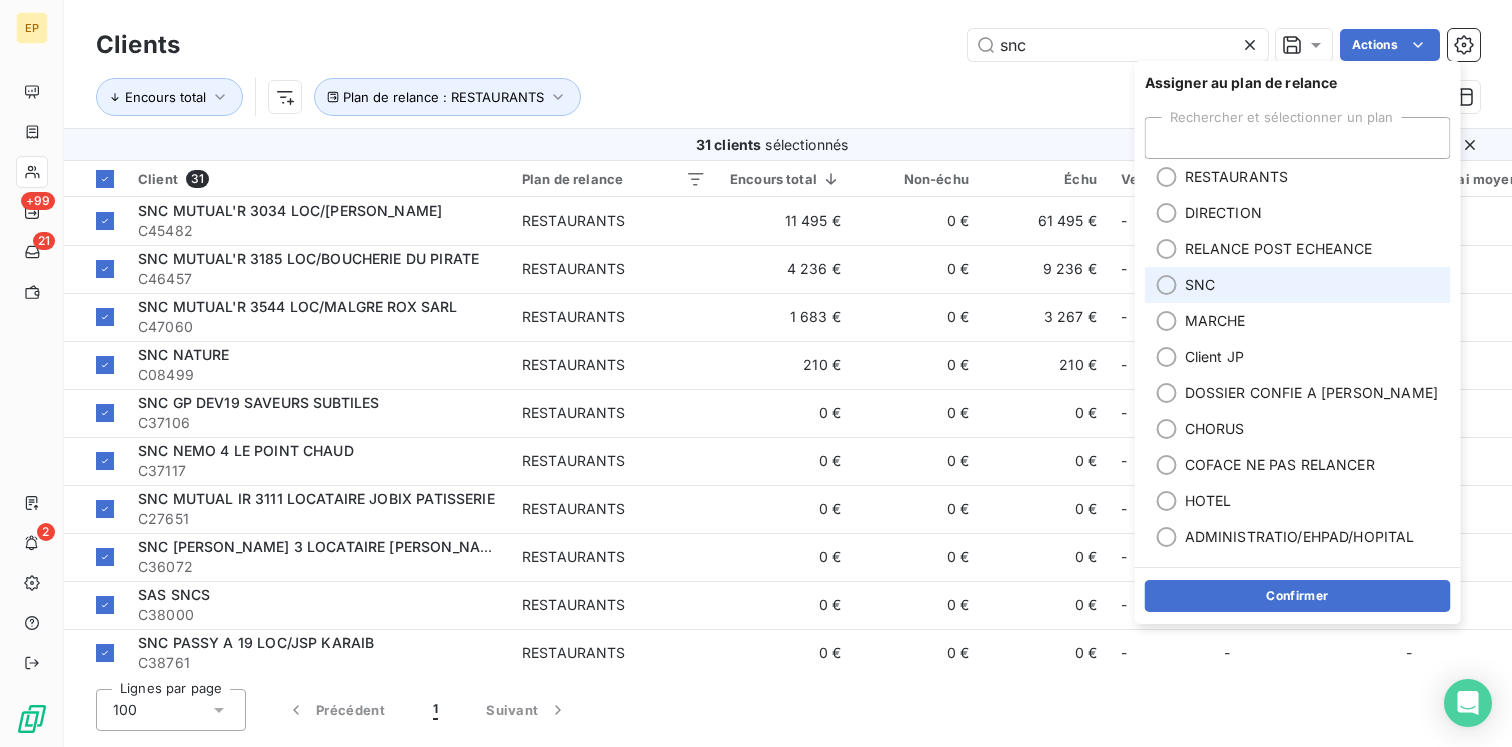 click on "SNC" at bounding box center [1298, 285] 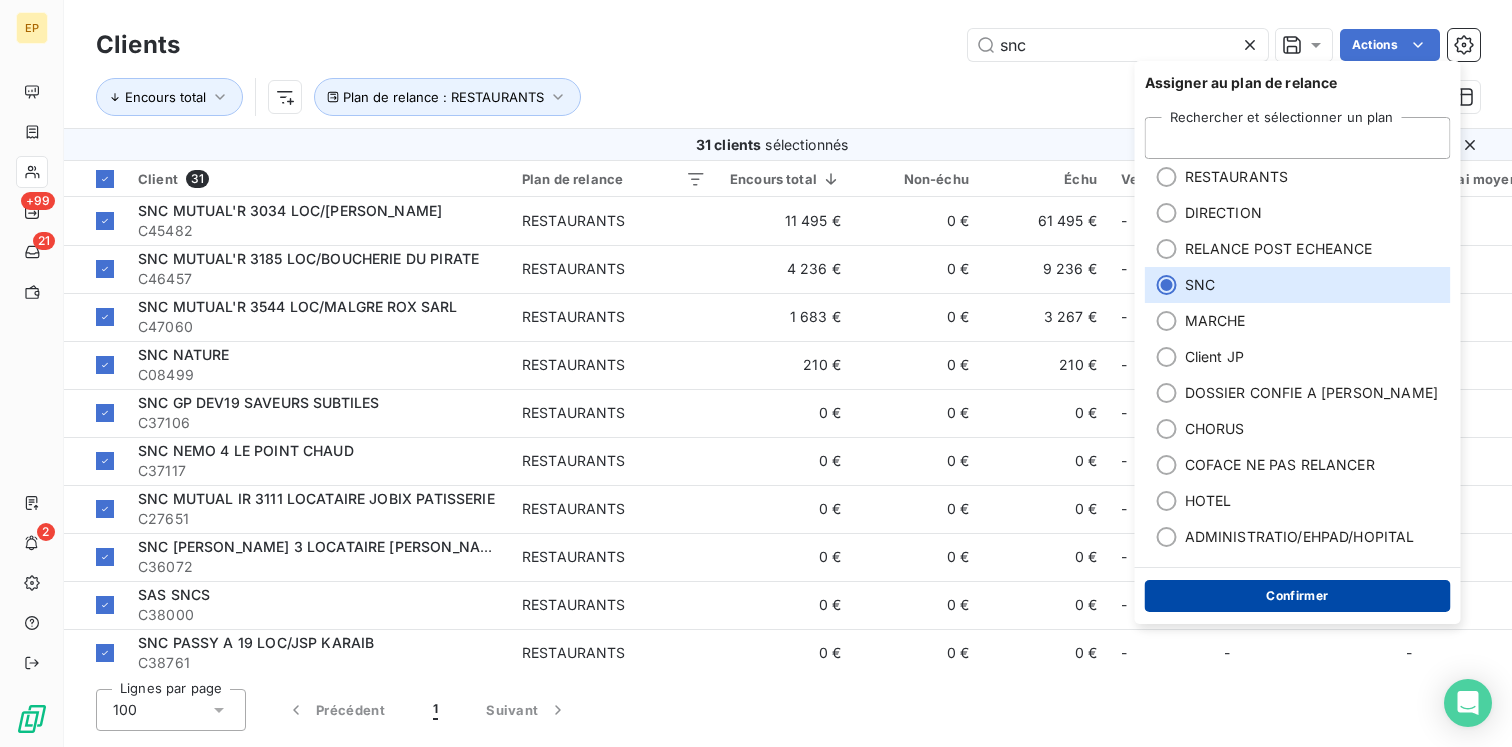click on "Confirmer" at bounding box center (1298, 596) 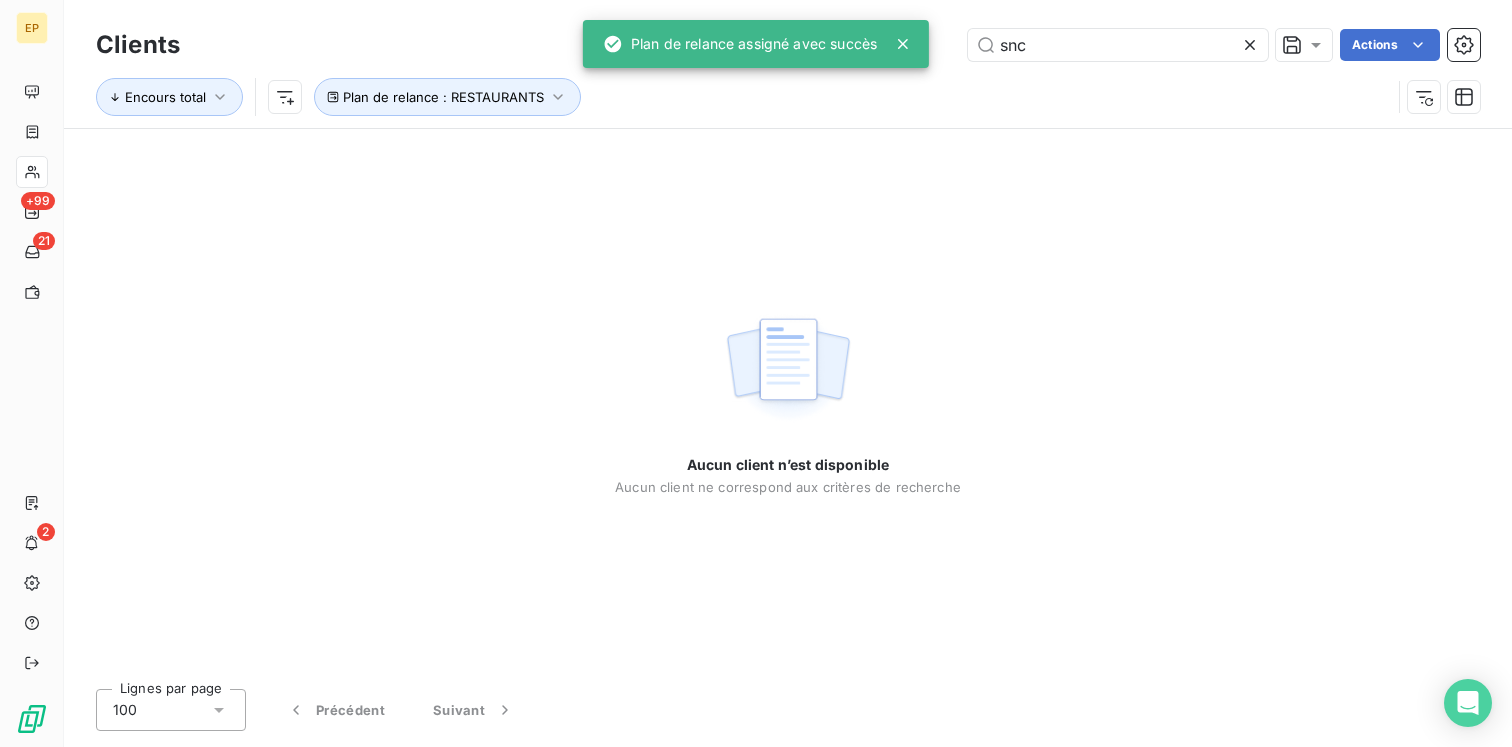 click 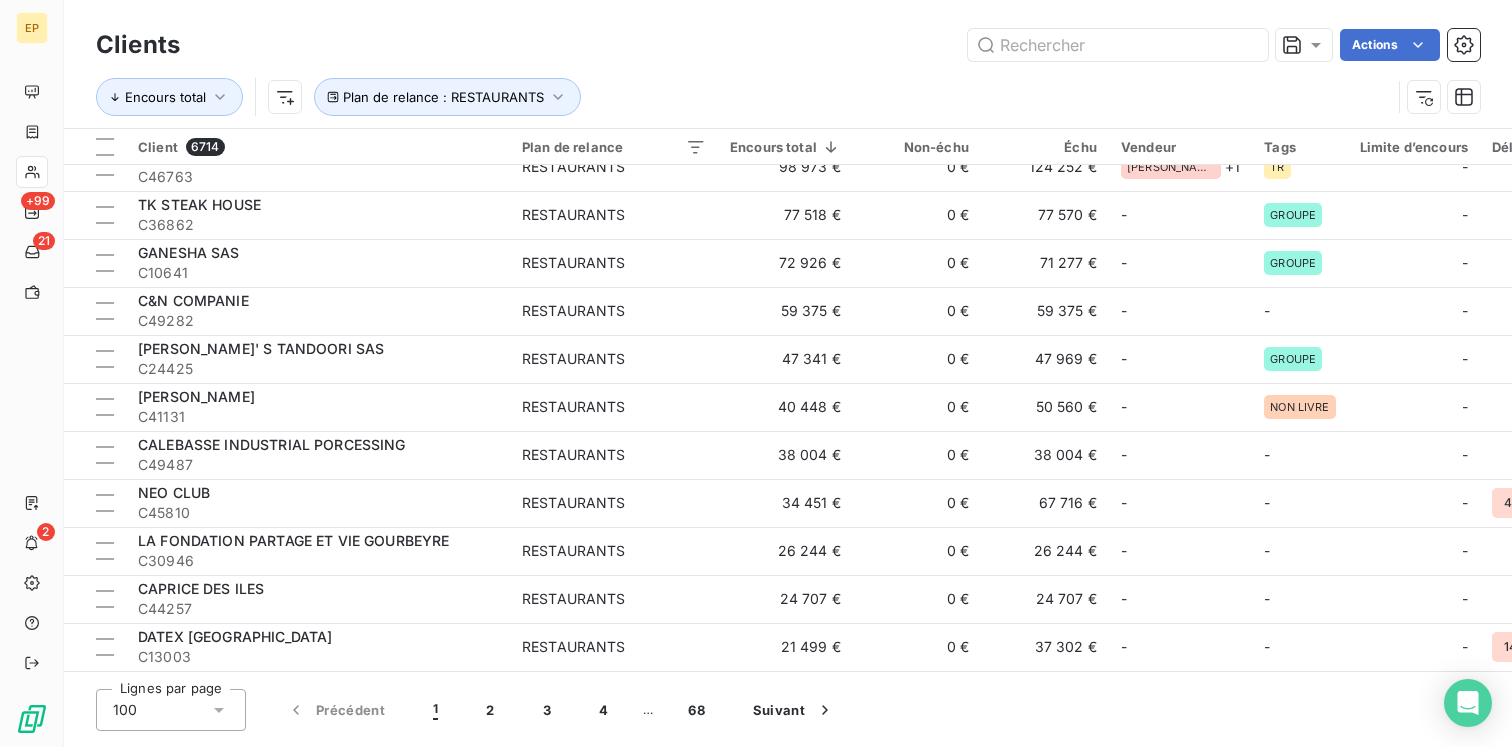scroll, scrollTop: 0, scrollLeft: 0, axis: both 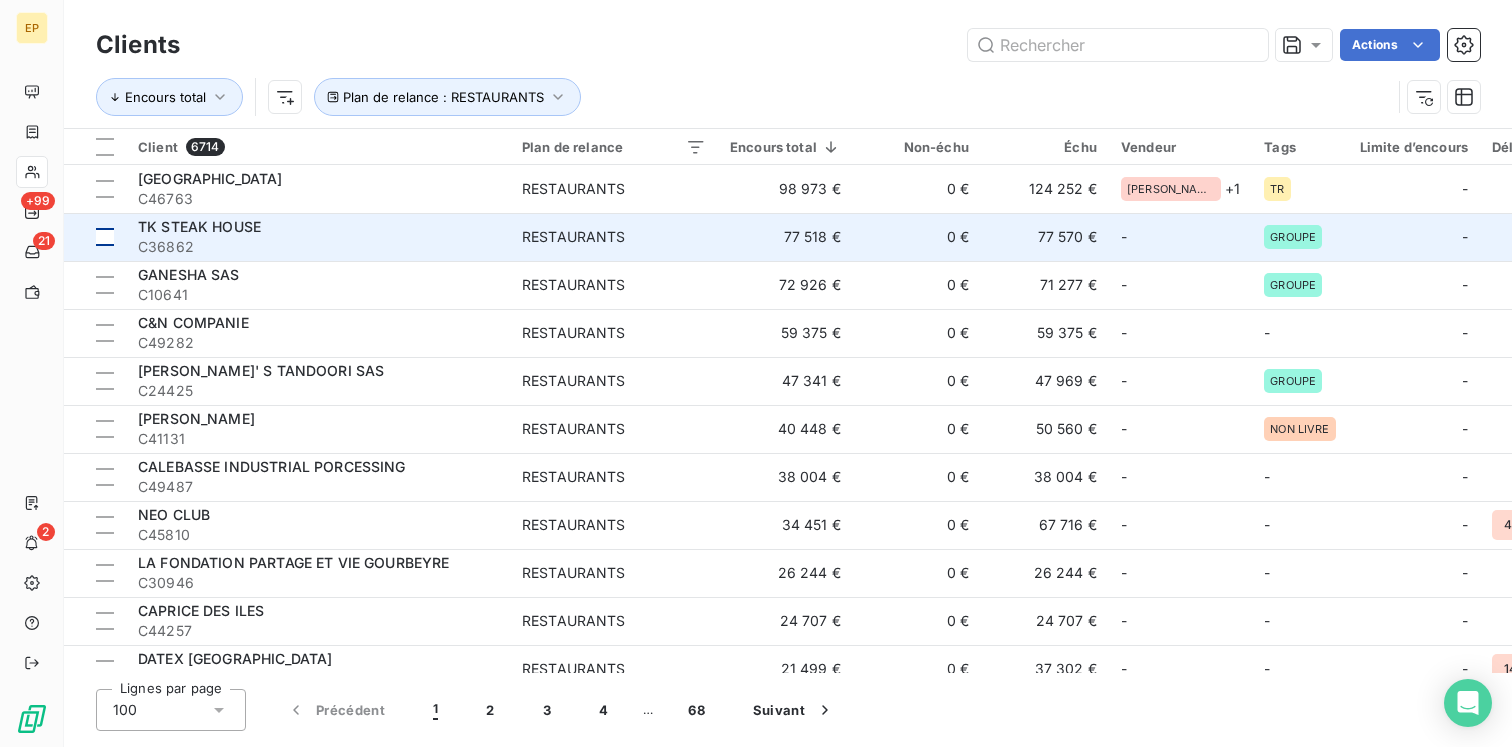 click at bounding box center (105, 237) 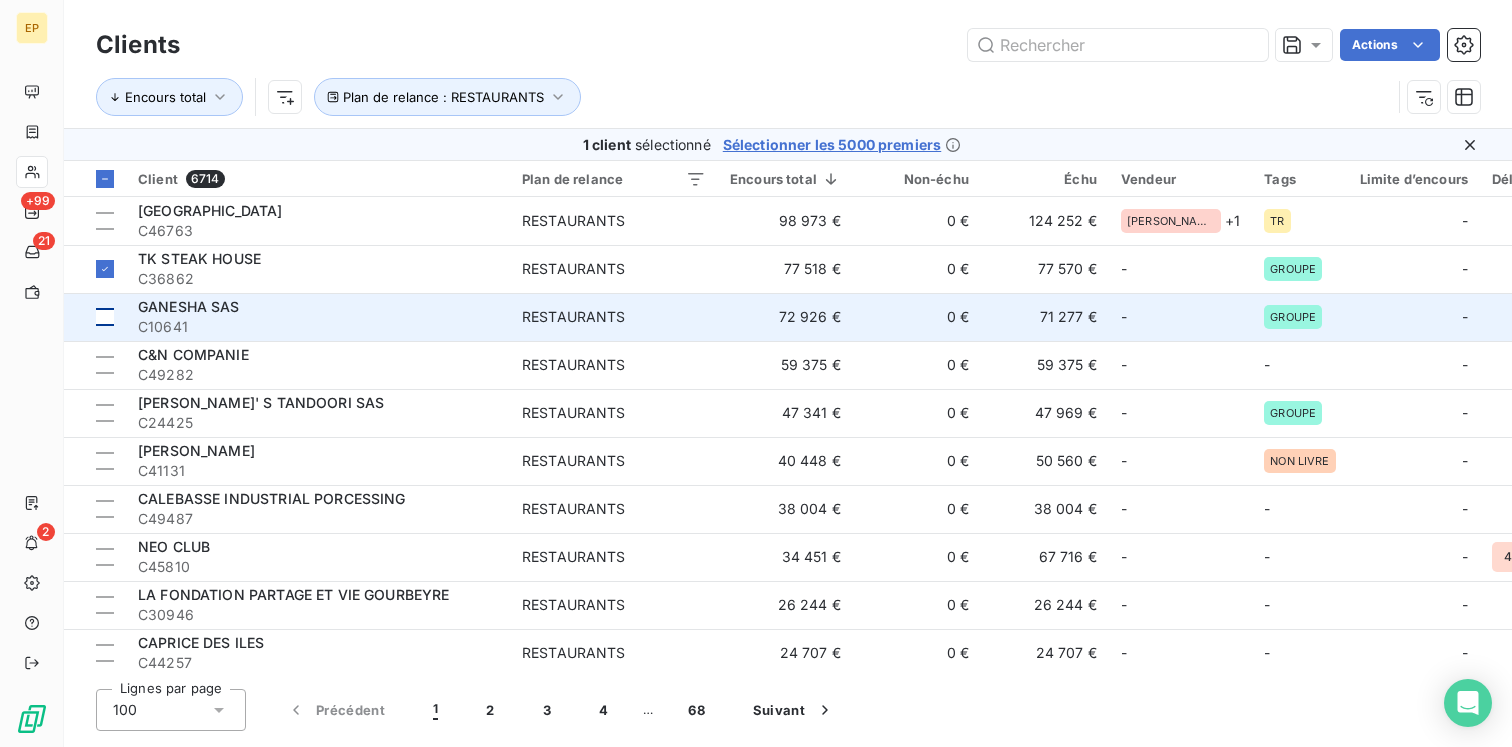 click at bounding box center [105, 317] 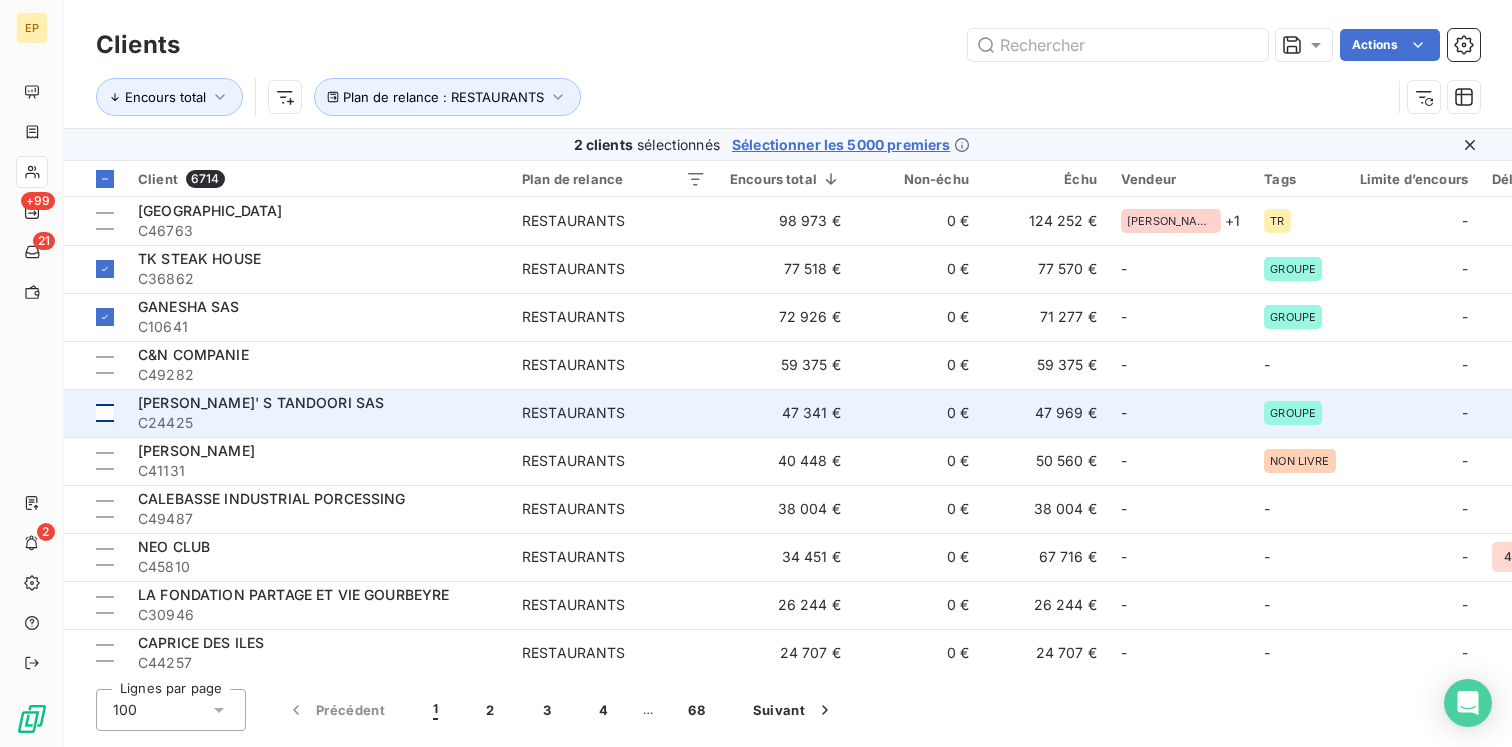 click at bounding box center [105, 413] 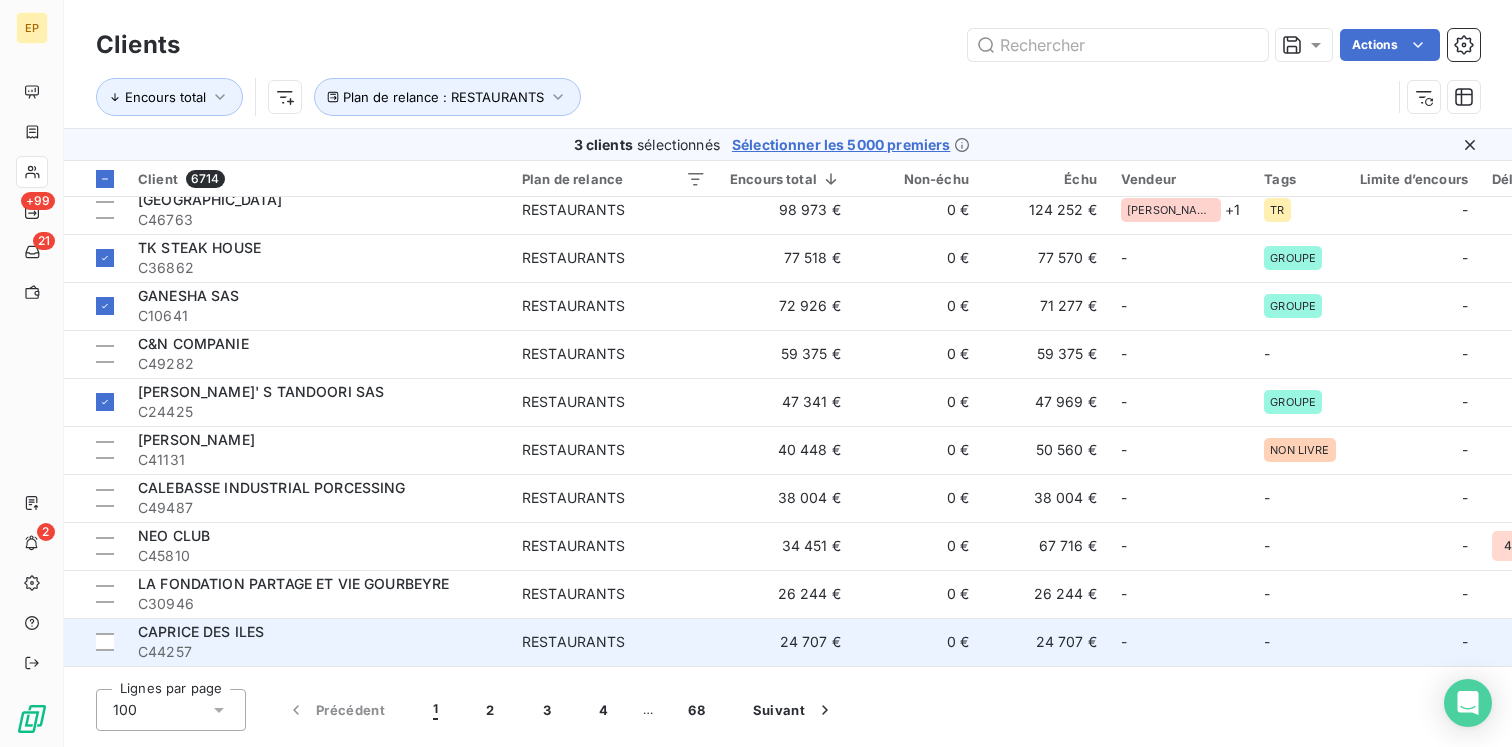 scroll, scrollTop: 0, scrollLeft: 0, axis: both 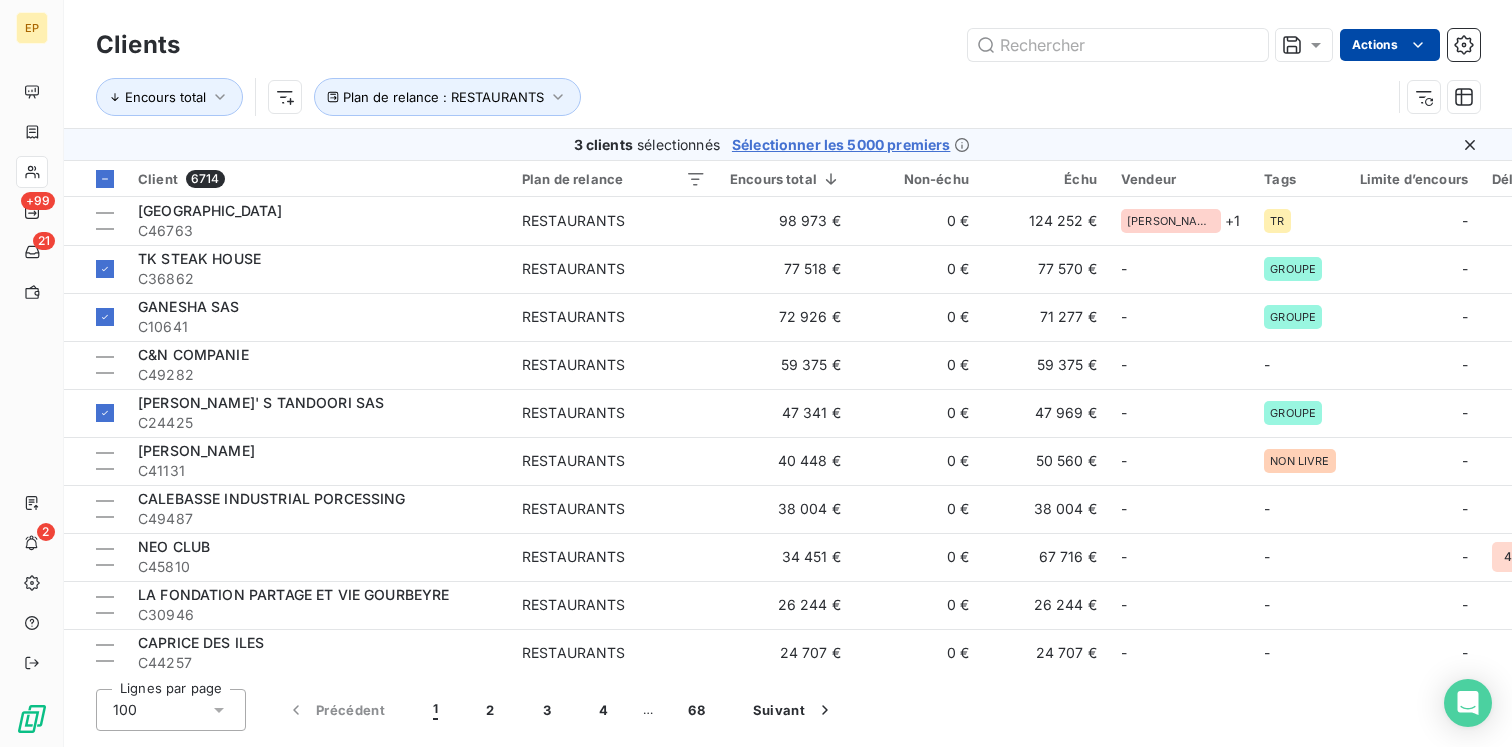 click on "EP +99 21 2 Clients Actions Encours total Plan de relance  : RESTAURANTS  3 clients   sélectionnés Sélectionner les 5000 premiers Client 6714 Plan de relance Encours total Non-échu Échu Vendeur Tags Limite d’encours Délai moyen de paiement Plan de relance CARIBBEAN BEACH RESTAURANT C46763 RESTAURANTS 98 973 € 0 € 124 252 € [PERSON_NAME] + 1 TR - - TK STEAK HOUSE C36862 RESTAURANTS 77 518 € 0 € 77 570 € - GROUPE - -  GANESHA SAS C10641 RESTAURANTS 72 926 € 0 € 71 277 € - GROUPE - - C&N COMPANIE C49282 RESTAURANTS 59 375 € 0 € 59 375 € - - - - KANEL' S TANDOORI SAS C24425 RESTAURANTS 47 341 € 0 € 47 969 € - GROUPE - - [PERSON_NAME] C41131 RESTAURANTS 40 448 € 0 € 50 560 € - NON LIVRE - NE PAS RELANCER  CALEBASSE INDUSTRIAL PORCESSING C49487 RESTAURANTS 38 004 € 0 € 38 004 € - - - - NEO CLUB C45810 RESTAURANTS 34 451 € 0 € 67 716 € - - - 472 jours MAITE + 1 LA FONDATION PARTAGE ET VIE GOURBEYRE C30946" at bounding box center [756, 373] 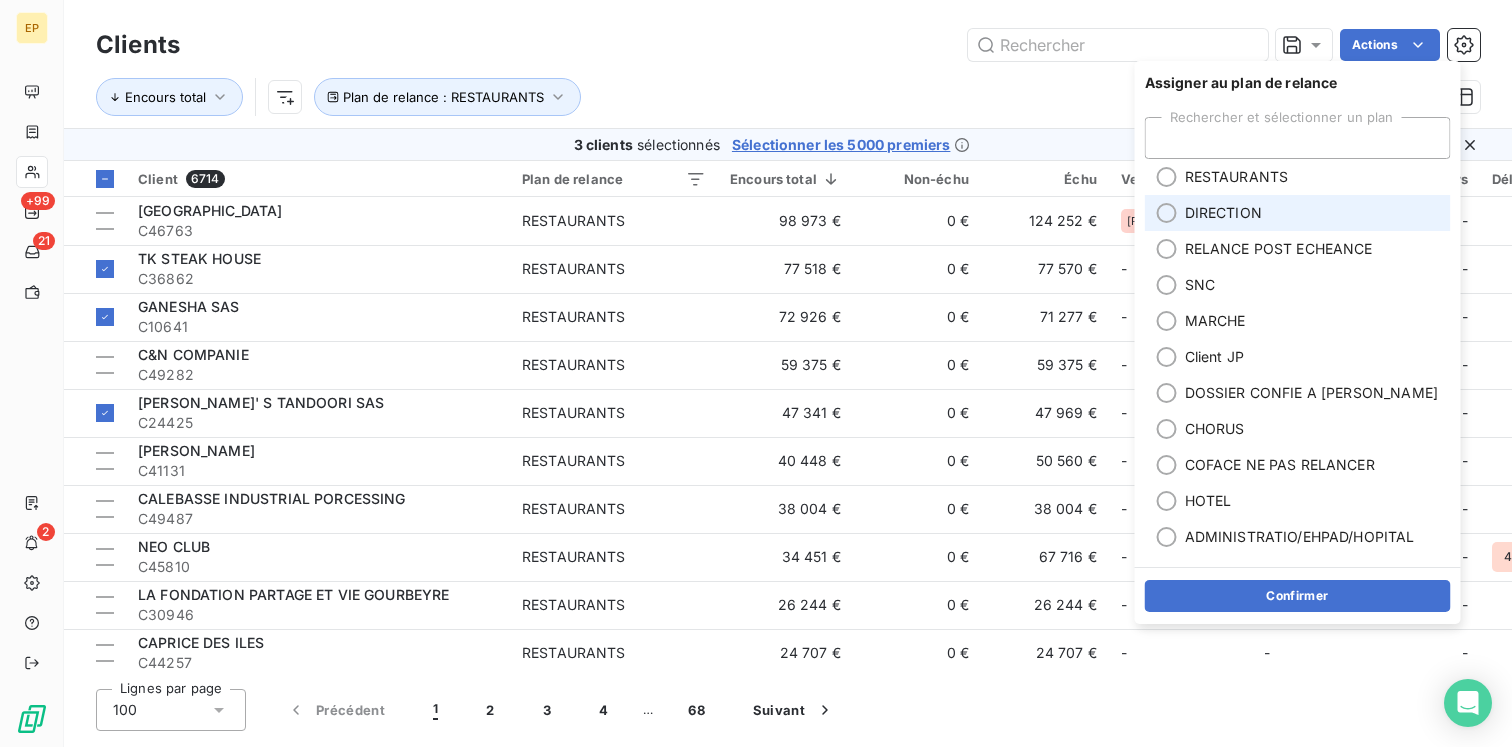 click on "DIRECTION" at bounding box center (1223, 213) 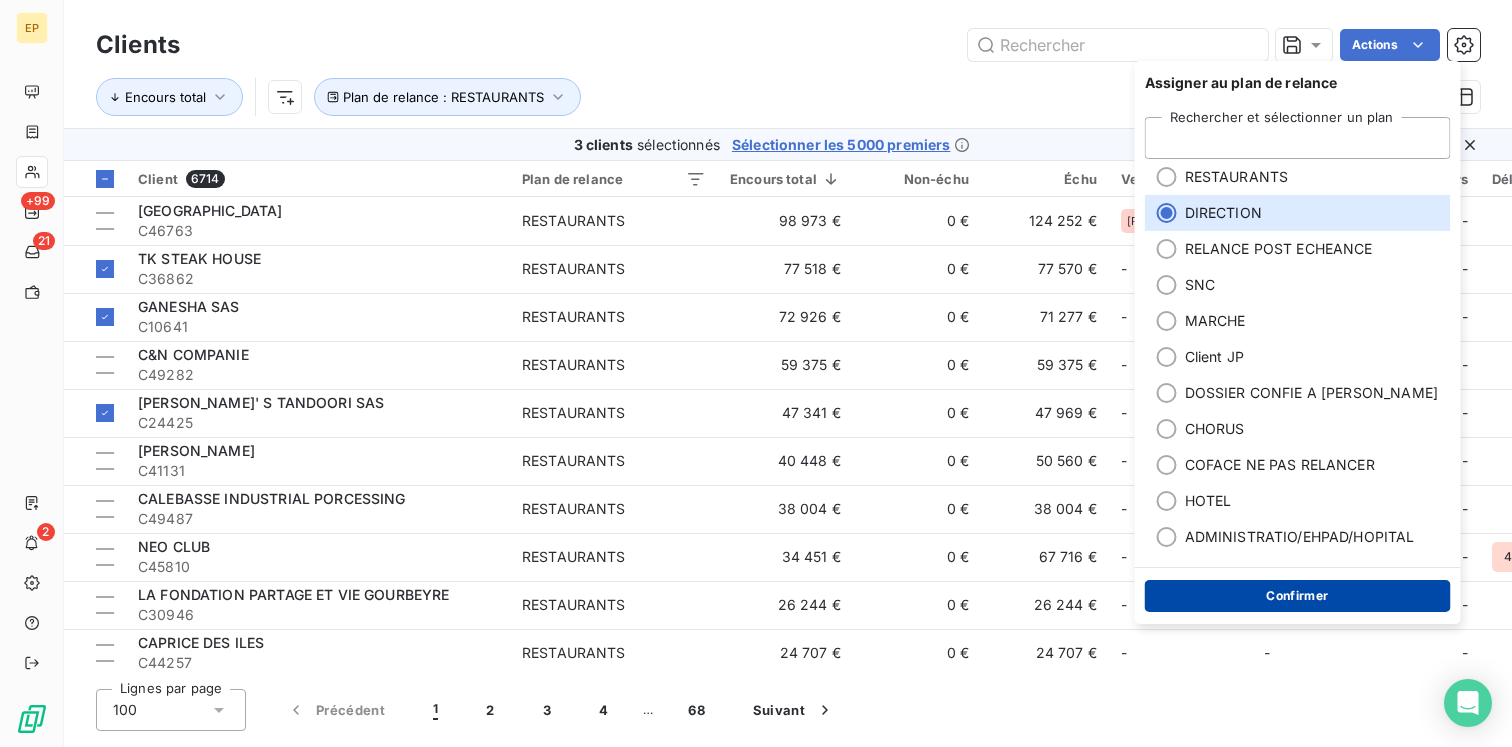 click on "Confirmer" at bounding box center [1298, 596] 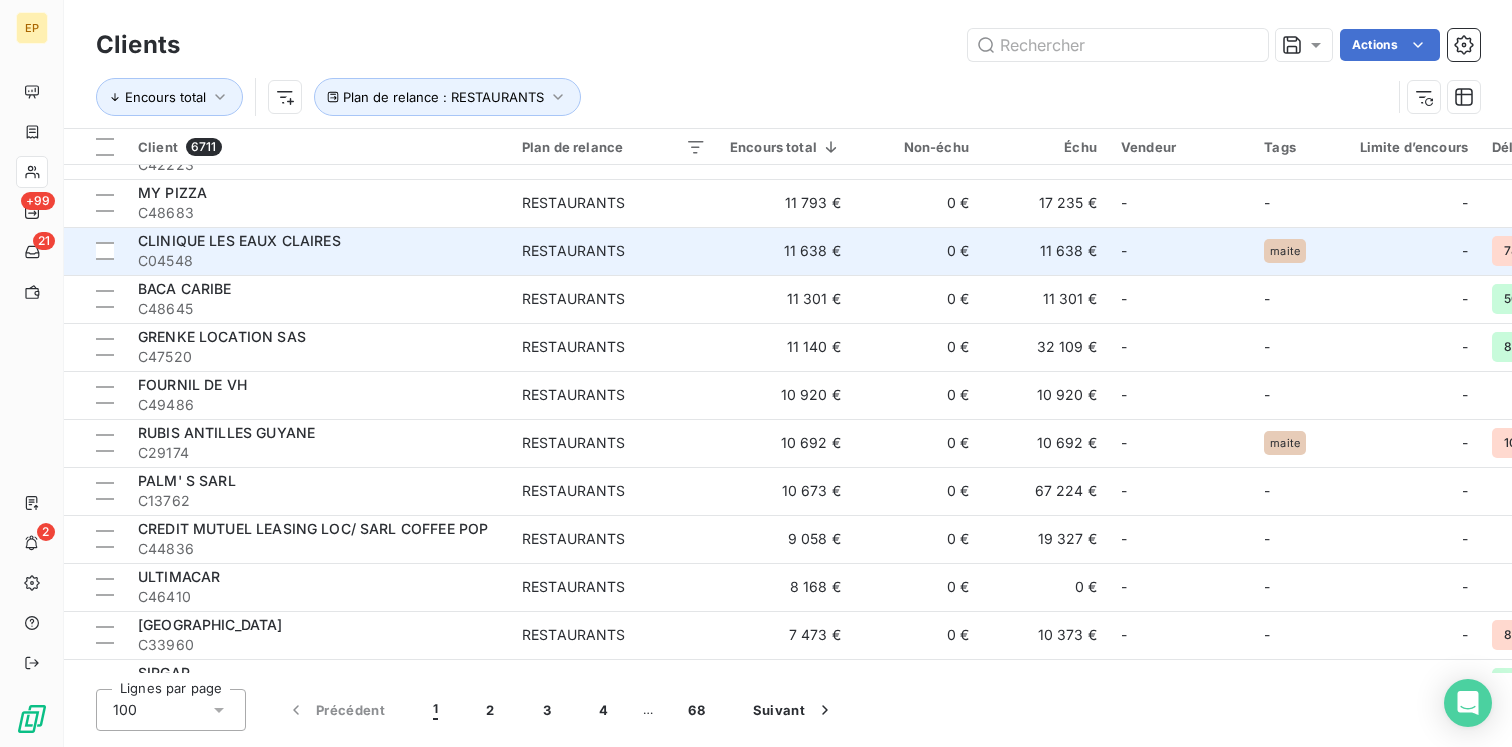 scroll, scrollTop: 755, scrollLeft: 0, axis: vertical 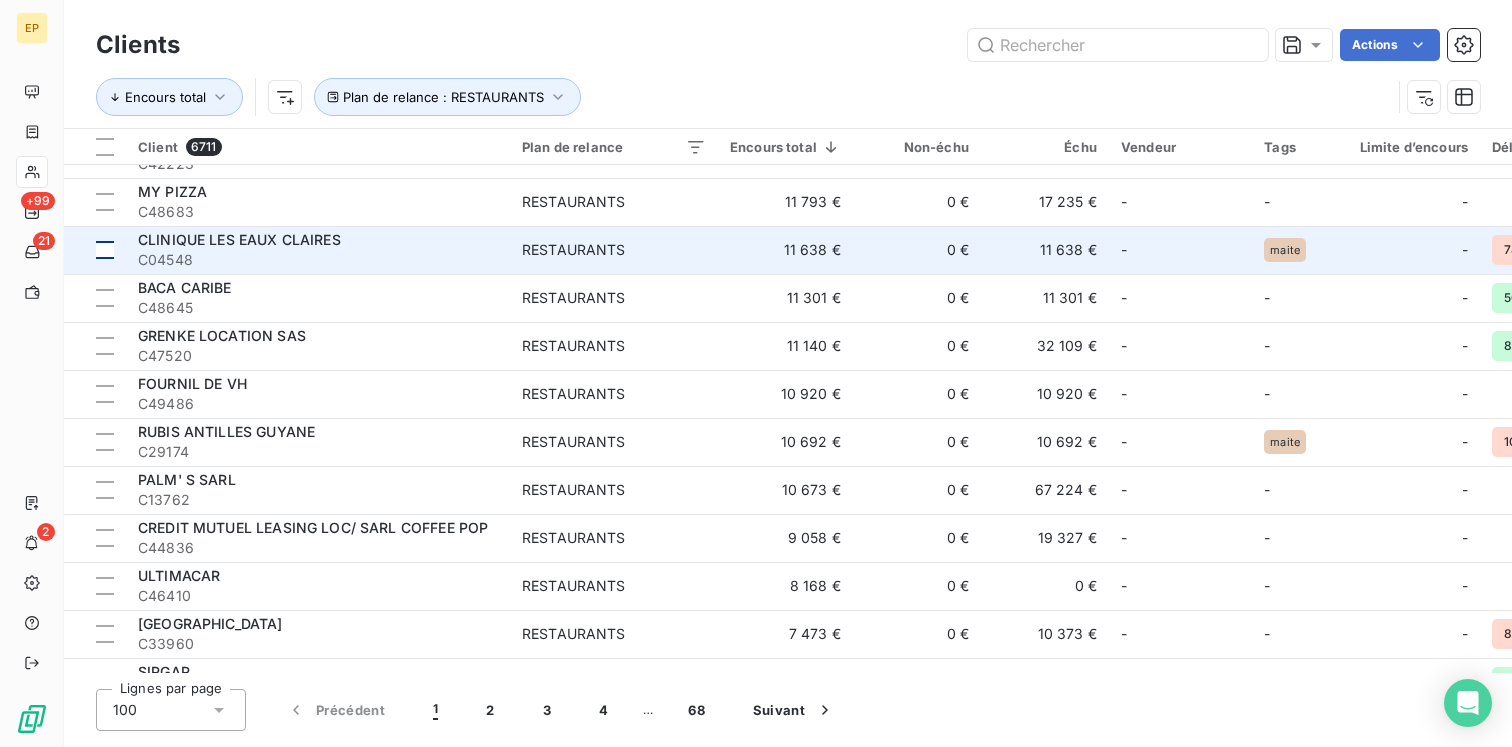 click at bounding box center (105, 250) 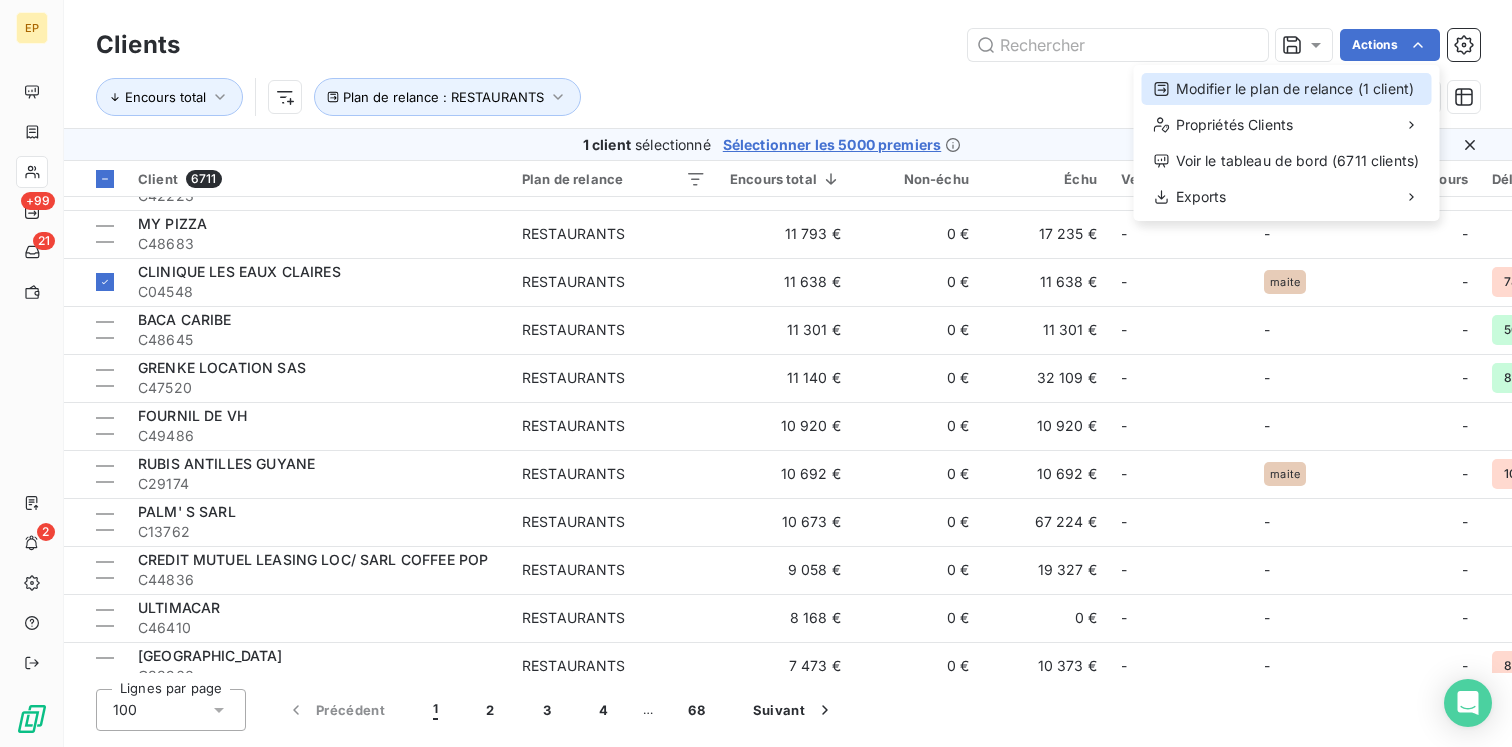 click on "Modifier le plan de relance (1 client)" at bounding box center (1287, 89) 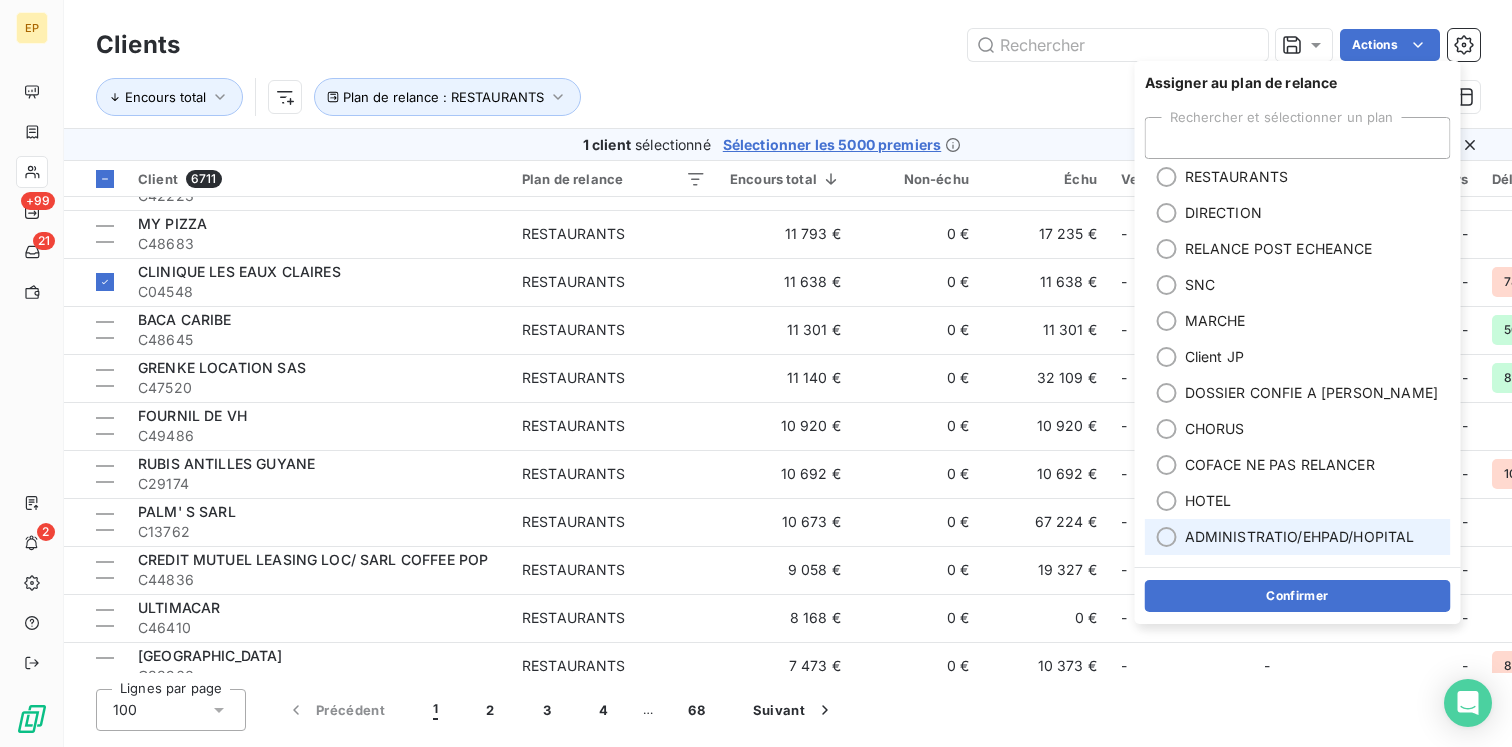 click on "ADMINISTRATIO/EHPAD/HOPITAL" at bounding box center (1300, 537) 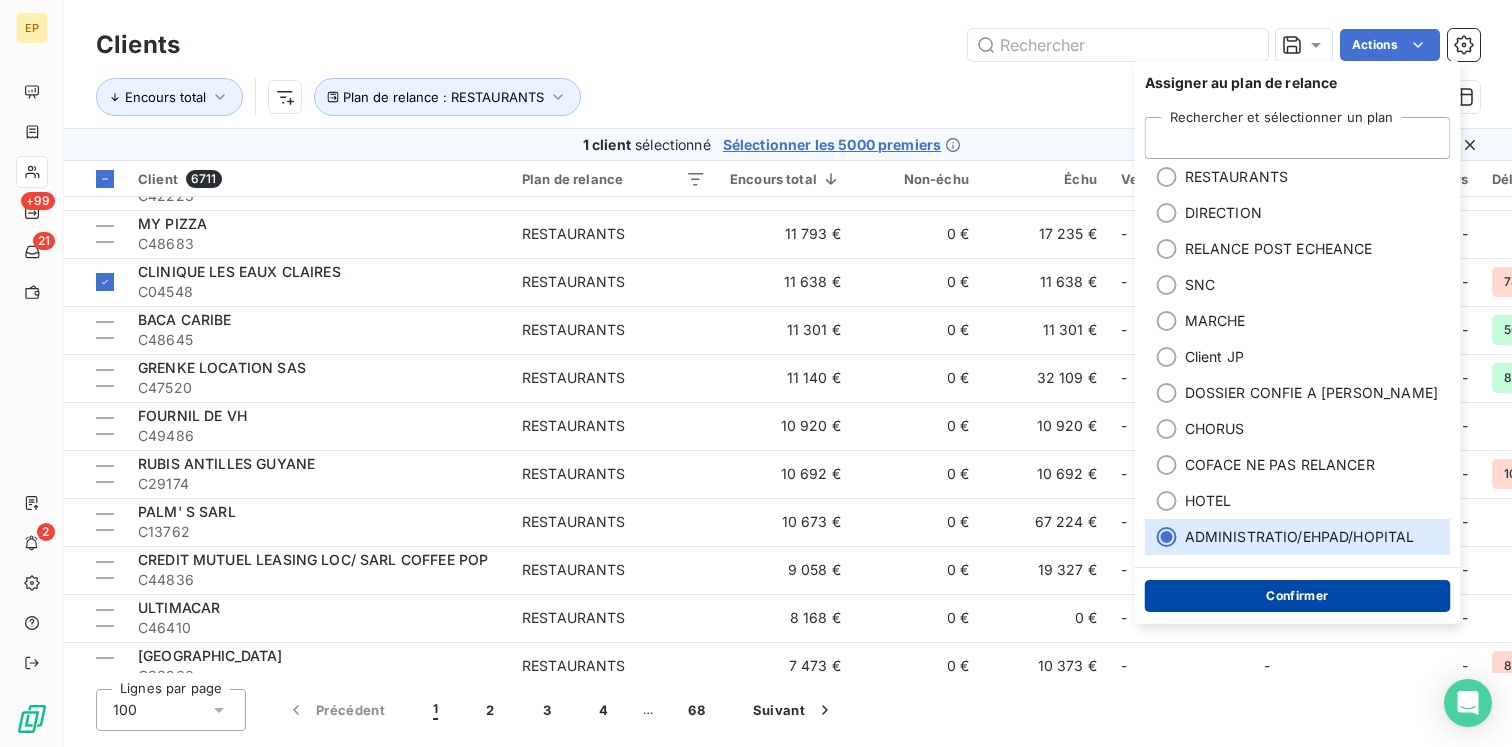 click on "Confirmer" at bounding box center [1298, 596] 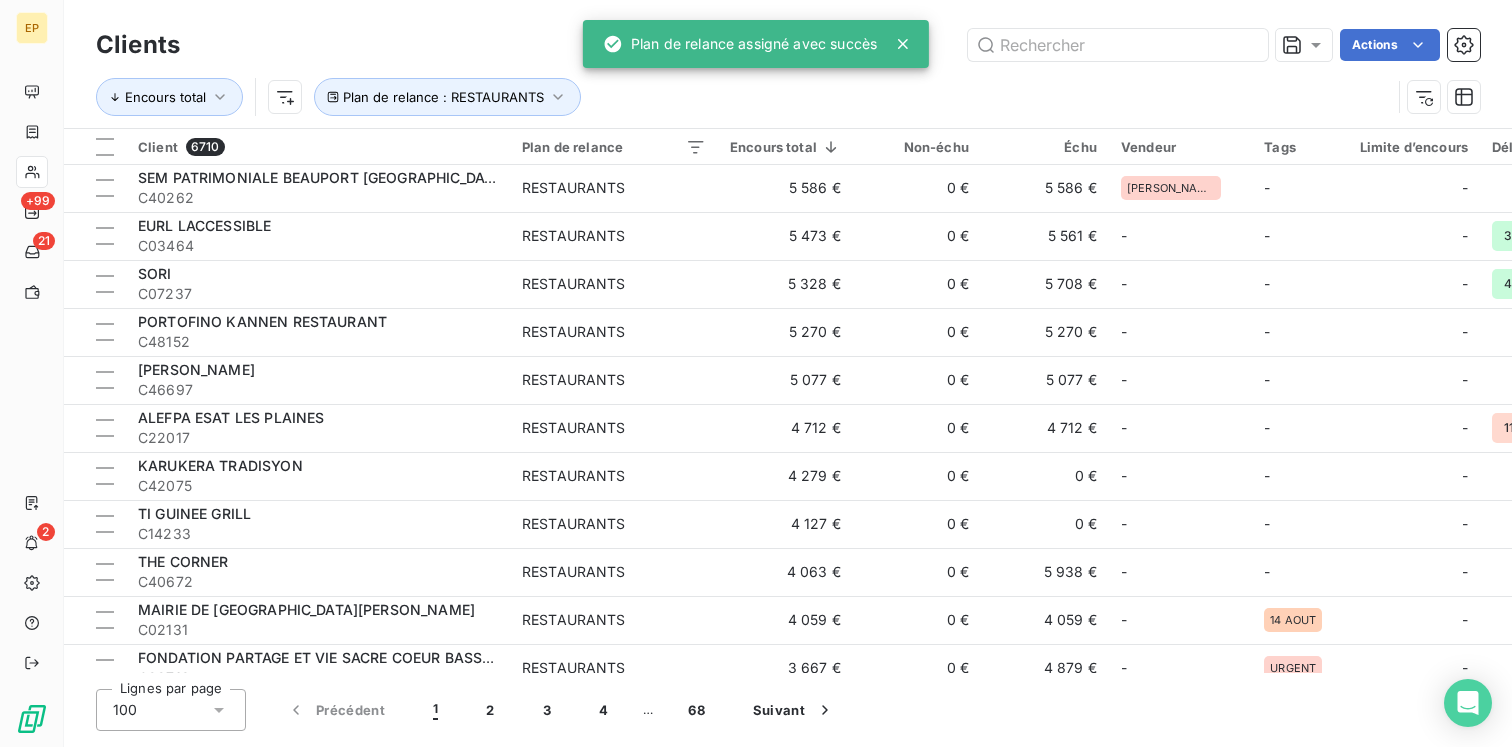 scroll, scrollTop: 1204, scrollLeft: 0, axis: vertical 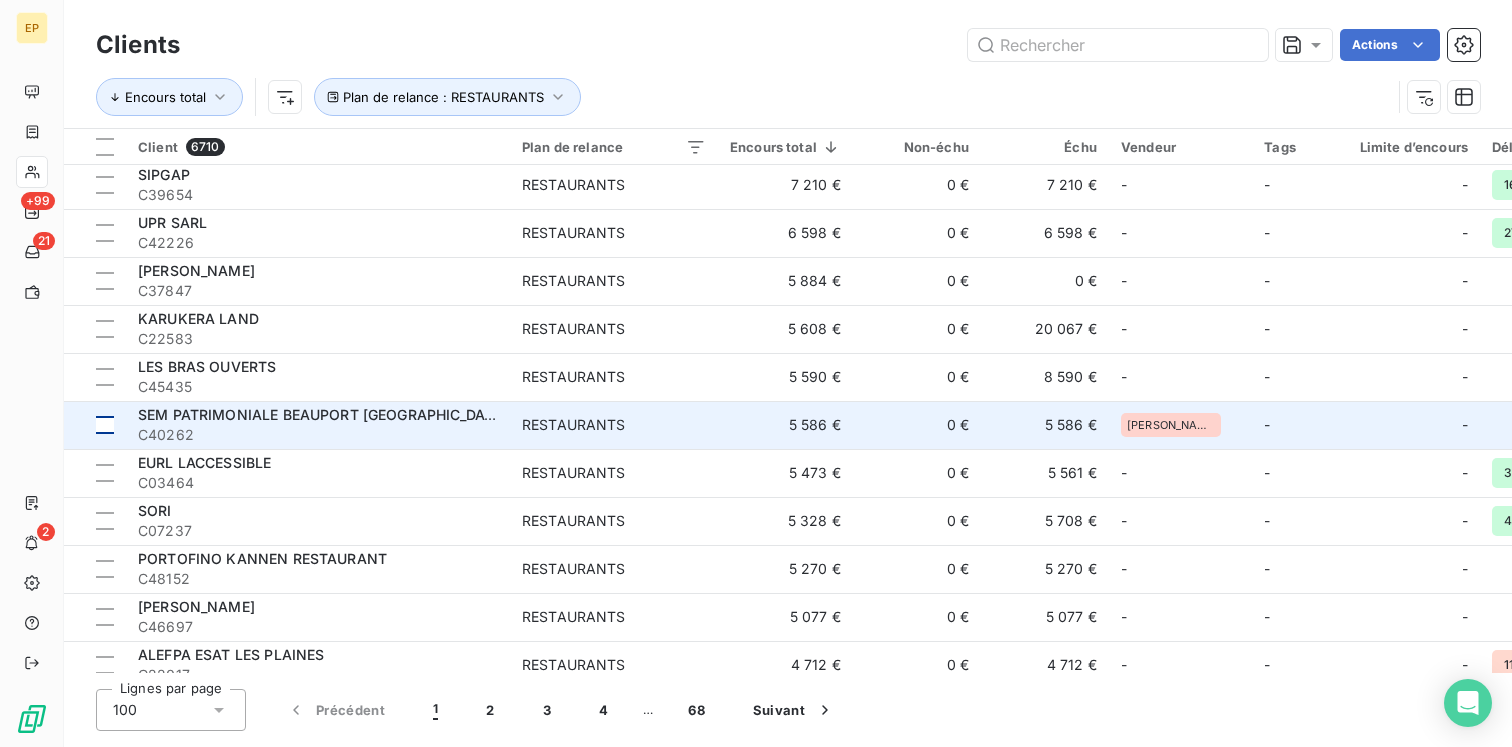 click at bounding box center [105, 425] 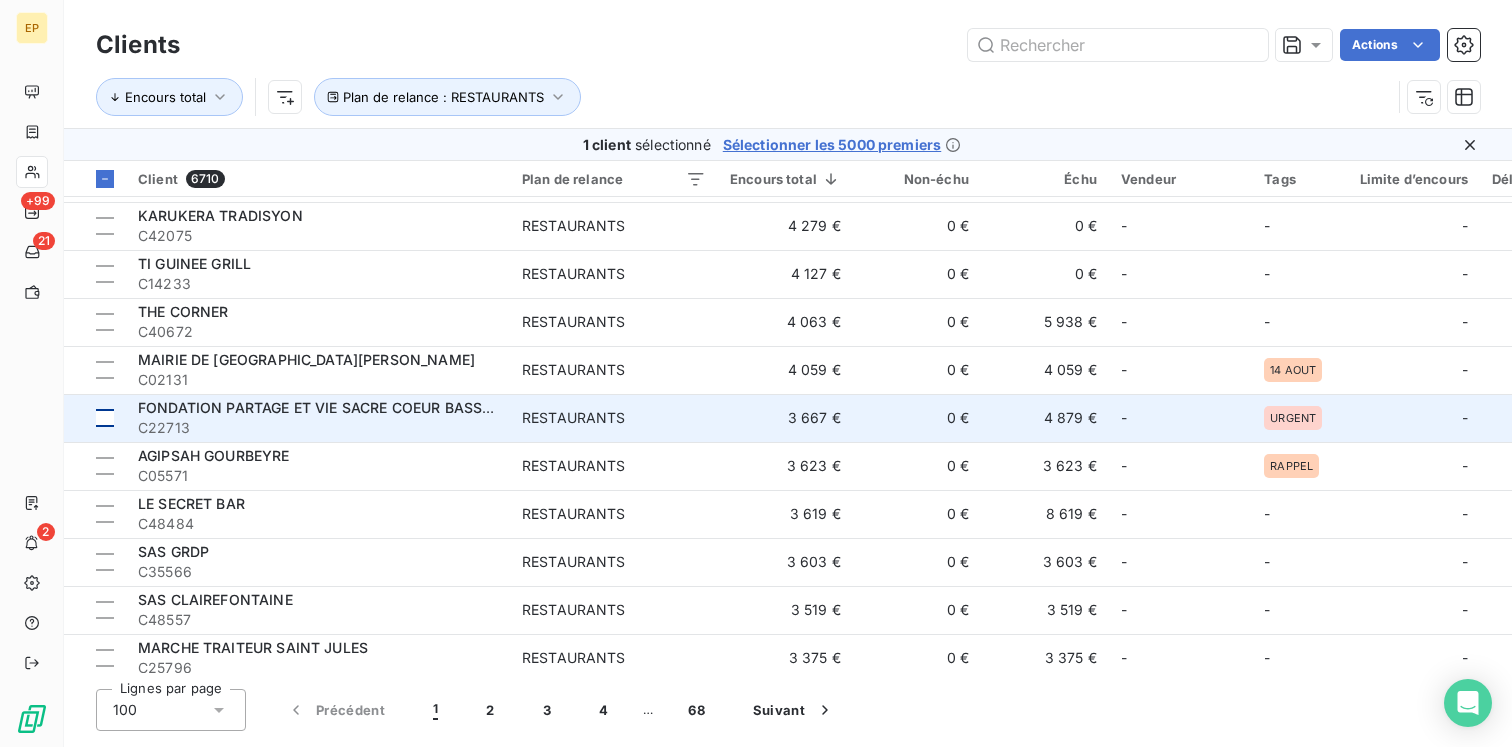 scroll, scrollTop: 1742, scrollLeft: 0, axis: vertical 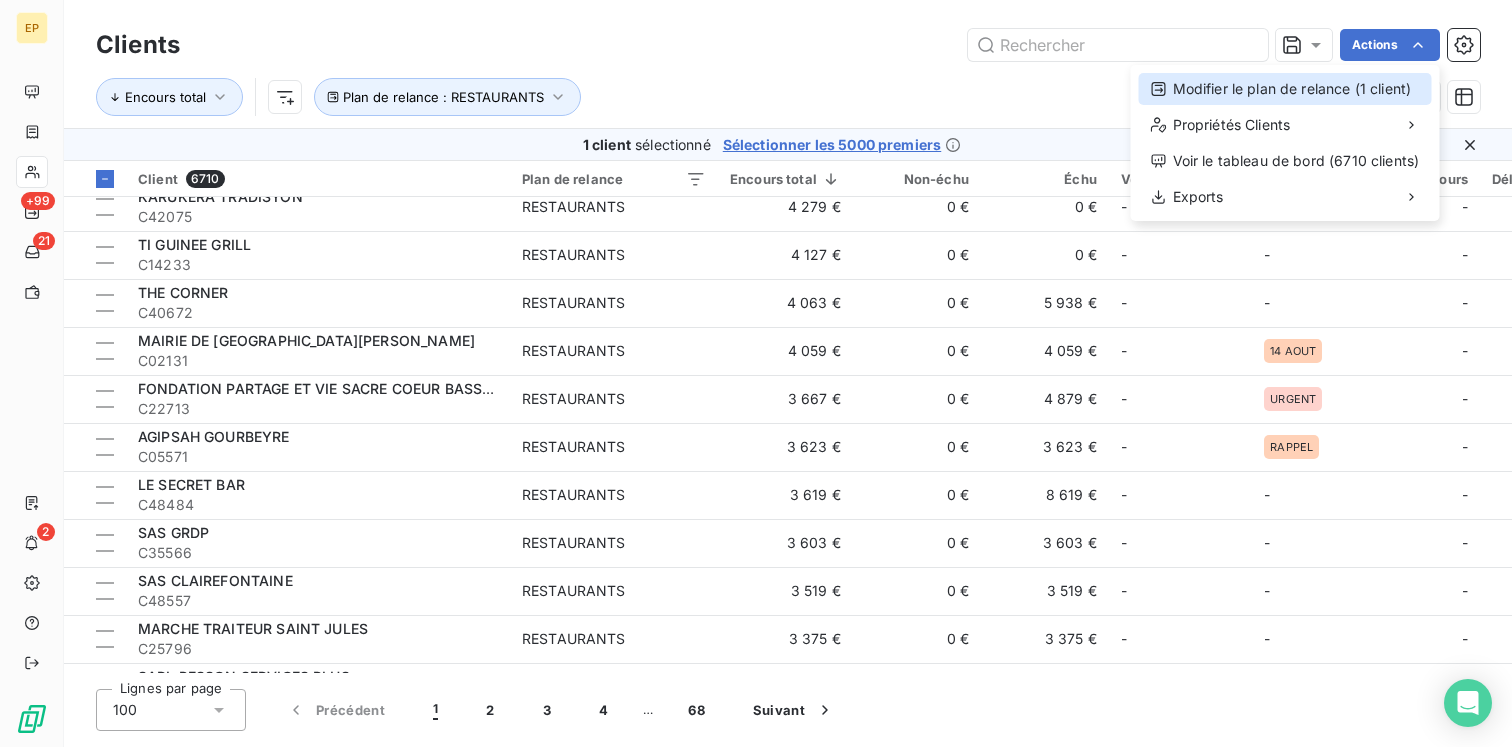 click on "Modifier le plan de relance (1 client)" at bounding box center (1285, 89) 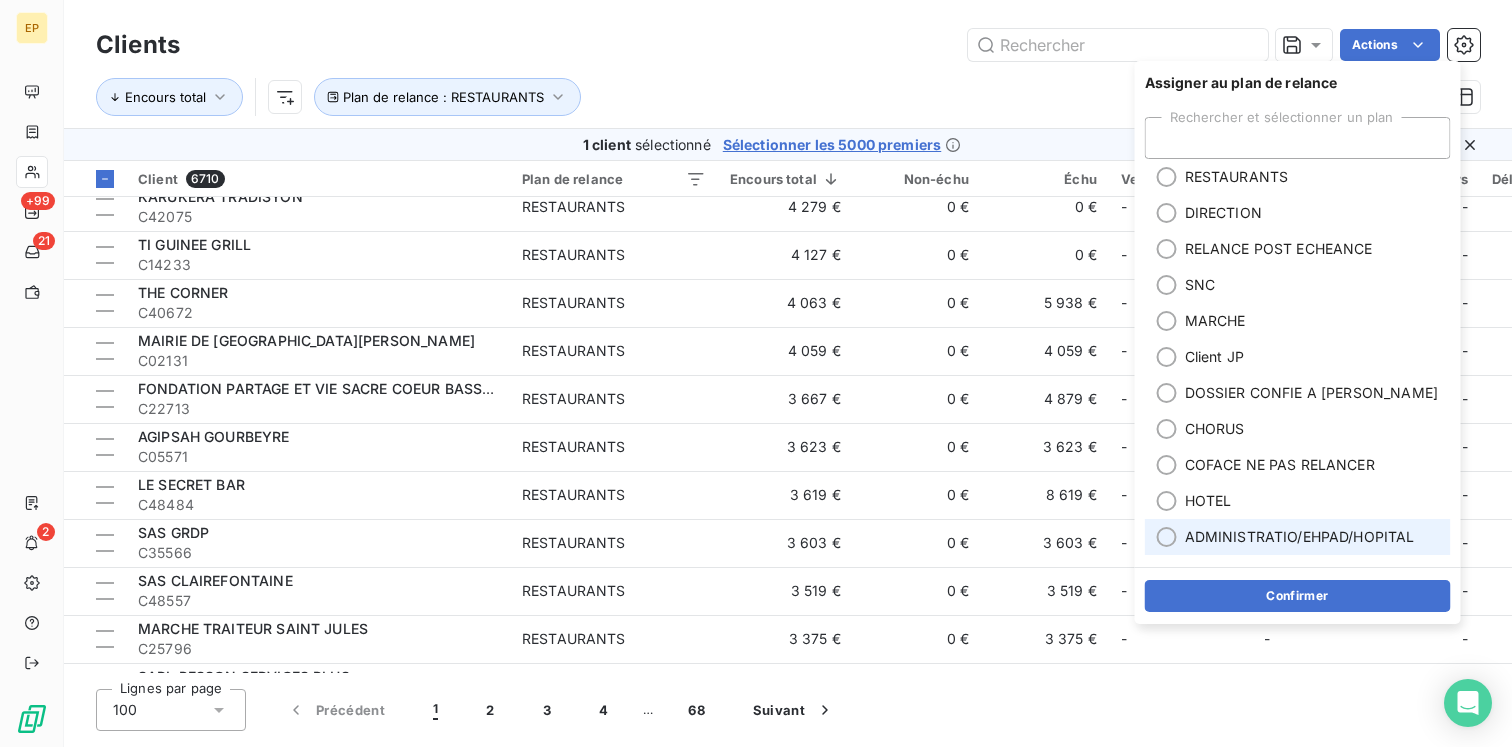 click on "ADMINISTRATIO/EHPAD/HOPITAL" at bounding box center [1300, 537] 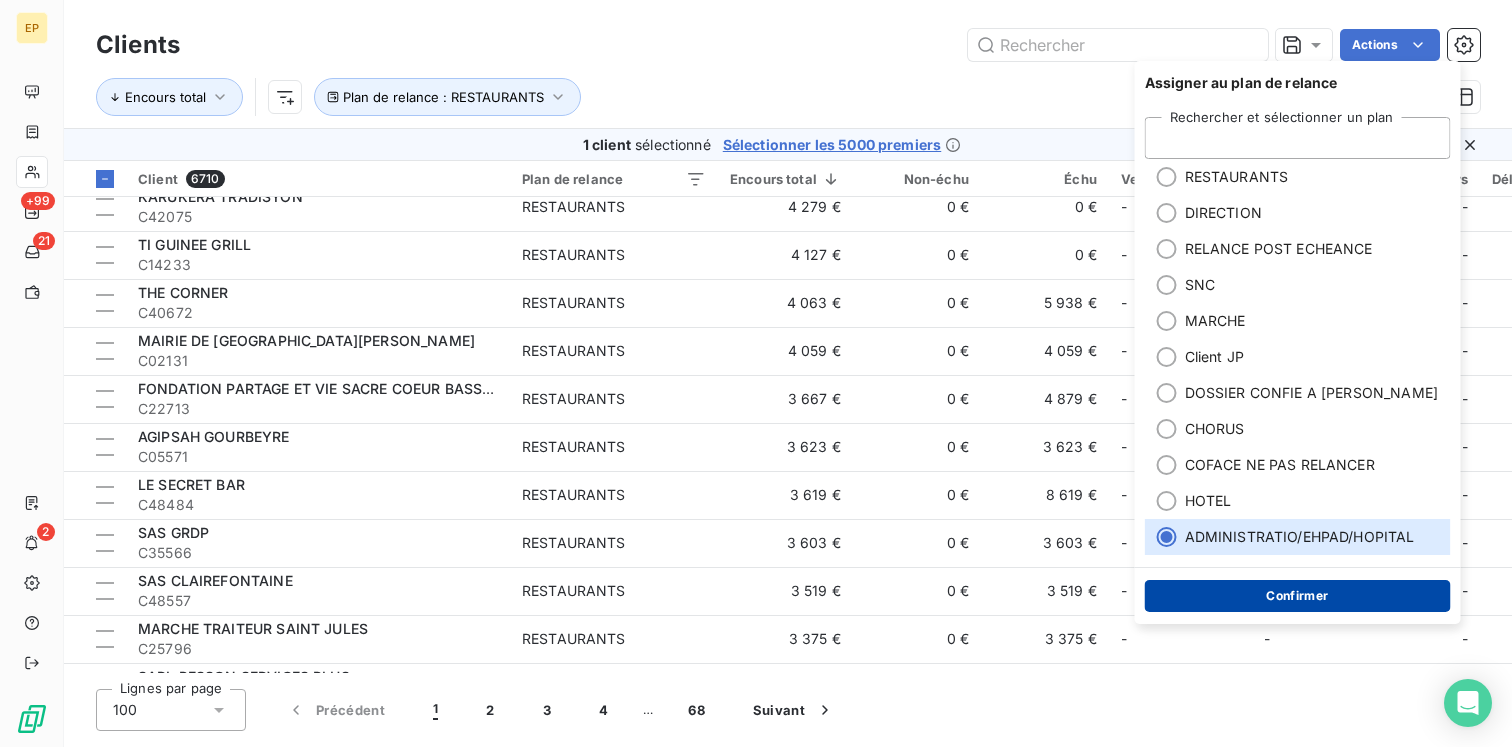 click on "Confirmer" at bounding box center [1298, 596] 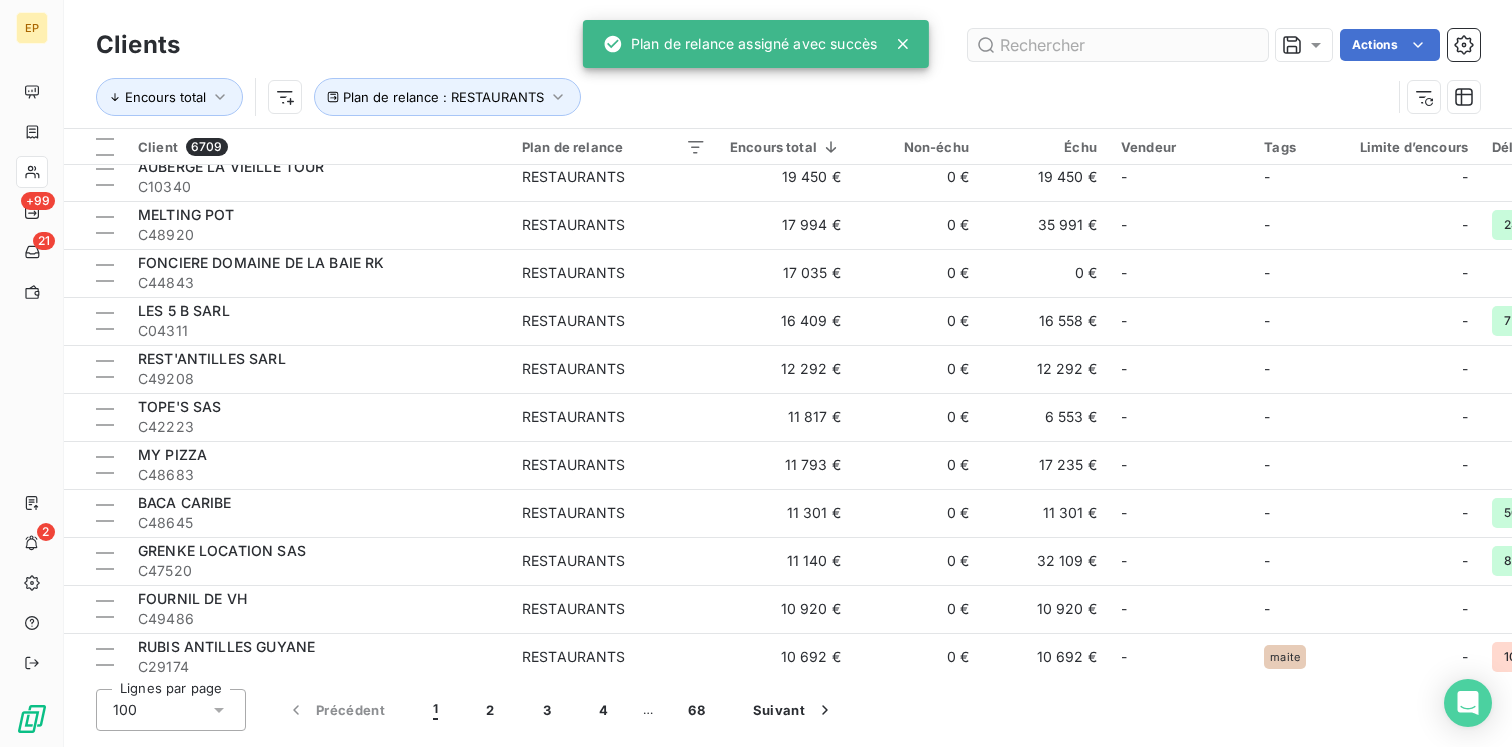 scroll, scrollTop: 1742, scrollLeft: 0, axis: vertical 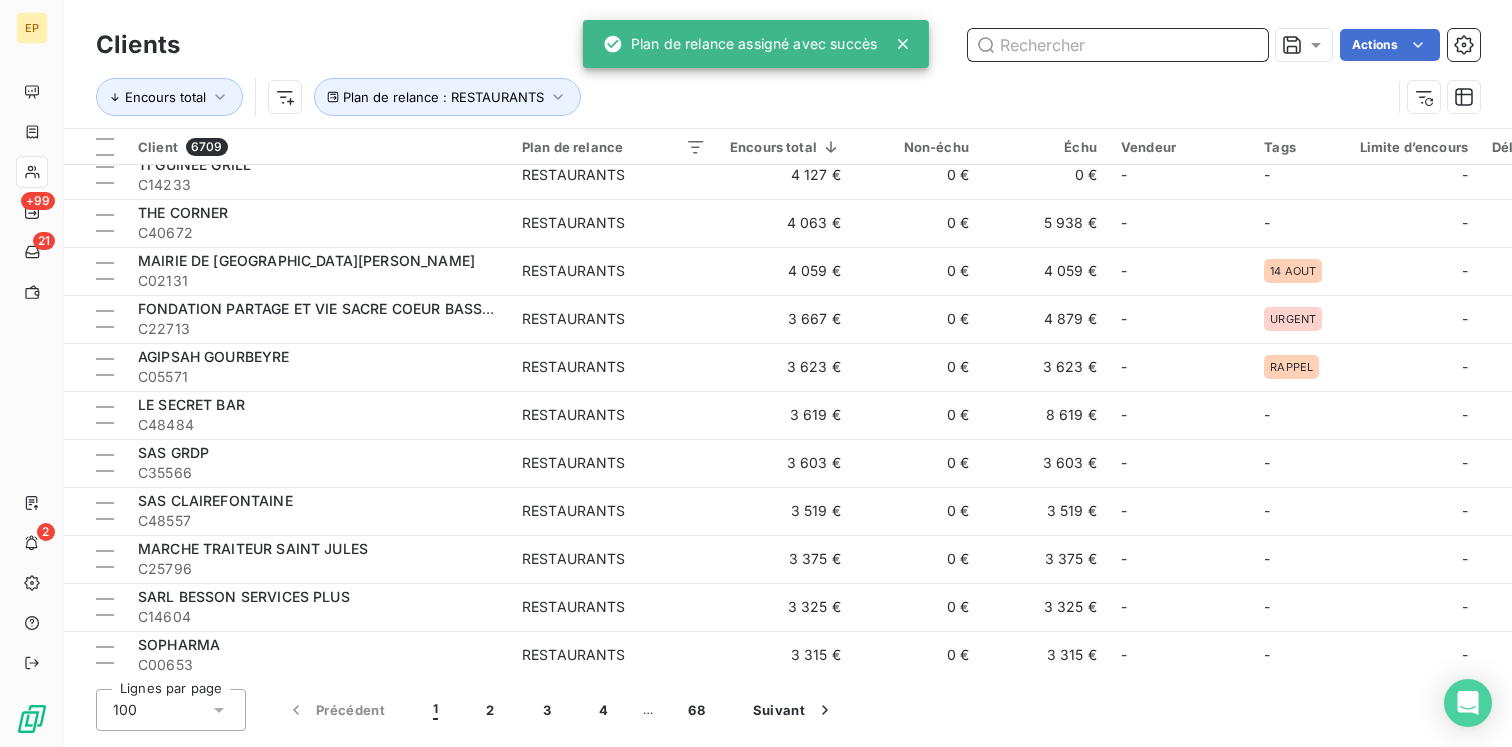 click at bounding box center [1118, 45] 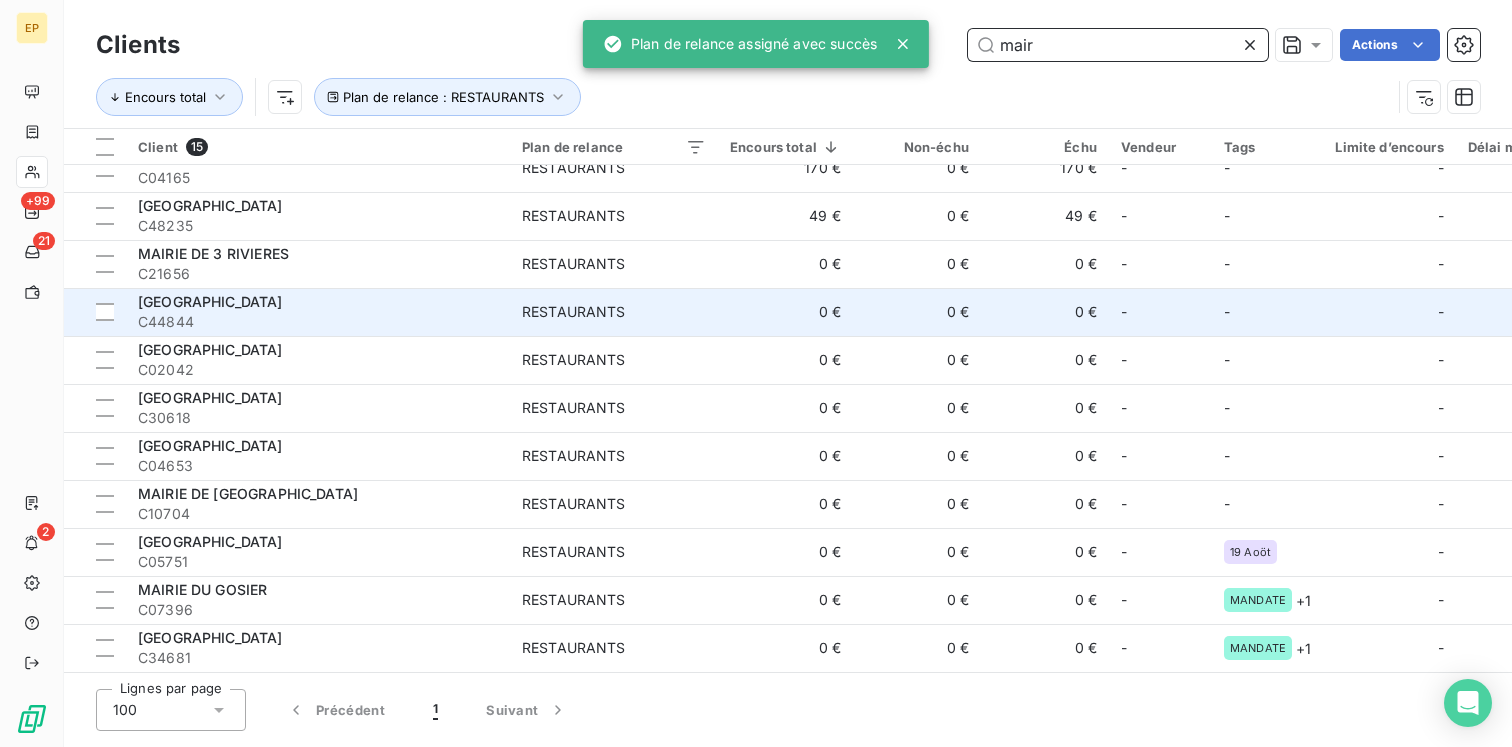 scroll, scrollTop: 0, scrollLeft: 0, axis: both 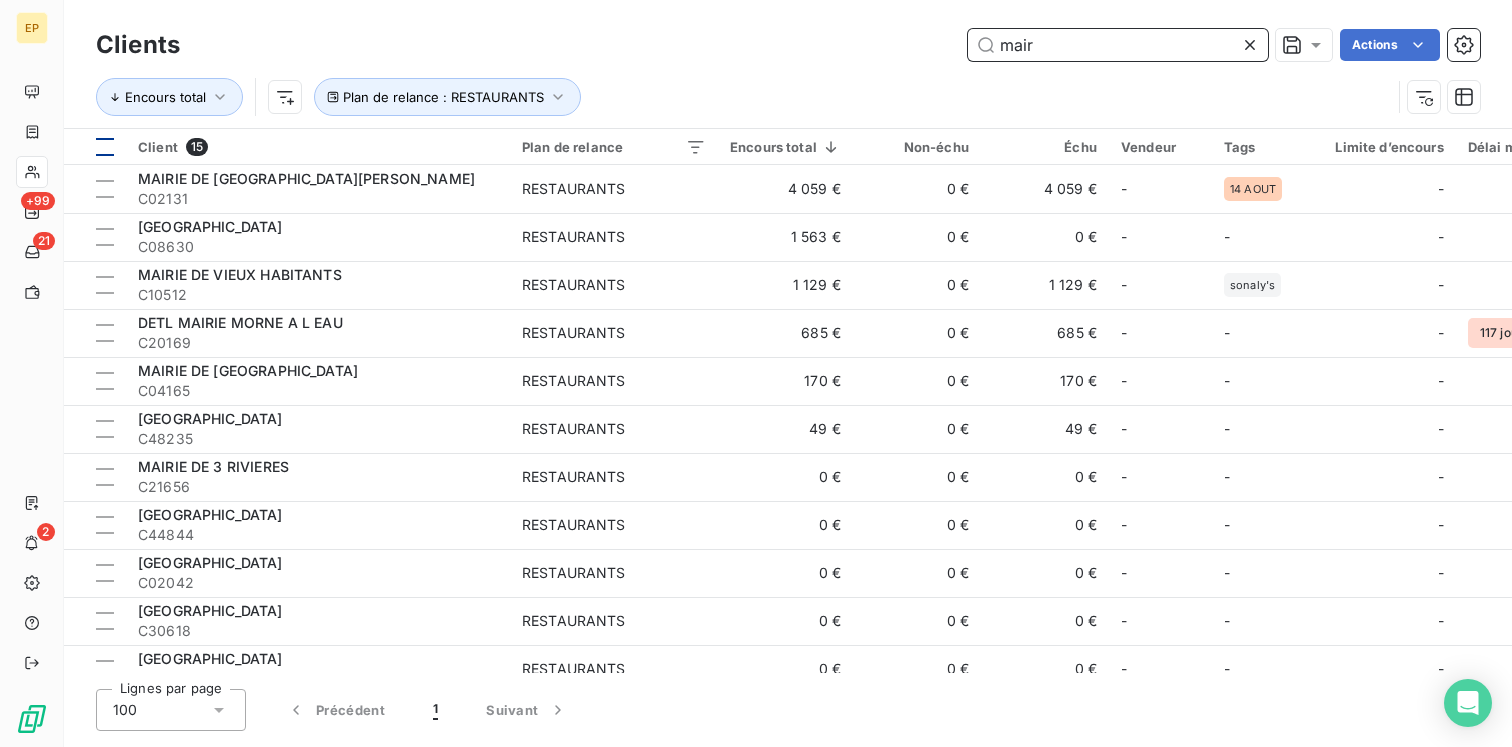 type on "mair" 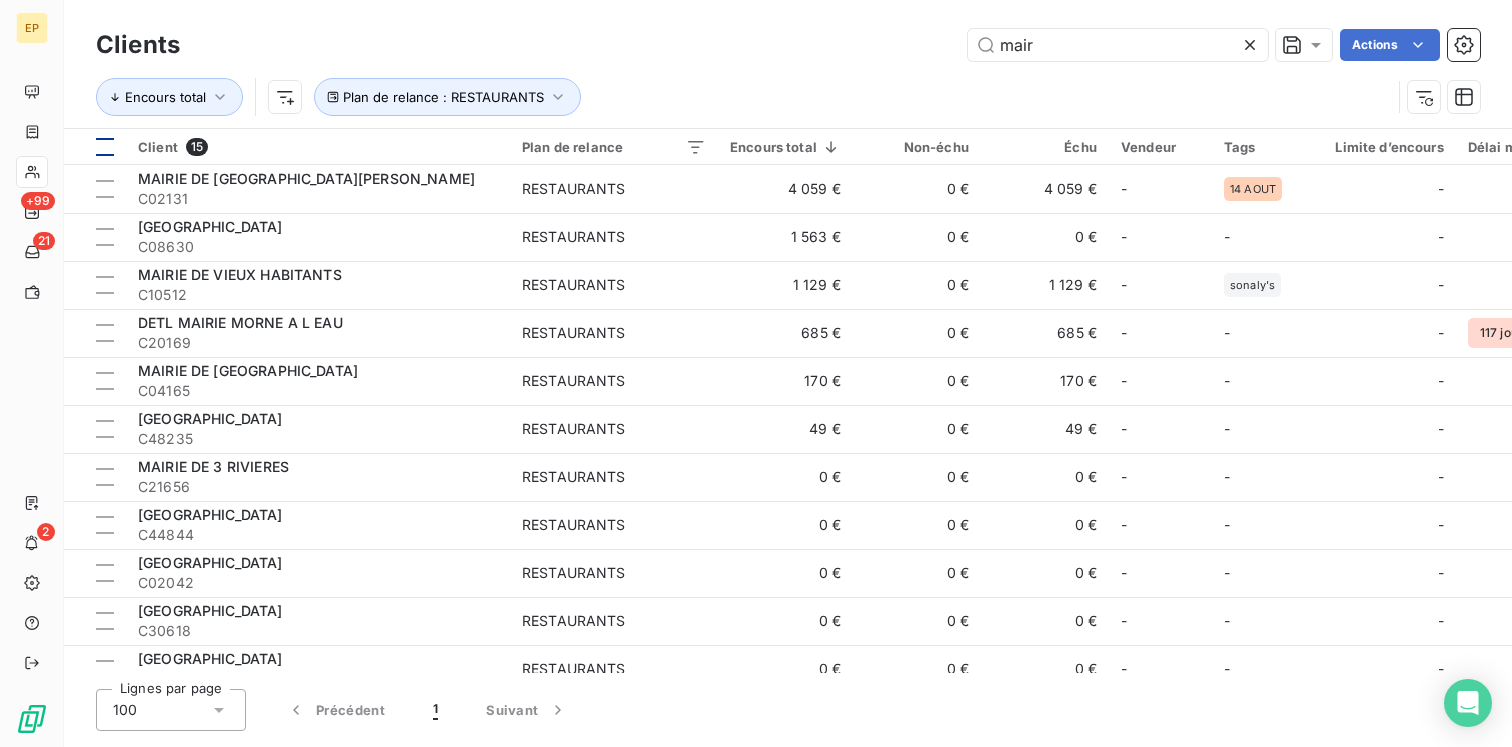 click at bounding box center (105, 147) 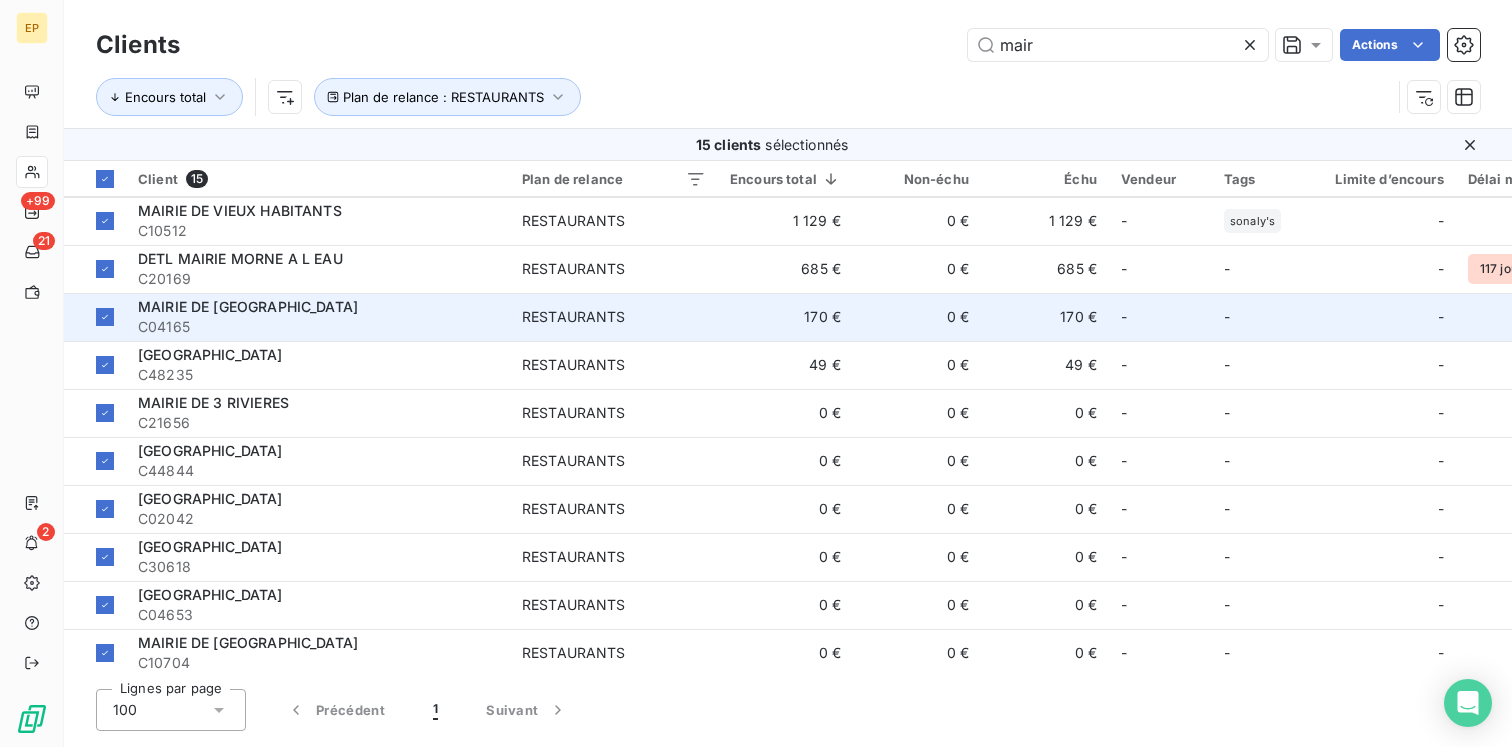 scroll, scrollTop: 252, scrollLeft: 0, axis: vertical 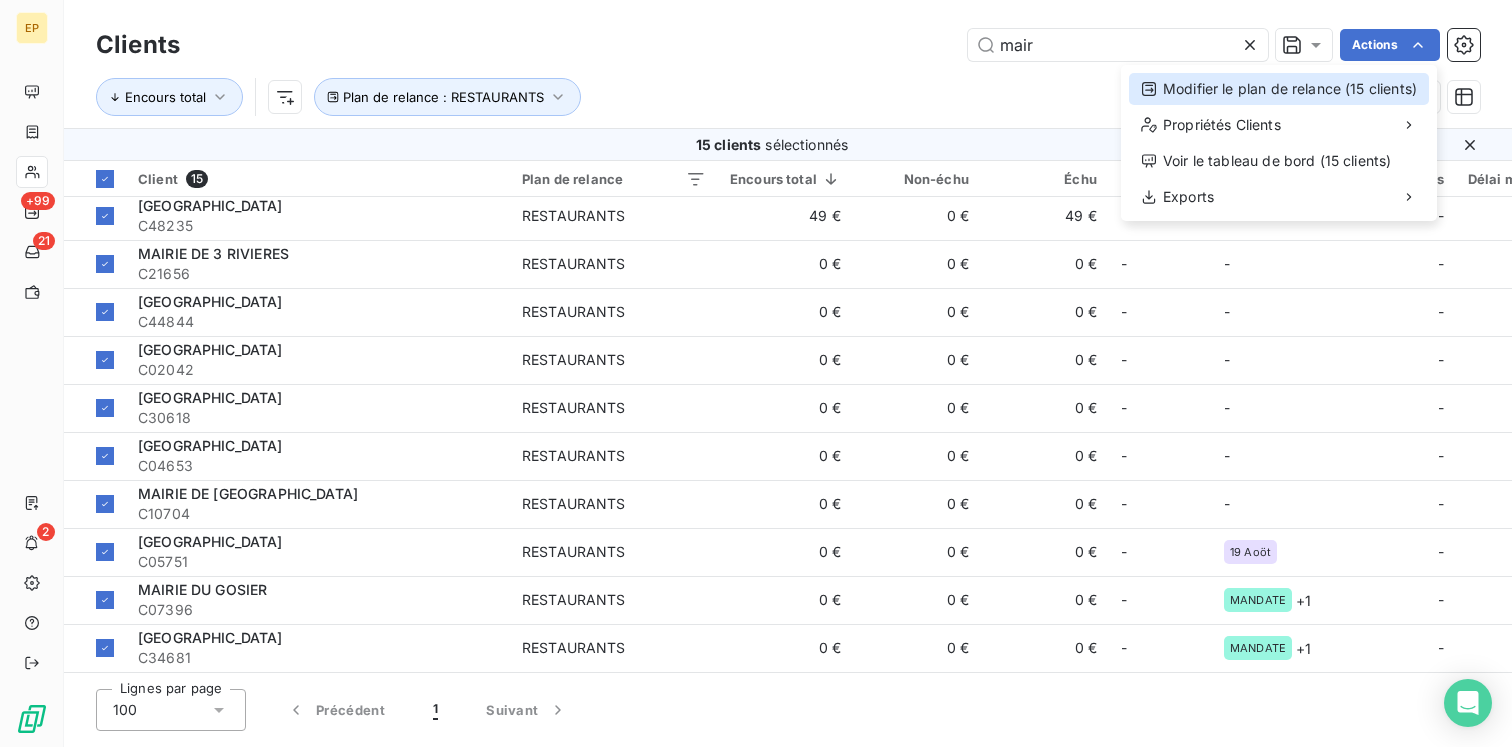 click on "Modifier le plan de relance (15 clients)" at bounding box center [1279, 89] 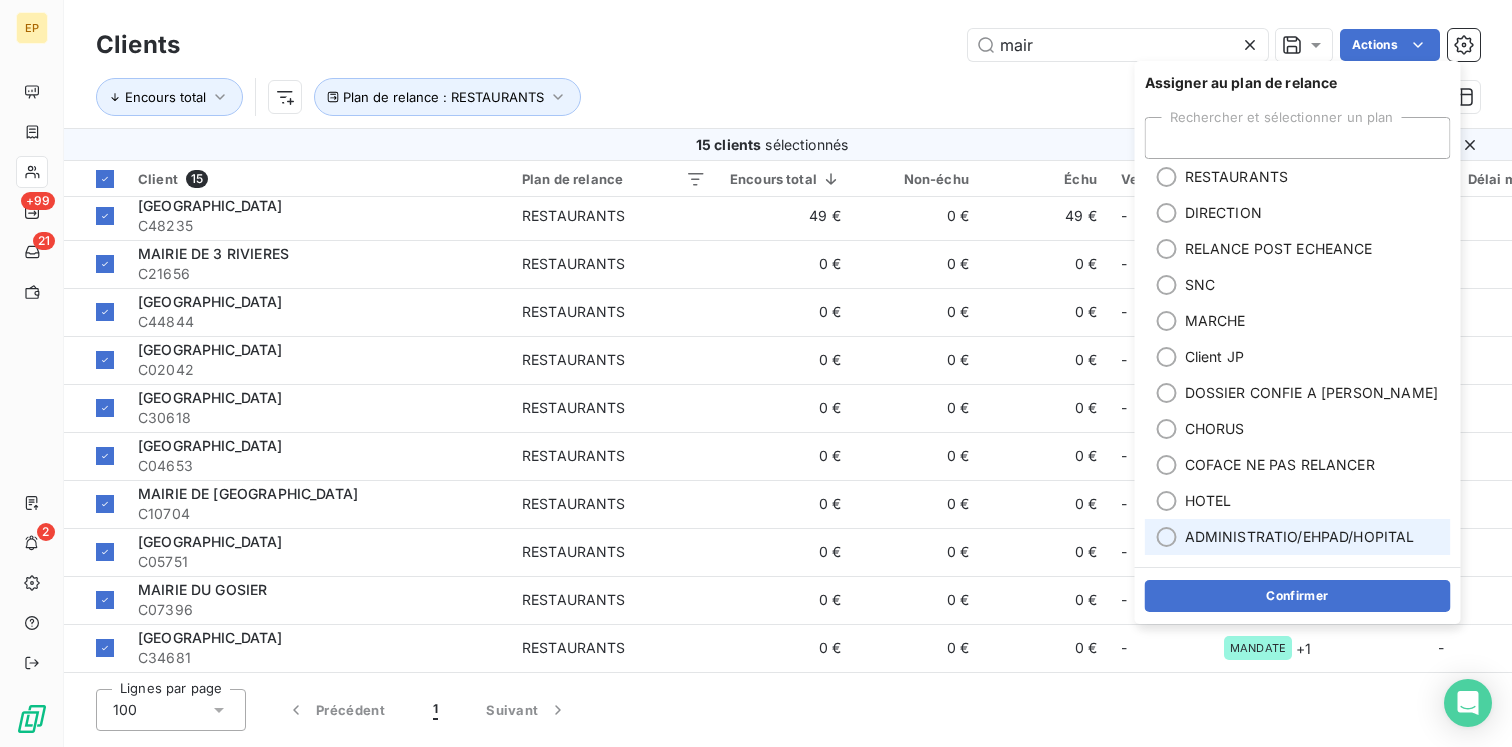 click on "ADMINISTRATIO/EHPAD/HOPITAL" at bounding box center (1300, 537) 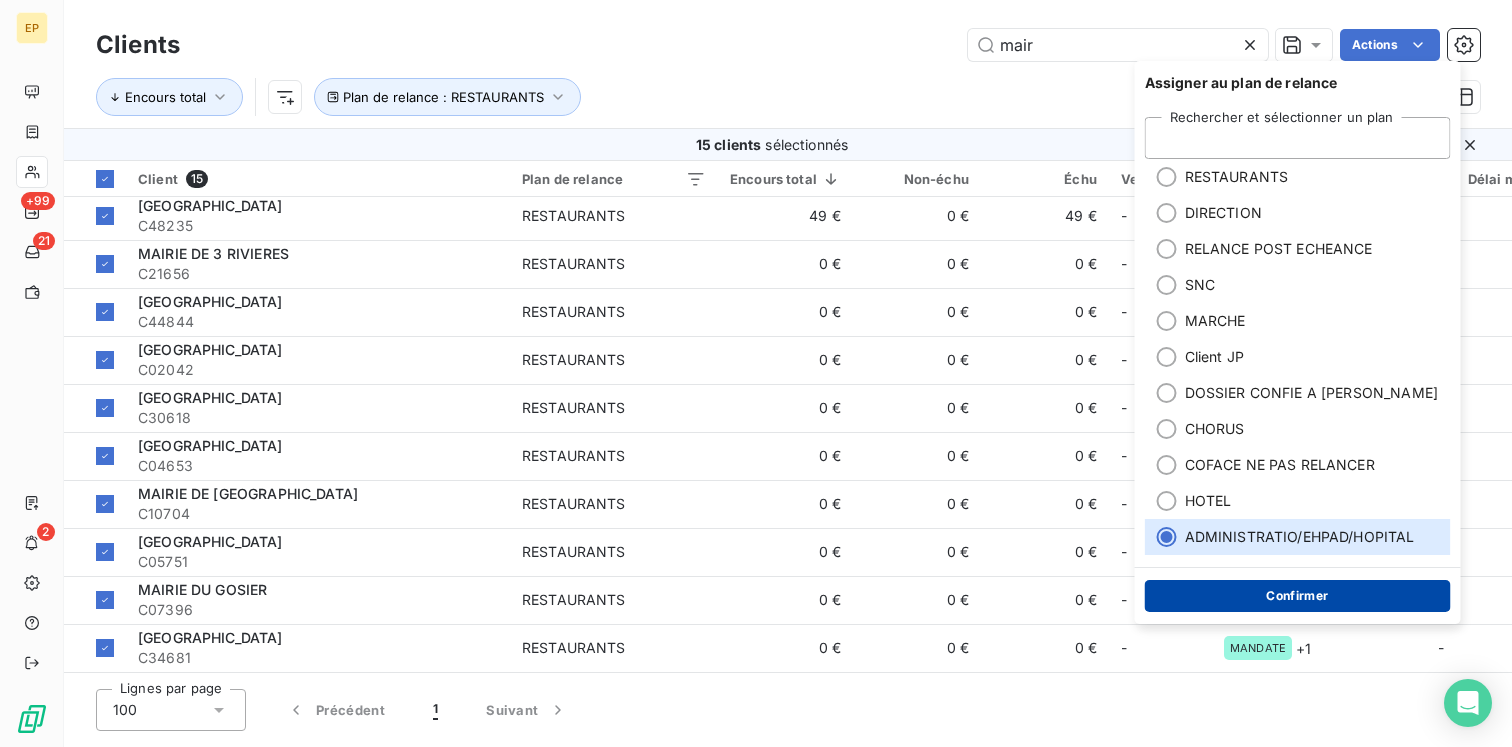 click on "Confirmer" at bounding box center [1298, 596] 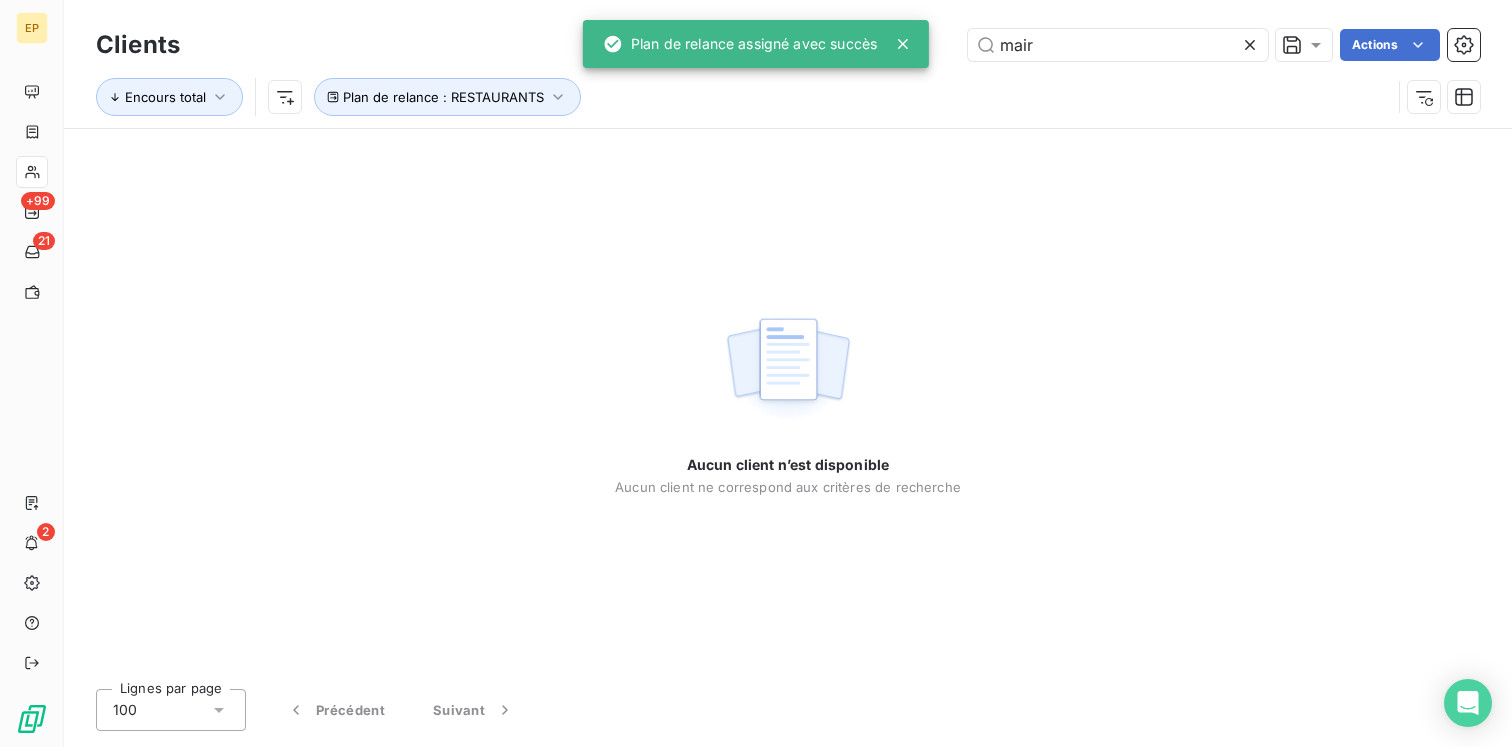 click 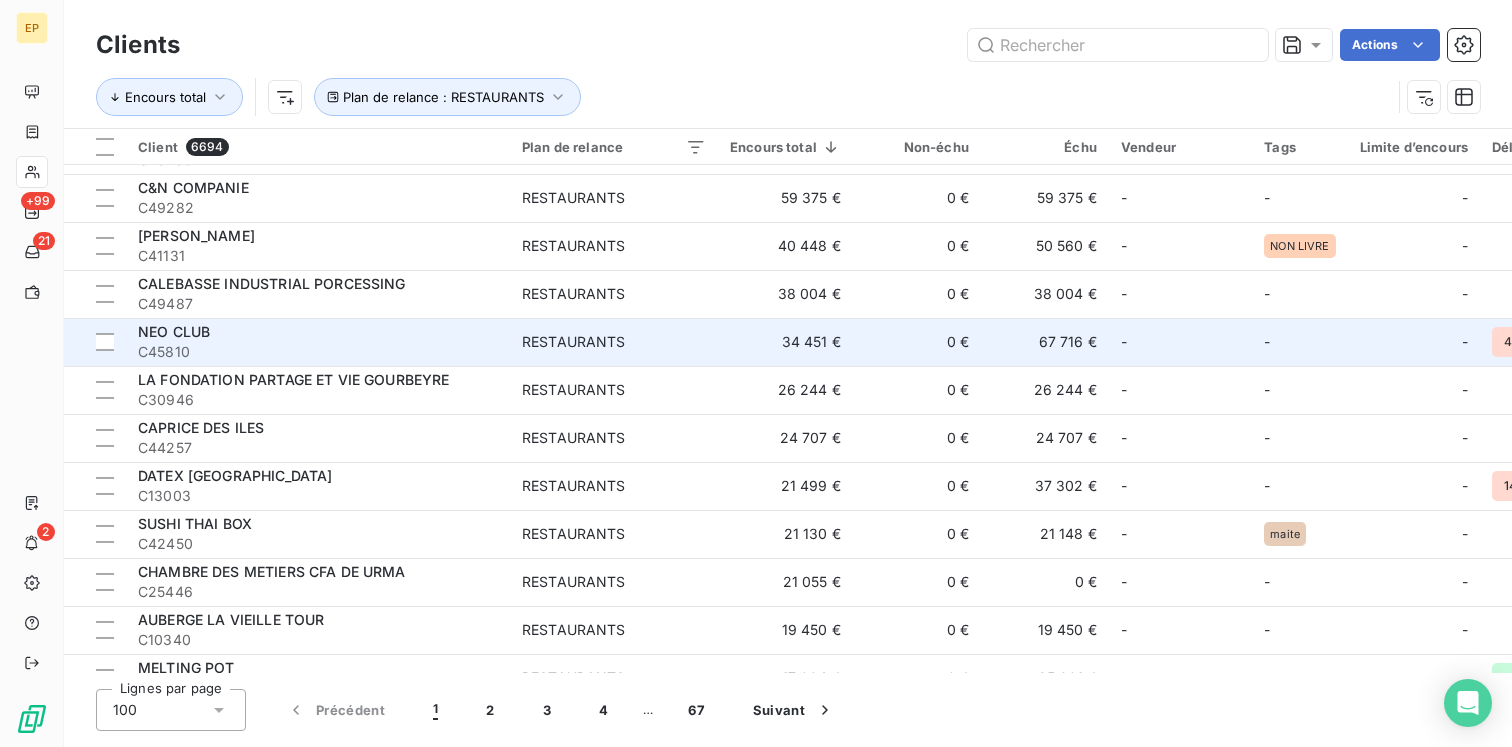 scroll, scrollTop: 50, scrollLeft: 0, axis: vertical 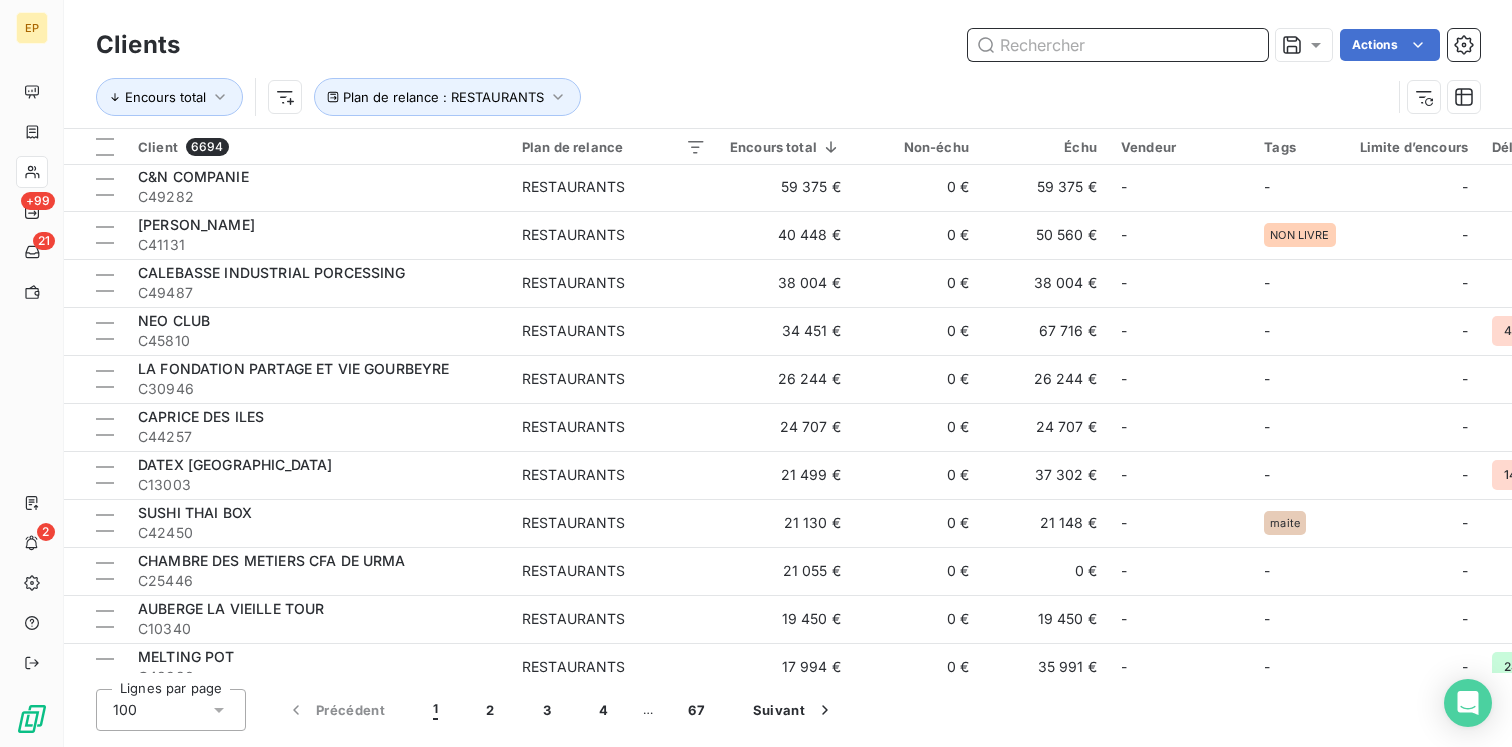 click at bounding box center (1118, 45) 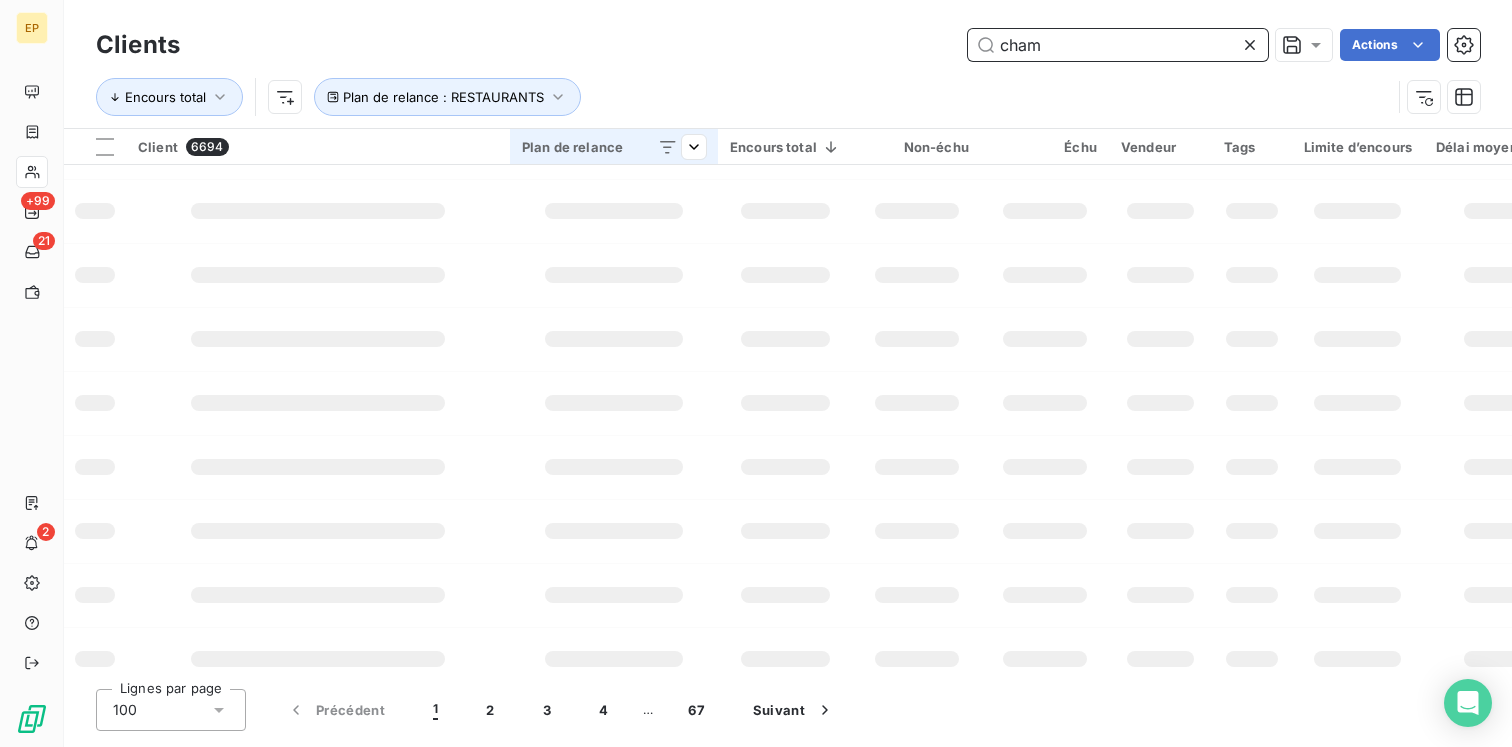 scroll, scrollTop: 0, scrollLeft: 0, axis: both 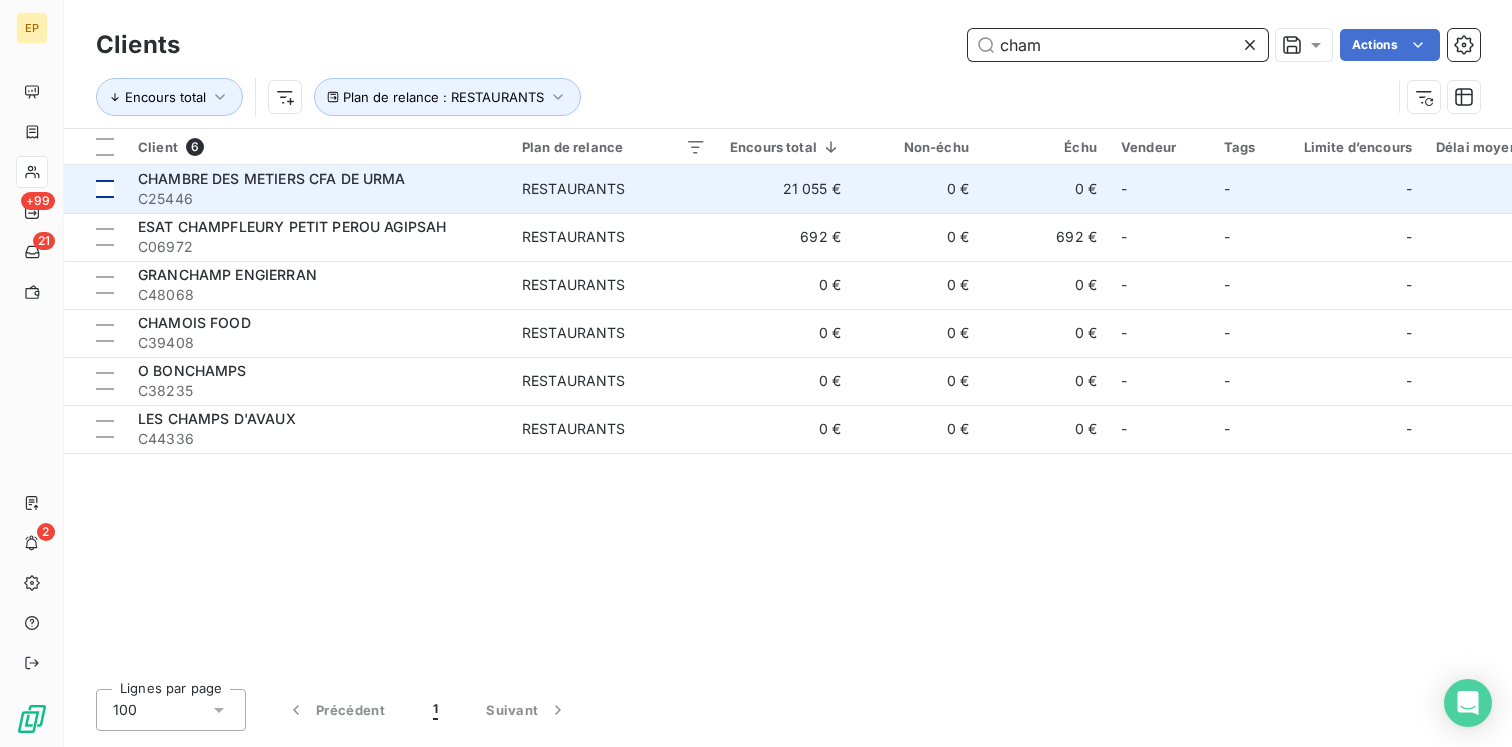 type on "cham" 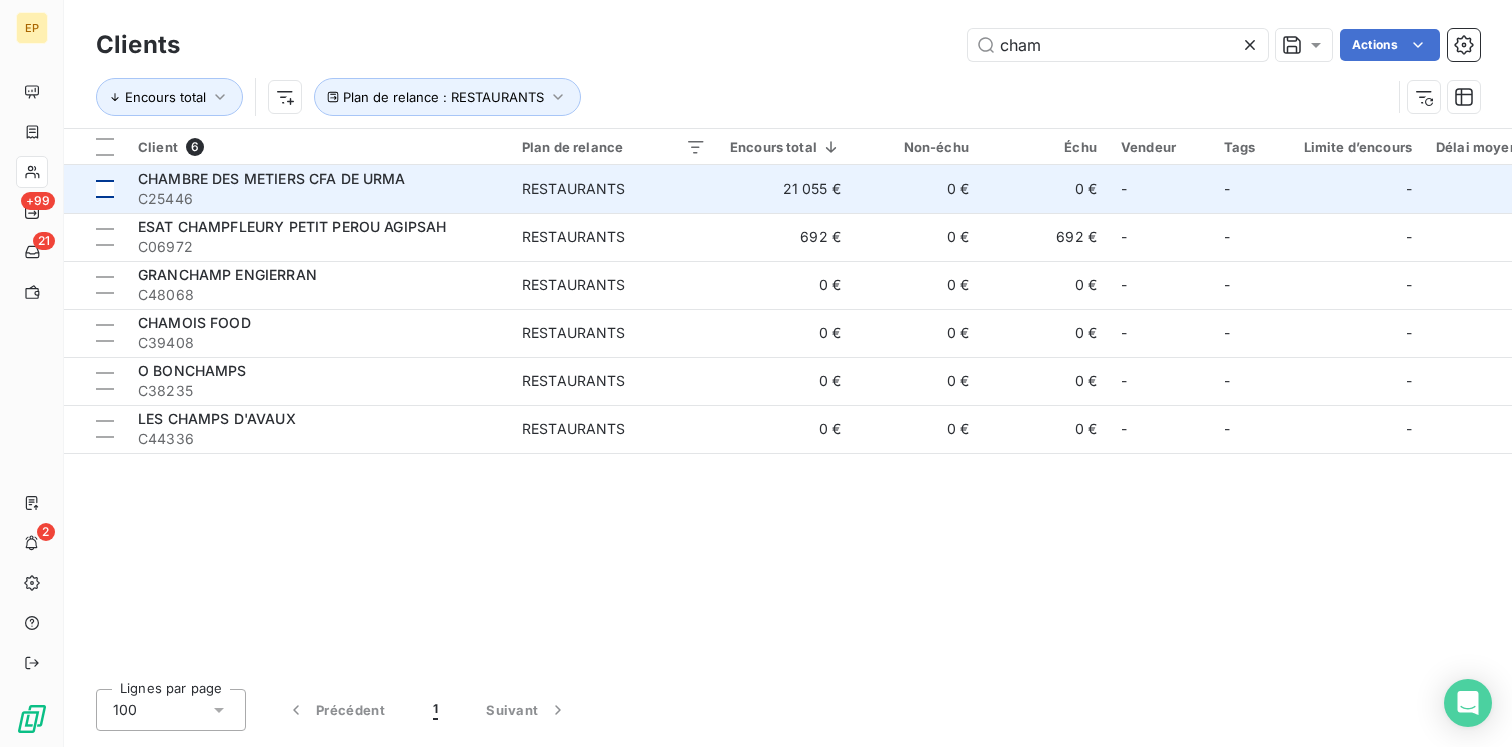 click at bounding box center (105, 189) 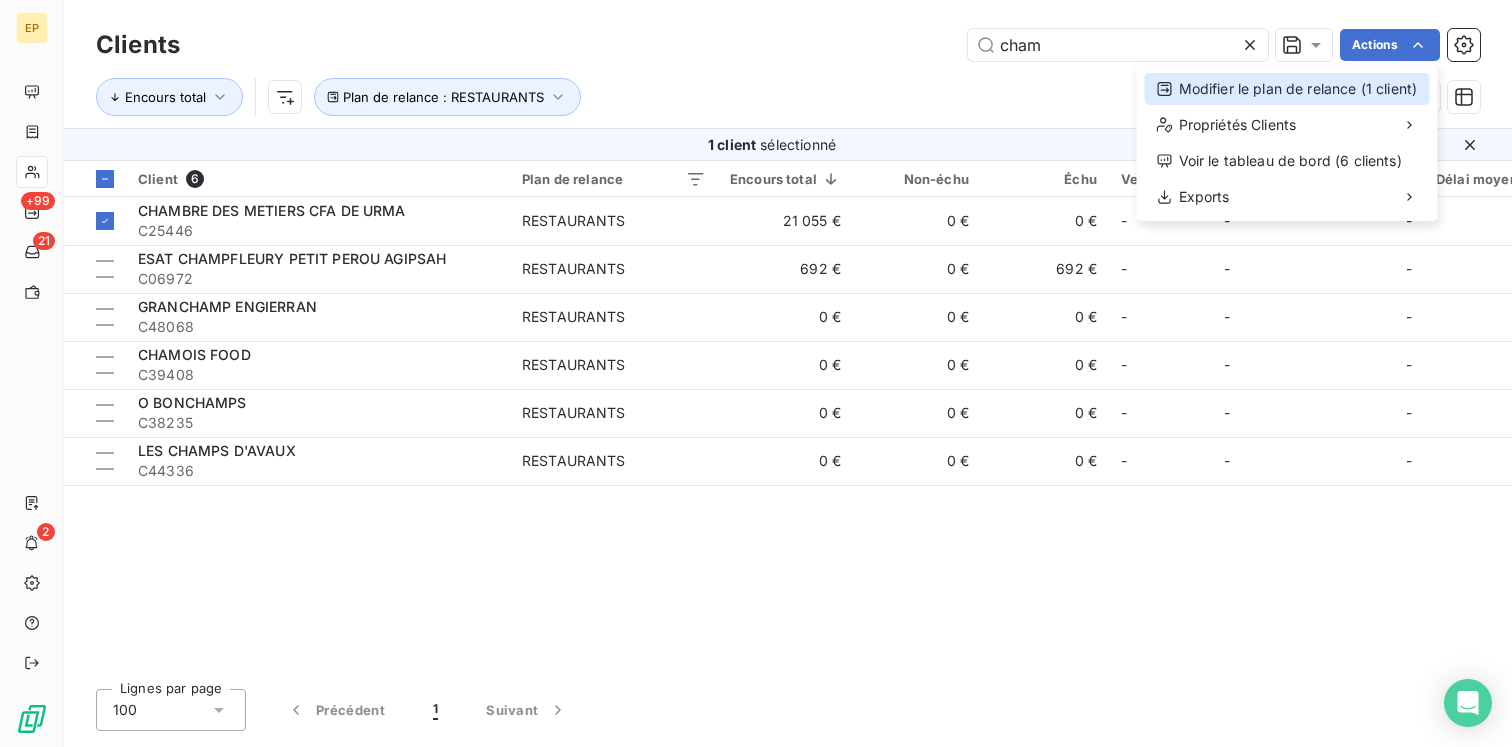 click on "Modifier le plan de relance (1 client)" at bounding box center (1287, 89) 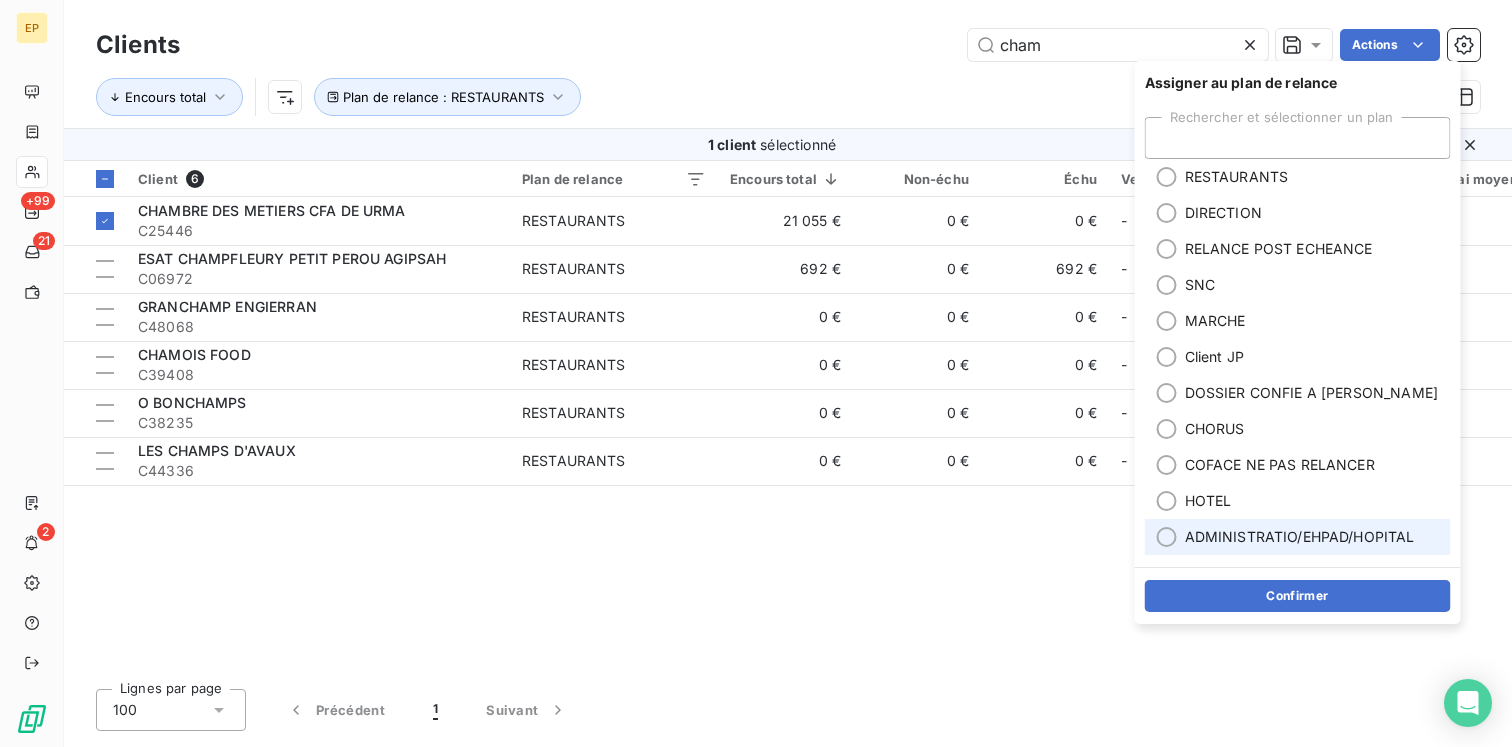 click on "ADMINISTRATIO/EHPAD/HOPITAL" at bounding box center [1300, 537] 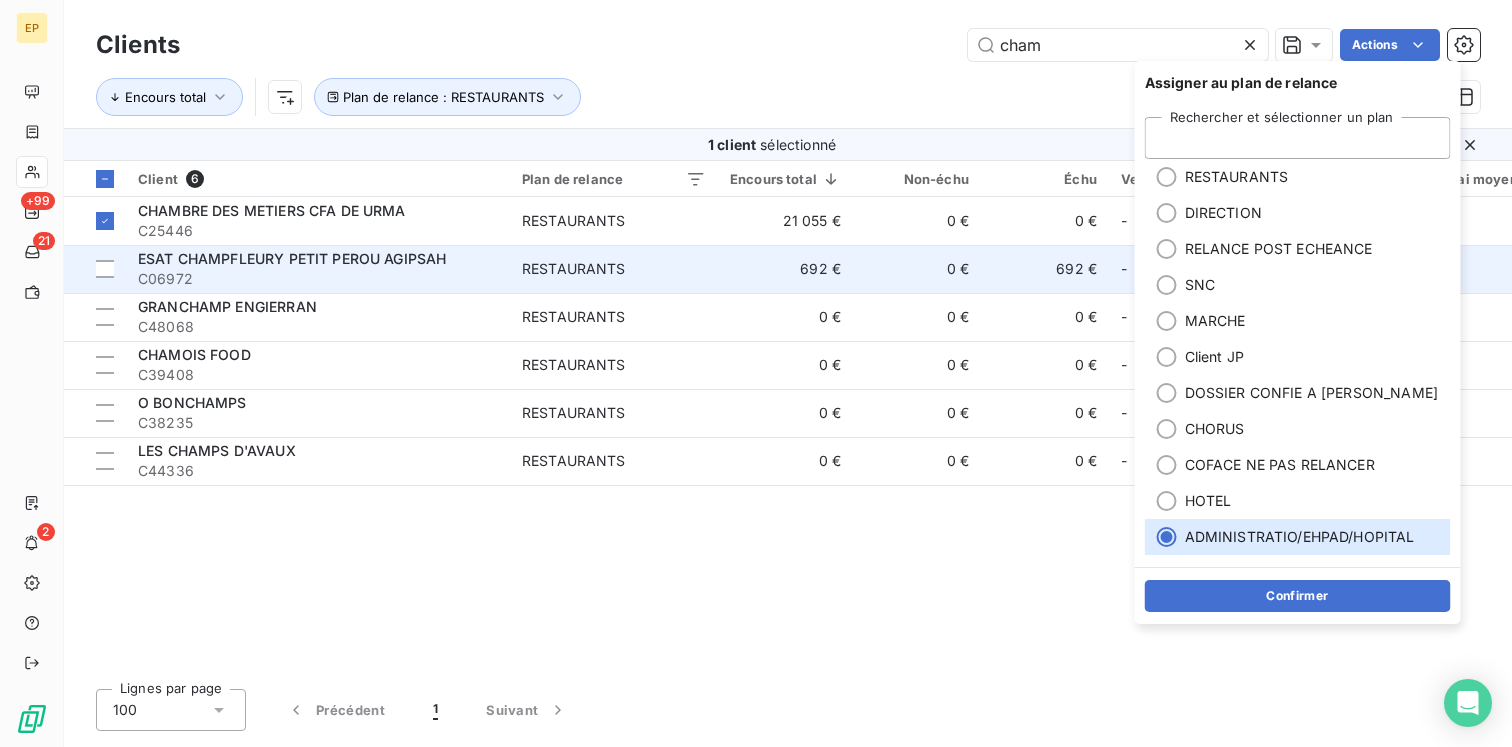 click on "ESAT CHAMPFLEURY PETIT PEROU AGIPSAH" at bounding box center [318, 259] 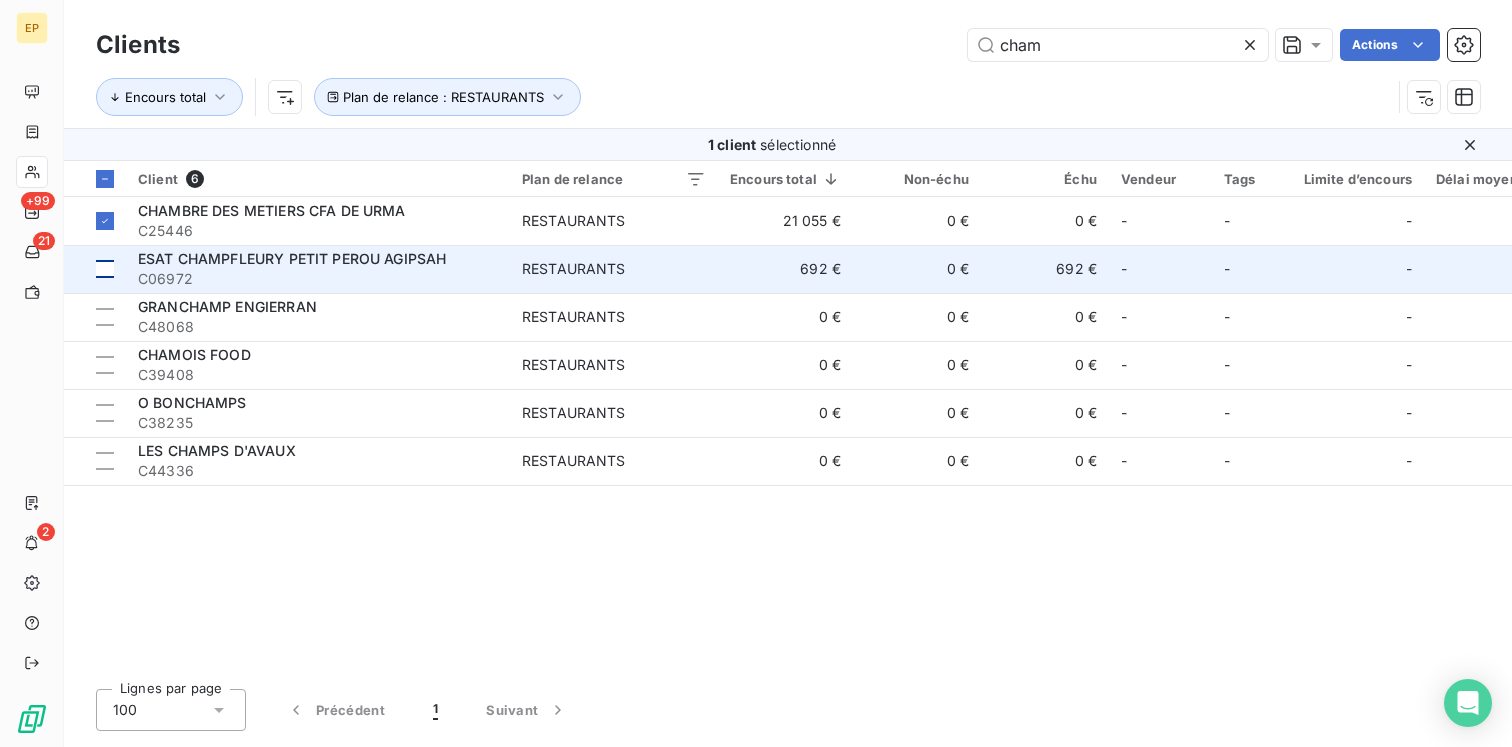 click at bounding box center [105, 269] 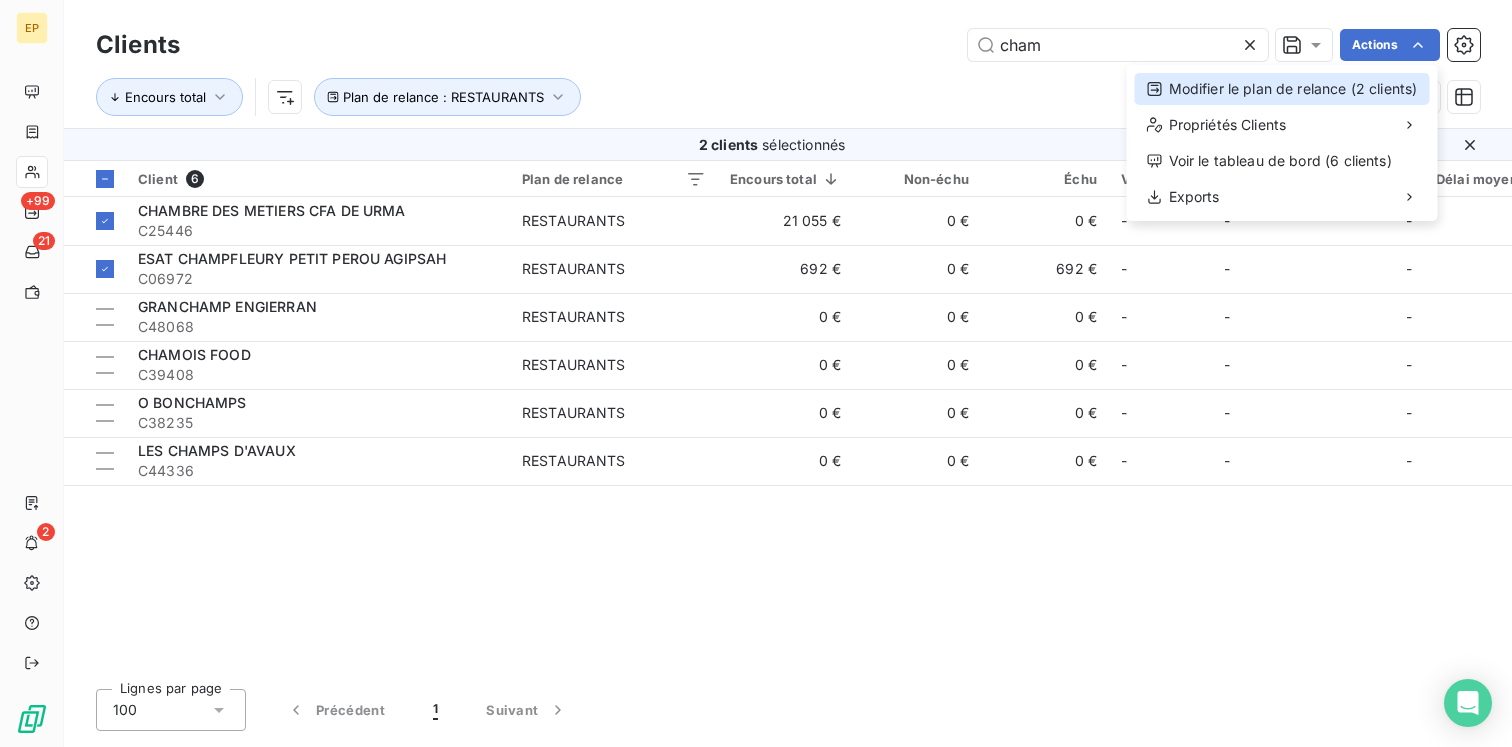 click on "Modifier le plan de relance (2 clients)" at bounding box center [1282, 89] 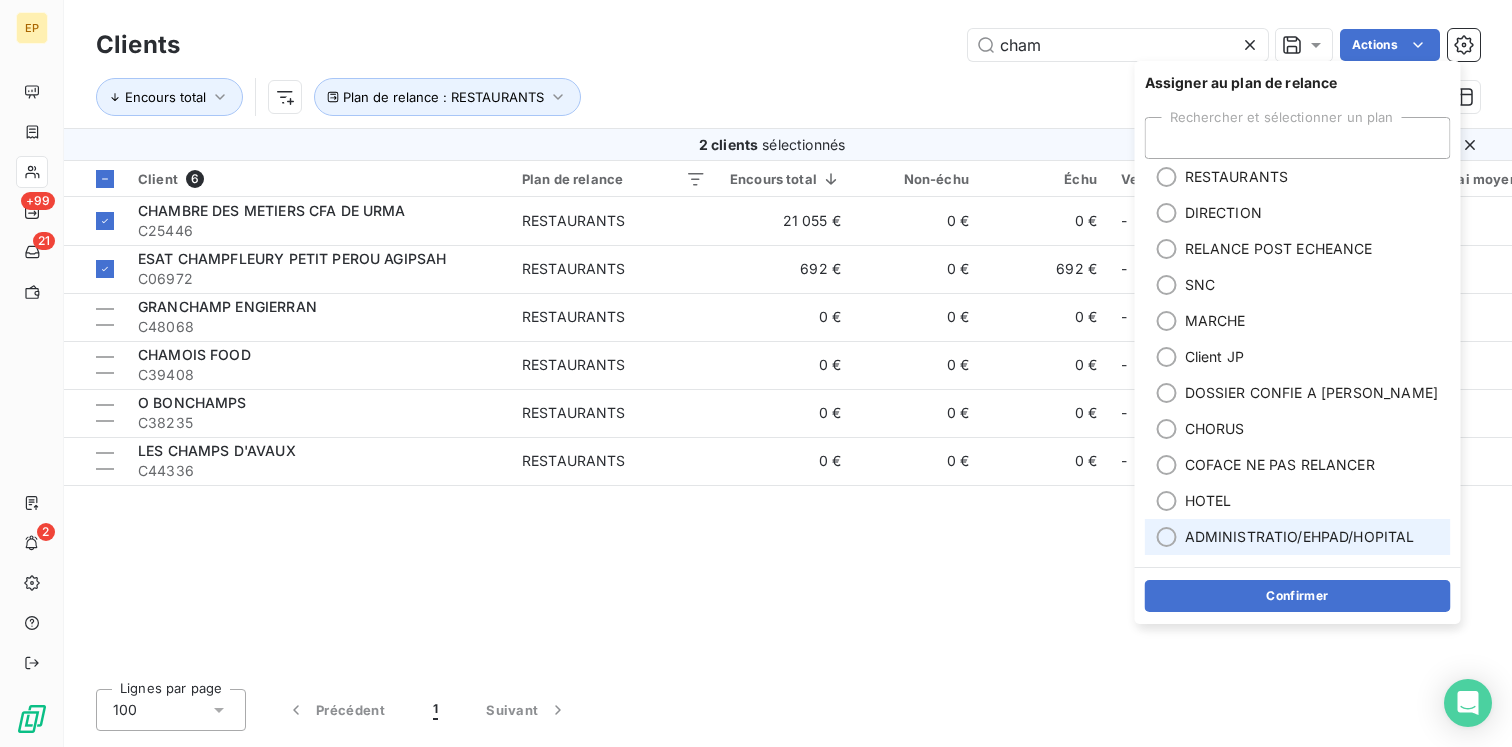 click on "ADMINISTRATIO/EHPAD/HOPITAL" at bounding box center (1298, 537) 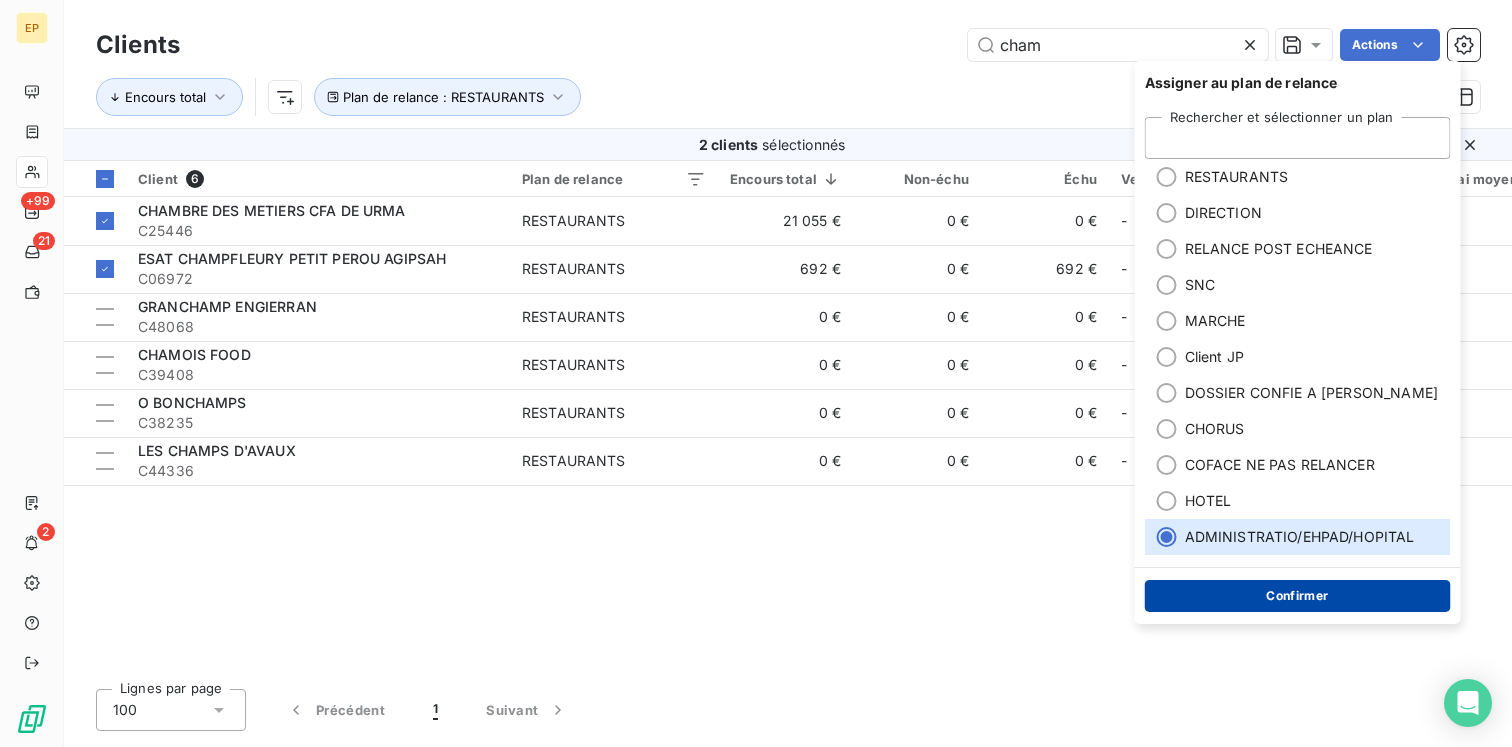 click on "Confirmer" at bounding box center (1298, 596) 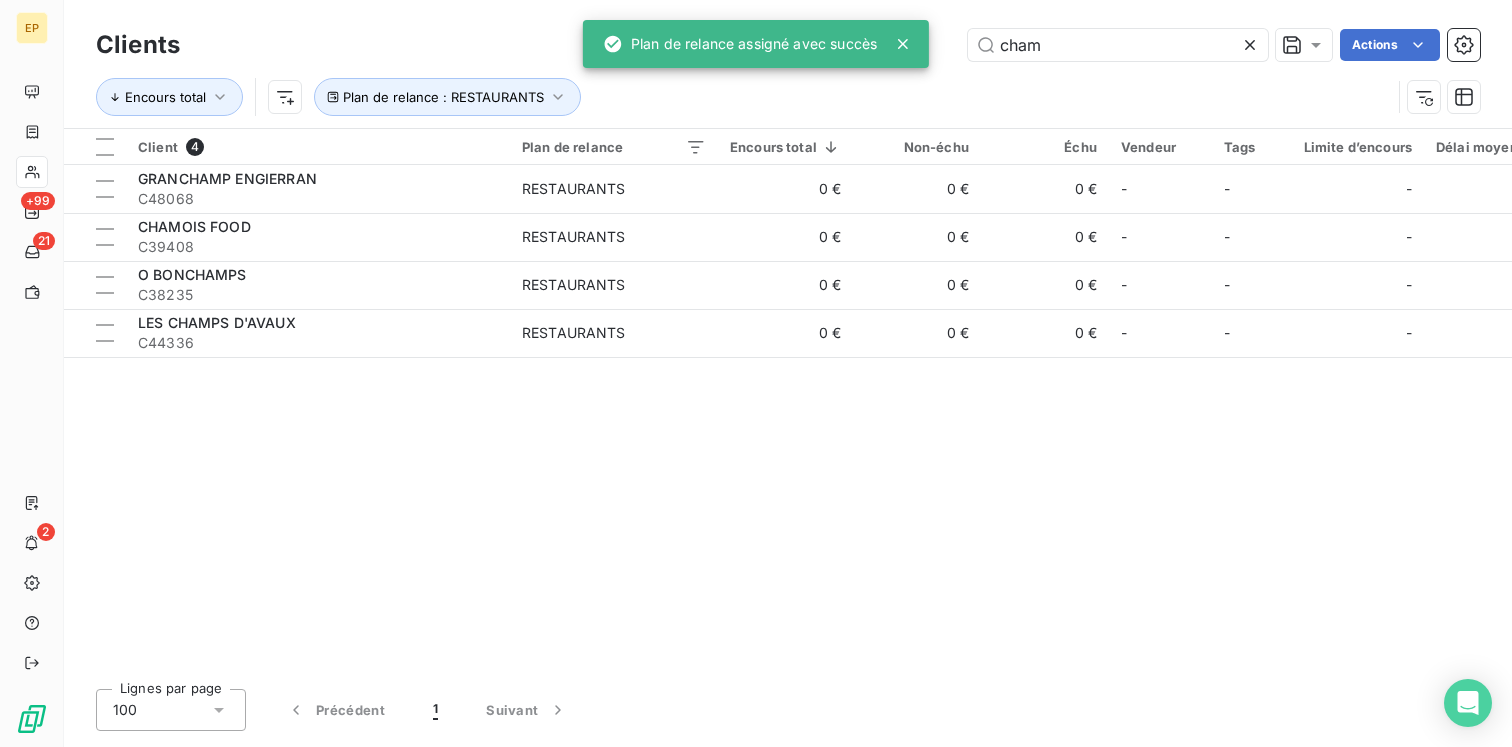 click 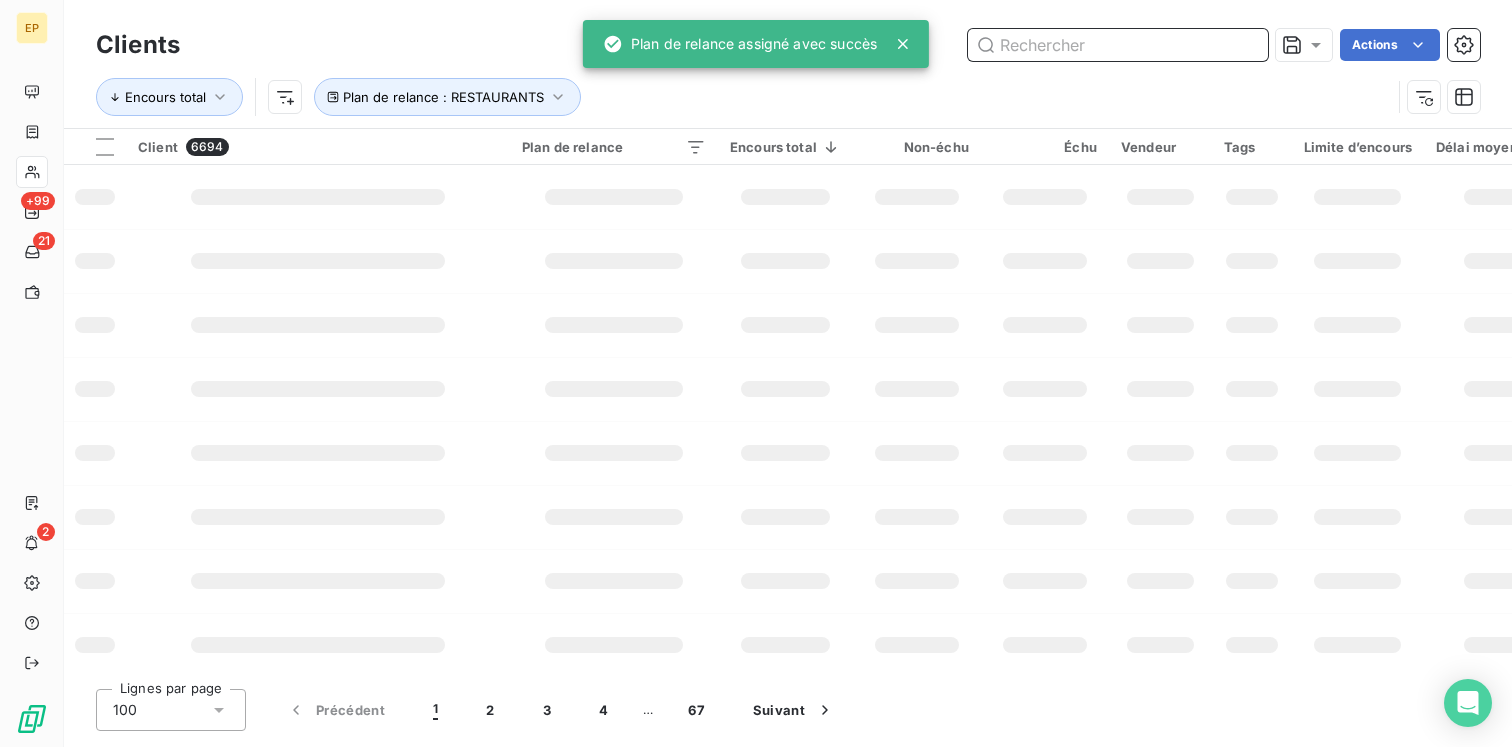 click at bounding box center (1118, 45) 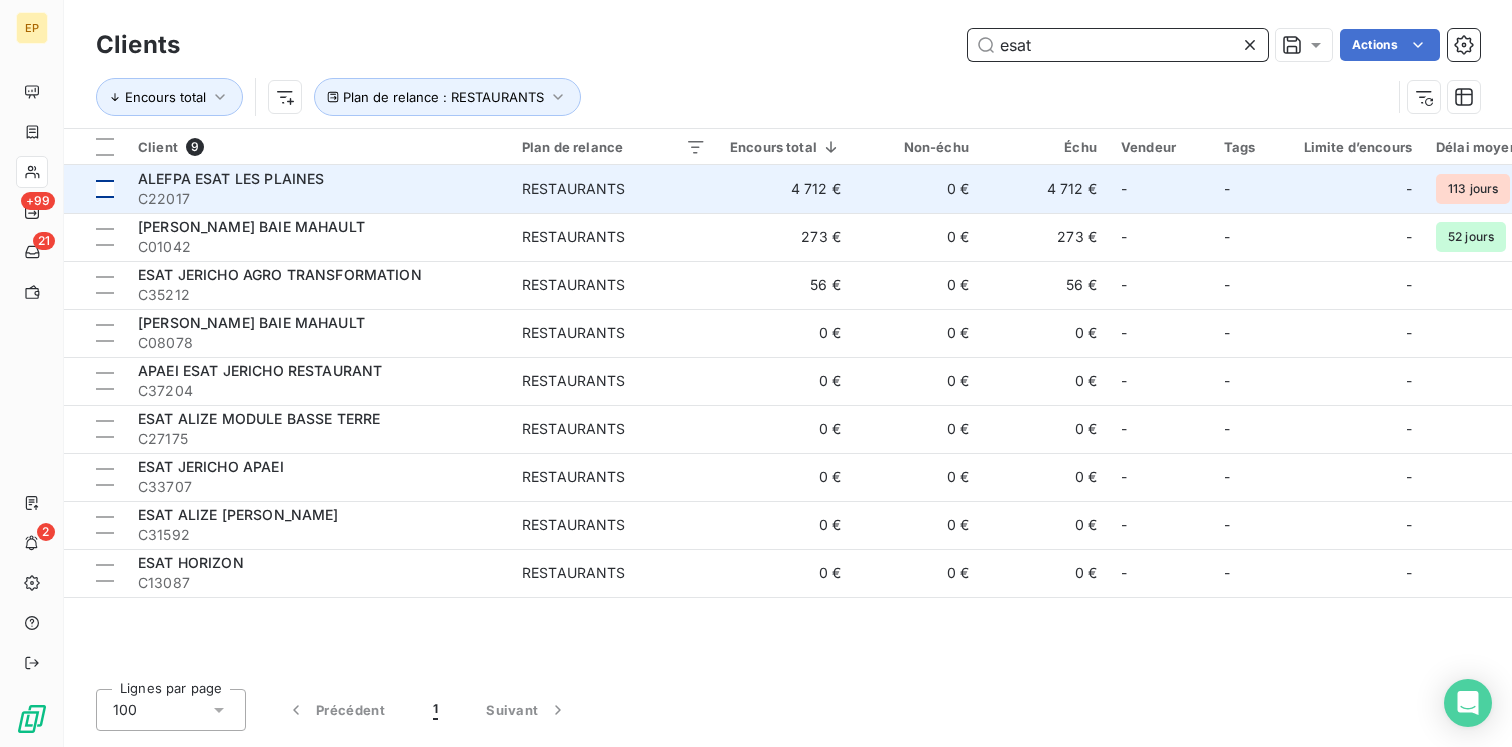 type on "esat" 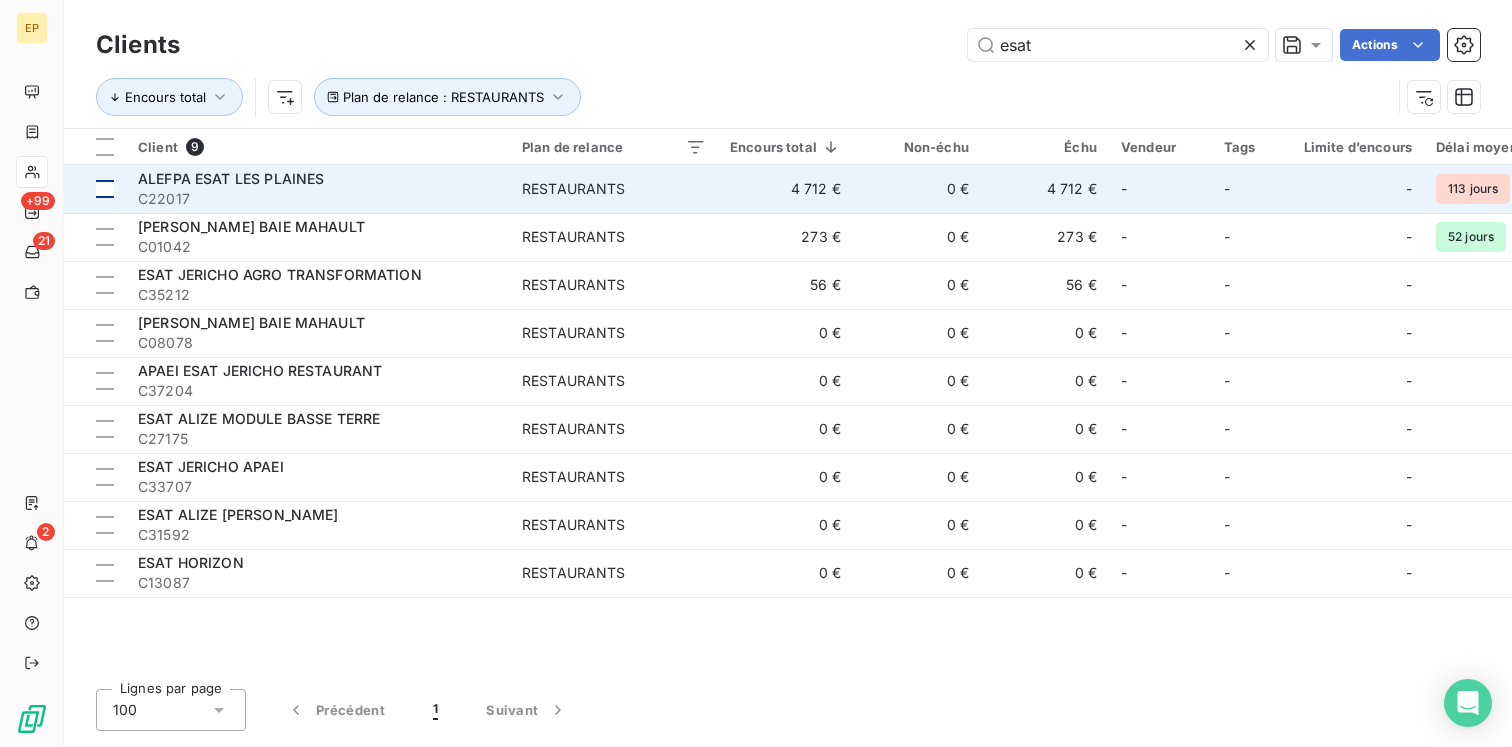 click at bounding box center [105, 189] 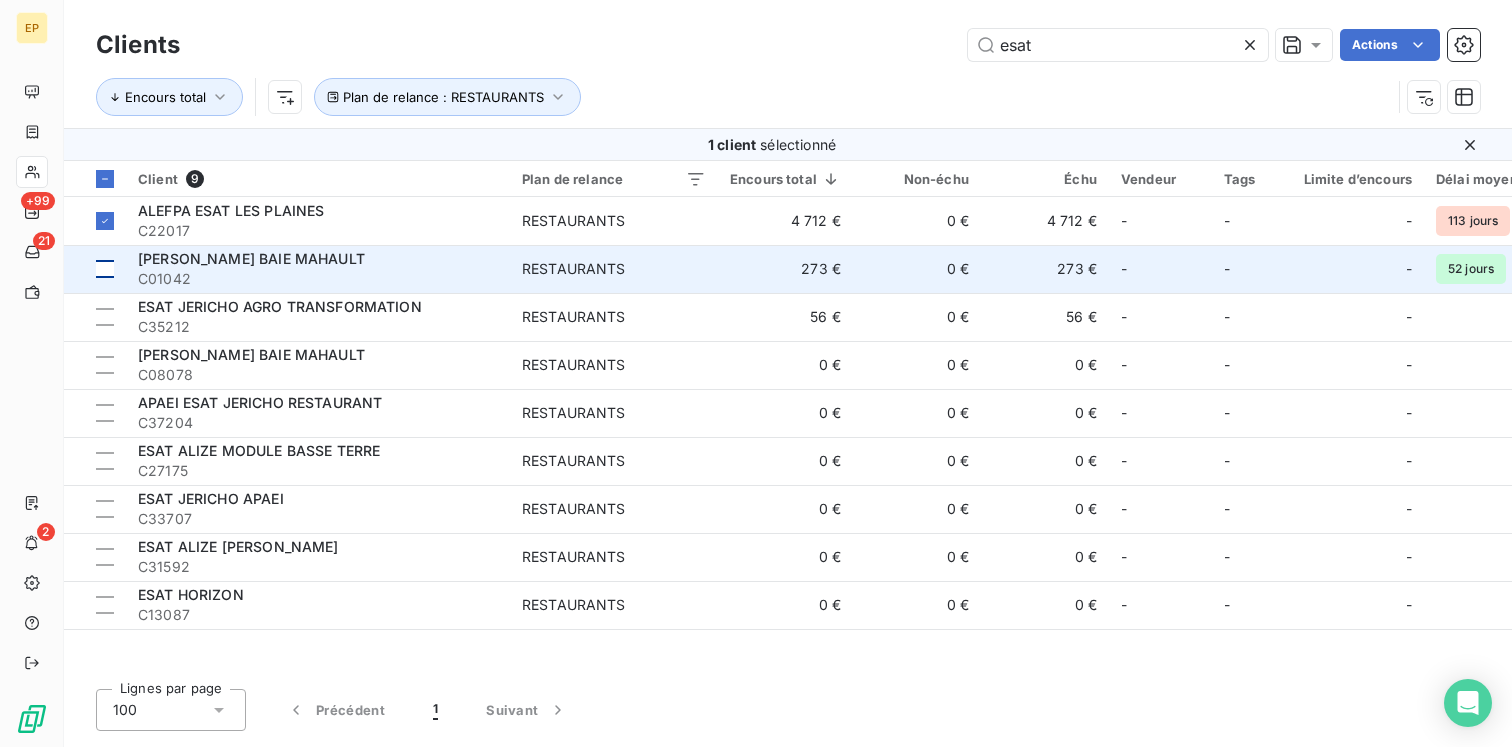 click at bounding box center [95, 269] 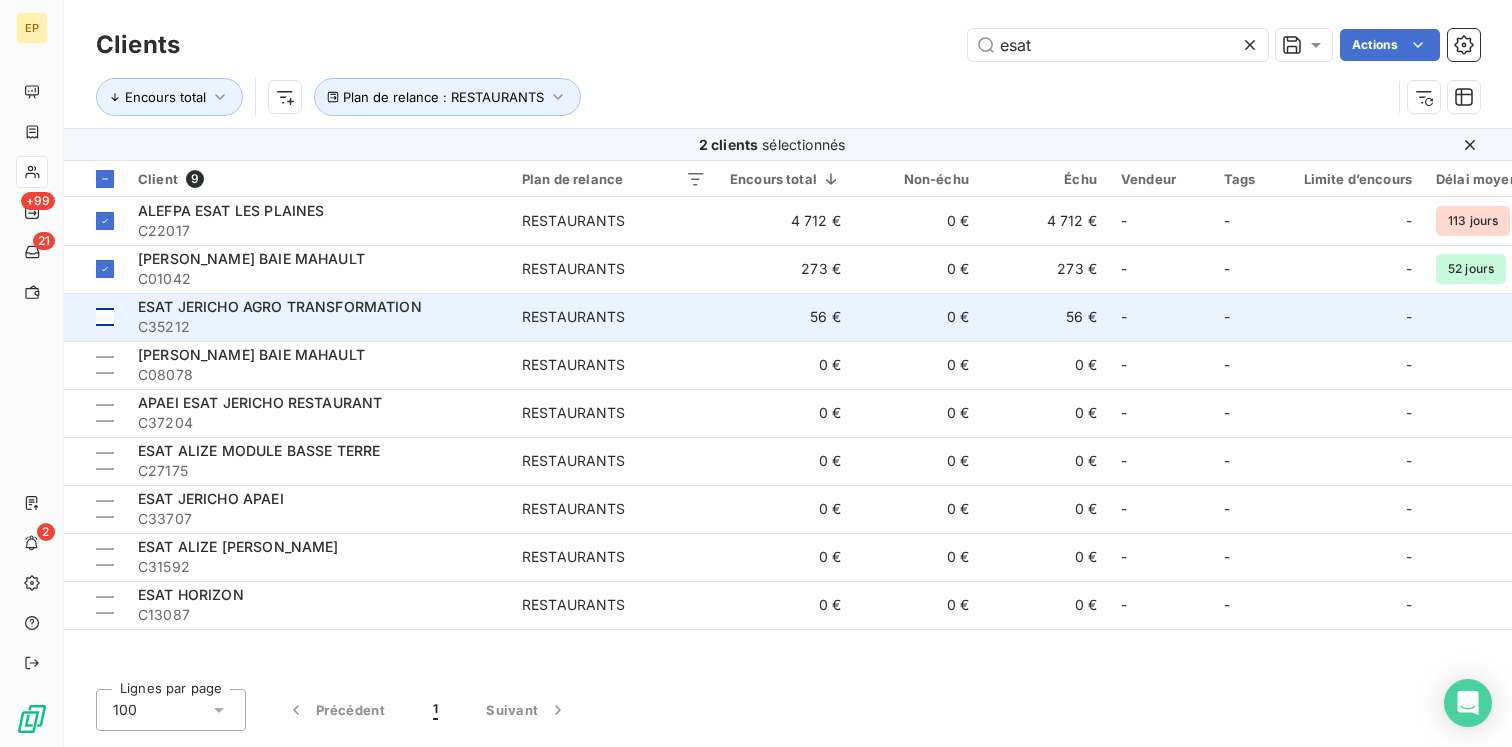 click at bounding box center [105, 317] 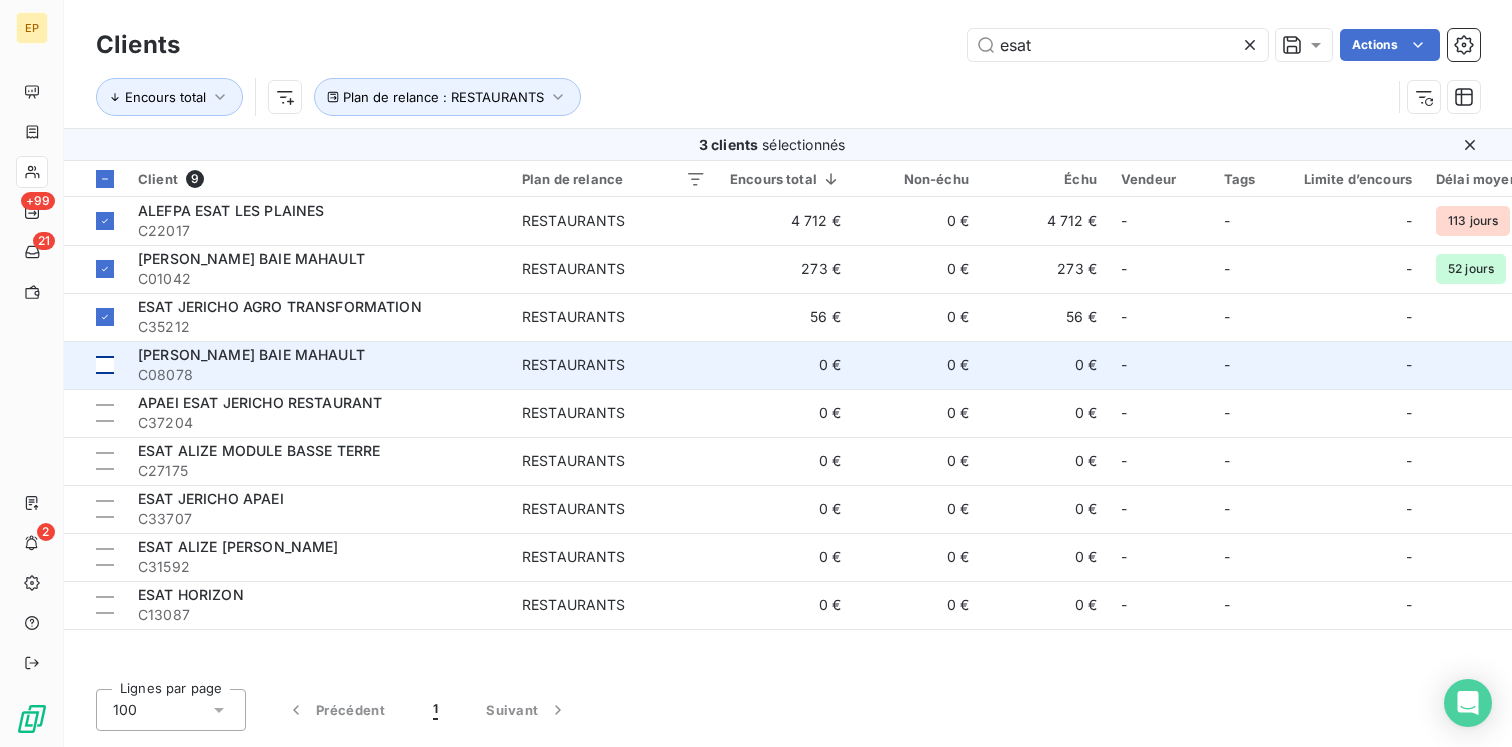 click at bounding box center [95, 365] 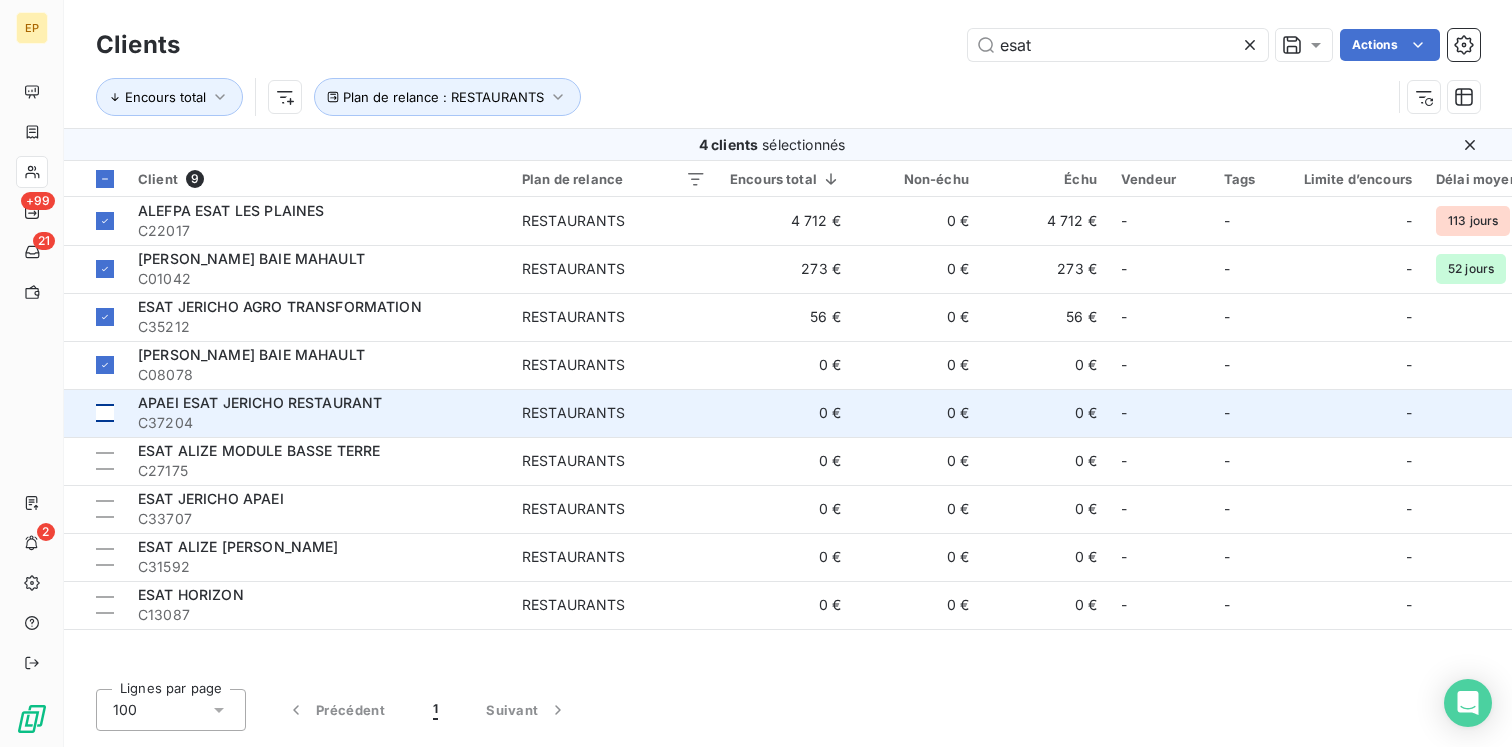 click at bounding box center [95, 413] 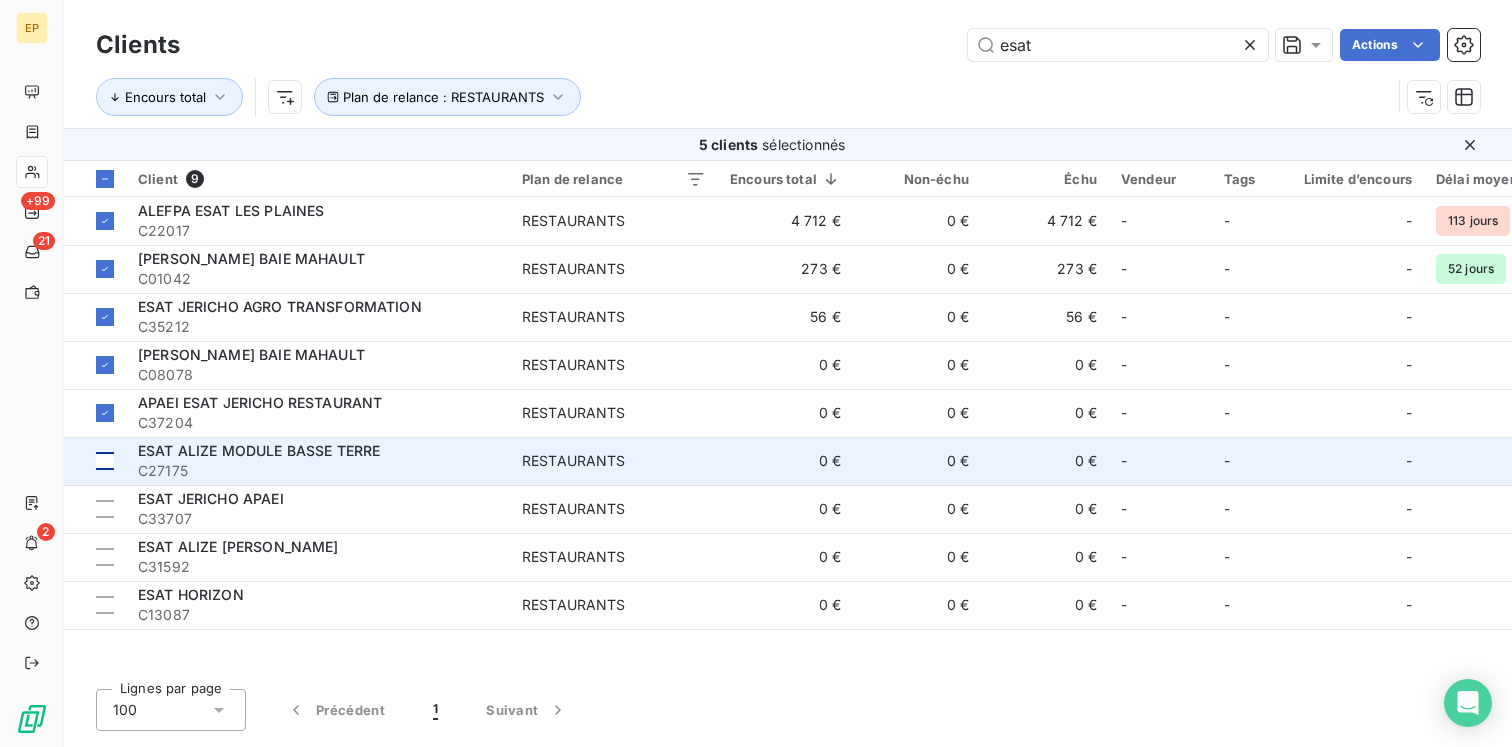 click at bounding box center [105, 461] 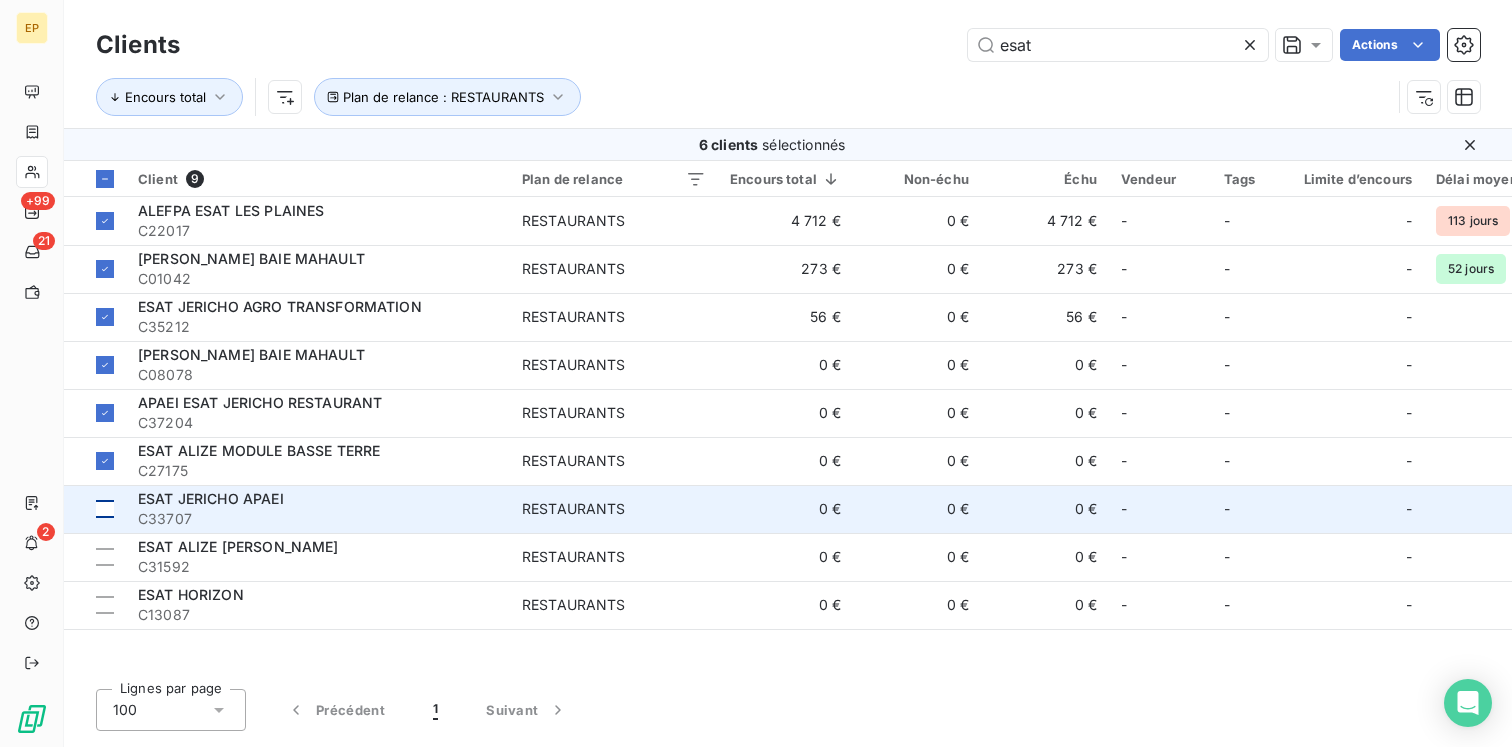 click at bounding box center [95, 509] 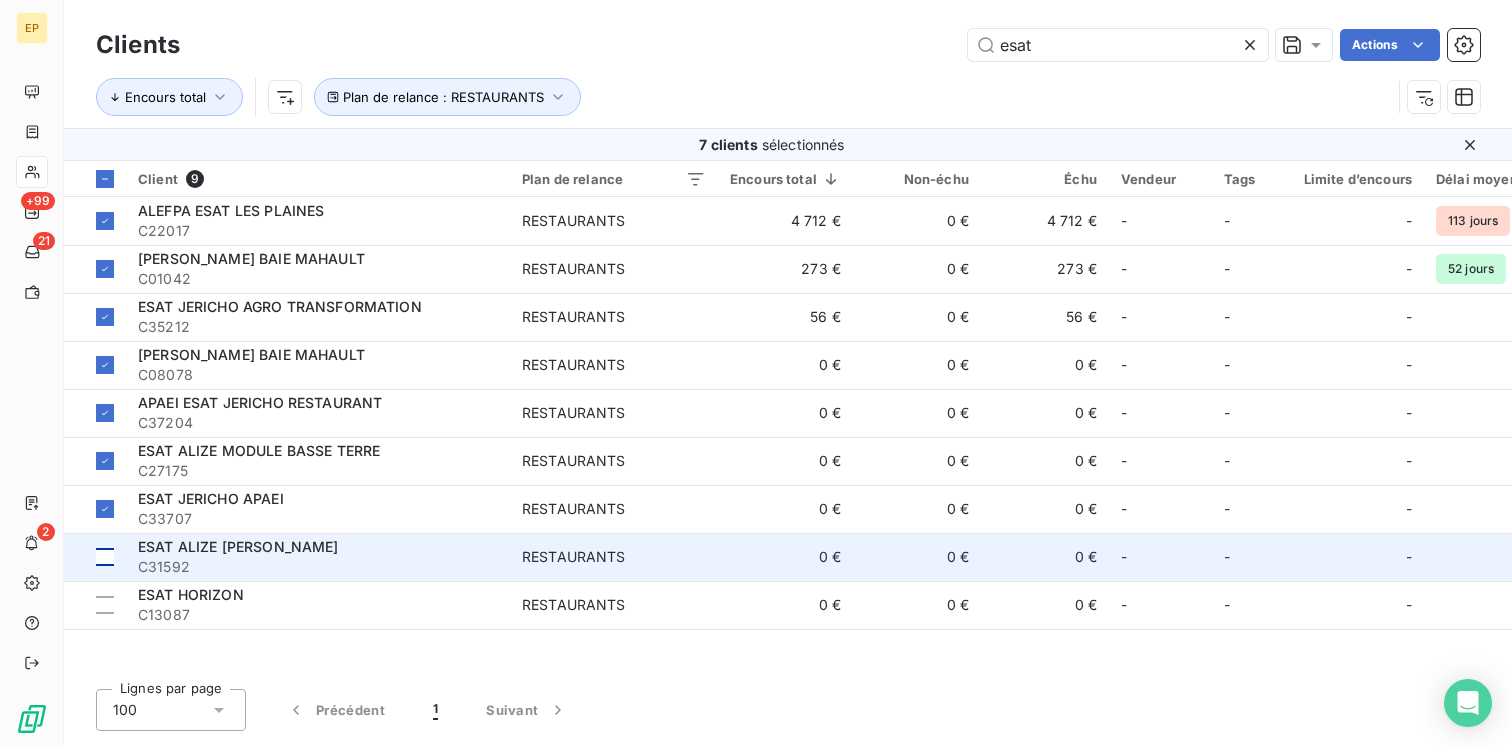 click at bounding box center [105, 557] 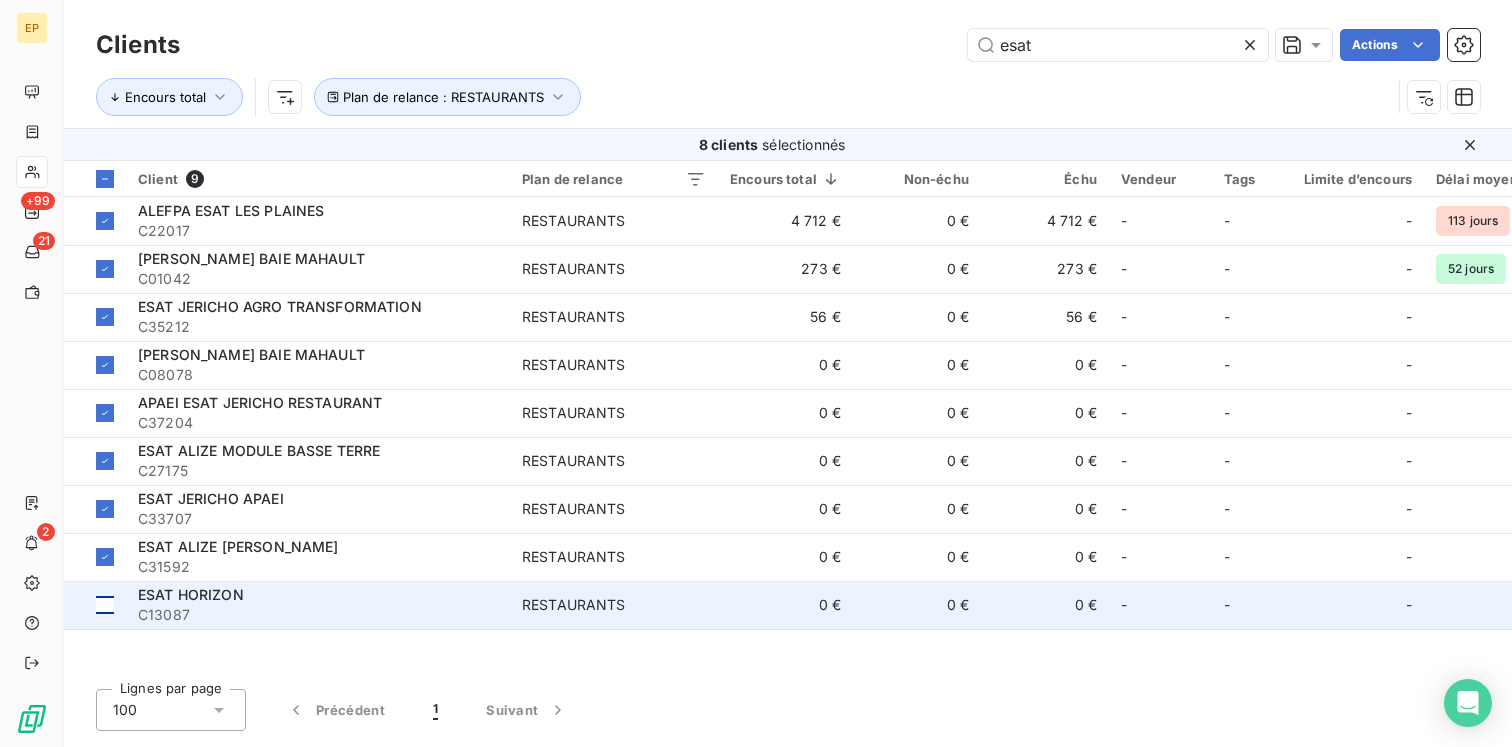 click at bounding box center (105, 605) 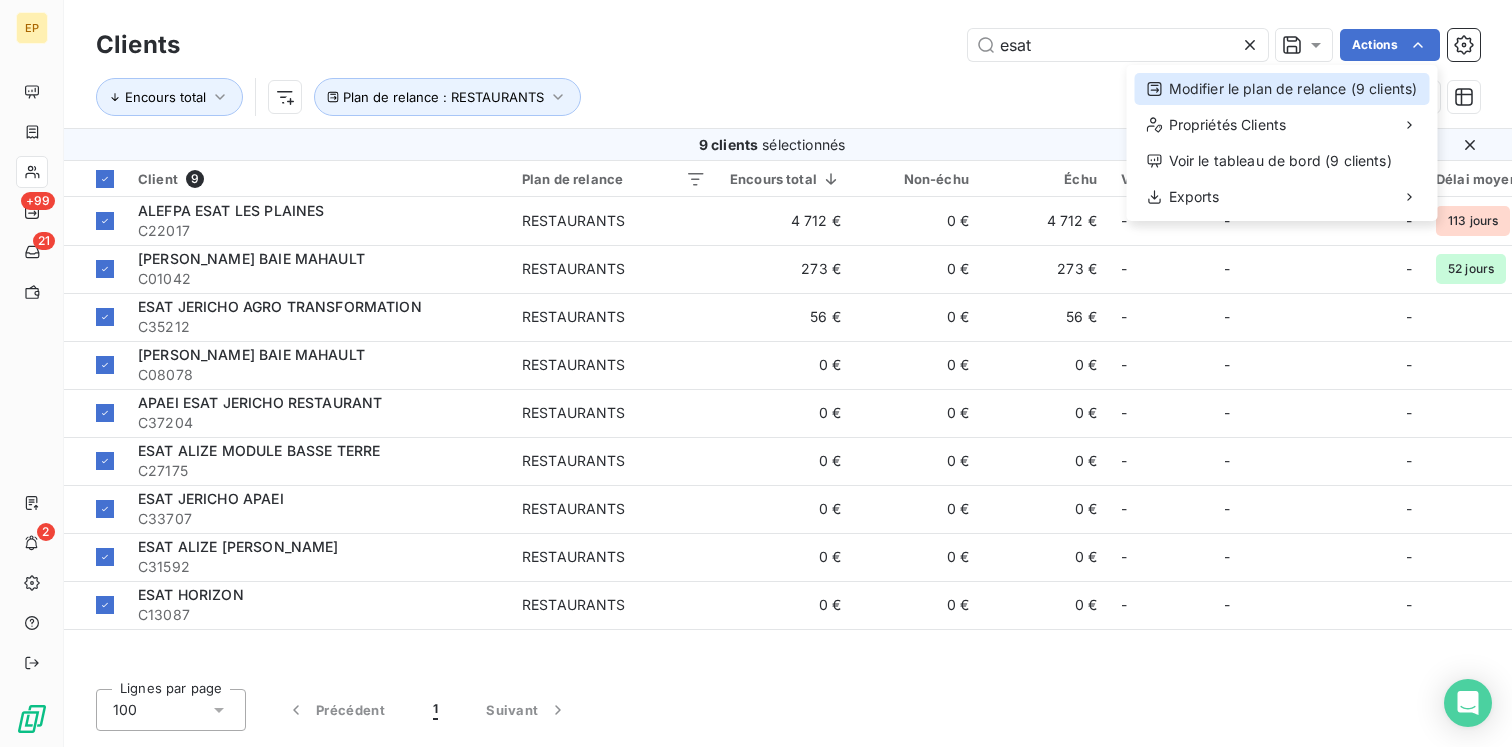click on "Modifier le plan de relance (9 clients)" at bounding box center (1282, 89) 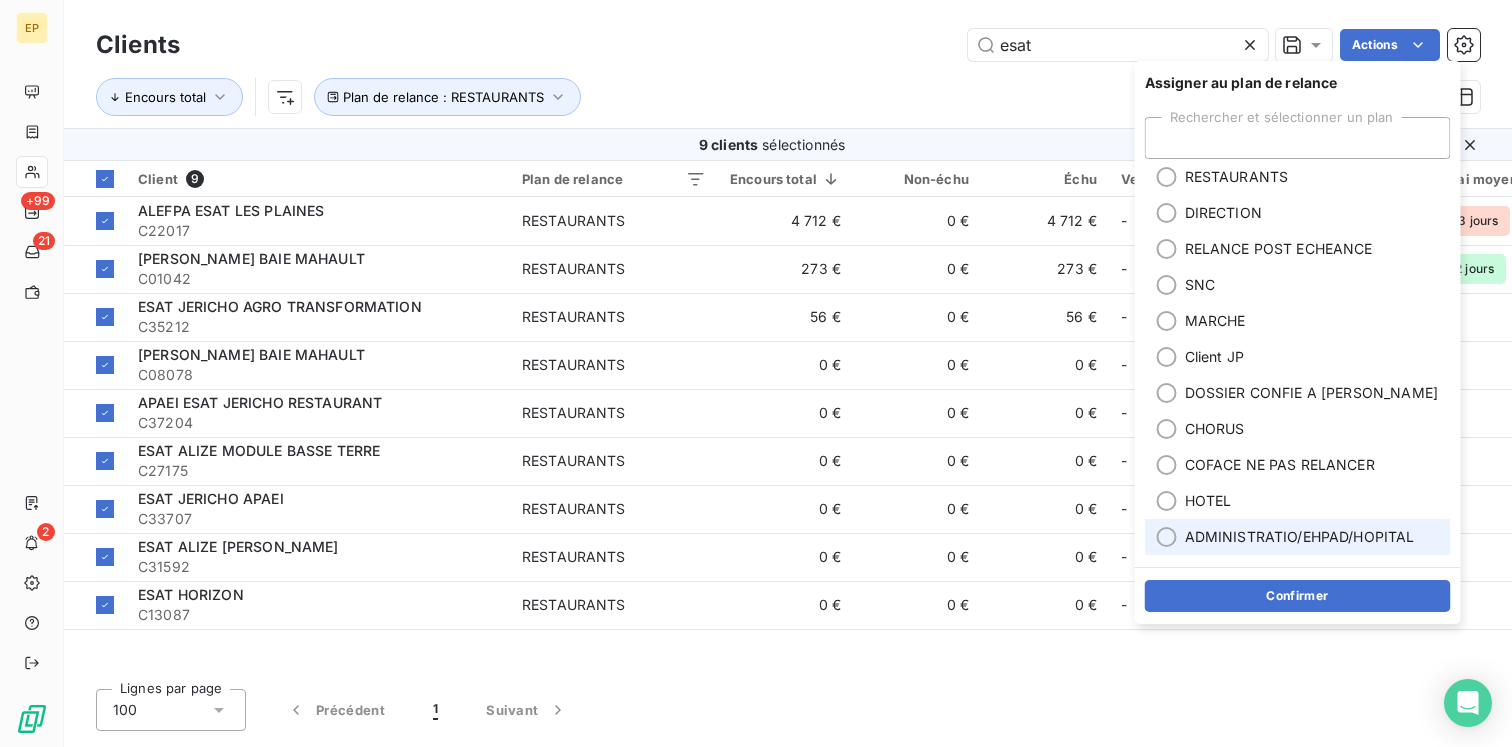 click on "ADMINISTRATIO/EHPAD/HOPITAL" at bounding box center [1300, 537] 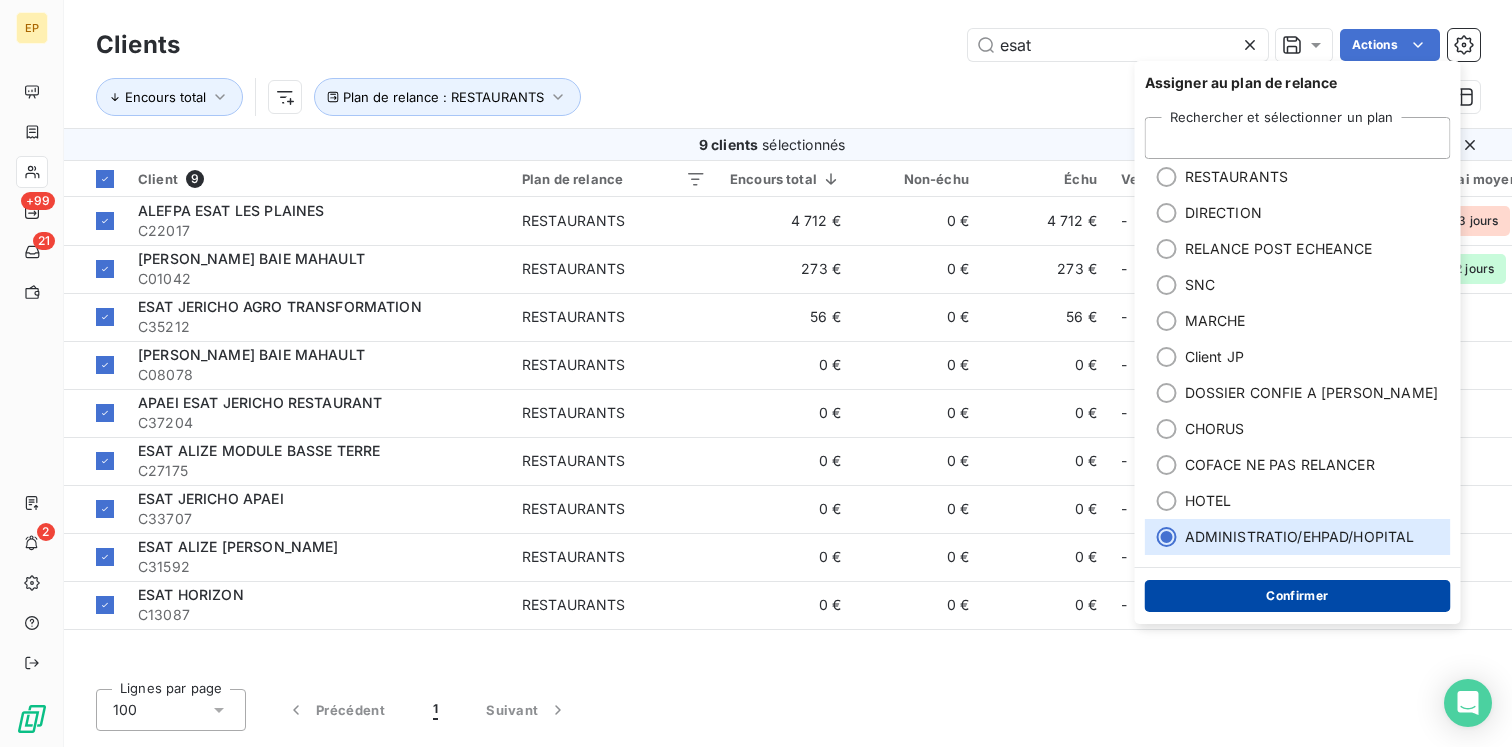 click on "Confirmer" at bounding box center (1298, 596) 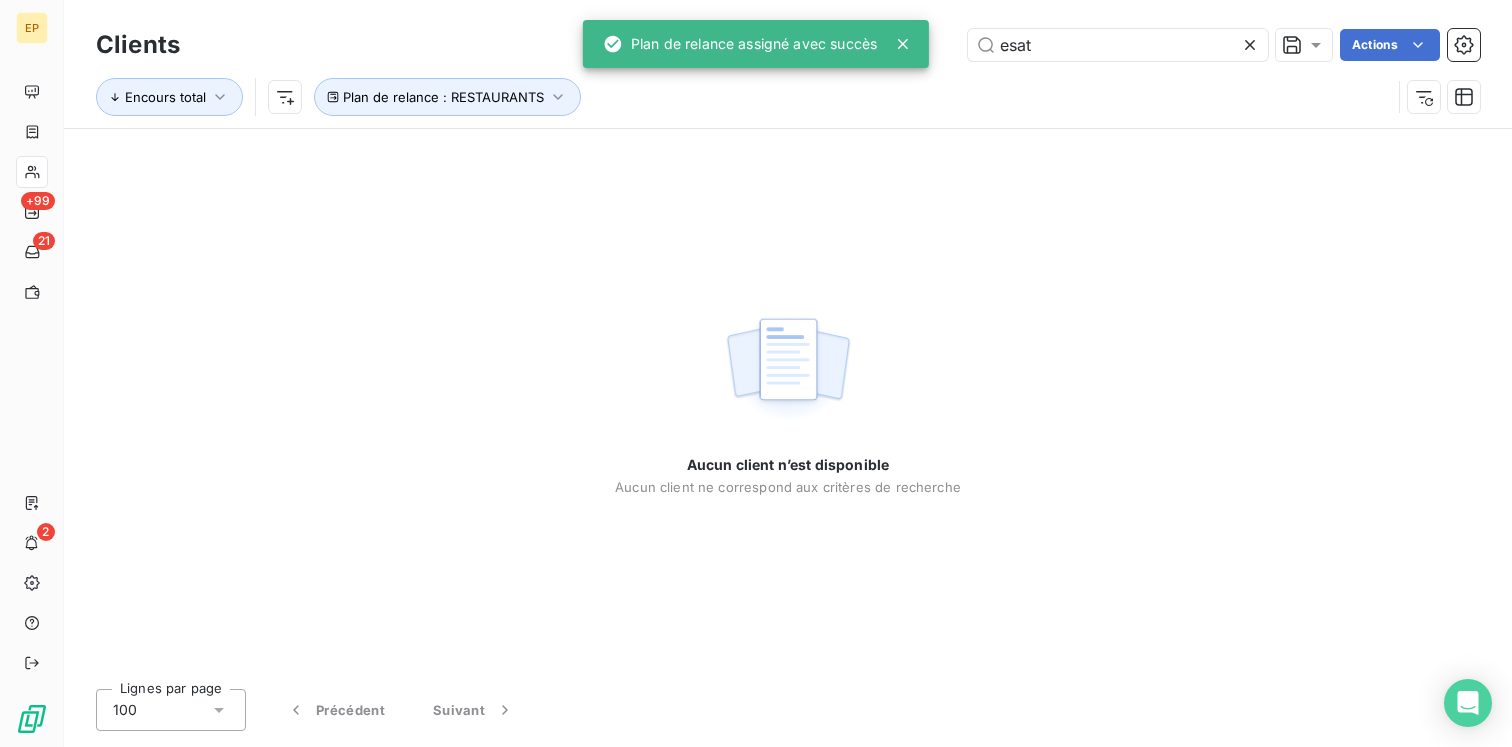 click 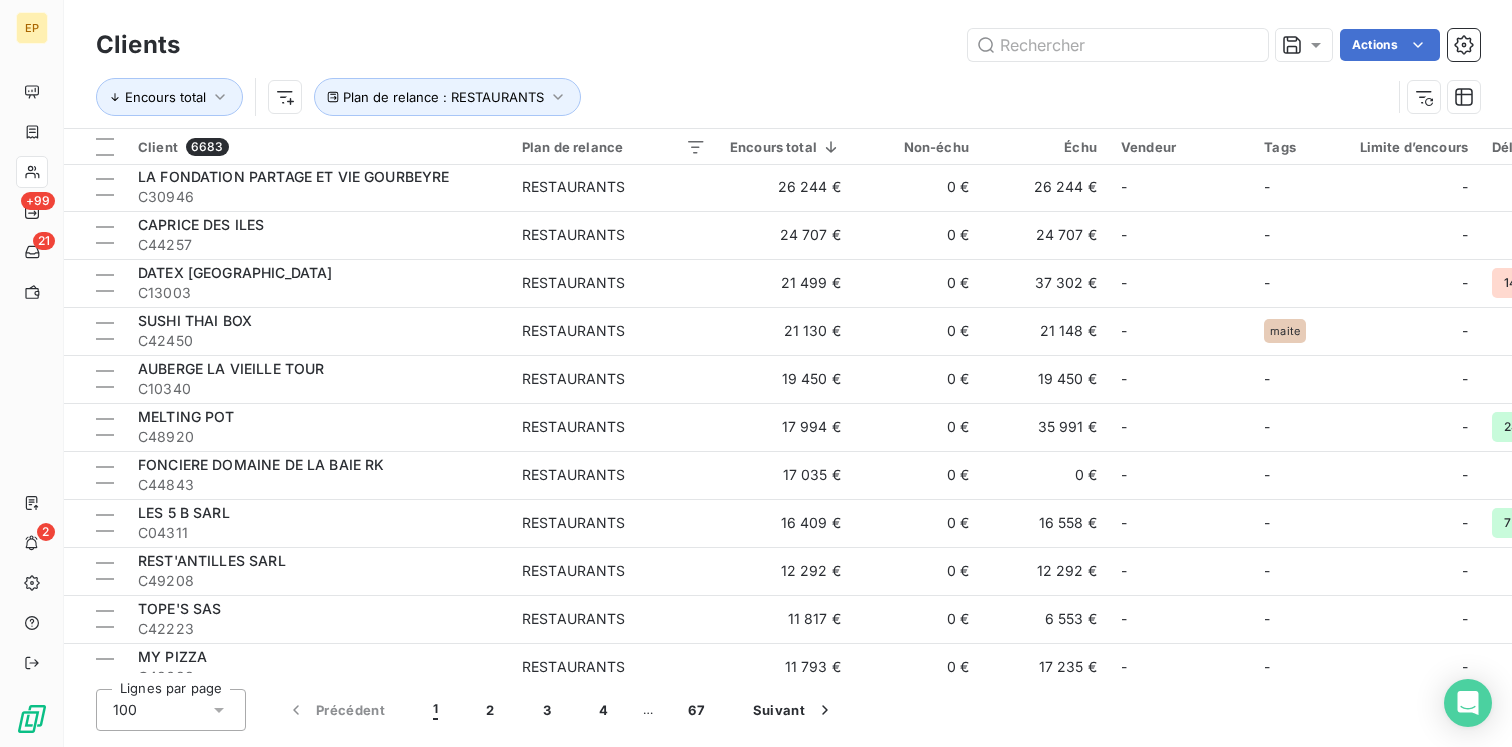 scroll, scrollTop: 224, scrollLeft: 0, axis: vertical 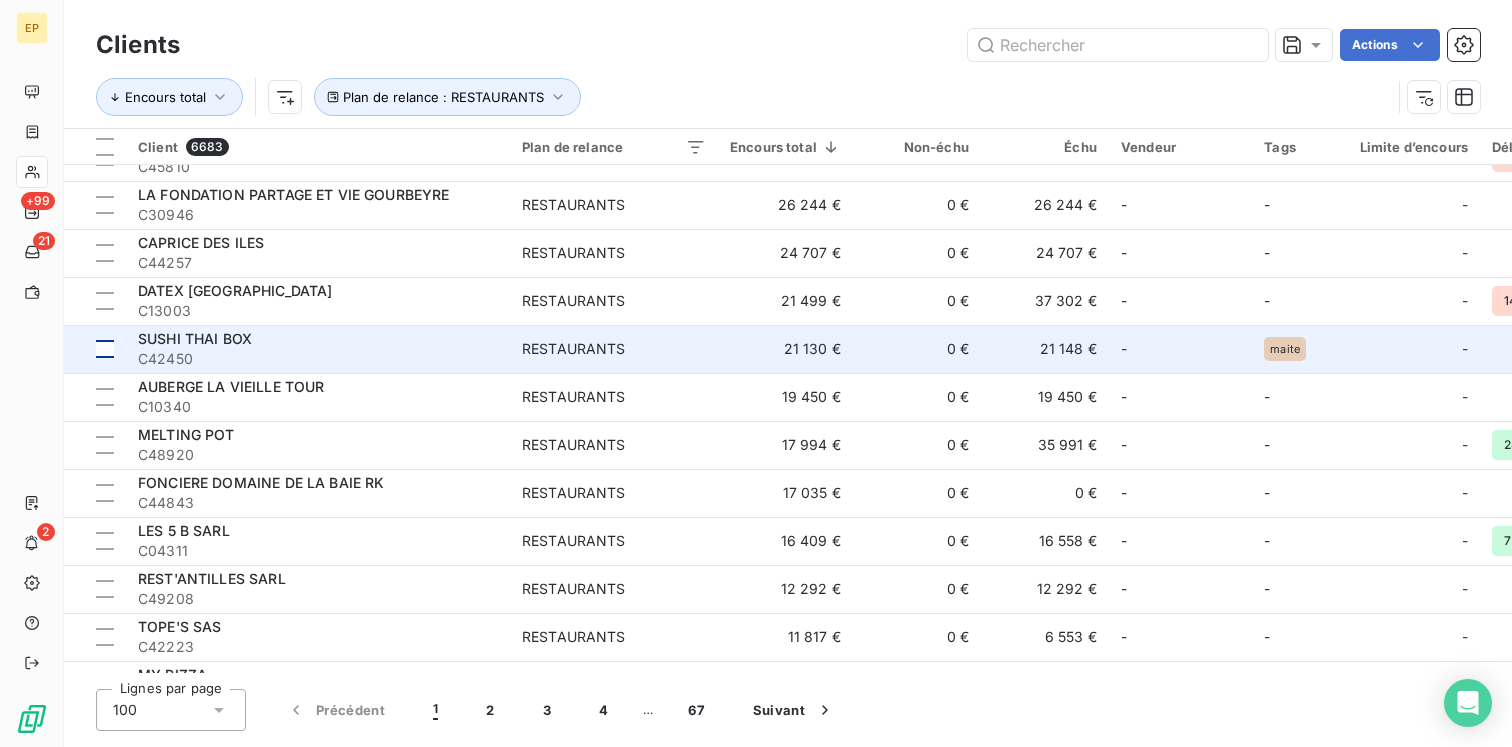 click at bounding box center (105, 349) 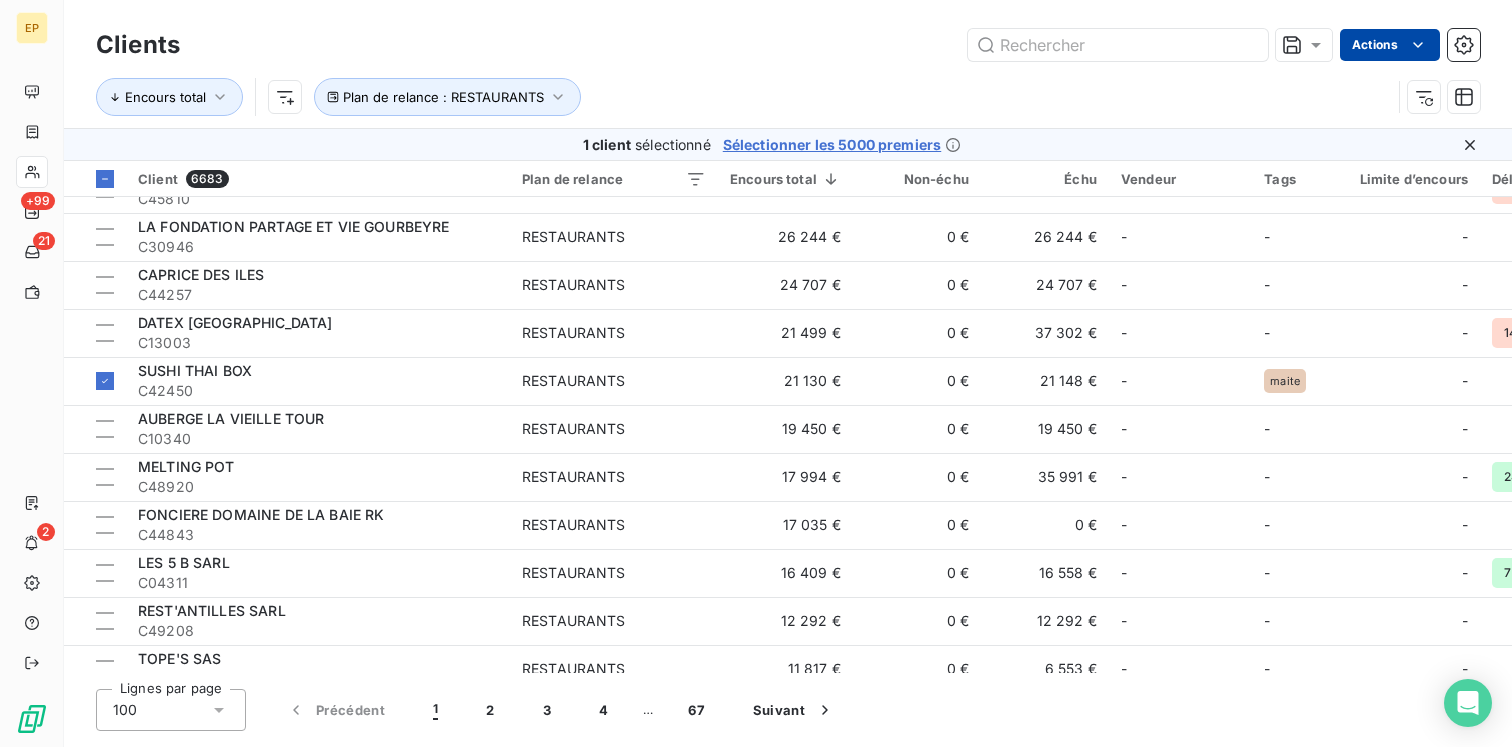 click on "EP +99 21 2 Clients Actions Encours total Plan de relance  : RESTAURANTS  1 client   sélectionné Sélectionner les 5000 premiers Client 6683 Plan de relance Encours total Non-échu Échu Vendeur Tags Limite d’encours Délai moyen de paiement Plan de relance [GEOGRAPHIC_DATA] RESTAURANT C46763 RESTAURANTS 98 973 € 0 € 124 252 € [PERSON_NAME] + 1 TR - - C&N COMPANIE C49282 RESTAURANTS 59 375 € 0 € 59 375 € - - - - [PERSON_NAME] C41131 RESTAURANTS 40 448 € 0 € 50 560 € - NON LIVRE - NE PAS RELANCER  CALEBASSE INDUSTRIAL PORCESSING C49487 RESTAURANTS 38 004 € 0 € 38 004 € - - - - NEO CLUB C45810 RESTAURANTS 34 451 € 0 € 67 716 € - - - 472 jours MAITE + 1 LA FONDATION PARTAGE ET VIE GOURBEYRE C30946 RESTAURANTS 26 244 € 0 € 26 244 € - - - - CAPRICE DES ILES C44257 RESTAURANTS 24 707 € 0 € 24 707 € - - - - DATEX GUADELOUPE C13003 RESTAURANTS 21 499 € 0 € 37 302 € - - - 149 jours - SUSHI THAI BOX C42450 0 €" at bounding box center (756, 373) 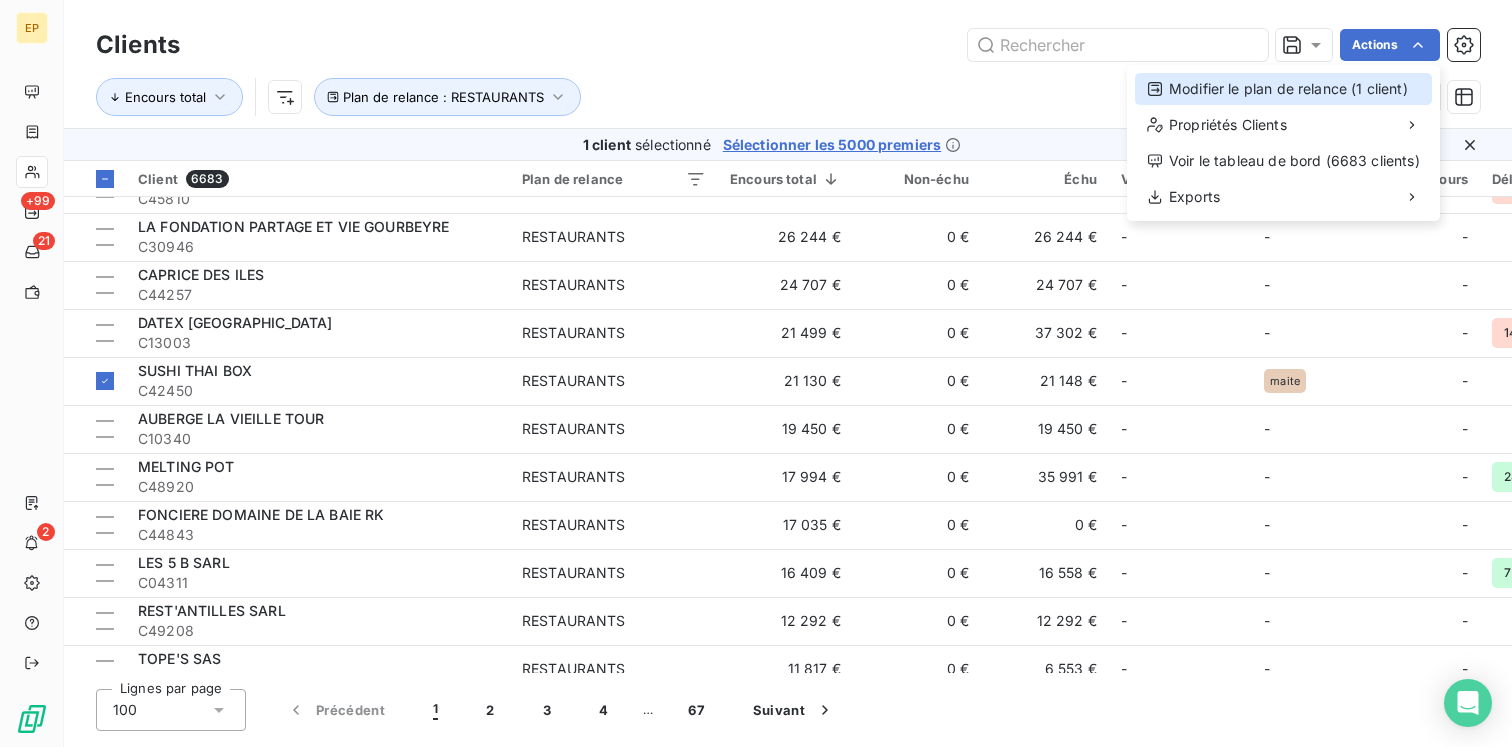 click on "Modifier le plan de relance (1 client)" at bounding box center [1283, 89] 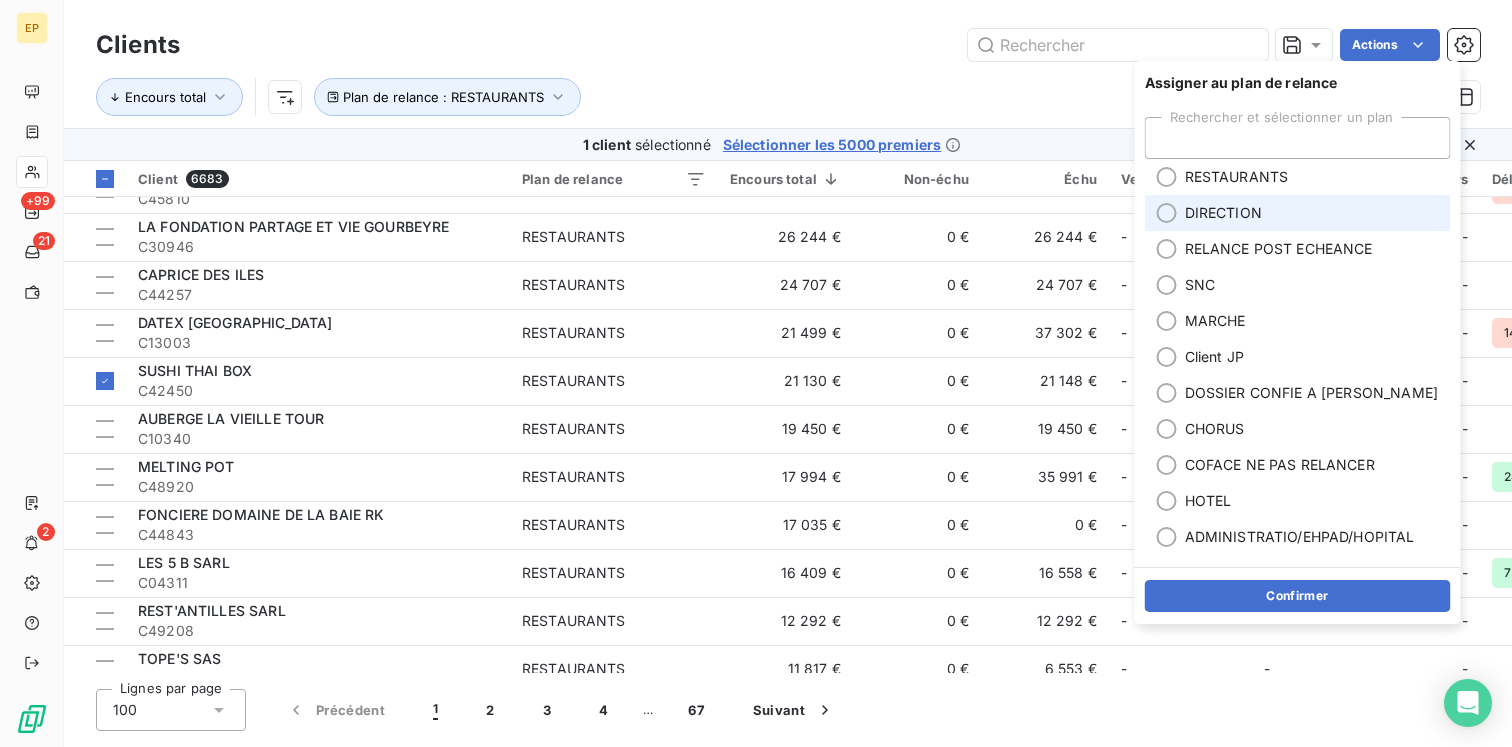 click on "DIRECTION" at bounding box center [1223, 213] 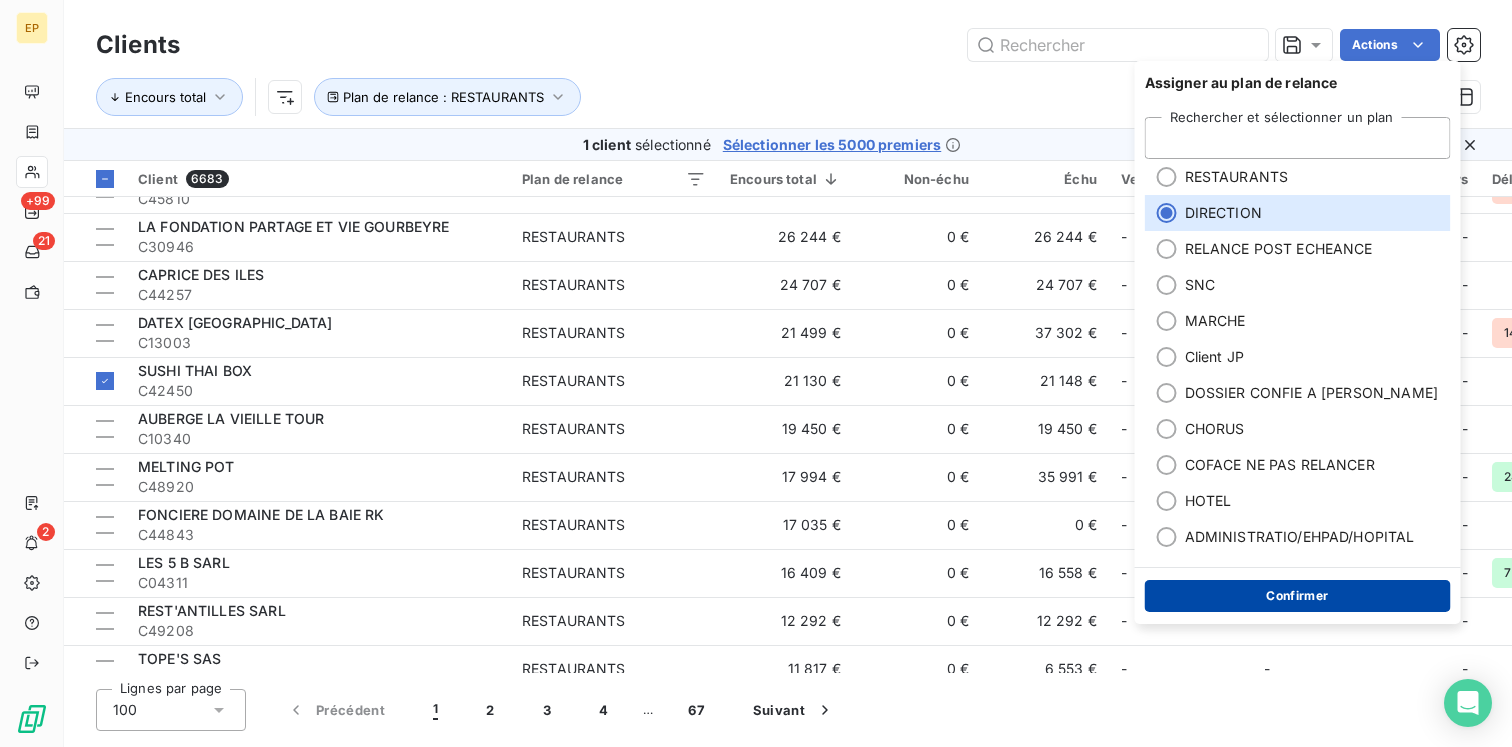 click on "Confirmer" at bounding box center (1298, 596) 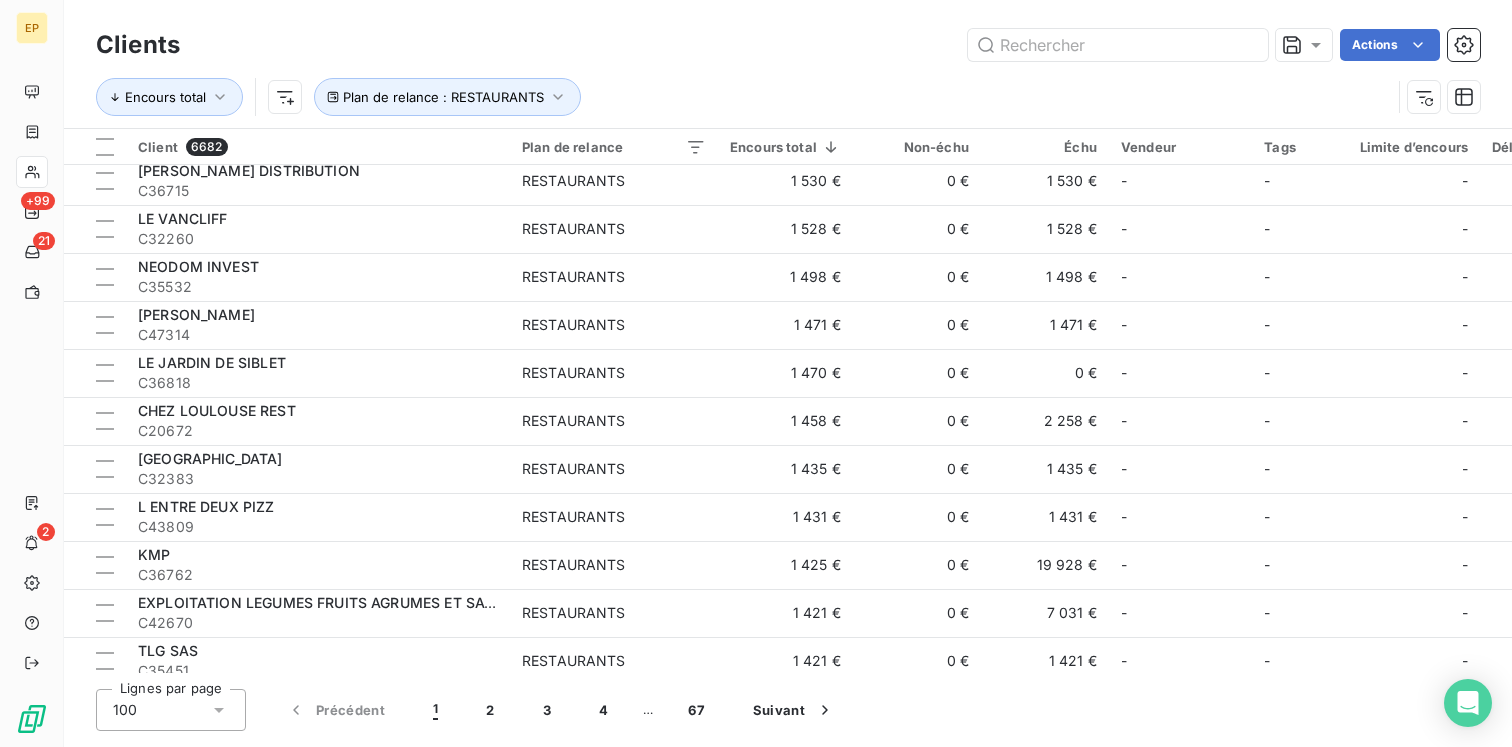 scroll, scrollTop: 4300, scrollLeft: 0, axis: vertical 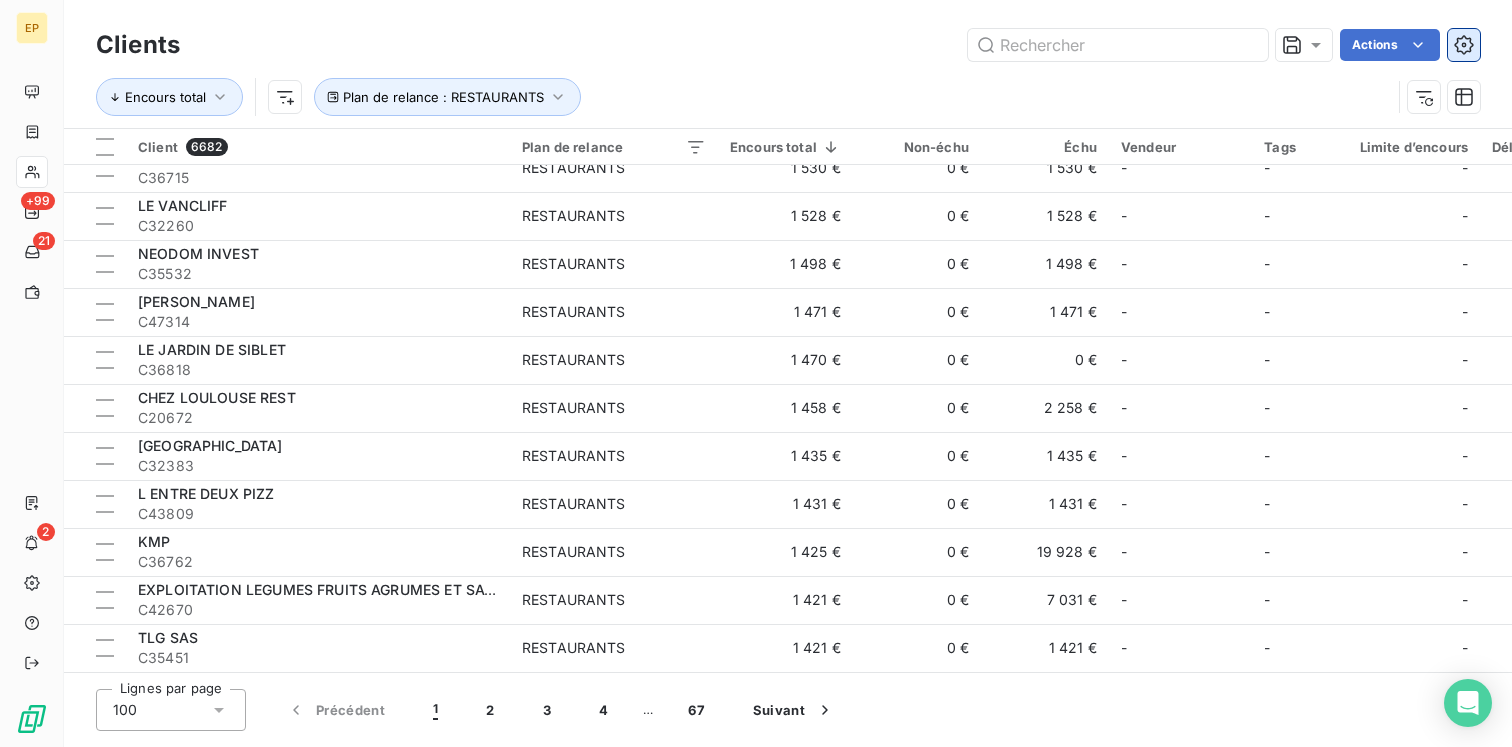 click 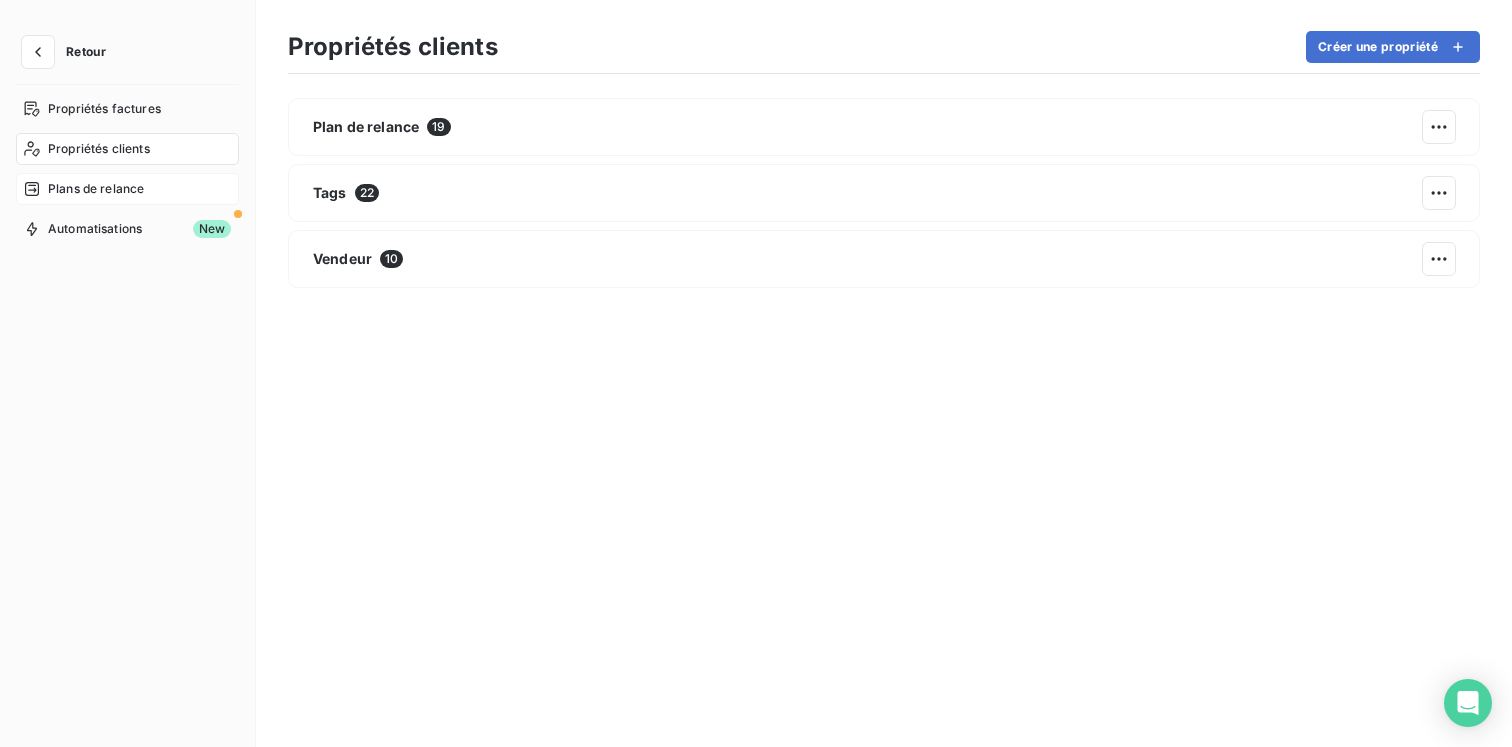 click on "Plans de relance" at bounding box center [96, 189] 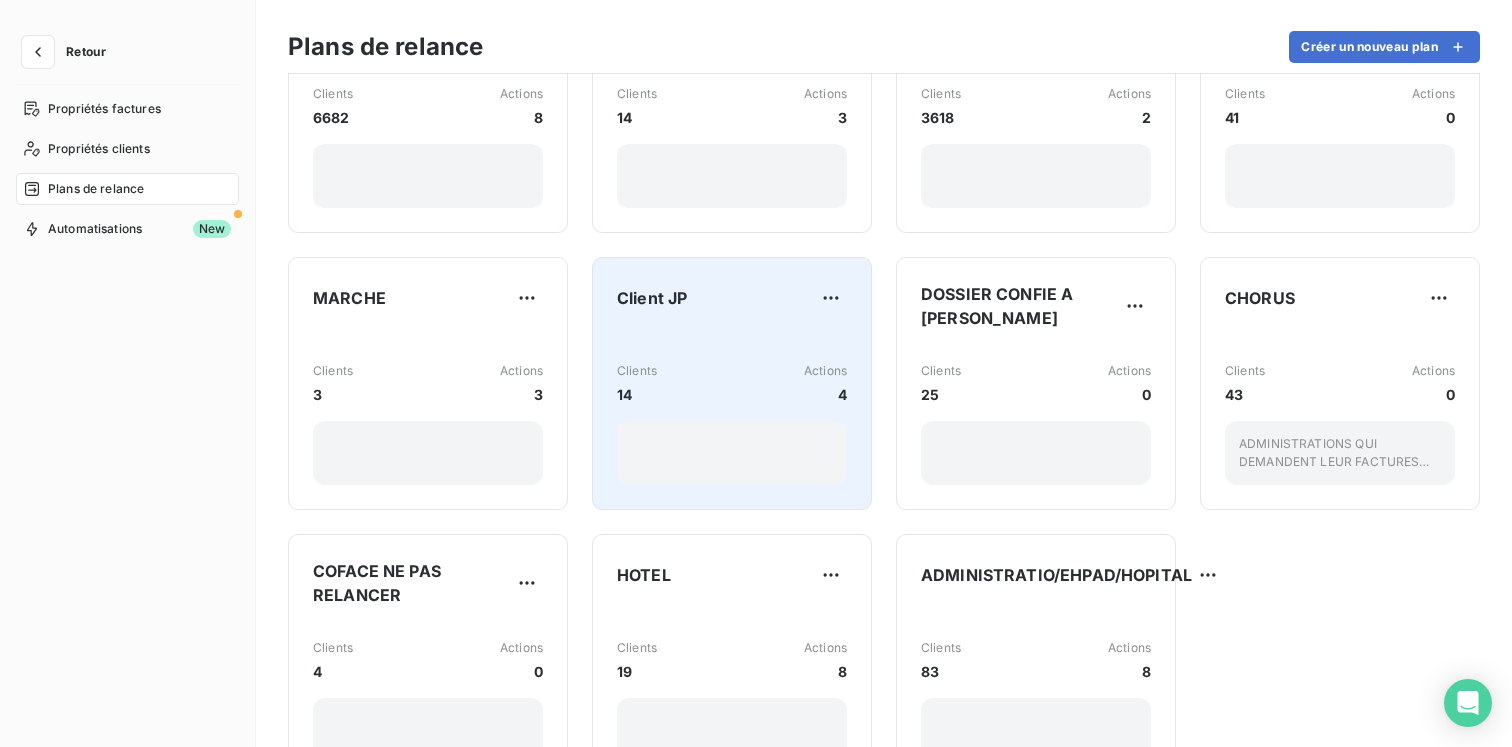 scroll, scrollTop: 0, scrollLeft: 0, axis: both 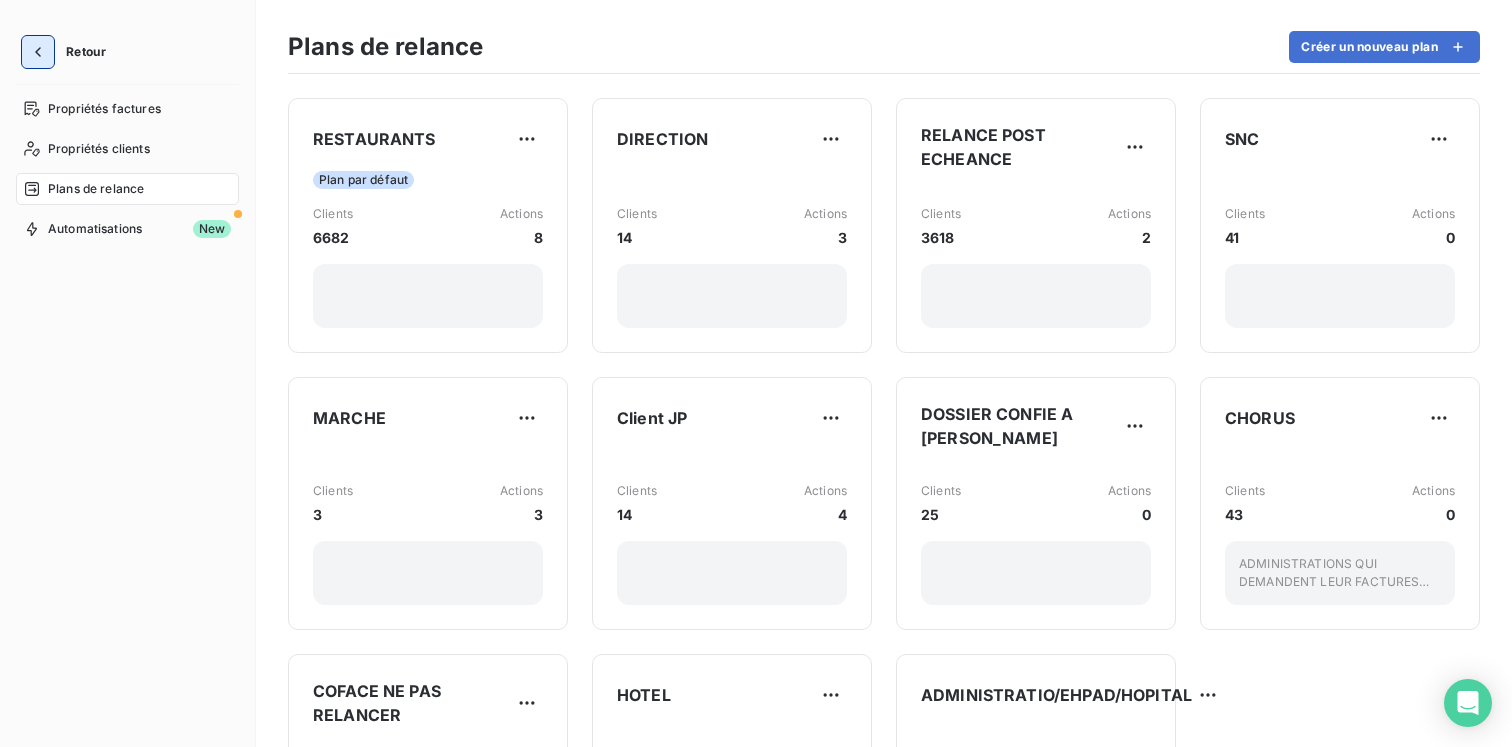 click 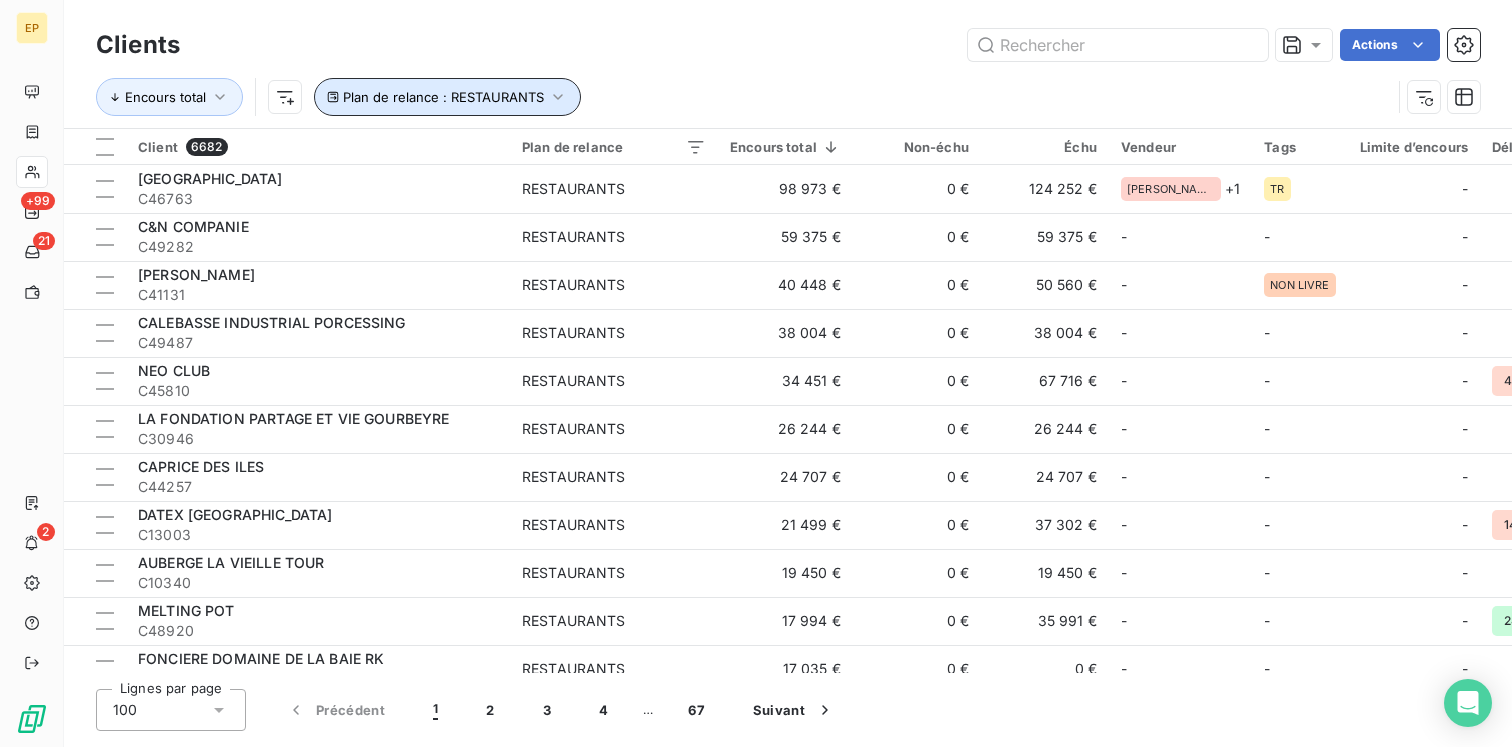 click on "Plan de relance  : RESTAURANTS" at bounding box center (447, 97) 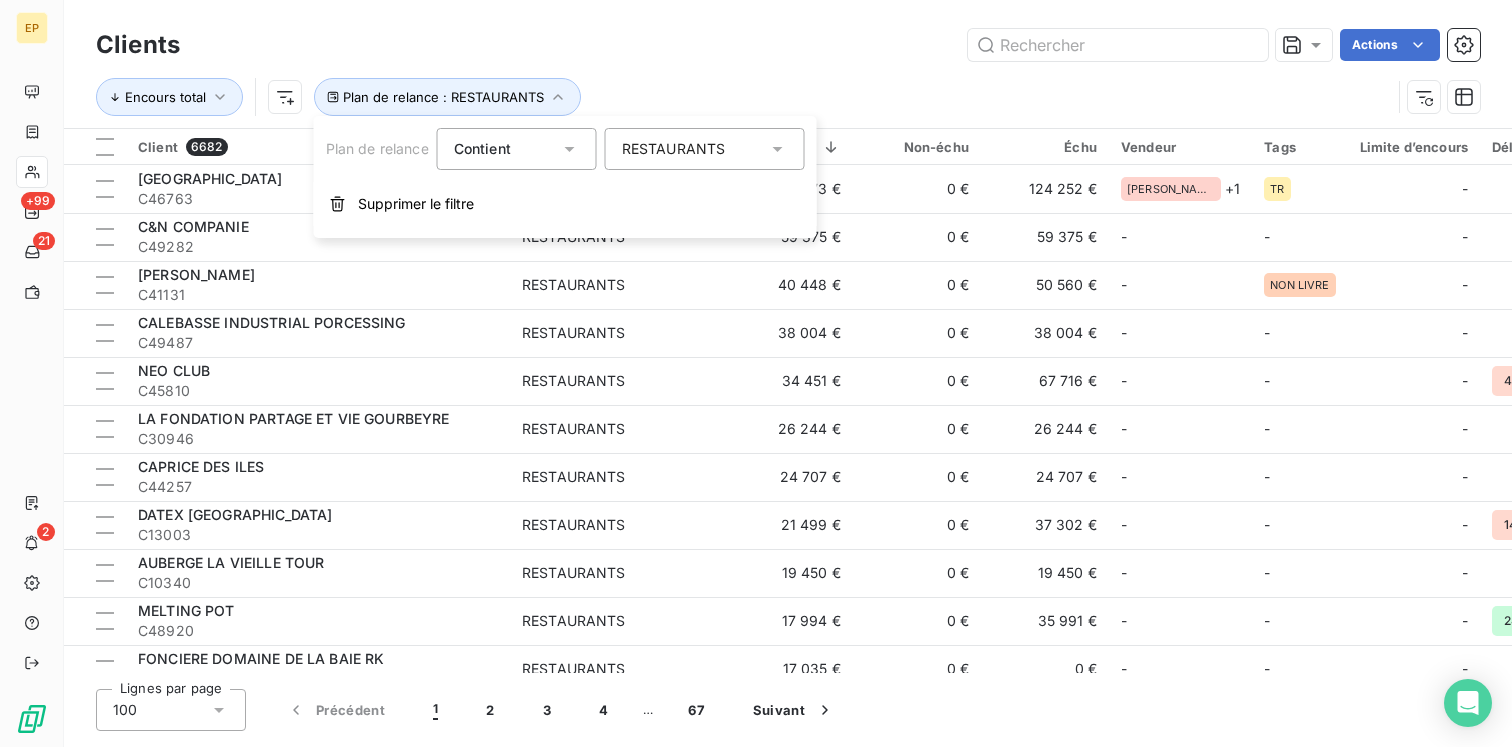 click on "RESTAURANTS" at bounding box center (705, 149) 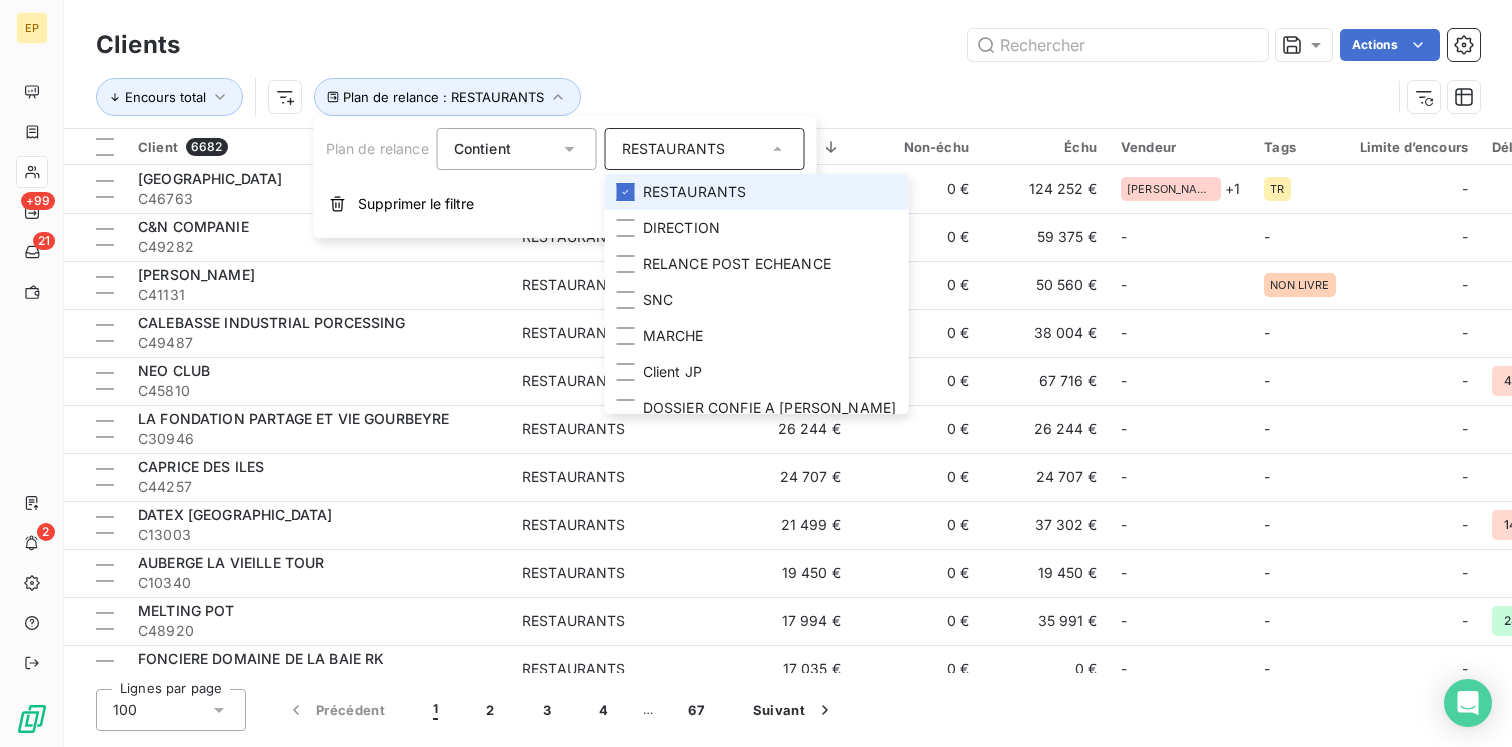 click on "RESTAURANTS" at bounding box center [695, 192] 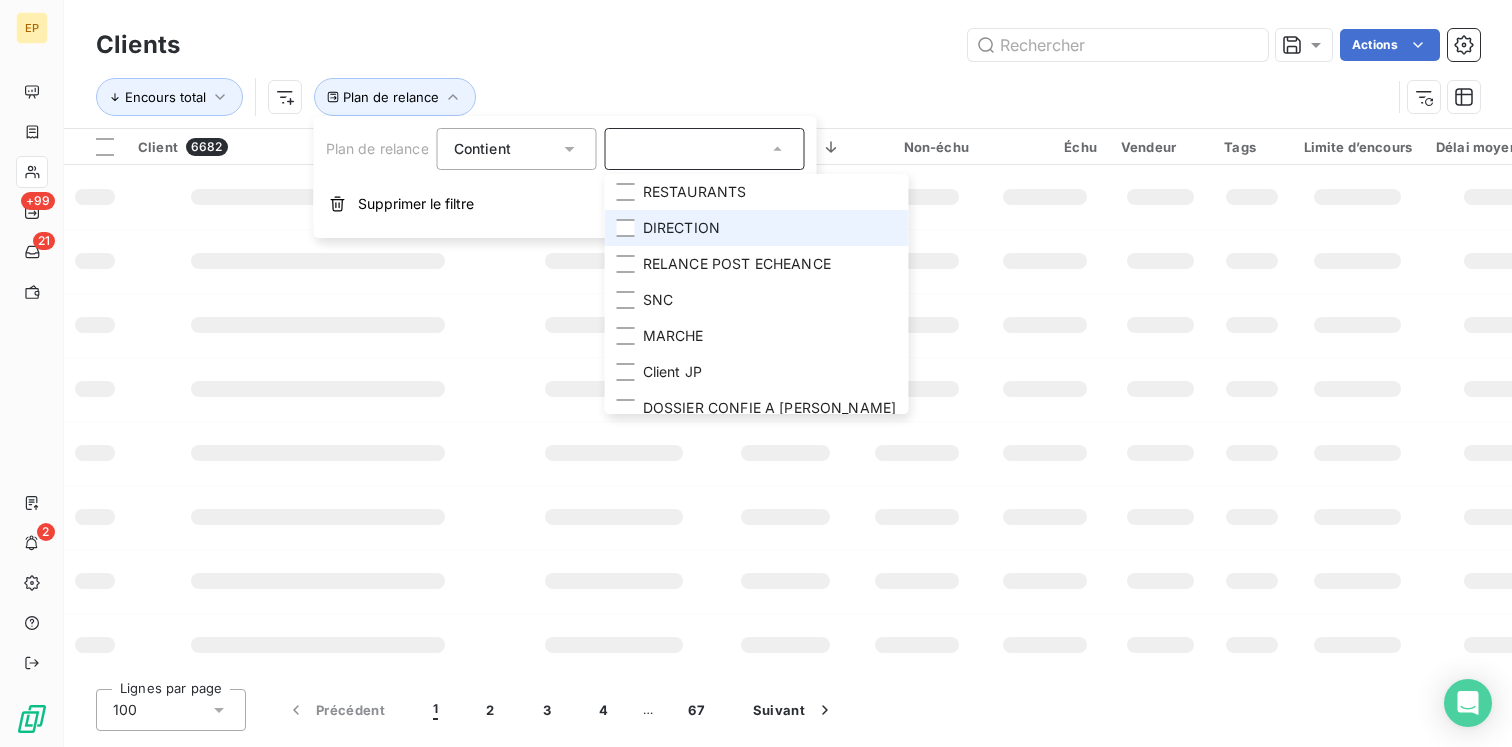 click on "DIRECTION" at bounding box center [681, 228] 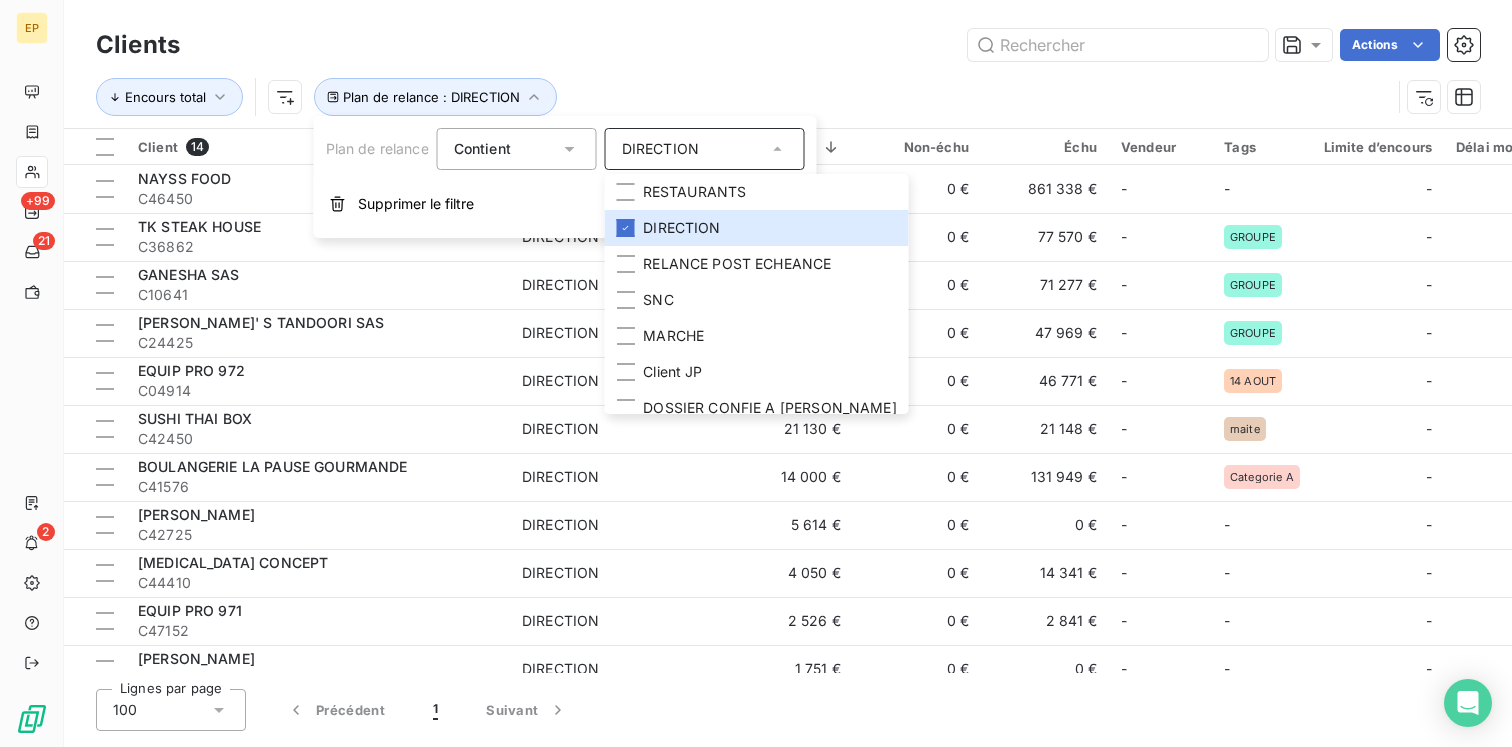 click on "Encours total Plan de relance  : DIRECTION" at bounding box center [743, 97] 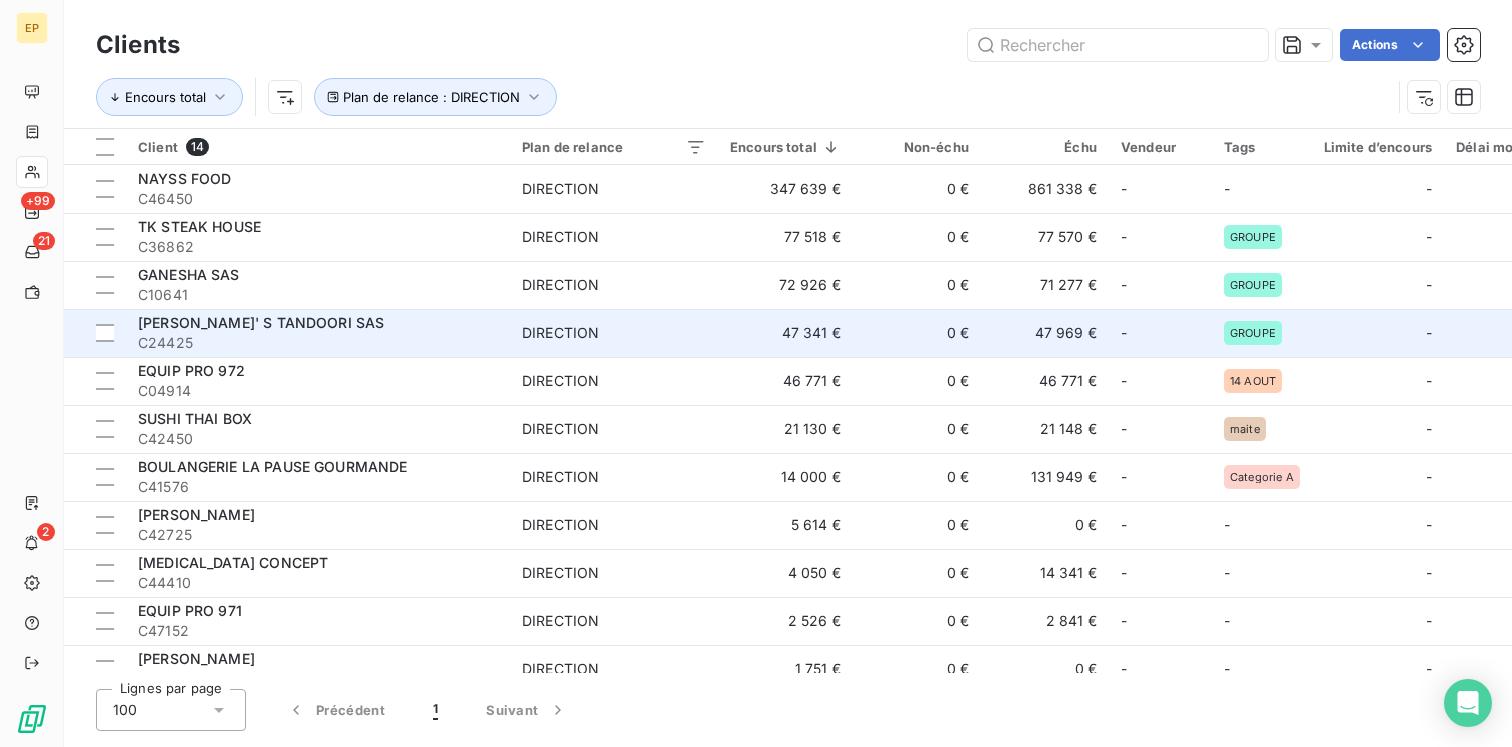 scroll, scrollTop: 172, scrollLeft: 0, axis: vertical 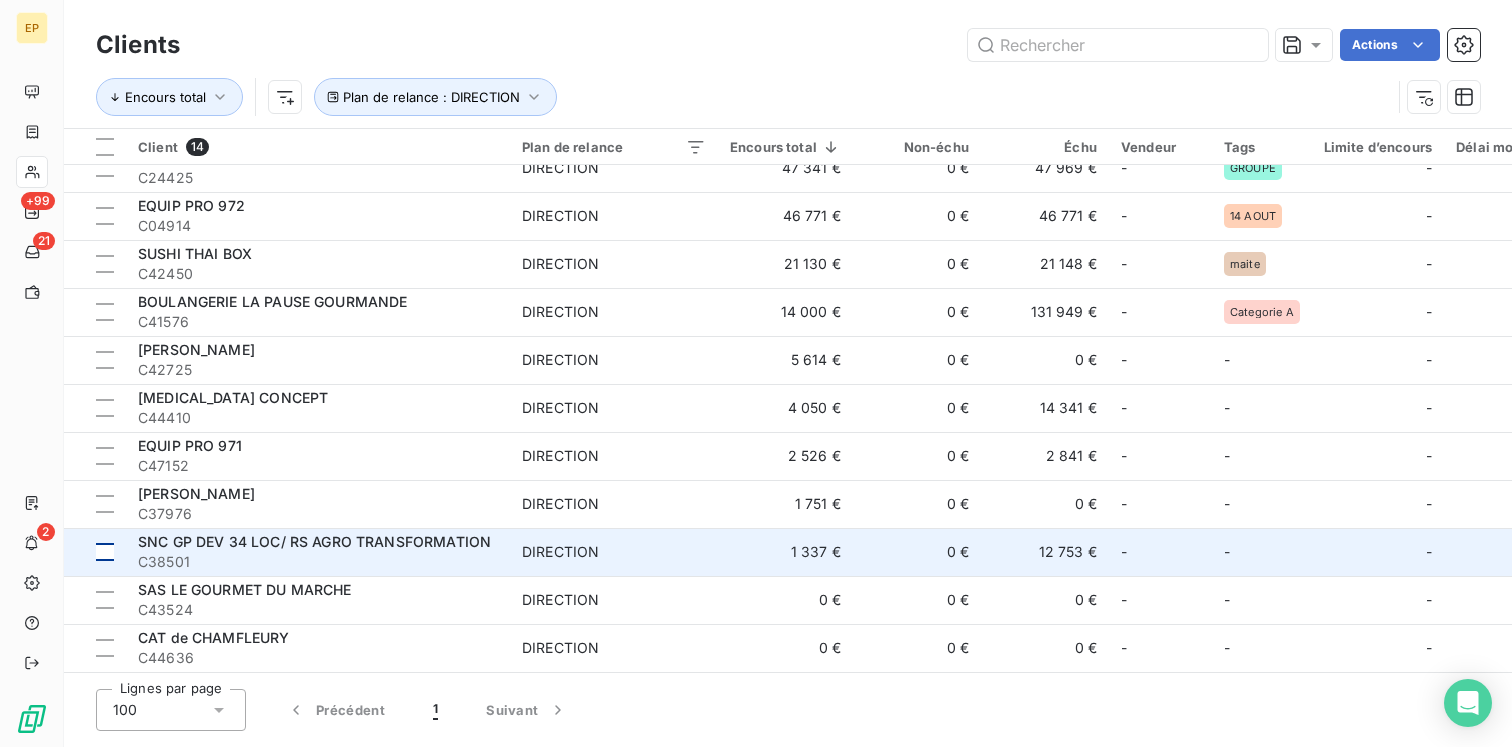 click at bounding box center (105, 552) 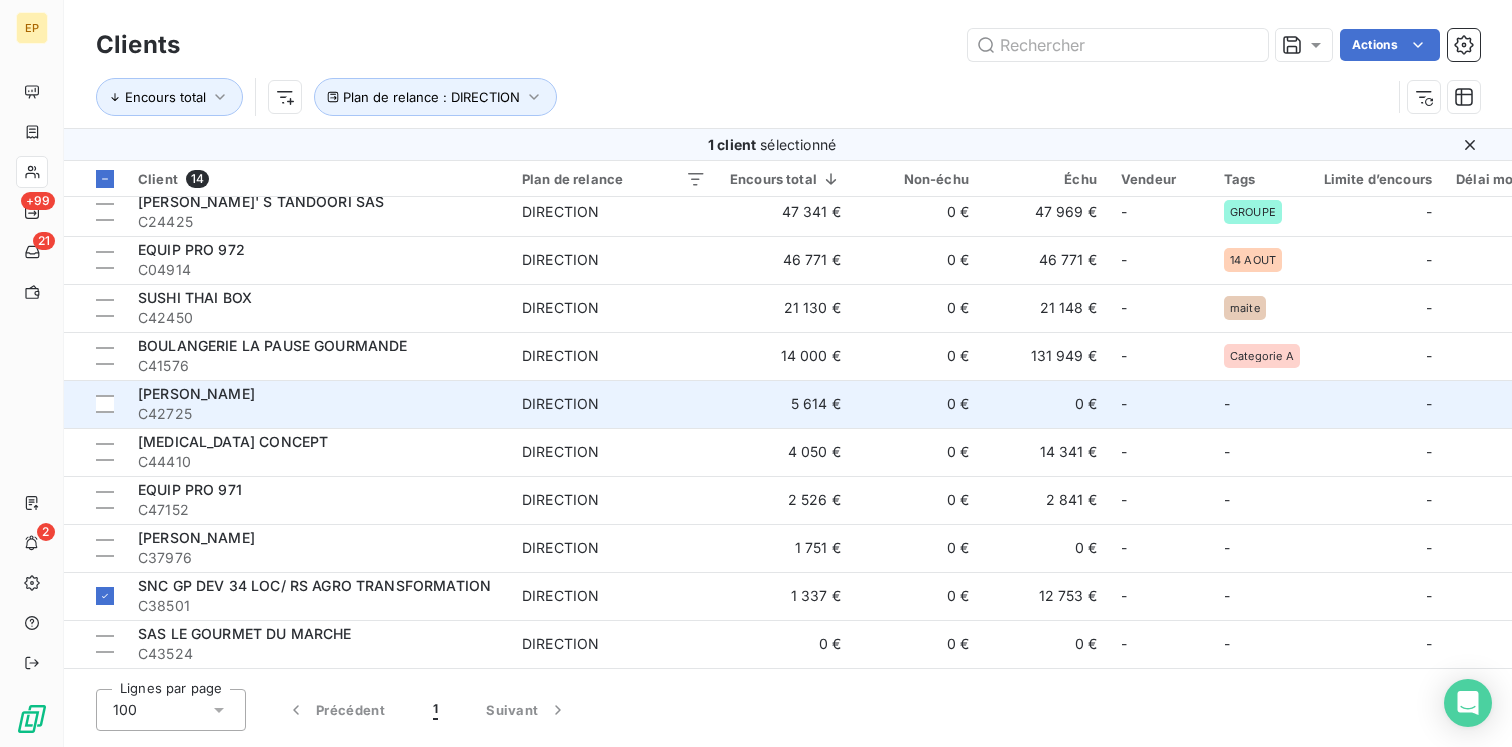 scroll, scrollTop: 170, scrollLeft: 0, axis: vertical 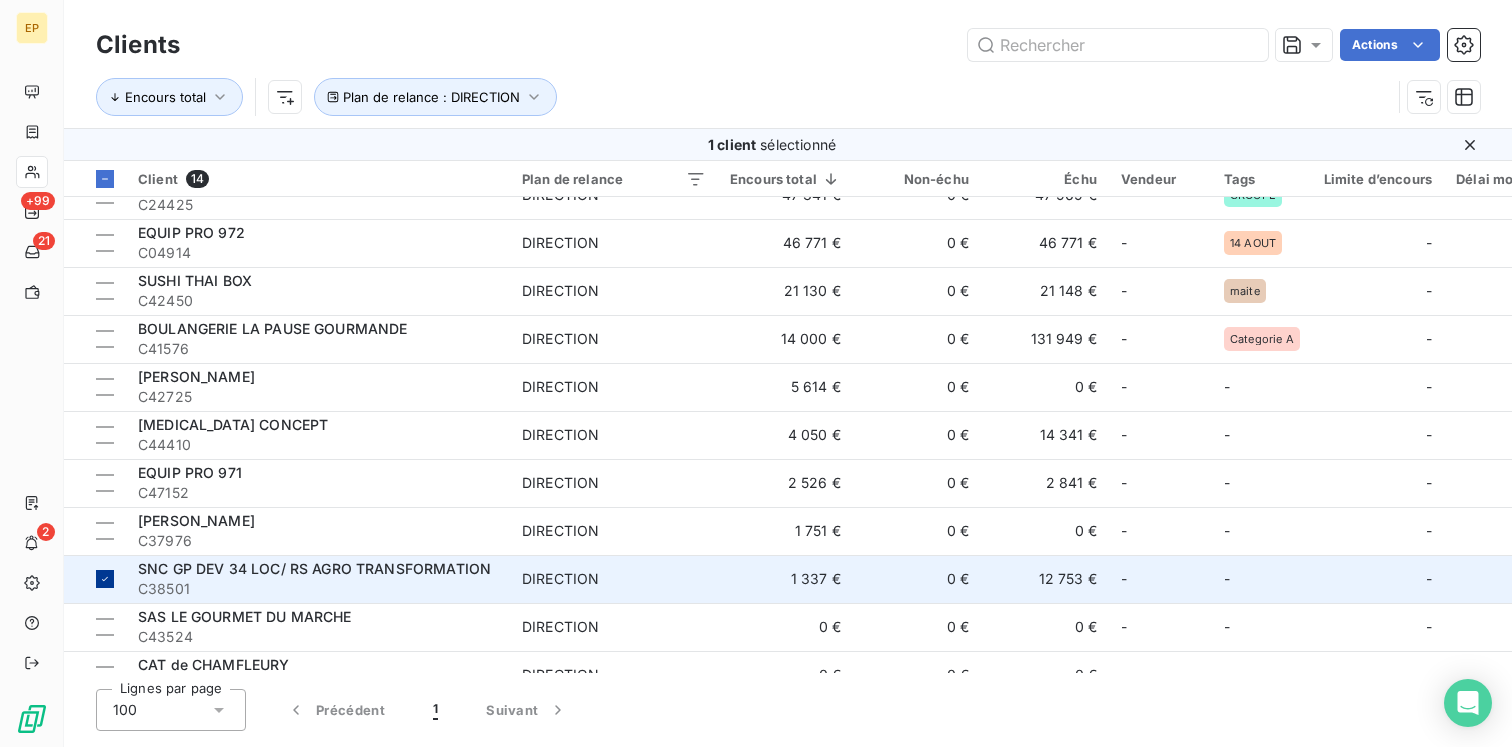 click 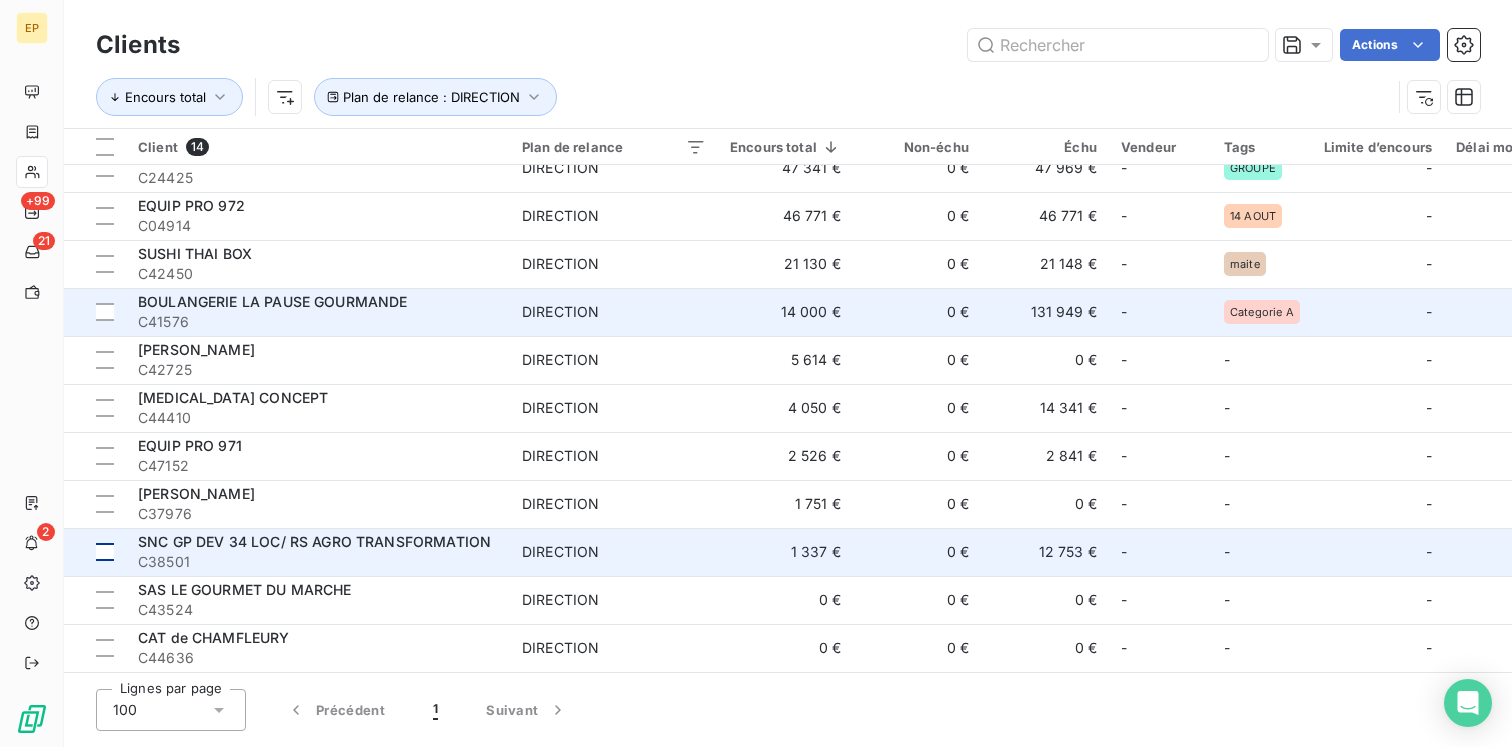 click on "BOULANGERIE LA PAUSE GOURMANDE" at bounding box center (273, 301) 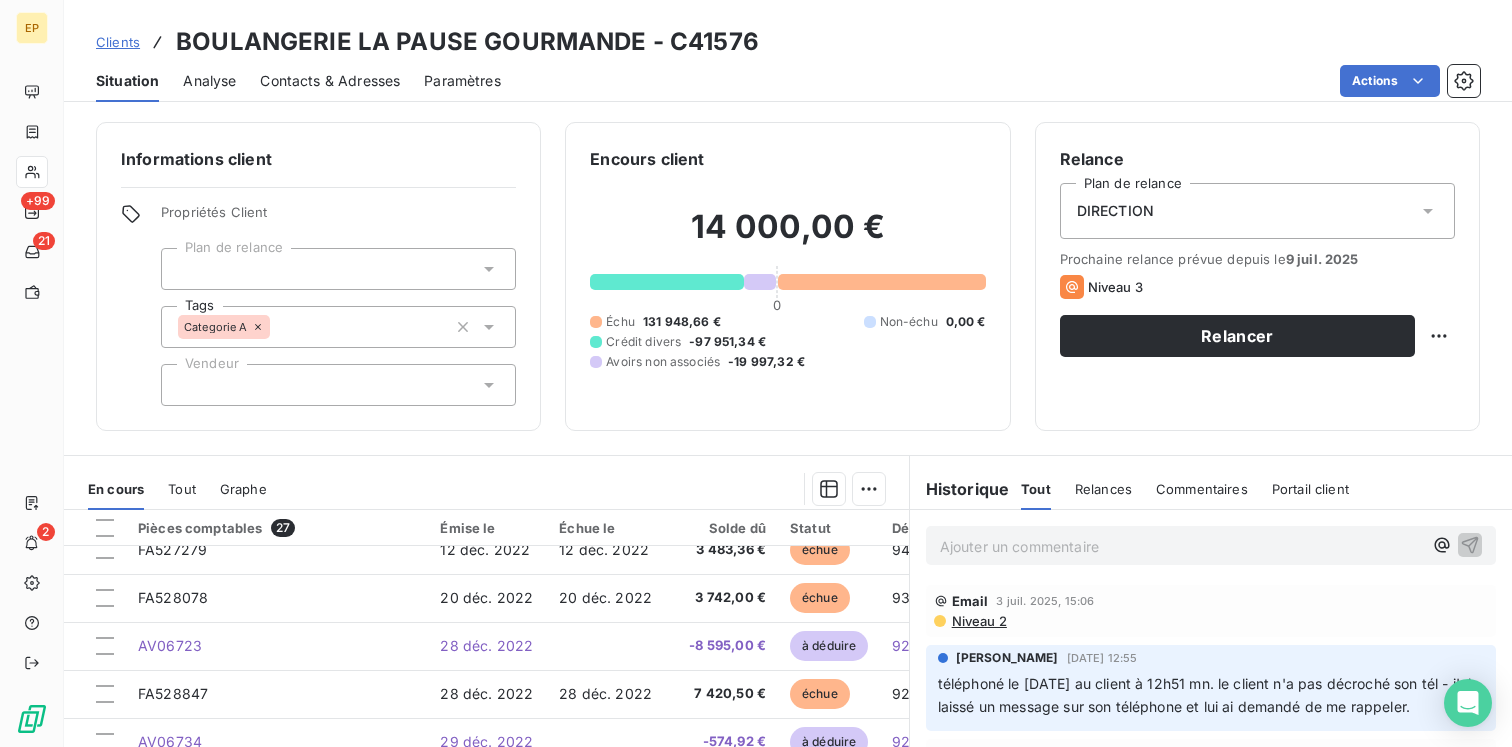 scroll, scrollTop: 137, scrollLeft: 0, axis: vertical 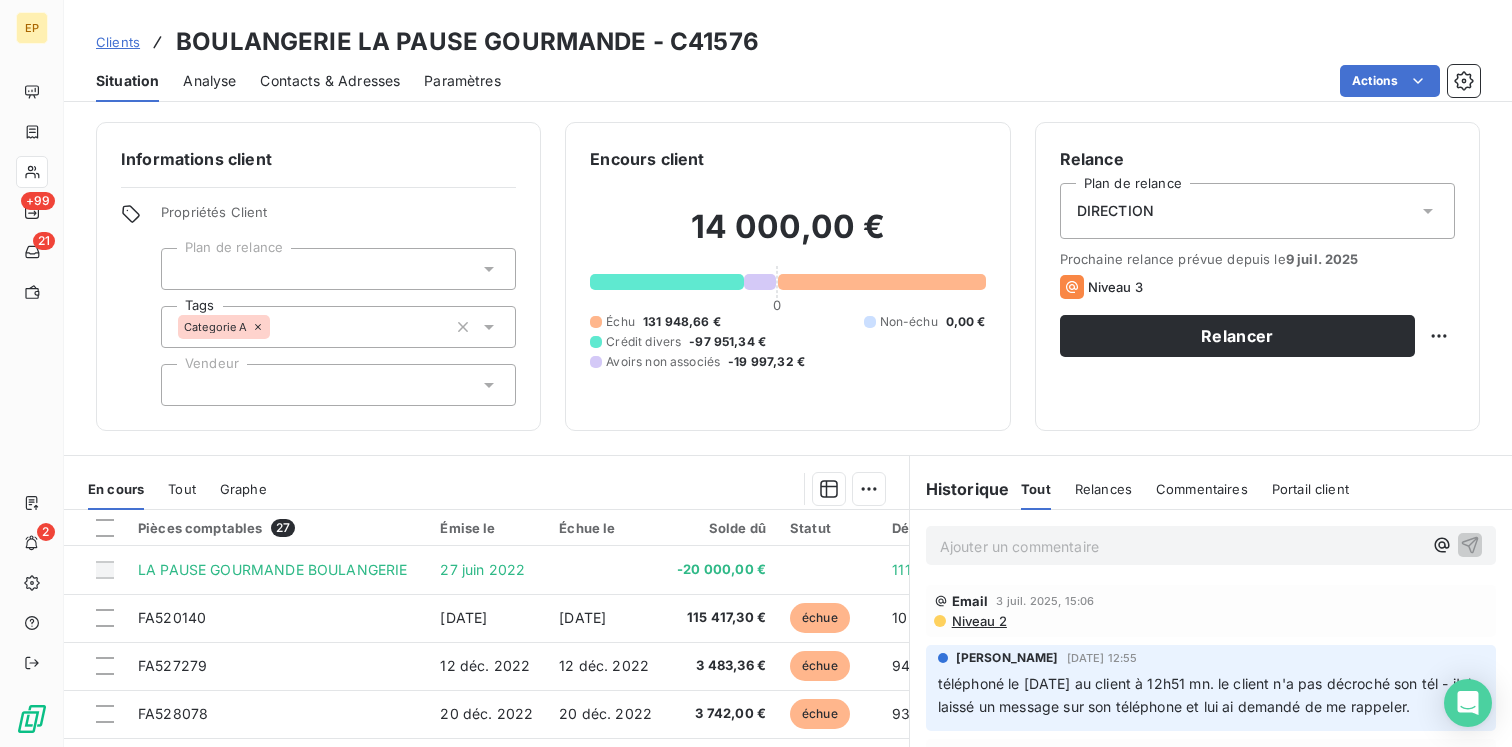 click 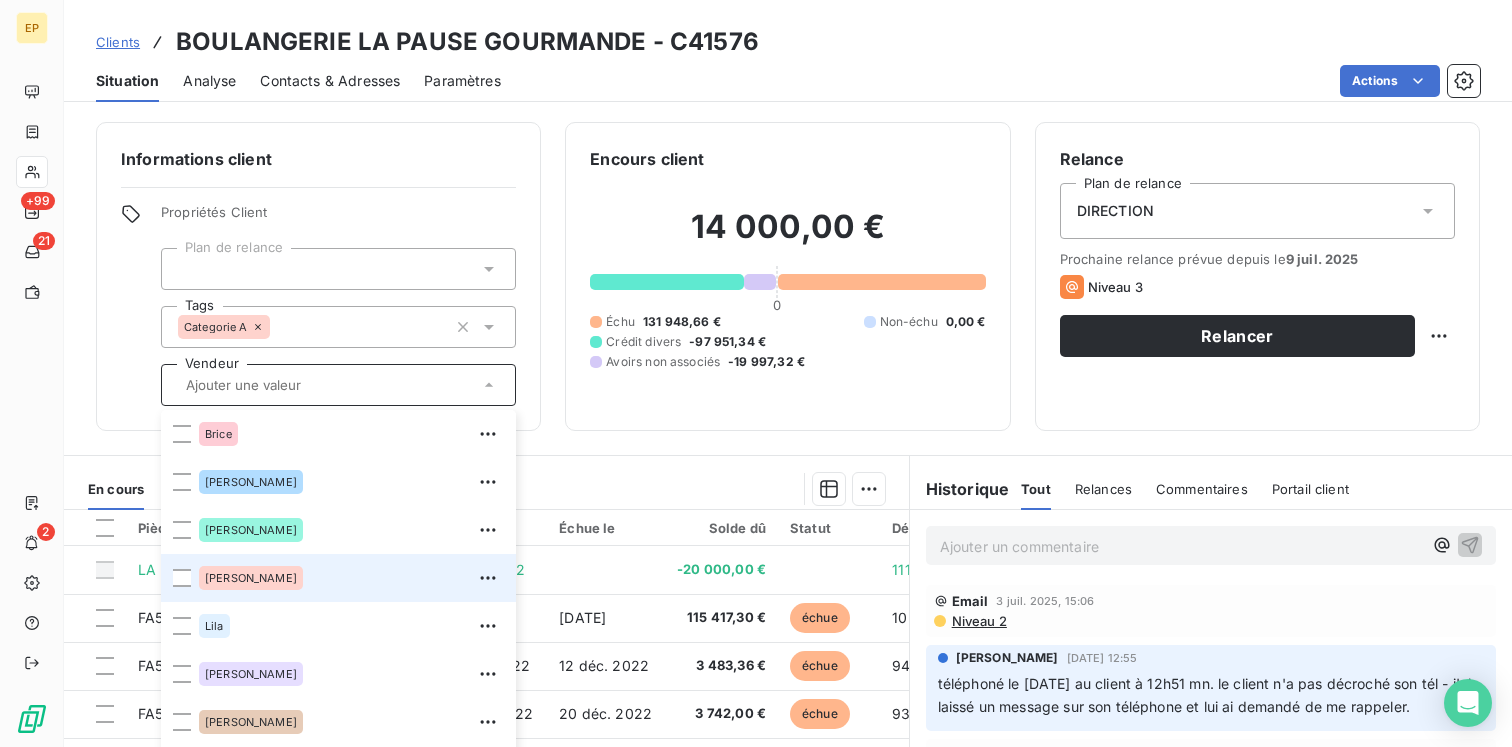 click on "[PERSON_NAME]" at bounding box center (351, 578) 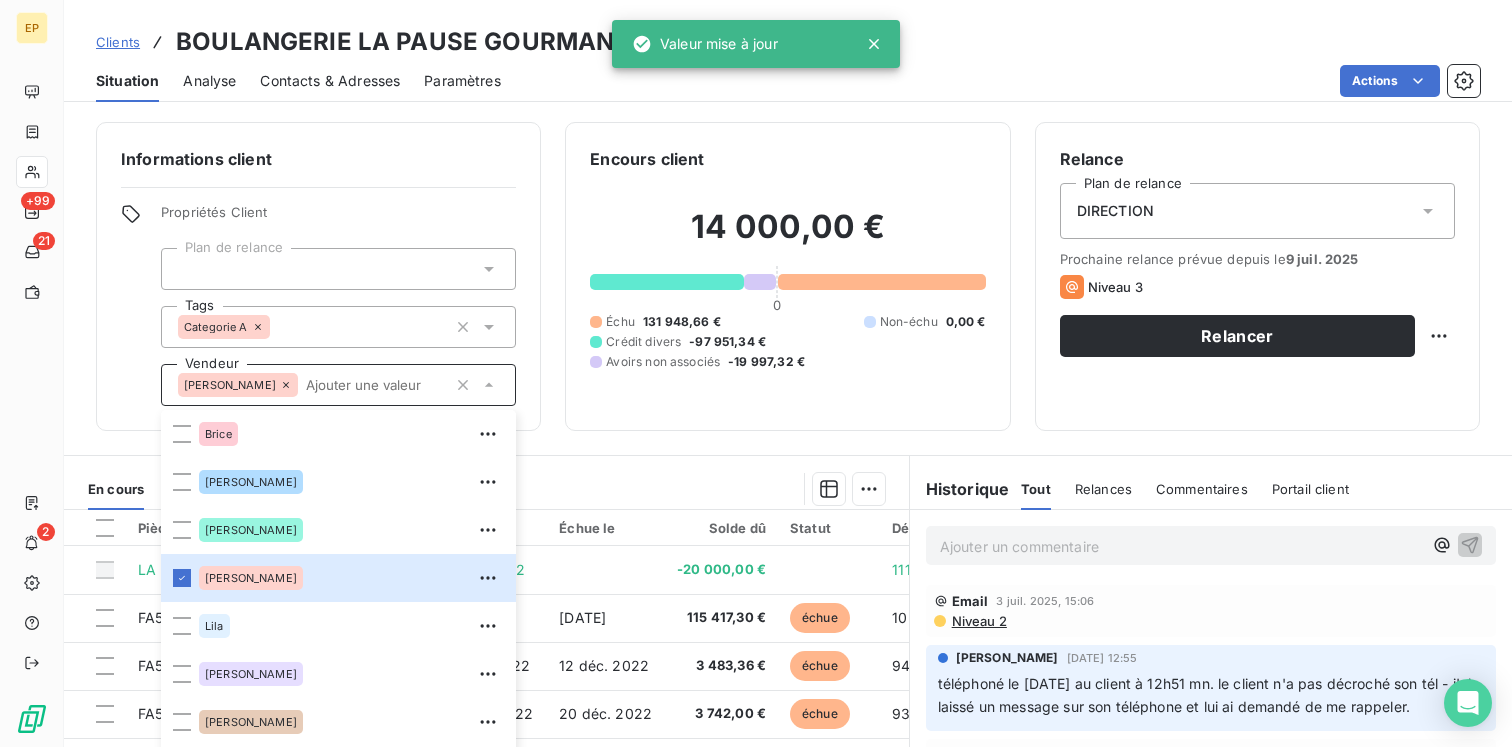 click on "Informations client Propriétés Client Plan de relance Tags Categorie A Vendeur [PERSON_NAME] [PERSON_NAME] [PERSON_NAME] Ange [PERSON_NAME] client   14 000,00 € 0 Échu 131 948,66 € Non-échu 0,00 €   Crédit divers -97 951,34 € Avoirs non associés -19 997,32 € Relance Plan de relance DIRECTION Prochaine relance prévue depuis le  [DATE] Niveau 3 Relancer En cours Tout Graphe Pièces comptables 27 Émise le Échue le Solde dû Statut Délai   Retard   LA PAUSE GOURMANDE BOULANGERIE [DATE] -20 000,00 € 1113 j FA520140 [DATE] [DATE] 115 417,30 € échue 1028 j +1028 j FA527279 [DATE] [DATE] 3 483,36 € échue 945 j +945 j FA528078 [DATE] [DATE] 3 742,00 € échue 937 j +937 j AV06723 [DATE] -8 595,00 € à déduire 929 j FA528847 [DATE] [DATE] 7 420,50 € échue 929 j +929 j AV06734 [DATE] -574,92 € à déduire 928 j [DATE] 916 j échue" at bounding box center (788, 428) 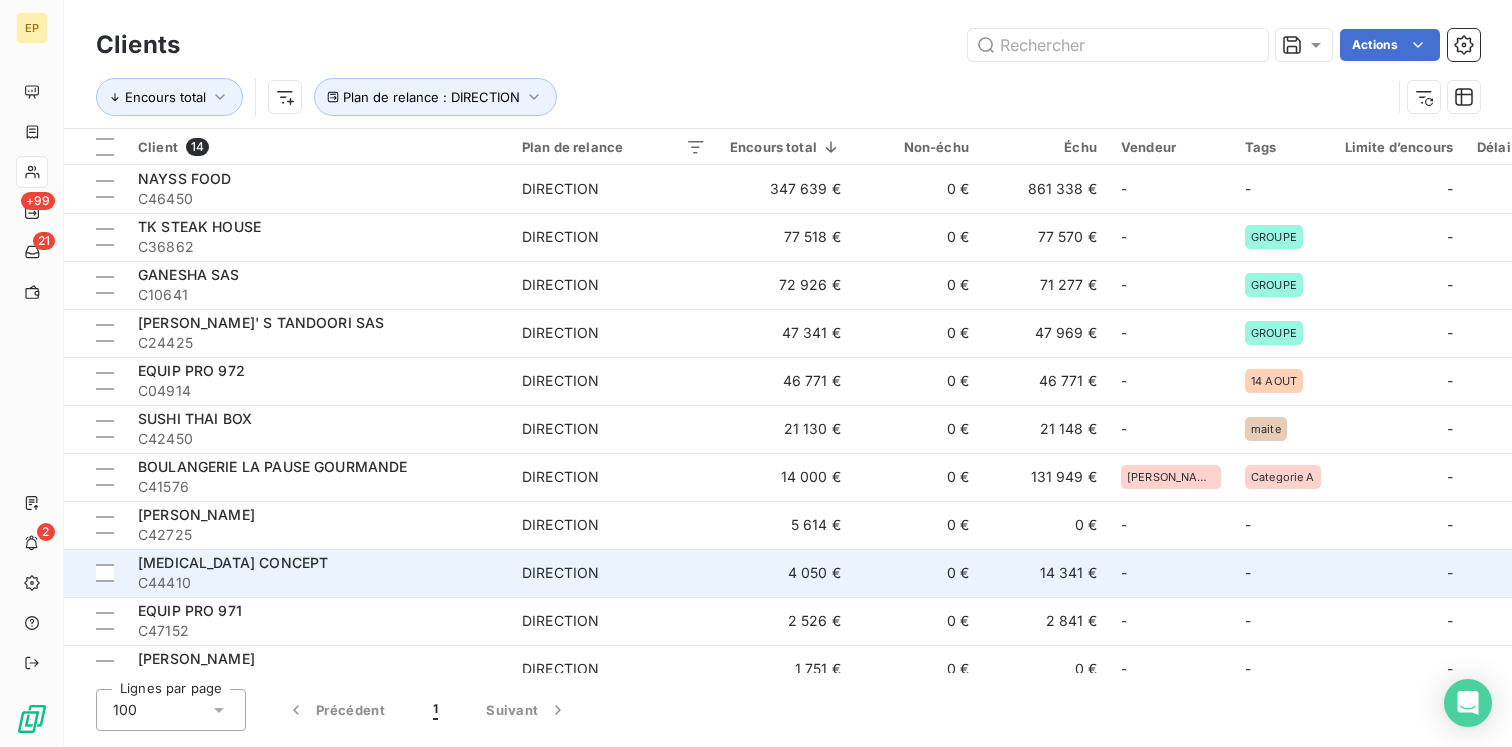 scroll, scrollTop: 172, scrollLeft: 0, axis: vertical 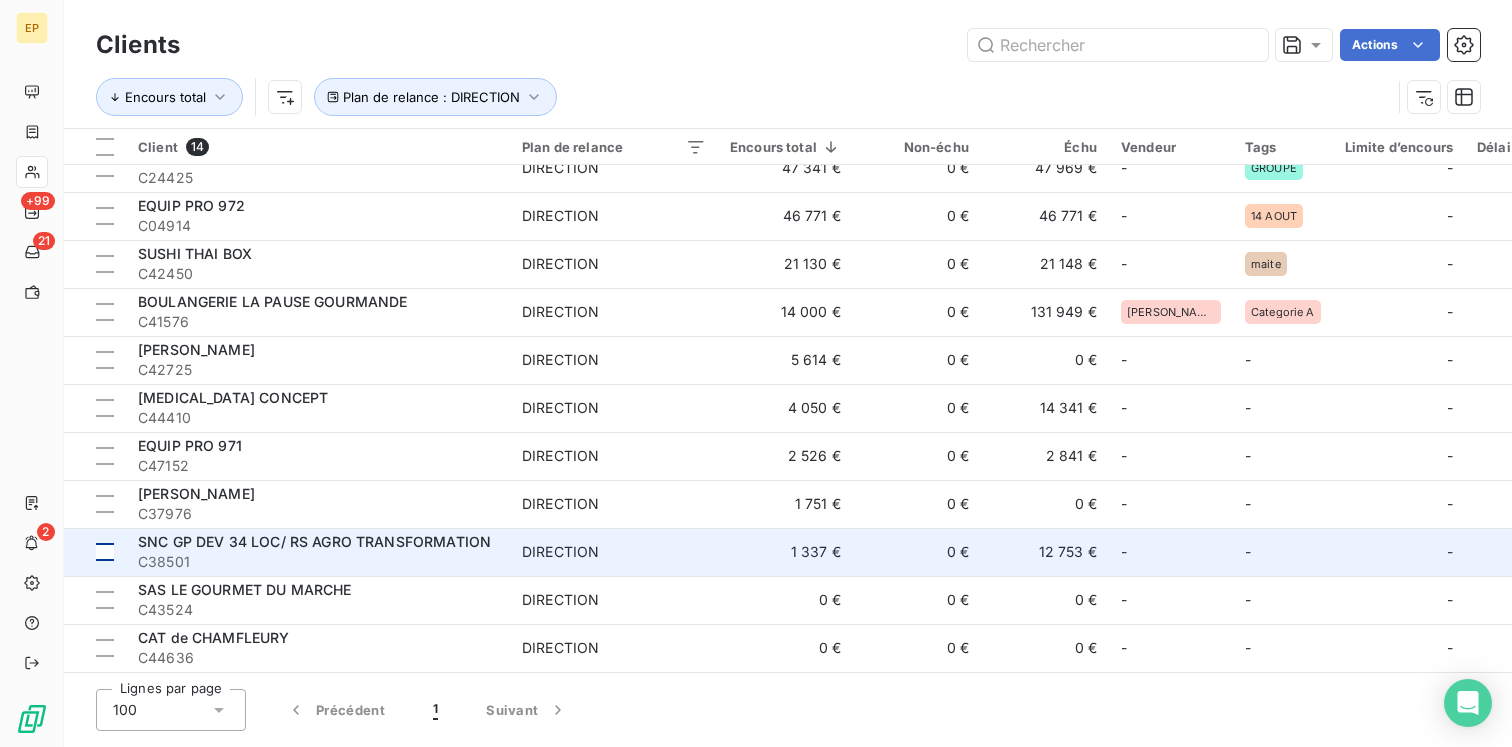 click at bounding box center (95, 552) 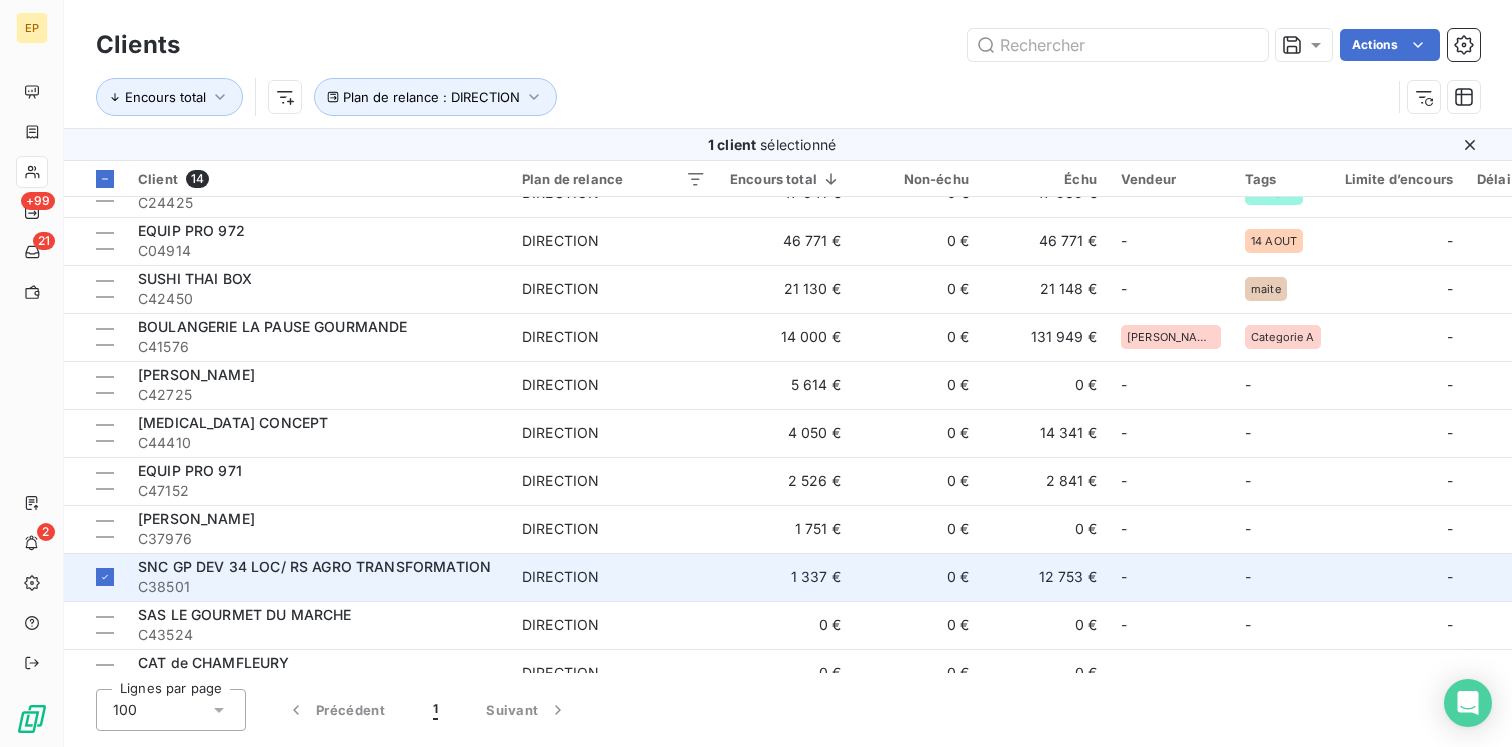 click on "C38501" at bounding box center [318, 587] 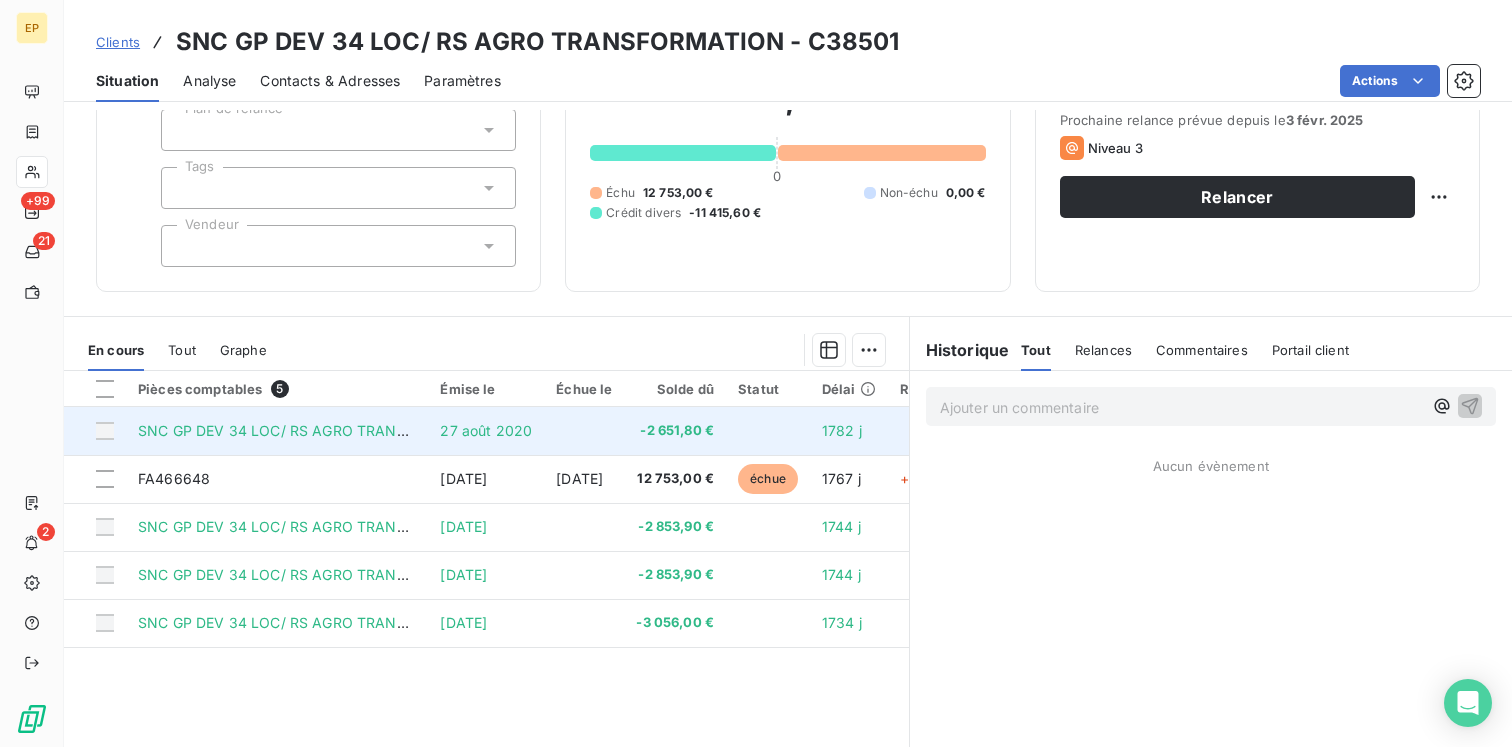 scroll, scrollTop: 208, scrollLeft: 0, axis: vertical 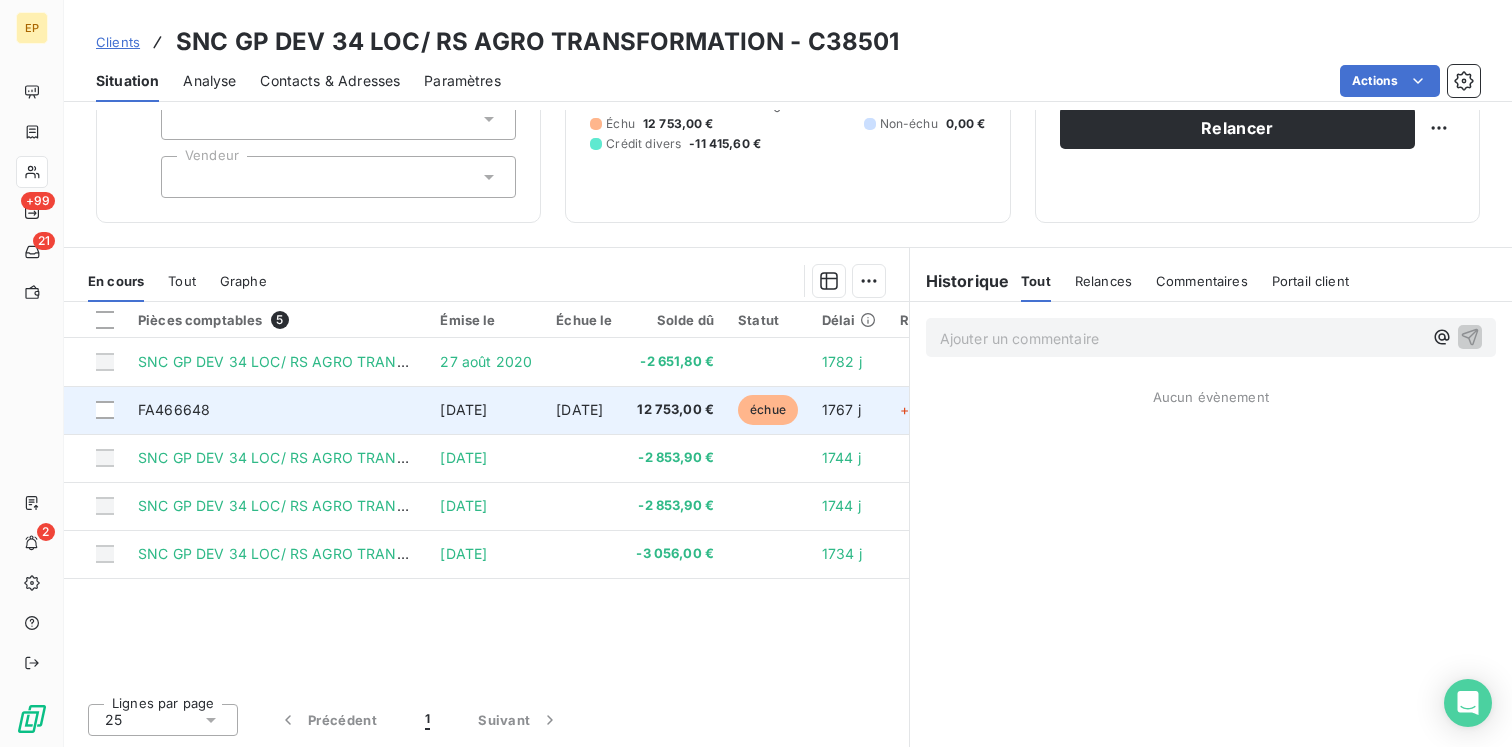 click on "[DATE]" at bounding box center [463, 409] 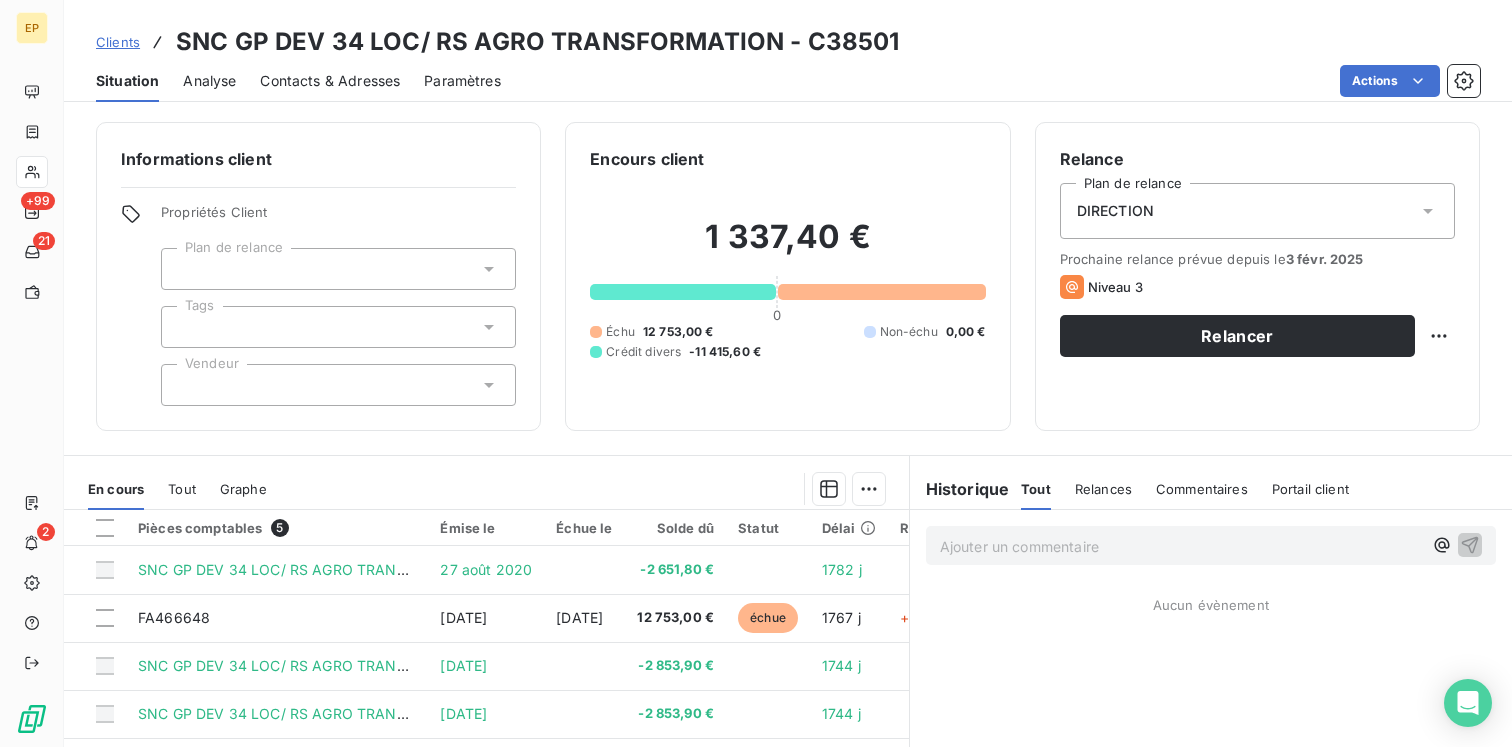 click at bounding box center [338, 385] 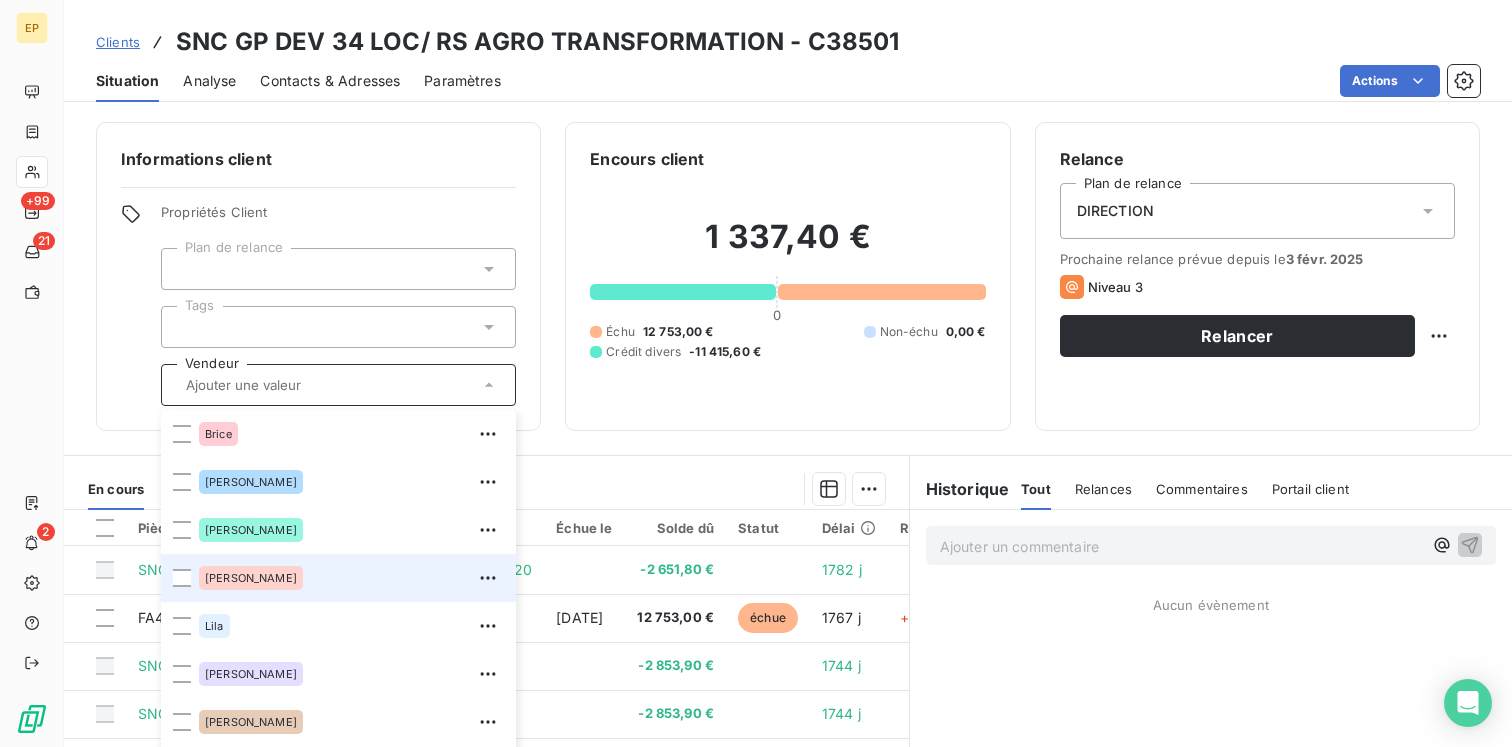 click on "[PERSON_NAME]" at bounding box center [351, 578] 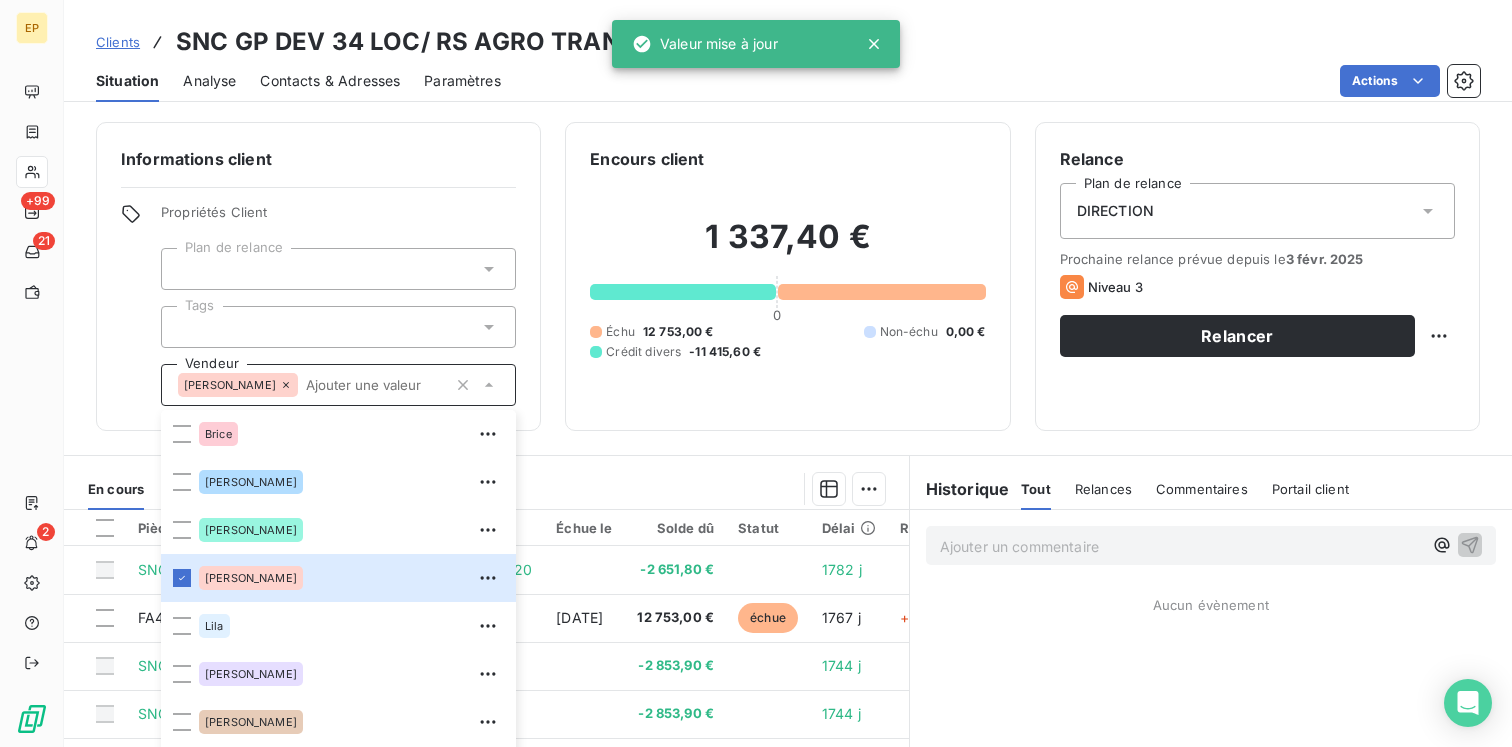 click on "Informations client Propriétés Client Plan de relance Tags Vendeur [PERSON_NAME] [PERSON_NAME] [PERSON_NAME] Ange [PERSON_NAME] Encours client   1 337,40 € 0 Échu 12 753,00 € Non-échu 0,00 €   Crédit divers -11 415,60 € Relance Plan de relance DIRECTION Prochaine relance prévue depuis le  [DATE] Niveau 3 Relancer En cours Tout Graphe Pièces comptables 5 Émise le Échue le Solde dû Statut Délai   Retard   SNC GP DEV 34 LOC/ RS AGRO TRANSFORMATION [DATE] -2 651,80 € 1782 j FA466648 [DATE] [DATE] 12 753,00 € échue 1767 j +1767 j SNC GP DEV 34 LOC/ RS AGRO TRANSFORMATION / BRED 8206251 [DATE] -2 853,90 € 1744 j SNC GP DEV 34 LOC/ RS AGRO TRANSFORMATION/ BRED 8206251 [DATE] -2 853,90 € 1744 j SNC GP DEV 34 LOC/ RS AGRO TRANSFORMATION / BRED 8298135 [DATE] -3 056,00 € 1734 j Lignes par page 25 Précédent 1 Suivant Historique Tout Relances Commentaires Portail client Tout Relances ﻿" at bounding box center (788, 428) 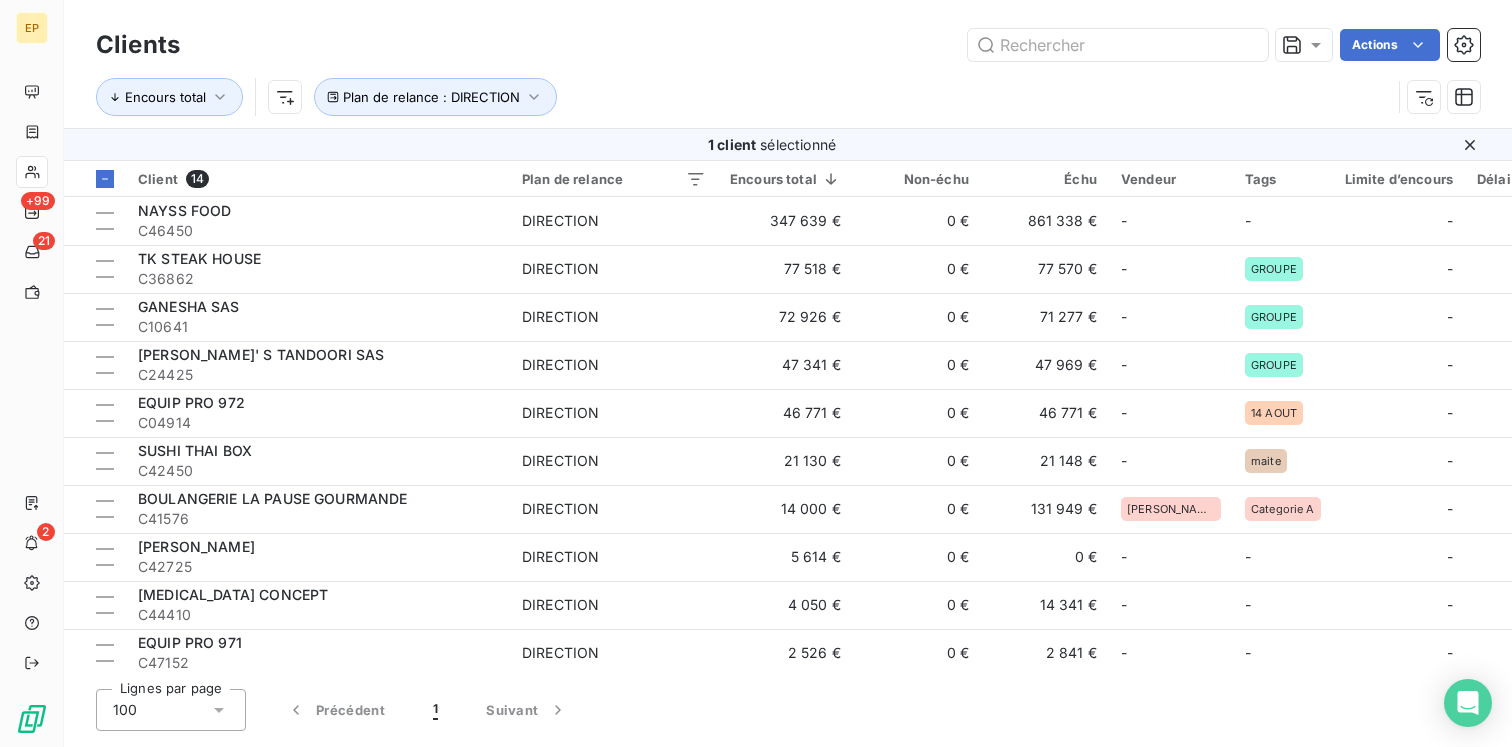 scroll, scrollTop: 204, scrollLeft: 0, axis: vertical 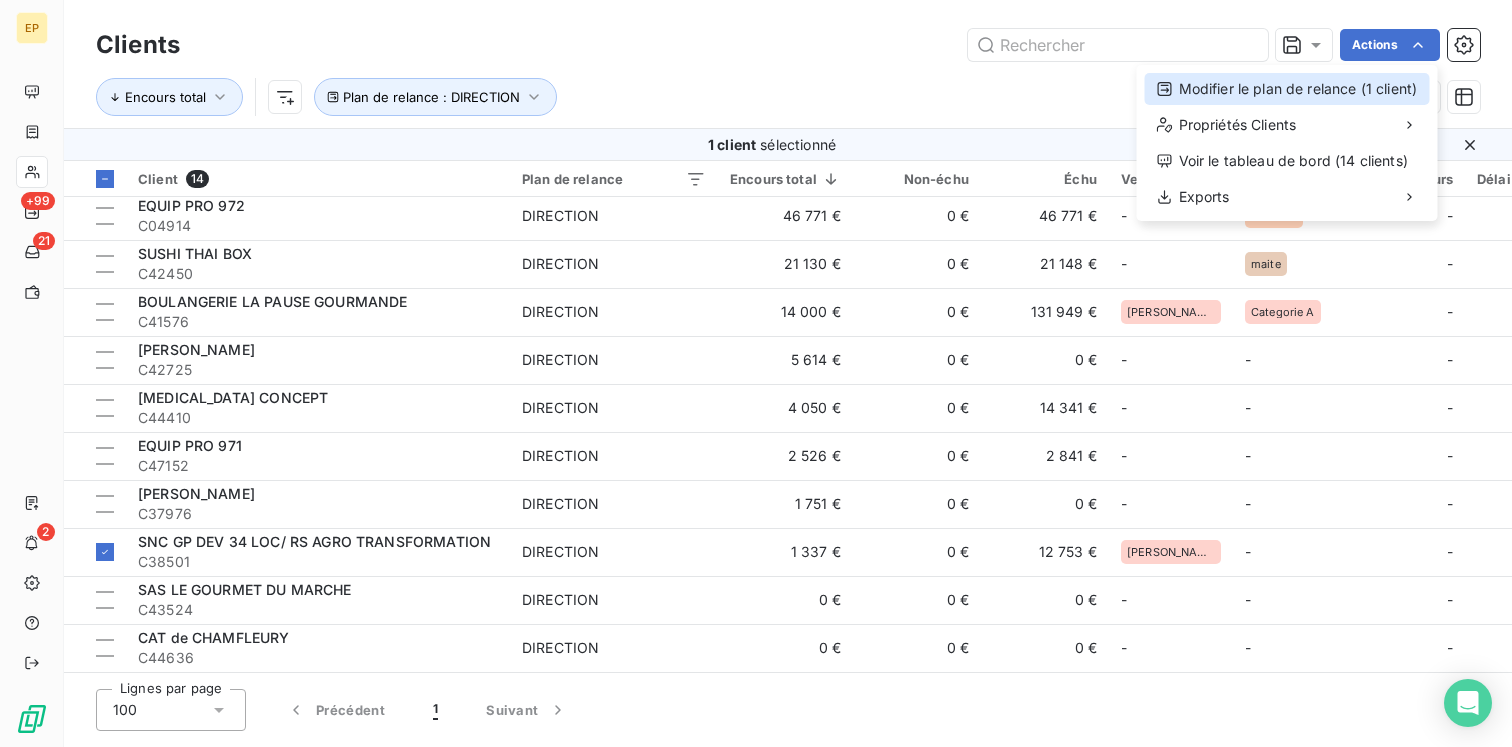 click on "Modifier le plan de relance (1 client)" at bounding box center (1287, 89) 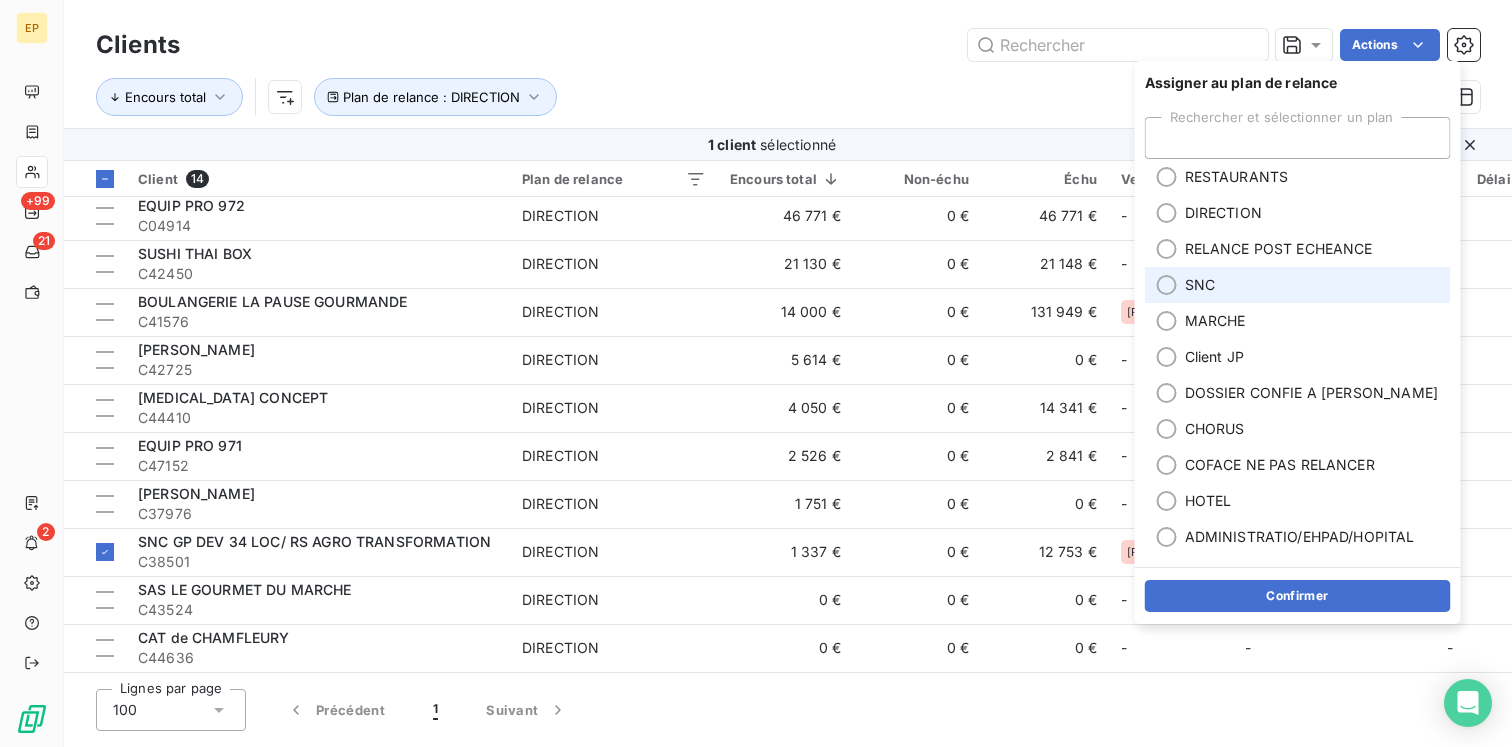 click on "SNC" at bounding box center [1298, 285] 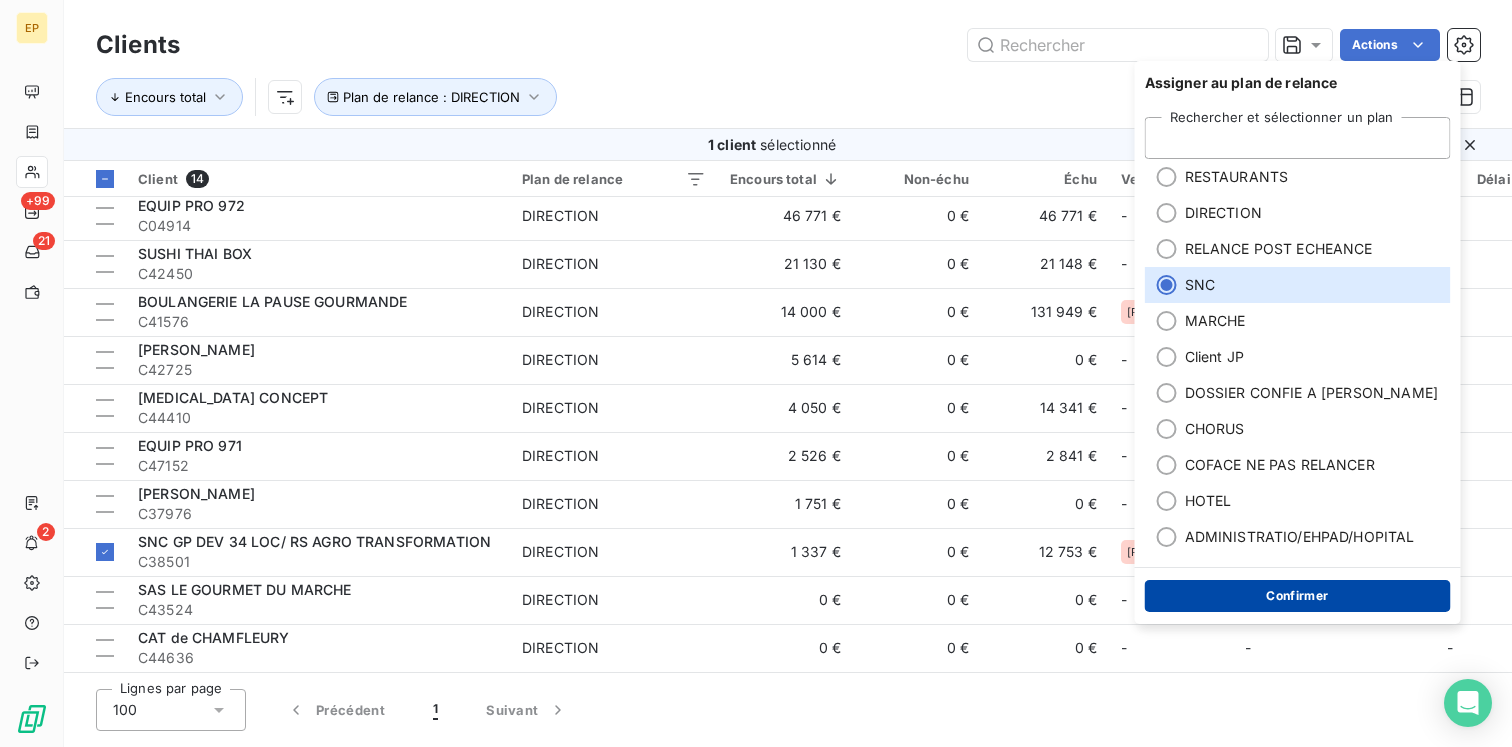 click on "Confirmer" at bounding box center [1298, 596] 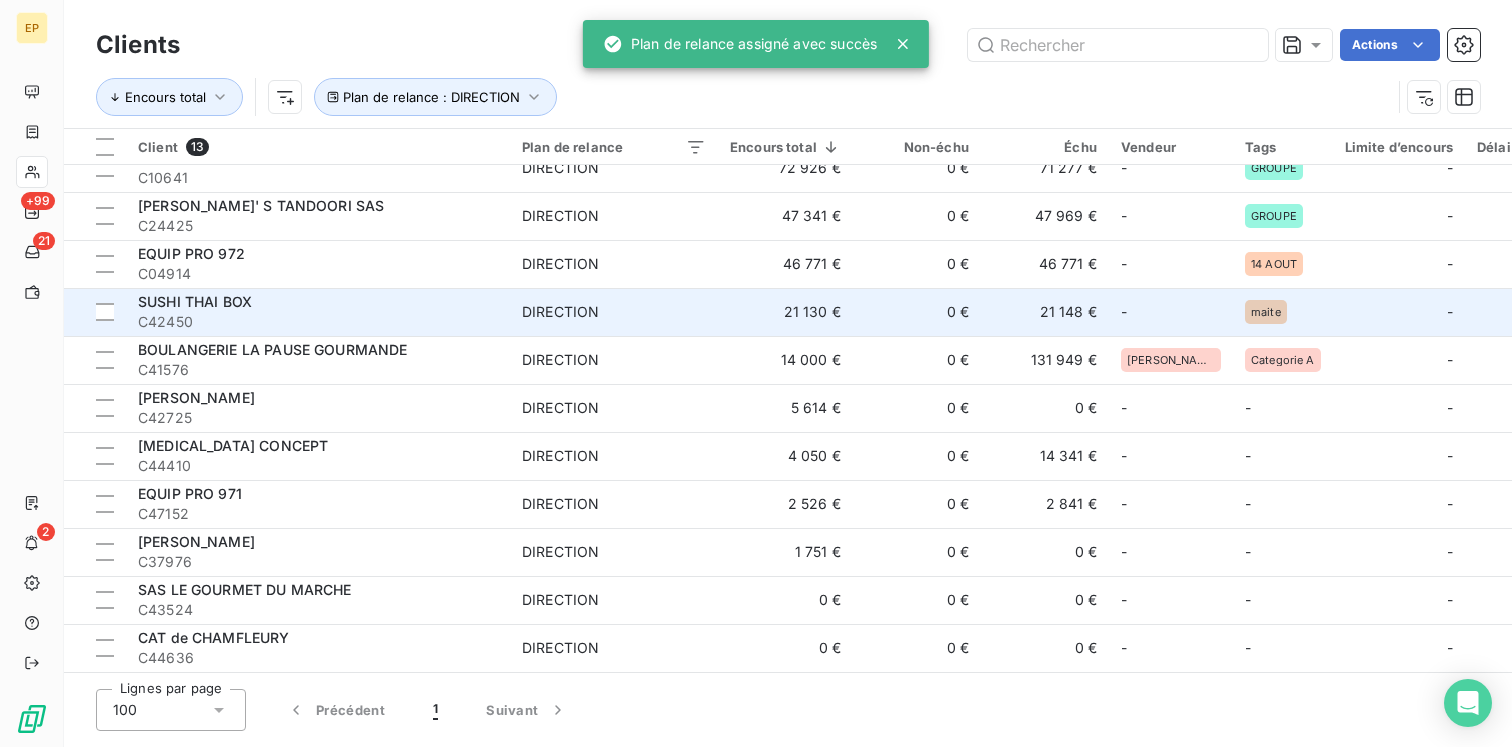 scroll, scrollTop: 0, scrollLeft: 0, axis: both 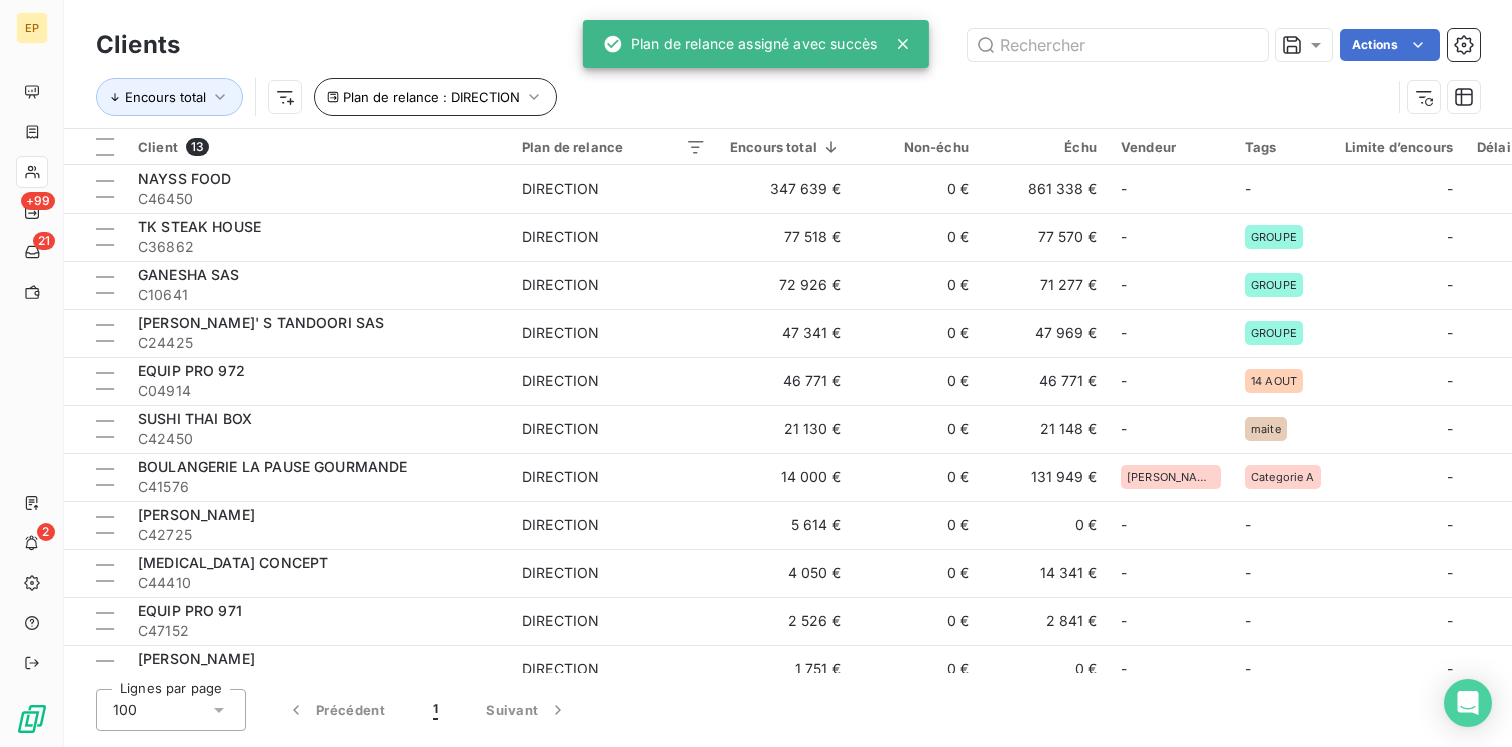 click on "Plan de relance  : DIRECTION" at bounding box center [431, 97] 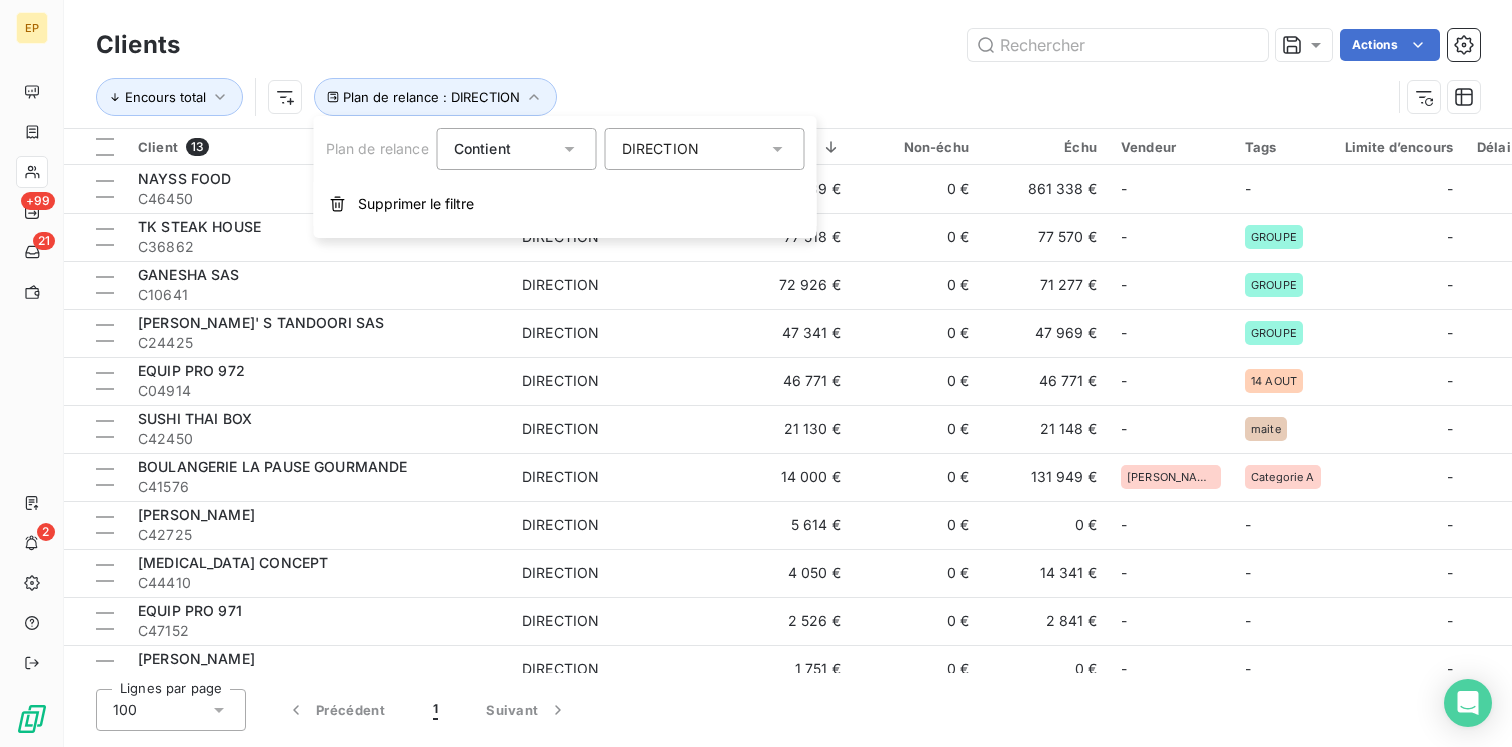 click 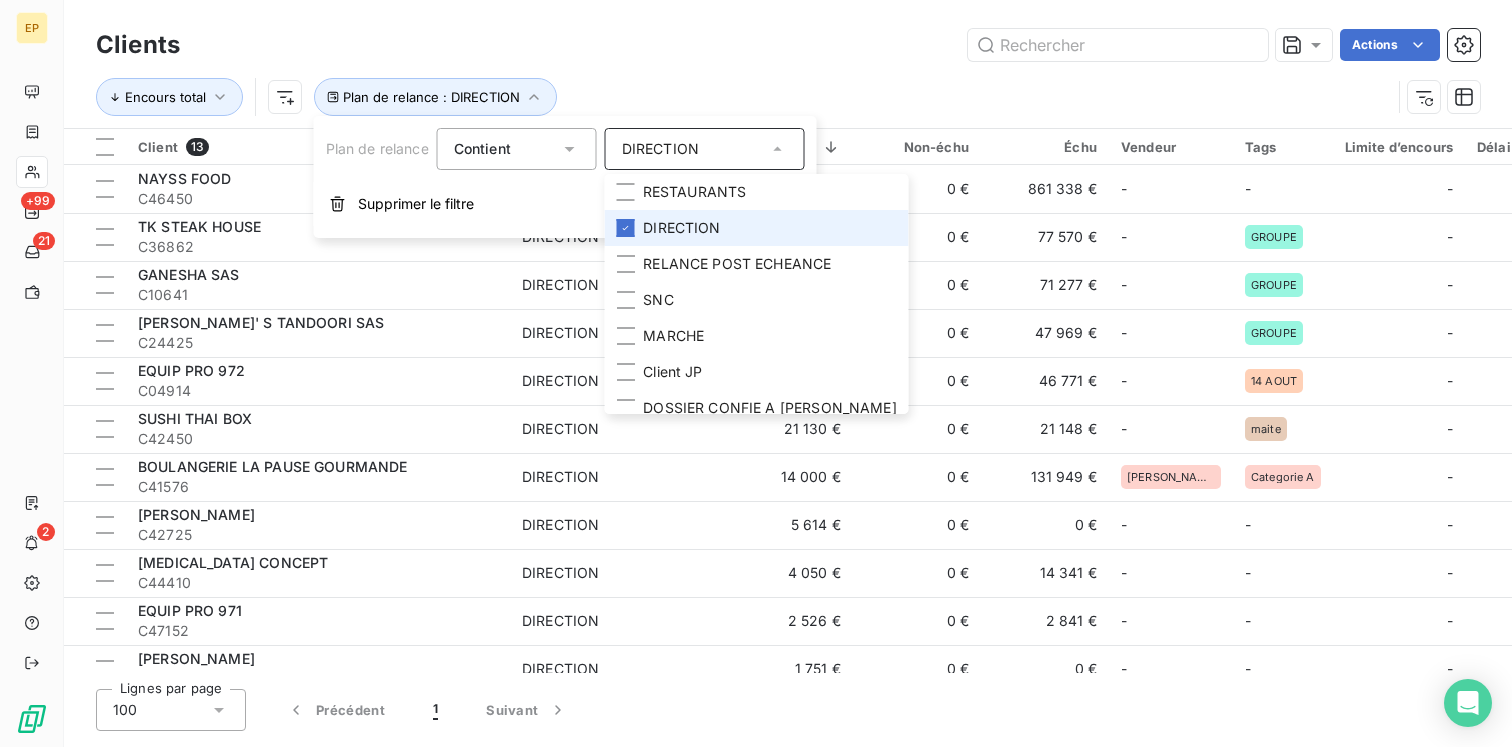 click on "DIRECTION" at bounding box center (681, 228) 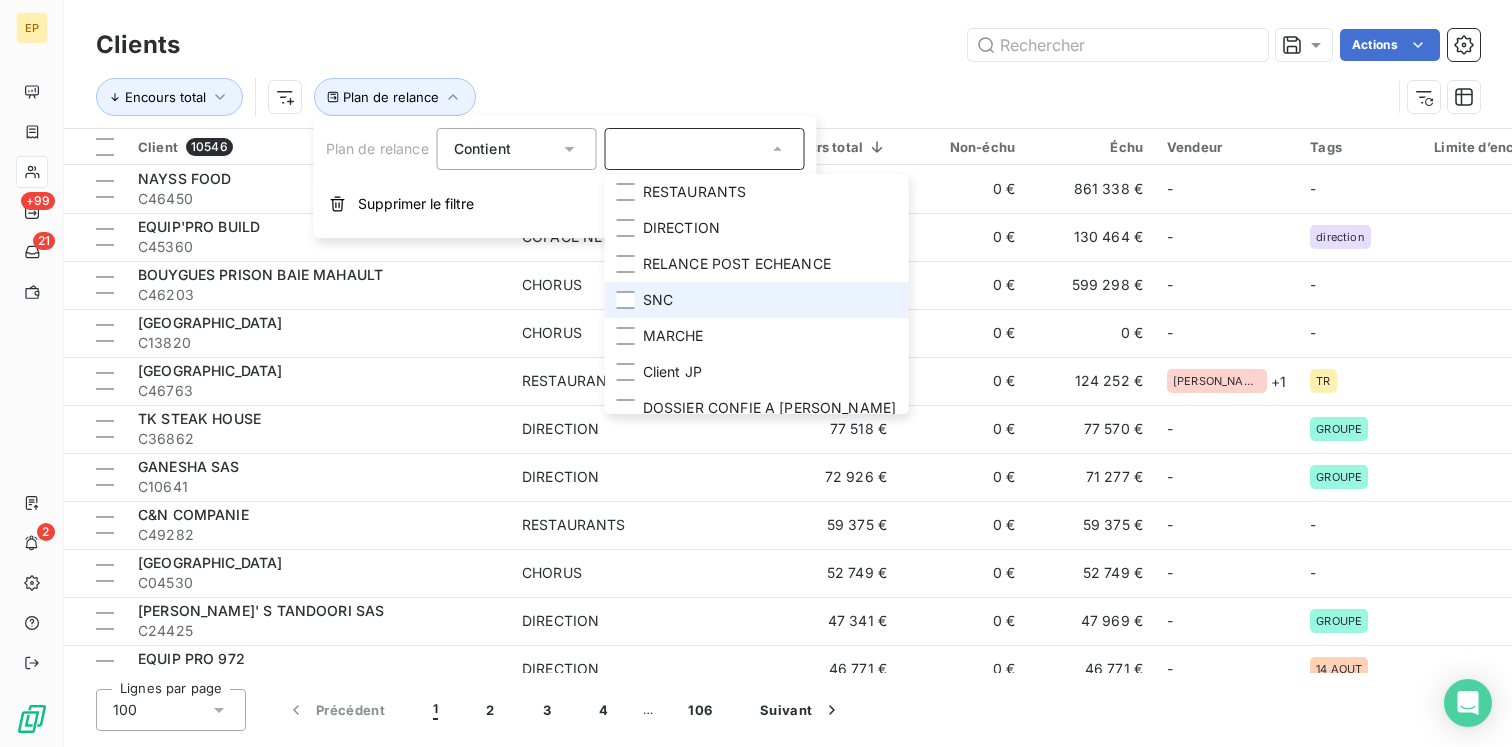 click on "SNC" at bounding box center [658, 300] 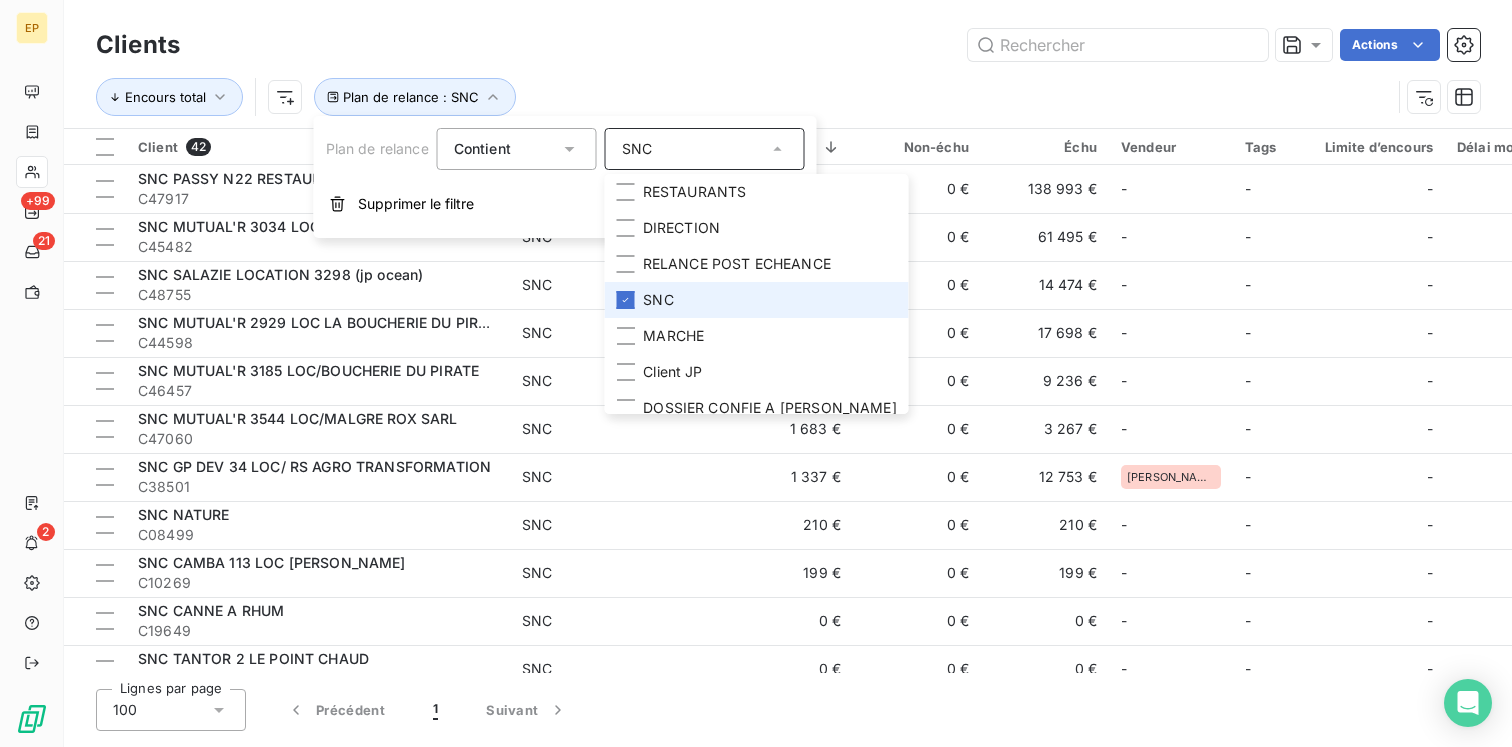 click on "SNC" at bounding box center [658, 300] 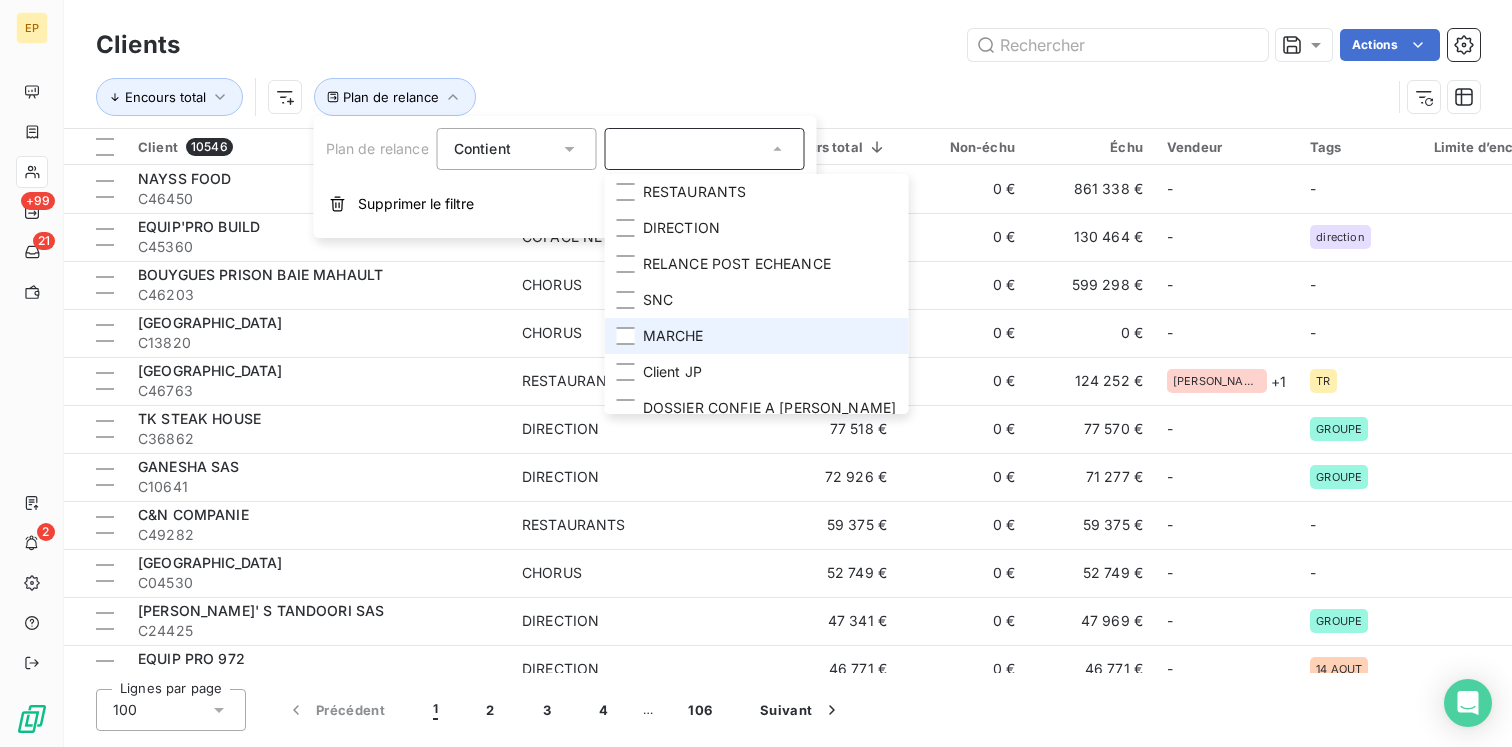 click on "MARCHE" at bounding box center (673, 336) 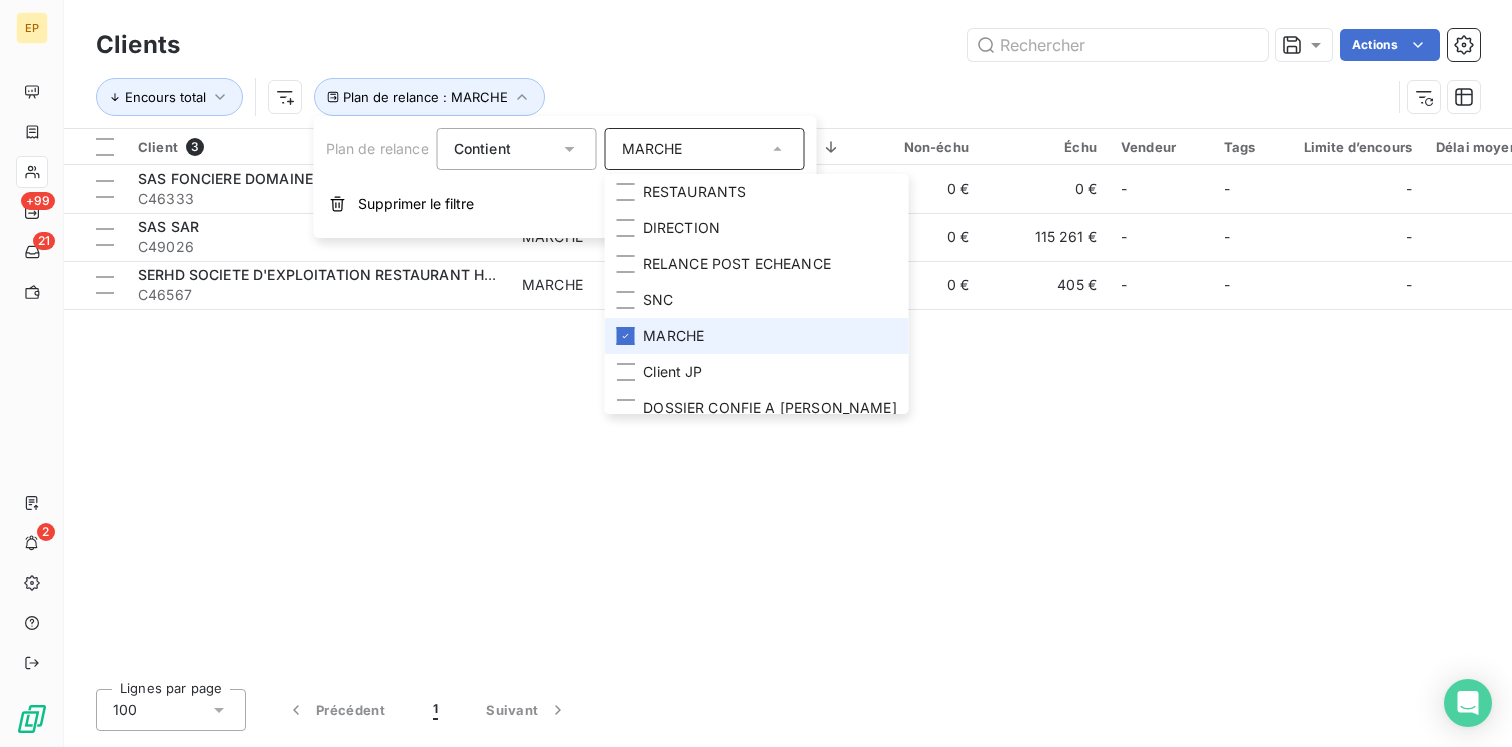 click on "MARCHE" at bounding box center [673, 336] 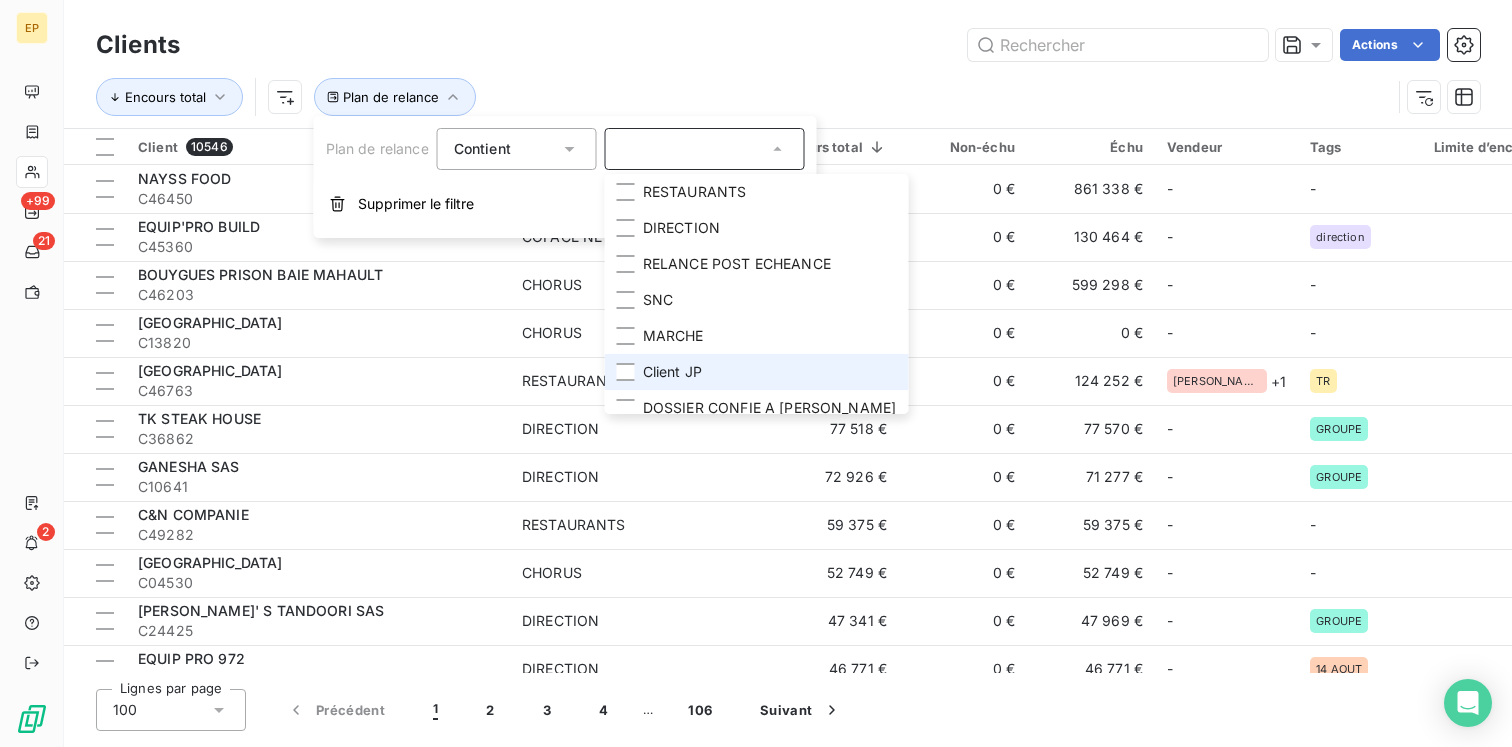 click on "Client JP" at bounding box center (672, 372) 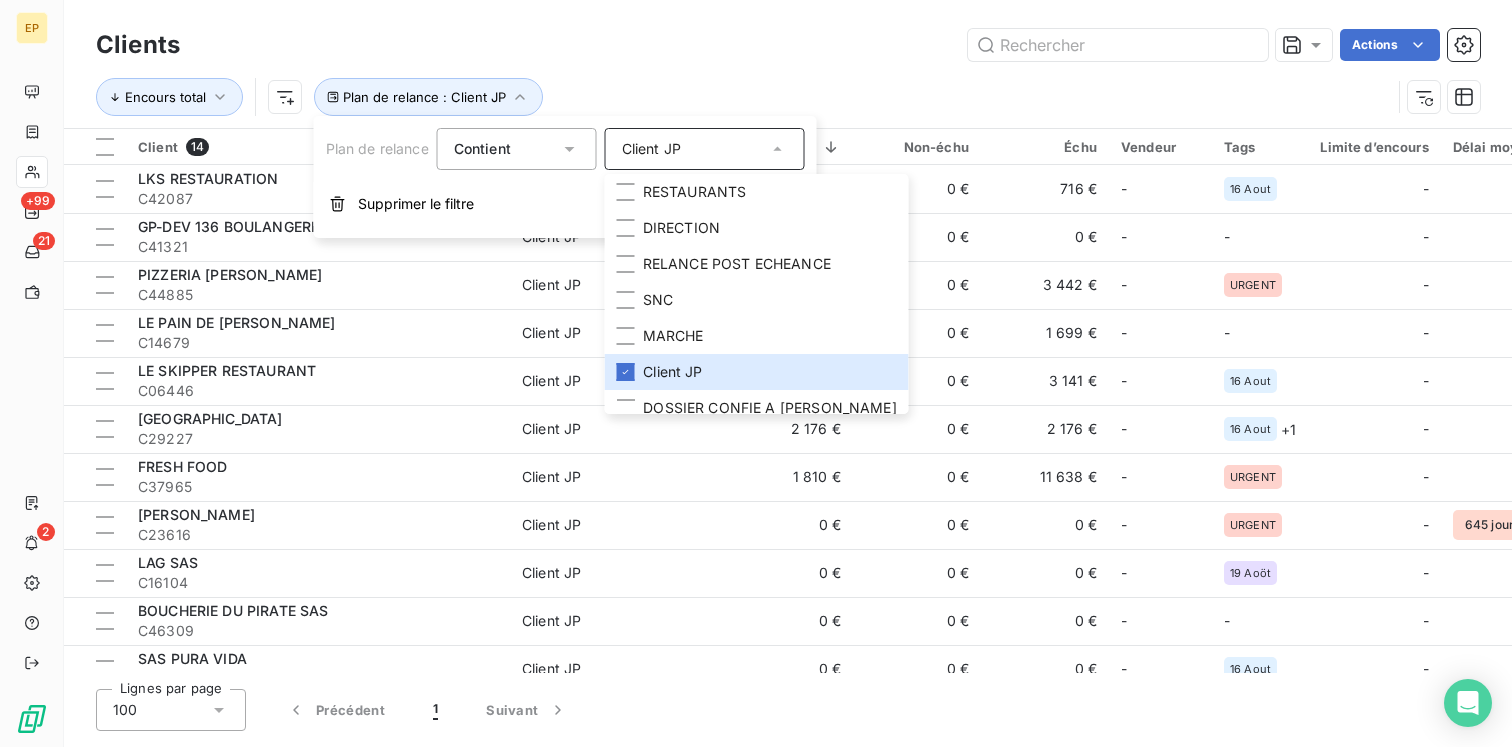 click on "Encours total Plan de relance  : Client JP" at bounding box center (743, 97) 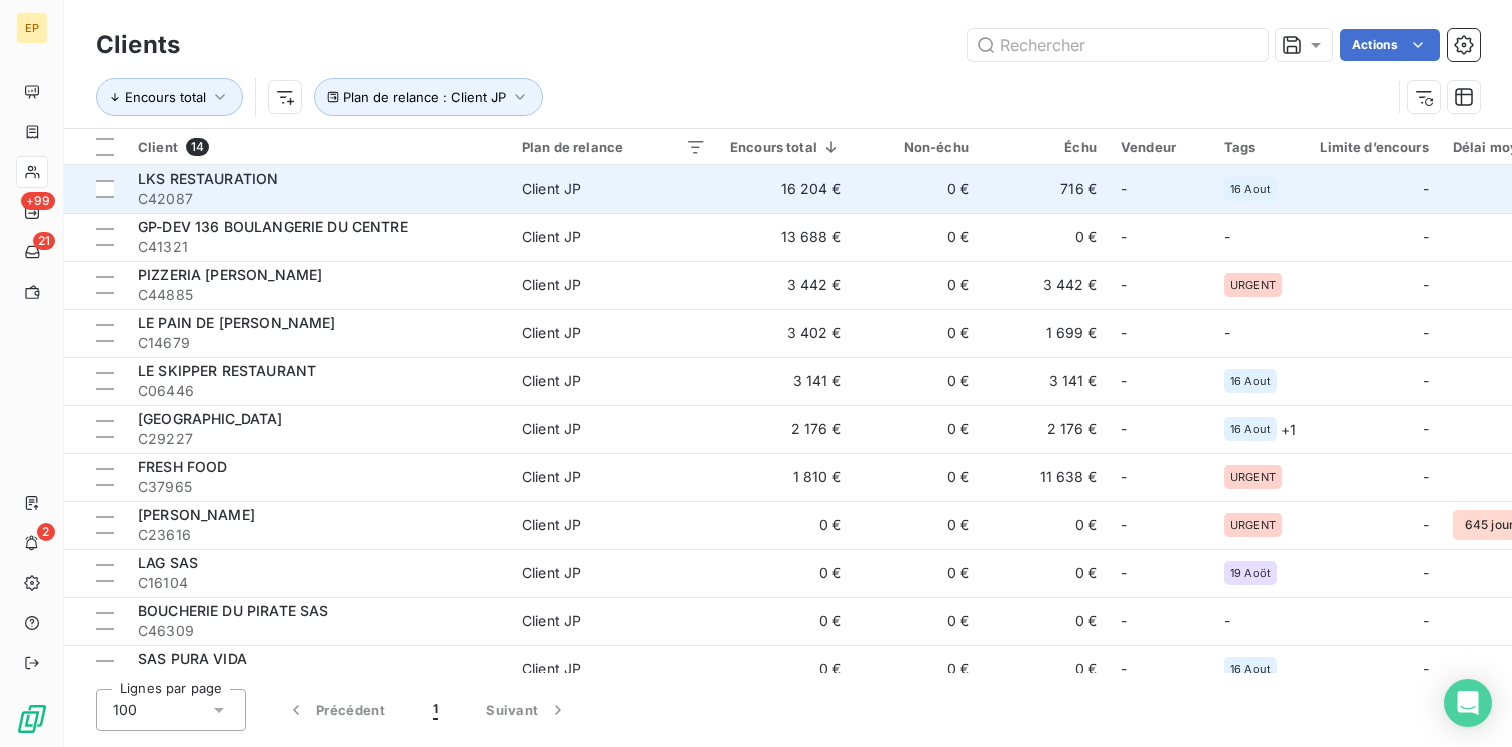 click on "LKS RESTAURATION" at bounding box center (318, 179) 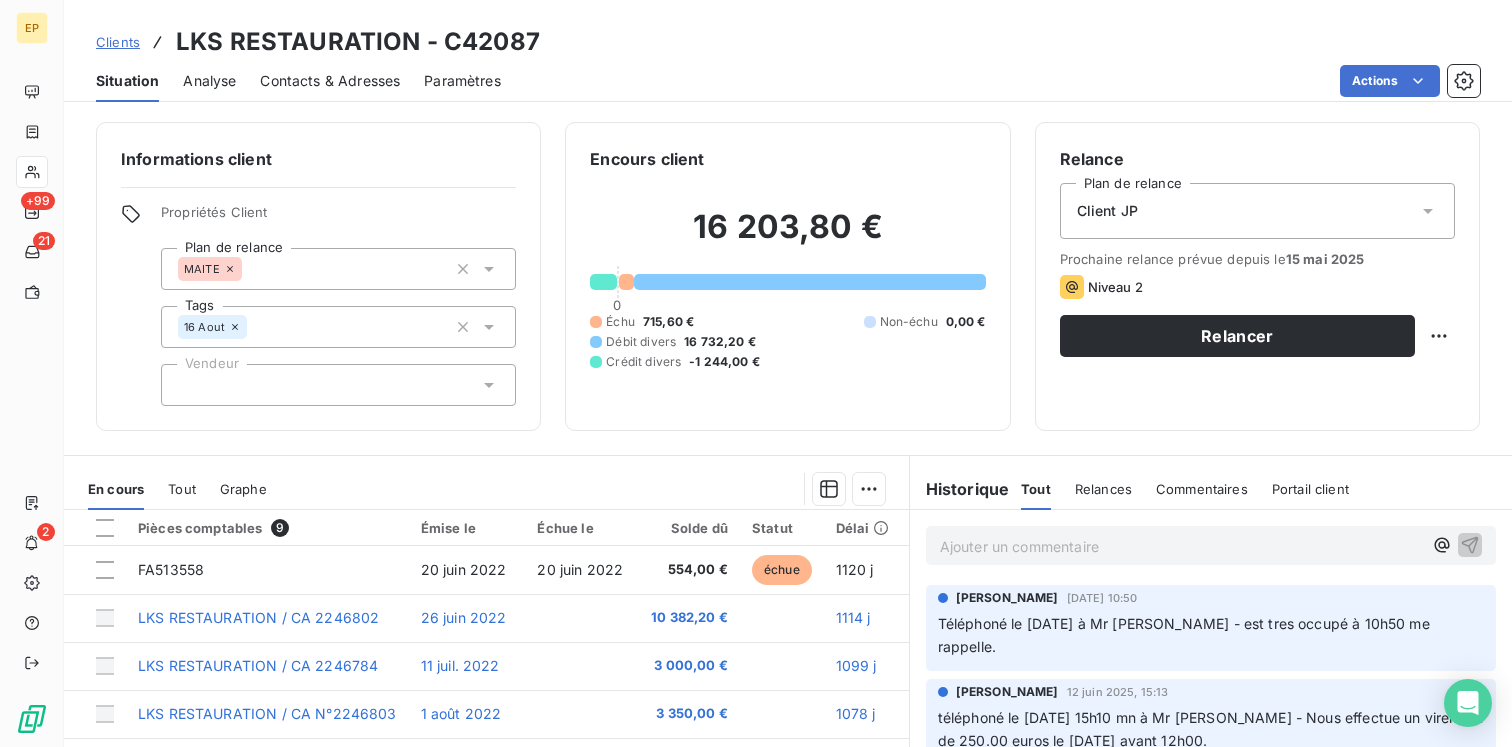 click at bounding box center [338, 385] 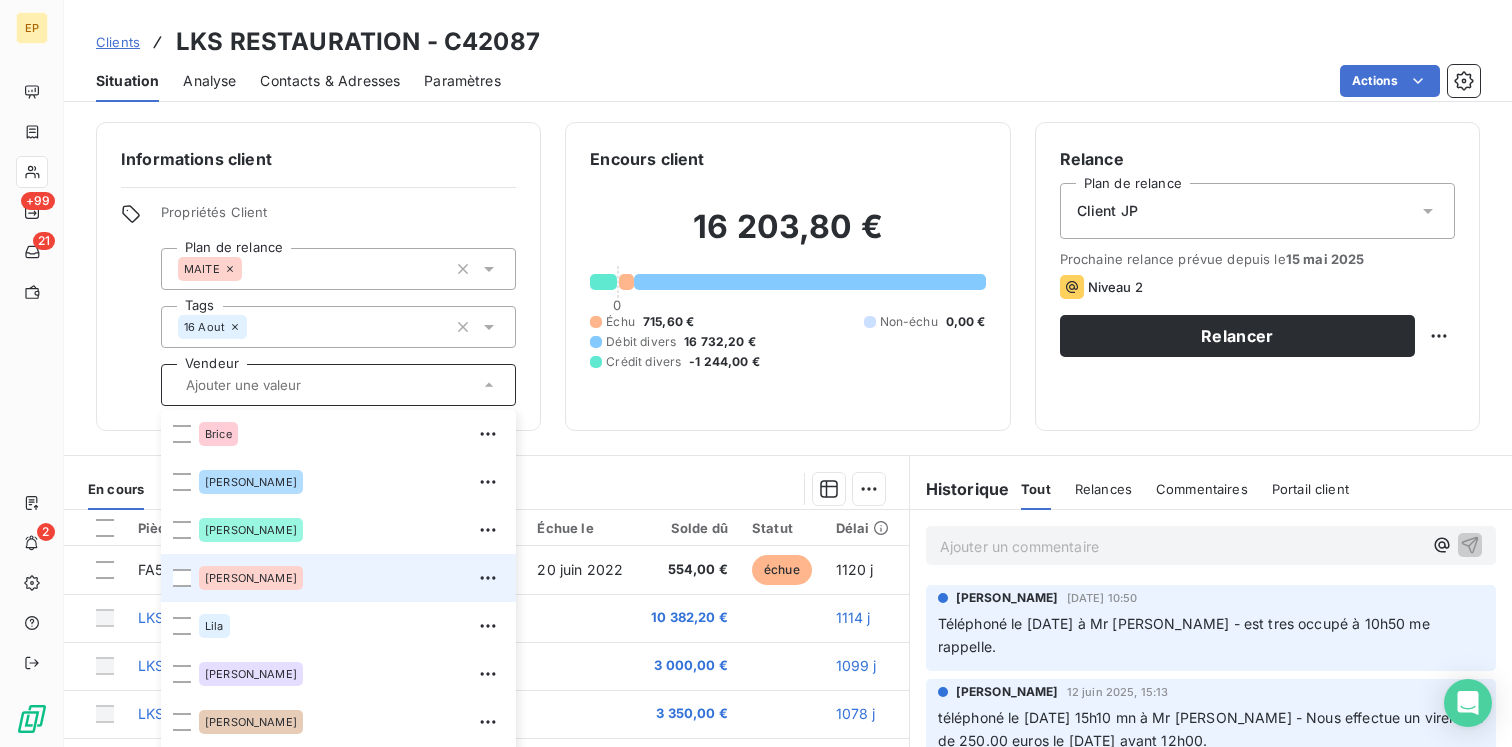 click on "[PERSON_NAME]" at bounding box center [351, 578] 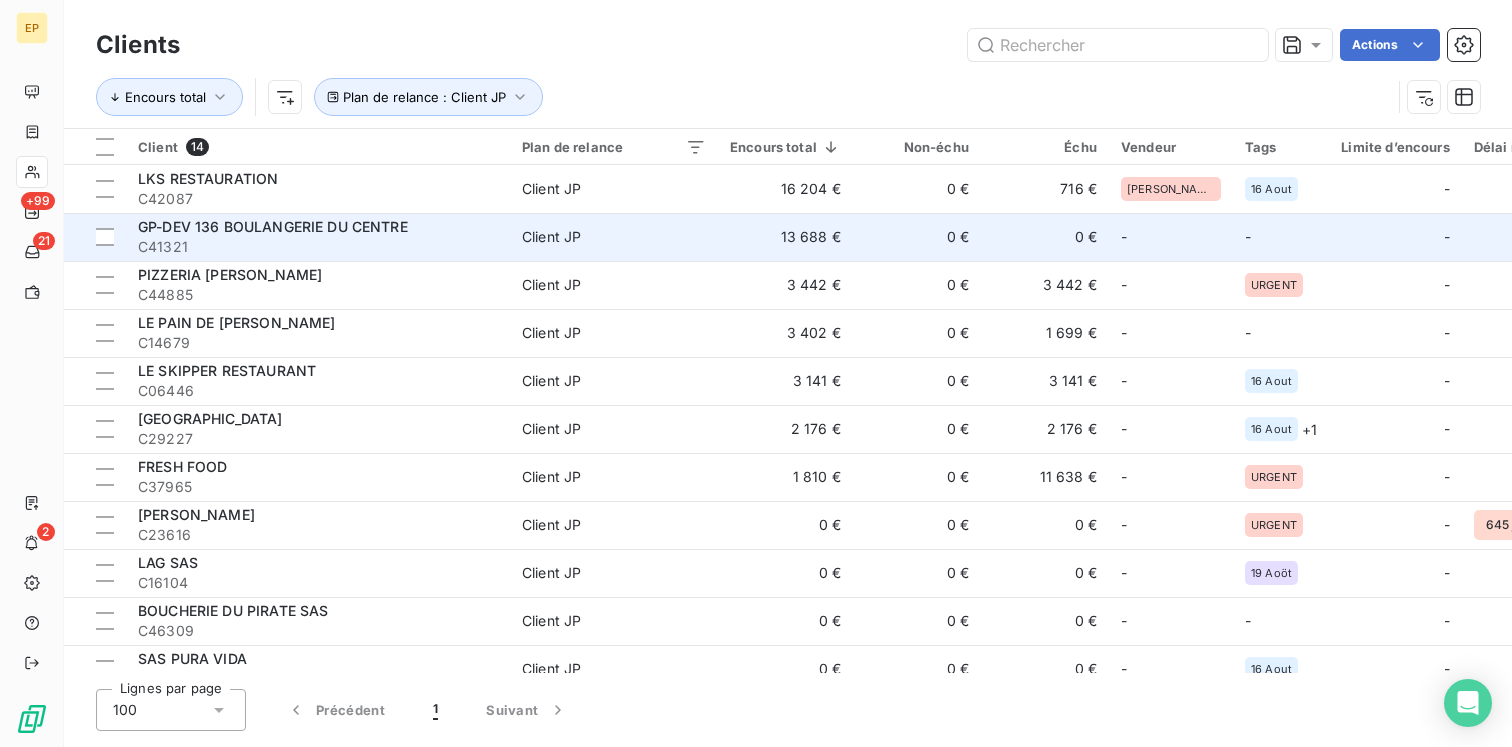 click on "Client JP" at bounding box center [614, 237] 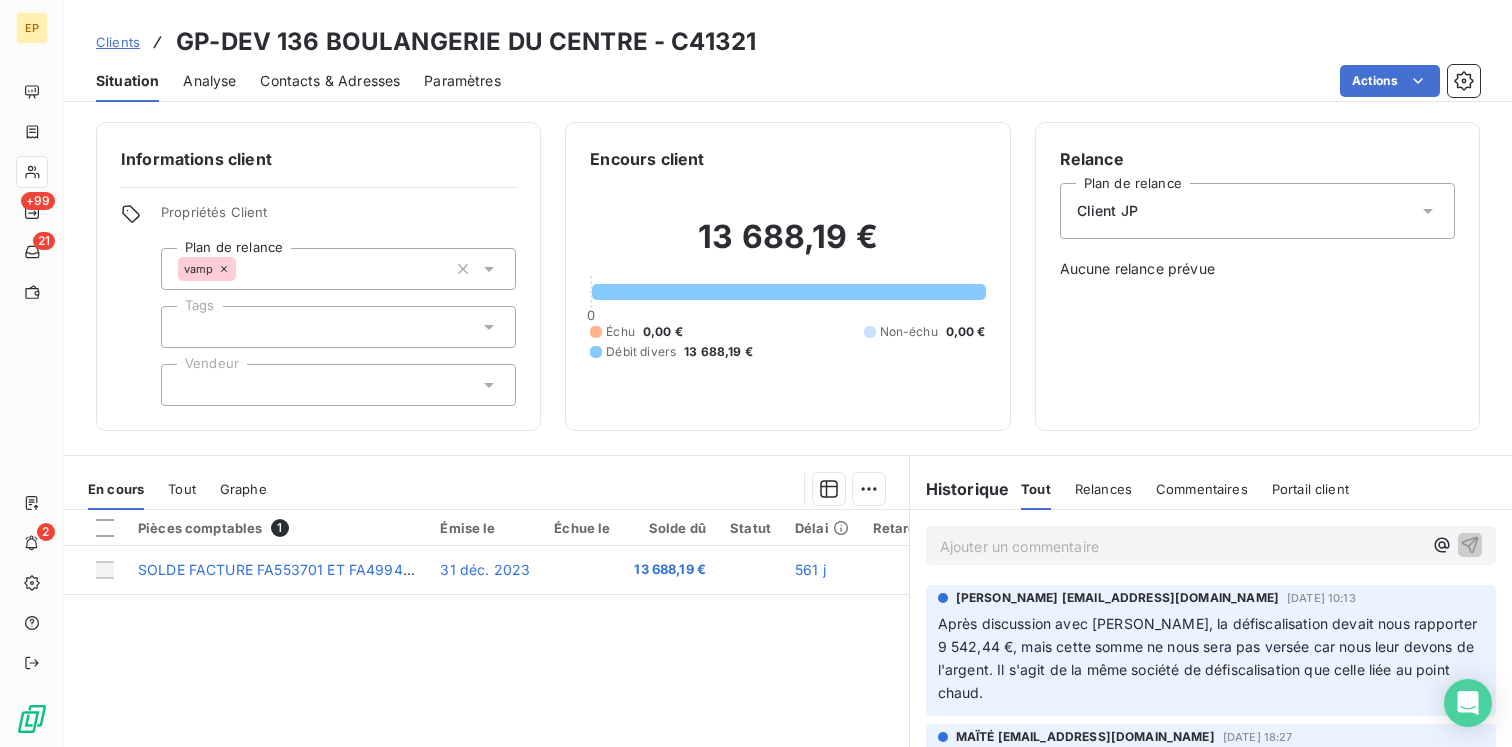 click at bounding box center (338, 385) 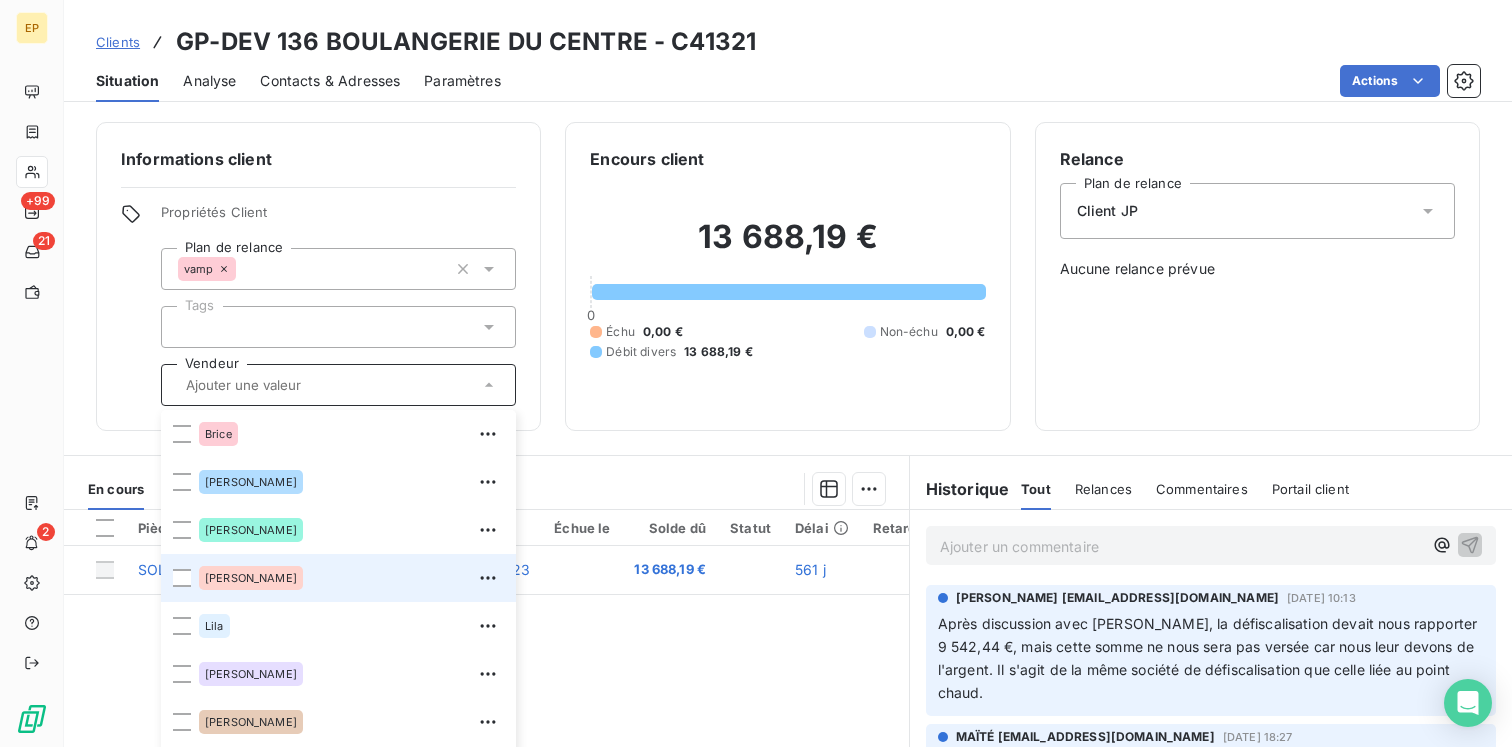 click on "[PERSON_NAME]" at bounding box center [351, 578] 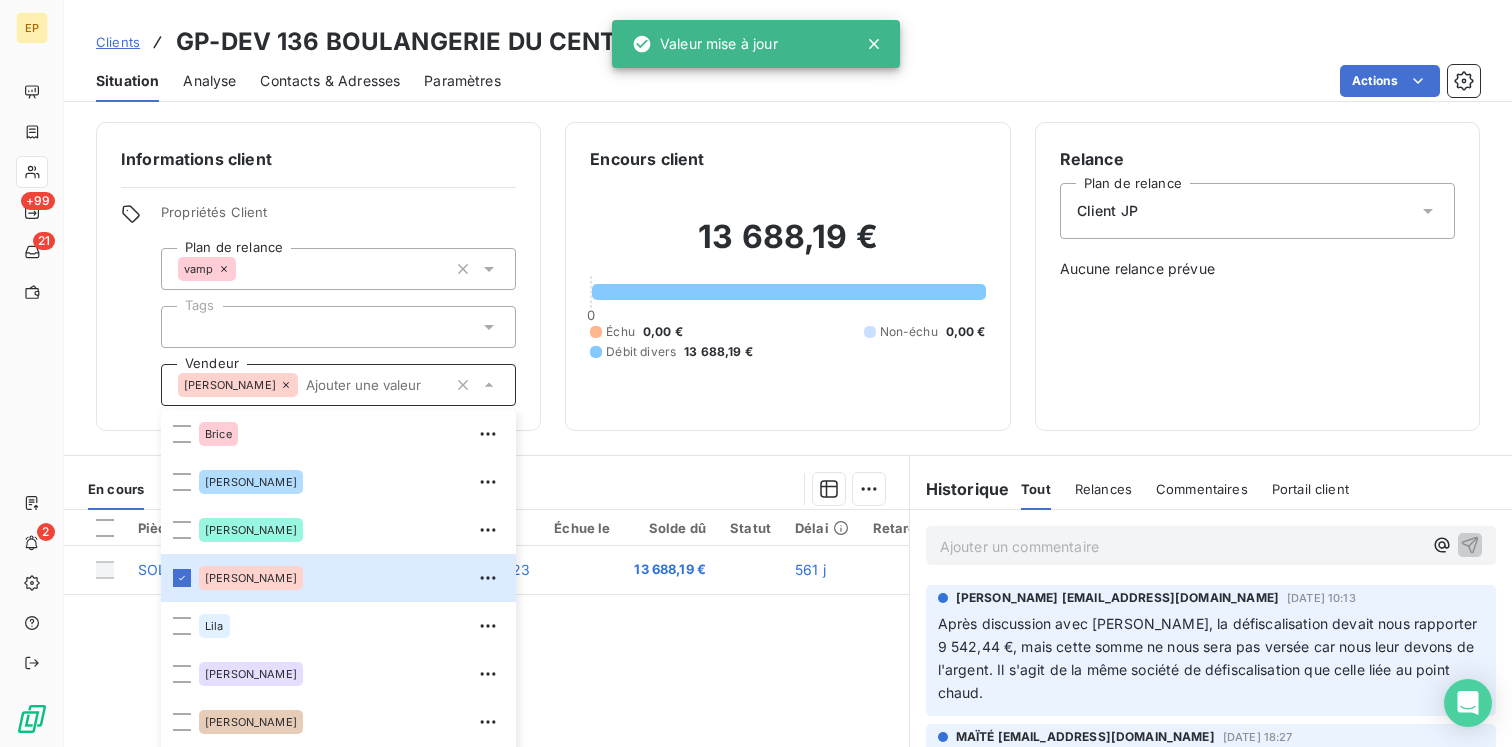 click on "Encours client   13 688,19 € 0 Échu 0,00 € Non-échu 0,00 €   Débit divers 13 688,19 €" at bounding box center (787, 276) 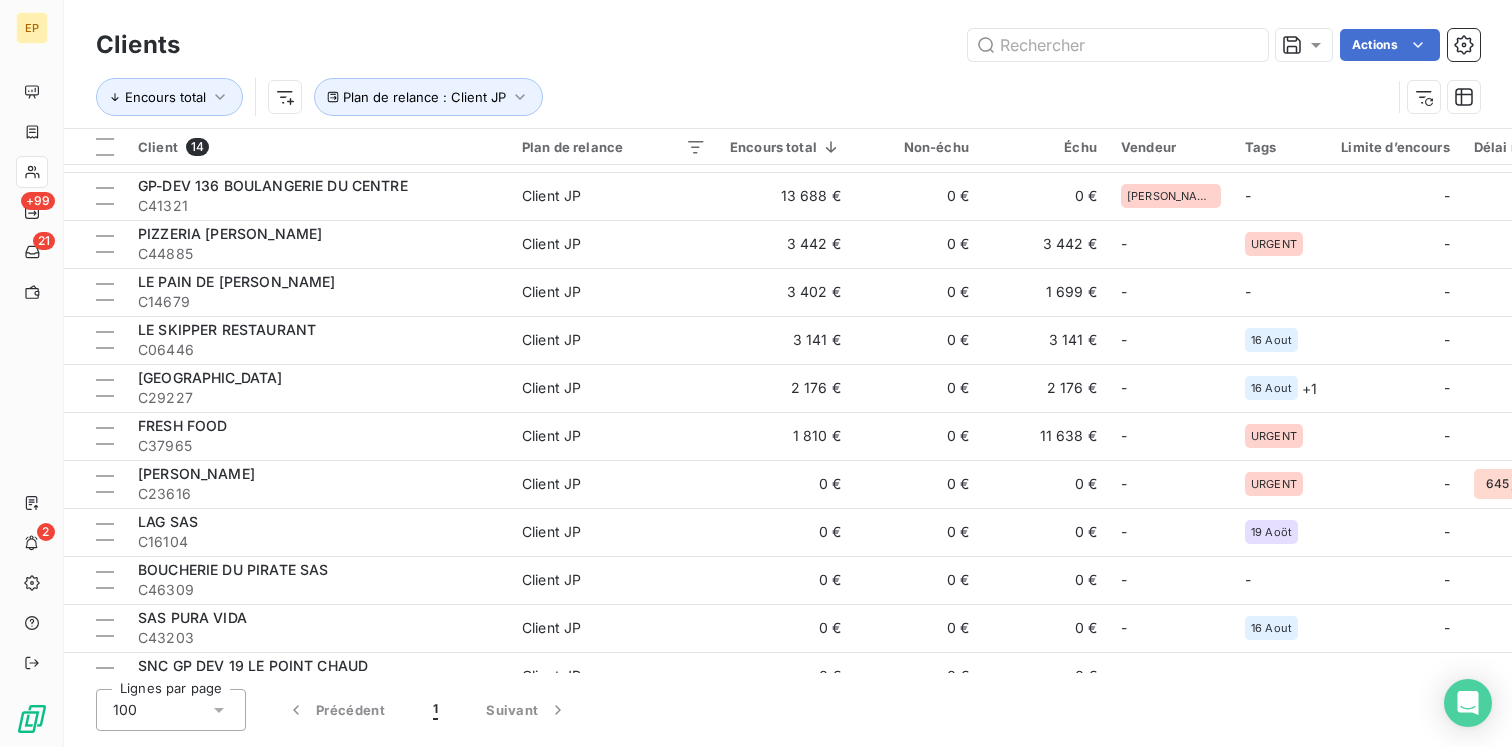 scroll, scrollTop: 44, scrollLeft: 0, axis: vertical 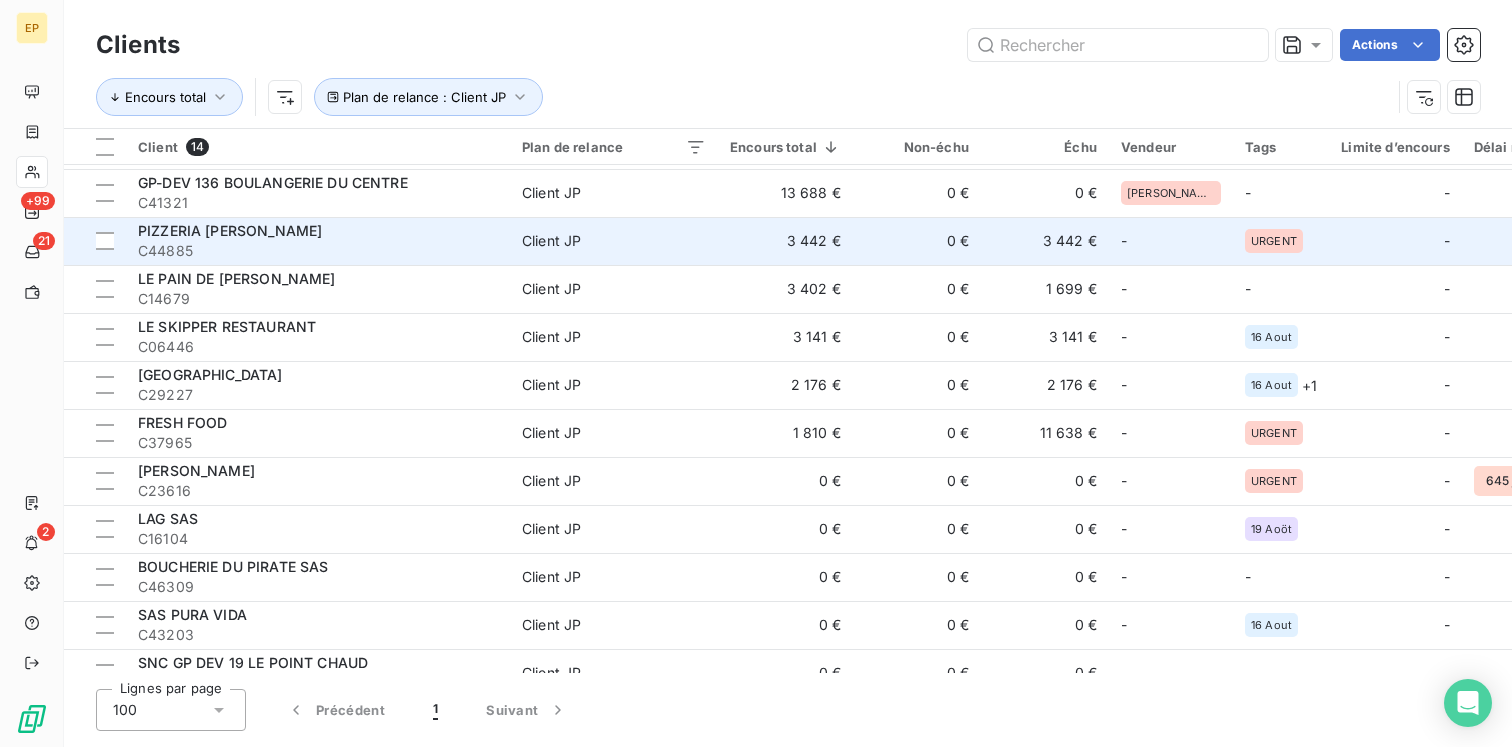 click on "C44885" at bounding box center [318, 251] 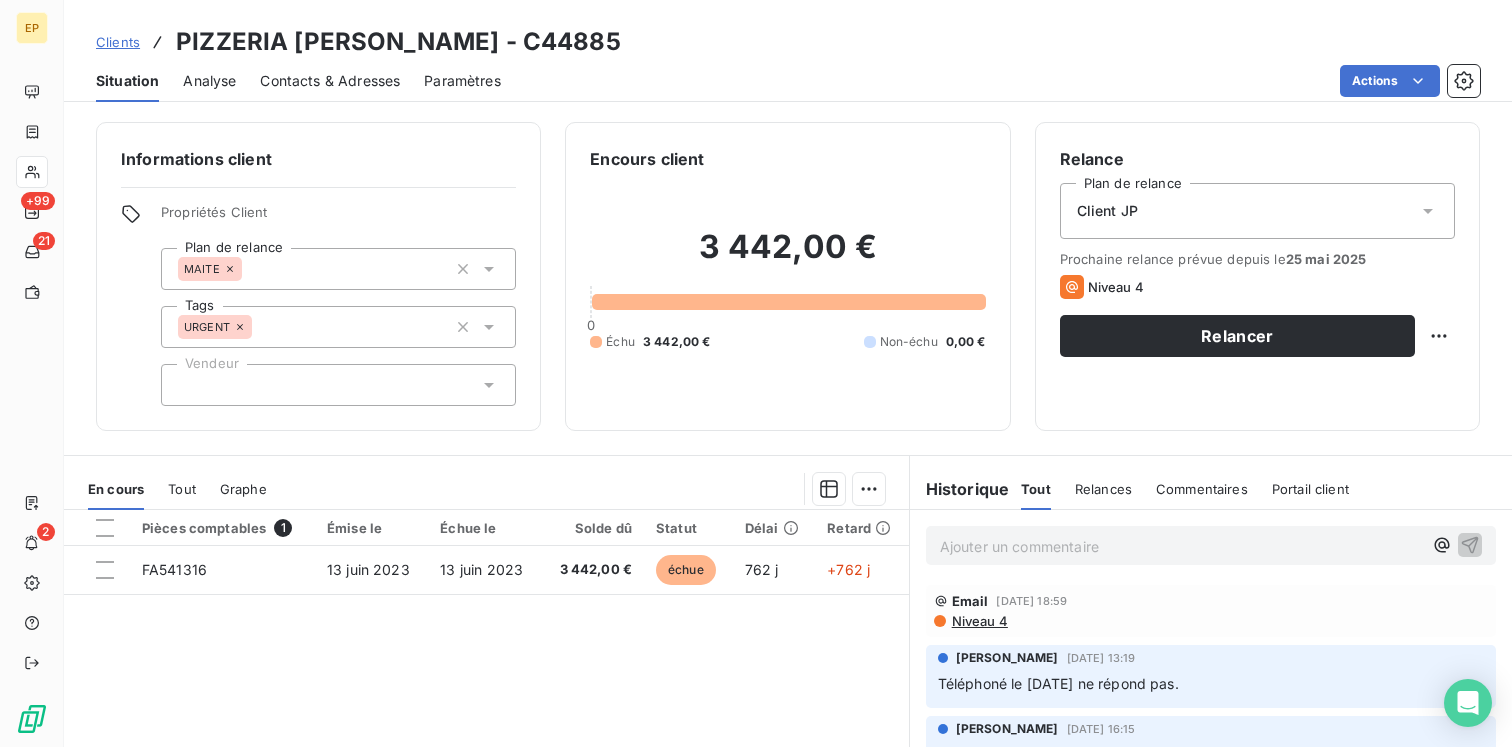 click 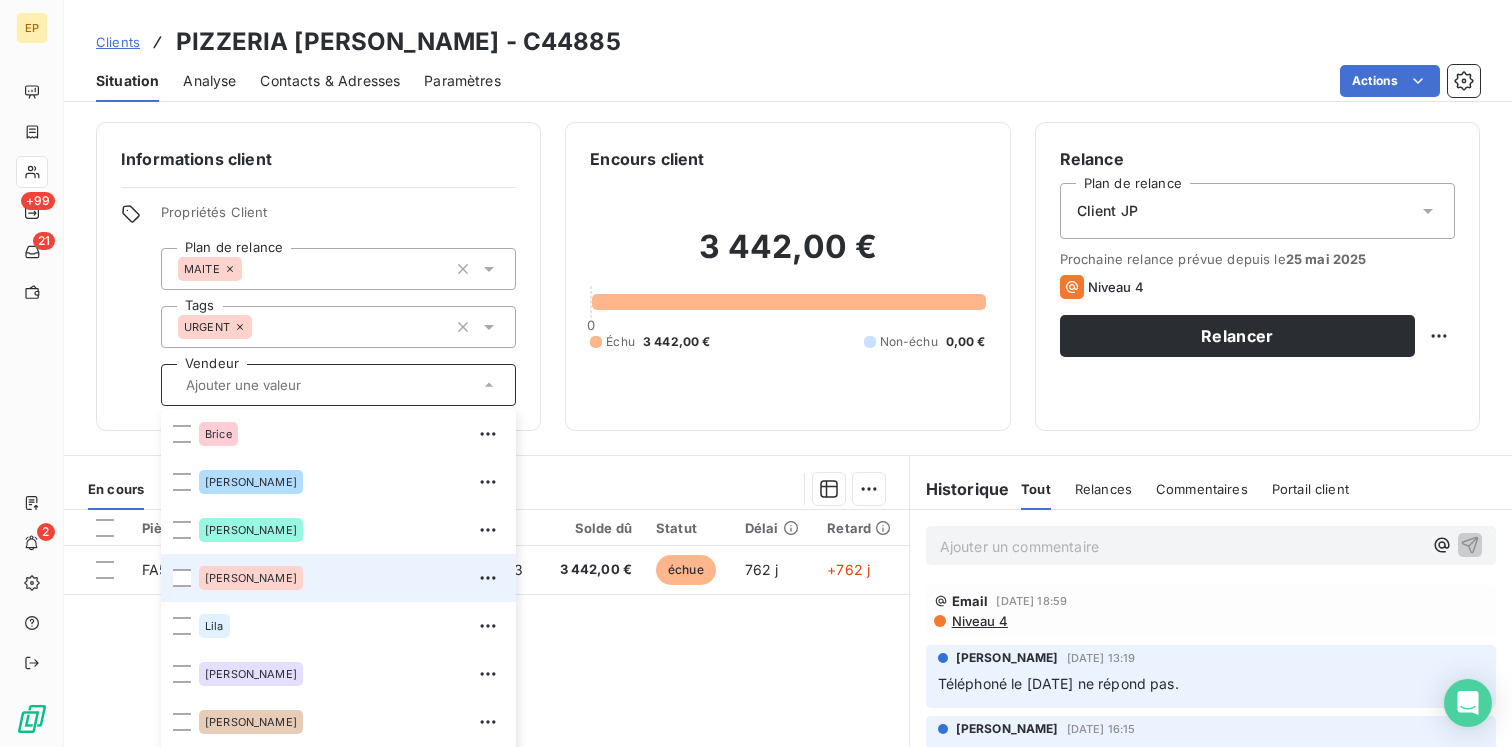 click on "[PERSON_NAME]" at bounding box center [351, 578] 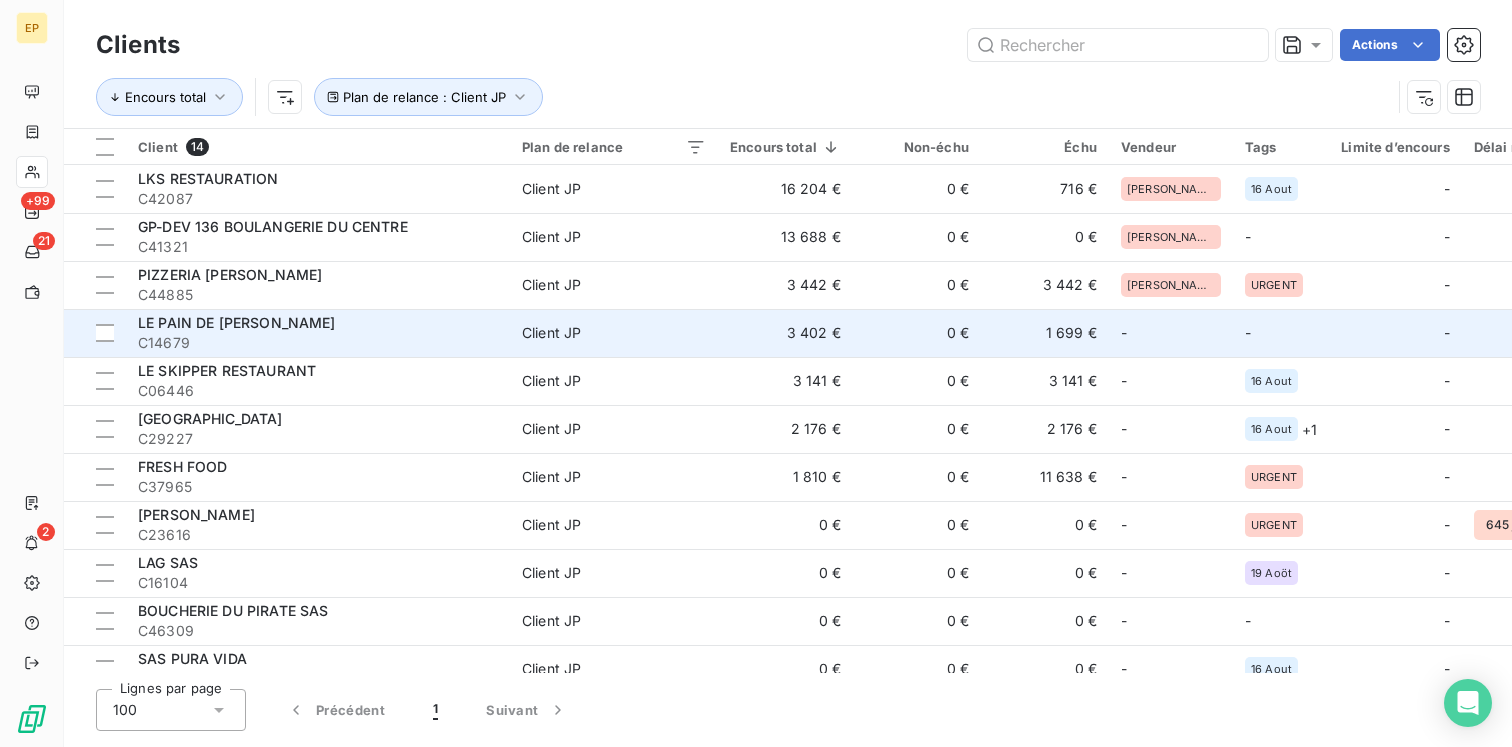 click on "C14679" at bounding box center [318, 343] 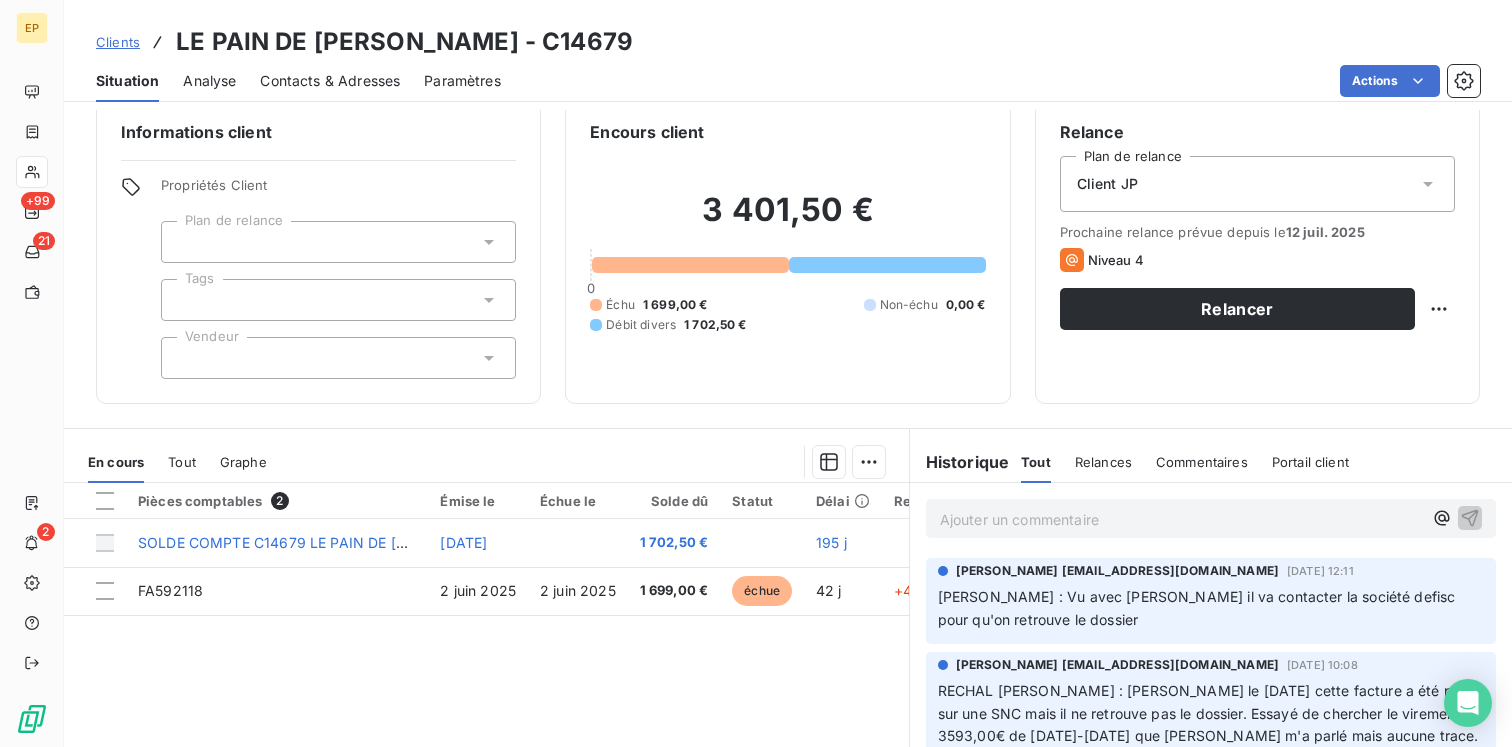scroll, scrollTop: 43, scrollLeft: 0, axis: vertical 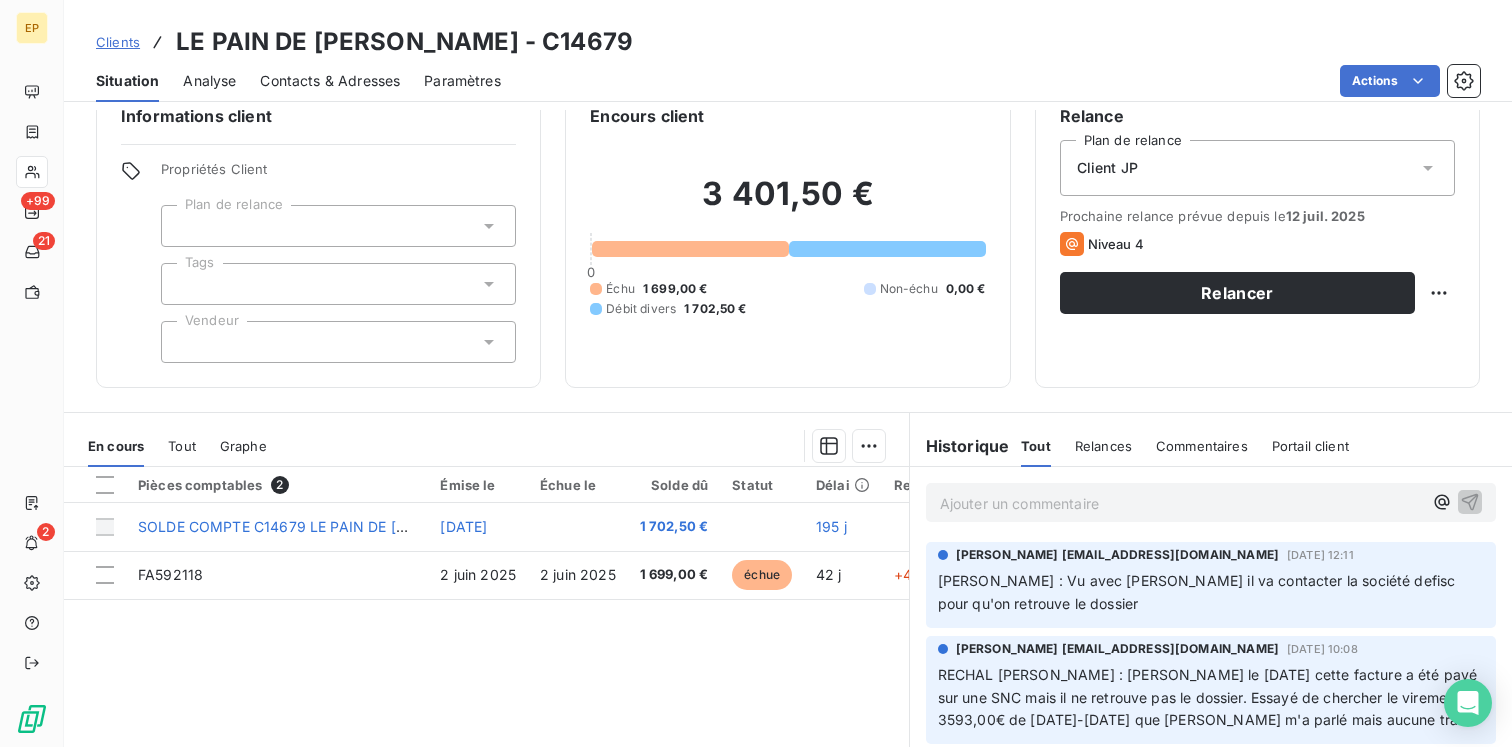 click at bounding box center [338, 342] 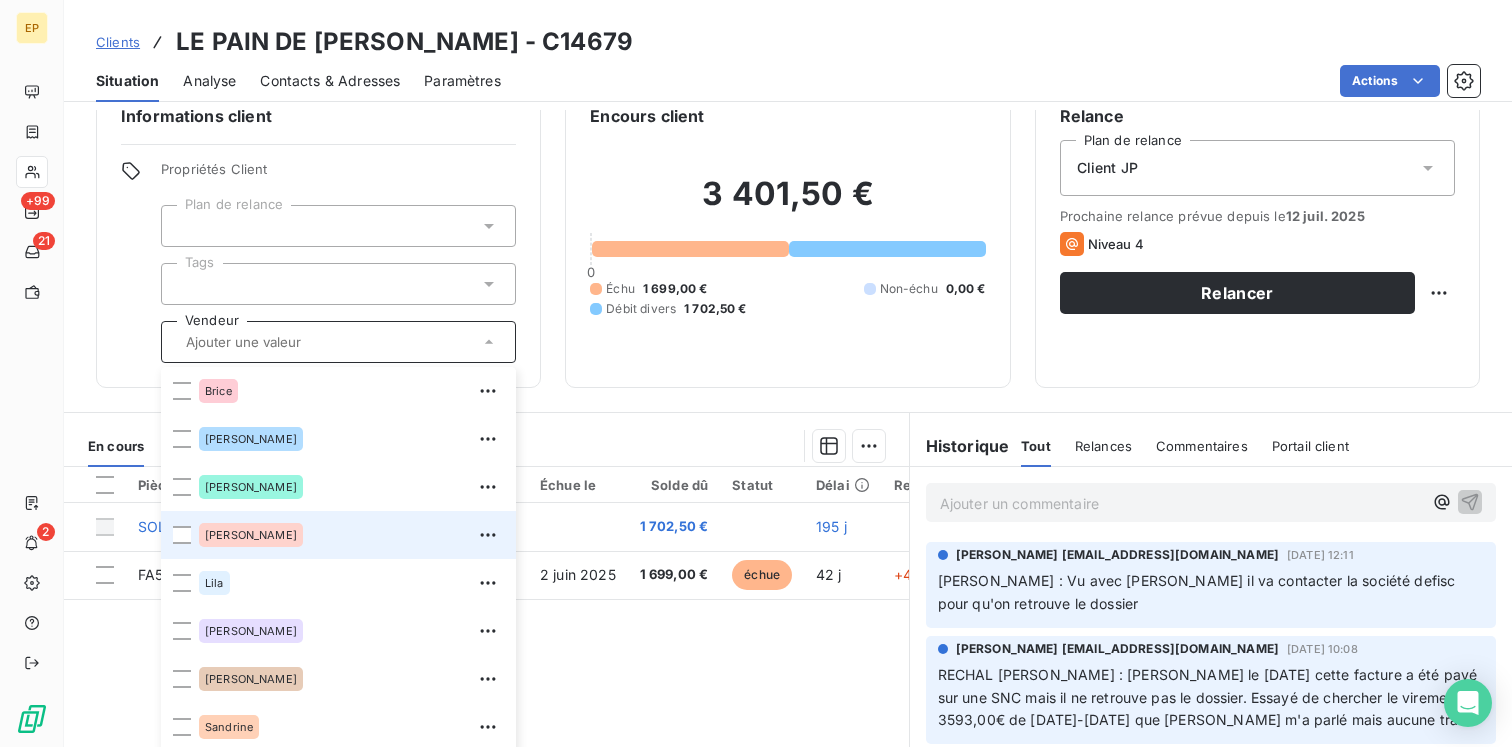 click on "[PERSON_NAME]" at bounding box center (351, 535) 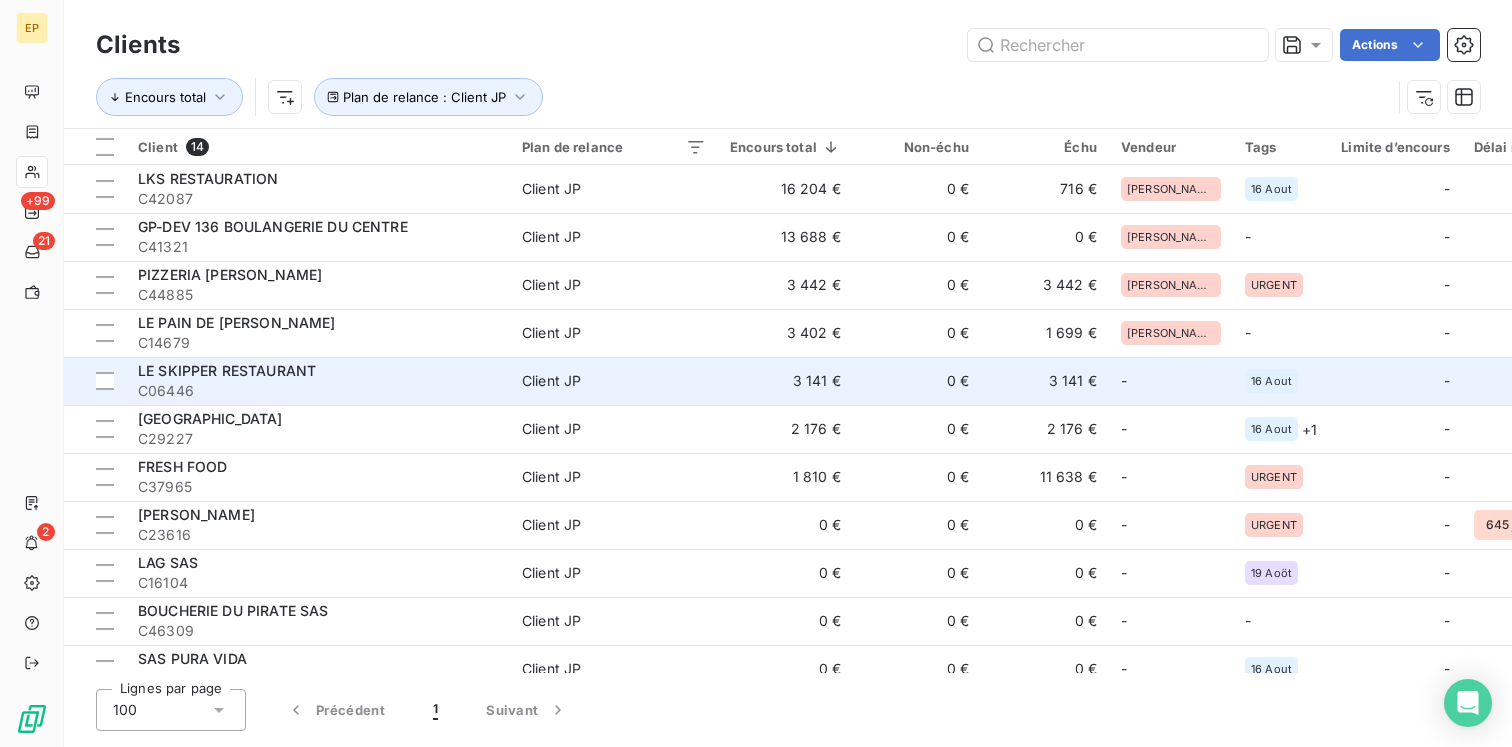 click on "LE SKIPPER RESTAURANT" at bounding box center (318, 371) 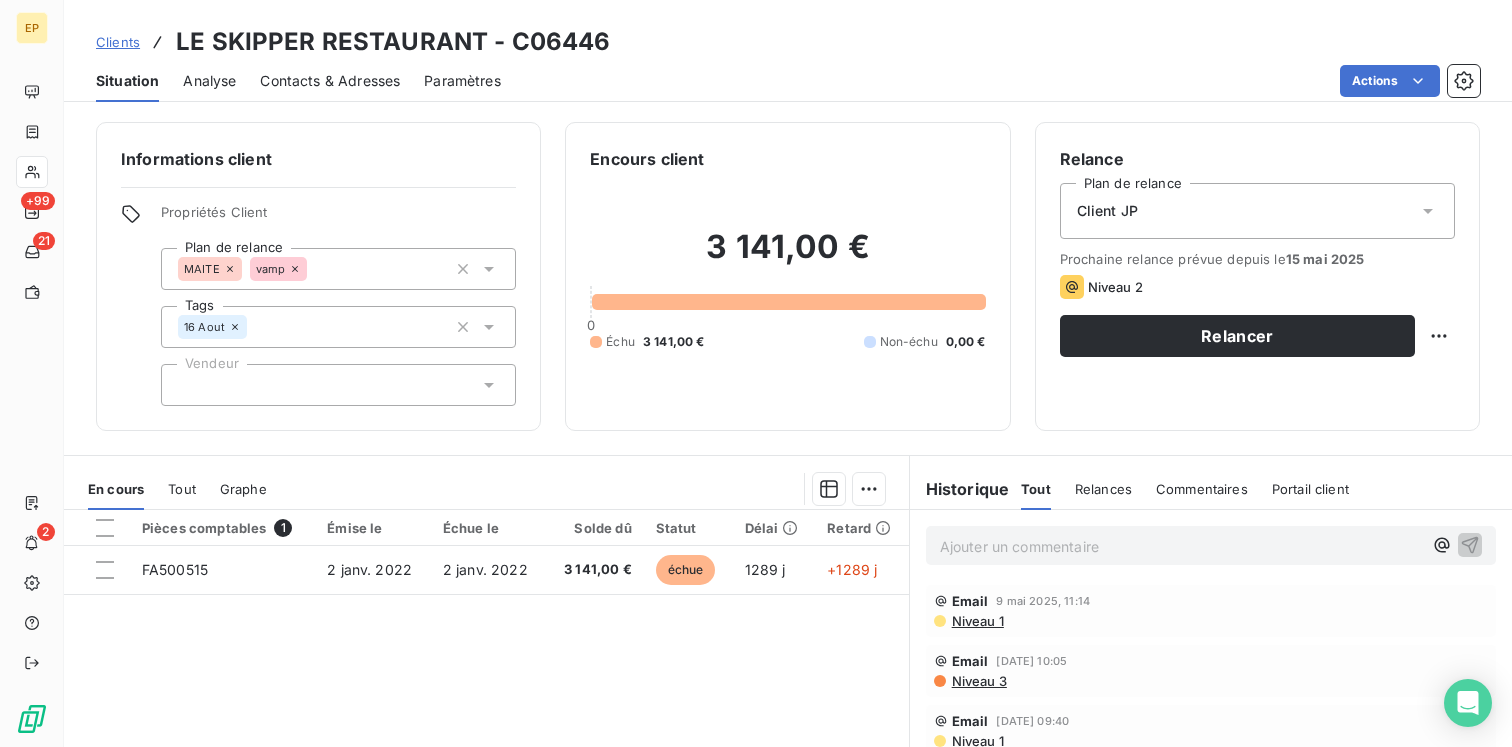 click at bounding box center (338, 385) 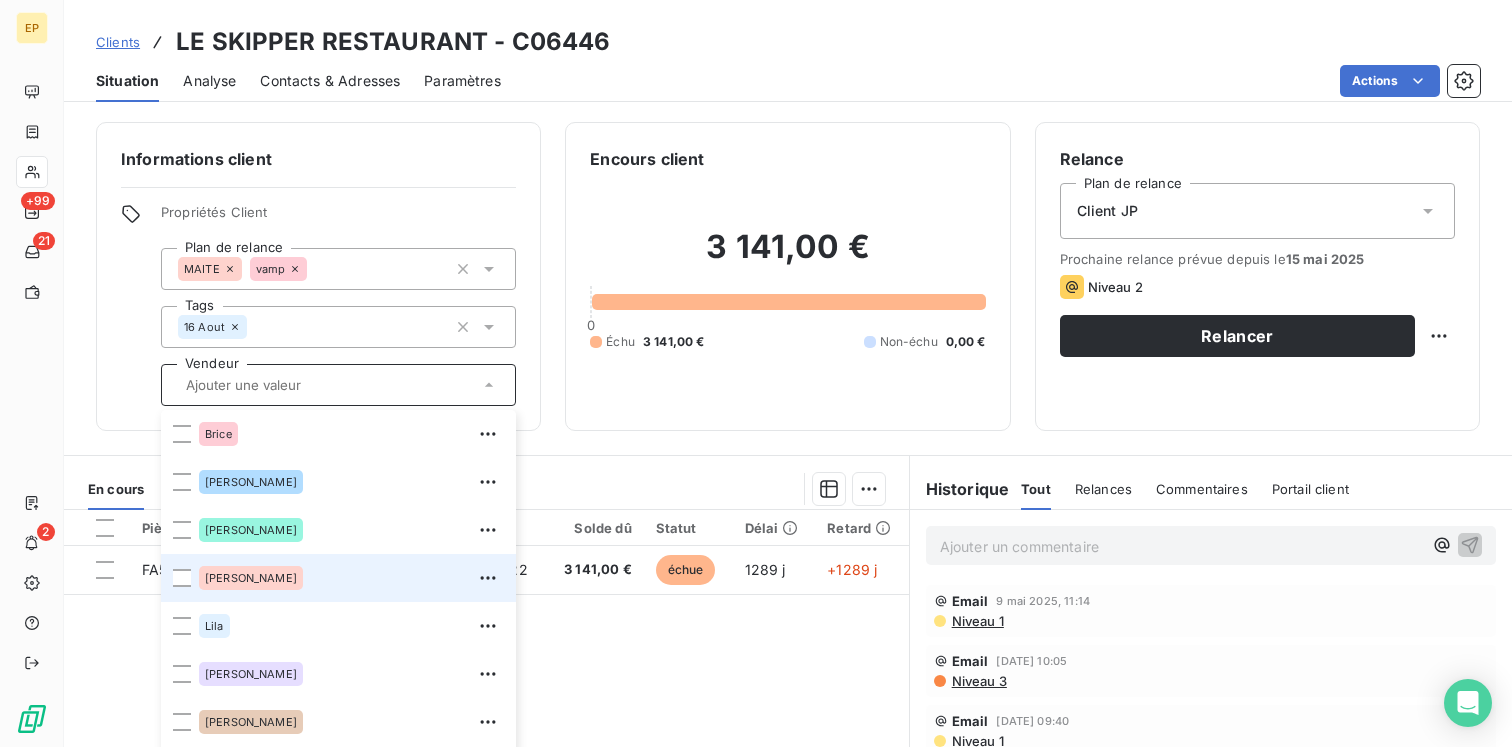 click on "[PERSON_NAME]" at bounding box center (351, 578) 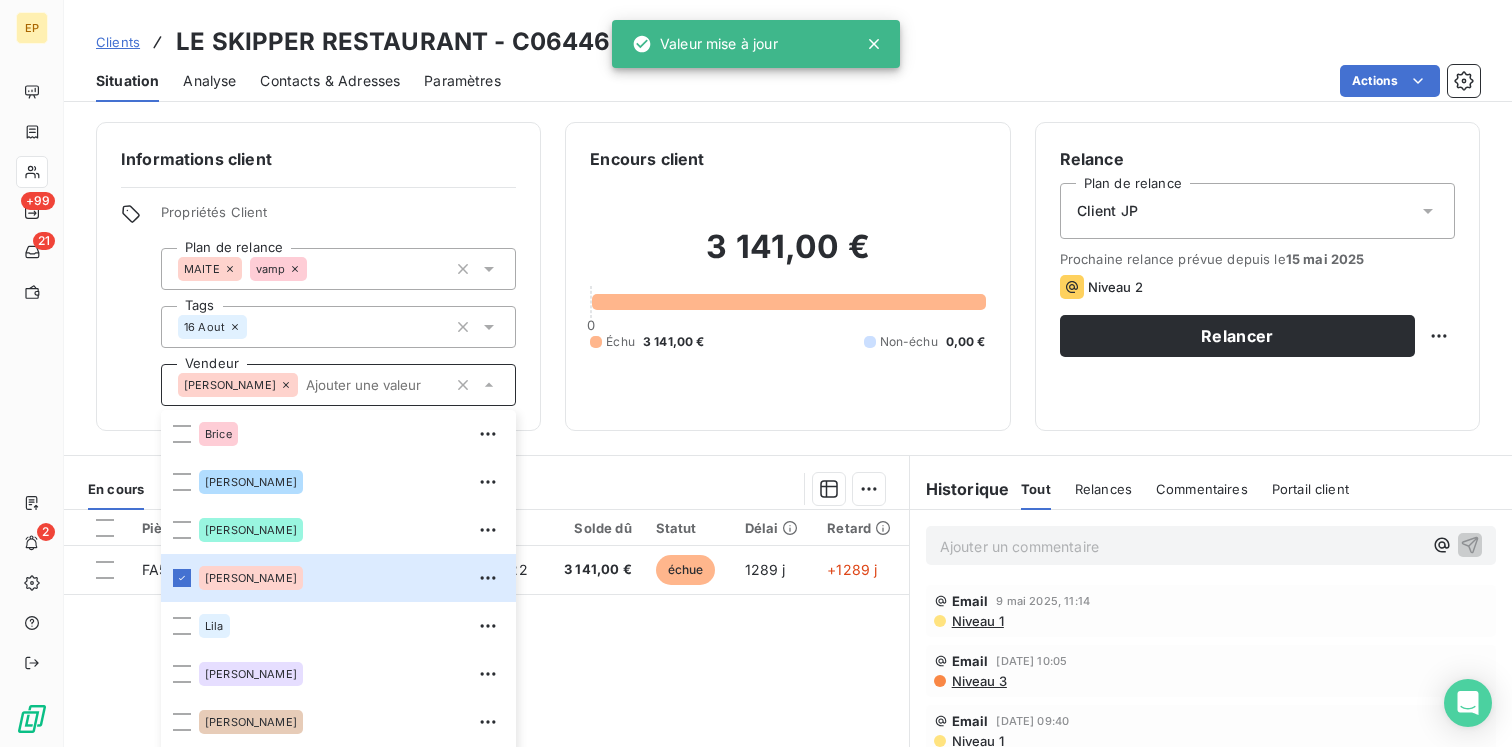click on "Pièces comptables 1 Émise le Échue le Solde dû Statut Délai   Retard   FA500515 [DATE] [DATE] 3 141,00 € échue 1289 j +1289 j" at bounding box center [486, 702] 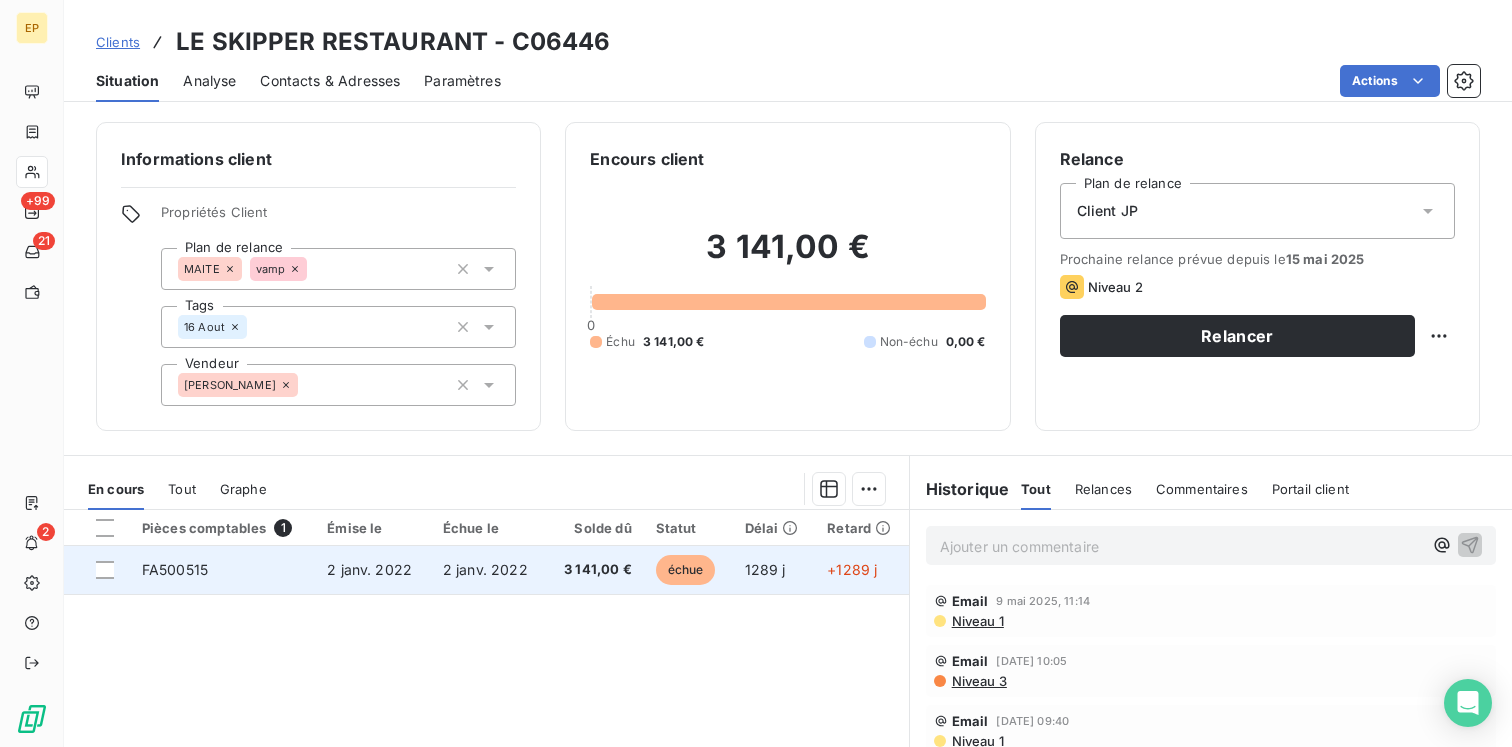 click on "2 janv. 2022" at bounding box center [489, 570] 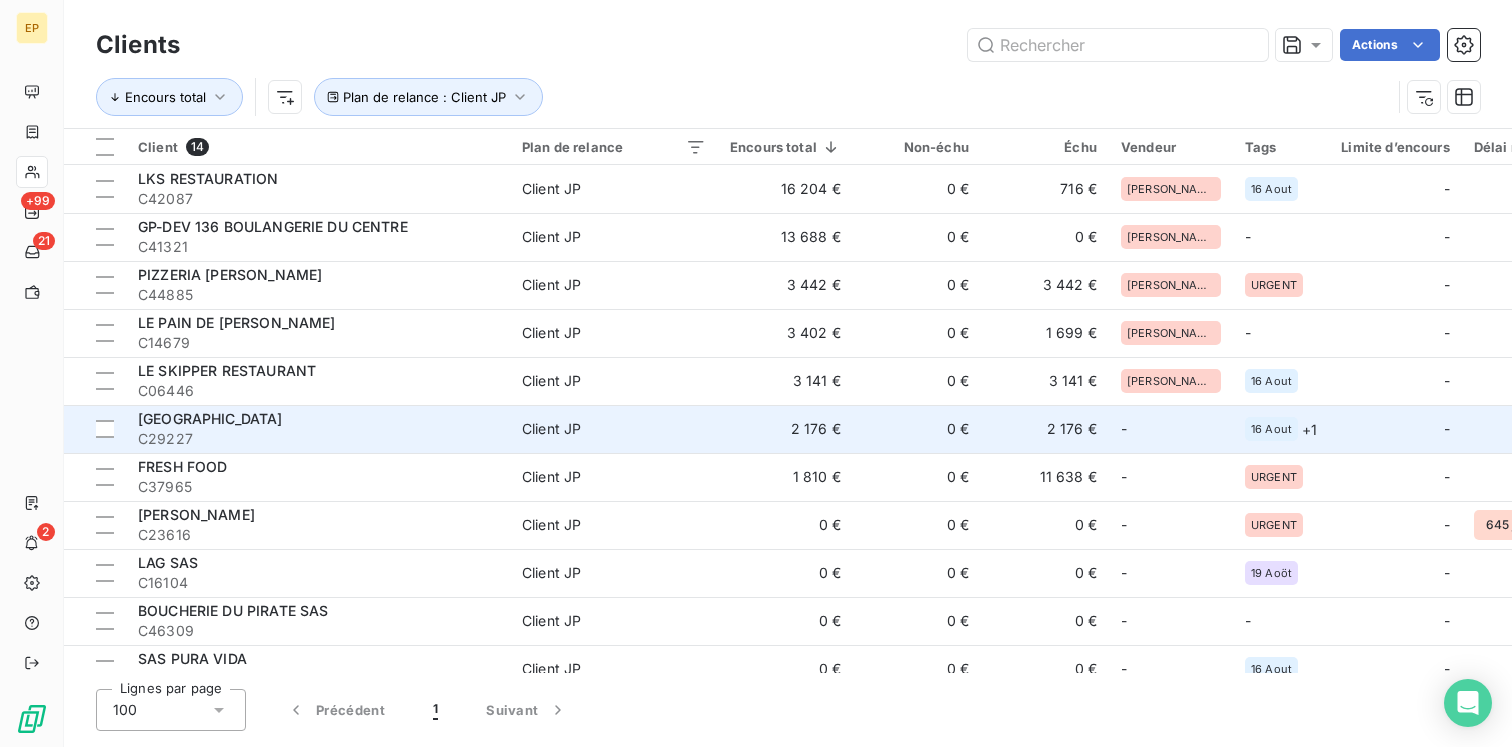 click on "C29227" at bounding box center (318, 439) 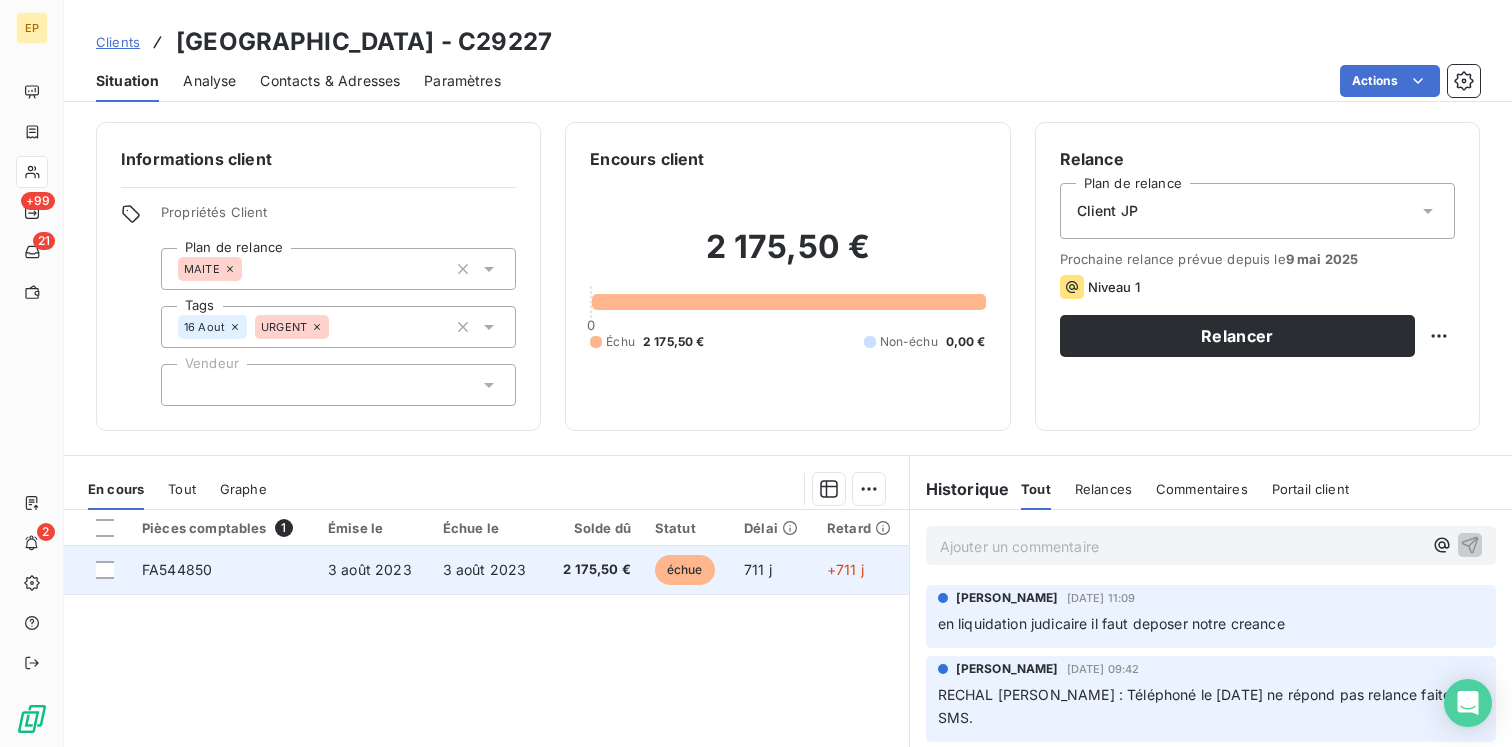 click on "3 août 2023" at bounding box center [370, 569] 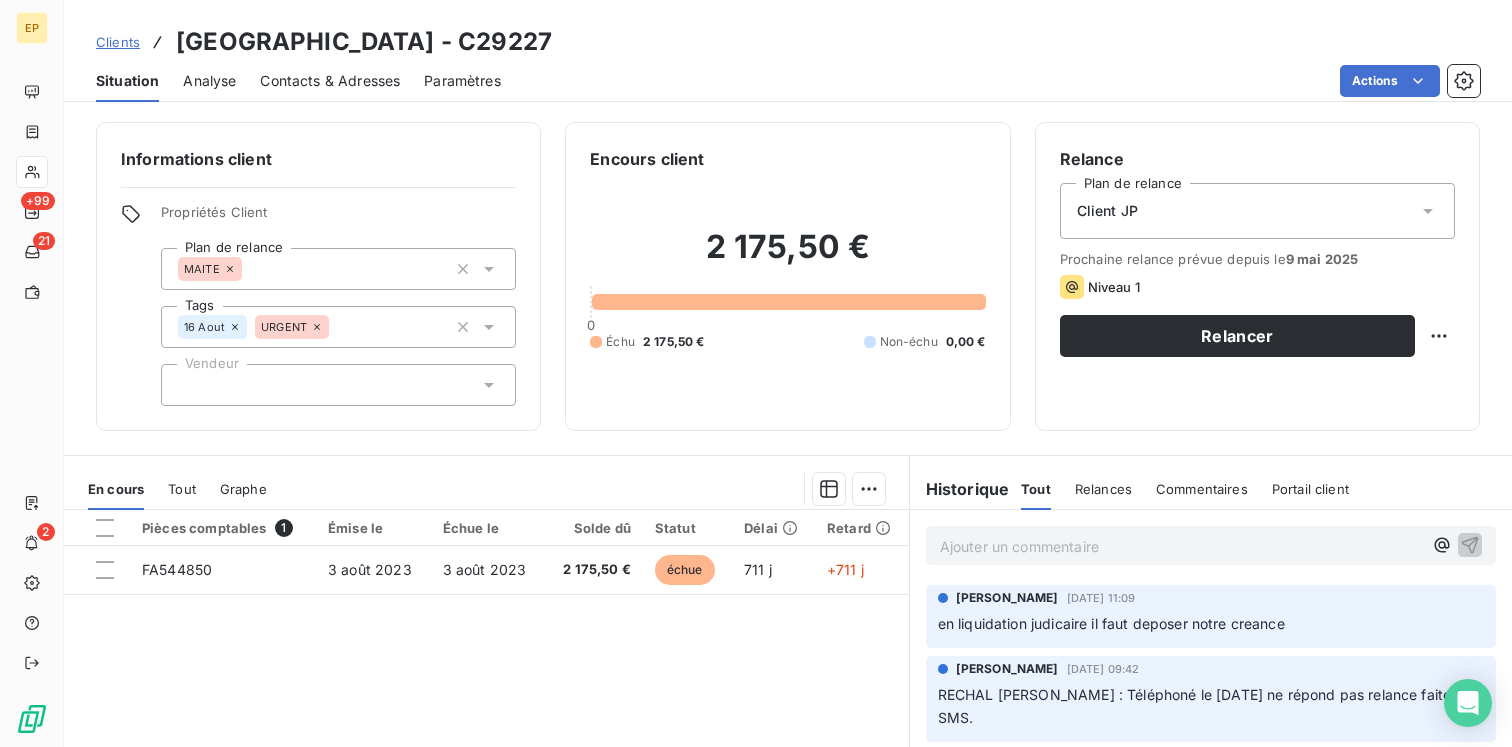 click at bounding box center (338, 385) 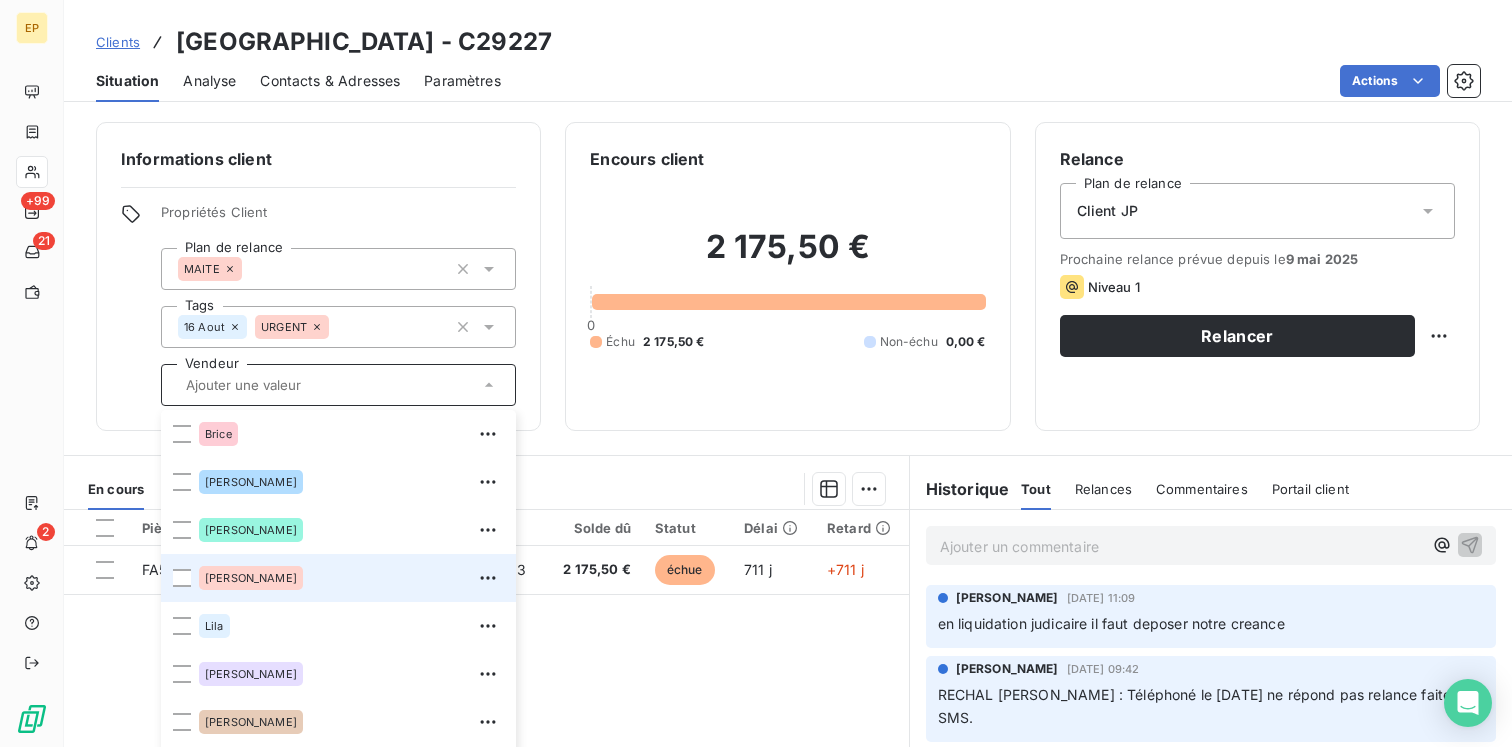 click on "[PERSON_NAME]" at bounding box center (351, 578) 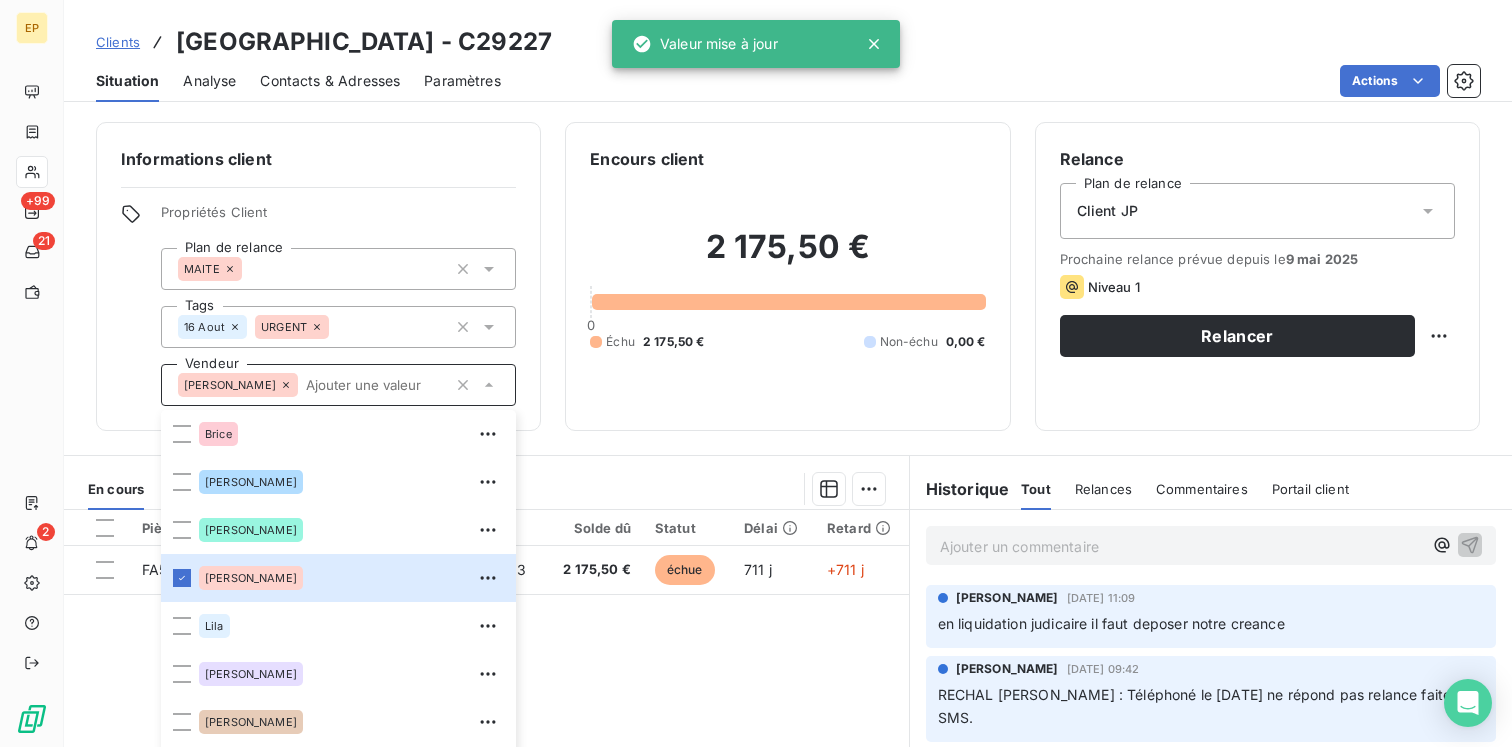 click on "Pièces comptables 1 Émise le Échue le Solde dû Statut Délai   Retard   FA544850 [DATE] [DATE] 2 175,50 € échue 711 j +711 j" at bounding box center (486, 702) 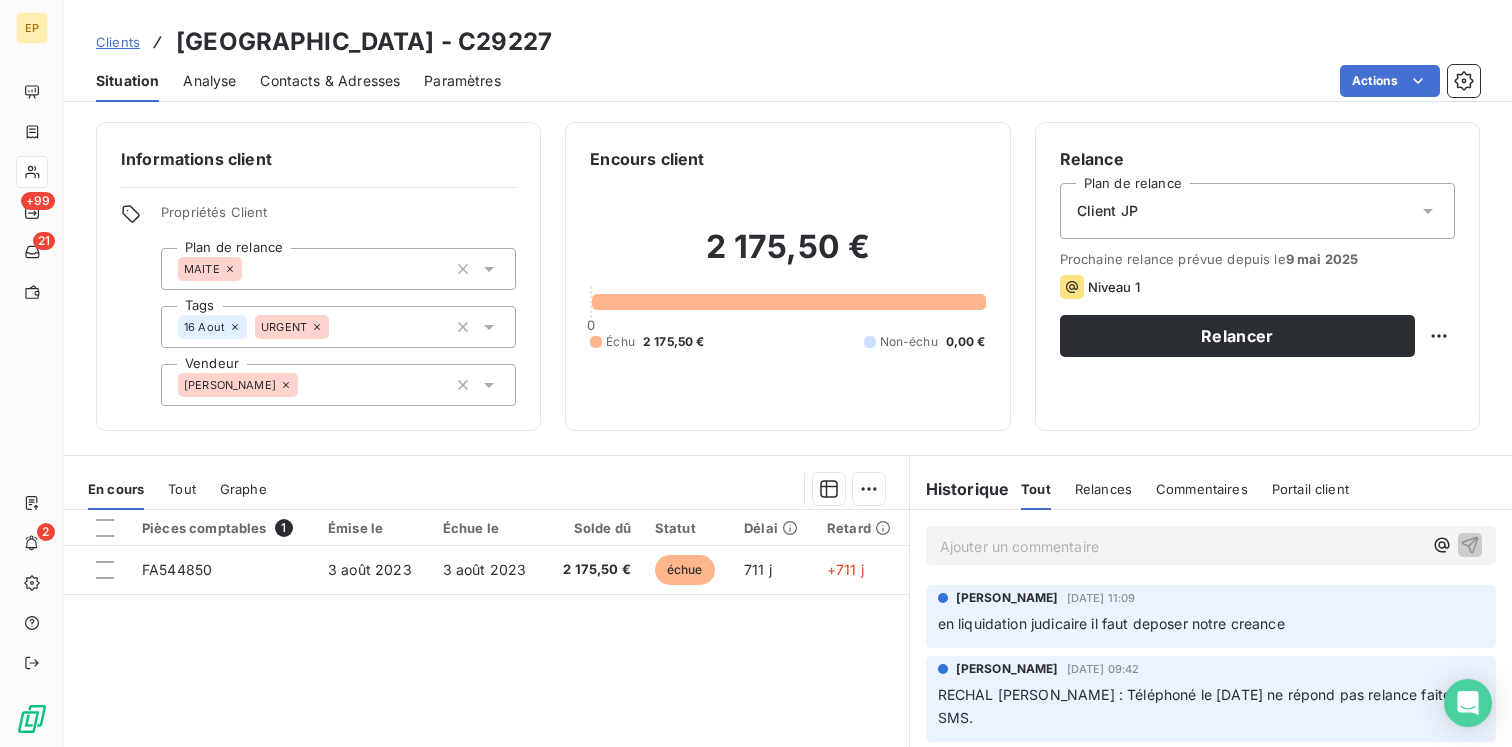 click on "Ajouter un commentaire ﻿" at bounding box center (1181, 546) 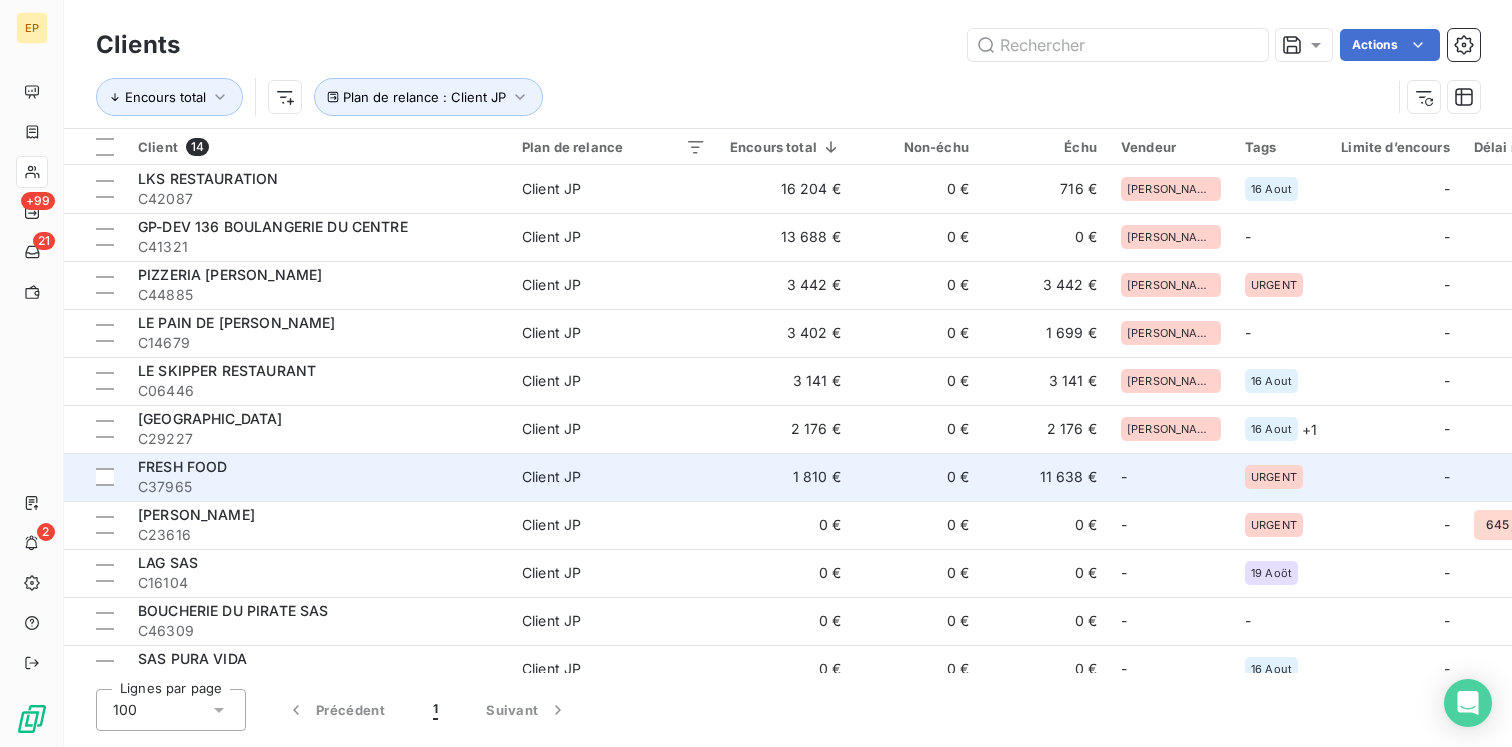 click on "C37965" at bounding box center (318, 487) 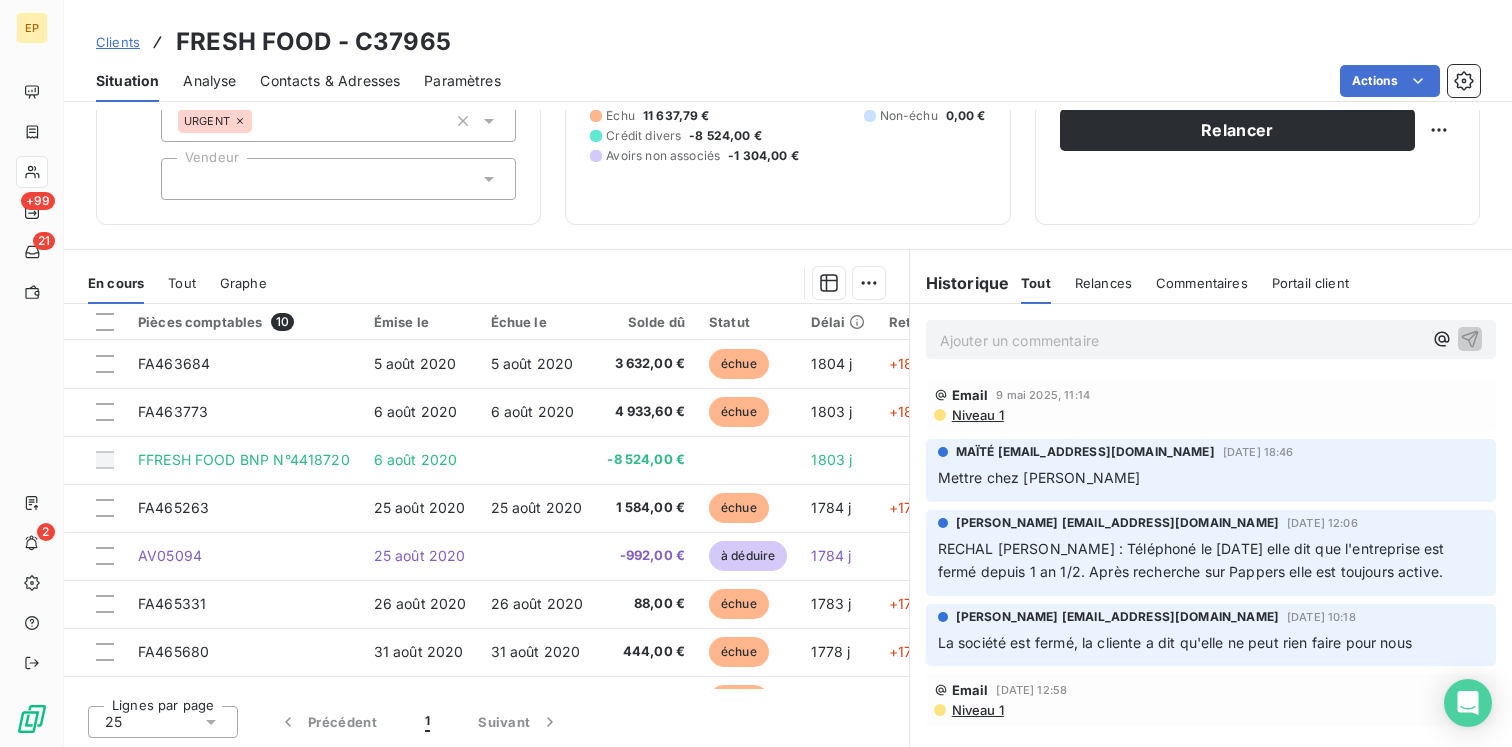 scroll, scrollTop: 208, scrollLeft: 0, axis: vertical 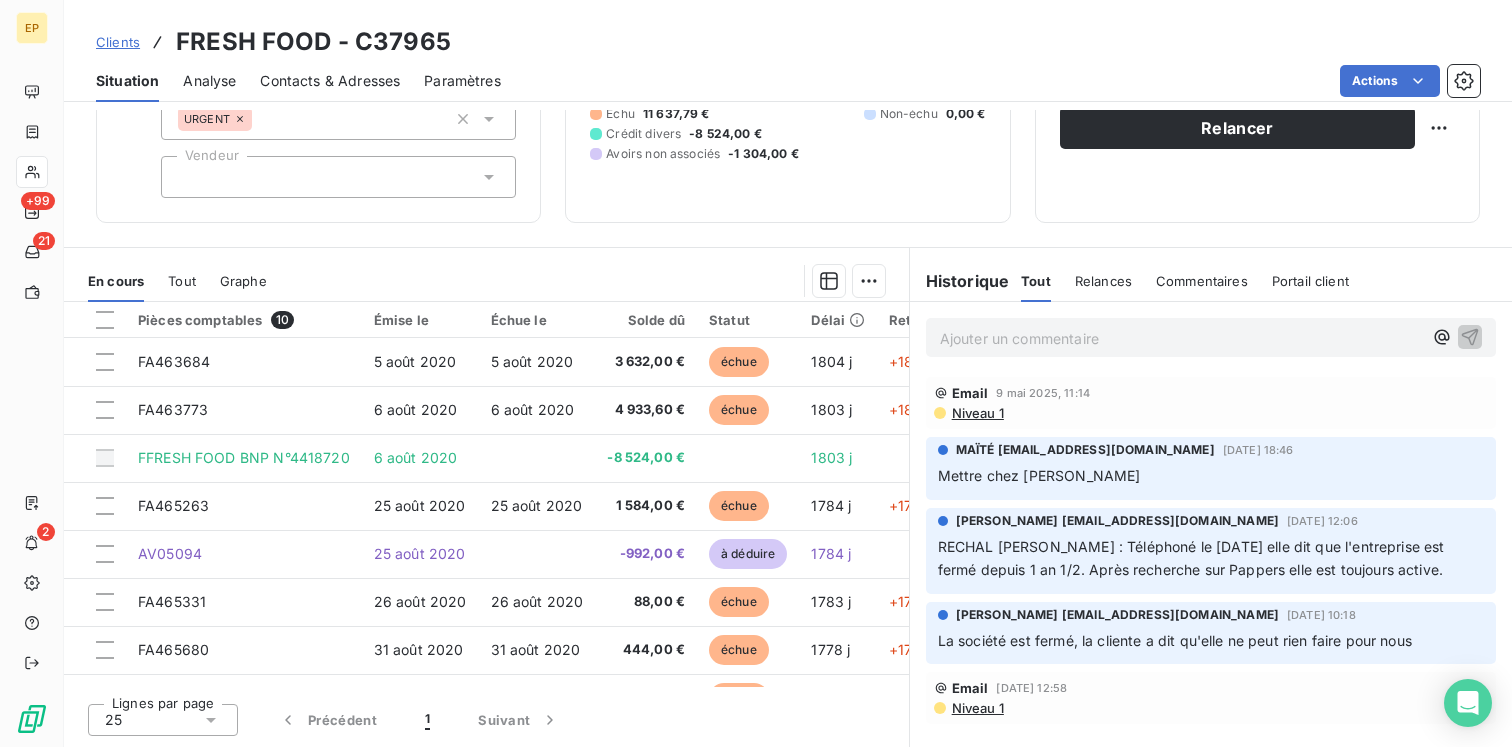 click at bounding box center (338, 177) 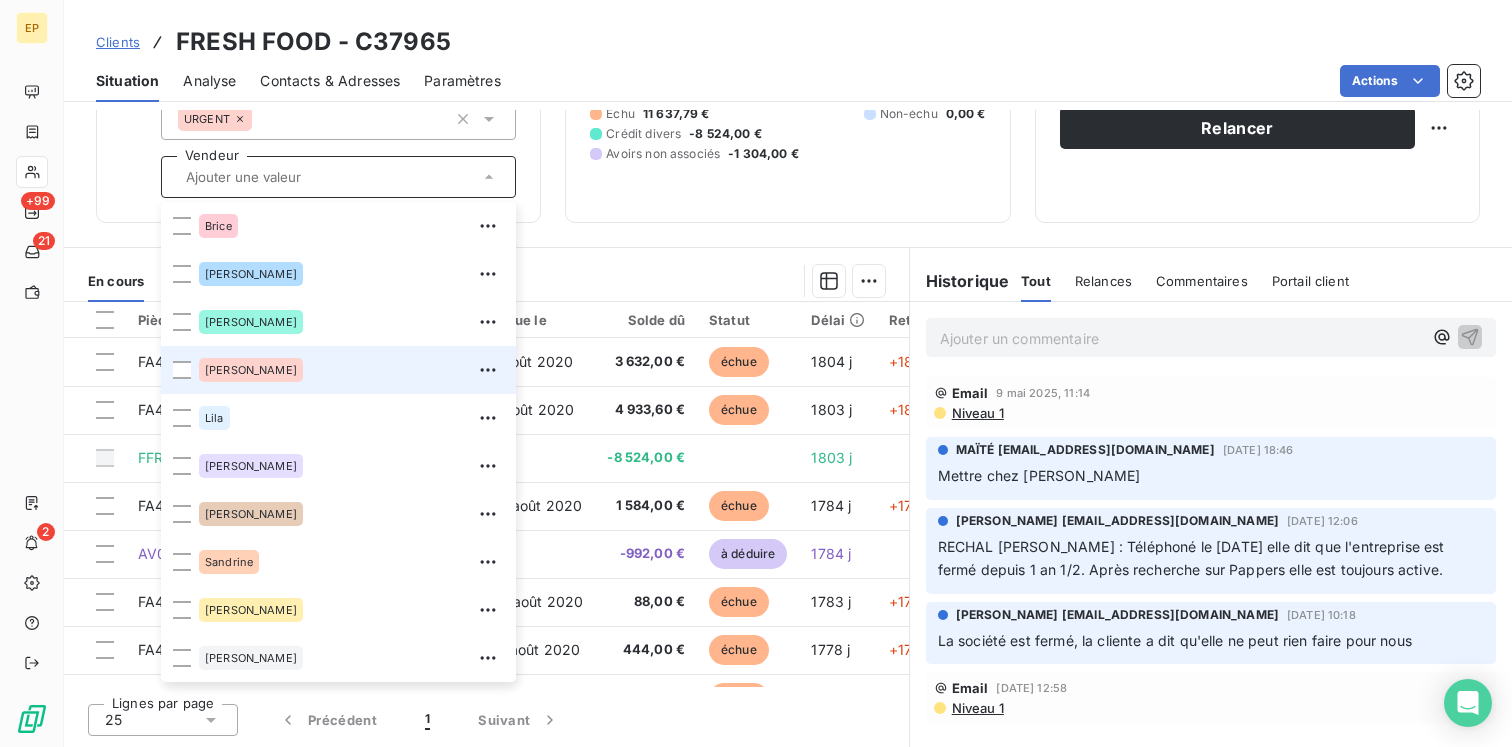 click on "[PERSON_NAME]" at bounding box center (351, 370) 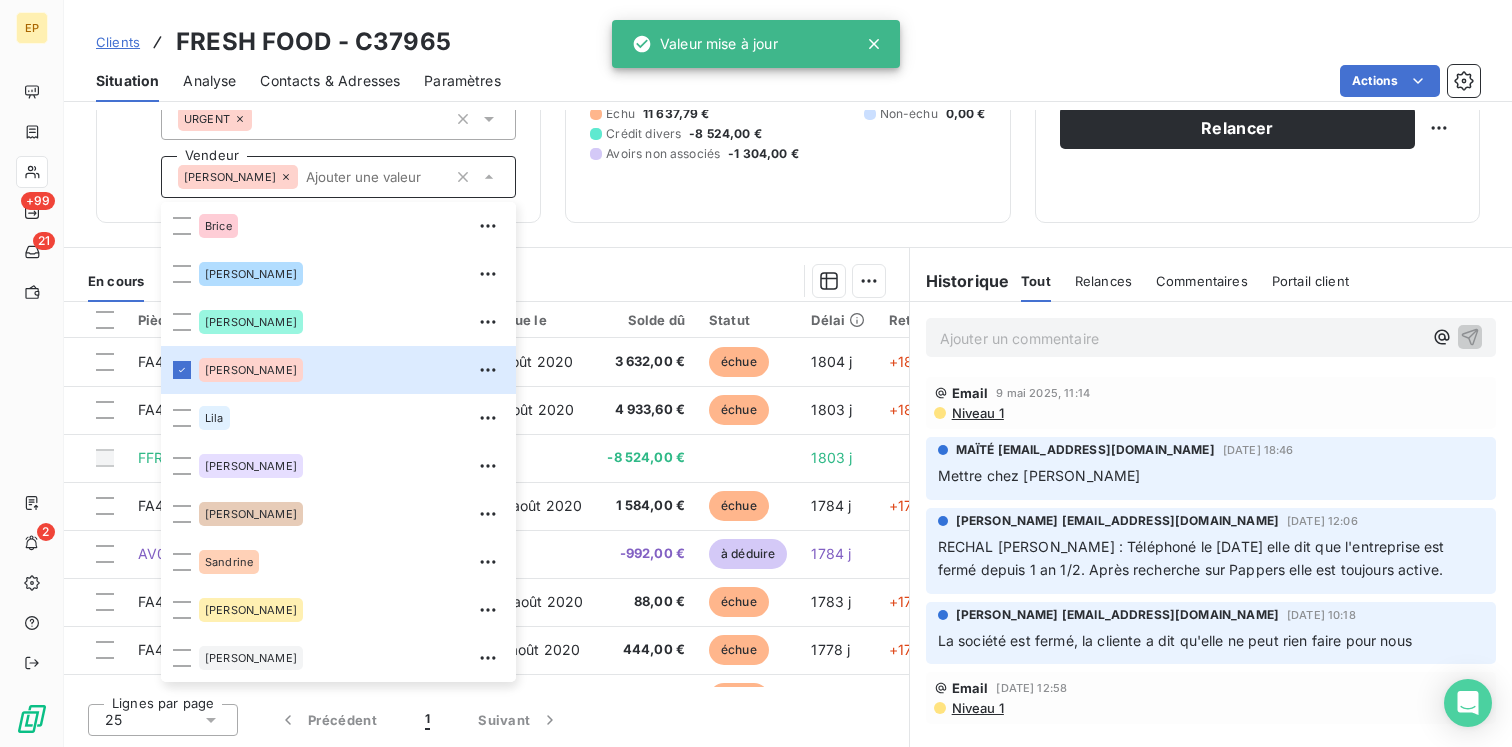 click on "Informations client Propriétés Client Plan de relance [PERSON_NAME] Tags URGENT Vendeur [PERSON_NAME] [PERSON_NAME] [PERSON_NAME] Ange [PERSON_NAME] Encours client   1 809,79 € 0 Échu 11 637,79 € Non-échu 0,00 €   Crédit divers -8 524,00 € Avoirs non associés -1 304,00 € Relance Plan de relance Client JP Prochaine relance prévue depuis le  [DATE] Niveau 2 Relancer" at bounding box center [788, 68] 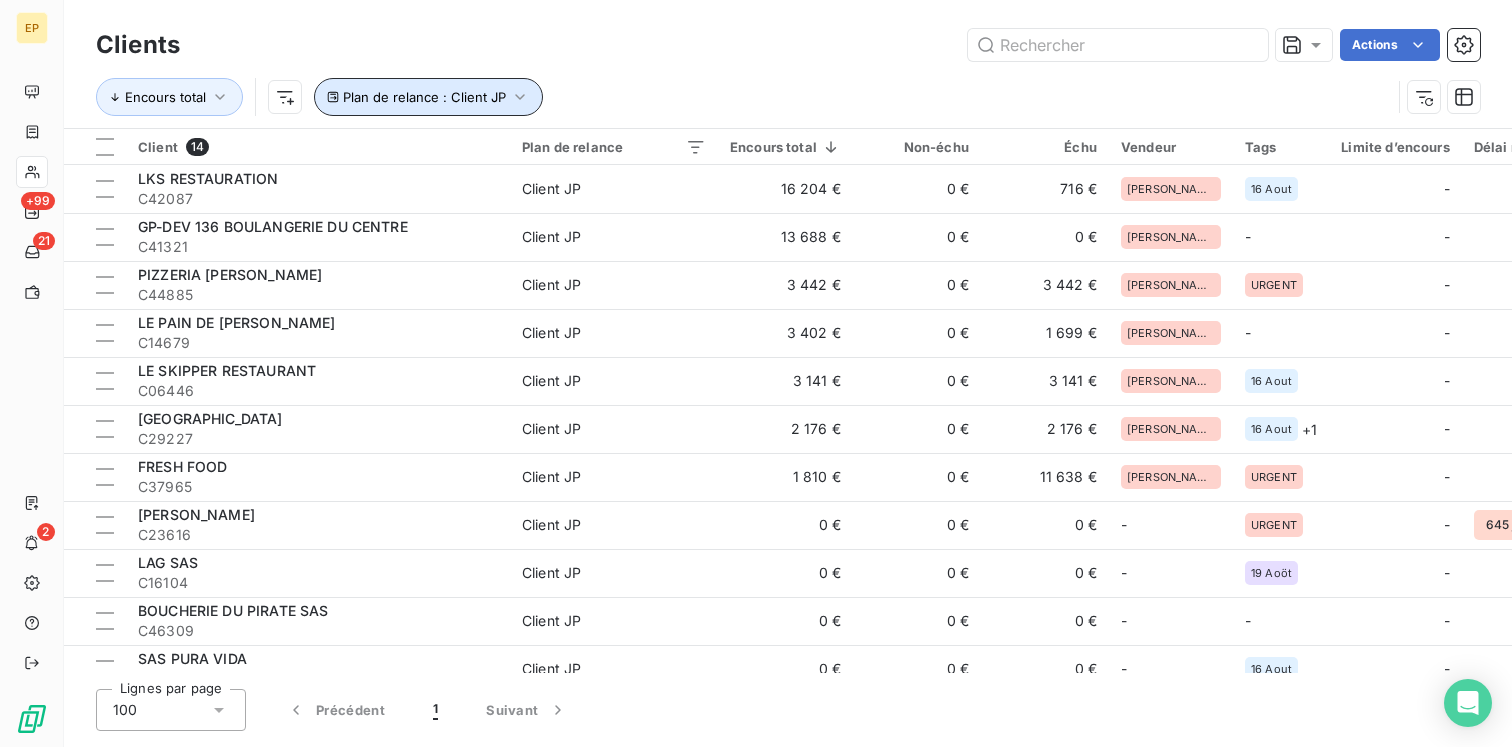 click on "Plan de relance  : Client JP" at bounding box center [428, 97] 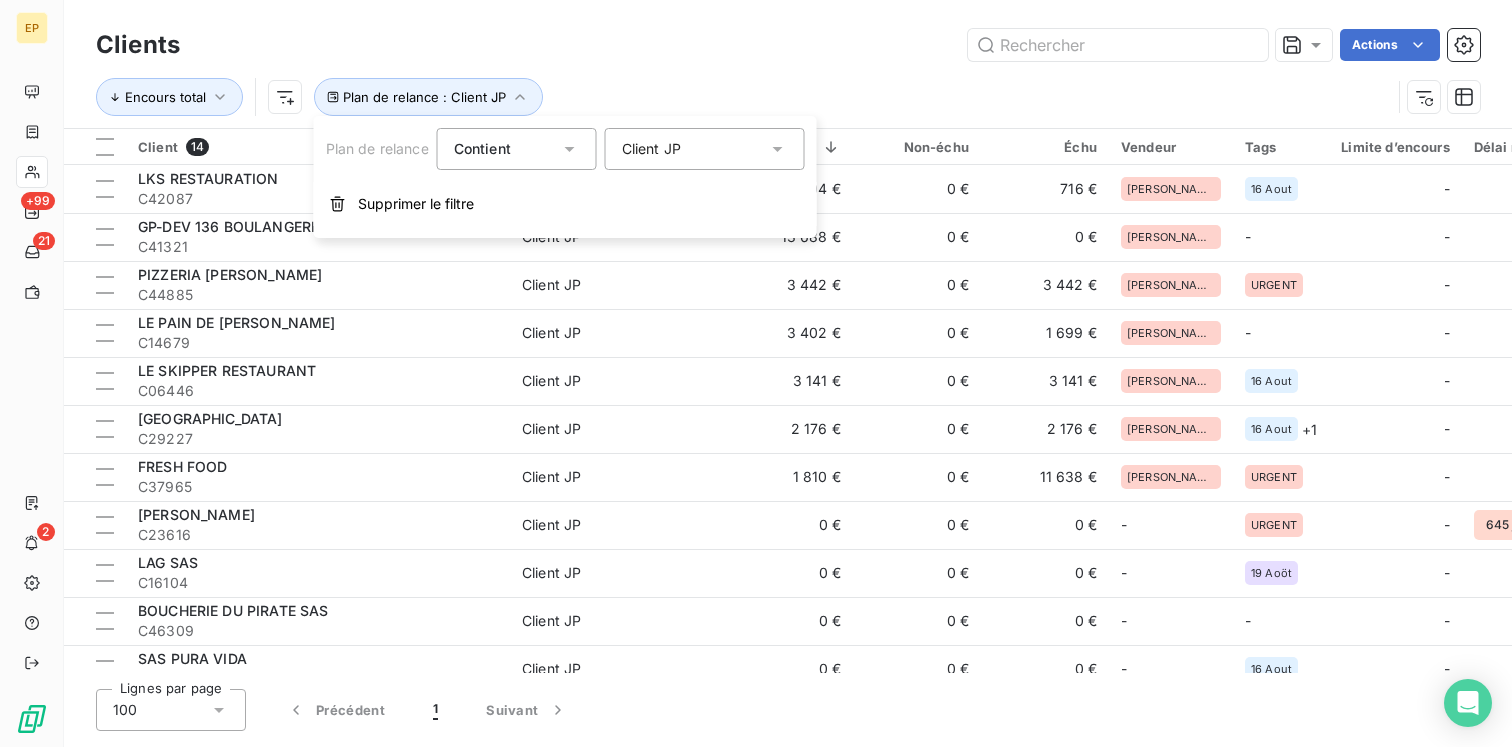 click on "Client JP" at bounding box center (651, 149) 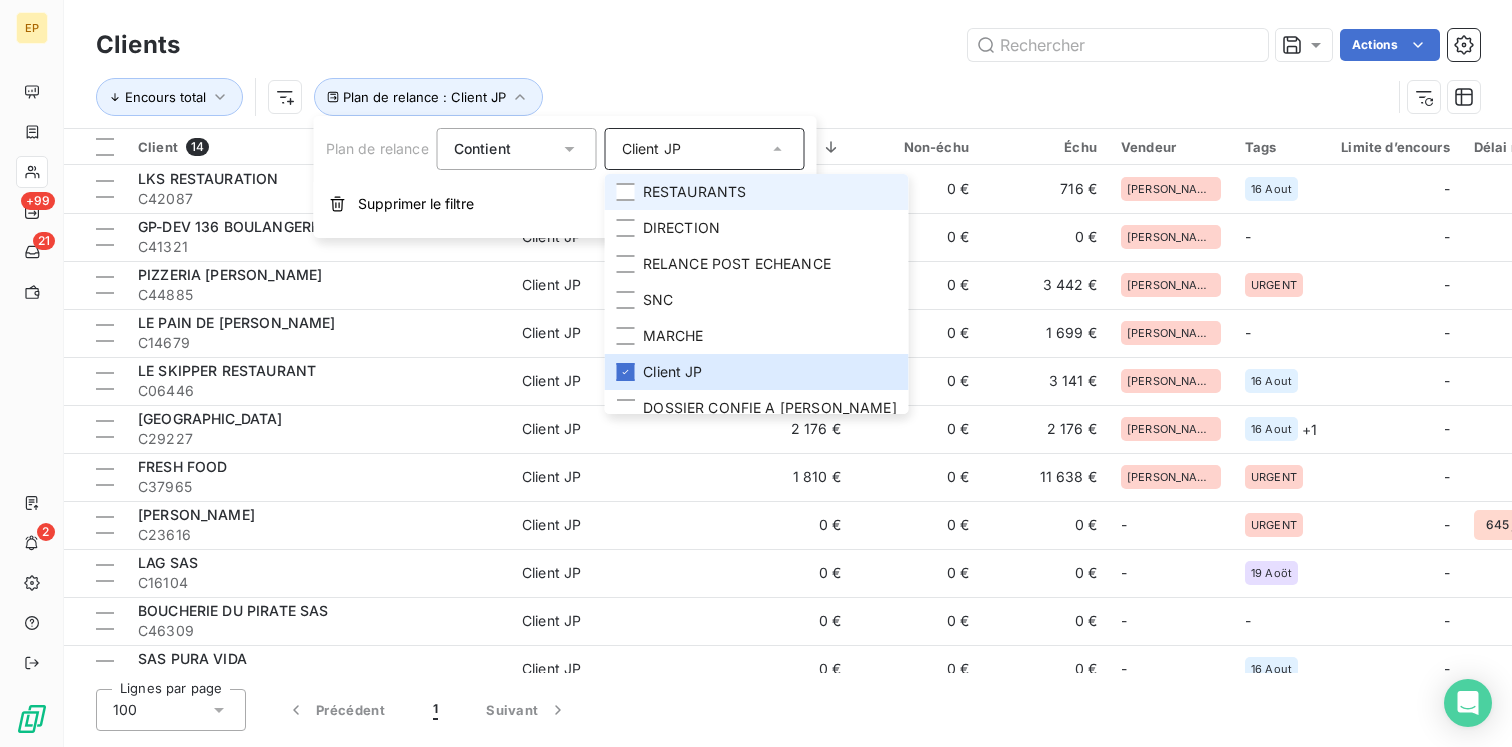 click on "RESTAURANTS" at bounding box center [695, 192] 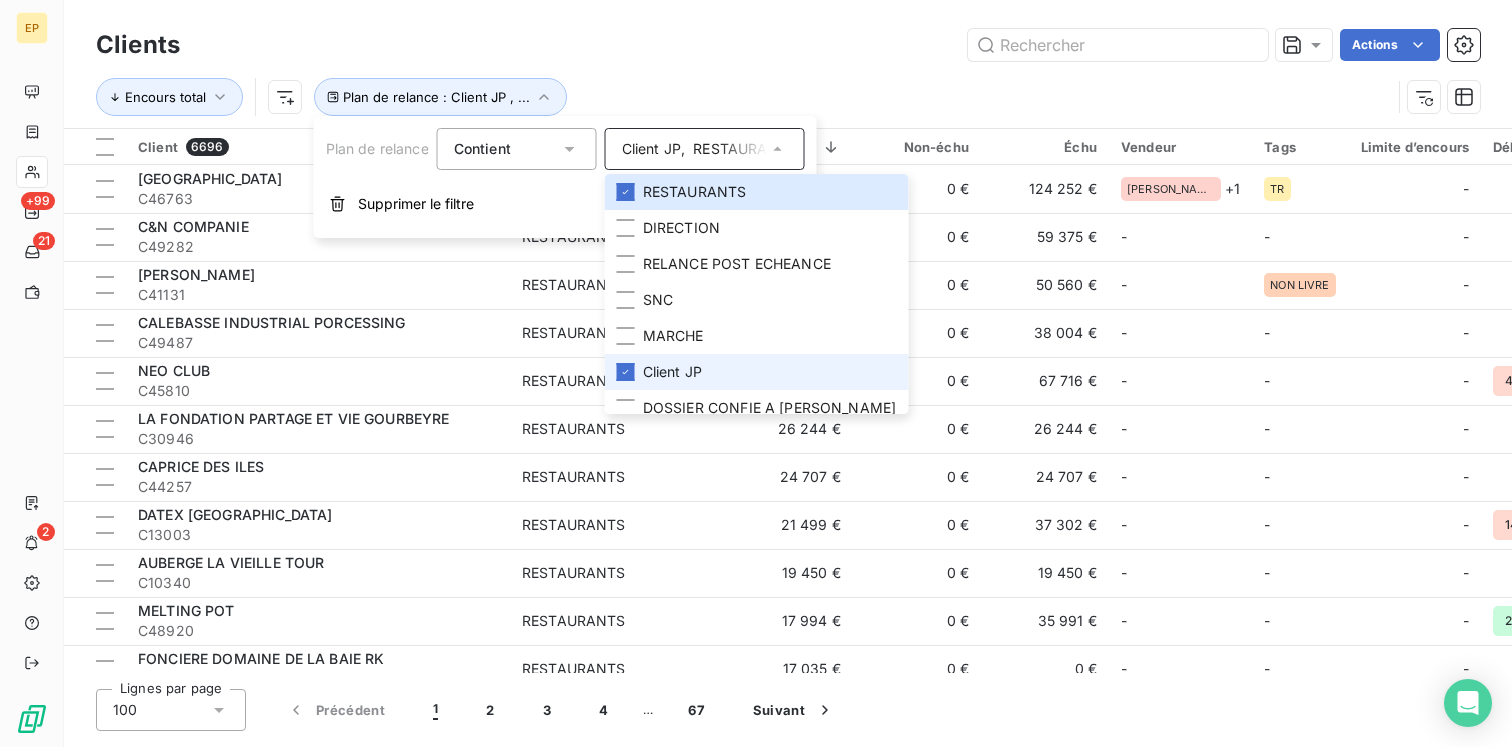 click on "Client JP" at bounding box center (672, 372) 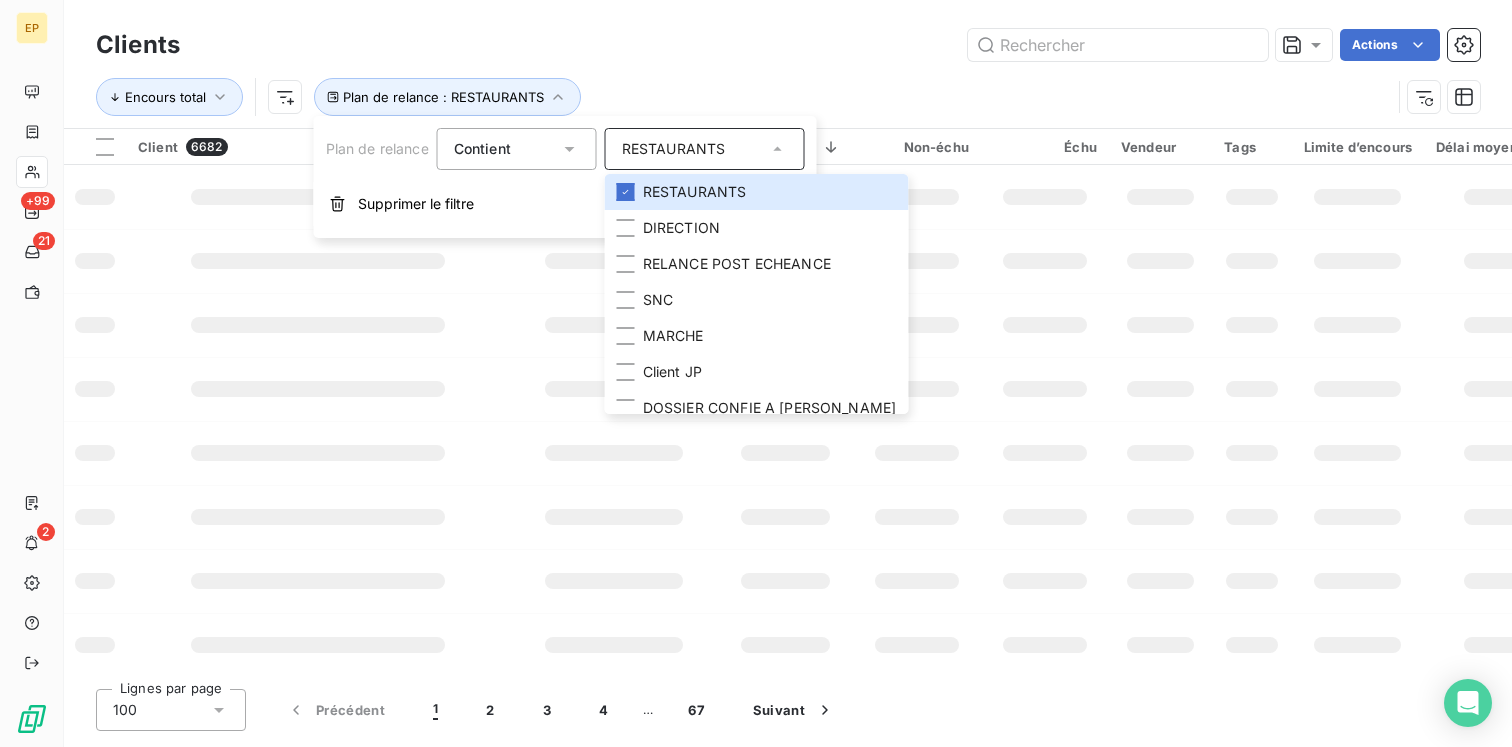 click on "Actions" at bounding box center (842, 45) 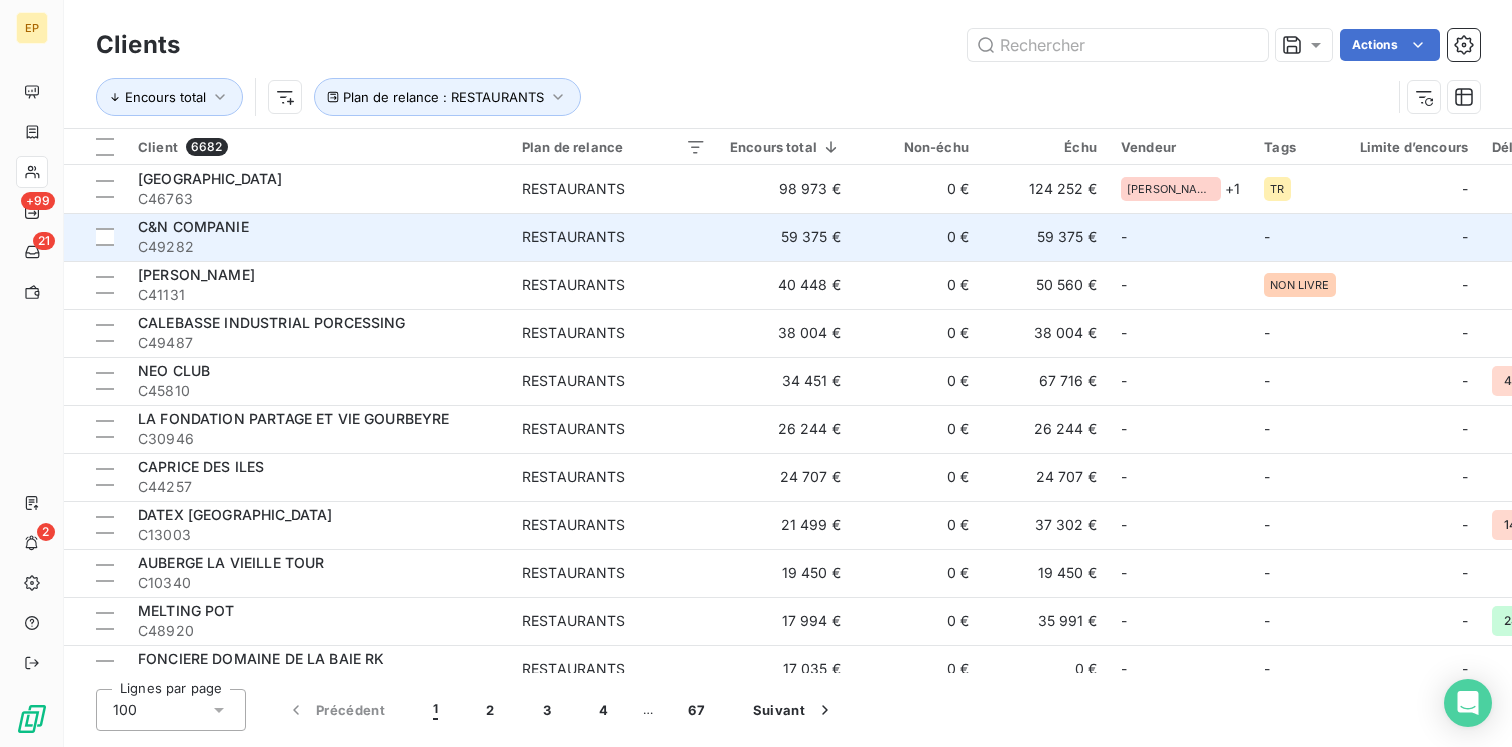 click on "RESTAURANTS" at bounding box center [614, 237] 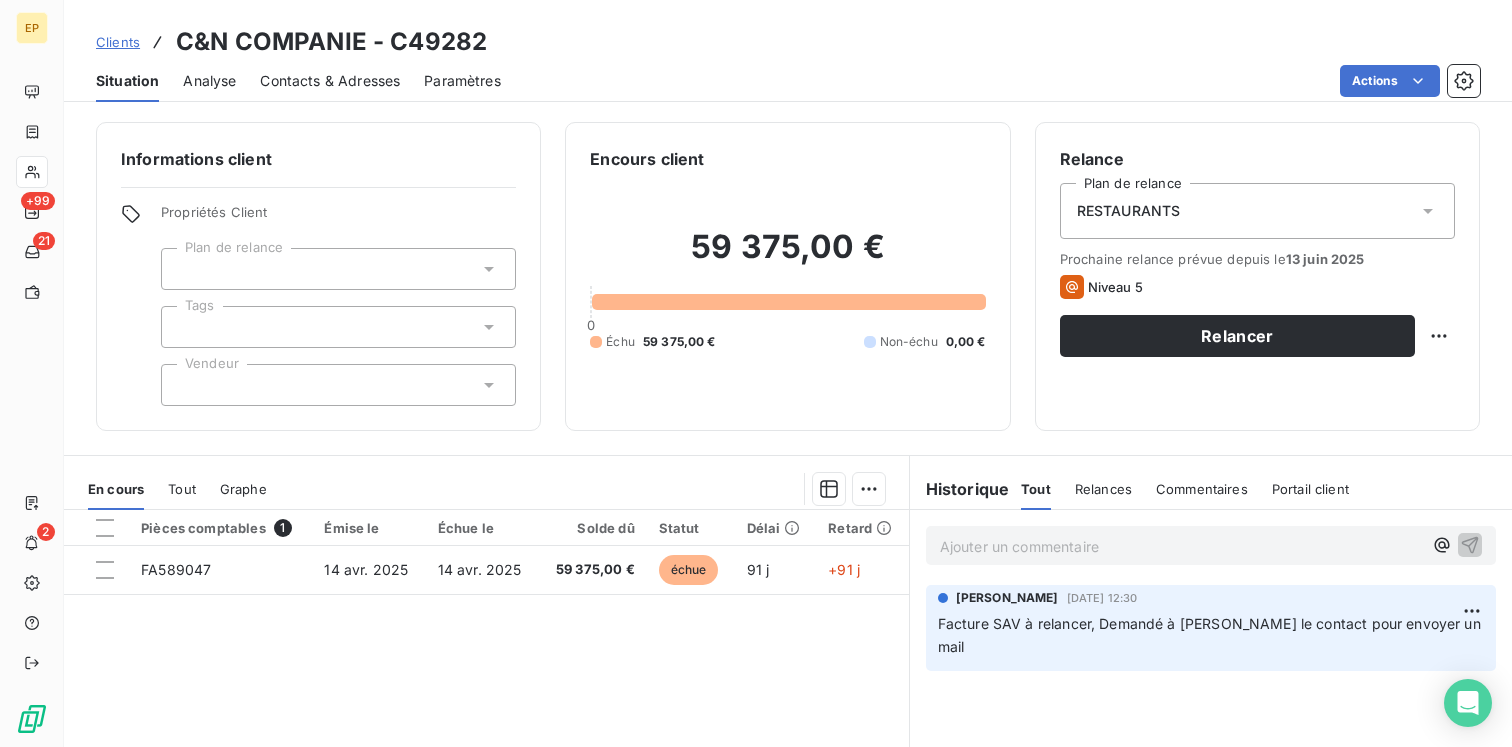 click at bounding box center [338, 385] 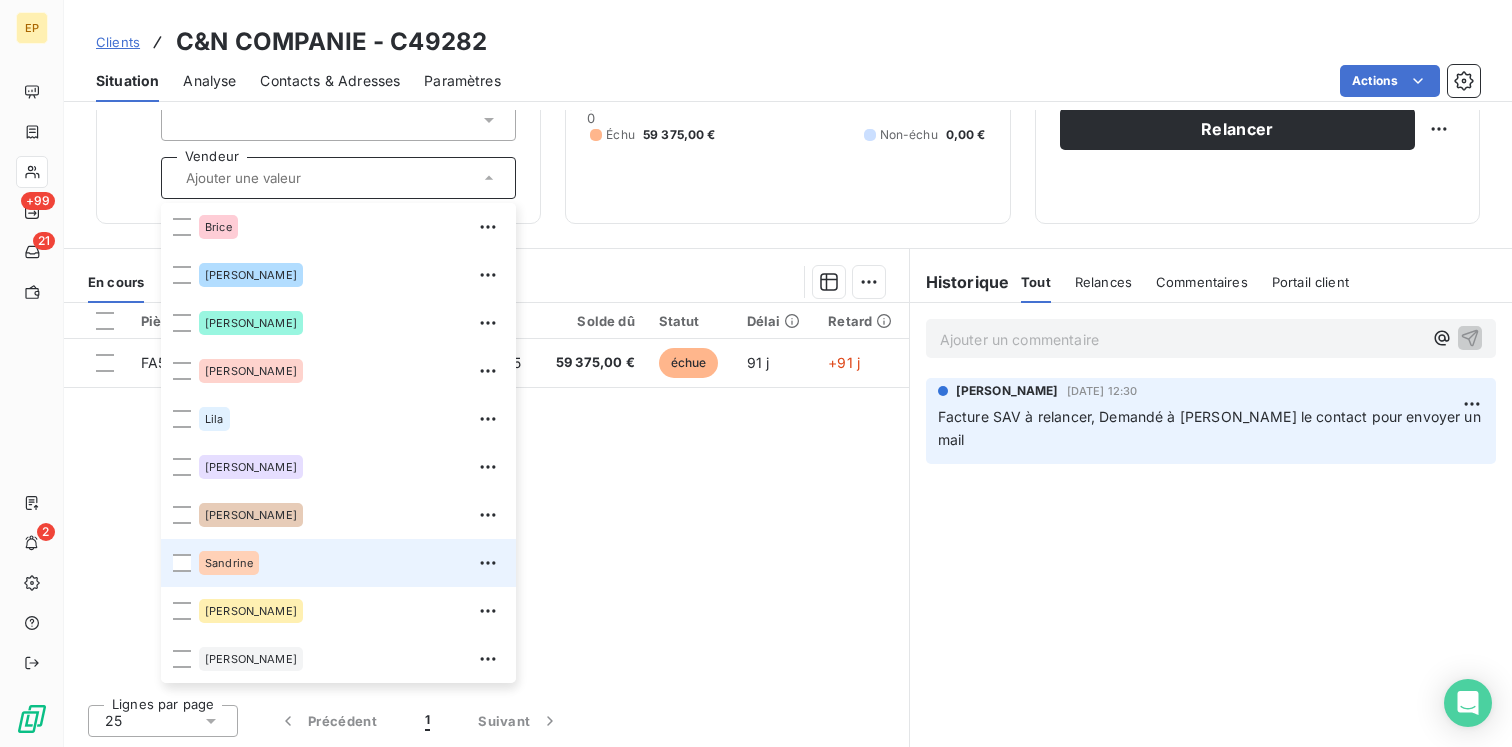 scroll, scrollTop: 208, scrollLeft: 0, axis: vertical 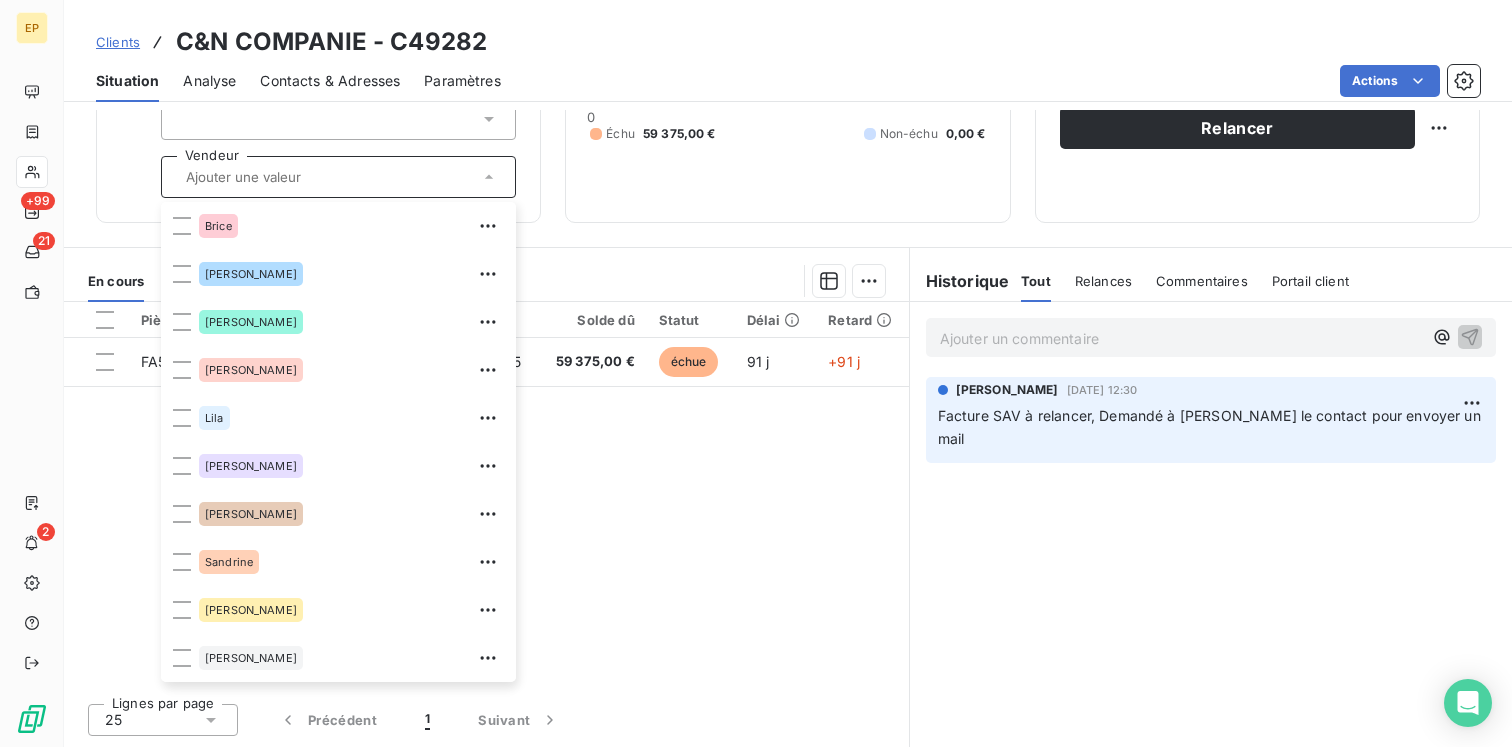 click on "Pièces comptables 1 Émise le Échue le Solde dû Statut Délai   Retard   FA589047 [DATE][STREET_ADDRESS][DATE] 59 375,00 € échue 91 j +91 j" at bounding box center (486, 494) 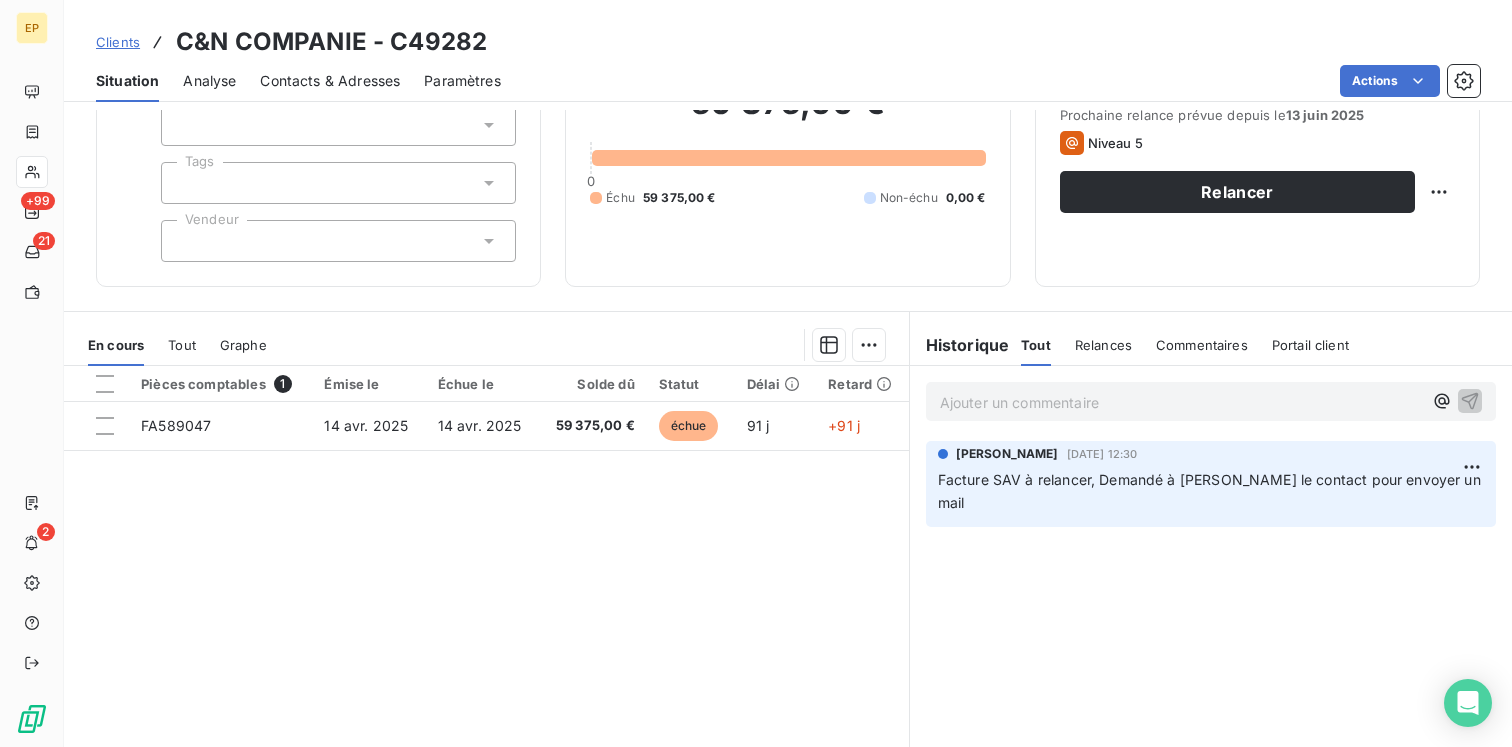 scroll, scrollTop: 0, scrollLeft: 0, axis: both 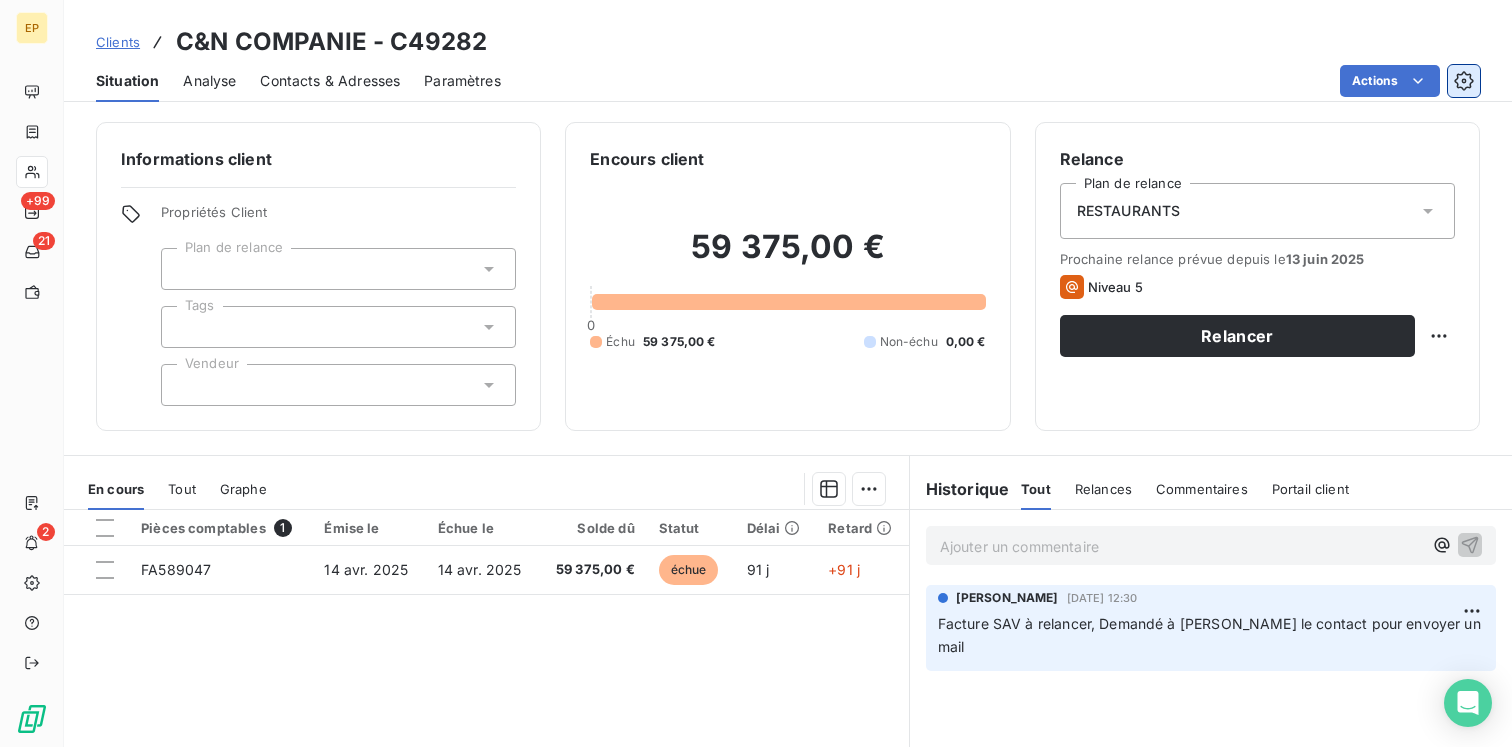 click at bounding box center (1464, 81) 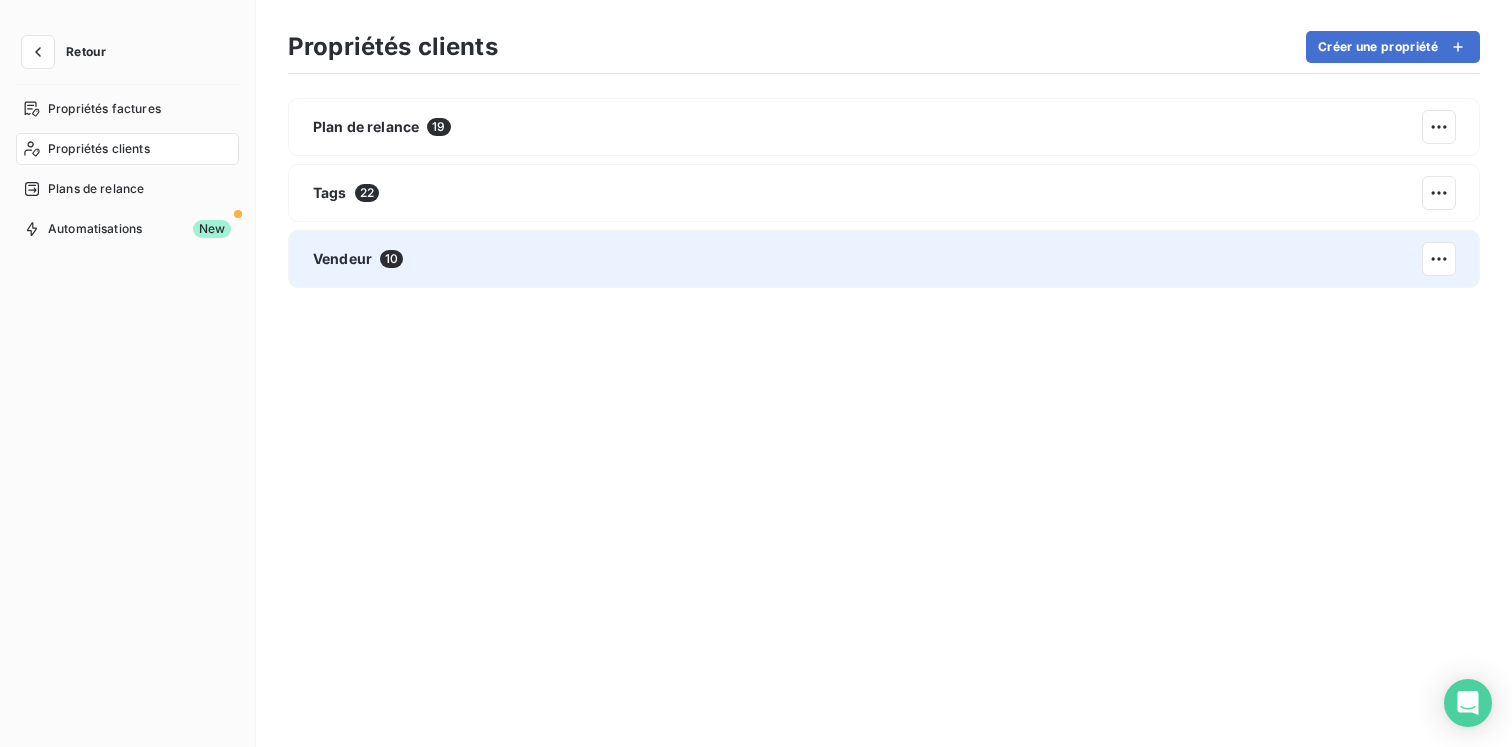 click on "Vendeur 10" at bounding box center [884, 259] 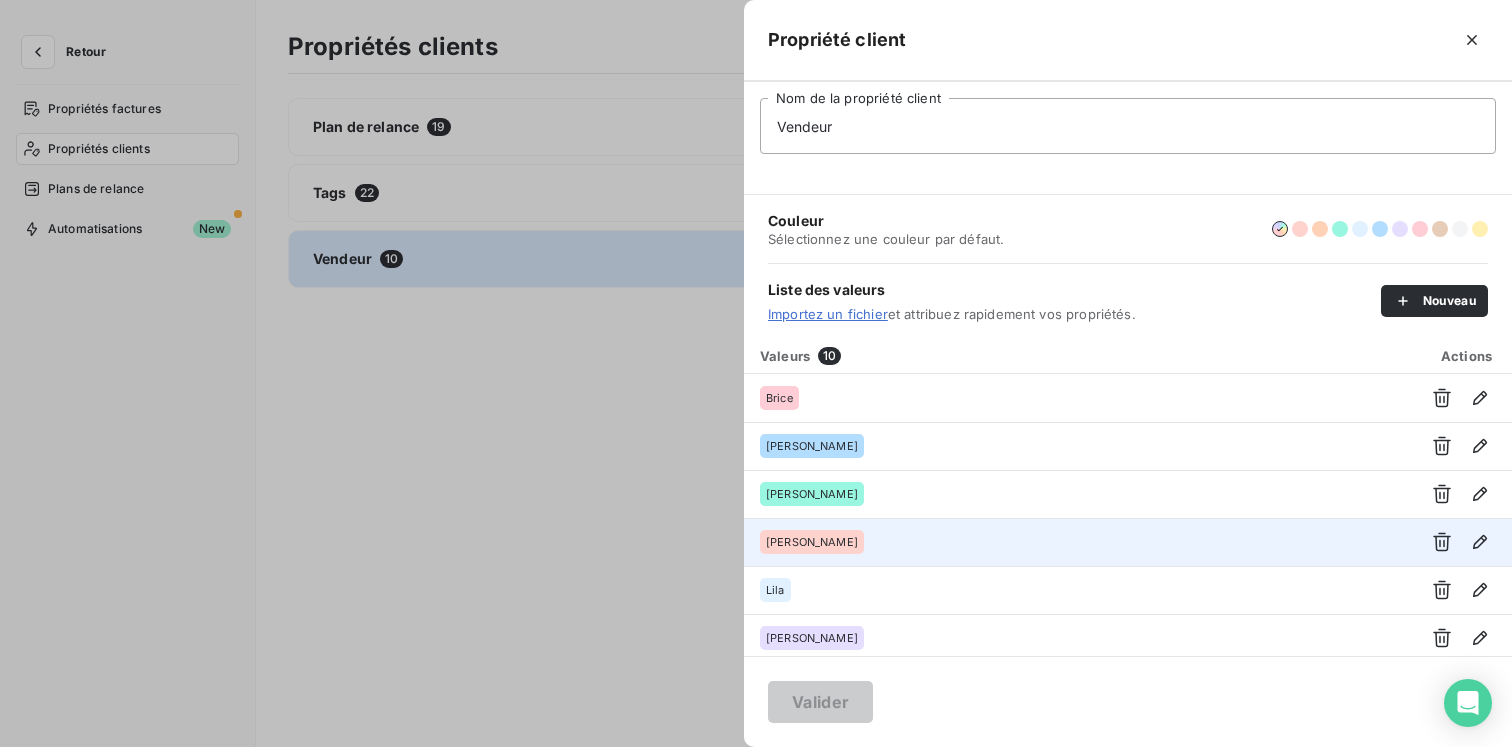 scroll, scrollTop: 198, scrollLeft: 0, axis: vertical 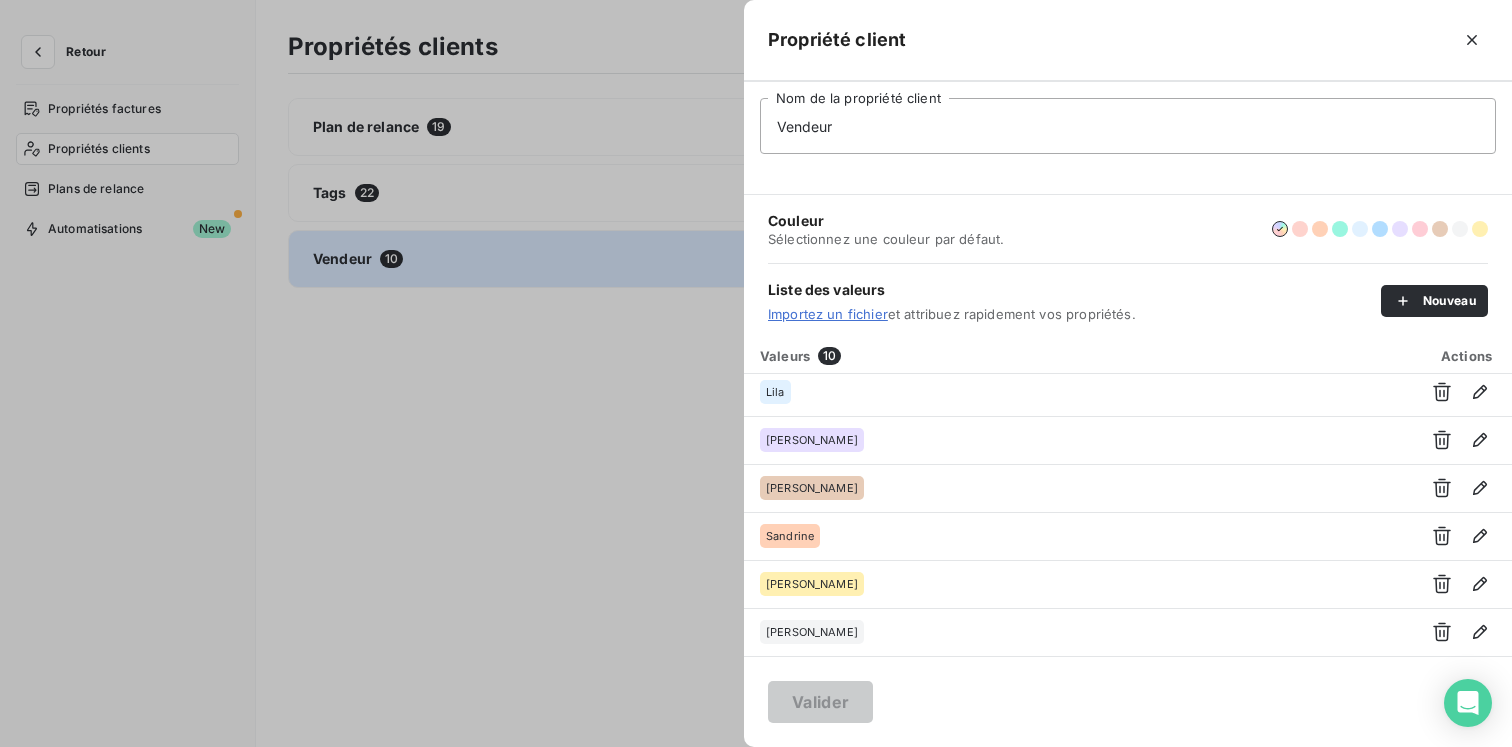 drag, startPoint x: 935, startPoint y: 124, endPoint x: 697, endPoint y: 125, distance: 238.0021 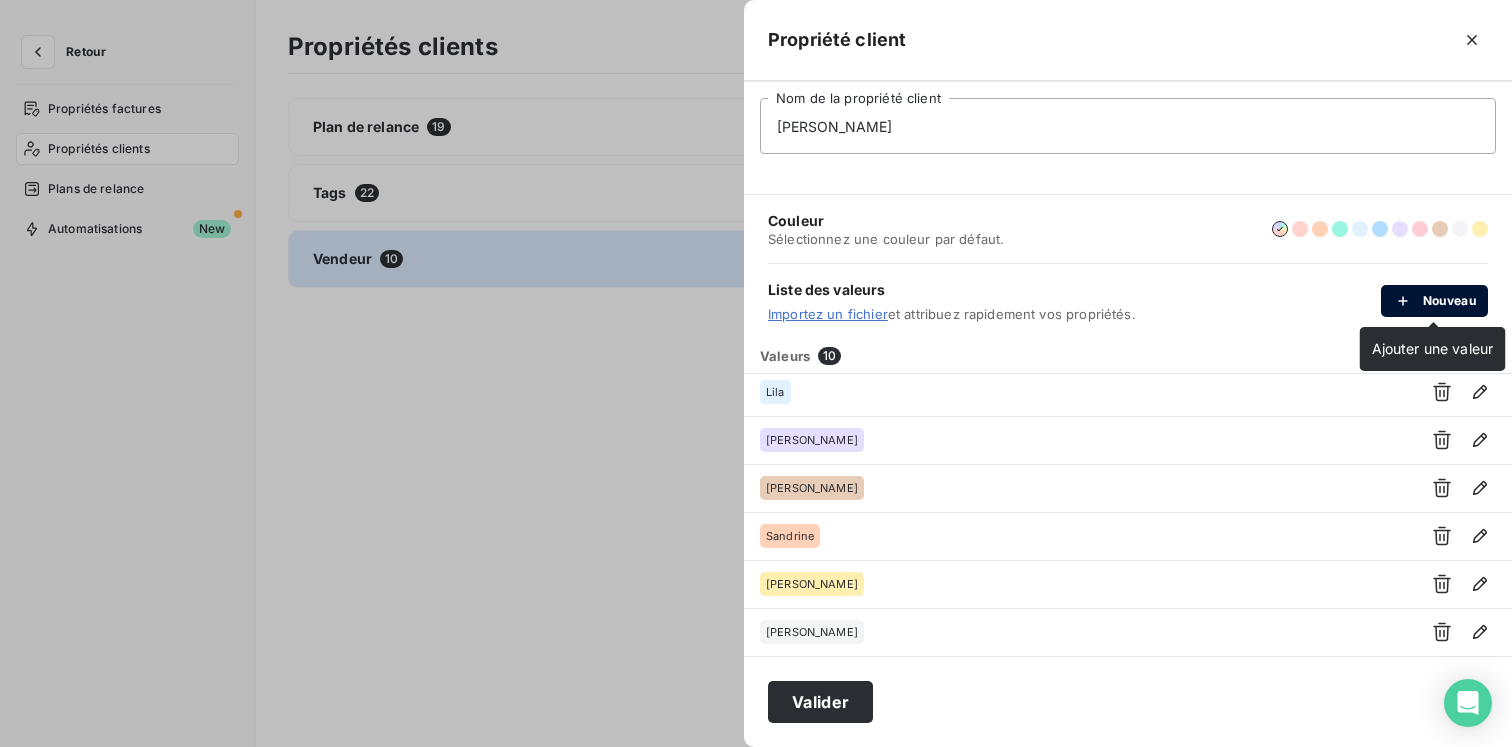 click 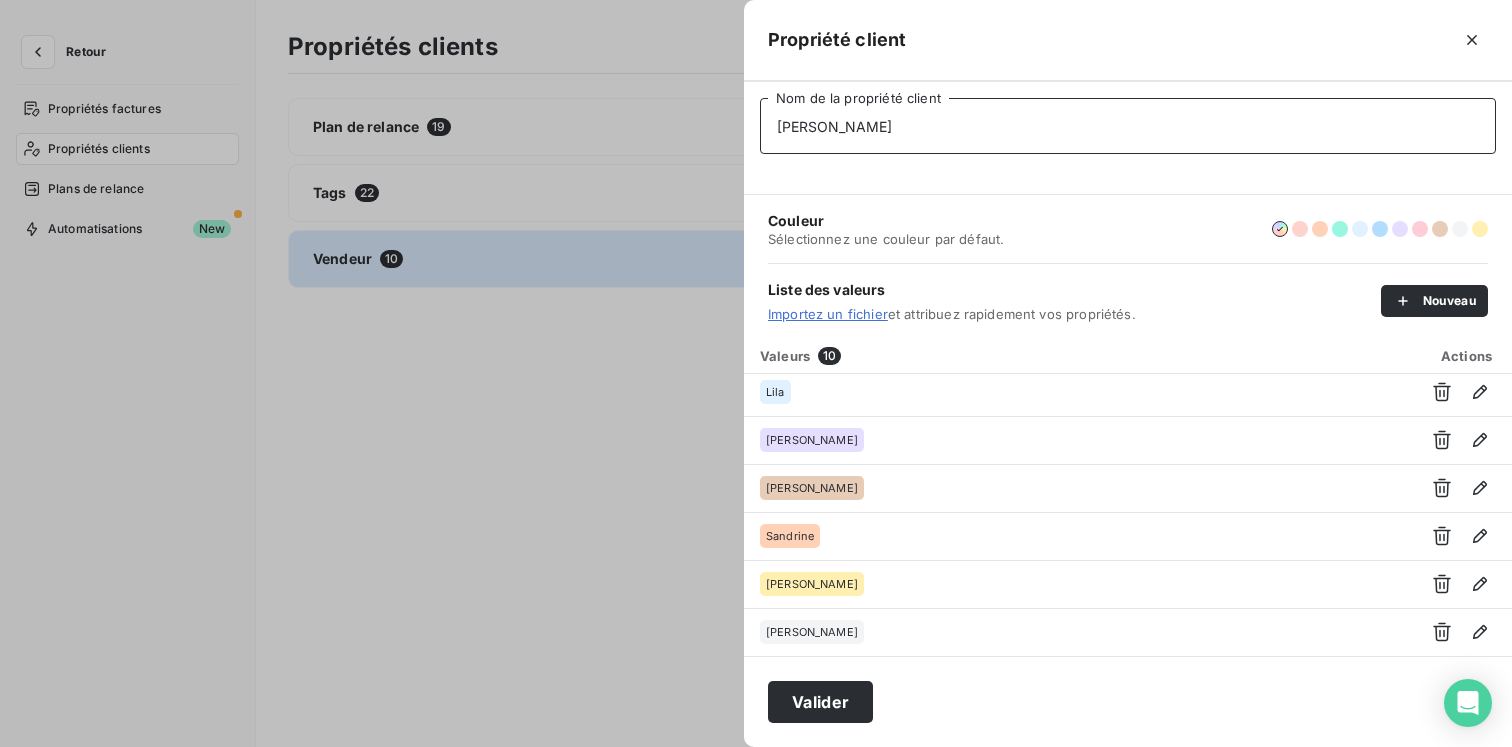 drag, startPoint x: 856, startPoint y: 135, endPoint x: 643, endPoint y: 125, distance: 213.23462 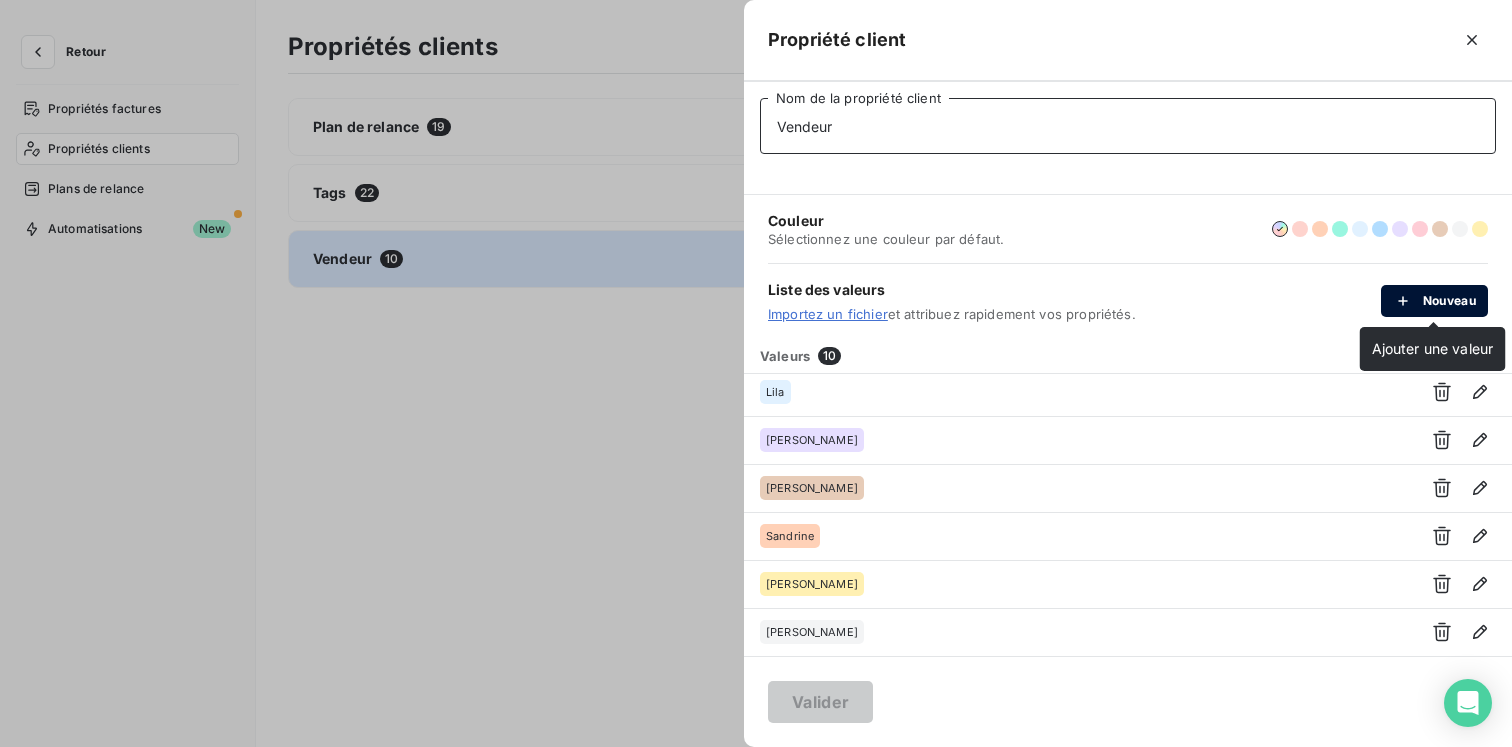 type on "Vendeur" 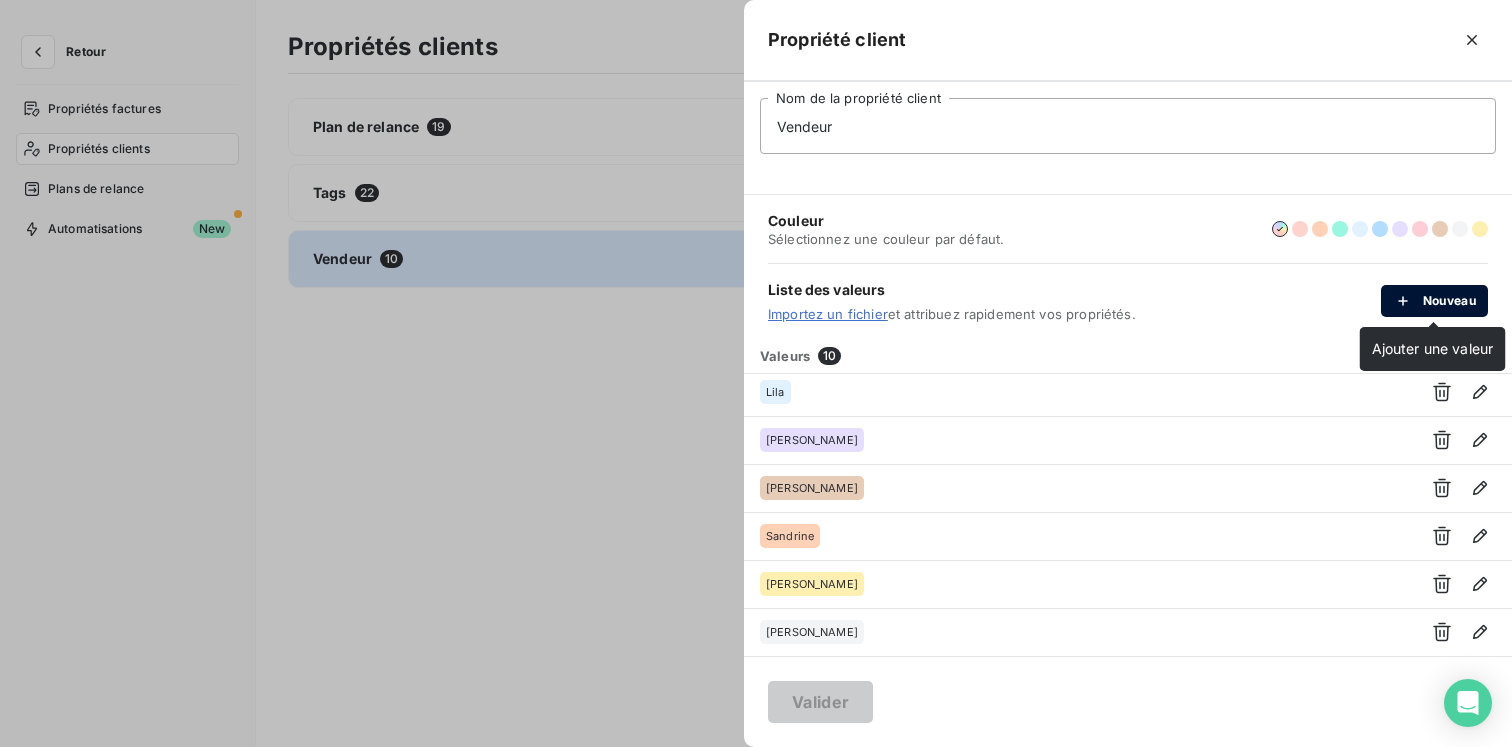 click on "Nouveau" at bounding box center [1434, 301] 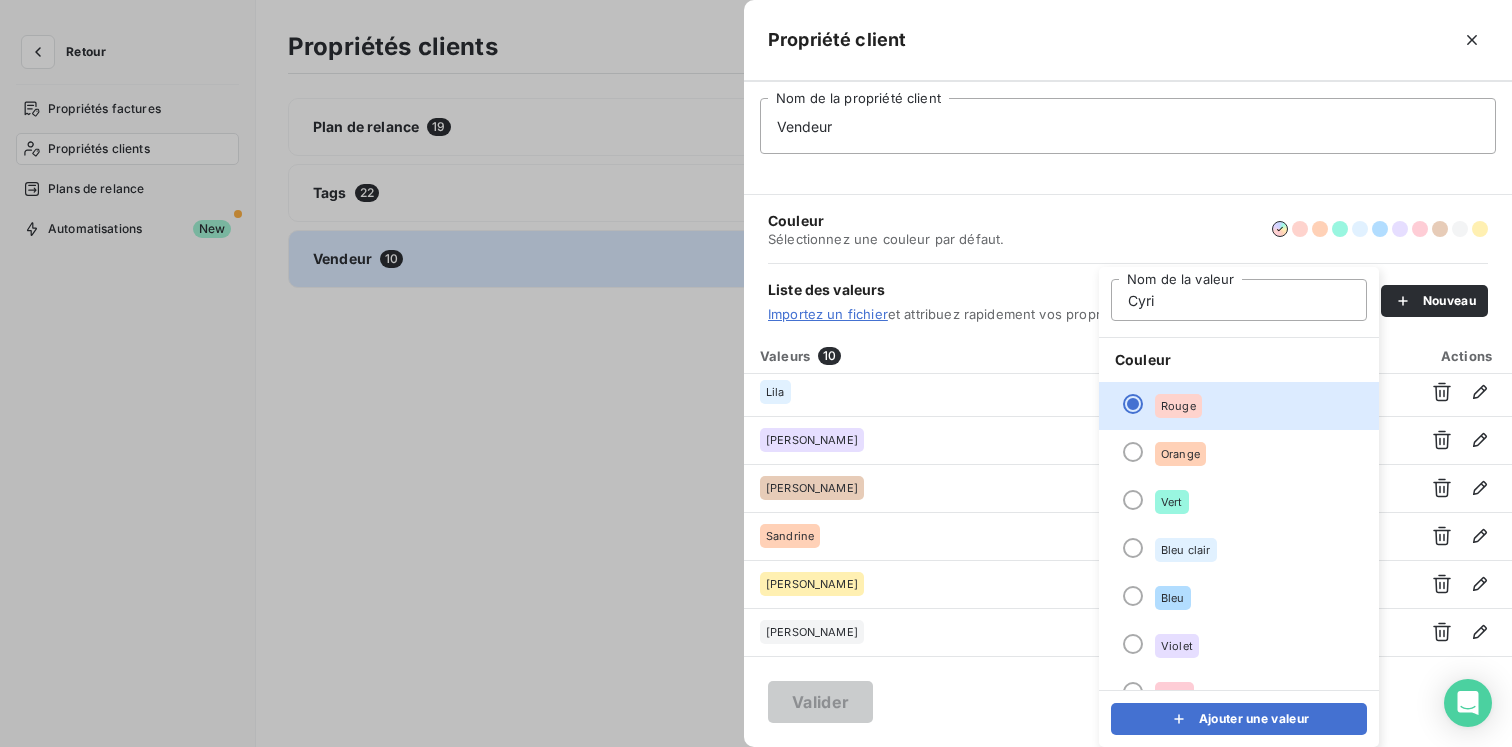 type on "[PERSON_NAME]" 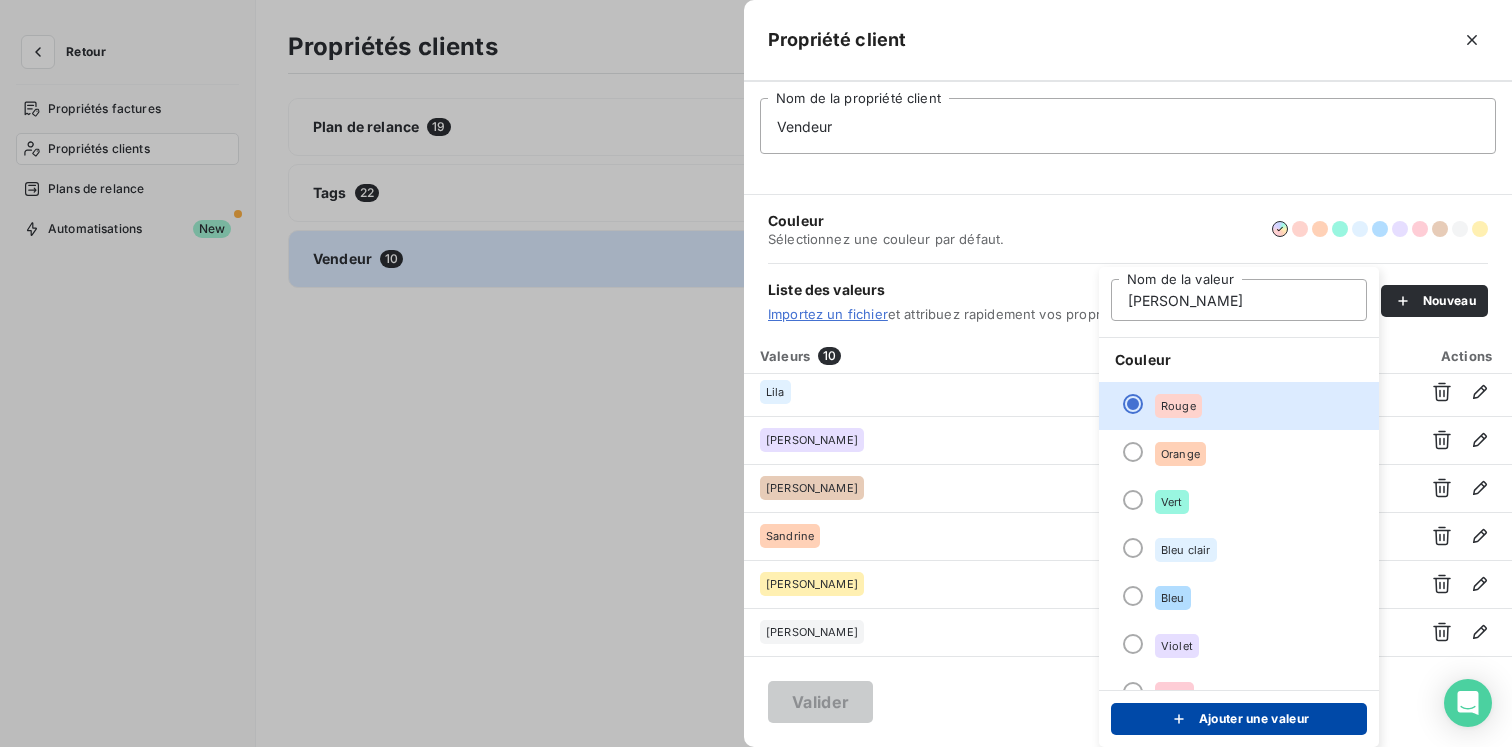 click on "Ajouter une valeur" at bounding box center (1239, 719) 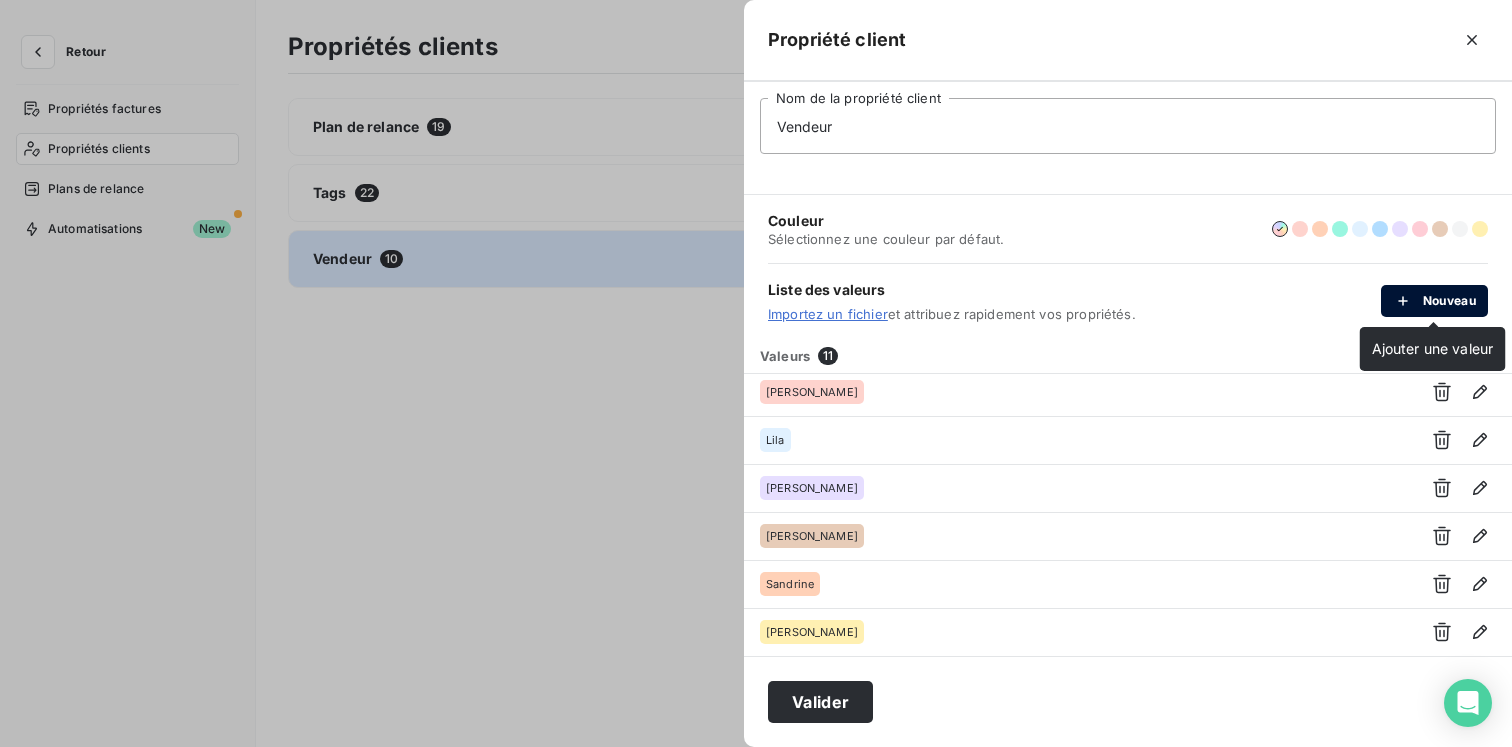 click on "Nouveau" at bounding box center (1434, 301) 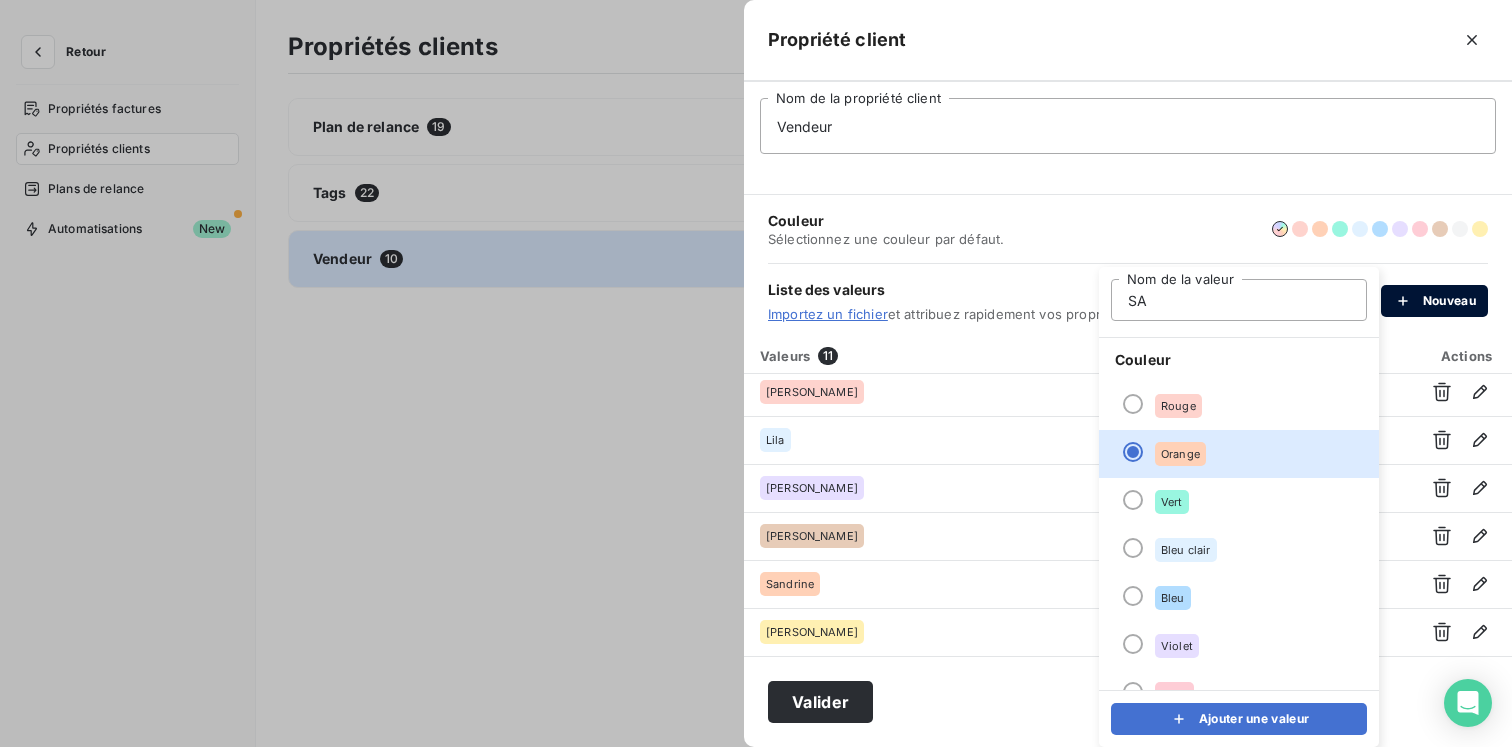 type on "SAV" 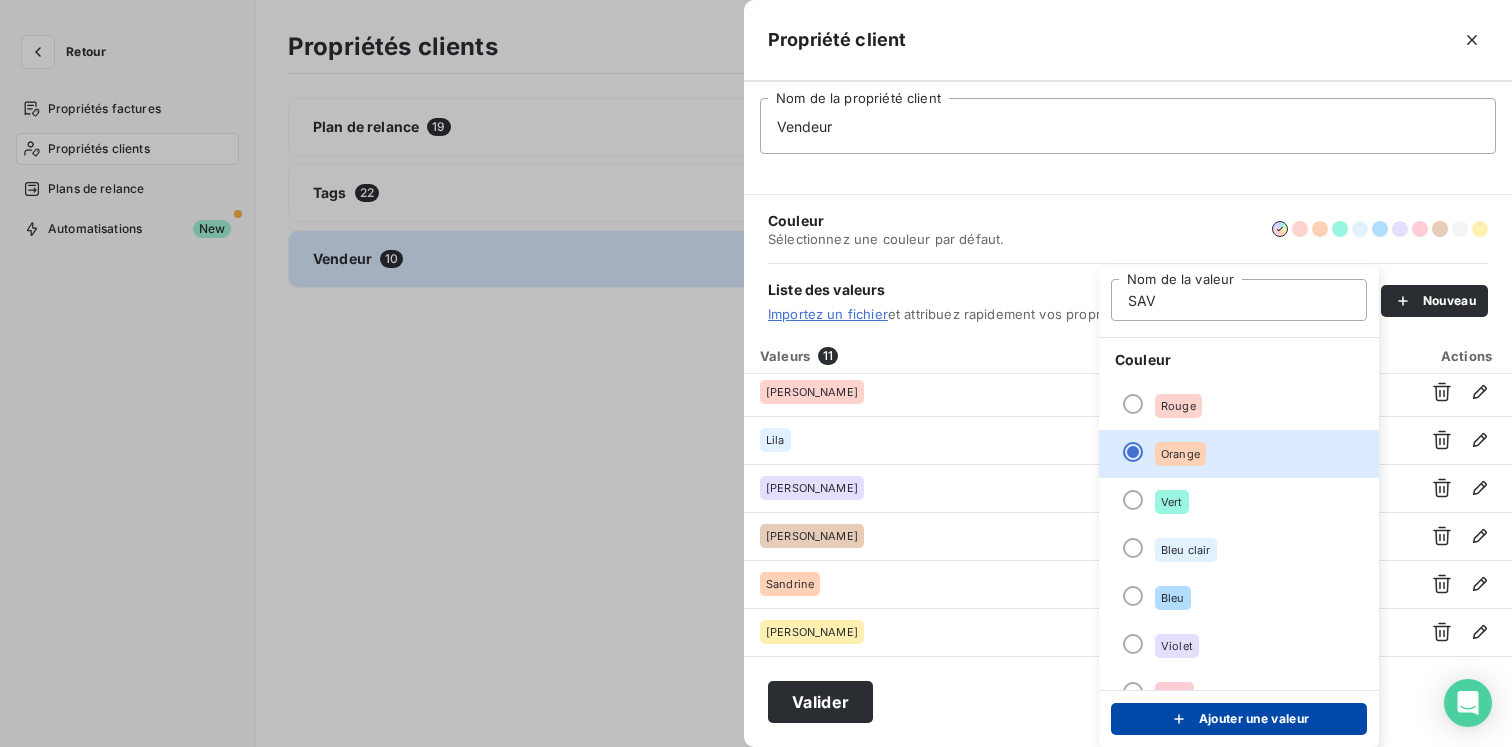 click on "Ajouter une valeur" at bounding box center (1239, 719) 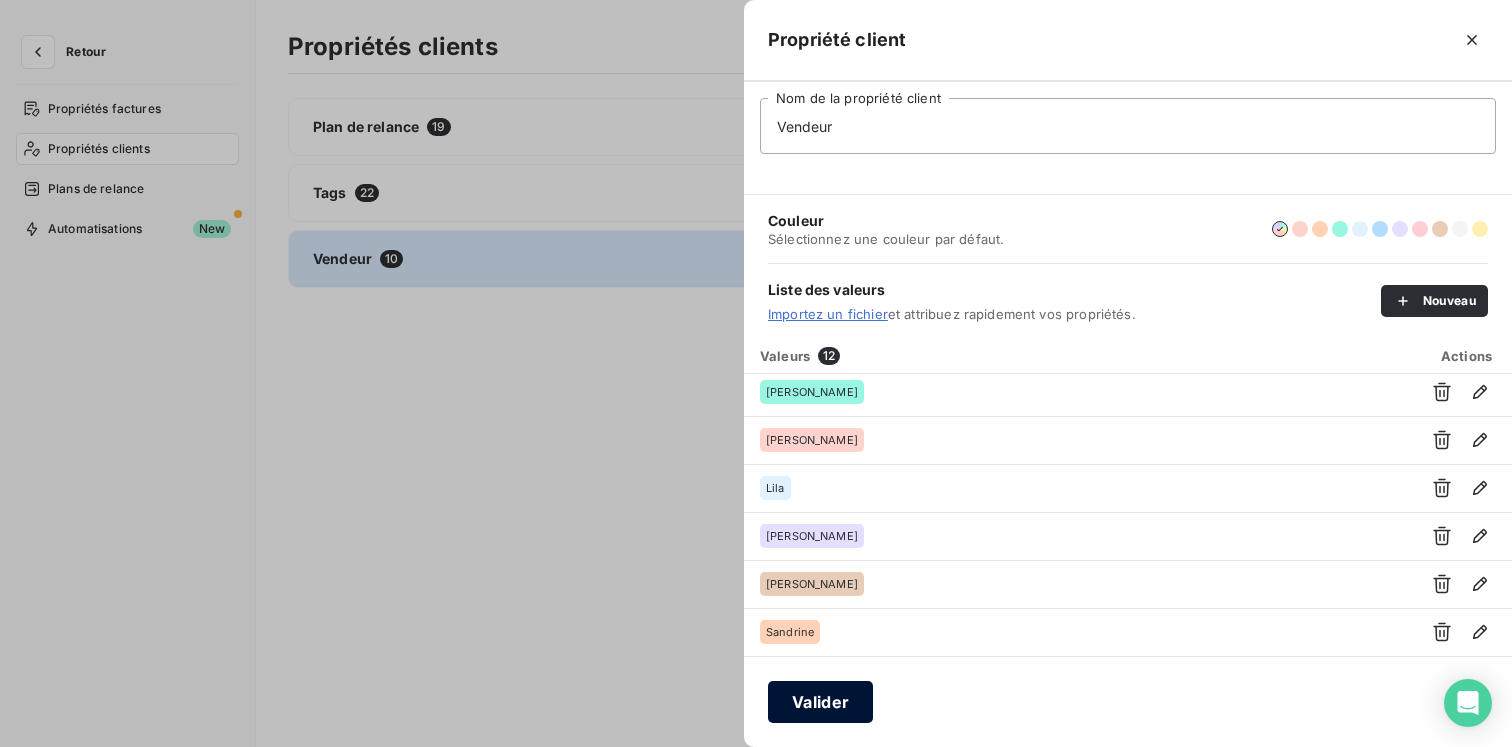 click on "Valider" at bounding box center (820, 702) 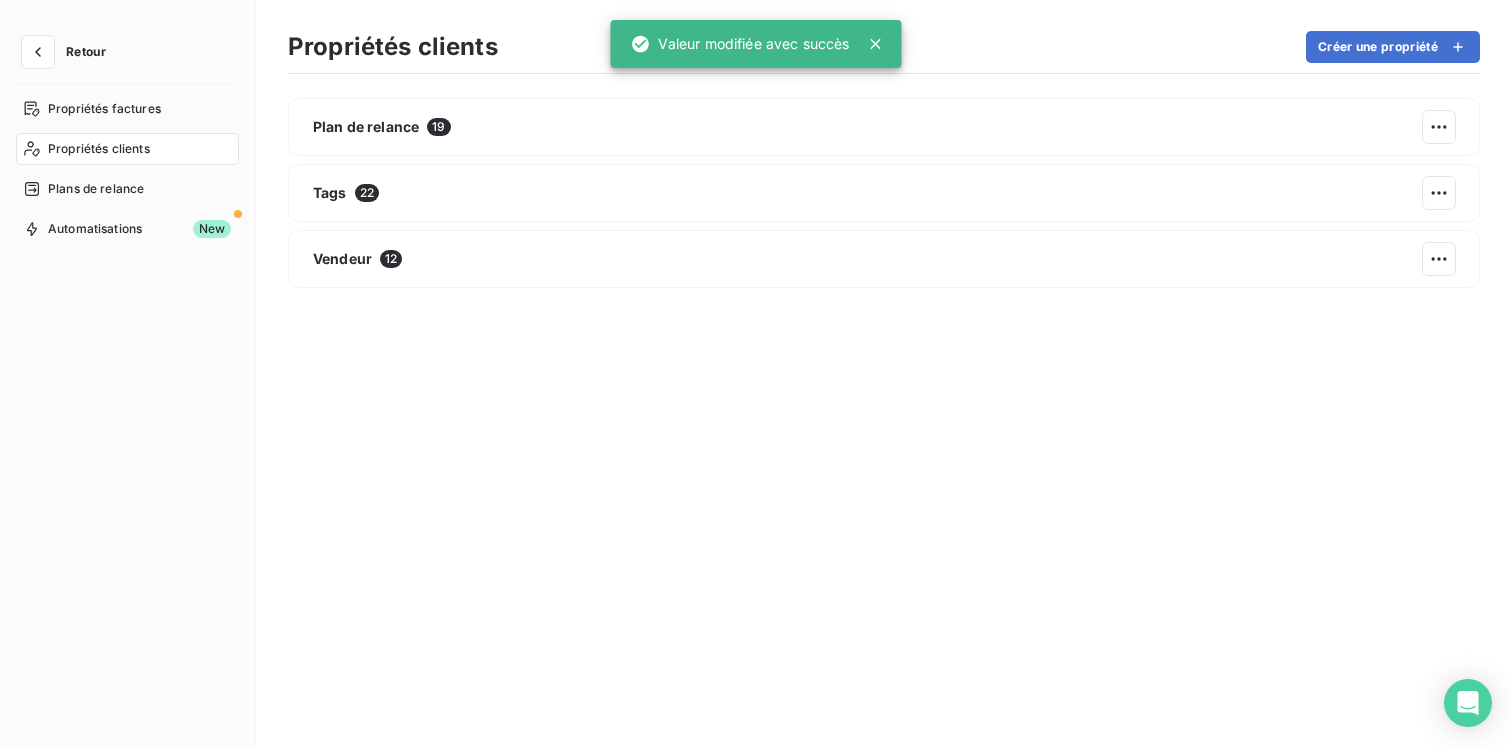 click on "Retour" at bounding box center [86, 52] 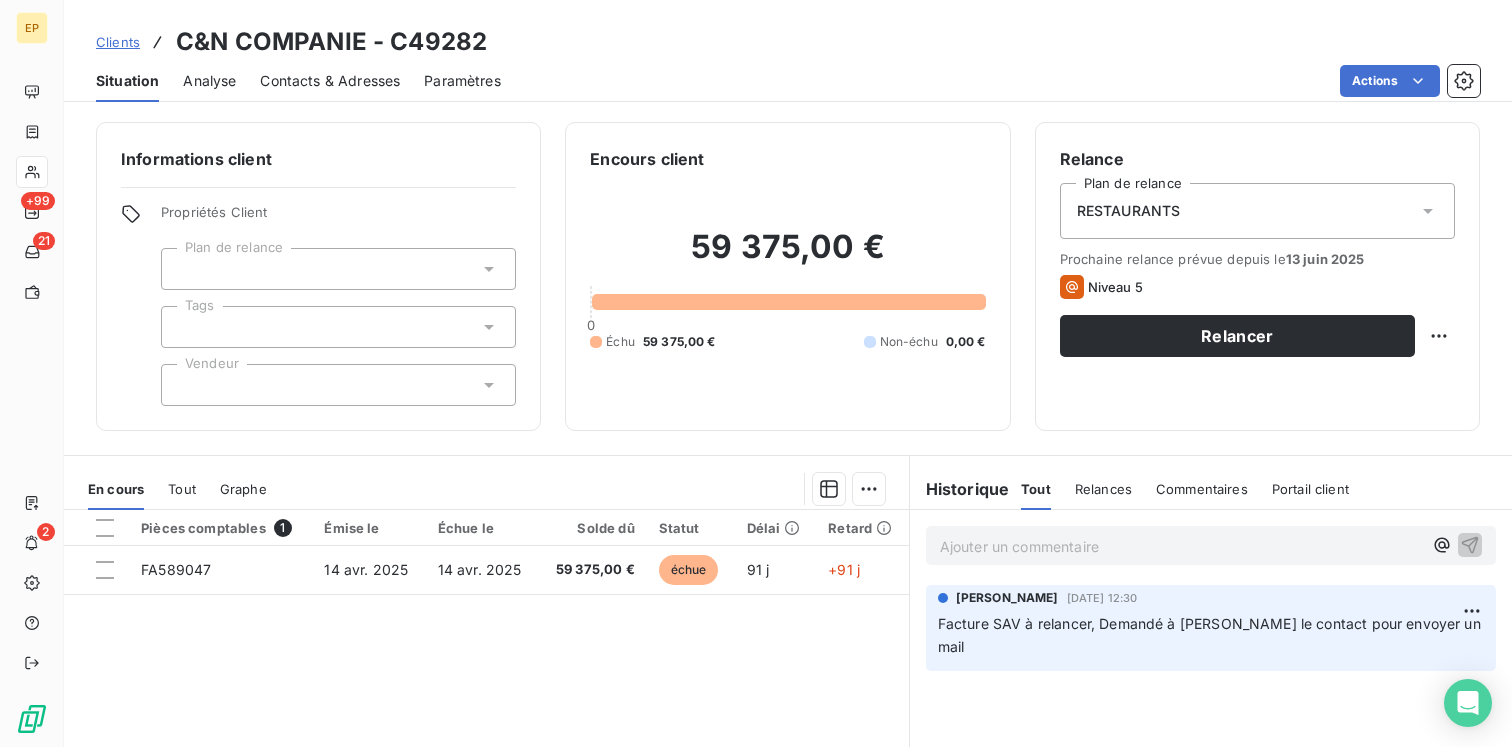click at bounding box center [338, 385] 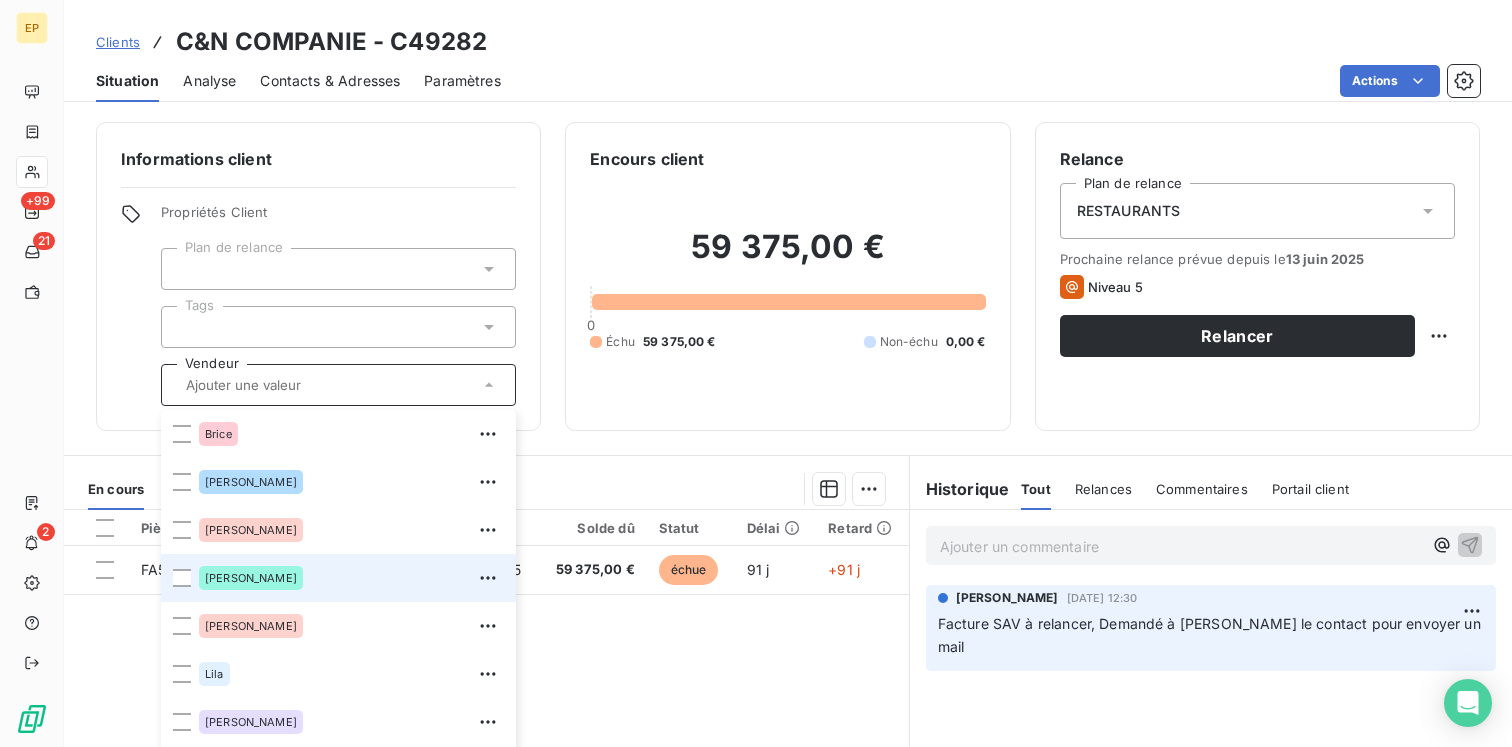 scroll, scrollTop: 96, scrollLeft: 0, axis: vertical 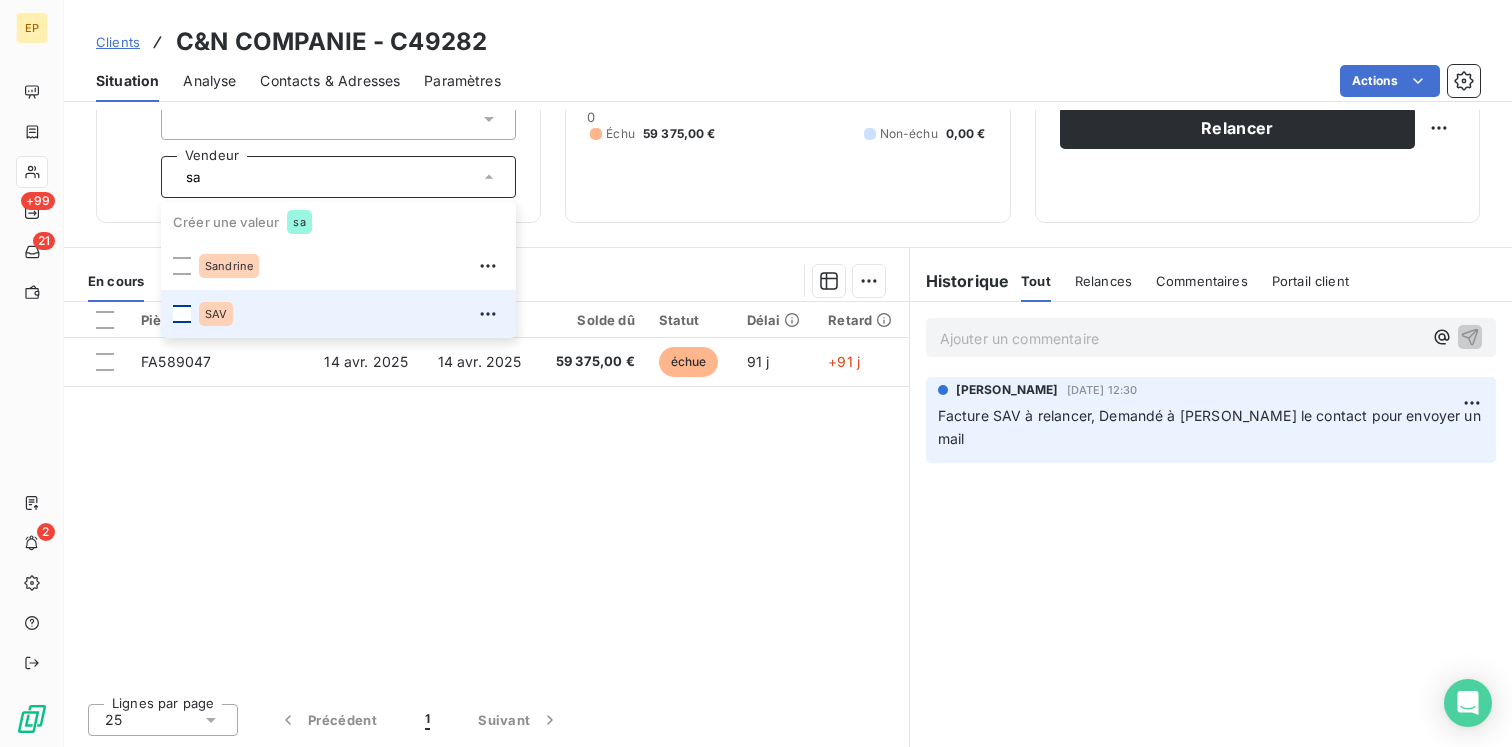 click at bounding box center (182, 314) 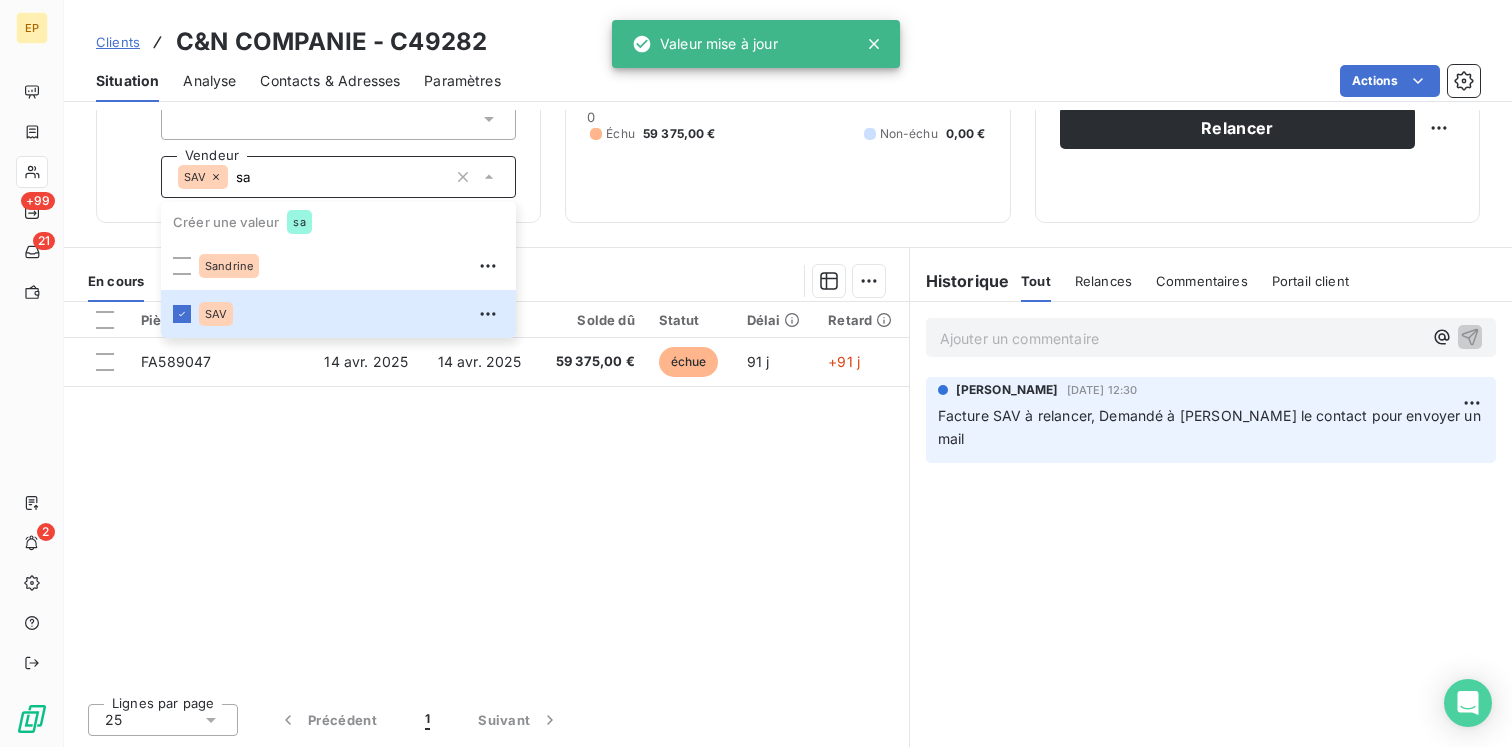 type on "s" 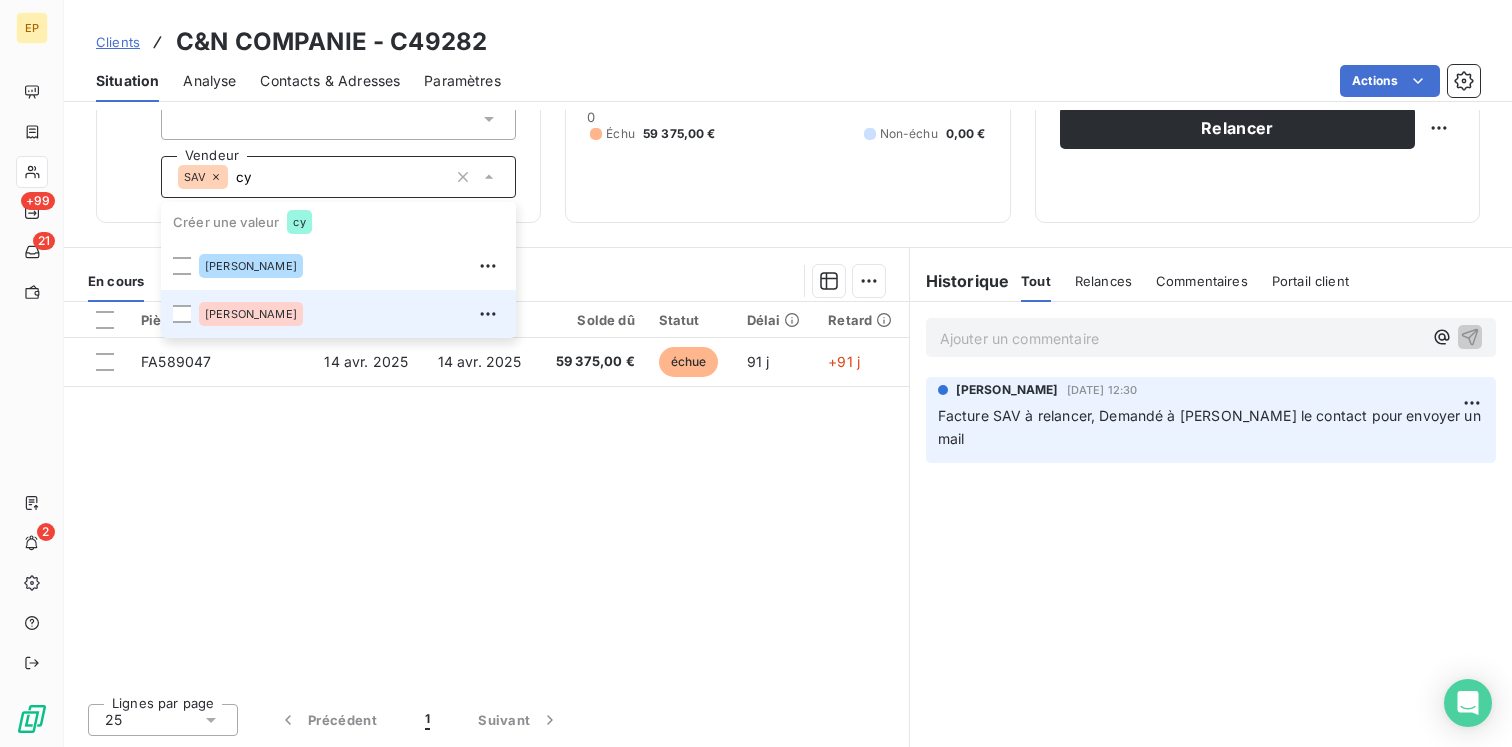 click on "[PERSON_NAME]" at bounding box center [251, 314] 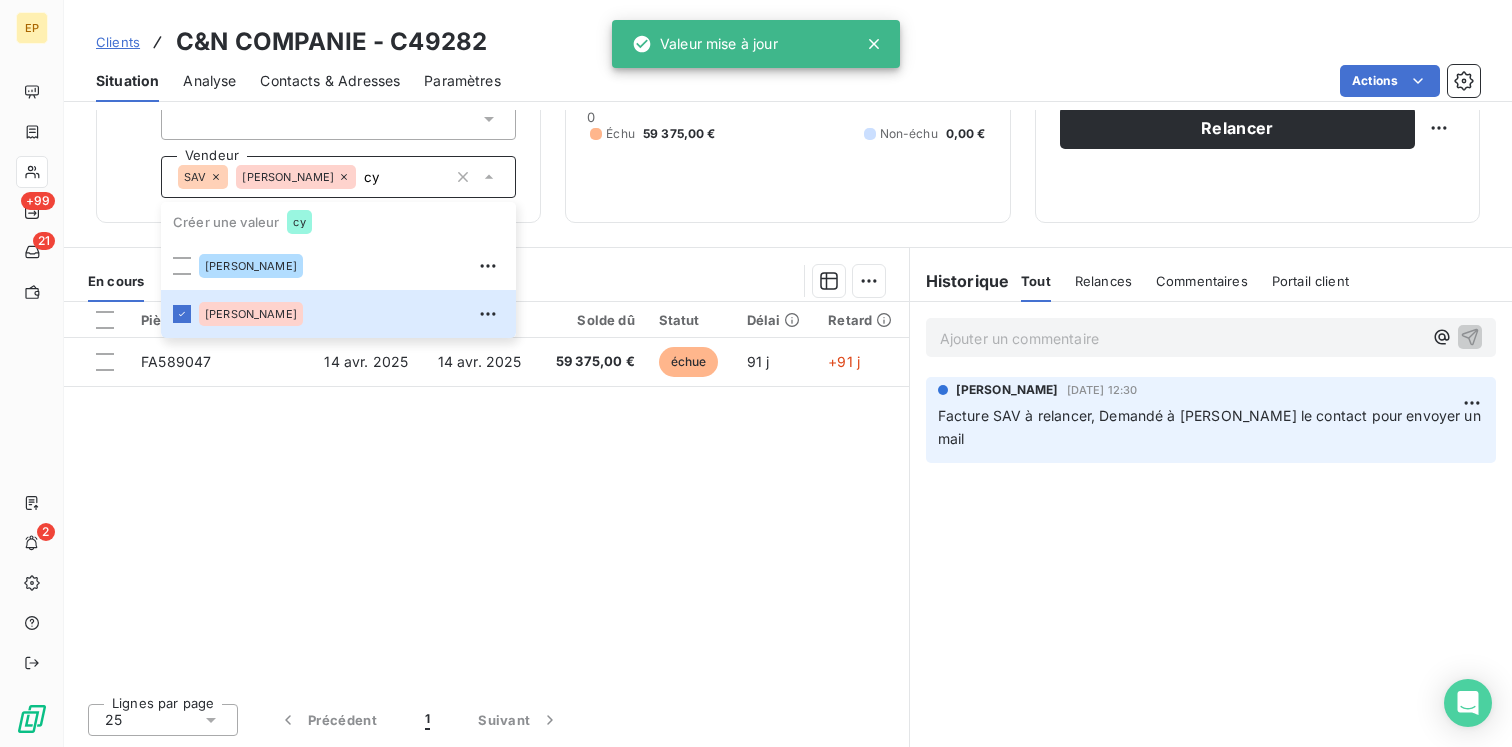 type on "c" 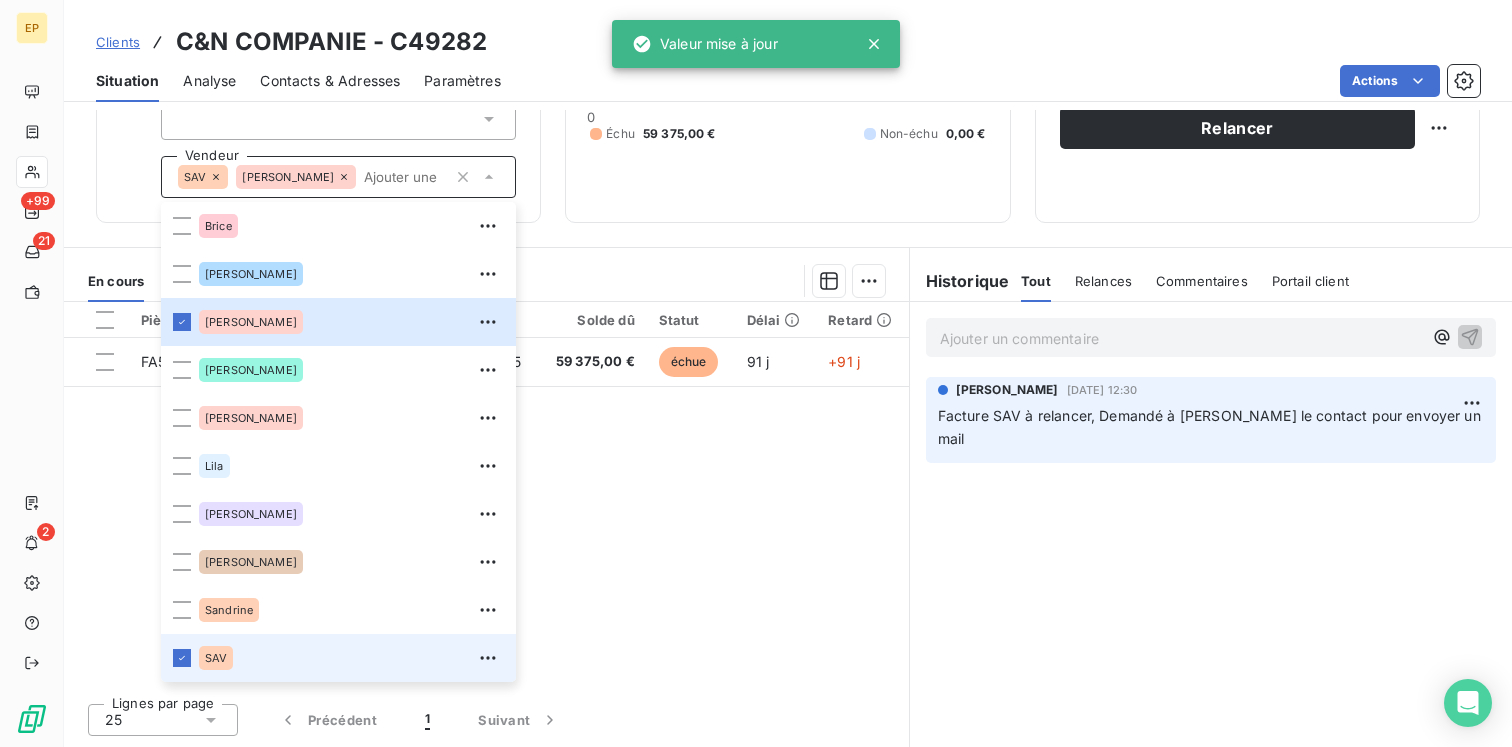 type 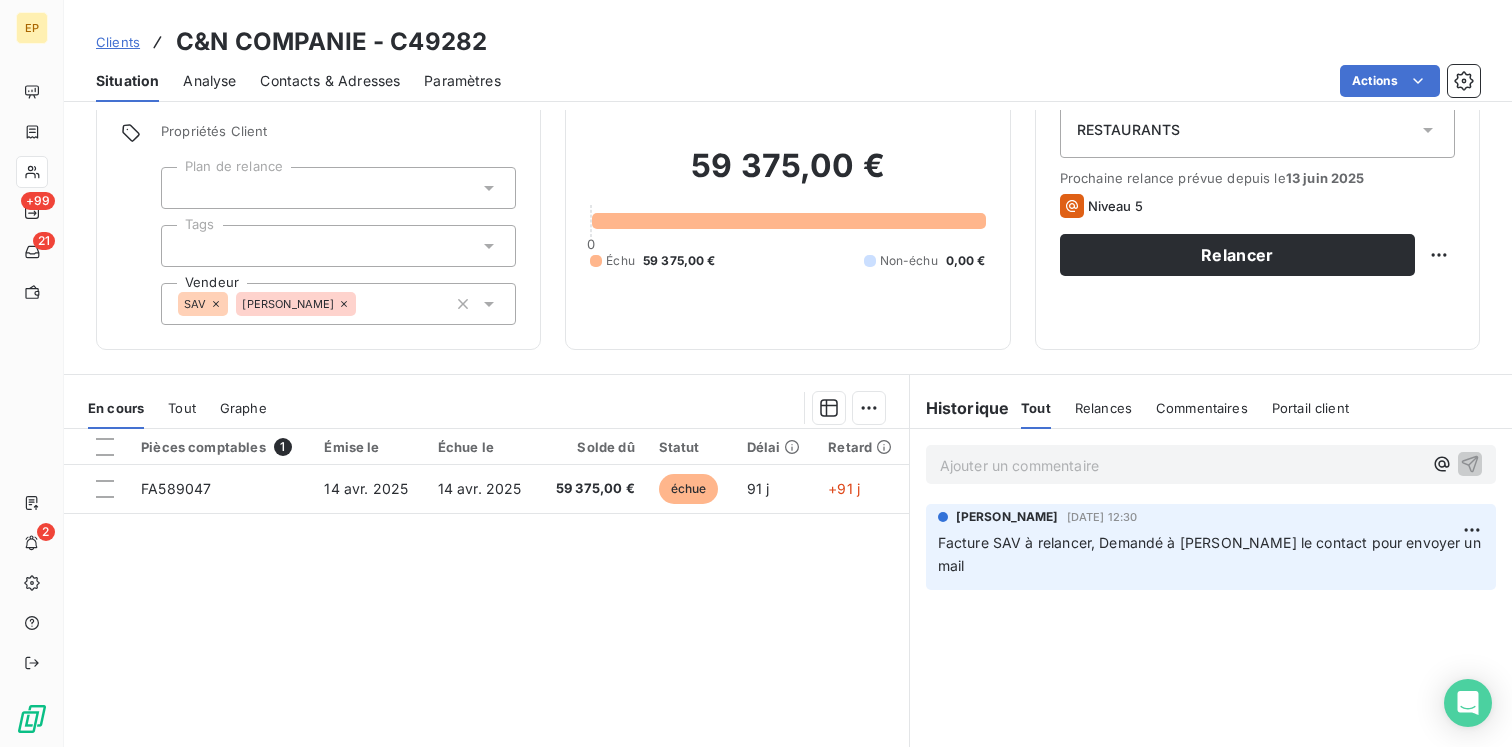 scroll, scrollTop: 0, scrollLeft: 0, axis: both 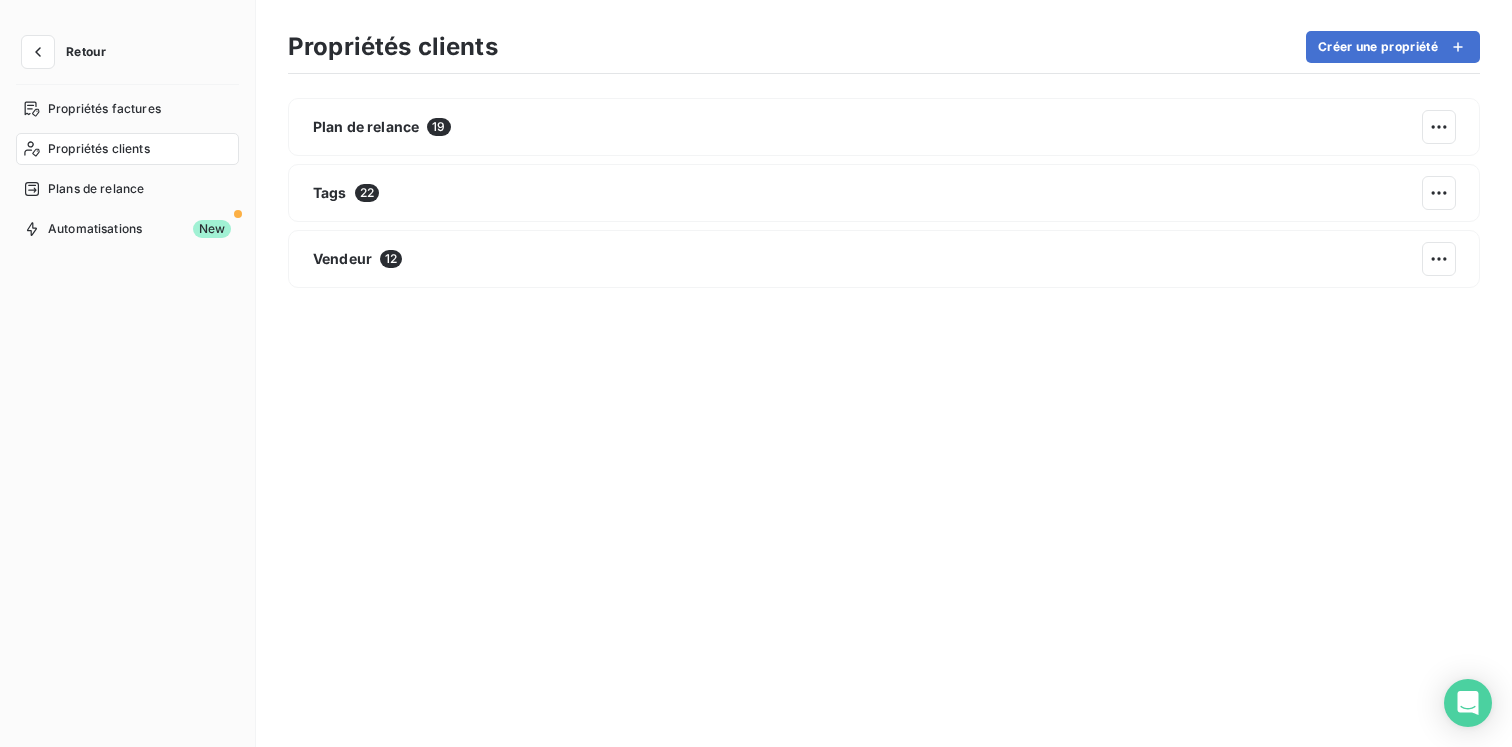 click on "Retour" at bounding box center (69, 52) 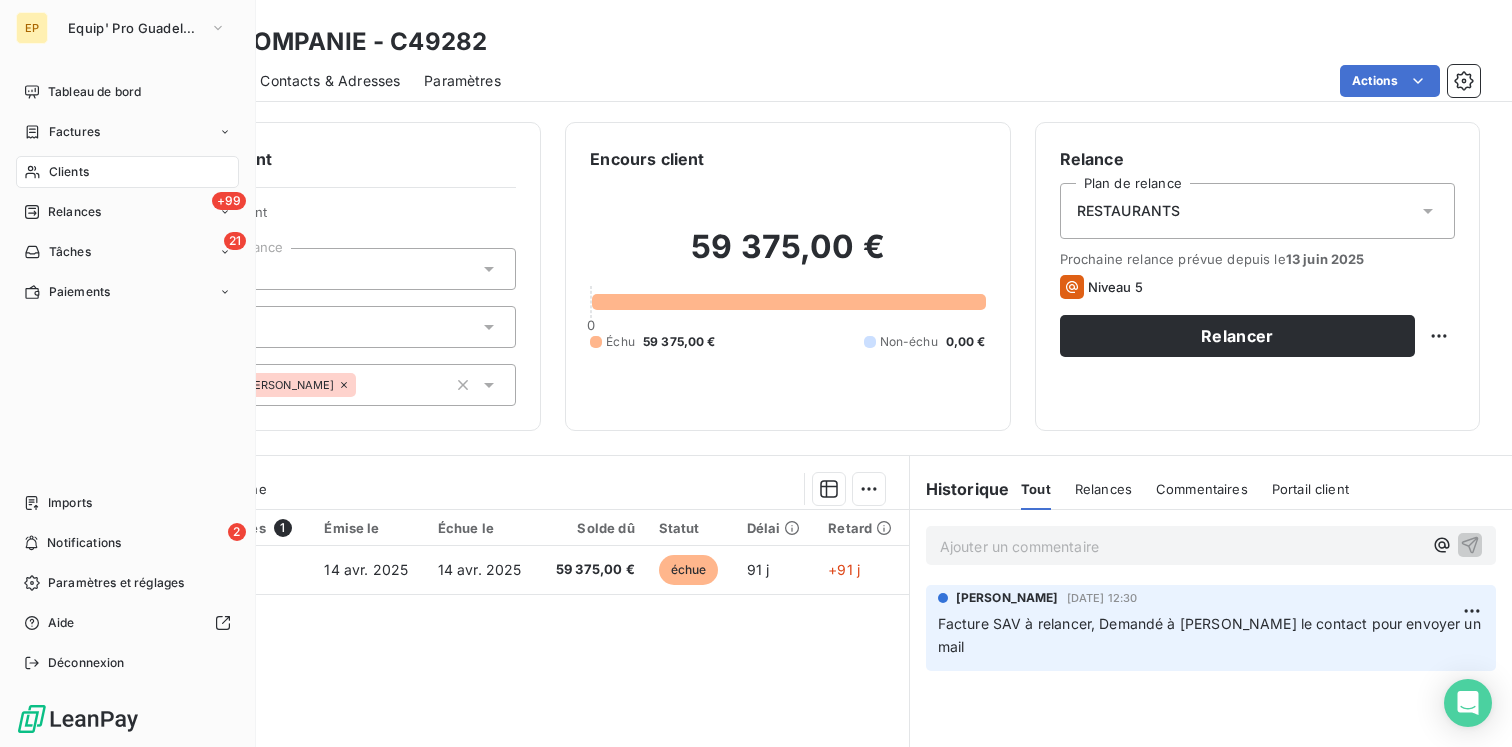 click on "Clients" at bounding box center [69, 172] 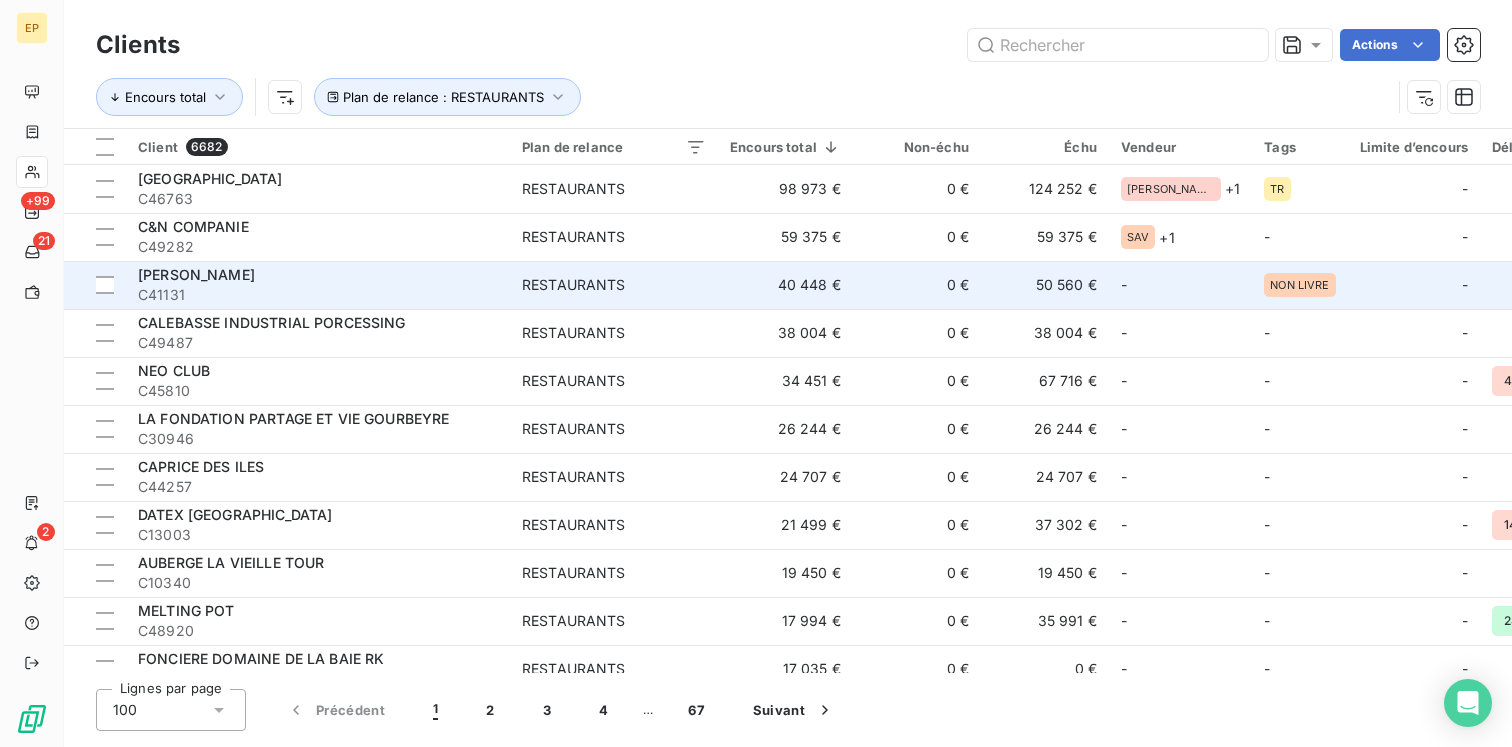 click on "RESTAURANTS" at bounding box center (614, 285) 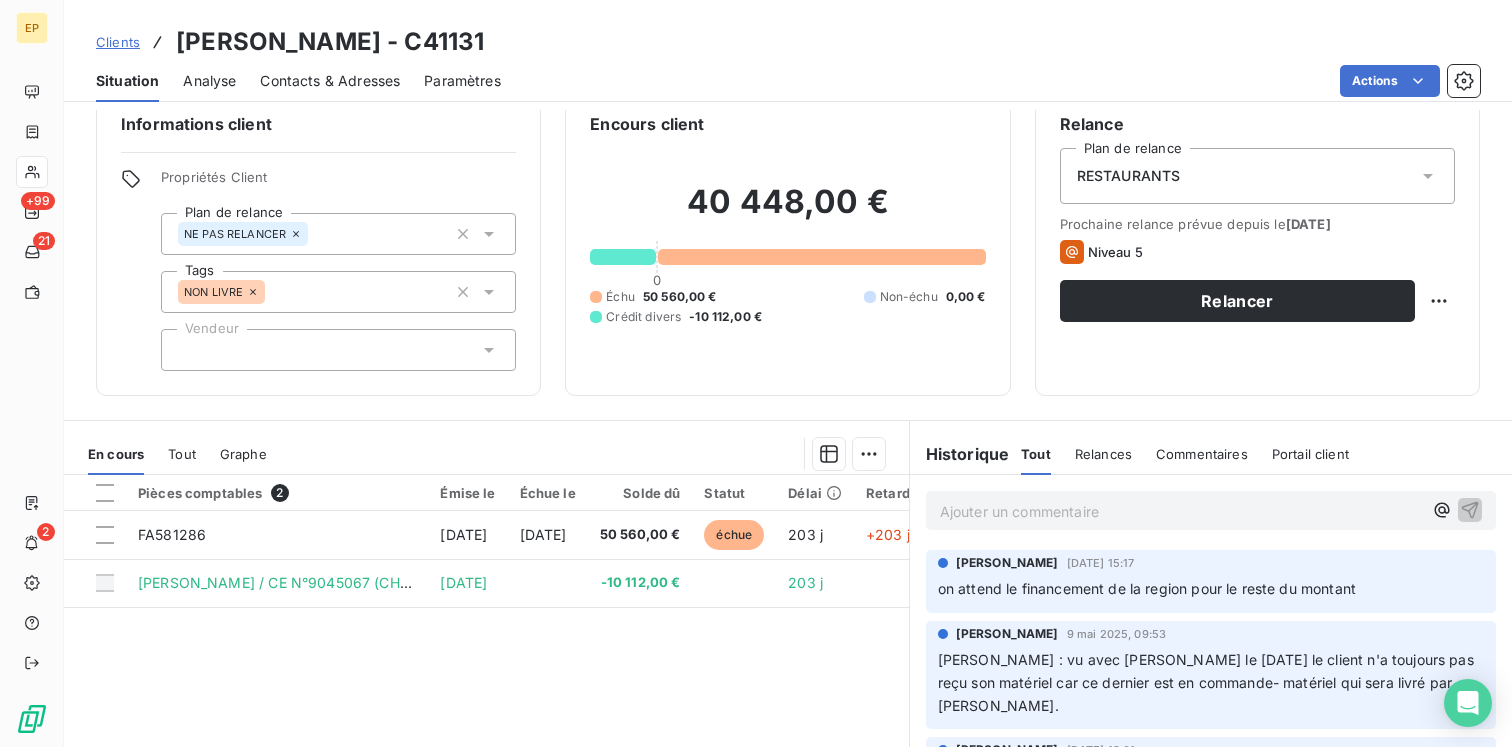 scroll, scrollTop: 44, scrollLeft: 0, axis: vertical 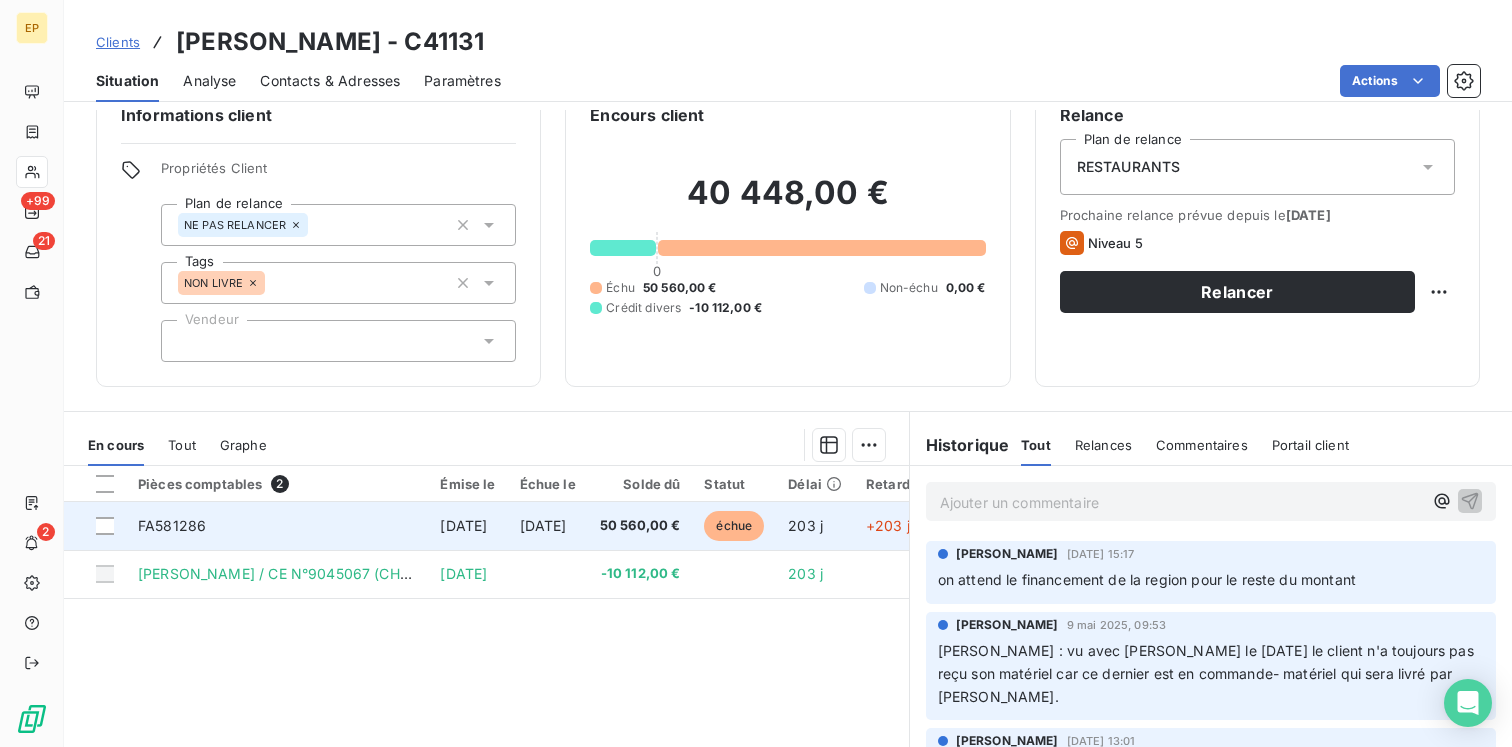 click on "[DATE]" at bounding box center (543, 525) 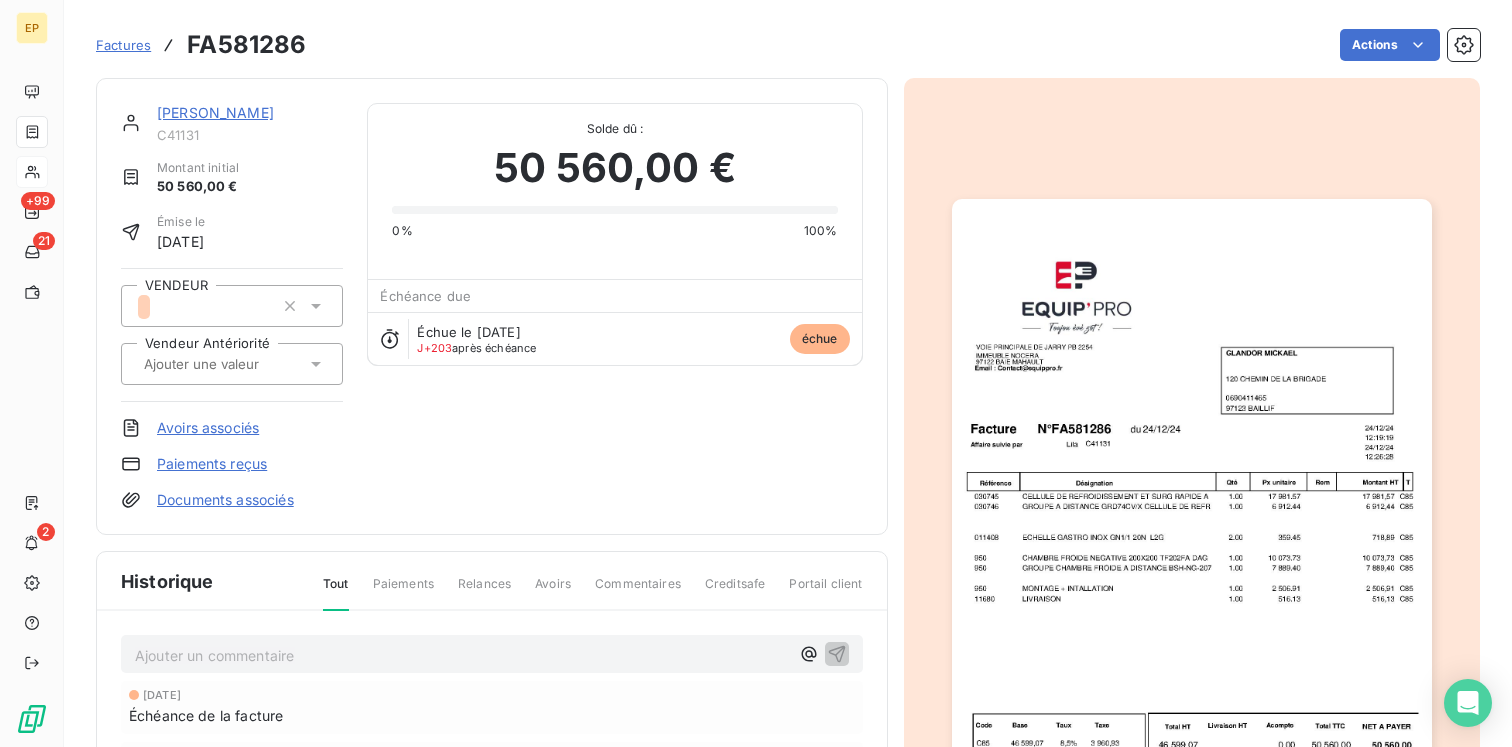 click 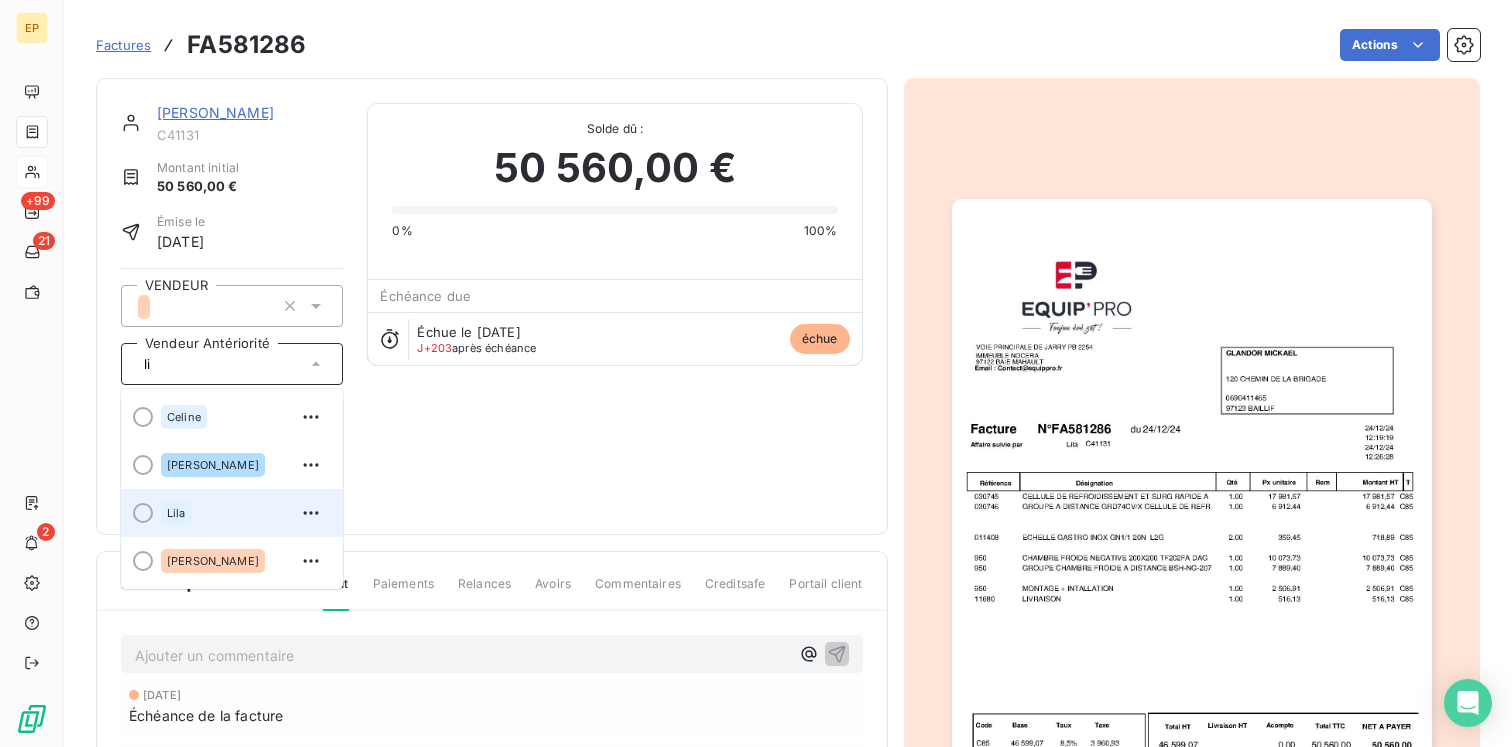 type on "li" 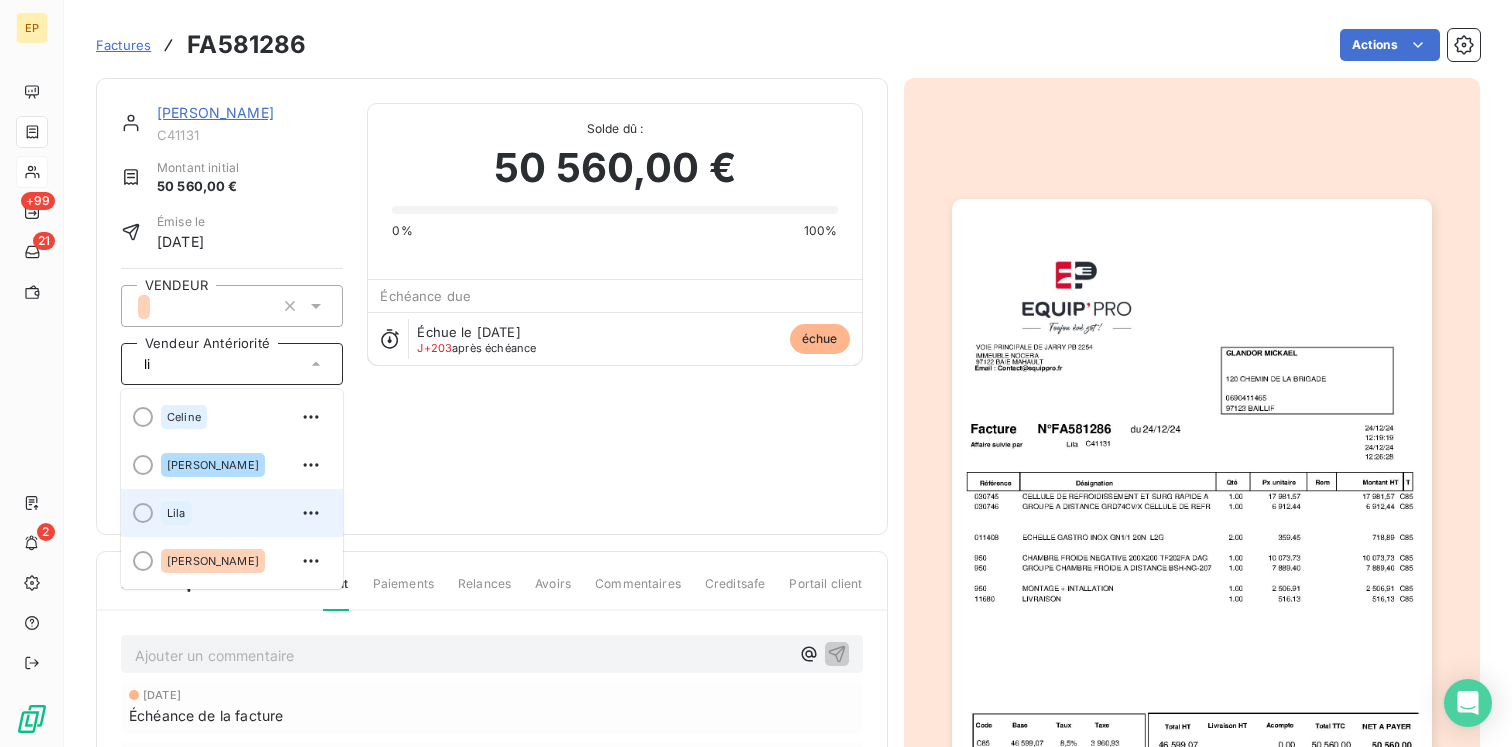 click on "Lila" at bounding box center [176, 513] 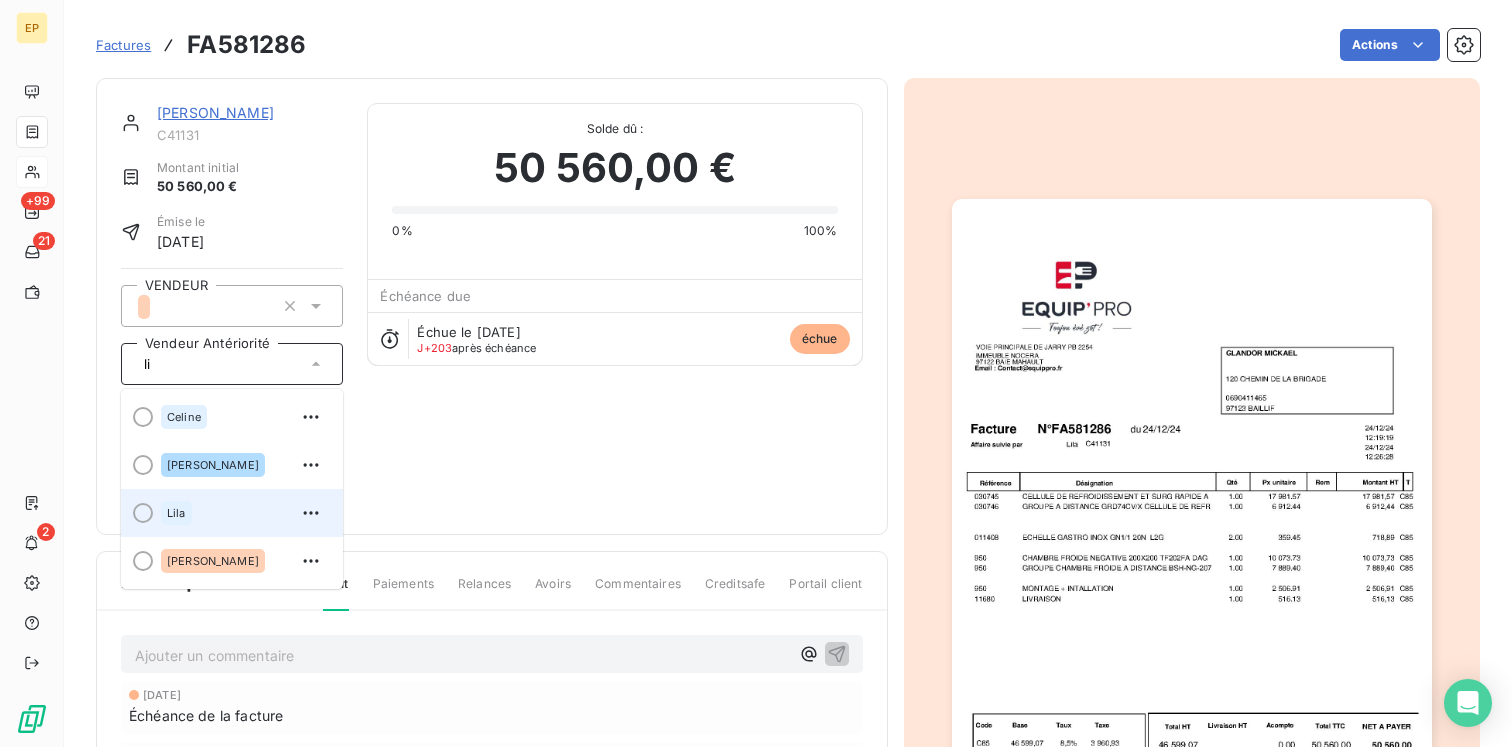 type 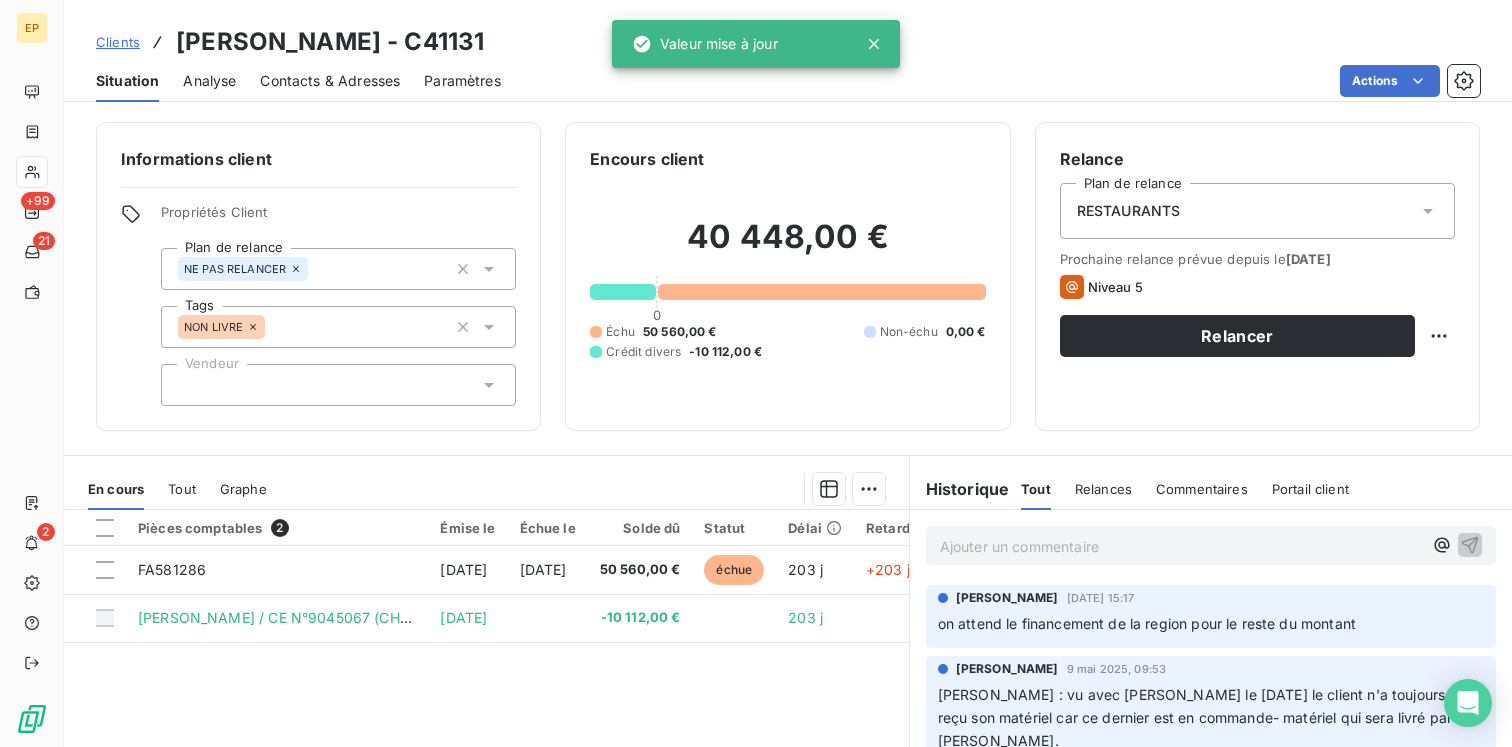click on "Propriétés Client Plan de relance NE PAS RELANCER  Tags NON LIVRE Vendeur" at bounding box center [338, 305] 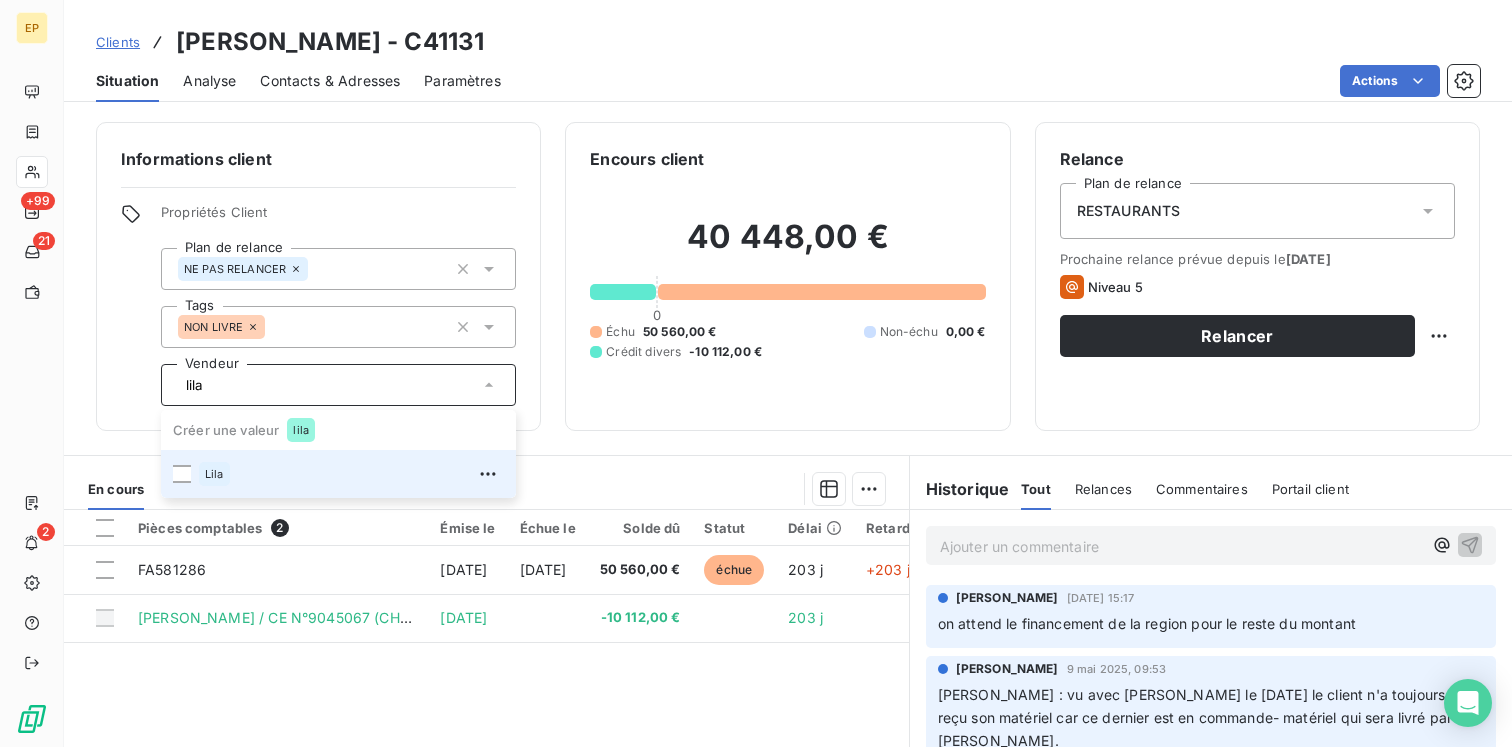 click on "Lila" at bounding box center [351, 474] 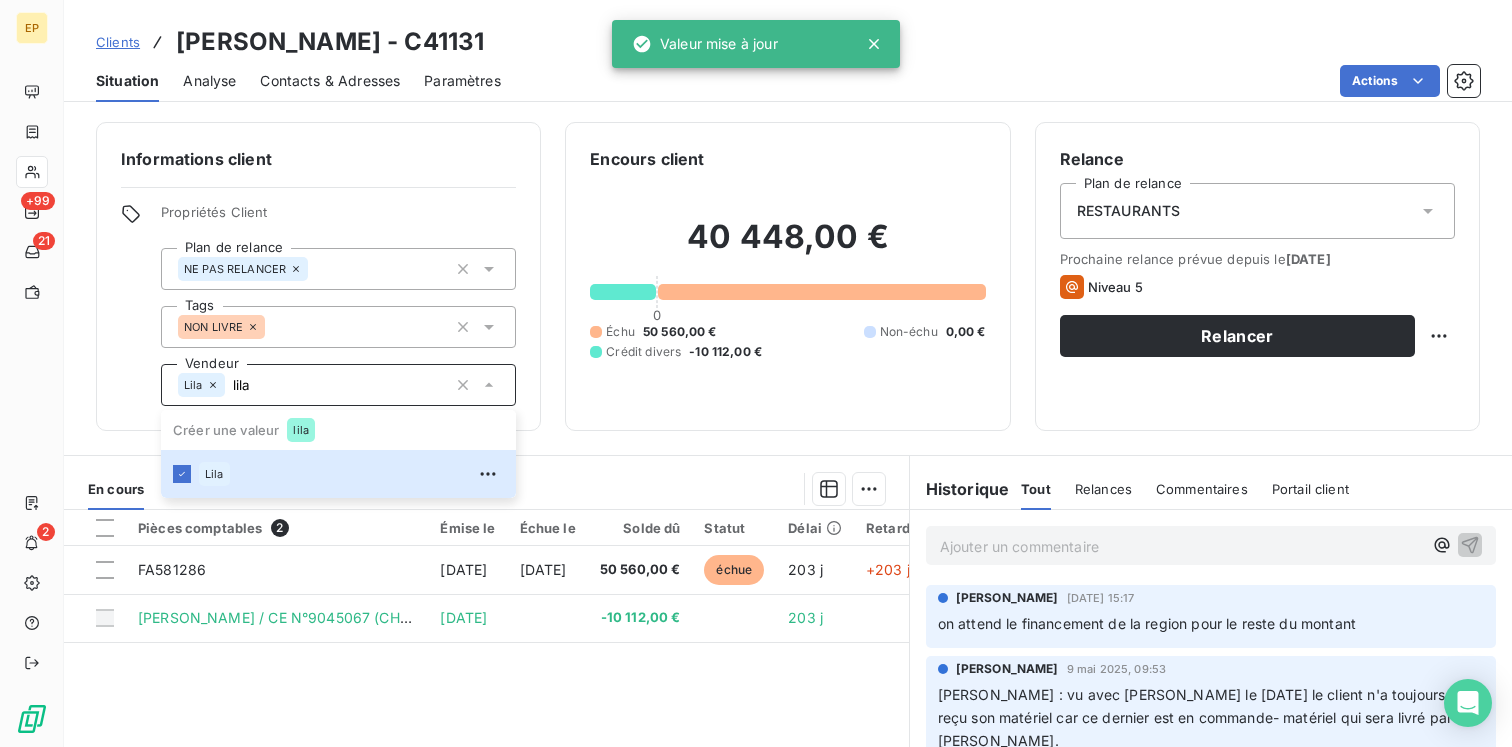click on "Informations client Propriétés Client Plan de relance NE PAS RELANCER  Tags NON LIVRE Vendeur [PERSON_NAME] une valeur   [PERSON_NAME] Encours client   40 448,00 € 0 Échu 50 560,00 € Non-échu 0,00 €   Crédit divers -10 112,00 € Relance Plan de relance RESTAURANTS Prochaine relance prévue depuis le  [DATE] Niveau 5 Relancer En cours Tout Graphe Pièces comptables 2 Émise le Échue le Solde dû Statut Délai   Retard   FA581286 [DATE] [DATE] 50 560,00 € échue 203 j +203 j [PERSON_NAME] / CE N°9045067 (CHQ CAUTION ATTENTE VIR BQ) [DATE] -10 112,00 € 203 j Lignes par page 25 Précédent 1 Suivant Historique Tout Relances Commentaires Portail client Tout Relances Commentaires Portail client Ajouter un commentaire ﻿ [PERSON_NAME] [DATE] 15:17 on attend le financement de la region pour le reste du montant  [PERSON_NAME] [DATE] 09:53 [PERSON_NAME] [DATE] 13:01 Vu Lila le [DATE] le dossier est au même point." at bounding box center (788, 428) 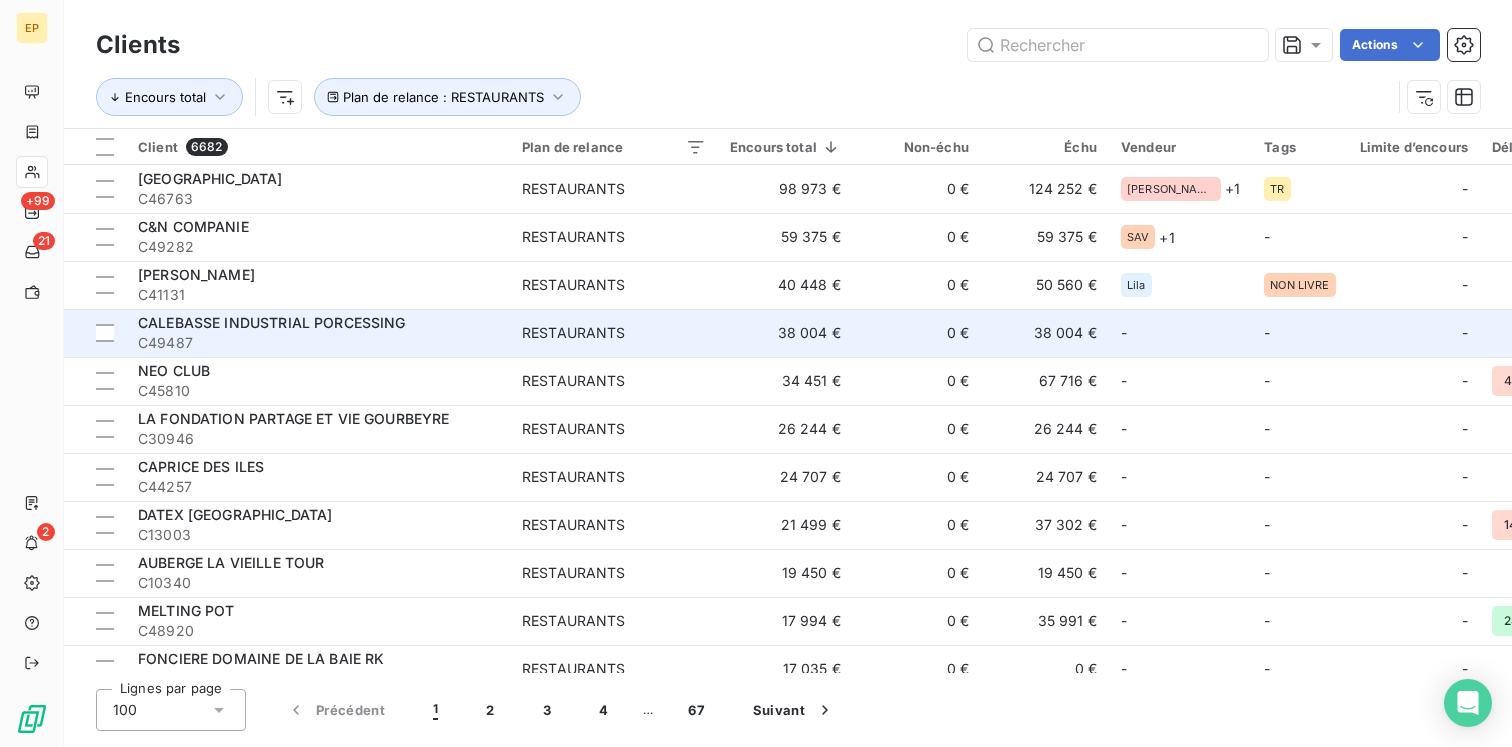 click on "RESTAURANTS" at bounding box center [614, 333] 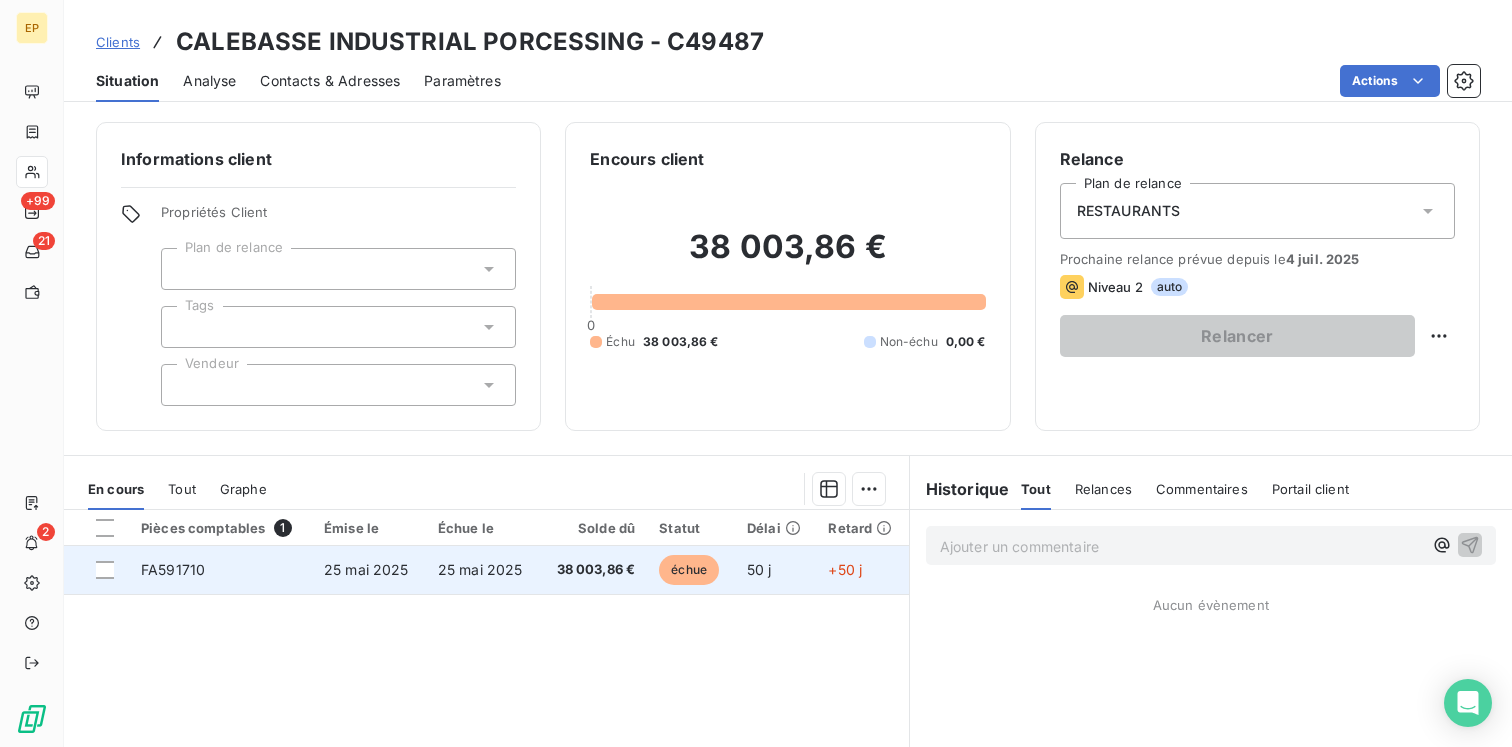 click on "38 003,86 €" at bounding box center [594, 570] 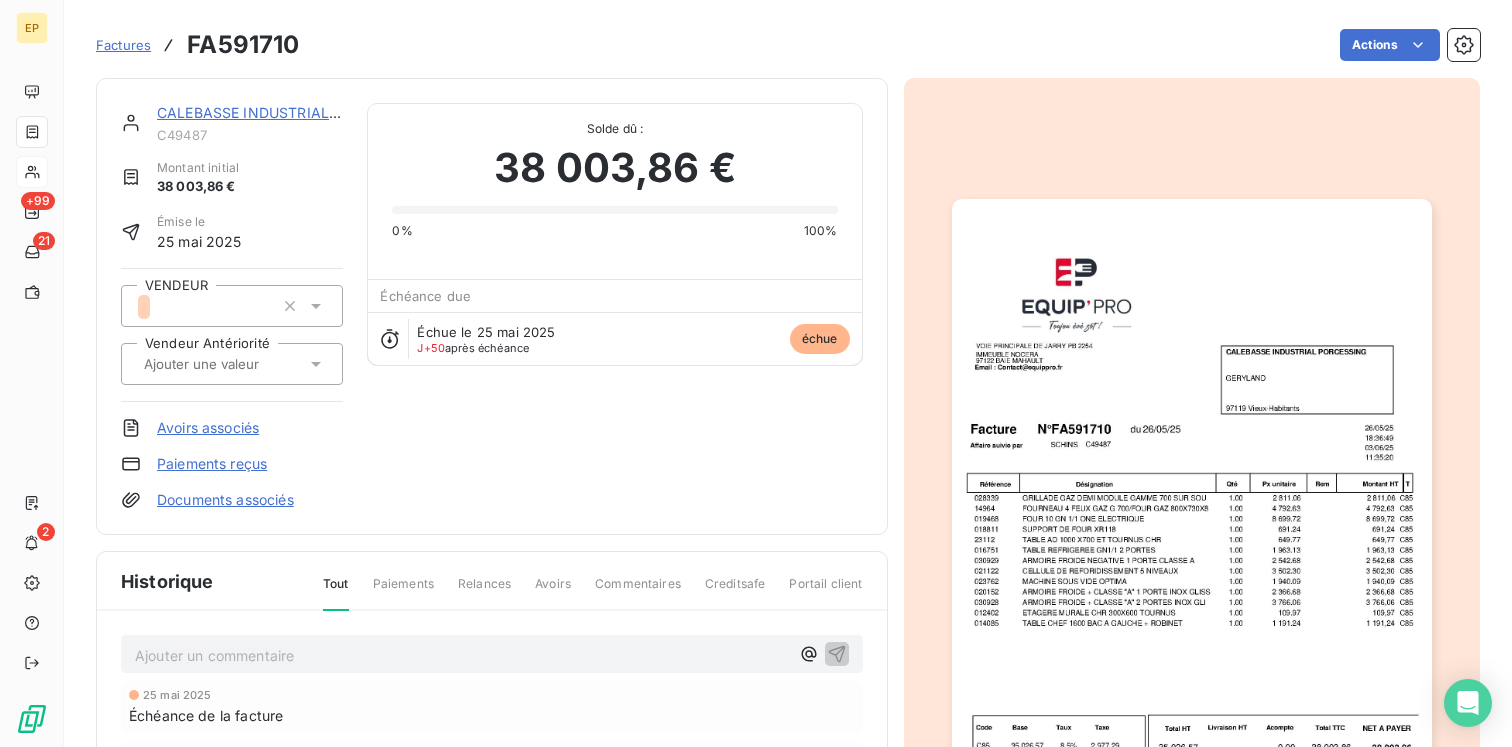 click 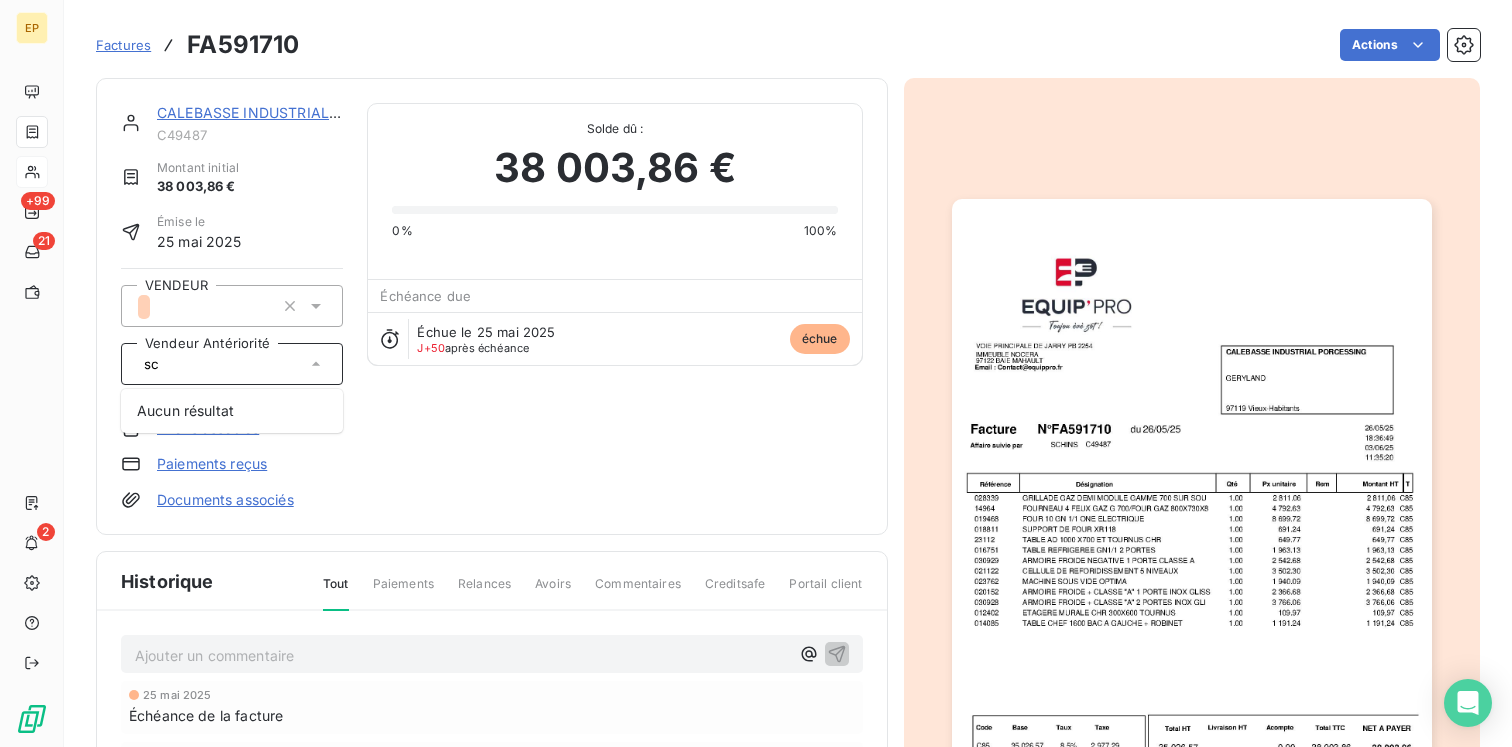 type on "s" 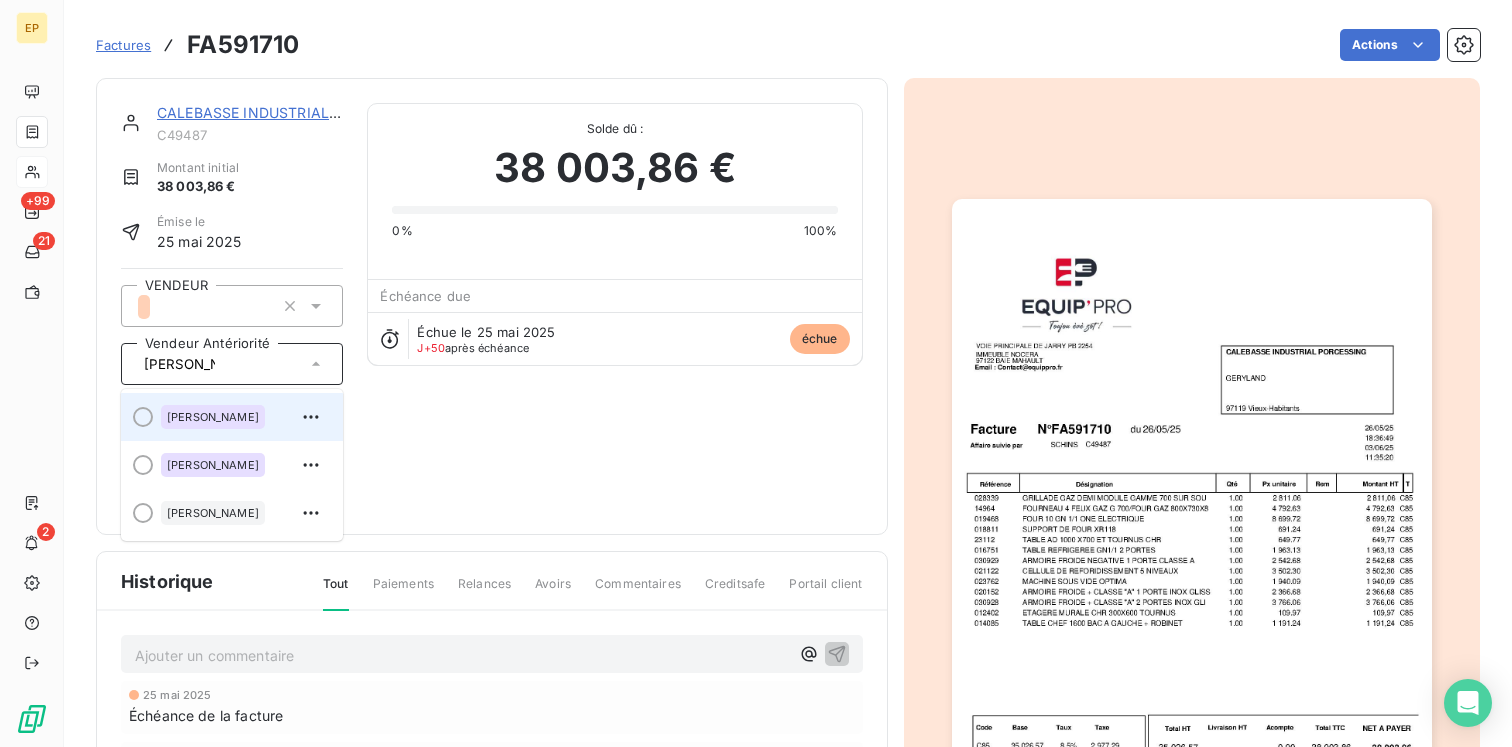 type on "[PERSON_NAME]" 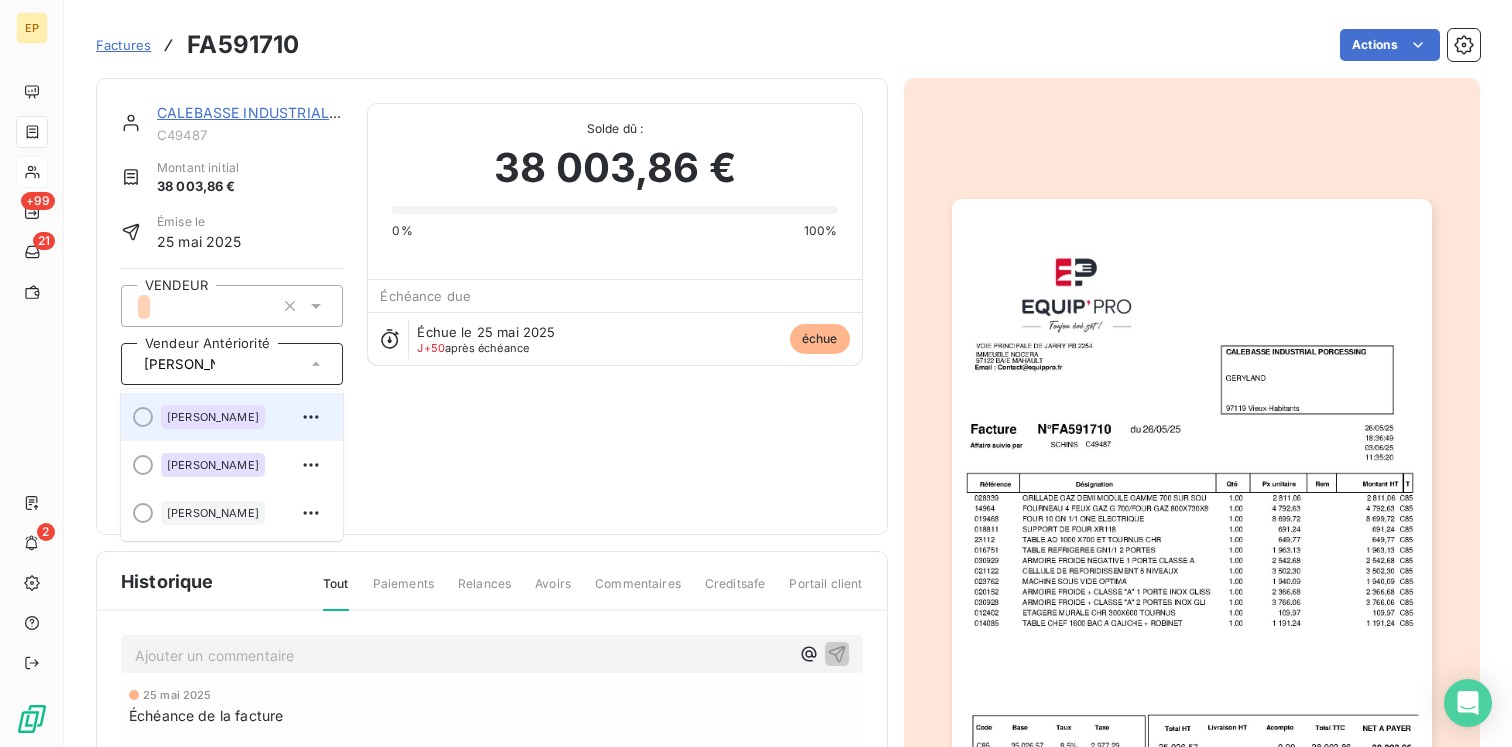 click on "[PERSON_NAME]" at bounding box center (244, 417) 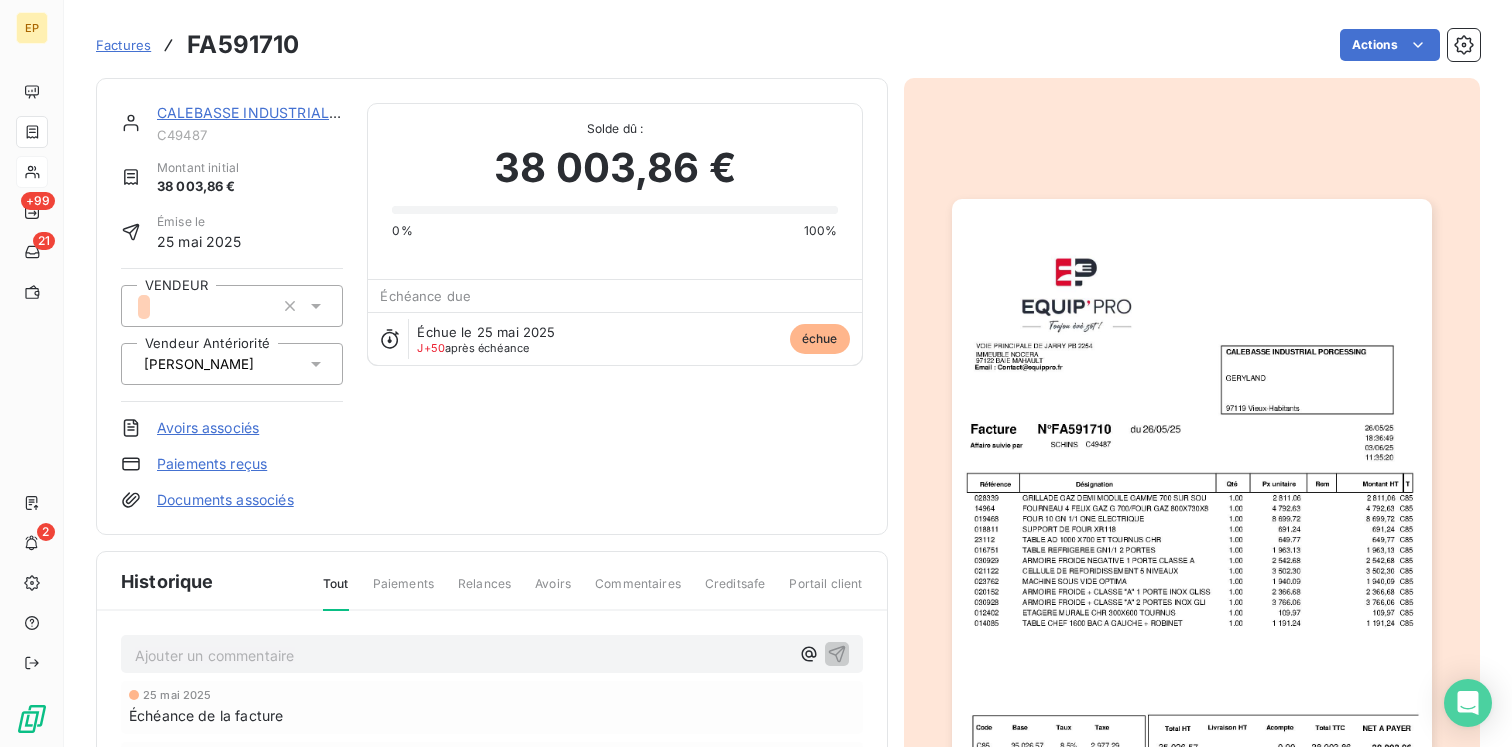 type 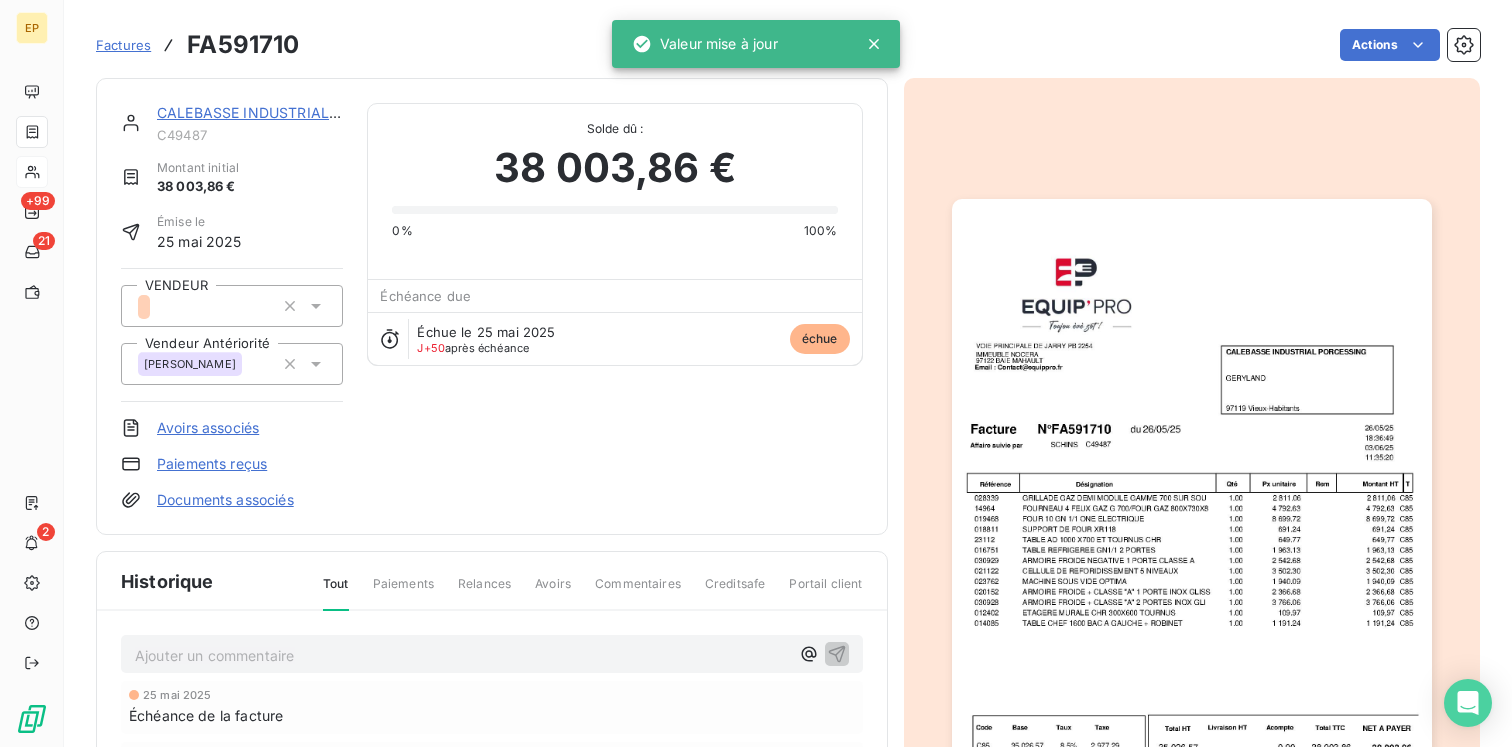 click on "Factures" at bounding box center (123, 45) 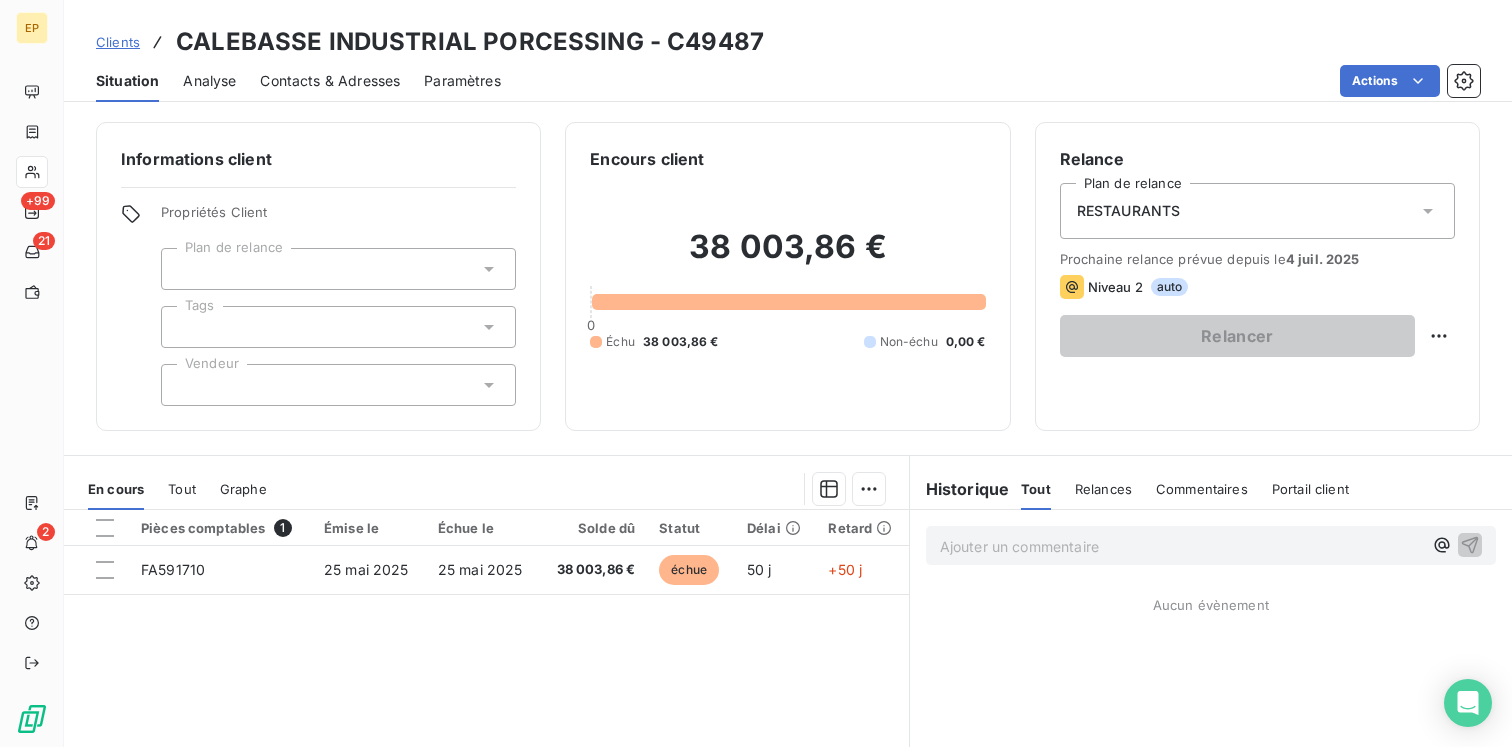 click at bounding box center (338, 385) 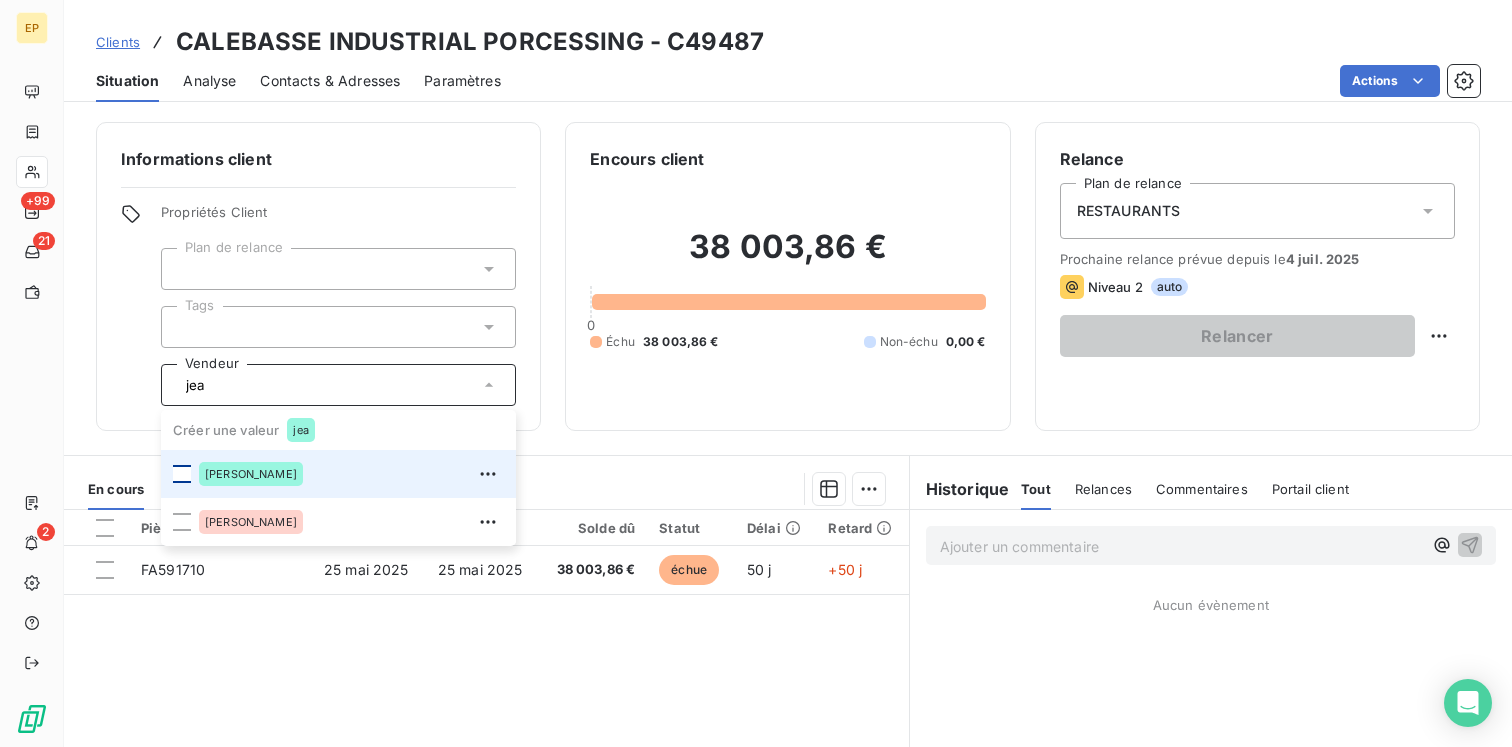 click at bounding box center [182, 474] 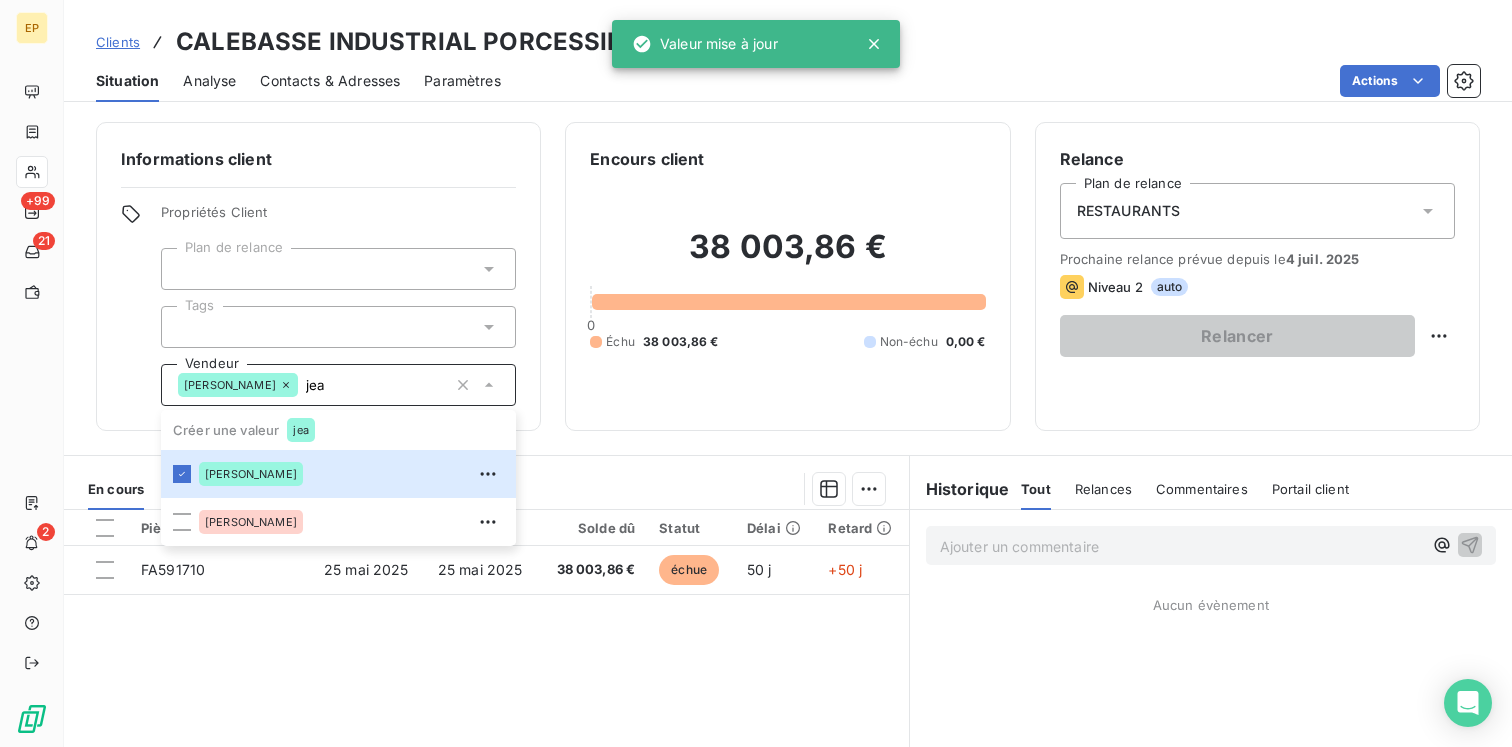 click on "Pièces comptables 1 Émise le Échue le Solde dû Statut Délai   Retard   FA591710 [DATE] [DATE] 38 003,86 € échue 50 j +50 j" at bounding box center [486, 702] 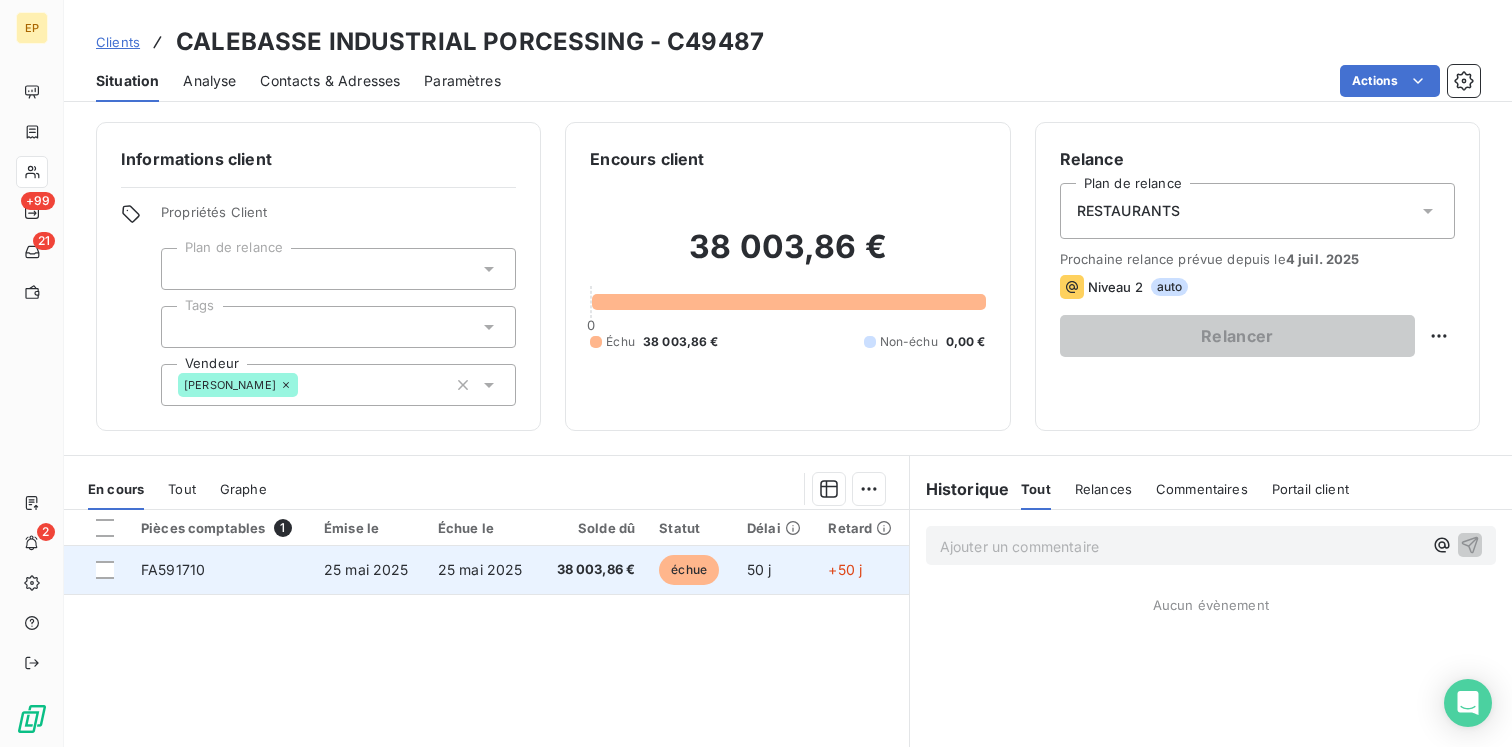 click on "25 mai 2025" at bounding box center [369, 570] 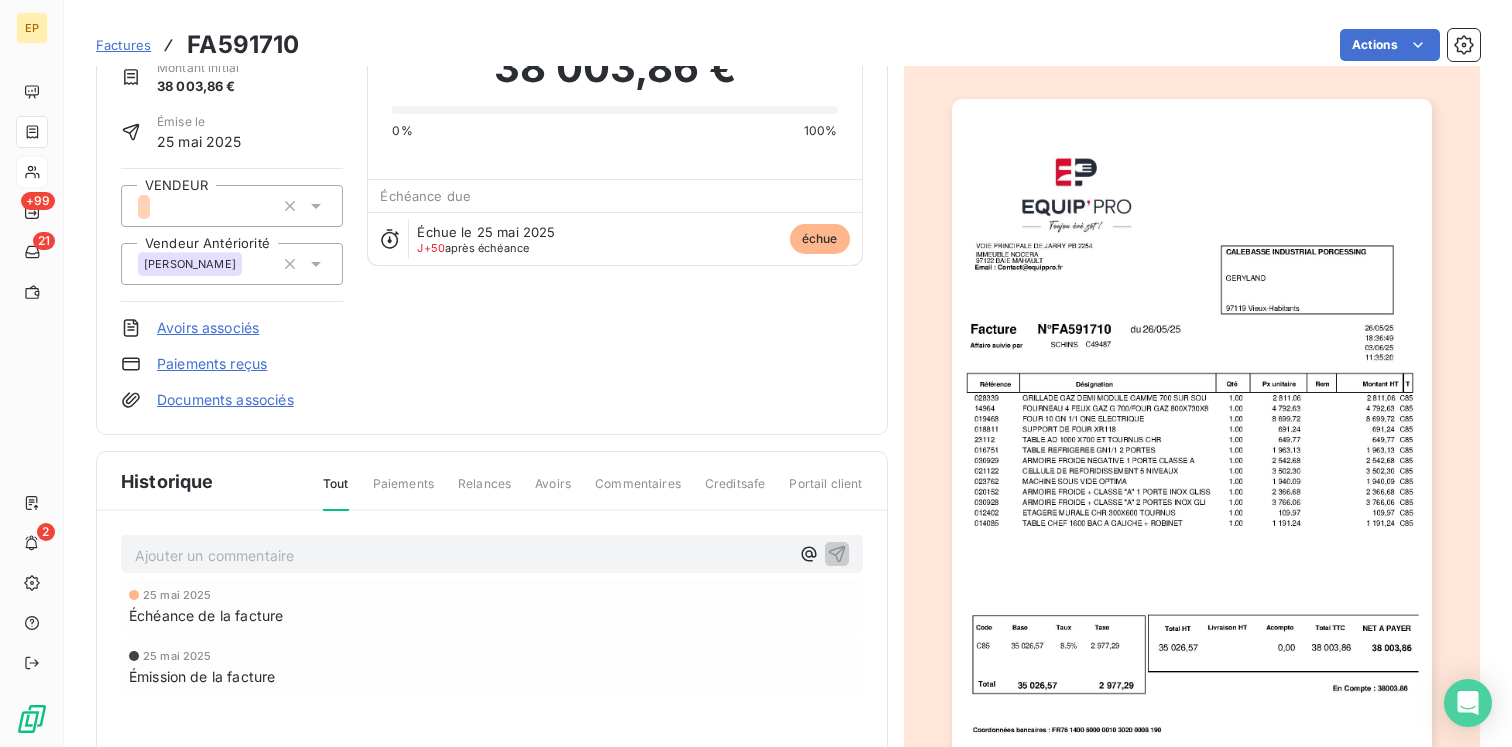 scroll, scrollTop: 0, scrollLeft: 0, axis: both 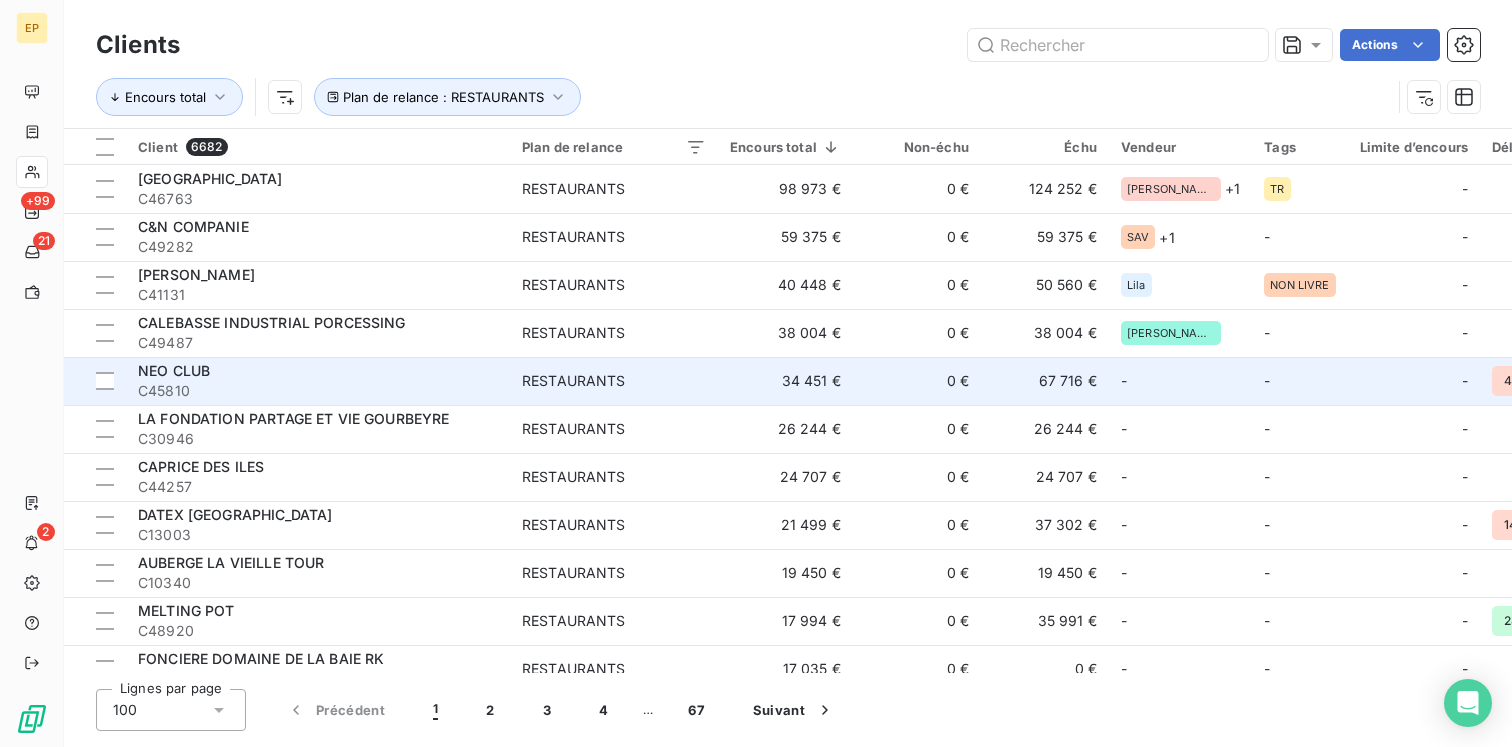 click on "C45810" at bounding box center (318, 391) 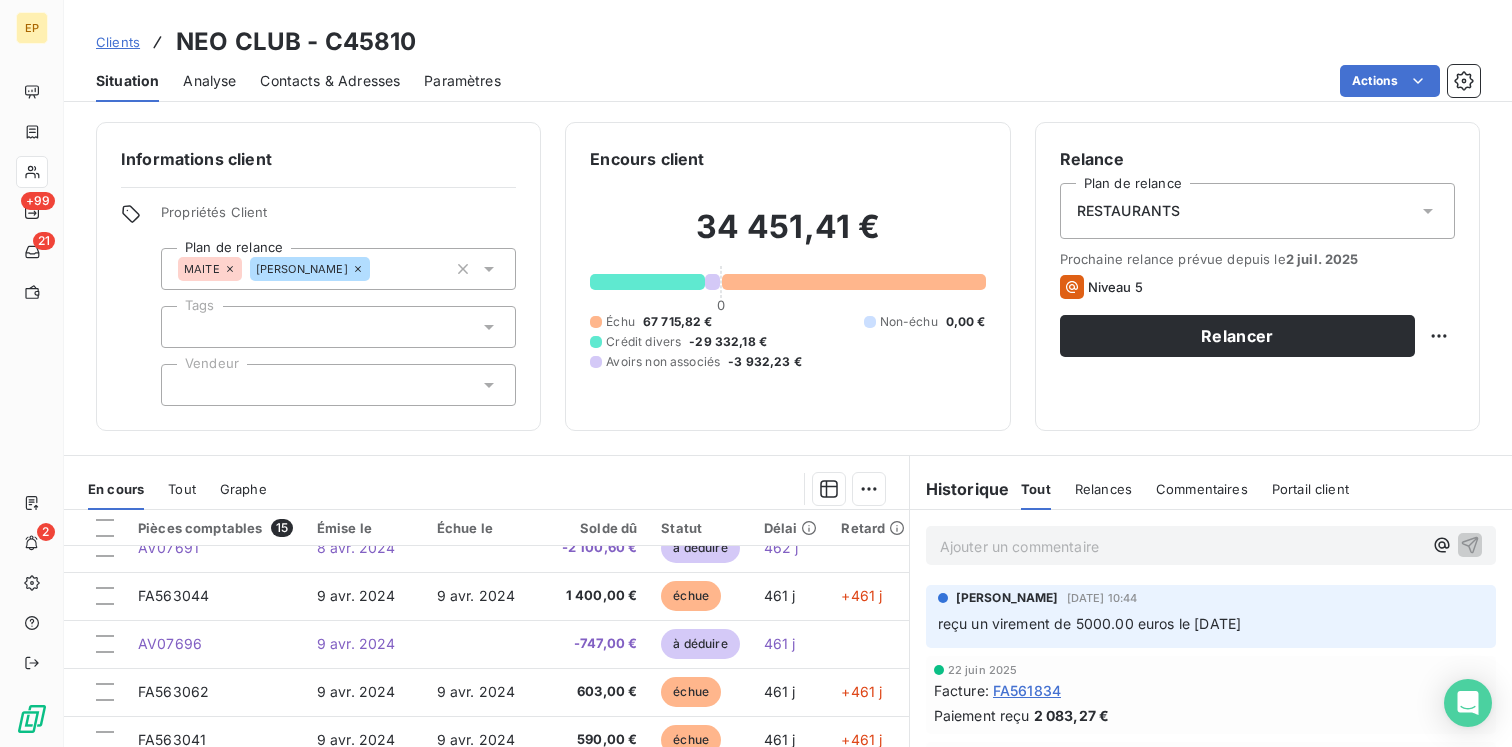 scroll, scrollTop: 379, scrollLeft: 0, axis: vertical 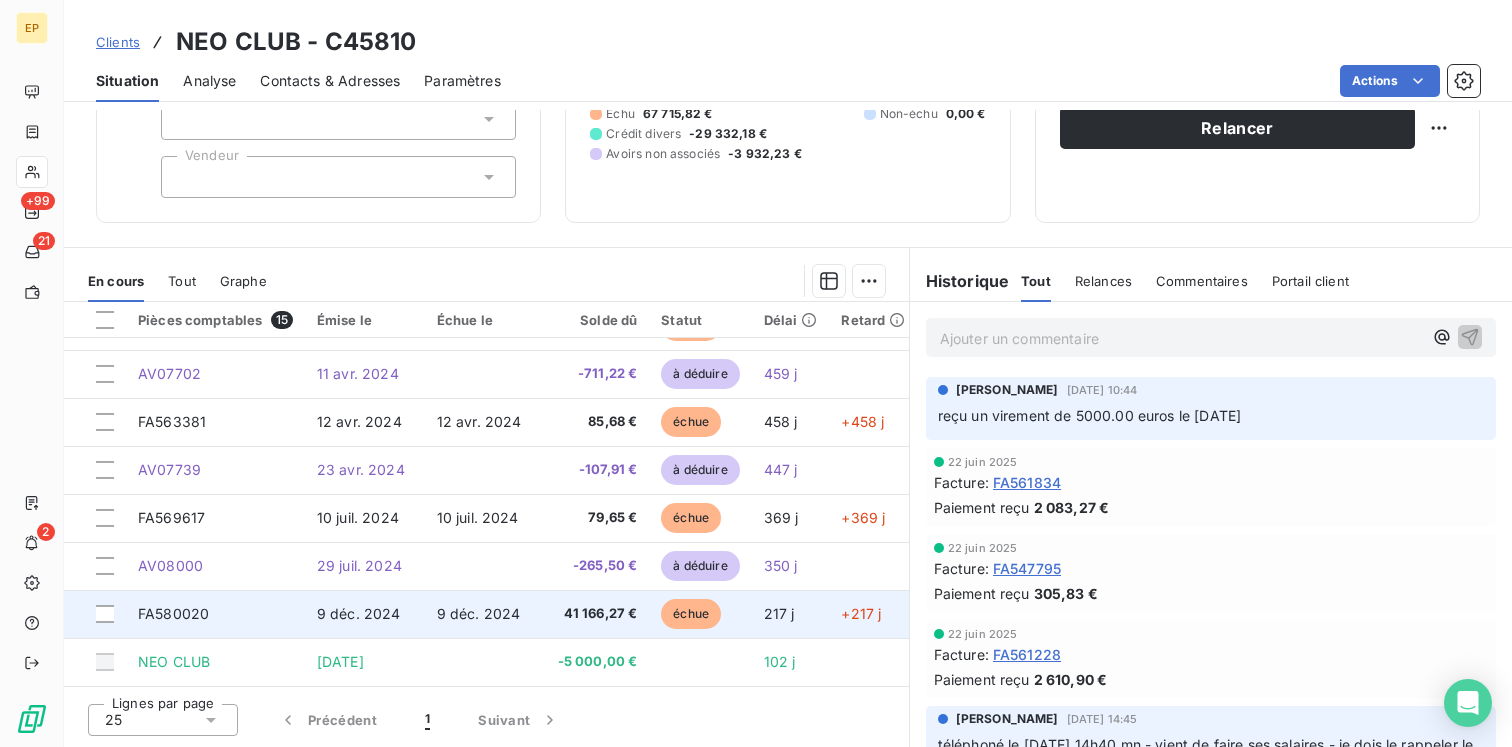 click on "41 166,27 €" at bounding box center (597, 614) 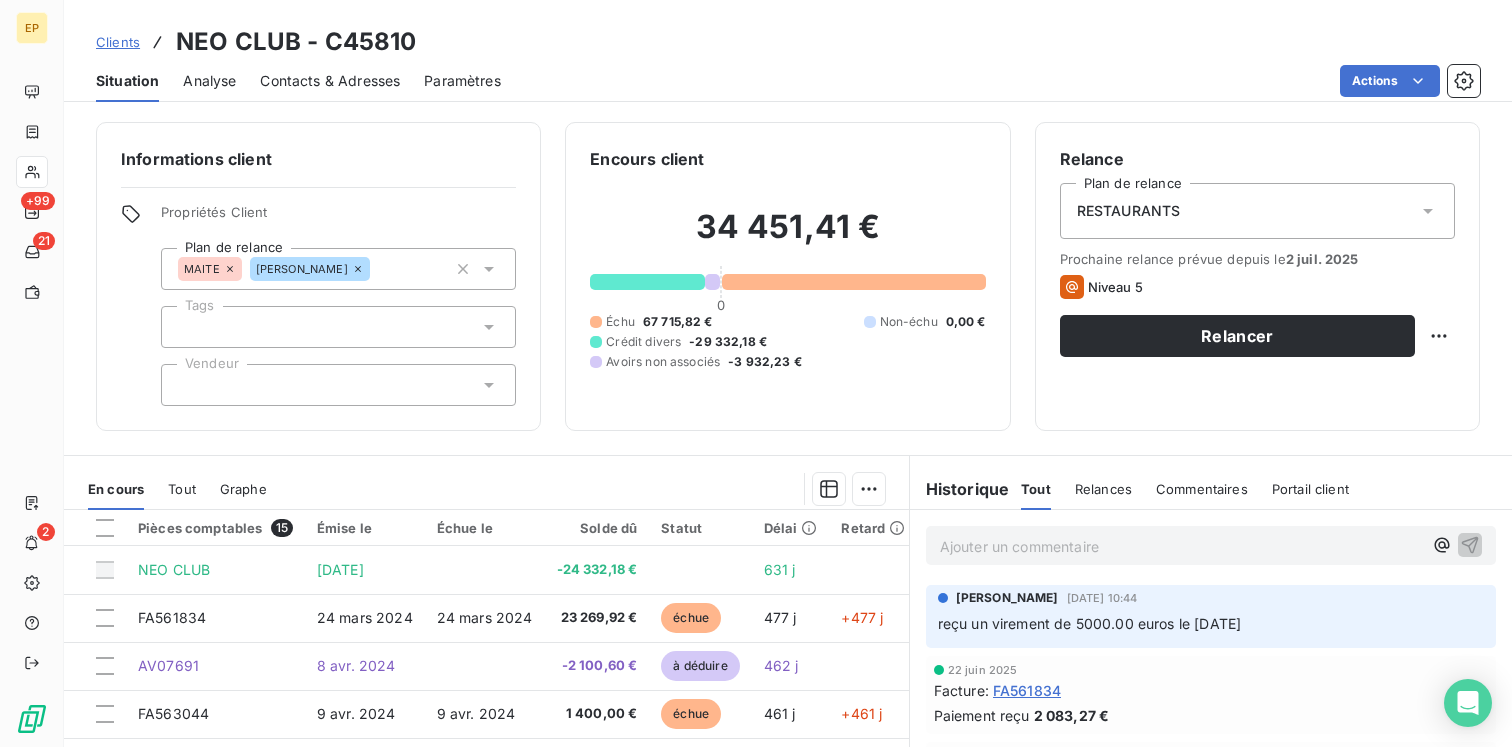 click at bounding box center [338, 385] 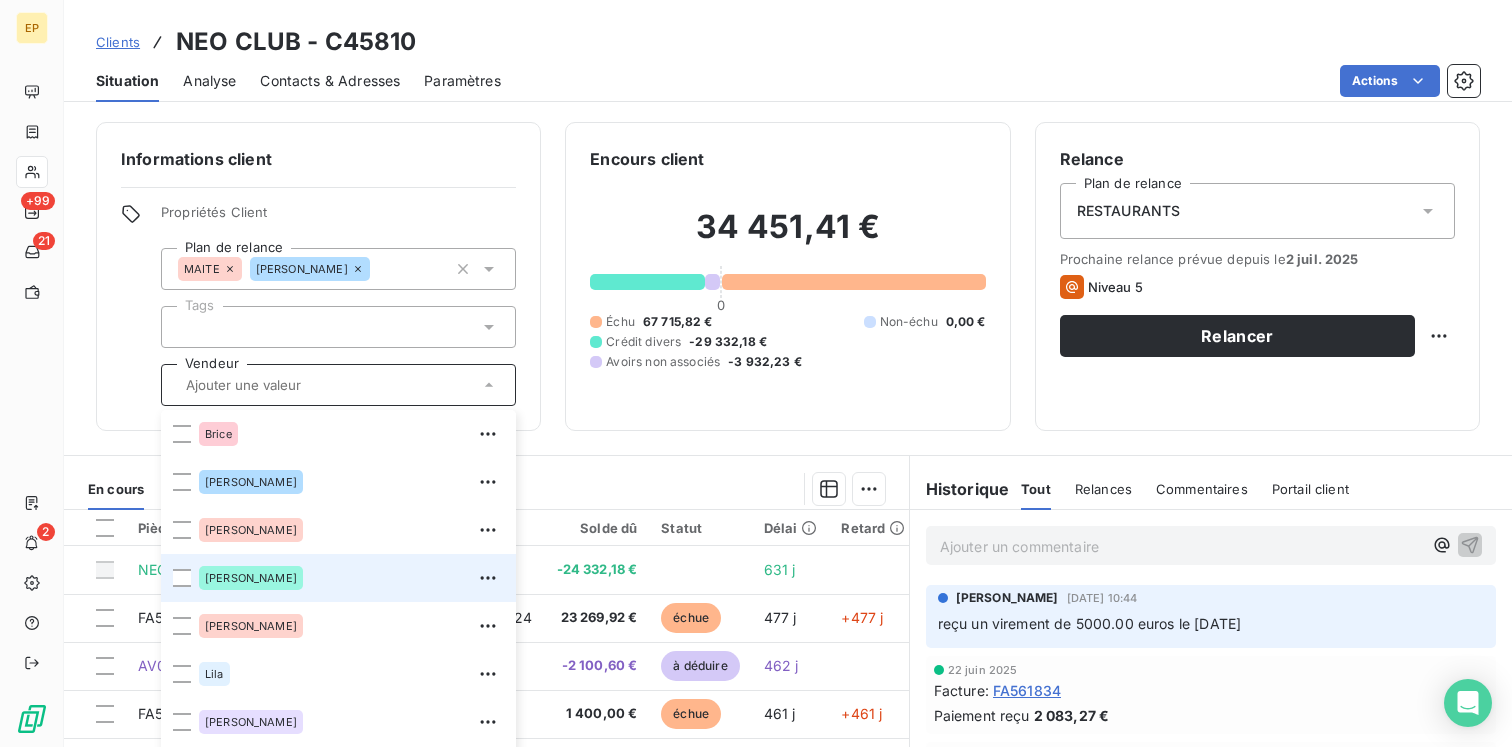 scroll, scrollTop: 96, scrollLeft: 0, axis: vertical 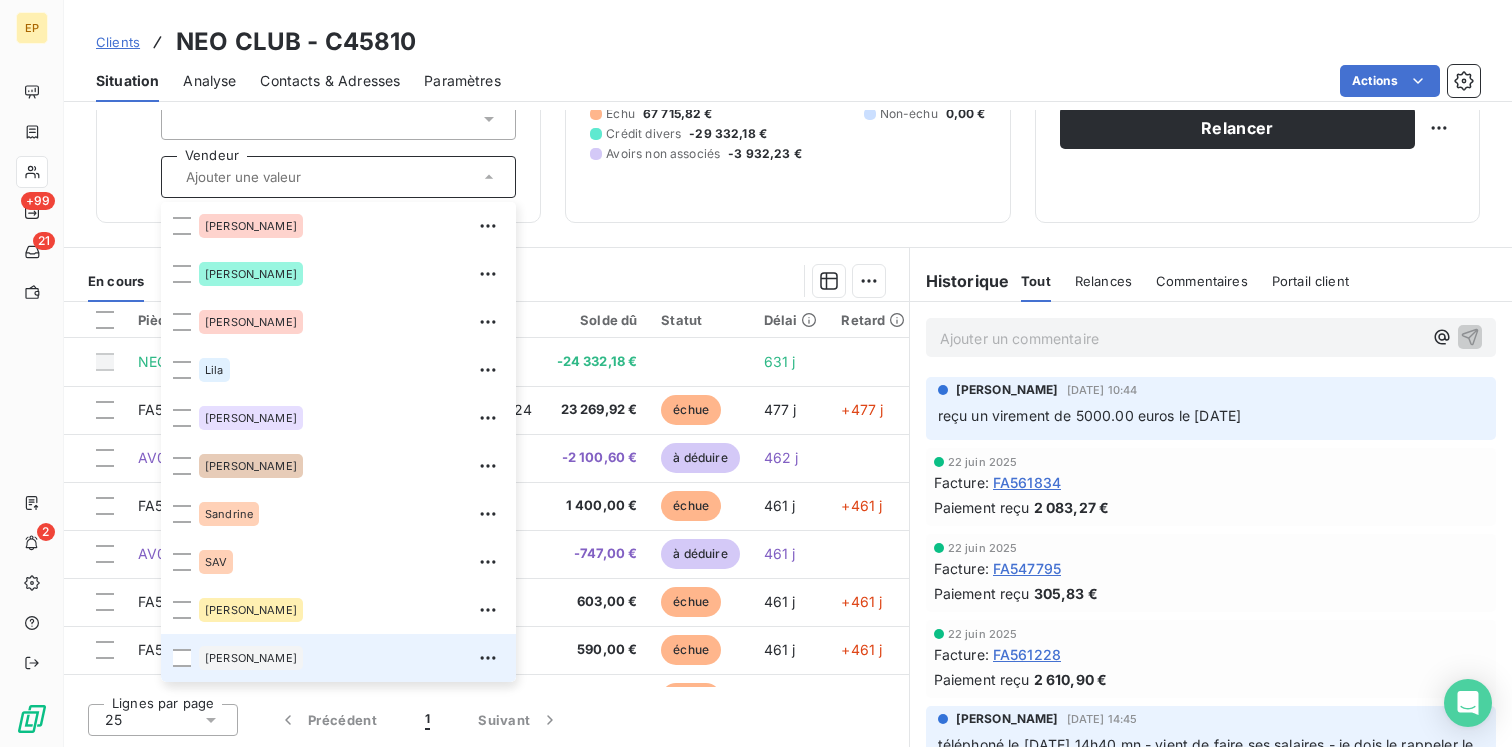 click on "[PERSON_NAME]" at bounding box center [251, 658] 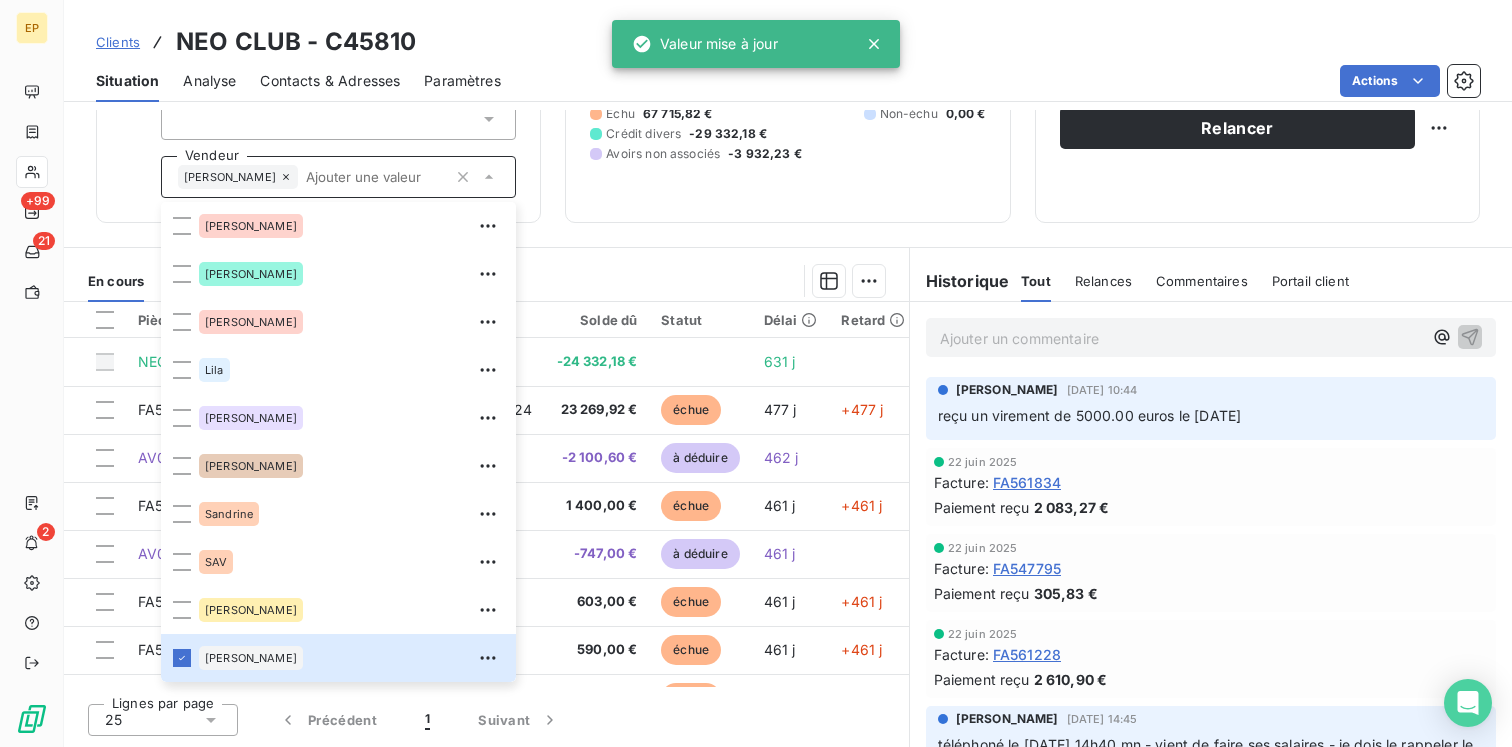 click on "Informations client Propriétés Client Plan de relance [PERSON_NAME] Vendeur [PERSON_NAME] [PERSON_NAME] [PERSON_NAME] [PERSON_NAME] [PERSON_NAME] SAV [PERSON_NAME] client   34 451,41 € 0 Échu 67 715,82 € Non-échu 0,00 €   Crédit divers -29 332,18 € Avoirs non associés -3 932,23 € Relance Plan de relance RESTAURANTS Prochaine relance prévue depuis le  [DATE] Niveau 5 Relancer En cours Tout Graphe Pièces comptables 15 Émise le Échue le Solde dû Statut Délai   Retard   NEO CLUB [DATE] -24 332,18 € 631 j FA561834 [DATE] [DATE] 23 269,92 € échue 477 j +477 j AV07691 [DATE] -2 100,60 € à déduire 462 j FA563044 [DATE] [DATE] 1 400,00 € échue 461 j +461 j AV07696 [DATE] -747,00 € à déduire 461 j FA563062 [DATE] [DATE] 603,00 € échue 461 j +461 j FA563041 [DATE] [DATE] 590,00 € échue 461 j +461 j FA563120 [DATE] [DATE] 521,30 € échue 460 j +460 j 1" at bounding box center [788, 428] 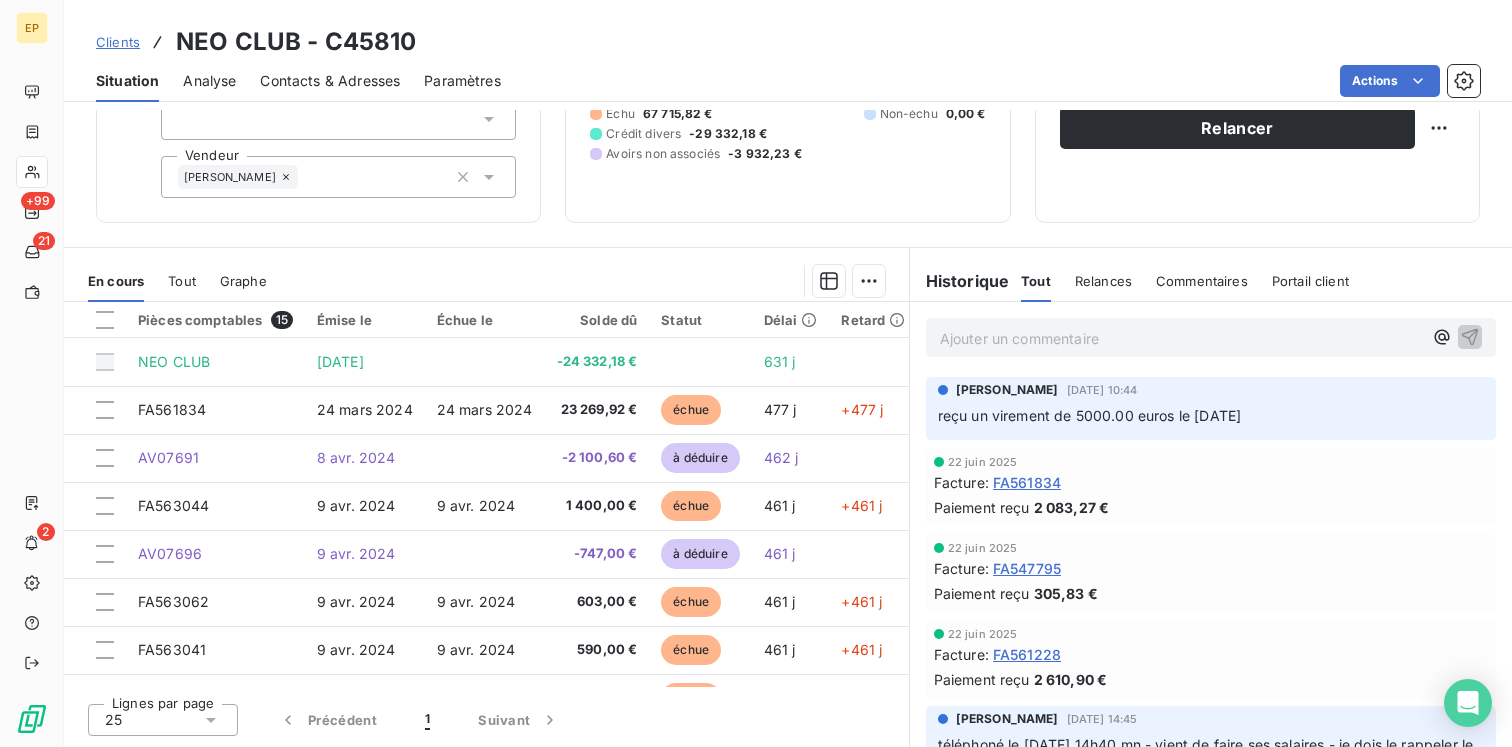 scroll, scrollTop: 0, scrollLeft: 0, axis: both 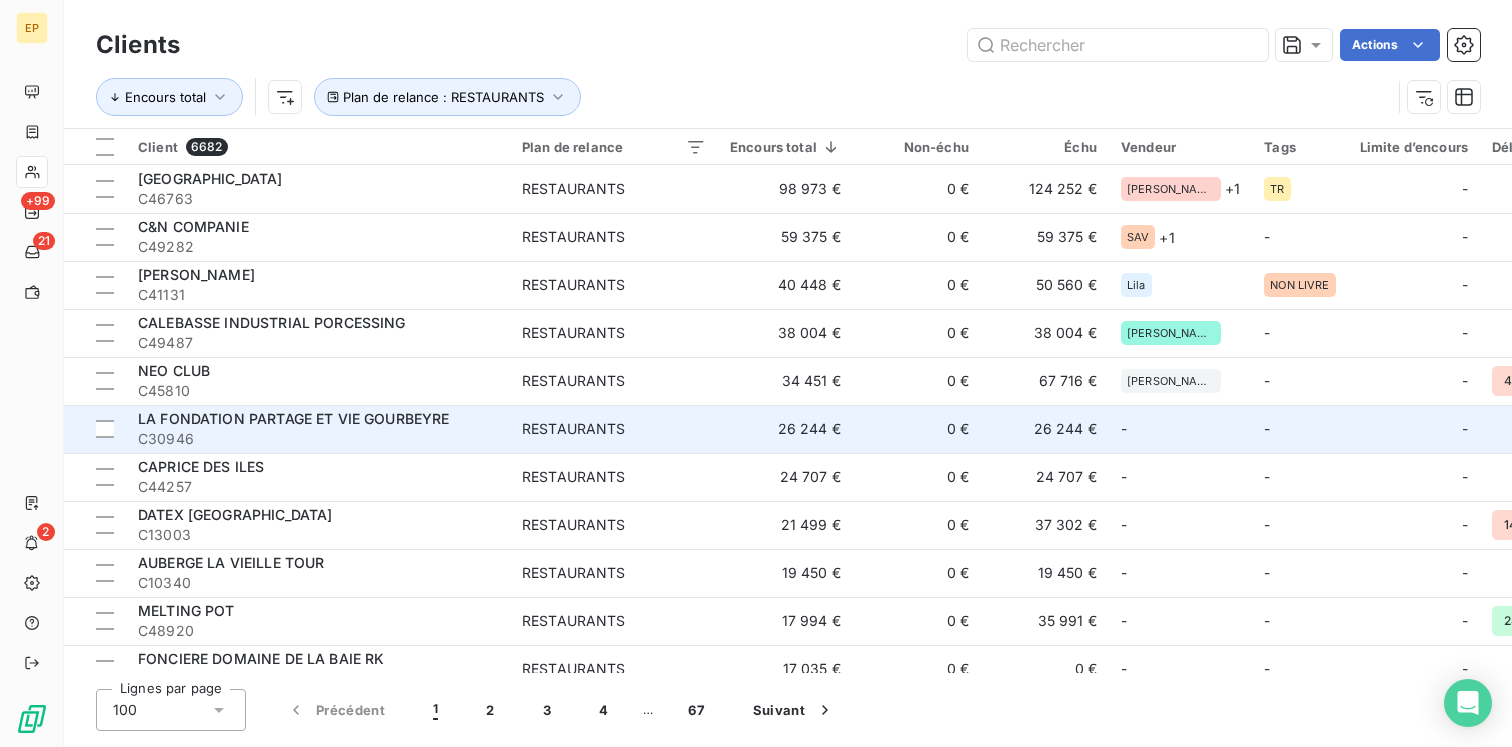 click on "C30946" at bounding box center [318, 439] 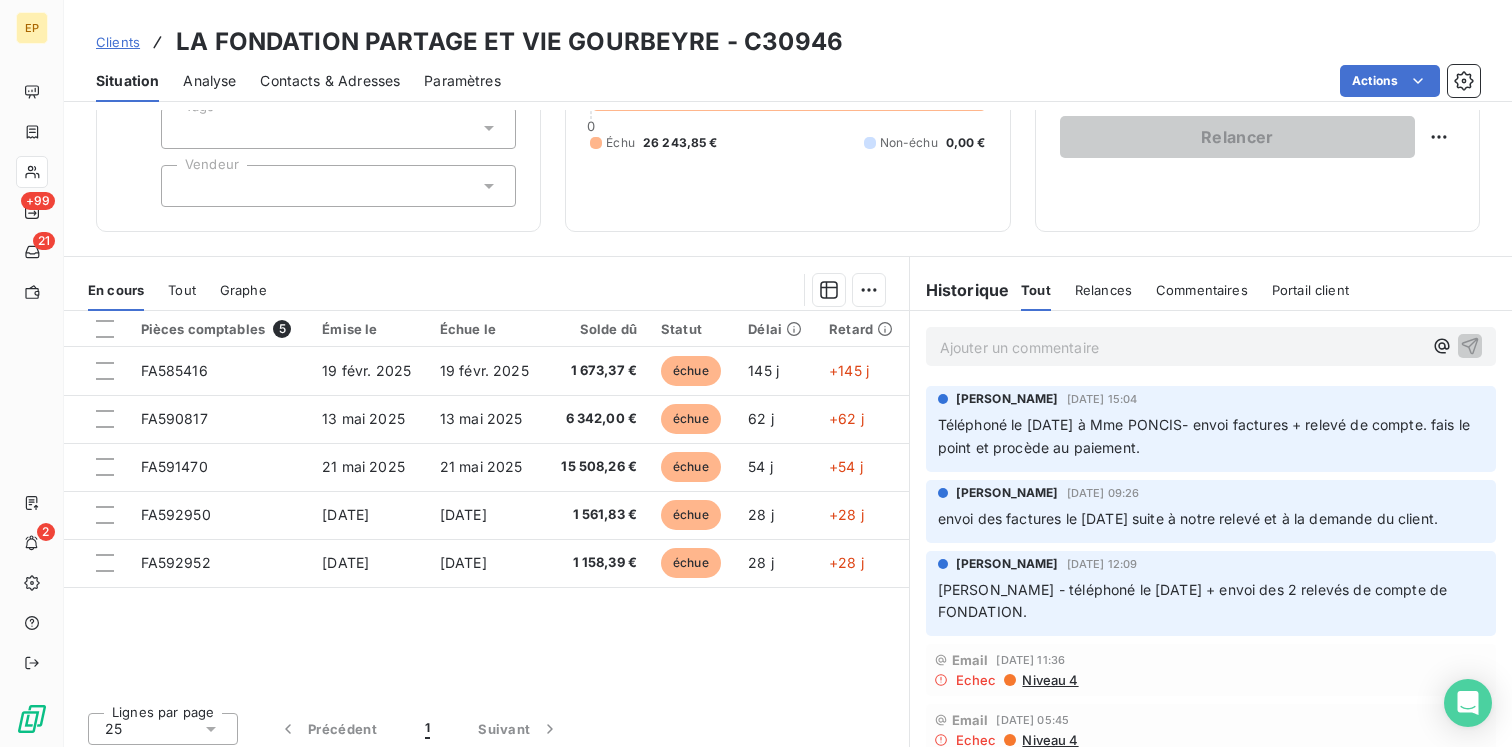 scroll, scrollTop: 208, scrollLeft: 0, axis: vertical 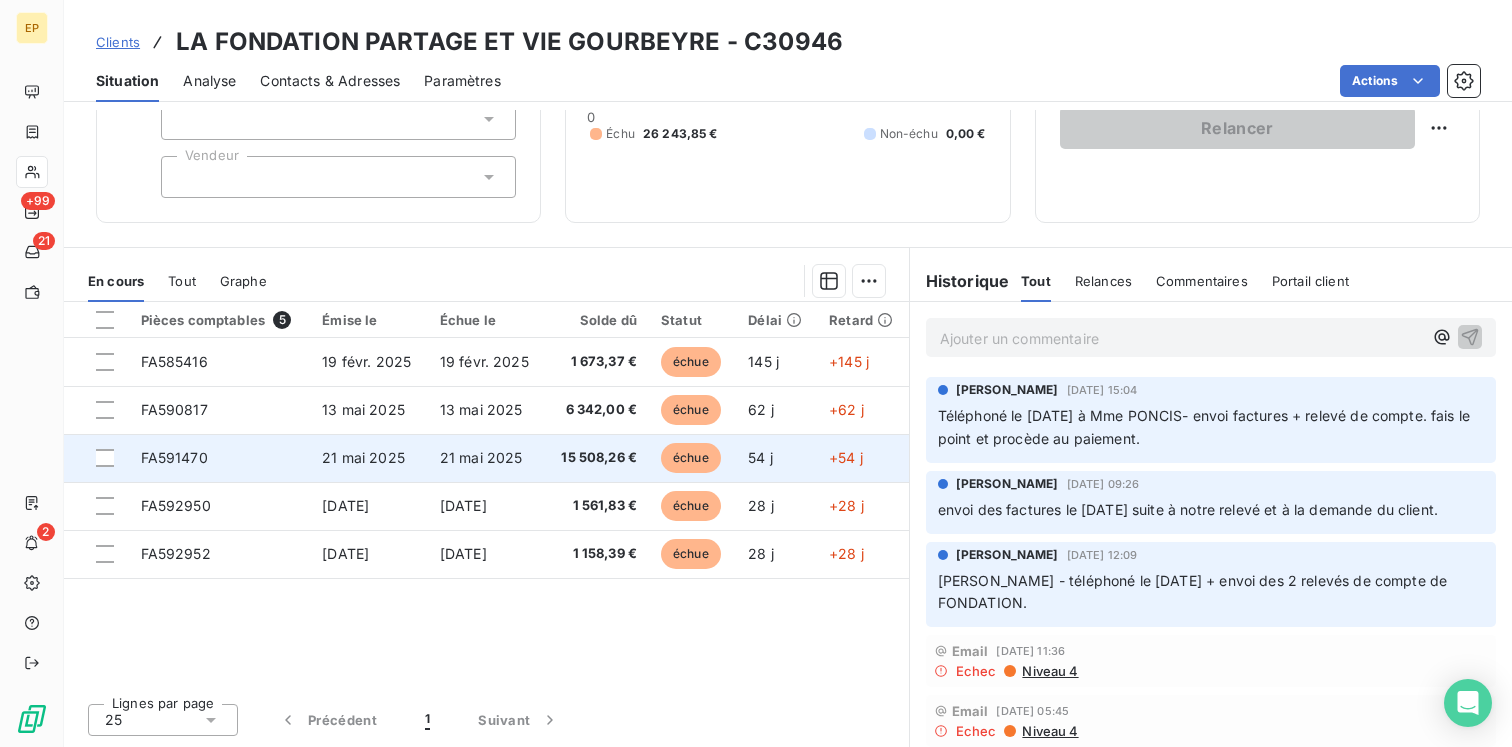 click on "21 mai 2025" at bounding box center (363, 457) 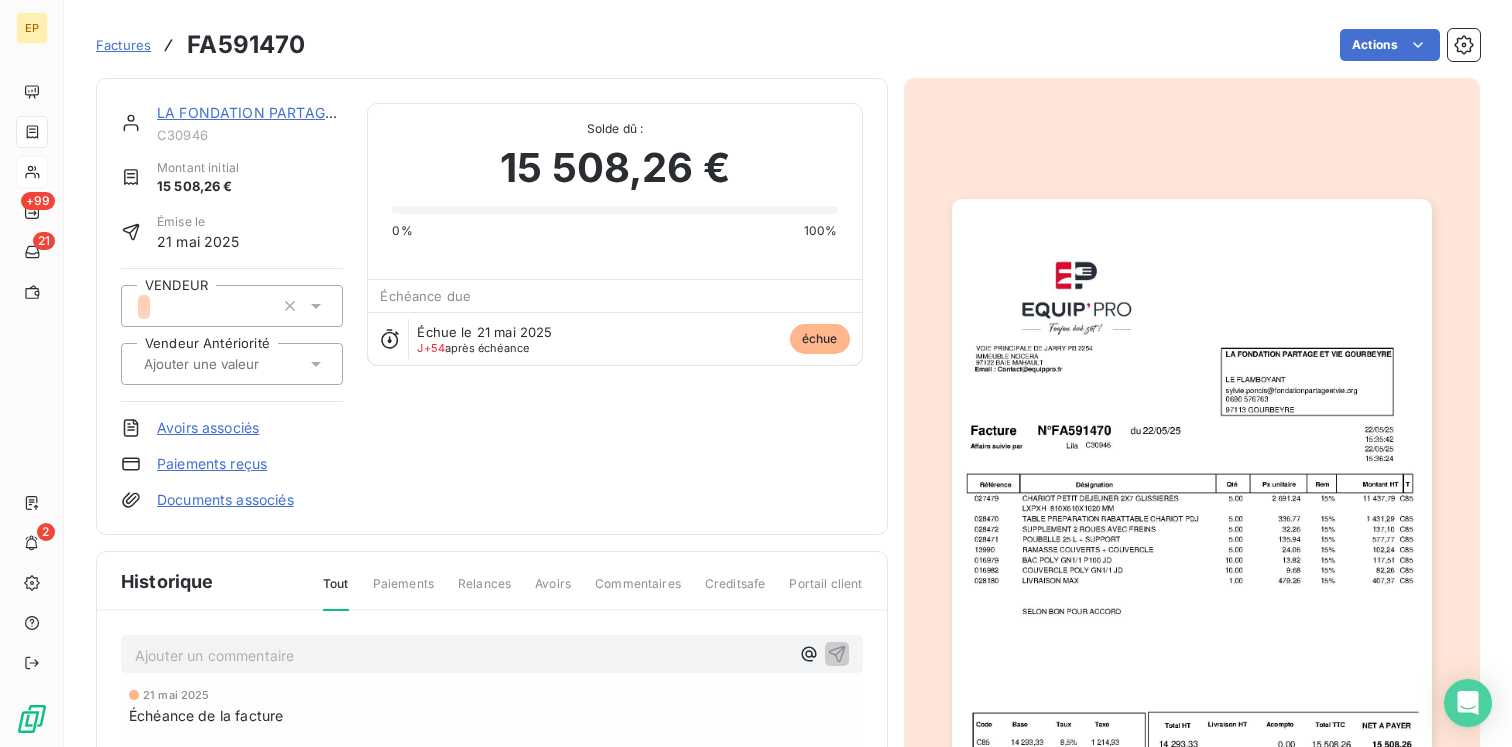 click at bounding box center [222, 364] 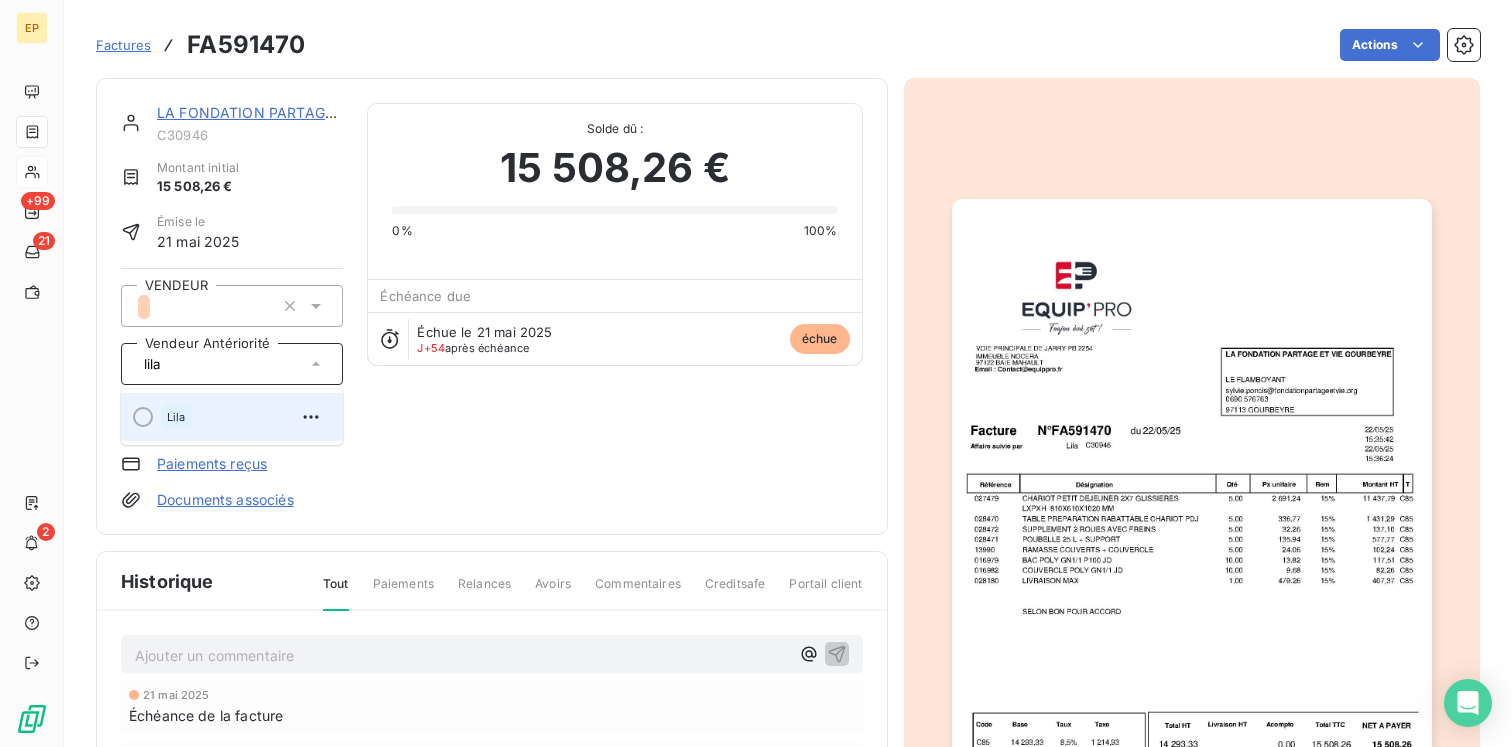 type on "lila" 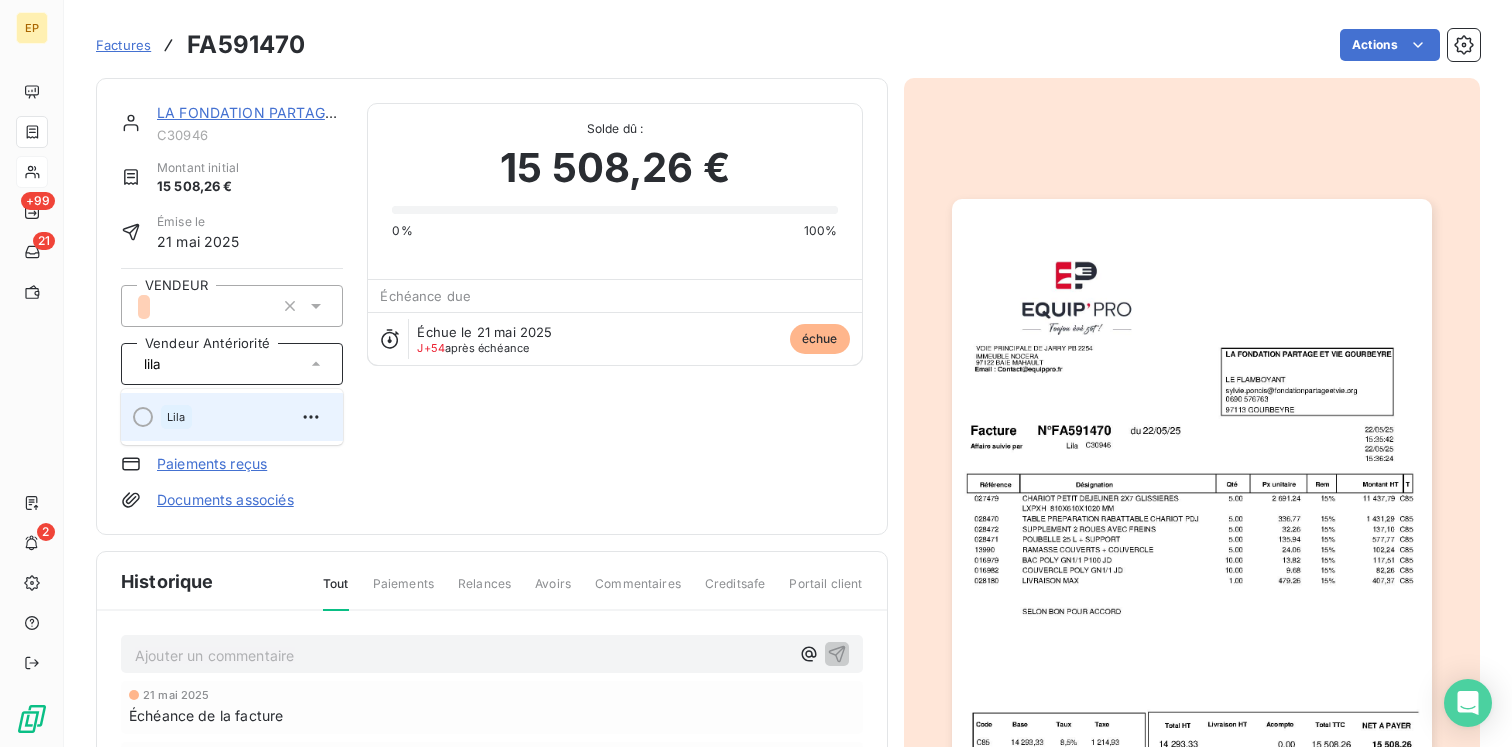 click on "Lila" at bounding box center [244, 417] 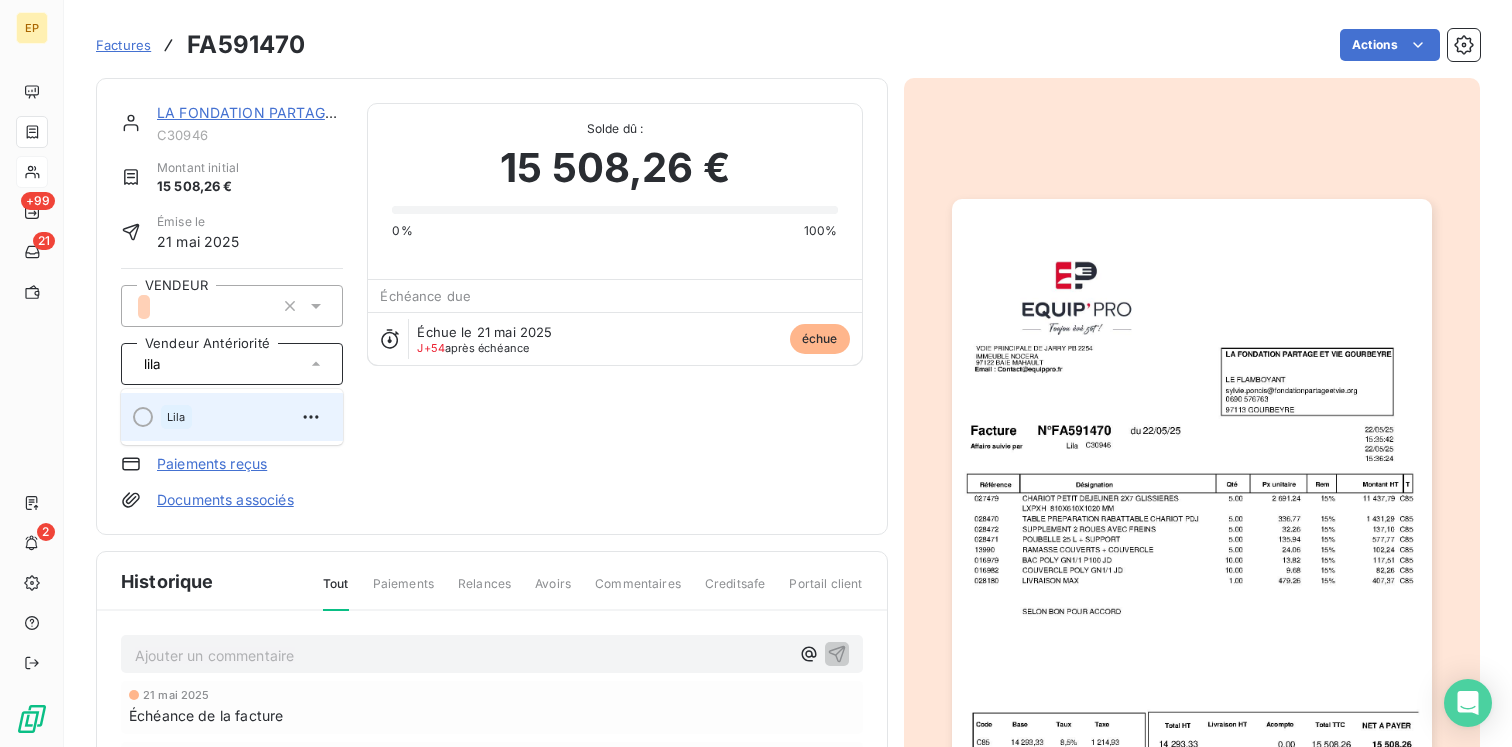 type 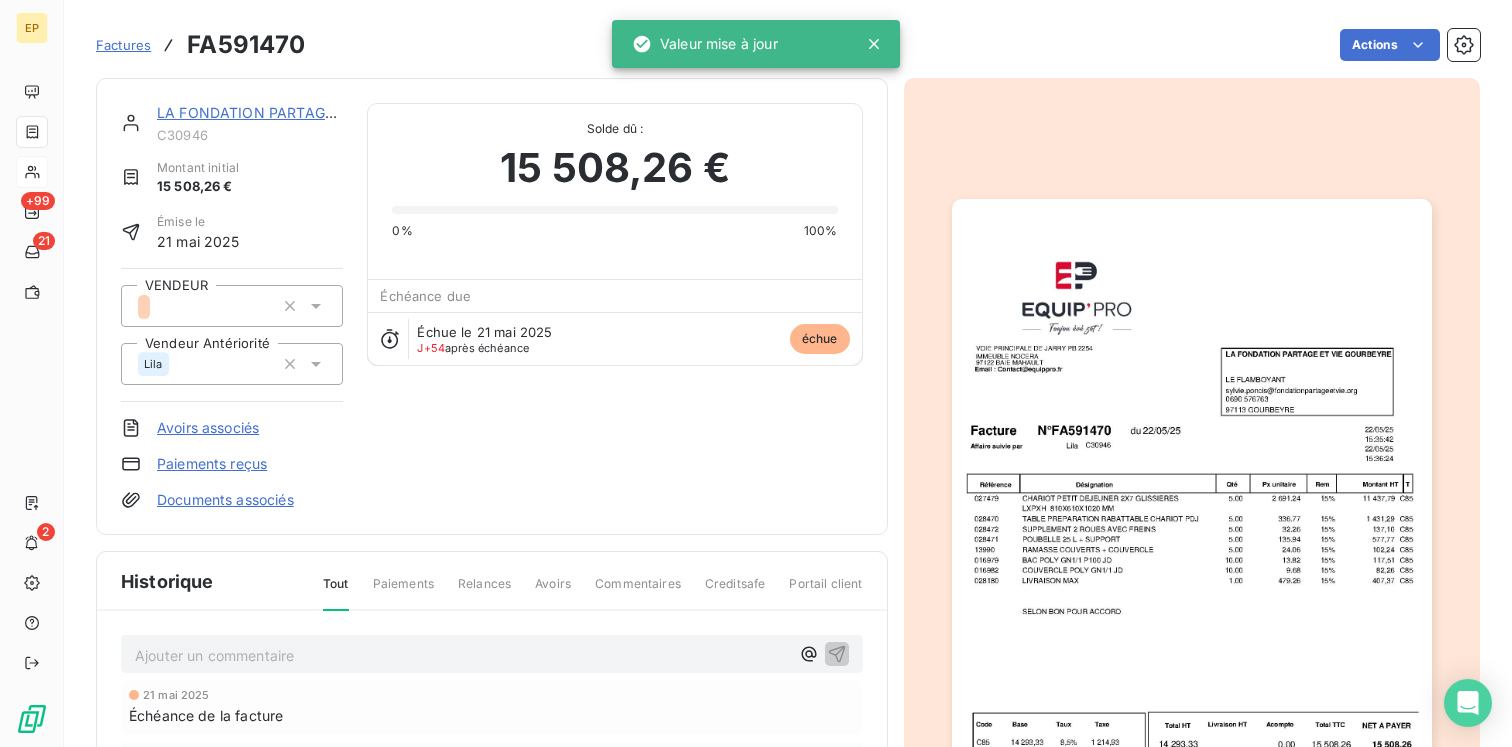 click on "Factures" at bounding box center (123, 45) 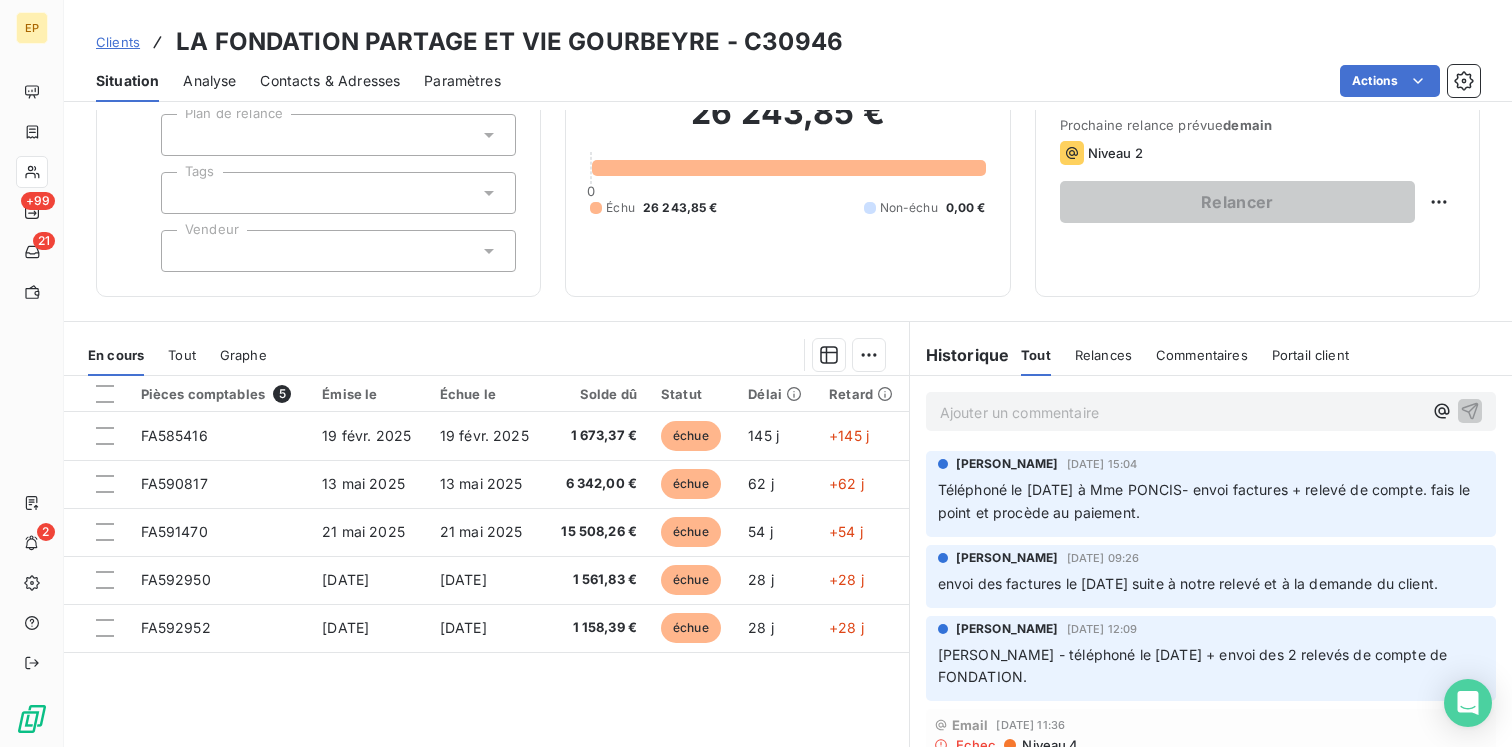scroll, scrollTop: 0, scrollLeft: 0, axis: both 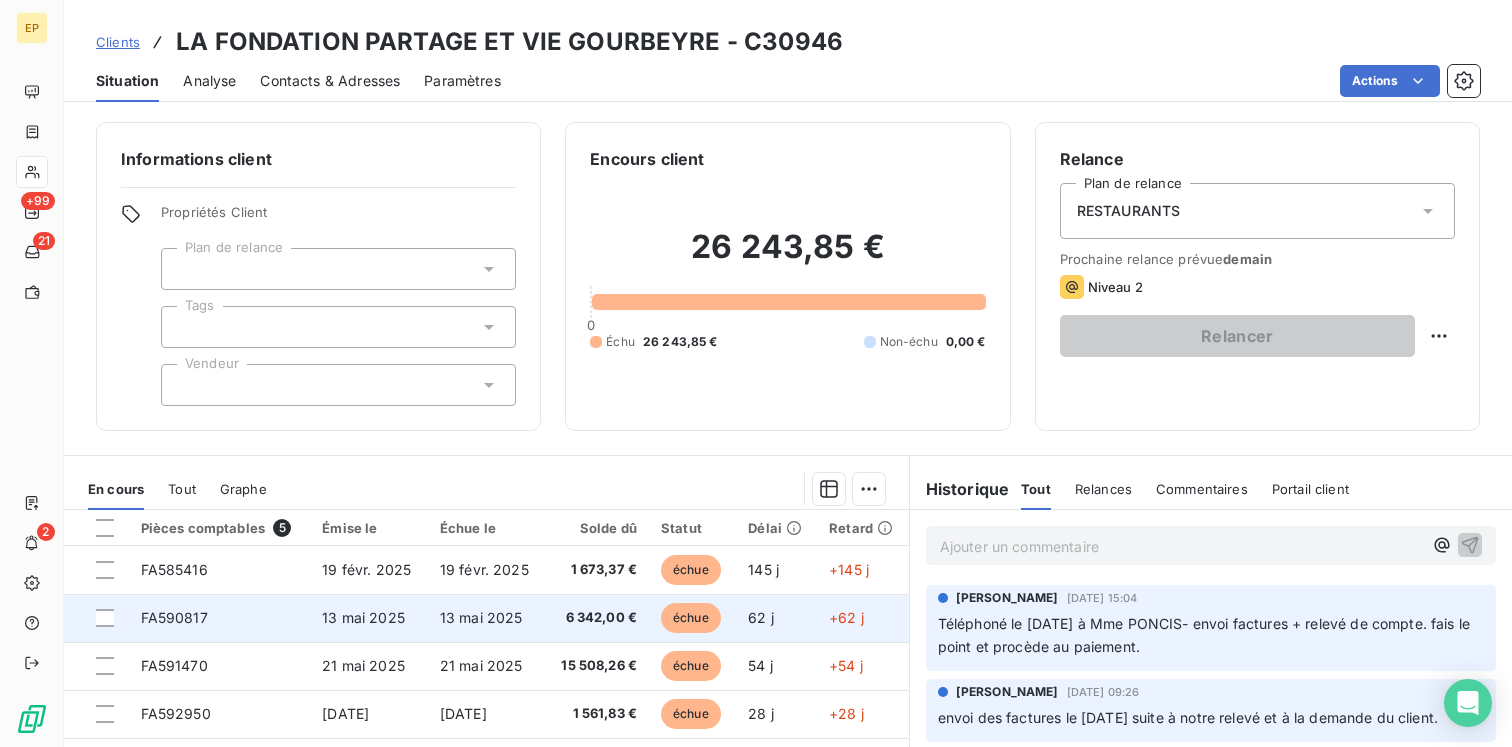 click on "13 mai 2025" at bounding box center (481, 617) 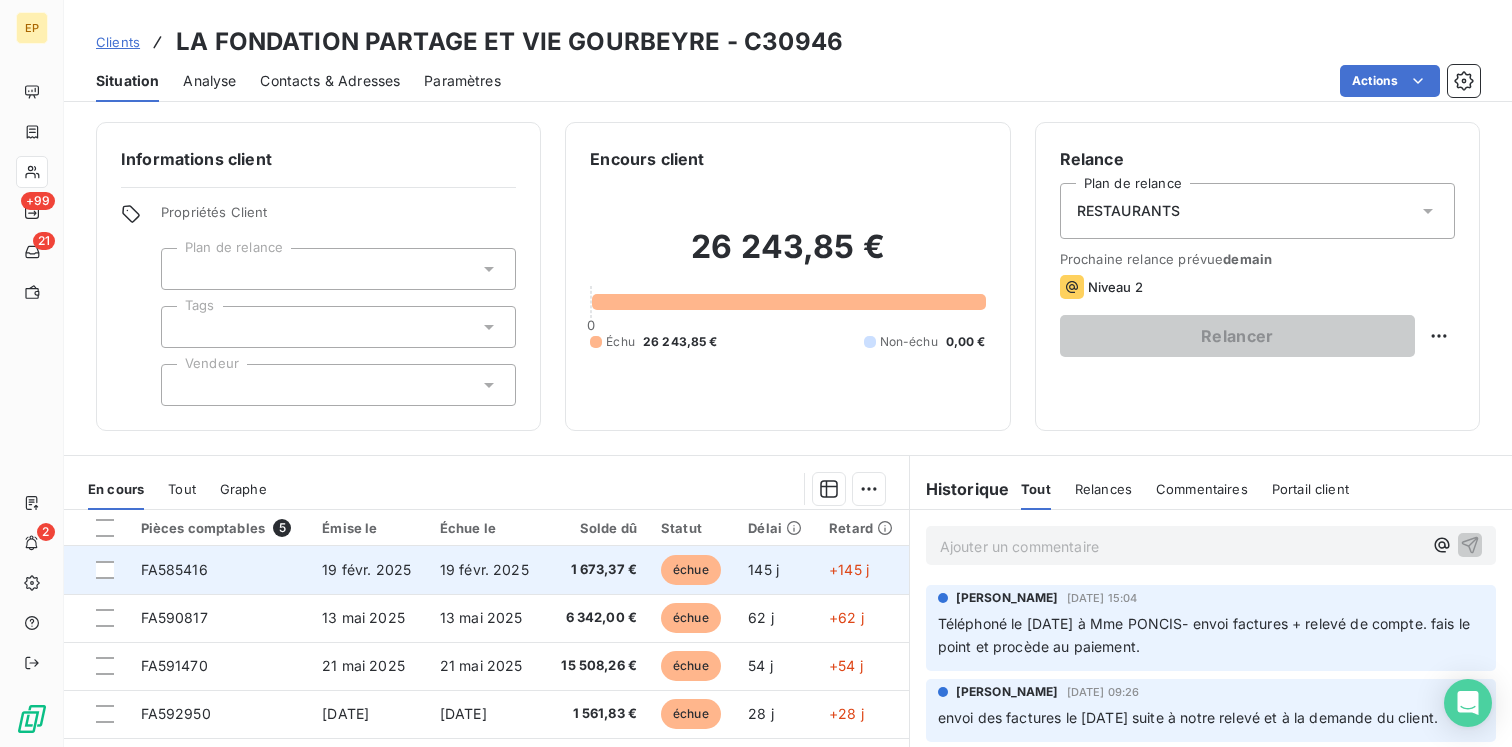 click on "19 févr. 2025" at bounding box center (366, 569) 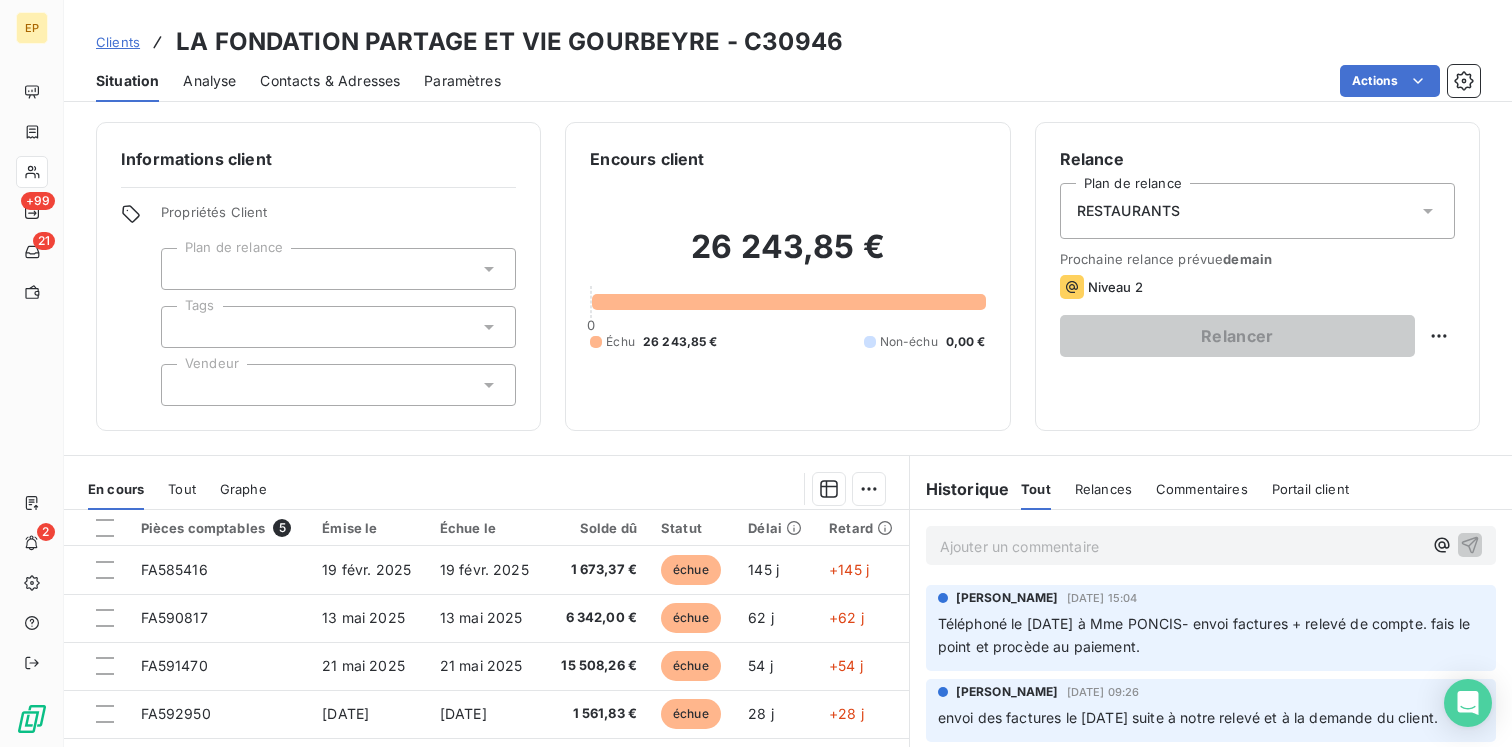 click at bounding box center [338, 385] 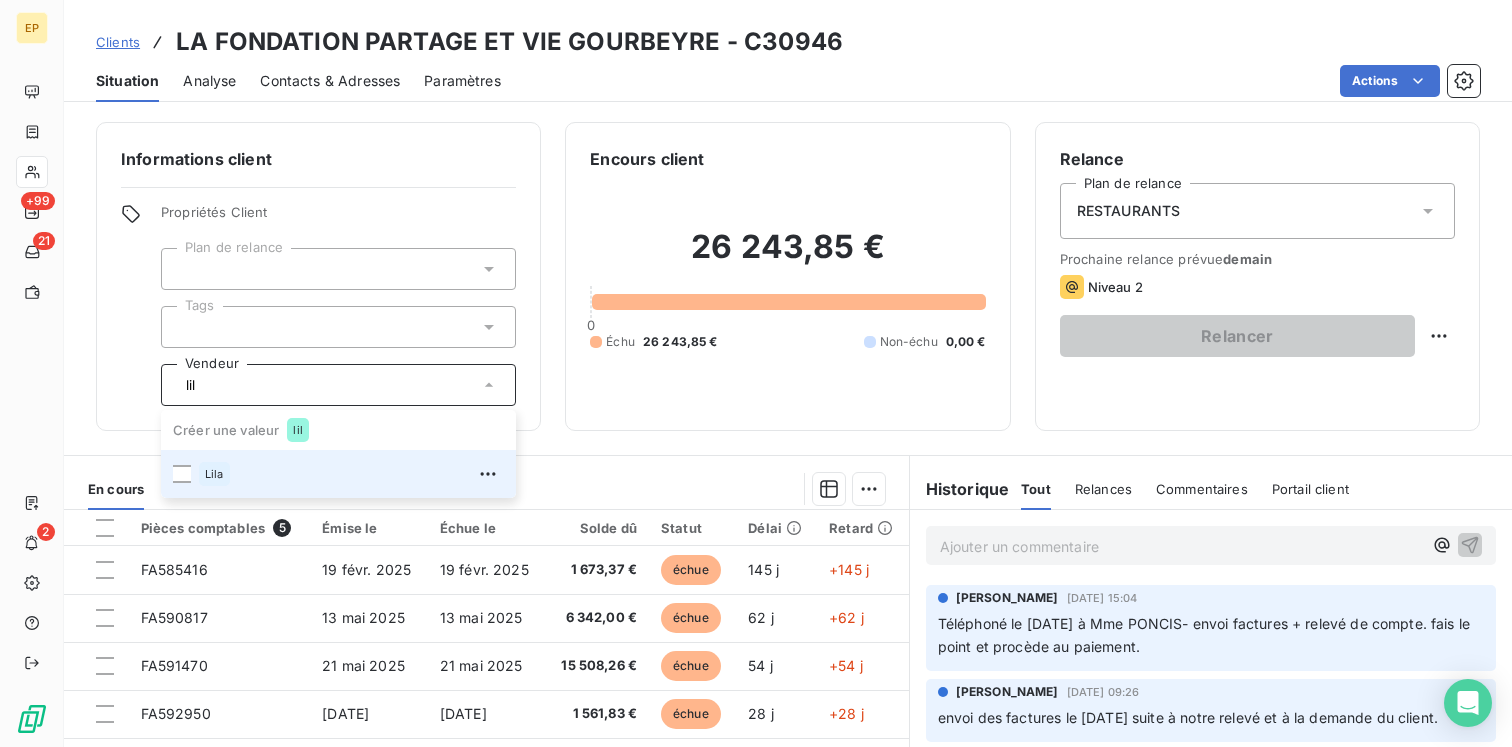 click on "Lila" at bounding box center (338, 474) 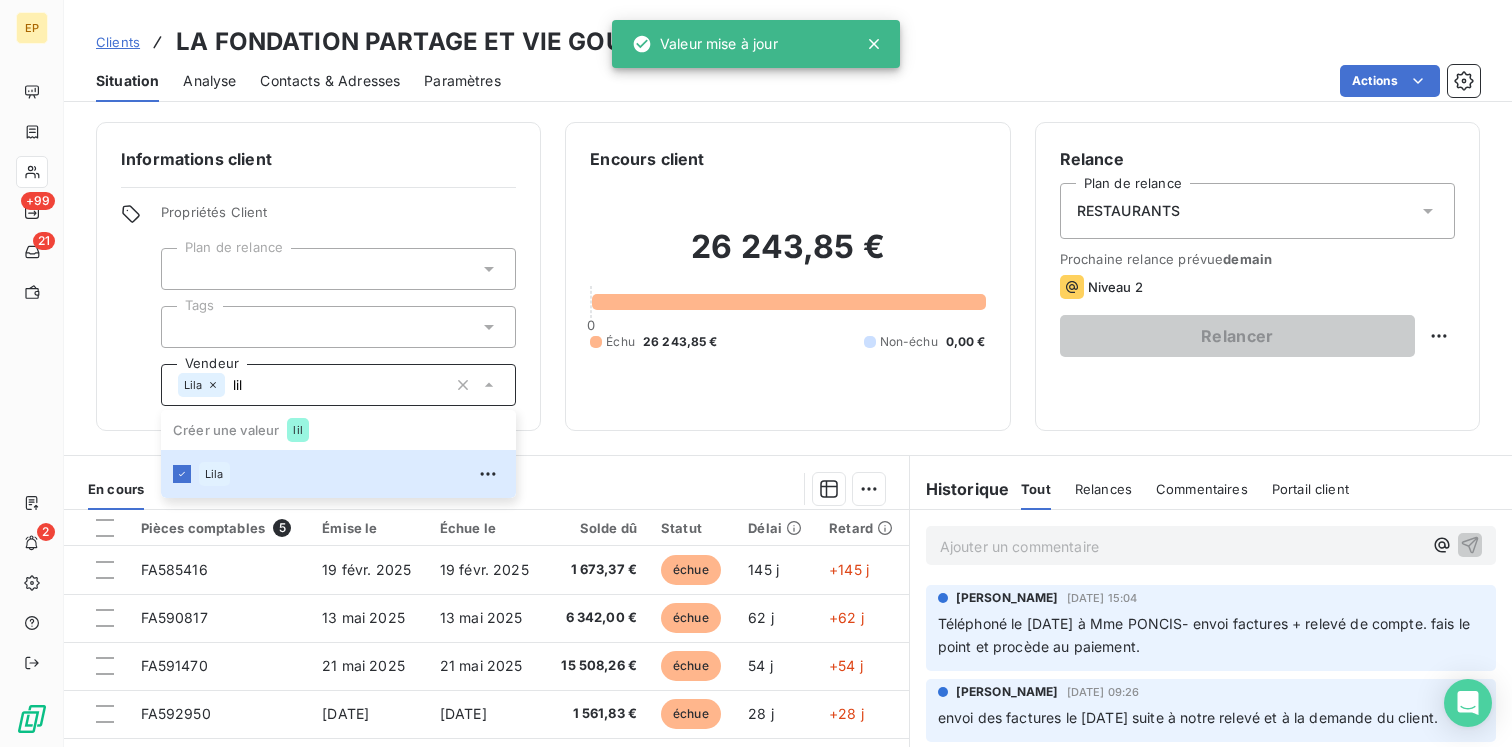 click on "Informations client Propriétés Client Plan de relance Tags Vendeur [PERSON_NAME] une valeur   lil Lila Encours client   26 243,85 € 0 Échu 26 243,85 € Non-échu 0,00 €   Relance Plan de relance RESTAURANTS Prochaine relance prévue  [DATE] Niveau 2 Relancer En cours Tout Graphe Pièces comptables 5 Émise le Échue le Solde dû Statut Délai   Retard   FA585416 [DATE] [DATE] 1 673,37 € échue 145 j +145 j FA590817 [DATE] [DATE] 6 342,00 € échue 62 j +62 j FA591470 [DATE] [DATE] 15 508,26 € échue 54 j +54 j FA592950 [DATE] [DATE] 1 561,83 € échue 28 j +28 j FA592952 [DATE] [DATE] 1 158,39 € échue 28 j +28 j Lignes par page 25 Précédent 1 Suivant Historique Tout Relances Commentaires Portail client Tout Relances Commentaires Portail client Ajouter un commentaire ﻿ [PERSON_NAME] [DATE] 15:04 [PERSON_NAME] [DATE] 09:26 [PERSON_NAME] [DATE] 12:09 Email [DATE] 11:36 Echec  :" at bounding box center [788, 428] 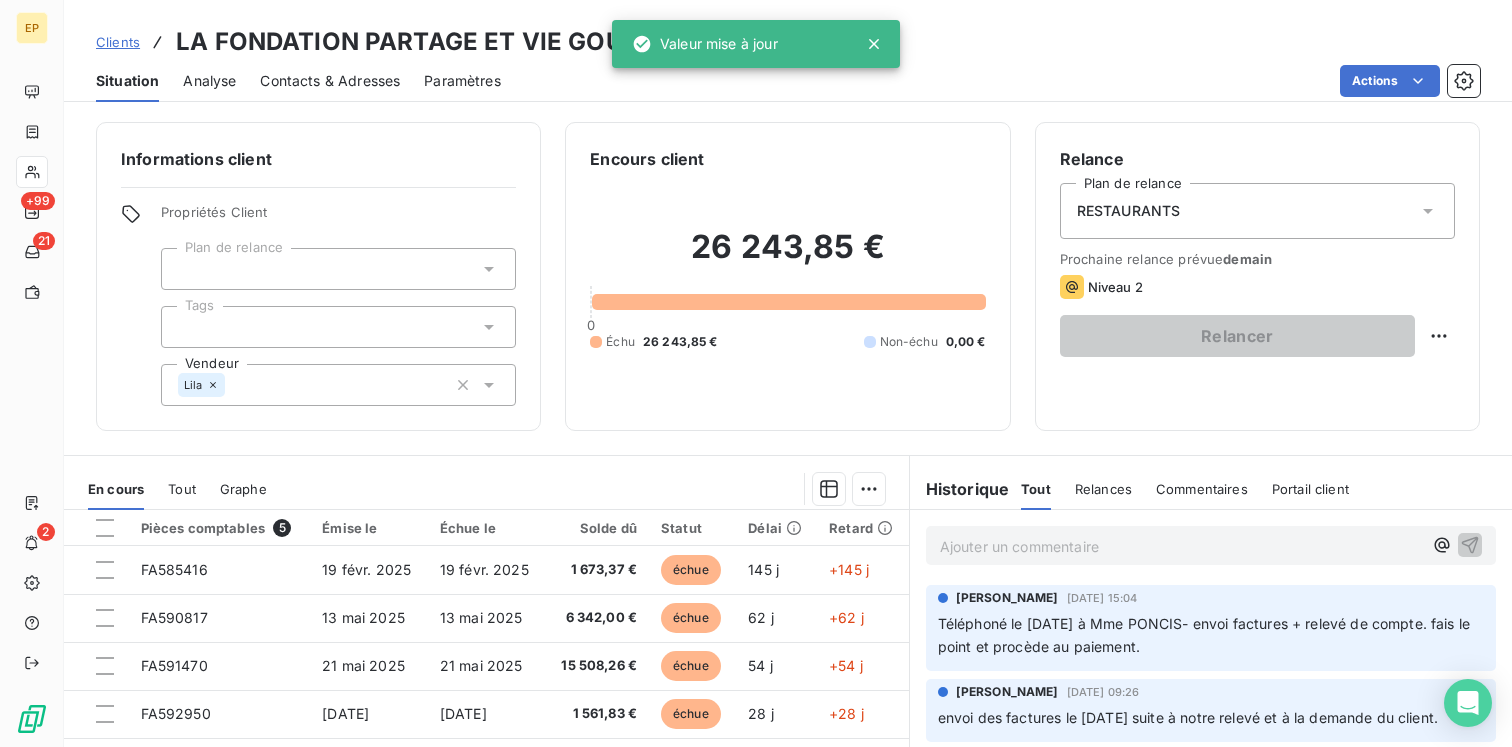 scroll, scrollTop: 208, scrollLeft: 0, axis: vertical 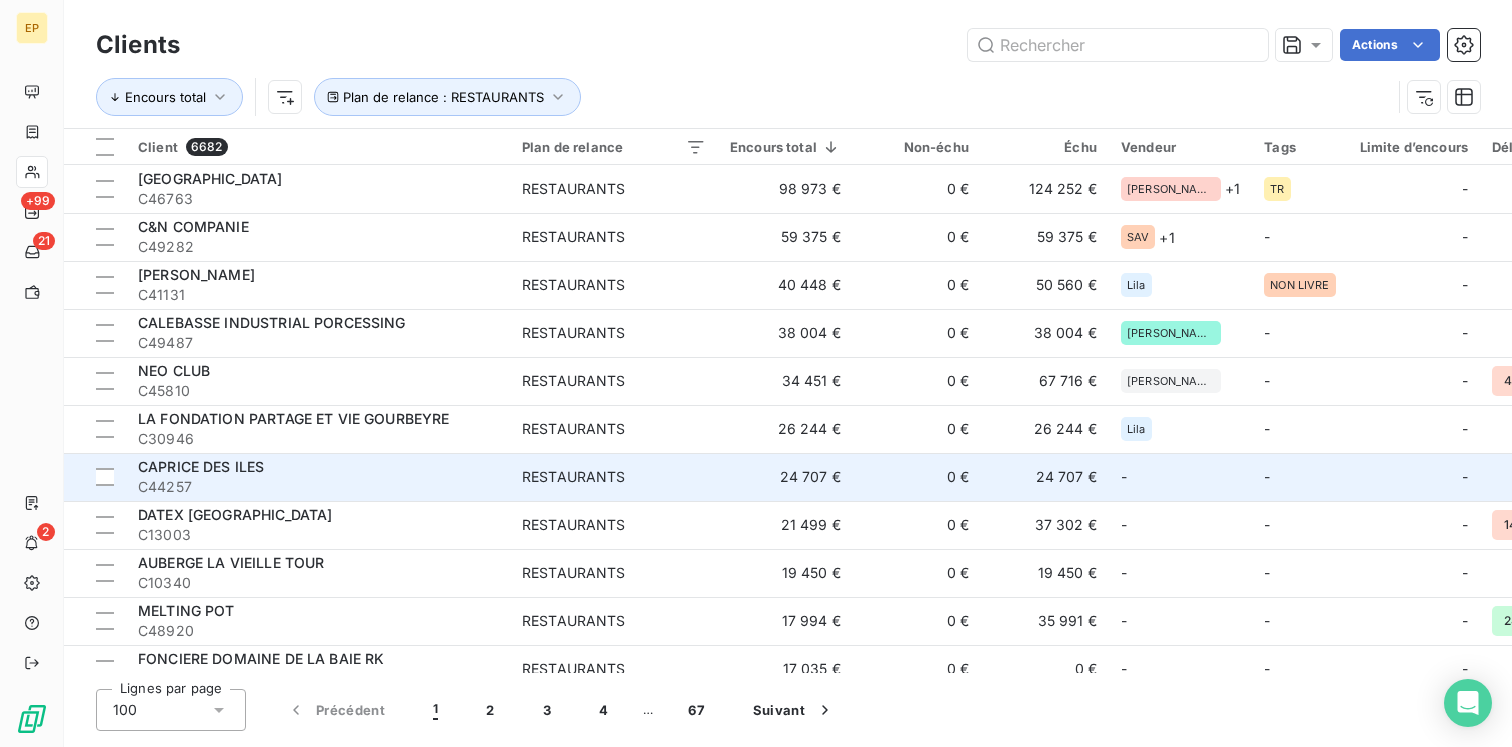 click on "C44257" at bounding box center [318, 487] 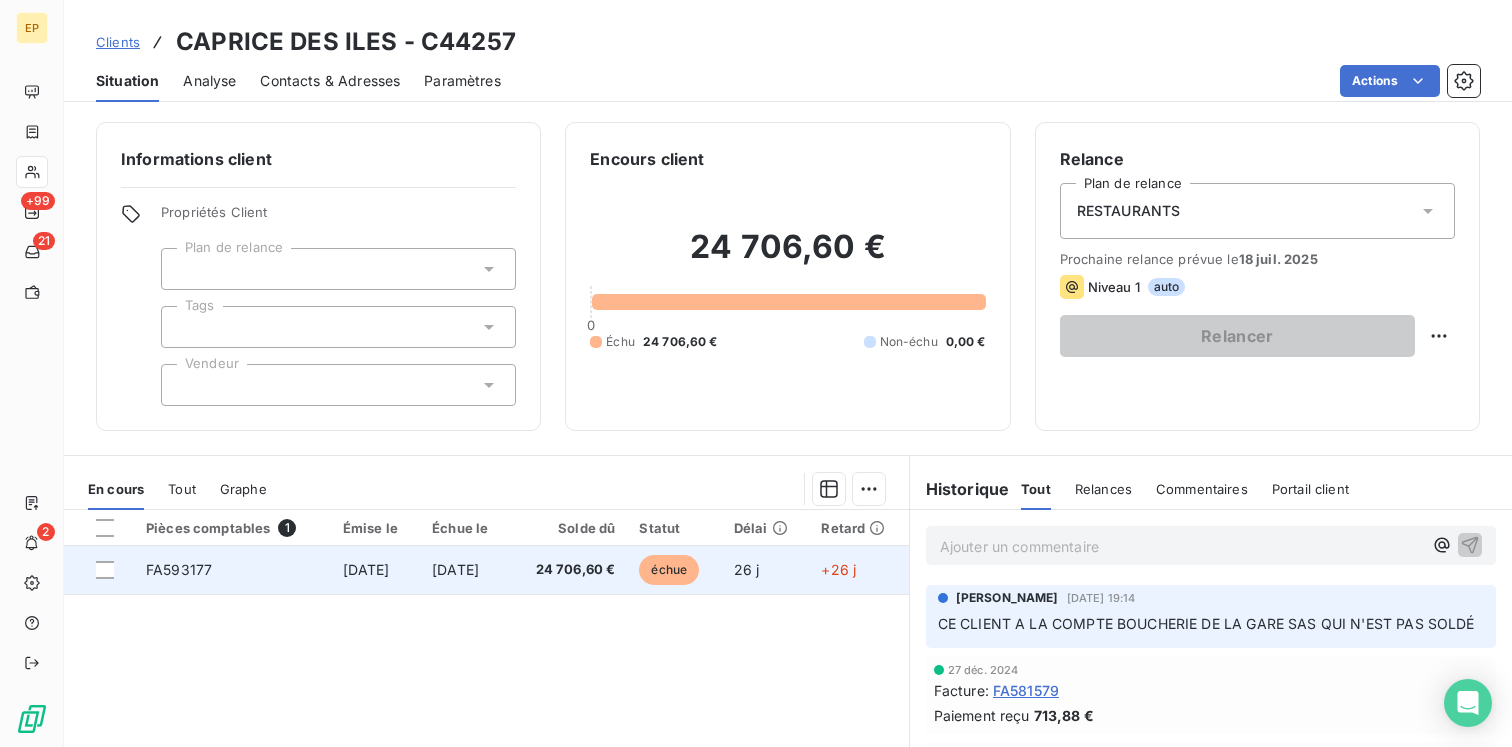 click on "[DATE]" at bounding box center [375, 570] 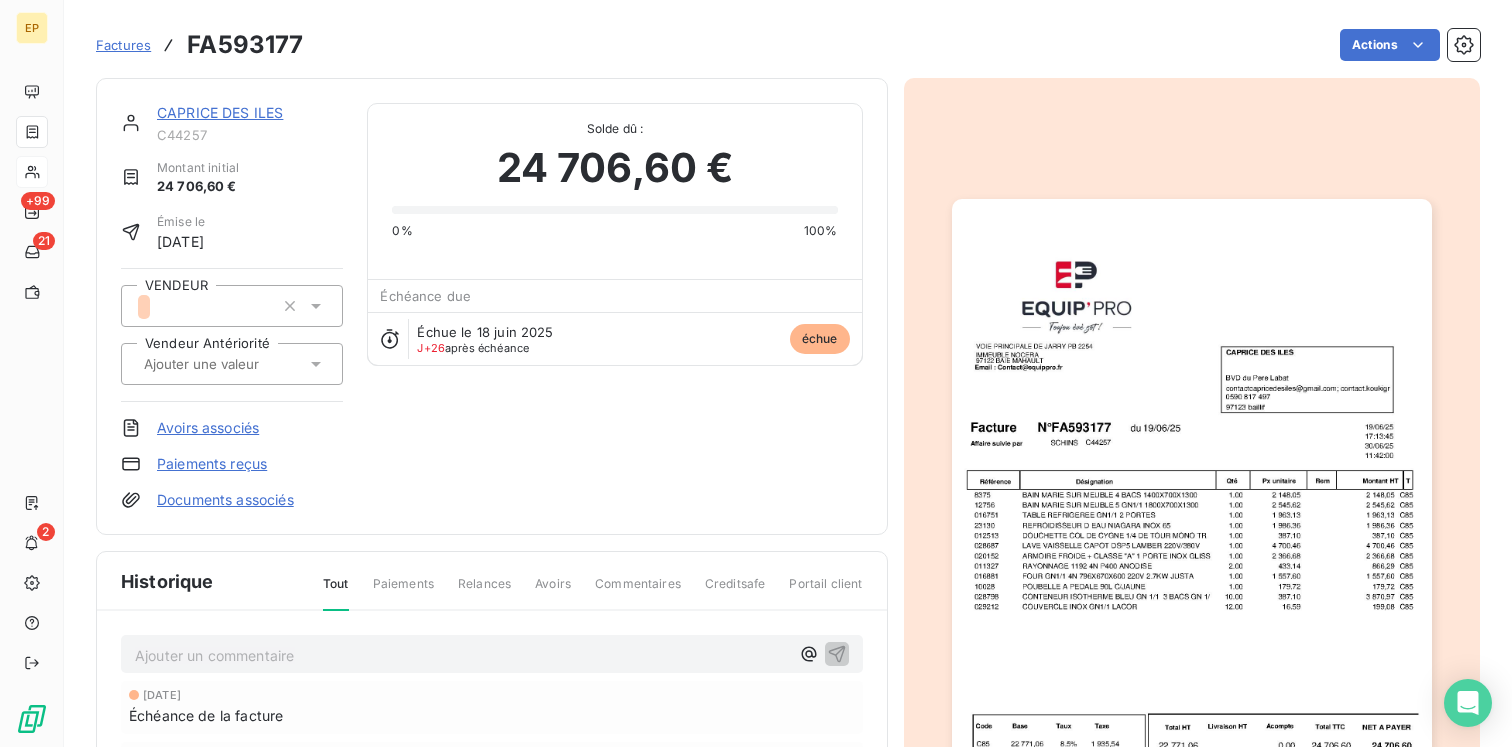 click 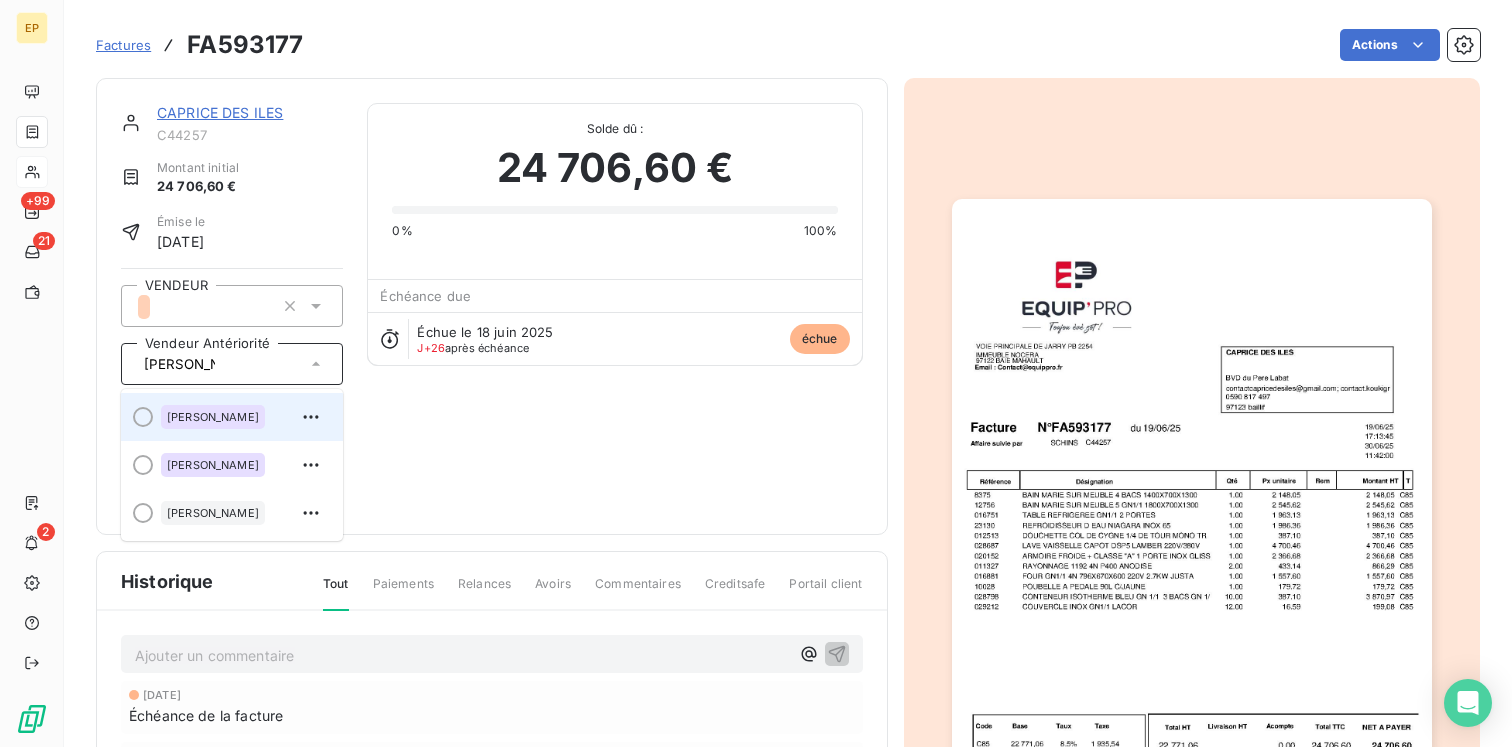 type on "[PERSON_NAME]" 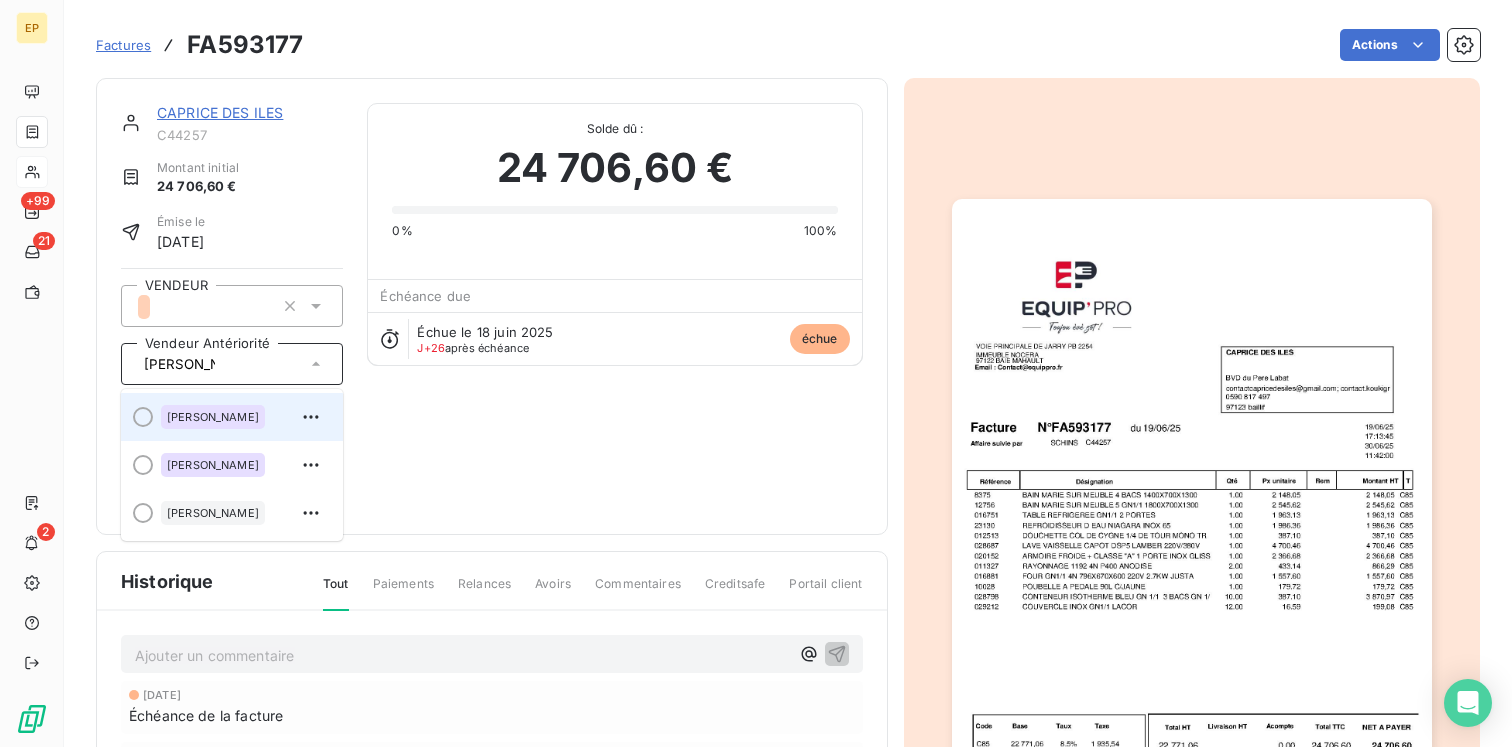 click on "[PERSON_NAME]" at bounding box center [213, 417] 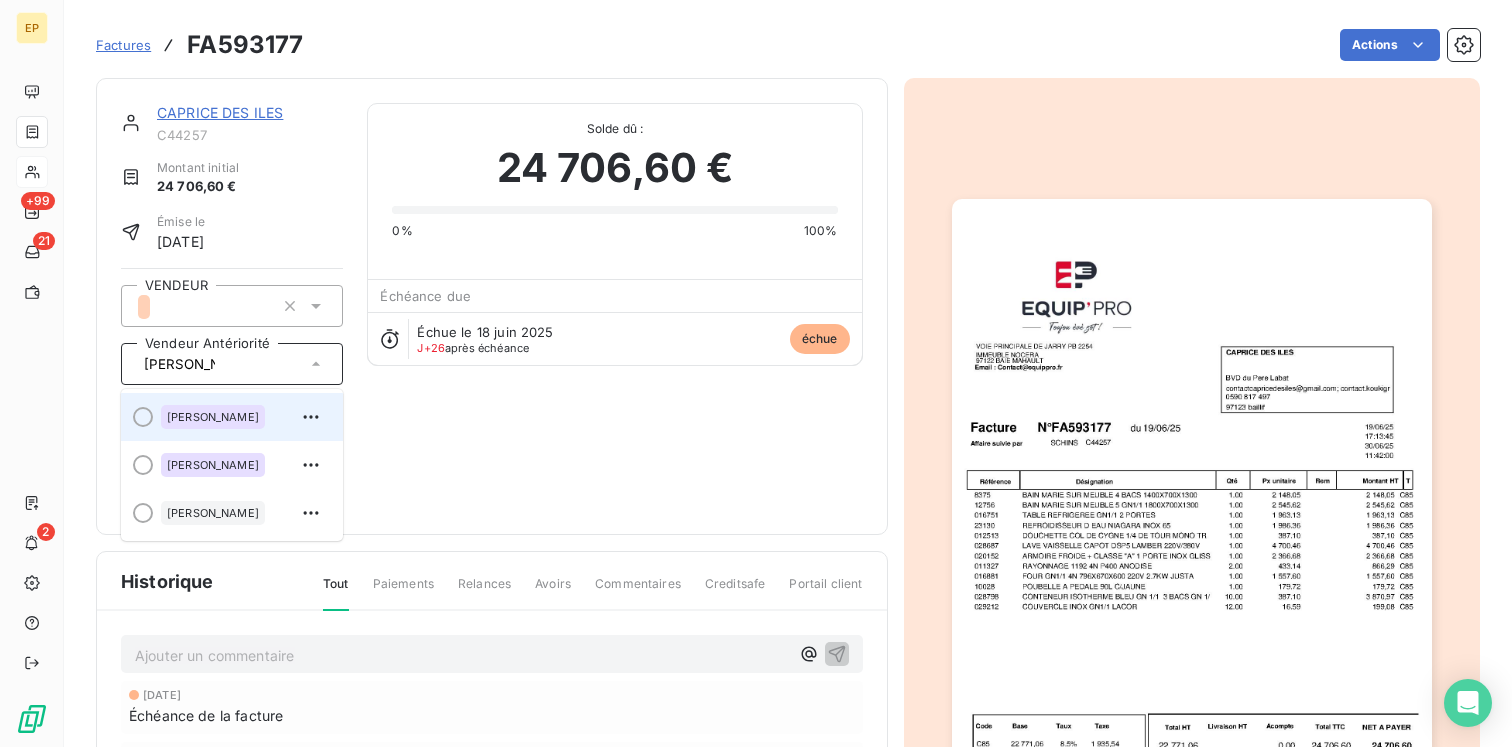 type 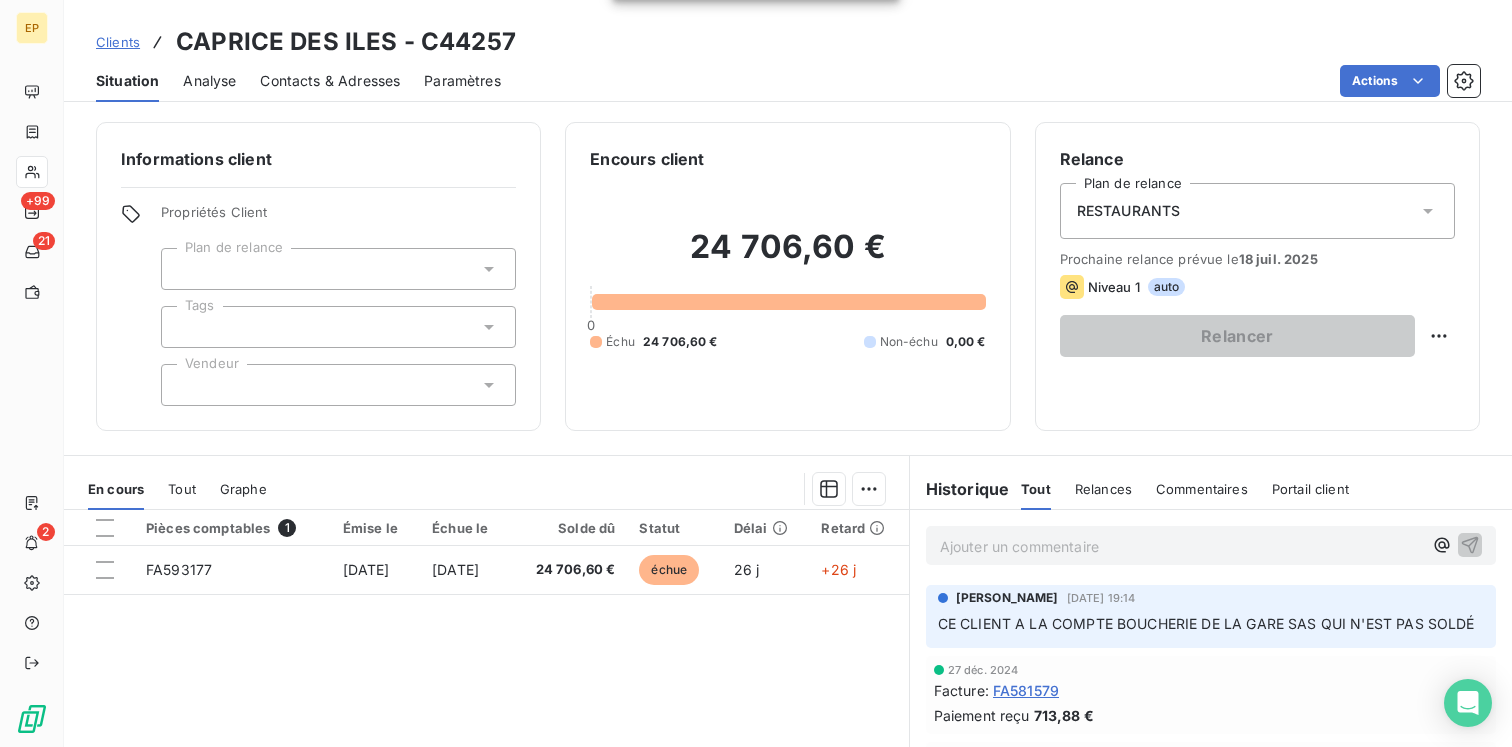click at bounding box center (338, 385) 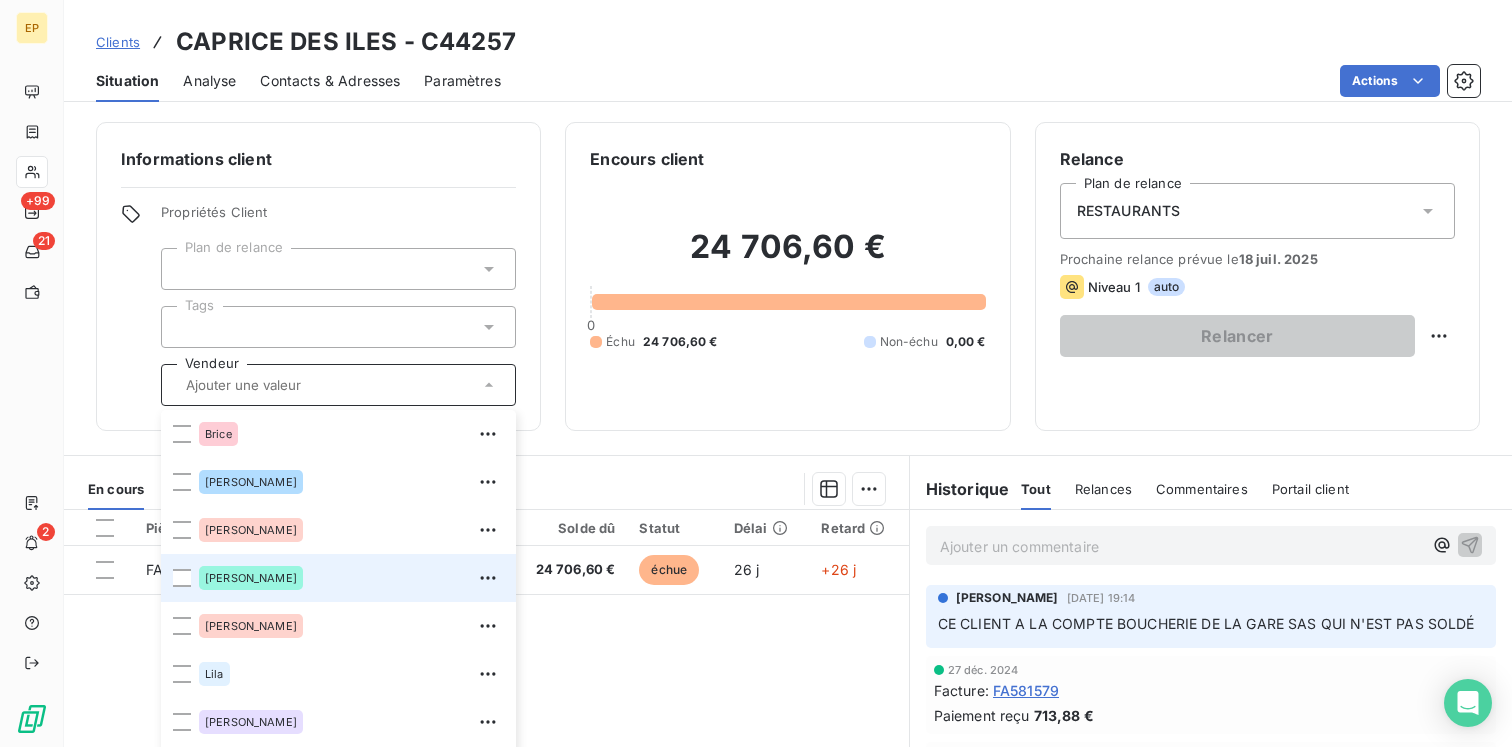 click on "[PERSON_NAME]" at bounding box center [251, 578] 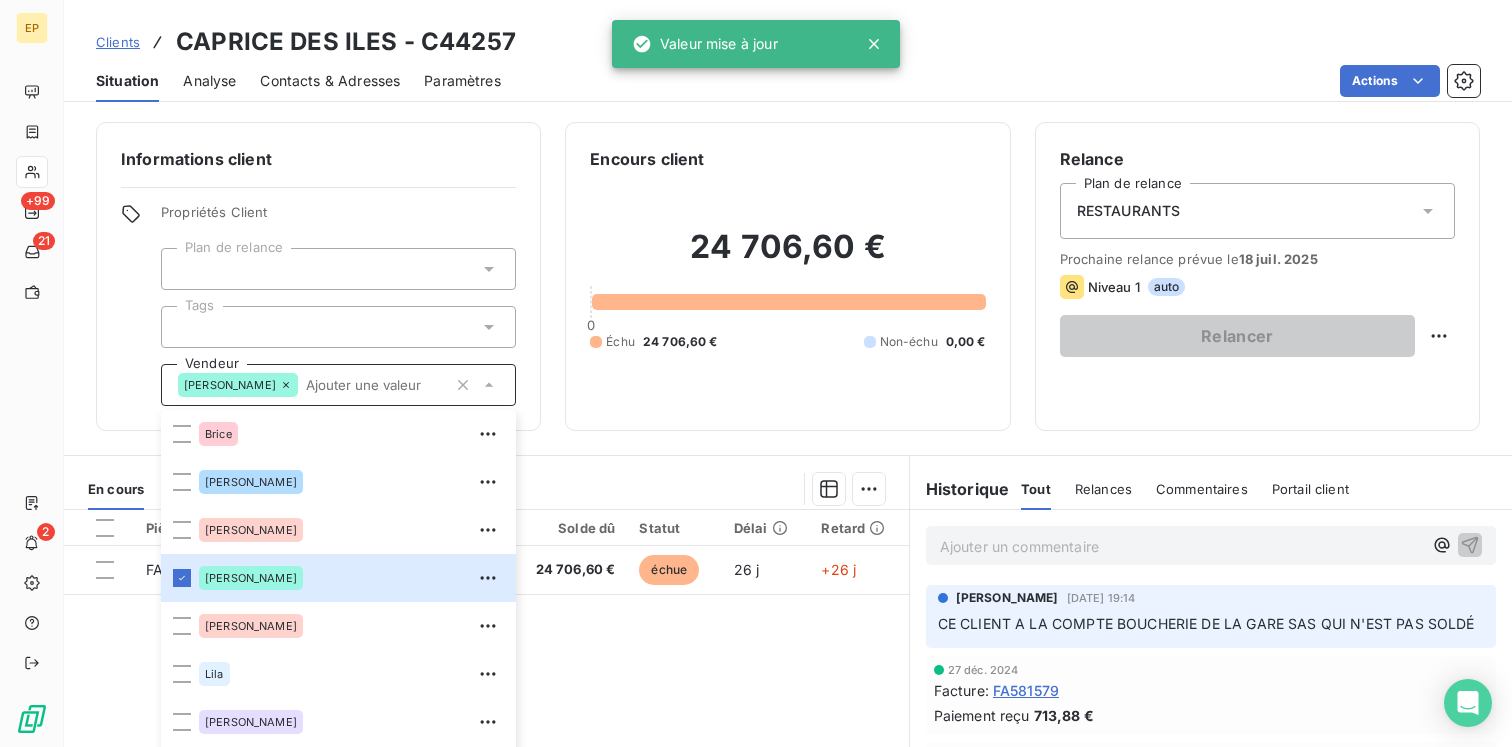 click on "En cours Tout Graphe Pièces comptables 1 Émise le Échue le Solde dû Statut Délai   Retard   FA593177 [DATE] [DATE] 24 706,60 € échue 26 j +26 j Lignes par page 25 Précédent 1 Suivant" at bounding box center (486, 705) 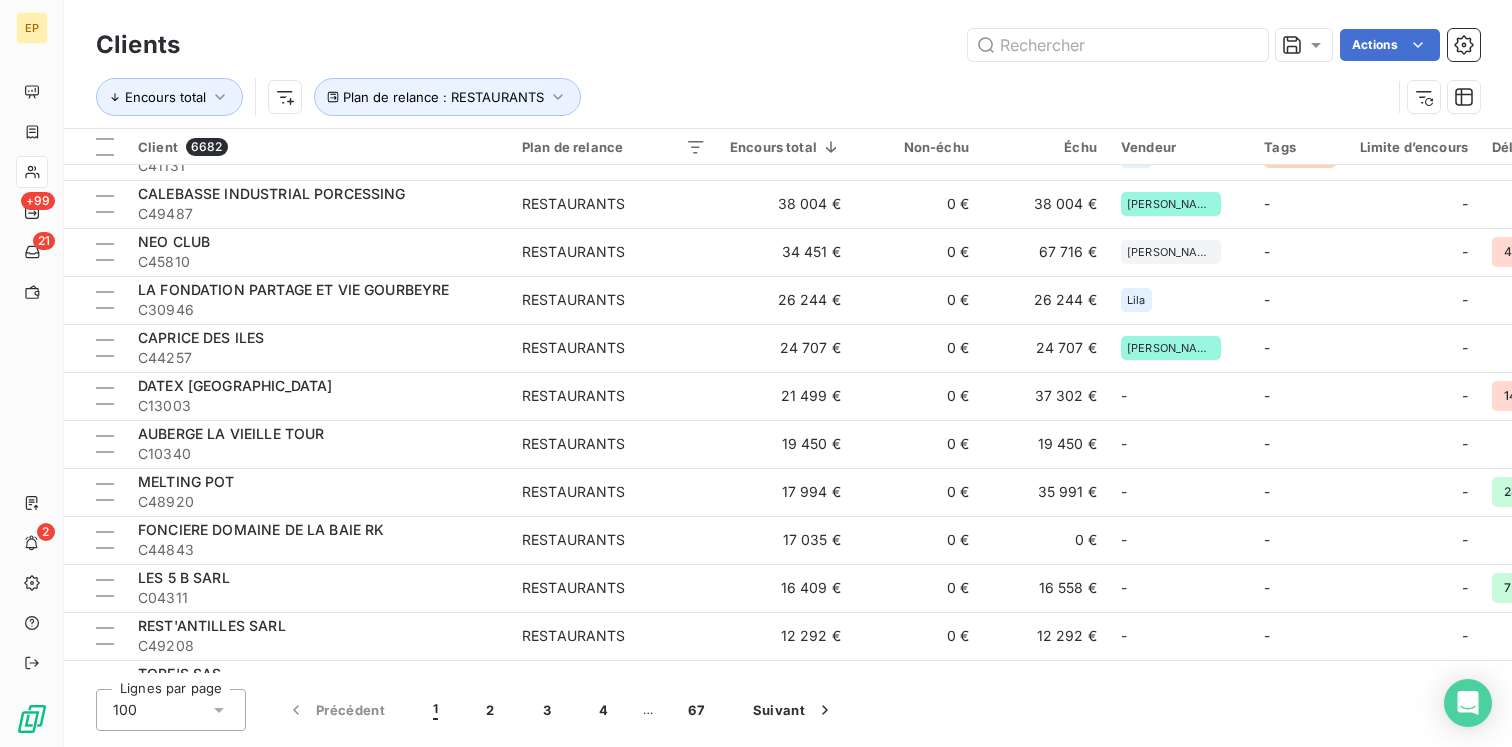 scroll, scrollTop: 159, scrollLeft: 0, axis: vertical 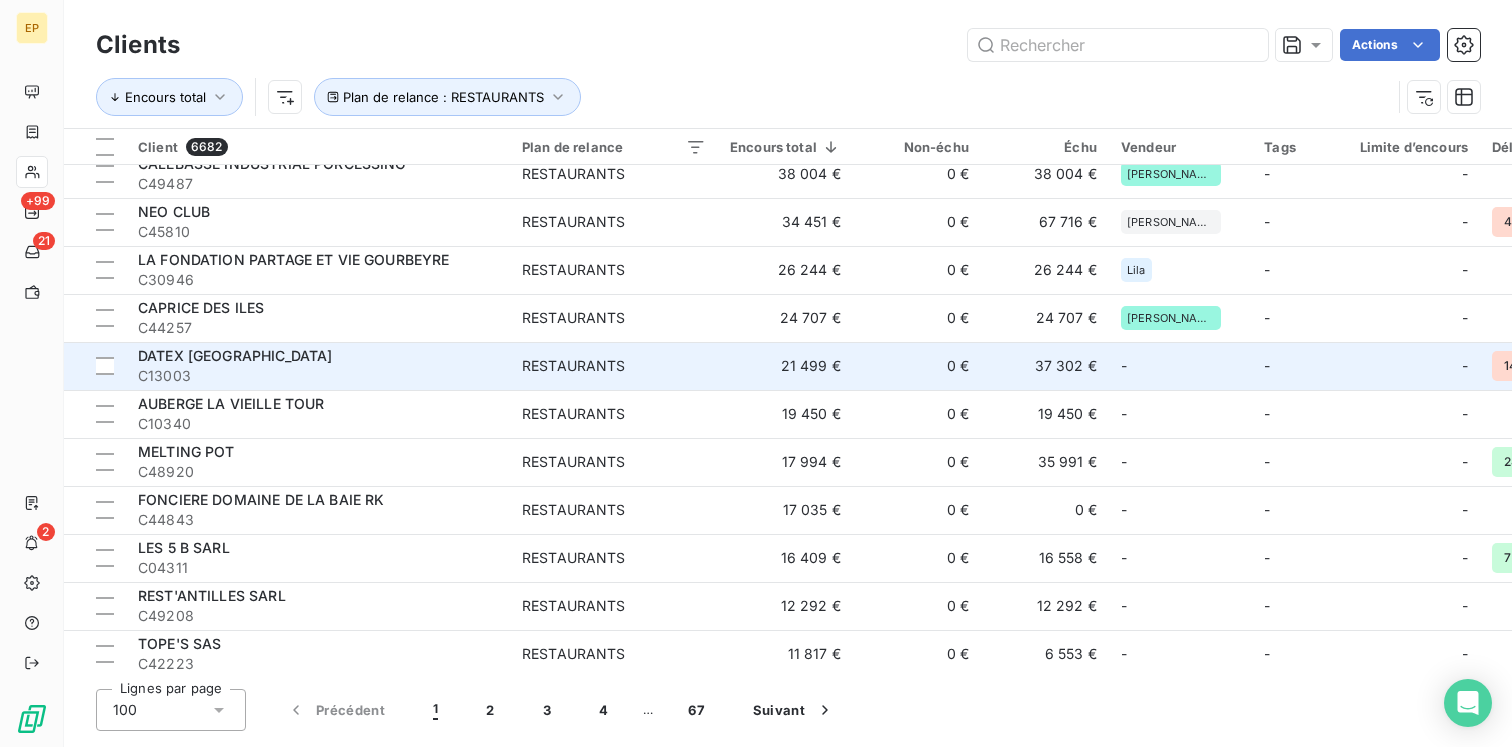 click on "C13003" at bounding box center (318, 376) 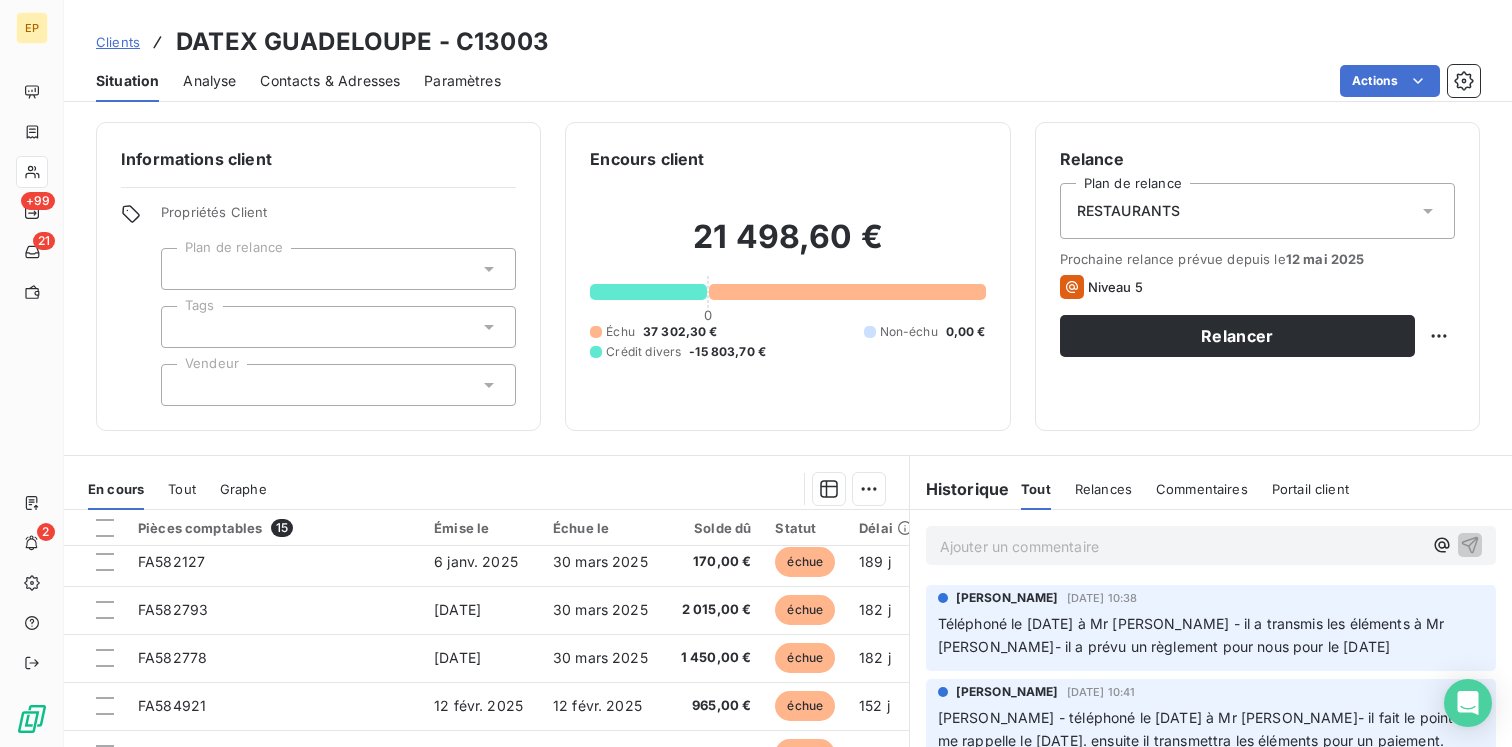 scroll, scrollTop: 379, scrollLeft: 0, axis: vertical 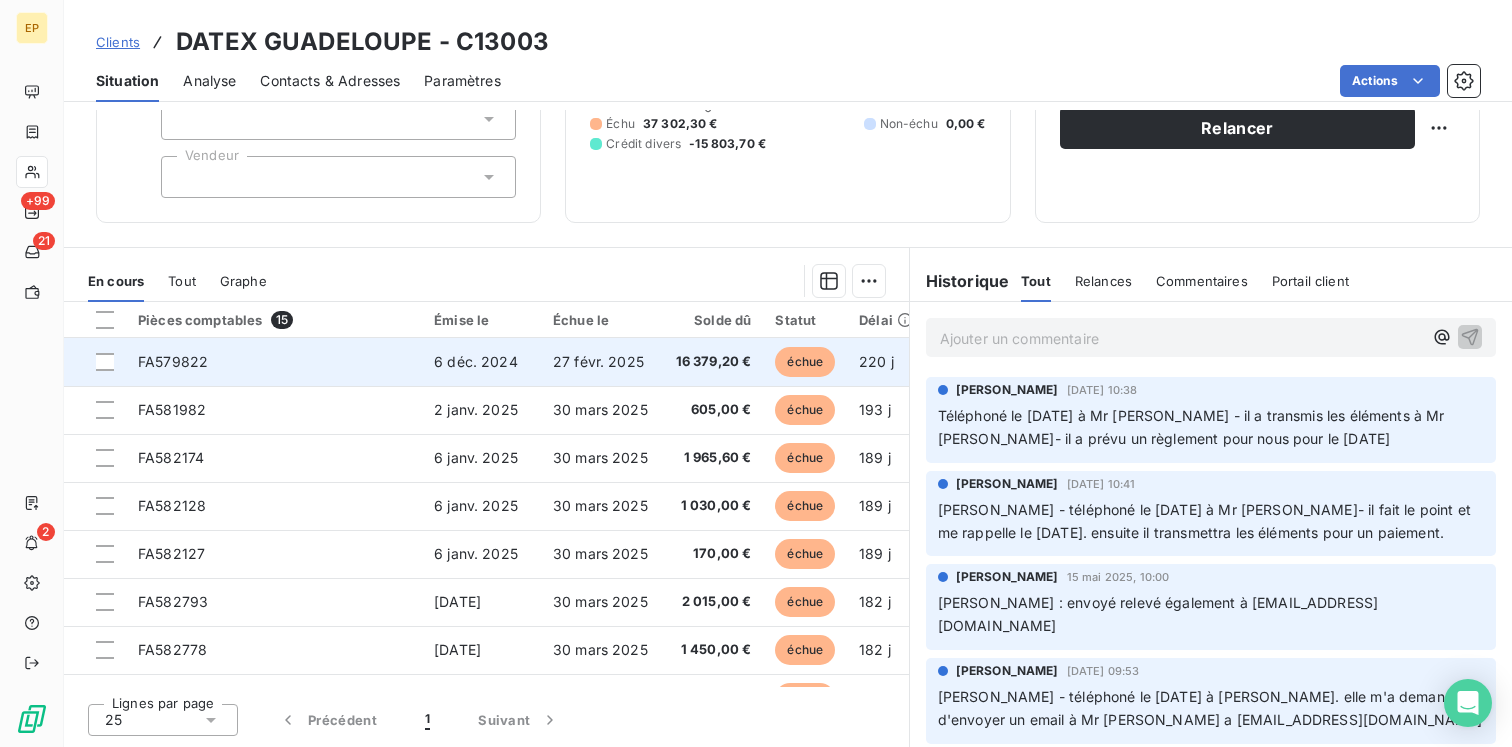 click on "27 févr. 2025" at bounding box center (600, 362) 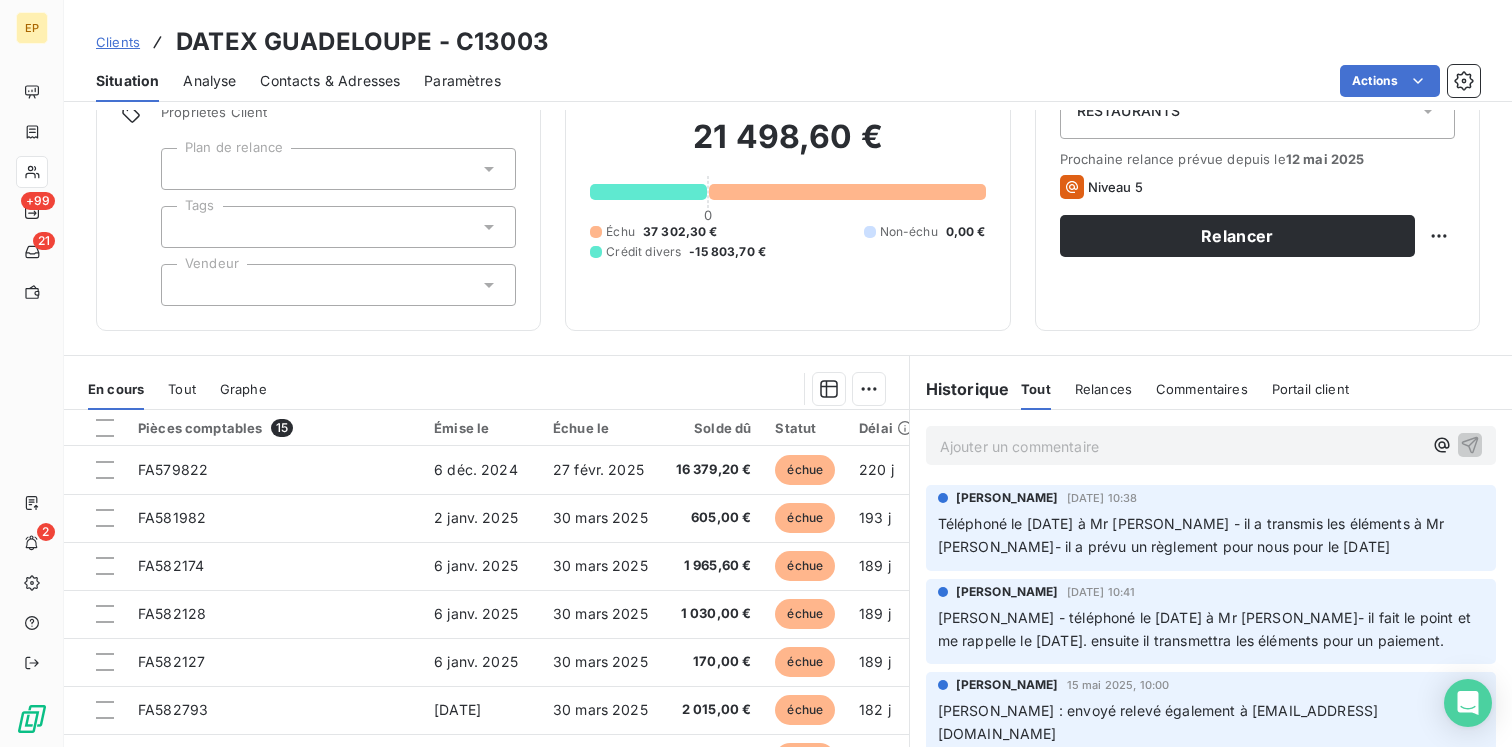 scroll, scrollTop: 208, scrollLeft: 0, axis: vertical 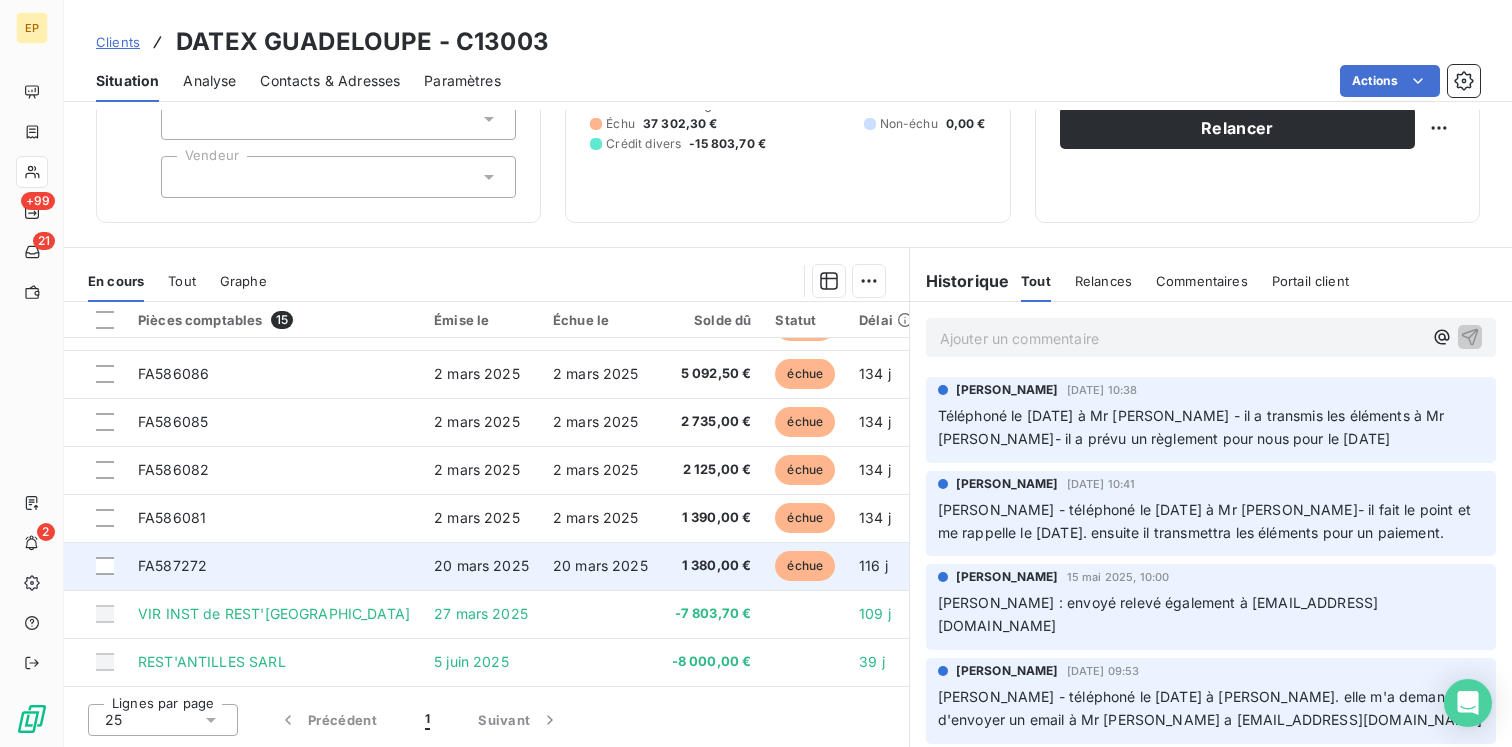 click on "20 mars 2025" at bounding box center [481, 565] 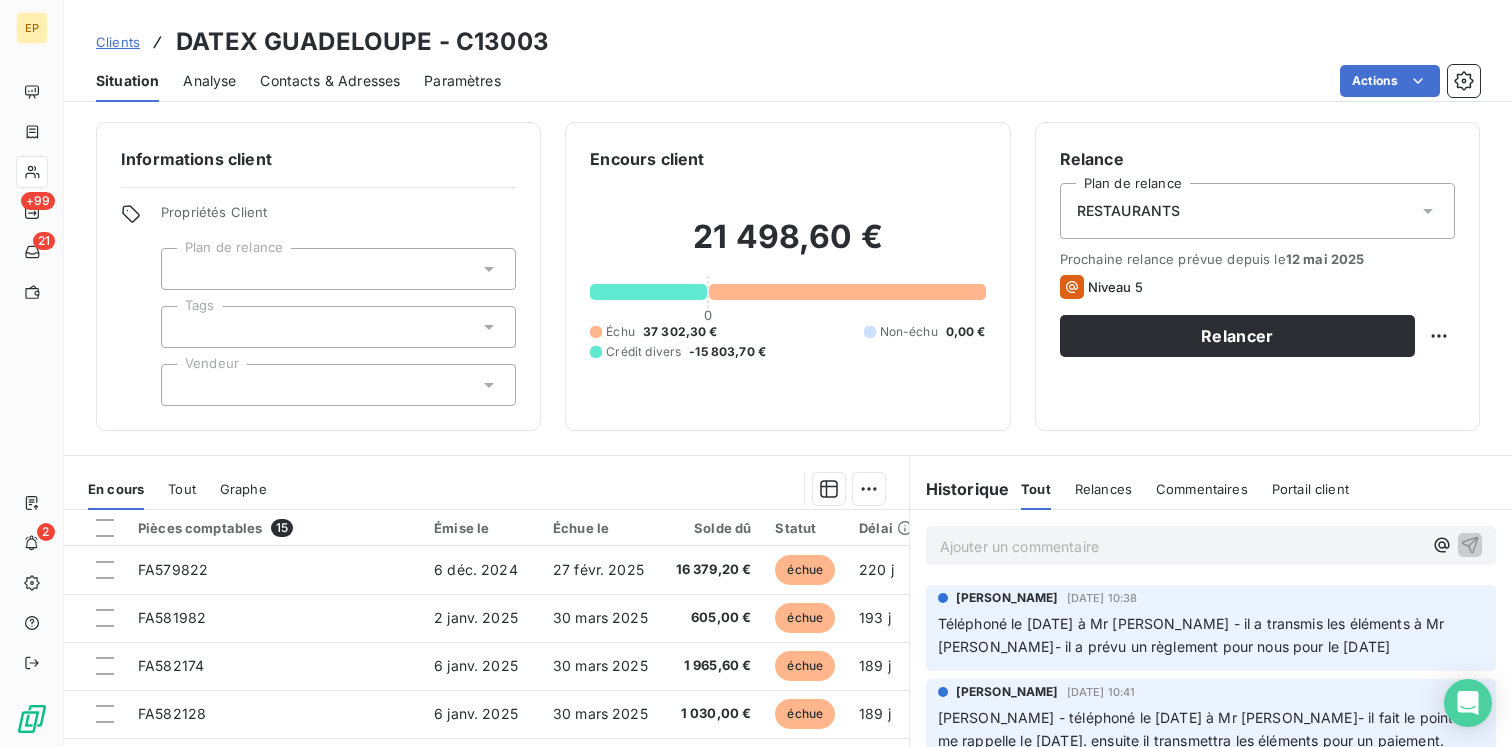scroll, scrollTop: 379, scrollLeft: 0, axis: vertical 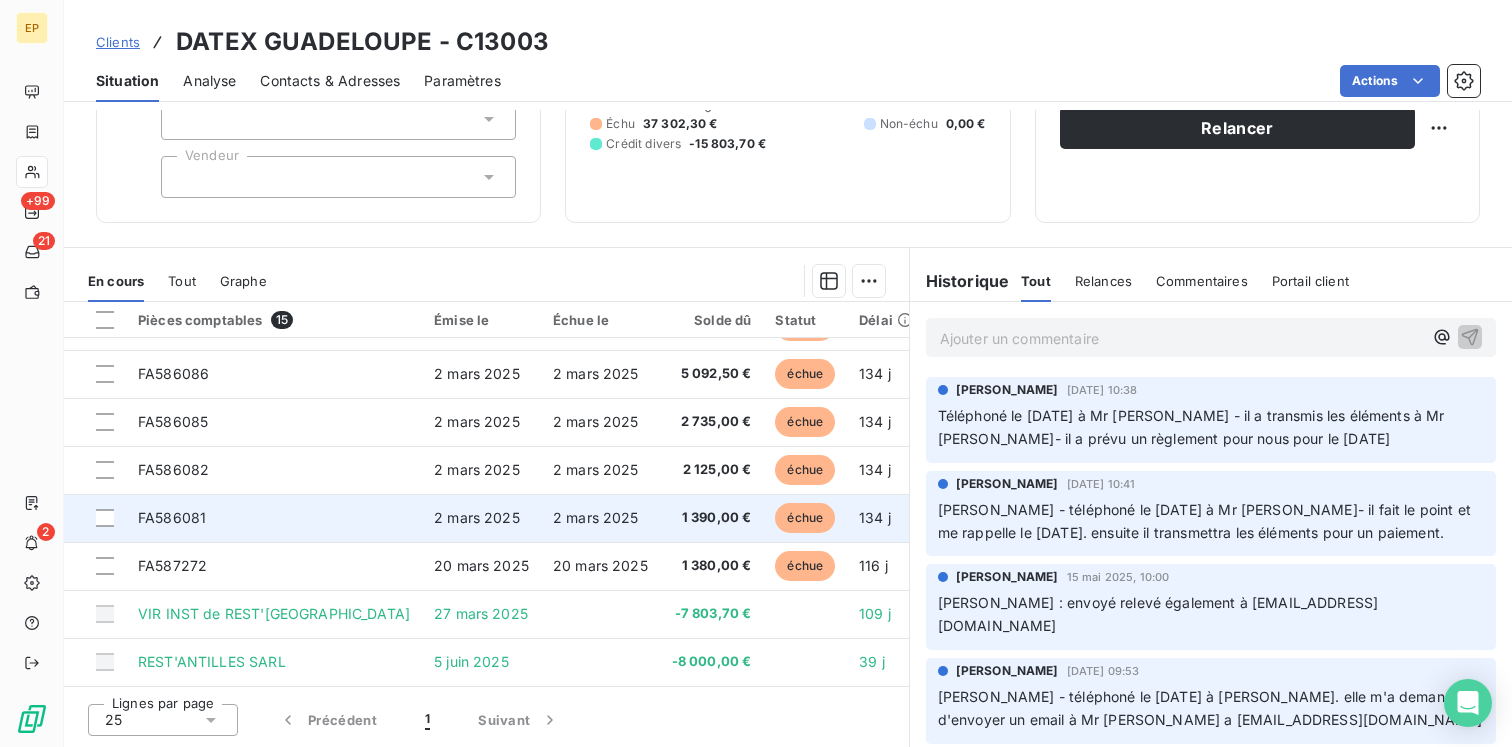 click on "2 mars 2025" at bounding box center (477, 517) 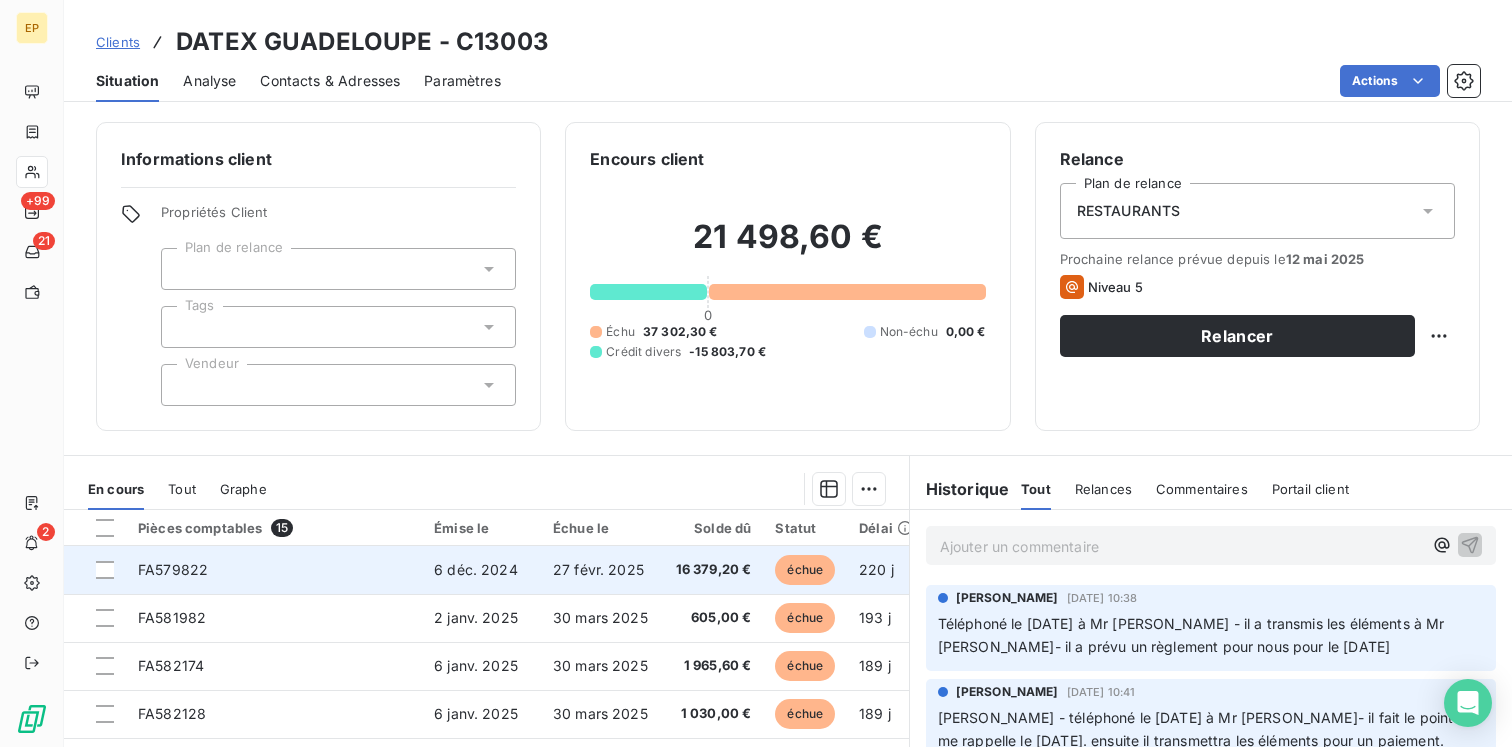 scroll, scrollTop: 379, scrollLeft: 0, axis: vertical 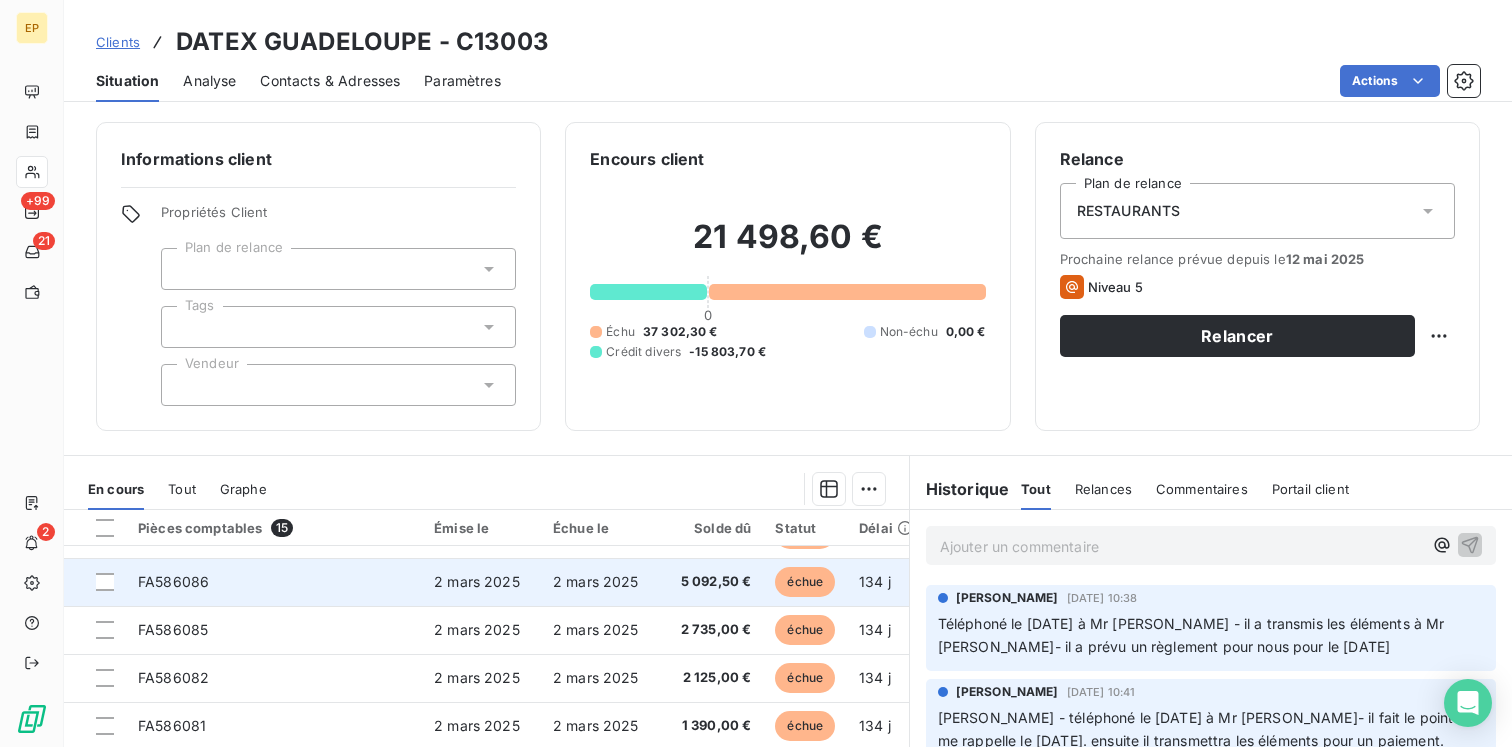 click on "FA586086" at bounding box center [274, 582] 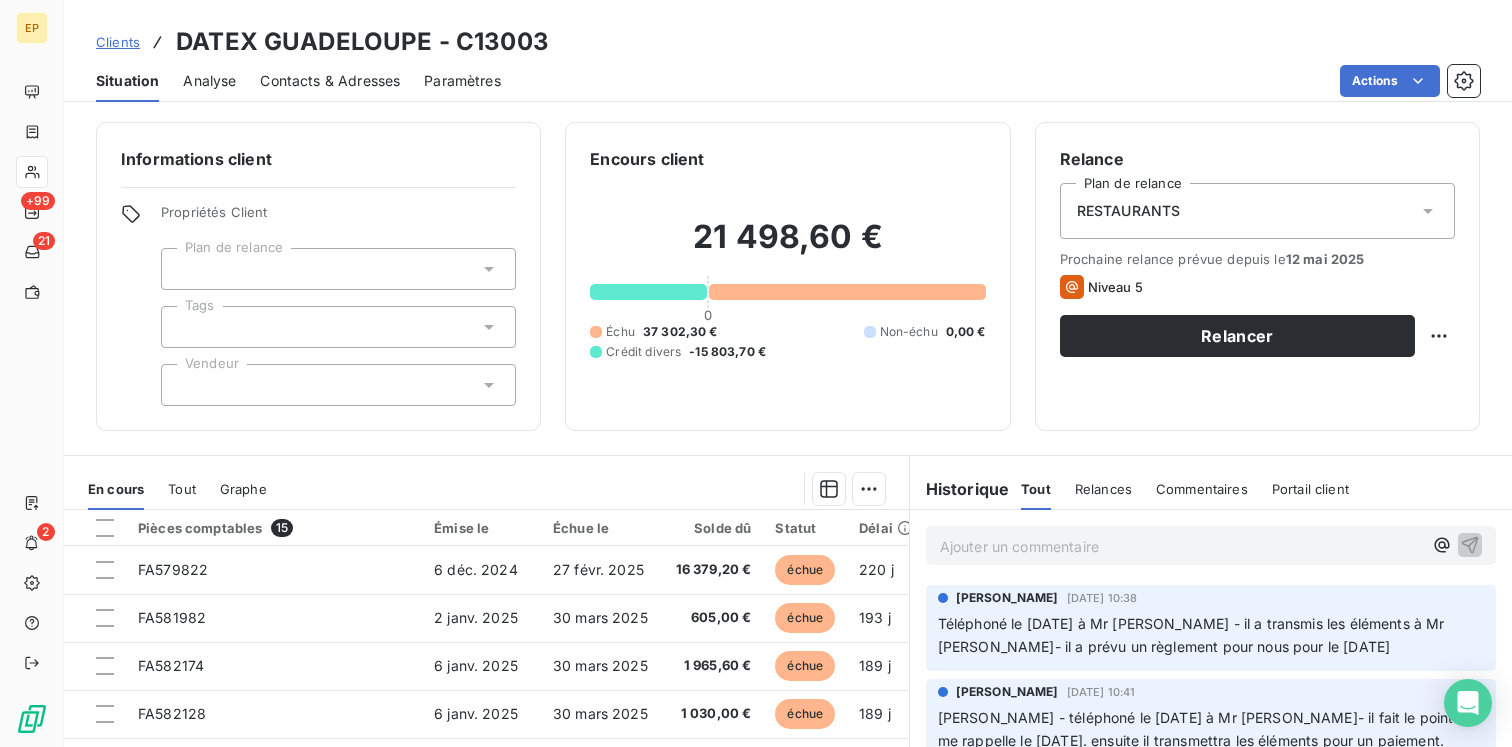 click at bounding box center [338, 385] 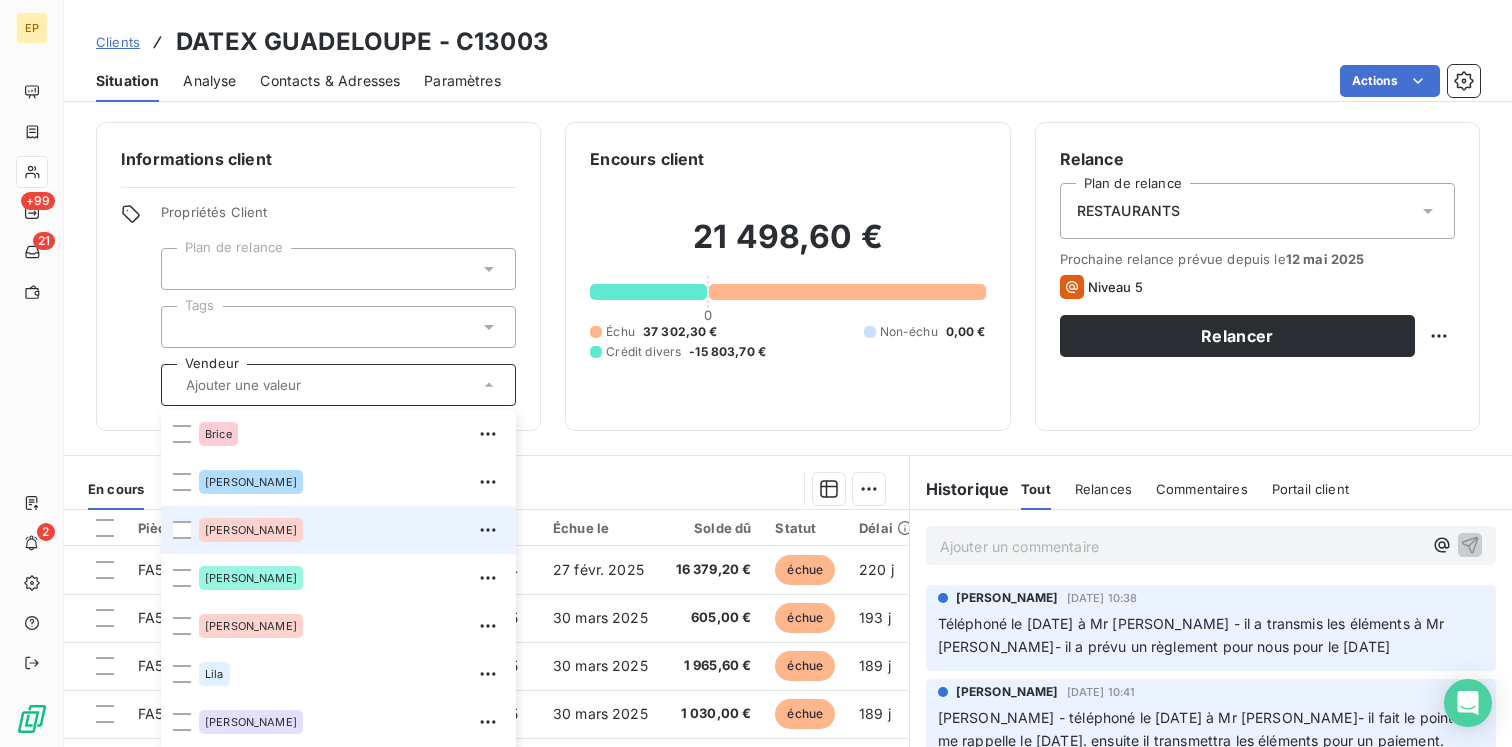 click on "[PERSON_NAME]" at bounding box center [251, 530] 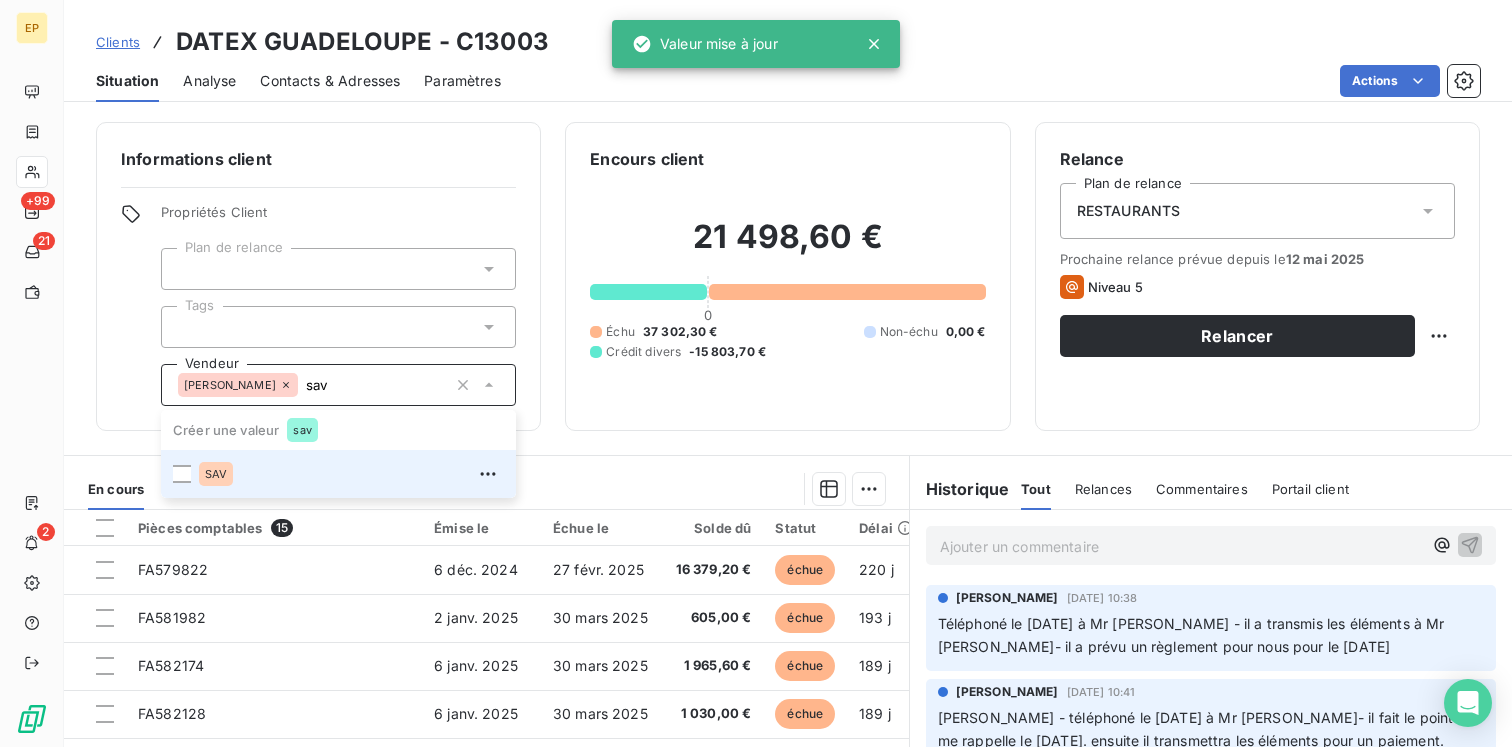 click on "SAV" at bounding box center (351, 474) 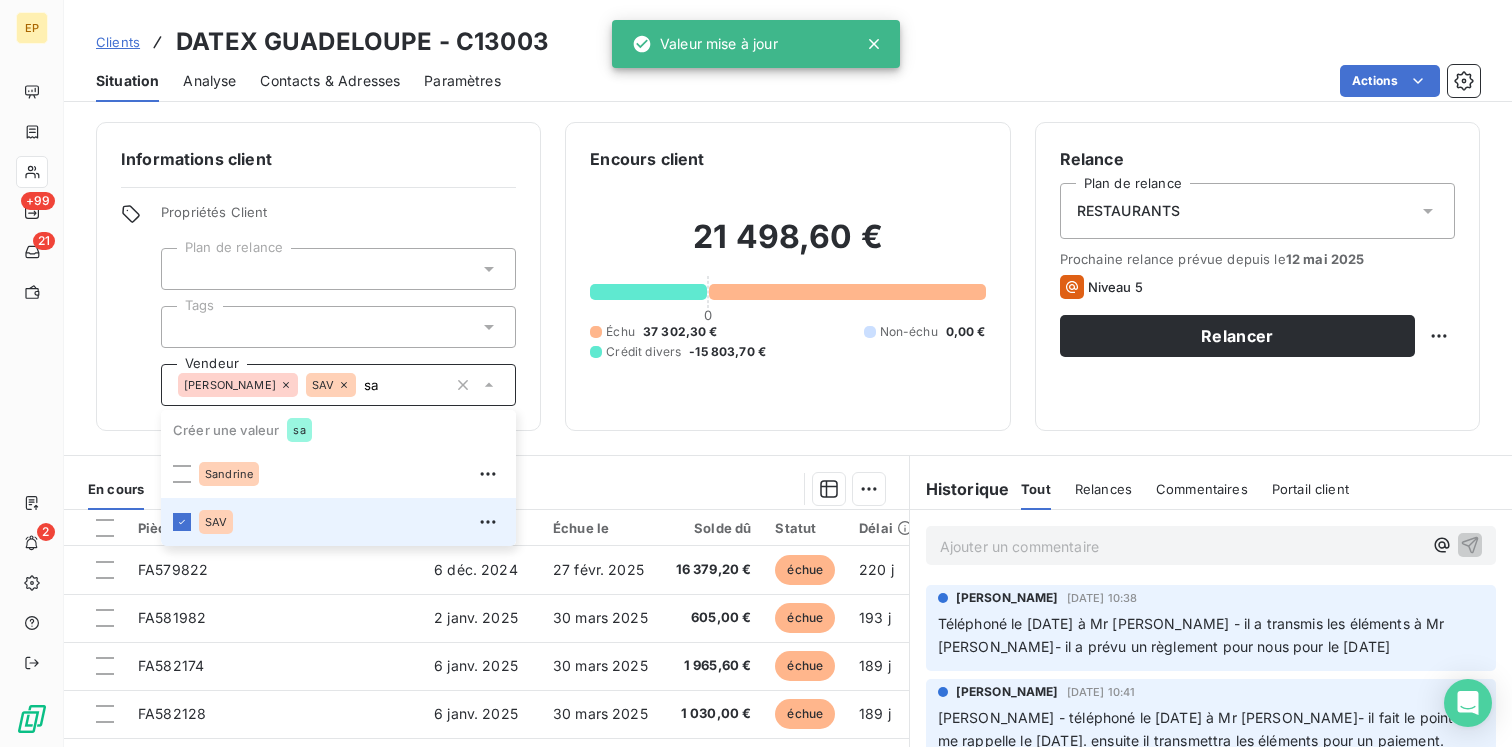 type on "s" 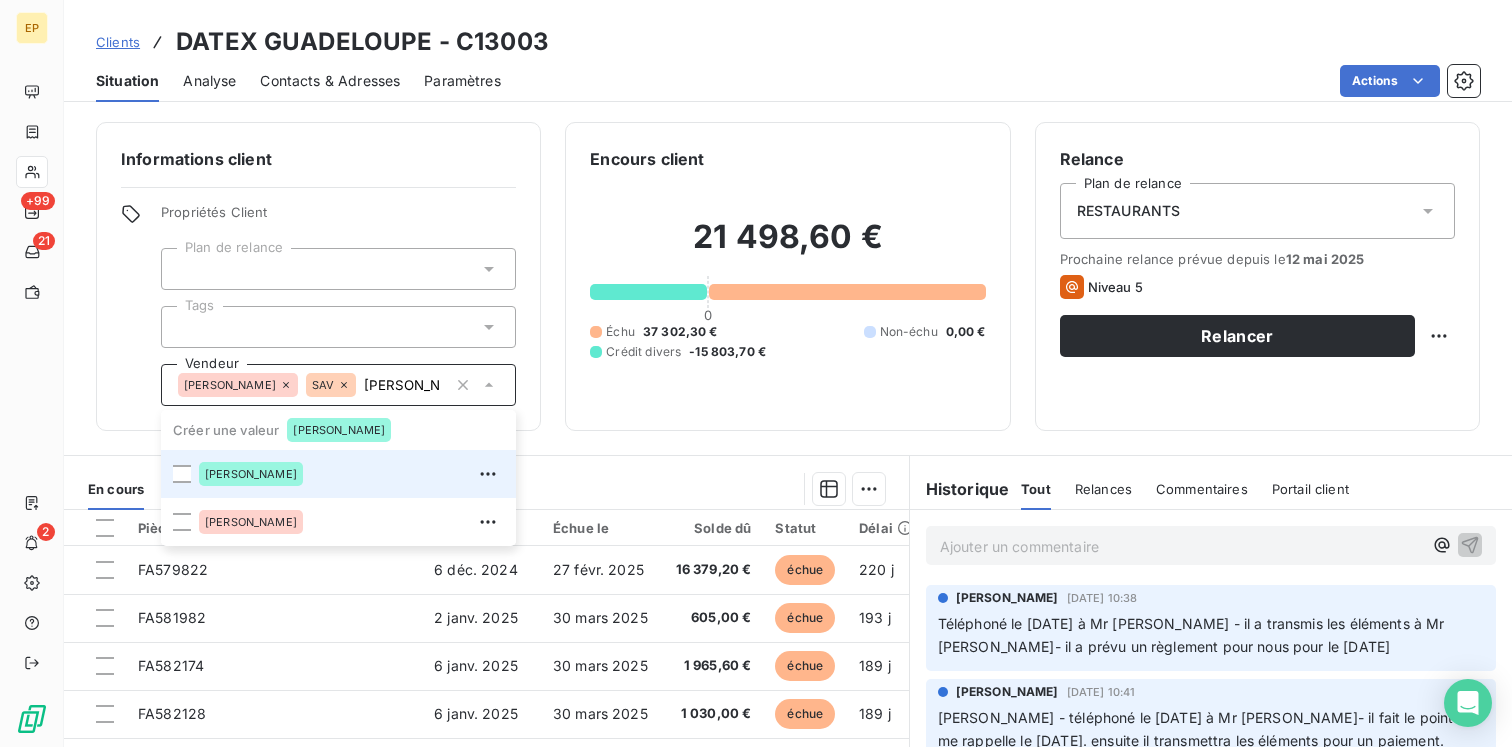 click on "[PERSON_NAME]" at bounding box center (251, 474) 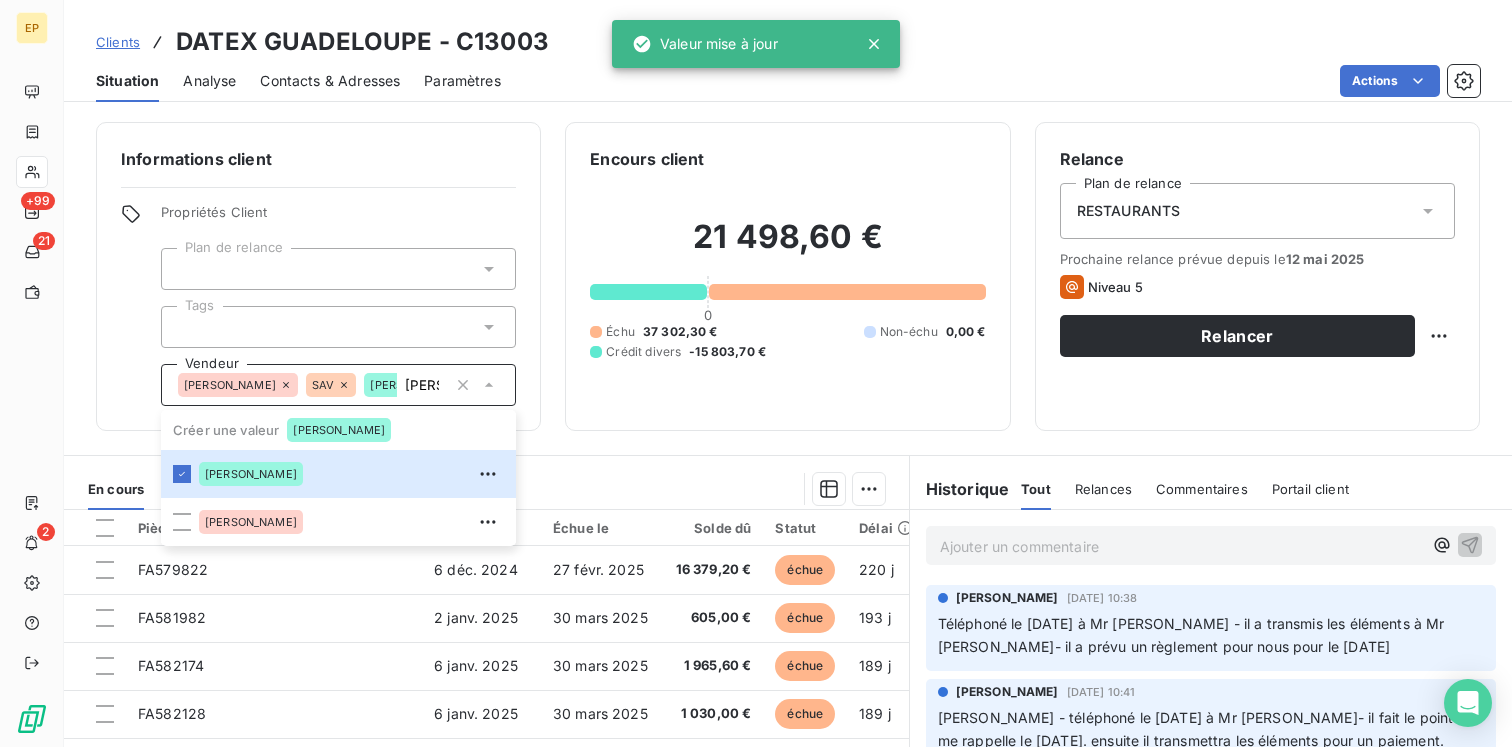 click at bounding box center (588, 489) 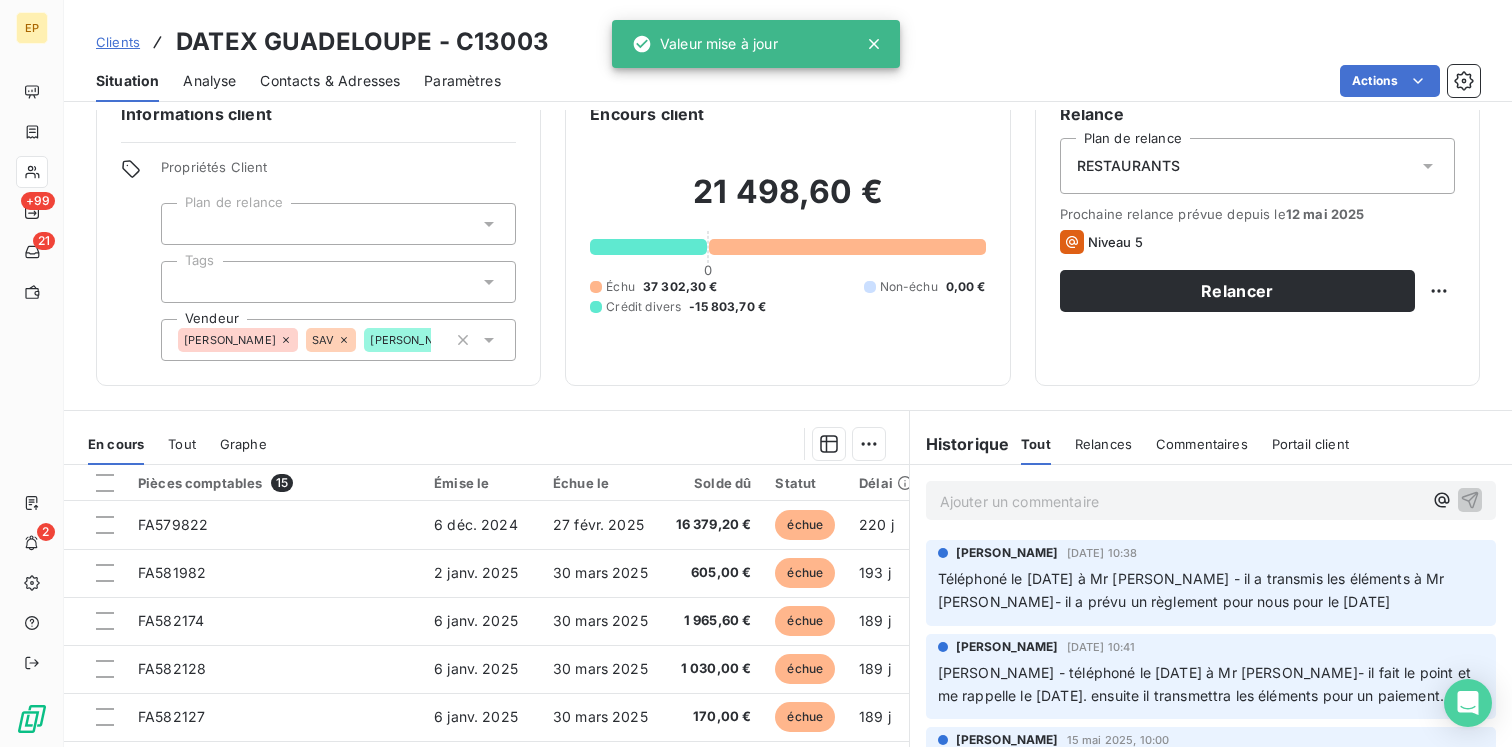 scroll, scrollTop: 0, scrollLeft: 0, axis: both 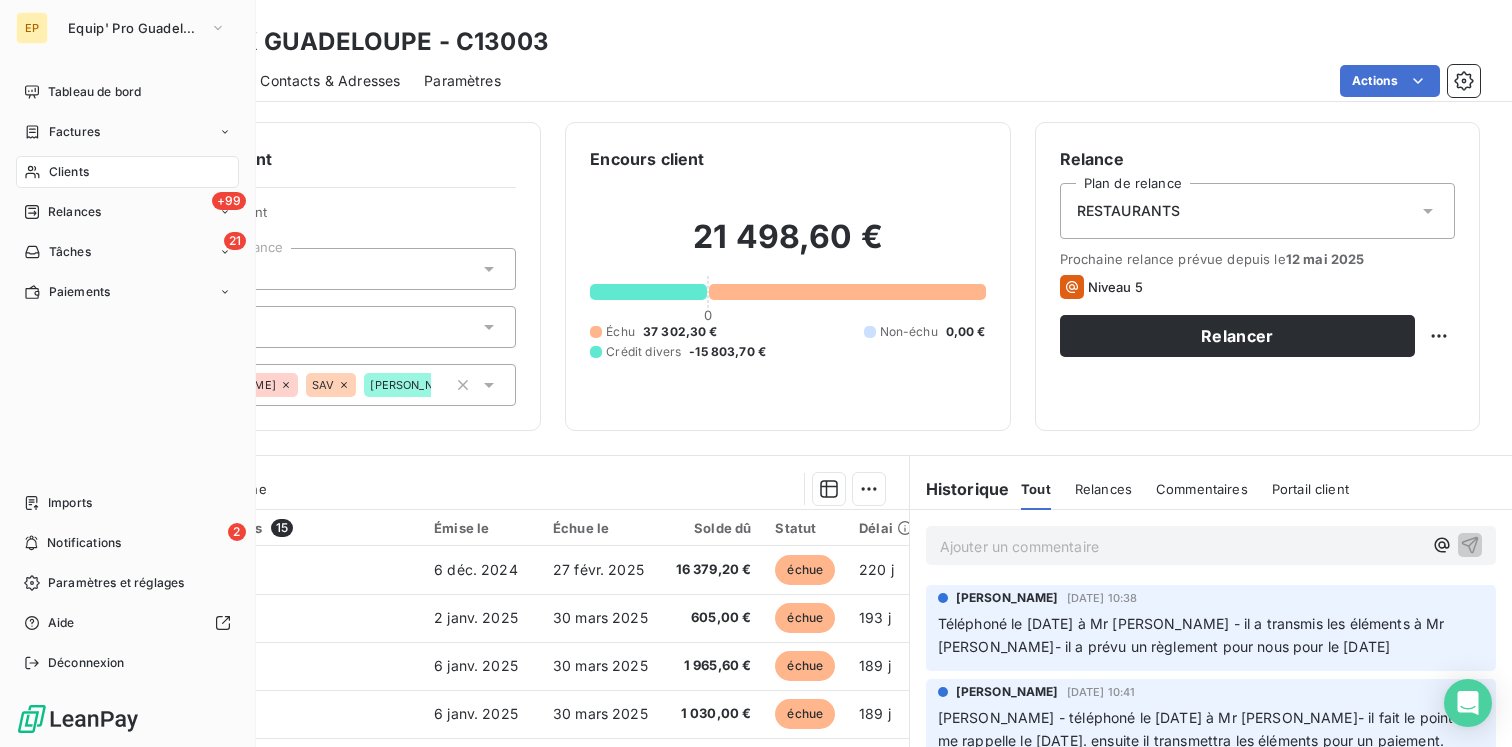 click on "Clients" at bounding box center (69, 172) 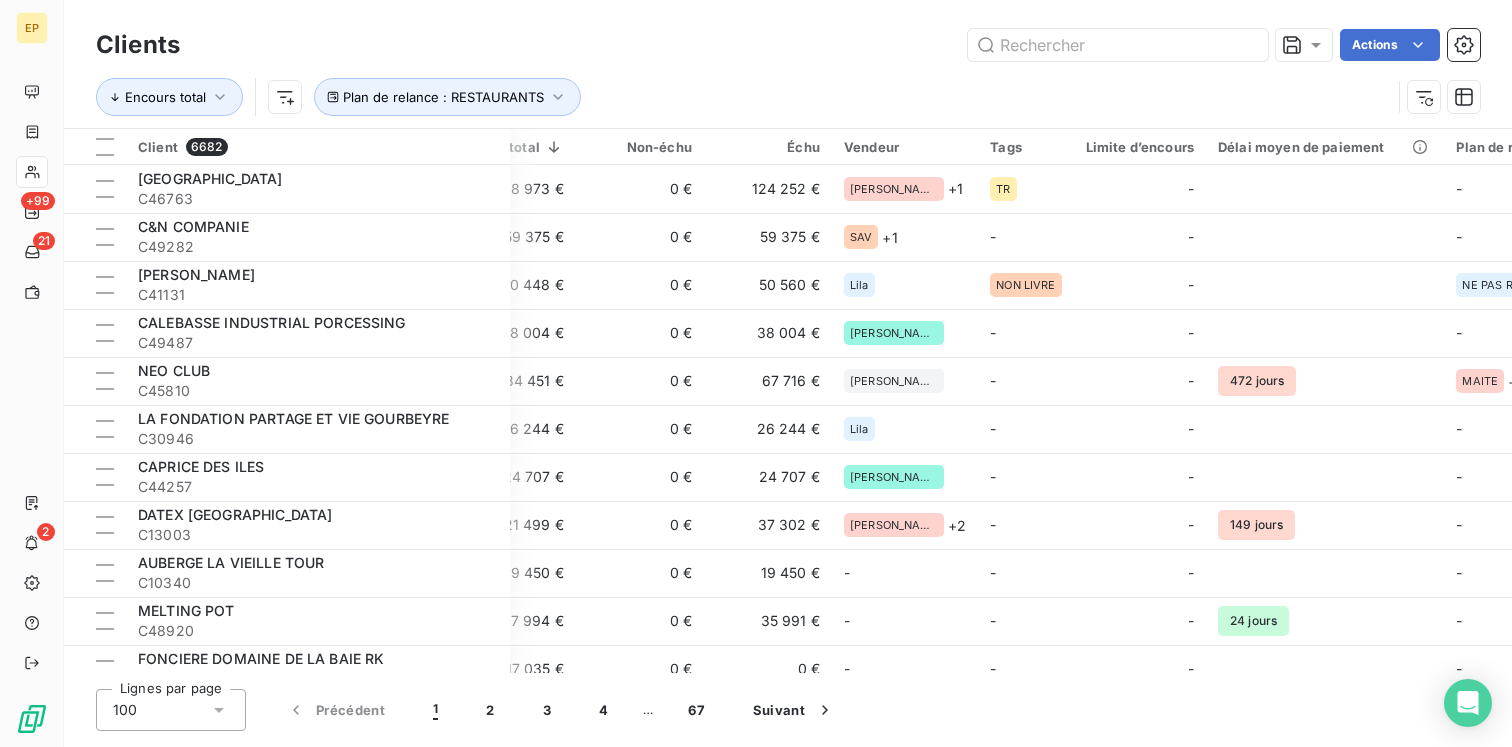 scroll, scrollTop: 0, scrollLeft: 330, axis: horizontal 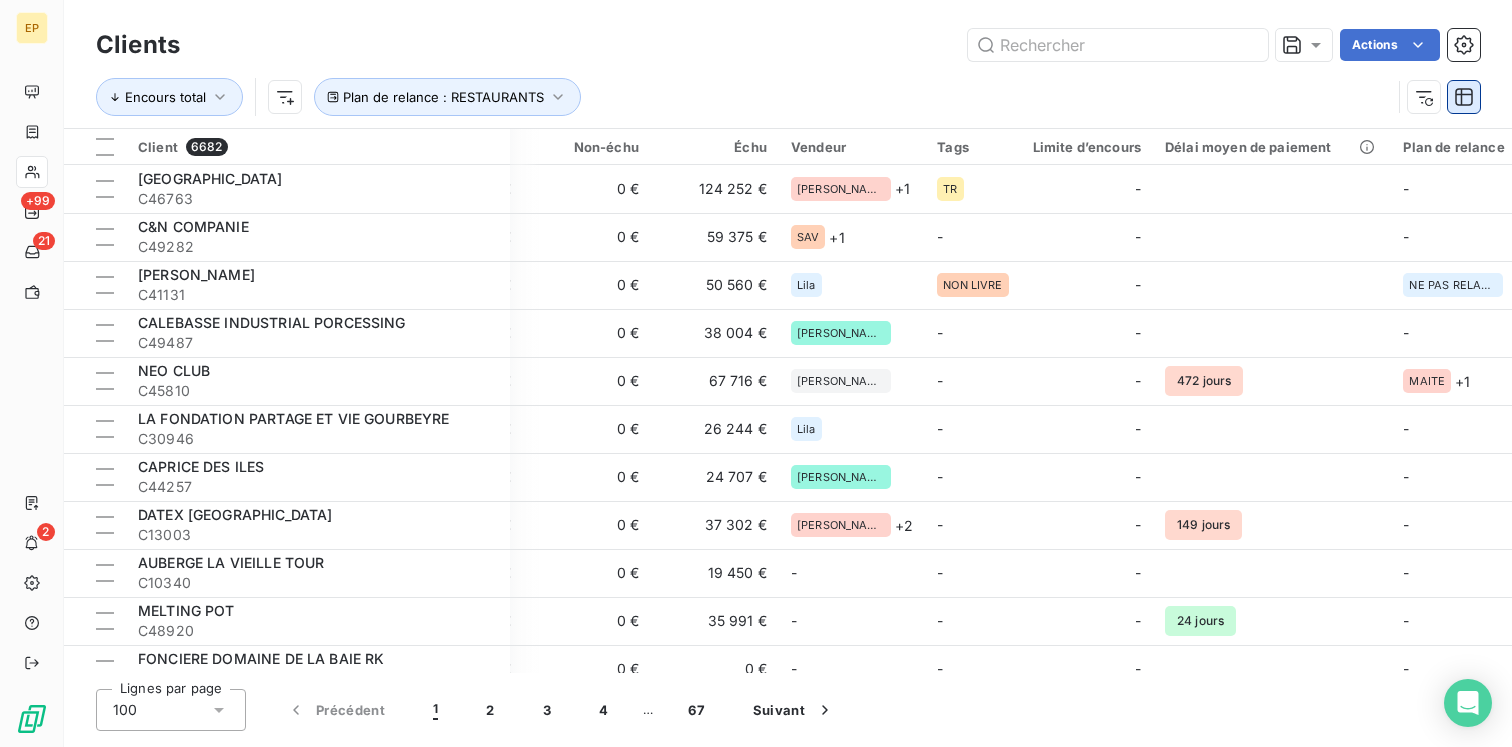 click at bounding box center (1464, 97) 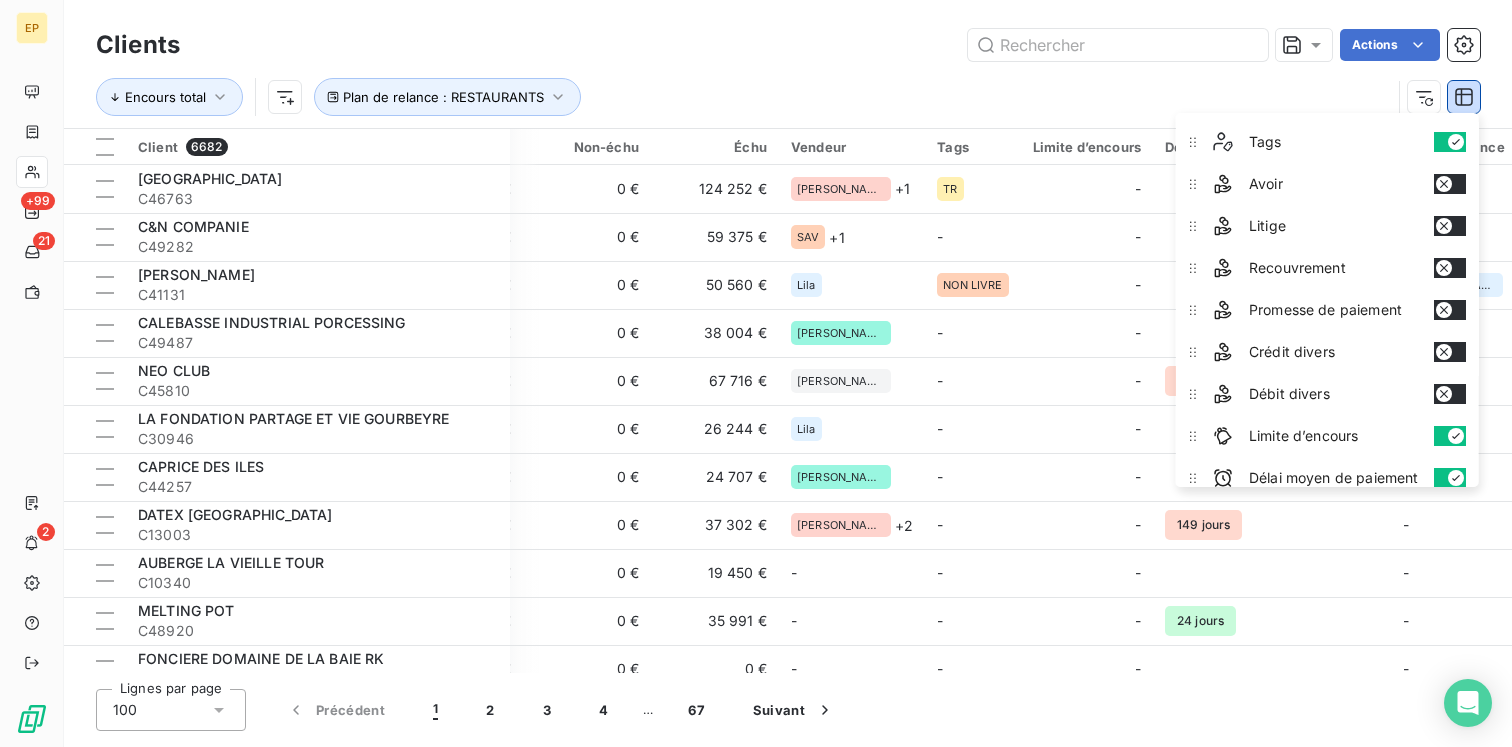 scroll, scrollTop: 346, scrollLeft: 0, axis: vertical 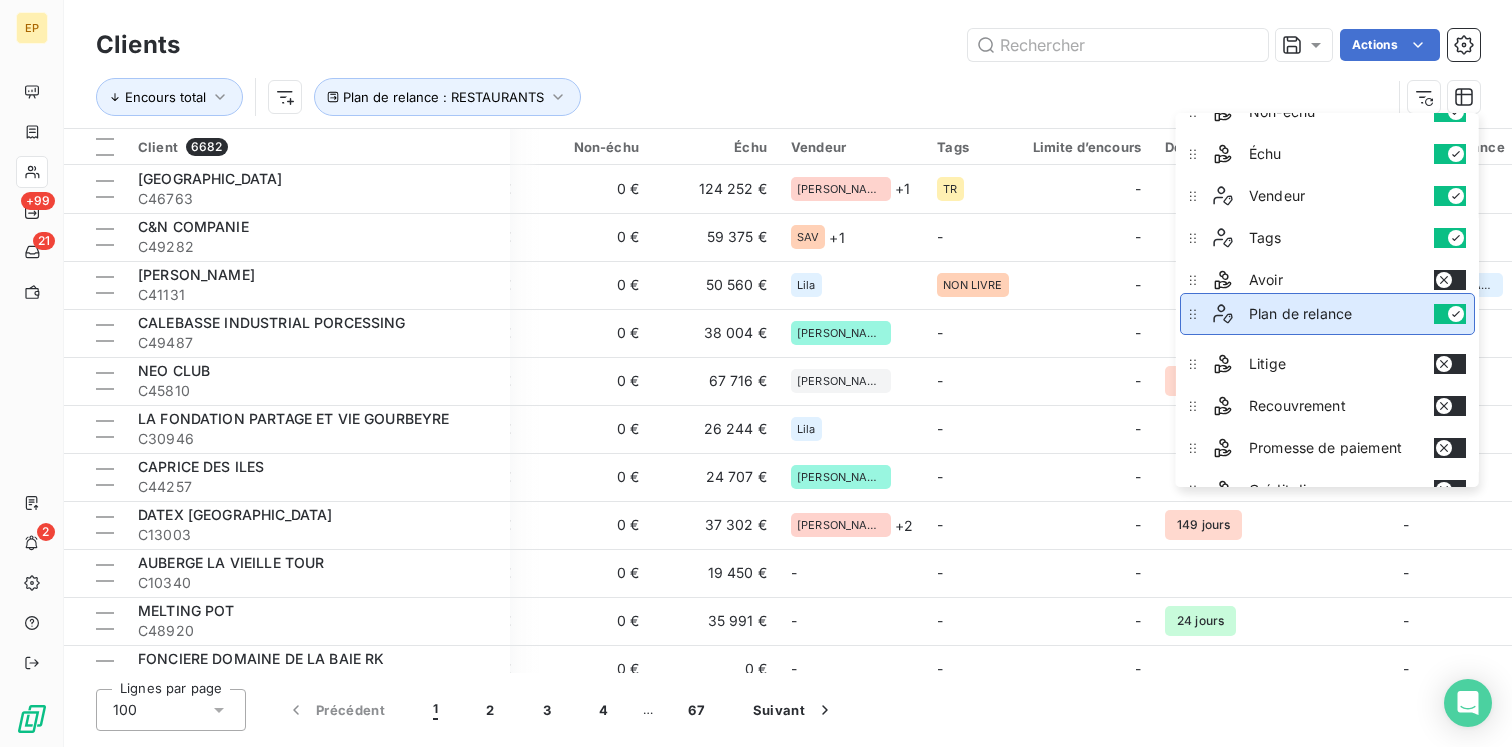 drag, startPoint x: 1194, startPoint y: 455, endPoint x: 1204, endPoint y: 308, distance: 147.33974 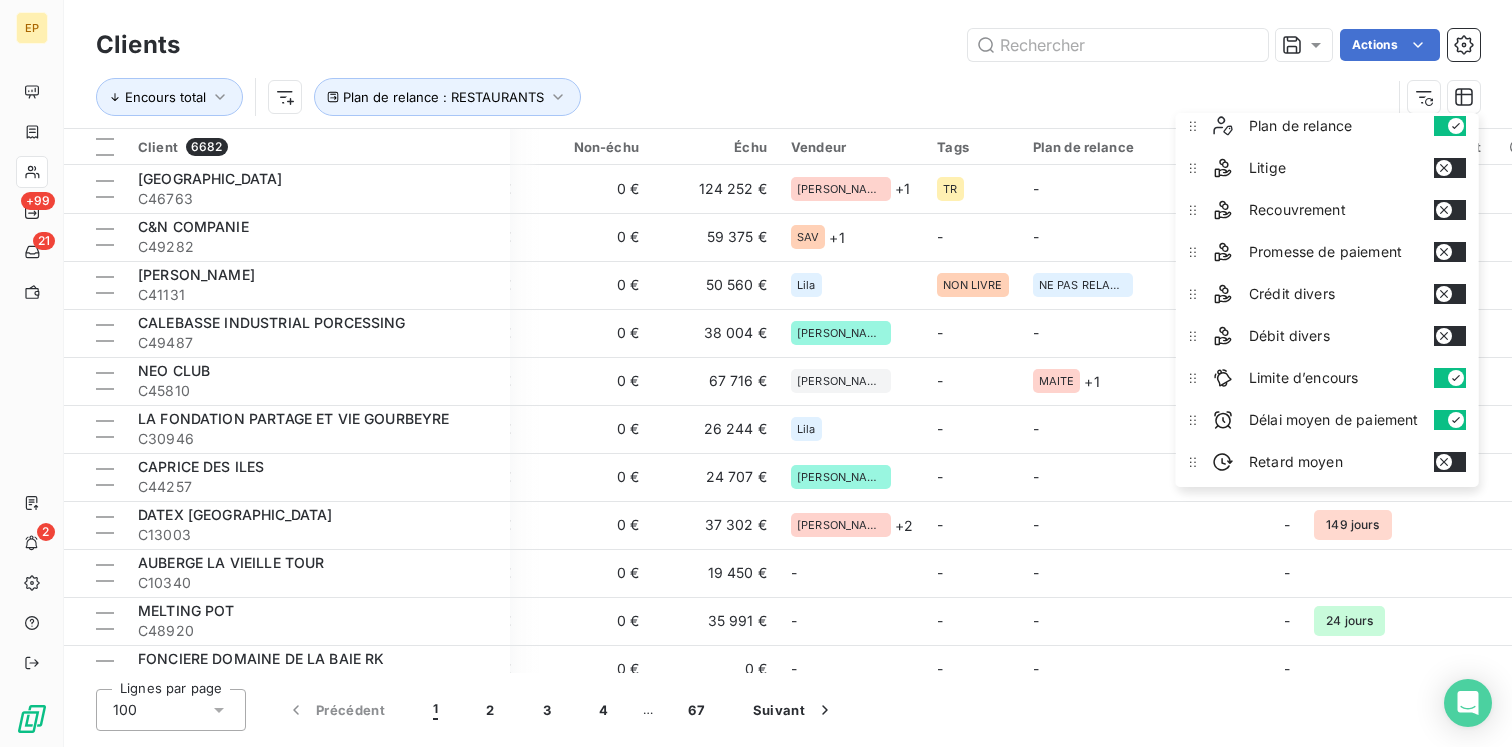scroll, scrollTop: 346, scrollLeft: 0, axis: vertical 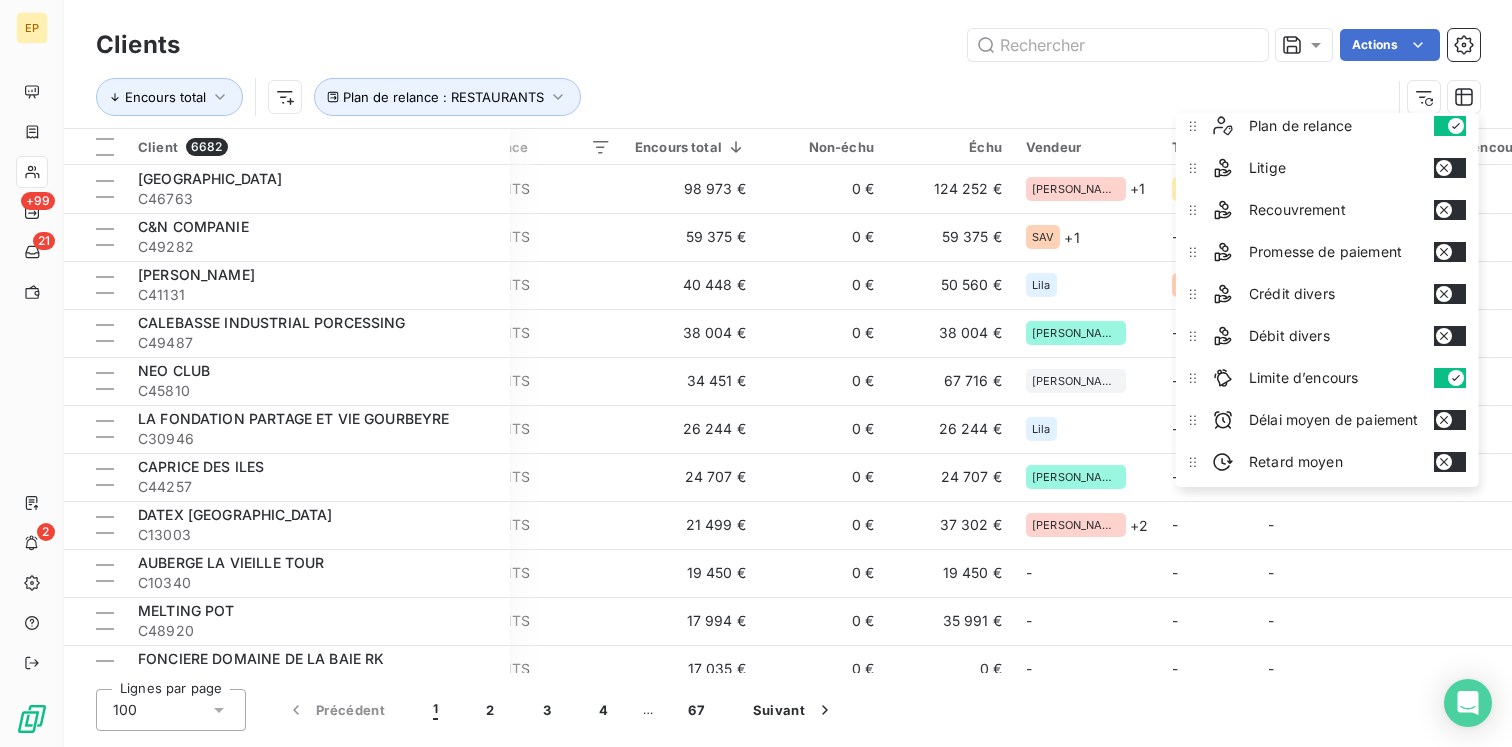 click 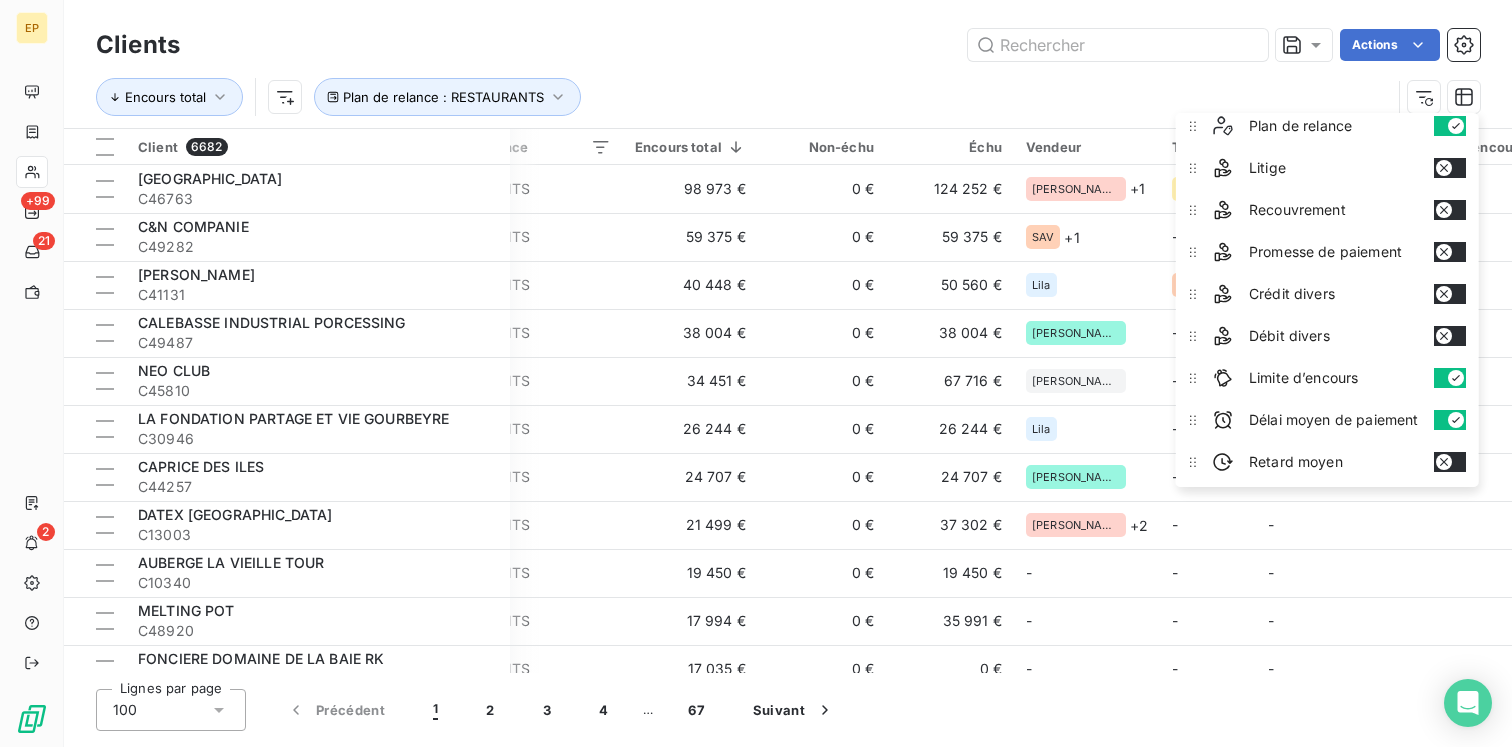 click 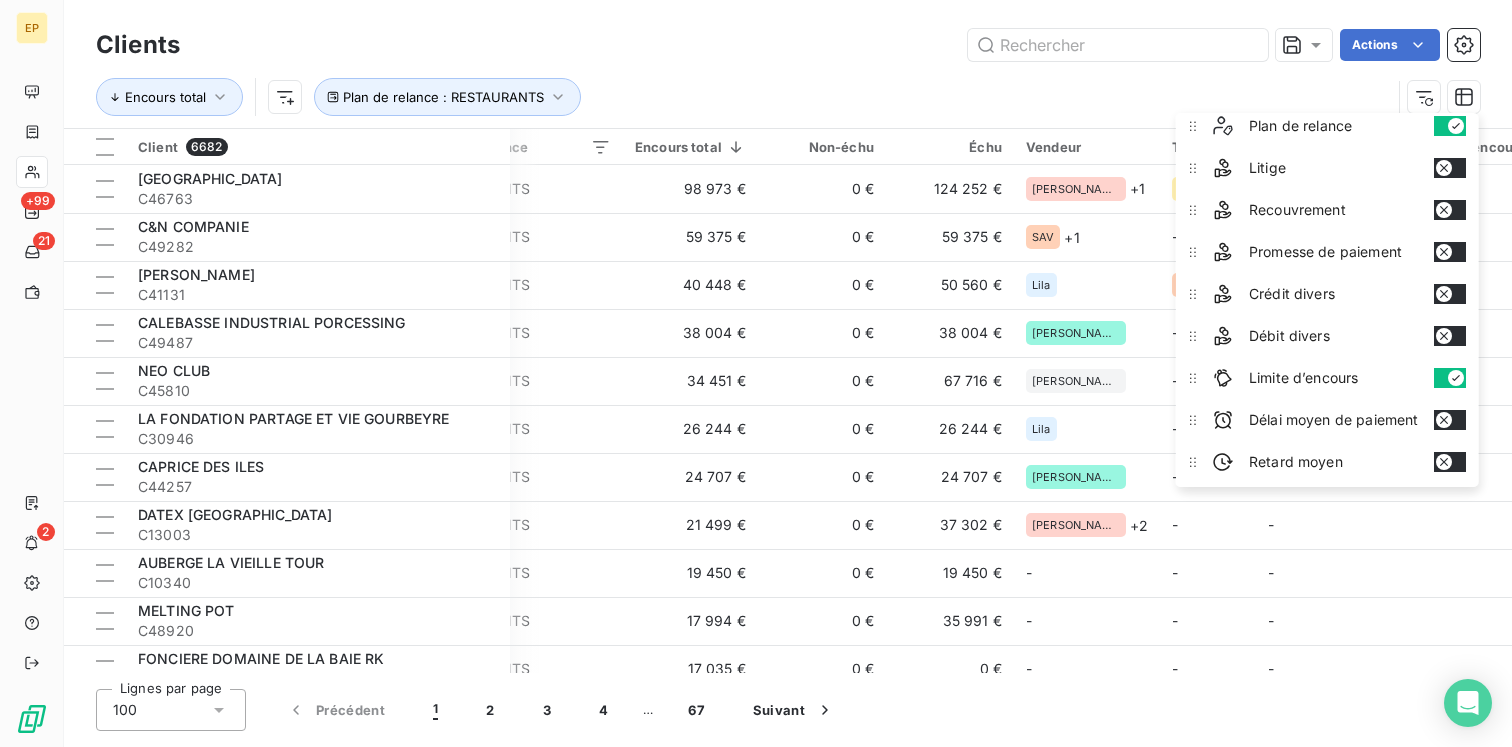 click on "Limite d’encours" at bounding box center [1339, 378] 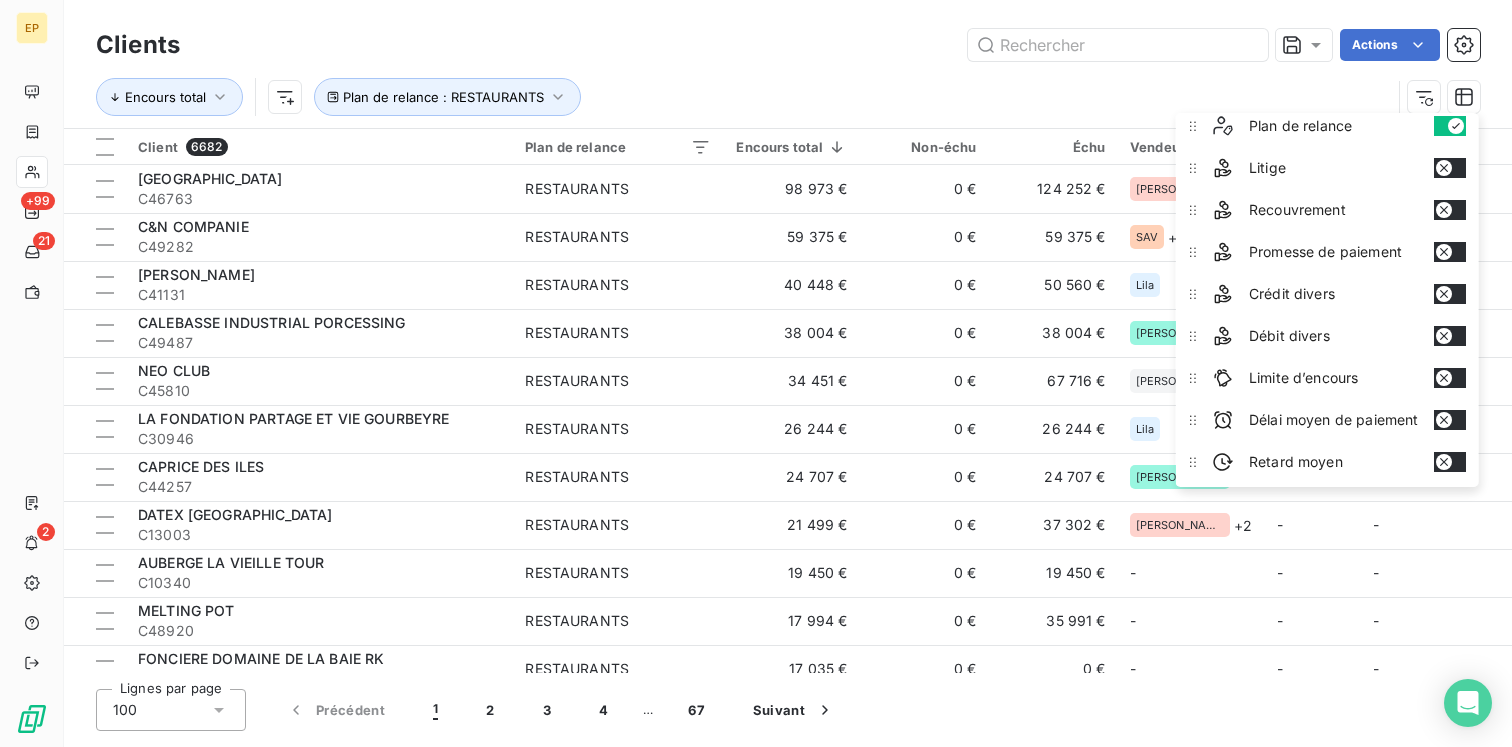 scroll, scrollTop: 0, scrollLeft: 0, axis: both 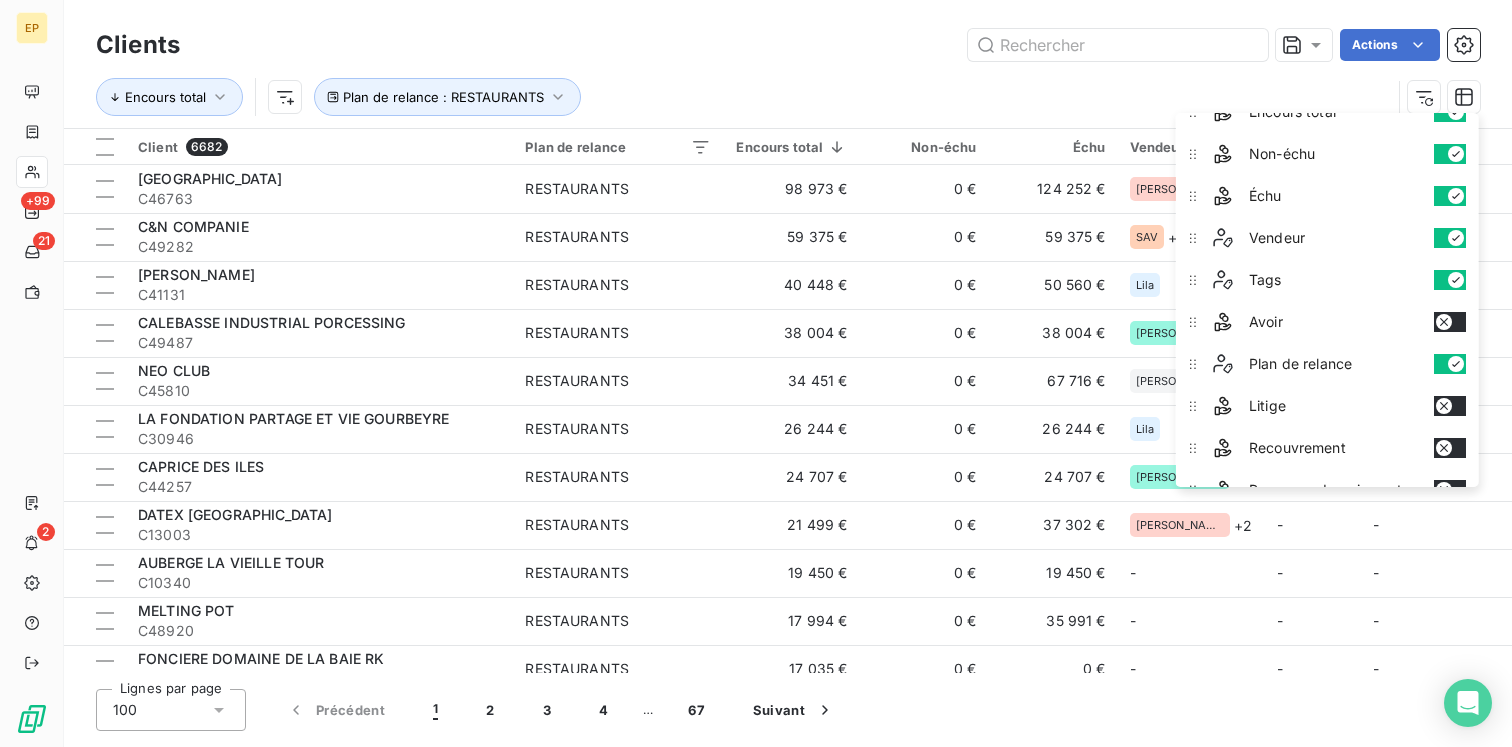 drag, startPoint x: 1388, startPoint y: 319, endPoint x: 1382, endPoint y: 401, distance: 82.219215 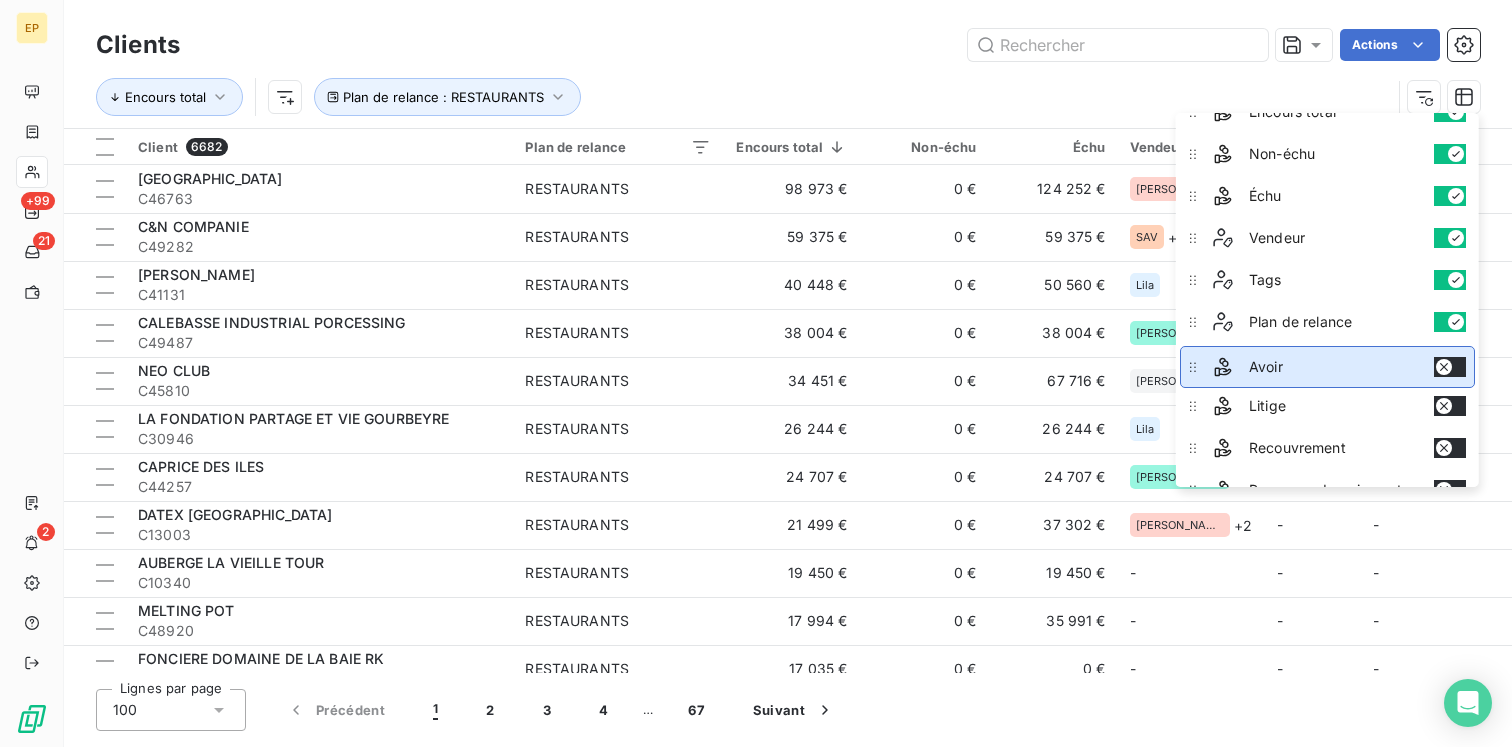 drag, startPoint x: 1188, startPoint y: 326, endPoint x: 1193, endPoint y: 370, distance: 44.28318 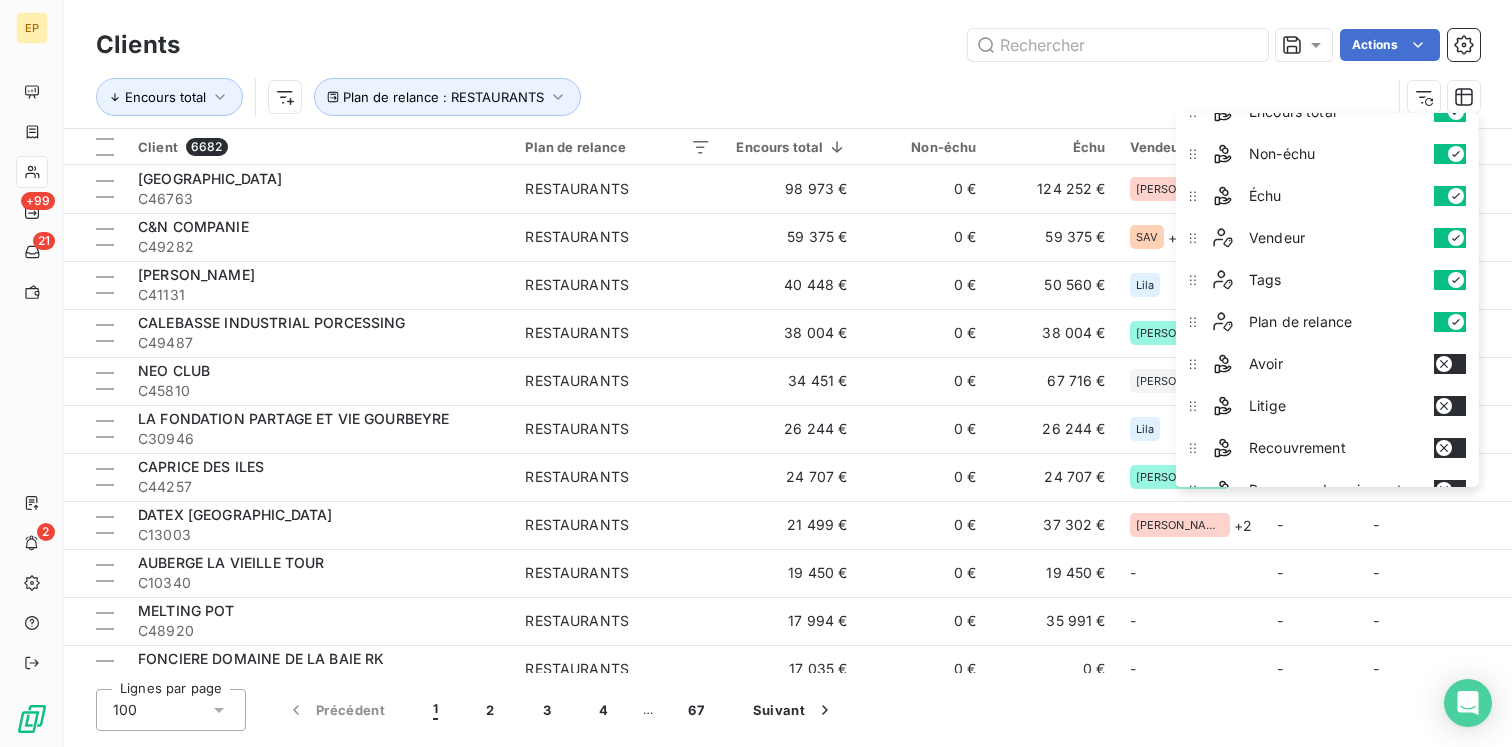 click 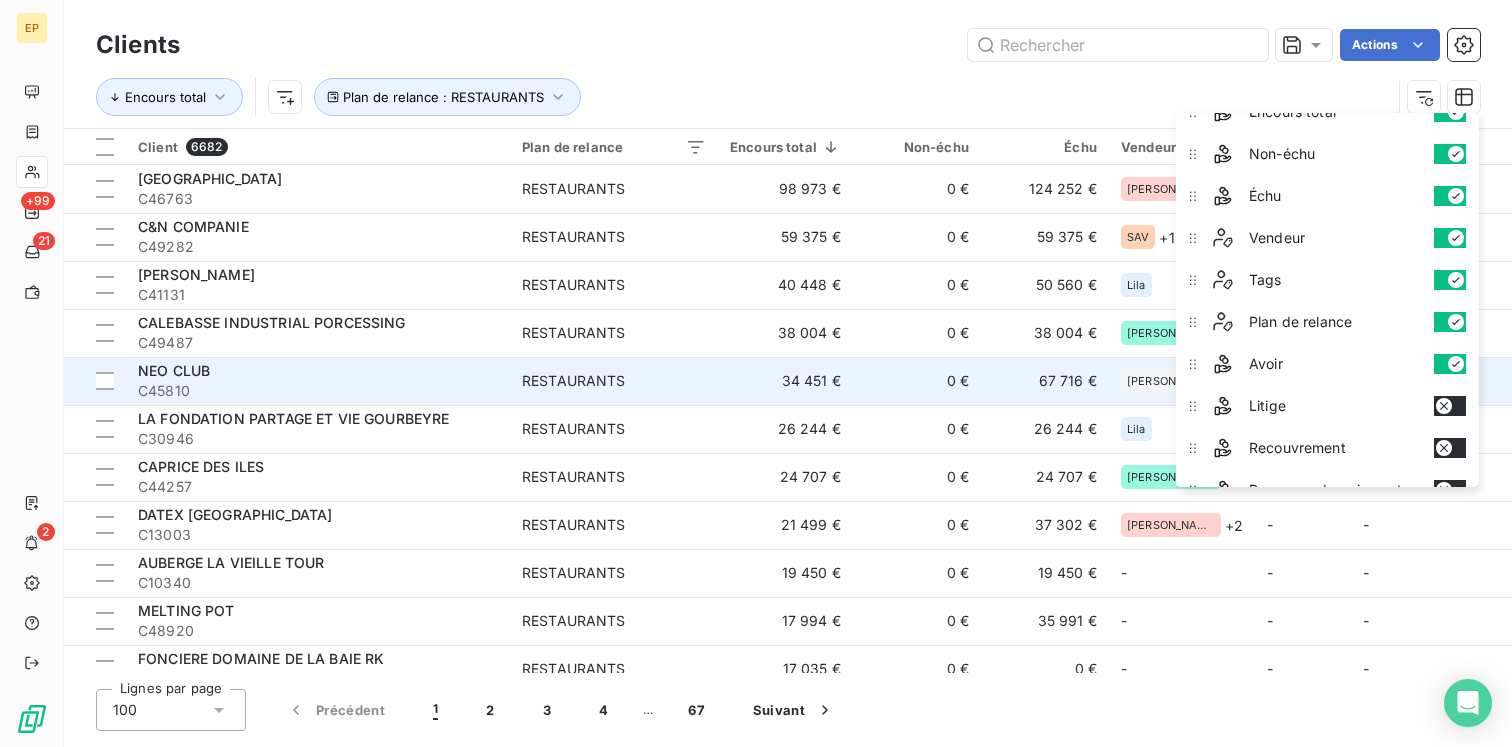 scroll, scrollTop: 0, scrollLeft: 91, axis: horizontal 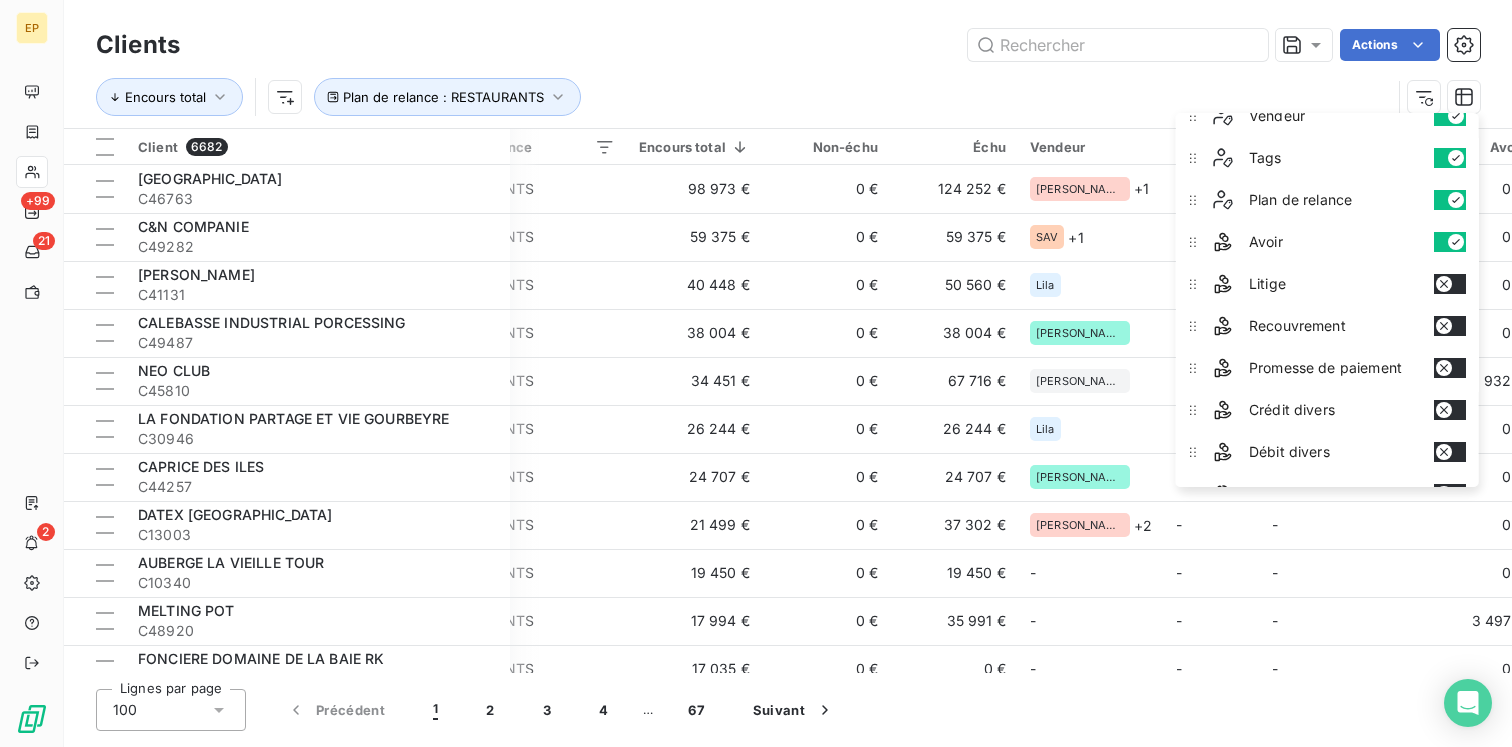 click 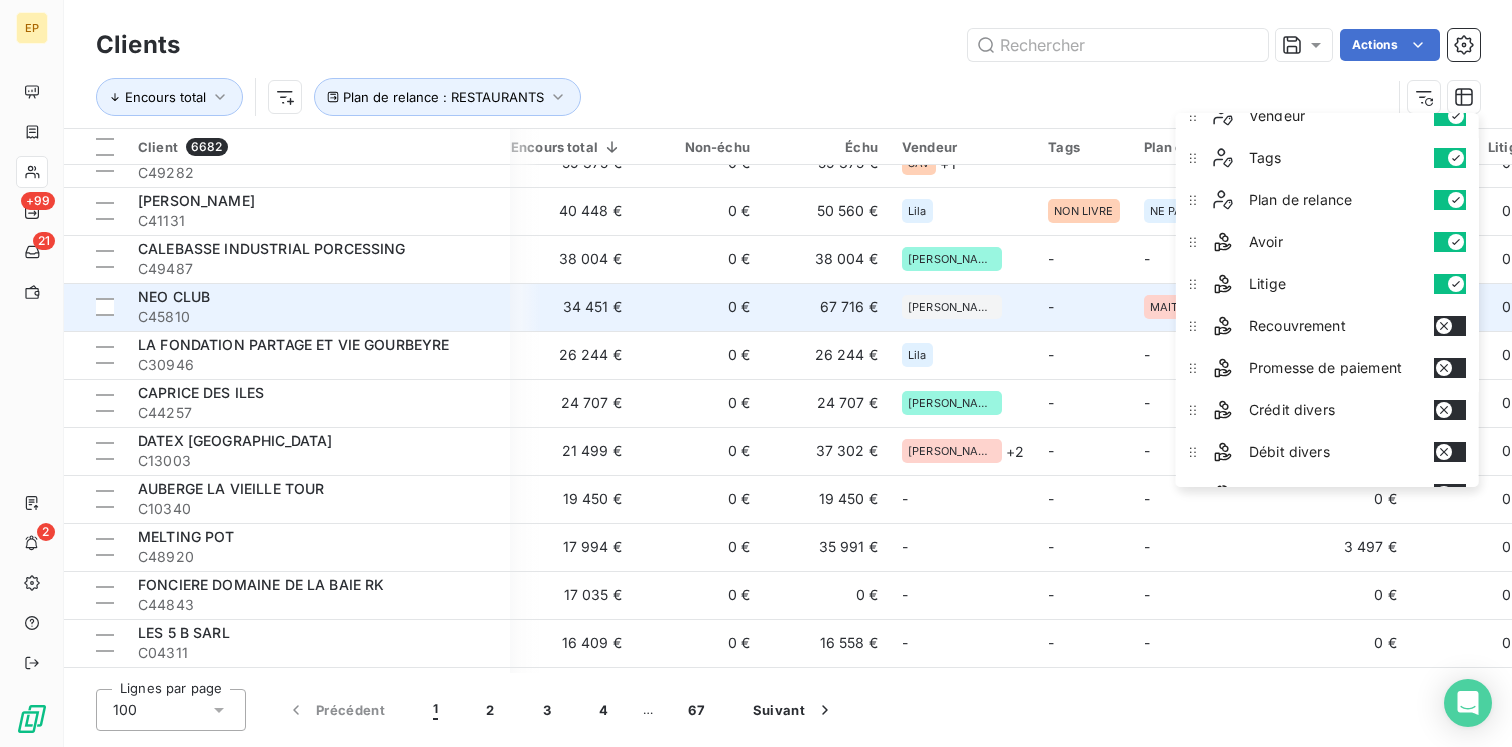 scroll, scrollTop: 0, scrollLeft: 219, axis: horizontal 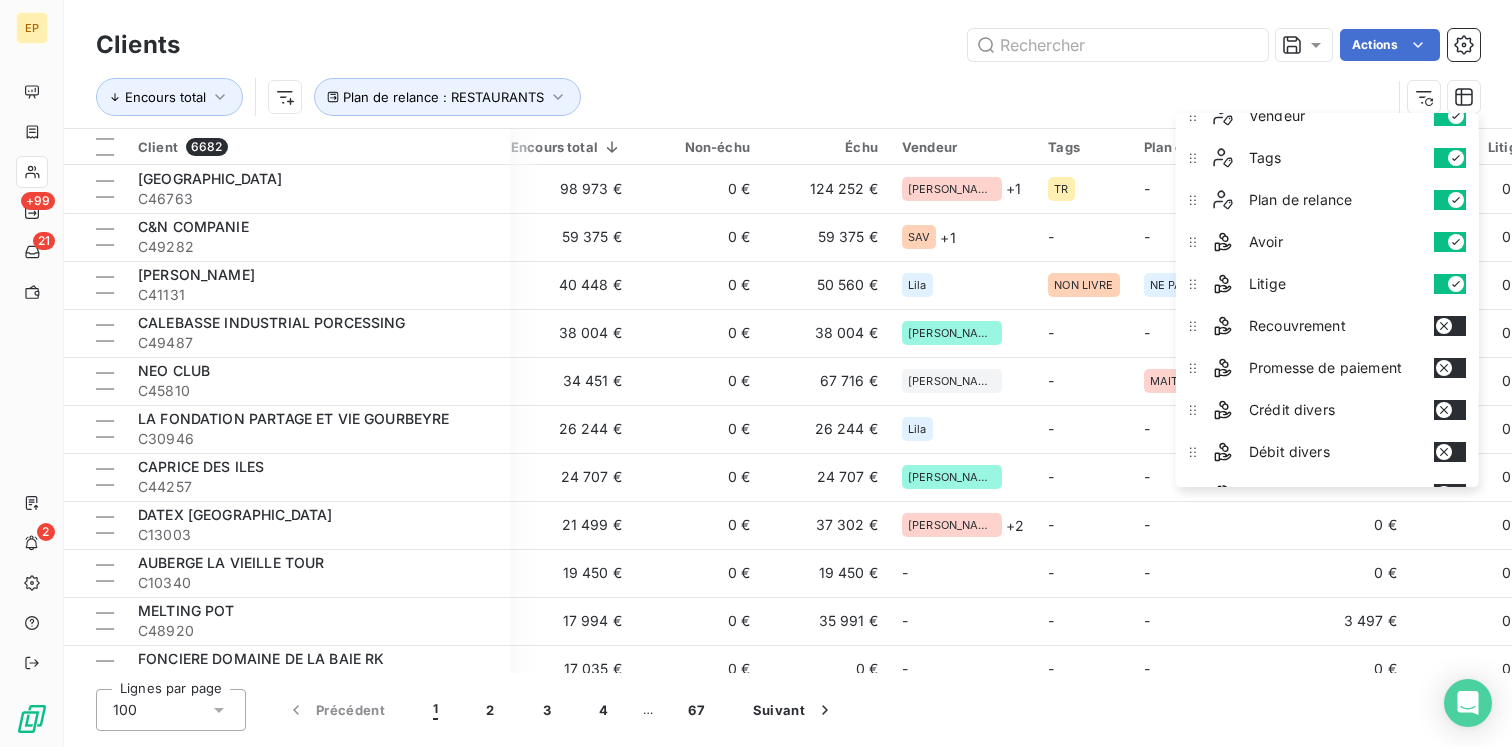 click 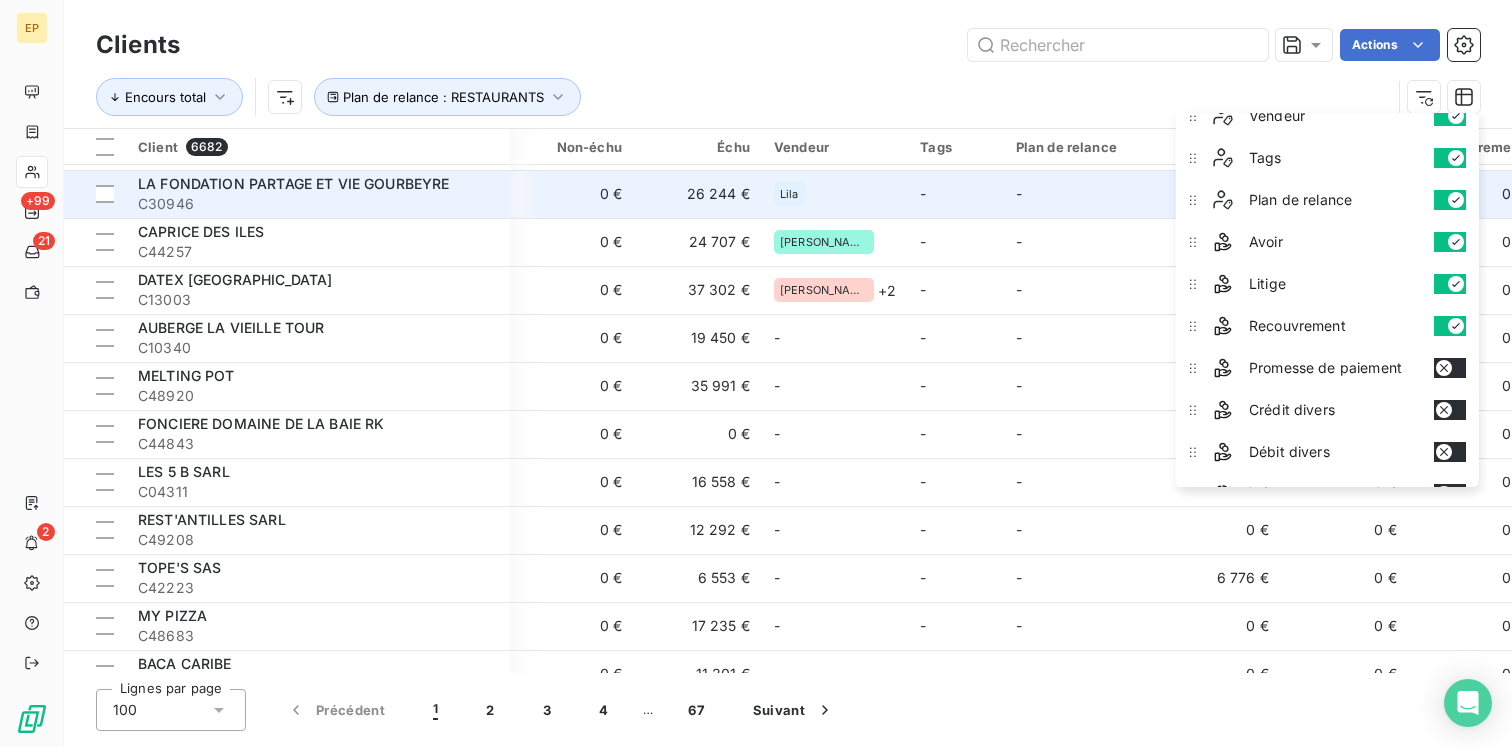 scroll, scrollTop: 0, scrollLeft: 347, axis: horizontal 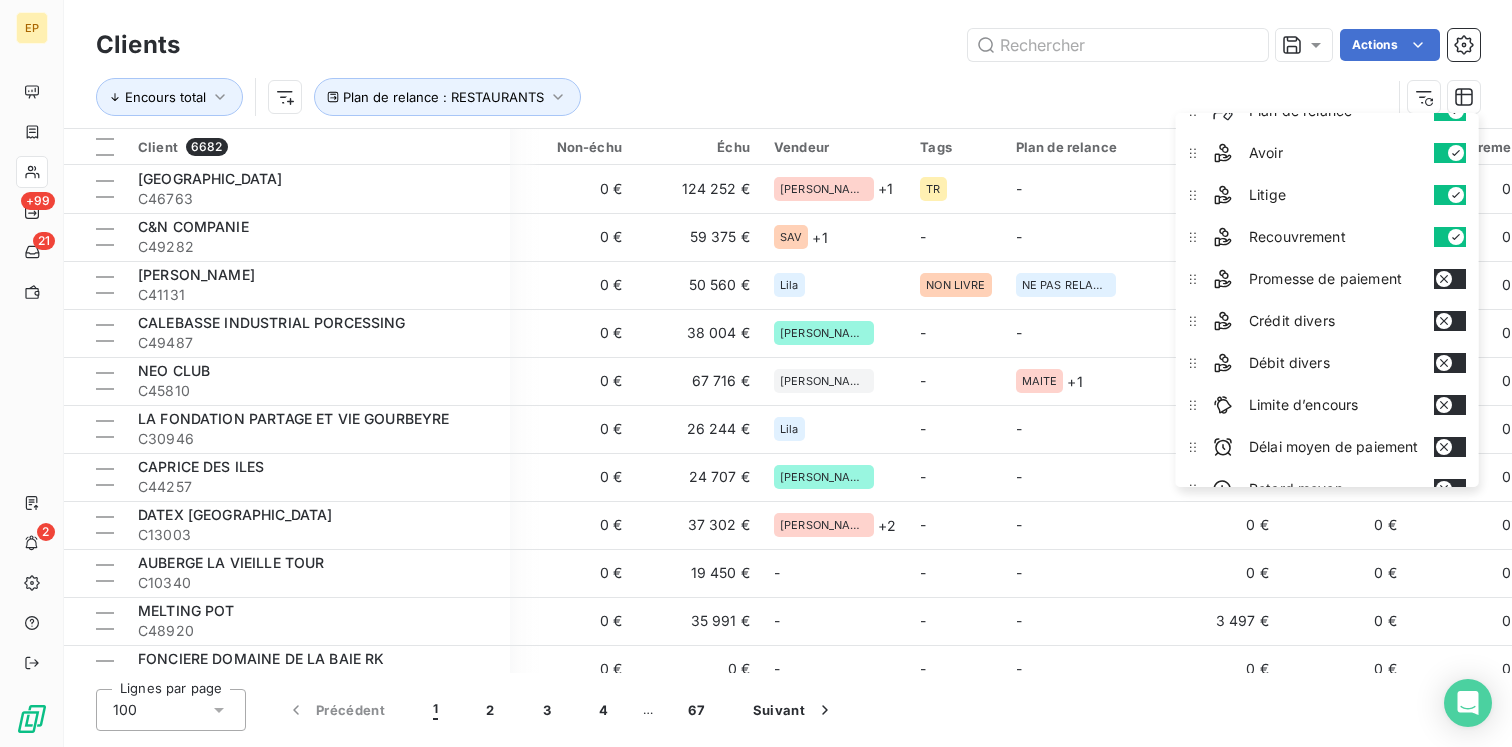 click on "Promesse de paiement" at bounding box center (1339, 279) 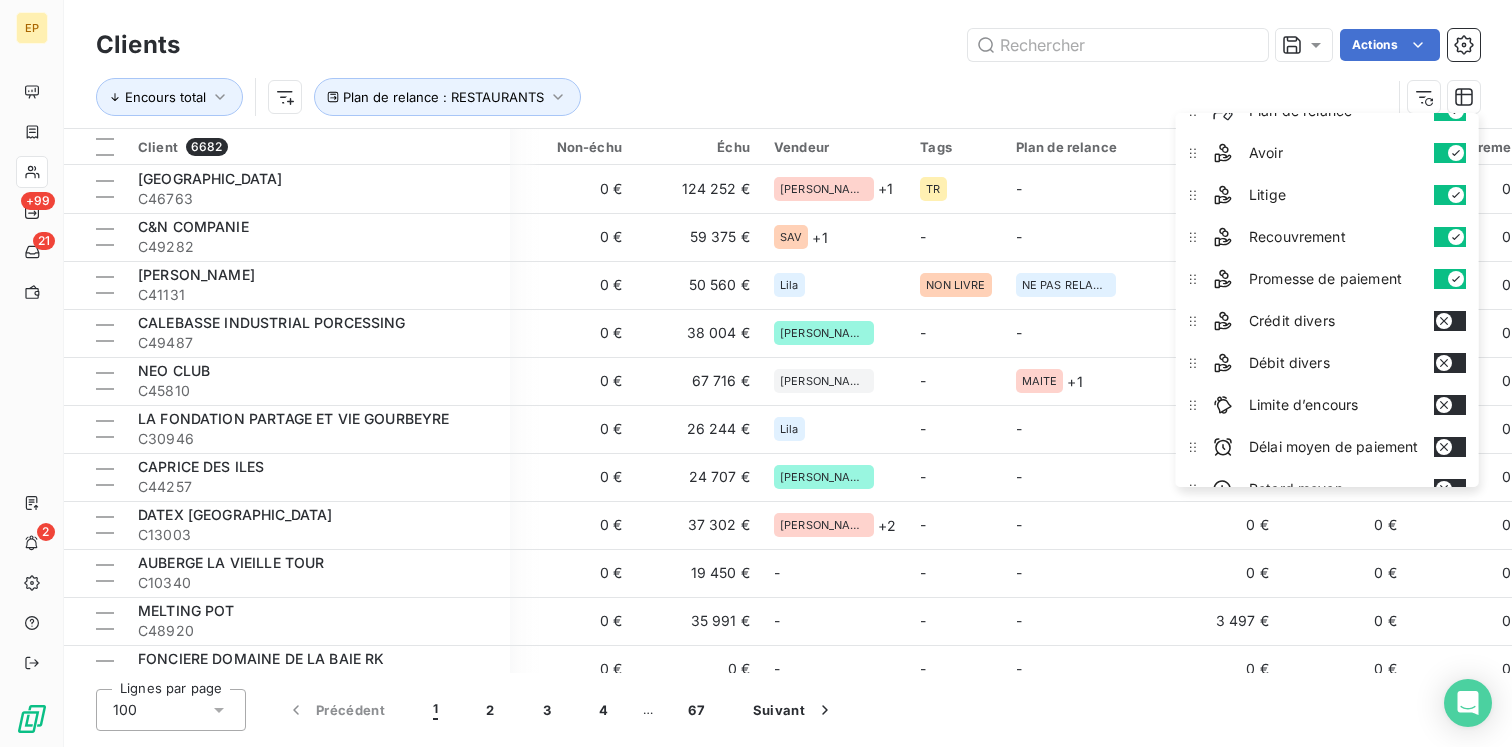 scroll, scrollTop: 346, scrollLeft: 0, axis: vertical 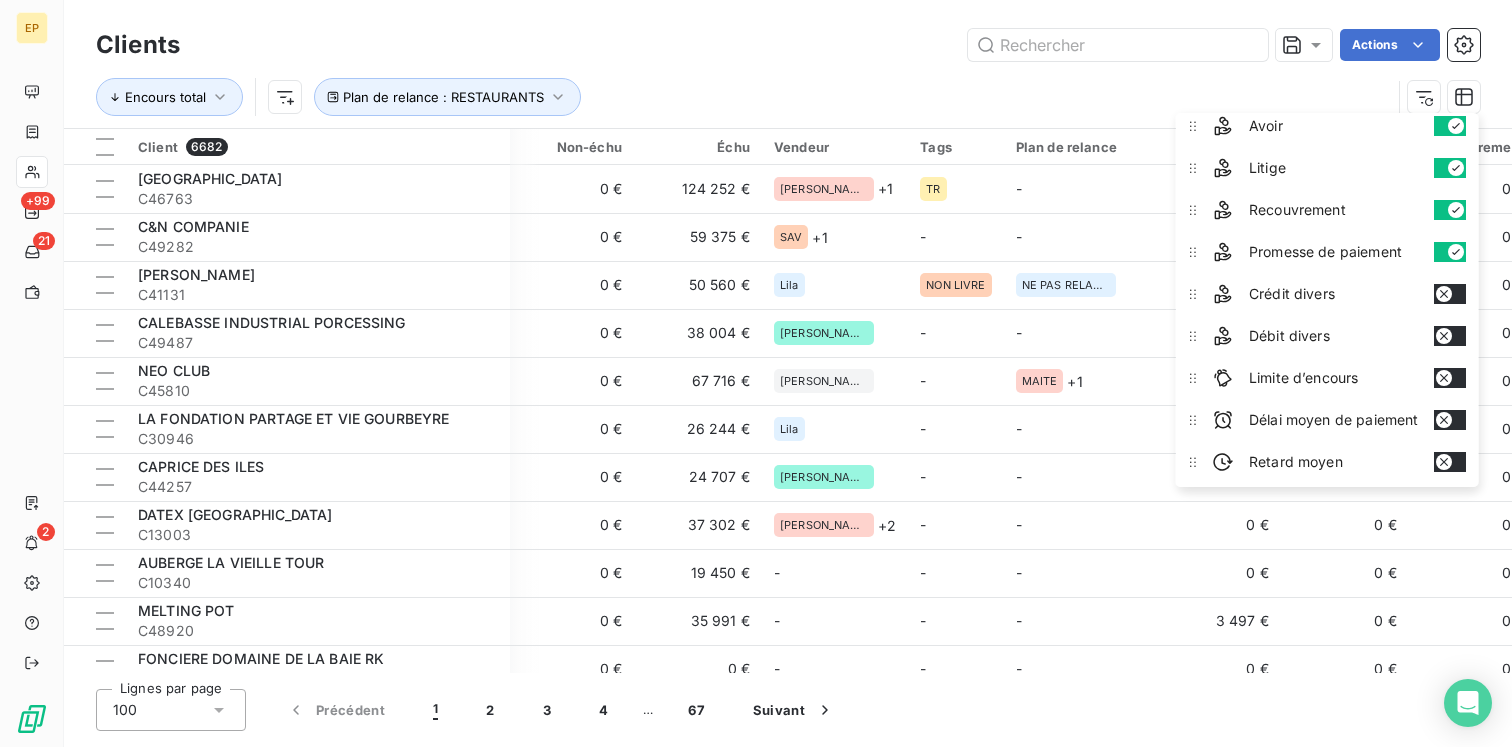 click 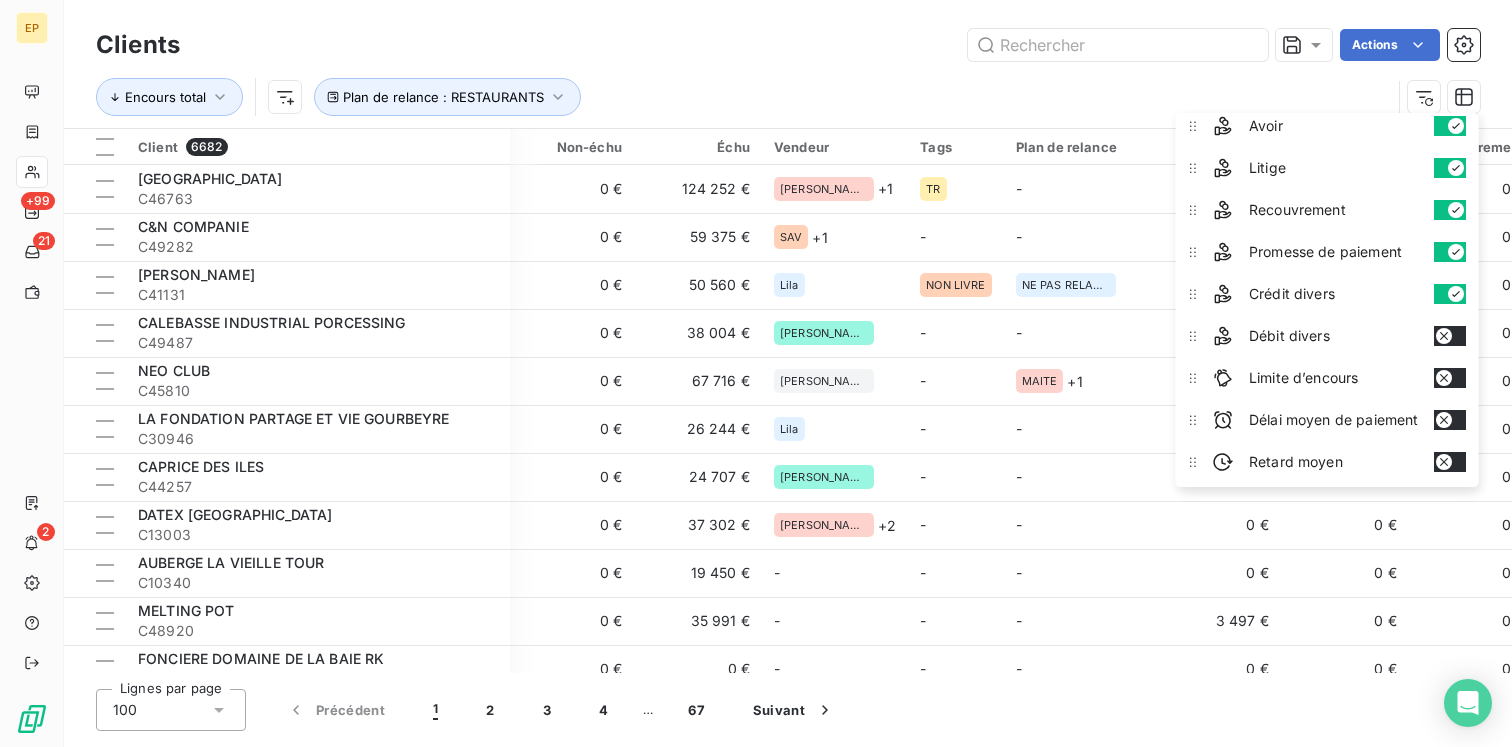 click at bounding box center [1450, 336] 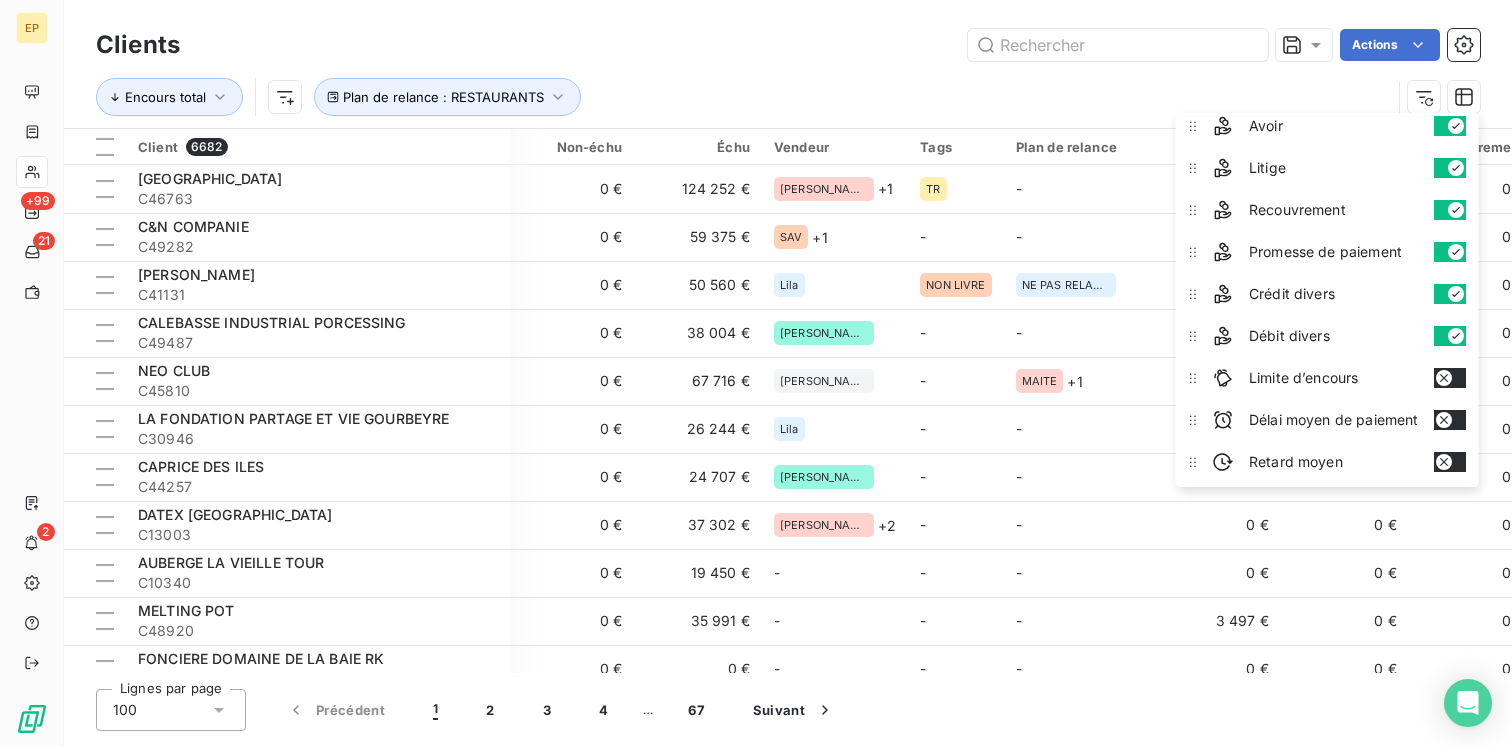 click at bounding box center [1450, 378] 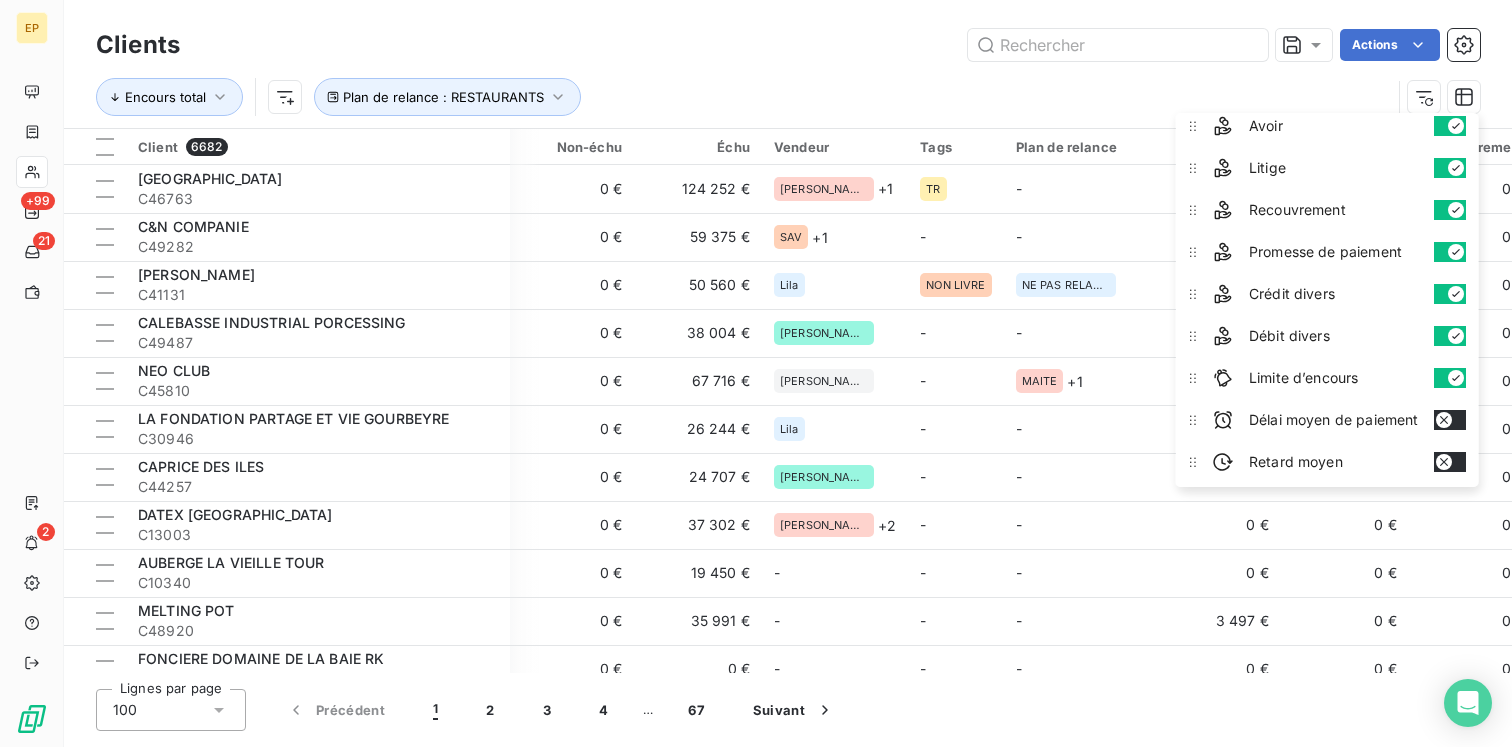 click at bounding box center [1450, 420] 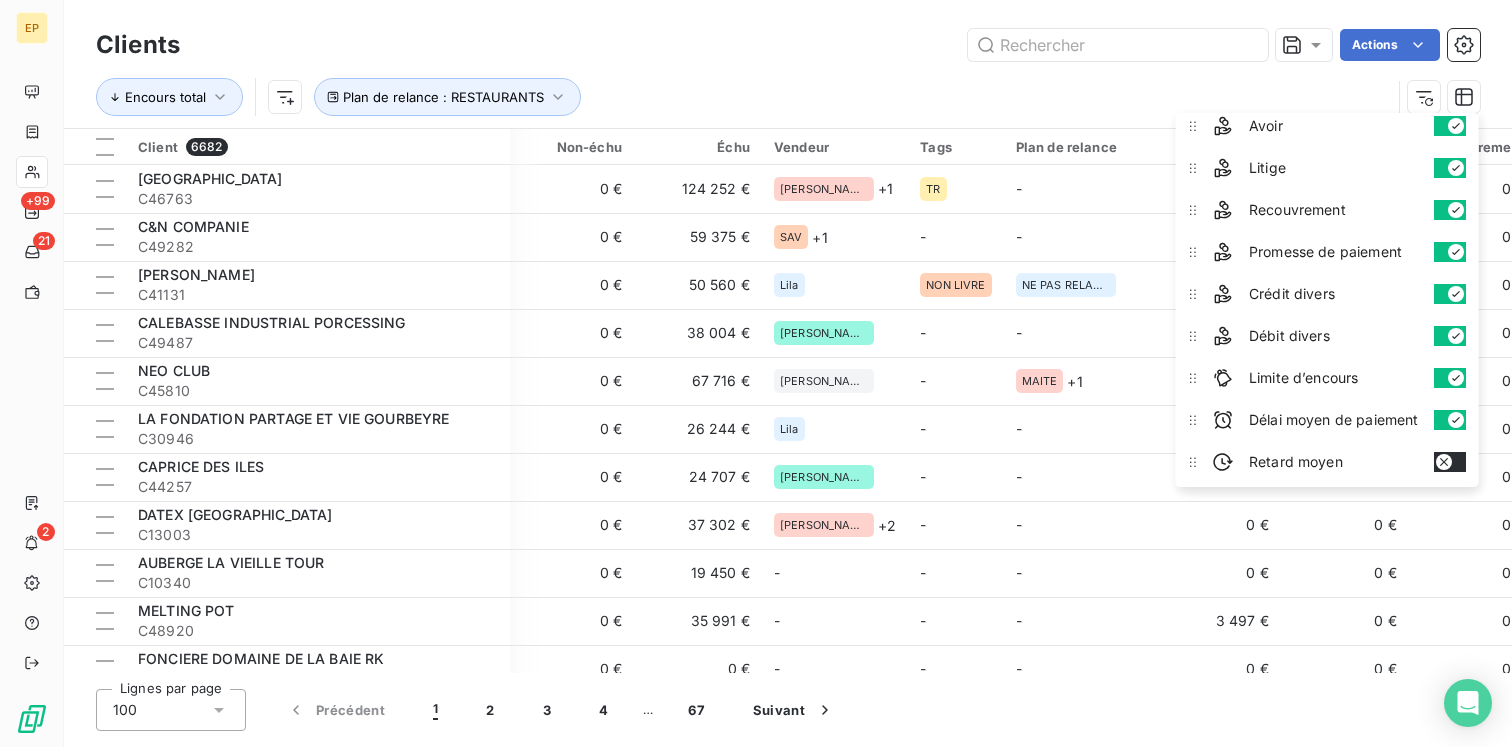 click on "Retard moyen" at bounding box center [1339, 462] 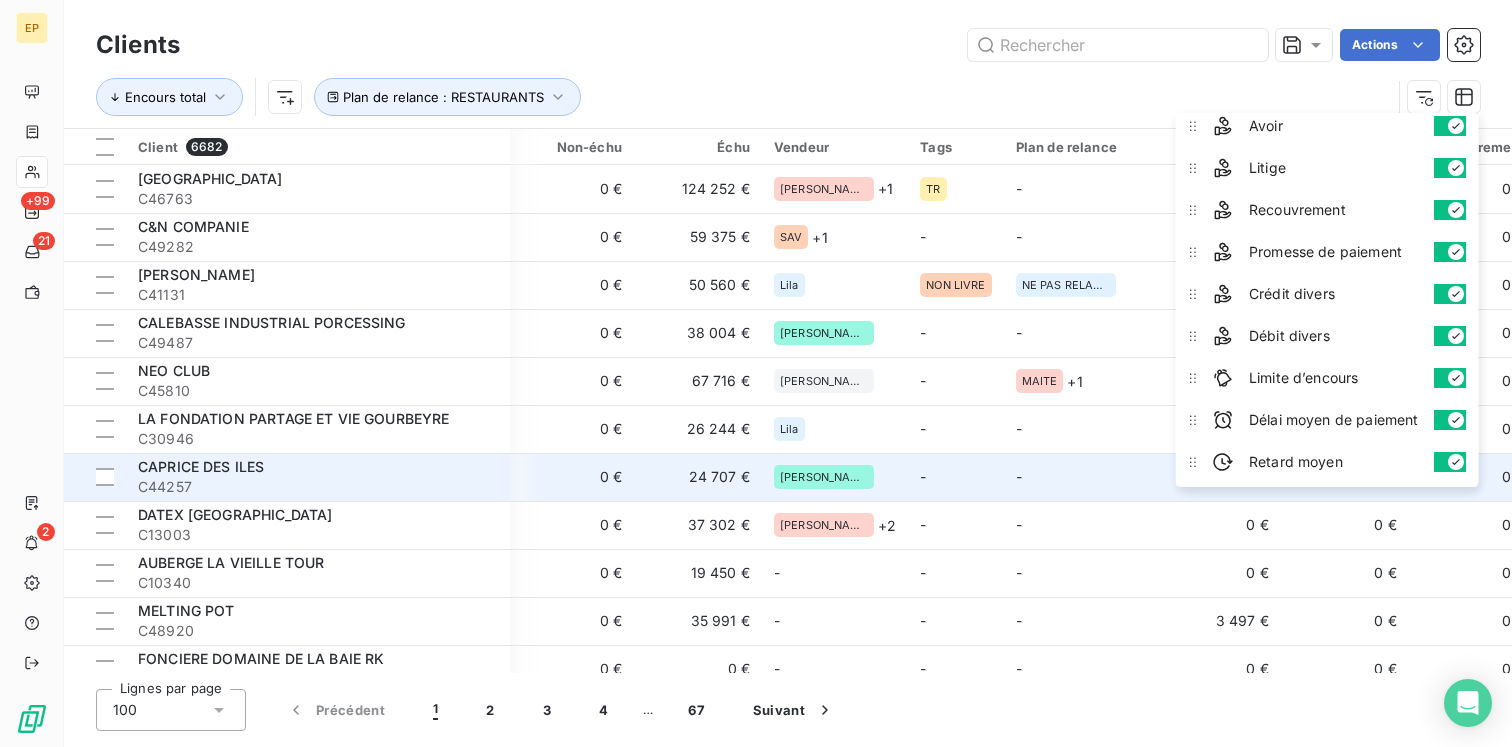 click on "-" at bounding box center [1078, 477] 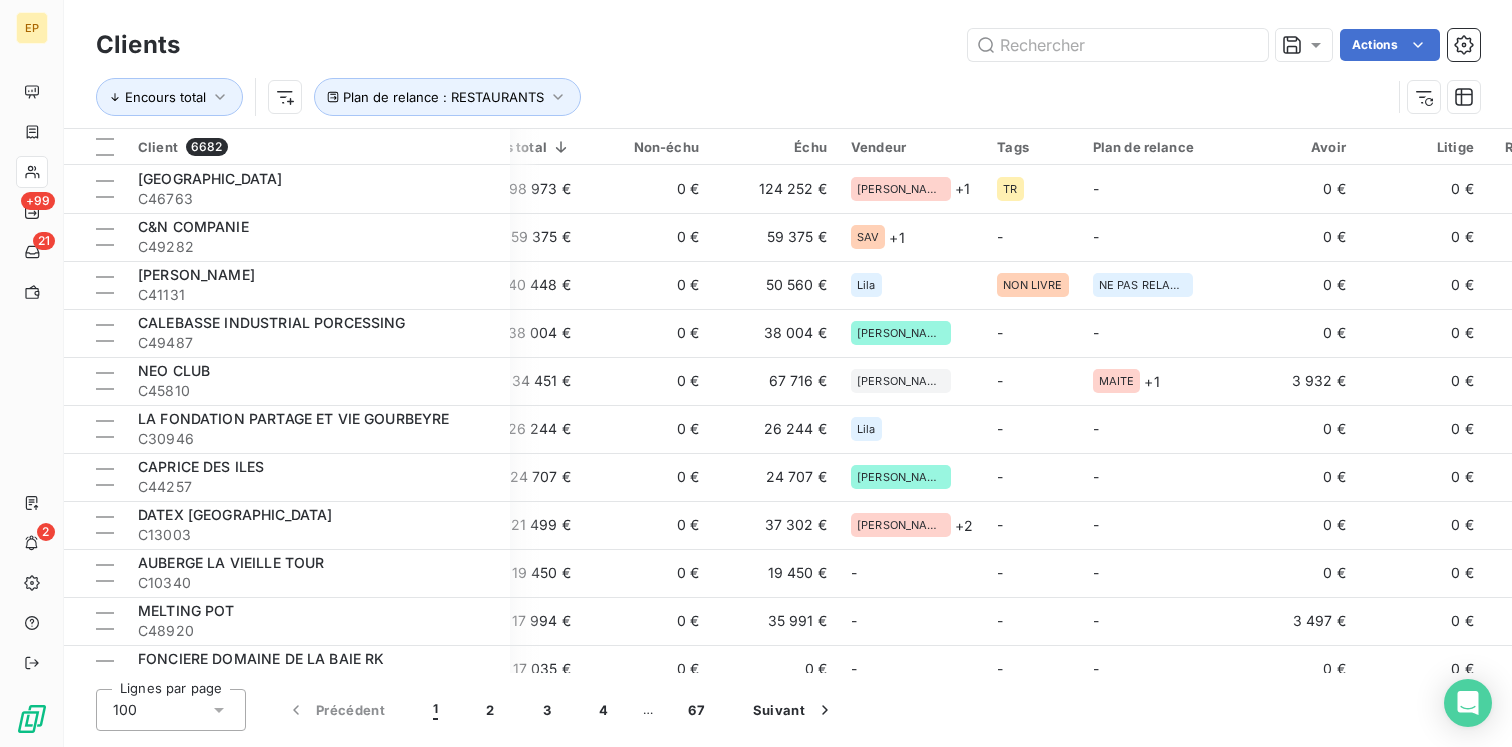 scroll, scrollTop: 0, scrollLeft: 272, axis: horizontal 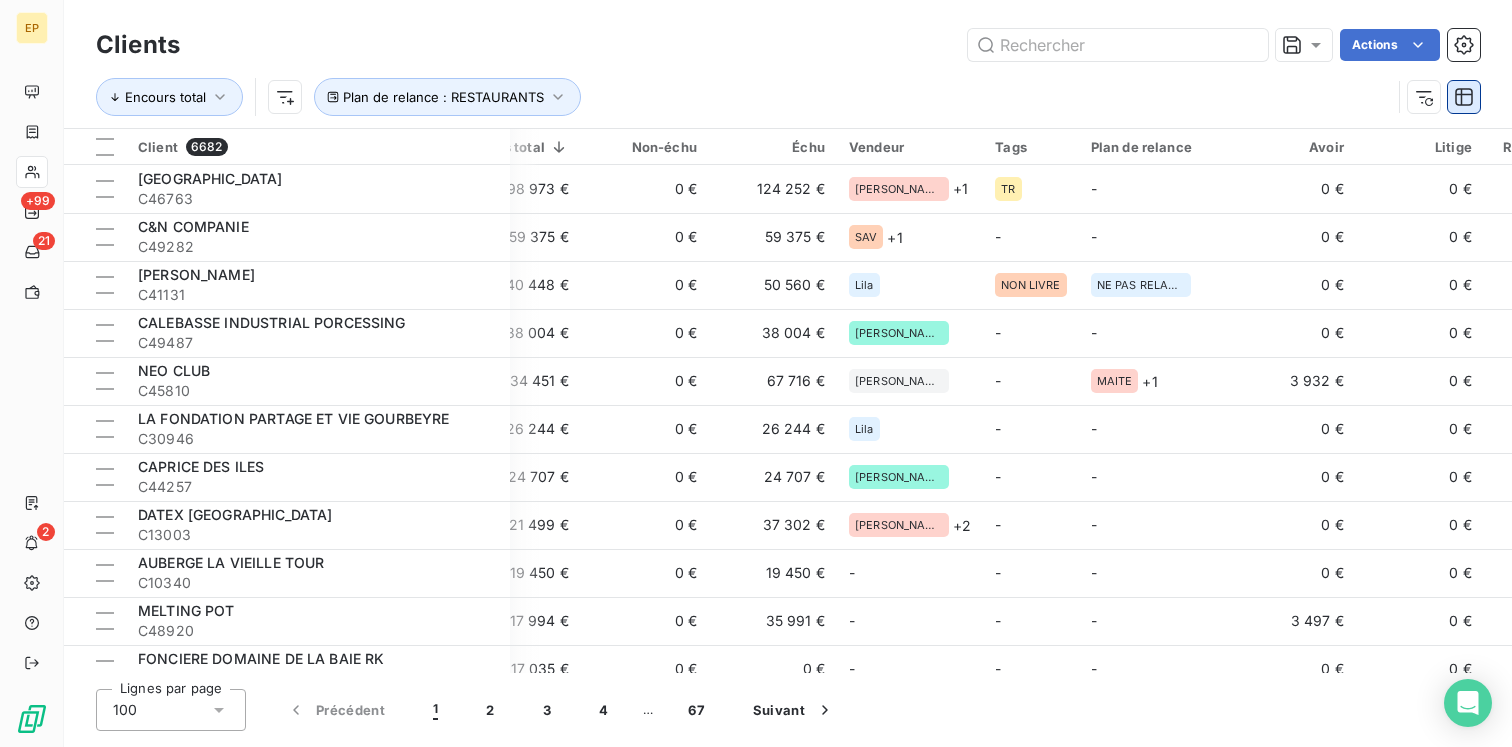 click at bounding box center [1464, 97] 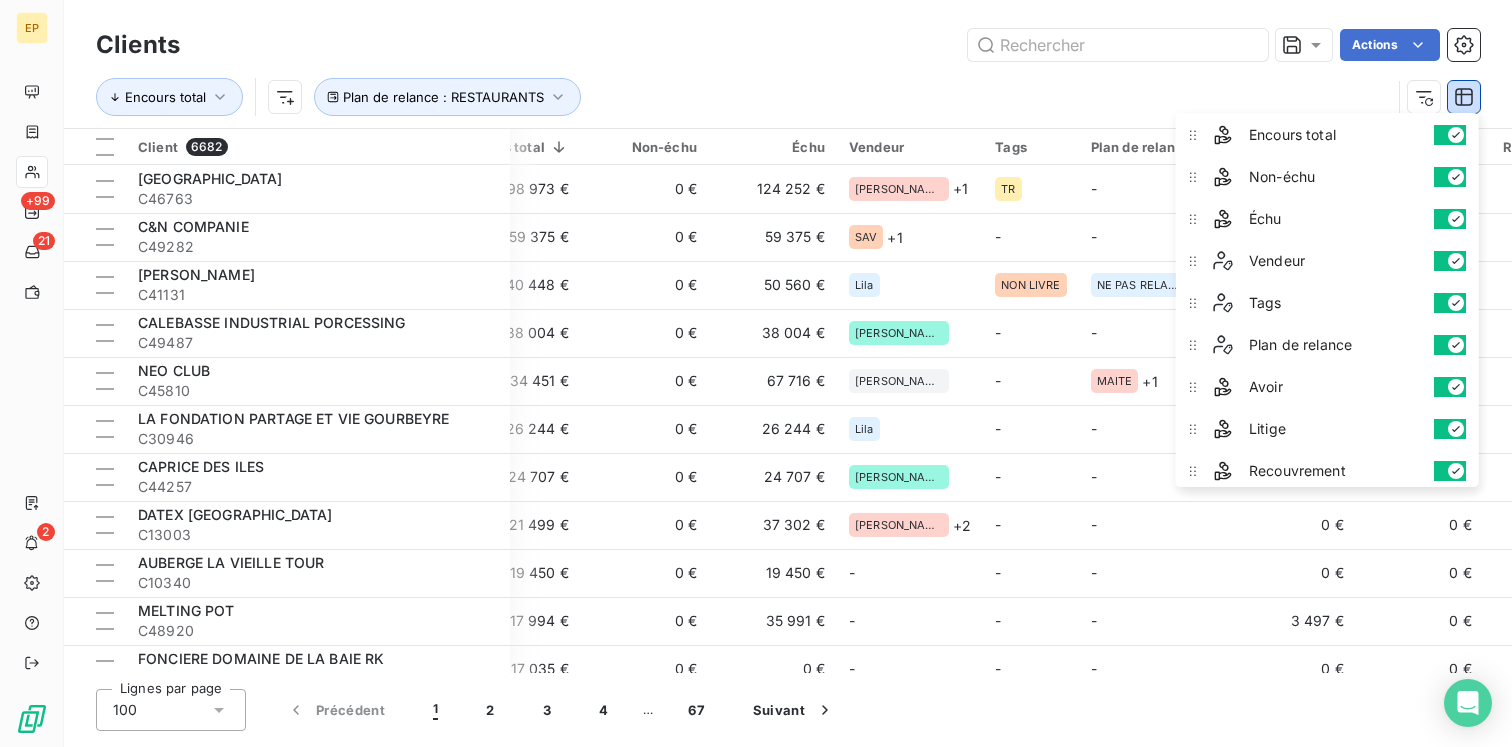 scroll, scrollTop: 119, scrollLeft: 0, axis: vertical 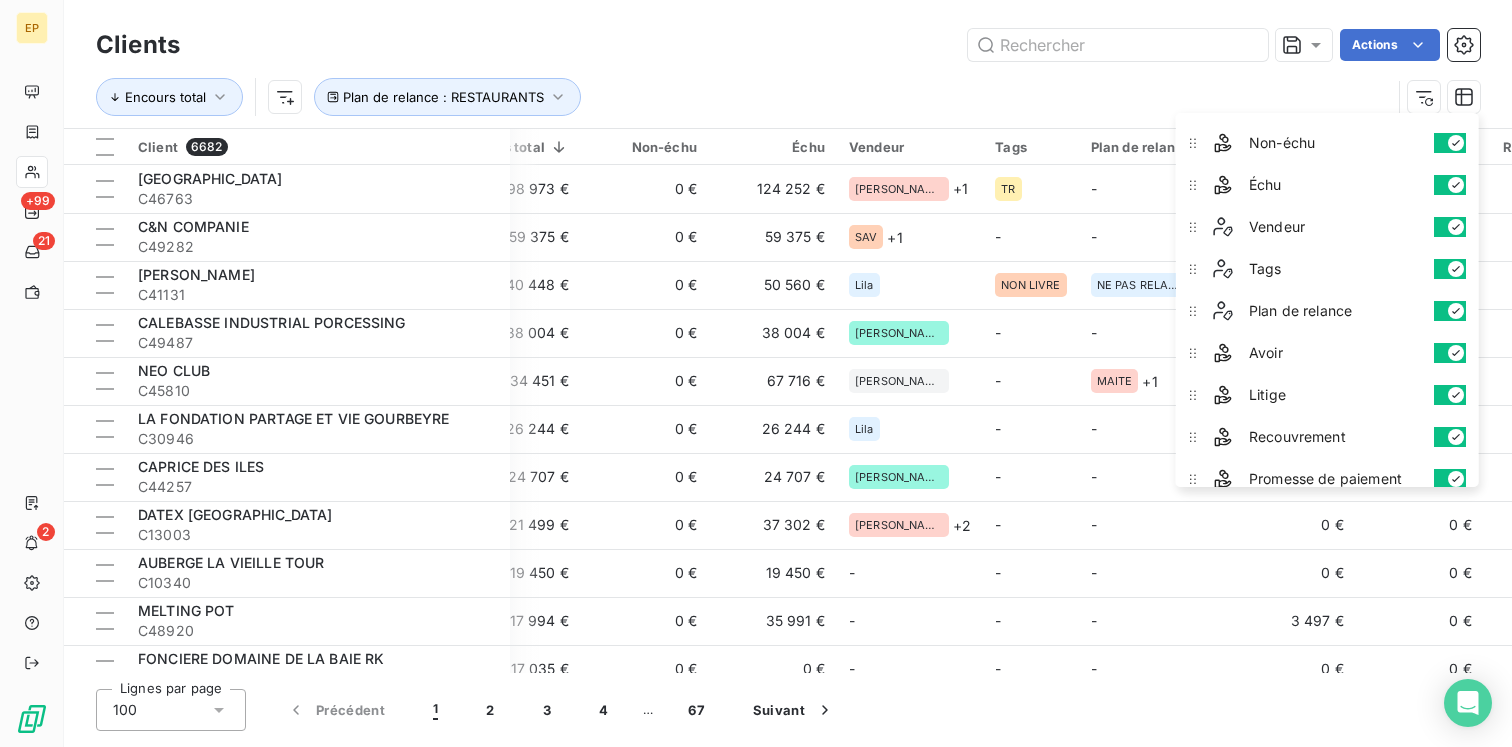 click at bounding box center [1450, 311] 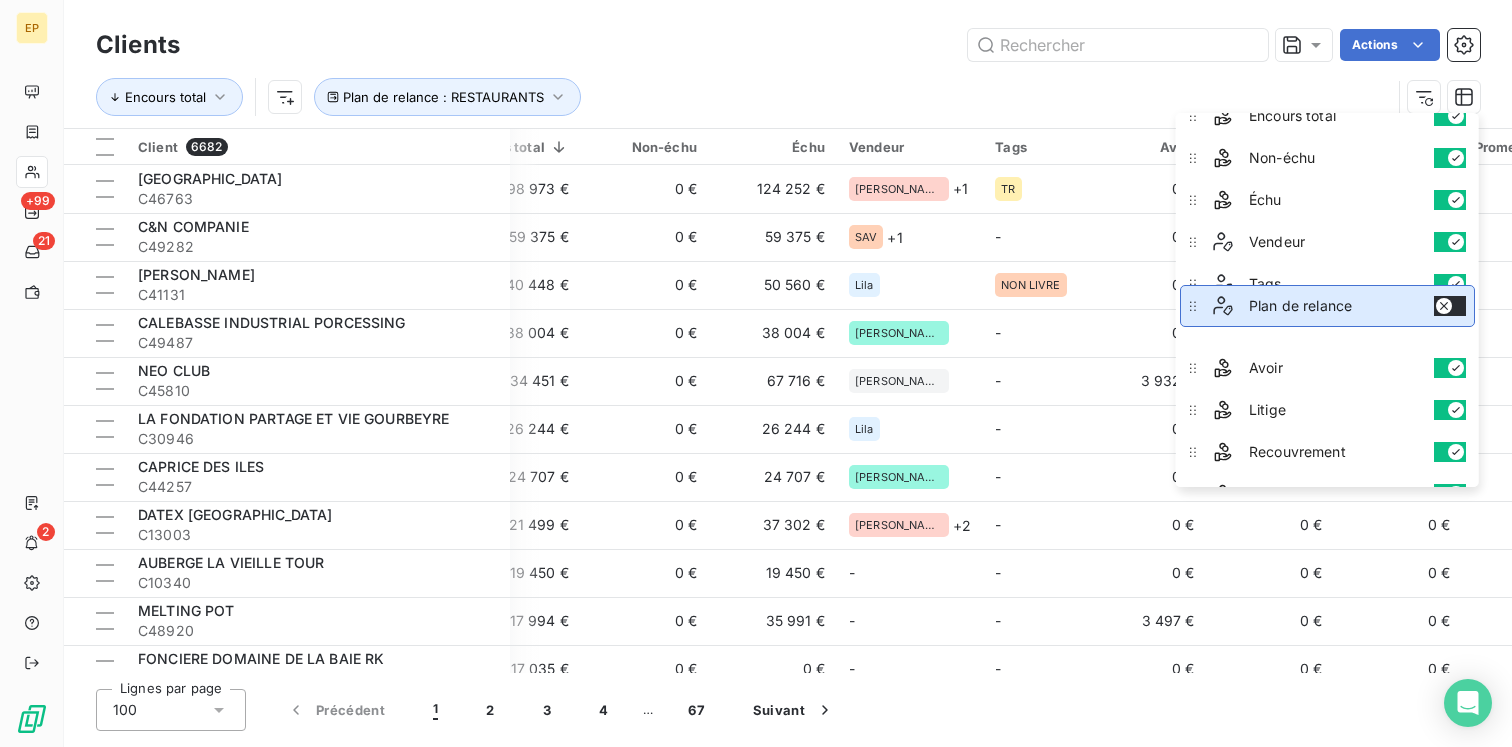 scroll, scrollTop: 0, scrollLeft: 0, axis: both 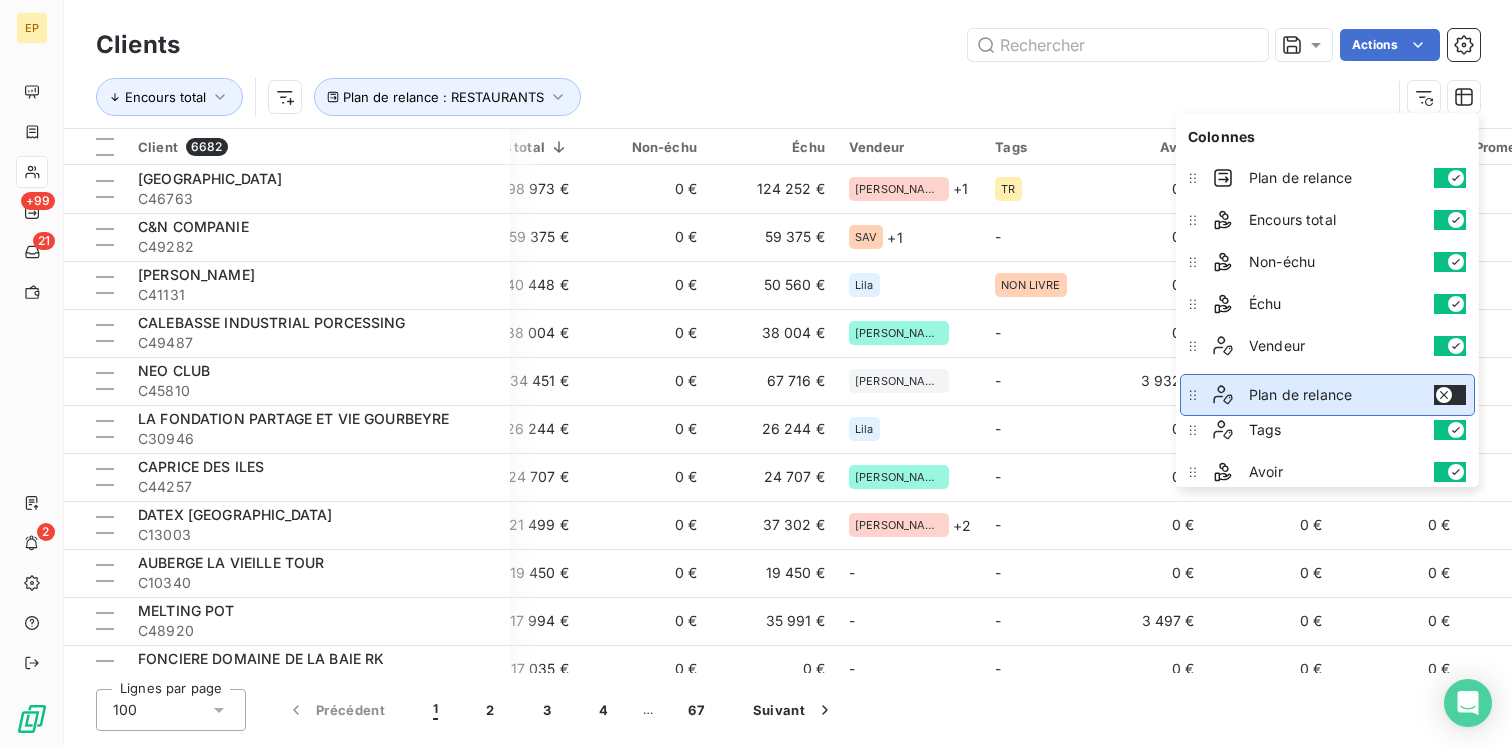 drag, startPoint x: 1189, startPoint y: 313, endPoint x: 1232, endPoint y: 397, distance: 94.36631 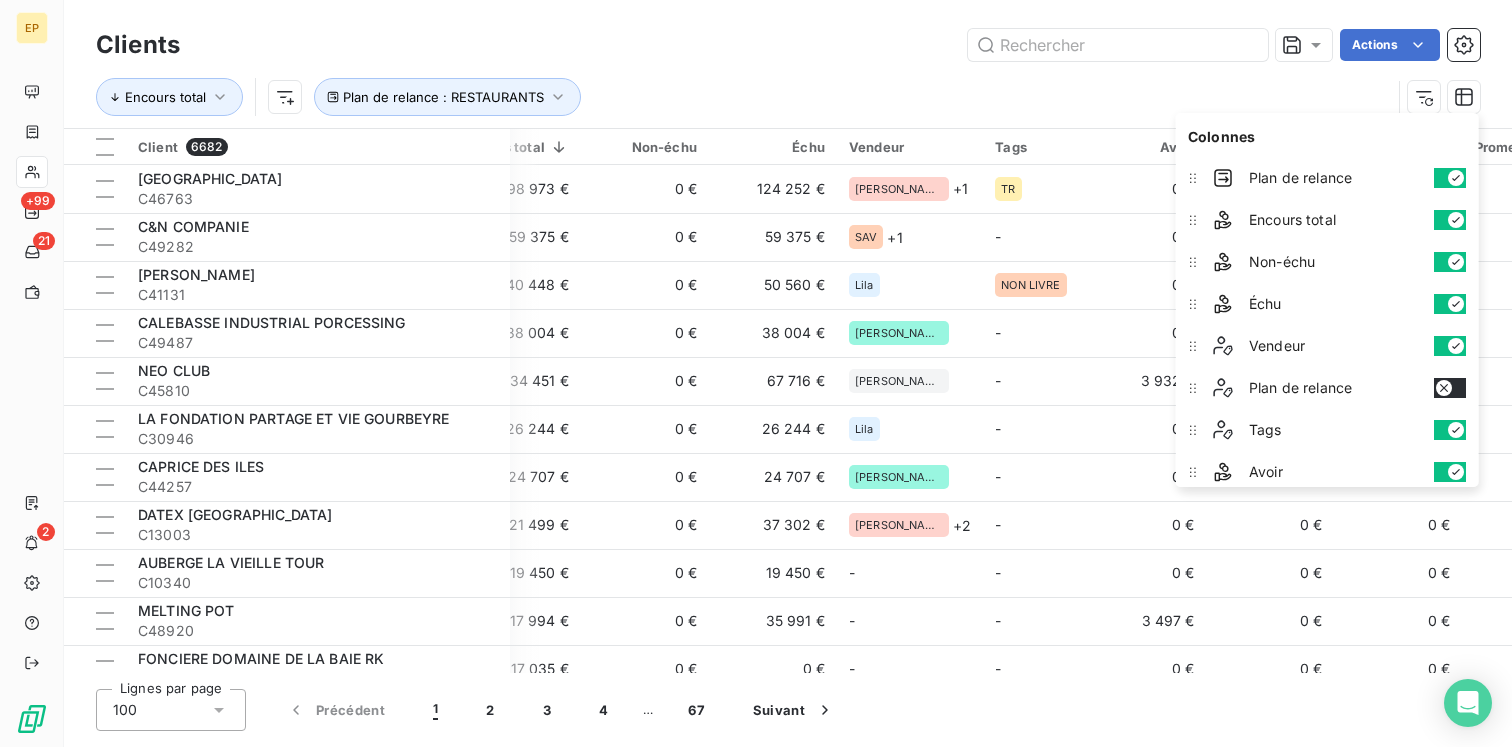 click 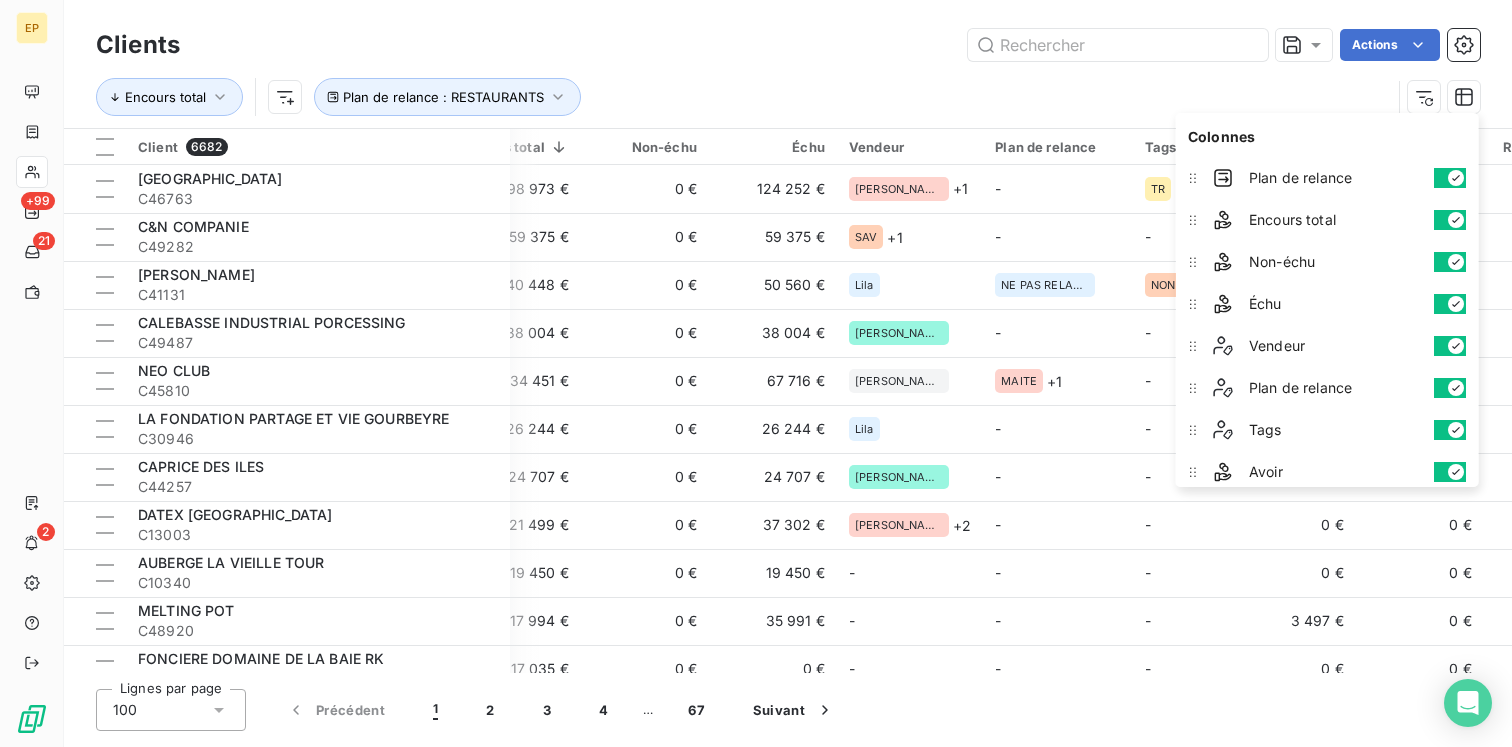 click at bounding box center (1450, 430) 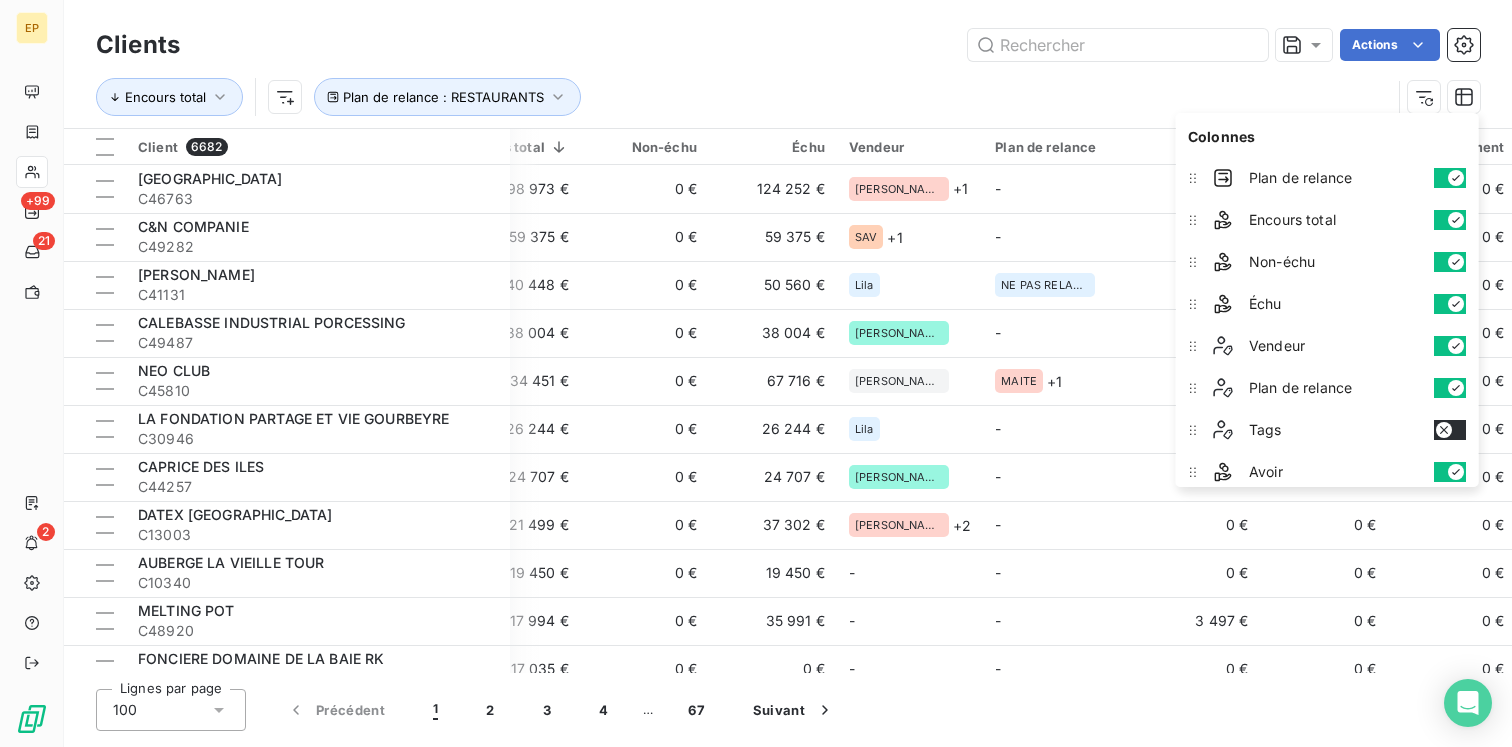 click 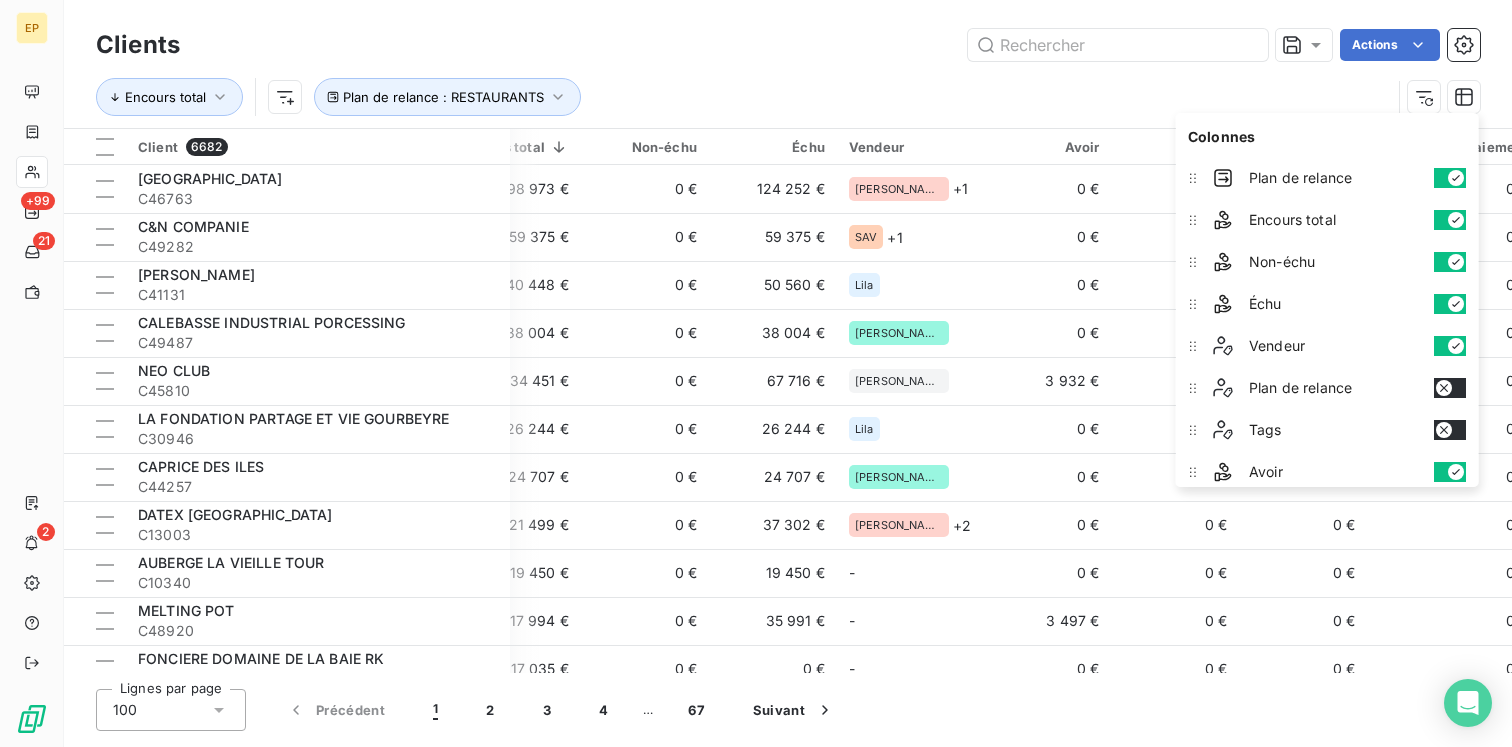 click on "Encours total Plan de relance  : RESTAURANTS" at bounding box center [743, 97] 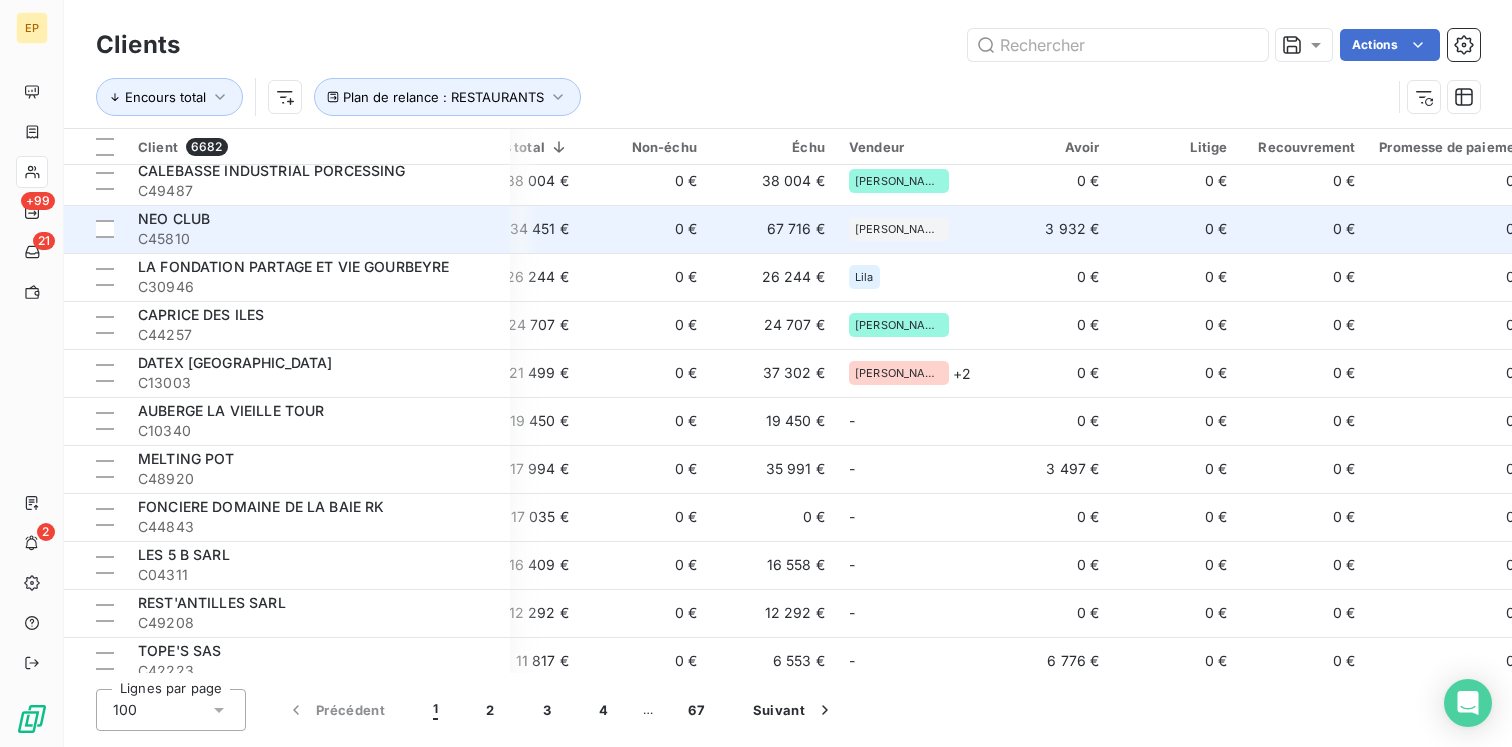 scroll, scrollTop: 156, scrollLeft: 272, axis: both 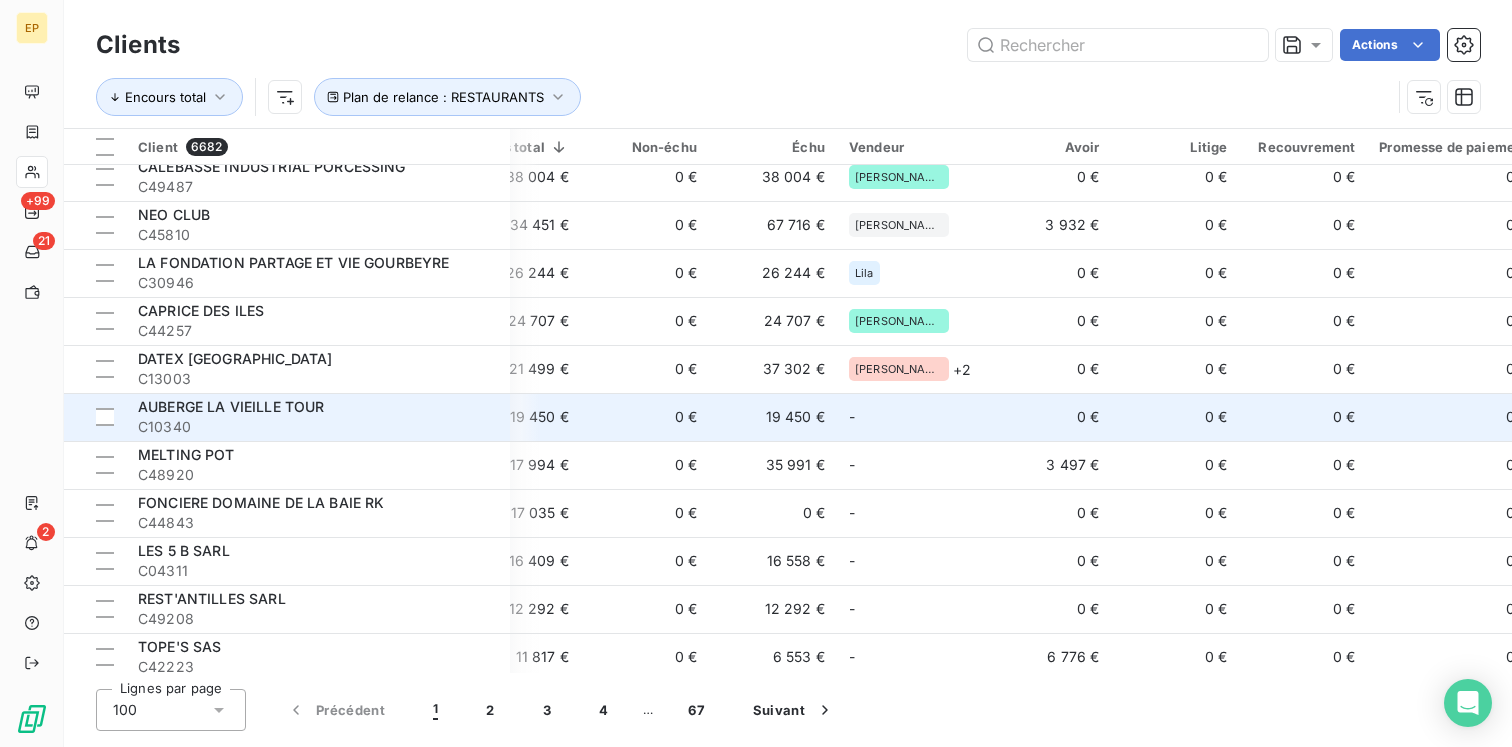 click on "-" at bounding box center (910, 417) 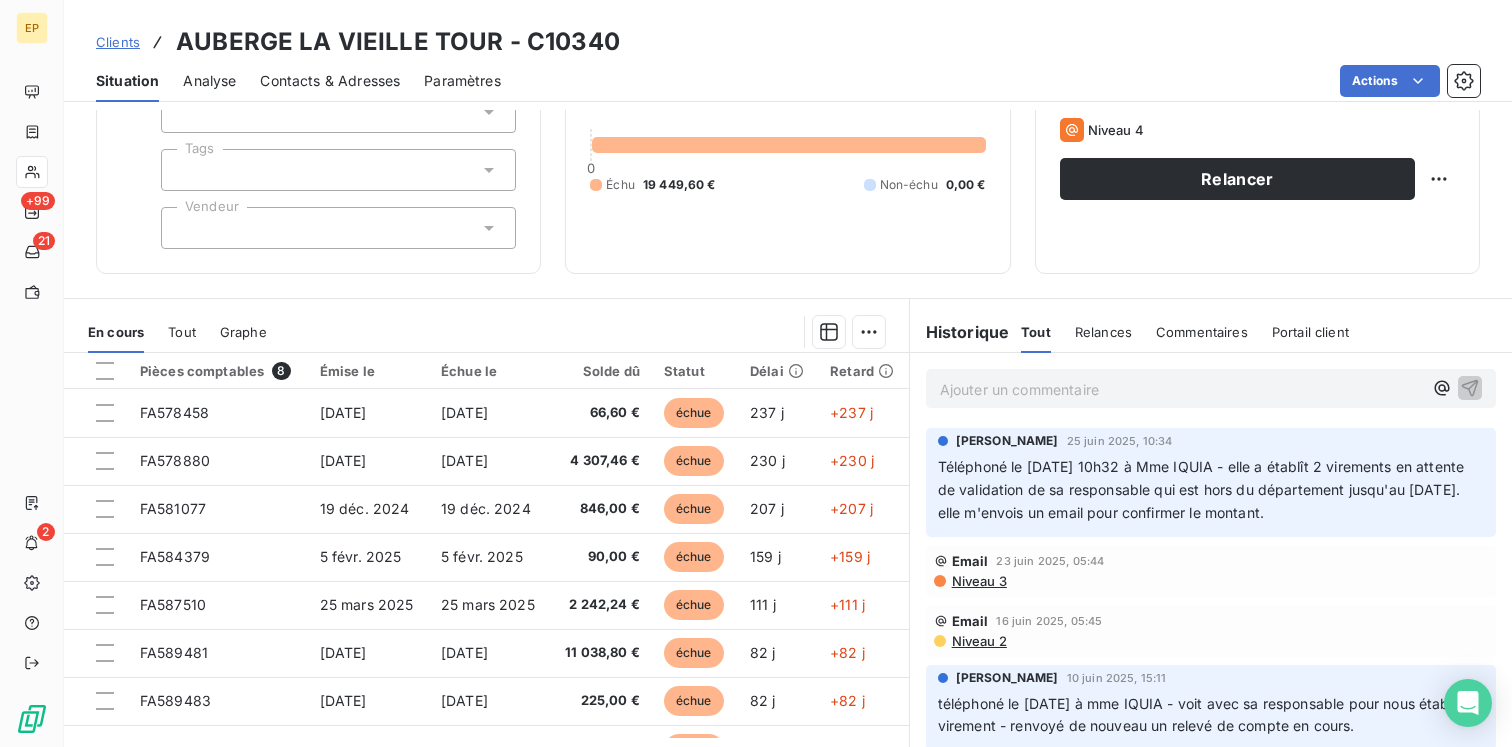 scroll, scrollTop: 208, scrollLeft: 0, axis: vertical 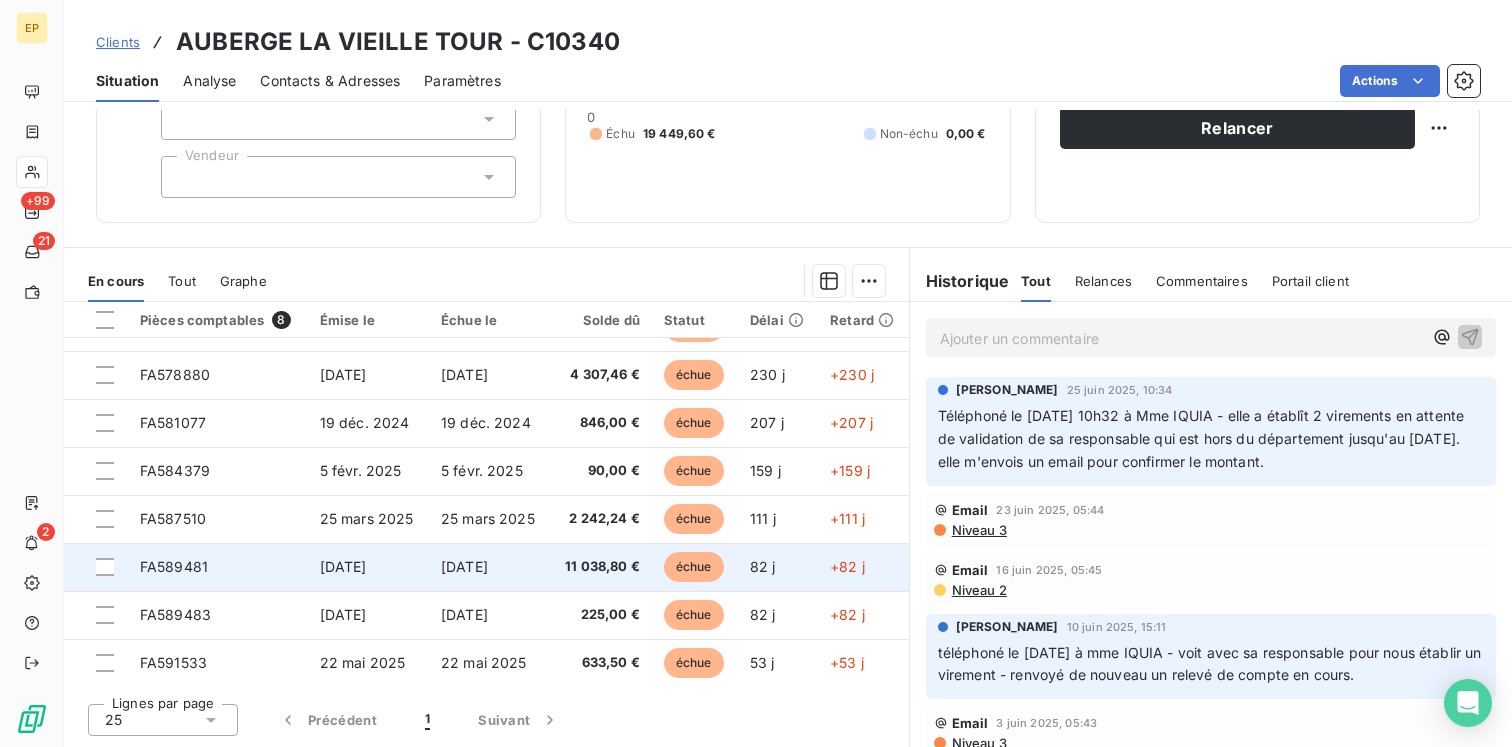 click on "[DATE]" at bounding box center [368, 567] 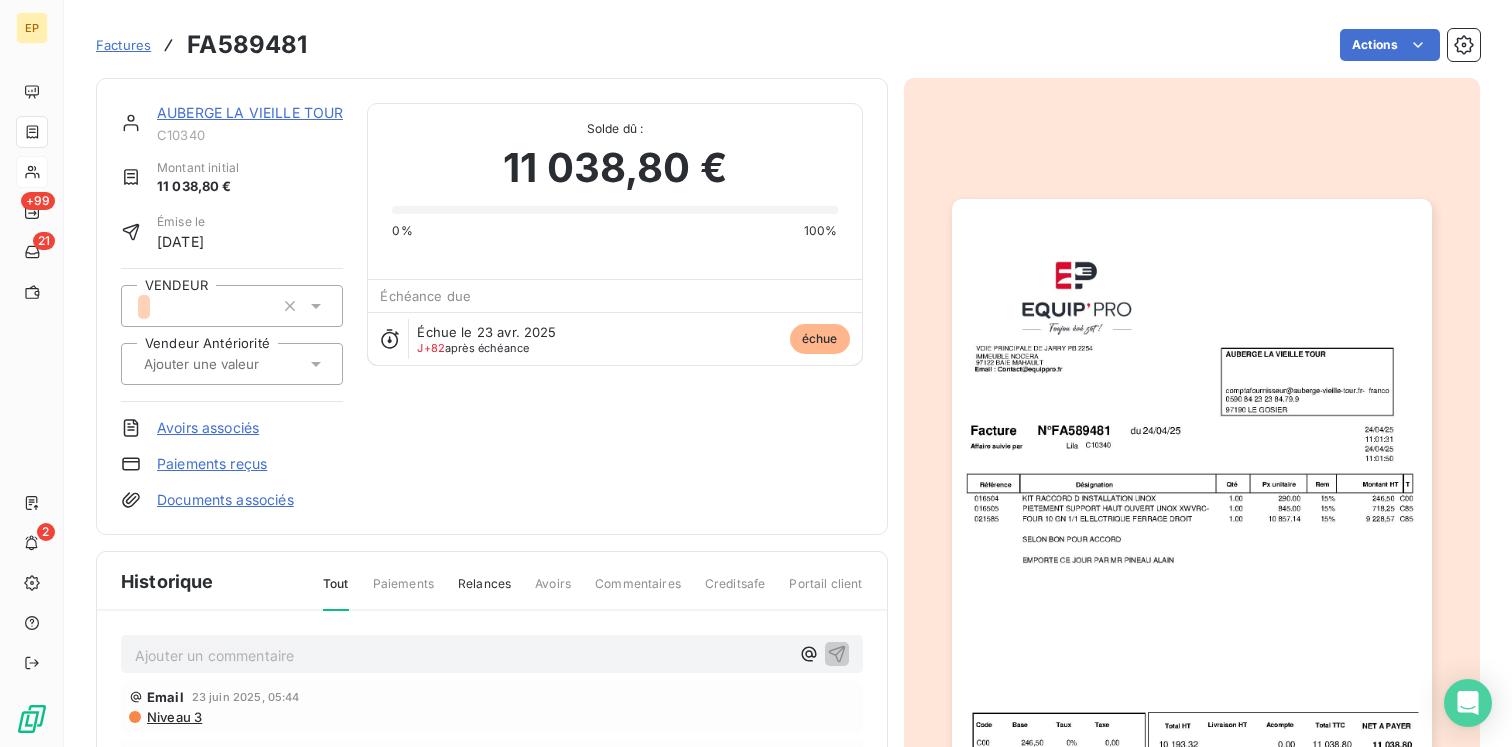 click at bounding box center (232, 364) 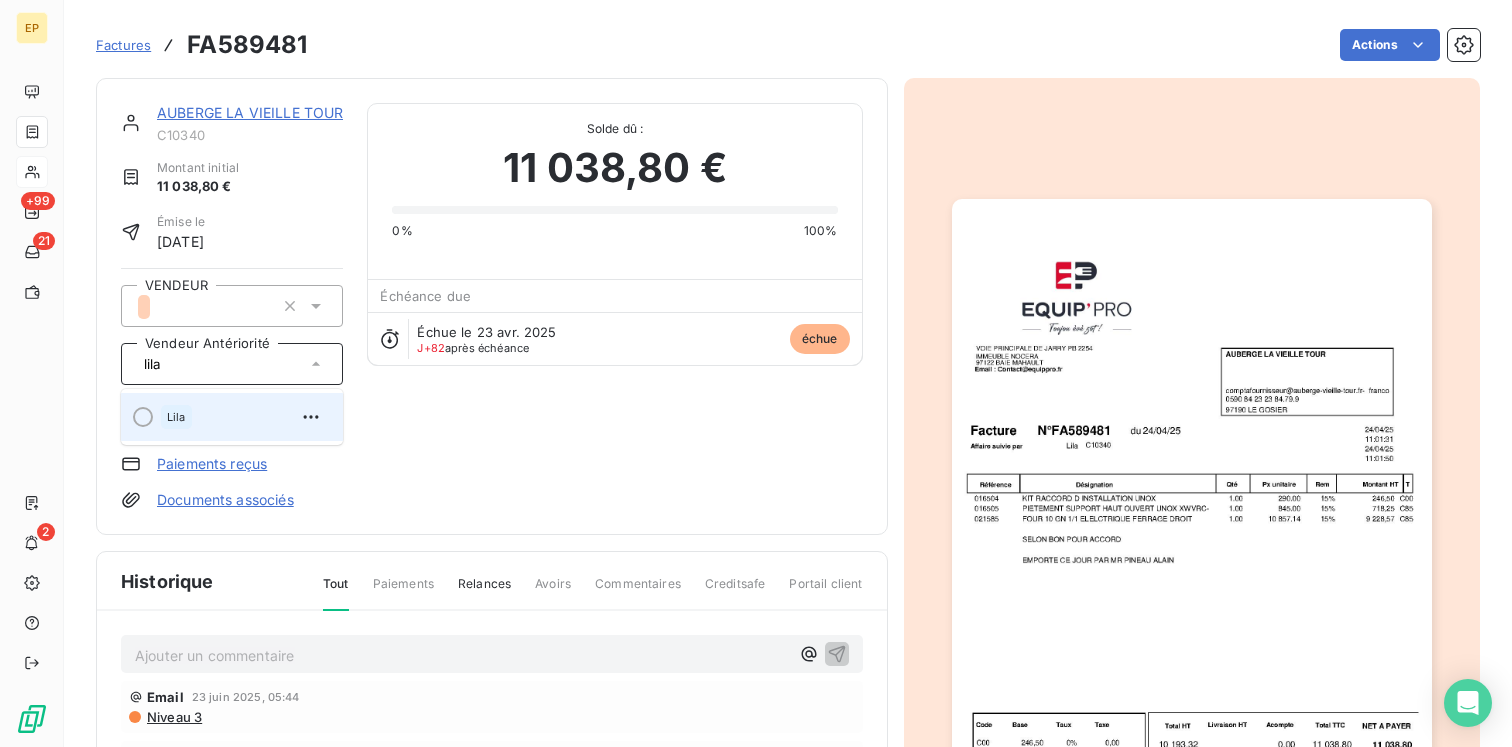 type on "lila" 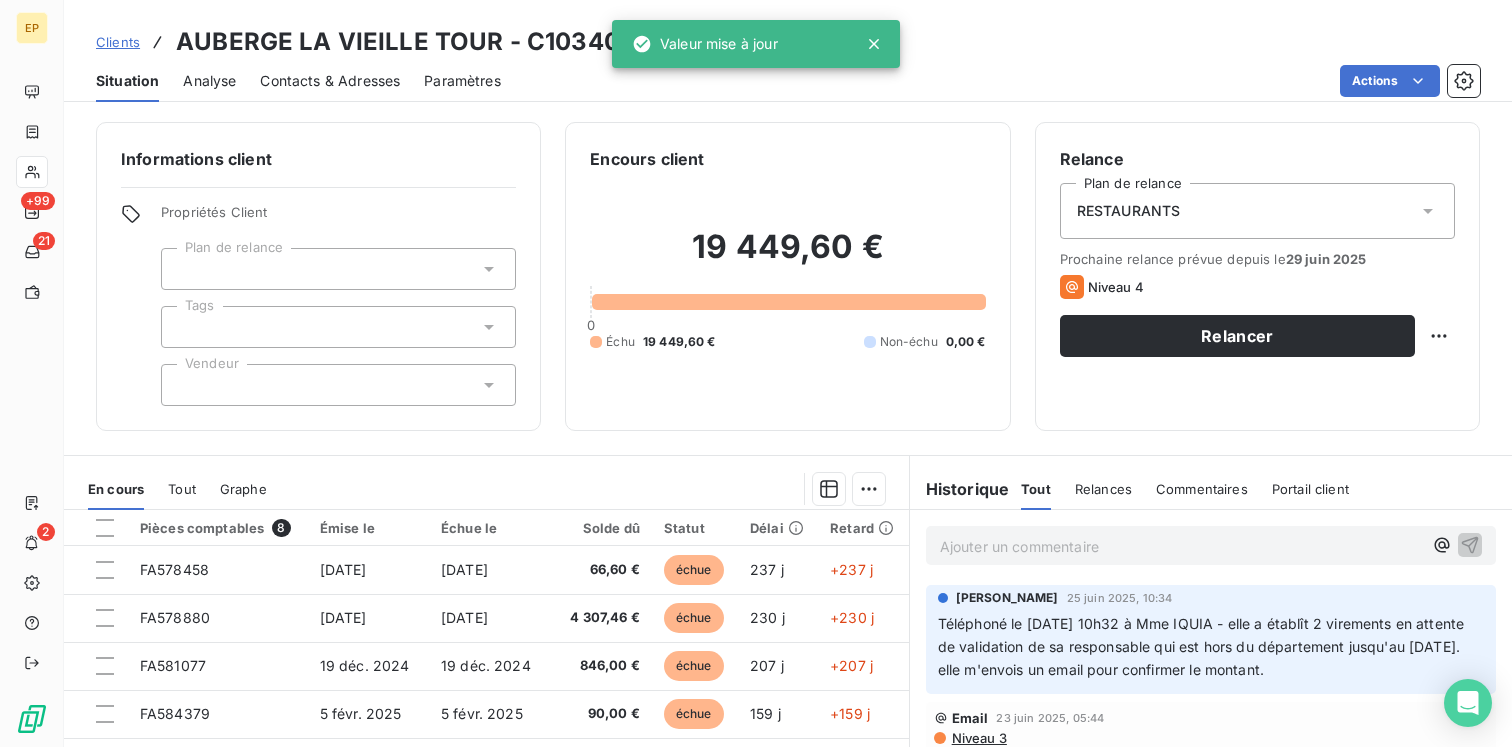click at bounding box center [338, 385] 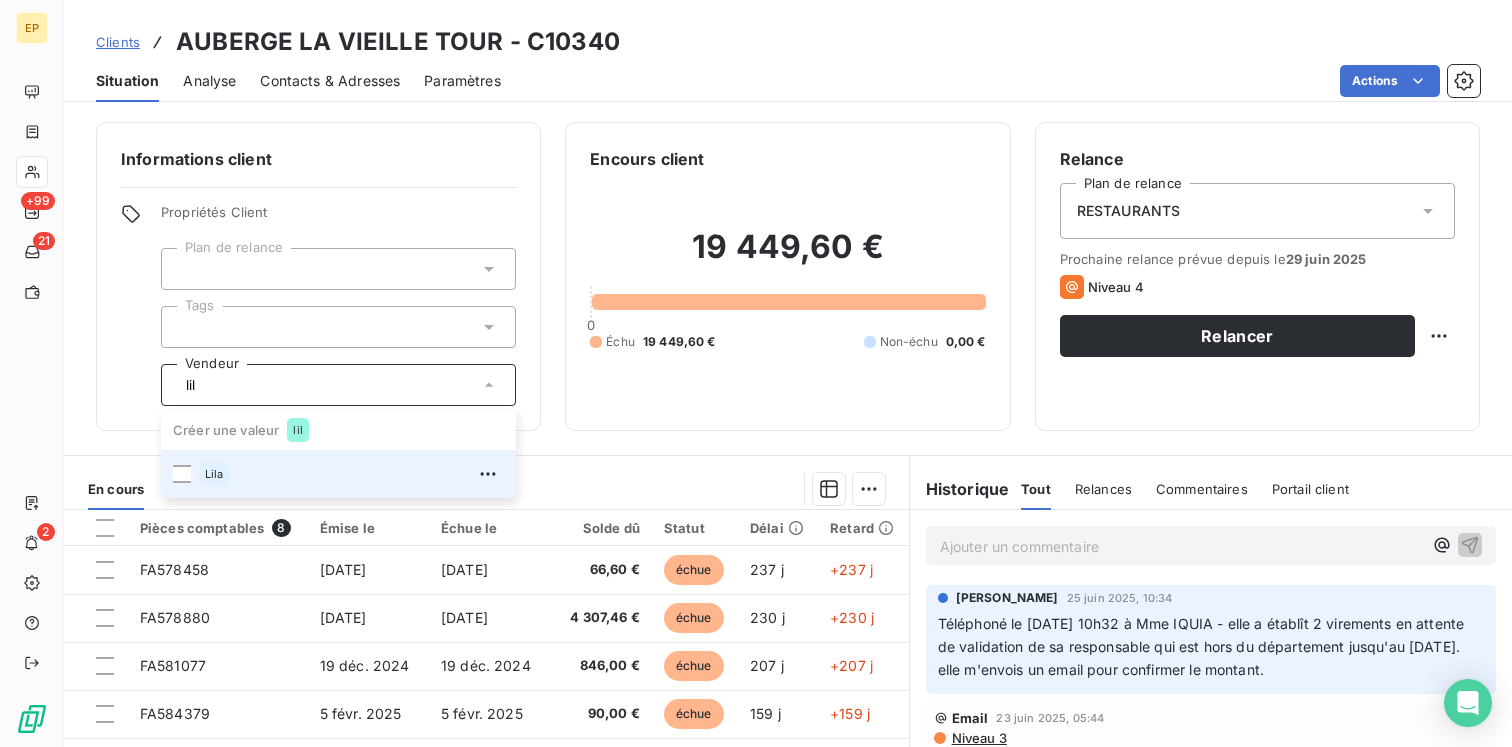 click on "Lila" at bounding box center (351, 474) 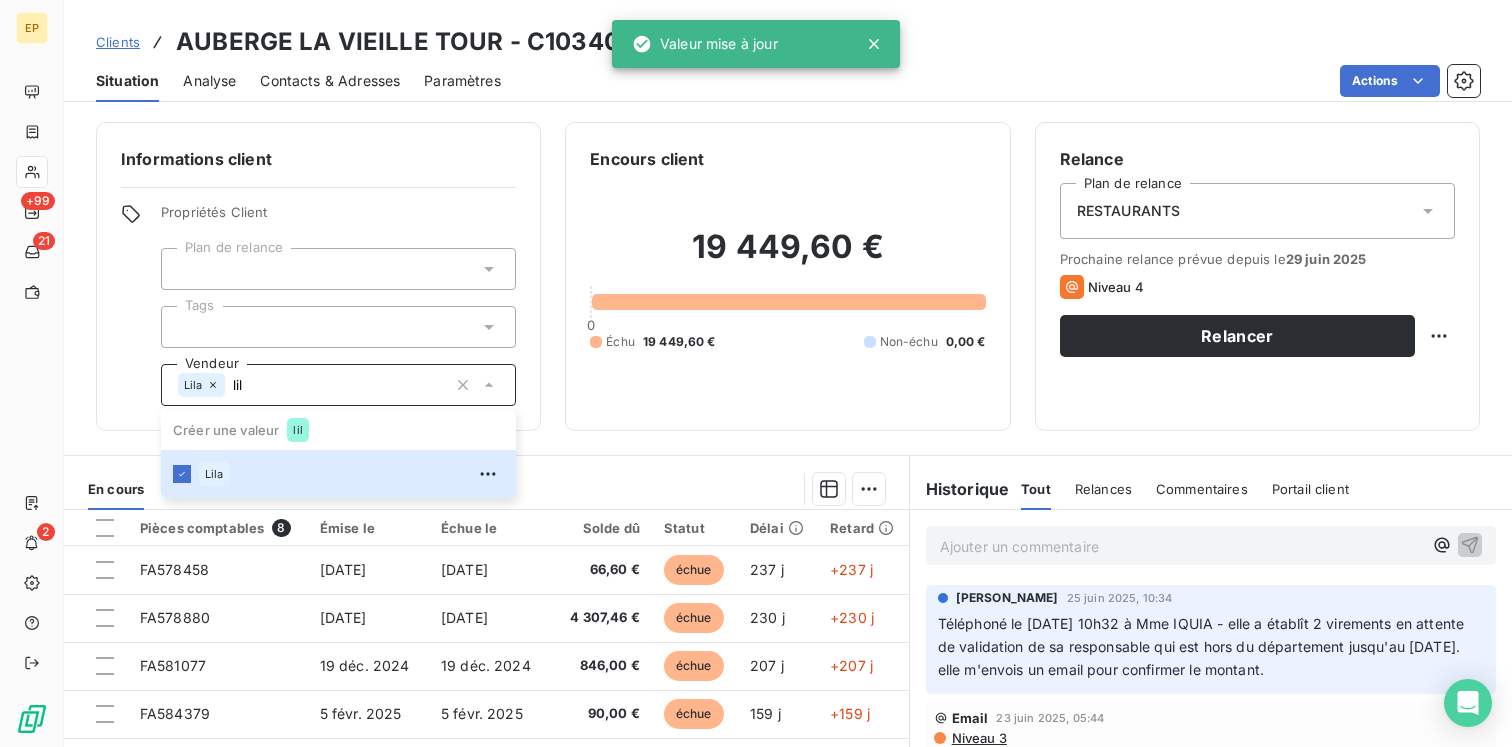click on "En cours Tout Graphe Pièces comptables 8 Émise le Échue le Solde dû Statut Délai   Retard   FA578458 [DATE] [DATE] 66,60 € échue 237 j +237 j FA578880 [DATE] [DATE] 4 307,46 € échue 230 j +230 j FA581077 [DATE] [DATE] 846,00 € échue 207 j +207 j FA584379 [DATE] [DATE] 90,00 € échue 159 j +159 j FA587510 [DATE] [DATE] 2 242,24 € échue 111 j +111 j FA589481 [DATE][STREET_ADDRESS][DATE] 11 038,80 € échue 82 j +82 j FA589483 [DATE][STREET_ADDRESS][DATE] 225,00 € échue 82 j +82 j FA591533 [DATE] [DATE] 633,50 € échue 53 j +53 j Lignes par page 25 Précédent 1 Suivant" at bounding box center [486, 705] 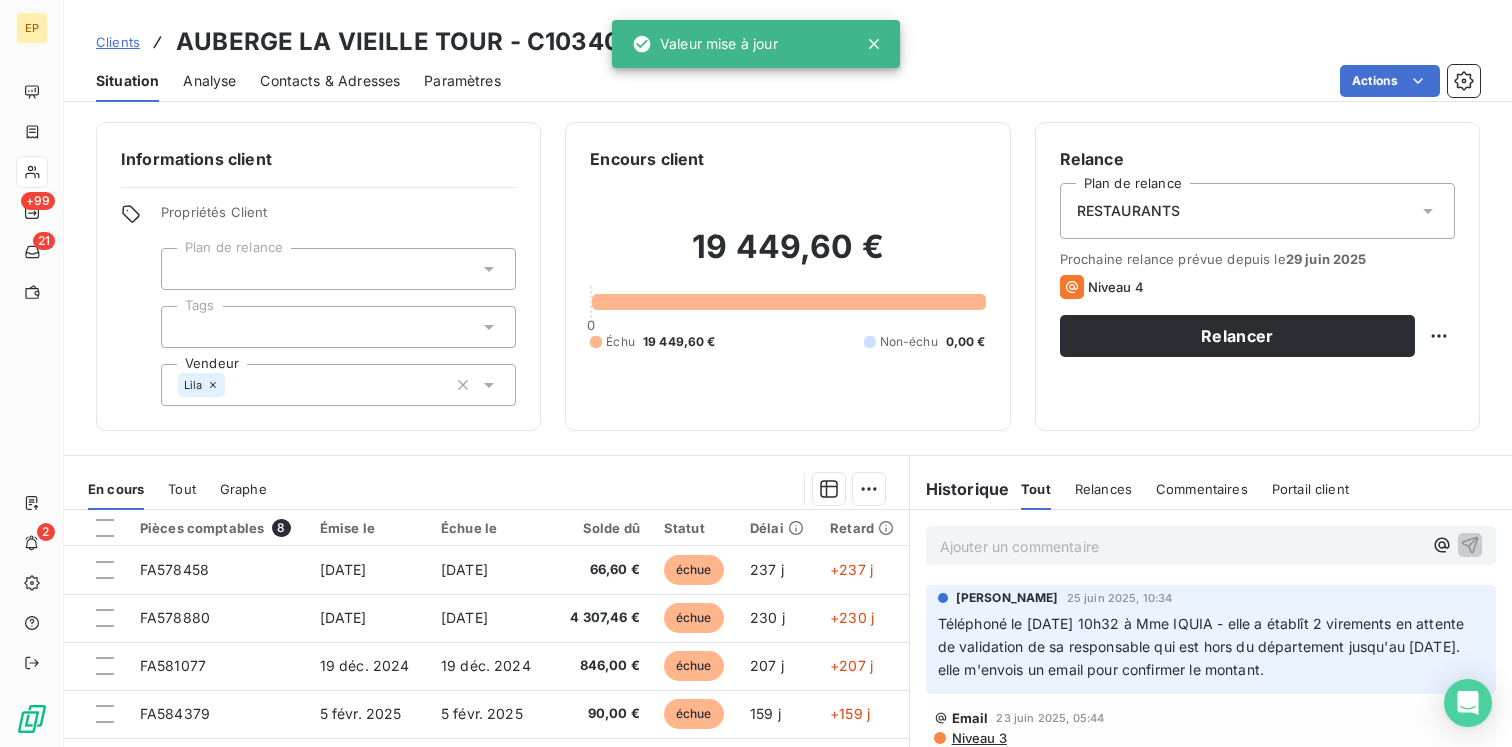 scroll, scrollTop: 208, scrollLeft: 0, axis: vertical 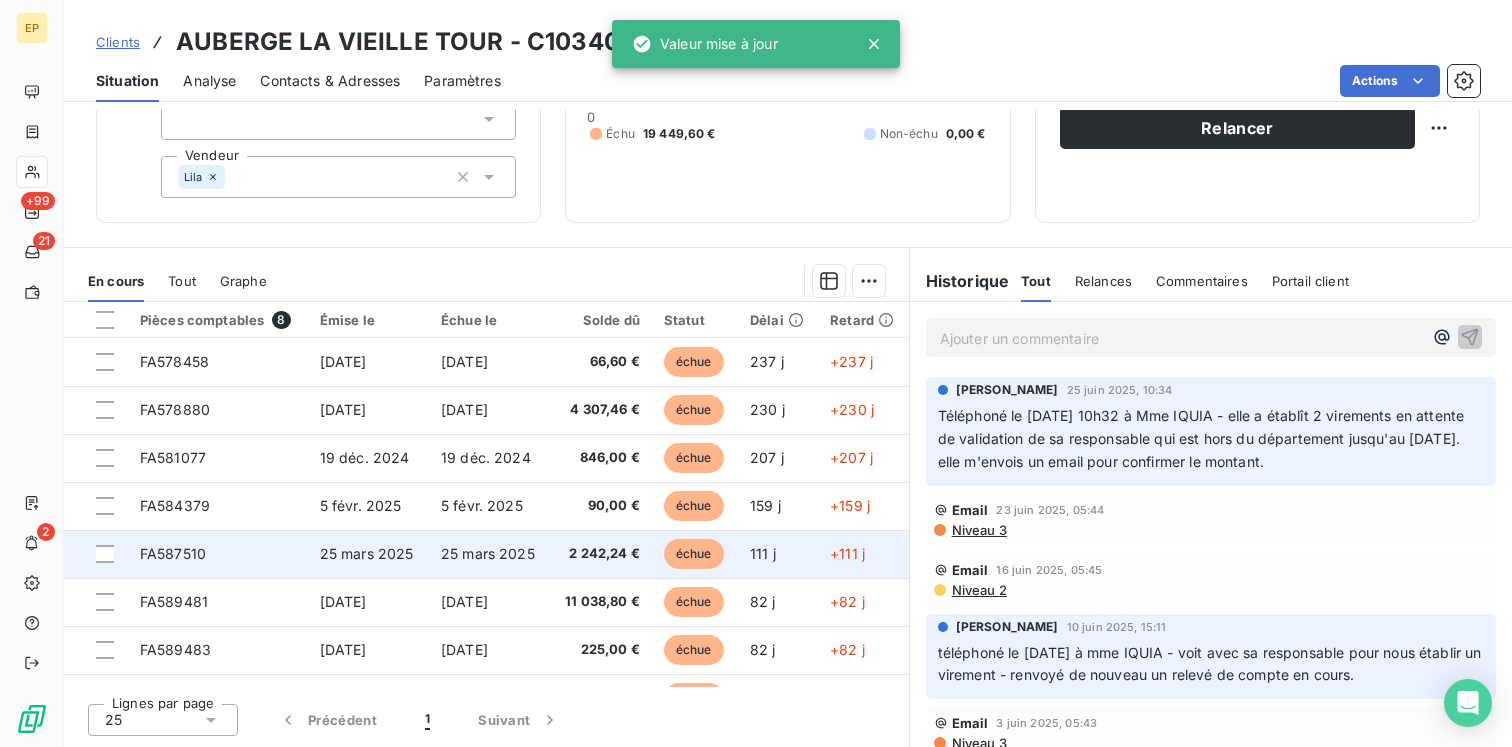 click on "25 mars 2025" at bounding box center [489, 554] 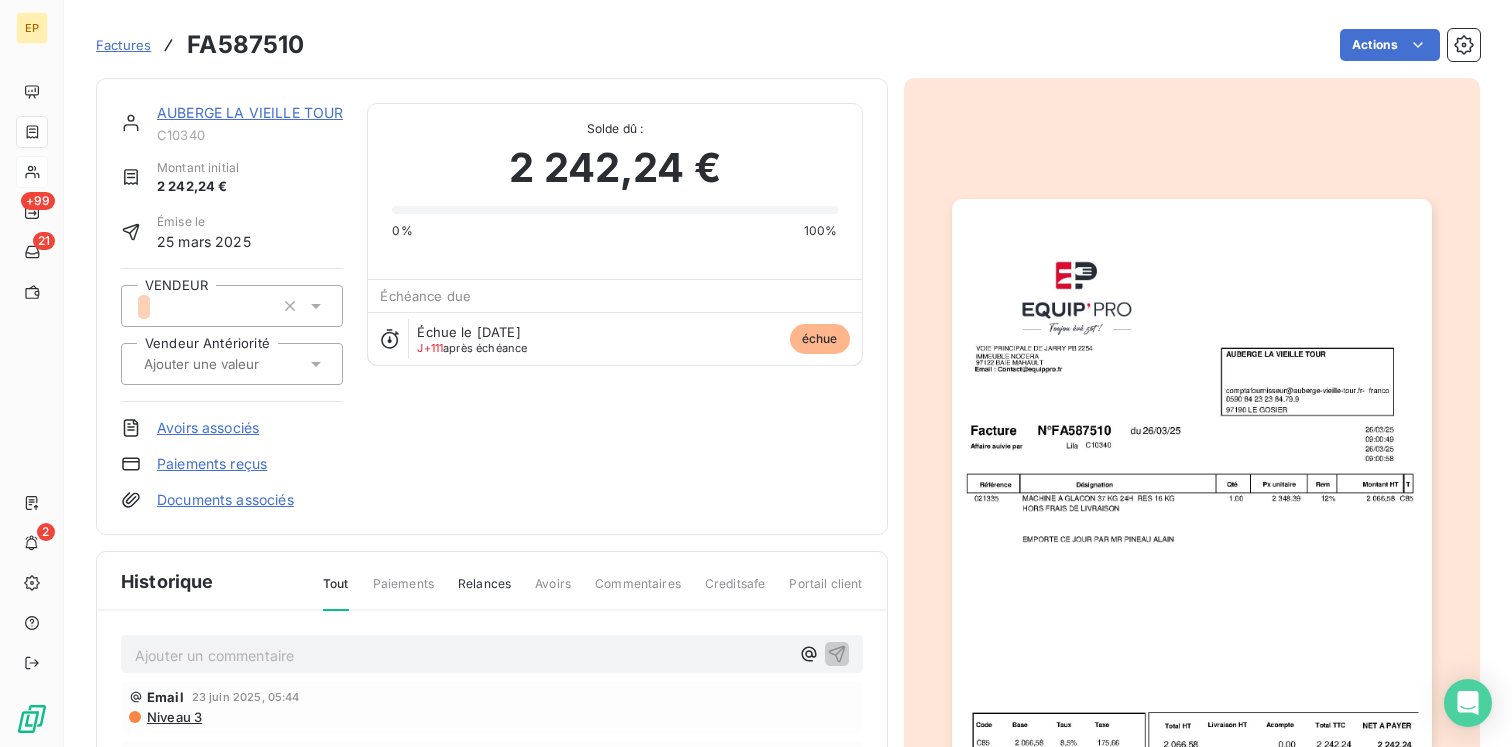 click 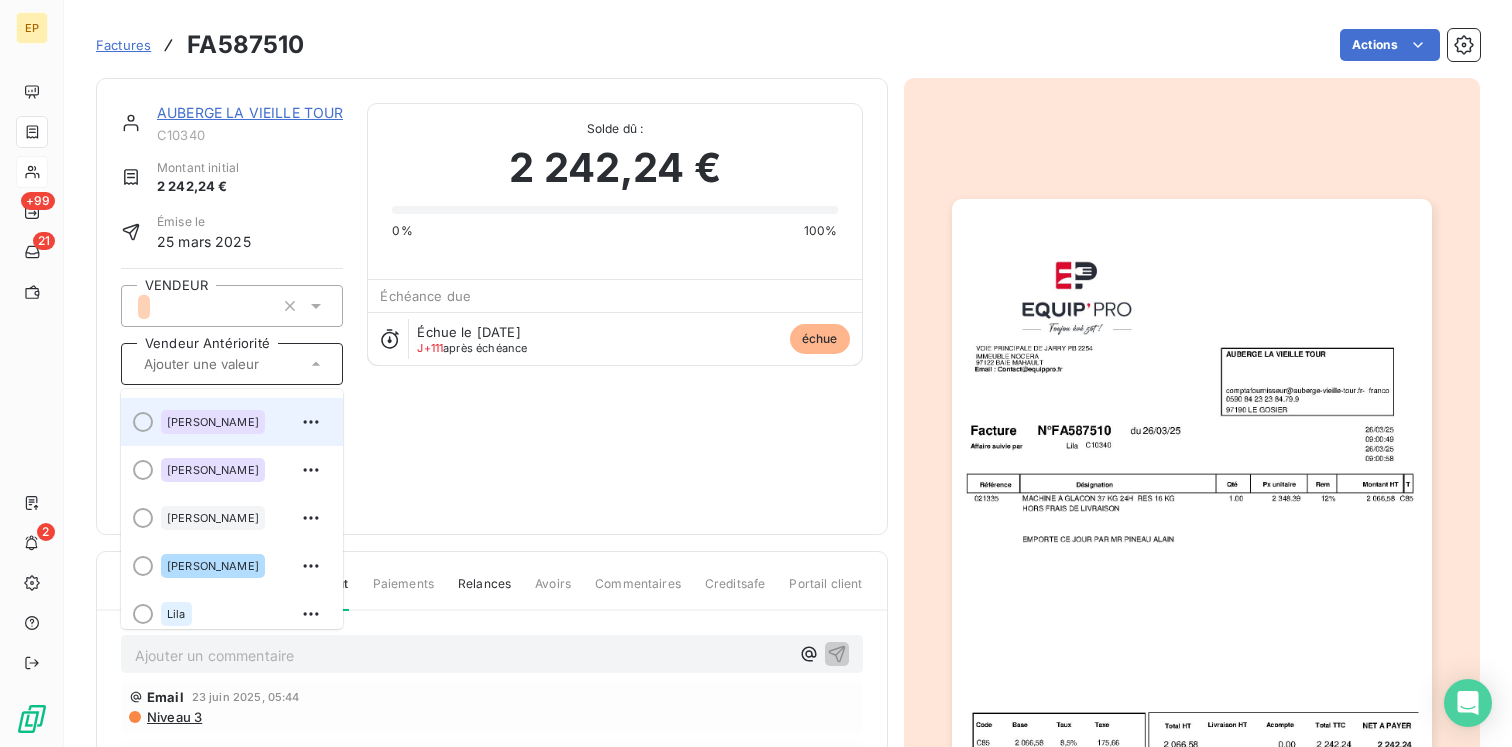scroll, scrollTop: 295, scrollLeft: 0, axis: vertical 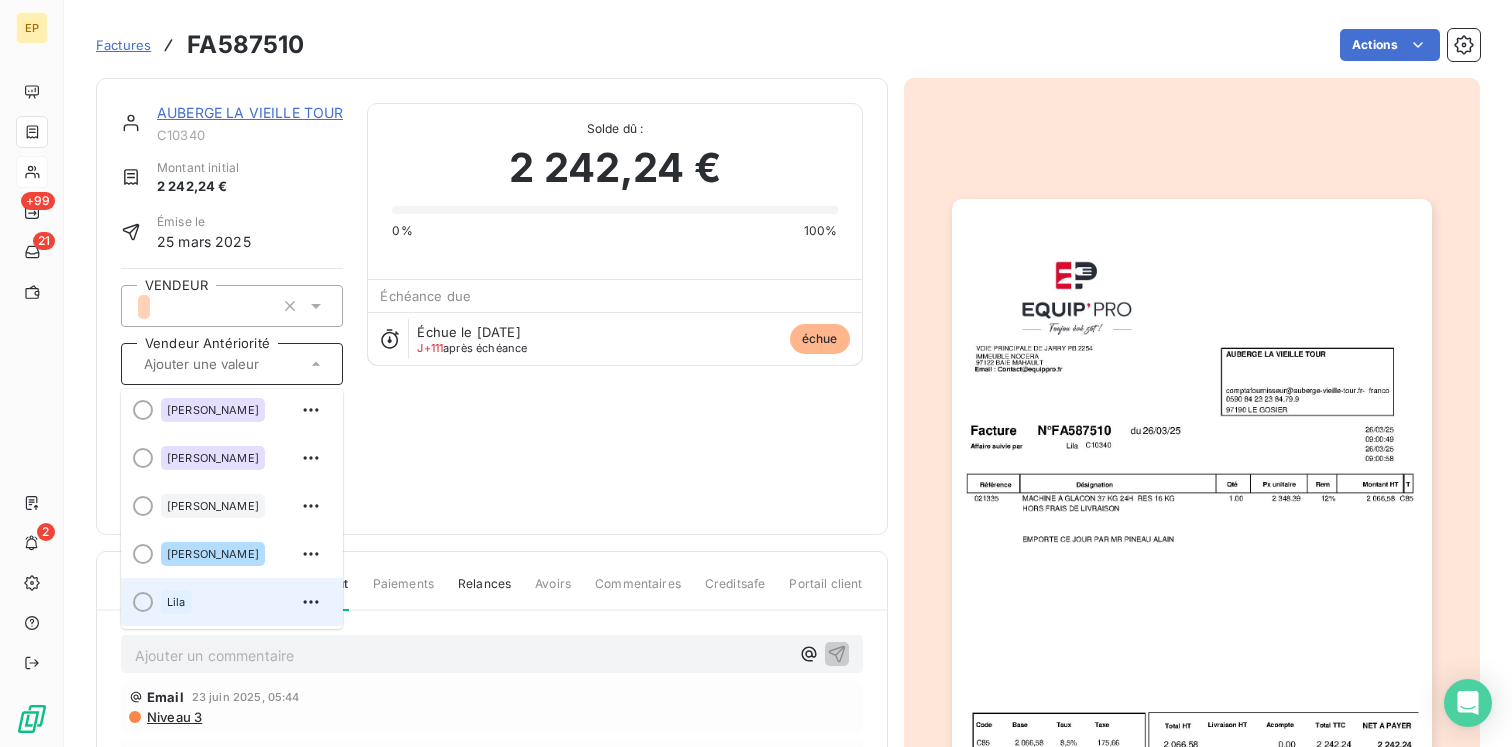 click on "Lila" at bounding box center (244, 602) 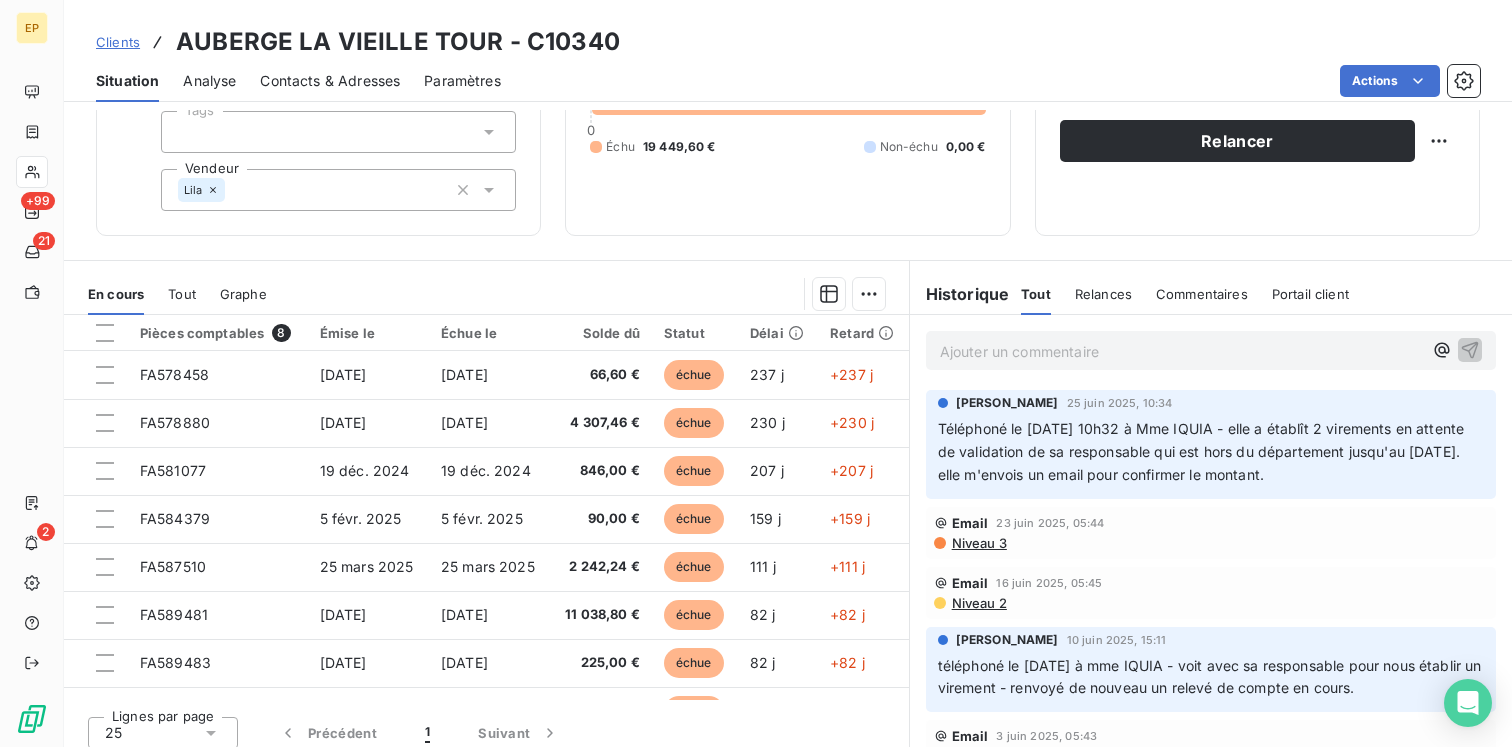 scroll, scrollTop: 196, scrollLeft: 0, axis: vertical 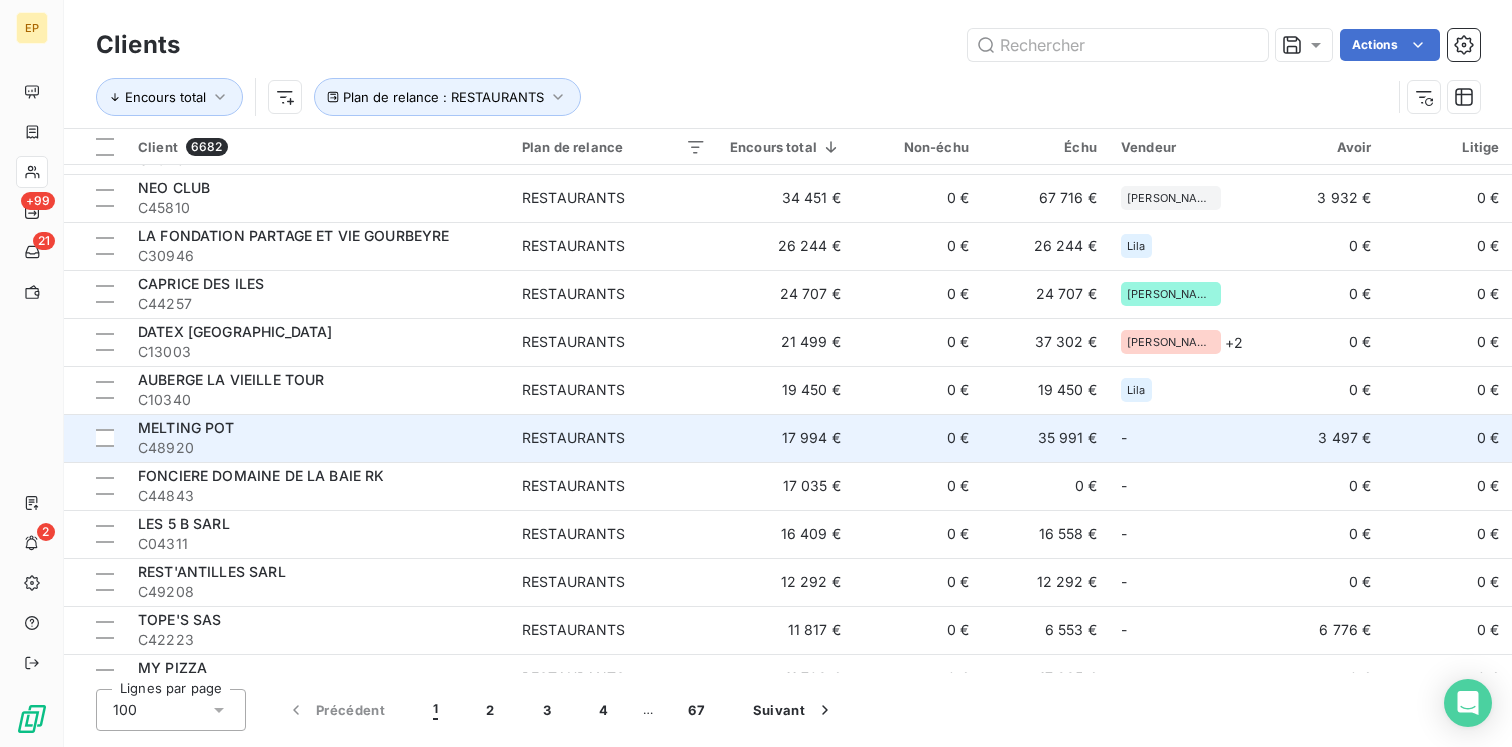 click on "C48920" at bounding box center (318, 448) 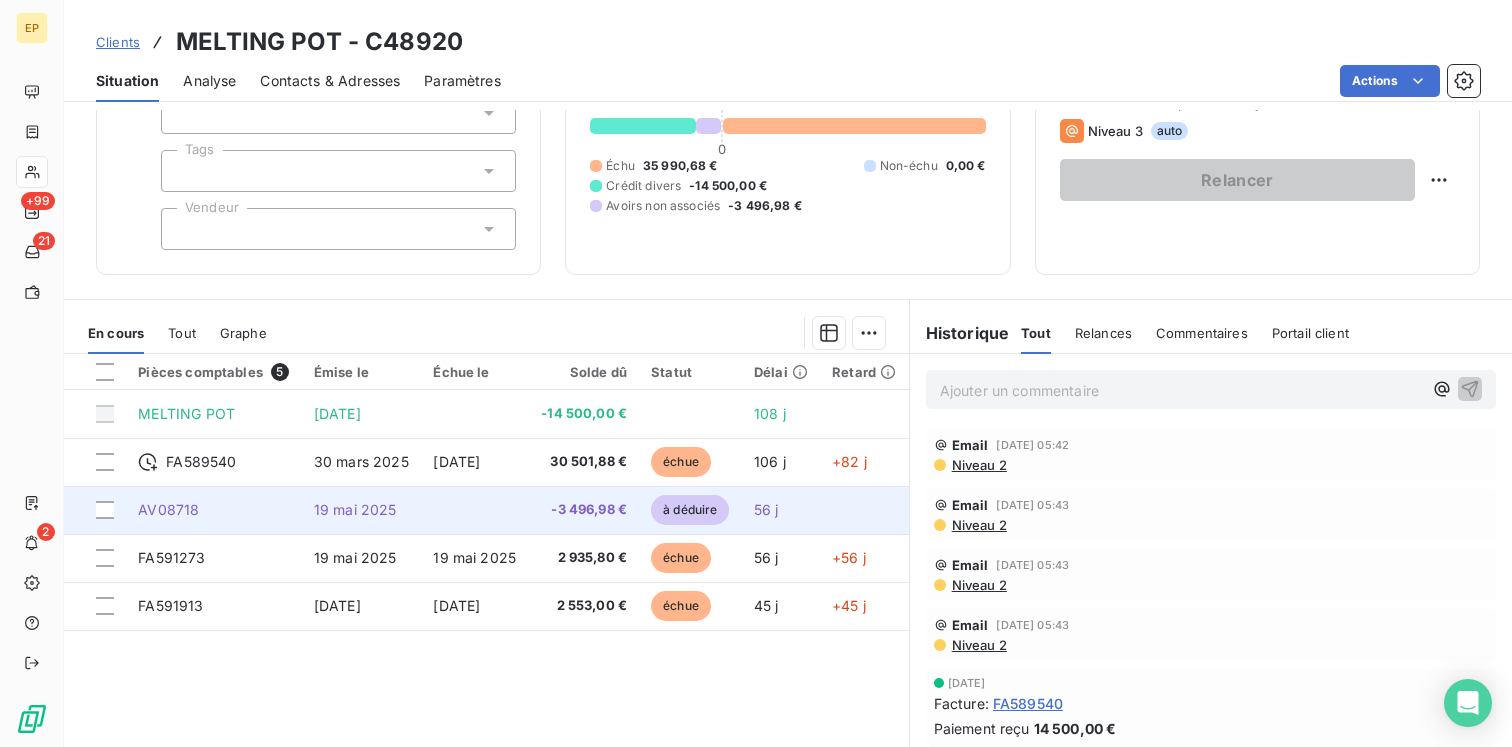 scroll, scrollTop: 160, scrollLeft: 0, axis: vertical 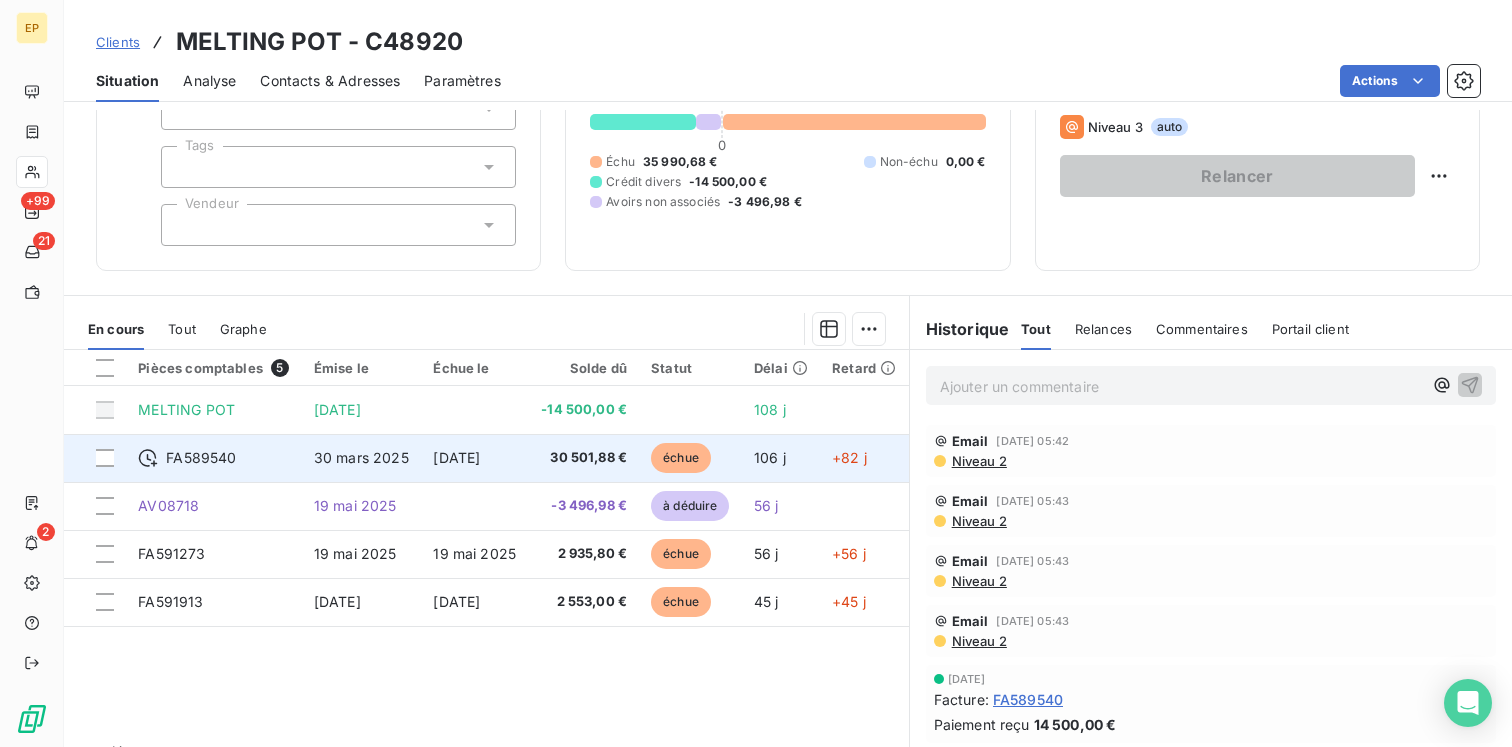 click on "[DATE]" at bounding box center (456, 457) 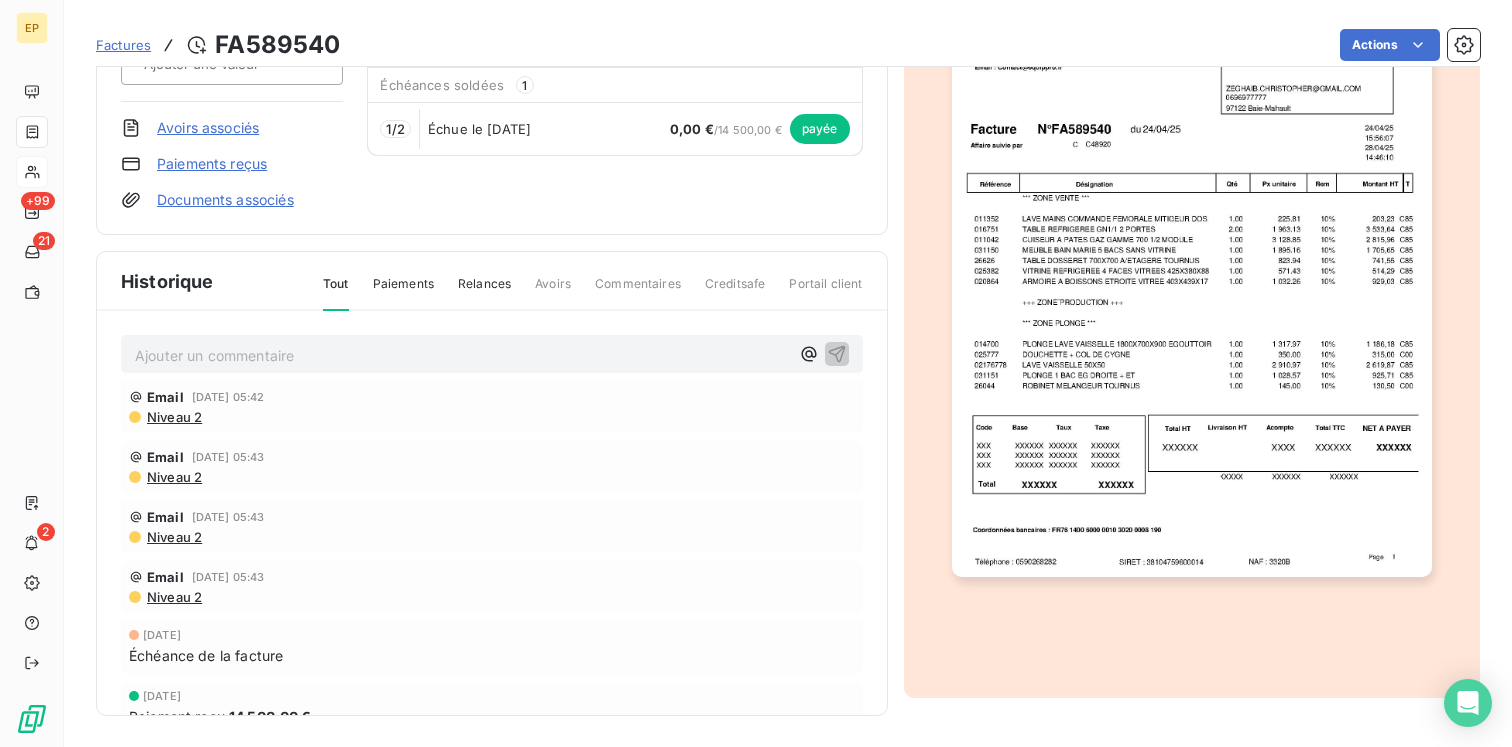 scroll, scrollTop: 0, scrollLeft: 0, axis: both 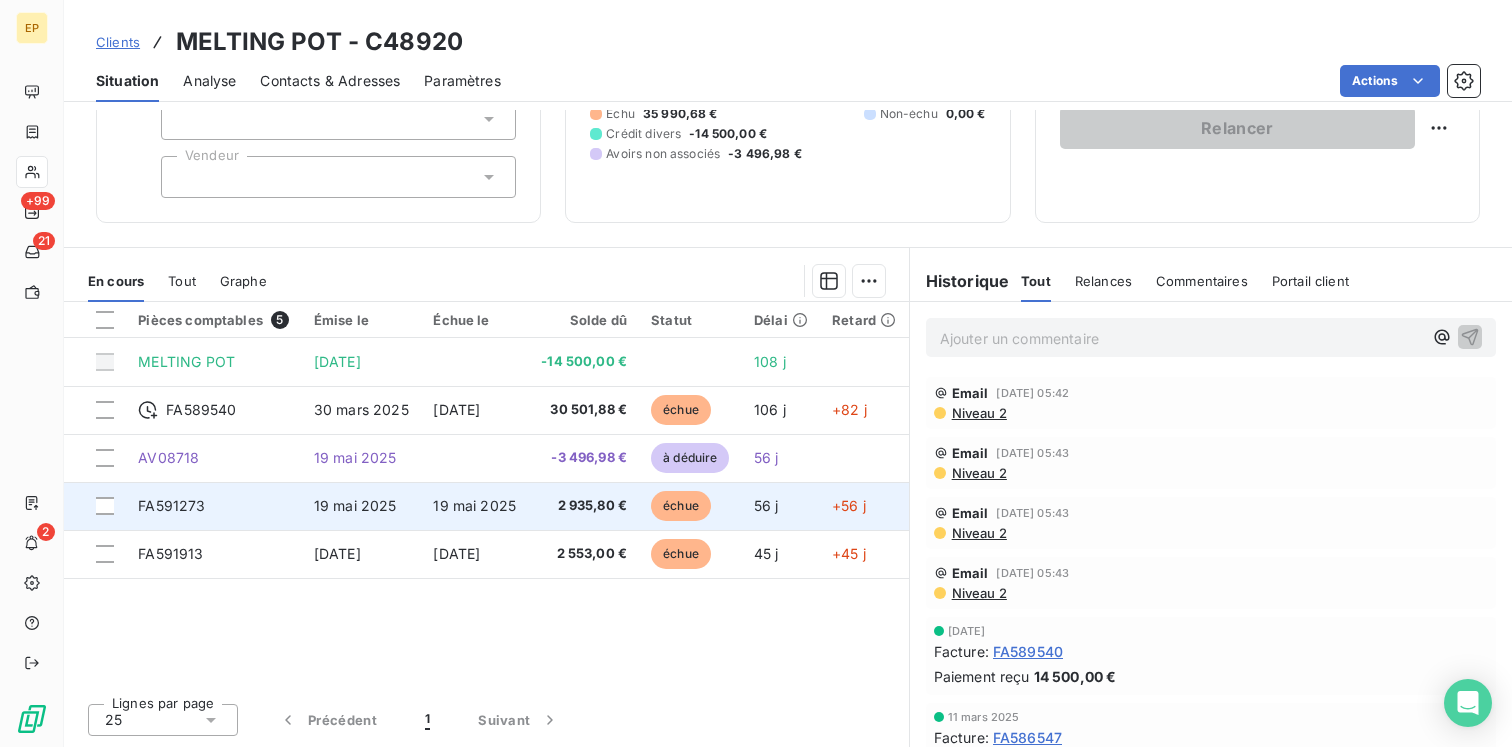 click on "19 mai 2025" at bounding box center [361, 506] 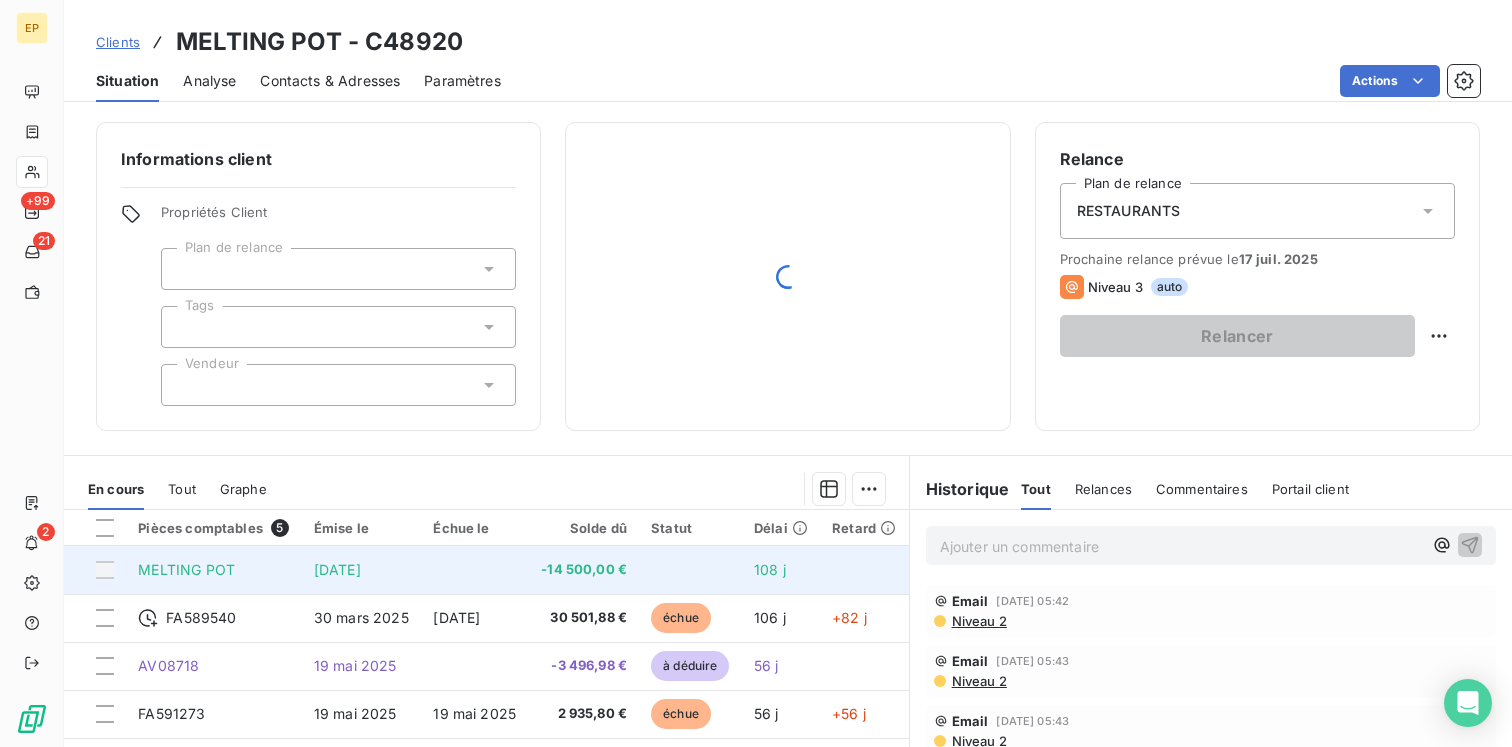 scroll, scrollTop: 208, scrollLeft: 0, axis: vertical 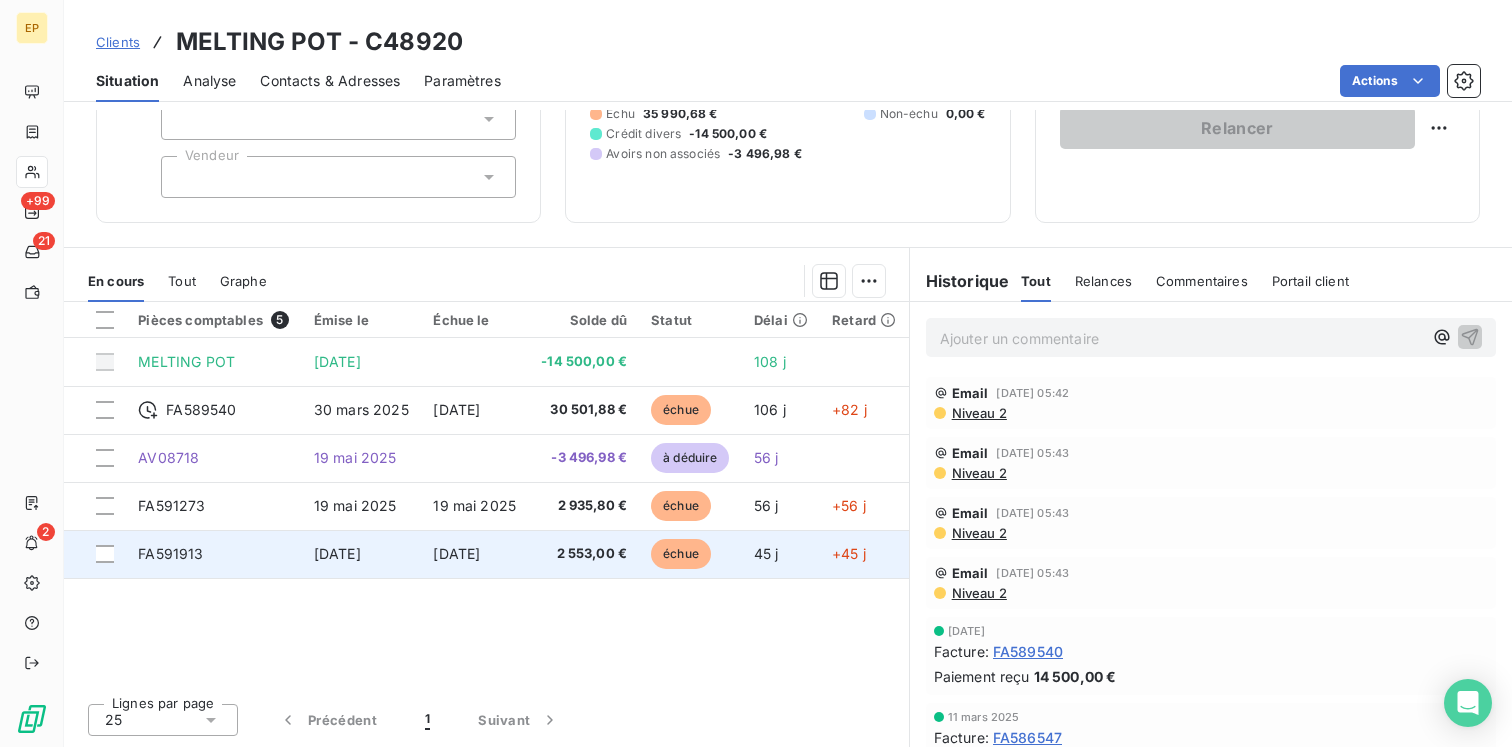 click on "[DATE]" at bounding box center [337, 553] 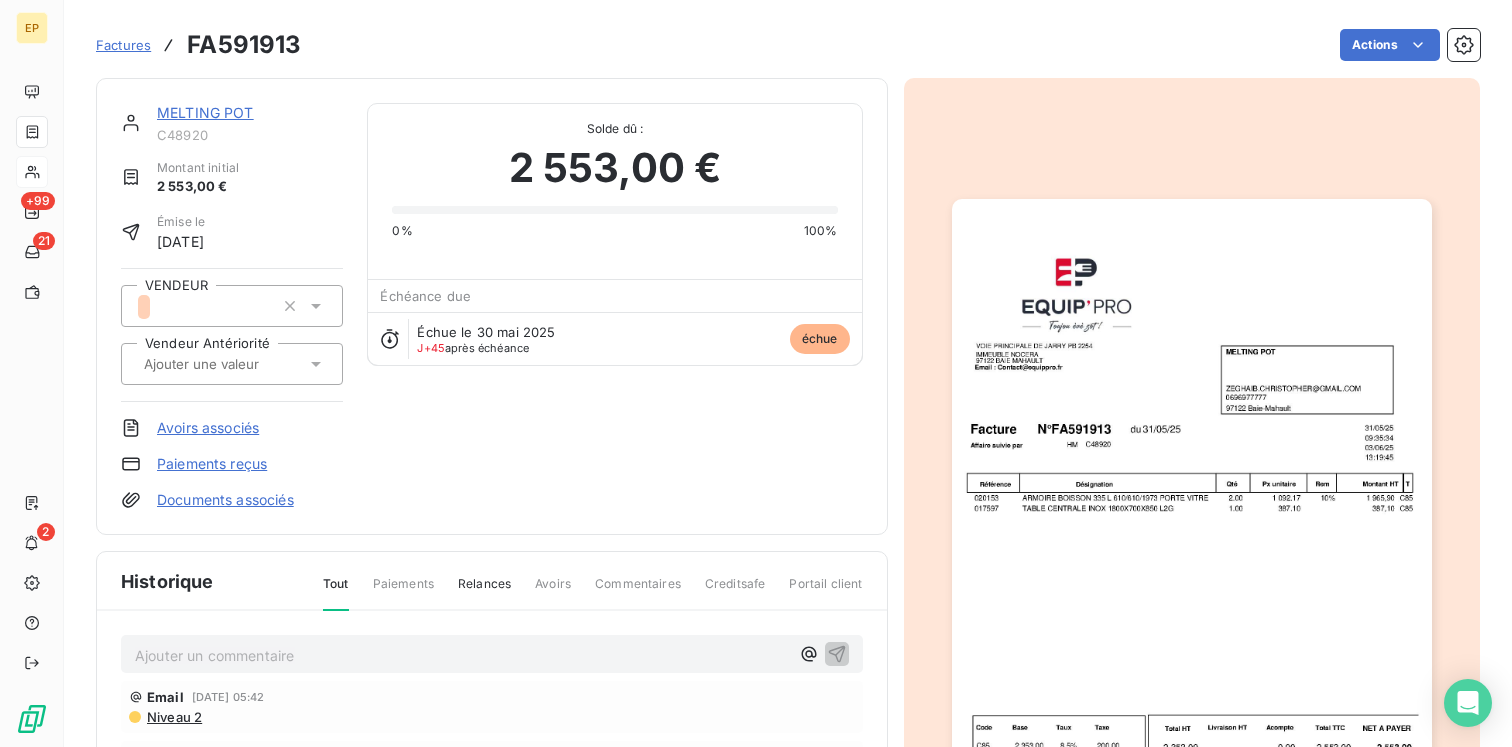 click 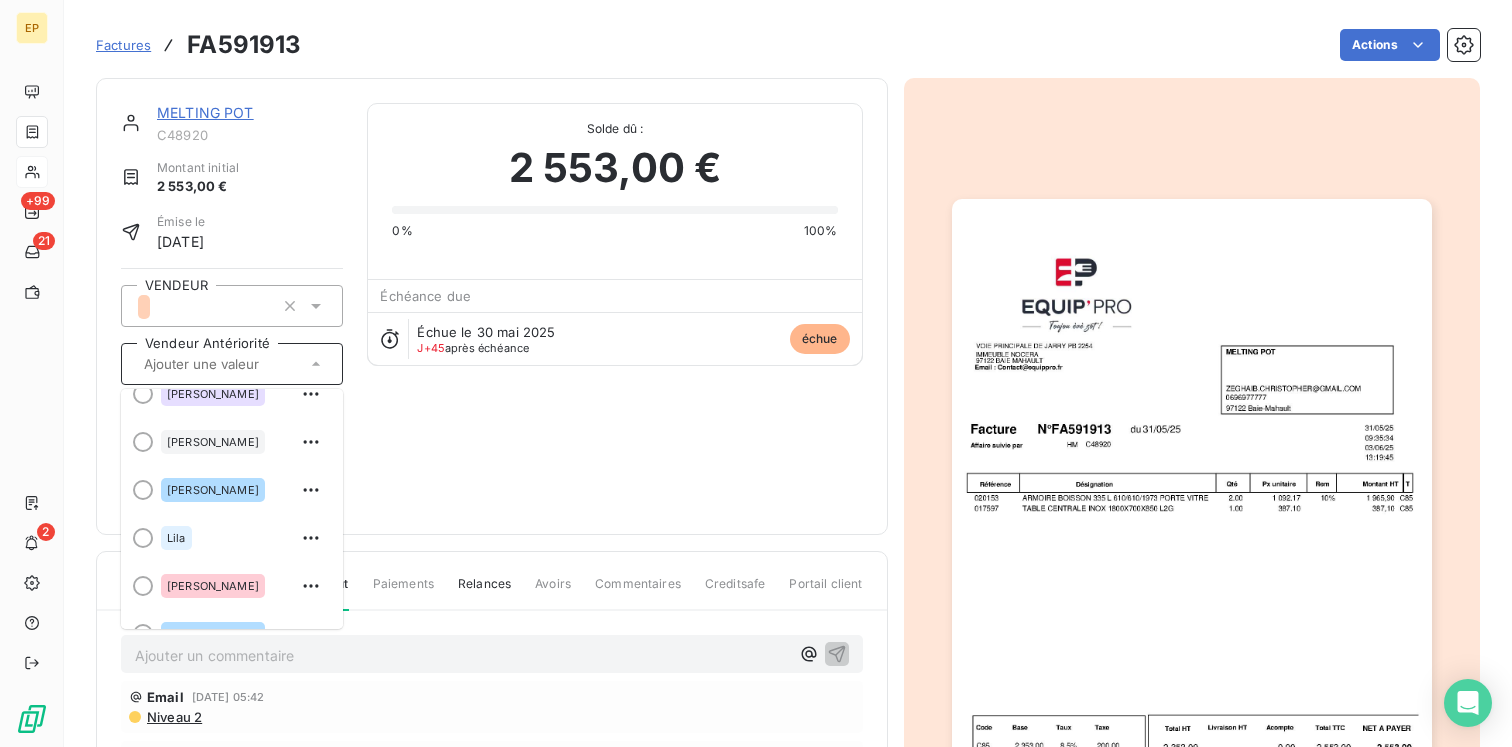 scroll, scrollTop: 349, scrollLeft: 0, axis: vertical 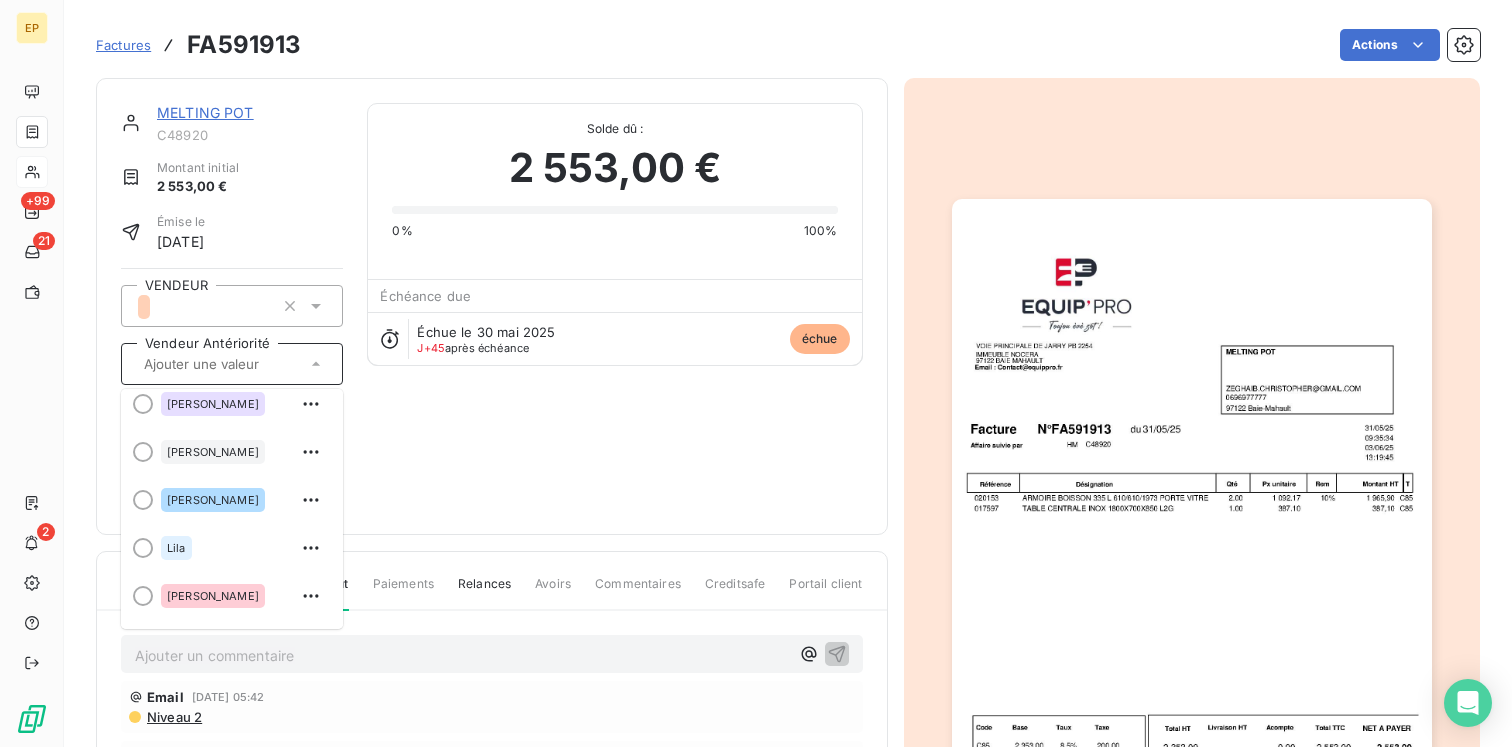 click on "MELTING POT  C48920 Montant initial 2 553,00 € Émise le [DATE] VENDEUR Vendeur Antériorité [PERSON_NAME] [PERSON_NAME]-[PERSON_NAME] Jean-[PERSON_NAME] [PERSON_NAME] Philippe L'[PERSON_NAME] [PERSON_NAME] [PERSON_NAME] associés Paiements reçus Documents associés Solde dû : 2 553,00 € 0% 100% Échéance due Échue le [DATE] J+45  après échéance échue" at bounding box center [492, 306] 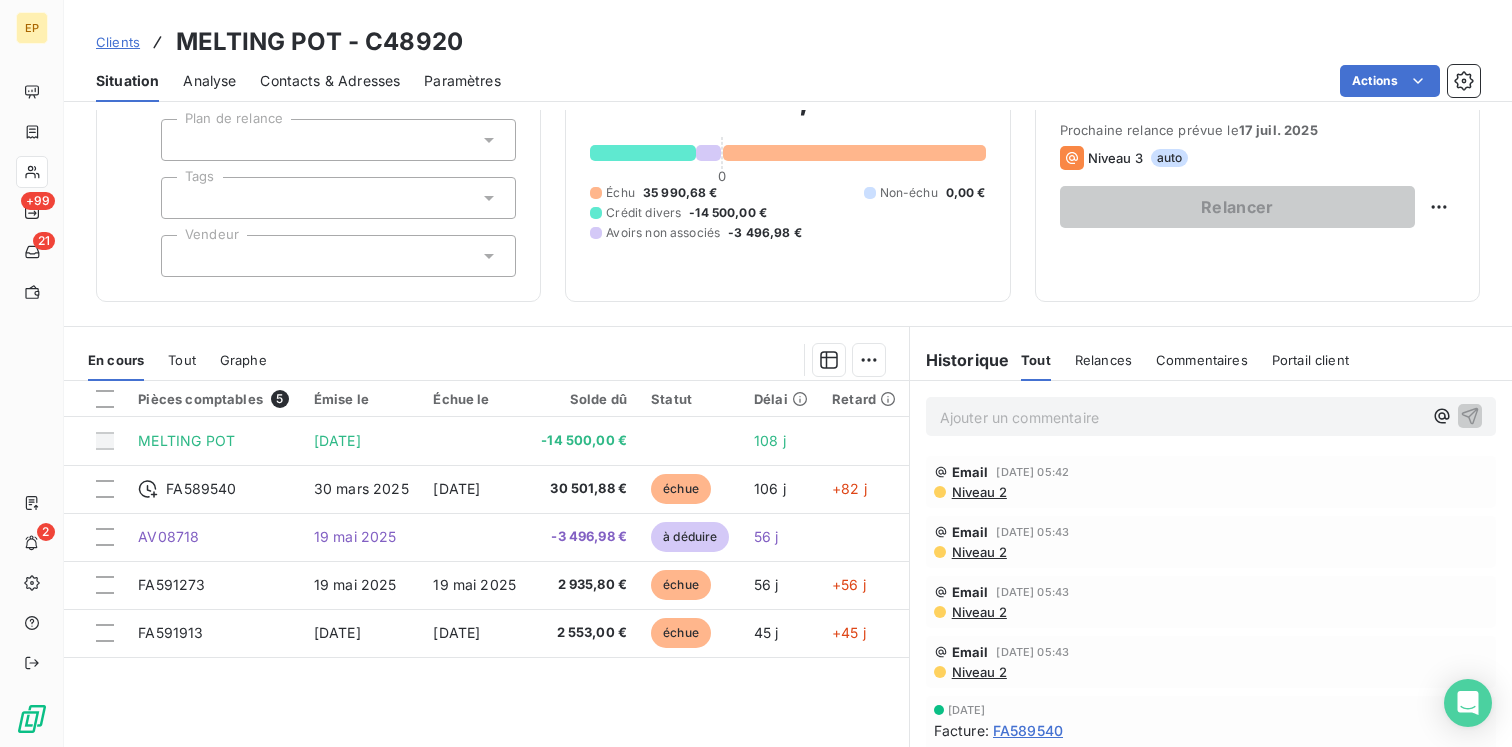 scroll, scrollTop: 128, scrollLeft: 0, axis: vertical 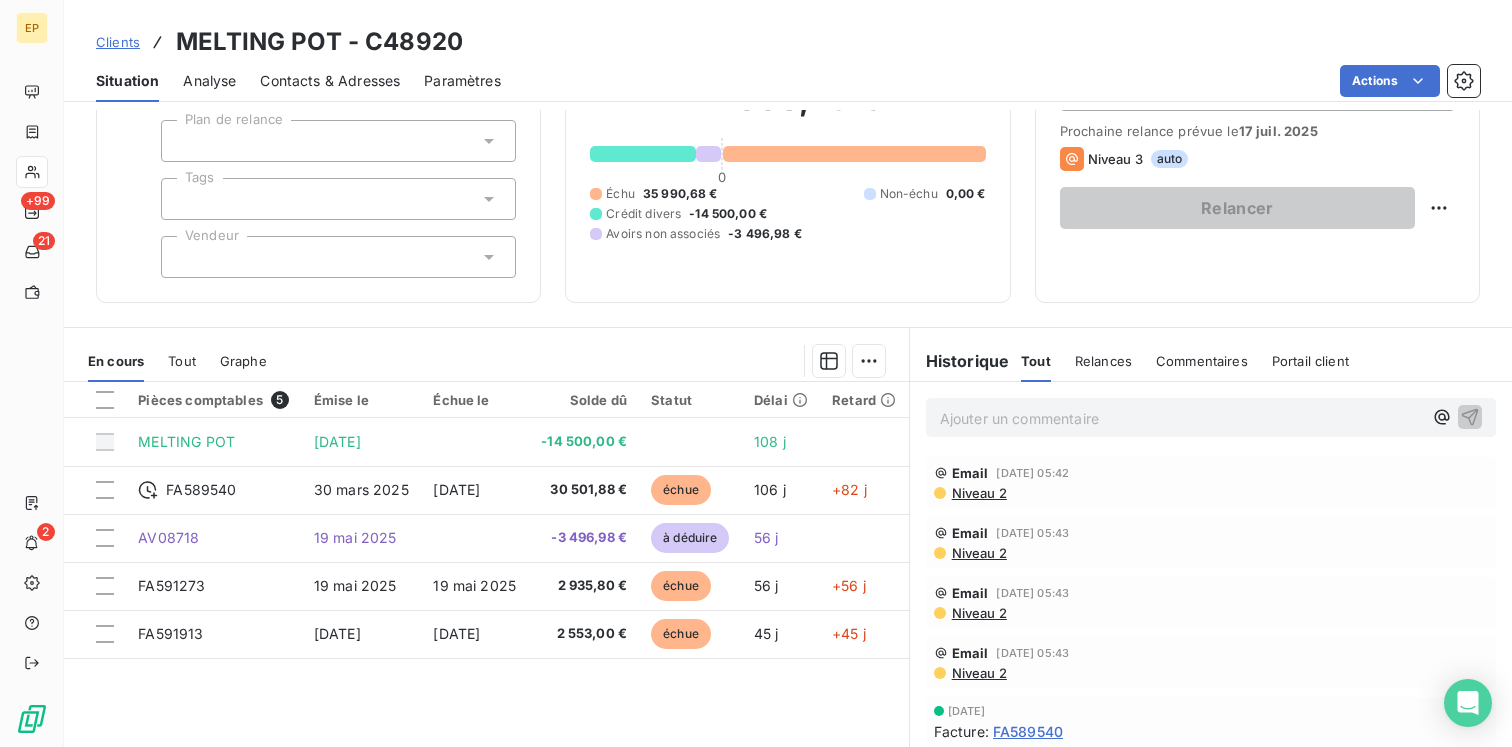 click 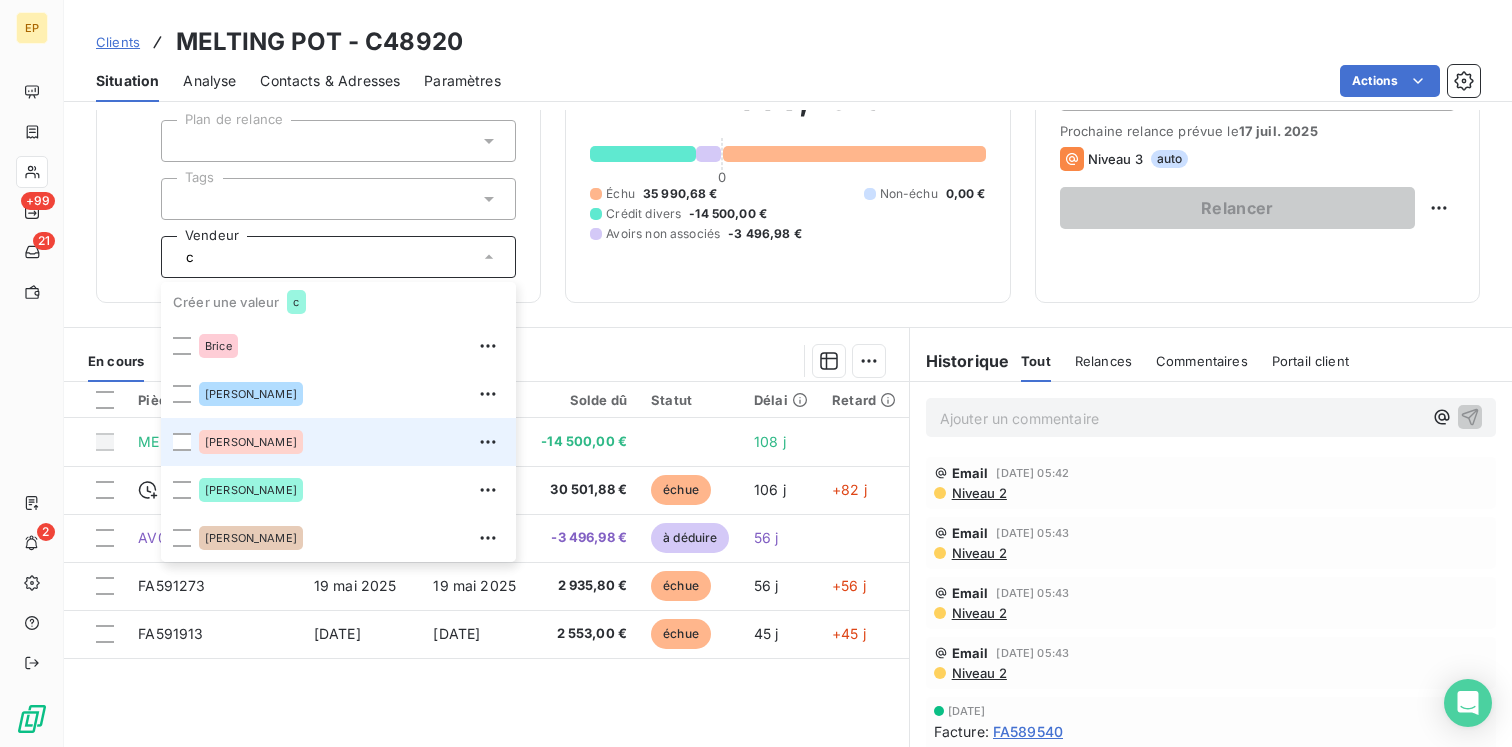type on "c" 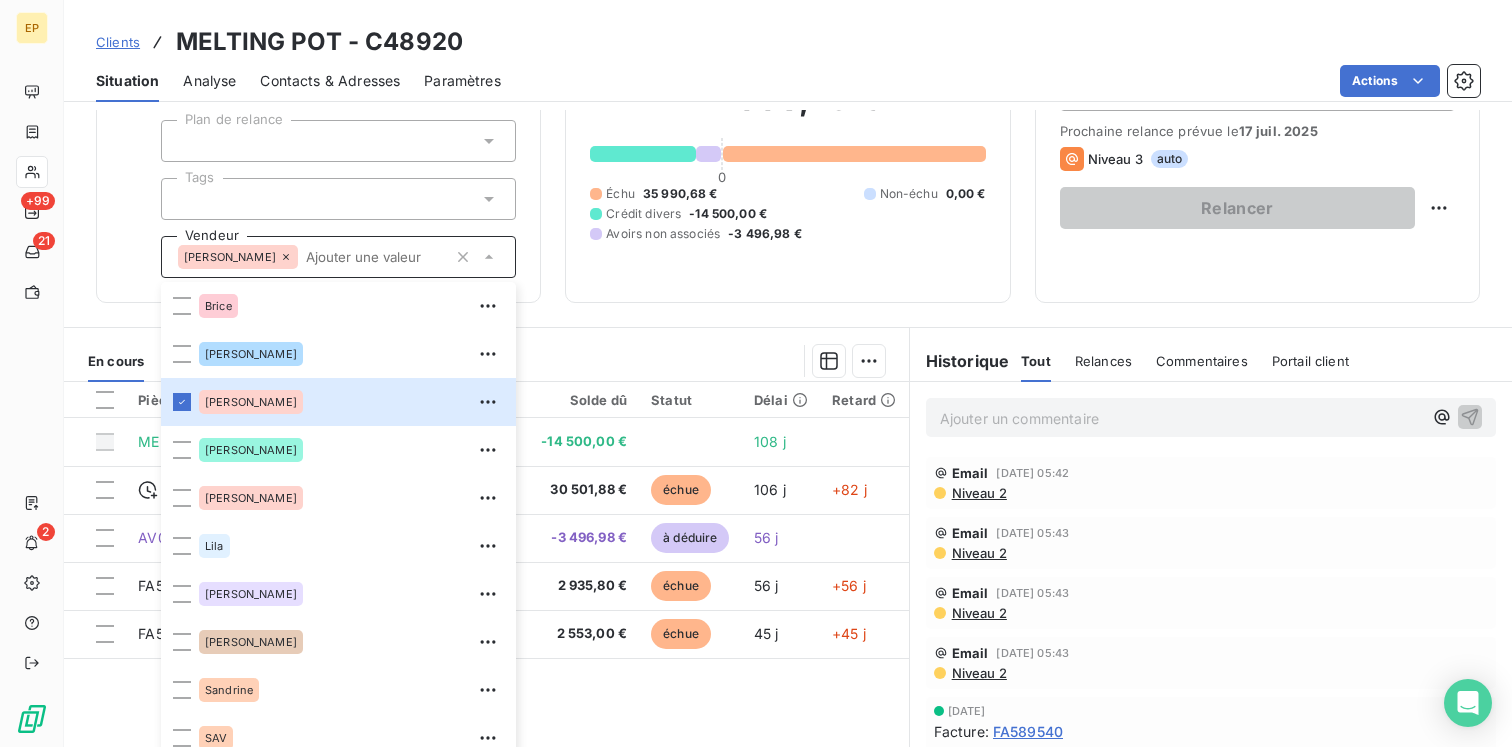 type 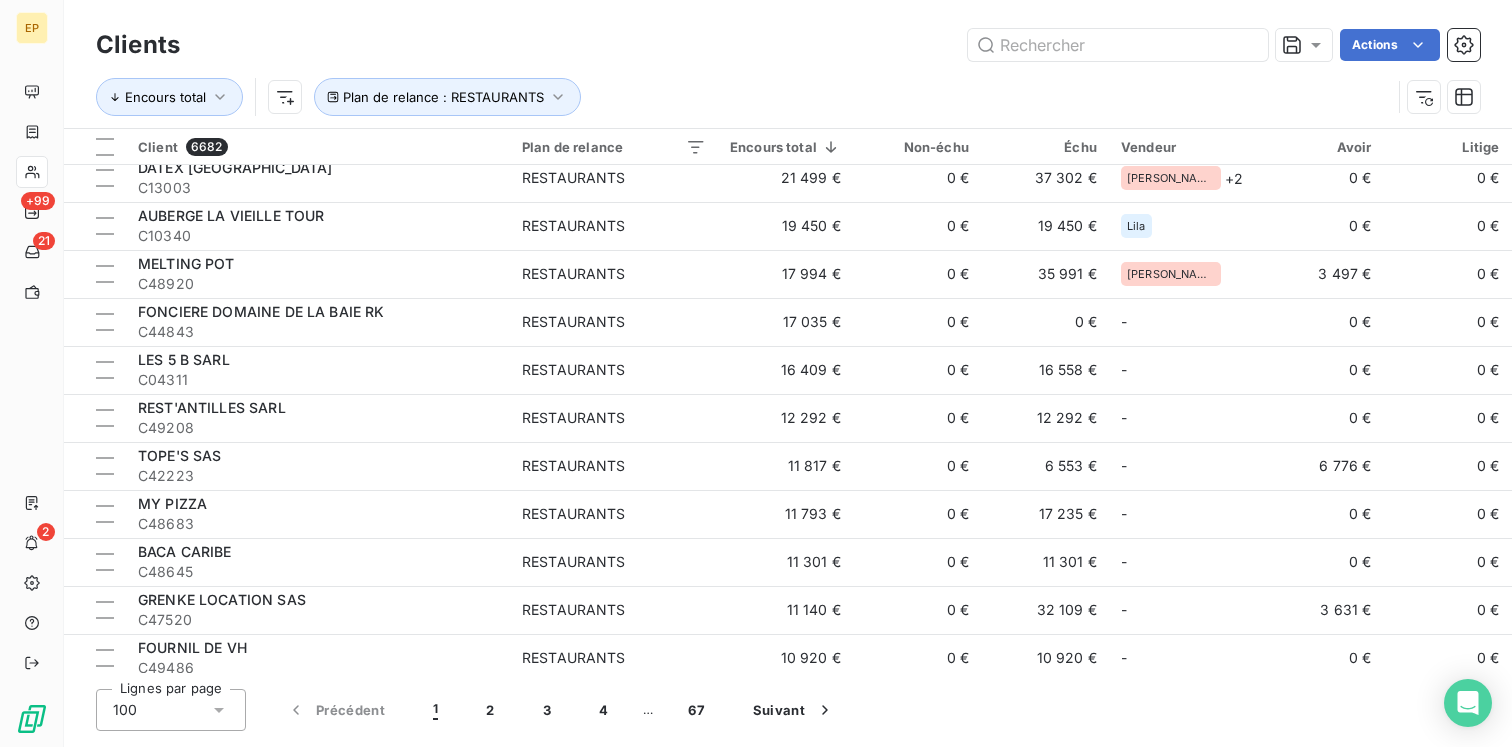 scroll, scrollTop: 359, scrollLeft: 0, axis: vertical 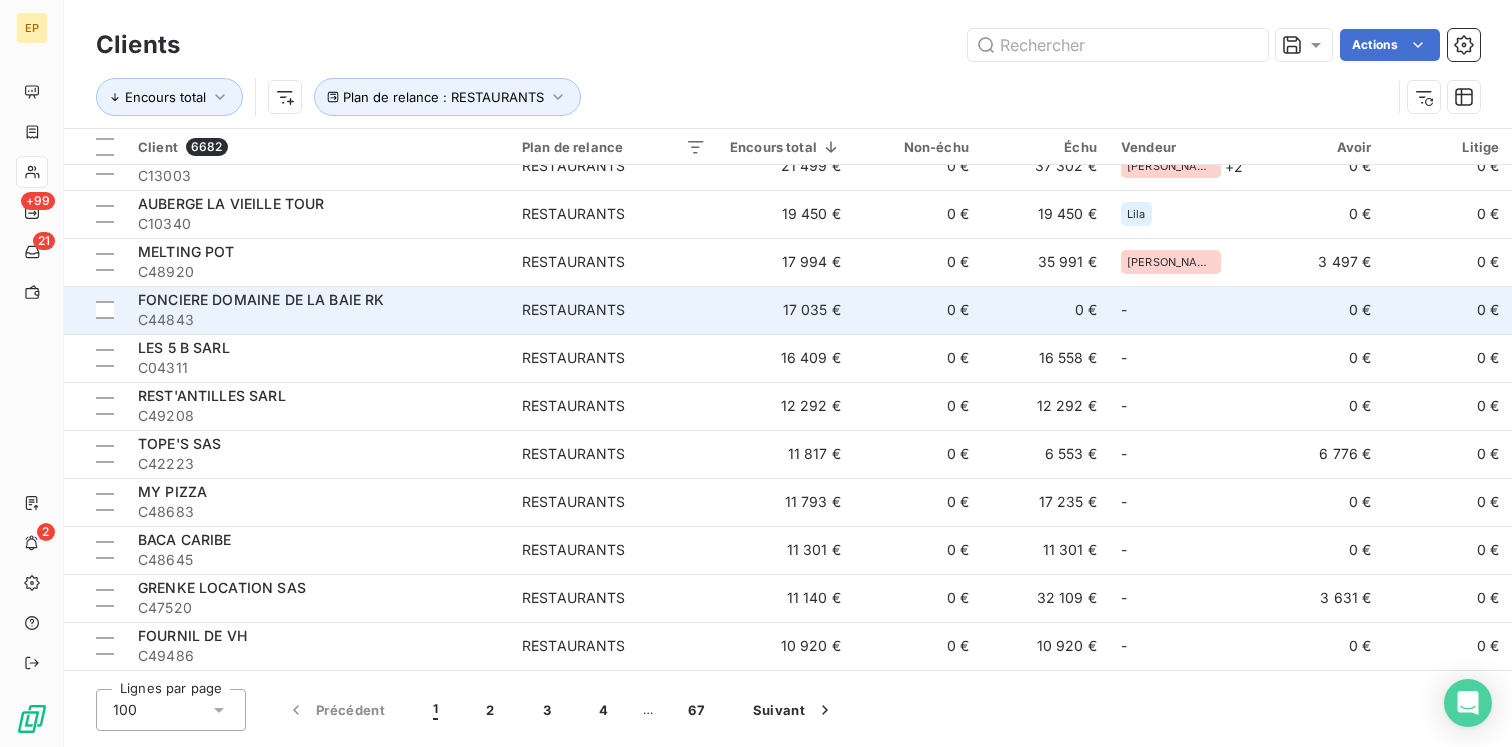 click on "C44843" at bounding box center [318, 320] 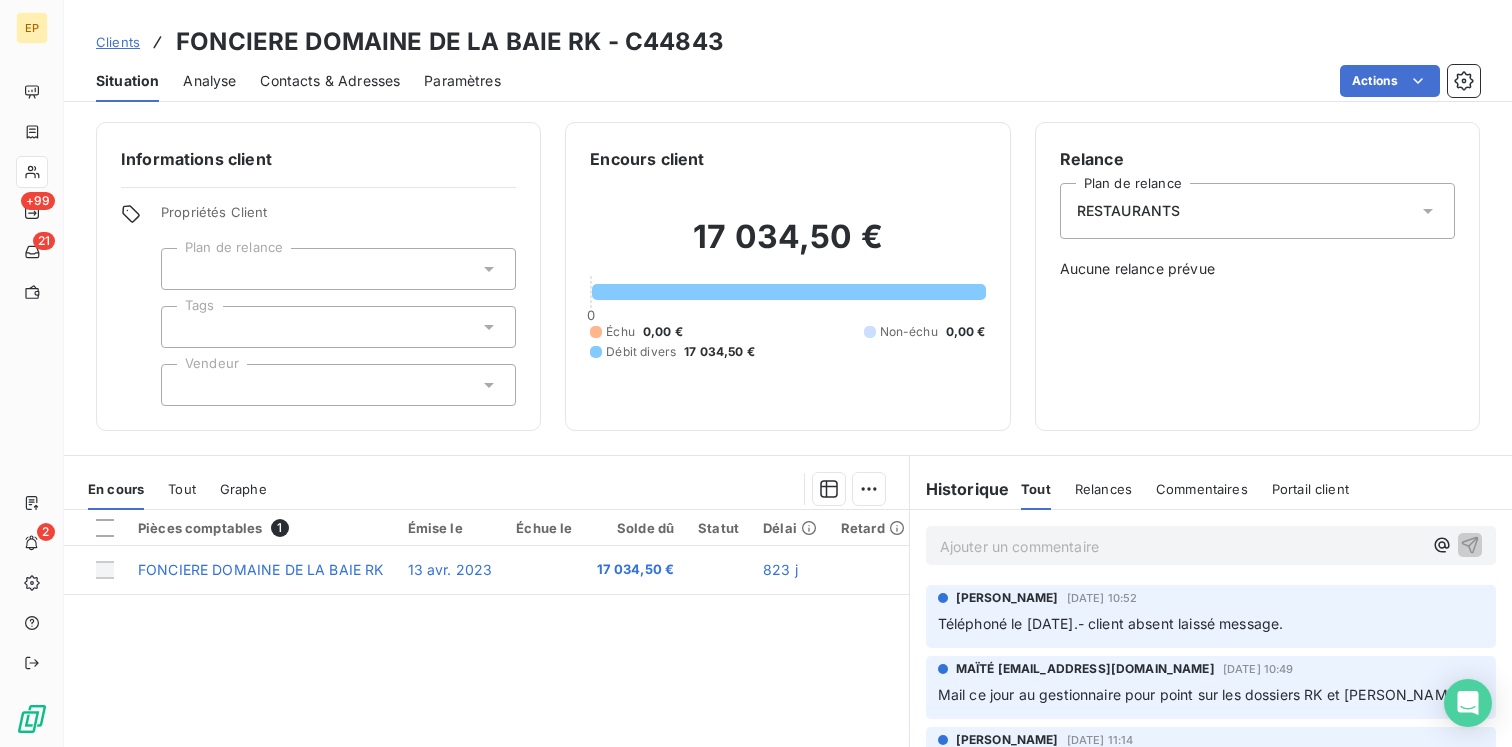 click on "RESTAURANTS" at bounding box center [1257, 211] 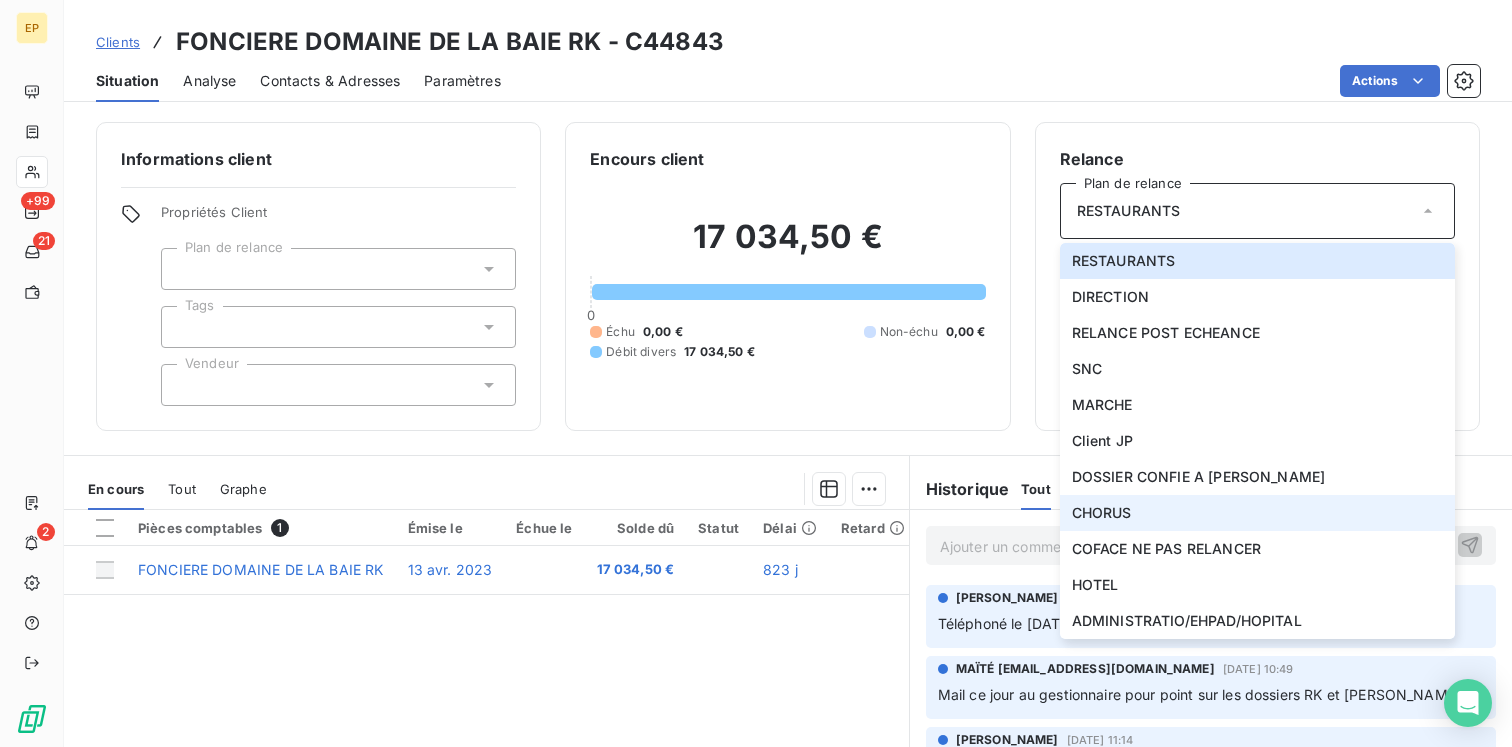 click on "CHORUS" at bounding box center [1257, 513] 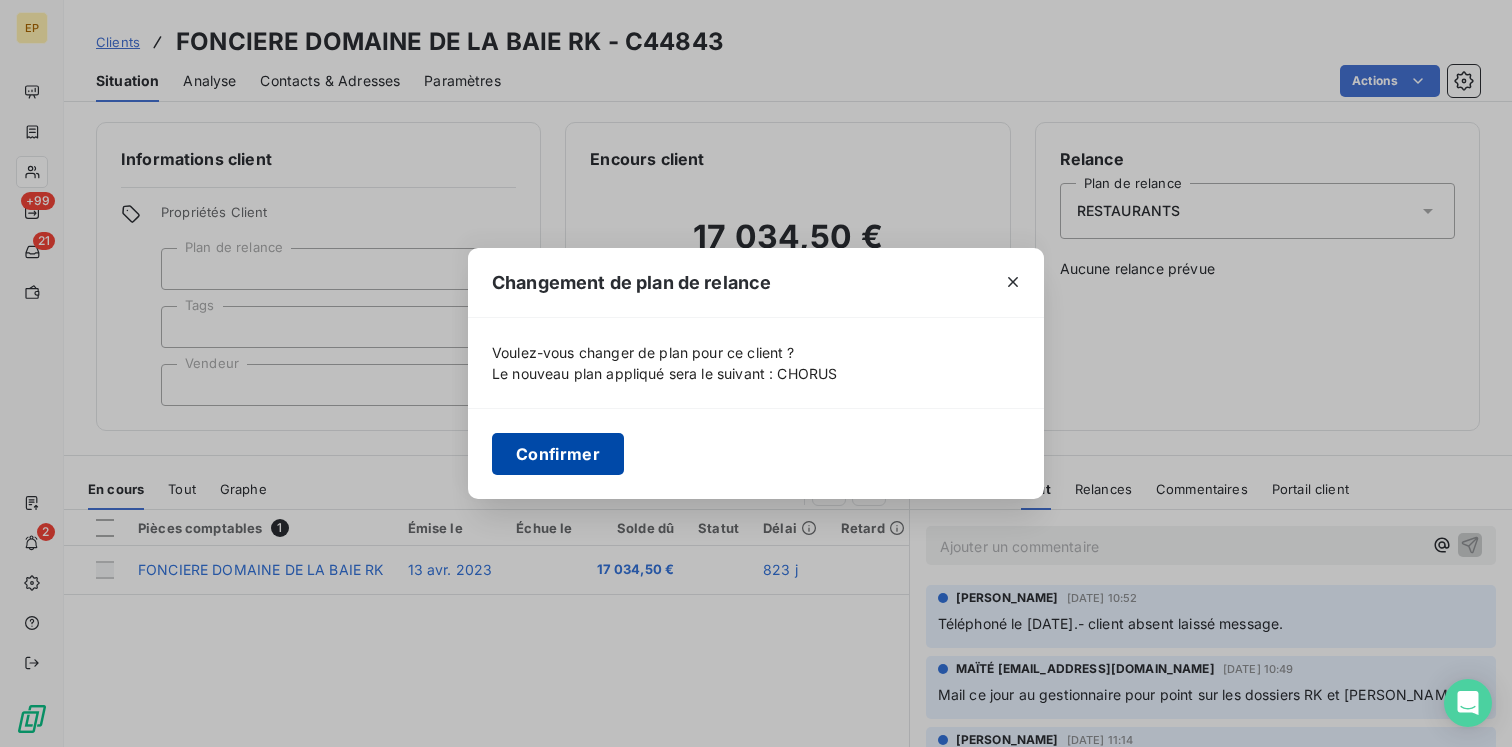 click on "Confirmer" at bounding box center [558, 454] 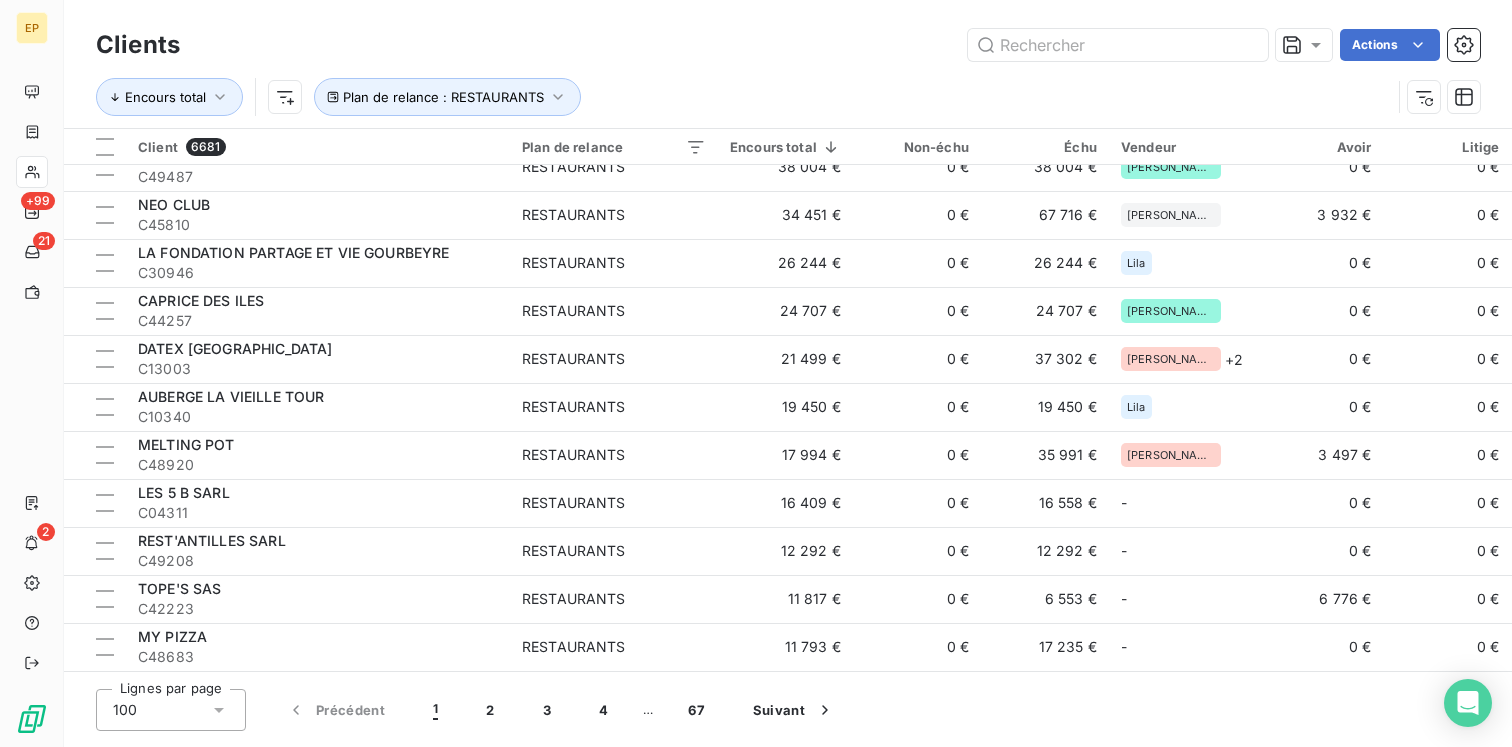 scroll, scrollTop: 177, scrollLeft: 0, axis: vertical 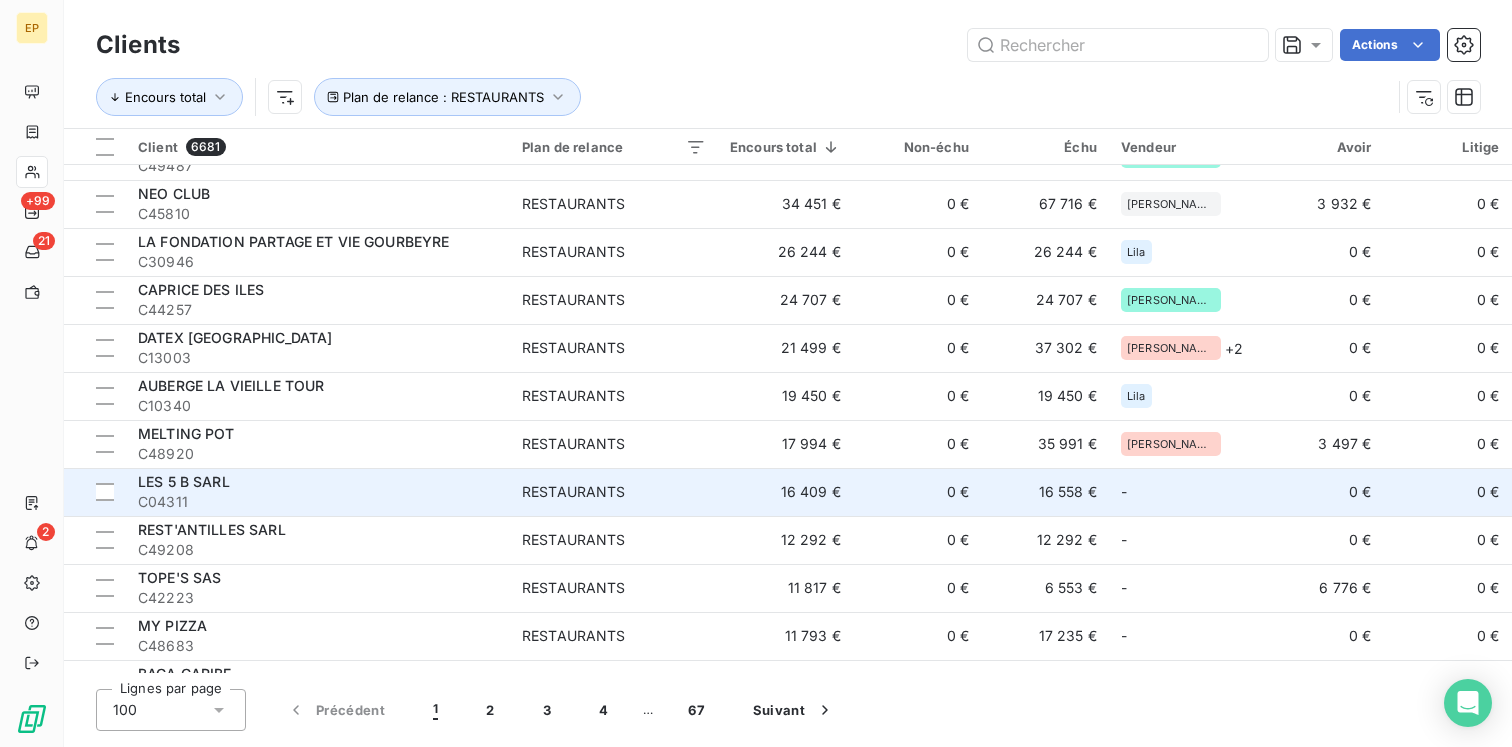 click on "LES 5 B SARL" at bounding box center [318, 482] 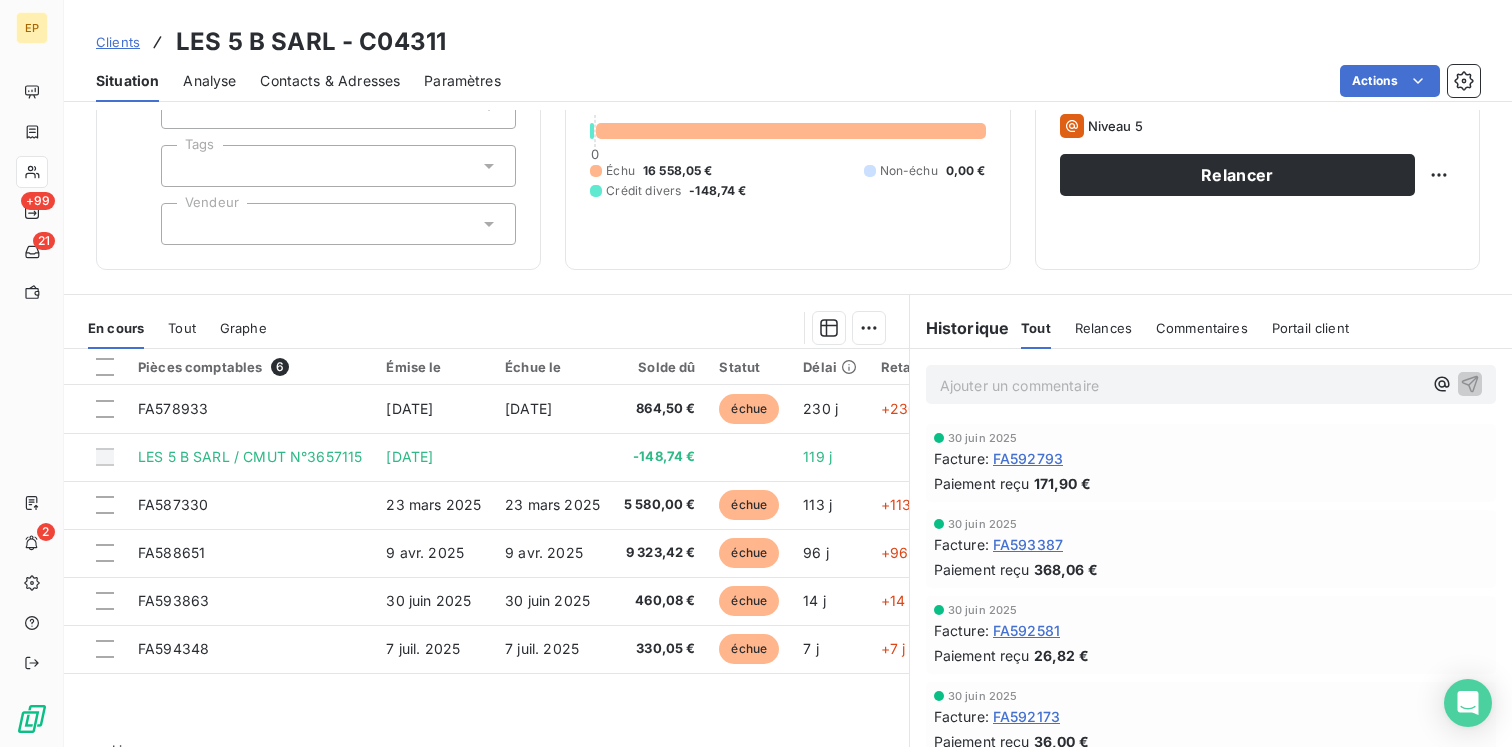 scroll, scrollTop: 208, scrollLeft: 0, axis: vertical 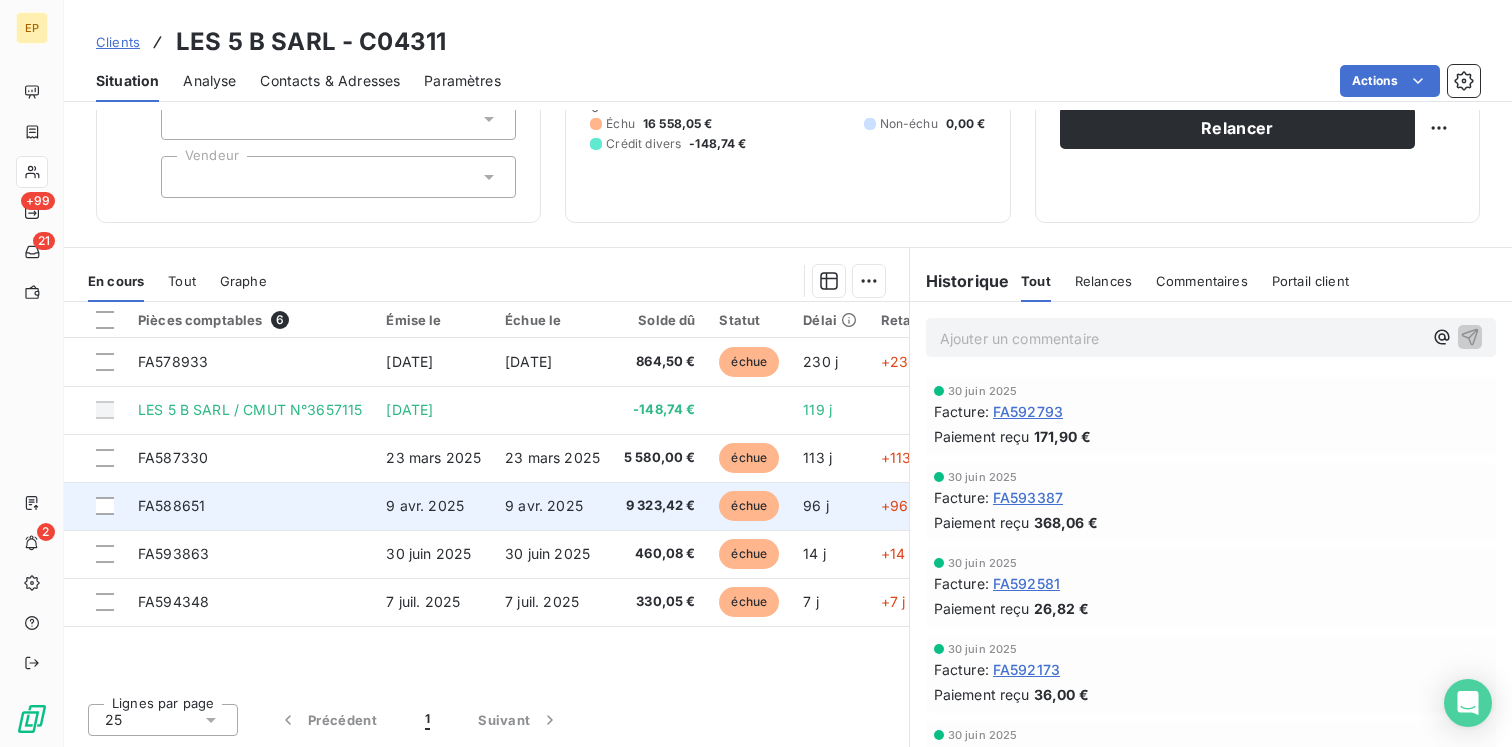 click on "9 avr. 2025" at bounding box center (433, 506) 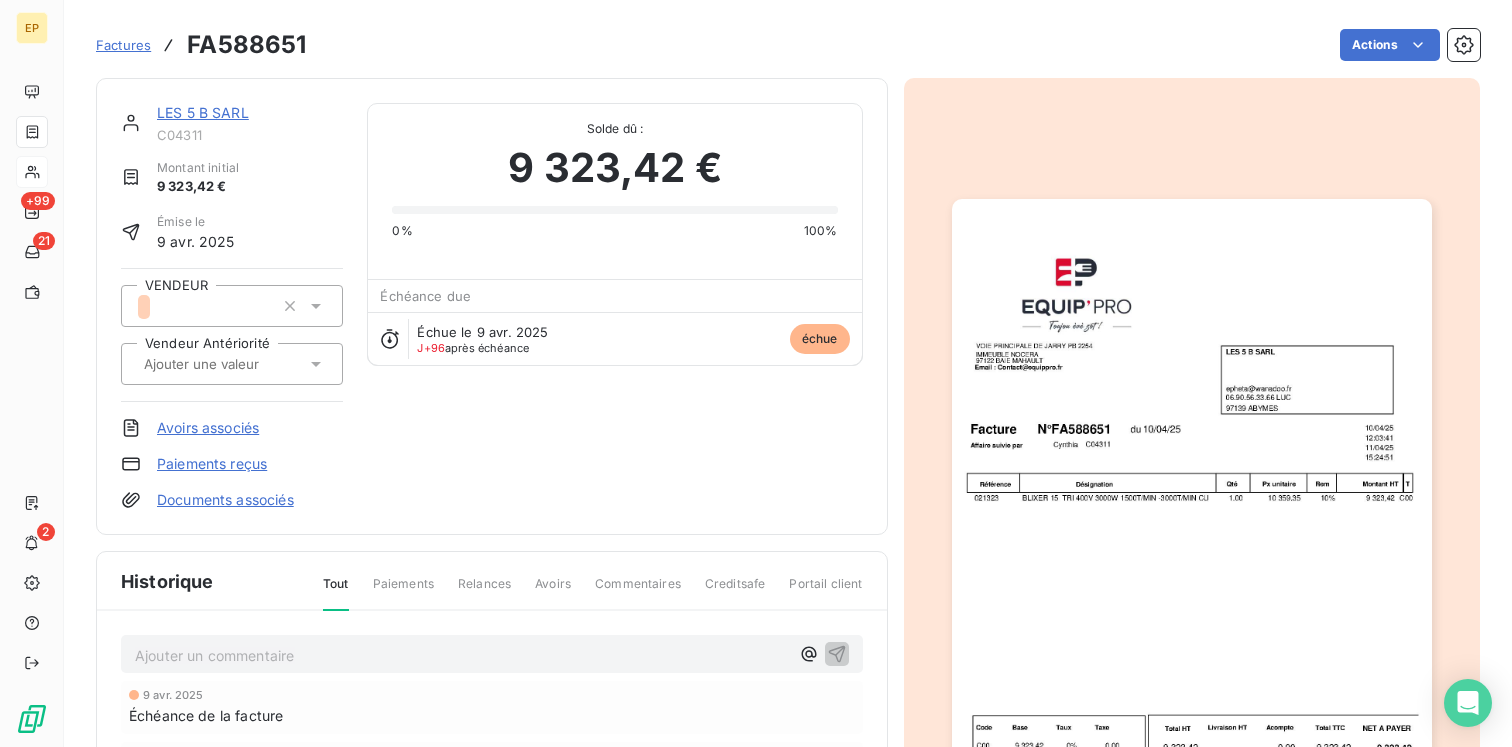 click 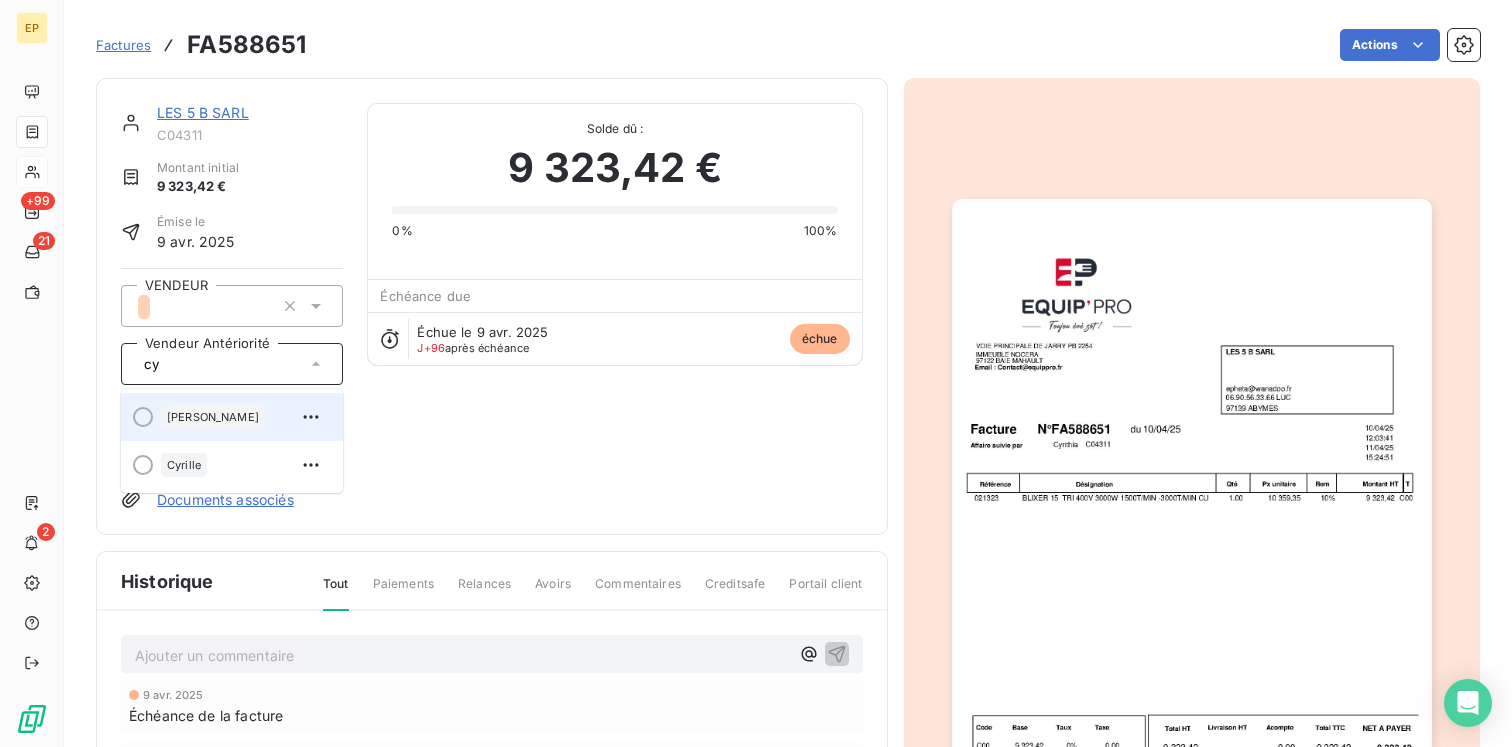 type on "cy" 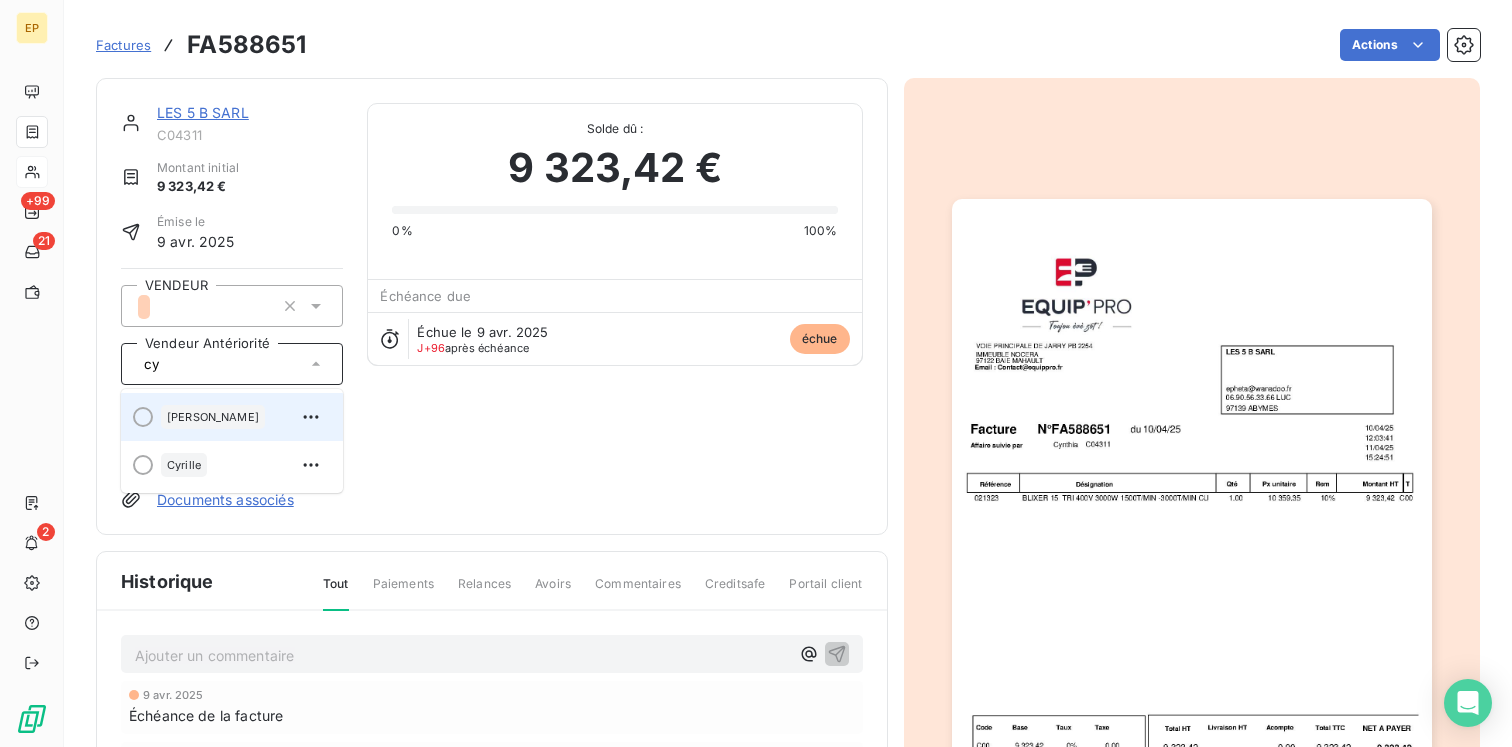 click on "[PERSON_NAME]" at bounding box center (213, 417) 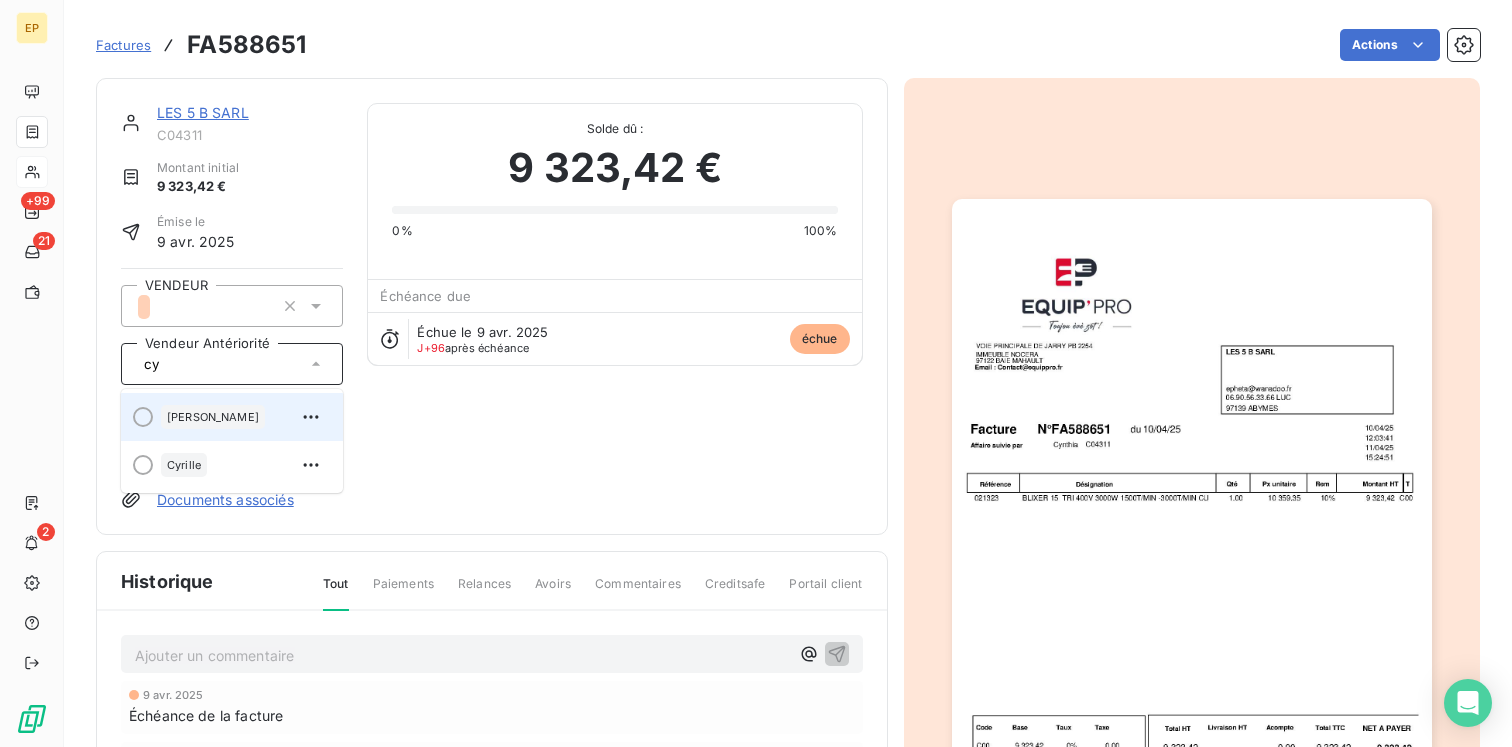type 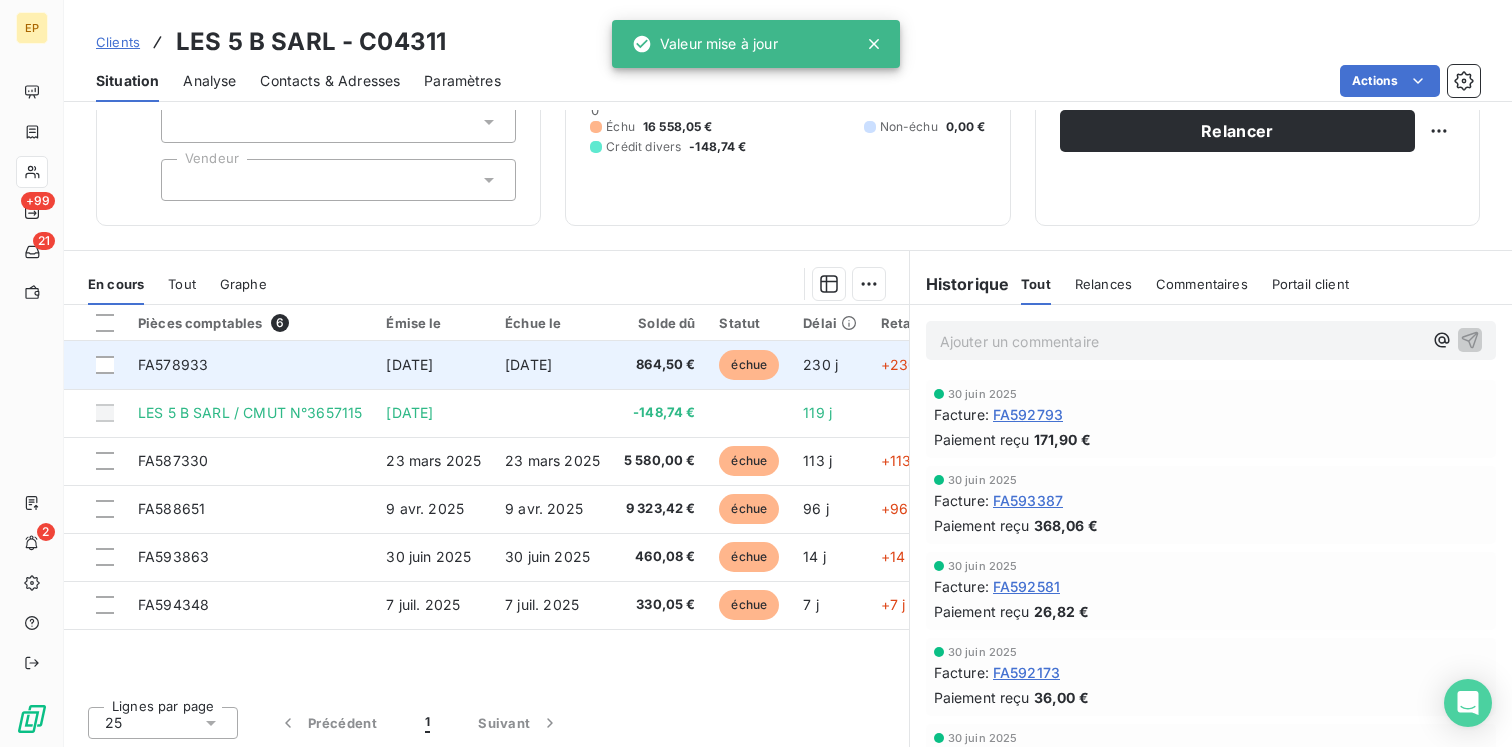 scroll, scrollTop: 207, scrollLeft: 0, axis: vertical 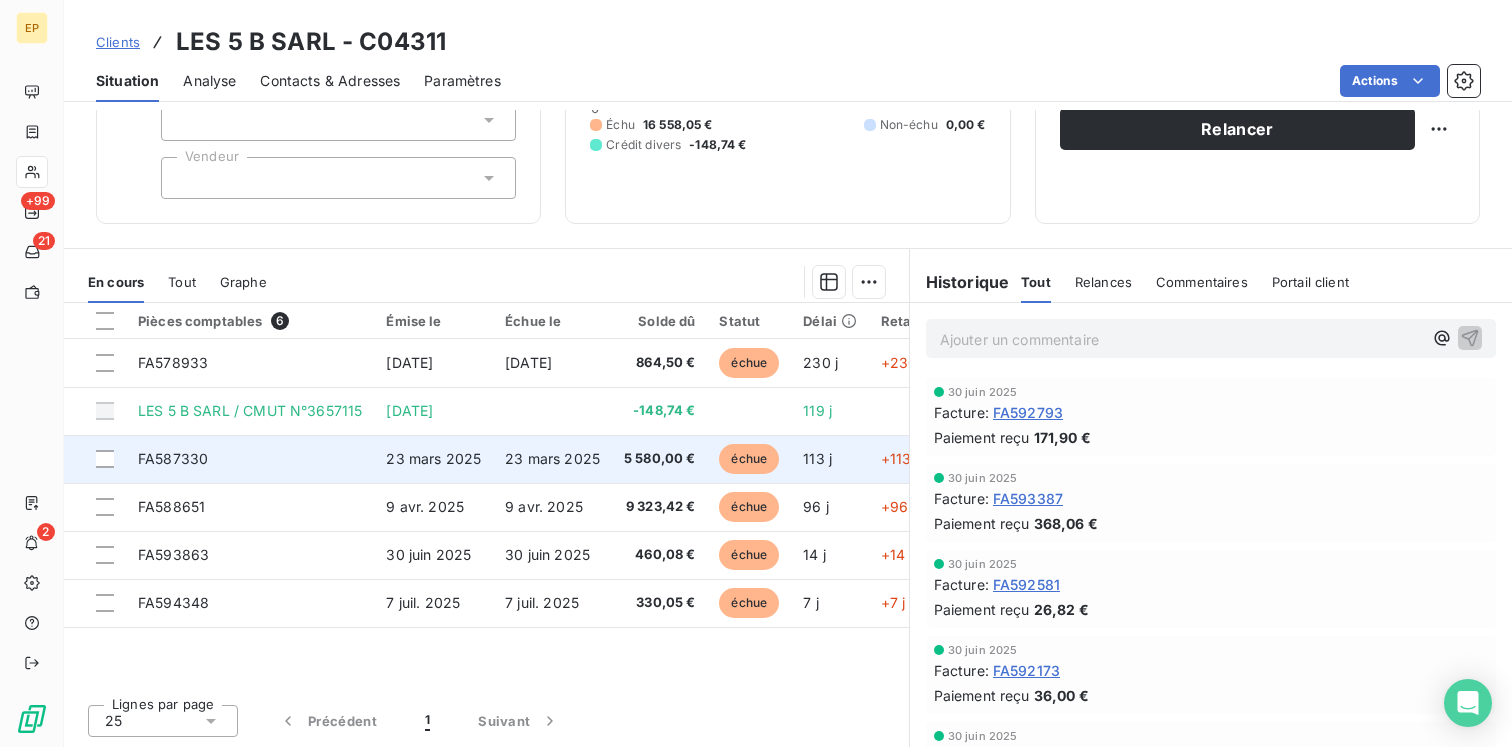 click on "23 mars 2025" at bounding box center (433, 458) 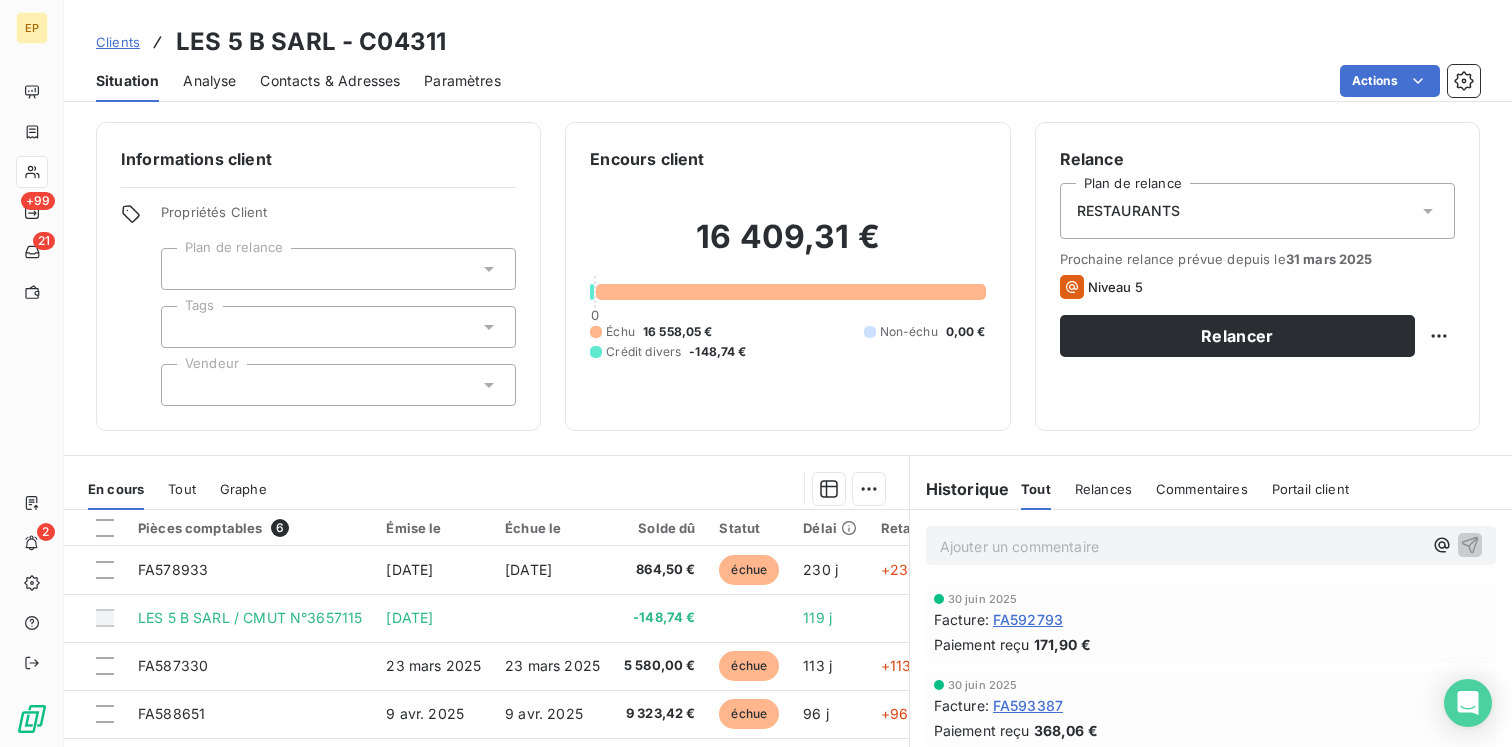 click at bounding box center (338, 385) 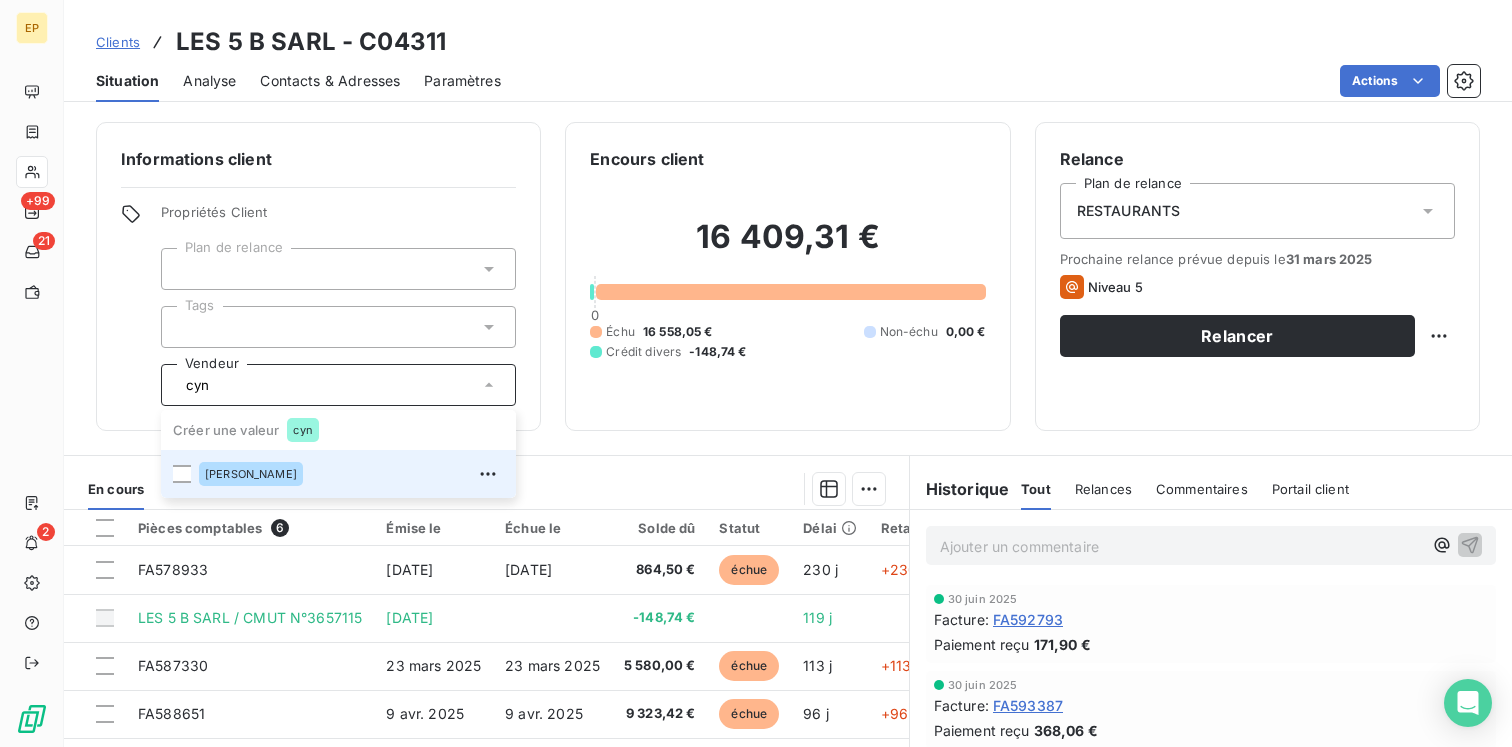 click on "[PERSON_NAME]" at bounding box center [351, 474] 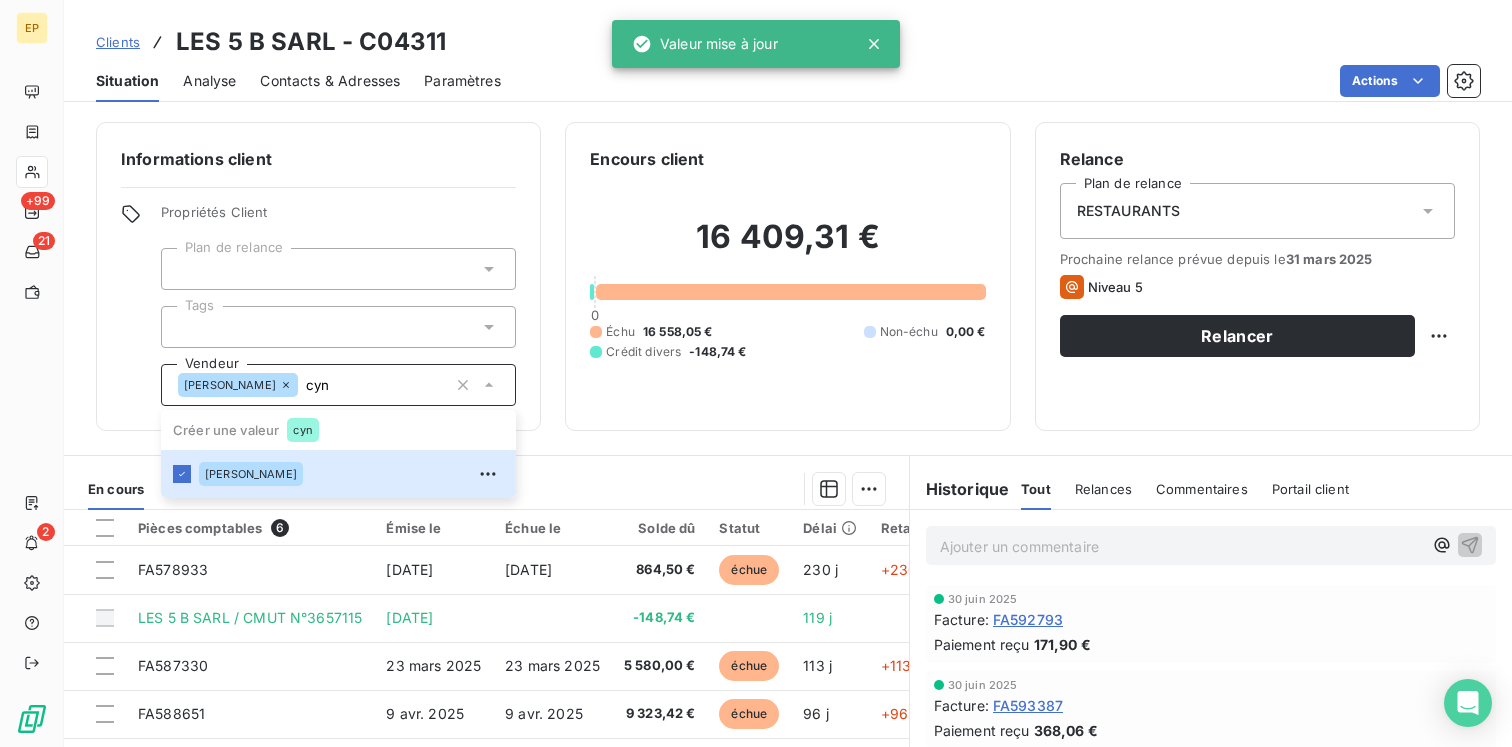 click on "En cours Tout Graphe Pièces comptables 6 Émise le Échue le Solde dû Statut Délai   Retard   FA578933 [DATE] [DATE] 864,50 € échue 230 j +230 j LES 5 B SARL / CMUT N°3657115 [DATE] -148,74 € 119 j FA587330 [DATE] [DATE] 5 580,00 € échue 113 j +113 j FA588651 [DATE][STREET_ADDRESS][DATE] 9 323,42 € échue 96 j +96 j FA593863 [DATE] [DATE] 460,08 € échue 14 j +14 j FA594348 [DATE] [DATE] 330,05 € échue 7 j +7 j Lignes par page 25 Précédent 1 Suivant" at bounding box center [486, 705] 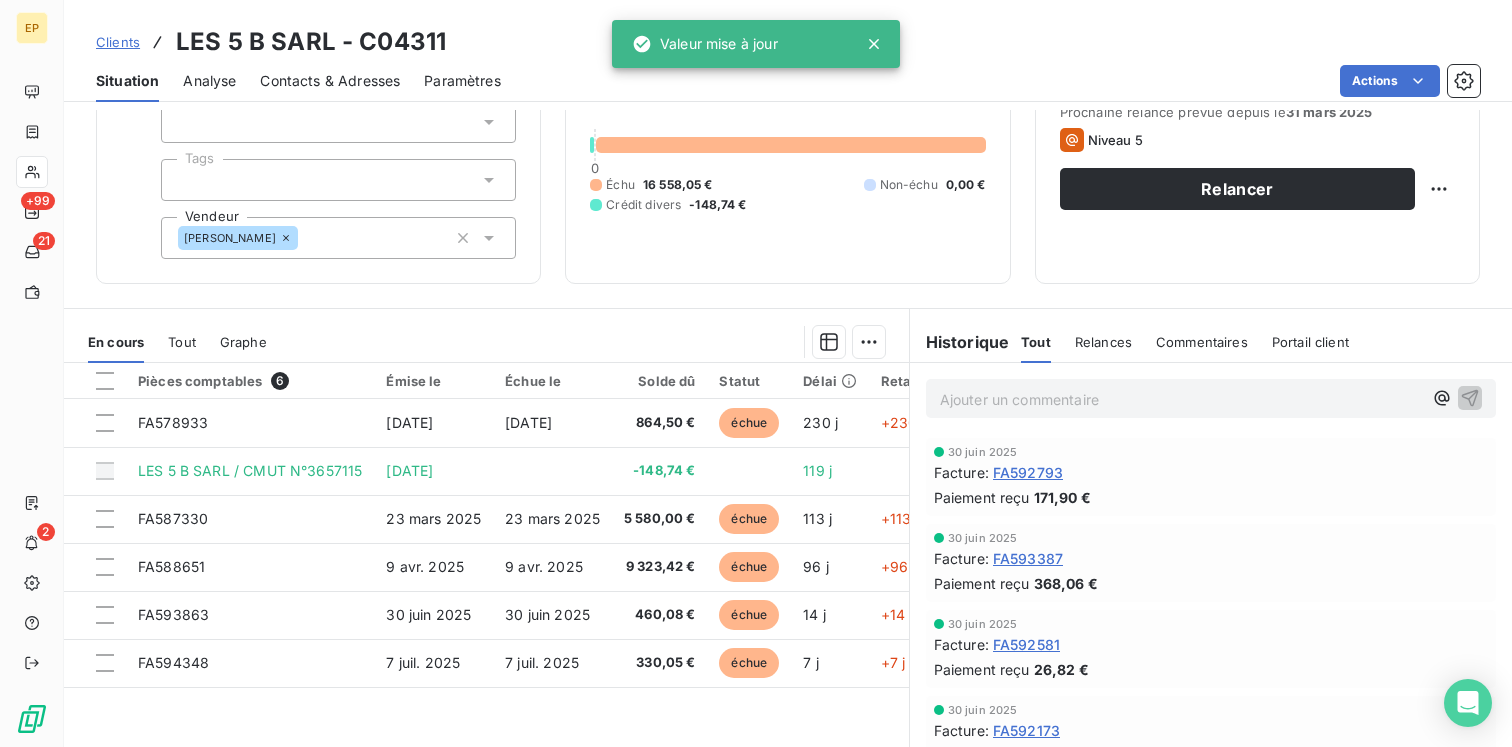 scroll, scrollTop: 208, scrollLeft: 0, axis: vertical 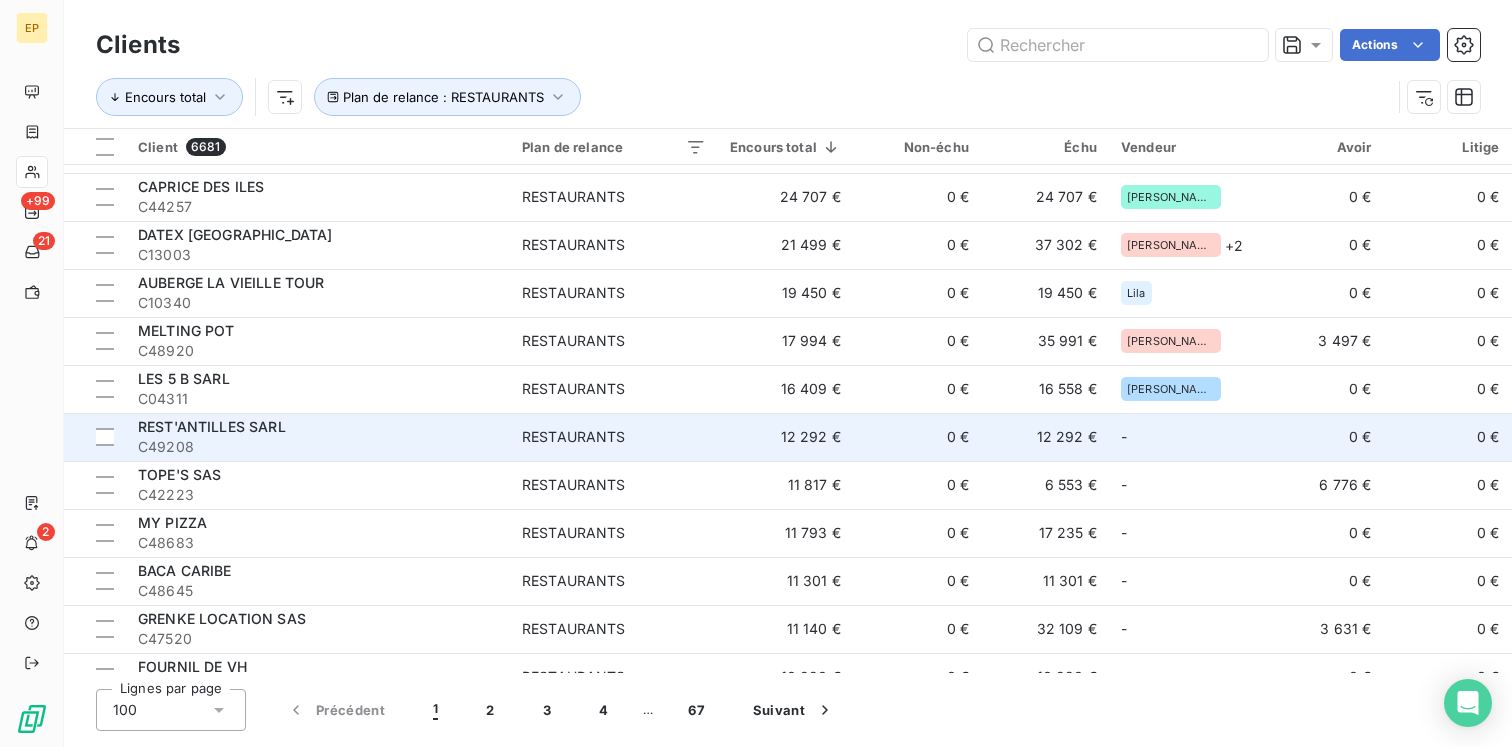 click on "C49208" at bounding box center [318, 447] 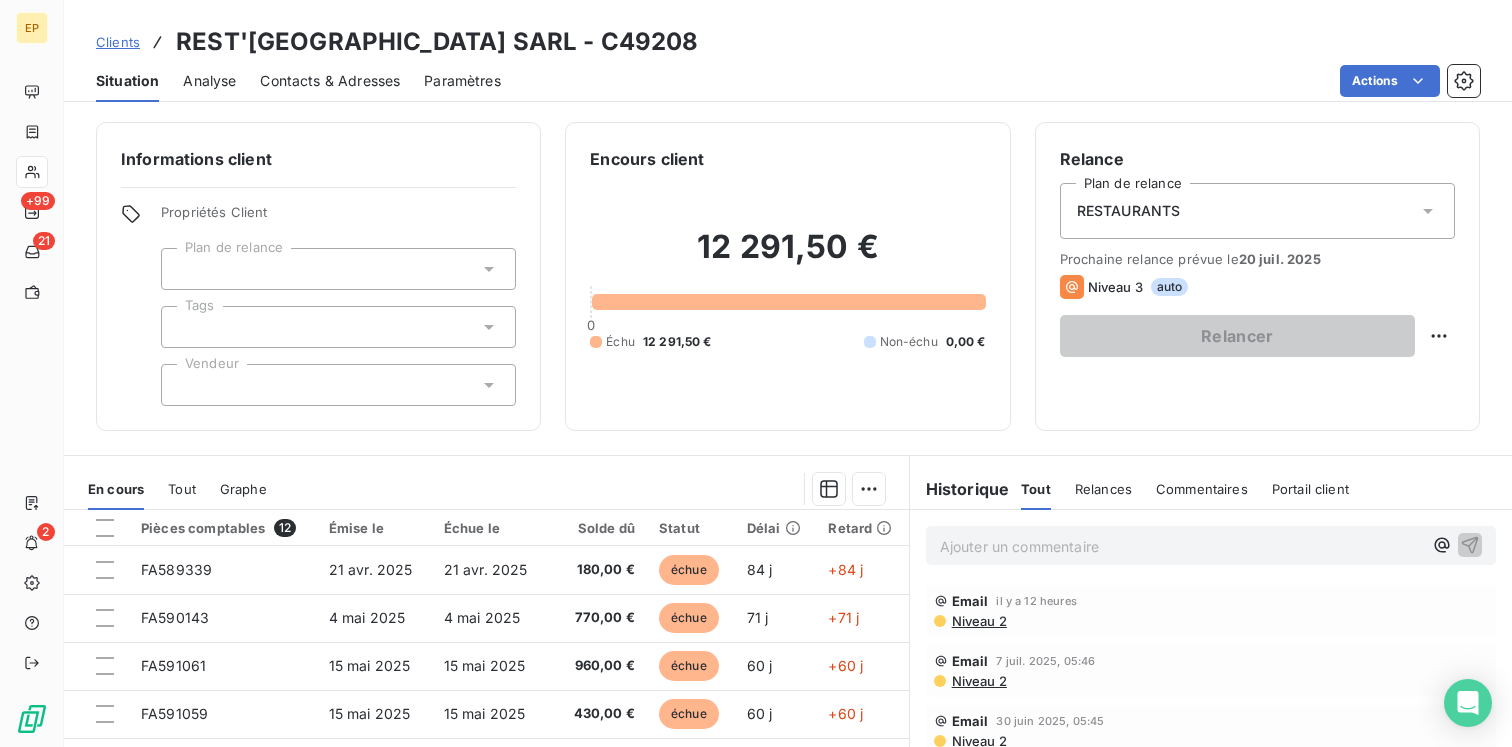 scroll, scrollTop: 208, scrollLeft: 0, axis: vertical 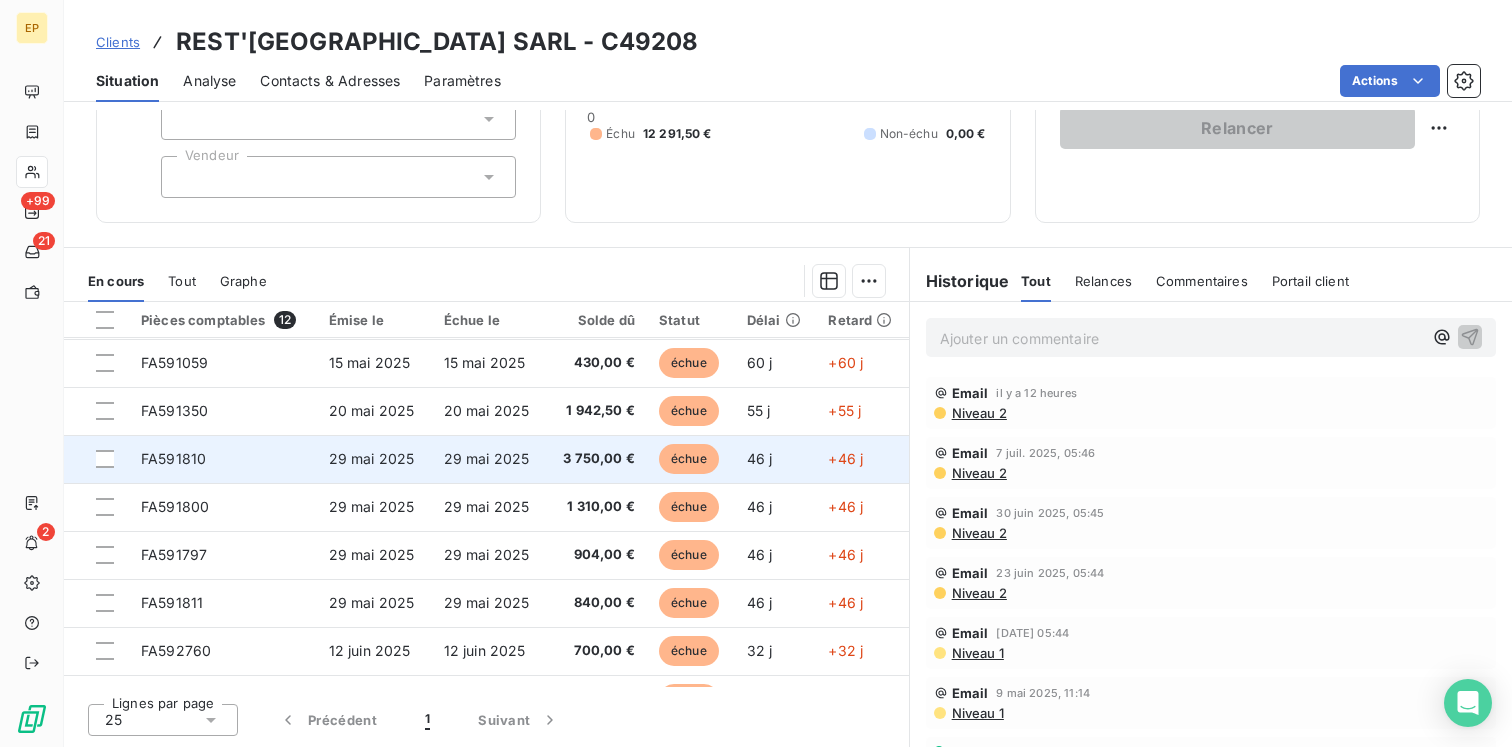 click on "29 mai 2025" at bounding box center (374, 459) 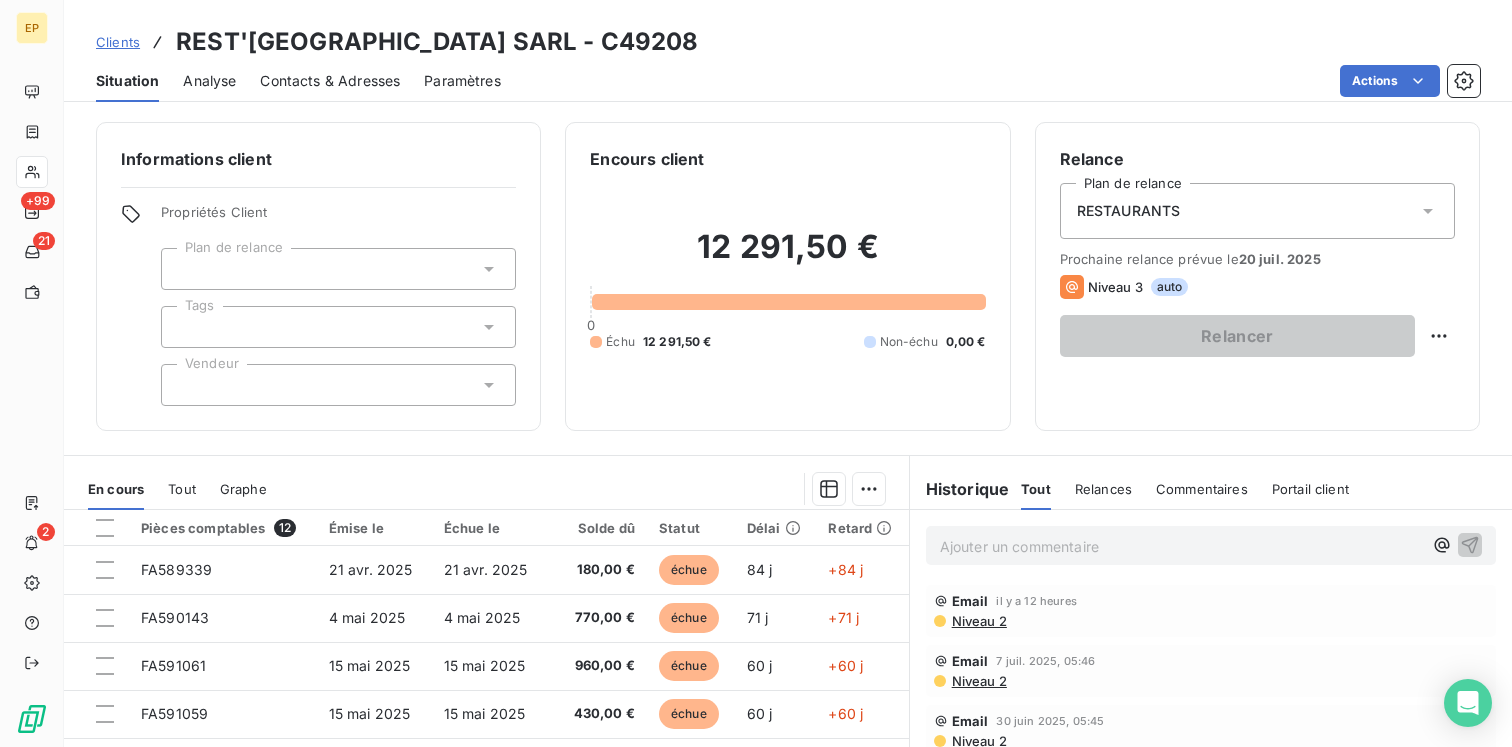 scroll, scrollTop: 208, scrollLeft: 0, axis: vertical 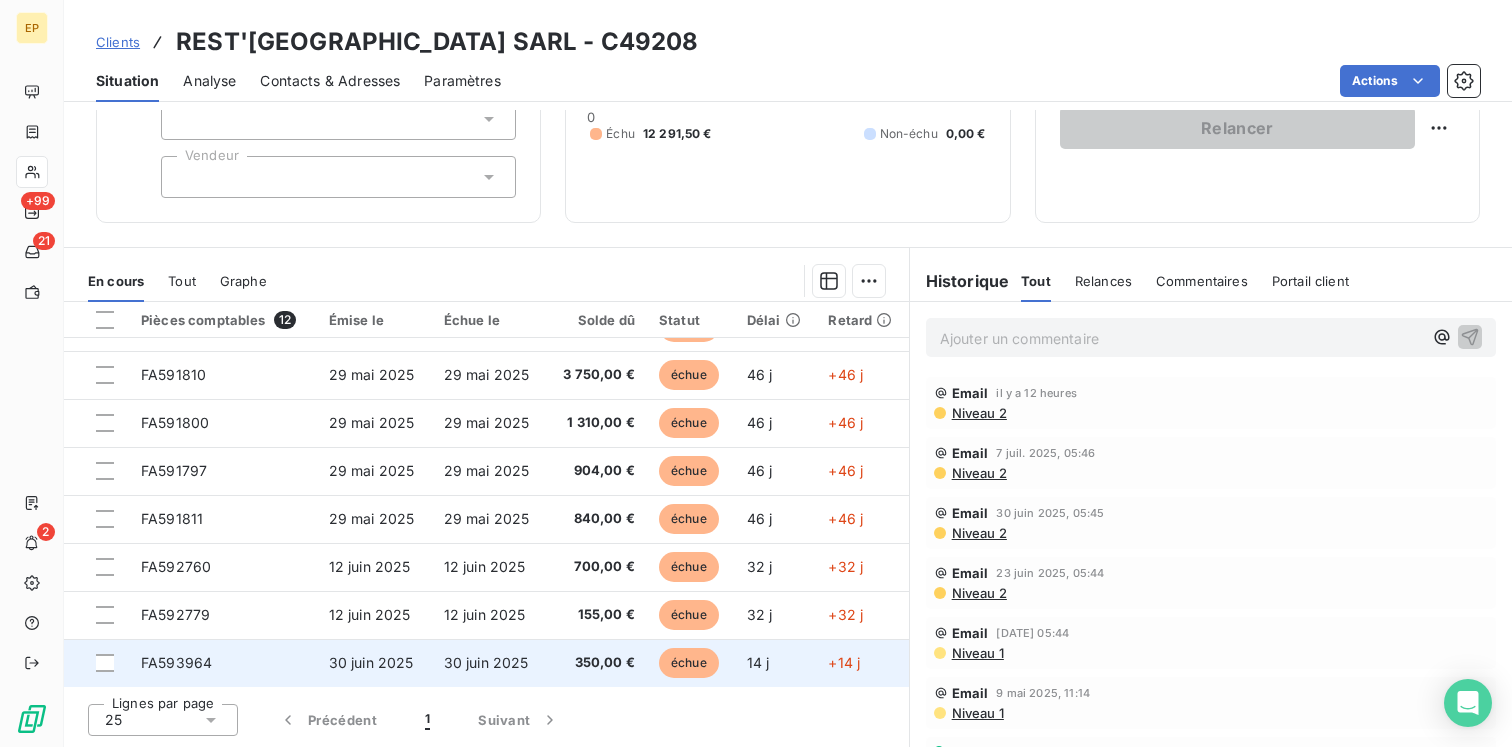 click on "30 juin 2025" at bounding box center (371, 662) 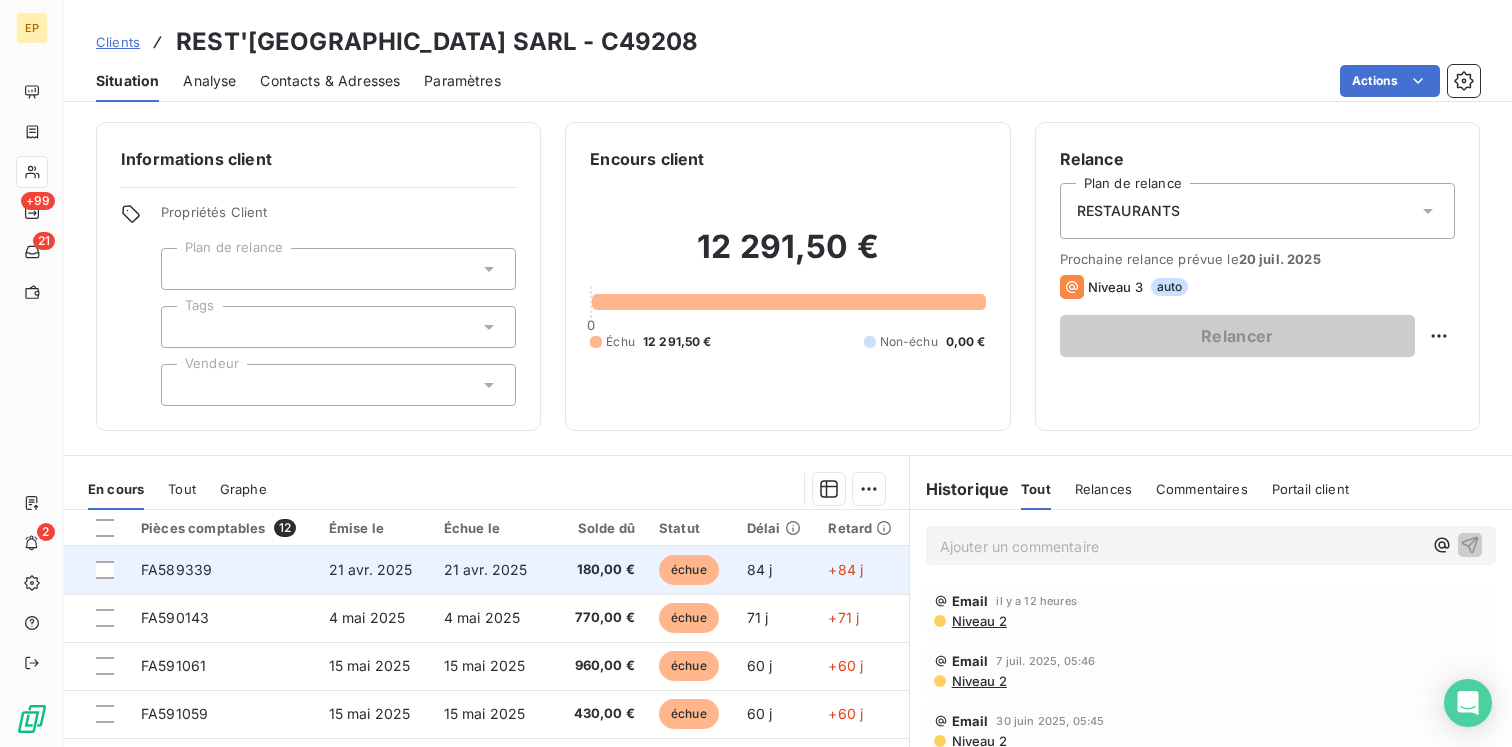 scroll, scrollTop: 227, scrollLeft: 0, axis: vertical 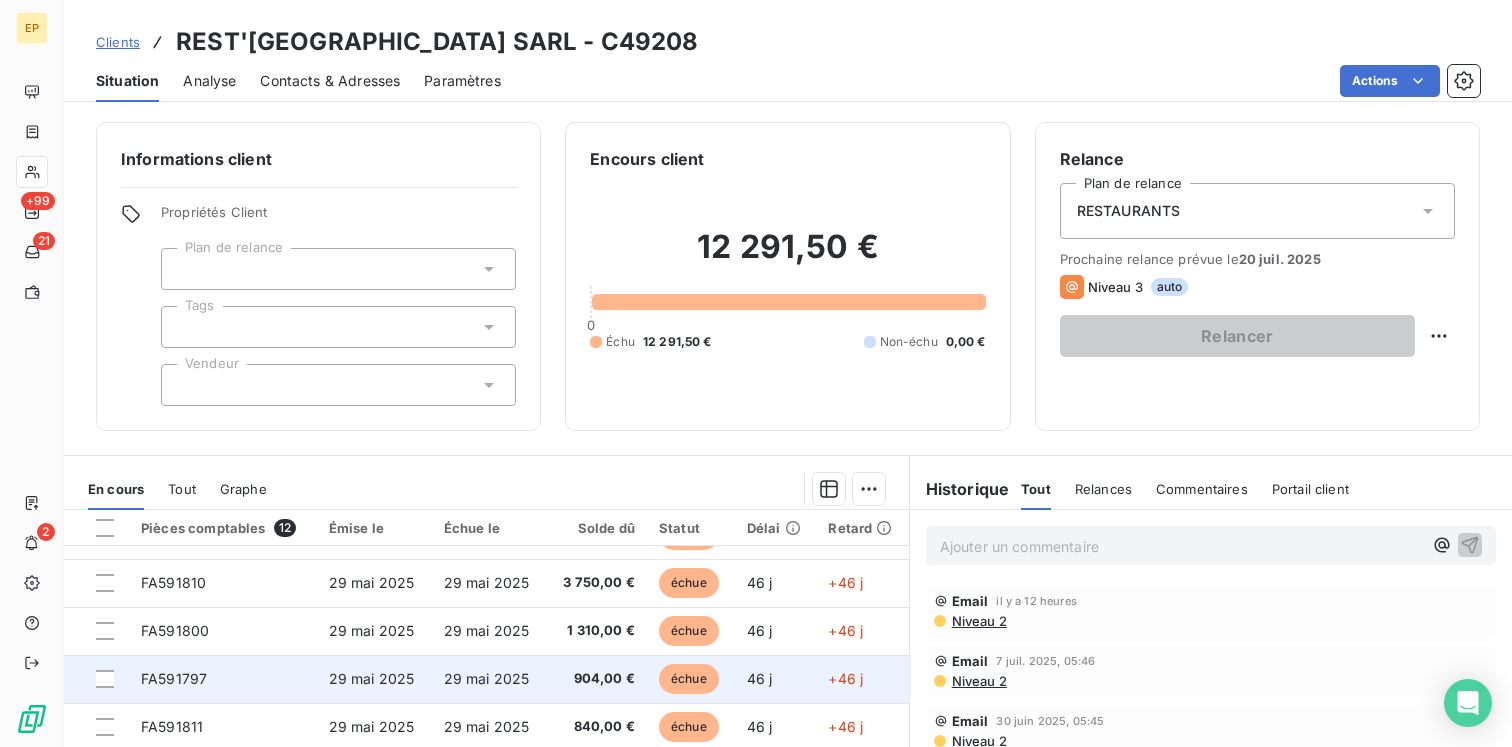 click on "29 mai 2025" at bounding box center (372, 678) 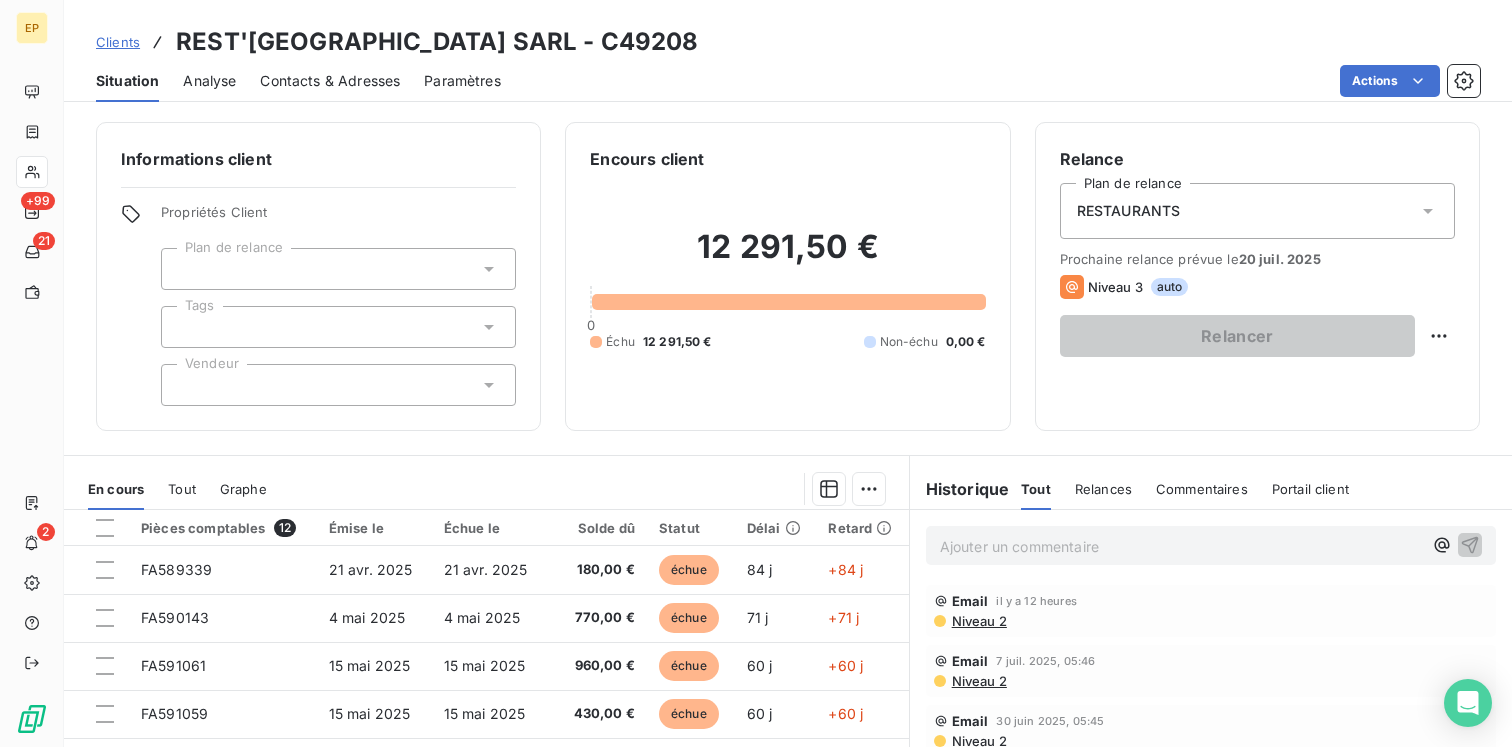 click at bounding box center [338, 385] 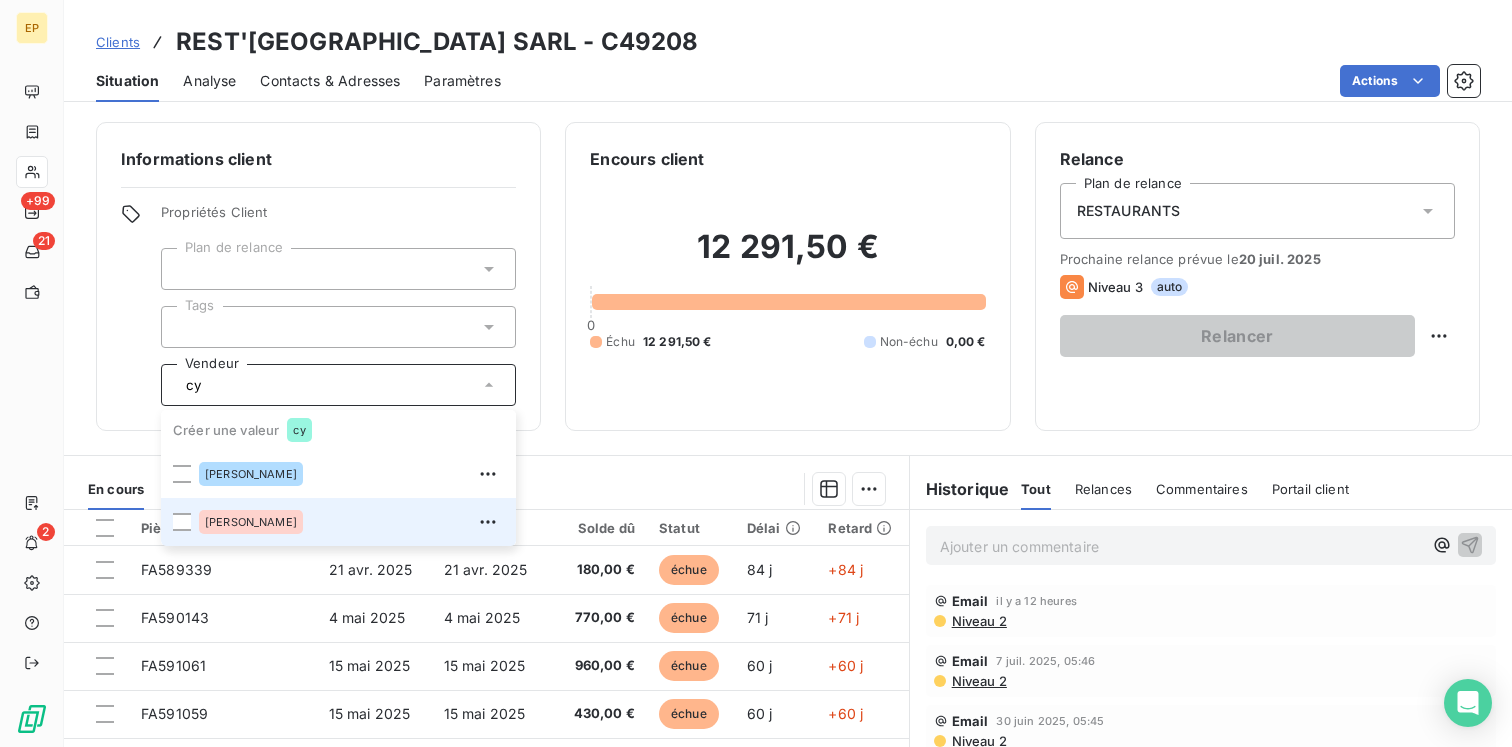 click on "[PERSON_NAME]" at bounding box center [351, 522] 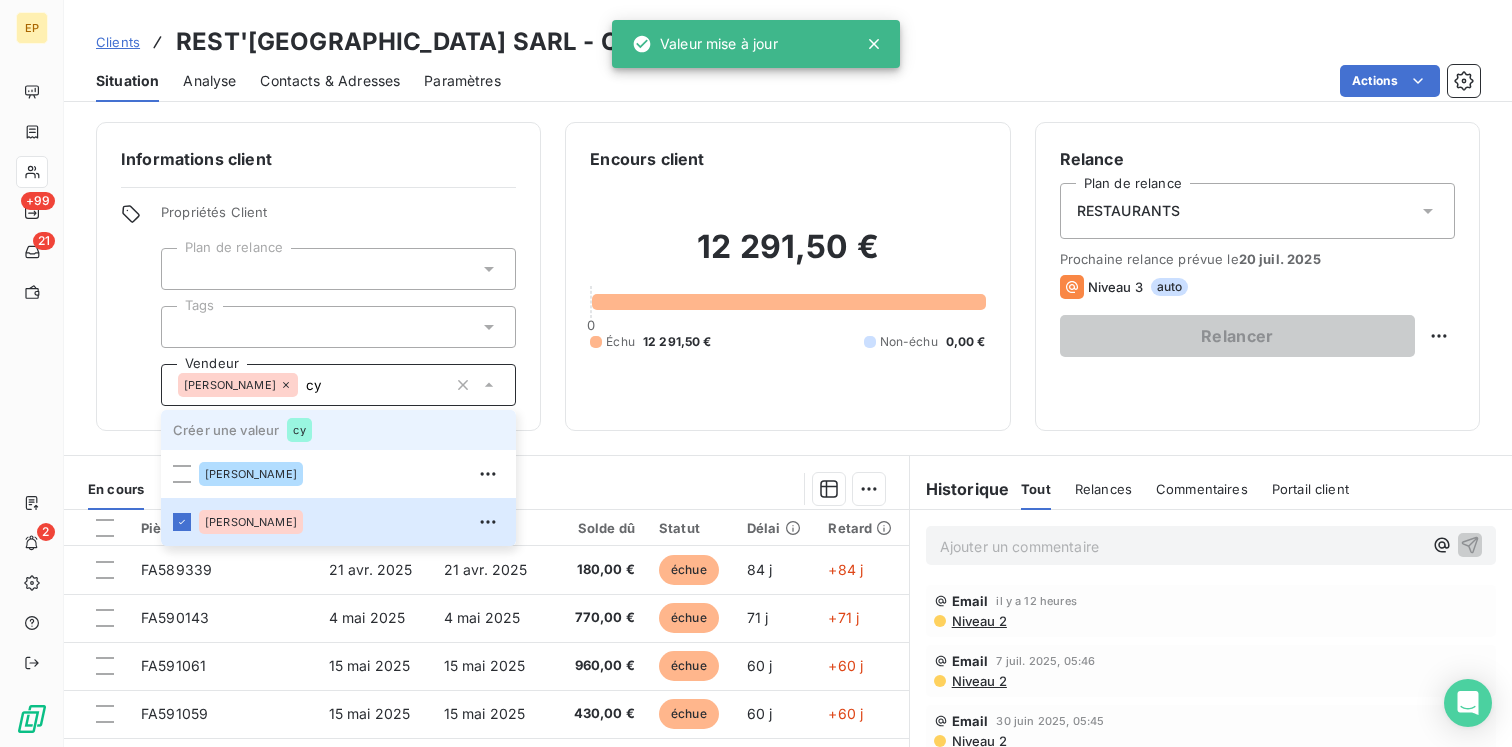type on "c" 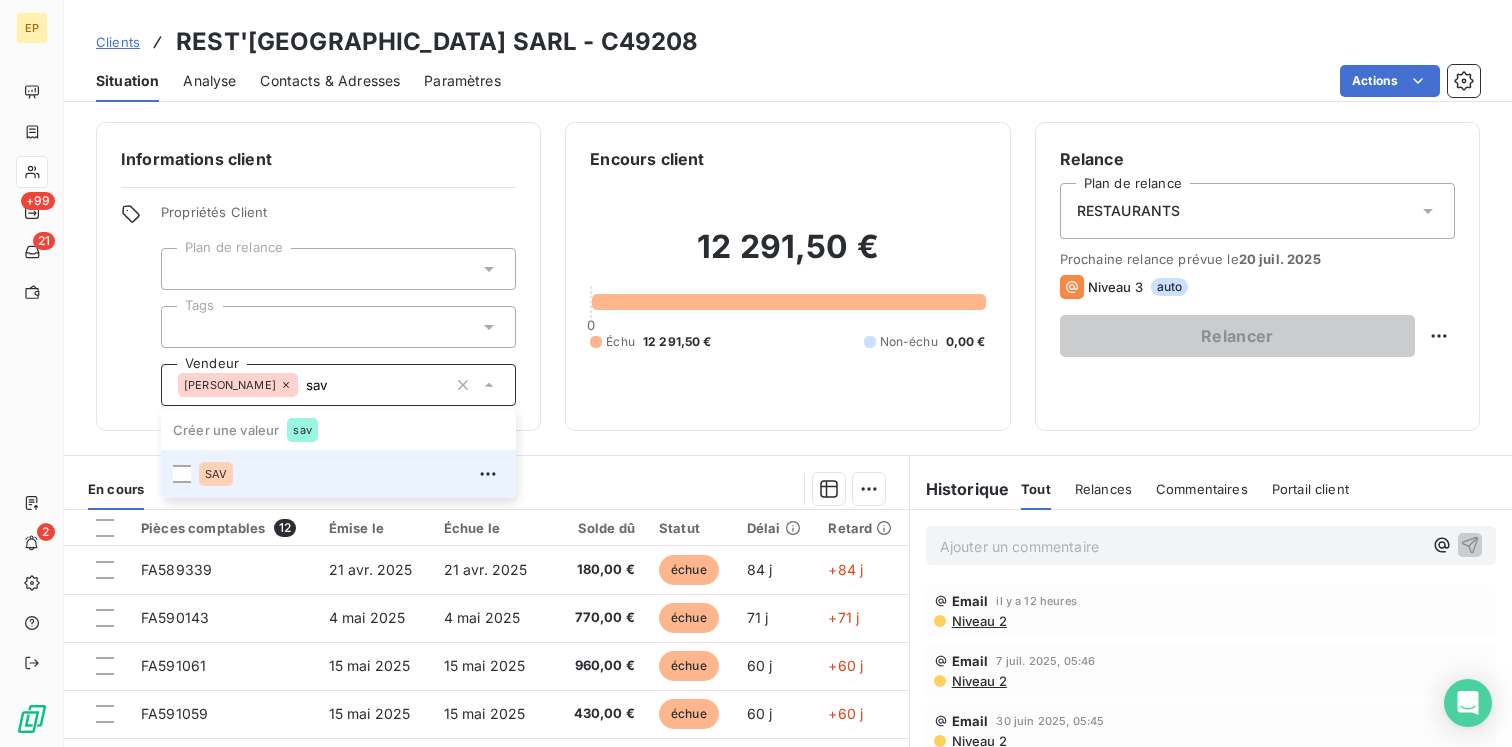 click on "SAV" at bounding box center [216, 474] 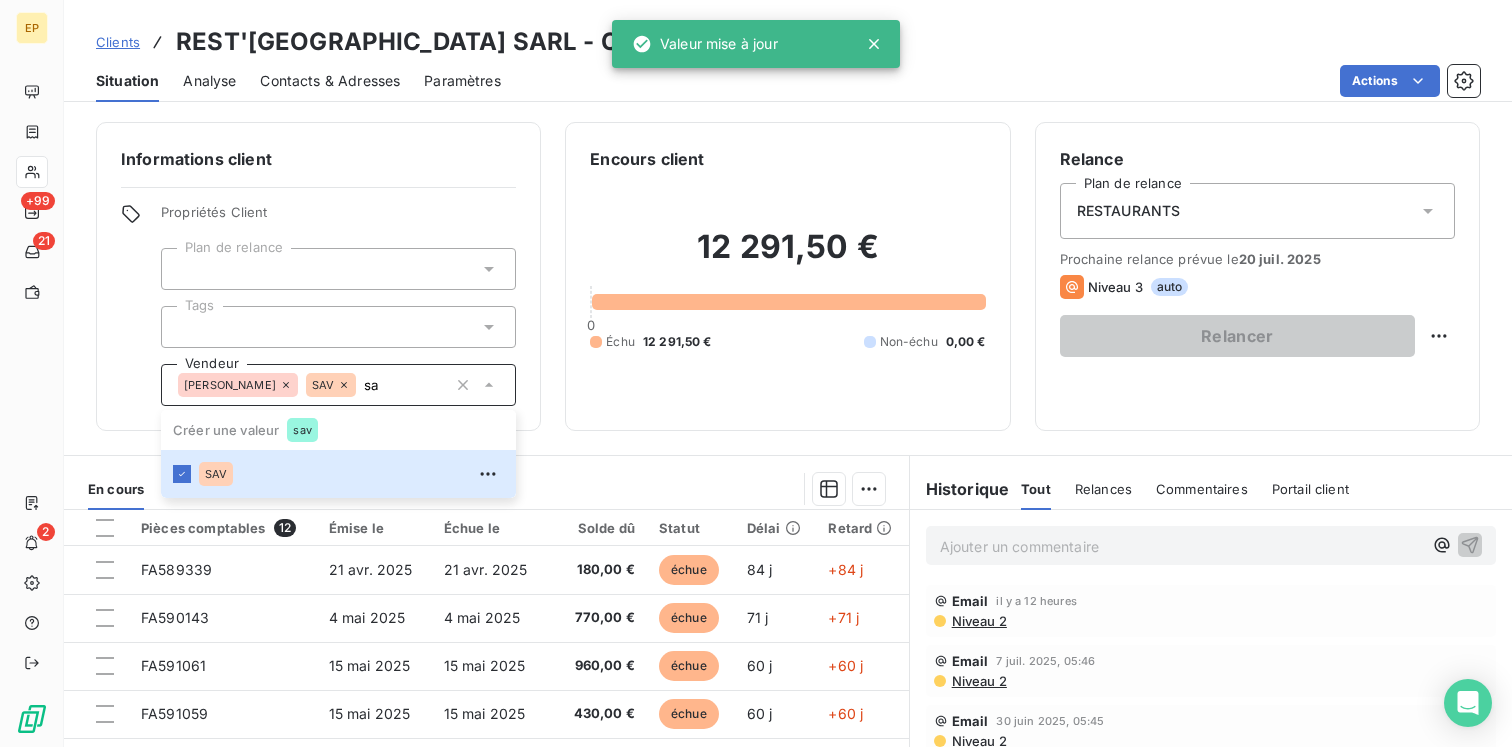 type on "s" 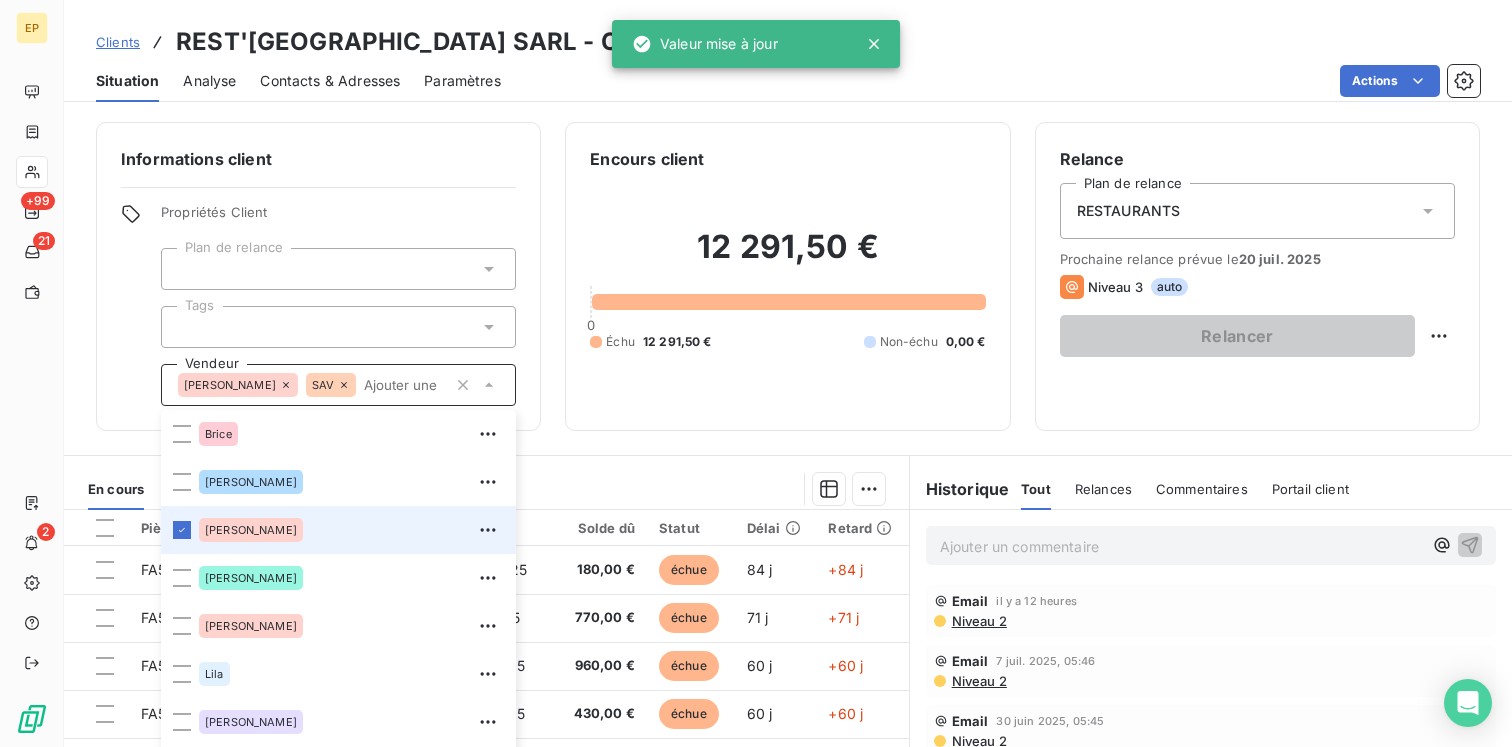 type 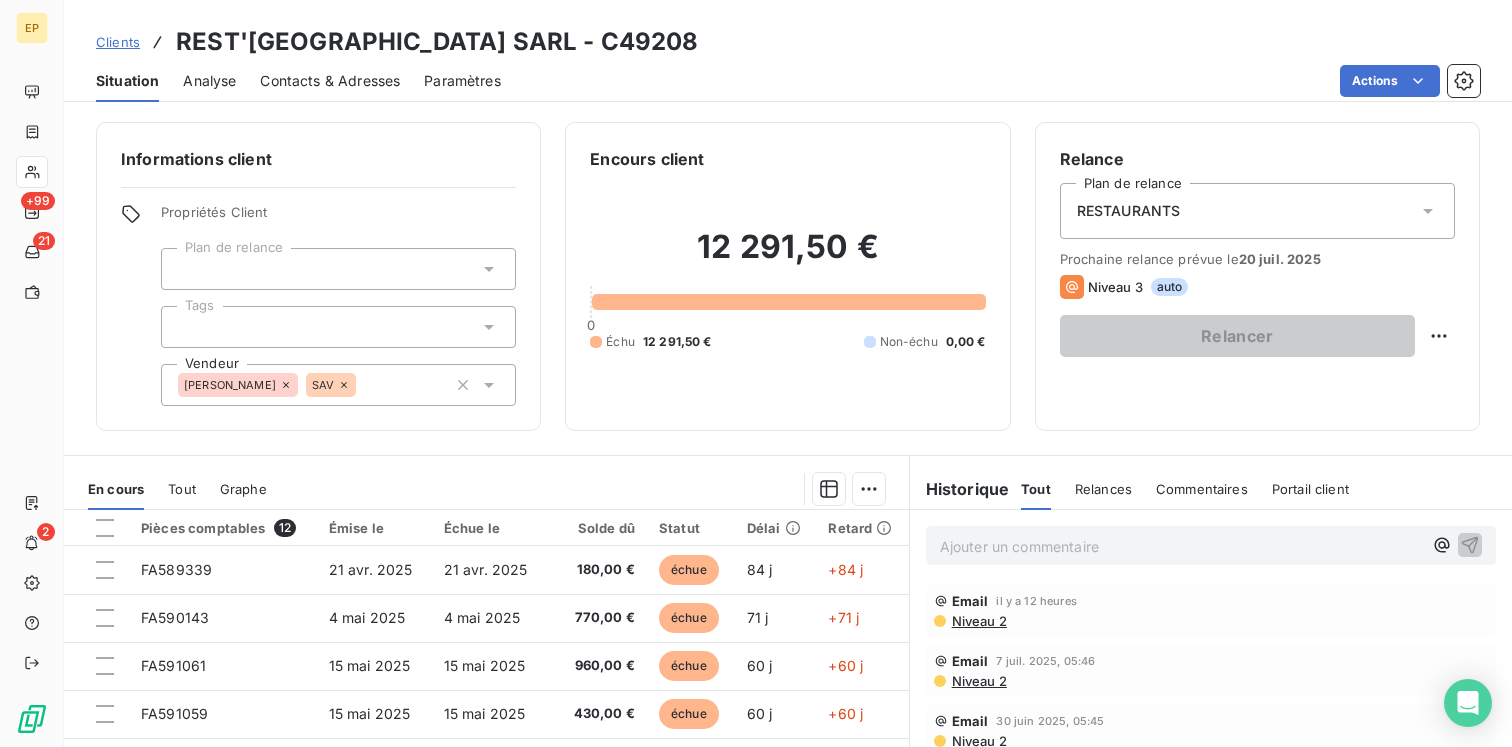 scroll, scrollTop: 208, scrollLeft: 0, axis: vertical 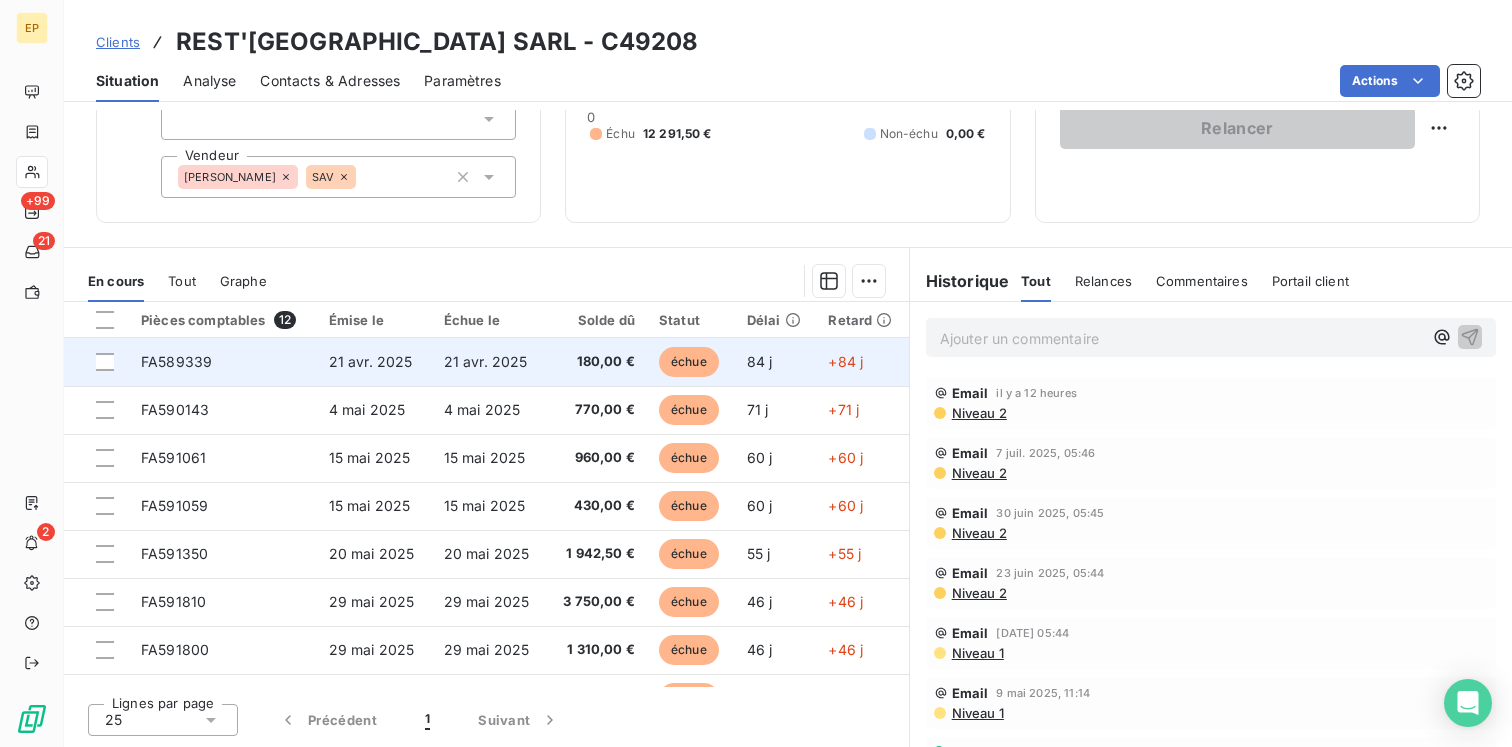 click on "21 avr. 2025" at bounding box center [486, 361] 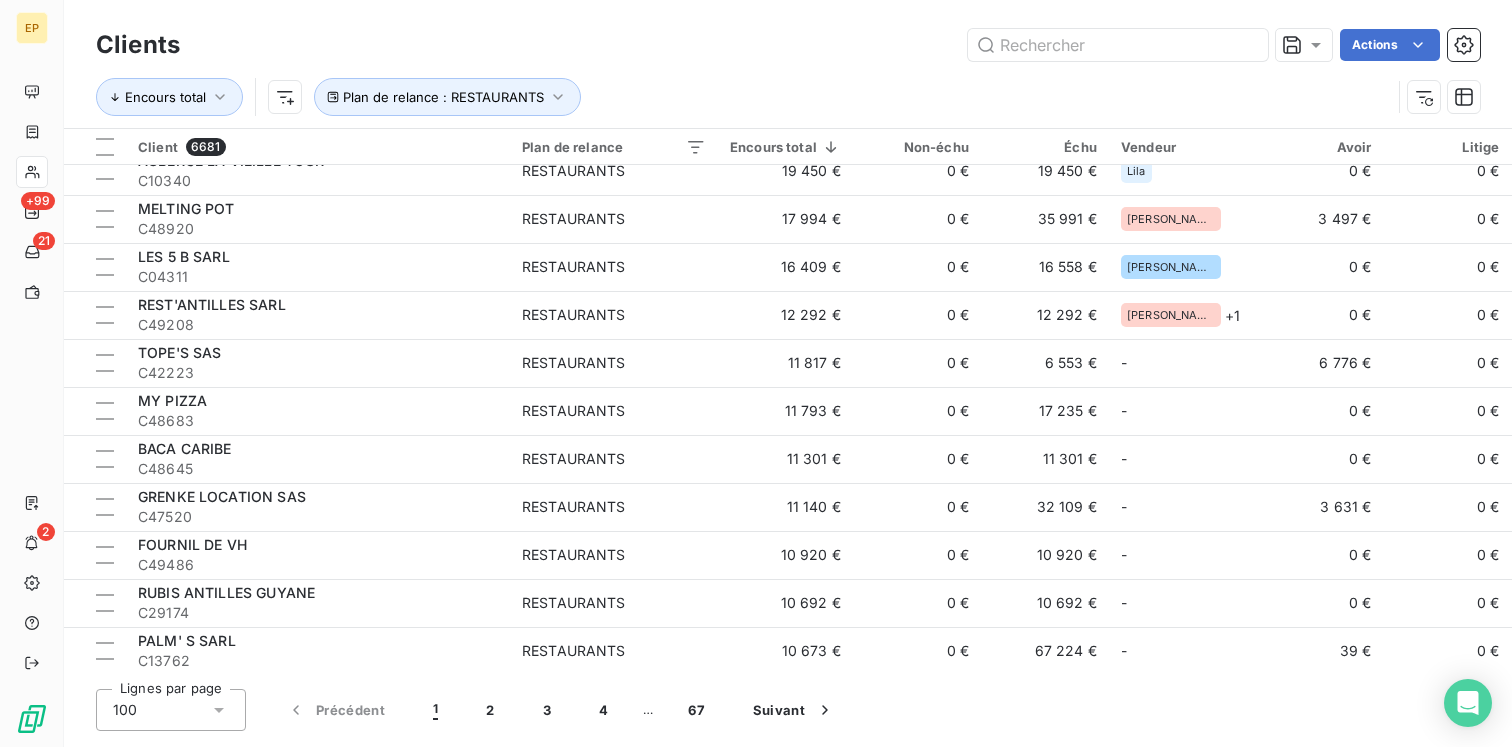scroll, scrollTop: 418, scrollLeft: 0, axis: vertical 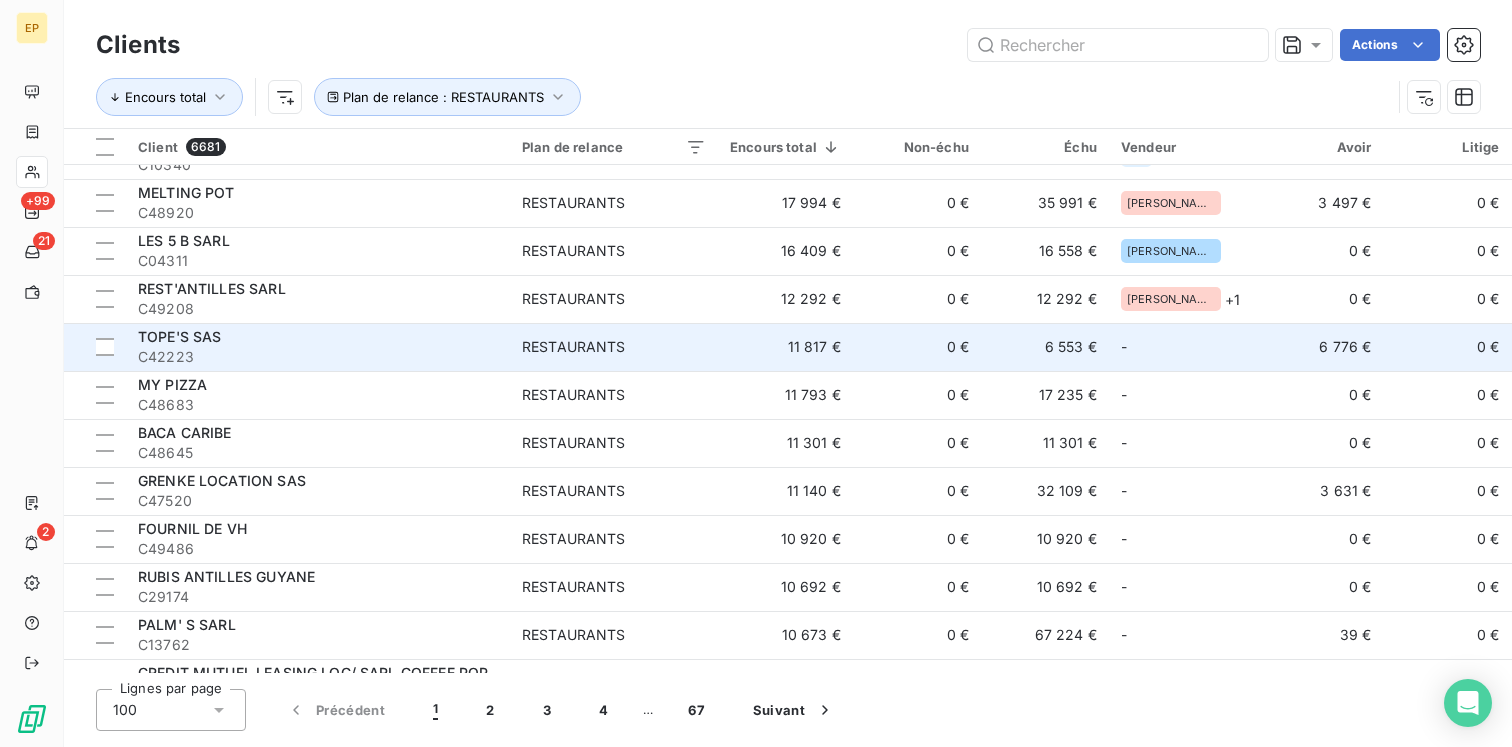 click on "C42223" at bounding box center [318, 357] 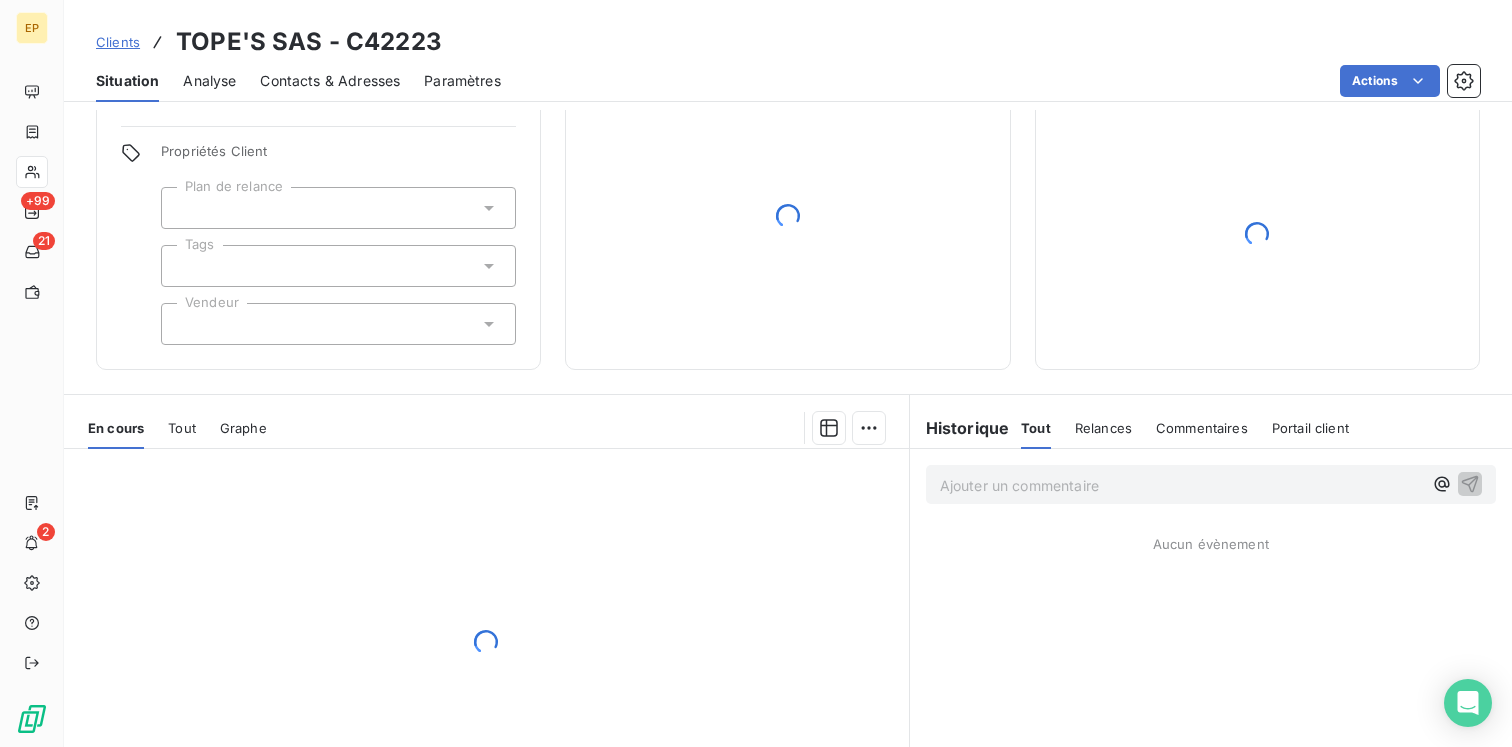 scroll, scrollTop: 208, scrollLeft: 0, axis: vertical 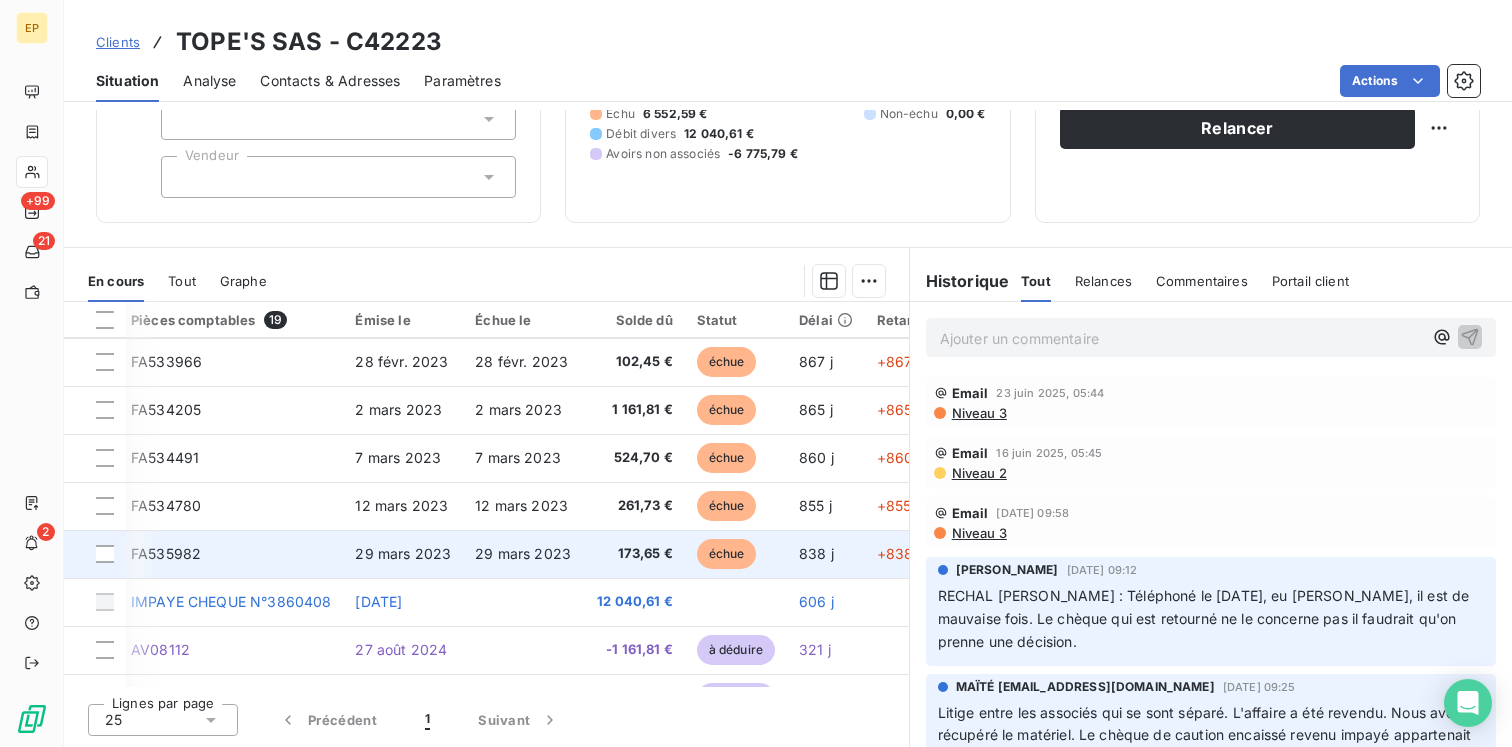 click on "29 mars 2023" at bounding box center [523, 554] 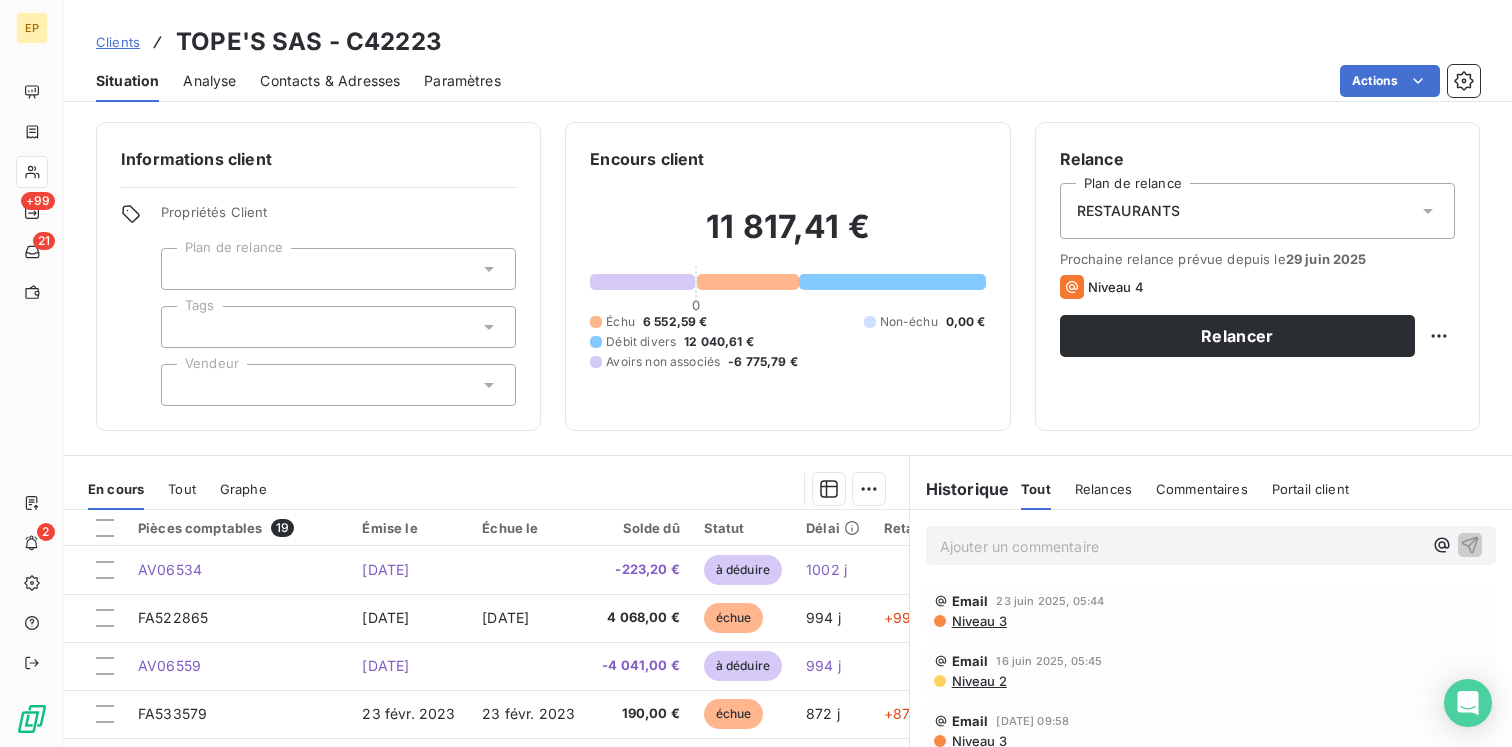 click at bounding box center [338, 385] 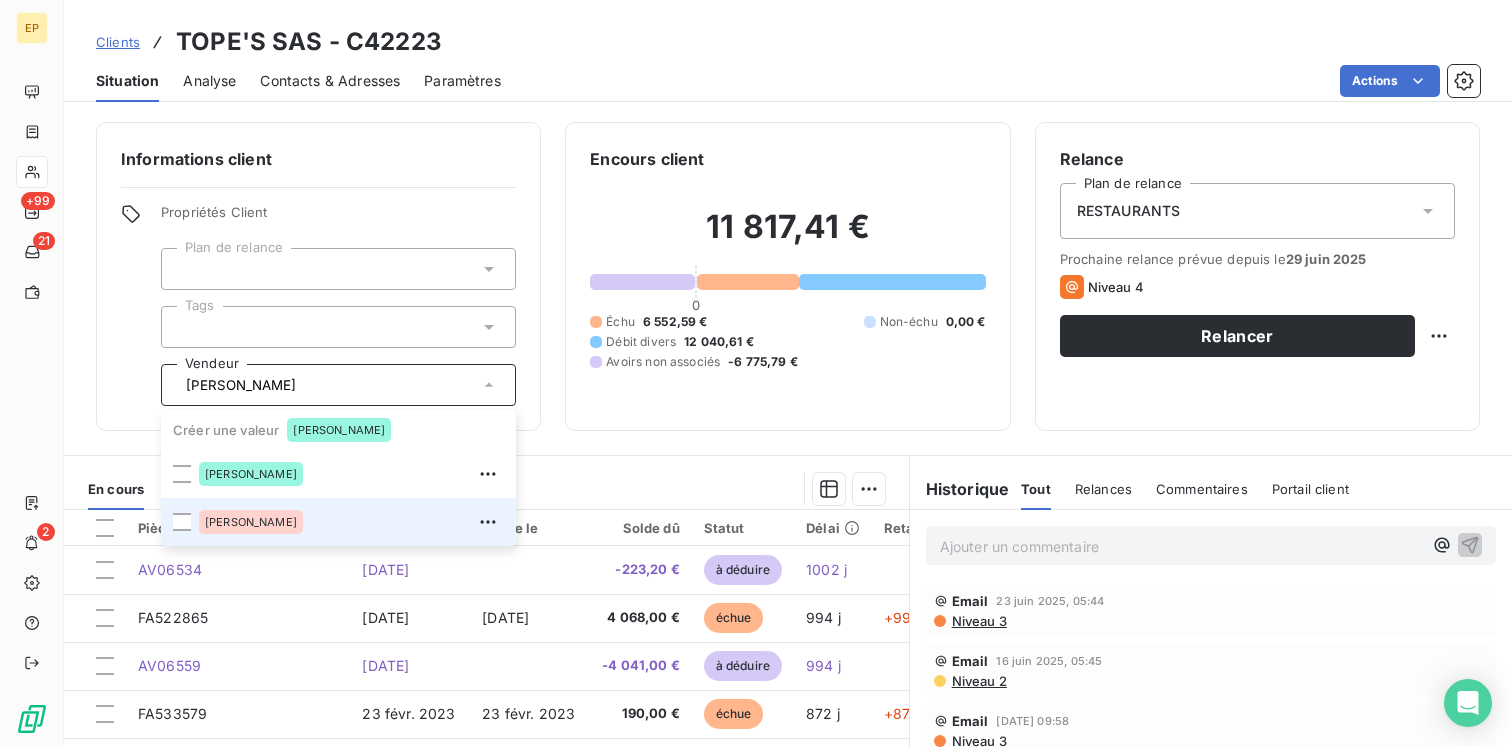 click on "[PERSON_NAME]" at bounding box center [351, 522] 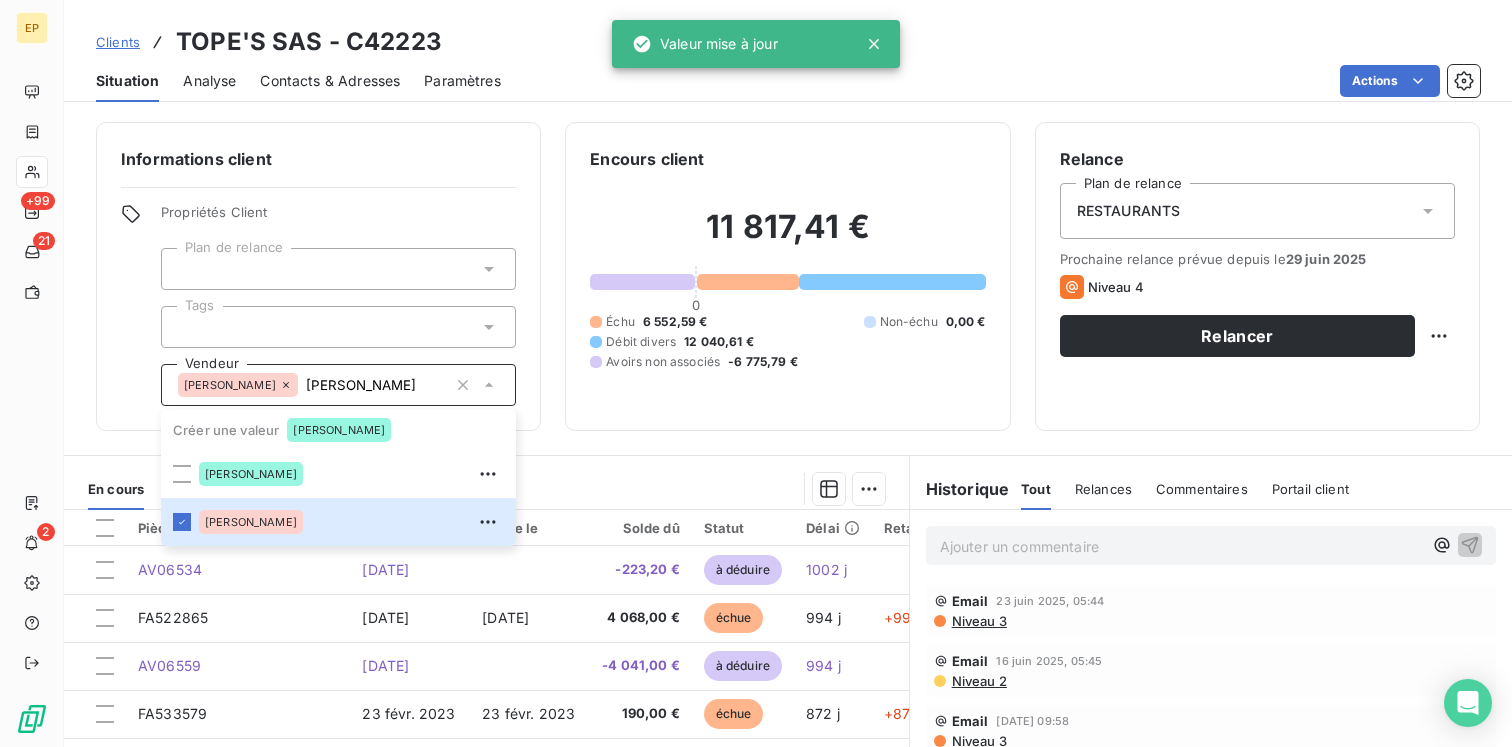 click on "En cours Tout Graphe Pièces comptables 19 Émise le Échue le Solde dû Statut Délai   Retard   AV06534 [DATE] -223,20 € à déduire 1002 j FA522865 [DATE] [DATE] 4 068,00 € échue 994 j +994 j AV06559 [DATE] -4 041,00 € à déduire 994 j FA533579 [DATE] [DATE] 190,00 € échue 872 j +872 j FA533893 [DATE] [DATE] 70,25 € échue 868 j +868 j FA533966 [DATE] [DATE] 102,45 € échue 867 j +867 j FA534205 [DATE] [DATE] 1 161,81 € échue 865 j +865 j FA534491 [DATE] [DATE] 524,70 € échue 860 j +860 j FA534780 [DATE] [DATE] 261,73 € échue 855 j +855 j FA535982 [DATE] [DATE] 173,65 € échue 838 j +838 j IMPAYE CHEQUE N°3860408 [DATE] 12 040,61 € 606 j AV08112 [DATE] -1 161,81 € à déduire 321 j AV08113 [DATE] -524,70 € à déduire 321 j AV08114 [DATE] -261,73 € à déduire 321 j AV08116 [DATE] -190,00 € à déduire" at bounding box center [486, 705] 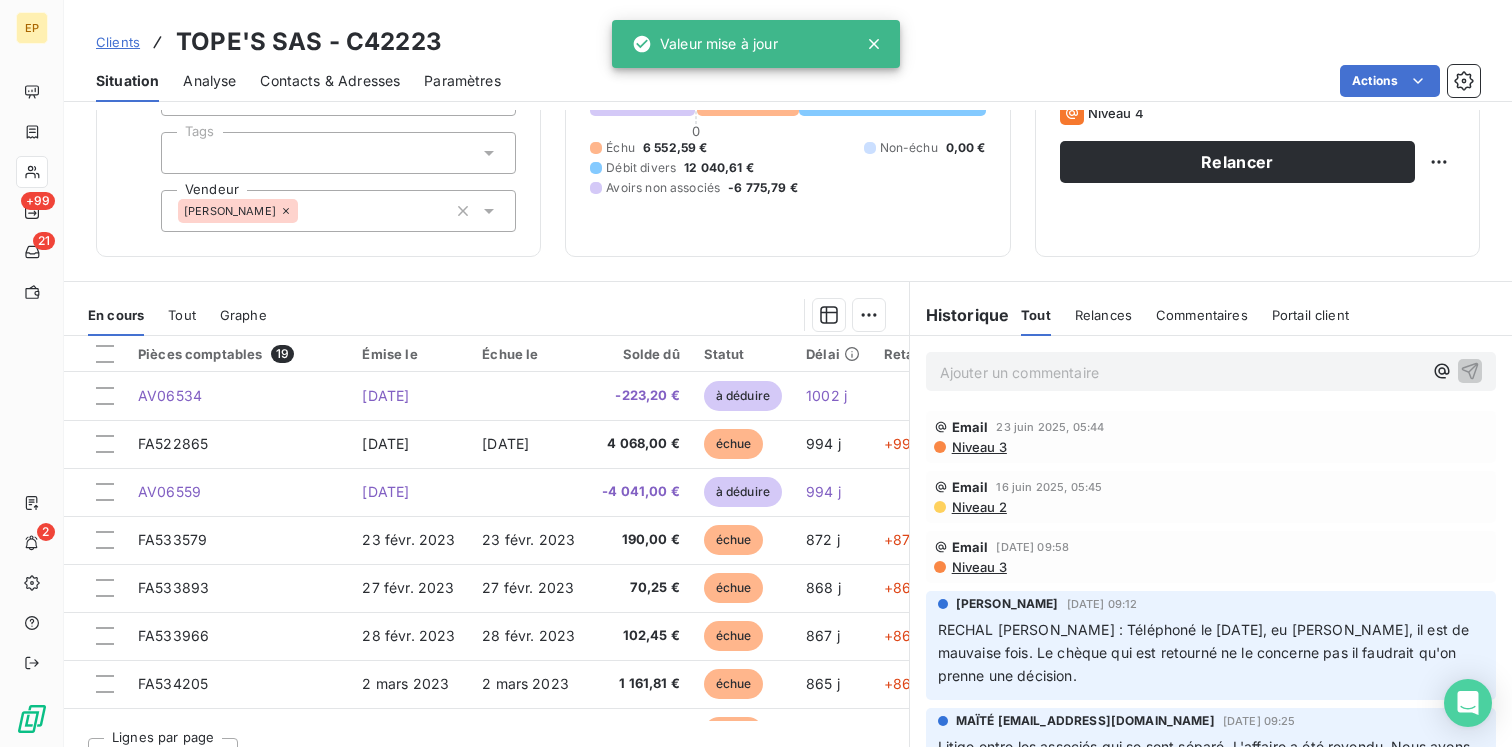 scroll, scrollTop: 208, scrollLeft: 0, axis: vertical 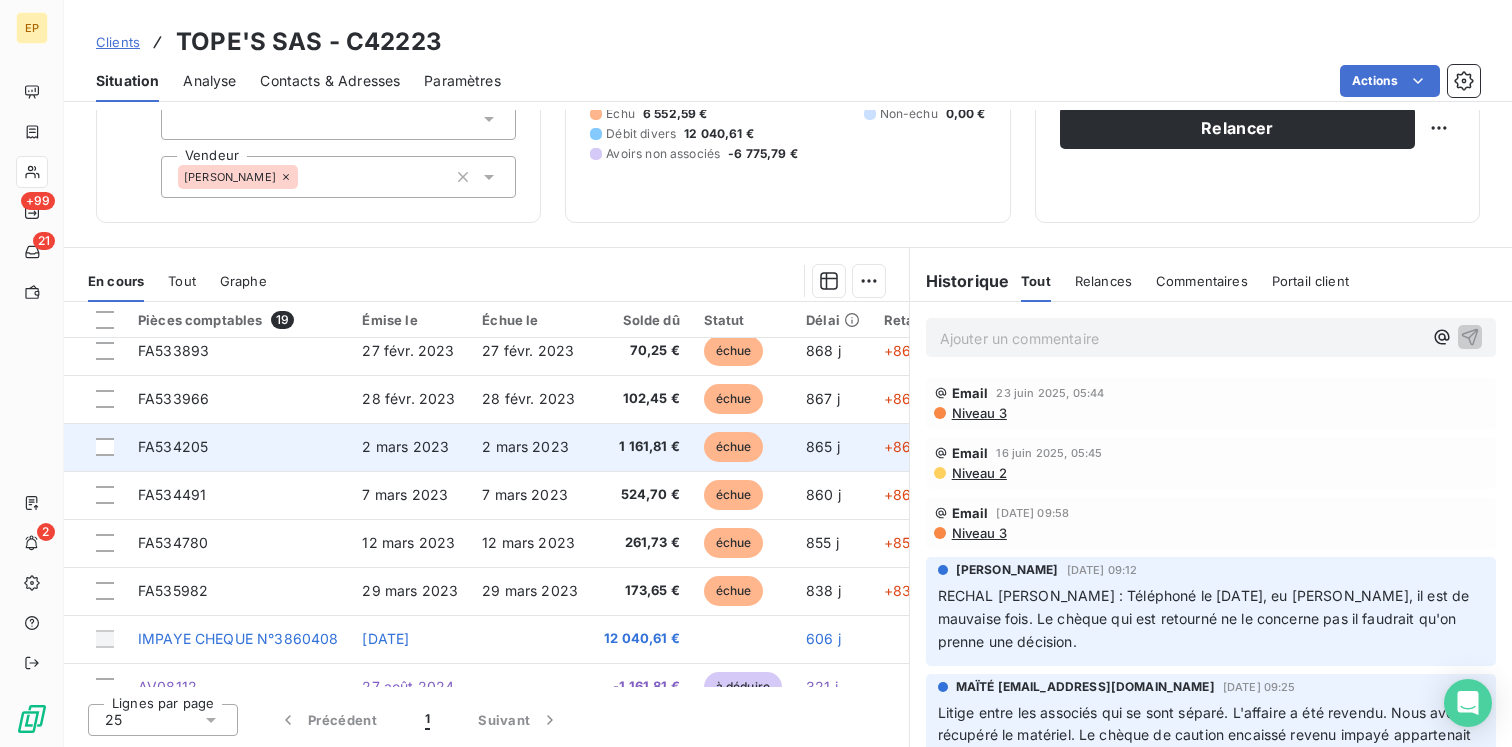 click on "2 mars 2023" at bounding box center (525, 446) 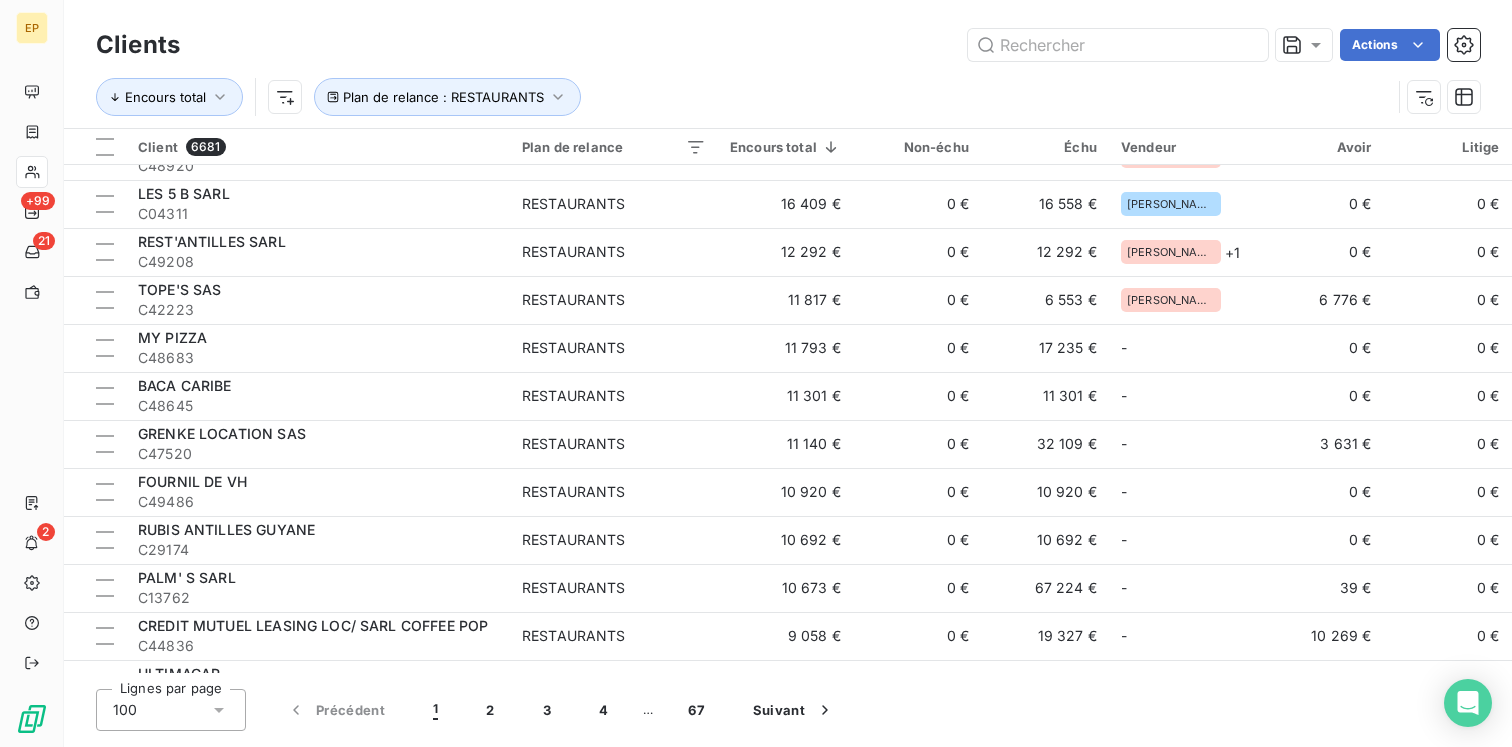 scroll, scrollTop: 479, scrollLeft: 0, axis: vertical 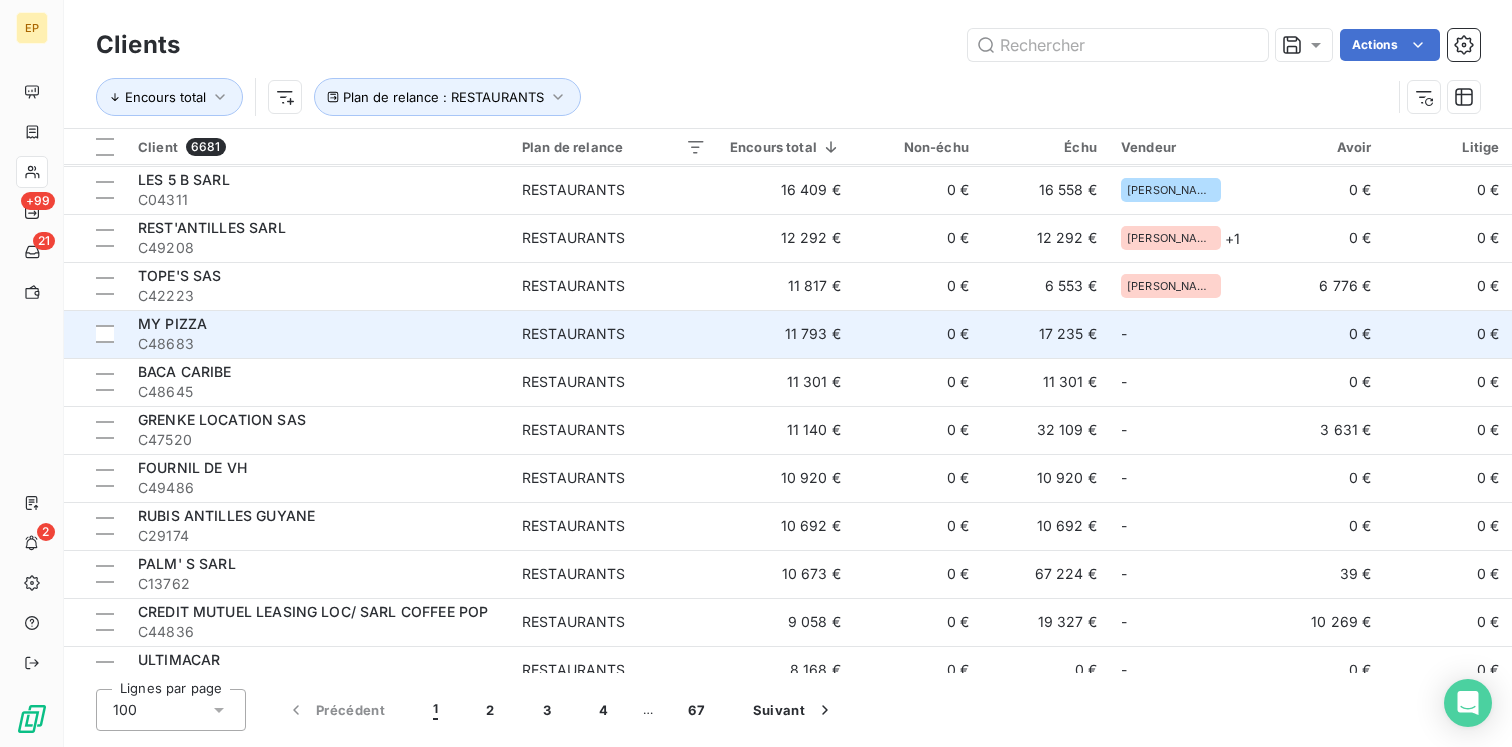 click on "0 €" at bounding box center [917, 334] 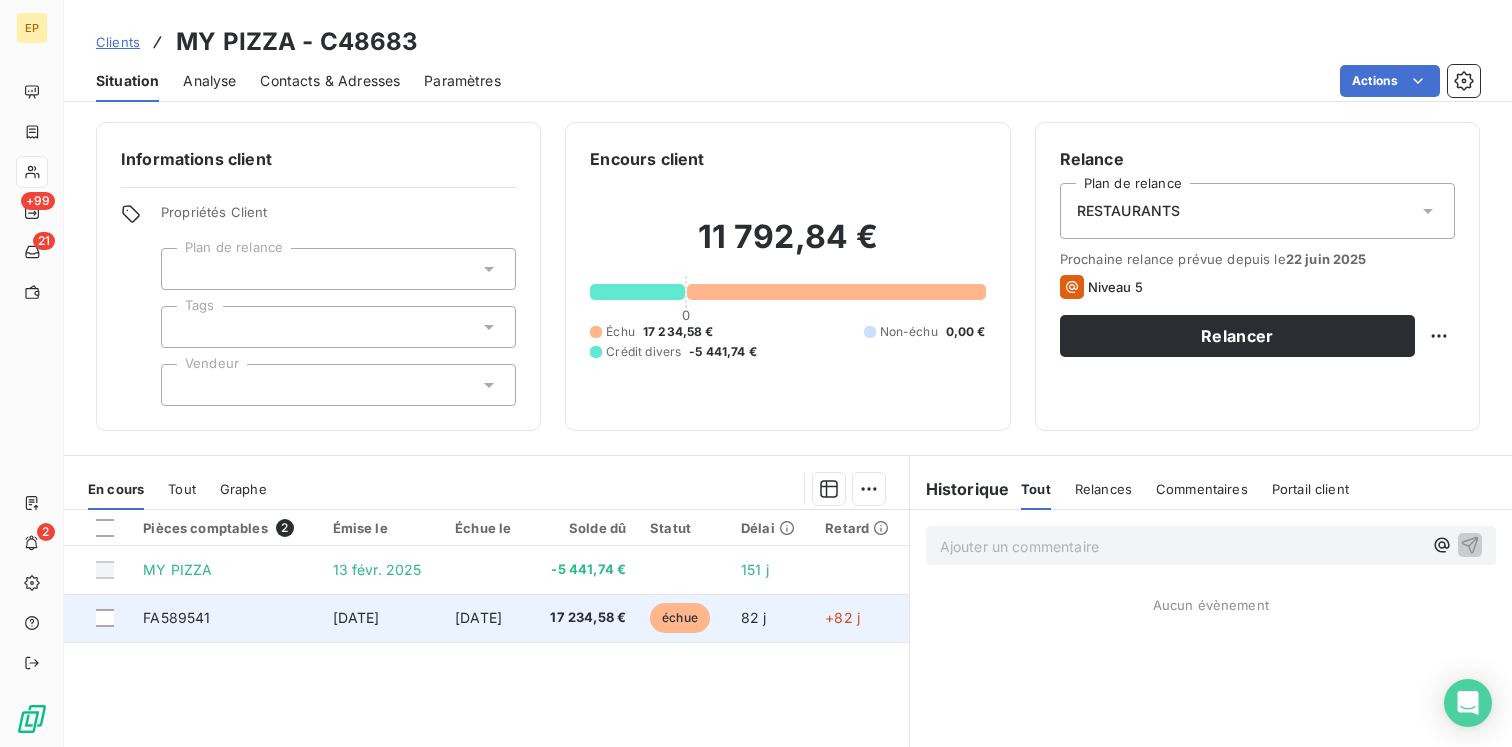 click on "[DATE]" at bounding box center (478, 617) 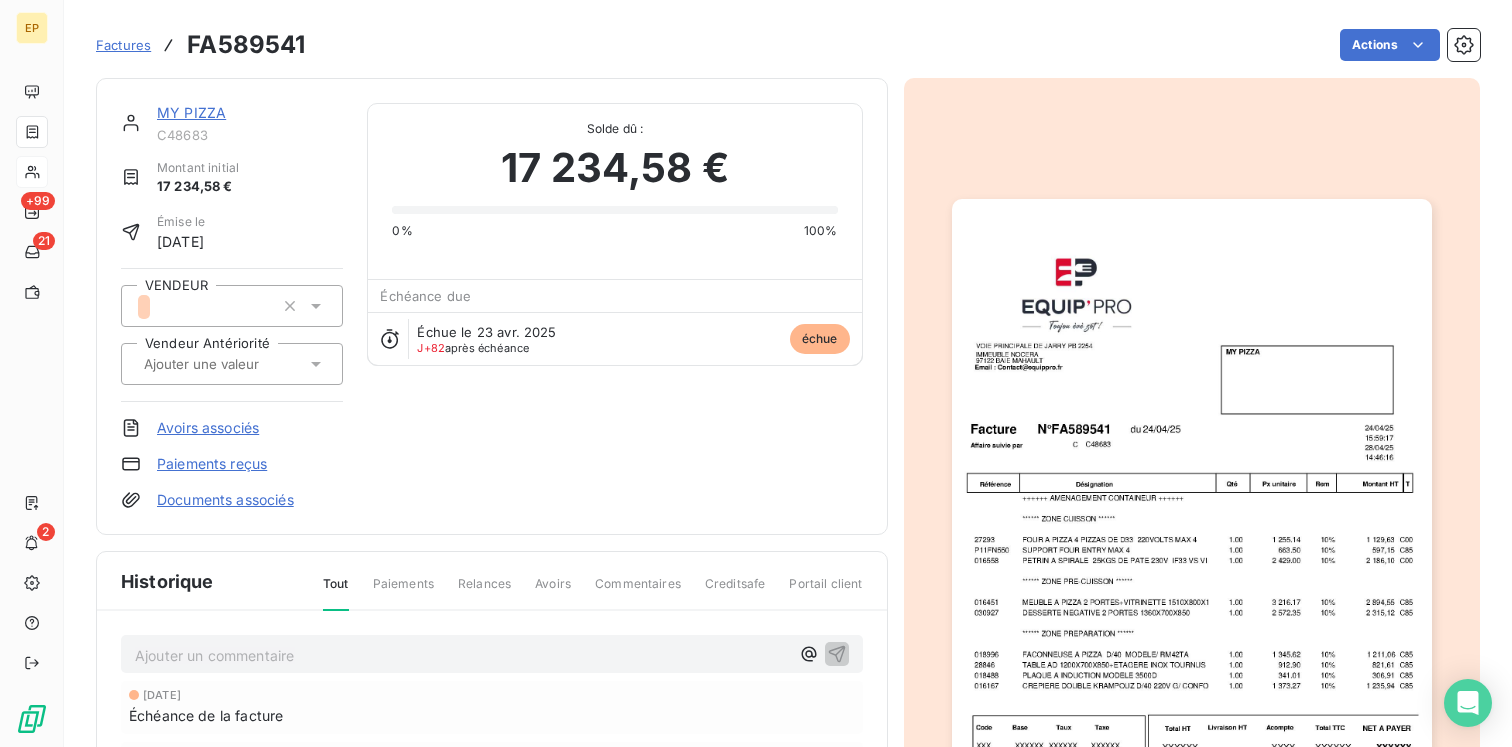 click 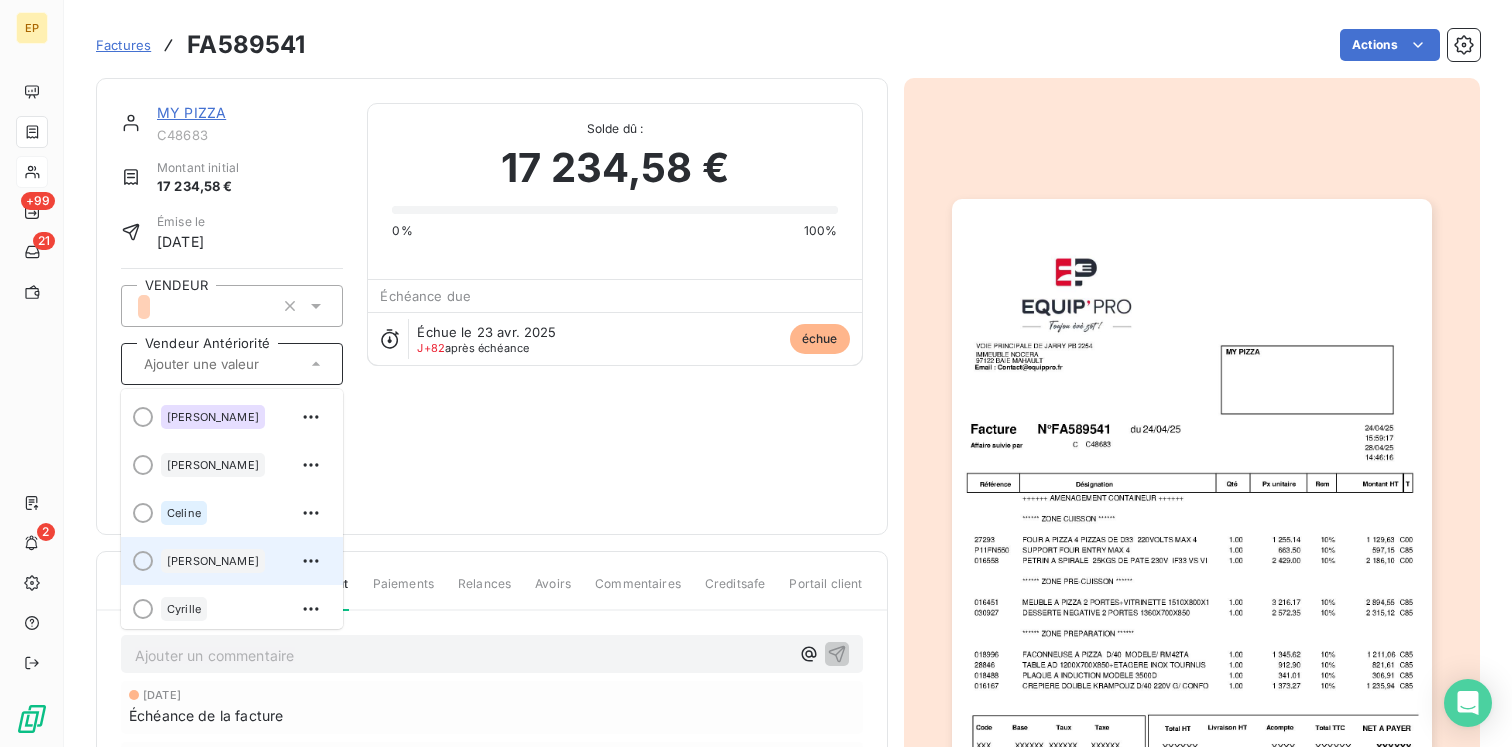 click on "[PERSON_NAME]" at bounding box center (244, 561) 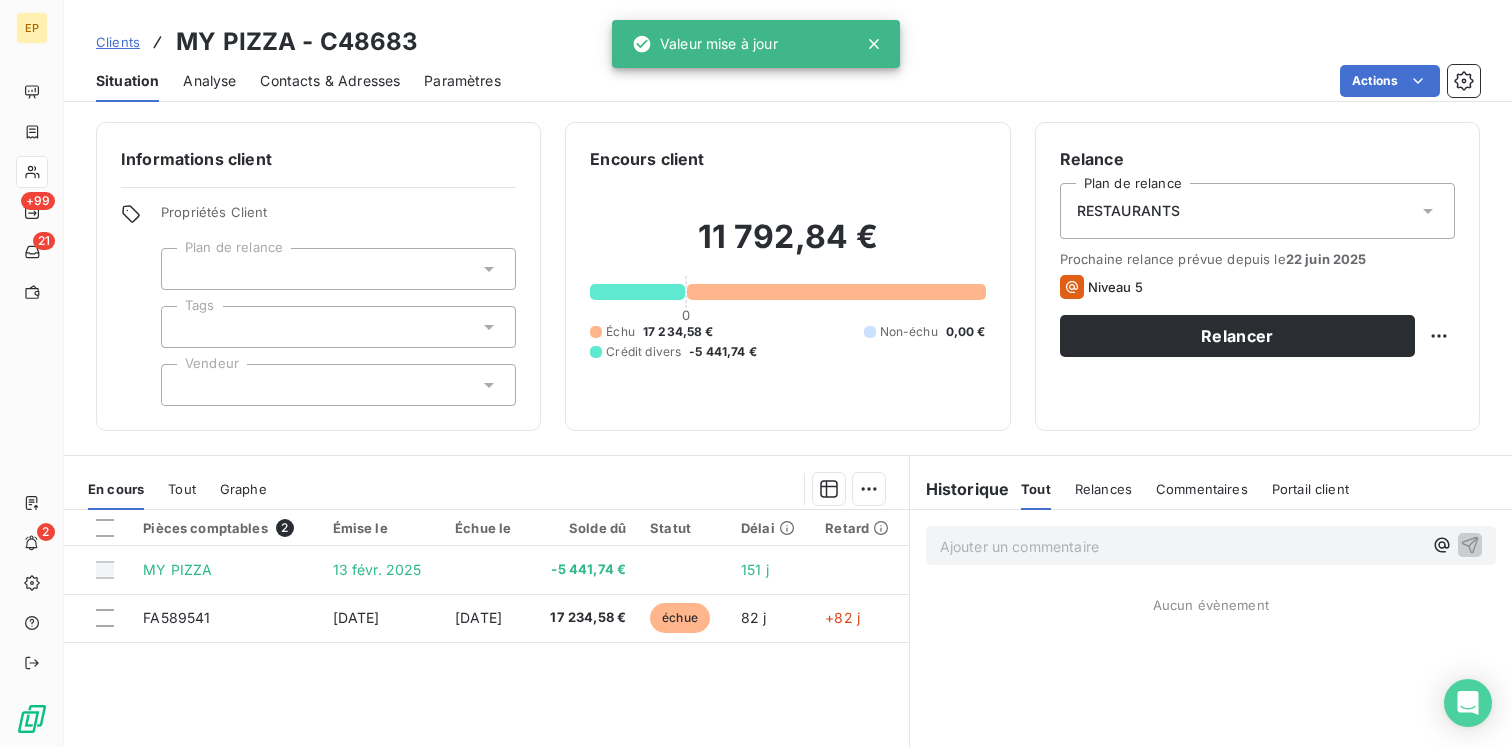 click at bounding box center (338, 385) 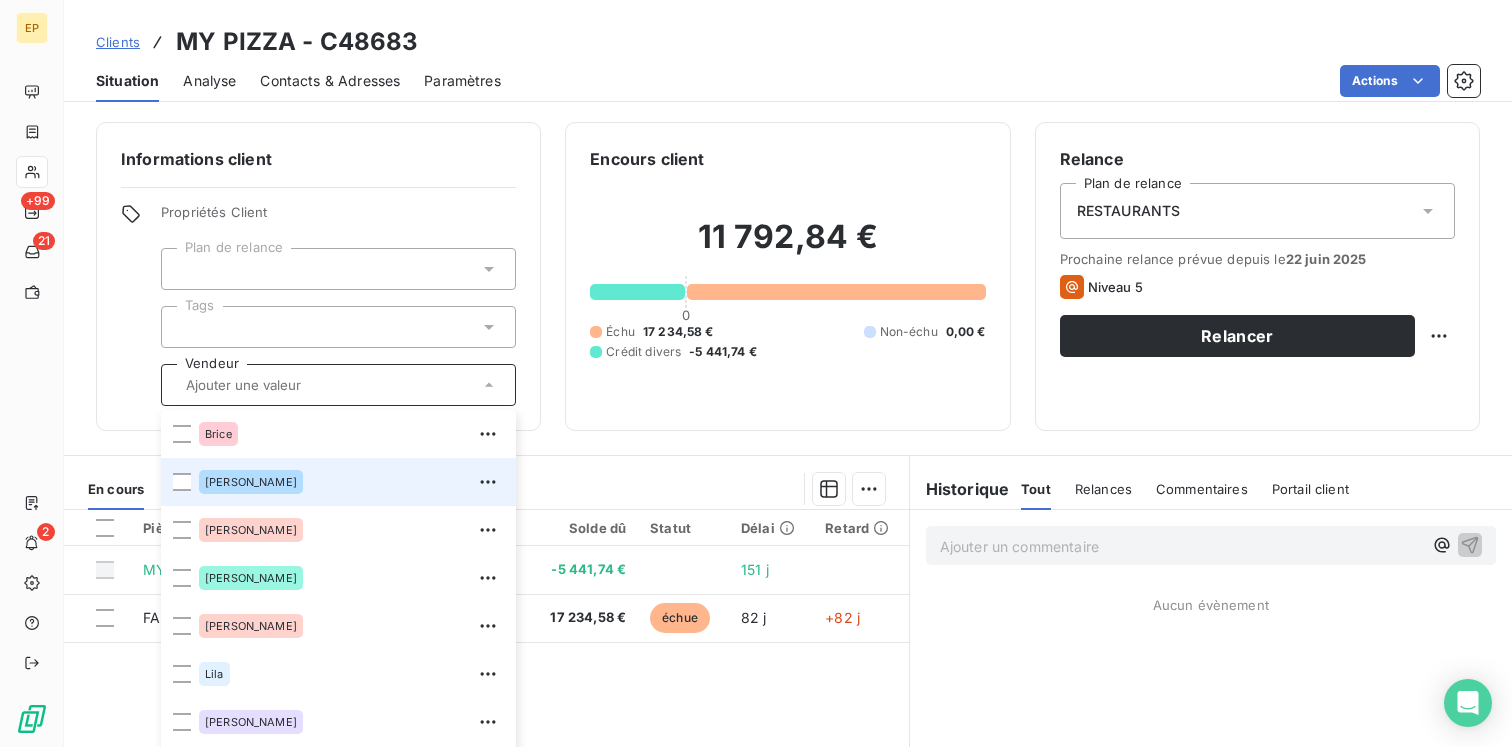 click on "[PERSON_NAME]" at bounding box center (351, 482) 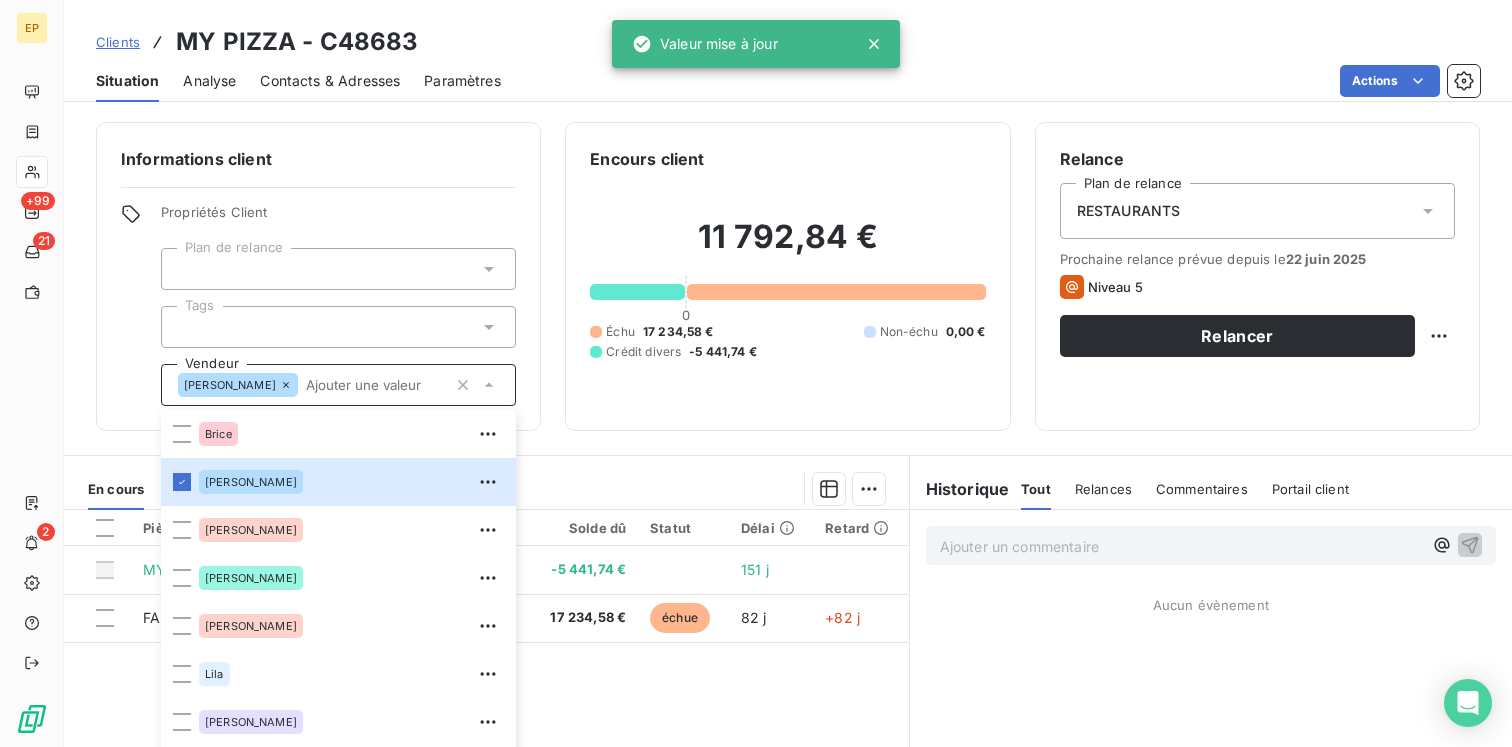 click on "Informations client Propriétés Client Plan de relance Tags Vendeur [PERSON_NAME] [PERSON_NAME] [PERSON_NAME] [PERSON_NAME] [PERSON_NAME] SAV [PERSON_NAME] Encours client   11 792,84 € 0 Échu 17 234,58 € Non-échu 0,00 €   Crédit divers -5 441,74 € Relance Plan de relance RESTAURANTS Prochaine relance prévue depuis le  [DATE] Niveau 5 Relancer En cours Tout Graphe Pièces comptables 2 Émise le Échue le Solde dû Statut Délai   Retard   MY PIZZA [DATE] -5 441,74 € 151 j FA589541 [DATE][STREET_ADDRESS][DATE] 17 234,58 € échue 82 j +82 j Lignes par page 25 Précédent 1 Suivant Historique Tout Relances Commentaires Portail client Tout Relances Commentaires Portail client Ajouter un commentaire ﻿ Aucun évènement" at bounding box center [788, 428] 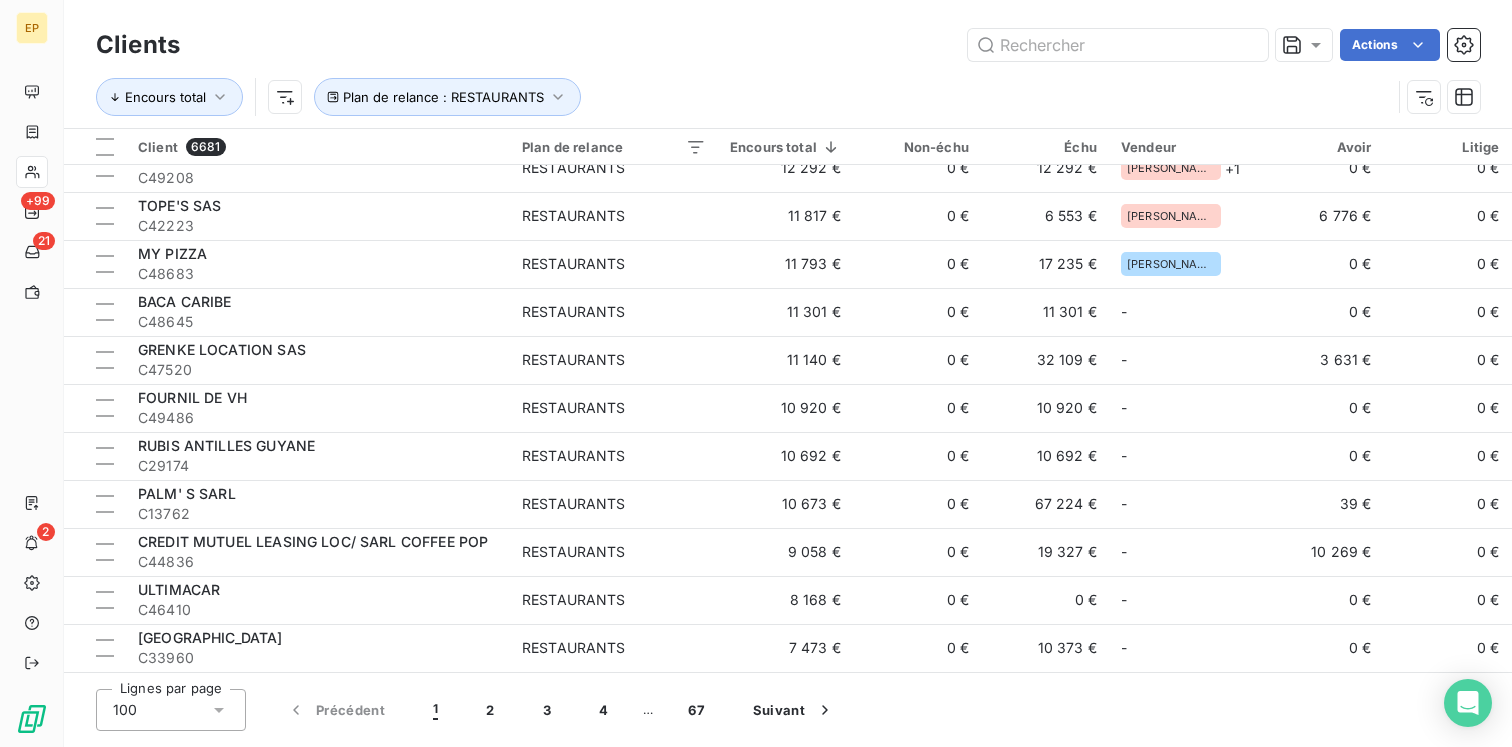 scroll, scrollTop: 550, scrollLeft: 0, axis: vertical 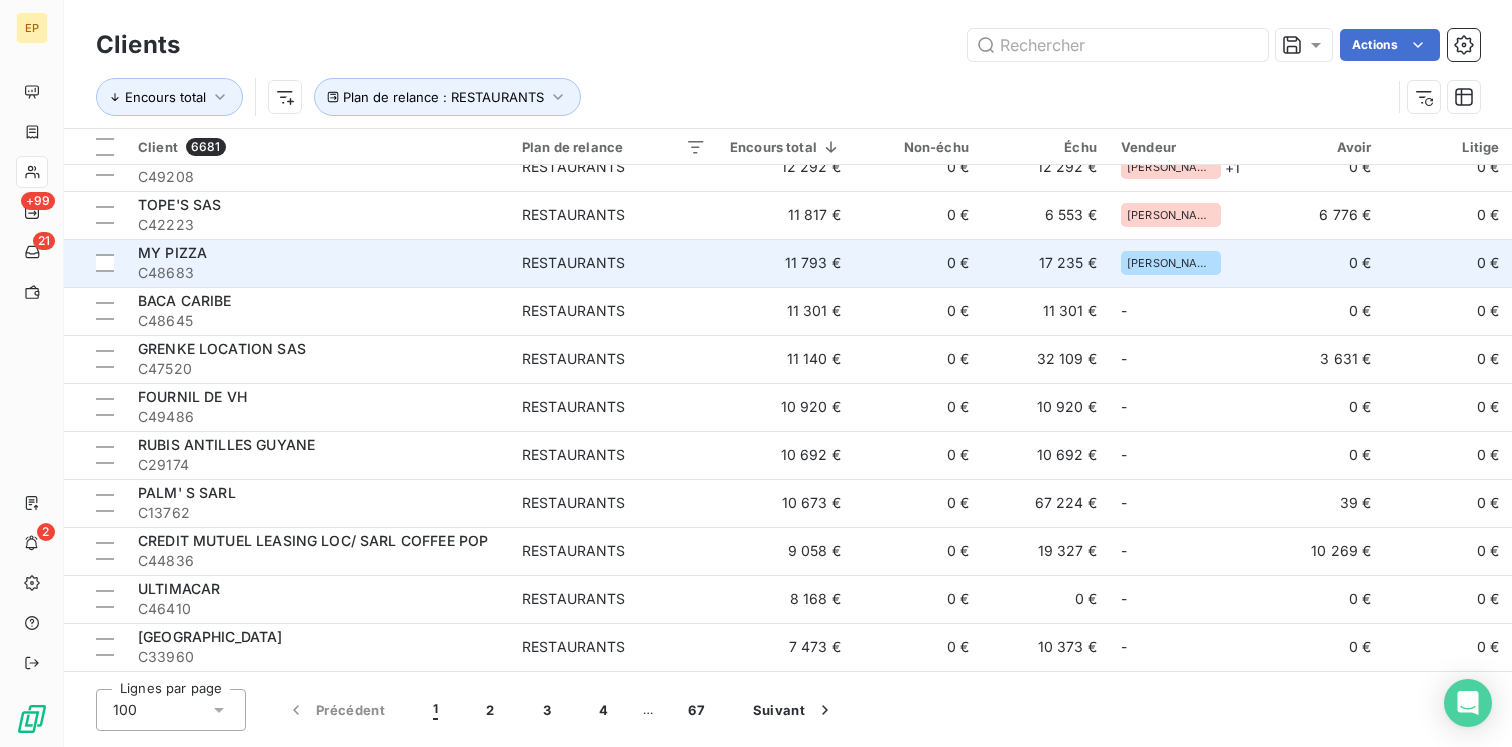 click on "C48683" at bounding box center (318, 273) 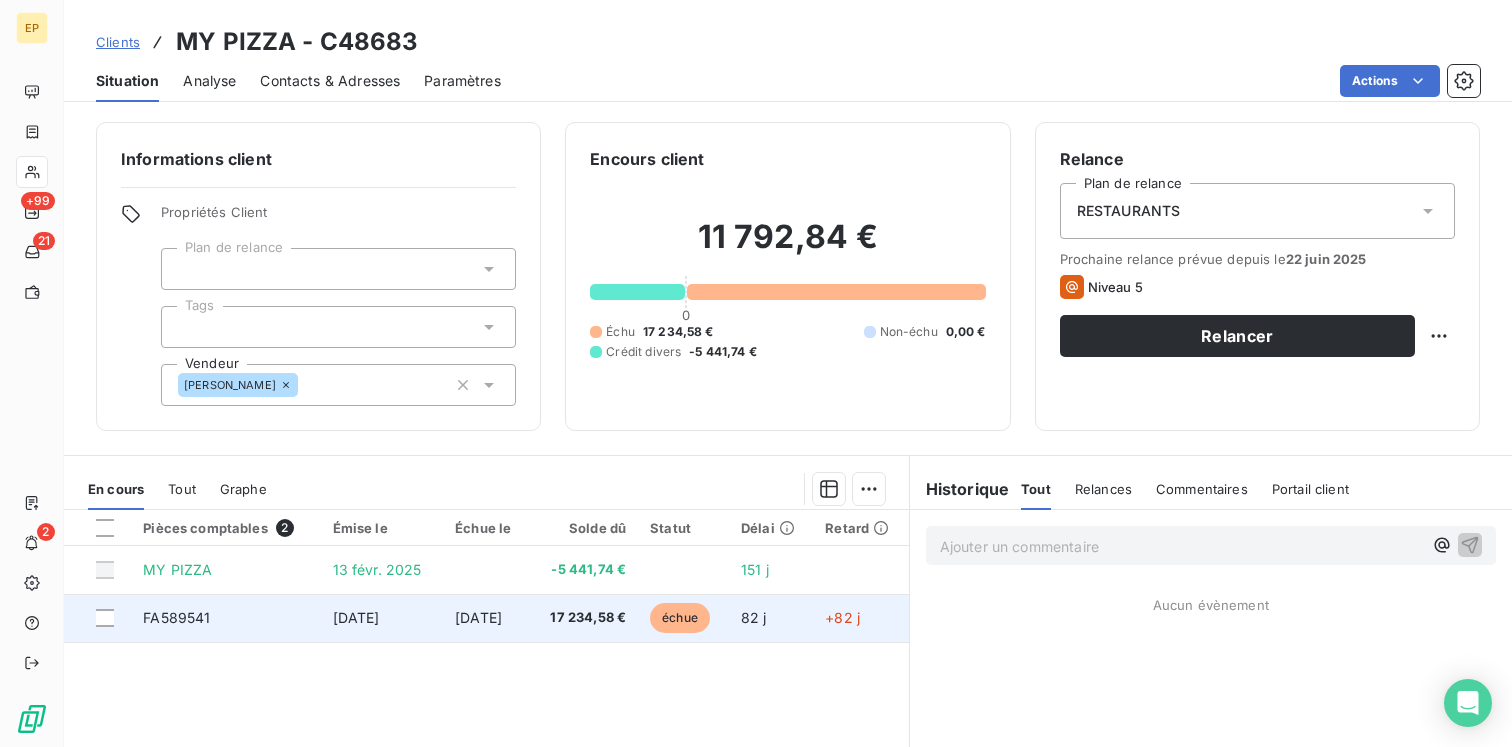 click on "[DATE]" at bounding box center [356, 617] 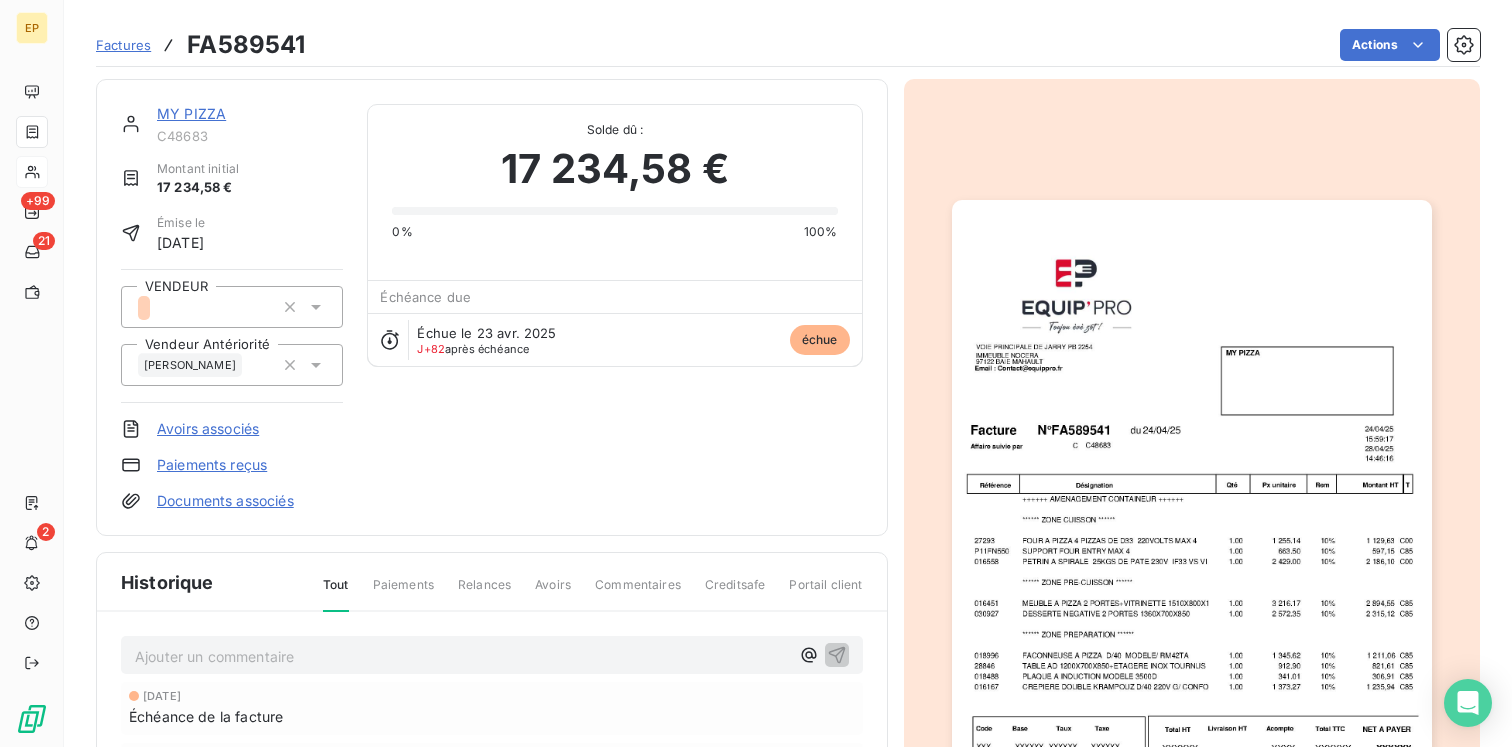 scroll, scrollTop: 301, scrollLeft: 0, axis: vertical 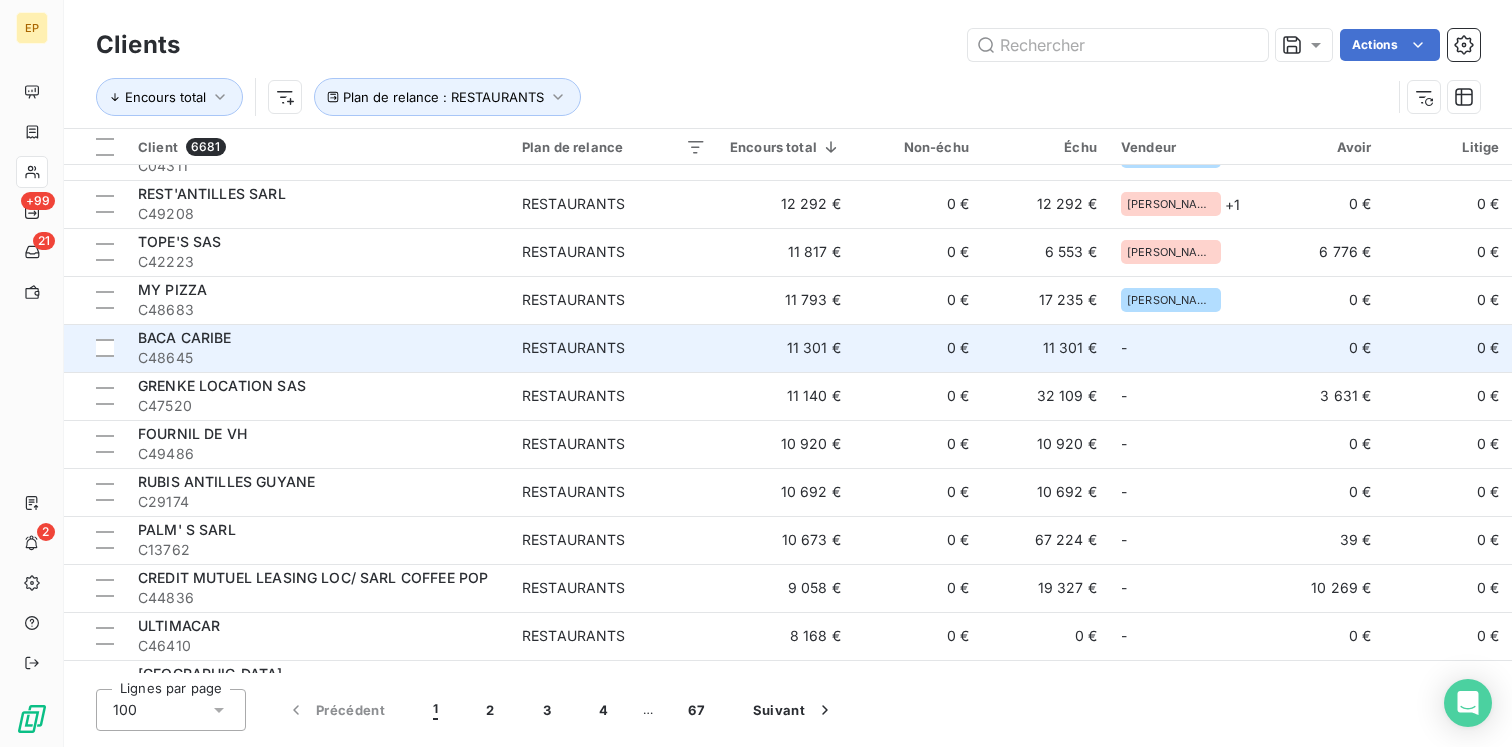 click on "BACA CARIBE" at bounding box center (318, 338) 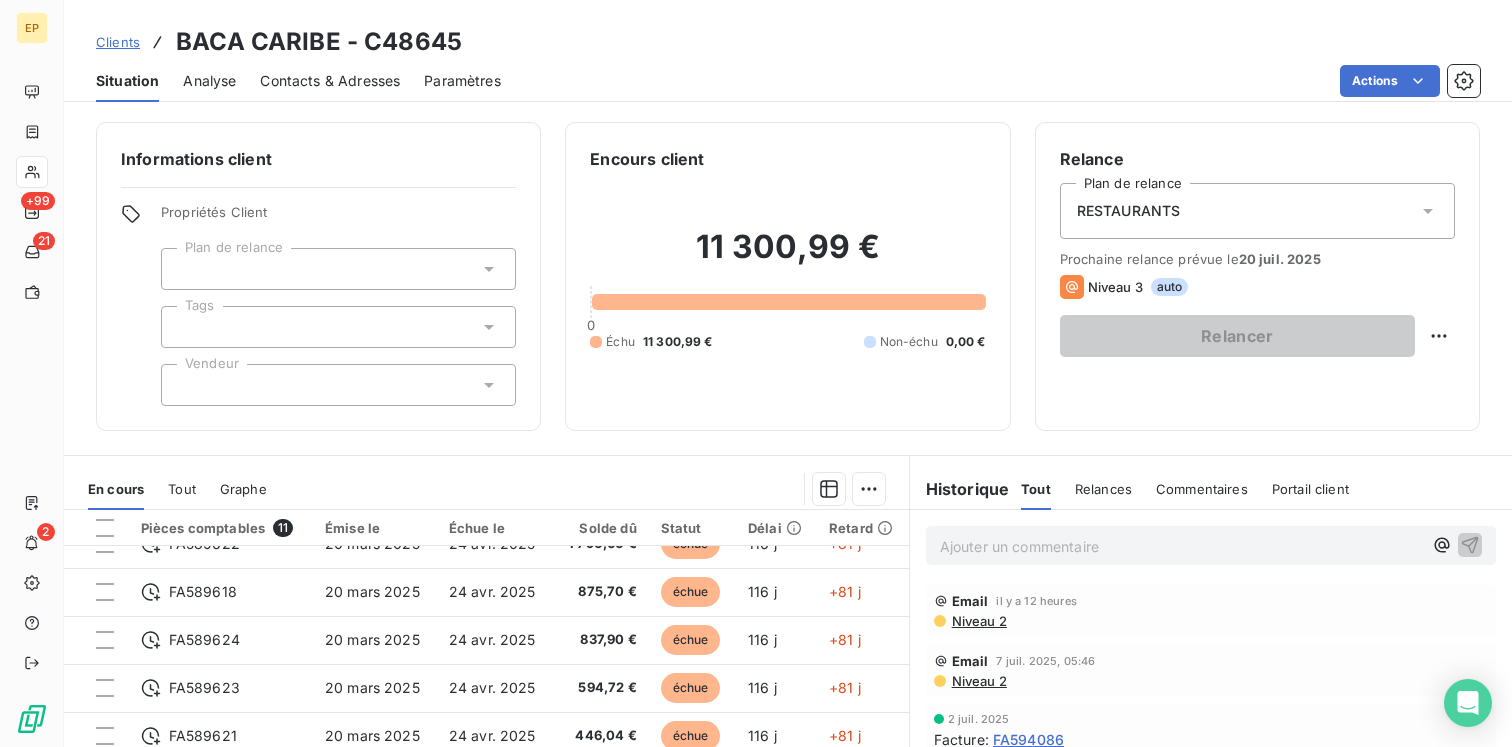 scroll, scrollTop: 179, scrollLeft: 0, axis: vertical 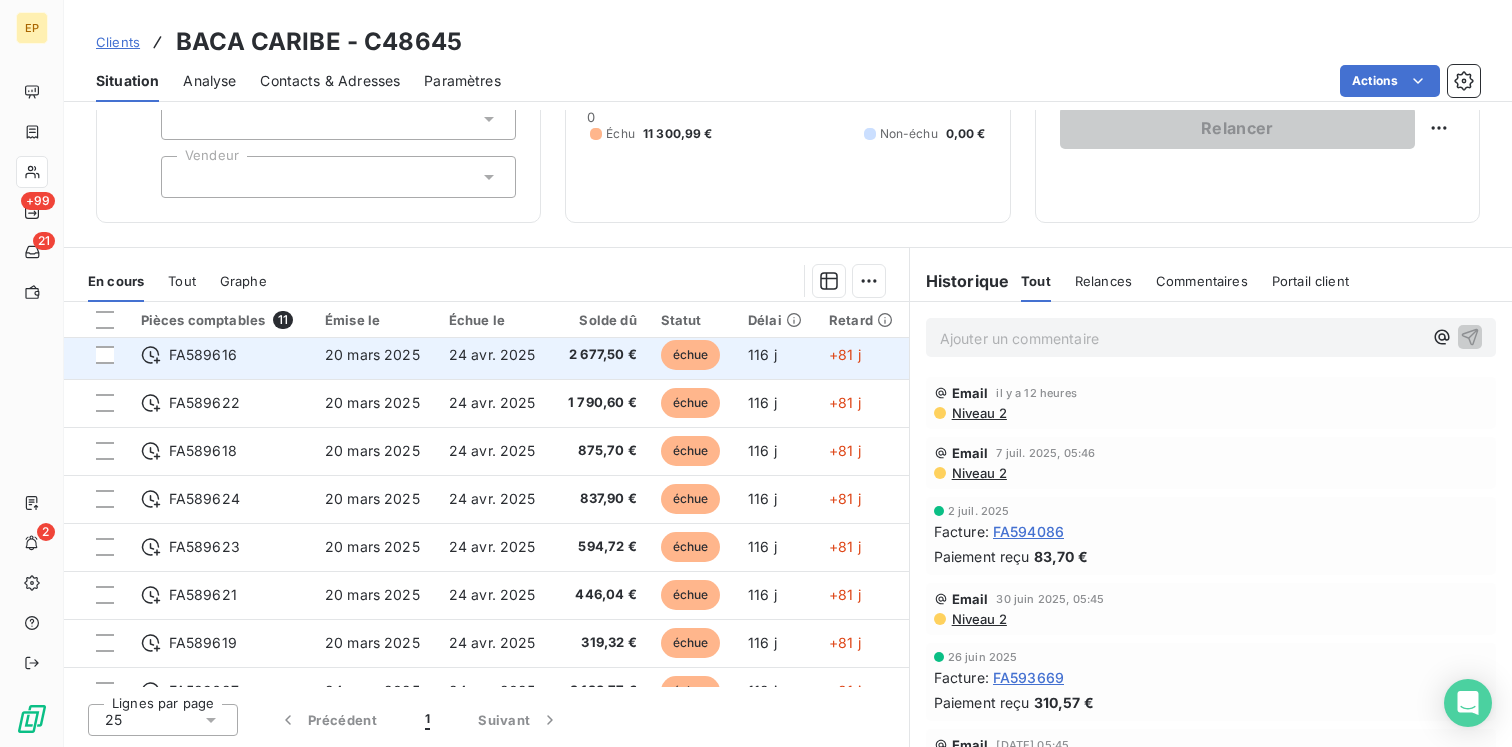 click on "24 avr. 2025" at bounding box center [492, 354] 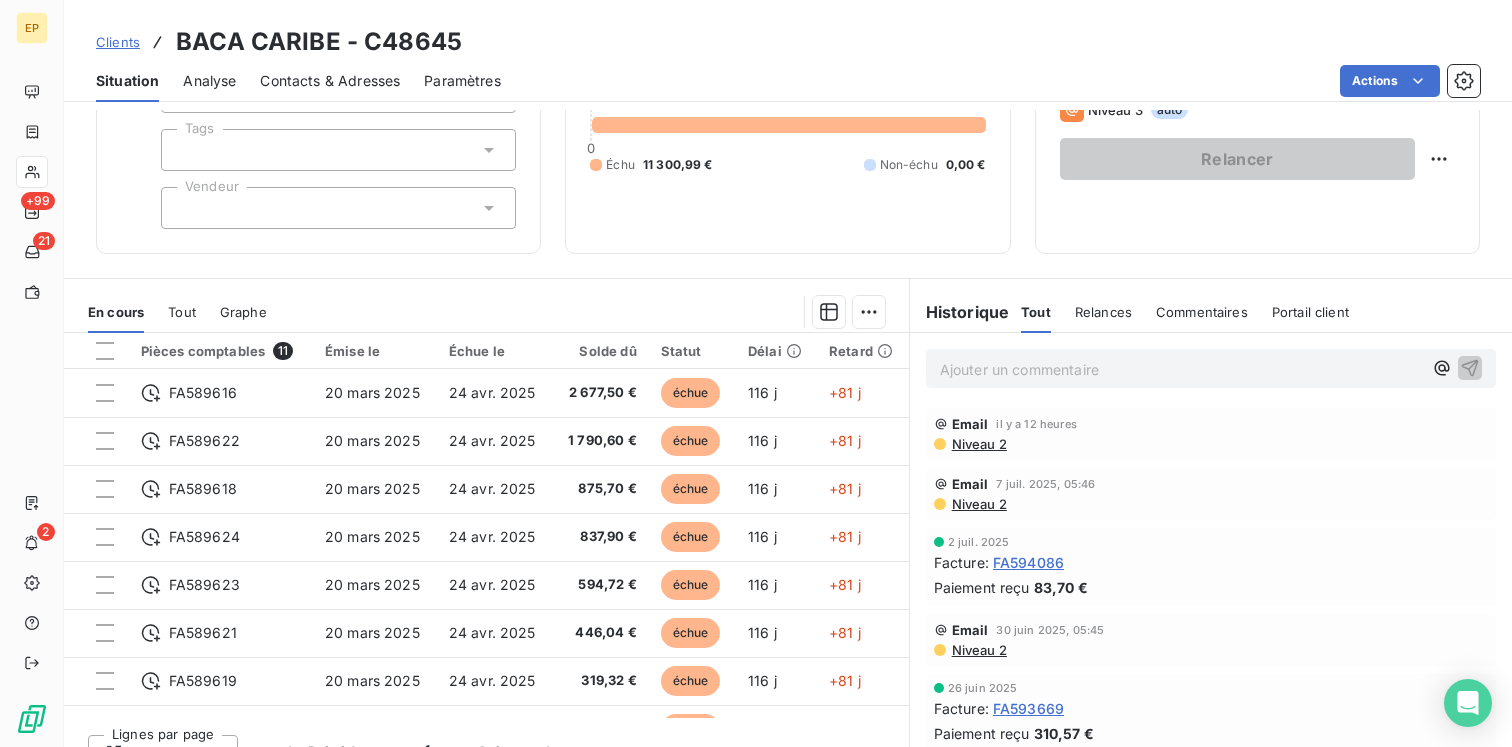 scroll, scrollTop: 208, scrollLeft: 0, axis: vertical 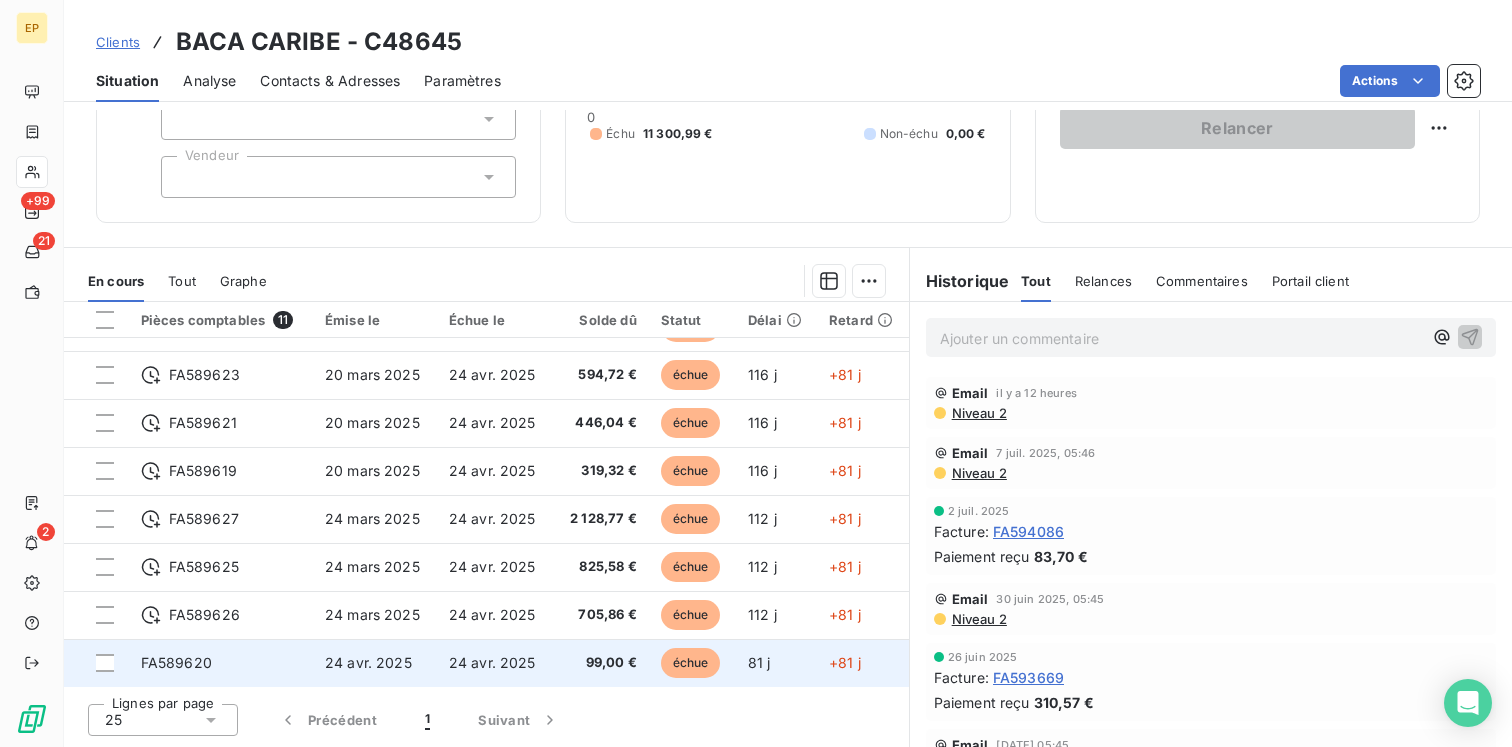 click on "24 avr. 2025" at bounding box center (375, 663) 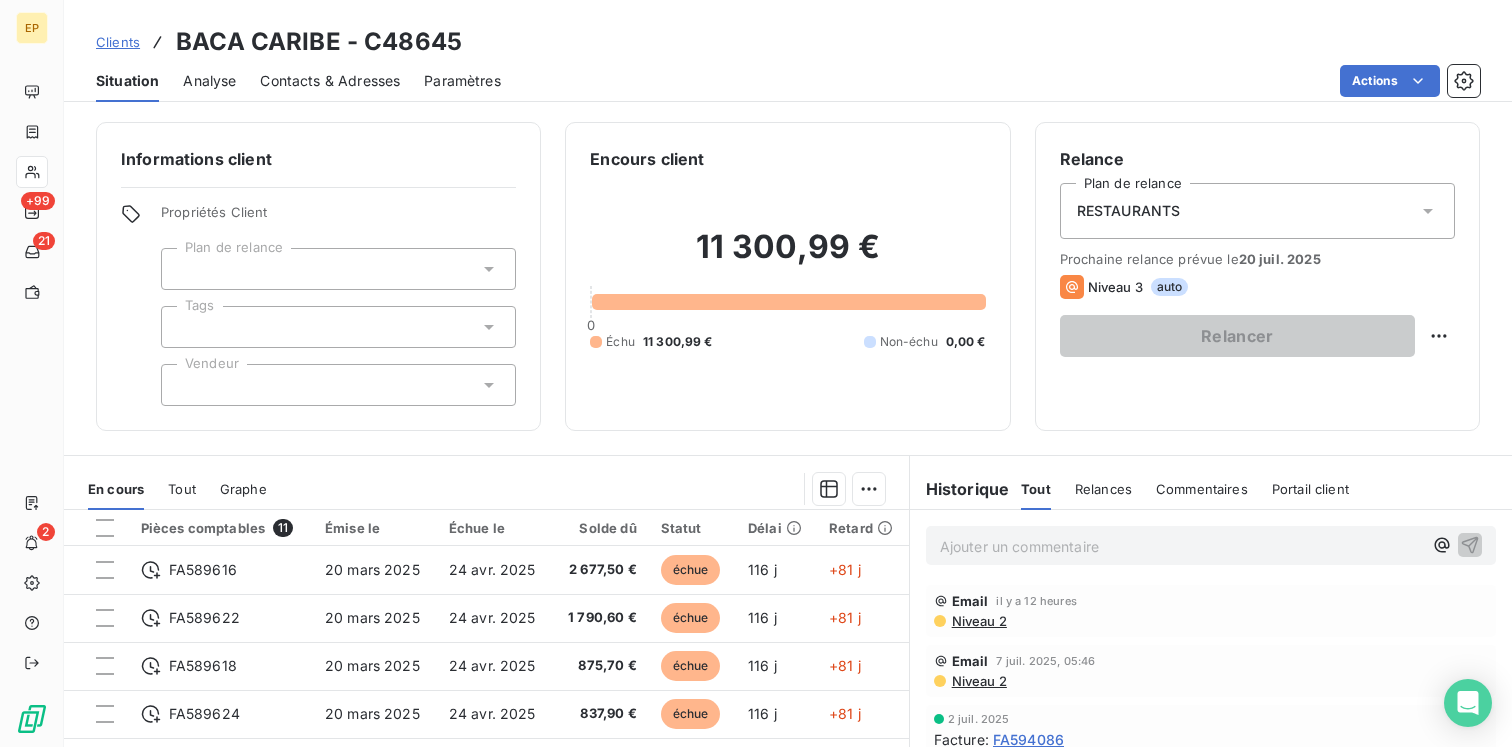 click at bounding box center (338, 385) 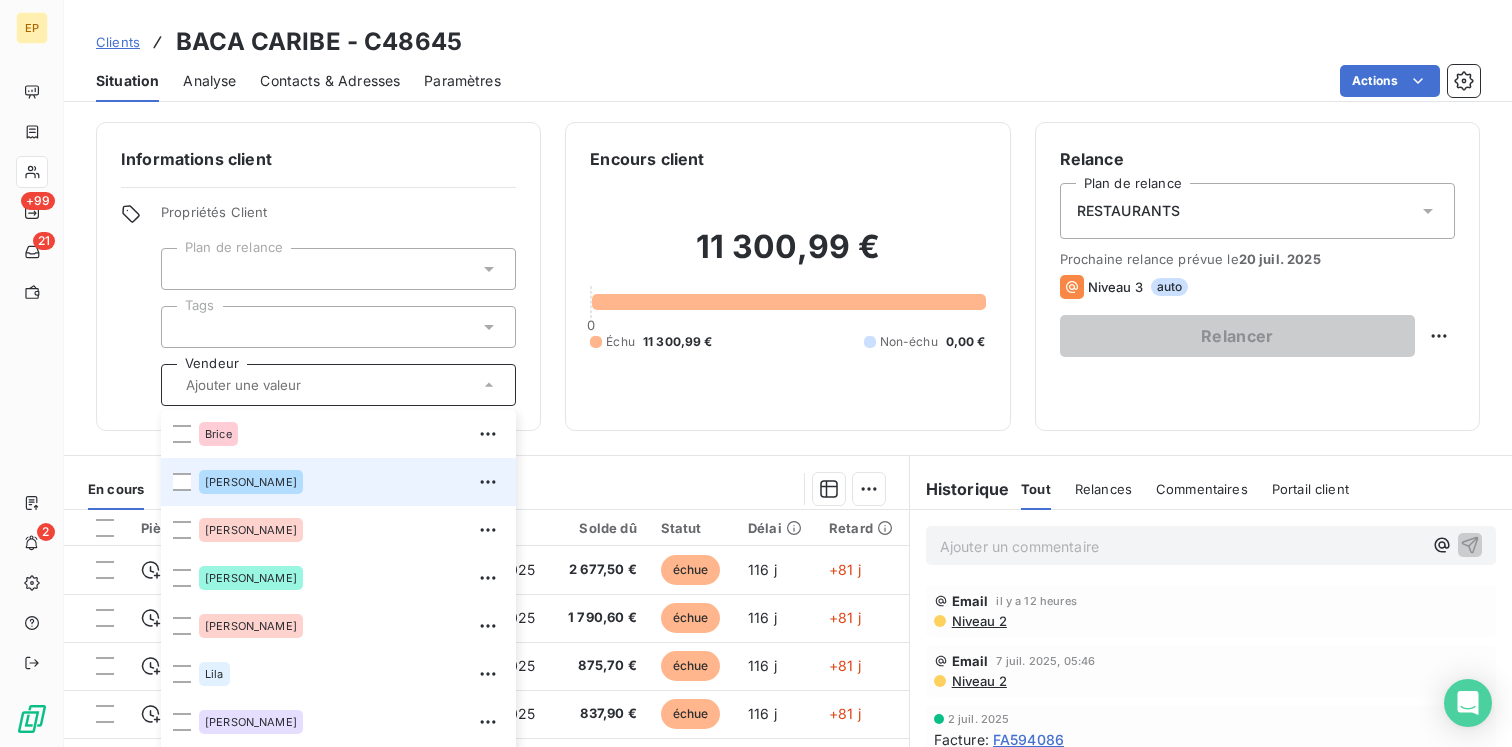 click on "[PERSON_NAME]" at bounding box center (351, 482) 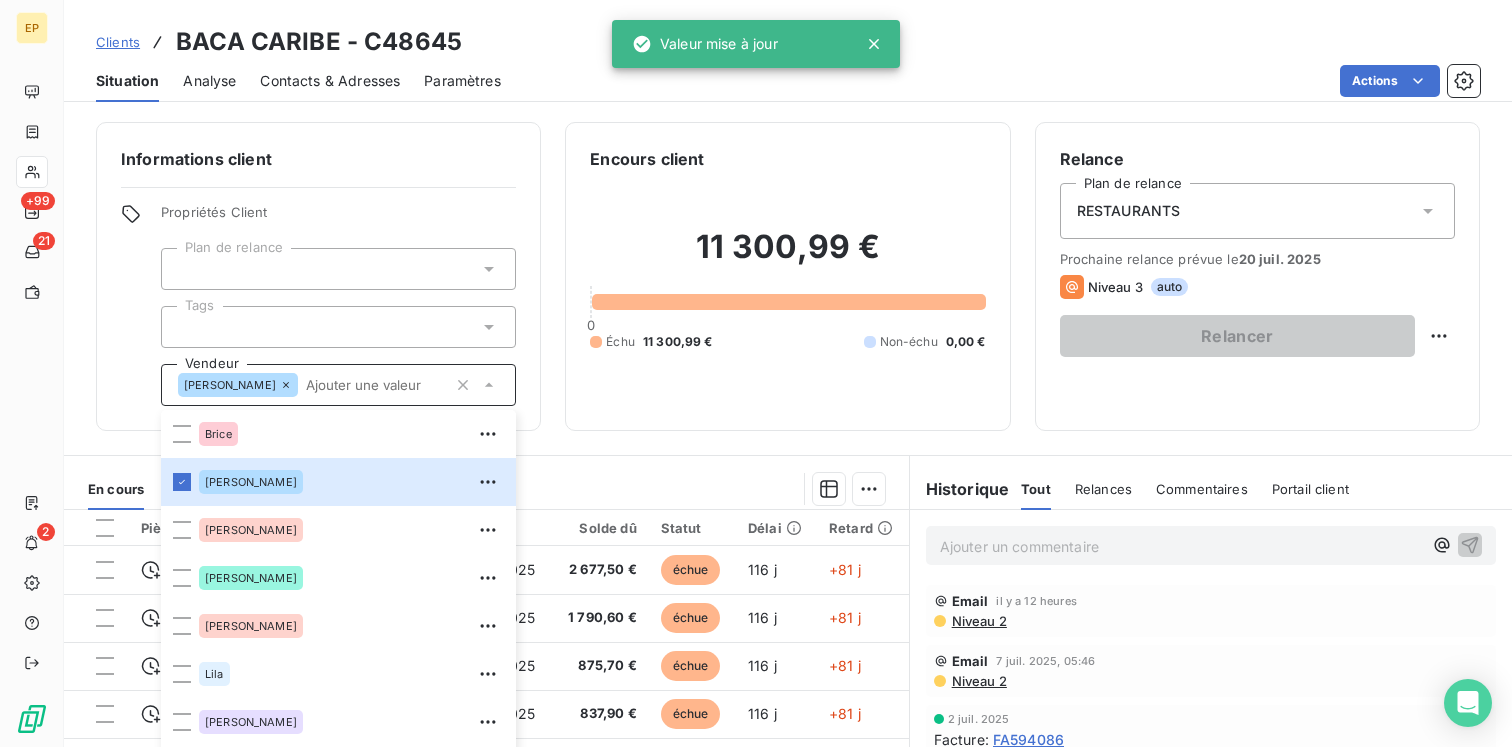 click on "En cours Tout Graphe Pièces comptables 11 Émise le Échue le Solde dû Statut Délai   Retard   FA589616 [DATE] [DATE] 2 677,50 € échue 116 j +81 j FA589622 [DATE] [DATE] 1 790,60 € échue 116 j +81 j FA589618 [DATE] [DATE] 875,70 € échue 116 j +81 j FA589624 [DATE] [DATE] 837,90 € échue 116 j +81 j FA589623 [DATE] [DATE] 594,72 € échue 116 j +81 j FA589621 [DATE] [DATE] 446,04 € échue 116 j +81 j FA589619 [DATE] [DATE] 319,32 € échue 116 j +81 j FA589627 [DATE] [DATE] 2 128,77 € échue 112 j +81 j FA589625 [DATE] [DATE] 825,58 € échue 112 j +81 j FA589626 [DATE] [DATE] 705,86 € échue 112 j +81 j FA589620 [DATE][STREET_ADDRESS][DATE] 99,00 € échue 81 j +81 j Lignes par page 25 Précédent 1 Suivant" at bounding box center [486, 705] 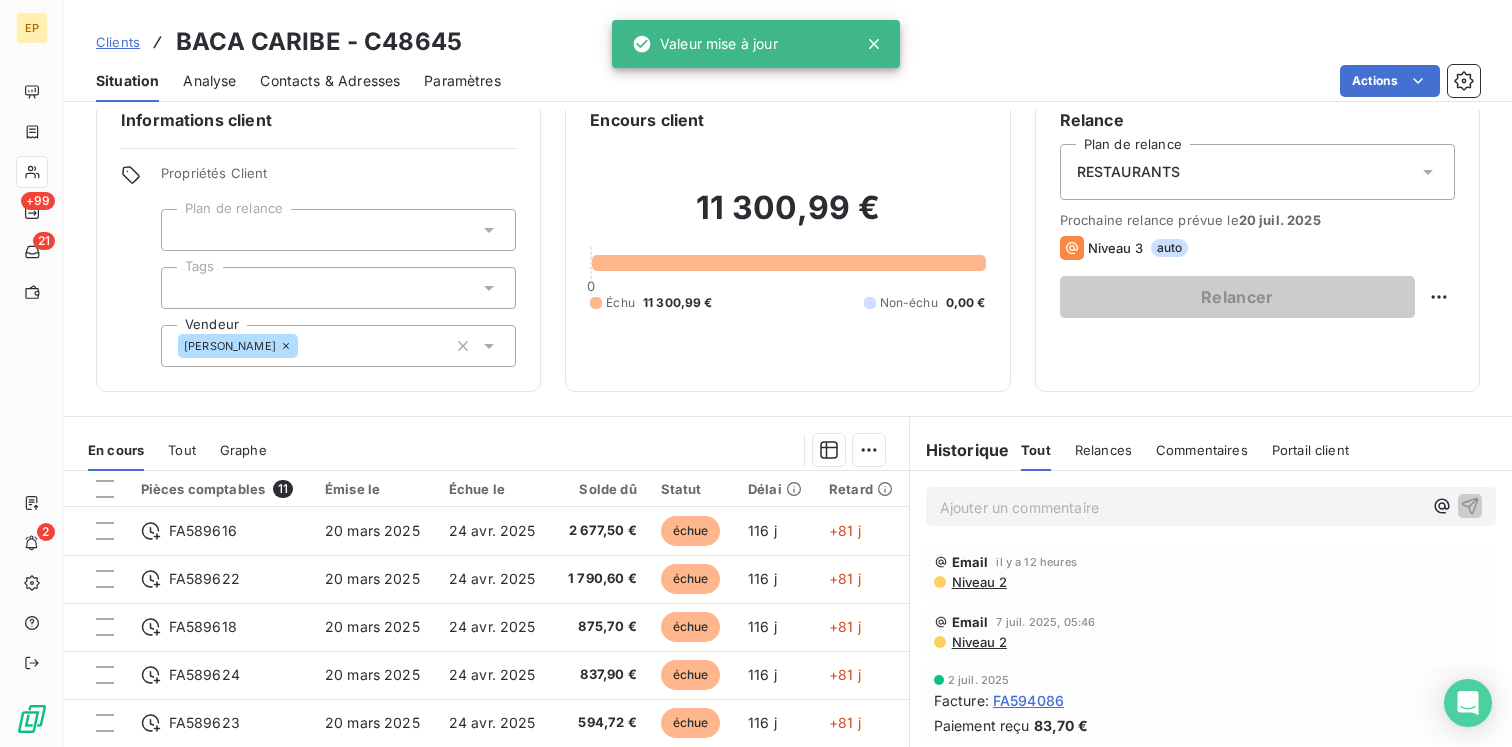 scroll, scrollTop: 43, scrollLeft: 0, axis: vertical 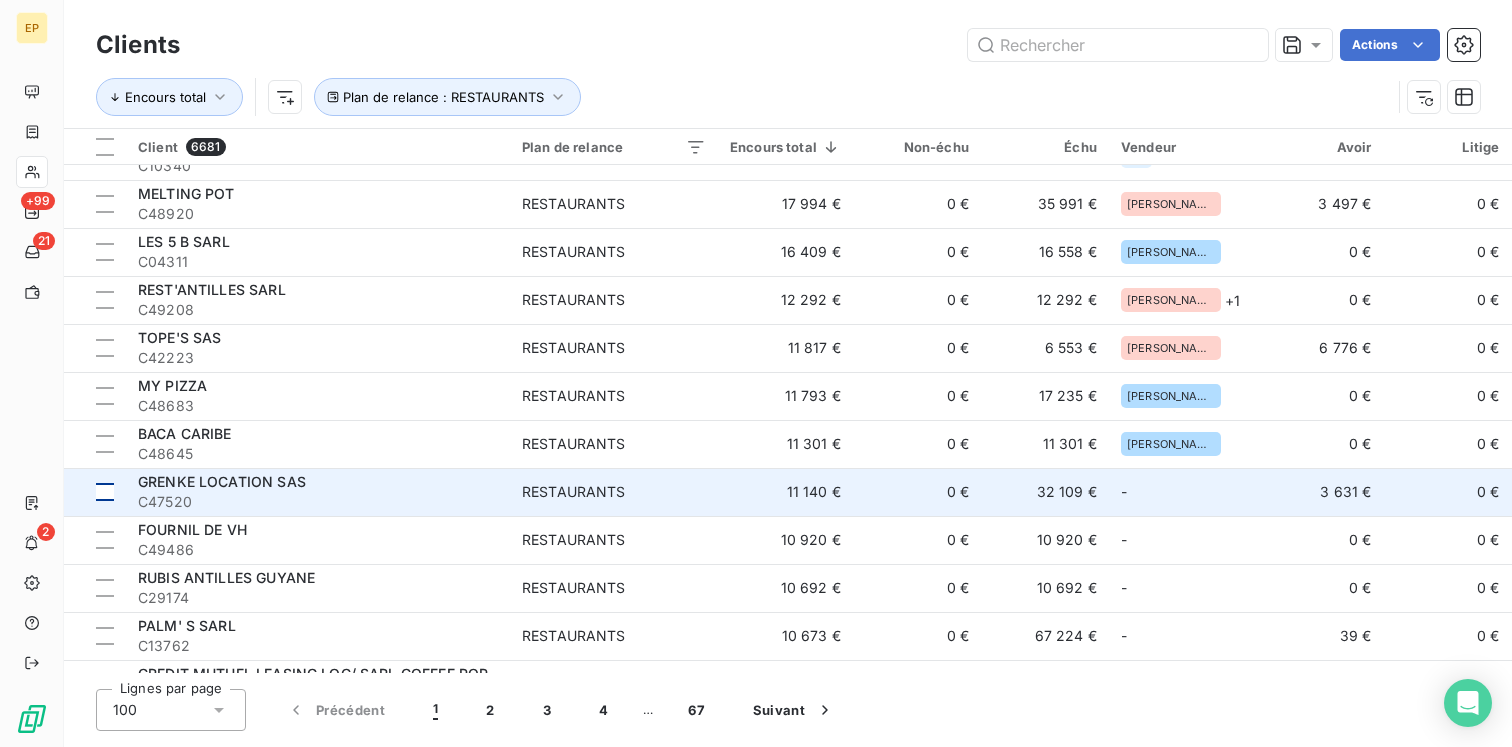 click at bounding box center [105, 492] 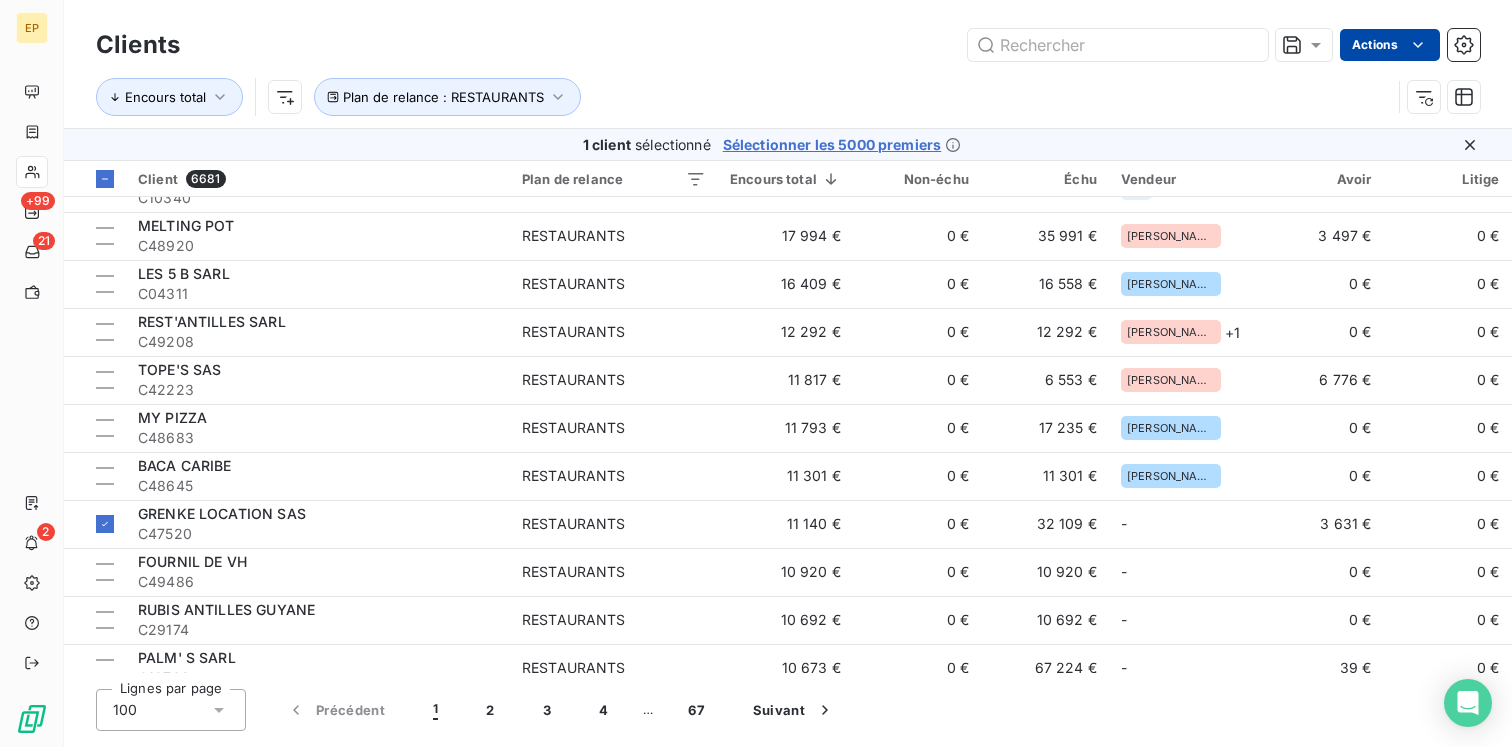 click on "EP +99 21 2 Clients Actions Encours total Plan de relance  : RESTAURANTS  1 client   sélectionné Sélectionner les 5000 premiers Client 6681 Plan de relance Encours total Non-échu Échu Vendeur Avoir Litige Recouvrement Promesse de paiement Crédit divers Débit divers Limite d’encours Délai moyen de paiement Retard [GEOGRAPHIC_DATA] RESTAURANT C46763 RESTAURANTS 98 973 € 0 € 124 252 € [PERSON_NAME] + 1 0 € 0 € 0 € 0 € 30 000 € 4 721 € - C&N COMPANIE C49282 RESTAURANTS 59 375 € 0 € 59 375 € SAV + 1 0 € 0 € 0 € 0 € 0 € 0 € - [PERSON_NAME] C41131 RESTAURANTS 40 448 € 0 € 50 560 € Lila 0 € 0 € 0 € 0 € 10 112 € 0 € - CALEBASSE INDUSTRIAL PORCESSING C49487 RESTAURANTS 38 004 € 0 € 38 004 € [PERSON_NAME] 0 € 0 € 0 € 0 € 0 € 0 € - NEO CLUB C45810 RESTAURANTS 34 451 € 0 € 67 716 € [PERSON_NAME] 3 932 € 0 € 0 € 0 € 29 332 € 0 € - 472 jours 472 jours Lila" at bounding box center (756, 373) 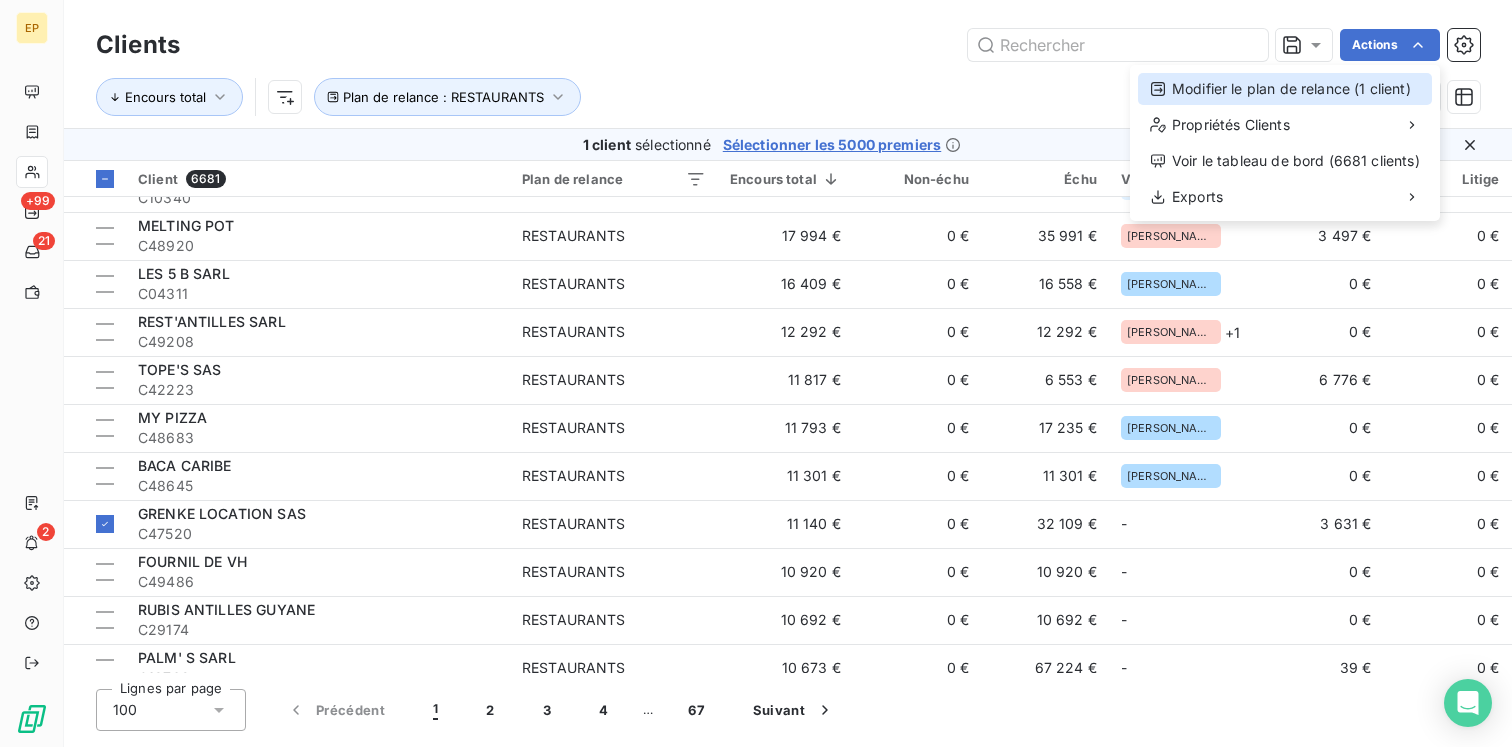 click on "Modifier le plan de relance (1 client)" at bounding box center [1285, 89] 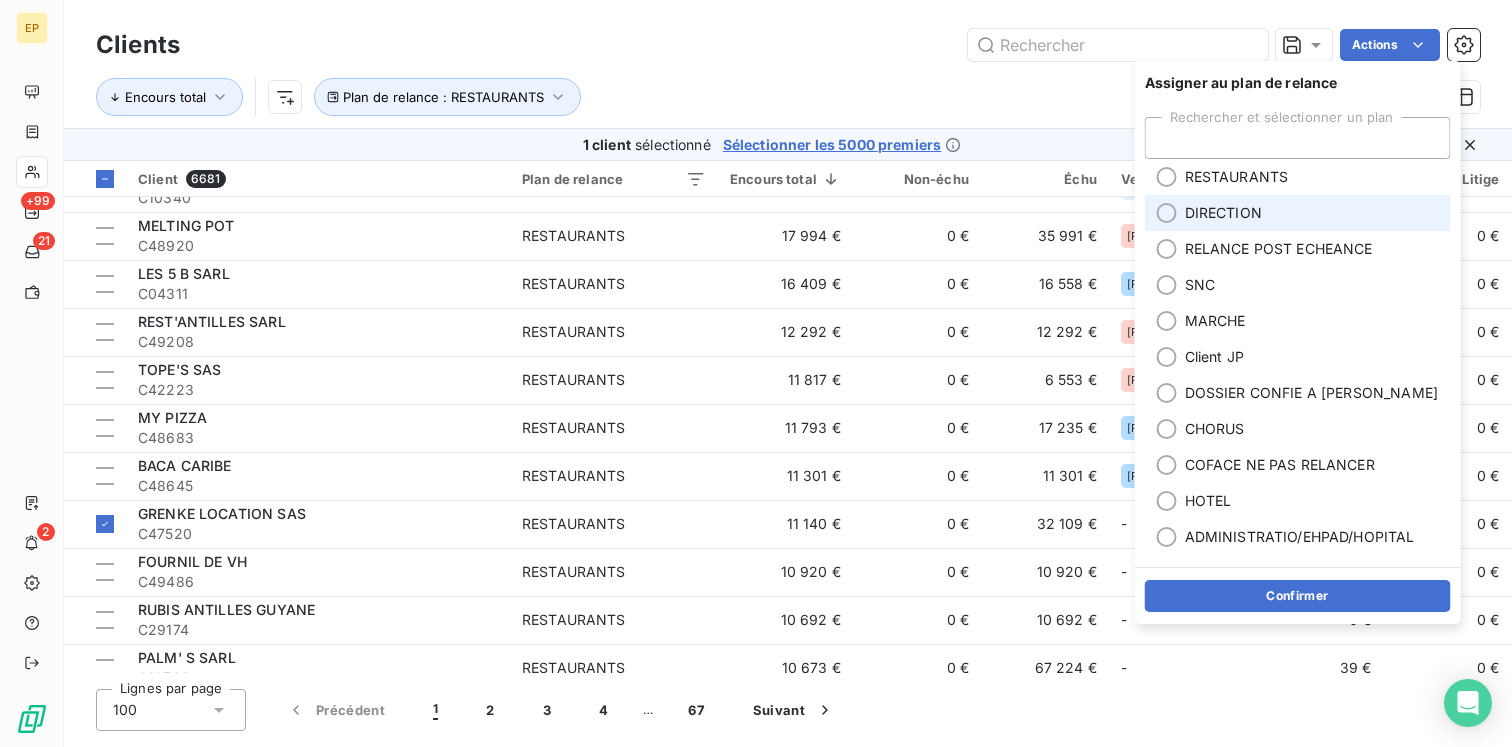 click on "DIRECTION" at bounding box center (1223, 213) 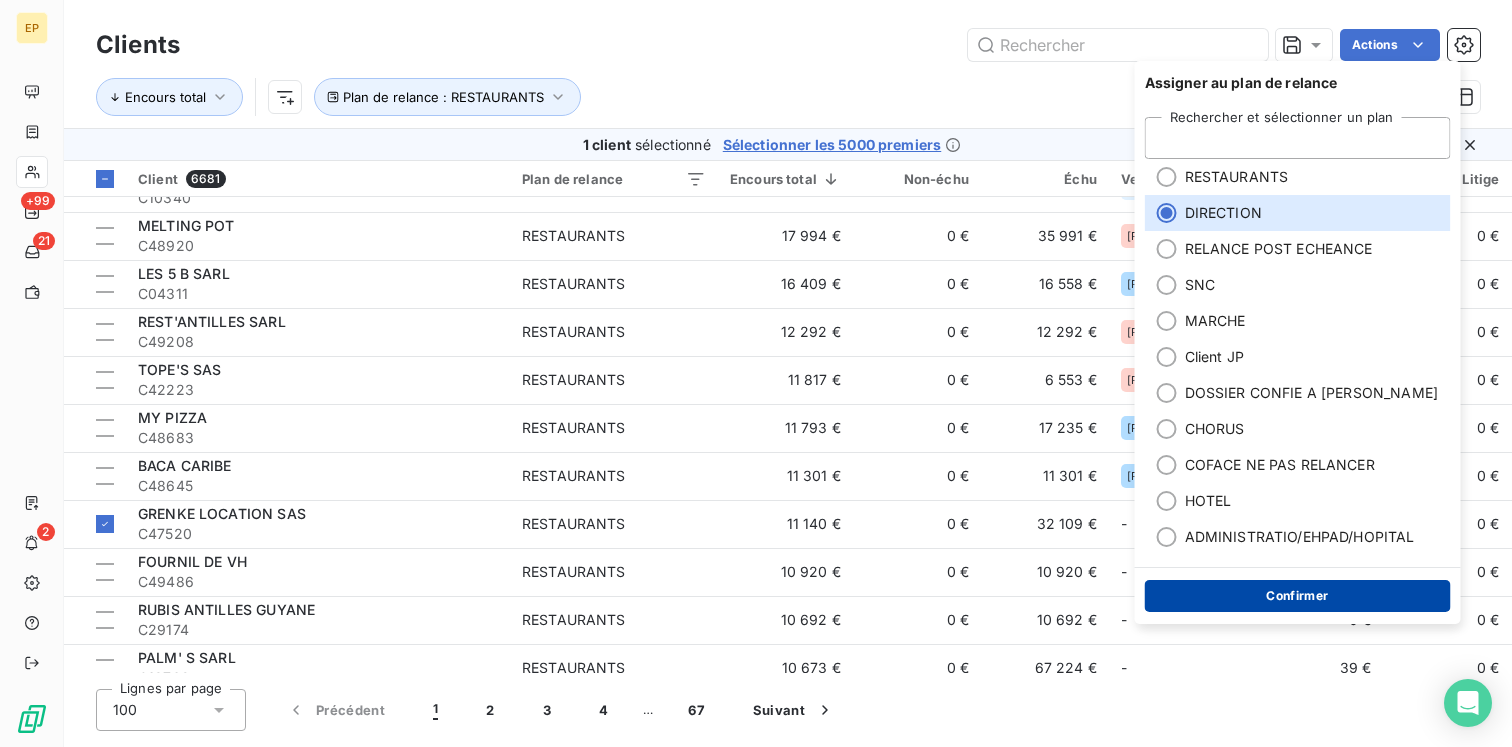 click on "Confirmer" at bounding box center (1298, 596) 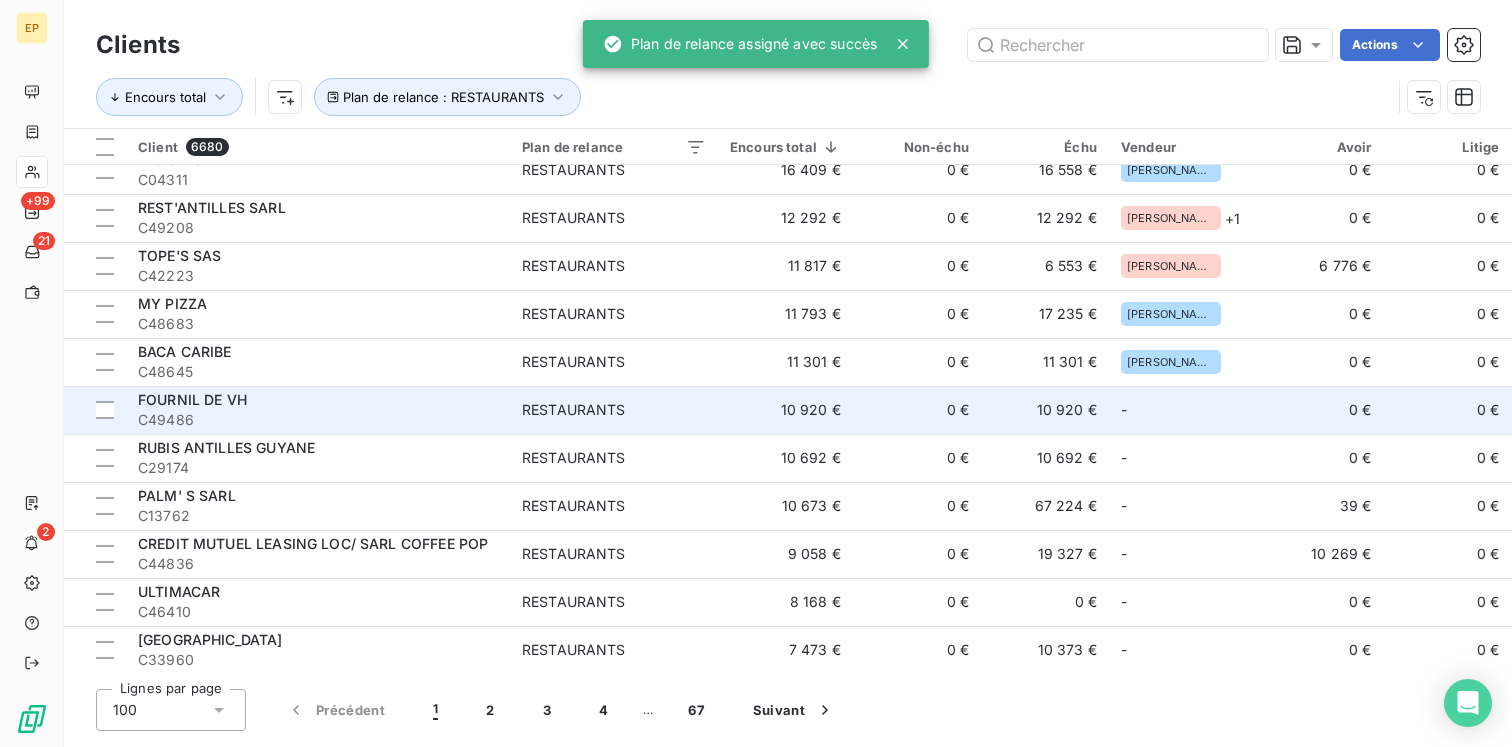 scroll, scrollTop: 508, scrollLeft: 0, axis: vertical 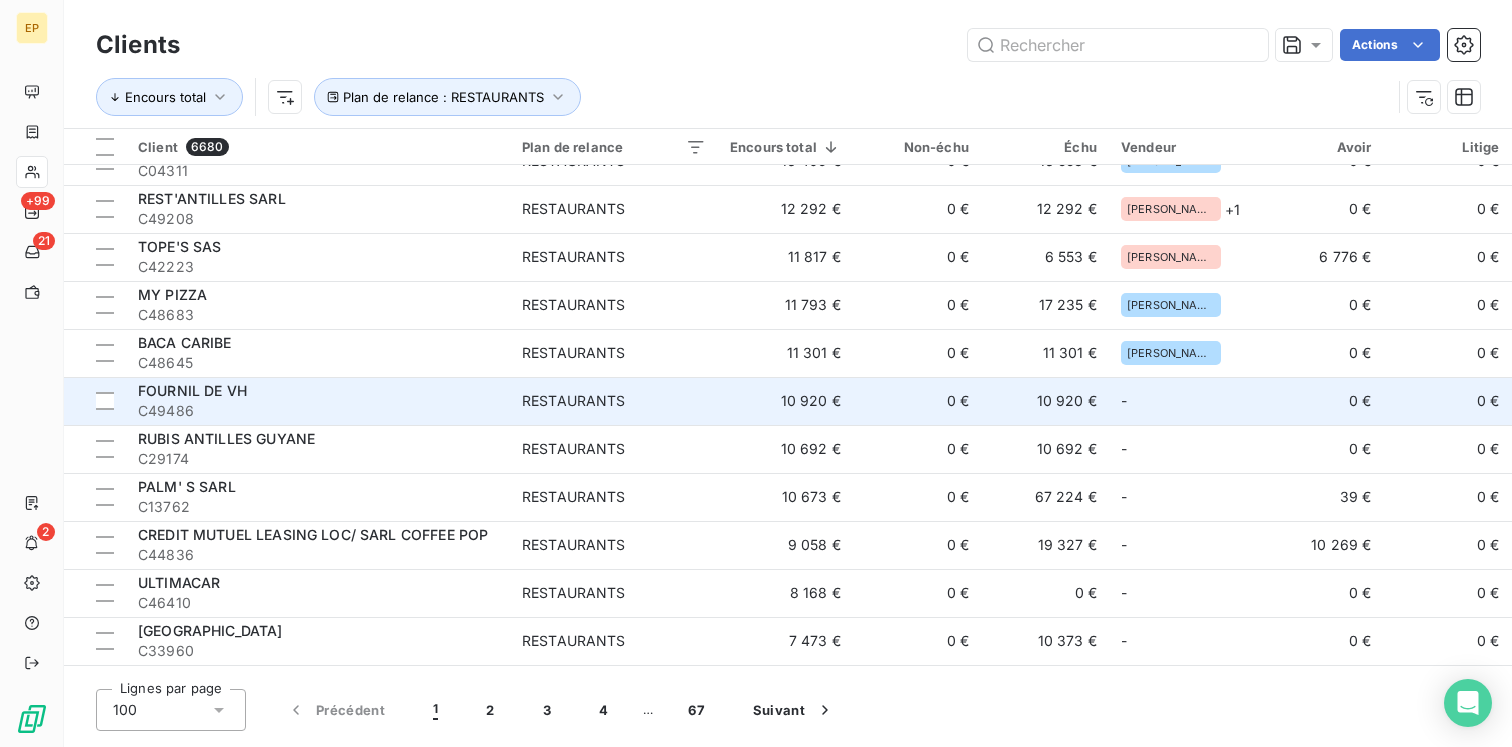 click on "C49486" at bounding box center [318, 411] 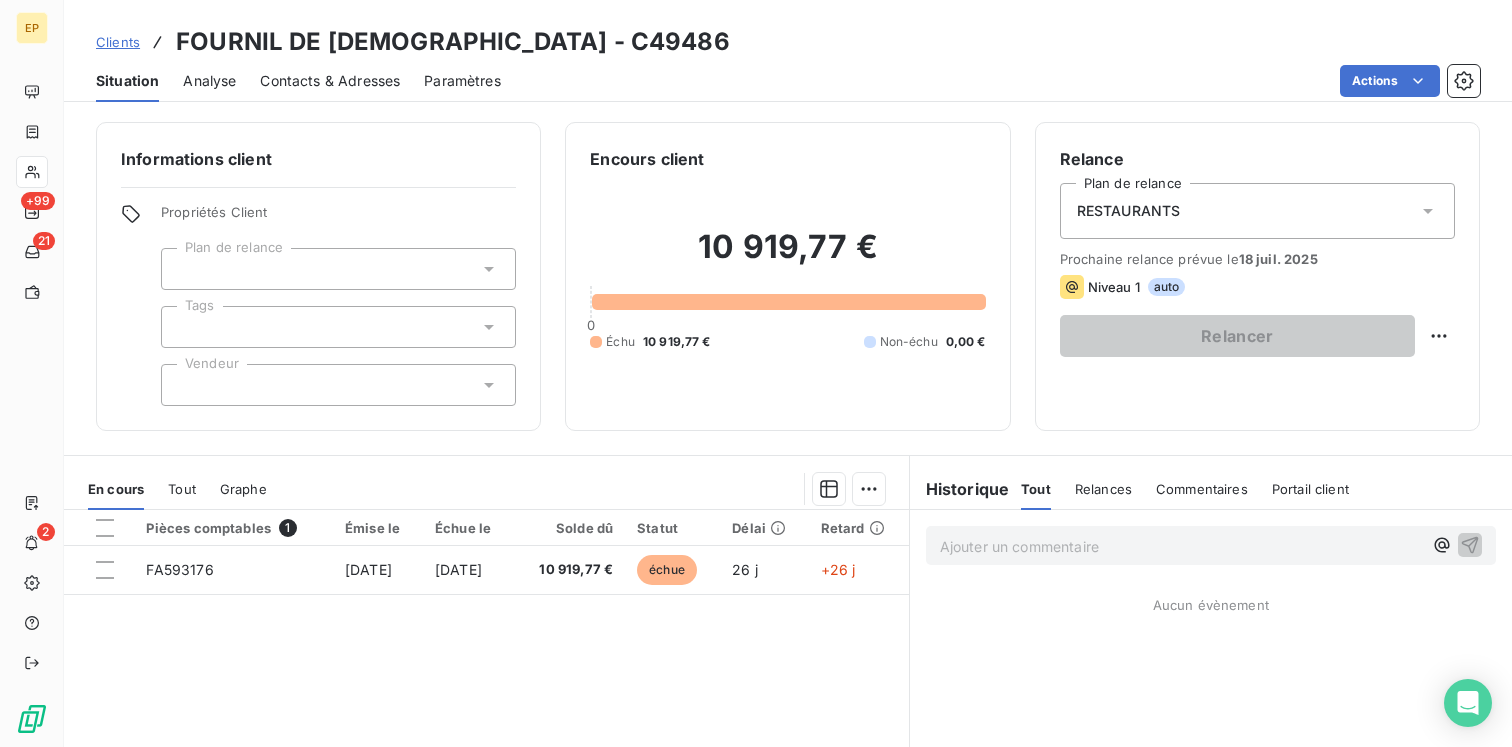 scroll, scrollTop: 43, scrollLeft: 0, axis: vertical 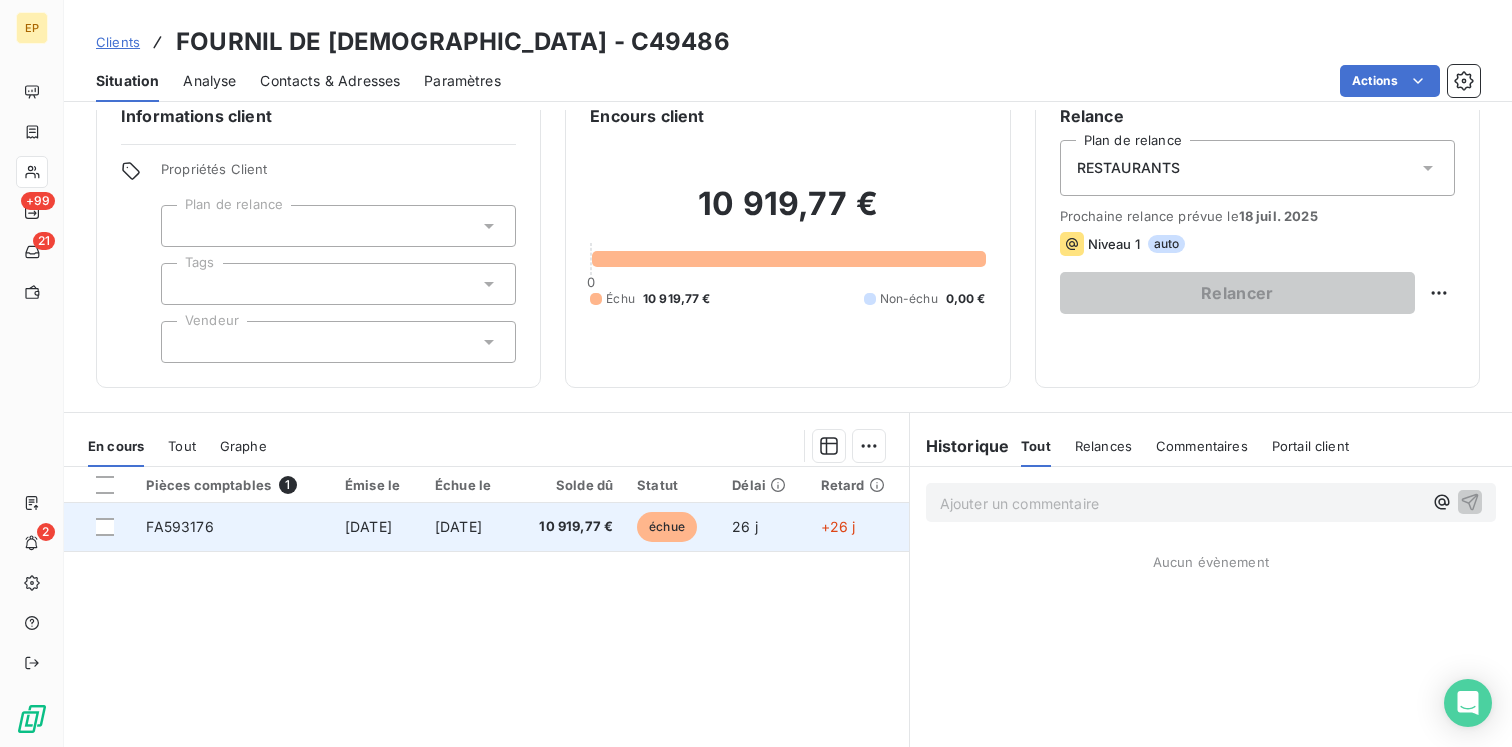 click on "10 919,77 €" at bounding box center (569, 527) 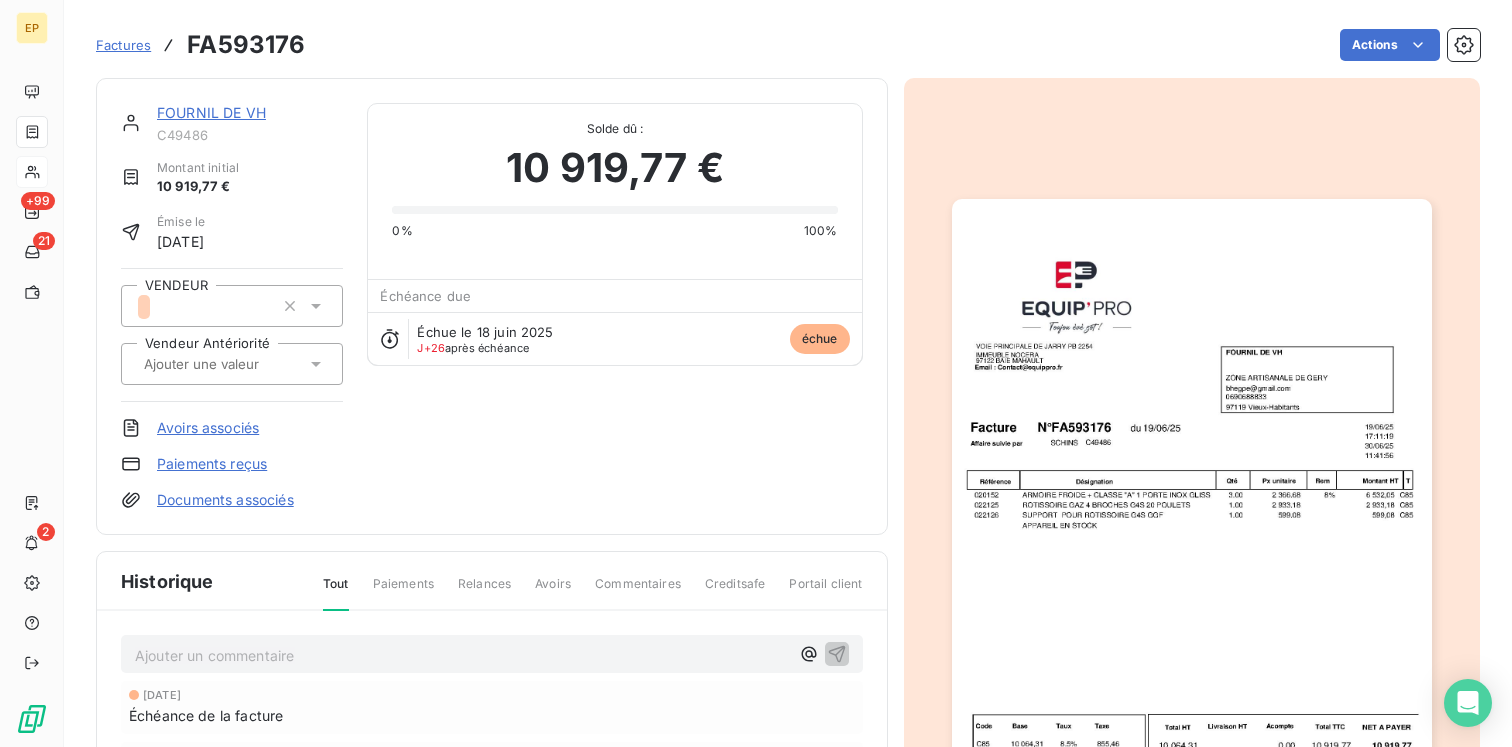 click at bounding box center [222, 364] 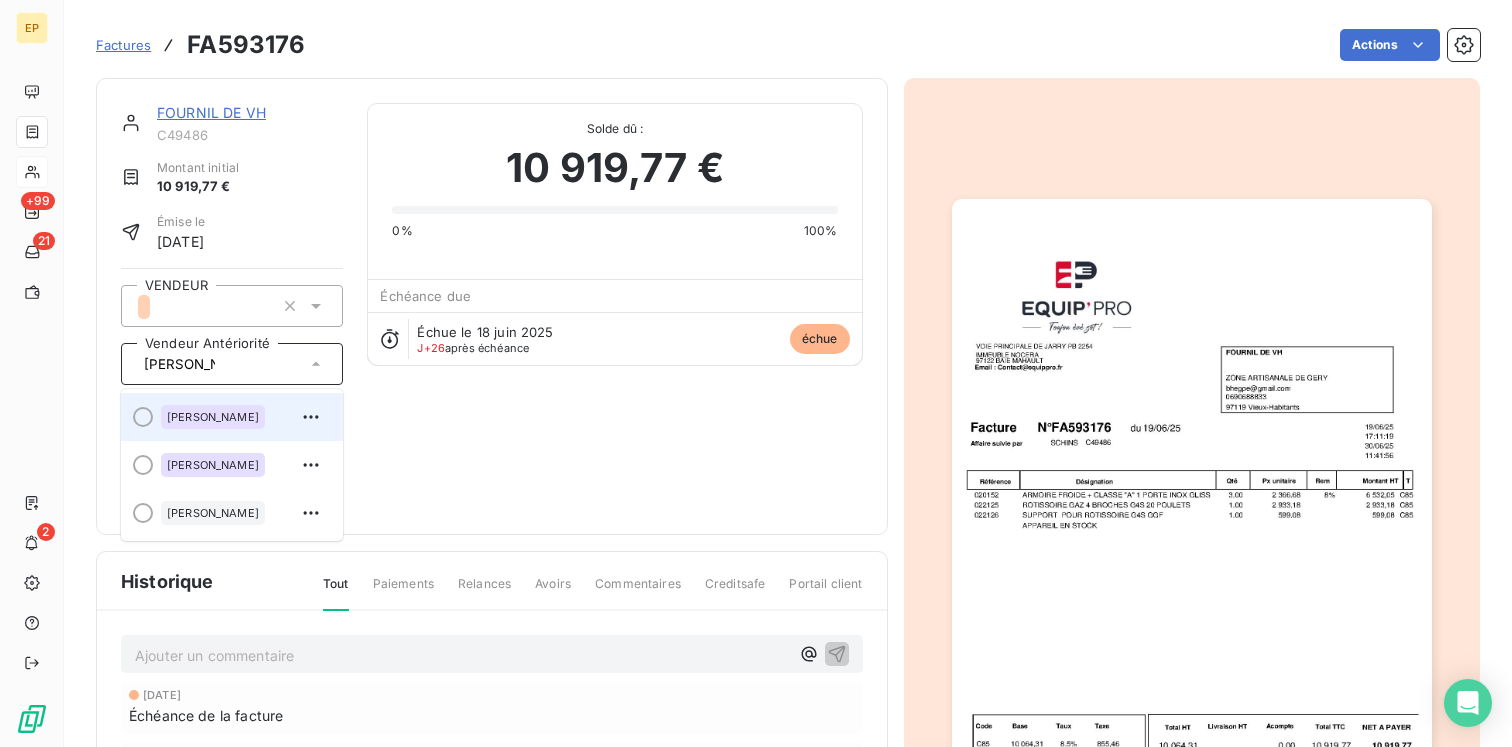 type on "[PERSON_NAME]" 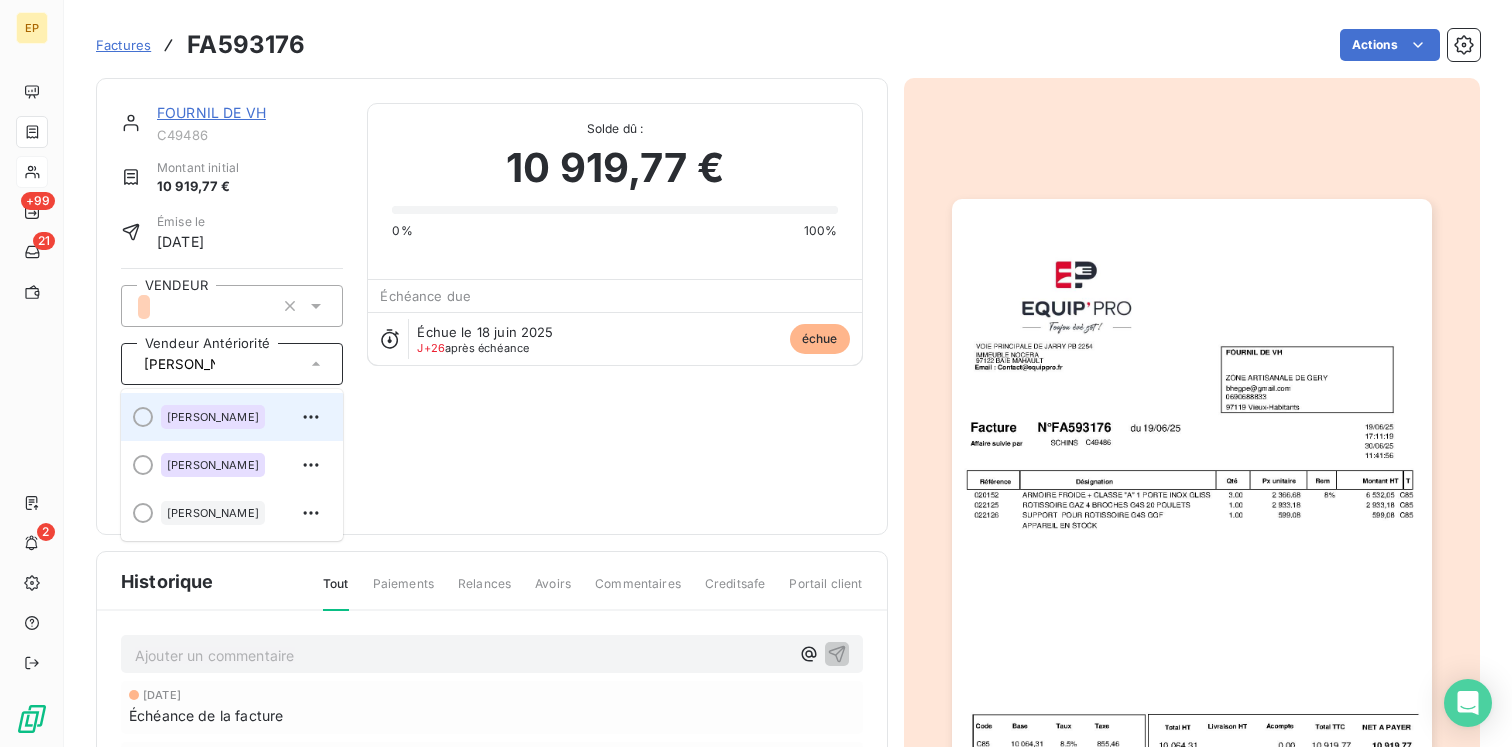 type 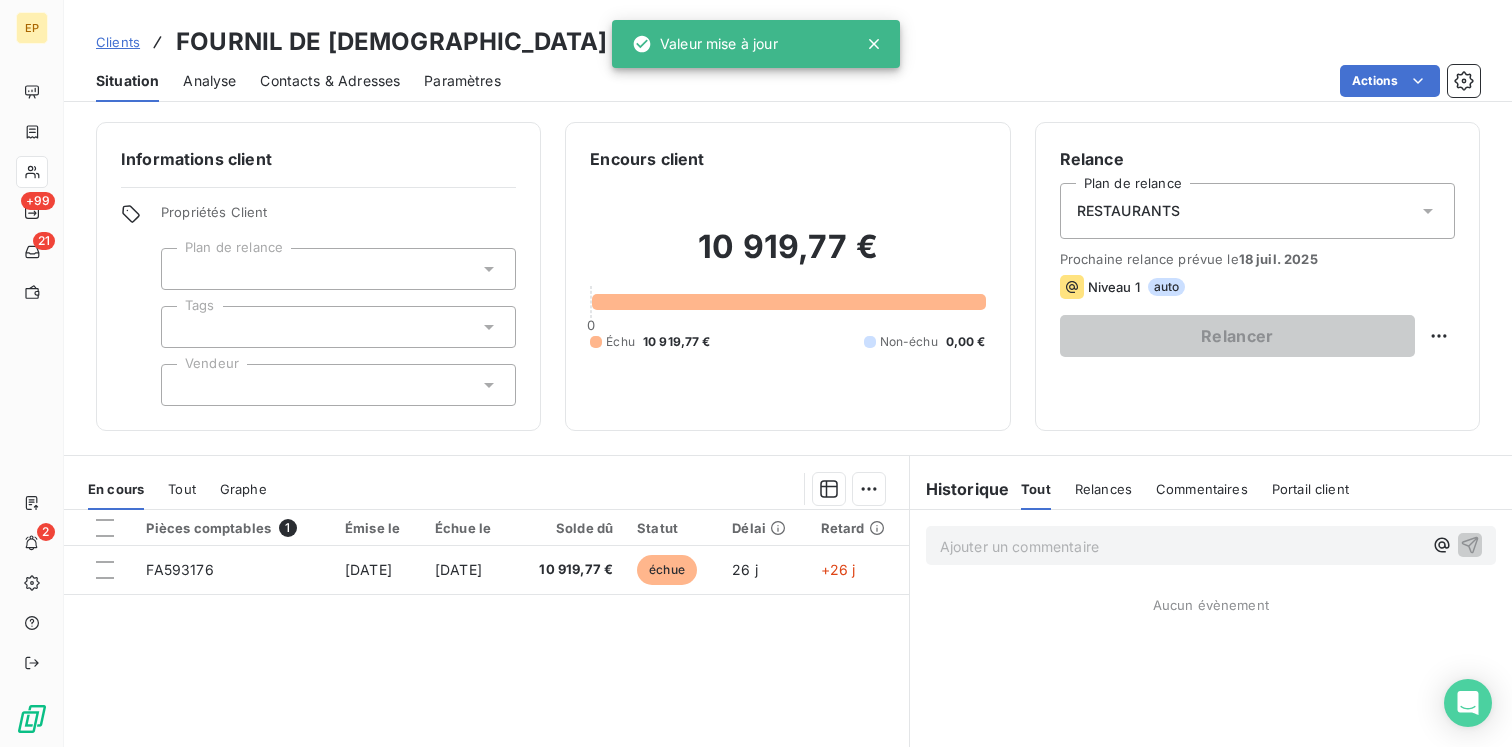 click at bounding box center (338, 385) 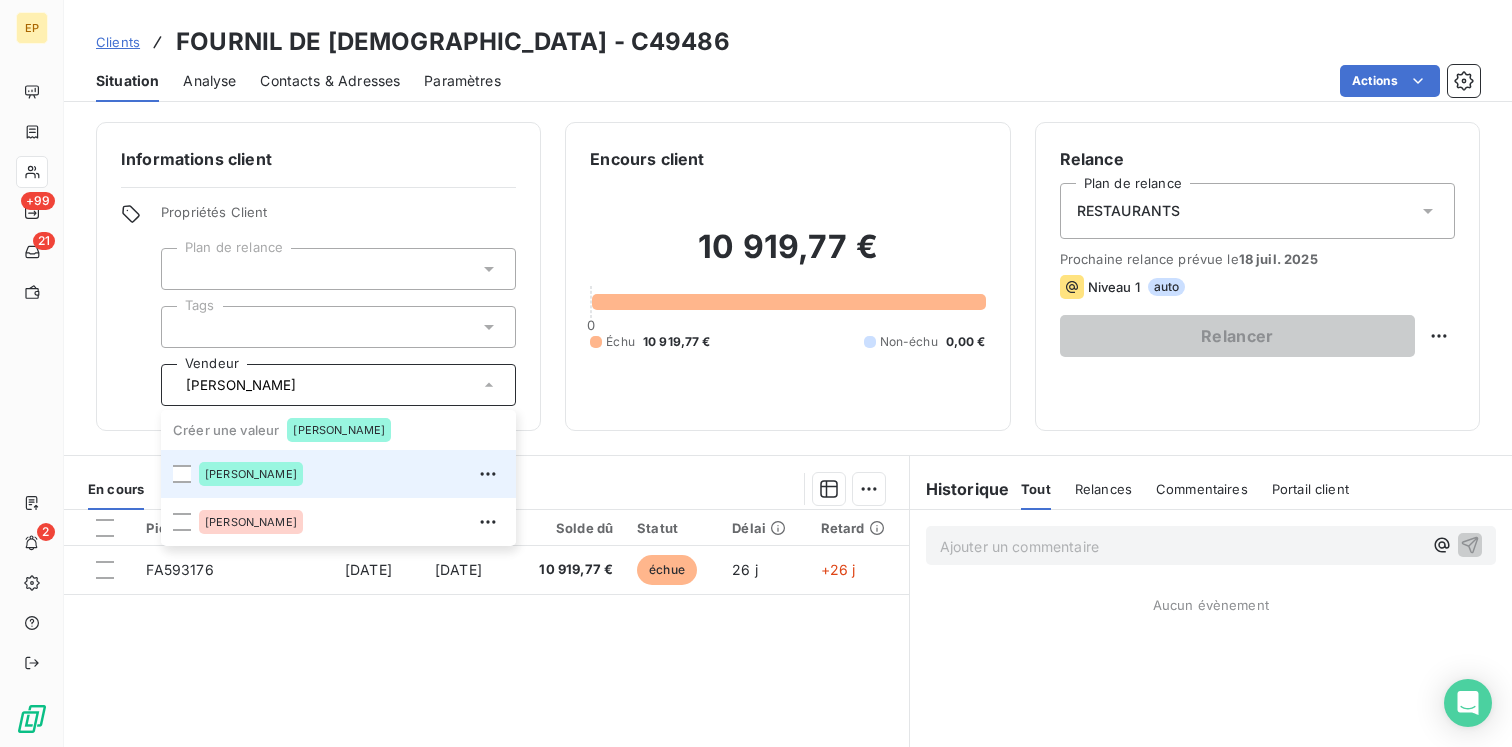 click on "[PERSON_NAME]" at bounding box center (251, 474) 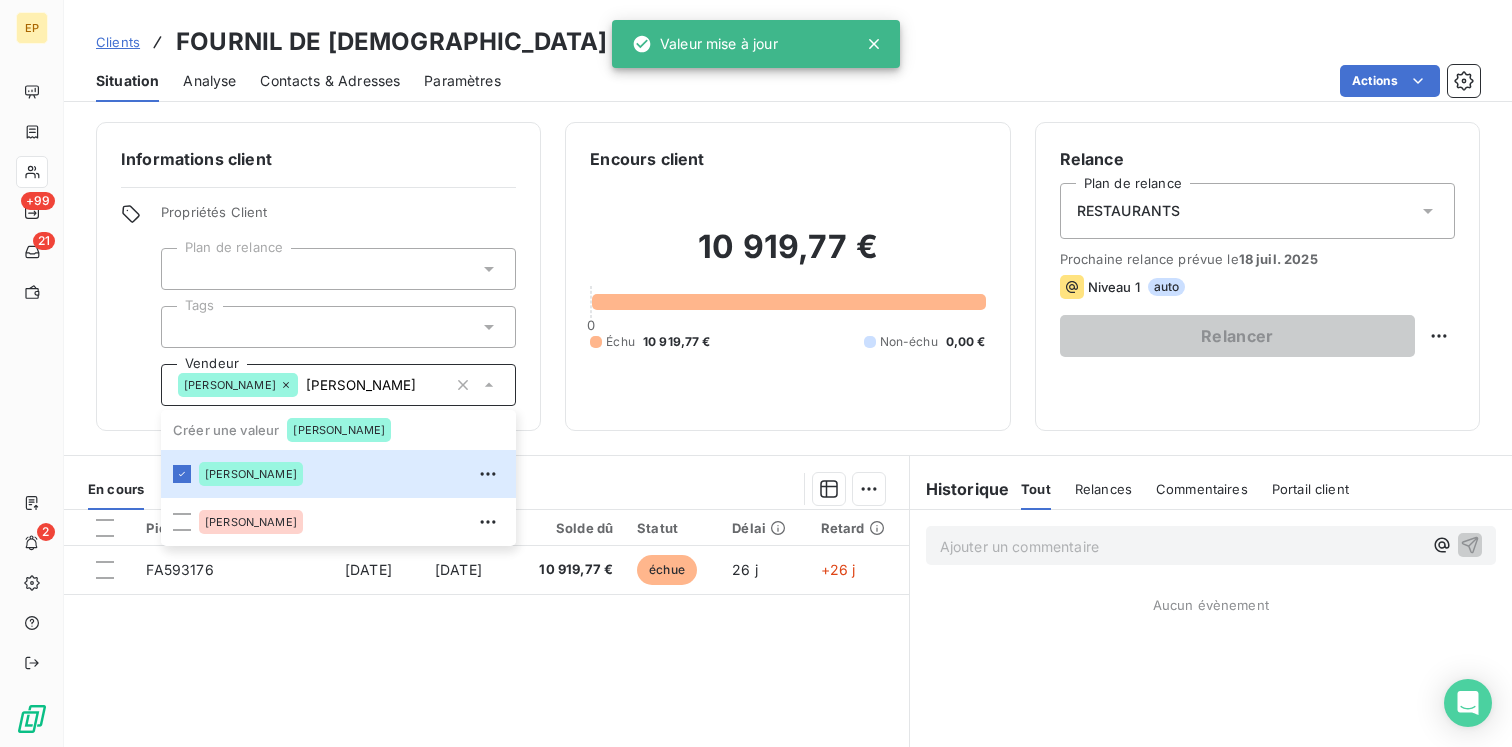 click on "Pièces comptables 1 Émise le Échue le Solde dû Statut Délai   Retard   FA593176 [DATE] [DATE] 10 919,77 € échue 26 j +26 j" at bounding box center (486, 702) 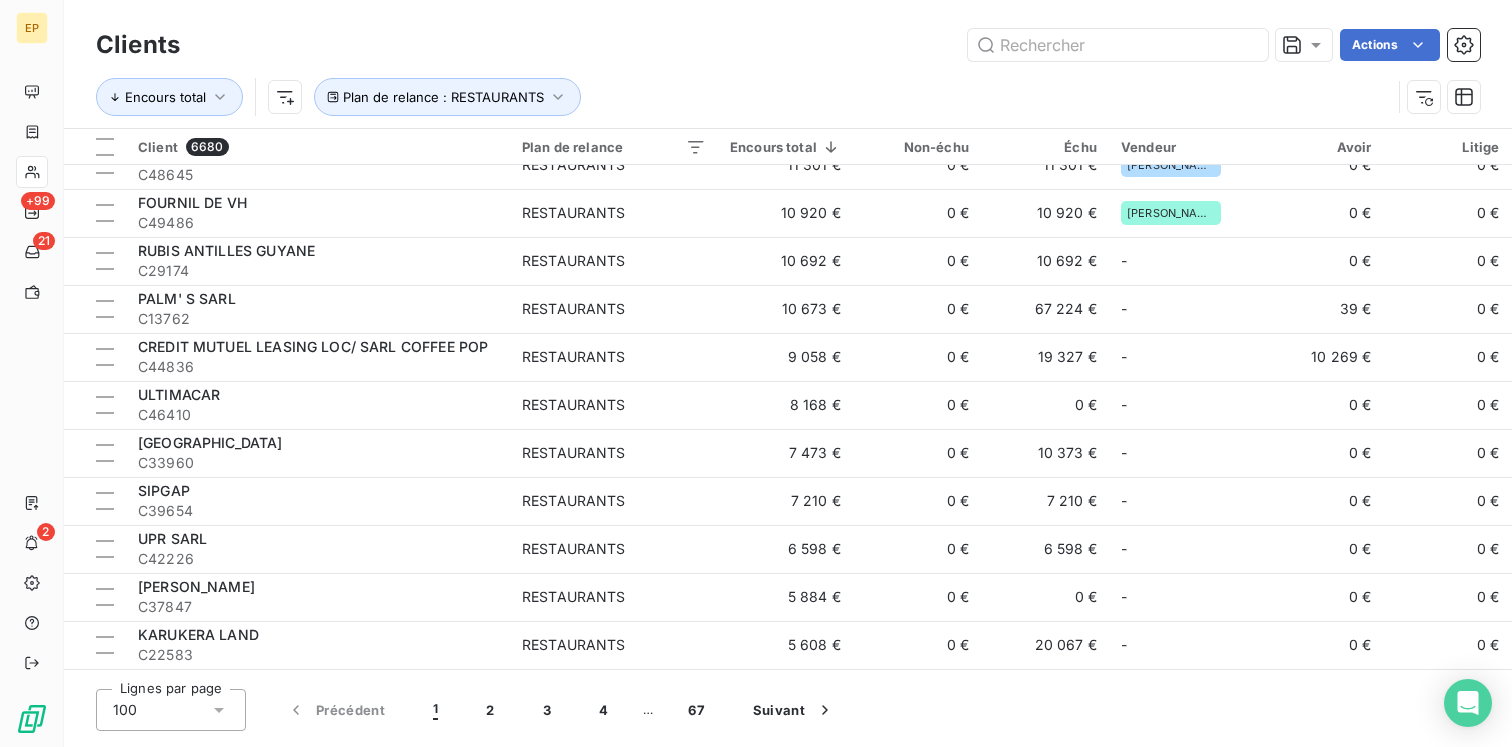 scroll, scrollTop: 682, scrollLeft: 0, axis: vertical 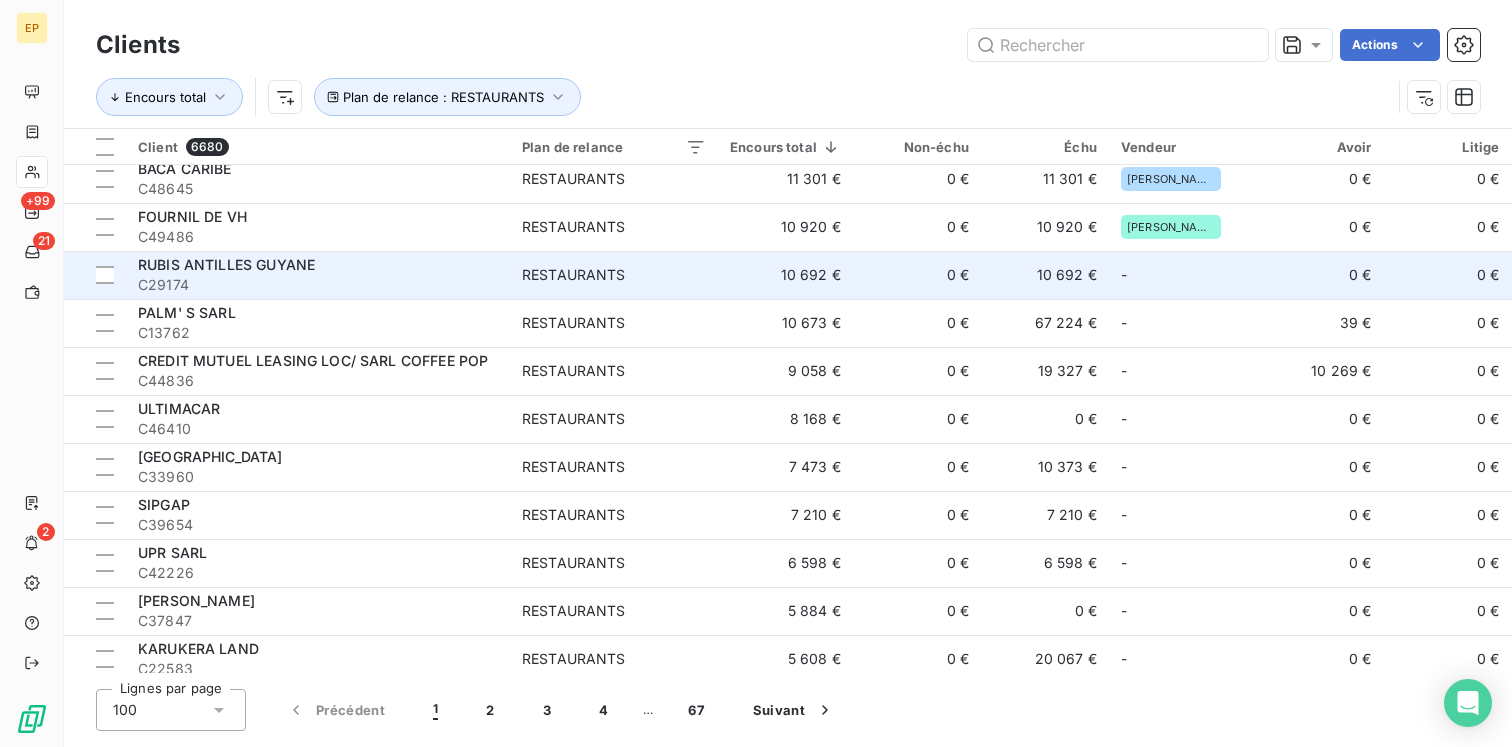 click on "RUBIS ANTILLES GUYANE" at bounding box center [318, 265] 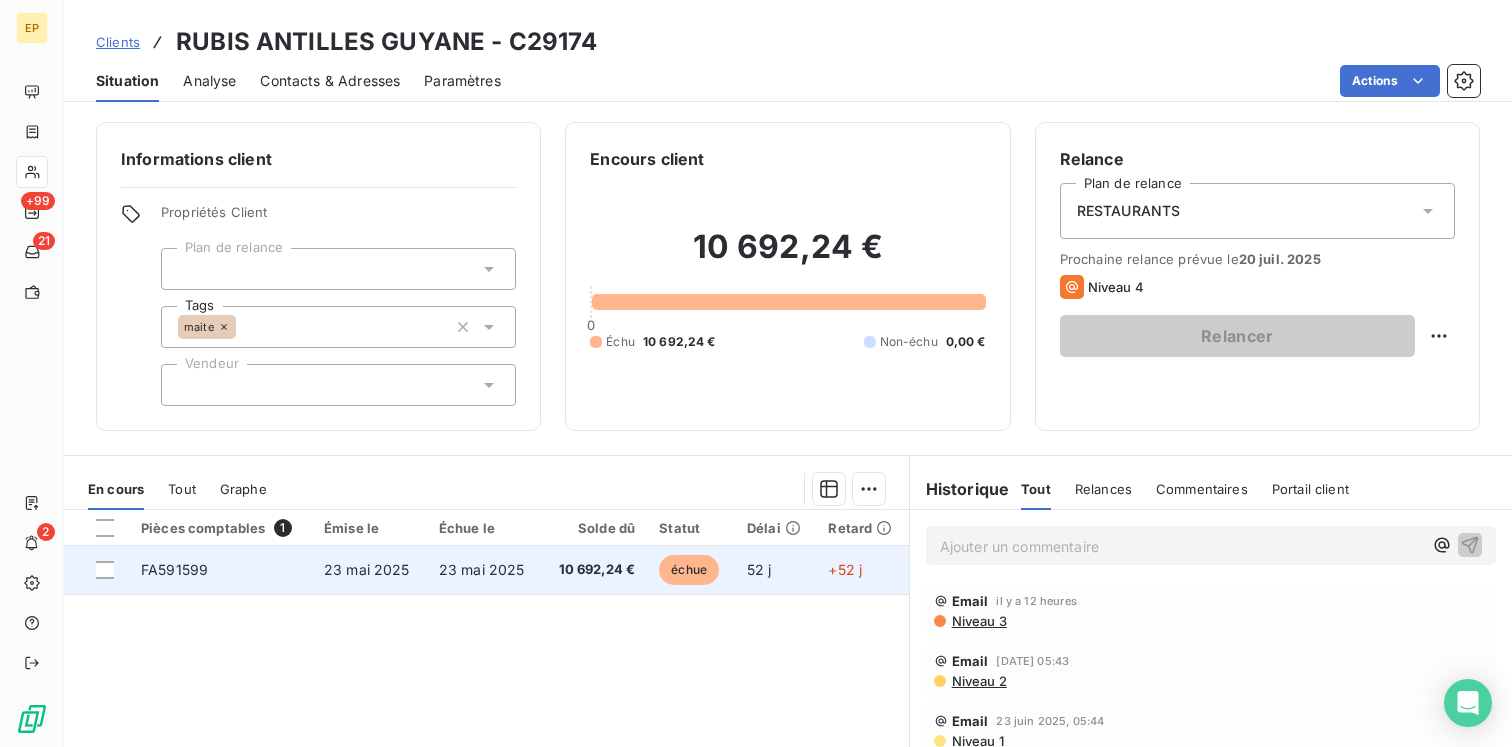 click on "23 mai 2025" at bounding box center (484, 570) 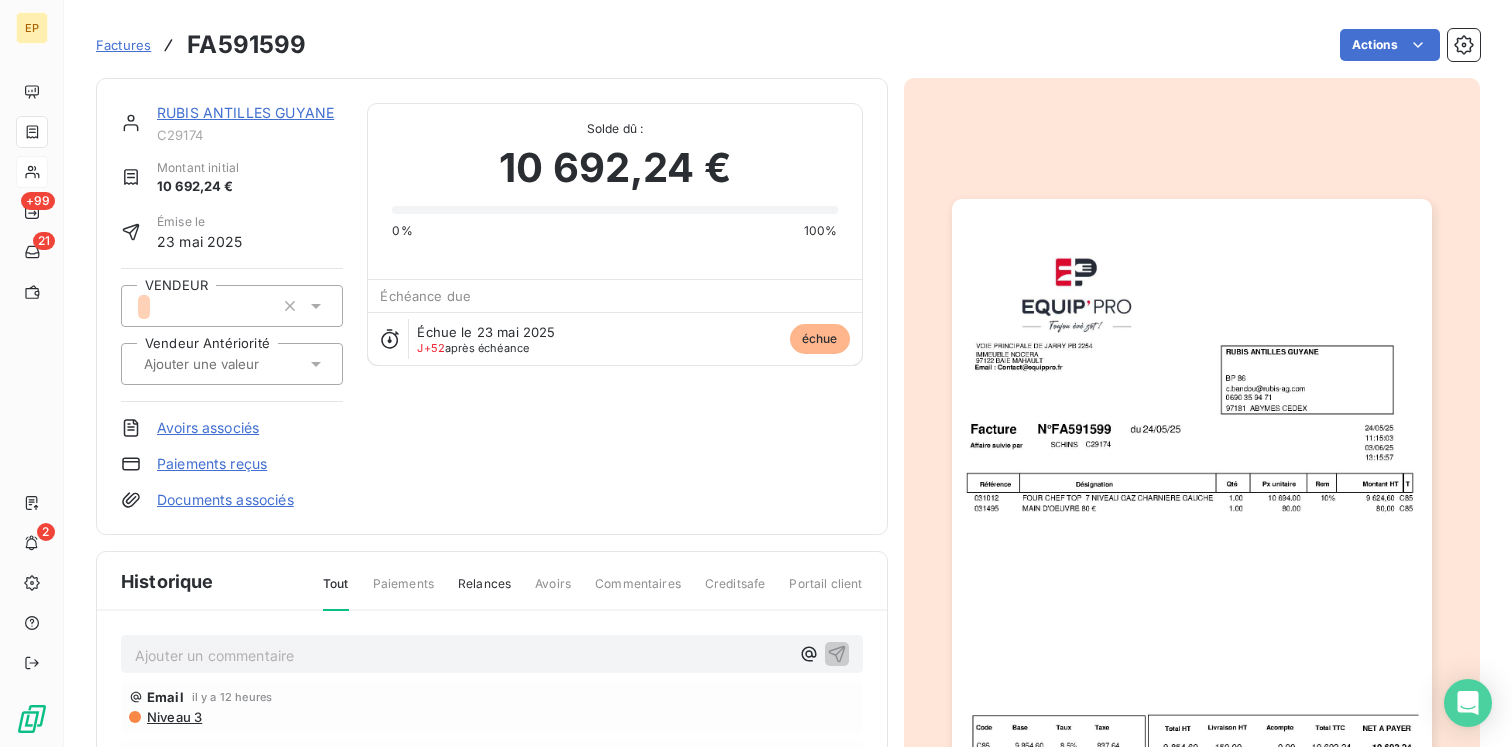 click 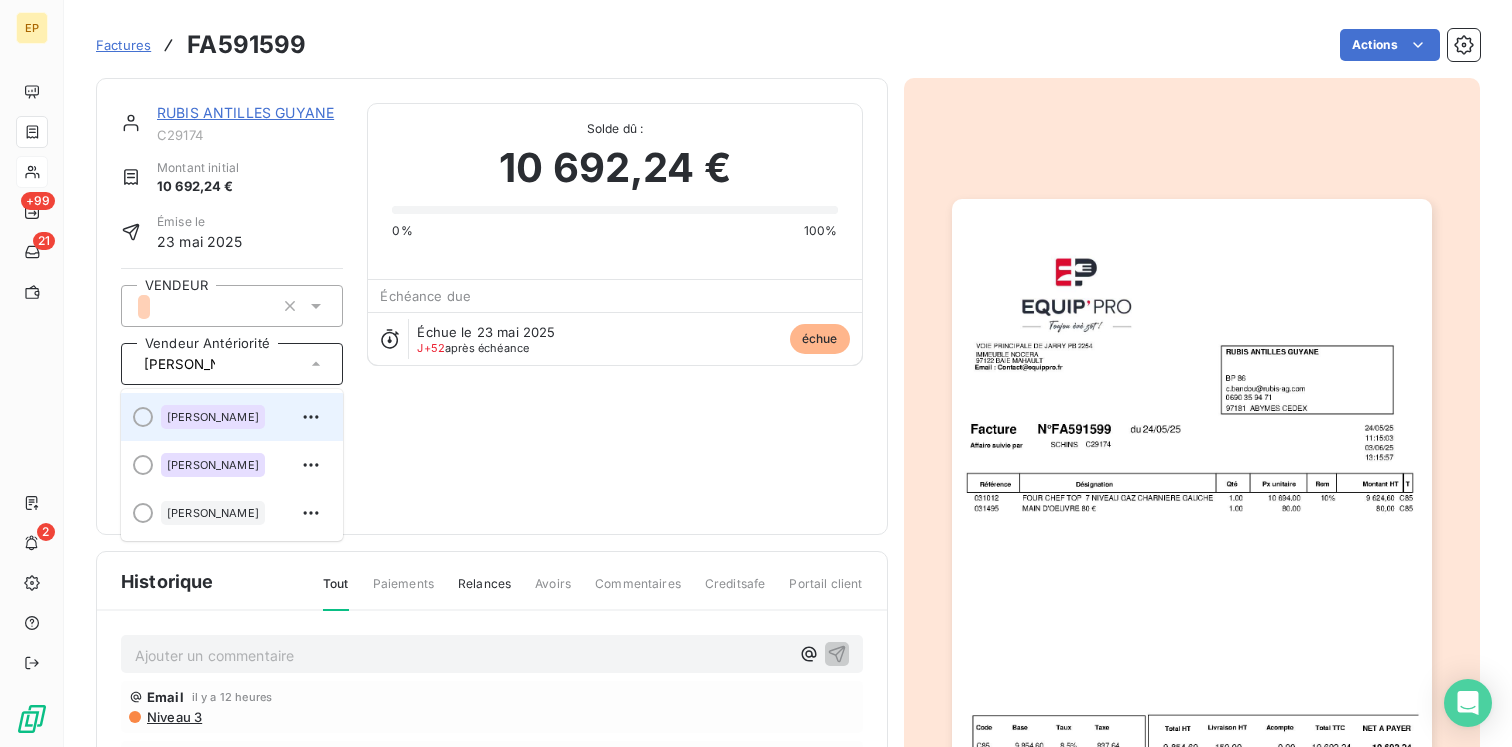 type on "[PERSON_NAME]" 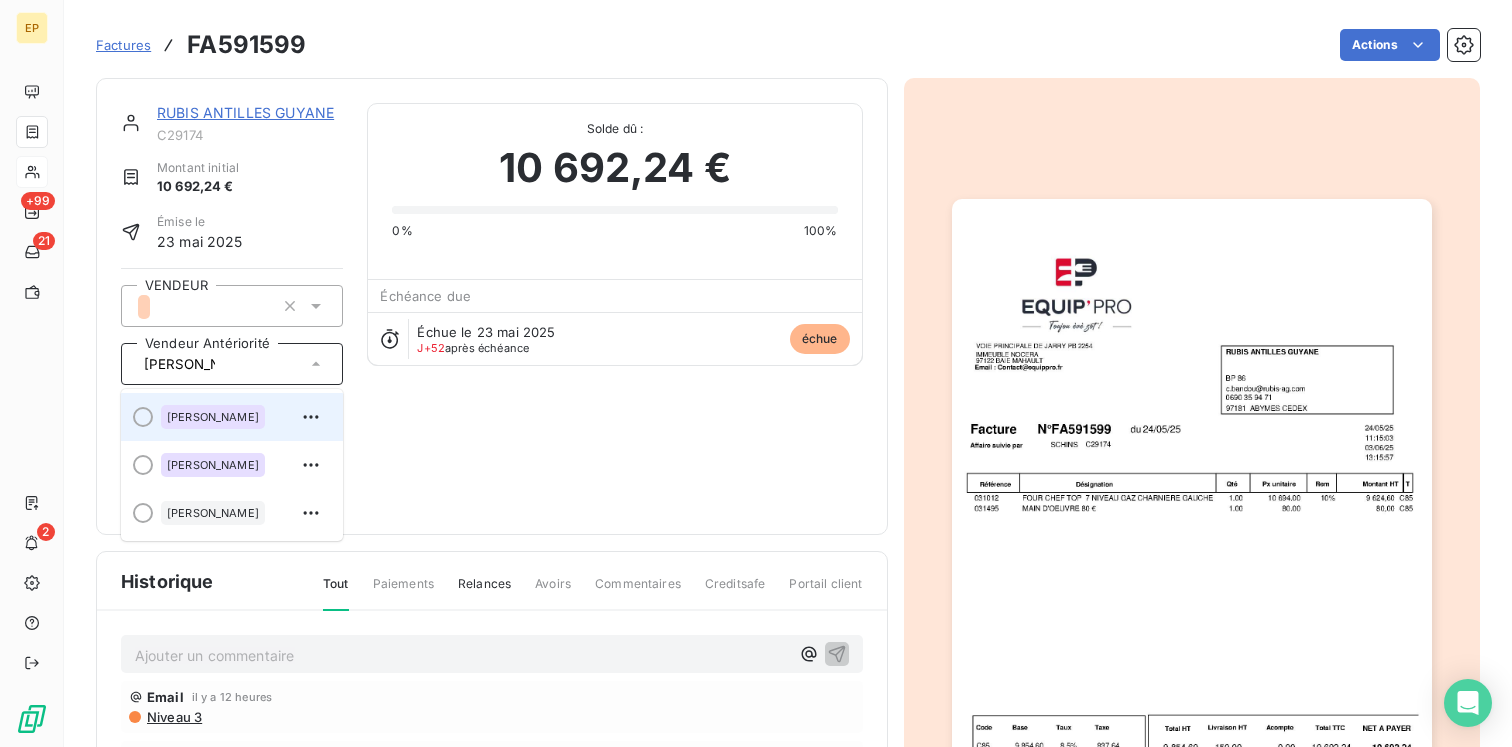 click on "[PERSON_NAME]" at bounding box center [213, 417] 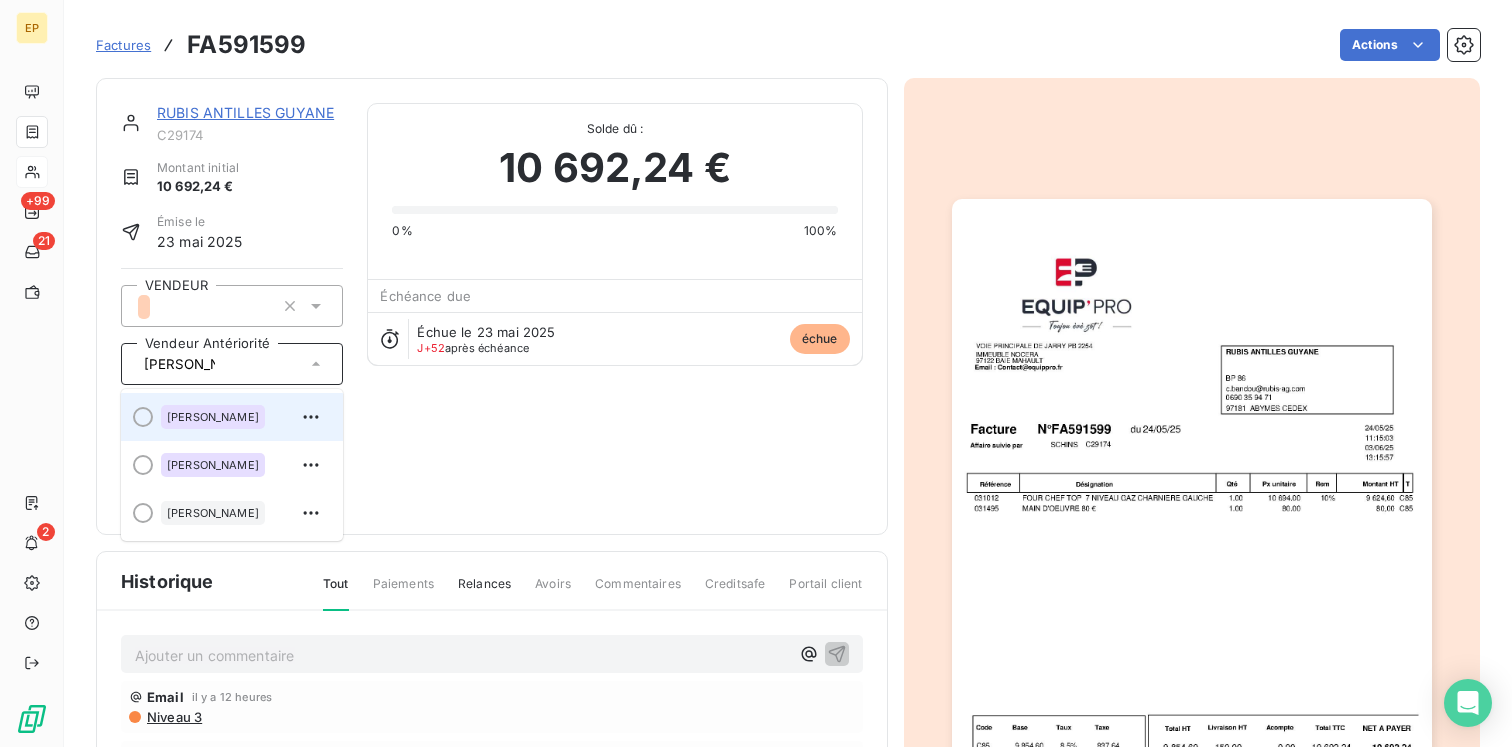 type 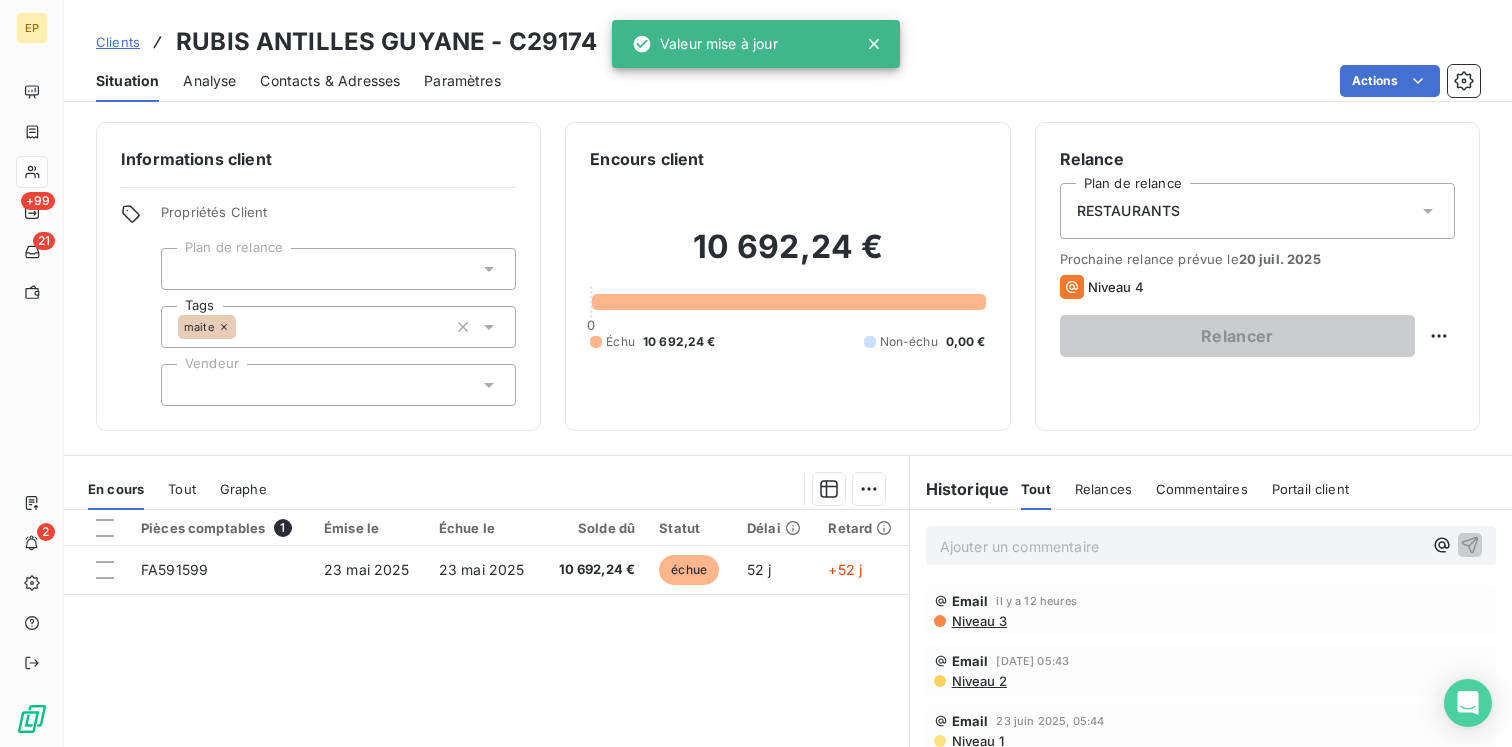 click at bounding box center (338, 385) 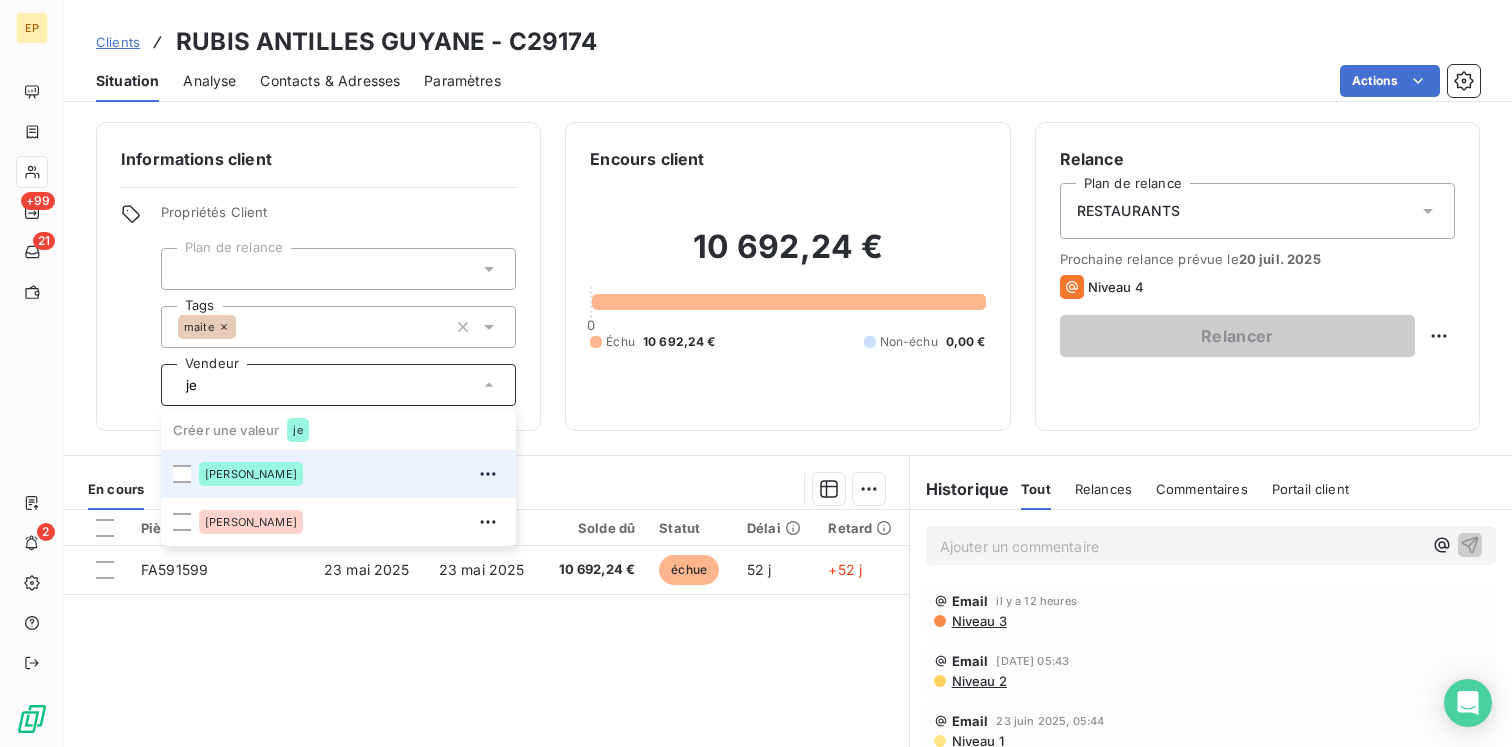 click on "[PERSON_NAME]" at bounding box center [251, 474] 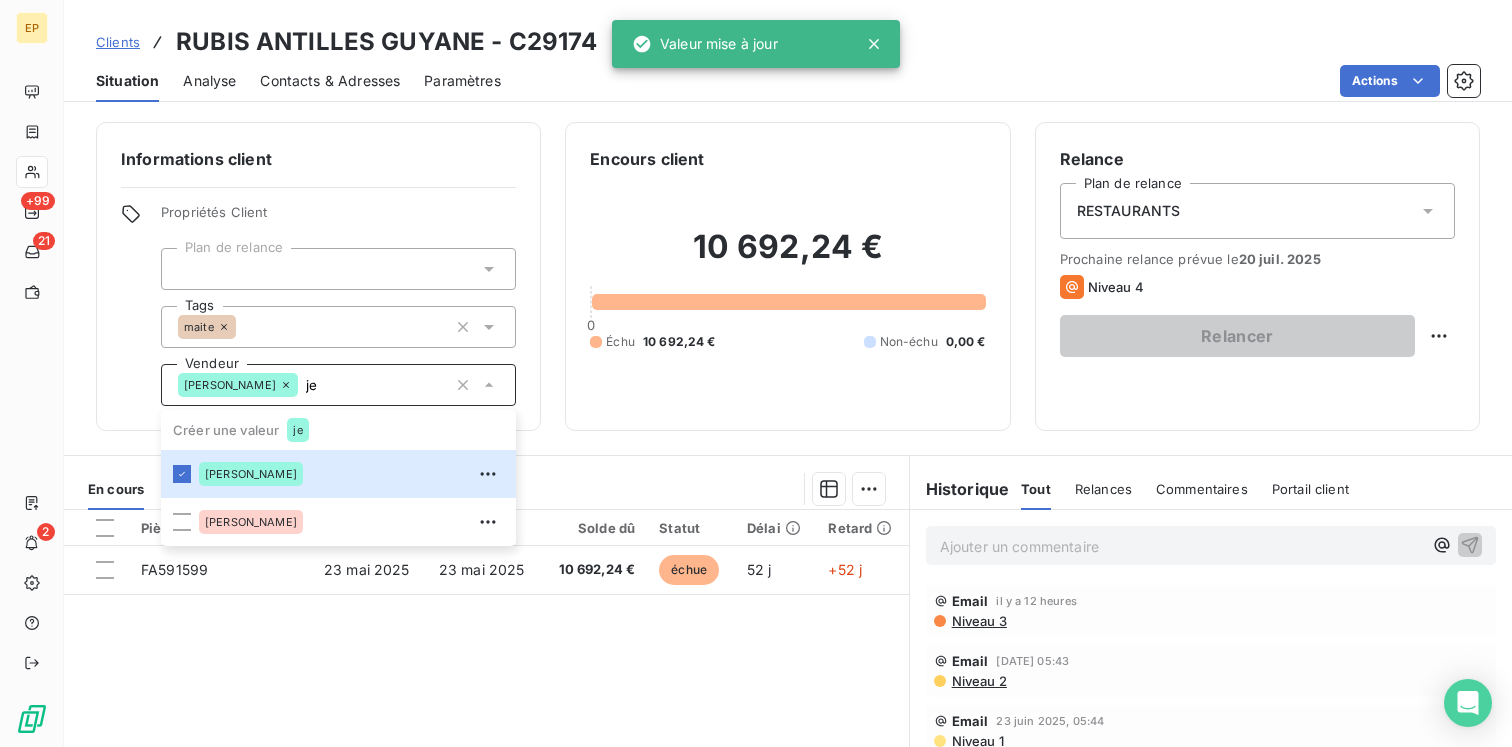 type on "j" 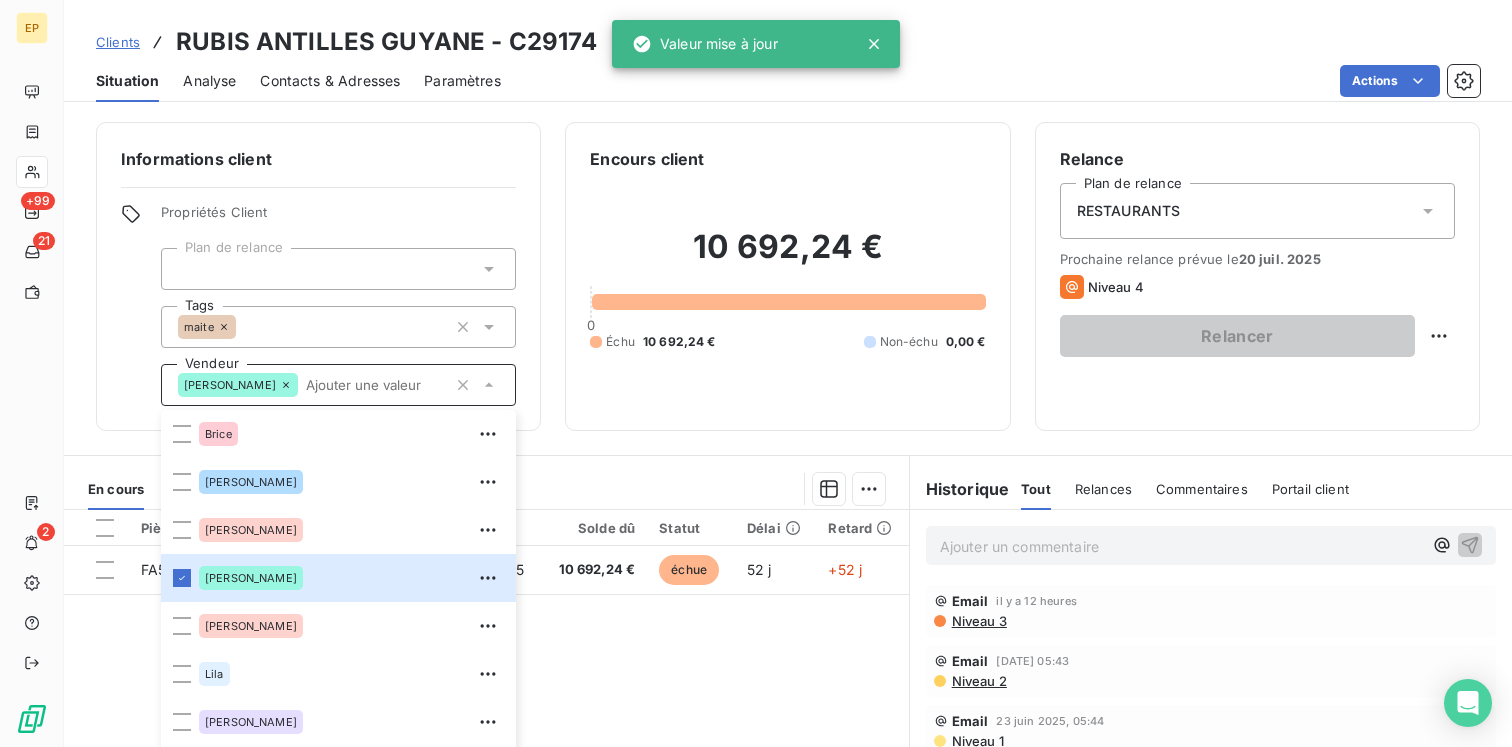 type 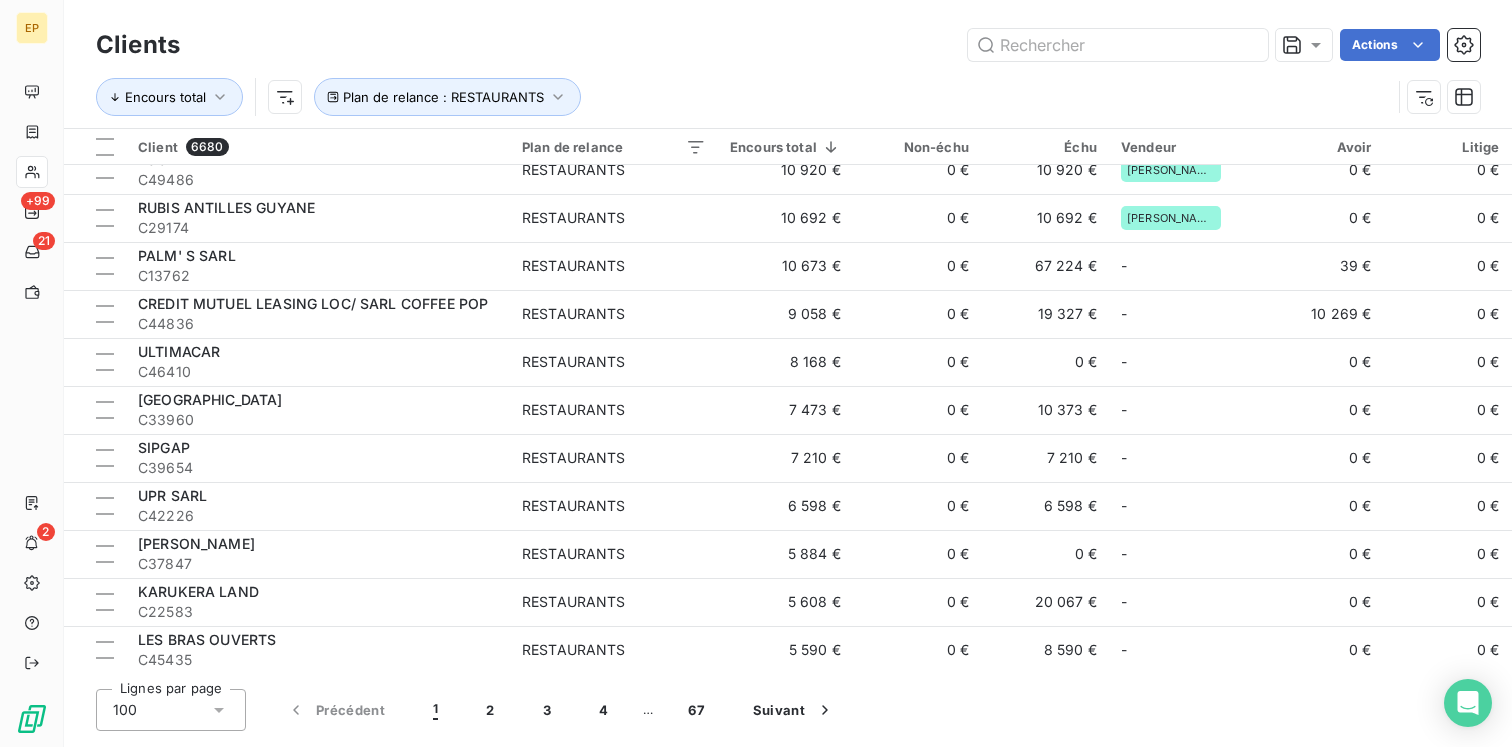 scroll, scrollTop: 741, scrollLeft: 0, axis: vertical 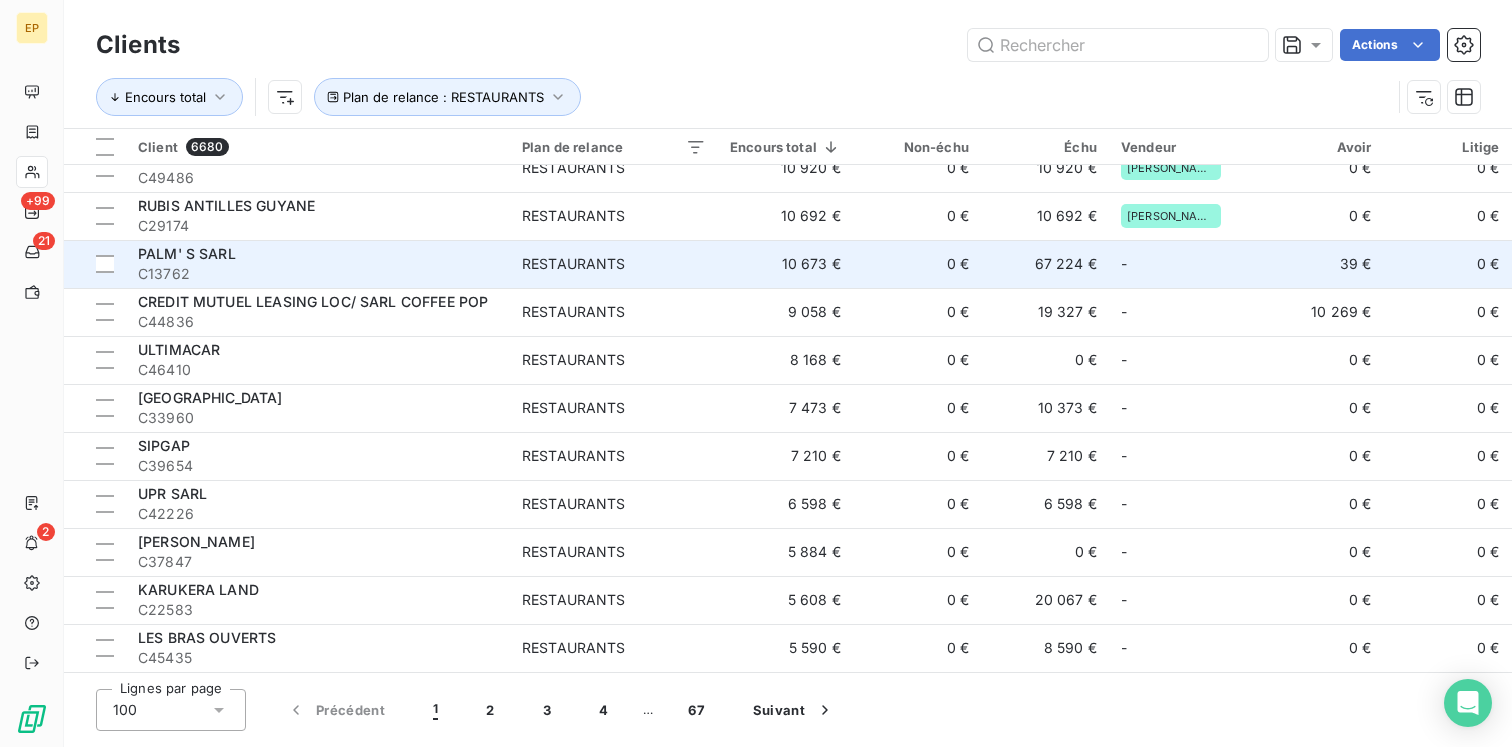 click on "PALM' S SARL" at bounding box center (318, 254) 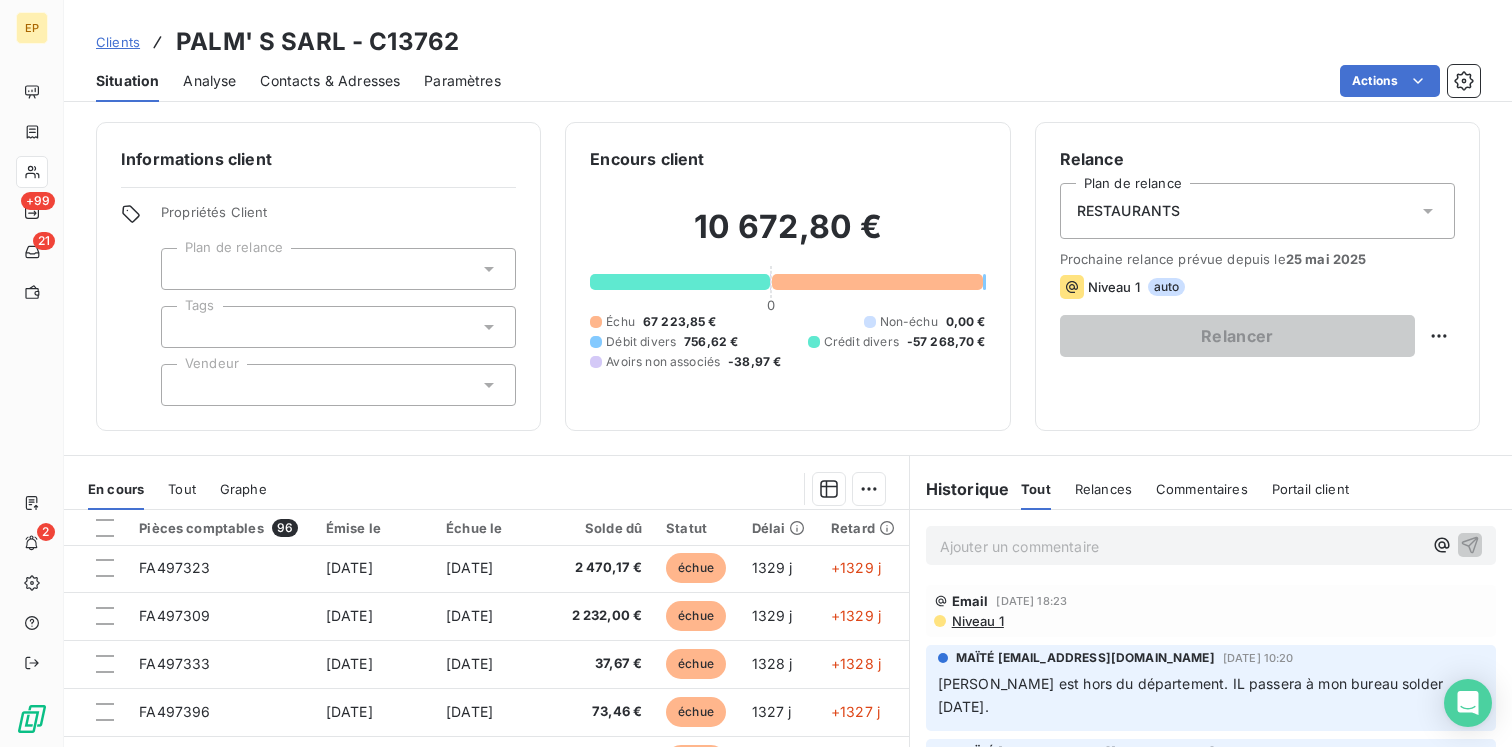 scroll, scrollTop: 148, scrollLeft: 0, axis: vertical 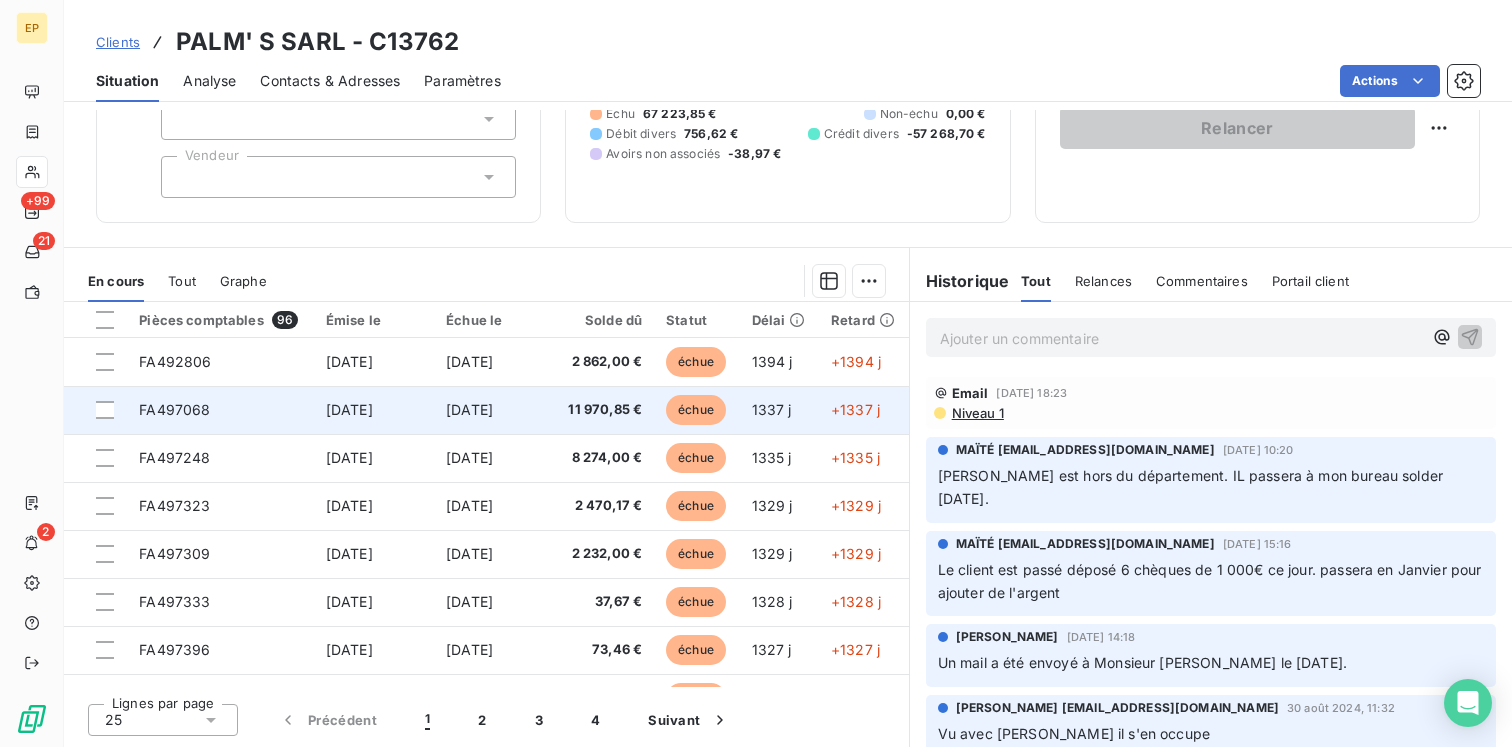 click on "[DATE]" at bounding box center [494, 410] 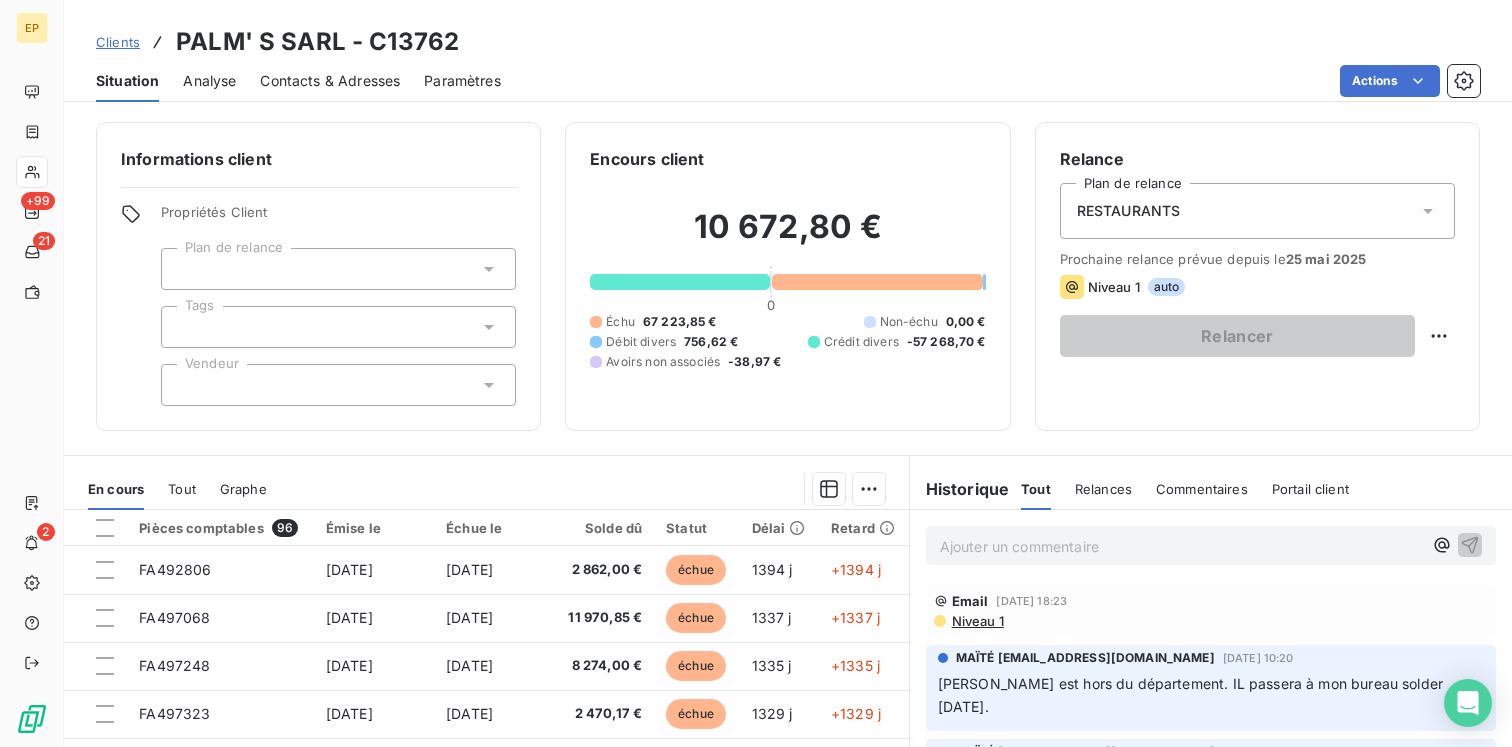 click at bounding box center (338, 385) 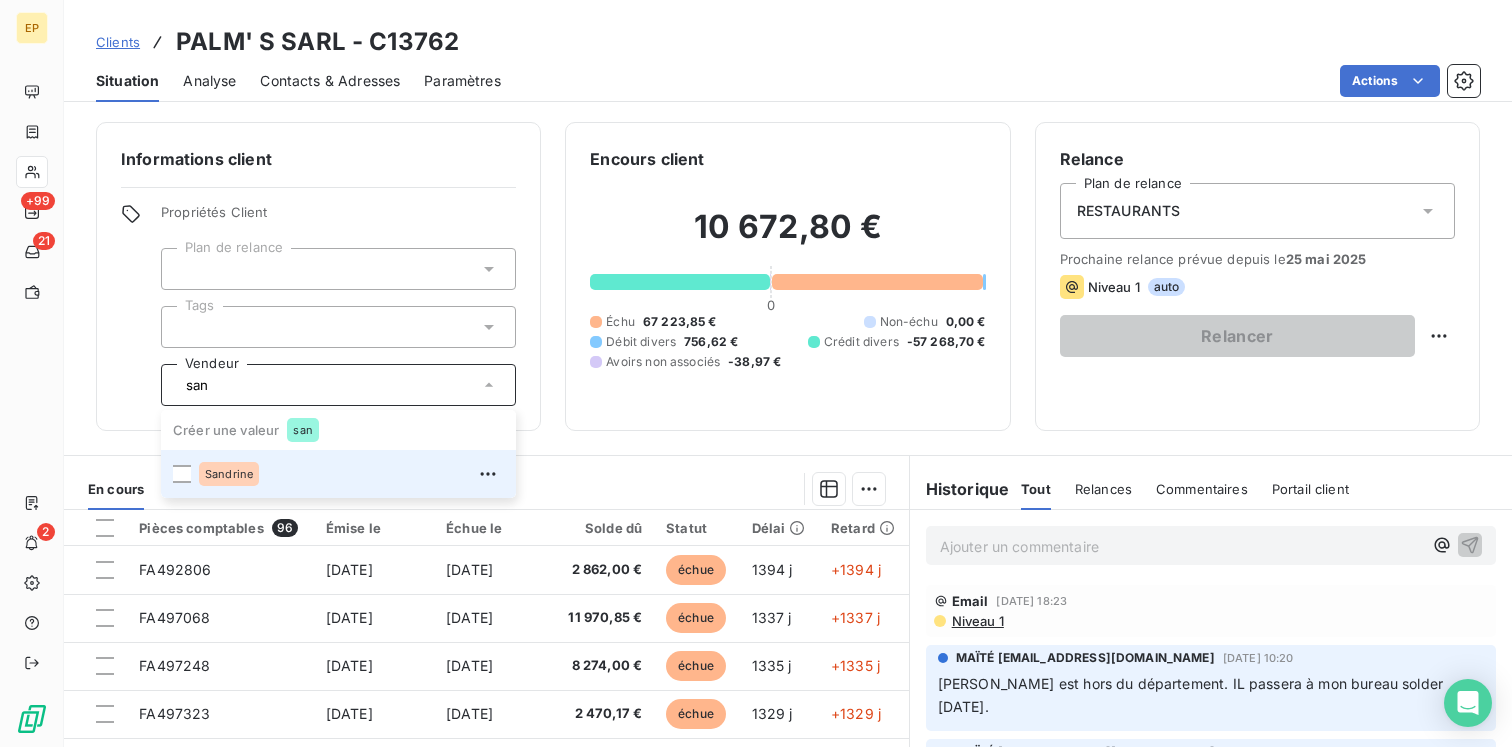 click on "Sandrine" at bounding box center (351, 474) 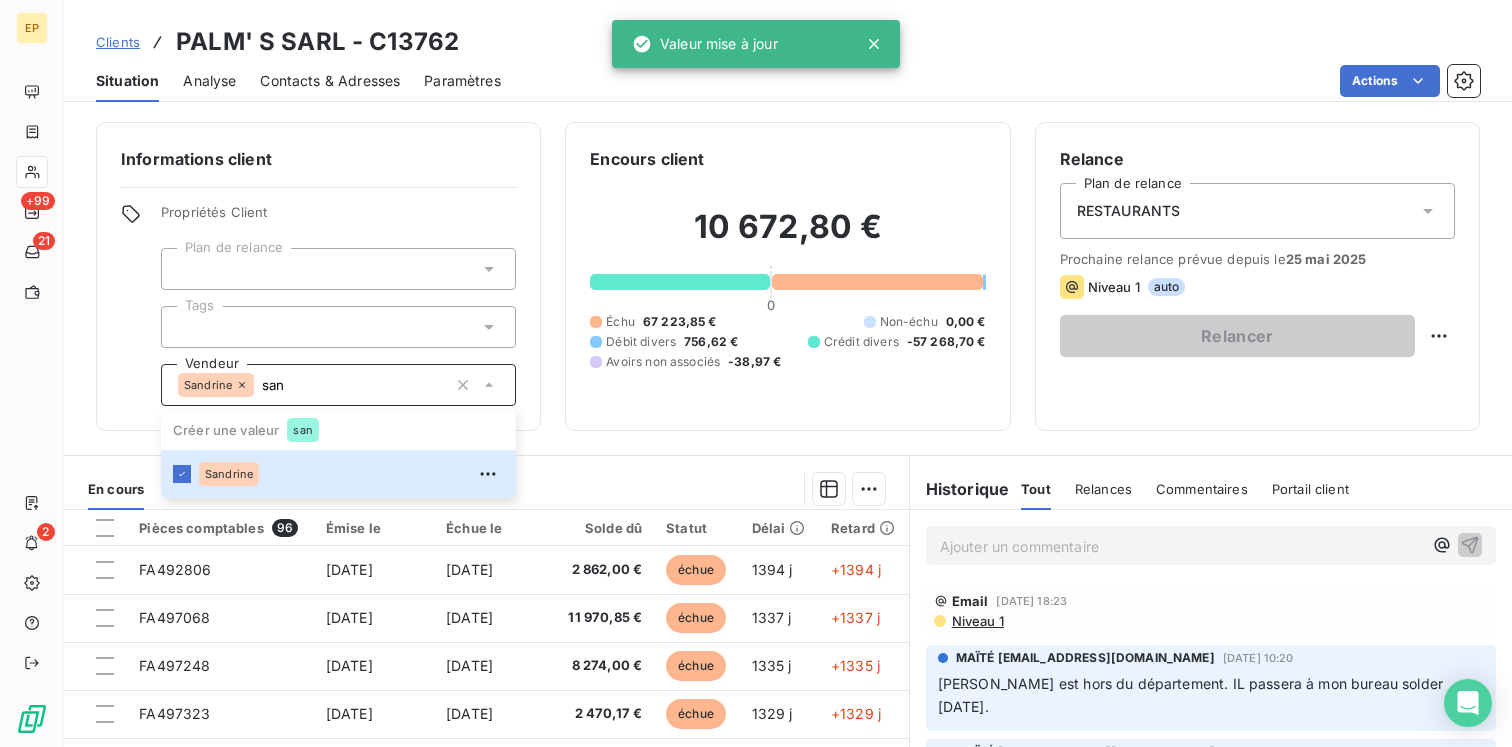 click on "Informations client Propriétés Client Plan de relance Tags Vendeur [PERSON_NAME] san Créer une valeur   san [PERSON_NAME] Encours client   10 672,80 € 0 Échu 67 223,85 € Non-échu 0,00 €   Débit divers 756,62 € Crédit divers -57 268,70 € Avoirs non associés -38,97 € Relance Plan de relance RESTAURANTS Prochaine relance prévue depuis le  [DATE] Niveau 1 auto Relancer En cours Tout Graphe Pièces comptables 96 Émise le Échue le Solde dû Statut Délai   Retard   FA492806 [DATE] [DATE] 2 862,00 € échue 1394 j +1394 j FA497068 [DATE] [DATE] 11 970,85 € échue 1337 j +1337 j FA497248 [DATE] [DATE] 8 274,00 € échue 1335 j +1335 j FA497323 [DATE] [DATE] 2 470,17 € échue 1329 j +1329 j FA497309 [DATE] [DATE] 2 232,00 € échue 1329 j +1329 j FA497333 [DATE] [DATE] 37,67 € échue 1328 j +1328 j FA497396 [DATE] [DATE] 73,46 € échue 1327 j +1327 j FA497551 [DATE] [DATE]" at bounding box center (788, 428) 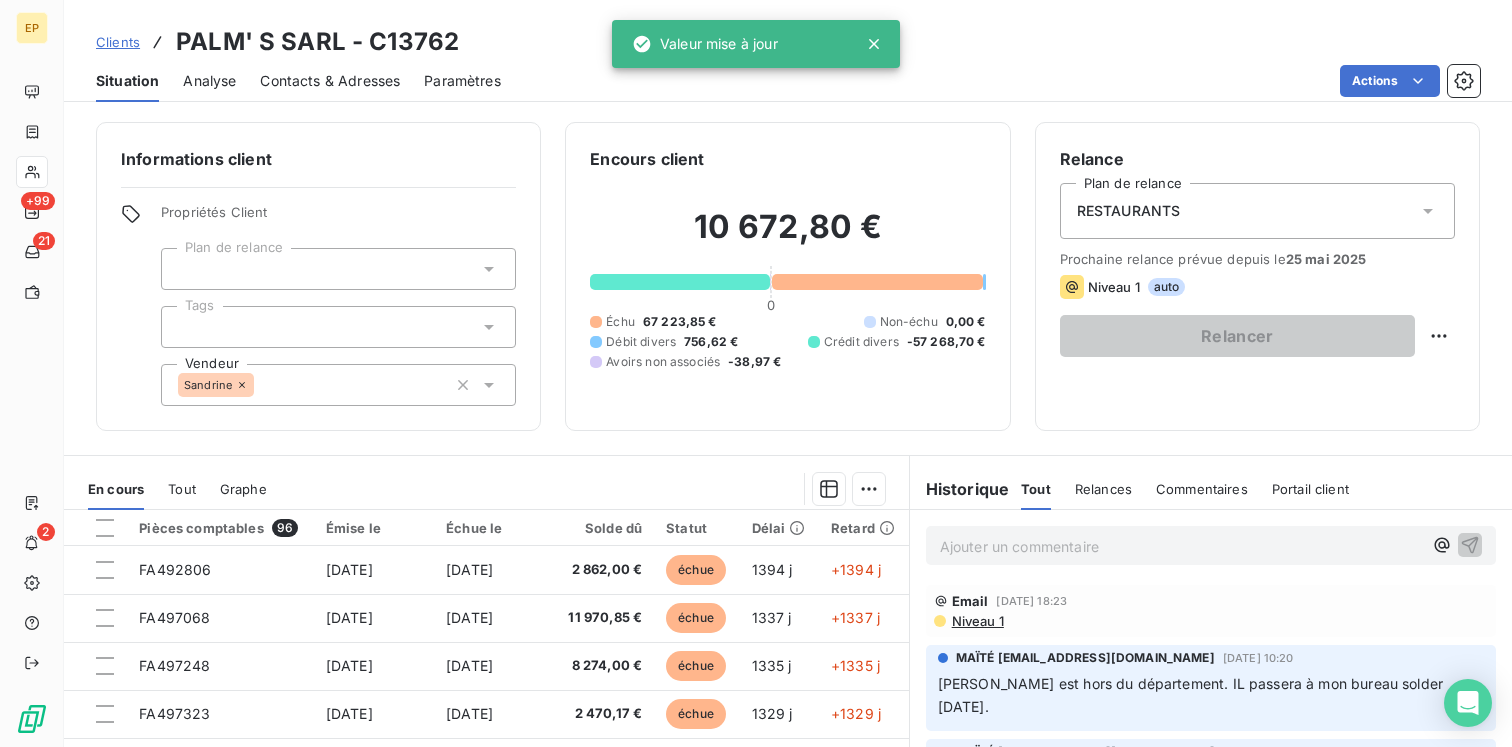scroll, scrollTop: 208, scrollLeft: 0, axis: vertical 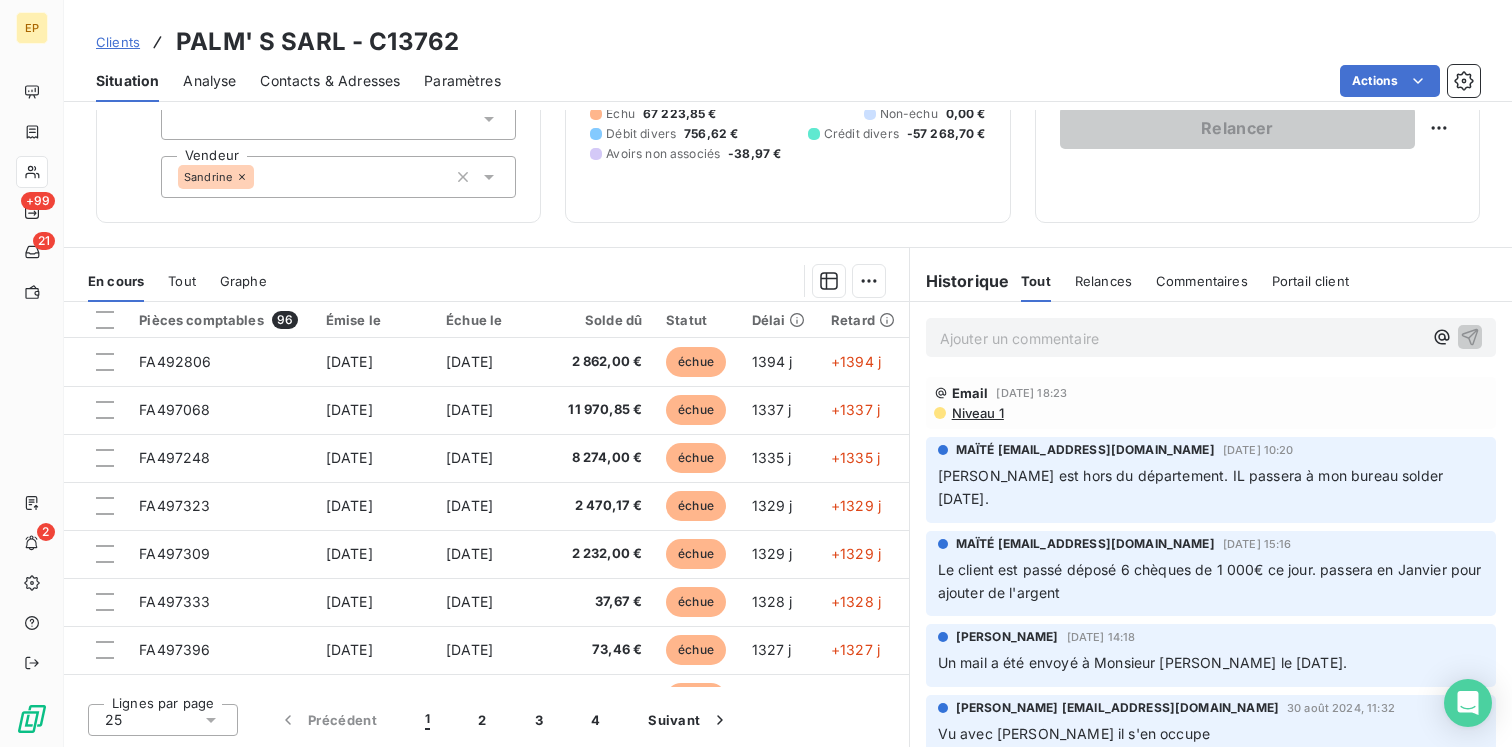 click on "25" at bounding box center [163, 720] 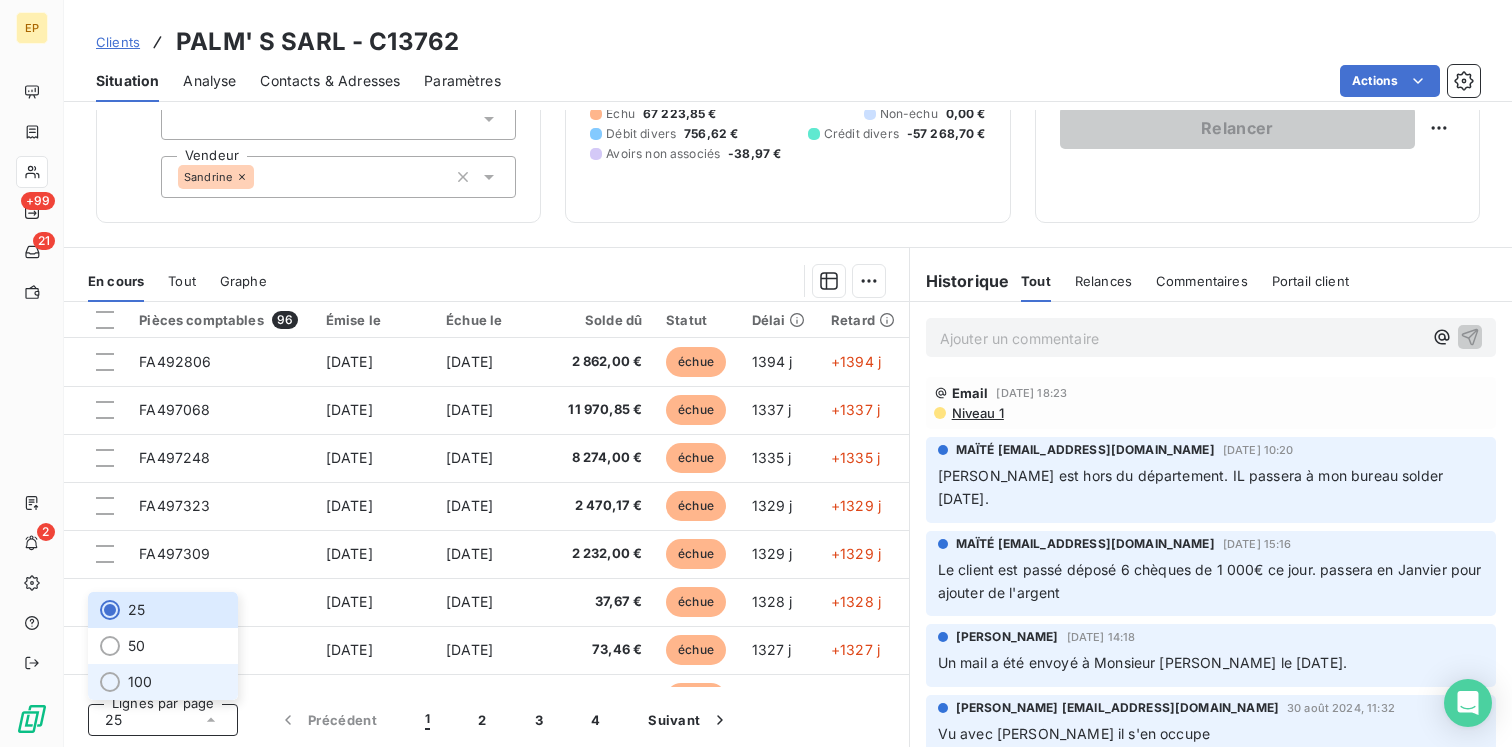 click on "100" at bounding box center (163, 682) 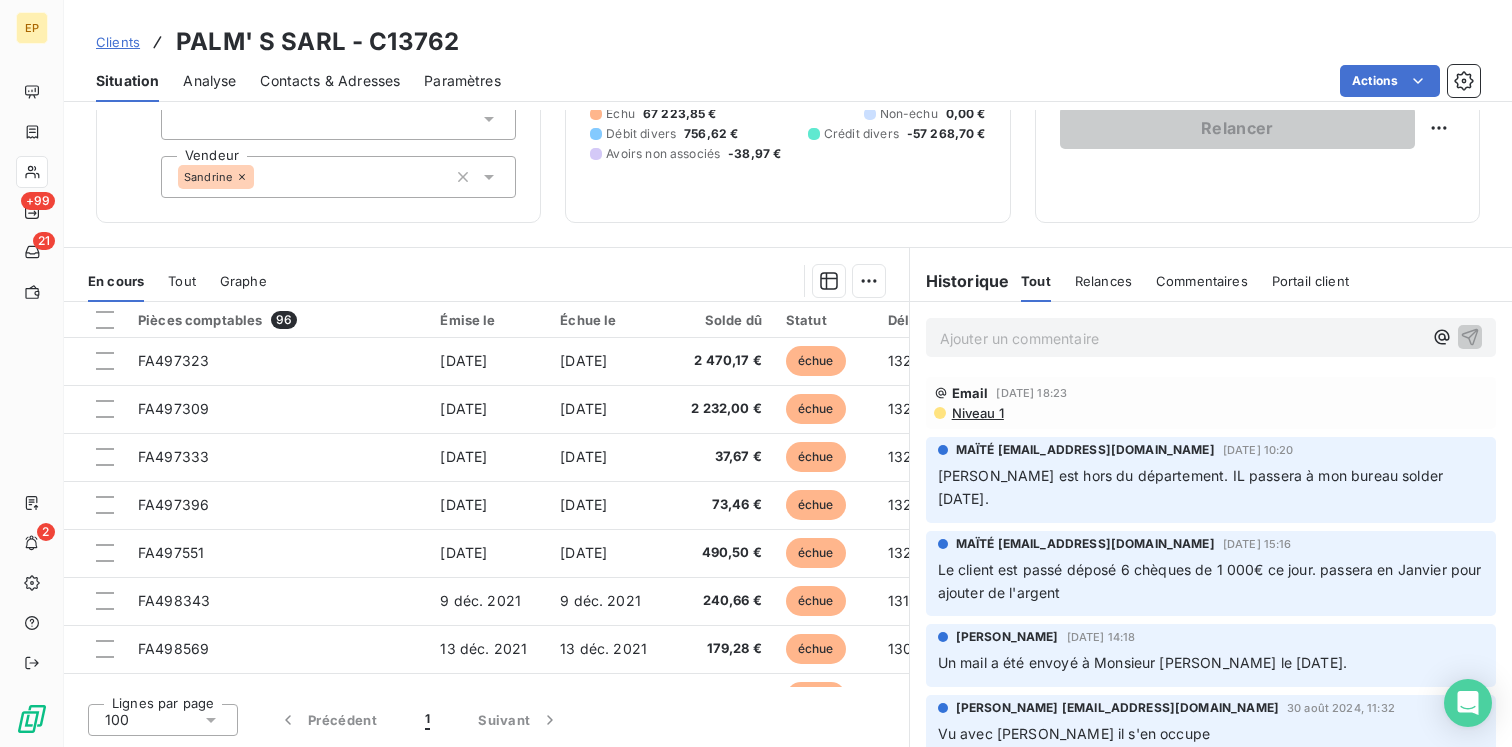 scroll, scrollTop: 0, scrollLeft: 0, axis: both 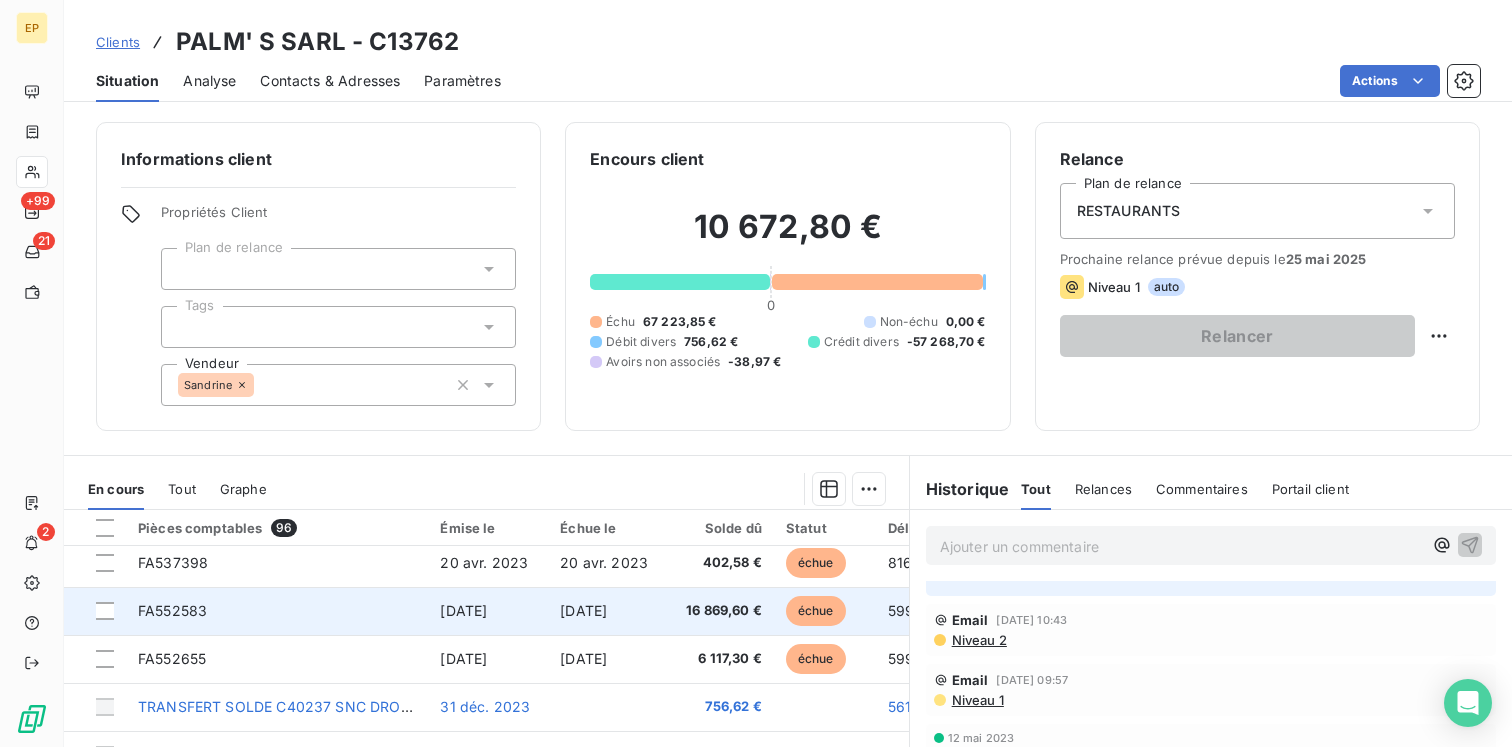 click on "[DATE]" at bounding box center [608, 611] 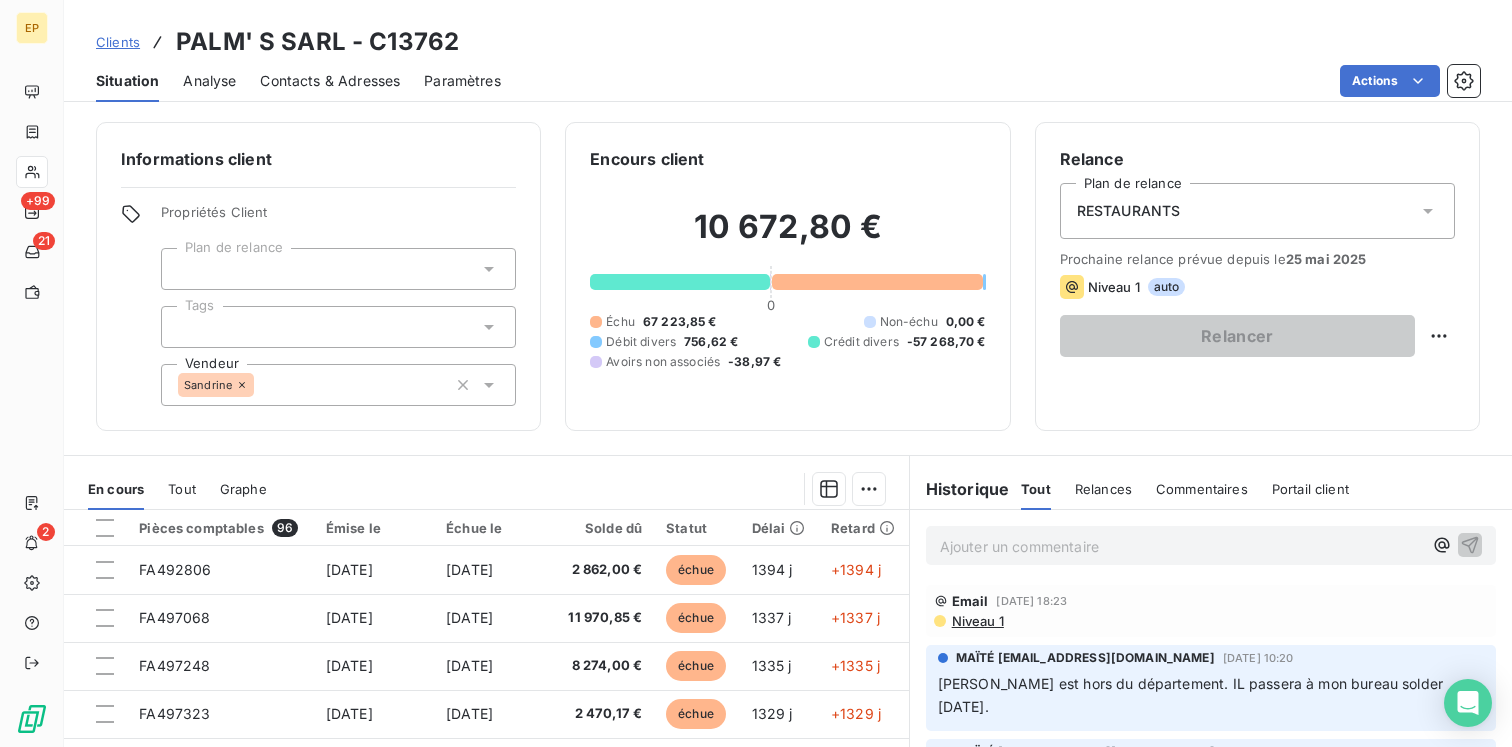 click on "Sandrine" at bounding box center (338, 385) 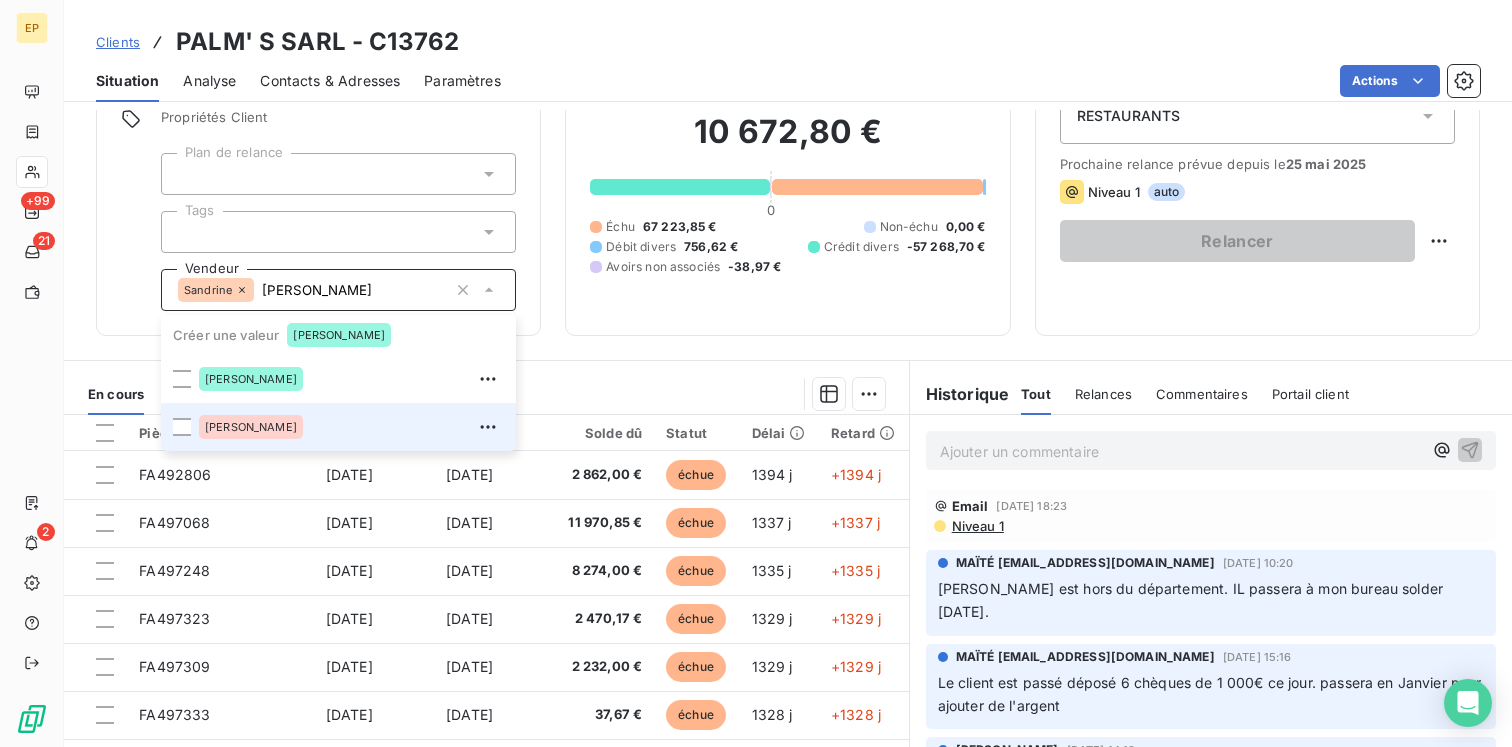 click on "[PERSON_NAME]" at bounding box center [351, 427] 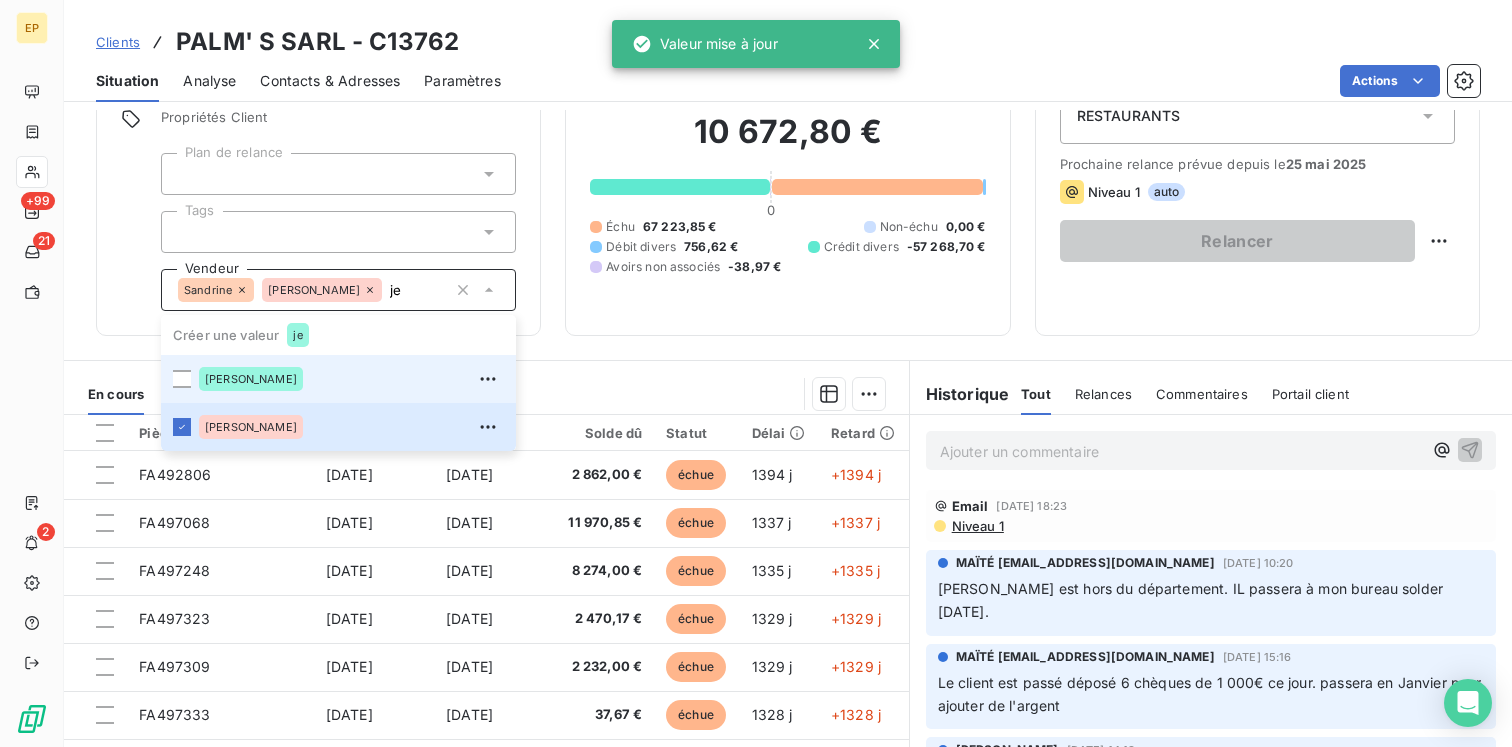 type on "j" 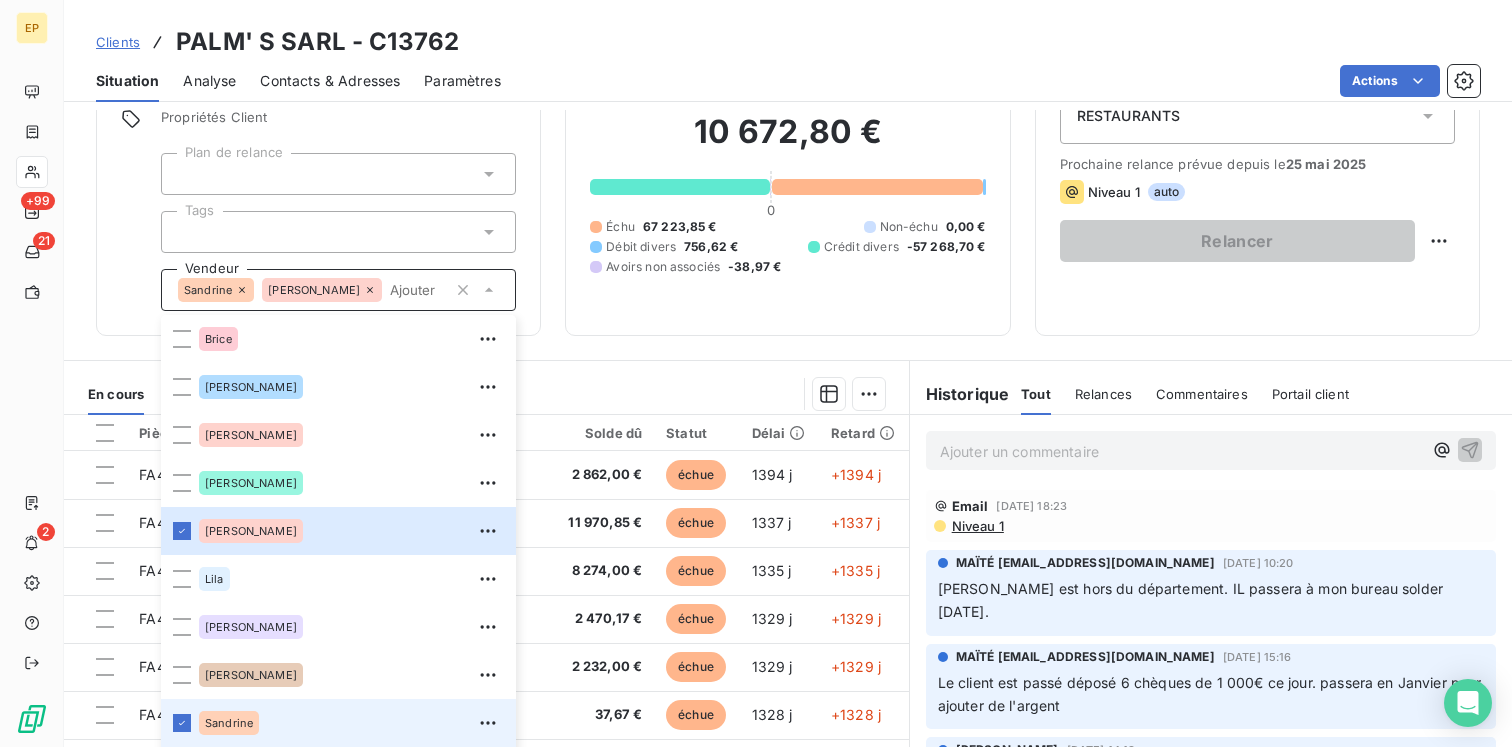 type 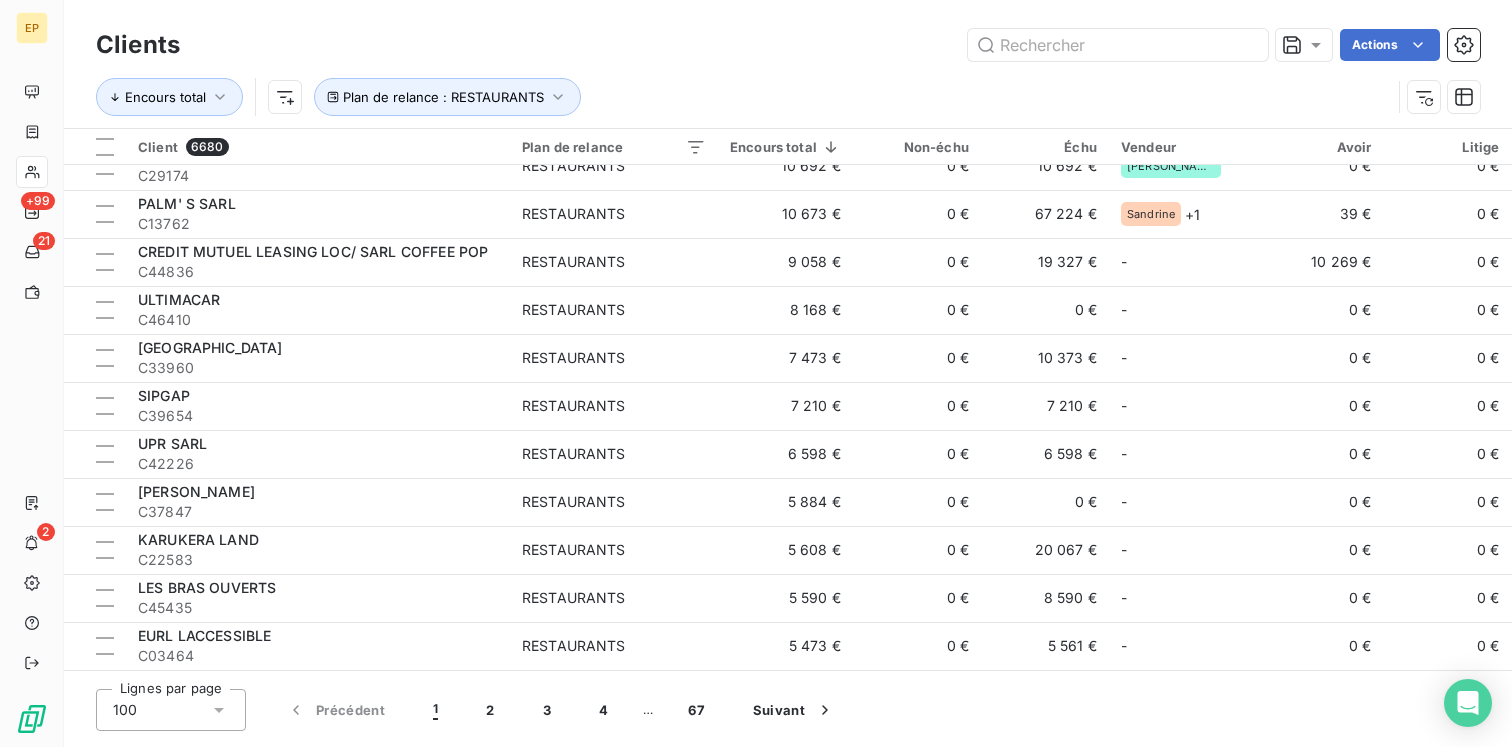 scroll, scrollTop: 775, scrollLeft: 0, axis: vertical 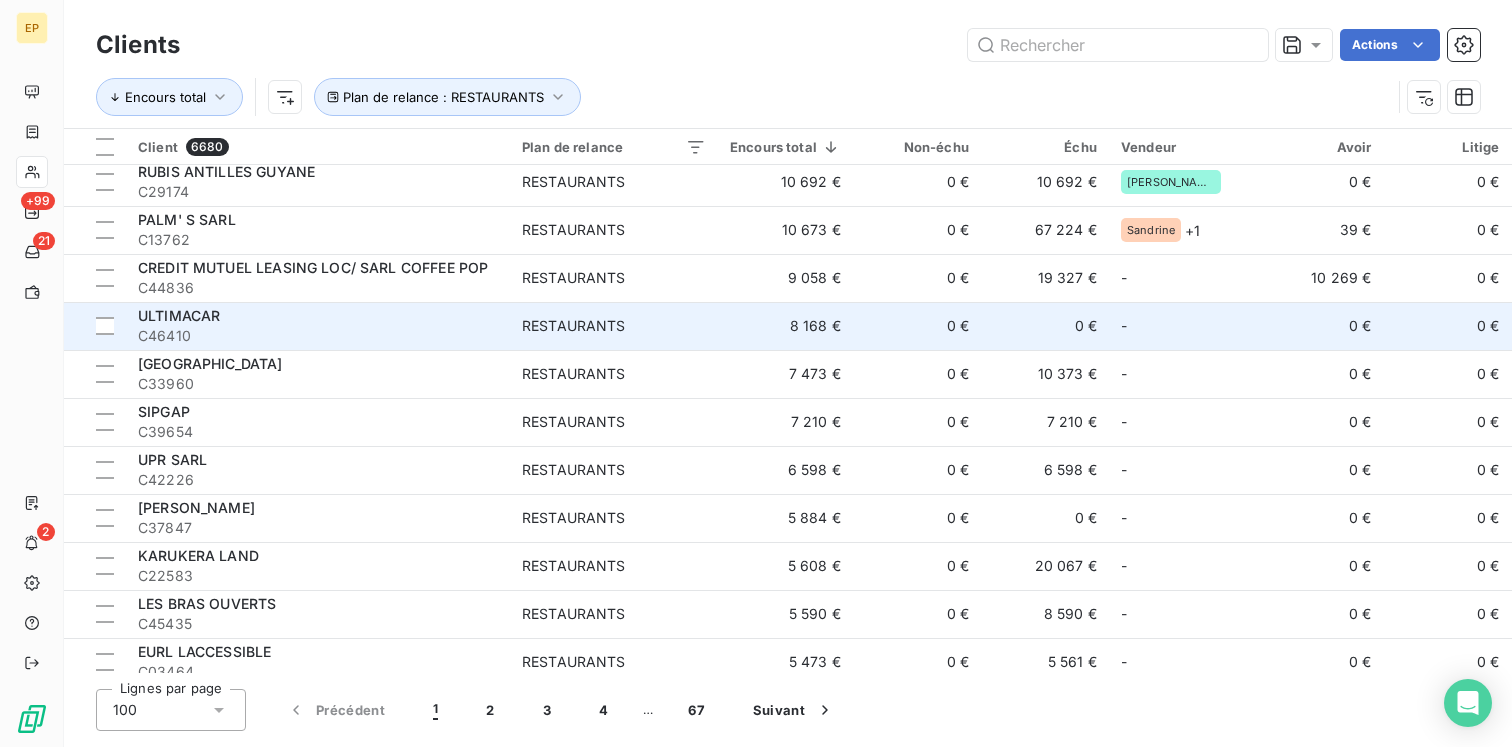 click on "C46410" at bounding box center (318, 336) 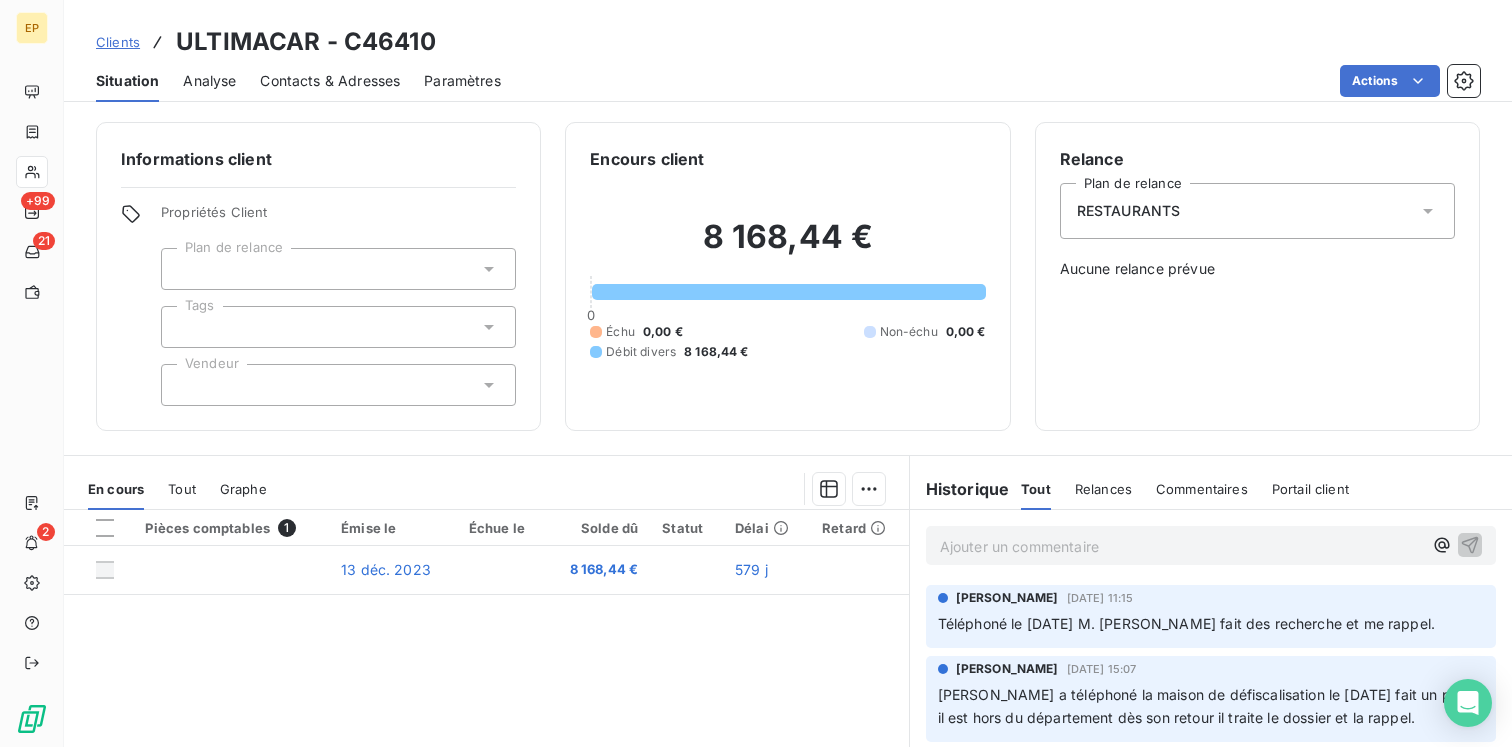 click on "RESTAURANTS" at bounding box center [1257, 211] 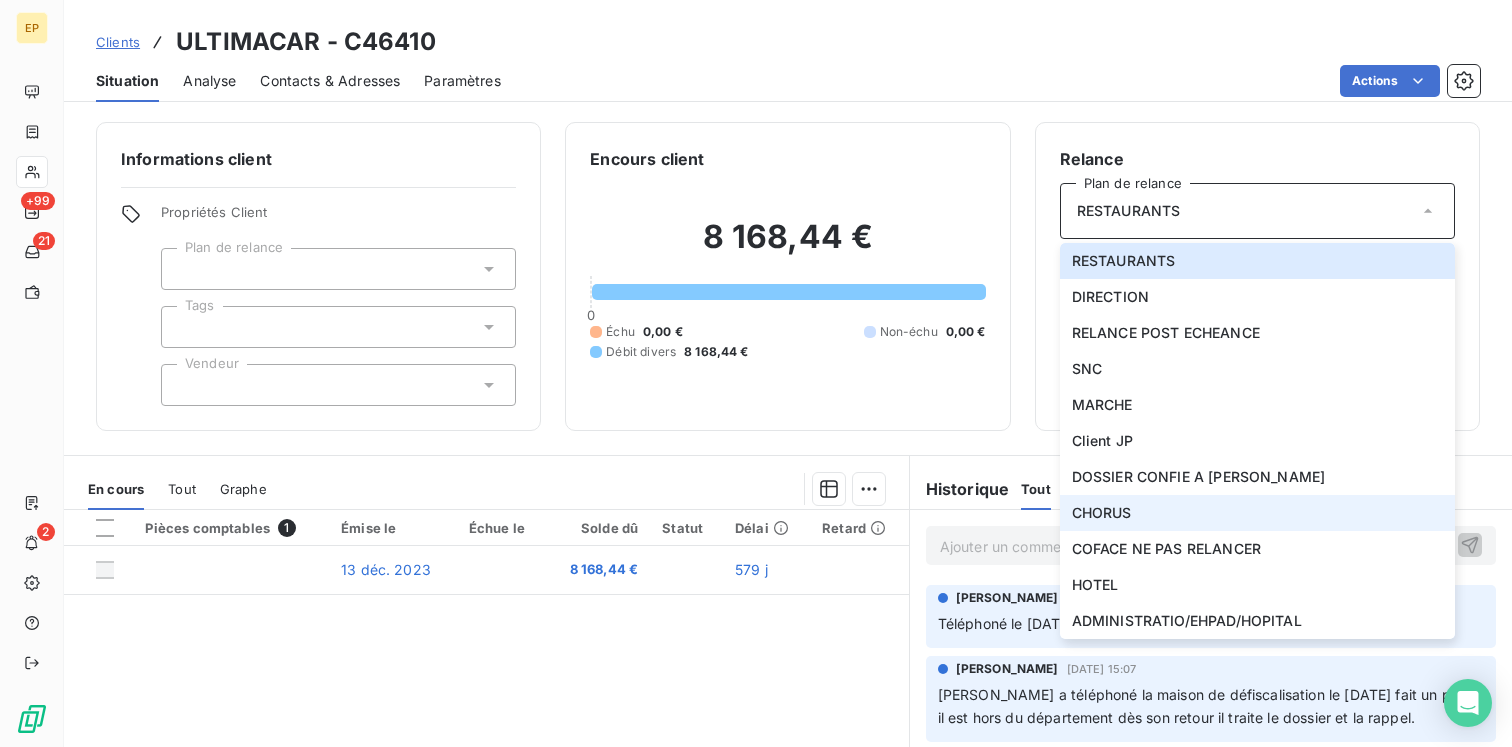 click on "CHORUS" at bounding box center [1102, 513] 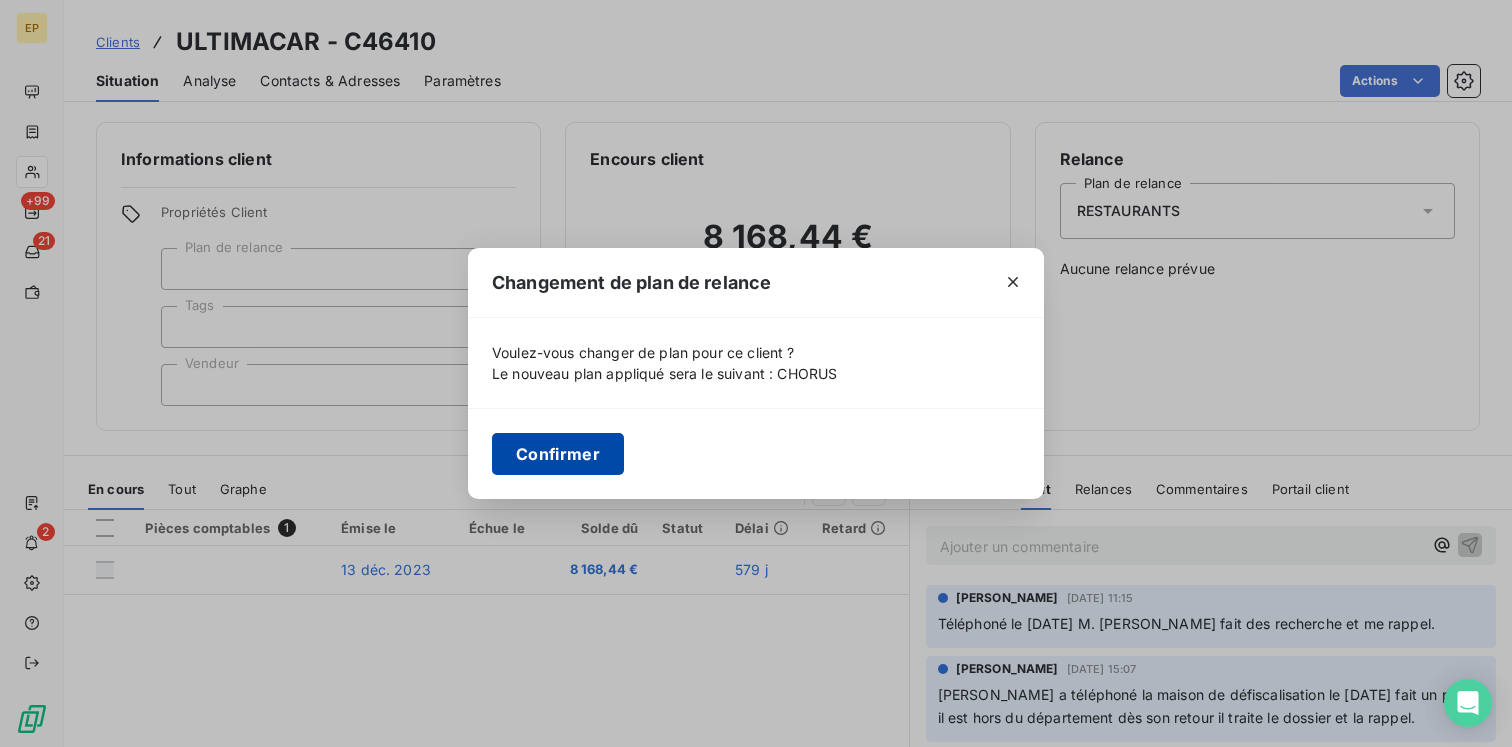 click on "Confirmer" at bounding box center [558, 454] 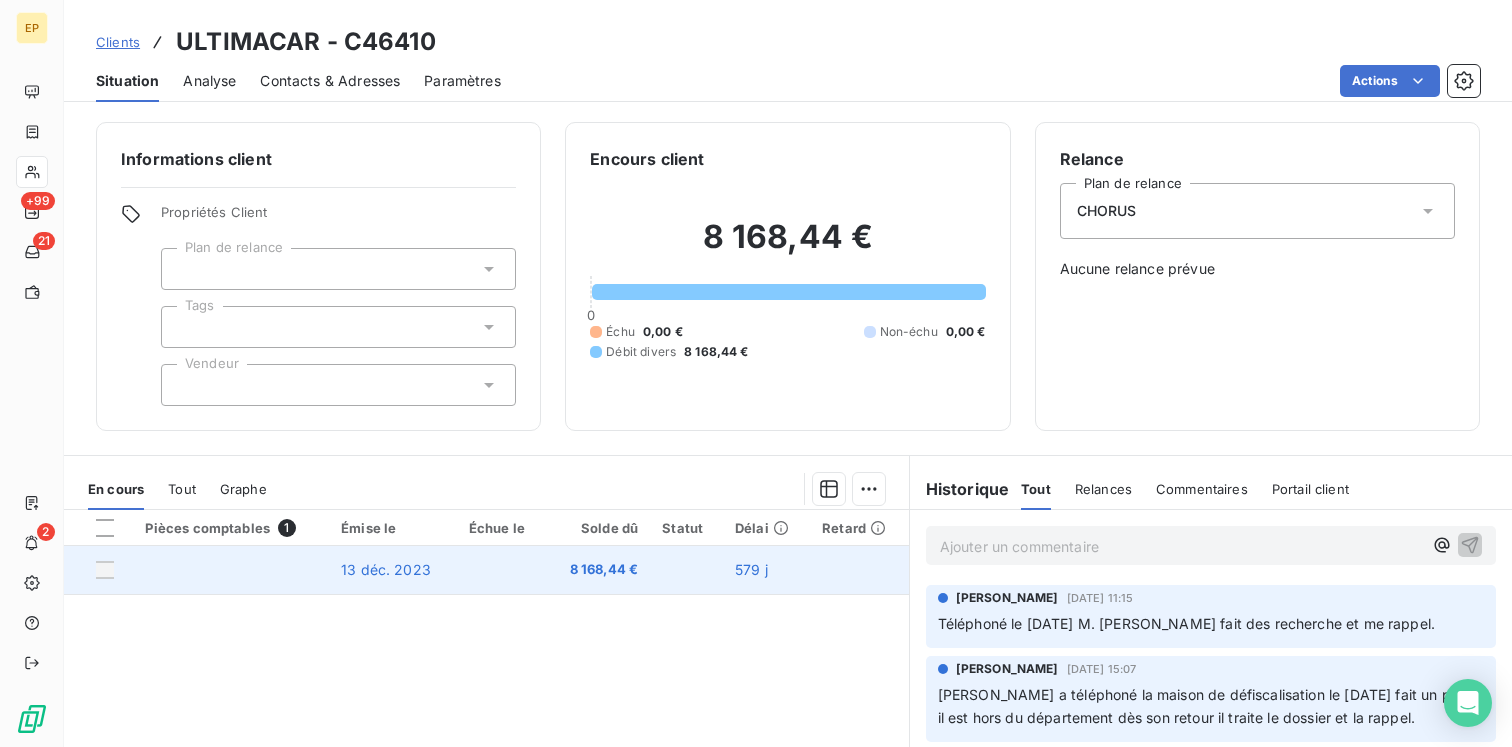 click on "13 déc. 2023" at bounding box center (386, 569) 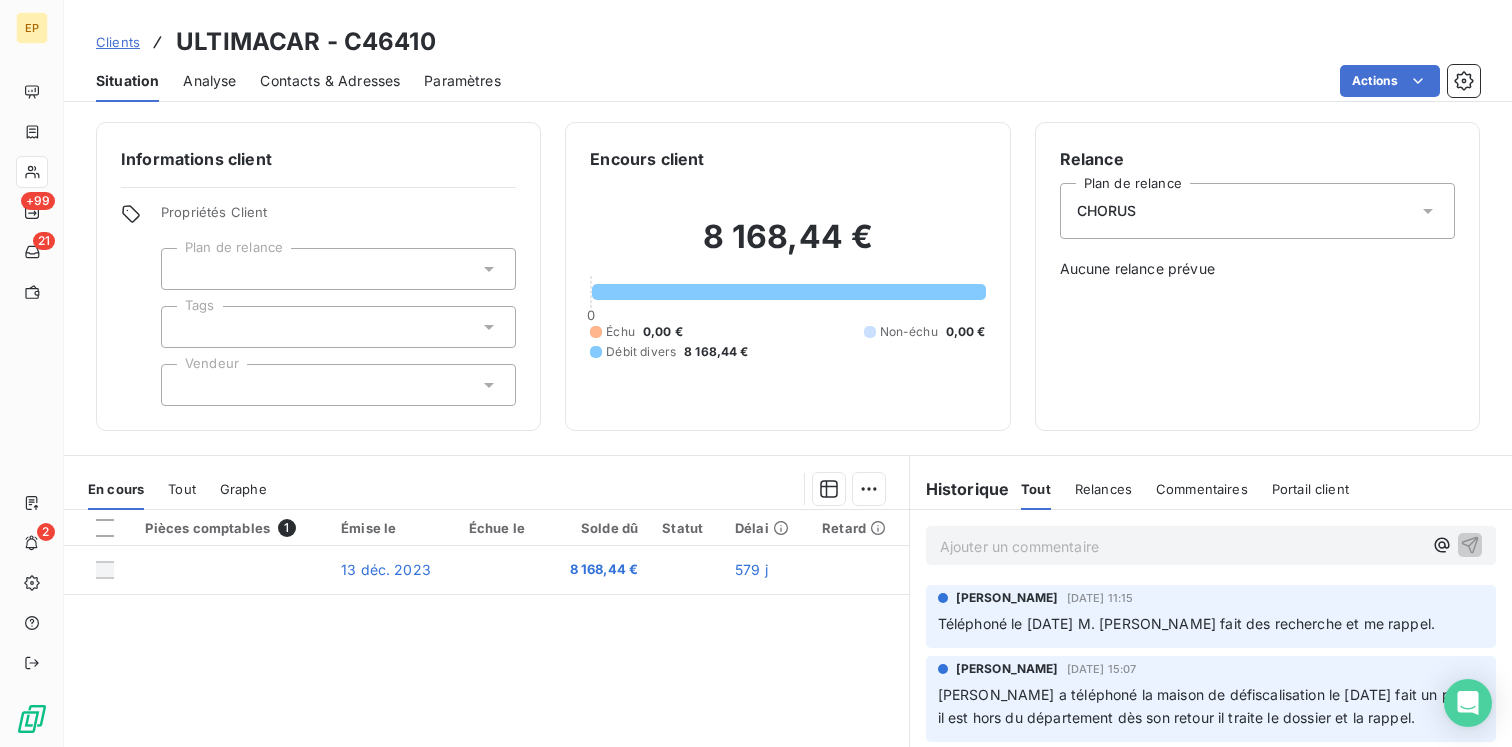 click on "CHORUS" at bounding box center [1257, 211] 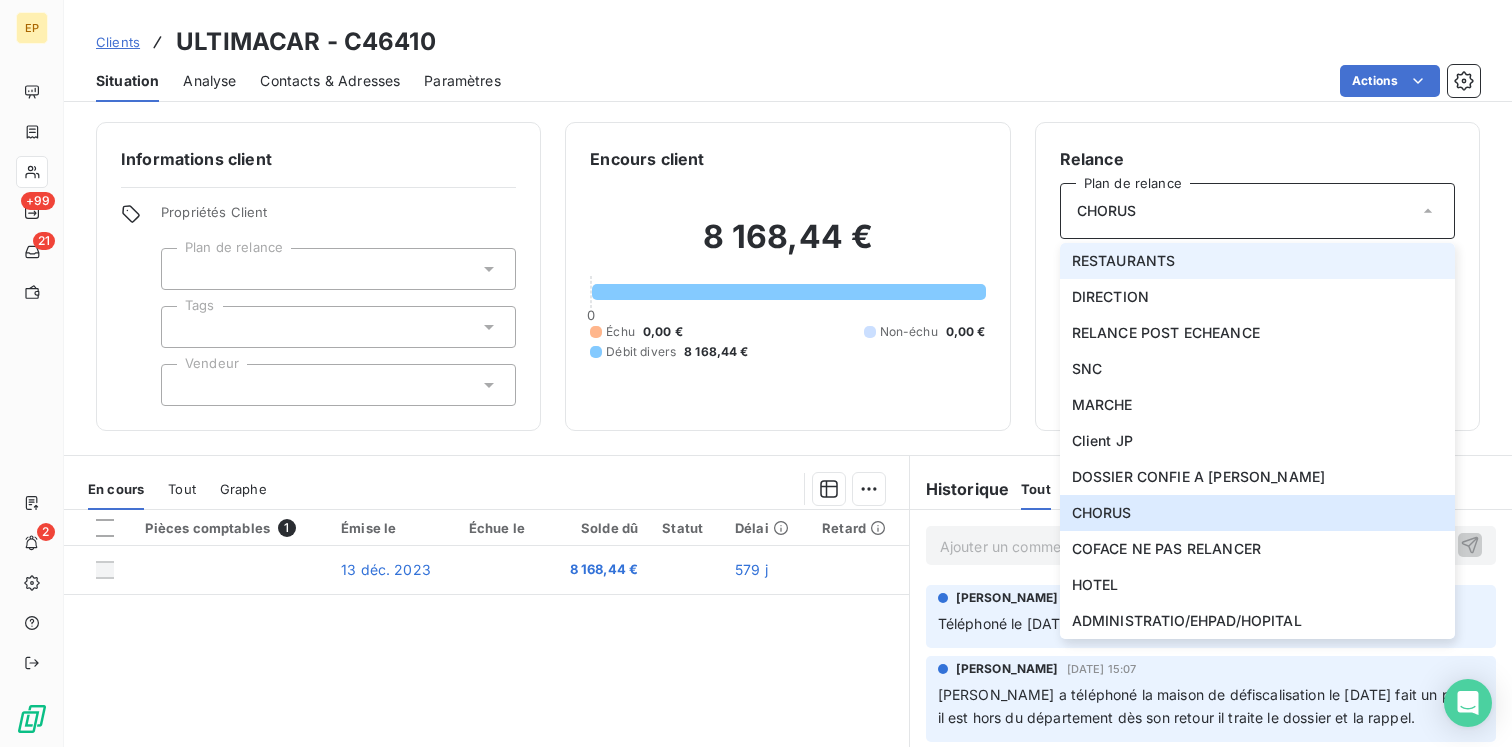 click on "RESTAURANTS" at bounding box center [1124, 261] 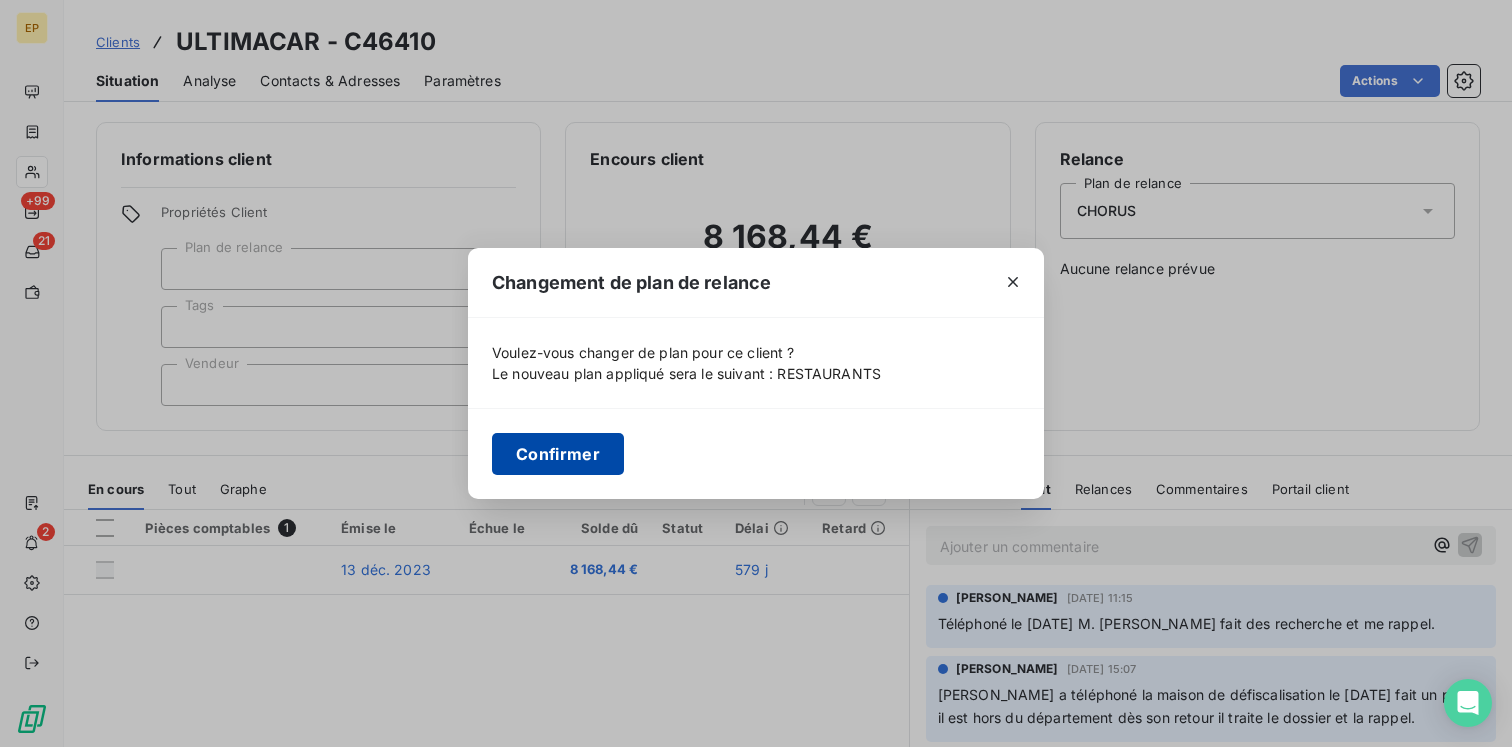 click on "Confirmer" at bounding box center (558, 454) 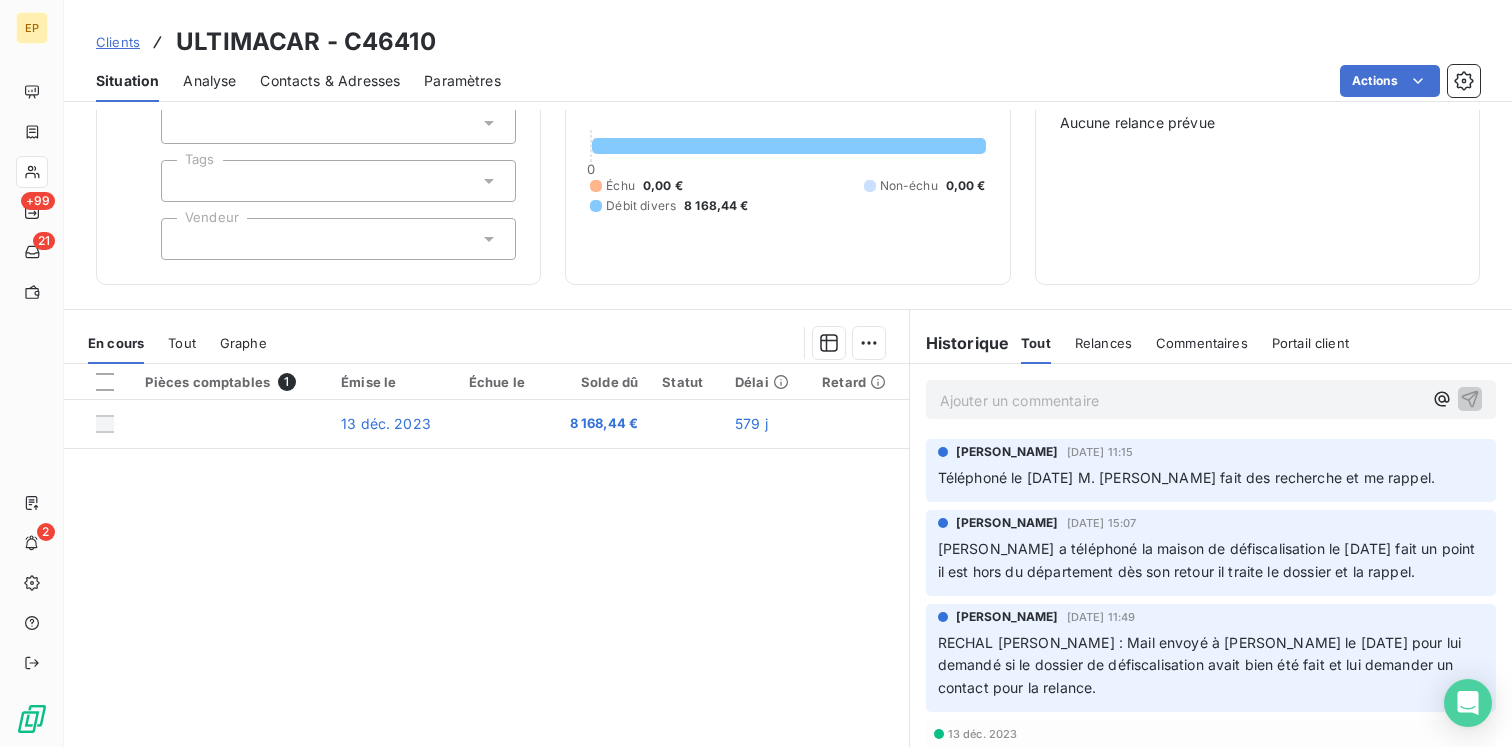 scroll, scrollTop: 162, scrollLeft: 0, axis: vertical 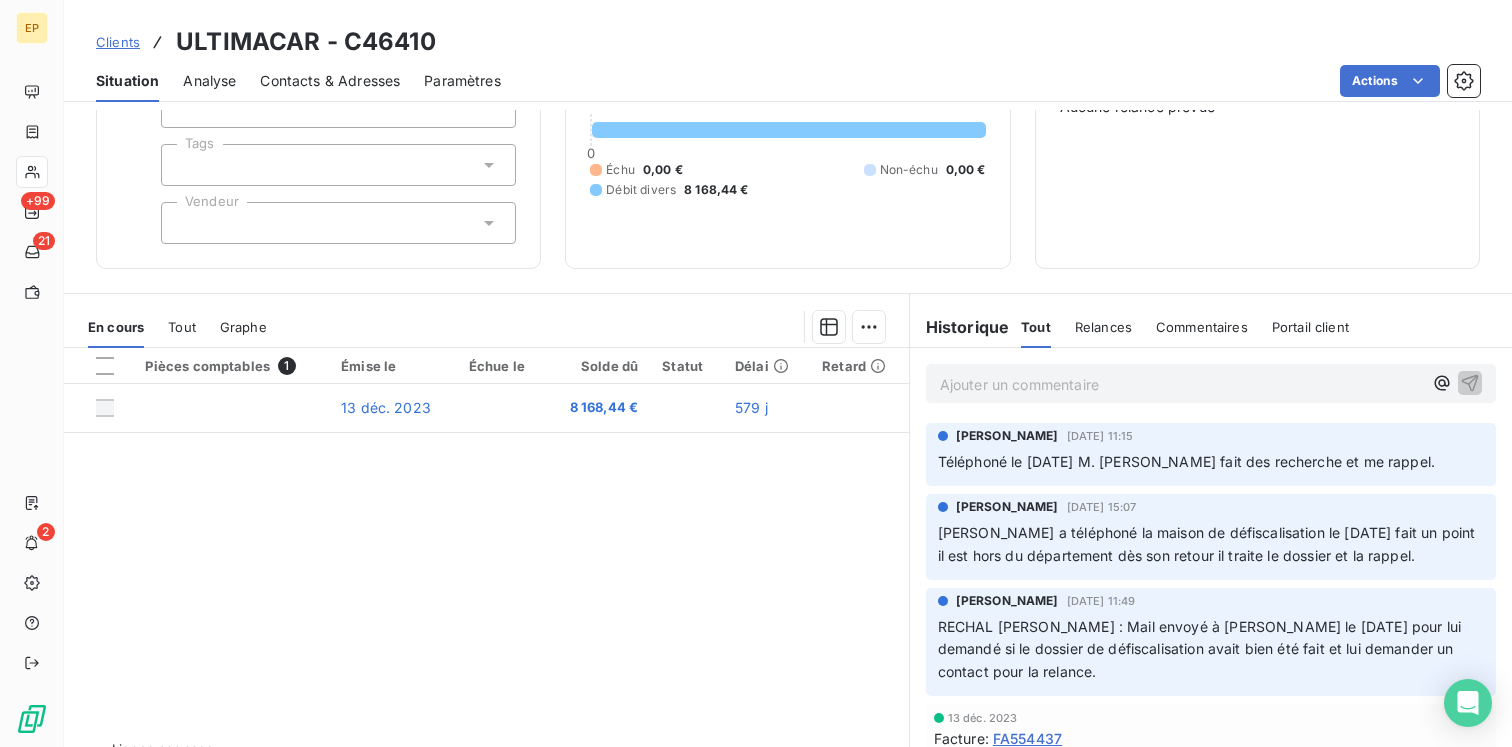 click at bounding box center [338, 223] 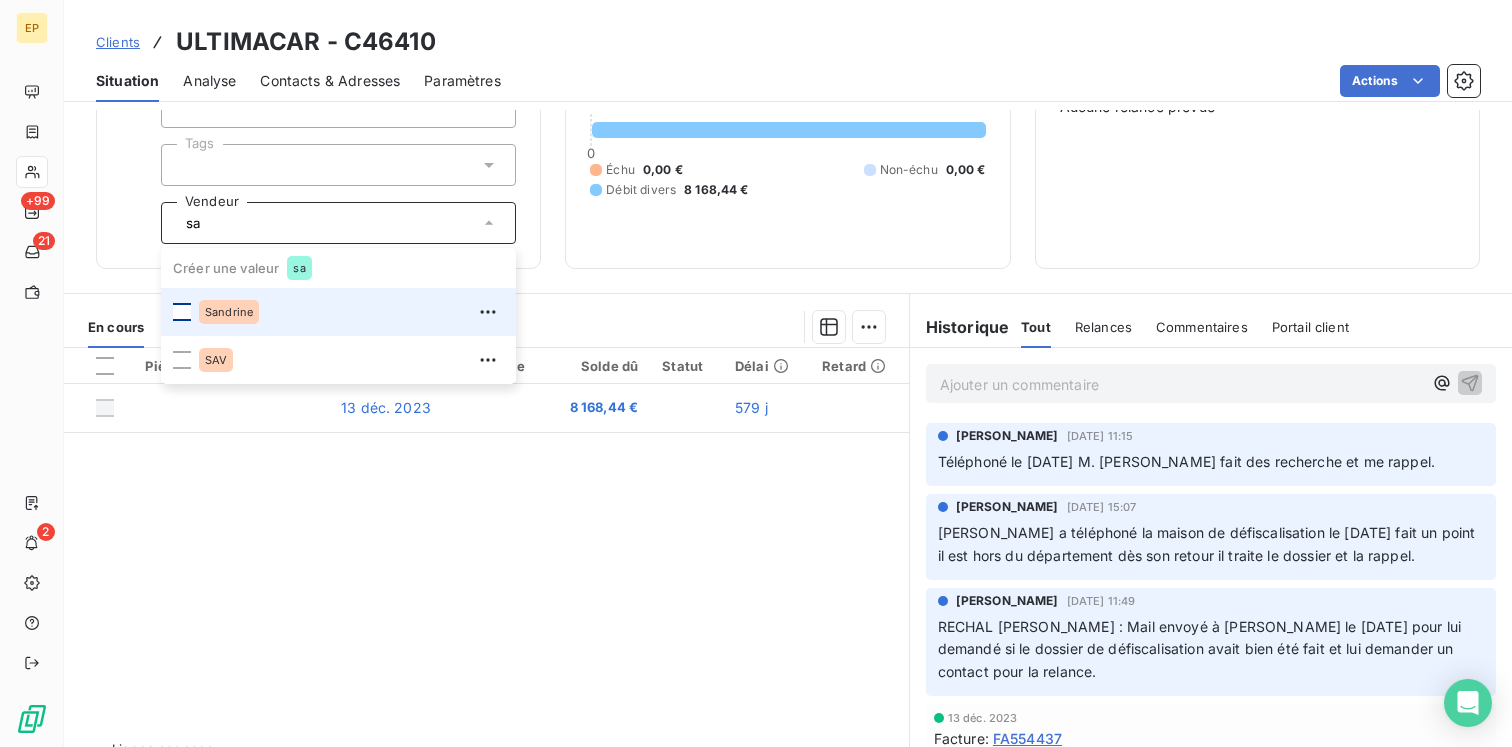 click at bounding box center [182, 312] 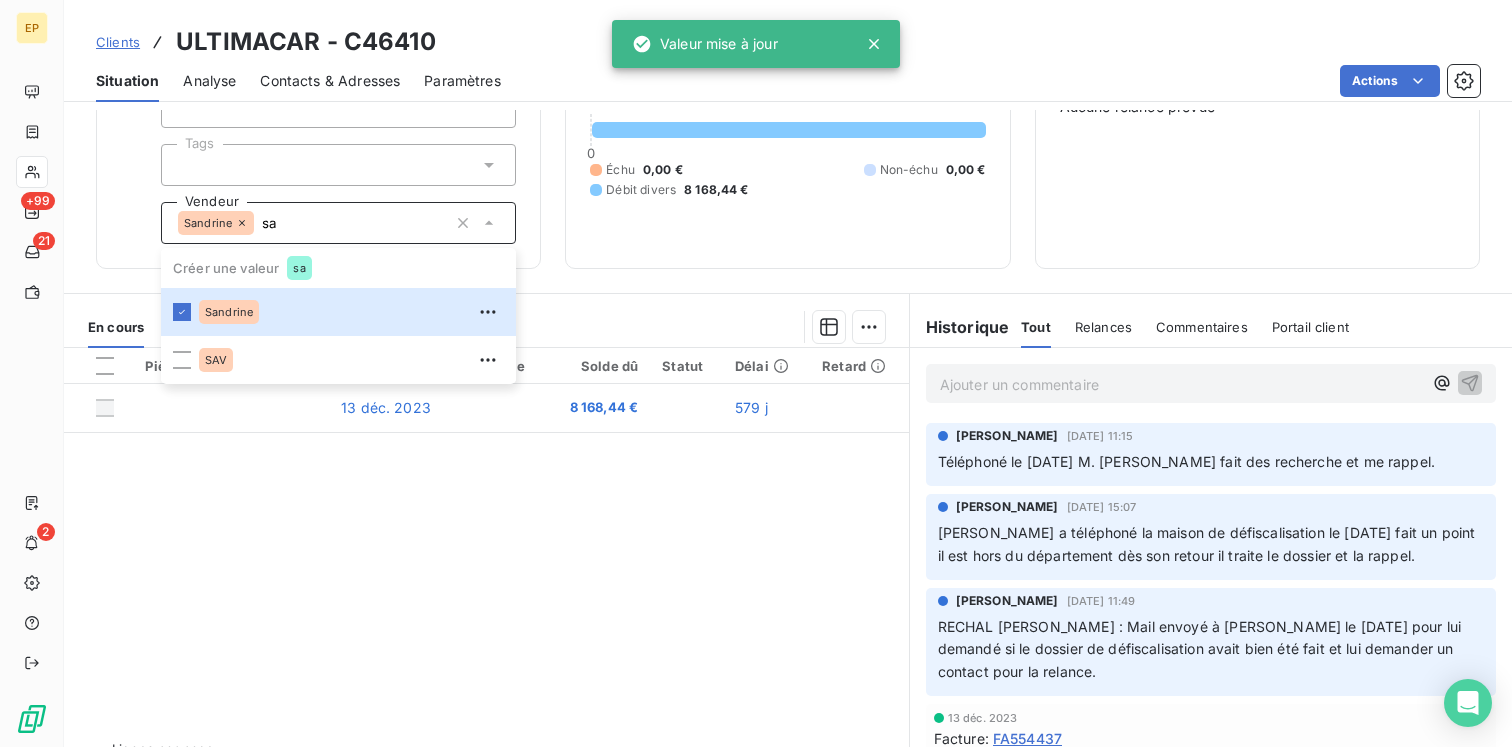 click on "Pièces comptables 1 Émise le Échue le Solde dû Statut Délai   Retard   [DATE] 8 168,44 € 579 j" at bounding box center (486, 540) 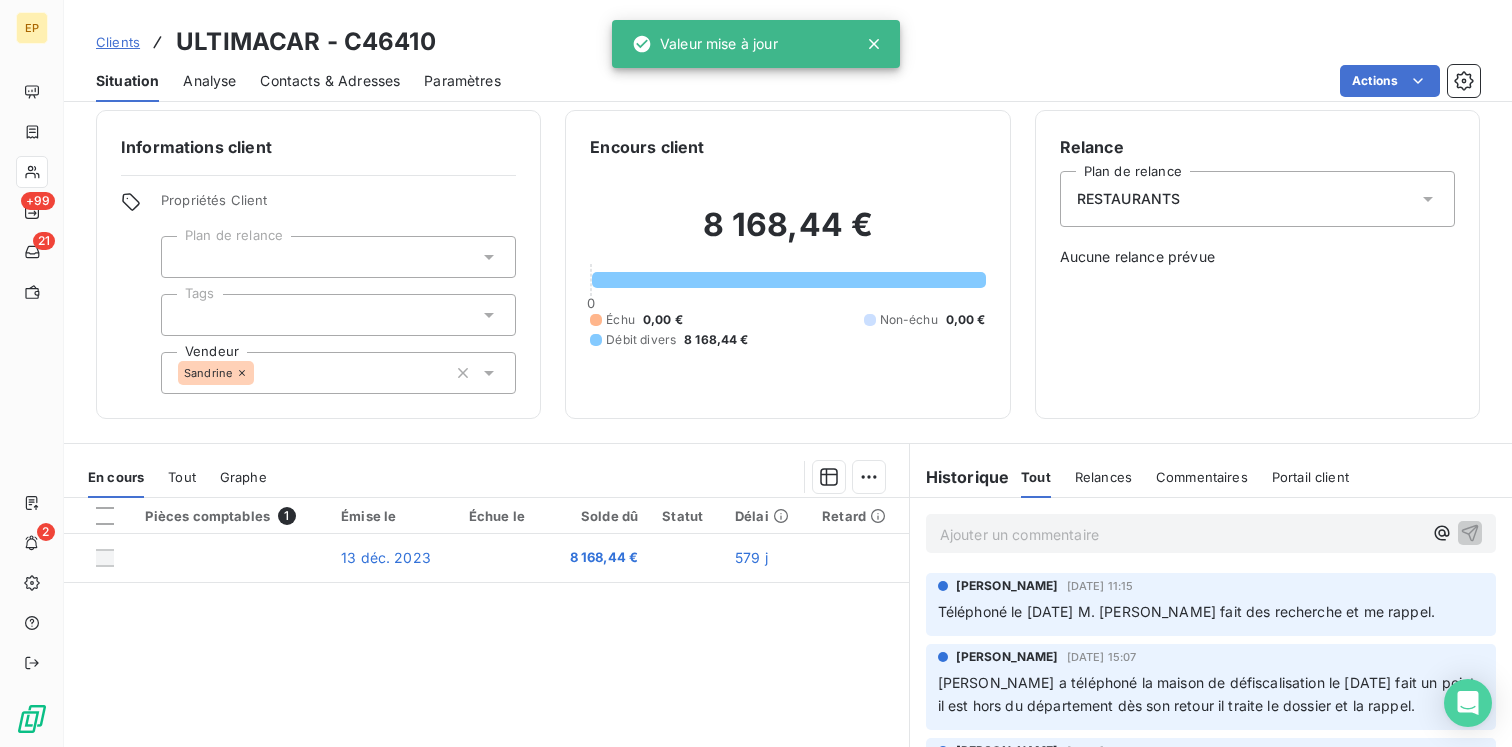 scroll, scrollTop: 0, scrollLeft: 0, axis: both 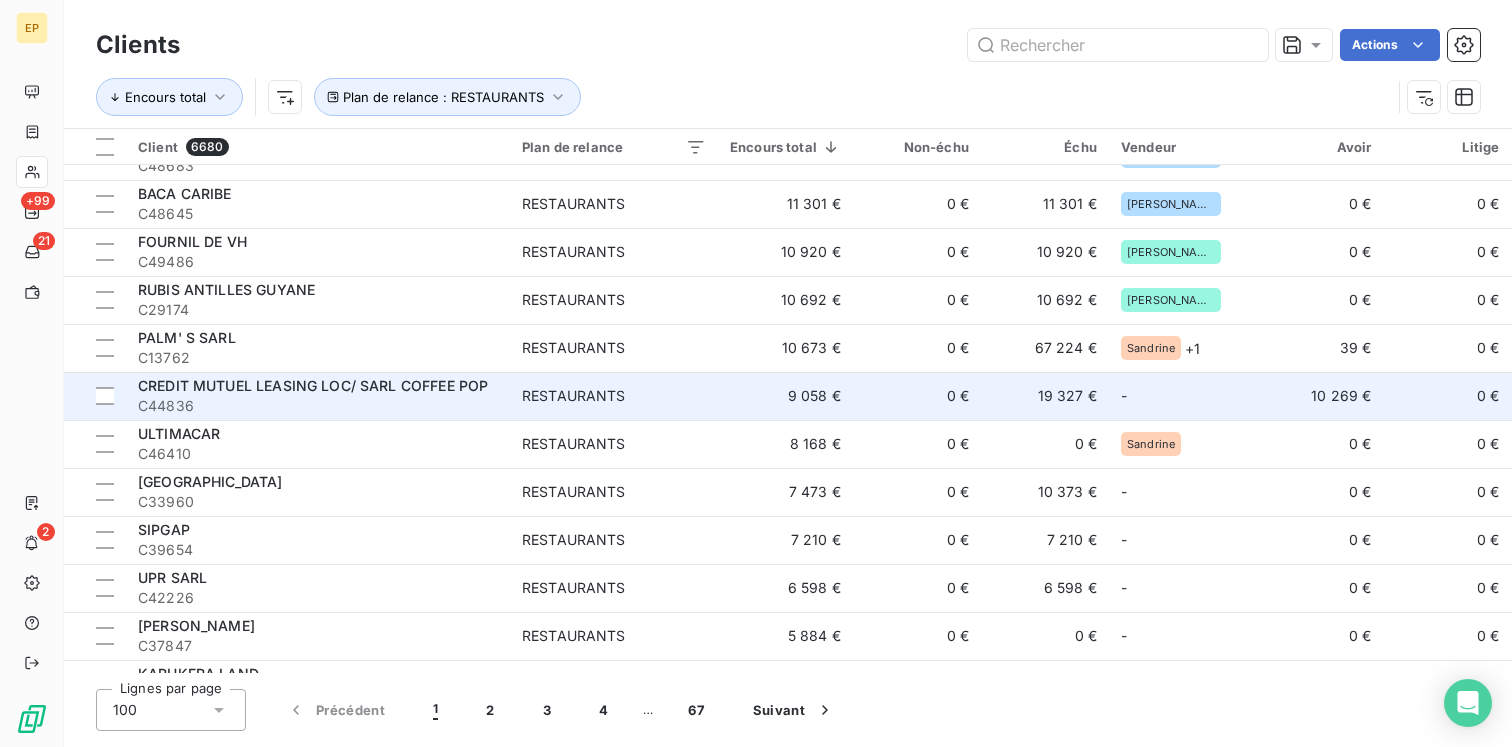 click on "C44836" at bounding box center [318, 406] 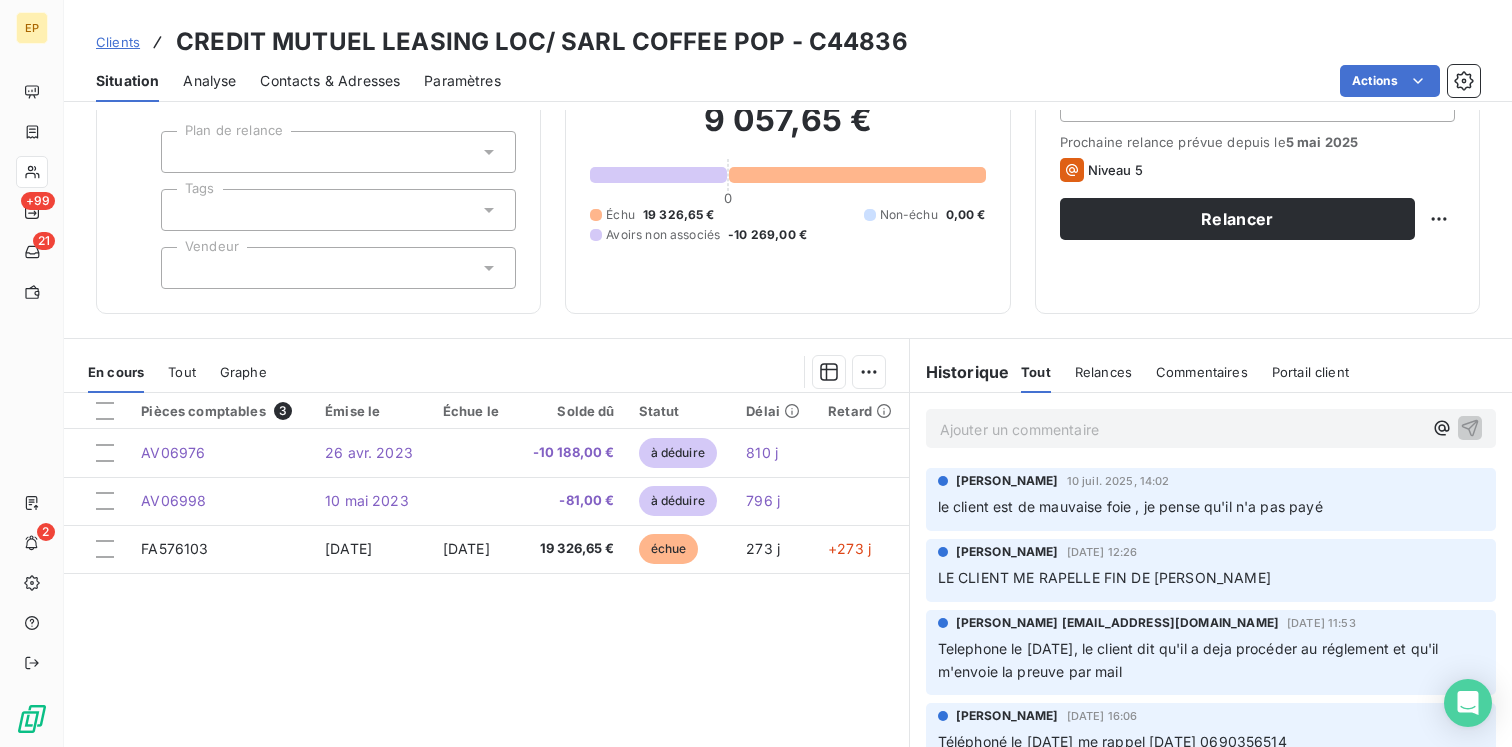 scroll, scrollTop: 125, scrollLeft: 0, axis: vertical 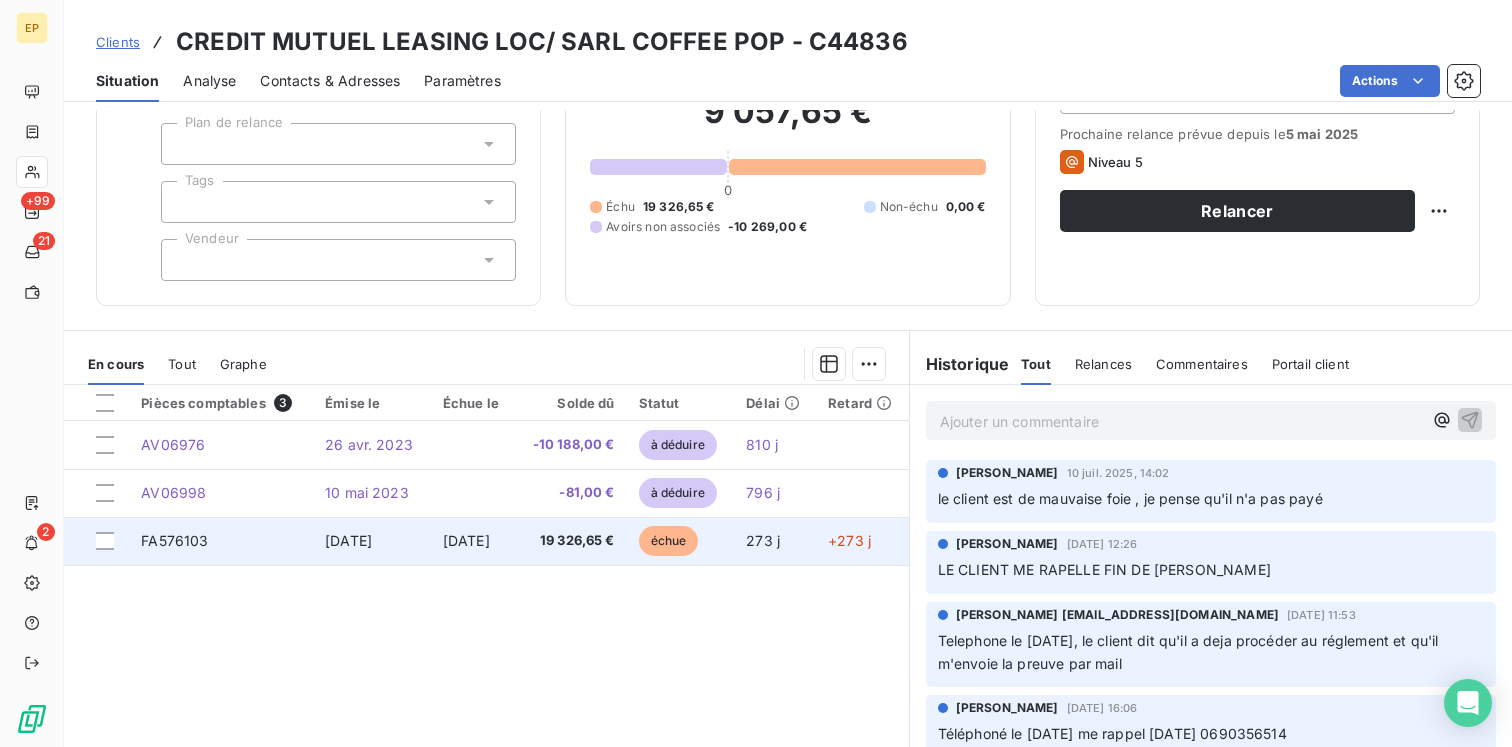 click on "[DATE]" at bounding box center [473, 541] 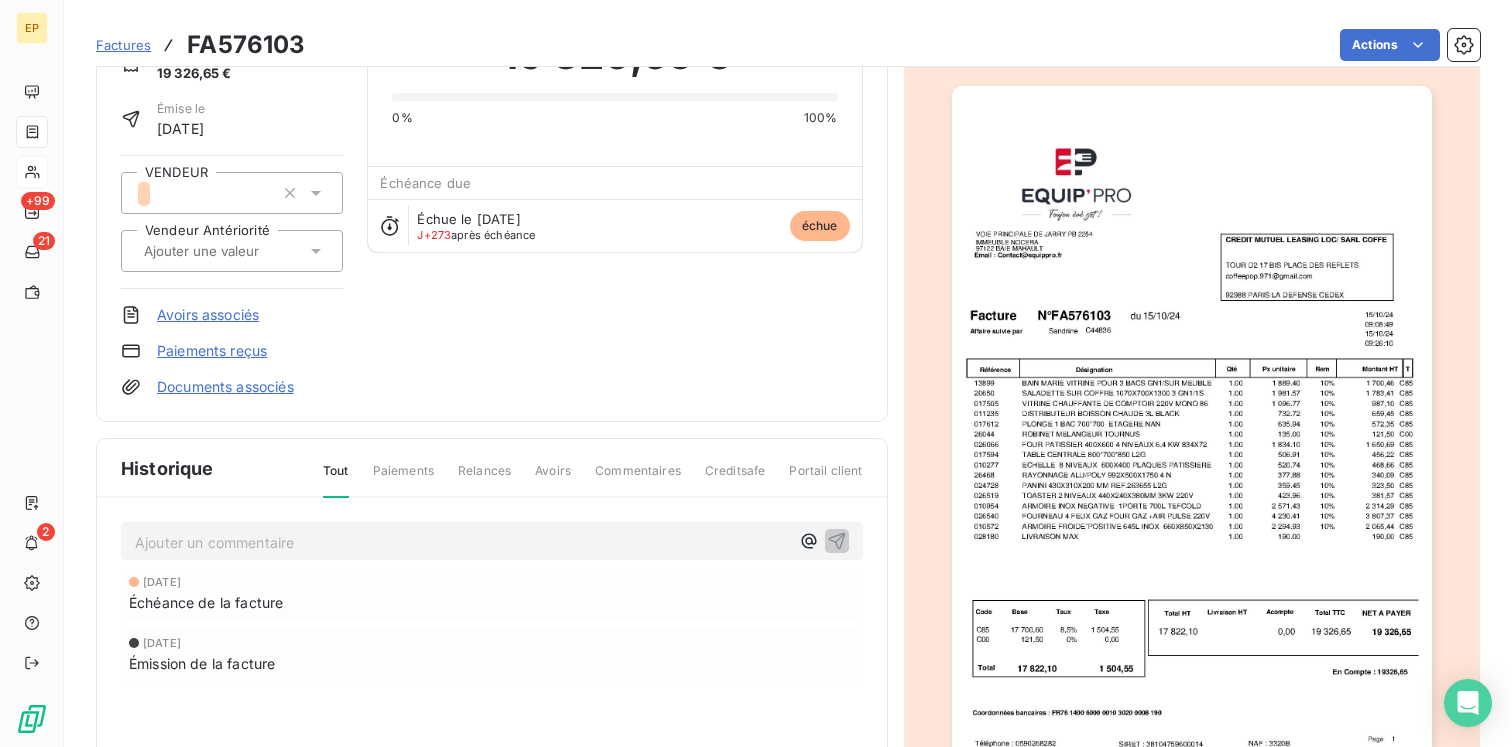 scroll, scrollTop: 115, scrollLeft: 0, axis: vertical 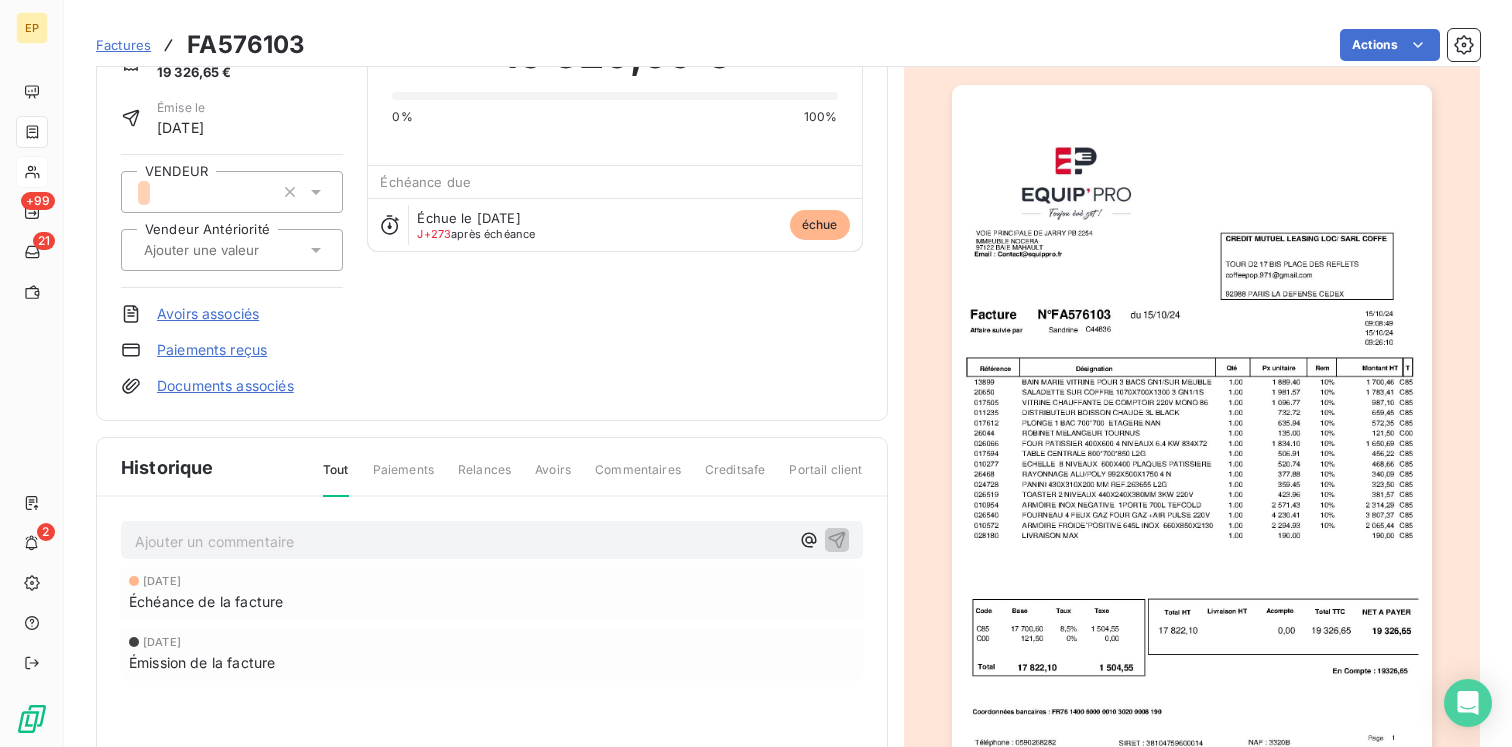 click 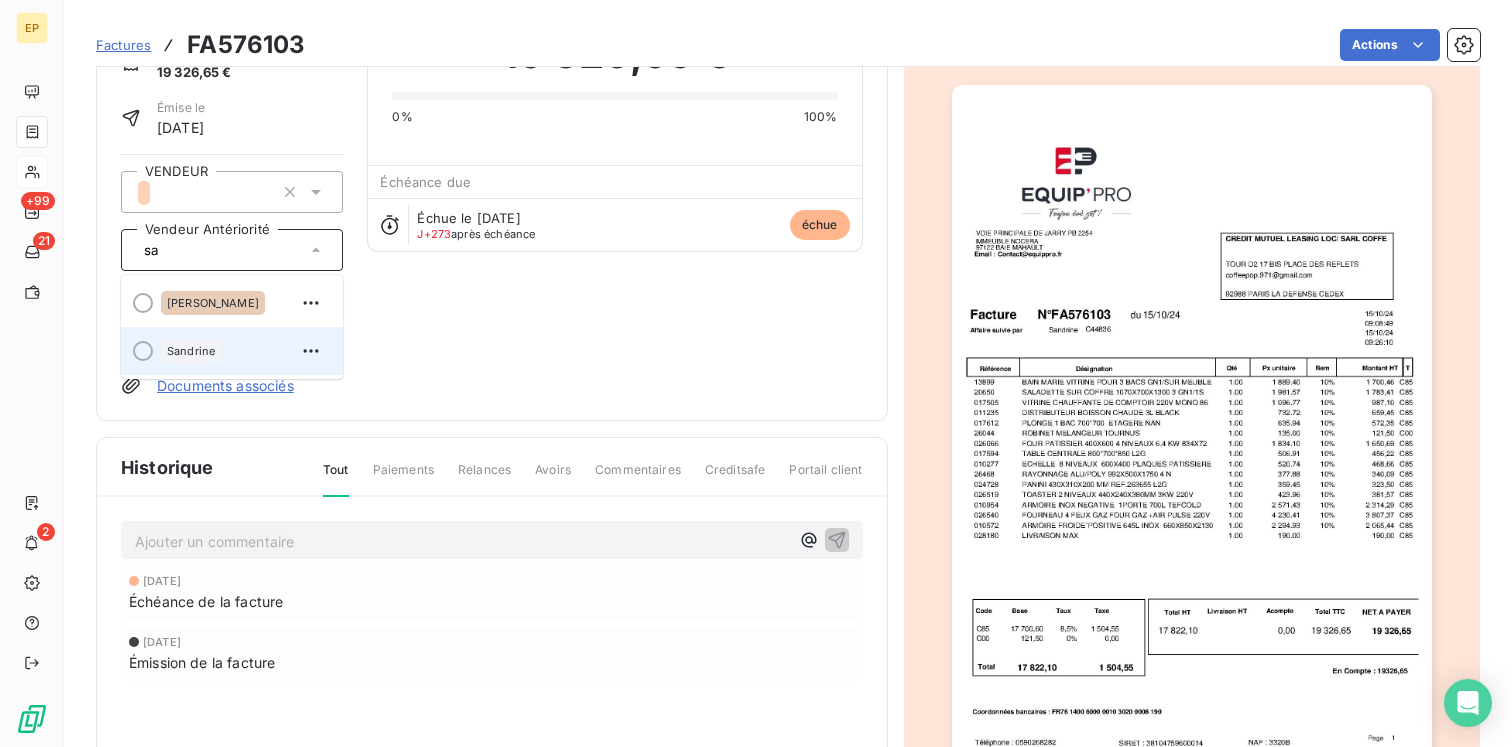 type on "sa" 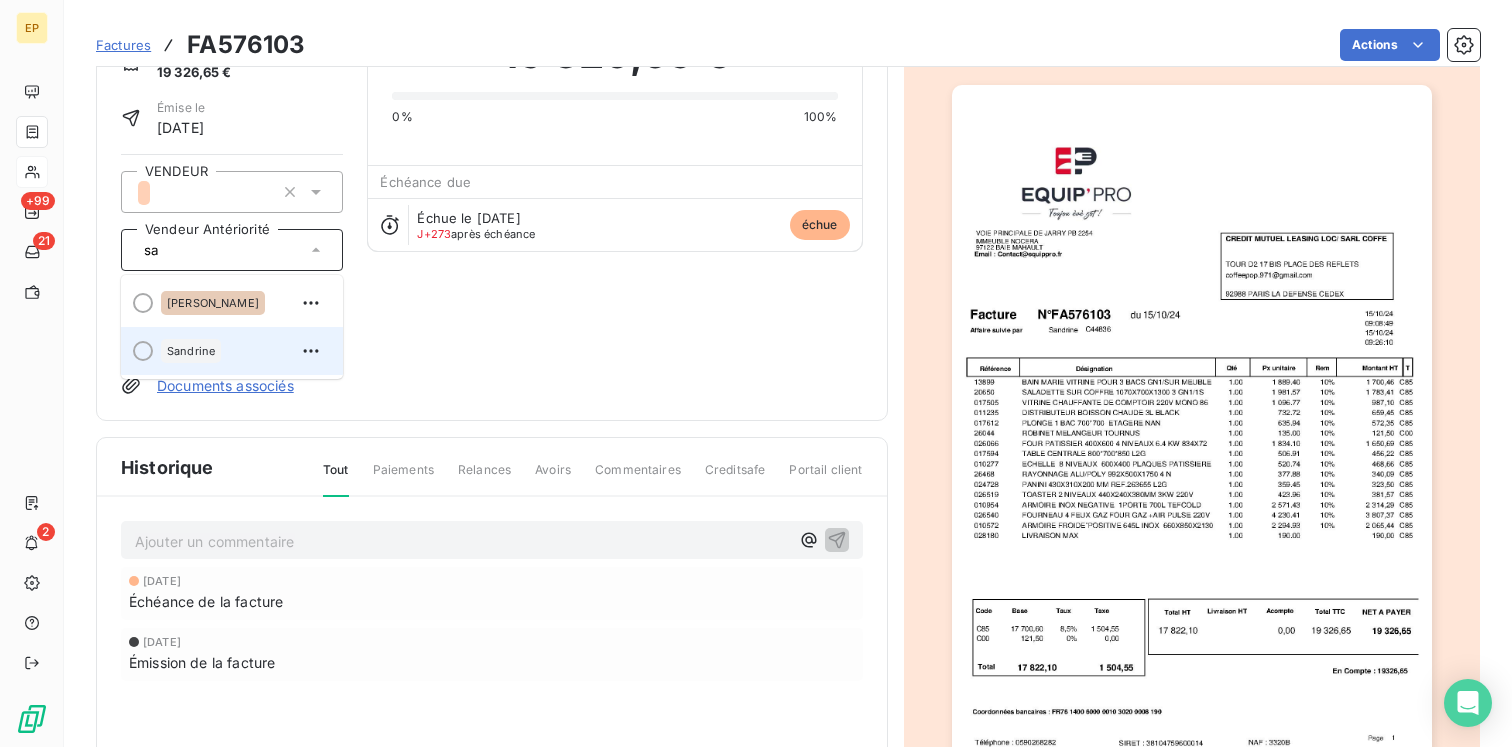 click on "Sandrine" at bounding box center (244, 351) 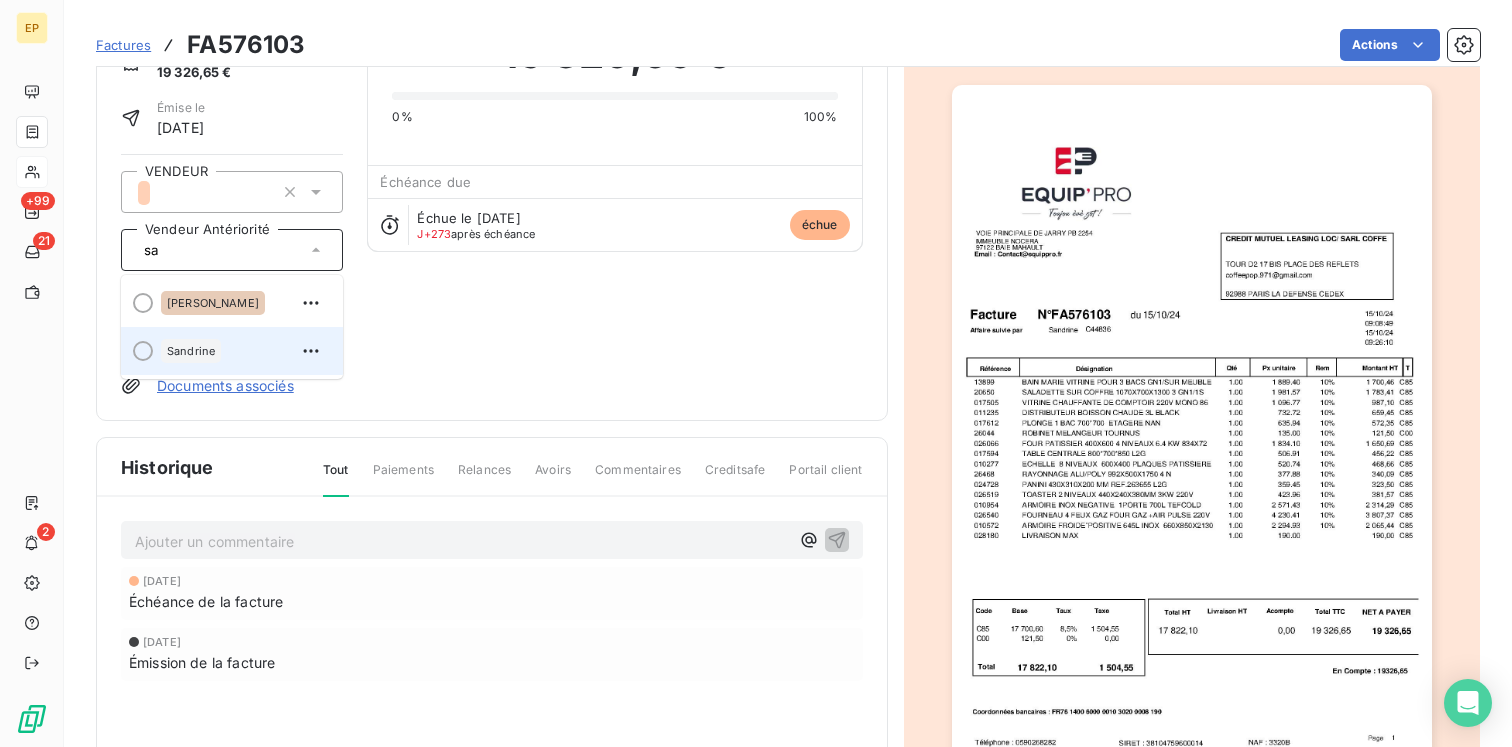 type 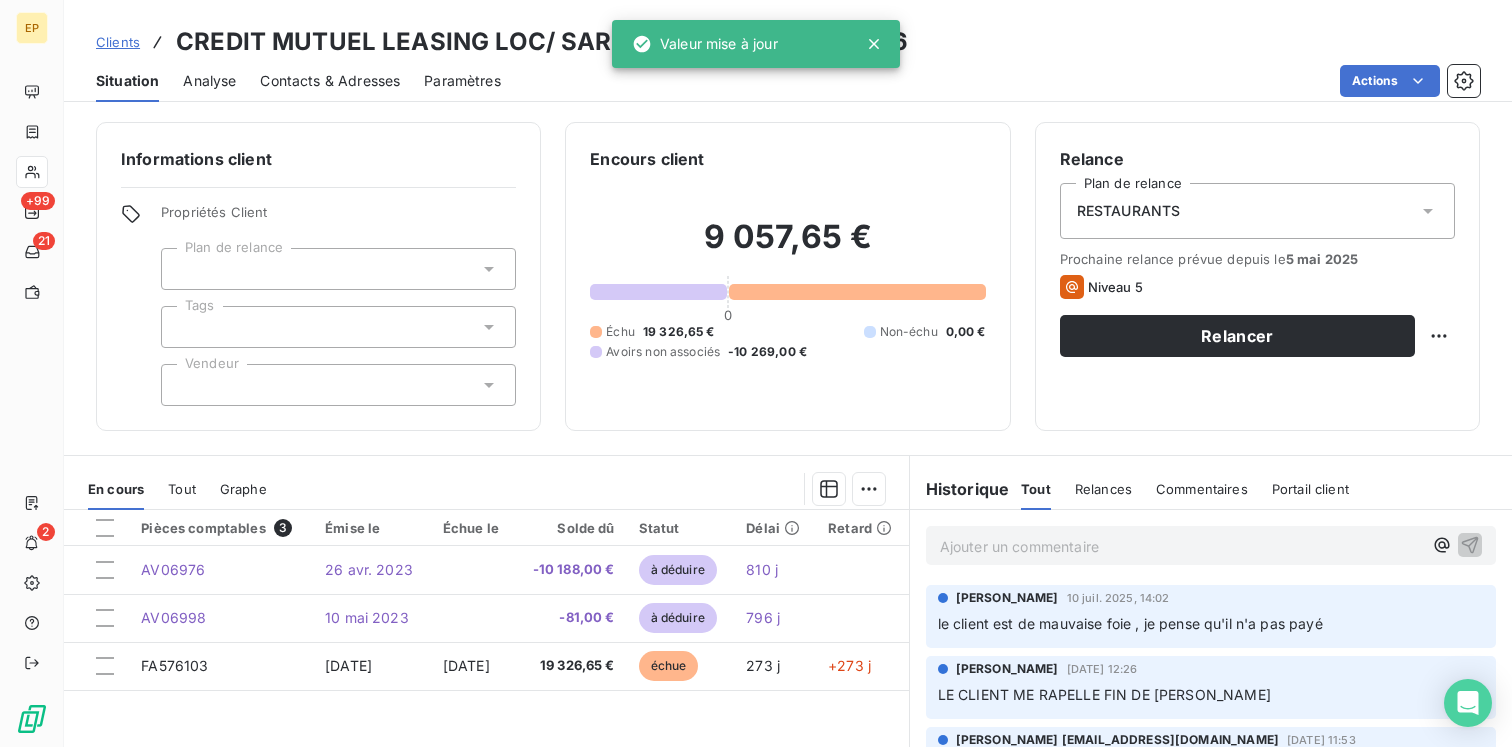 click at bounding box center [338, 385] 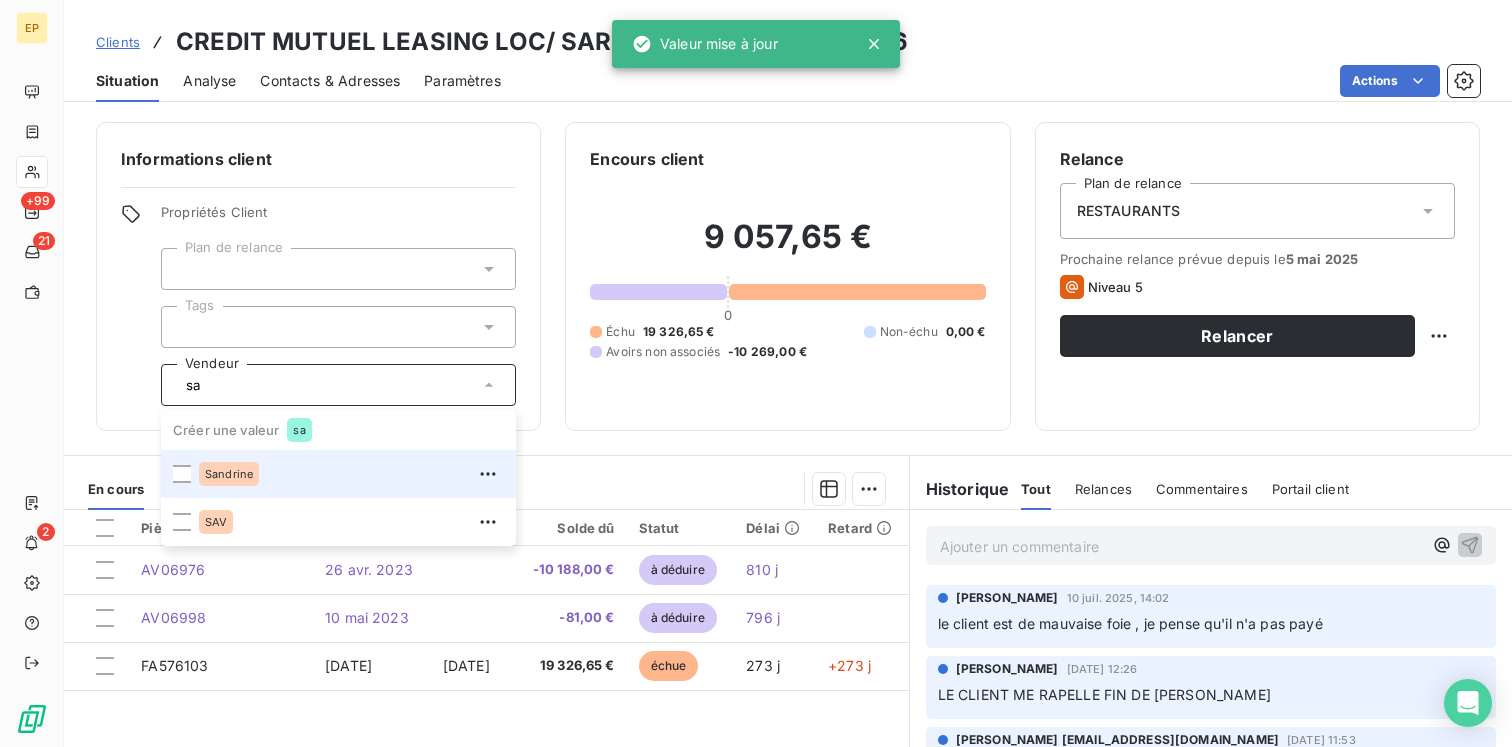 click on "Sandrine" at bounding box center (351, 474) 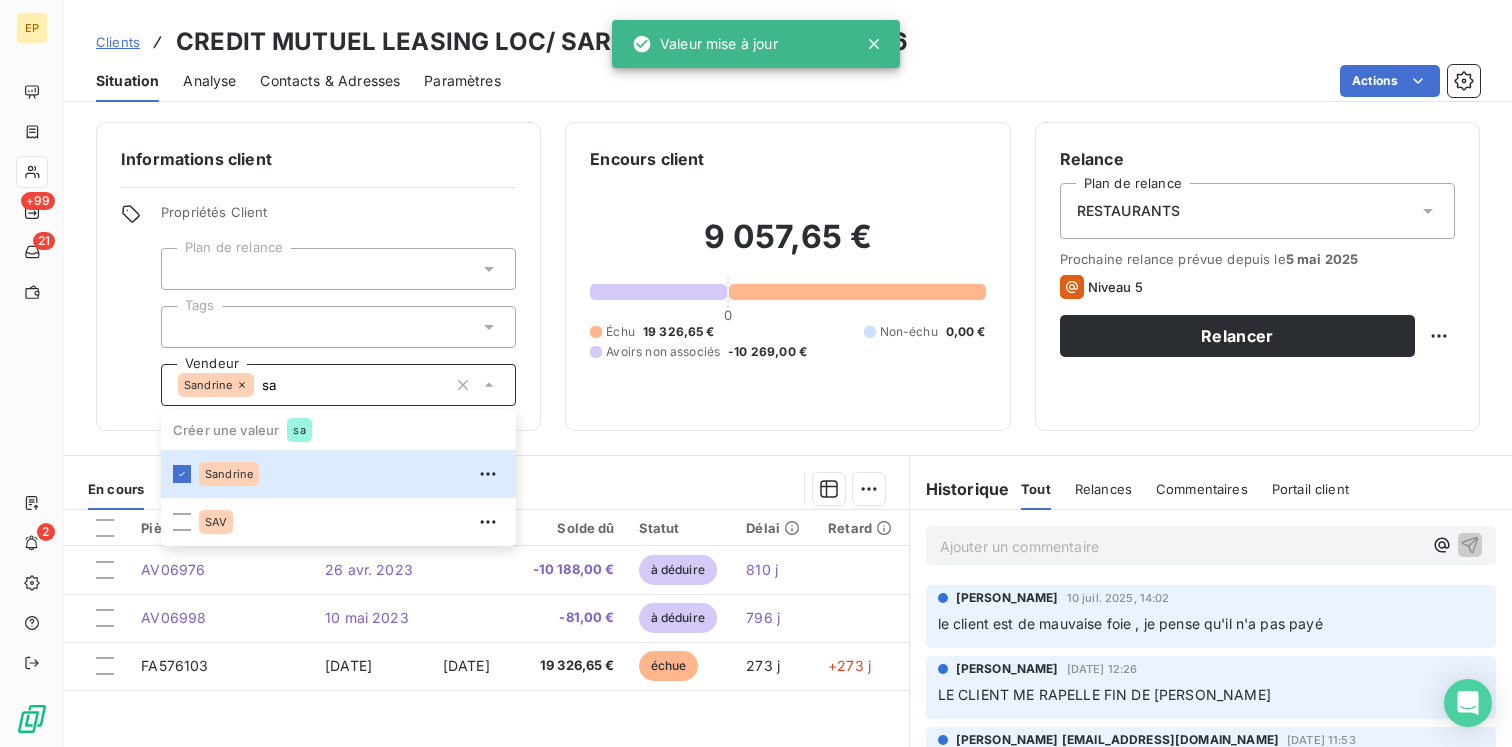 type on "s" 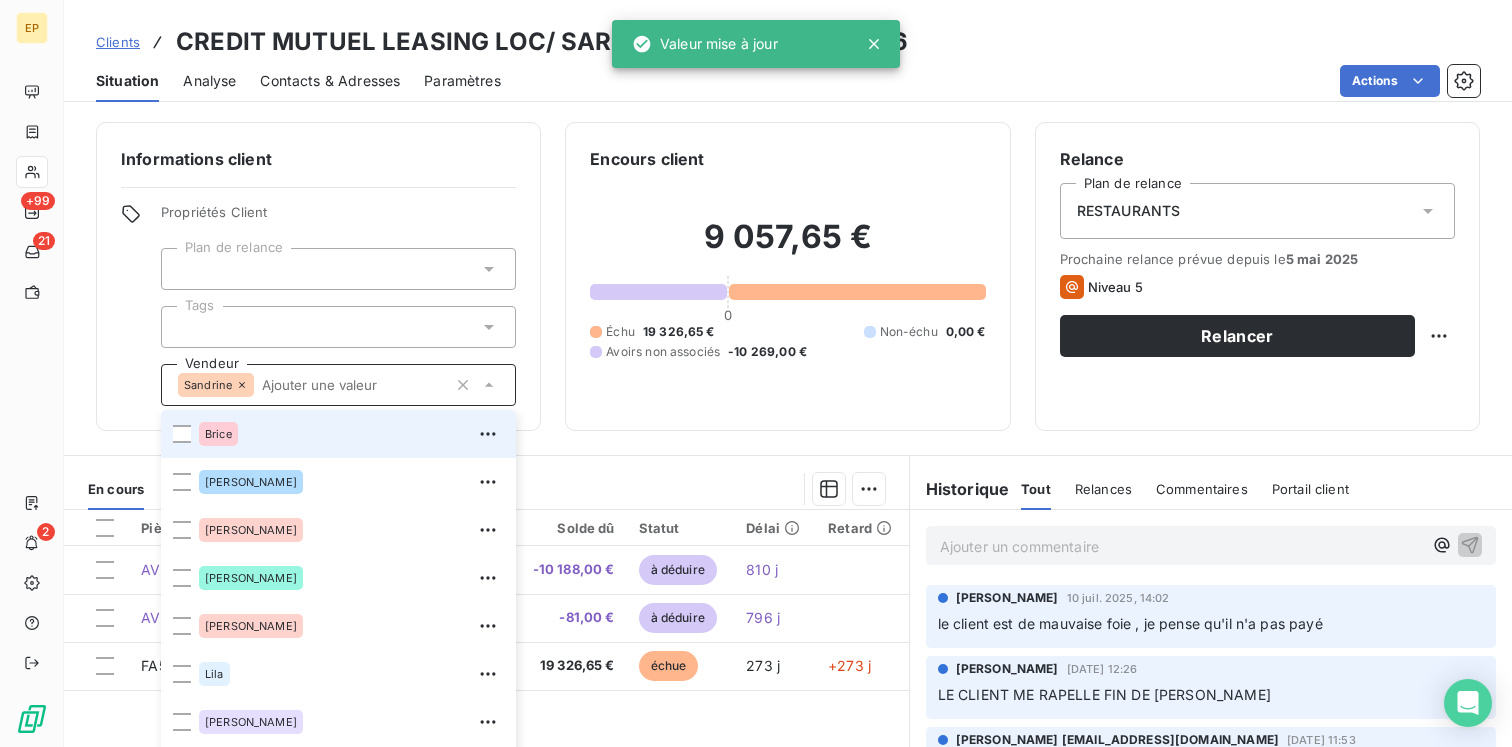 type 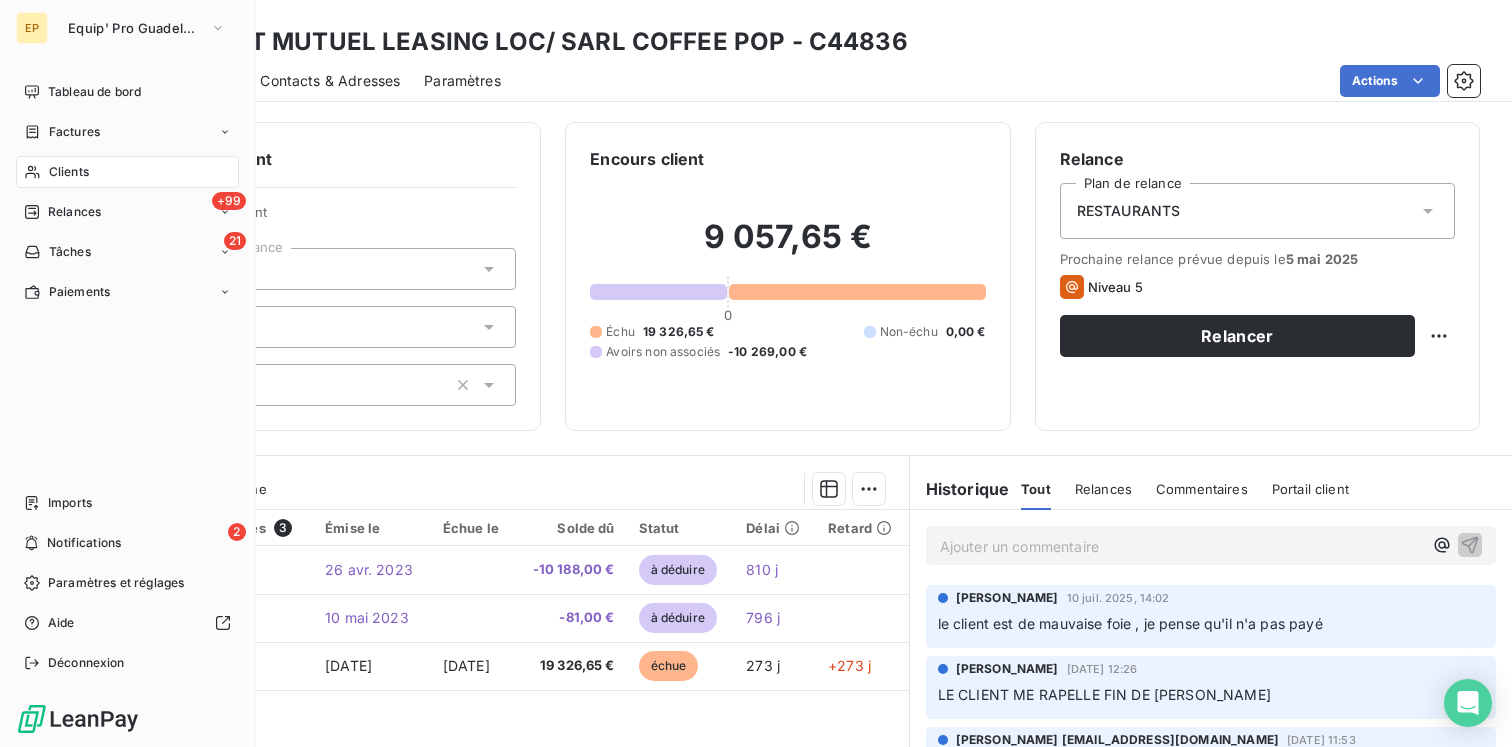 click on "Clients" at bounding box center (69, 172) 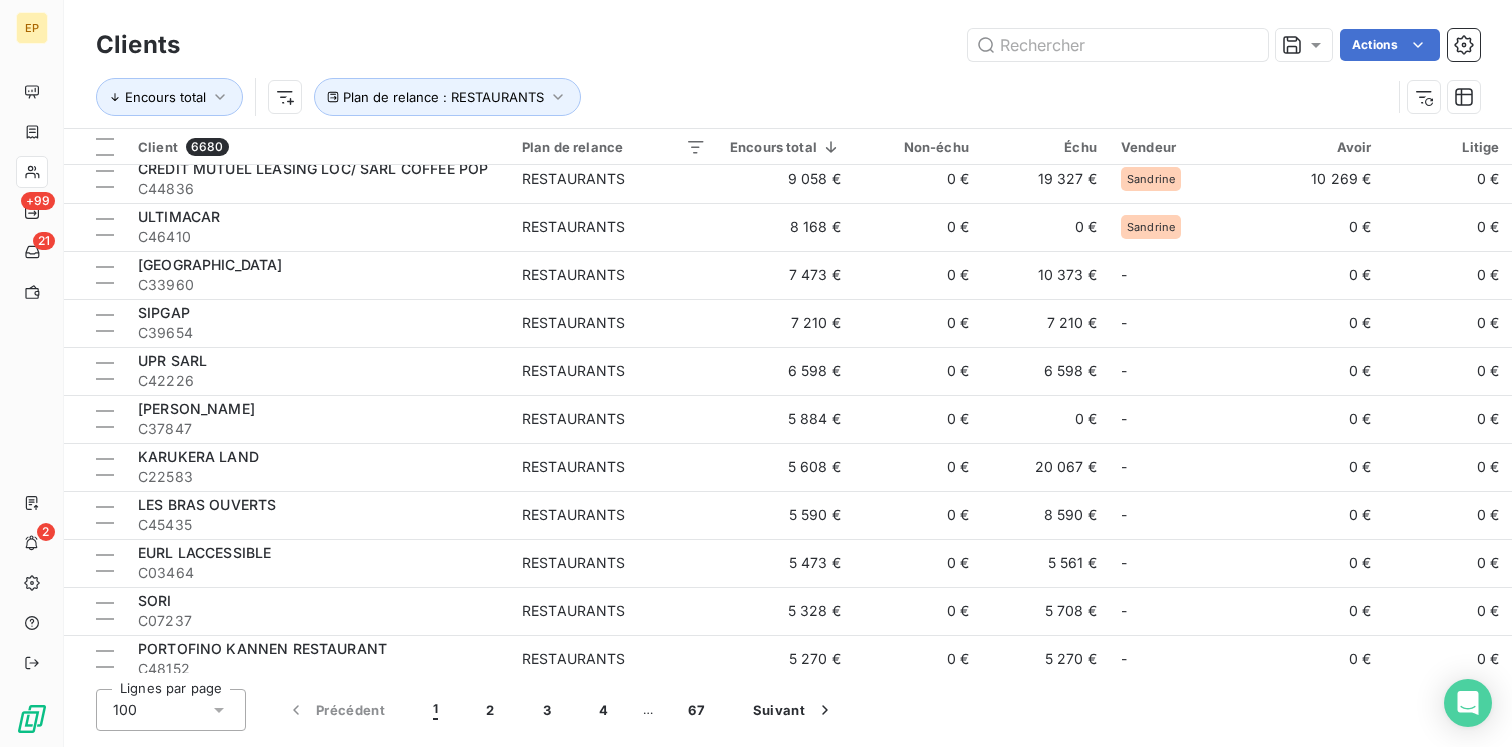 scroll, scrollTop: 901, scrollLeft: 0, axis: vertical 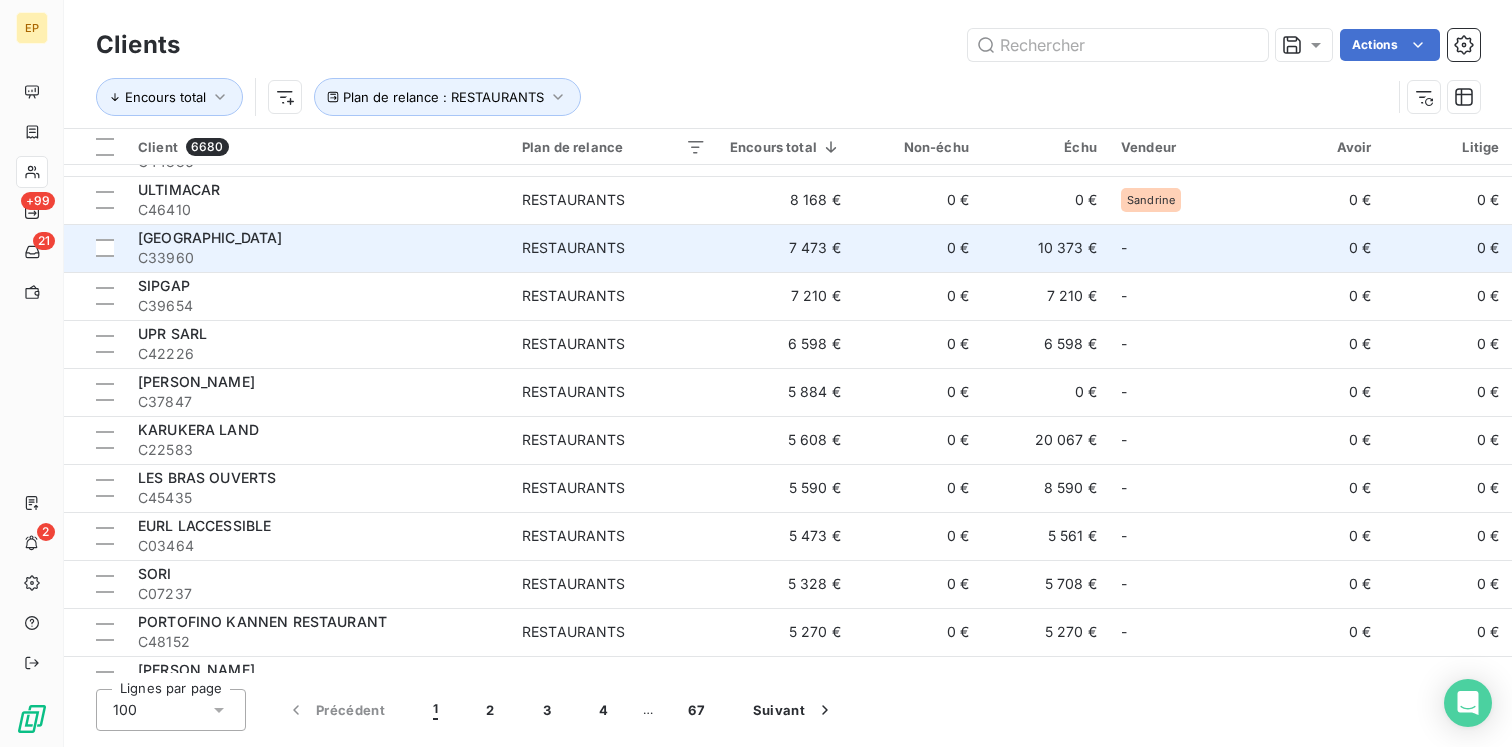 click on "C33960" at bounding box center (318, 258) 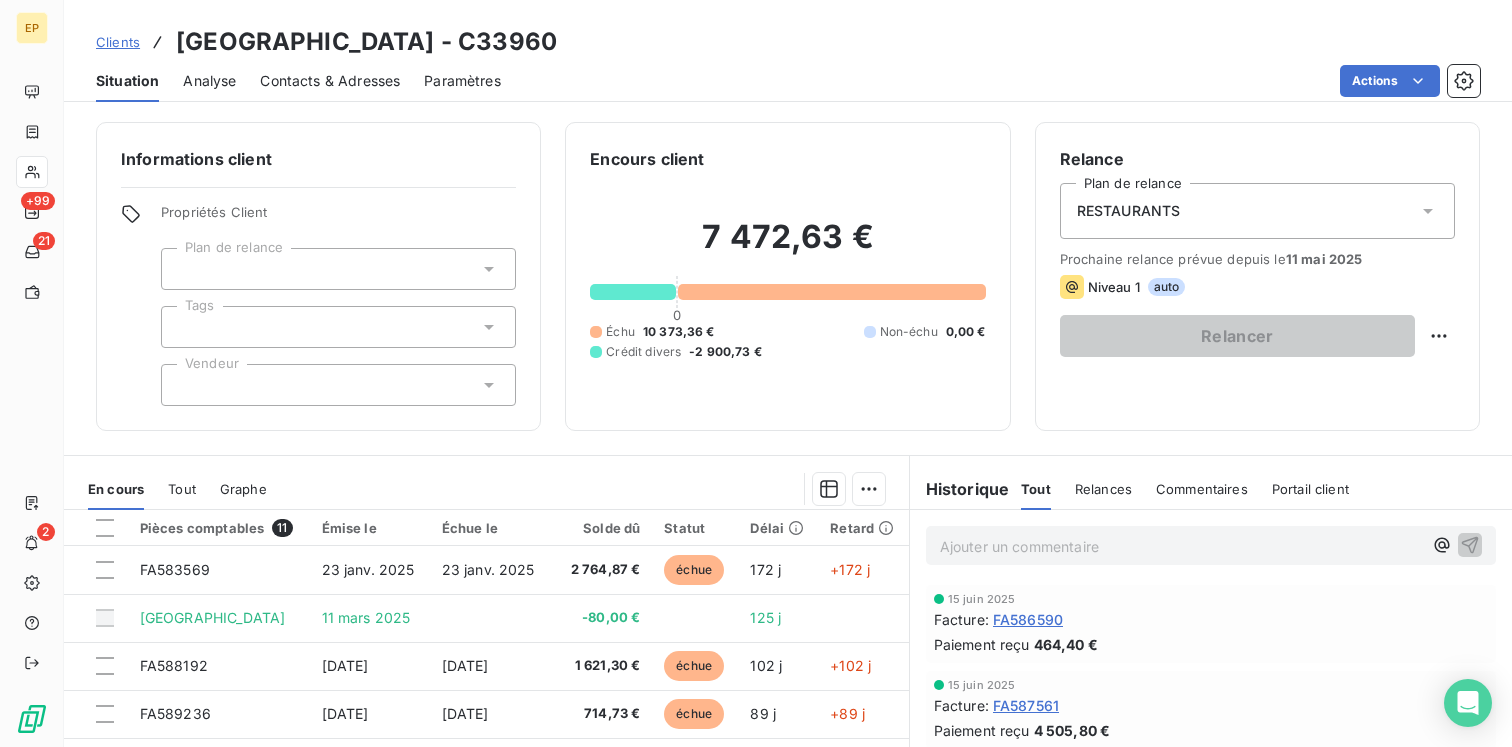 scroll, scrollTop: 187, scrollLeft: 0, axis: vertical 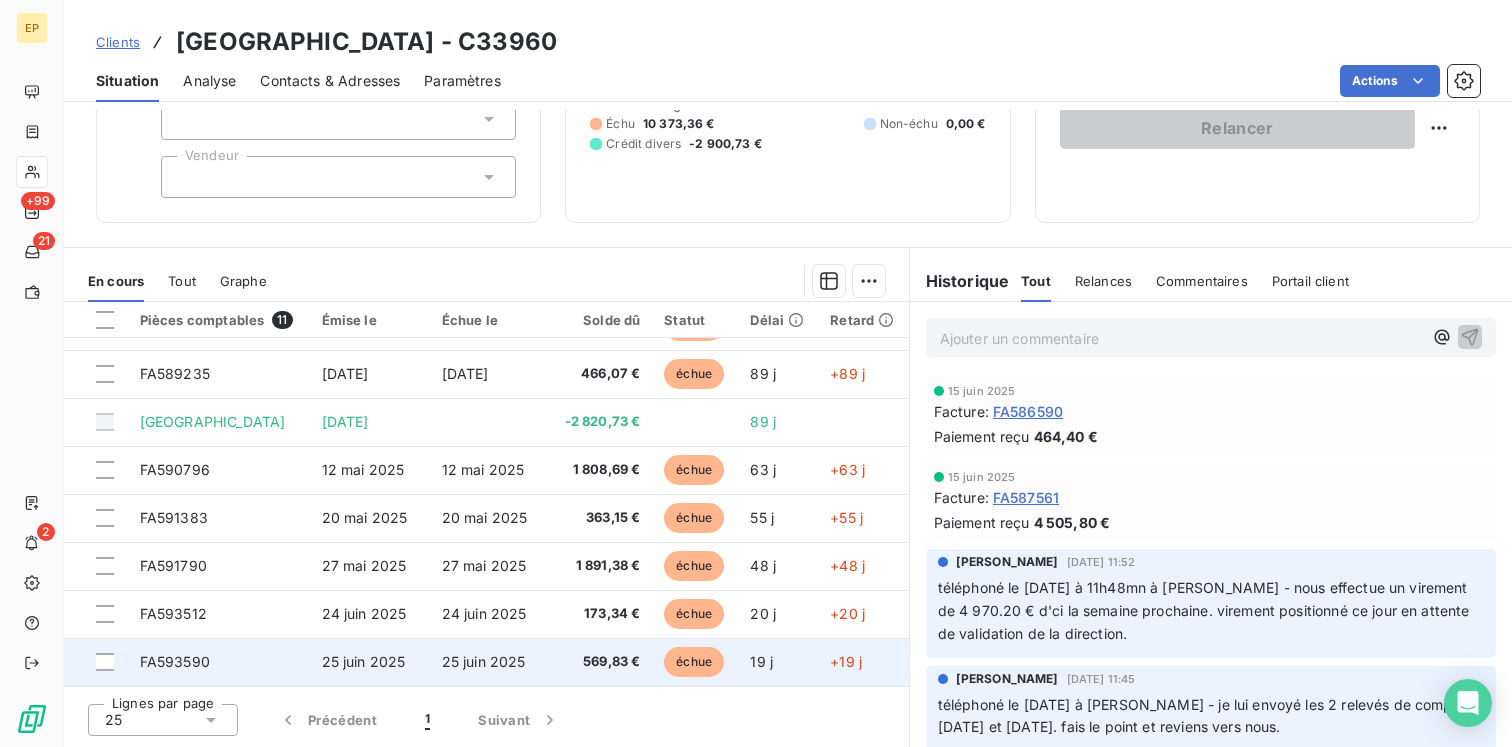 click on "25 juin 2025" at bounding box center (484, 661) 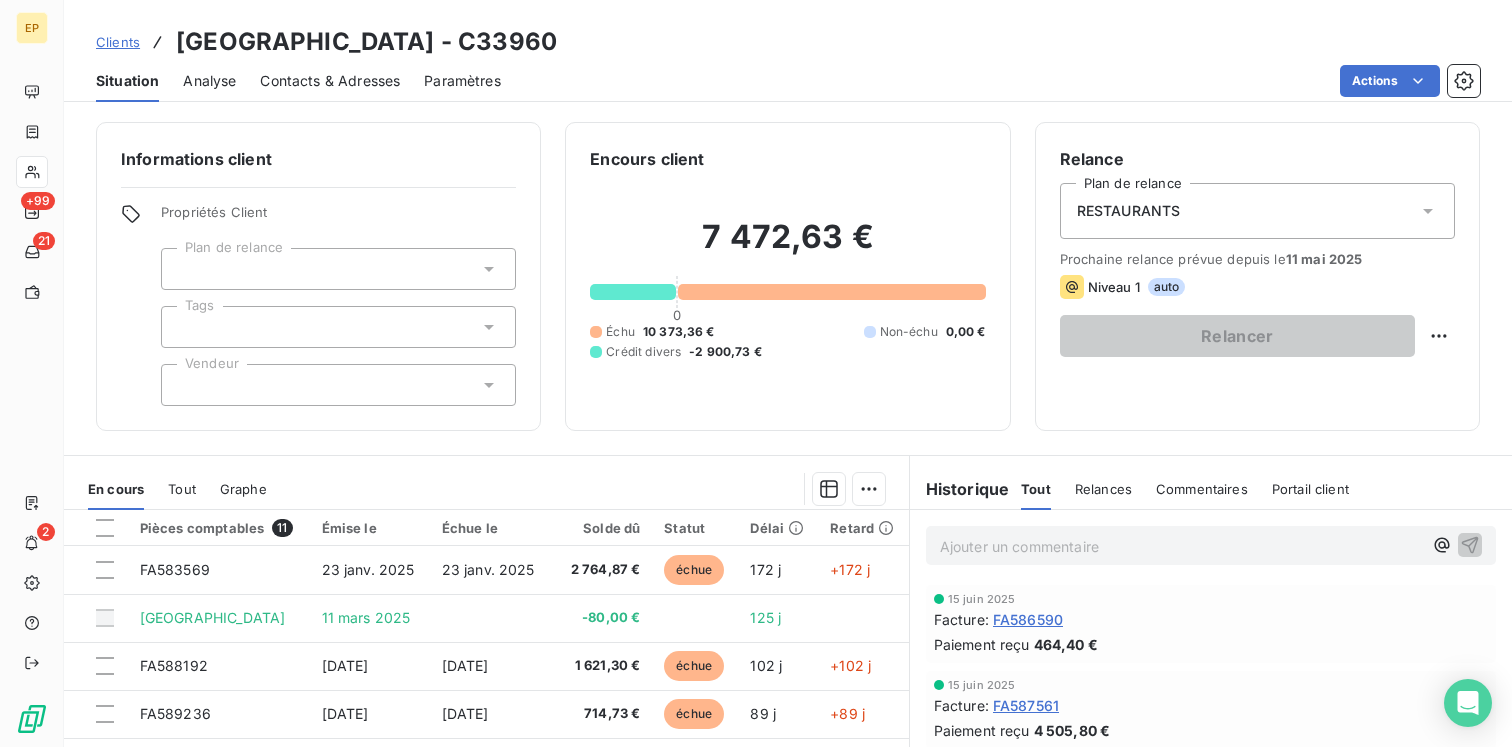 scroll, scrollTop: 187, scrollLeft: 0, axis: vertical 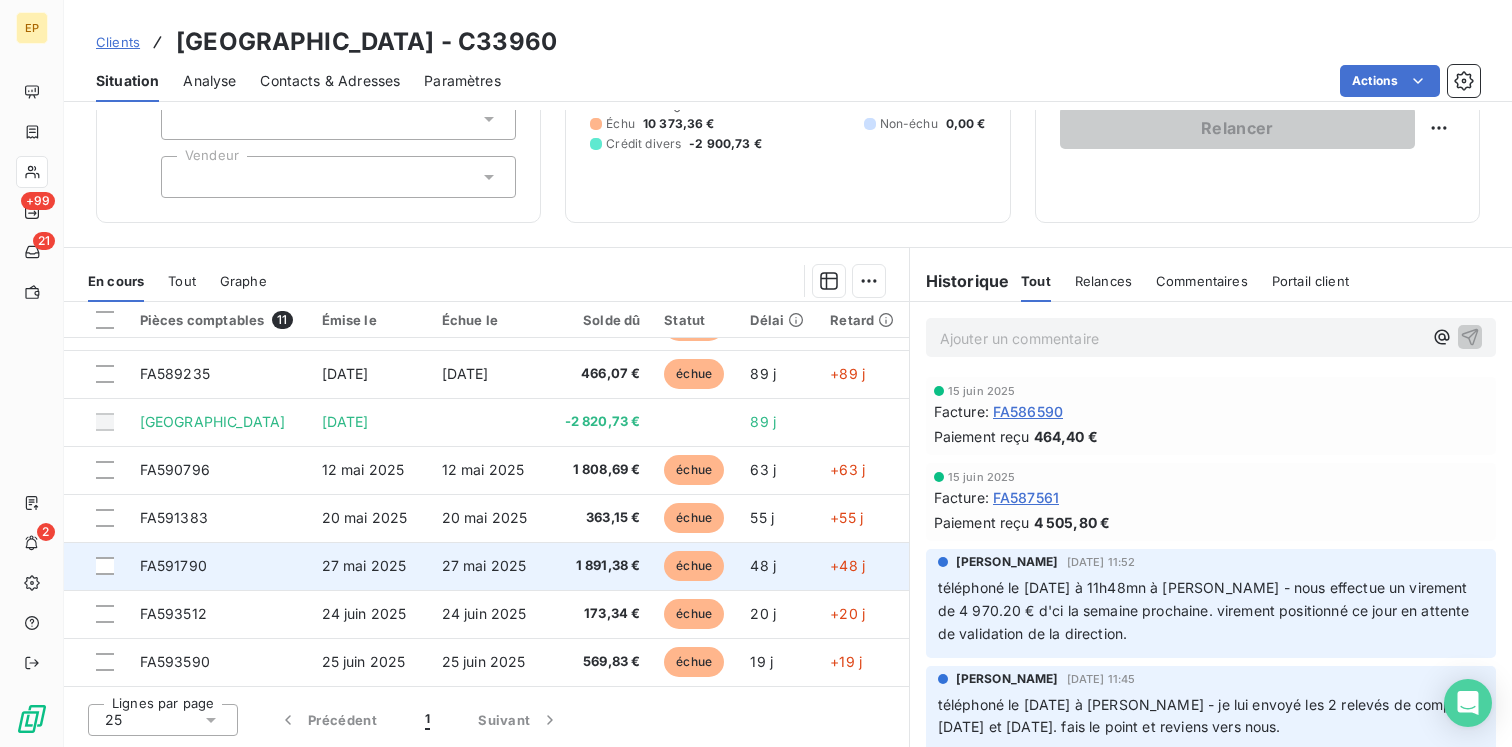 click on "27 mai 2025" at bounding box center [364, 565] 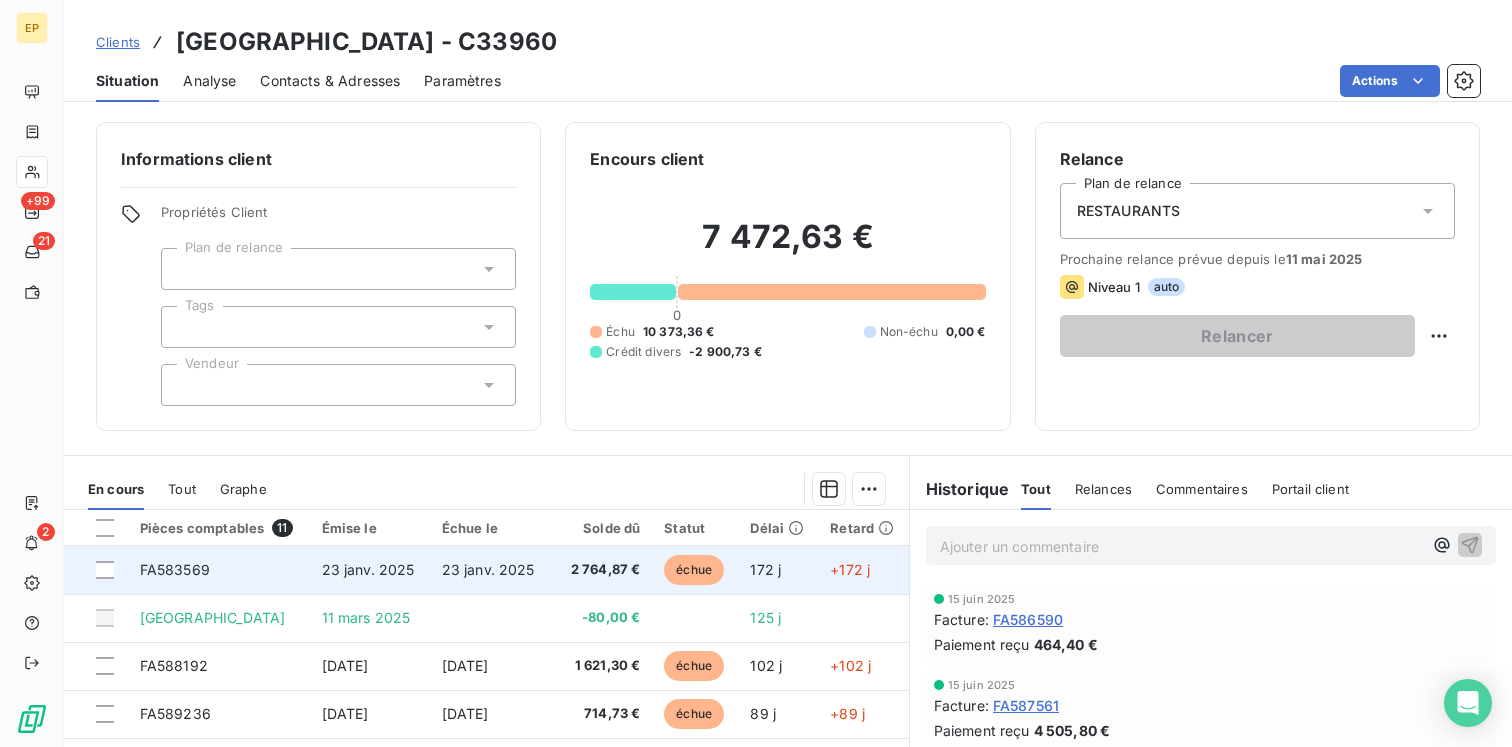 scroll, scrollTop: 187, scrollLeft: 0, axis: vertical 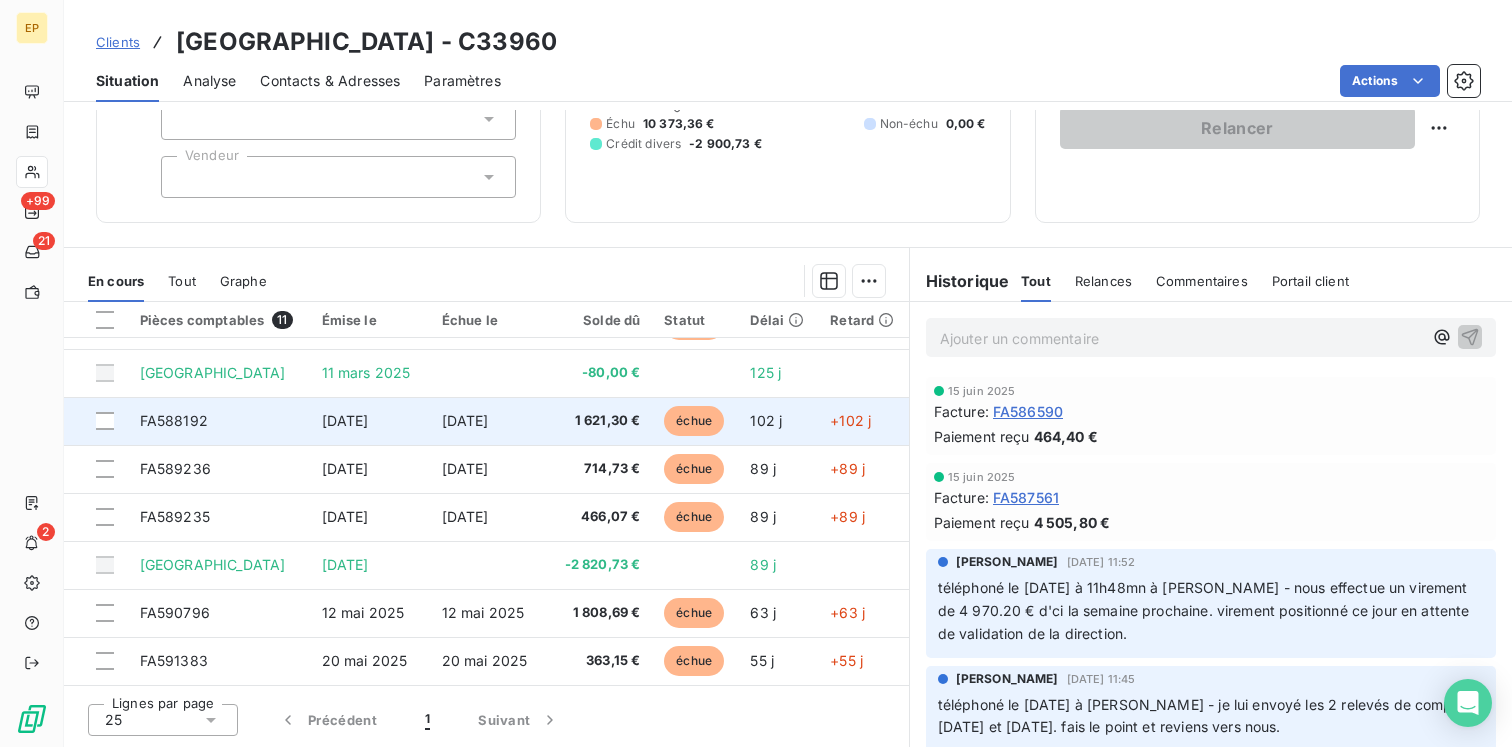 click on "FA588192" at bounding box center [219, 421] 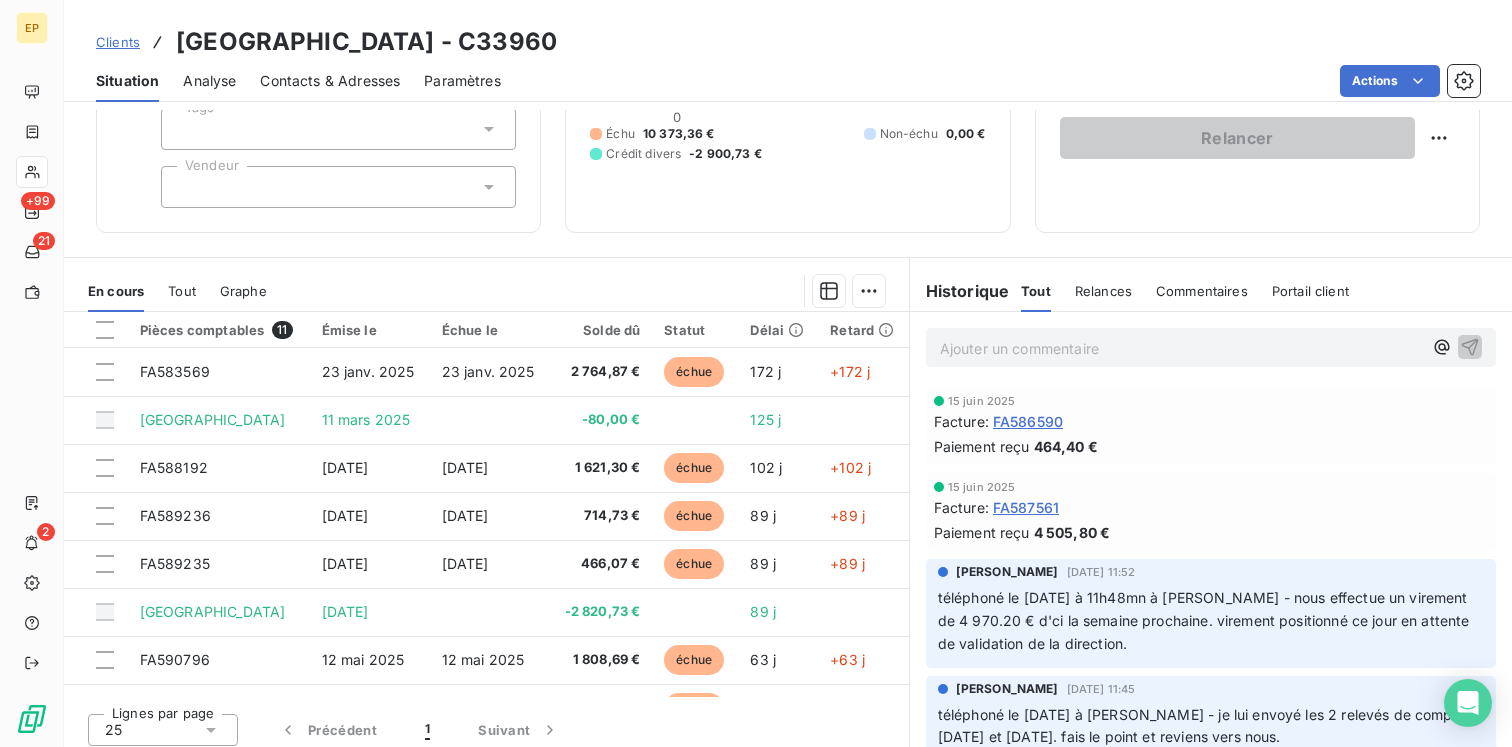 scroll, scrollTop: 208, scrollLeft: 0, axis: vertical 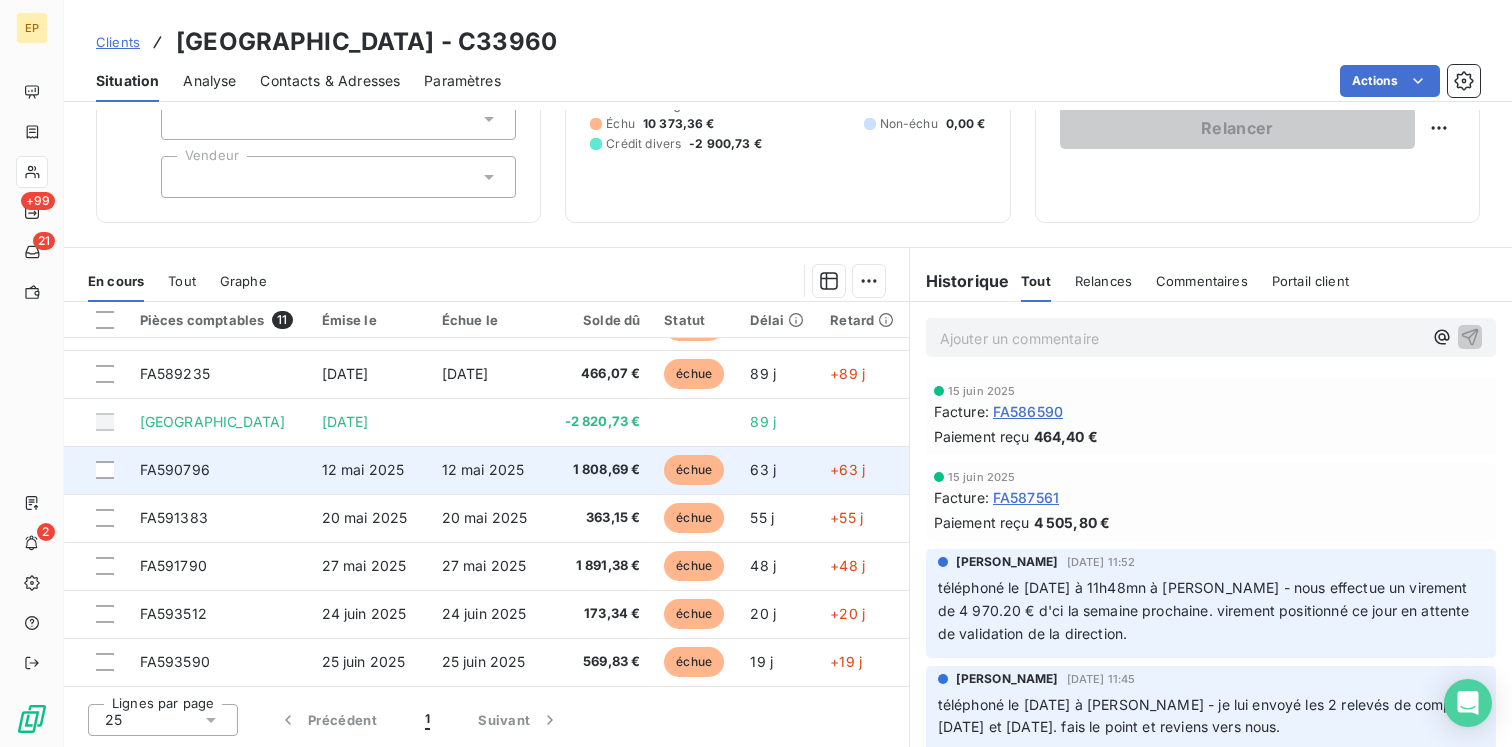click on "12 mai 2025" at bounding box center (370, 470) 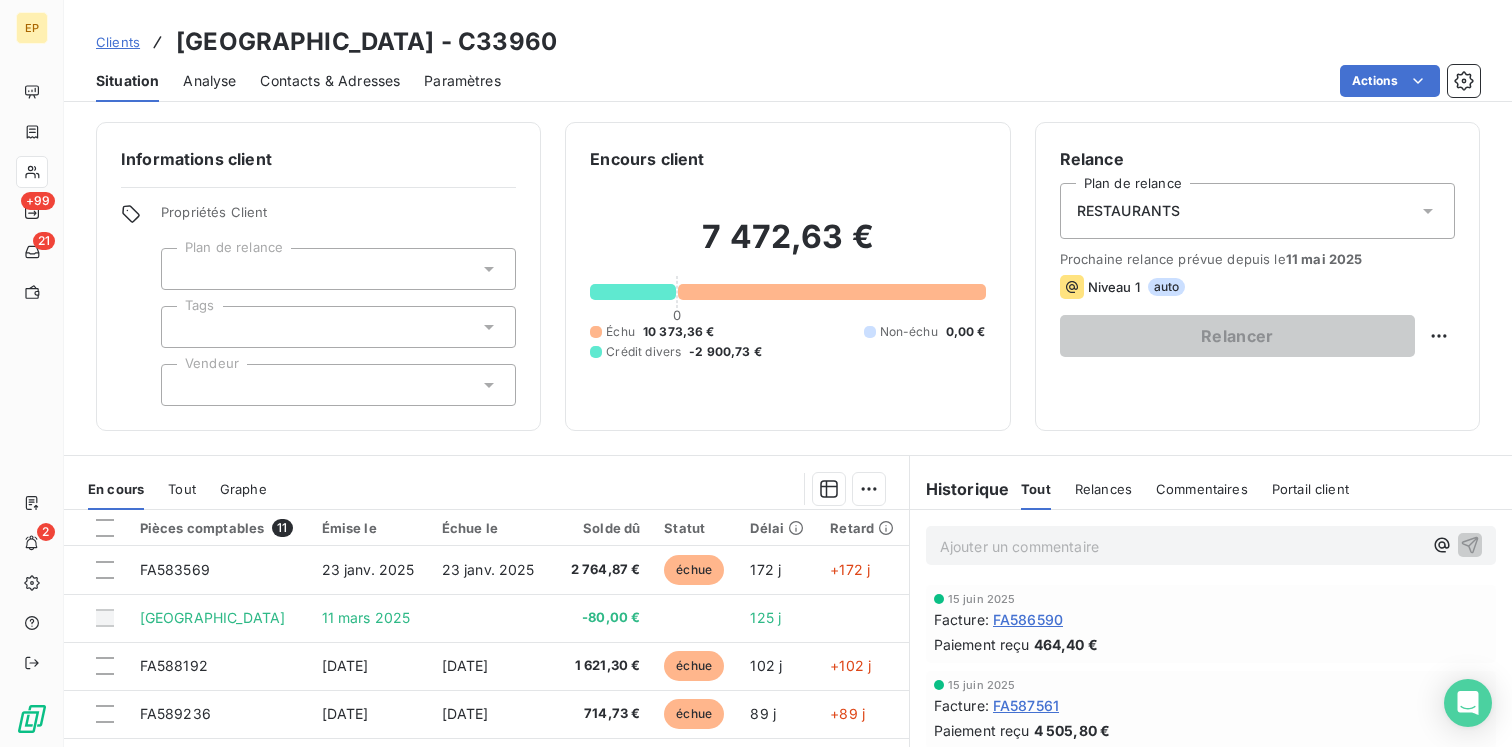 click at bounding box center [338, 385] 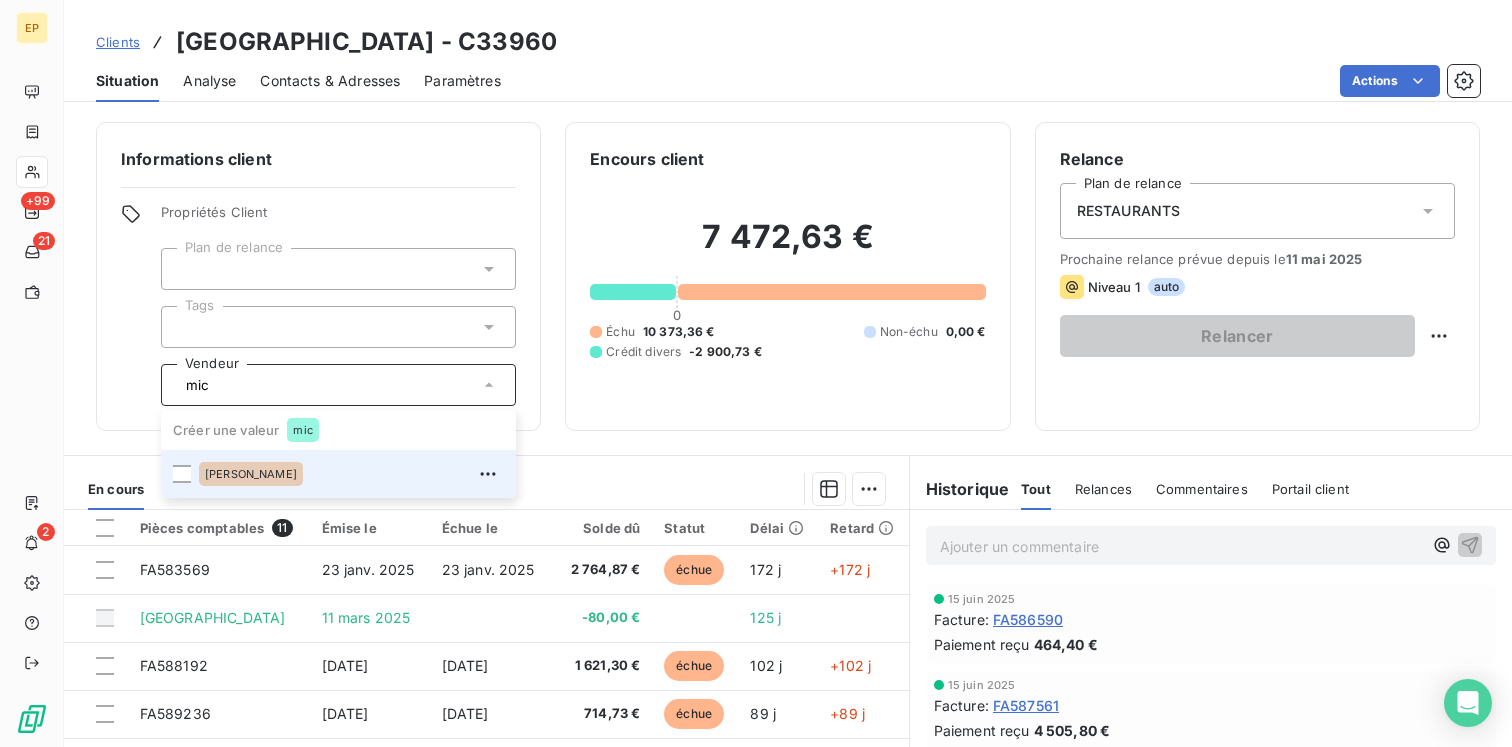click on "[PERSON_NAME]" at bounding box center (251, 474) 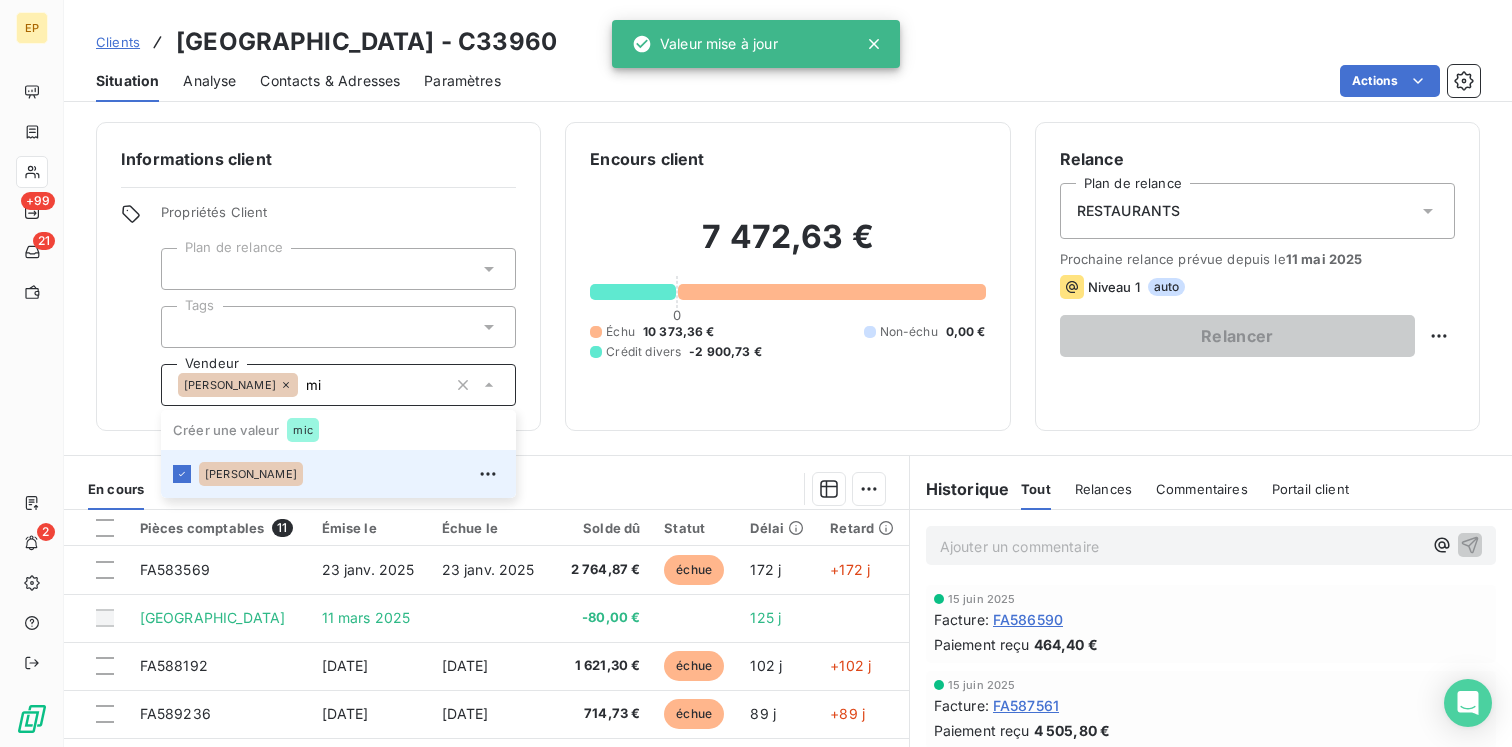 type on "m" 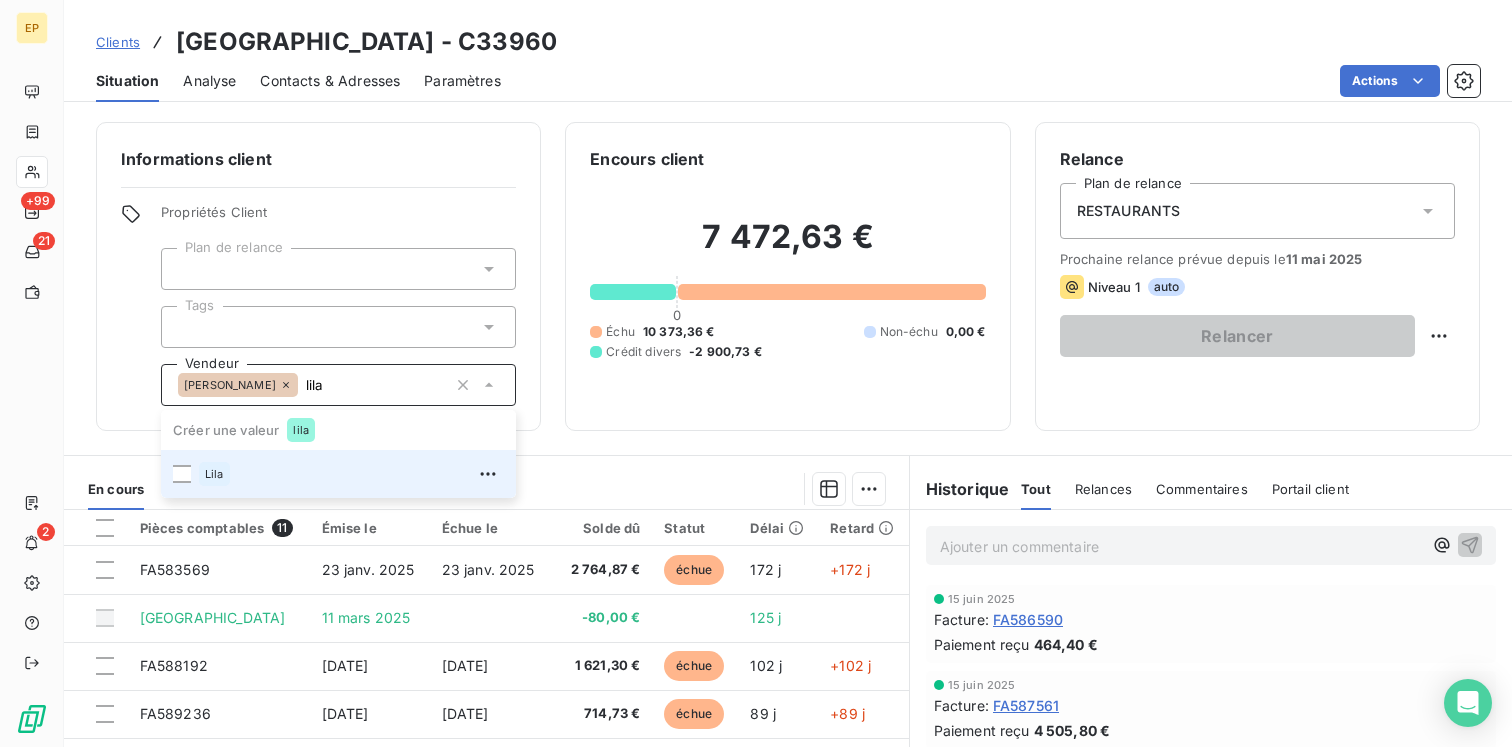 click on "Lila" at bounding box center [338, 474] 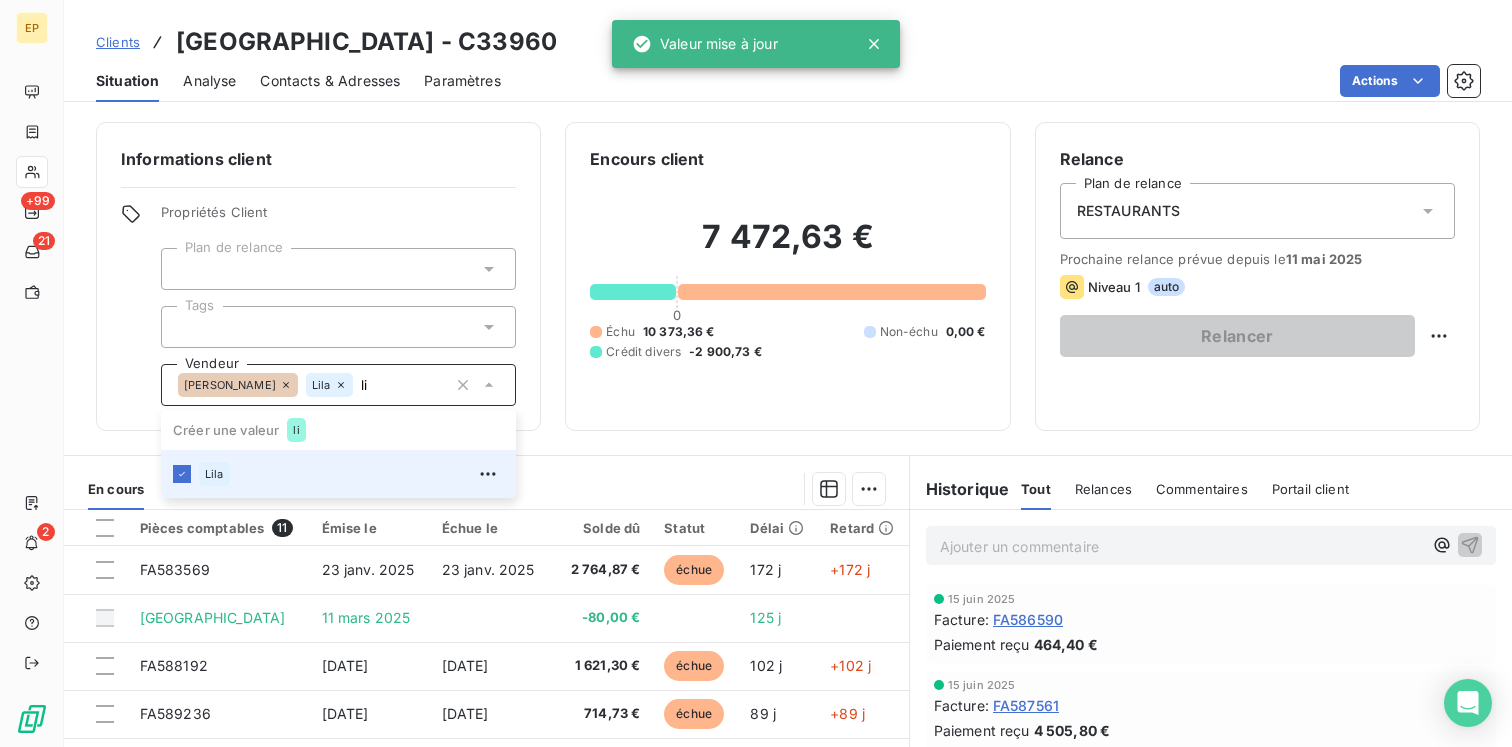 type on "l" 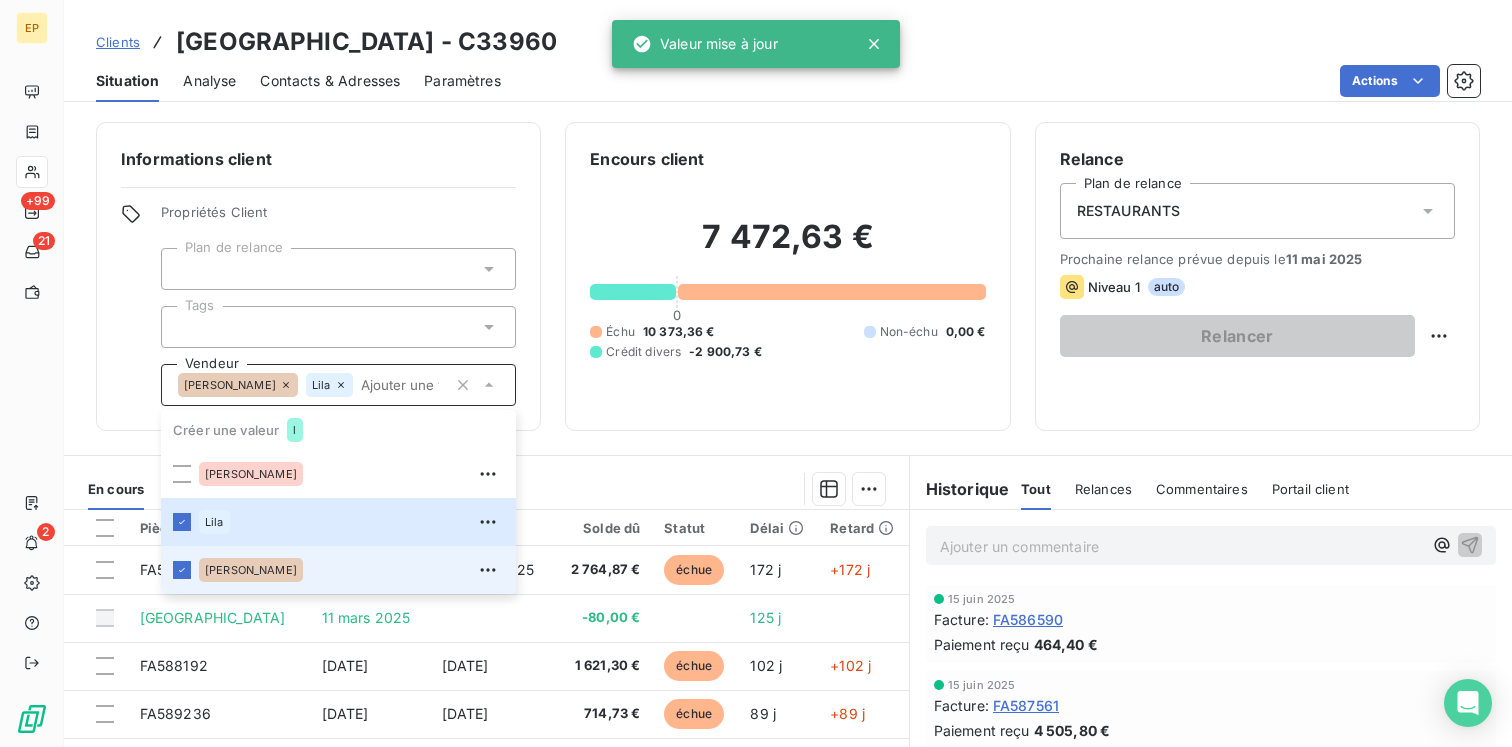 scroll, scrollTop: 47, scrollLeft: 0, axis: vertical 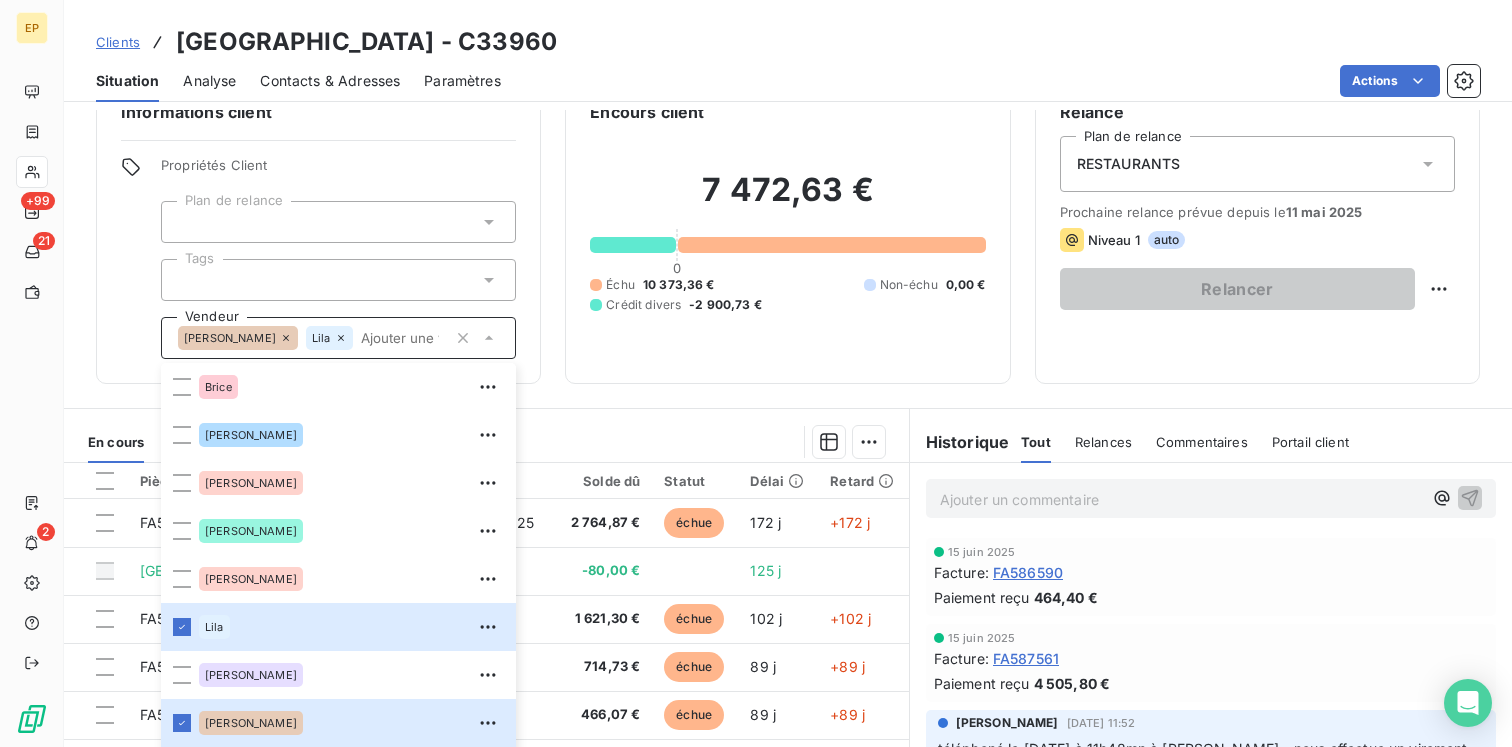 type 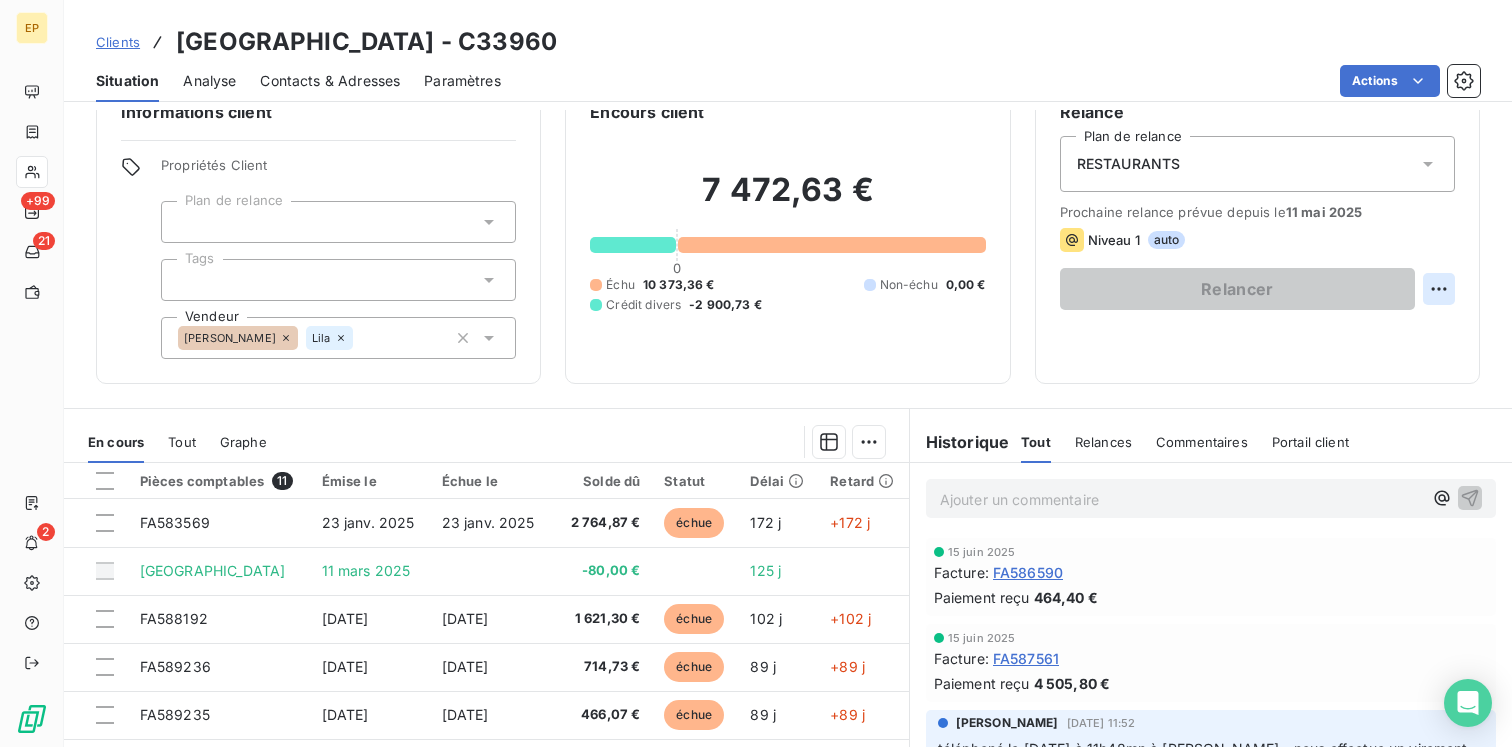 click on "EP +99 21 2 Clients ARAWAK BEACH RESORT - C33960 Situation Analyse Contacts & Adresses Paramètres Actions Informations client Propriétés Client Plan de relance Tags Vendeur [PERSON_NAME] Lila Encours client   7 472,63 € 0 Échu 10 373,36 € Non-échu 0,00 €   Crédit divers -2 900,73 € Relance Plan de relance RESTAURANTS Prochaine relance prévue depuis le  [DATE] Niveau 1 auto Relancer En cours Tout Graphe Pièces comptables 11 Émise le Échue le Solde dû Statut Délai   Retard   FA583569 [DATE] [DATE] 2 764,87 € échue 172 j +172 [GEOGRAPHIC_DATA] [DATE] -80,00 € 125 j FA588192 [DATE][STREET_ADDRESS][DATE] 1 621,30 € échue 102 j +102 j FA589236 [DATE] [DATE] 714,73 € échue 89 j +89 j FA589235 [DATE] [DATE] 466,07 € échue 89 j +89 j [GEOGRAPHIC_DATA] [DATE] -2 820,73 € 89 j FA590796 [DATE] [DATE] 1 808,69 € échue 63 j +63 j FA591383 [DATE] [DATE] 363,15 € échue 55 j 1" at bounding box center (756, 373) 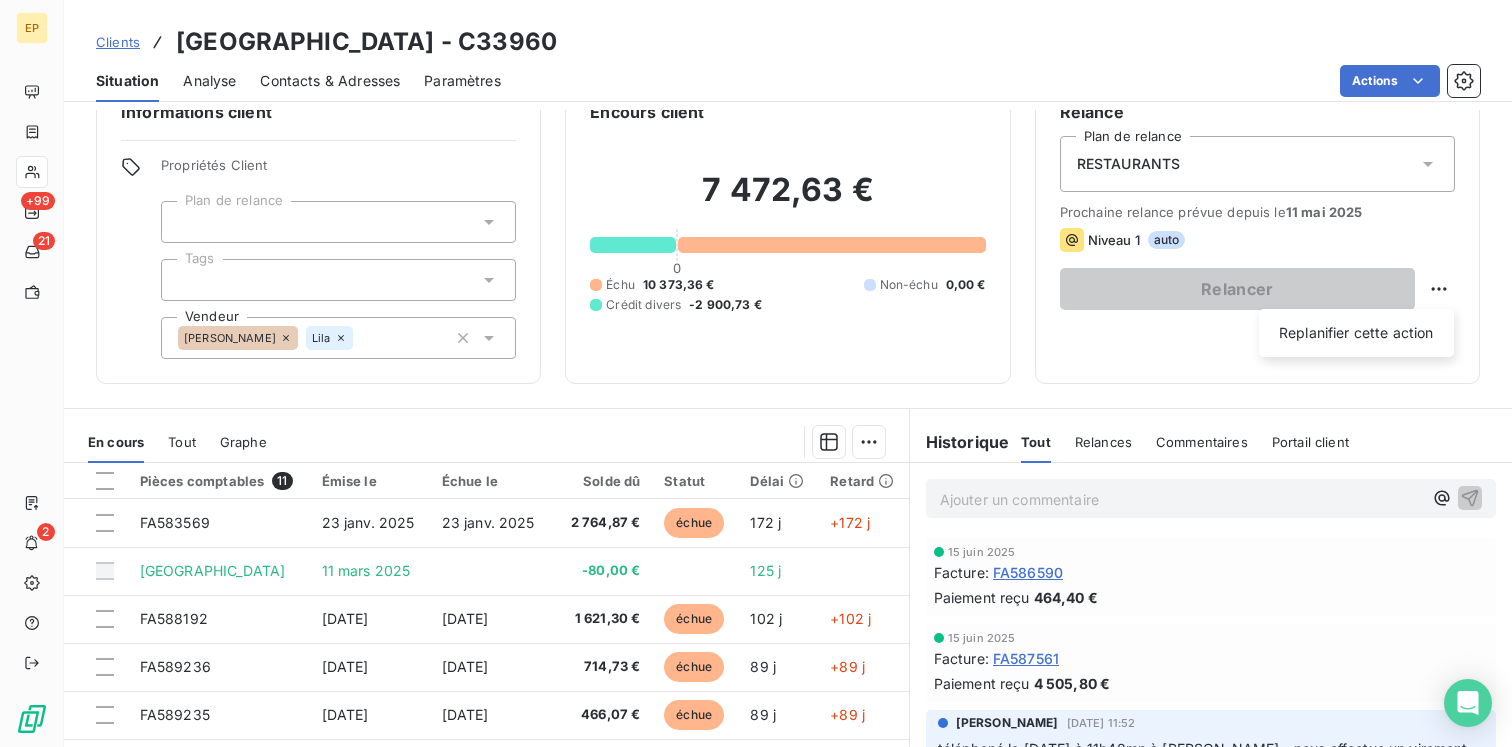 click on "EP +99 21 2 Clients ARAWAK BEACH RESORT - C33960 Situation Analyse Contacts & Adresses Paramètres Actions Informations client Propriétés Client Plan de relance Tags Vendeur [PERSON_NAME] Lila Encours client   7 472,63 € 0 Échu 10 373,36 € Non-échu 0,00 €   Crédit divers -2 900,73 € Relance Plan de relance RESTAURANTS Prochaine relance prévue depuis le  [DATE] Niveau 1 auto Relancer Replanifier cette action En cours Tout Graphe Pièces comptables 11 Émise le Échue le Solde dû Statut Délai   Retard   FA583569 [DATE] [DATE] 2 764,87 € échue 172 j +172 [GEOGRAPHIC_DATA] [DATE] -80,00 € 125 j FA588192 [DATE][STREET_ADDRESS][DATE] 1 621,30 € échue 102 j +102 j FA589236 [DATE] [DATE] 714,73 € échue 89 j +89 j FA589235 [DATE] [DATE] 466,07 € échue 89 j +89 j [GEOGRAPHIC_DATA] [DATE] -2 820,73 € 89 j FA590796 [DATE] [DATE] 1 808,69 € échue 63 j +63 j FA591383 [DATE] [DATE]" at bounding box center (756, 373) 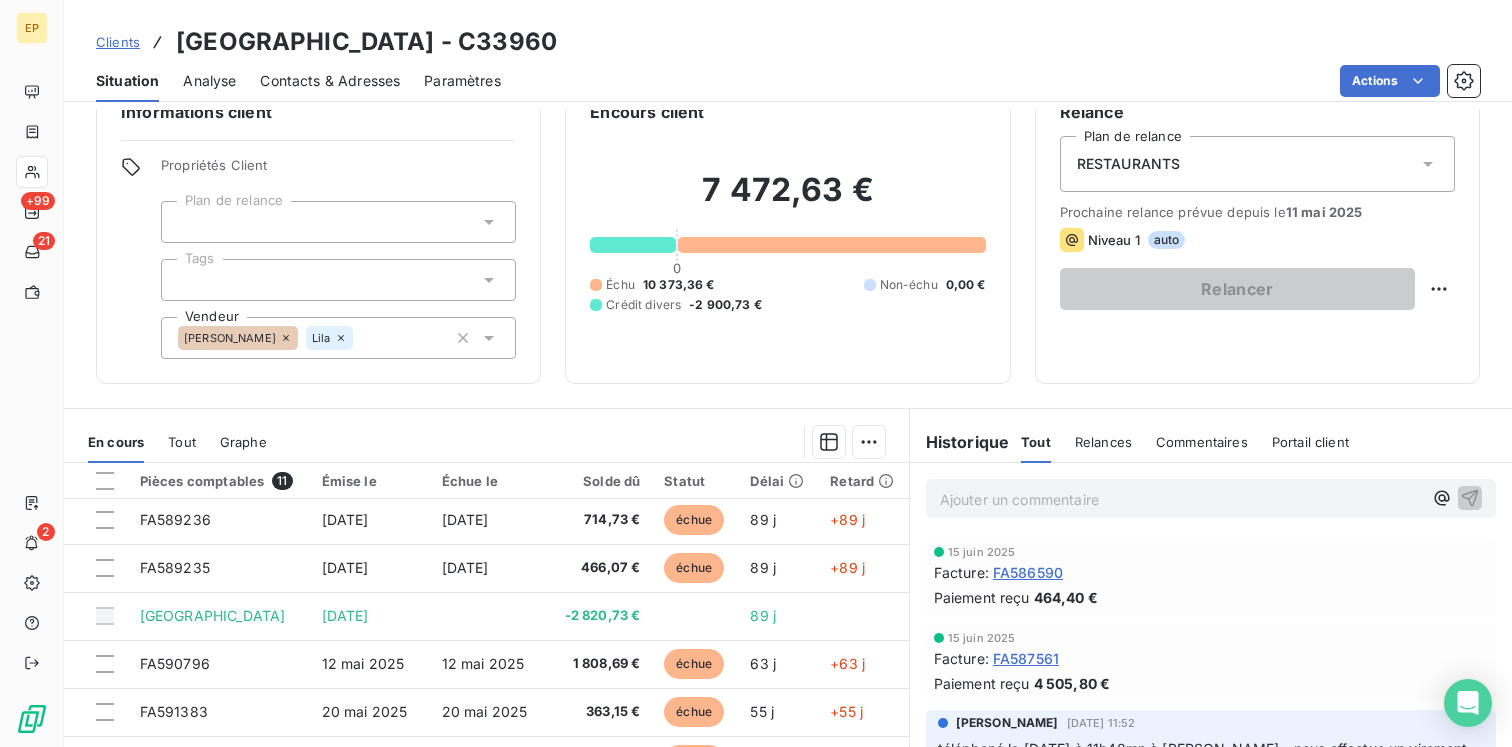 scroll, scrollTop: 187, scrollLeft: 0, axis: vertical 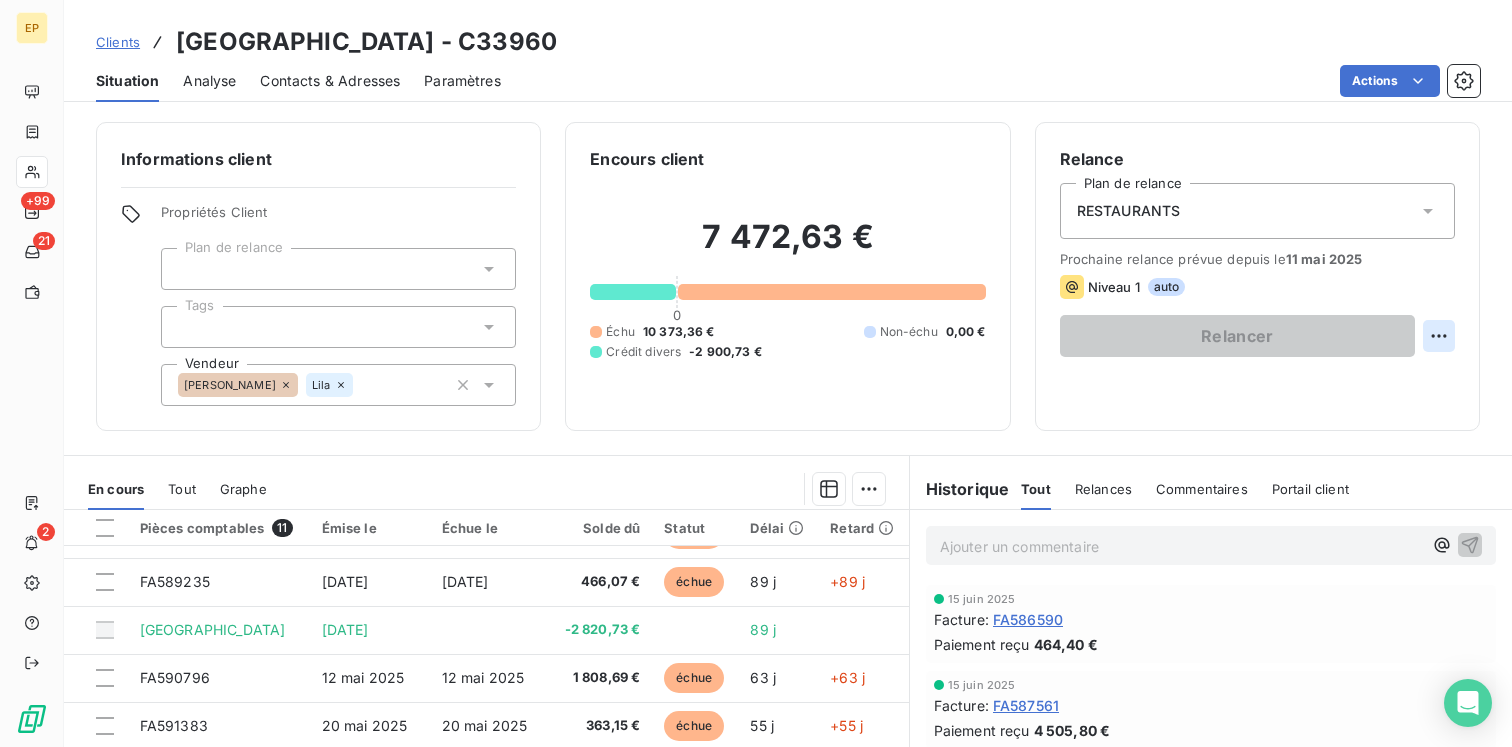 click on "EP +99 21 2 Clients ARAWAK BEACH RESORT - C33960 Situation Analyse Contacts & Adresses Paramètres Actions Informations client Propriétés Client Plan de relance Tags Vendeur [PERSON_NAME] Lila Encours client   7 472,63 € 0 Échu 10 373,36 € Non-échu 0,00 €   Crédit divers -2 900,73 € Relance Plan de relance RESTAURANTS Prochaine relance prévue depuis le  [DATE] Niveau 1 auto Relancer En cours Tout Graphe Pièces comptables 11 Émise le Échue le Solde dû Statut Délai   Retard   FA583569 [DATE] [DATE] 2 764,87 € échue 172 j +172 [GEOGRAPHIC_DATA] [DATE] -80,00 € 125 j FA588192 [DATE][STREET_ADDRESS][DATE] 1 621,30 € échue 102 j +102 j FA589236 [DATE] [DATE] 714,73 € échue 89 j +89 j FA589235 [DATE] [DATE] 466,07 € échue 89 j +89 j [GEOGRAPHIC_DATA] [DATE] -2 820,73 € 89 j FA590796 [DATE] [DATE] 1 808,69 € échue 63 j +63 j FA591383 [DATE] [DATE] 363,15 € échue 55 j 1" at bounding box center (756, 373) 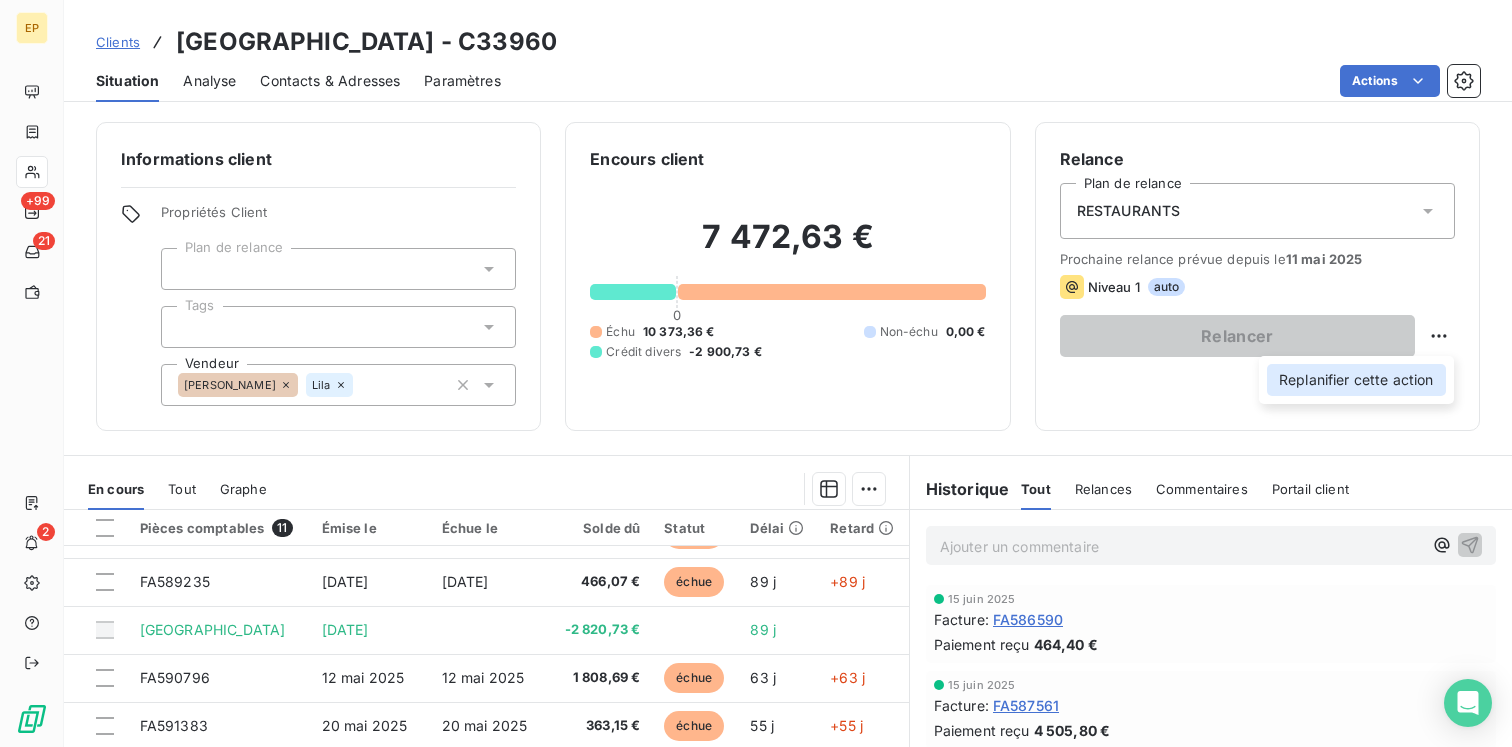 click on "Replanifier cette action" at bounding box center [1356, 380] 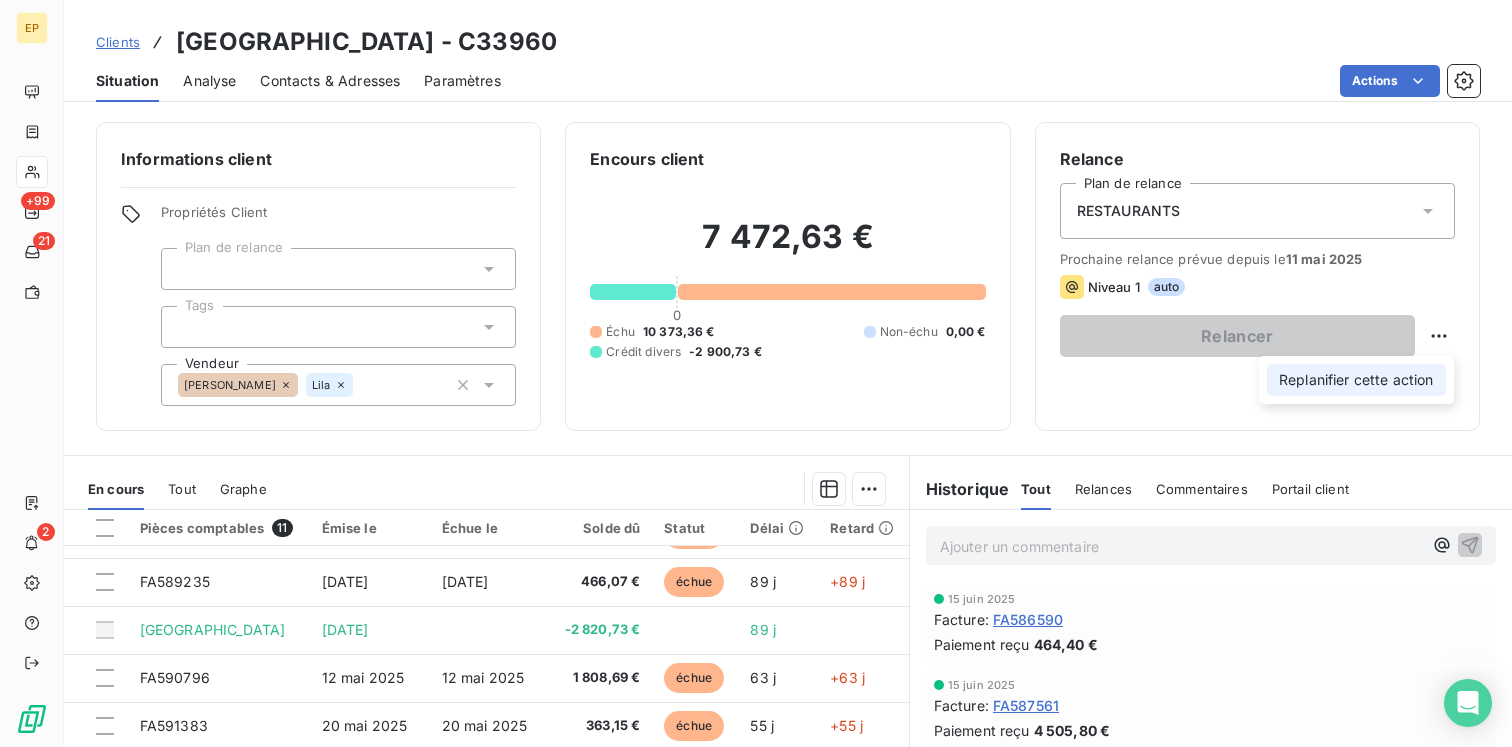 select on "6" 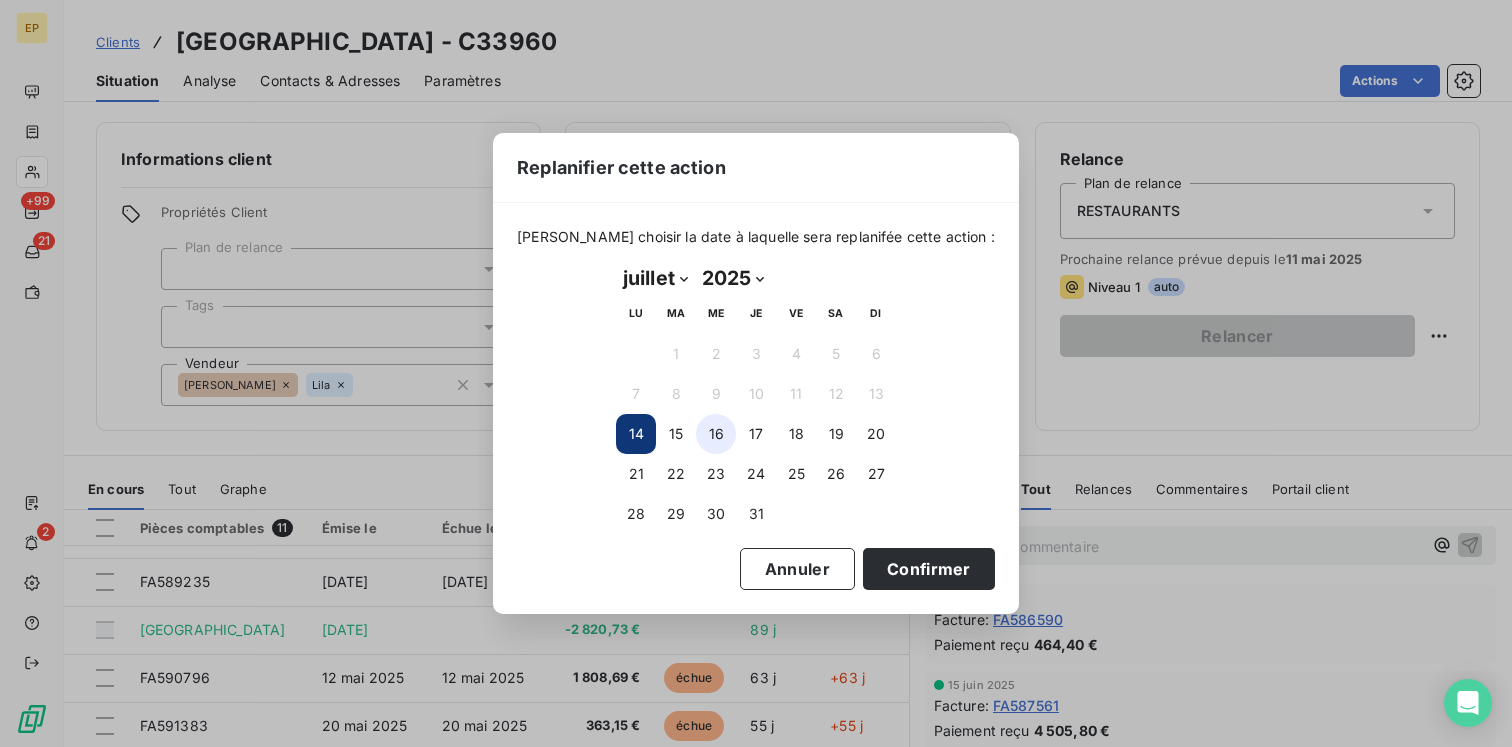 click on "16" at bounding box center [716, 434] 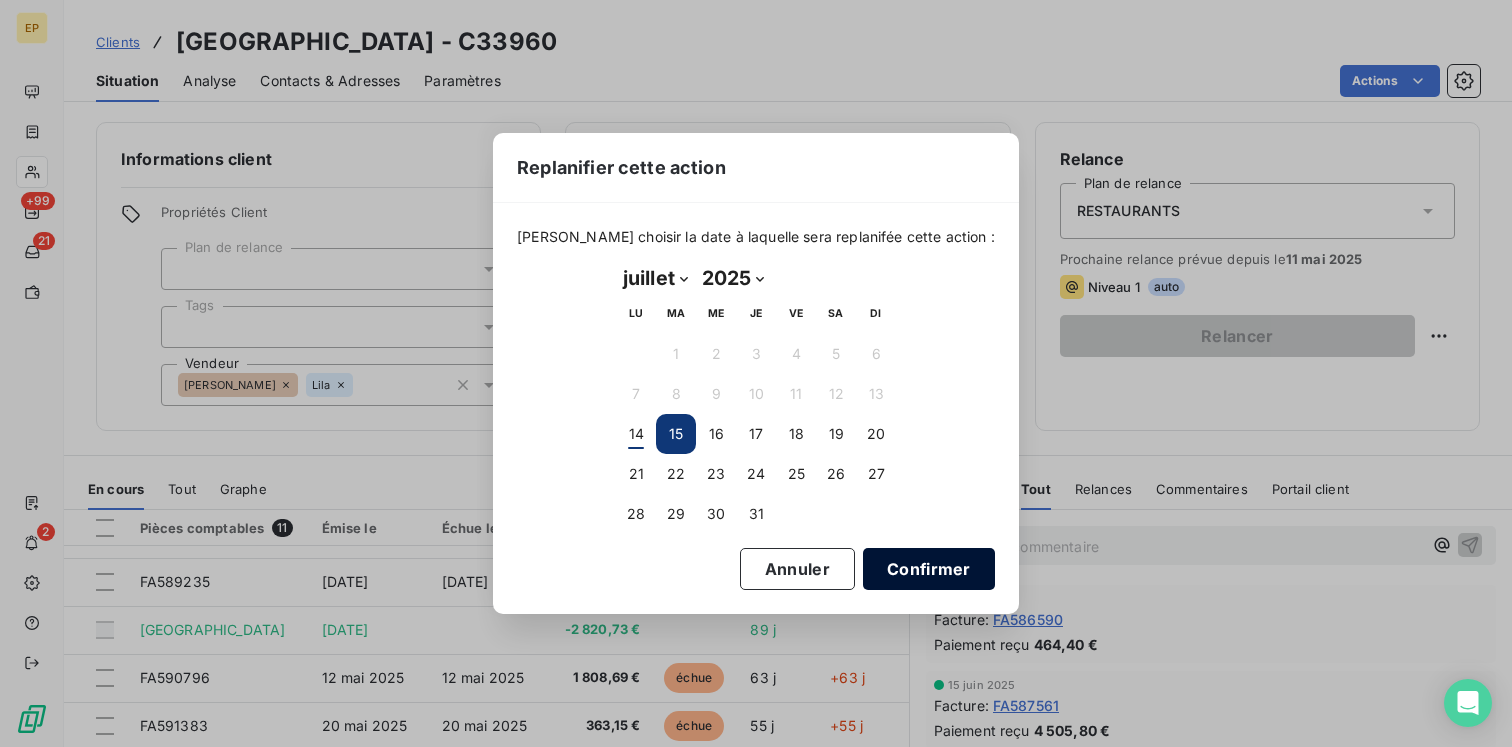 click on "Confirmer" at bounding box center (929, 569) 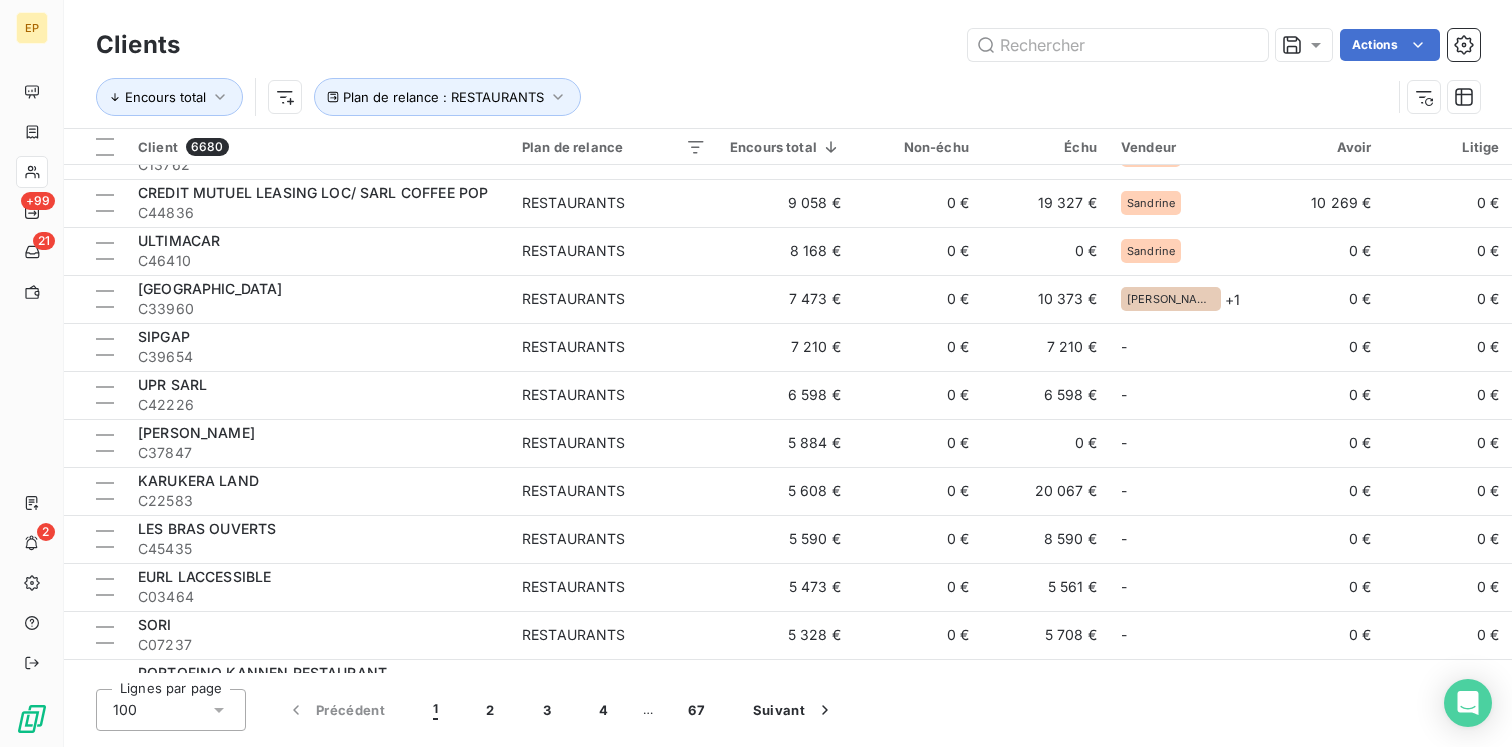 scroll, scrollTop: 856, scrollLeft: 0, axis: vertical 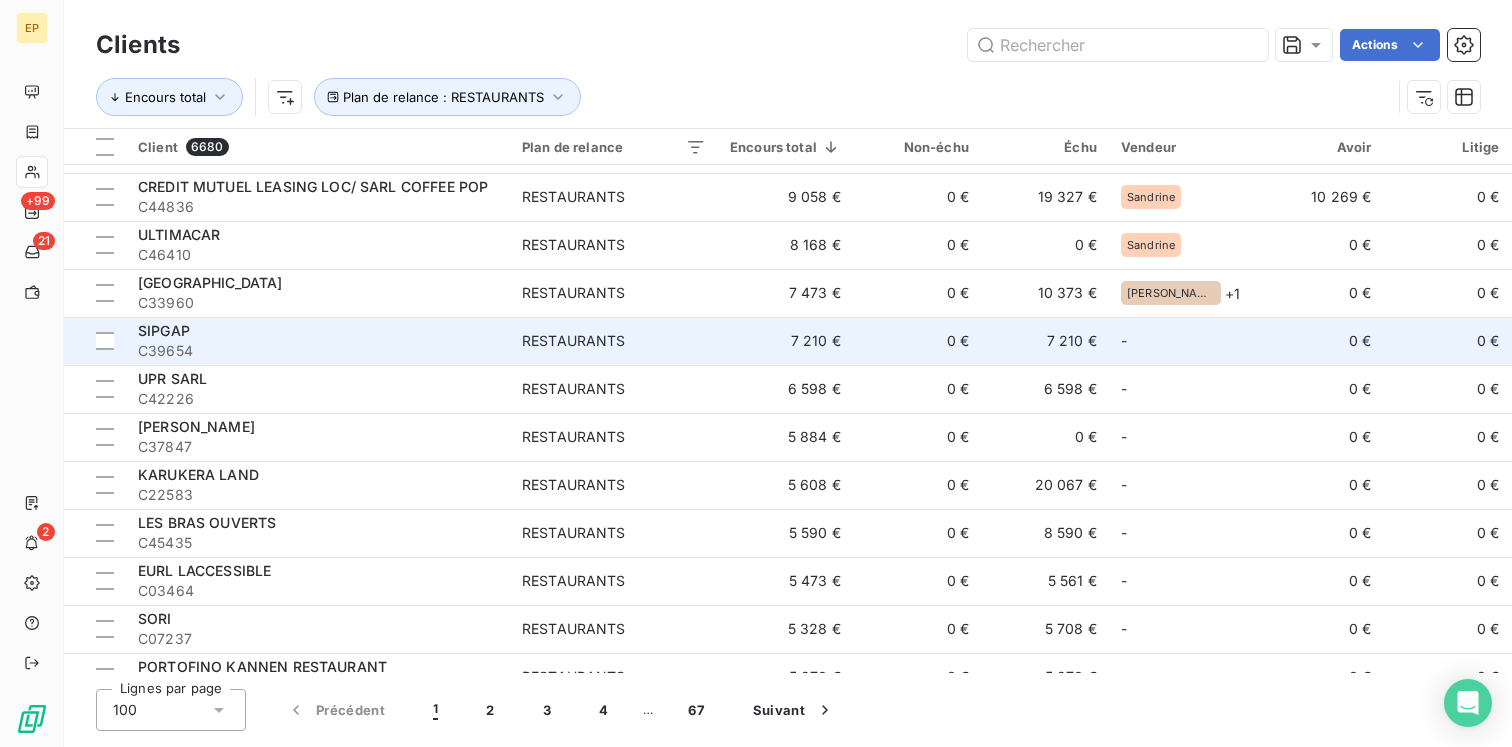 click on "C39654" at bounding box center [318, 351] 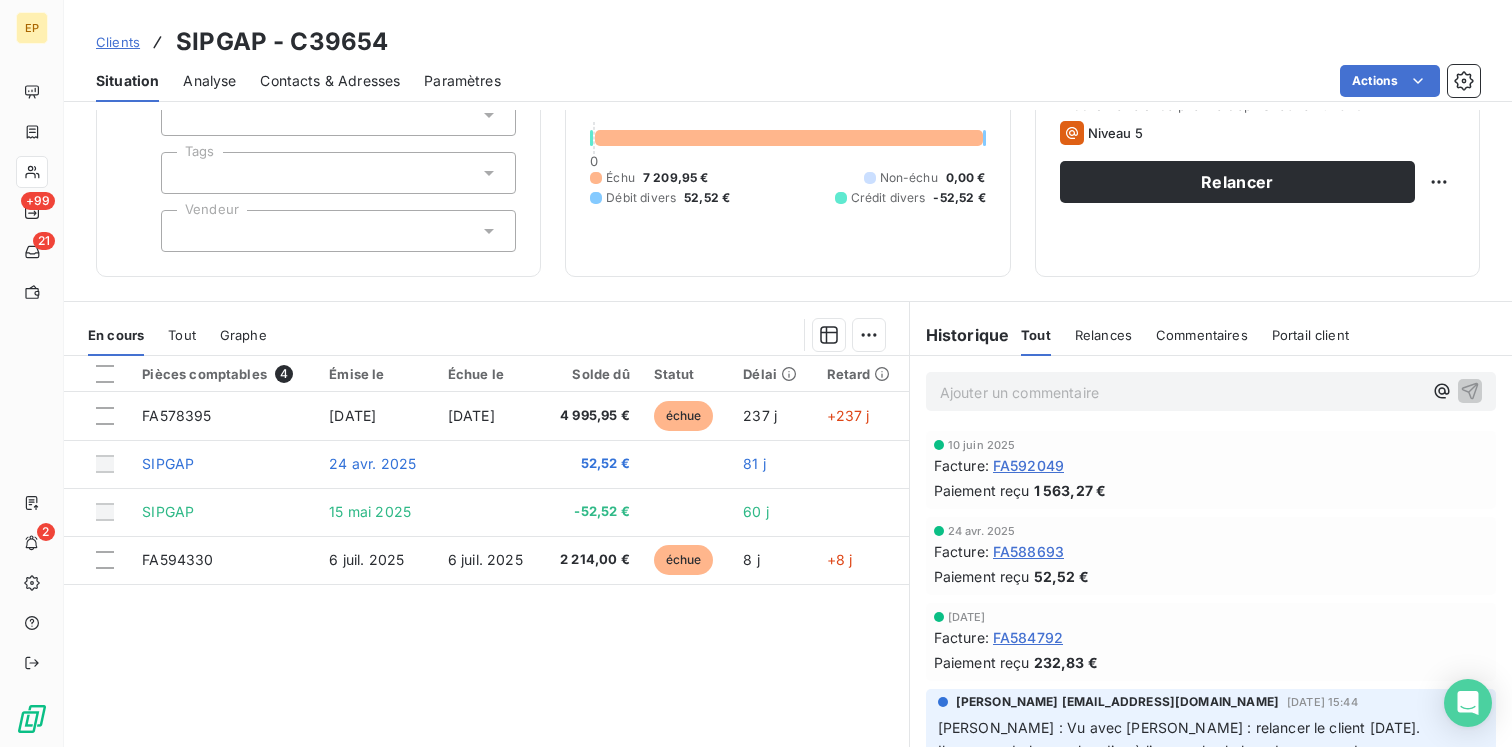scroll, scrollTop: 208, scrollLeft: 0, axis: vertical 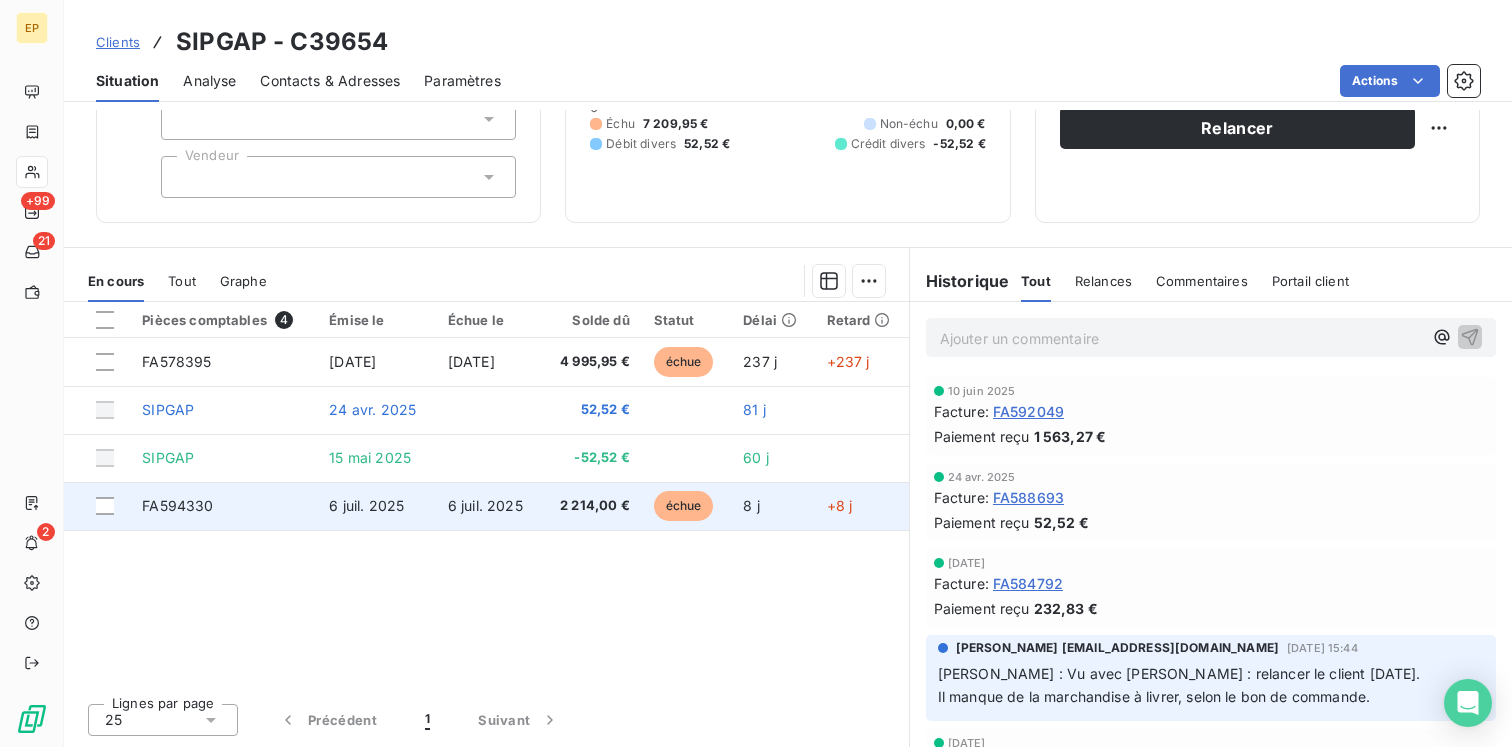 click on "6 juil. 2025" at bounding box center [489, 506] 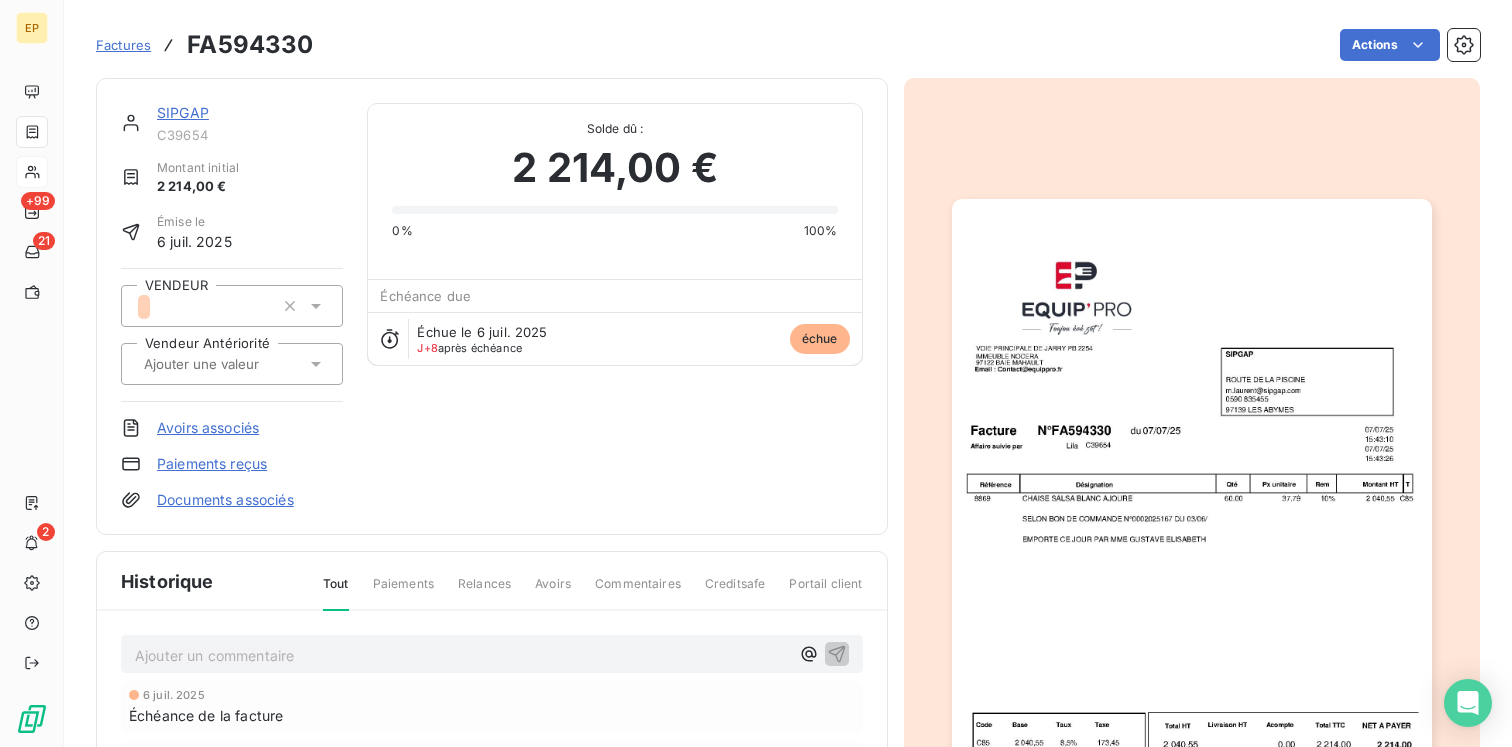 click at bounding box center (232, 364) 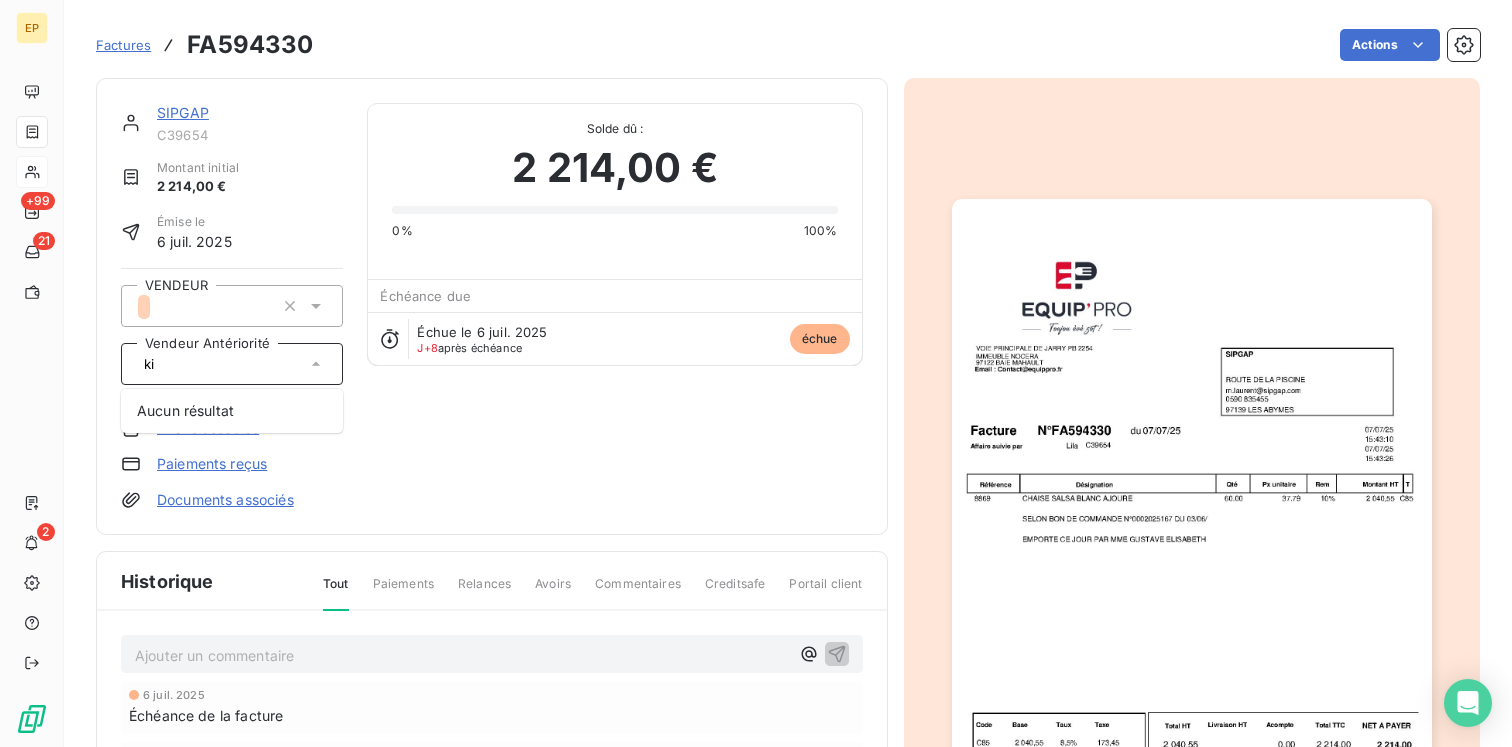type on "k" 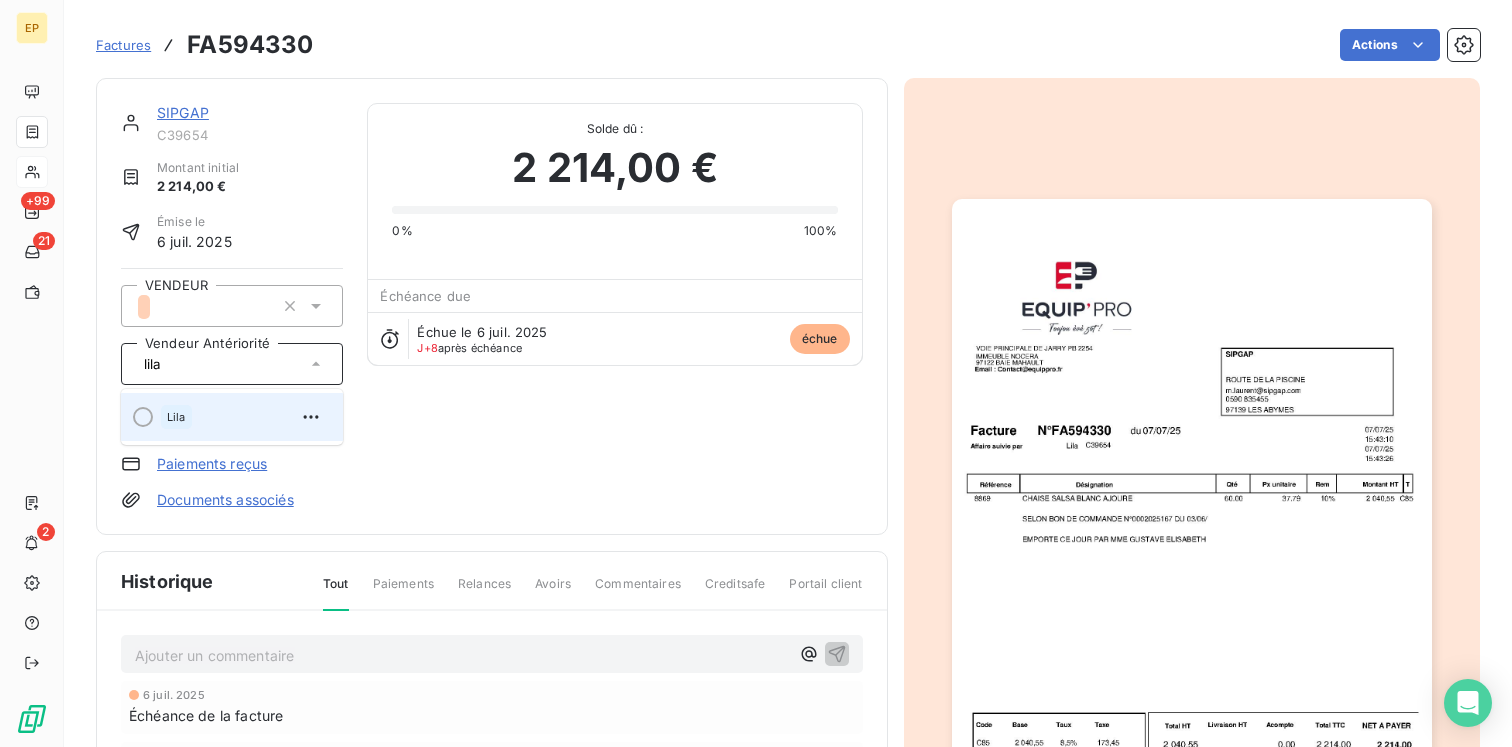 type on "lila" 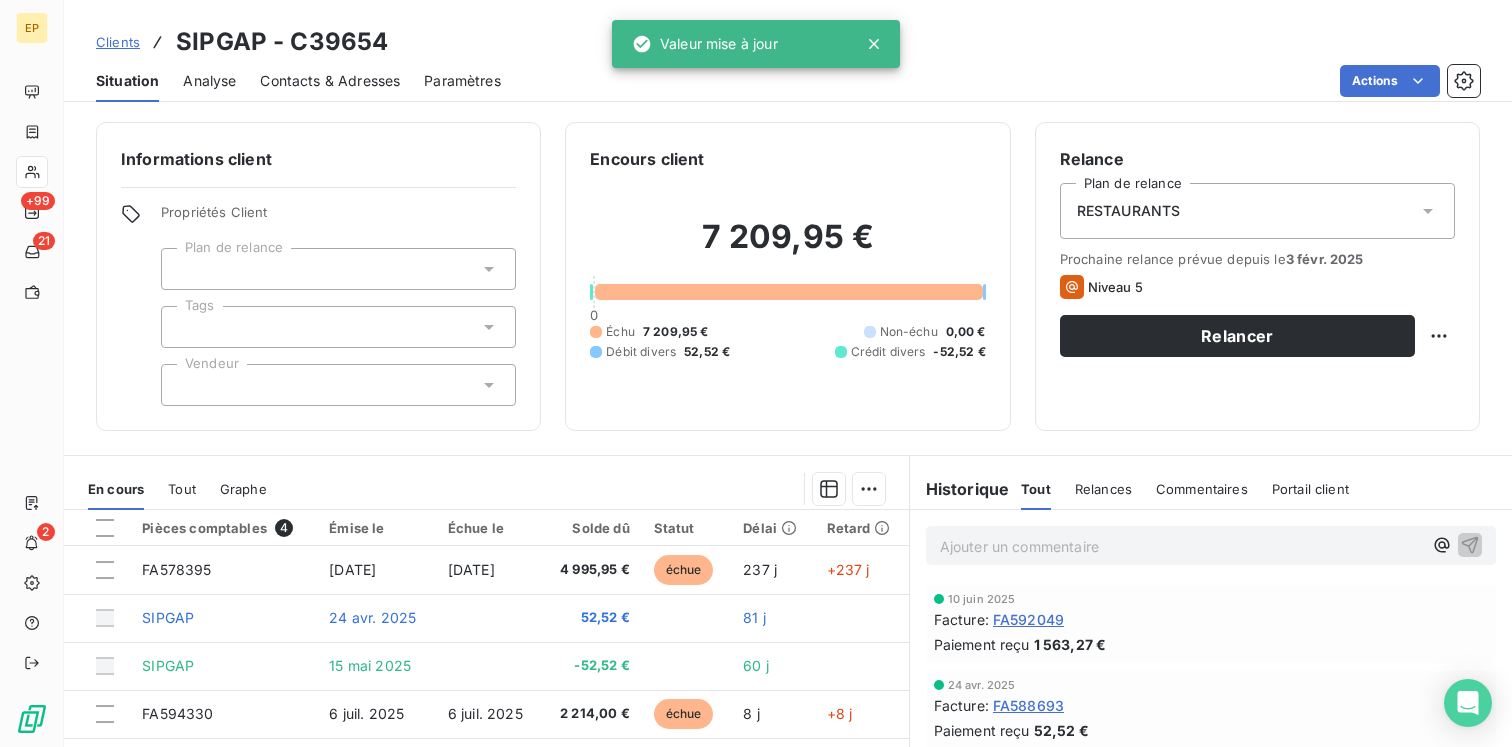 click at bounding box center [338, 385] 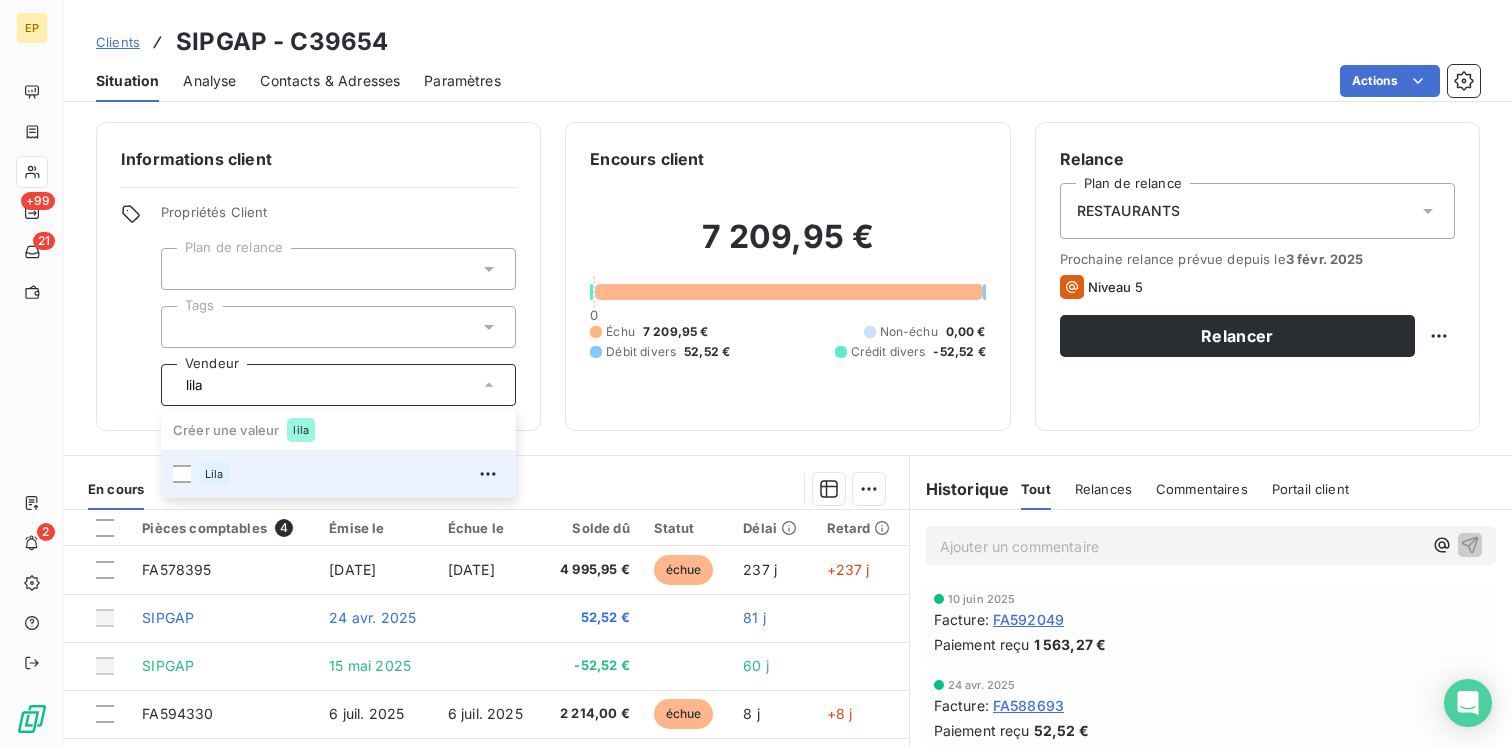 click on "Lila" at bounding box center [214, 474] 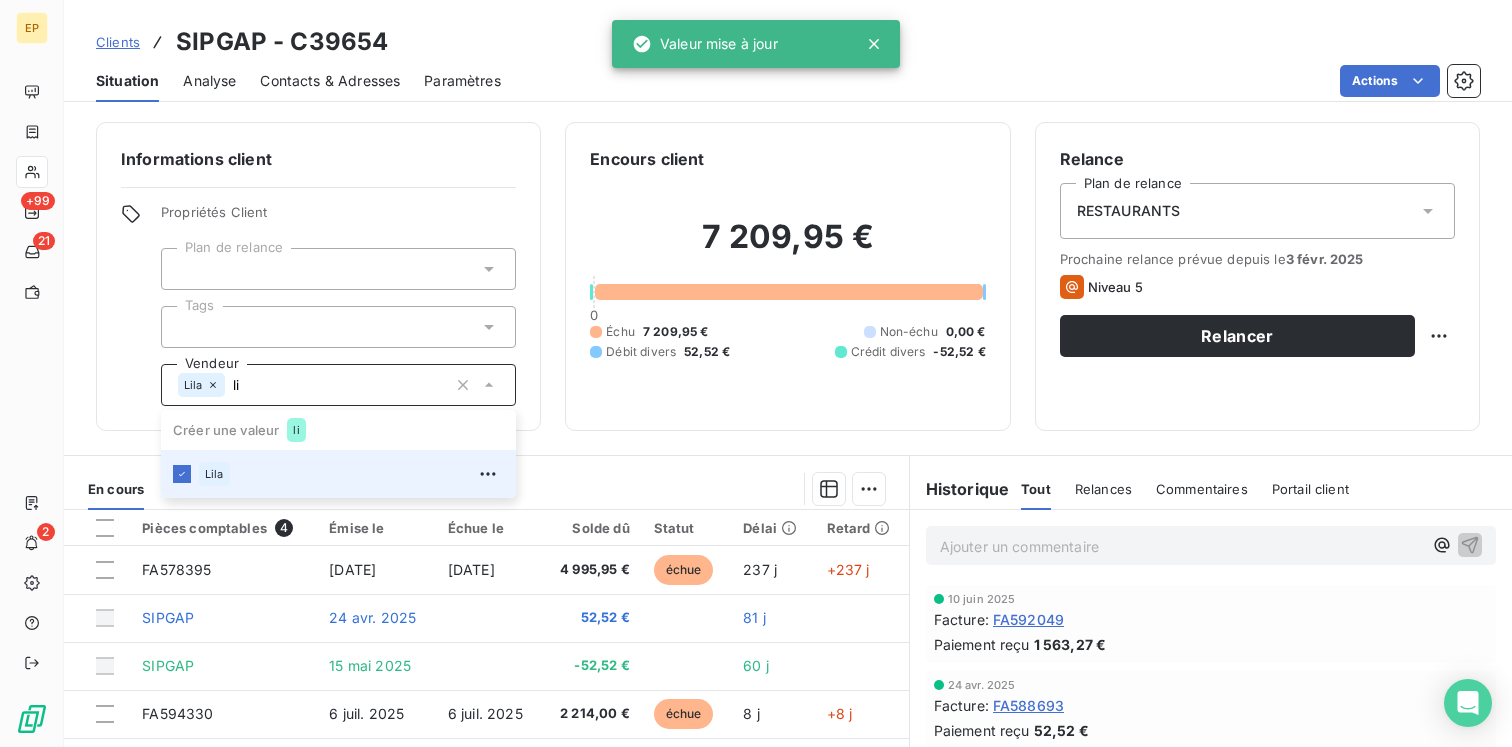 type on "l" 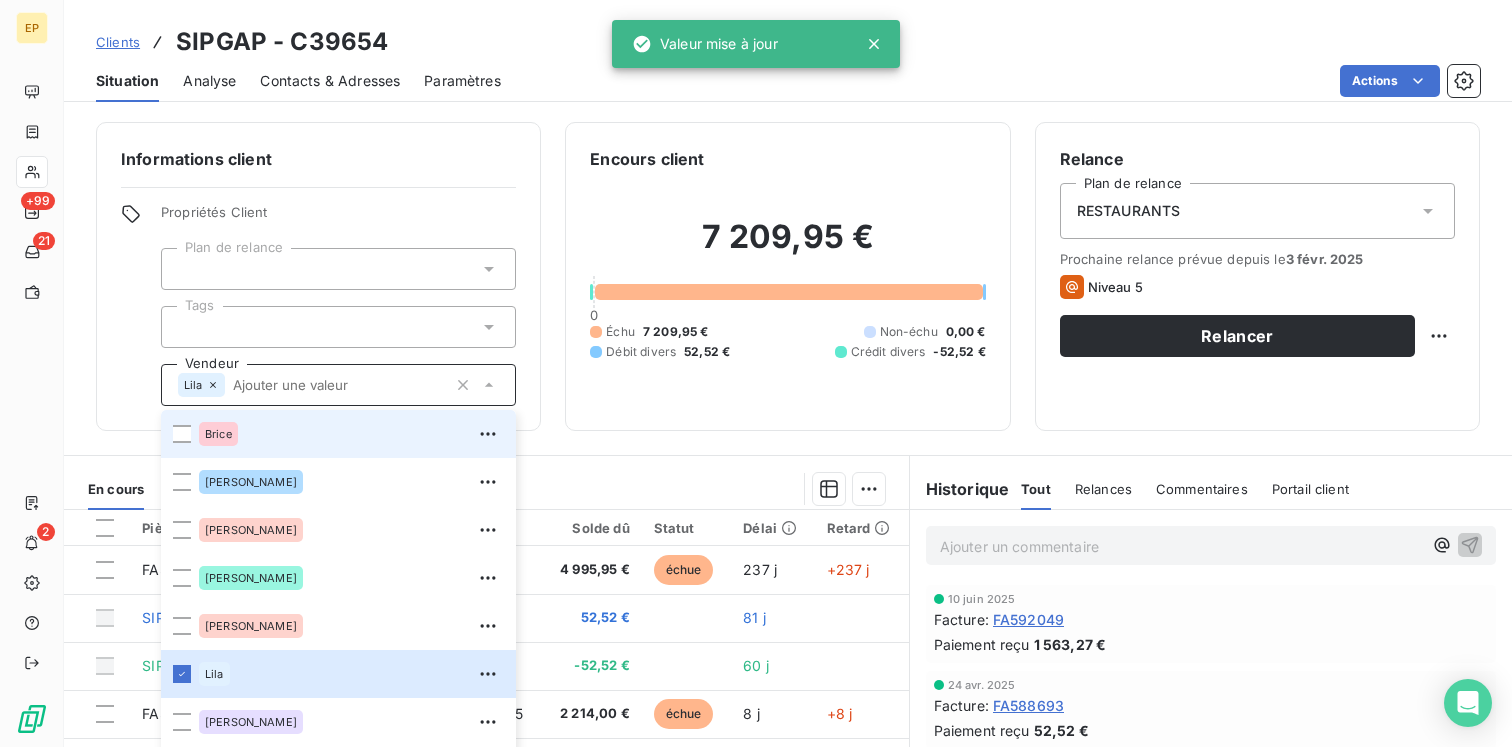 type 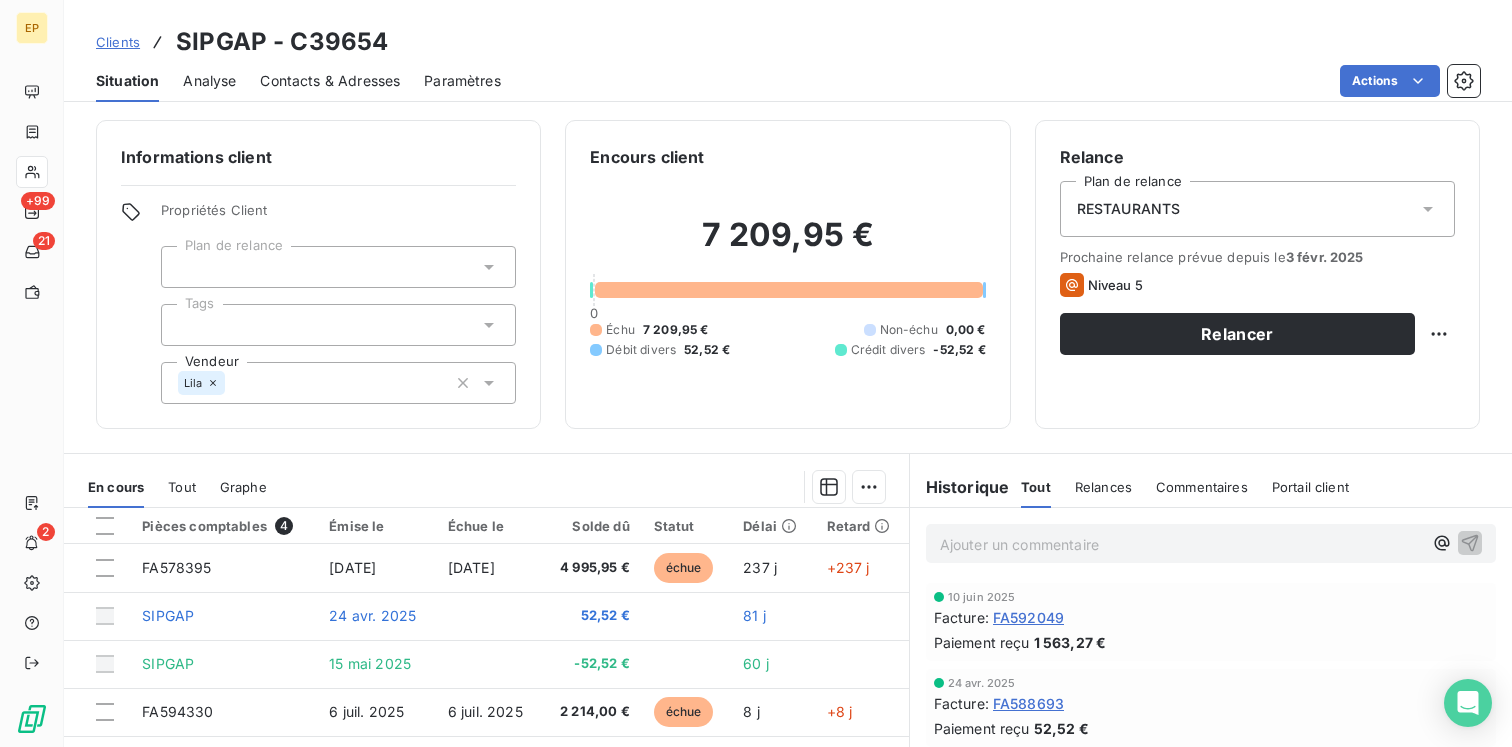scroll, scrollTop: 0, scrollLeft: 0, axis: both 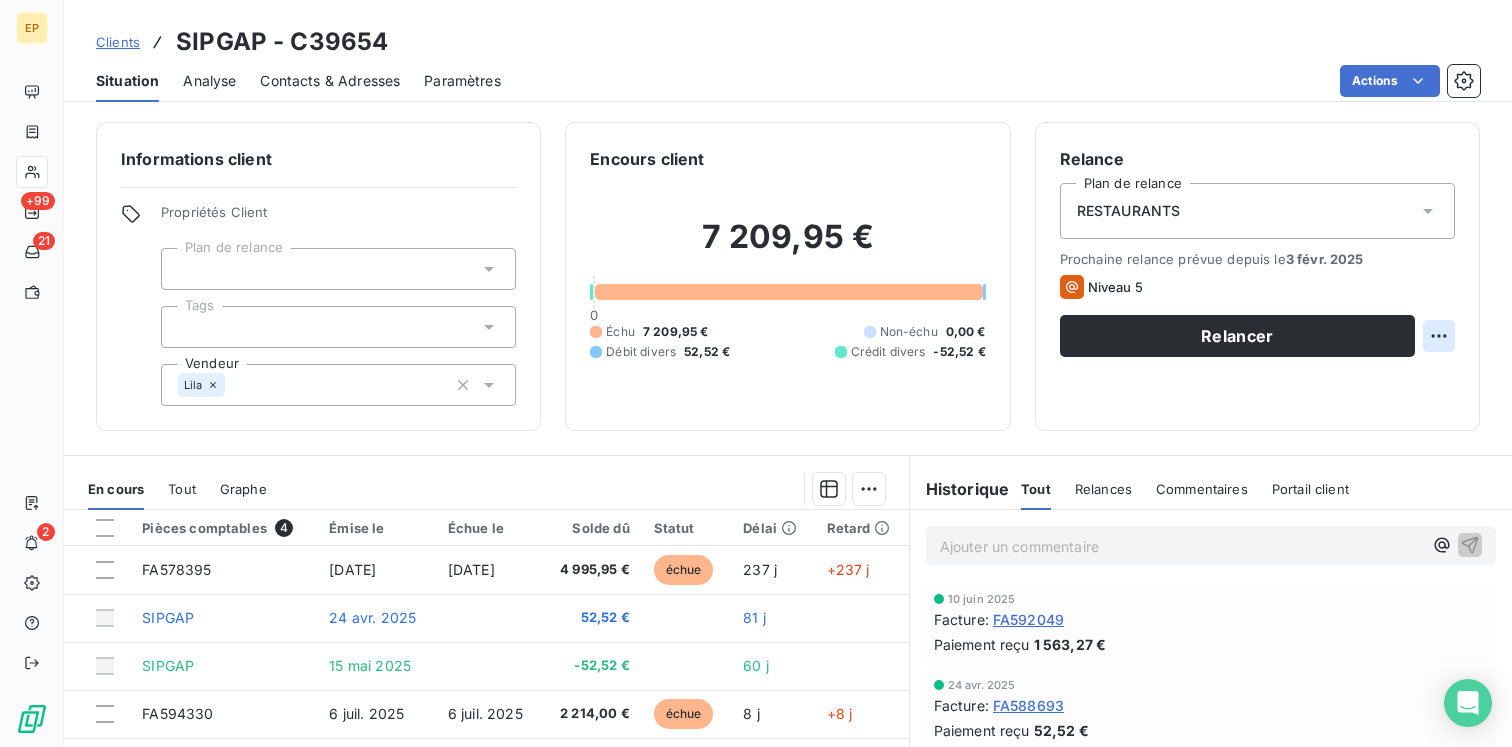 click on "EP +99 21 2 Clients SIPGAP - C39654 Situation Analyse Contacts & Adresses Paramètres Actions Informations client Propriétés Client Plan de relance Tags Vendeur Lila Encours client   7 209,95 € 0 Échu 7 209,95 € Non-échu 0,00 €   Débit divers 52,52 € Crédit divers -52,52 € Relance Plan de relance RESTAURANTS Prochaine relance prévue depuis le  [DATE] Niveau 5 Relancer En cours Tout Graphe Pièces comptables 4 Émise le Échue le Solde dû Statut Délai   Retard   FA578395 [DATE] [DATE] 4 995,95 € échue 237 j +237 j SIPGAP [DATE] 52,52 € 81 j SIPGAP [DATE] -52,52 € 60 j FA594330 [DATE] [DATE] 2 214,00 € échue 8 j +8 j Lignes par page 25 Précédent 1 Suivant Historique Tout Relances Commentaires Portail client Tout Relances Commentaires Portail client Ajouter un commentaire ﻿ [DATE] Facture  : FA592049 Paiement reçu 1 563,27 € [DATE] Facture  : FA588693 Paiement reçu 52,52 € [DATE]  :" at bounding box center (756, 373) 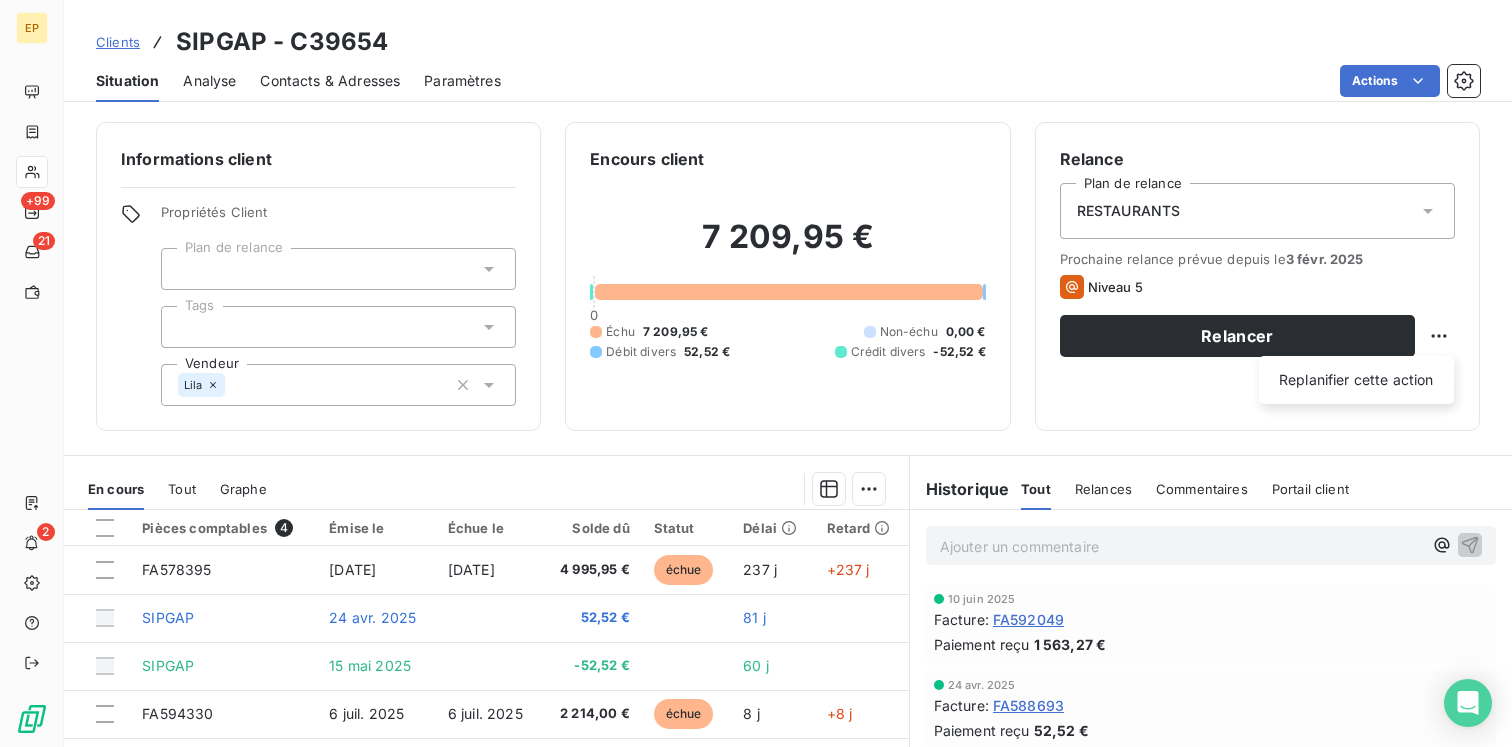 click on "EP +99 21 2 Clients SIPGAP - C39654 Situation Analyse Contacts & Adresses Paramètres Actions Informations client Propriétés Client Plan de relance Tags Vendeur Lila Encours client   7 209,95 € 0 Échu 7 209,95 € Non-échu 0,00 €   Débit divers 52,52 € Crédit divers -52,52 € Relance Plan de relance RESTAURANTS Prochaine relance prévue depuis le  [DATE] Niveau 5 Relancer Replanifier cette action En cours Tout Graphe Pièces comptables 4 Émise le Échue le Solde dû Statut Délai   Retard   FA578395 [DATE] [DATE] 4 995,95 € échue 237 j +237 j SIPGAP [DATE] 52,52 € 81 j SIPGAP [DATE] -52,52 € 60 j FA594330 [DATE] [DATE] 2 214,00 € échue 8 j +8 j Lignes par page 25 Précédent 1 Suivant Historique Tout Relances Commentaires Portail client Tout Relances Commentaires Portail client Ajouter un commentaire ﻿ [DATE] Facture  : FA592049 Paiement reçu 1 563,27 € [DATE] Facture  : FA588693 Paiement reçu" at bounding box center (756, 373) 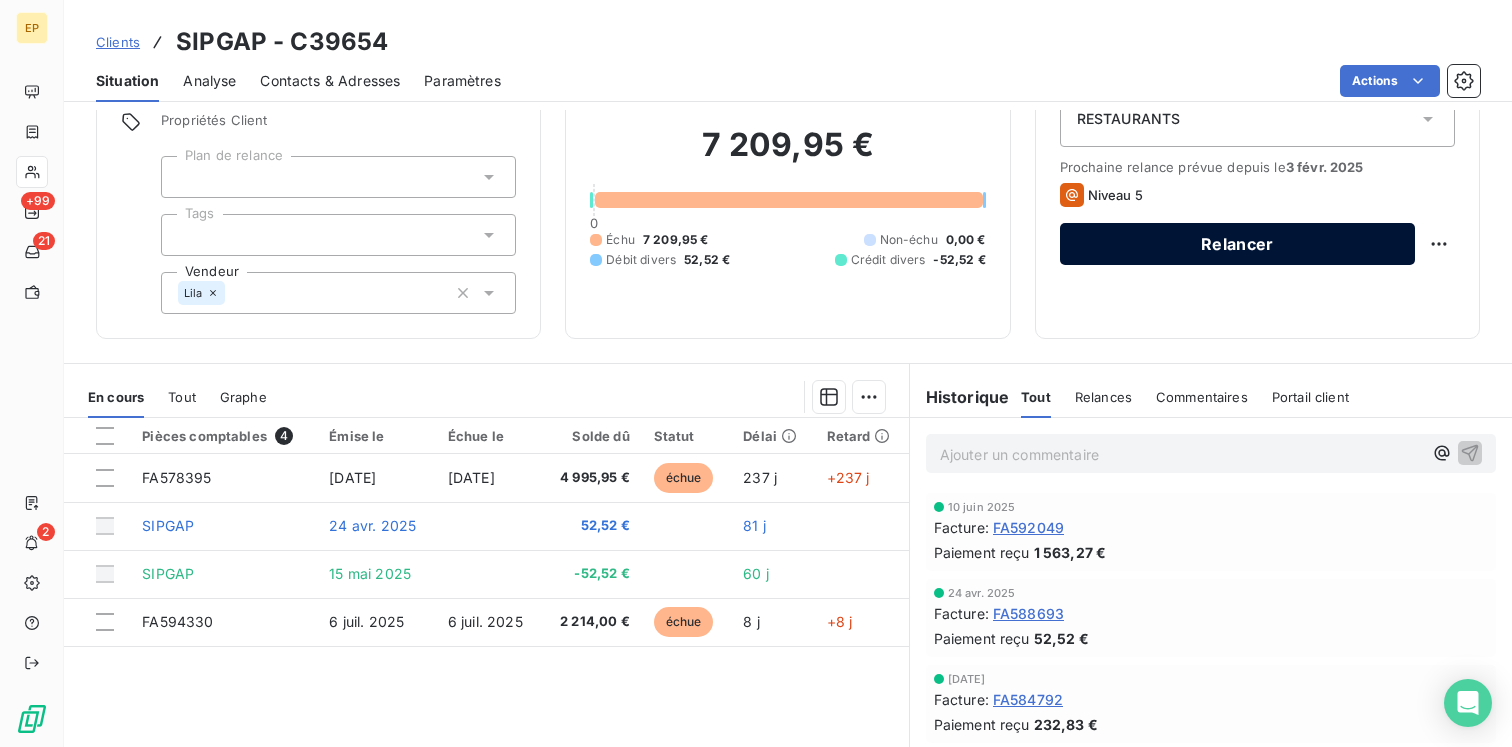 scroll, scrollTop: 0, scrollLeft: 0, axis: both 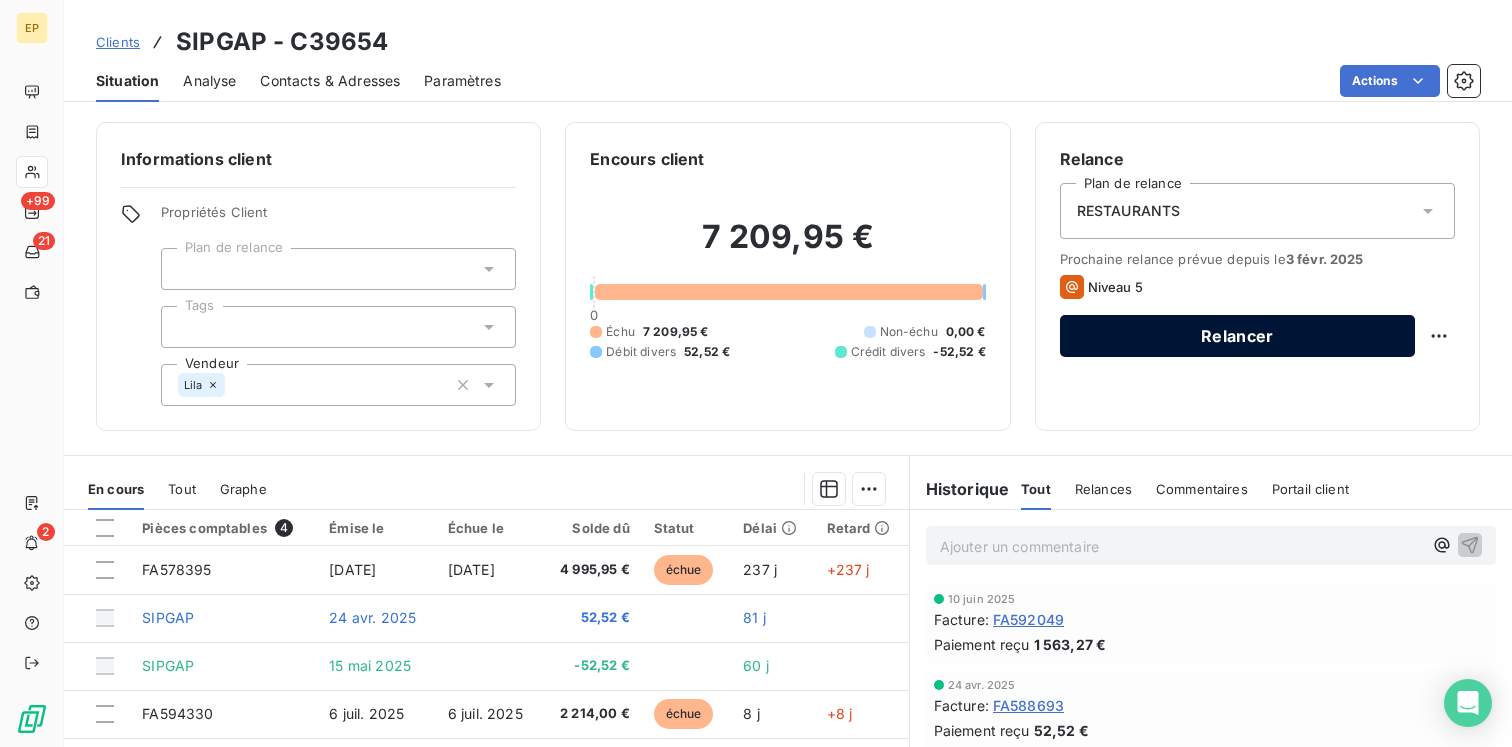 click on "Relancer" at bounding box center [1237, 336] 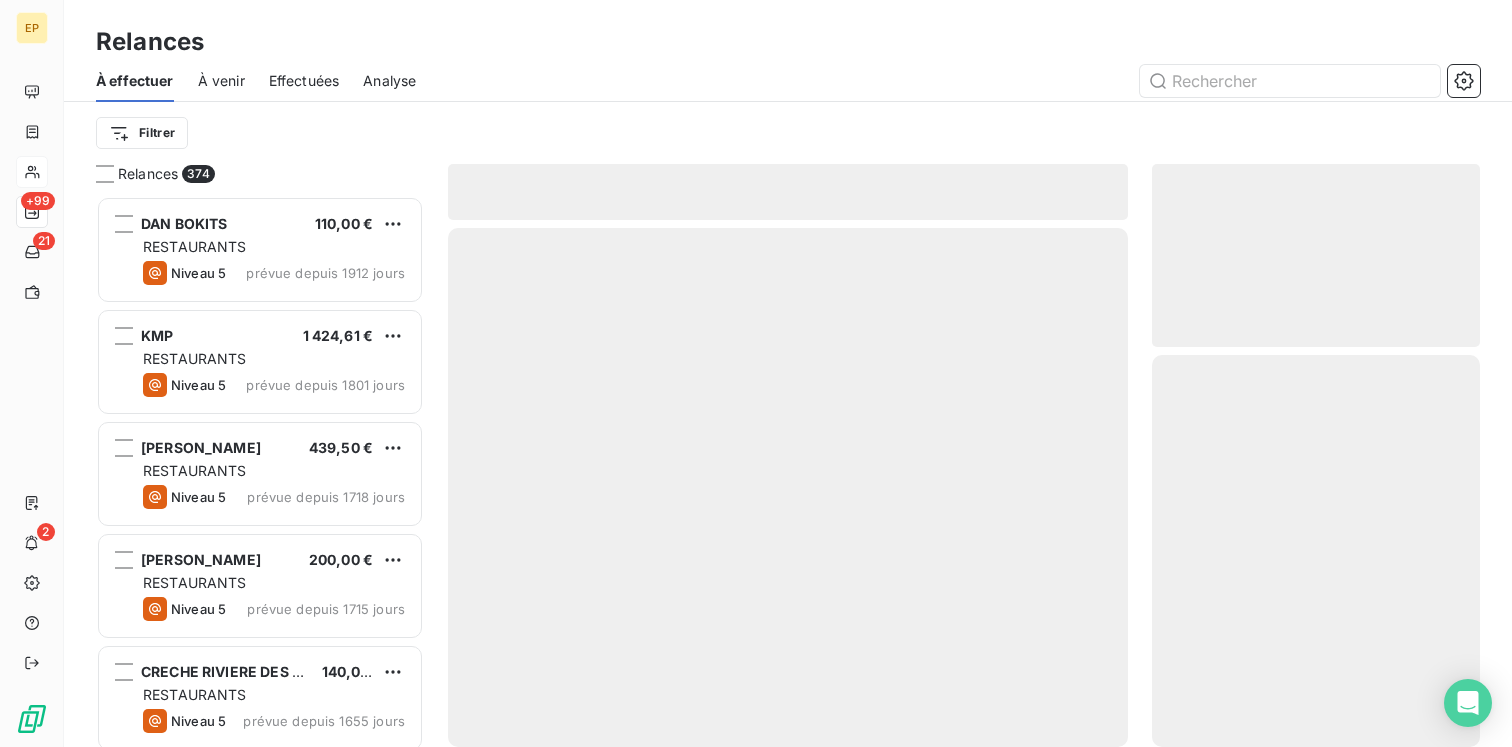 scroll, scrollTop: 1, scrollLeft: 1, axis: both 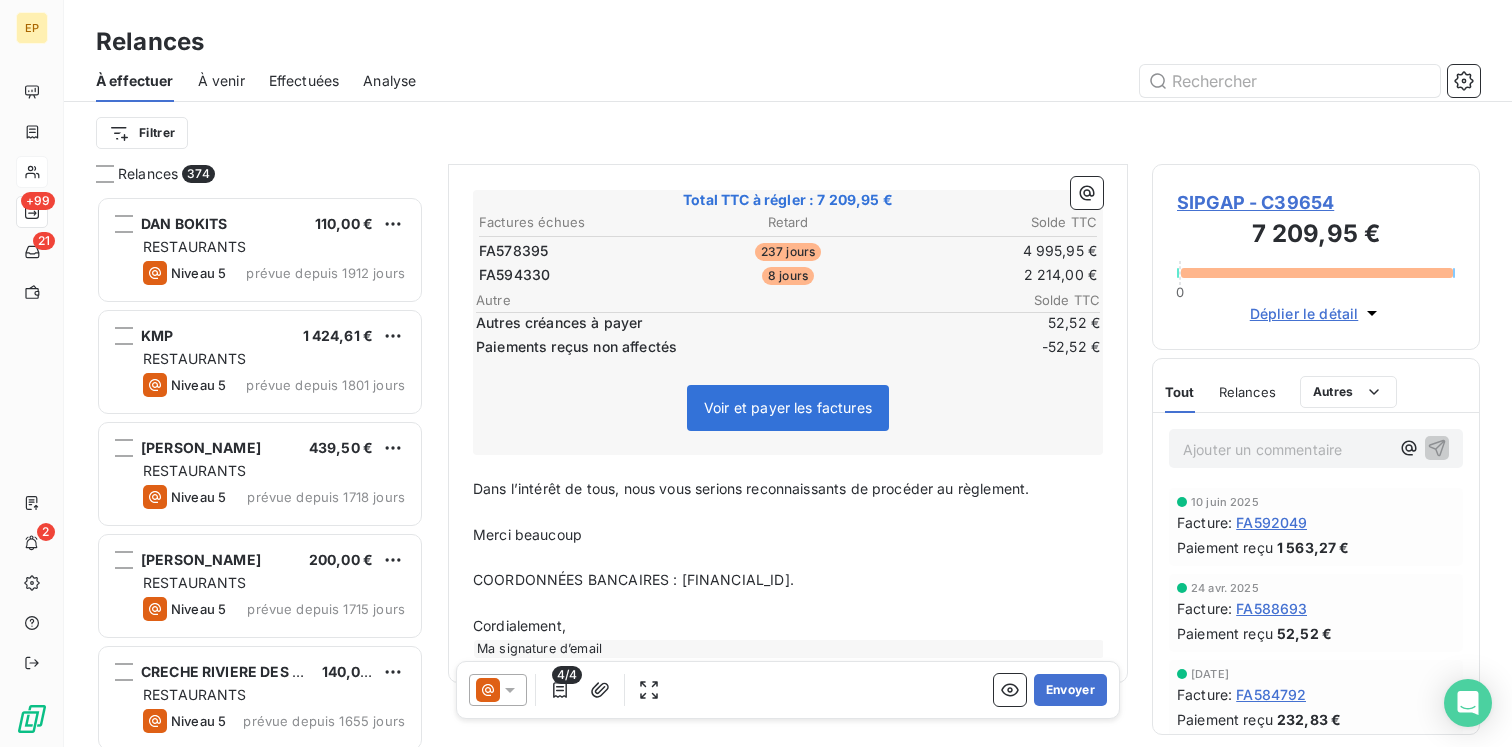 click 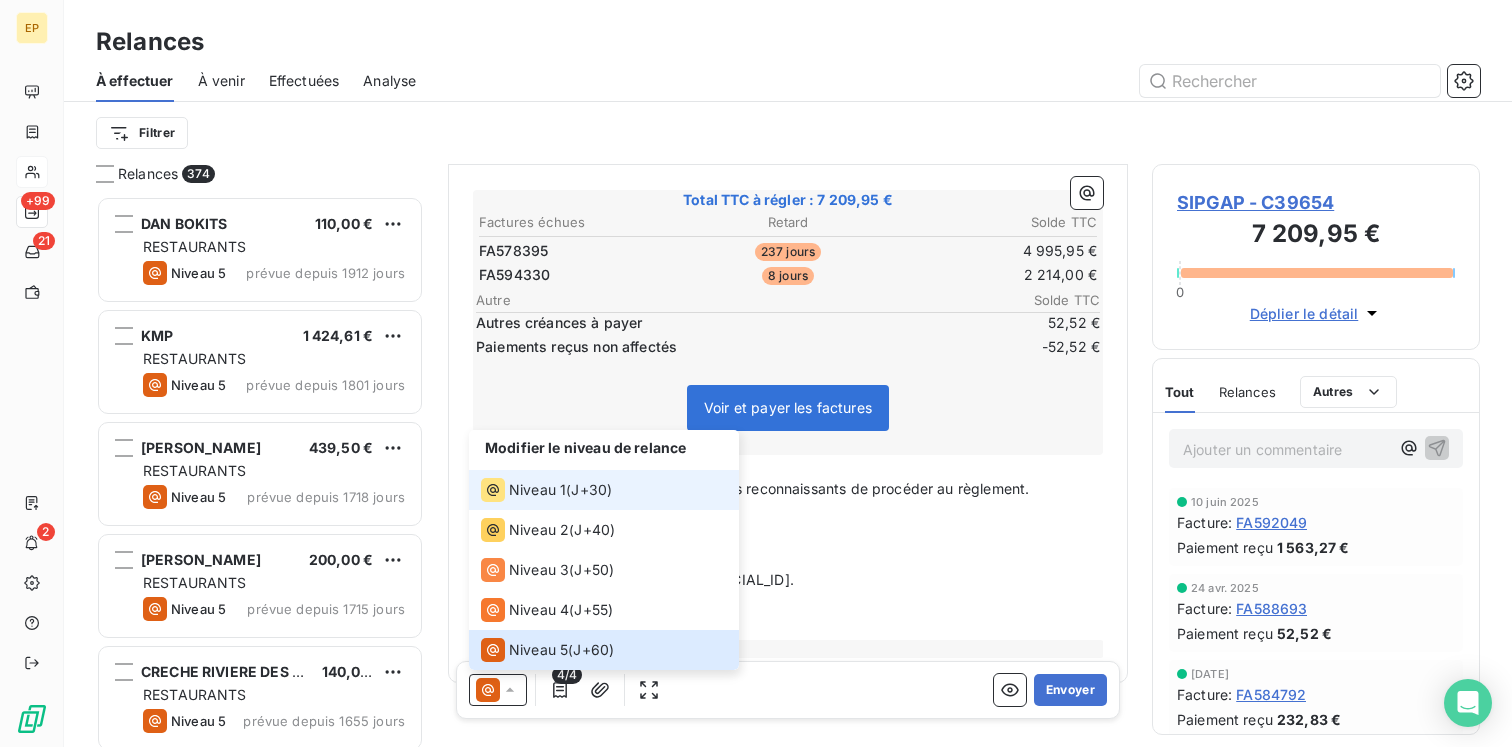 click on "Niveau 1" at bounding box center [537, 490] 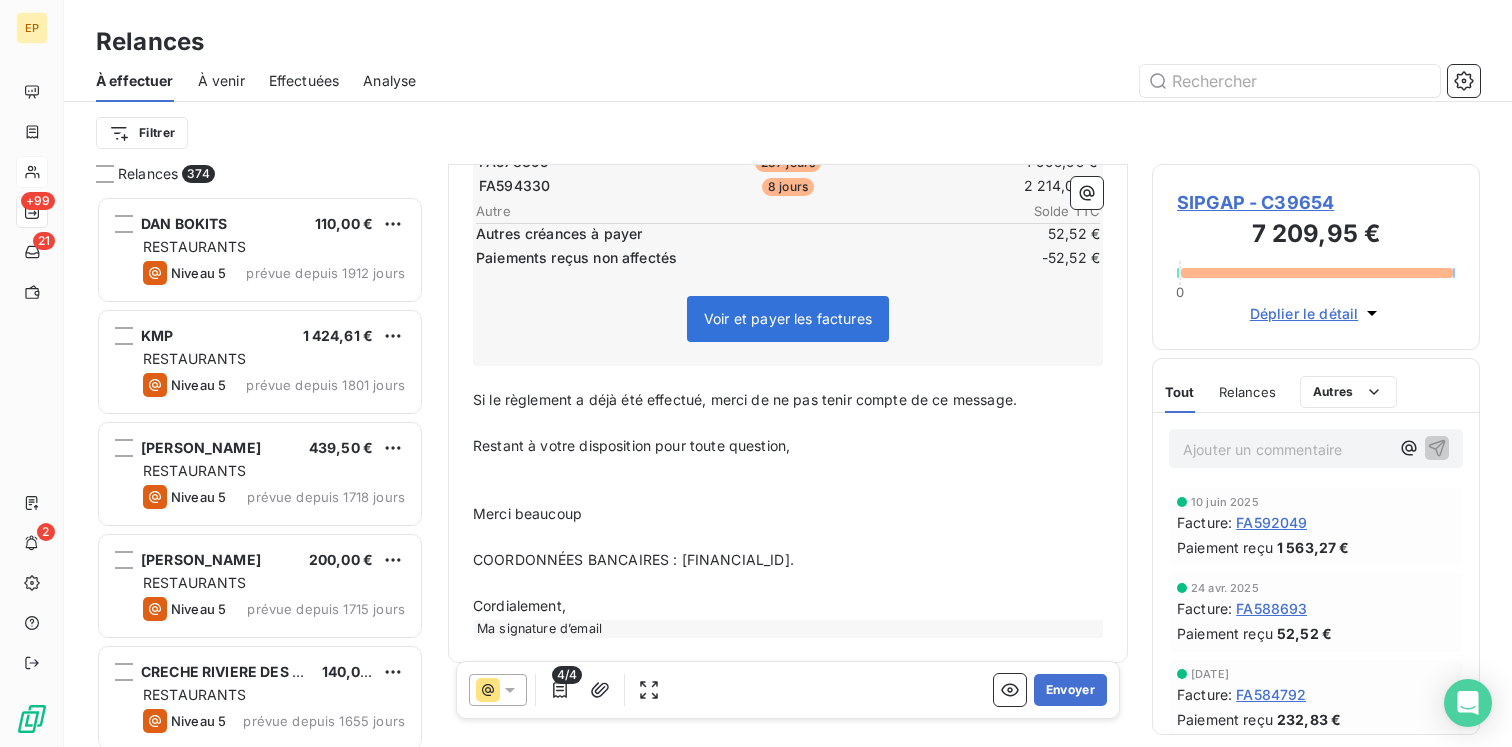 scroll, scrollTop: 417, scrollLeft: 0, axis: vertical 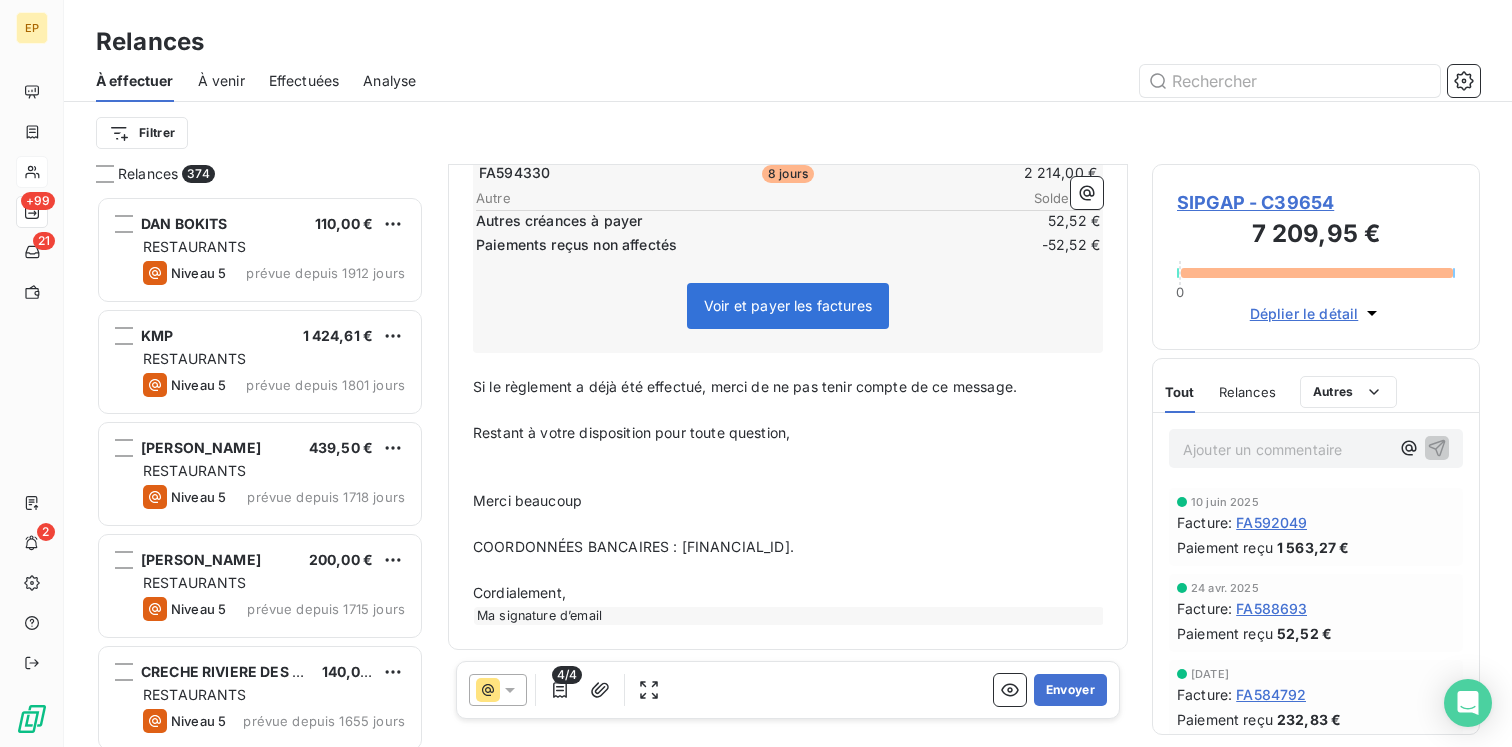 click on "Relances" at bounding box center (1247, 392) 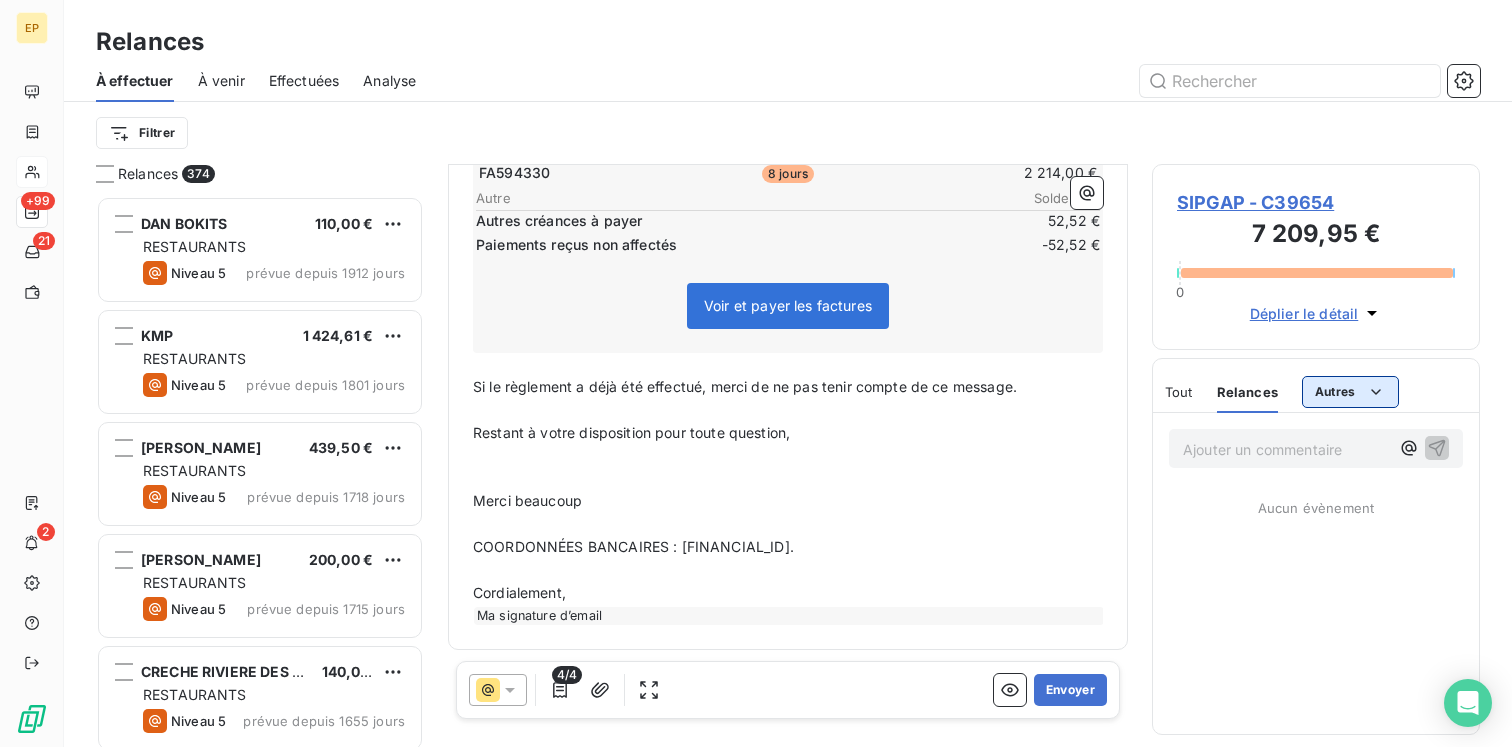click on "**********" at bounding box center [756, 373] 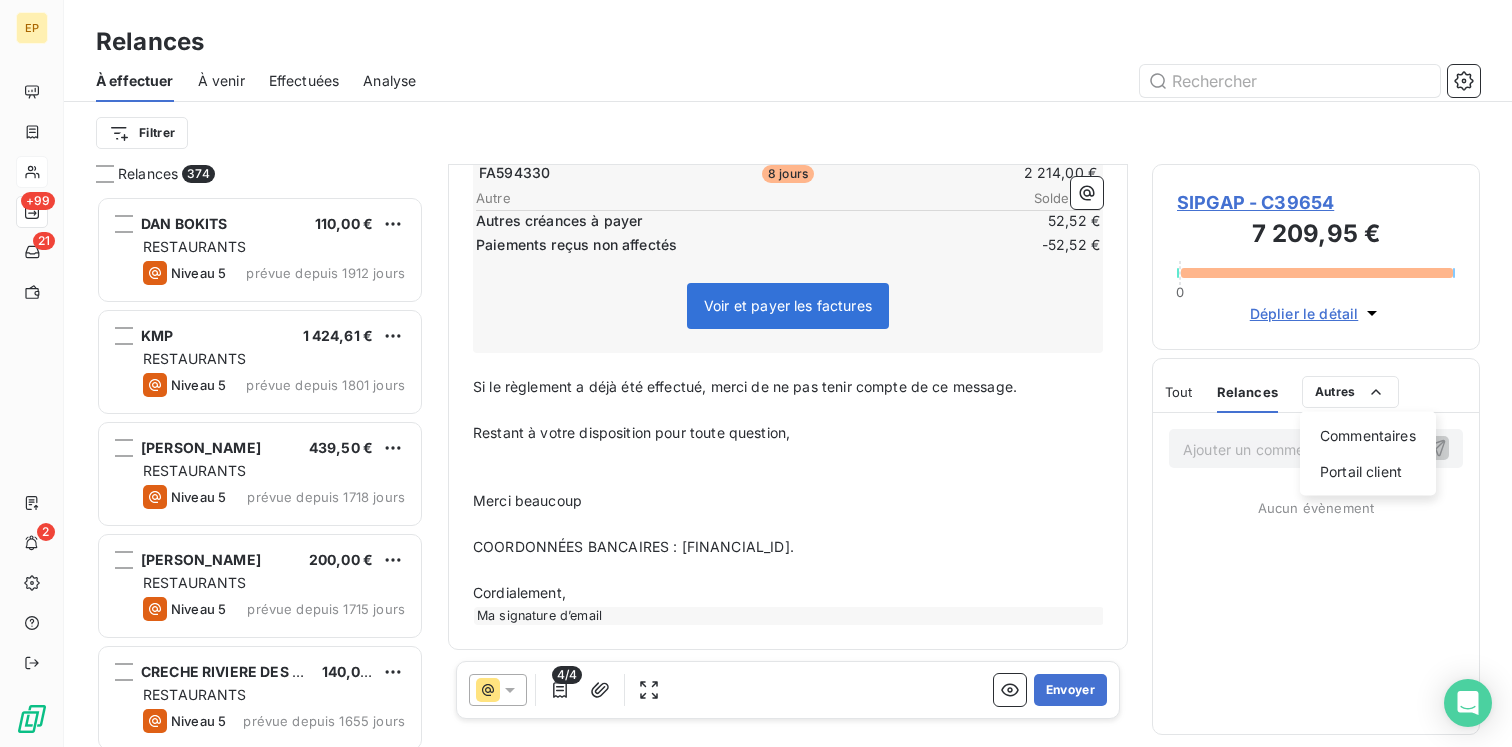 click on "**********" at bounding box center [756, 373] 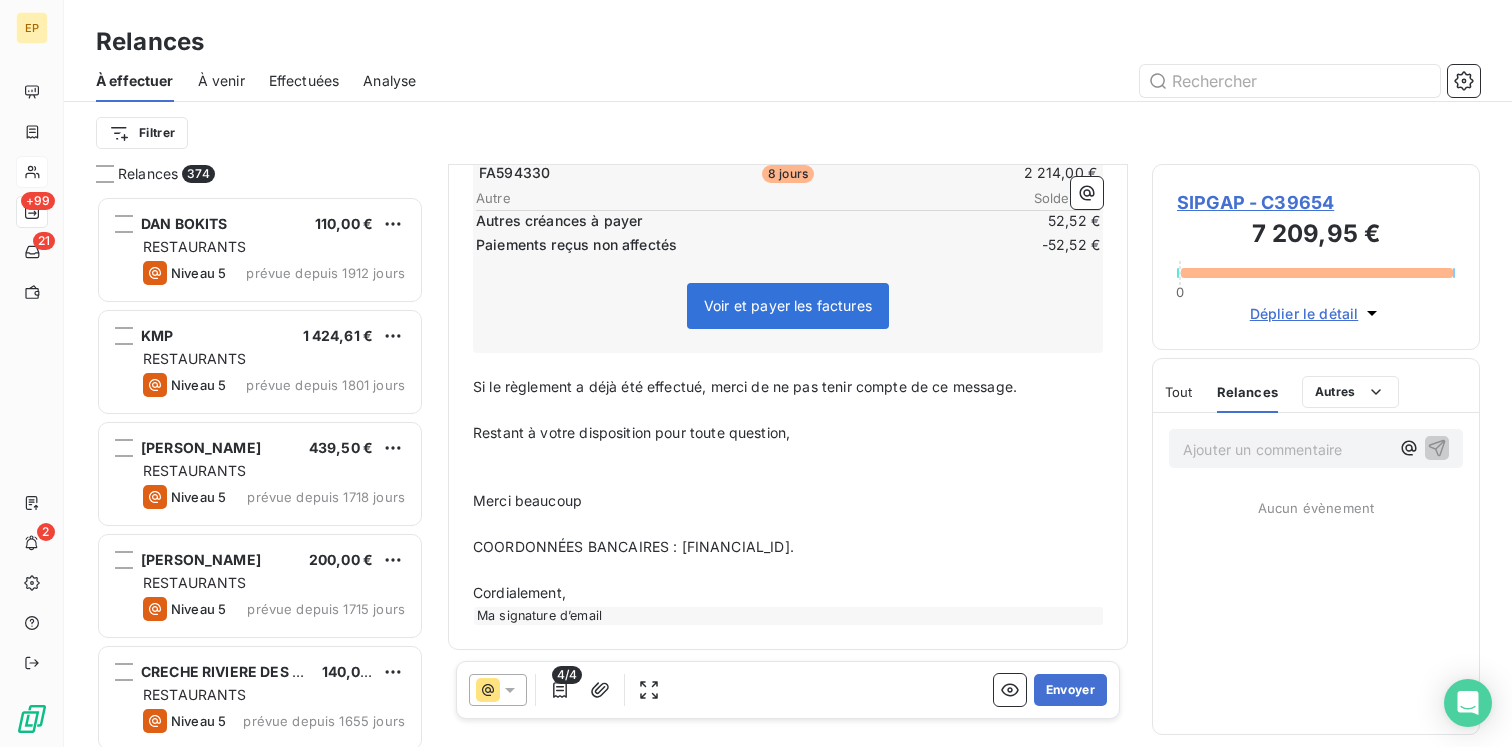 click on "Tout Relances Autres" at bounding box center [1282, 392] 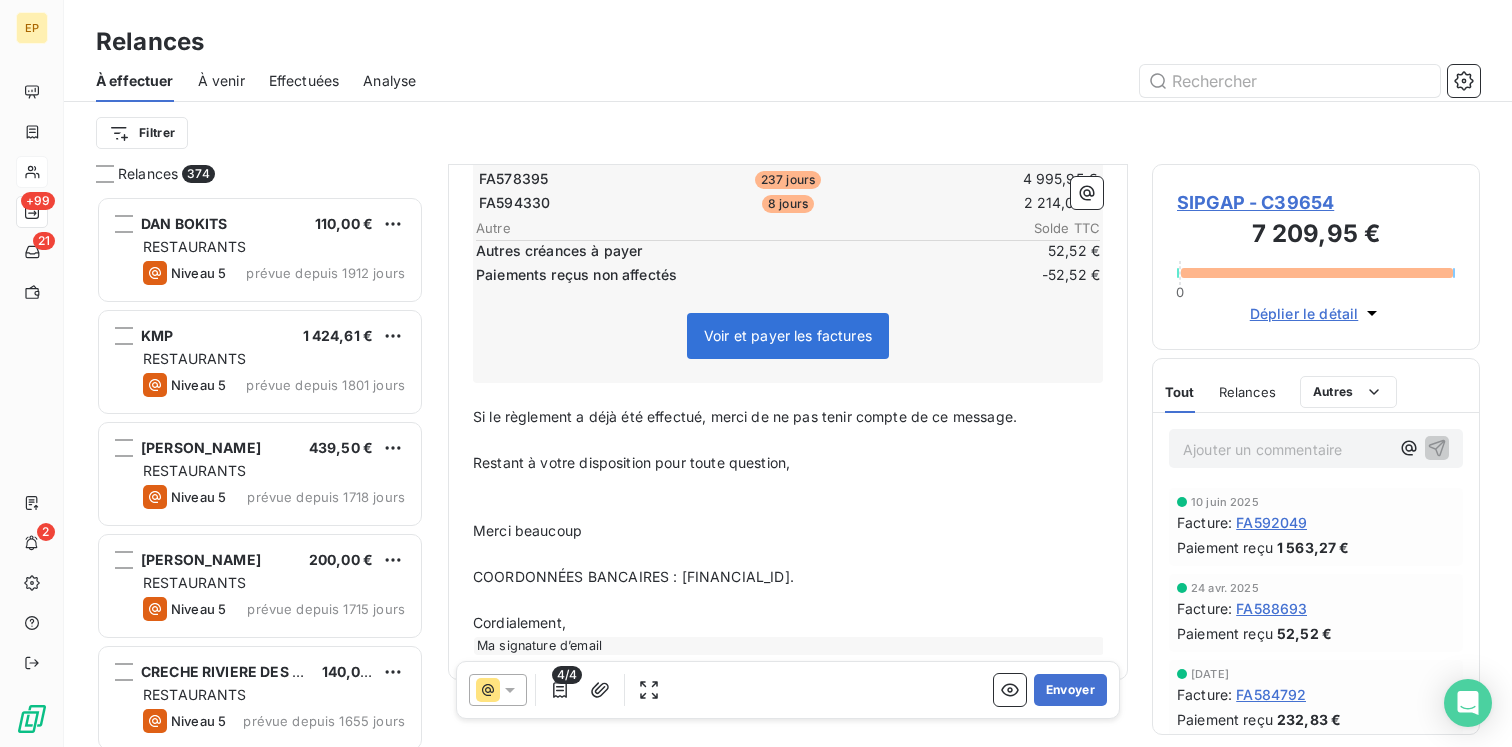 scroll, scrollTop: 417, scrollLeft: 0, axis: vertical 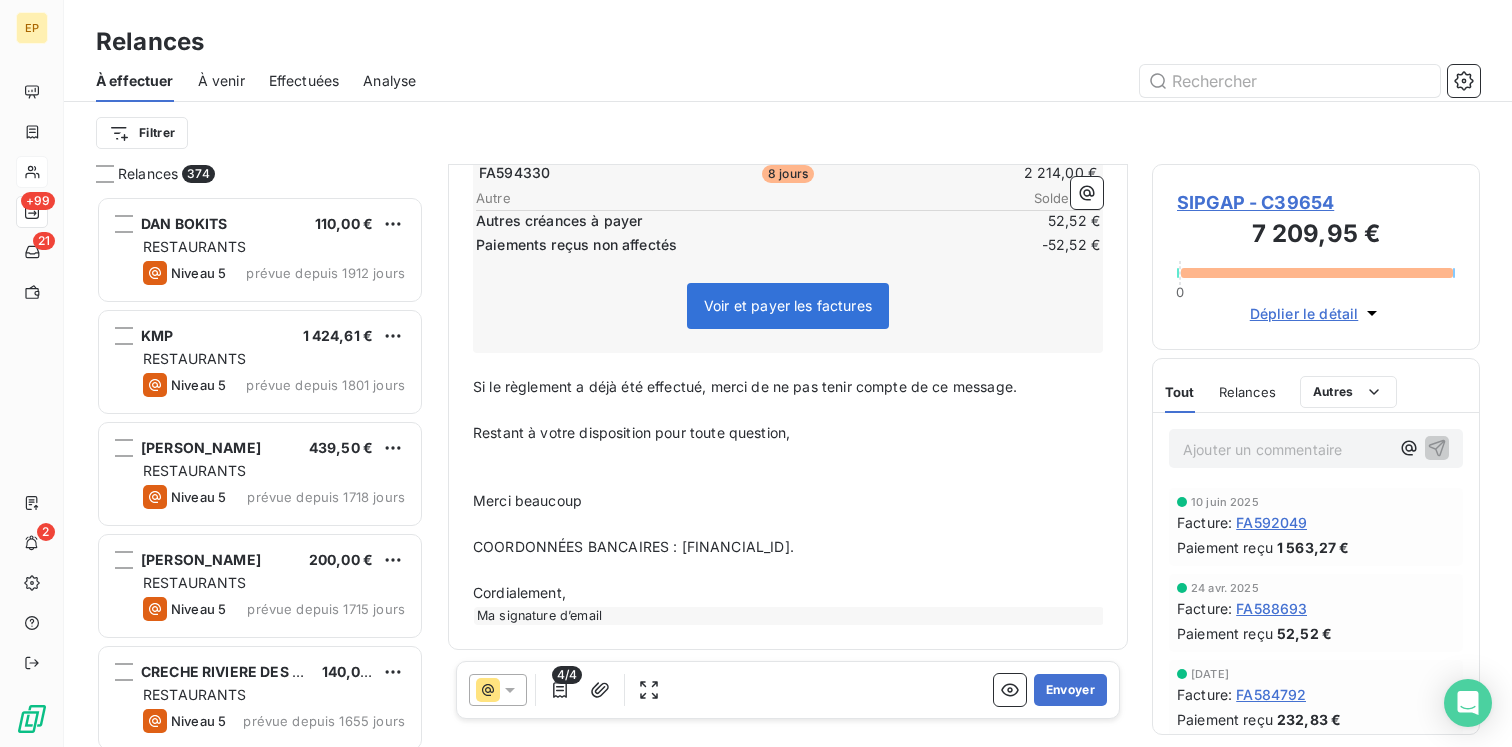 click 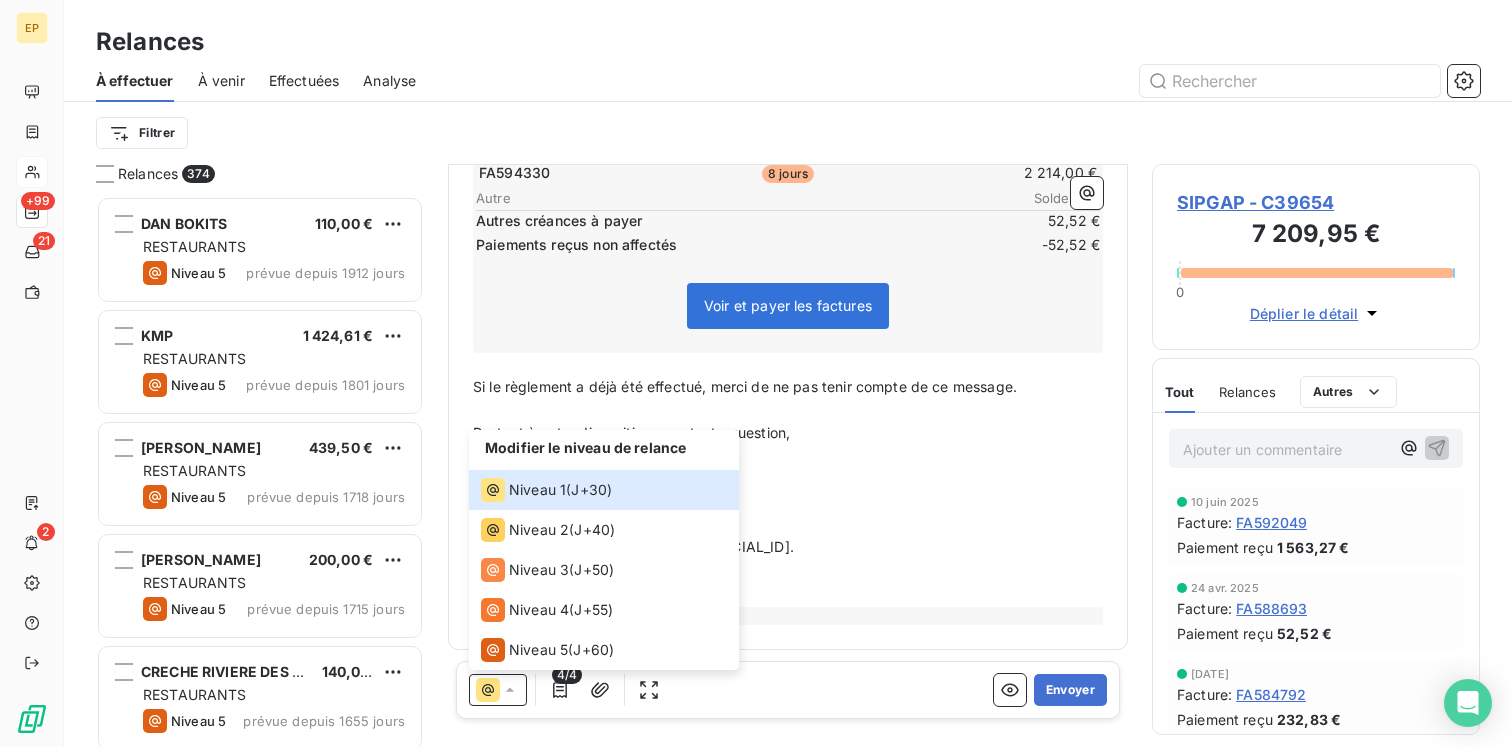 click on "COORDONNÉES BANCAIRES : [FINANCIAL_ID]." at bounding box center [633, 546] 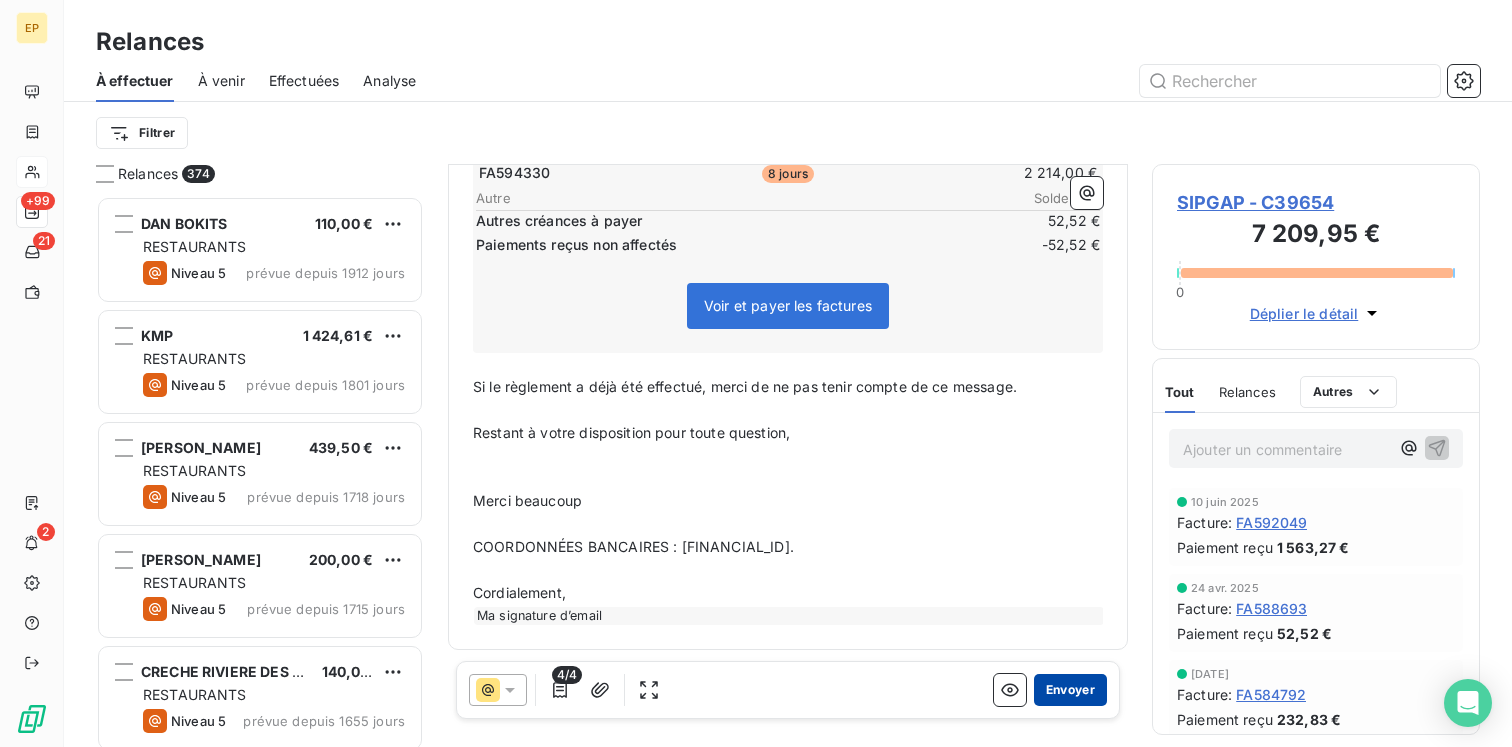 click on "Envoyer" at bounding box center (1070, 690) 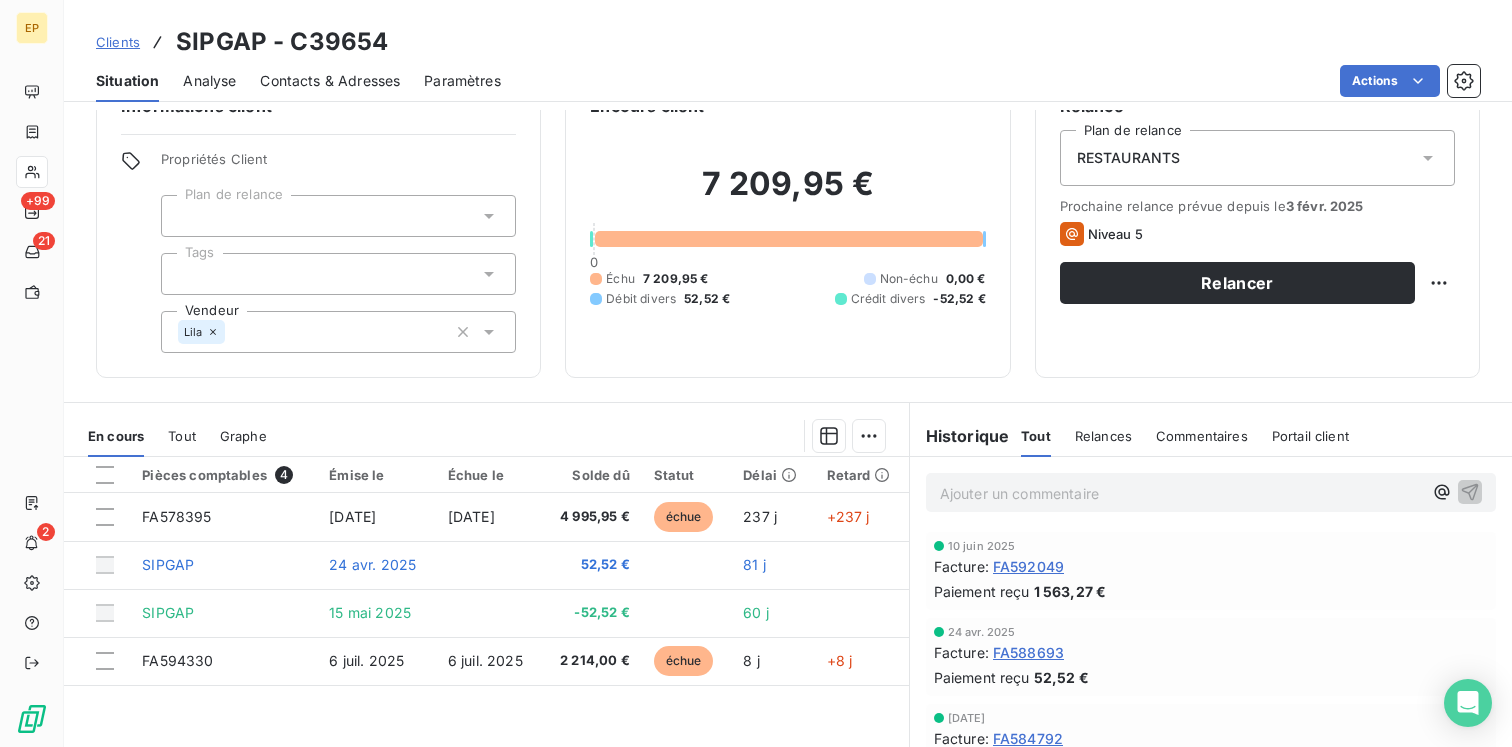 scroll, scrollTop: 59, scrollLeft: 0, axis: vertical 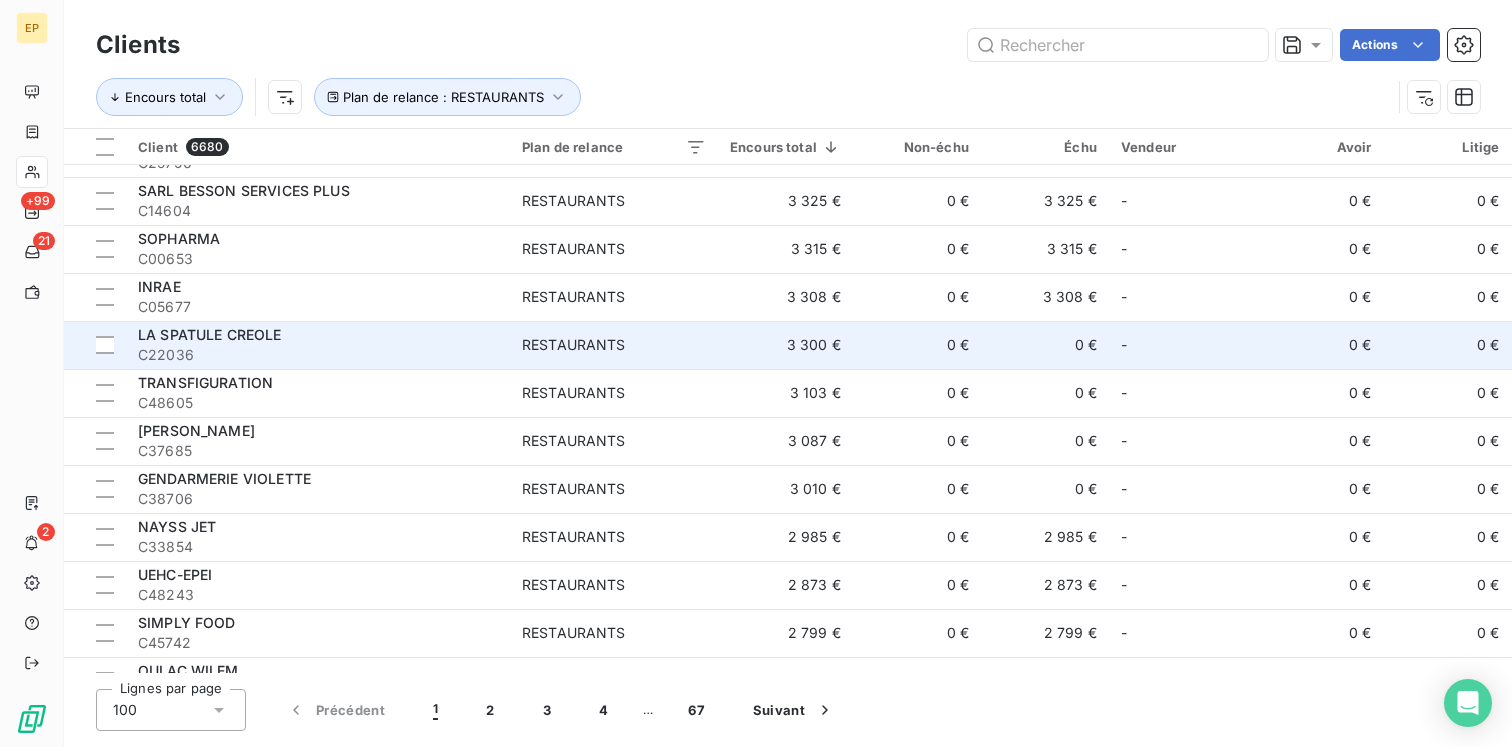 click on "LA SPATULE CREOLE" at bounding box center [318, 335] 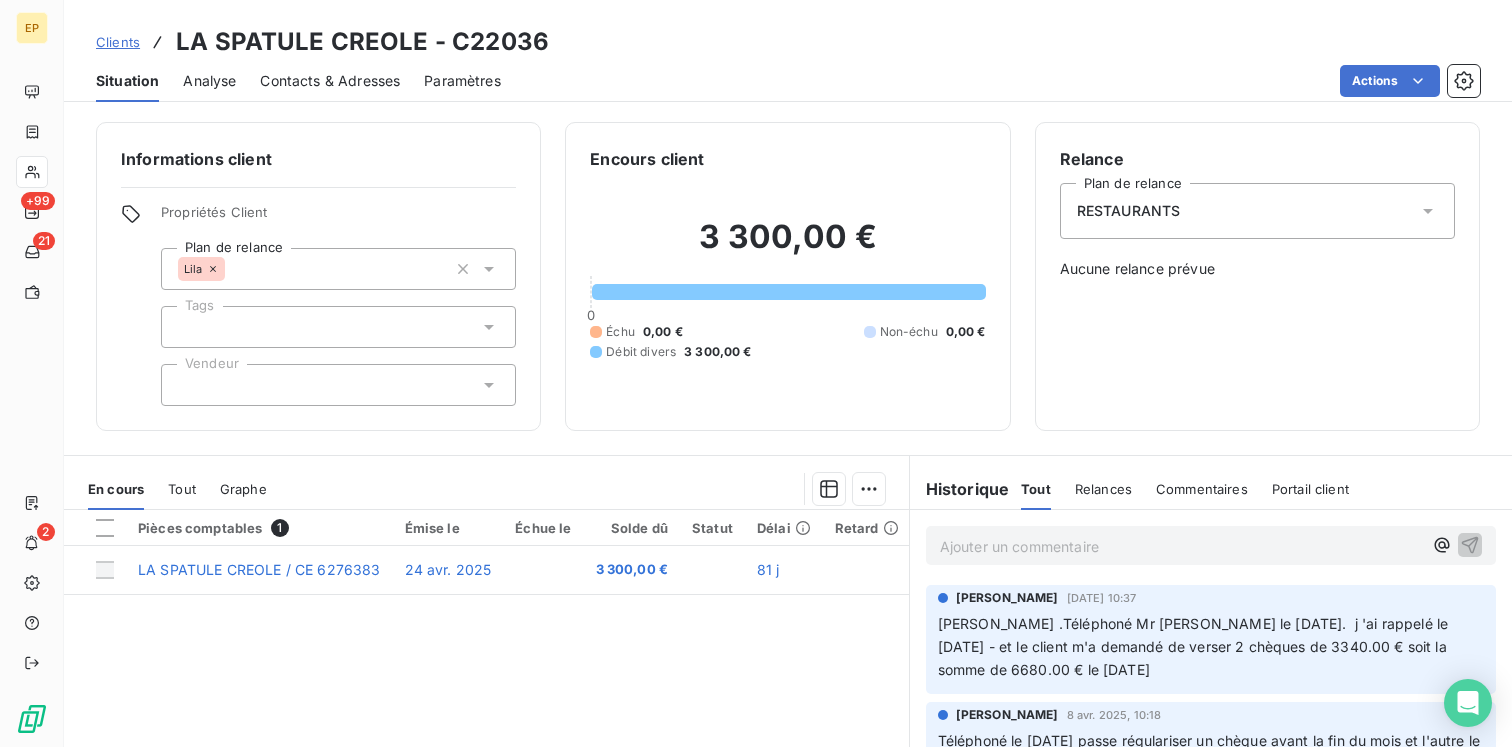 click 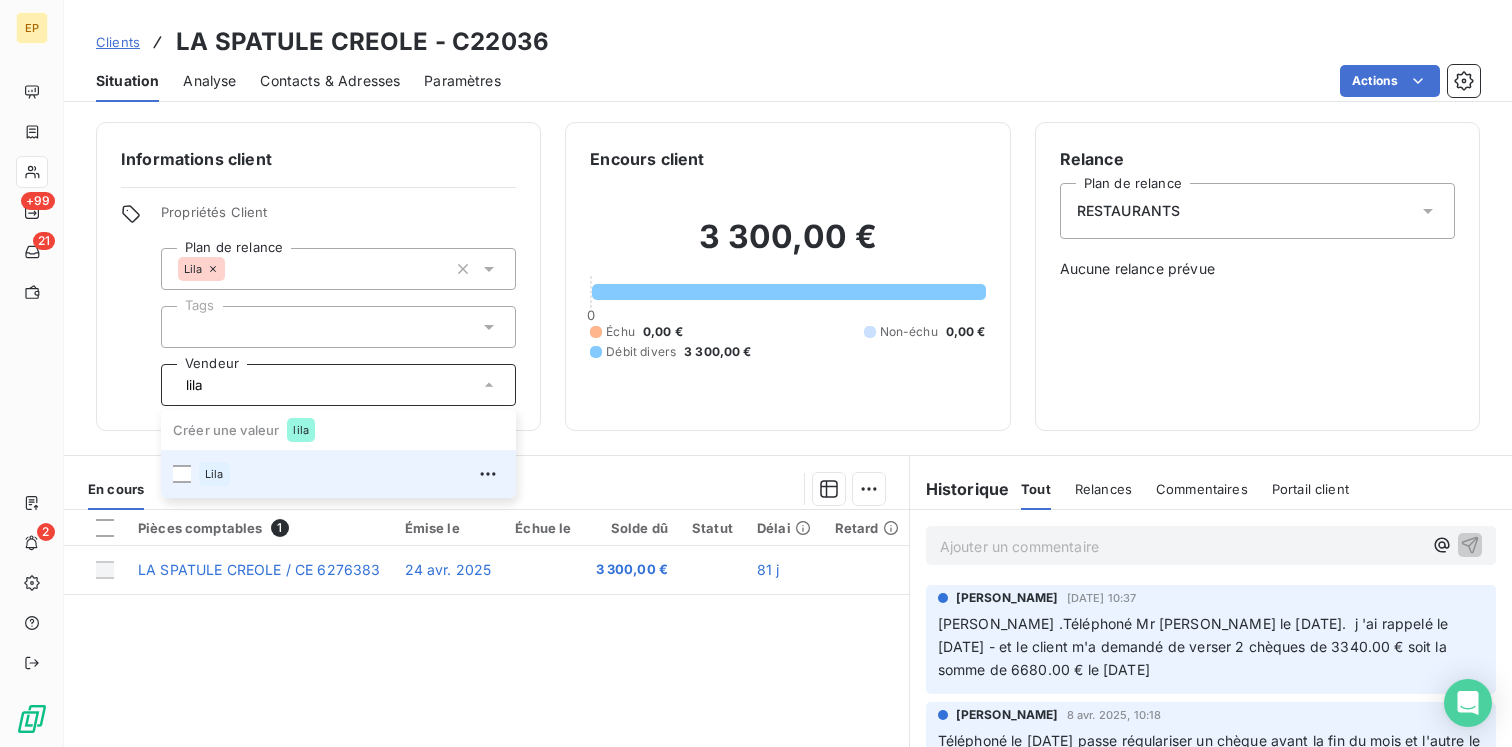 click on "Lila" at bounding box center (351, 474) 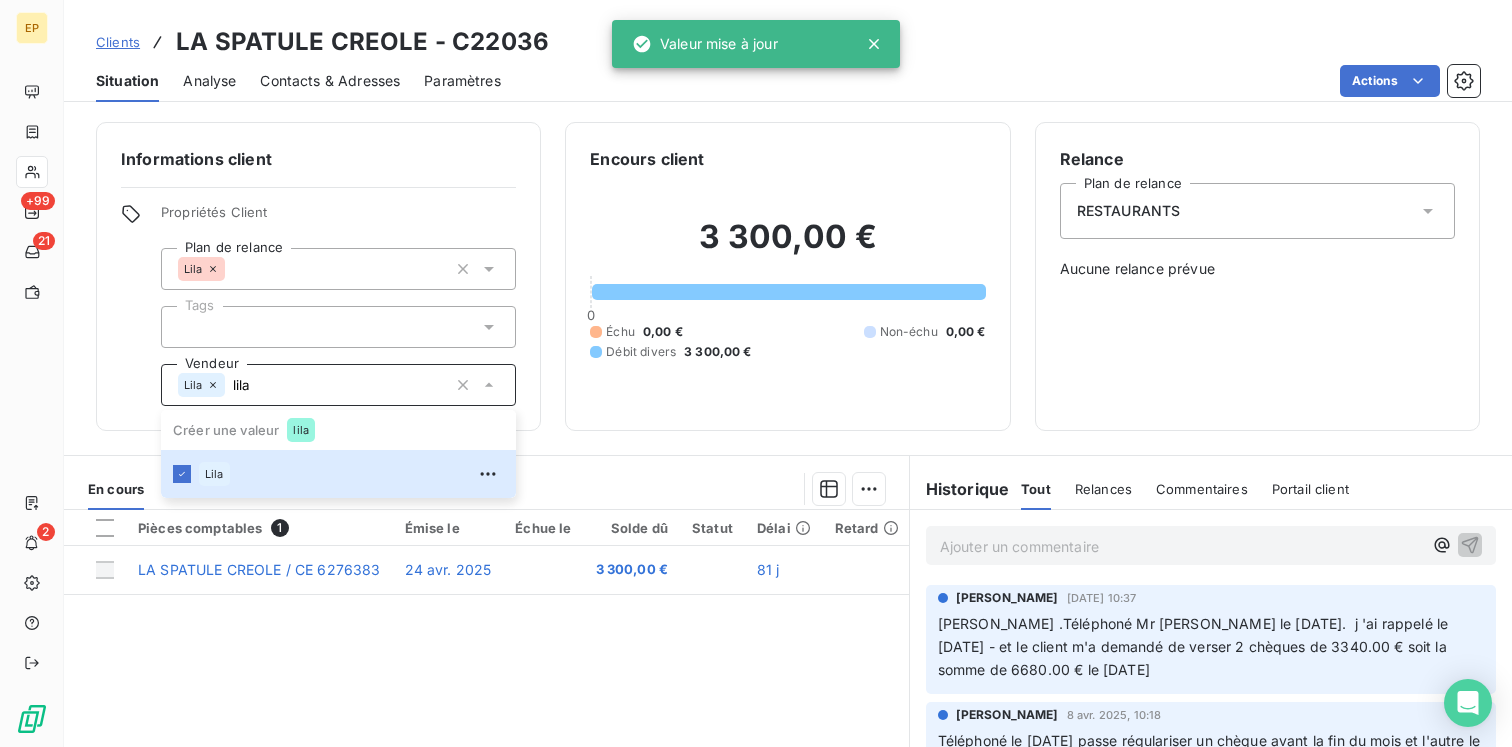 click on "Actions" at bounding box center [1002, 81] 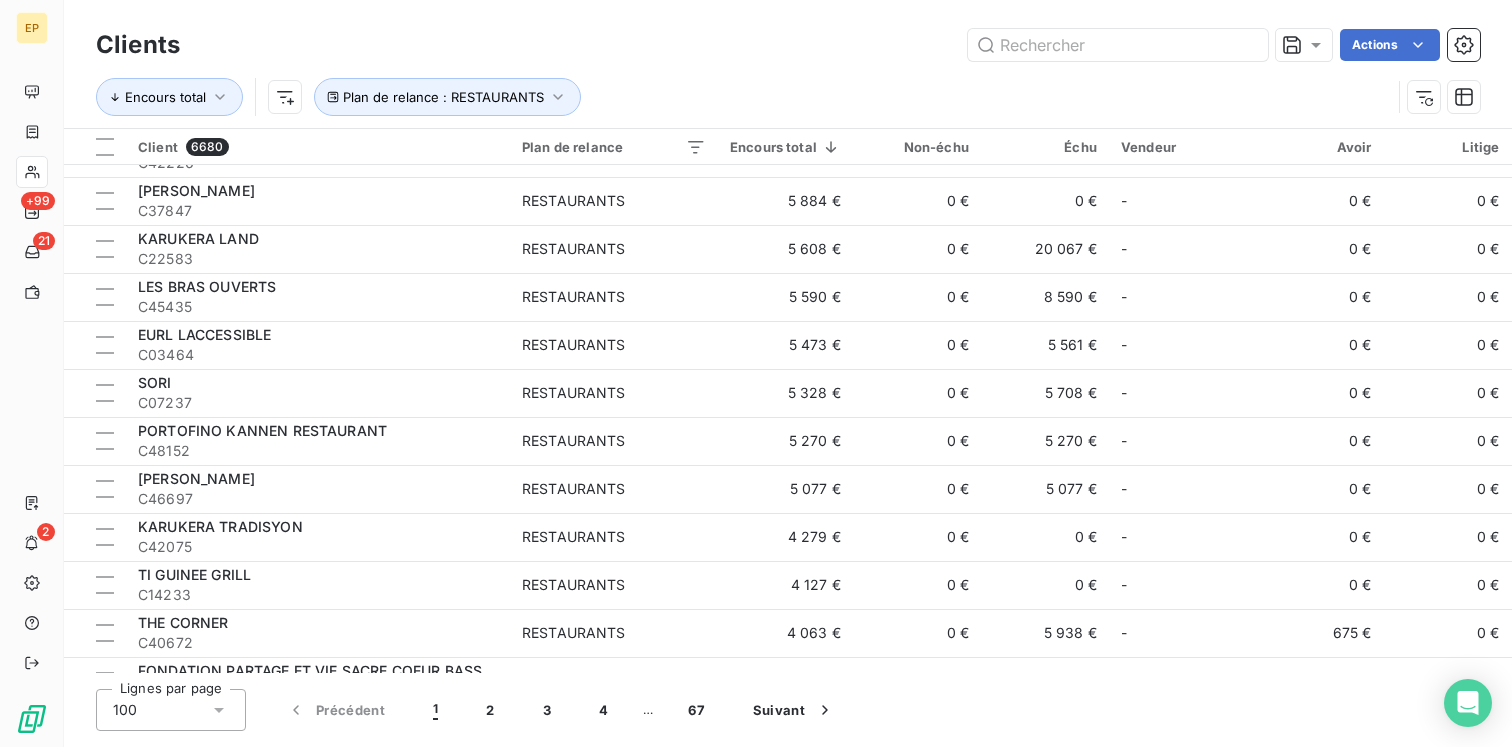scroll, scrollTop: 914, scrollLeft: 0, axis: vertical 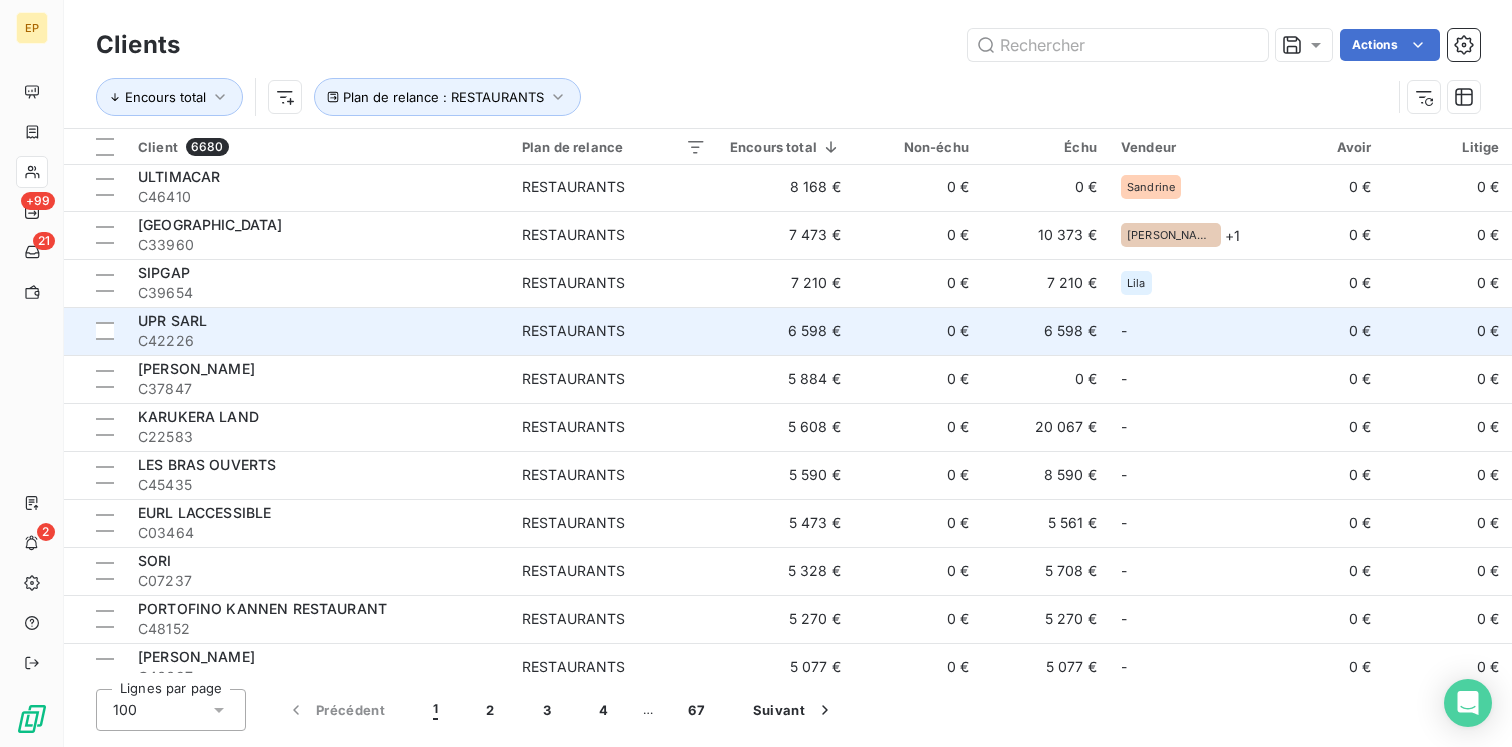 click on "UPR SARL" at bounding box center (318, 321) 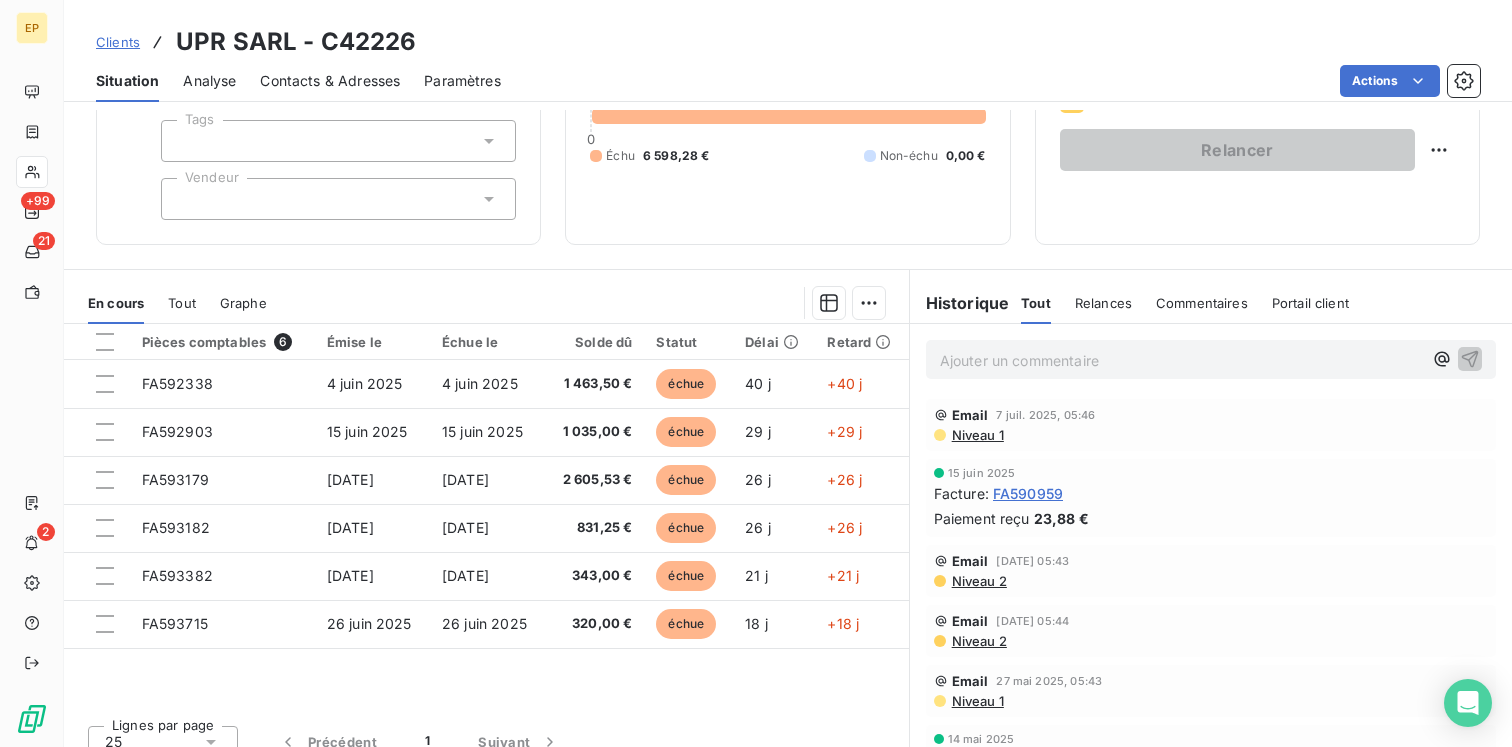 scroll, scrollTop: 208, scrollLeft: 0, axis: vertical 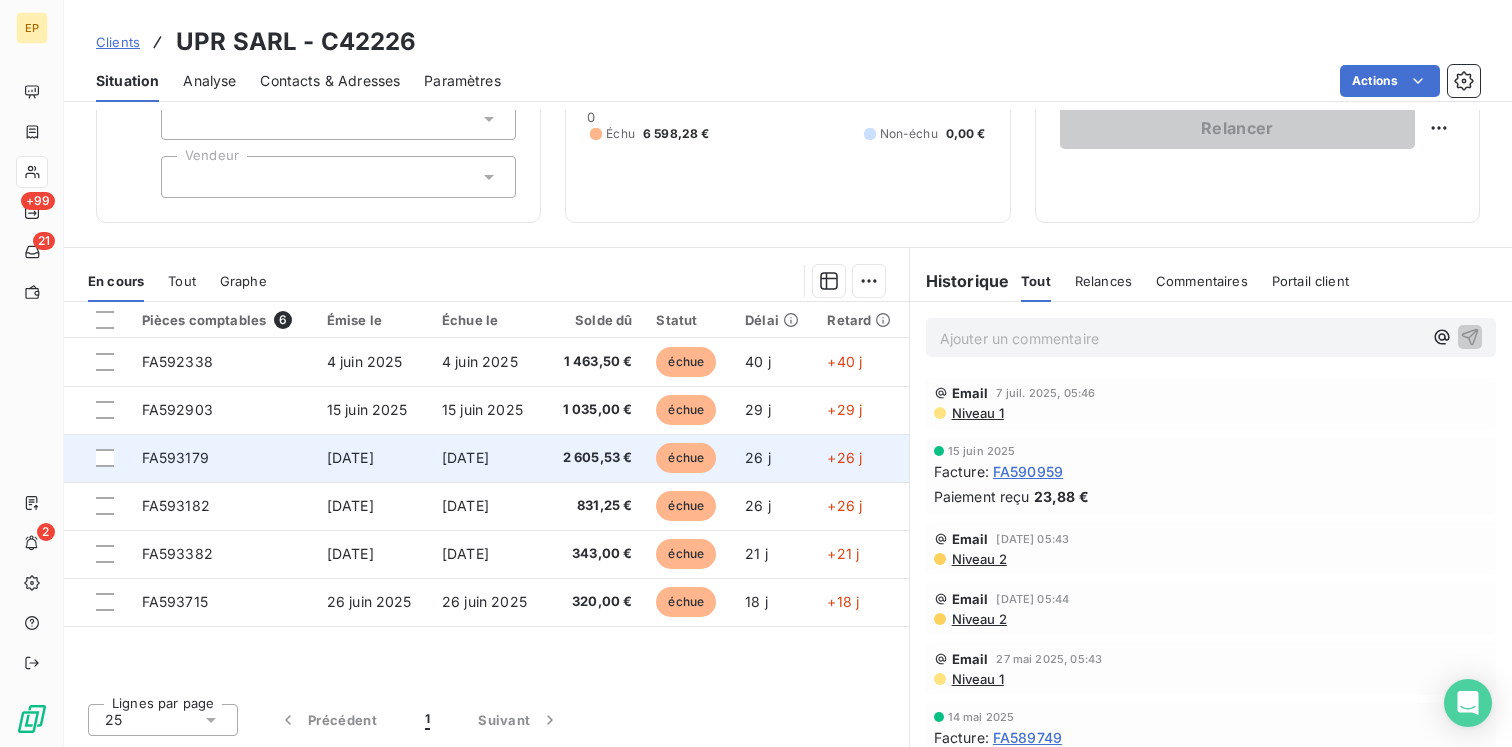 click on "[DATE]" at bounding box center [487, 458] 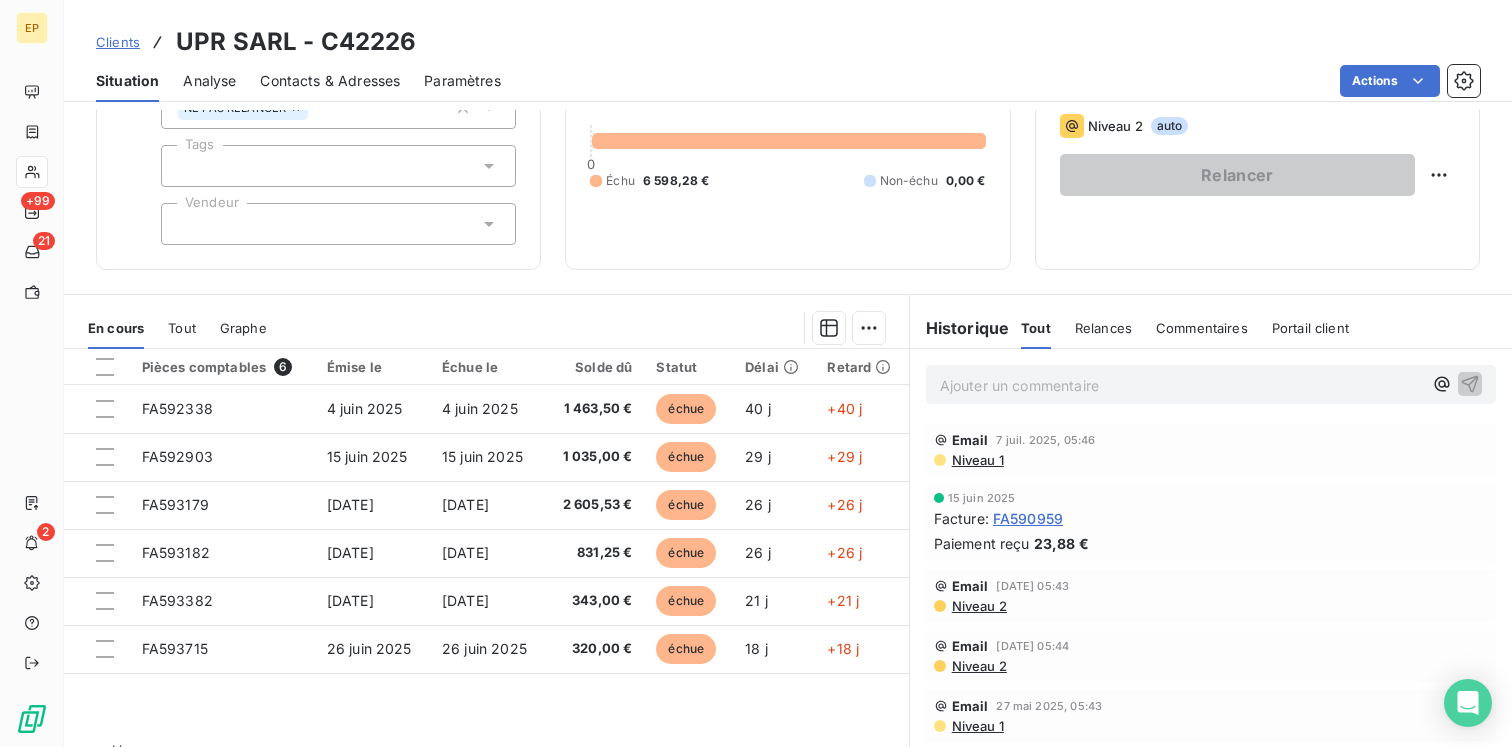 scroll, scrollTop: 159, scrollLeft: 0, axis: vertical 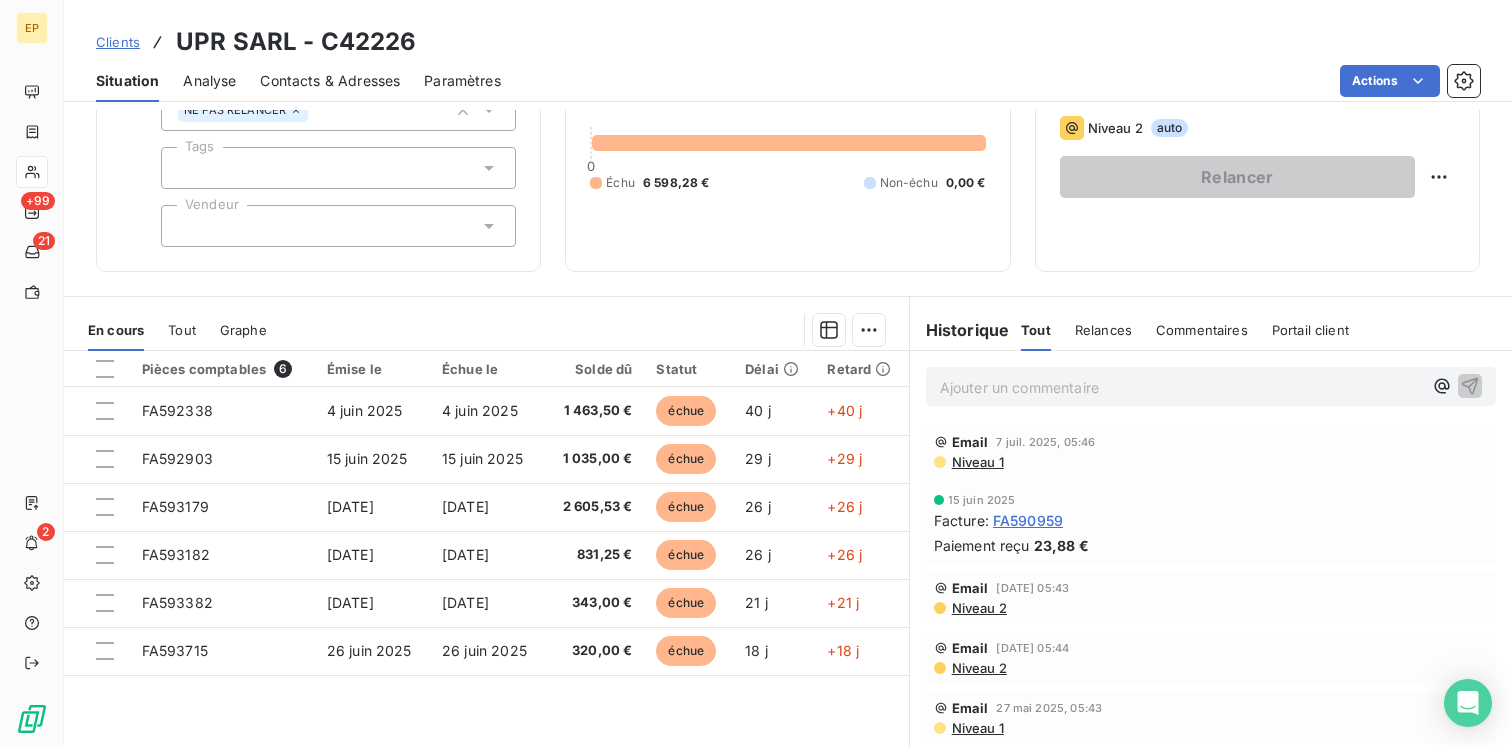 click at bounding box center (338, 226) 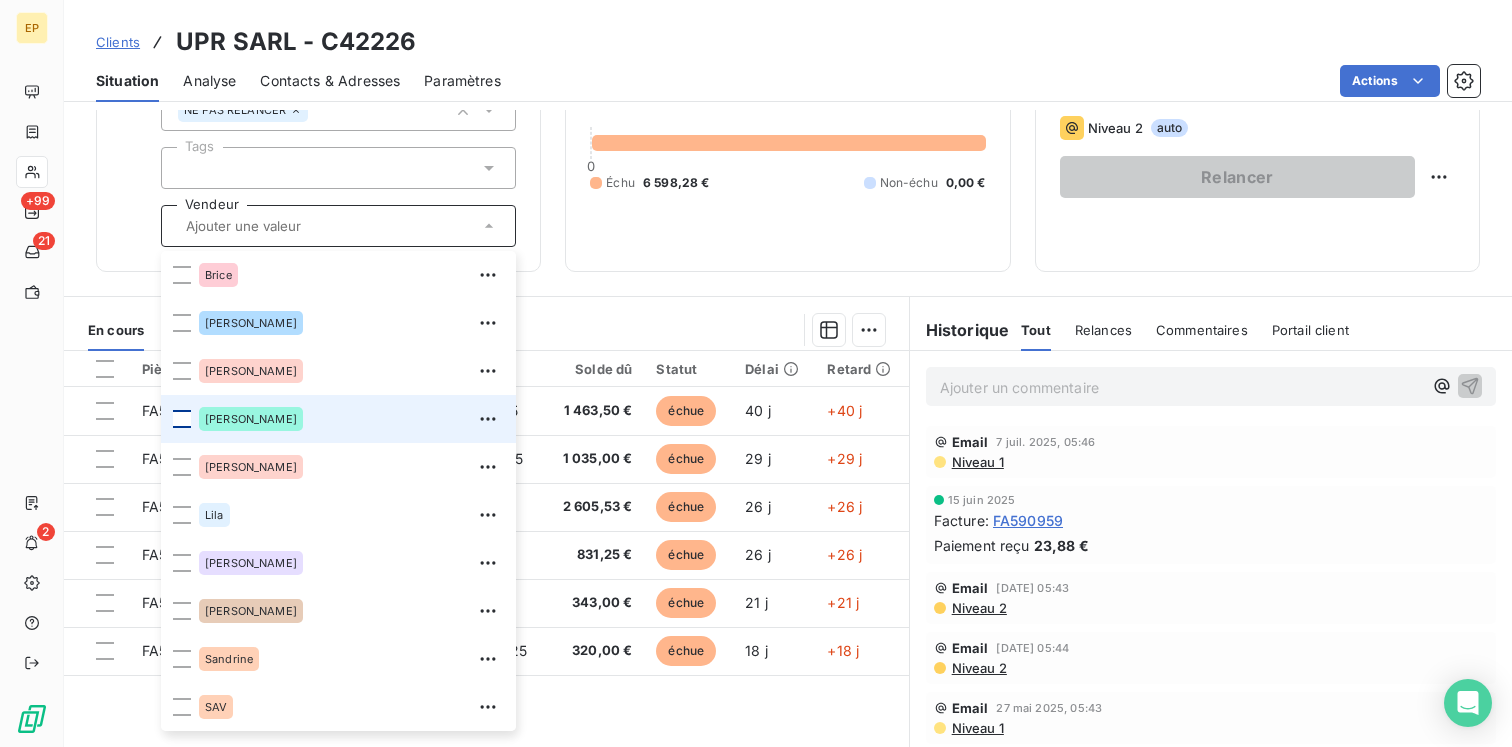 click at bounding box center [182, 419] 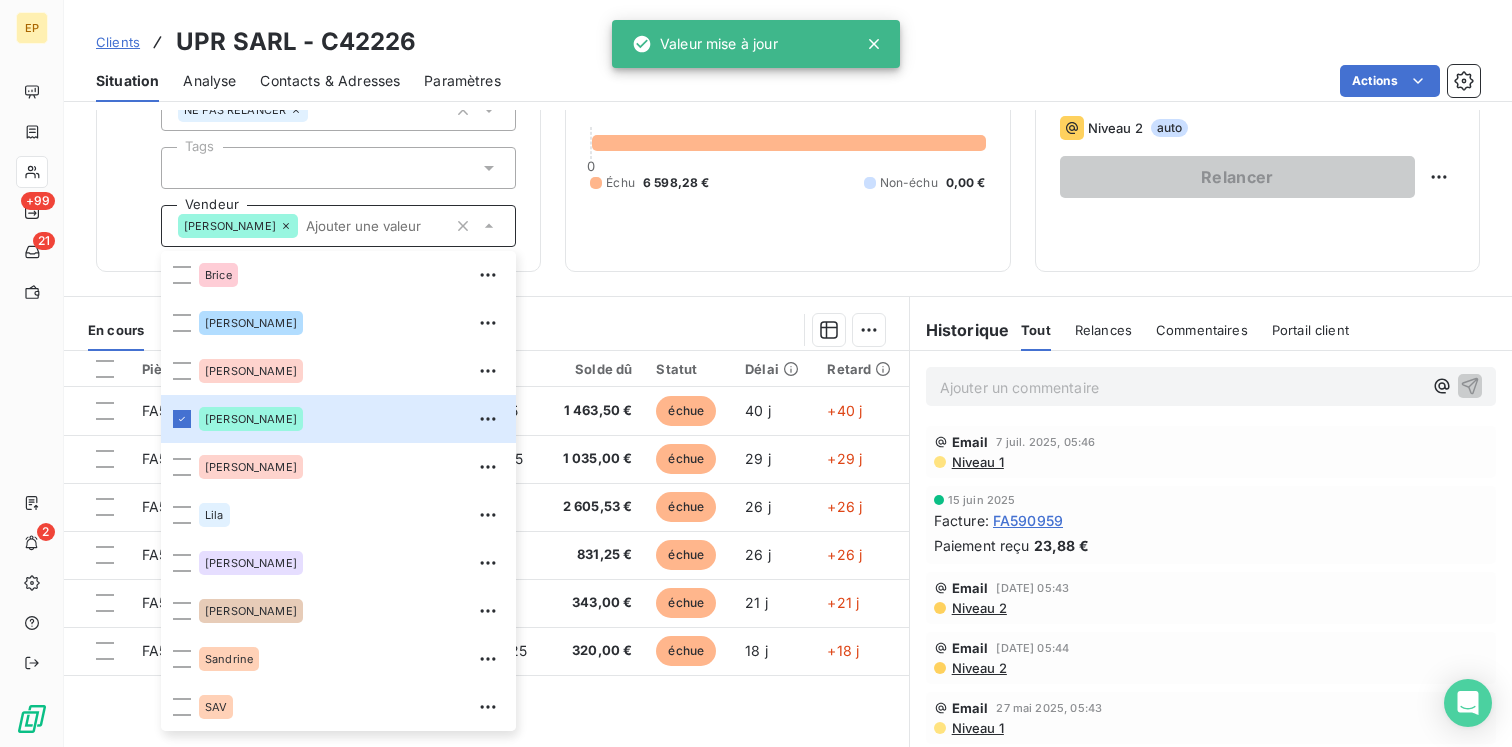 click on "Informations client Propriétés Client Plan de relance NE PAS RELANCER  Tags Vendeur [PERSON_NAME] [PERSON_NAME] [PERSON_NAME] [PERSON_NAME] [PERSON_NAME] SAV [PERSON_NAME] client   6 598,28 € 0 Échu 6 598,28 € Non-échu 0,00 €   Relance Plan de relance RESTAURANTS Prochaine relance prévue  [DATE] Niveau 2 auto Relancer En cours Tout Graphe Pièces comptables 6 Émise le Échue le Solde dû Statut Délai   Retard   FA592338 [DATE] [DATE] 1 463,50 € échue 40 j +40 j FA592903 [DATE] [DATE] 1 035,00 € échue 29 j +29 j FA593179 [DATE] [DATE] 2 605,53 € échue 26 j +26 j FA593182 [DATE] [DATE] 831,25 € échue 26 j +26 j FA593382 [DATE] [DATE] 343,00 € échue 21 j +21 j FA593715 [DATE] [DATE] 320,00 € échue 18 j +18 j Lignes par page 25 Précédent 1 Suivant Historique Tout Relances Commentaires Portail client Tout Relances Commentaires Portail client Ajouter un commentaire ﻿" at bounding box center [788, 428] 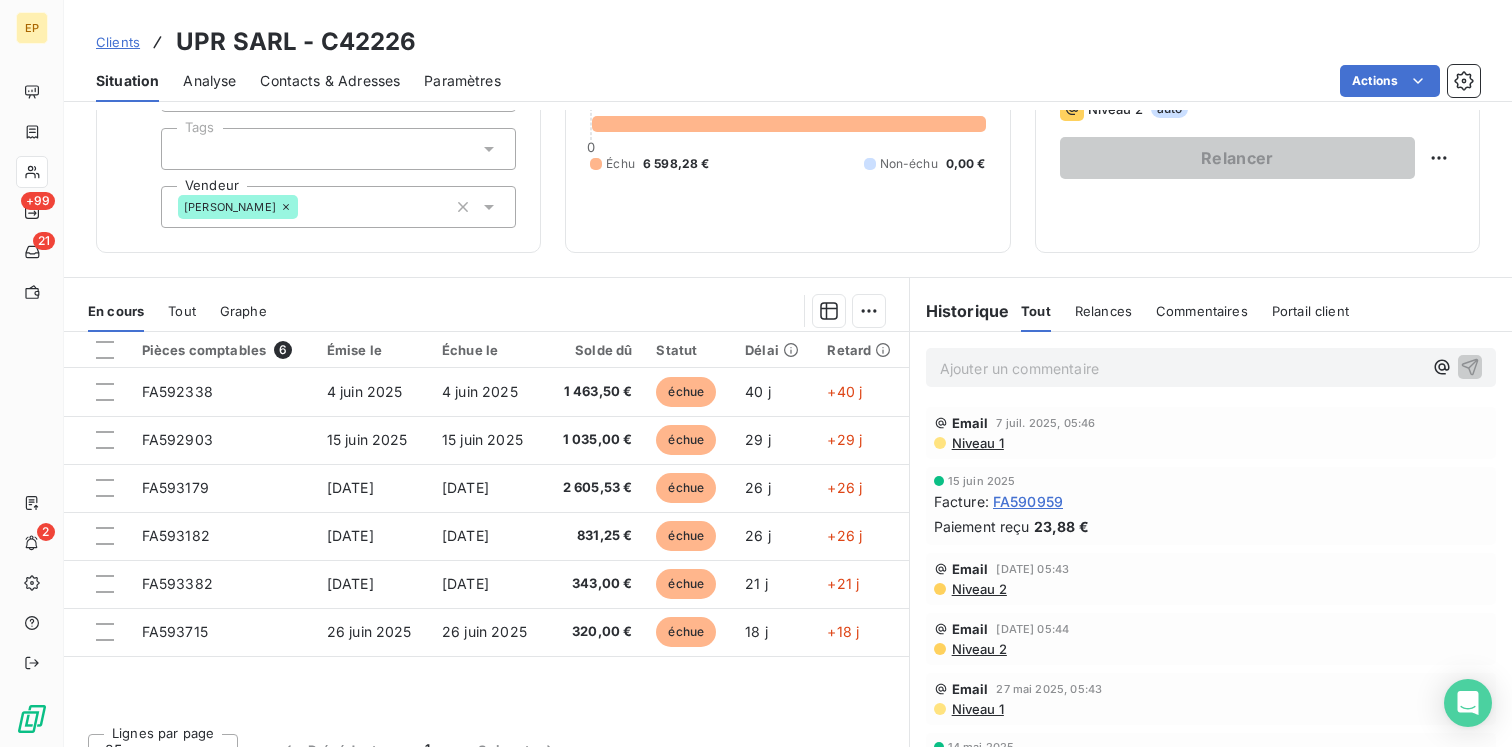 scroll, scrollTop: 208, scrollLeft: 0, axis: vertical 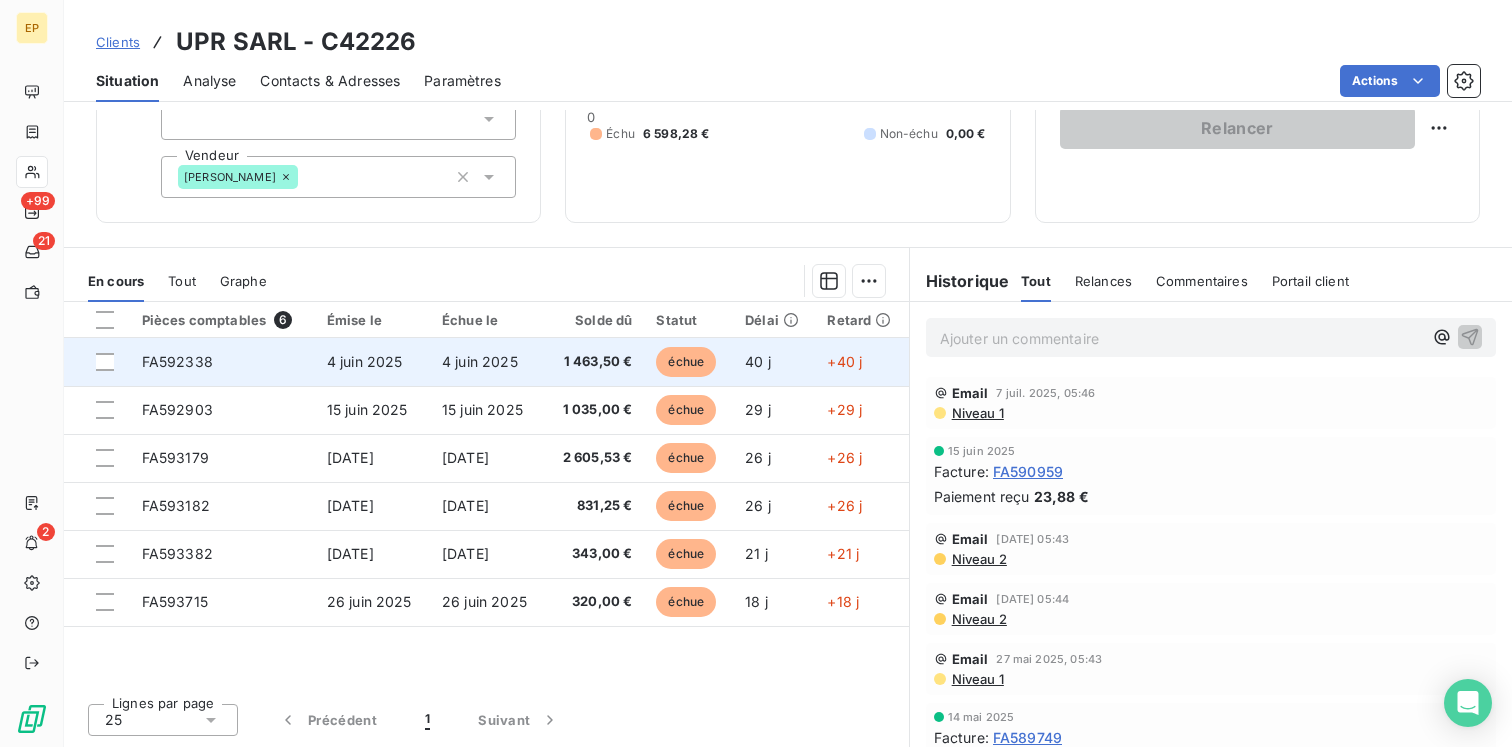 click on "4 juin 2025" at bounding box center (480, 361) 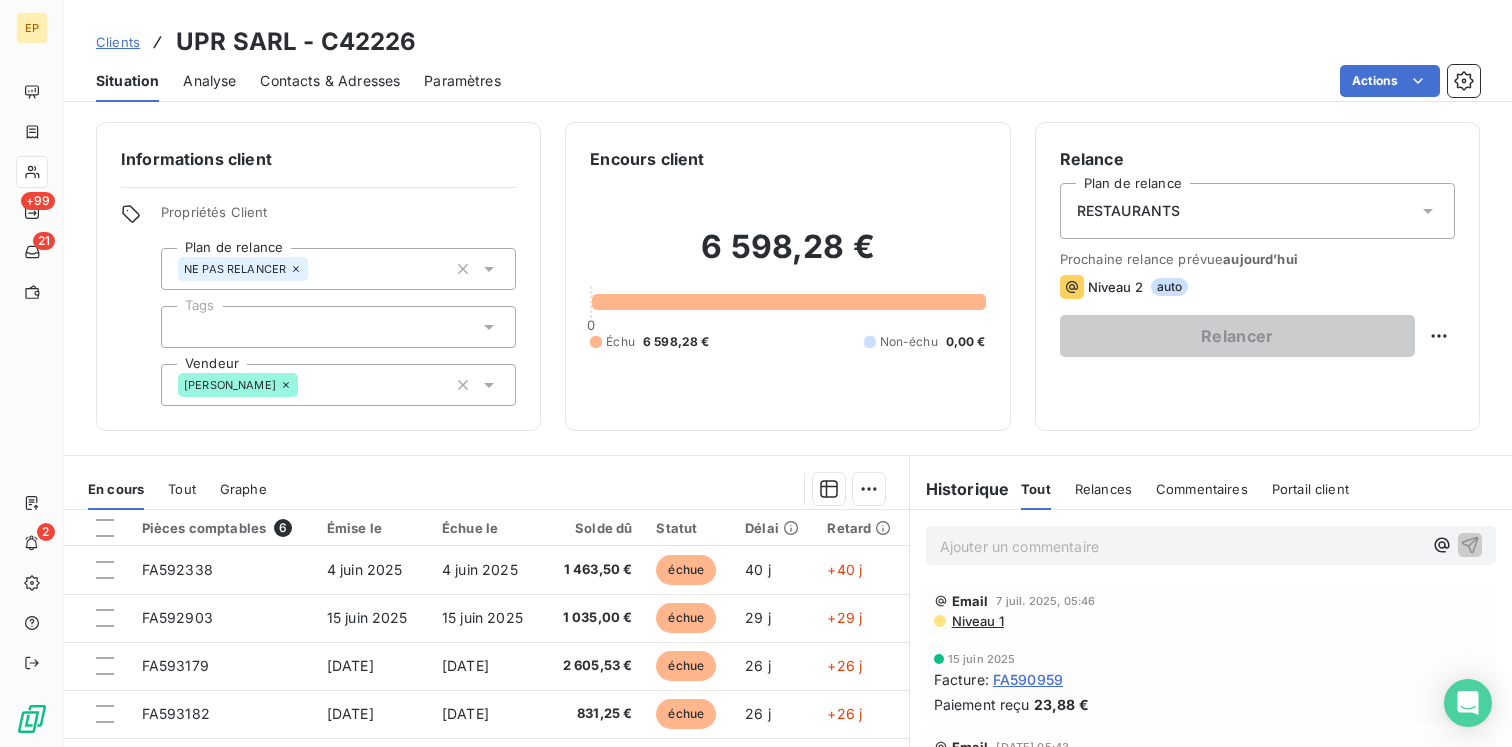 scroll, scrollTop: 208, scrollLeft: 0, axis: vertical 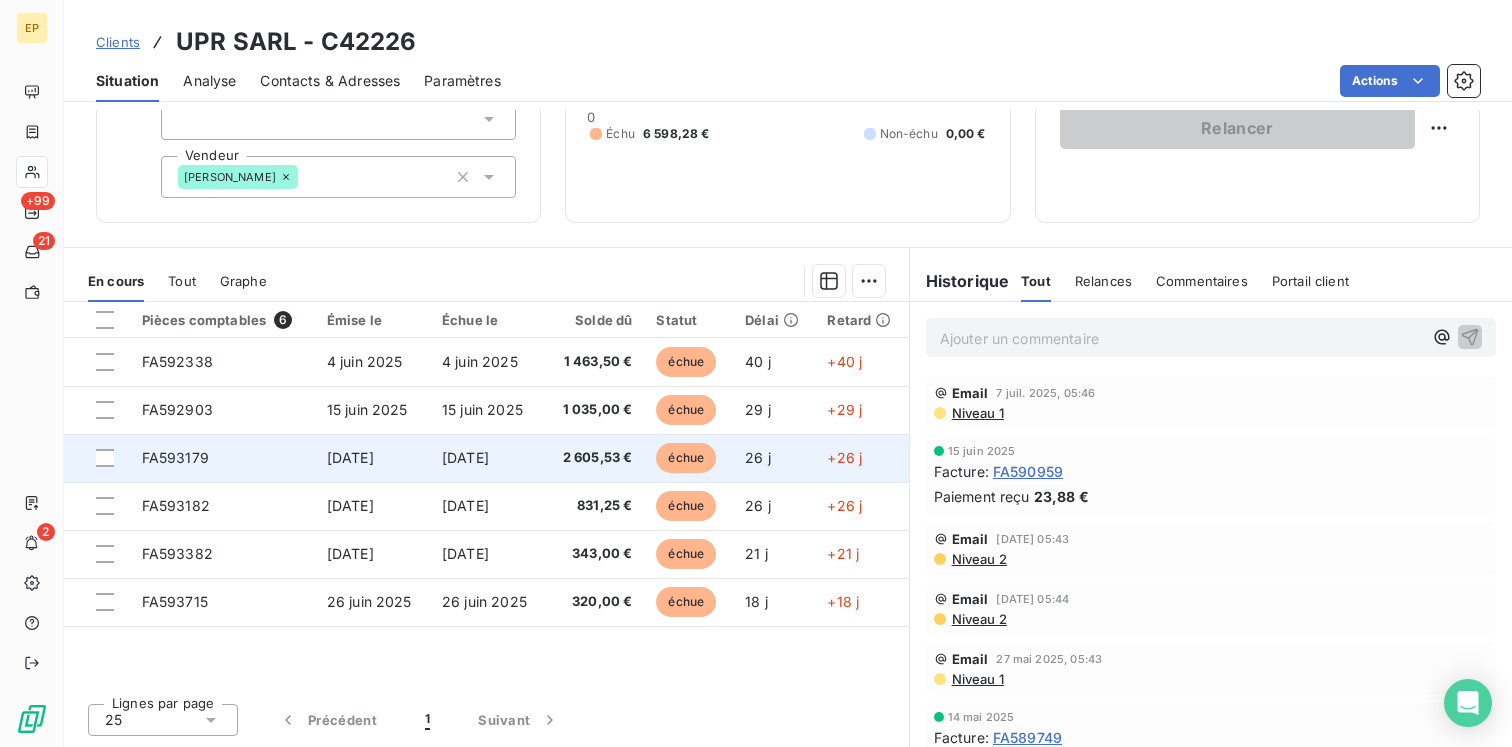 click on "FA593179" at bounding box center [222, 458] 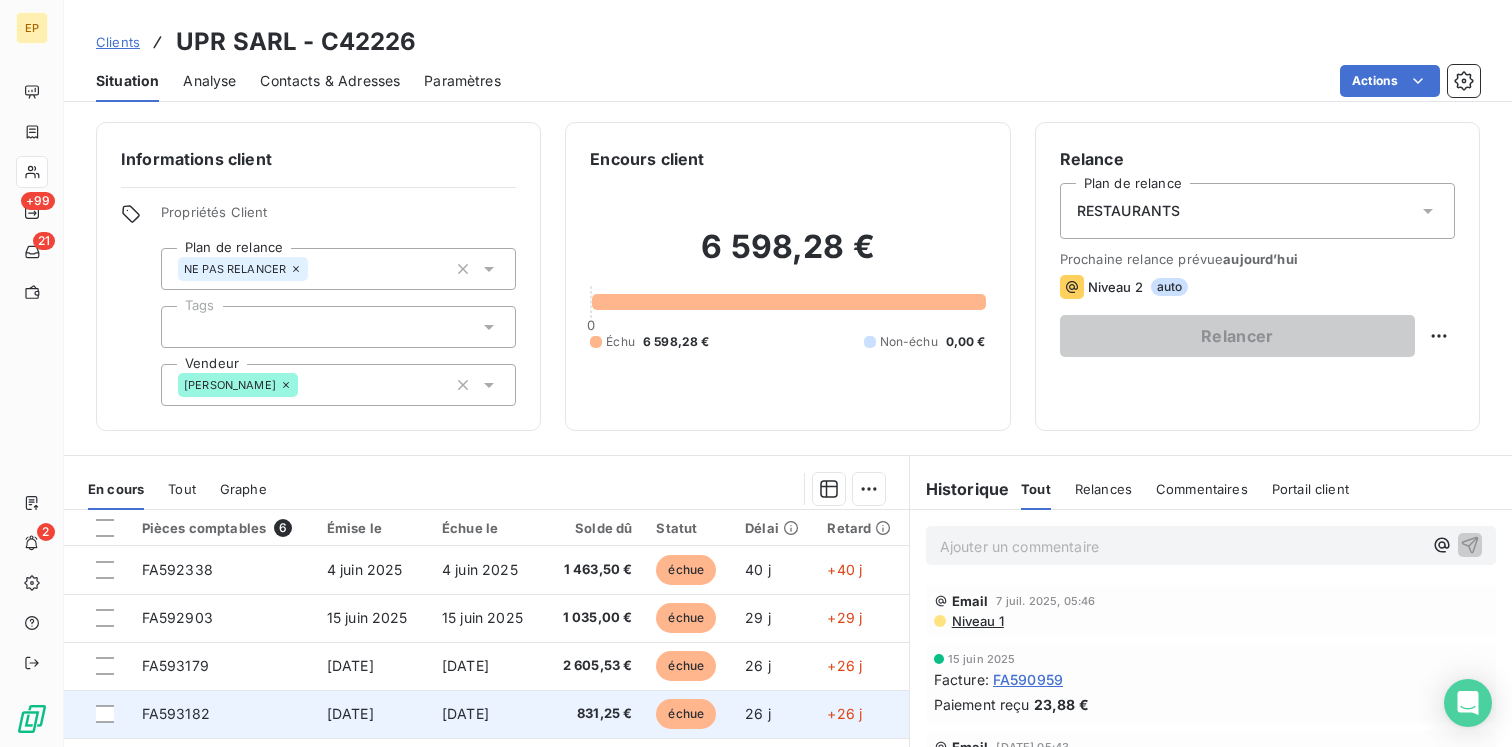 scroll, scrollTop: 208, scrollLeft: 0, axis: vertical 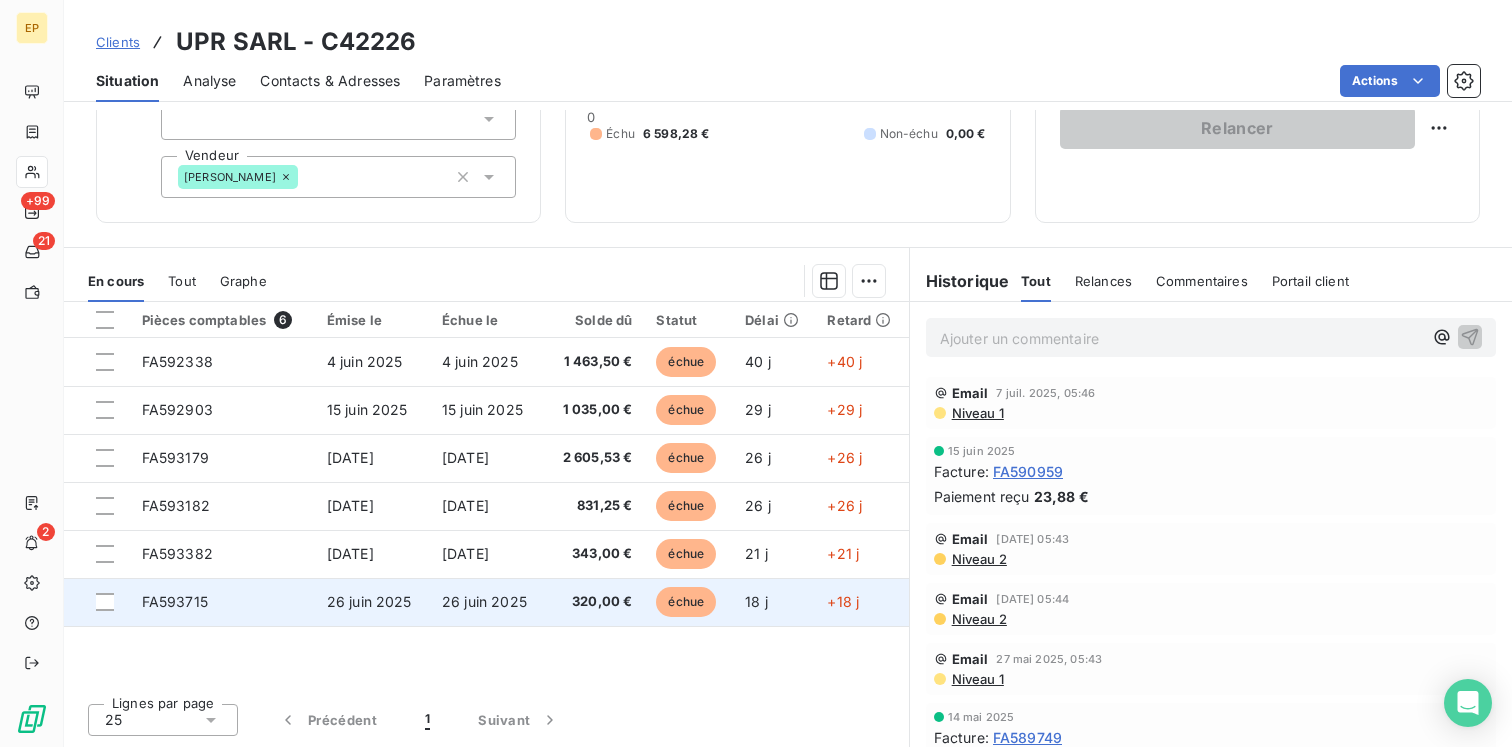 click on "26 juin 2025" at bounding box center (369, 601) 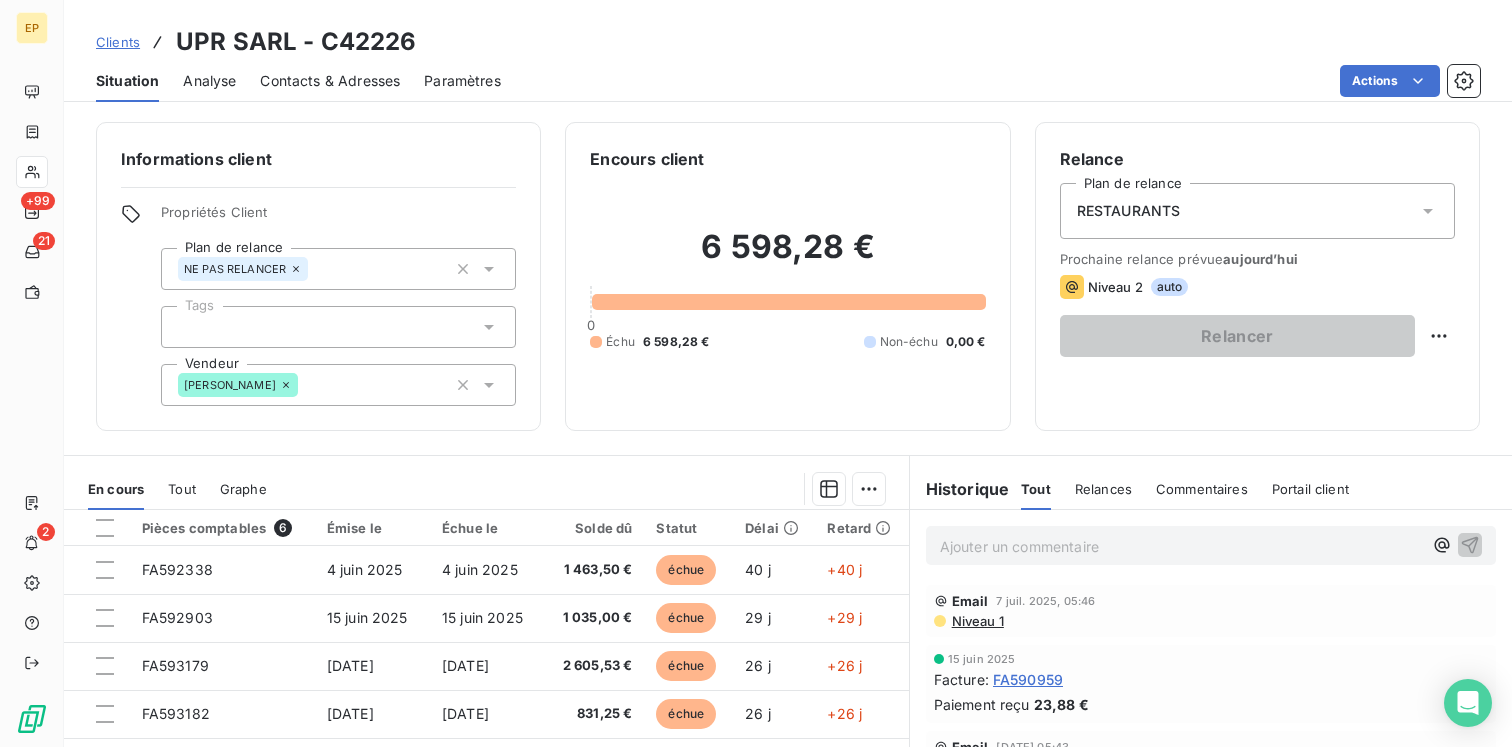 click 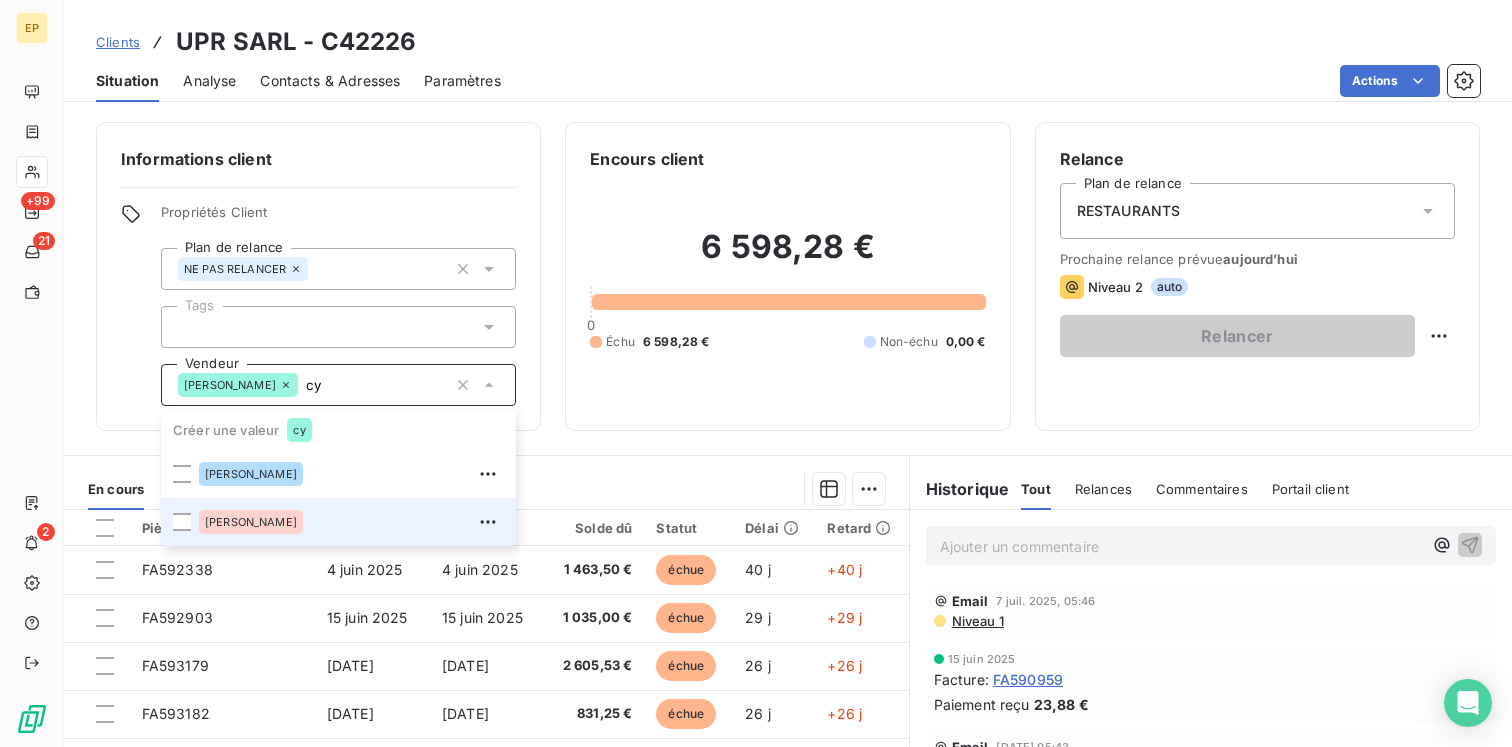 click on "[PERSON_NAME]" at bounding box center (251, 522) 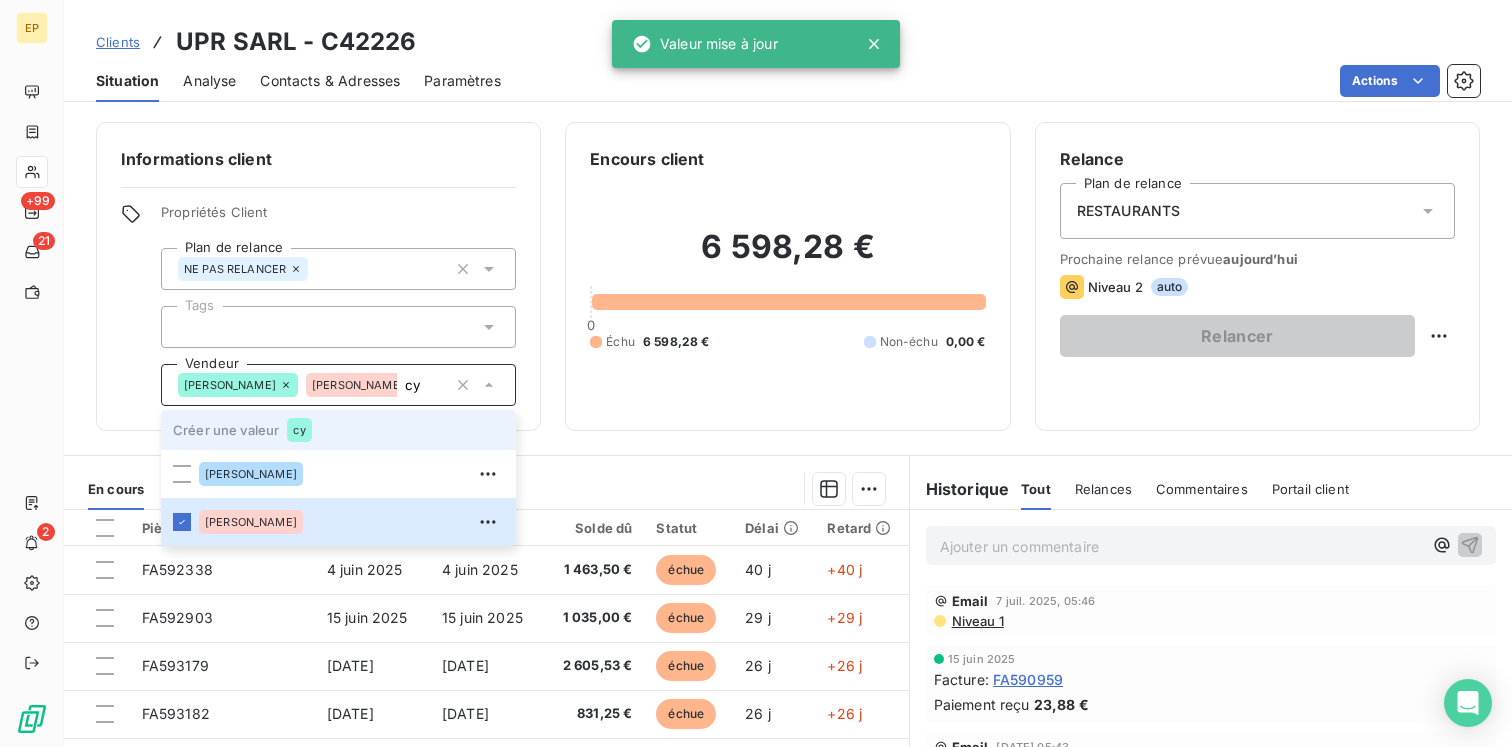 type on "c" 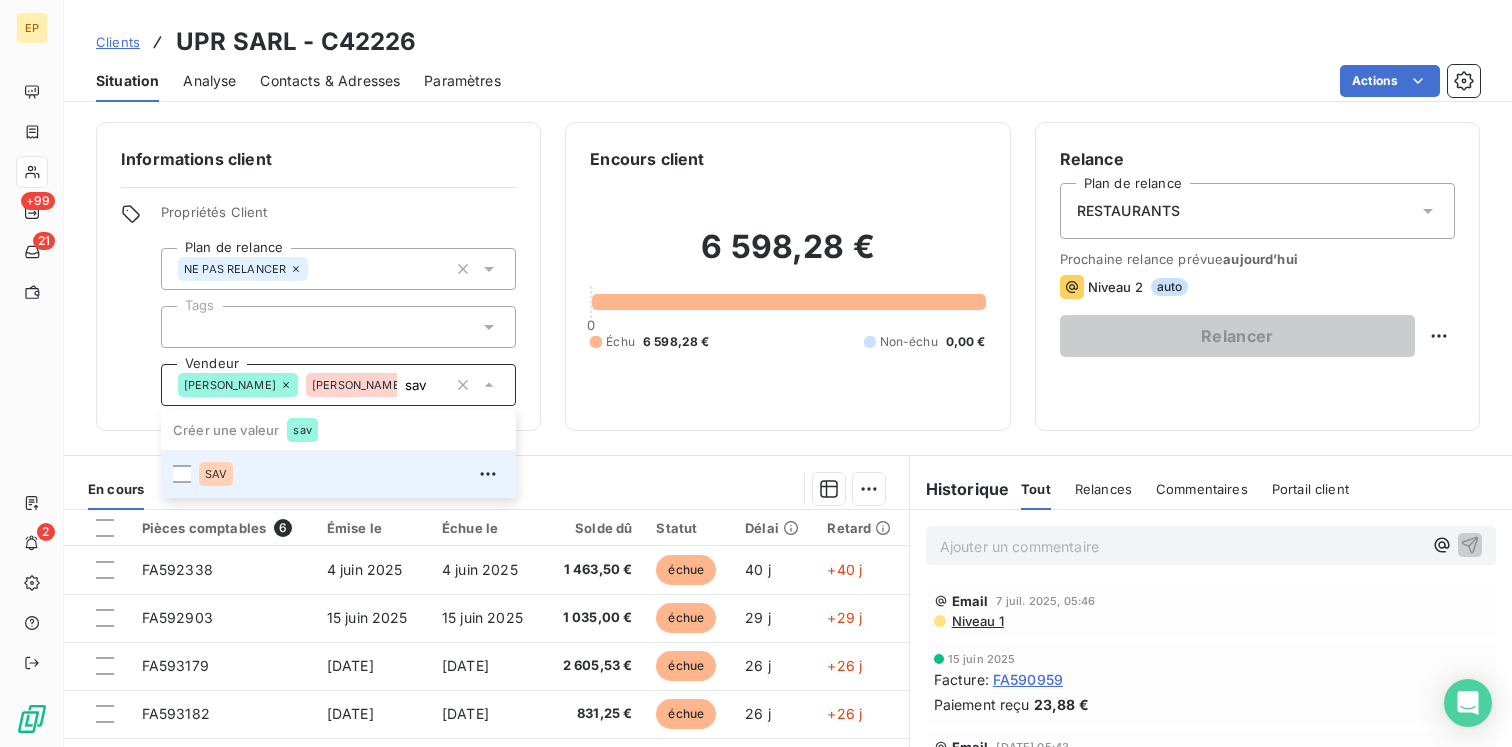 click on "SAV" at bounding box center (216, 474) 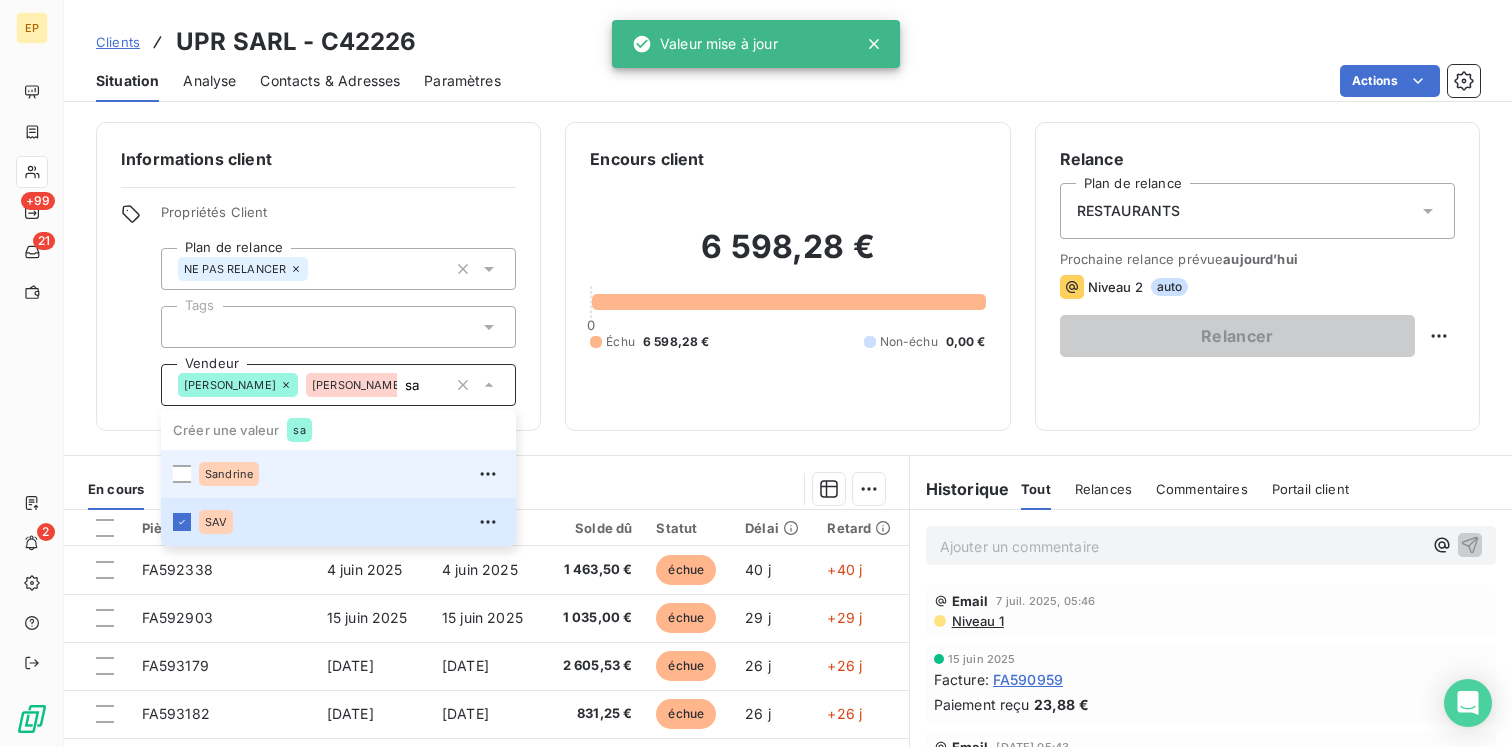 type on "s" 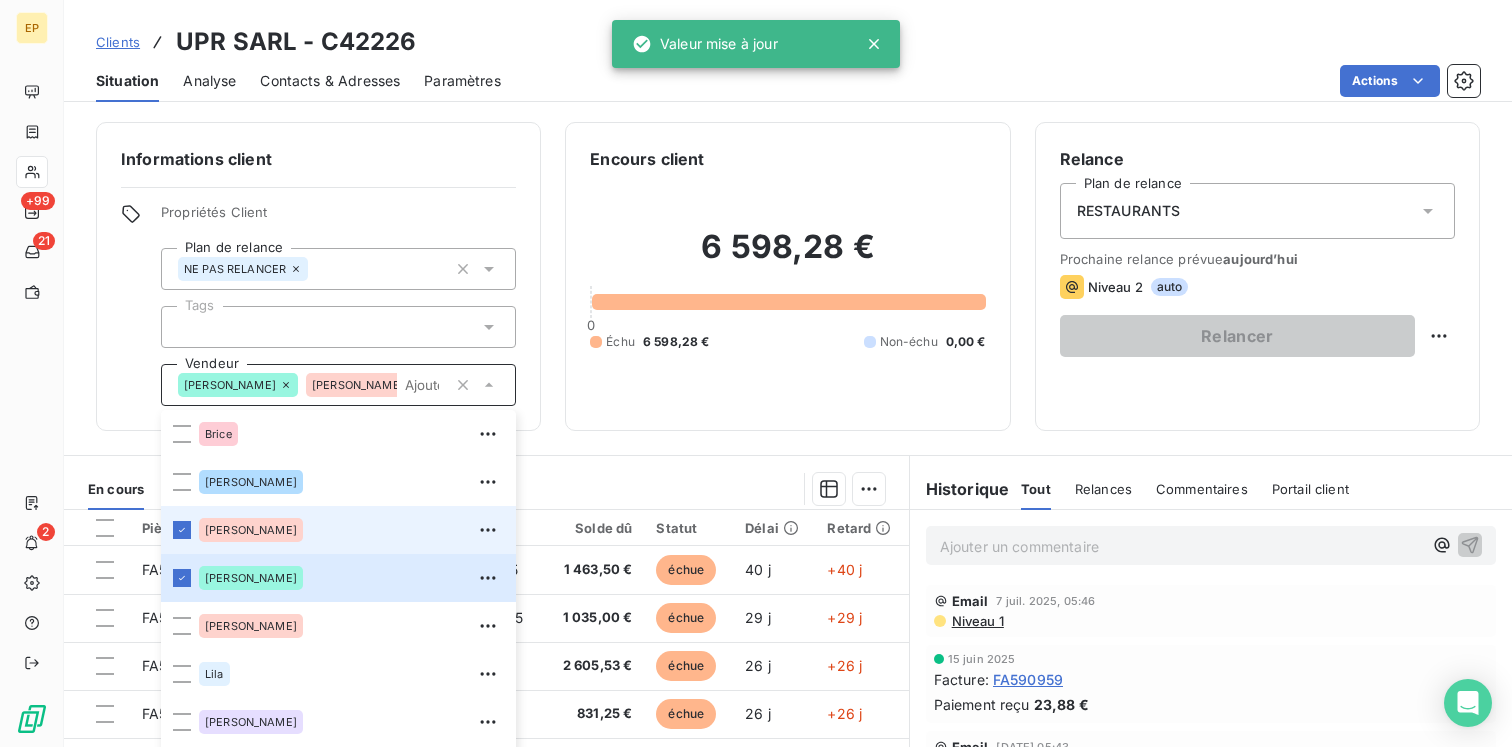 type 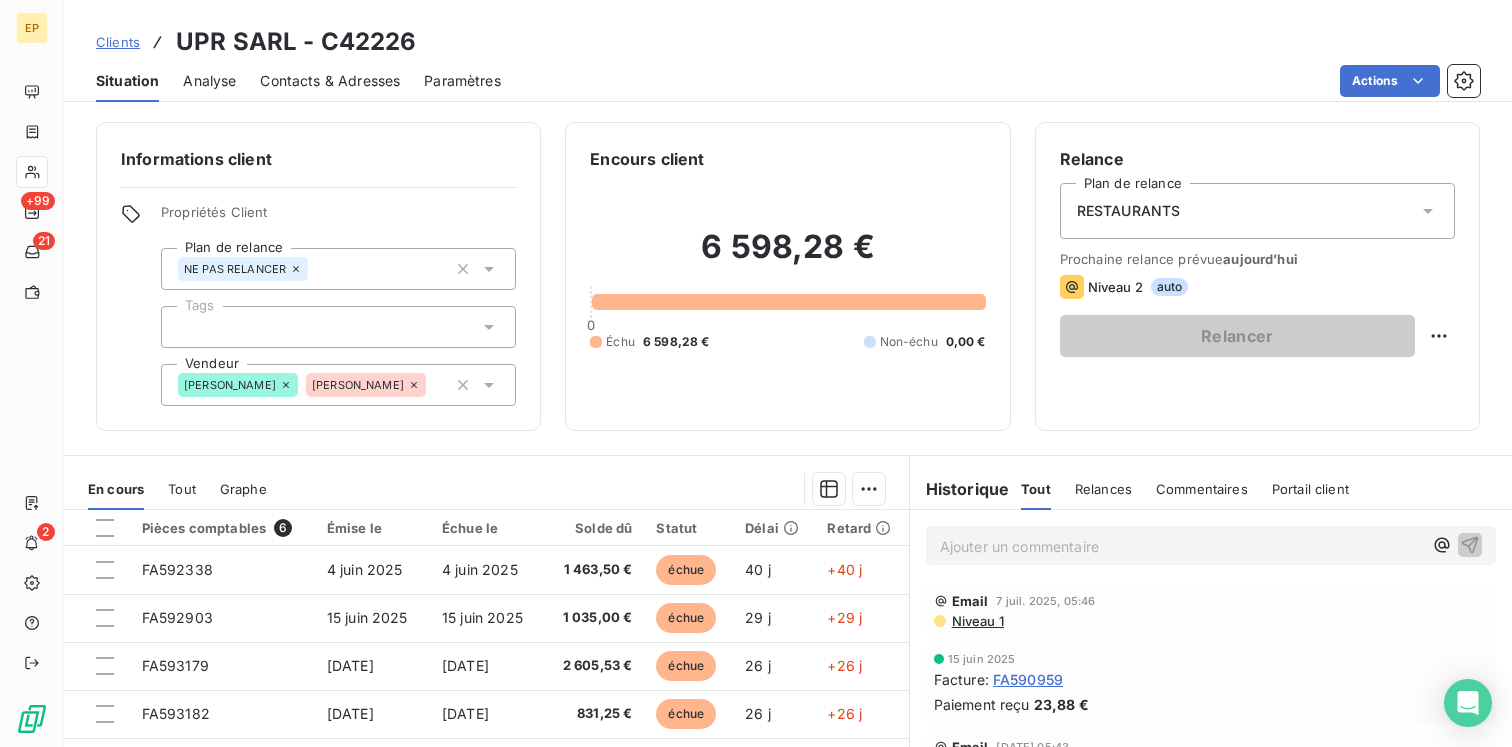 click 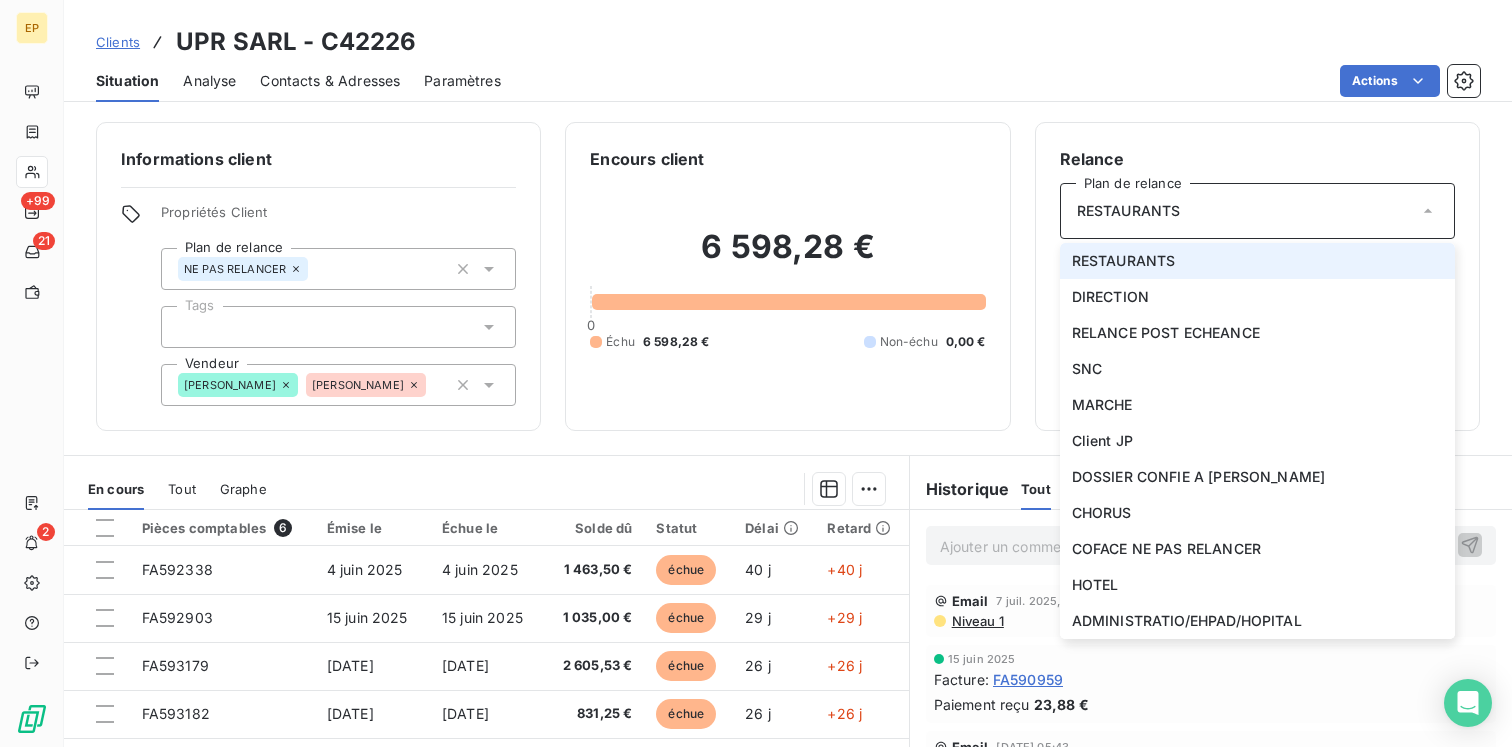 click on "Relance" at bounding box center (1257, 159) 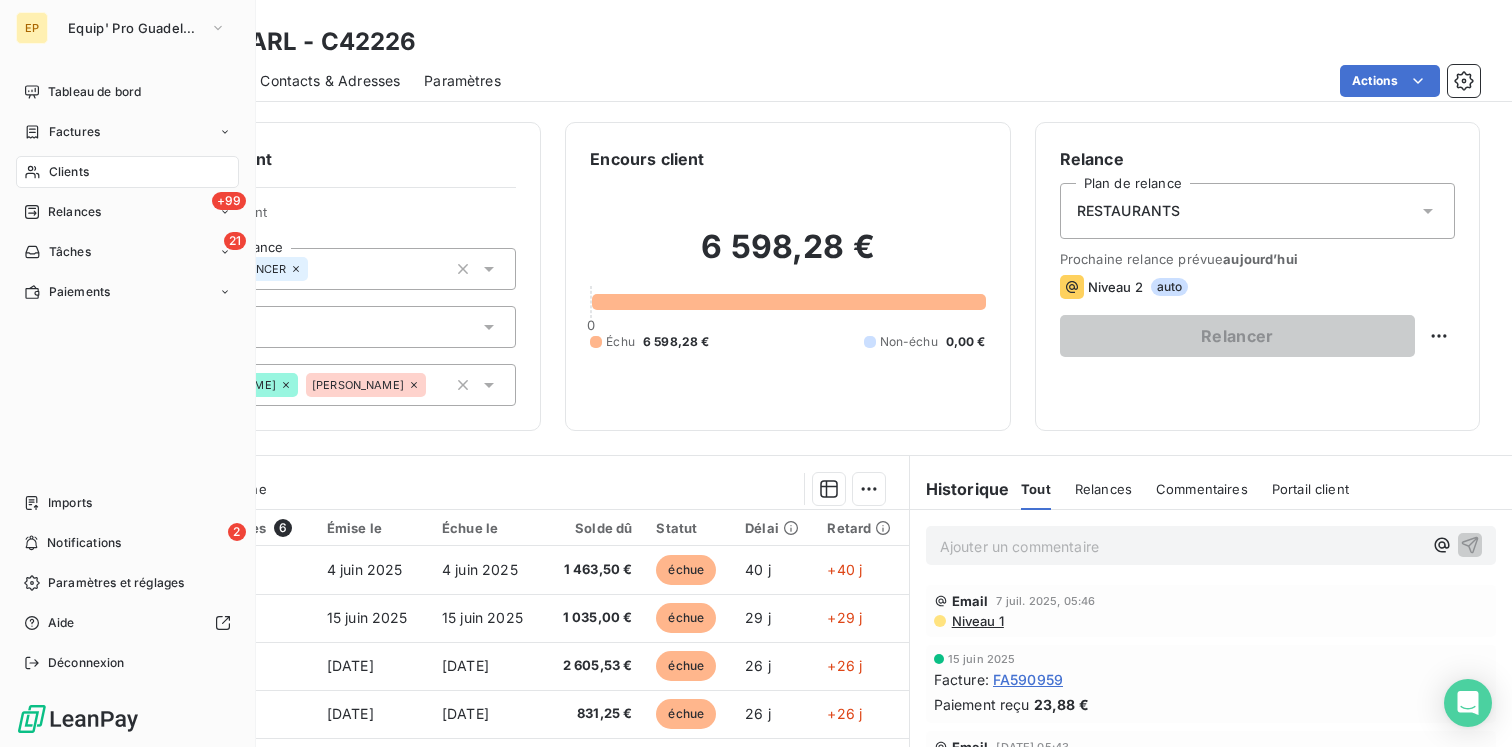 click on "Clients" at bounding box center (69, 172) 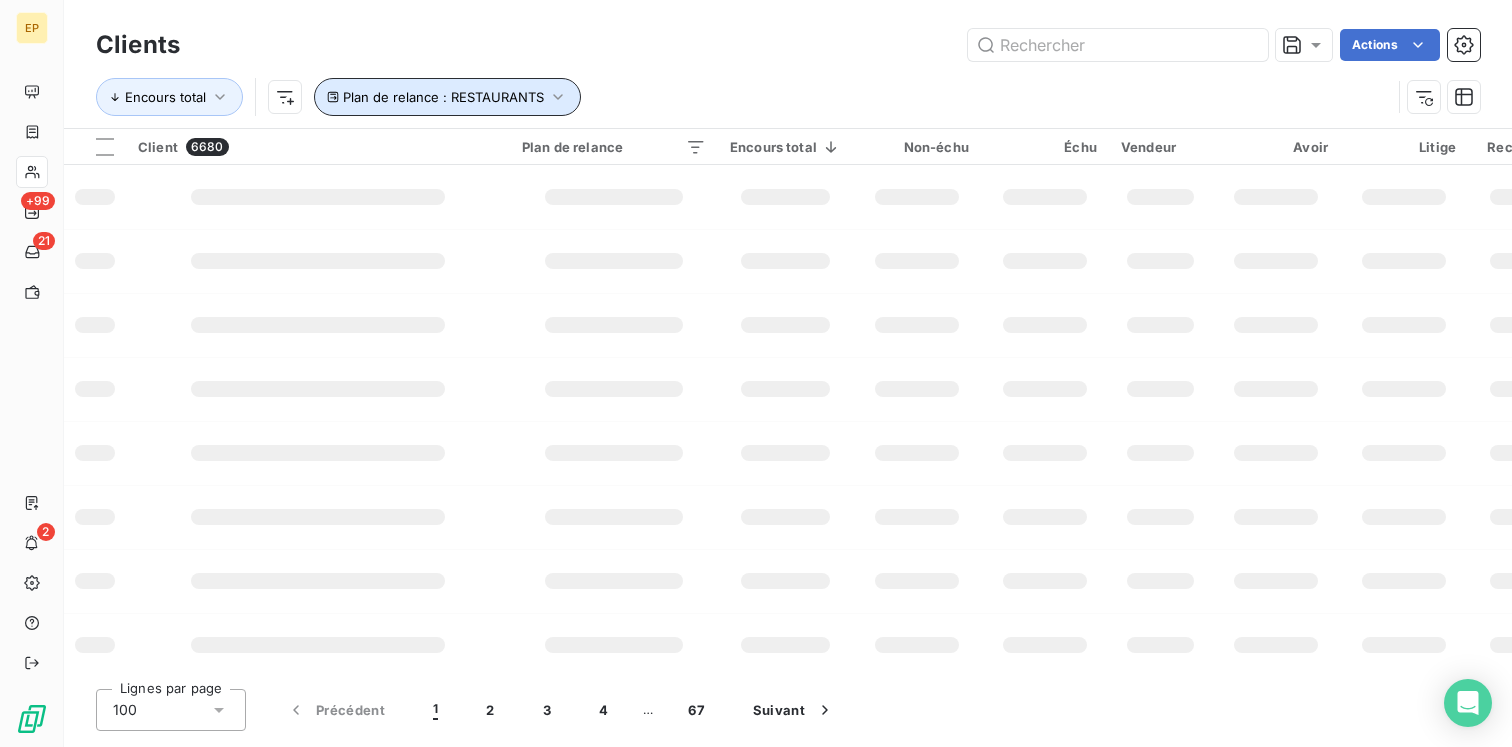 click on "Plan de relance  : RESTAURANTS" at bounding box center (447, 97) 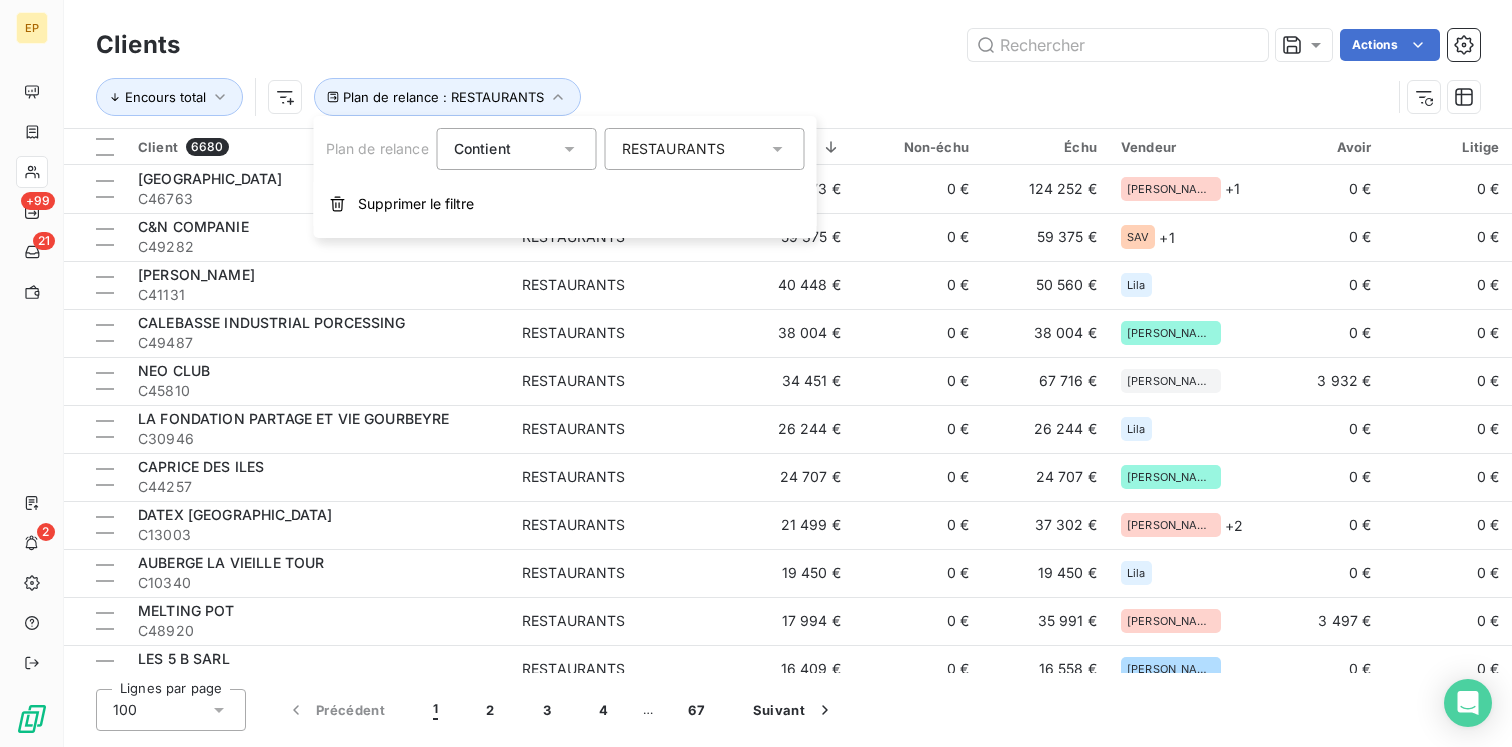 click on "RESTAURANTS" at bounding box center [705, 149] 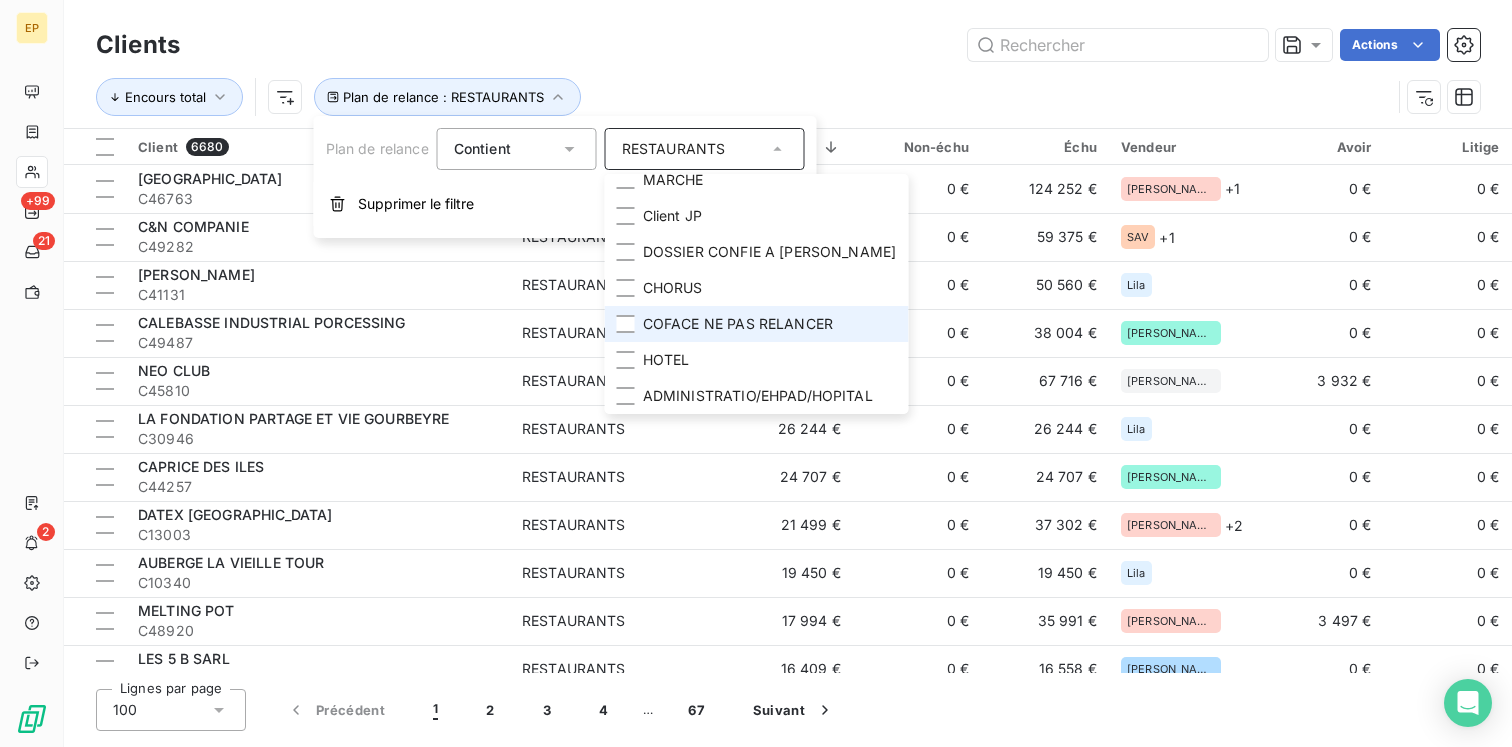 scroll, scrollTop: 0, scrollLeft: 0, axis: both 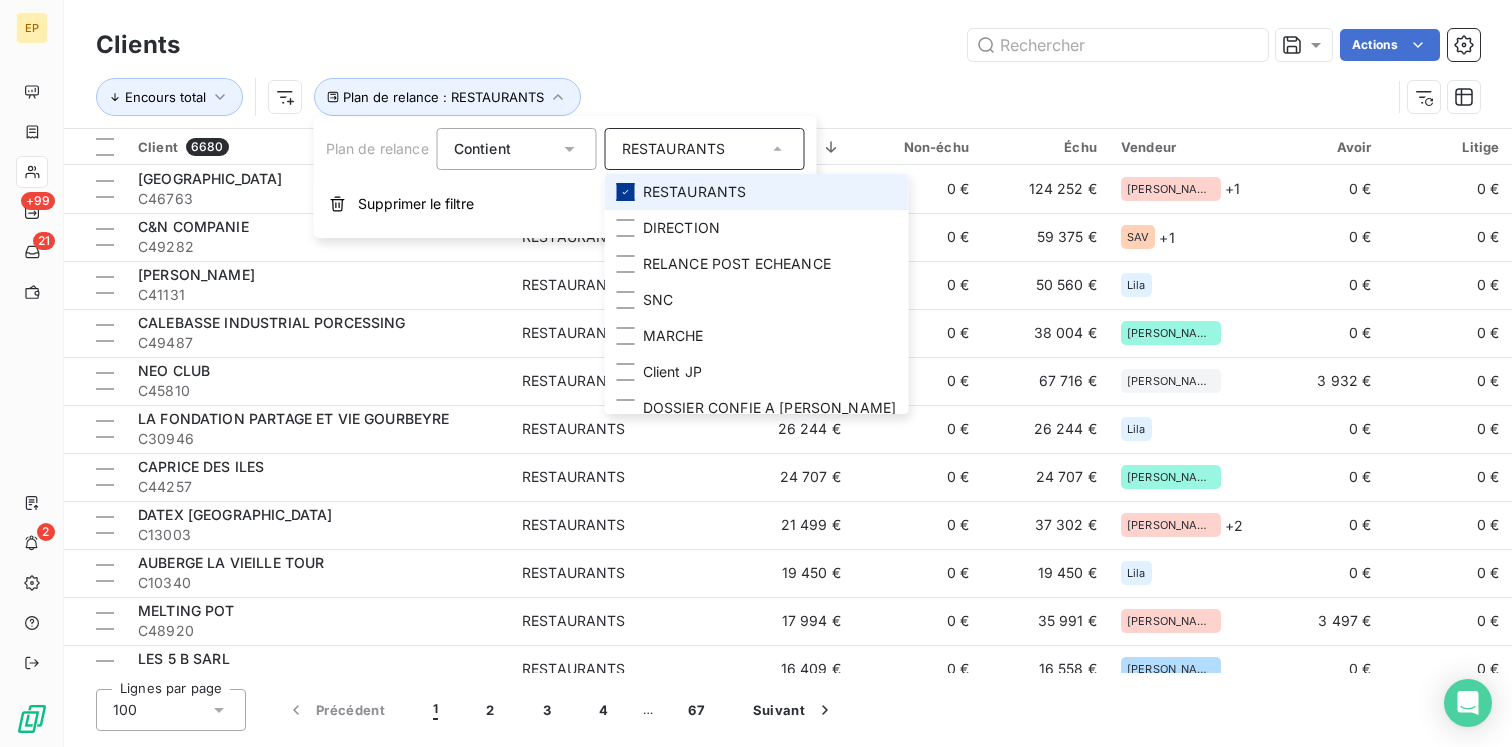 click 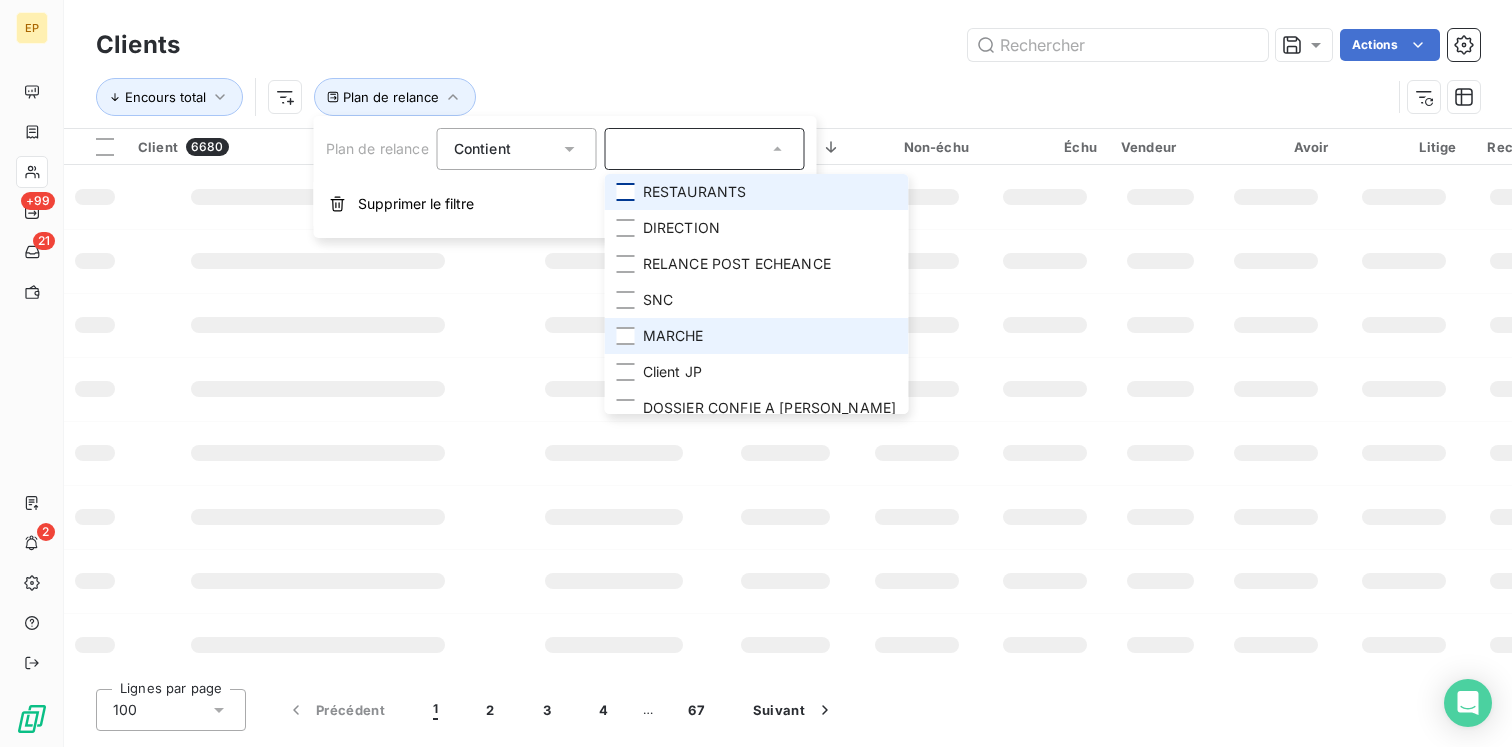 scroll, scrollTop: 156, scrollLeft: 0, axis: vertical 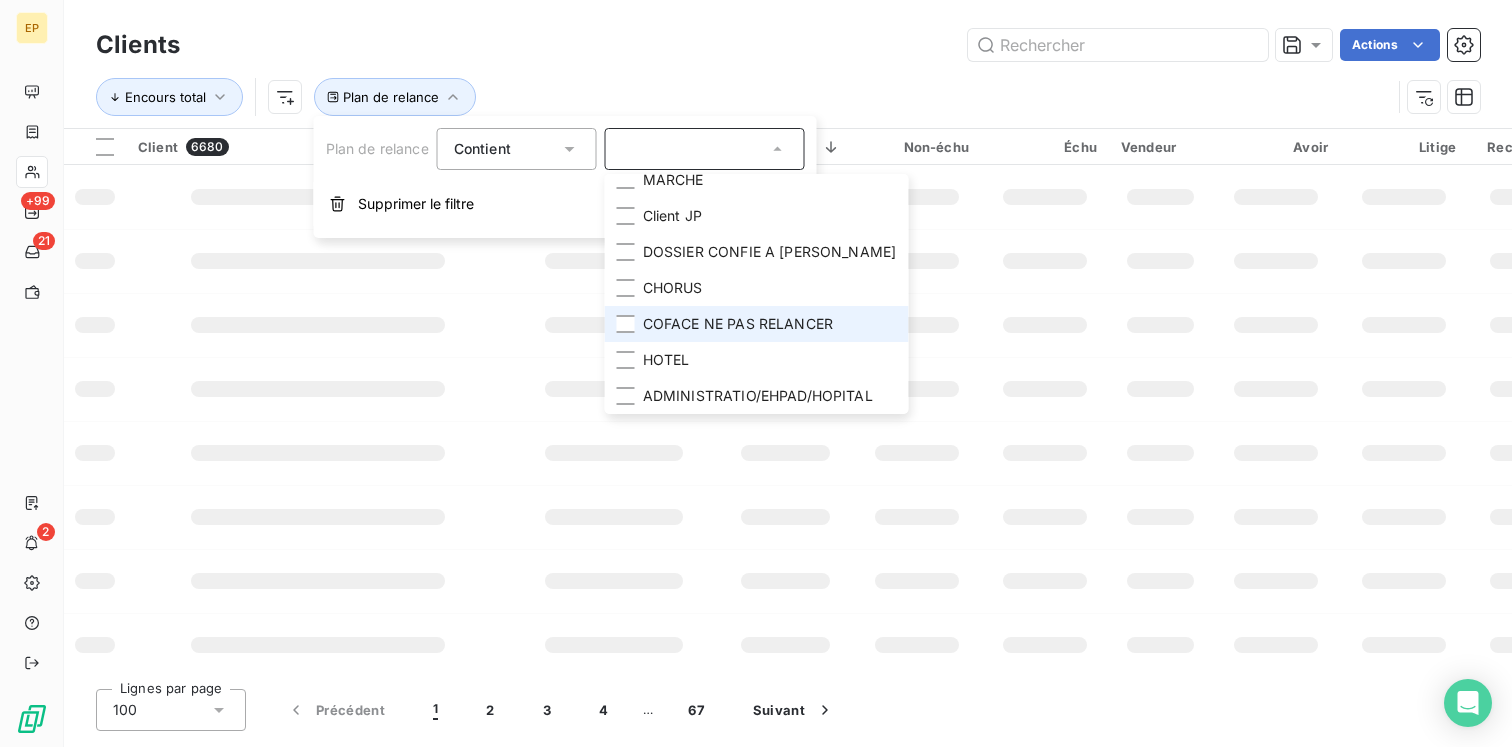 click on "COFACE NE PAS RELANCER" at bounding box center (757, 324) 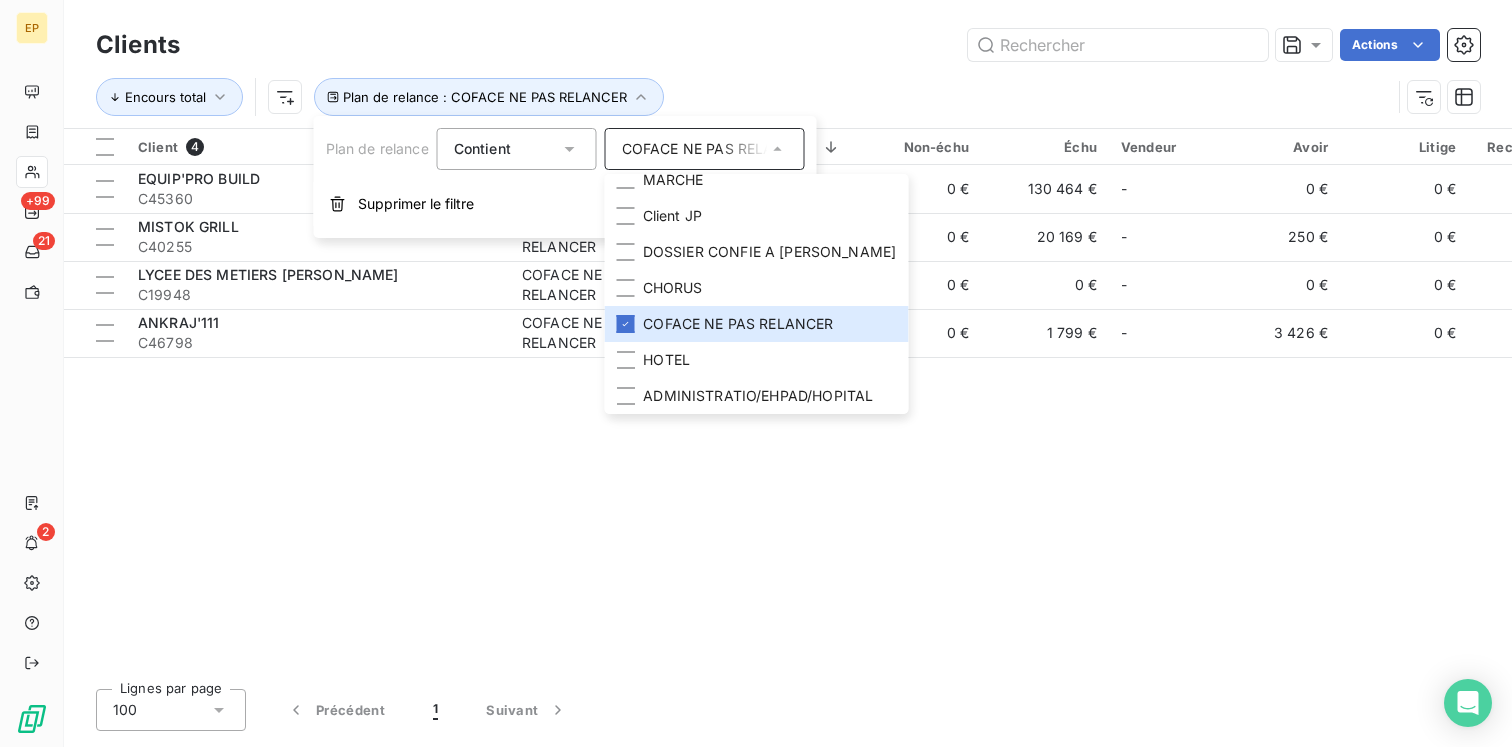click on "Encours total Plan de relance  : COFACE NE PAS RELANCER" at bounding box center [743, 97] 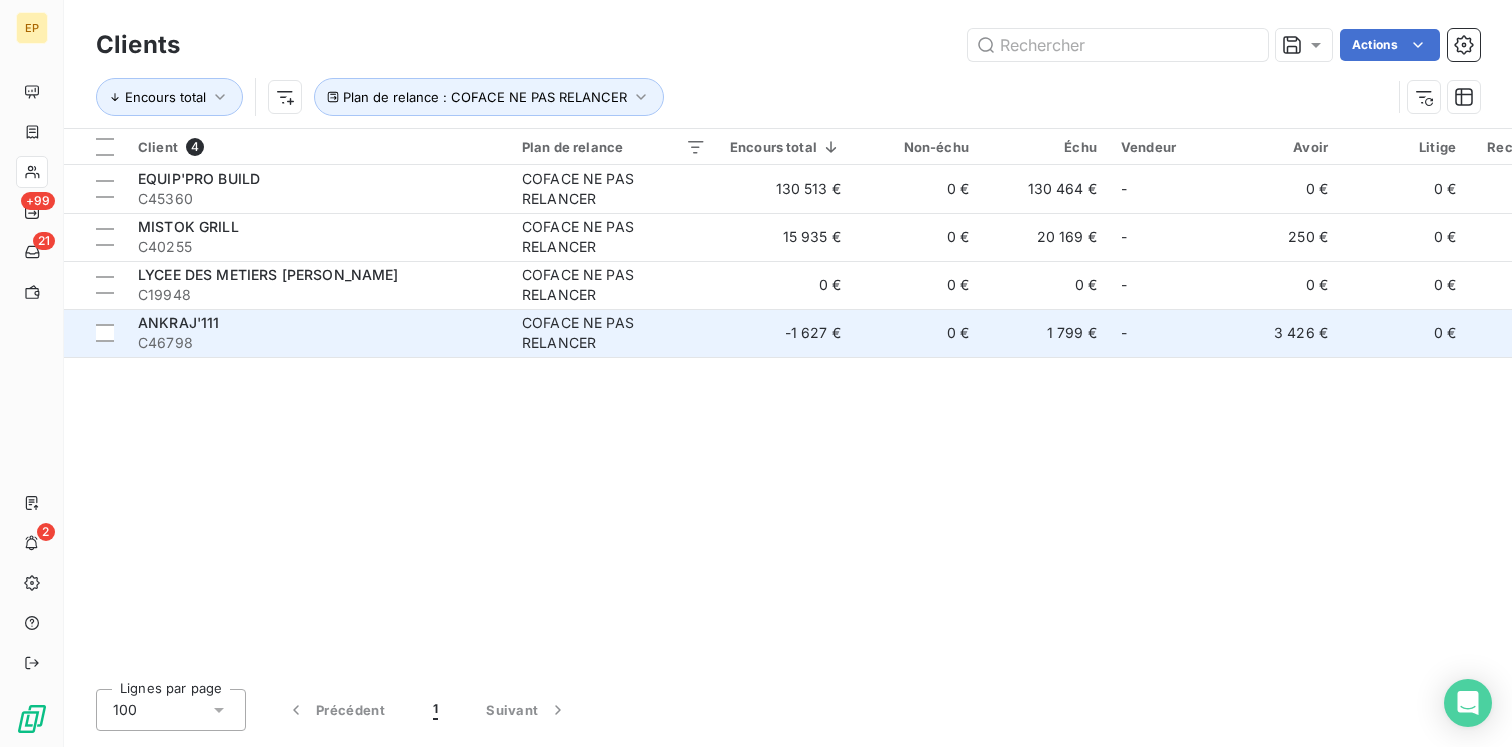 click on "ANKRAJ'111" at bounding box center [179, 322] 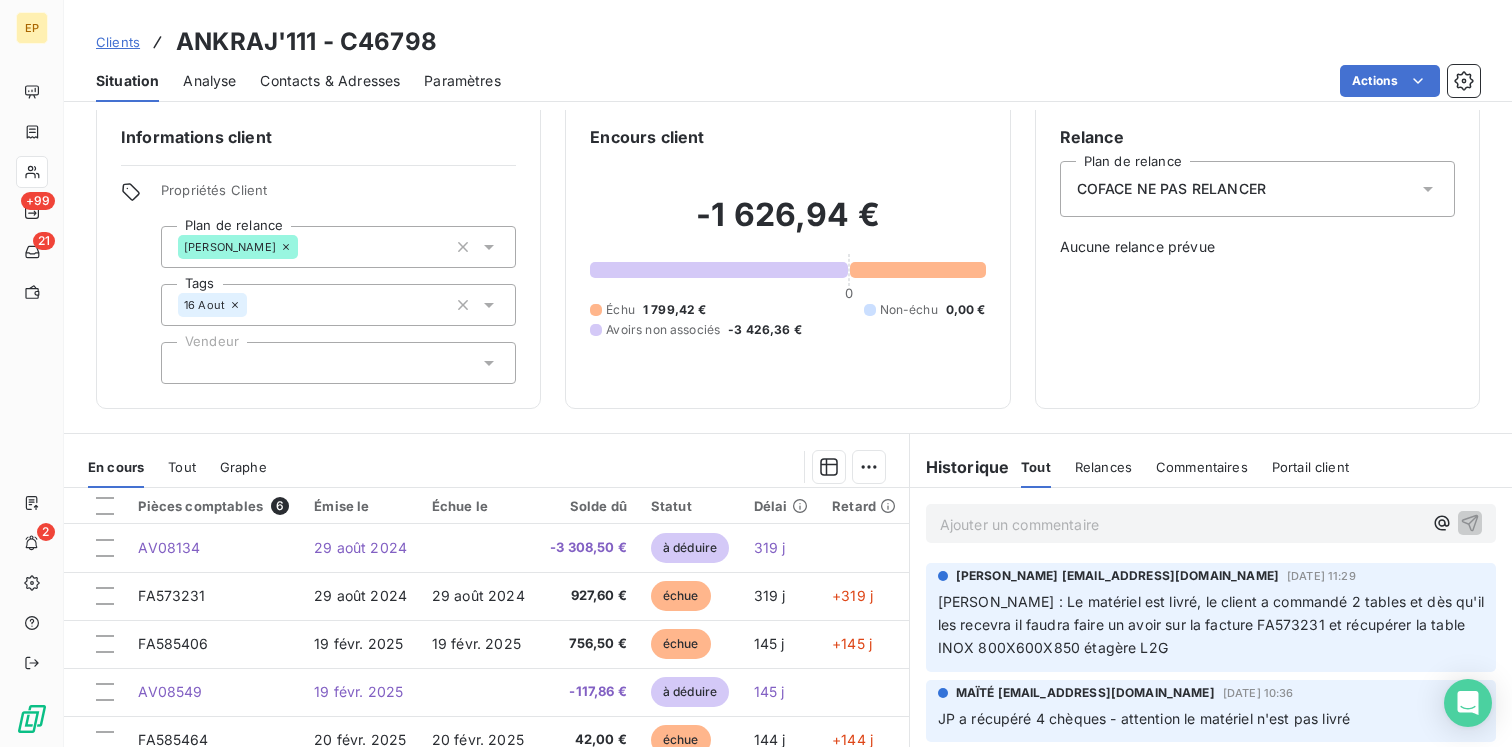 scroll, scrollTop: 0, scrollLeft: 0, axis: both 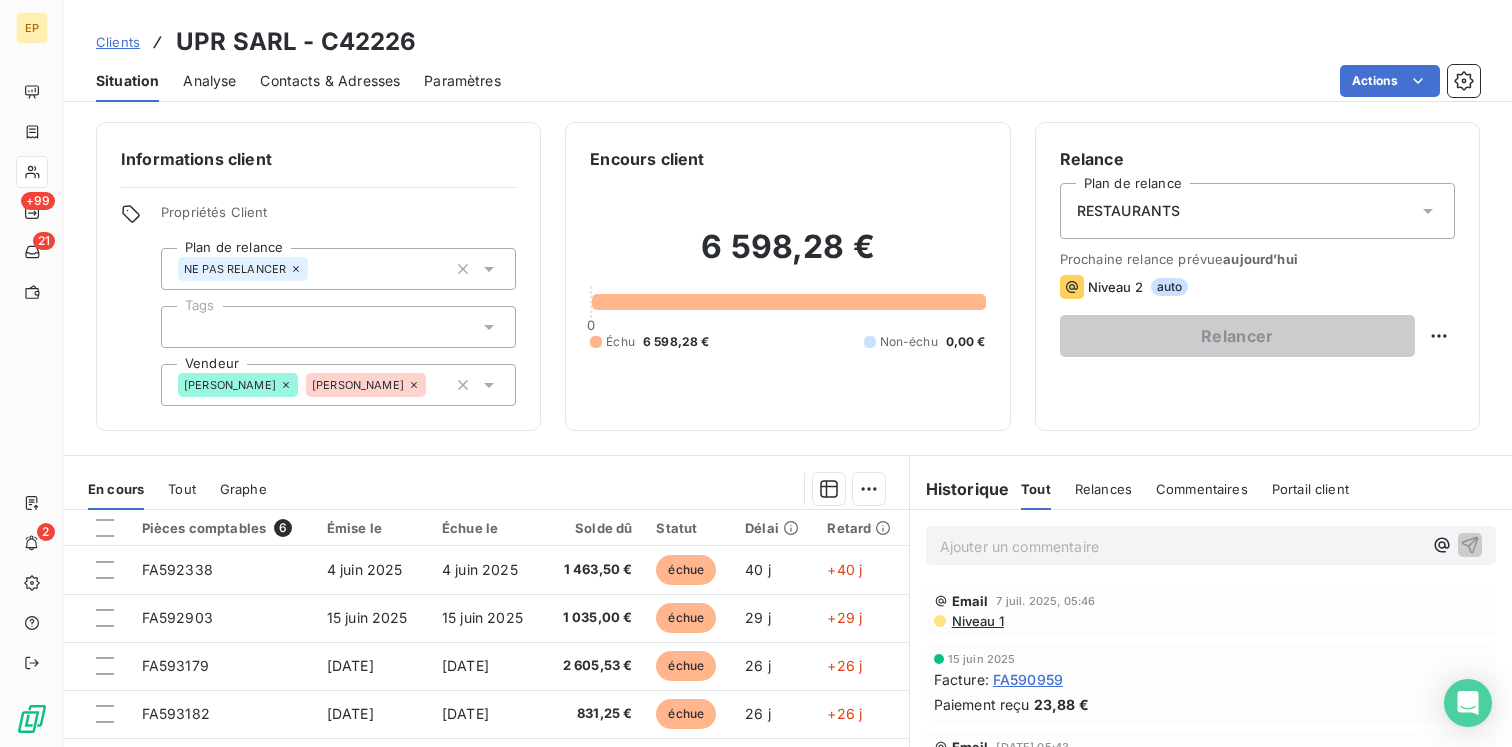 click 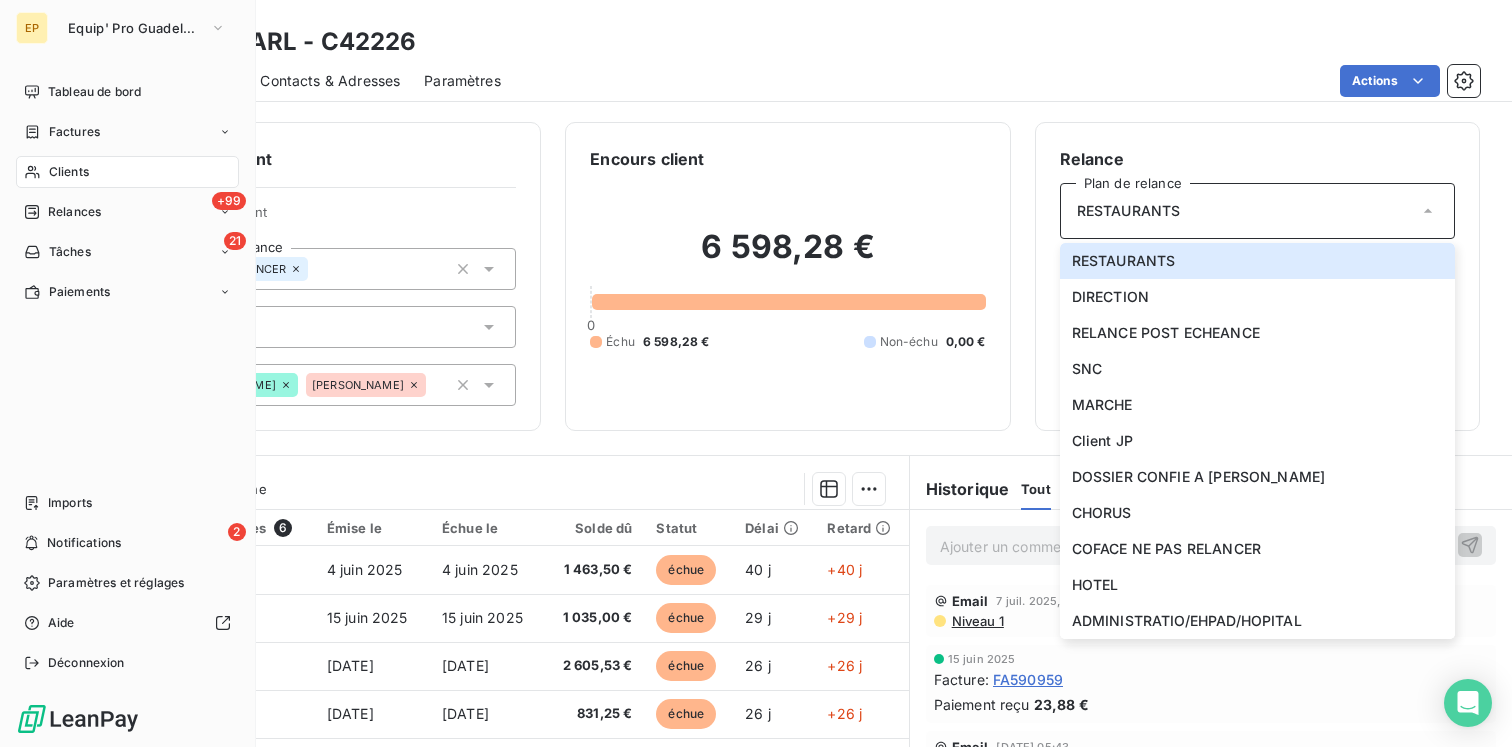 click on "Clients" at bounding box center (69, 172) 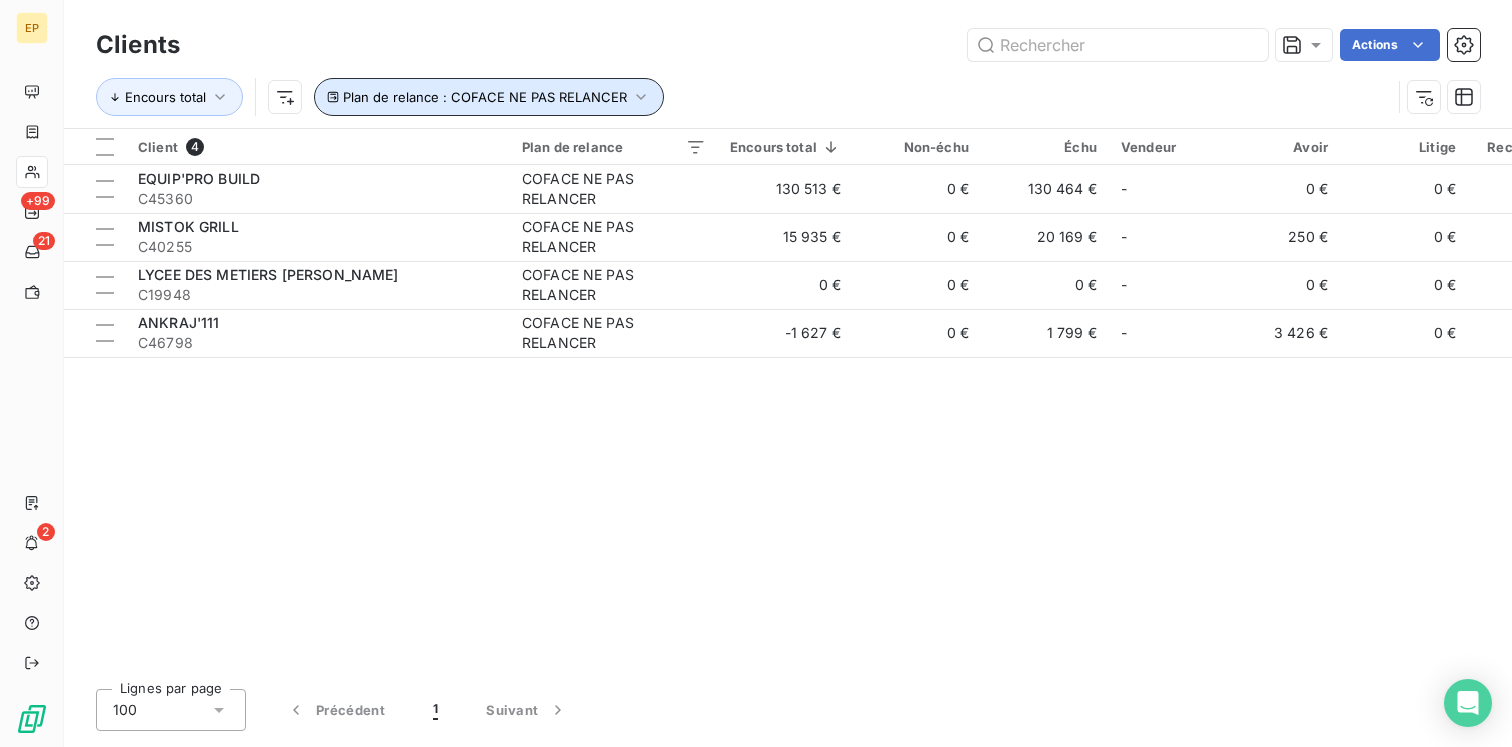 click on "Plan de relance  : COFACE NE PAS RELANCER" at bounding box center (485, 97) 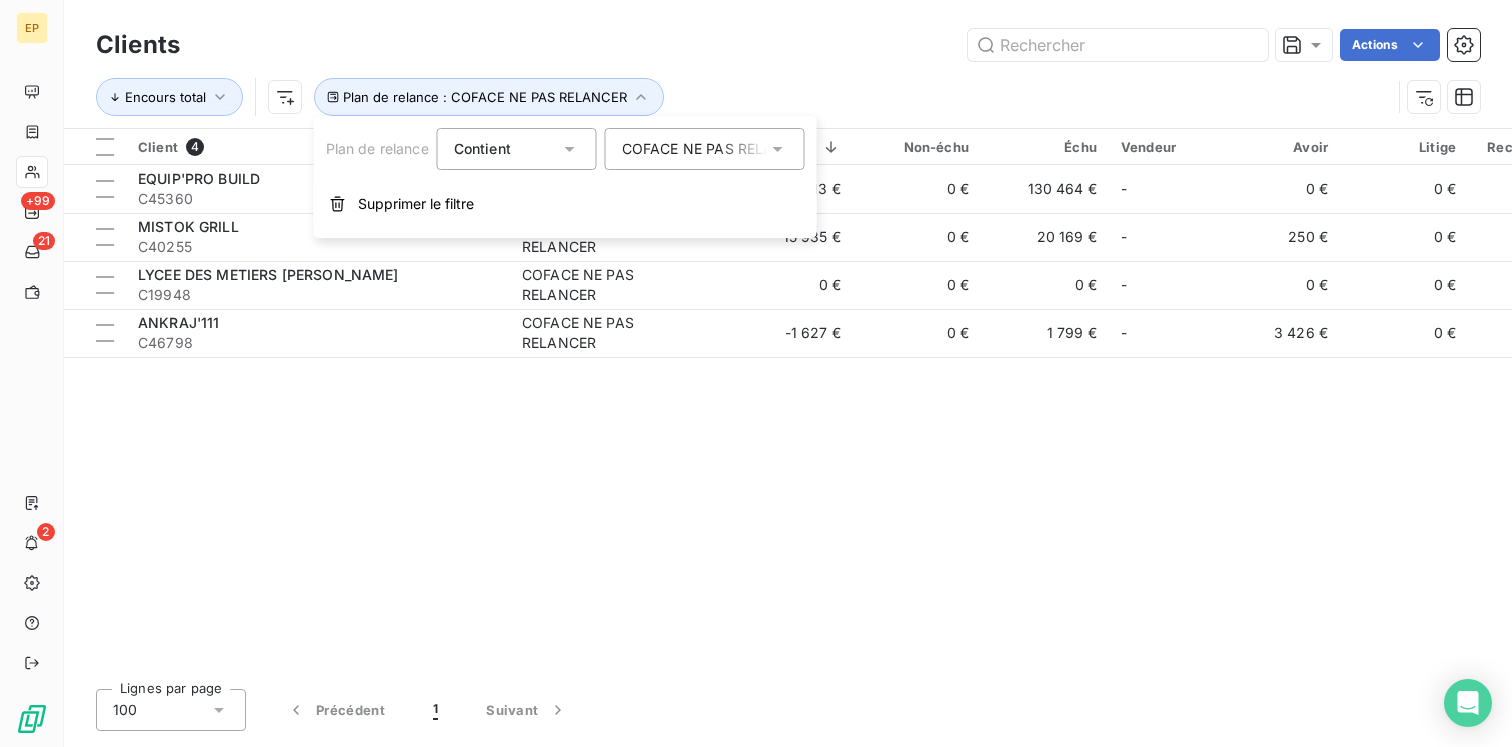 click on "COFACE NE PAS RELANCER" at bounding box center [695, 149] 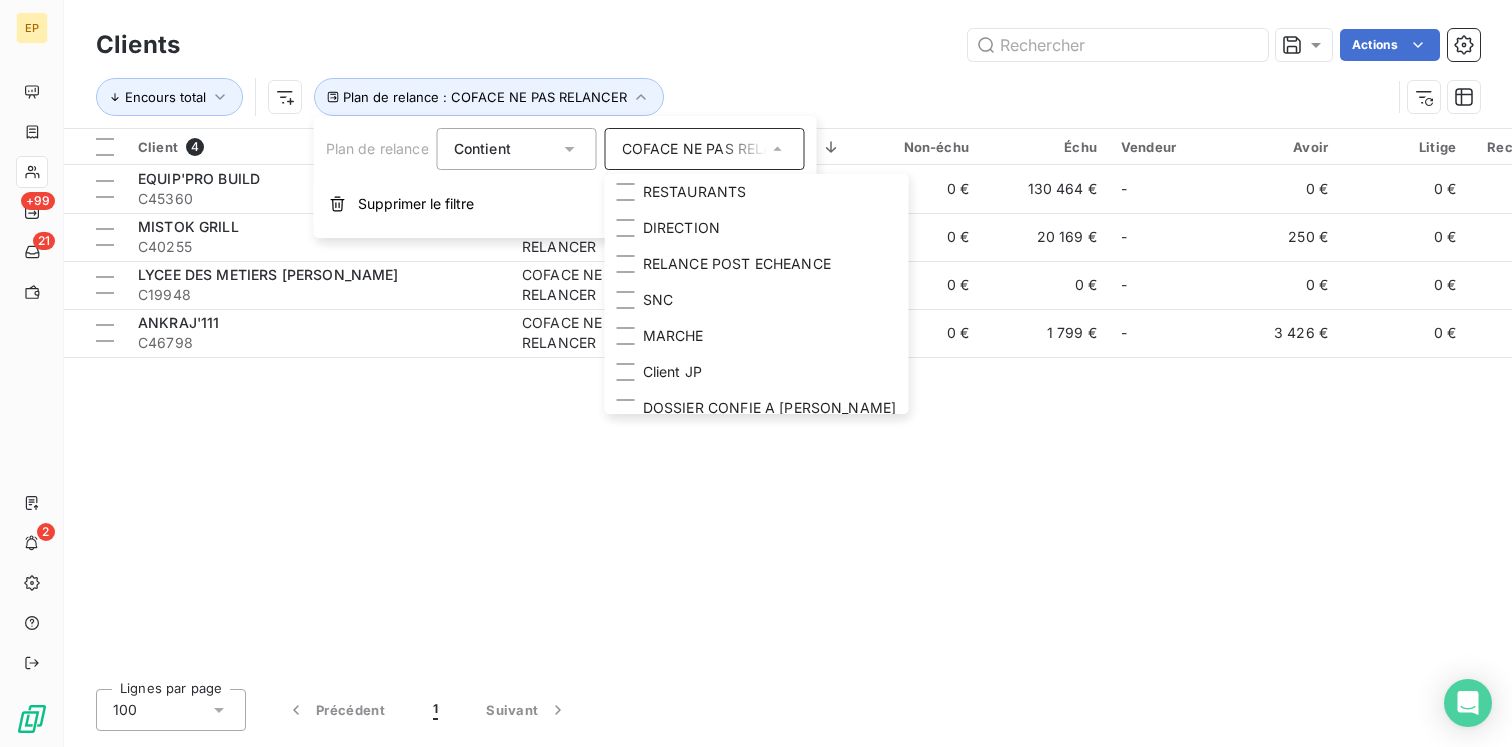 scroll, scrollTop: 84, scrollLeft: 0, axis: vertical 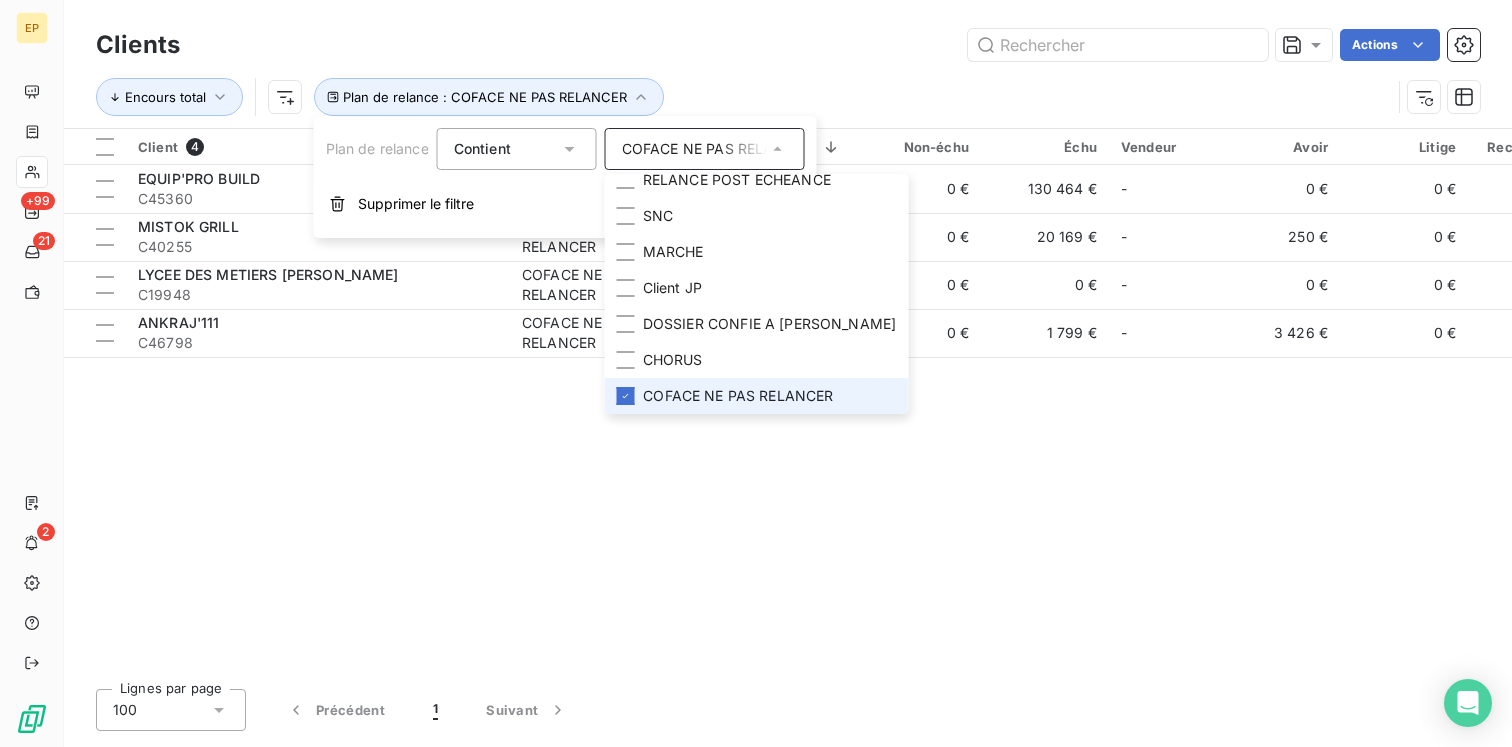 click on "Encours total Plan de relance  : COFACE NE PAS RELANCER" at bounding box center (788, 97) 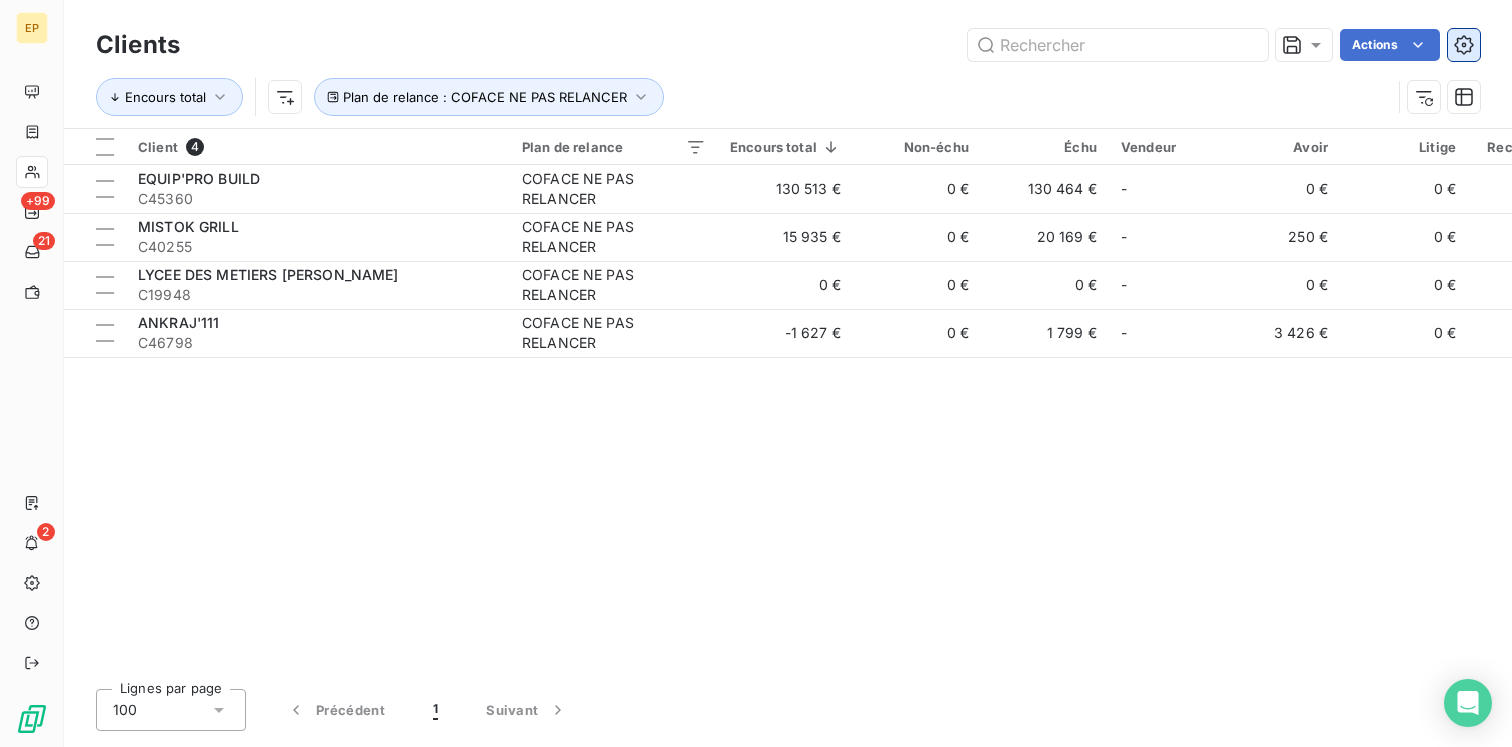click 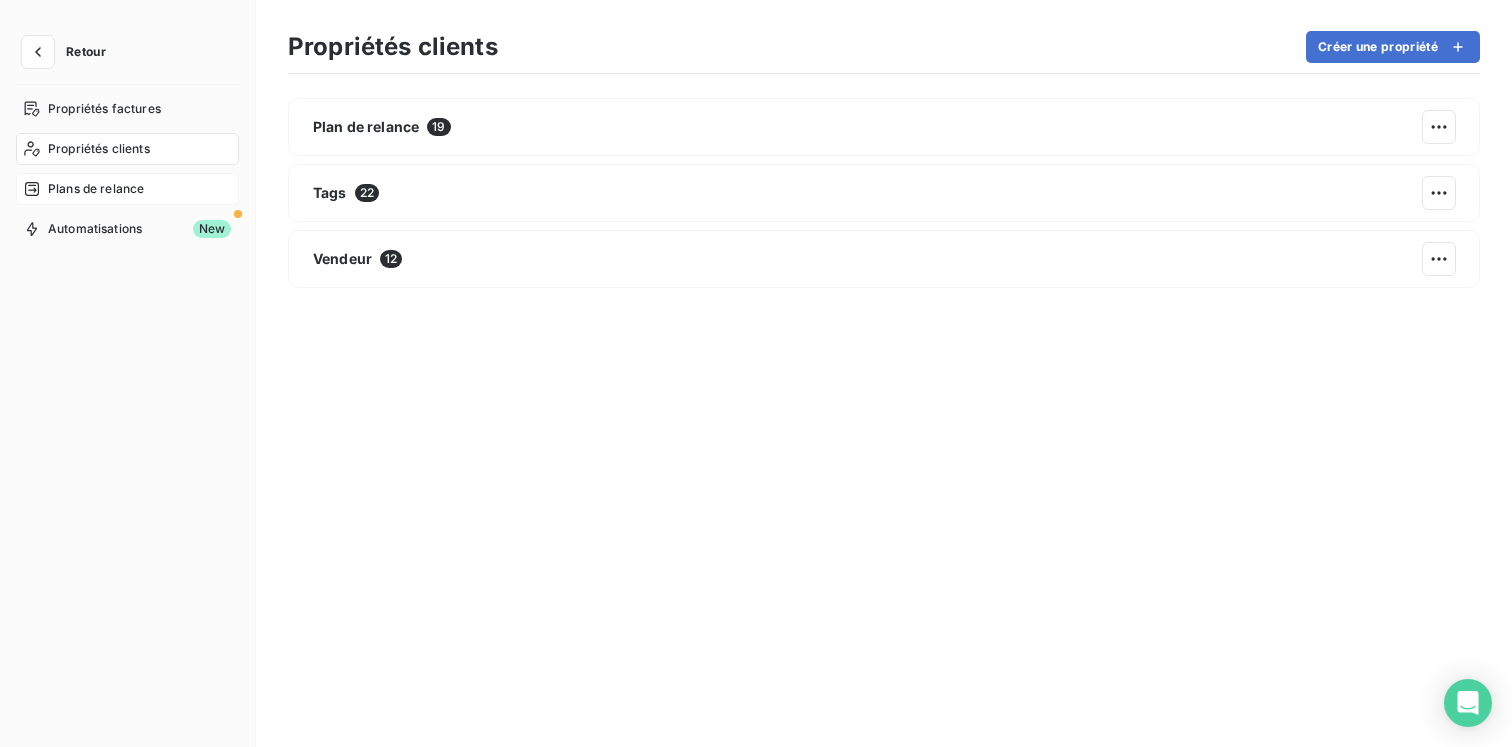 click on "Plans de relance" at bounding box center (127, 189) 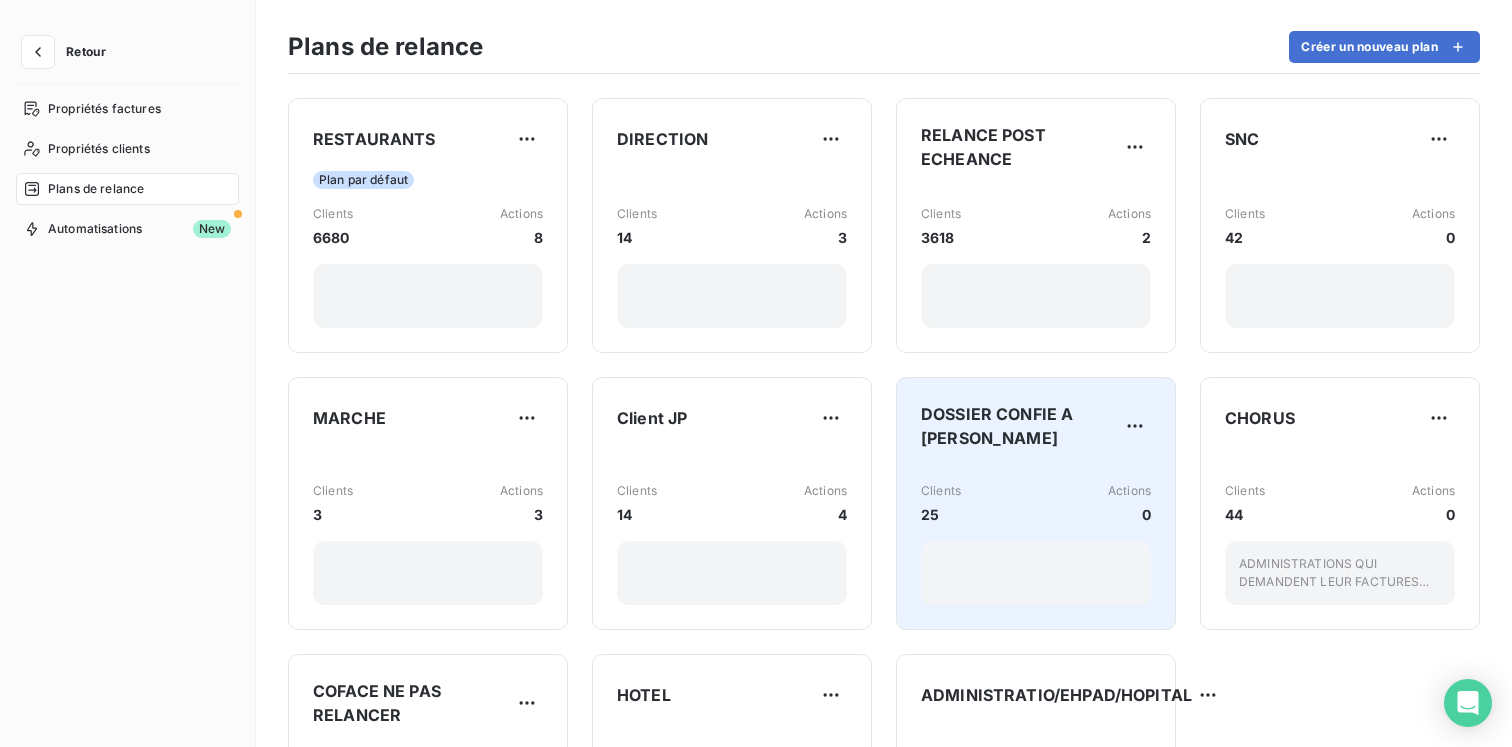 scroll, scrollTop: 192, scrollLeft: 0, axis: vertical 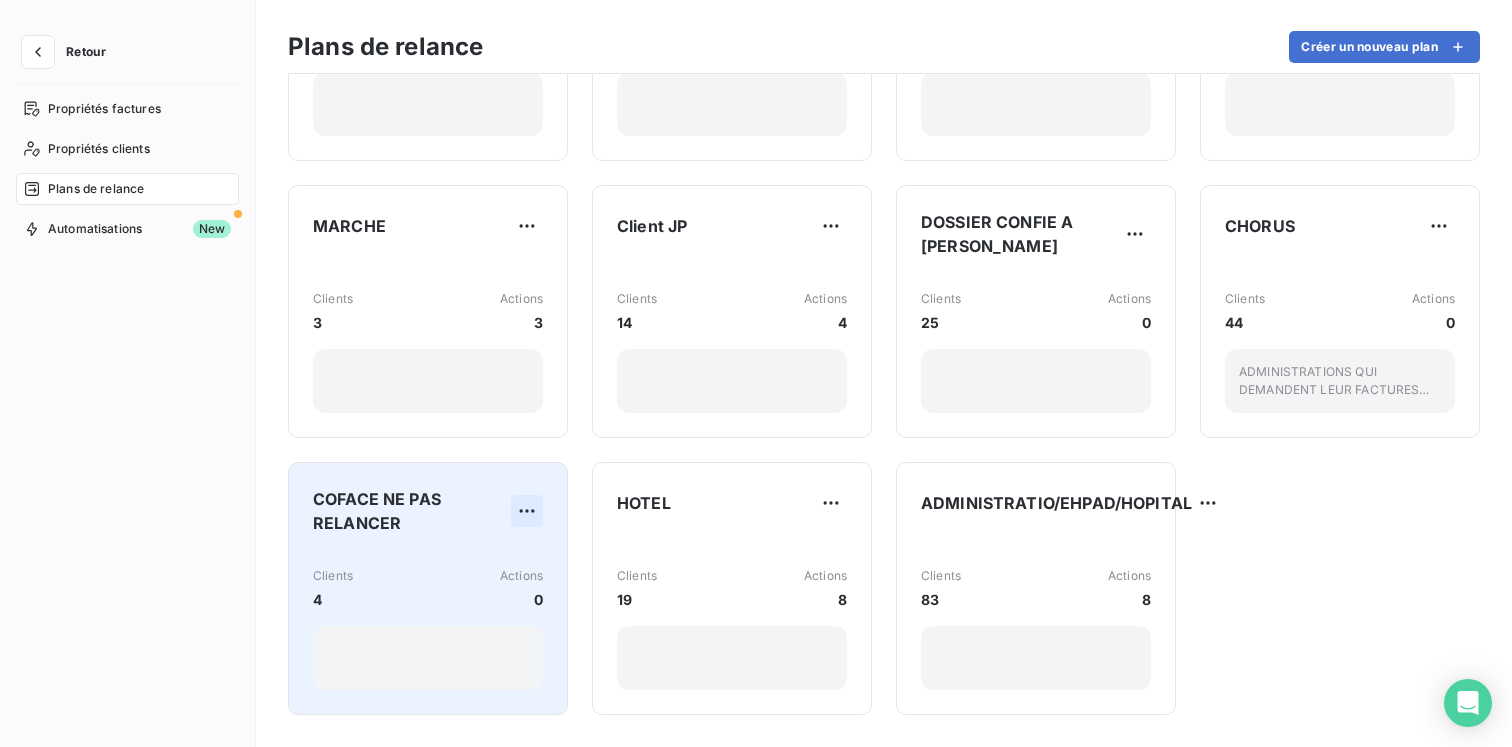 click on "Retour Propriétés factures Propriétés clients Plans de relance Automatisations New Plans de relance Créer un nouveau plan RESTAURANTS Plan par défaut Clients 6680 Actions 8 DIRECTION Clients 14 Actions 3 RELANCE POST ECHEANCE Clients 3618 Actions 2 SNC Clients 42 Actions 0 MARCHE Clients 3 Actions 3 Client JP Clients 14 Actions 4 DOSSIER CONFIE A [PERSON_NAME] GBK Clients 25 Actions 0 CHORUS Clients 44 Actions 0 ADMINISTRATIONS QUI DEMANDENT LEUR FACTURES SUR CHORUS COFACE NE PAS RELANCER Clients 4 Actions 0 HOTEL Clients 19 Actions 8 ADMINISTRATIO/EHPAD/HOPITAL Clients 83 Actions 8" at bounding box center (756, 373) 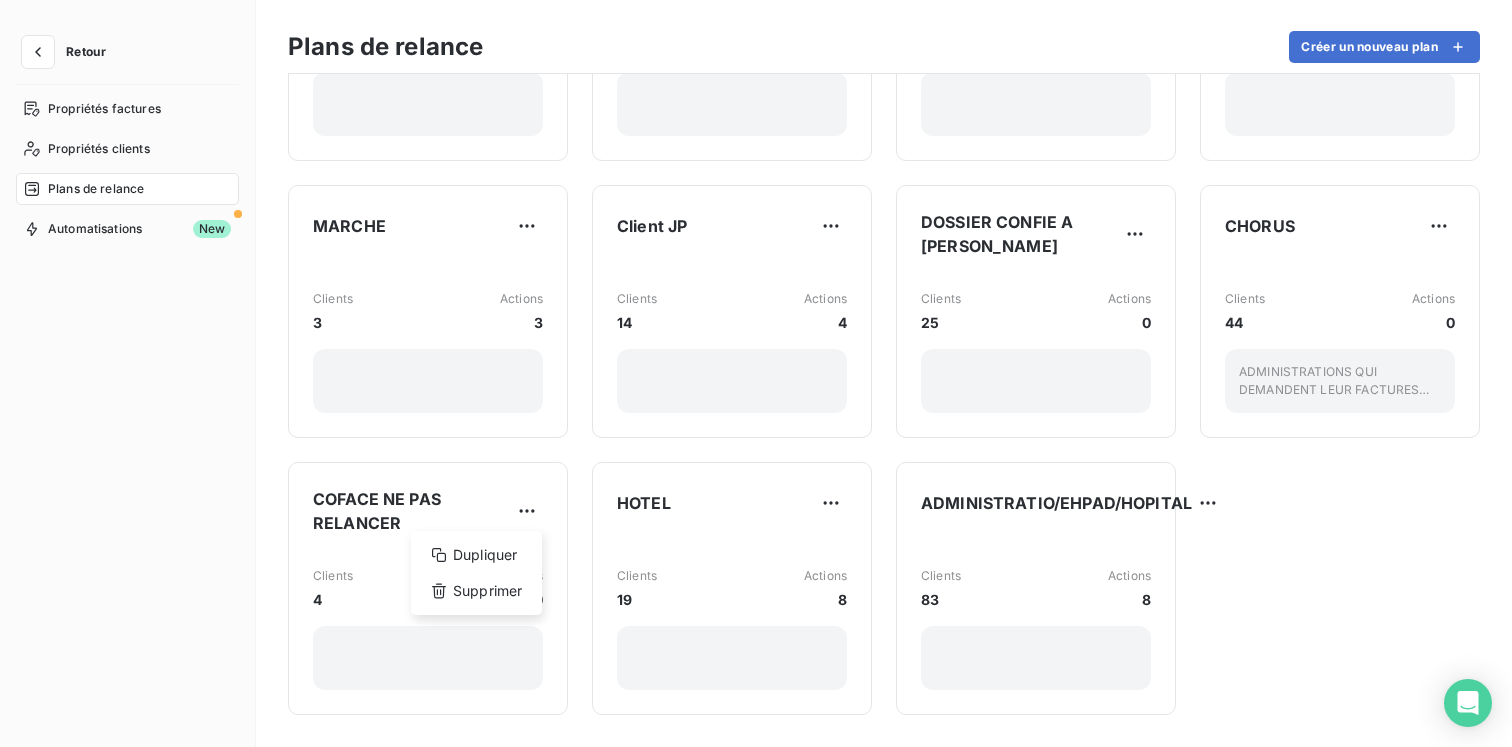 click on "Retour Propriétés factures Propriétés clients Plans de relance Automatisations New Plans de relance Créer un nouveau plan RESTAURANTS Plan par défaut Clients 6680 Actions 8 DIRECTION Clients 14 Actions 3 RELANCE POST ECHEANCE Clients 3618 Actions 2 SNC Clients 42 Actions 0 MARCHE Clients 3 Actions 3 Client JP Clients 14 Actions 4 DOSSIER CONFIE A [PERSON_NAME] GBK Clients 25 Actions 0 CHORUS Clients 44 Actions 0 ADMINISTRATIONS QUI DEMANDENT LEUR FACTURES SUR CHORUS COFACE NE PAS RELANCER Dupliquer Supprimer Clients 4 Actions 0 HOTEL Clients 19 Actions 8 ADMINISTRATIO/EHPAD/HOPITAL Clients 83 Actions 8" at bounding box center (756, 373) 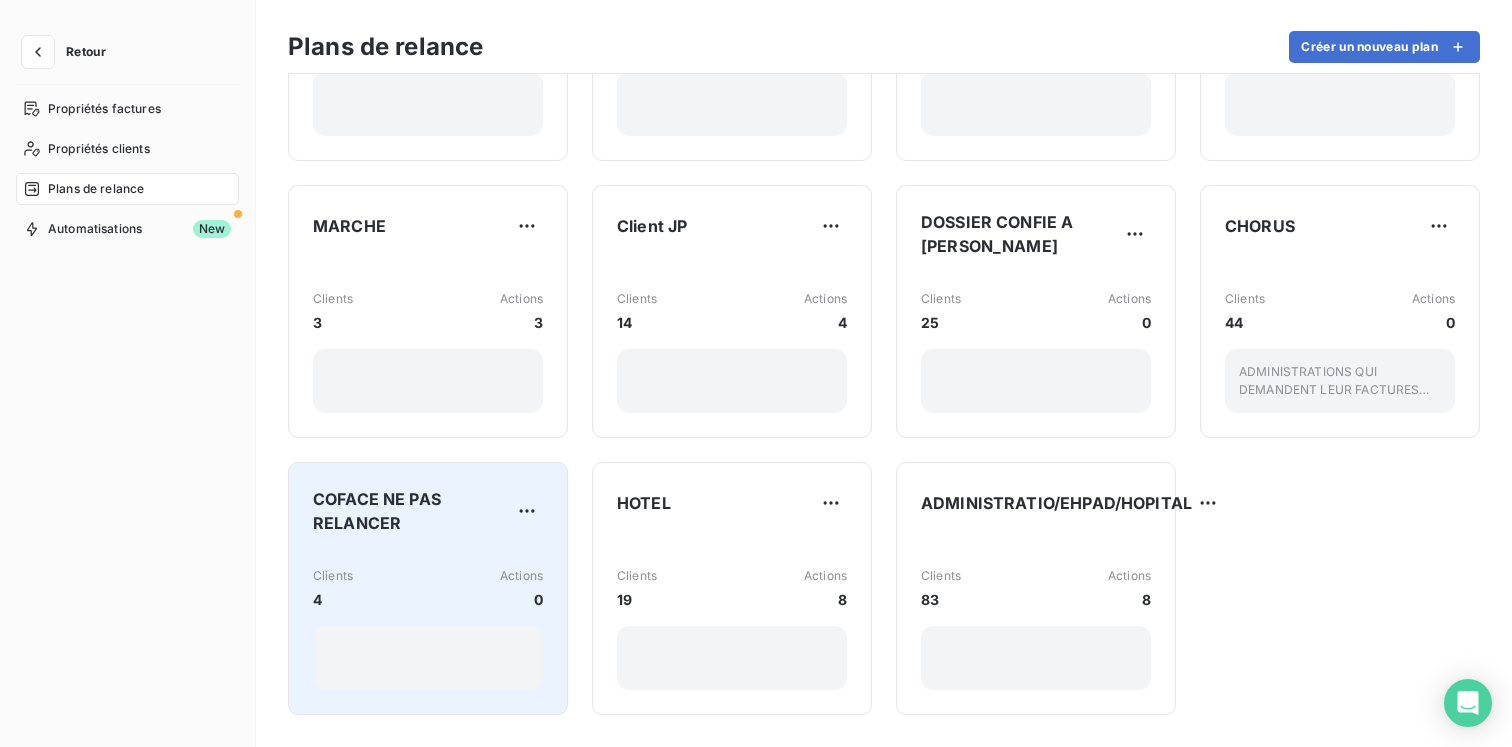 click on "COFACE NE PAS RELANCER" at bounding box center [412, 511] 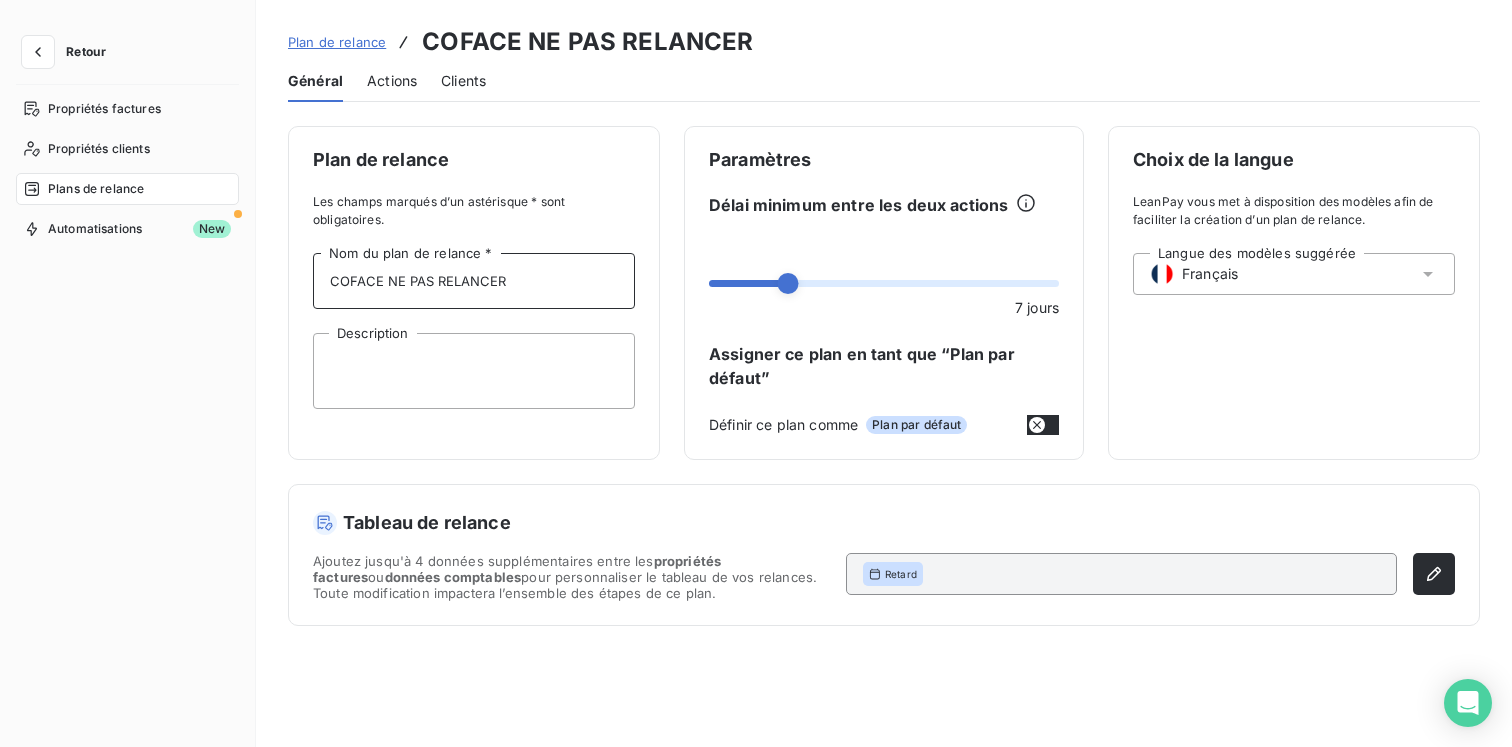 drag, startPoint x: 386, startPoint y: 280, endPoint x: 344, endPoint y: 279, distance: 42.0119 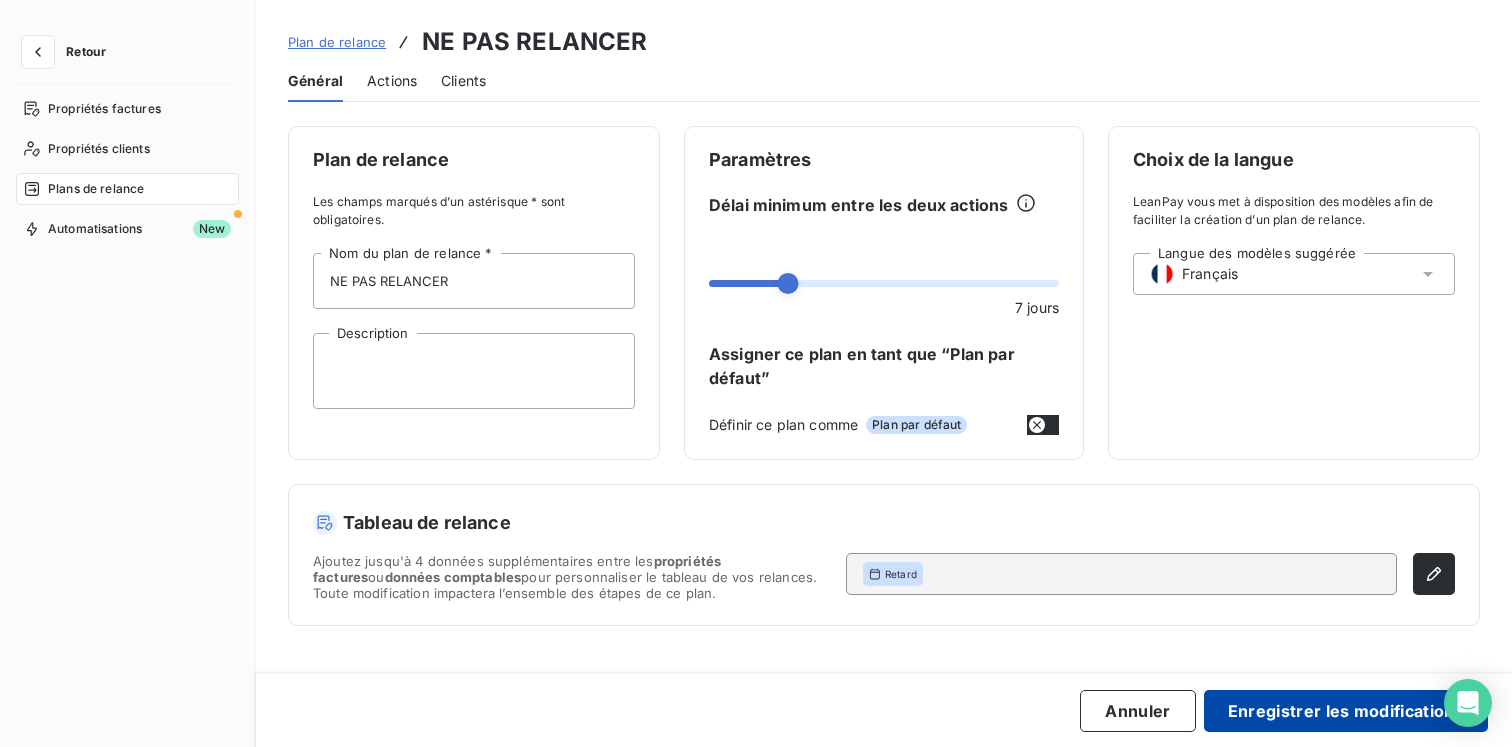 click on "Enregistrer les modifications" at bounding box center (1346, 711) 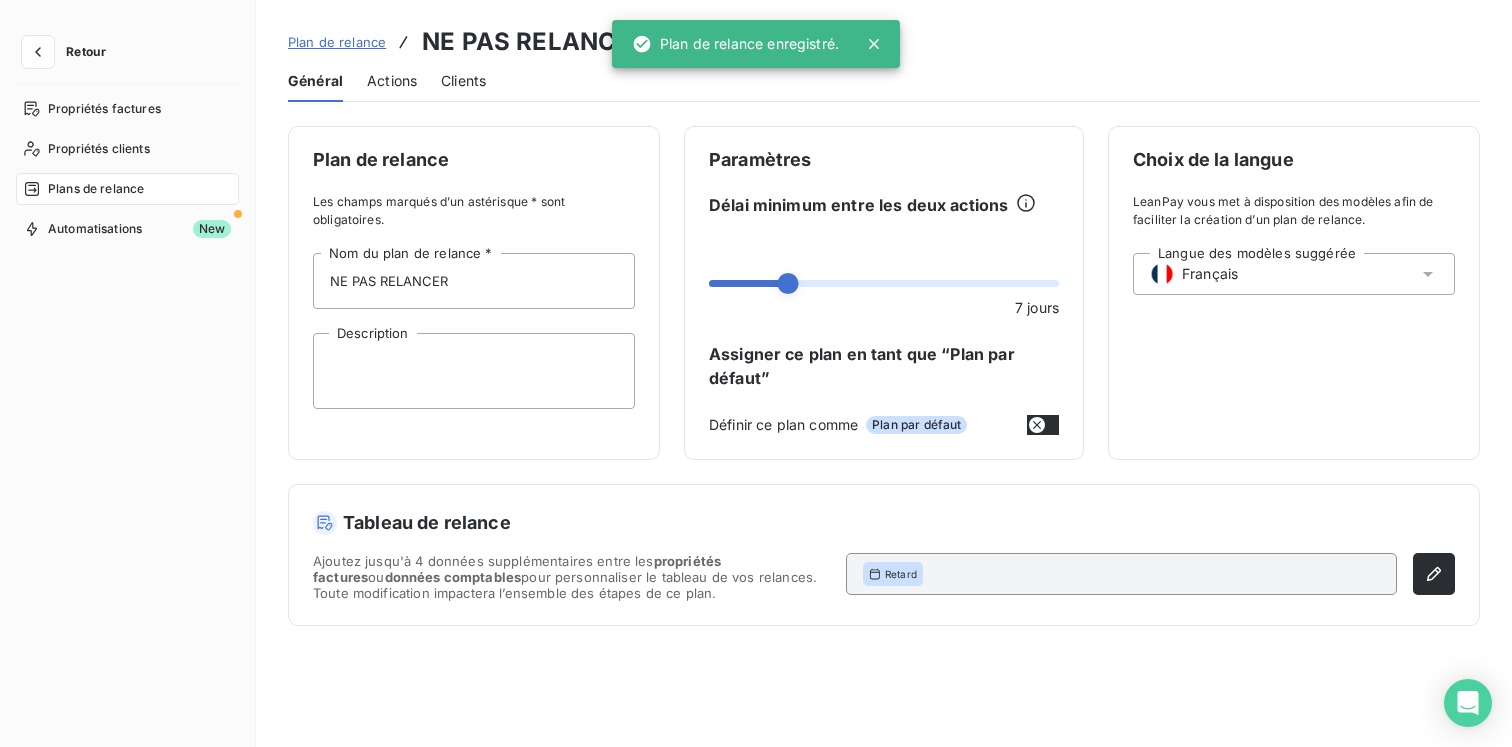 click on "Retour" at bounding box center [69, 52] 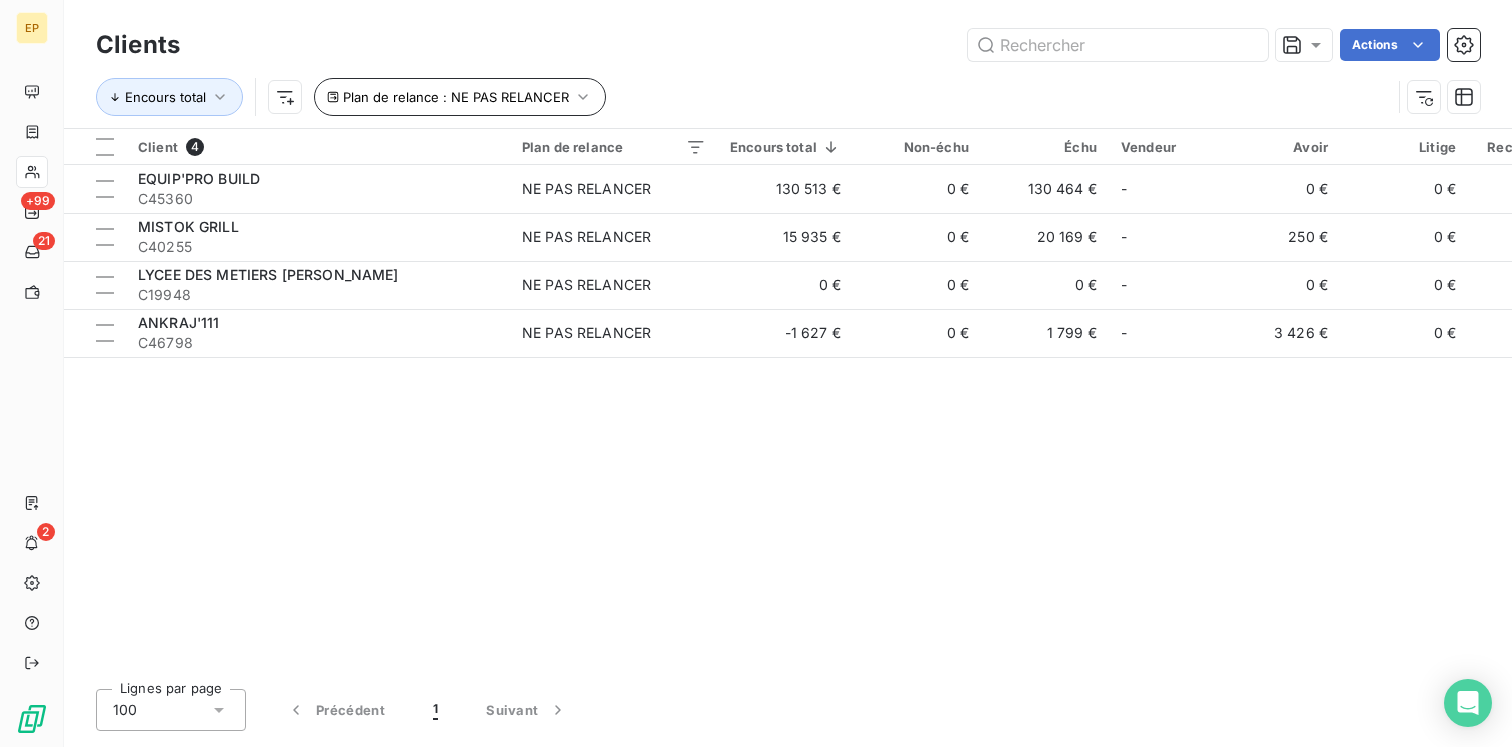 click on "Plan de relance  : NE PAS RELANCER" at bounding box center [460, 97] 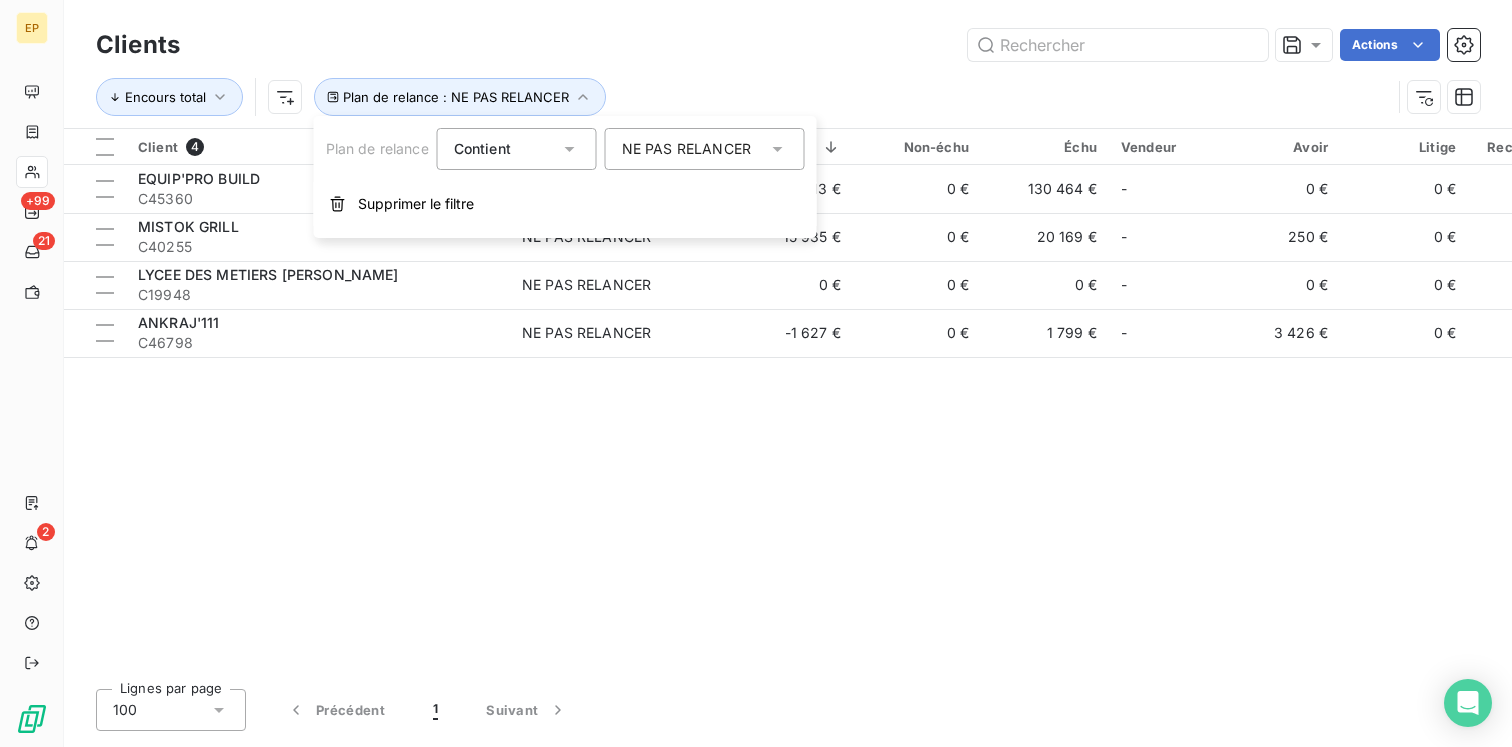 click on "NE PAS RELANCER" at bounding box center (686, 149) 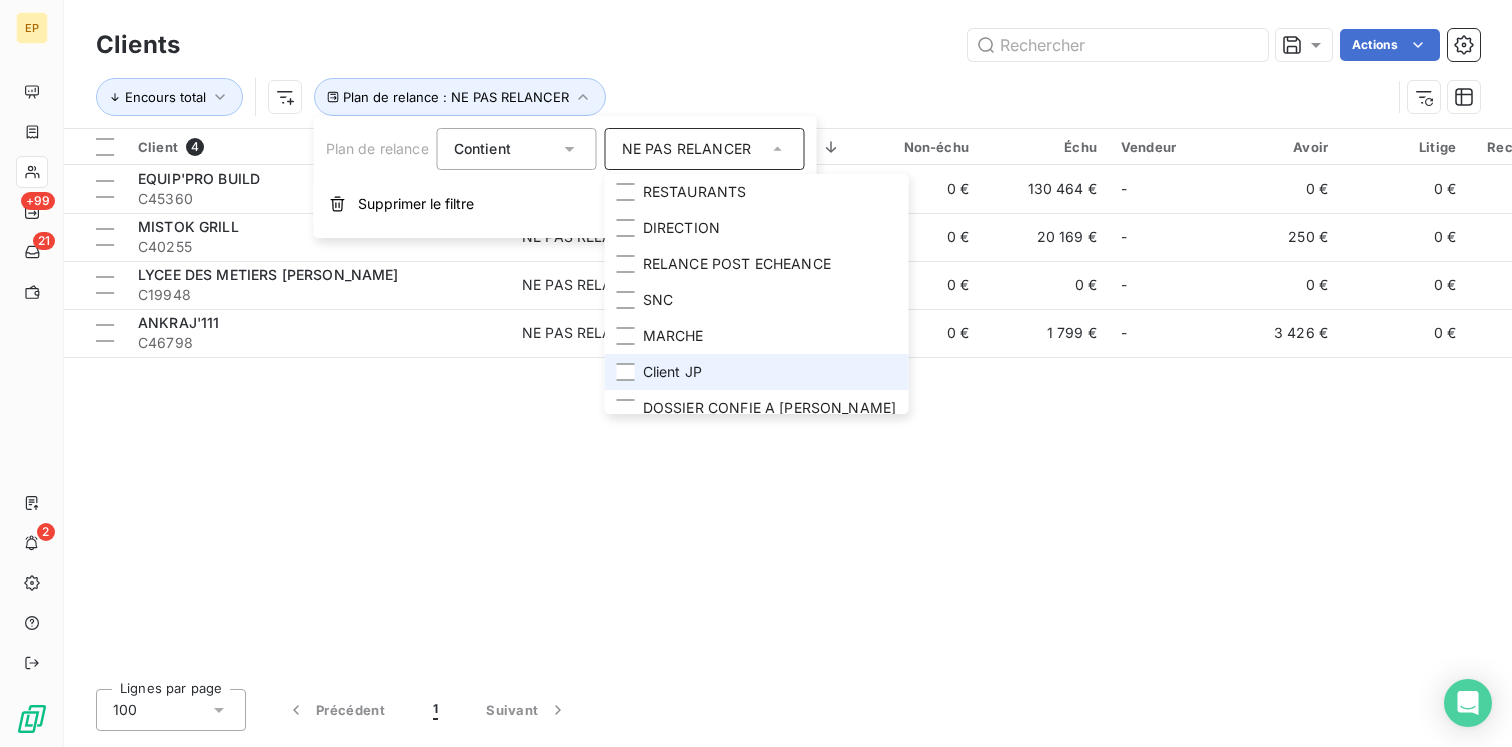 scroll, scrollTop: 156, scrollLeft: 0, axis: vertical 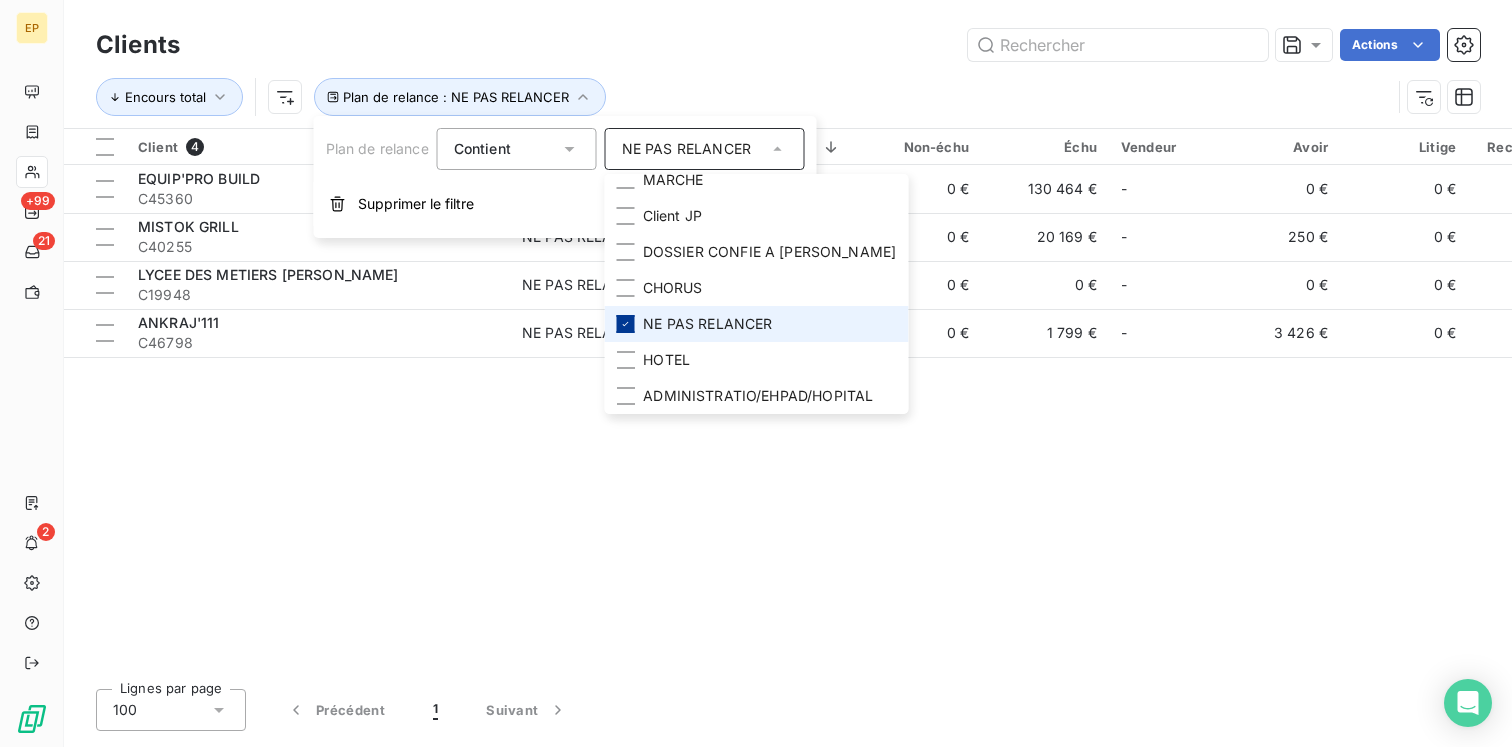 click at bounding box center [626, 324] 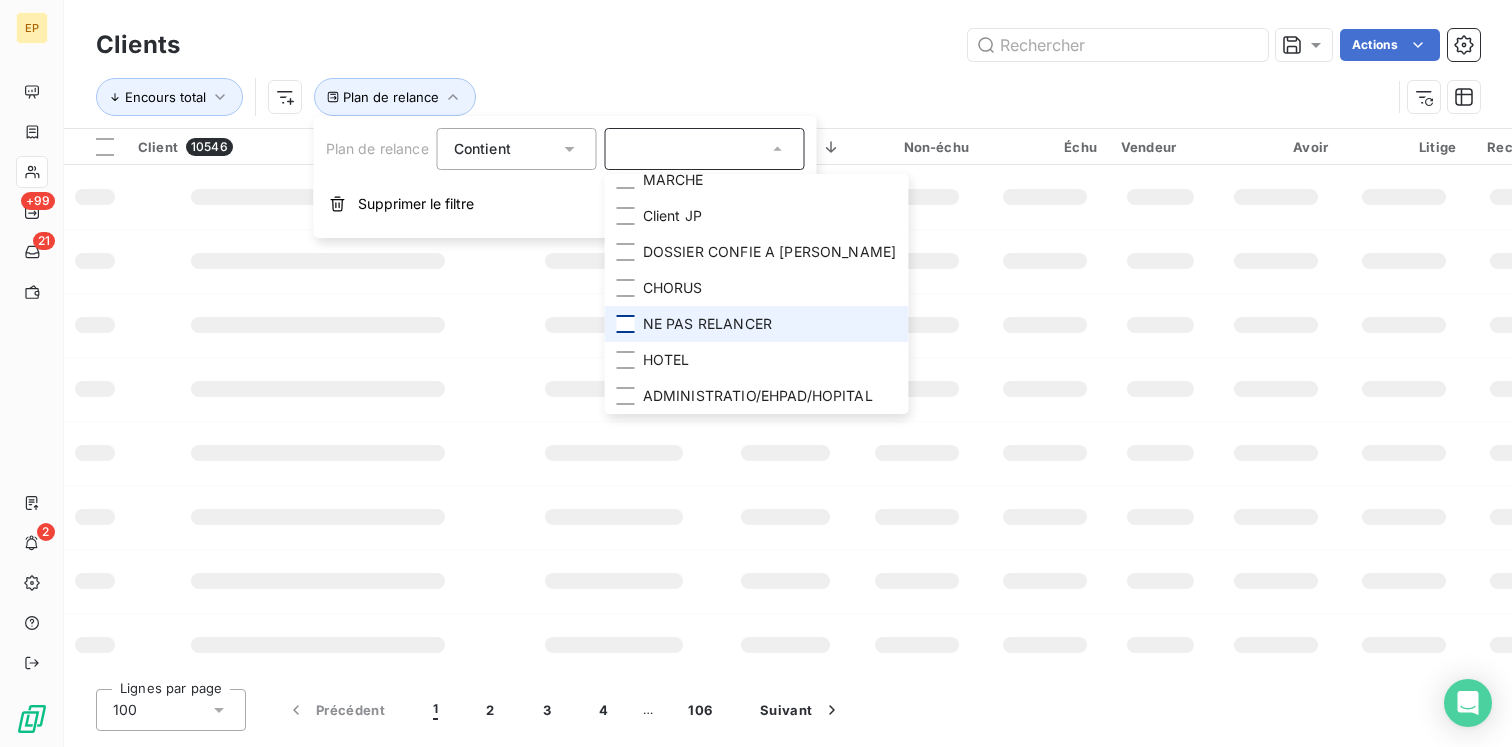 scroll, scrollTop: 0, scrollLeft: 0, axis: both 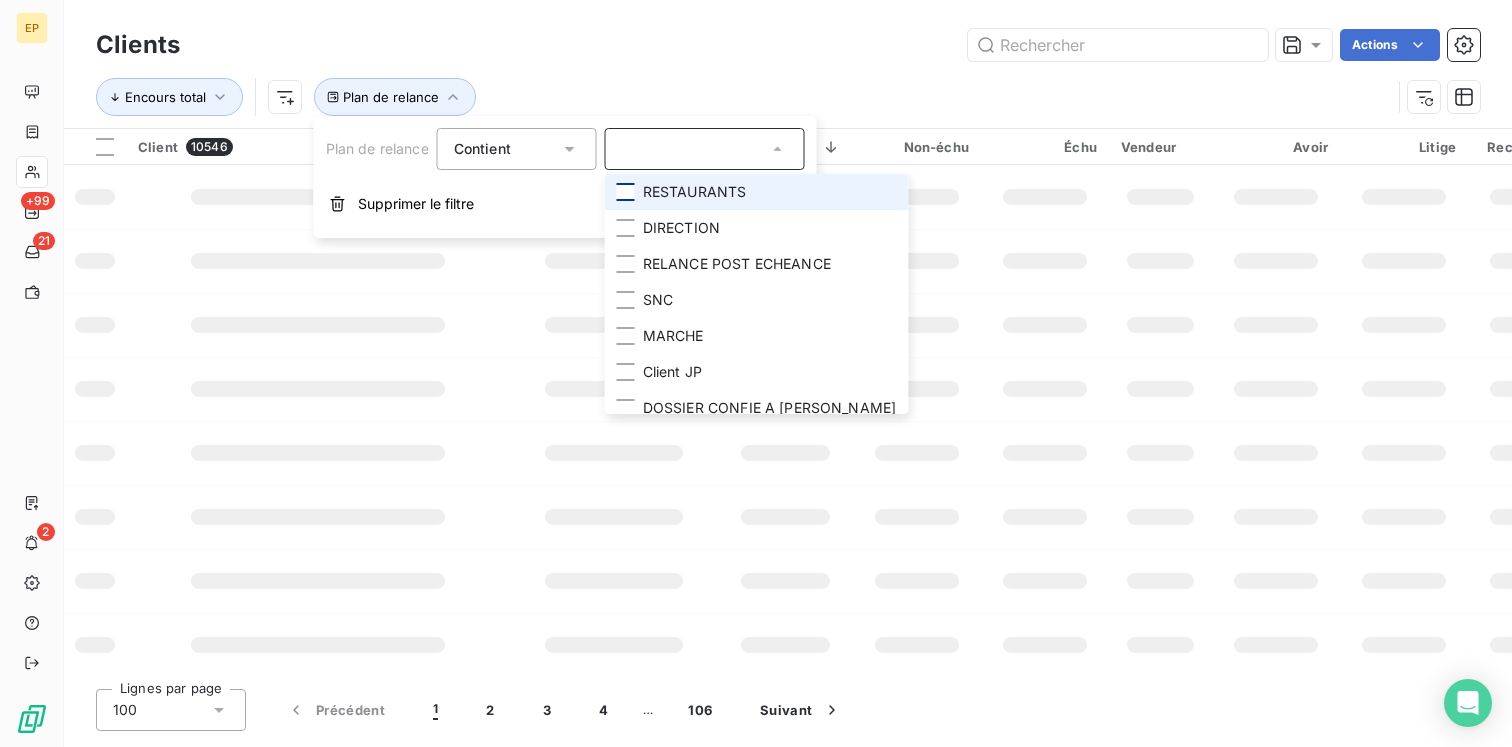 click at bounding box center (626, 192) 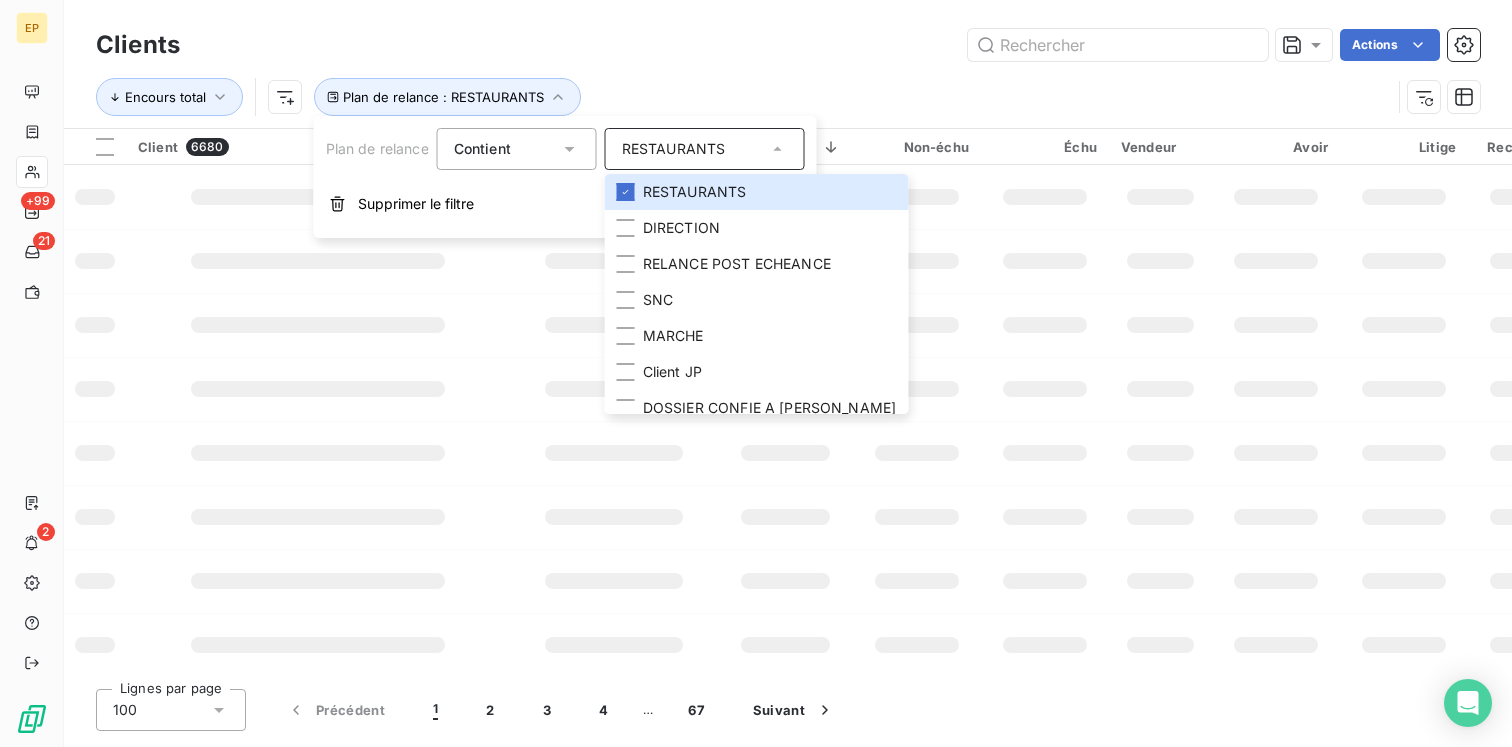click on "Encours total Plan de relance  : RESTAURANTS" at bounding box center [788, 97] 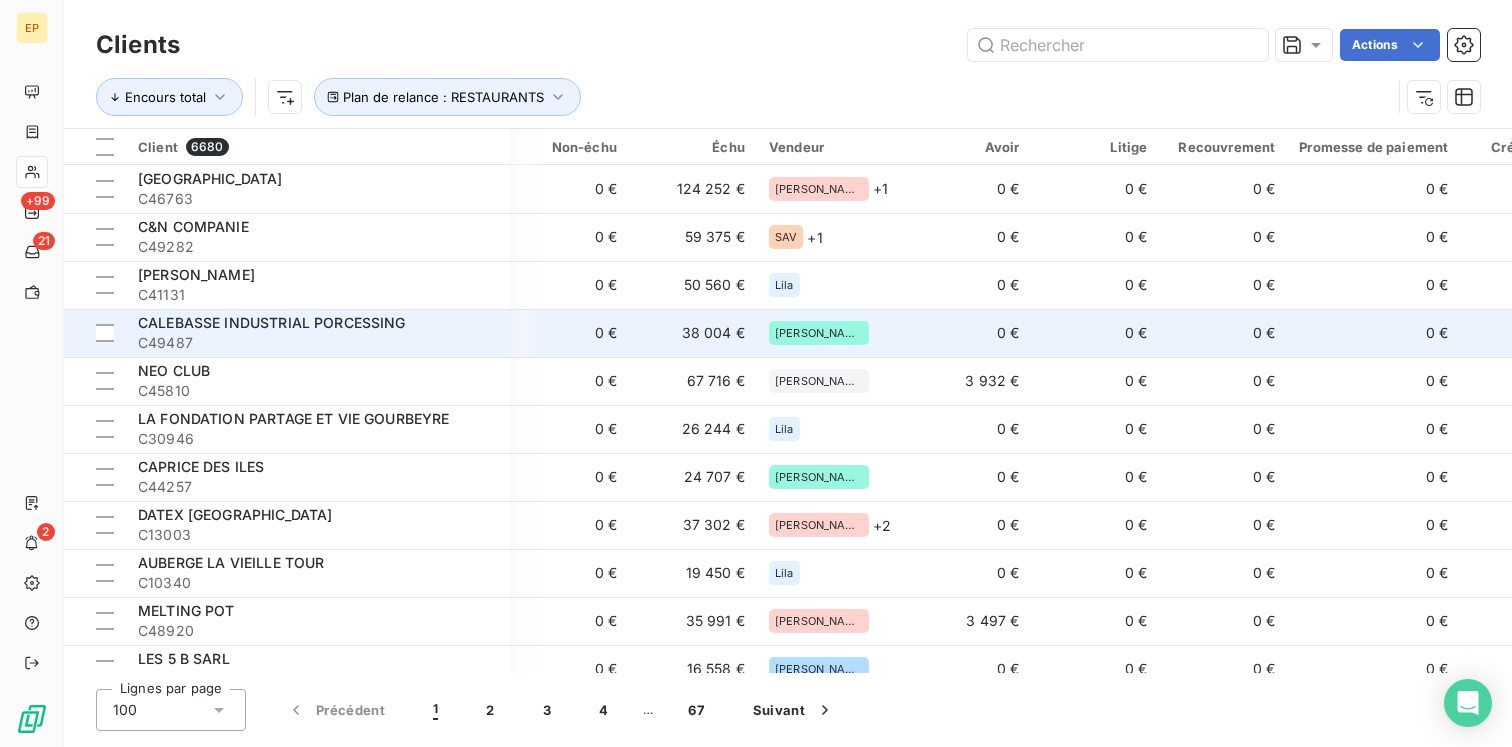 scroll, scrollTop: 0, scrollLeft: 0, axis: both 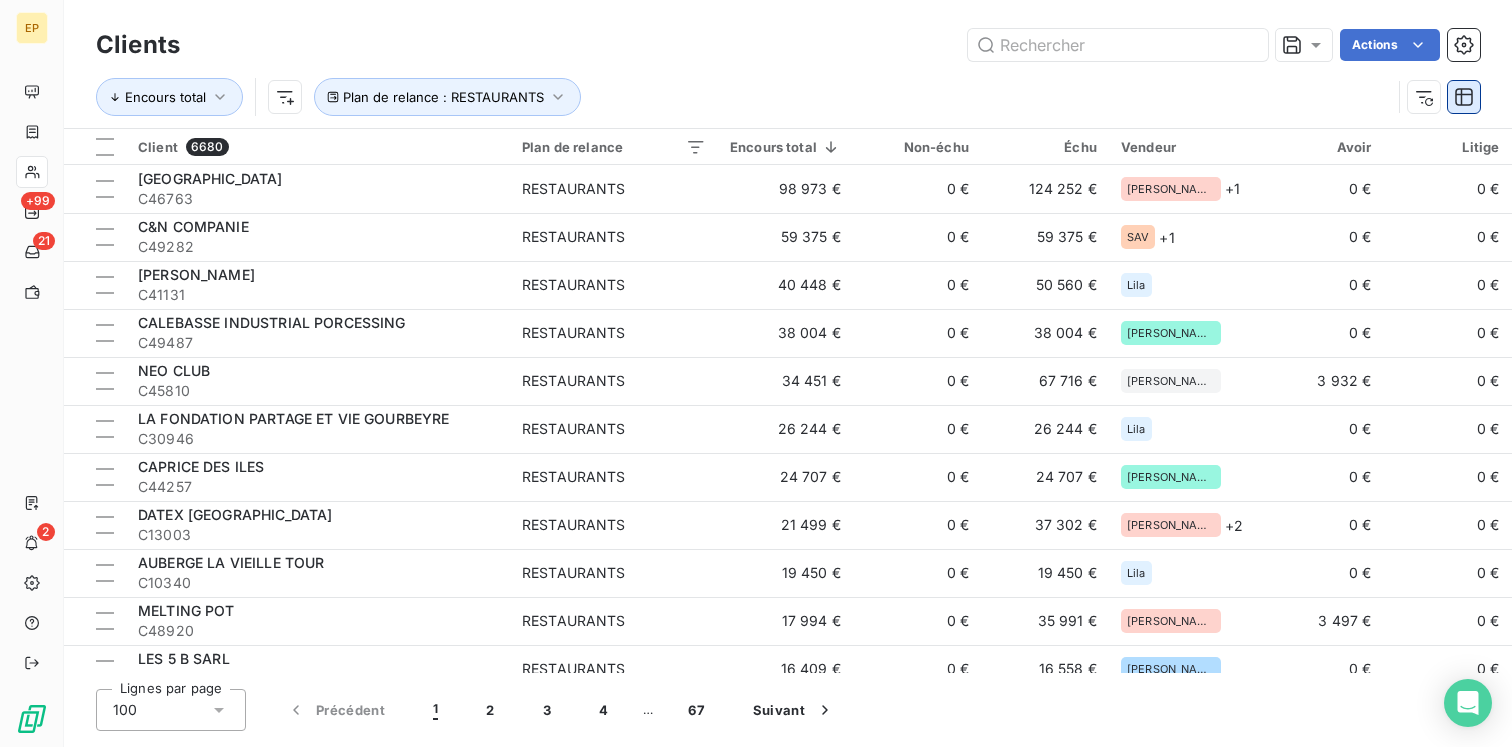 click 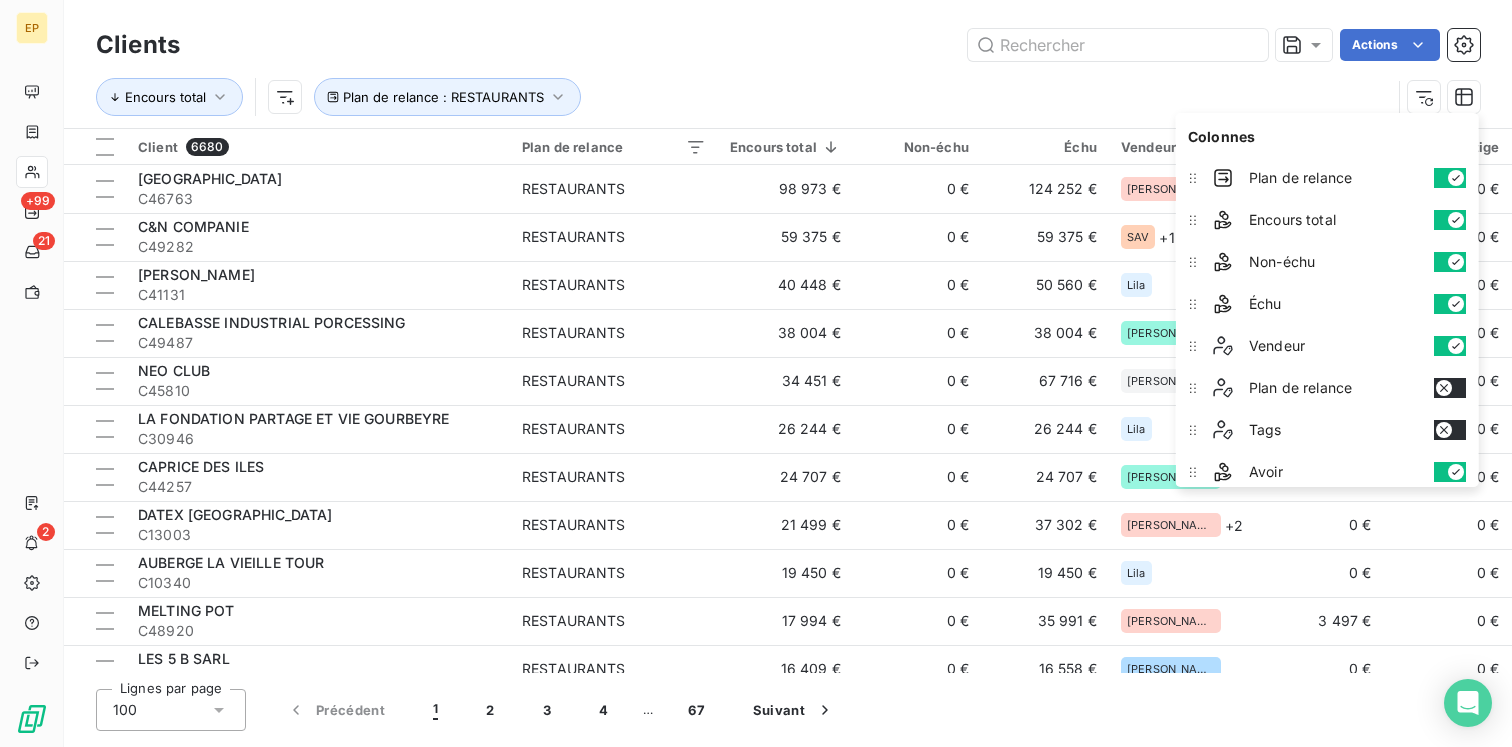 click 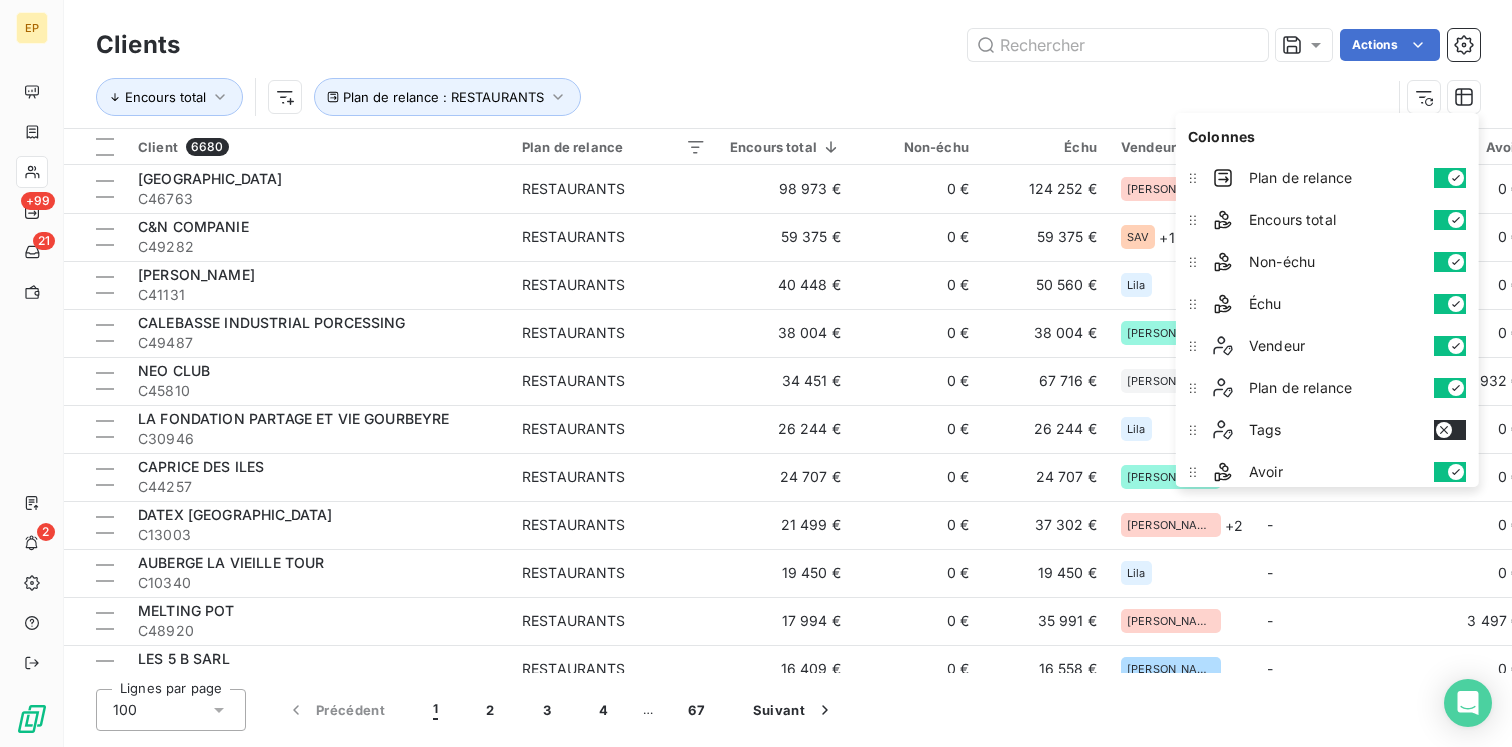 click on "Encours total Plan de relance  : RESTAURANTS" at bounding box center (743, 97) 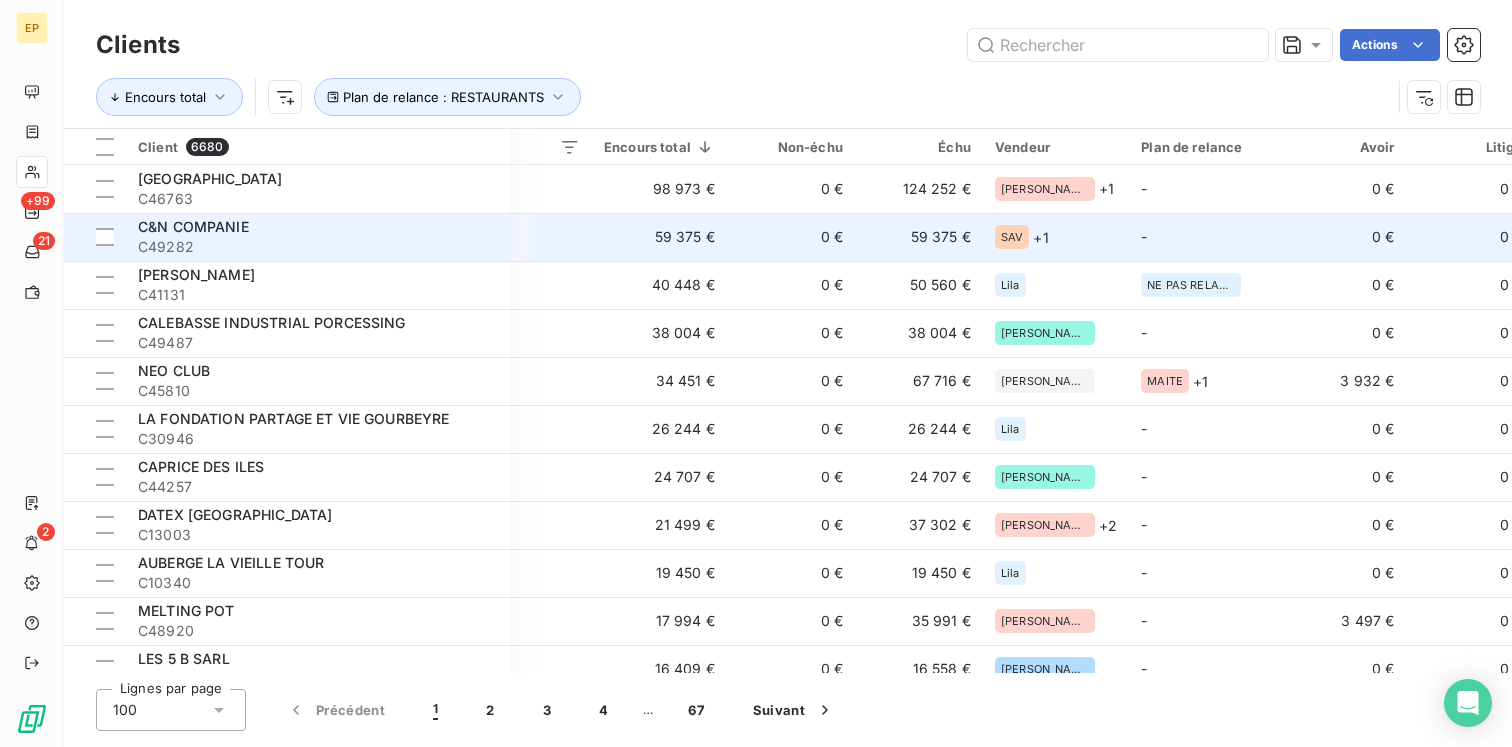 scroll, scrollTop: 0, scrollLeft: 128, axis: horizontal 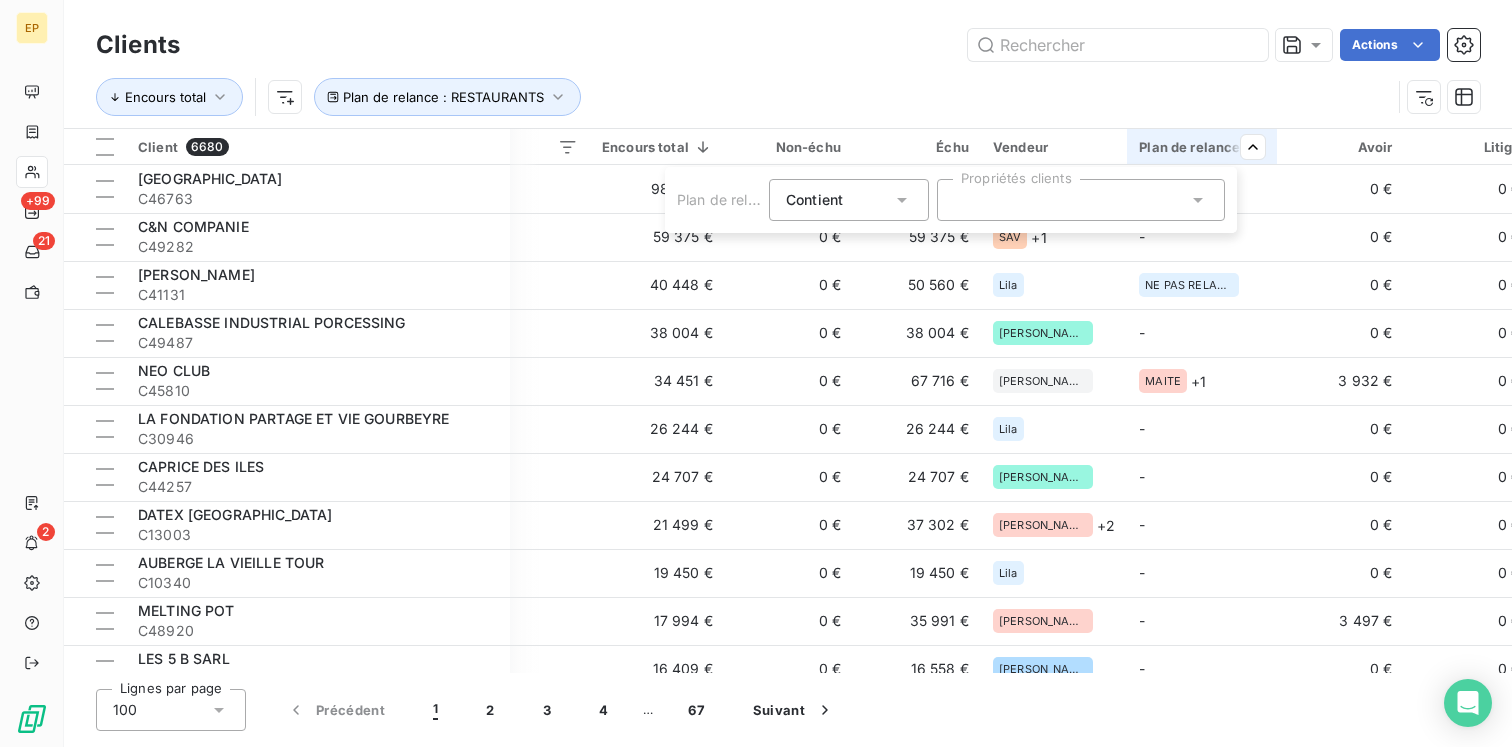 click at bounding box center [1081, 200] 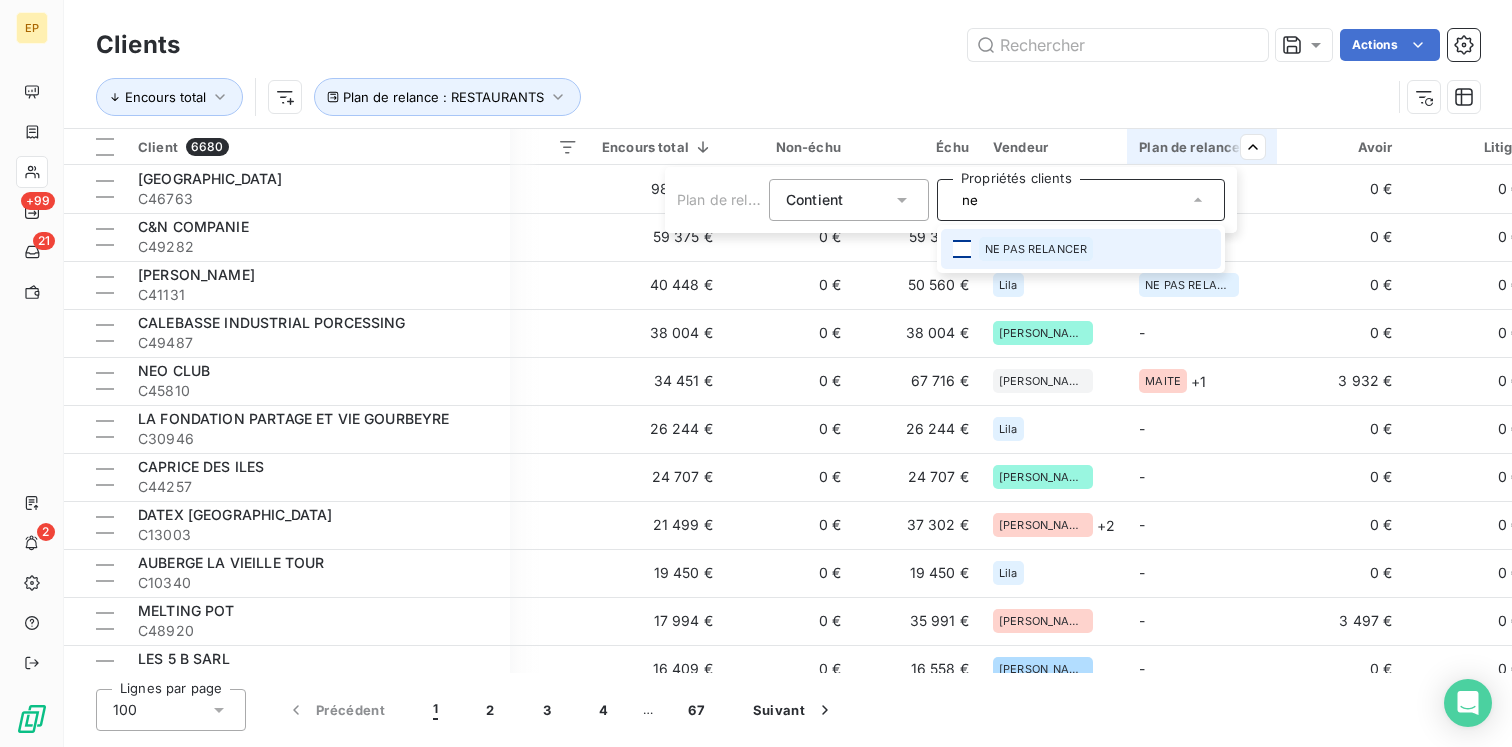type on "ne" 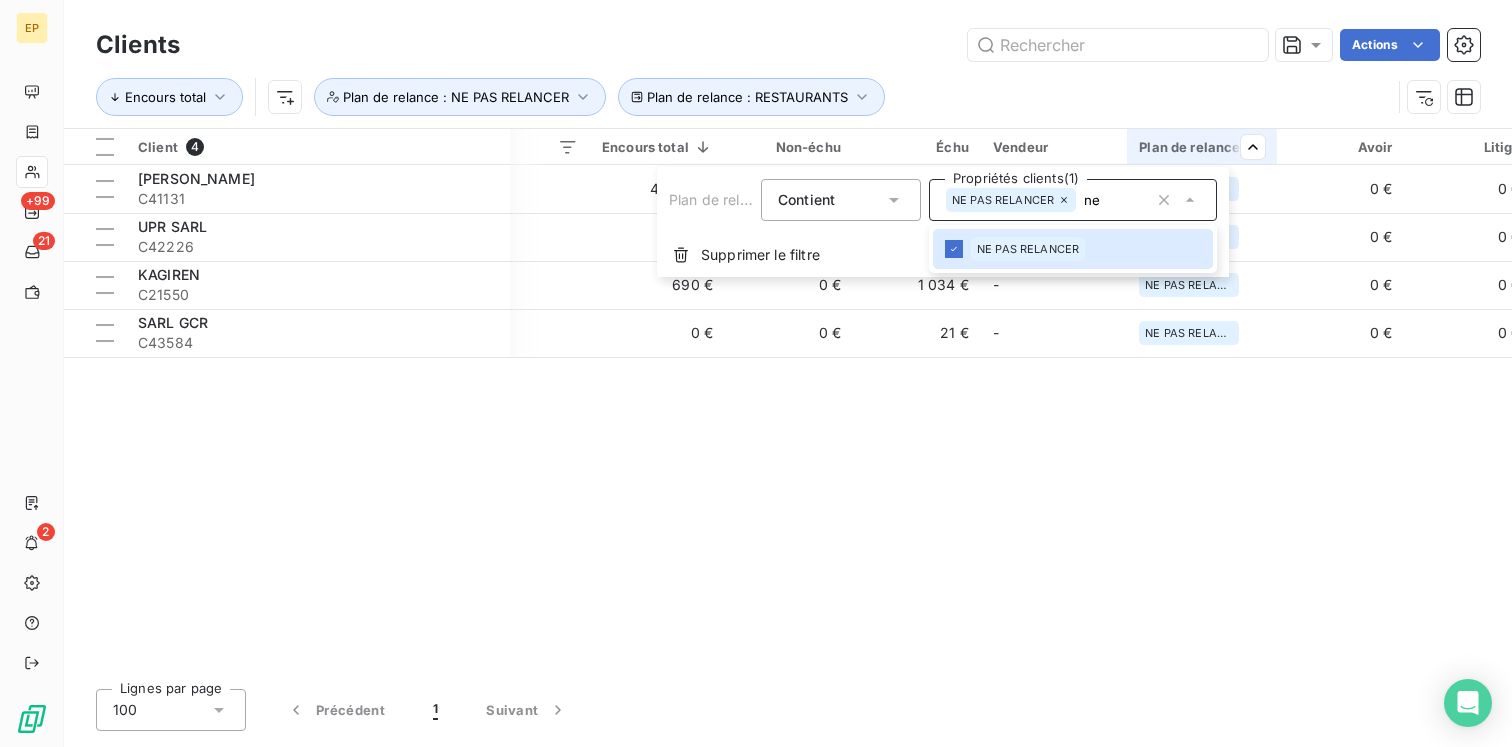 click on "EP +99 21 2 Clients Actions Encours total Plan de relance  : RESTAURANTS  Plan de relance  : NE PAS RELANCER   Client 4 Plan de relance Encours total Non-échu Échu Vendeur Plan de relance Avoir Litige Recouvrement Promesse de paiement Crédit divers Débit divers Limite d’encours Délai moyen de paiement Retard moyen [PERSON_NAME] C41131 RESTAURANTS 40 448 € 0 € 50 560 € Lila NE PAS RELANCER  0 € 0 € 0 € 0 € 10 112 € 0 € - UPR SARL C42226 RESTAURANTS 6 598 € 0 € 6 598 € [PERSON_NAME] + 2 NE PAS RELANCER  0 € 0 € 0 € 0 € 0 € 0 € - 27 jours 27 jours KAGIREN C21550 RESTAURANTS 690 € 0 € 1 034 € - NE PAS RELANCER  0 € 0 € 0 € 0 € 344 € 0 € - SARL GCR C43584 RESTAURANTS 0 € 0 € 21 € - NE PAS RELANCER  0 € 0 € 0 € 0 € 21 € 0 € - Lignes par page 100 Précédent 1 Suivant
Plan de relance Contient Propriétés clients  (1) NE PAS RELANCER  ne NE PAS RELANCER" at bounding box center (756, 373) 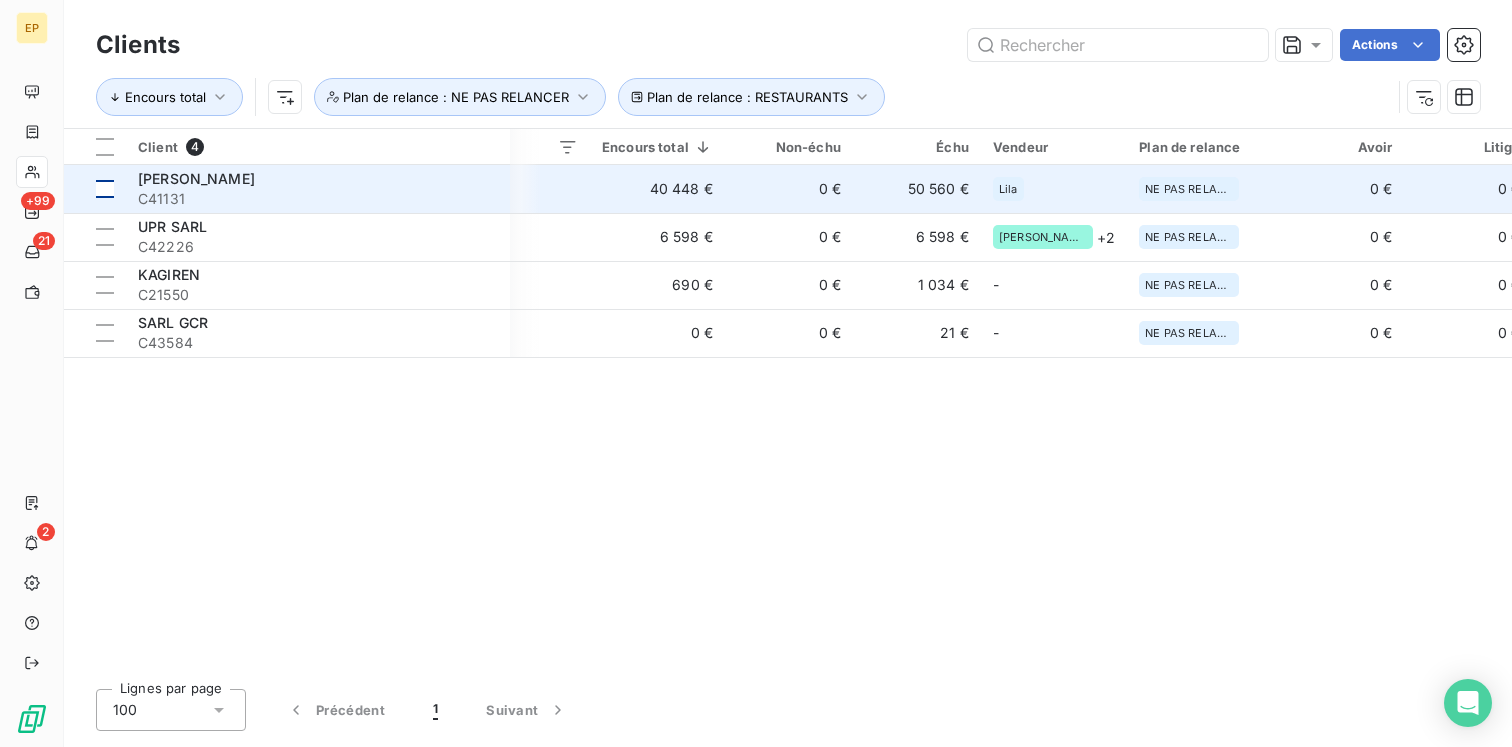 click at bounding box center [105, 189] 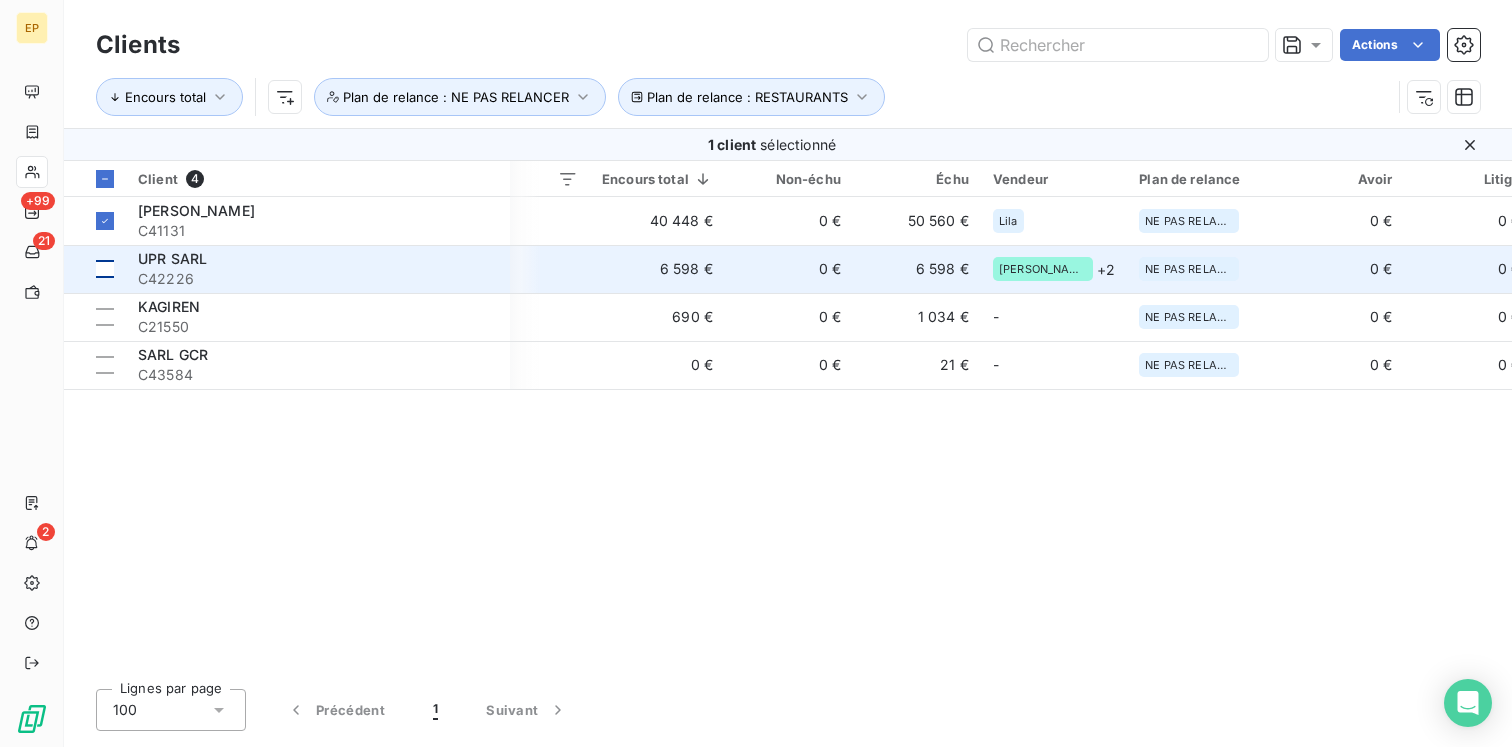click at bounding box center [105, 269] 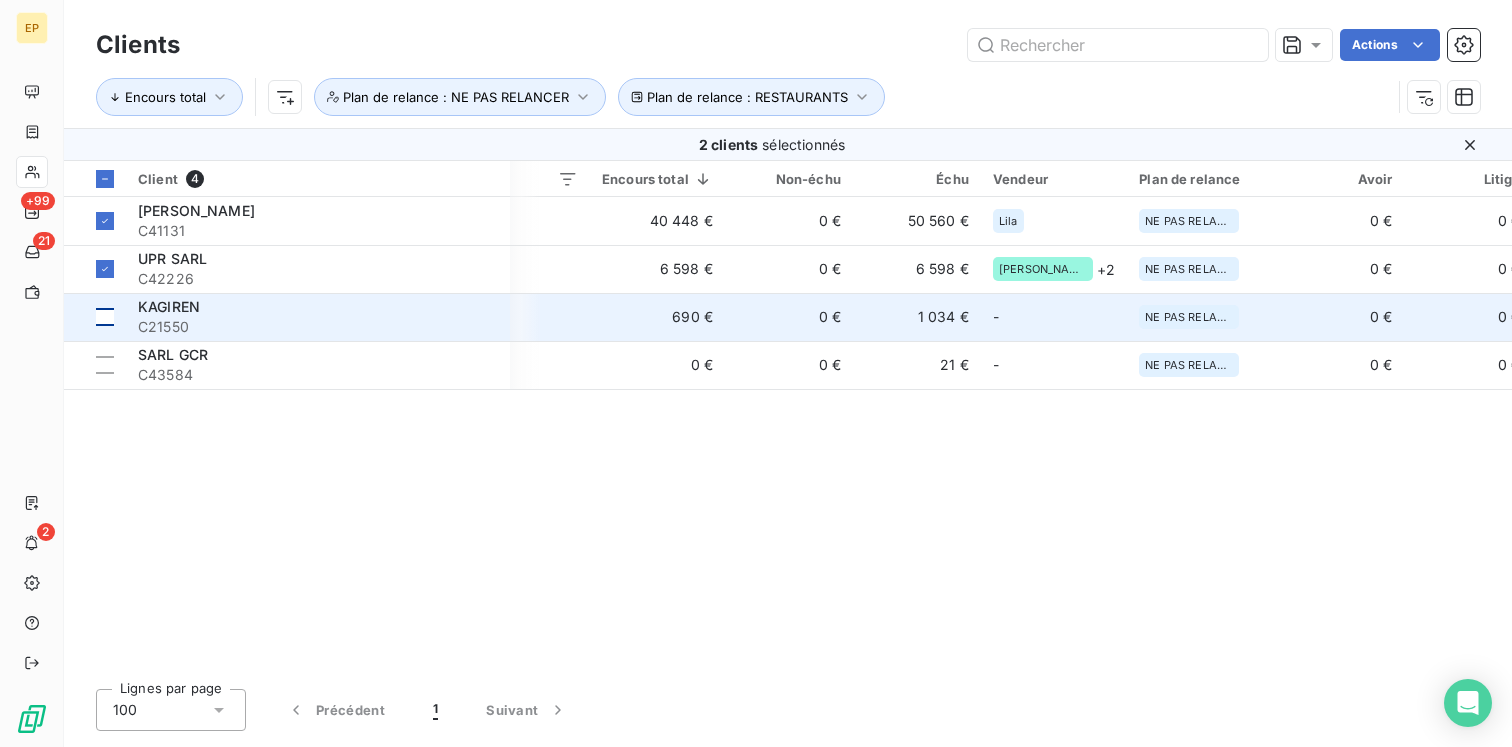 click at bounding box center (105, 317) 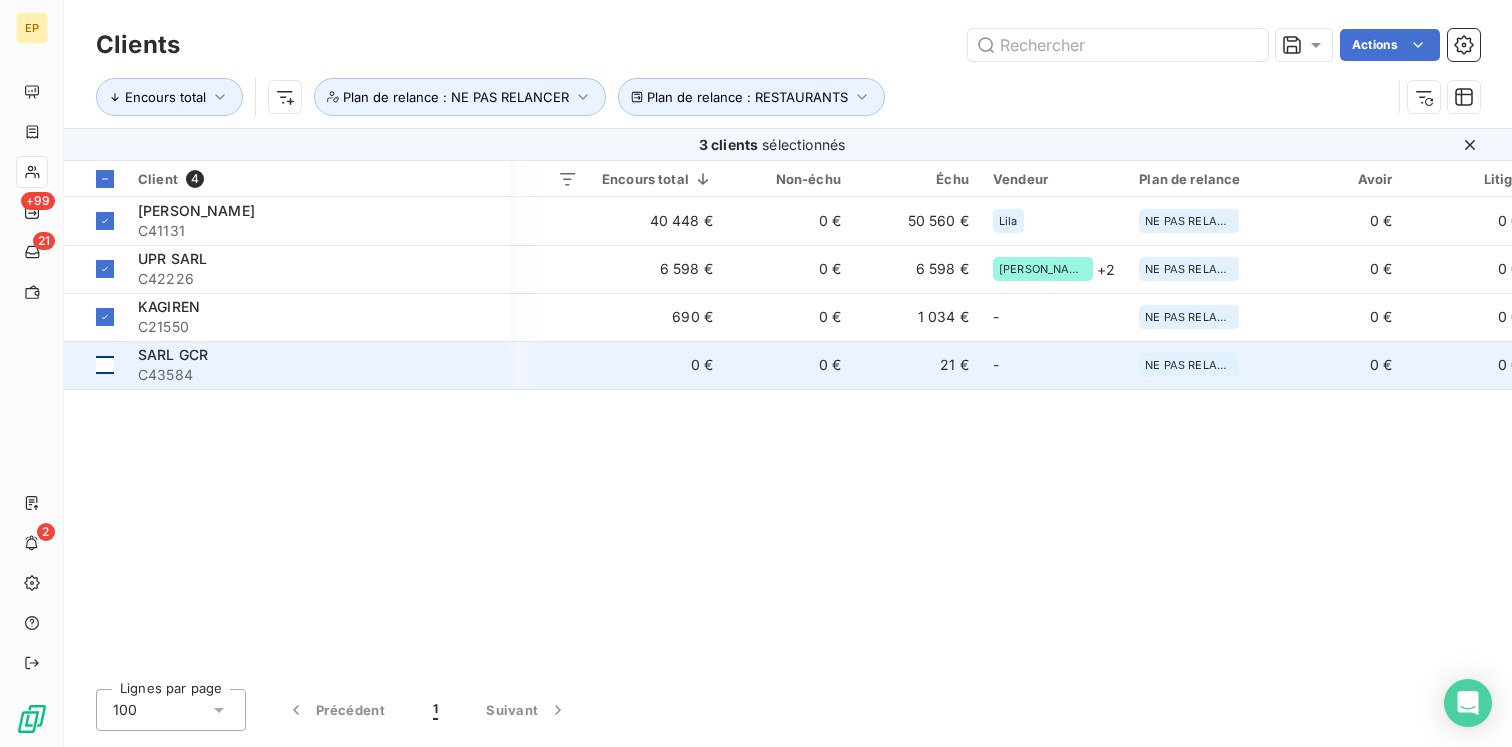 click at bounding box center [105, 365] 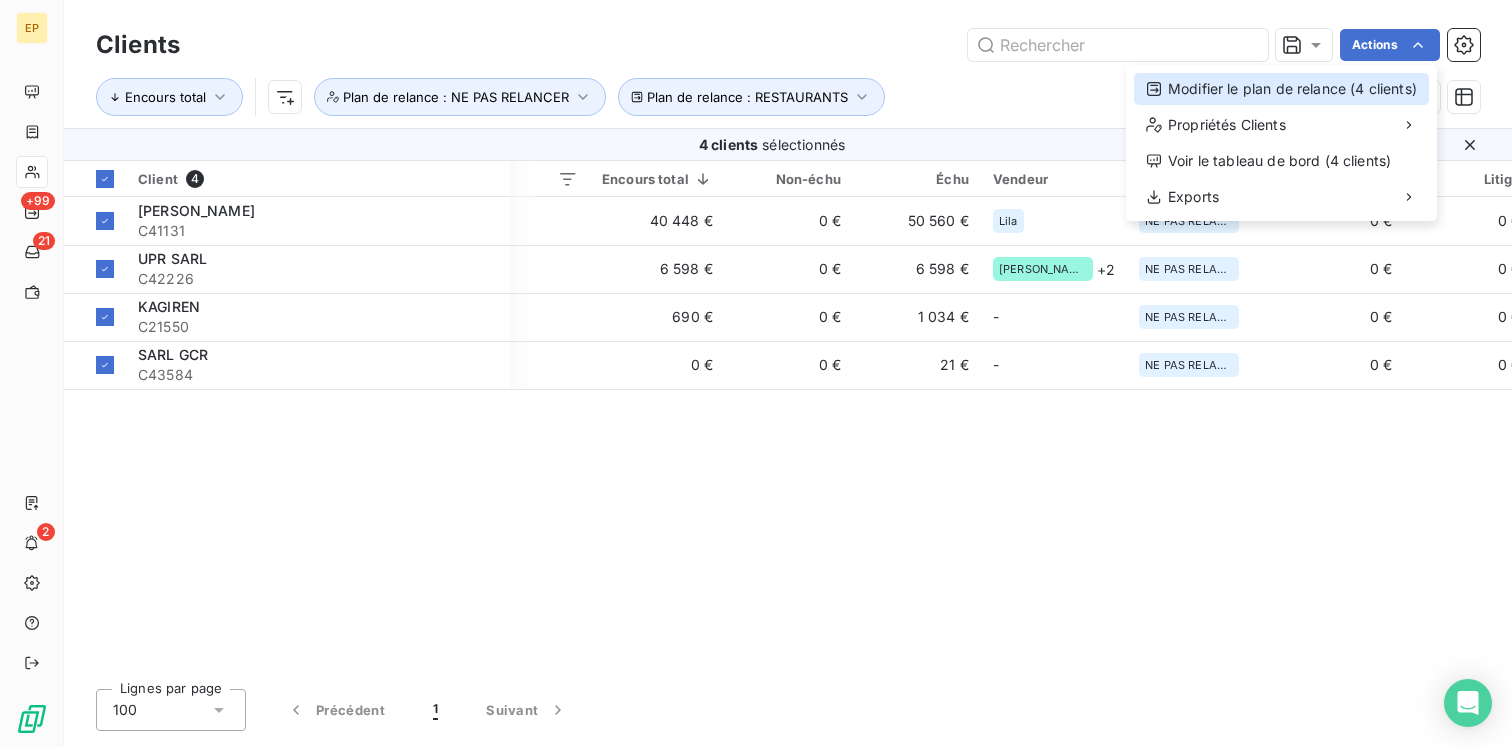 click on "Modifier le plan de relance (4 clients)" at bounding box center [1281, 89] 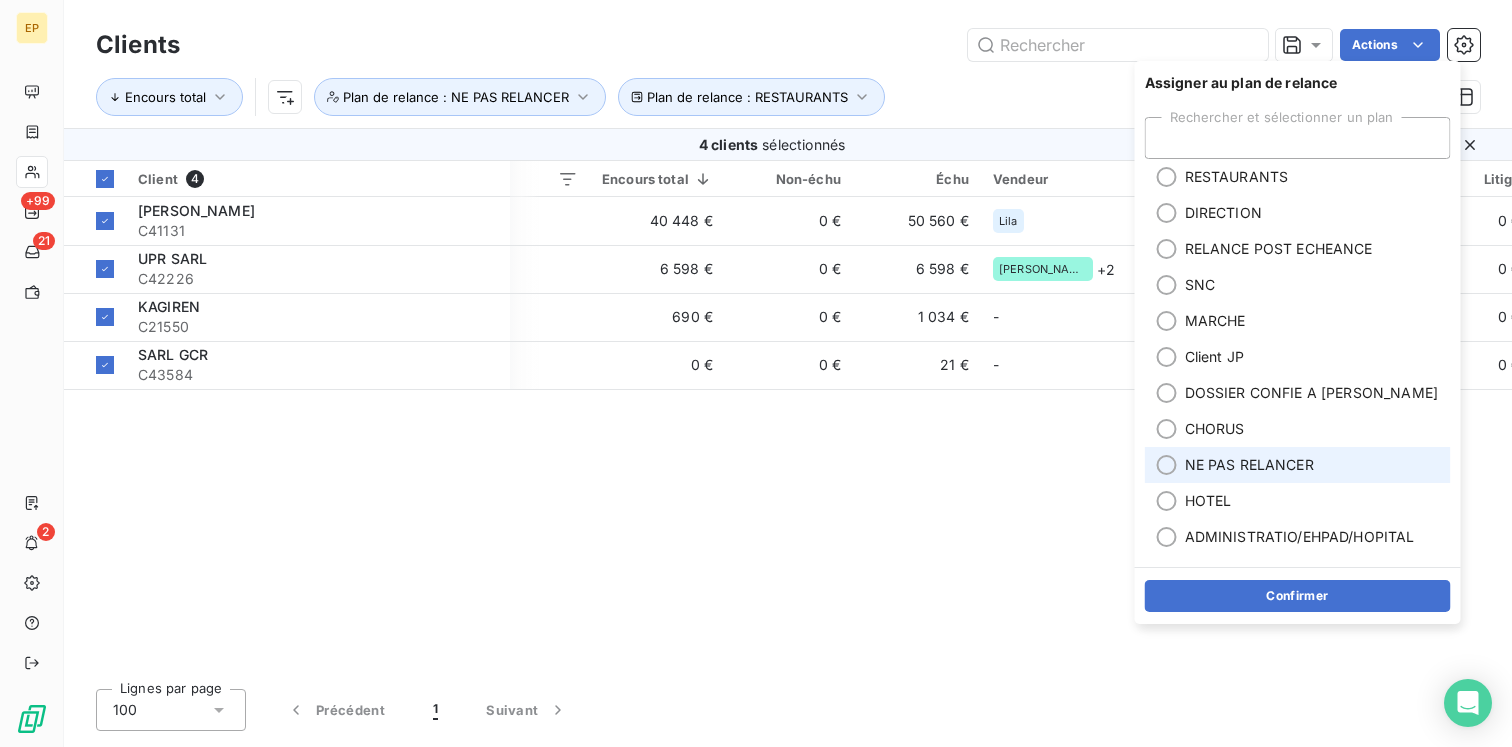 click on "NE PAS RELANCER" at bounding box center [1298, 465] 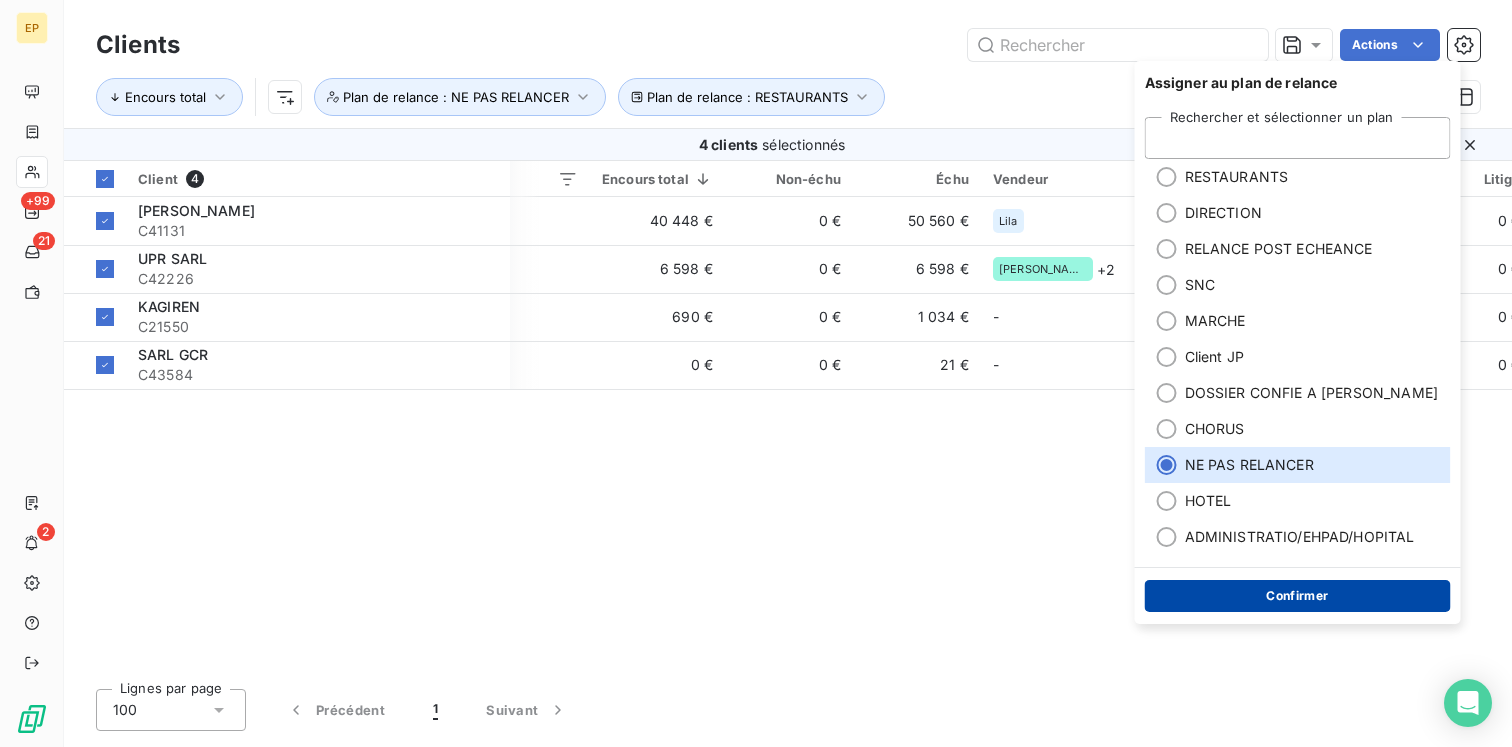 click on "Confirmer" at bounding box center (1298, 596) 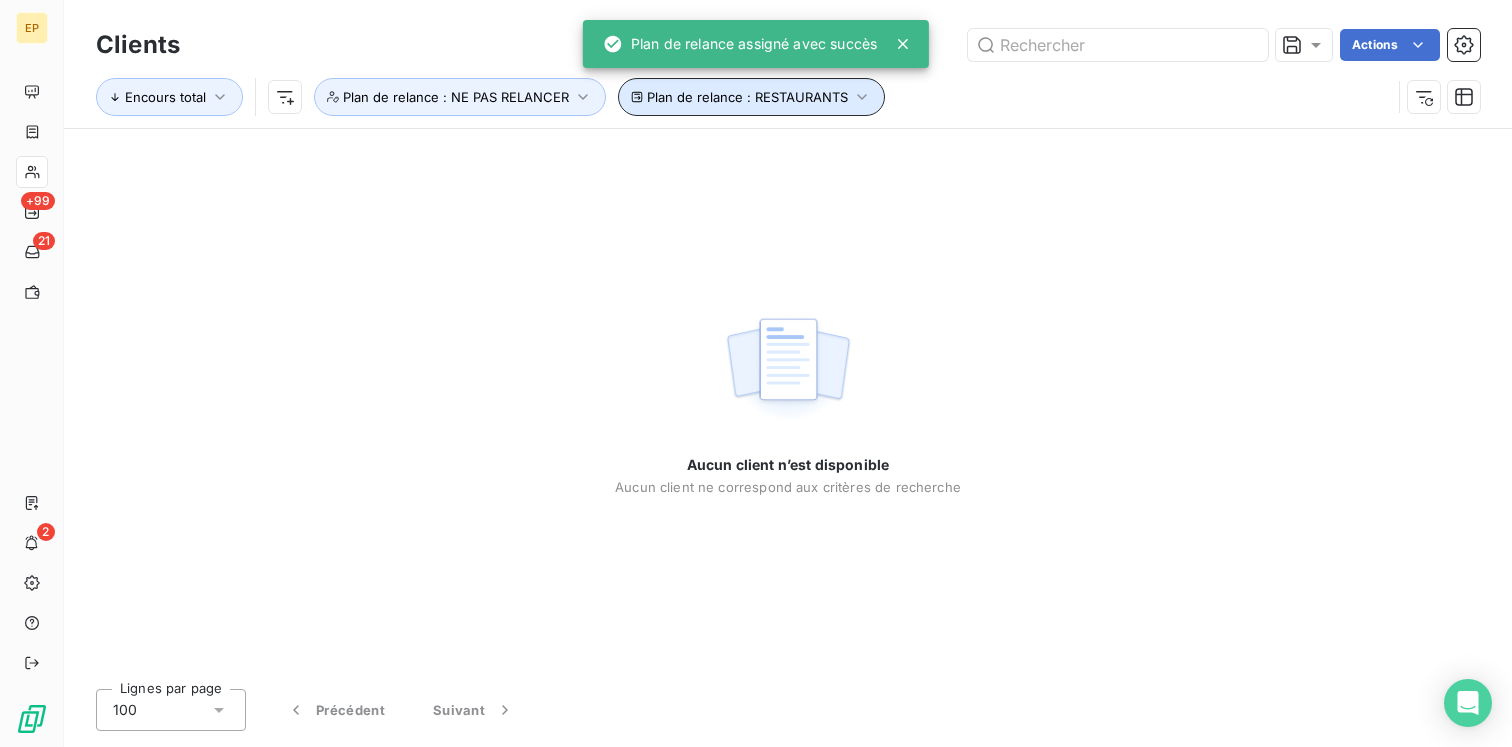 click on "Plan de relance  : RESTAURANTS" at bounding box center [751, 97] 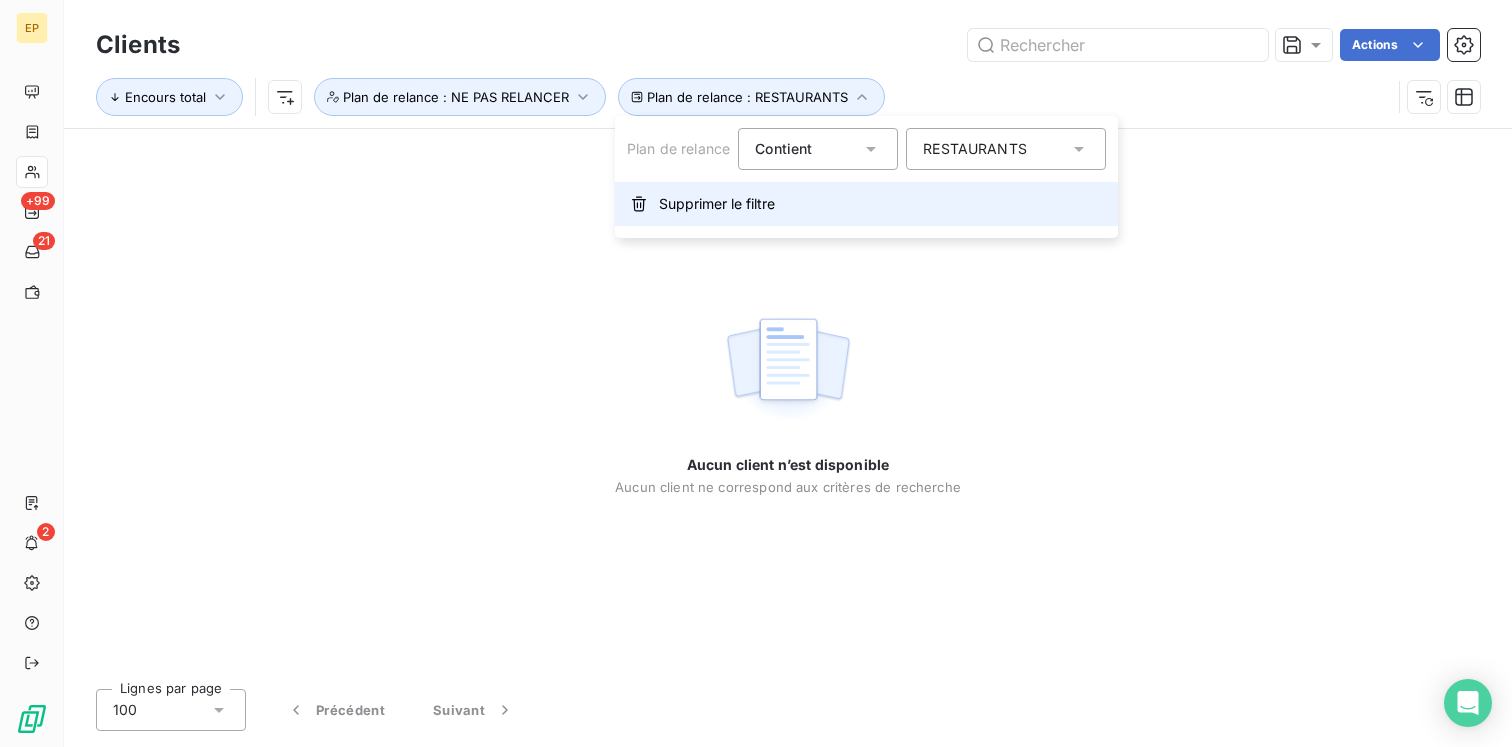 click on "Supprimer le filtre" at bounding box center [717, 204] 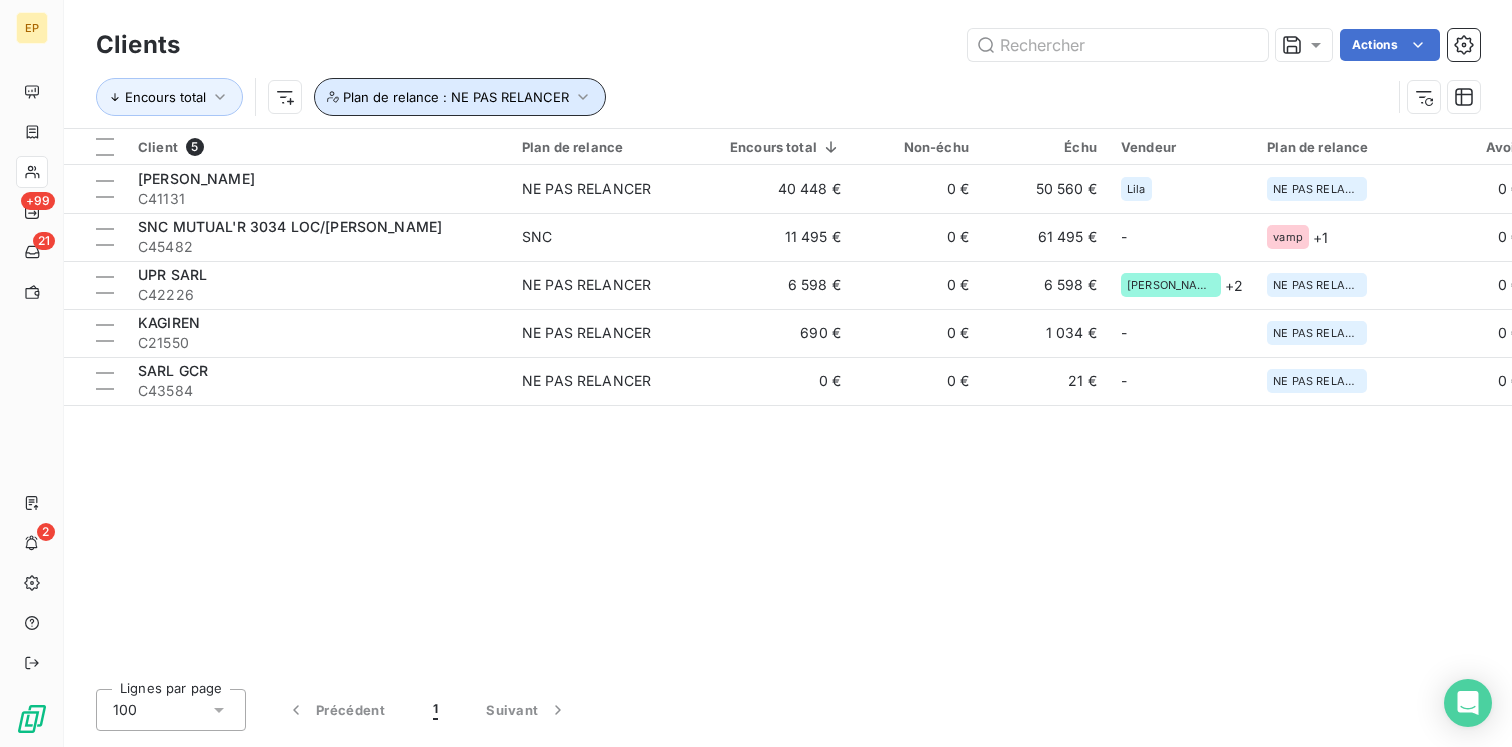 click 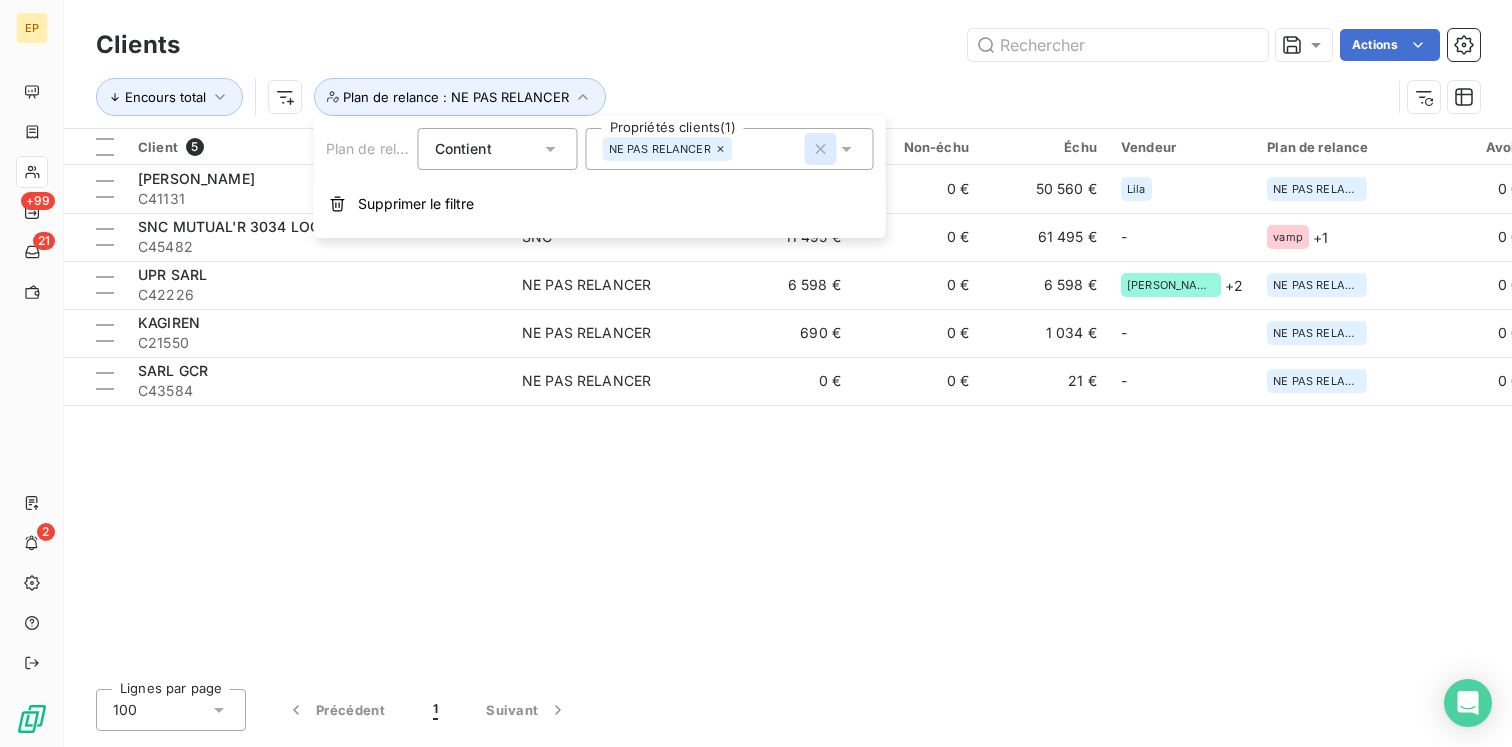 click 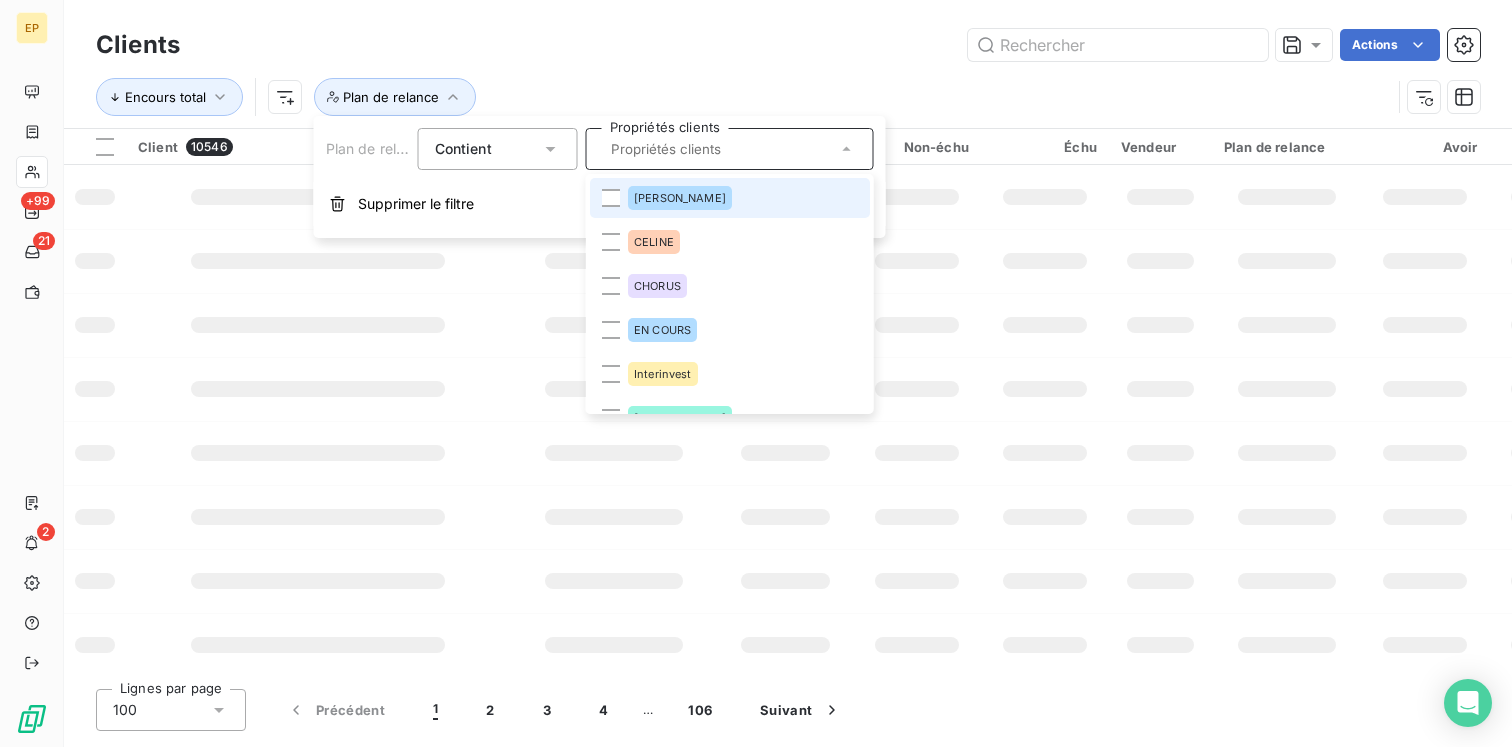click on "Encours total Plan de relance" at bounding box center (788, 97) 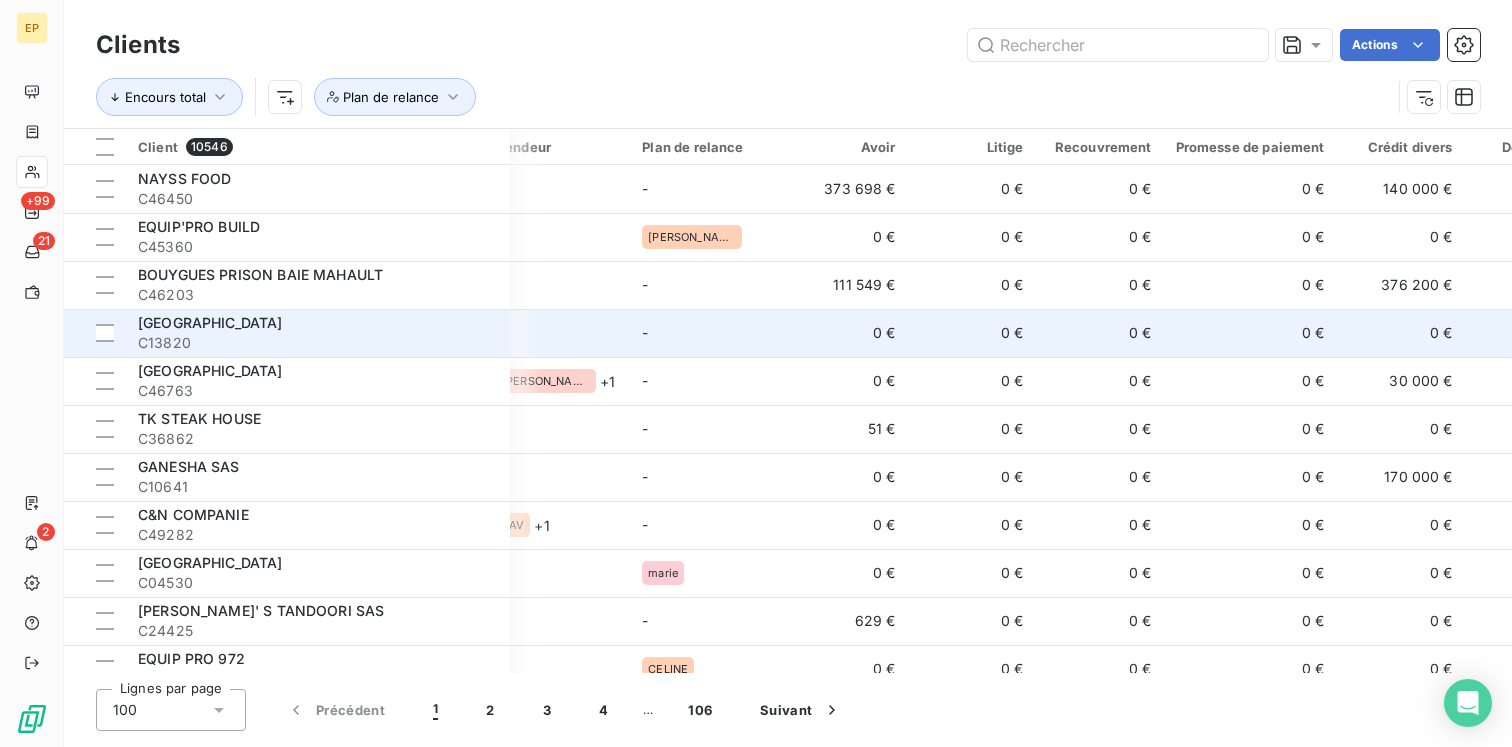 scroll, scrollTop: 0, scrollLeft: 0, axis: both 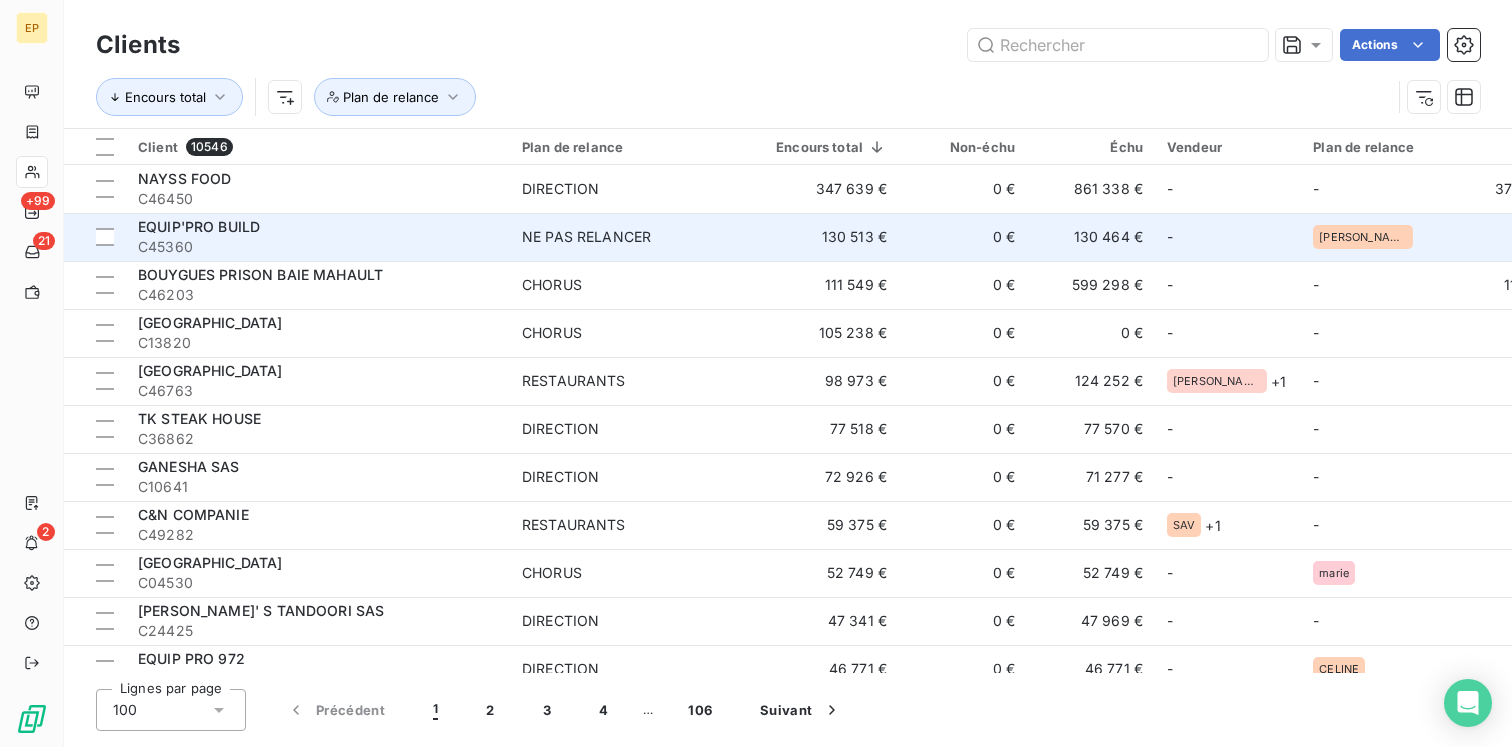 click on "130 513 €" at bounding box center (831, 237) 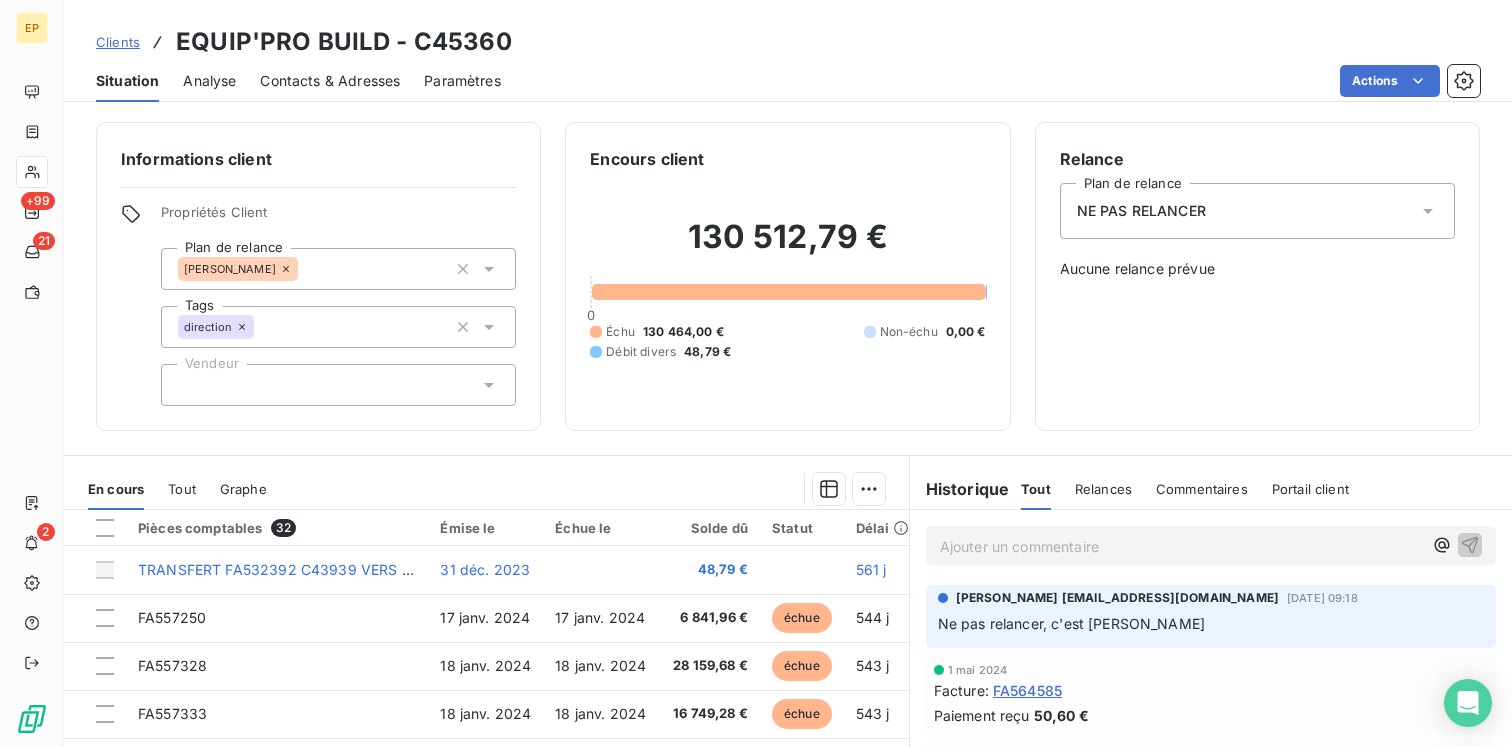 click at bounding box center [338, 385] 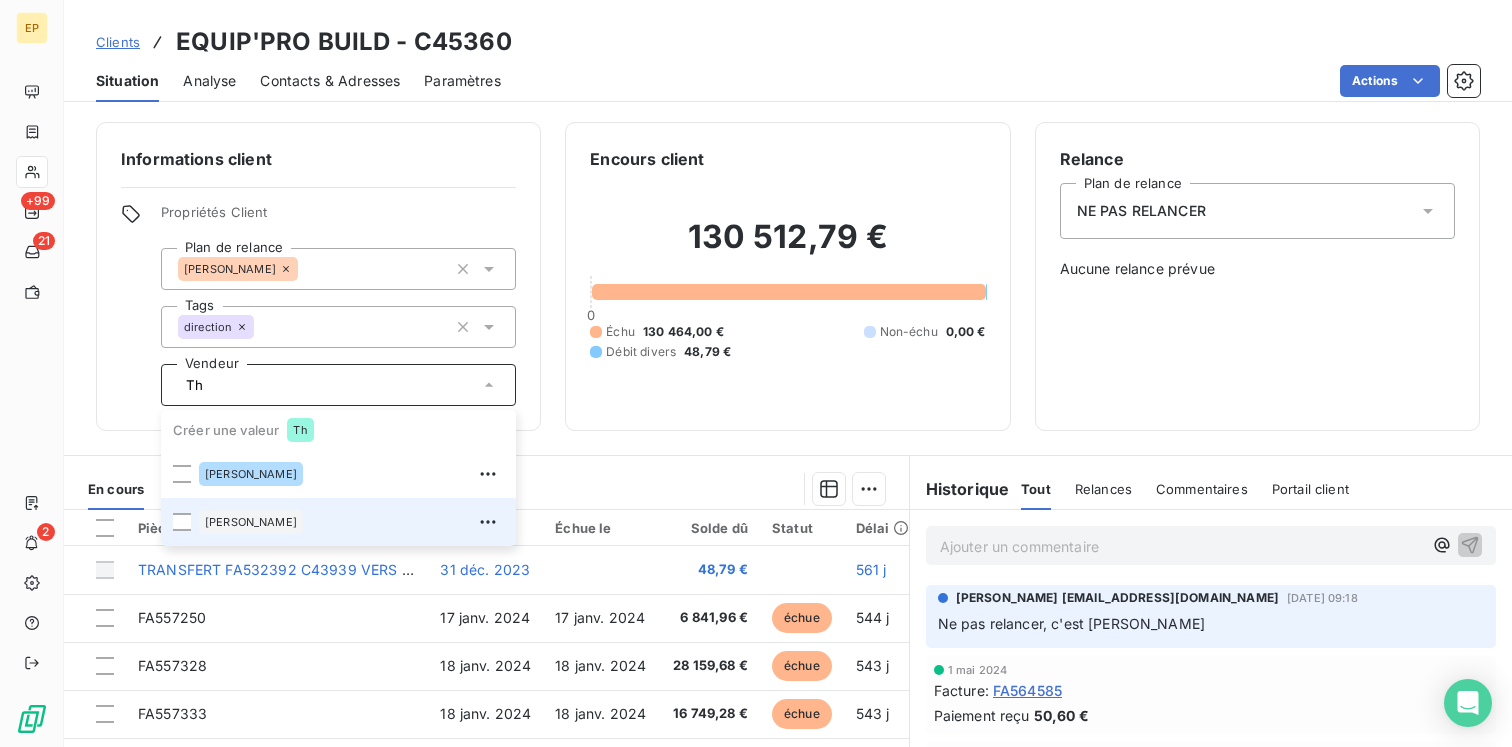 click on "[PERSON_NAME]" at bounding box center (251, 522) 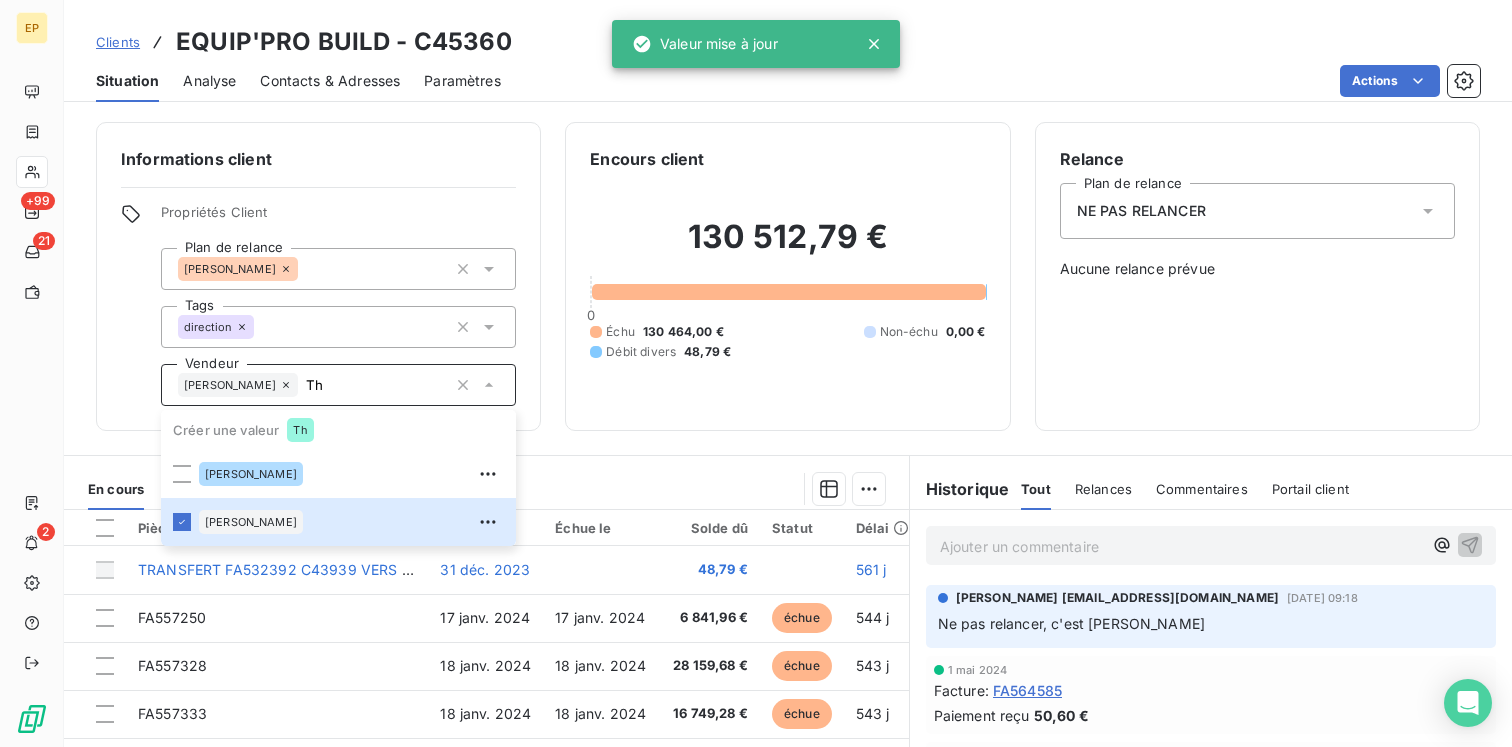 type on "T" 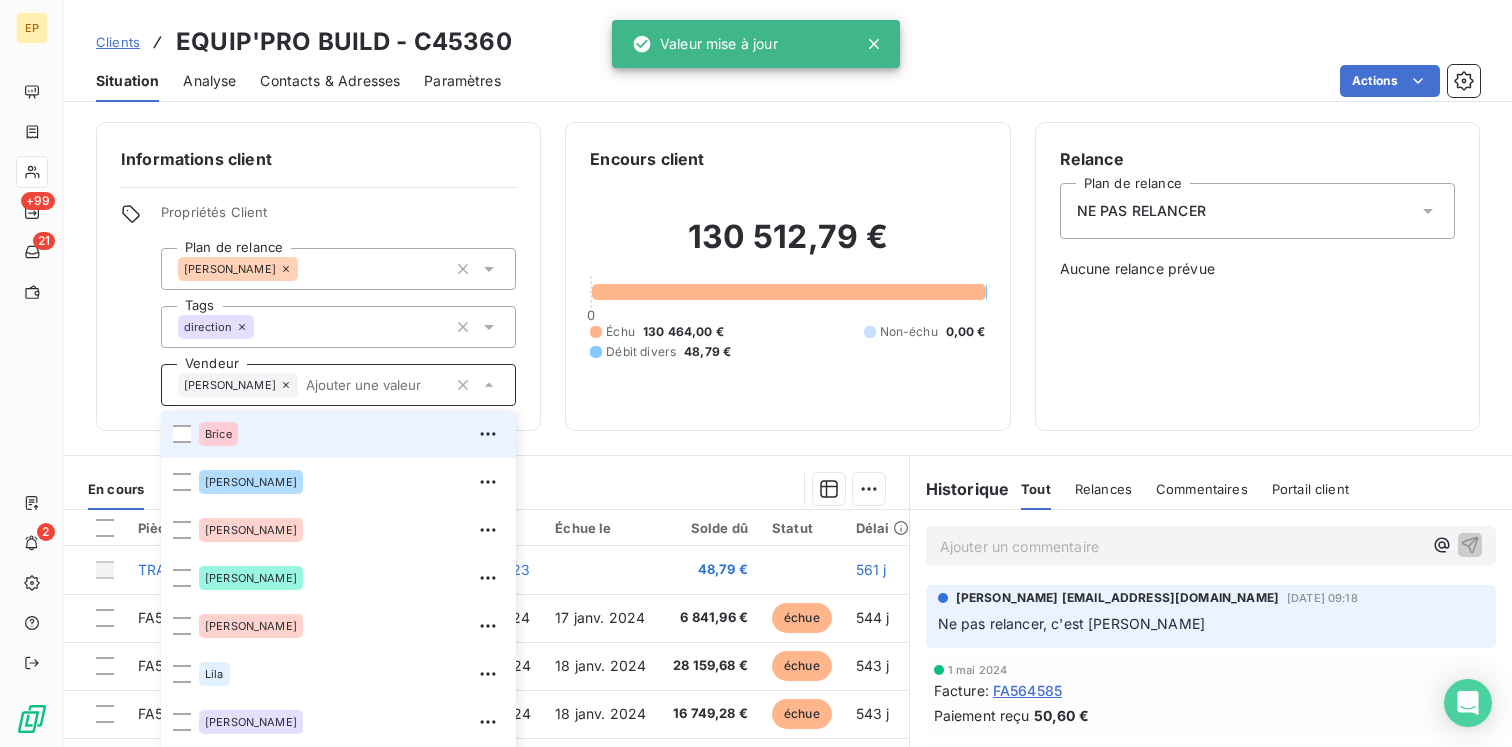 type 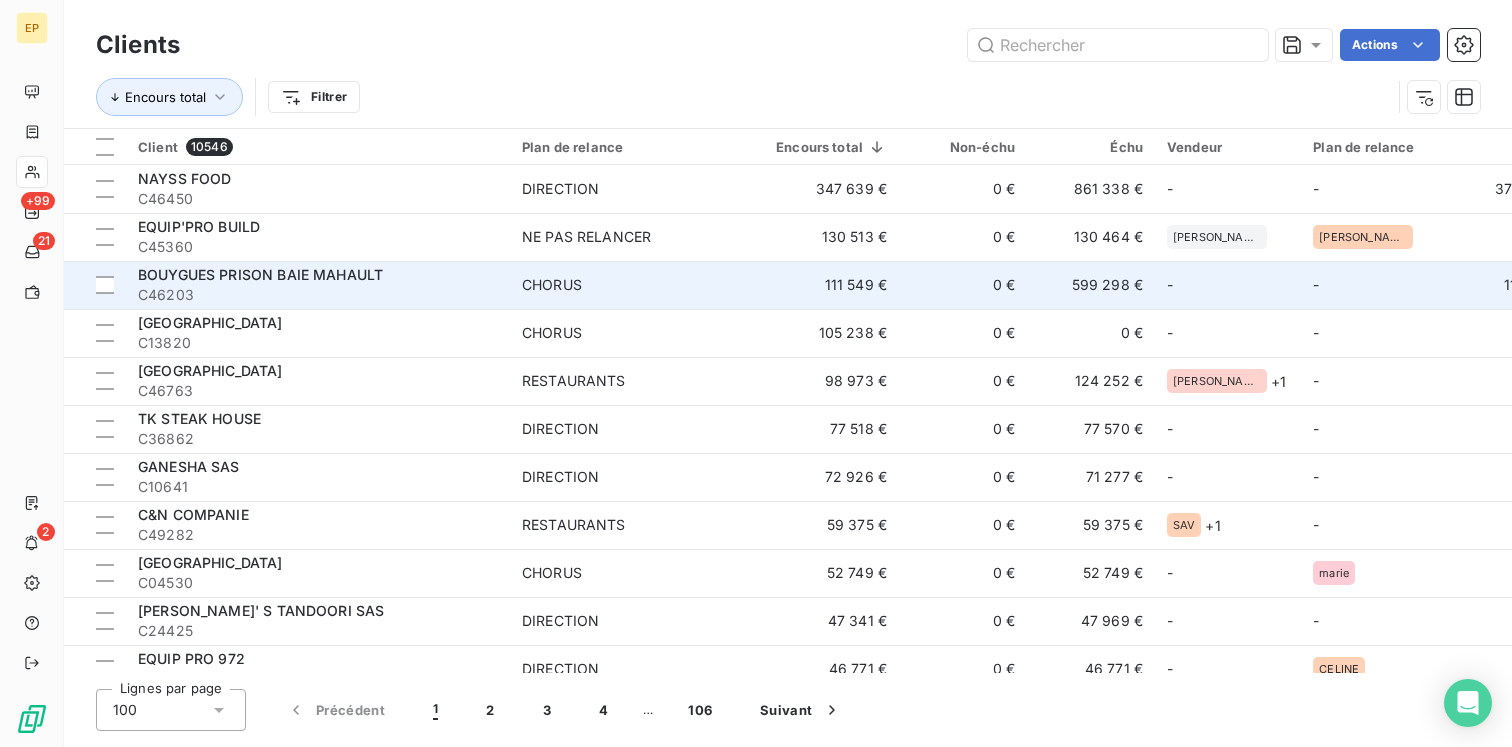 click on "C46203" at bounding box center [318, 295] 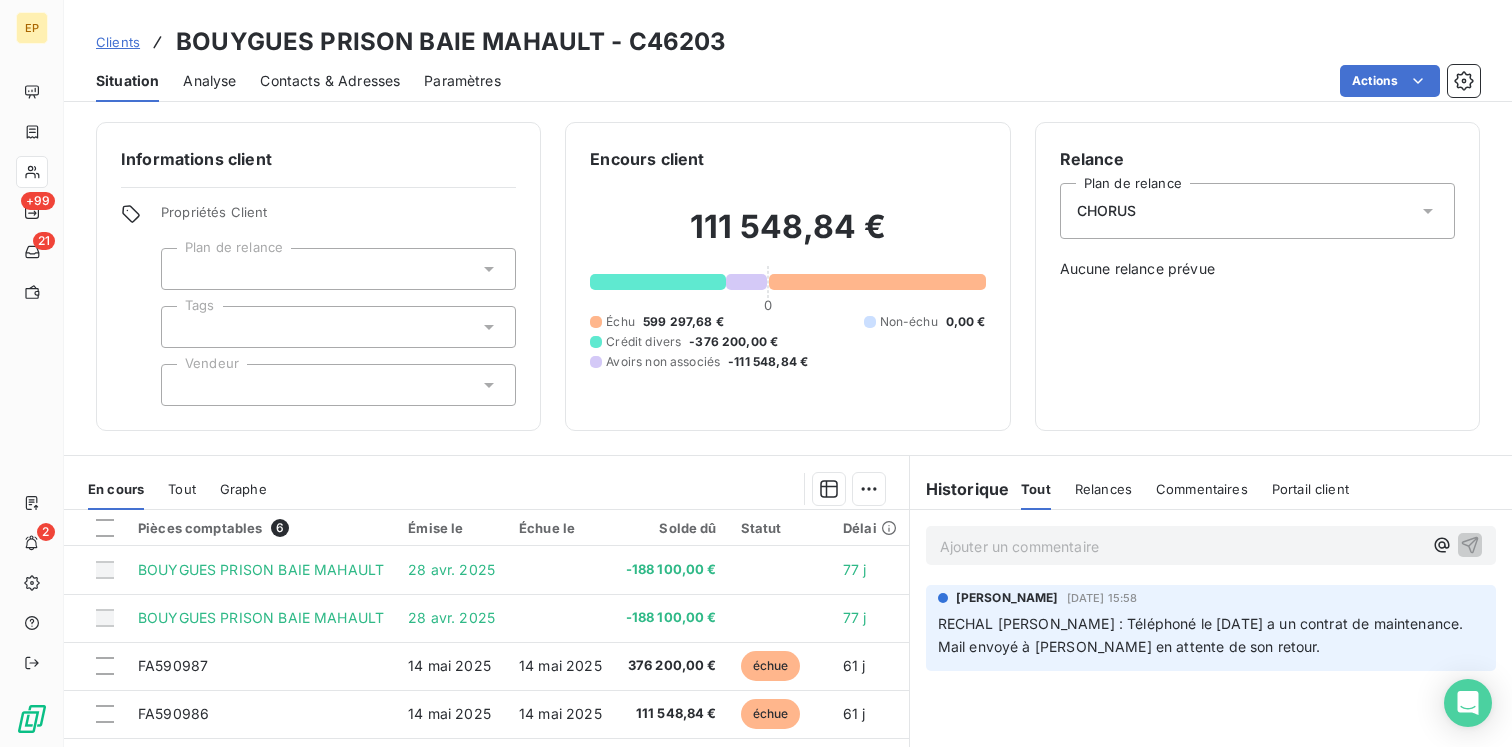 click 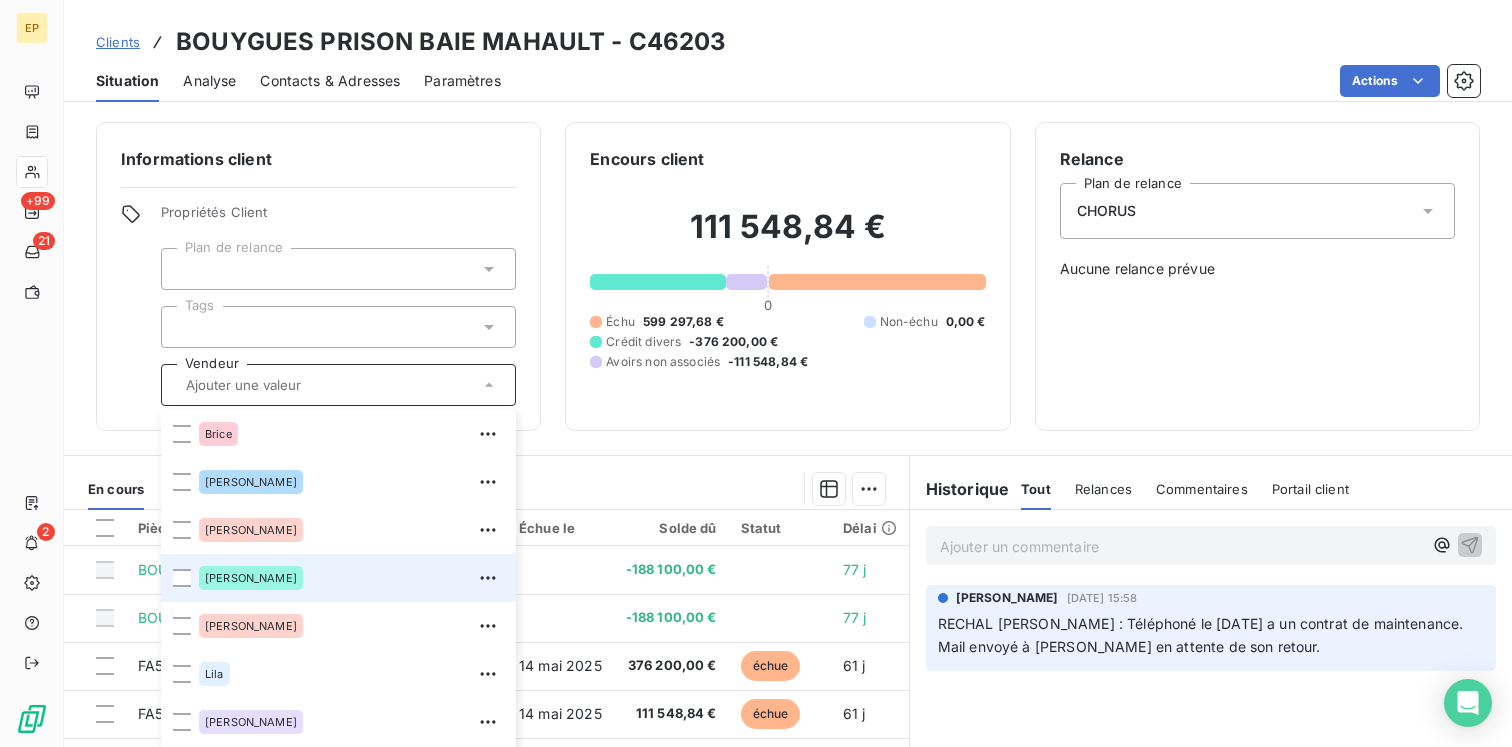 click on "[PERSON_NAME]" at bounding box center (351, 578) 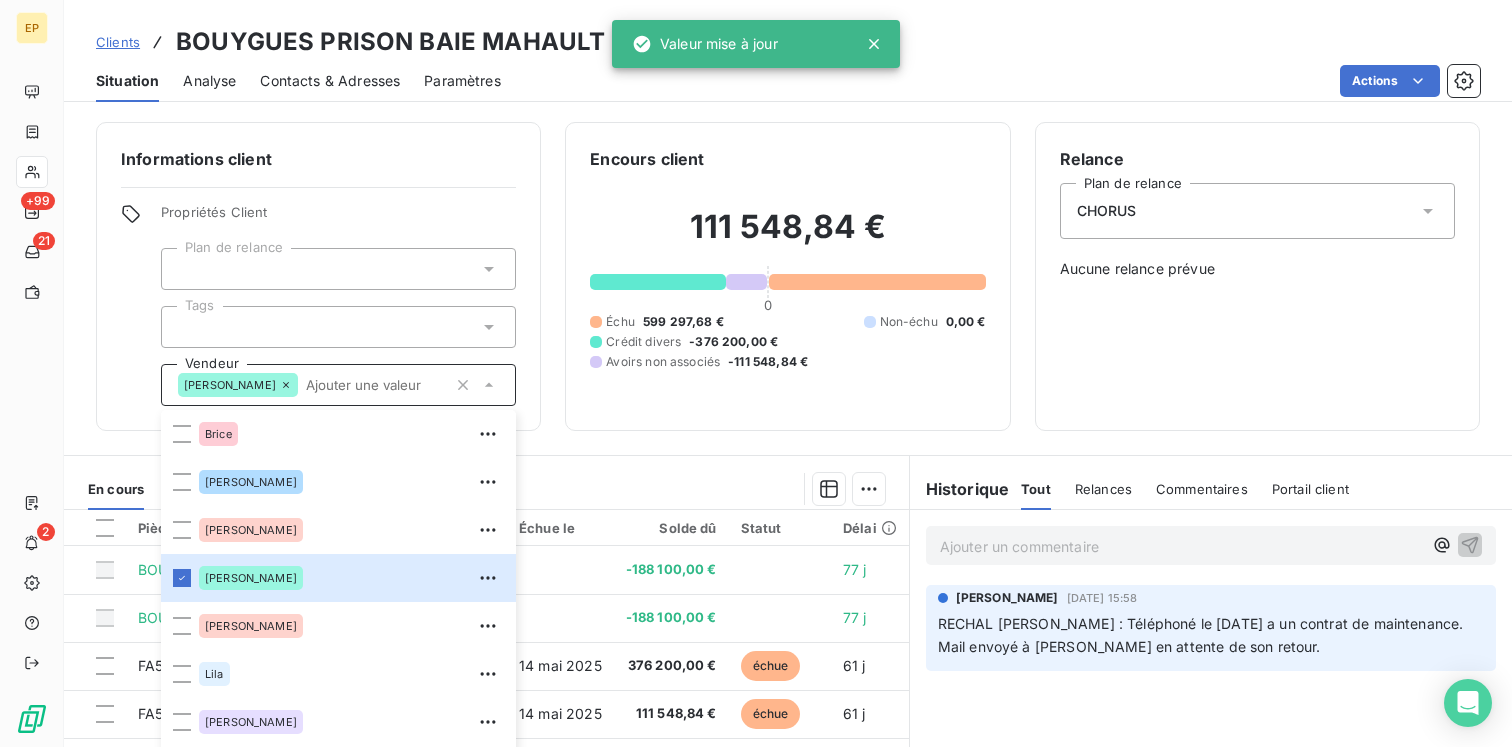 click on "Informations client Propriétés Client Plan de relance Tags Vendeur [PERSON_NAME] [PERSON_NAME] [PERSON_NAME] [PERSON_NAME] [PERSON_NAME] SAV [PERSON_NAME]" at bounding box center (318, 276) 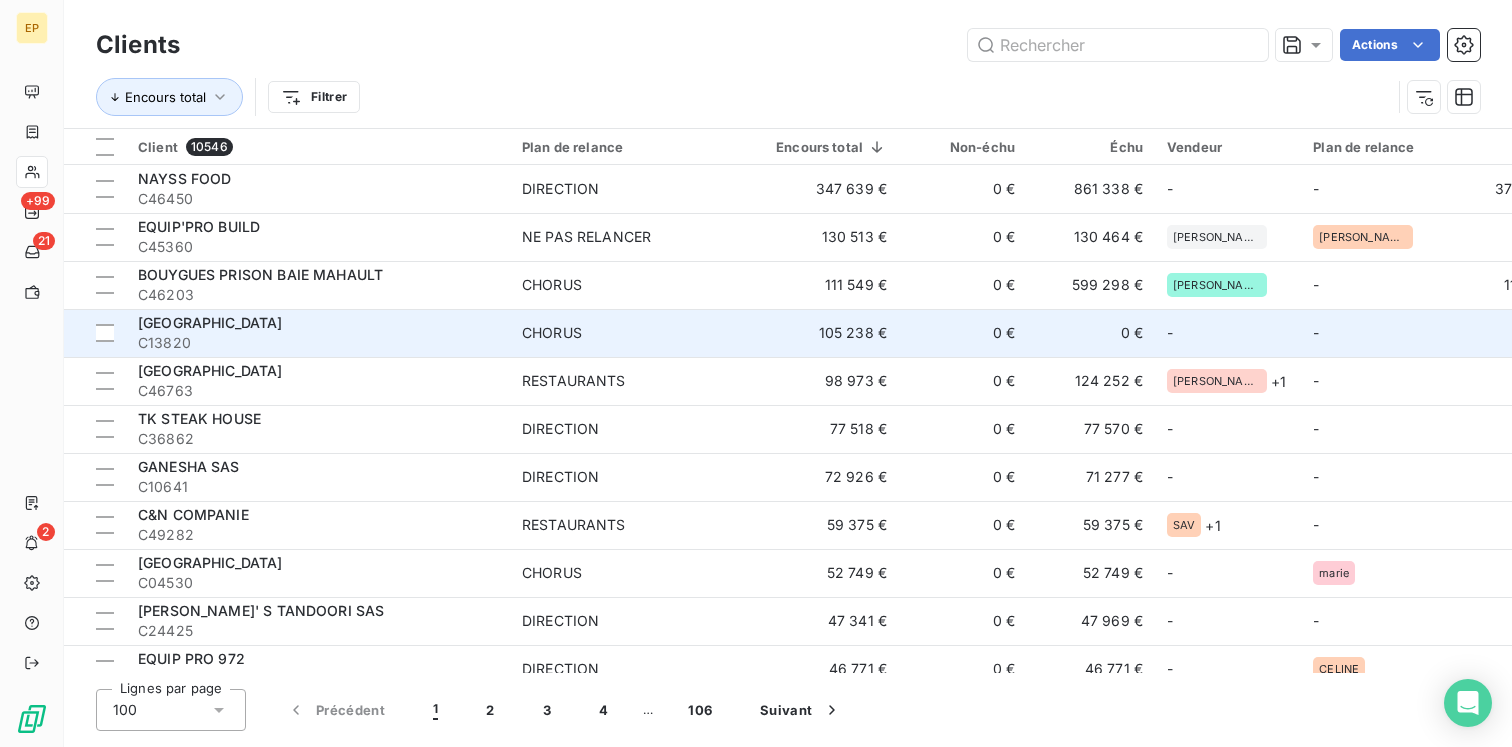 click on "105 238 €" at bounding box center (831, 333) 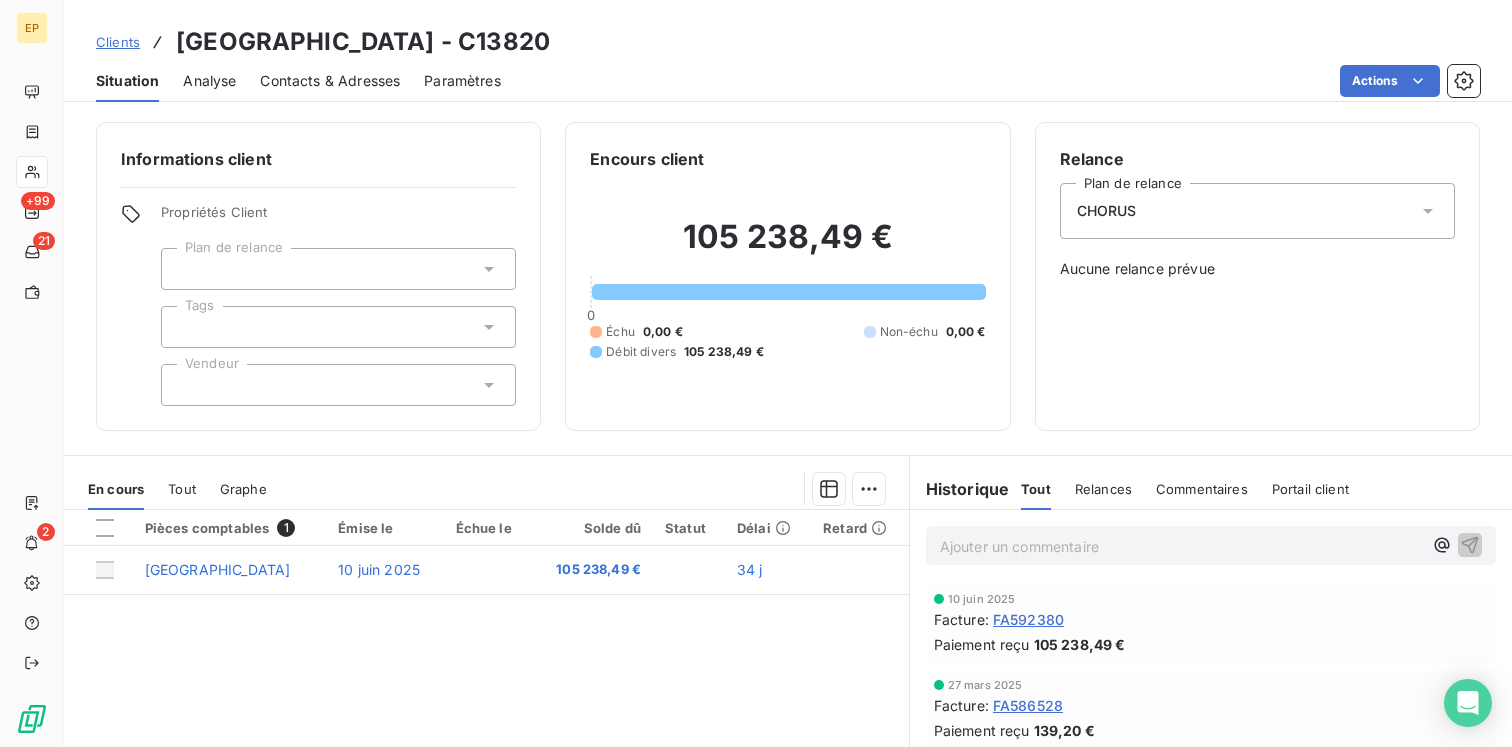 click at bounding box center [338, 385] 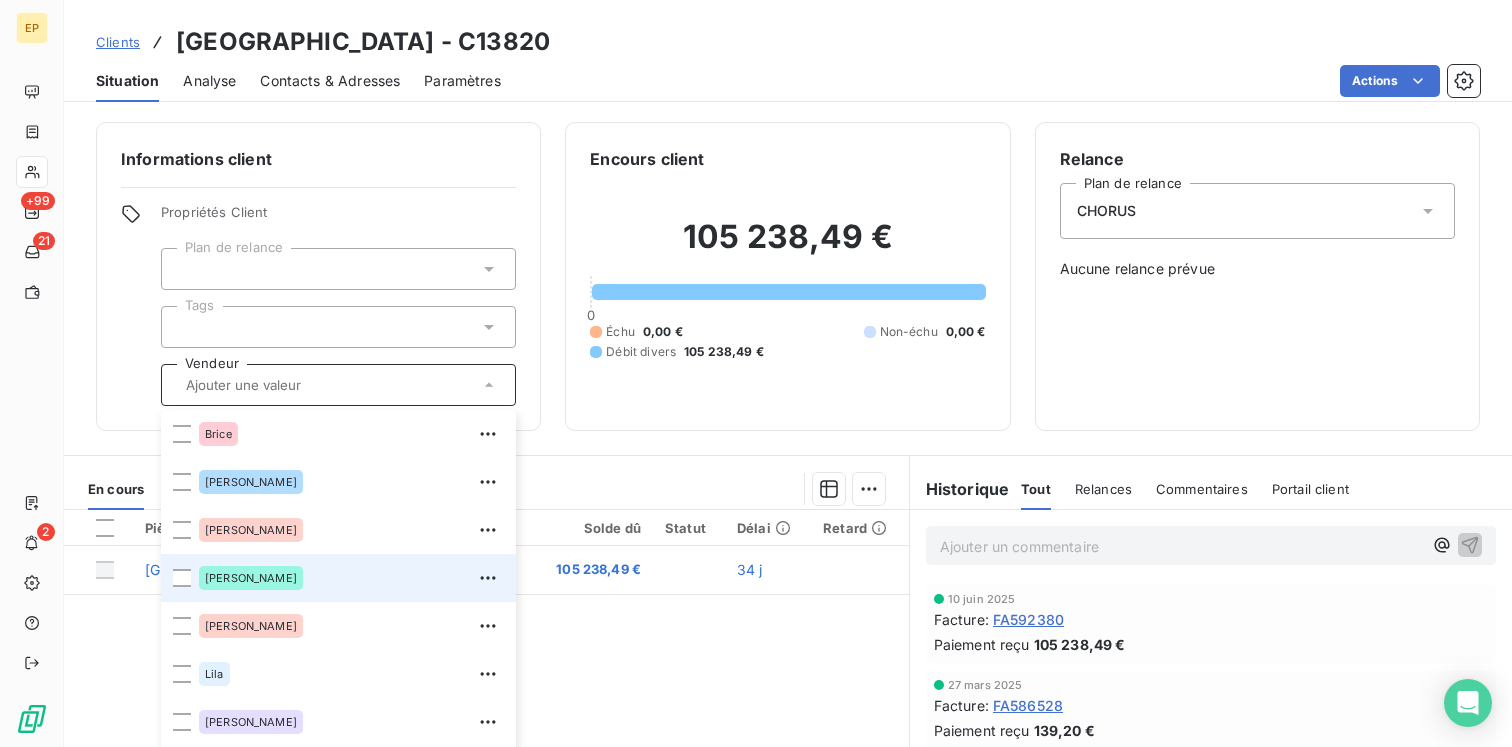click on "[PERSON_NAME]" at bounding box center (338, 578) 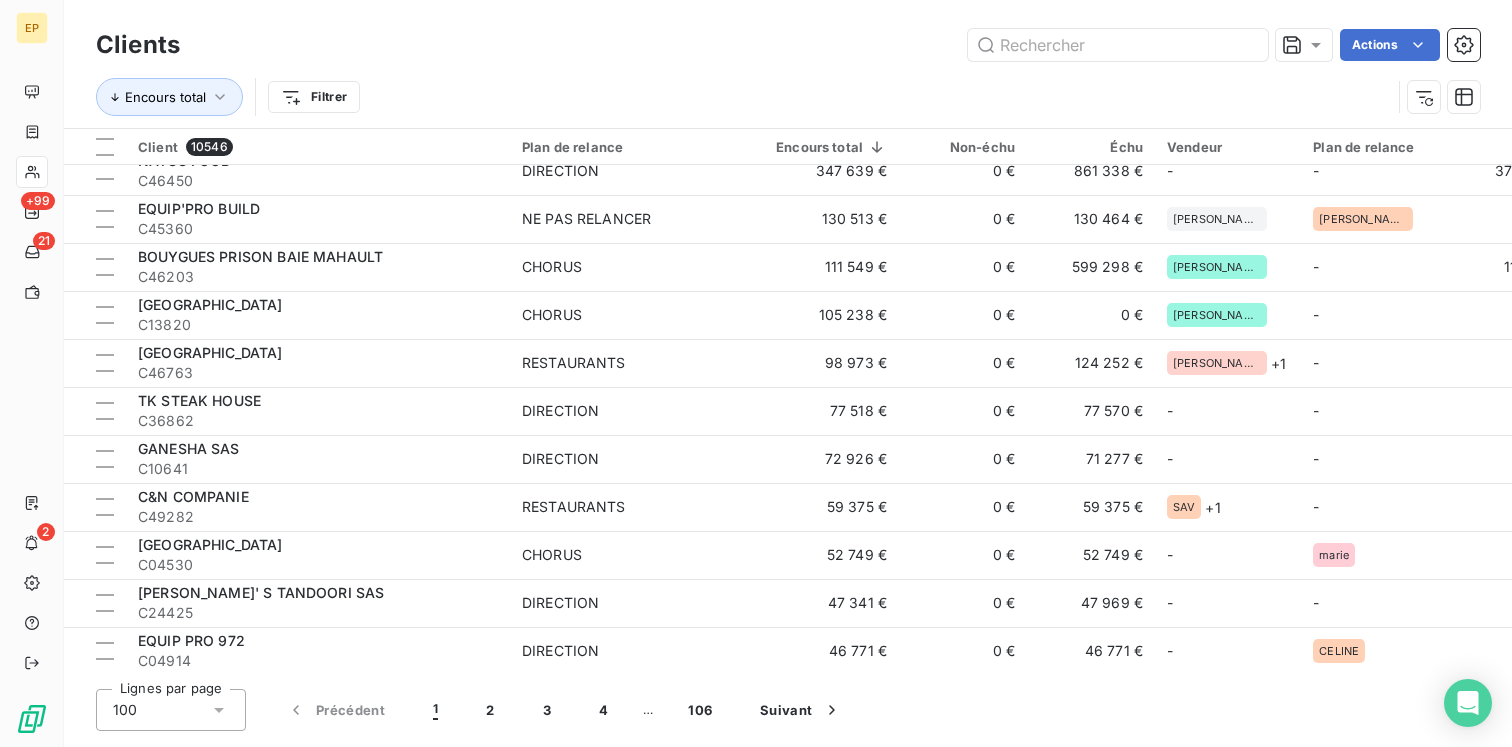 scroll, scrollTop: 0, scrollLeft: 0, axis: both 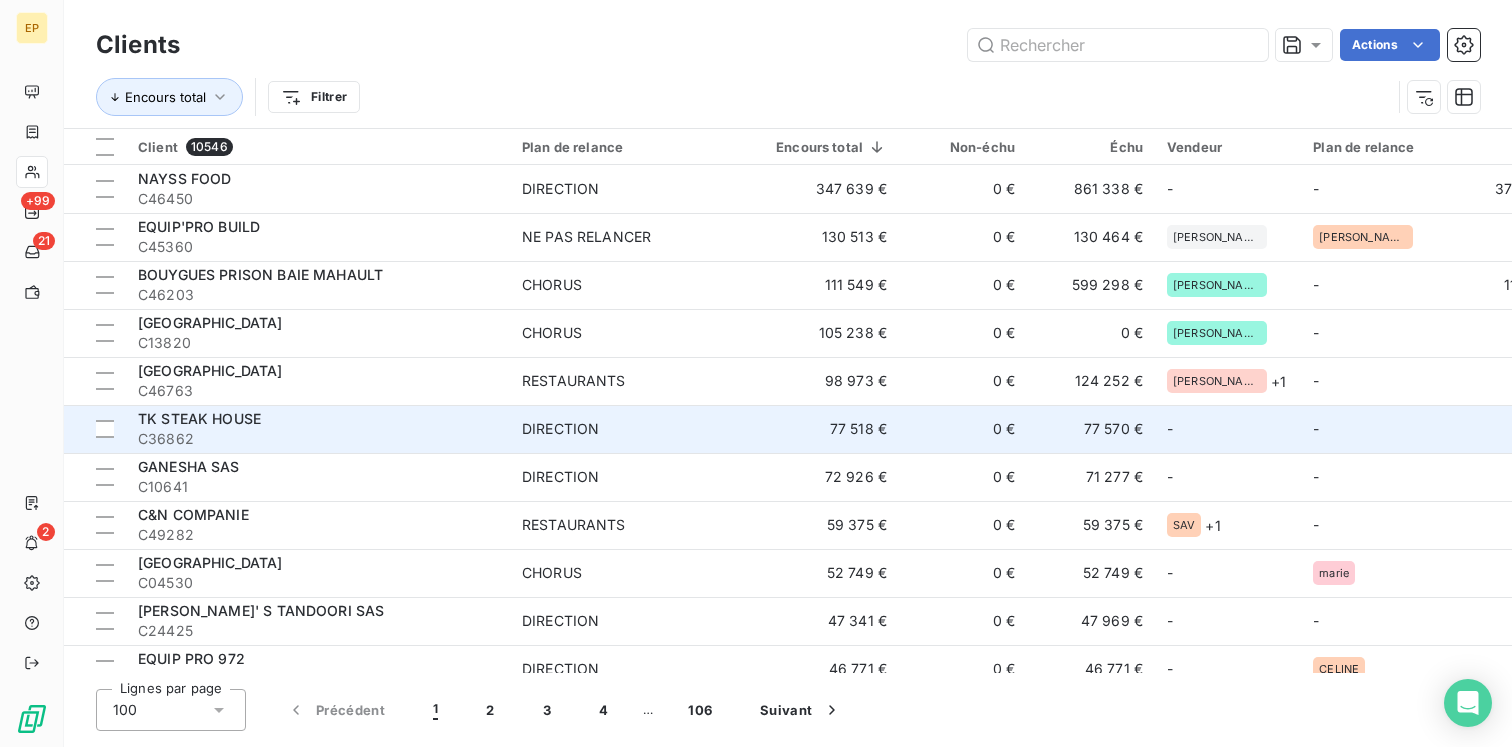 click on "DIRECTION" at bounding box center (637, 429) 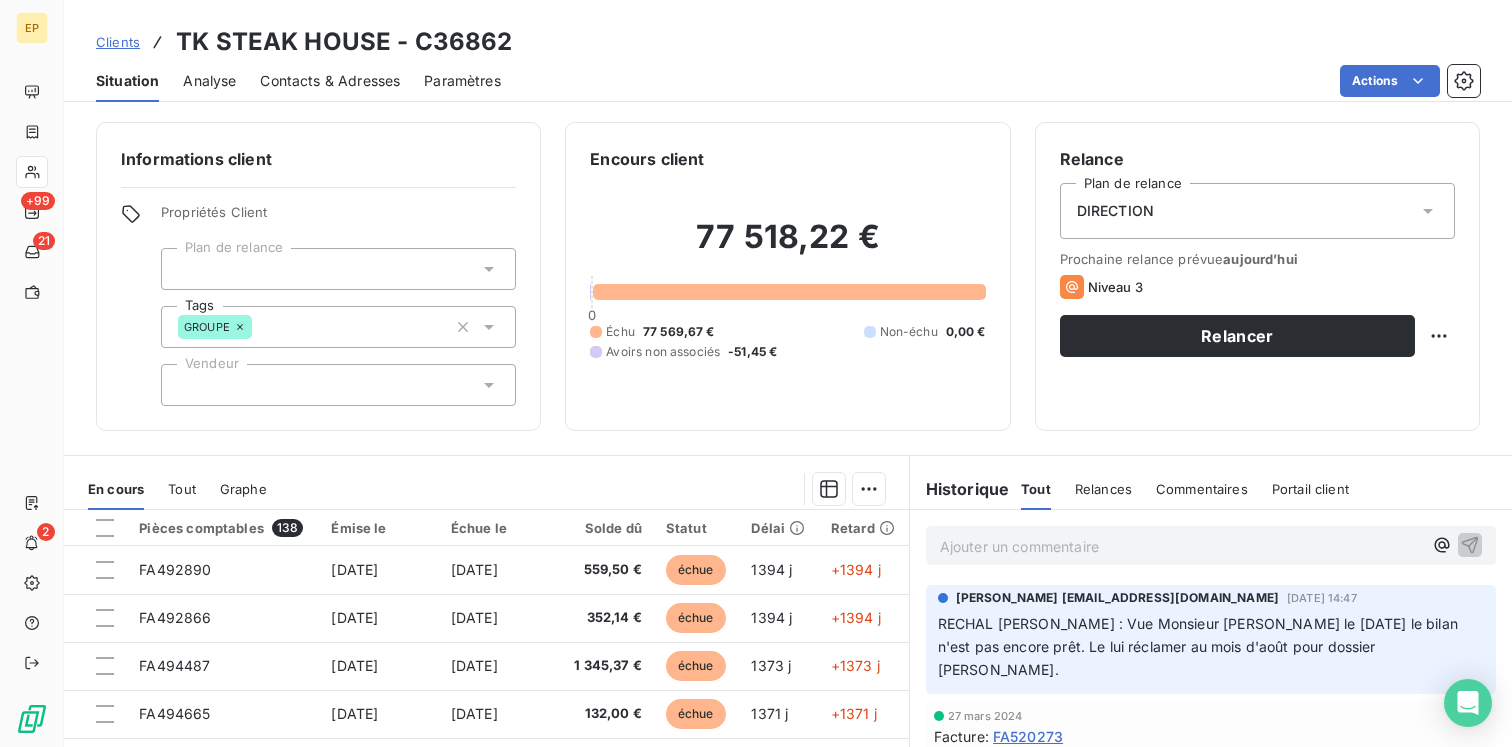click 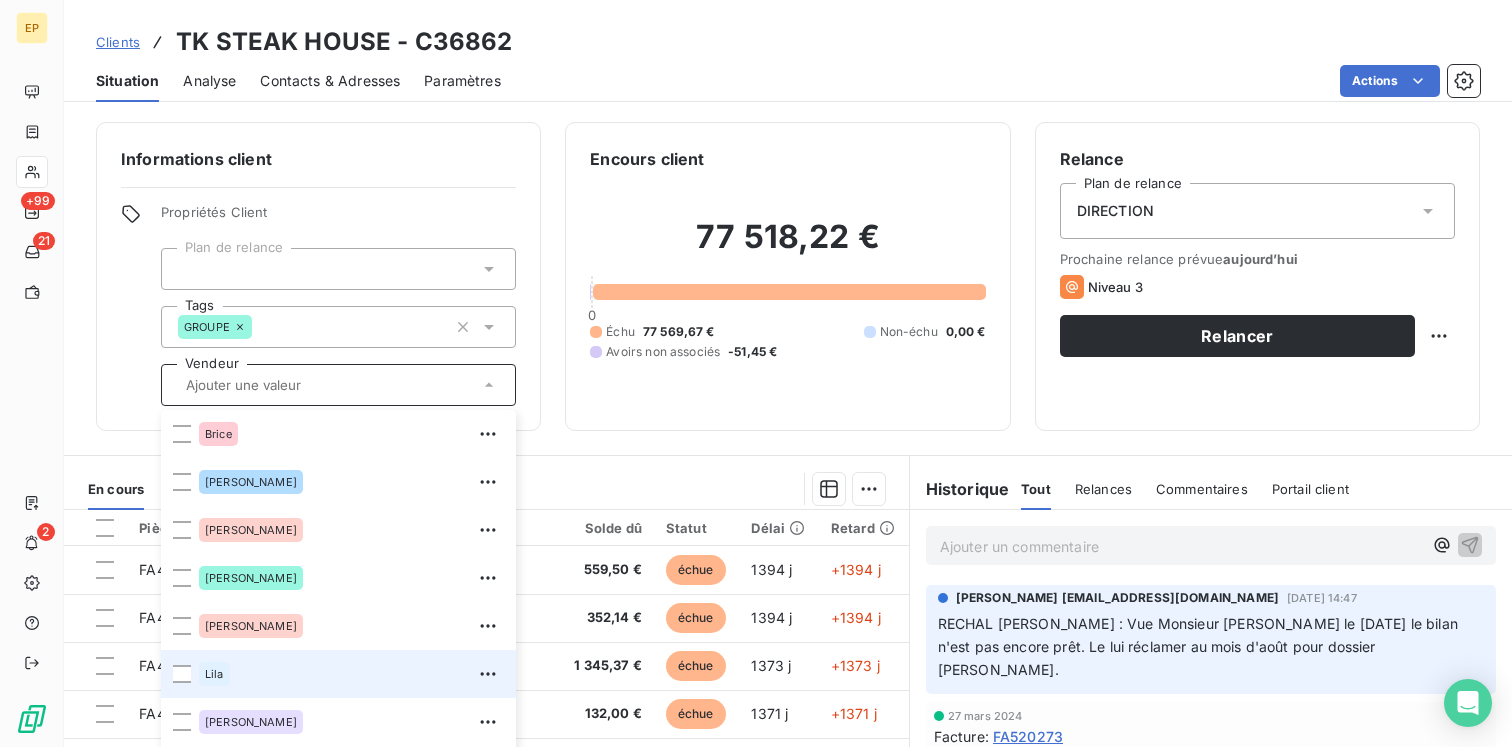 scroll, scrollTop: 96, scrollLeft: 0, axis: vertical 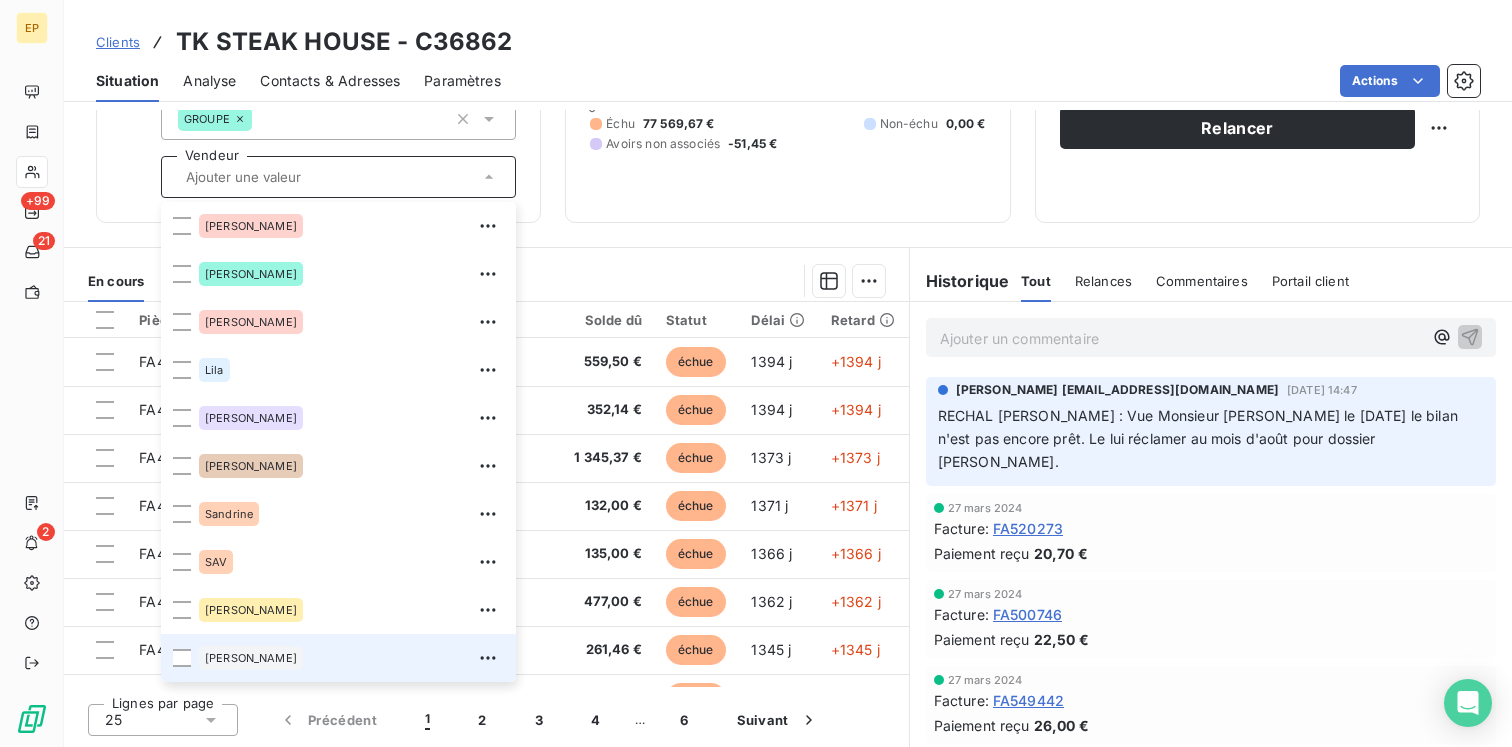 click on "[PERSON_NAME]" at bounding box center [251, 658] 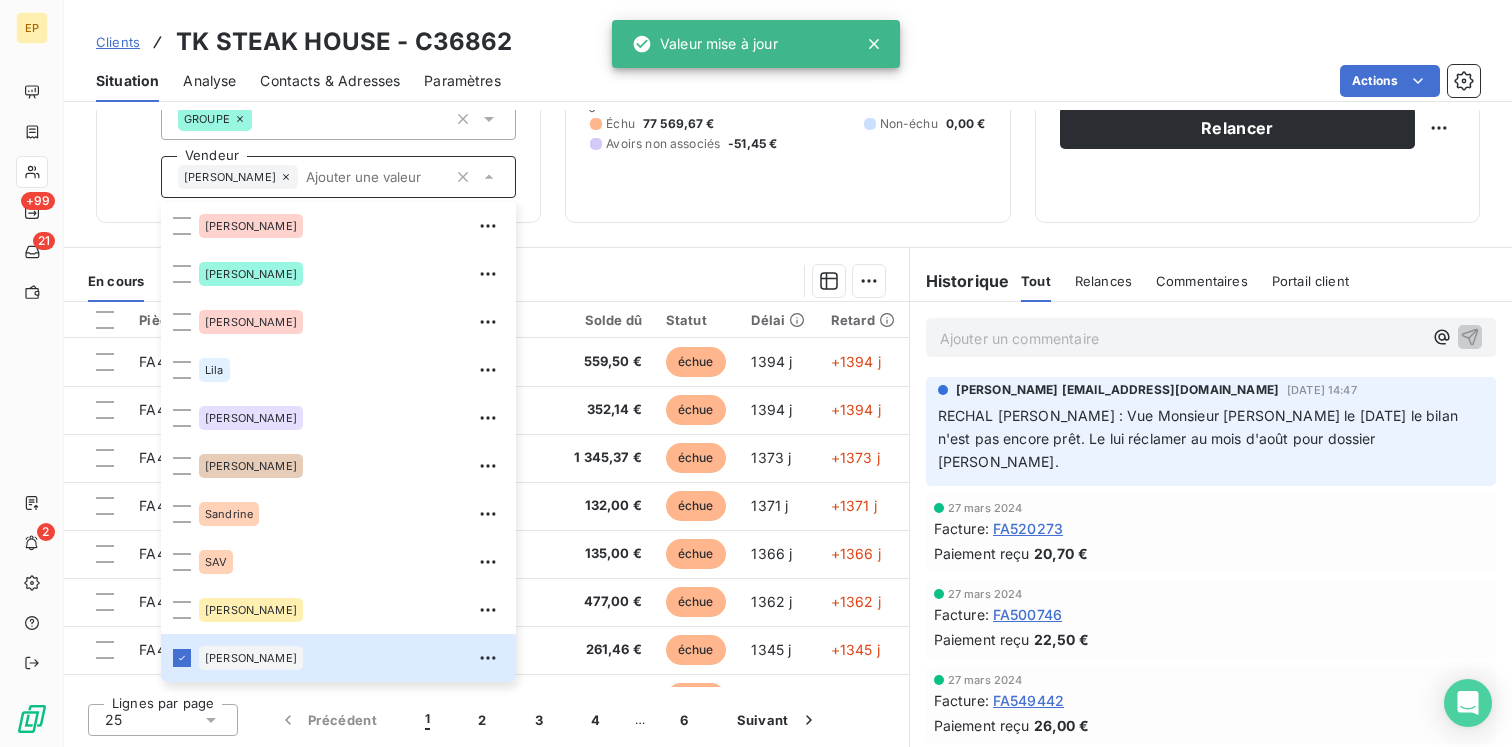 click on "Informations client Propriétés Client Plan de relance Tags GROUPE Vendeur [PERSON_NAME] [PERSON_NAME] [PERSON_NAME] [PERSON_NAME] [PERSON_NAME] SAV [PERSON_NAME]" at bounding box center (318, 68) 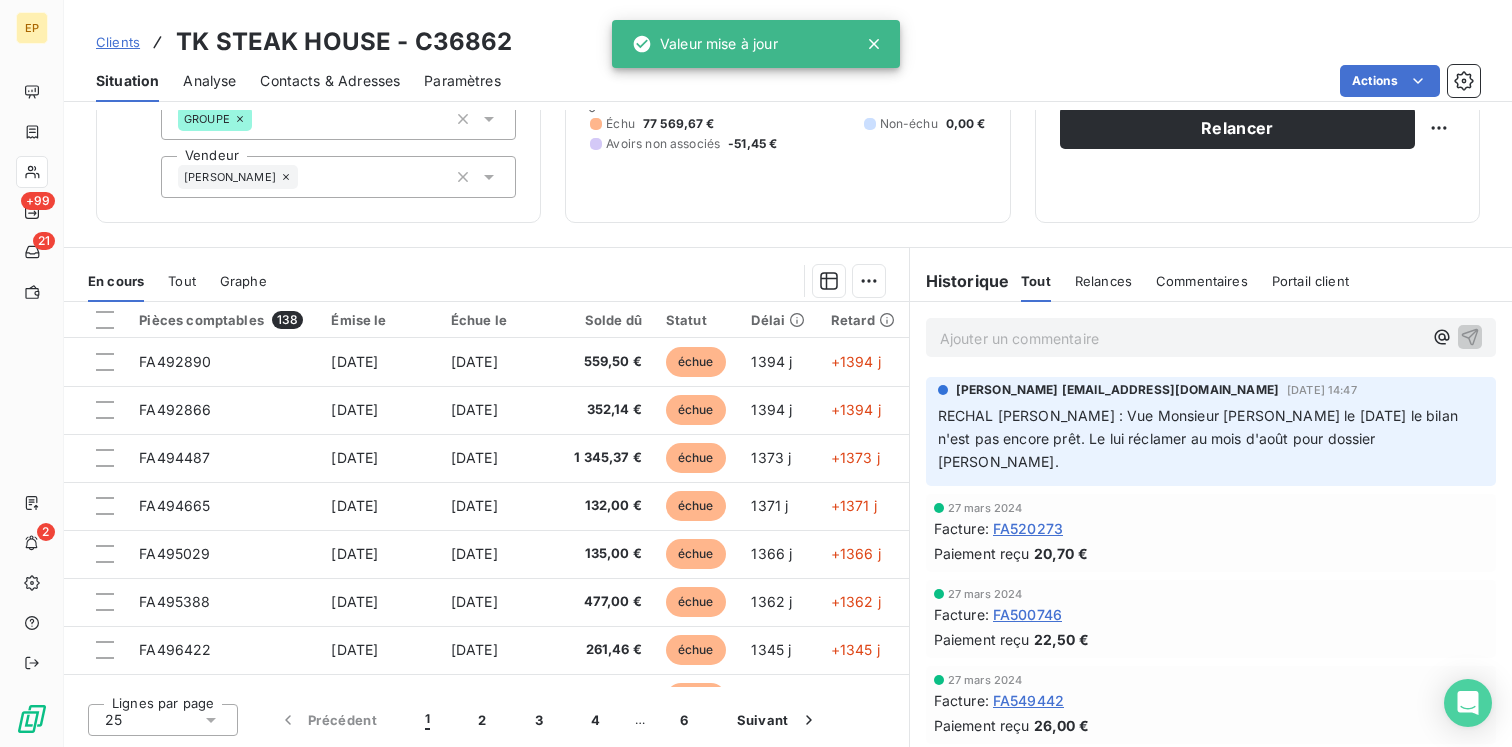 scroll, scrollTop: 0, scrollLeft: 0, axis: both 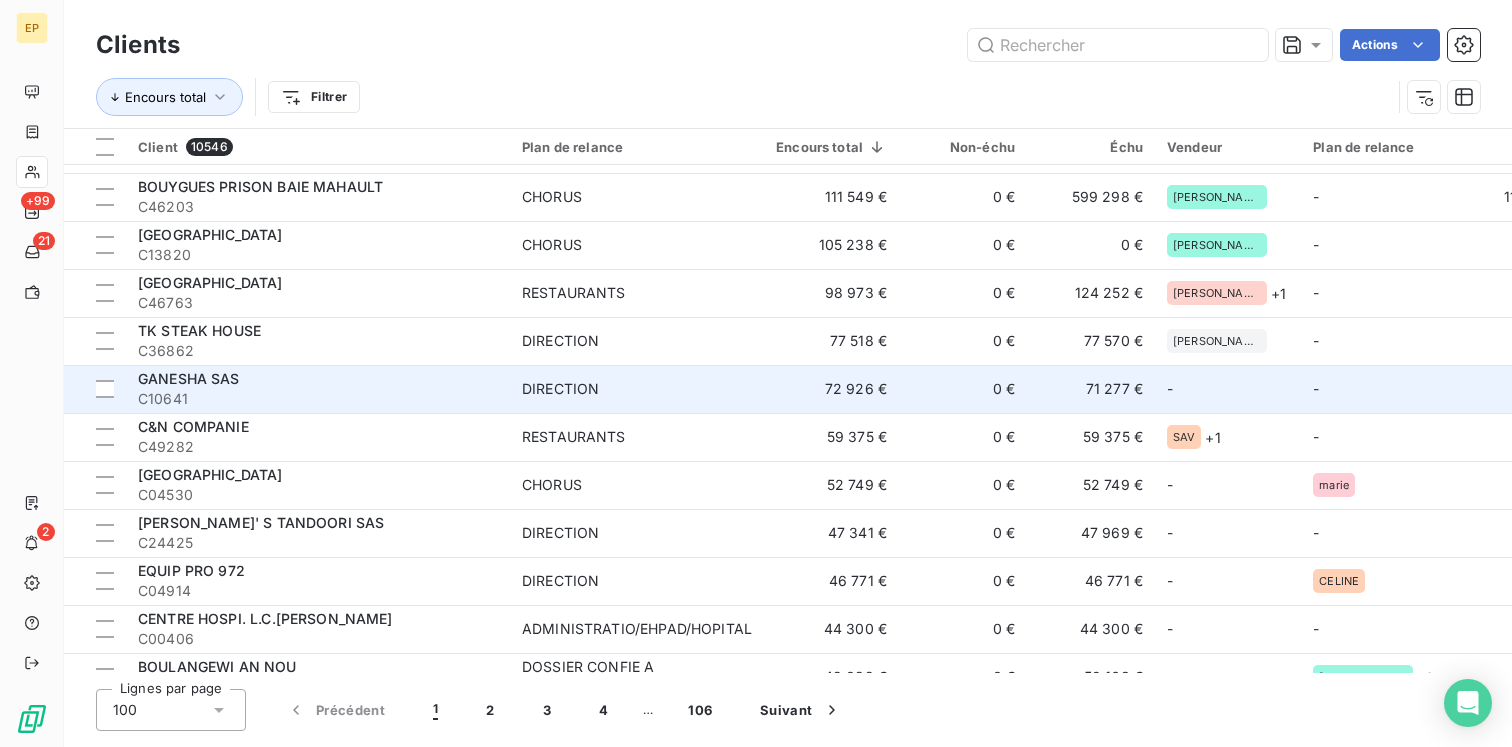 click on "C10641" at bounding box center (318, 399) 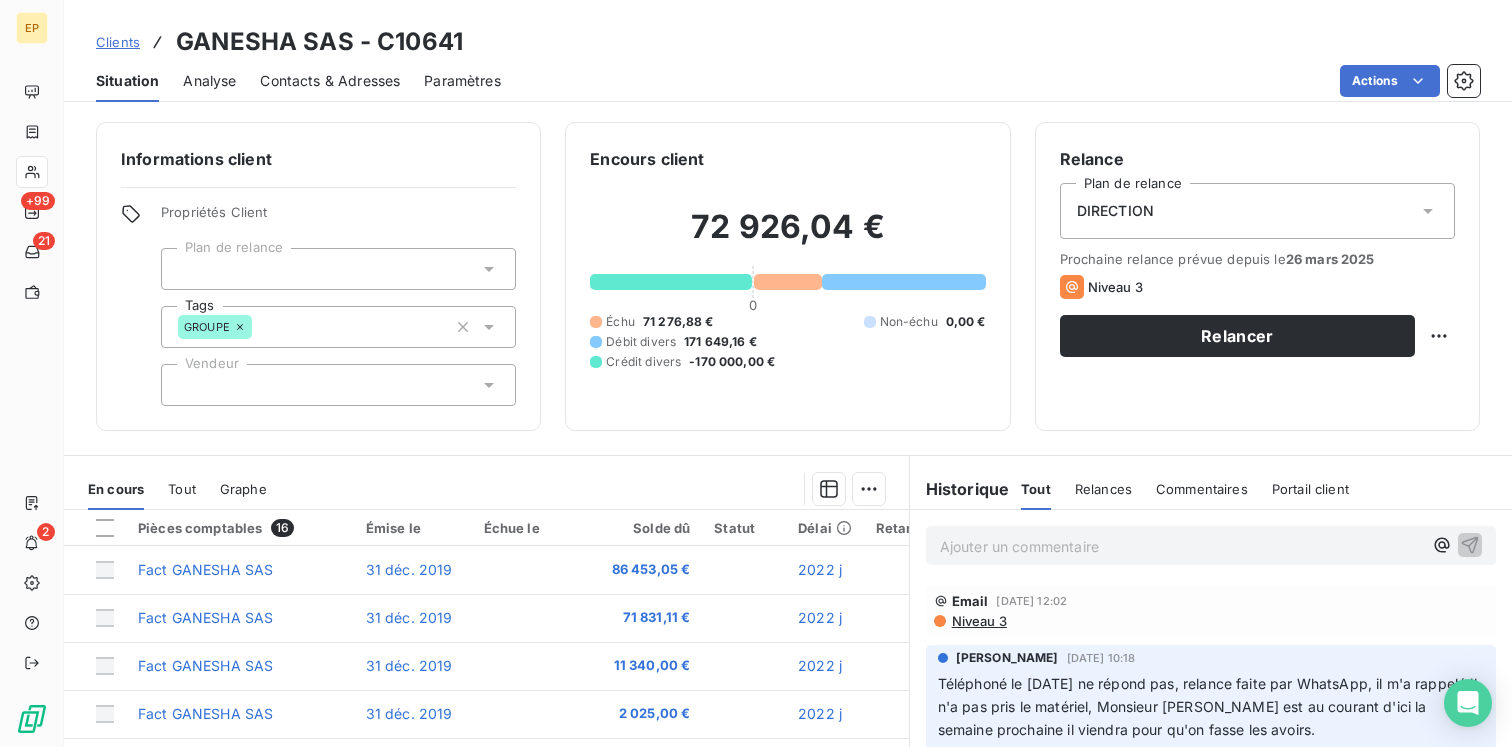 click 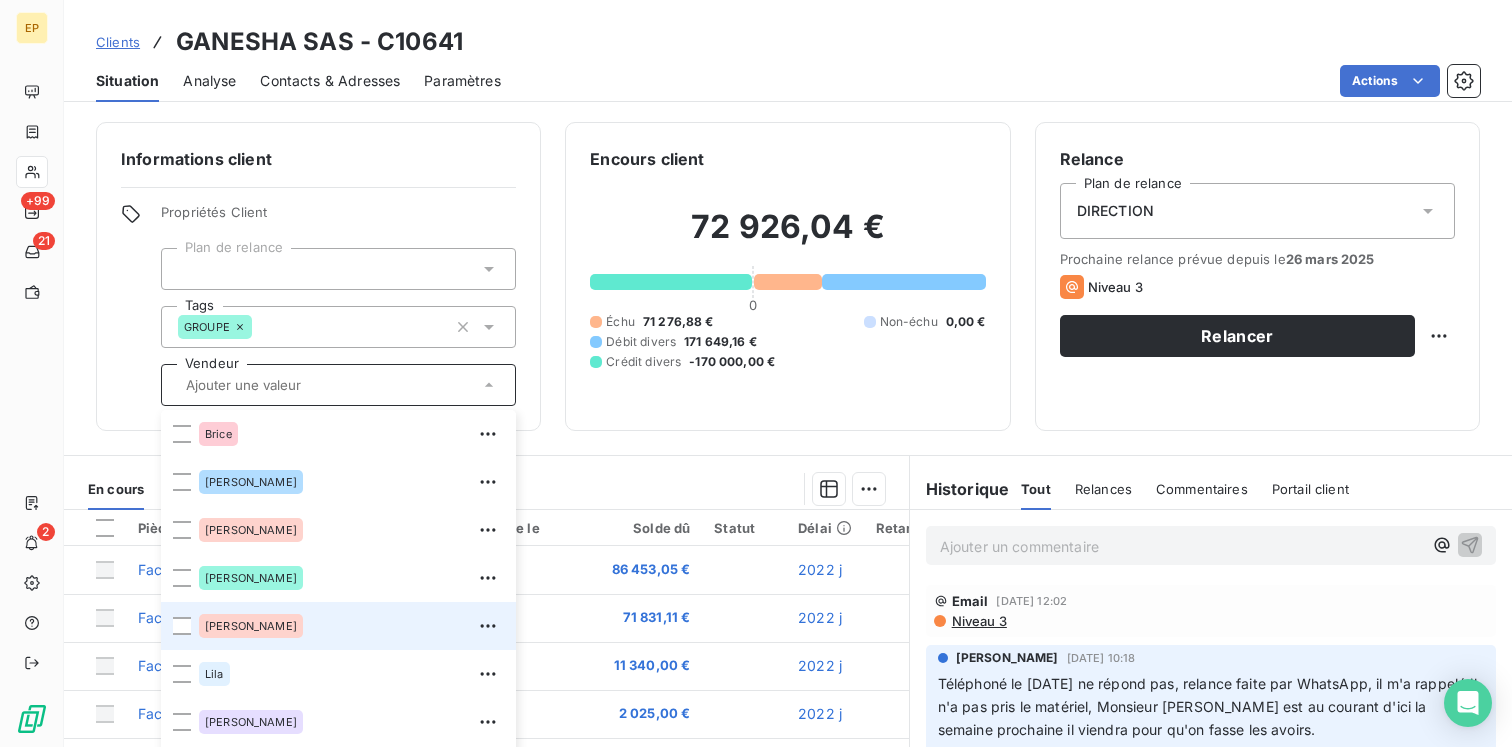 scroll, scrollTop: 96, scrollLeft: 0, axis: vertical 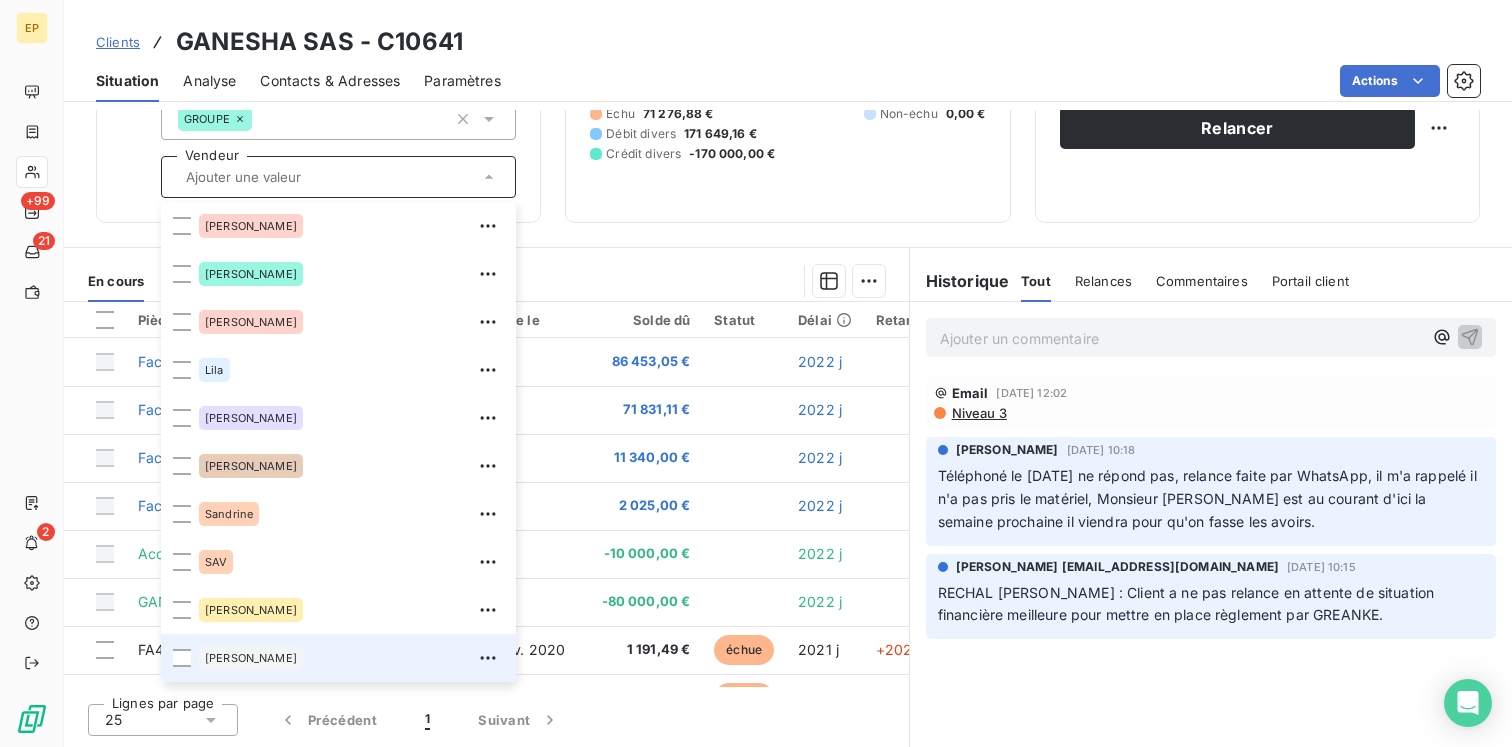 click on "[PERSON_NAME]" at bounding box center (338, 658) 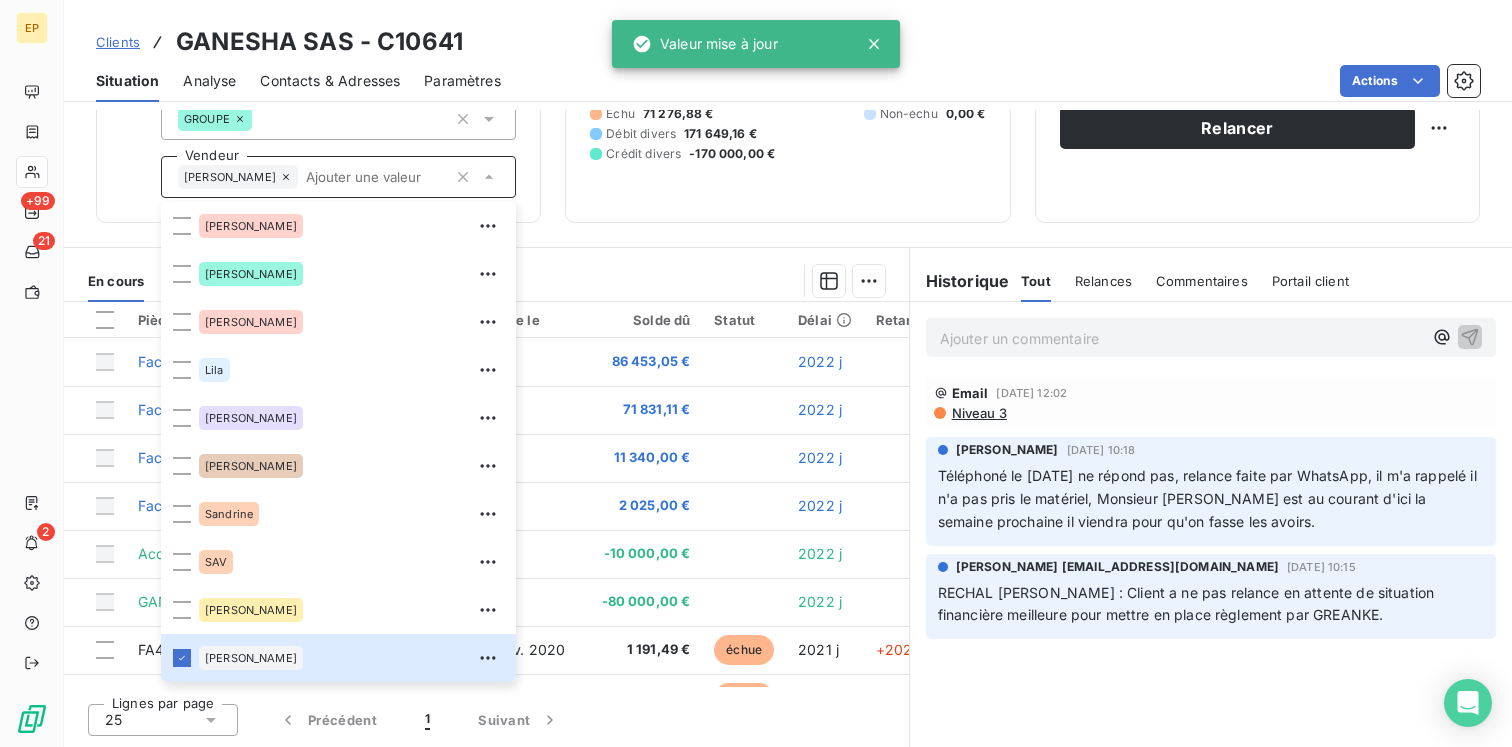 click on "Informations client Propriétés Client Plan de relance Tags GROUPE Vendeur [PERSON_NAME] [PERSON_NAME] [PERSON_NAME] [PERSON_NAME] [PERSON_NAME] SAV [PERSON_NAME] client   72 926,04 € 0 Échu 71 276,88 € Non-échu 0,00 €   Débit divers 171 649,16 € Crédit divers -170 000,00 € Relance Plan de relance DIRECTION Prochaine relance prévue depuis le  [DATE] Niveau 3 Relancer En cours Tout Graphe Pièces comptables 16 Émise le Échue le Solde dû Statut Délai   Retard   Fact  GANESHA SAS [DATE] 86 453,05 € 2022 j Fact  GANESHA SAS [DATE] 71 831,11 € 2022 j Fact  GANESHA SAS [DATE] 11 340,00 € 2022 j Fact  GANESHA SAS [DATE] 2 025,00 € 2022 j Acompte C10641 BC16683 [DATE] -10 000,00 € 2022 j  GANESHA SAS/ CA 7611497 [DATE] -80 000,00 € 2022 j FA451556 [DATE] [DATE] 1 191,49 € échue 2021 j +2021 j FA451826 [DATE] [DATE] 2 168,95 € échue 2014 j +2014 j FA452956 échue" at bounding box center (788, 428) 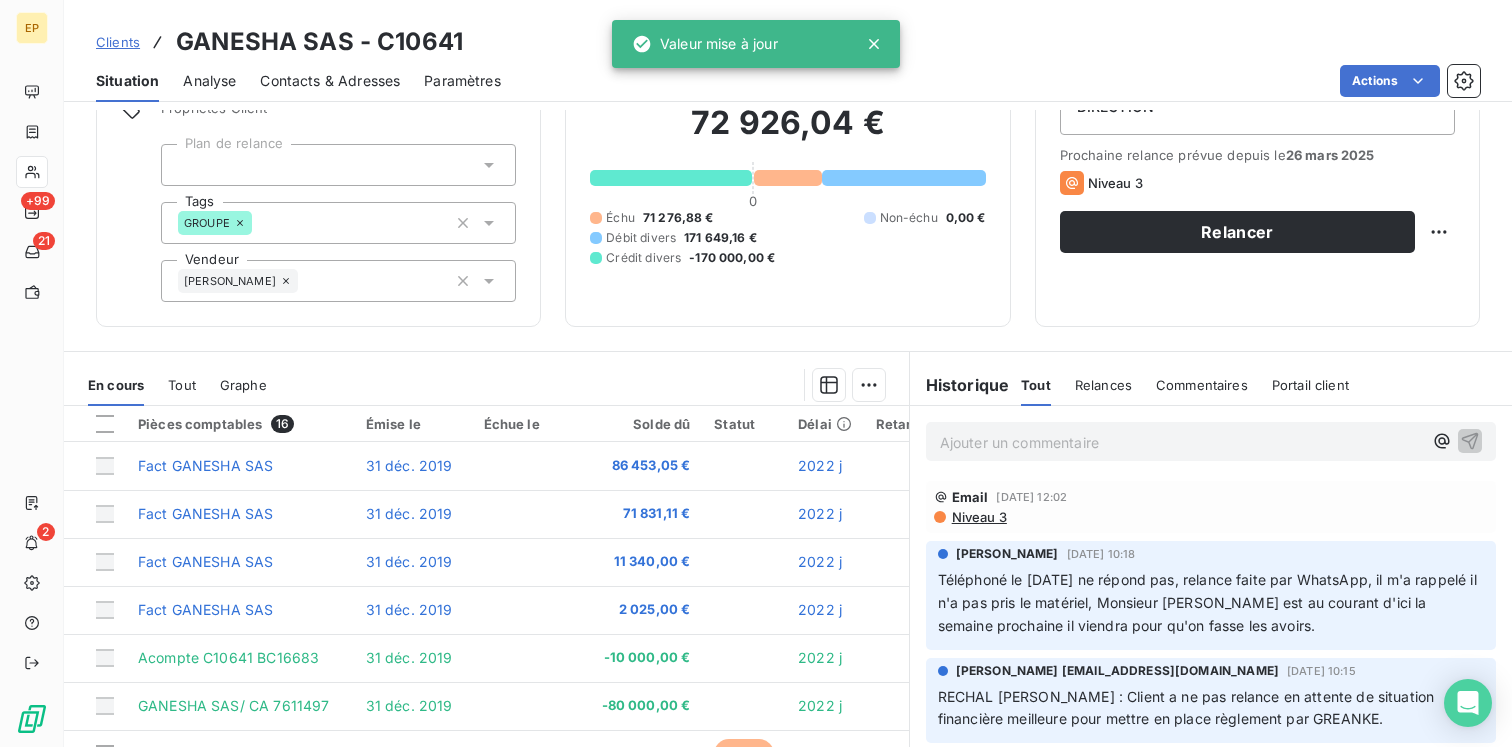 scroll, scrollTop: 0, scrollLeft: 0, axis: both 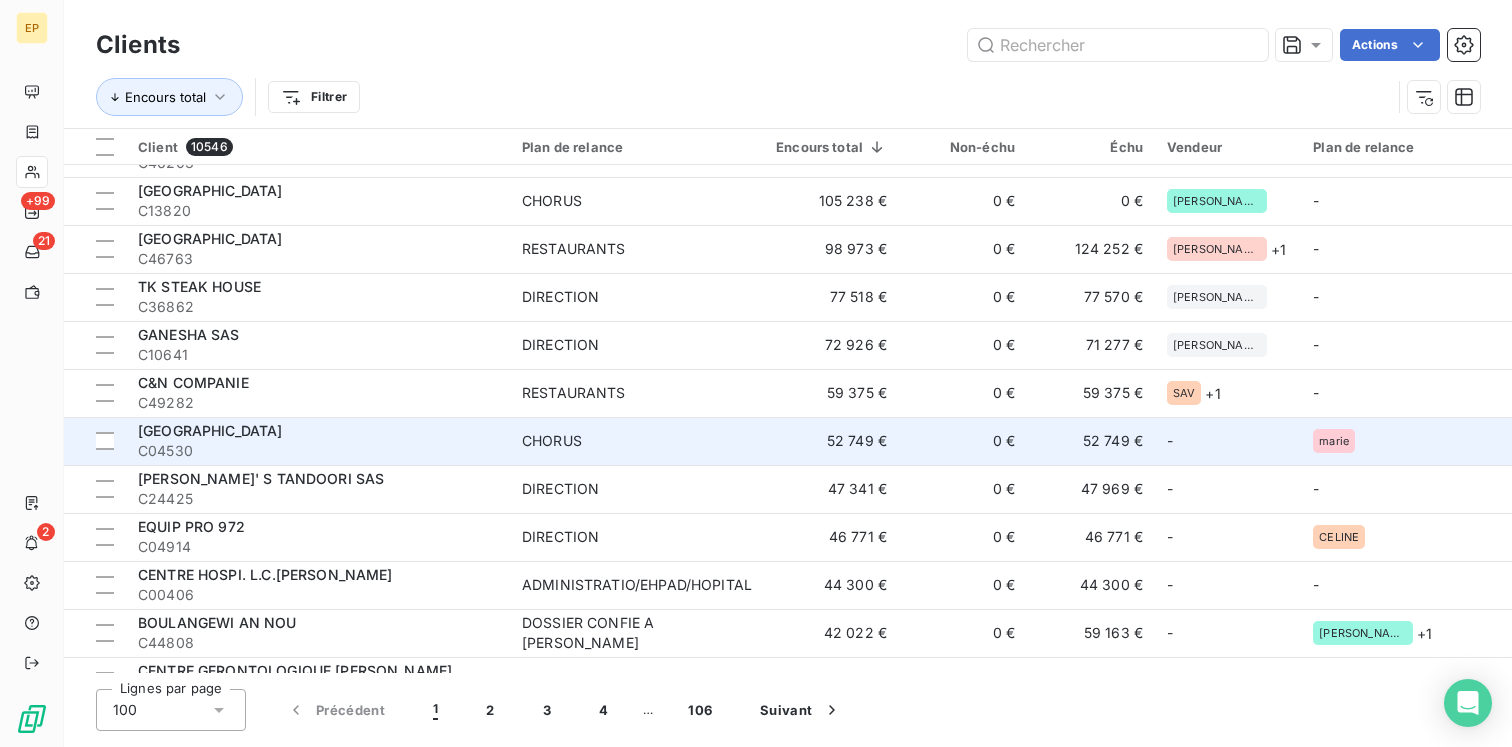 click on "CHORUS" at bounding box center [637, 441] 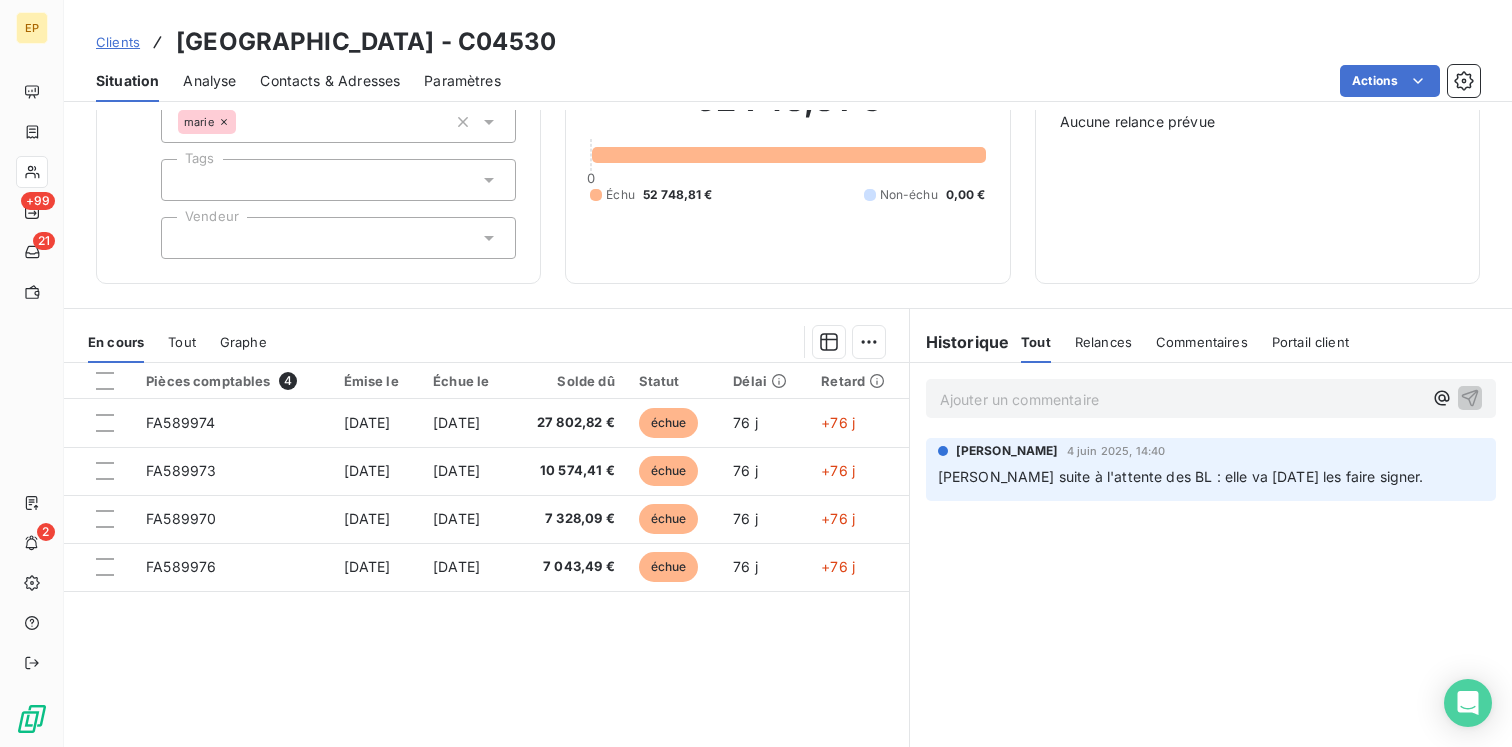 scroll, scrollTop: 208, scrollLeft: 0, axis: vertical 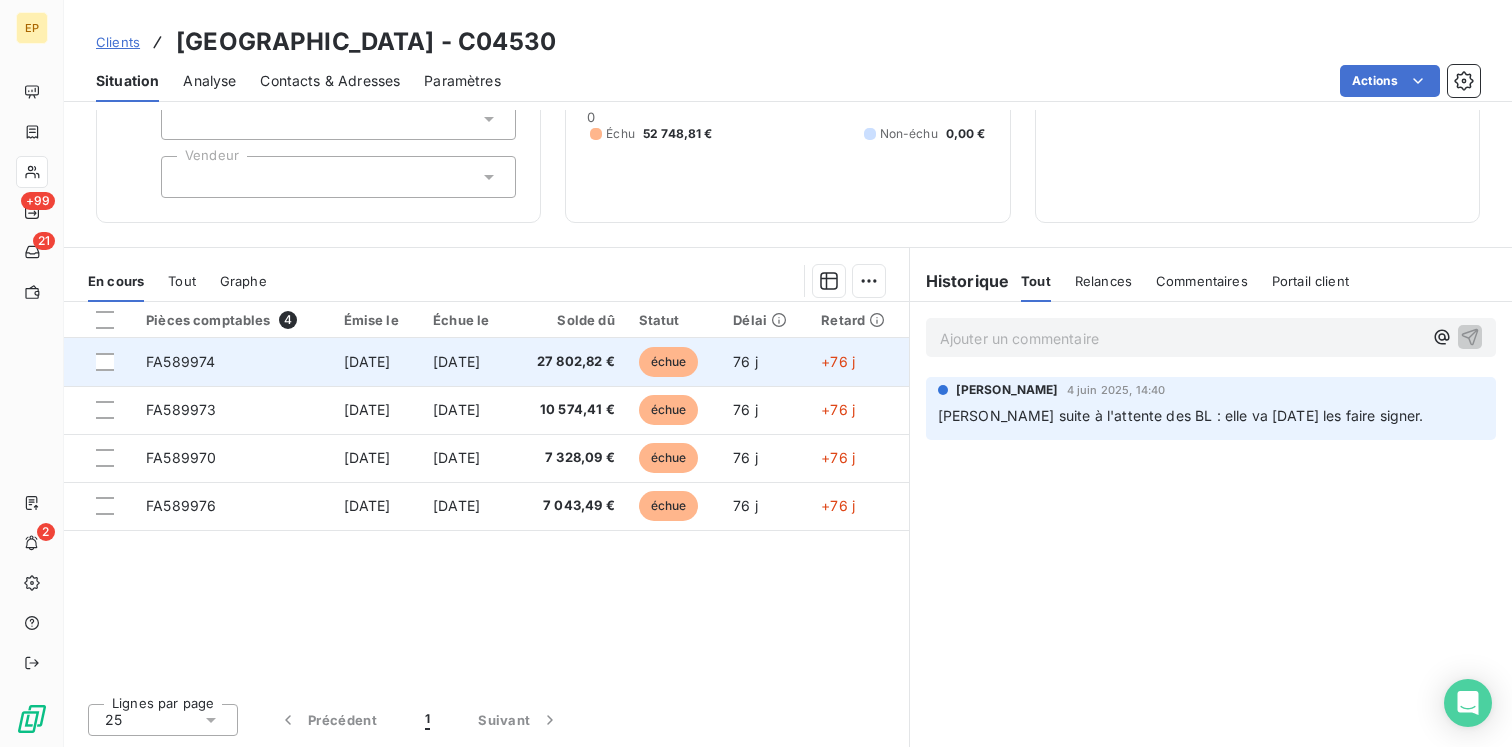 click on "[DATE]" at bounding box center [466, 362] 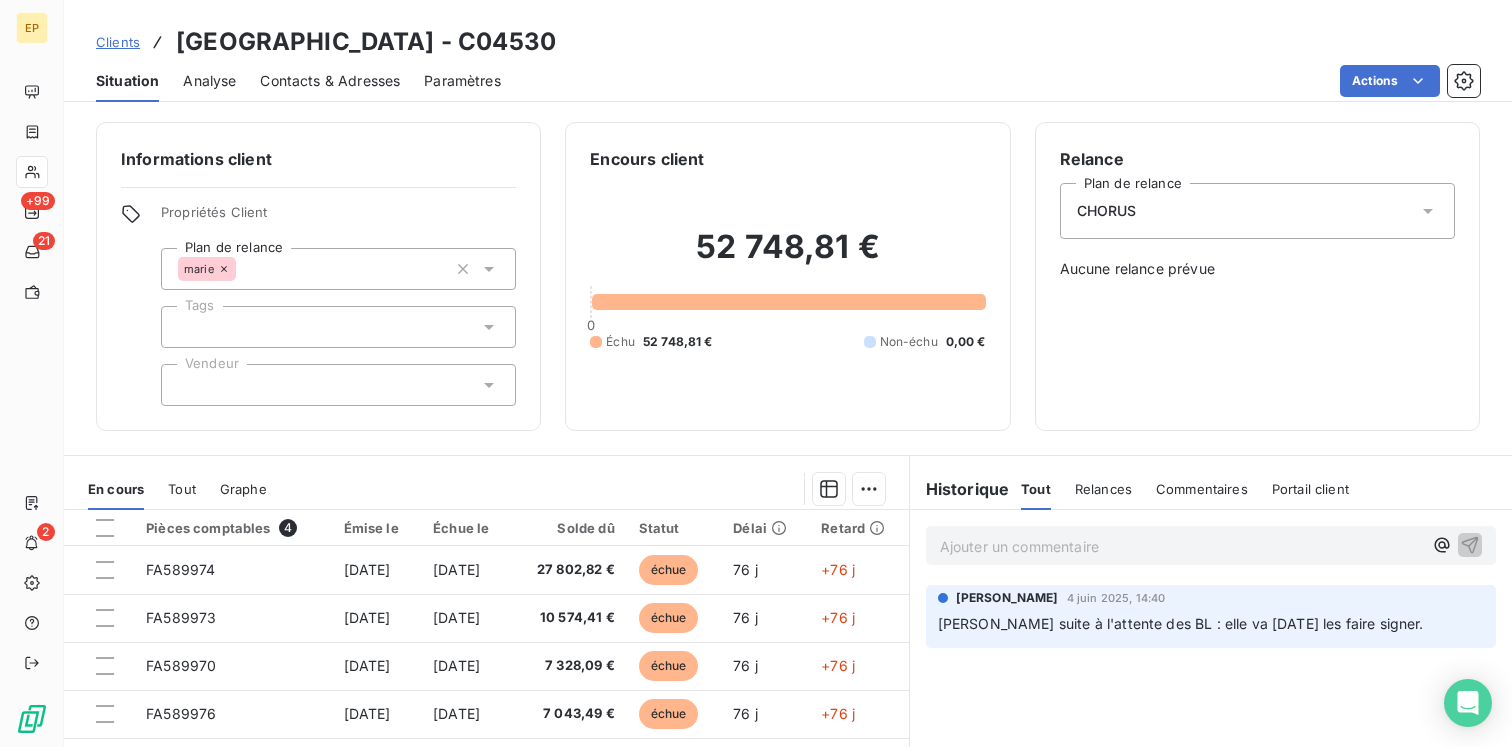 click 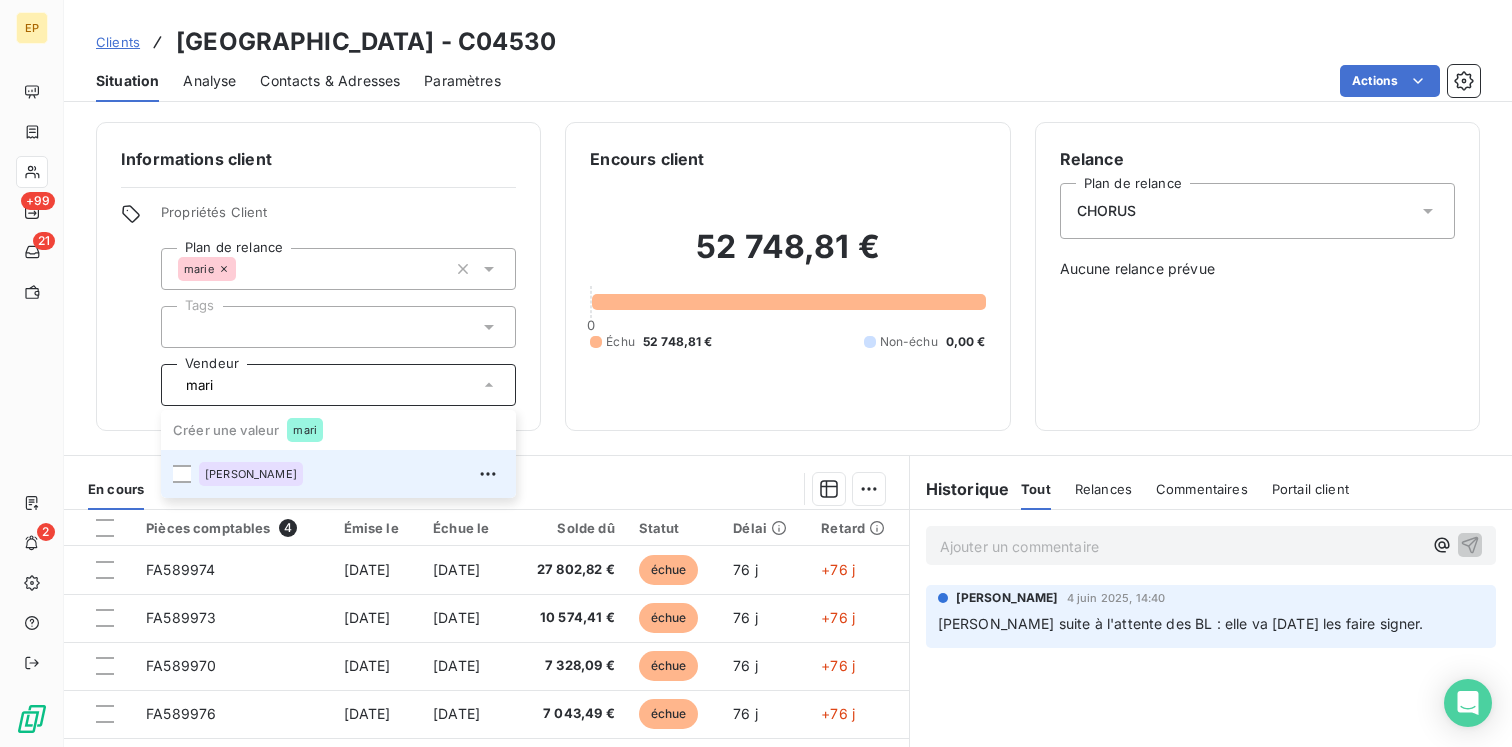 click on "[PERSON_NAME]" at bounding box center [351, 474] 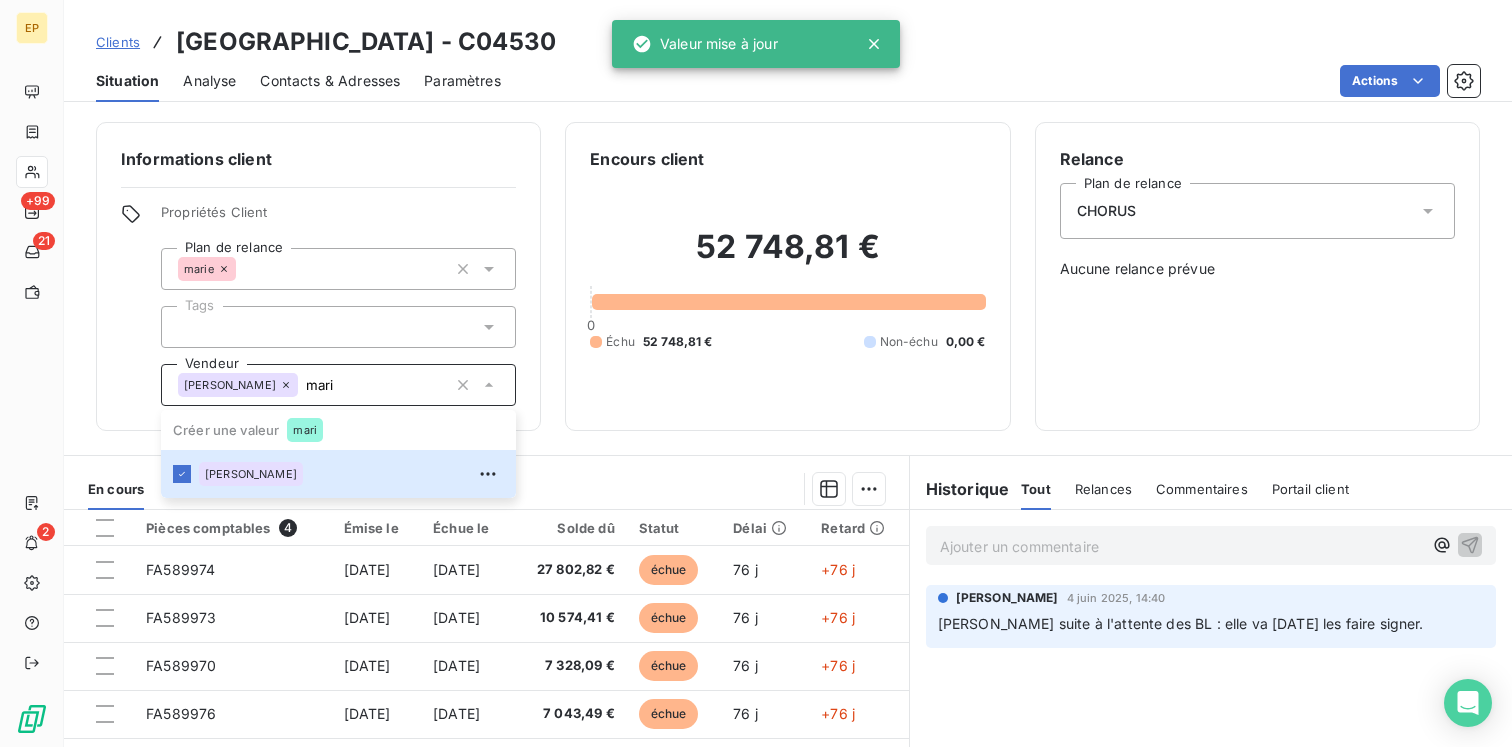 click on "Informations client Propriétés Client Plan de relance marie Tags Vendeur [PERSON_NAME] une valeur   mari [PERSON_NAME] client   52 748,81 € 0 Échu 52 748,81 € Non-échu 0,00 €   Relance Plan de relance CHORUS Aucune relance prévue En cours Tout Graphe Pièces comptables 4 Émise le Échue le Solde dû Statut Délai   Retard   FA589974 [DATE] [DATE] 27 802,82 € échue 76 j +76 j FA589973 [DATE] [DATE] 10 574,41 € échue 76 j +76 j FA589970 [DATE] [DATE] 7 328,09 € échue 76 j +76 j FA589976 [DATE] [DATE] 7 043,49 € échue 76 j +76 j Lignes par page 25 Précédent 1 Suivant Historique Tout Relances Commentaires Portail client Tout Relances Commentaires Portail client Ajouter un commentaire ﻿ Sonalys PHOUDIAH [DATE] 14:40 [PERSON_NAME] suite à l'attente des BL : elle va [DATE] les faire signer." at bounding box center (788, 428) 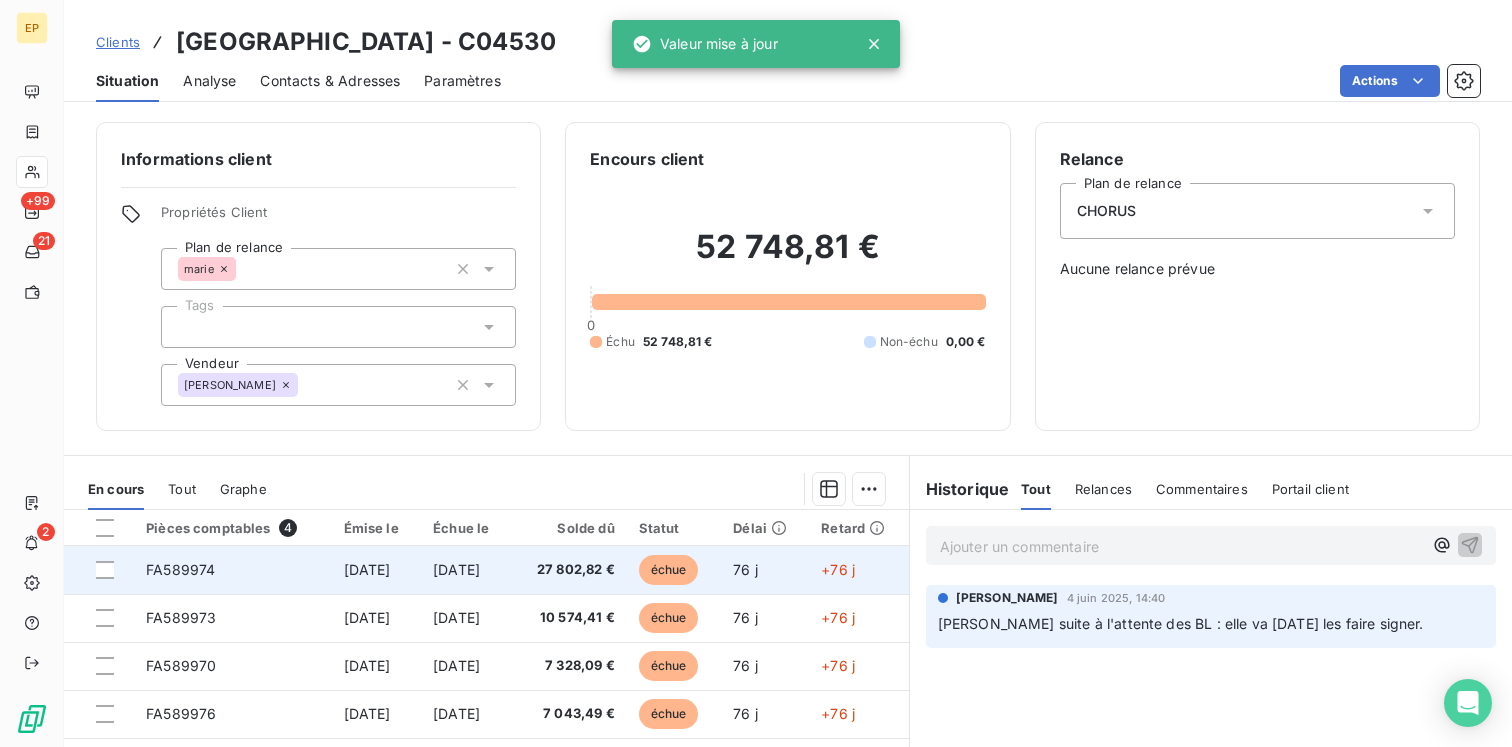 scroll, scrollTop: 208, scrollLeft: 0, axis: vertical 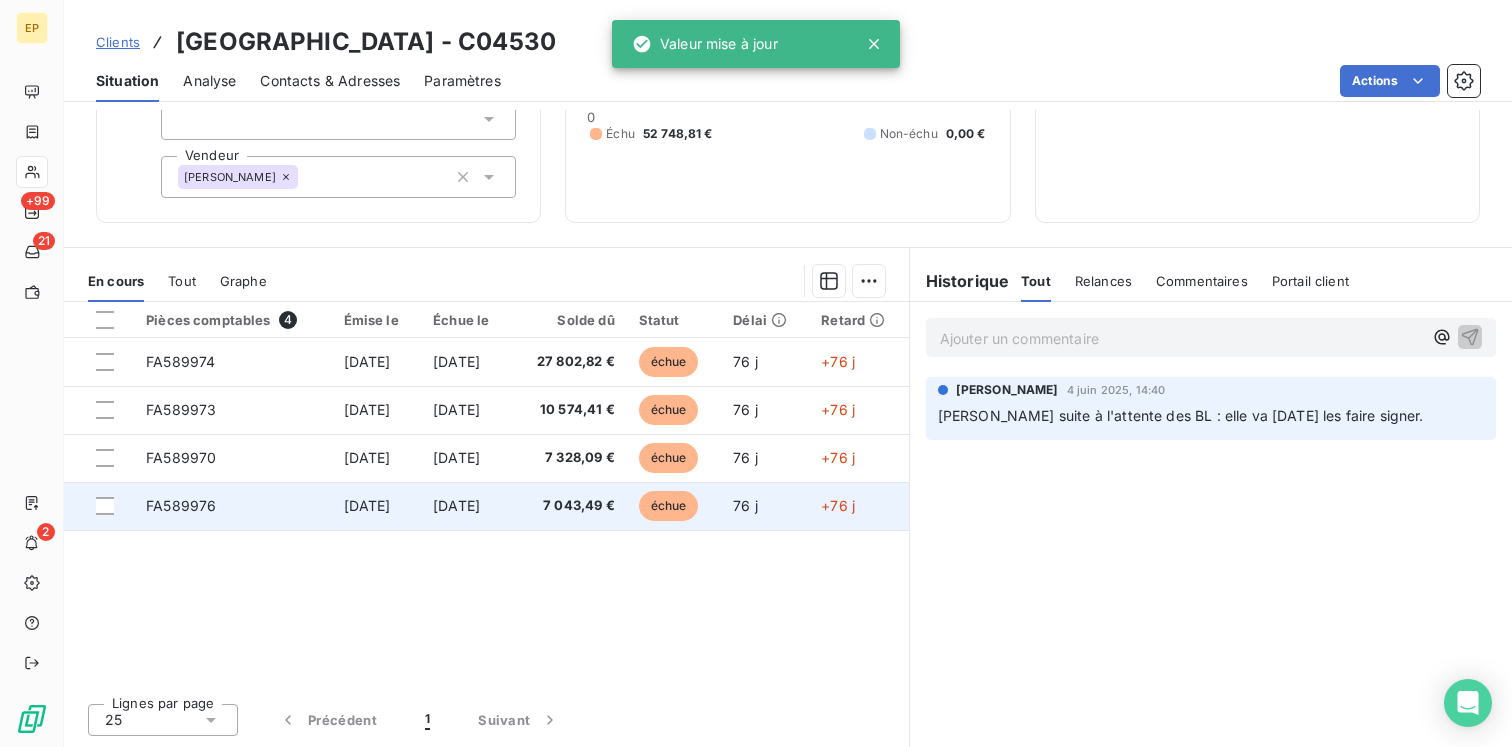 click on "[DATE]" at bounding box center (466, 506) 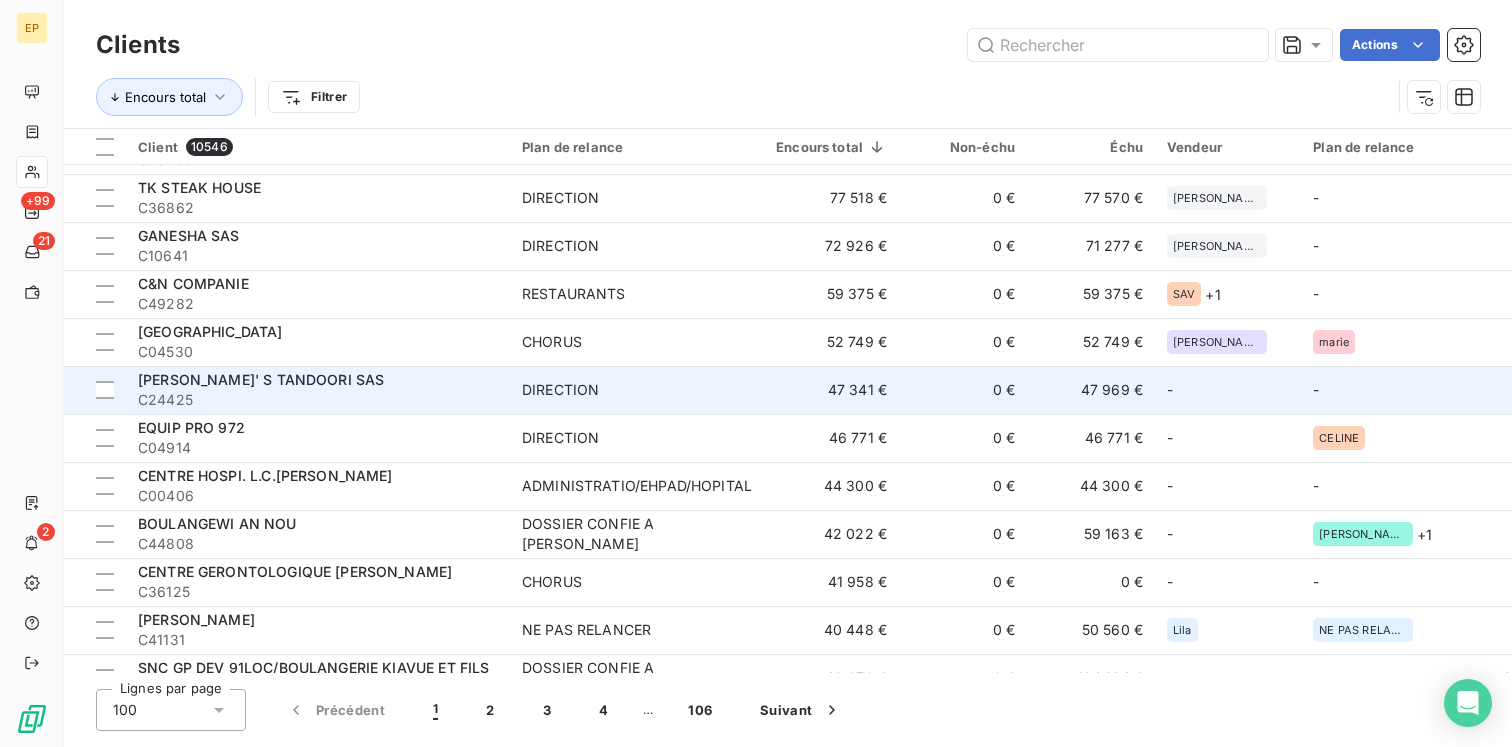 scroll, scrollTop: 264, scrollLeft: 0, axis: vertical 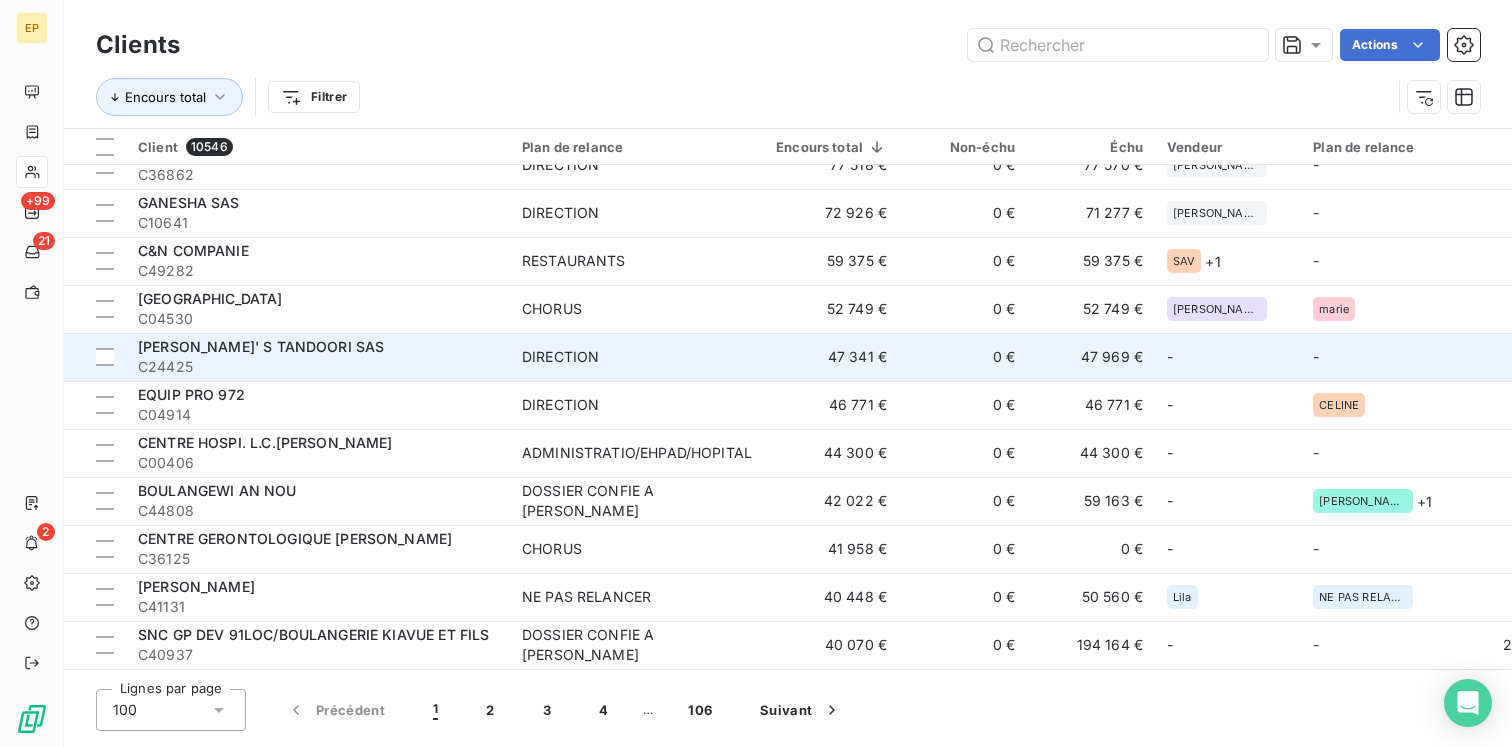 click on "[PERSON_NAME]' S TANDOORI SAS" at bounding box center (318, 347) 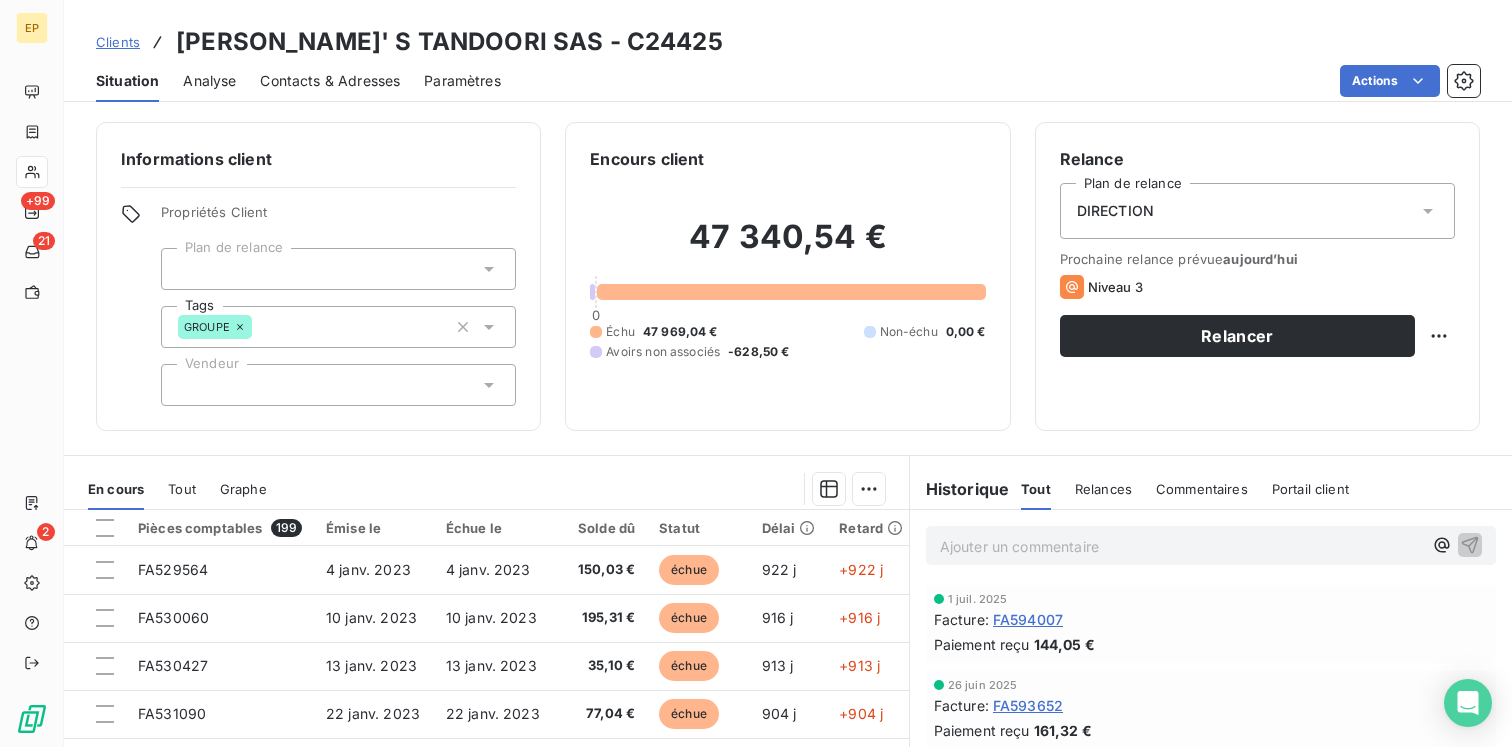click at bounding box center (338, 385) 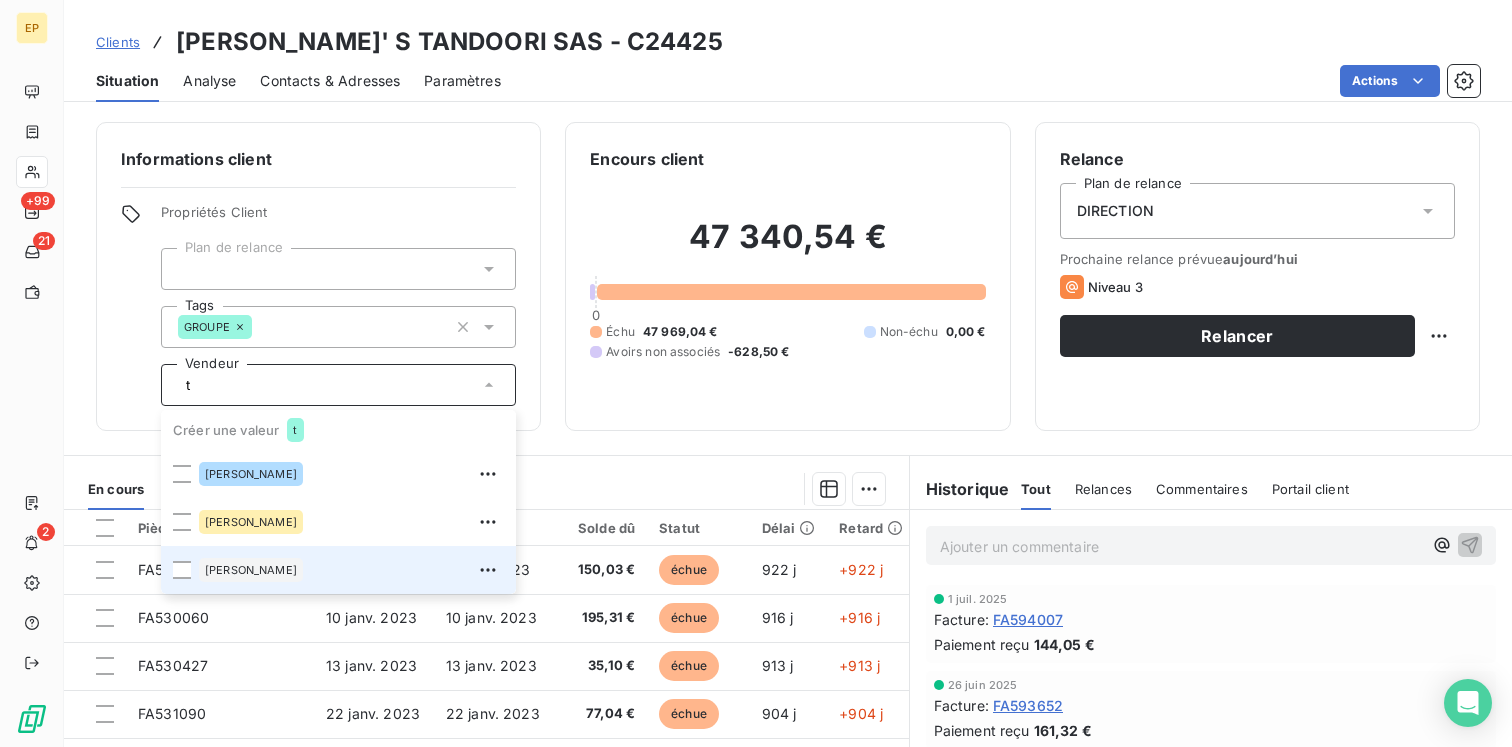 type on "t" 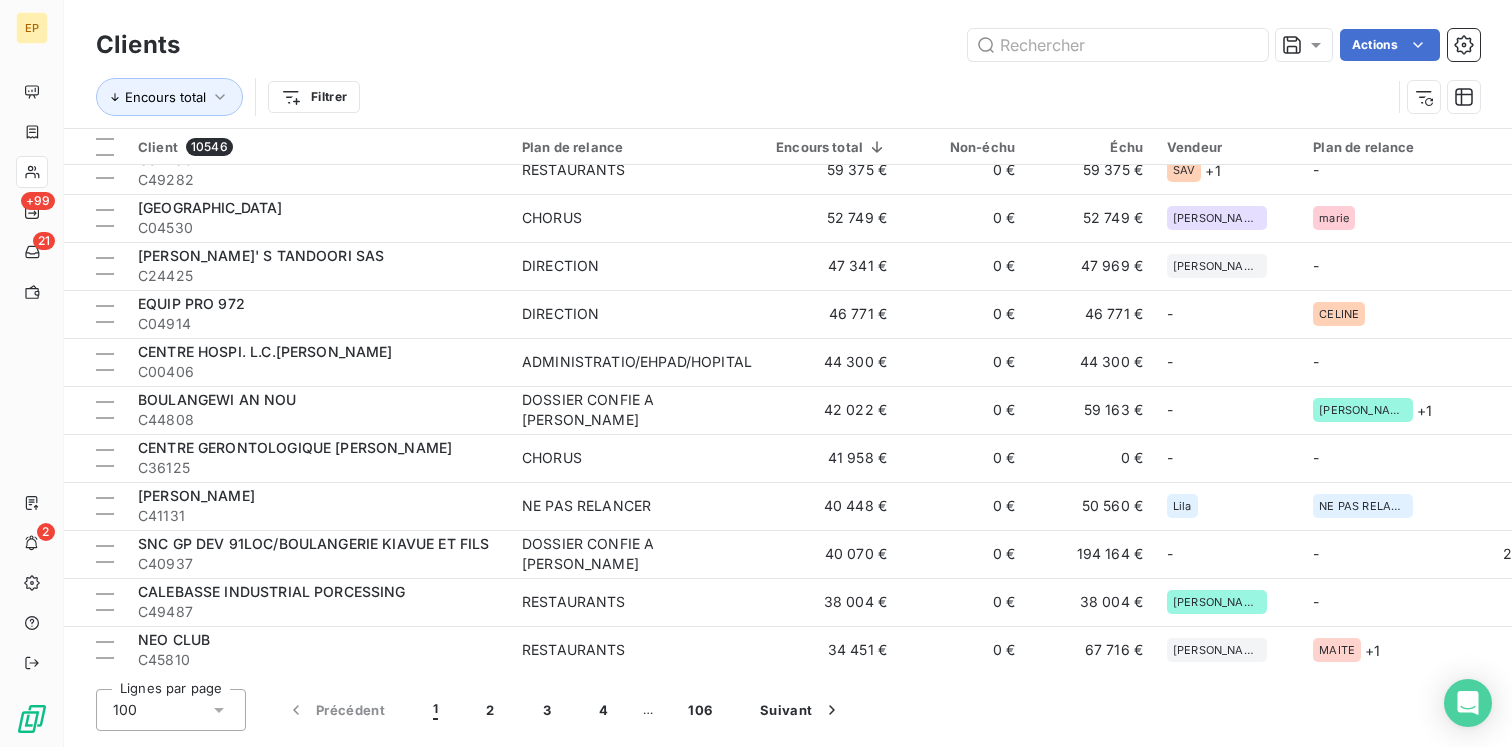 scroll, scrollTop: 351, scrollLeft: 0, axis: vertical 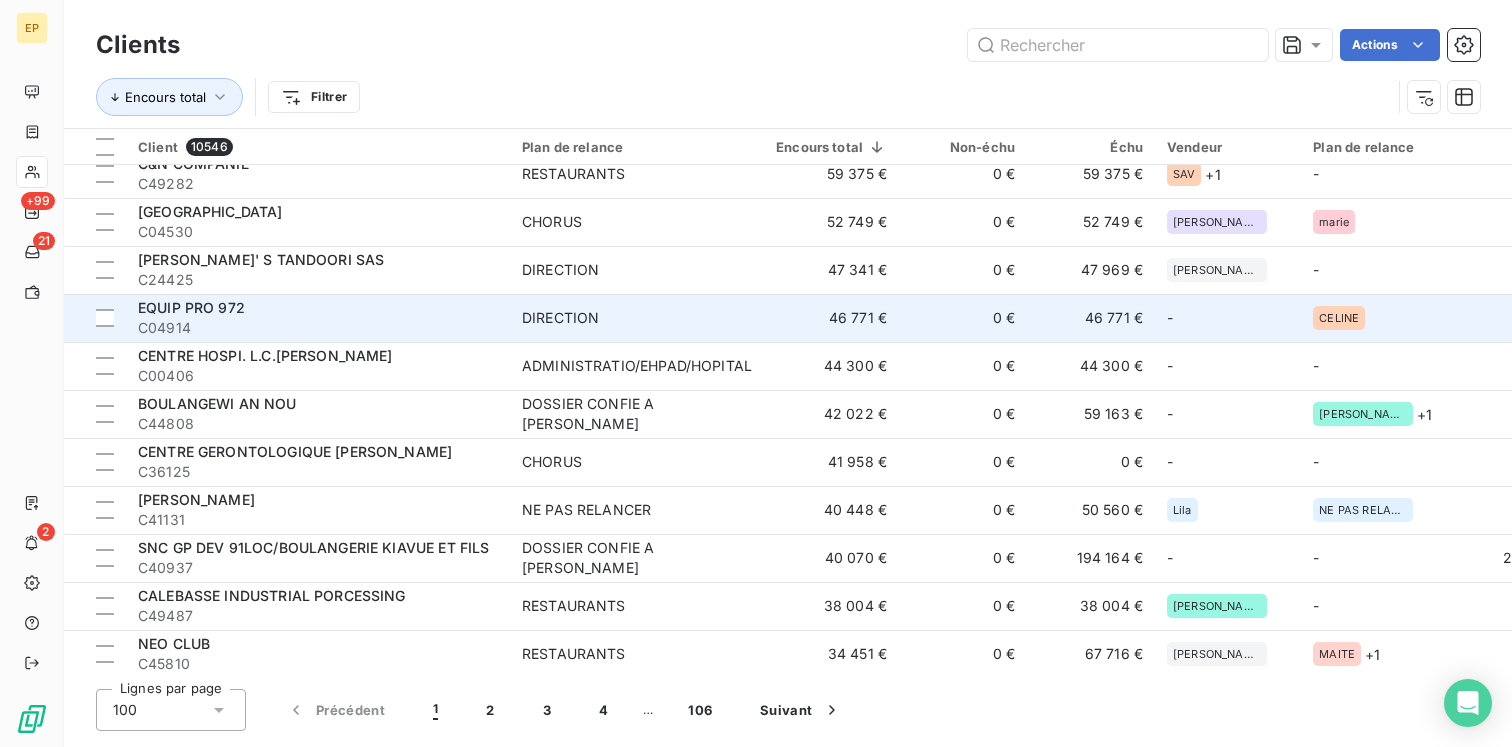 click on "DIRECTION" at bounding box center (637, 318) 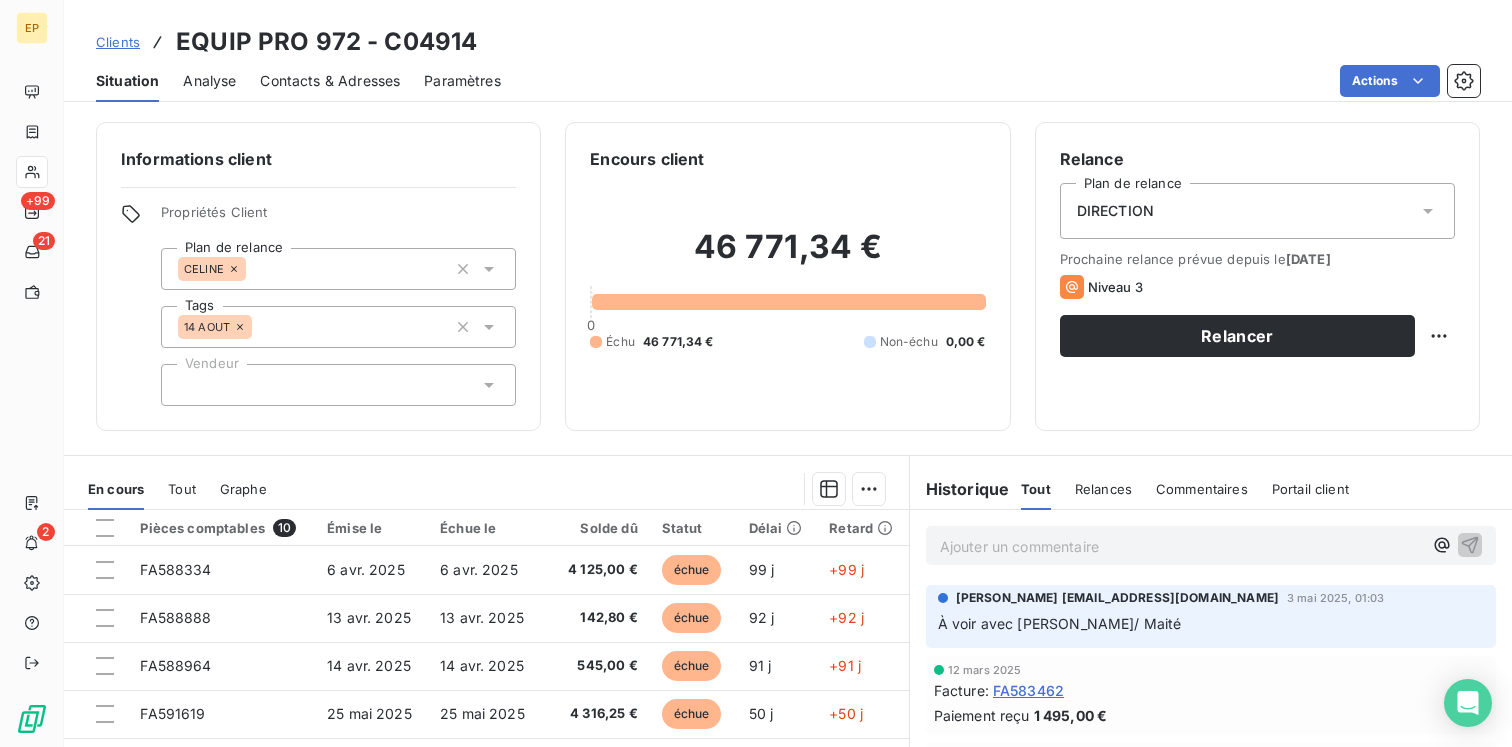 scroll, scrollTop: 208, scrollLeft: 0, axis: vertical 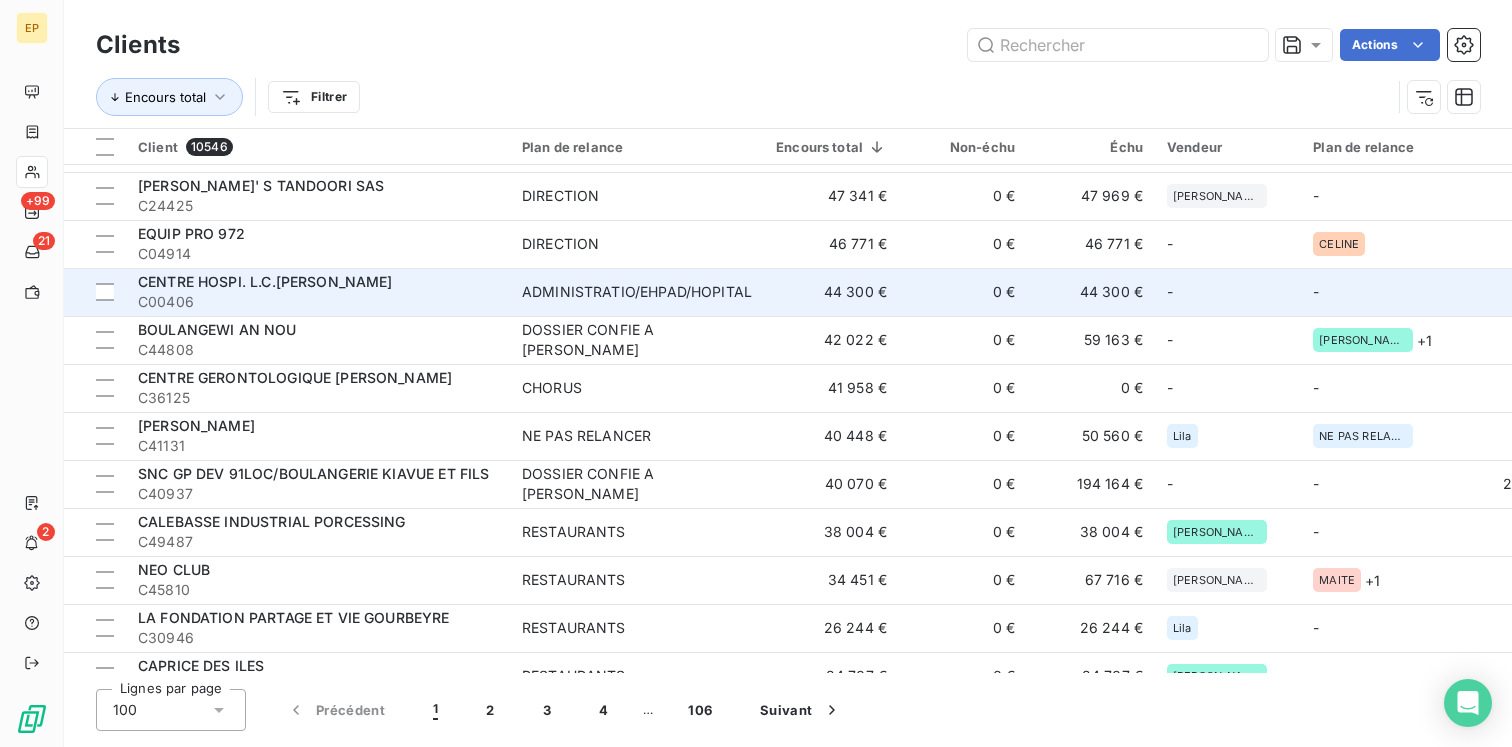 click on "ADMINISTRATIO/EHPAD/HOPITAL" at bounding box center (637, 292) 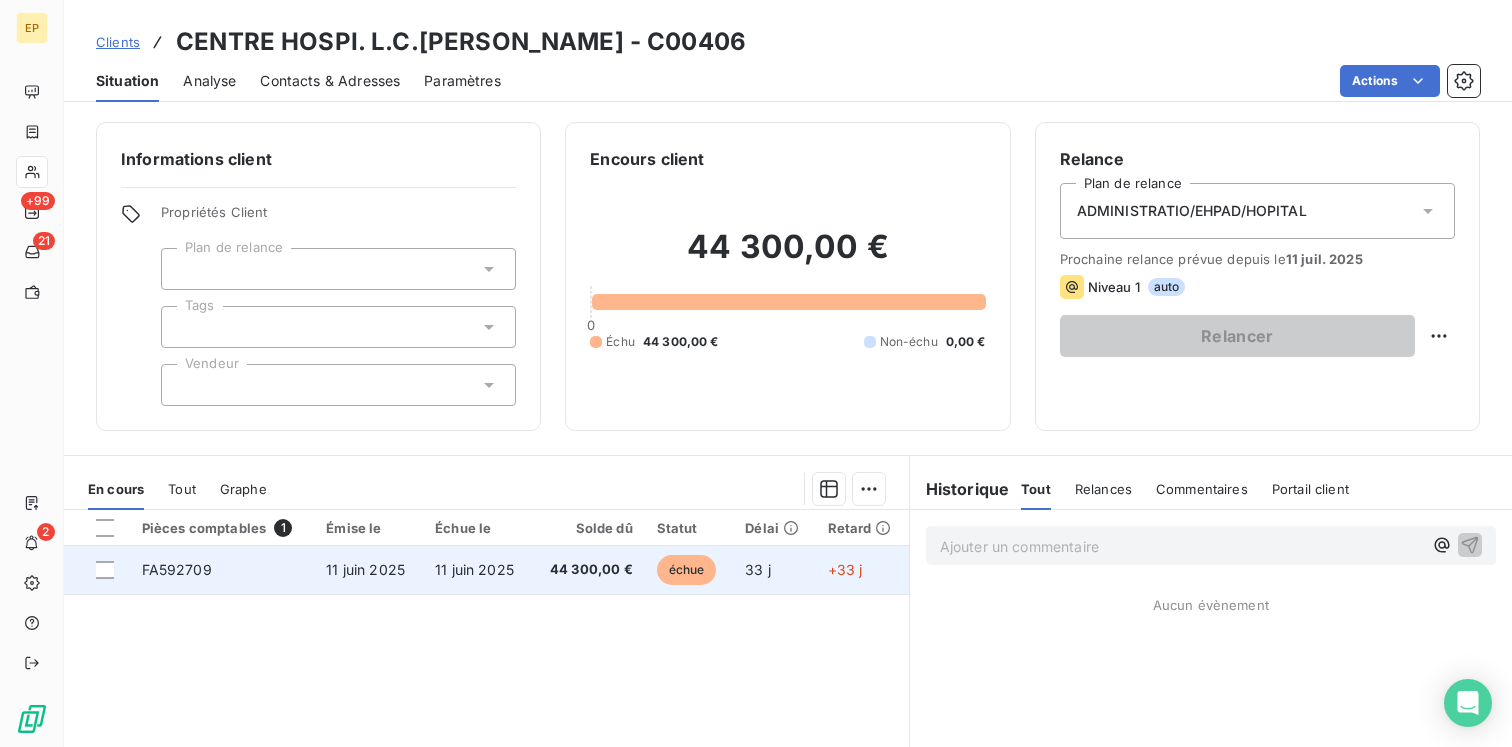 click on "11 juin 2025" at bounding box center (474, 569) 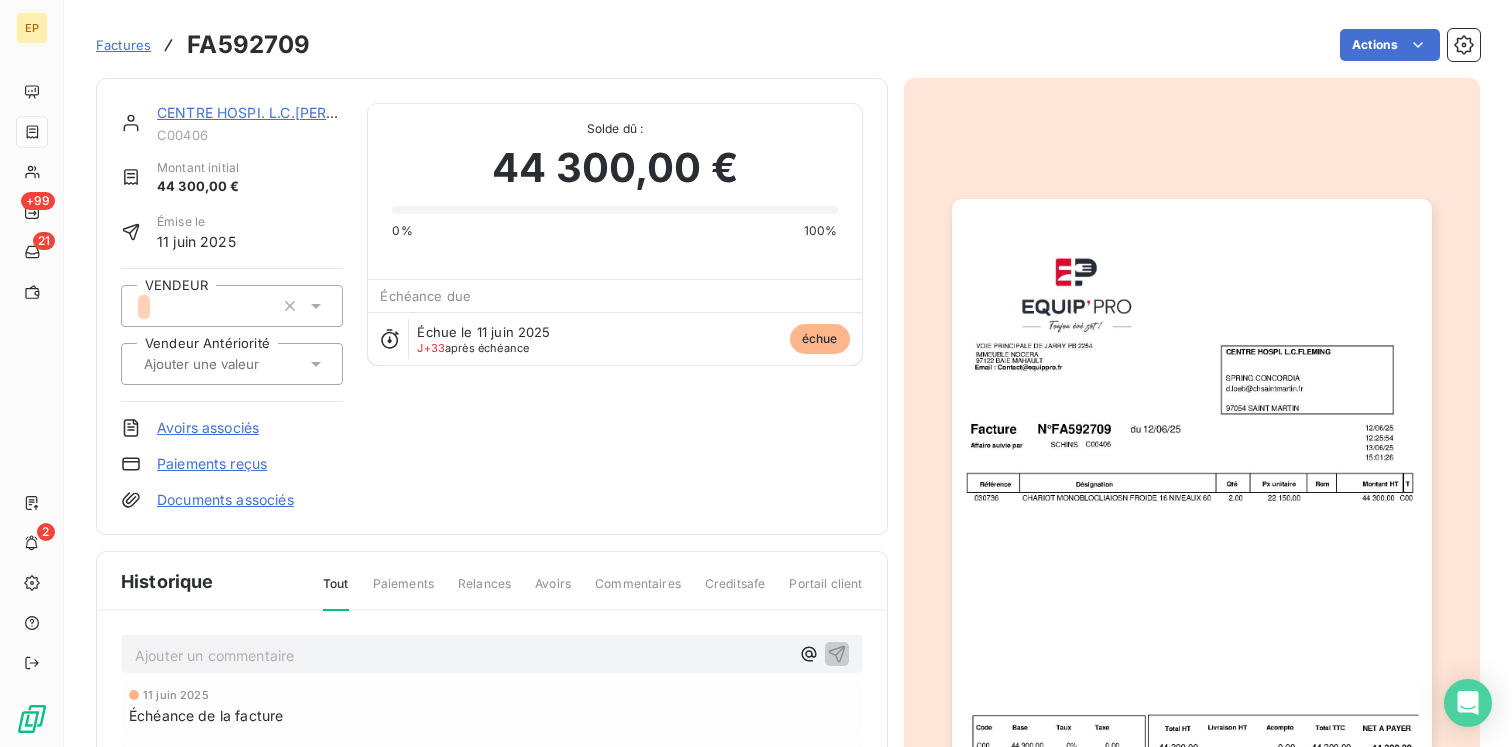 click 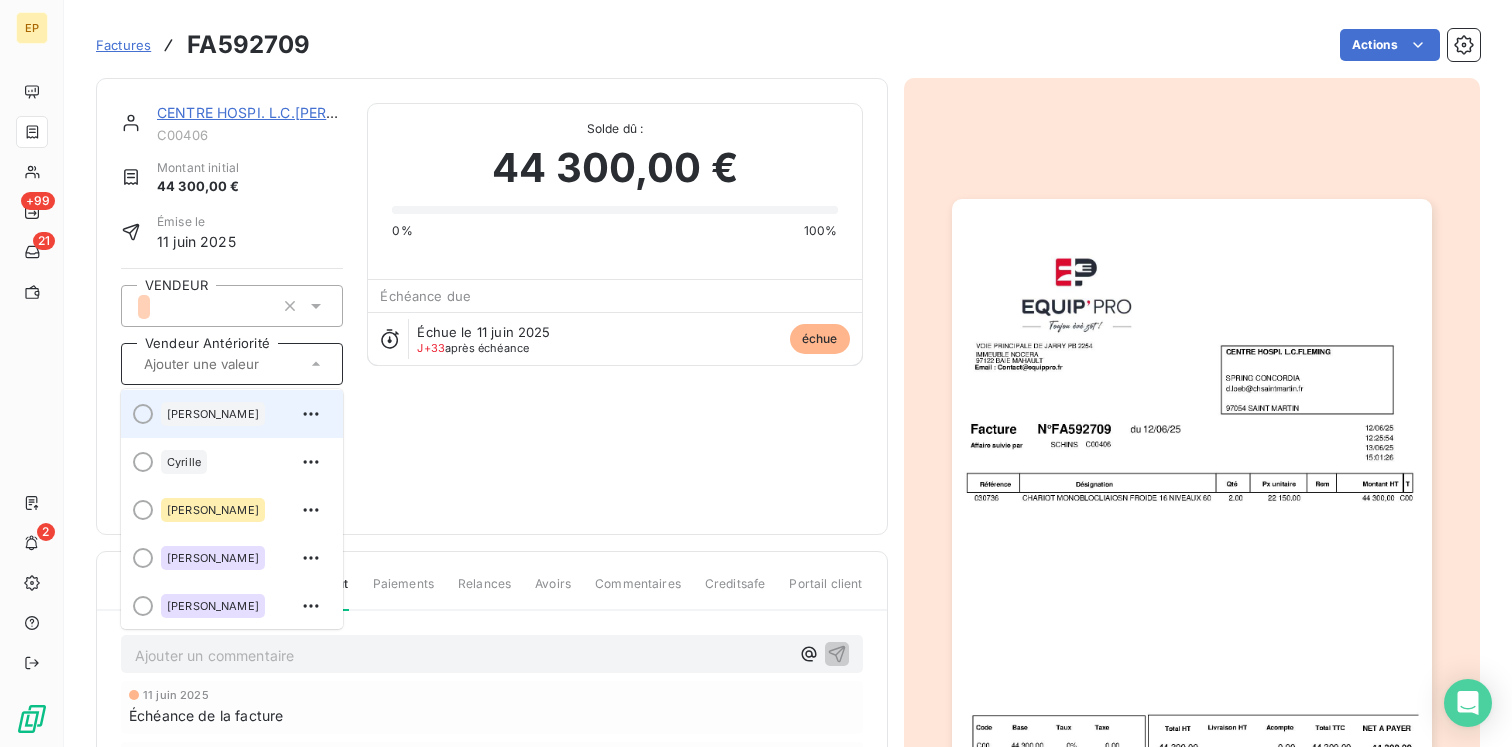 scroll, scrollTop: 148, scrollLeft: 0, axis: vertical 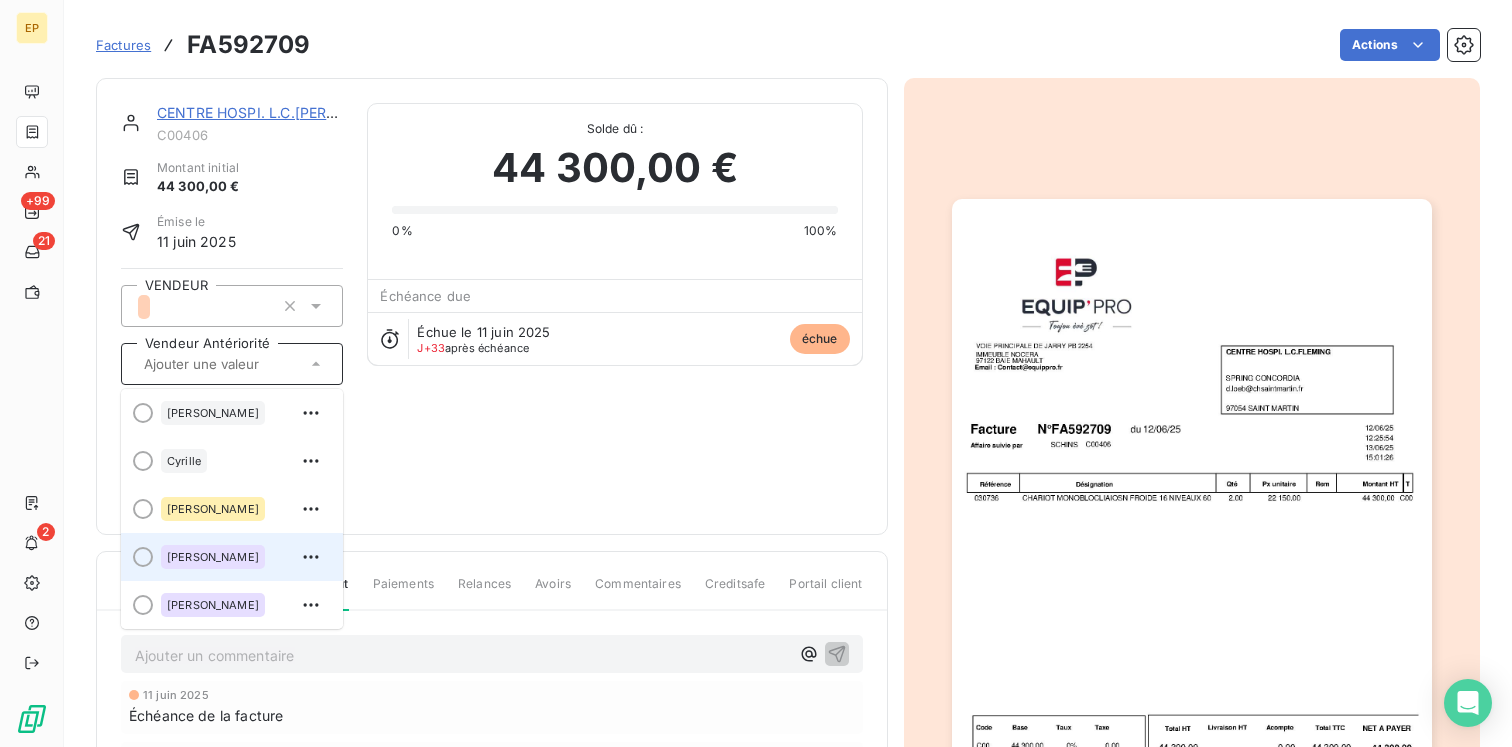 click on "[PERSON_NAME]" at bounding box center [213, 557] 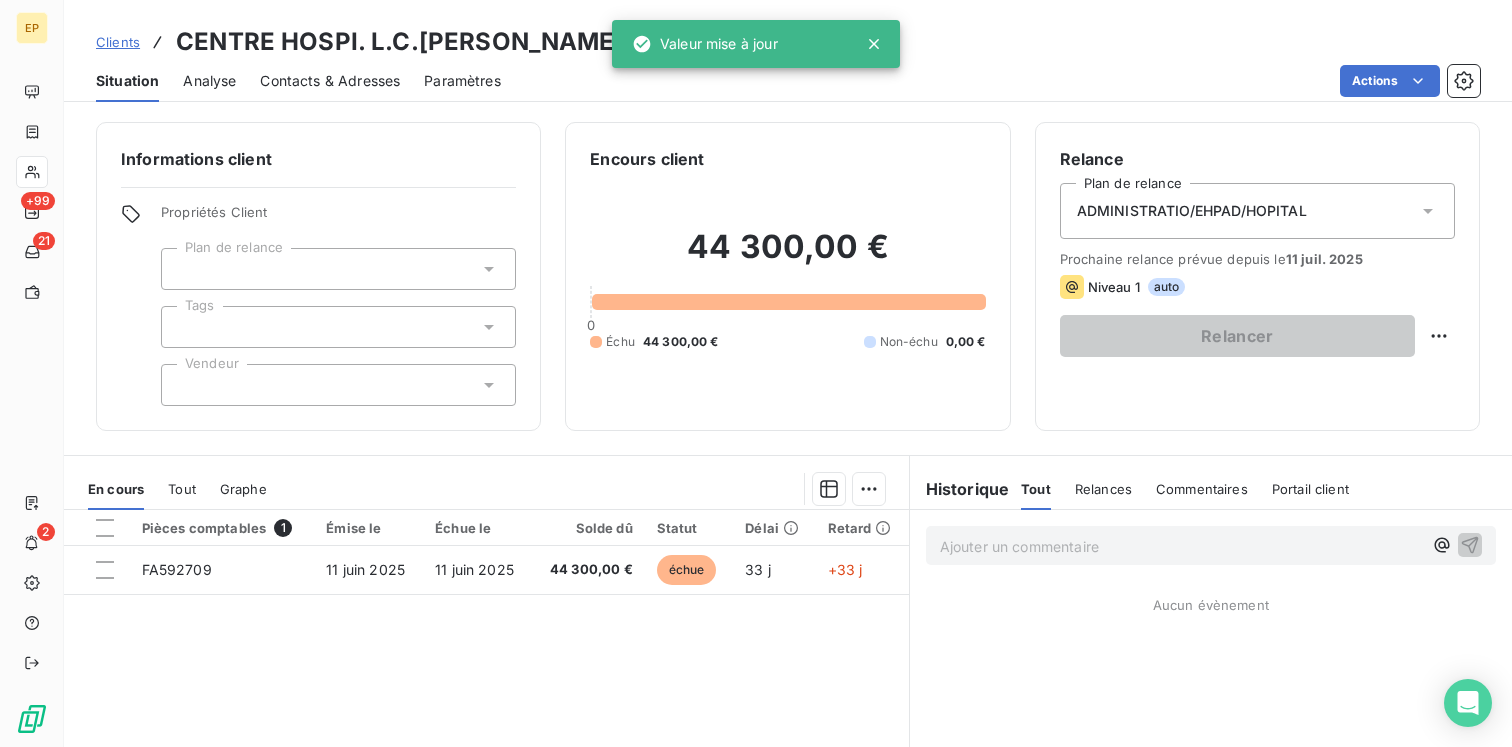 click at bounding box center (338, 385) 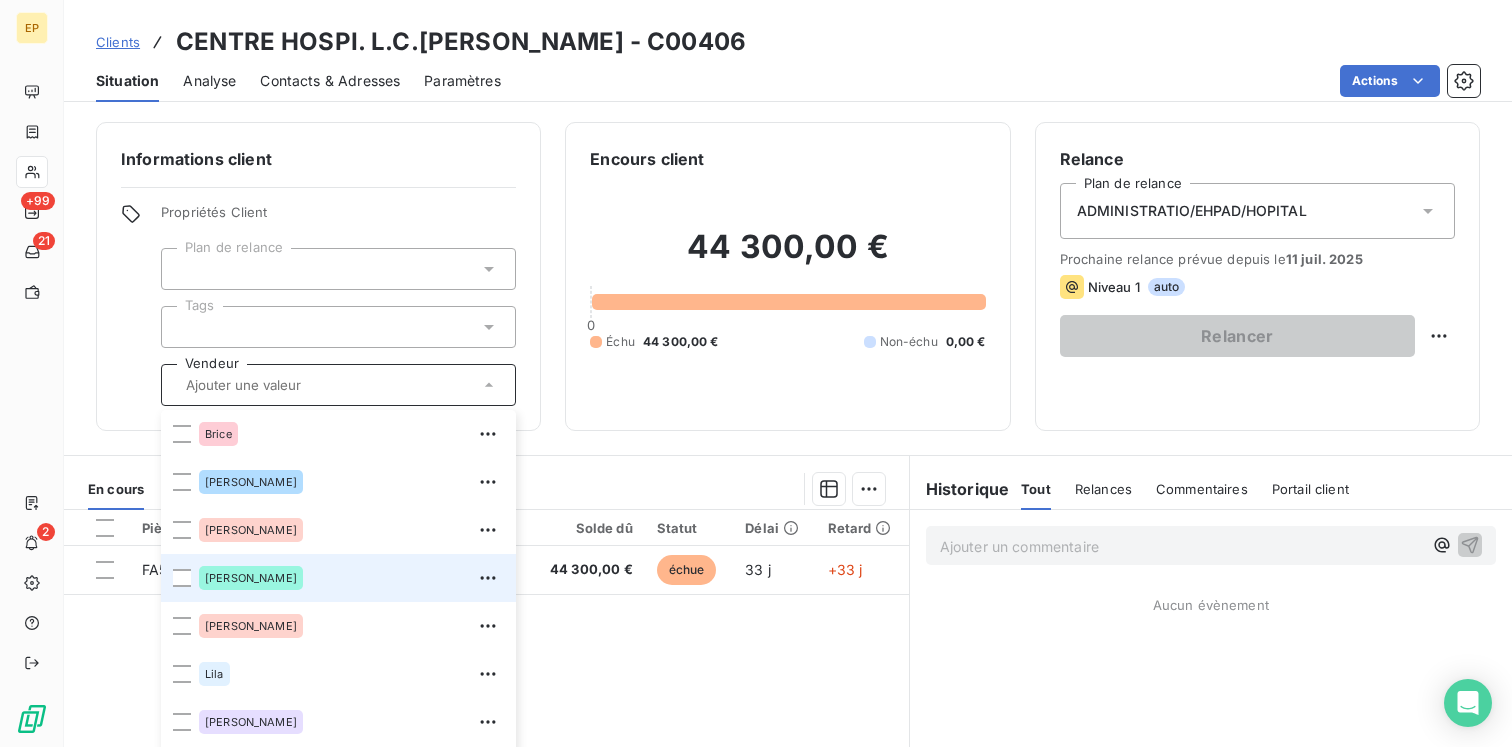 click on "[PERSON_NAME]" at bounding box center (351, 578) 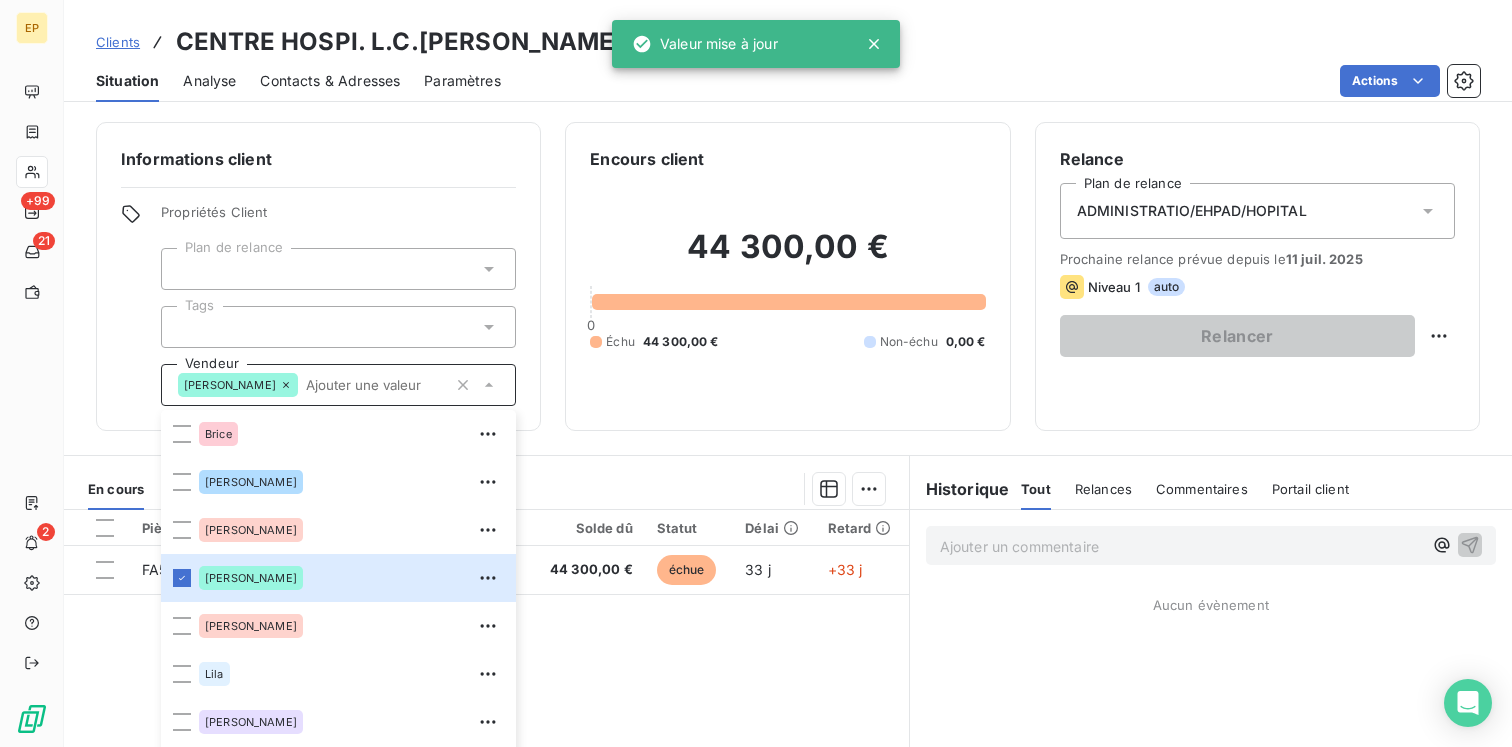 click on "44 300,00 € 0 Échu 44 300,00 € Non-échu 0,00 €" at bounding box center (787, 288) 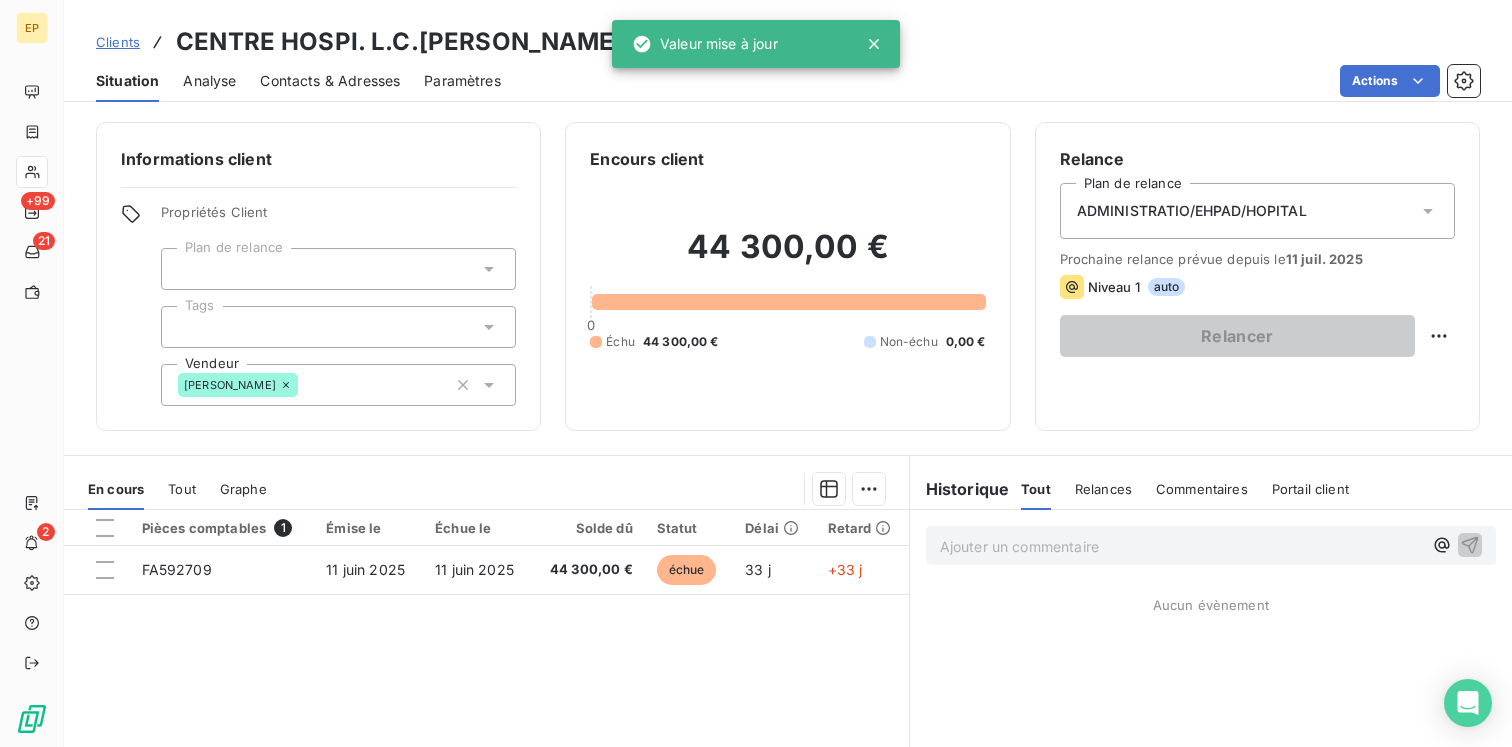 click on "Contacts & Adresses" at bounding box center [330, 81] 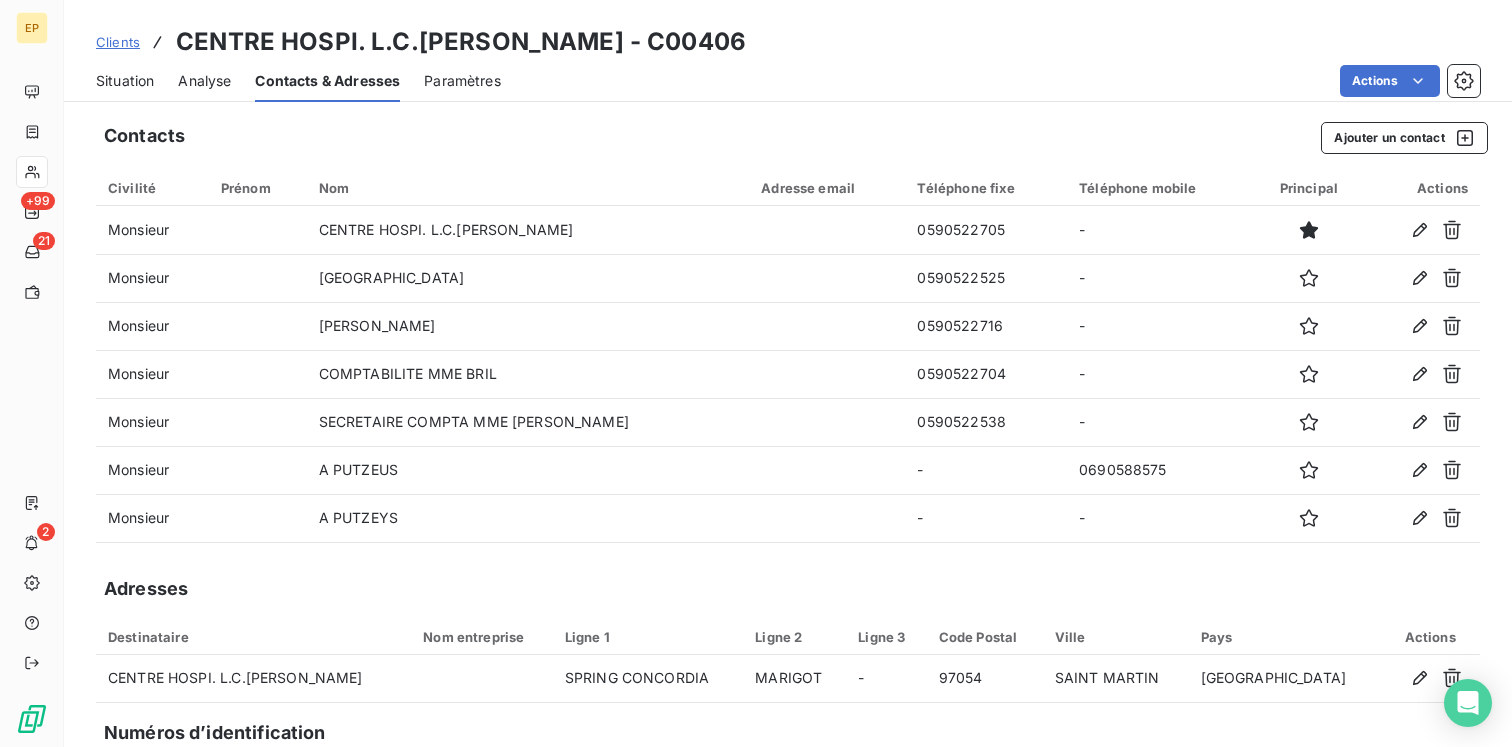 click on "Situation" at bounding box center [125, 81] 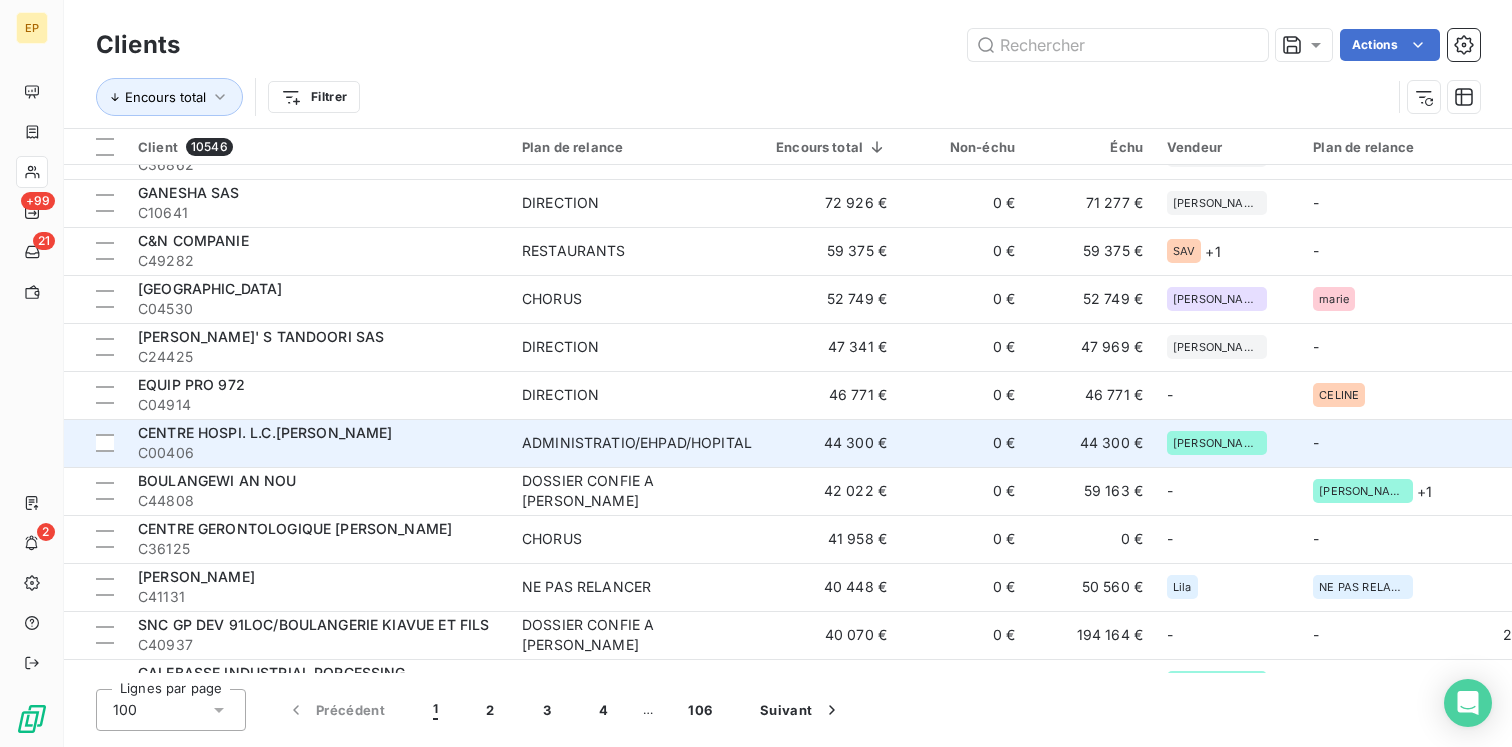 scroll, scrollTop: 298, scrollLeft: 0, axis: vertical 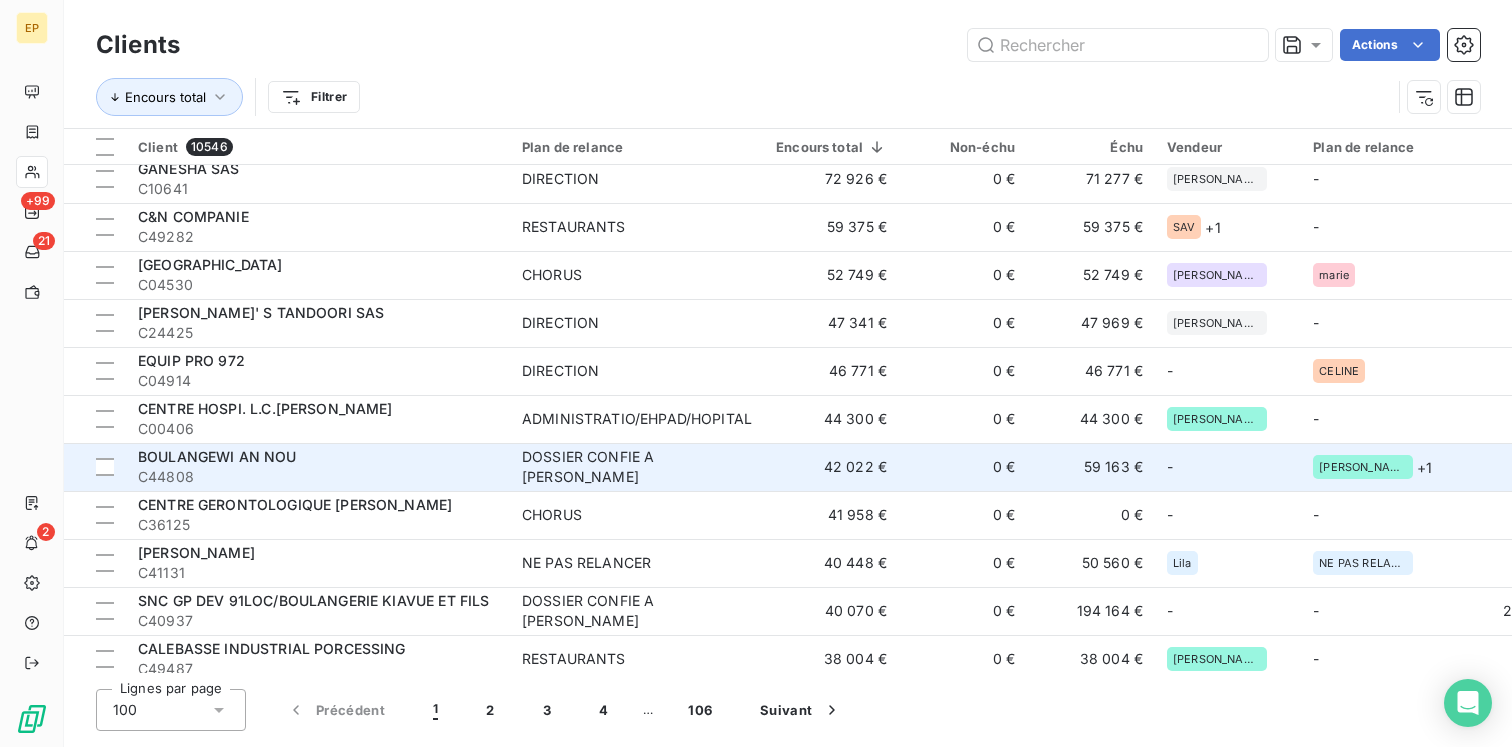 click on "DOSSIER CONFIE A [PERSON_NAME]" at bounding box center (637, 467) 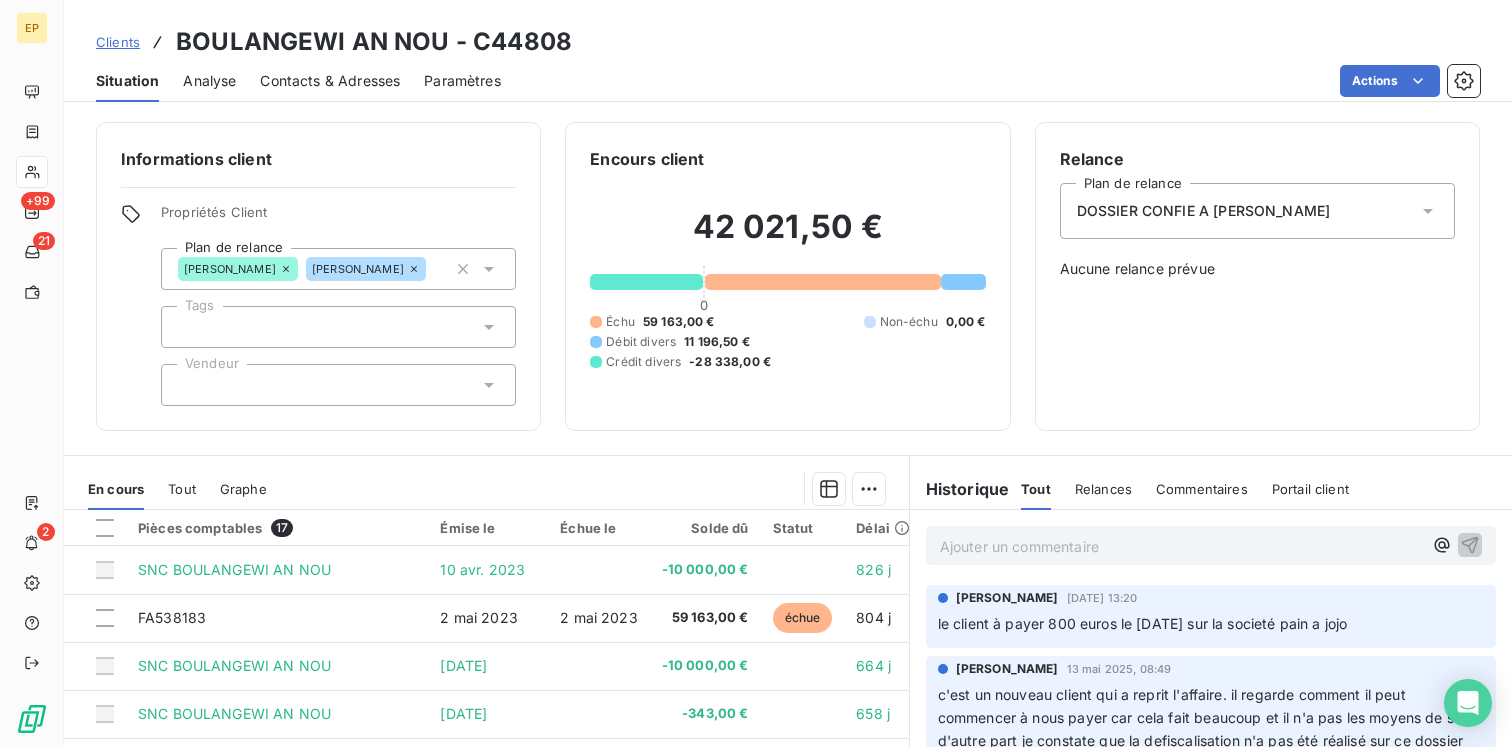 click 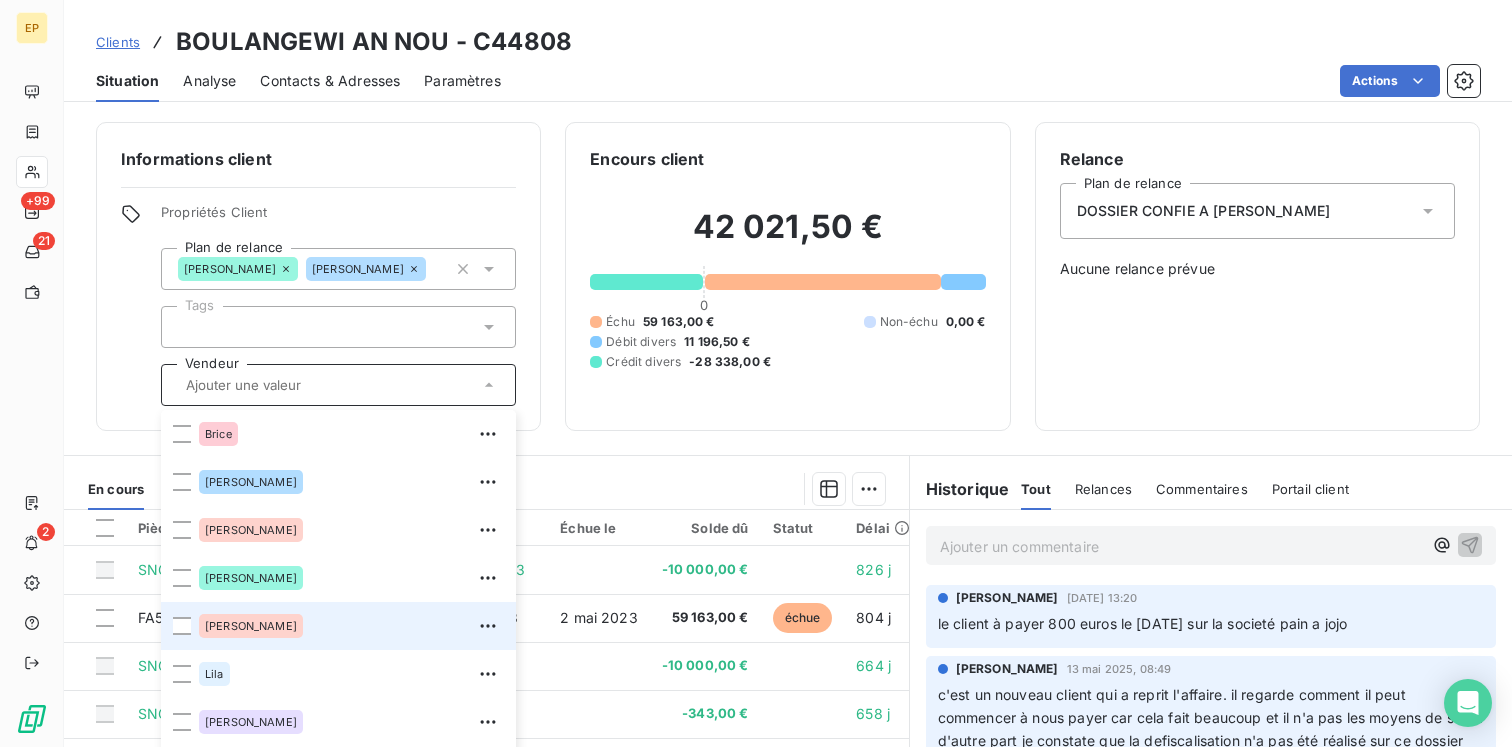 click on "[PERSON_NAME]" at bounding box center [251, 626] 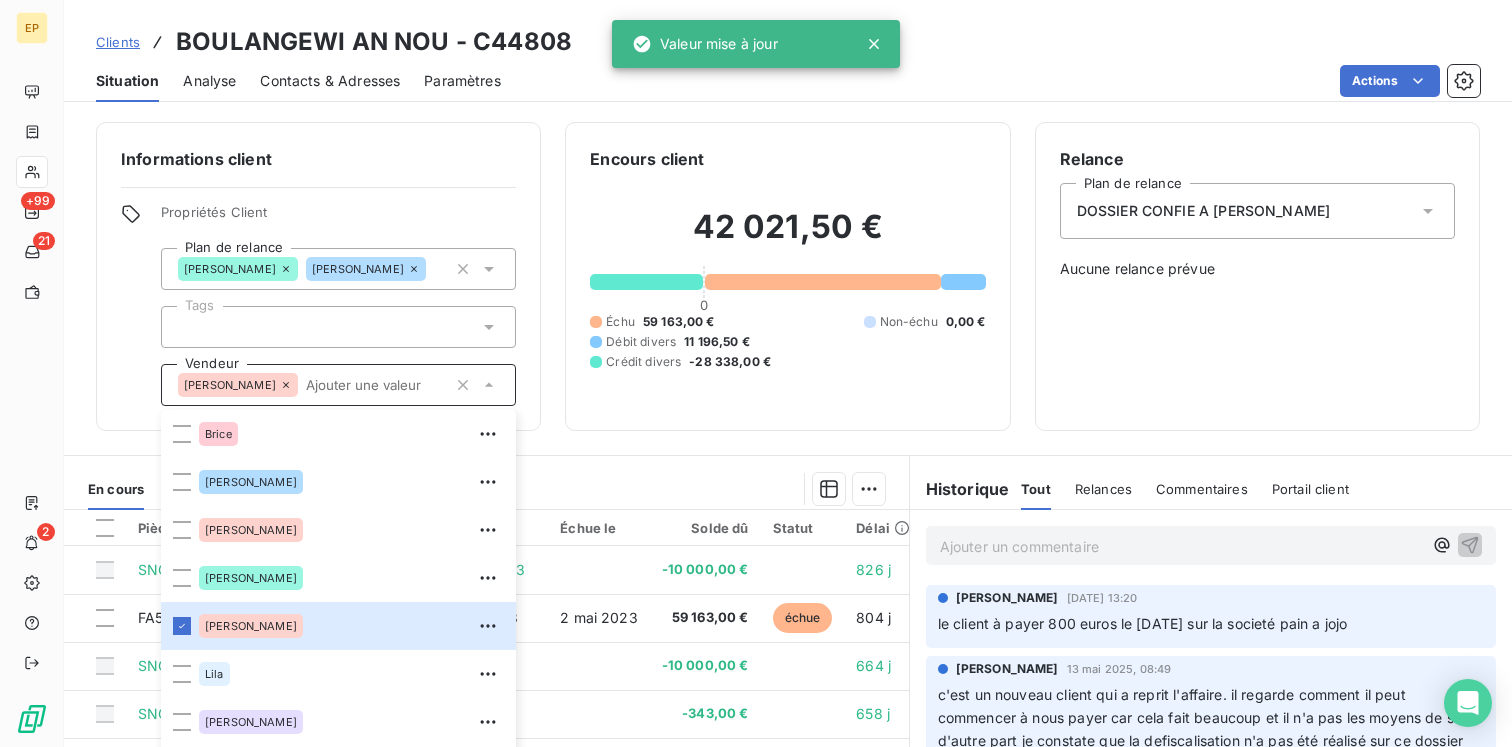 click on "Informations client Propriétés Client Plan de relance [PERSON_NAME] Tags Vendeur [PERSON_NAME] [PERSON_NAME] [PERSON_NAME] [PERSON_NAME] [PERSON_NAME] SAV [PERSON_NAME] client   42 021,50 € 0 Échu 59 163,00 € Non-échu 0,00 €   Débit divers 11 196,50 € Crédit divers -28 338,00 € Relance Plan de relance DOSSIER CONFIE A [PERSON_NAME] Aucune relance prévue En cours Tout Graphe Pièces comptables 17 Émise le Échue le Solde dû Statut Délai   Retard   SNC BOULANGEWI AN NOU [DATE] -10 000,00 € 826 j FA538183 [DATE] [DATE] 59 163,00 € échue 804 j +804 j SNC BOULANGEWI AN NOU [DATE] -10 000,00 € 664 j SNC BOULANGEWI AN NOU [DATE] -343,00 € 658 j SNC BOULANGEWI AN NOU [DATE] -195,00 € 602 j SNC BOULANGEWI AN NOU [DATE] -1 000,00 € 575 j SNC BOULANGEWI AN NOU [DATE] -1 000,00 € 566 j SNC BOULANGEWI AN NOU [DATE] -500,00 € 510 j SNC BOULANGEWI AN NOU [DATE] 475 j 448 j" at bounding box center (788, 428) 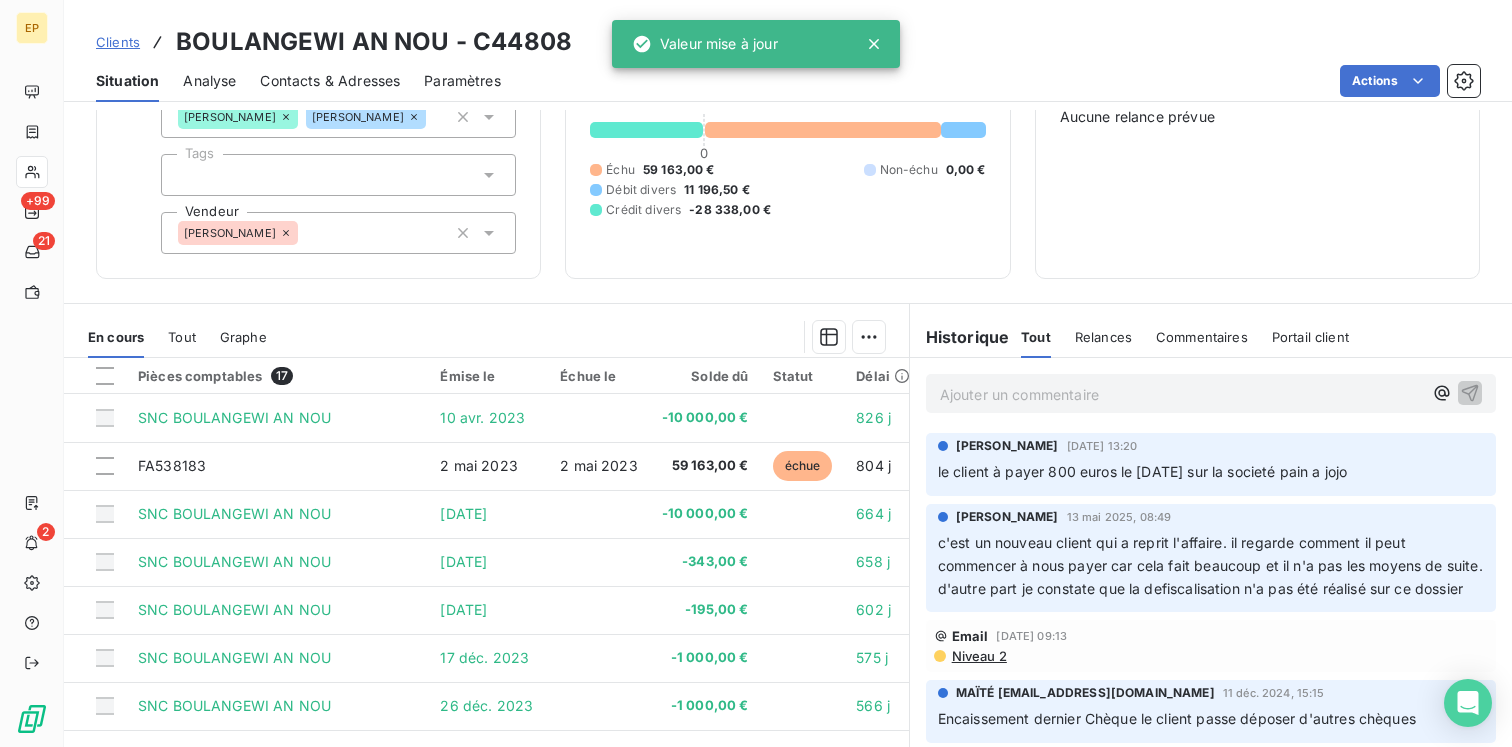 scroll, scrollTop: 171, scrollLeft: 0, axis: vertical 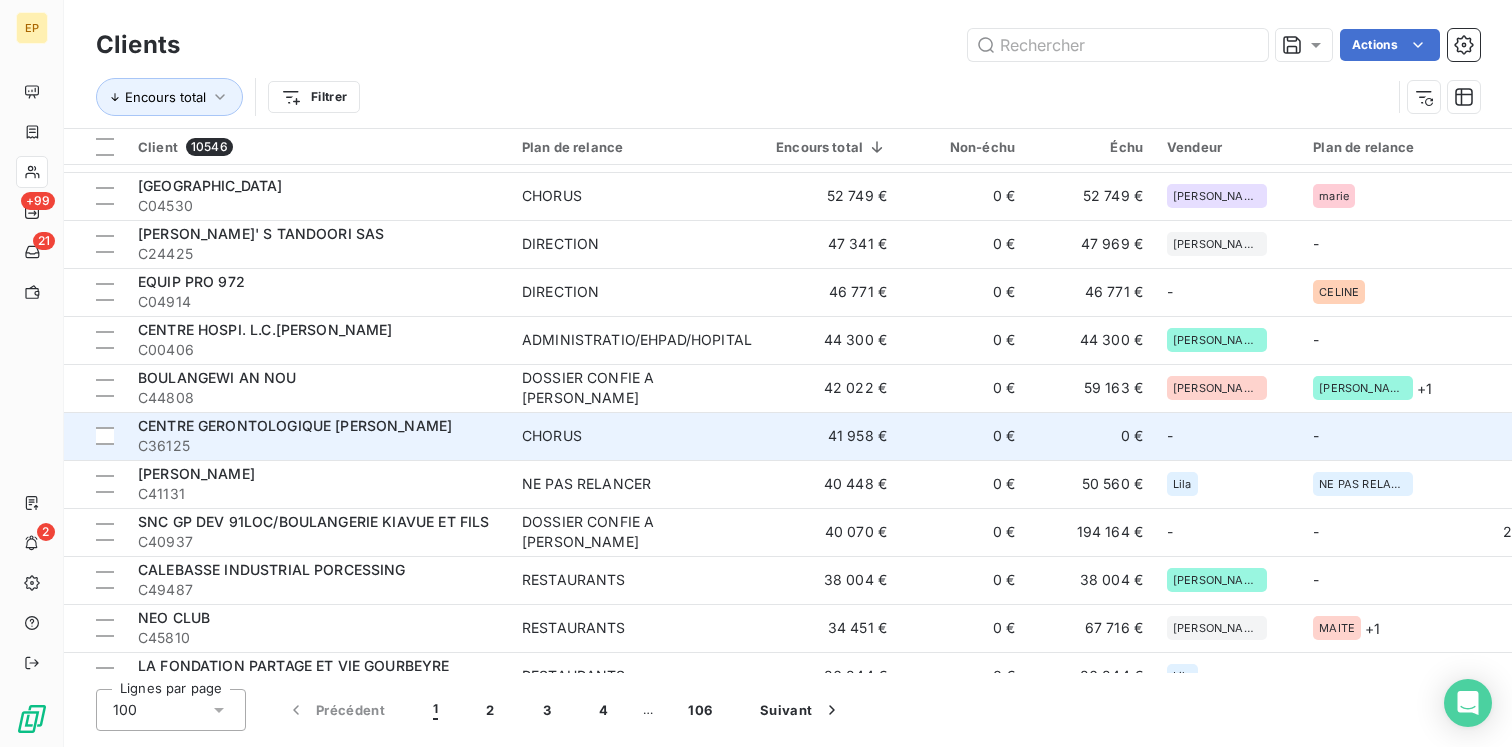 click on "CHORUS" at bounding box center [637, 436] 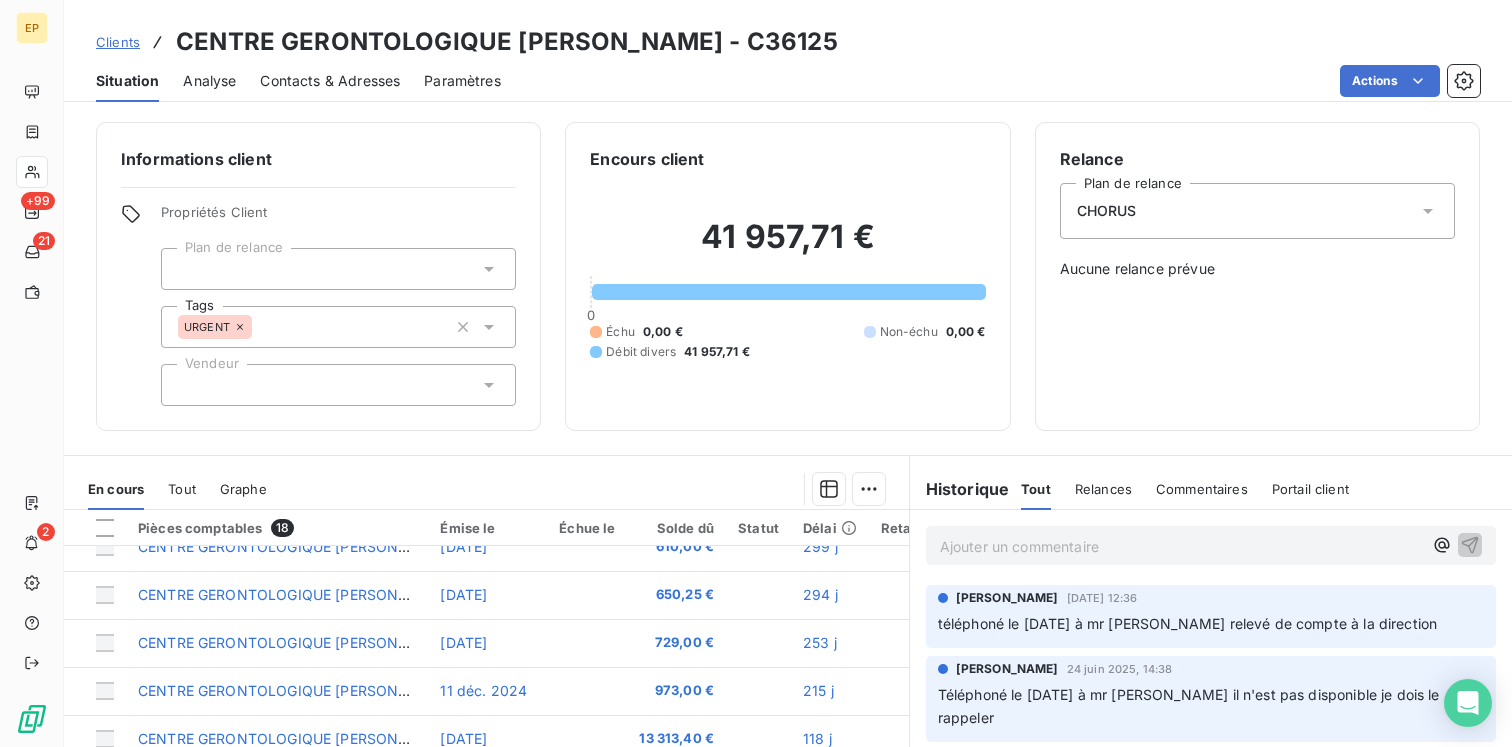 scroll, scrollTop: 523, scrollLeft: 0, axis: vertical 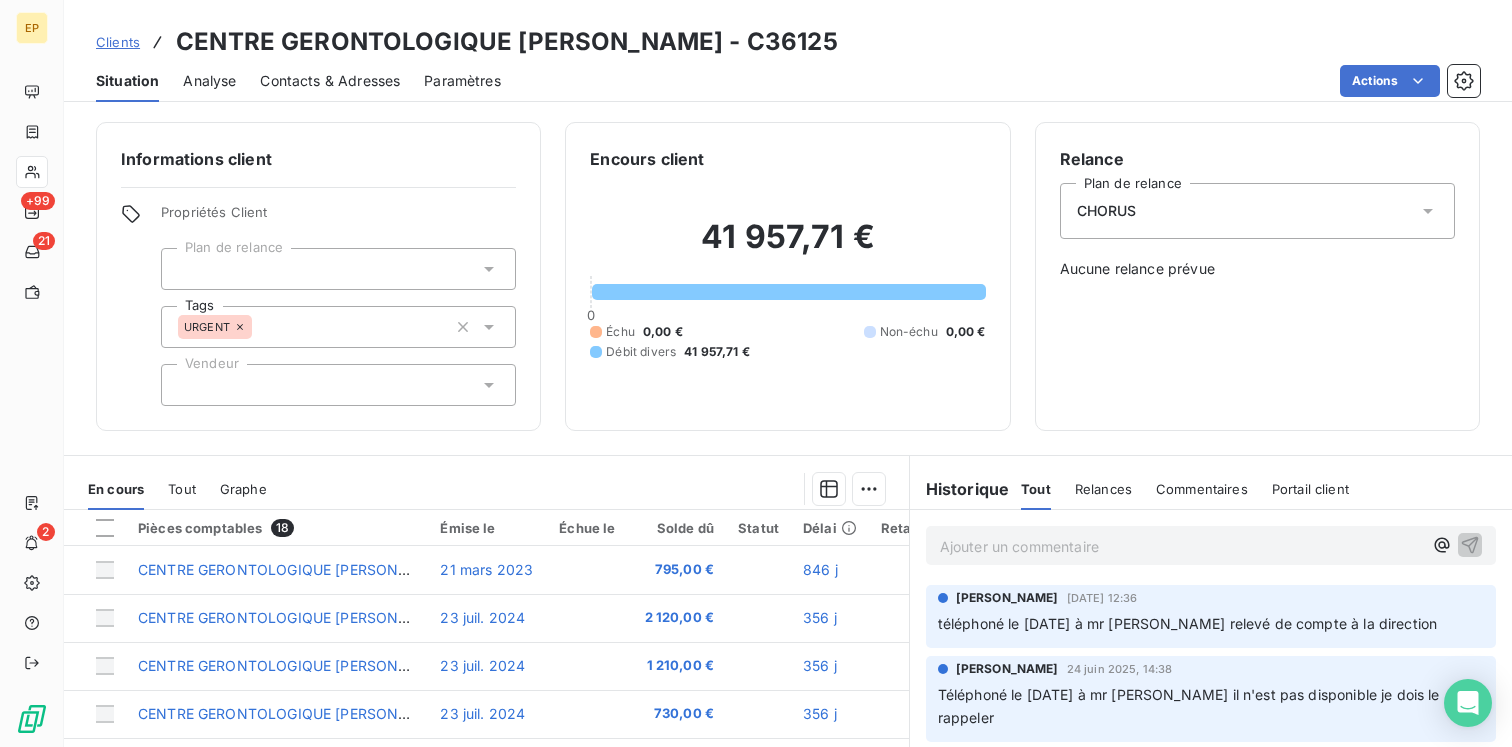 click at bounding box center (338, 385) 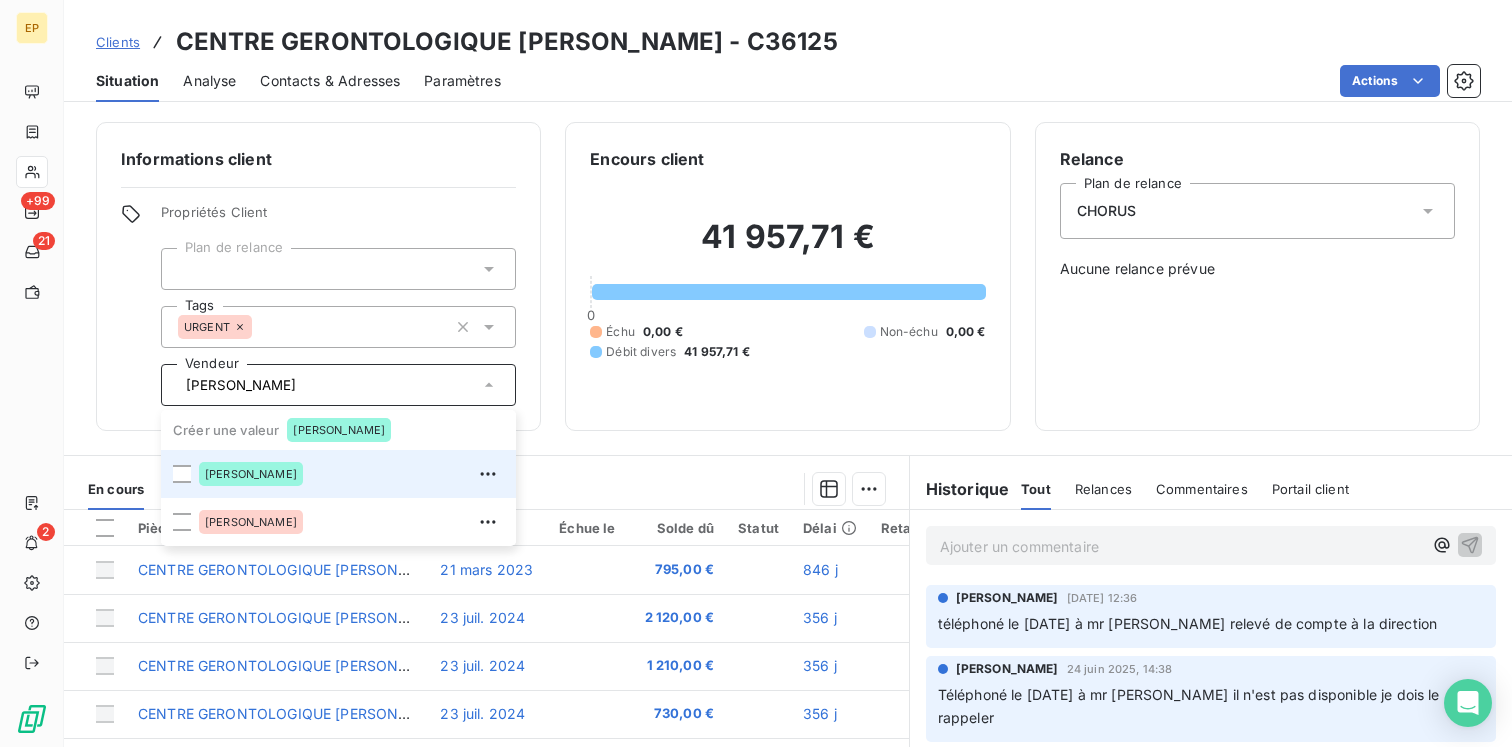 click on "[PERSON_NAME]" at bounding box center (351, 474) 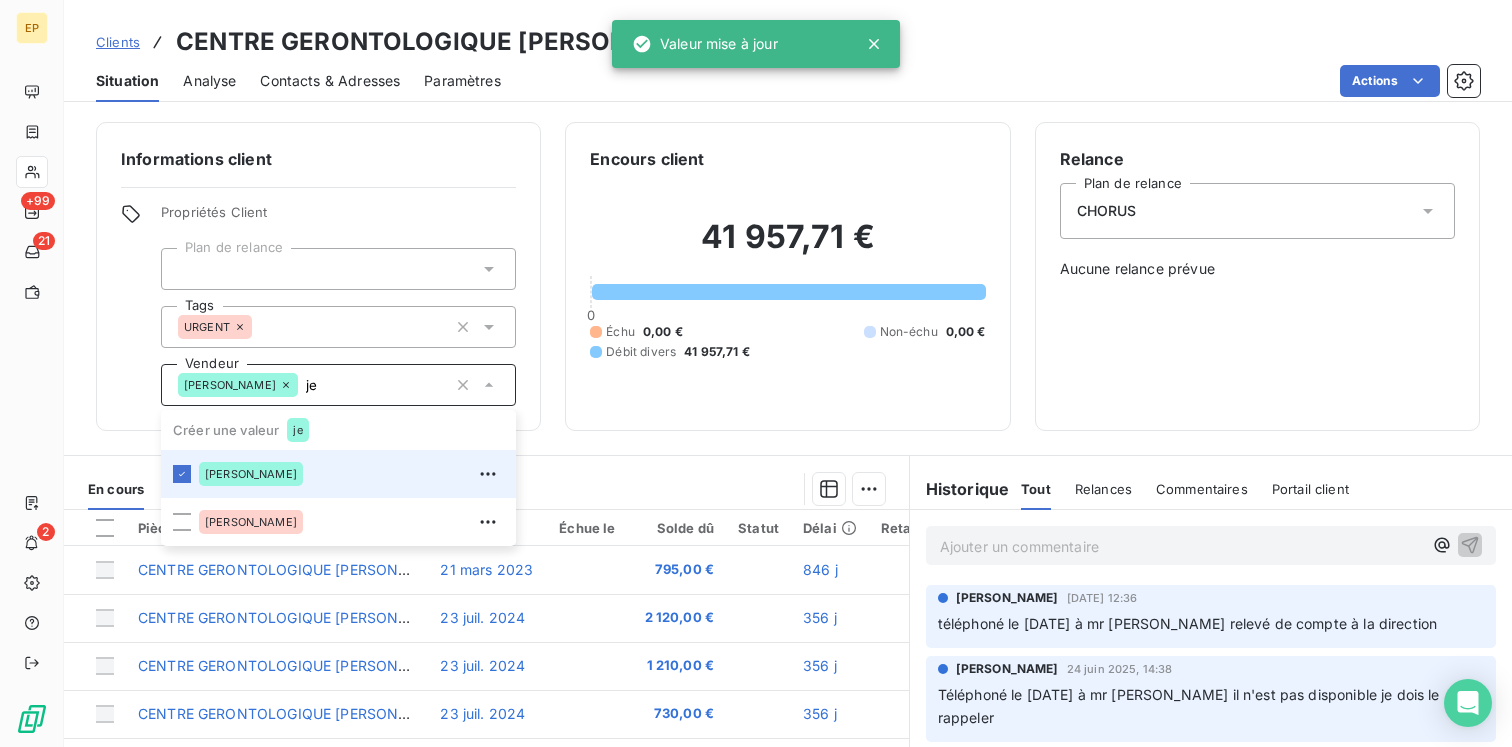 type on "j" 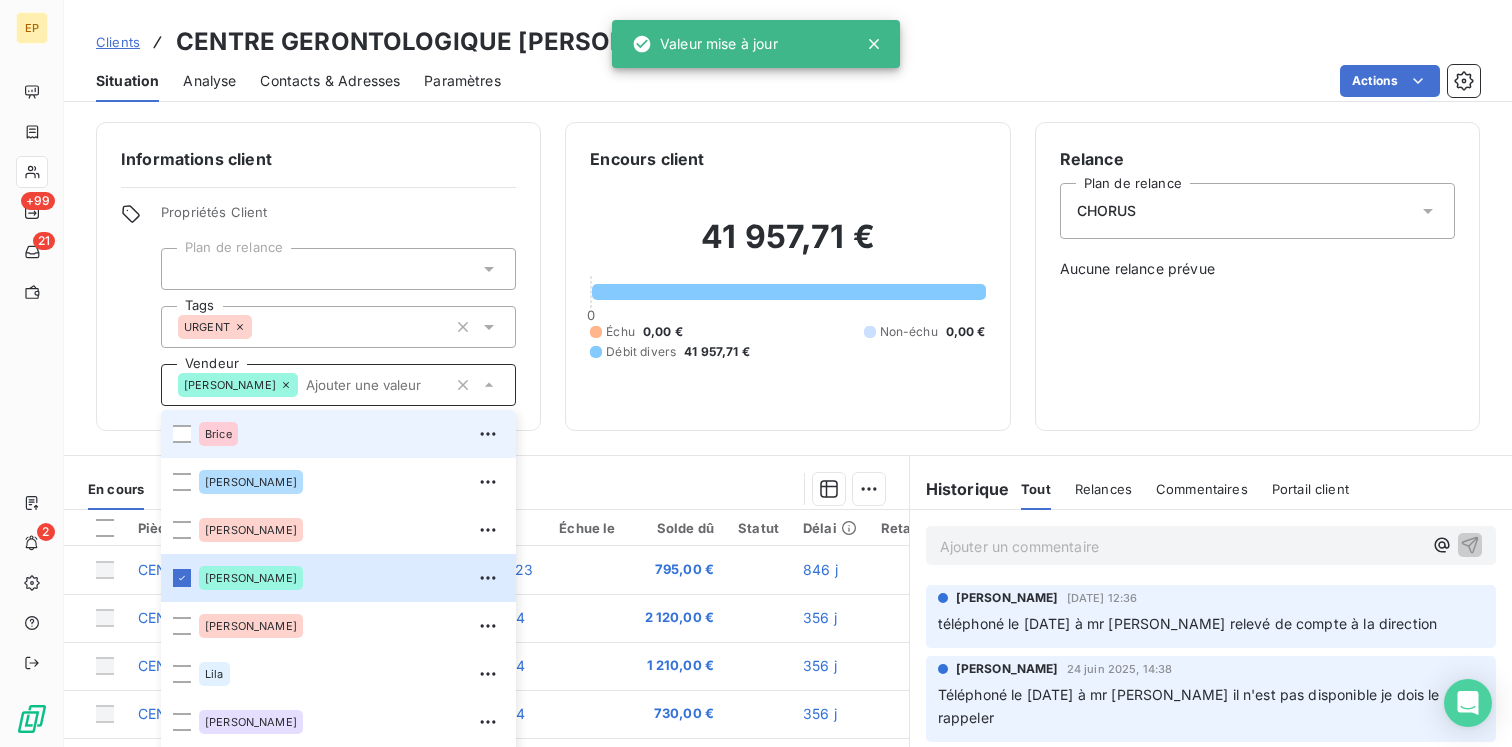 type 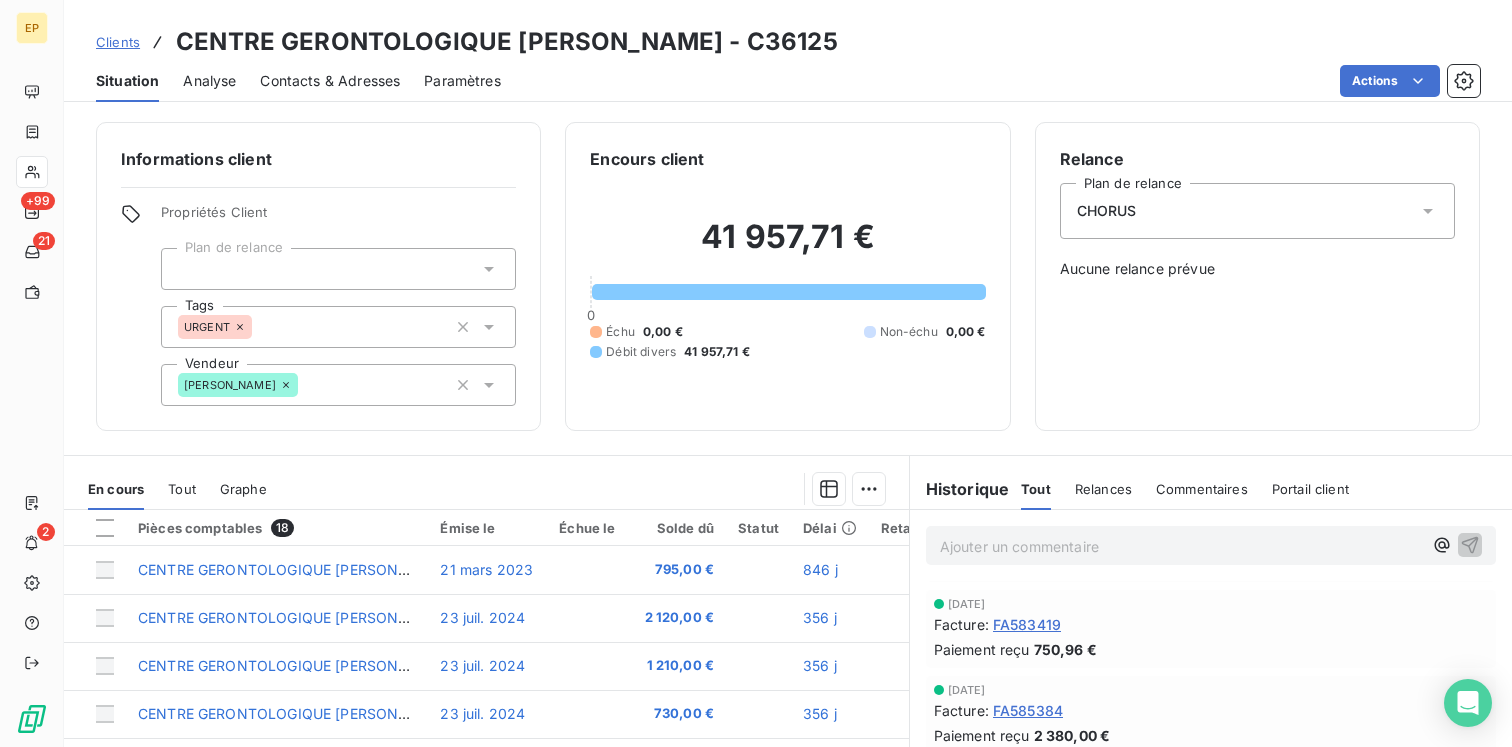 scroll, scrollTop: 0, scrollLeft: 0, axis: both 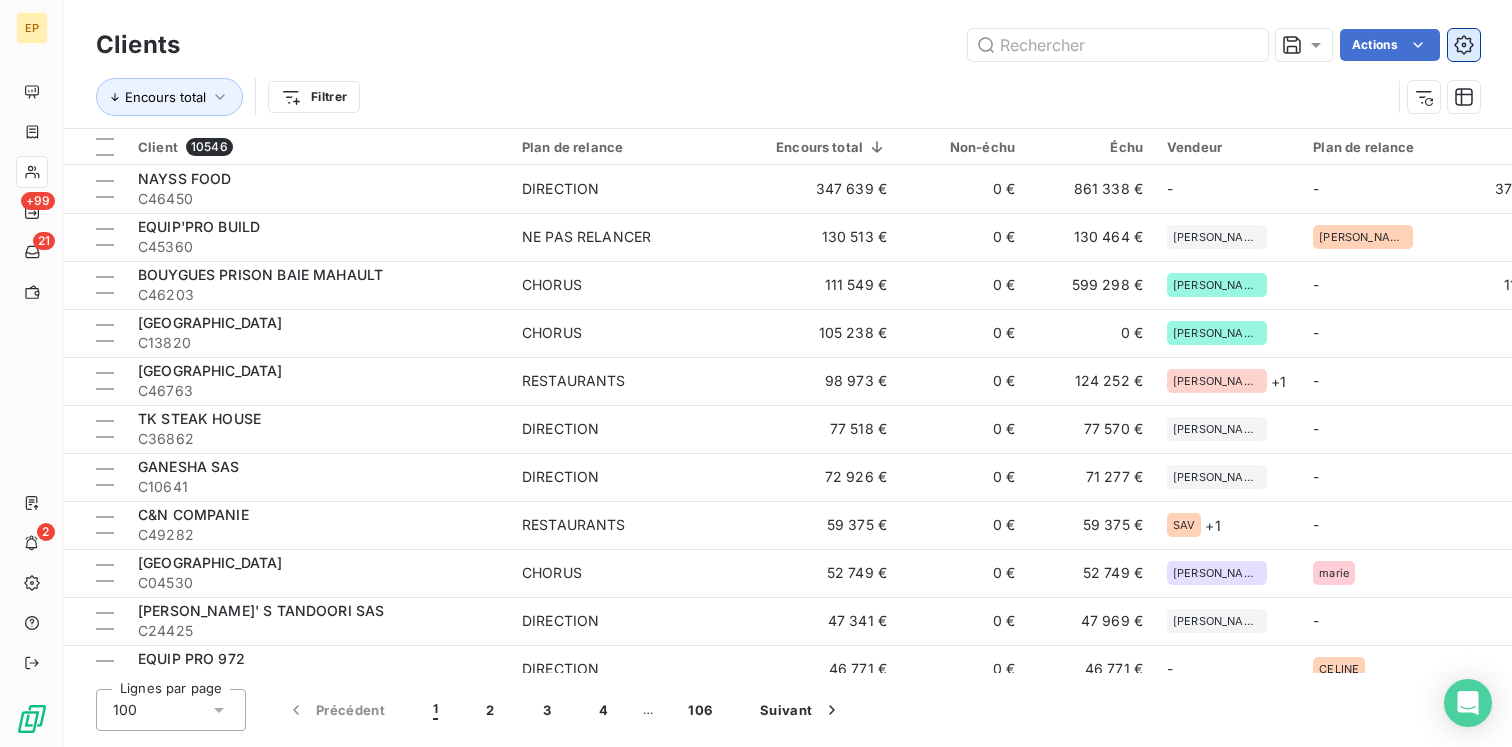 click at bounding box center (1464, 45) 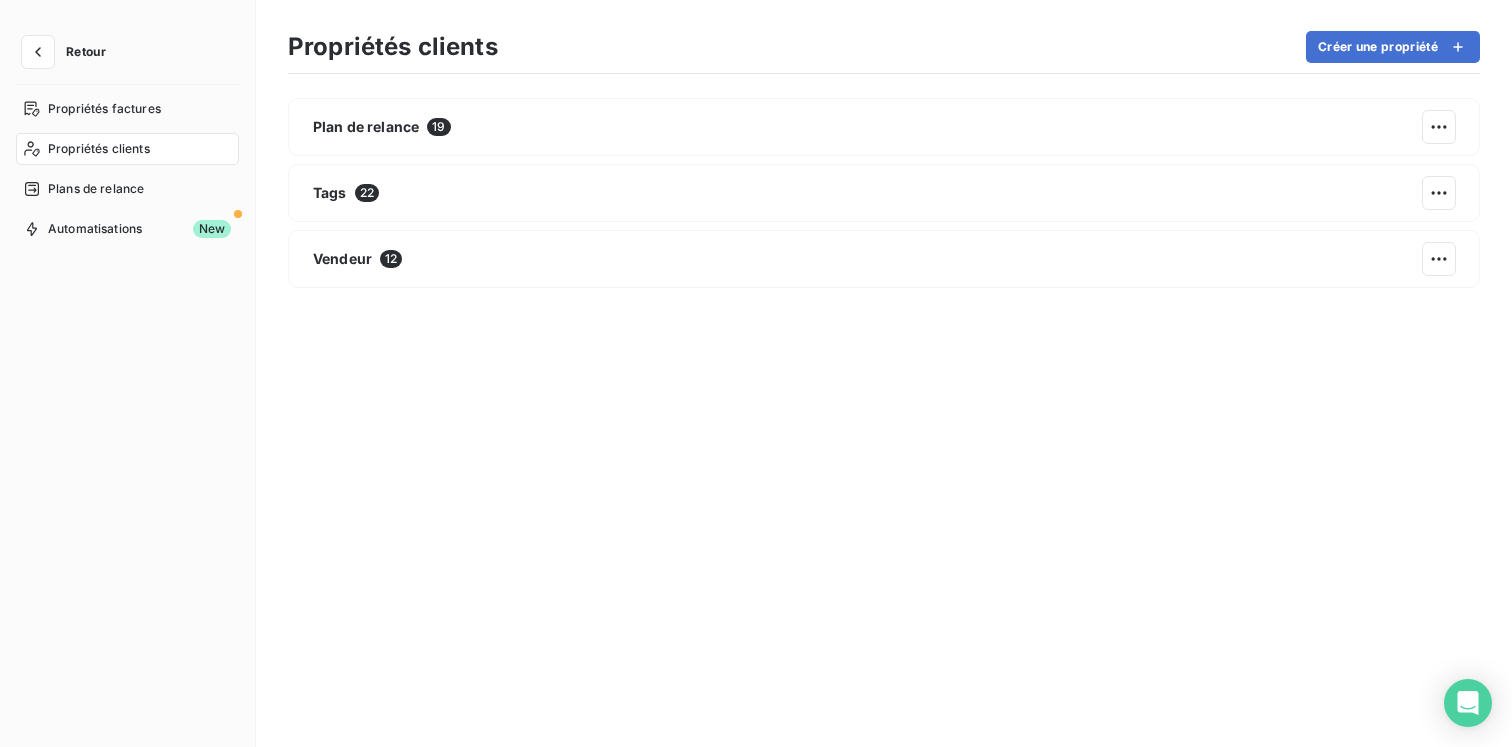click on "Retour" at bounding box center [86, 52] 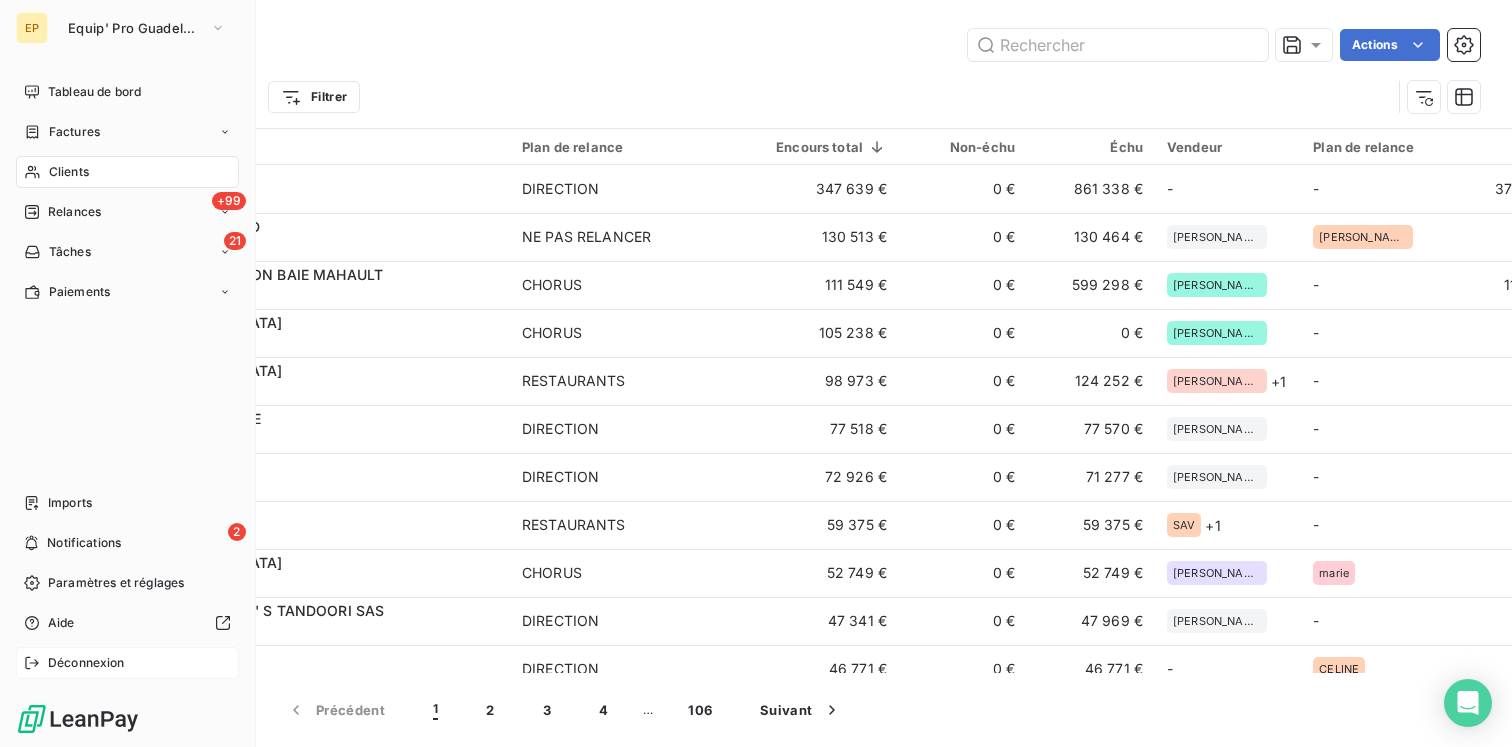 click on "Déconnexion" at bounding box center (127, 663) 